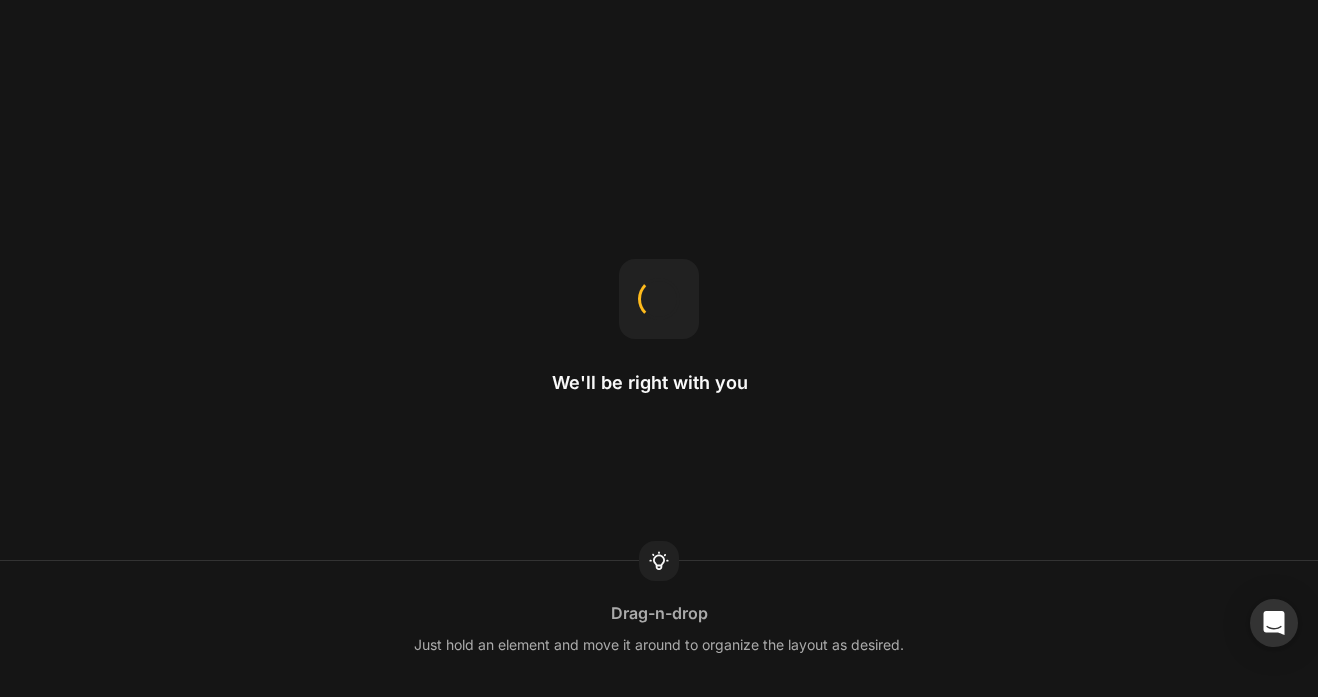 scroll, scrollTop: 0, scrollLeft: 0, axis: both 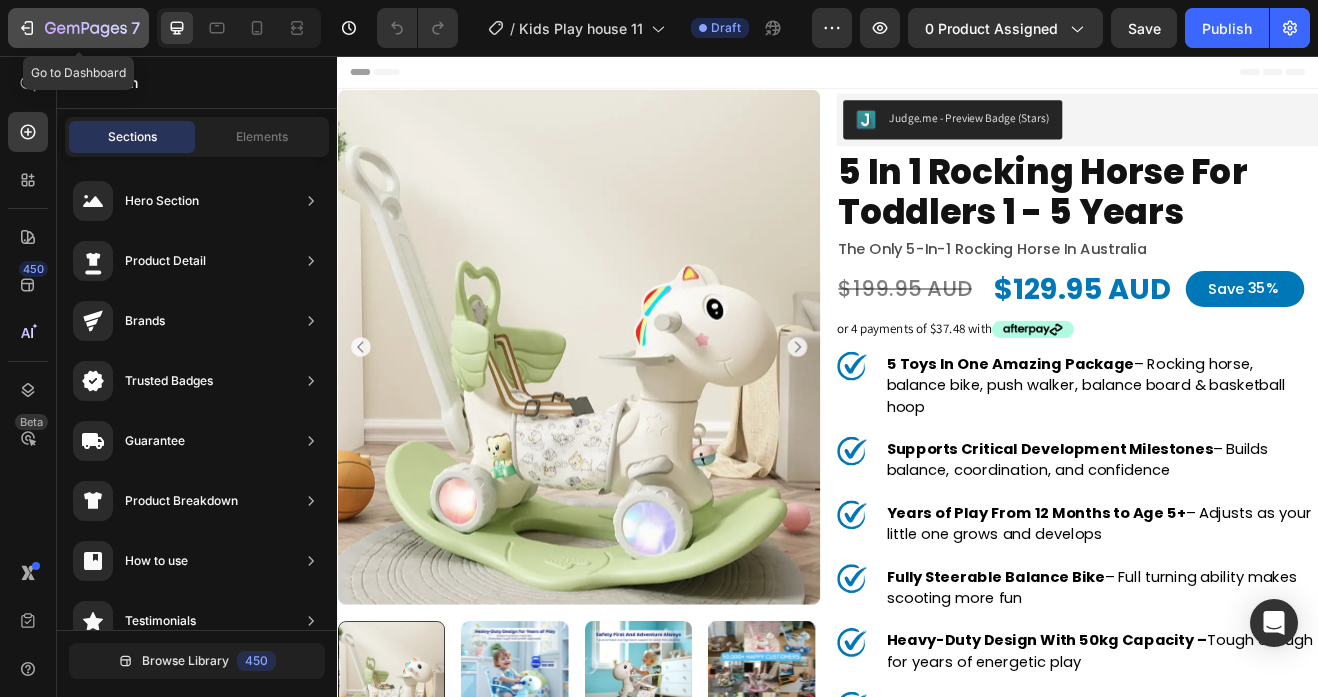 click 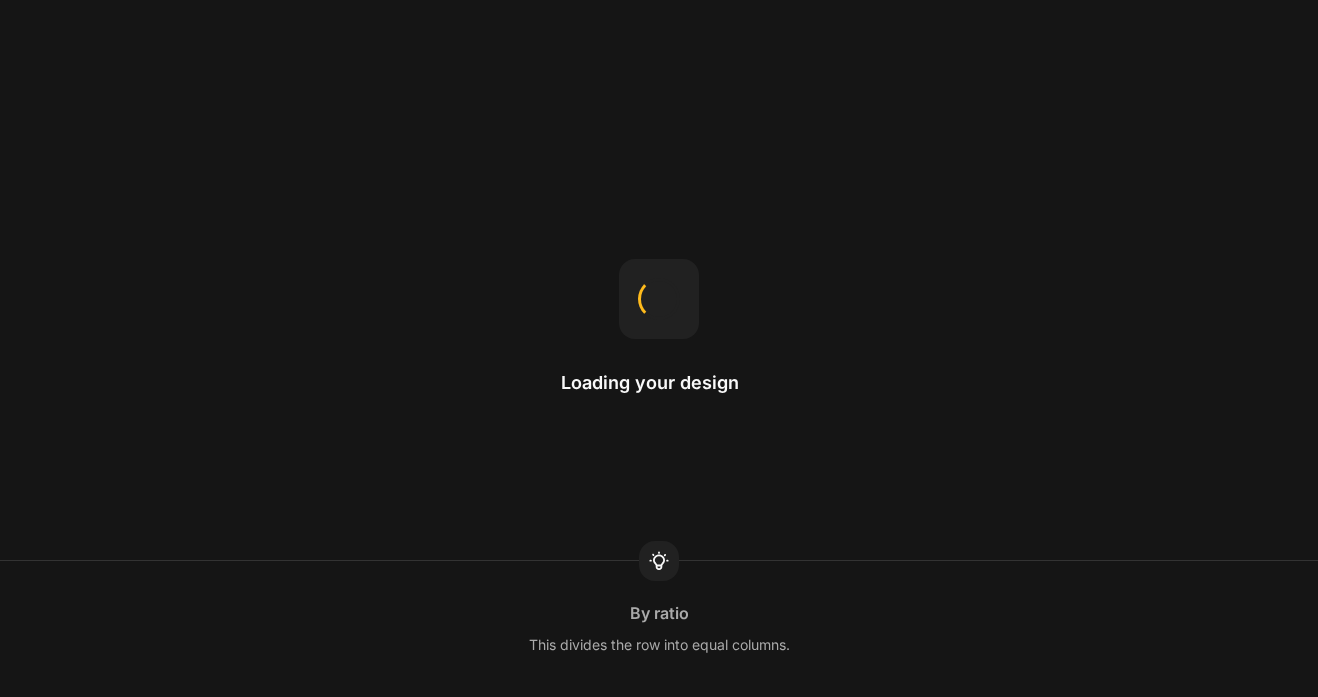 scroll, scrollTop: 0, scrollLeft: 0, axis: both 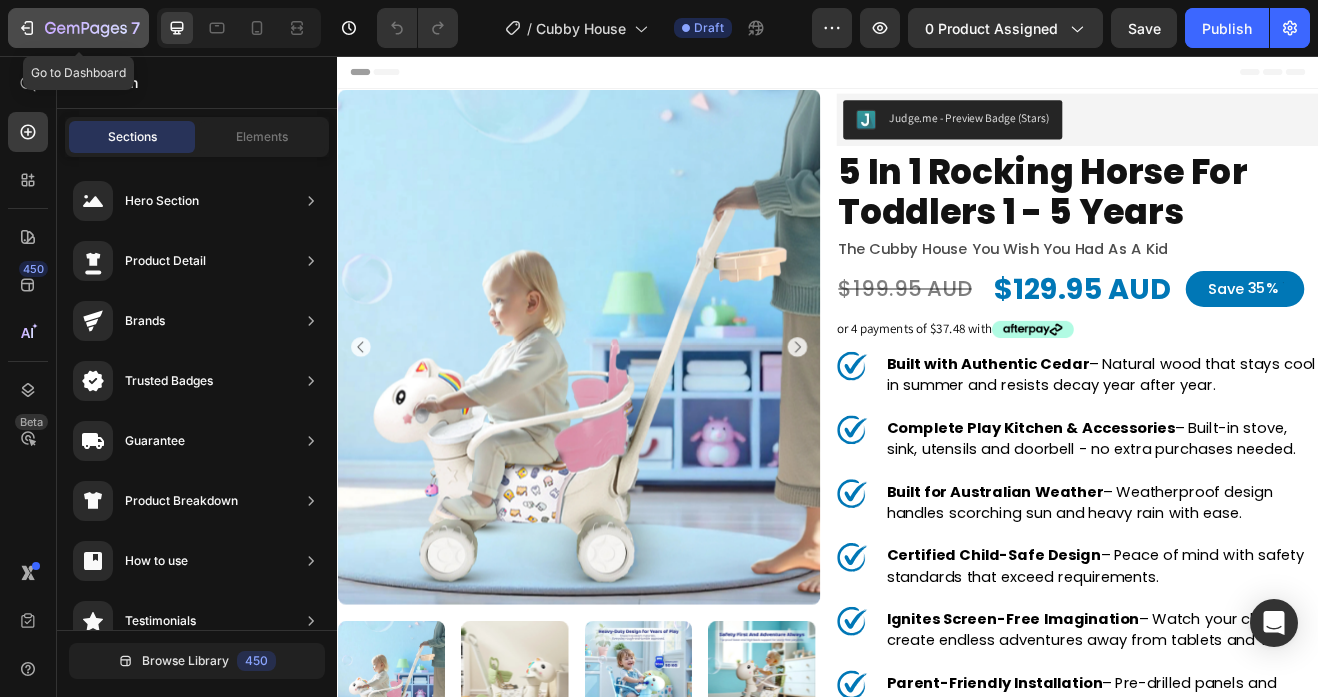 click on "7" 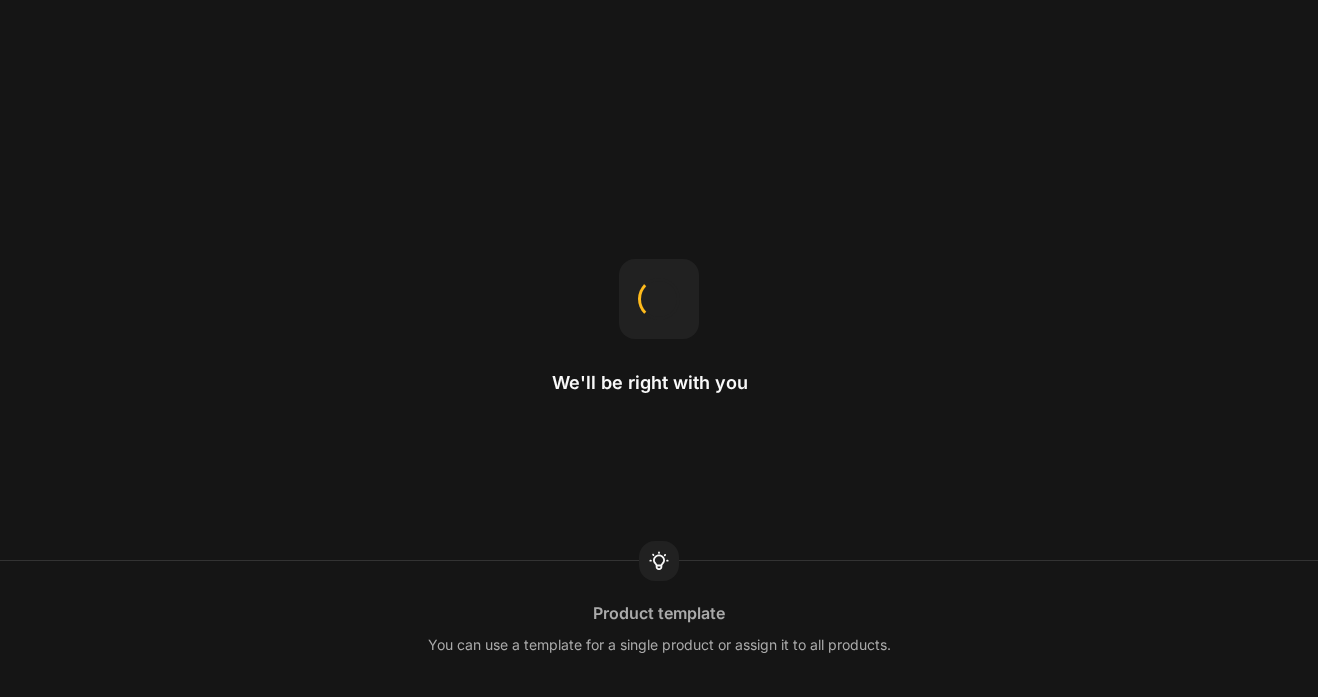scroll, scrollTop: 0, scrollLeft: 0, axis: both 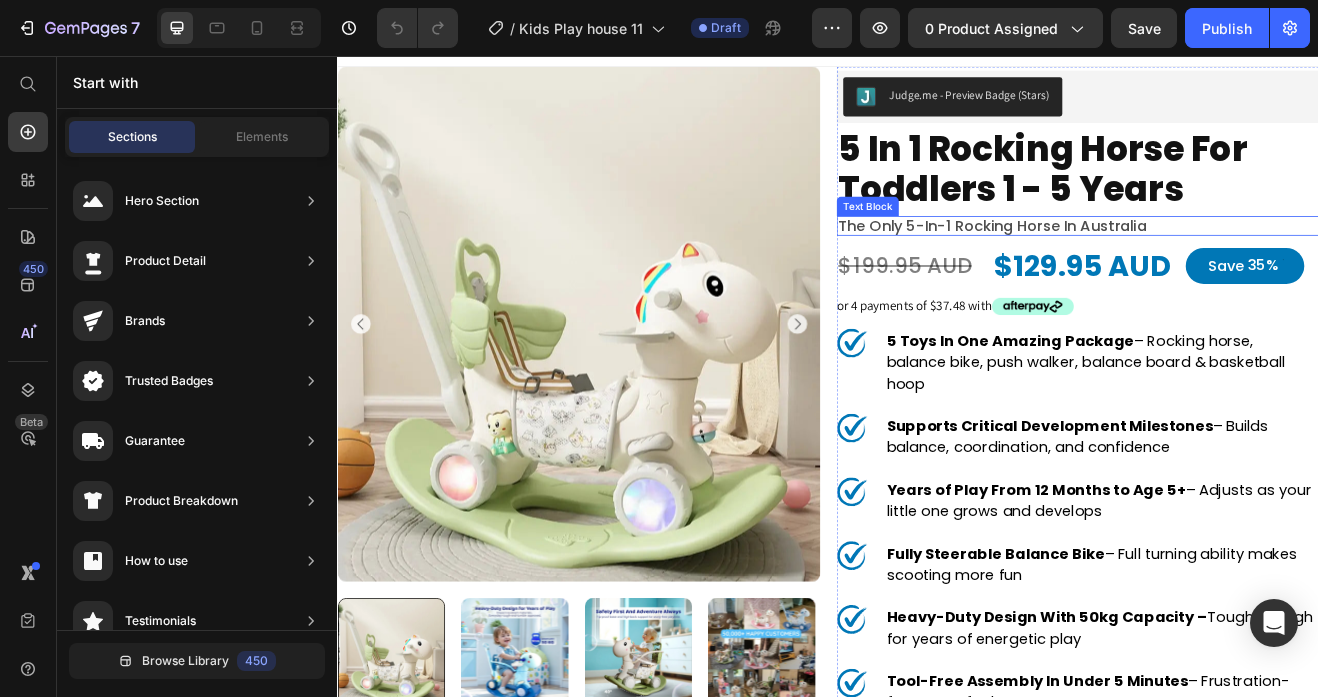 click on "The Only 5-in-1 Rocking Horse in Australia" at bounding box center [1242, 265] 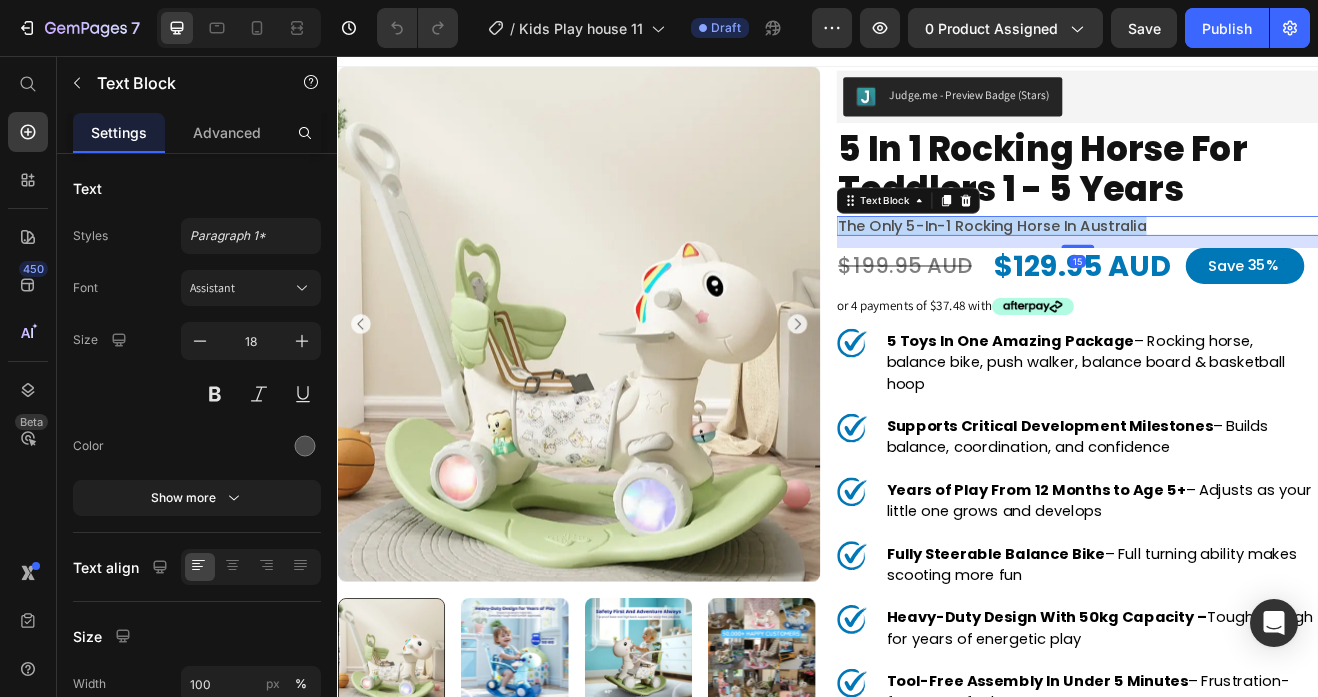 click on "The Only 5-in-1 Rocking Horse in Australia" at bounding box center [1242, 265] 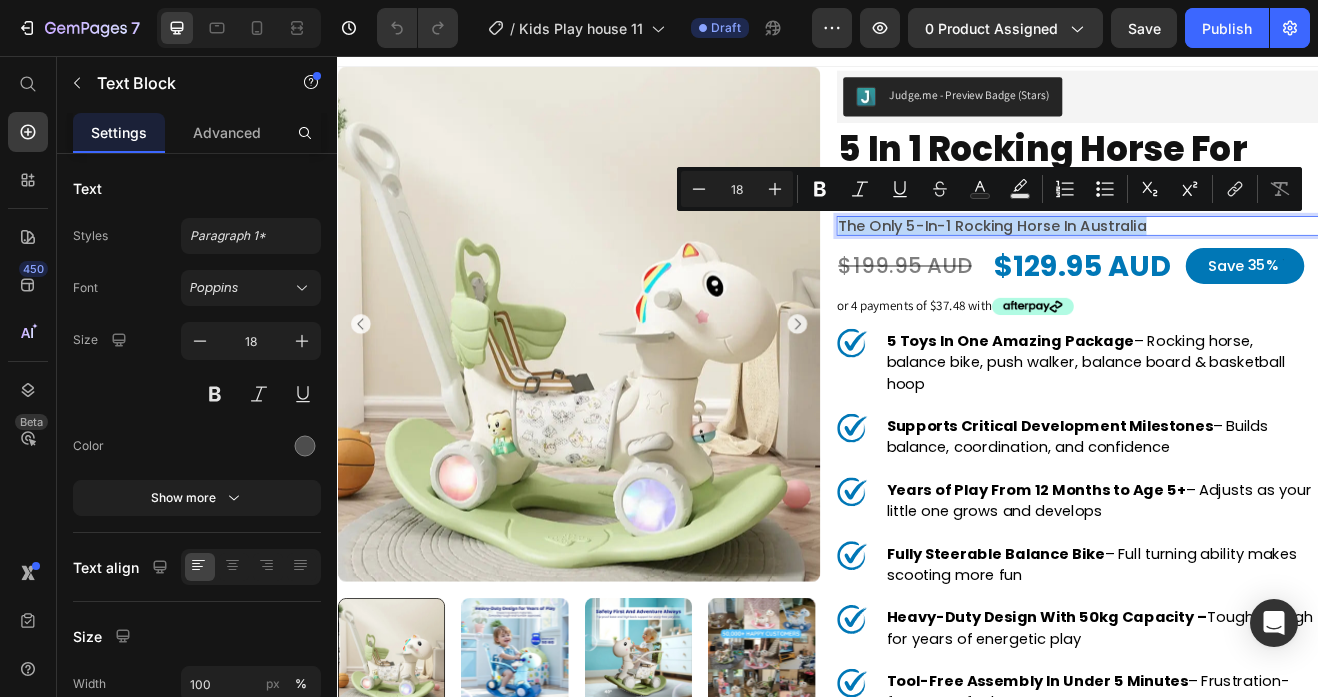type on "11" 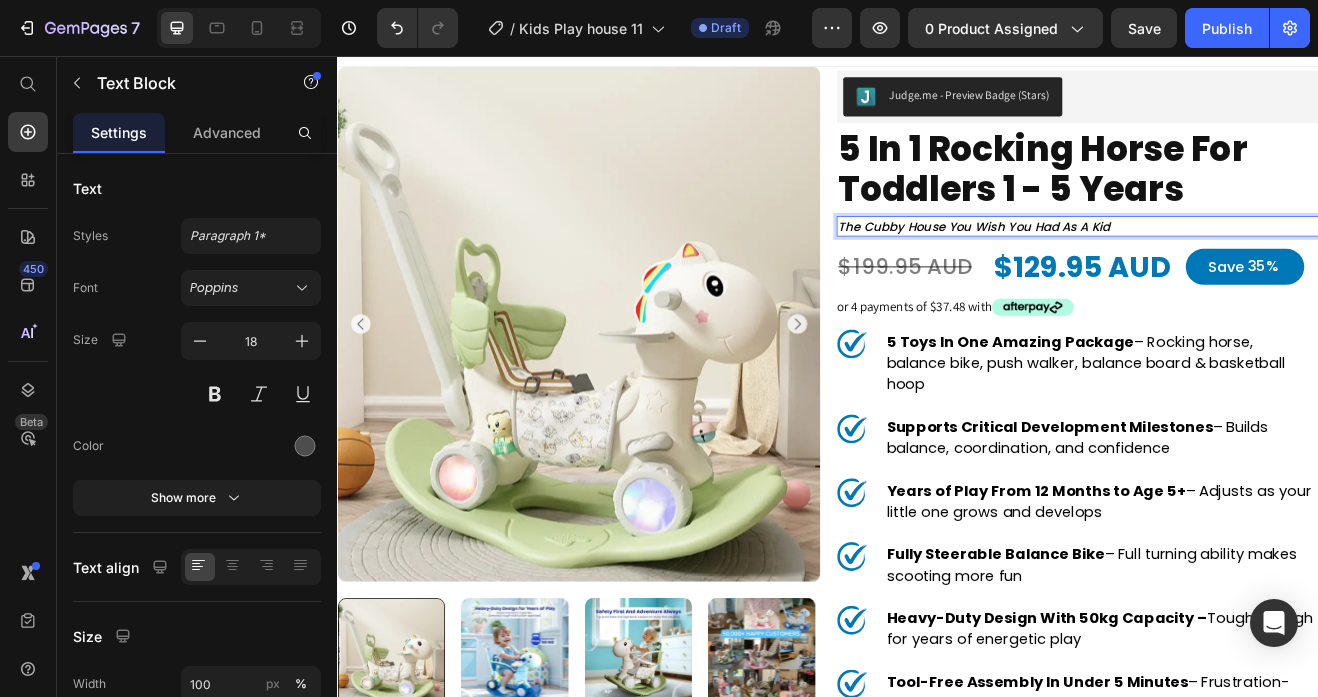 click on "The cubby house you wish you had as a kid" at bounding box center [1115, 266] 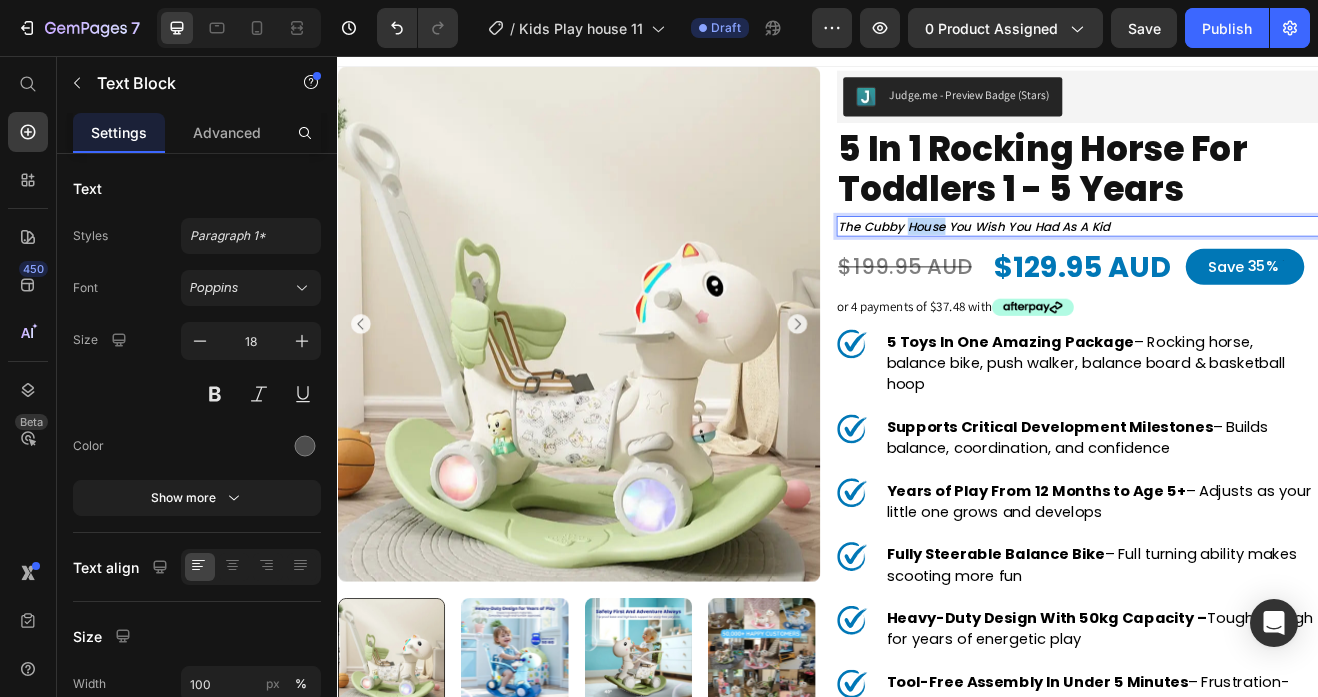 click on "The cubby house you wish you had as a kid" at bounding box center (1115, 266) 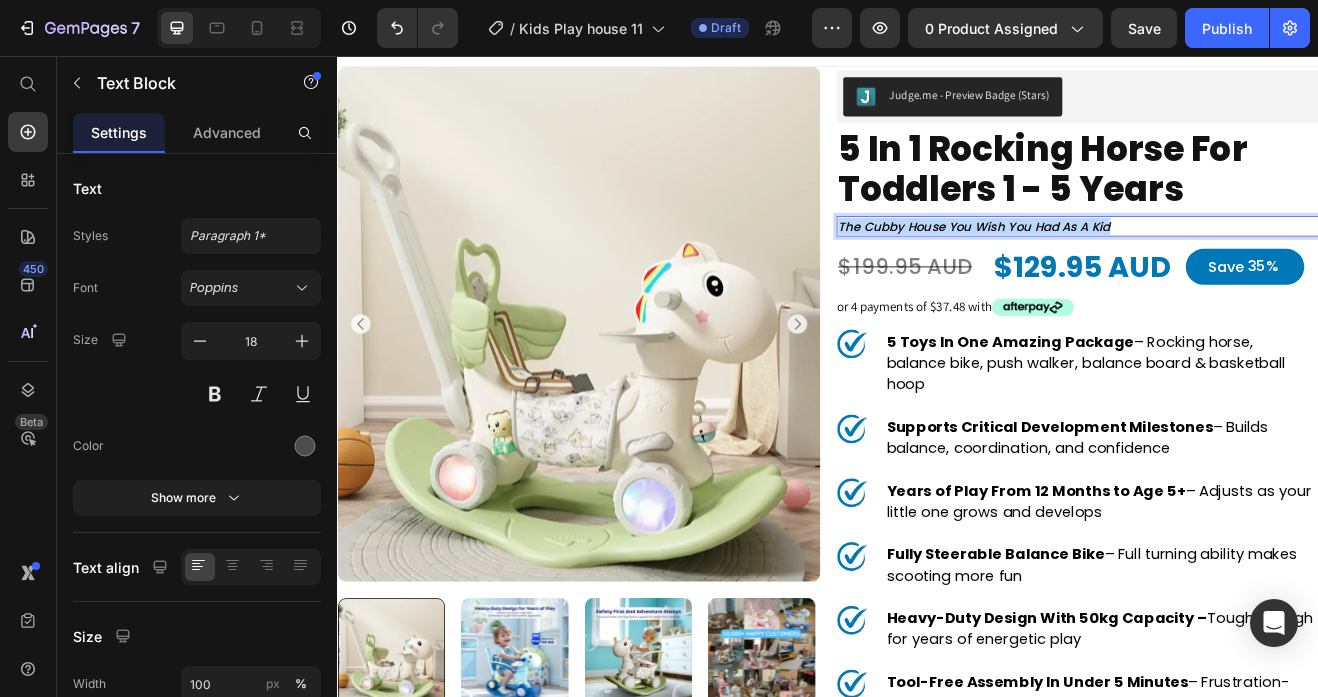 click on "The cubby house you wish you had as a kid" at bounding box center (1115, 266) 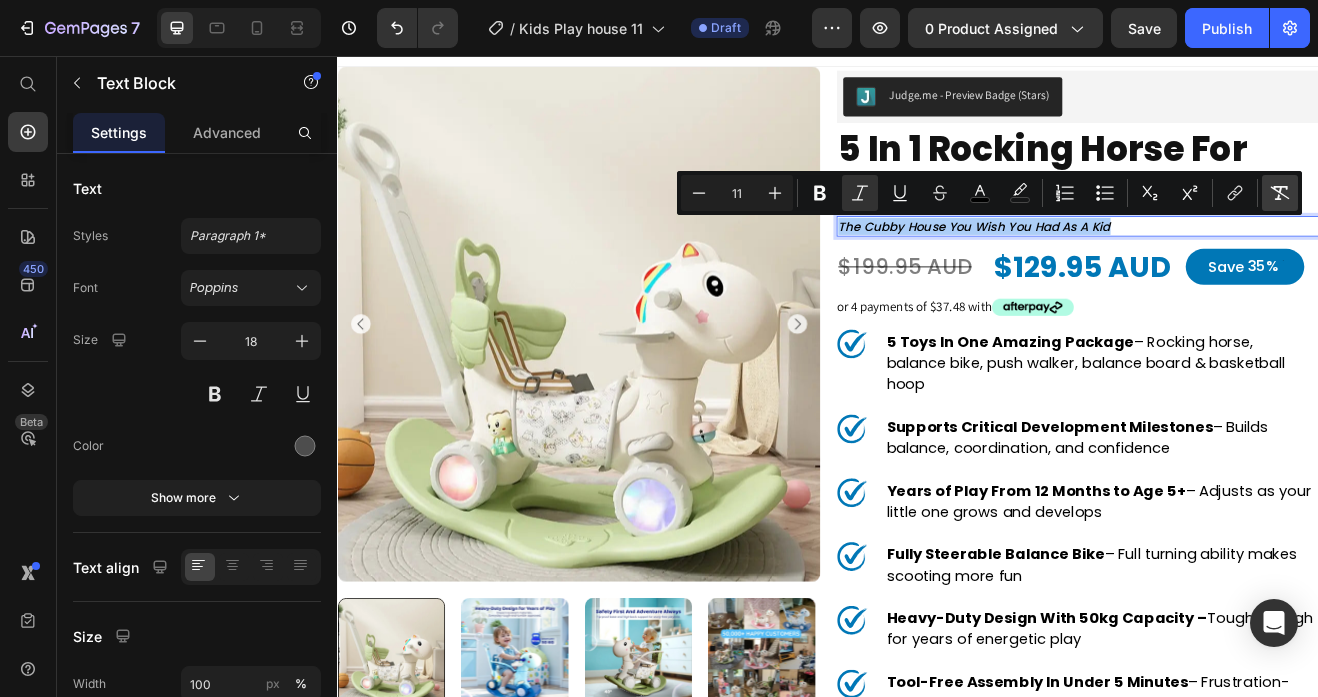 click 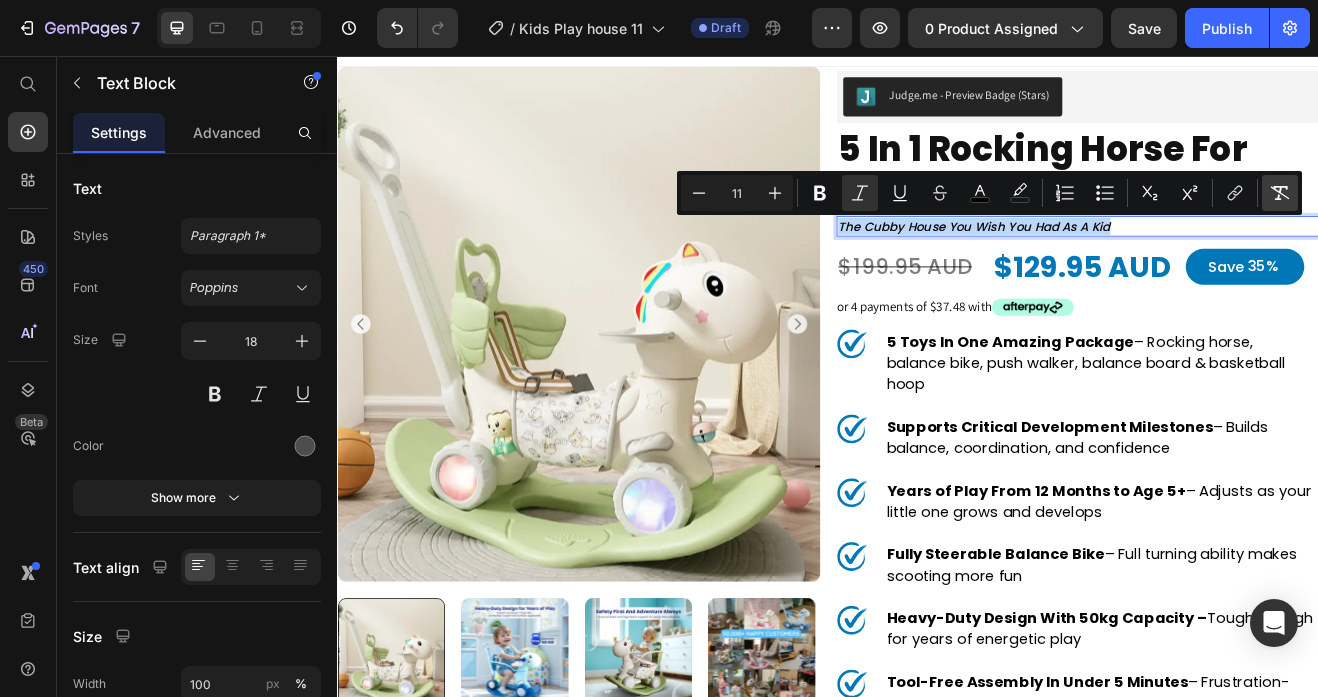 type on "18" 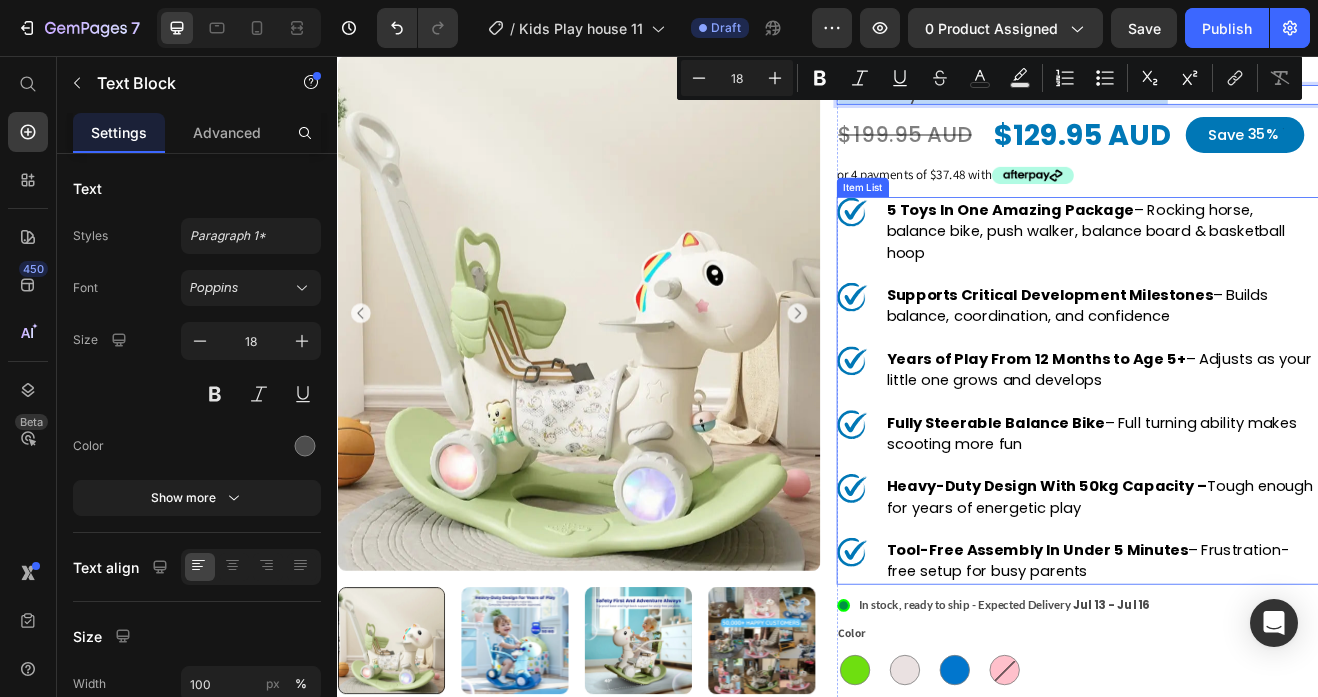 scroll, scrollTop: 191, scrollLeft: 0, axis: vertical 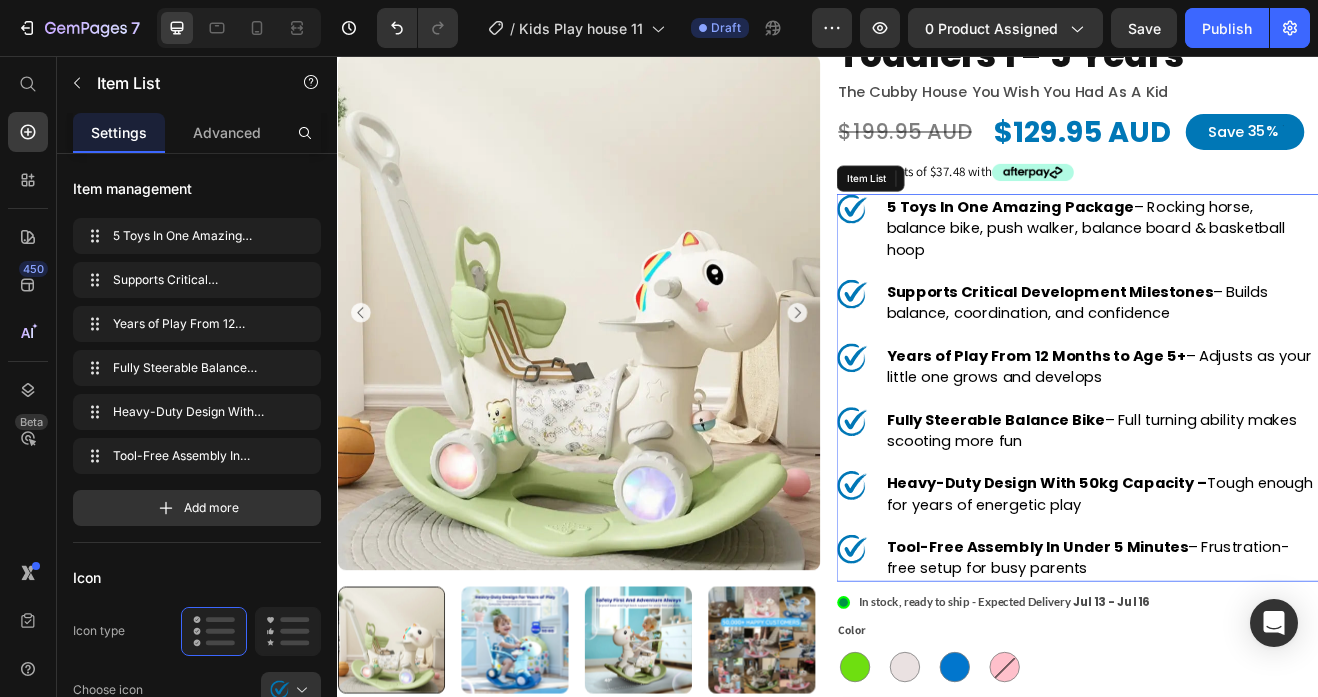 click on "5 Toys In One Amazing Package" at bounding box center (1159, 241) 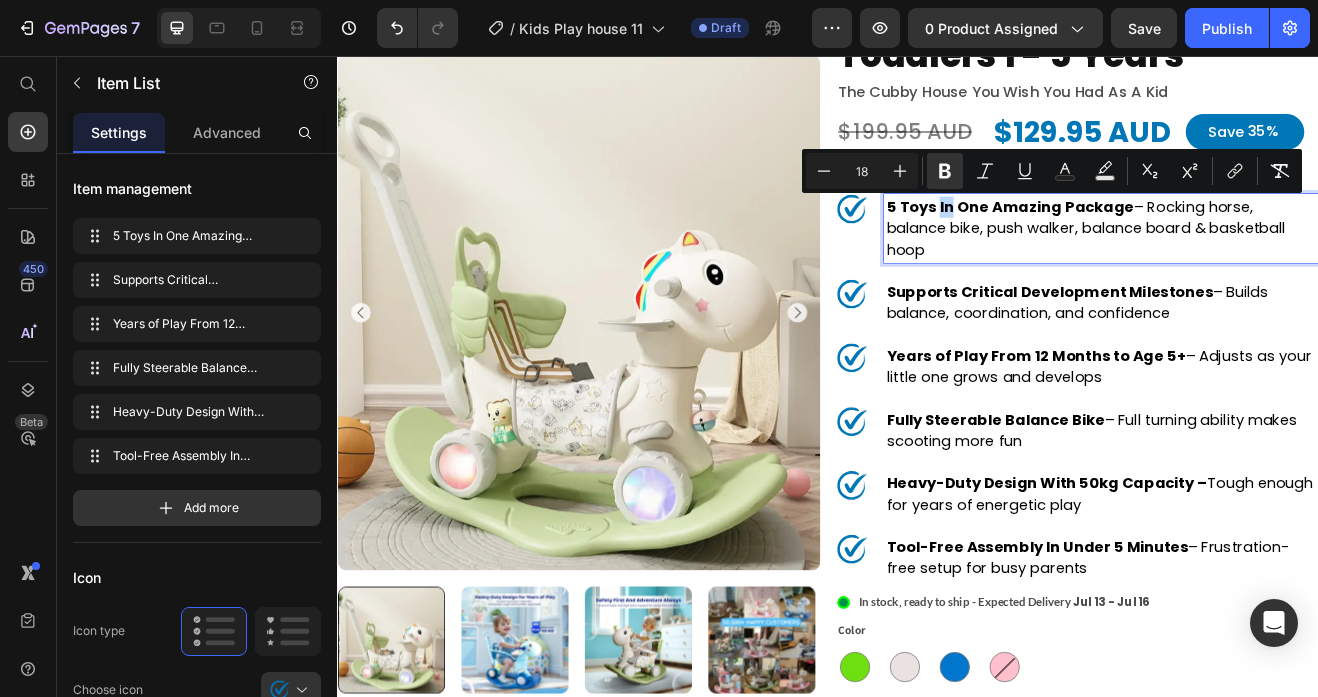 type on "11" 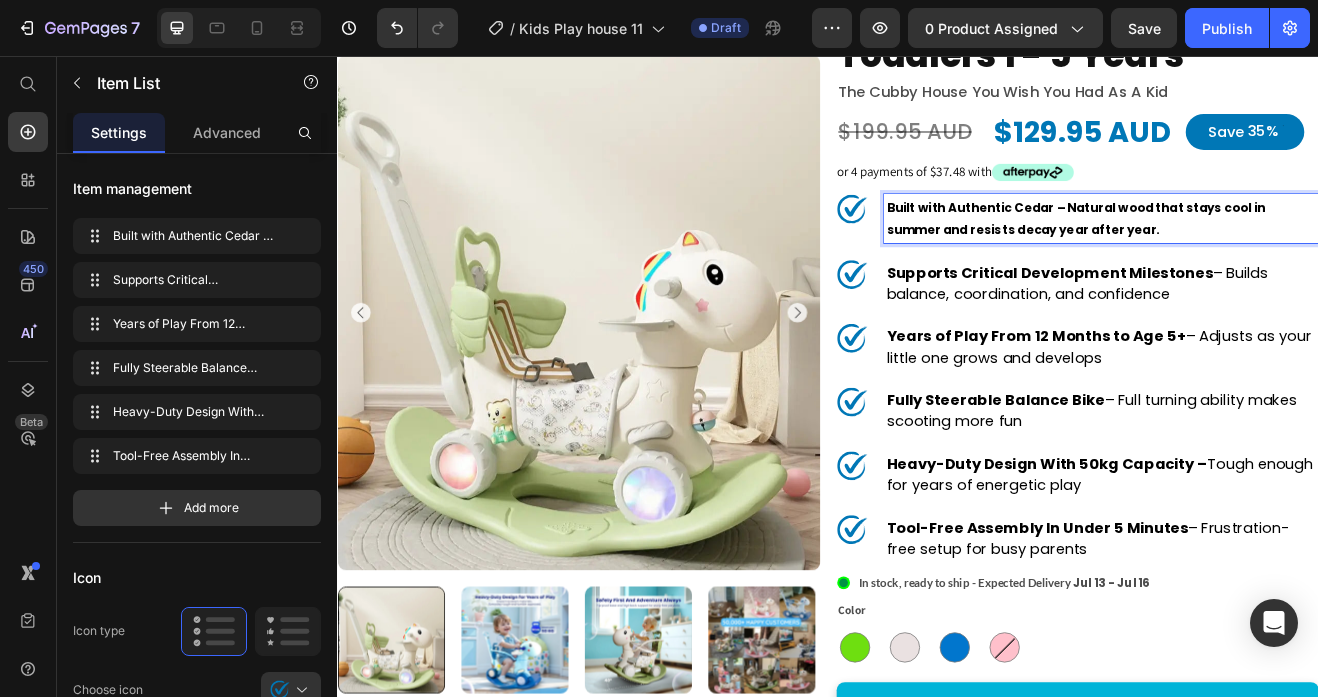click on "Built with Authentic Cedar – Natural wood that stays cool in summer and resists decay year after year." at bounding box center [1271, 256] 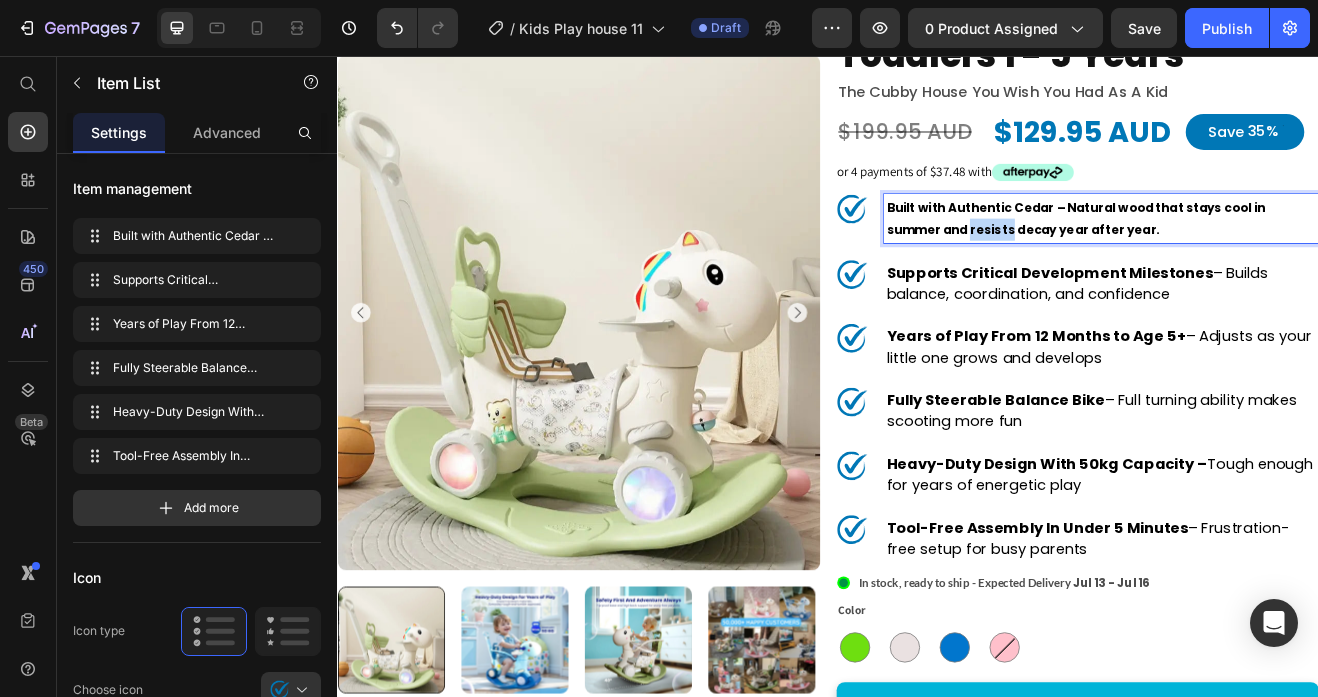 click on "Built with Authentic Cedar – Natural wood that stays cool in summer and resists decay year after year." at bounding box center [1271, 256] 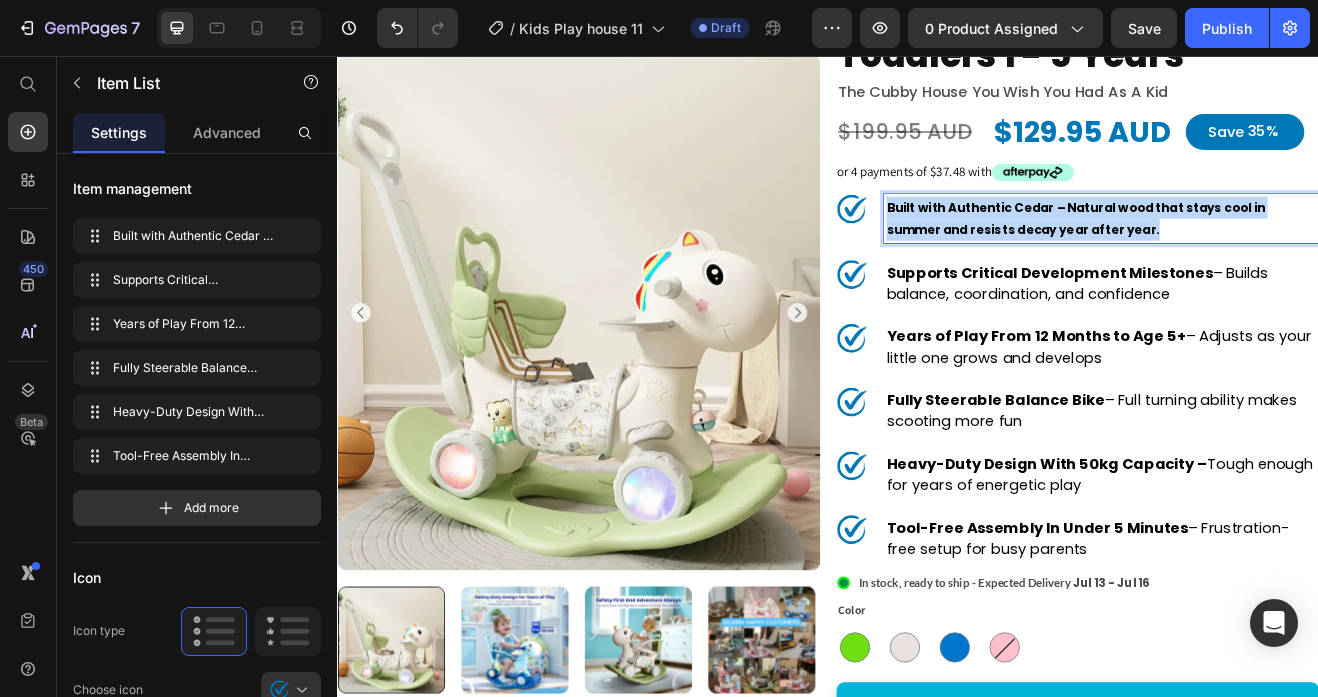 click on "Built with Authentic Cedar – Natural wood that stays cool in summer and resists decay year after year." at bounding box center [1271, 256] 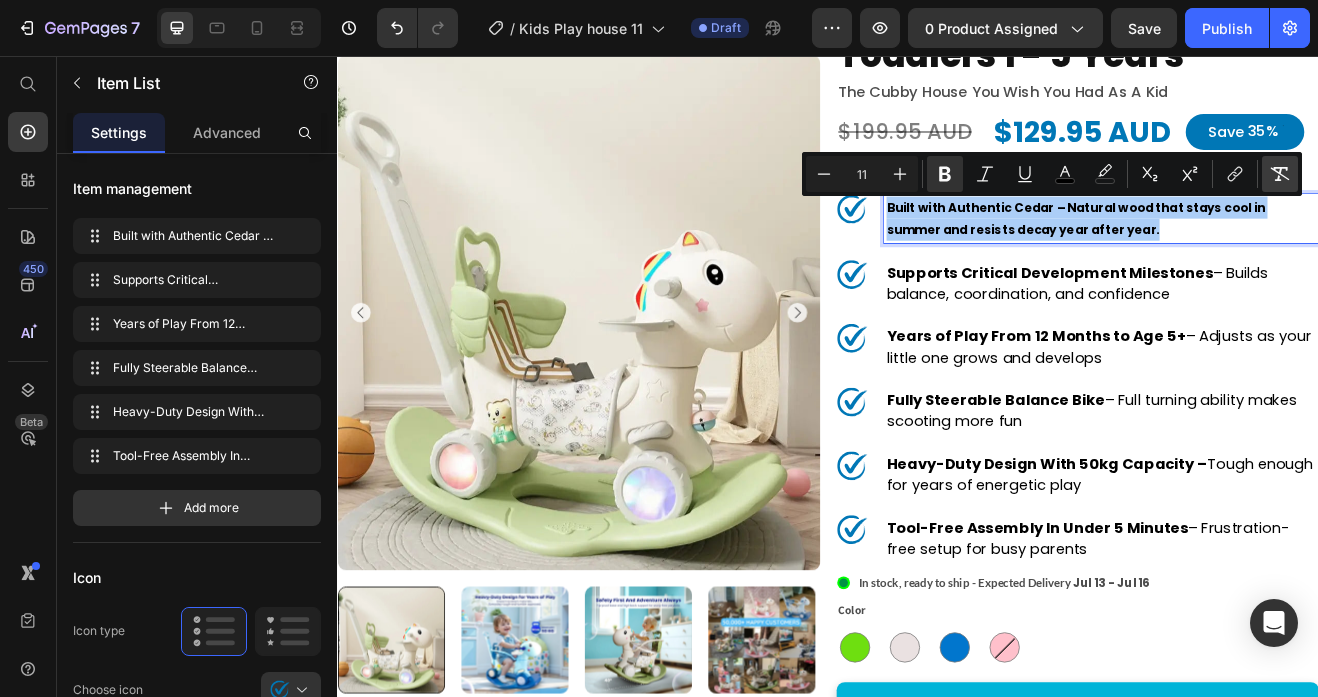 click 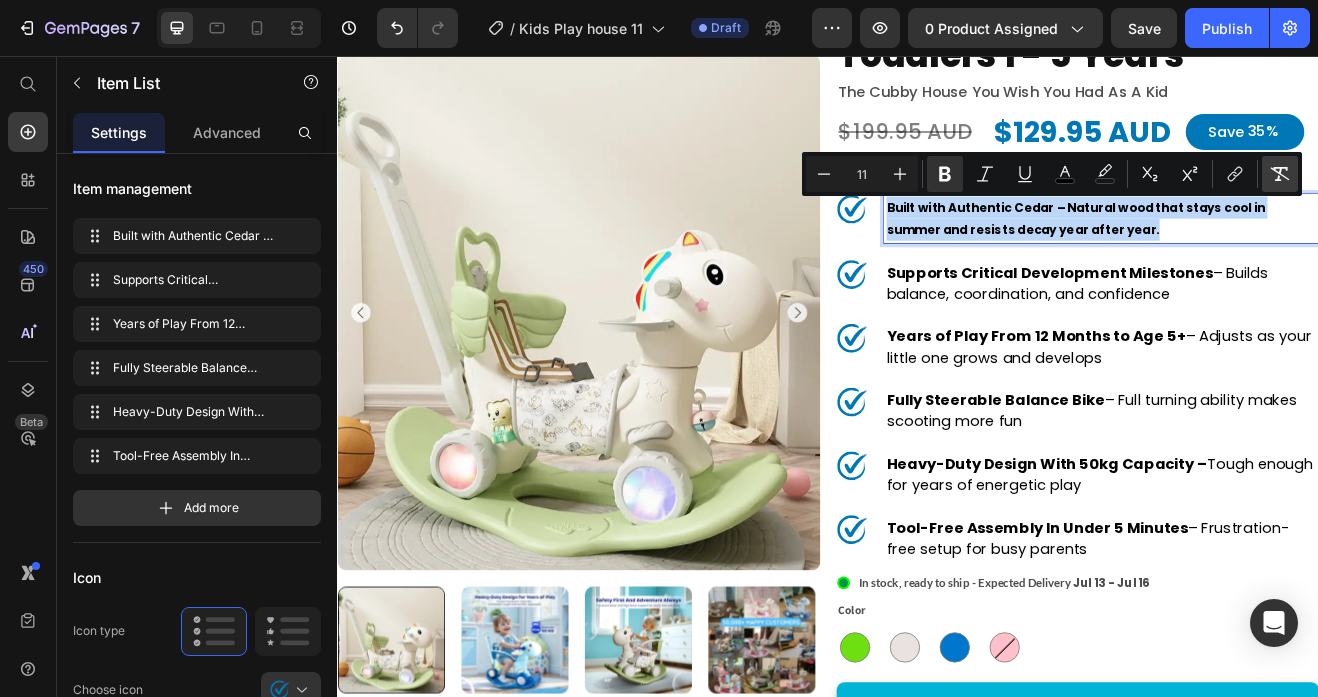 type on "18" 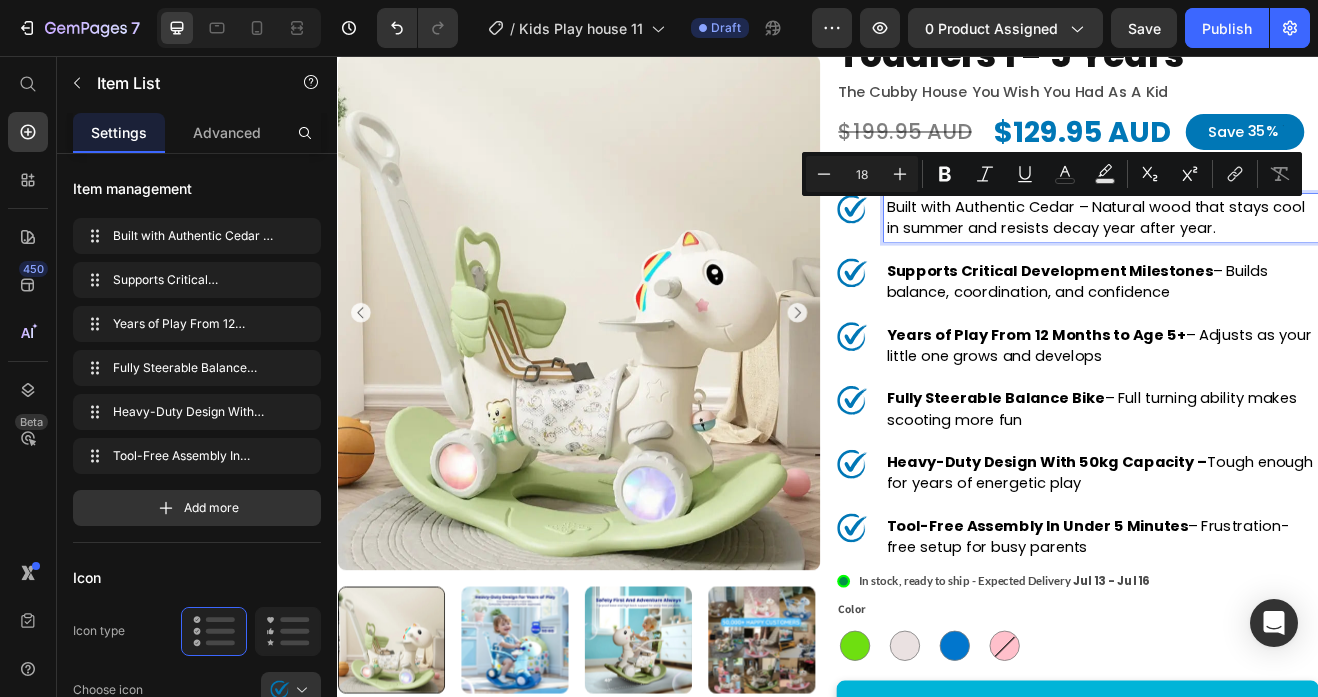 click on "Built with Authentic Cedar – Natural wood that stays cool in summer and resists decay year after year." at bounding box center [1271, 255] 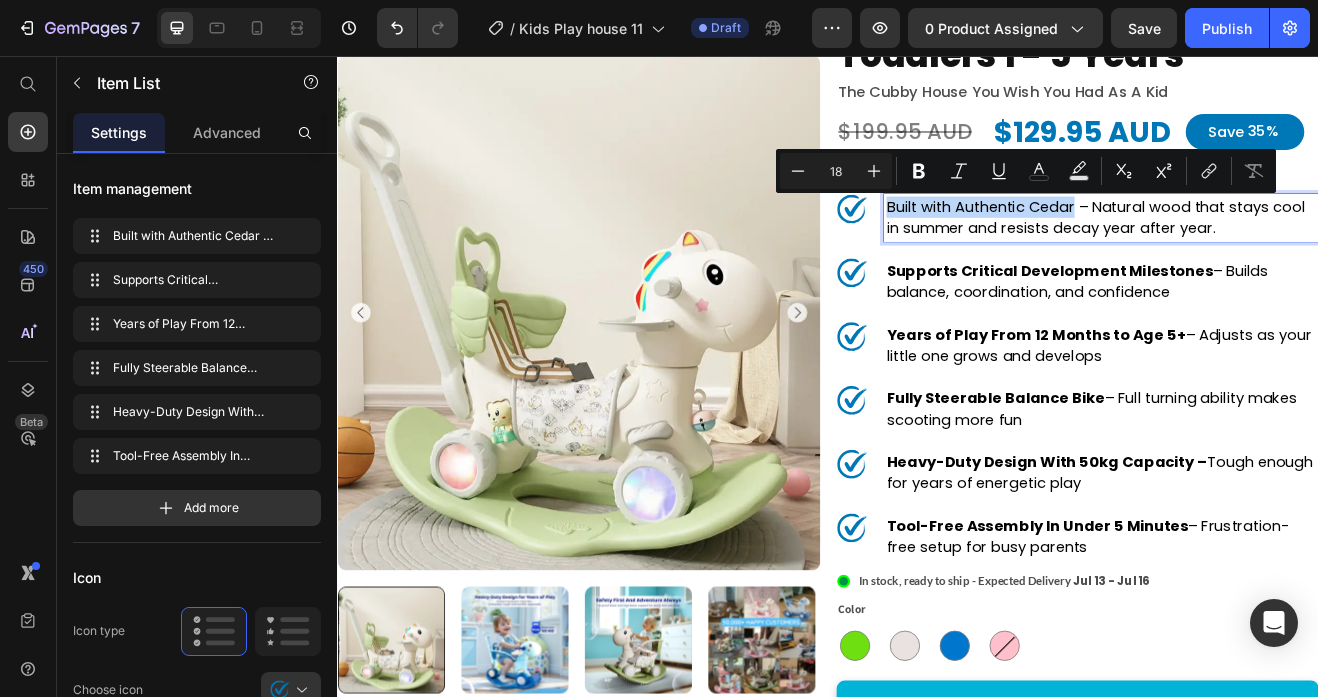 drag, startPoint x: 1239, startPoint y: 239, endPoint x: 1010, endPoint y: 237, distance: 229.00873 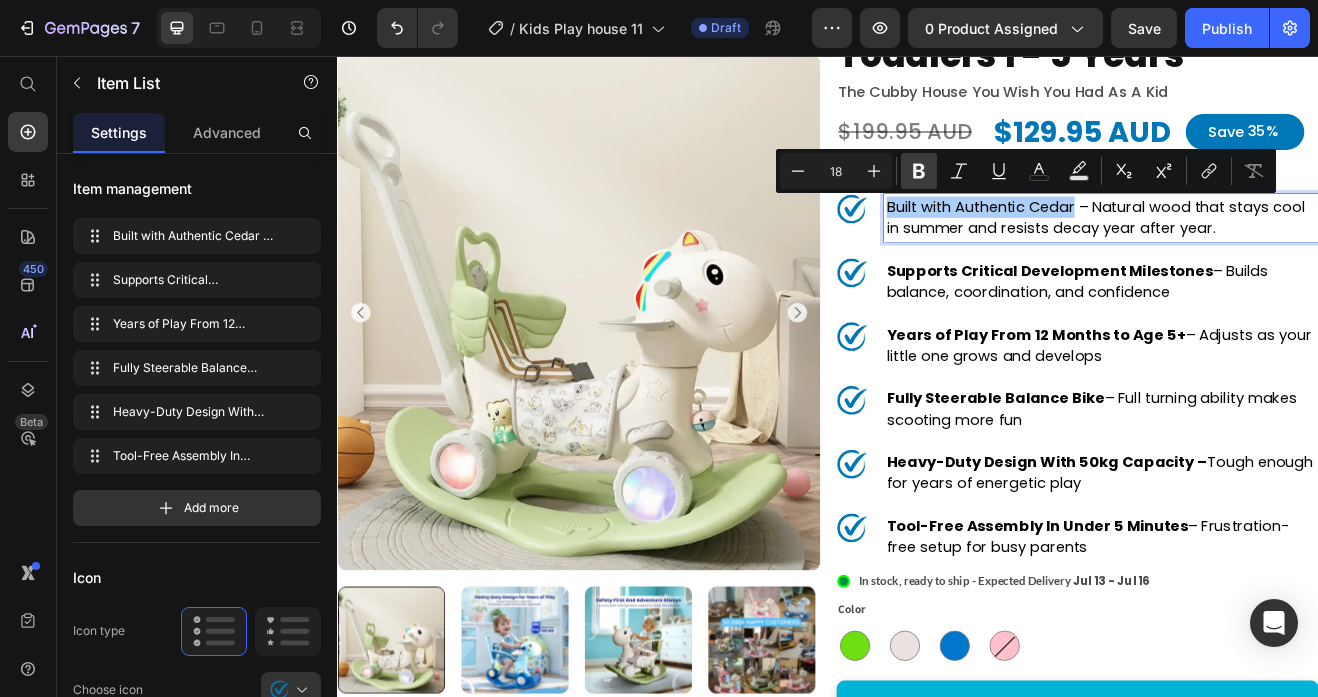 click 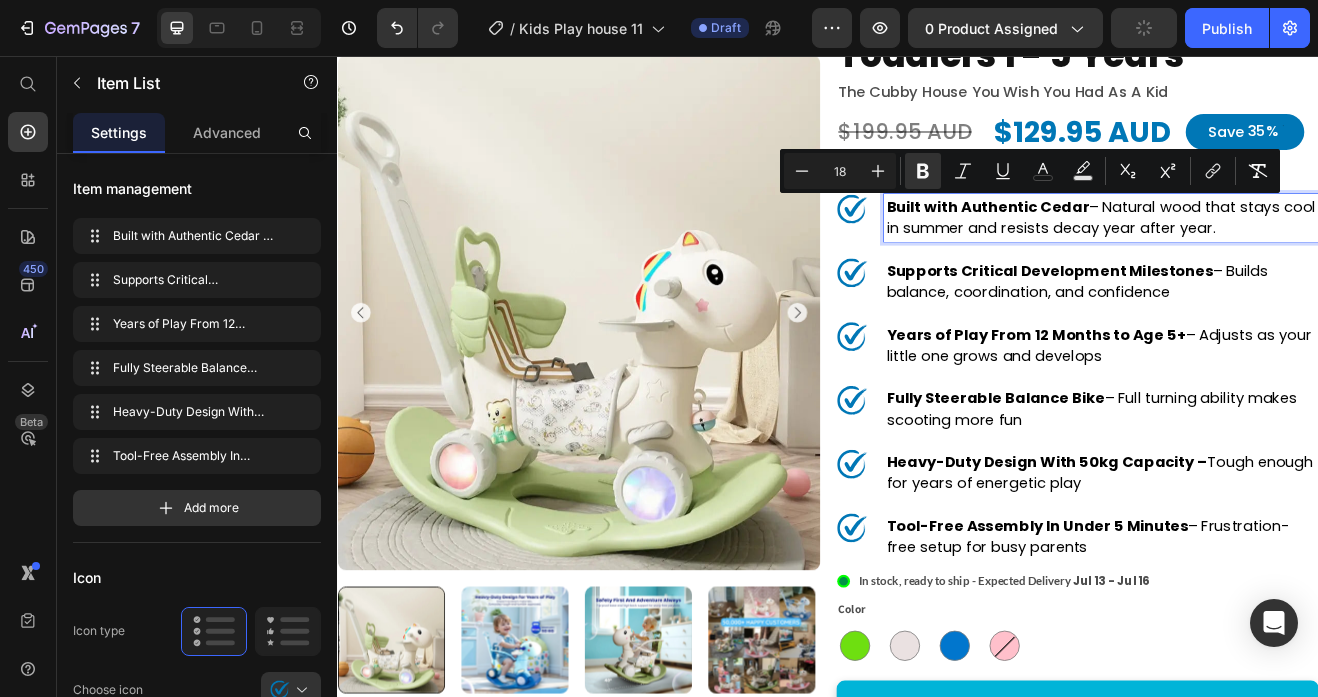 click on "Supports Critical Development Milestones  – Builds balance, coordination, and confidence" at bounding box center [1271, 333] 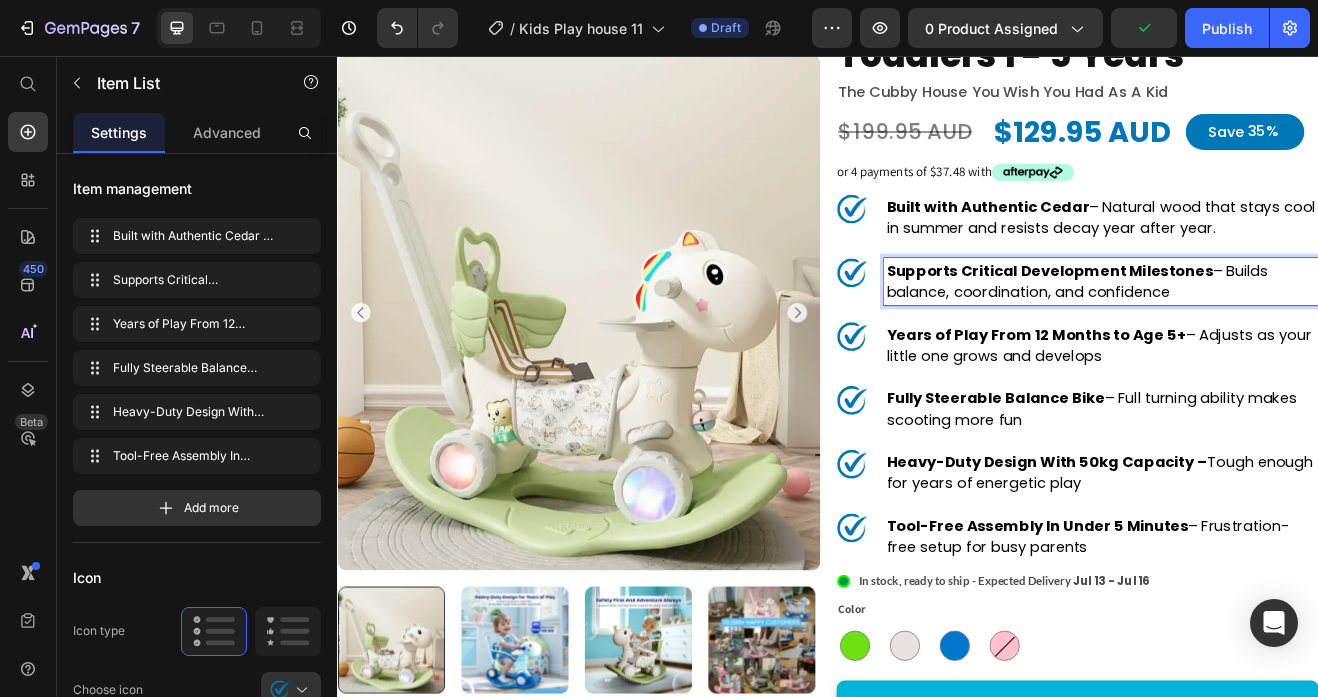 click on "Supports Critical Development Milestones  – Builds balance, coordination, and confidence" at bounding box center (1271, 333) 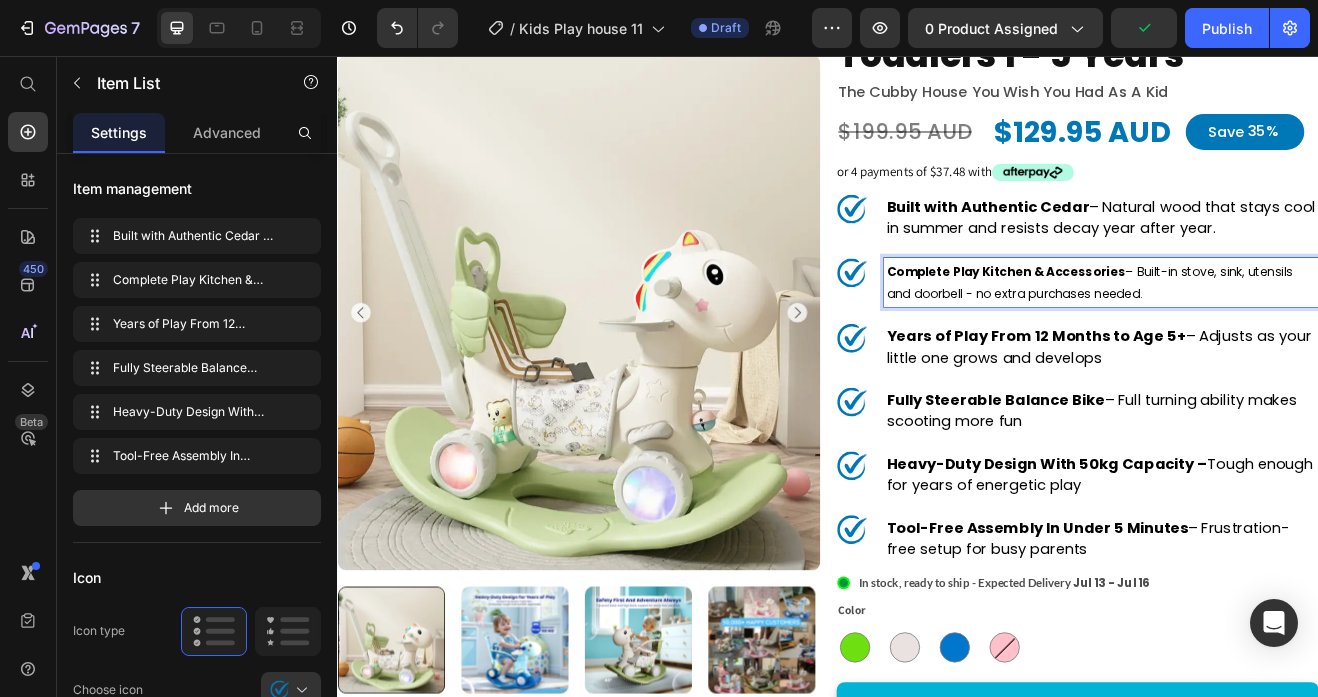 click on "Complete Play Kitchen & Accessories  – Built-in stove, sink, utensils and doorbell - no extra purchases needed." at bounding box center (1271, 334) 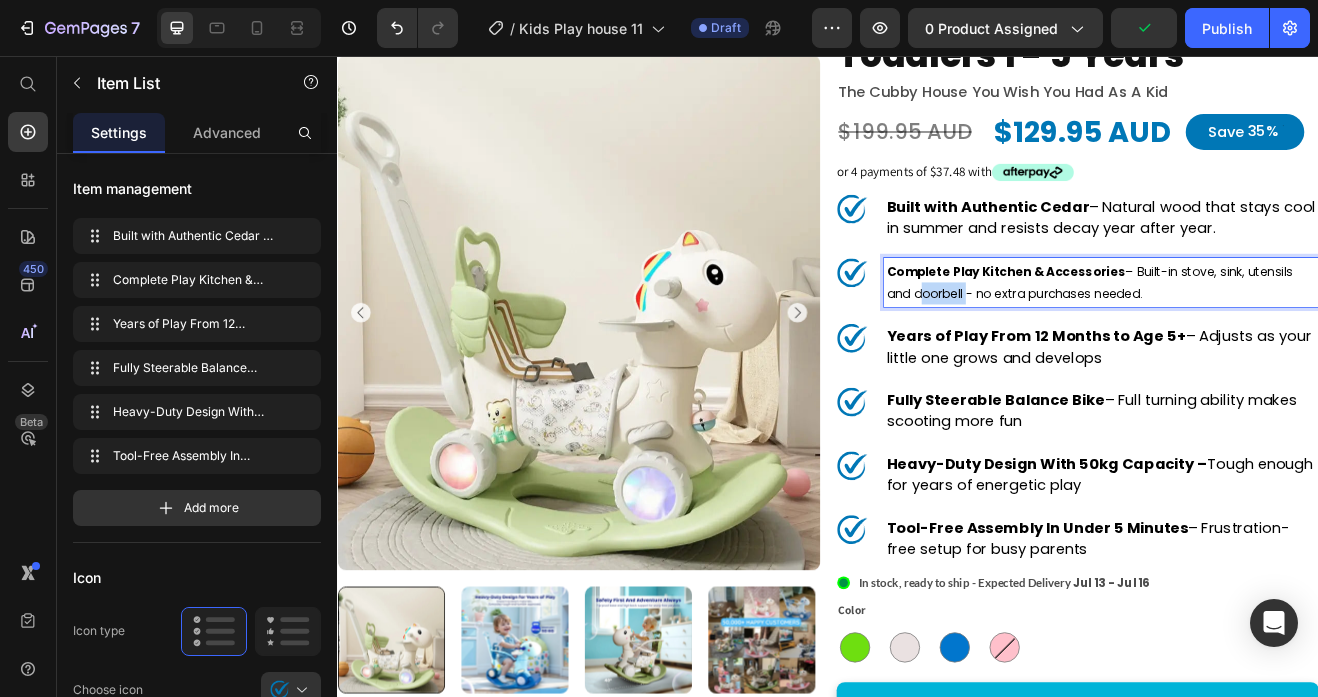 click on "Complete Play Kitchen & Accessories  – Built-in stove, sink, utensils and doorbell - no extra purchases needed." at bounding box center [1271, 334] 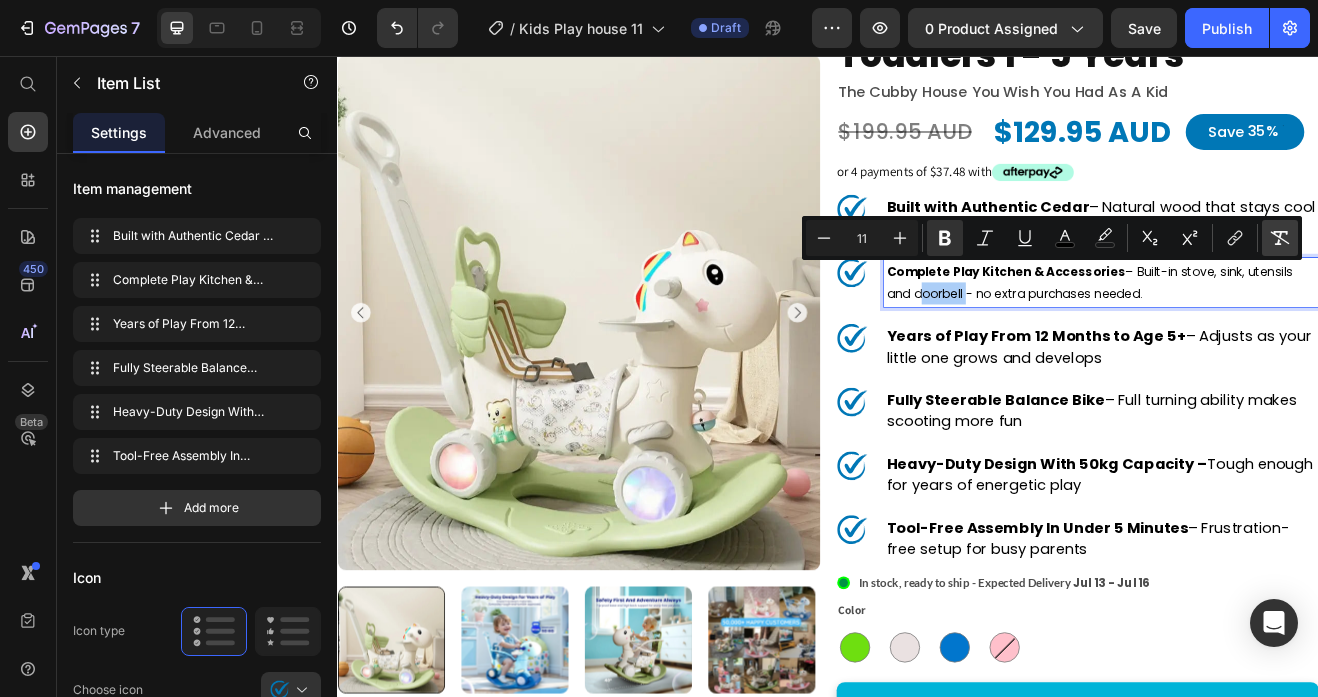 click 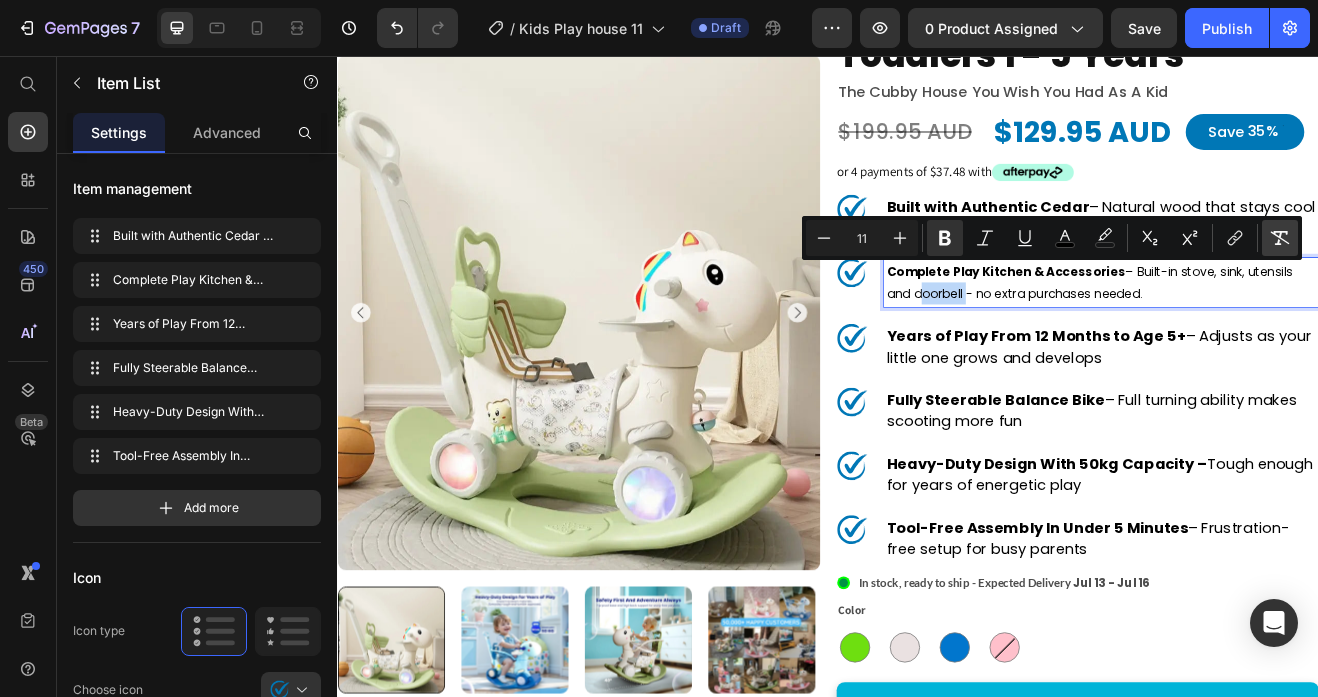type on "18" 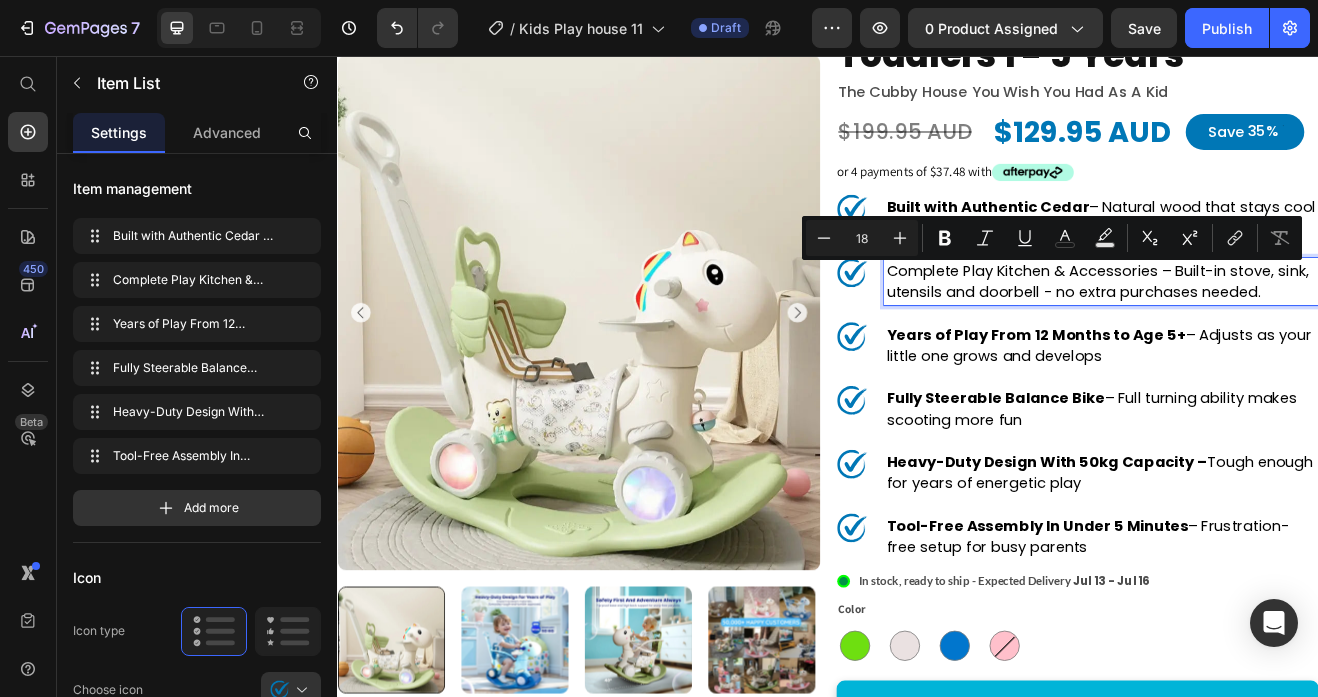 click on "Complete Play Kitchen & Accessories – Built-in stove, sink, utensils and doorbell - no extra purchases needed." at bounding box center (1271, 333) 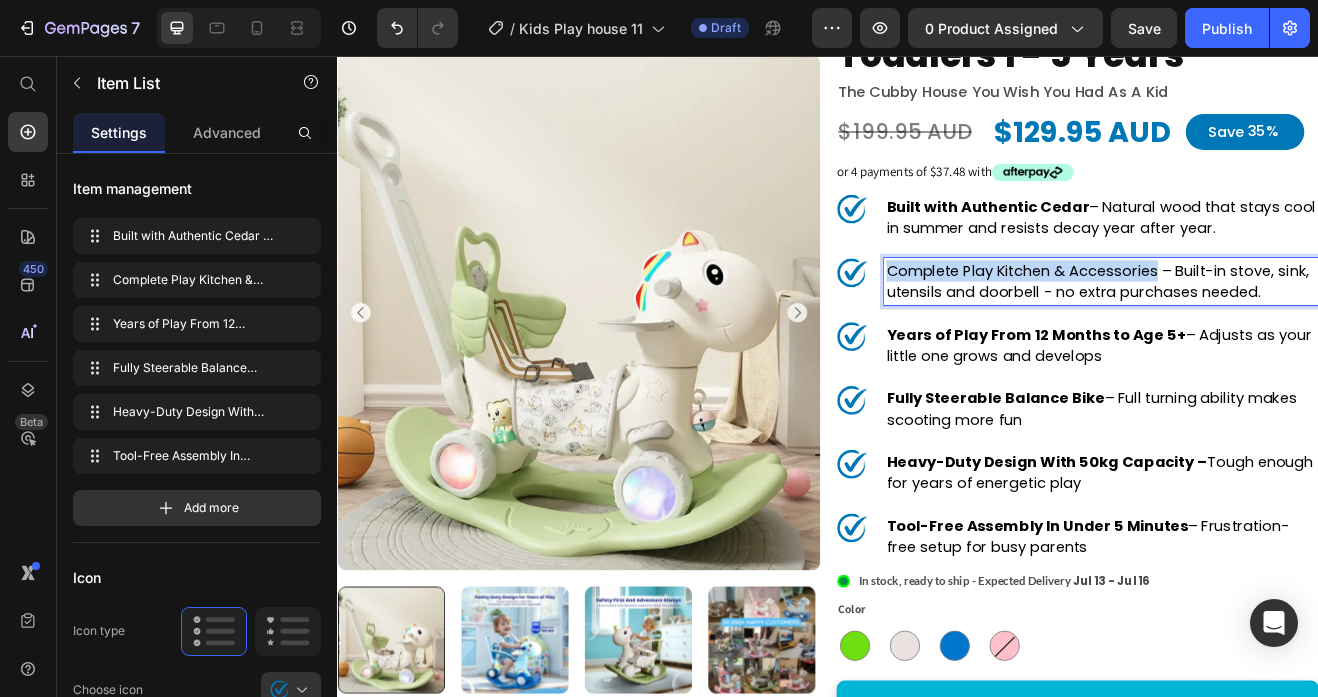 drag, startPoint x: 1340, startPoint y: 317, endPoint x: 1007, endPoint y: 318, distance: 333.0015 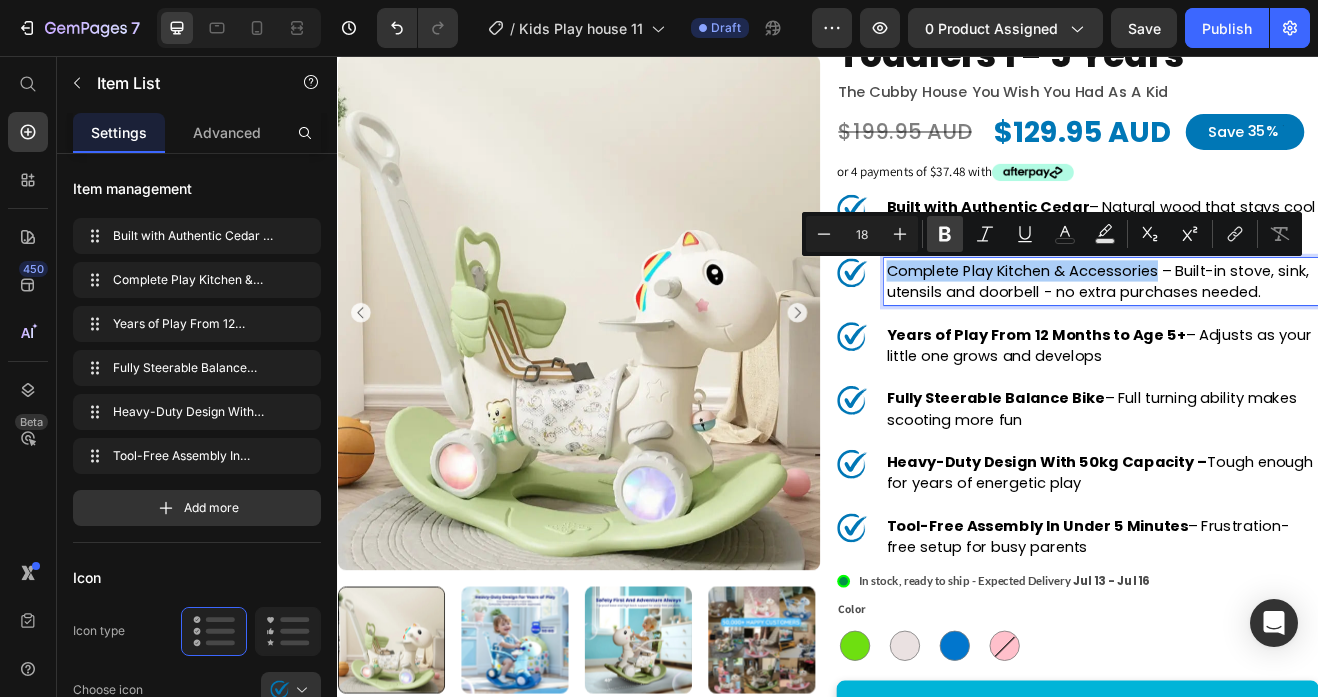 click 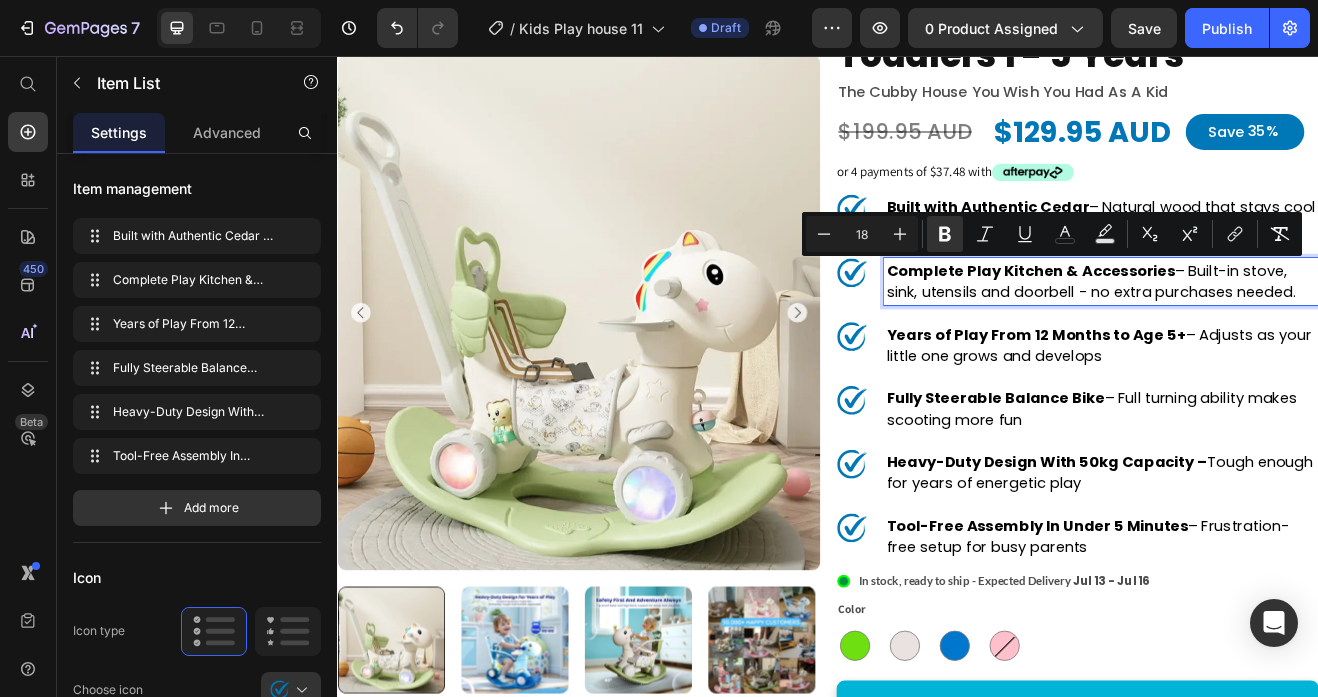 click on "Complete Play Kitchen & Accessories  – Built-in stove, sink, utensils and doorbell - no extra purchases needed." at bounding box center (1271, 333) 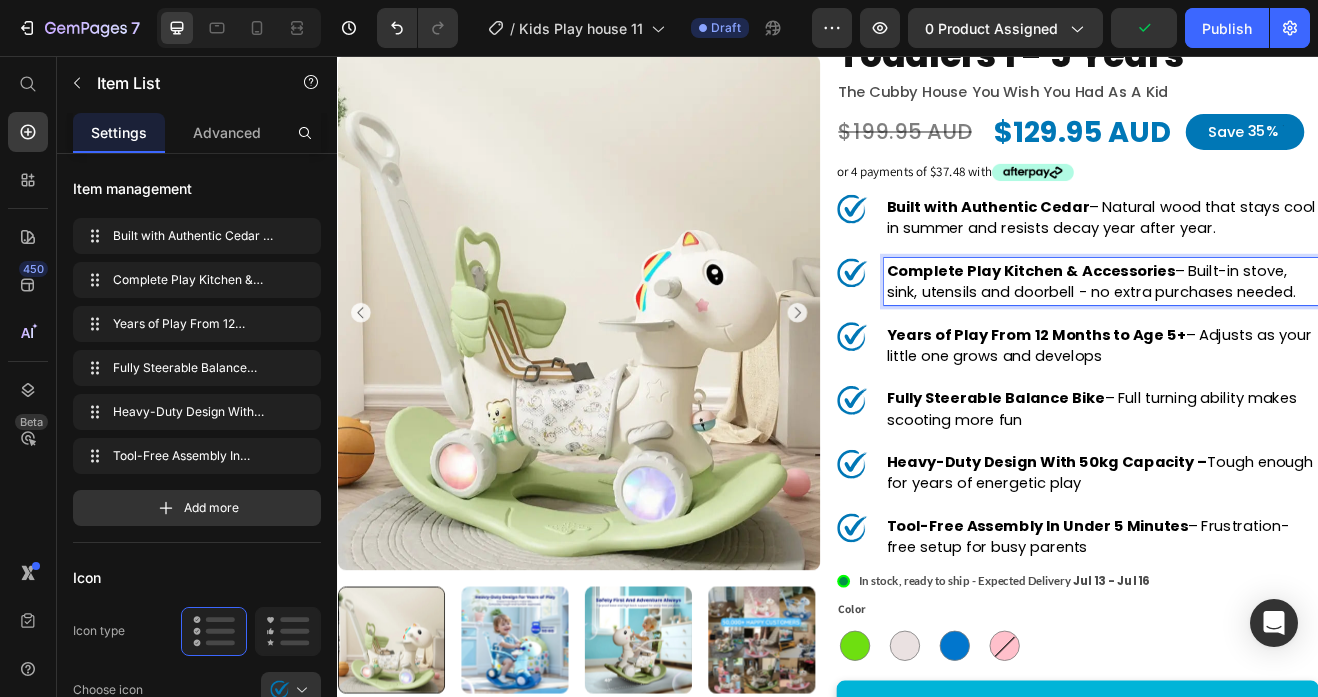 click on "Years of Play From 12 Months to Age 5+" at bounding box center (1191, 397) 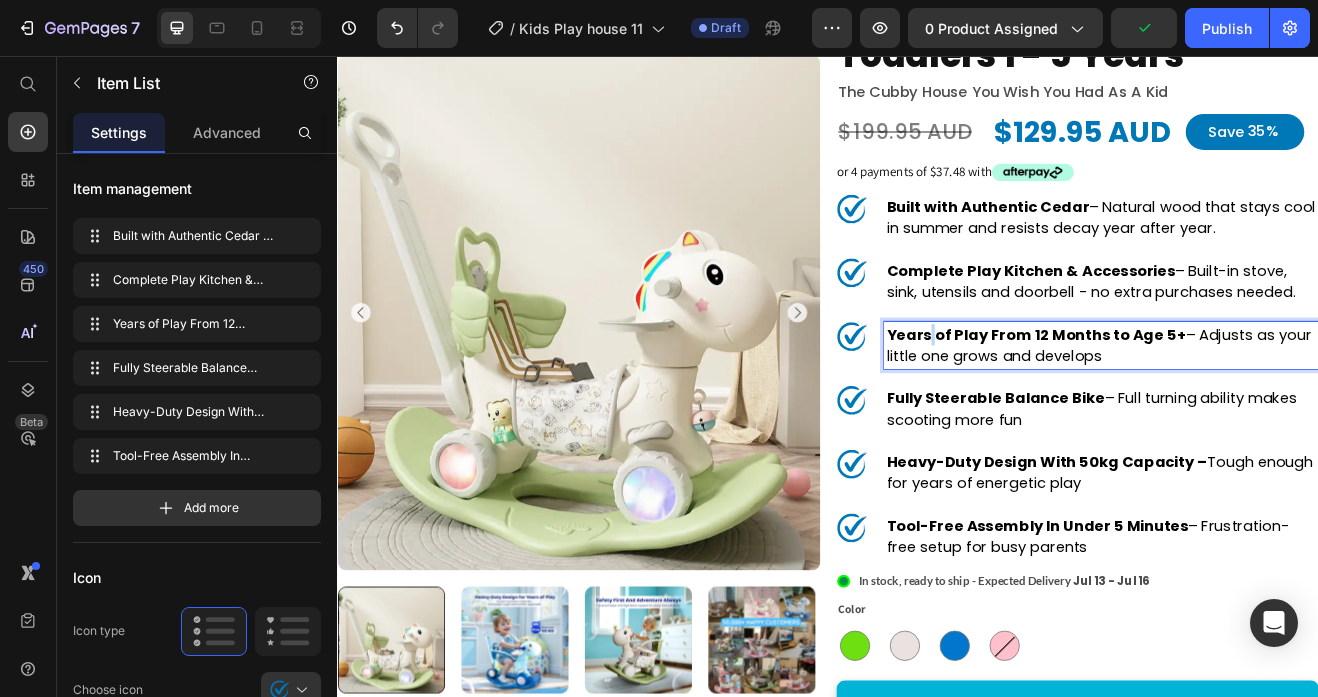 click on "Years of Play From 12 Months to Age 5+" at bounding box center (1191, 397) 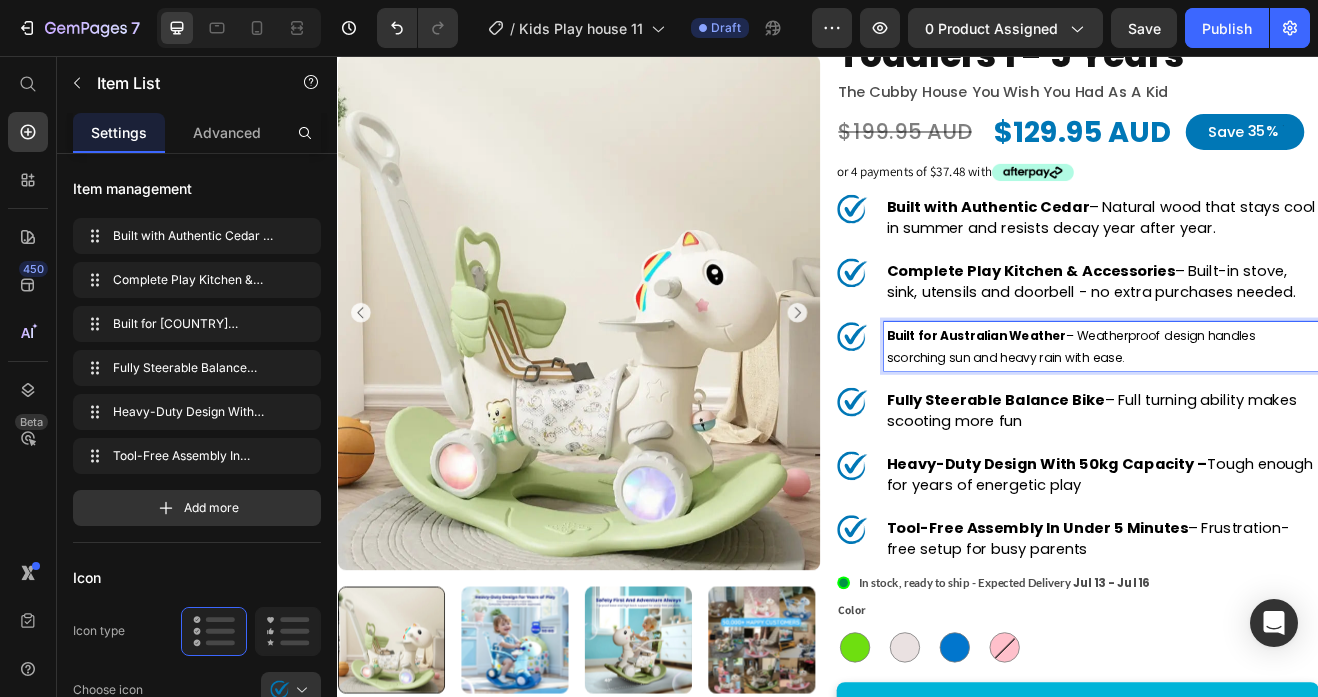 click on "Built for Australian Weather" at bounding box center [1117, 399] 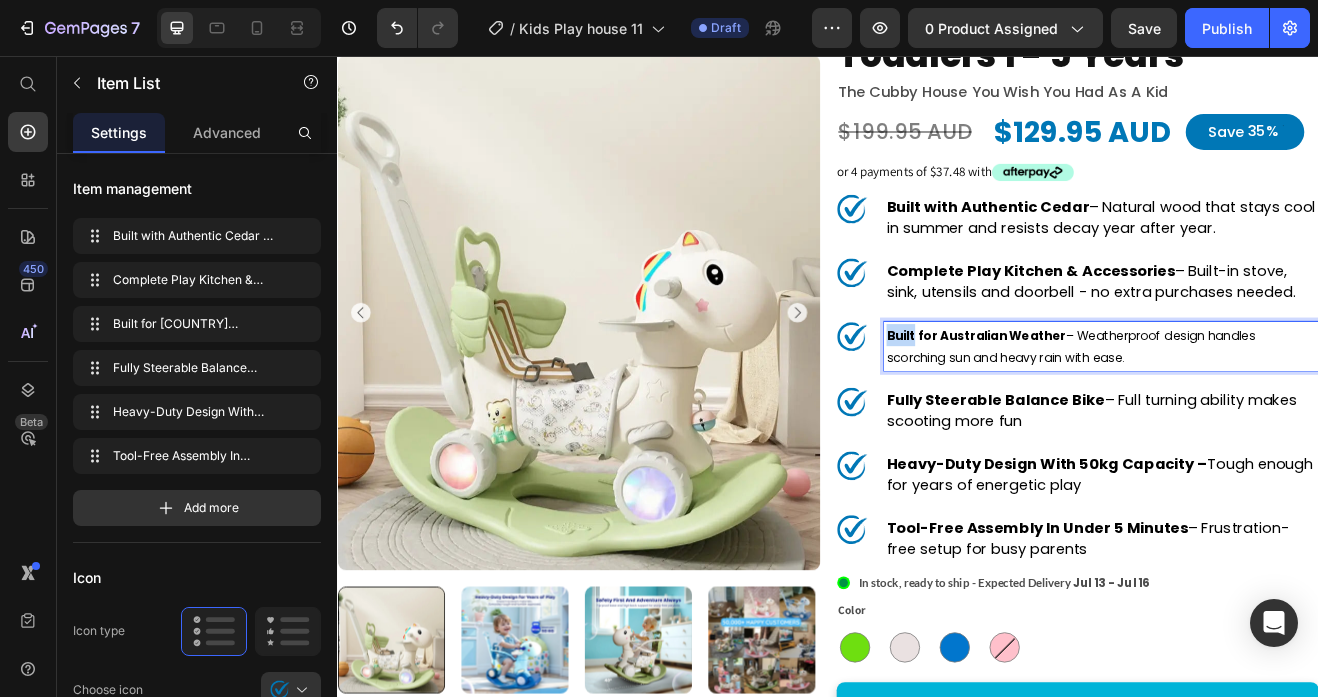 click on "Built for Australian Weather" at bounding box center (1117, 399) 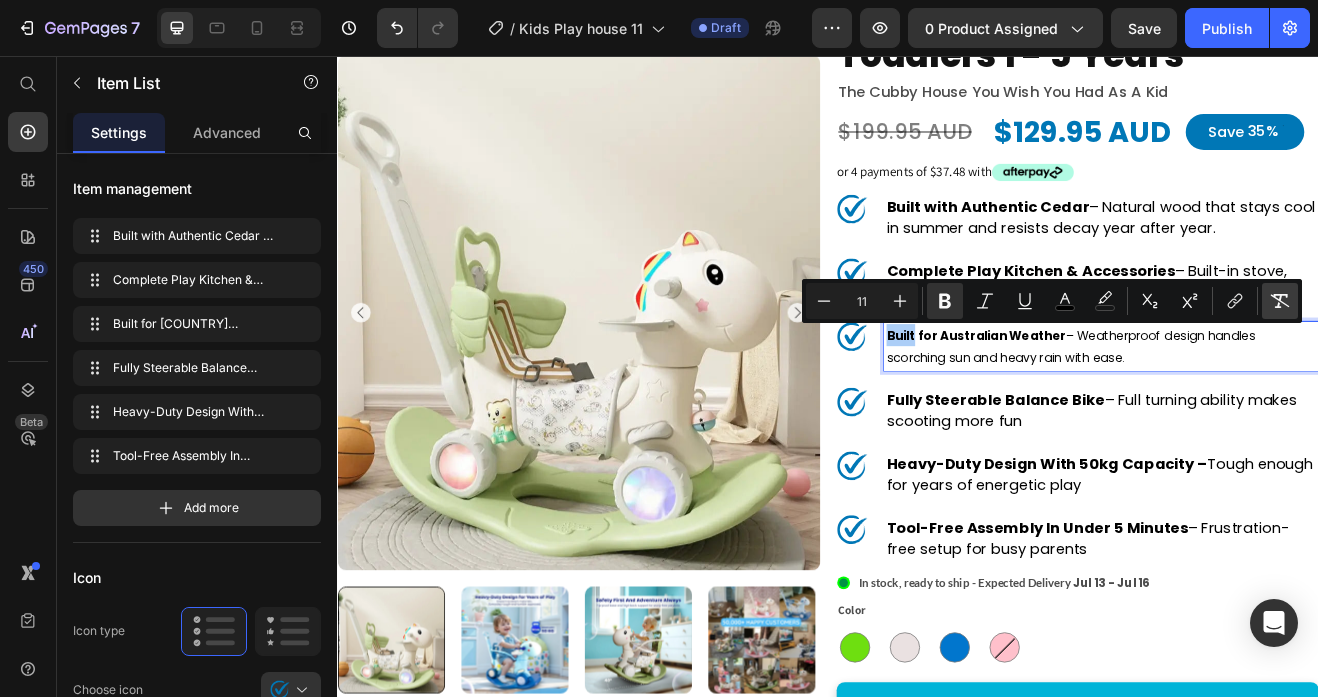 click 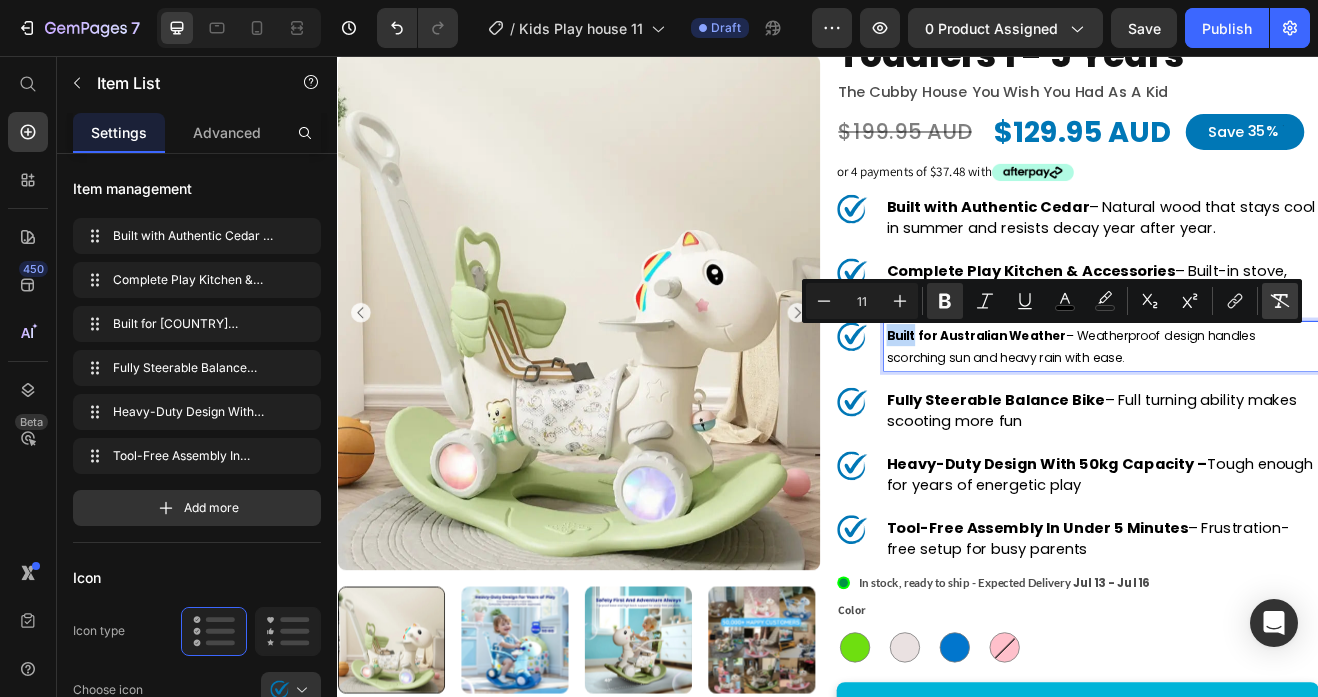 type on "18" 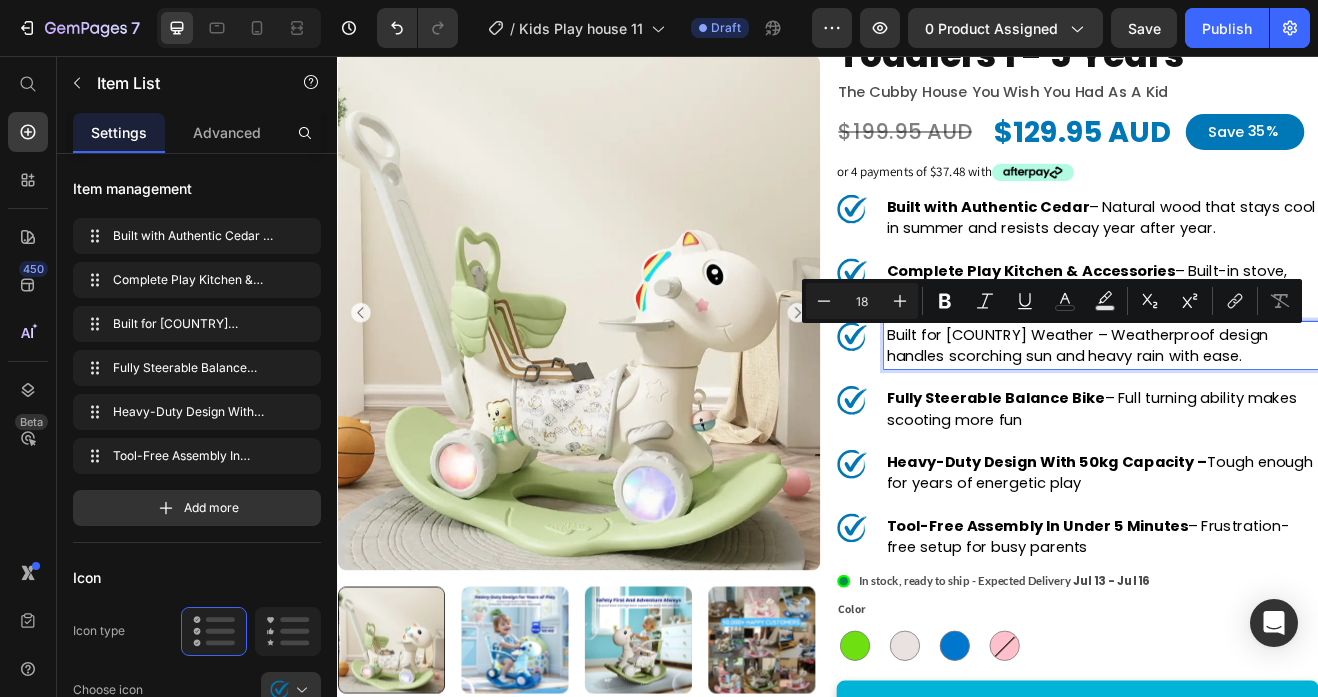 click on "Built for Australian Weather – Weatherproof design handles scorching sun and heavy rain with ease." at bounding box center [1271, 411] 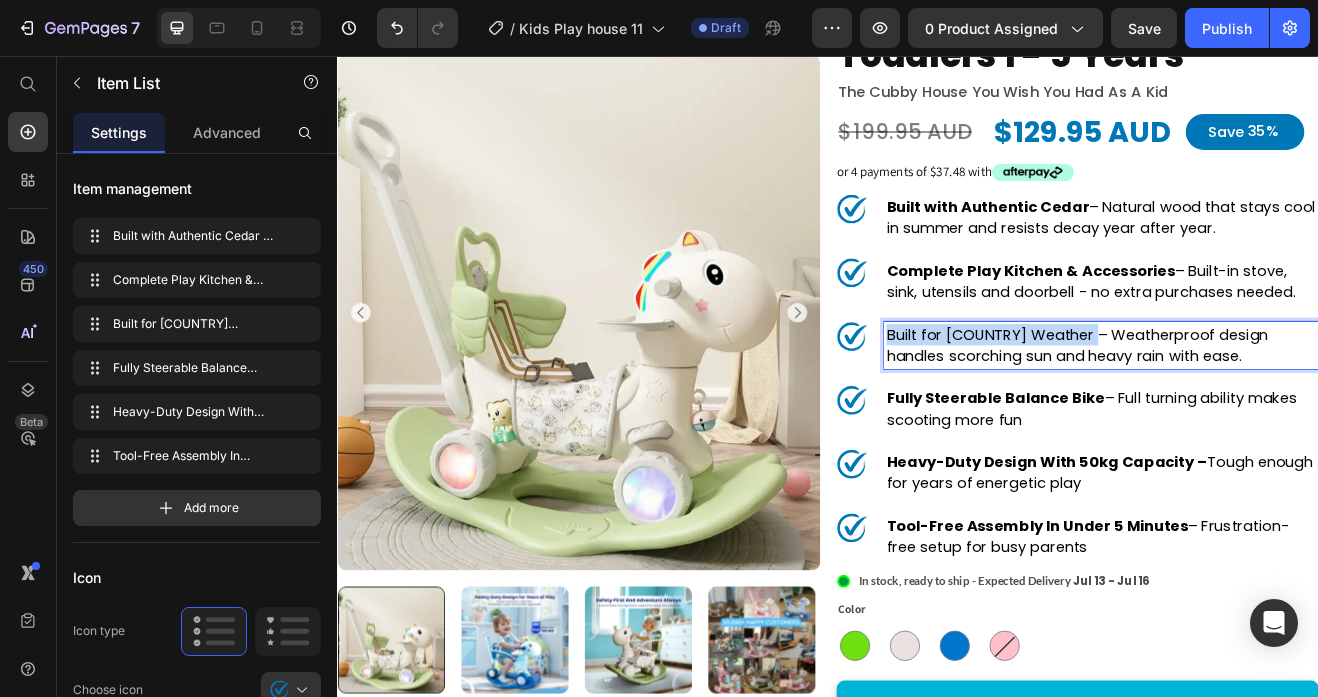 drag, startPoint x: 1250, startPoint y: 396, endPoint x: 1009, endPoint y: 388, distance: 241.13274 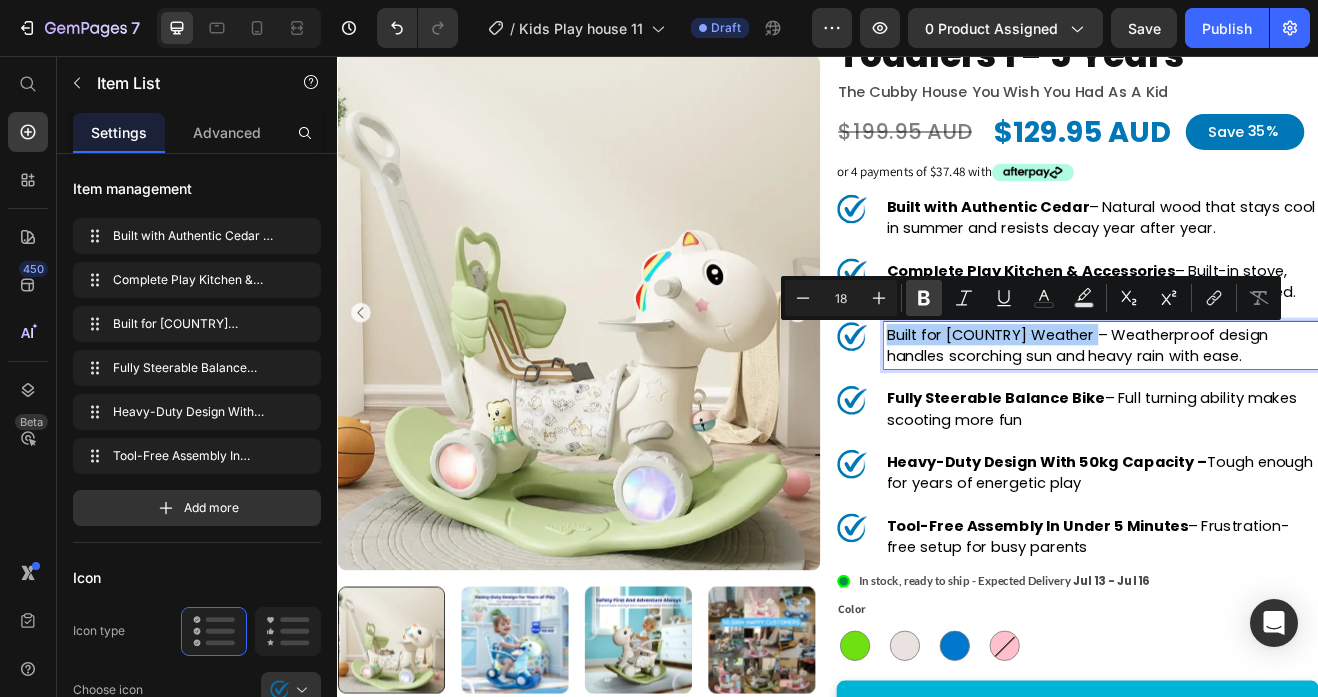 click 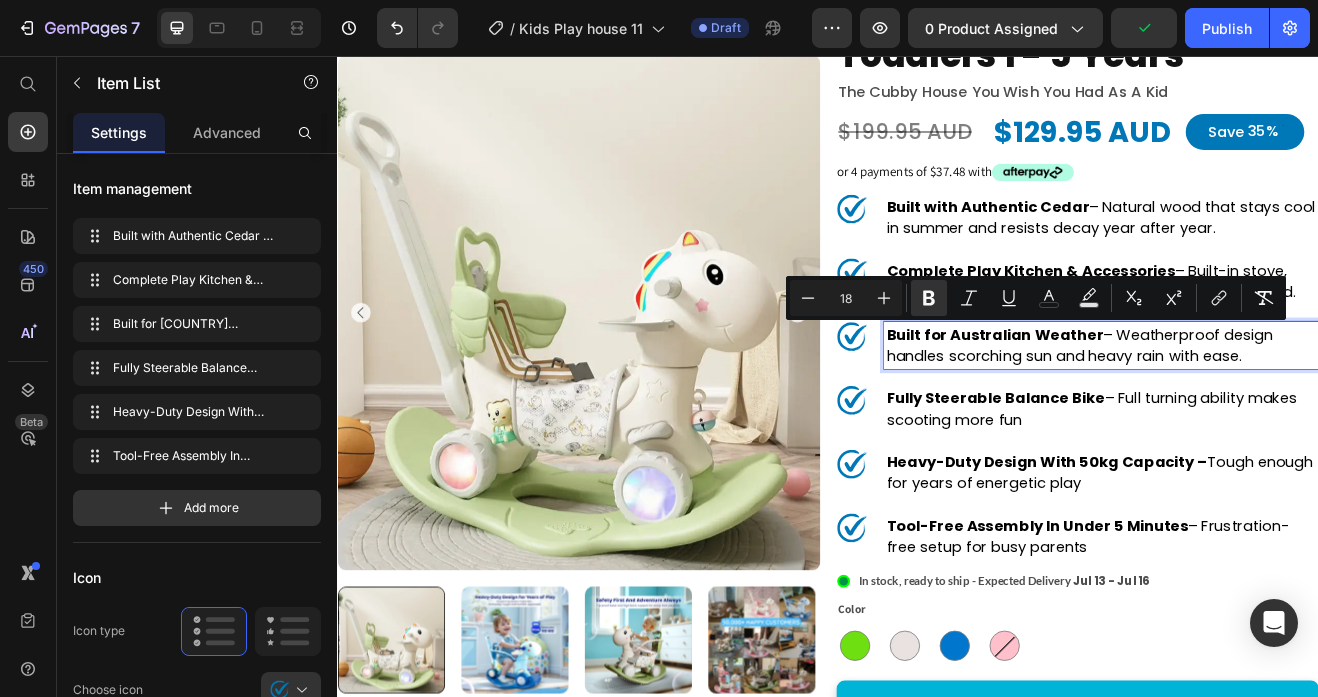 click on "Fully Steerable Balance Bike" at bounding box center [1141, 475] 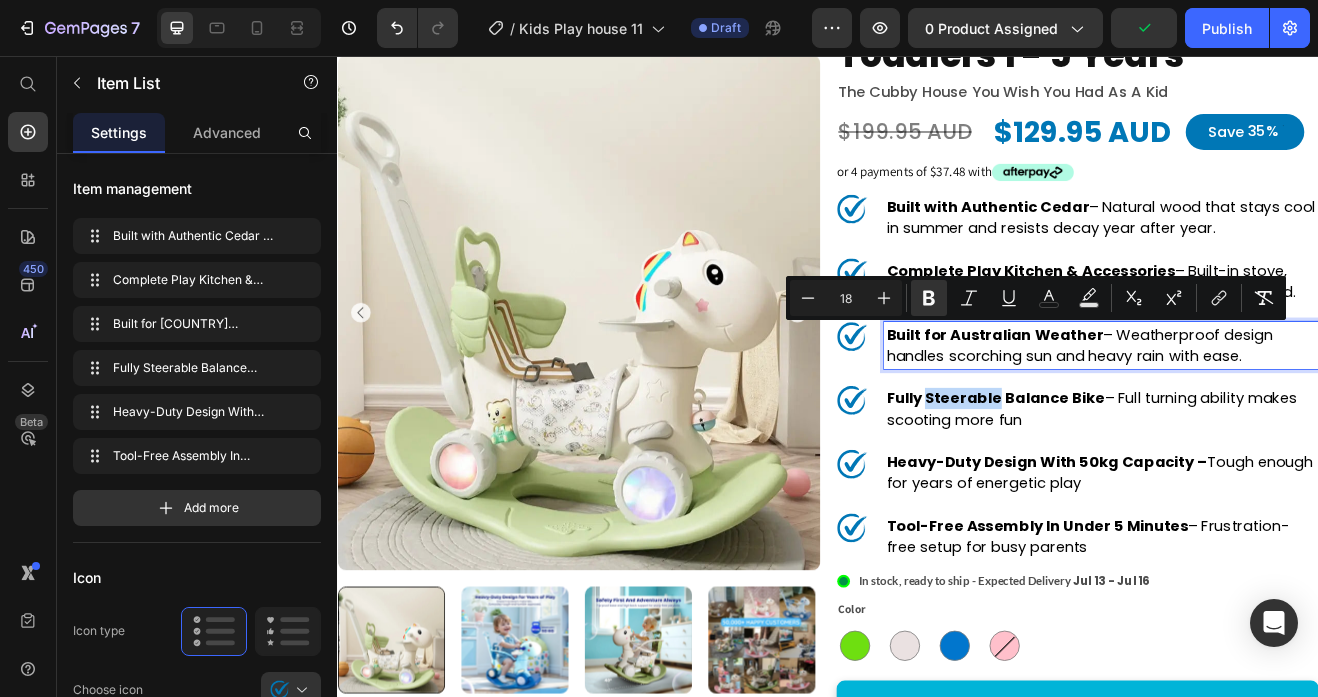 click on "Fully Steerable Balance Bike" at bounding box center [1141, 475] 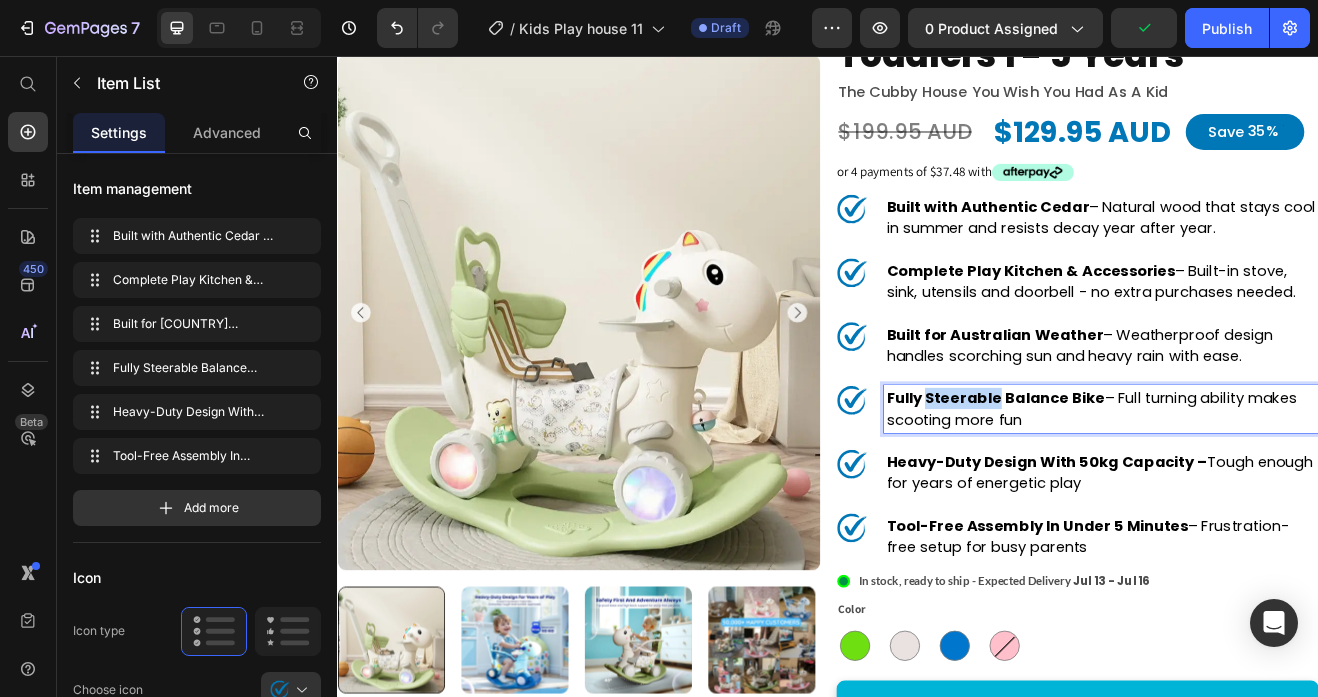 click on "Fully Steerable Balance Bike" at bounding box center [1141, 475] 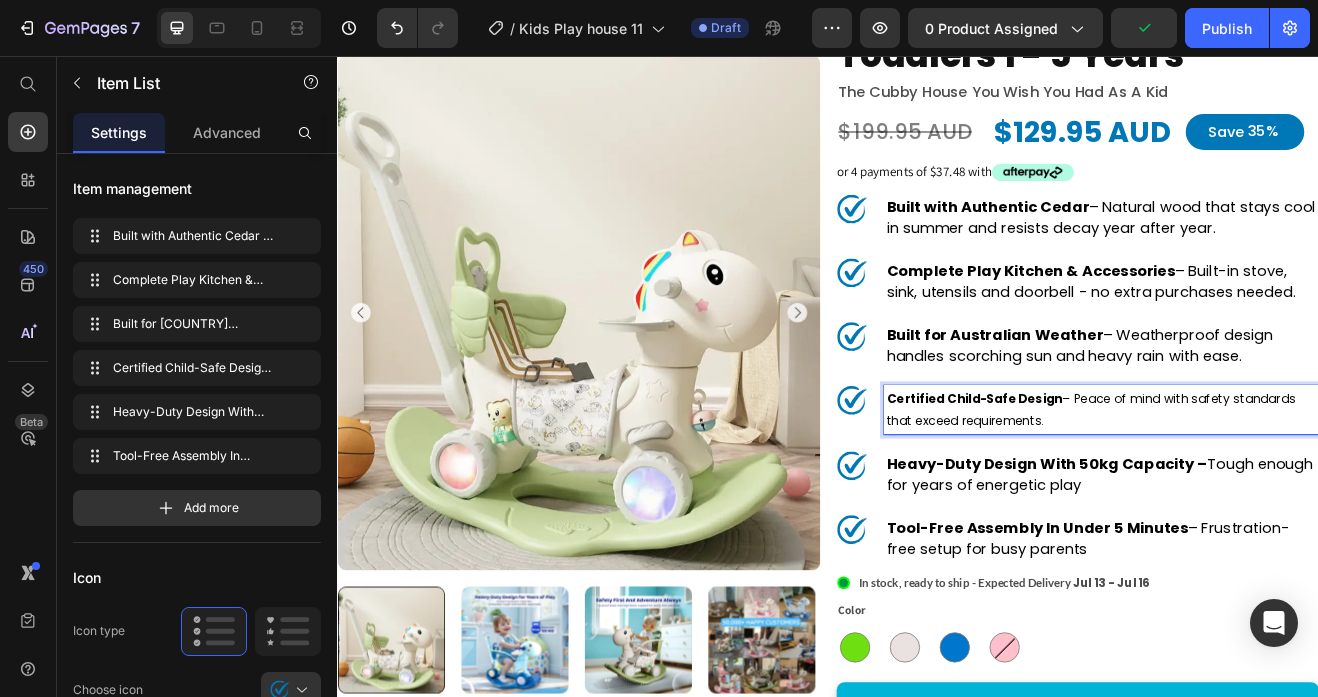 click on "Certified Child-Safe Design" at bounding box center (1115, 477) 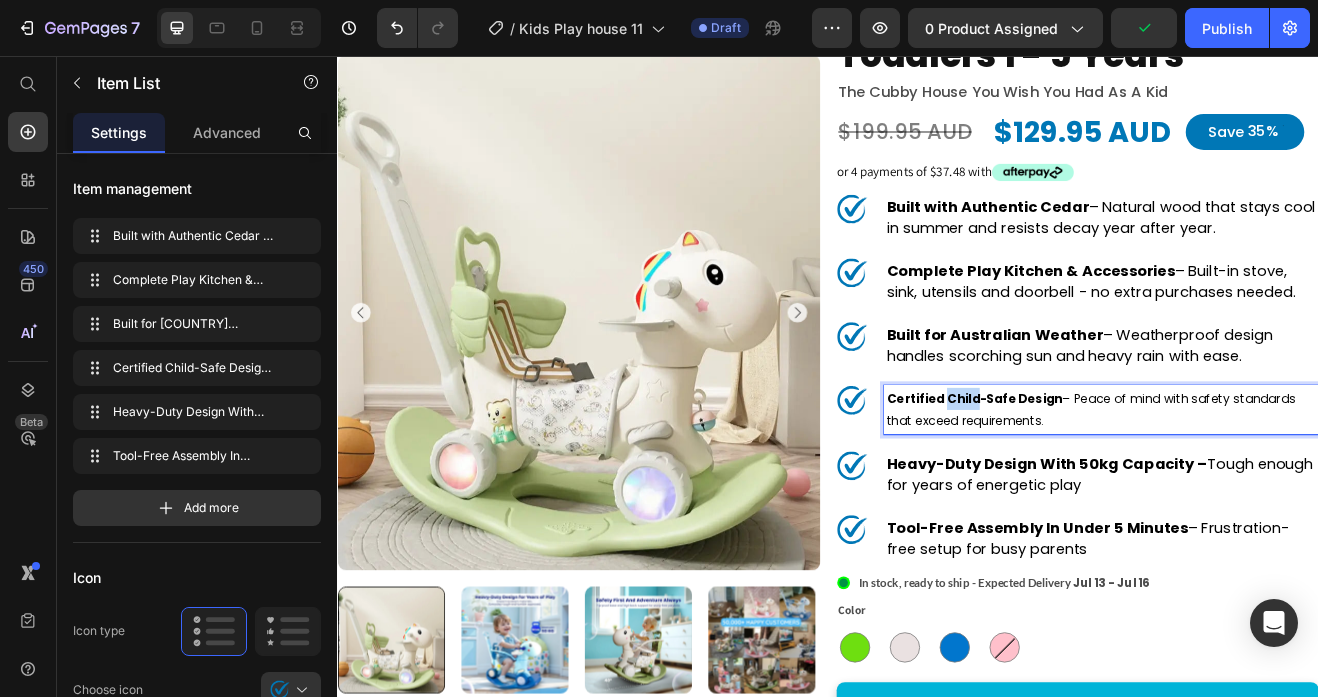 click on "Certified Child-Safe Design" at bounding box center (1115, 477) 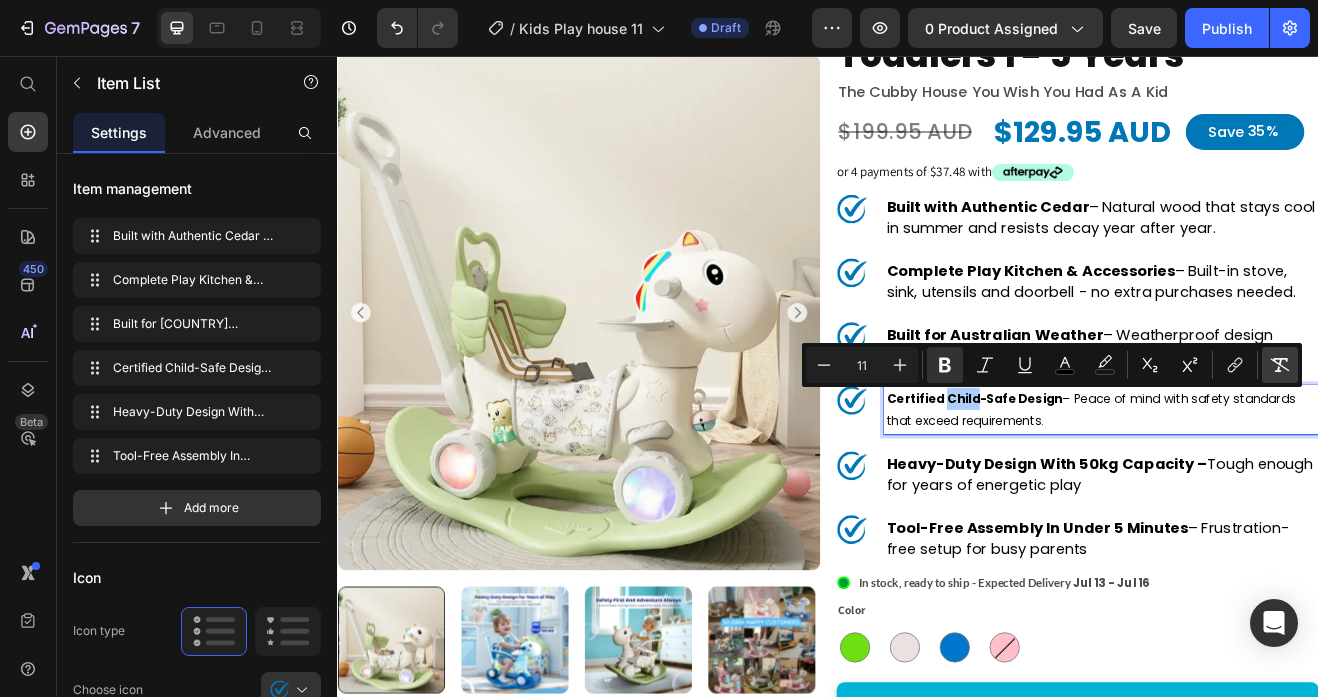 click 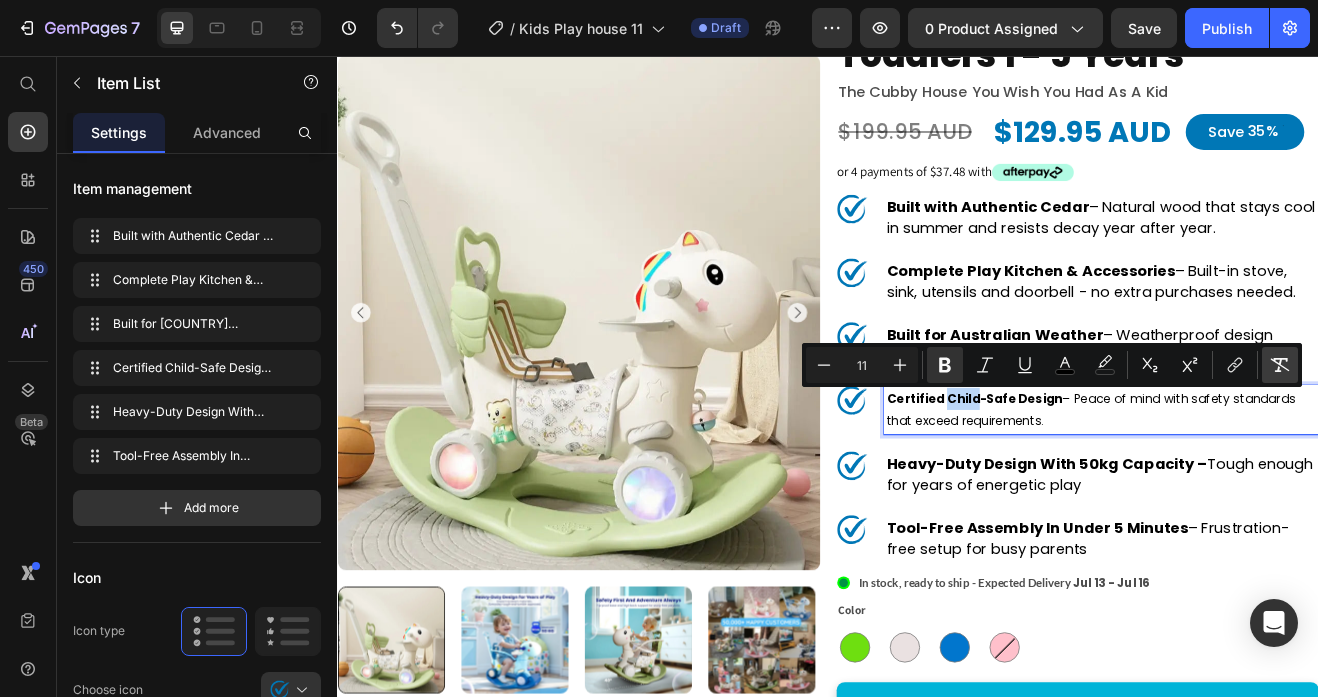 type on "18" 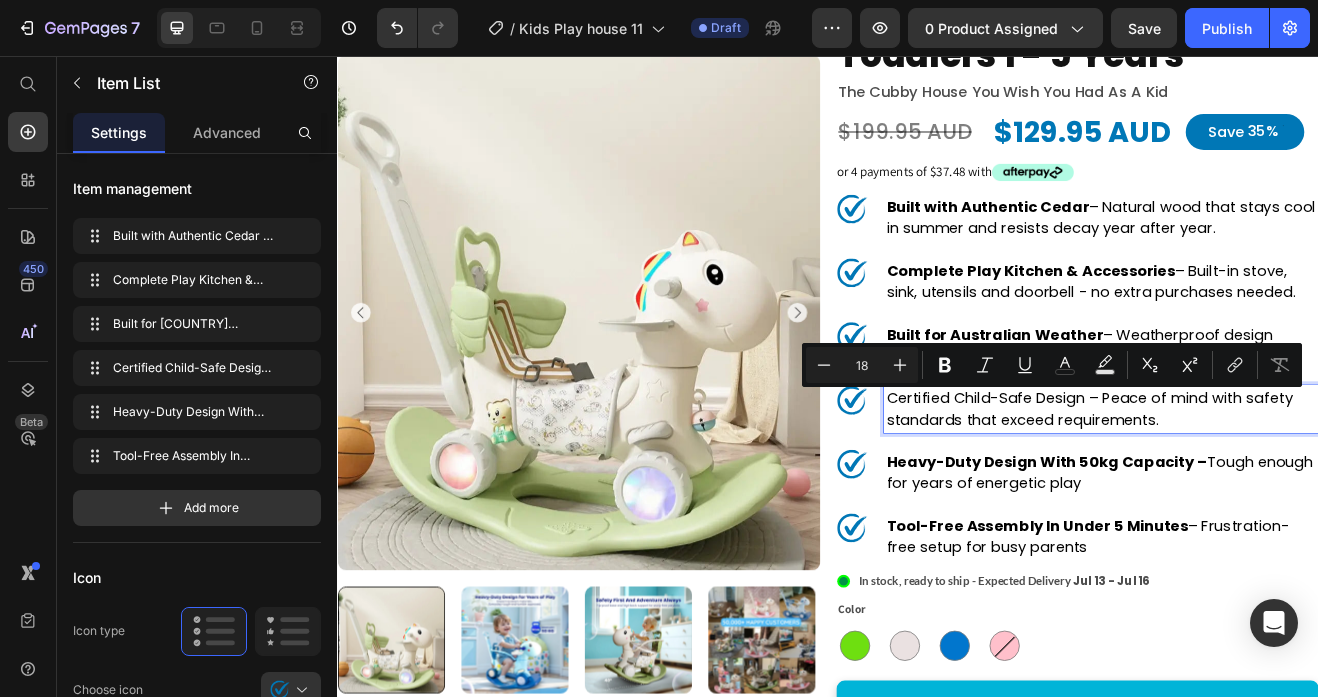 click on "Certified Child-Safe Design – Peace of mind with safety standards that exceed requirements." at bounding box center (1271, 489) 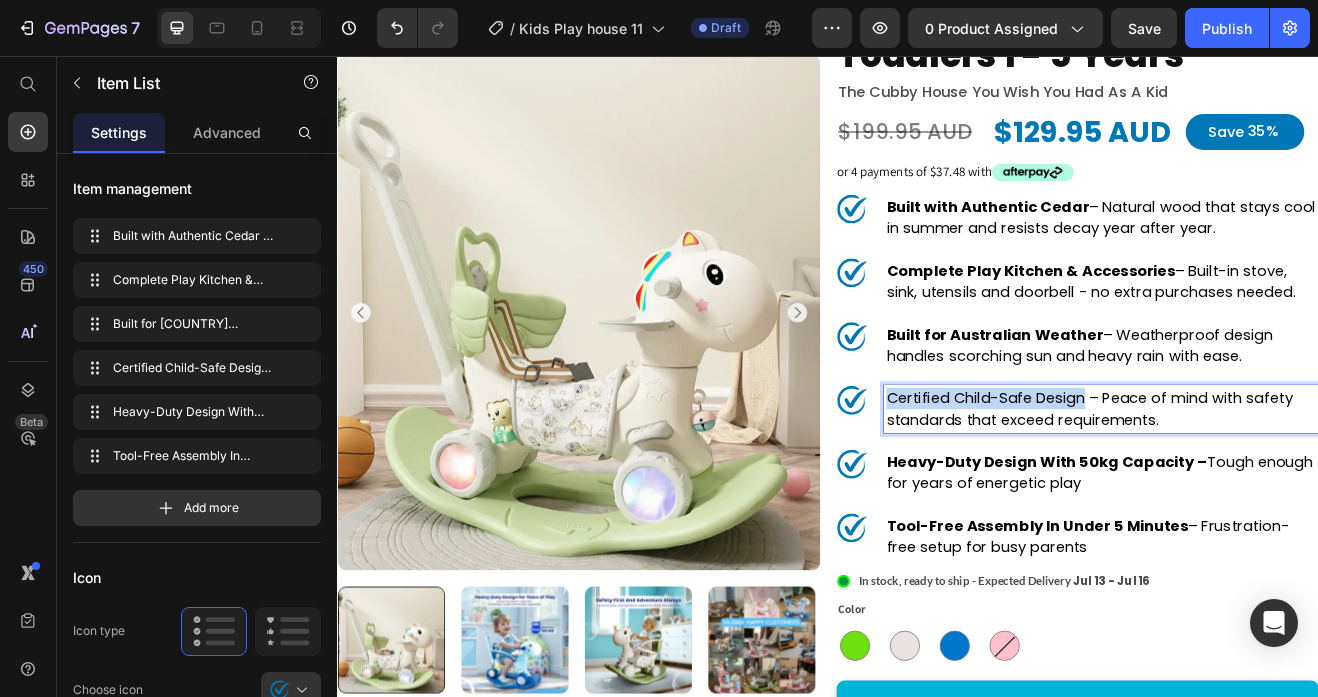 drag, startPoint x: 1251, startPoint y: 476, endPoint x: 1010, endPoint y: 477, distance: 241.00208 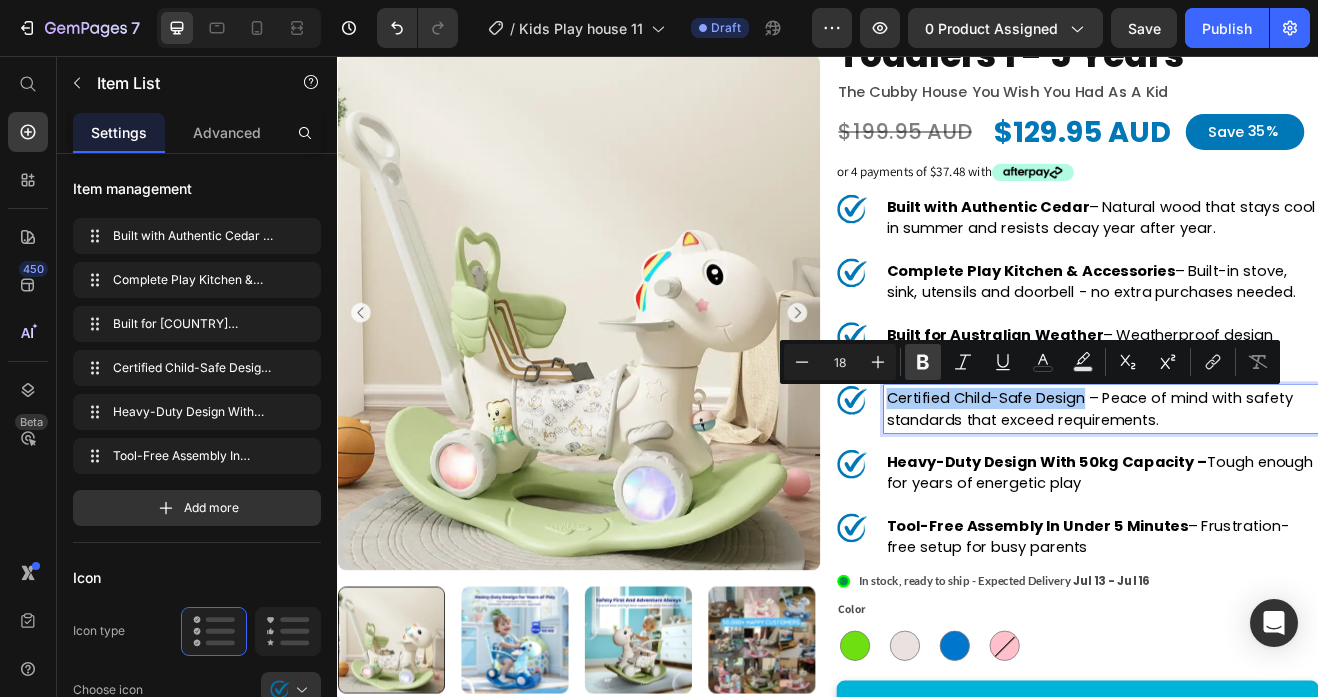click on "Bold" at bounding box center [923, 362] 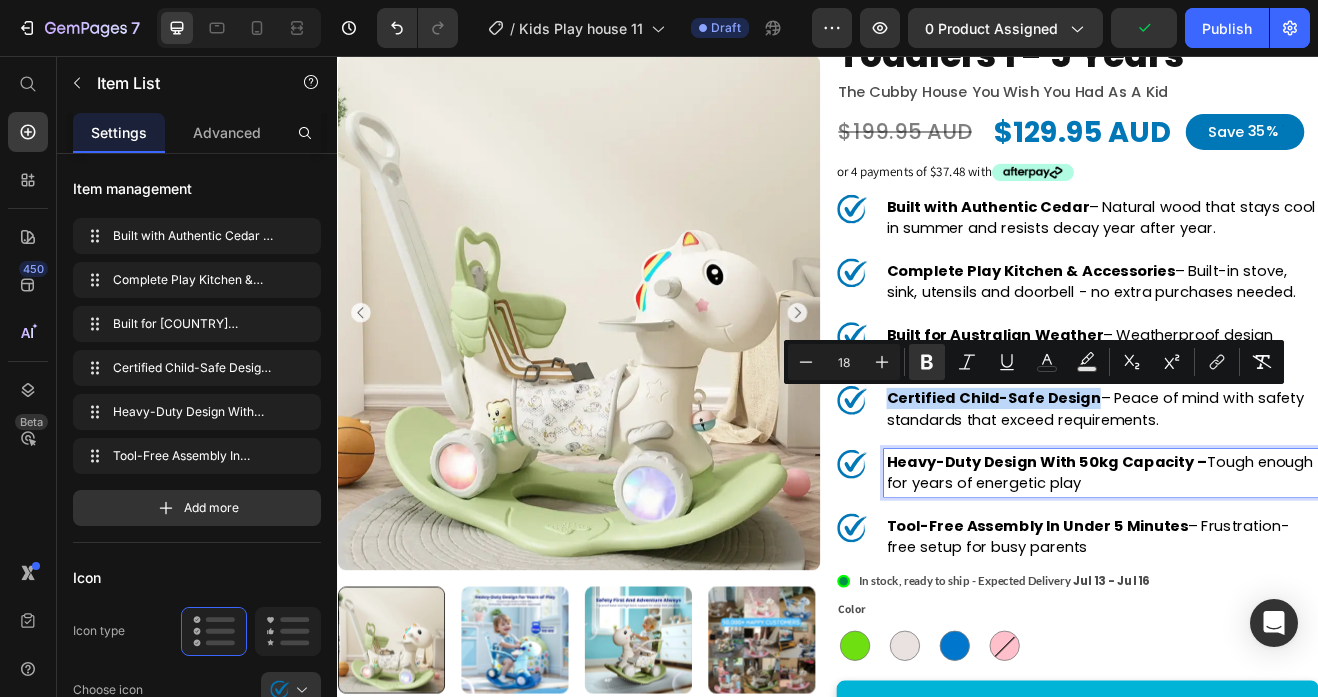click on "Heavy-Duty Design With 50kg Capacity –" at bounding box center (1204, 553) 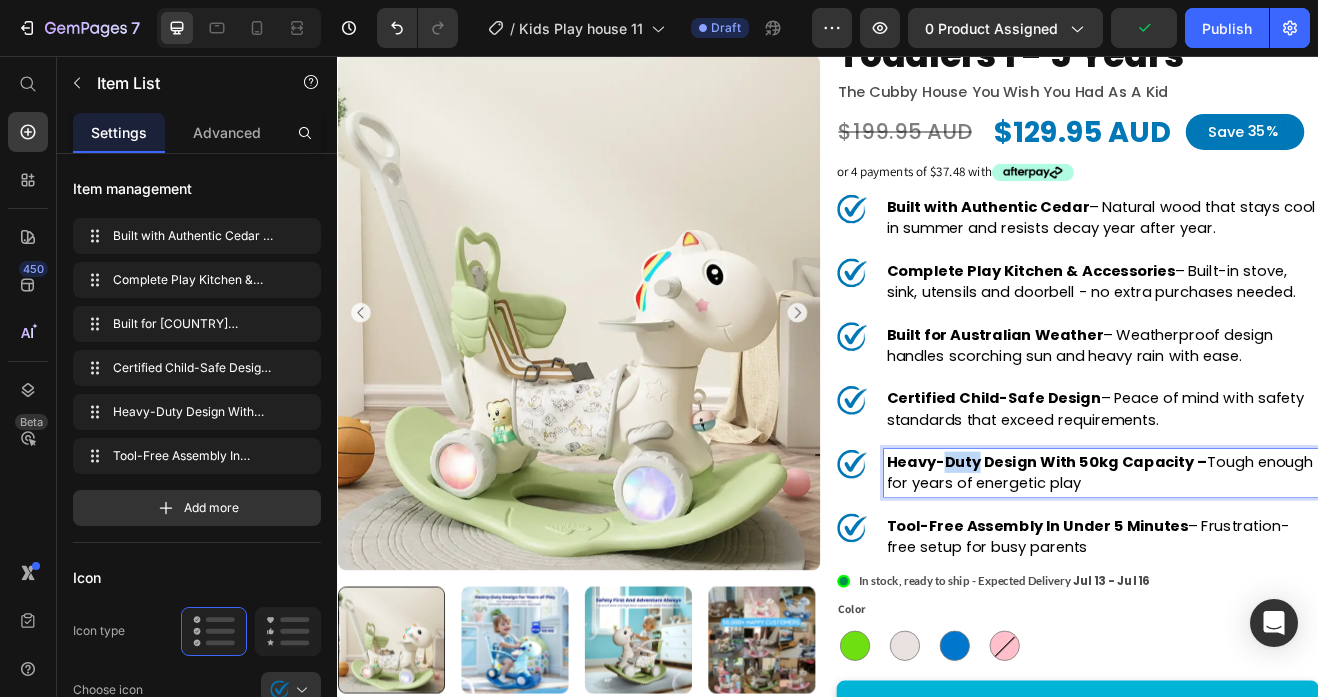click on "Heavy-Duty Design With 50kg Capacity –" at bounding box center [1204, 553] 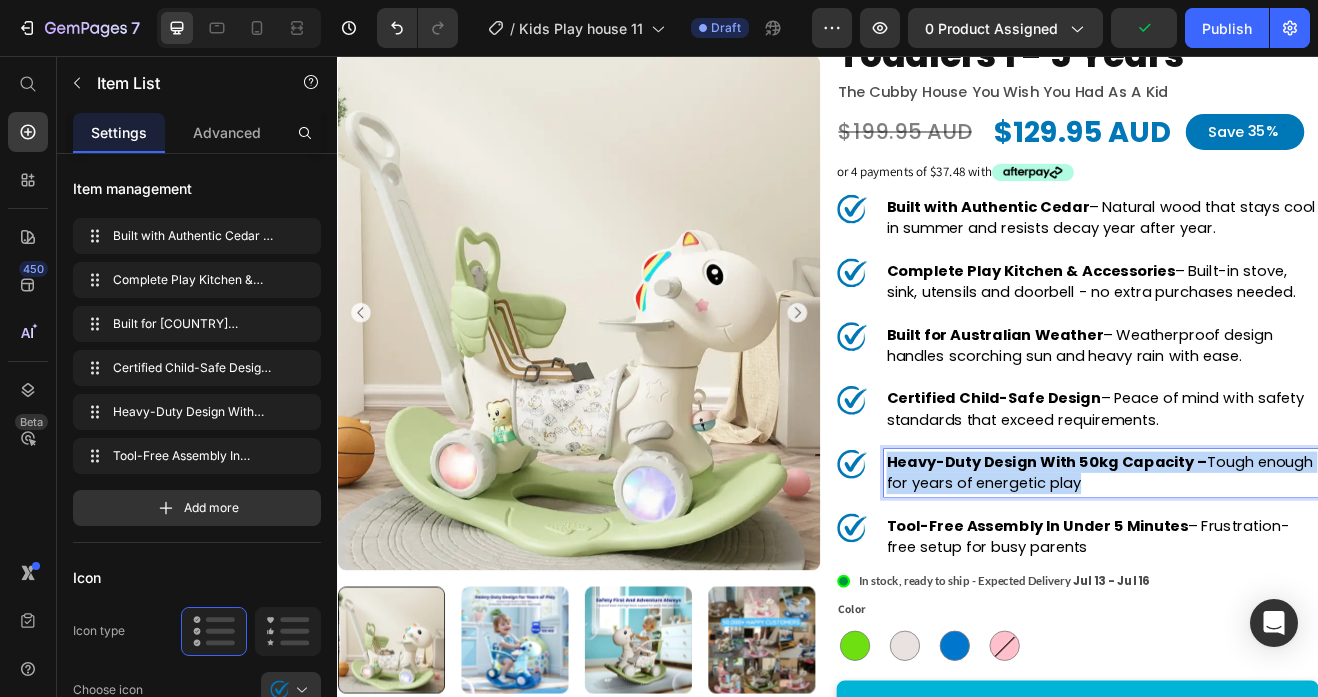 click on "Heavy-Duty Design With 50kg Capacity –" at bounding box center (1204, 553) 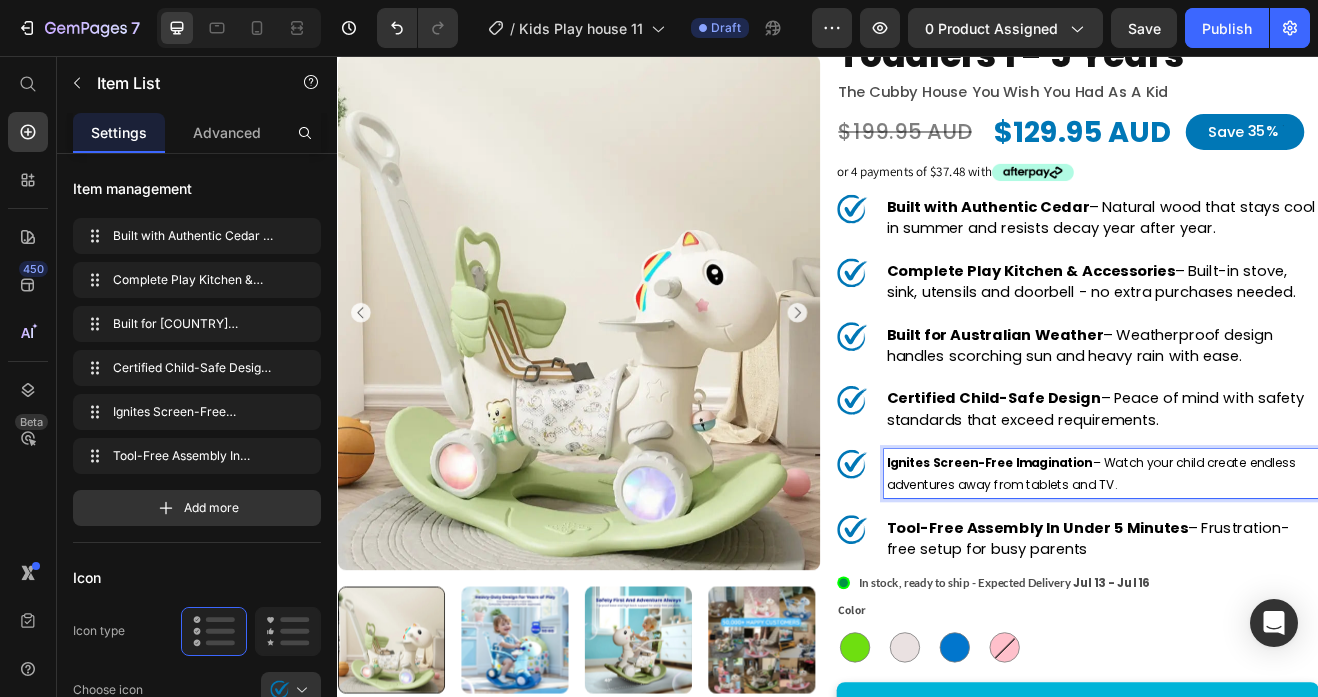 click on "Ignites Screen-Free Imagination" at bounding box center (1134, 555) 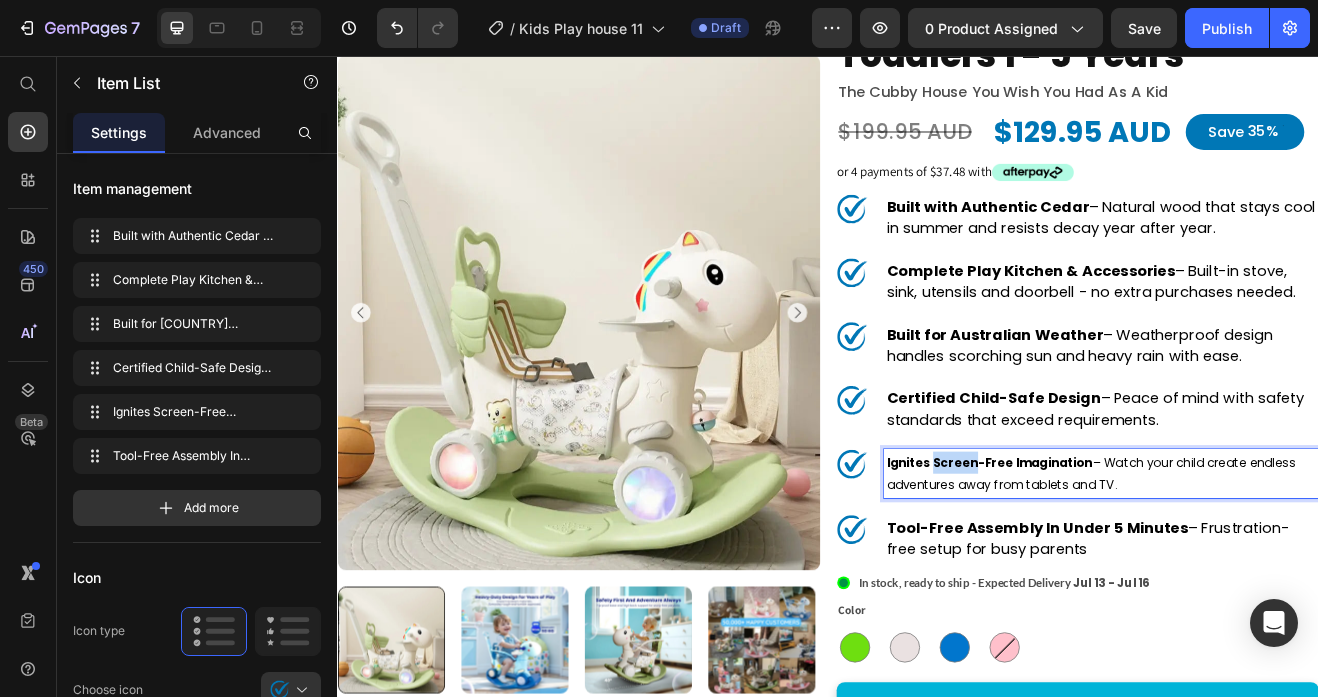 click on "Ignites Screen-Free Imagination" at bounding box center [1134, 555] 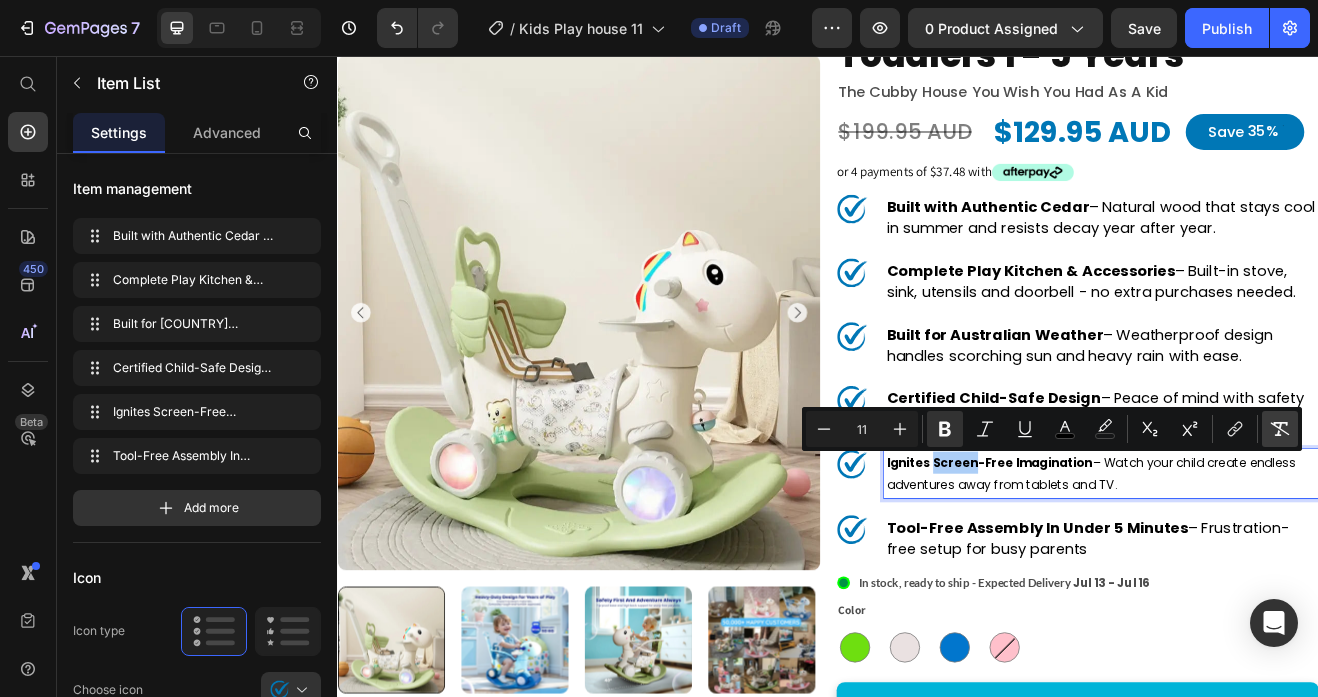 click on "Remove Format" at bounding box center [1280, 429] 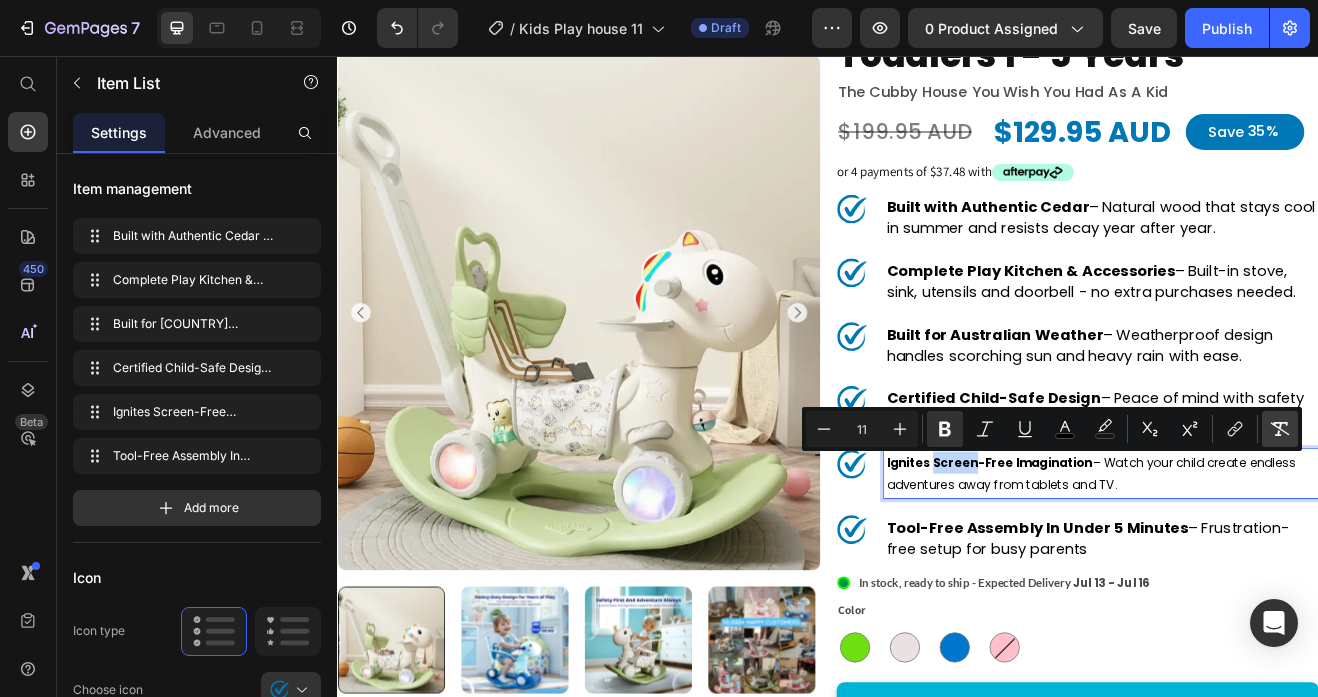 type on "18" 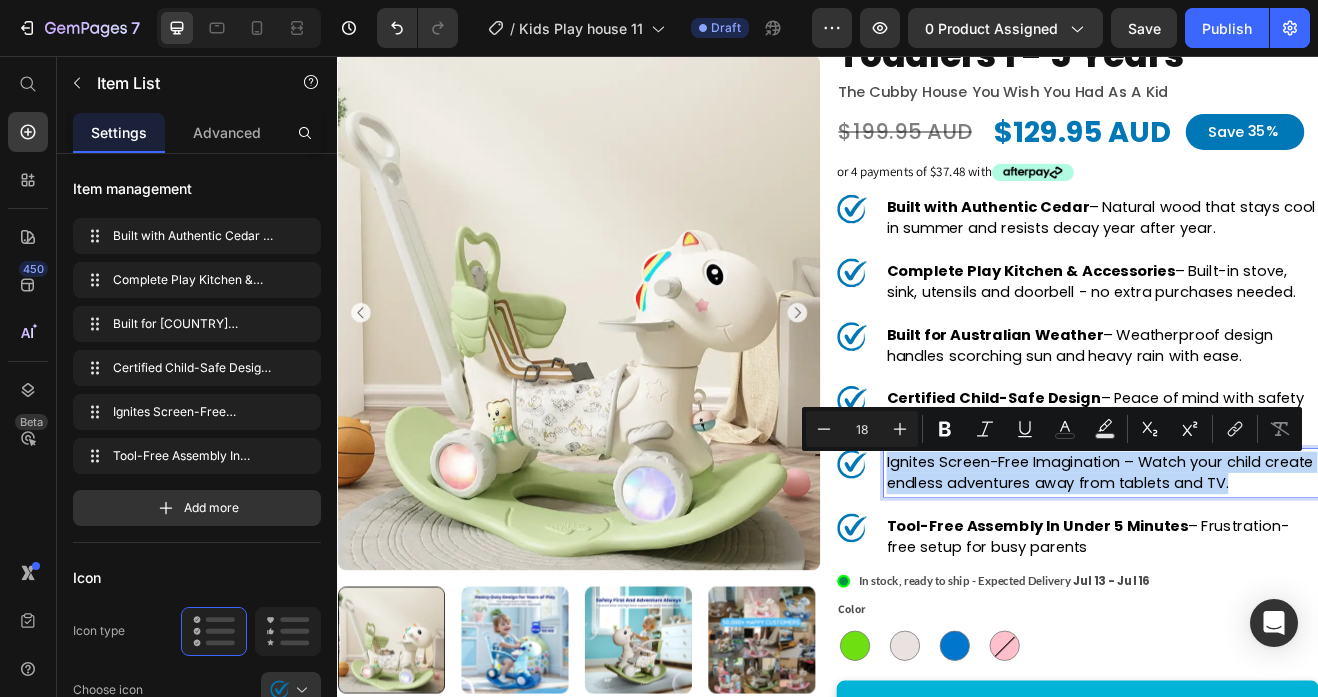 click on "Ignites Screen-Free Imagination – Watch your child create endless adventures away from tablets and TV." at bounding box center (1271, 567) 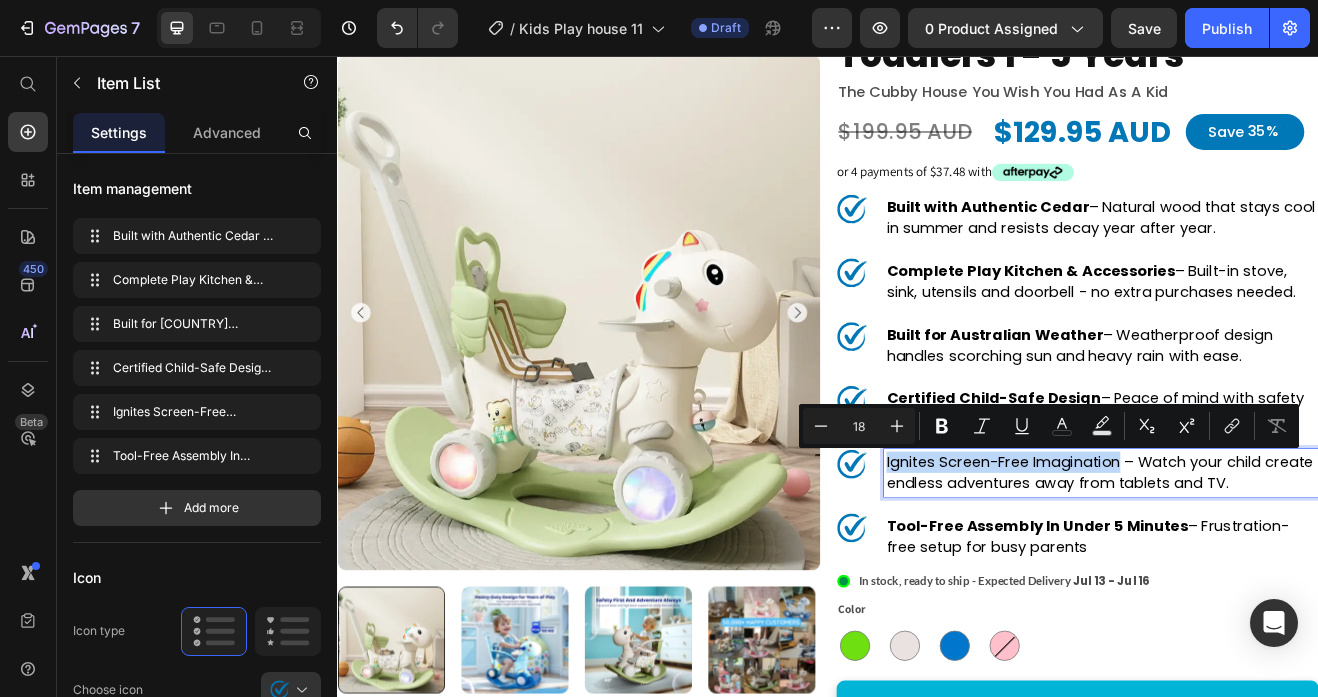 drag, startPoint x: 1296, startPoint y: 551, endPoint x: 1004, endPoint y: 548, distance: 292.0154 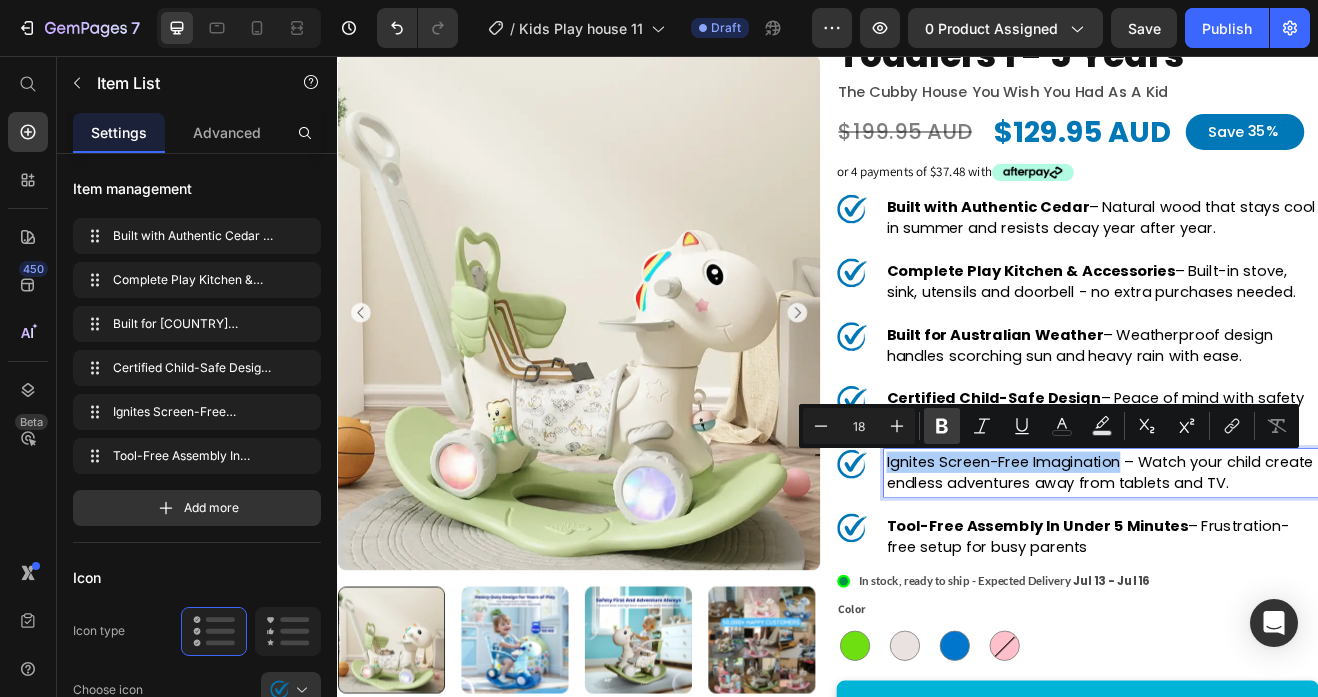 click 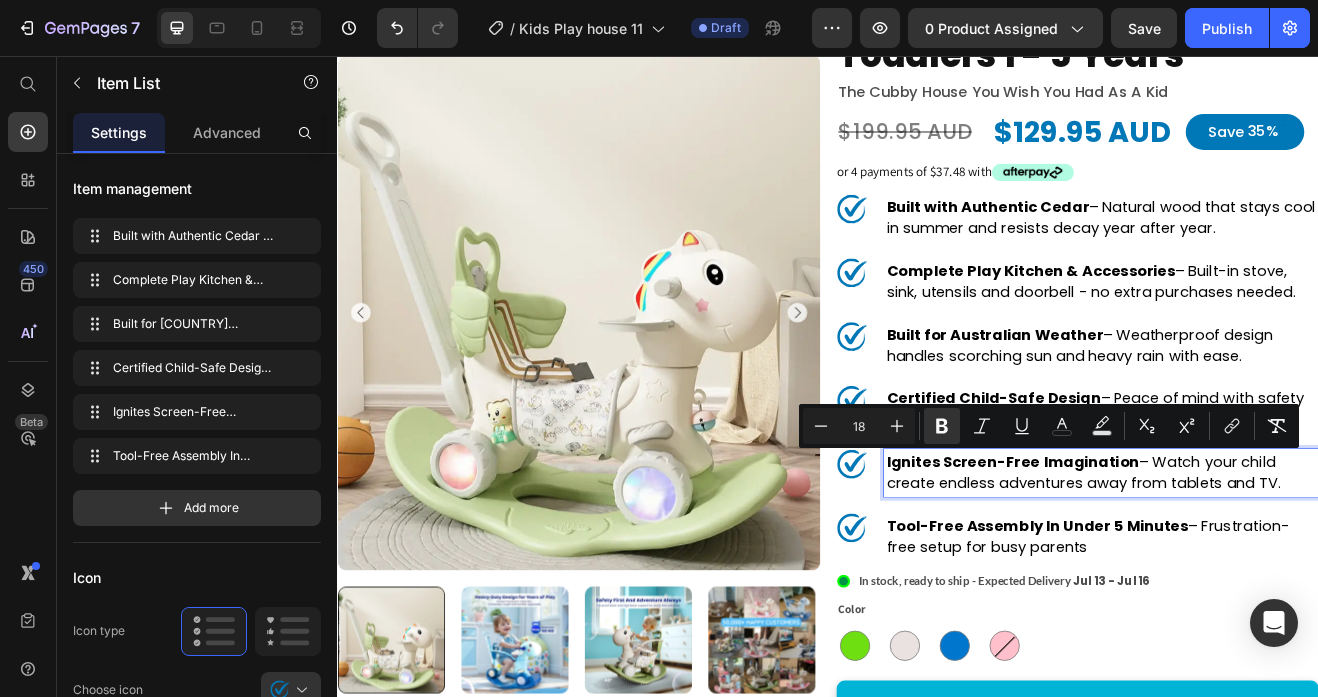 click on "Ignites Screen-Free Imagination  – Watch your child create endless adventures away from tablets and TV." at bounding box center (1271, 567) 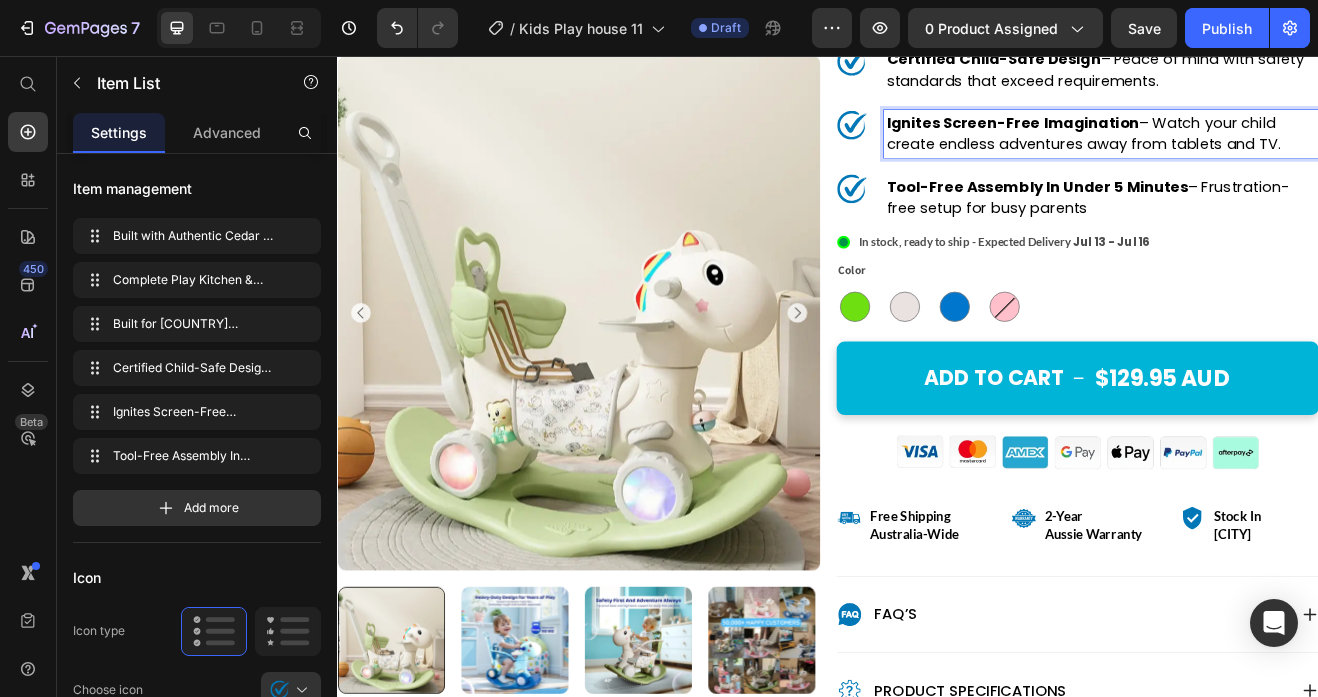 scroll, scrollTop: 608, scrollLeft: 0, axis: vertical 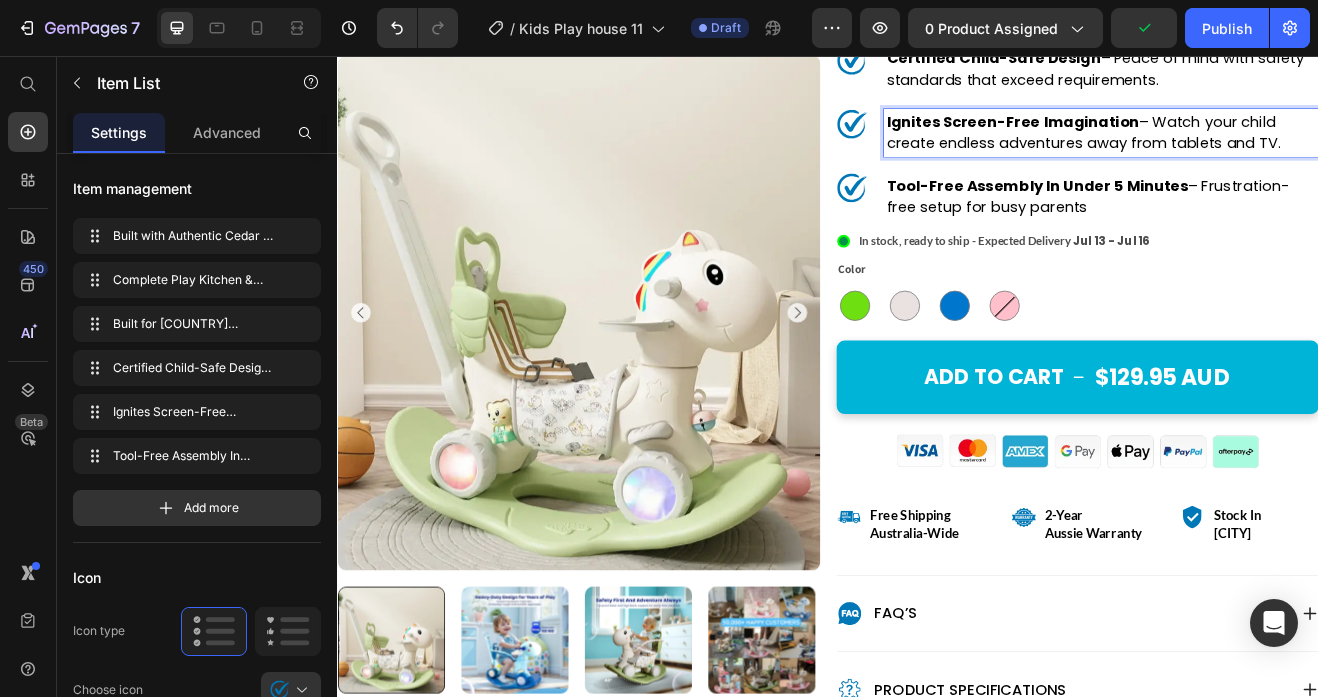 click on "Tool-Free Assembly In Under 5 Minutes" at bounding box center [1192, 214] 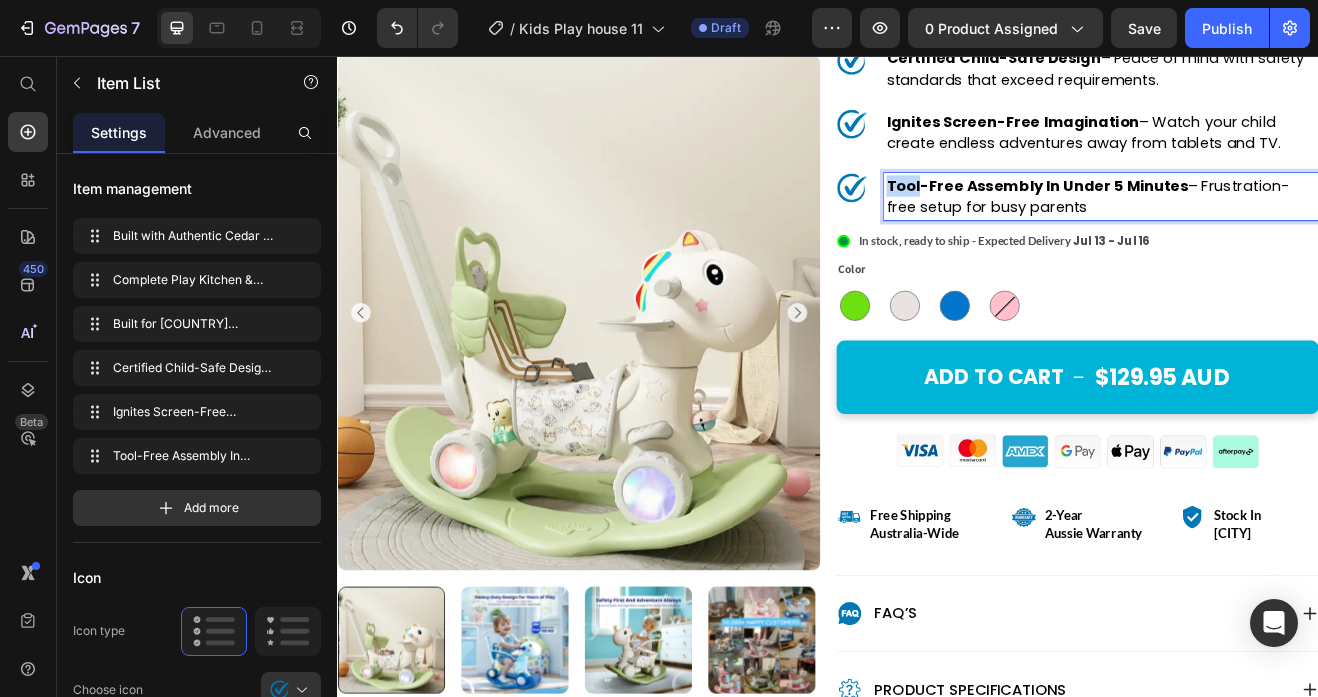 click on "Tool-Free Assembly In Under 5 Minutes" at bounding box center [1192, 214] 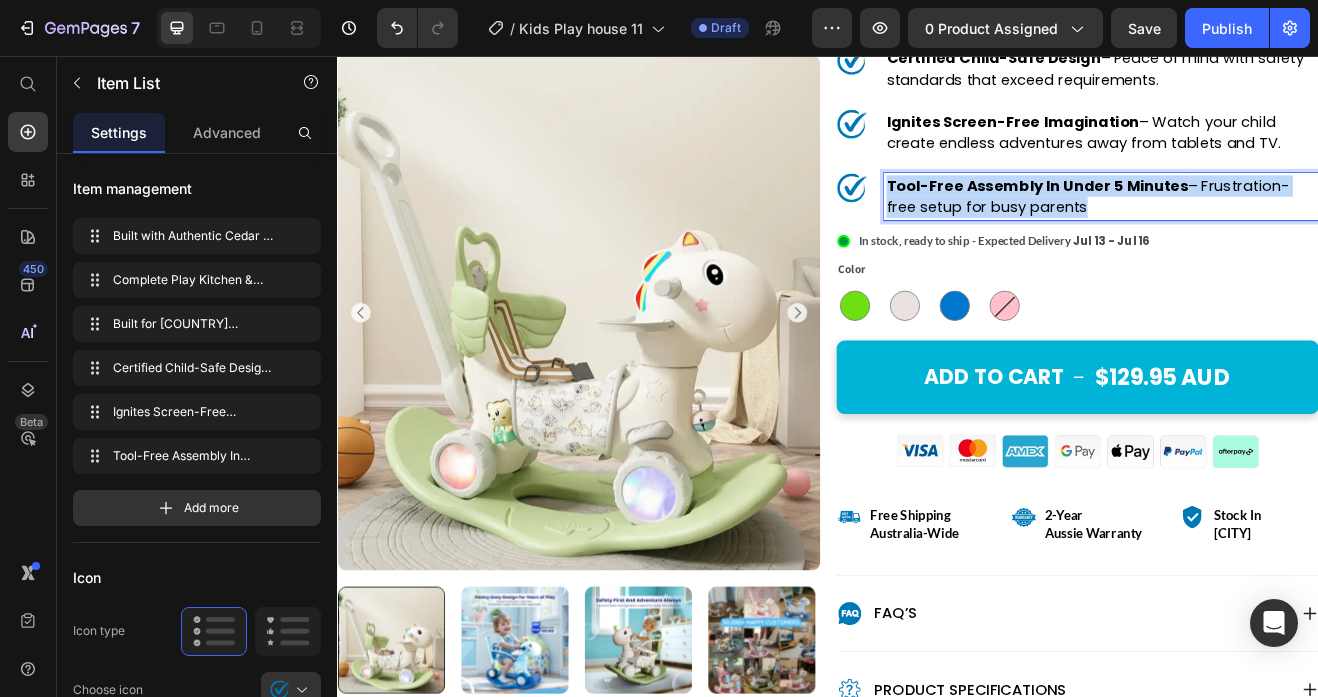 click on "Tool-Free Assembly In Under 5 Minutes" at bounding box center [1192, 214] 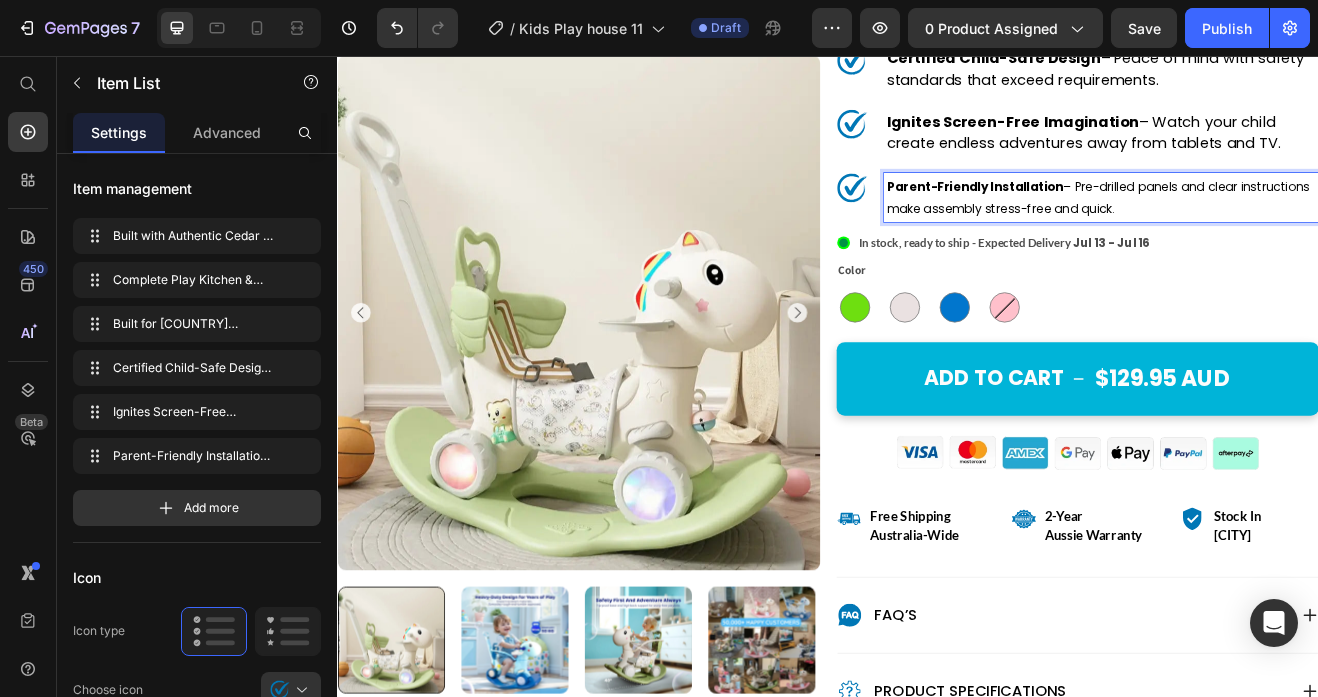 click on "Parent-Friendly Installation" at bounding box center (1116, 216) 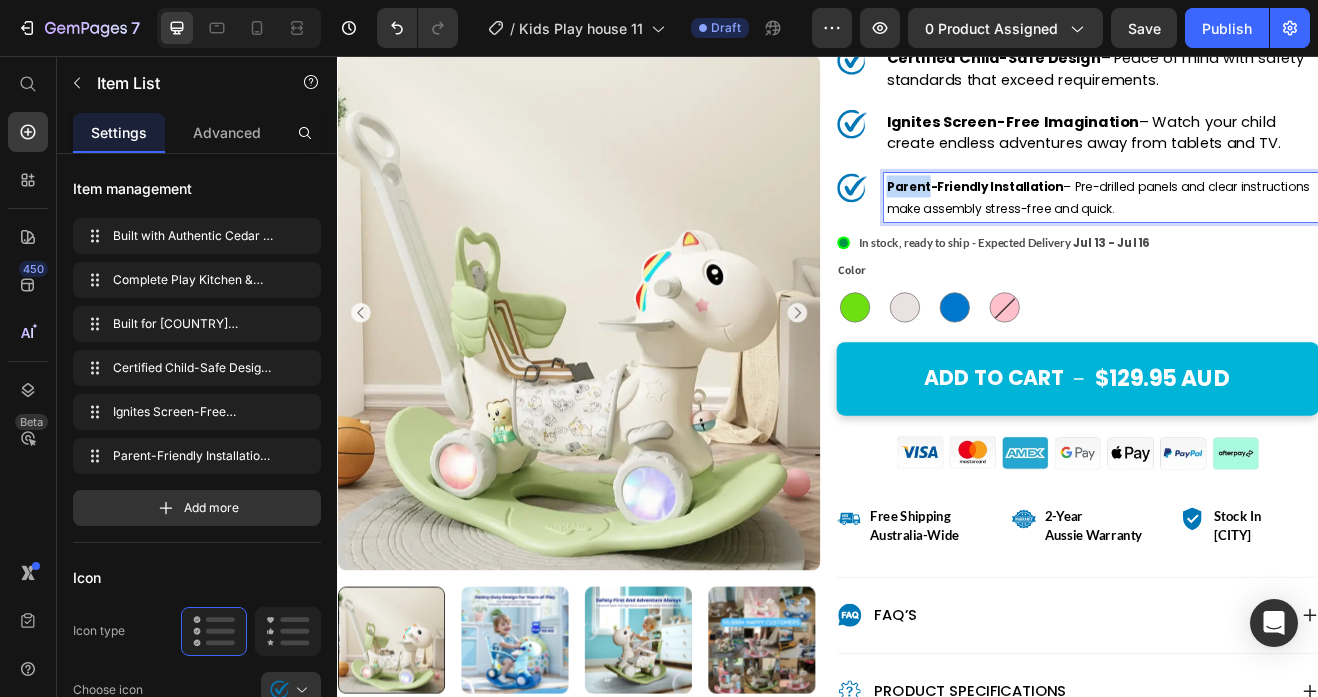 click on "Parent-Friendly Installation" at bounding box center [1116, 216] 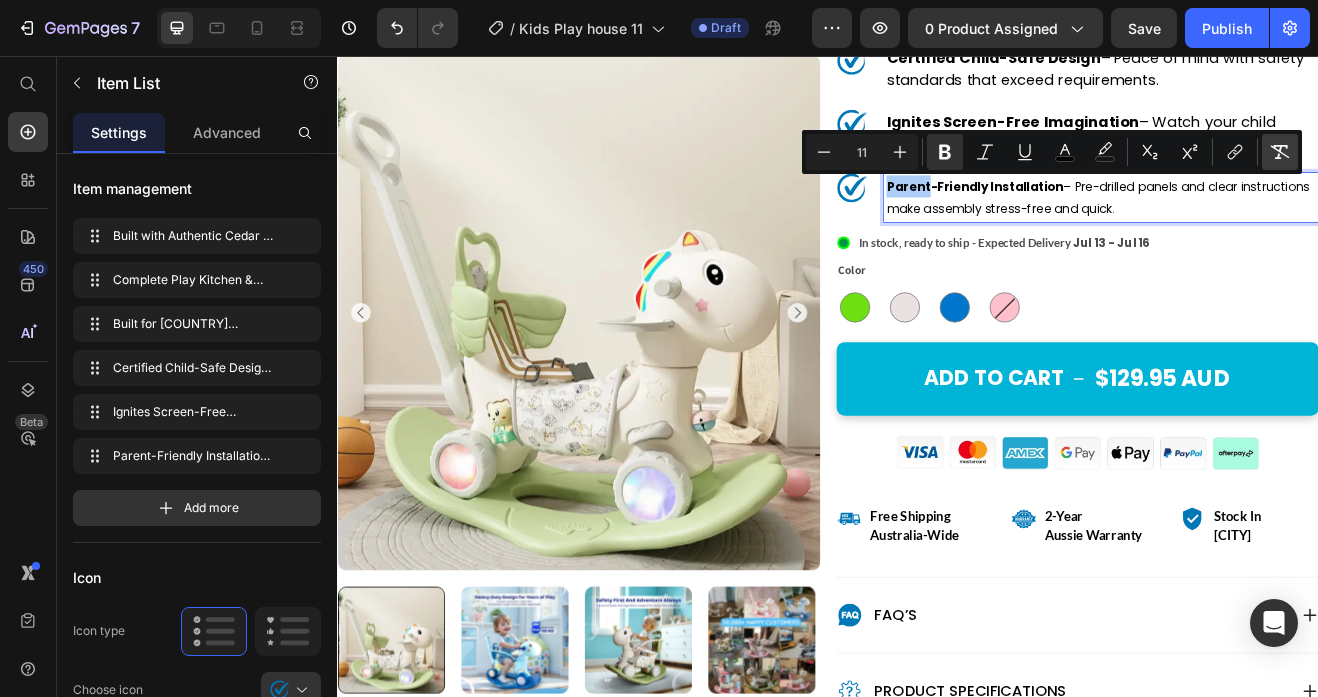 click 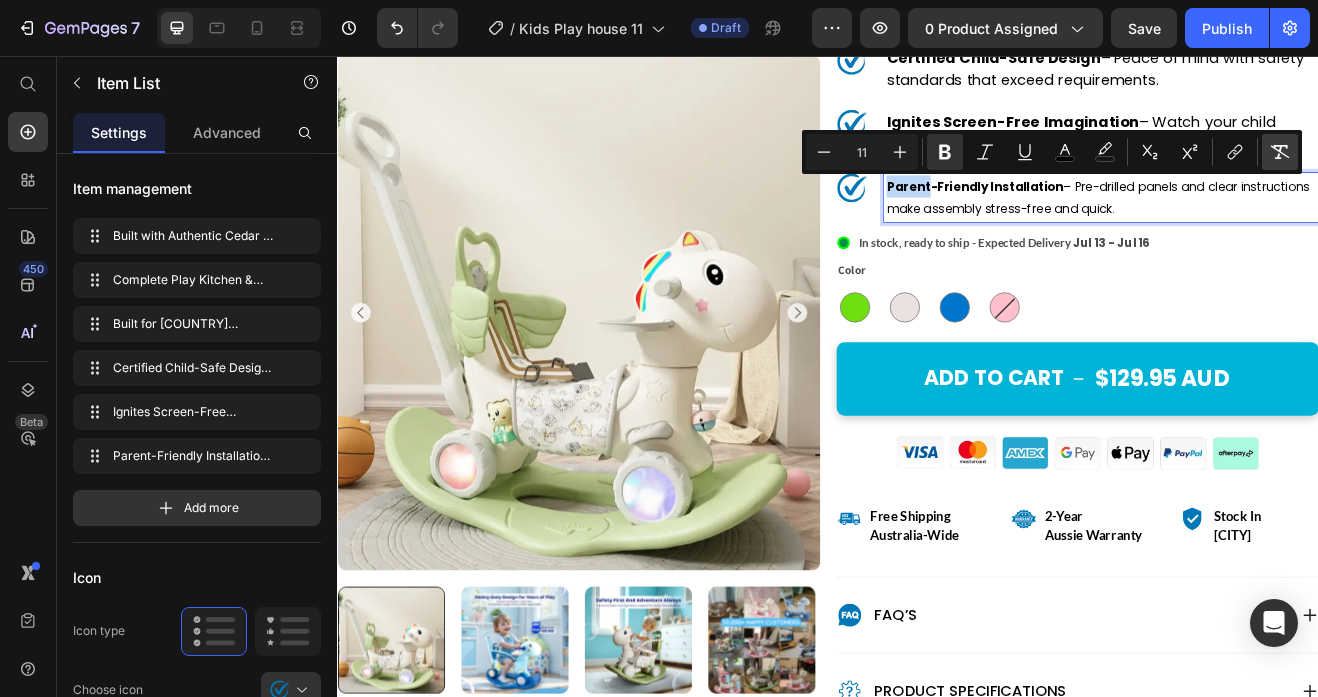 type on "18" 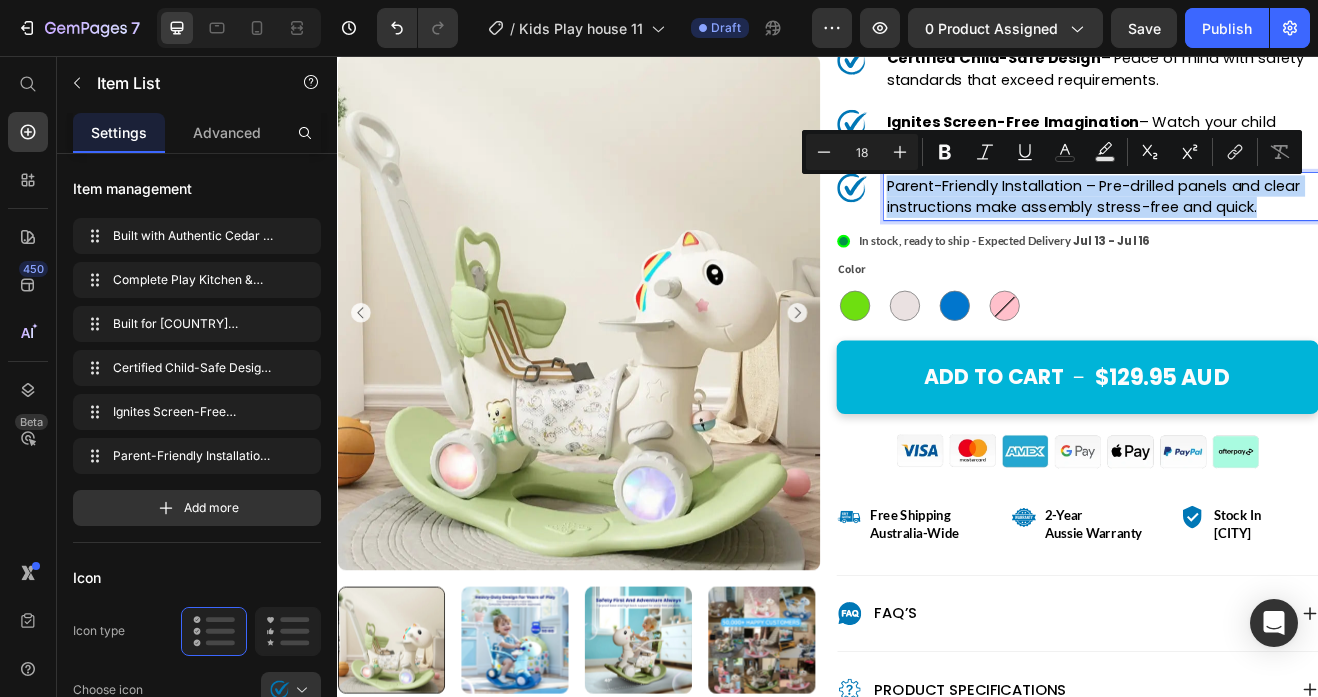 click on "Parent-Friendly Installation – Pre-drilled panels and clear instructions make assembly stress-free and quick." at bounding box center (1271, 228) 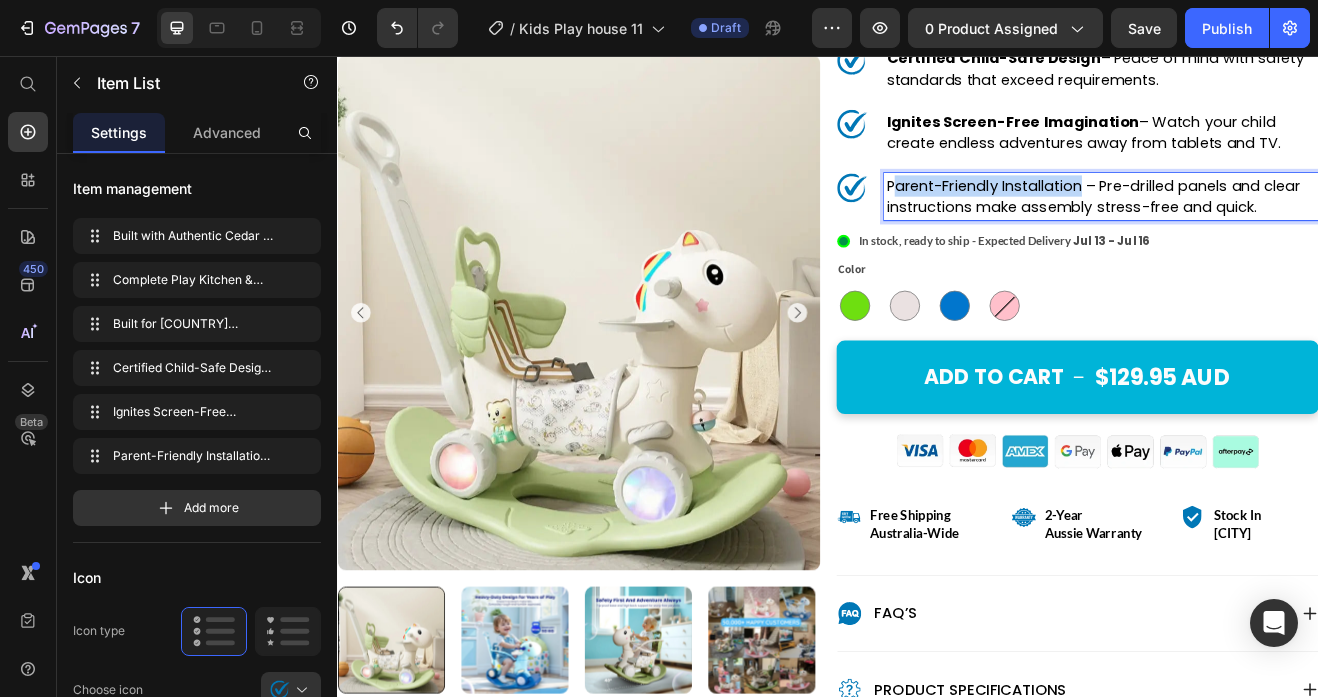 drag, startPoint x: 1248, startPoint y: 219, endPoint x: 1015, endPoint y: 213, distance: 233.07724 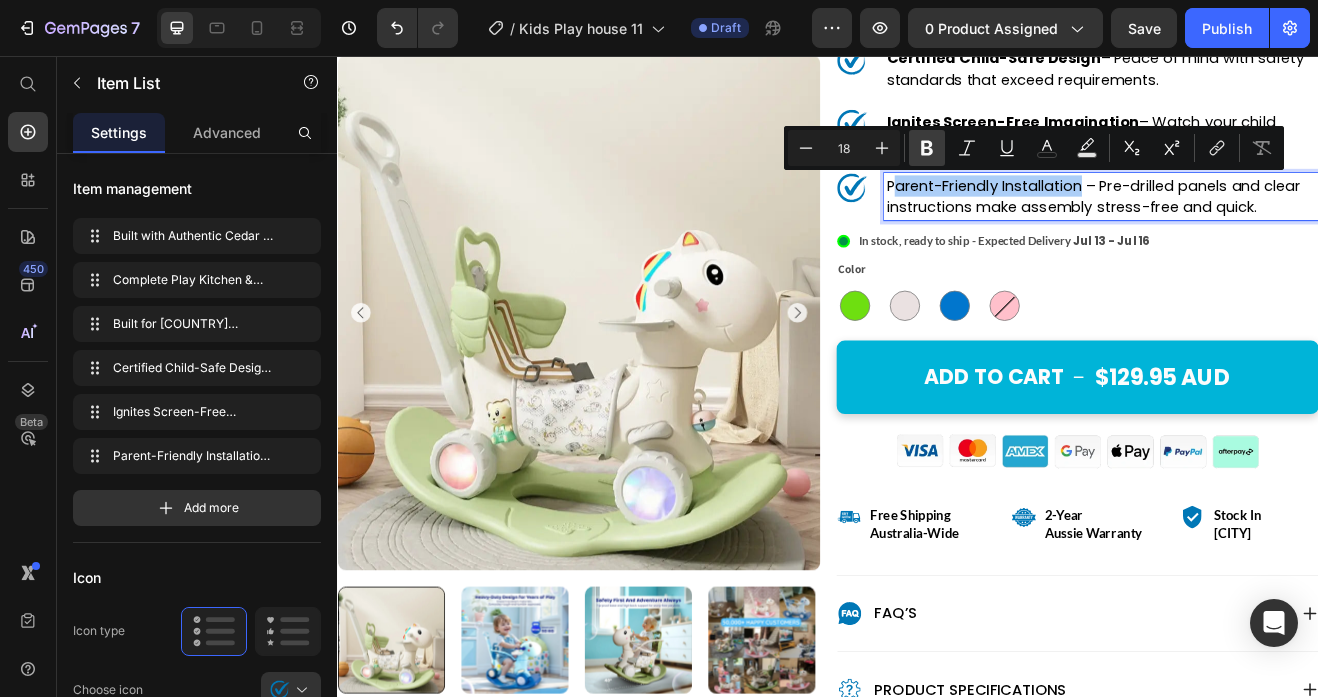 click on "Bold" at bounding box center [927, 148] 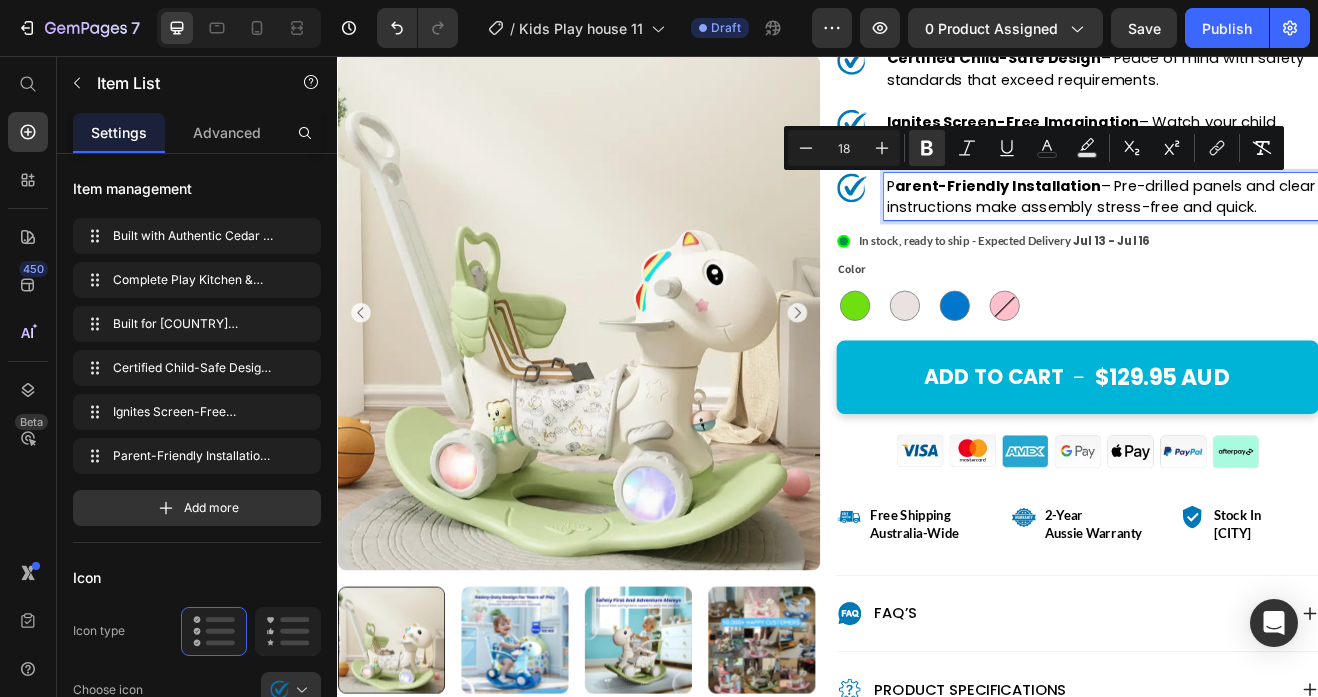click on "arent-Friendly Installation" at bounding box center [1144, 214] 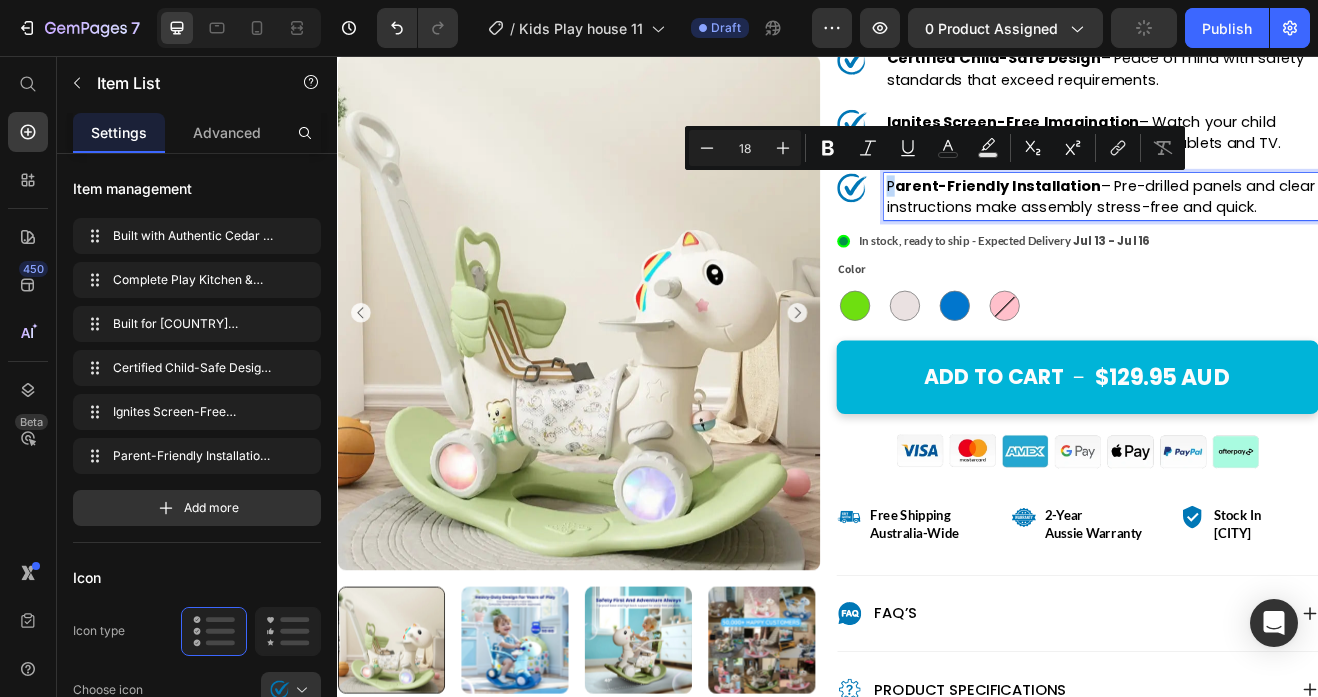drag, startPoint x: 1020, startPoint y: 211, endPoint x: 1010, endPoint y: 210, distance: 10.049875 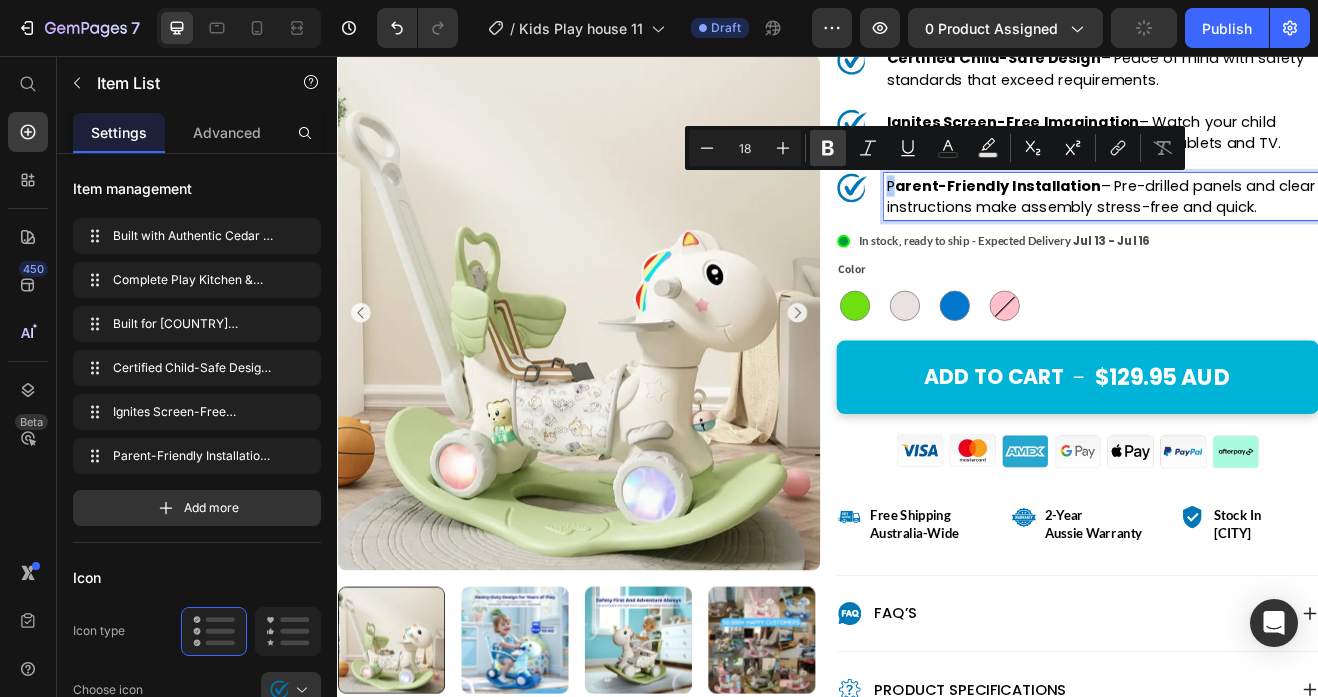 click on "Bold" at bounding box center (828, 148) 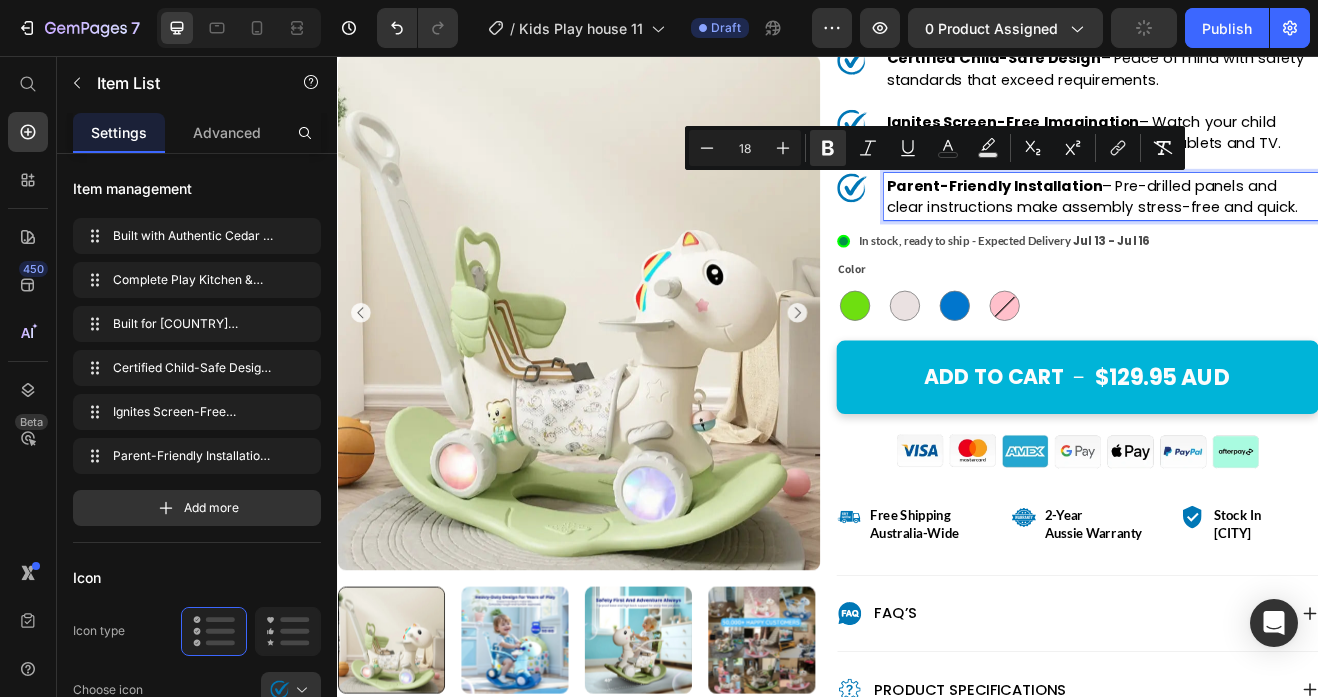 click on "Parent-Friendly Installation" at bounding box center [1140, 214] 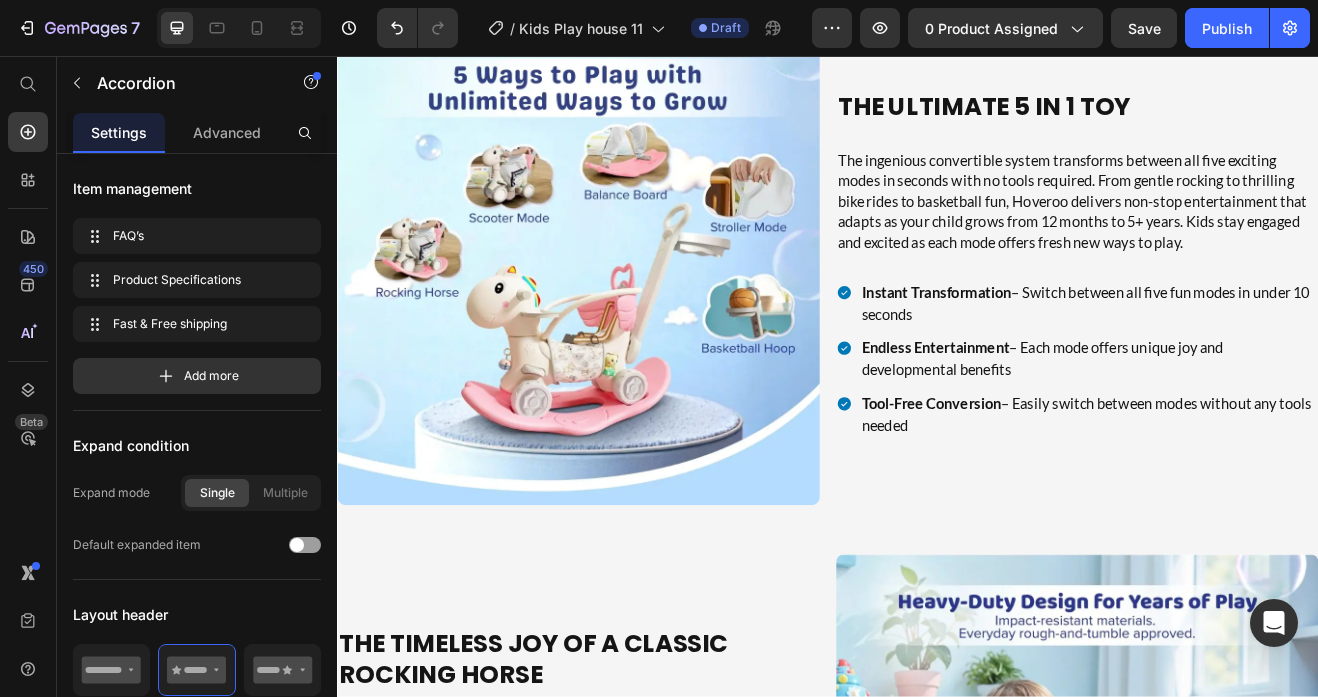 scroll, scrollTop: 2475, scrollLeft: 0, axis: vertical 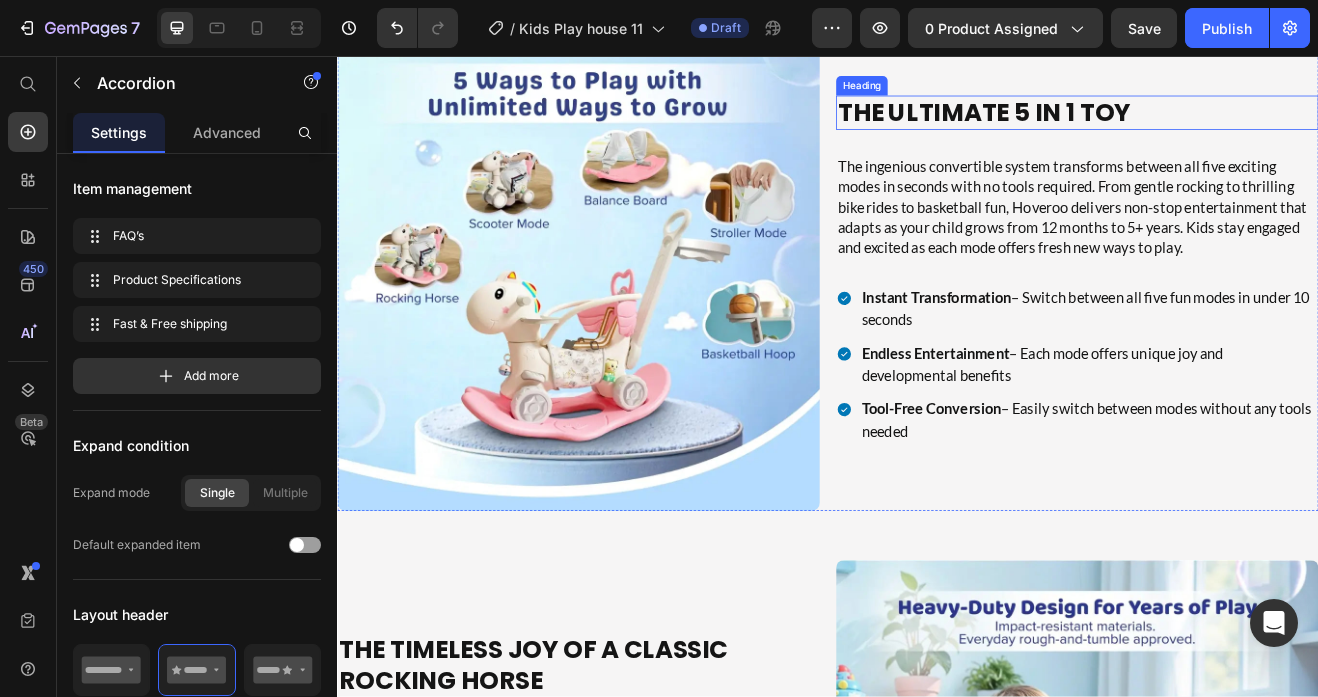 click on "The Ultimate 5 in 1 Toy" at bounding box center [1242, 126] 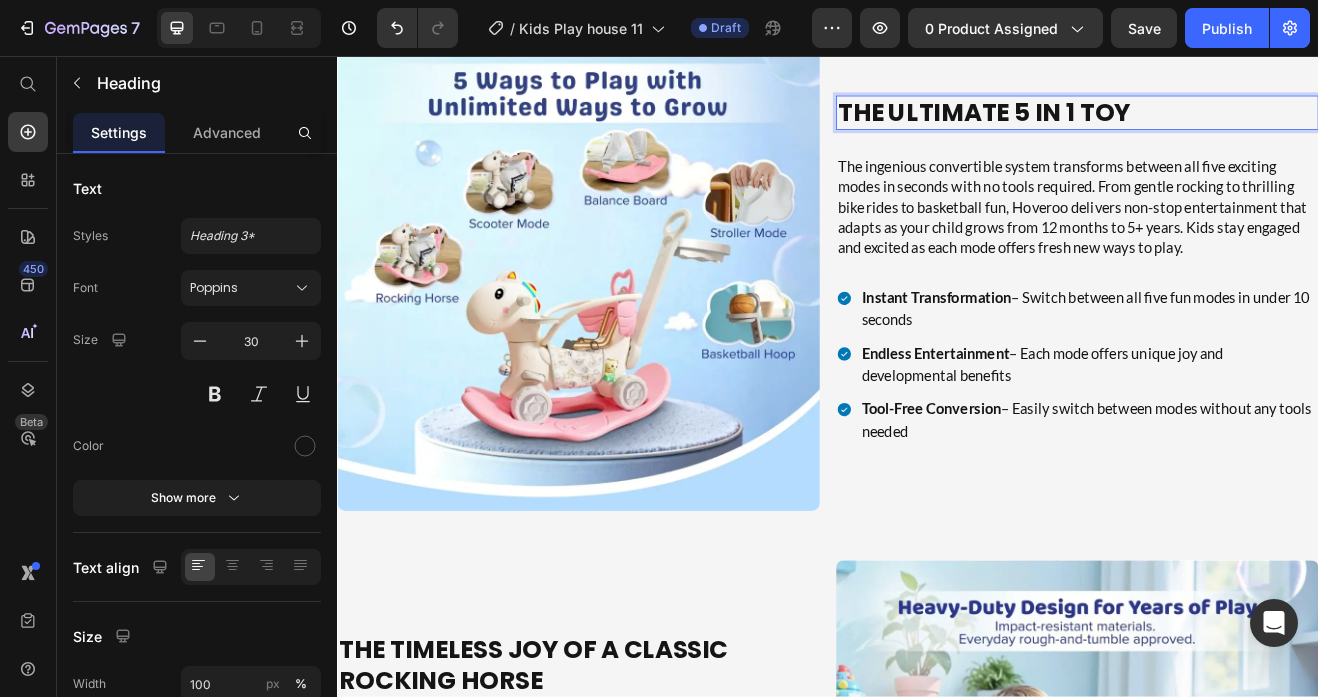 click on "The Ultimate 5 in 1 Toy" at bounding box center (1242, 126) 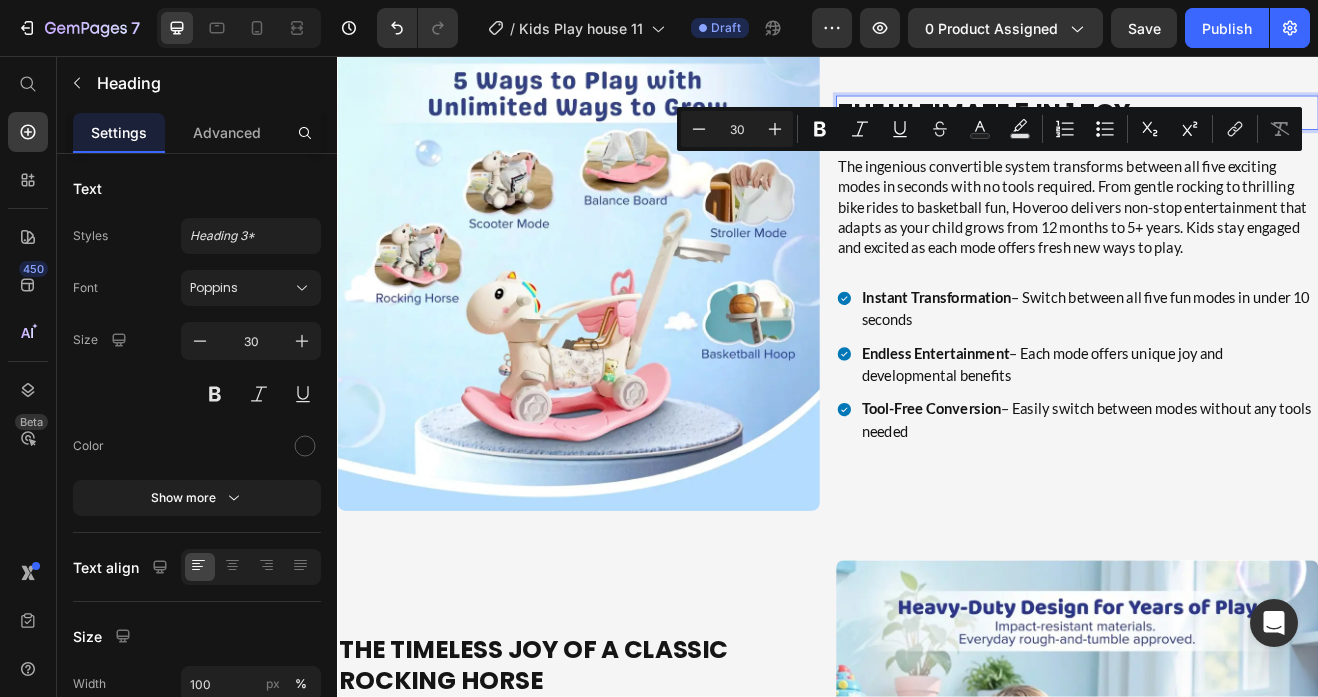 type on "17" 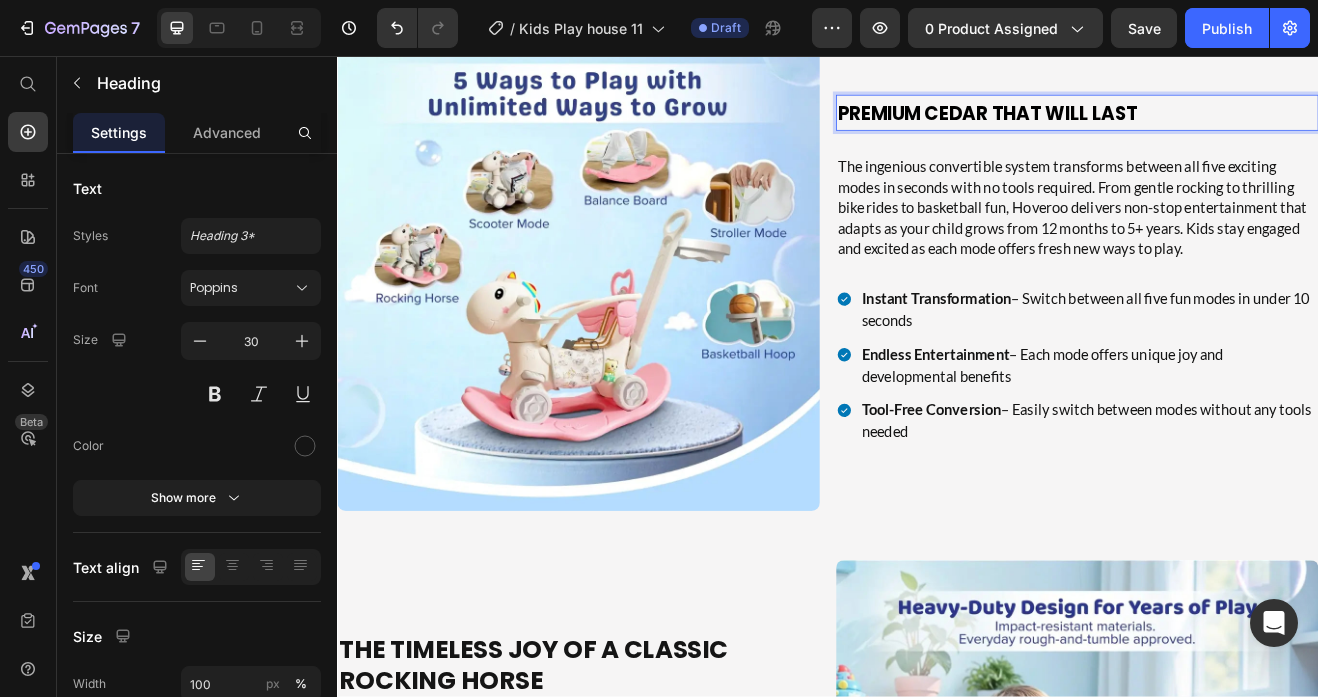 click on "Premium Cedar That Will Last" at bounding box center (1132, 127) 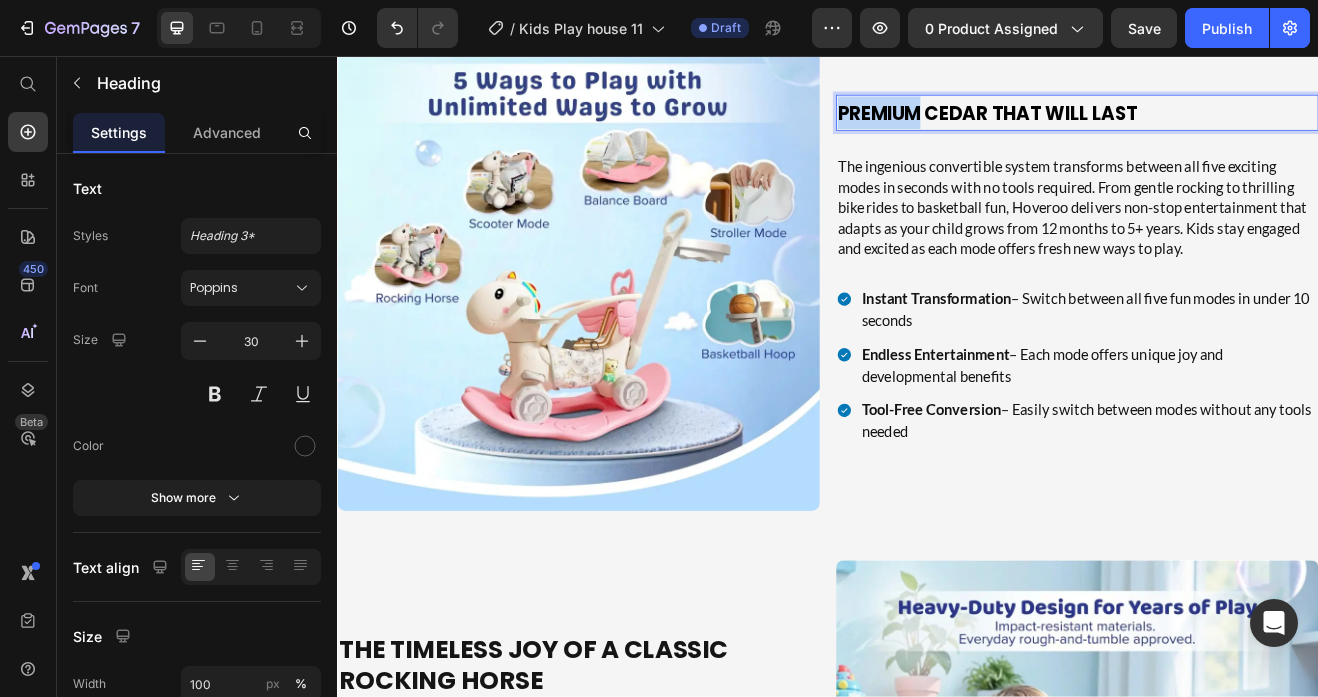 click on "Premium Cedar That Will Last" at bounding box center (1132, 127) 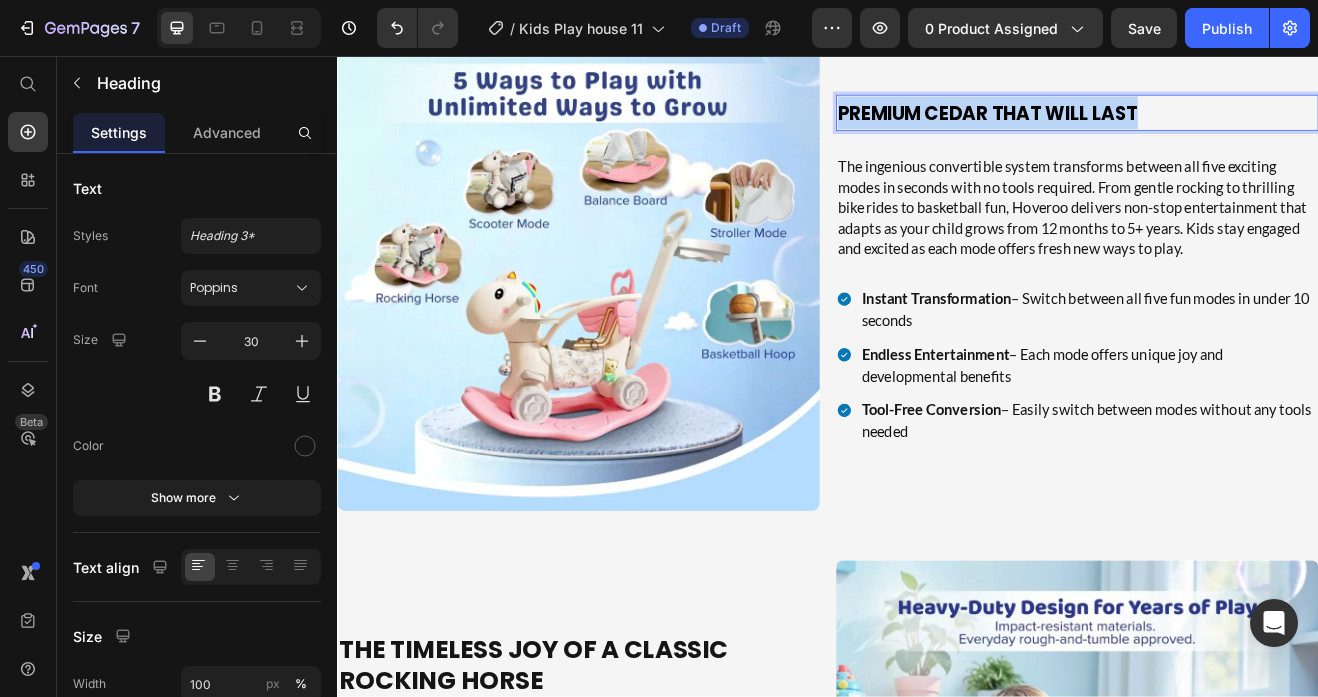 click on "Premium Cedar That Will Last" at bounding box center (1132, 127) 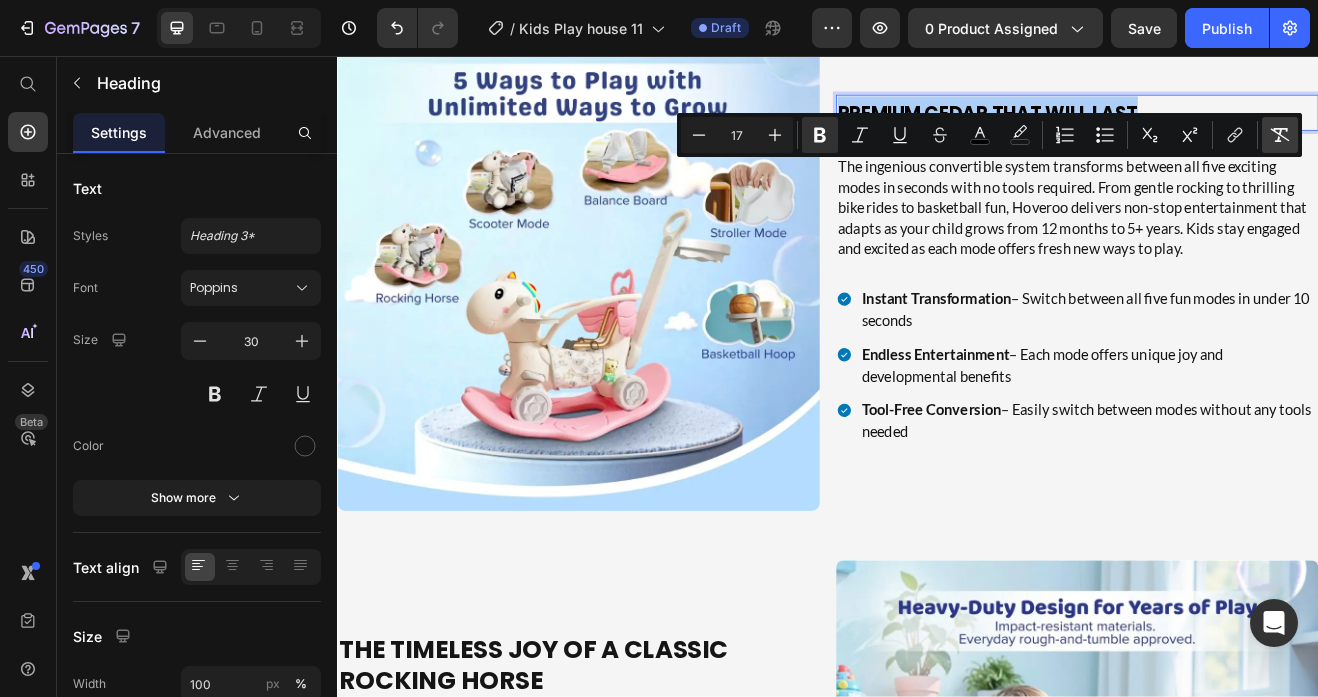 click on "Remove Format" at bounding box center (1280, 135) 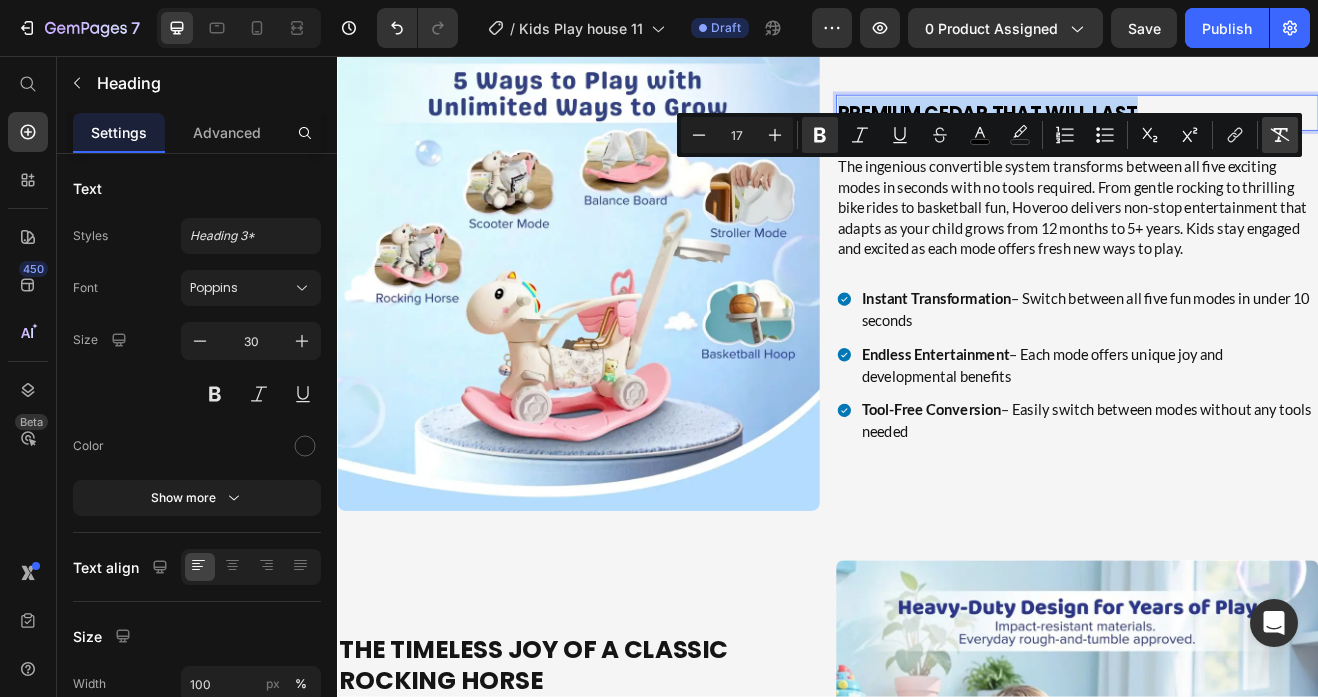 type on "30" 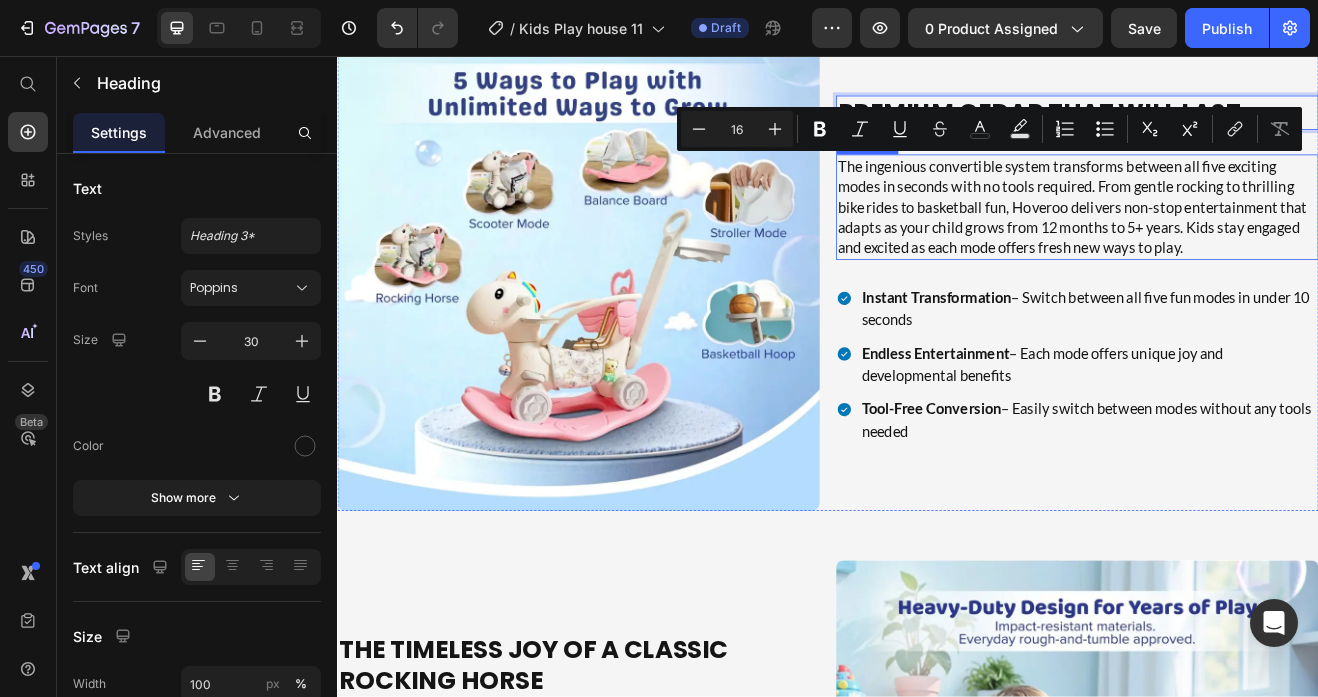 click on "The ingenious convertible system transforms between all five exciting modes in seconds with no tools required. From gentle rocking to thrilling bike rides to basketball fun, Hoveroo delivers non-stop entertainment that adapts as your child grows from 12 months to 5+ years. Kids stay engaged and excited as each mode offers fresh new ways to play." at bounding box center [1242, 241] 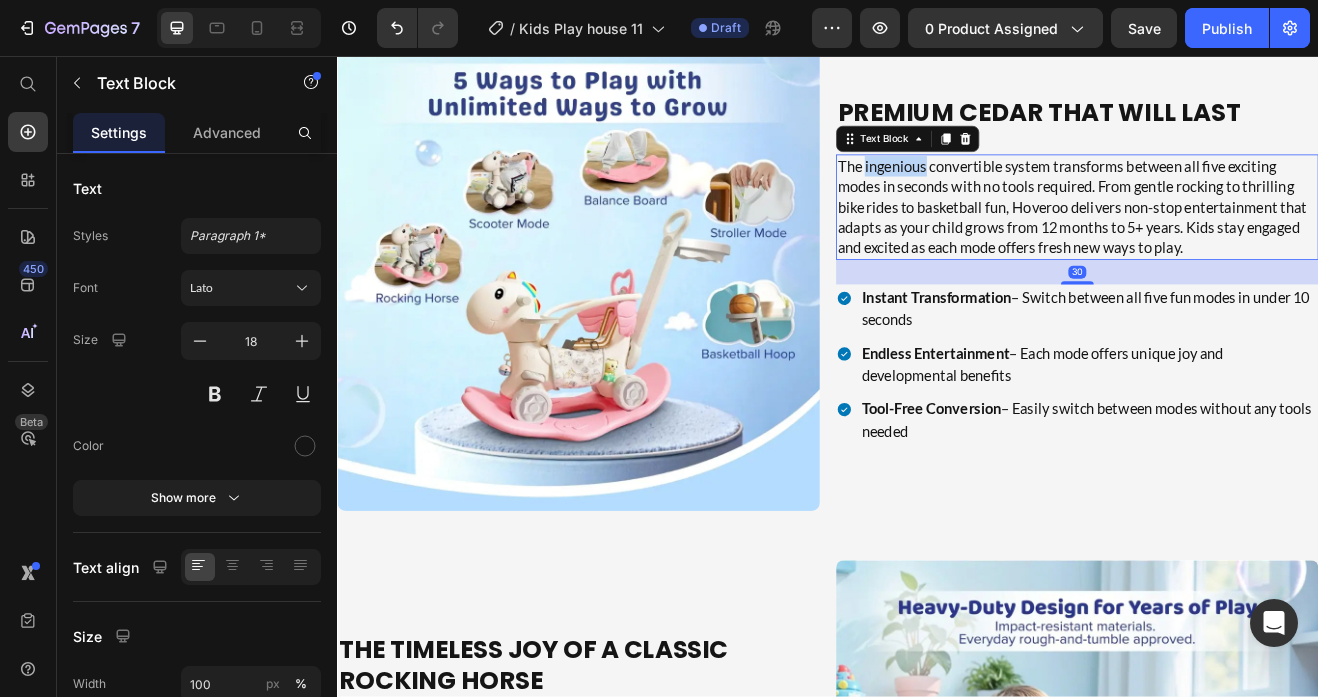 click on "The ingenious convertible system transforms between all five exciting modes in seconds with no tools required. From gentle rocking to thrilling bike rides to basketball fun, Hoveroo delivers non-stop entertainment that adapts as your child grows from 12 months to 5+ years. Kids stay engaged and excited as each mode offers fresh new ways to play." at bounding box center (1242, 241) 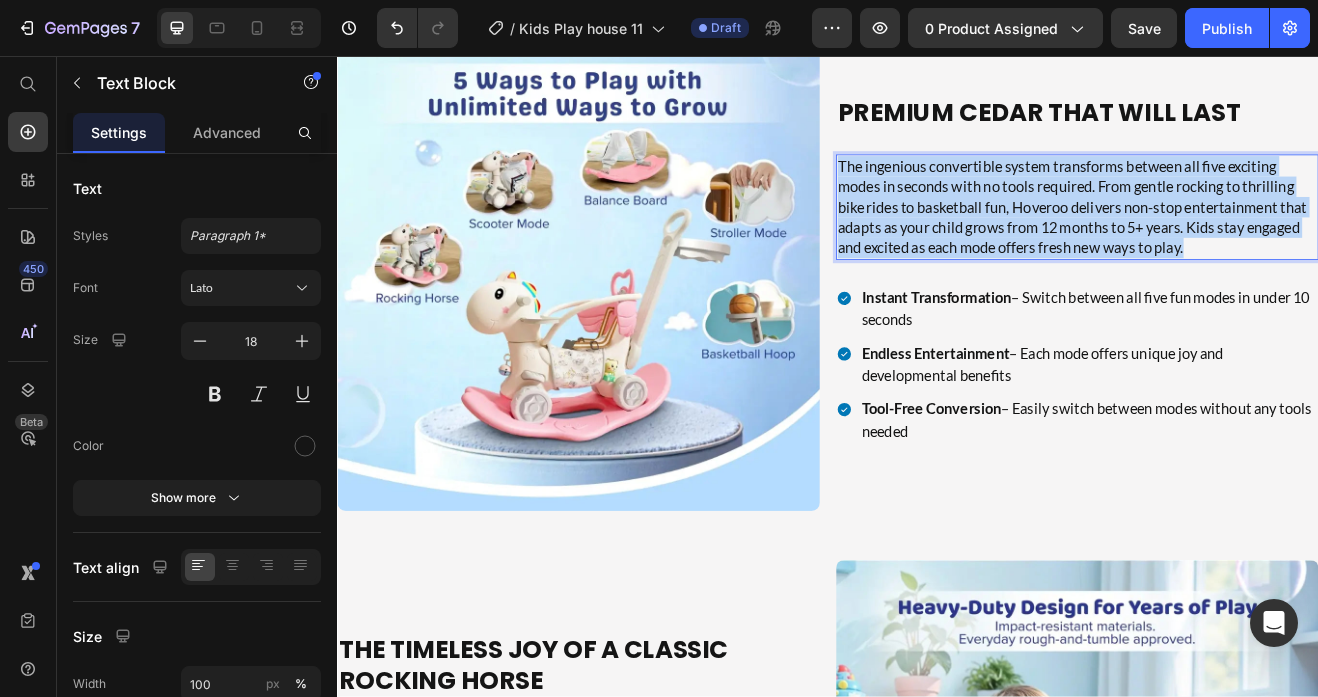 click on "The ingenious convertible system transforms between all five exciting modes in seconds with no tools required. From gentle rocking to thrilling bike rides to basketball fun, Hoveroo delivers non-stop entertainment that adapts as your child grows from 12 months to 5+ years. Kids stay engaged and excited as each mode offers fresh new ways to play." at bounding box center (1242, 241) 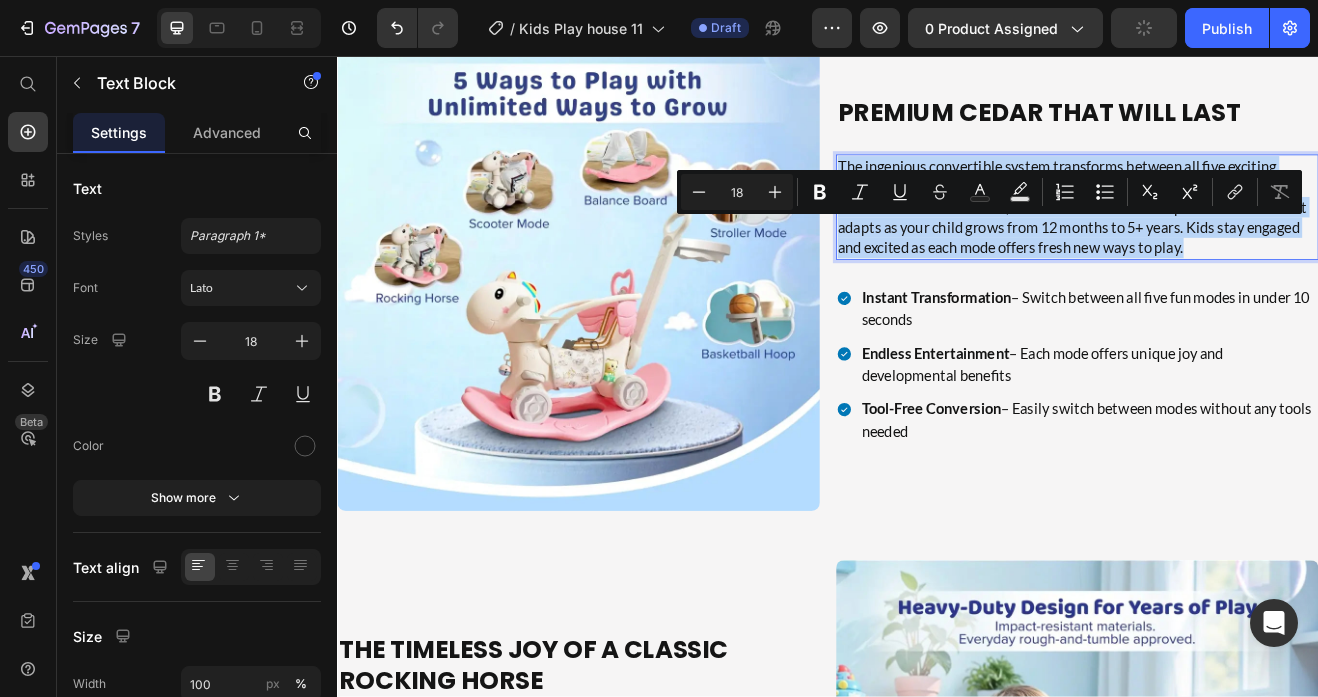 type on "11" 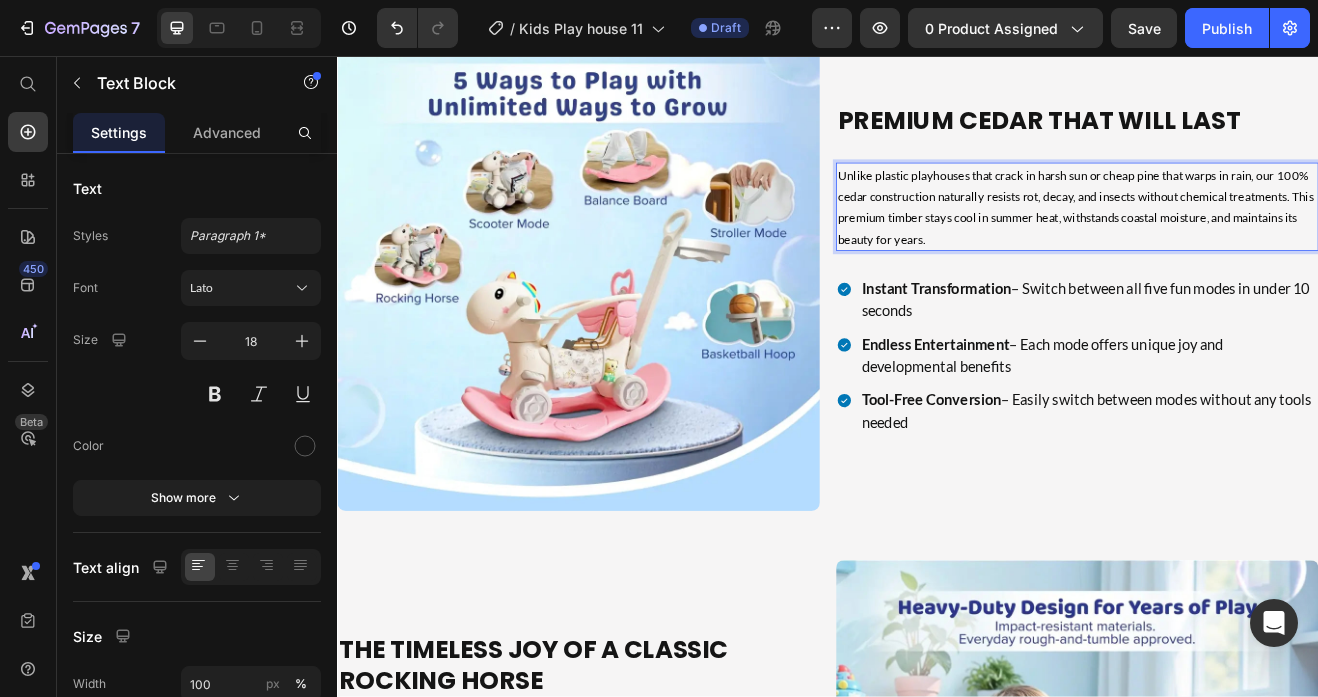 click on "Unlike plastic playhouses that crack in harsh sun or cheap pine that warps in rain, our 100% cedar construction naturally resists rot, decay, and insects without chemical treatments. This premium timber stays cool in summer heat, withstands coastal moisture, and maintains its beauty for years." at bounding box center [1240, 241] 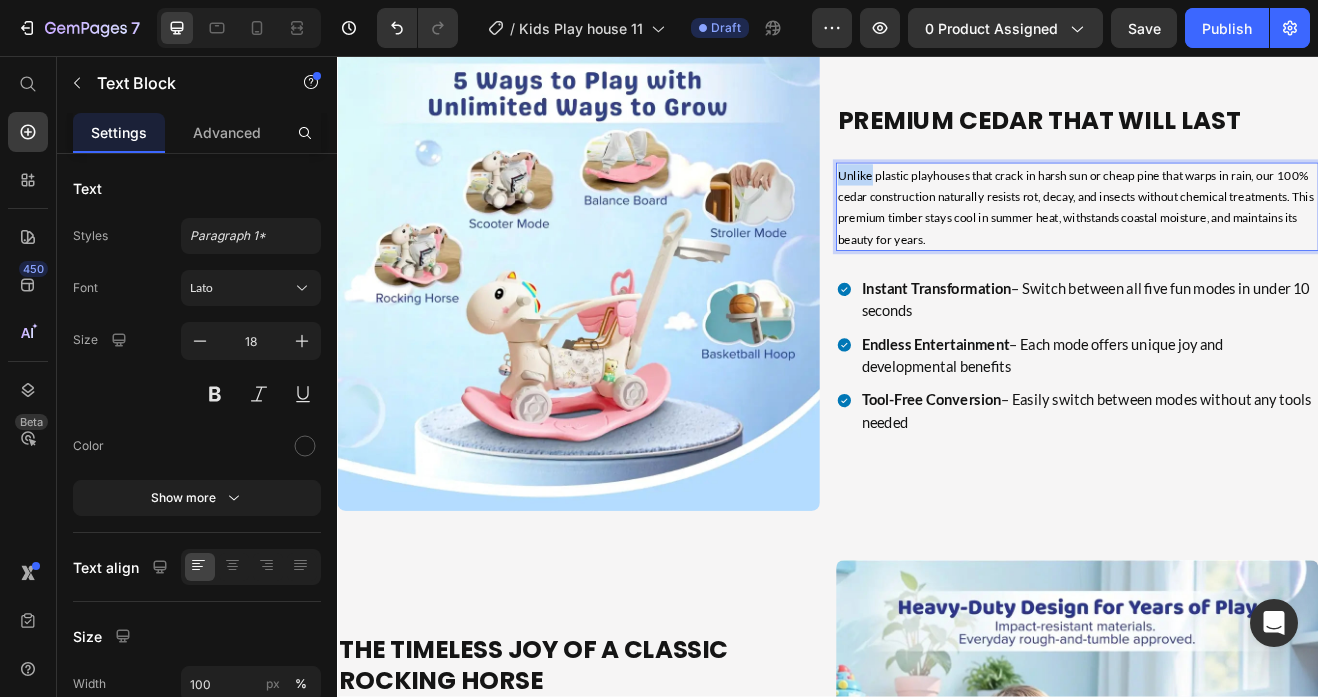 click on "Unlike plastic playhouses that crack in harsh sun or cheap pine that warps in rain, our 100% cedar construction naturally resists rot, decay, and insects without chemical treatments. This premium timber stays cool in summer heat, withstands coastal moisture, and maintains its beauty for years." at bounding box center (1240, 241) 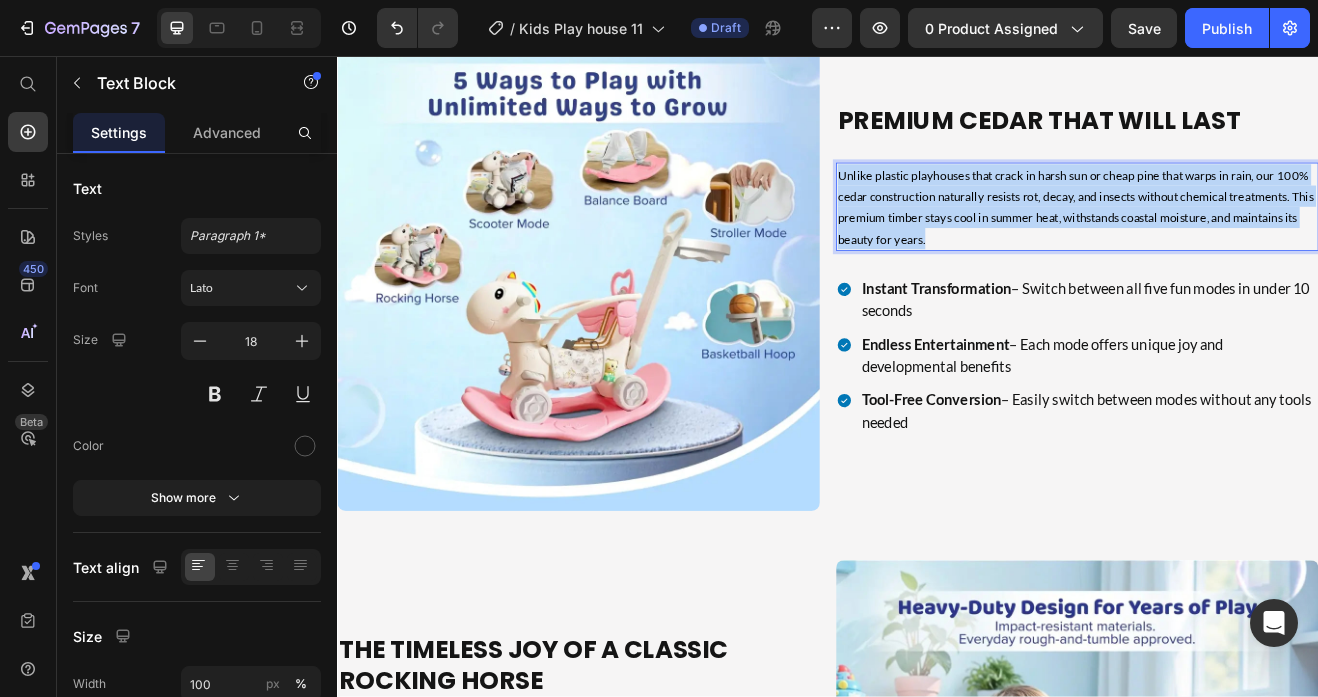 click on "Unlike plastic playhouses that crack in harsh sun or cheap pine that warps in rain, our 100% cedar construction naturally resists rot, decay, and insects without chemical treatments. This premium timber stays cool in summer heat, withstands coastal moisture, and maintains its beauty for years." at bounding box center (1240, 241) 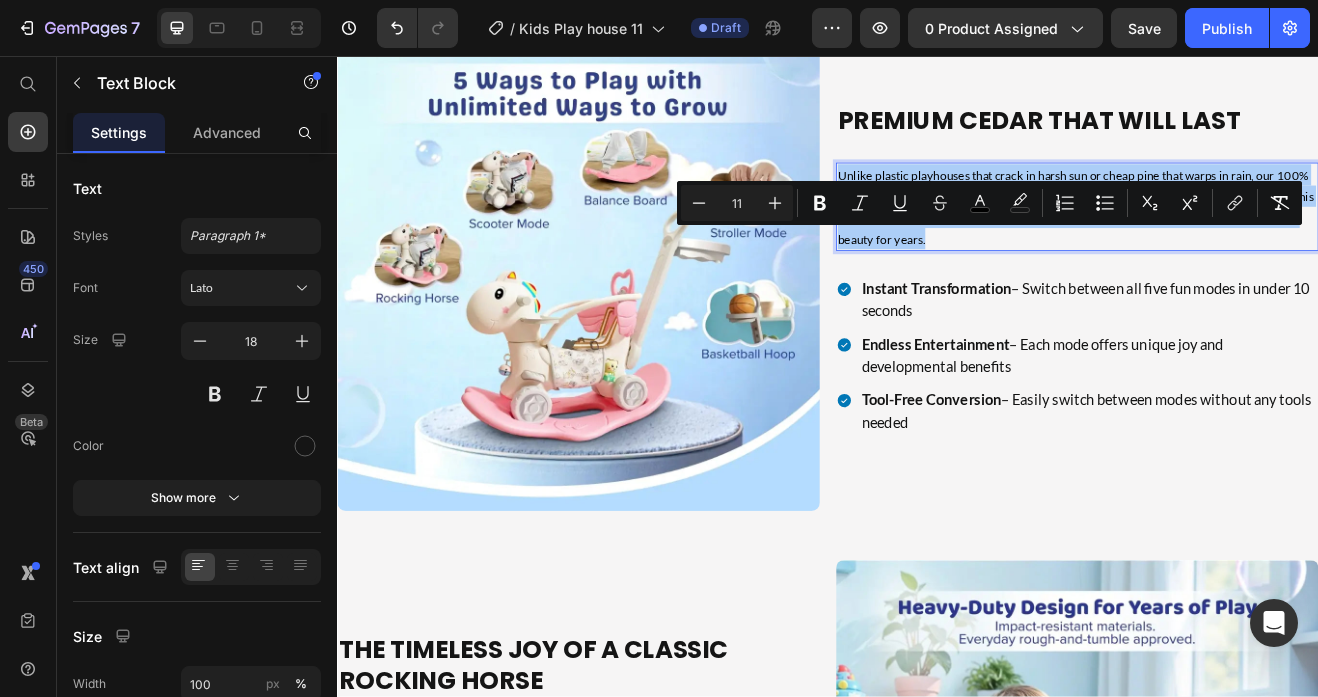 click on "Minus 11 Plus Bold Italic Underline       Strikethrough
color
color Numbered List Bulleted List Subscript Superscript       link Remove Format" at bounding box center [989, 203] 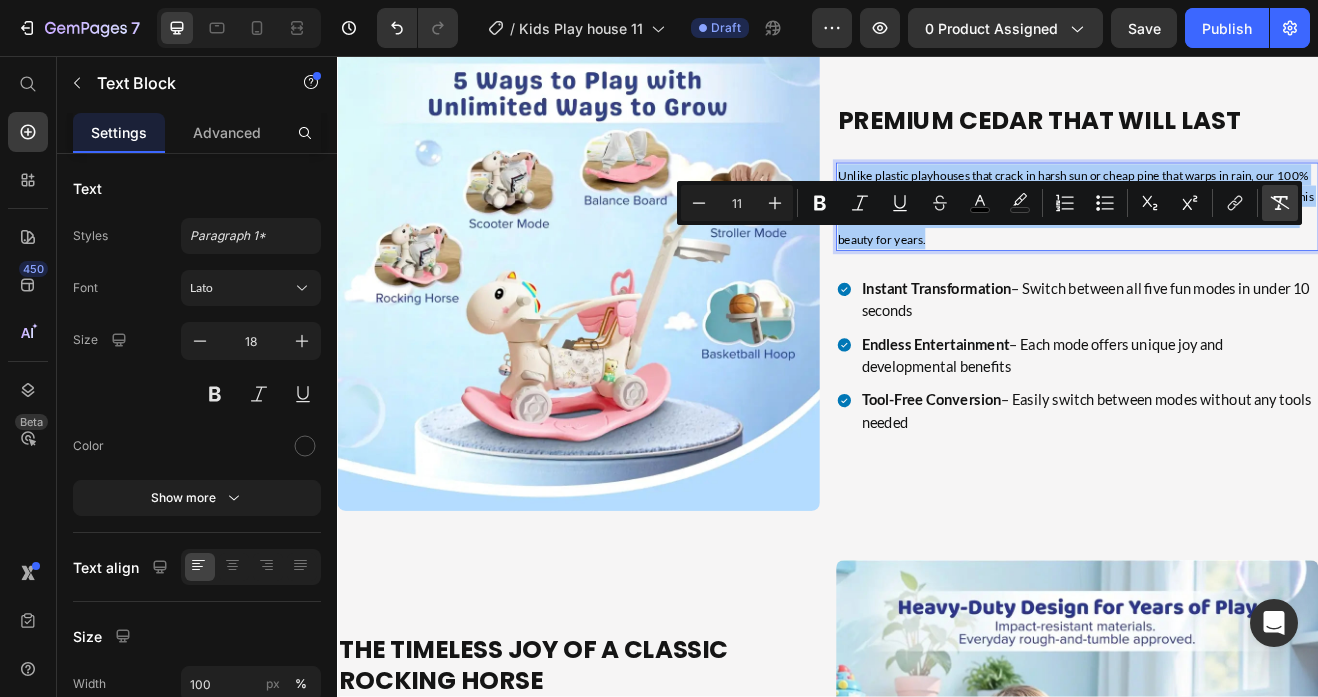 click 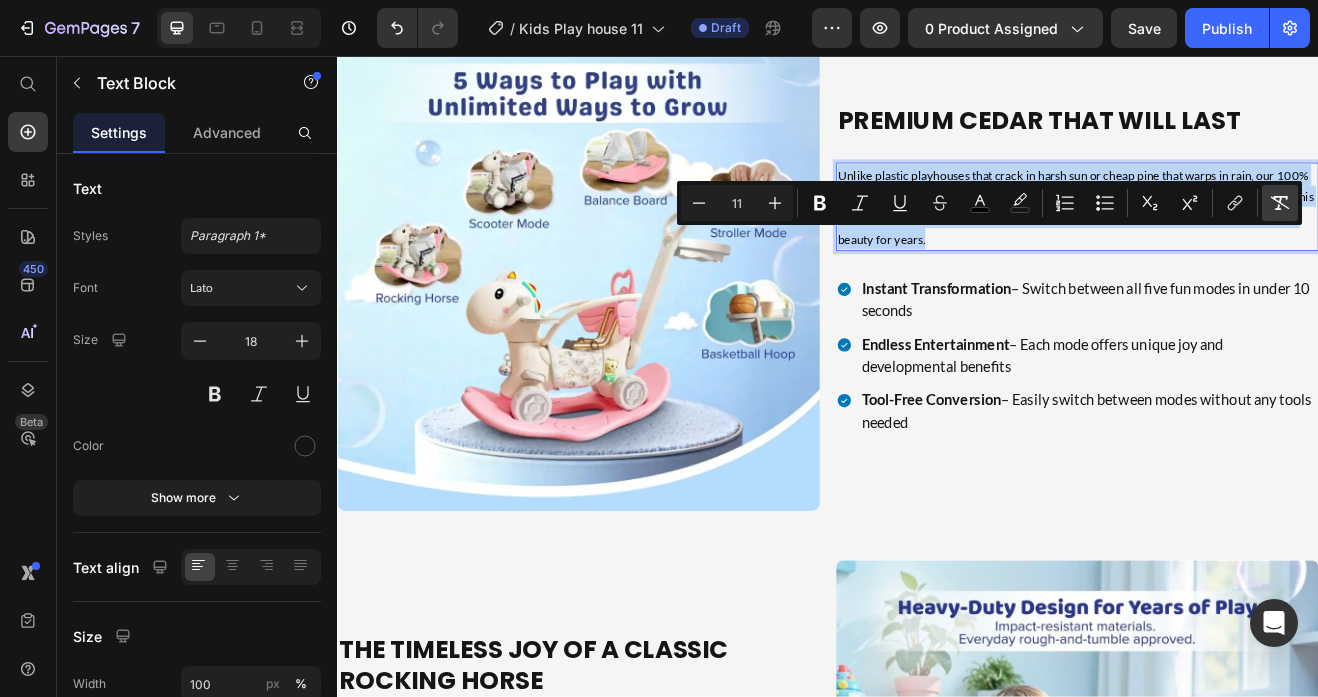 type on "18" 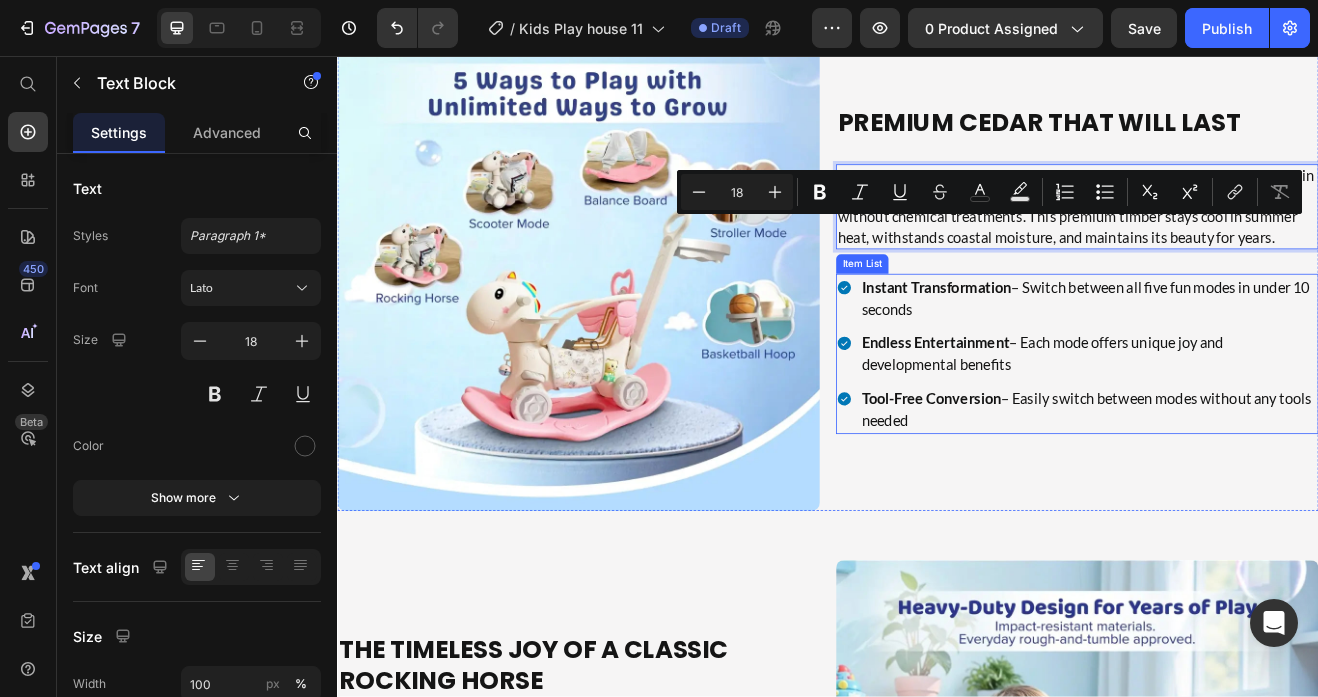 click on "Instant Transformation" at bounding box center [1069, 339] 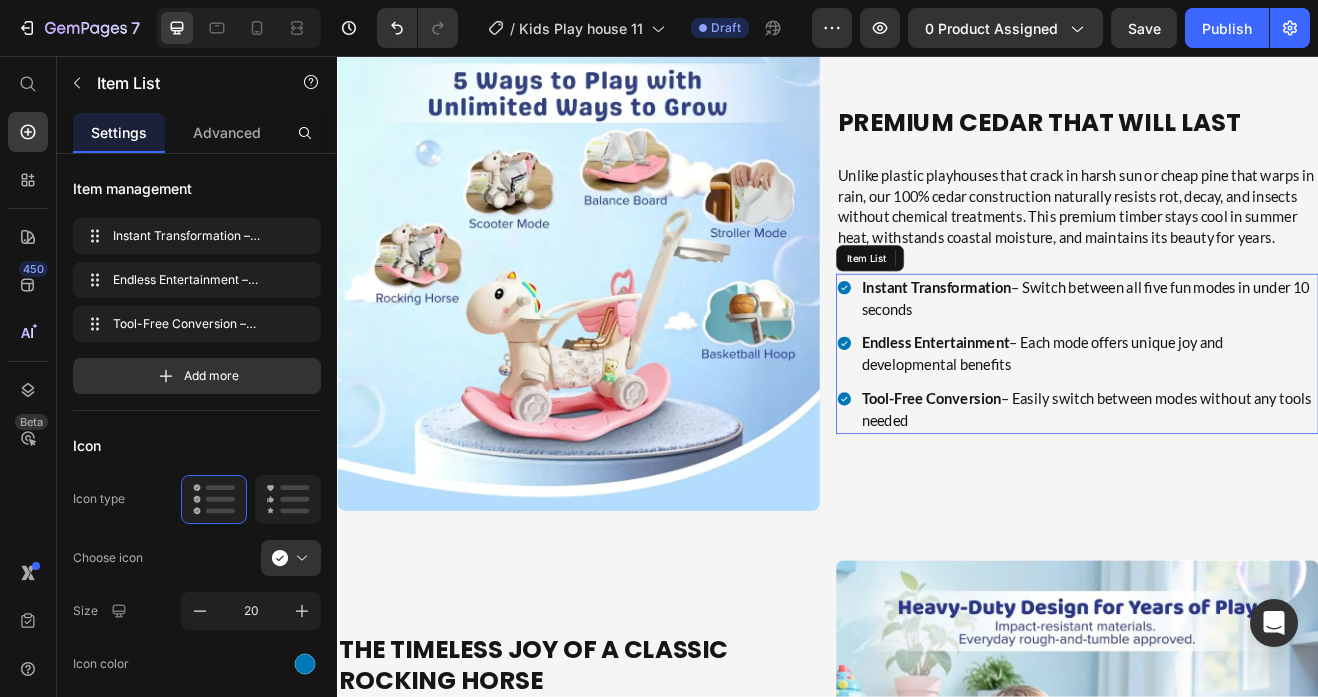 click on "Instant Transformation" at bounding box center (1069, 339) 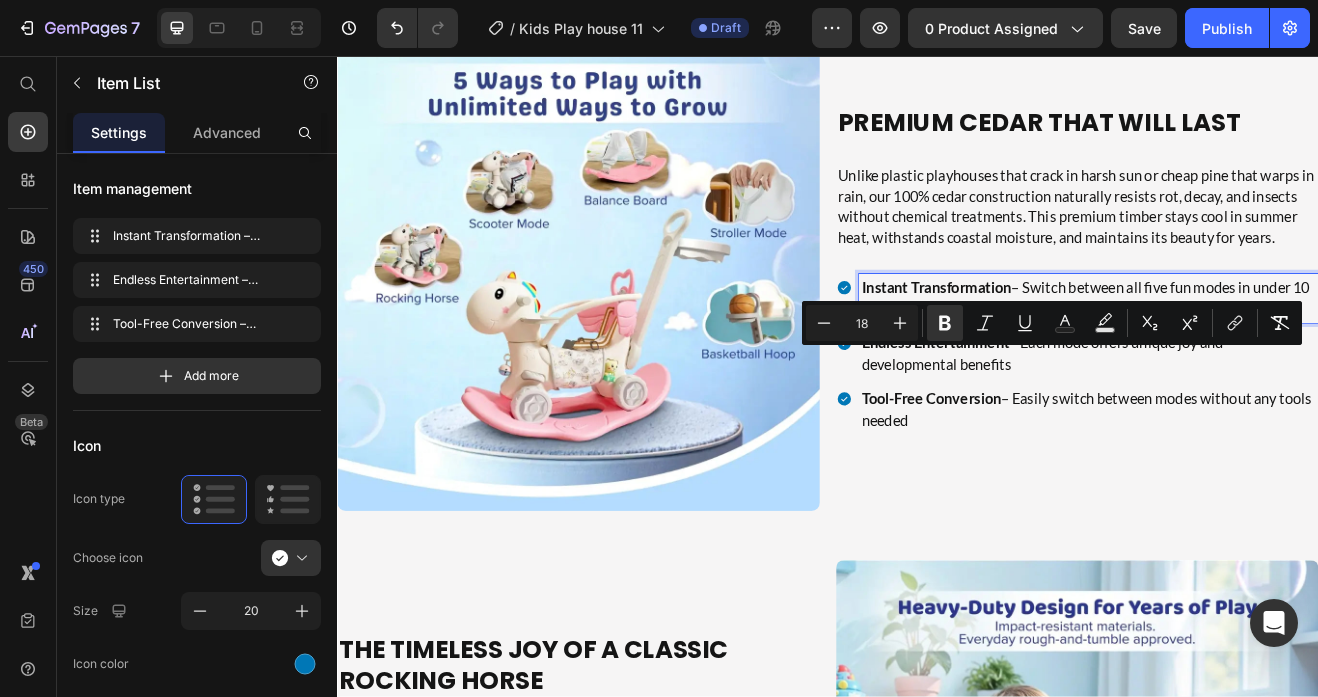 type on "11" 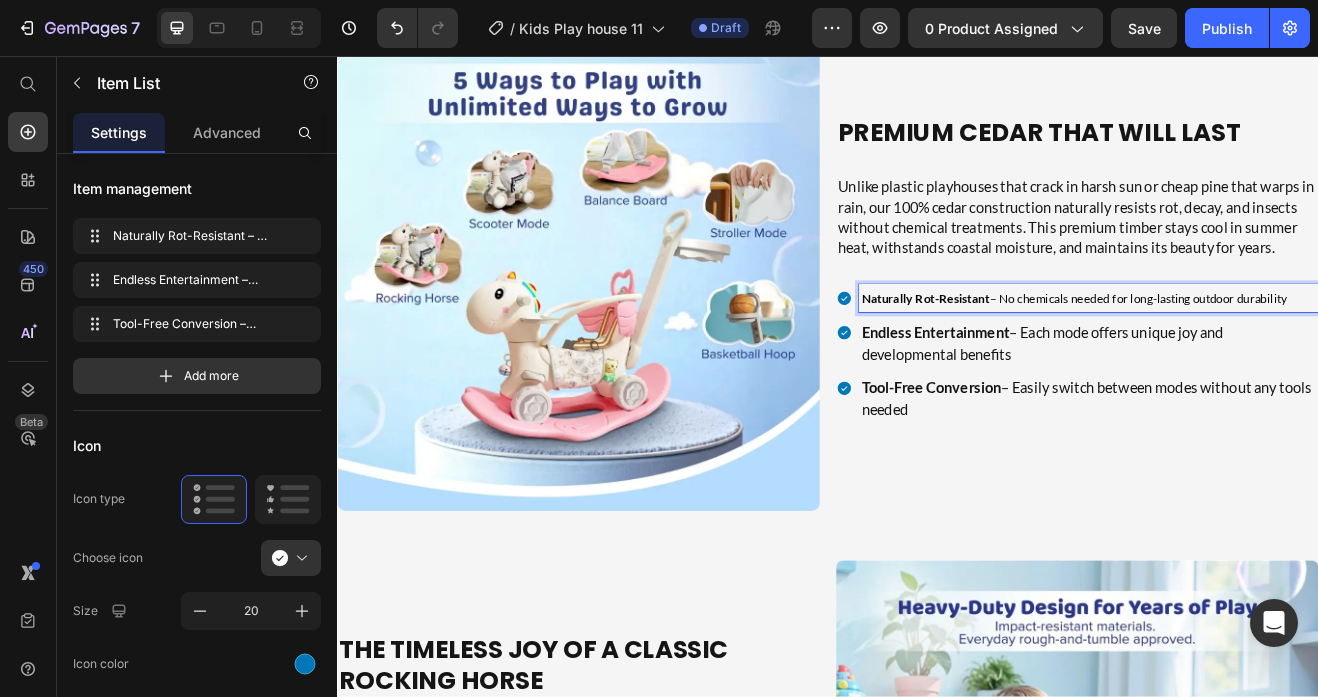 click on "Naturally Rot-Resistant" at bounding box center [1056, 353] 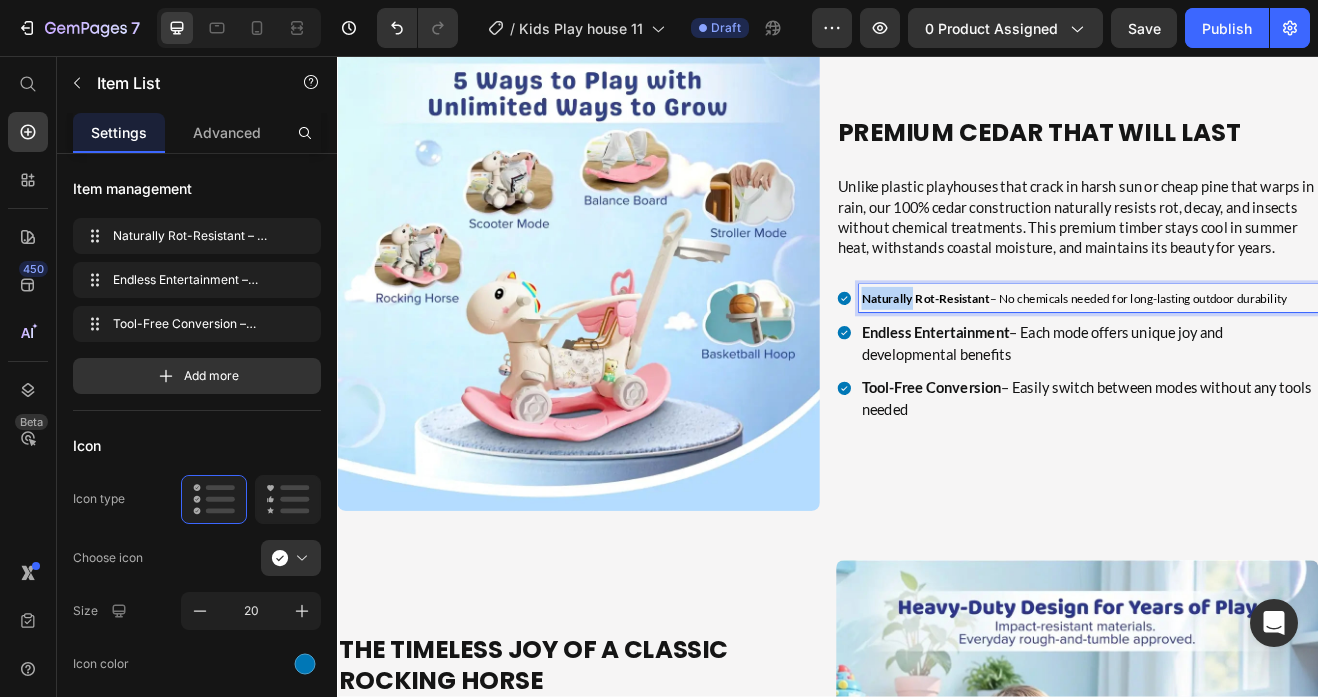 click on "Naturally Rot-Resistant" at bounding box center [1056, 353] 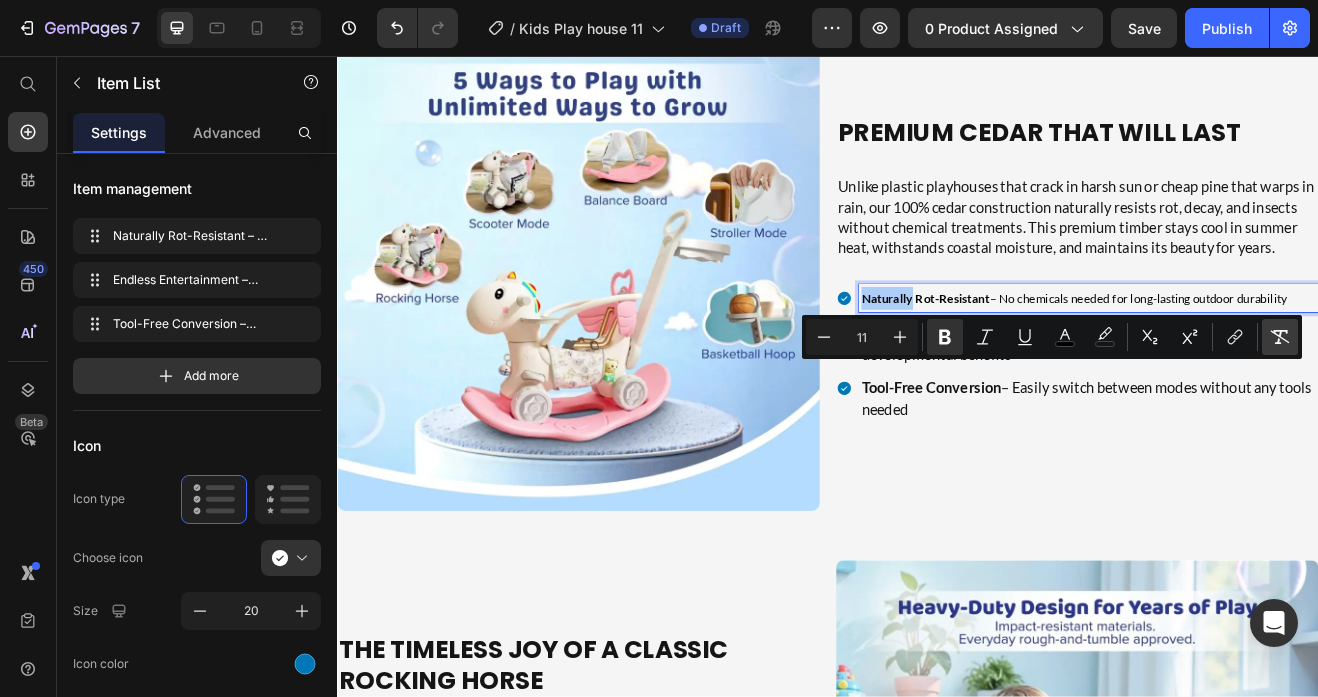click 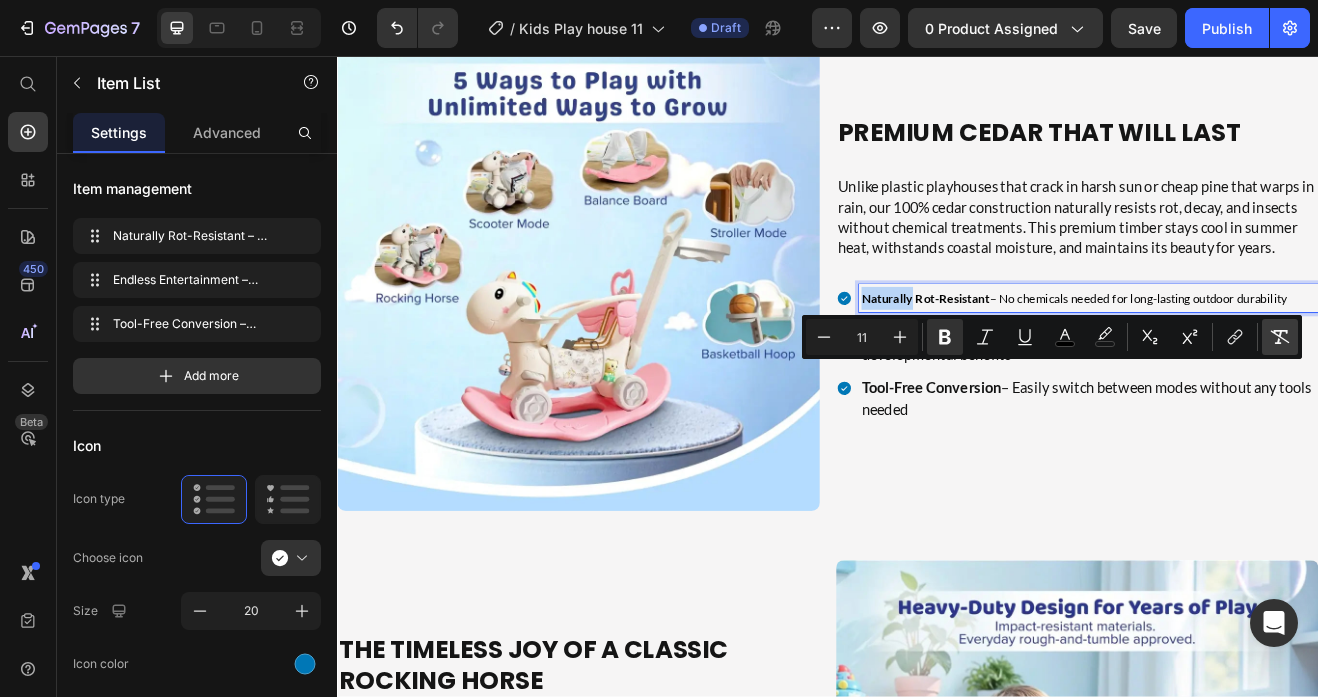 type on "18" 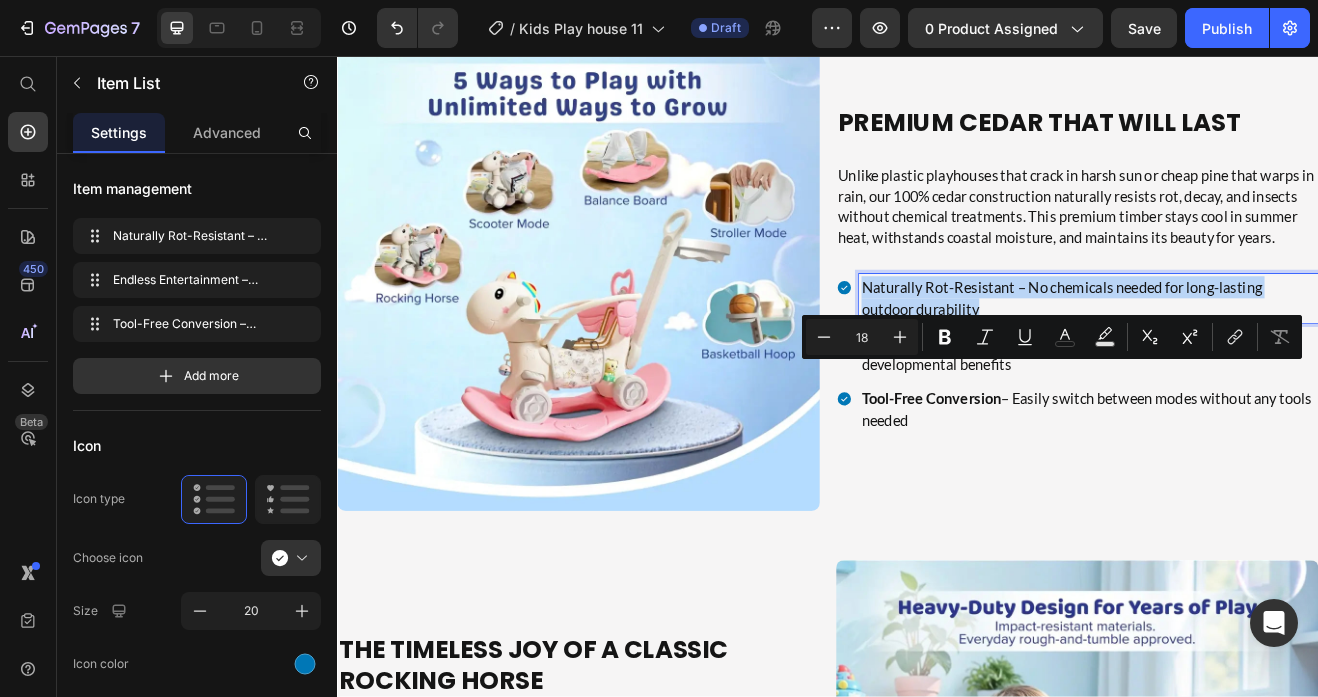 click on "Naturally Rot-Resistant – No chemicals needed for long-lasting outdoor durability" at bounding box center [1256, 353] 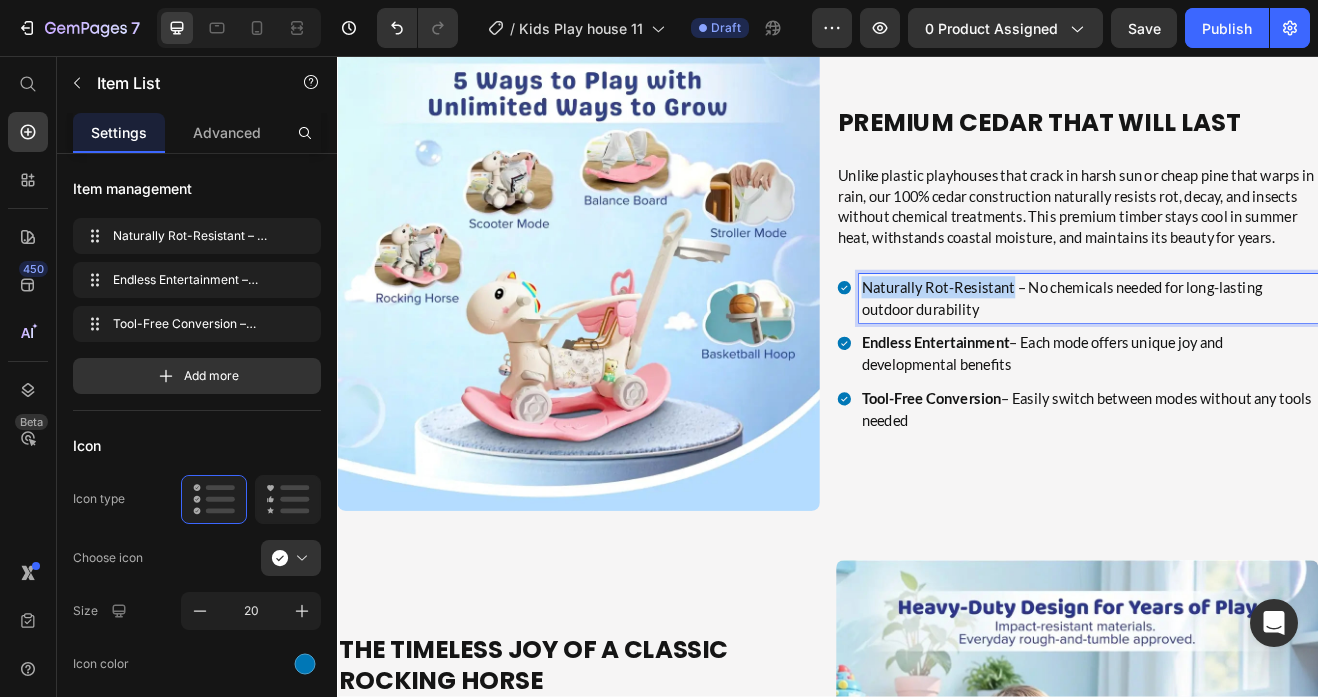 drag, startPoint x: 1163, startPoint y: 429, endPoint x: 980, endPoint y: 425, distance: 183.04372 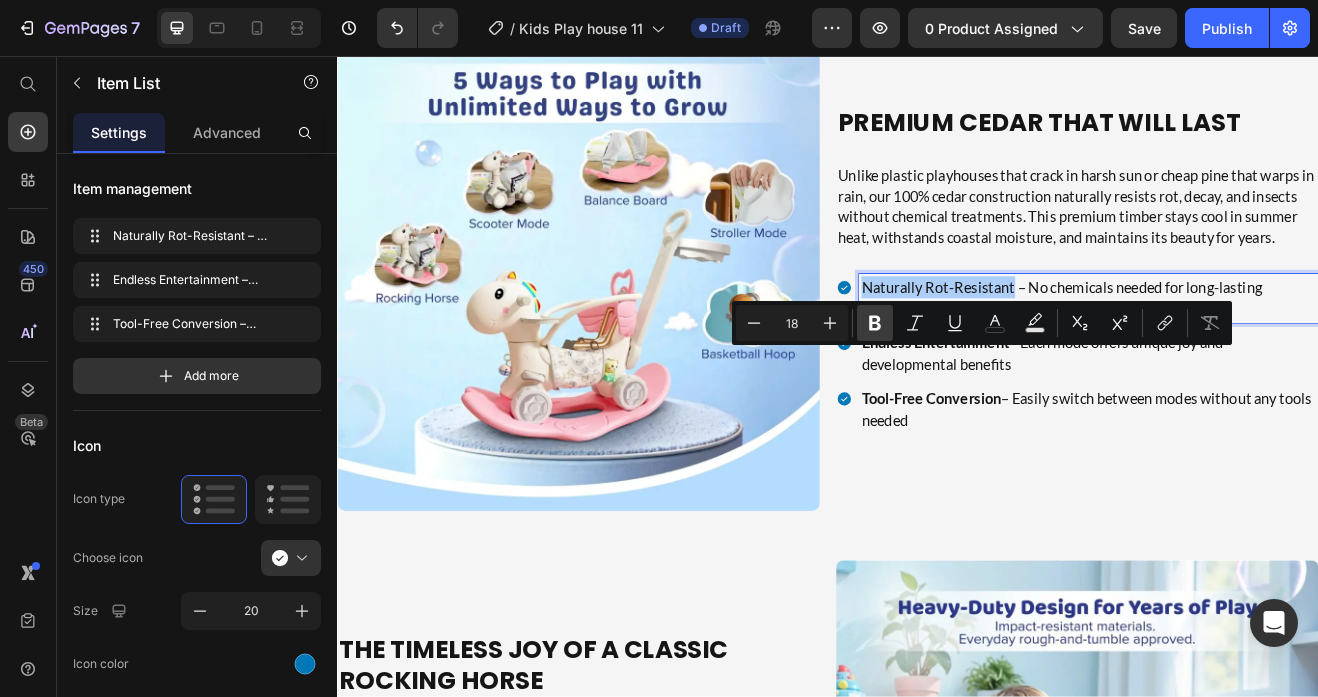 click 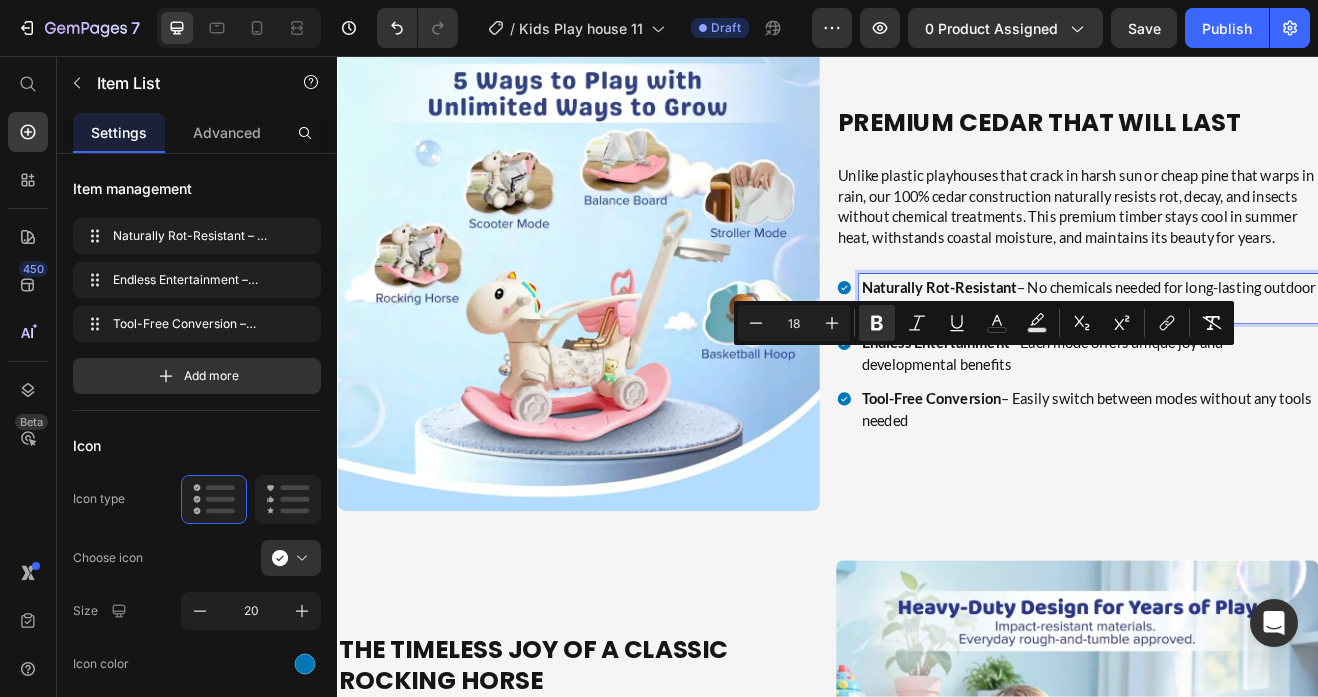 click on "Endless Entertainment" at bounding box center (1068, 407) 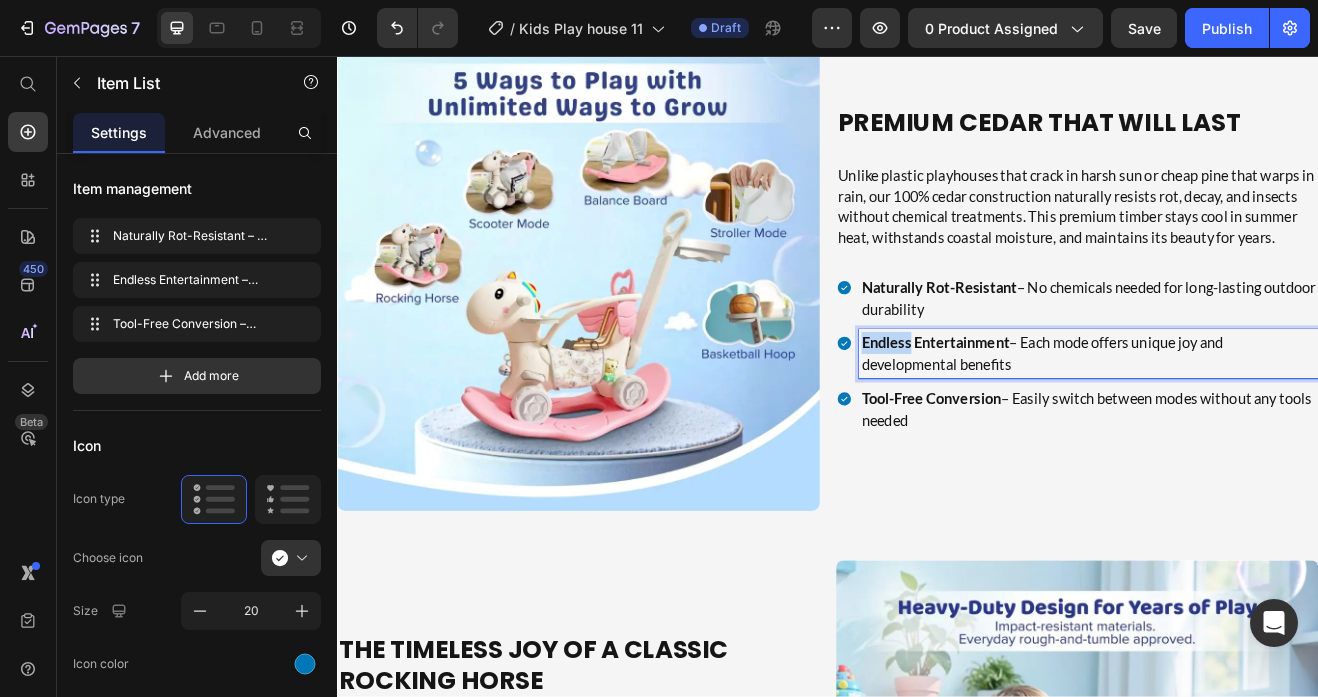 click on "Endless Entertainment" at bounding box center [1068, 407] 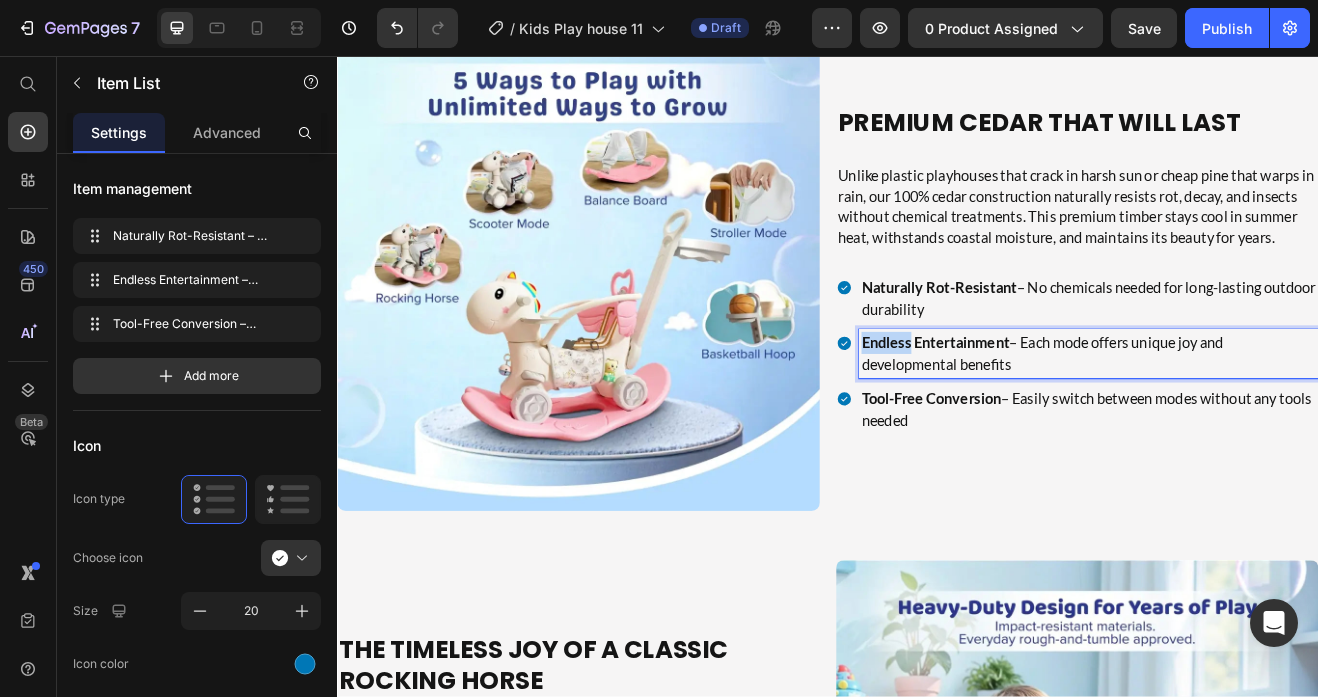 click on "Endless Entertainment" at bounding box center [1068, 407] 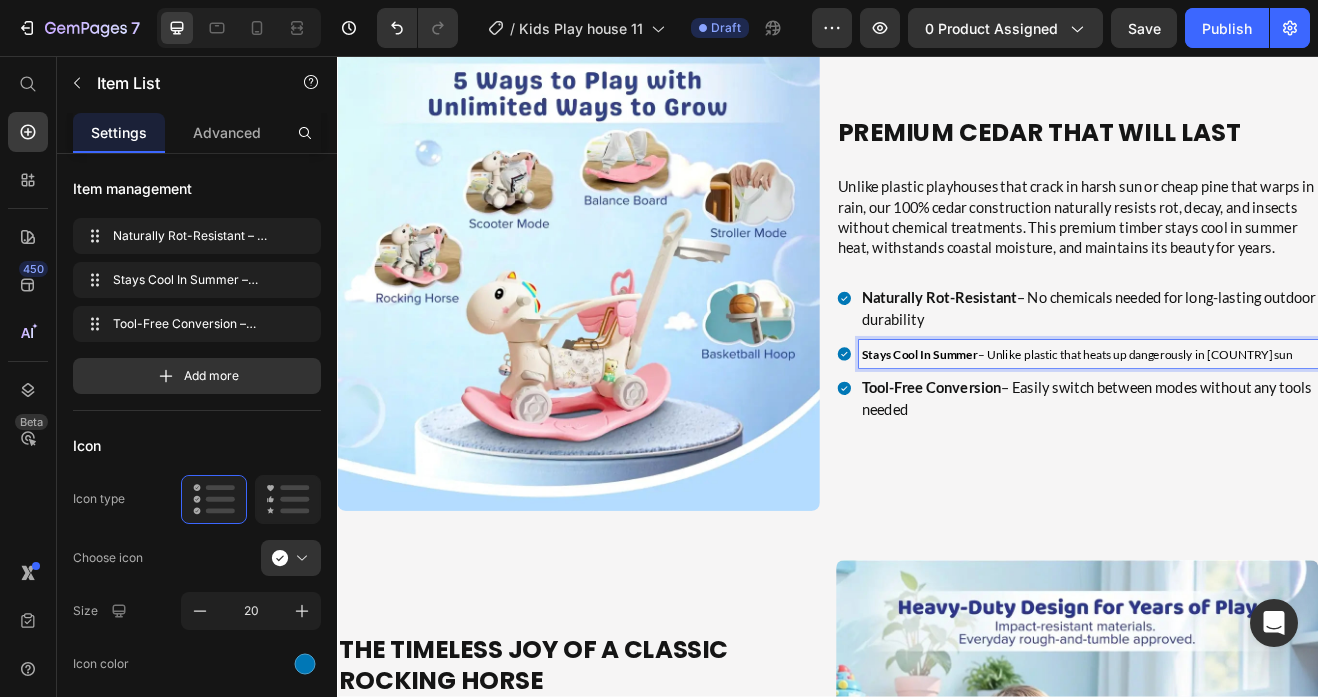 click on "Stays Cool In Summer" at bounding box center [1049, 421] 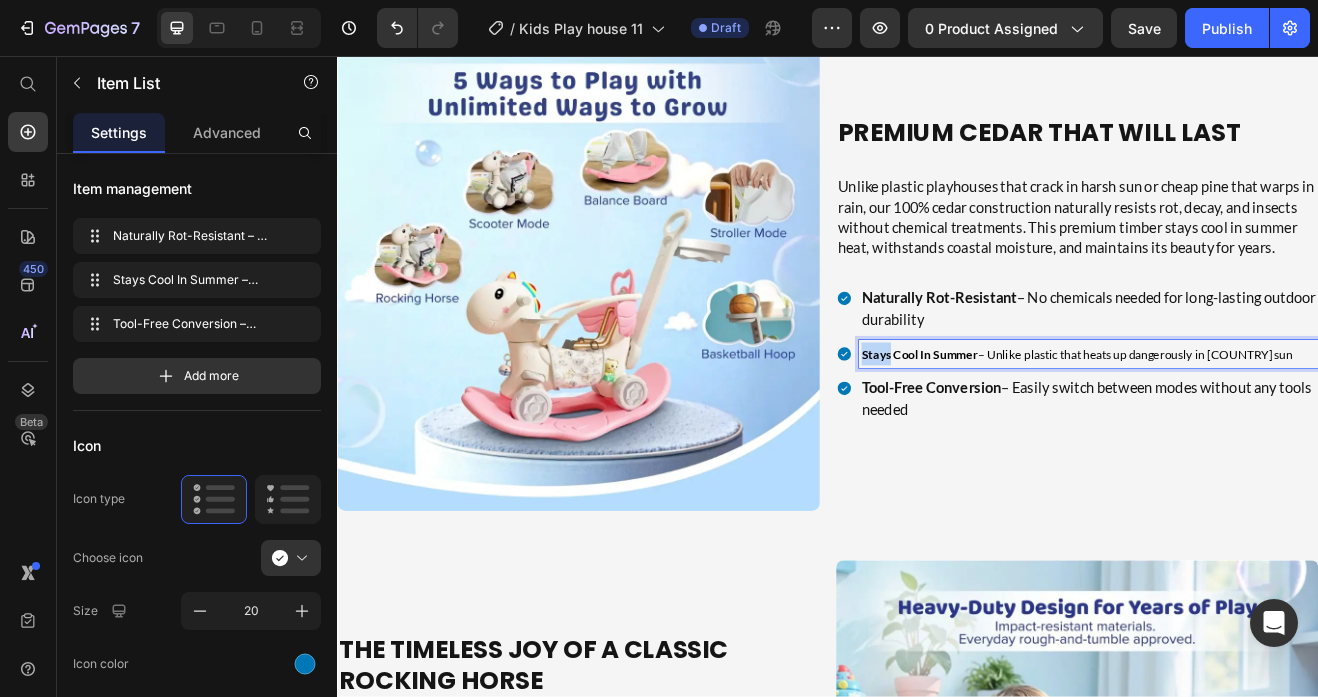 click on "Stays Cool In Summer" at bounding box center (1049, 421) 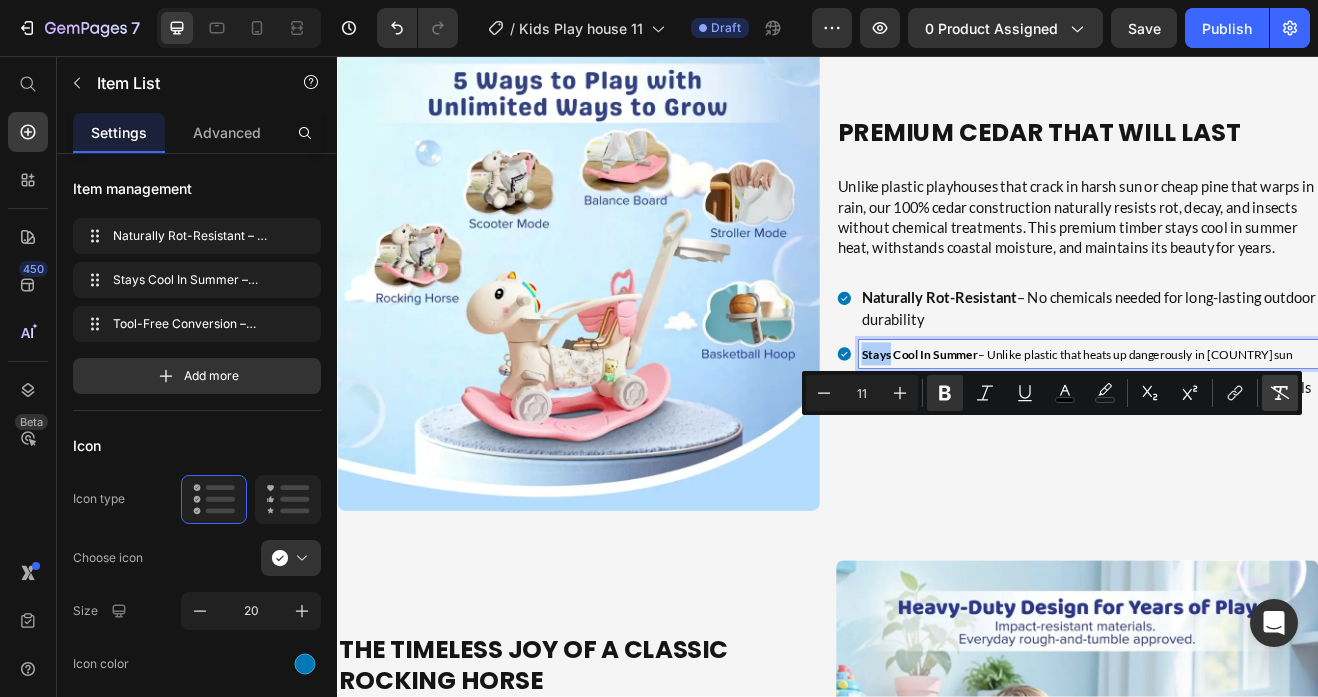 click 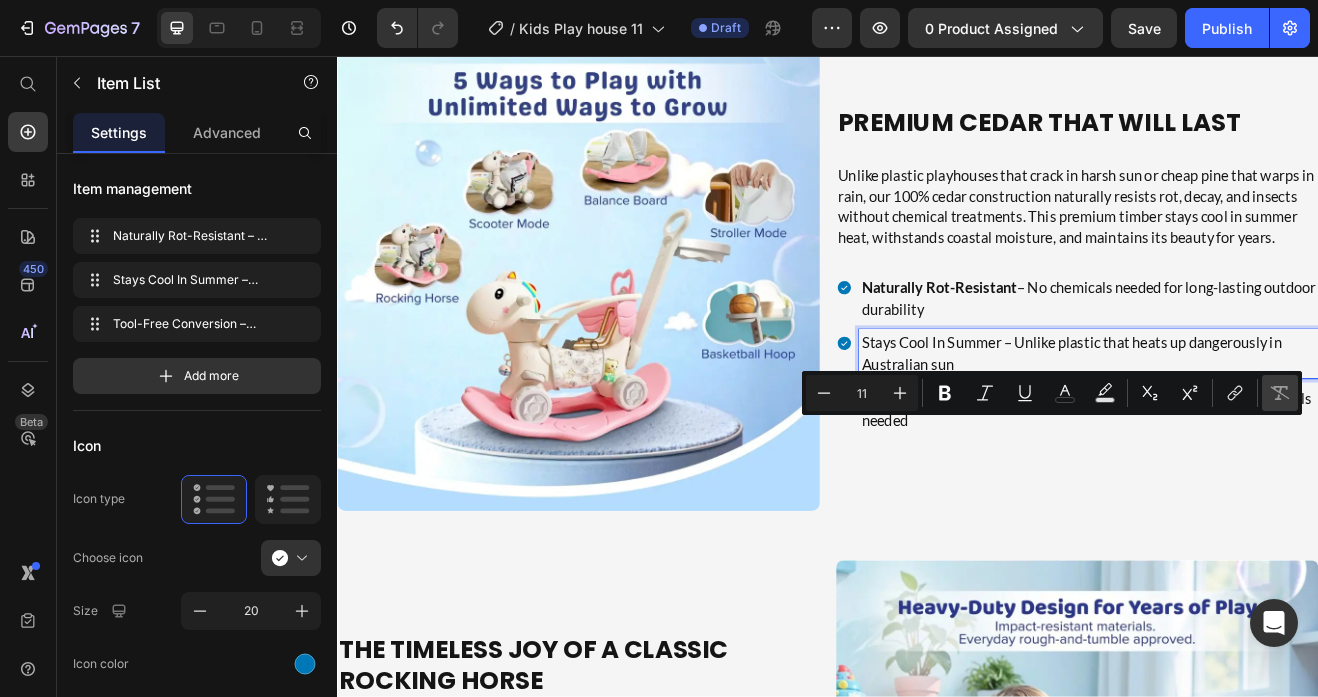 type on "18" 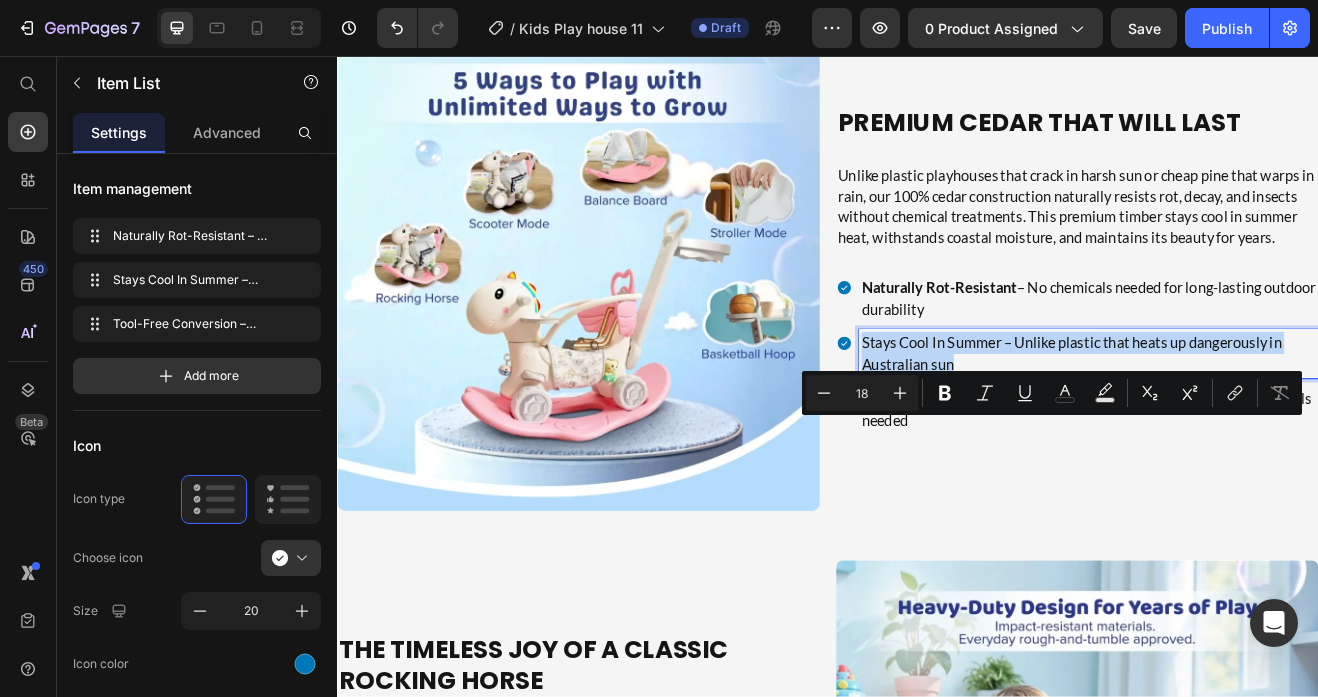 click on "Stays Cool In Summer – Unlike plastic that heats up dangerously in Australian sun" at bounding box center (1256, 421) 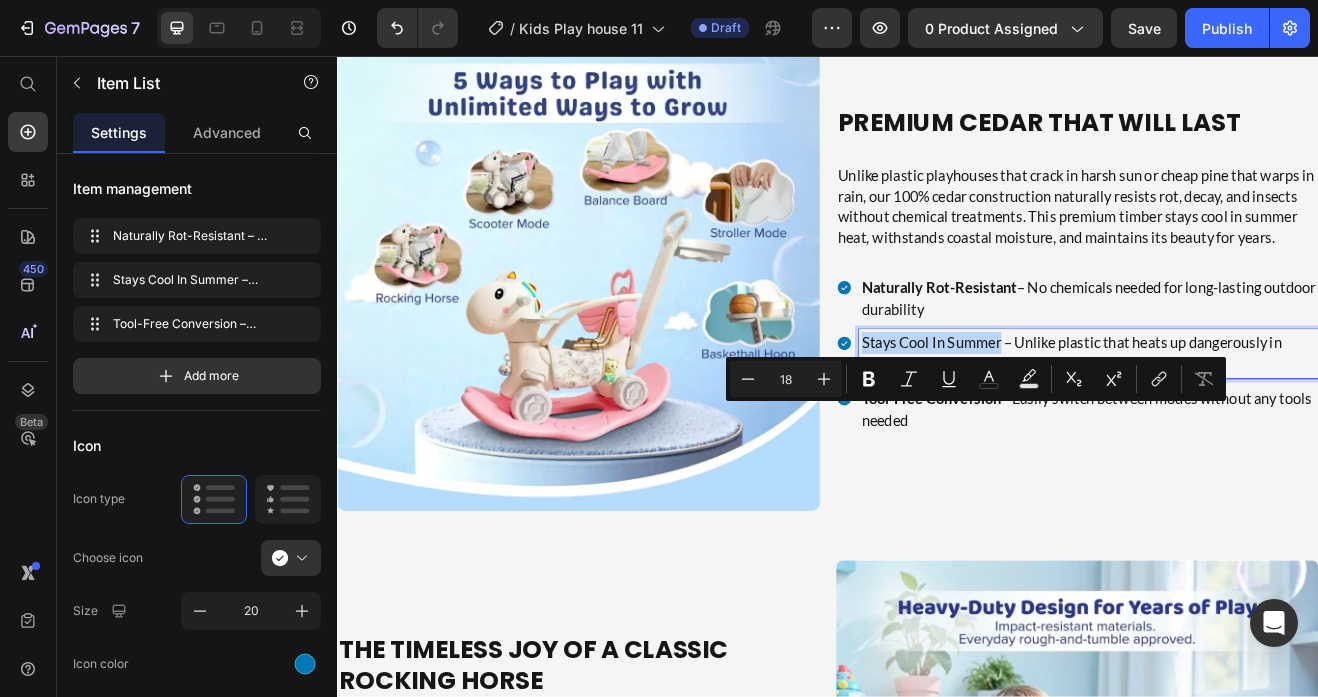 drag, startPoint x: 1149, startPoint y: 495, endPoint x: 974, endPoint y: 491, distance: 175.04572 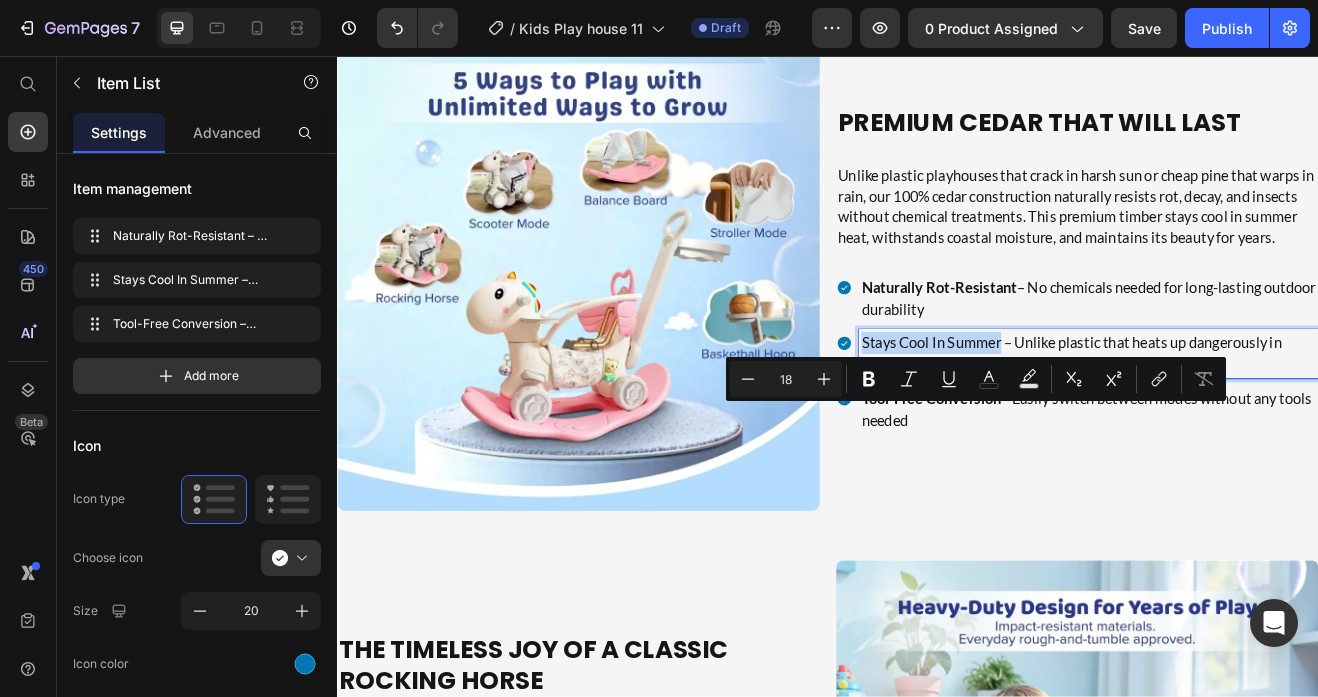 click on "Stays Cool In Summer – Unlike plastic that heats up dangerously in Australian sun" at bounding box center (1242, 421) 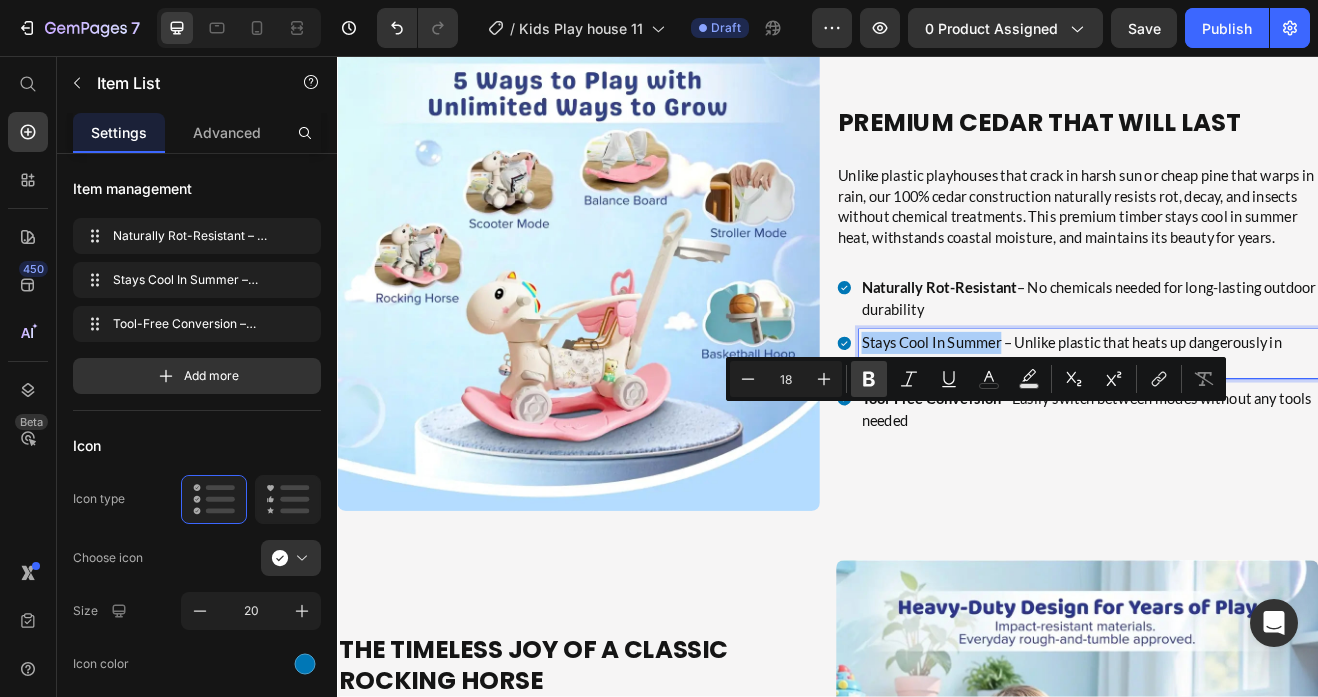 click on "Bold" at bounding box center [869, 379] 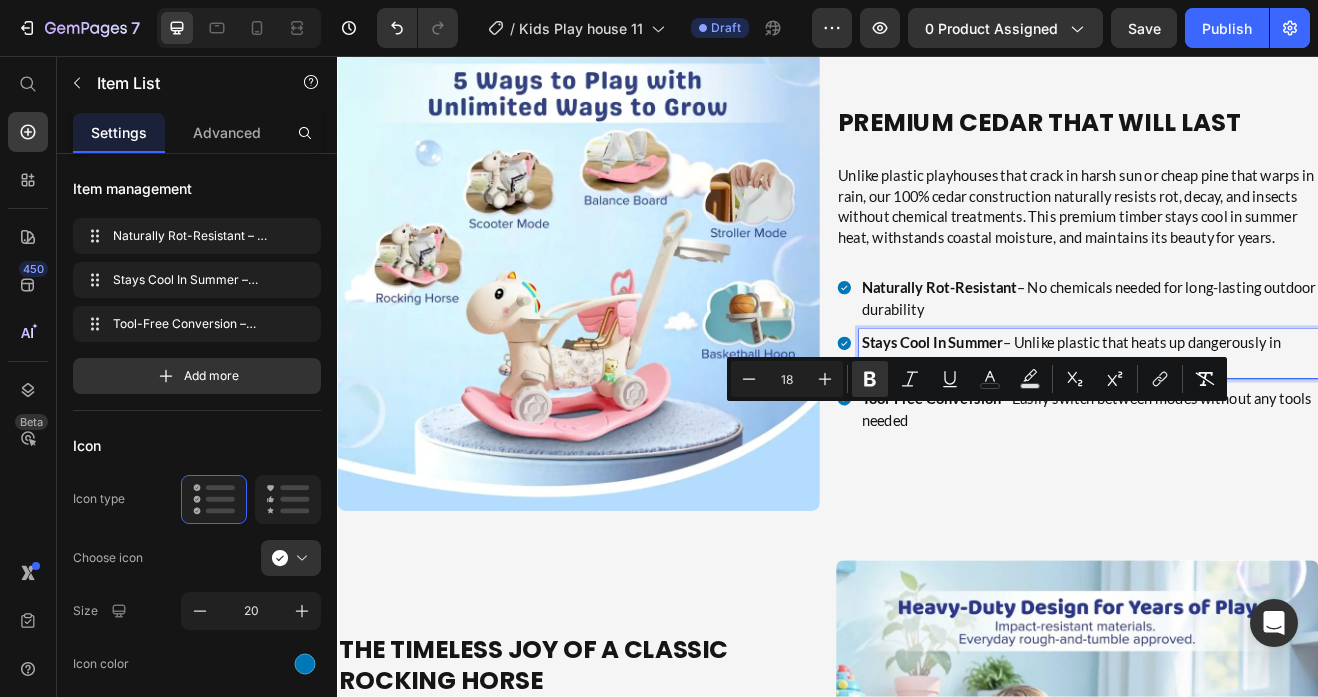 click on "Tool-Free Conversion" at bounding box center (1063, 475) 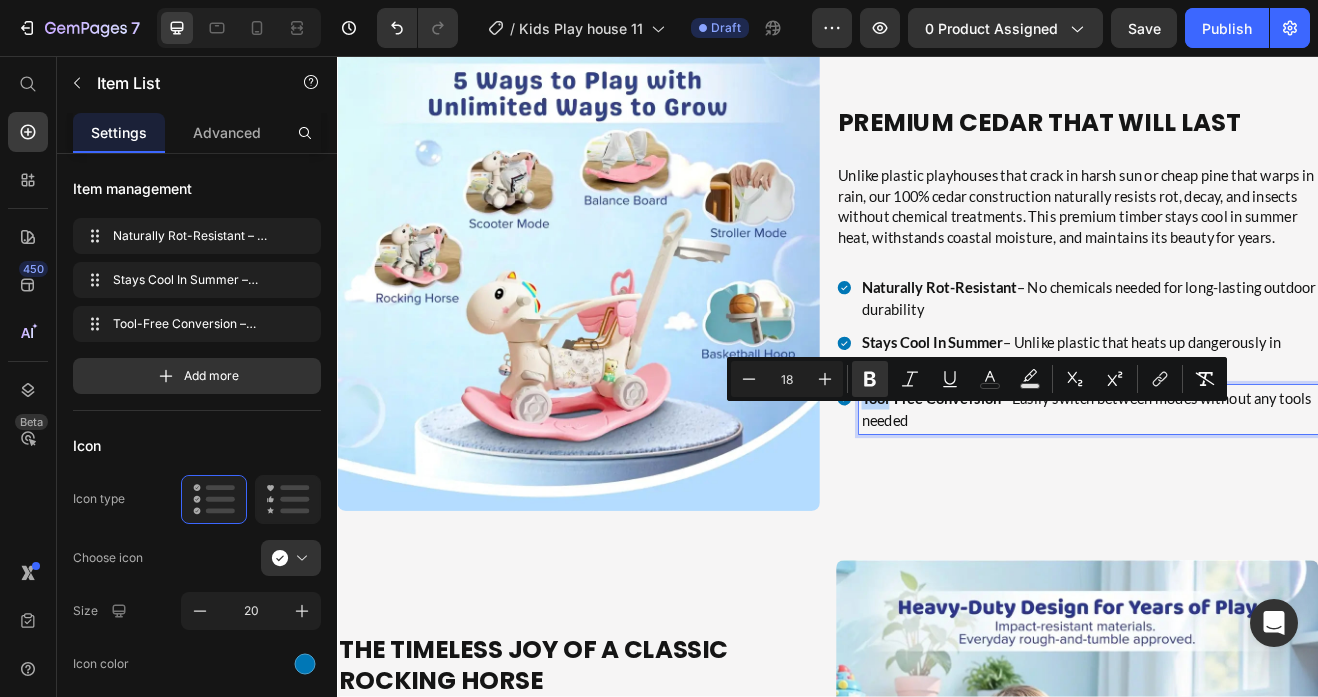 click on "Tool-Free Conversion" at bounding box center [1063, 475] 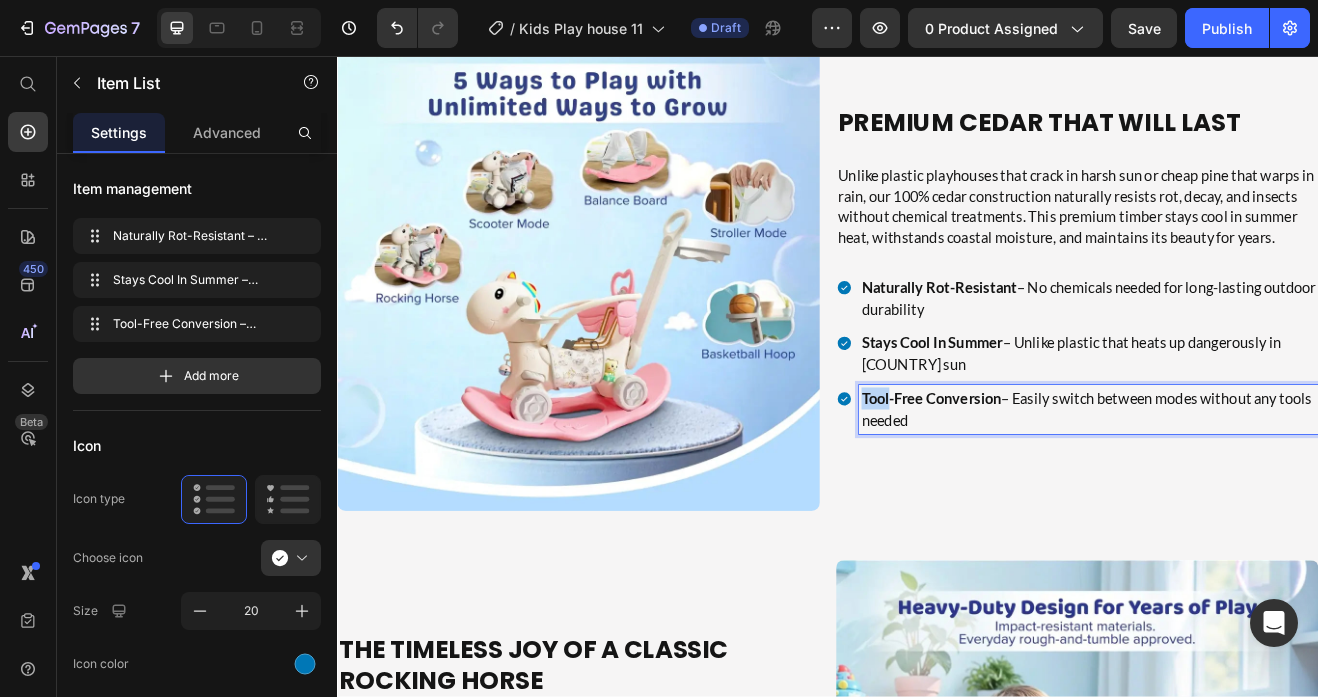 click on "Tool-Free Conversion" at bounding box center [1063, 475] 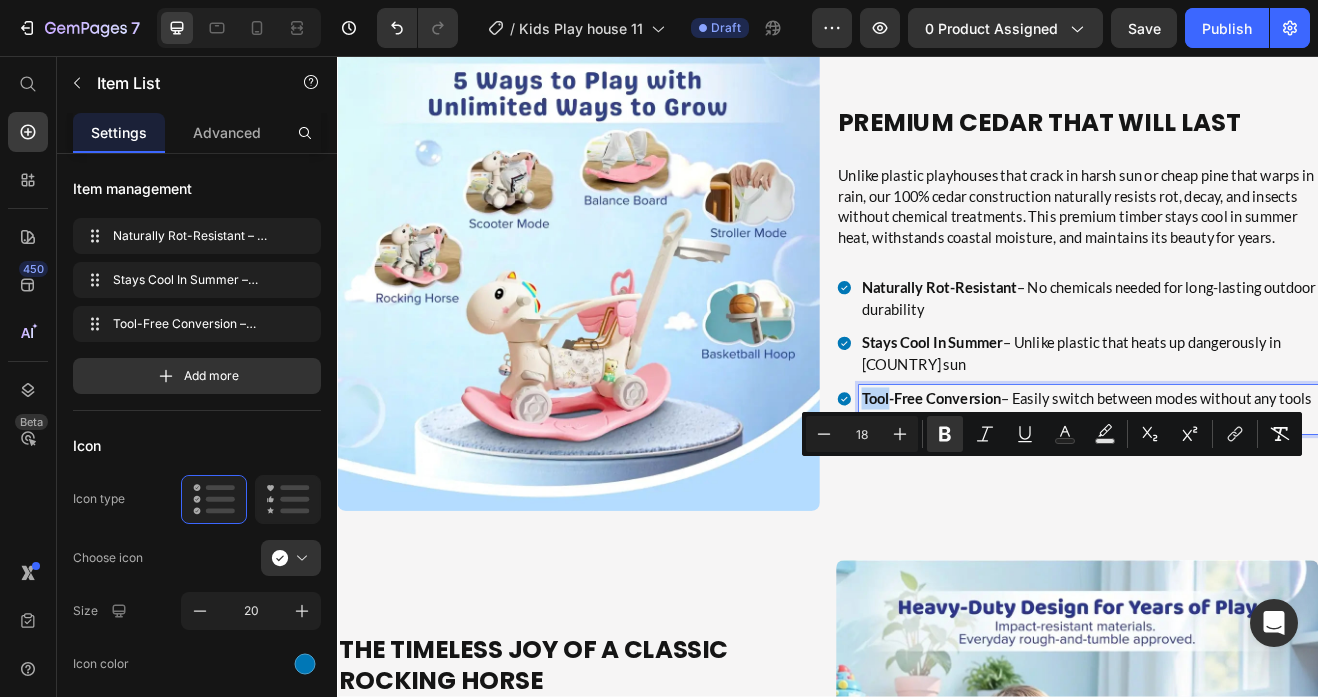 type on "11" 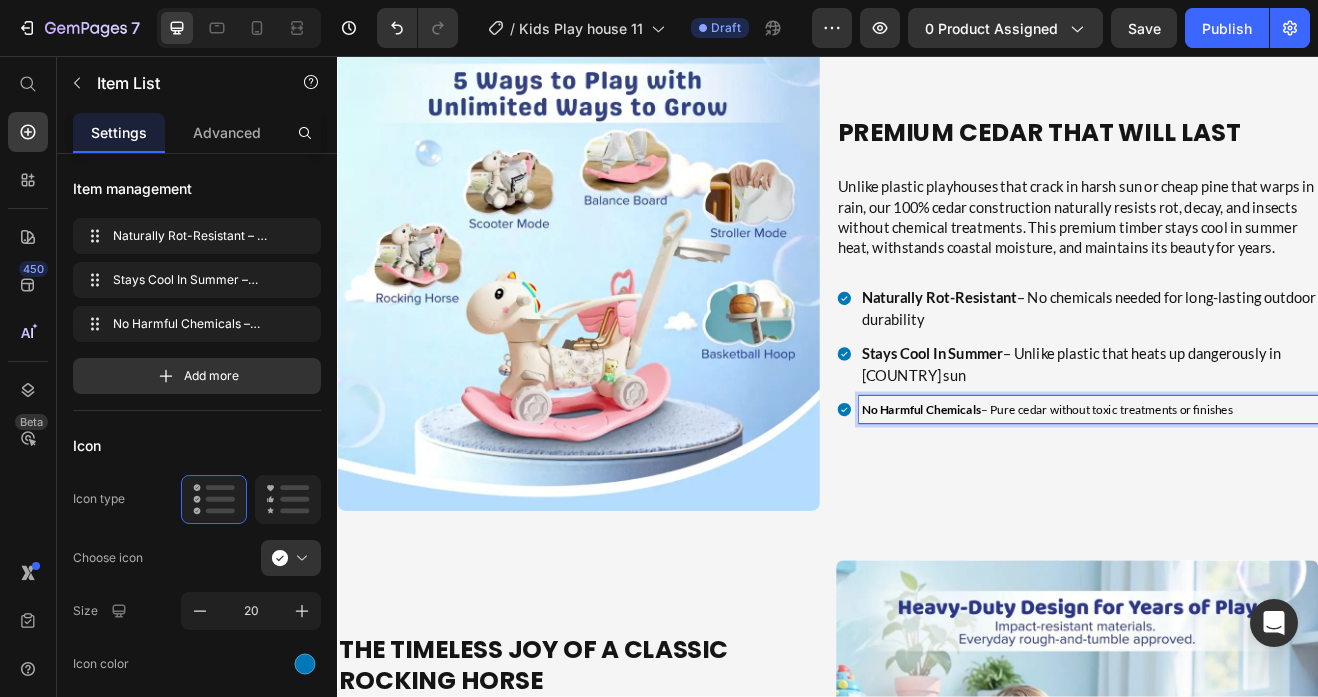 click on "No Harmful Chemicals" at bounding box center (1051, 489) 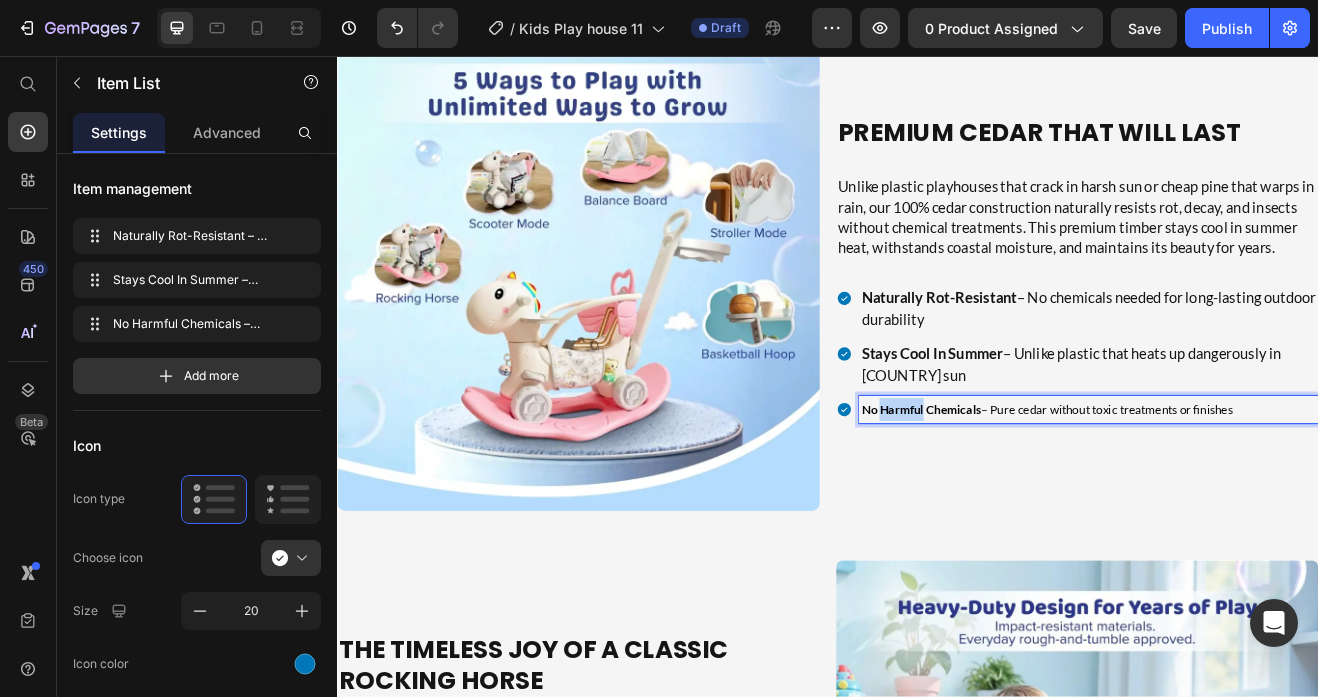 click on "No Harmful Chemicals" at bounding box center [1051, 489] 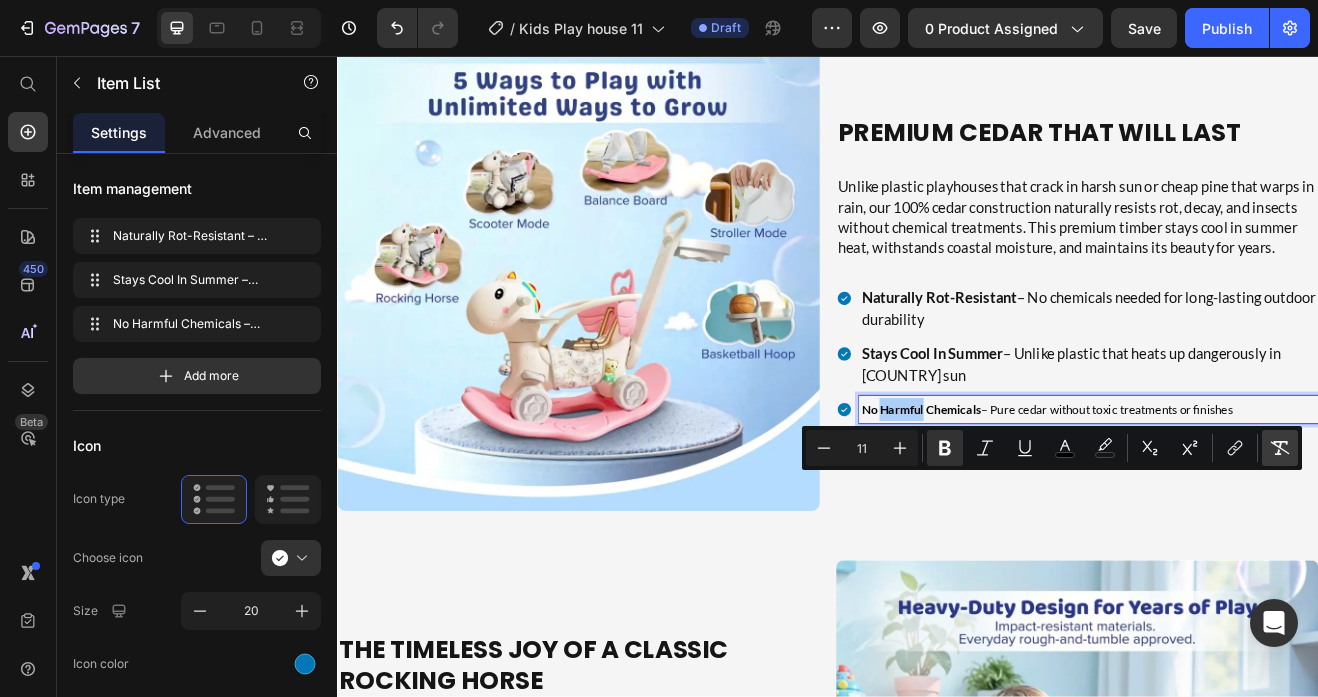 click on "Remove Format" at bounding box center (1280, 448) 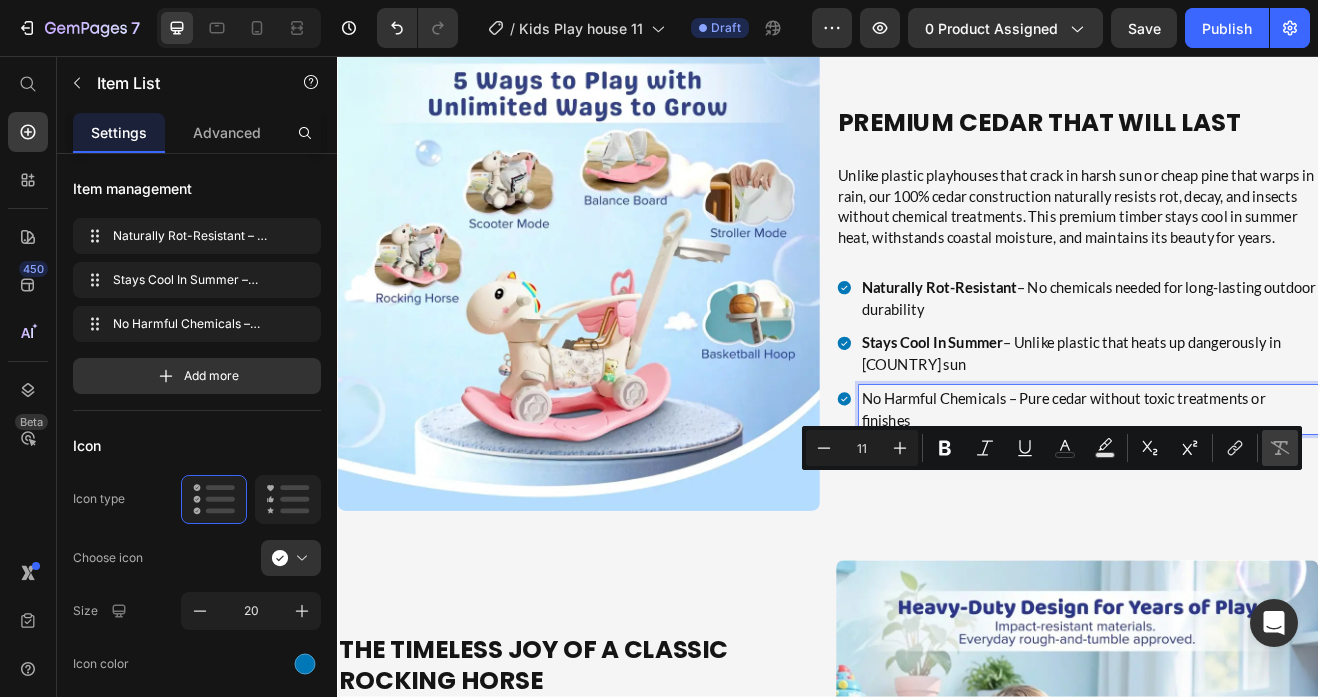 type on "18" 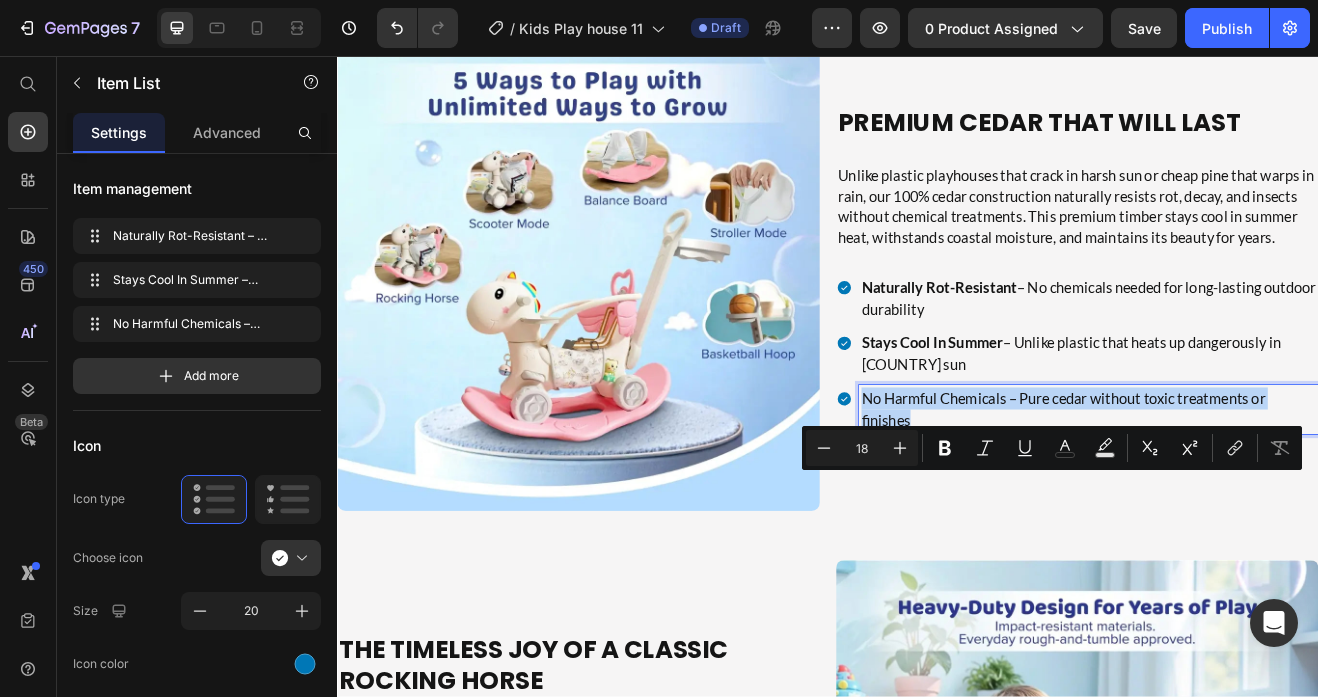 click on "No Harmful Chemicals – Pure cedar without toxic treatments or finishes" at bounding box center (1256, 489) 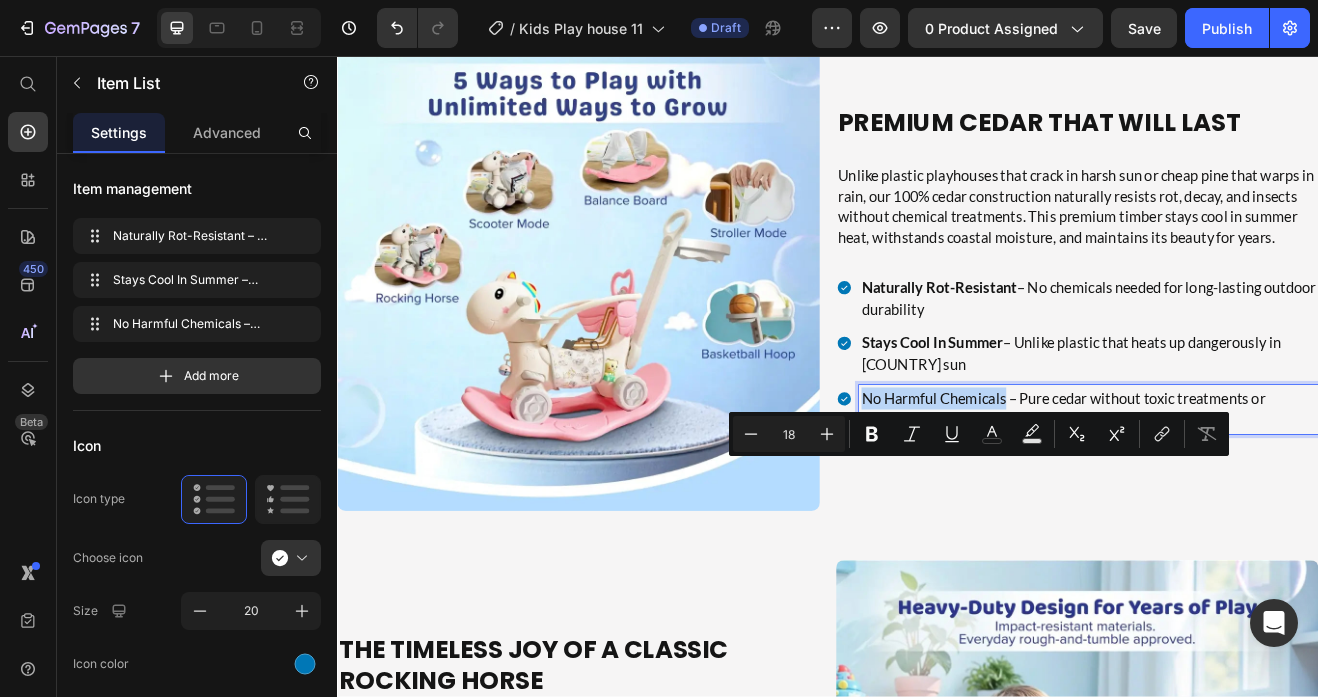 drag, startPoint x: 1153, startPoint y: 562, endPoint x: 979, endPoint y: 562, distance: 174 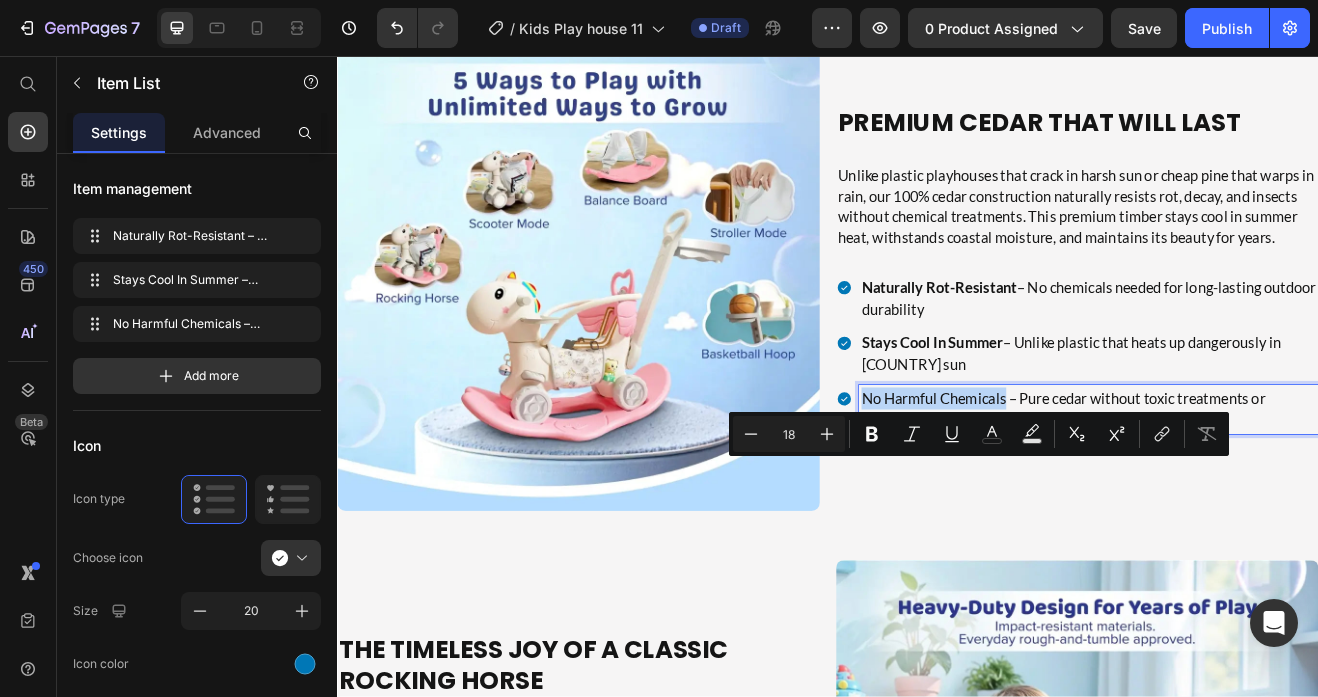 click on "No Harmful Chemicals – Pure cedar without toxic treatments or finishes" at bounding box center [1256, 489] 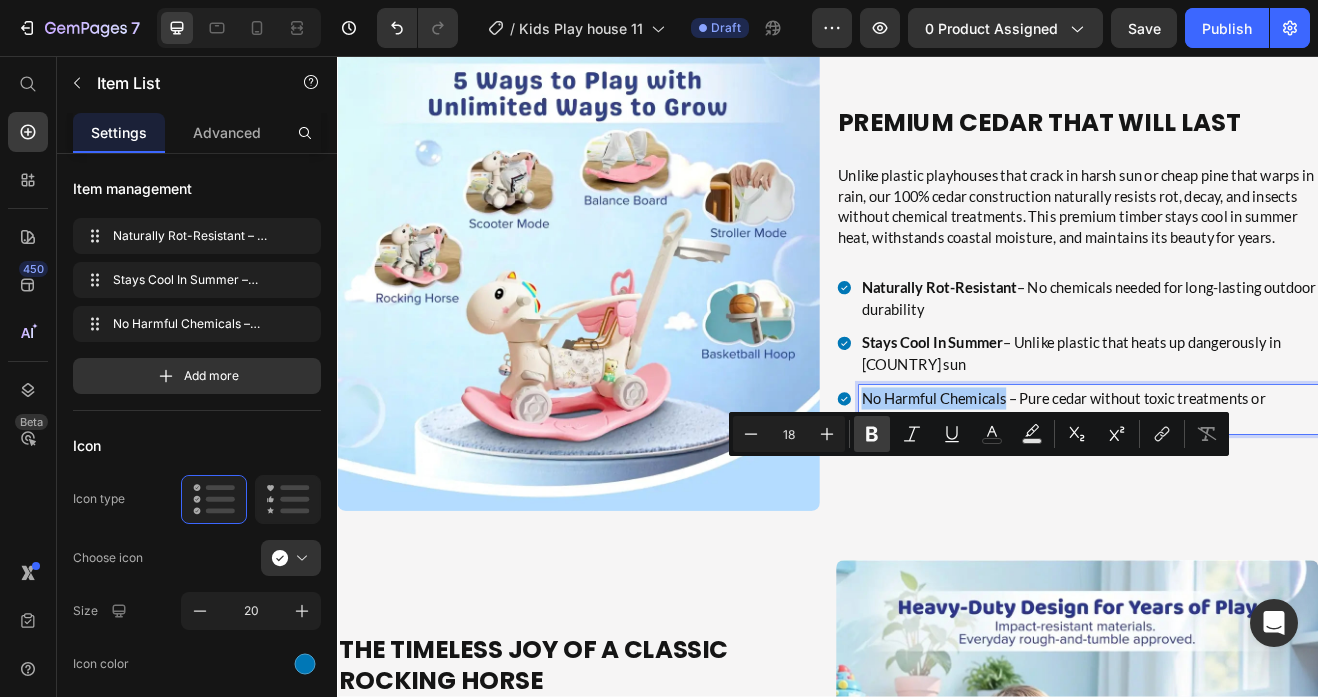 click on "Bold" at bounding box center [872, 434] 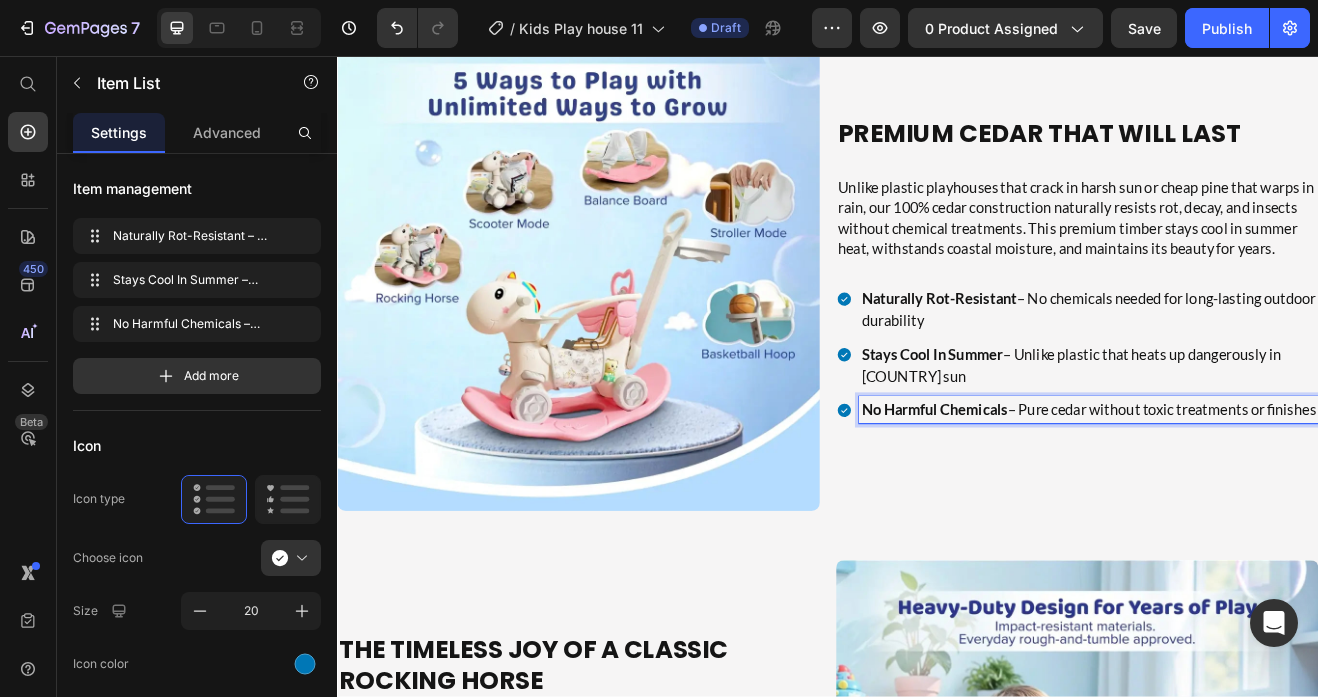 click on "No Harmful Chemicals  – Pure cedar without toxic treatments or finishes" at bounding box center (1256, 489) 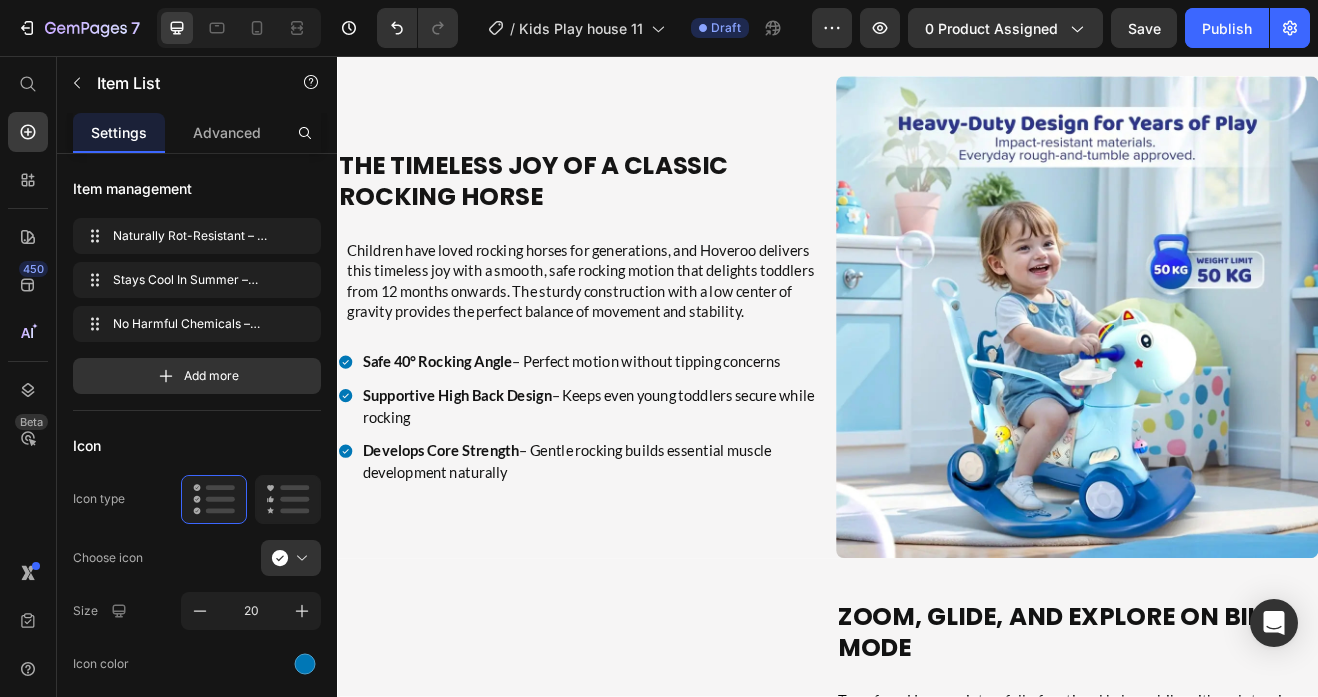 scroll, scrollTop: 3162, scrollLeft: 0, axis: vertical 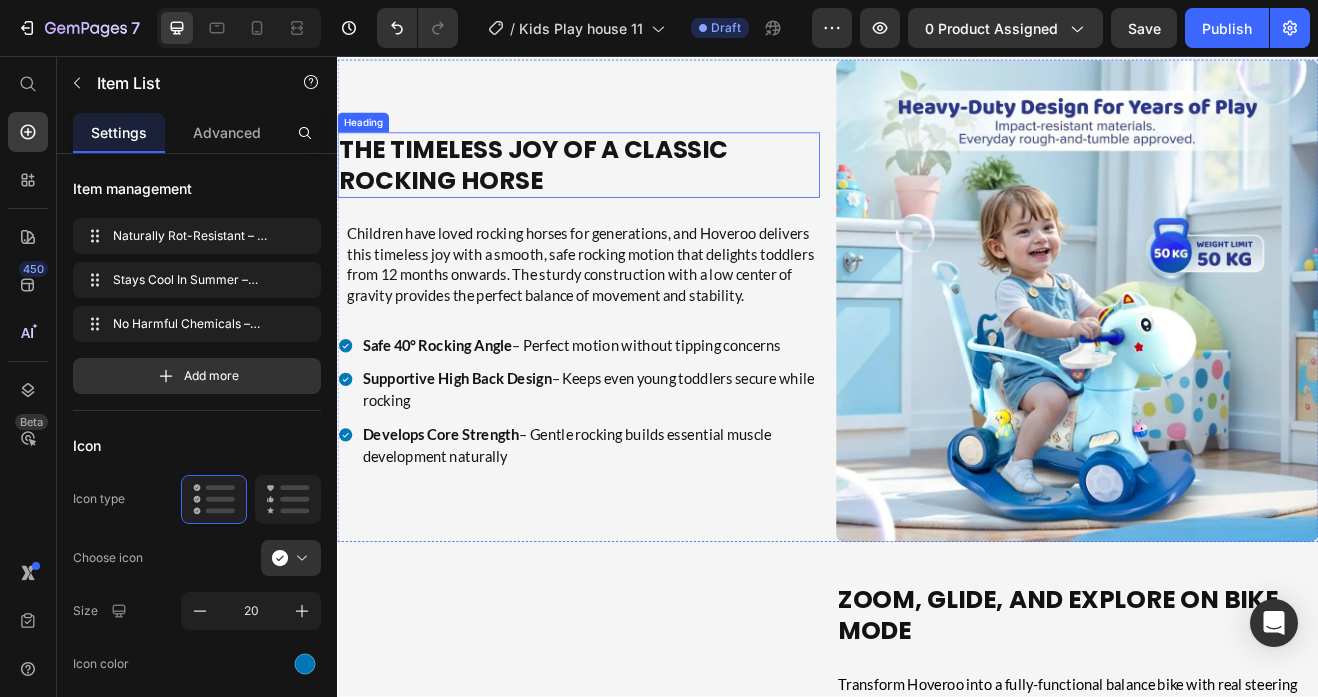 click on "The Timeless Joy Of A Classic Rocking Horse" at bounding box center [632, 190] 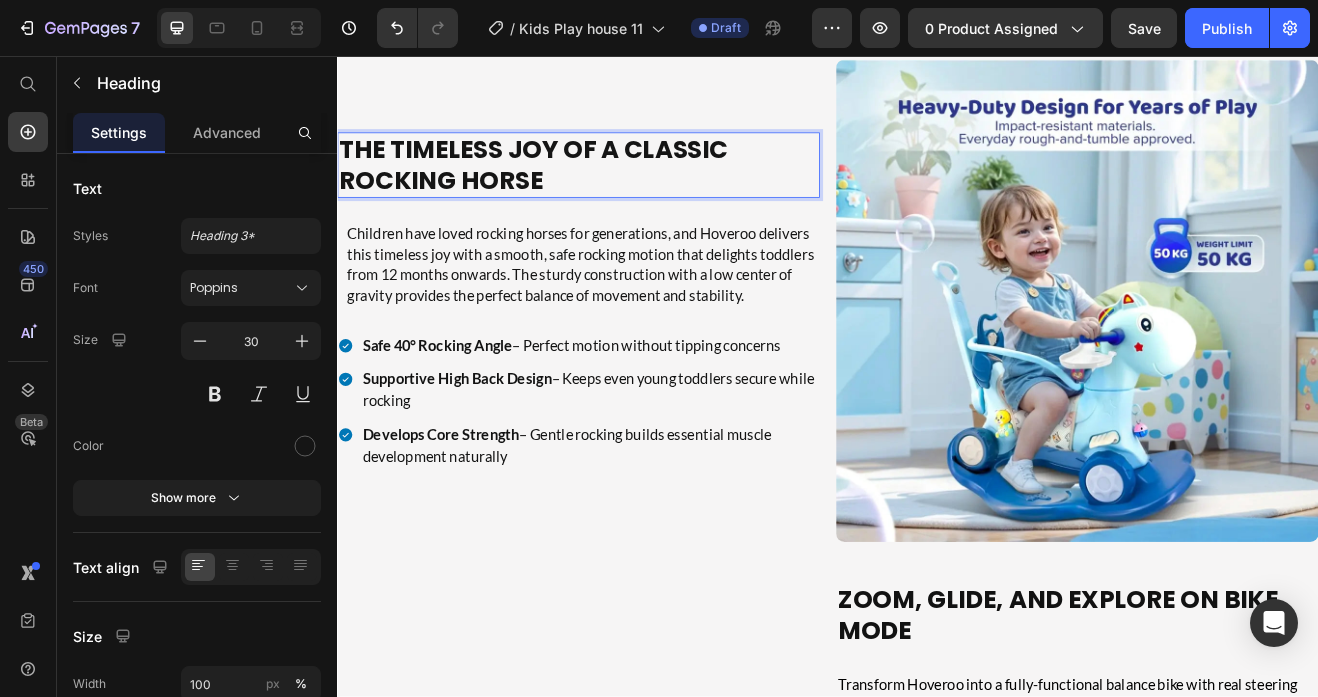 click on "The Timeless Joy Of A Classic Rocking Horse" at bounding box center (632, 190) 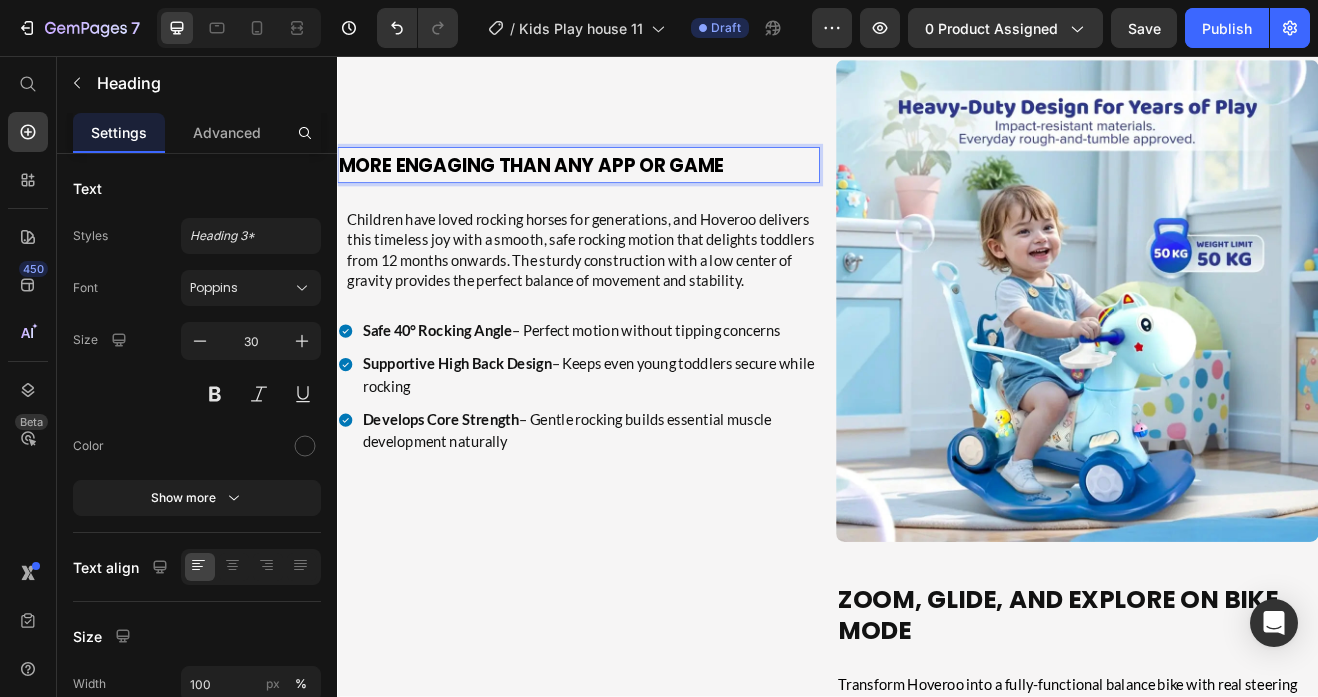 click on "More Engaging Than Any App or Game" at bounding box center [574, 191] 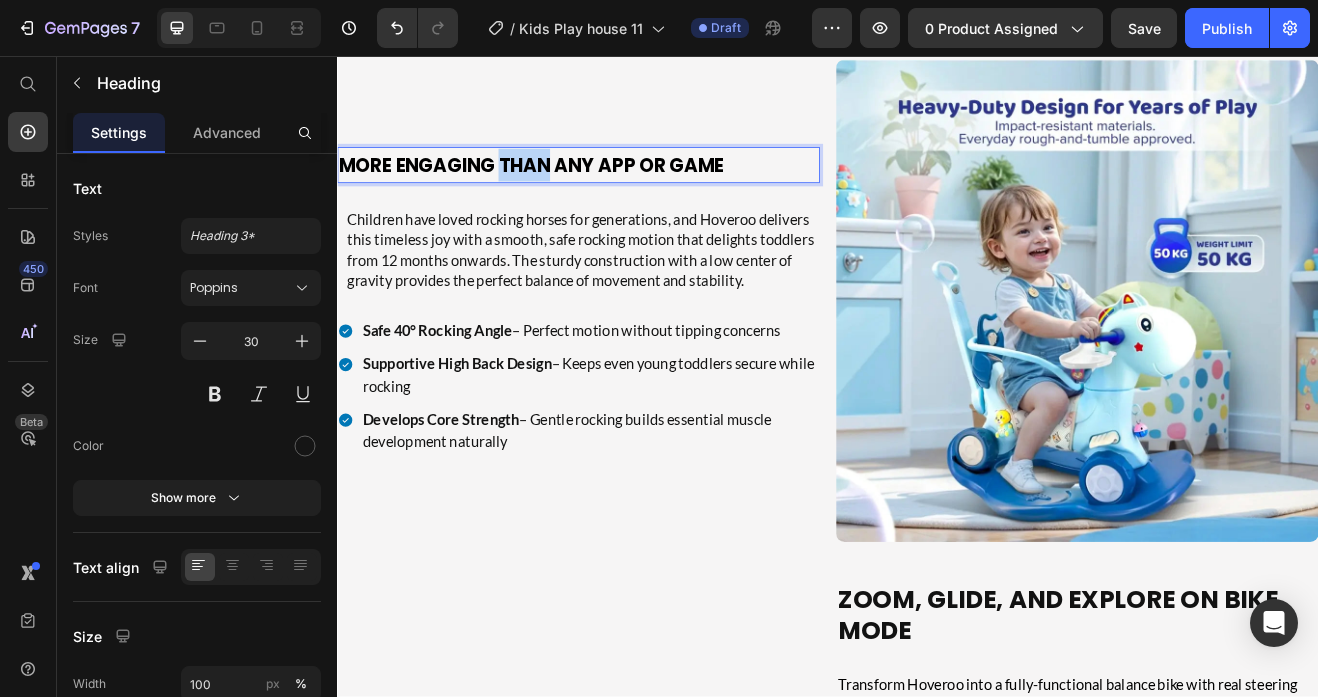 click on "More Engaging Than Any App or Game" at bounding box center (574, 191) 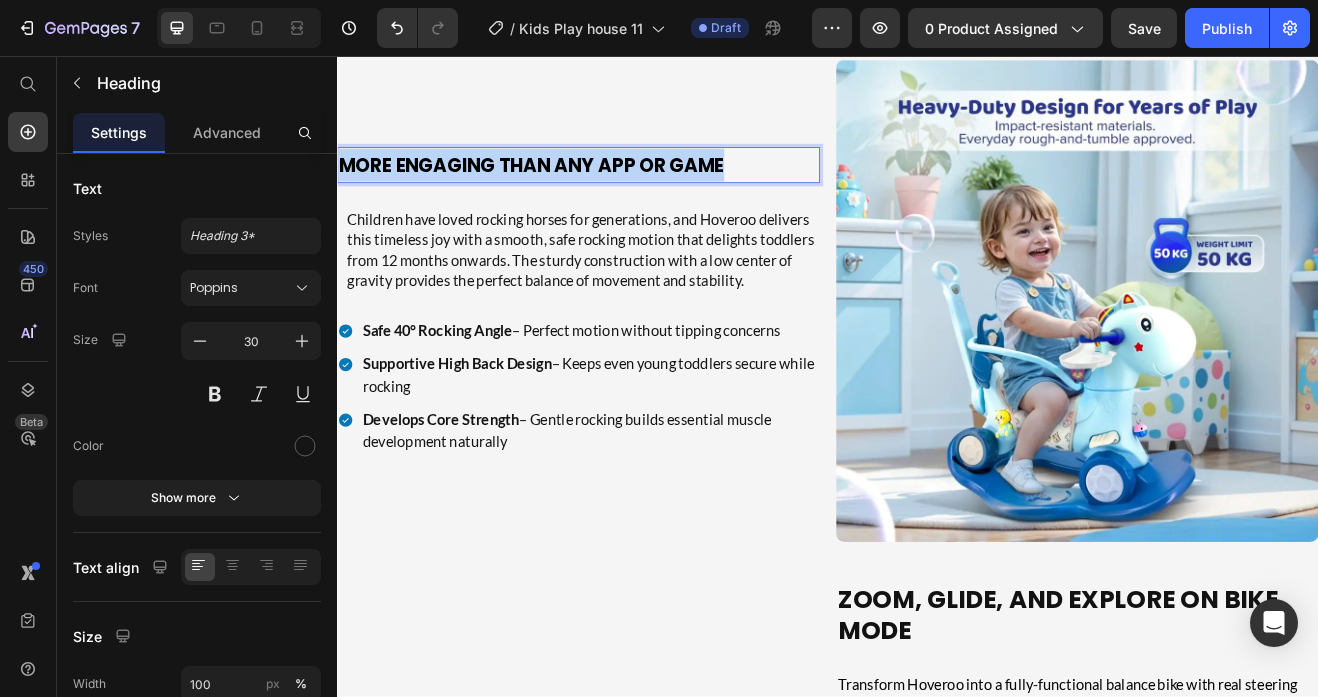 click on "More Engaging Than Any App or Game" at bounding box center [574, 191] 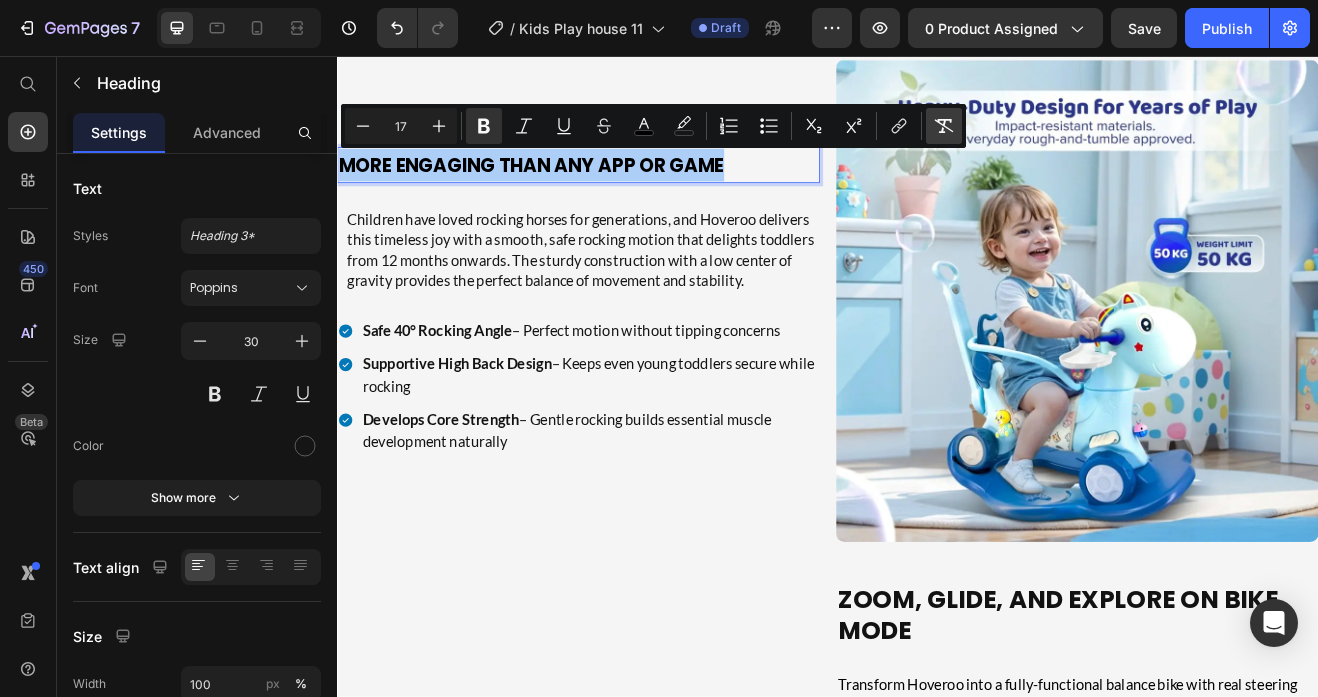 click 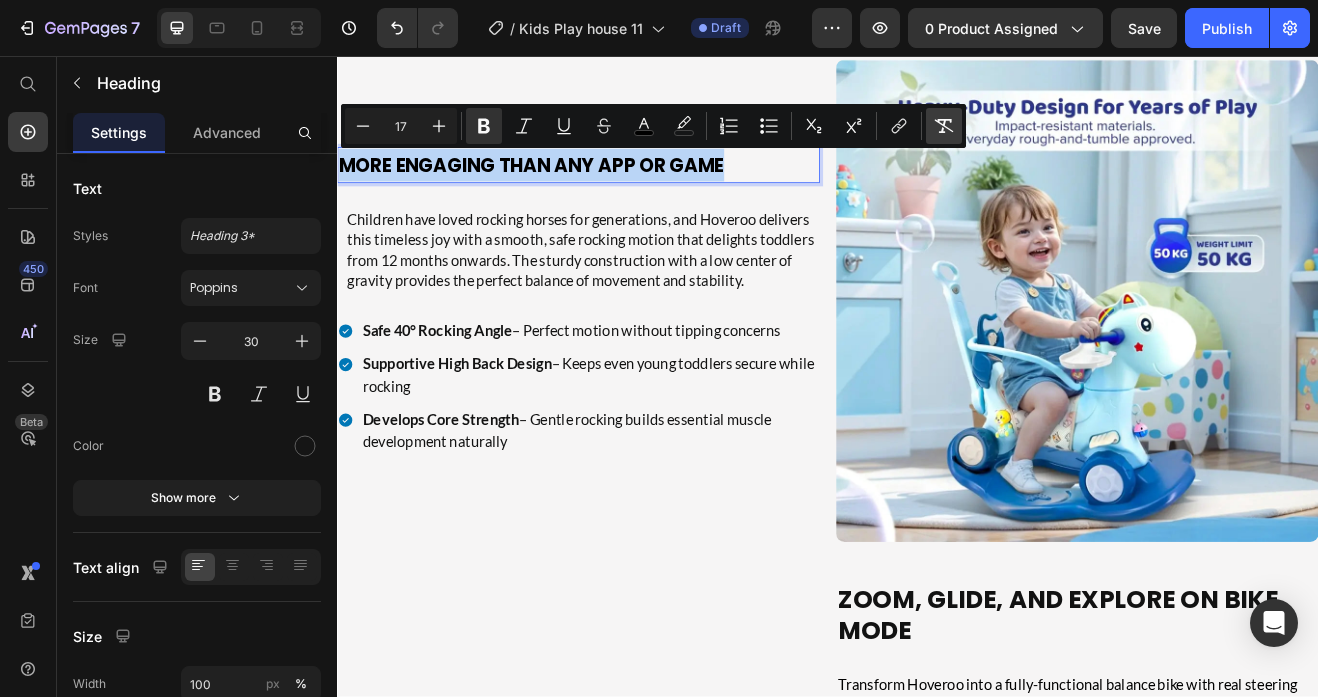 type on "30" 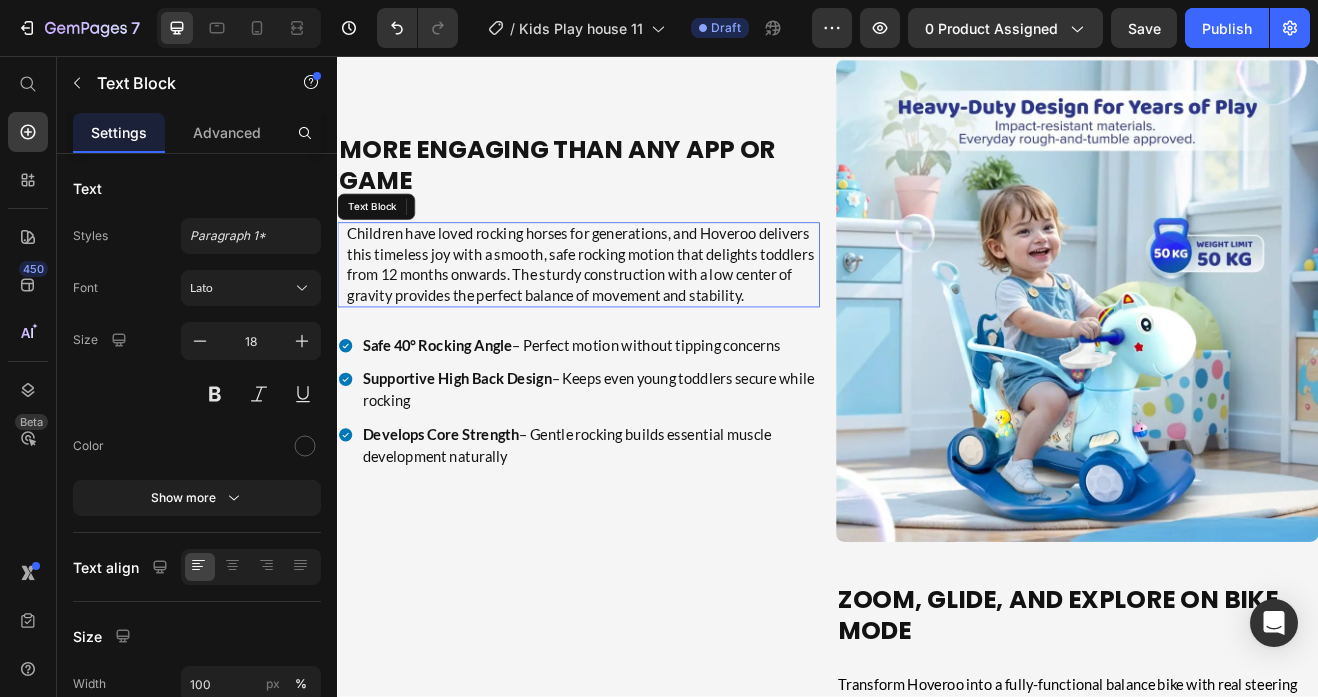click on "Children have loved rocking horses for generations, and Hoveroo delivers this timeless joy with a smooth, safe rocking motion that delights toddlers from 12 months onwards. The sturdy construction with a low center of gravity provides the perfect balance of movement and stability." at bounding box center (637, 312) 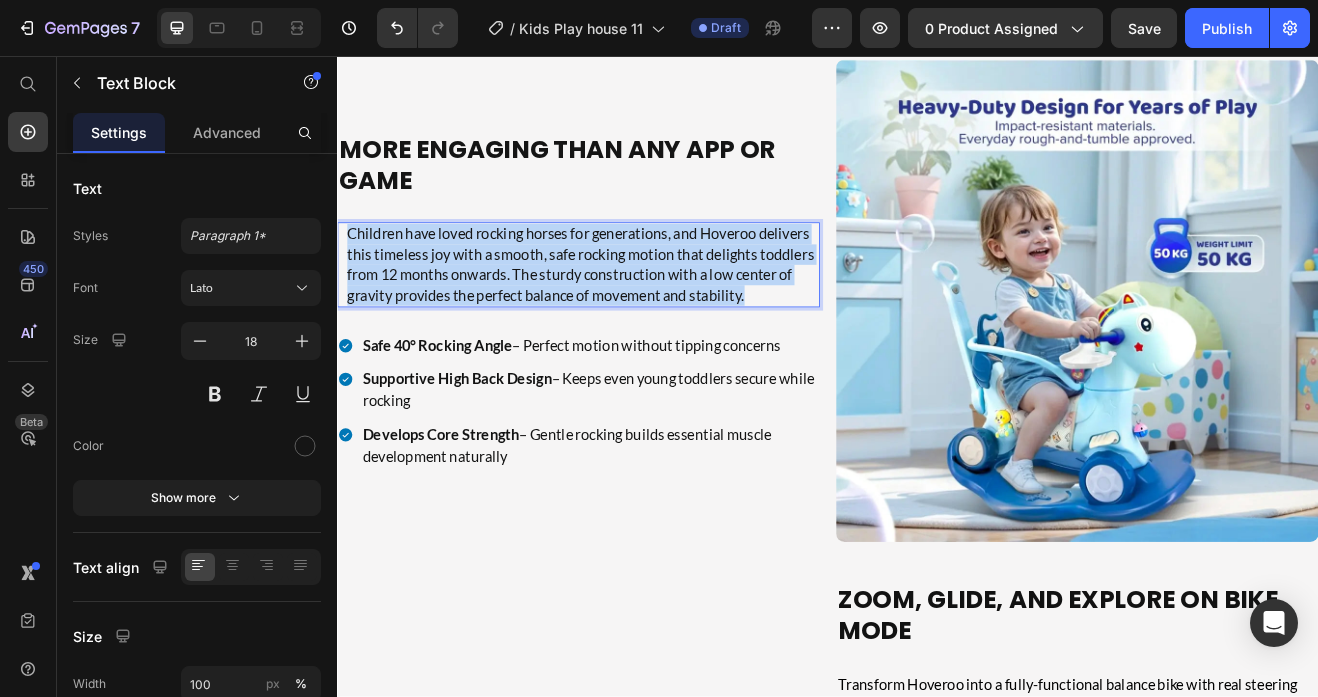 click on "Children have loved rocking horses for generations, and Hoveroo delivers this timeless joy with a smooth, safe rocking motion that delights toddlers from 12 months onwards. The sturdy construction with a low center of gravity provides the perfect balance of movement and stability." at bounding box center [637, 312] 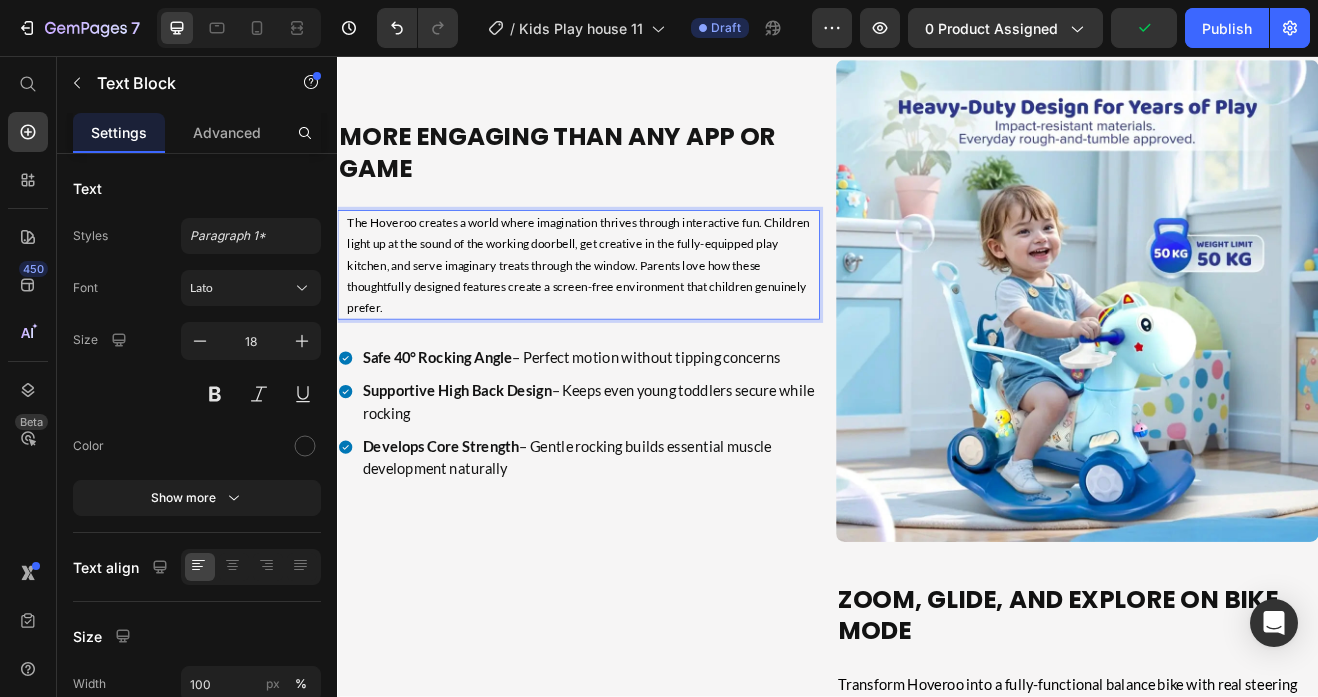 click on "The Hoveroo creates a world where imagination thrives through interactive fun. Children light up at the sound of the working doorbell, get creative in the fully-equipped play kitchen, and serve imaginary treats through the window. Parents love how these thoughtfully designed features create a screen-free environment that children genuinely prefer." at bounding box center (632, 312) 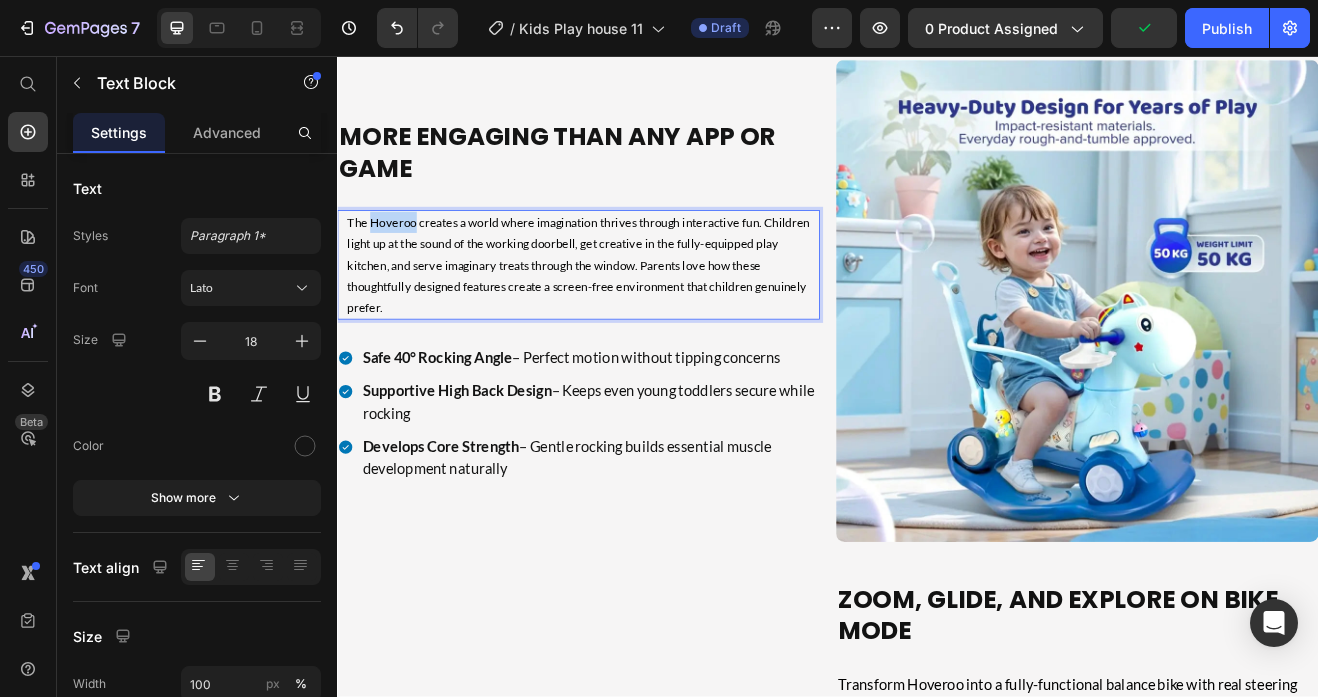click on "The Hoveroo creates a world where imagination thrives through interactive fun. Children light up at the sound of the working doorbell, get creative in the fully-equipped play kitchen, and serve imaginary treats through the window. Parents love how these thoughtfully designed features create a screen-free environment that children genuinely prefer." at bounding box center [632, 312] 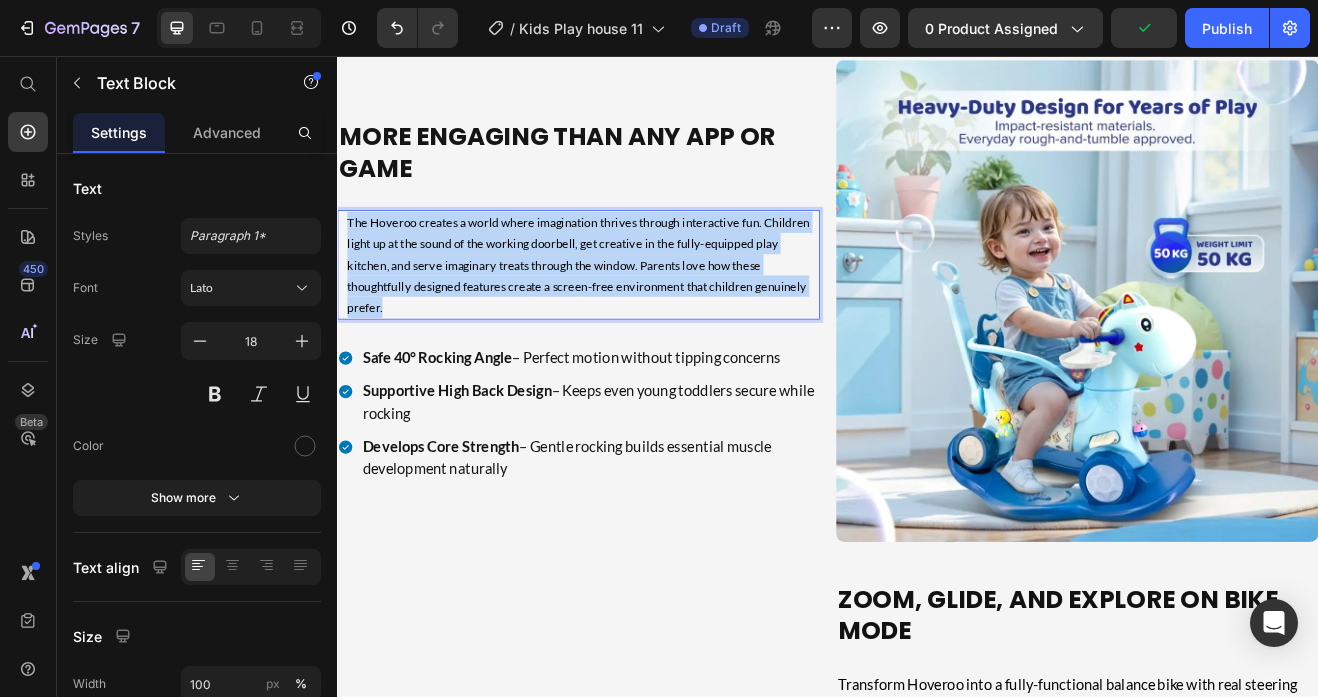 click on "The Hoveroo creates a world where imagination thrives through interactive fun. Children light up at the sound of the working doorbell, get creative in the fully-equipped play kitchen, and serve imaginary treats through the window. Parents love how these thoughtfully designed features create a screen-free environment that children genuinely prefer." at bounding box center (632, 312) 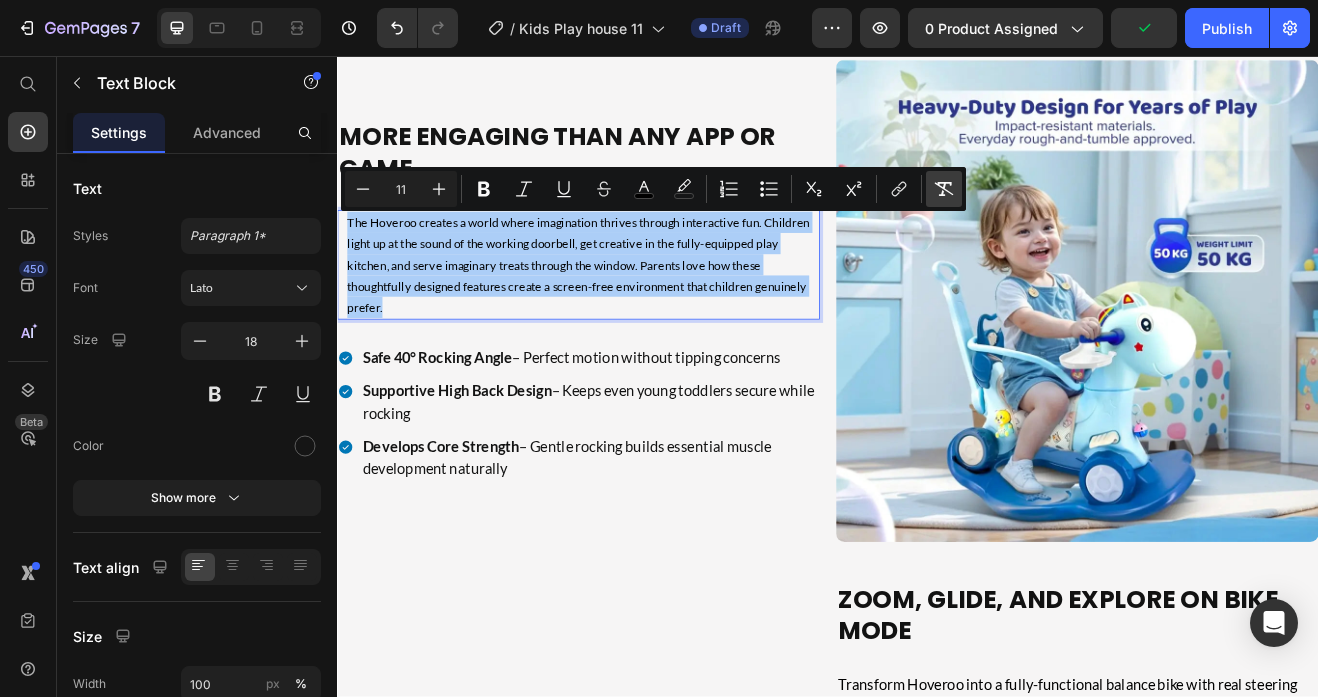 click 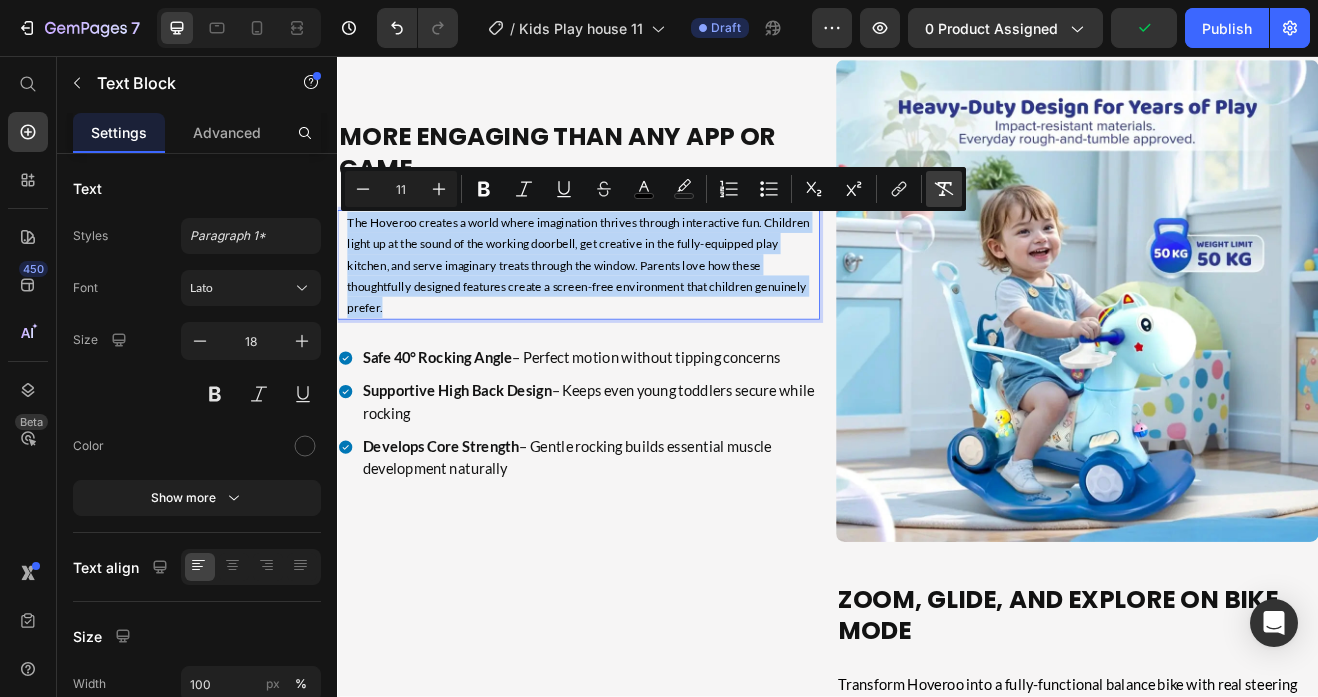 type on "18" 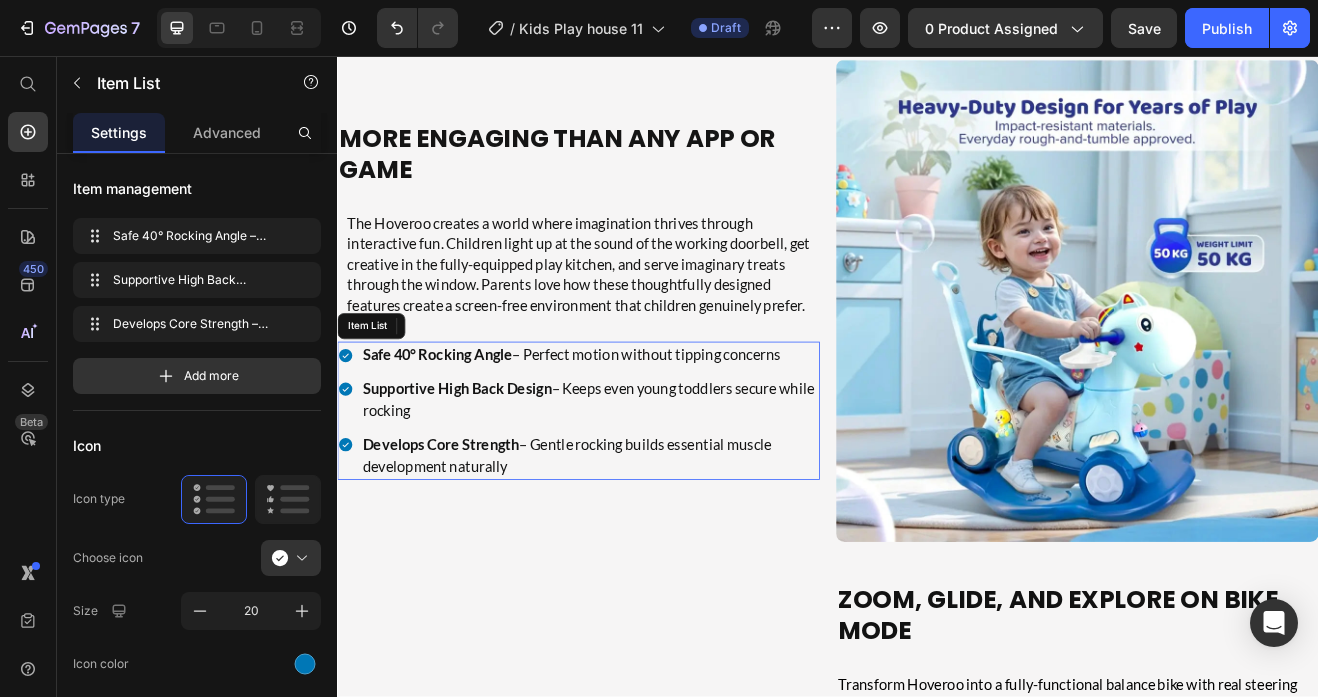 click on "Safe 40° Rocking Angle" at bounding box center [459, 422] 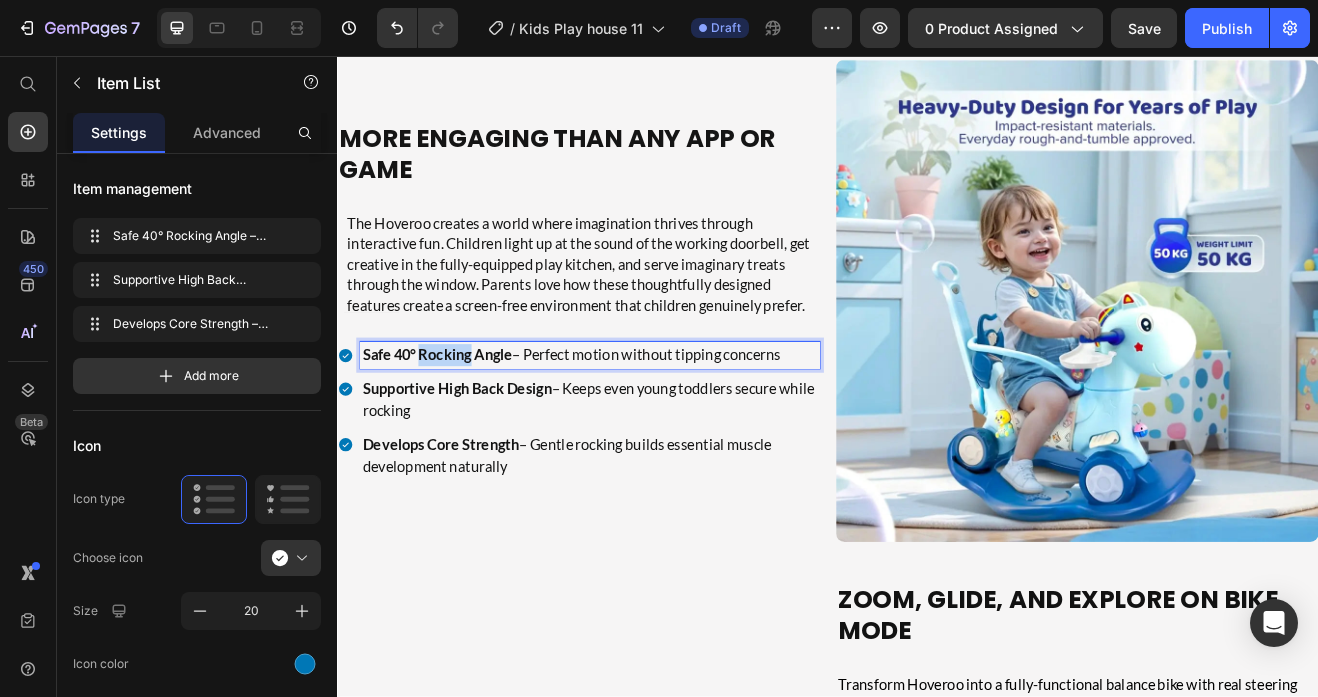 click on "Safe 40° Rocking Angle" at bounding box center [459, 422] 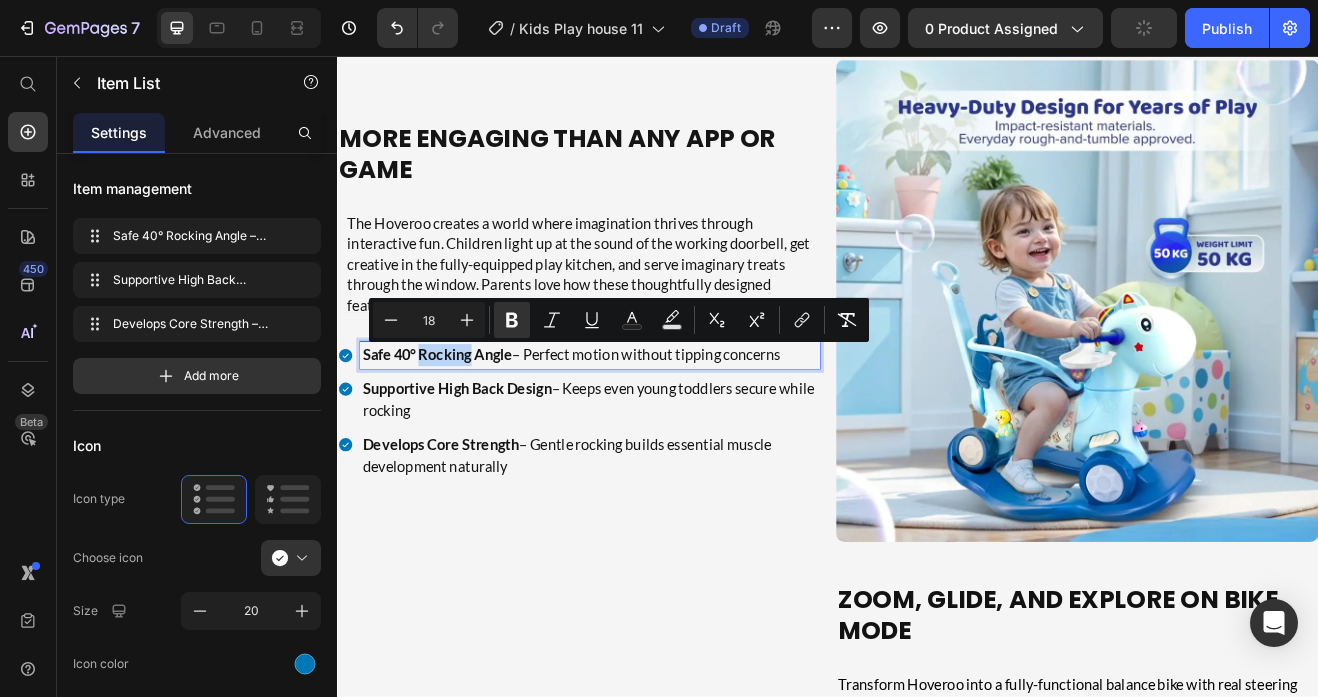 type on "11" 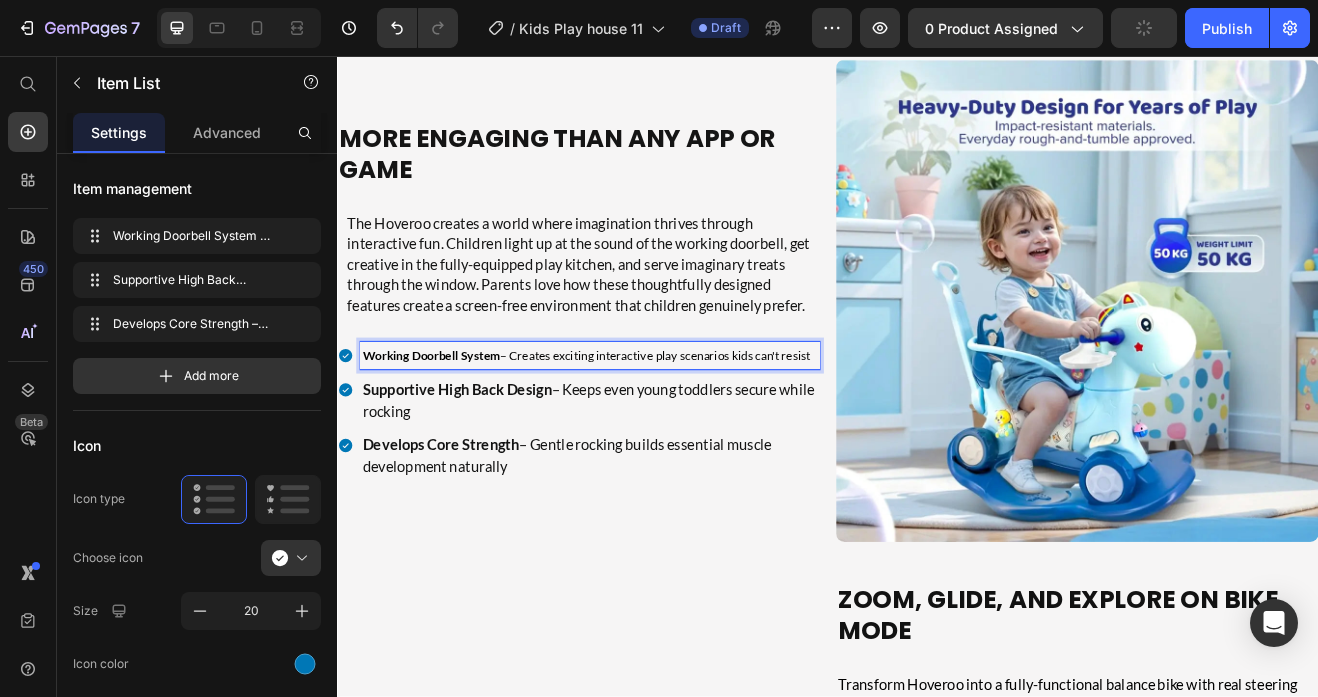 click on "Working Doorbell System" at bounding box center [452, 423] 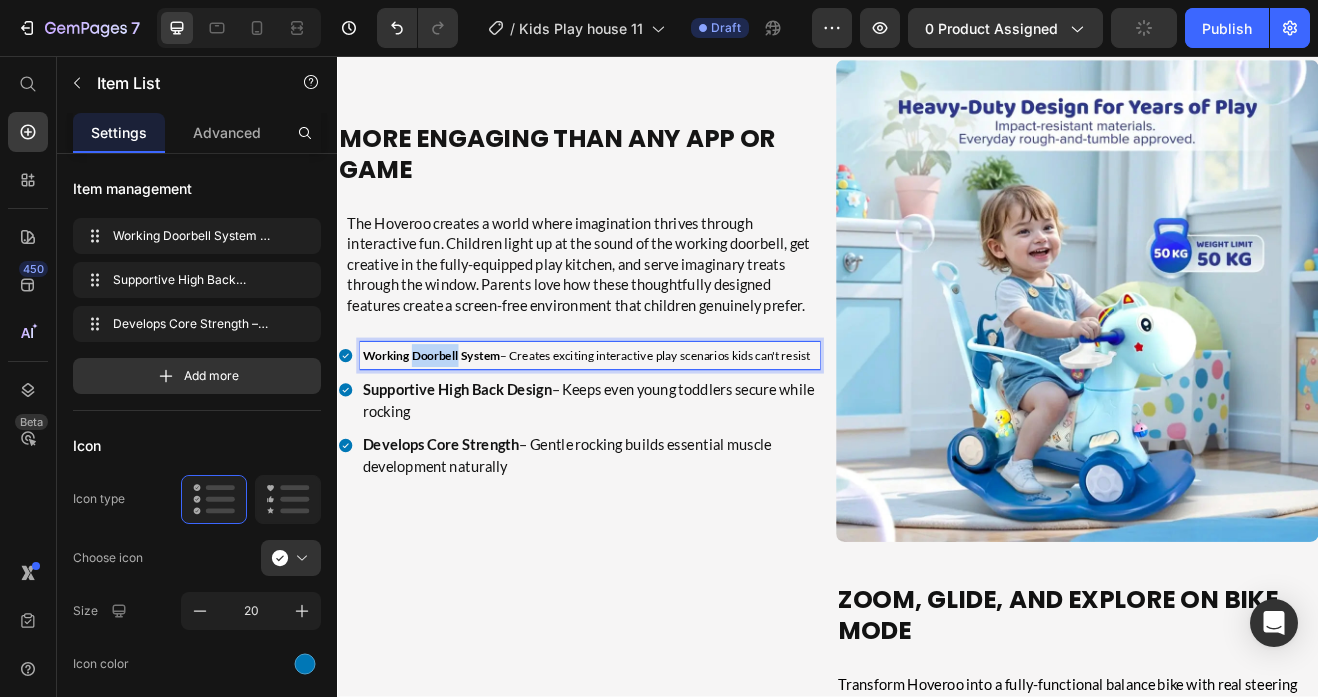 click on "Working Doorbell System" at bounding box center [452, 423] 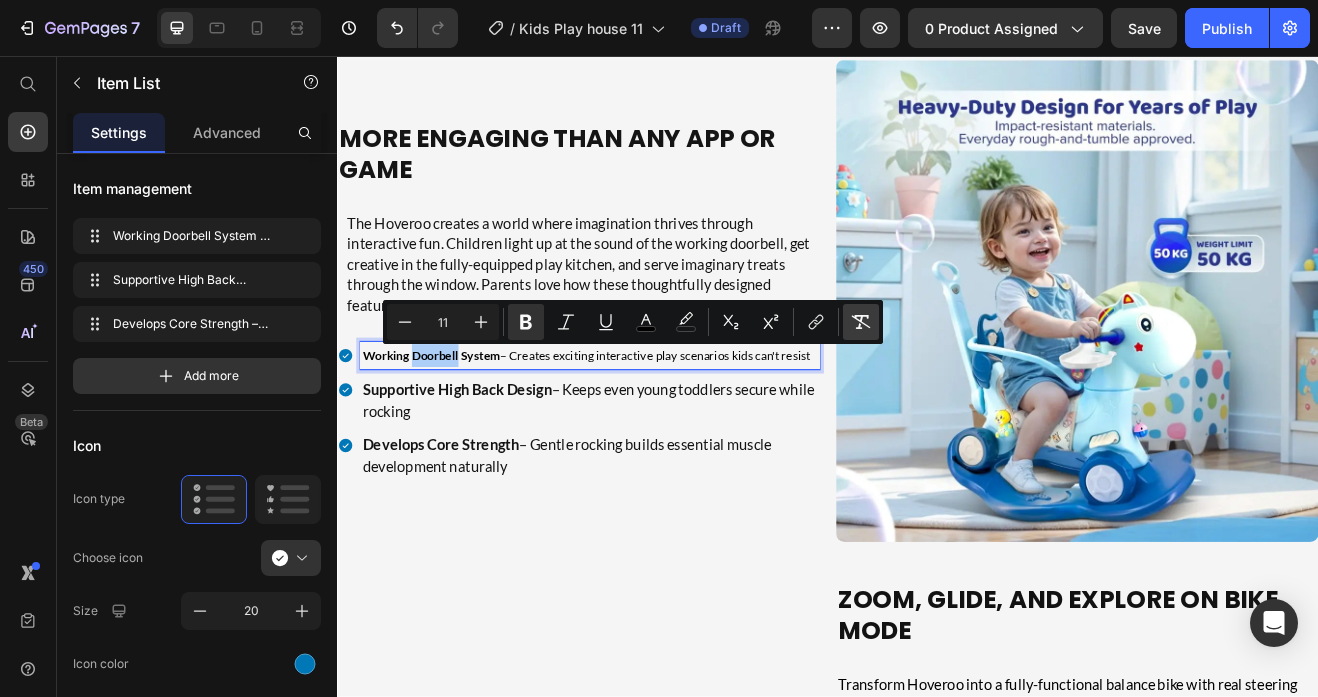 click on "Remove Format" at bounding box center (861, 322) 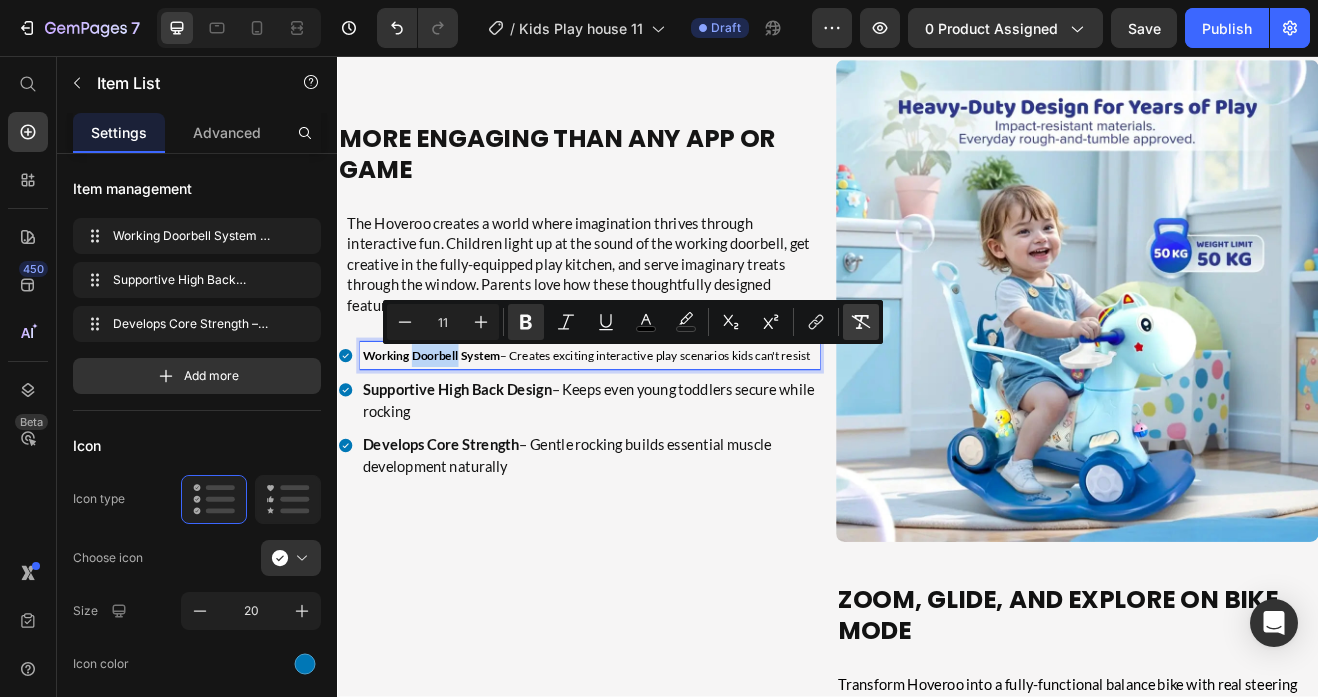 type on "18" 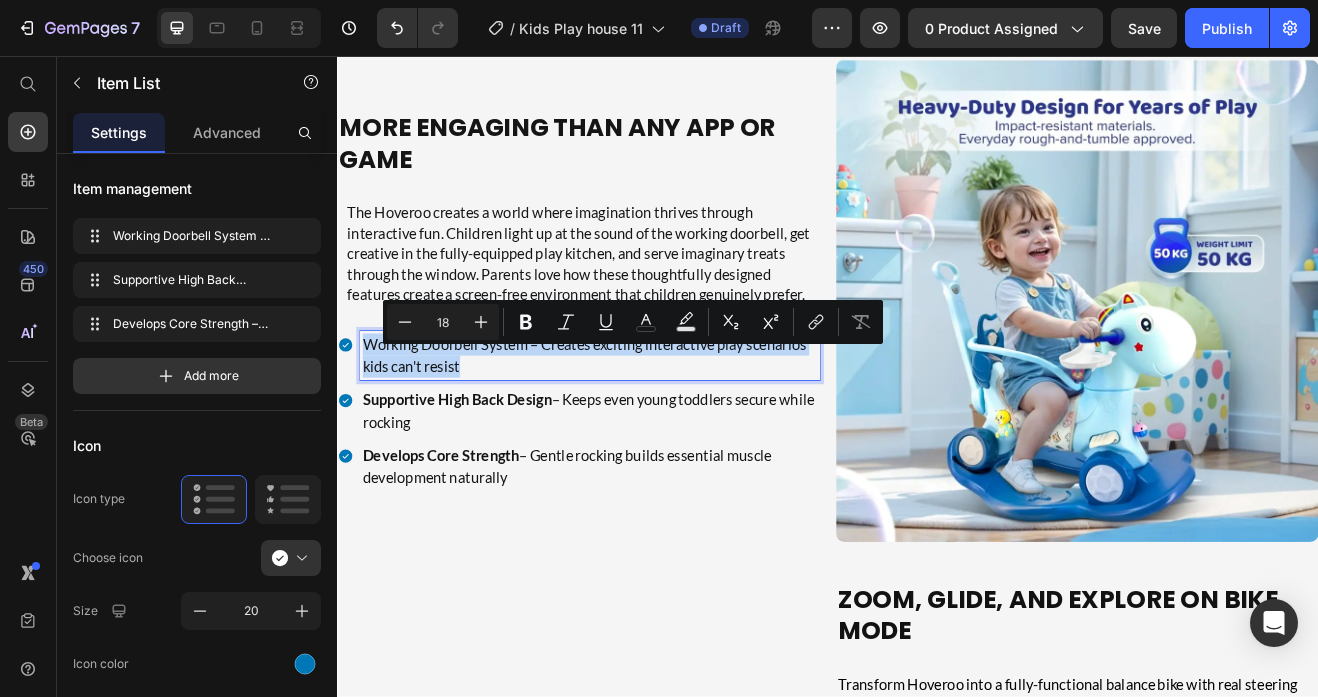 click on "Working Doorbell System – Creates exciting interactive play scenarios kids can't resist" at bounding box center [646, 423] 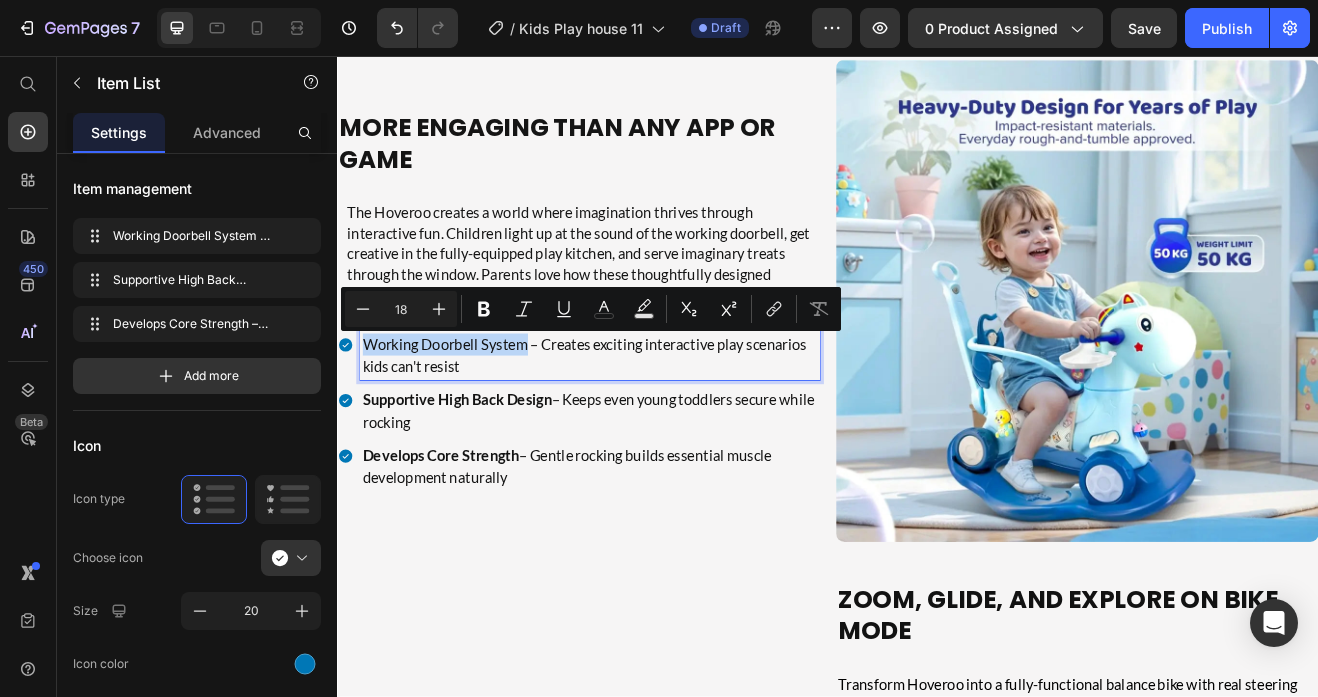 drag, startPoint x: 571, startPoint y: 406, endPoint x: 766, endPoint y: 380, distance: 196.7257 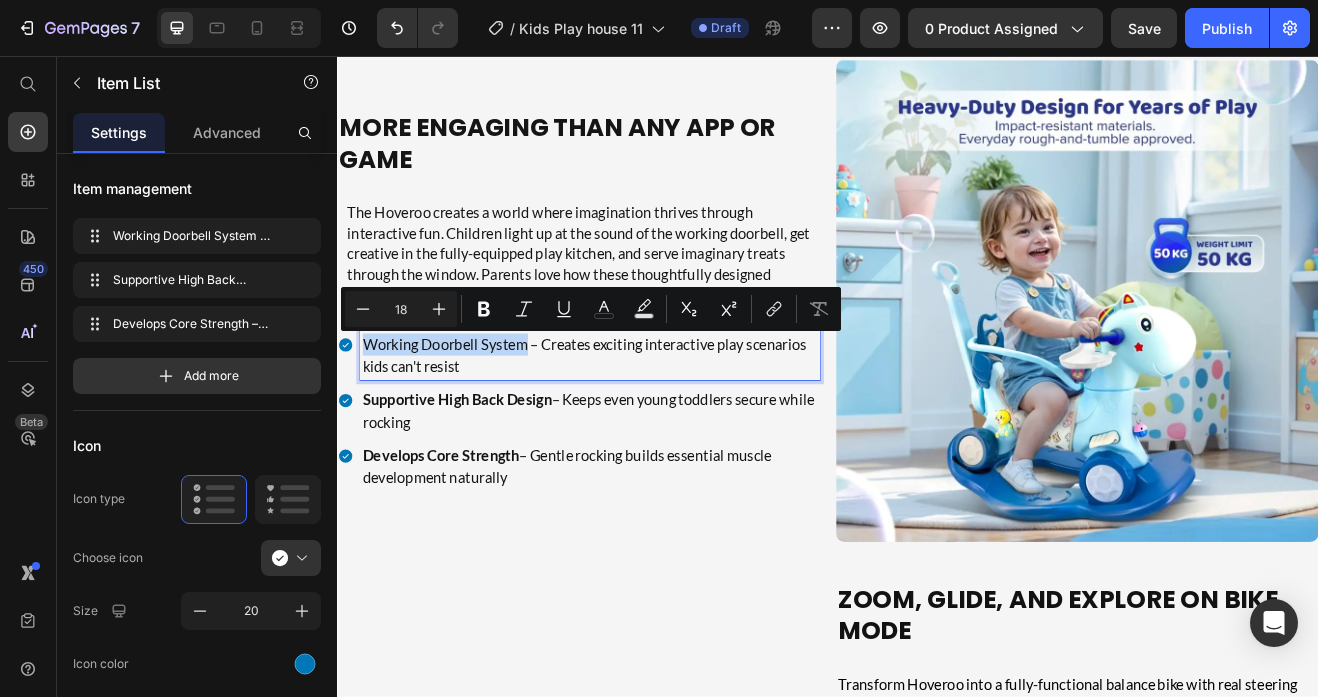 click on "Working Doorbell System – Creates exciting interactive play scenarios kids can't resist" at bounding box center [646, 423] 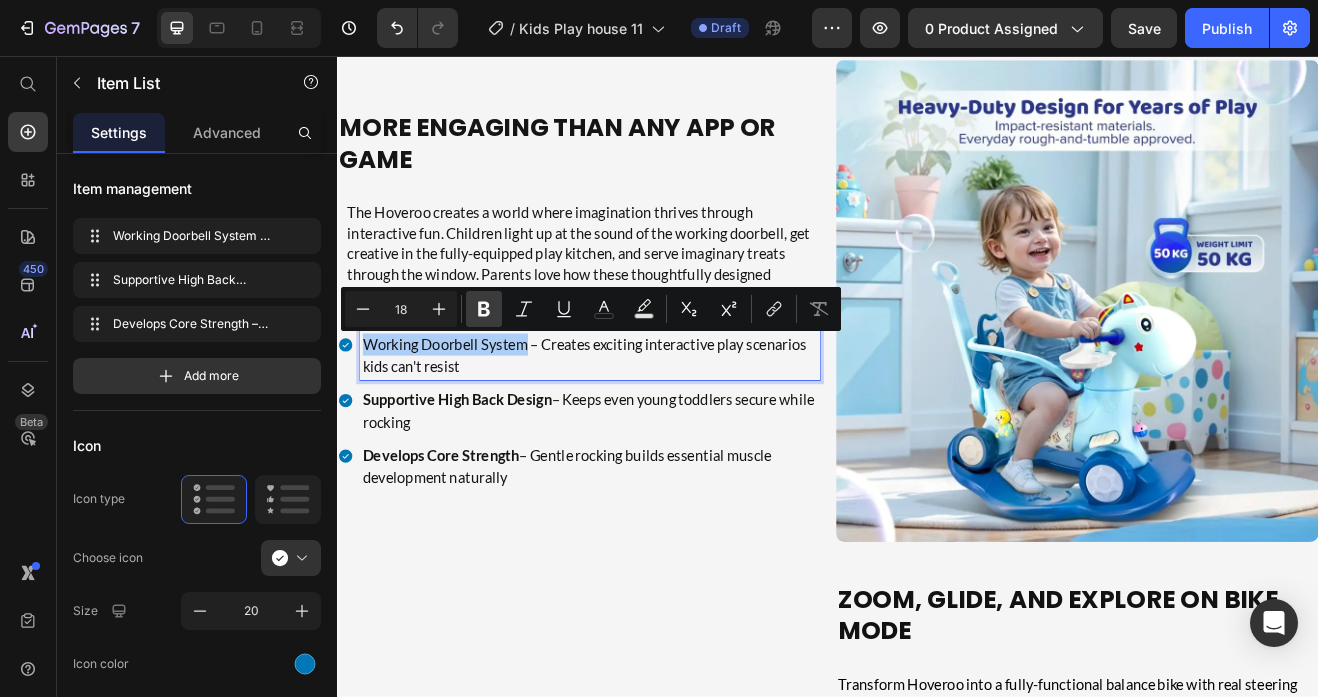 click 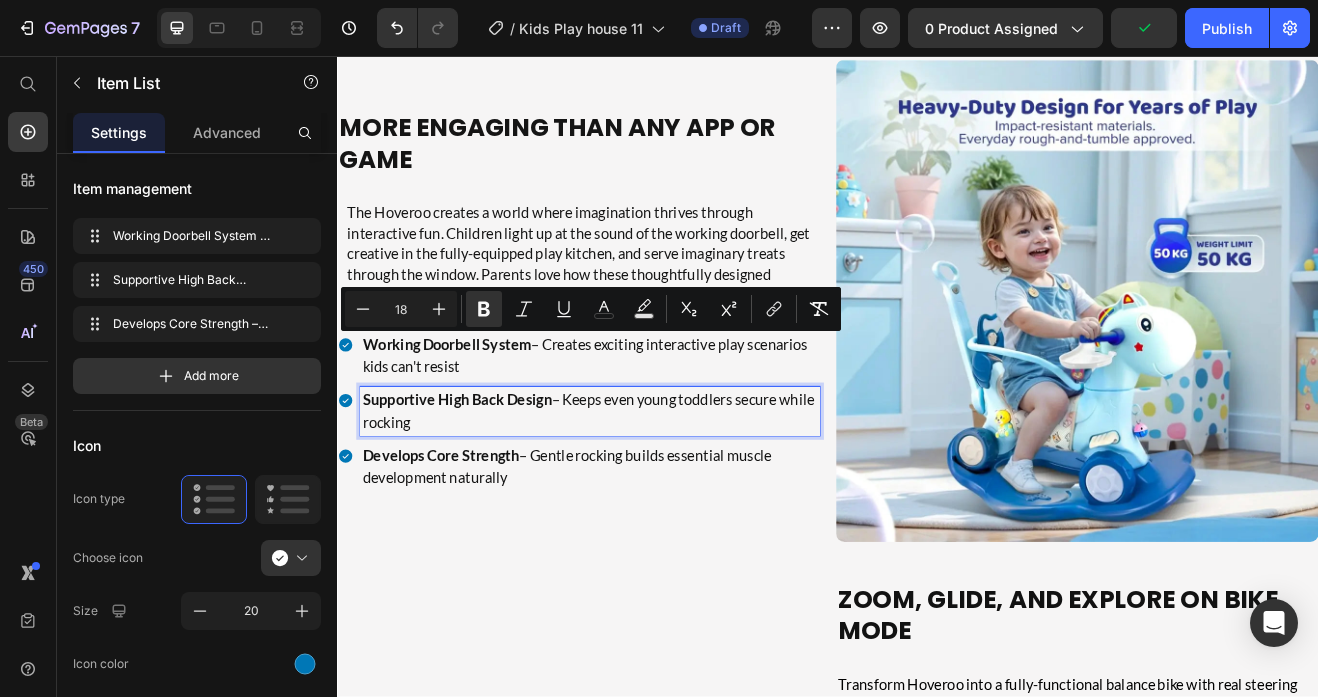 click on "Supportive High Back Design" at bounding box center [483, 477] 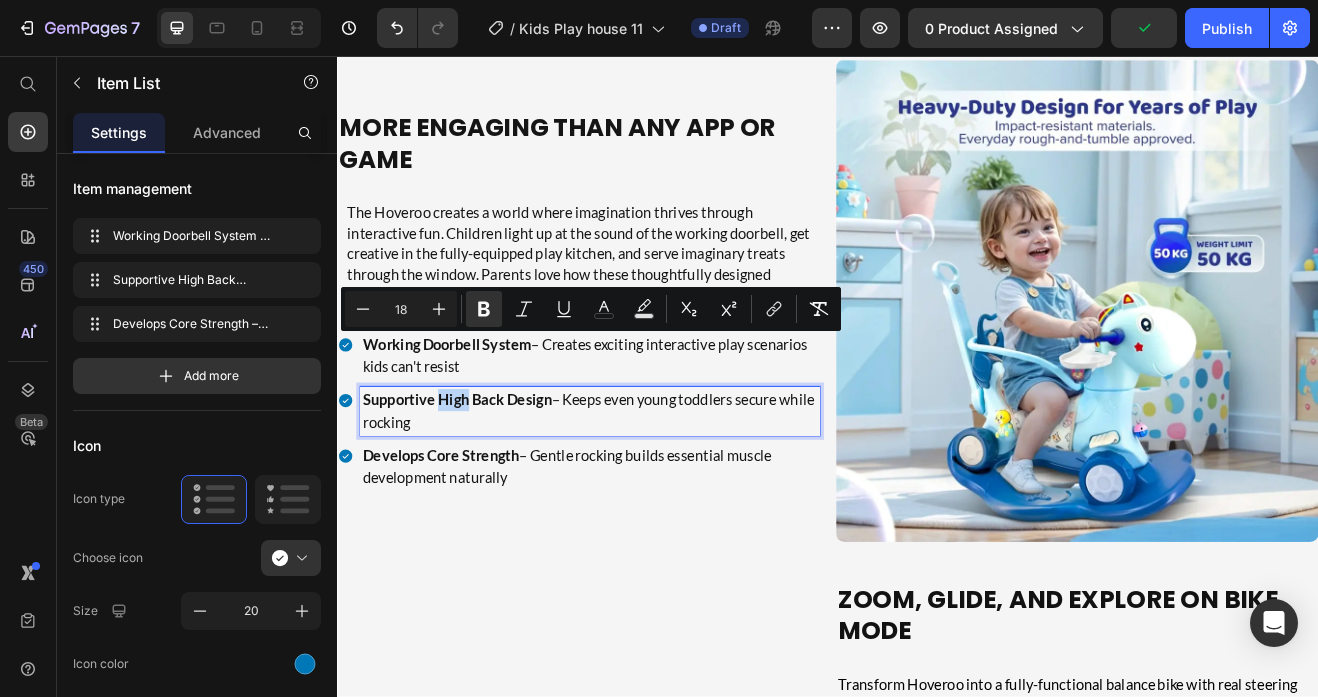click on "Supportive High Back Design" at bounding box center [483, 477] 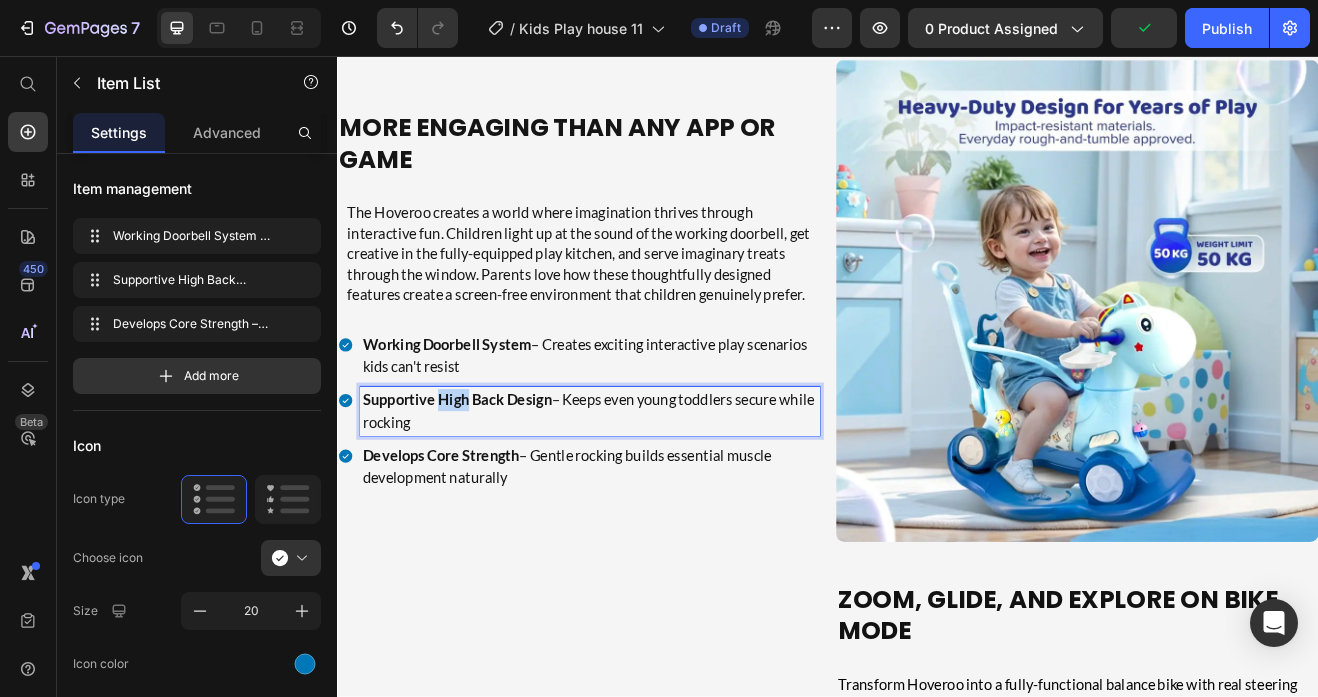 click on "Supportive High Back Design" at bounding box center [483, 477] 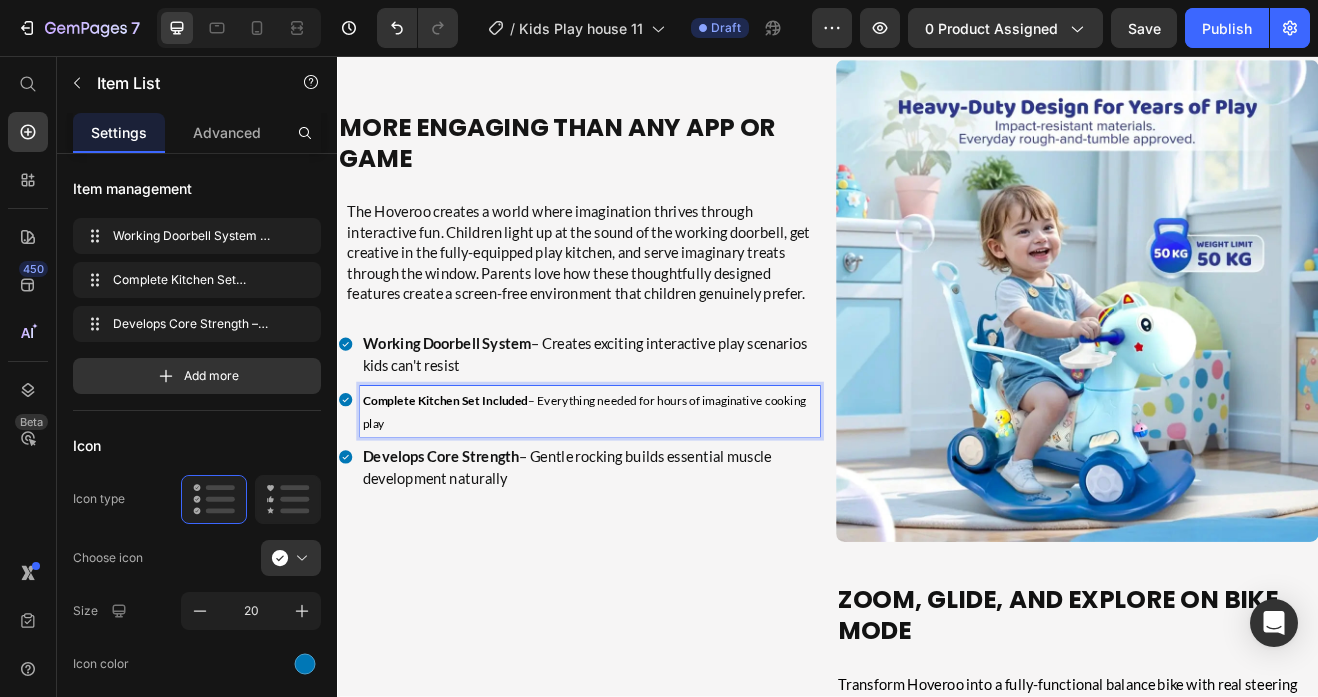 click on "Complete Kitchen Set Included" at bounding box center (469, 477) 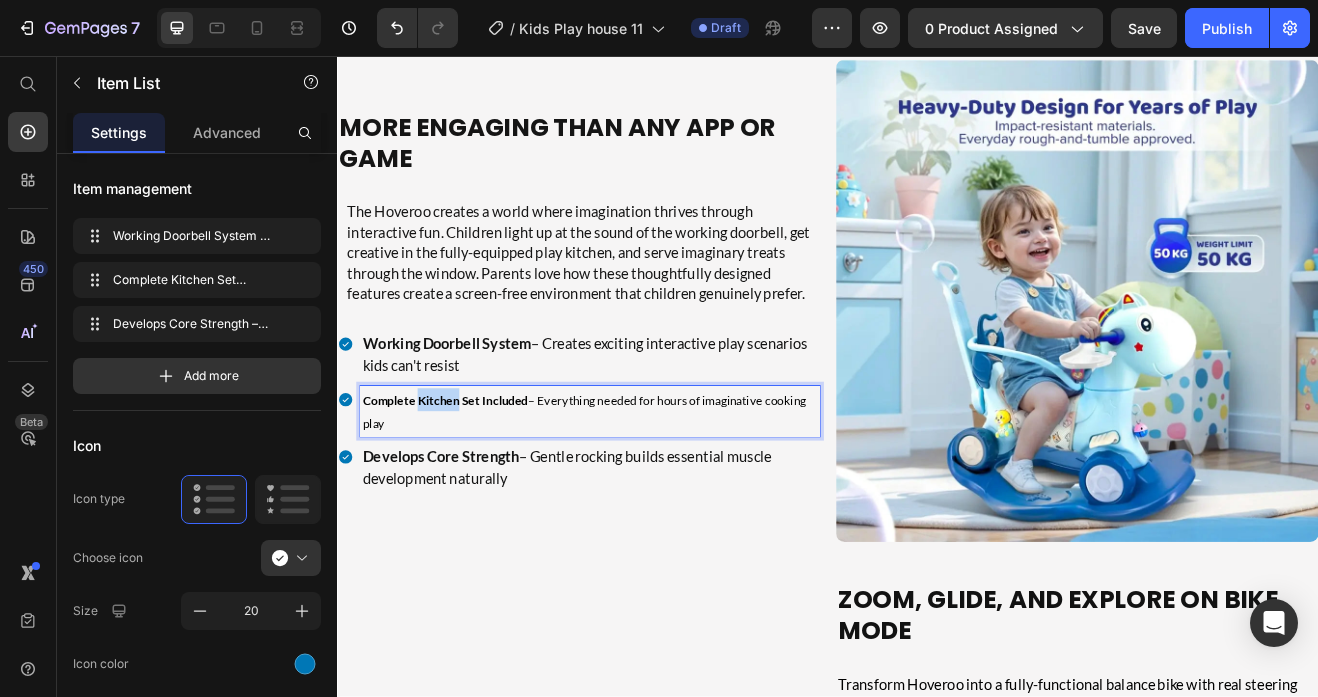 click on "Complete Kitchen Set Included" at bounding box center [469, 477] 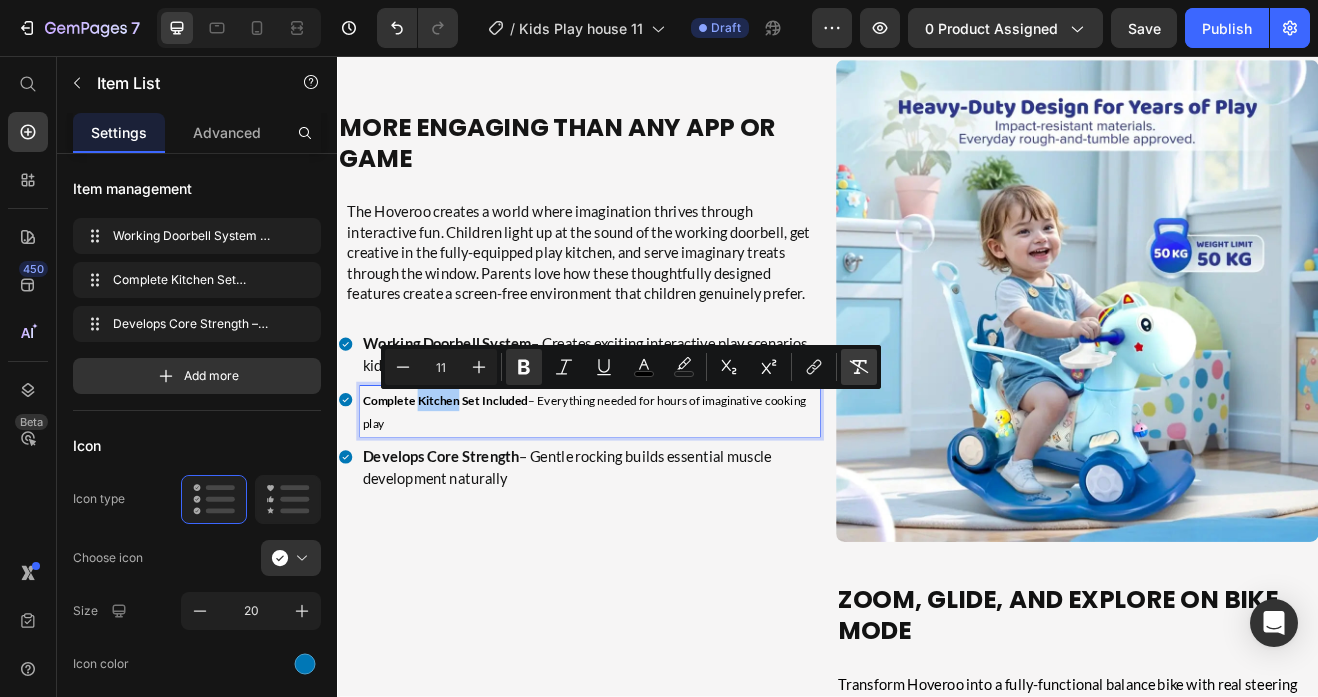 click 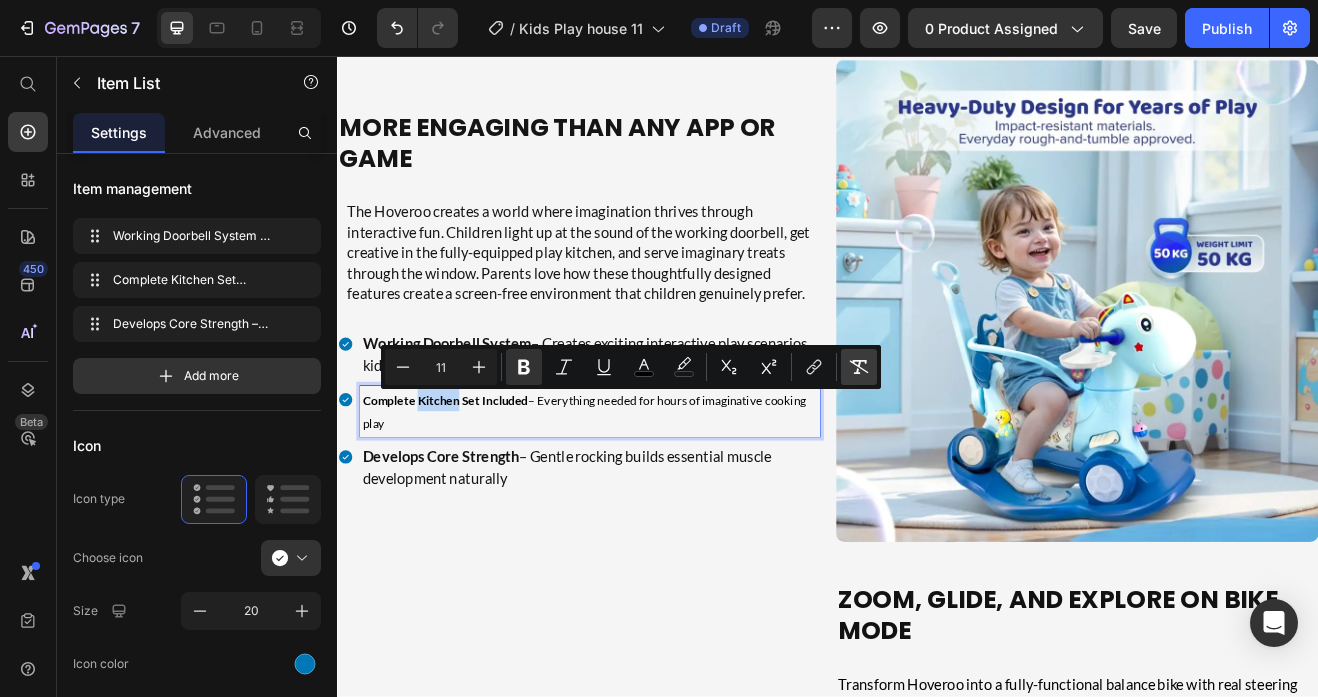 type on "18" 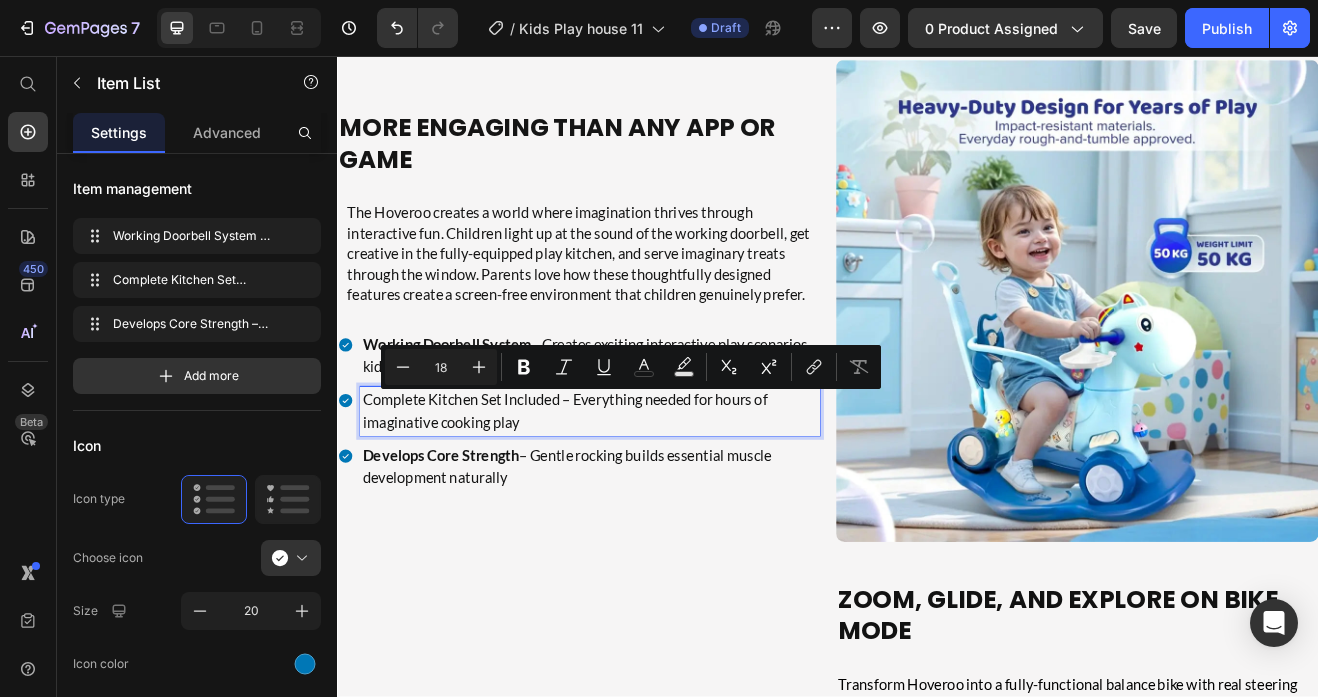 click on "Complete Kitchen Set Included – Everything needed for hours of imaginative cooking play" at bounding box center (646, 491) 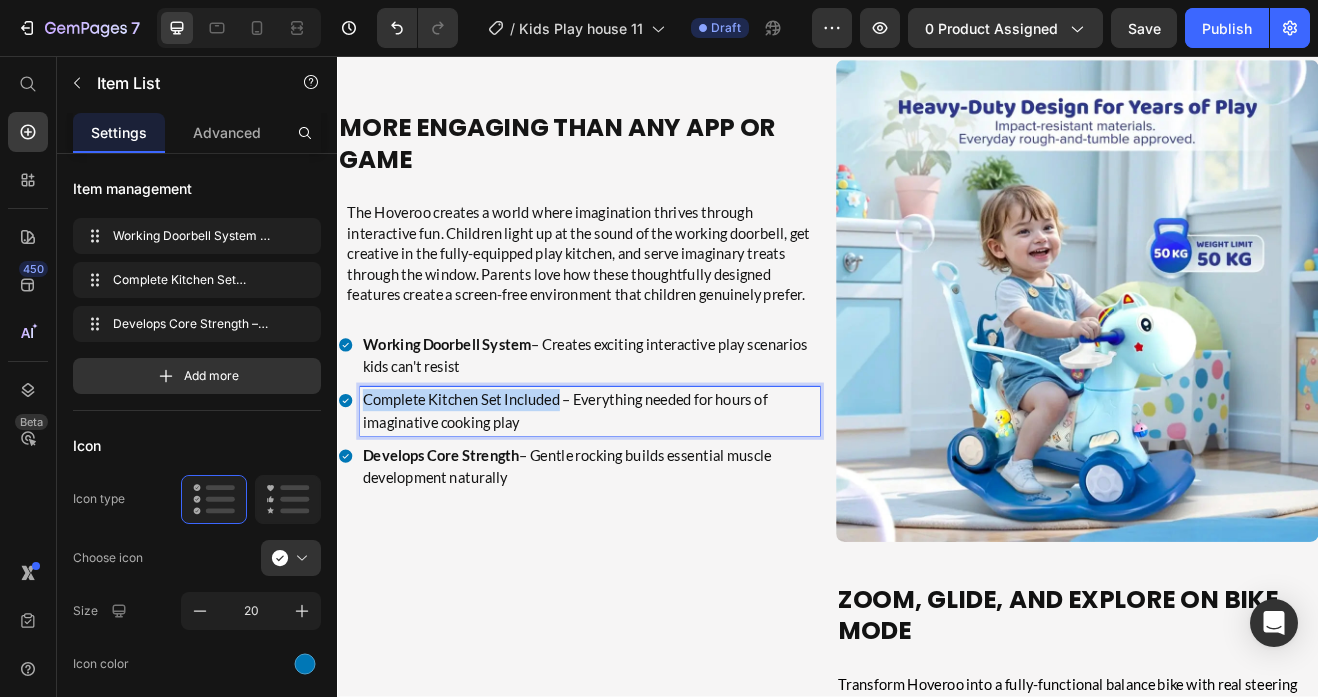 drag, startPoint x: 609, startPoint y: 474, endPoint x: 379, endPoint y: 467, distance: 230.10649 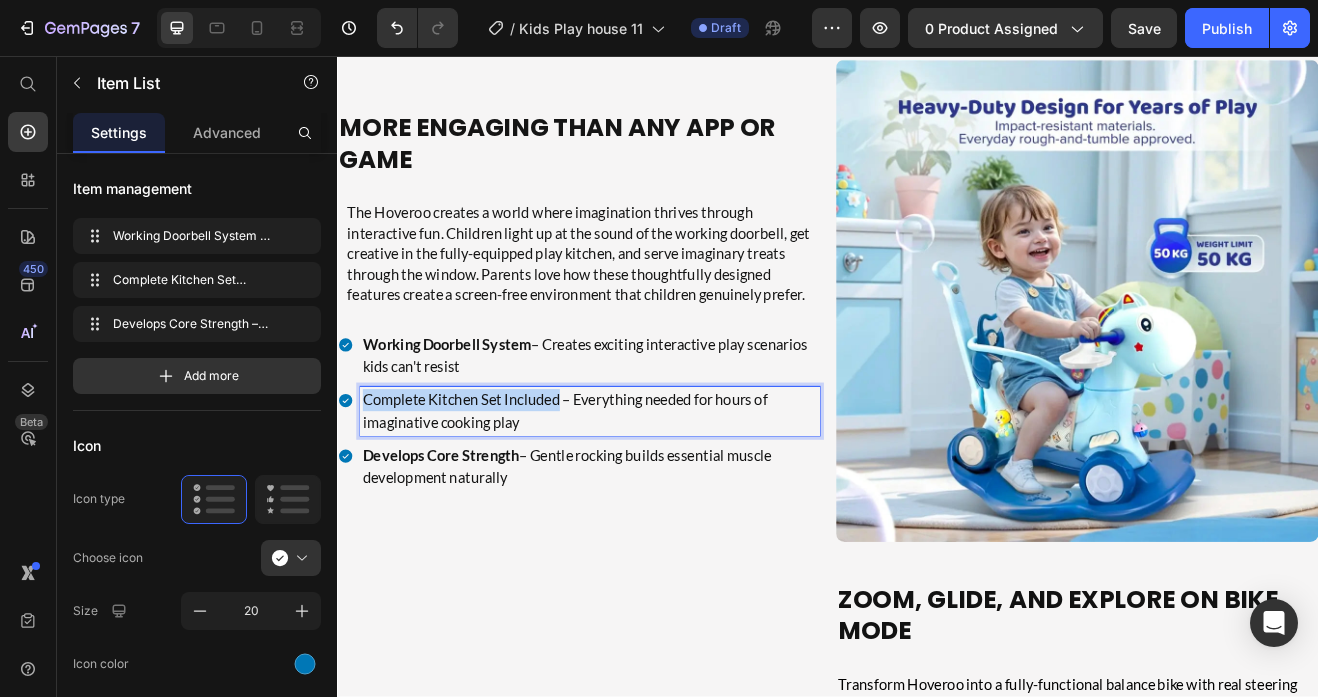 click on "Complete Kitchen Set Included – Everything needed for hours of imaginative cooking play" at bounding box center (646, 491) 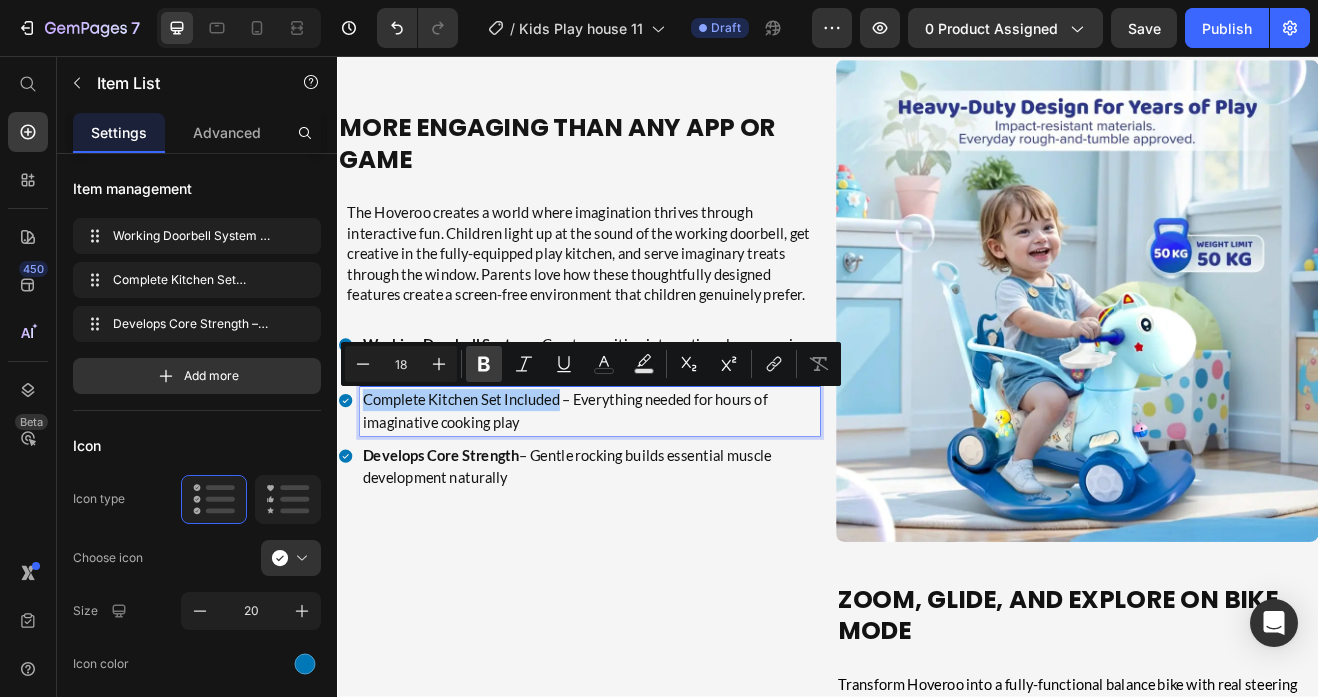 click 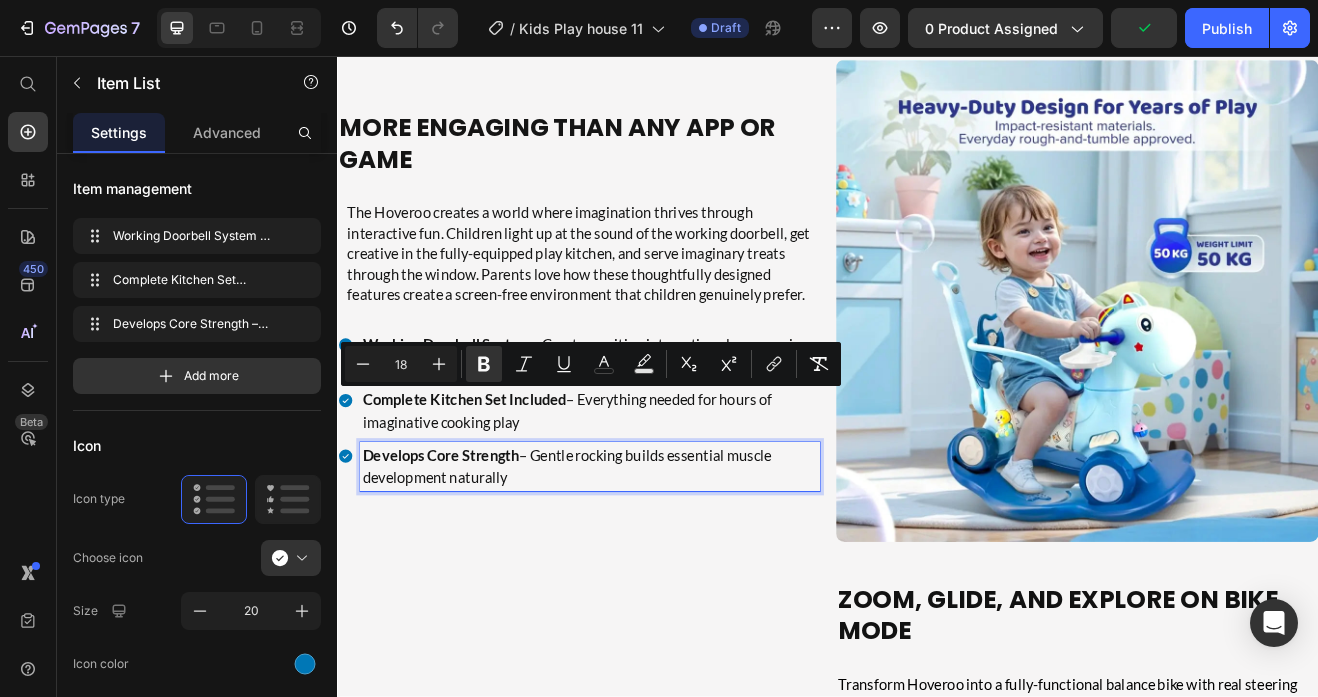 click on "Develops Core Strength" at bounding box center (463, 545) 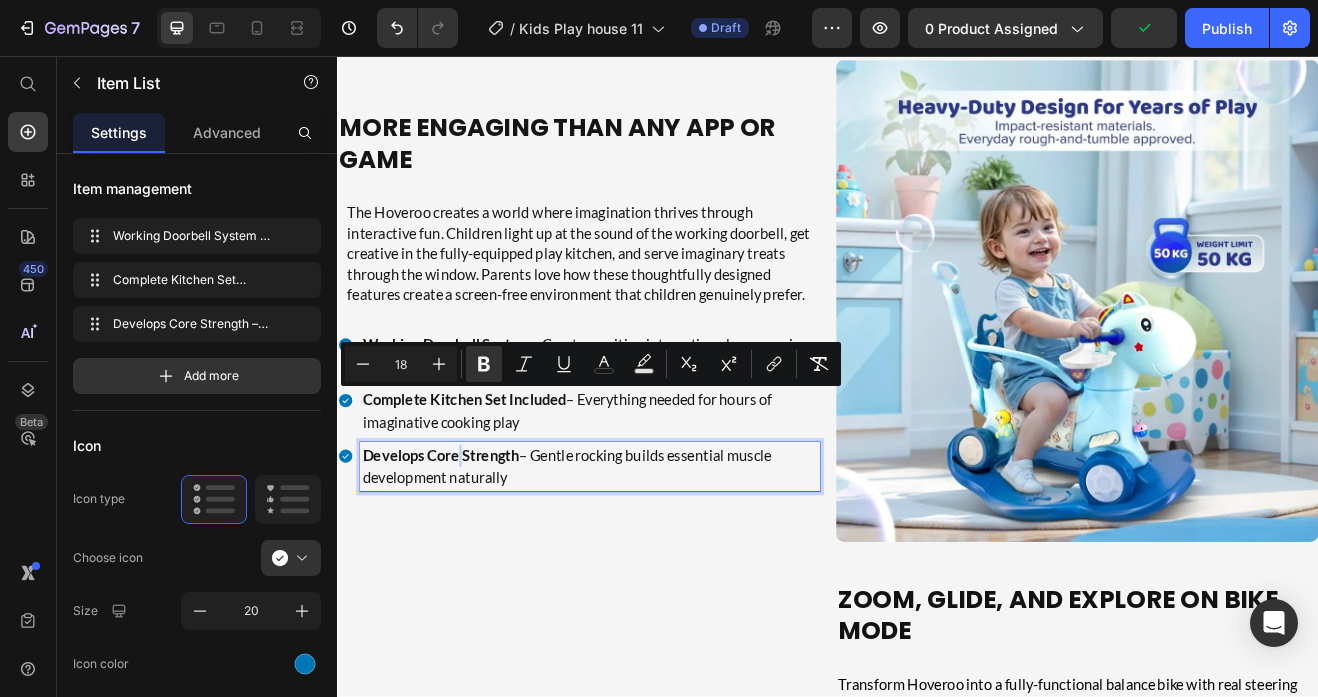 click on "Develops Core Strength" at bounding box center [463, 545] 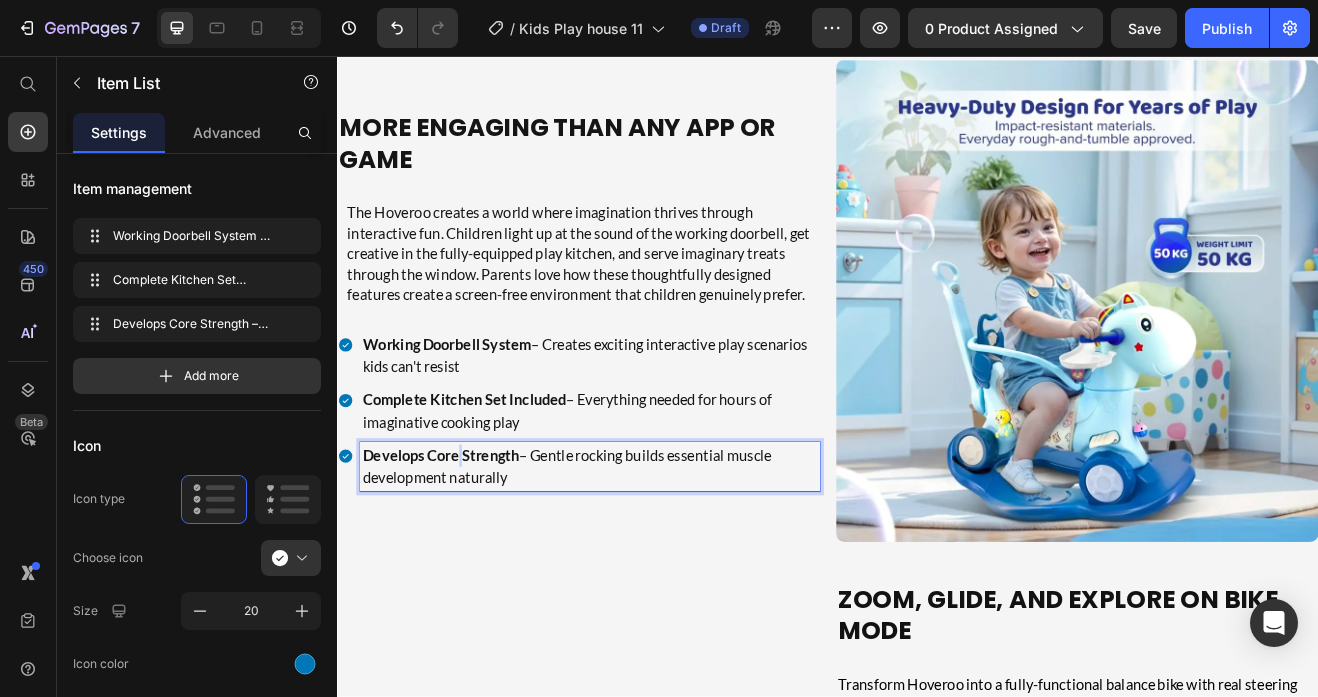 click on "Develops Core Strength" at bounding box center [463, 545] 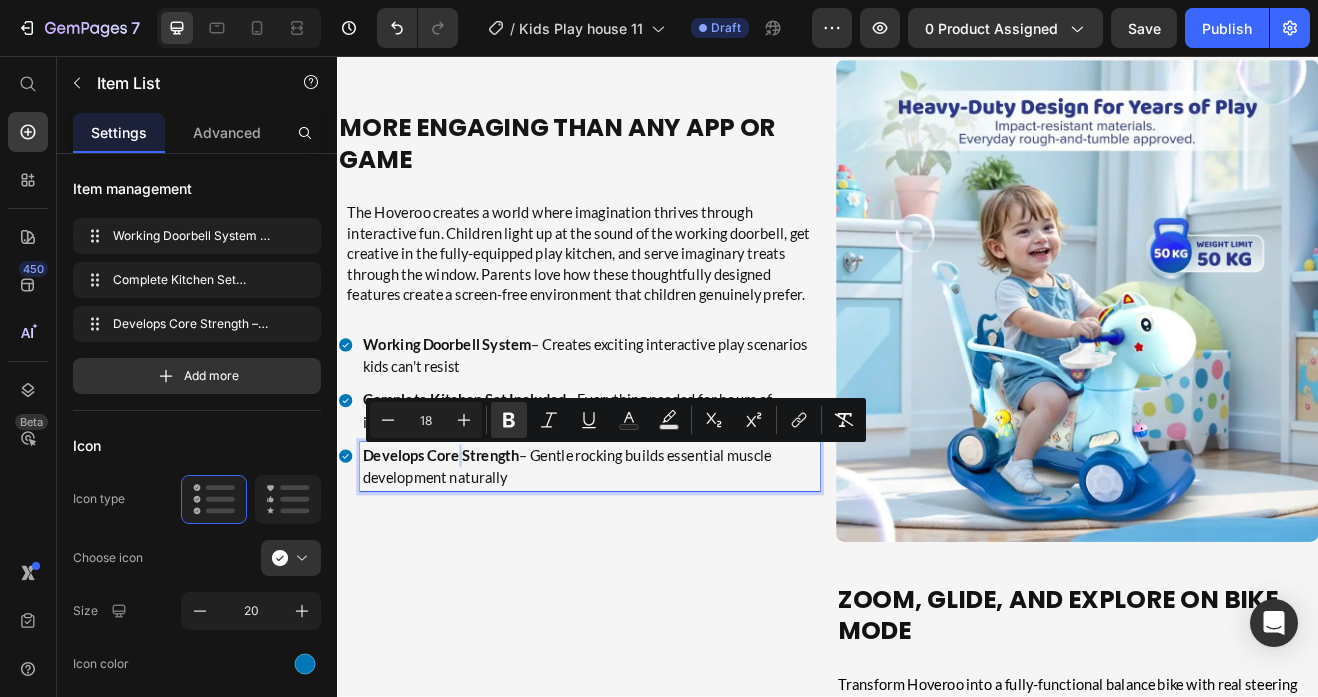 type on "11" 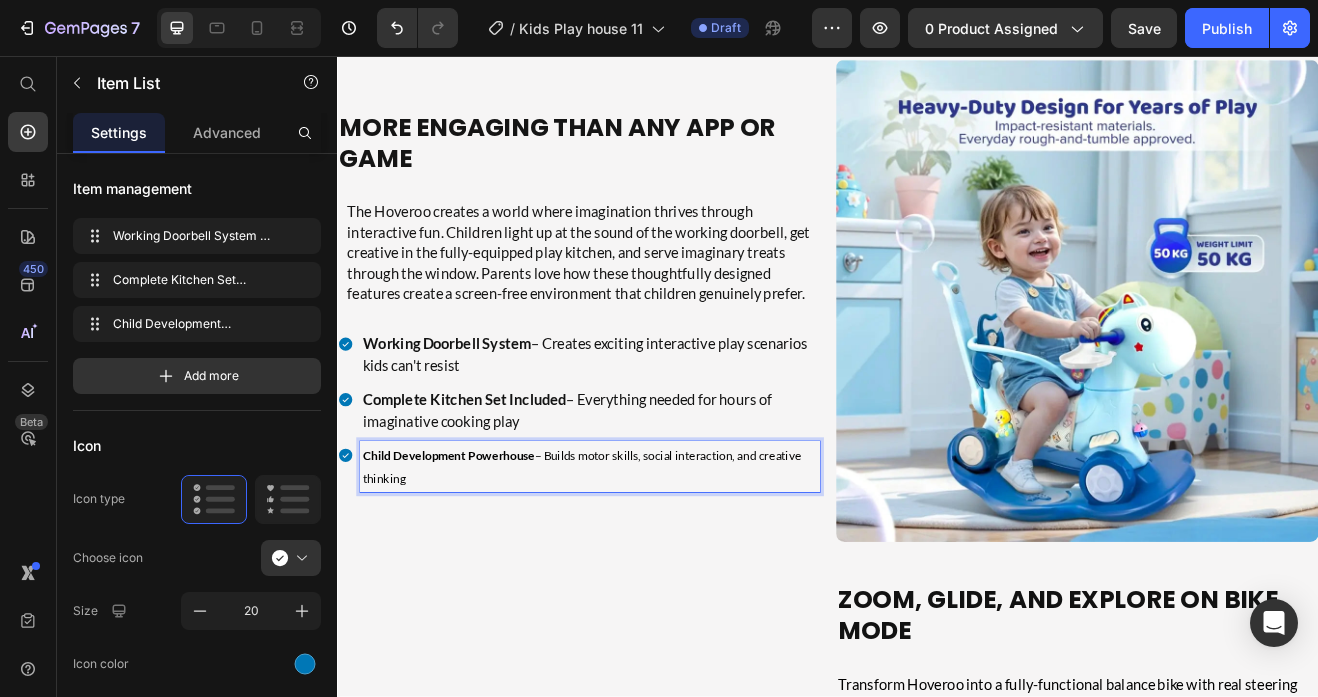 click on "Child Development Powerhouse" at bounding box center [473, 545] 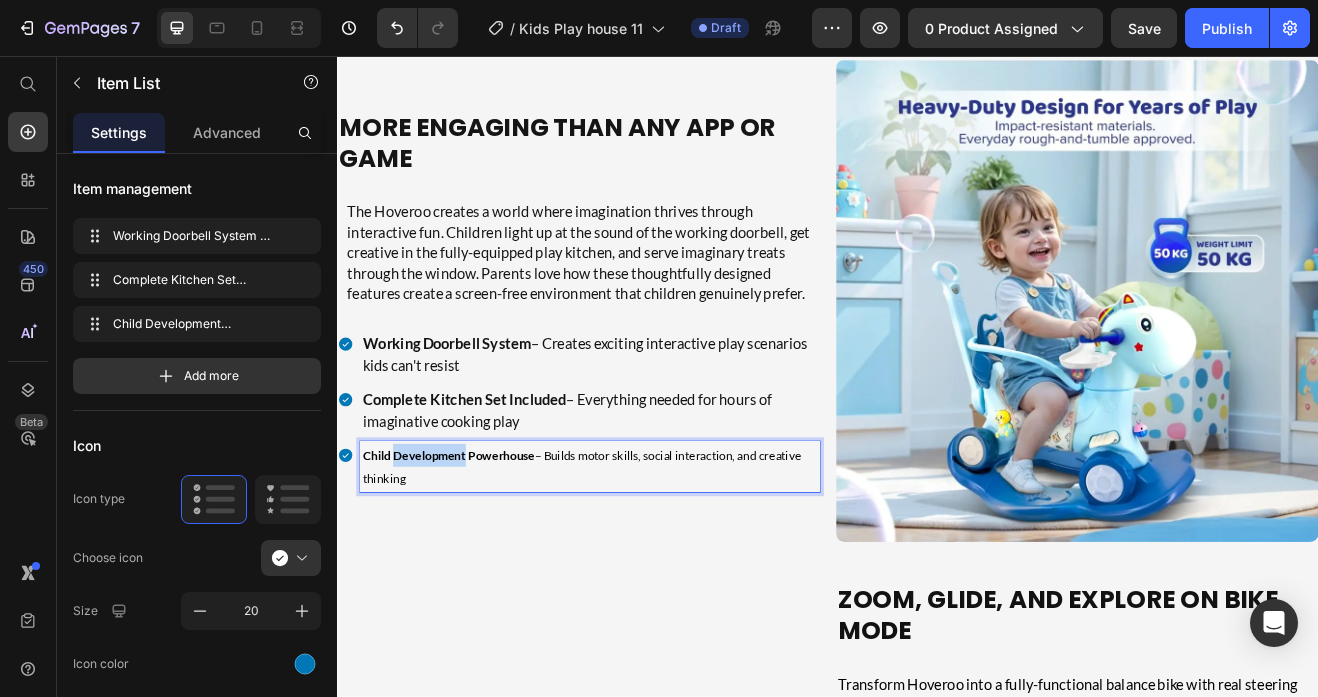 click on "Child Development Powerhouse" at bounding box center [473, 545] 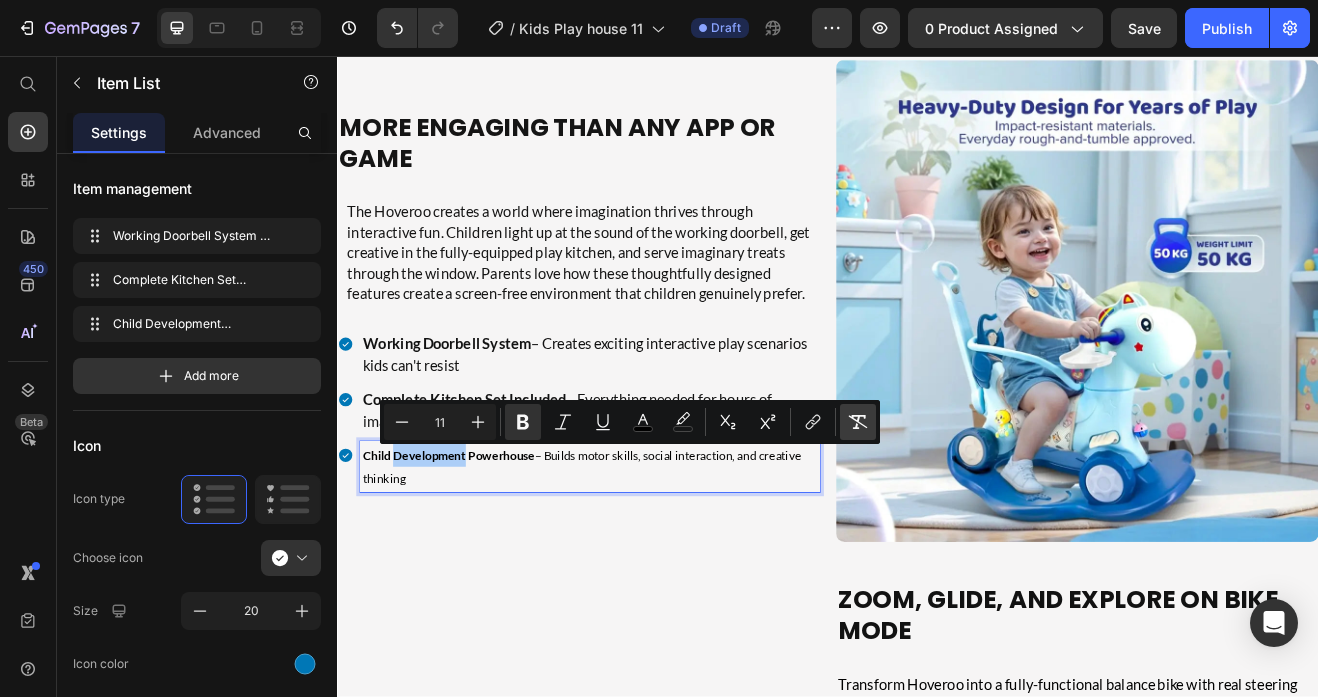 click 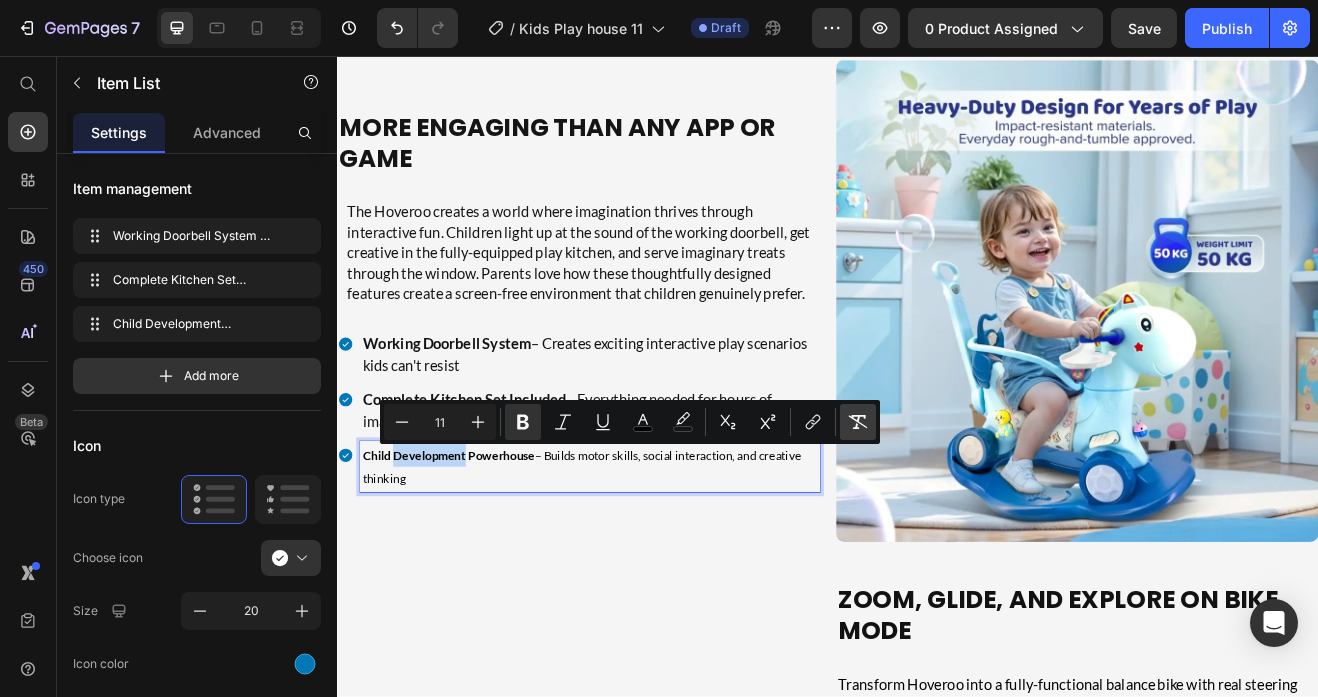 type on "18" 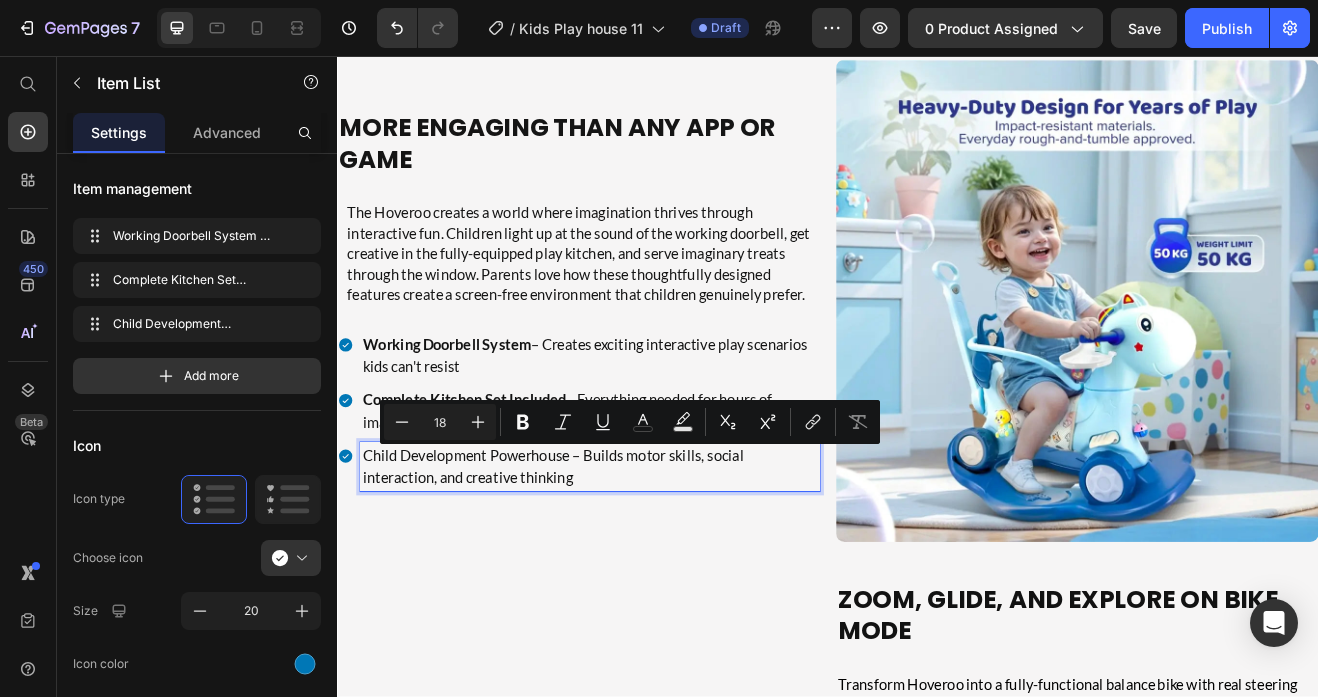 click on "Child Development Powerhouse – Builds motor skills, social interaction, and creative thinking" at bounding box center [646, 559] 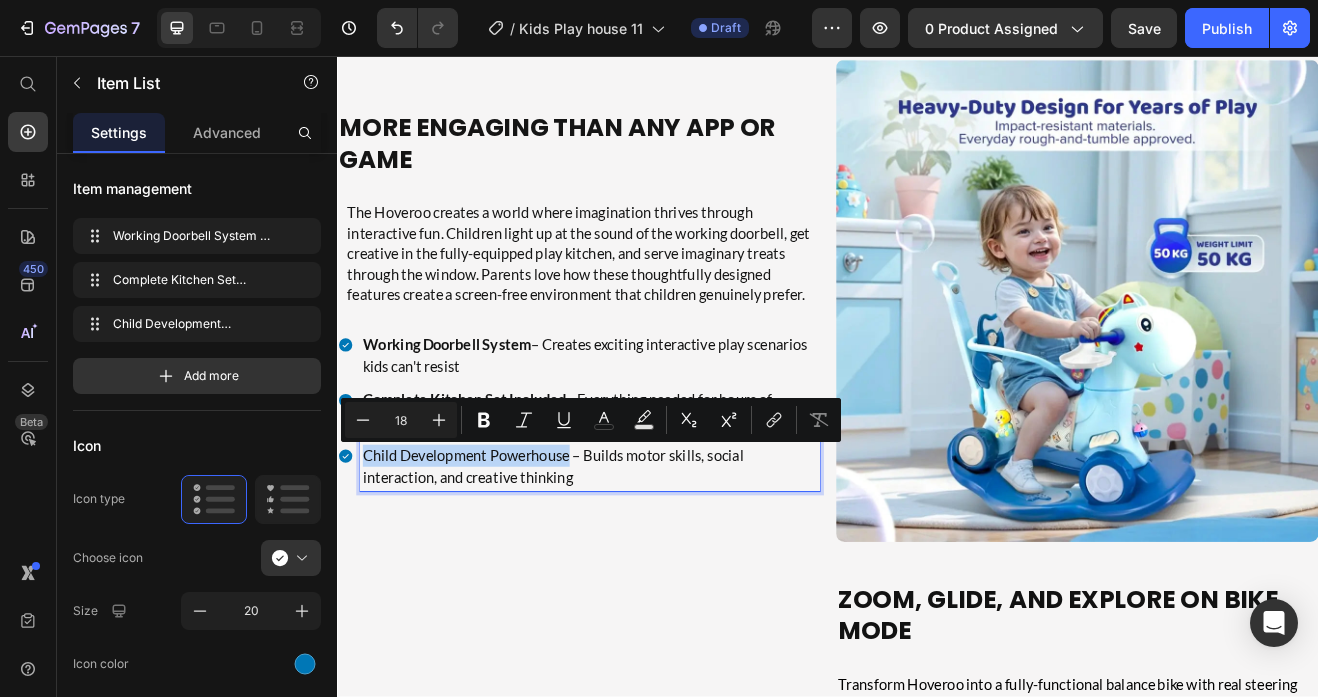 drag, startPoint x: 621, startPoint y: 543, endPoint x: 368, endPoint y: 539, distance: 253.03162 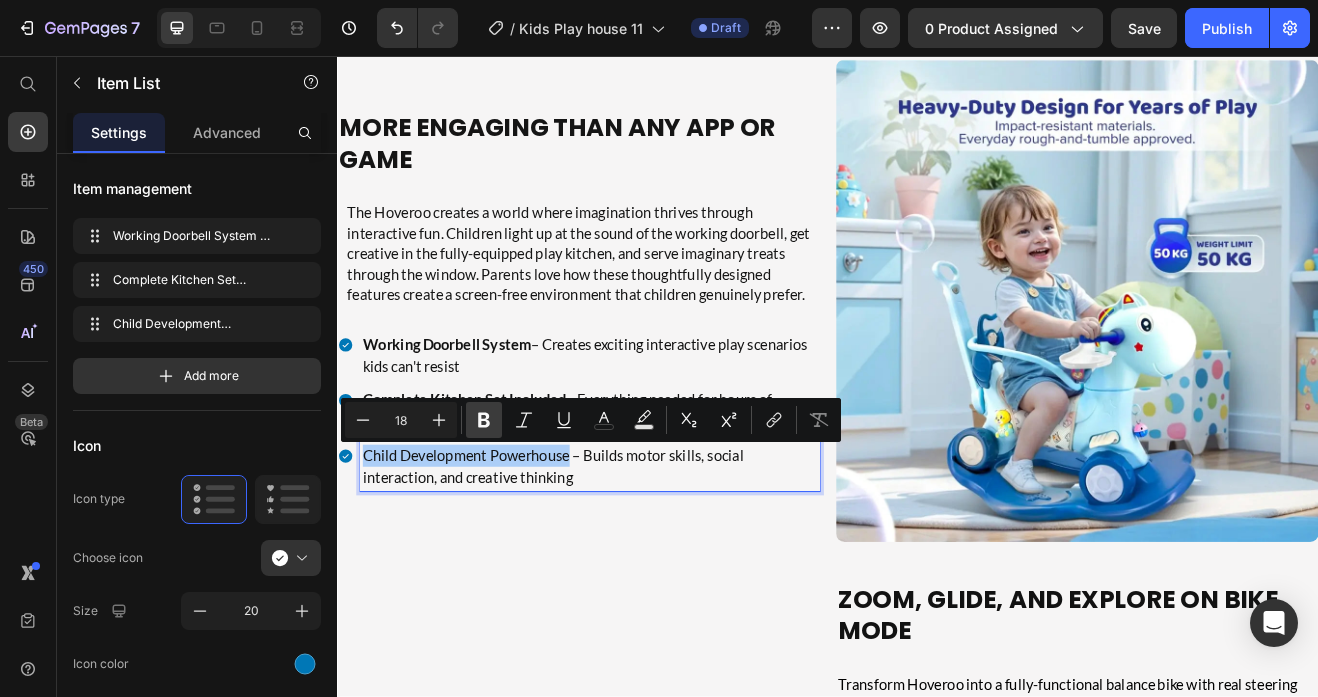 click 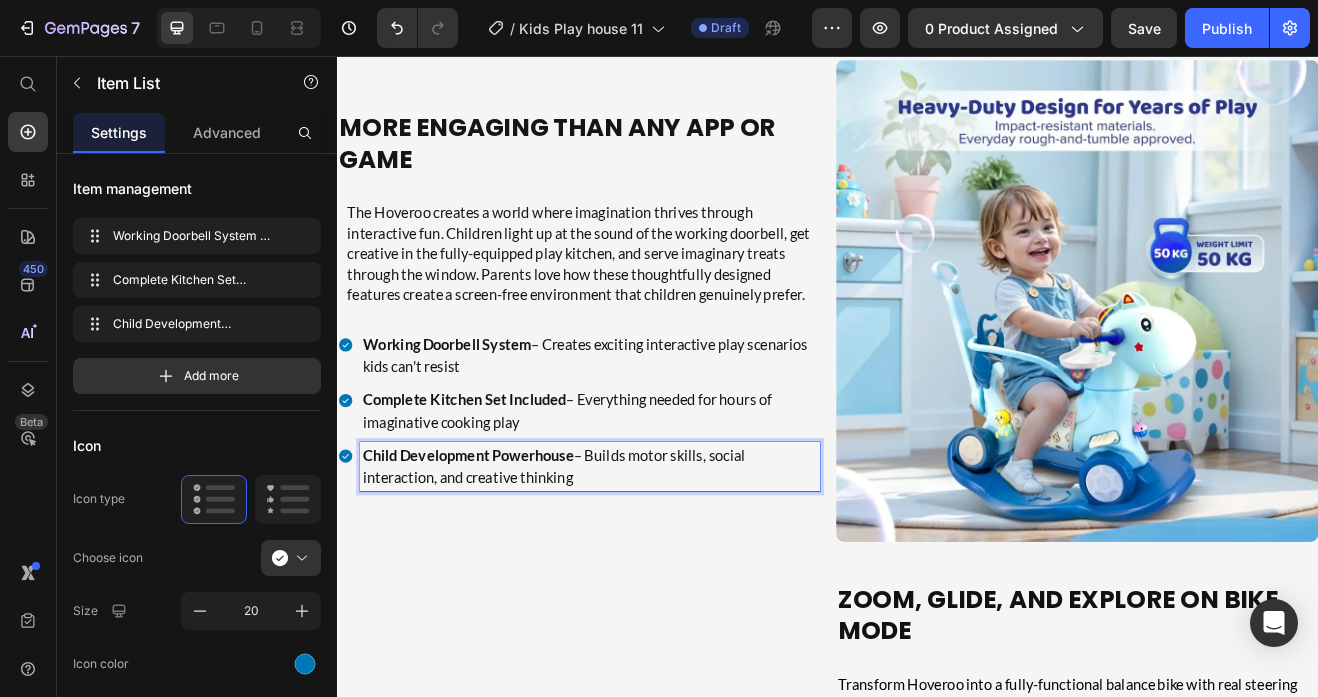 click on "Child Development Powerhouse  – Builds motor skills, social interaction, and creative thinking" at bounding box center [646, 559] 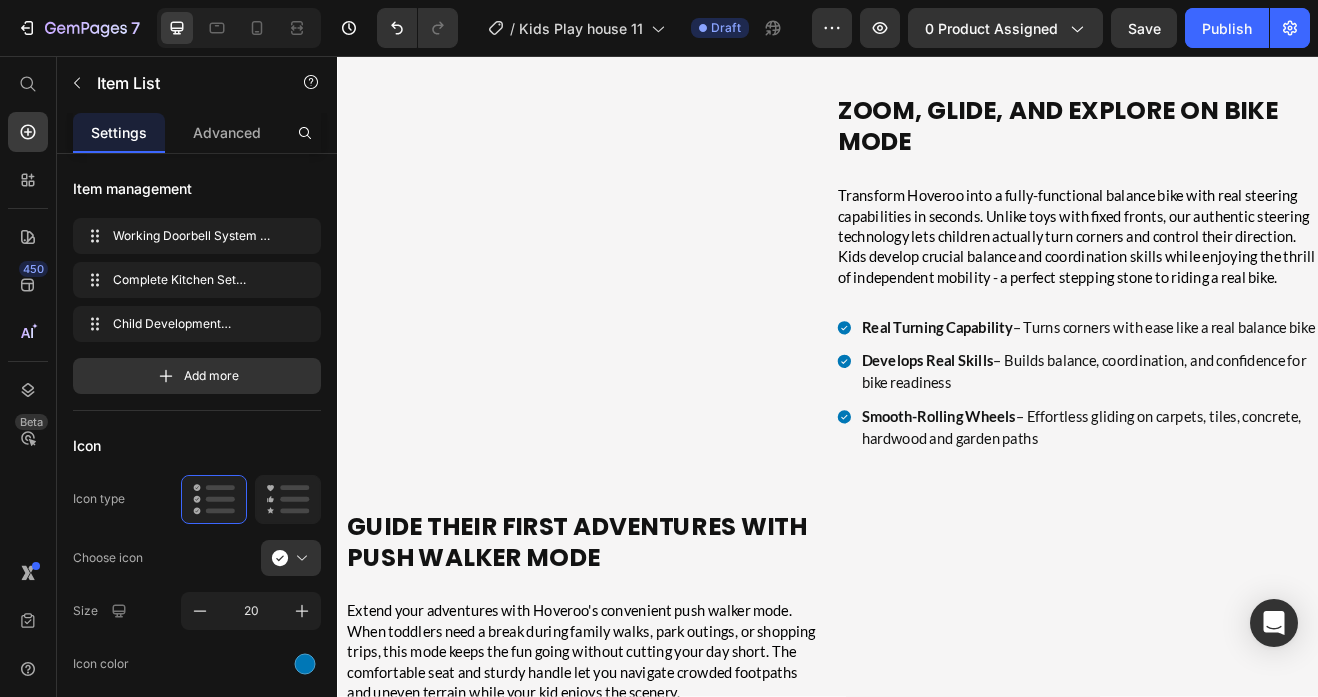 scroll, scrollTop: 3738, scrollLeft: 0, axis: vertical 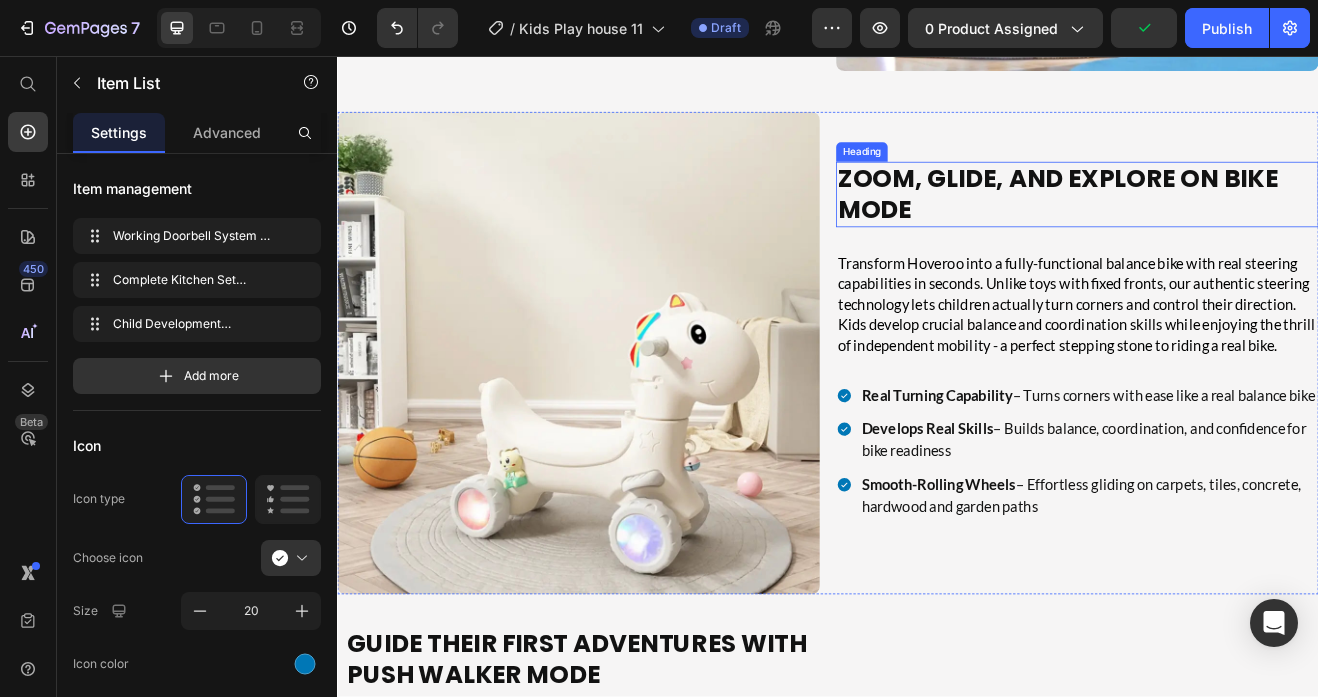 click on "Zoom, Glide, And Explore On Bike Mode" at bounding box center (1218, 225) 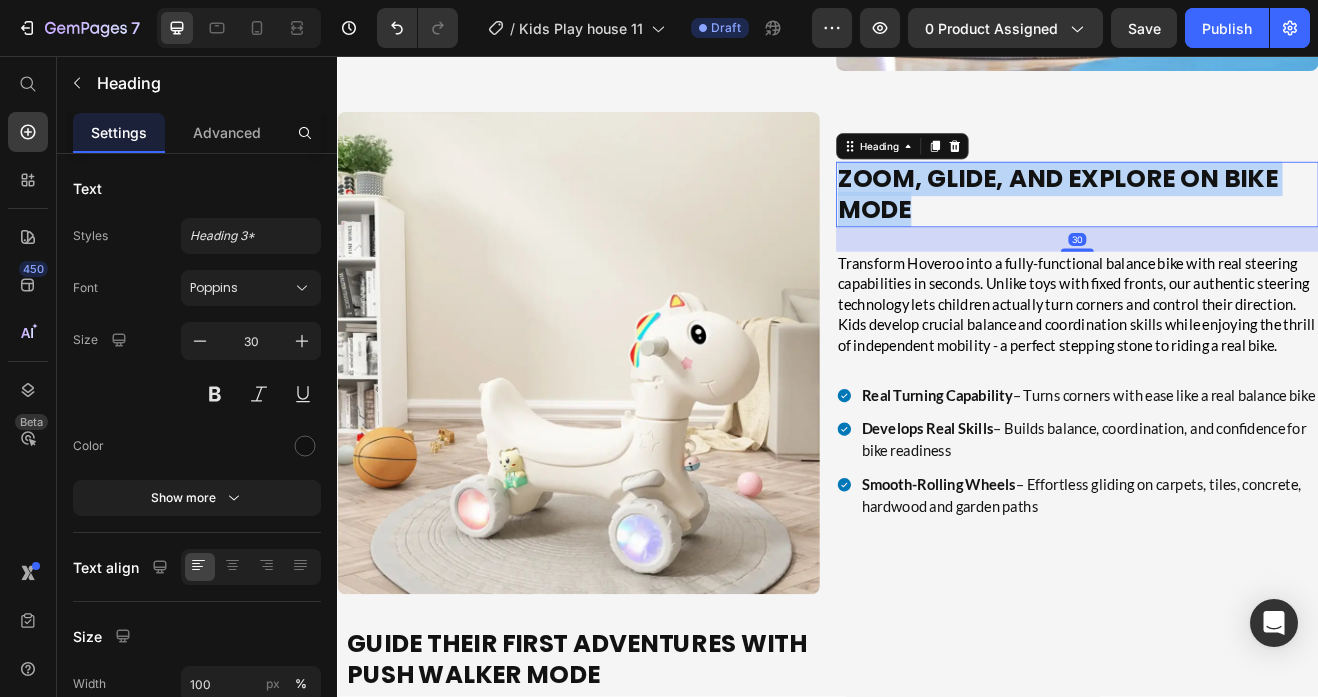 click on "Zoom, Glide, And Explore On Bike Mode" at bounding box center [1218, 225] 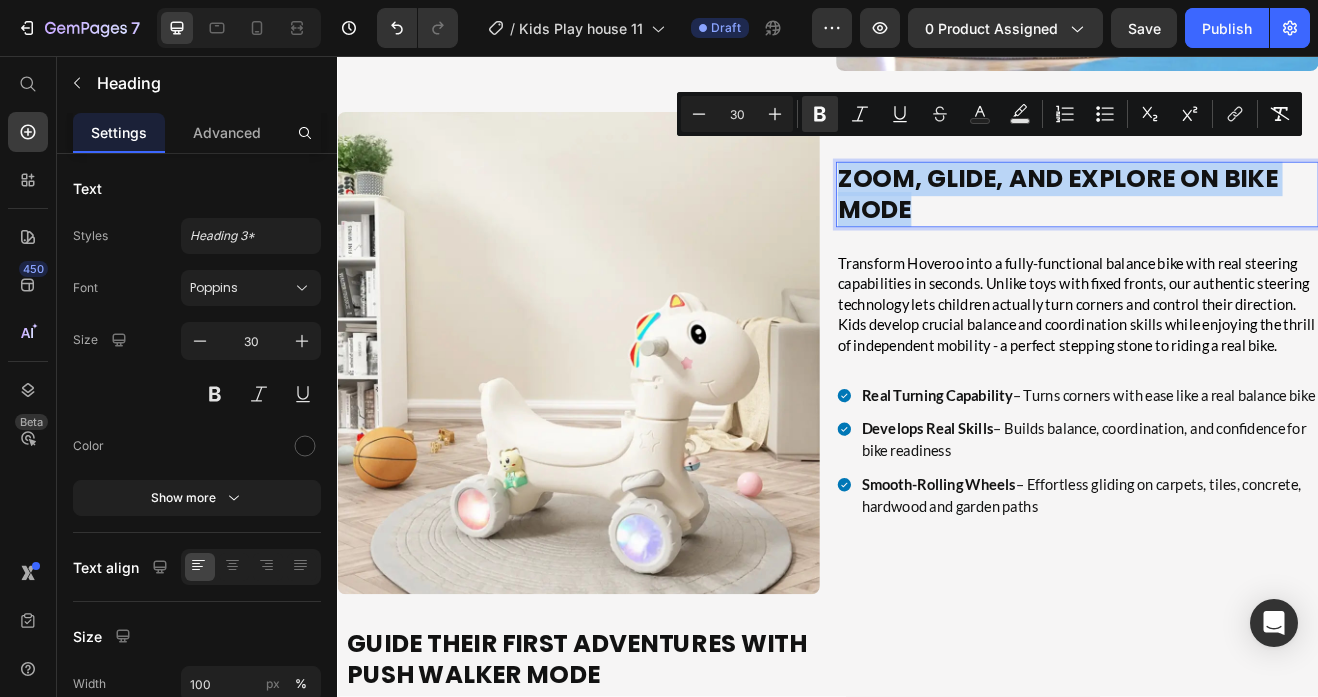 type on "17" 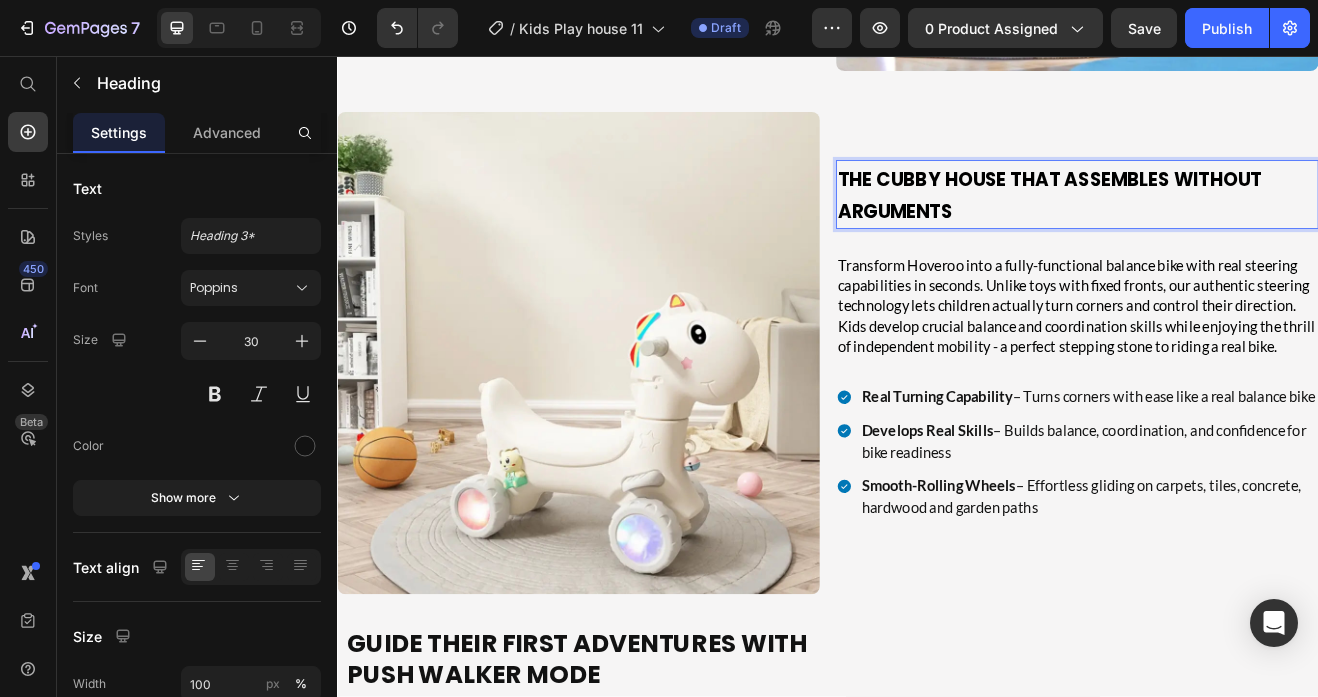 click on "The Cubby House That Assembles Without Arguments" at bounding box center [1208, 227] 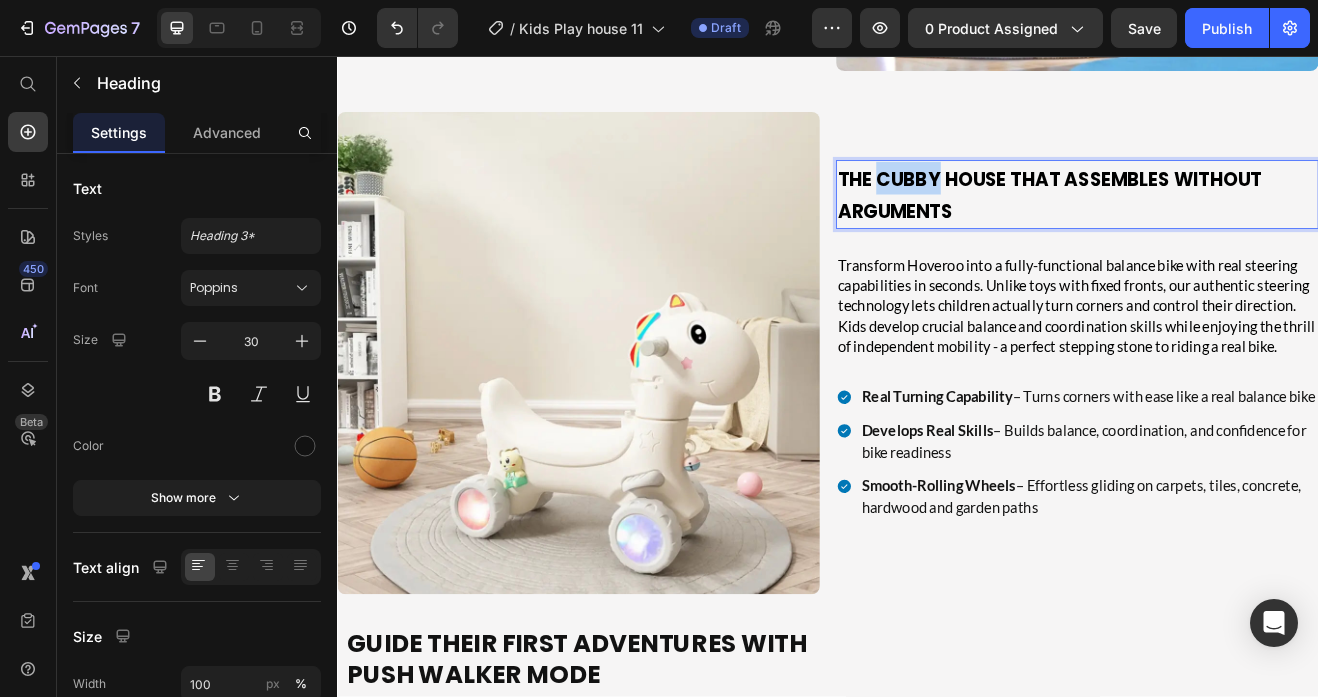 click on "The Cubby House That Assembles Without Arguments" at bounding box center [1208, 227] 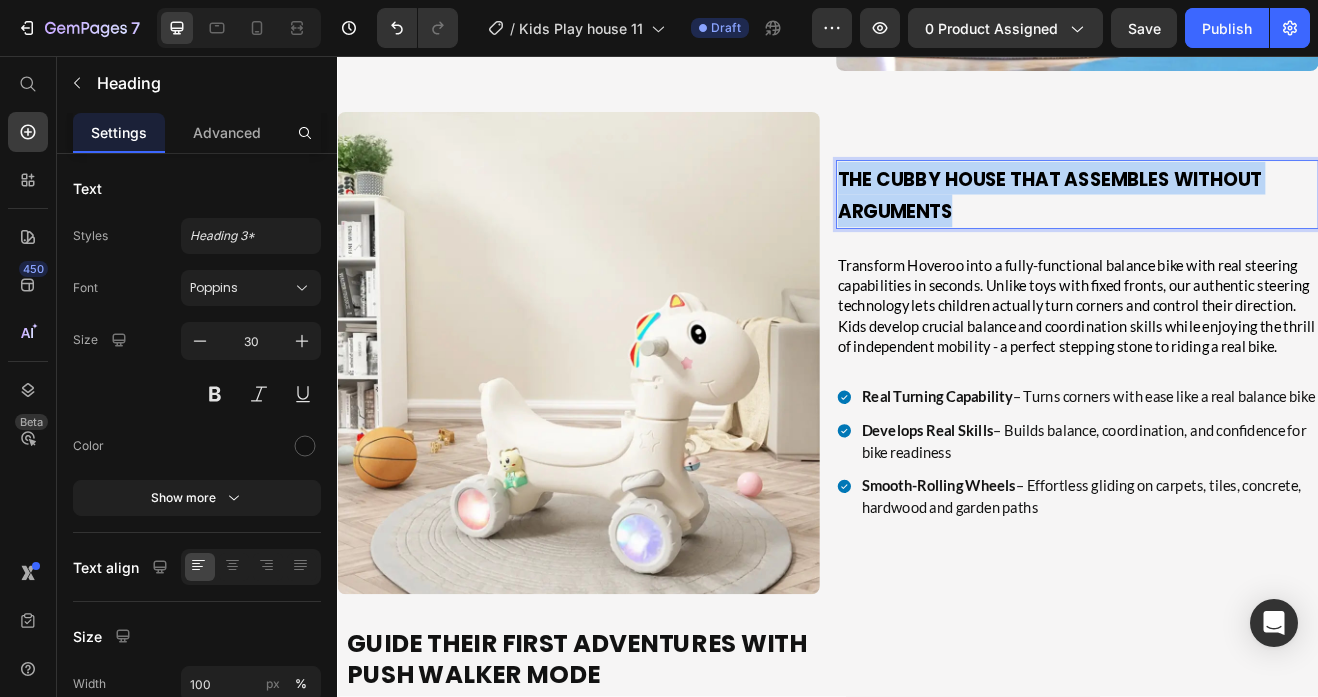 click on "The Cubby House That Assembles Without Arguments" at bounding box center (1208, 227) 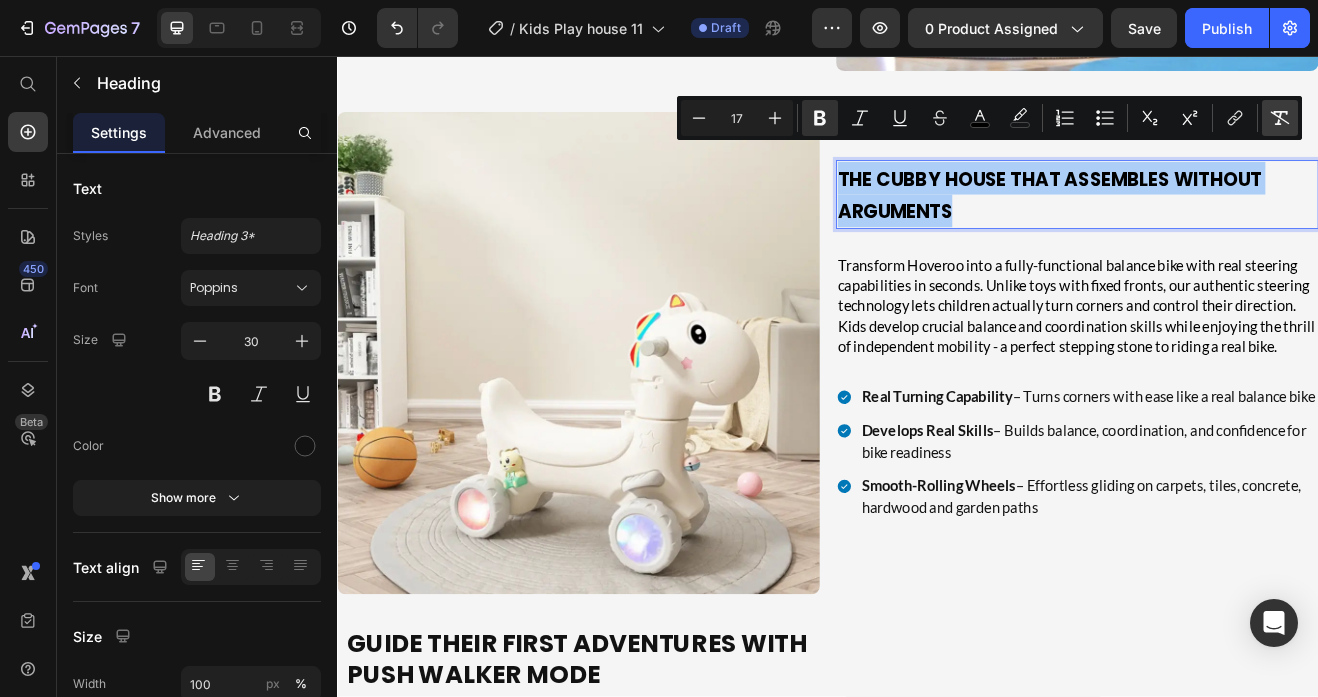 click 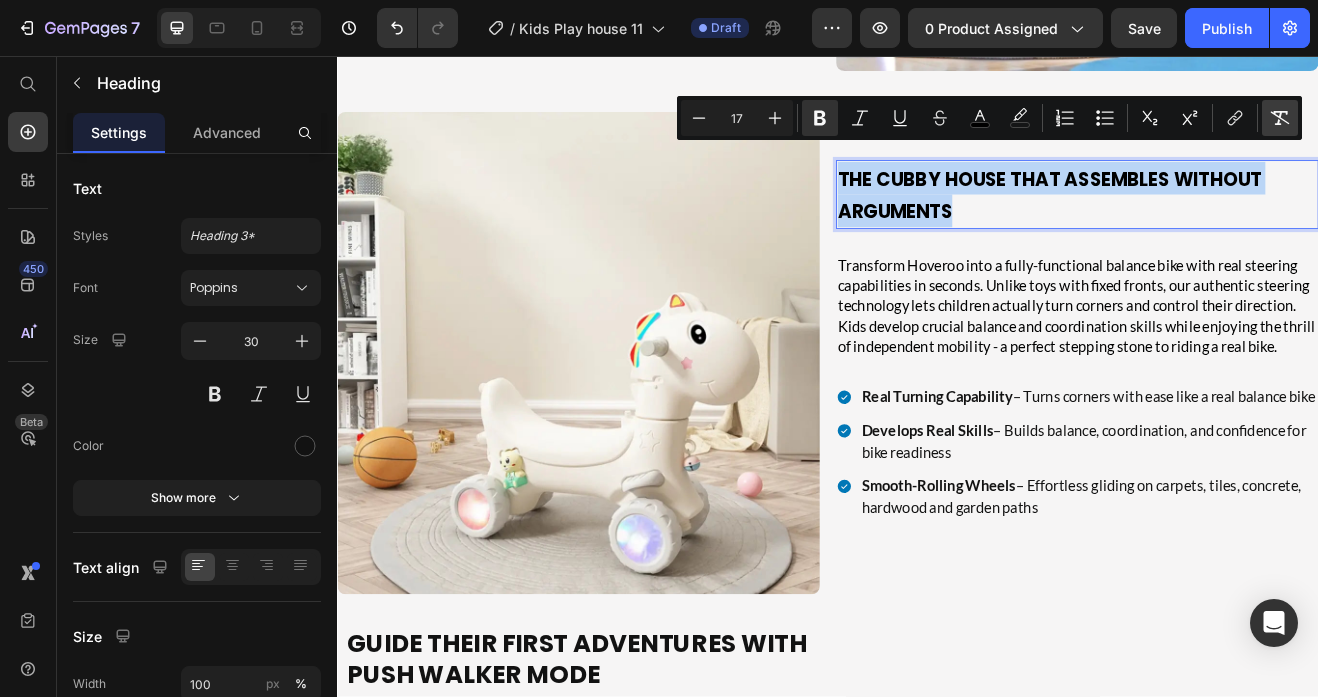 type on "30" 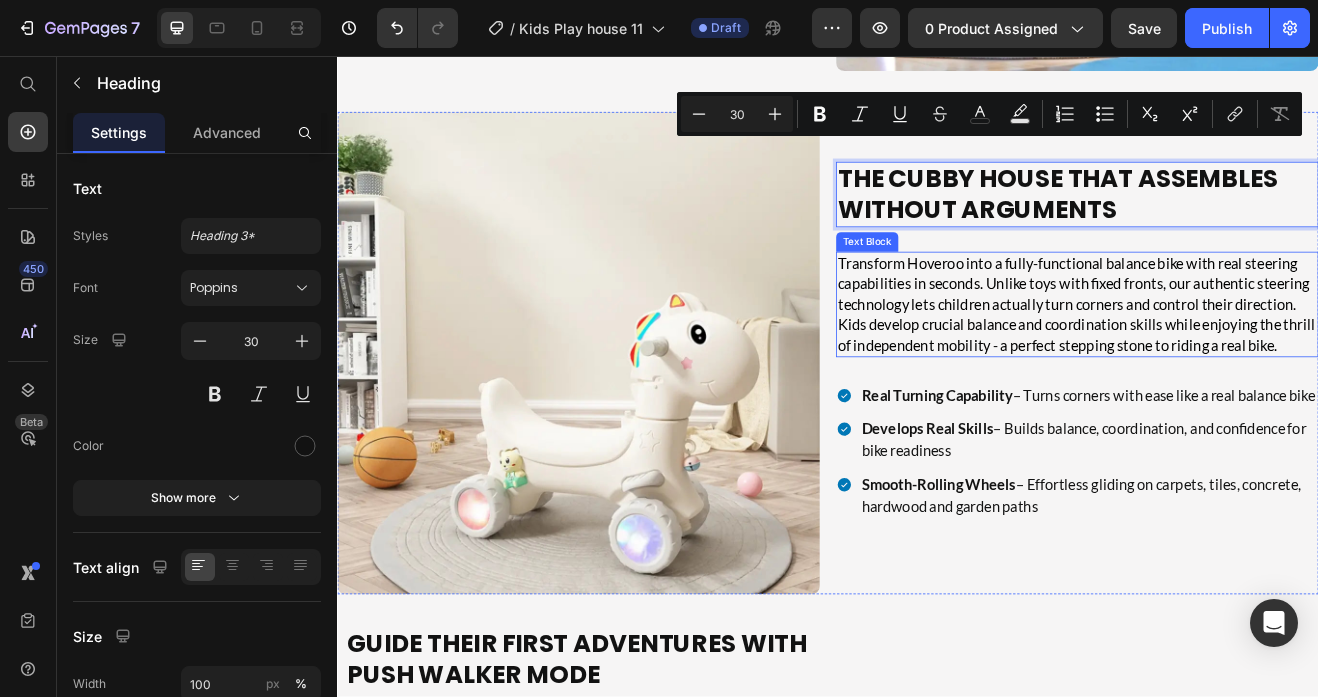 click on "Transform Hoveroo into a fully-functional balance bike with real steering capabilities in seconds. Unlike toys with fixed fronts, our authentic steering technology lets children actually turn corners and control their direction. Kids develop crucial balance and coordination skills while enjoying the thrill of independent mobility - a perfect stepping stone to riding a real bike." at bounding box center [1242, 360] 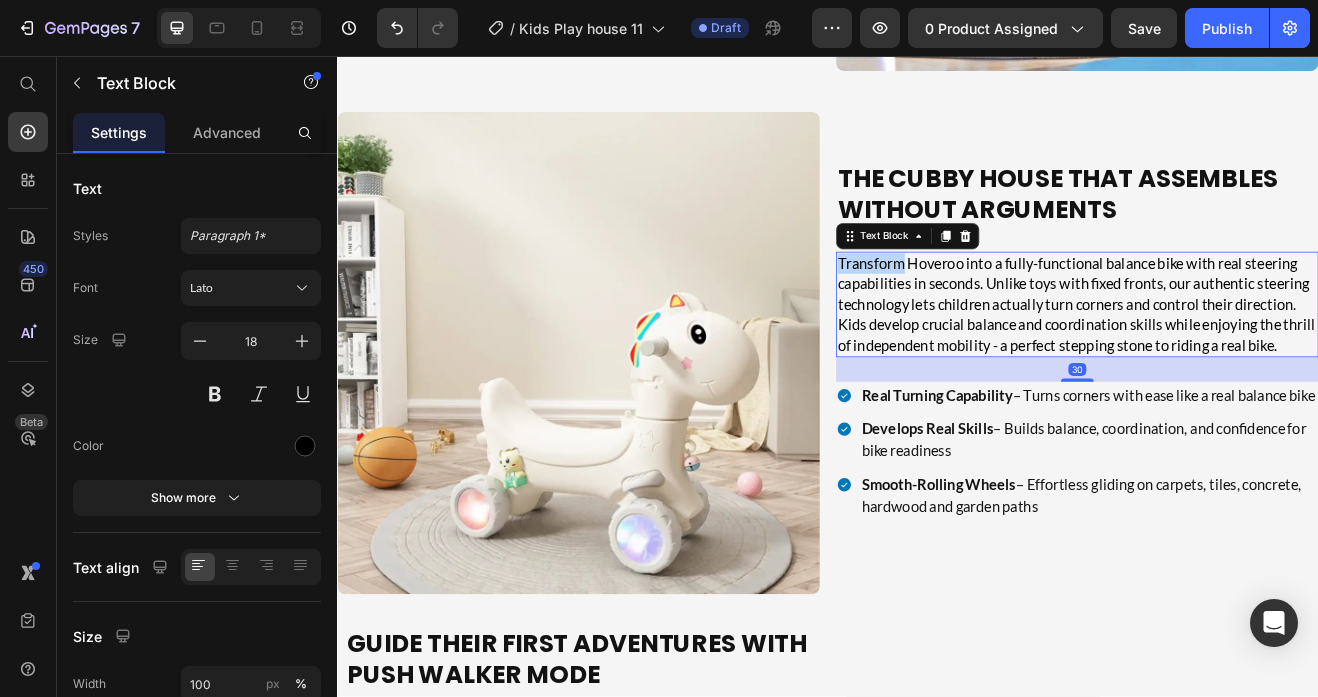 click on "Transform Hoveroo into a fully-functional balance bike with real steering capabilities in seconds. Unlike toys with fixed fronts, our authentic steering technology lets children actually turn corners and control their direction. Kids develop crucial balance and coordination skills while enjoying the thrill of independent mobility - a perfect stepping stone to riding a real bike." at bounding box center [1242, 360] 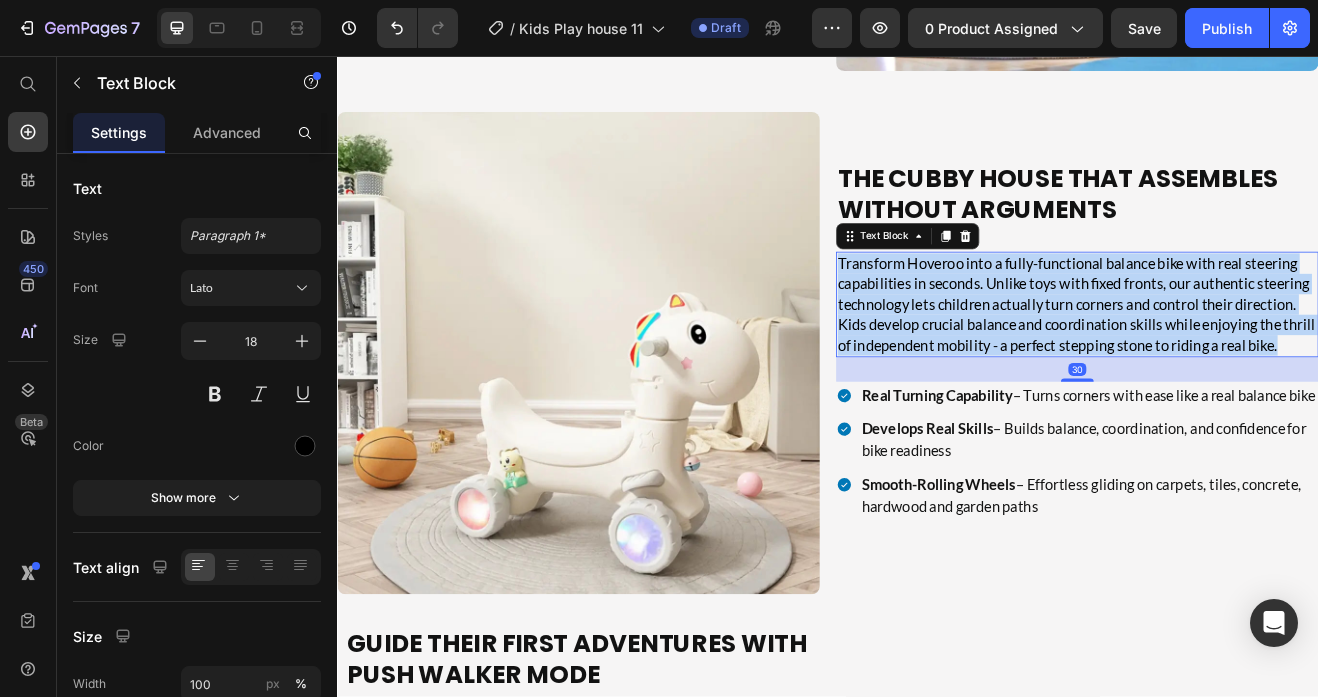 click on "Transform Hoveroo into a fully-functional balance bike with real steering capabilities in seconds. Unlike toys with fixed fronts, our authentic steering technology lets children actually turn corners and control their direction. Kids develop crucial balance and coordination skills while enjoying the thrill of independent mobility - a perfect stepping stone to riding a real bike." at bounding box center [1242, 360] 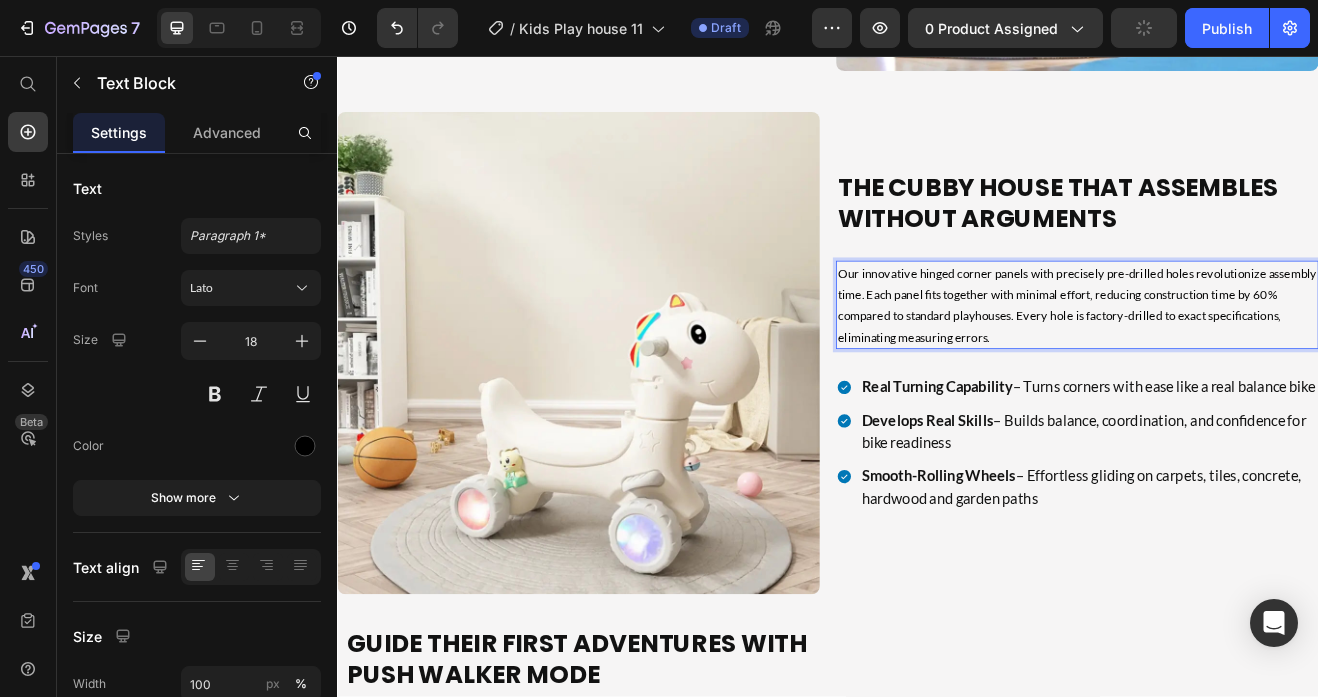 click on "Our innovative hinged corner panels with precisely pre-drilled holes revolutionize assembly time. Each panel fits together with minimal effort, reducing construction time by 60% compared to standard playhouses. Every hole is factory-drilled to exact specifications, eliminating measuring errors." at bounding box center [1242, 361] 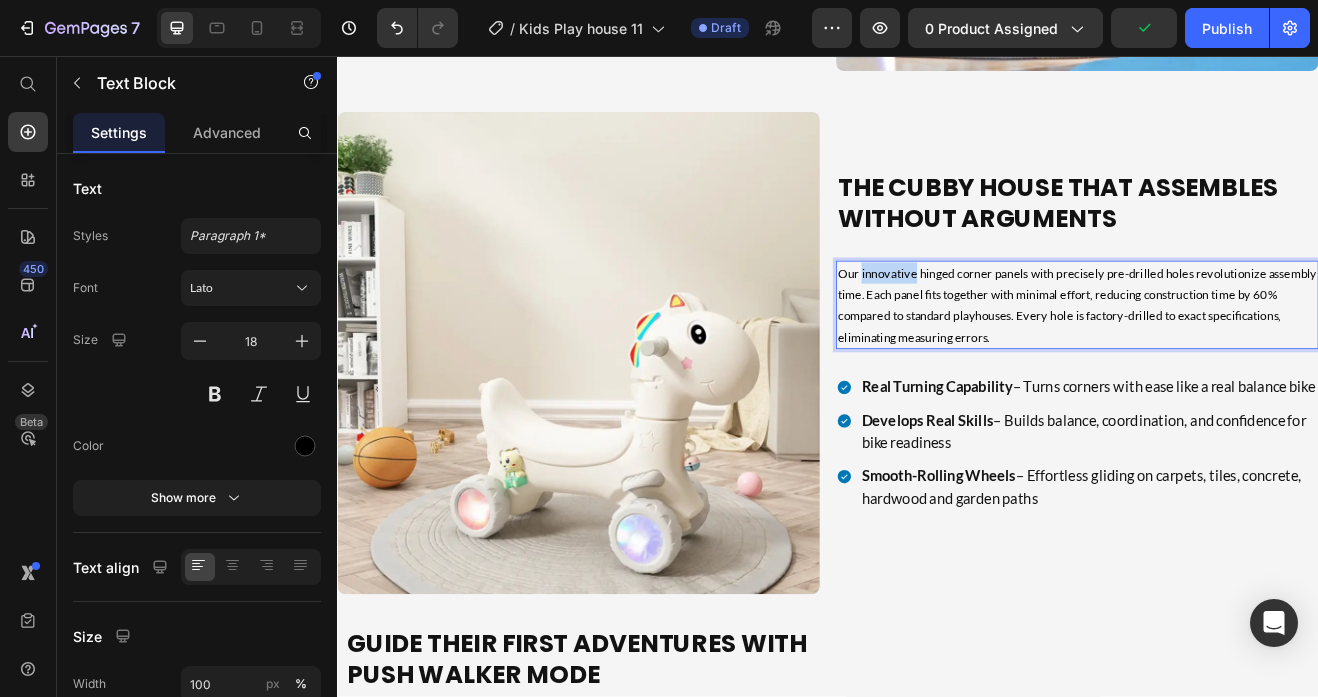 click on "Our innovative hinged corner panels with precisely pre-drilled holes revolutionize assembly time. Each panel fits together with minimal effort, reducing construction time by 60% compared to standard playhouses. Every hole is factory-drilled to exact specifications, eliminating measuring errors." at bounding box center [1242, 361] 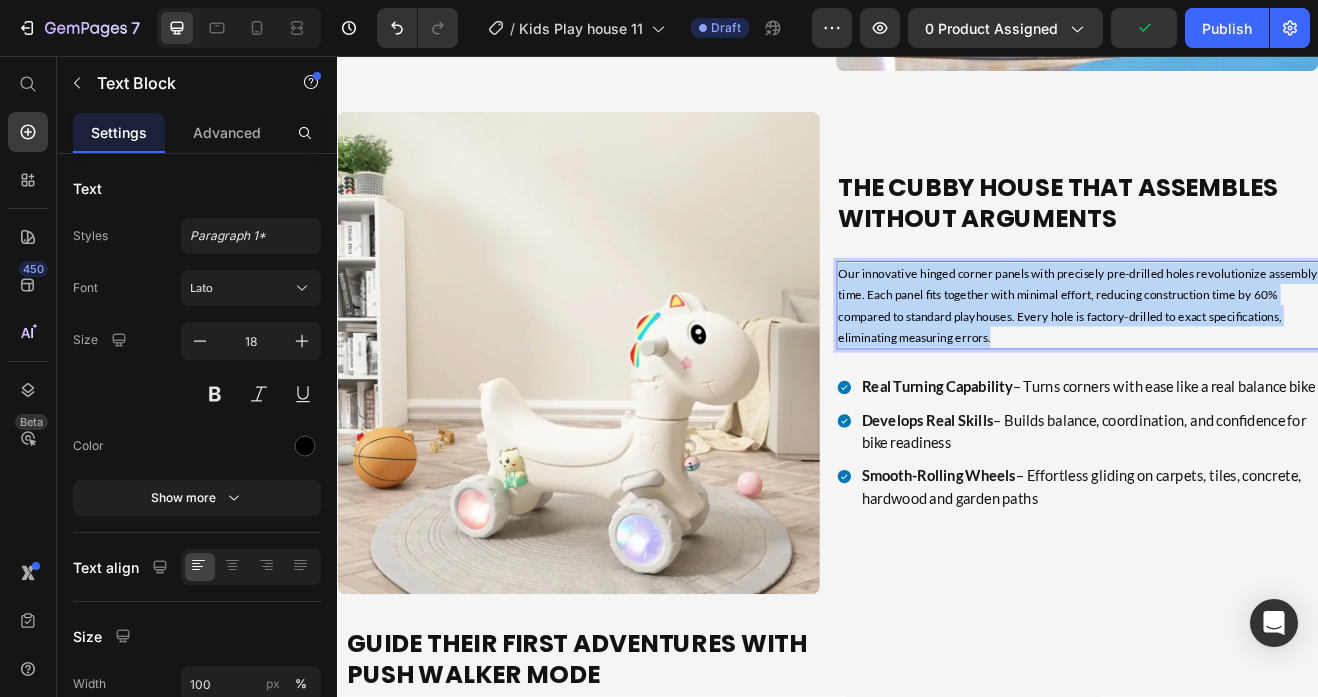 click on "Our innovative hinged corner panels with precisely pre-drilled holes revolutionize assembly time. Each panel fits together with minimal effort, reducing construction time by 60% compared to standard playhouses. Every hole is factory-drilled to exact specifications, eliminating measuring errors." at bounding box center (1242, 361) 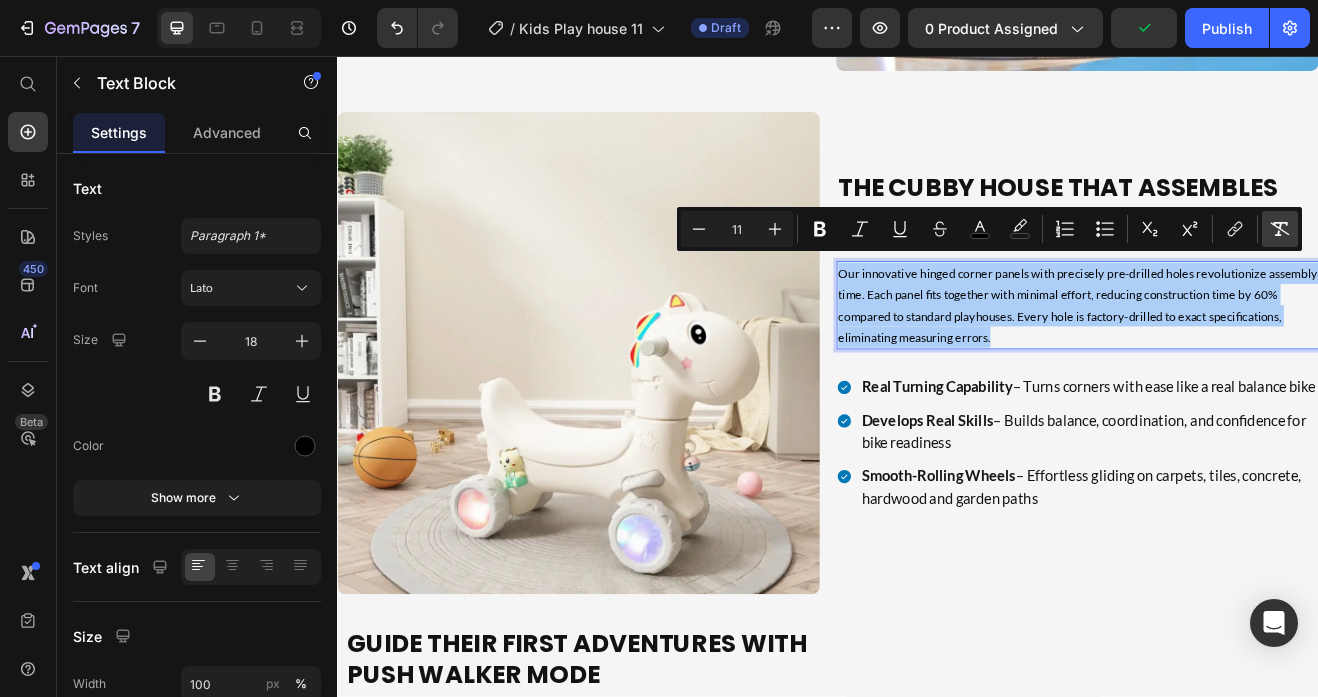 click 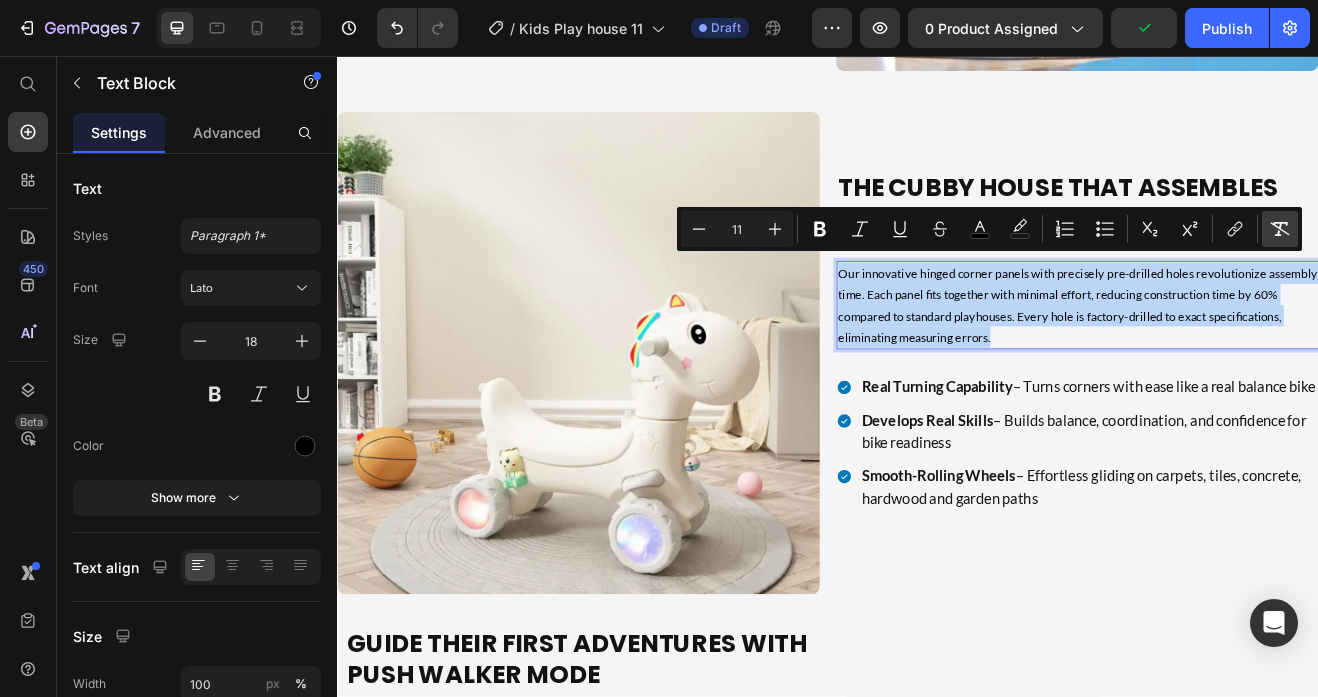 type on "18" 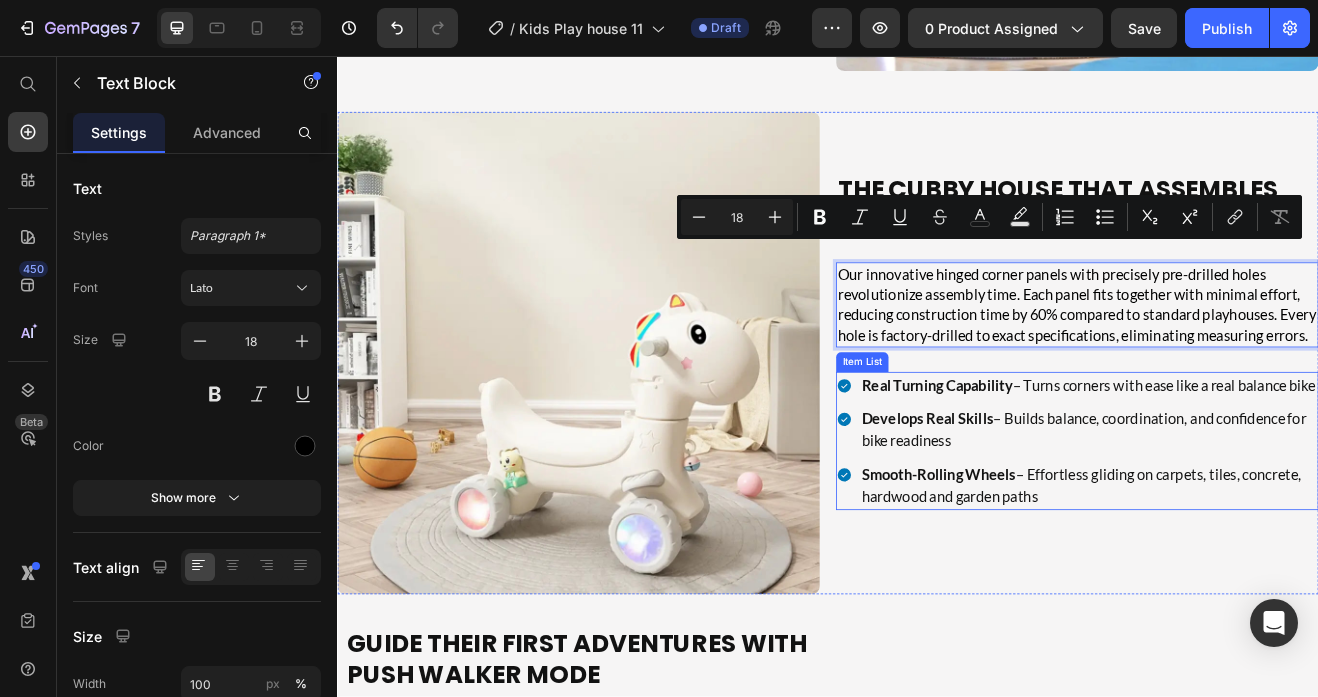 click on "Real Turning Capability" at bounding box center [1070, 459] 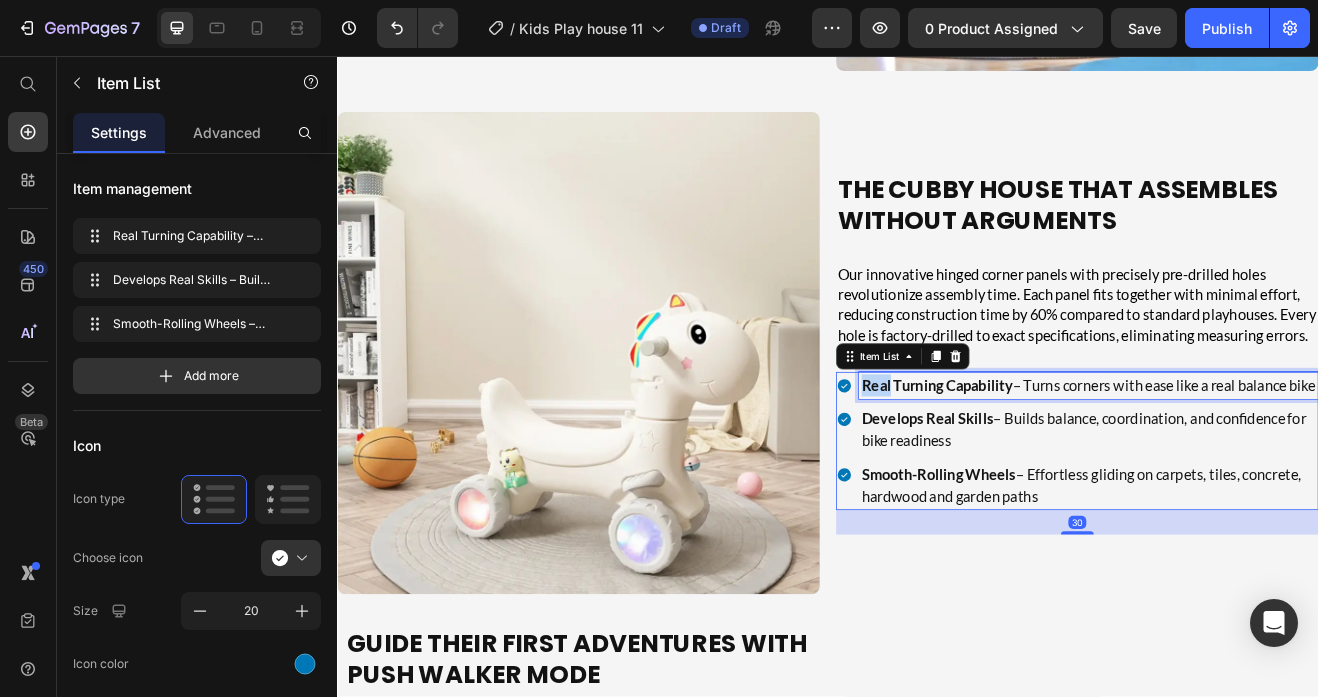 click on "Real Turning Capability" at bounding box center [1070, 459] 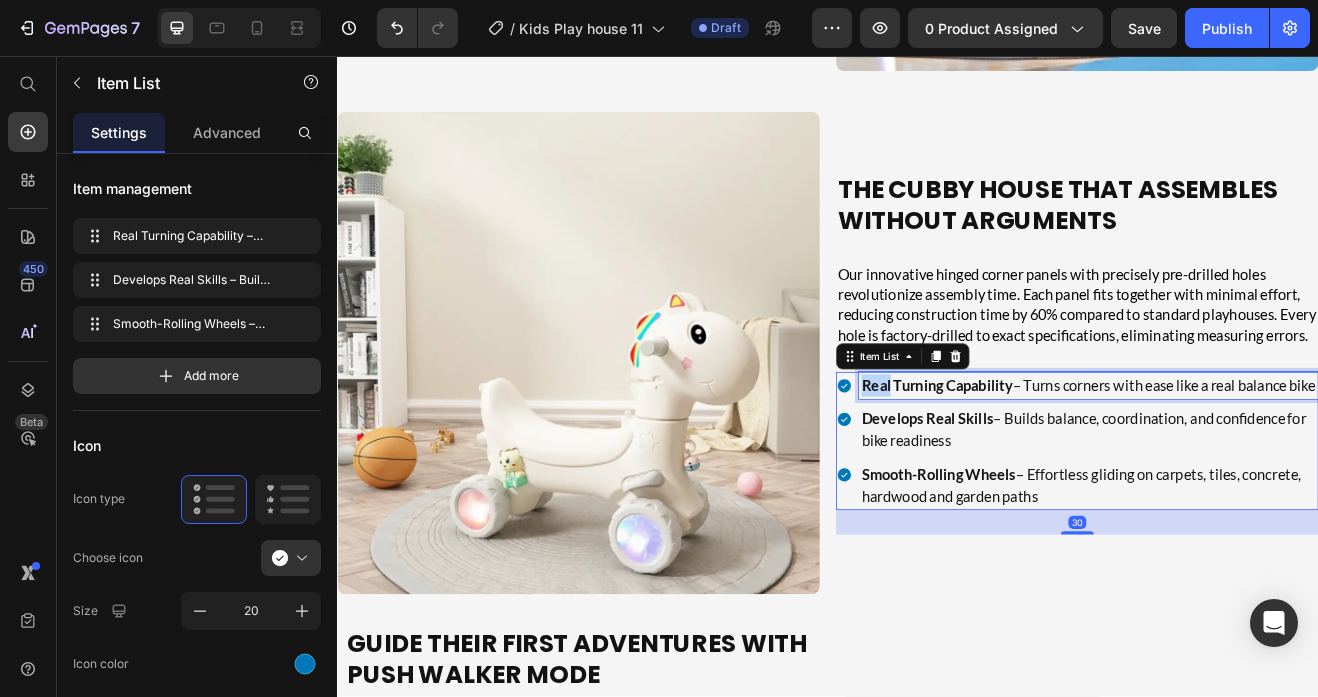 click on "Real Turning Capability" at bounding box center [1070, 459] 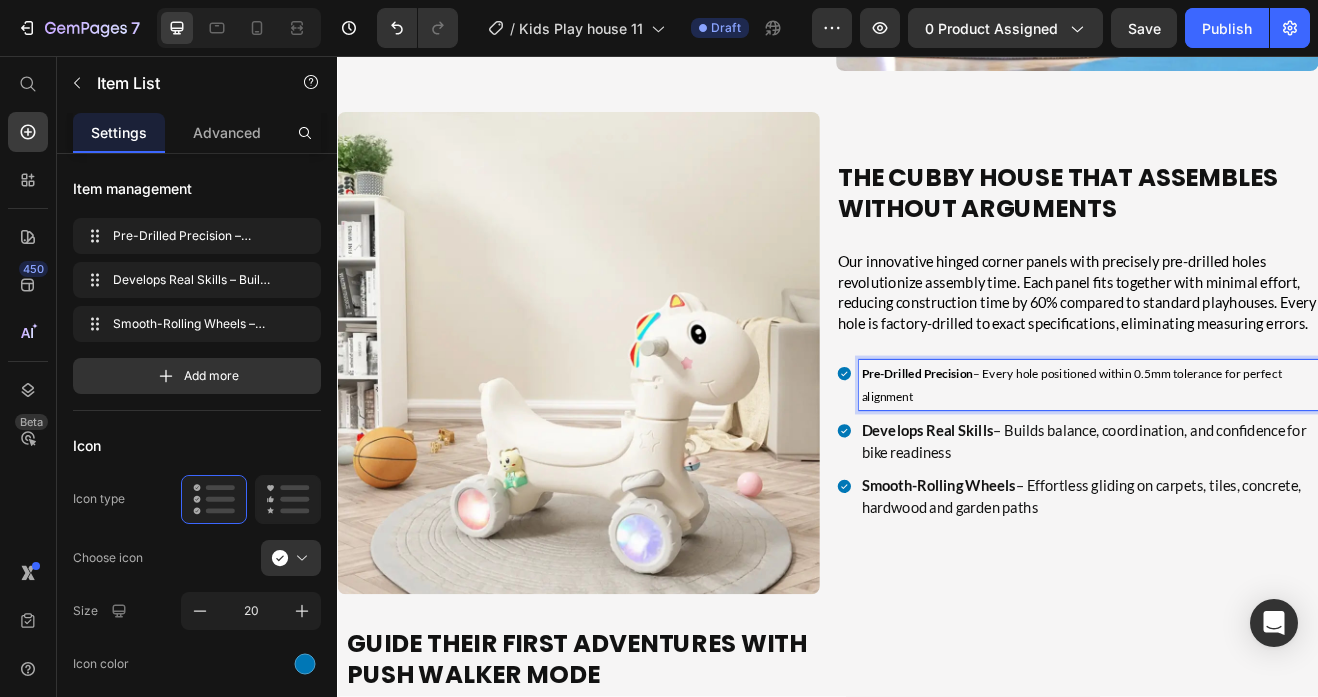 click on "Pre-Drilled Precision" at bounding box center (1046, 445) 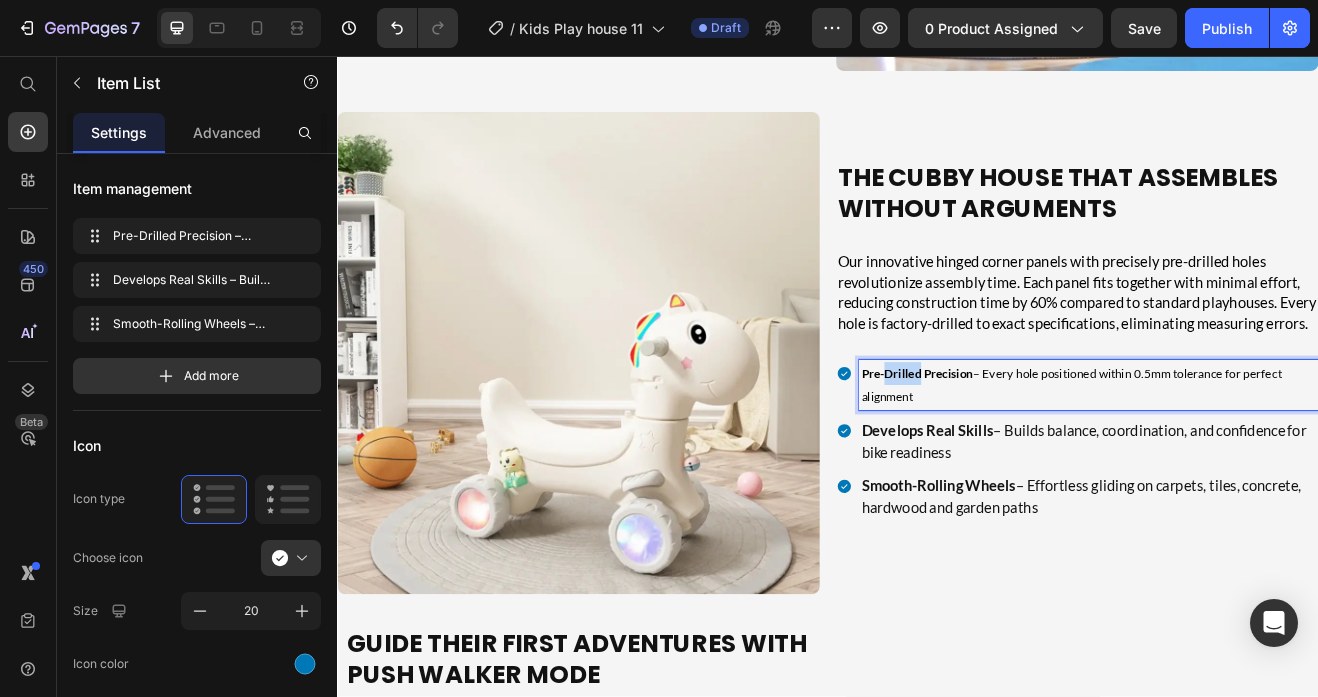 click on "Pre-Drilled Precision" at bounding box center (1046, 445) 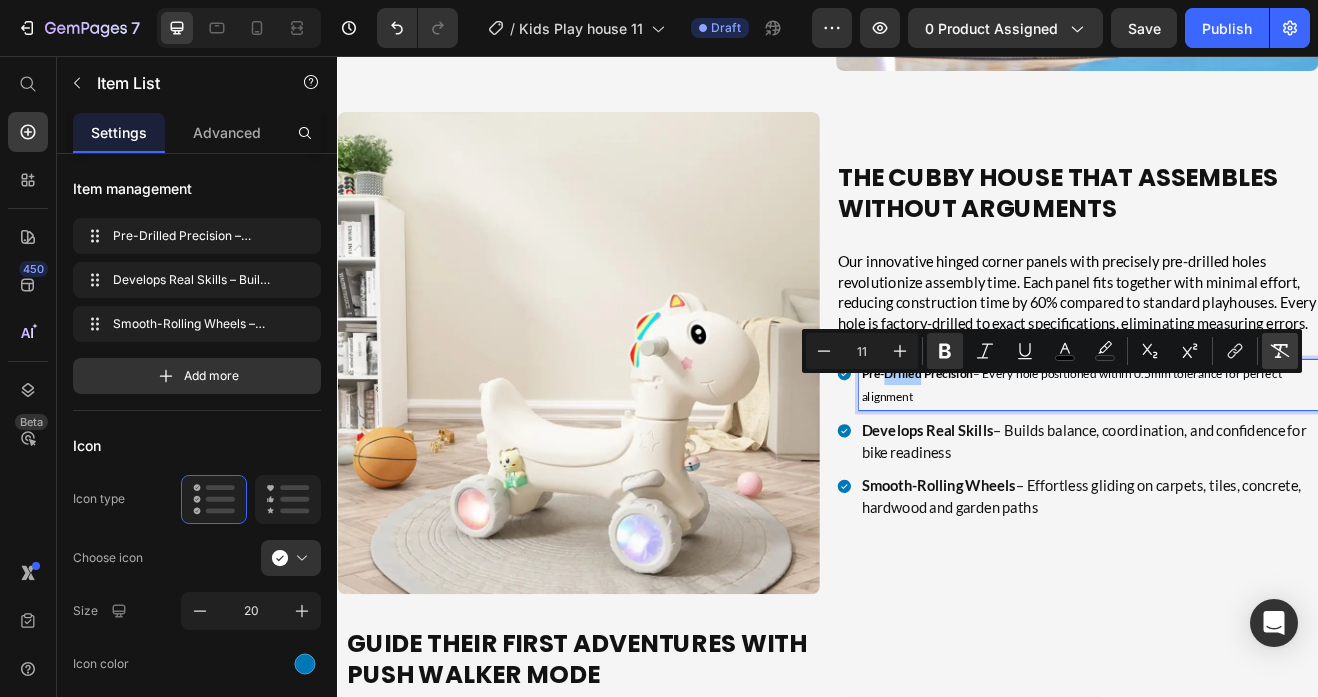 click 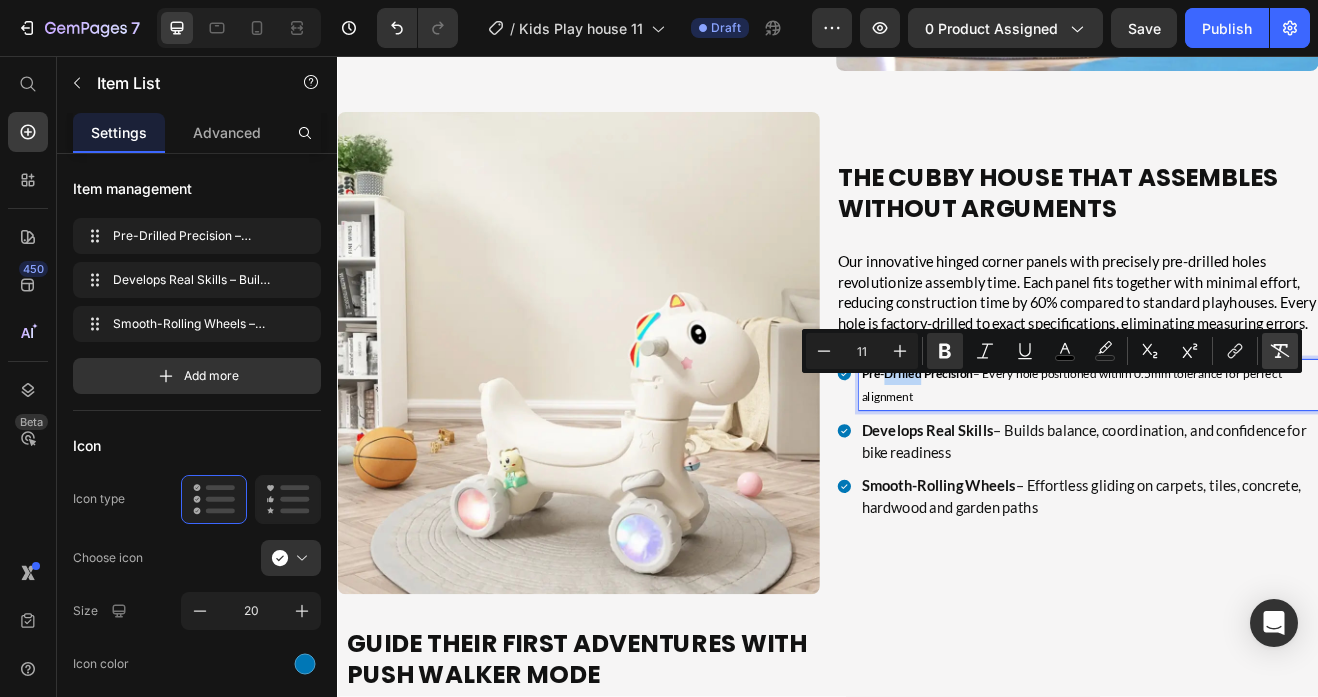 type on "18" 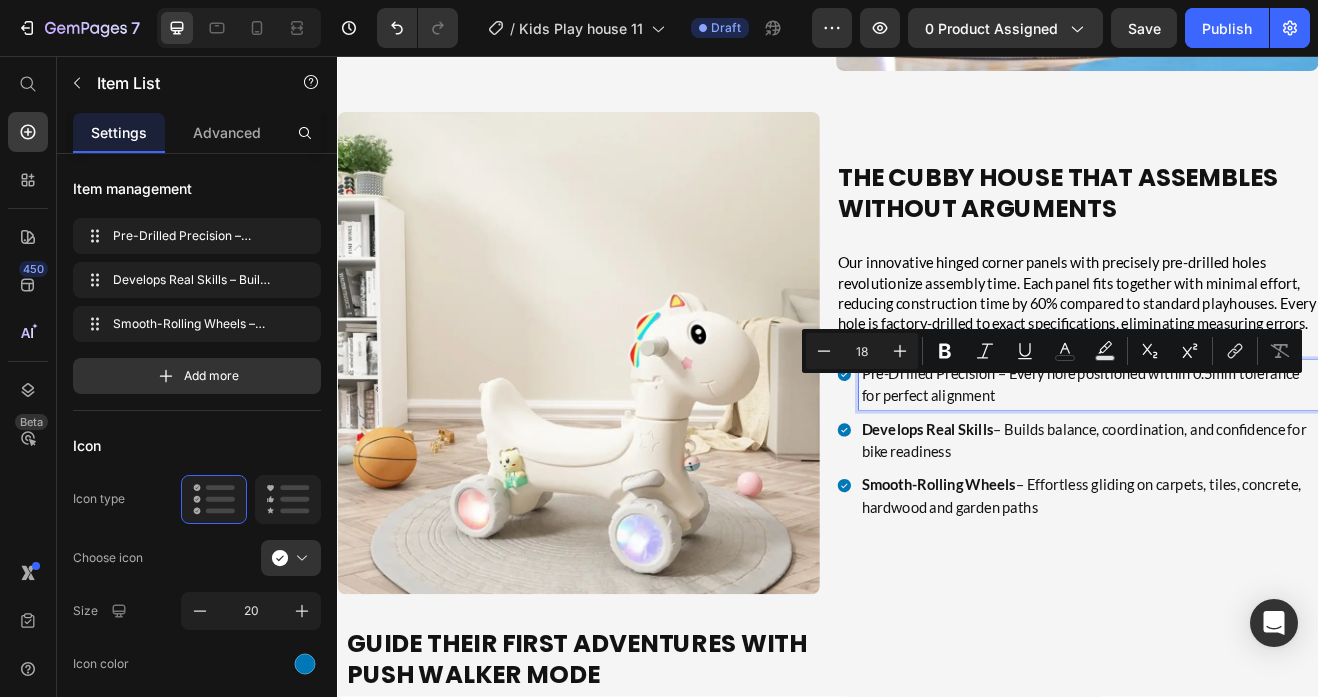 click on "Pre-Drilled Precision – Every hole positioned within 0.5mm tolerance for perfect alignment" at bounding box center (1256, 459) 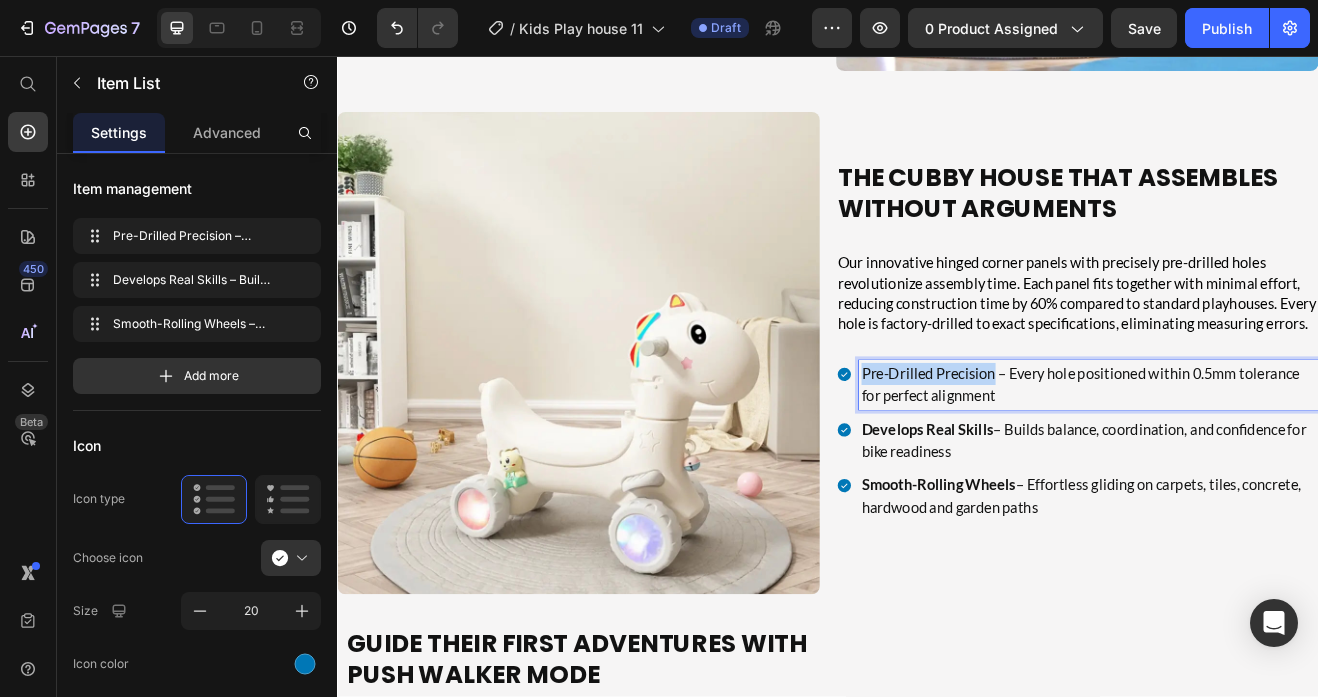 drag, startPoint x: 1142, startPoint y: 452, endPoint x: 977, endPoint y: 457, distance: 165.07574 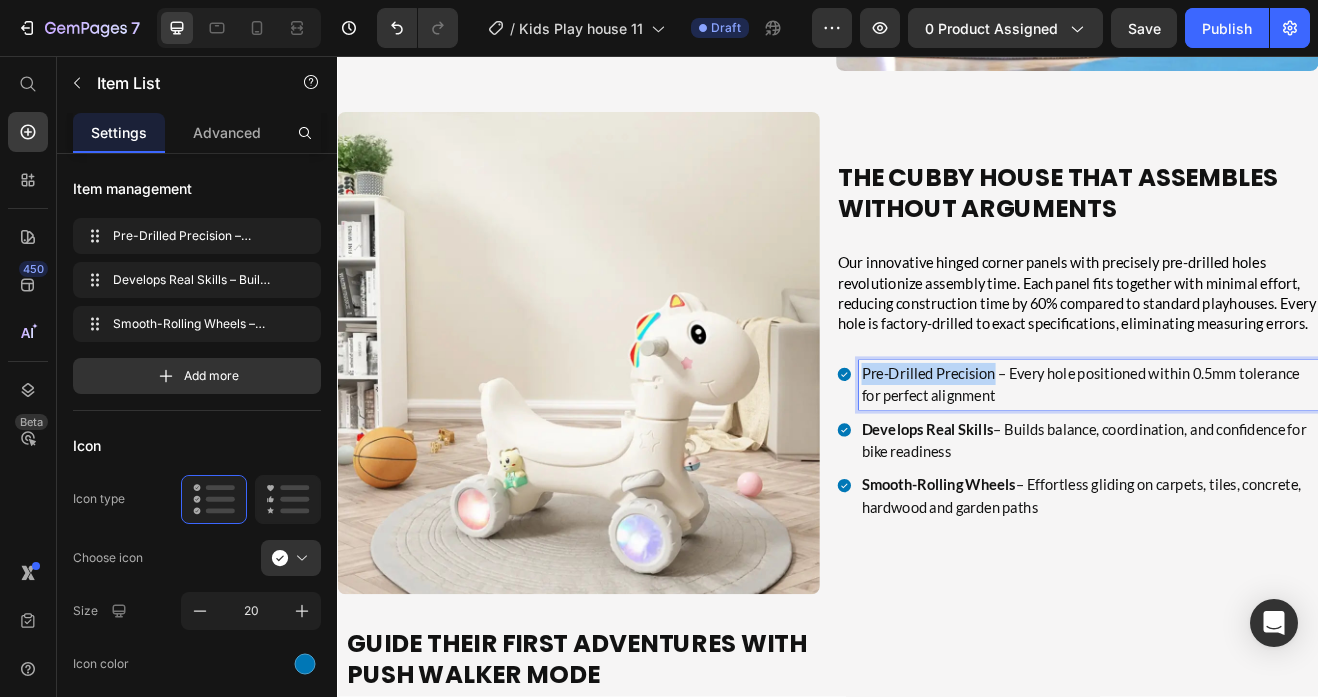 click on "Pre-Drilled Precision – Every hole positioned within 0.5mm tolerance for perfect alignment" at bounding box center [1256, 459] 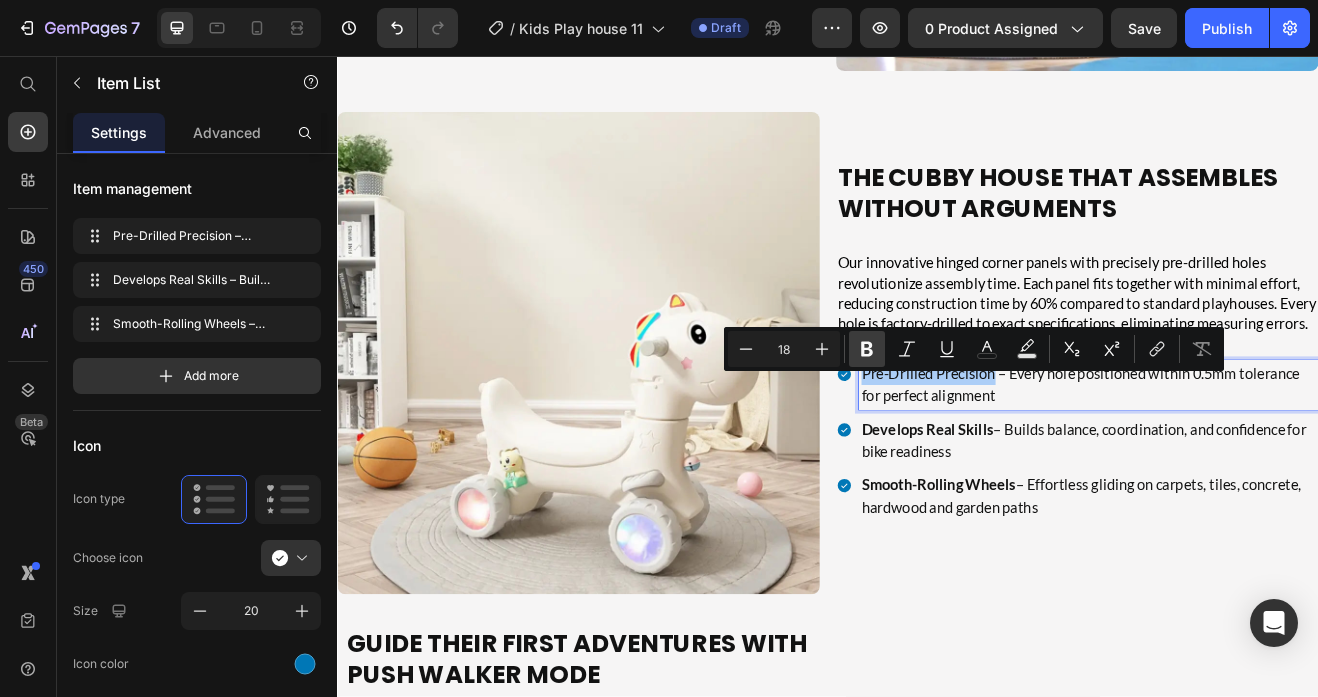 click 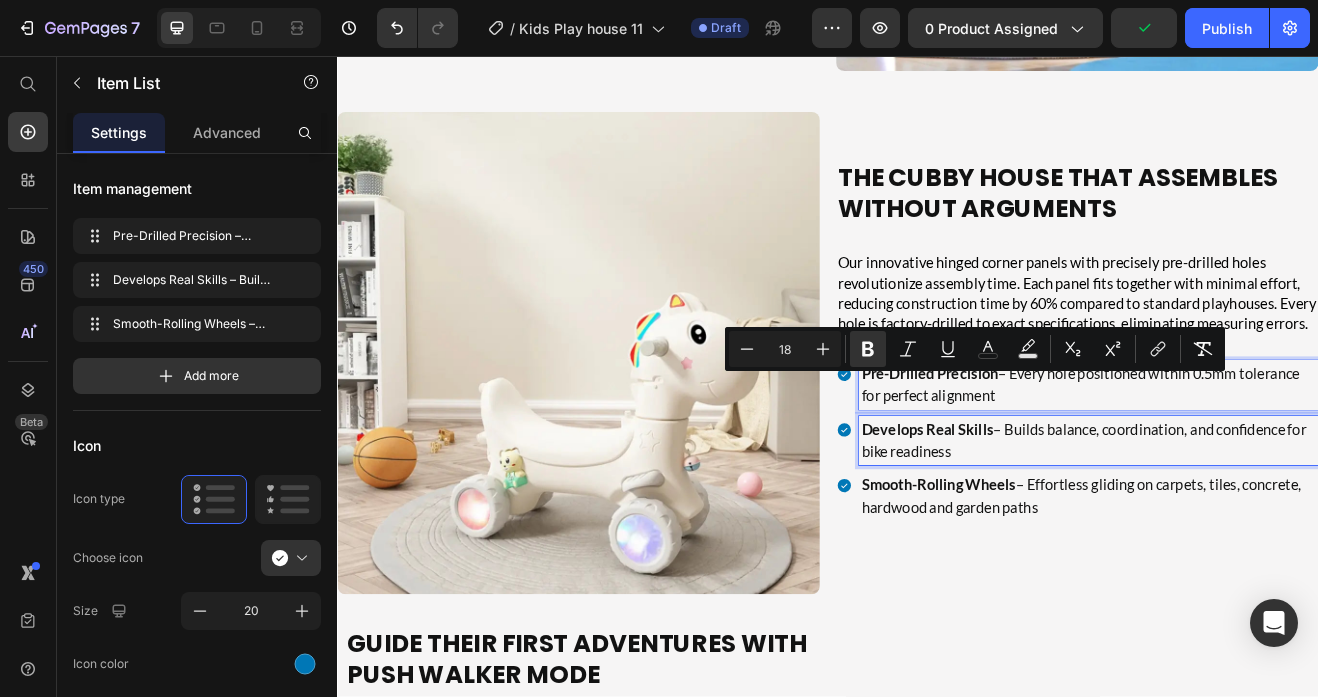click on "Develops Real Skills" at bounding box center (1058, 513) 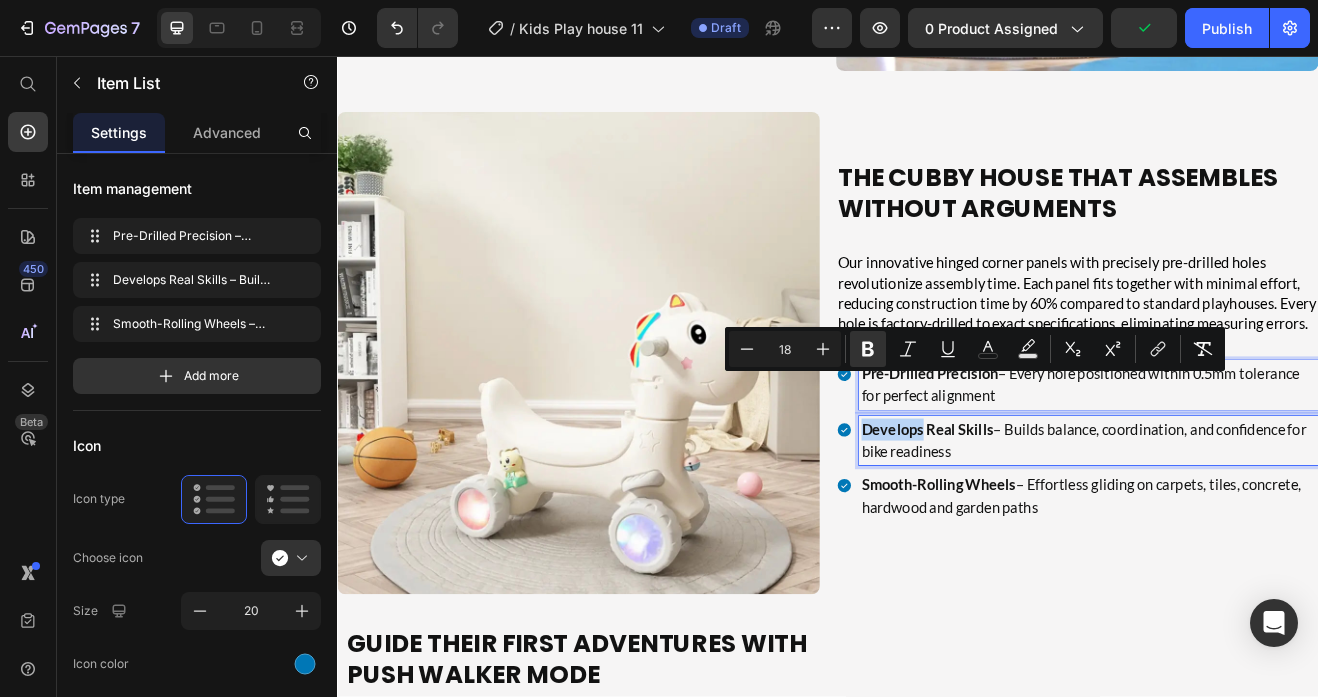 click on "Develops Real Skills" at bounding box center [1058, 513] 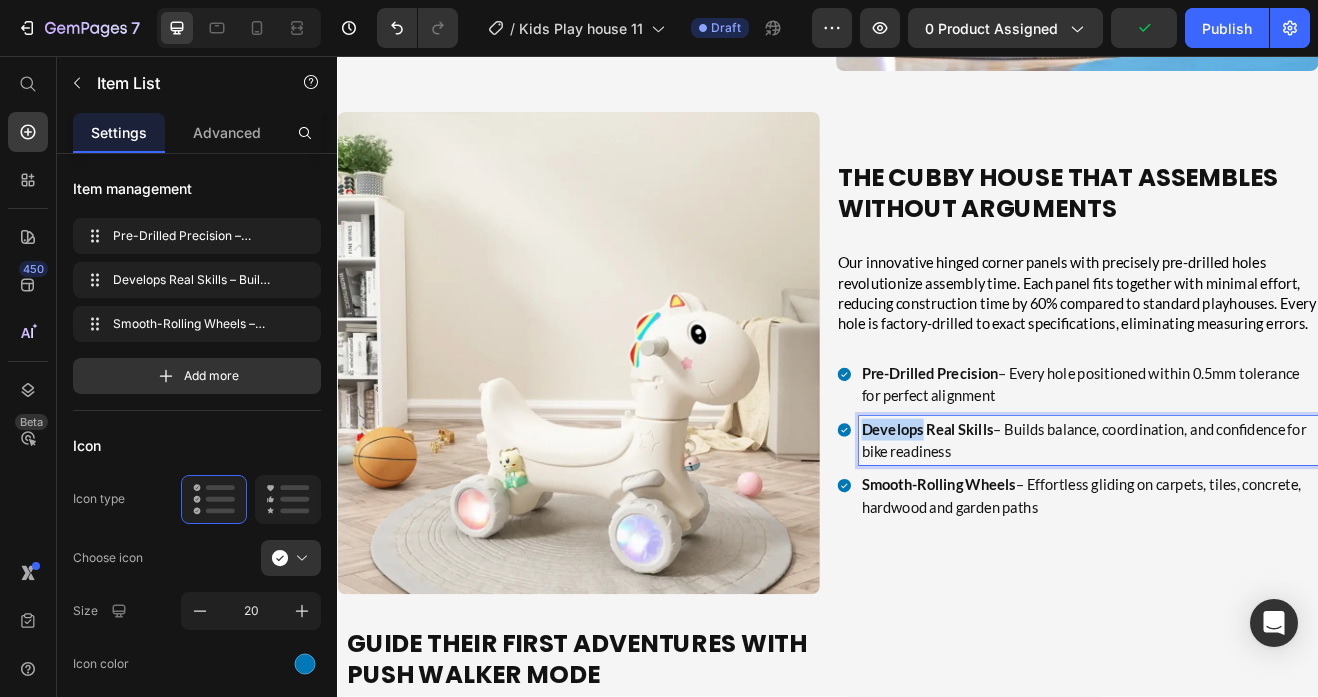 click on "Develops Real Skills" at bounding box center (1058, 513) 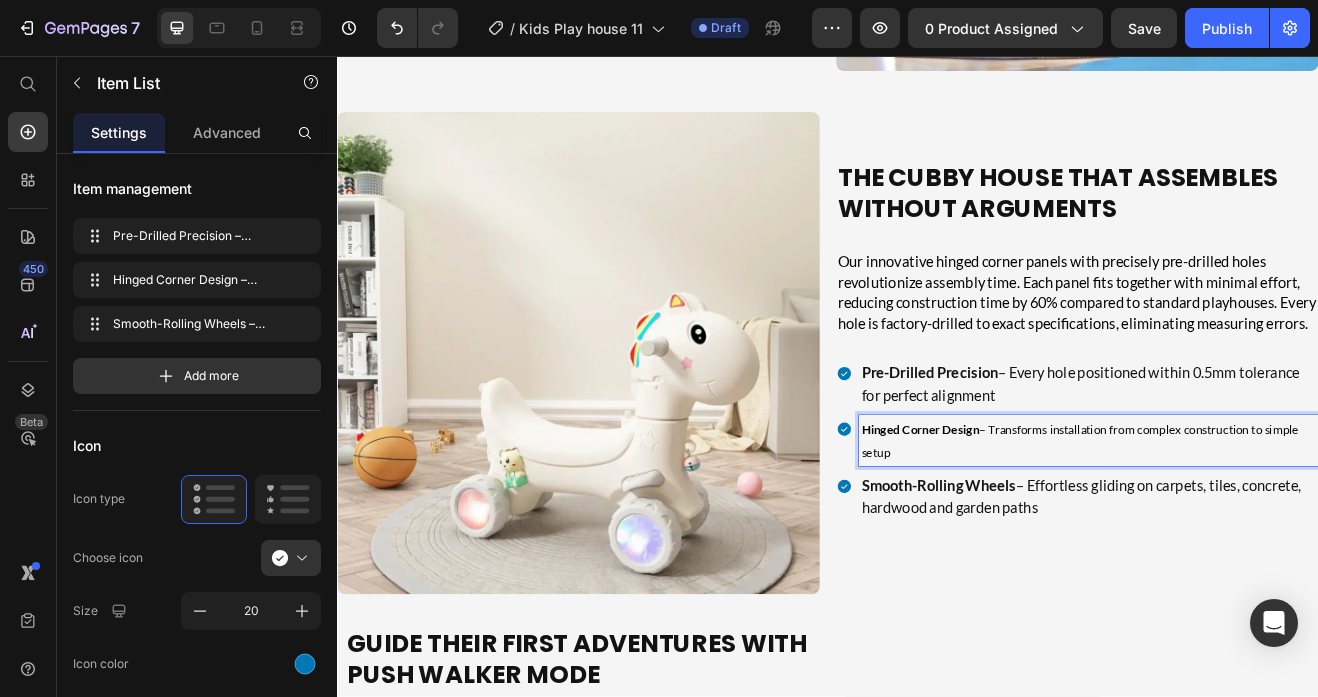 click on "Hinged Corner Design" at bounding box center (1050, 513) 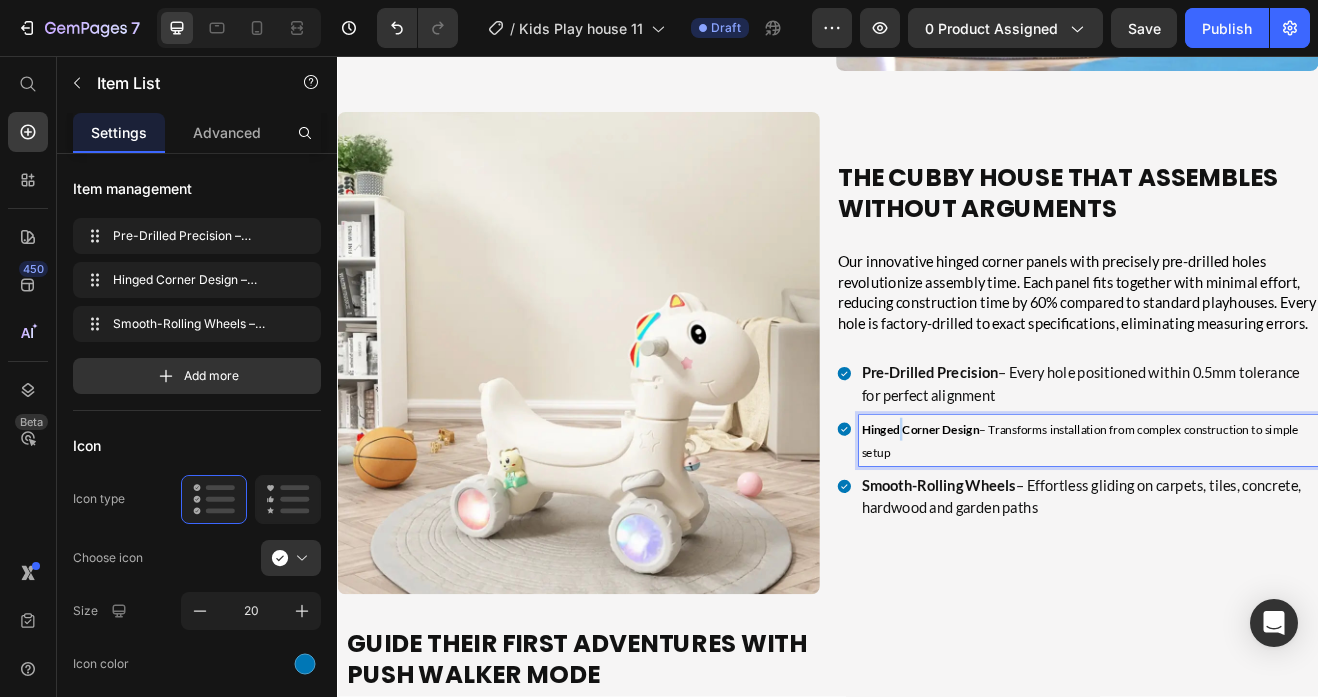 click on "Hinged Corner Design" at bounding box center (1050, 513) 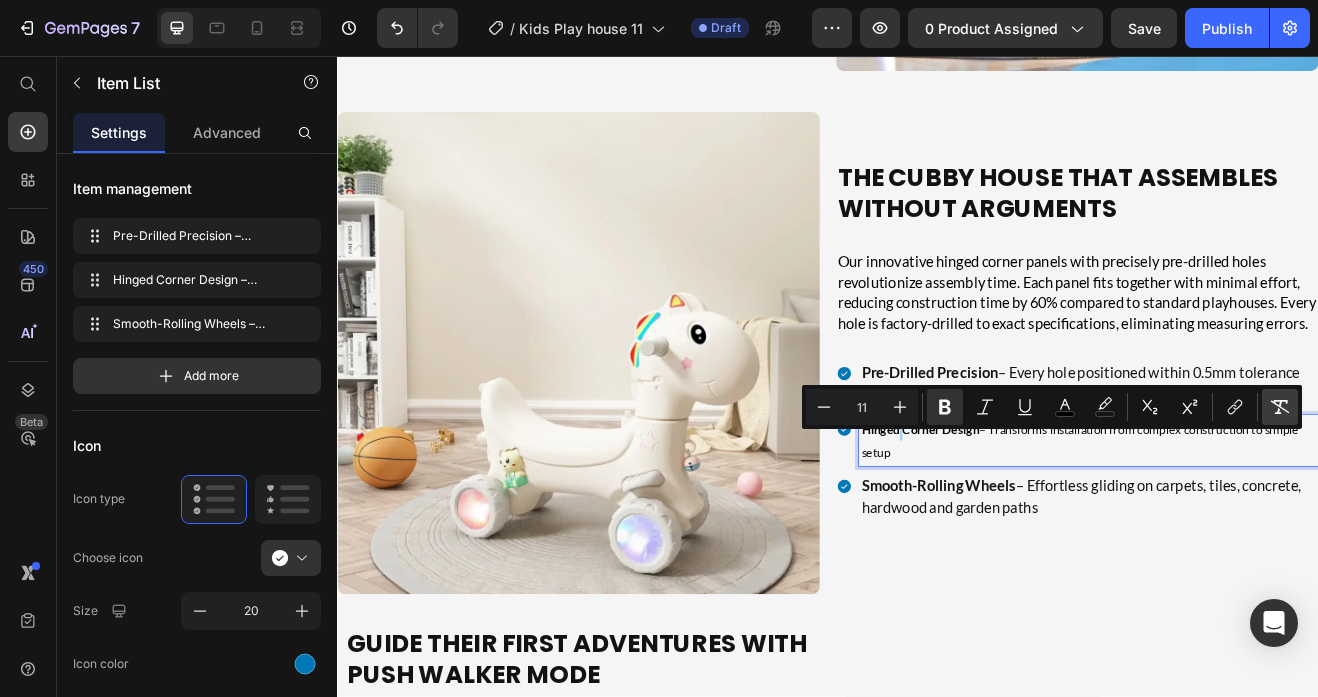 click 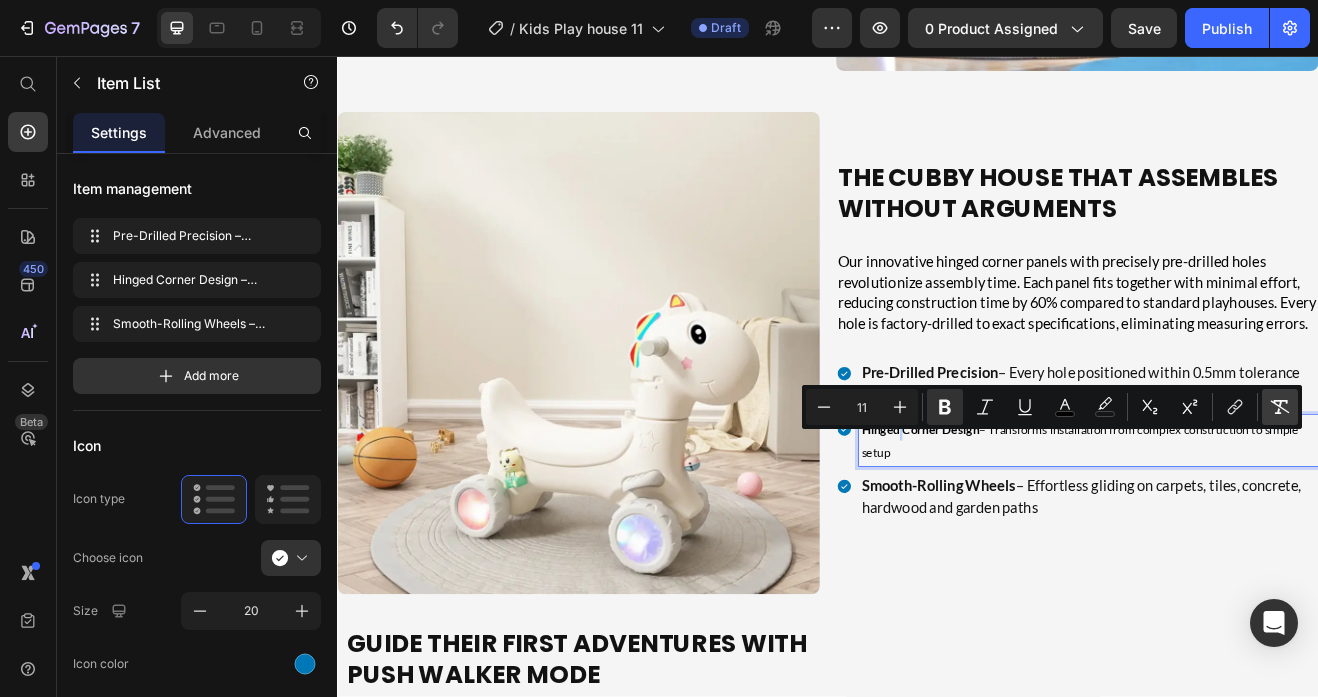 type on "18" 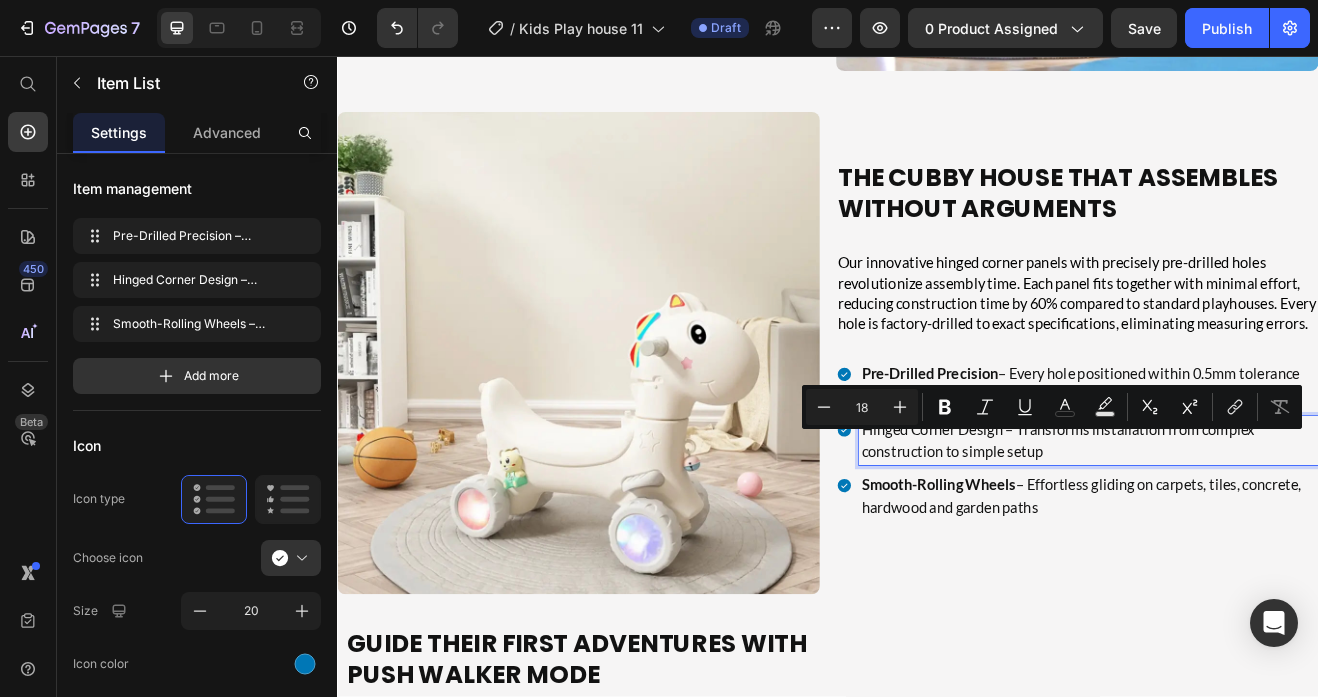 click on "Hinged Corner Design – Transforms installation from complex construction to simple setup" at bounding box center (1256, 527) 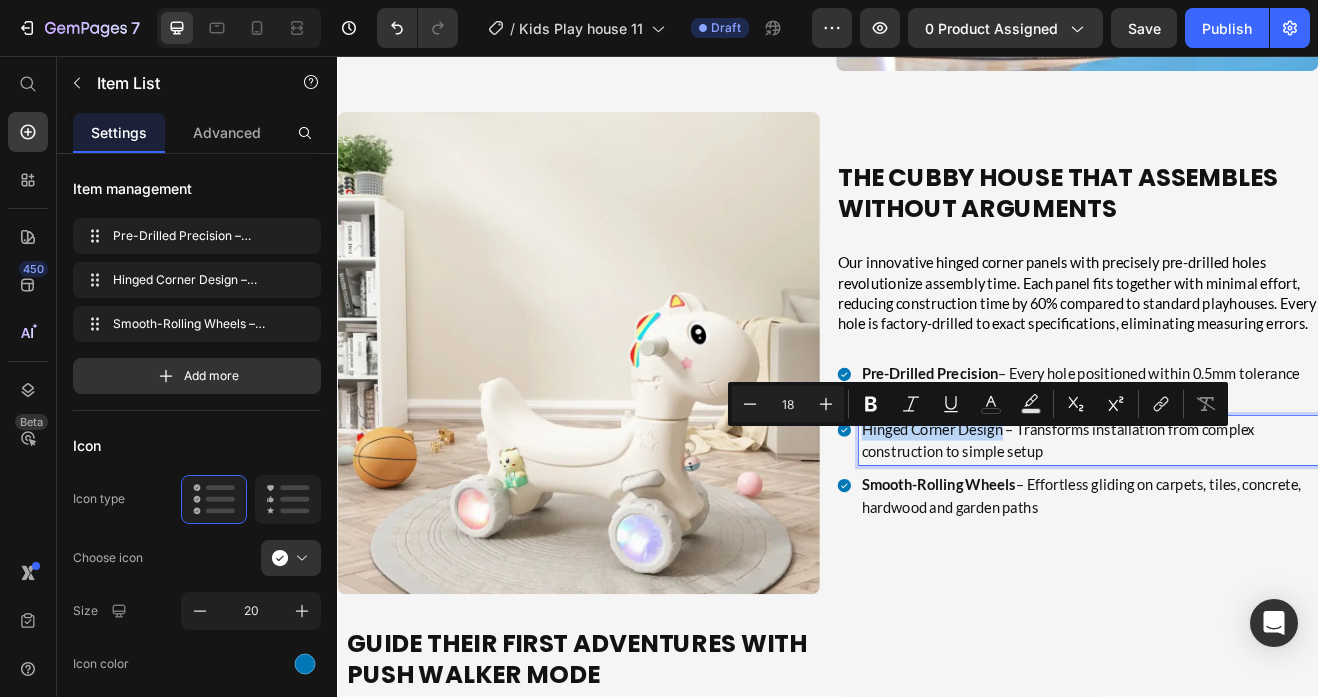 drag, startPoint x: 1152, startPoint y: 528, endPoint x: 963, endPoint y: 526, distance: 189.01057 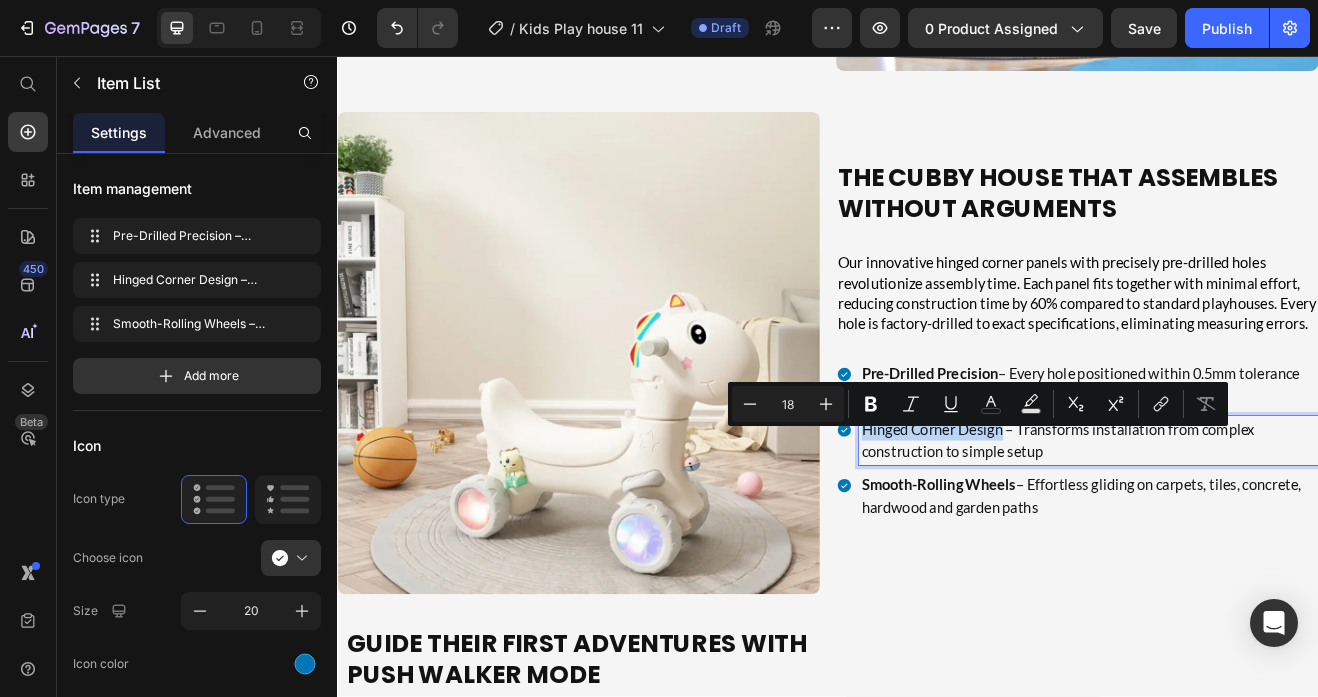 click on "Hinged Corner Design – Transforms installation from complex construction to simple setup" at bounding box center [1242, 527] 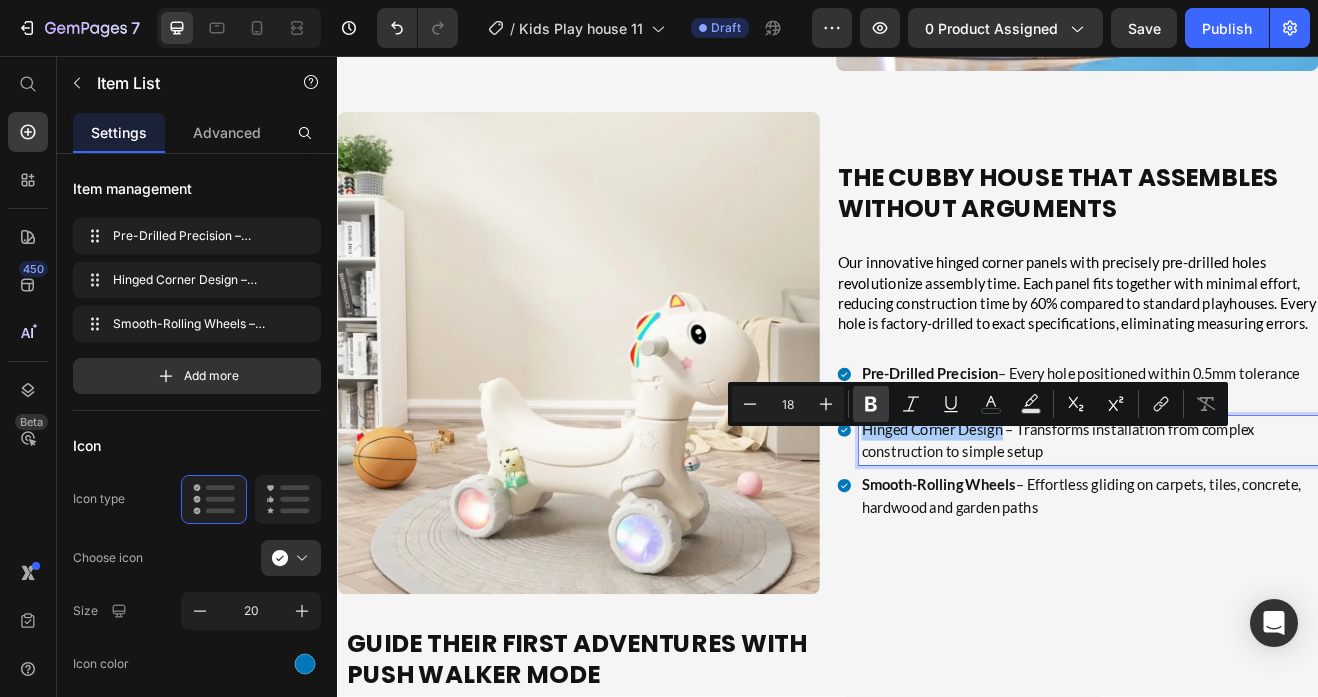 click 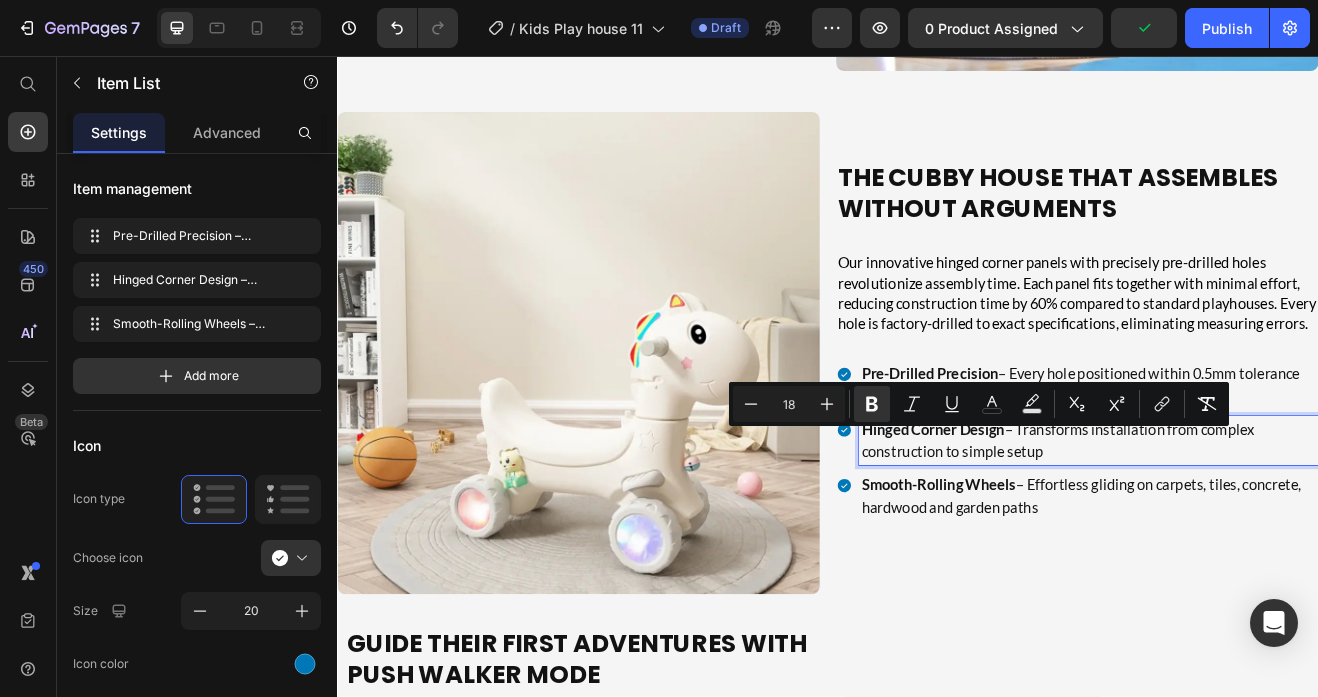 click on "Smooth-Rolling Wheels" at bounding box center [1072, 581] 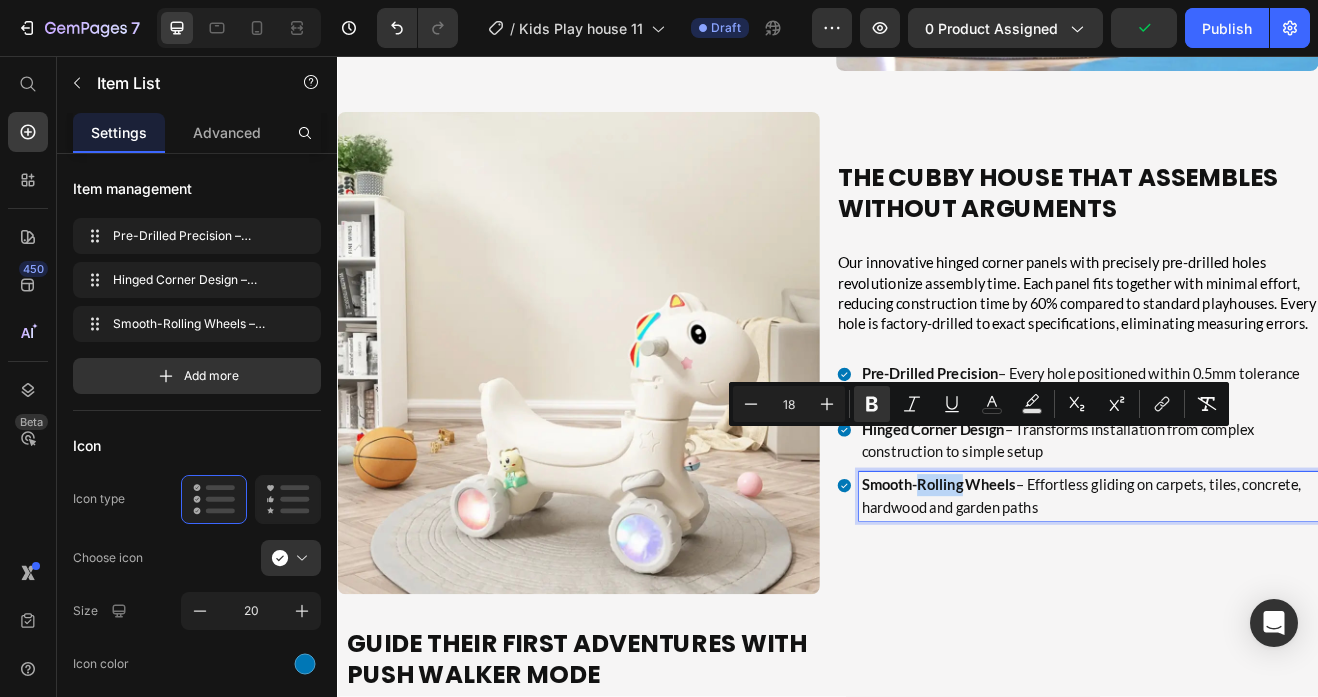 click on "Smooth-Rolling Wheels" at bounding box center [1072, 581] 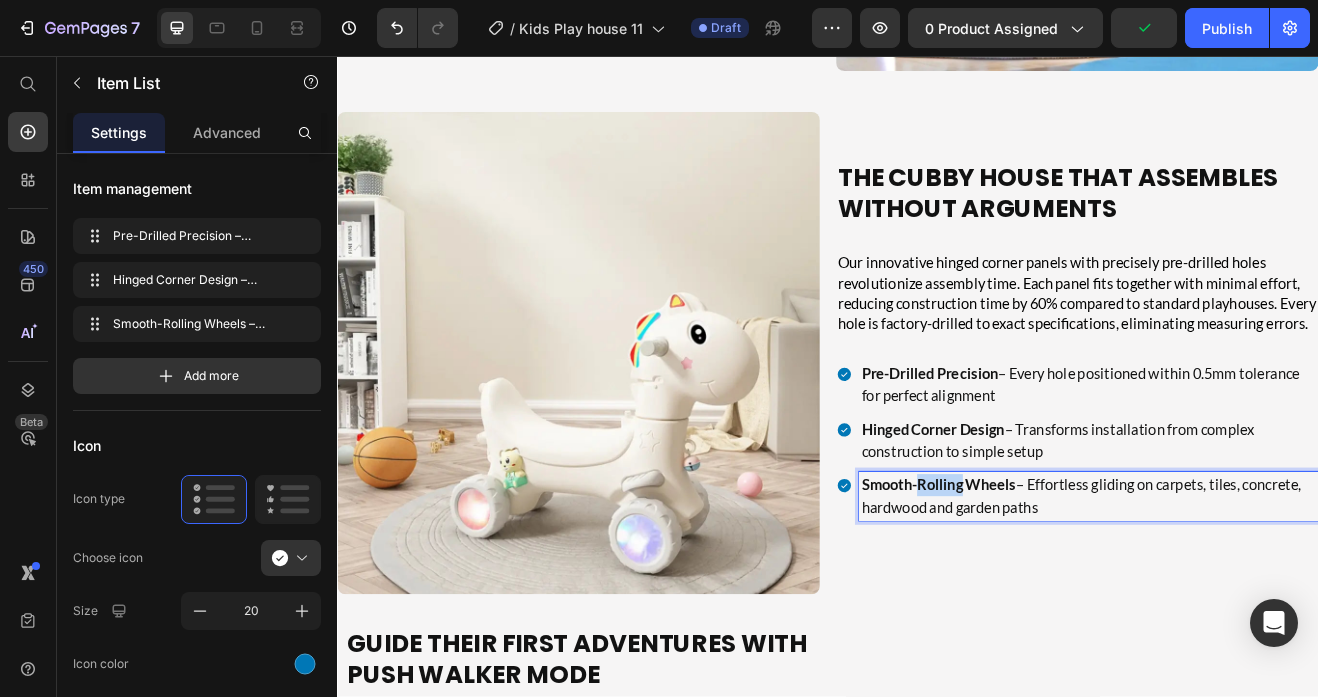 click on "Smooth-Rolling Wheels" at bounding box center [1072, 581] 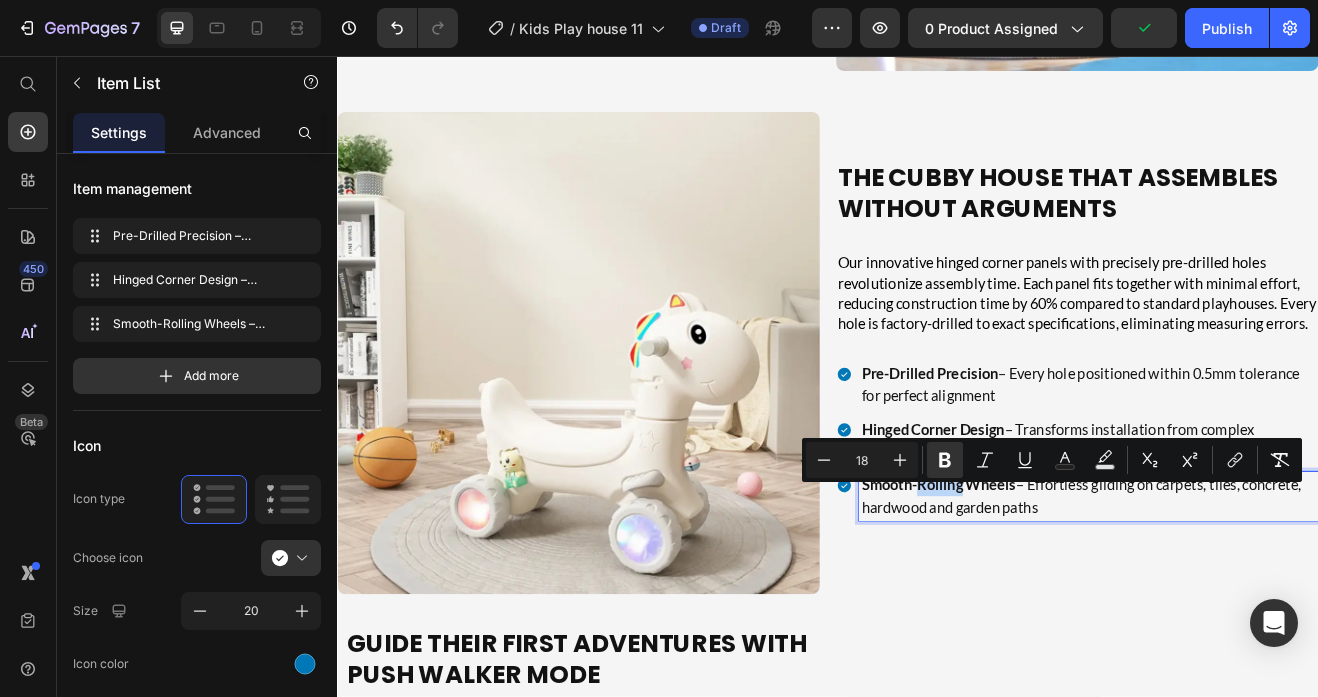 type on "11" 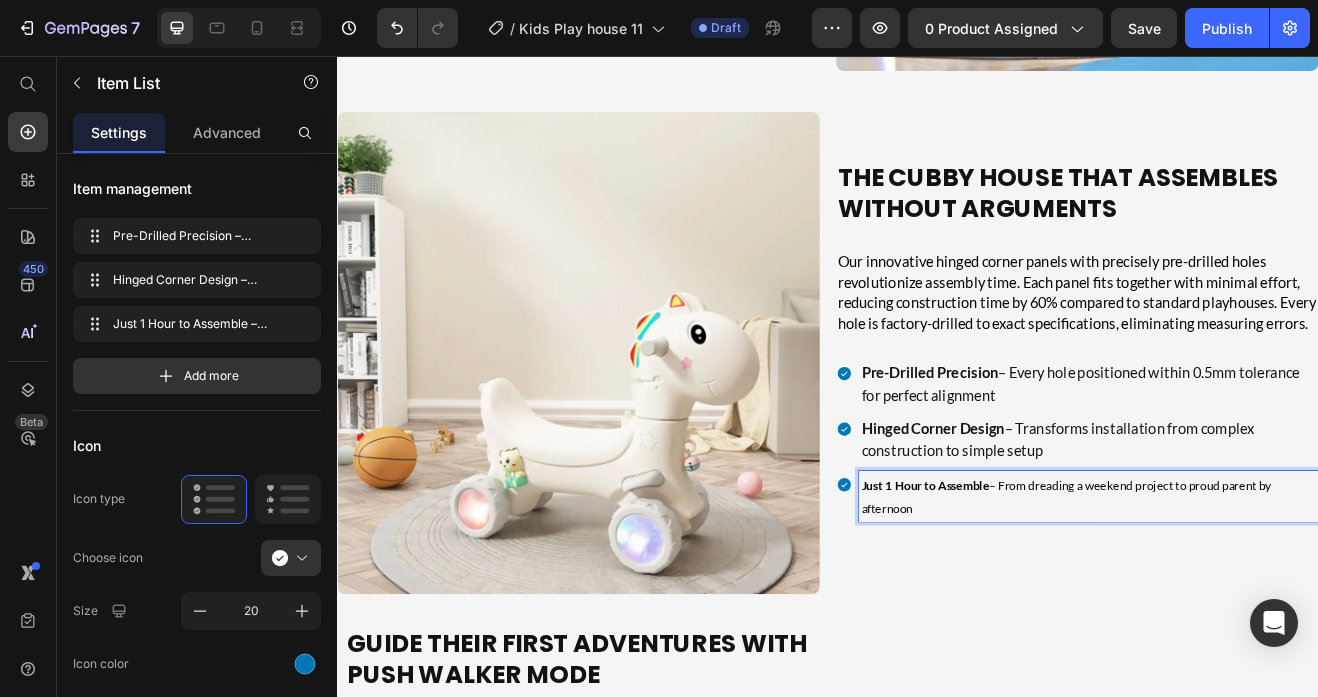 click on "Just 1 Hour to Assemble" at bounding box center [1056, 581] 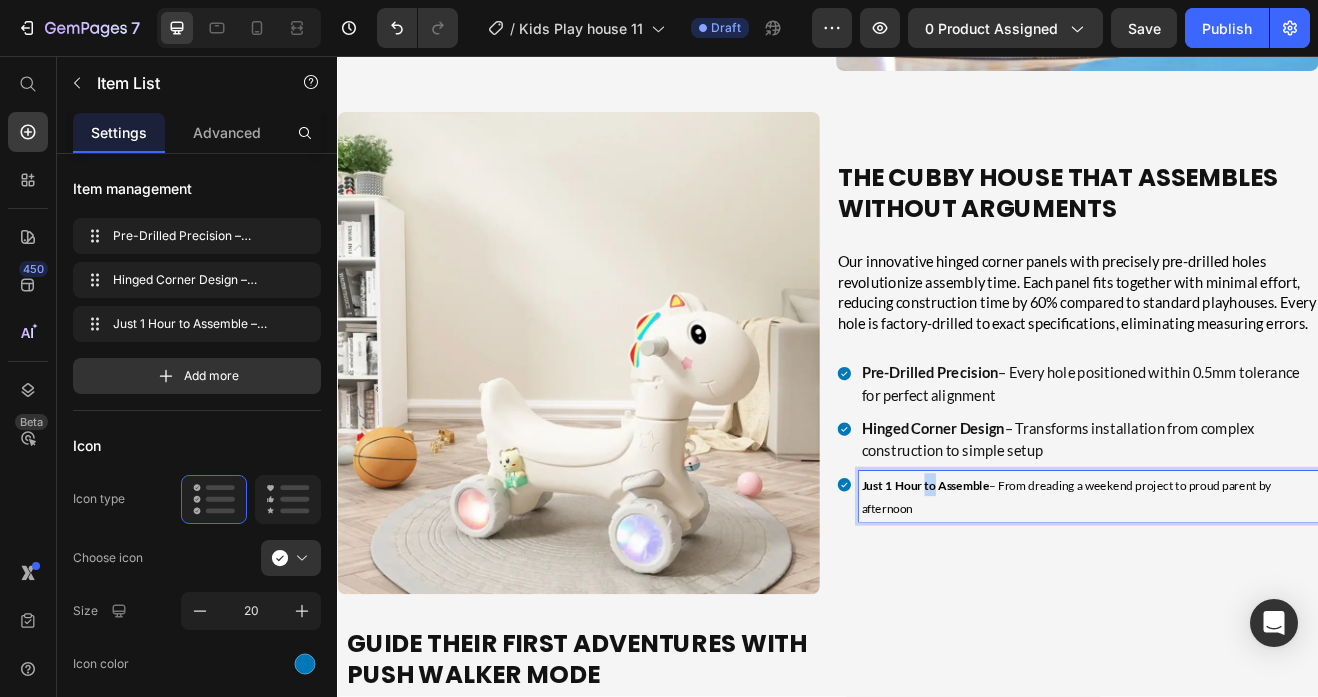 click on "Just 1 Hour to Assemble" at bounding box center (1056, 581) 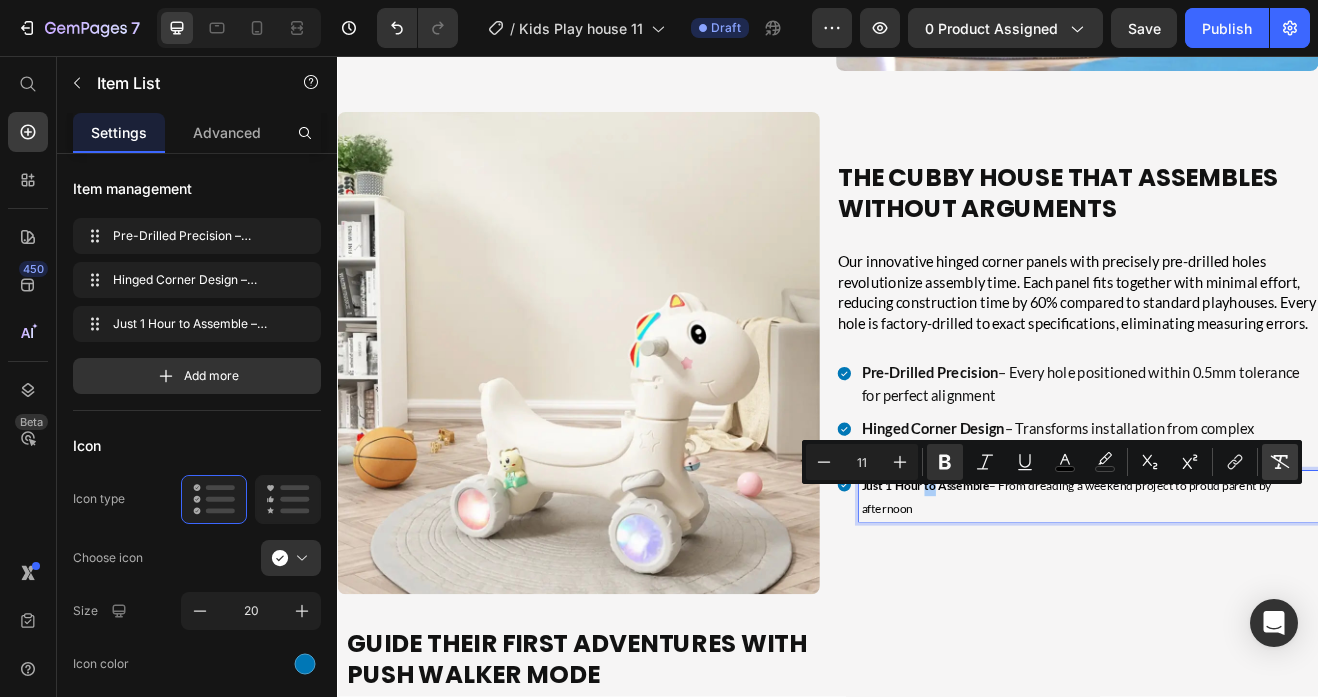 click 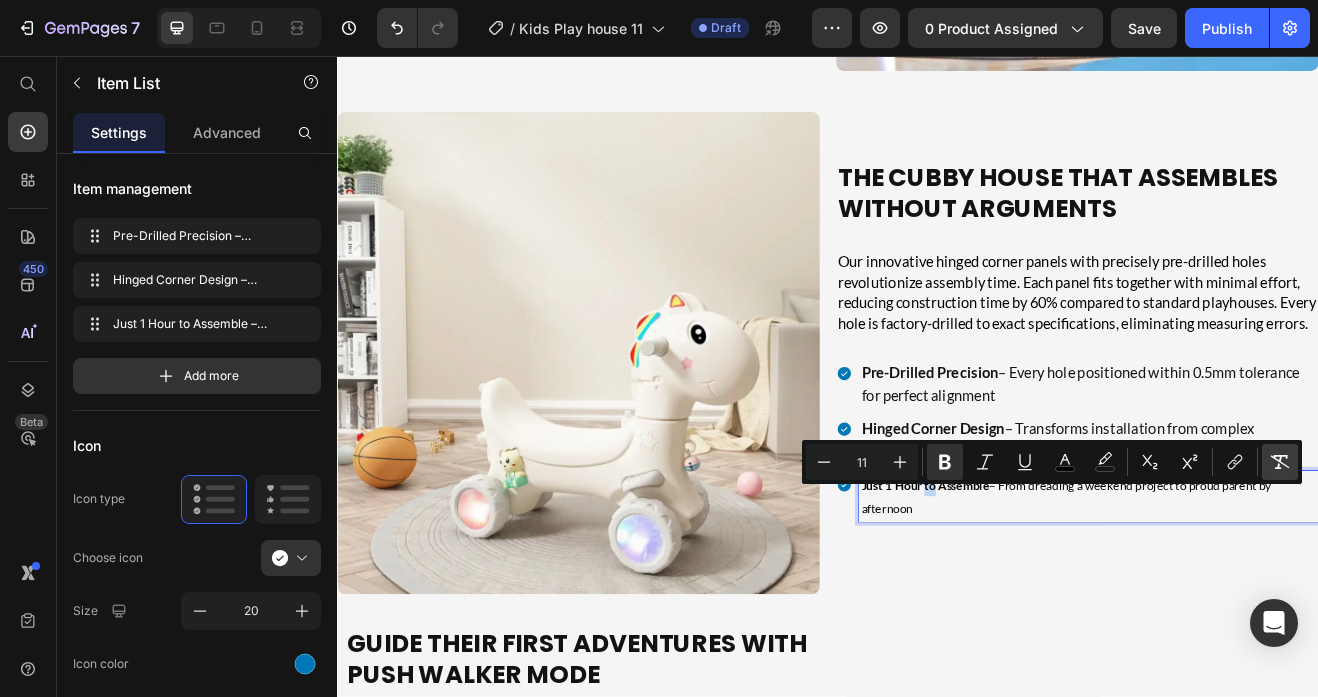 type on "18" 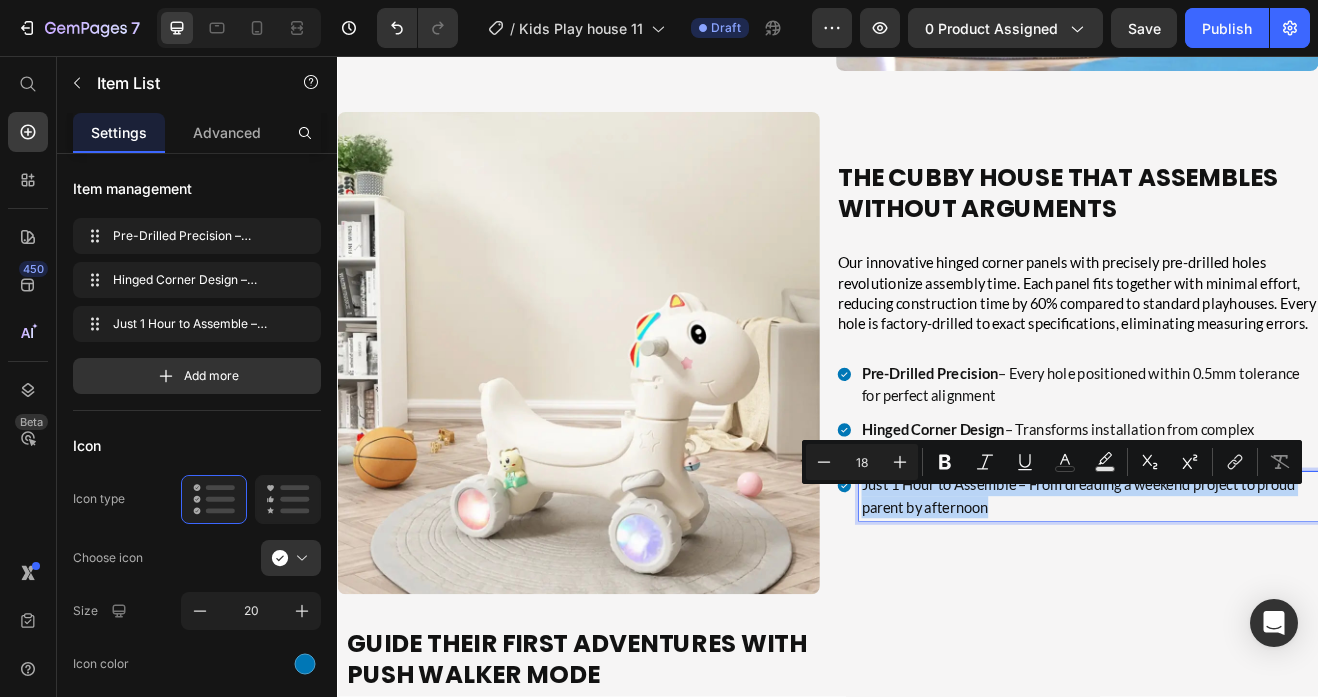 click on "Just 1 Hour to Assemble – From dreading a weekend project to proud parent by afternoon" at bounding box center (1256, 595) 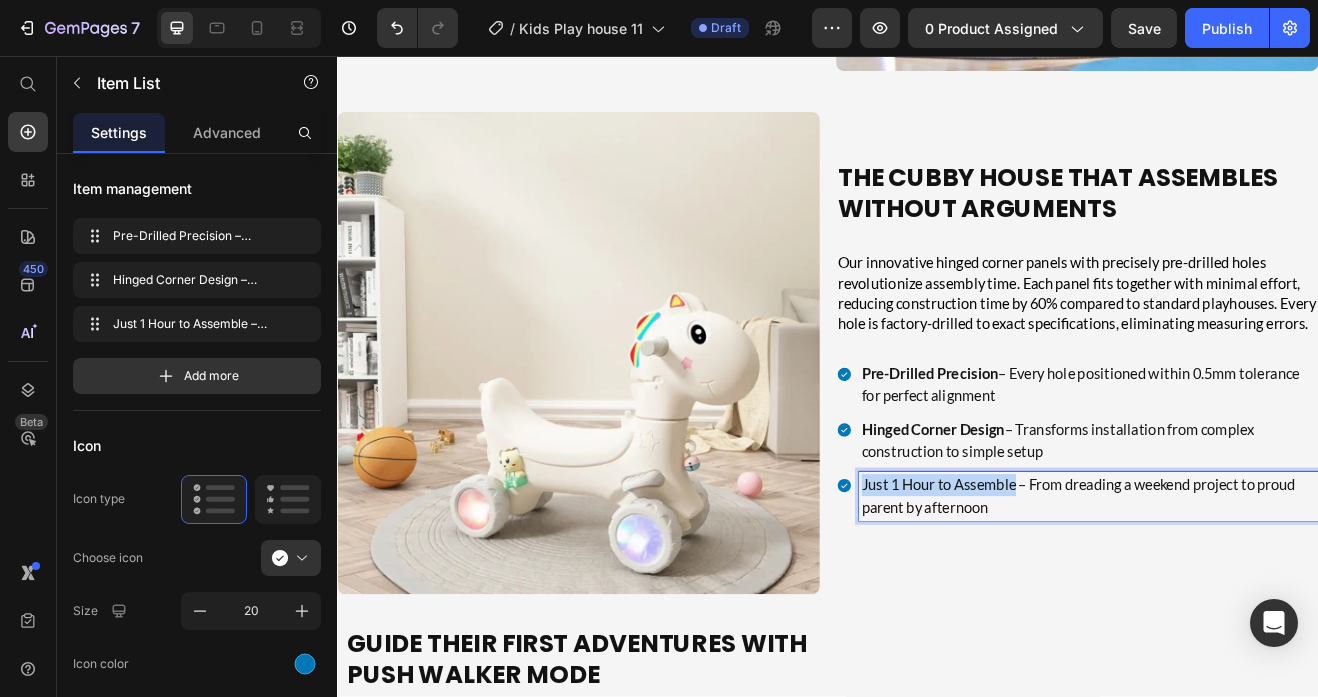 drag, startPoint x: 1165, startPoint y: 591, endPoint x: 978, endPoint y: 592, distance: 187.00267 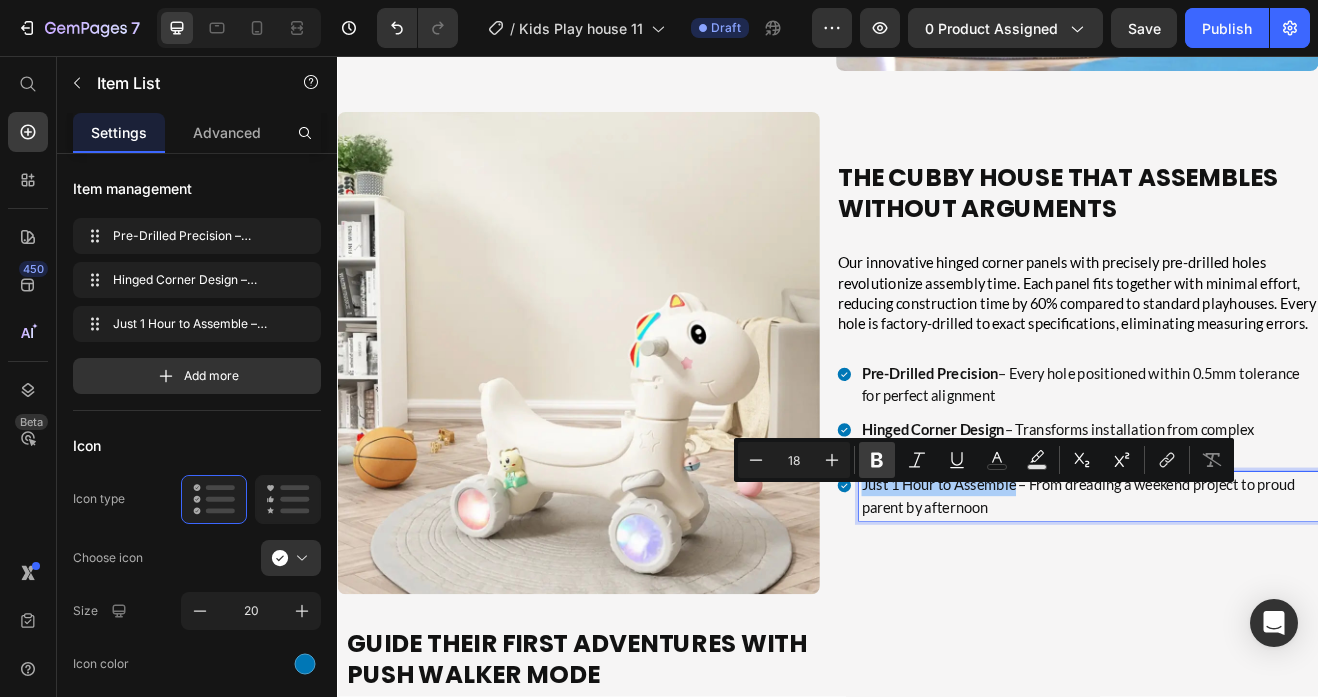 click 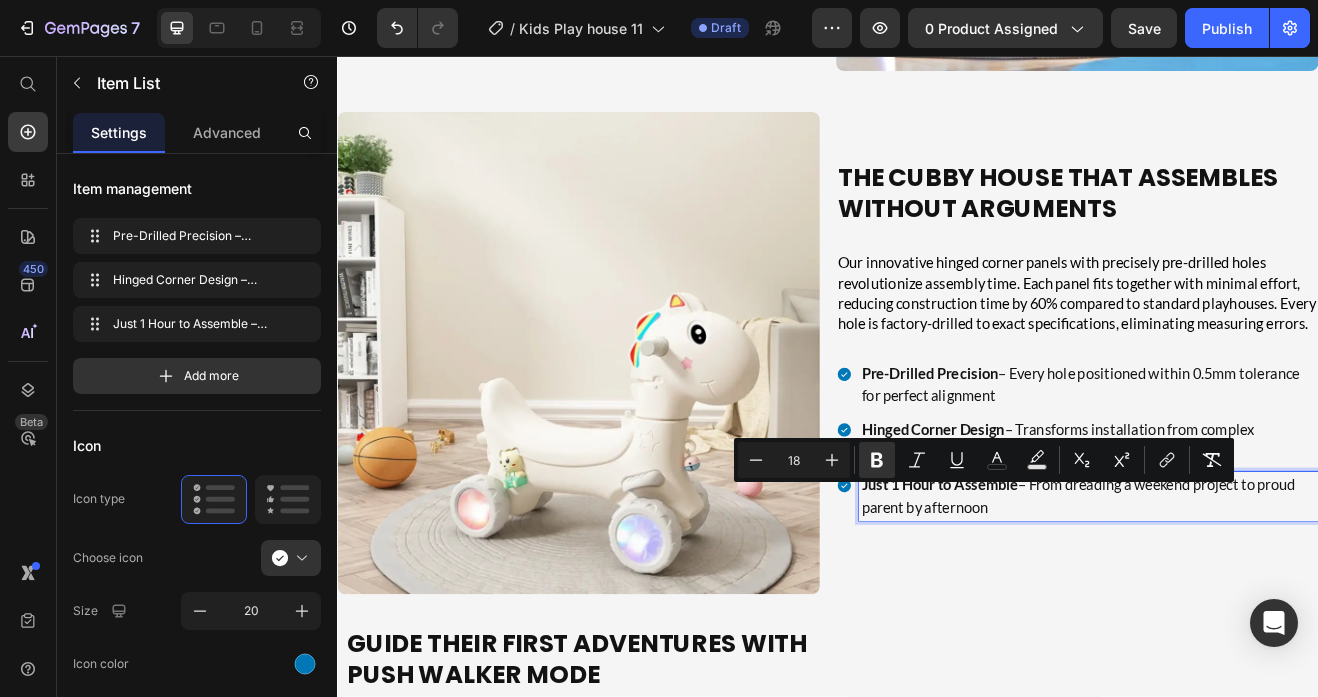 click on "Just 1 Hour to Assemble  – From dreading a weekend project to proud parent by afternoon" at bounding box center (1256, 595) 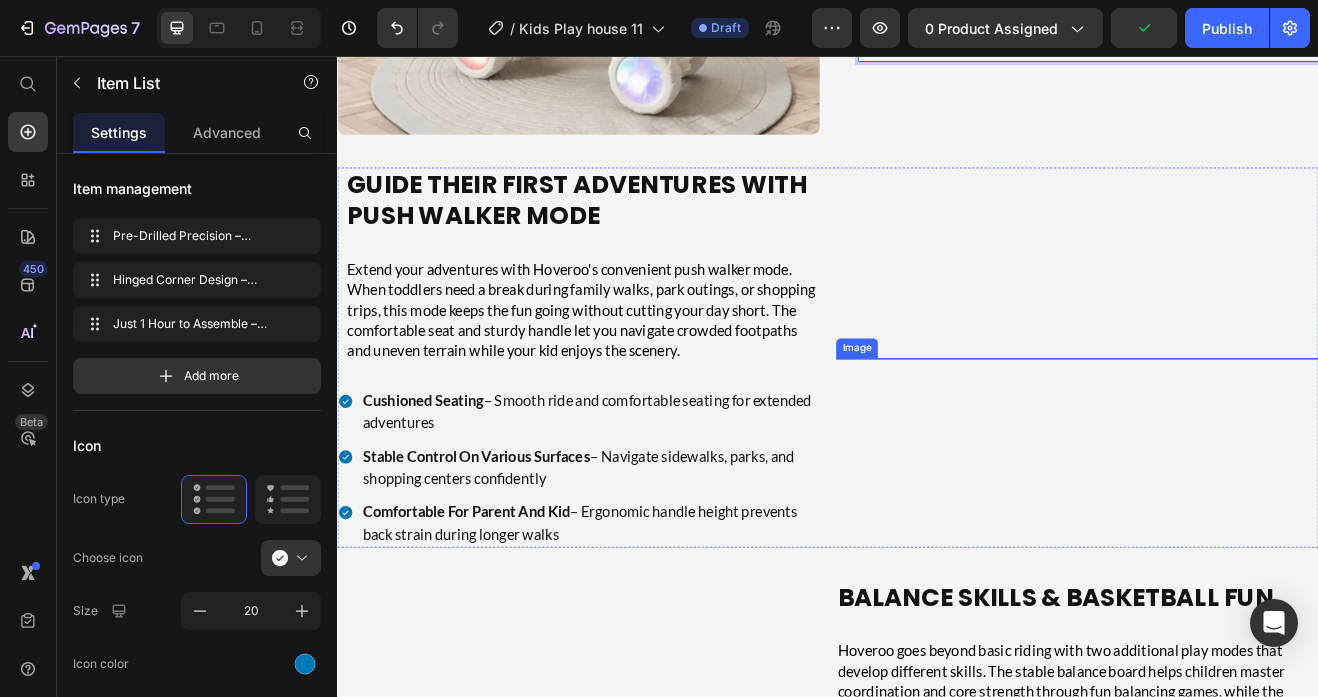 scroll, scrollTop: 4302, scrollLeft: 0, axis: vertical 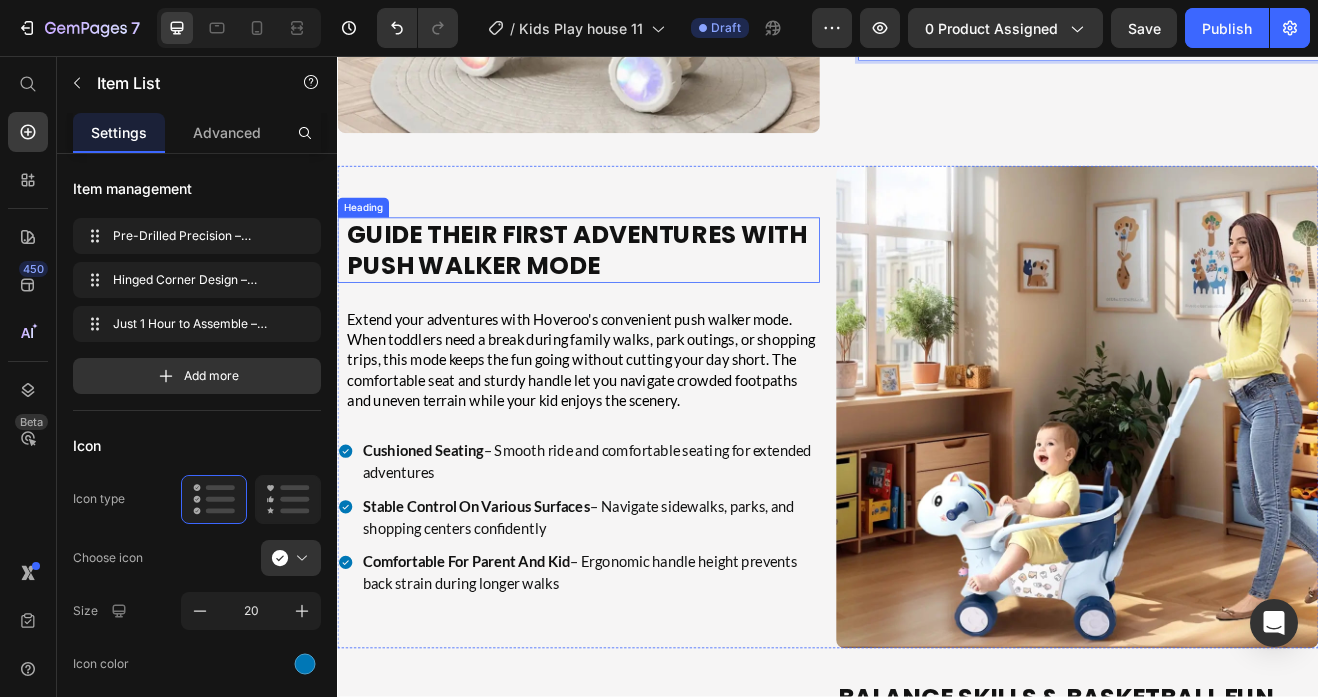 click on "Guide Their First Adventures With Push Walker Mode" at bounding box center [637, 294] 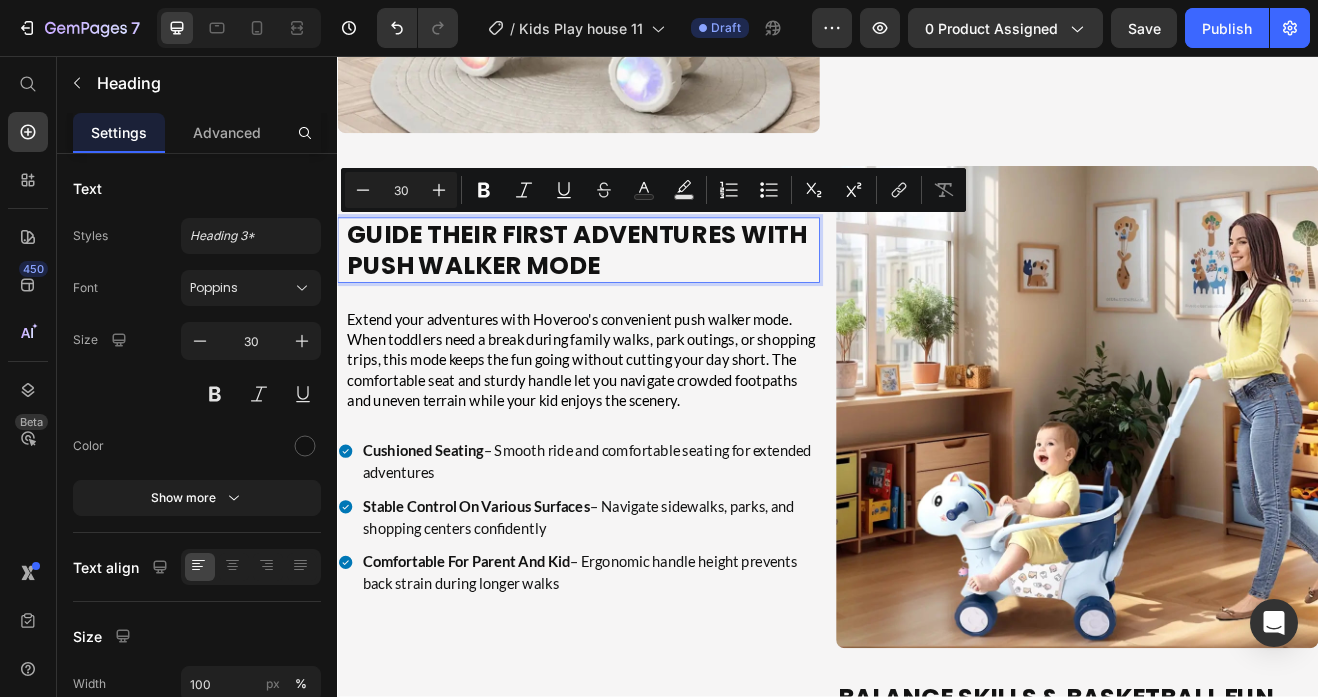 type on "17" 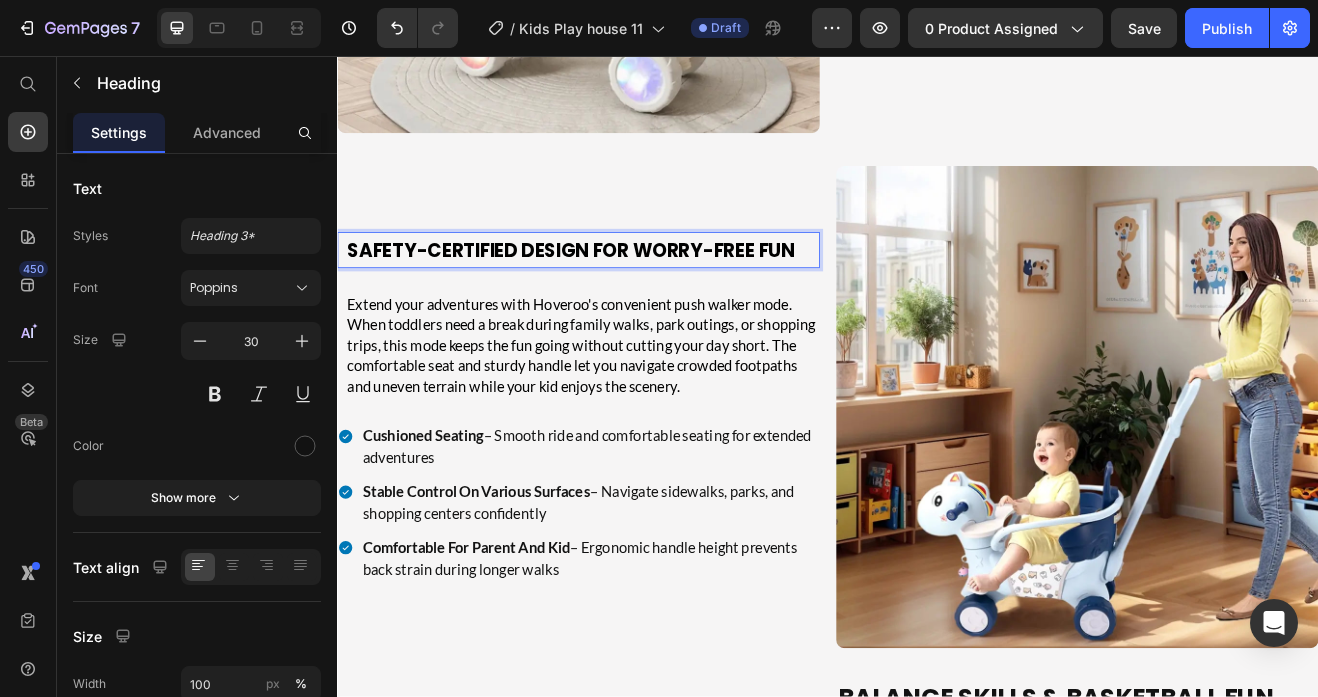 click on "Safety-Certified Design For Worry-Free Fun" at bounding box center (622, 295) 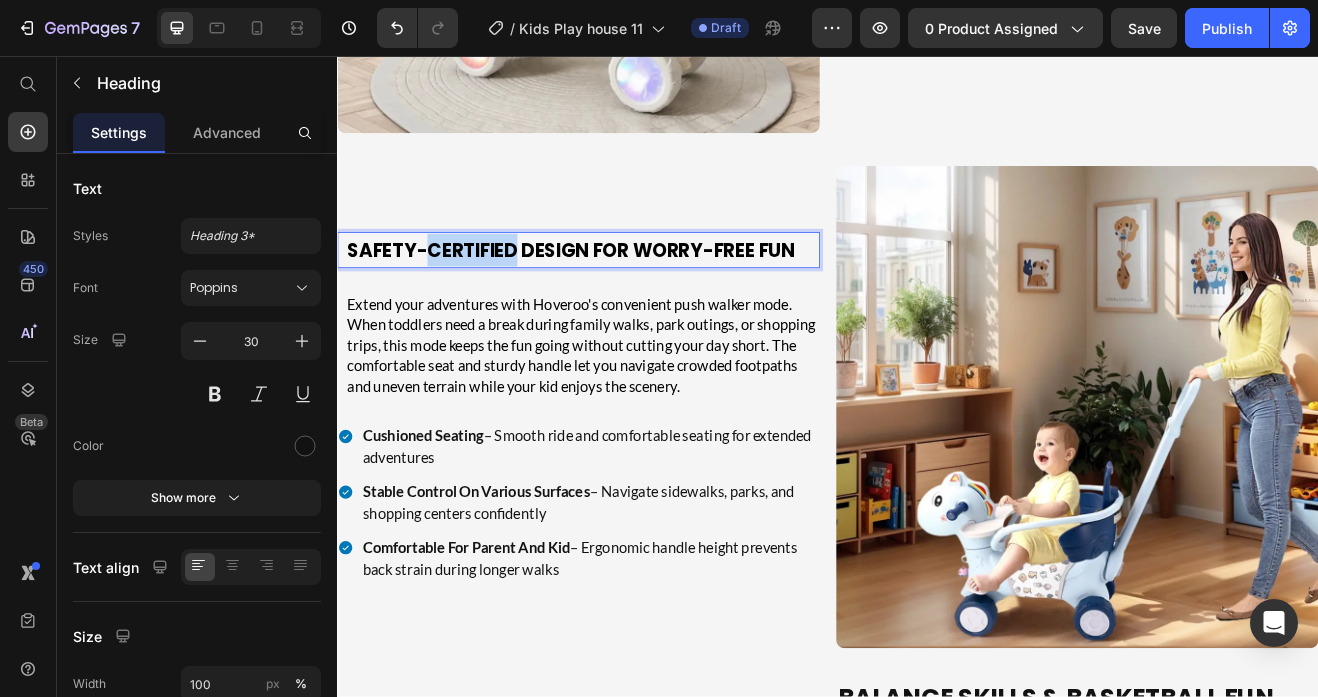 click on "Safety-Certified Design For Worry-Free Fun" at bounding box center [622, 295] 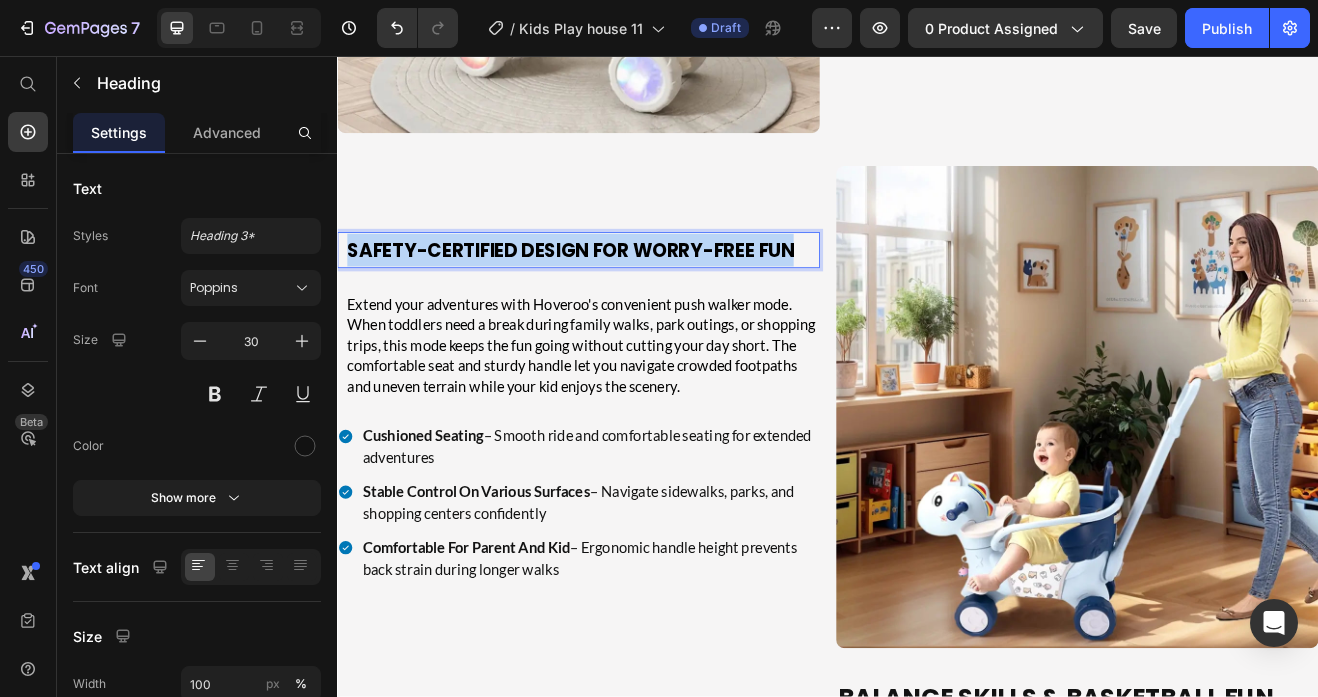 click on "Safety-Certified Design For Worry-Free Fun" at bounding box center (622, 295) 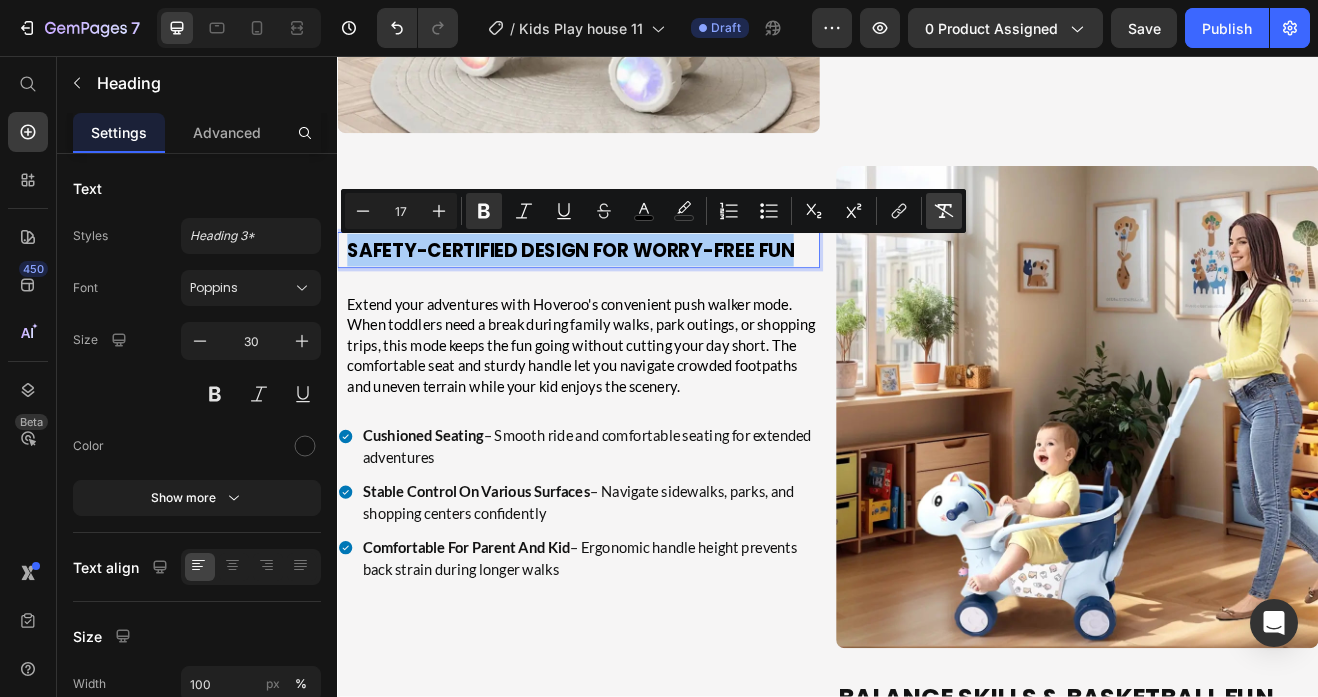 click 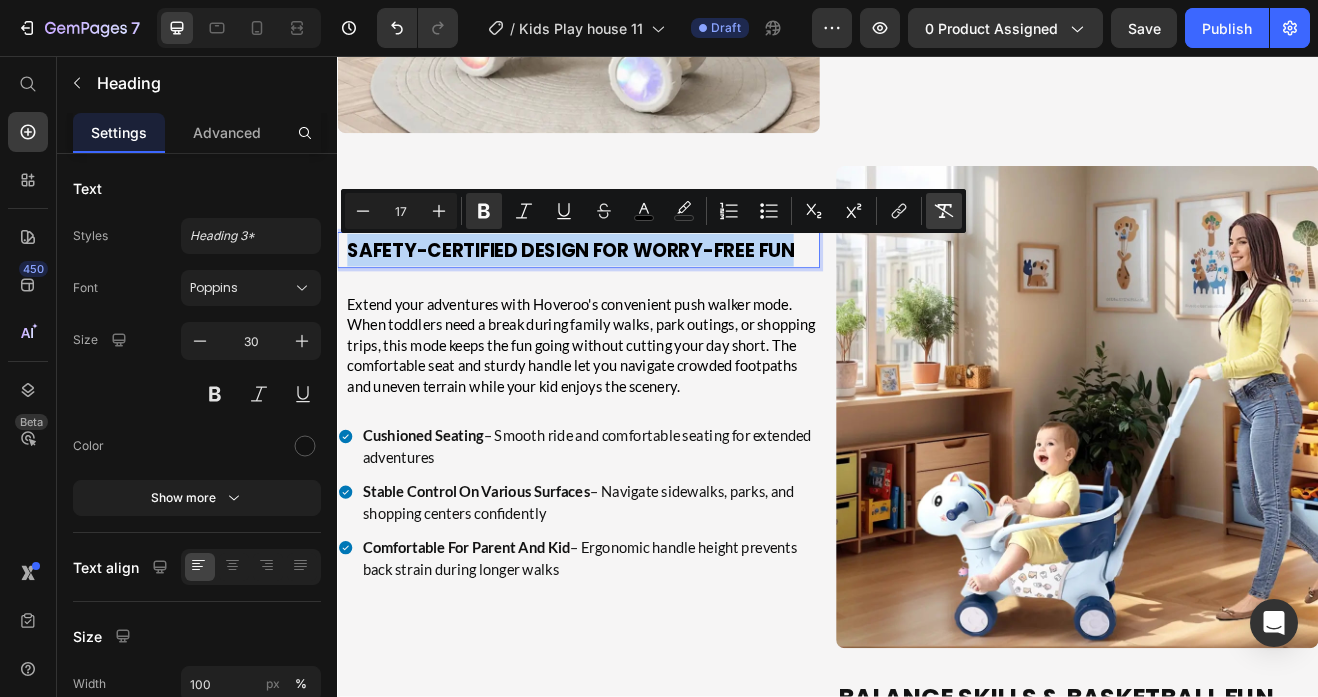 type on "30" 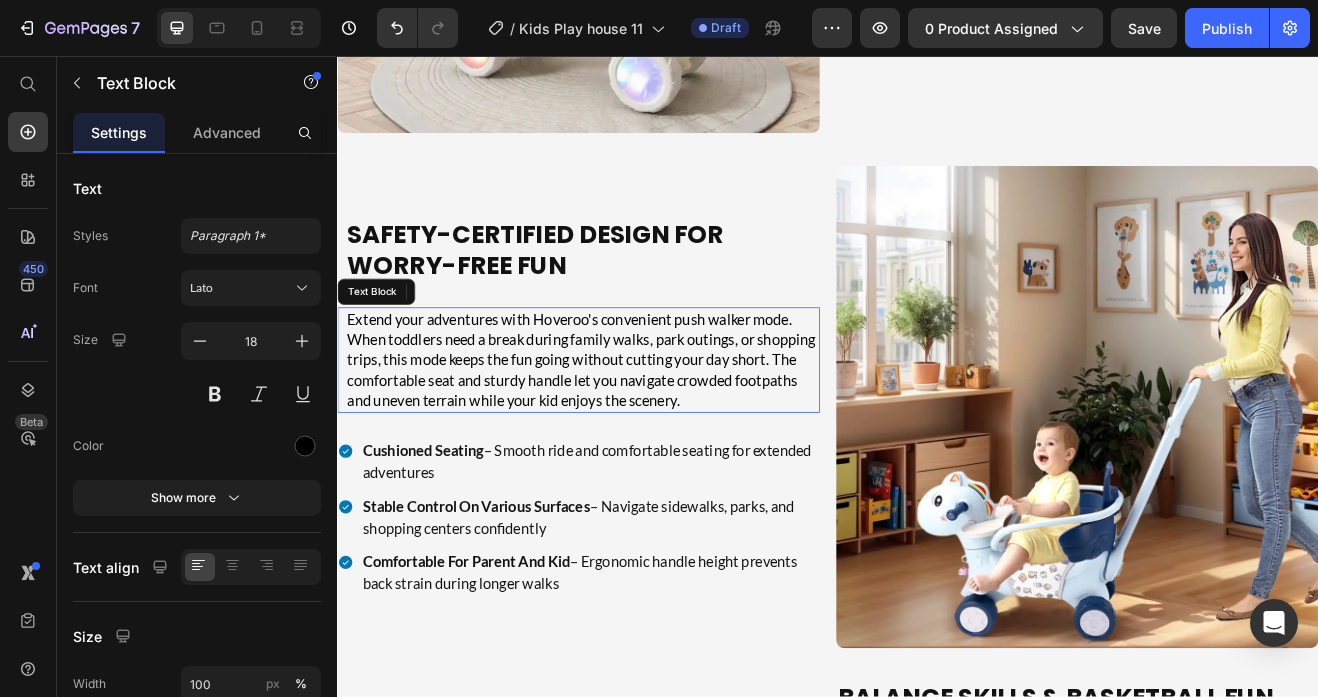 click on "Extend your adventures with Hoveroo's convenient push walker mode. When toddlers need a break during family walks, park outings, or shopping trips, this mode keeps the fun going without cutting your day short. The comfortable seat and sturdy handle let you navigate crowded footpaths and uneven terrain while your kid enjoys the scenery." at bounding box center [637, 428] 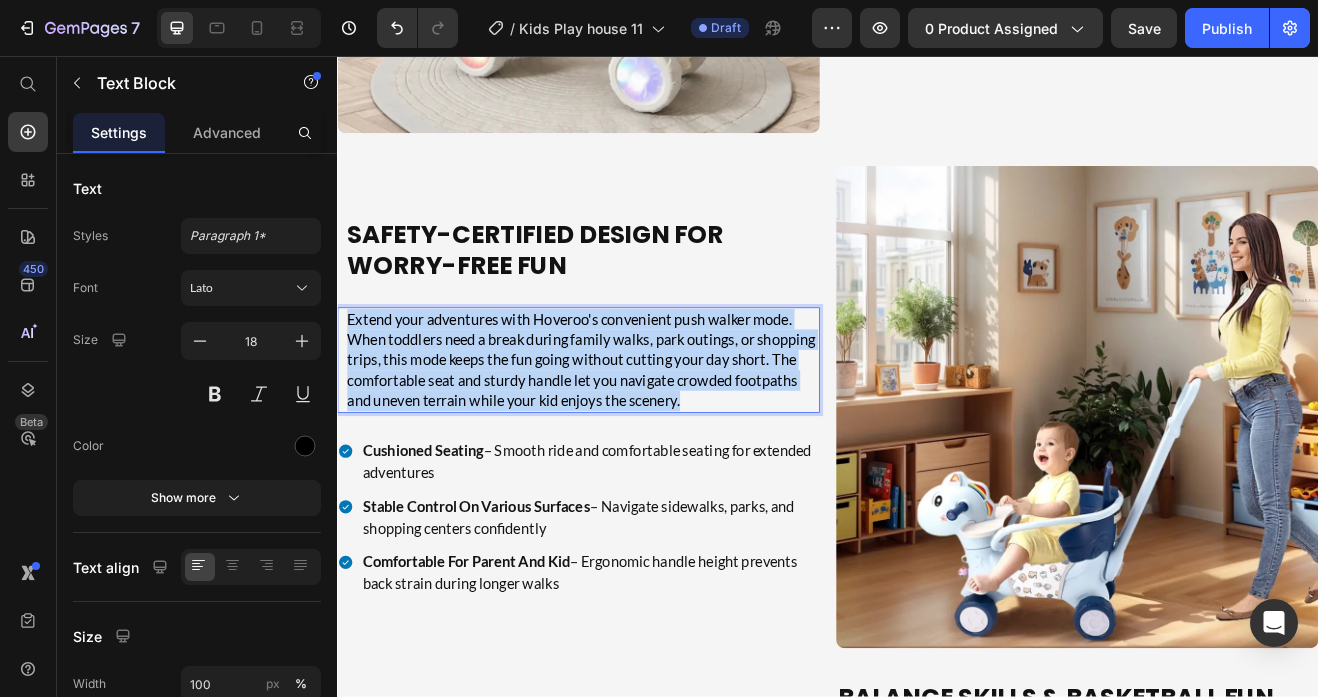 click on "Extend your adventures with Hoveroo's convenient push walker mode. When toddlers need a break during family walks, park outings, or shopping trips, this mode keeps the fun going without cutting your day short. The comfortable seat and sturdy handle let you navigate crowded footpaths and uneven terrain while your kid enjoys the scenery." at bounding box center (637, 428) 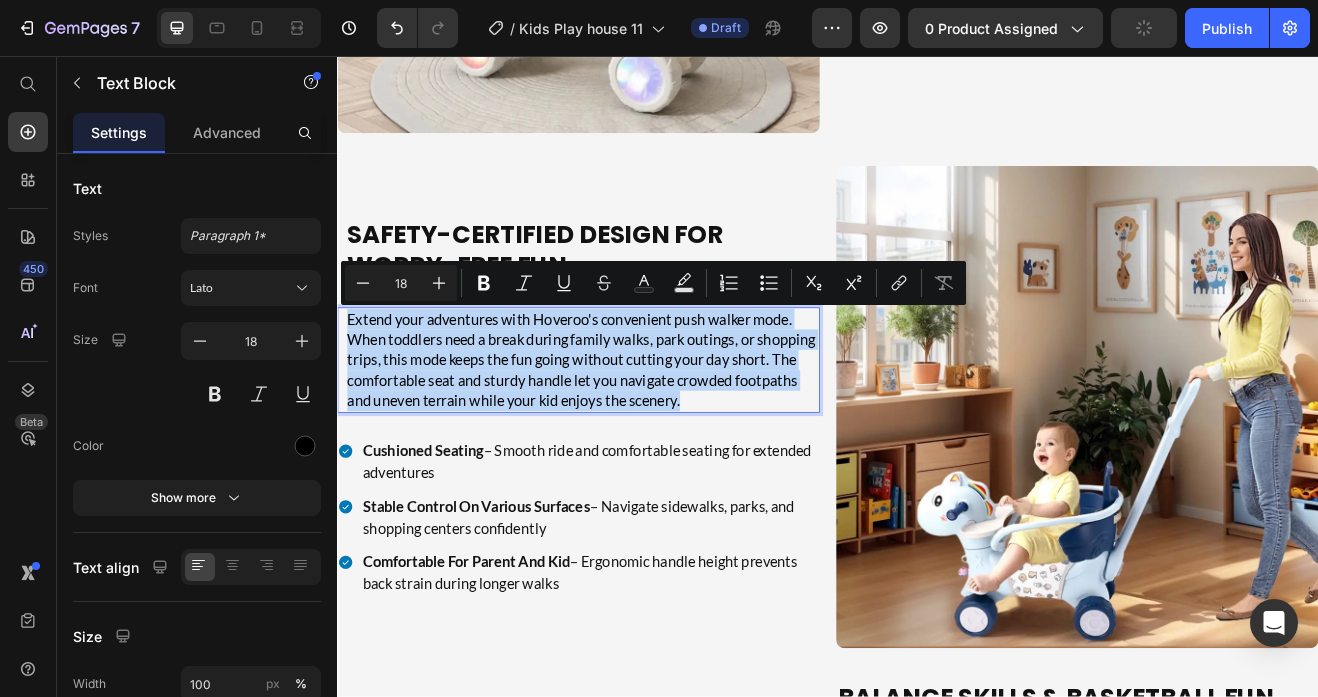 type on "11" 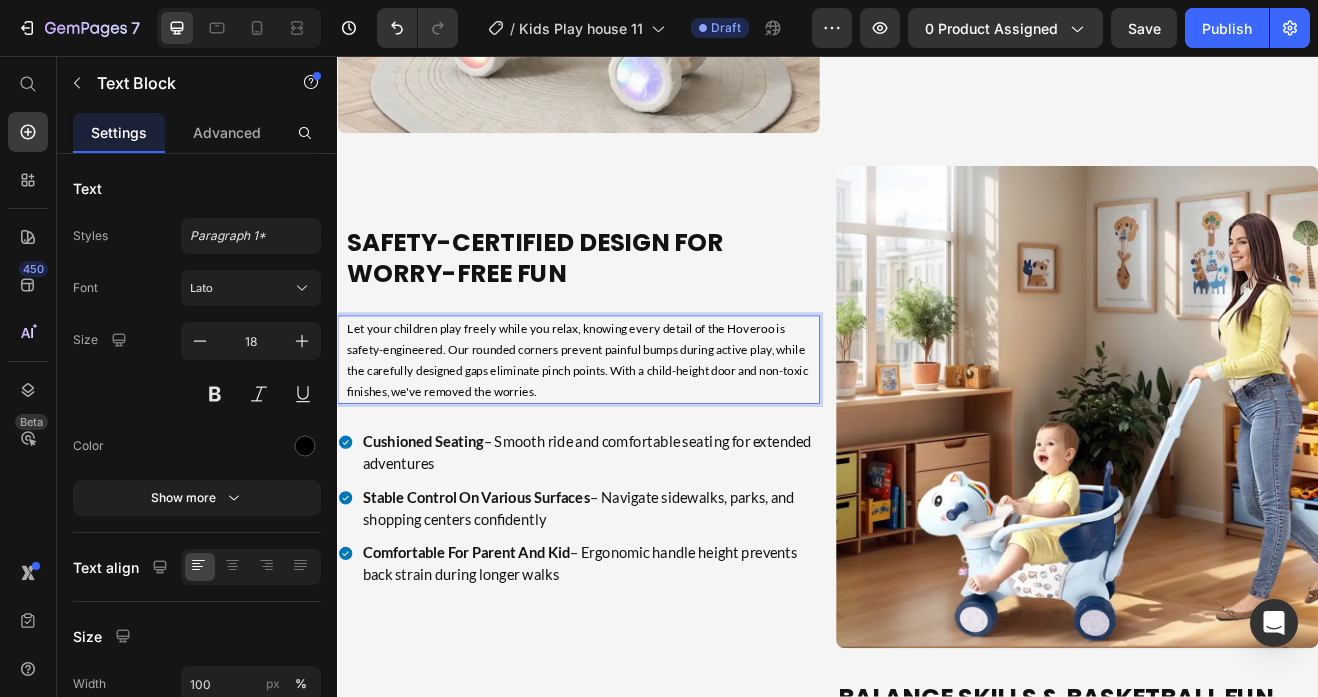 click on "Let your children play freely while you relax, knowing every detail of the Hoveroo is safety-engineered. Our rounded corners prevent painful bumps during active play, while the carefully designed gaps eliminate pinch points. With a child-height door and non-toxic finishes, we've removed the worries." at bounding box center [631, 428] 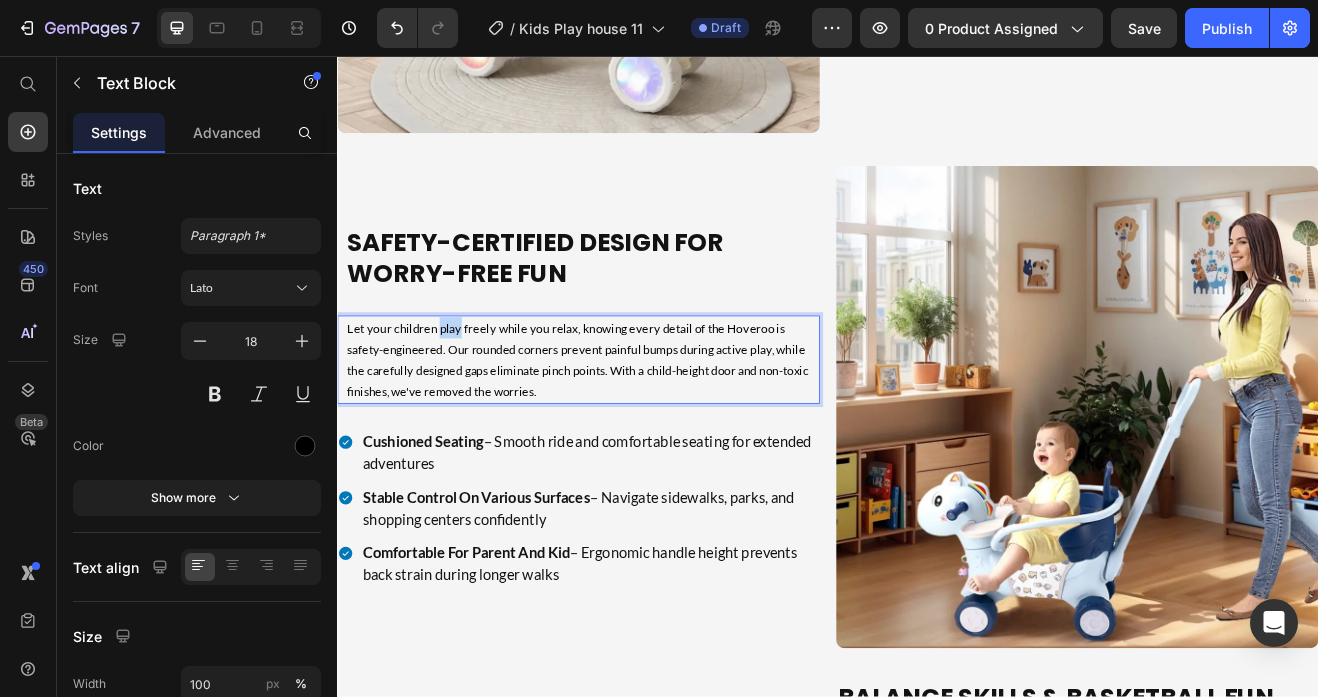 click on "Let your children play freely while you relax, knowing every detail of the Hoveroo is safety-engineered. Our rounded corners prevent painful bumps during active play, while the carefully designed gaps eliminate pinch points. With a child-height door and non-toxic finishes, we've removed the worries." at bounding box center (631, 428) 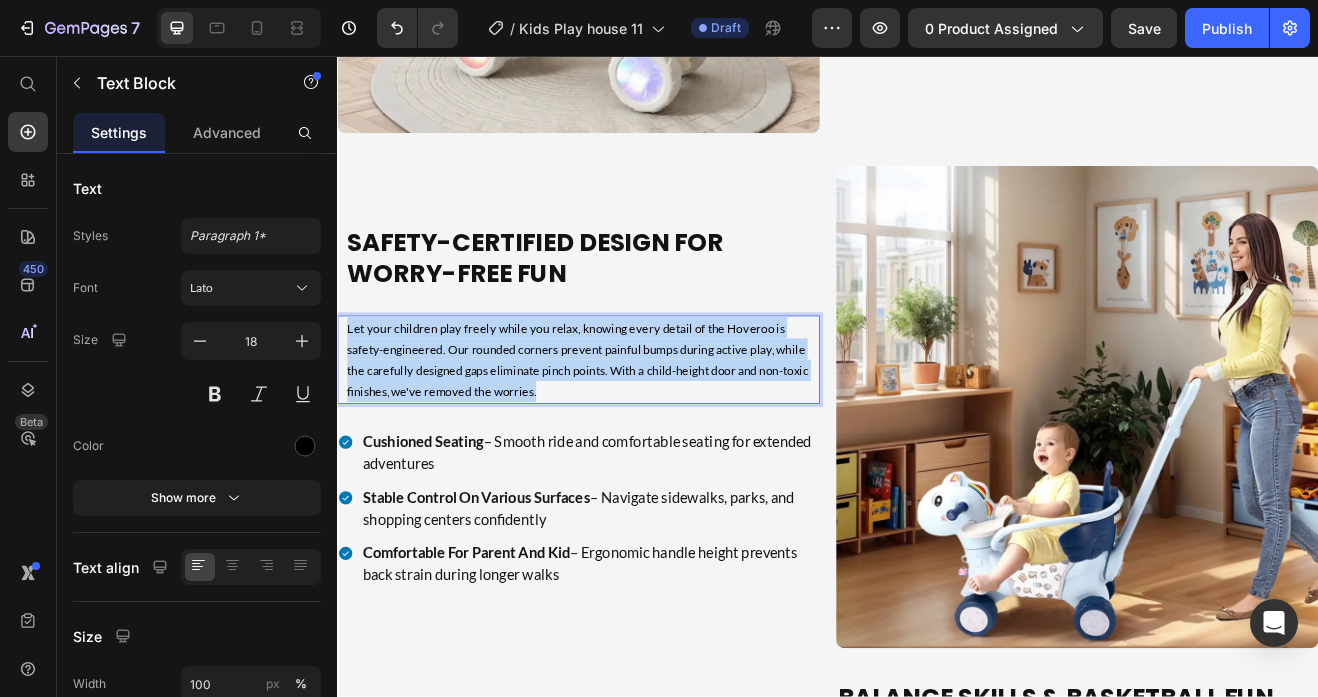 click on "Let your children play freely while you relax, knowing every detail of the Hoveroo is safety-engineered. Our rounded corners prevent painful bumps during active play, while the carefully designed gaps eliminate pinch points. With a child-height door and non-toxic finishes, we've removed the worries." at bounding box center (631, 428) 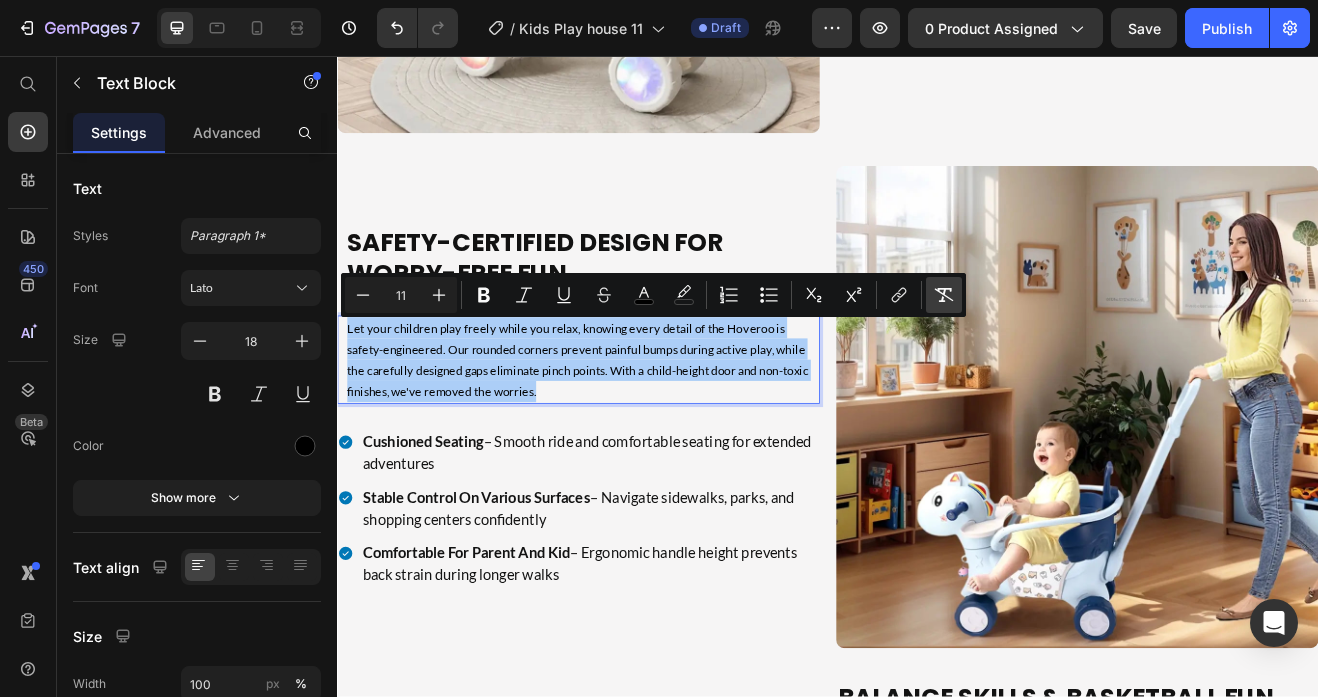 click 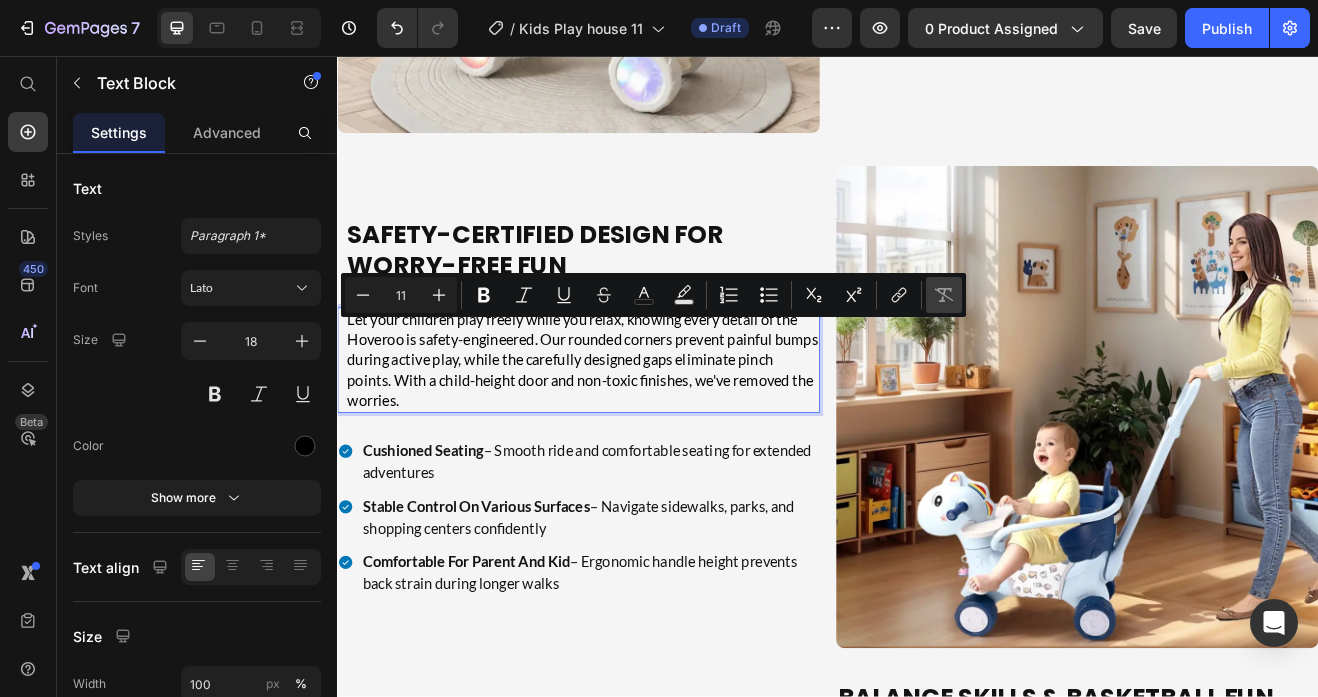 type on "18" 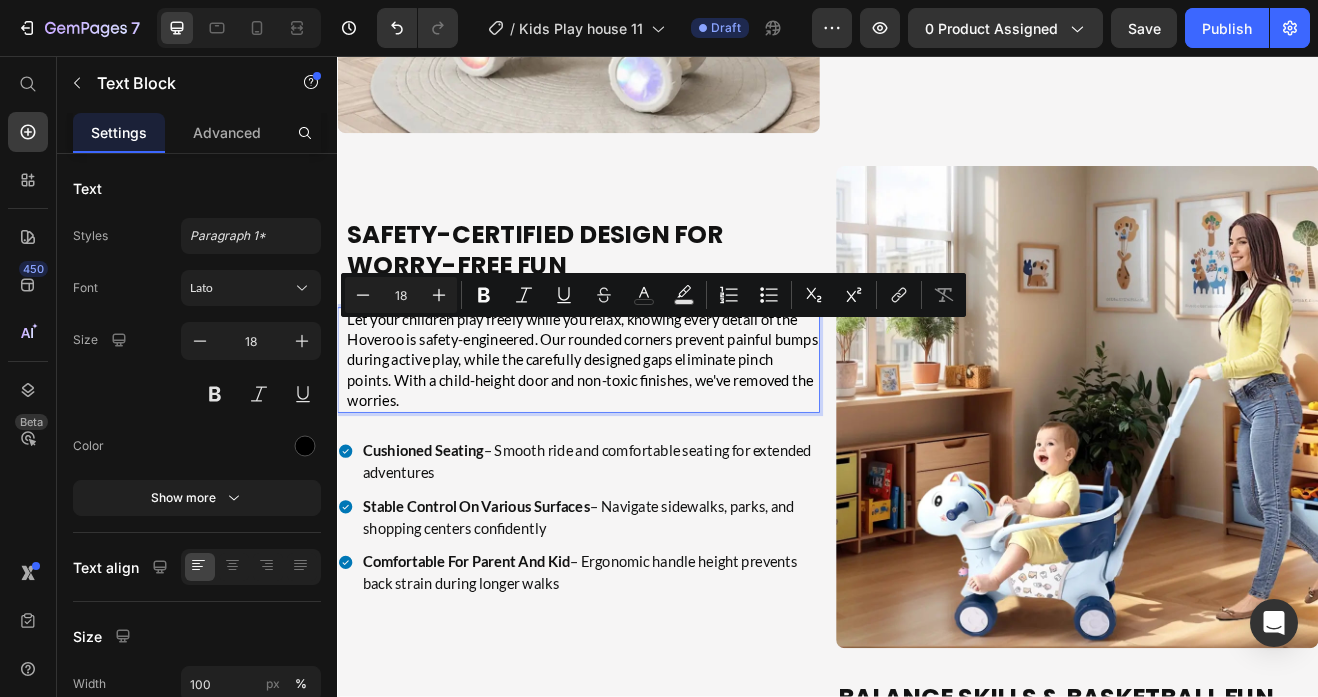 click on "Let your children play freely while you relax, knowing every detail of the Hoveroo is safety-engineered. Our rounded corners prevent painful bumps during active play, while the carefully designed gaps eliminate pinch points. With a child-height door and non-toxic finishes, we've removed the worries." at bounding box center [637, 428] 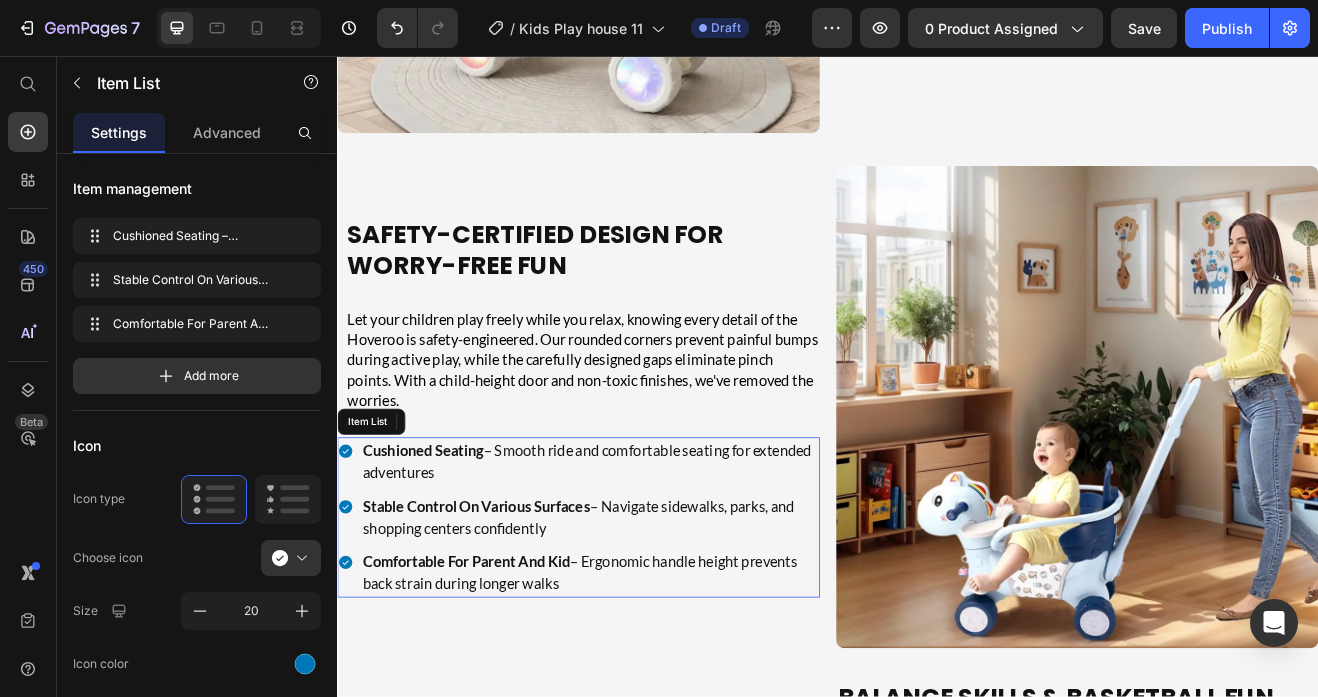 click on "Cushioned Seating" at bounding box center (442, 539) 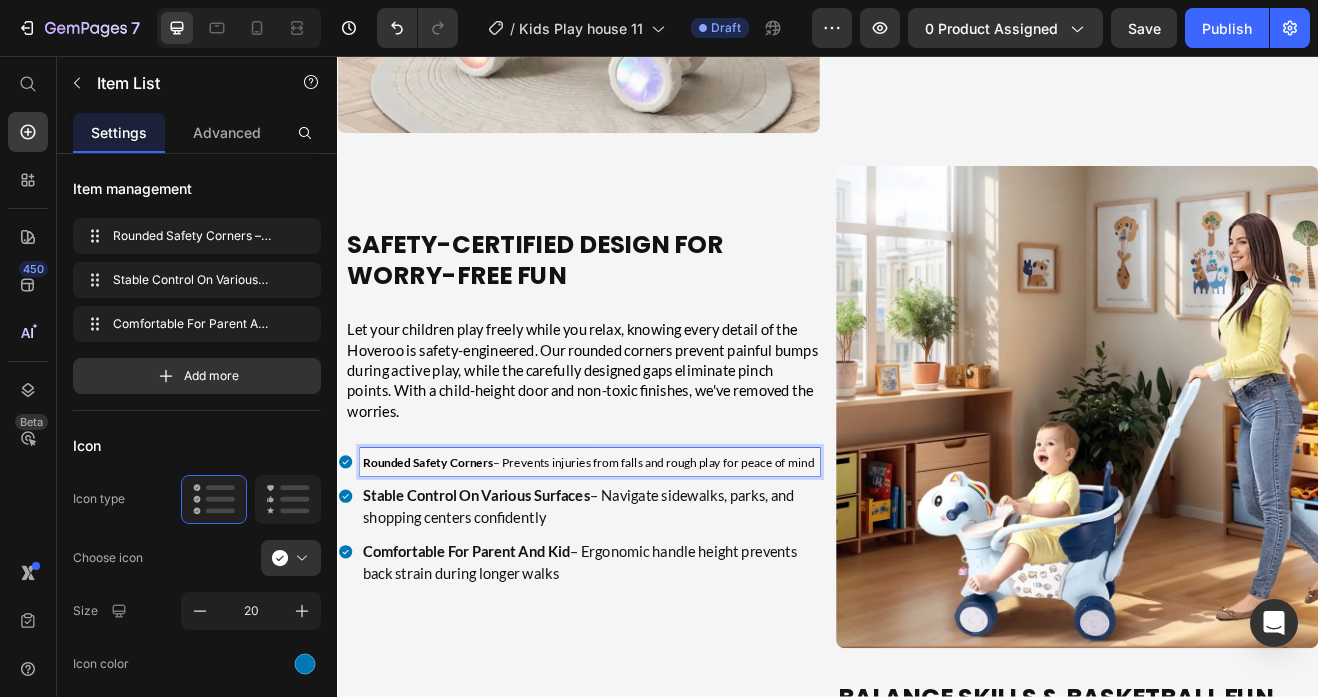 click on "Rounded Safety Corners" at bounding box center (447, 553) 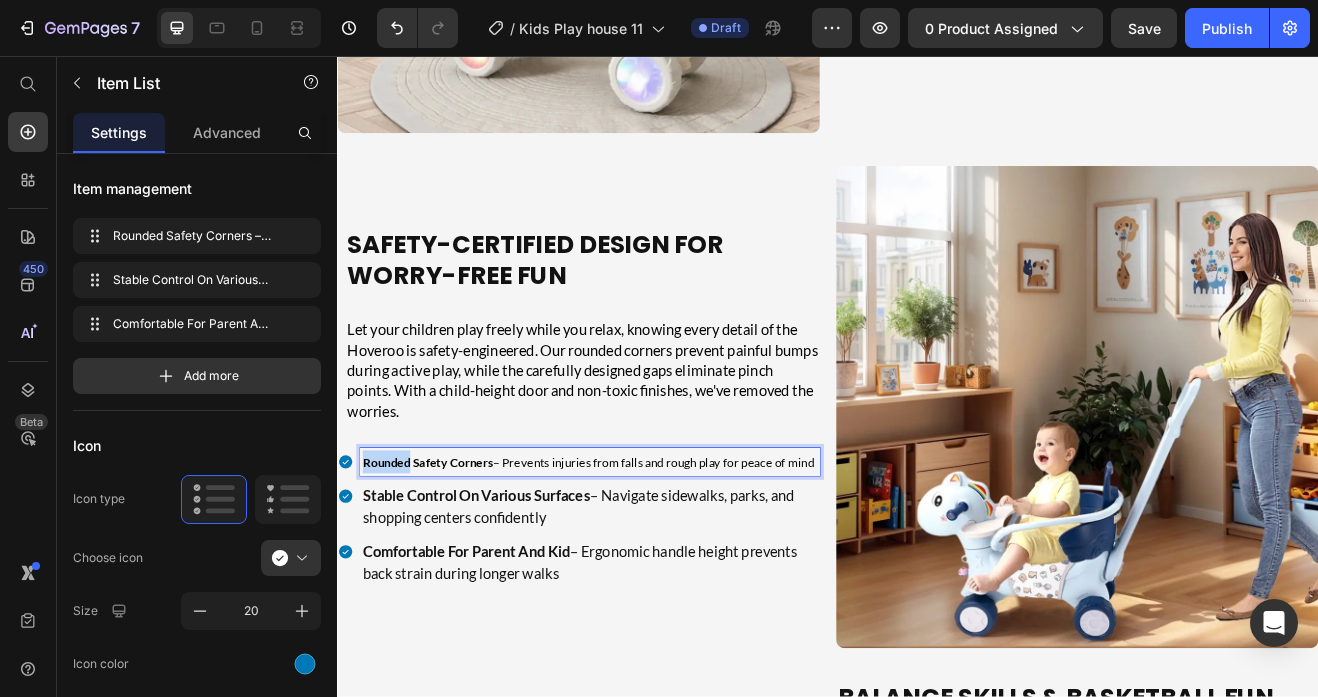 click on "Rounded Safety Corners" at bounding box center [447, 553] 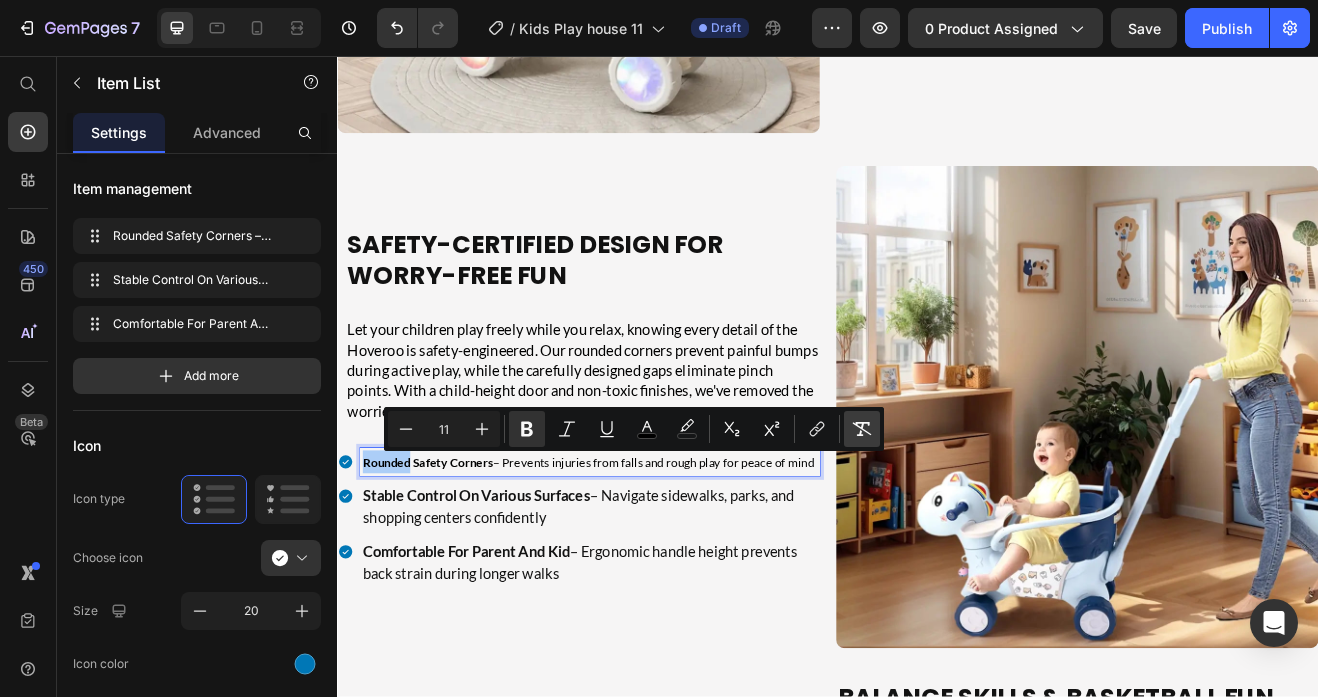 click on "Remove Format" at bounding box center [862, 429] 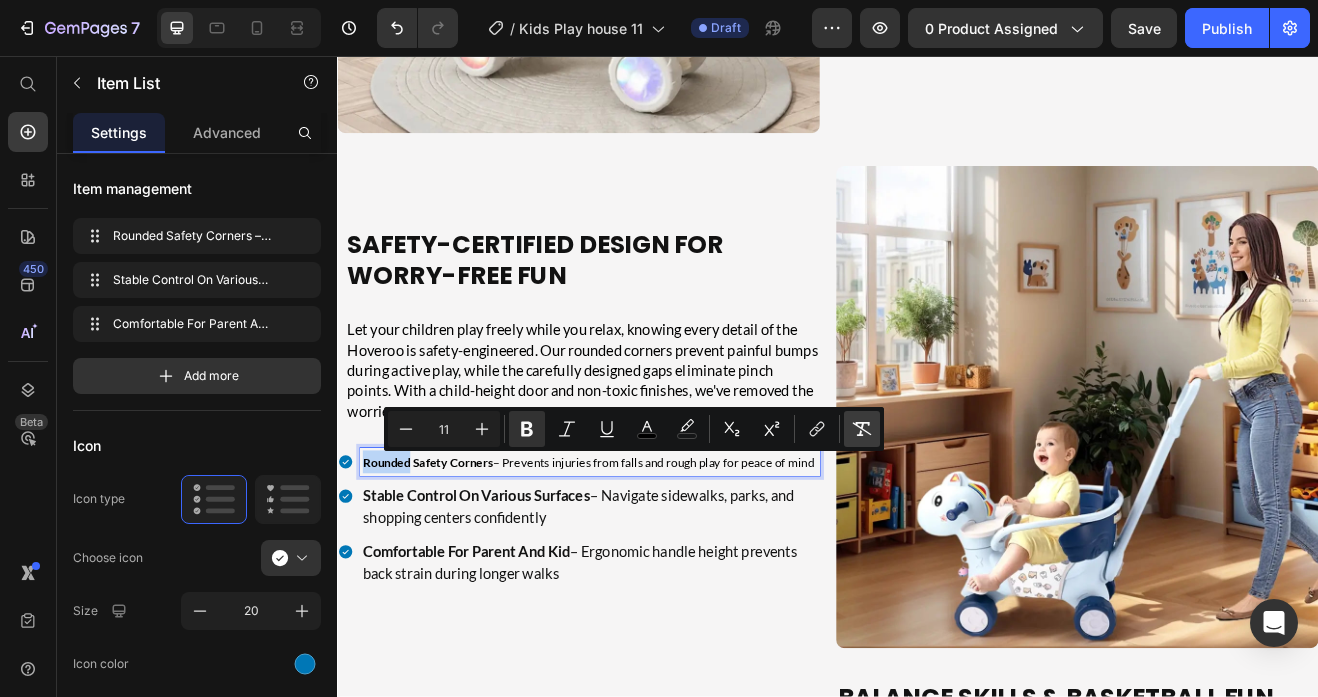 type on "18" 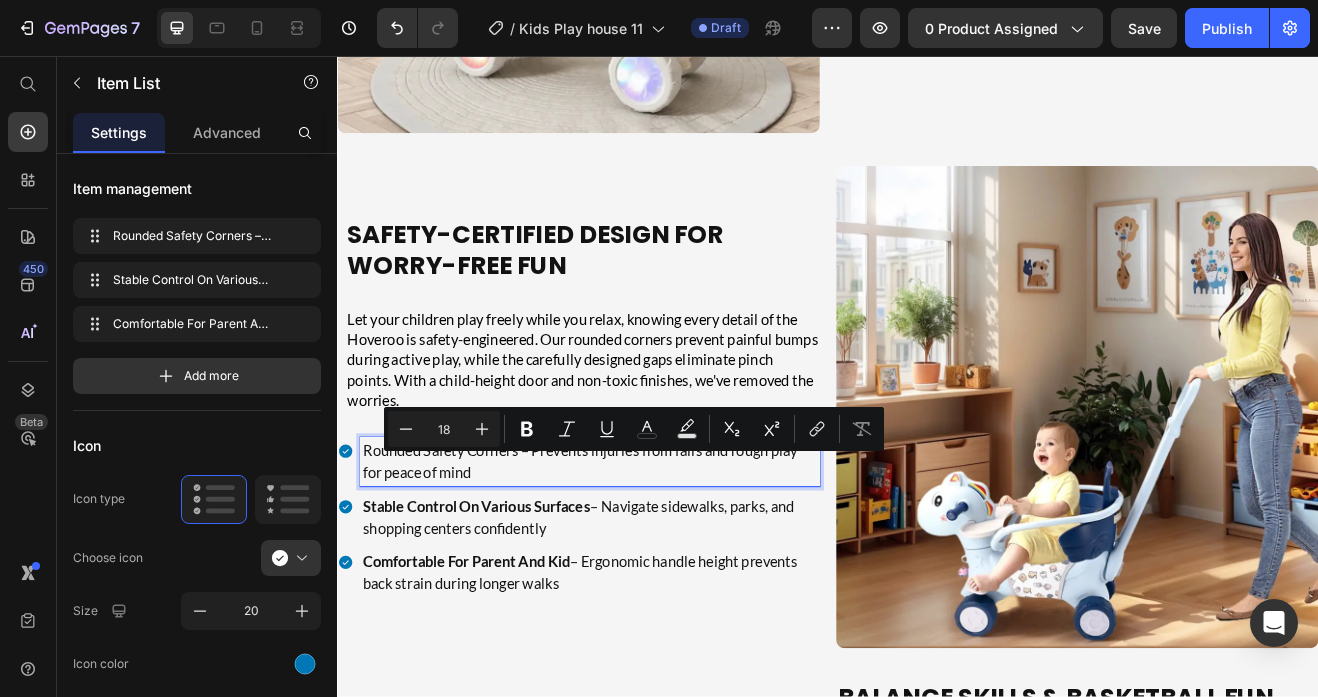 click on "Rounded Safety Corners – Prevents injuries from falls and rough play for peace of mind" at bounding box center [646, 553] 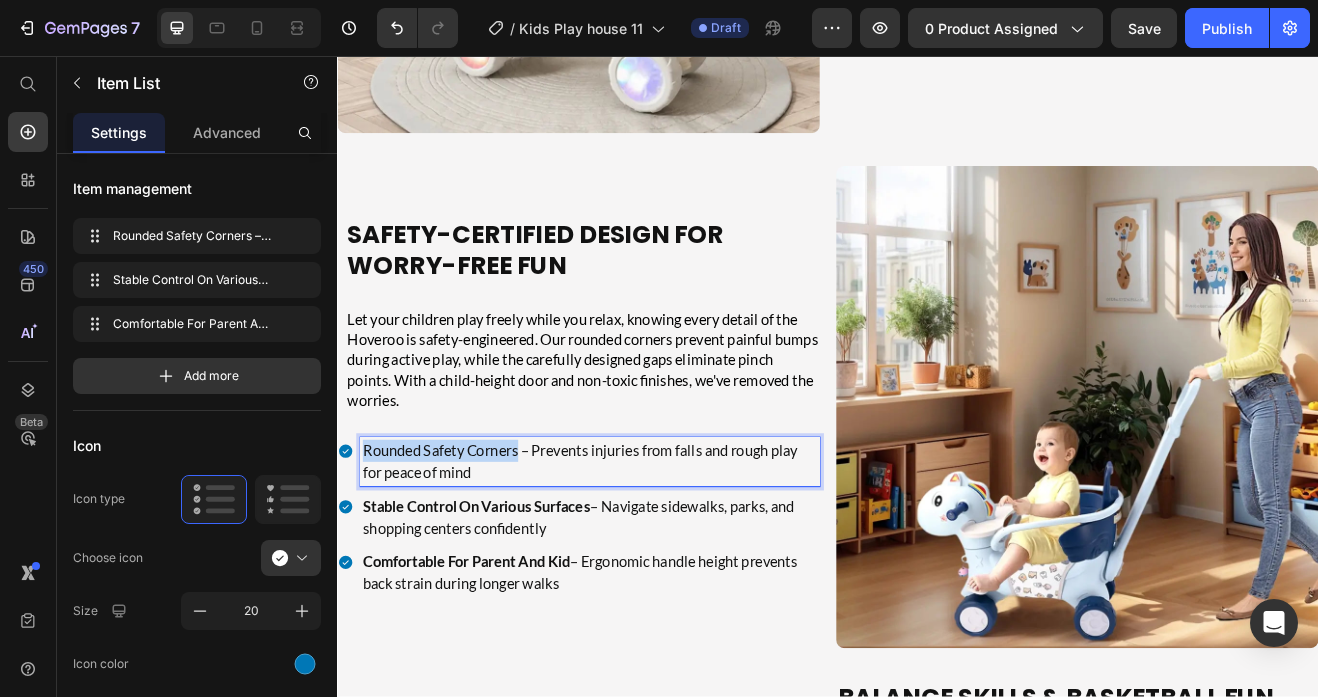 drag, startPoint x: 560, startPoint y: 539, endPoint x: 368, endPoint y: 537, distance: 192.01042 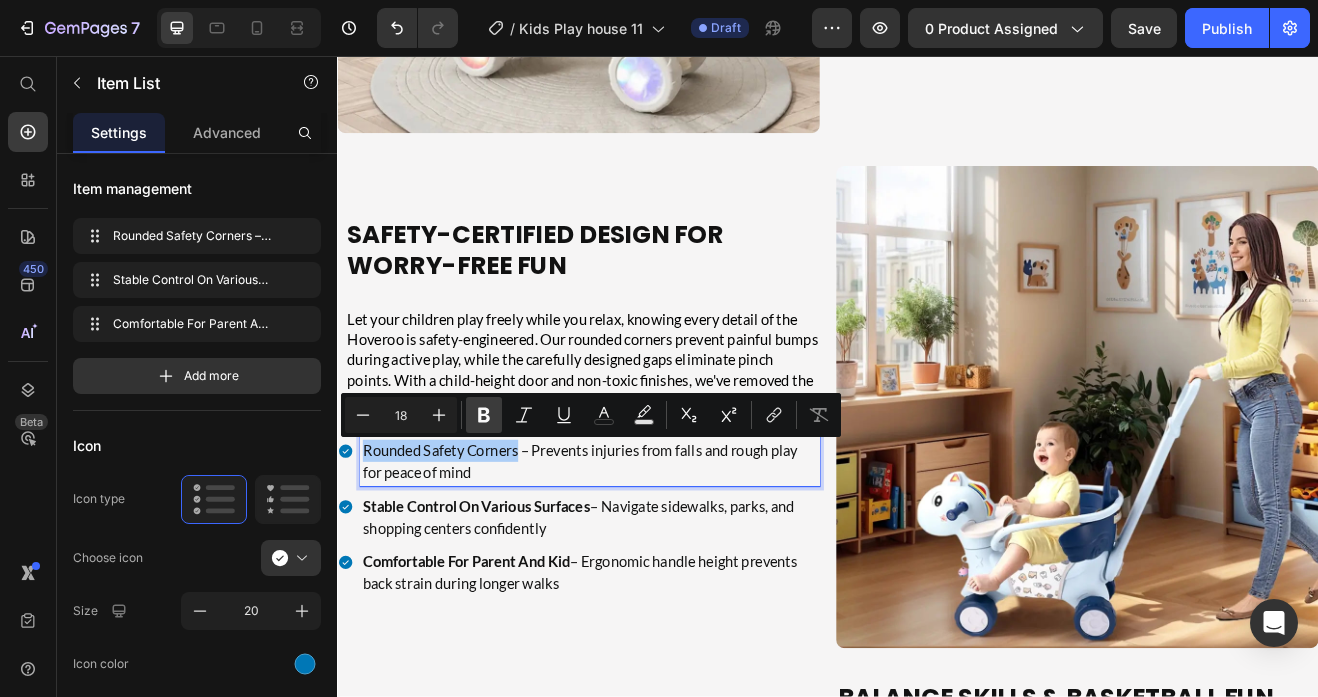 click 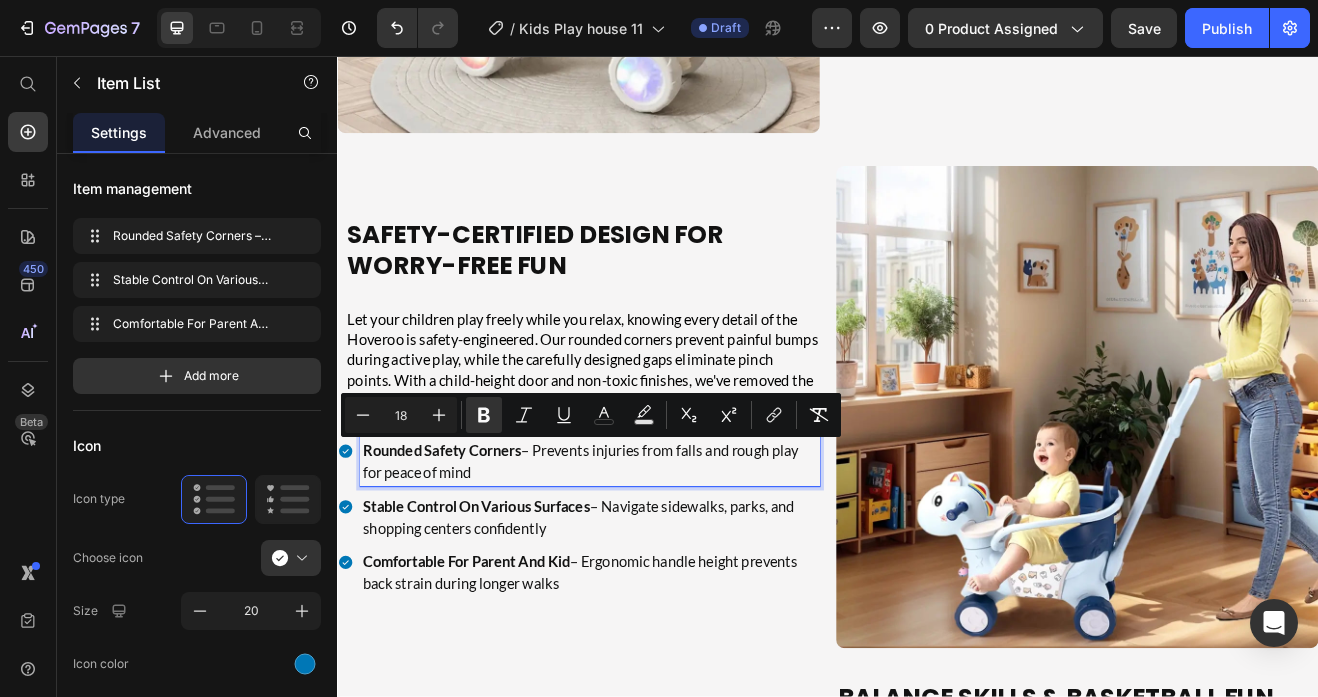 click on "Rounded Safety Corners  – Prevents injuries from falls and rough play for peace of mind" at bounding box center [646, 553] 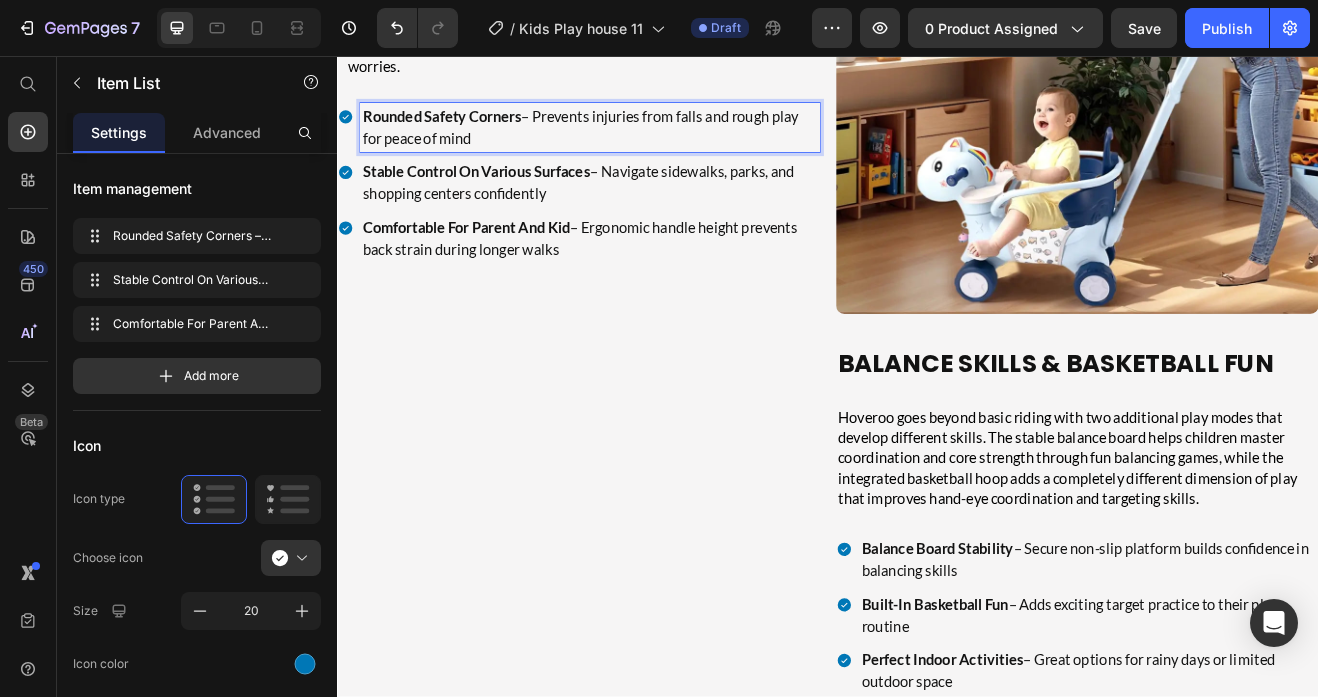 scroll, scrollTop: 4716, scrollLeft: 0, axis: vertical 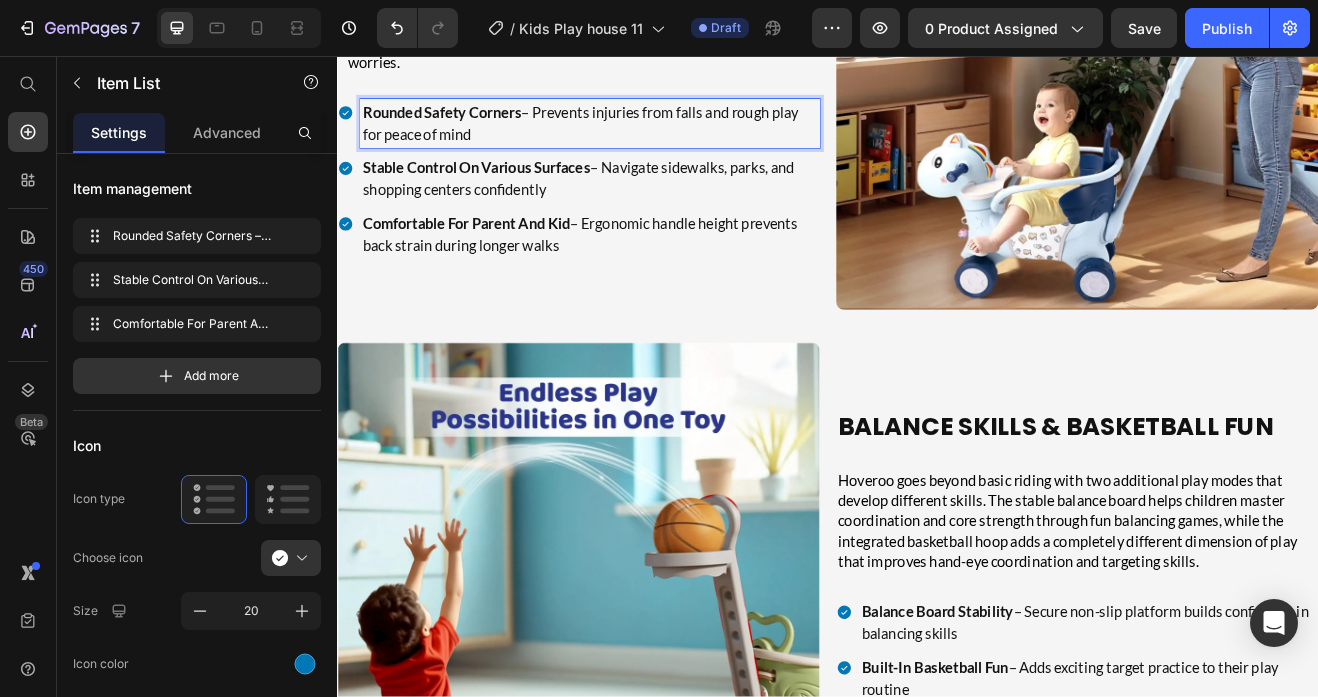 click on "Stable Control On Various Surfaces" at bounding box center (507, 193) 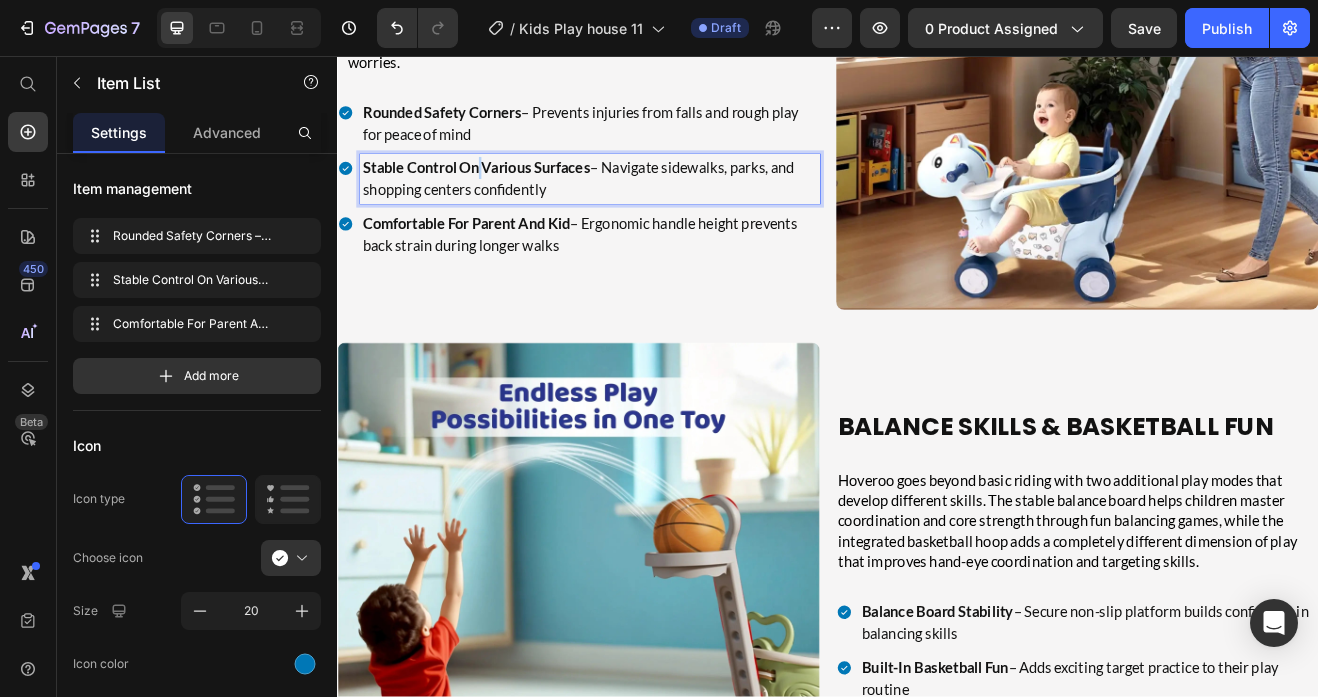 click on "Stable Control On Various Surfaces" at bounding box center [507, 193] 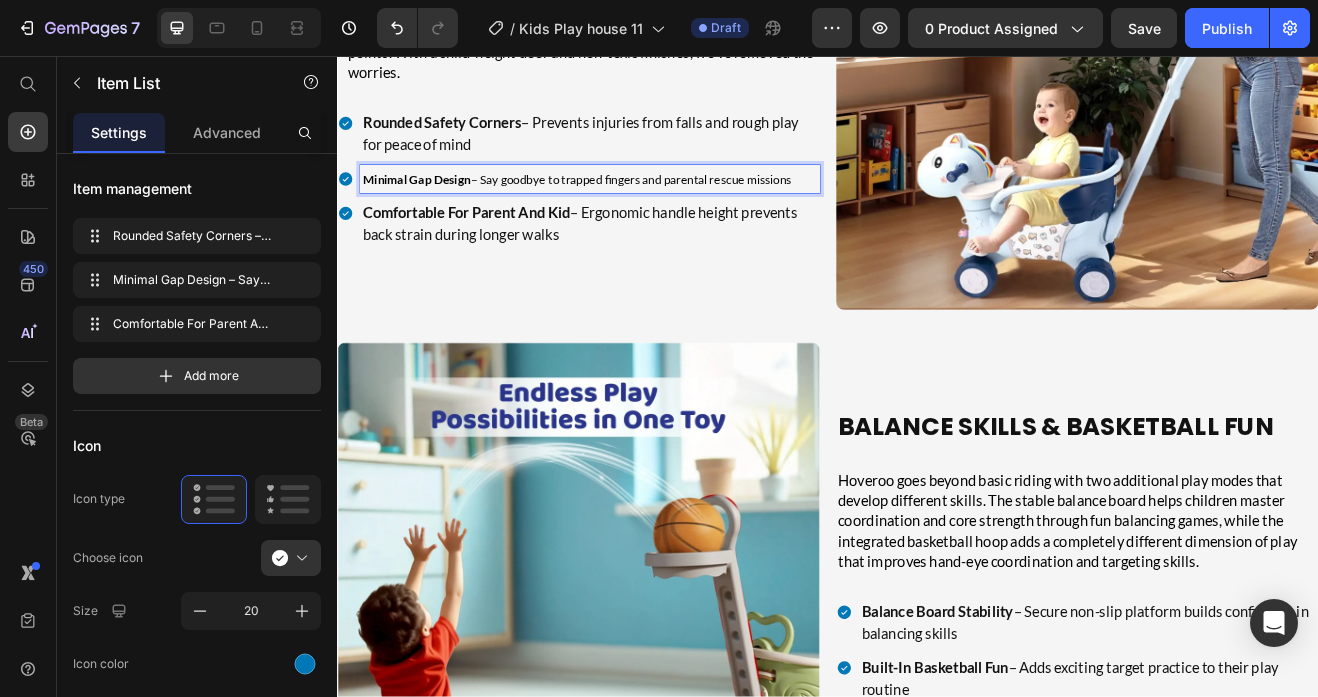 click on "Minimal Gap Design" at bounding box center [434, 207] 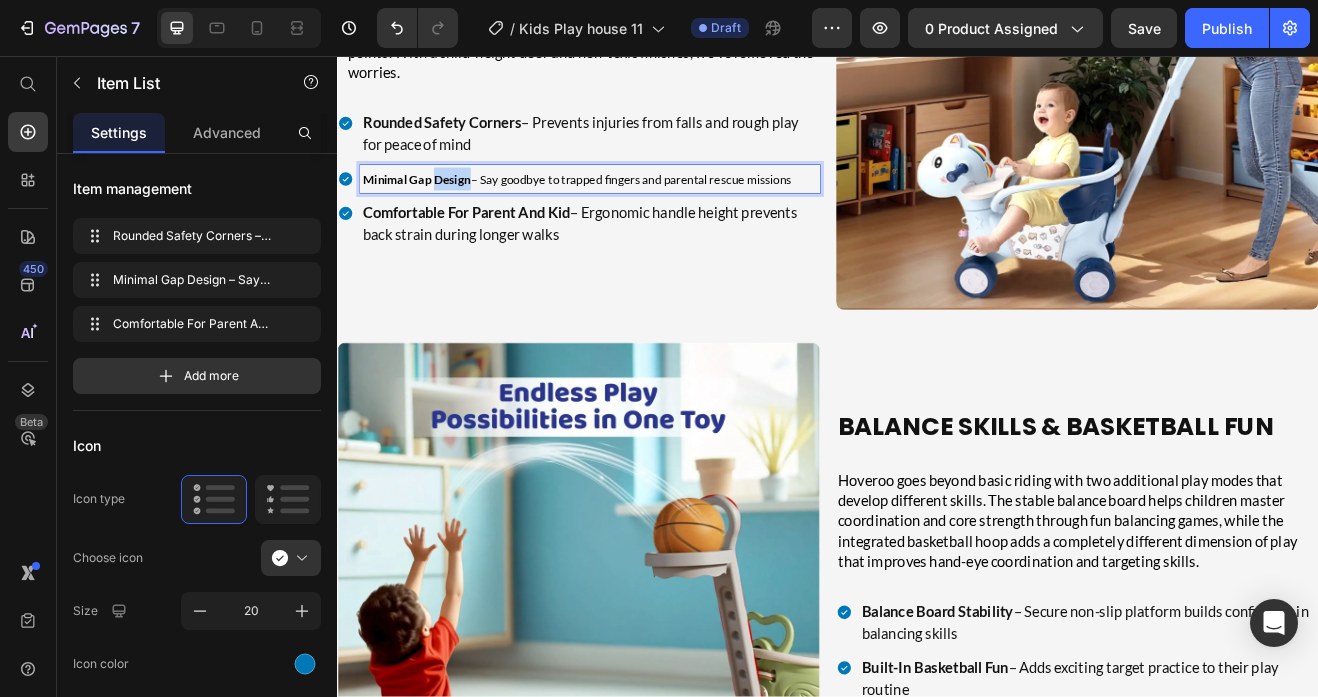 click on "Minimal Gap Design" at bounding box center (434, 207) 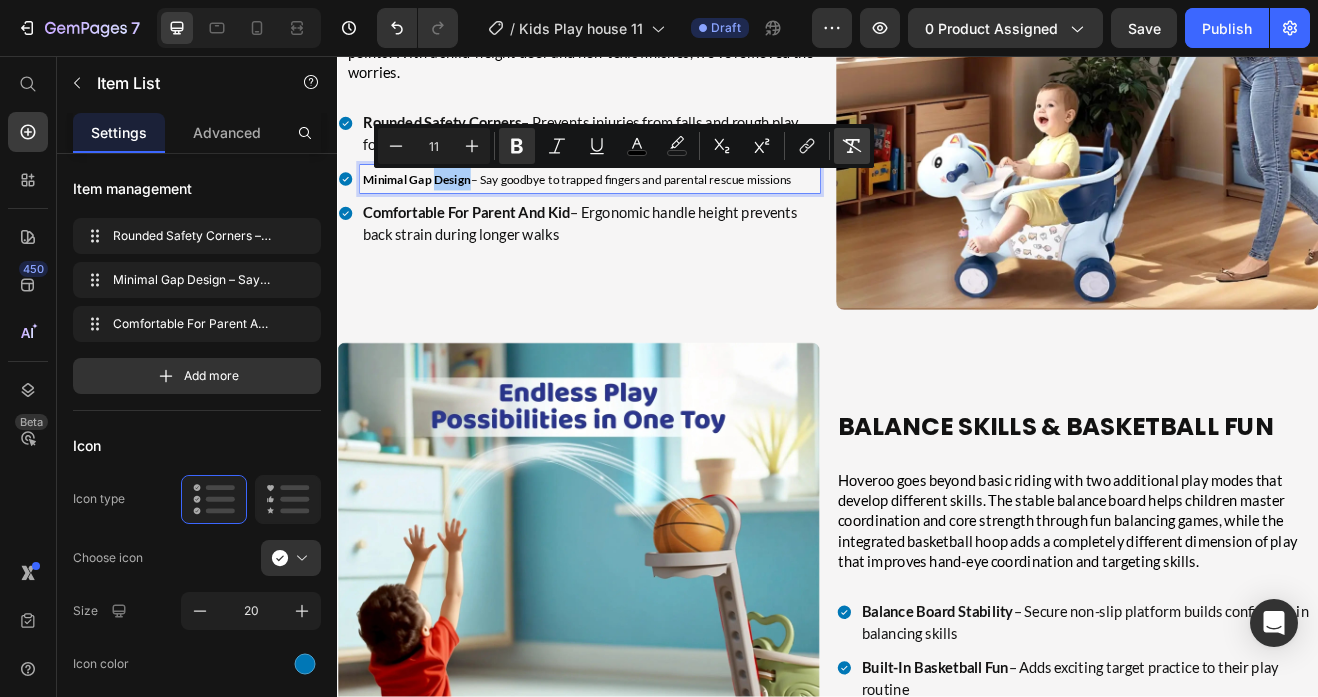 click 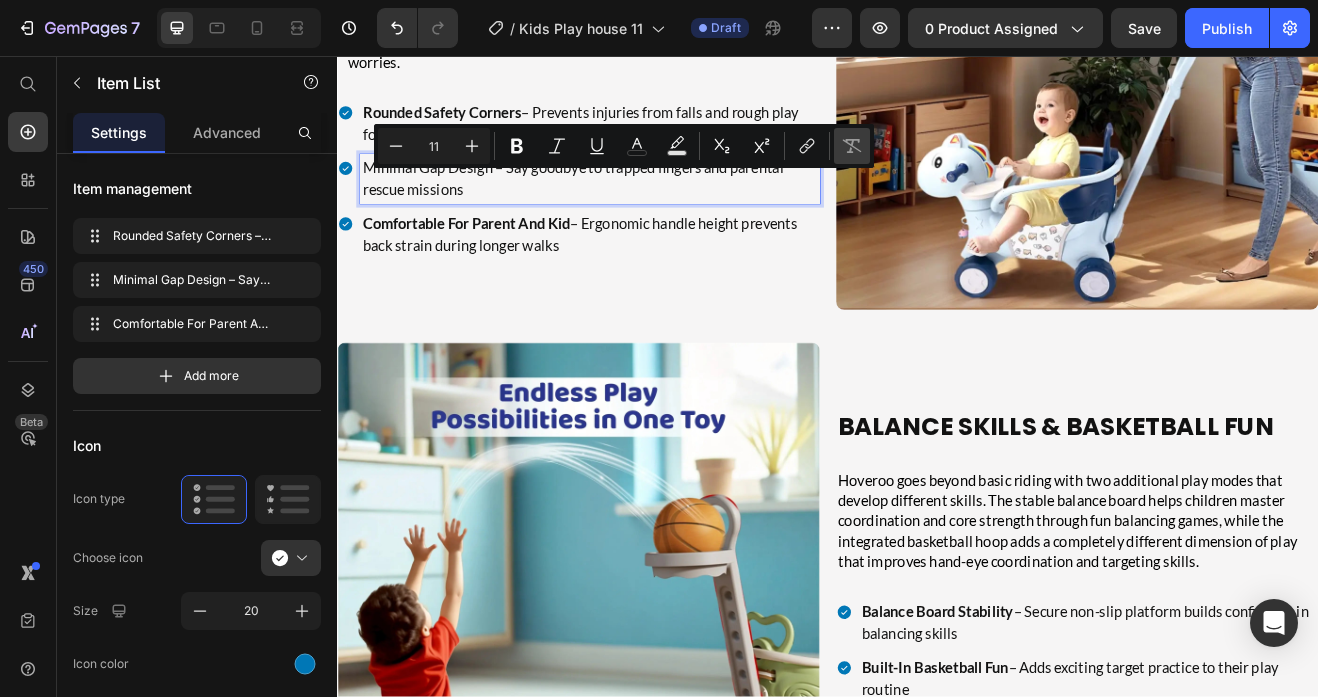 type on "18" 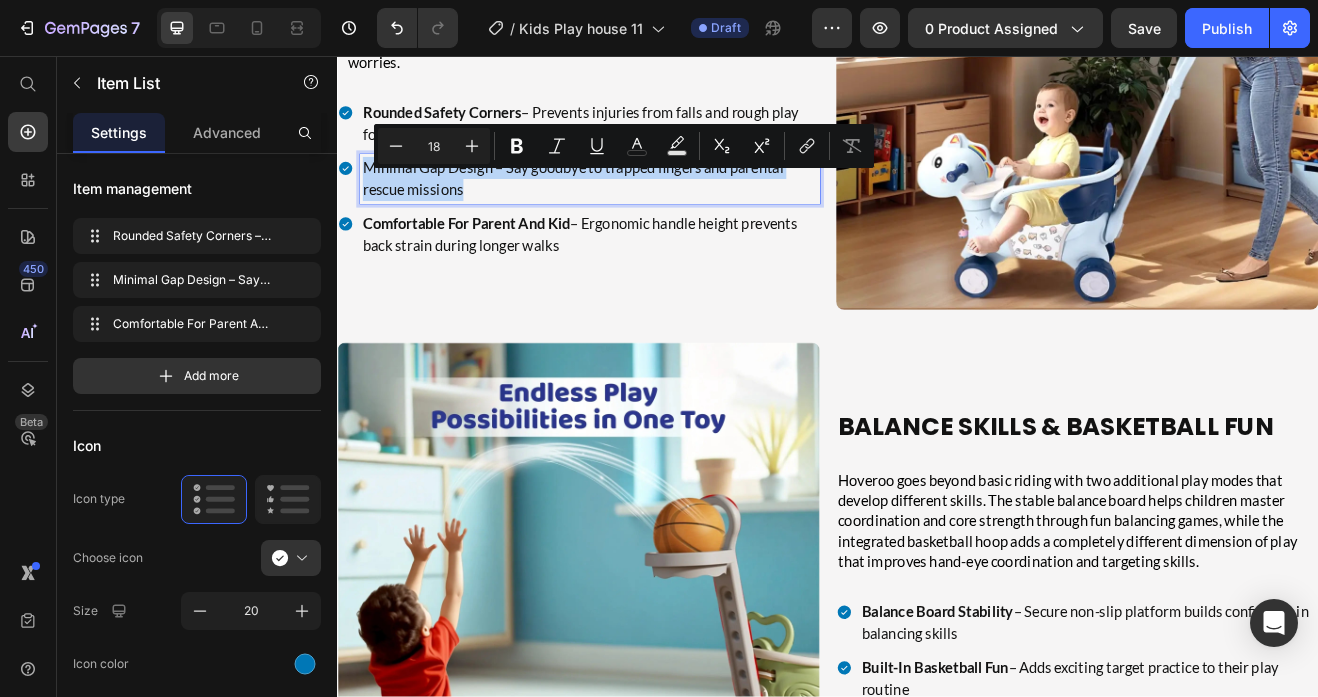 click on "Minimal Gap Design – Say goodbye to trapped fingers and parental rescue missions" at bounding box center [646, 207] 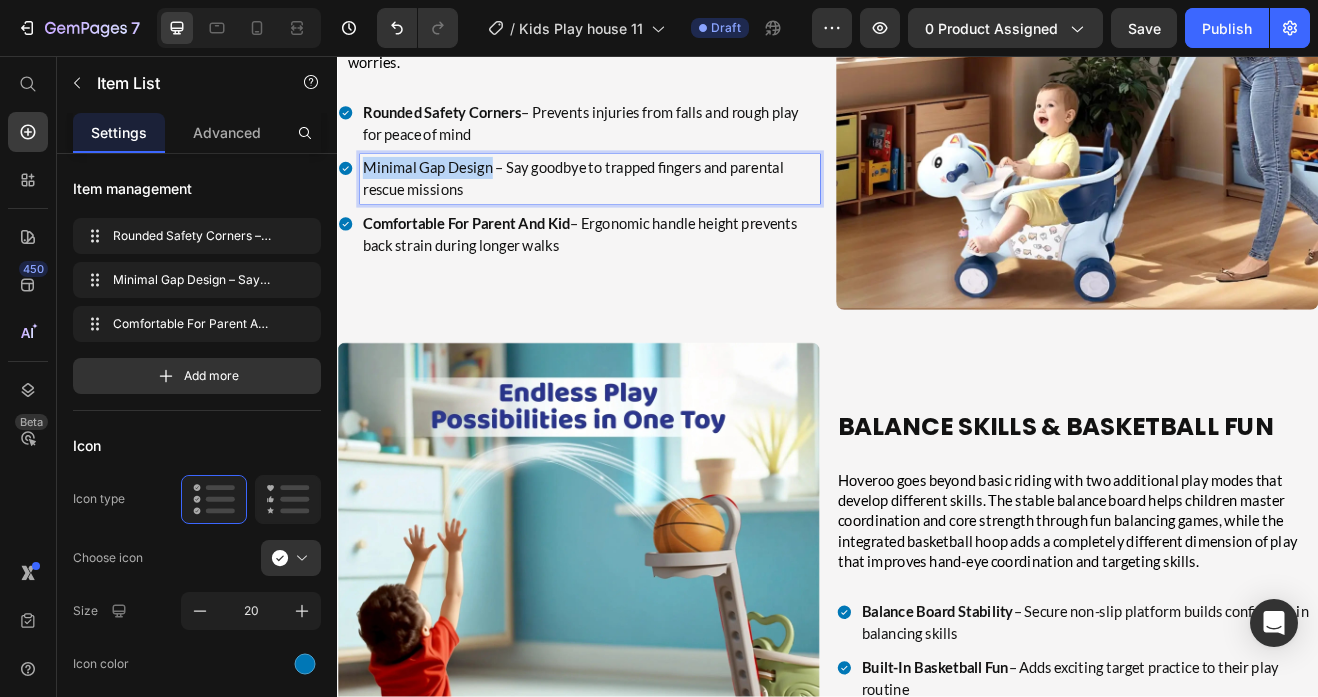 drag, startPoint x: 525, startPoint y: 193, endPoint x: 370, endPoint y: 191, distance: 155.01291 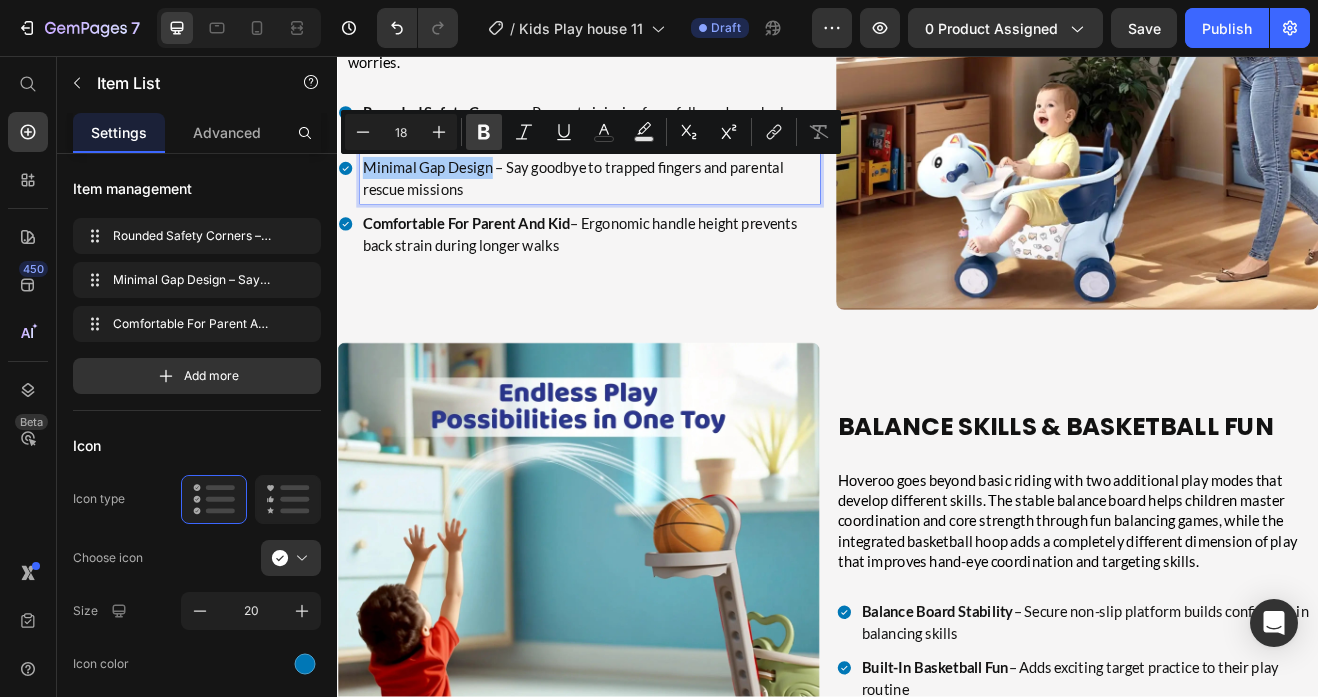click 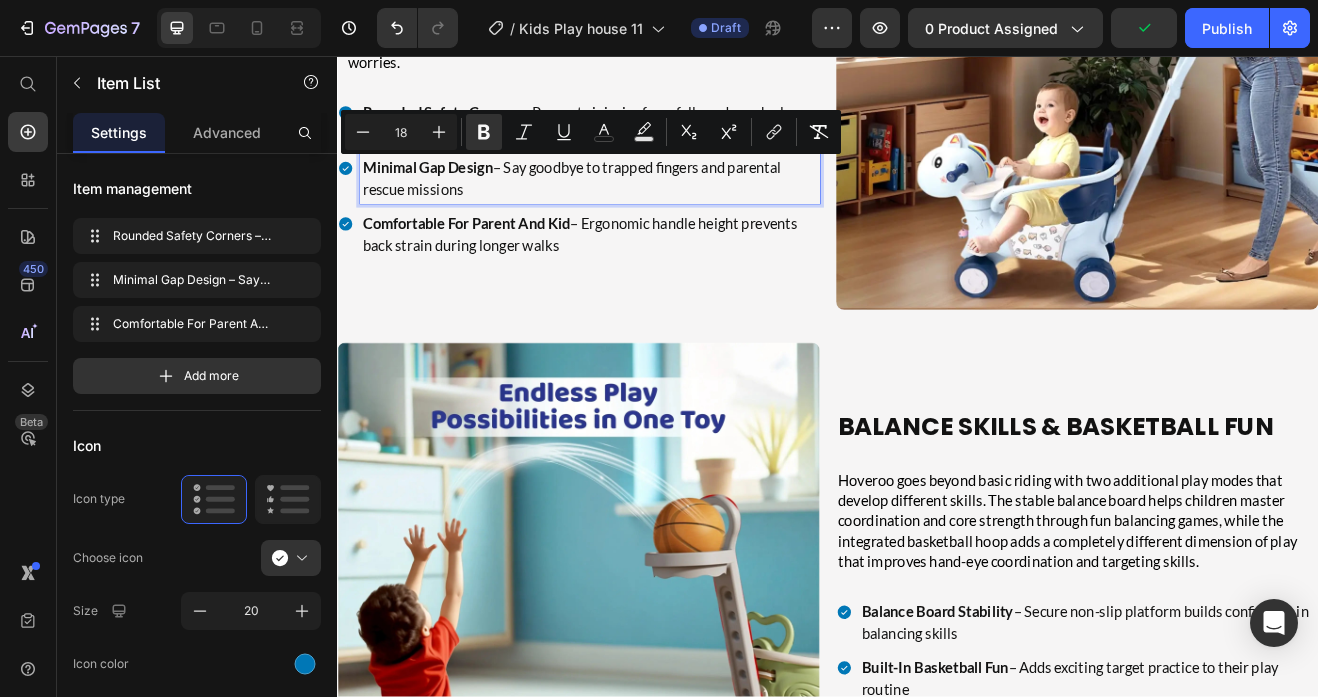 click on "Comfortable For Parent And Kid" at bounding box center (495, 261) 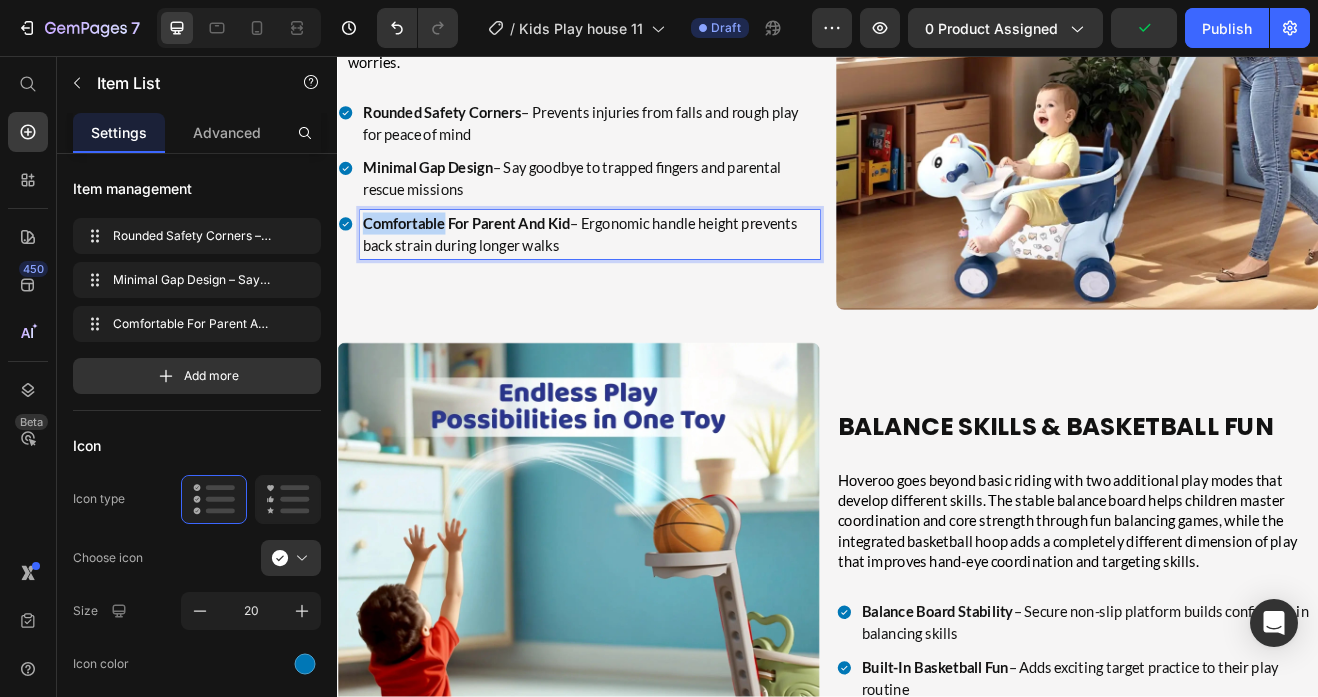 click on "Comfortable For Parent And Kid" at bounding box center (495, 261) 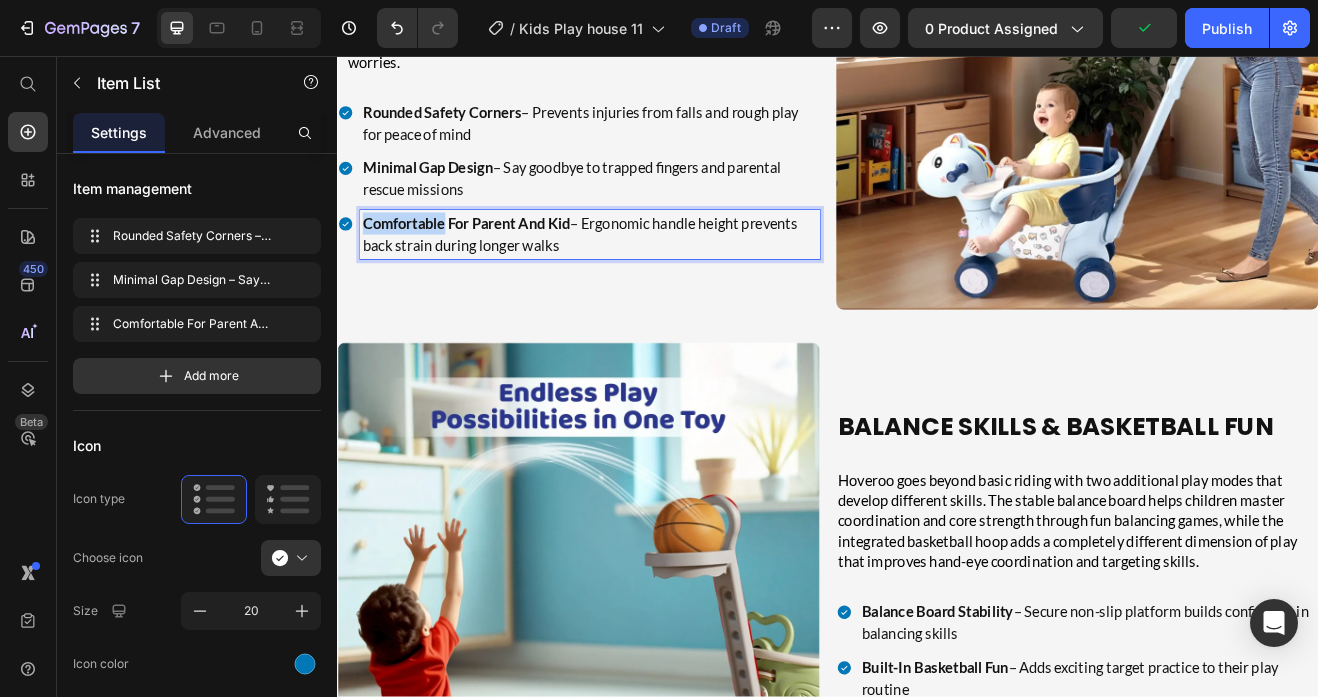 click on "Comfortable For Parent And Kid" at bounding box center (495, 261) 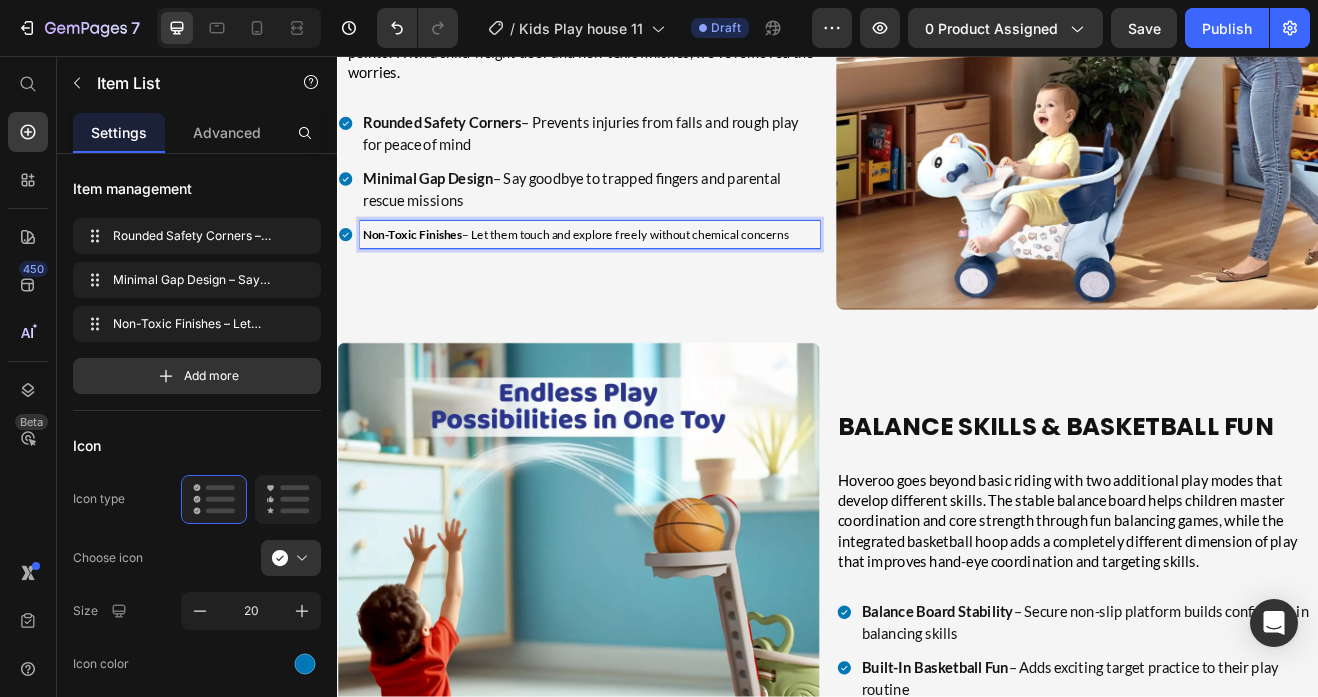 click on "Non-Toxic Finishes" at bounding box center (428, 275) 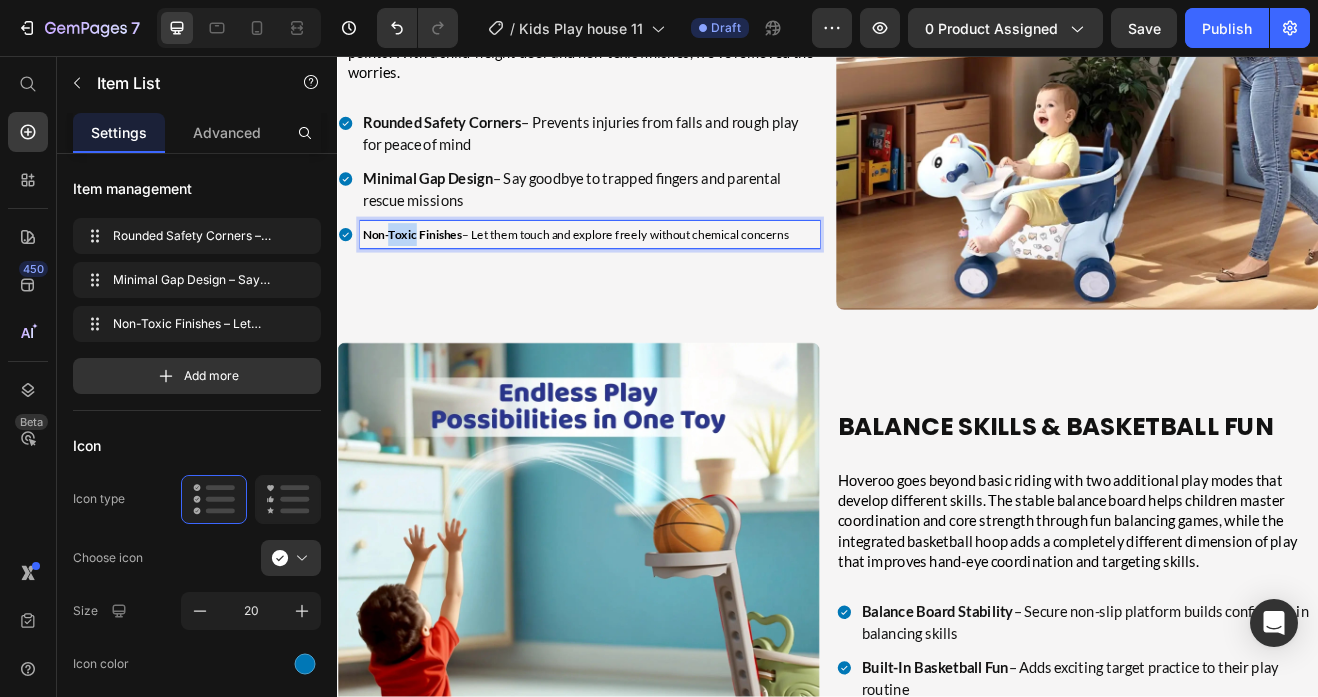 click on "Non-Toxic Finishes" at bounding box center (428, 275) 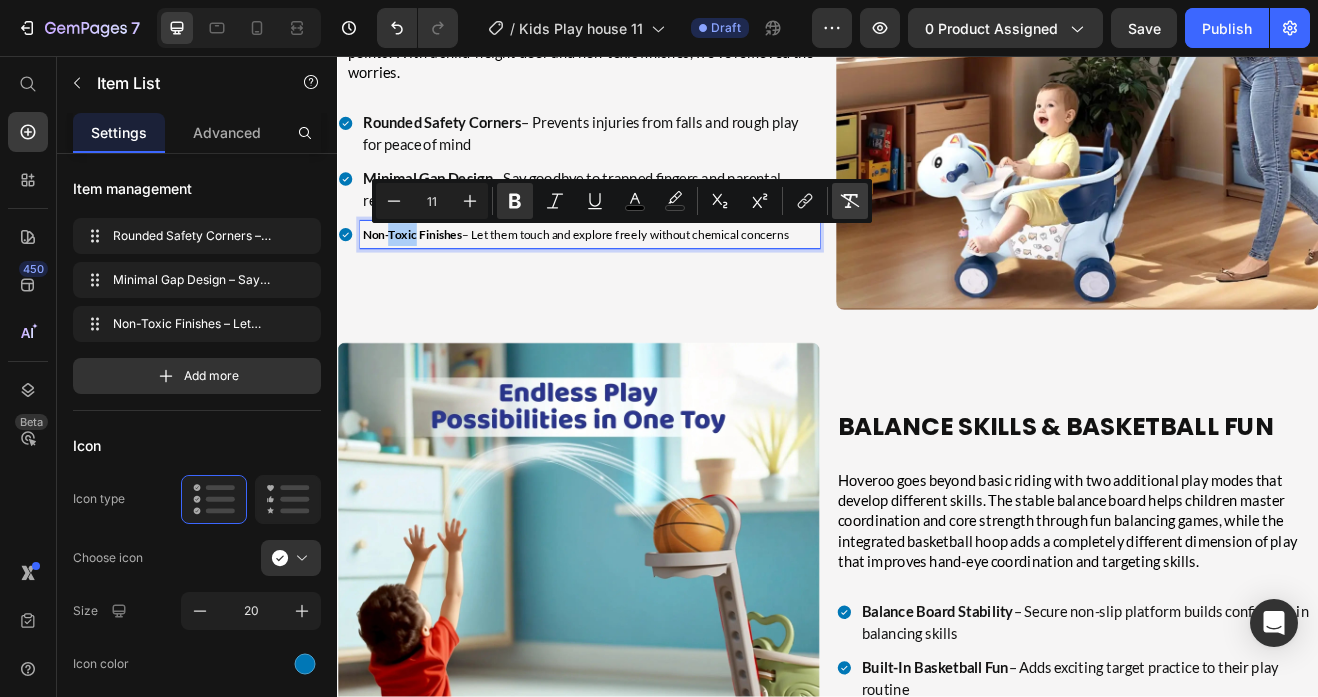 click 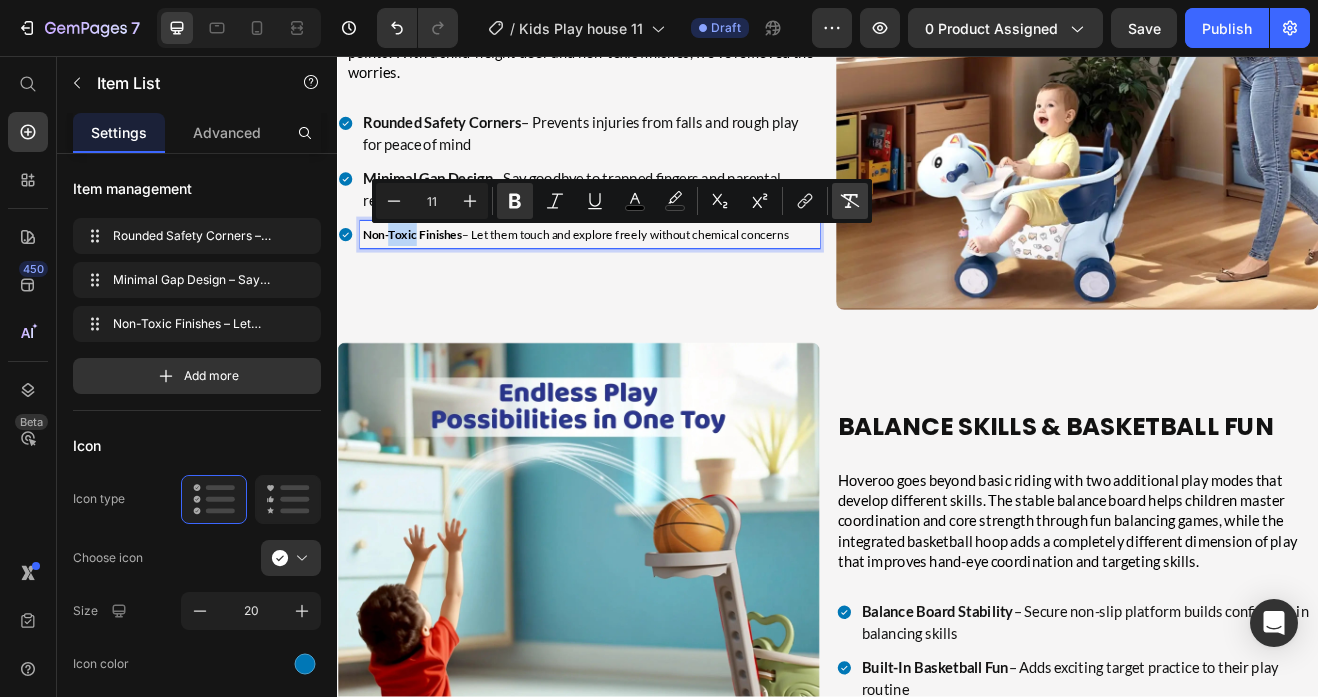 type on "18" 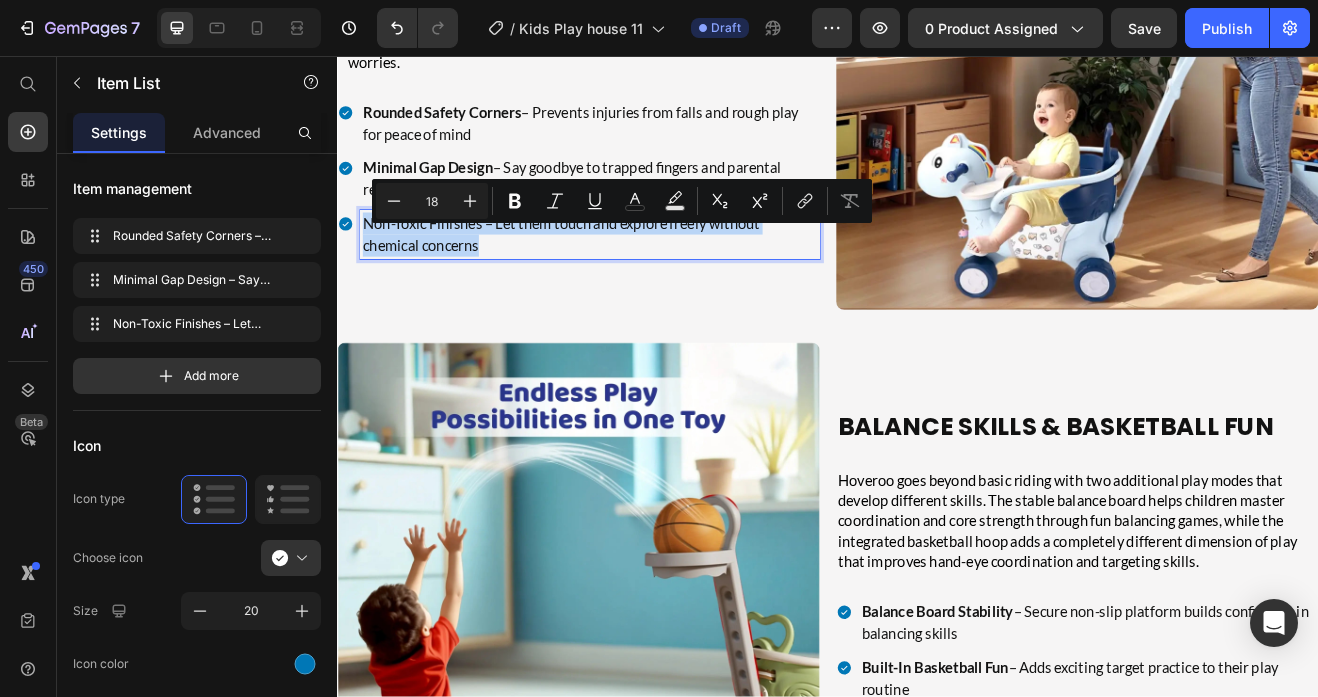 click on "Non-Toxic Finishes – Let them touch and explore freely without chemical concerns" at bounding box center [646, 275] 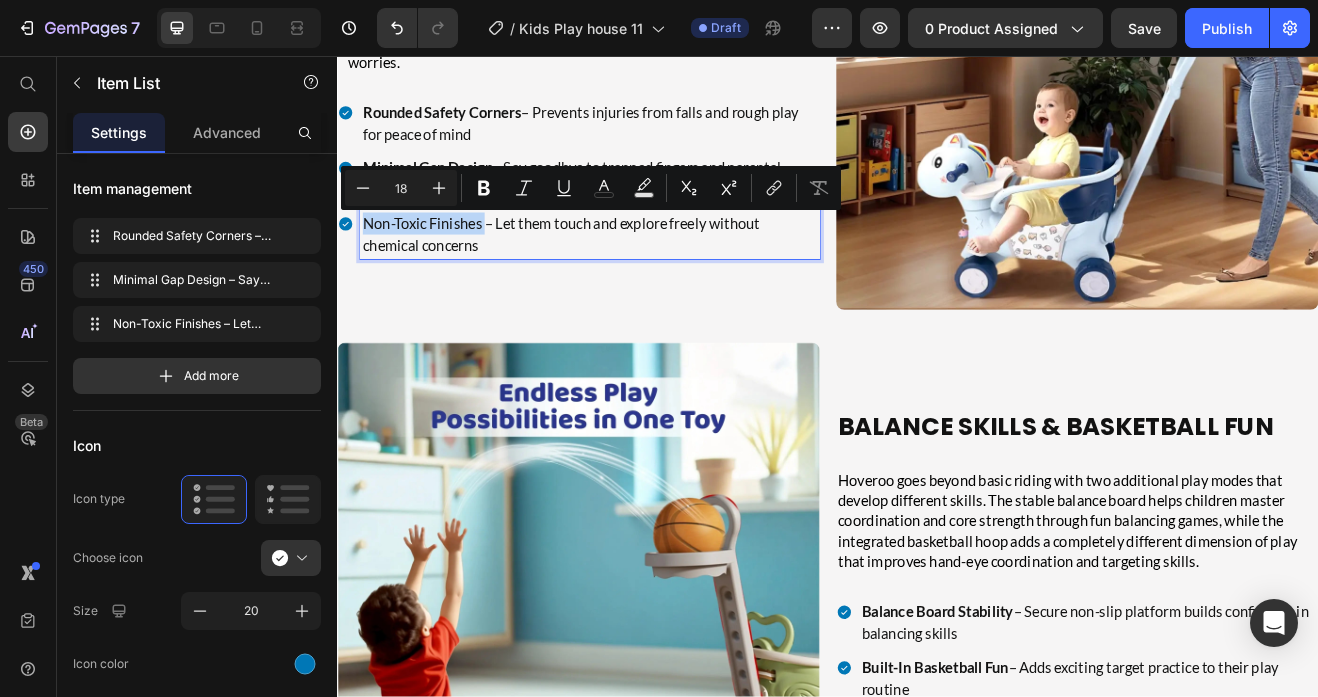 drag, startPoint x: 517, startPoint y: 262, endPoint x: 368, endPoint y: 264, distance: 149.01343 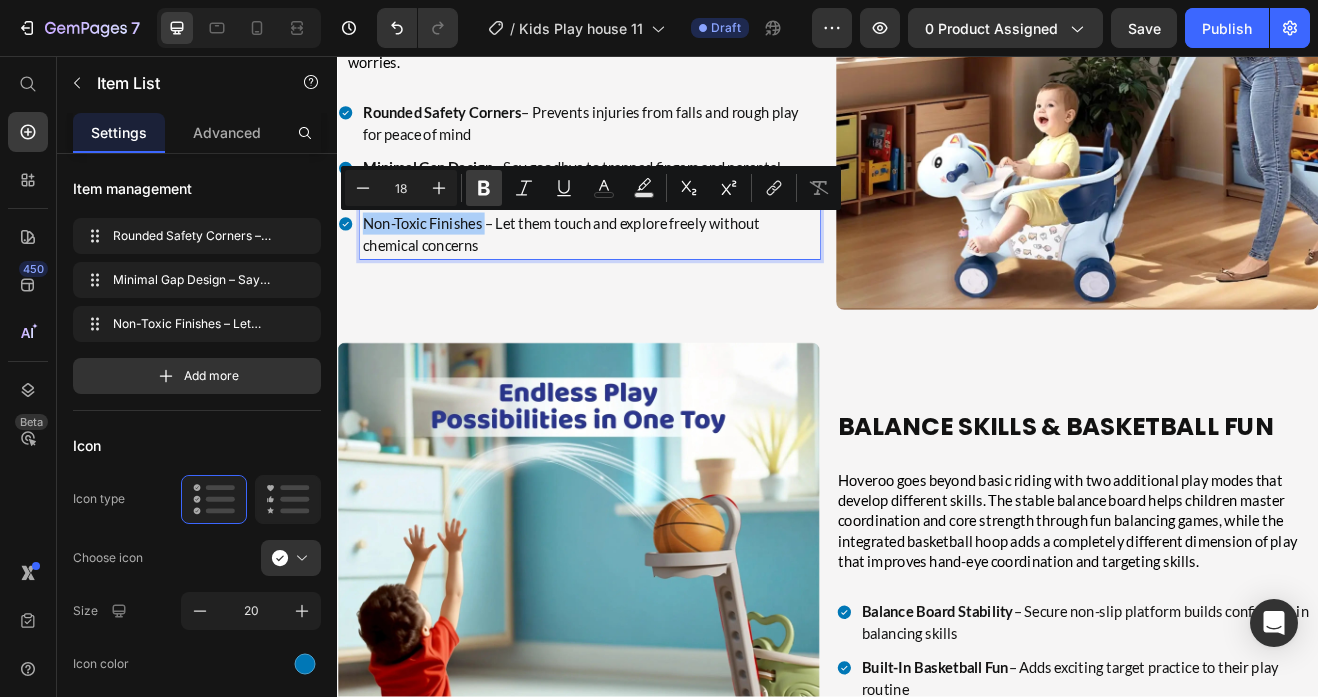 click 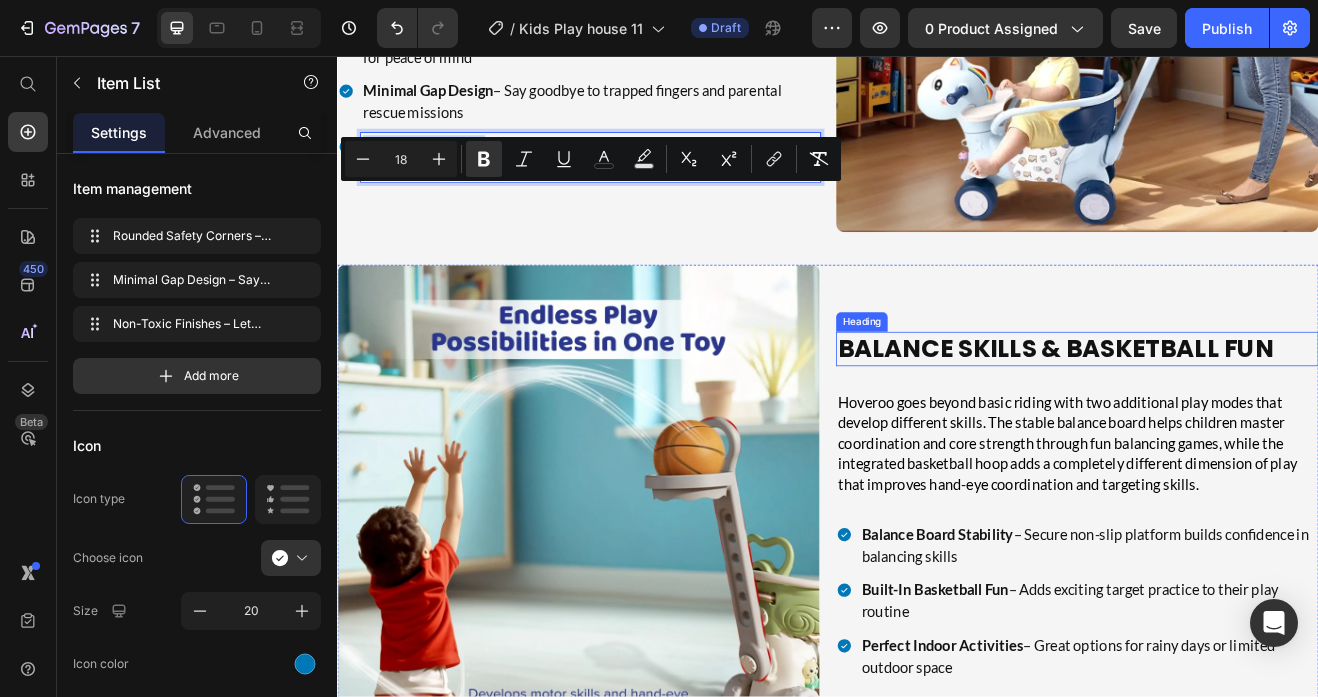 scroll, scrollTop: 4817, scrollLeft: 0, axis: vertical 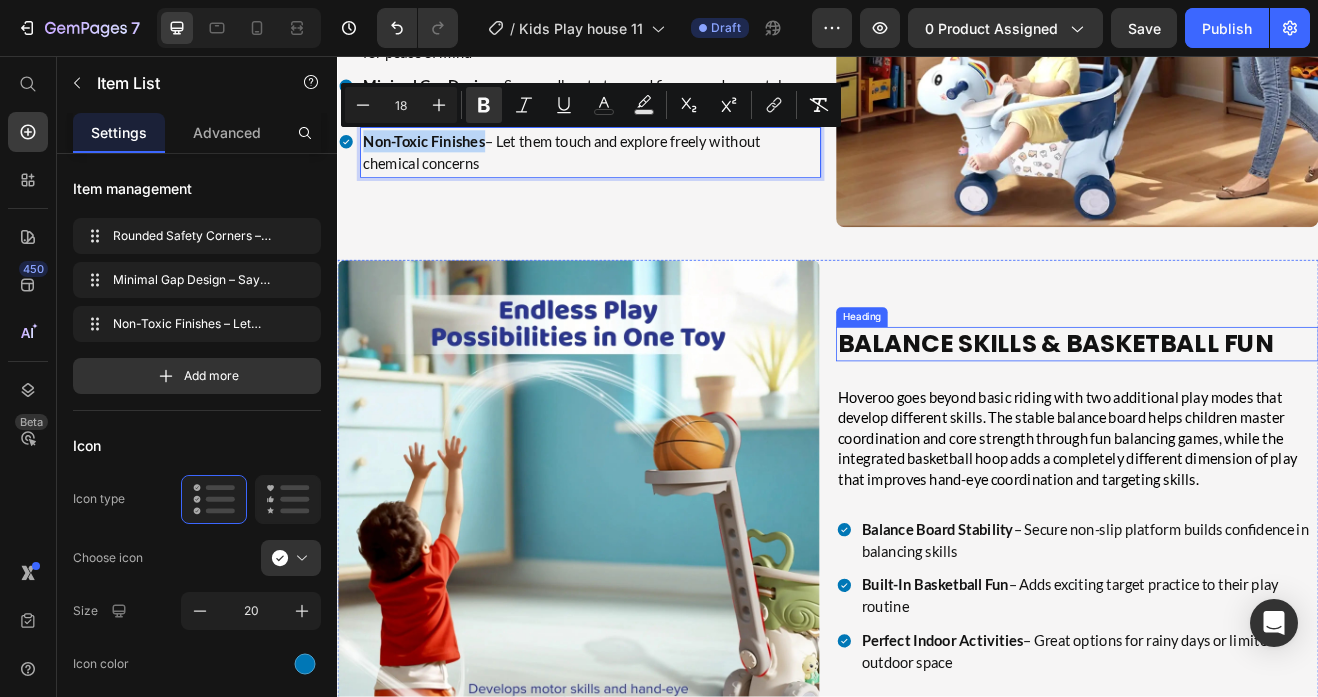 click on "Balance Skills & Basketball Fun" at bounding box center (1239, 409) 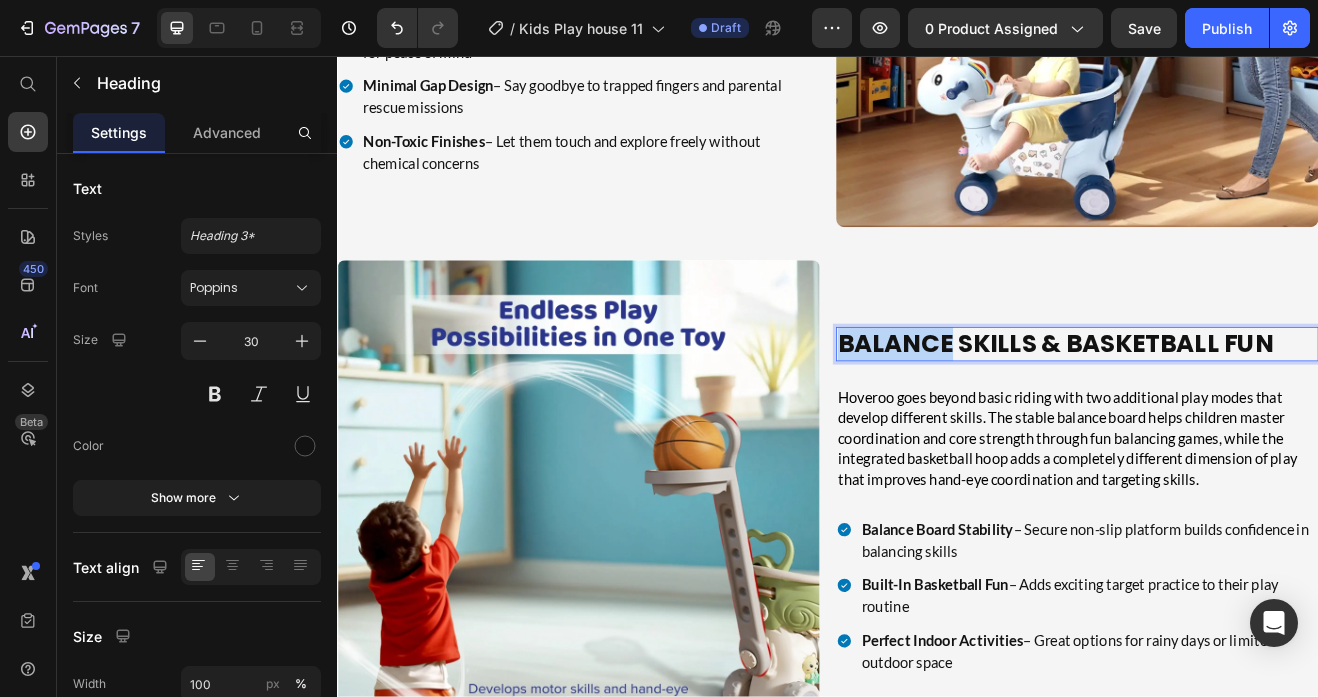 click on "Balance Skills & Basketball Fun" at bounding box center [1239, 409] 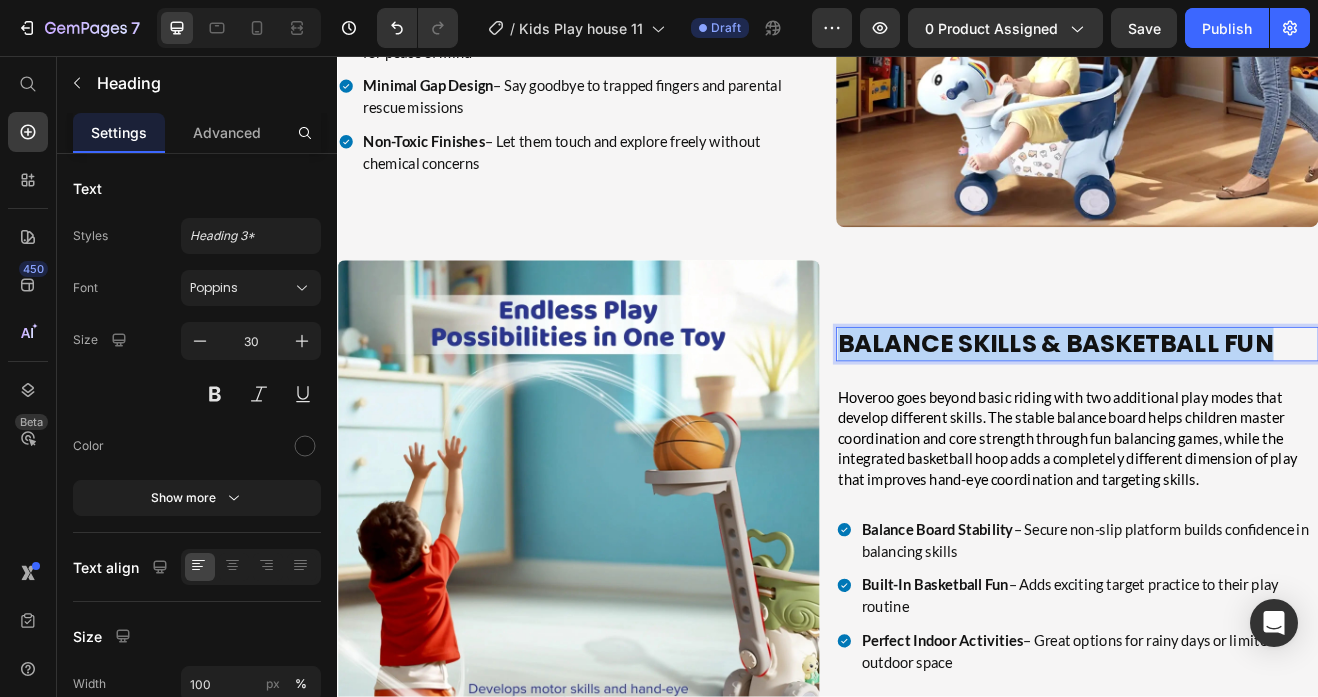 click on "Balance Skills & Basketball Fun" at bounding box center [1239, 409] 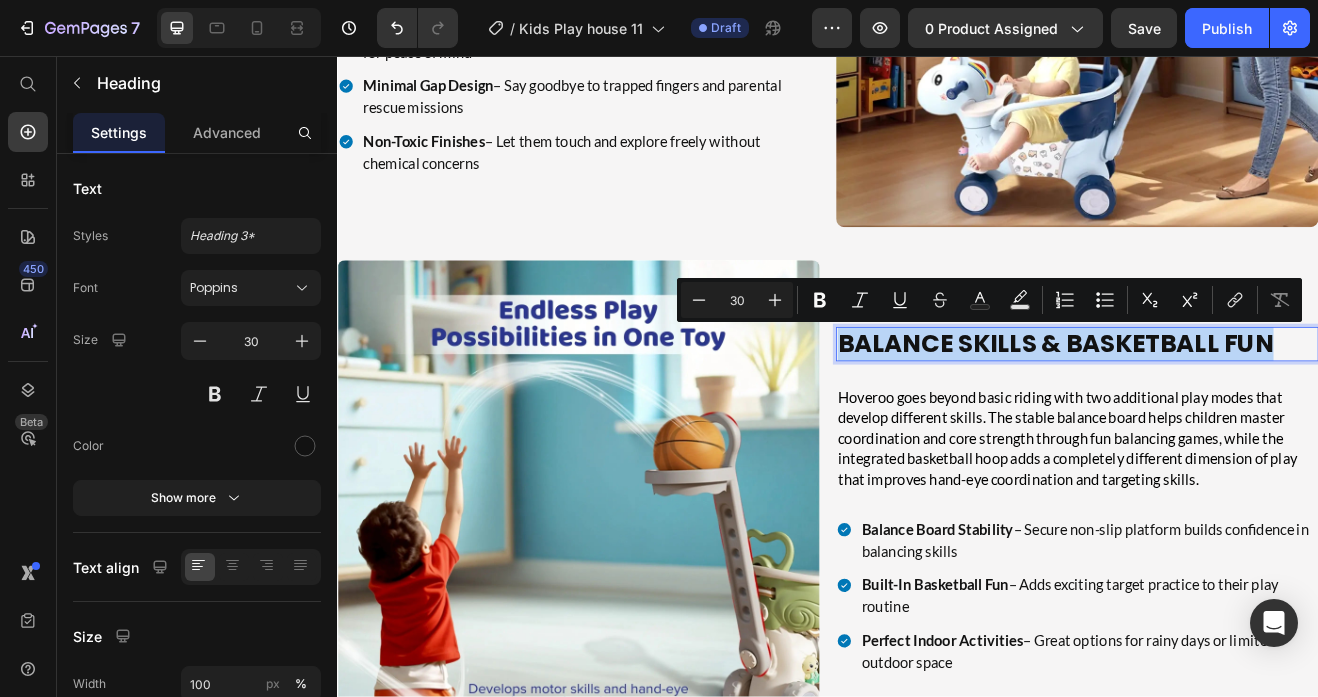 type on "17" 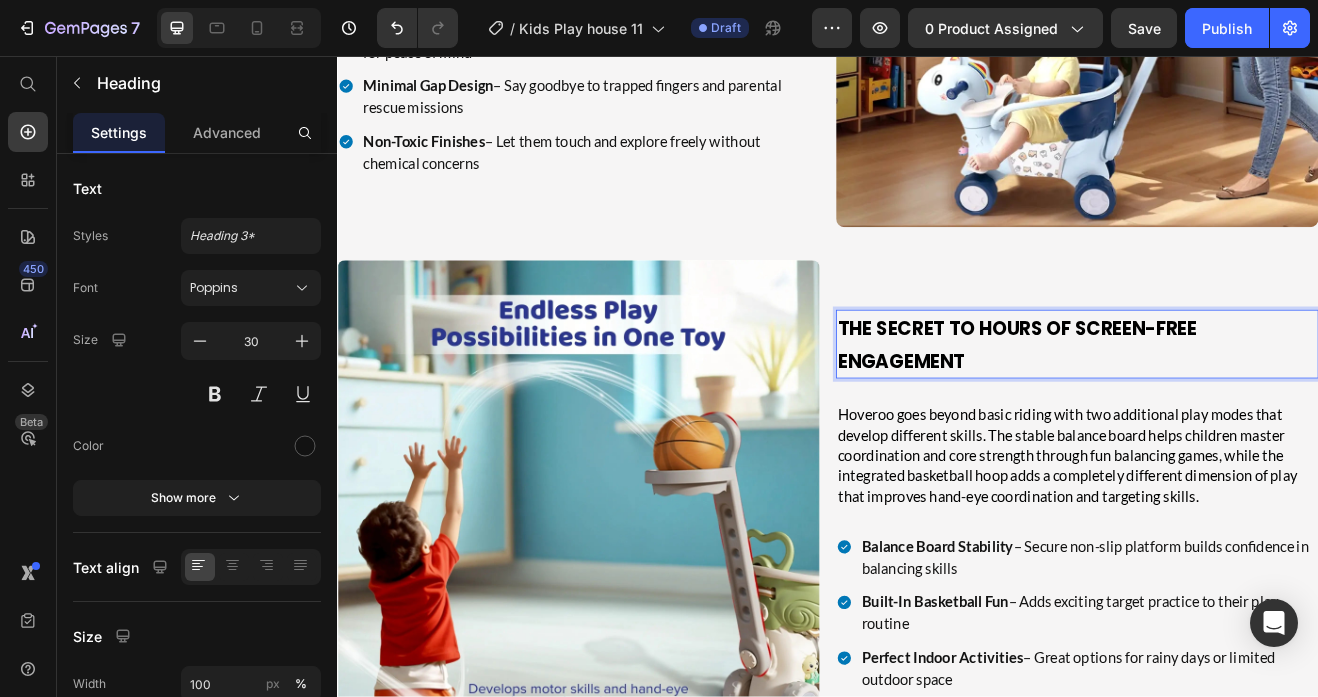 click on "The Secret To Hours Of Screen-Free Engagement" at bounding box center (1168, 410) 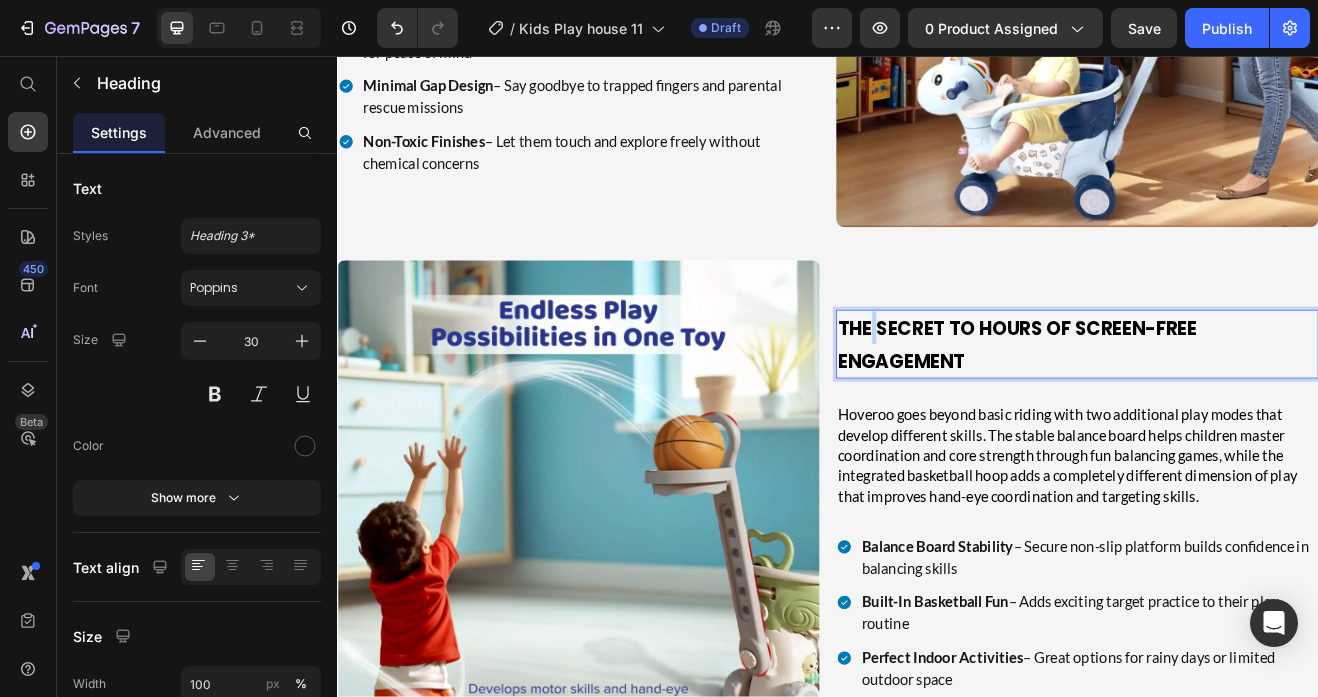click on "The Secret To Hours Of Screen-Free Engagement" at bounding box center (1168, 410) 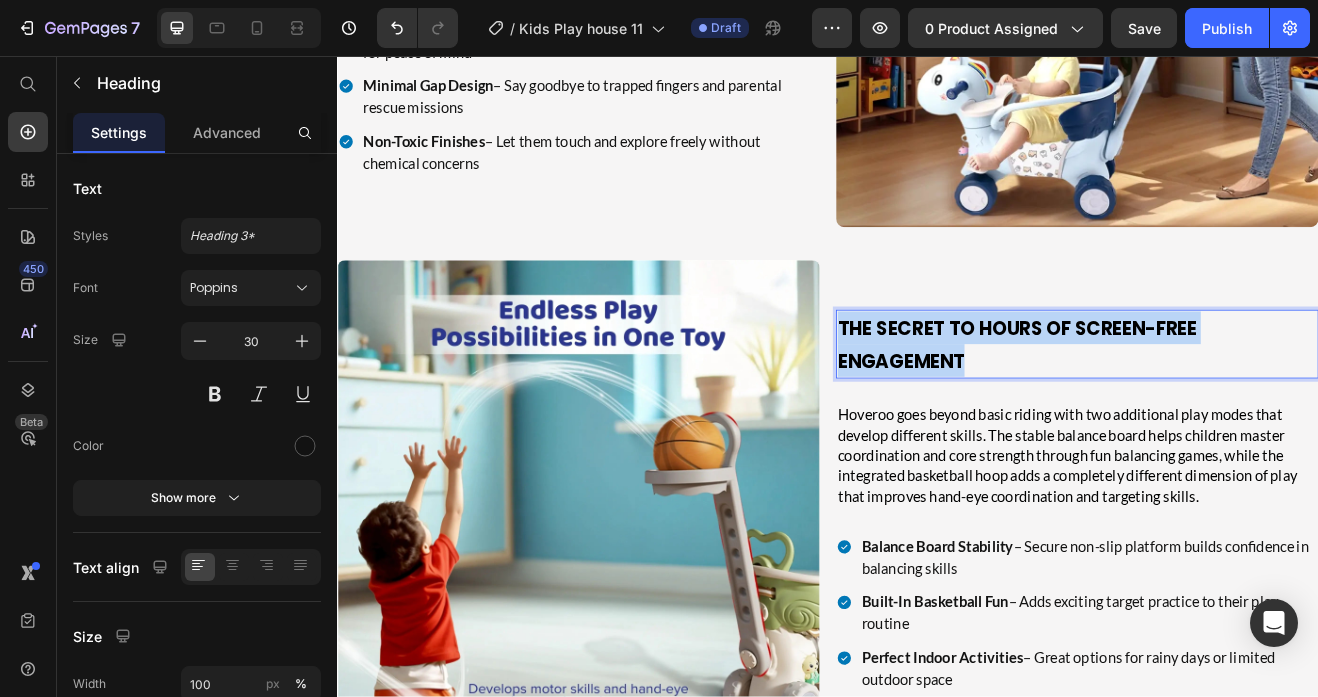 click on "The Secret To Hours Of Screen-Free Engagement" at bounding box center (1168, 410) 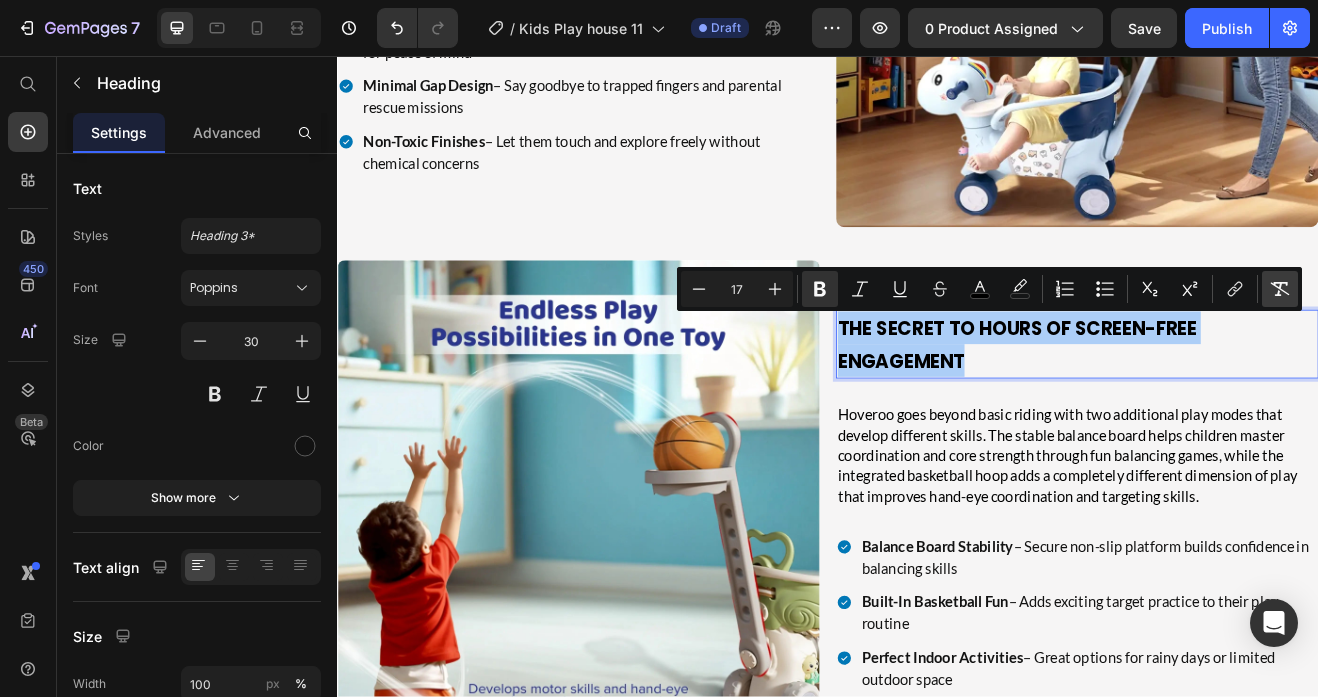 click 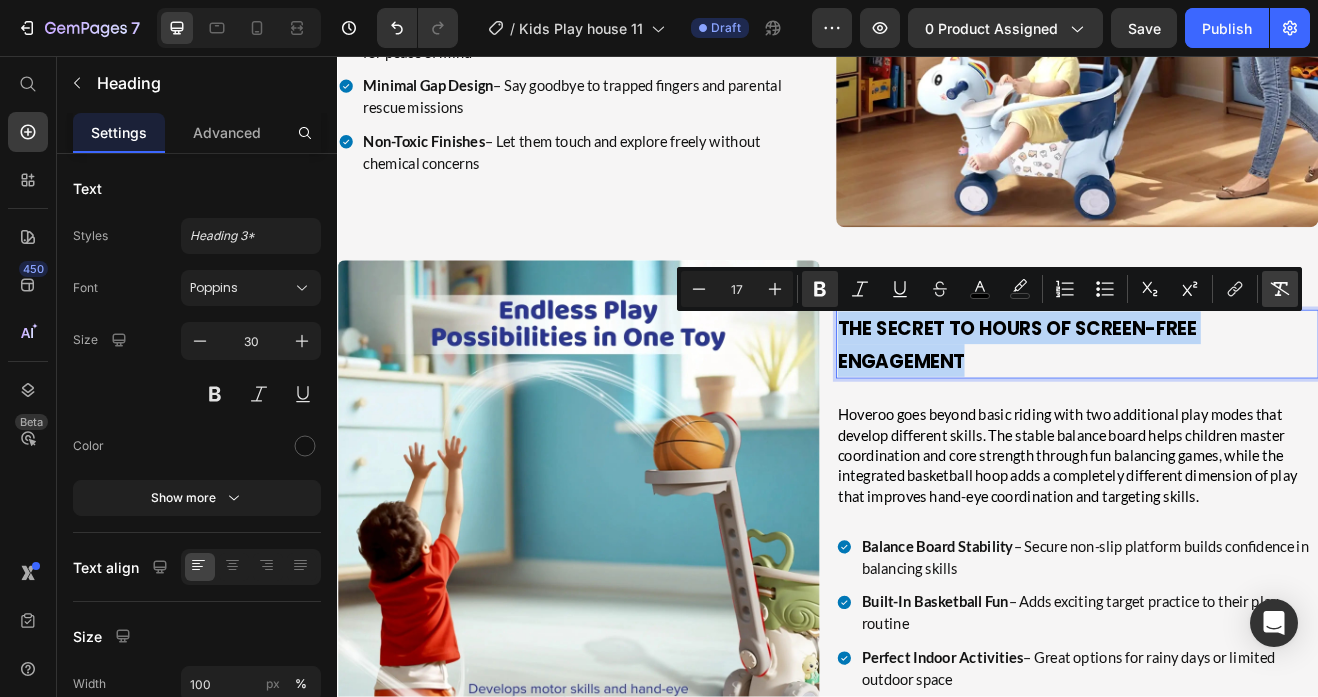 type on "30" 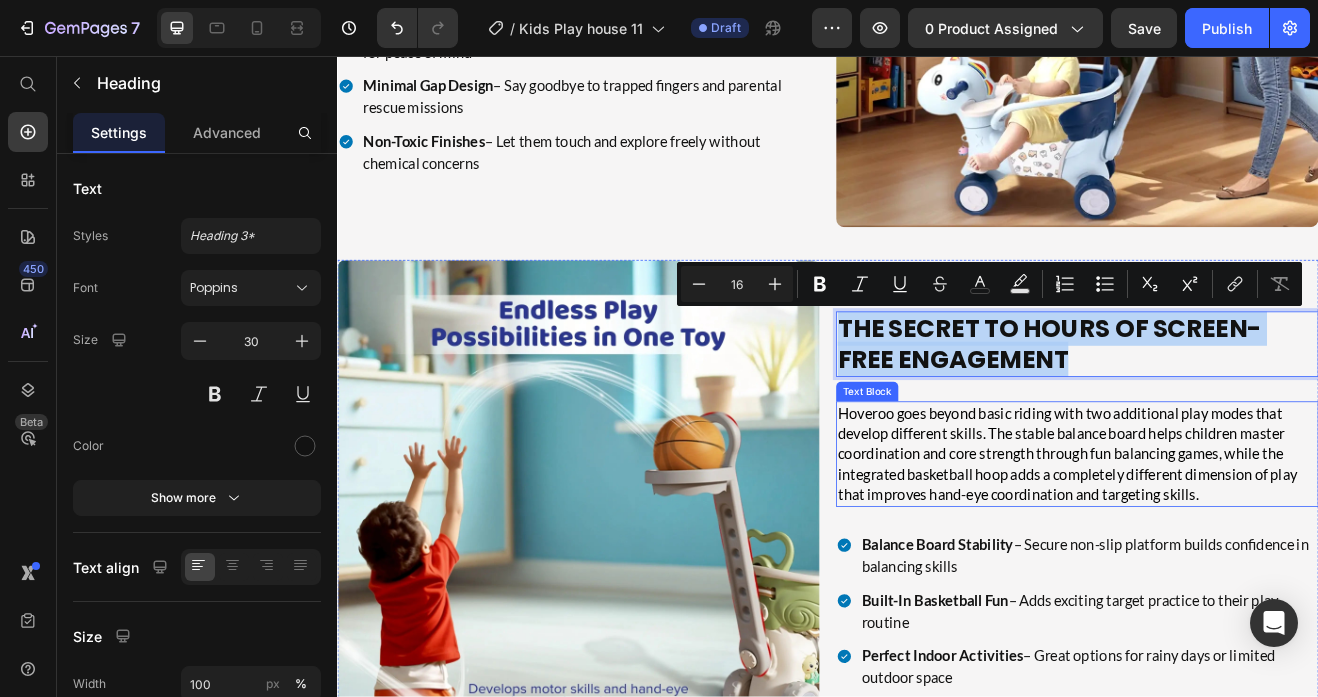 click on "Hoveroo goes beyond basic riding with two additional play modes that develop different skills. The stable balance board helps children master coordination and core strength through fun balancing games, while the integrated basketball hoop adds a completely different dimension of play that improves hand-eye coordination and targeting skills." at bounding box center (1242, 543) 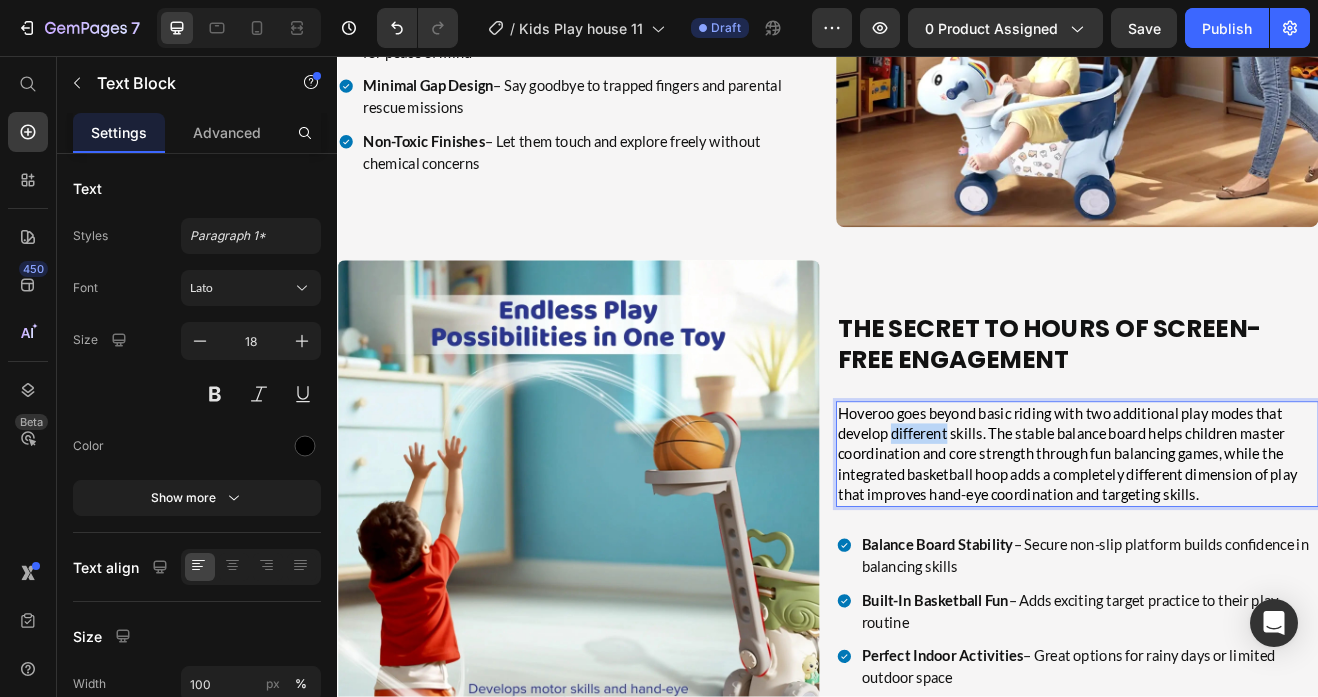 click on "Hoveroo goes beyond basic riding with two additional play modes that develop different skills. The stable balance board helps children master coordination and core strength through fun balancing games, while the integrated basketball hoop adds a completely different dimension of play that improves hand-eye coordination and targeting skills." at bounding box center (1242, 543) 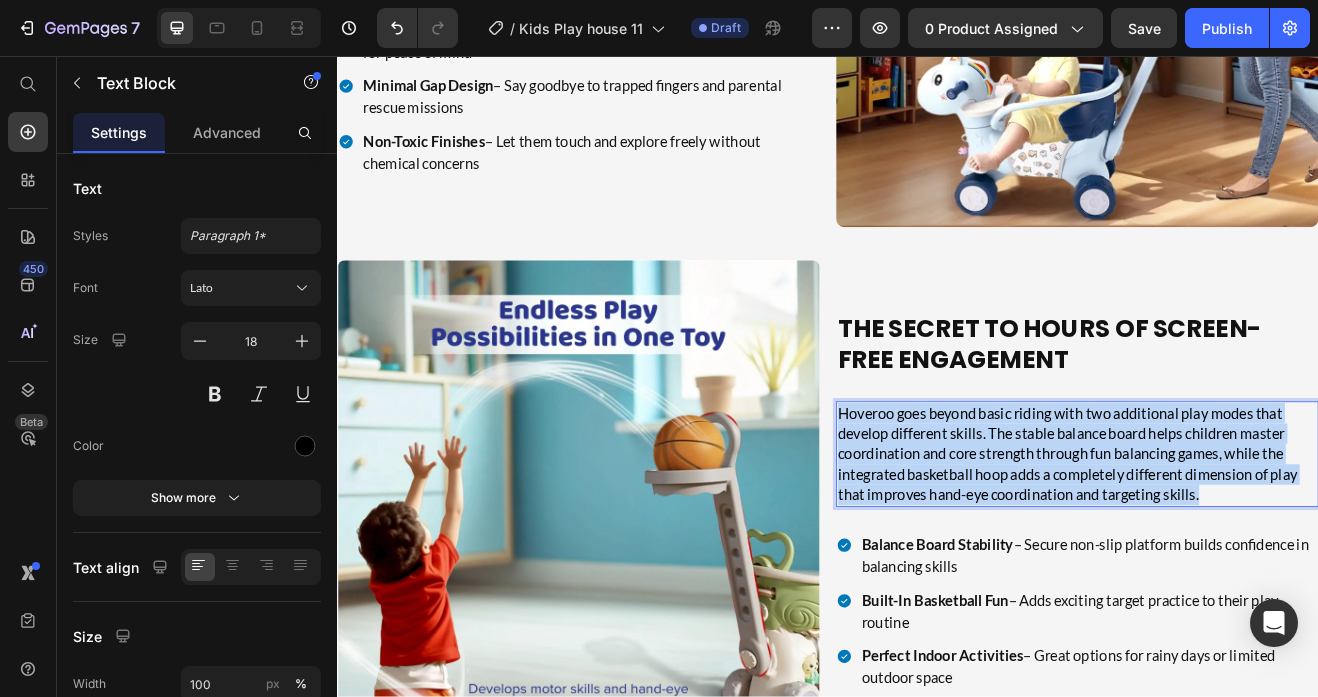 click on "Hoveroo goes beyond basic riding with two additional play modes that develop different skills. The stable balance board helps children master coordination and core strength through fun balancing games, while the integrated basketball hoop adds a completely different dimension of play that improves hand-eye coordination and targeting skills." at bounding box center (1242, 543) 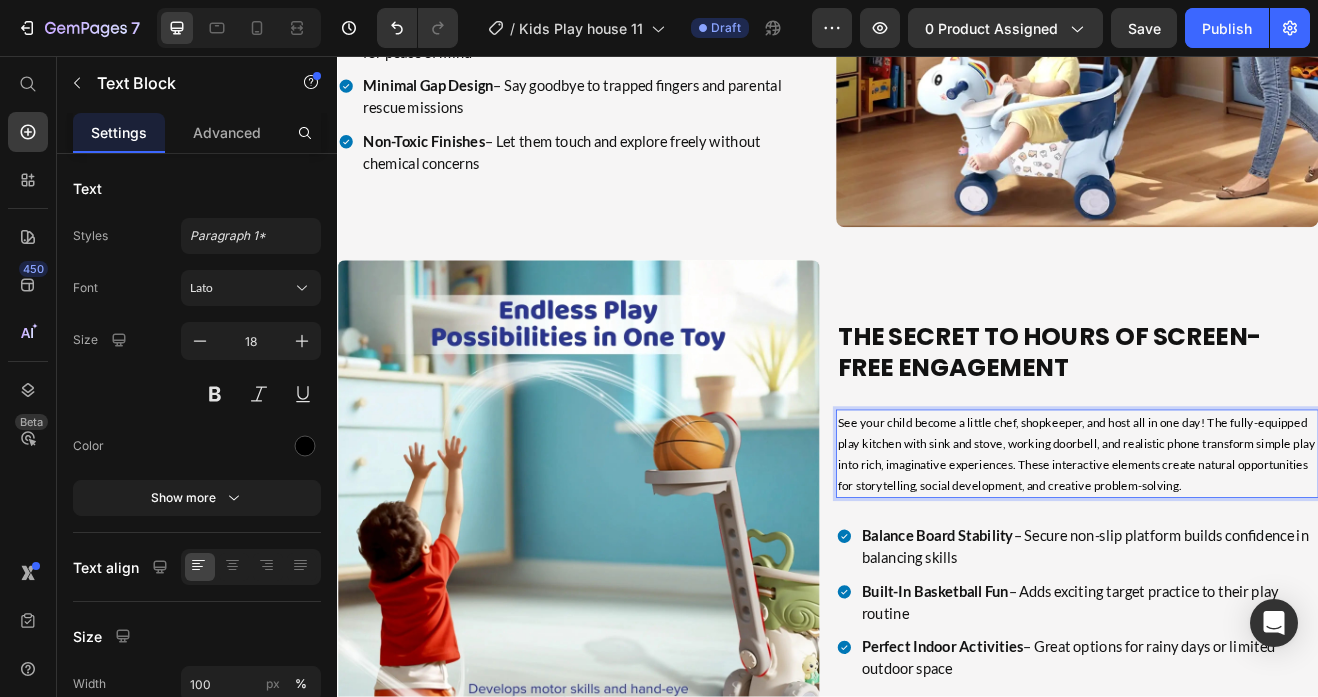 click on "See your child become a little chef, shopkeeper, and host all in one day! The fully-equipped play kitchen with sink and stove, working doorbell, and realistic phone transform simple play into rich, imaginative experiences. These interactive elements create natural opportunities for storytelling, social development, and creative problem-solving." at bounding box center (1241, 543) 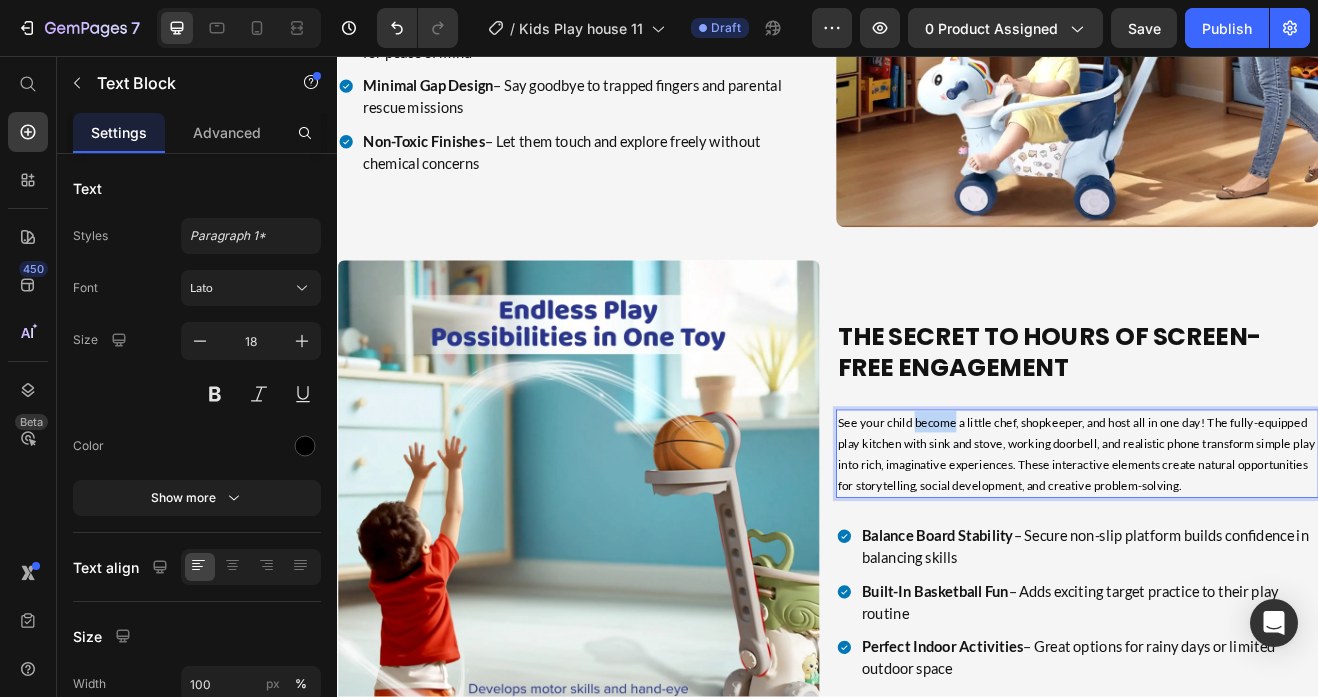 click on "See your child become a little chef, shopkeeper, and host all in one day! The fully-equipped play kitchen with sink and stove, working doorbell, and realistic phone transform simple play into rich, imaginative experiences. These interactive elements create natural opportunities for storytelling, social development, and creative problem-solving." at bounding box center (1241, 543) 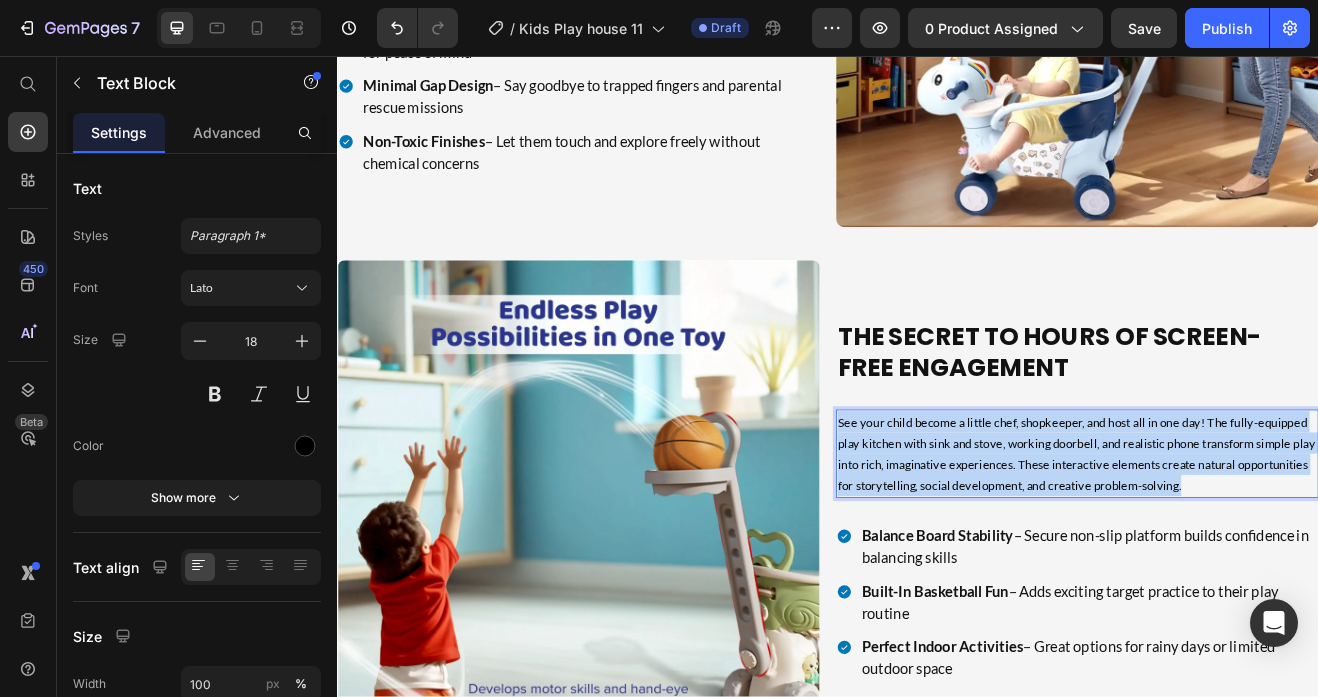 click on "See your child become a little chef, shopkeeper, and host all in one day! The fully-equipped play kitchen with sink and stove, working doorbell, and realistic phone transform simple play into rich, imaginative experiences. These interactive elements create natural opportunities for storytelling, social development, and creative problem-solving." at bounding box center [1241, 543] 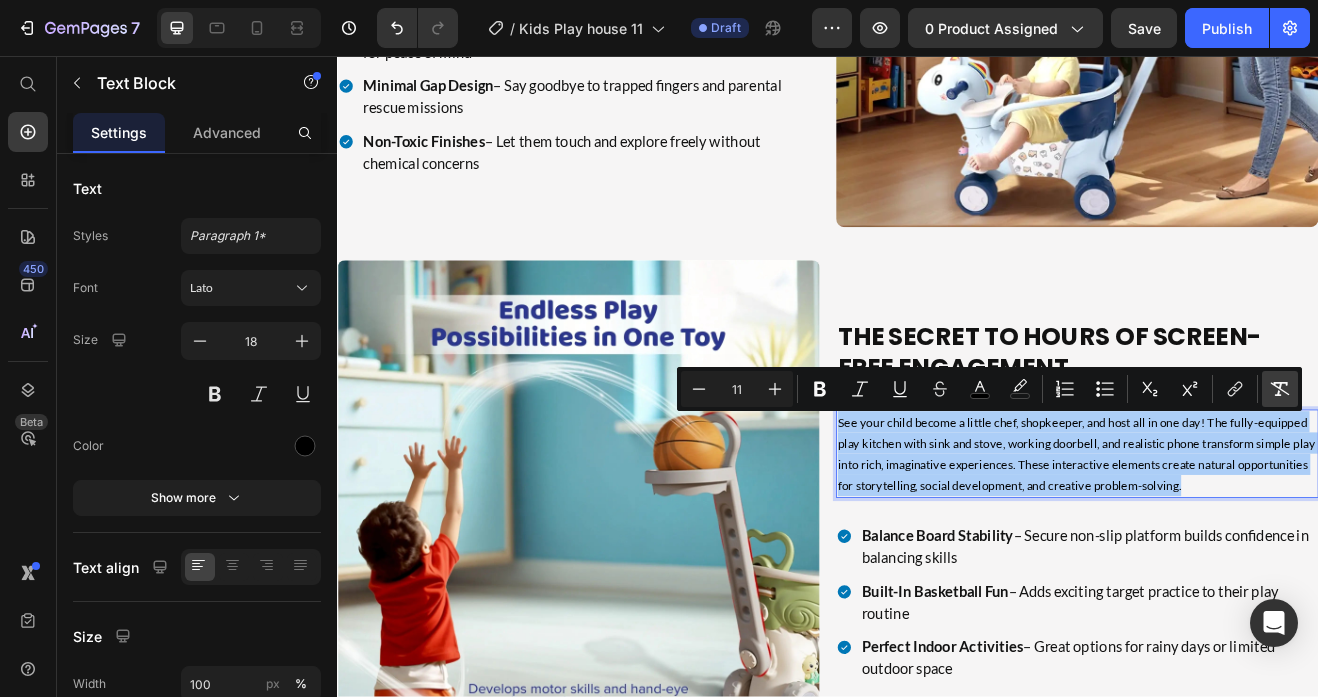 click 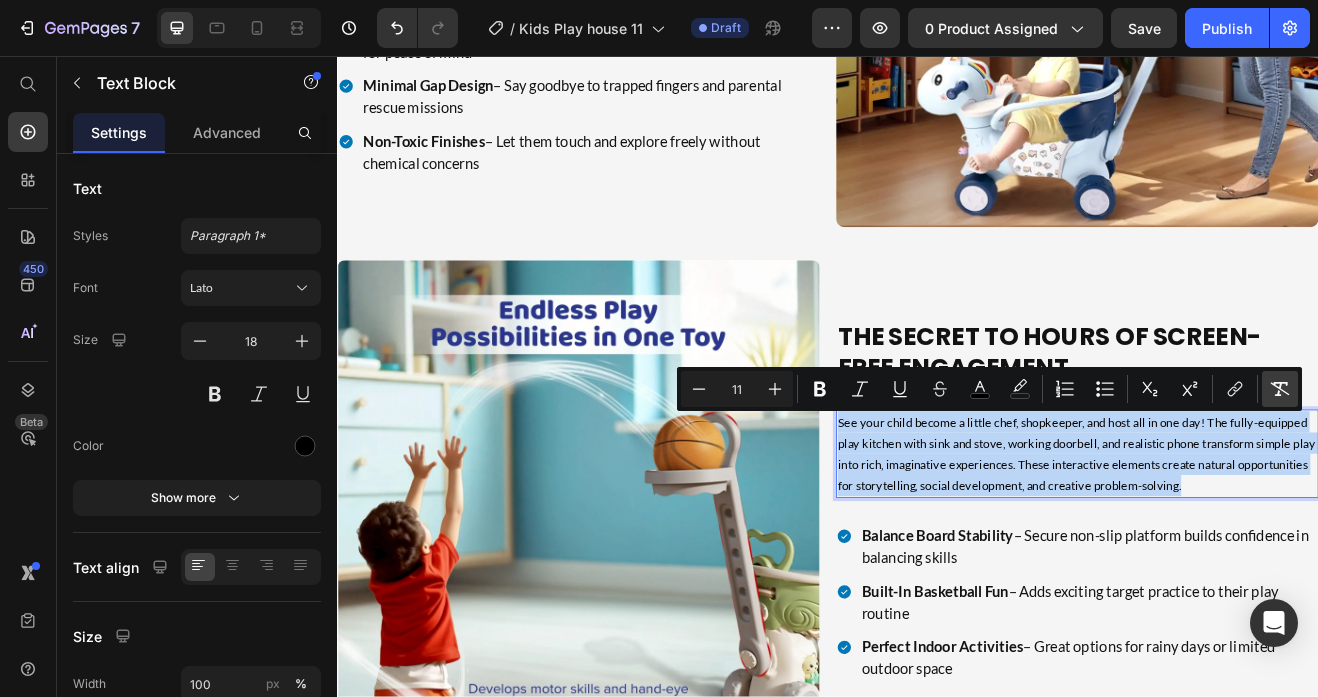 type on "18" 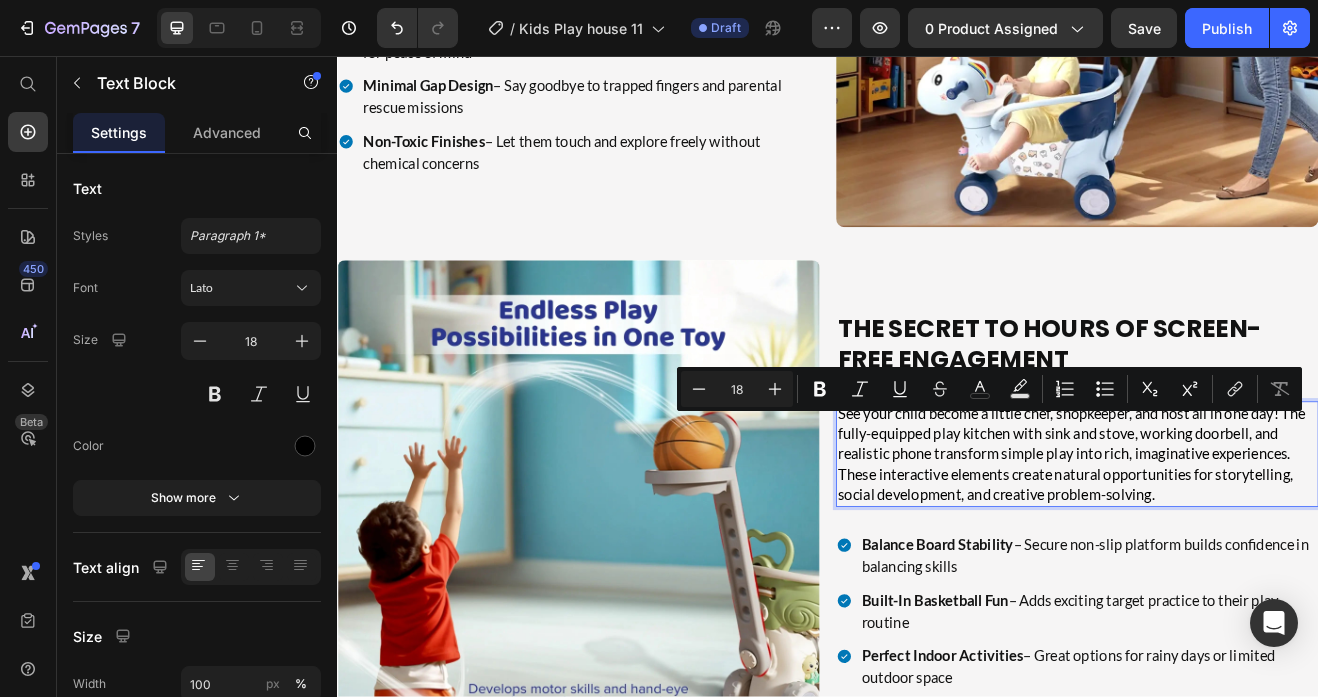 click on "See your child become a little chef, shopkeeper, and host all in one day! The fully-equipped play kitchen with sink and stove, working doorbell, and realistic phone transform simple play into rich, imaginative experiences. These interactive elements create natural opportunities for storytelling, social development, and creative problem-solving." at bounding box center [1242, 543] 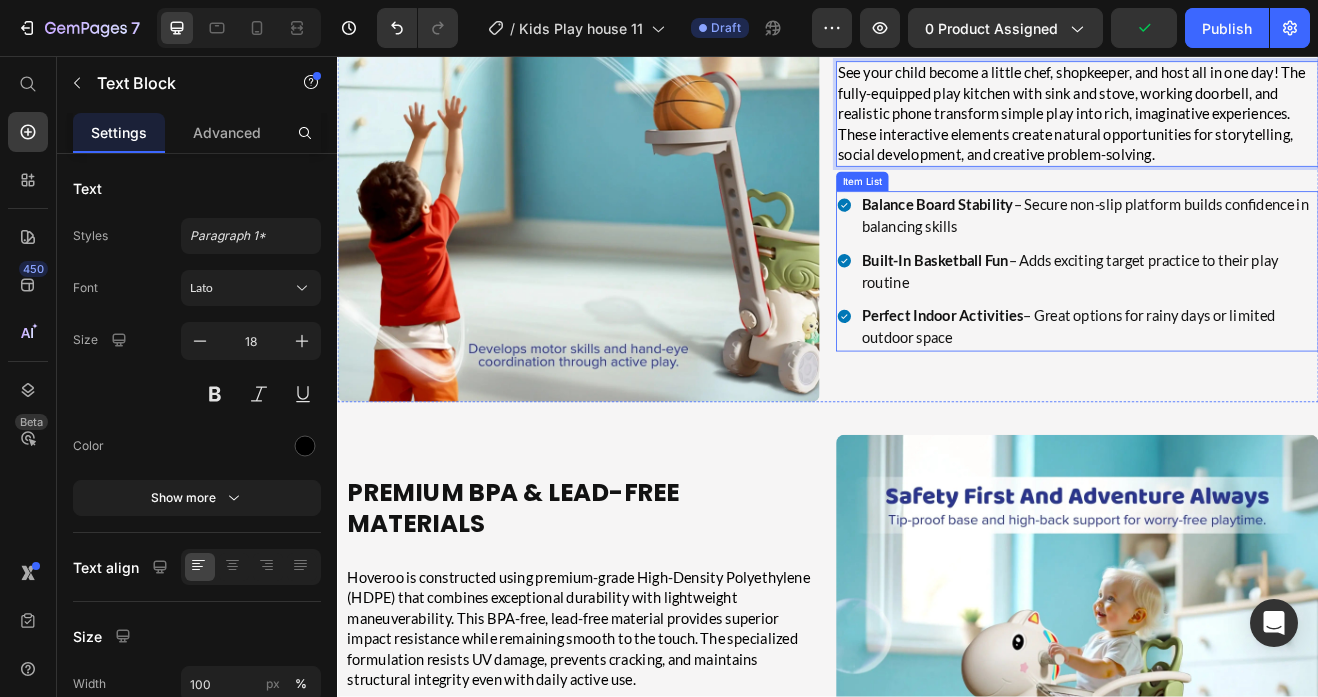 scroll, scrollTop: 5230, scrollLeft: 0, axis: vertical 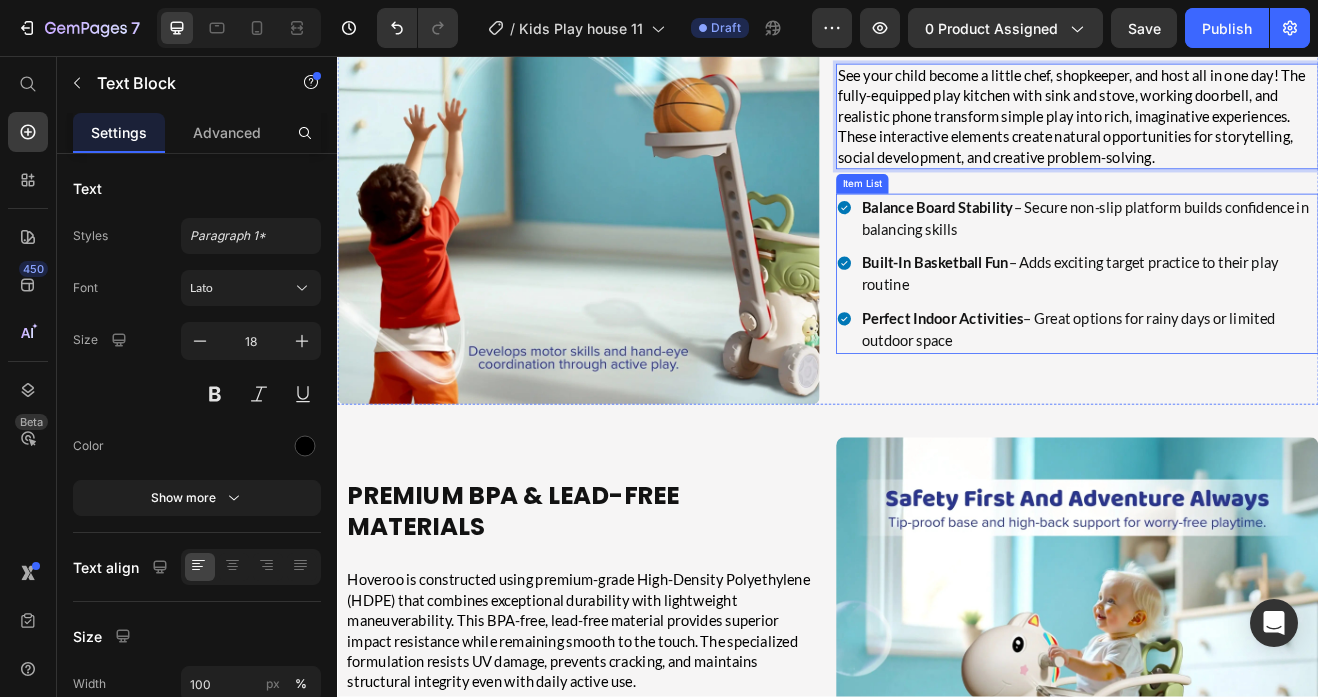 click on "Balance Board Stability" at bounding box center [1071, 241] 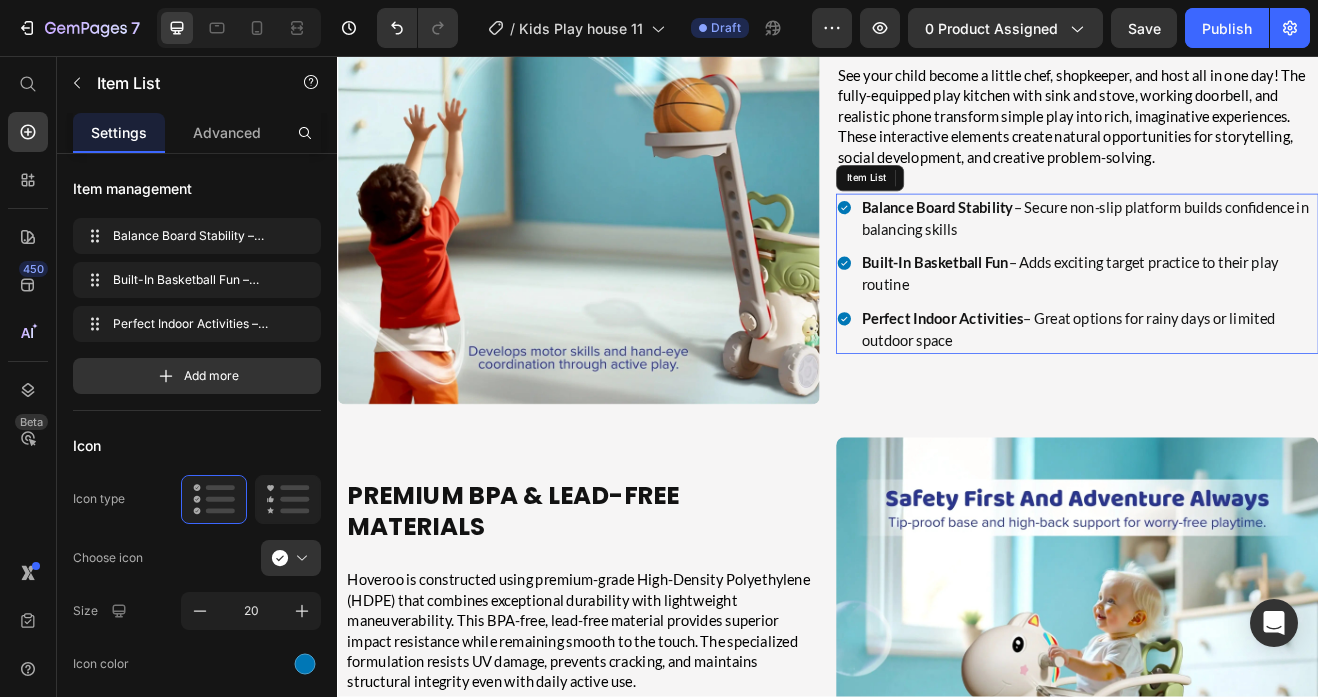 click on "Balance Board Stability" at bounding box center (1071, 241) 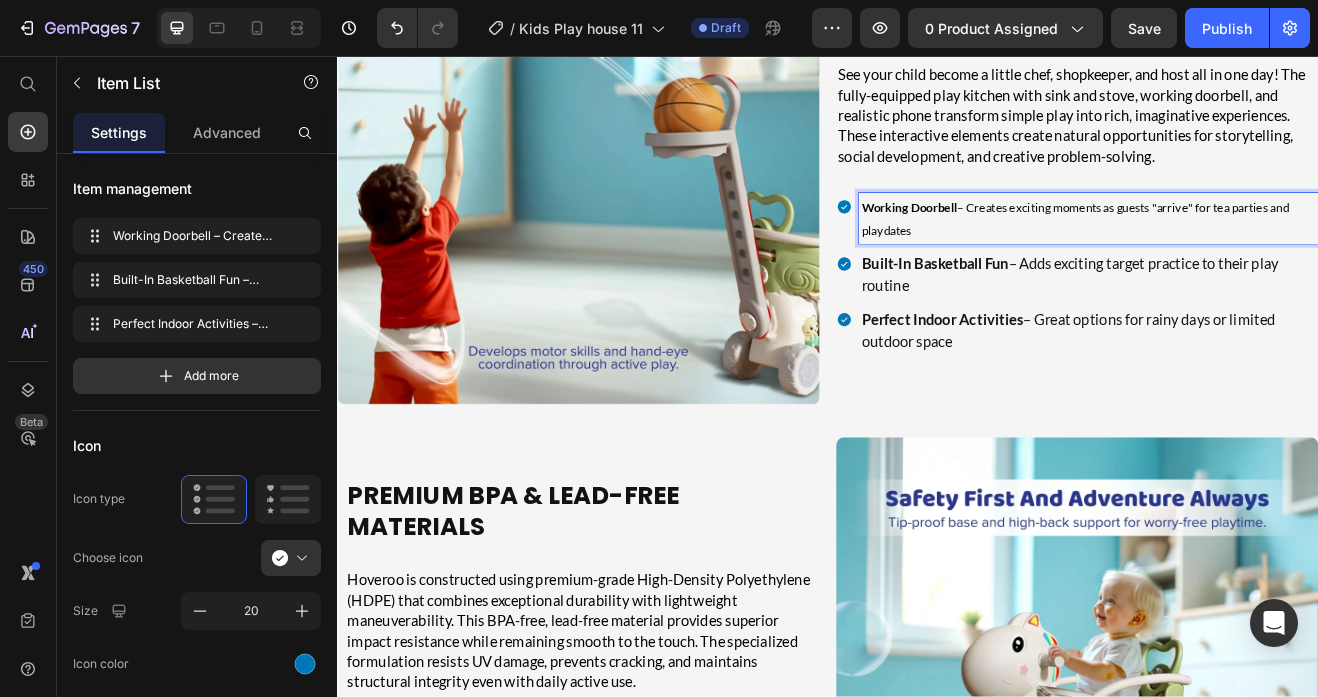 click on "Working Doorbell" at bounding box center (1036, 241) 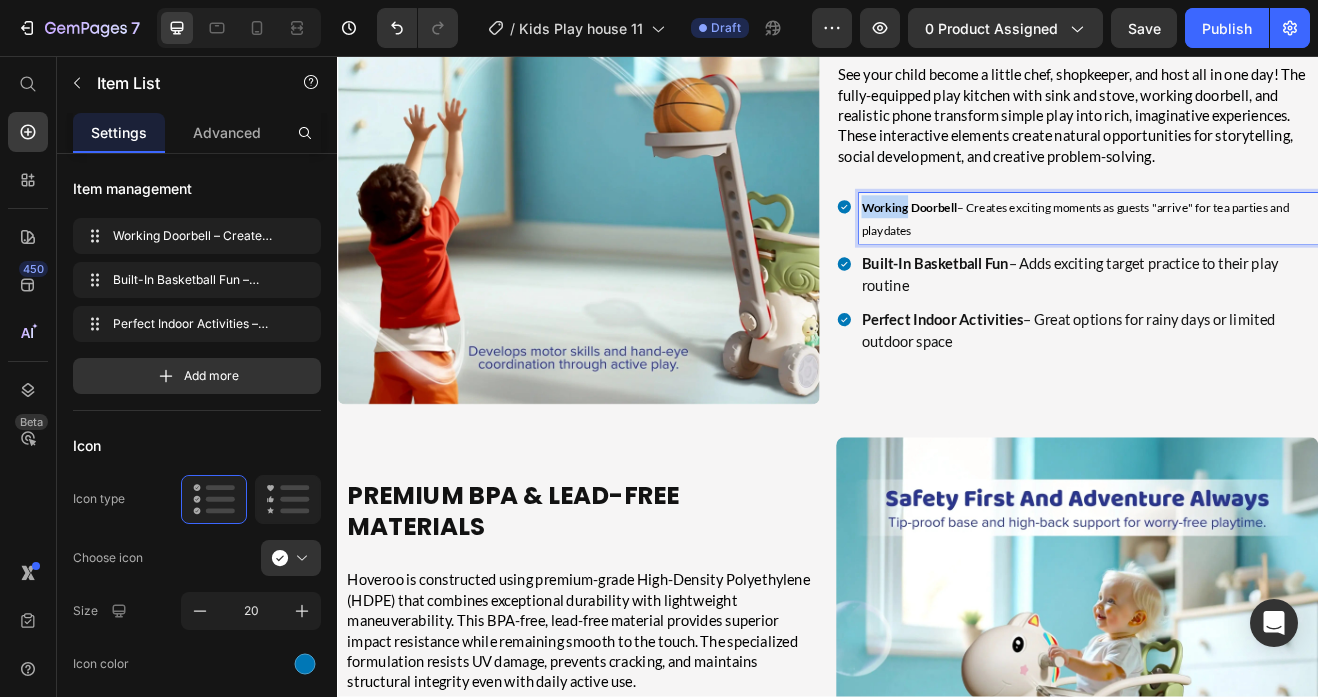 click on "Working Doorbell" at bounding box center [1036, 241] 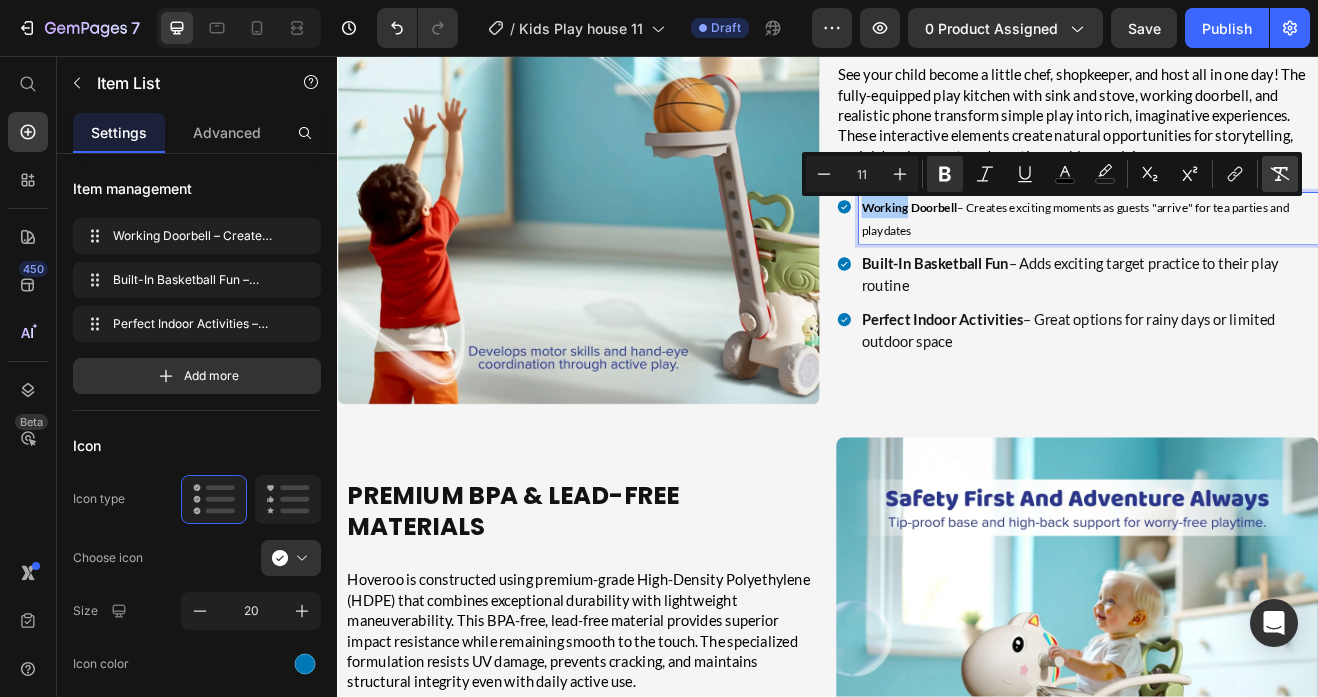 click 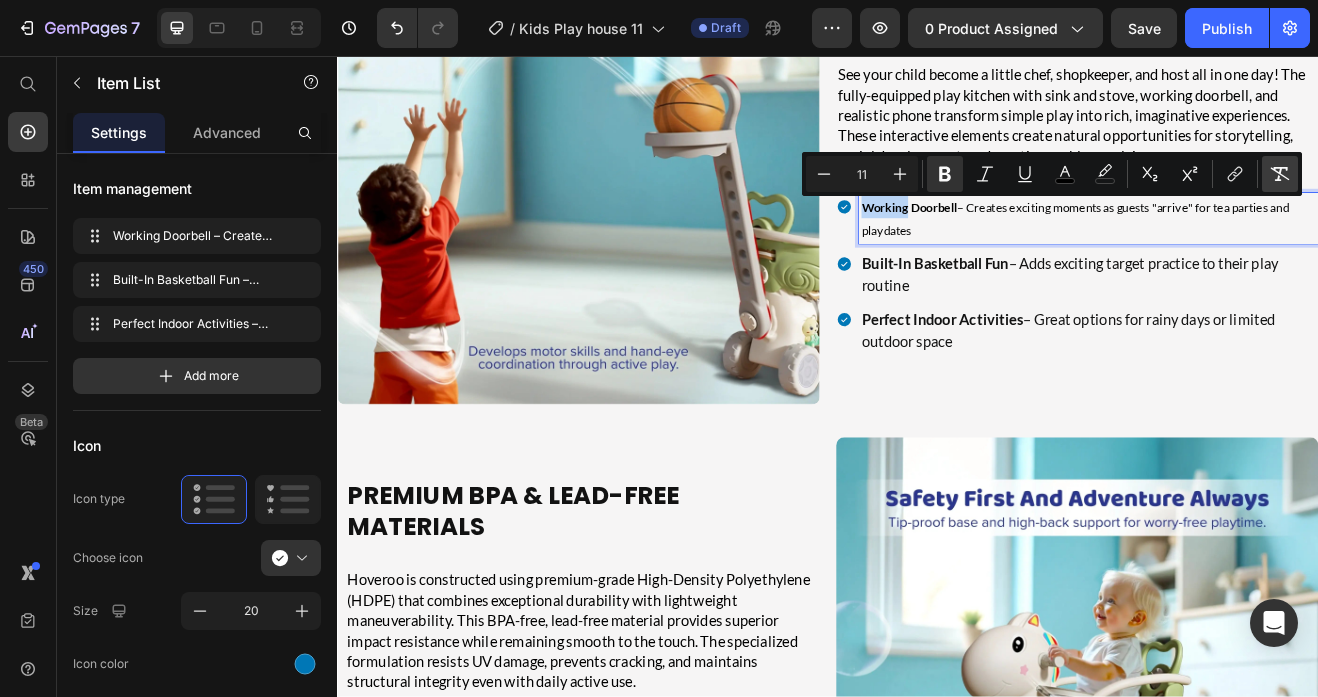 type on "18" 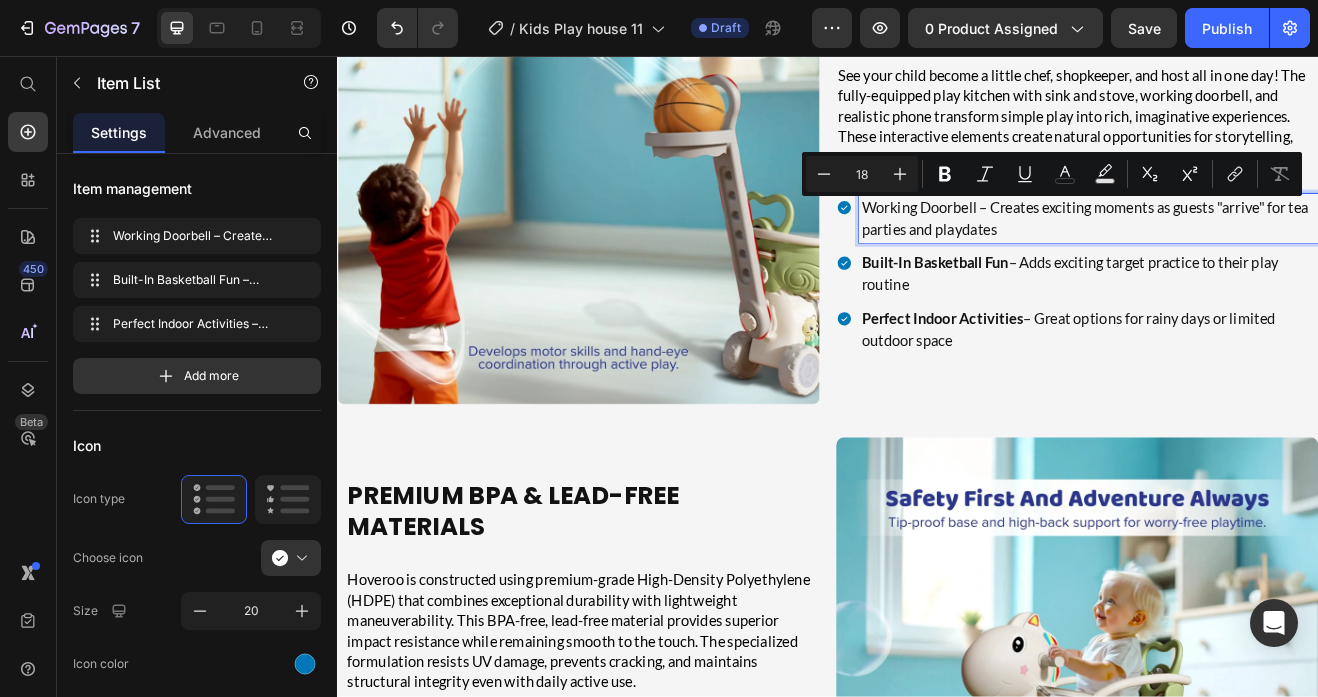 click on "Working Doorbell – Creates exciting moments as guests "arrive" for tea parties and playdates" at bounding box center (1256, 255) 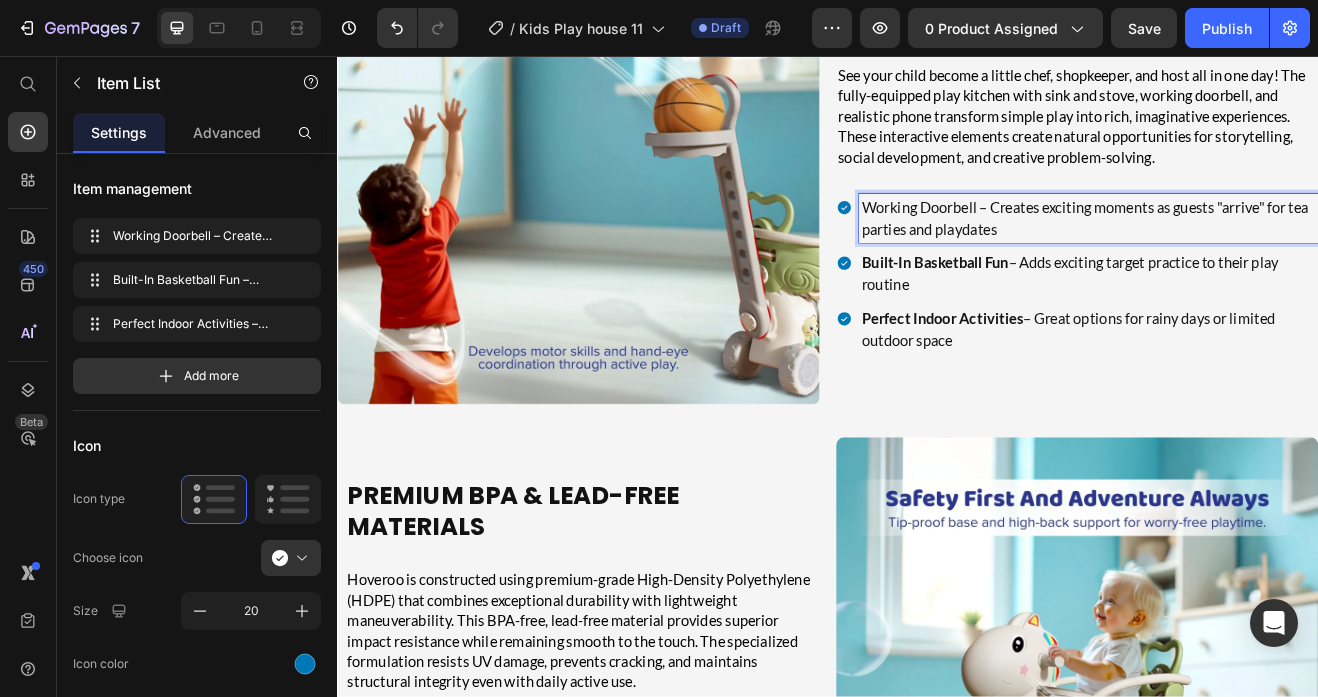click on "Working Doorbell – Creates exciting moments as guests "arrive" for tea parties and playdates" at bounding box center [1256, 255] 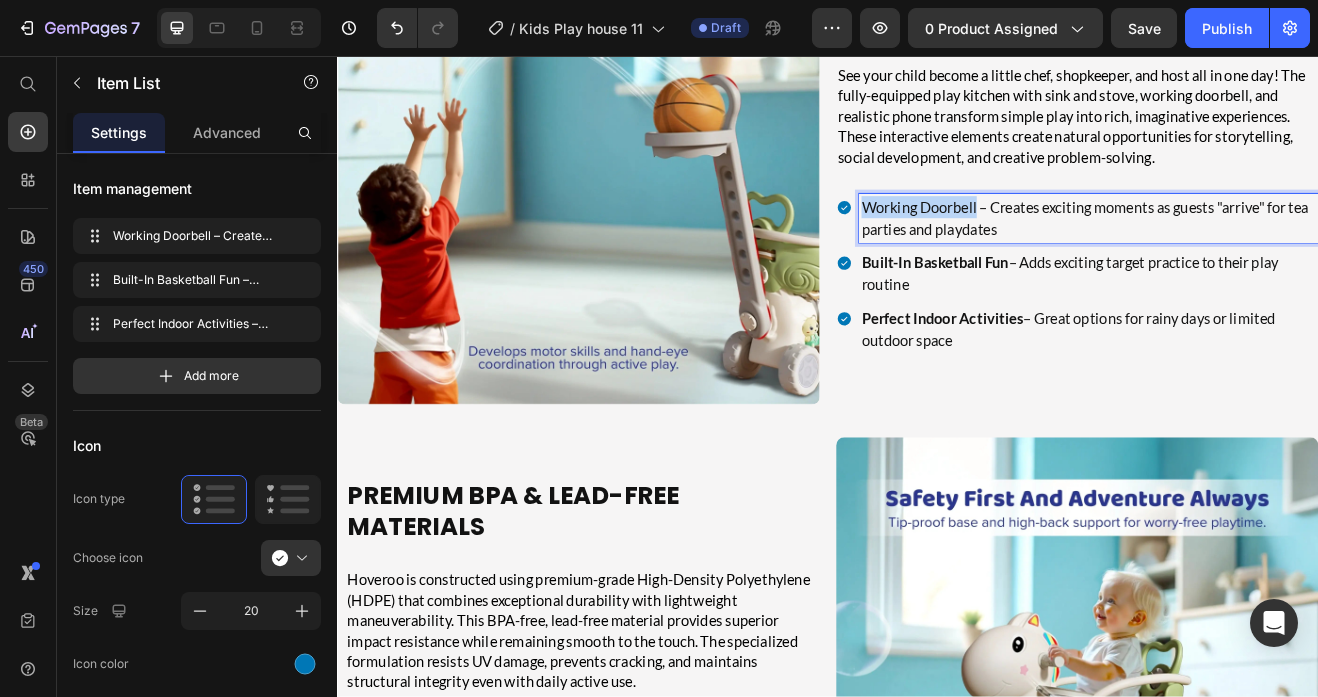 drag, startPoint x: 1119, startPoint y: 239, endPoint x: 977, endPoint y: 237, distance: 142.01408 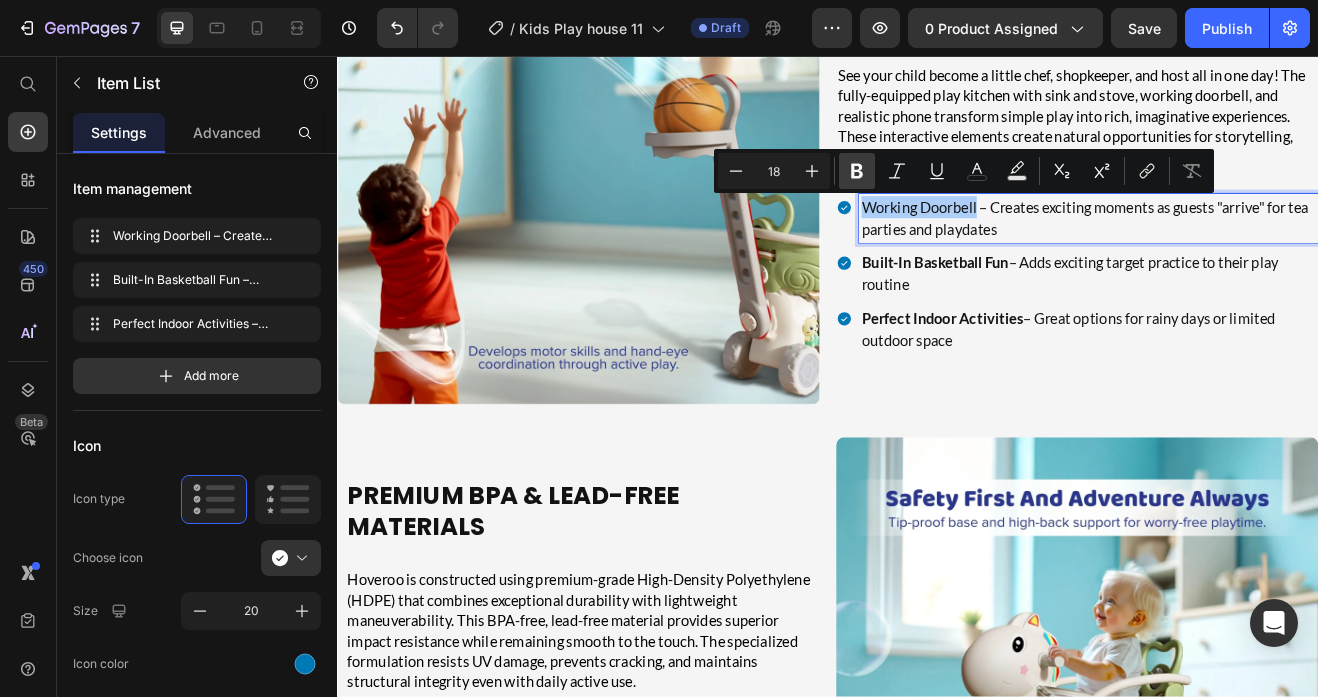 click 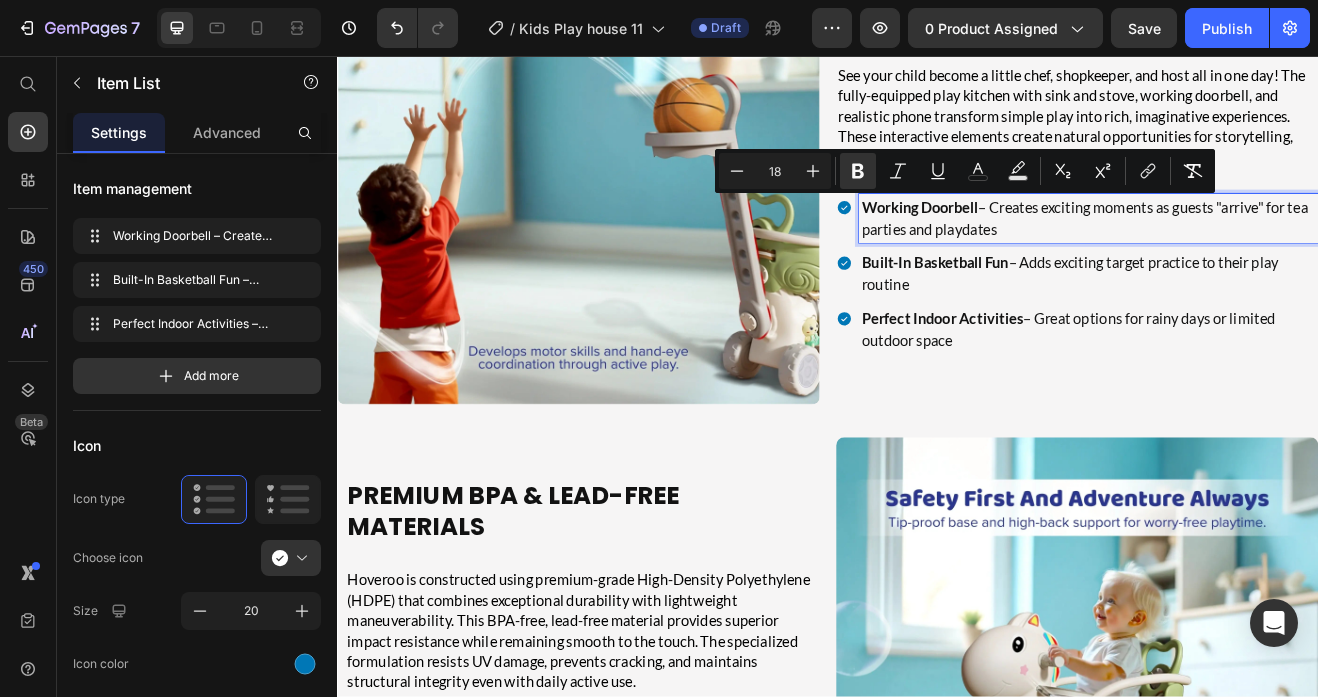 click on "Built-In Basketball Fun" at bounding box center [1068, 309] 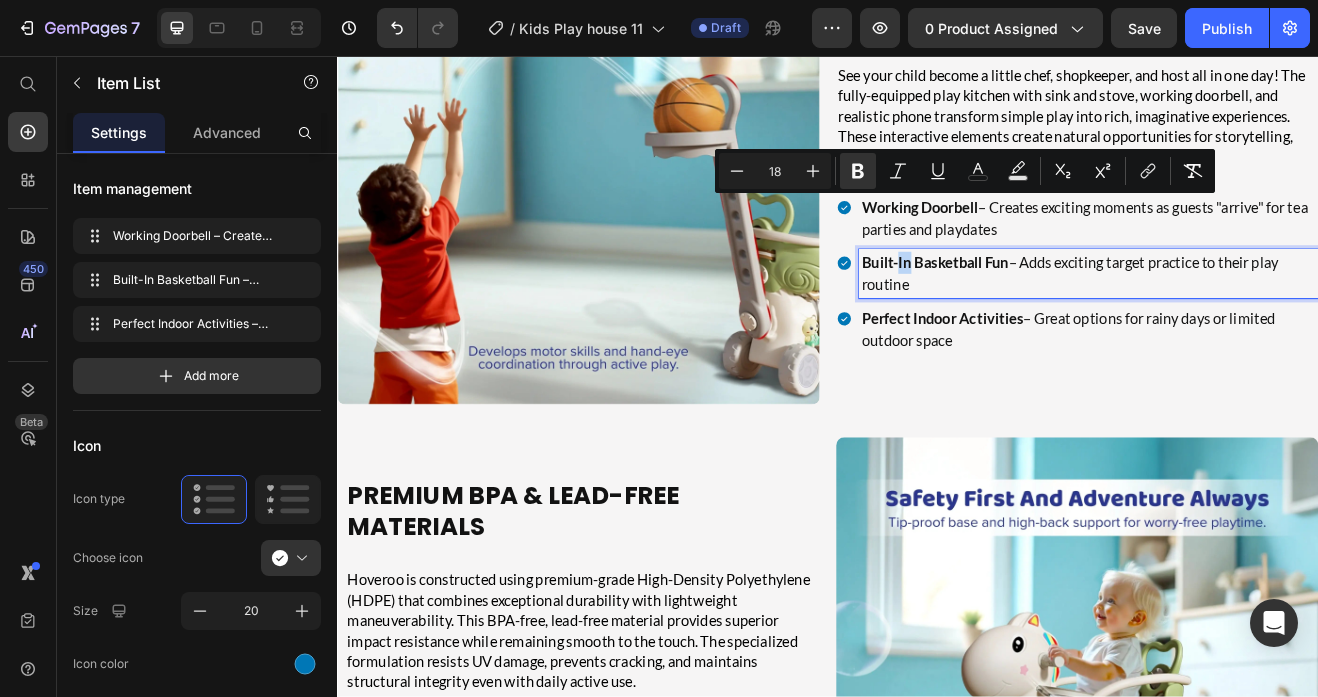 click on "Built-In Basketball Fun" at bounding box center (1068, 309) 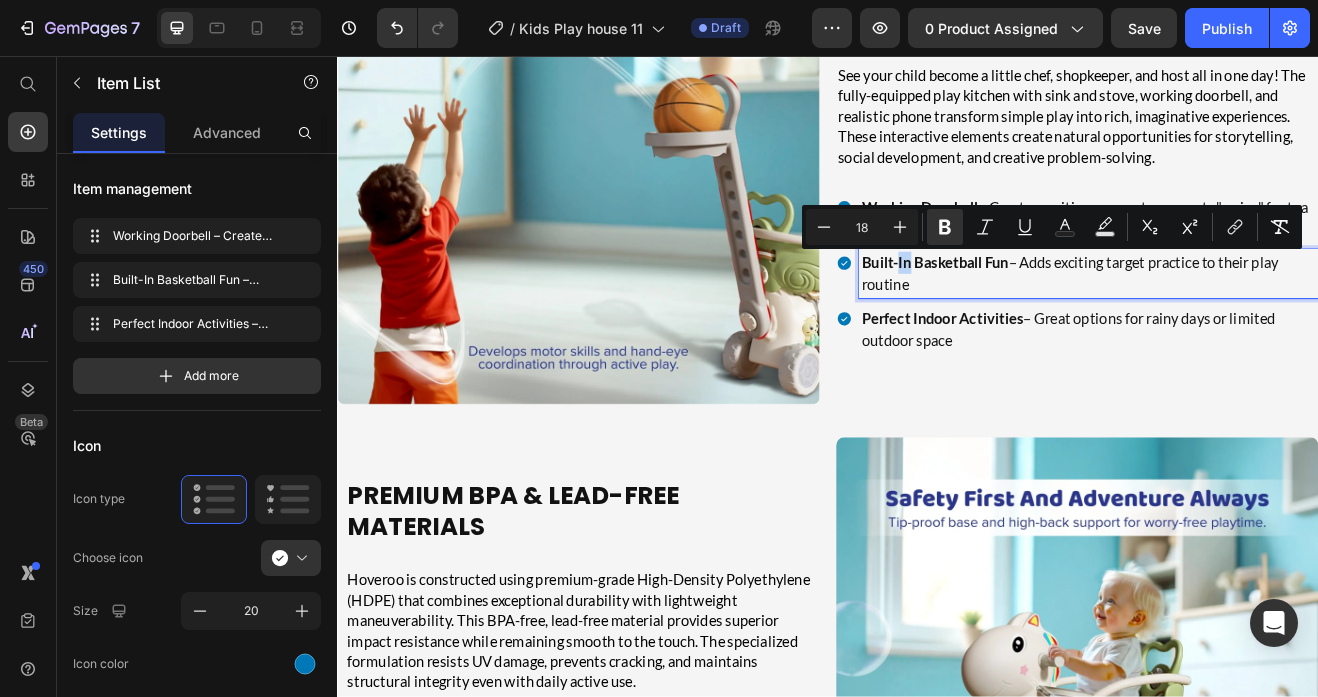 type on "11" 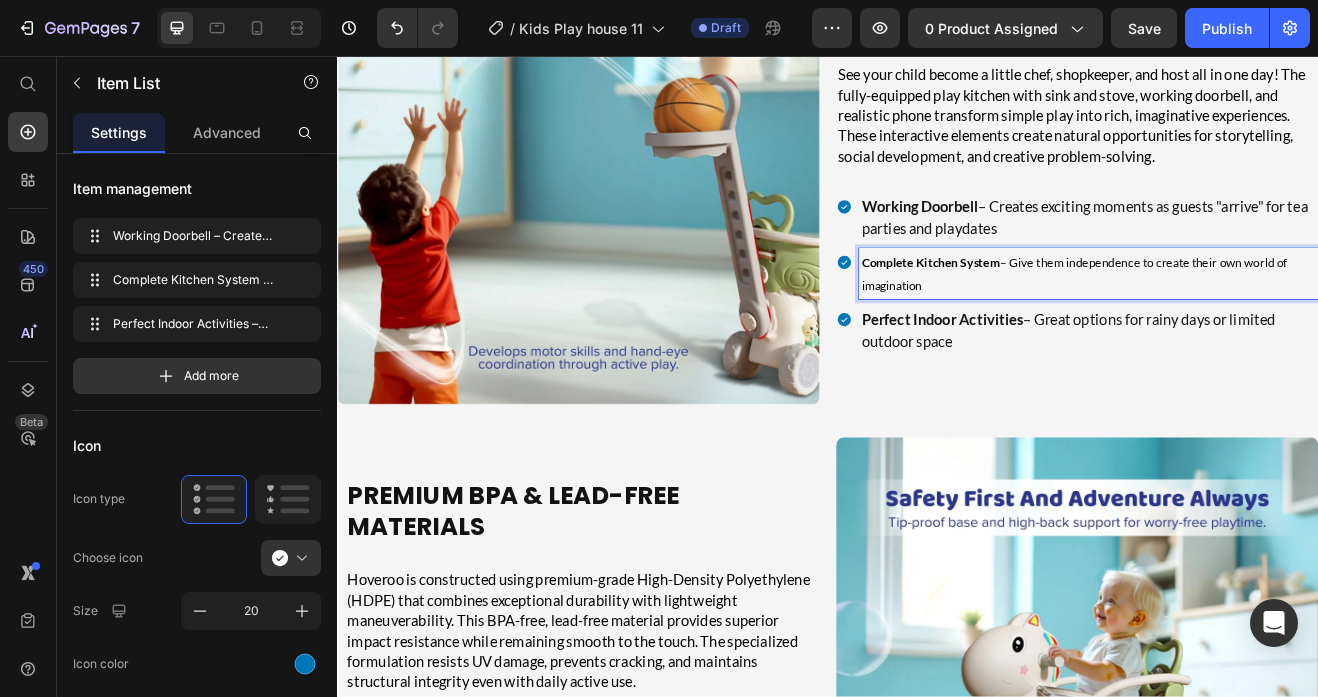 click on "Complete Kitchen System" at bounding box center [1062, 309] 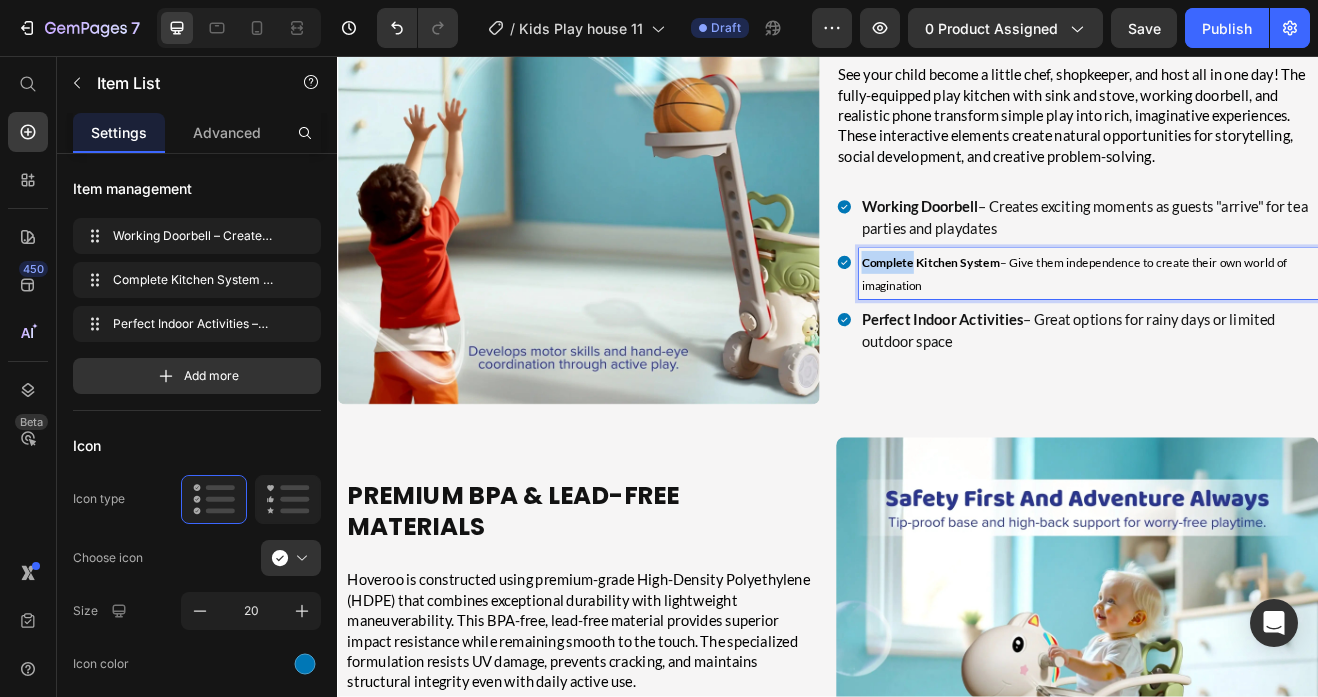 click on "Complete Kitchen System" at bounding box center [1062, 309] 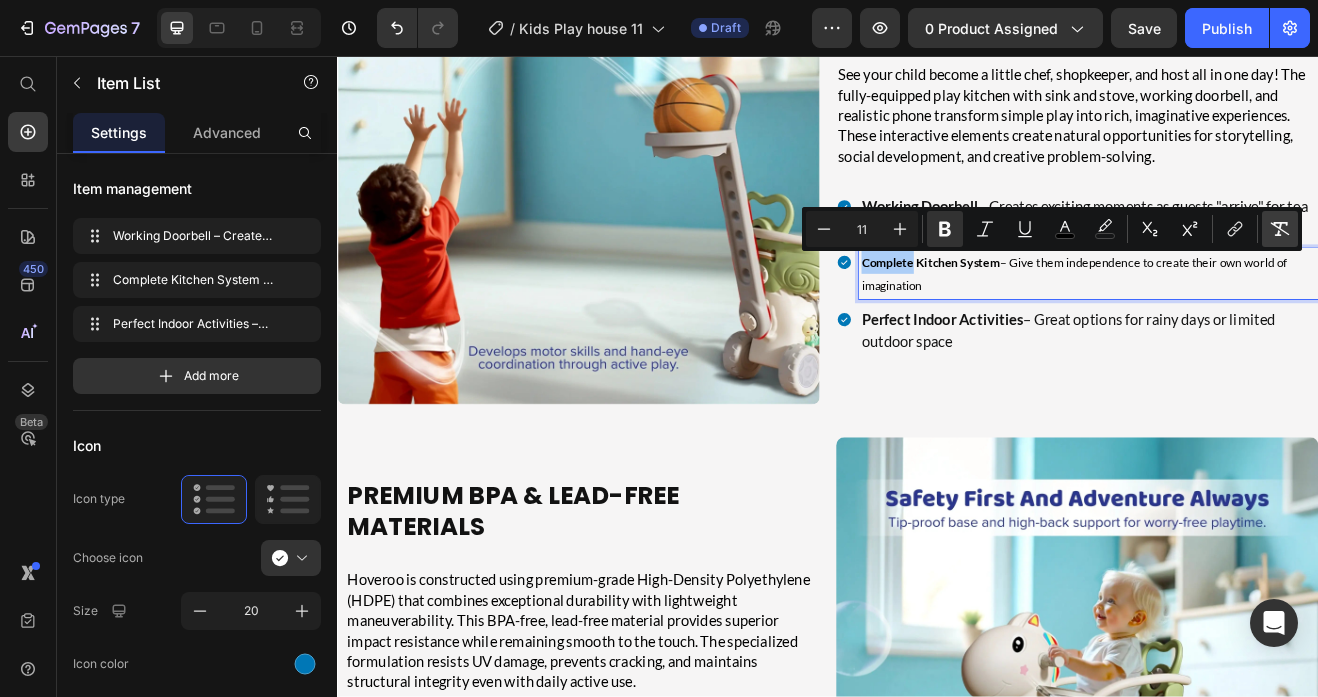 click on "Remove Format" at bounding box center [1280, 229] 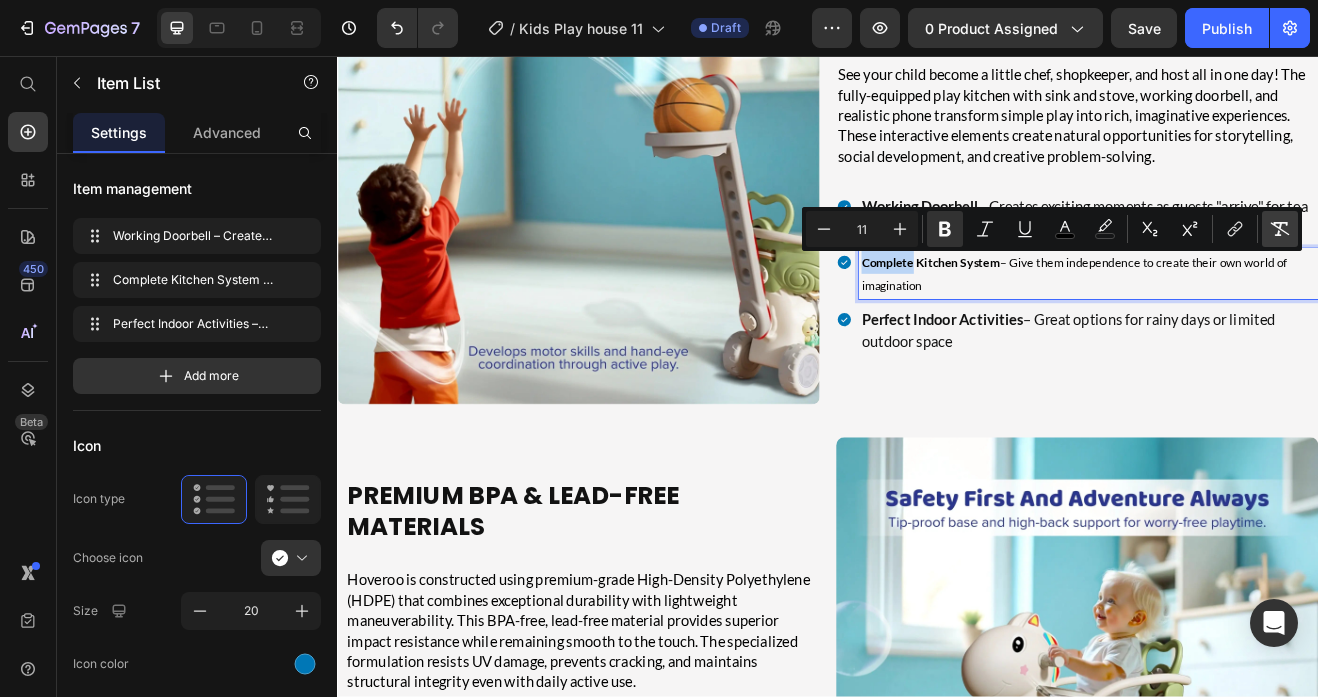 type on "18" 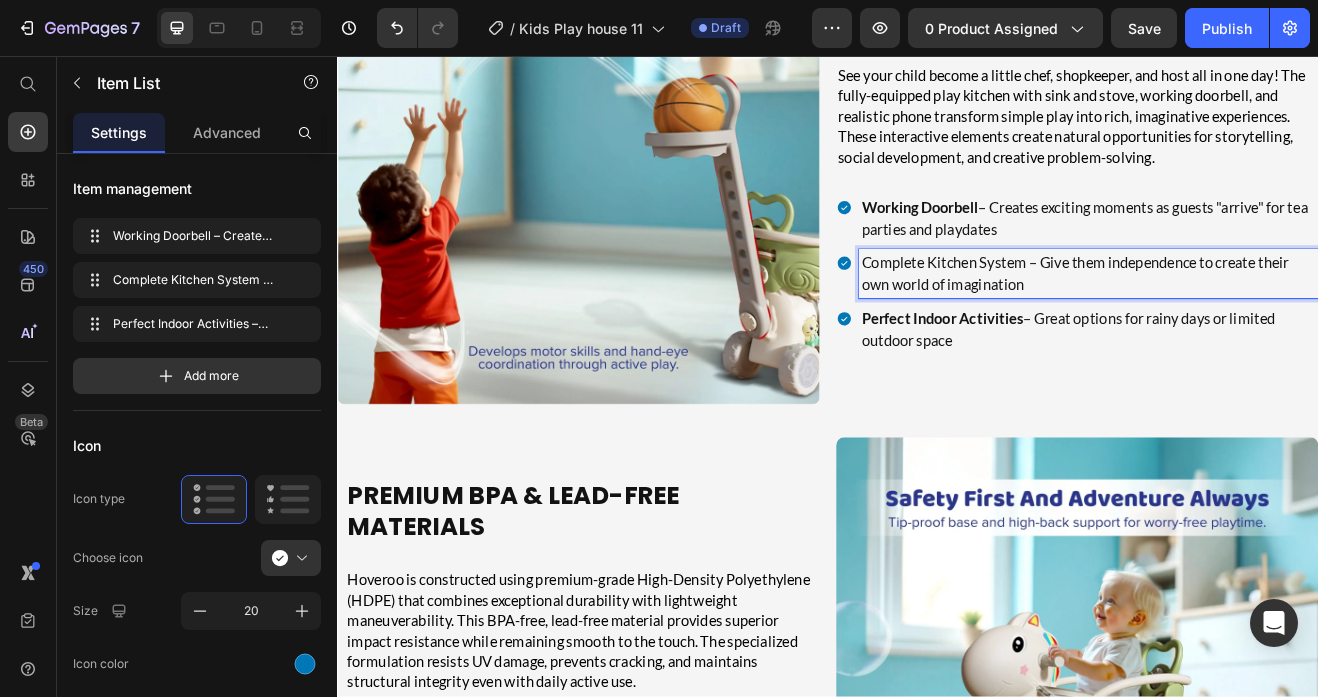 click on "Complete Kitchen System – Give them independence to create their own world of imagination" at bounding box center (1256, 323) 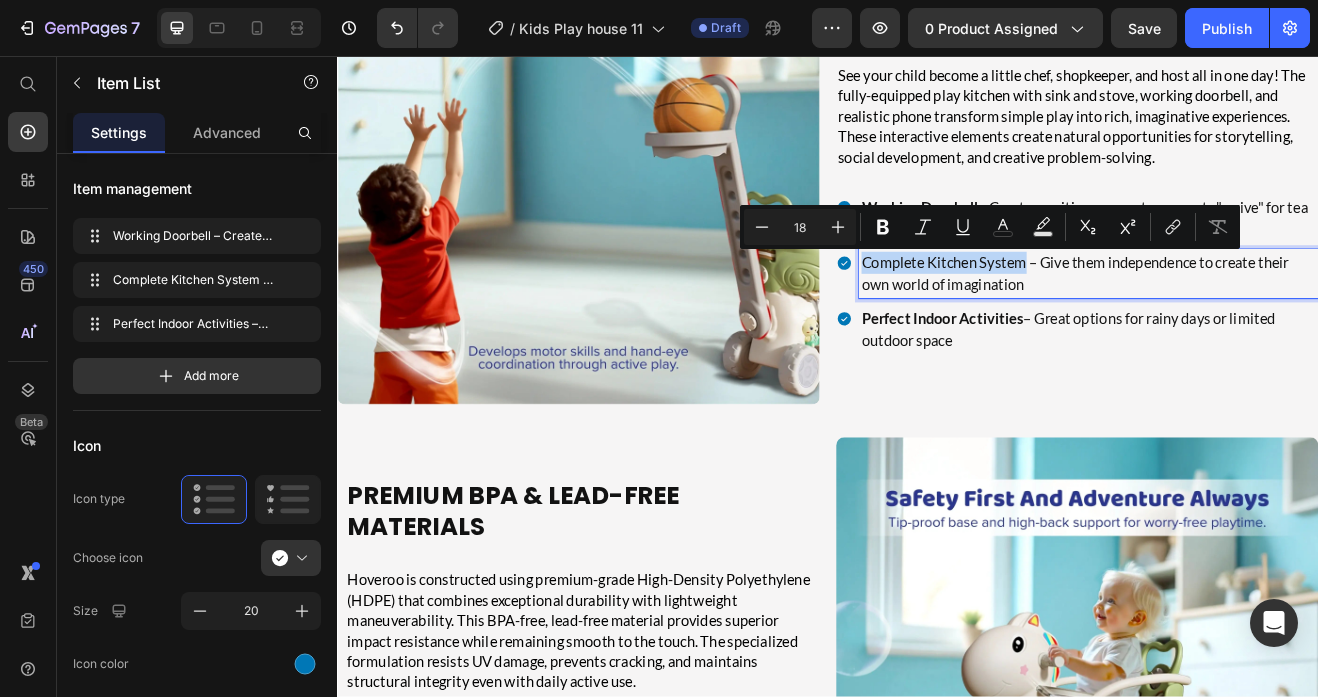 drag, startPoint x: 1182, startPoint y: 308, endPoint x: 979, endPoint y: 307, distance: 203.00246 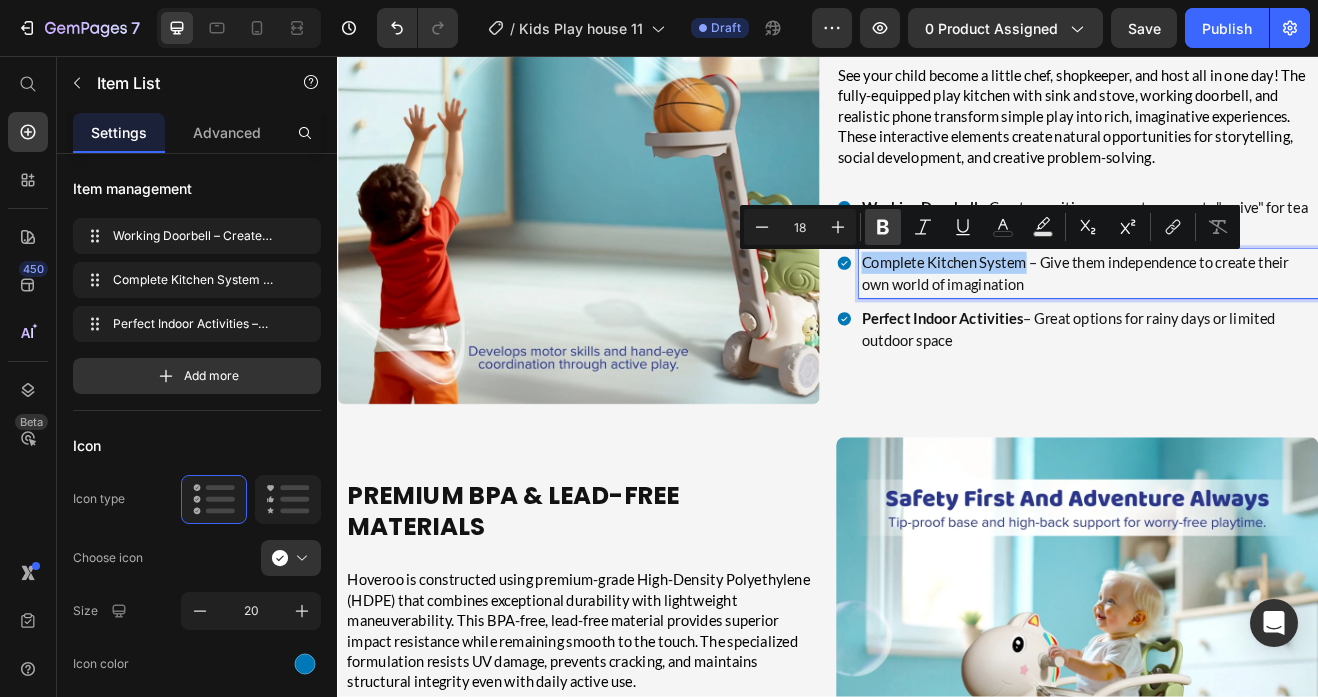 click 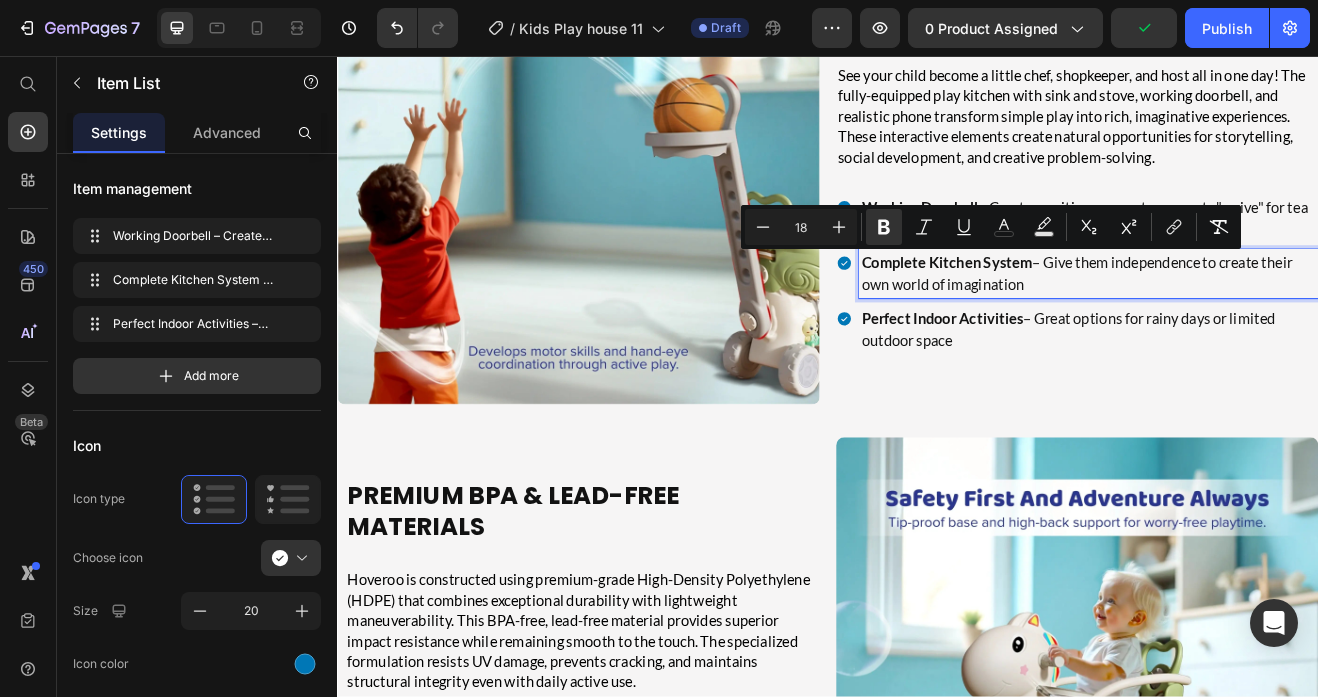 click on "Perfect Indoor Activities" at bounding box center [1077, 377] 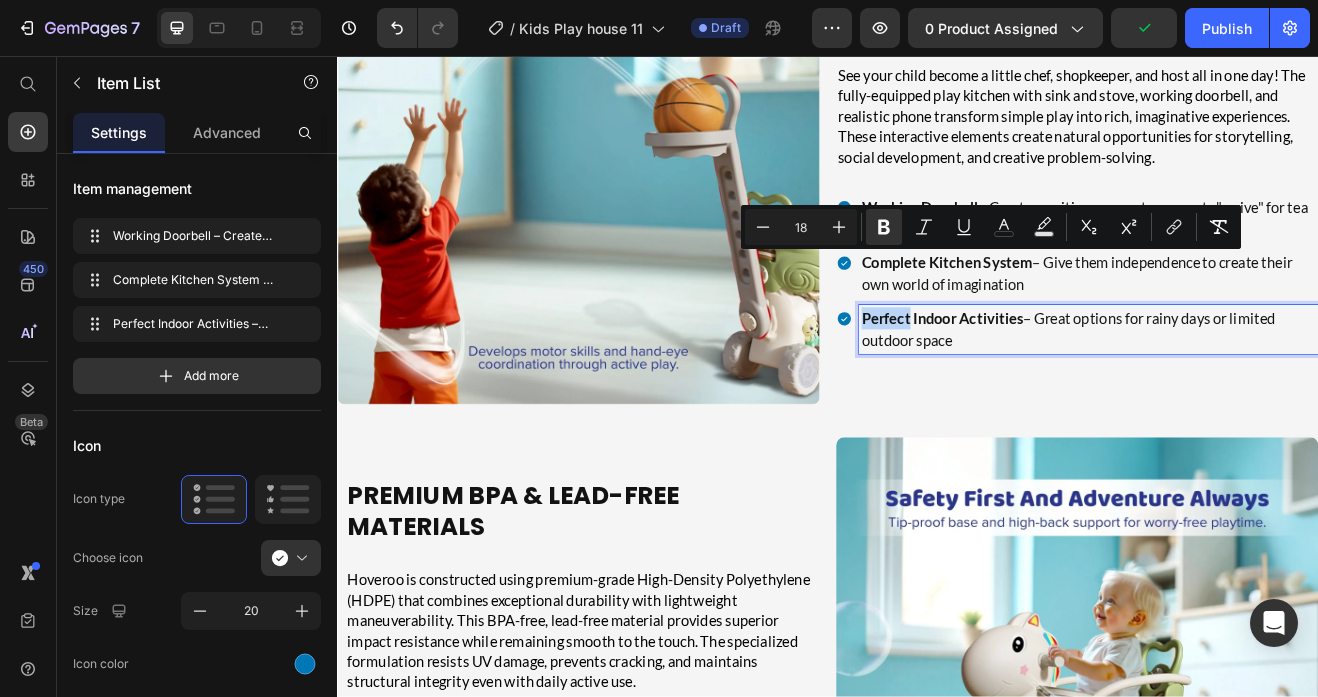 click on "Perfect Indoor Activities" at bounding box center (1077, 377) 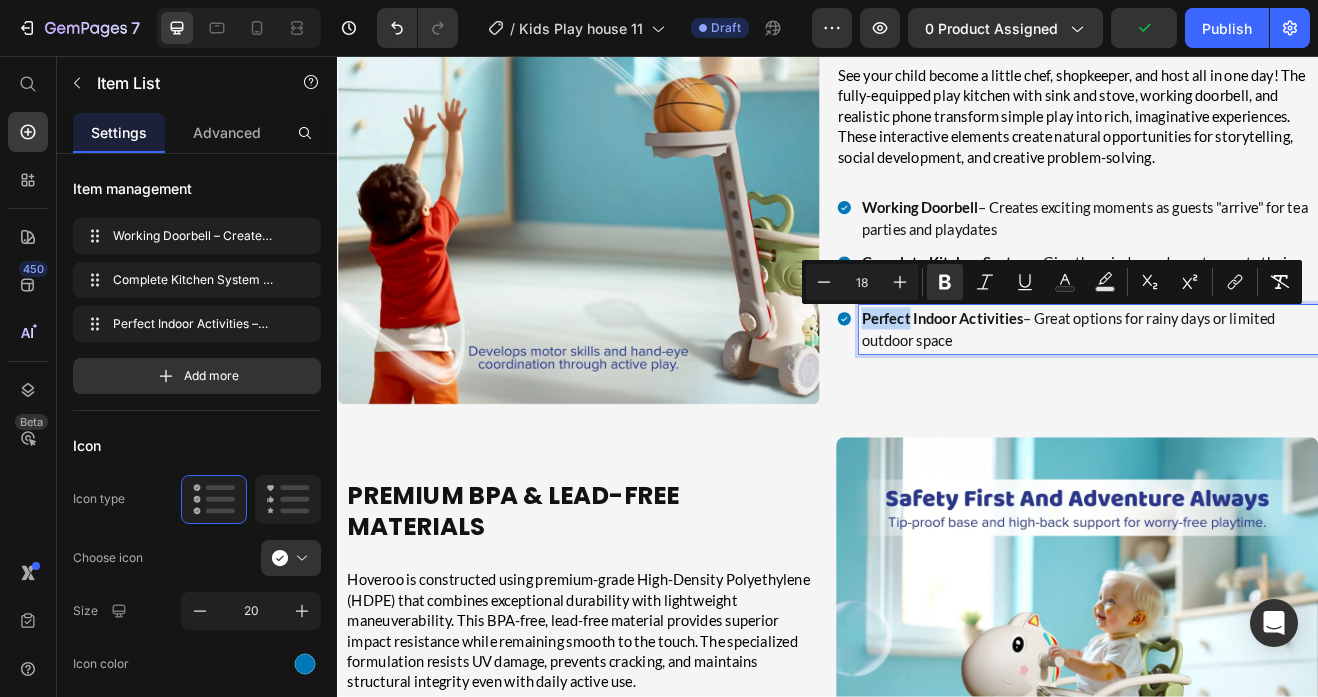 type on "11" 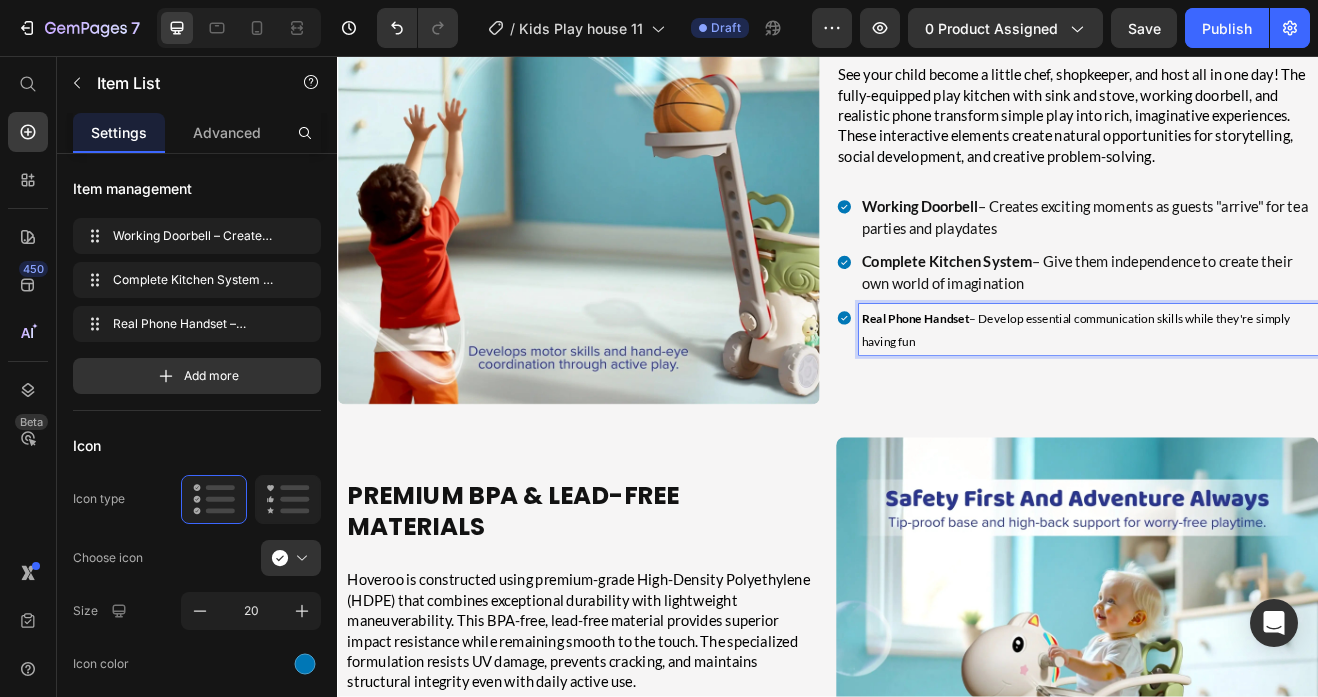 click on "Real Phone Handset  – Develop essential communication skills while they're simply having fun" at bounding box center [1256, 391] 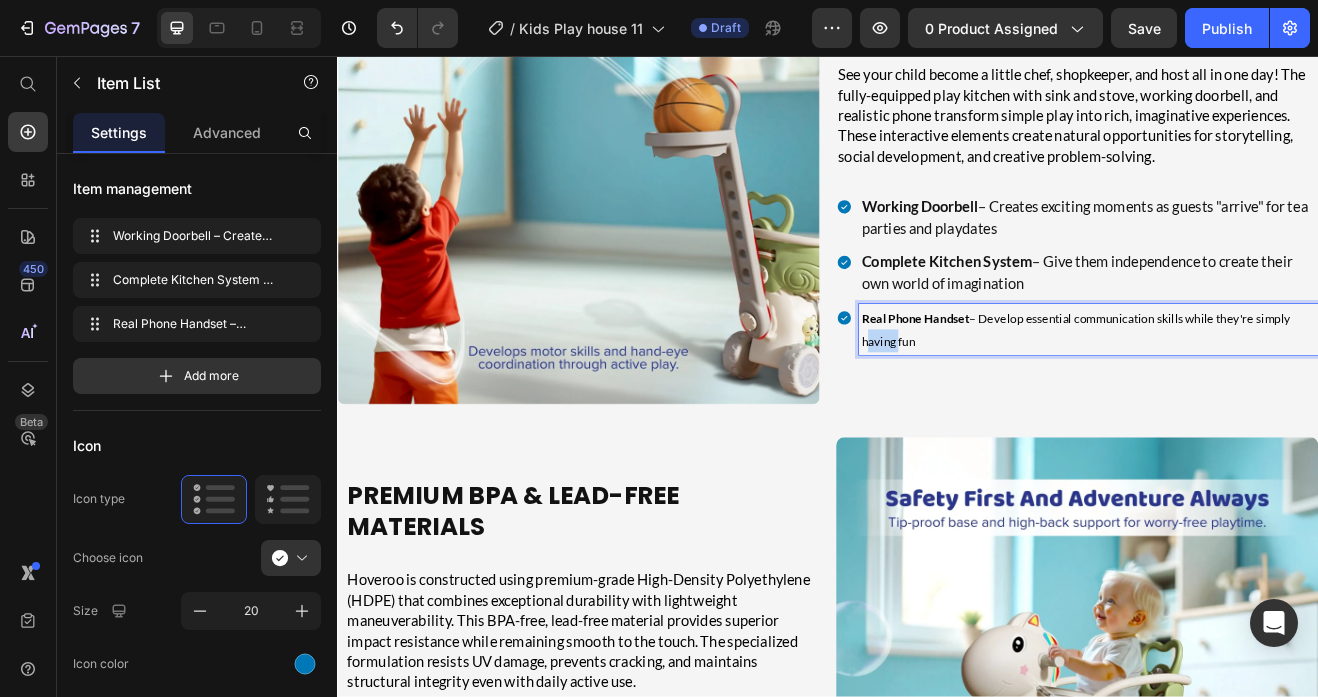 click on "Real Phone Handset  – Develop essential communication skills while they're simply having fun" at bounding box center [1256, 391] 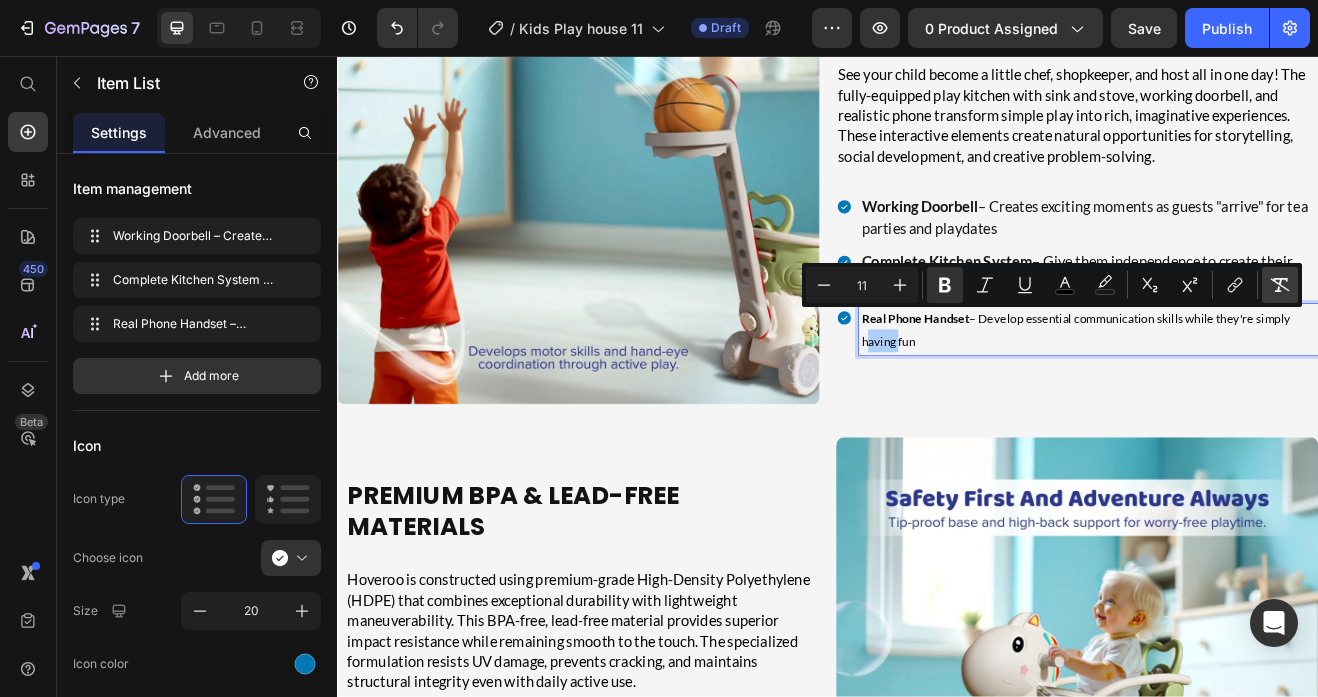 click 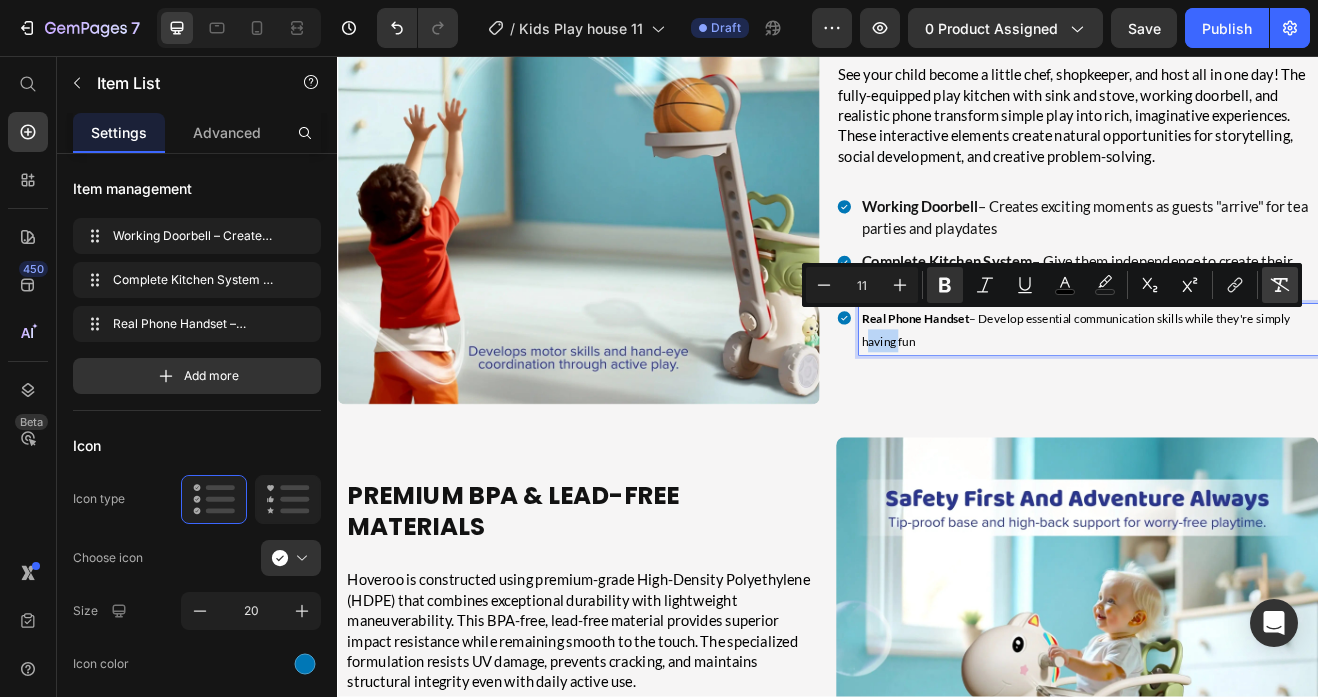 type on "18" 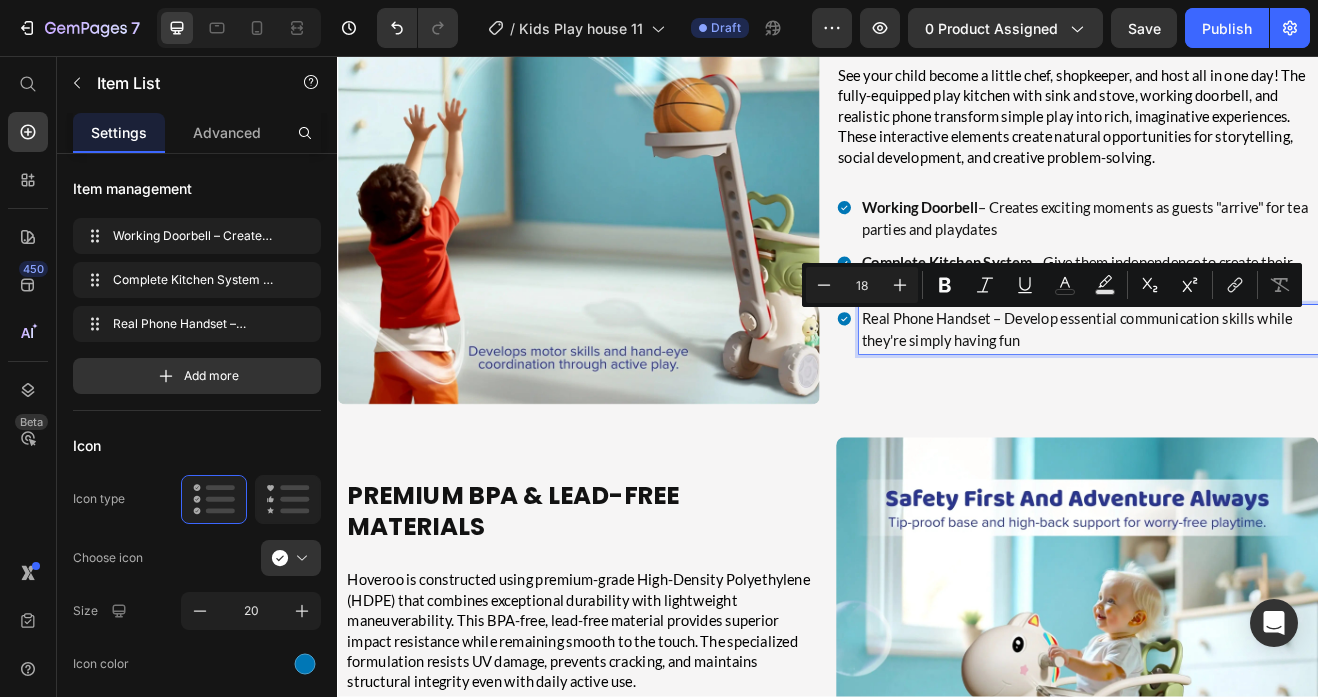 click on "Real Phone Handset – Develop essential communication skills while they're simply having fun" at bounding box center (1256, 391) 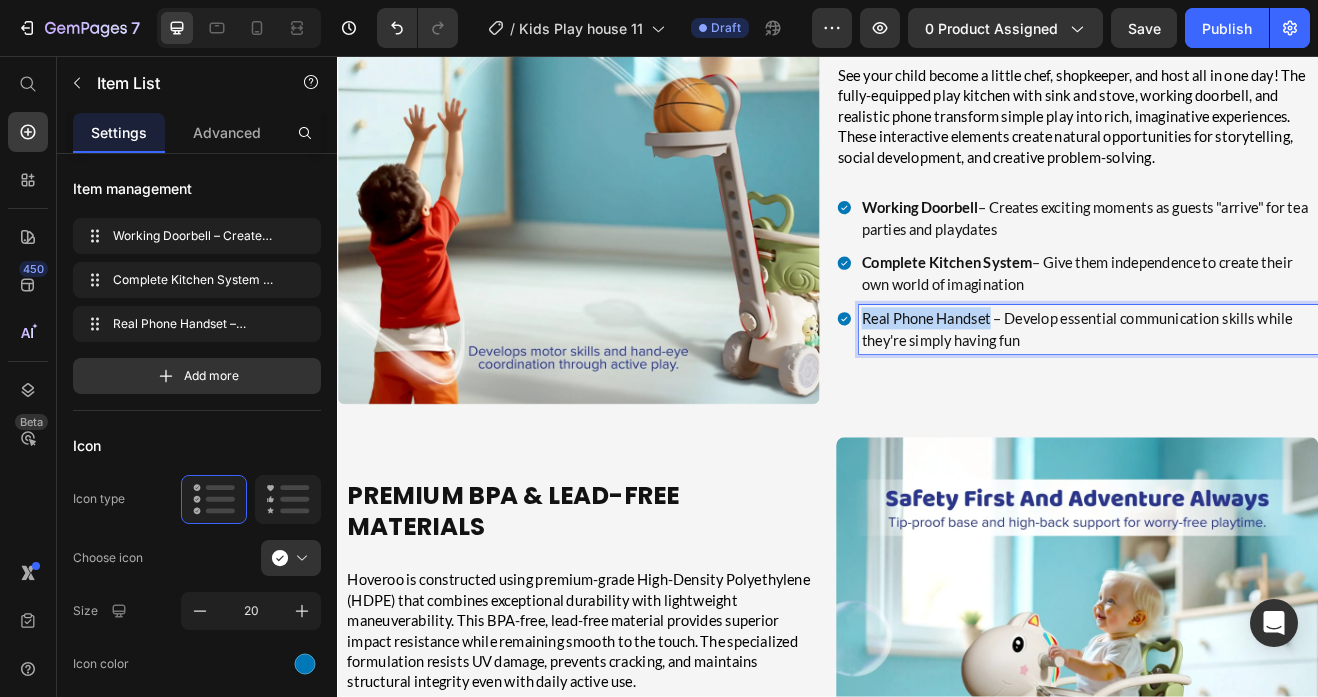 drag, startPoint x: 1136, startPoint y: 376, endPoint x: 979, endPoint y: 376, distance: 157 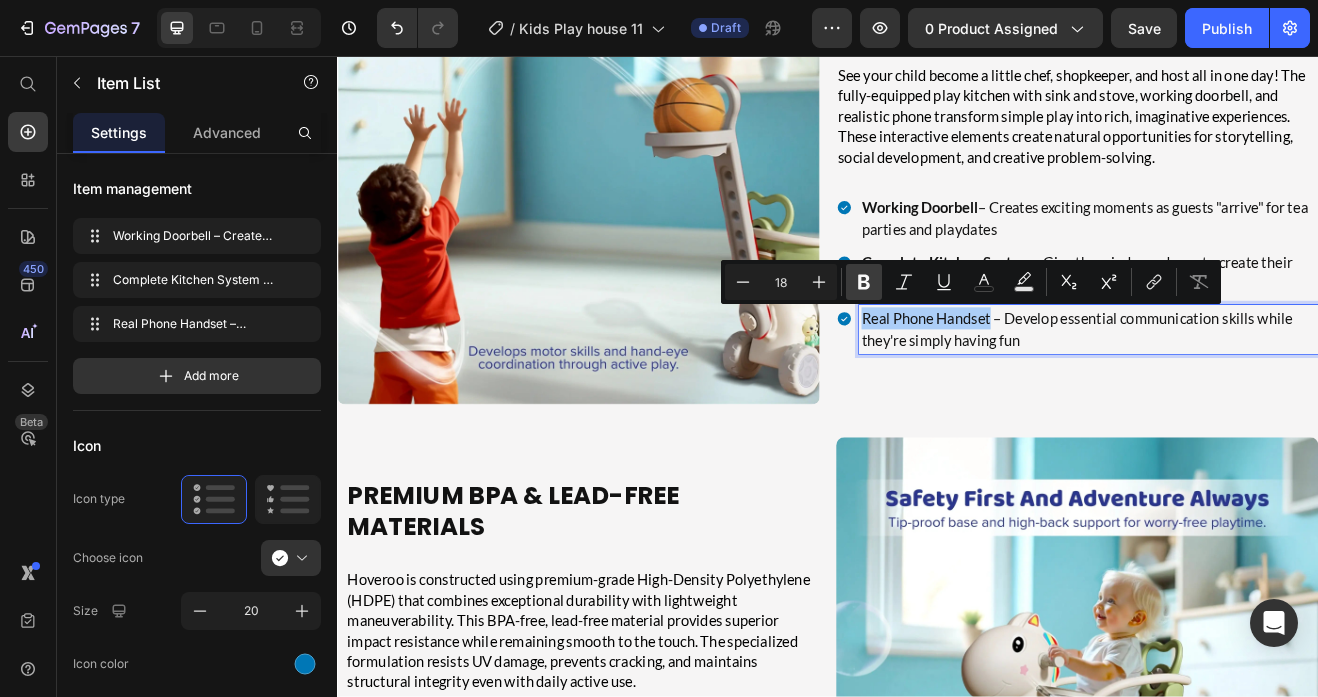 click 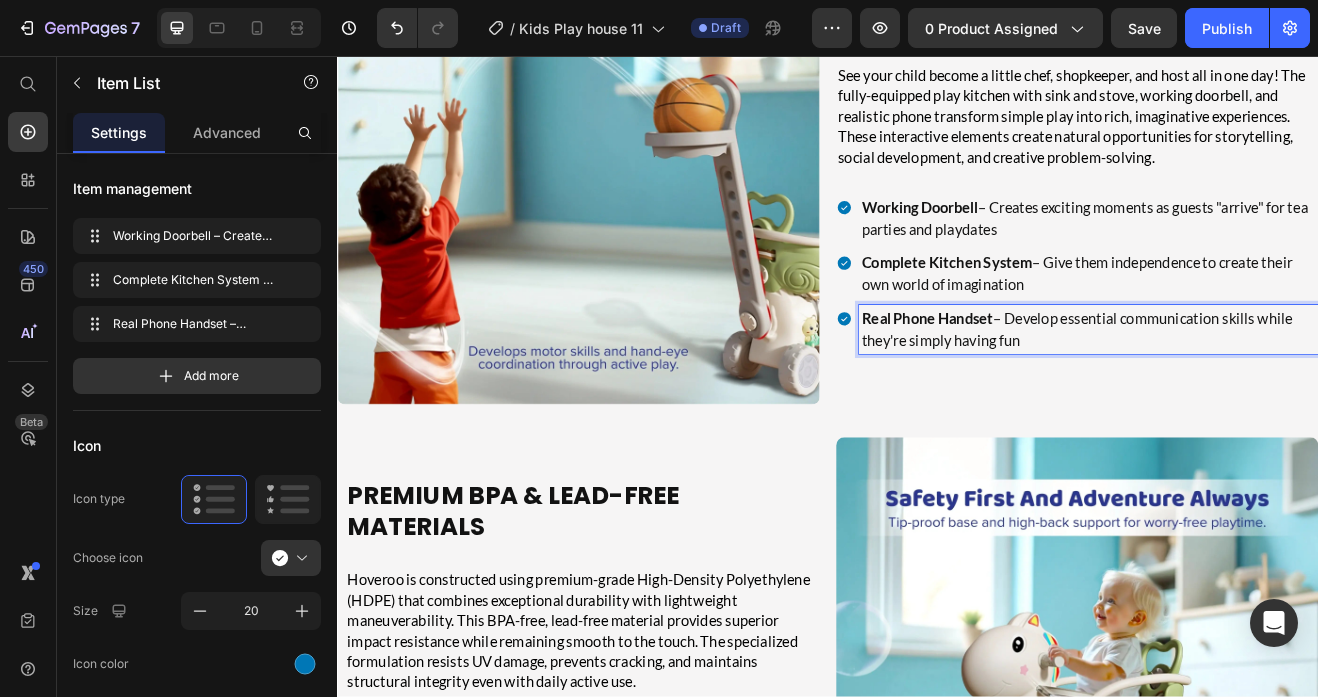 click on "Real Phone Handset  – Develop essential communication skills while they're simply having fun" at bounding box center [1256, 391] 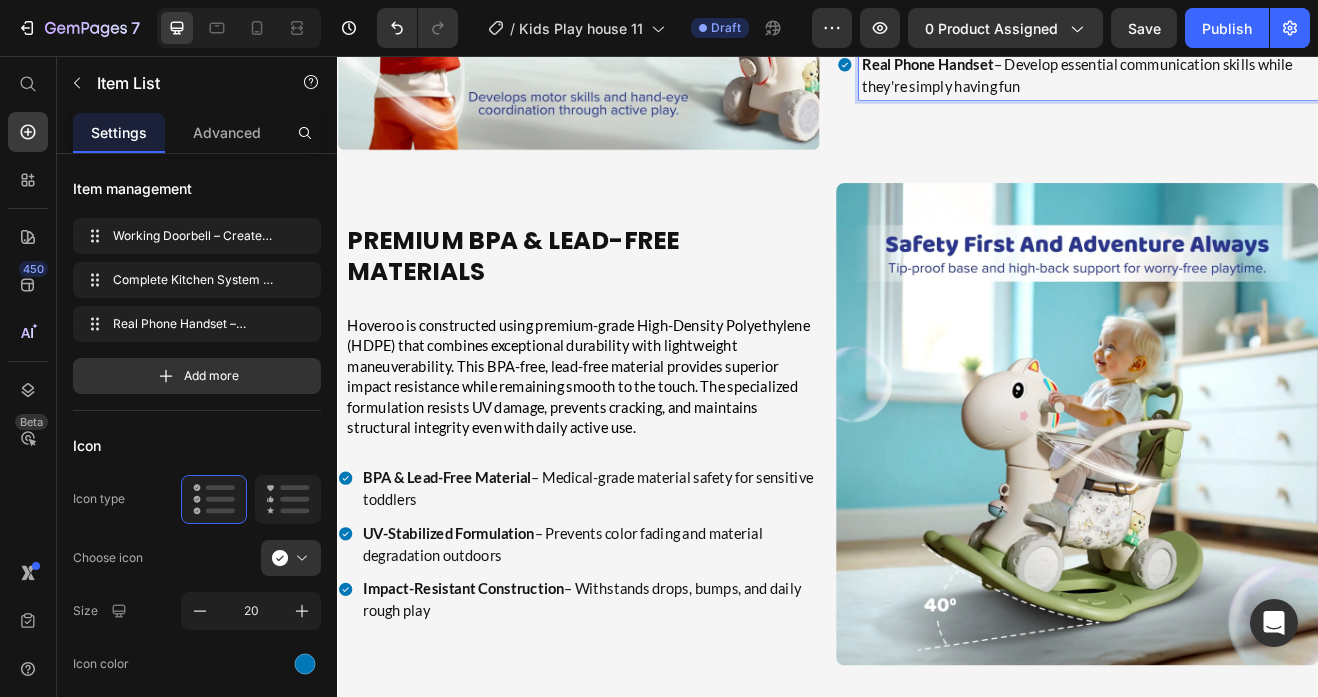 scroll, scrollTop: 5571, scrollLeft: 0, axis: vertical 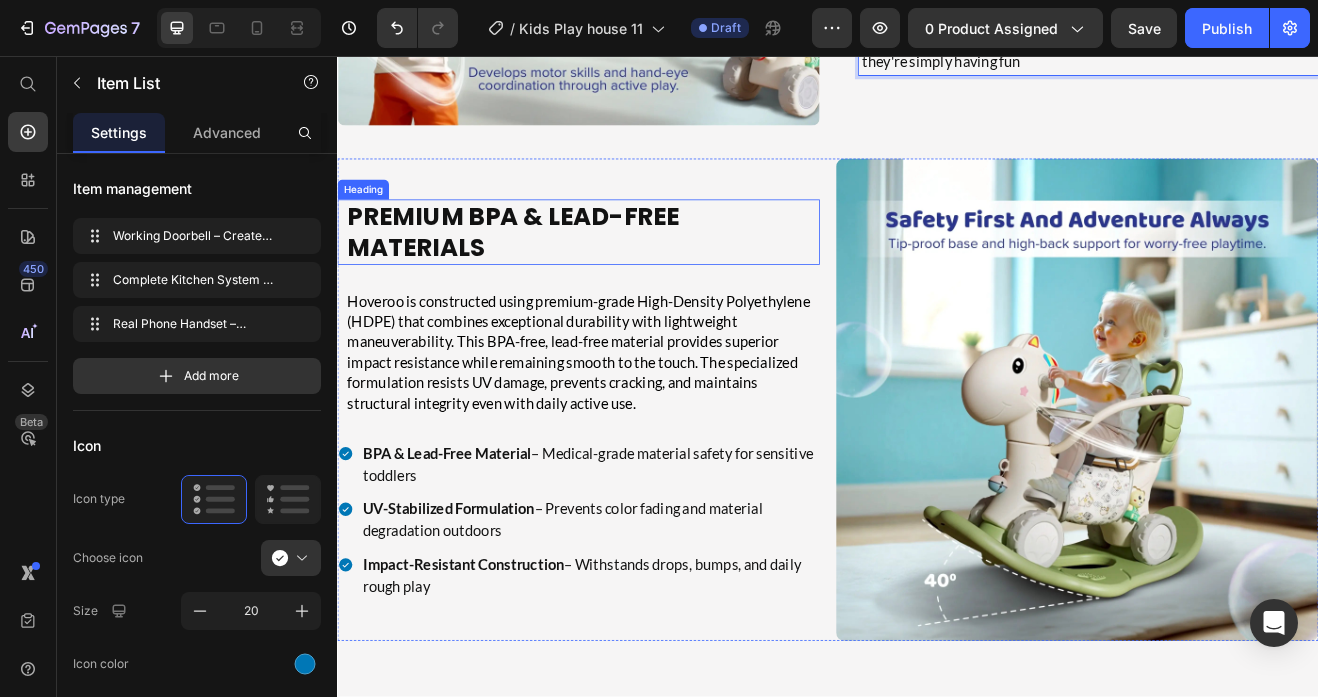click on "Premium BPA & Lead-Free Materials" at bounding box center (637, 272) 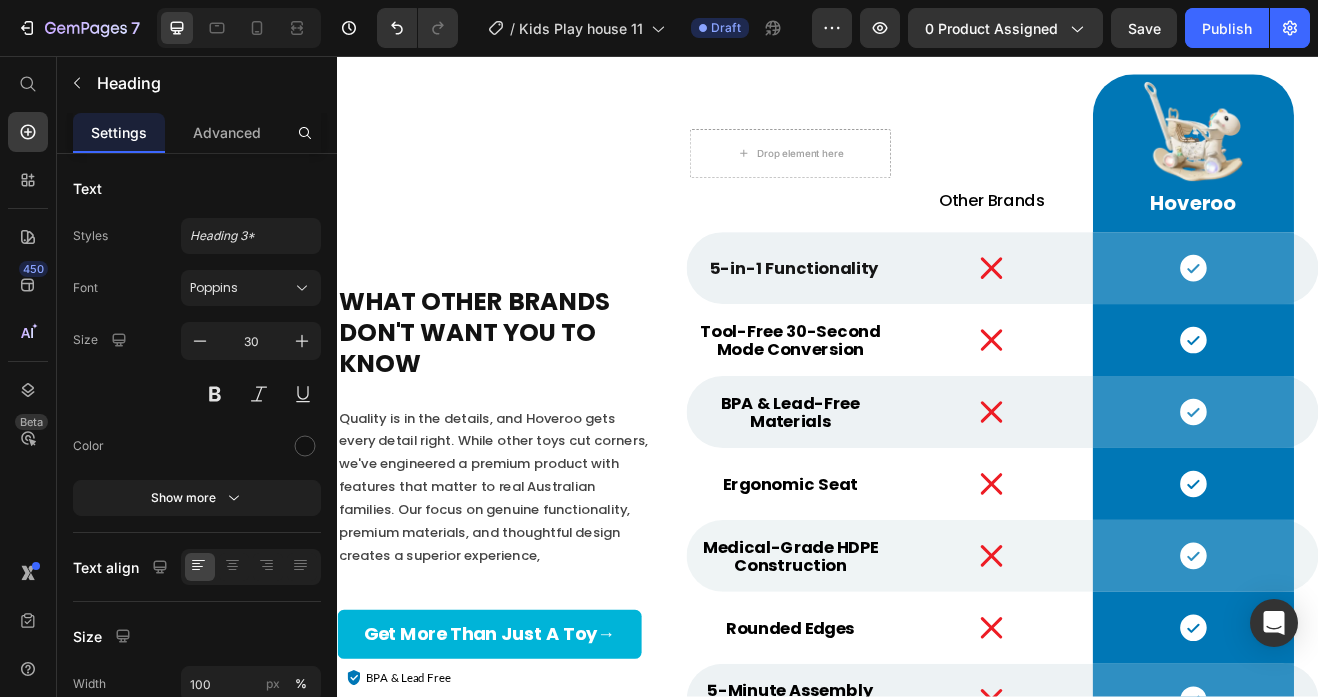 scroll, scrollTop: 7359, scrollLeft: 0, axis: vertical 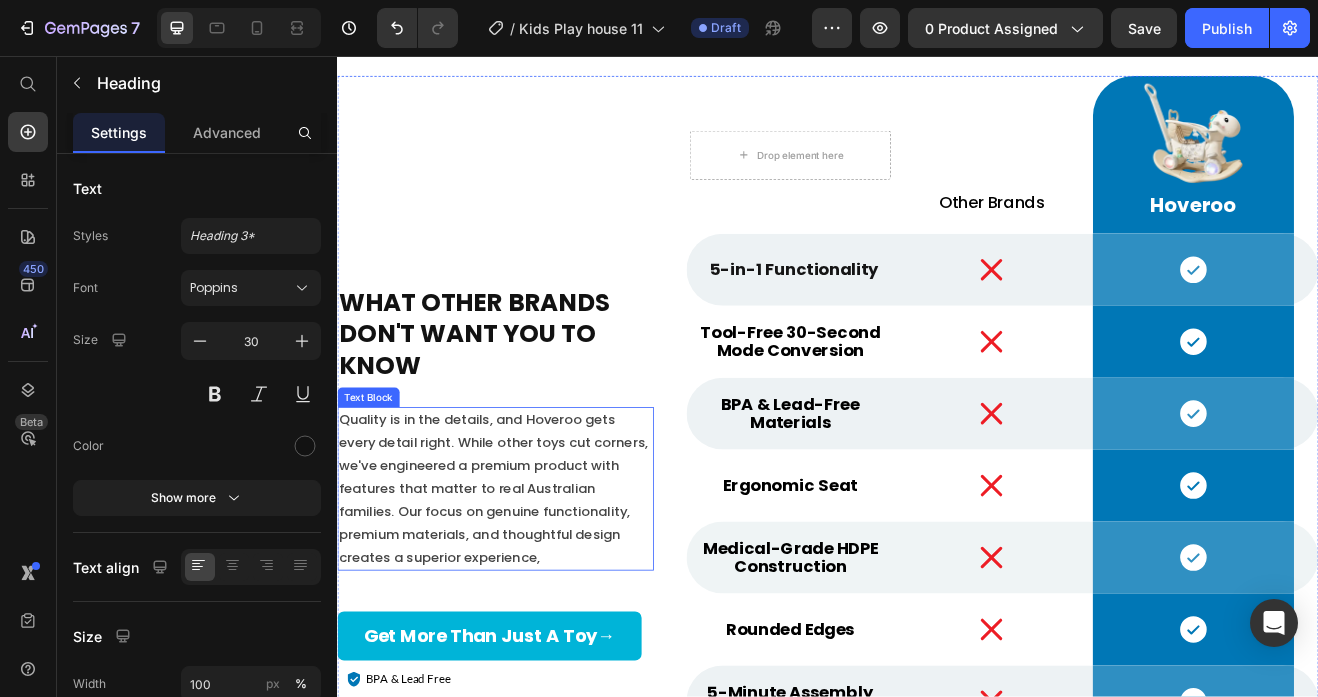 click on "Quality is in the details, and Hoveroo gets every detail right. While other toys cut corners, we've engineered a premium product with features that matter to real Australian families. Our focus on genuine functionality, premium materials, and thoughtful design creates a superior experience," at bounding box center (530, 586) 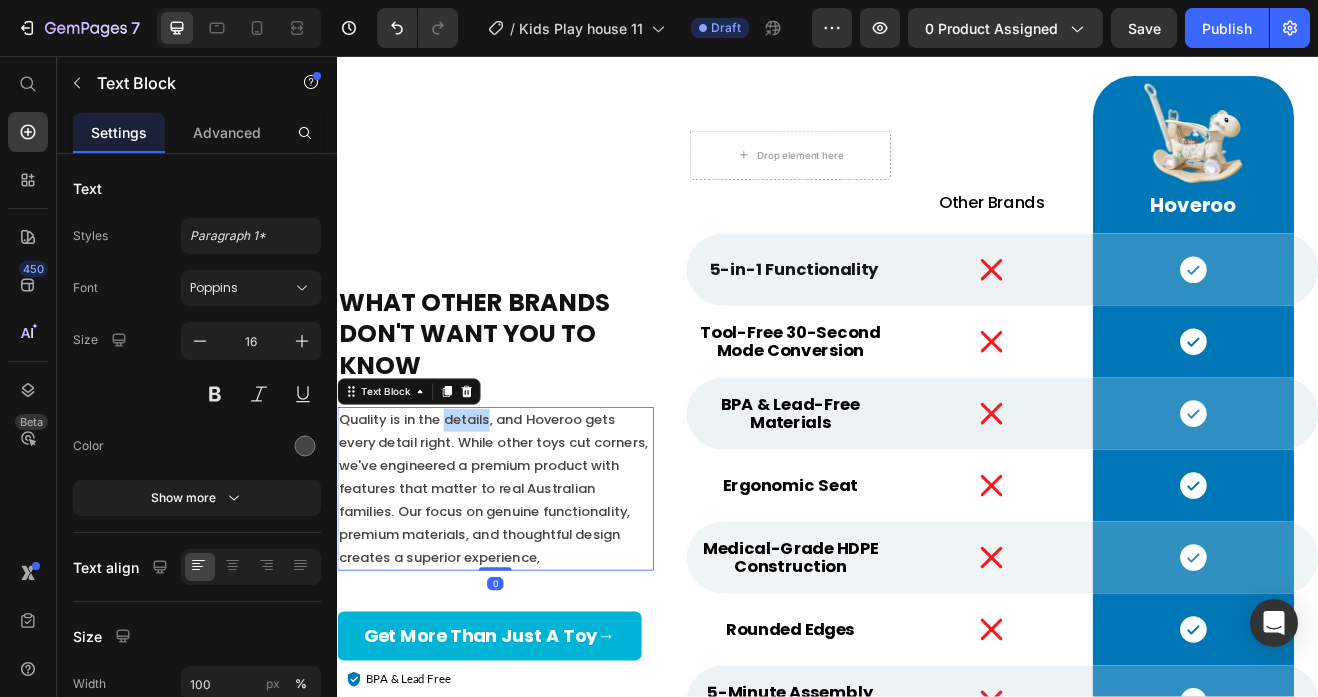 click on "Quality is in the details, and Hoveroo gets every detail right. While other toys cut corners, we've engineered a premium product with features that matter to real Australian families. Our focus on genuine functionality, premium materials, and thoughtful design creates a superior experience," at bounding box center (530, 586) 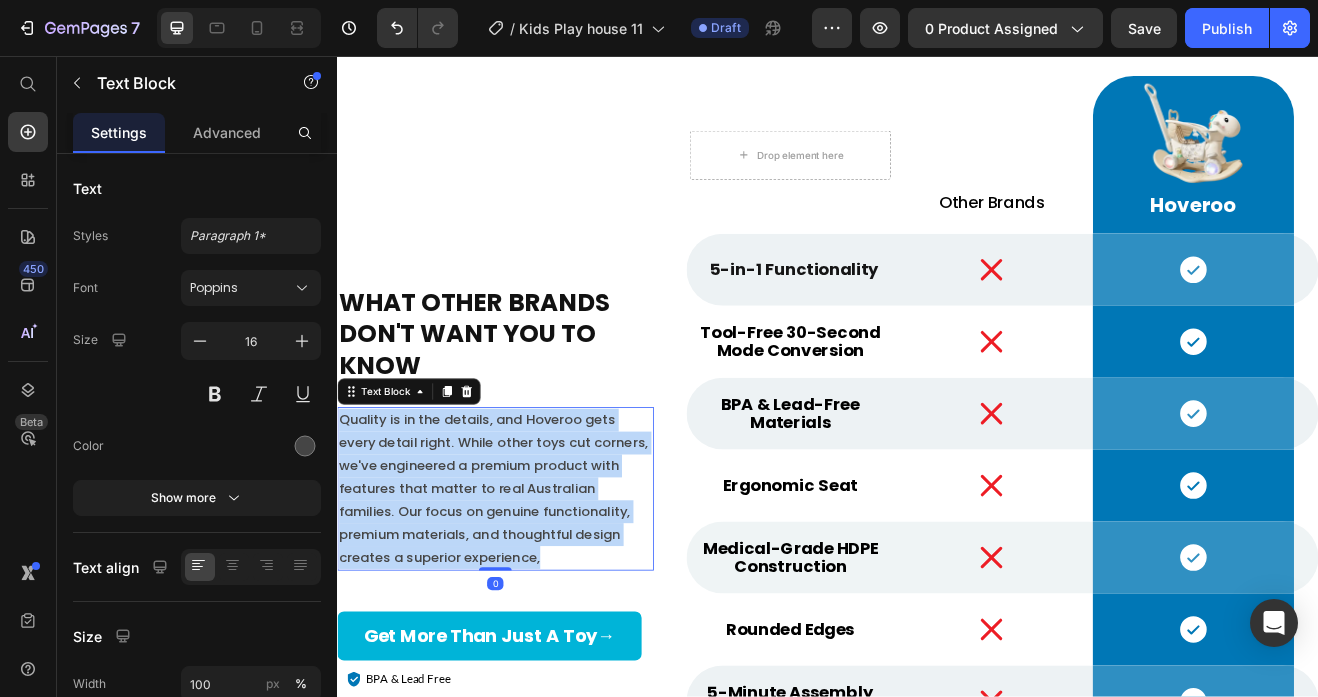 click on "Quality is in the details, and Hoveroo gets every detail right. While other toys cut corners, we've engineered a premium product with features that matter to real Australian families. Our focus on genuine functionality, premium materials, and thoughtful design creates a superior experience," at bounding box center [530, 586] 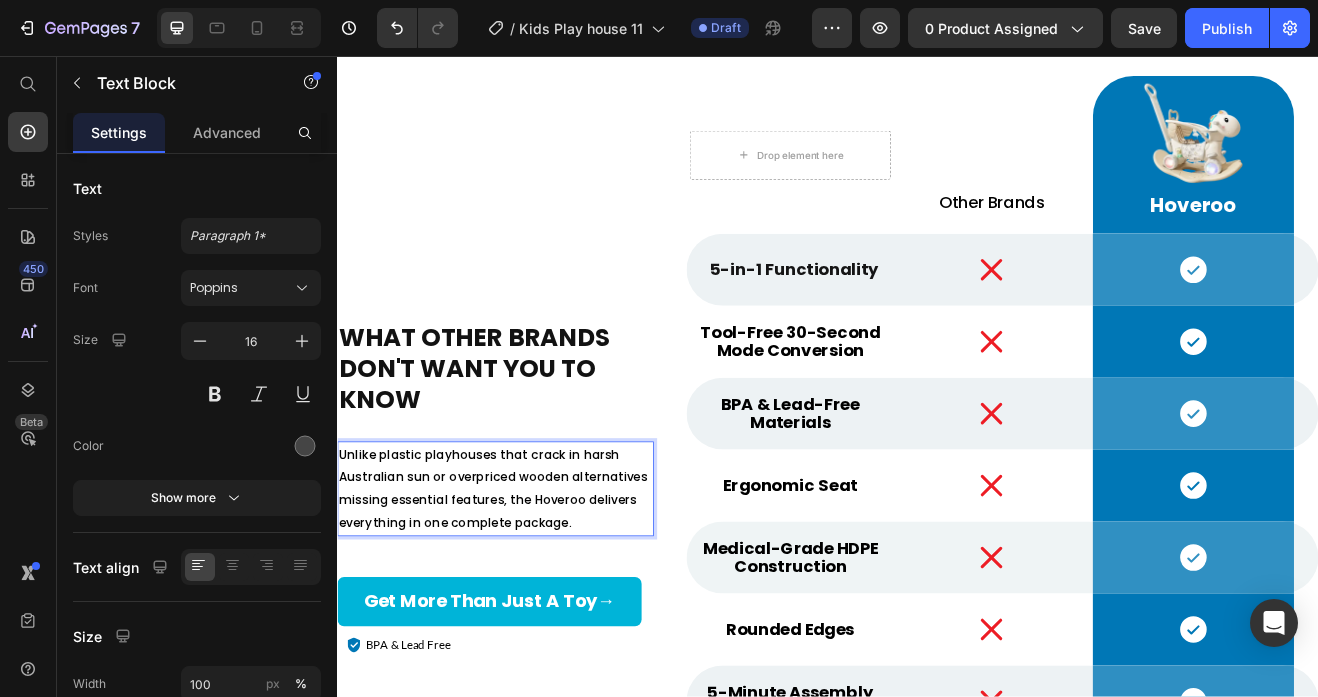 click on "Unlike plastic playhouses that crack in harsh Australian sun or overpriced wooden alternatives missing essential features, the Hoveroo delivers everything in one complete package." at bounding box center (527, 586) 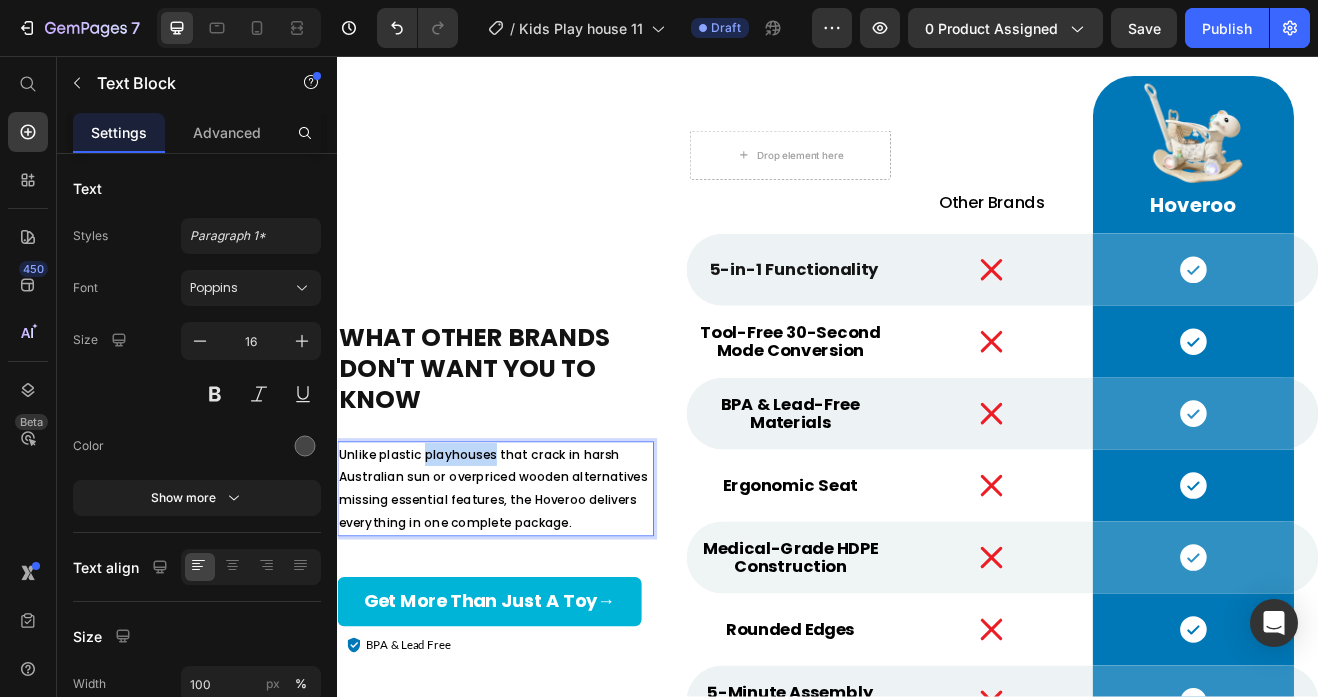 click on "Unlike plastic playhouses that crack in harsh Australian sun or overpriced wooden alternatives missing essential features, the Hoveroo delivers everything in one complete package." at bounding box center [527, 586] 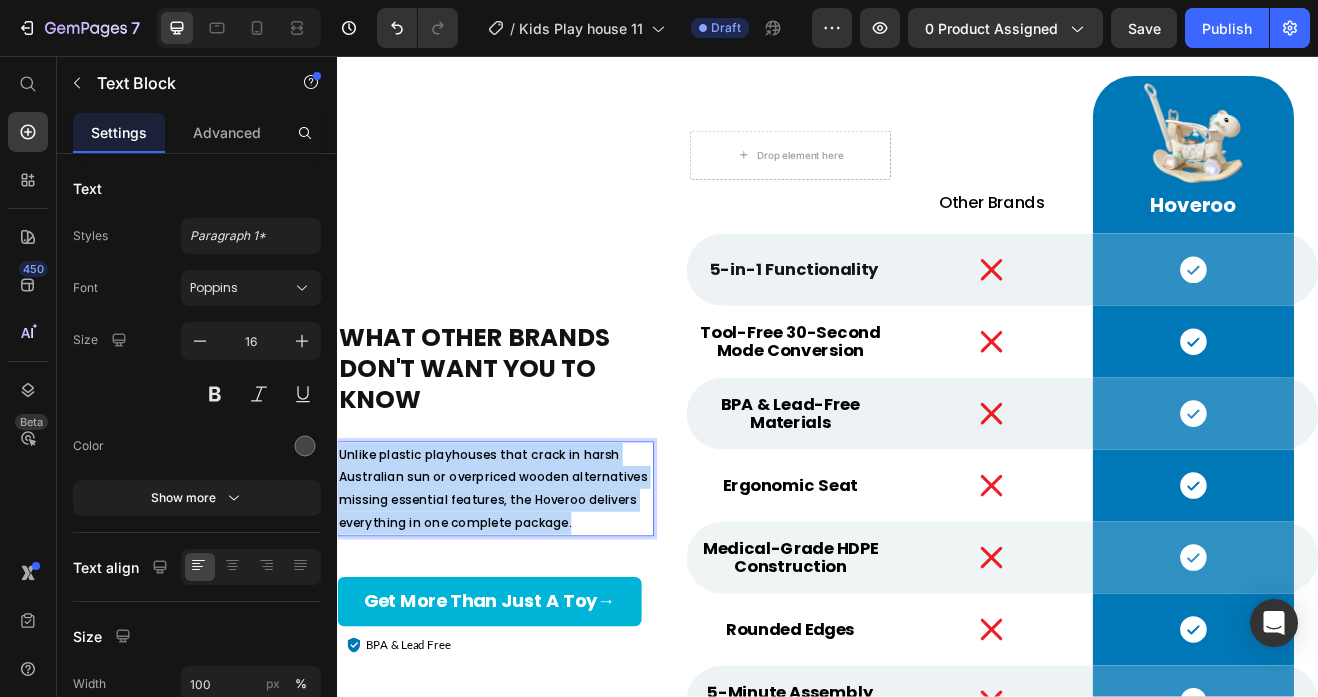 click on "Unlike plastic playhouses that crack in harsh Australian sun or overpriced wooden alternatives missing essential features, the Hoveroo delivers everything in one complete package." at bounding box center (527, 586) 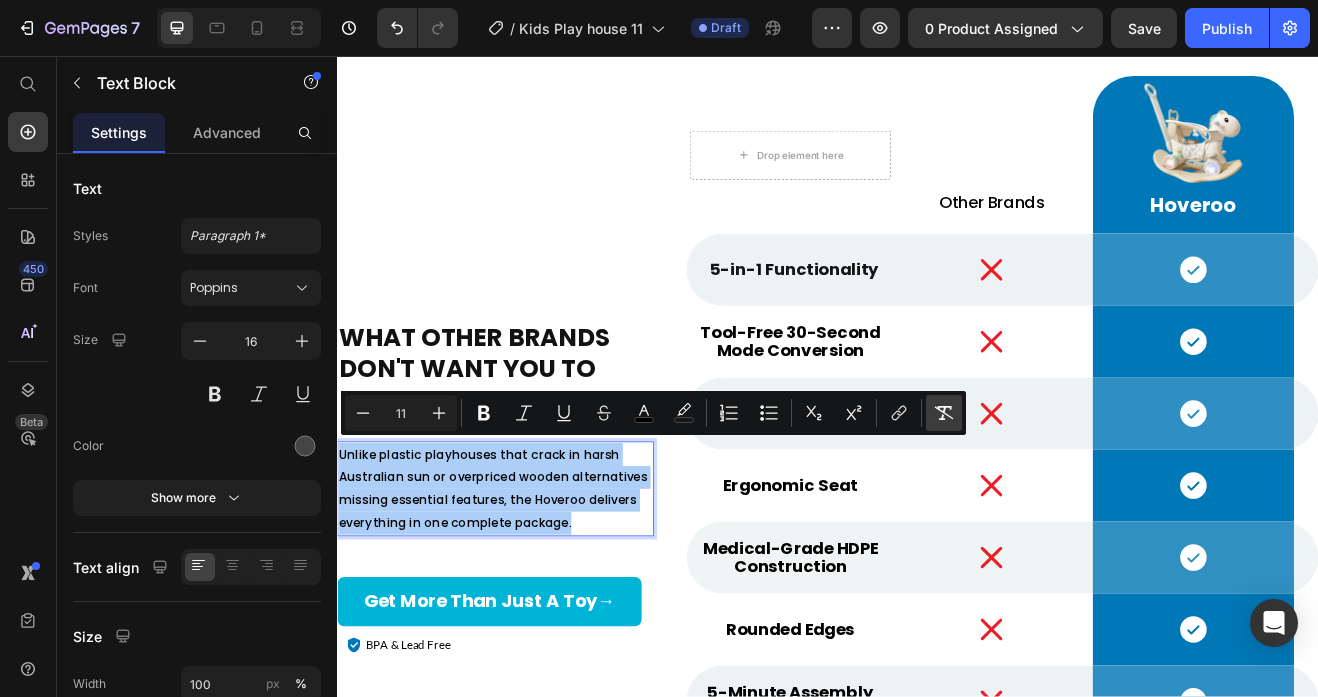 click 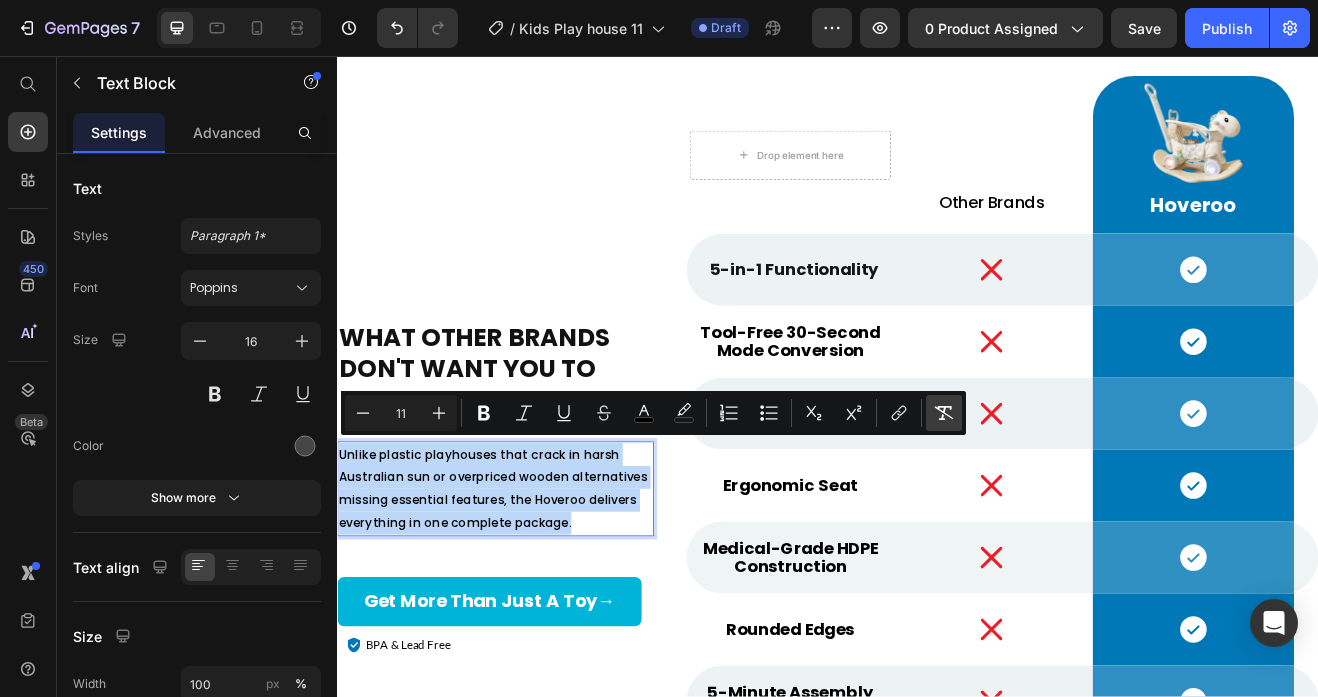 type on "16" 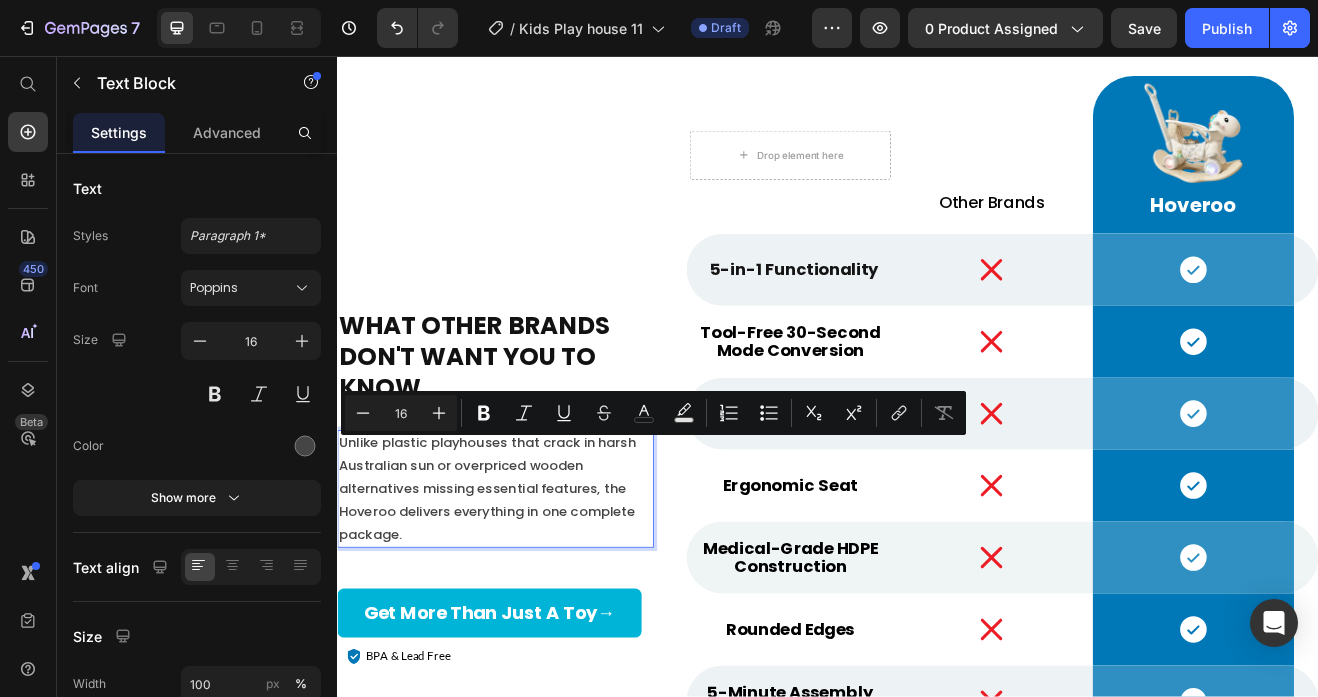 click on "Unlike plastic playhouses that crack in harsh Australian sun or overpriced wooden alternatives missing essential features, the Hoveroo delivers everything in one complete package." at bounding box center (530, 586) 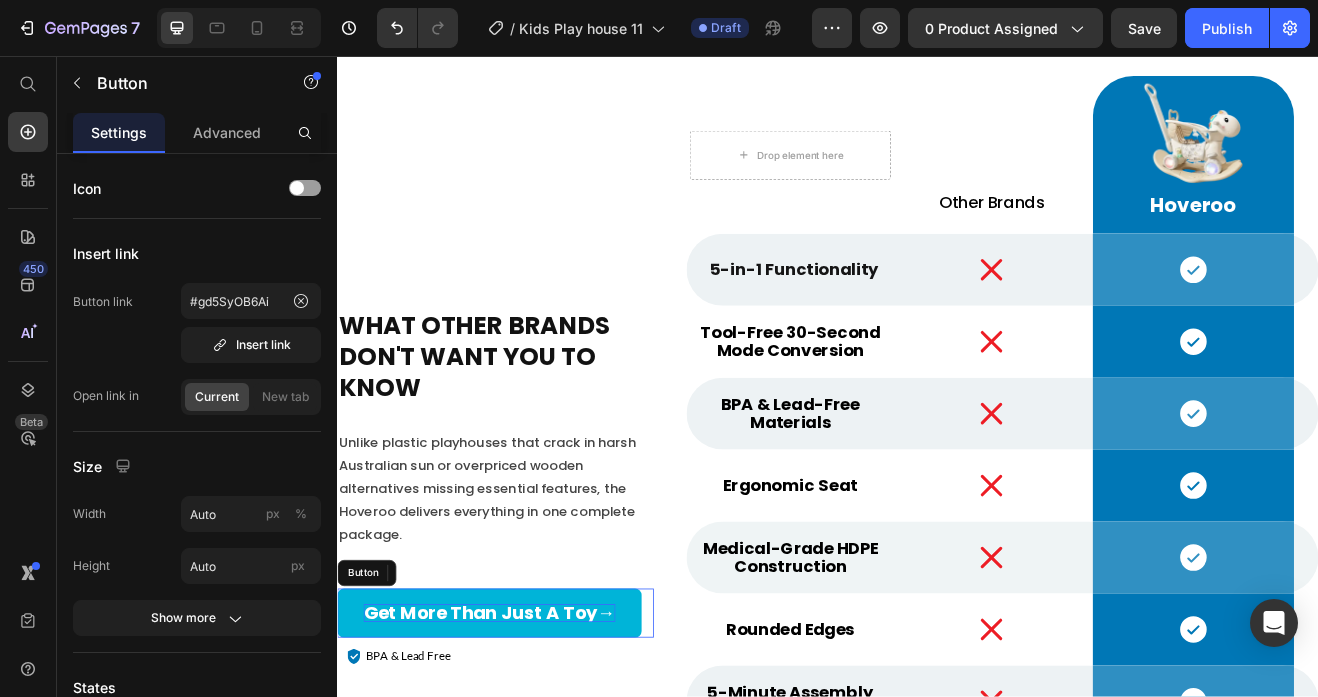 click on "Get More Than Just A Toy" at bounding box center [512, 737] 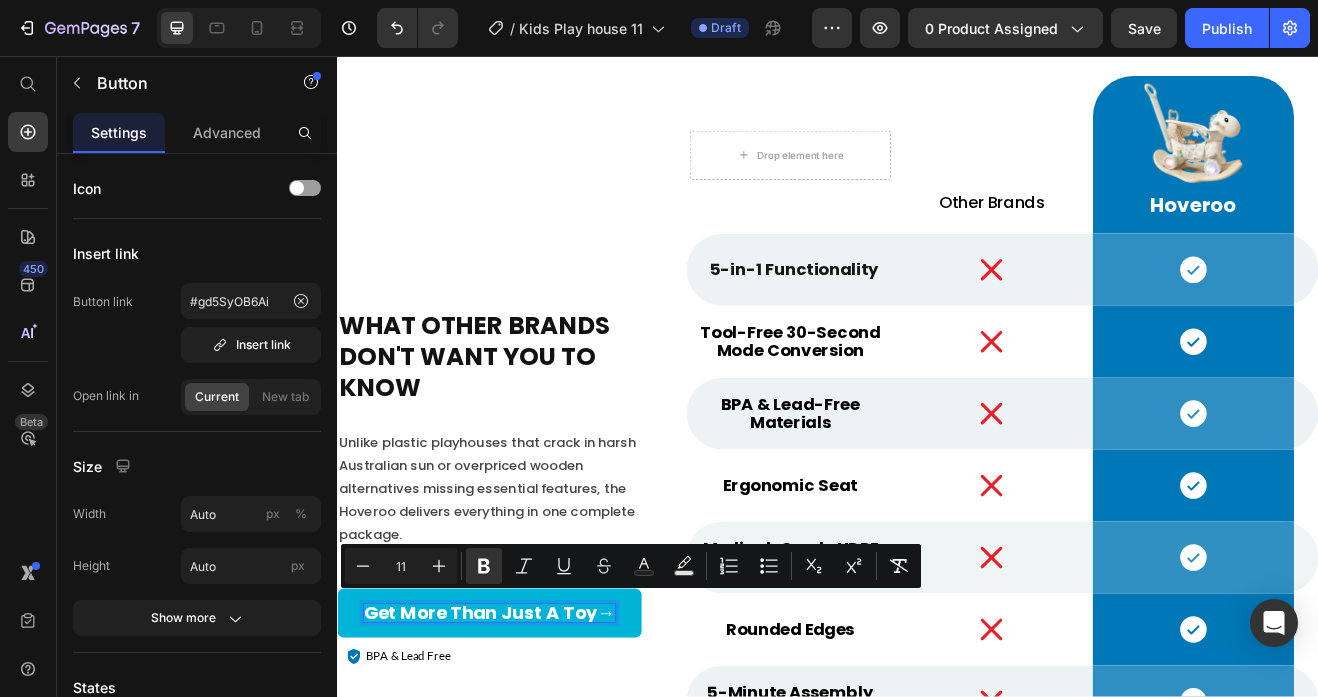scroll, scrollTop: 62, scrollLeft: 0, axis: vertical 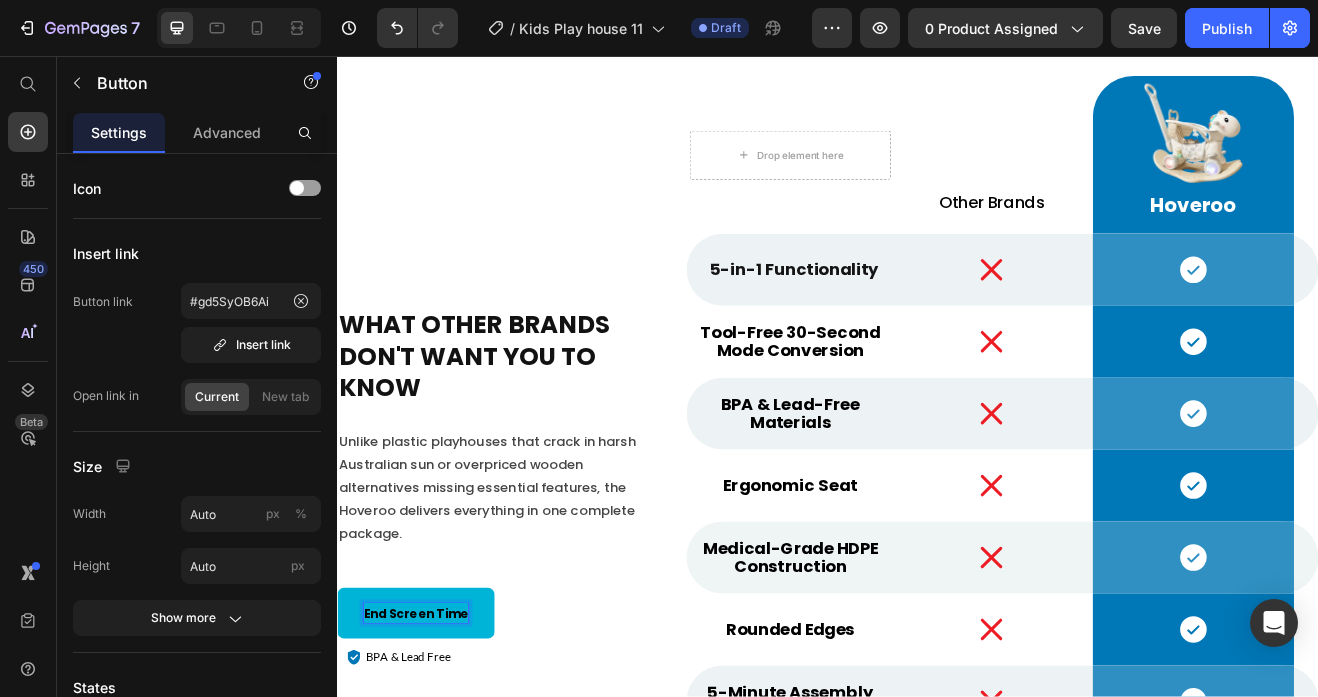 click on "End Screen Time" at bounding box center (433, 739) 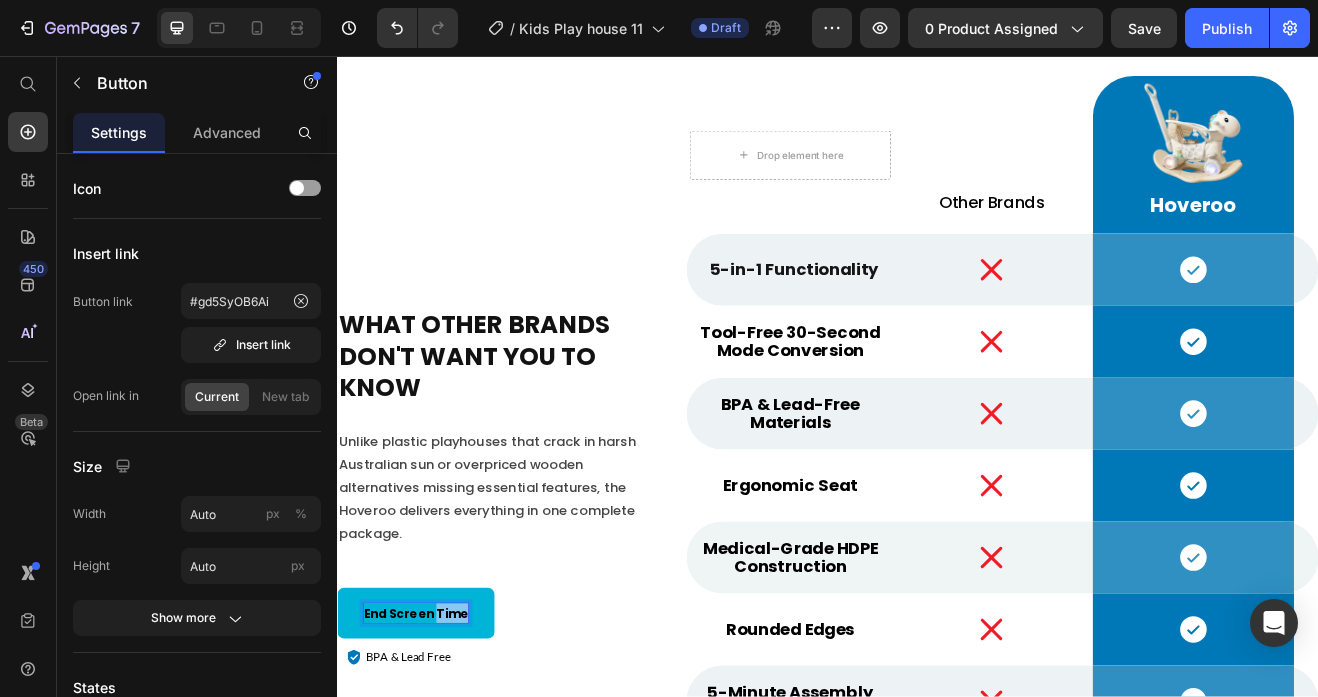 click on "End Screen Time" at bounding box center [433, 739] 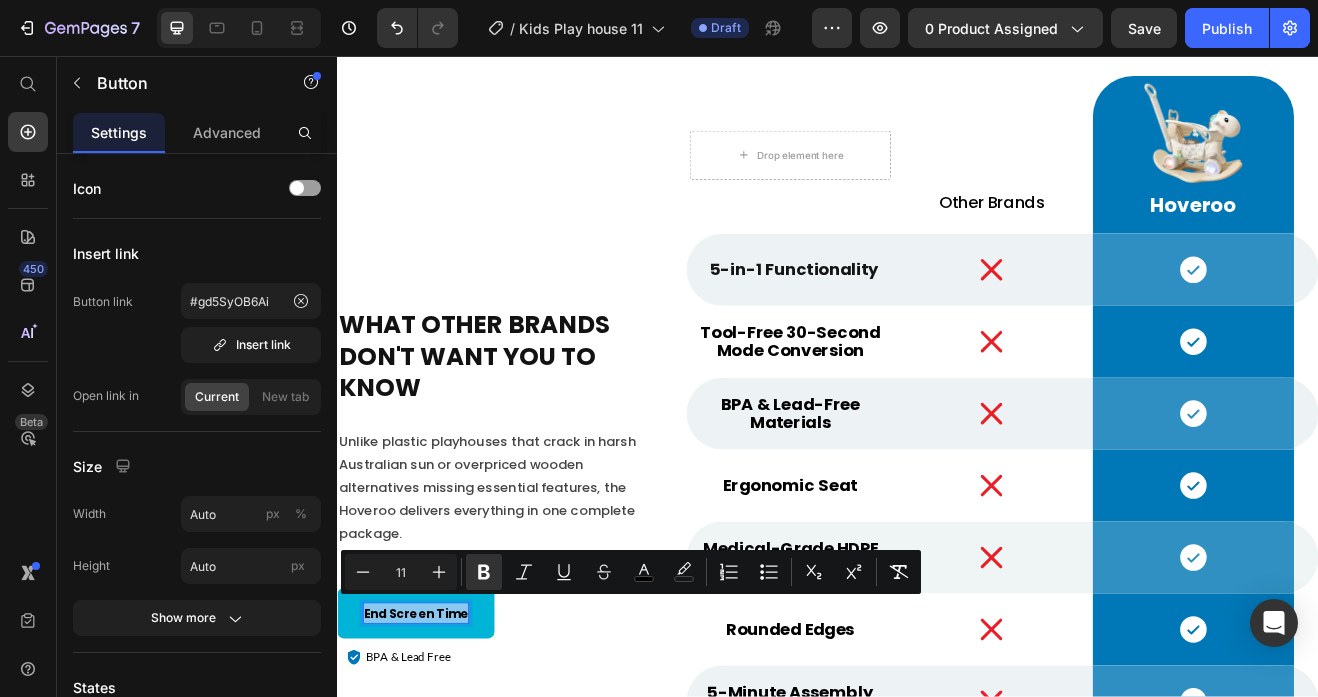 click on "End Screen Time" at bounding box center [433, 739] 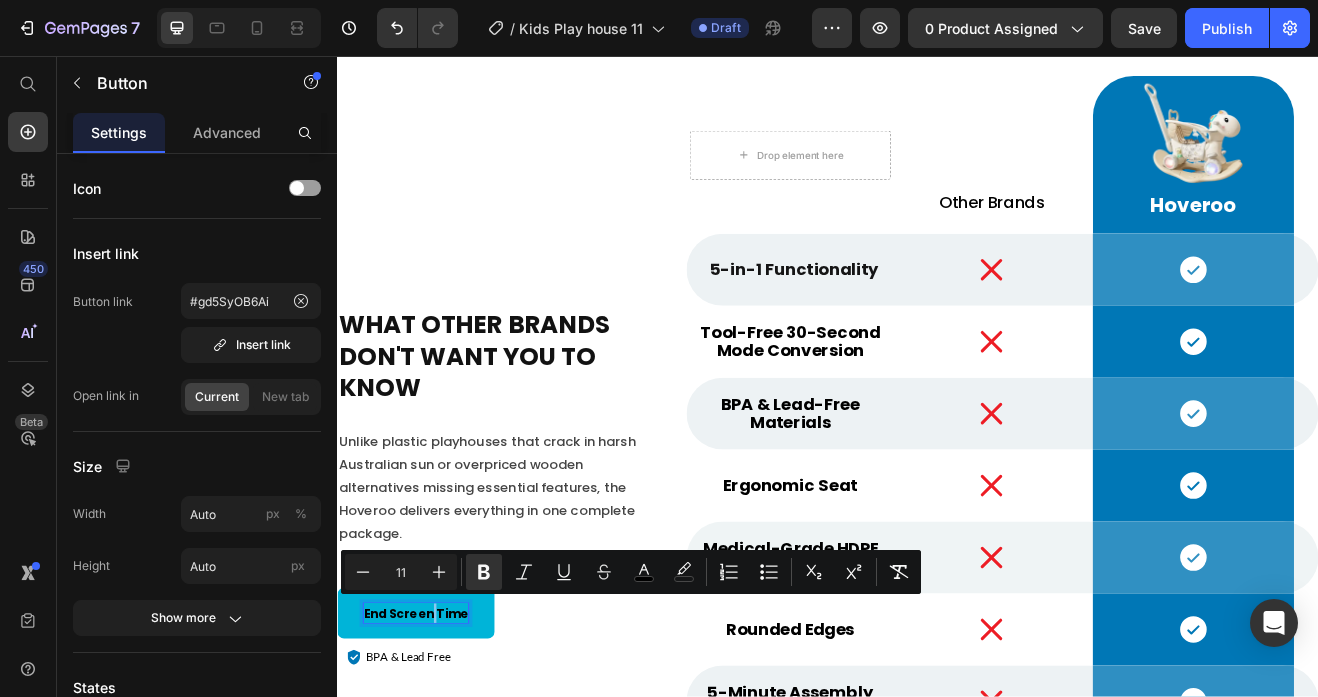 click on "End Screen Time" at bounding box center (433, 739) 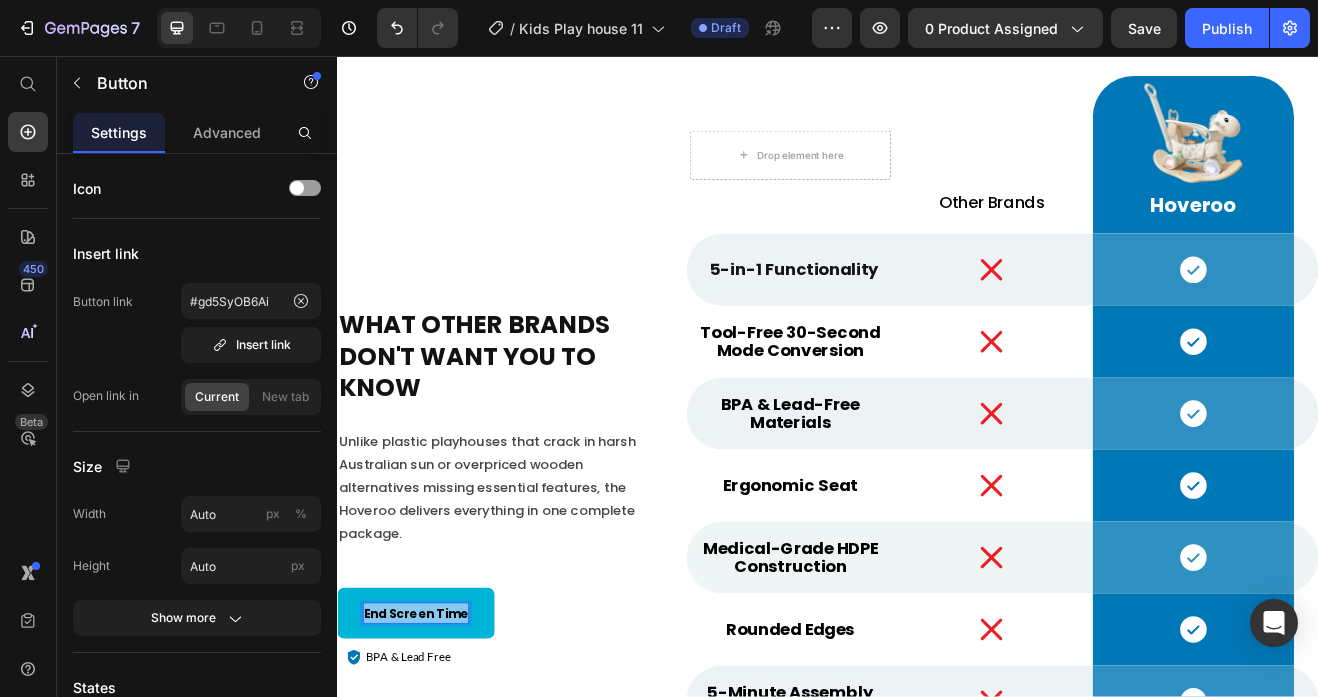 click on "End Screen Time" at bounding box center (433, 739) 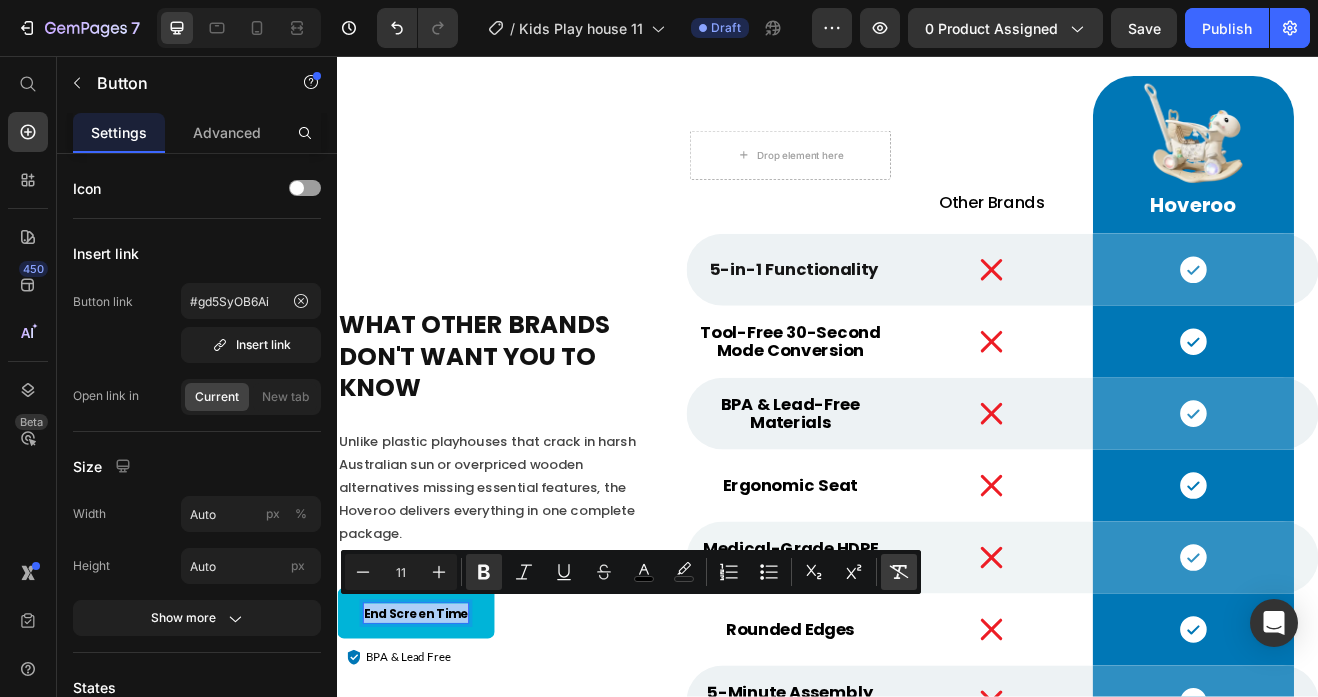 click 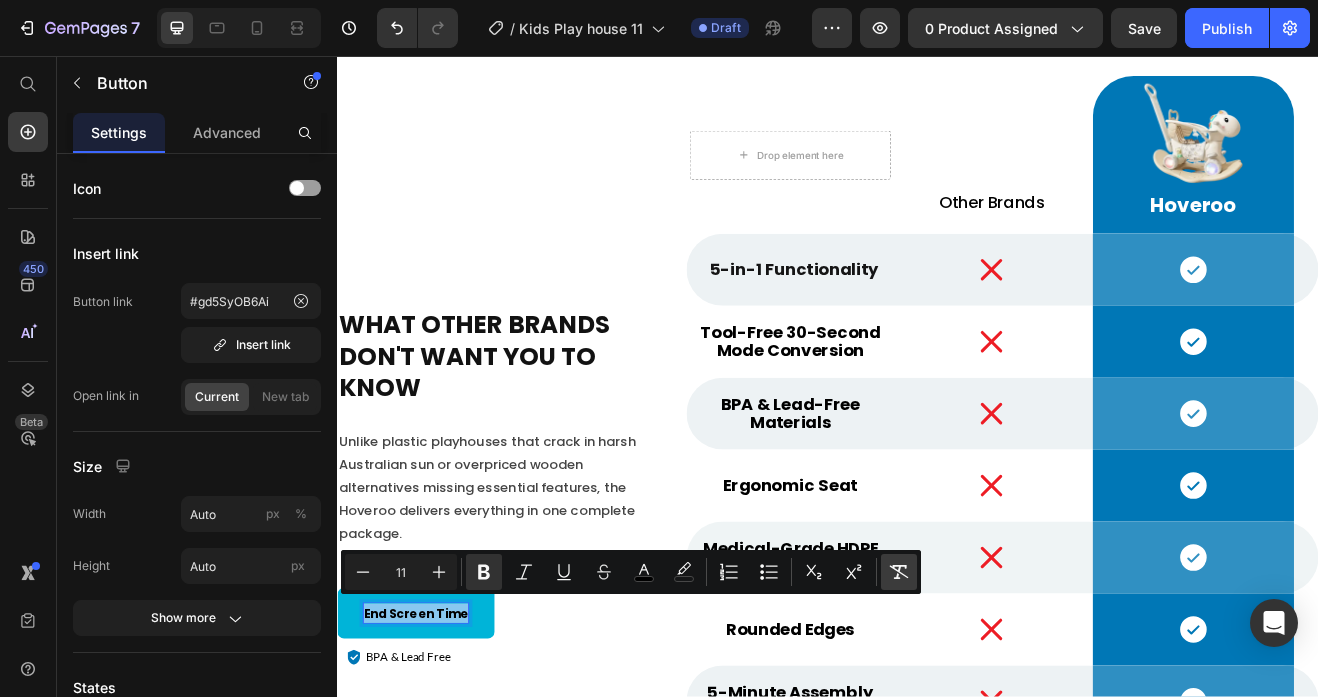 type on "22" 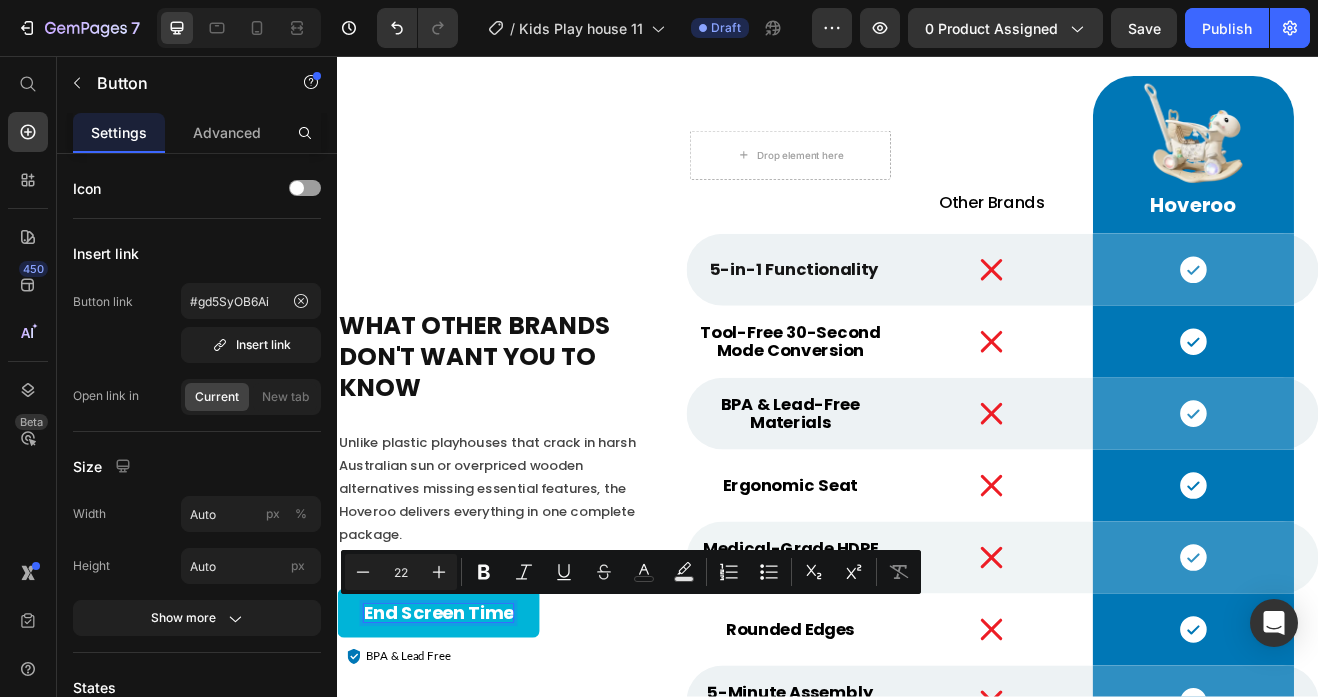 click on "End Screen Time" at bounding box center (460, 738) 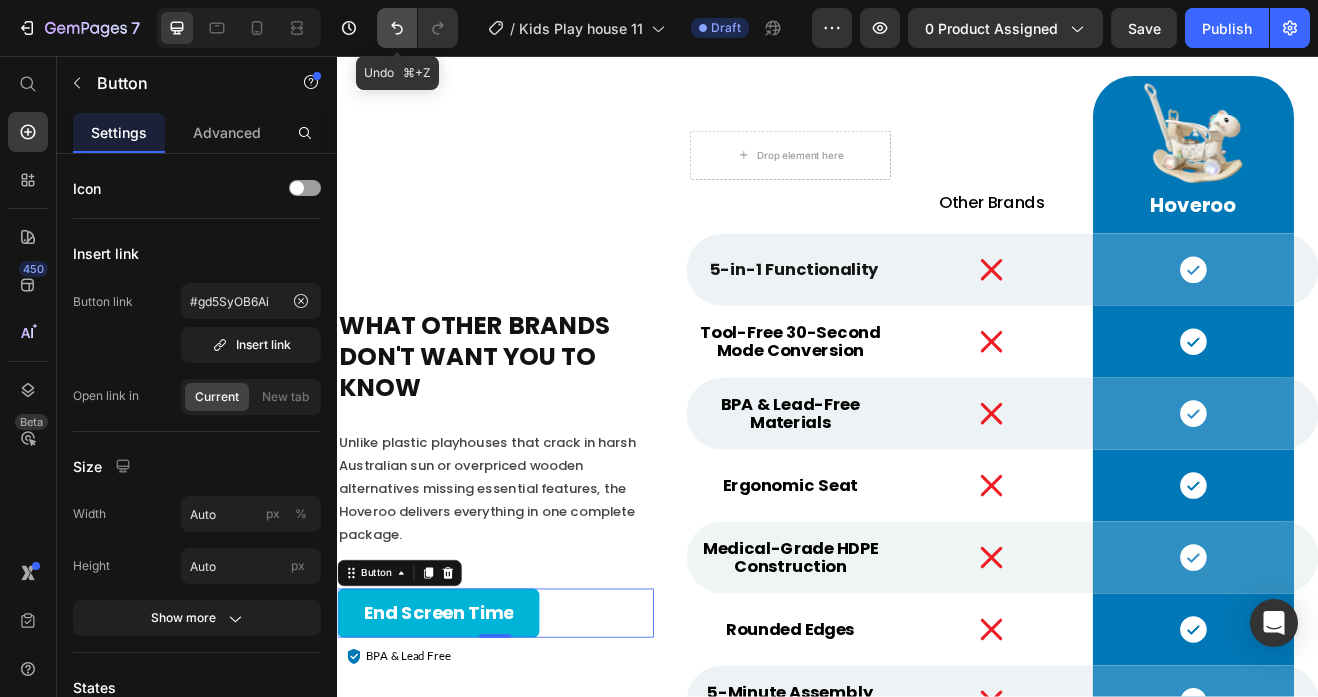 click 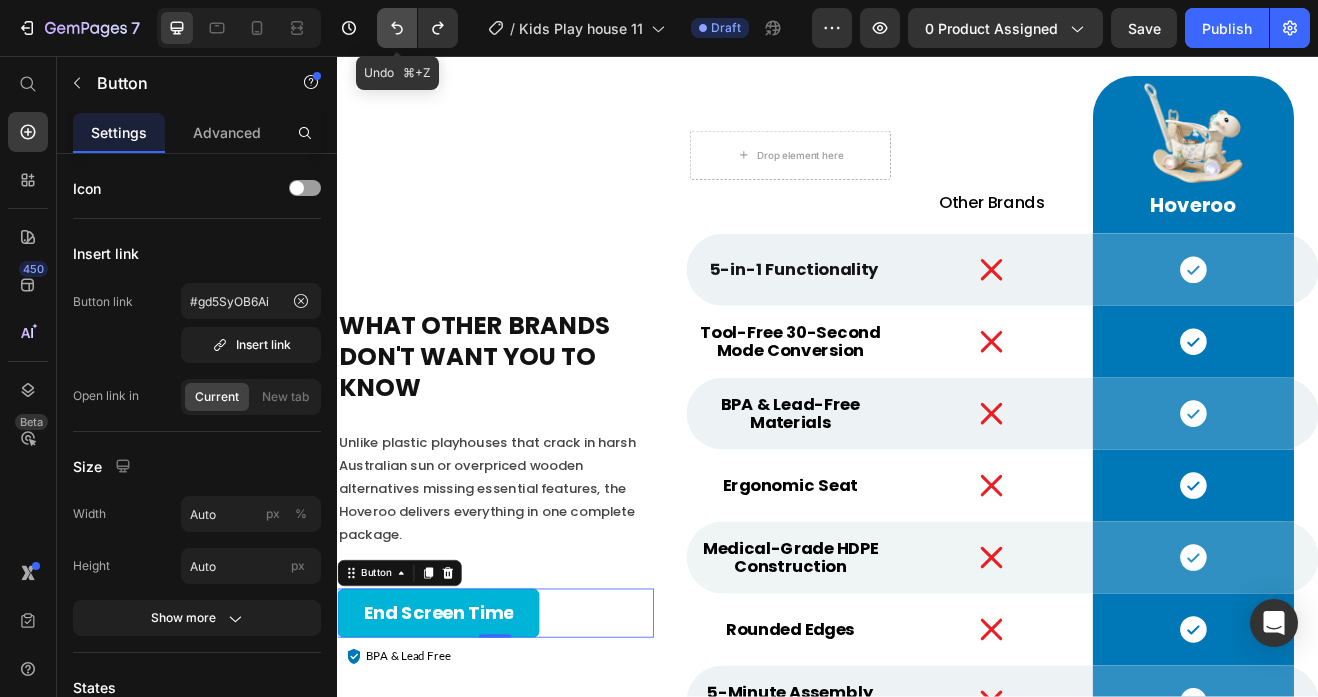 click 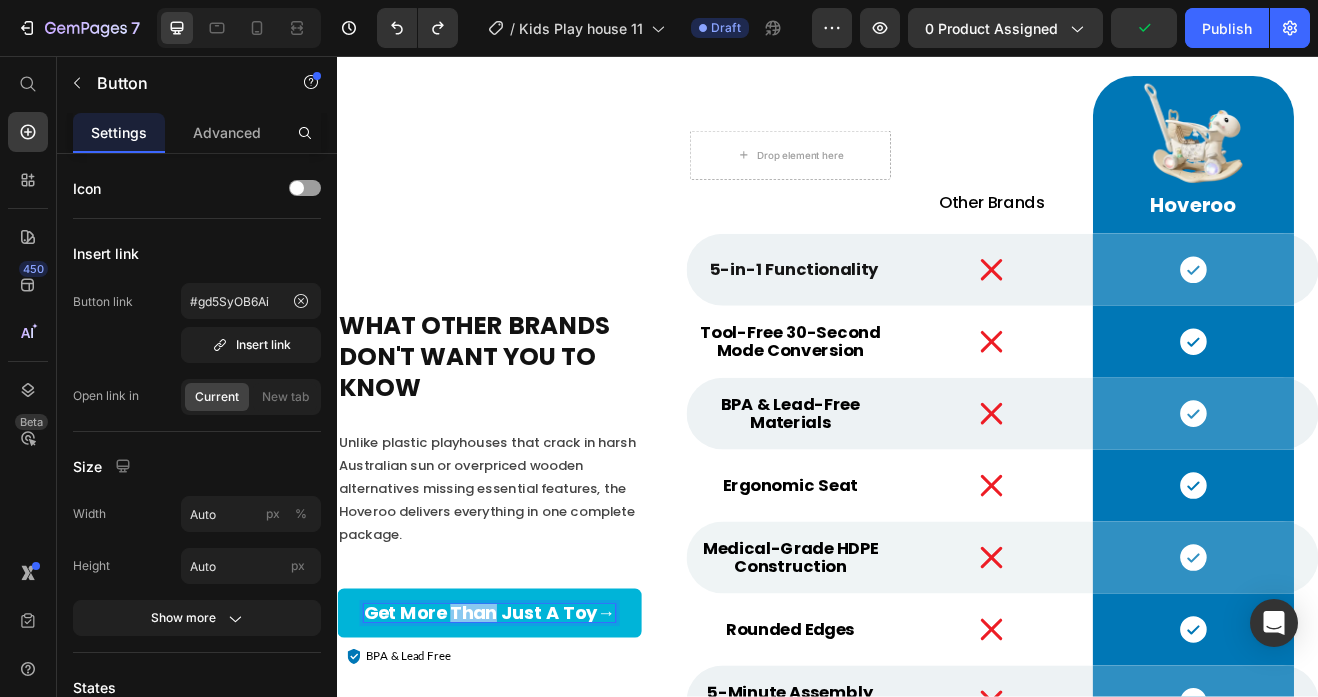 click on "Get More Than Just A Toy" at bounding box center (512, 737) 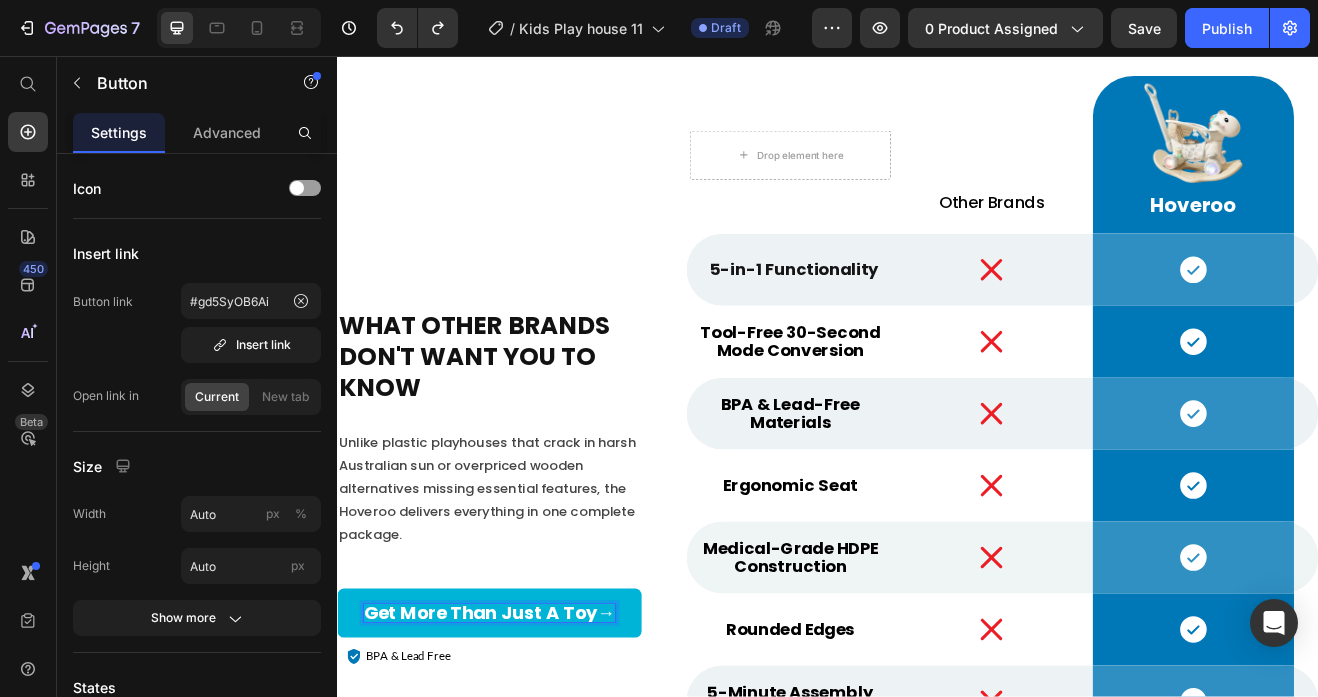 click on "Get More Than Just A Toy" at bounding box center [512, 737] 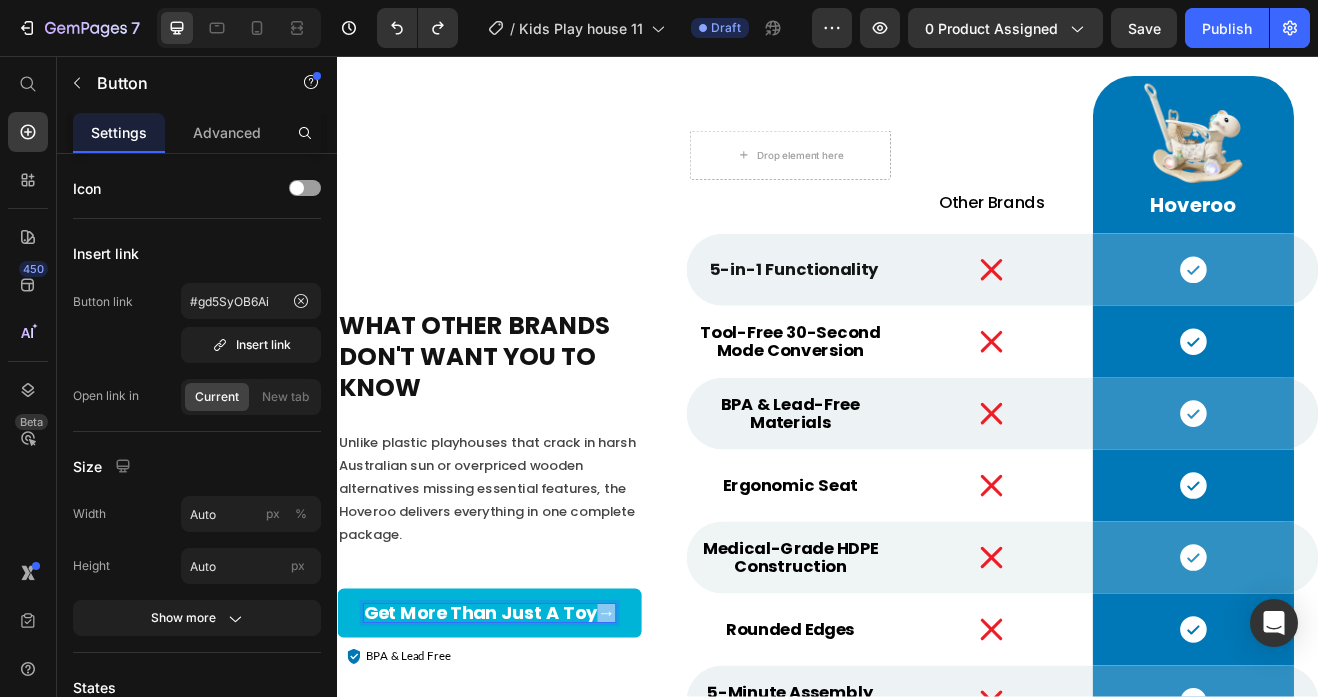 click on "Get More Than Just A Toy" at bounding box center [512, 737] 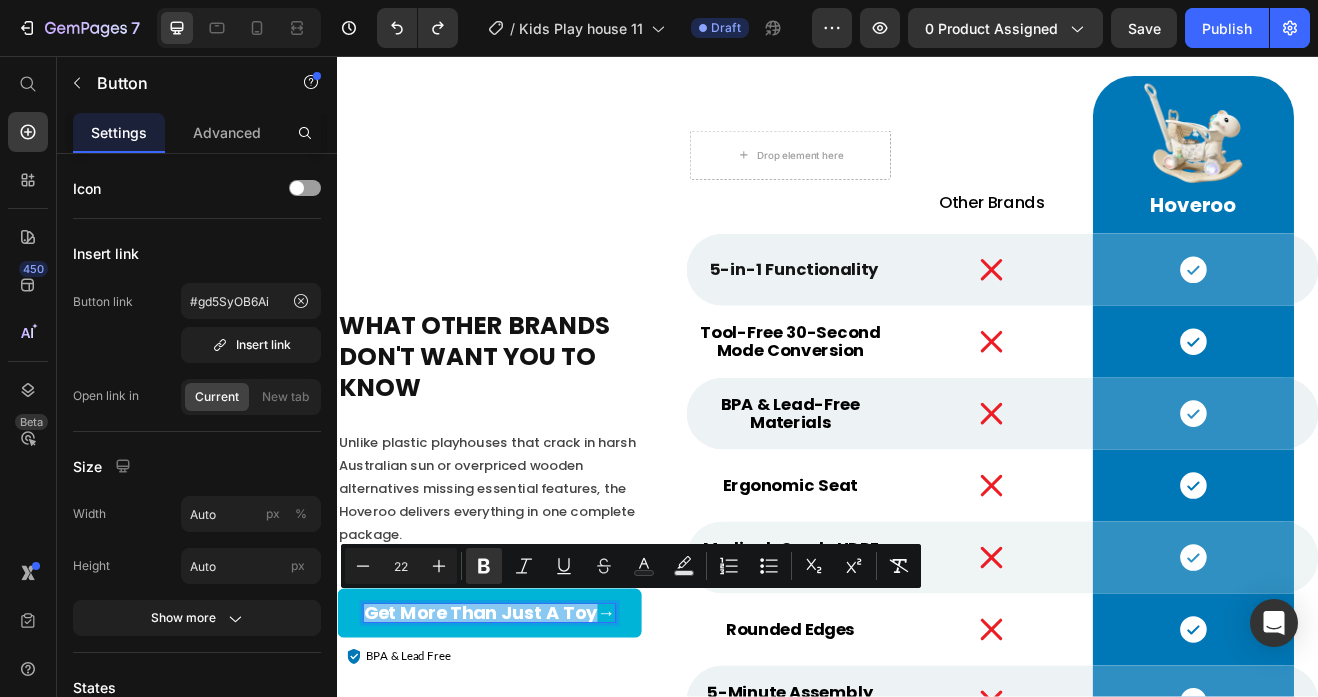 drag, startPoint x: 648, startPoint y: 728, endPoint x: 370, endPoint y: 730, distance: 278.0072 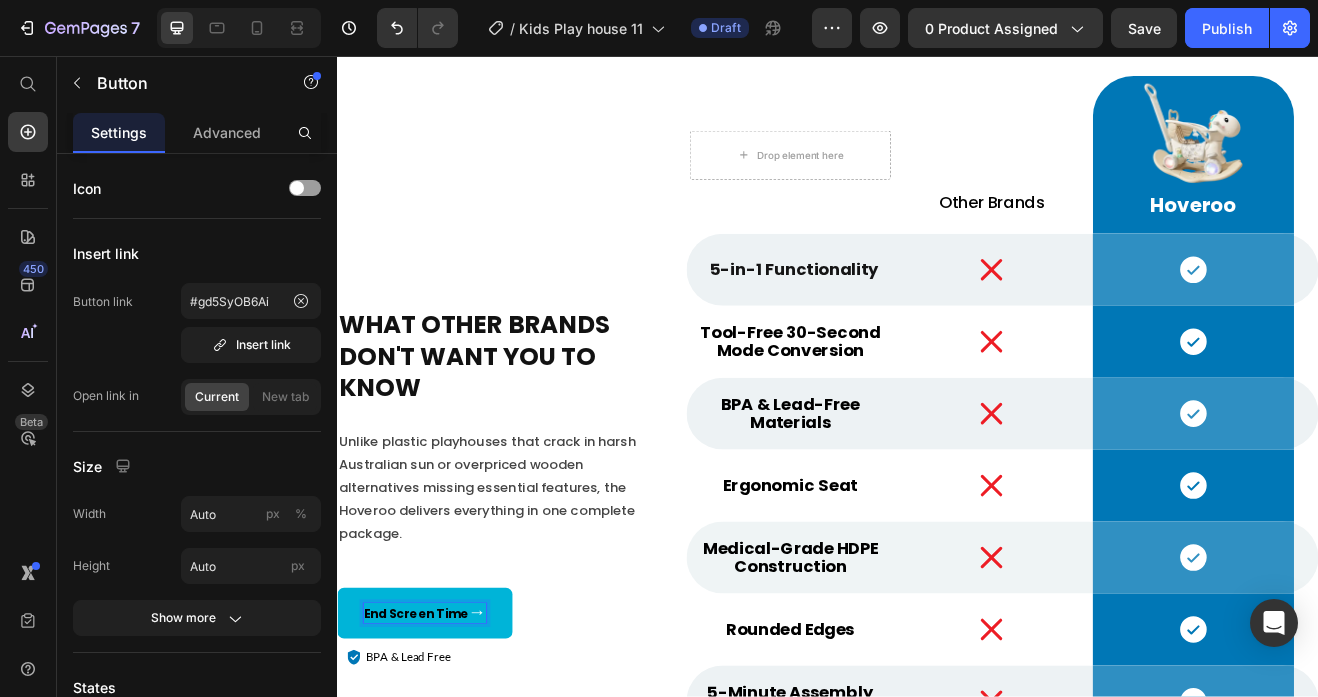 scroll, scrollTop: 124, scrollLeft: 0, axis: vertical 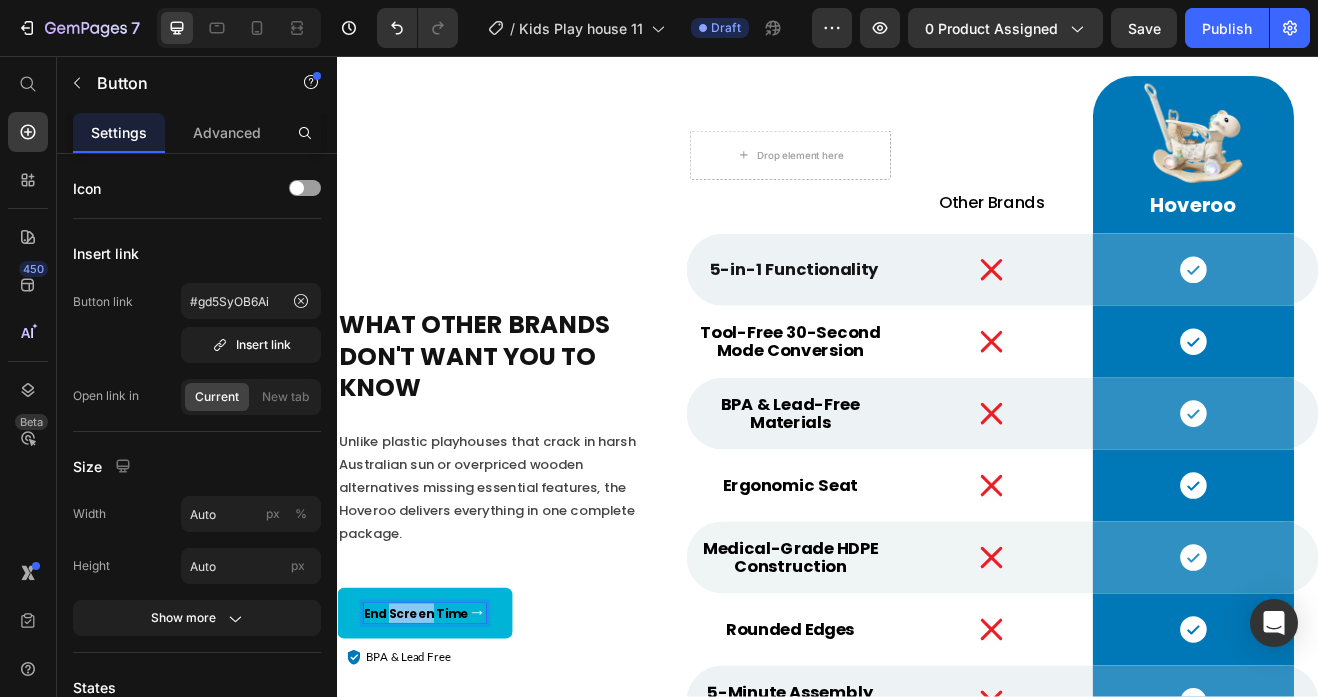 click on "End Screen Time" at bounding box center [433, 739] 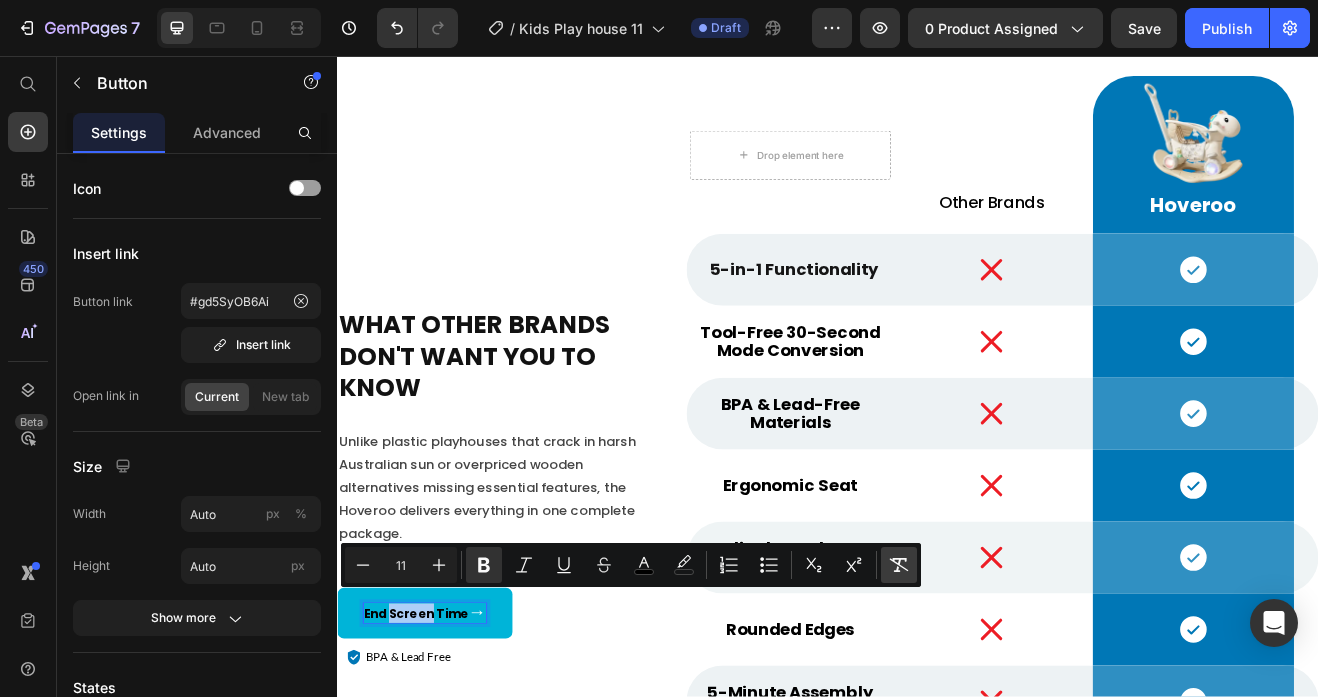 click 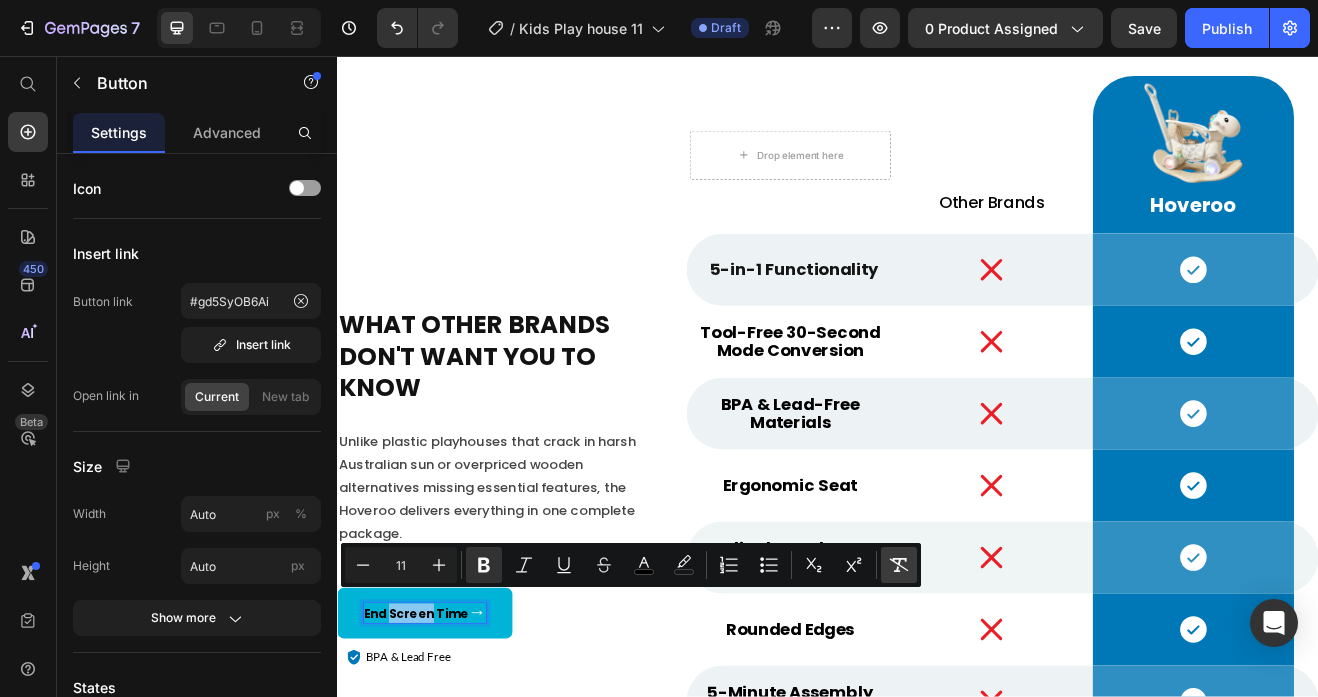 type on "22" 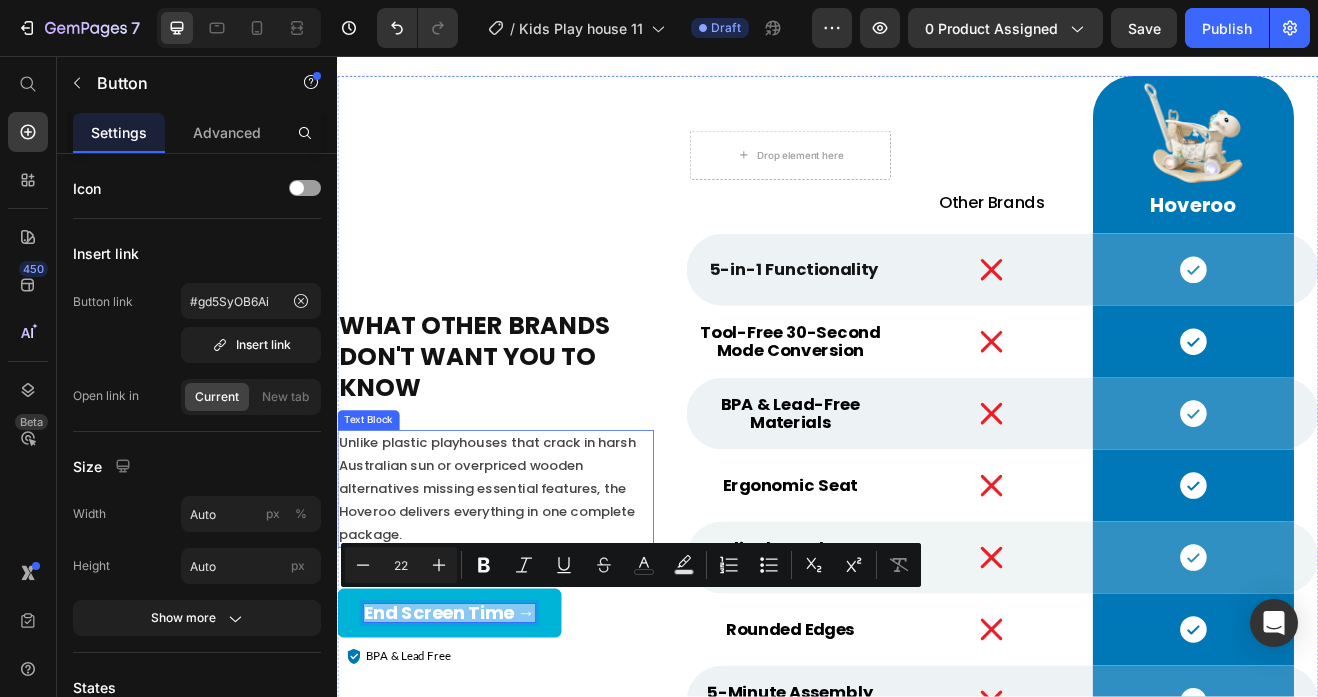 click on "Unlike plastic playhouses that crack in harsh Australian sun or overpriced wooden alternatives missing essential features, the Hoveroo delivers everything in one complete package." at bounding box center [530, 586] 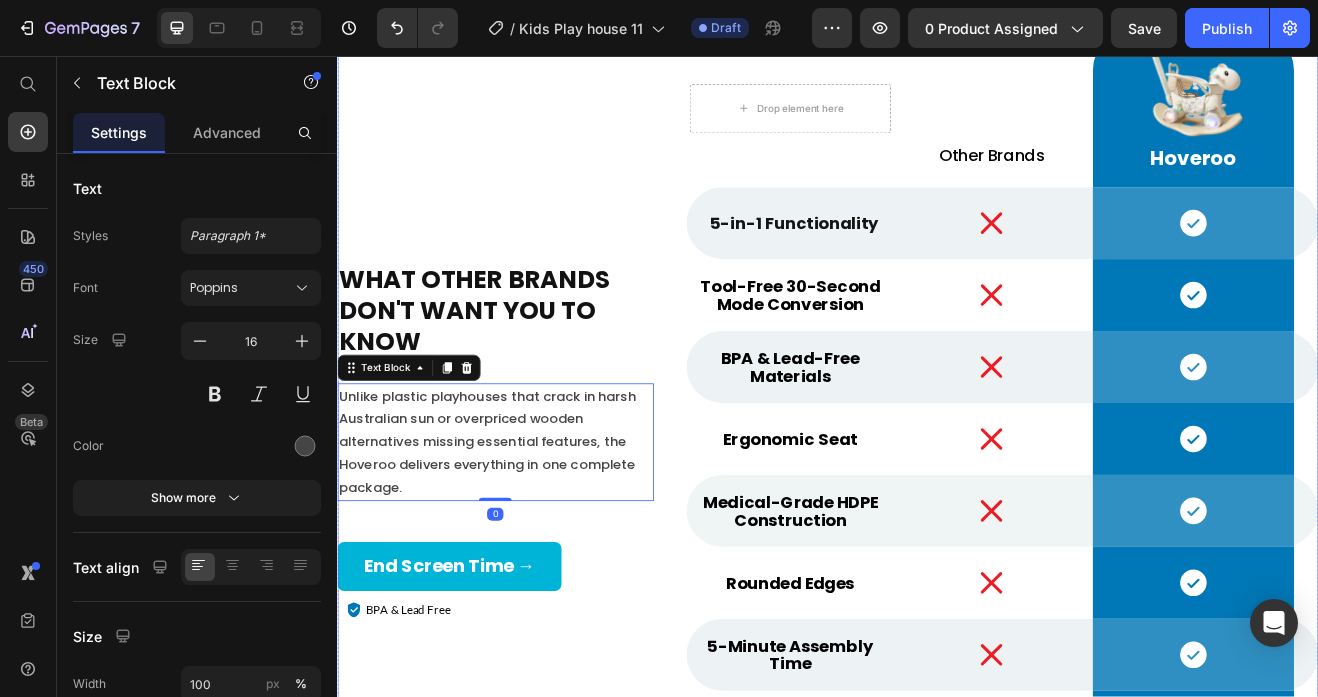 scroll, scrollTop: 7419, scrollLeft: 0, axis: vertical 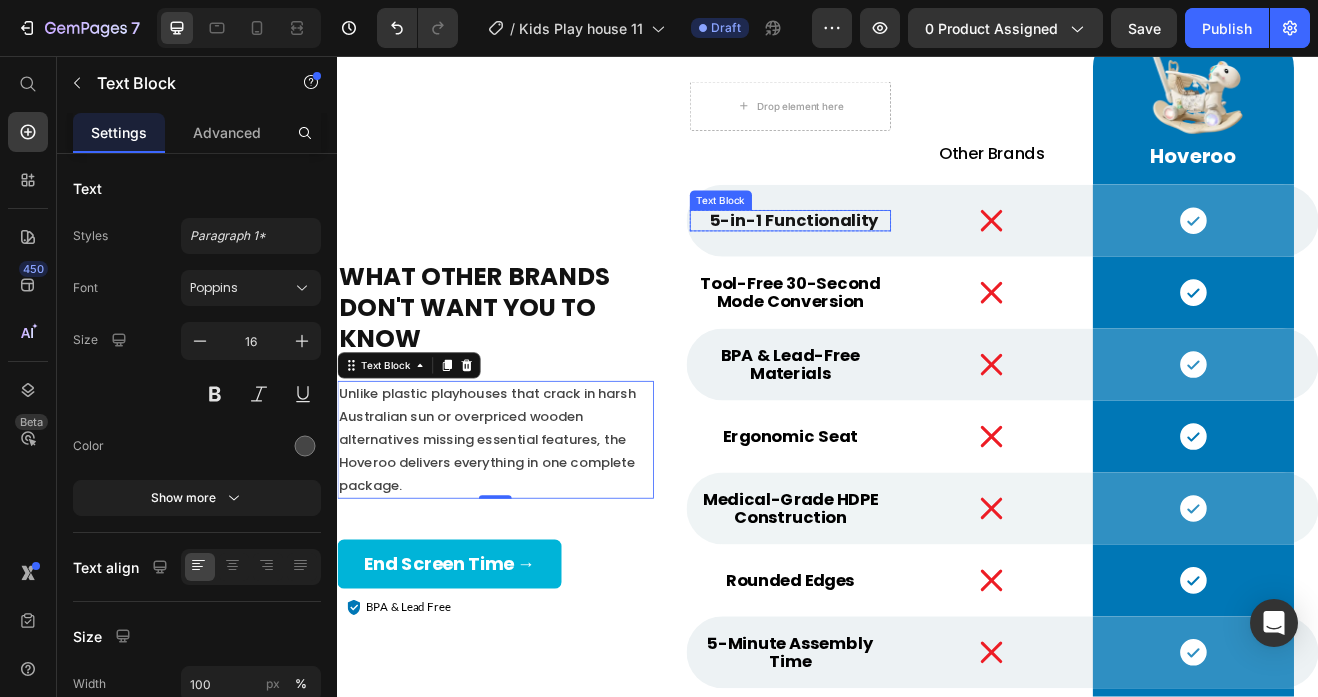click on "5-in-1 Functionality" at bounding box center (896, 258) 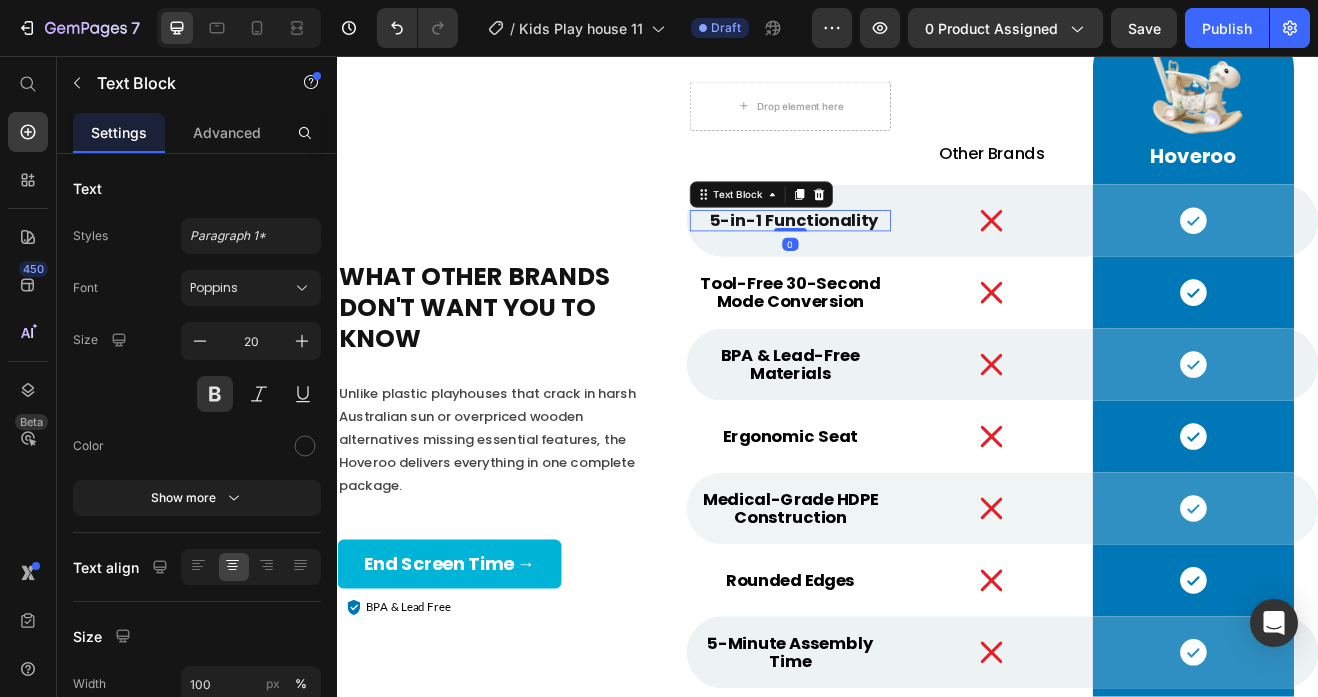 click on "5-in-1 Functionality" at bounding box center (896, 258) 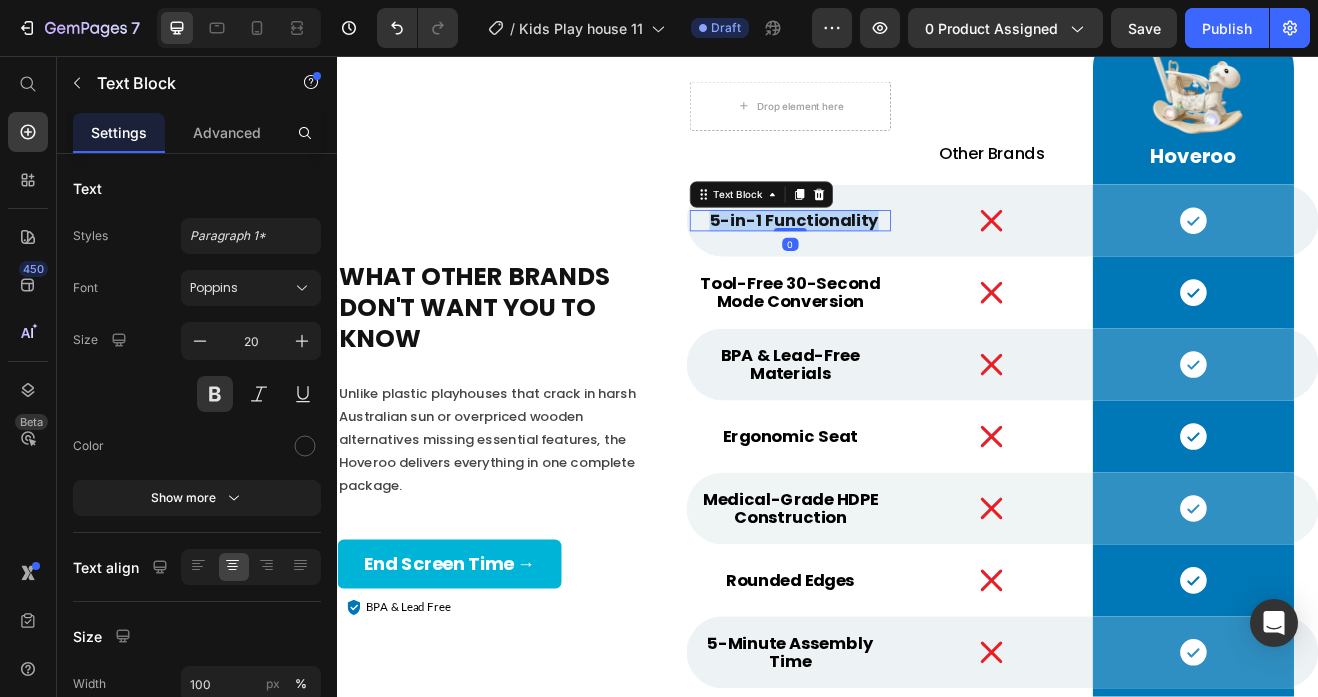click on "5-in-1 Functionality" at bounding box center (896, 258) 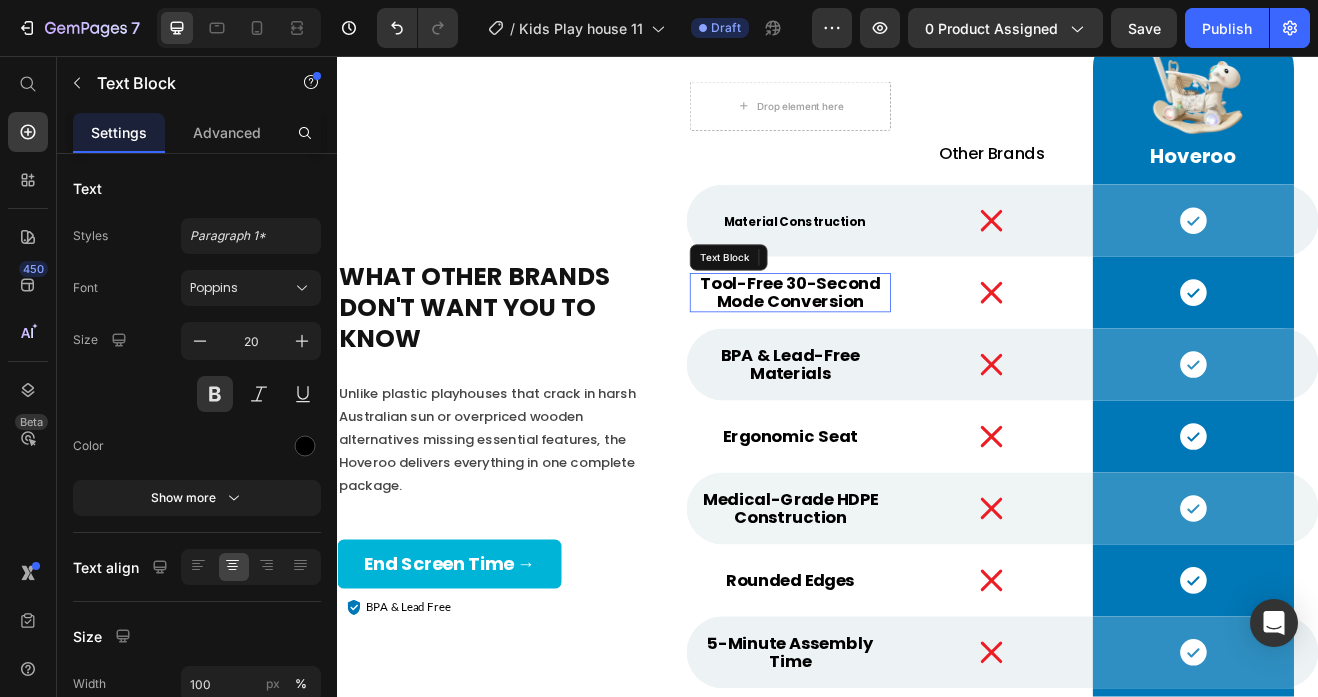 click on "Tool-Free 30-Second Mode Conversion" at bounding box center [891, 346] 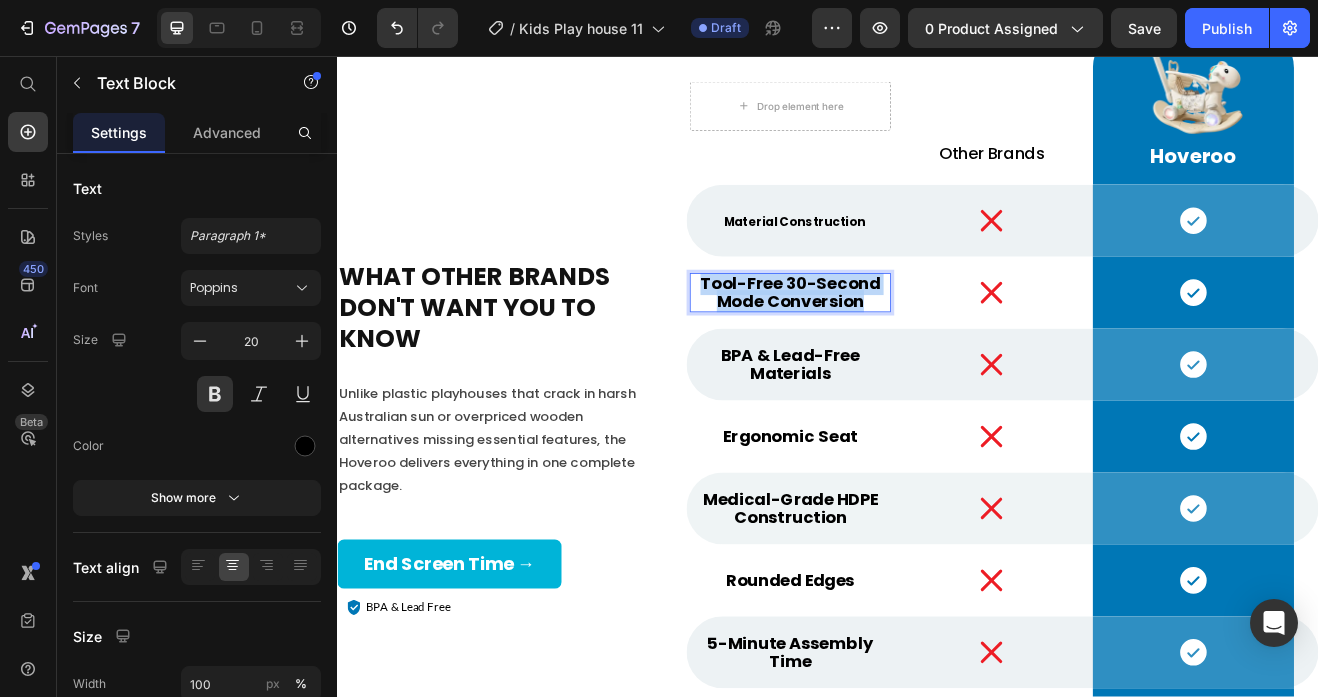 click on "Tool-Free 30-Second Mode Conversion" at bounding box center (891, 346) 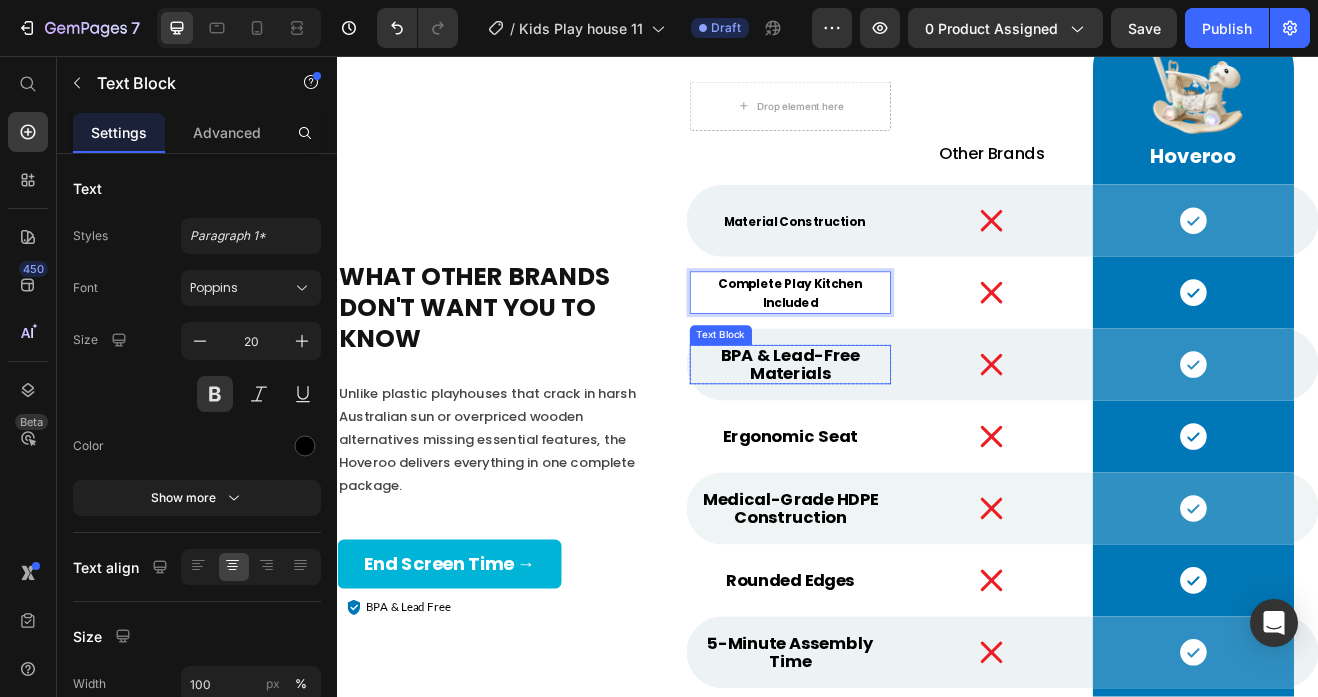click on "BPA & Lead-Free Materials" at bounding box center (891, 434) 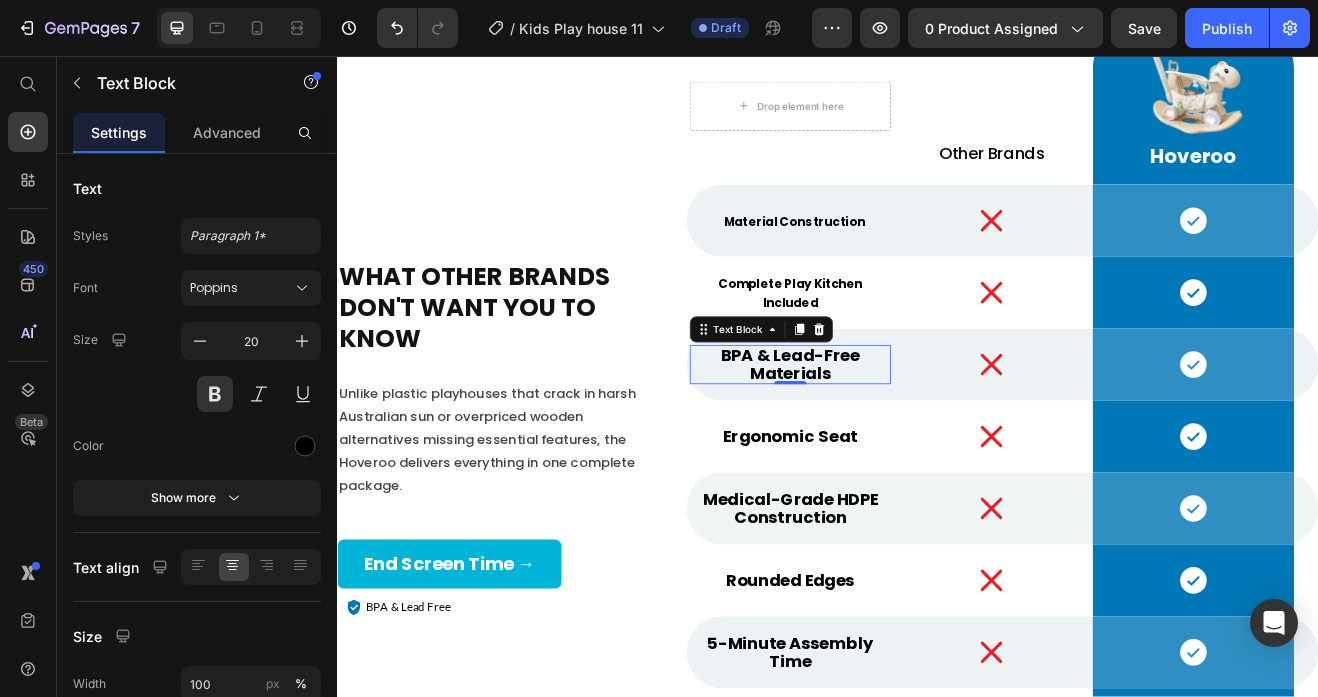 click on "BPA & Lead-Free Materials" at bounding box center (891, 434) 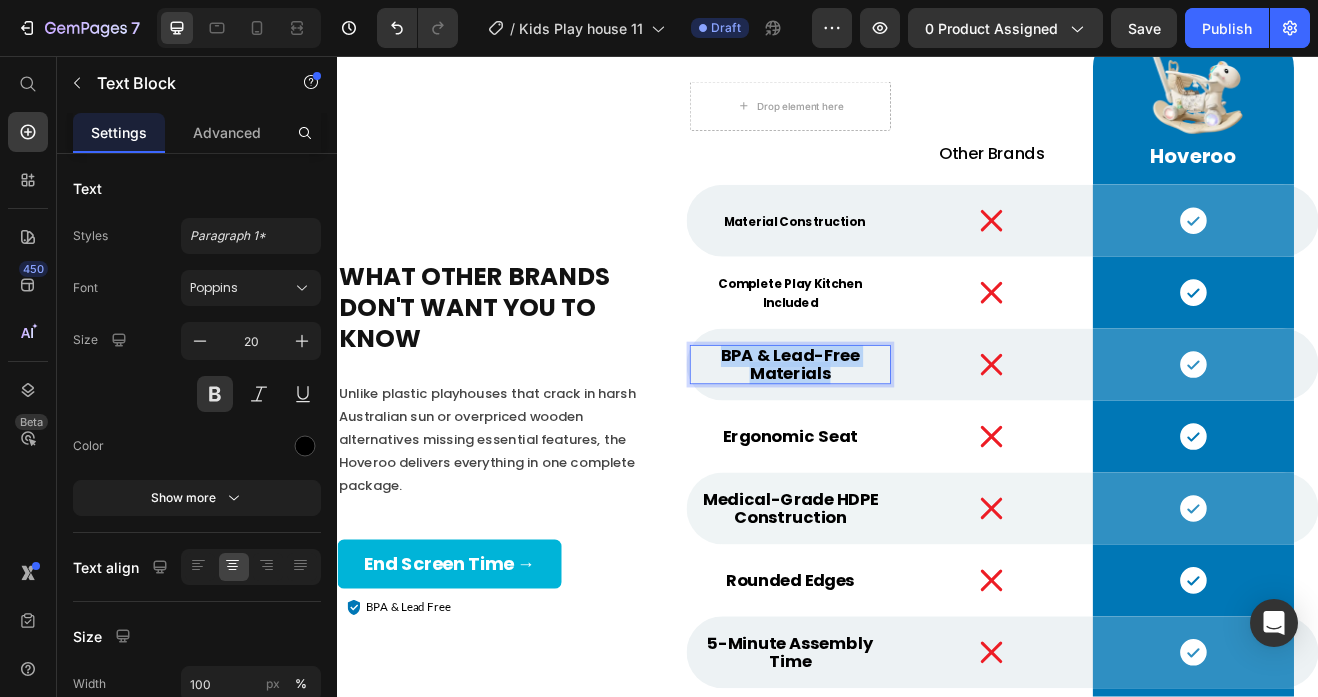 click on "BPA & Lead-Free Materials" at bounding box center [891, 434] 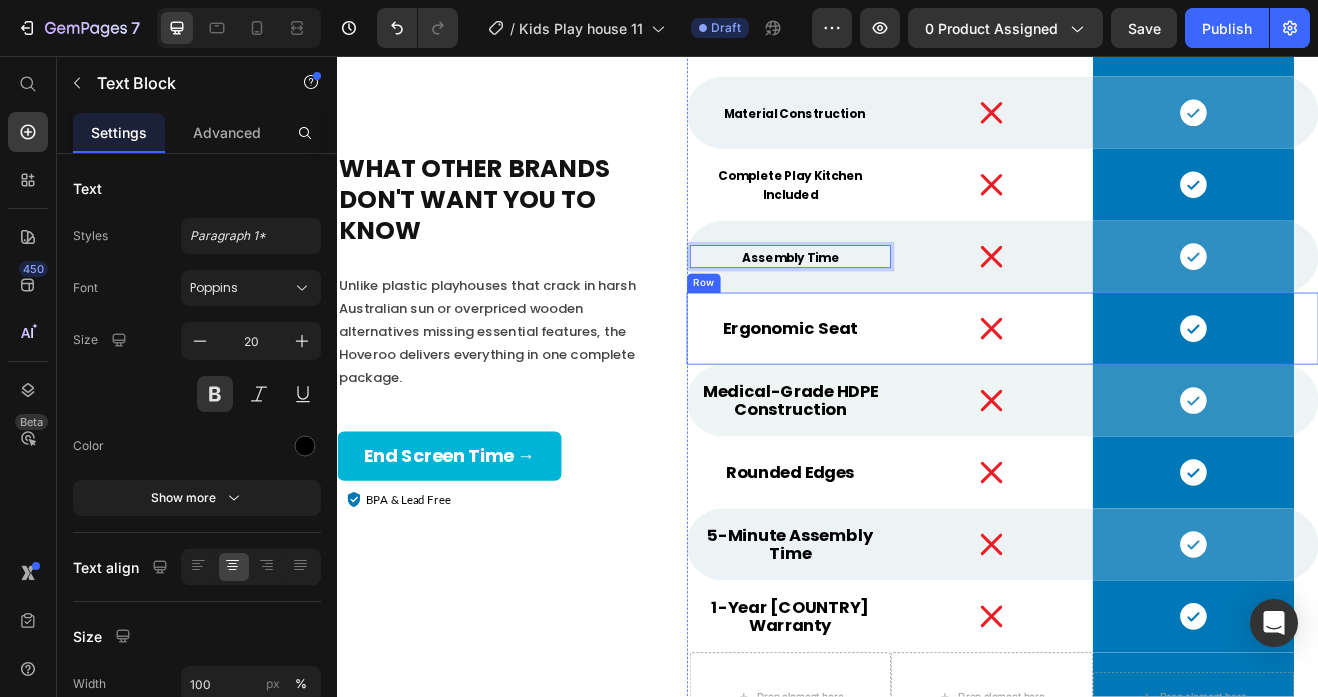 scroll, scrollTop: 7561, scrollLeft: 0, axis: vertical 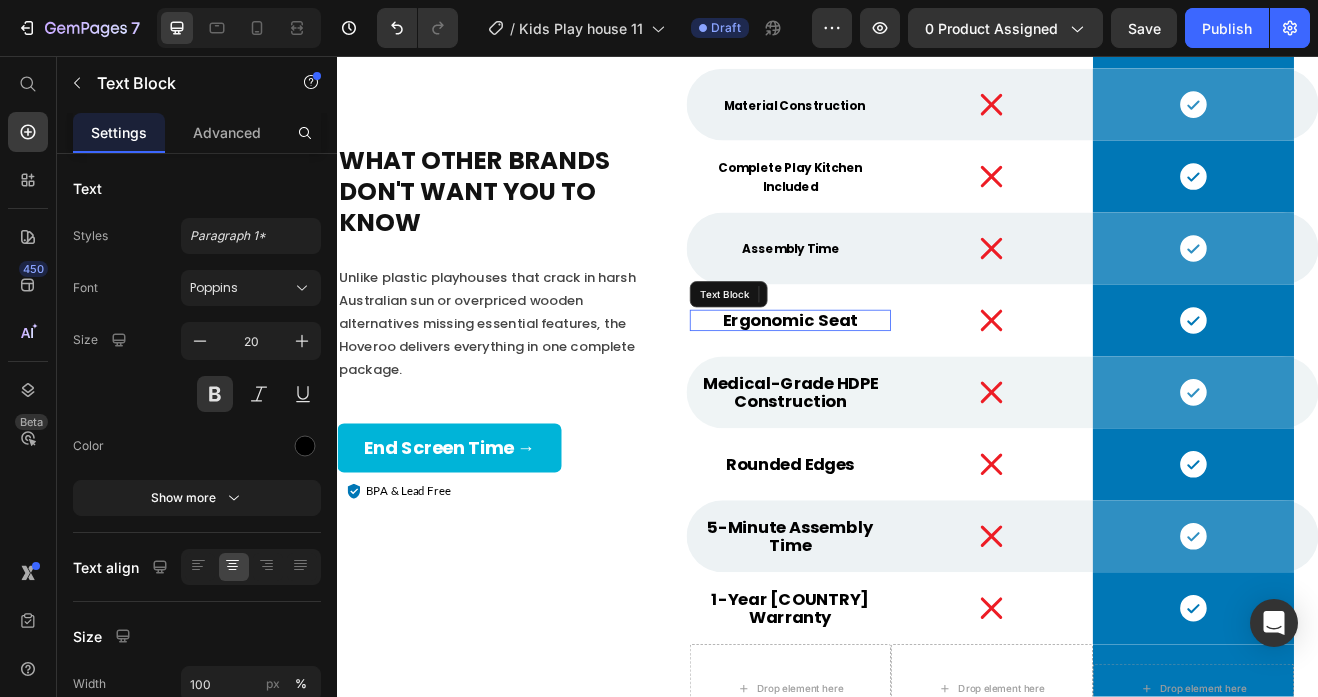 click on "Ergonomic Seat" at bounding box center [891, 380] 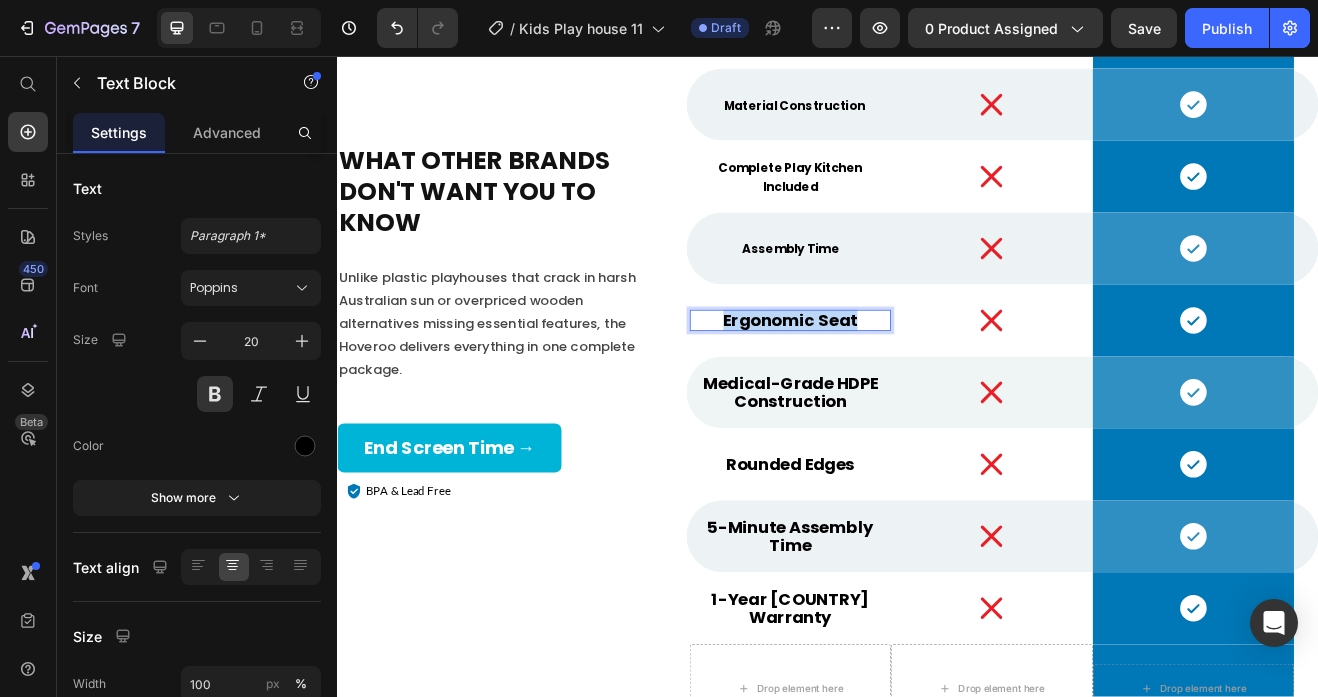 click on "Ergonomic Seat" at bounding box center (891, 380) 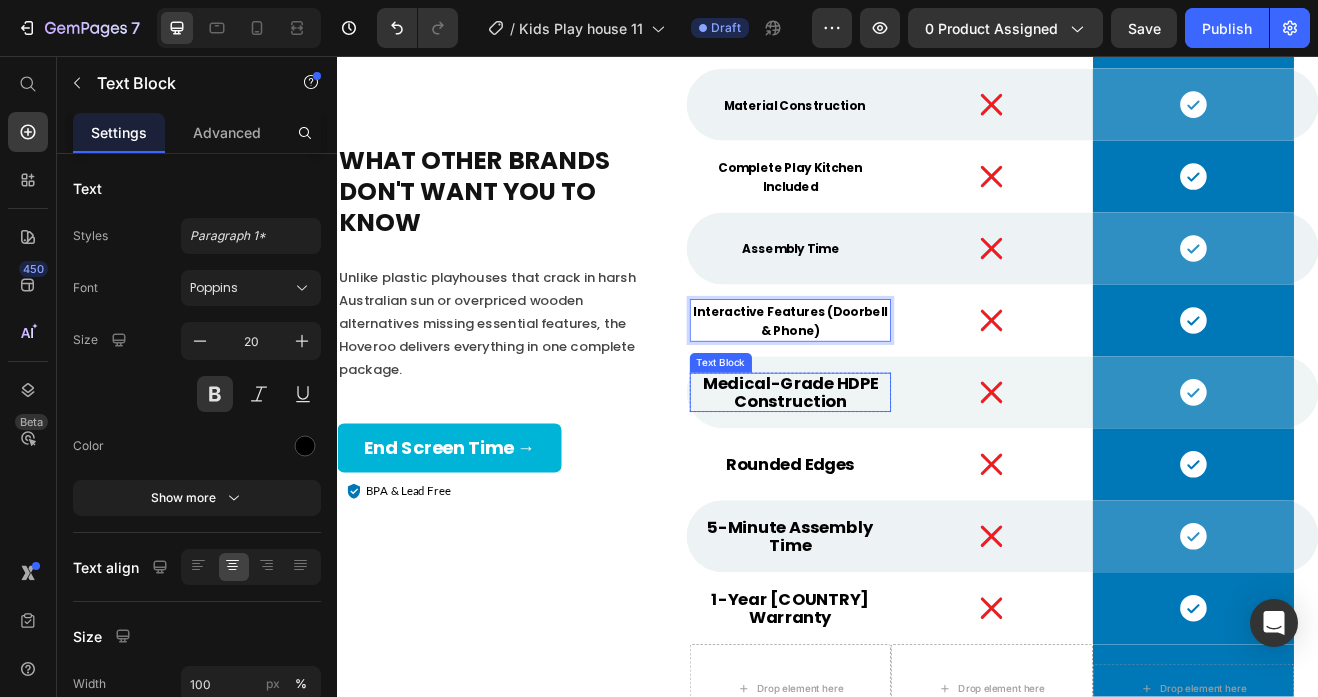 click on "Medical-Grade HDPE Construction" at bounding box center [891, 468] 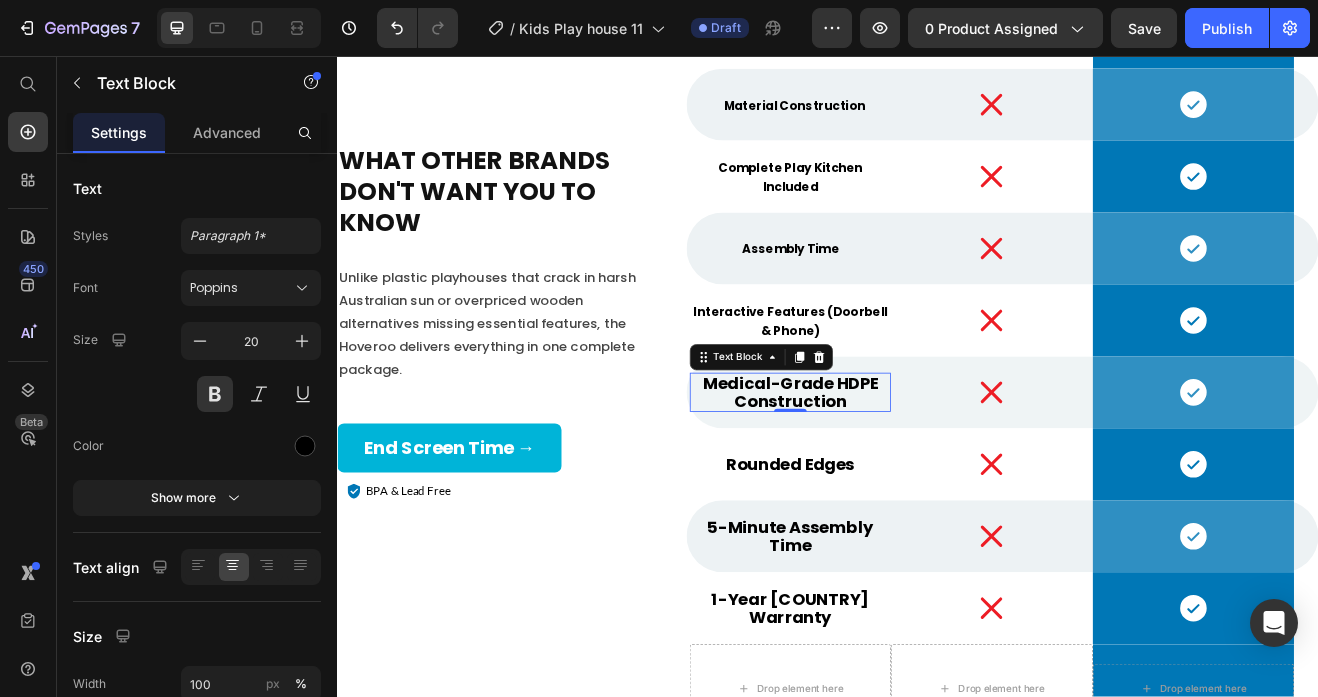 click on "Medical-Grade HDPE Construction" at bounding box center (891, 468) 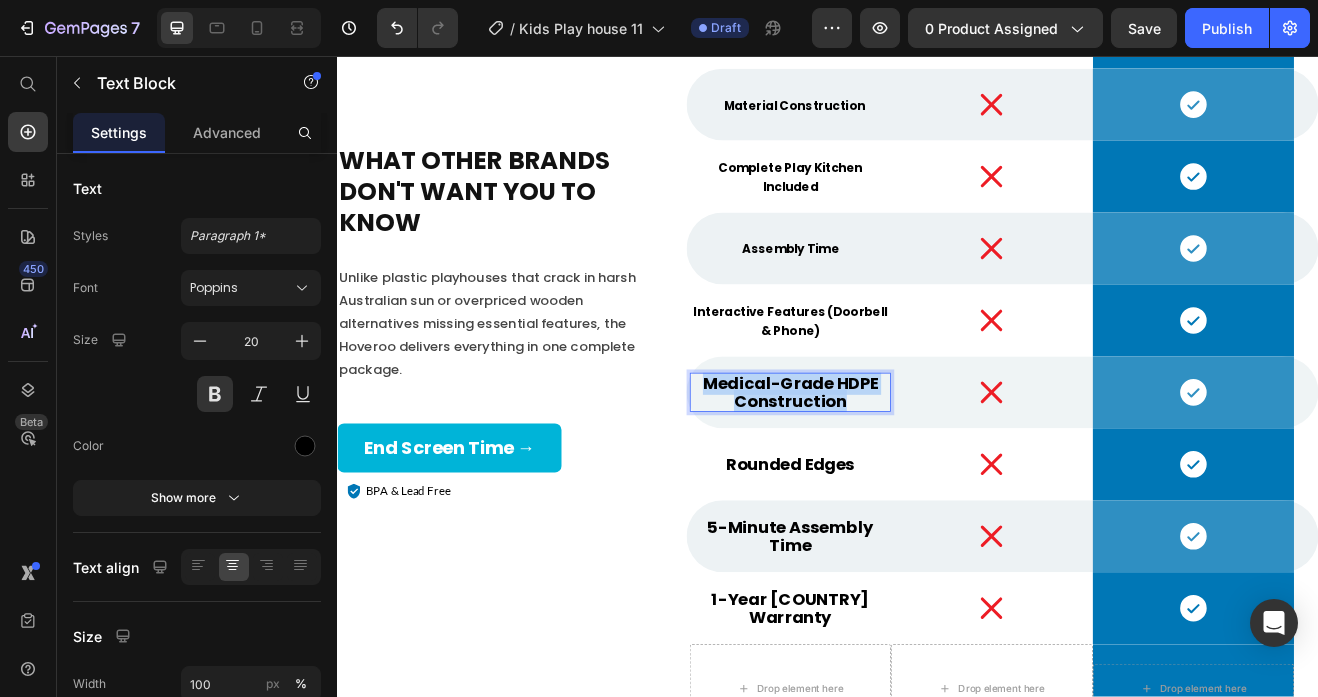 click on "Medical-Grade HDPE Construction" at bounding box center (891, 468) 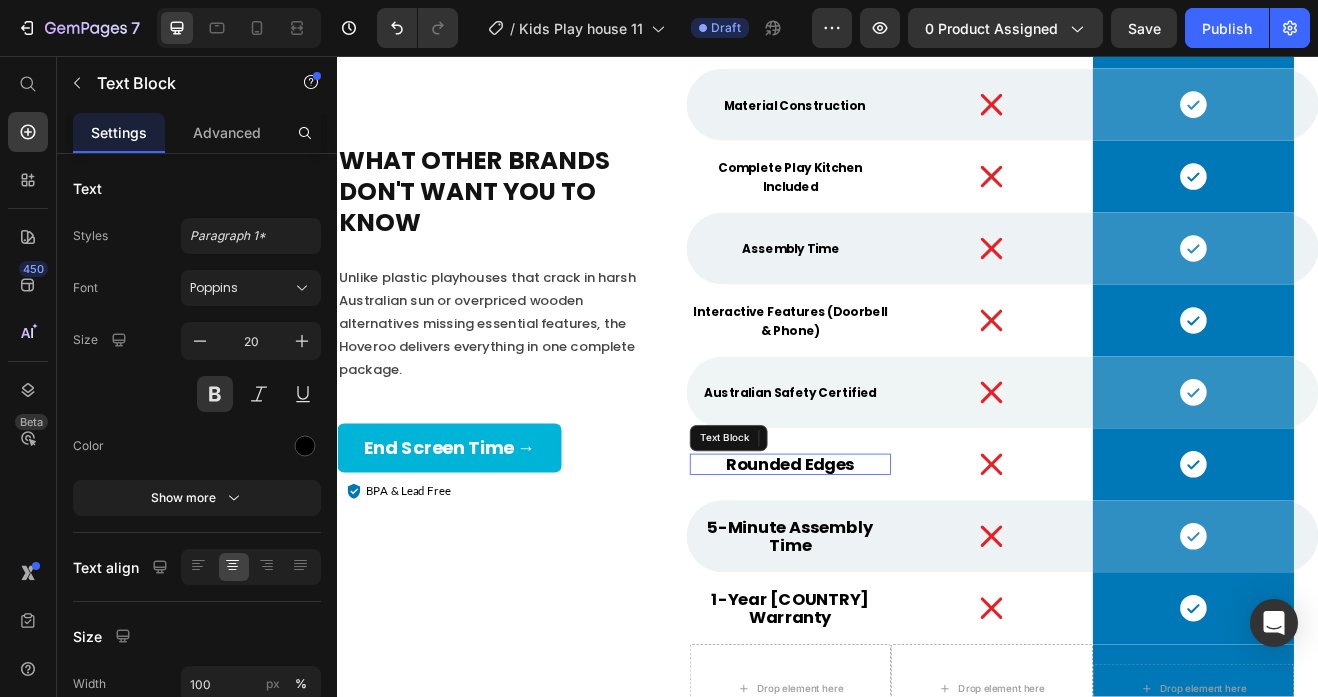 click on "Rounded Edges" at bounding box center [891, 556] 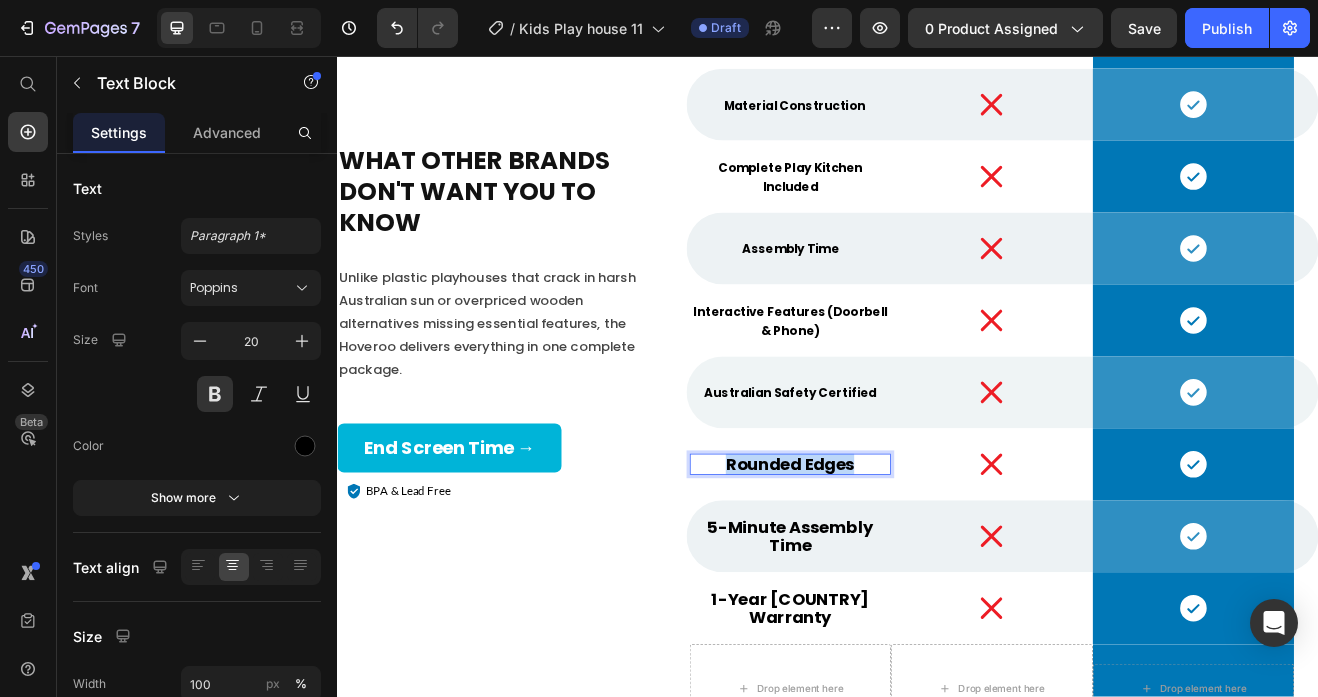 click on "Rounded Edges" at bounding box center [891, 556] 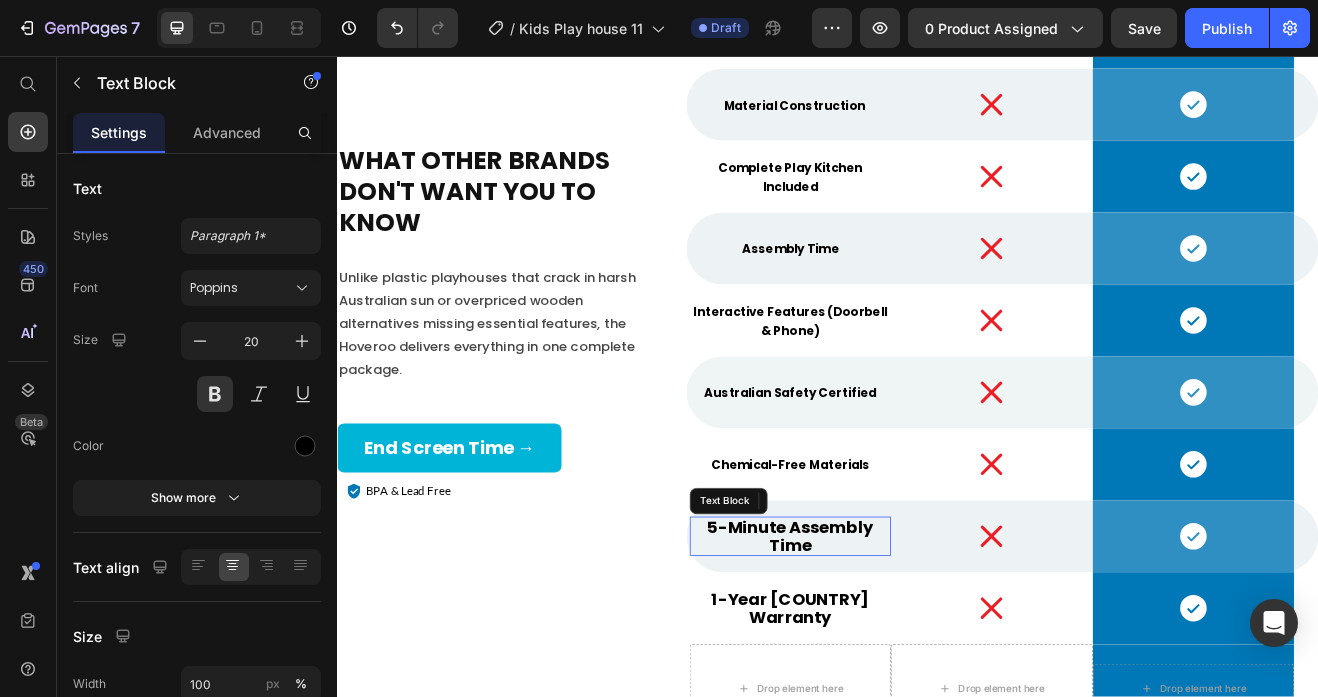 click on "5-Minute Assembly Time" at bounding box center (891, 644) 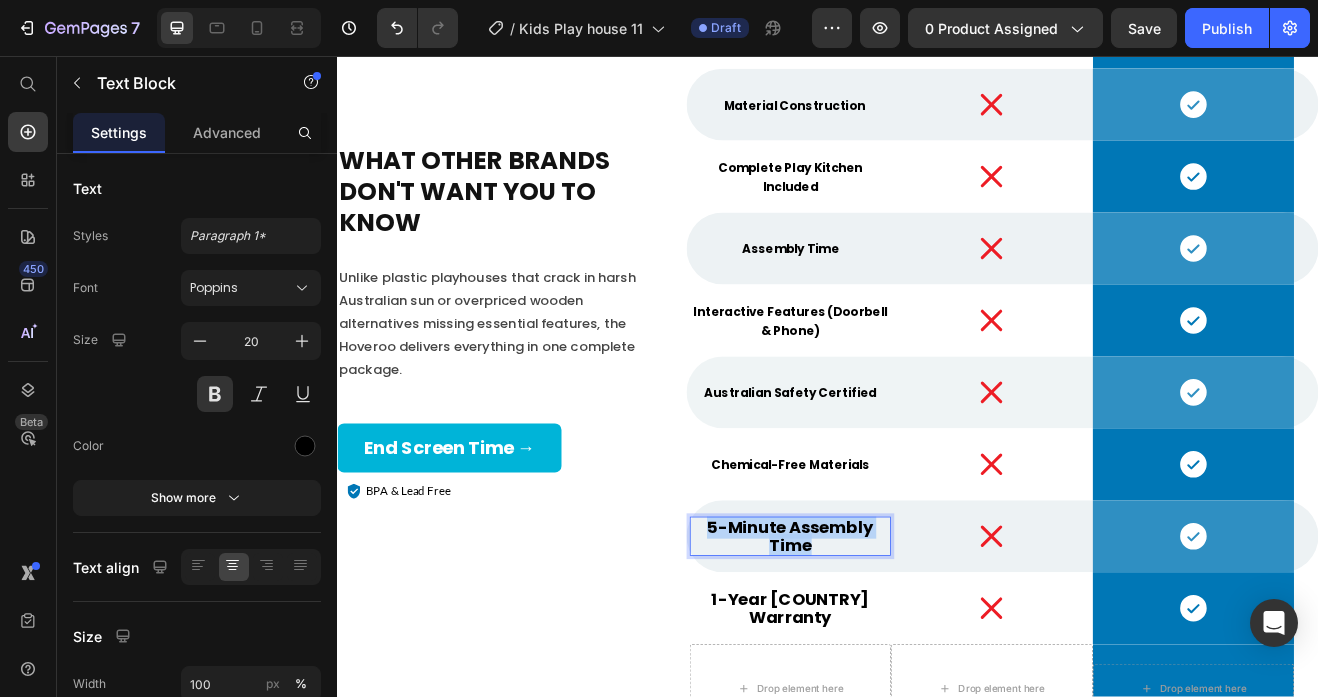 click on "5-Minute Assembly Time" at bounding box center [891, 644] 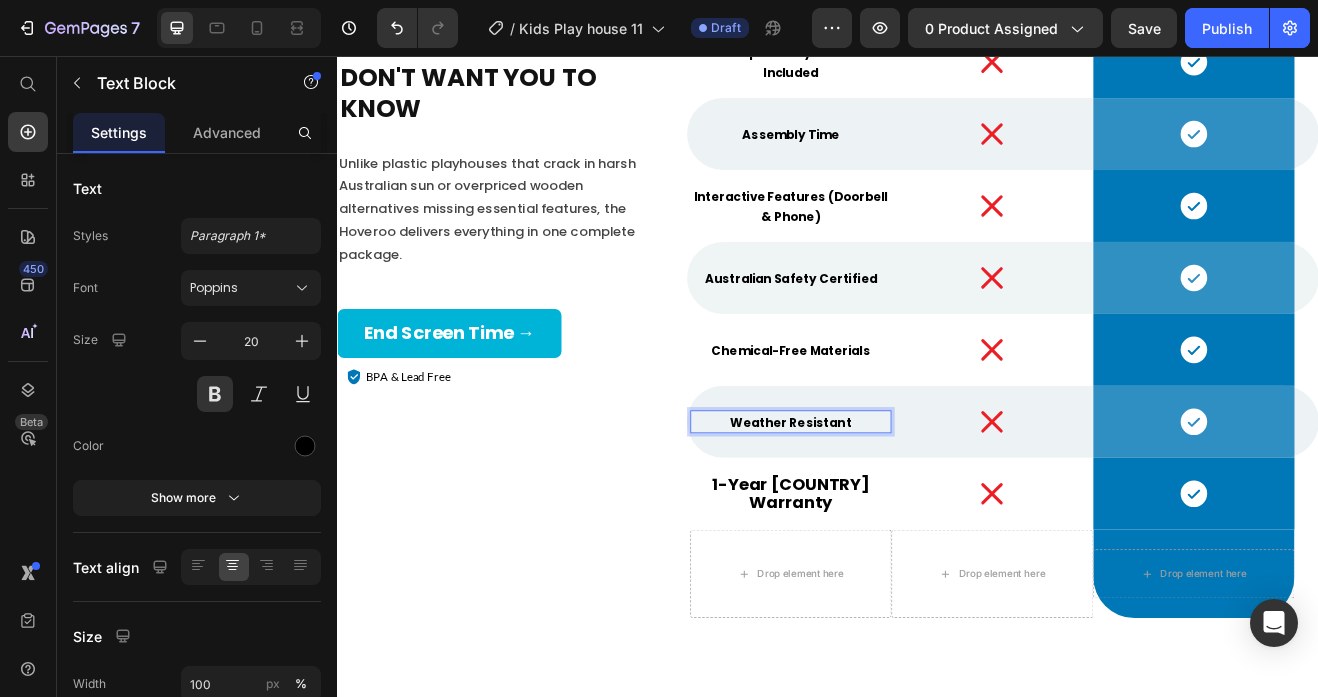 scroll, scrollTop: 7725, scrollLeft: 0, axis: vertical 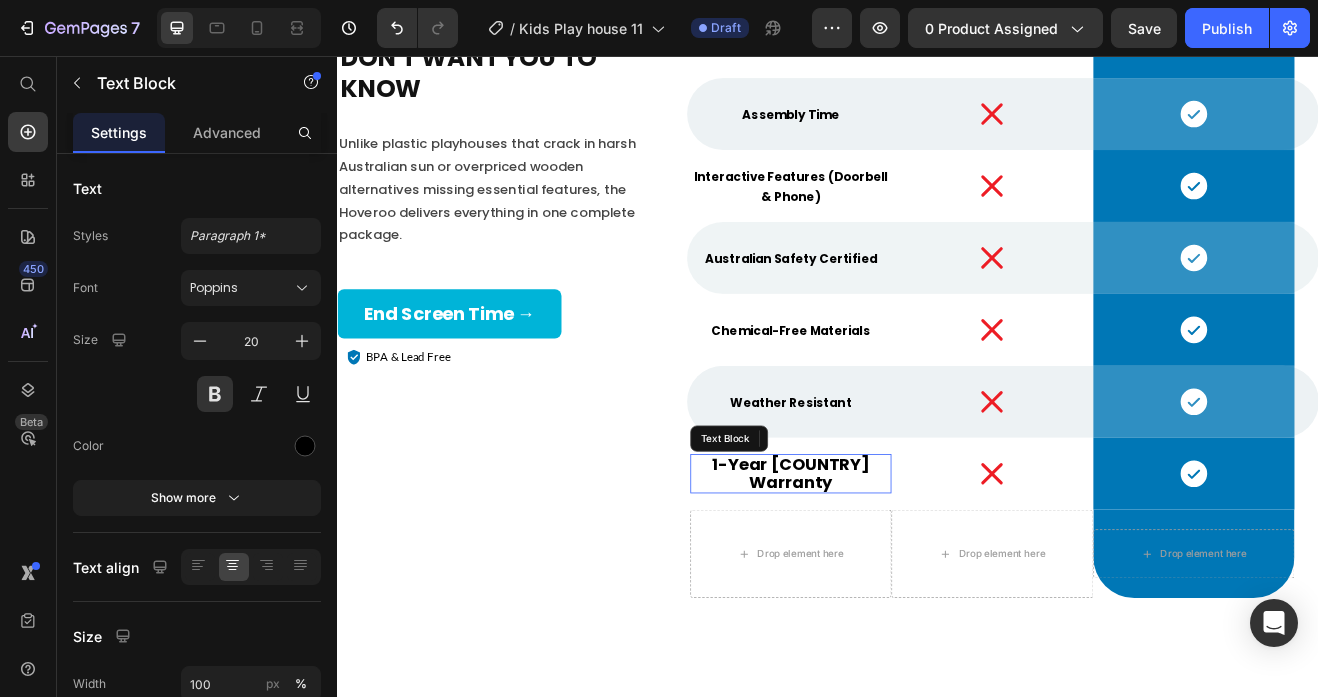 click on "1-Year Australian Warranty" at bounding box center [891, 568] 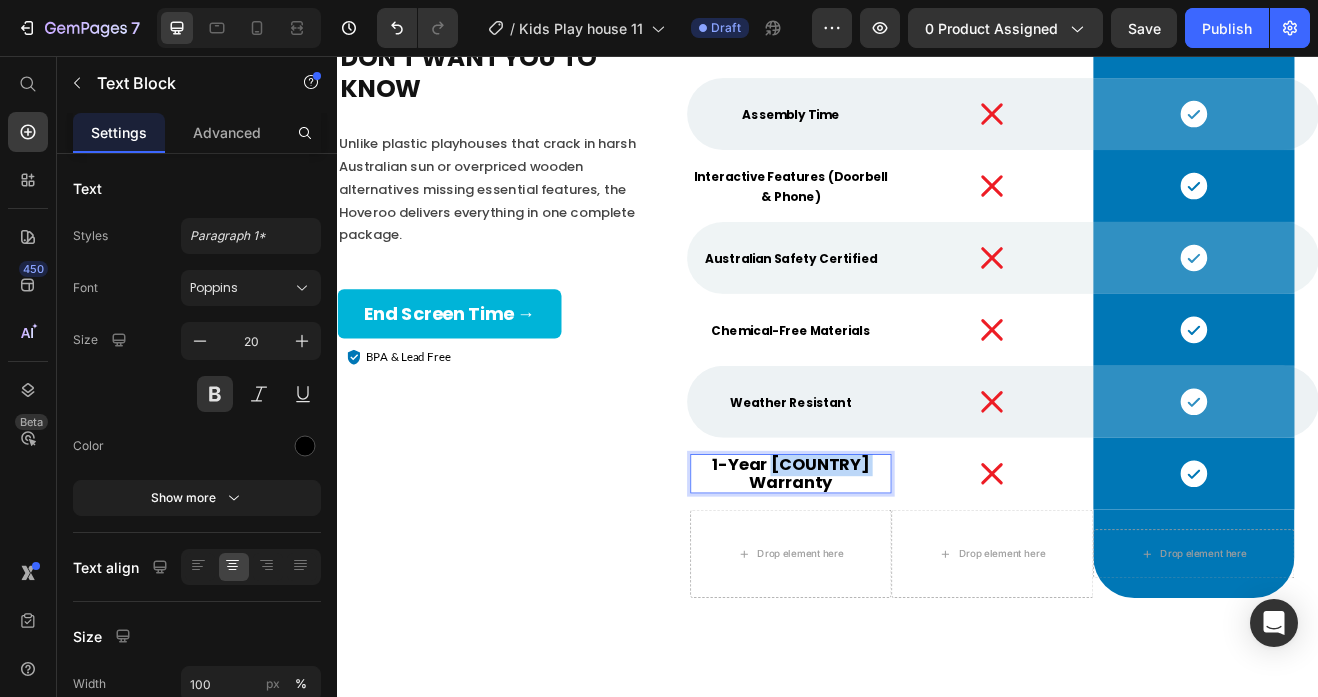 click on "1-Year Australian Warranty" at bounding box center (891, 568) 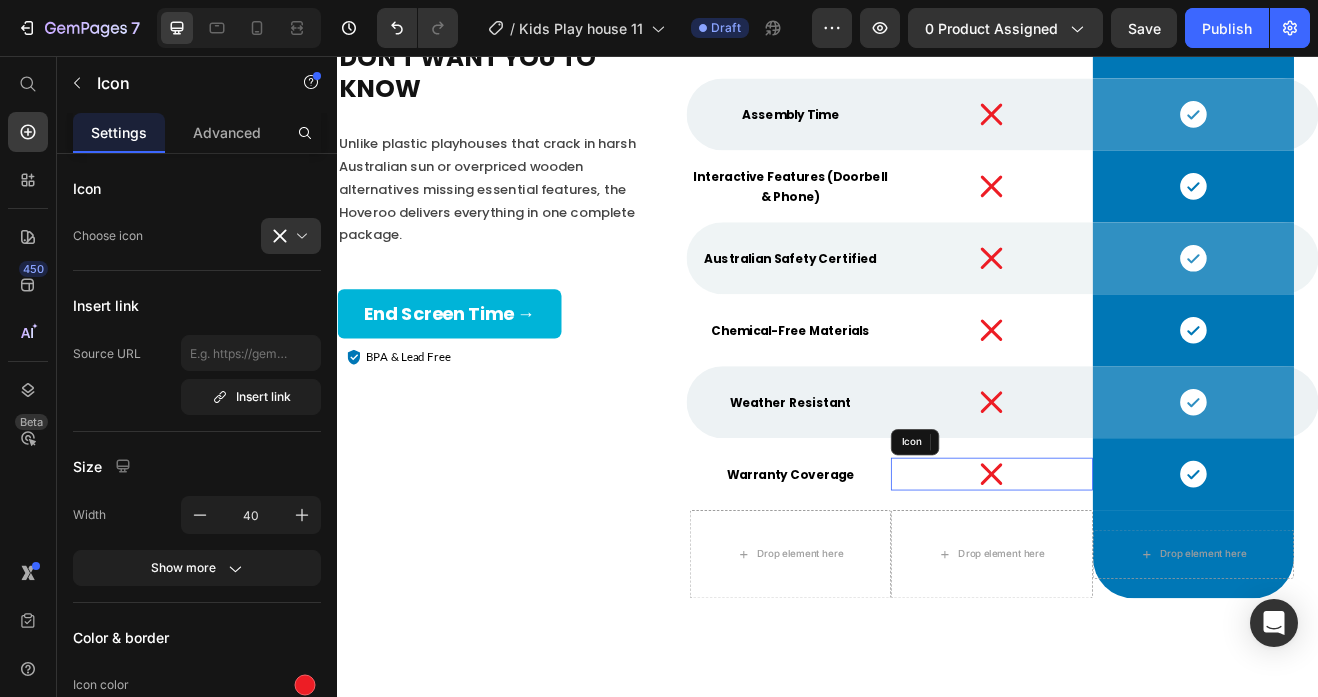 click 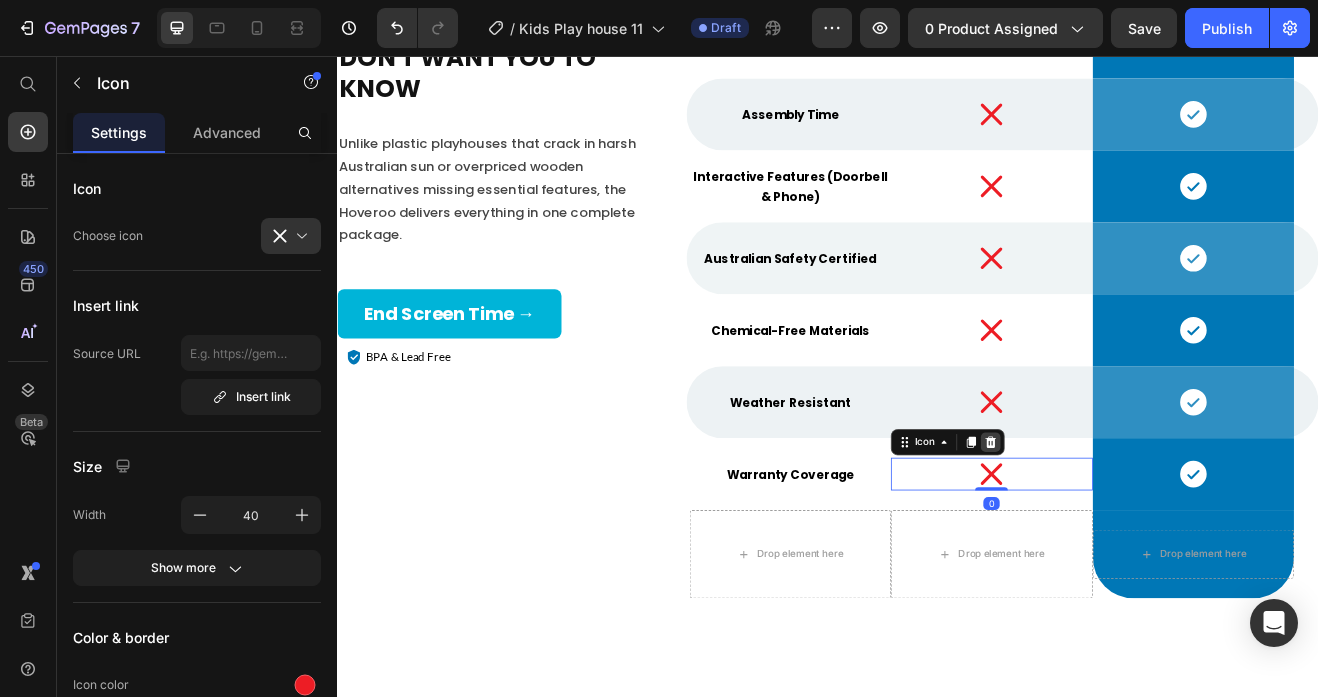 click 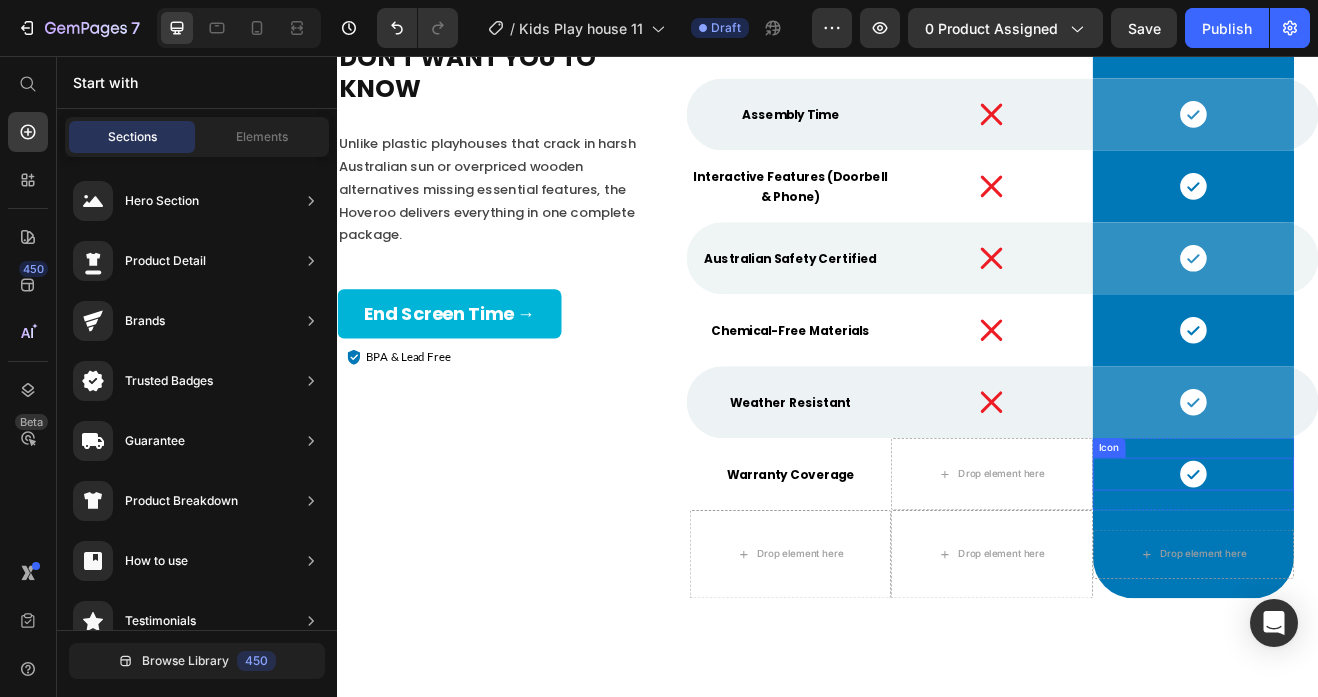 click 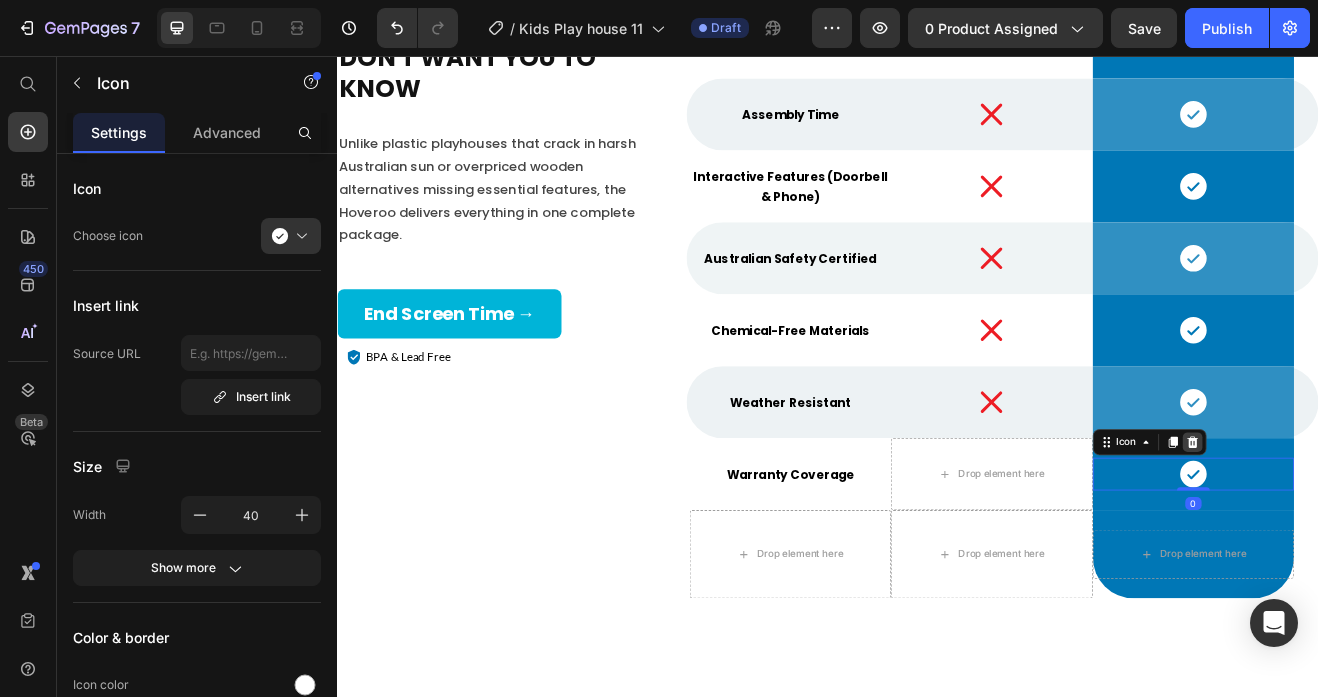 click 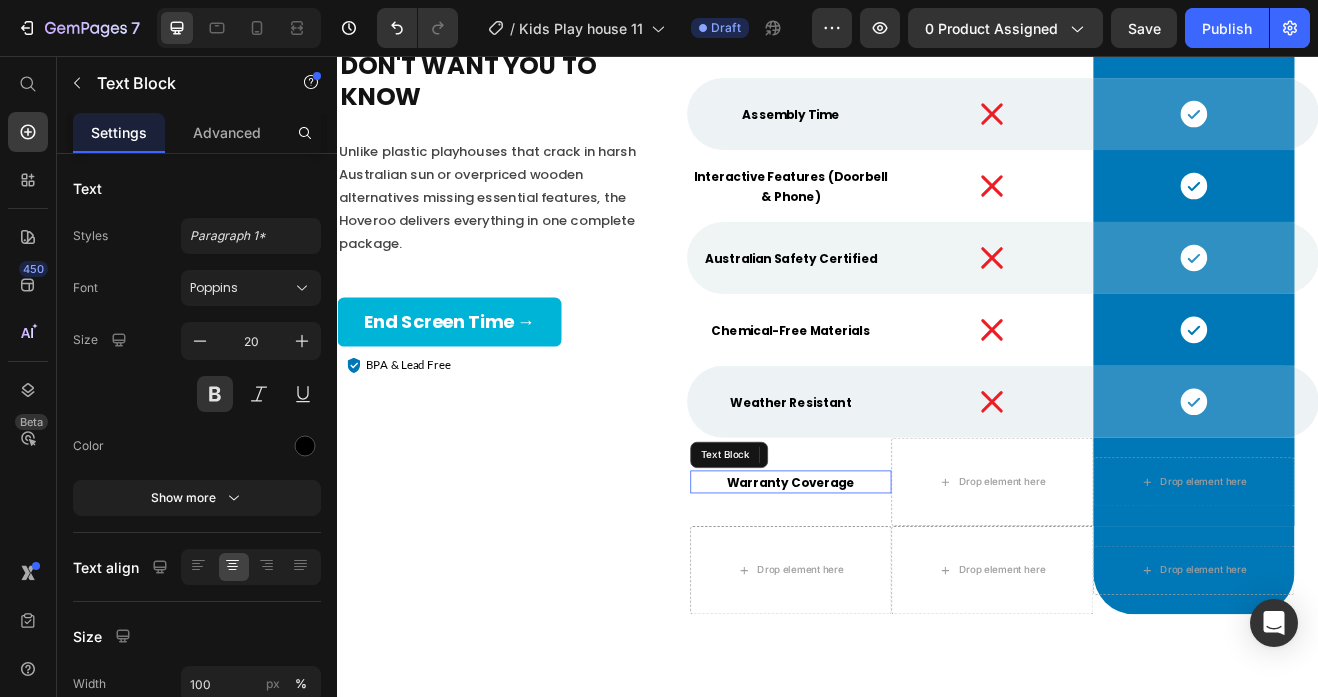 click on "Warranty Coverage" at bounding box center (891, 579) 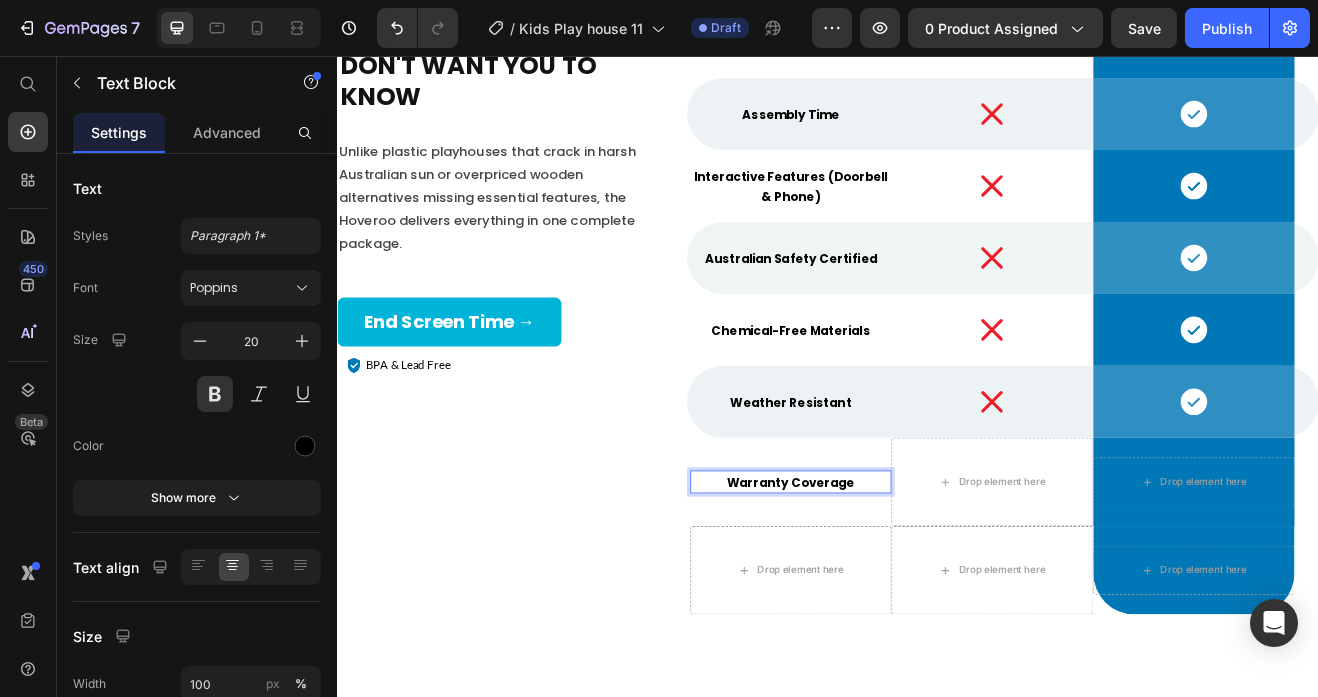 click on "Warranty Coverage" at bounding box center (891, 579) 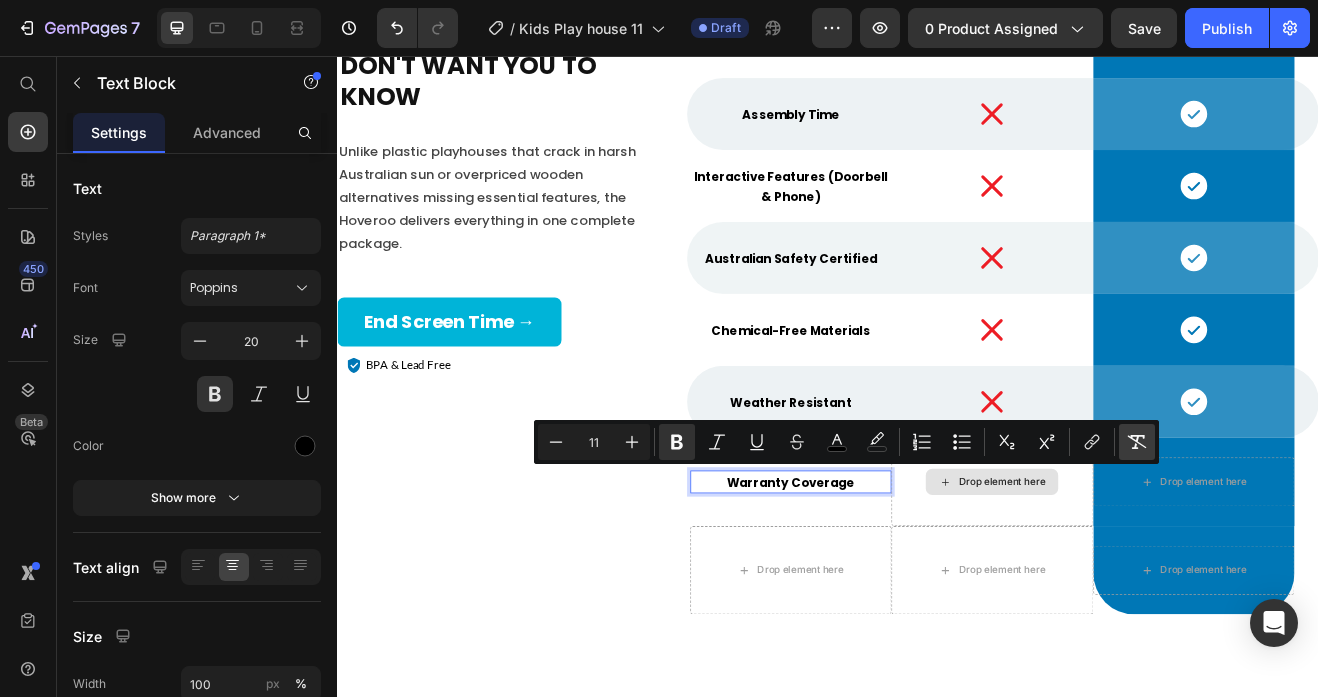 click 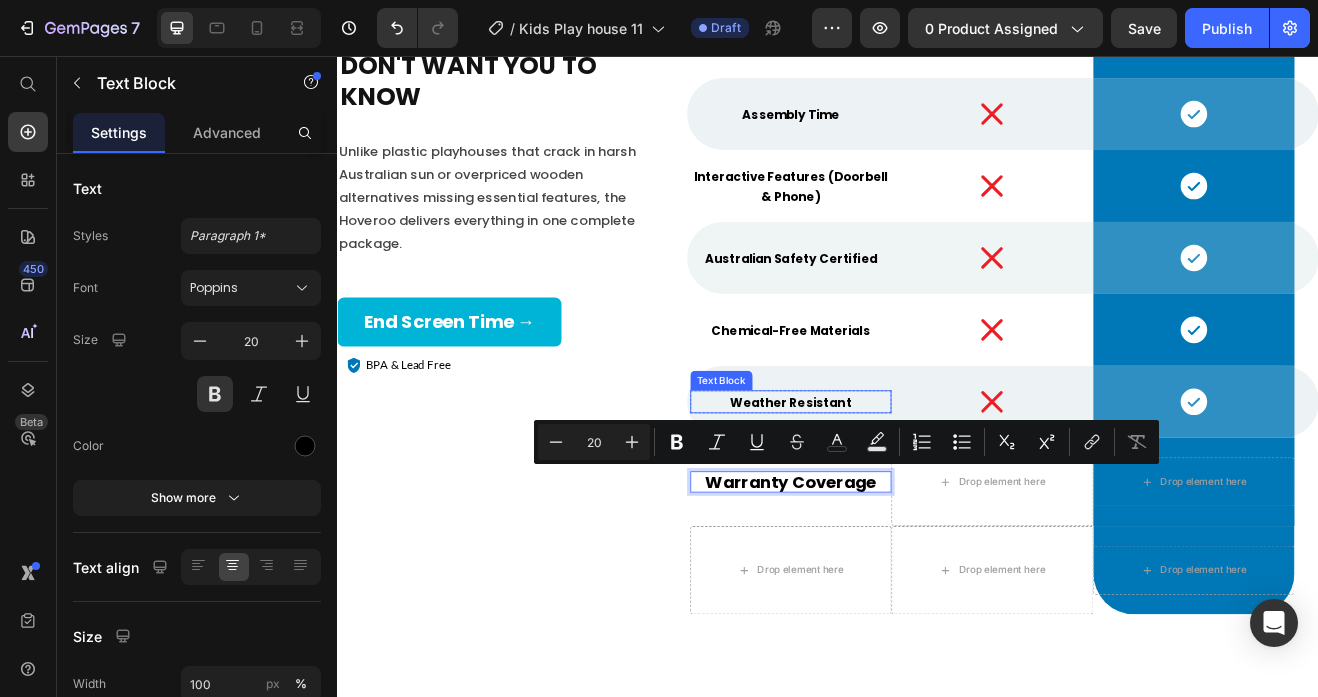 click on "Weather Resistant" at bounding box center (891, 481) 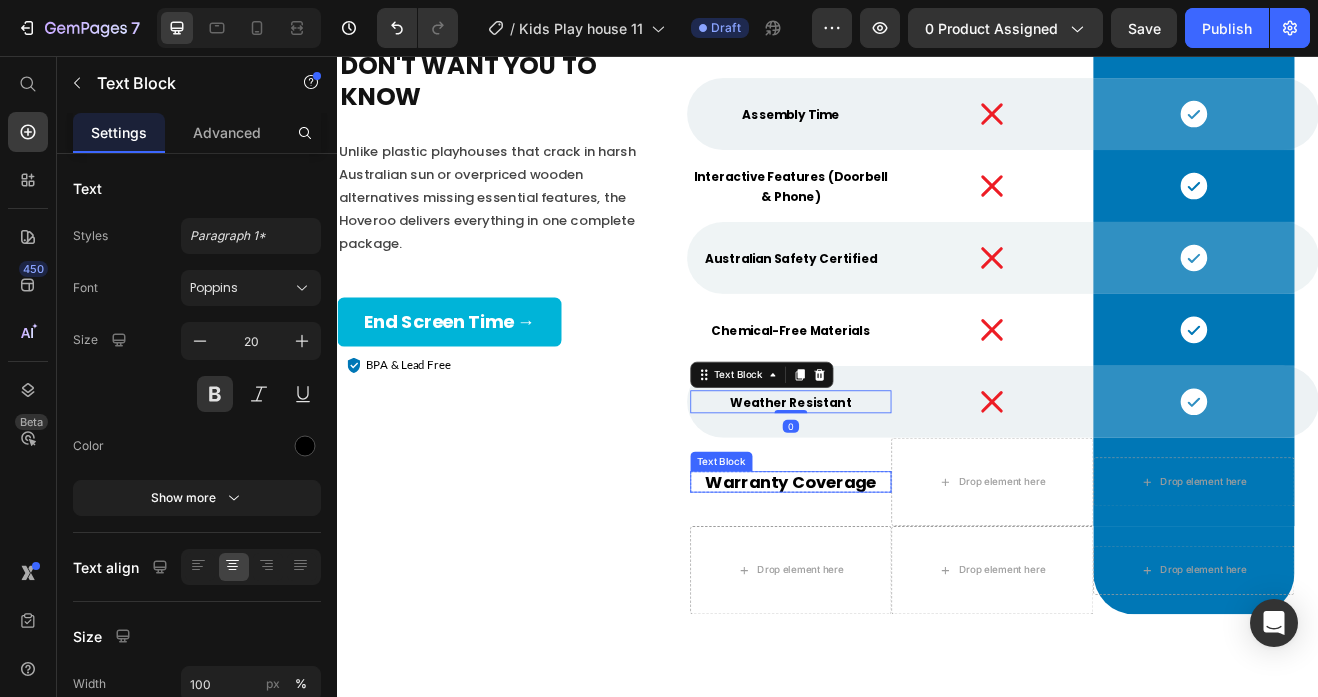 click on "Warranty Coverage" at bounding box center (891, 578) 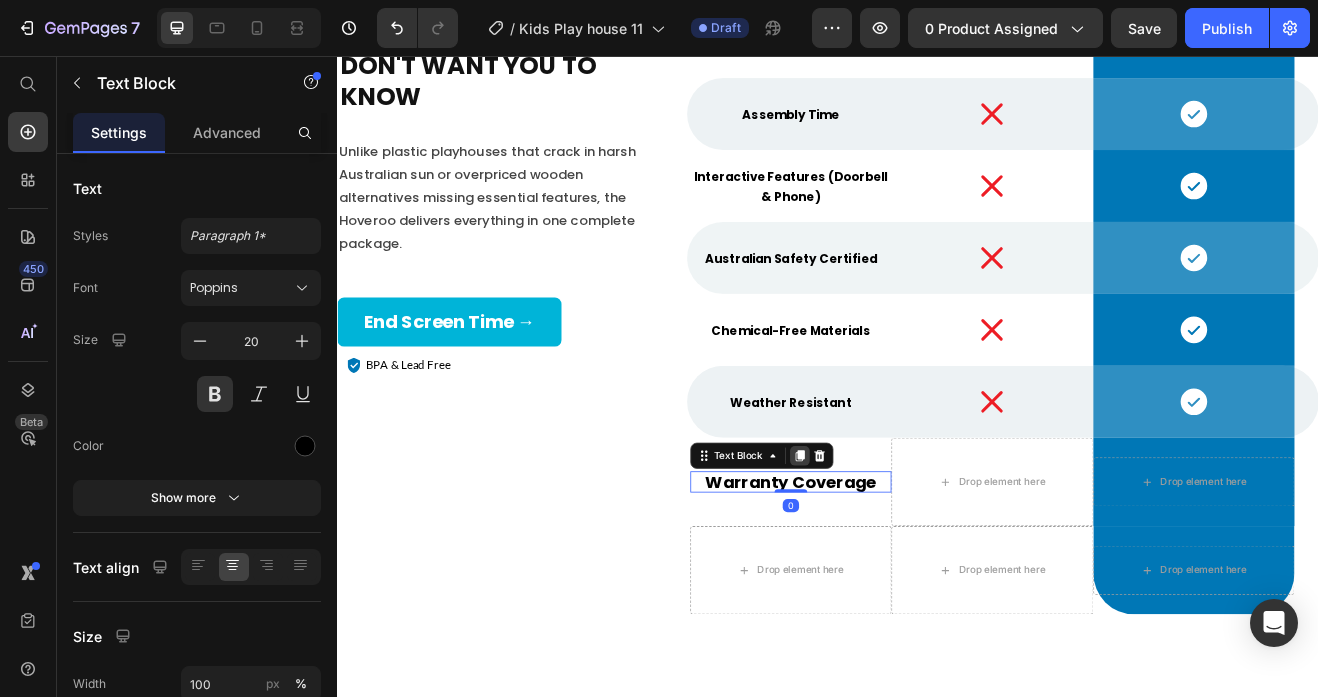 click 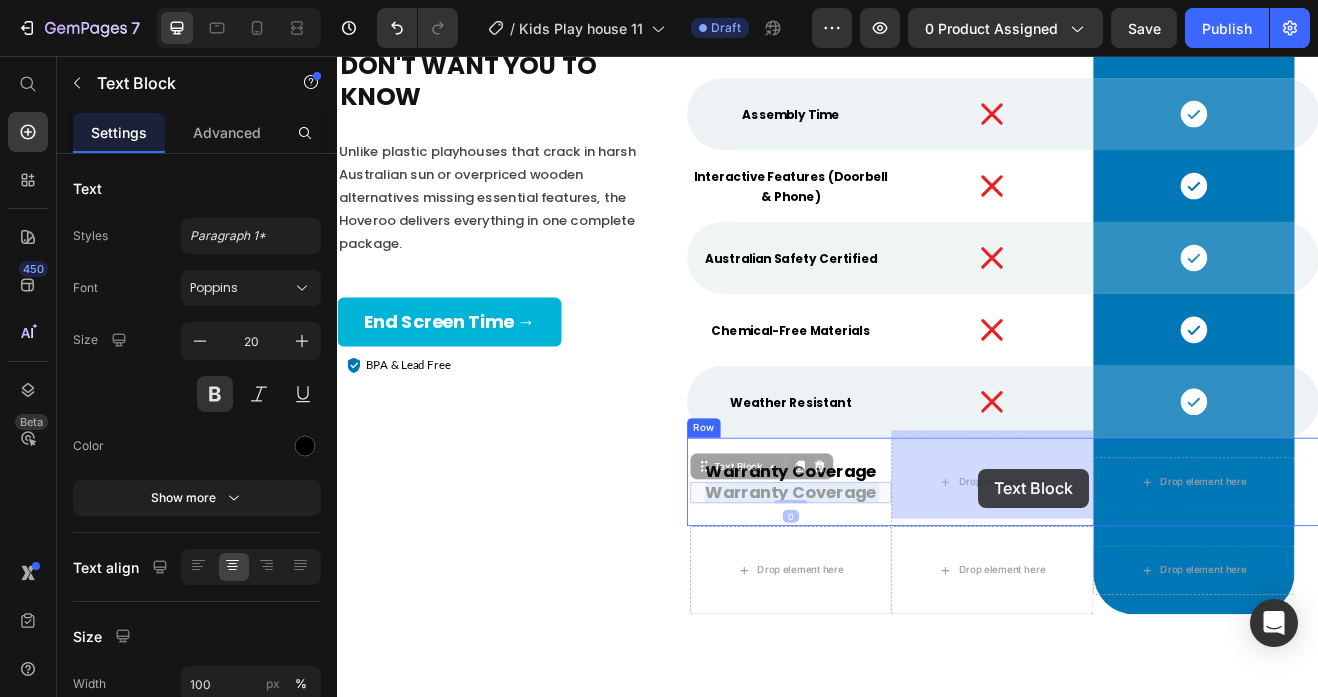 drag, startPoint x: 913, startPoint y: 586, endPoint x: 1121, endPoint y: 561, distance: 209.49701 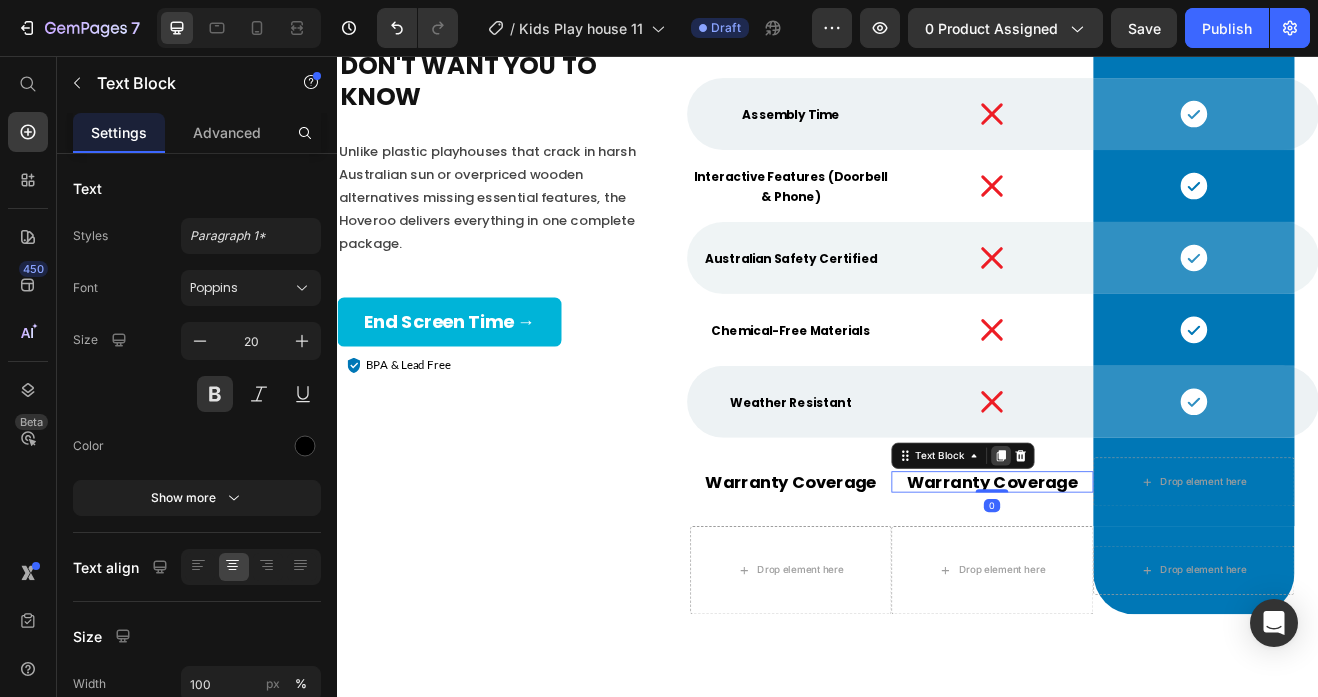 click 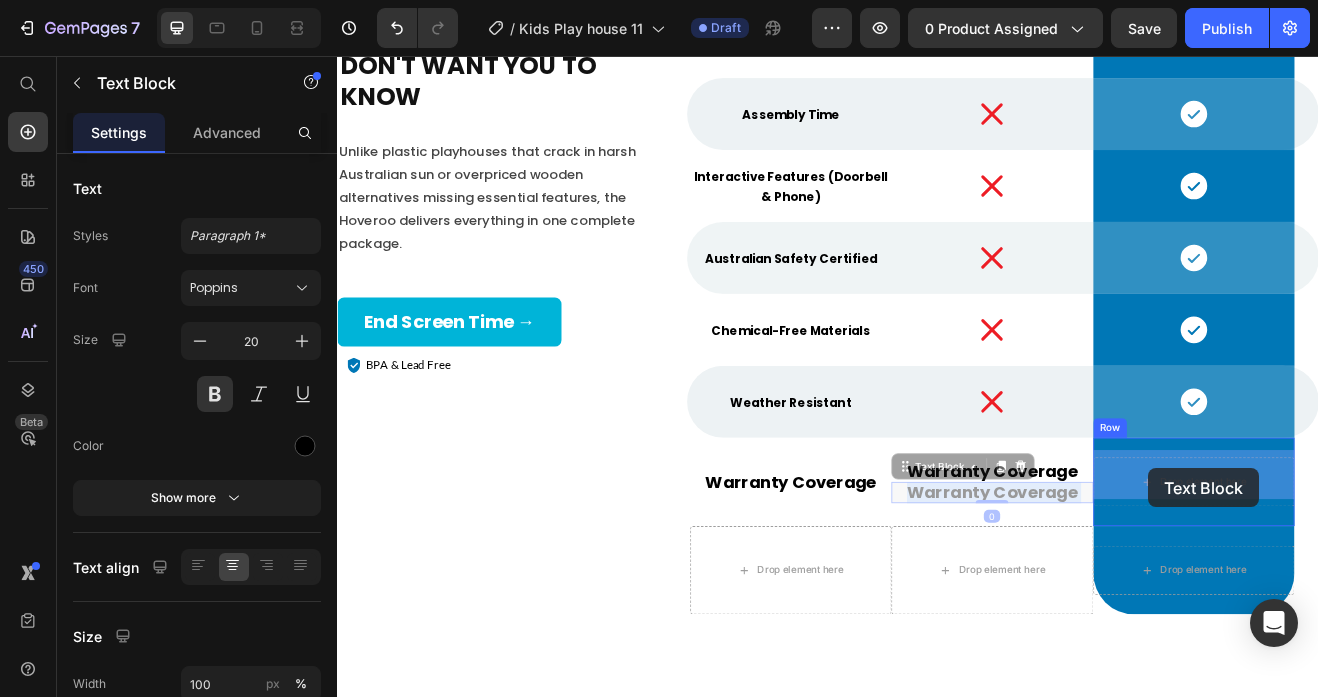 drag, startPoint x: 1163, startPoint y: 573, endPoint x: 1333, endPoint y: 559, distance: 170.5755 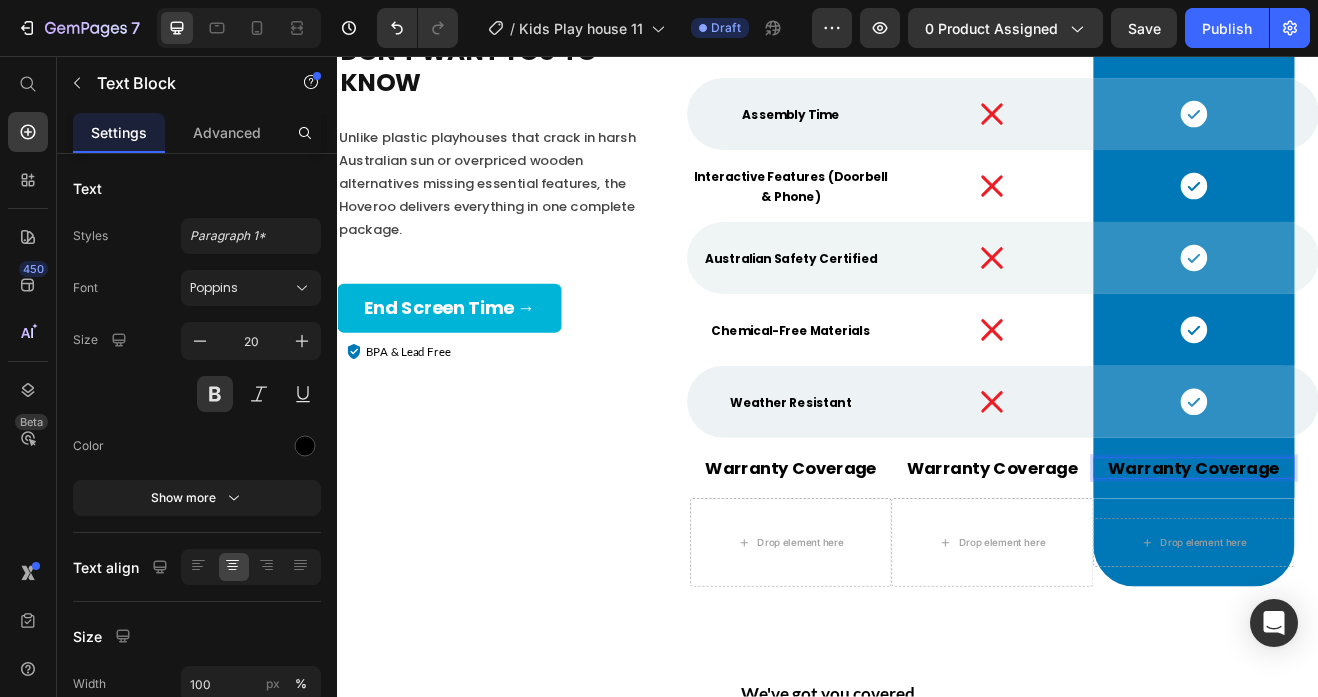 click on "Warranty Coverage" at bounding box center (1384, 561) 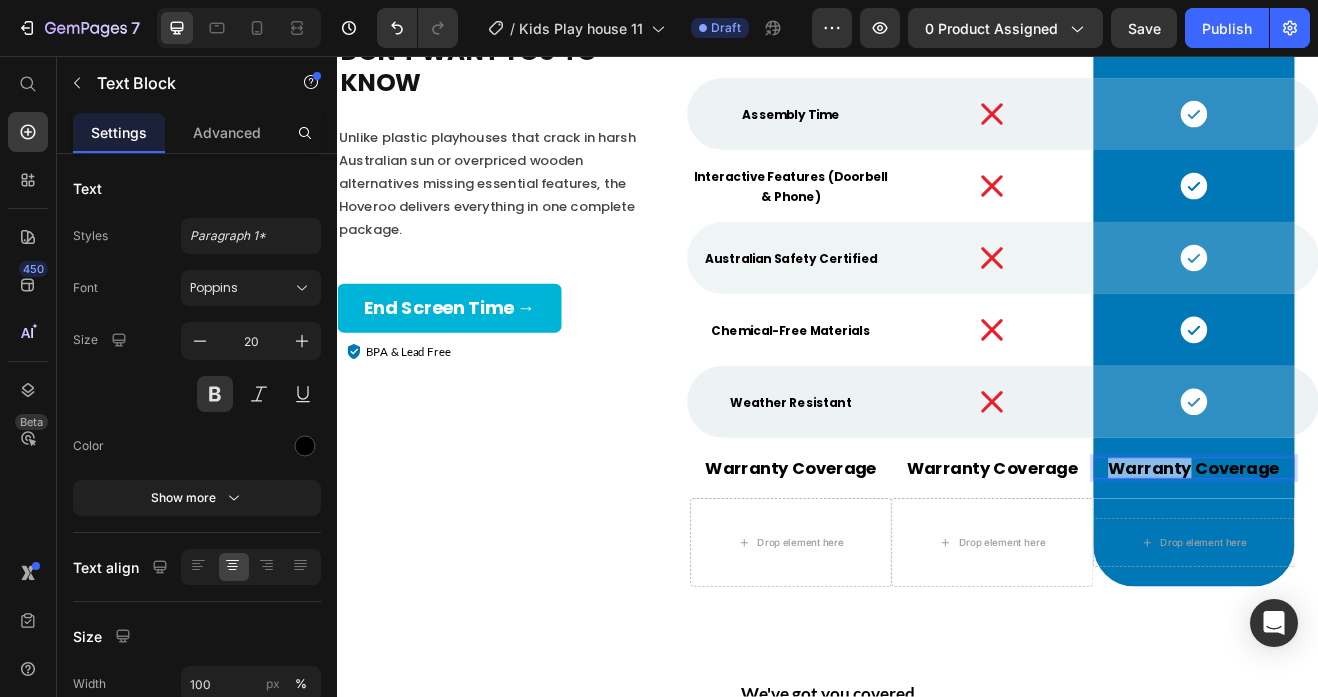 click on "Warranty Coverage" at bounding box center [1384, 561] 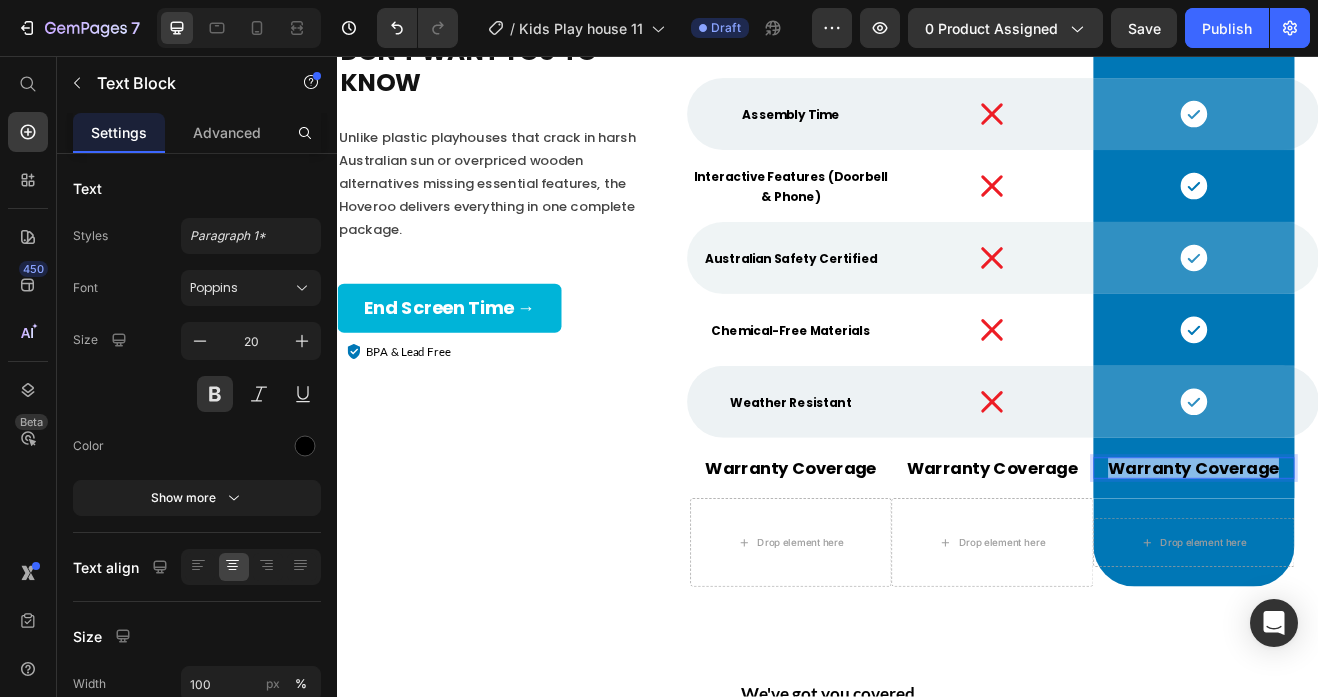 click on "Warranty Coverage" at bounding box center (1384, 561) 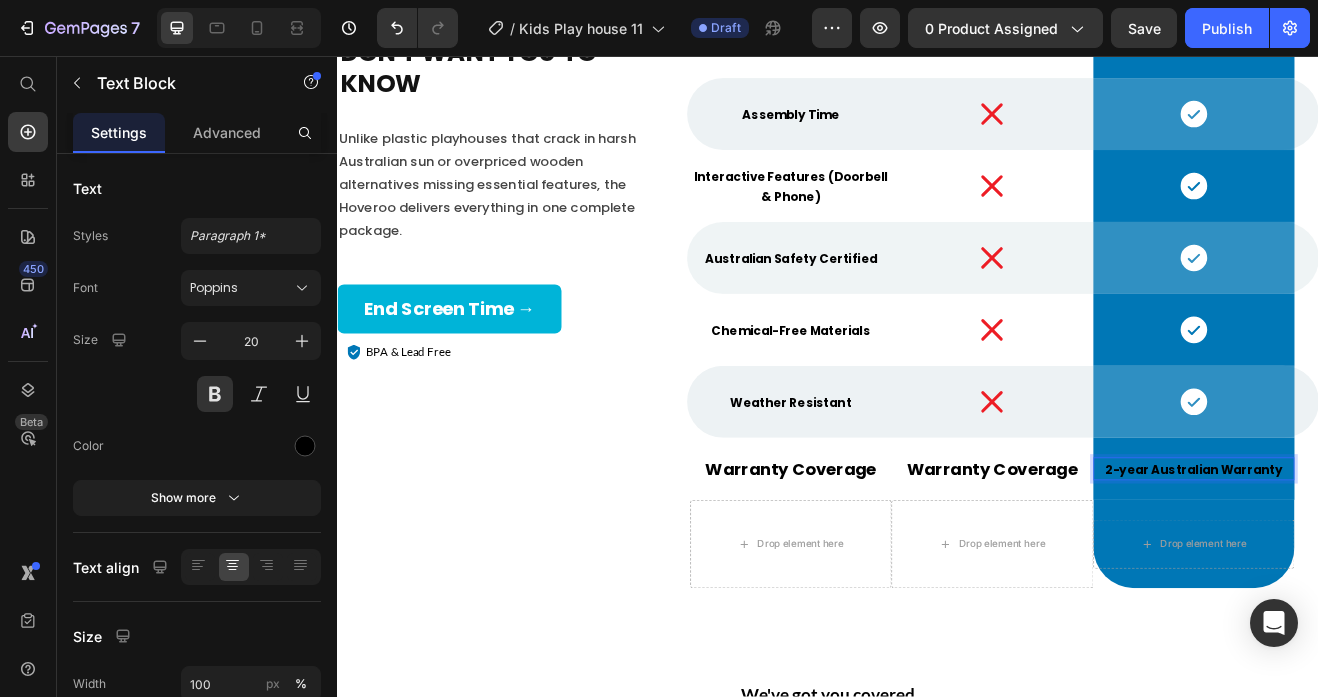 click on "2-year Australian Warranty" at bounding box center (1384, 563) 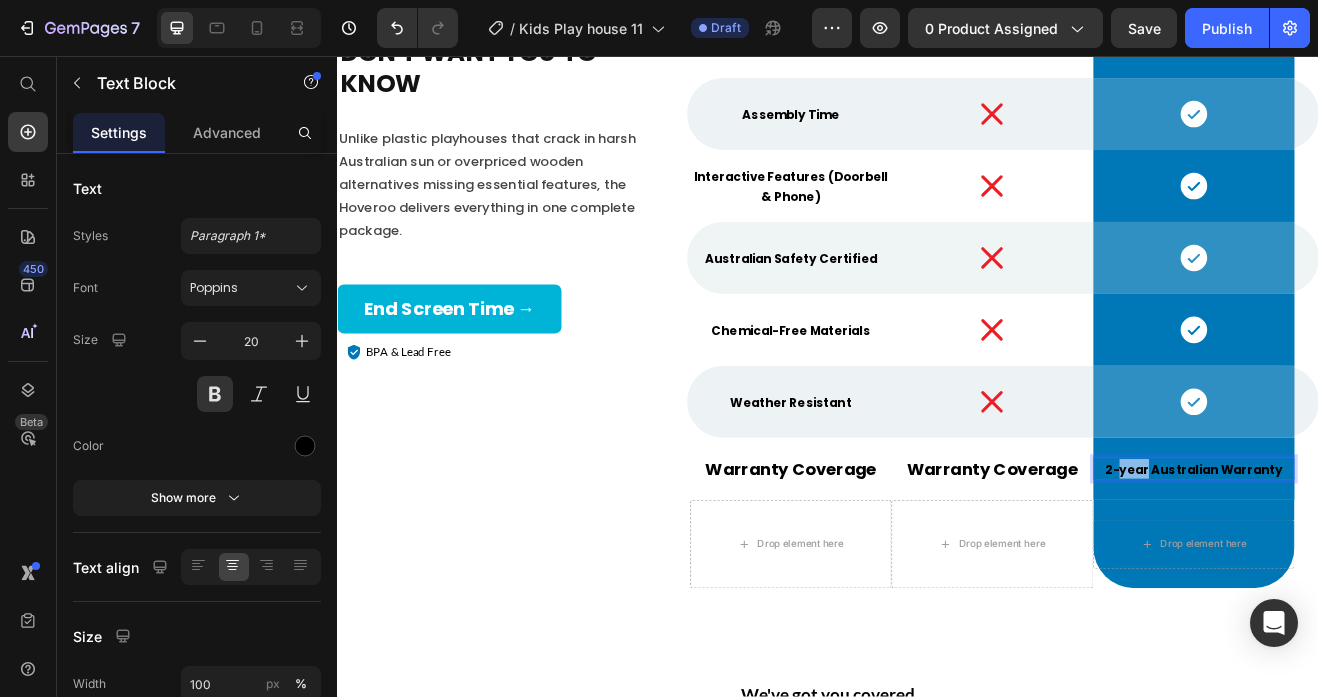 click on "2-year Australian Warranty" at bounding box center [1384, 563] 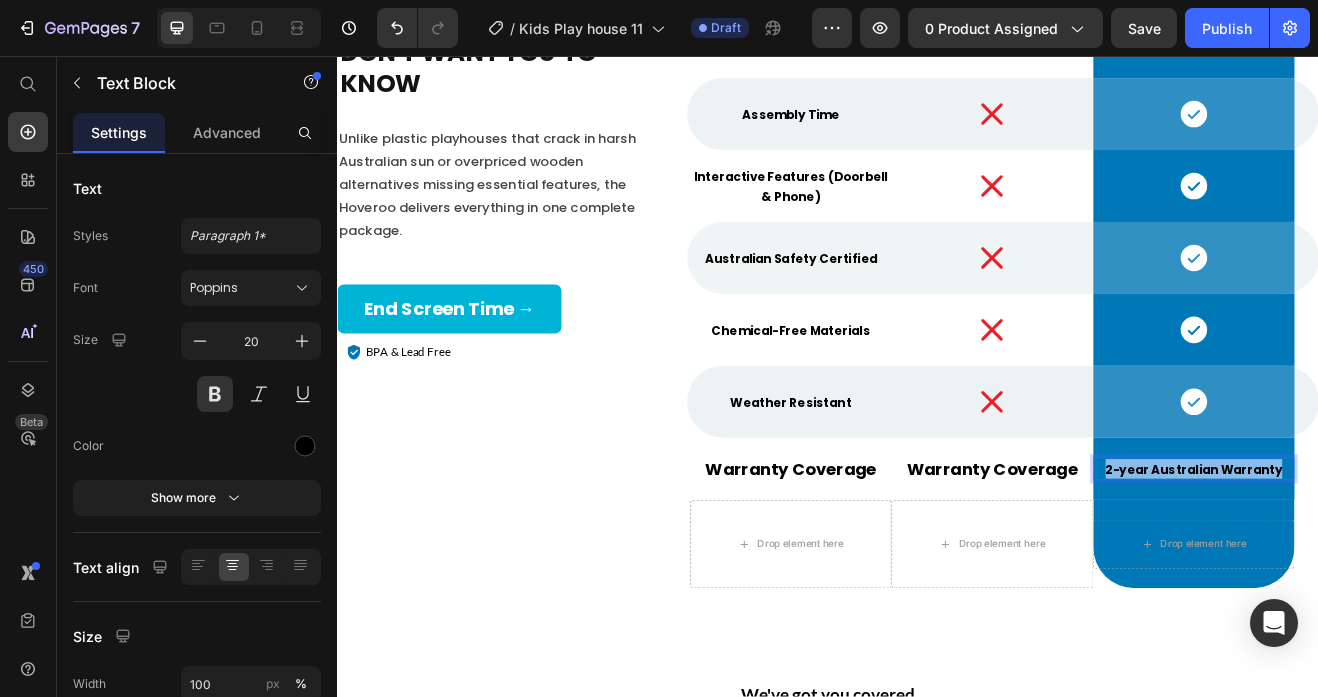 click on "2-year Australian Warranty" at bounding box center (1384, 563) 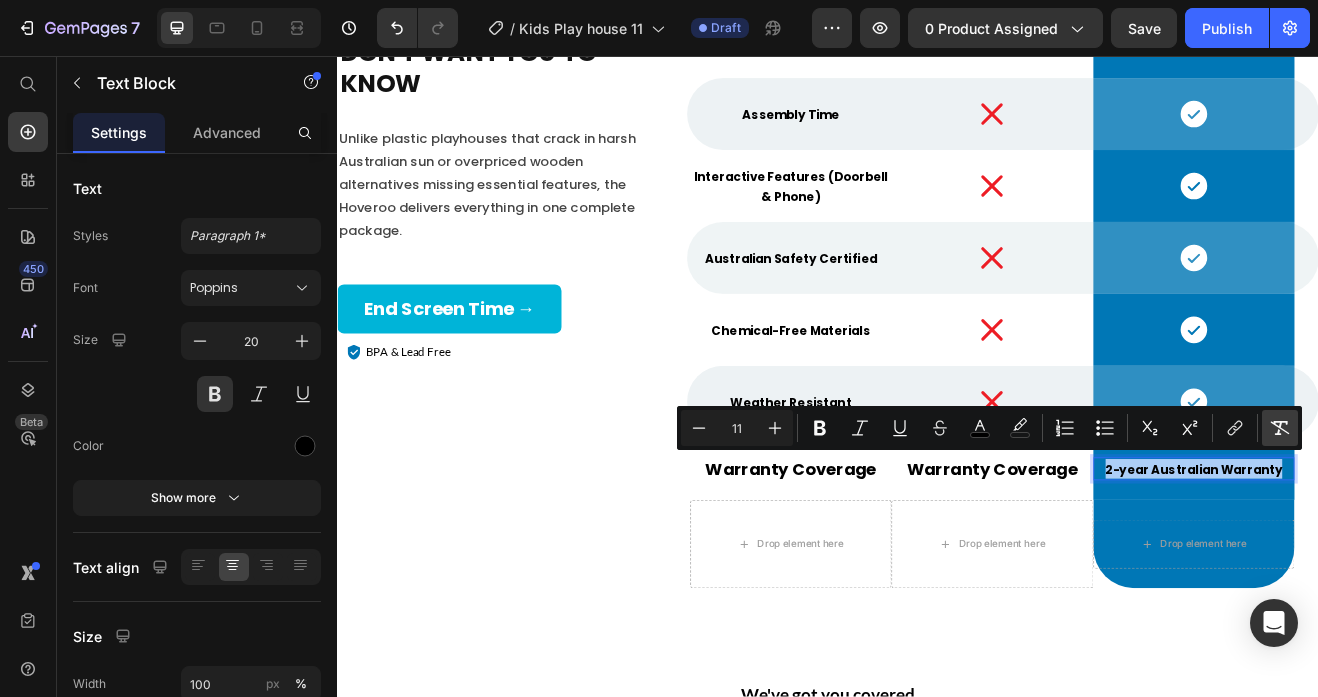 click 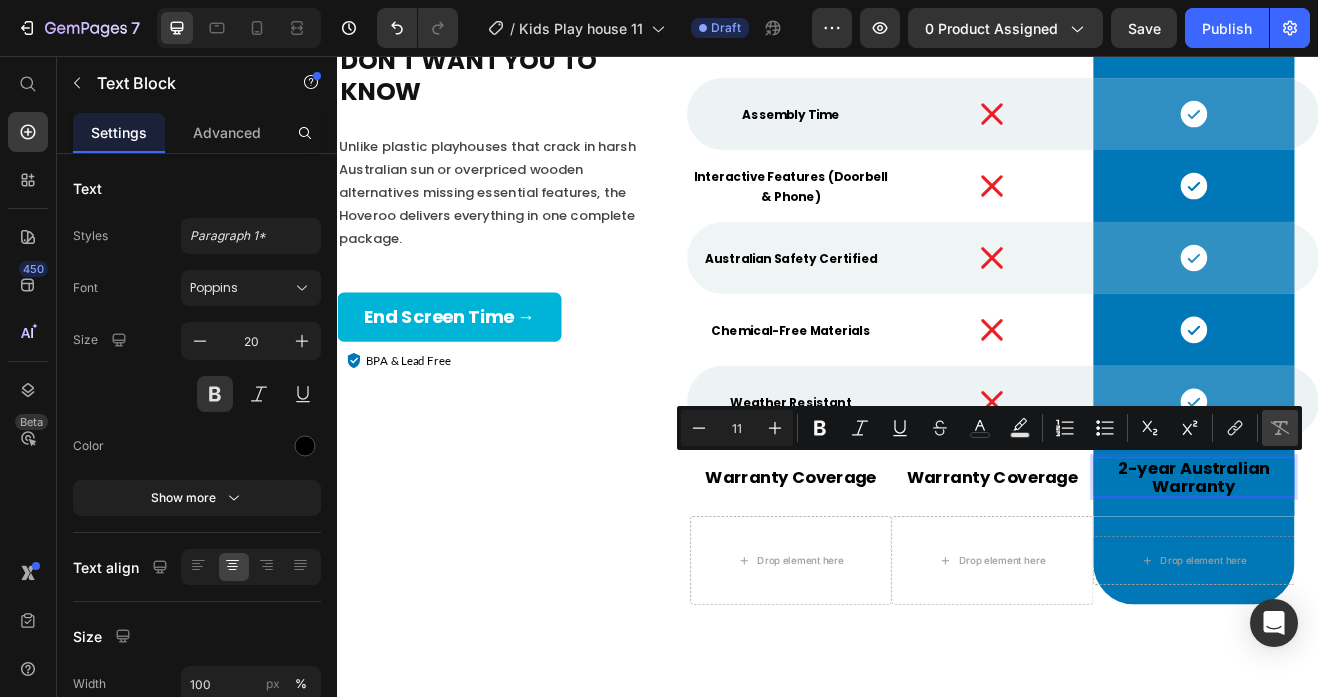 type on "20" 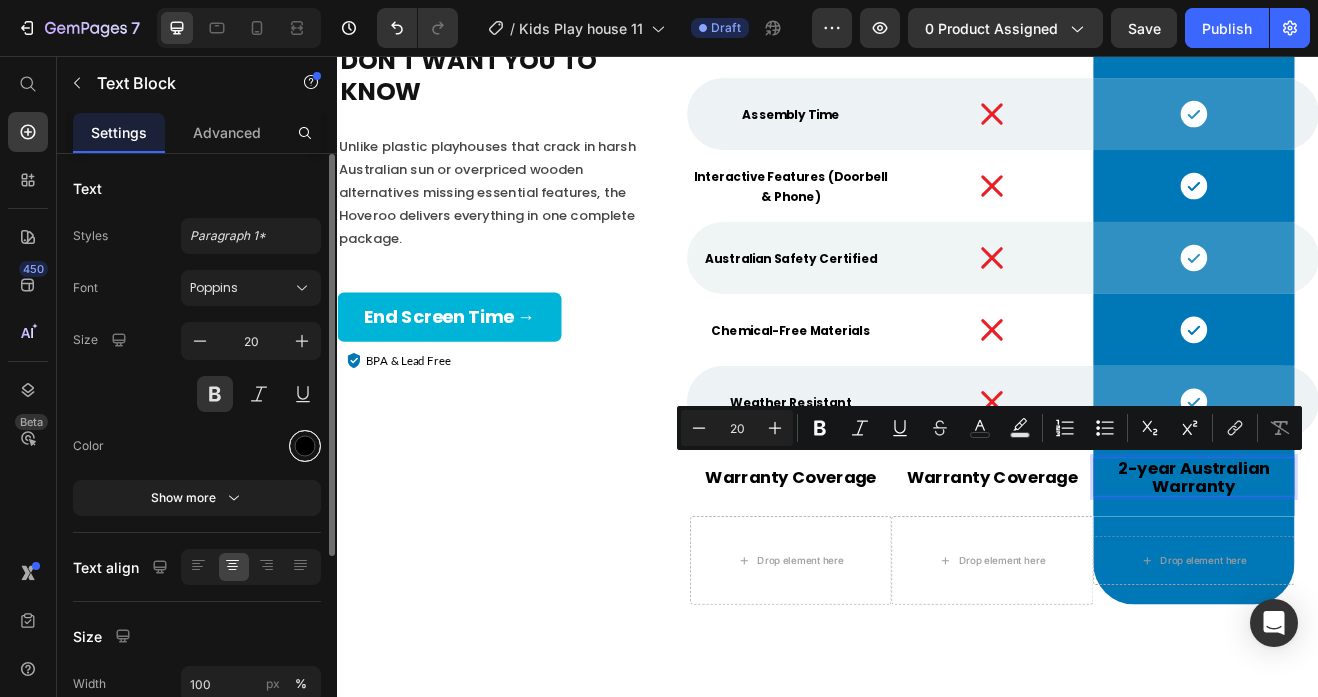 click at bounding box center (305, 446) 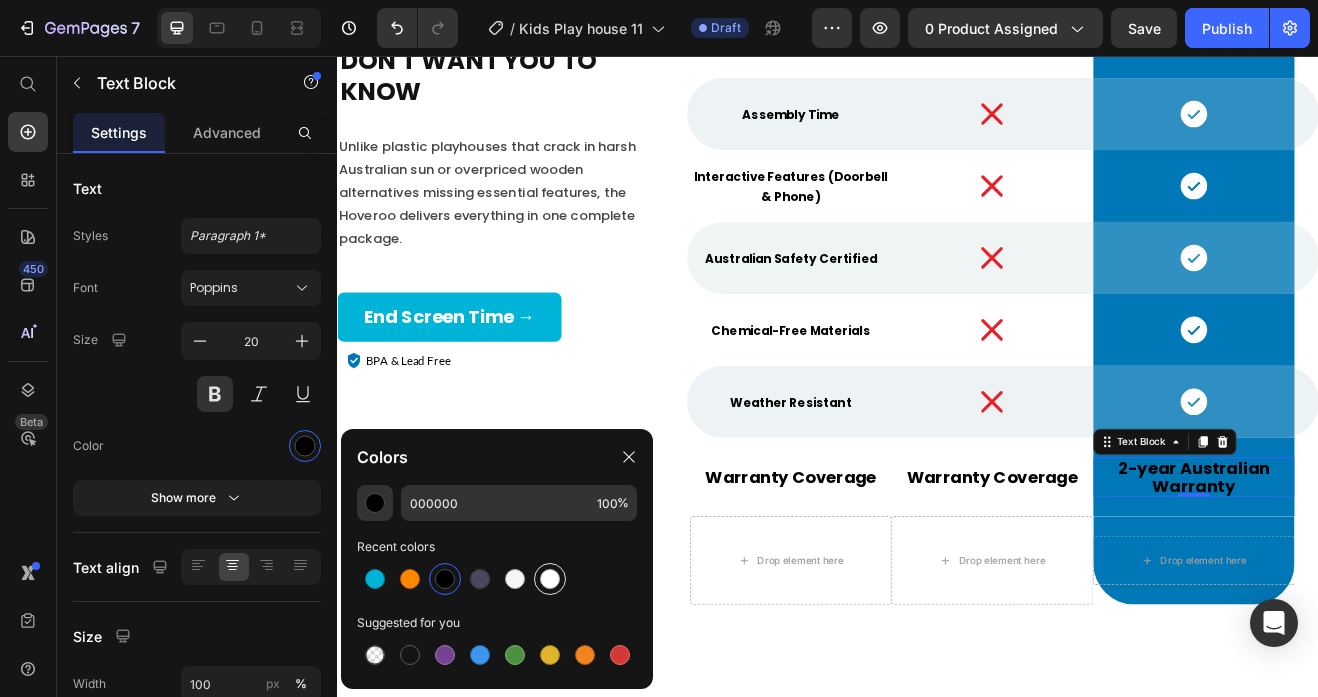 click at bounding box center (550, 579) 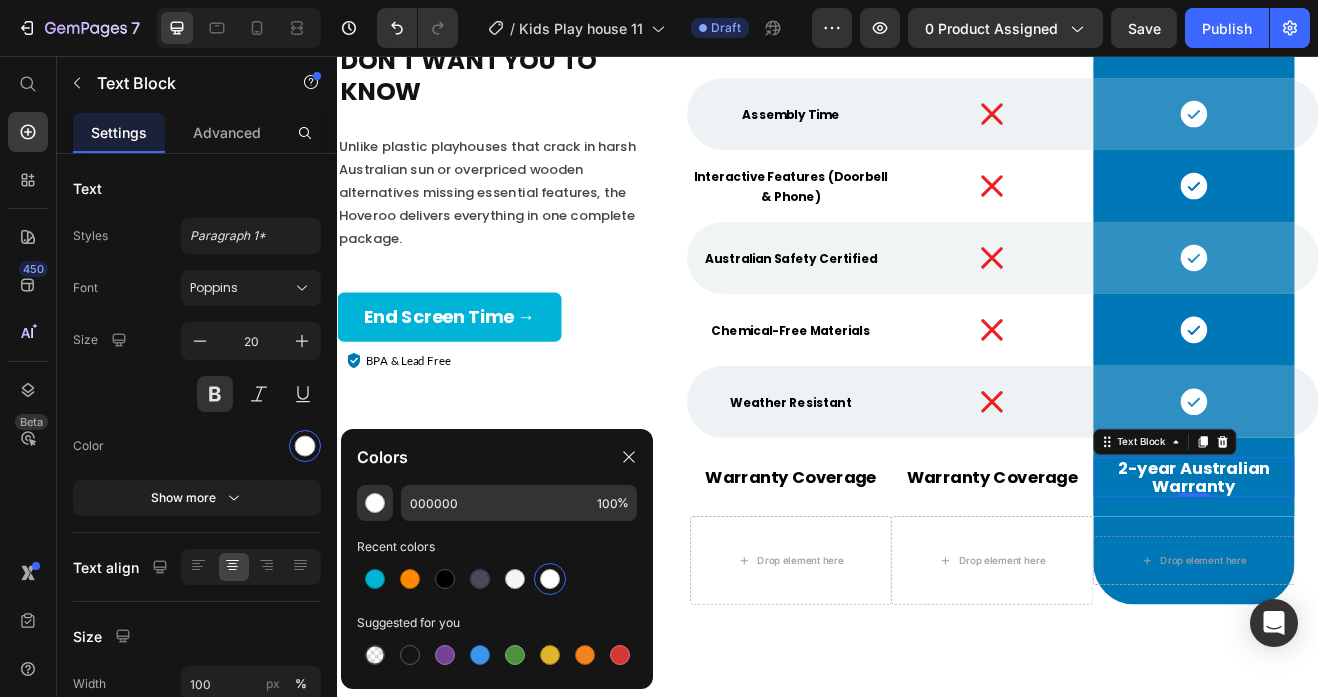type on "FFFFFF" 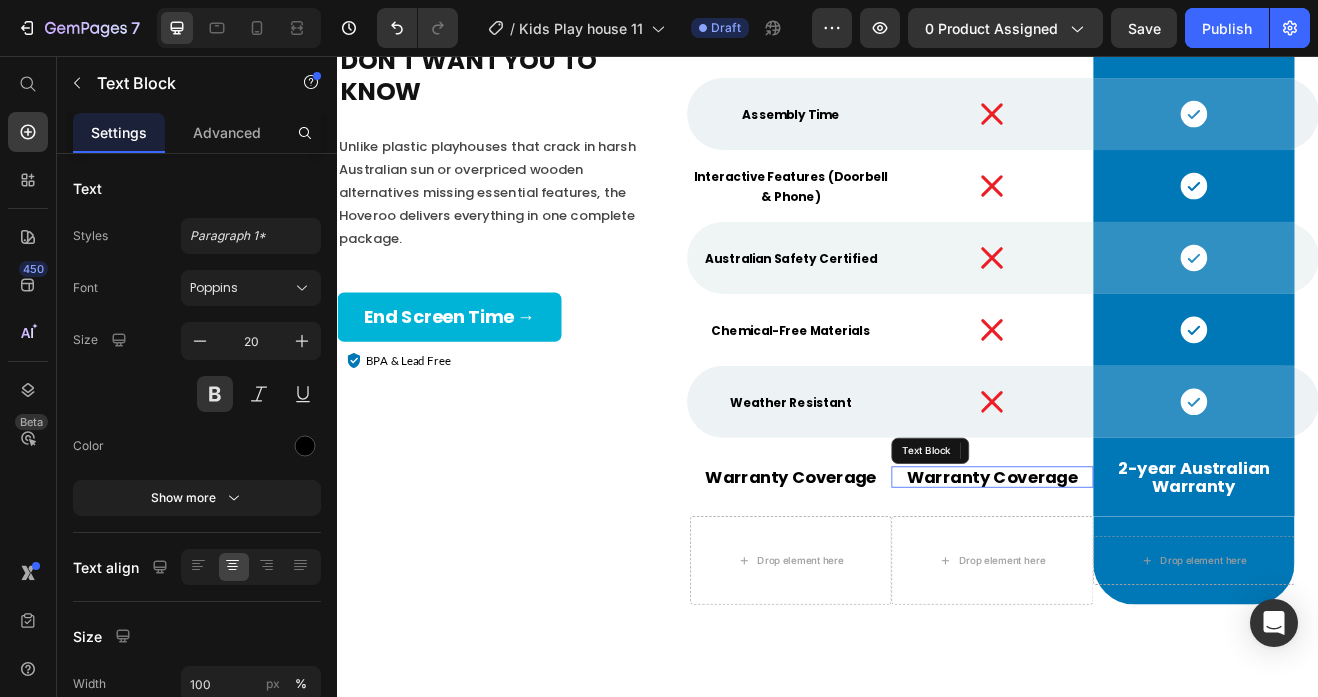 click on "Warranty Coverage" at bounding box center [1137, 572] 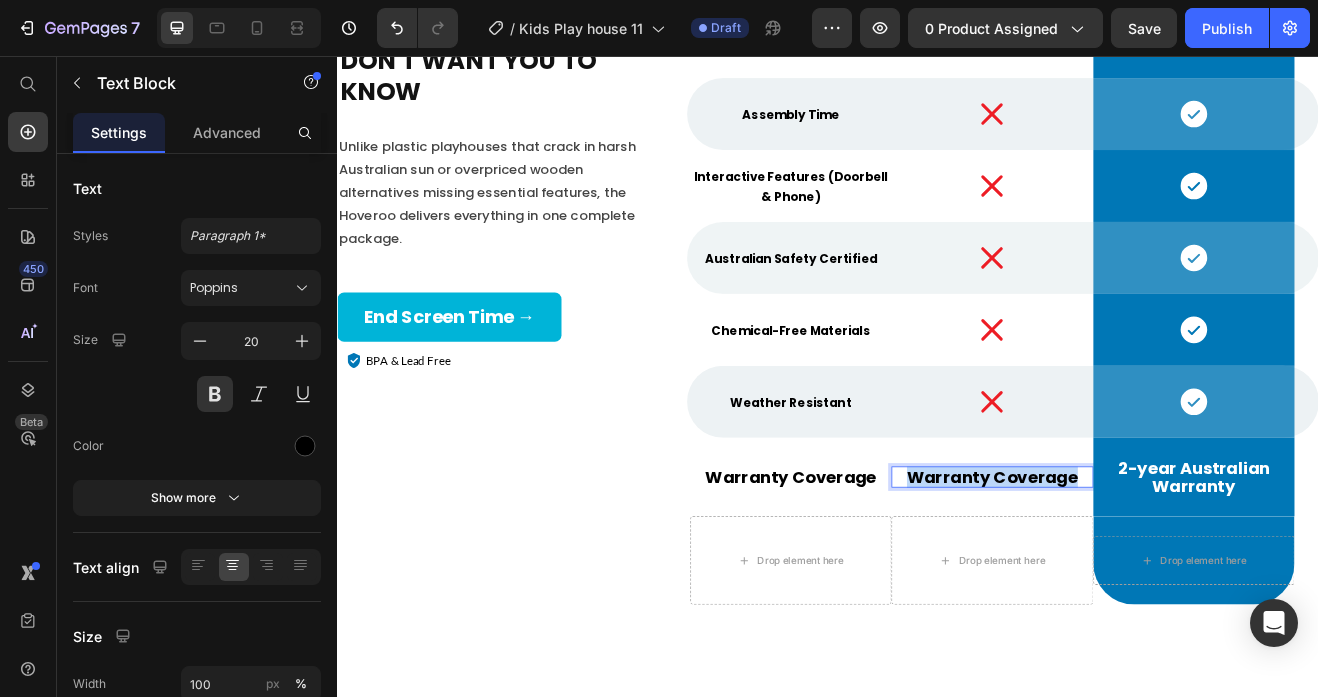 click on "Warranty Coverage" at bounding box center [1137, 572] 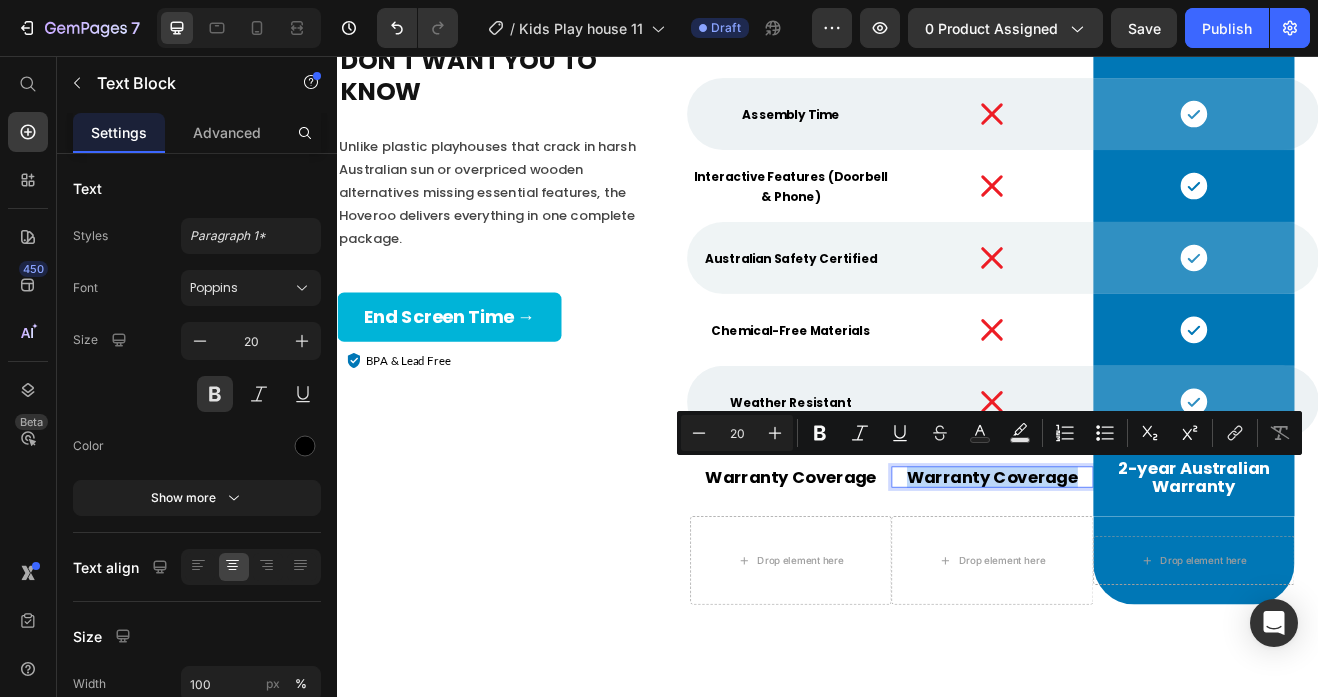 type on "11" 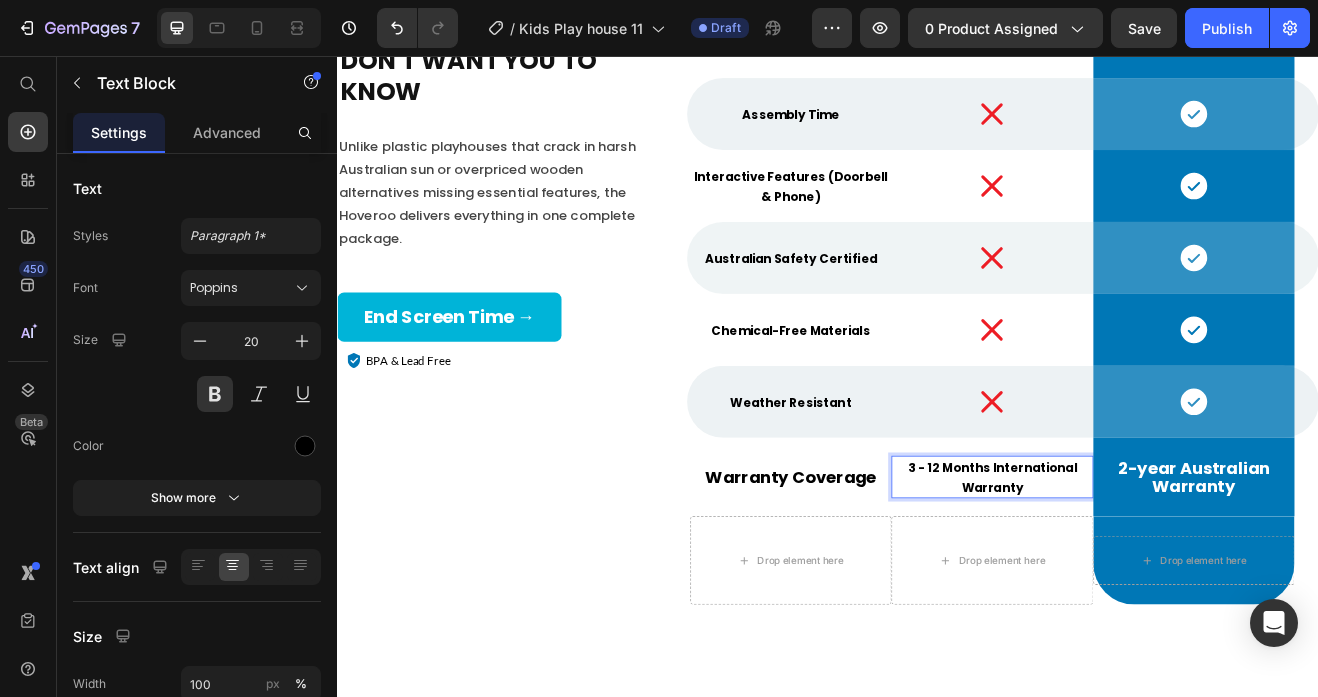 click on "3 - 12 Months International Warranty" at bounding box center (1137, 573) 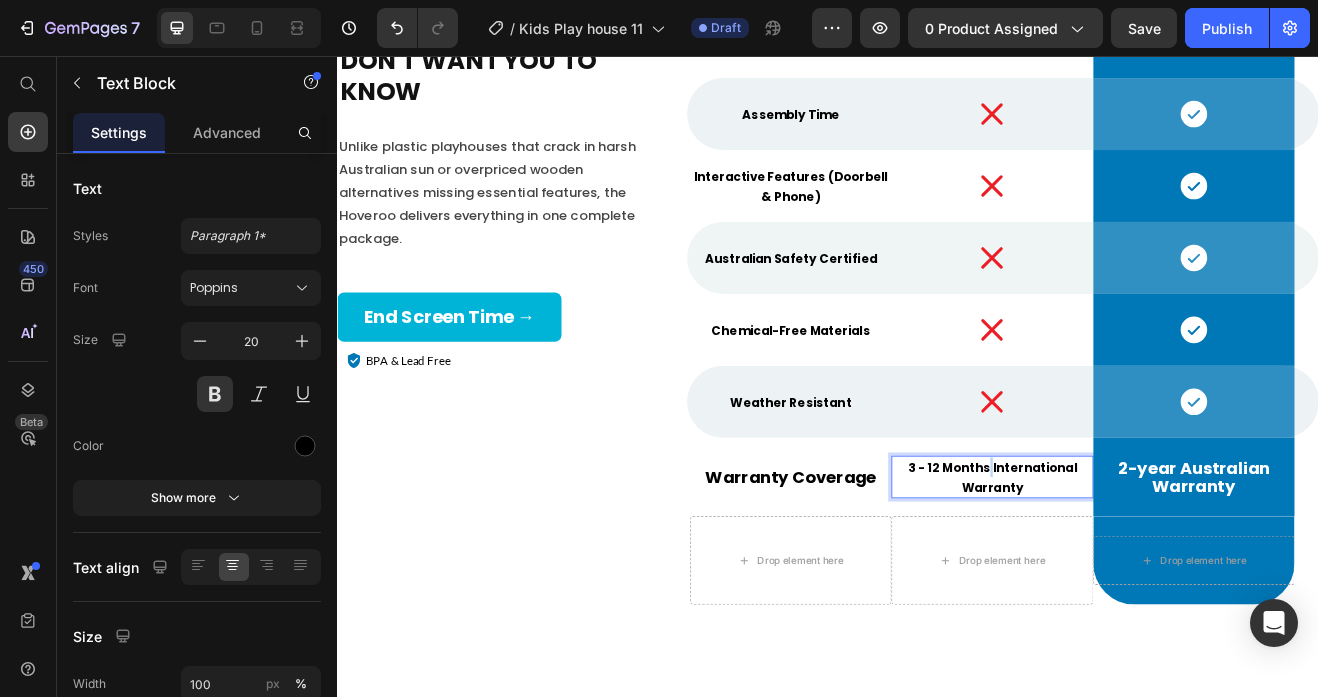 click on "3 - 12 Months International Warranty" at bounding box center [1137, 573] 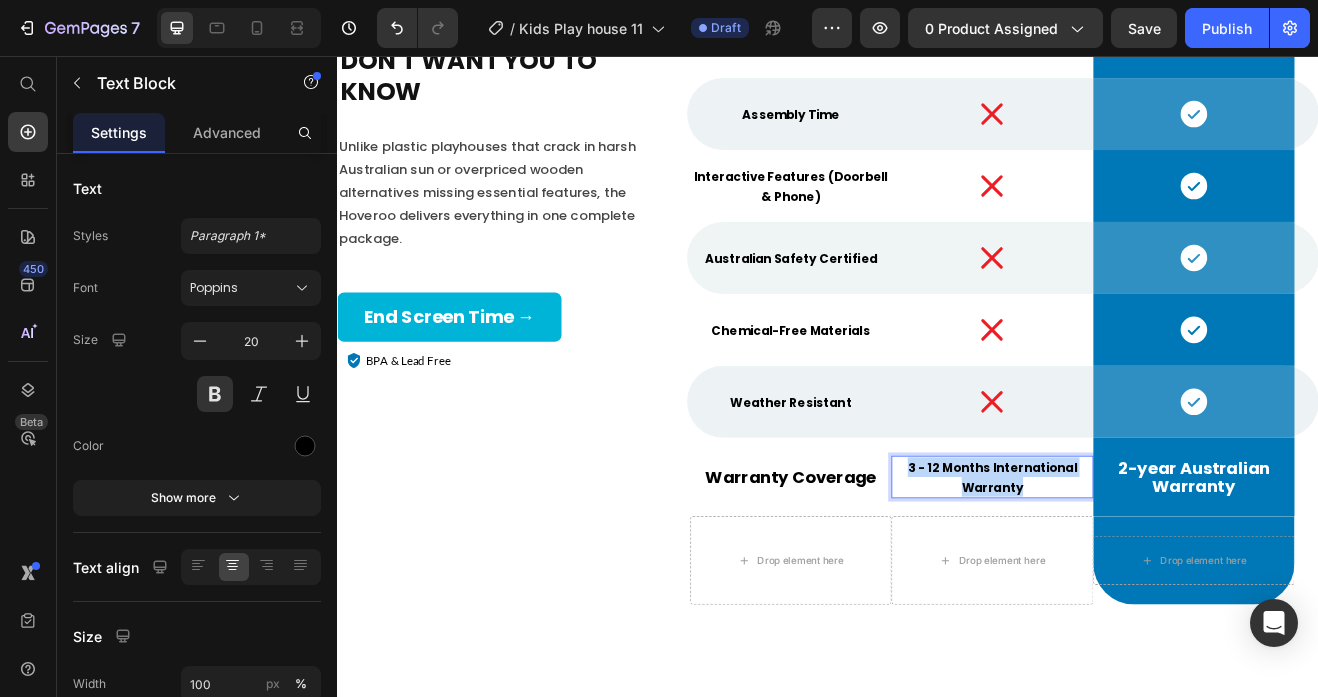 click on "3 - 12 Months International Warranty" at bounding box center (1137, 573) 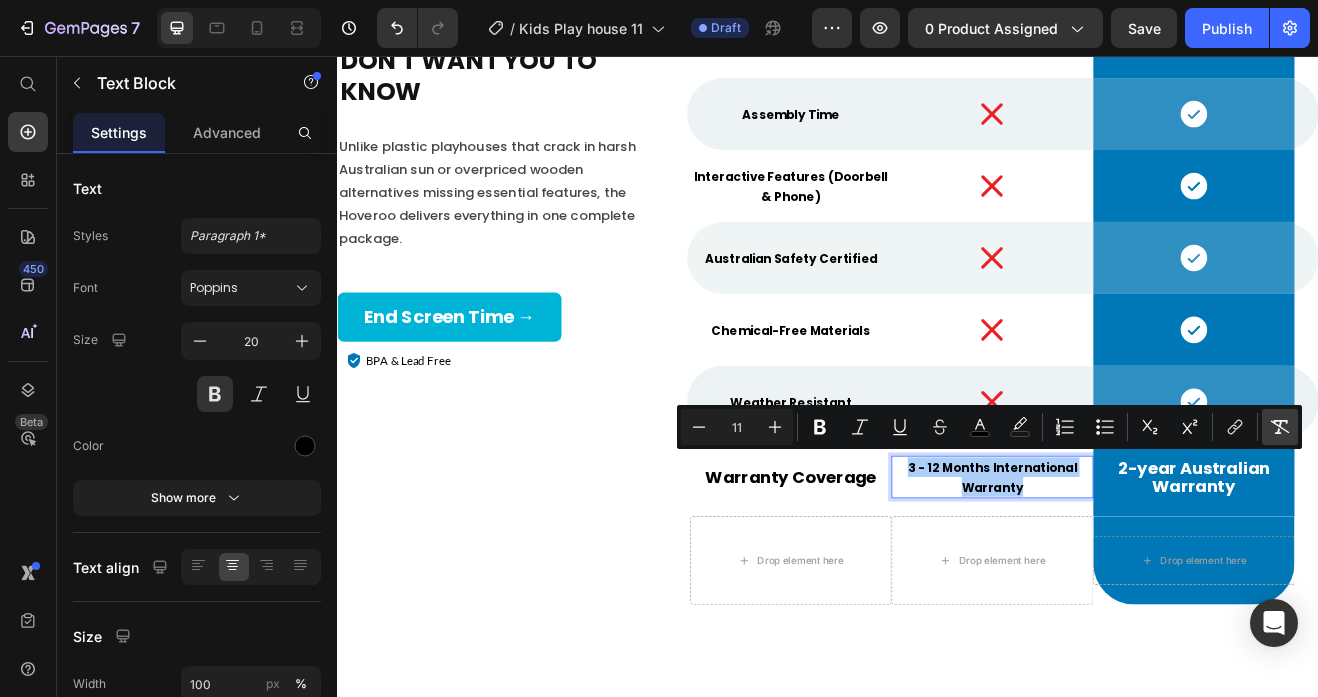 click 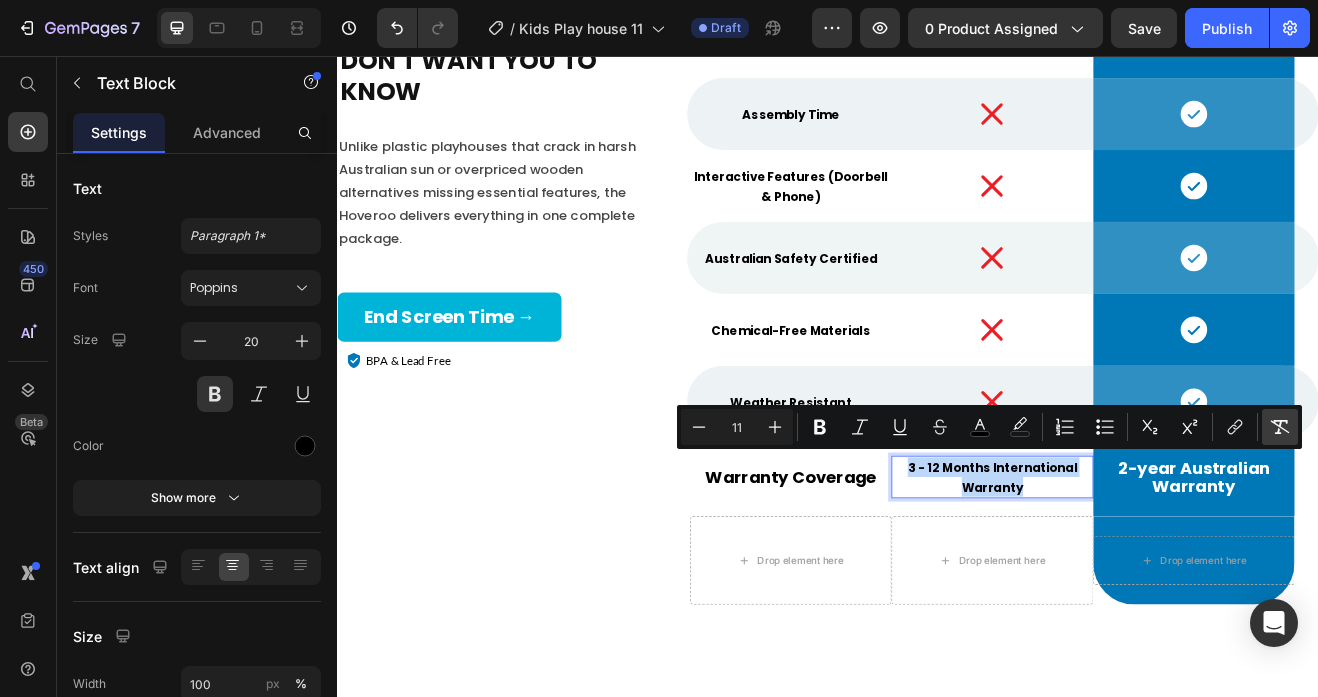 type on "20" 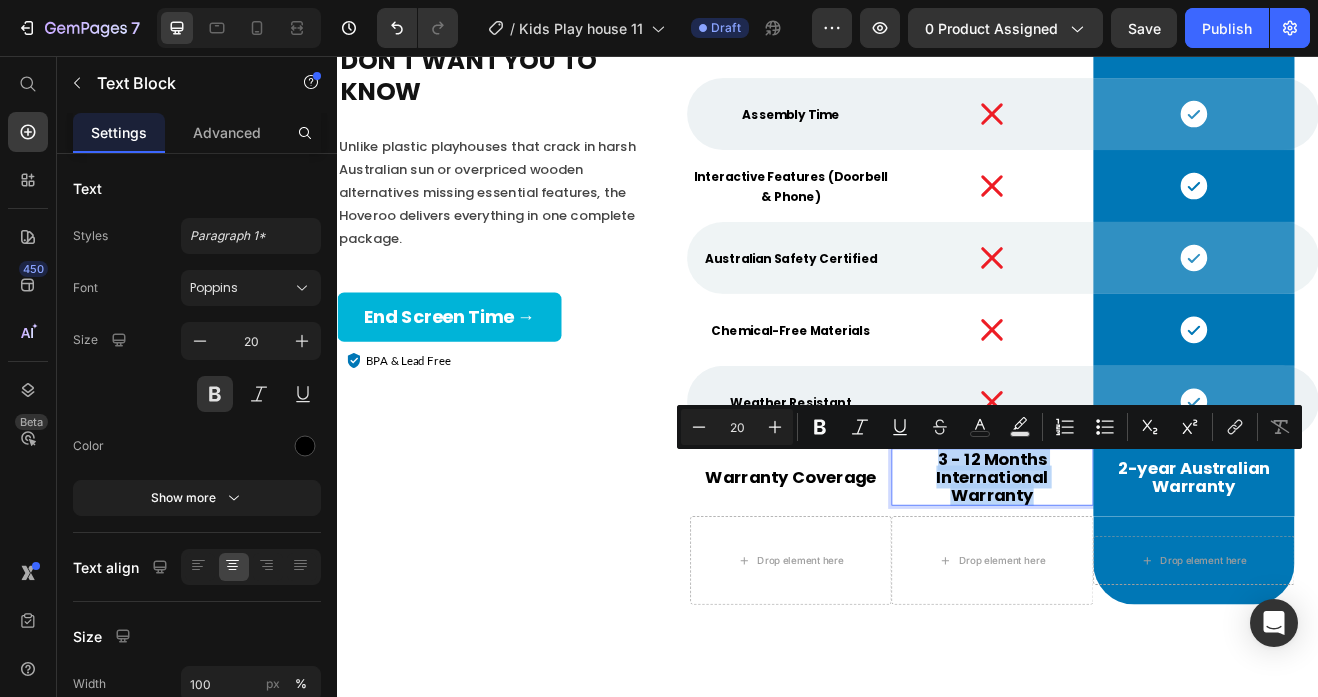 click on "3 - 12 Months International Warranty" at bounding box center [1137, 572] 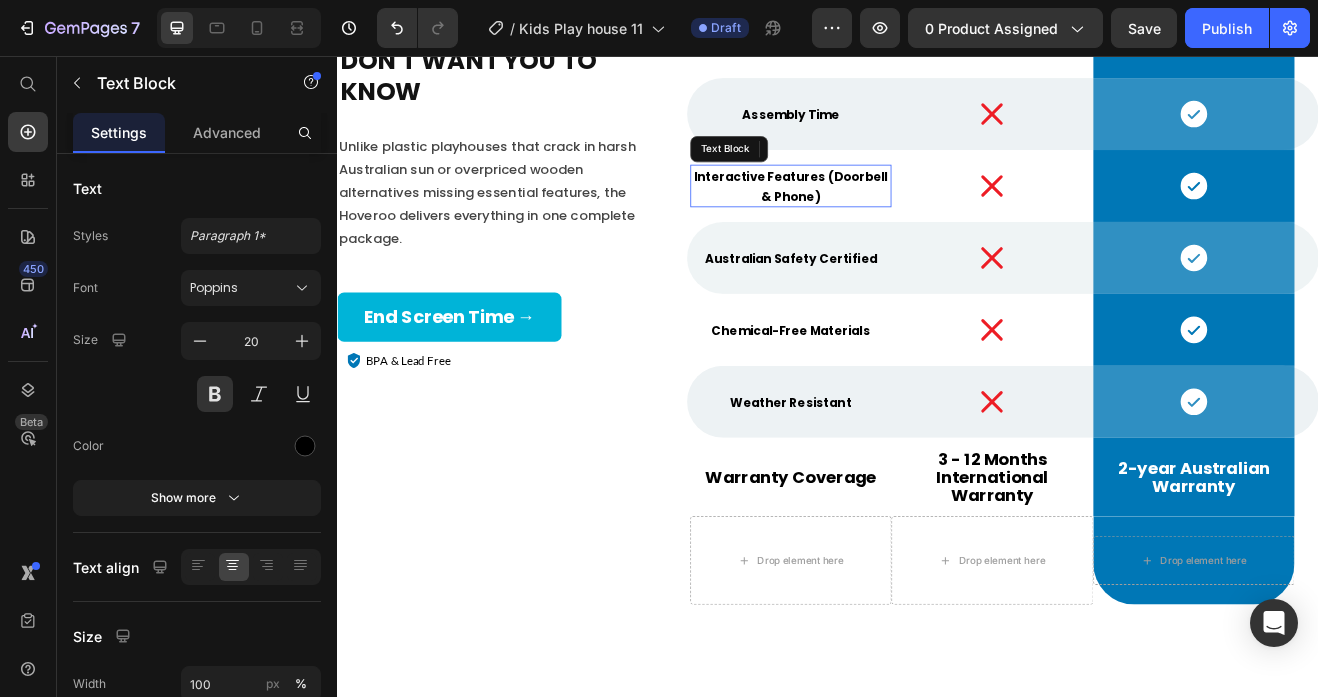 click on "Interactive Features (Doorbell & Phone)" at bounding box center (890, 217) 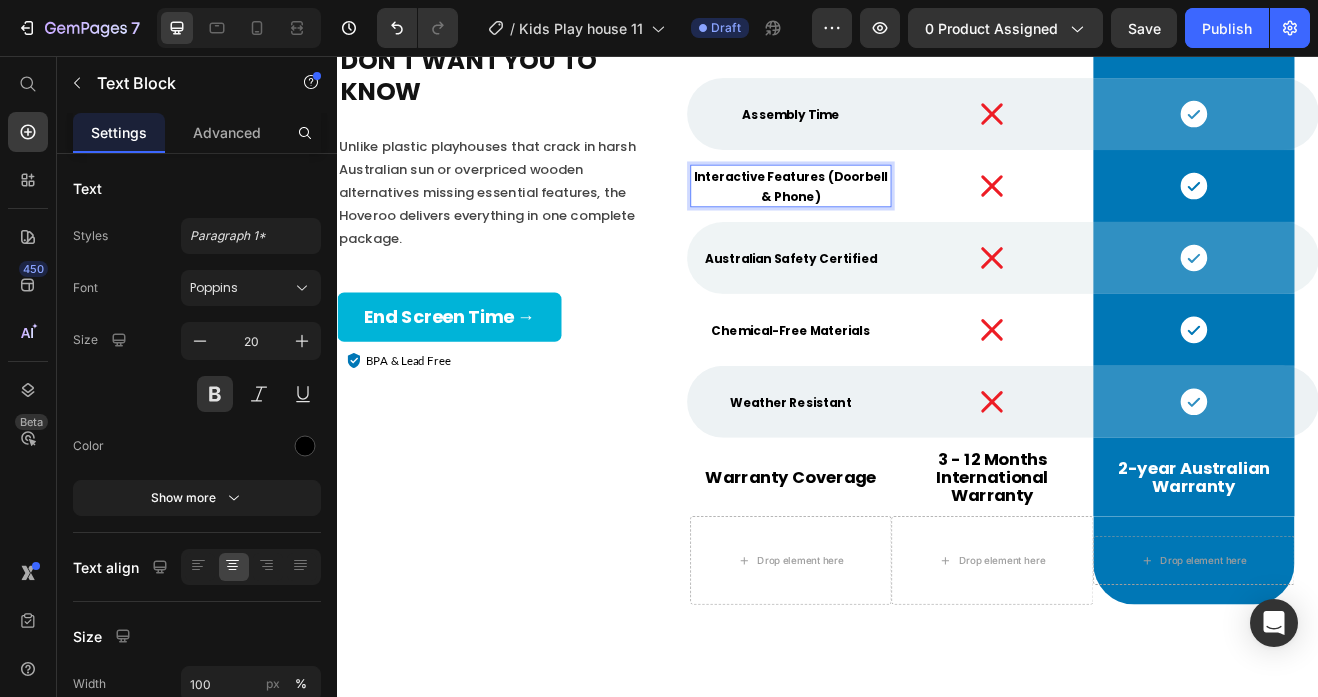 click on "Interactive Features (Doorbell & Phone)" at bounding box center (890, 217) 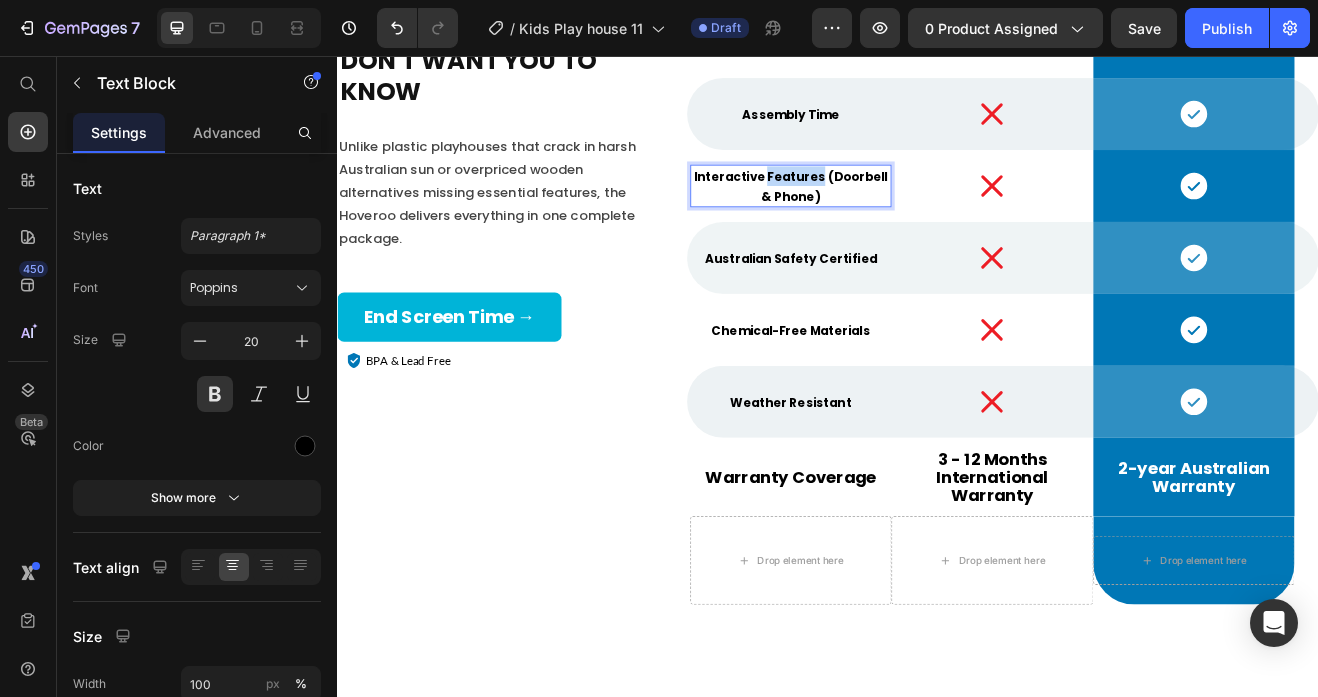 click on "Interactive Features (Doorbell & Phone)" at bounding box center [890, 217] 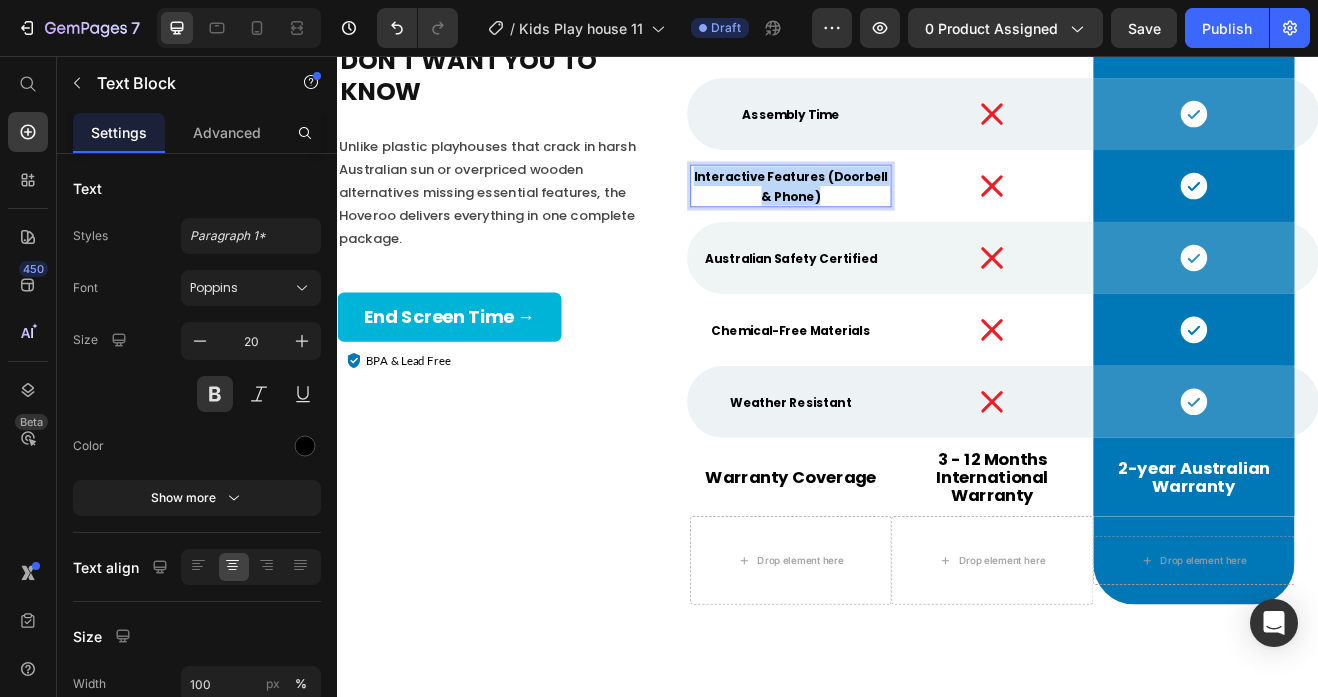 click on "Interactive Features (Doorbell & Phone)" at bounding box center (890, 217) 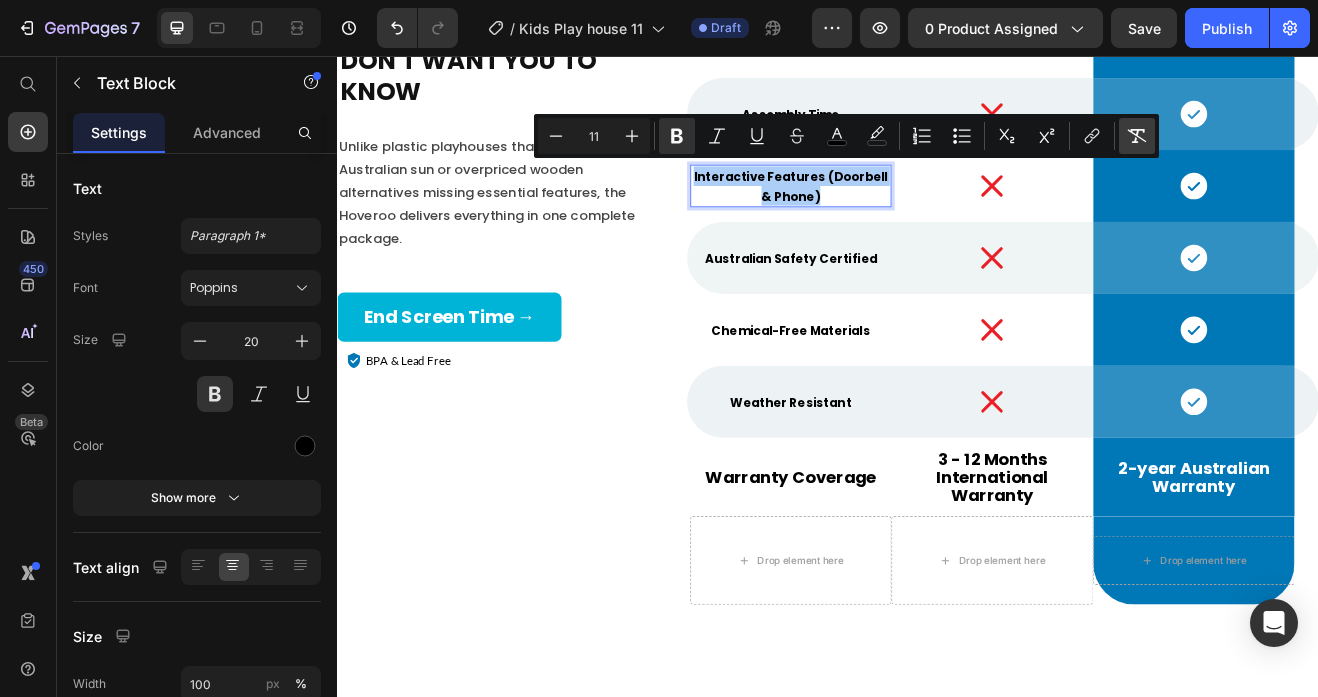 click on "Remove Format" at bounding box center (1137, 136) 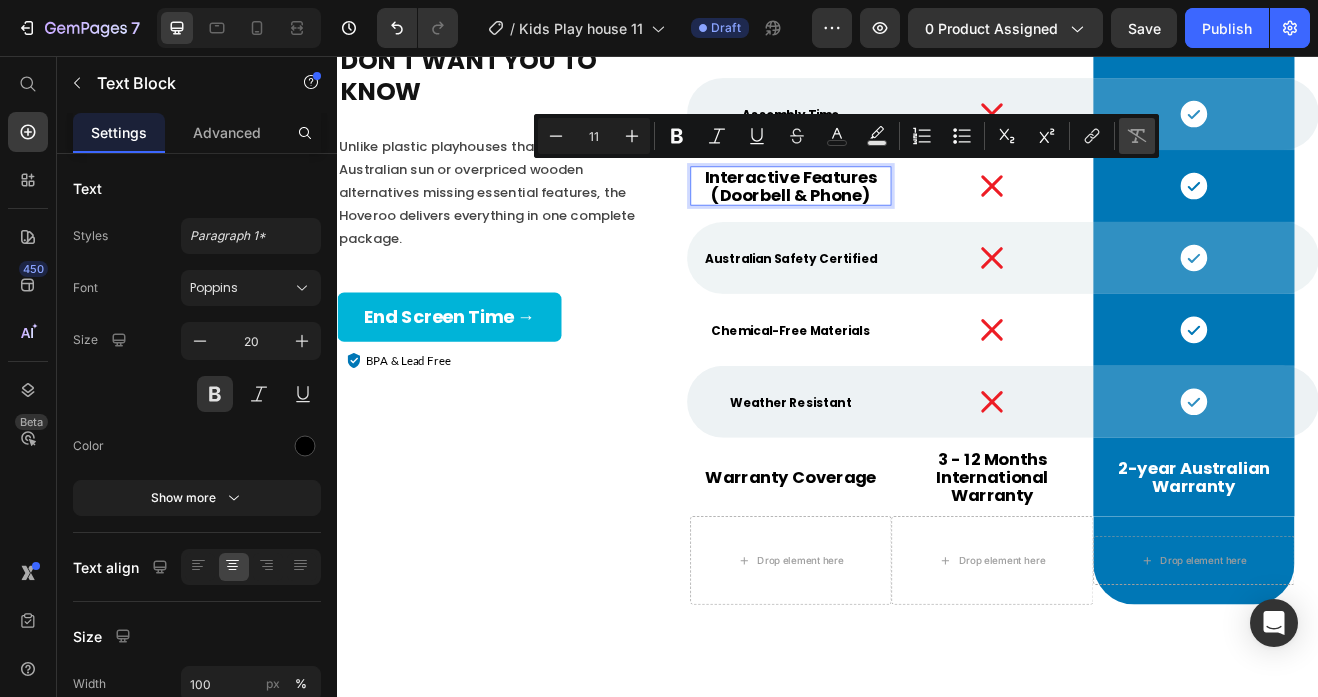 type on "20" 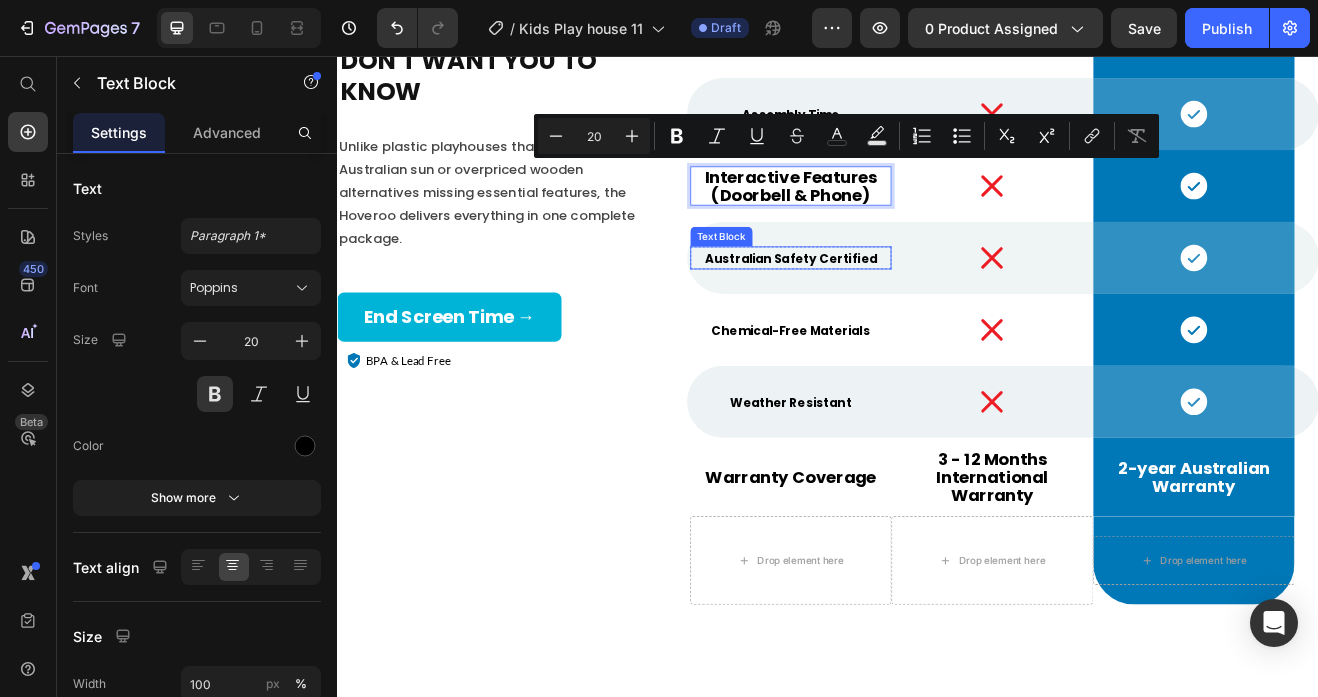 click on "Australian Safety Certified" at bounding box center [890, 305] 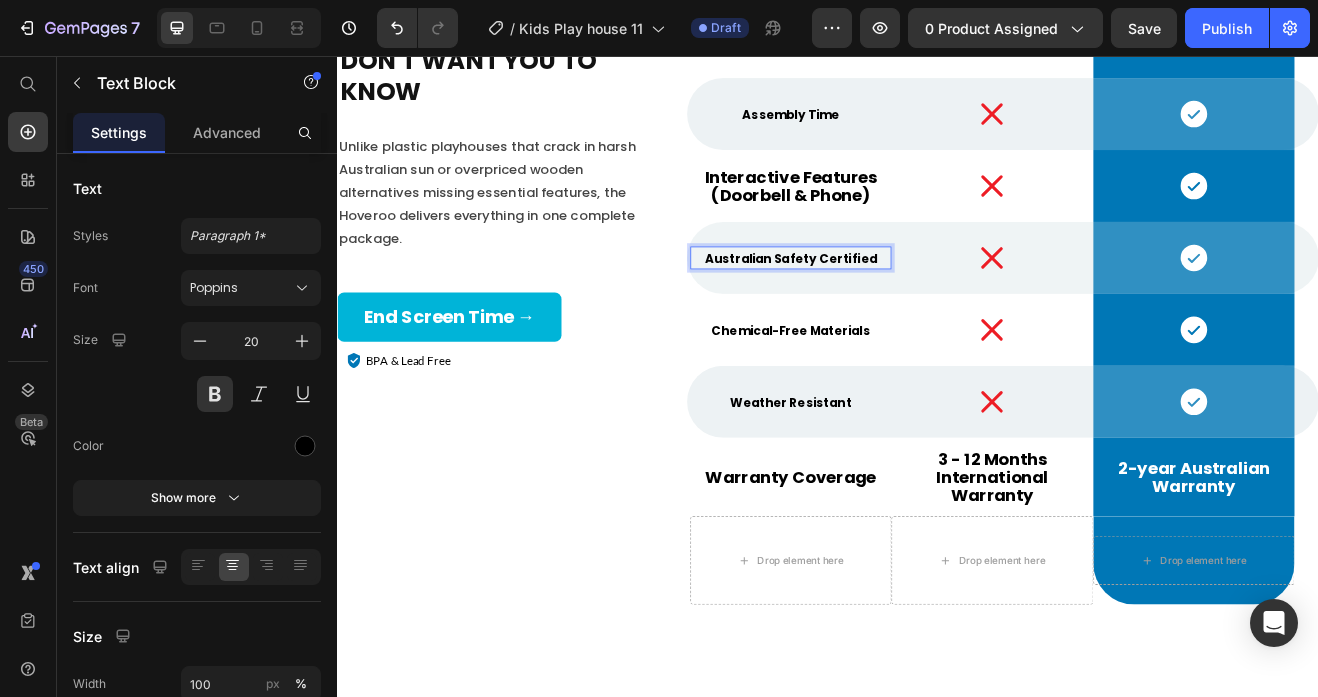 click on "Australian Safety Certified" at bounding box center [890, 305] 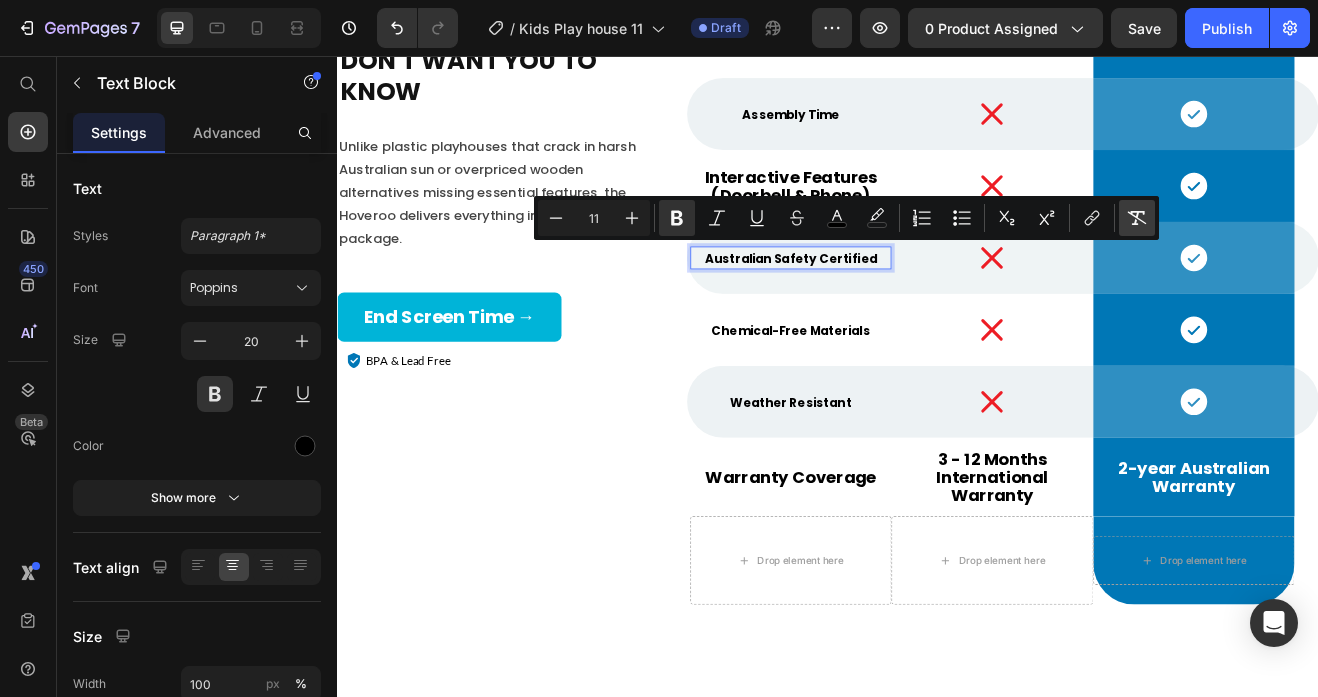 click 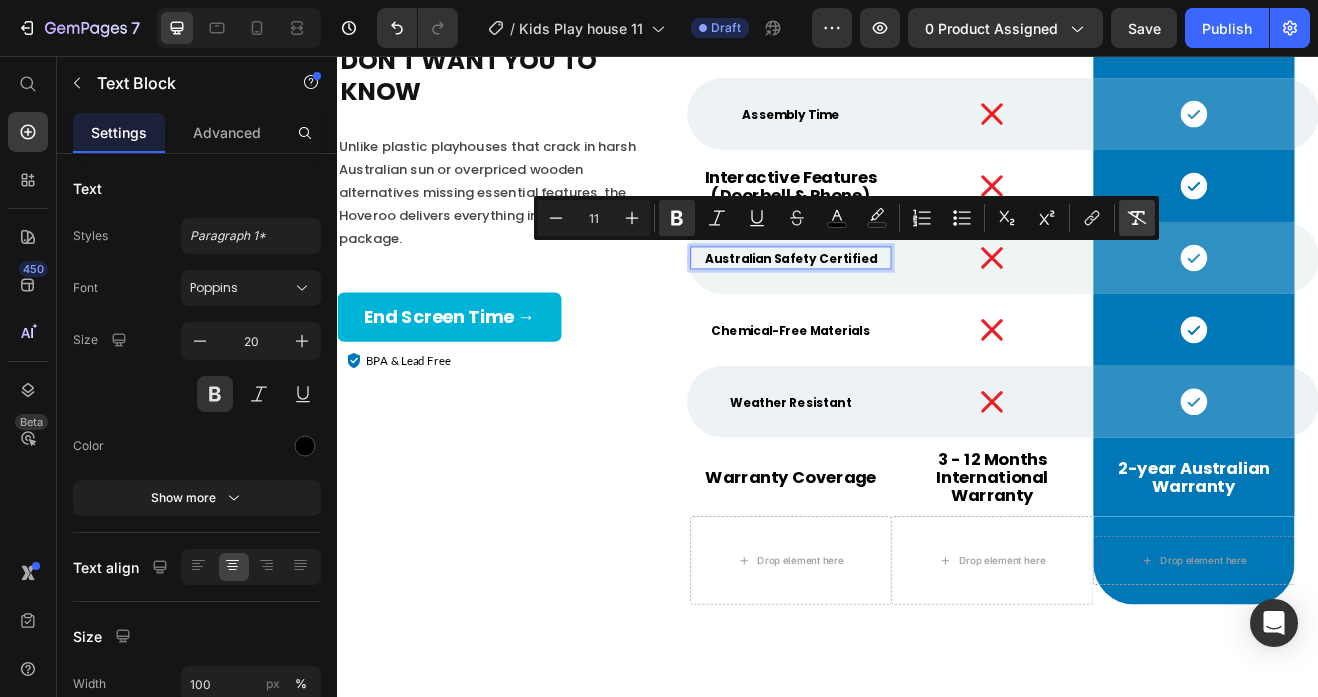 type on "20" 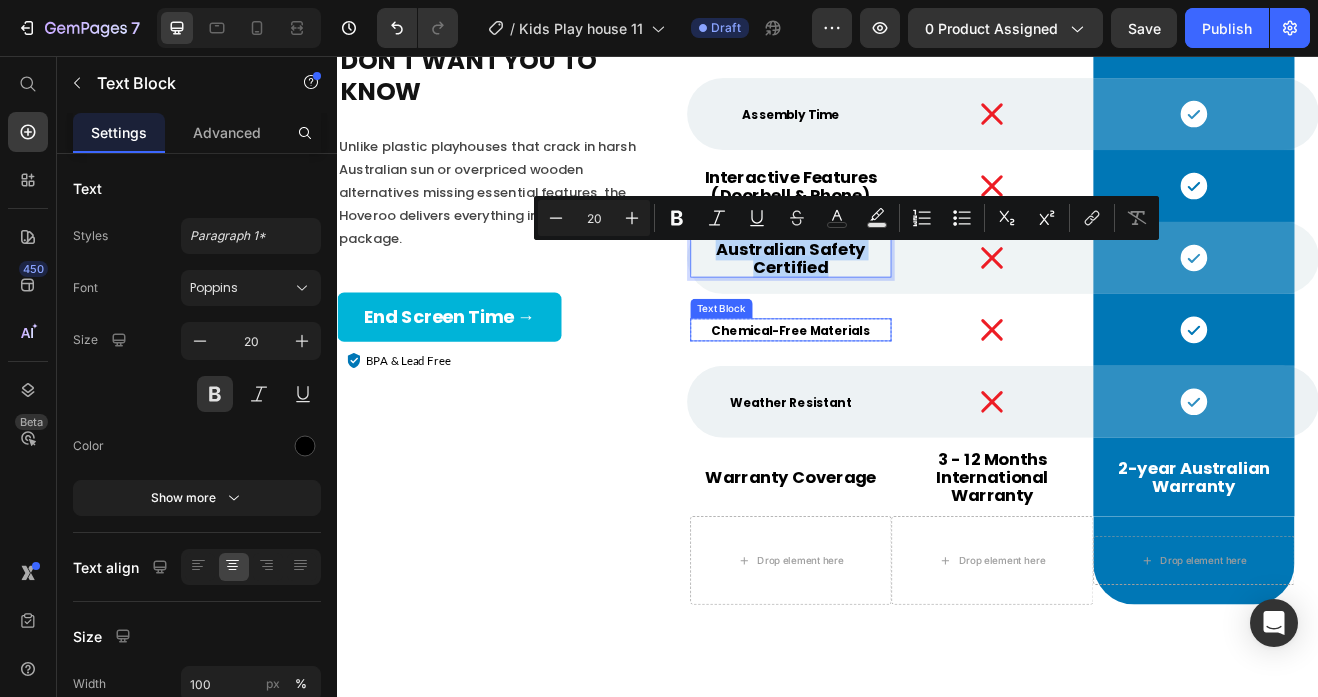 click on "Chemical-Free Materials" at bounding box center (891, 393) 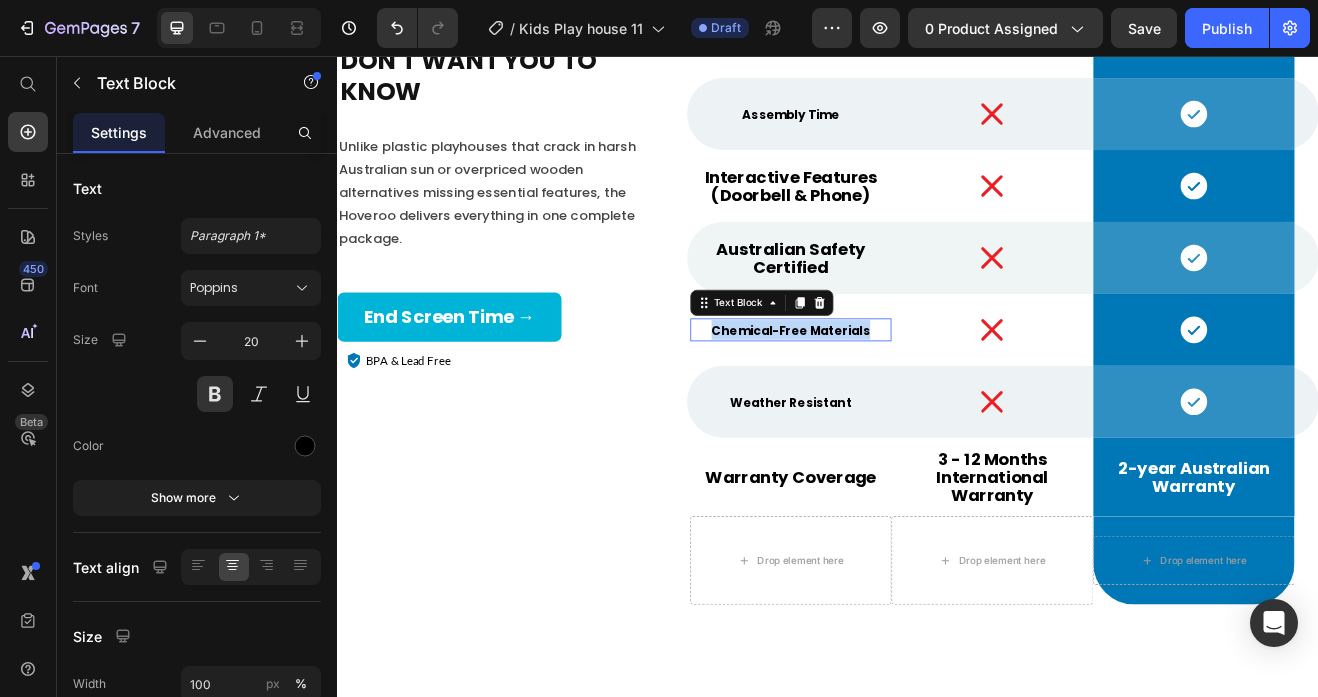click on "Chemical-Free Materials" at bounding box center (891, 393) 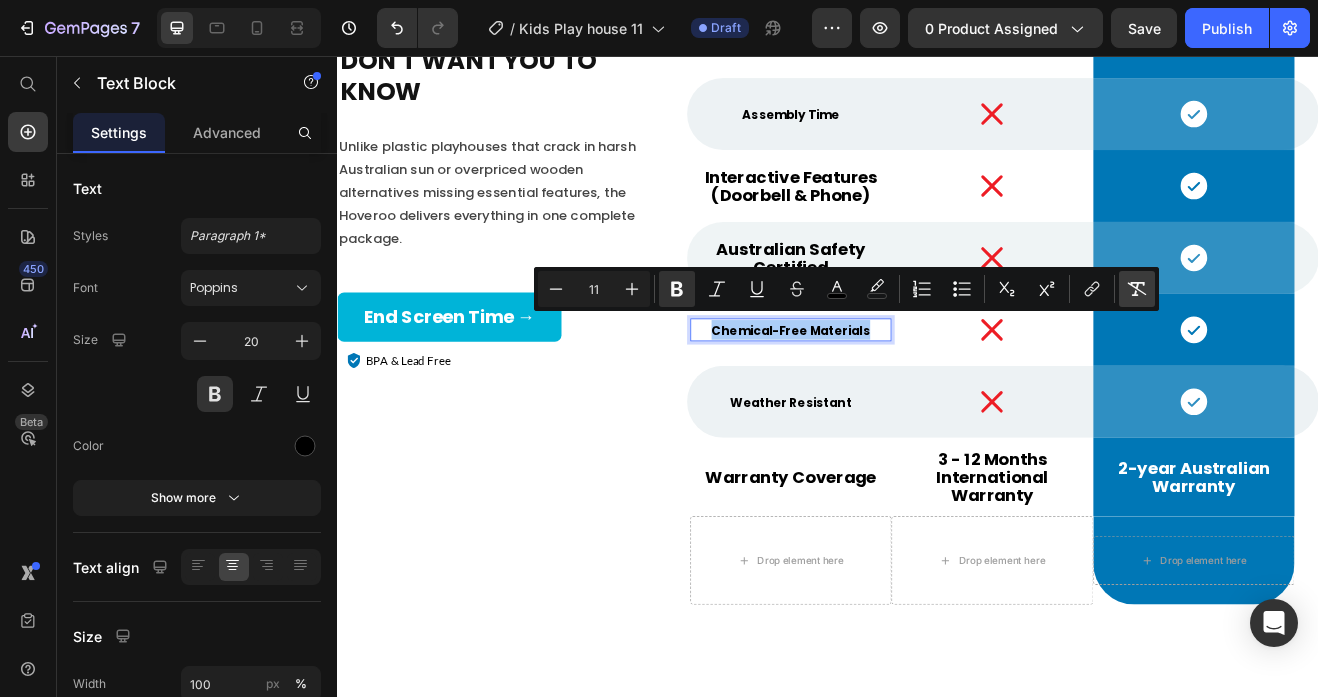 click 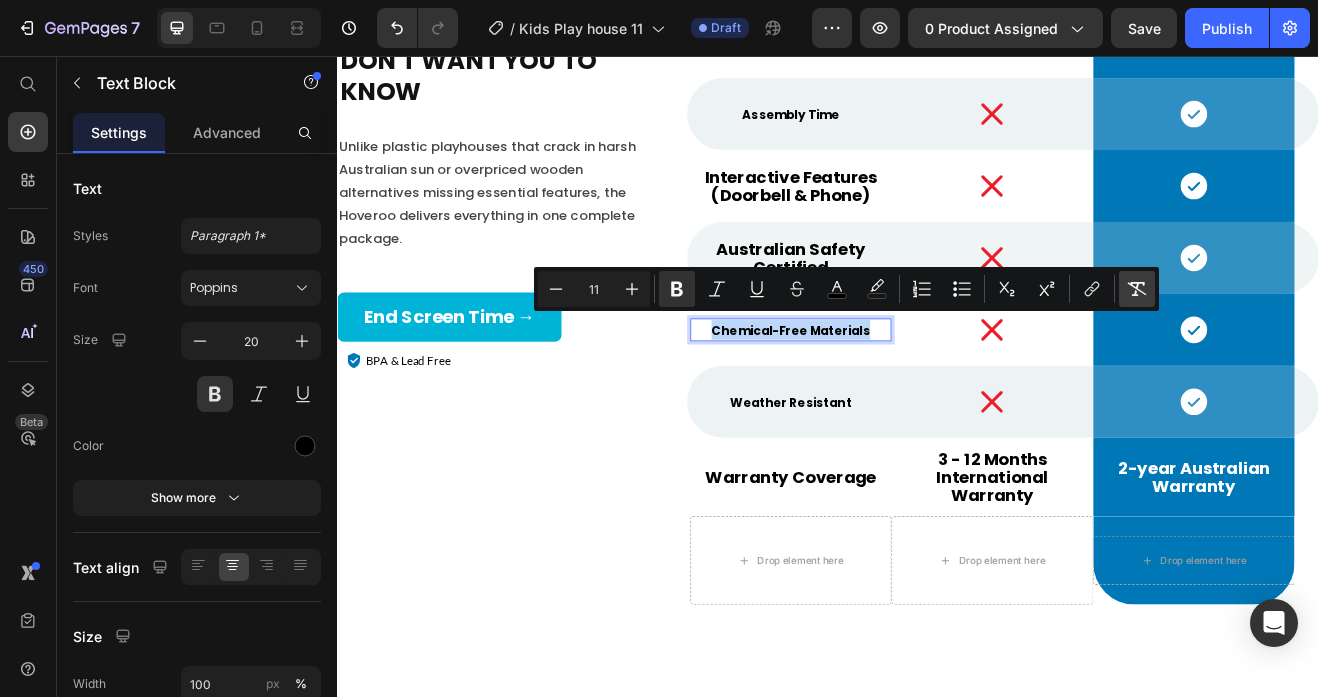 type on "20" 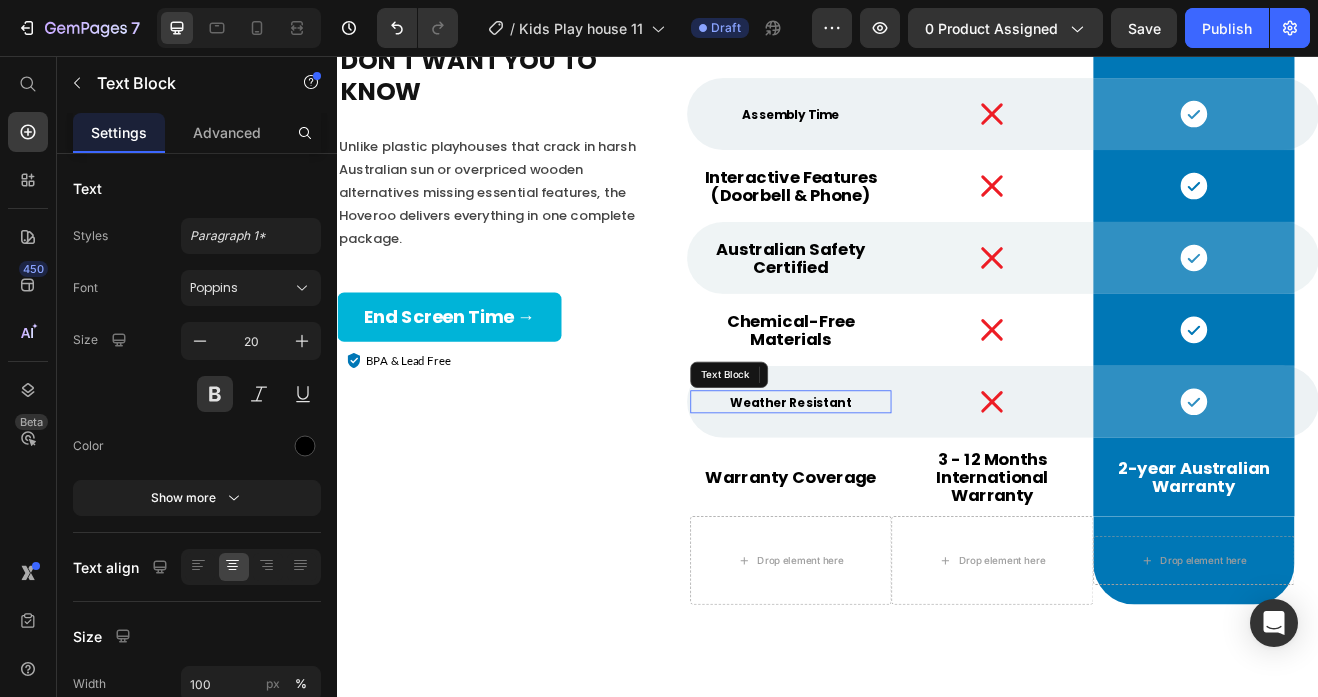 click on "Weather Resistant" at bounding box center [891, 481] 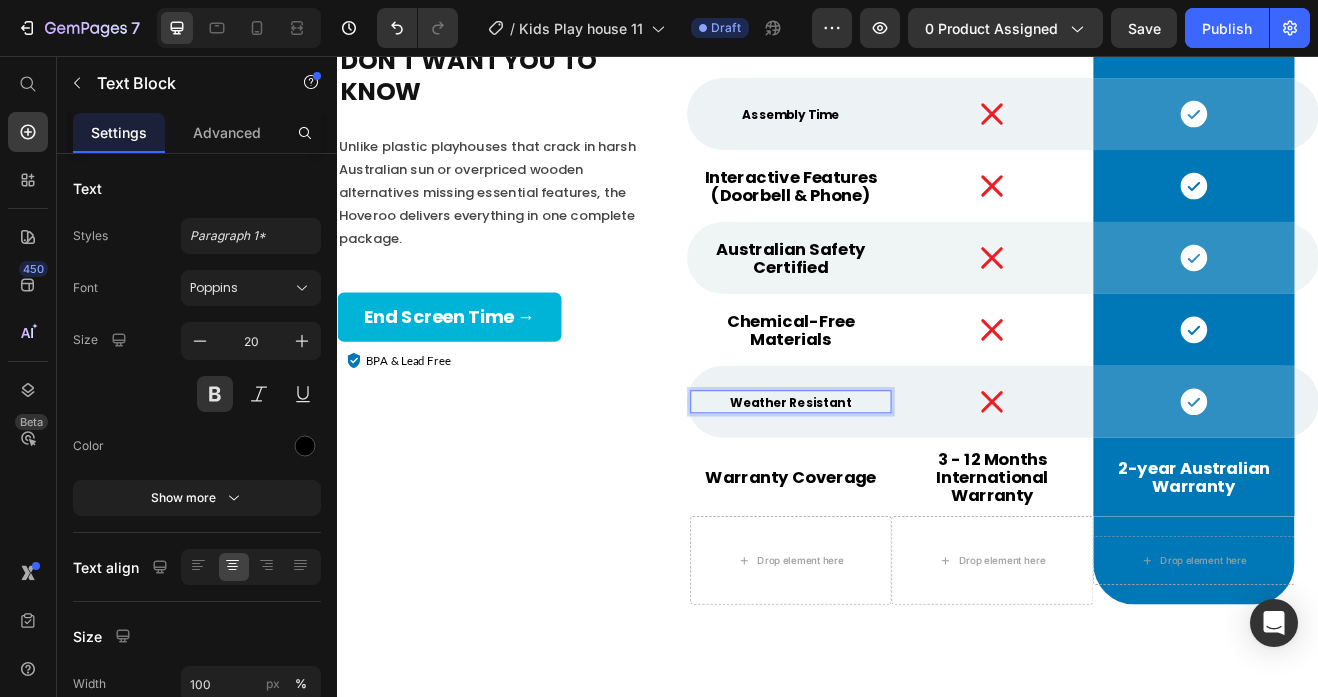 click on "Weather Resistant" at bounding box center [891, 481] 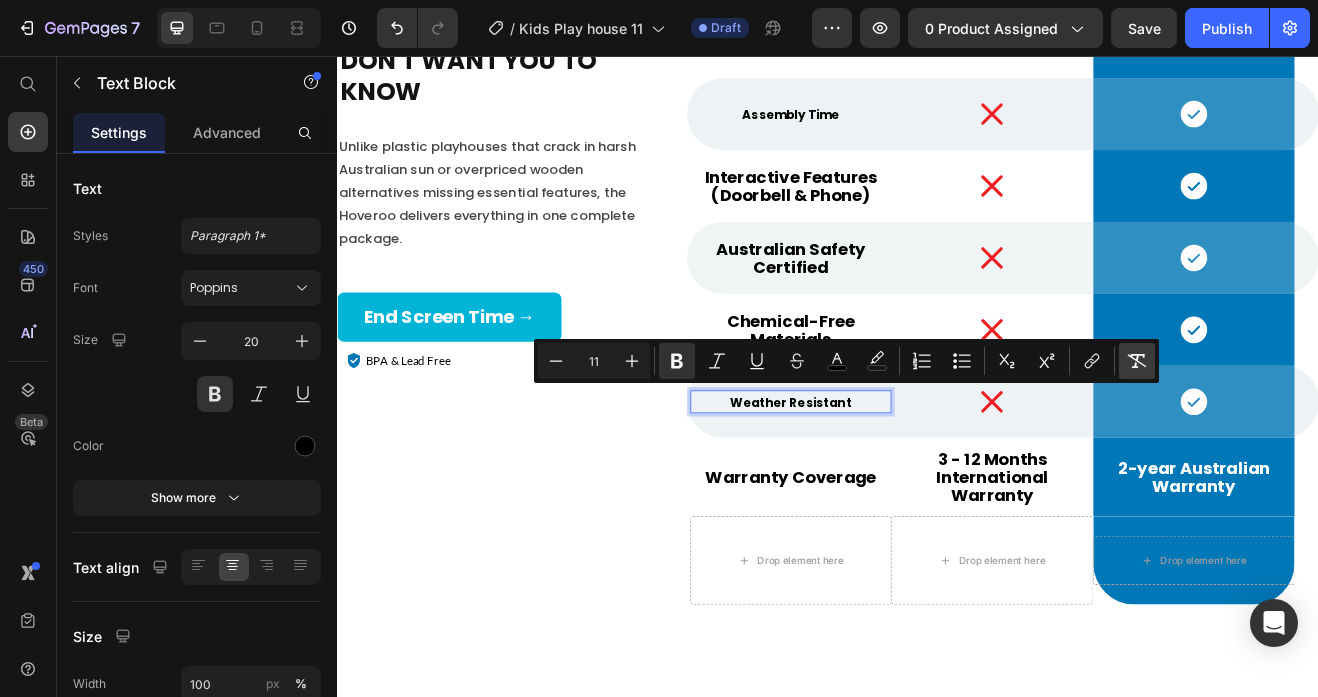 click on "Remove Format" at bounding box center (1137, 361) 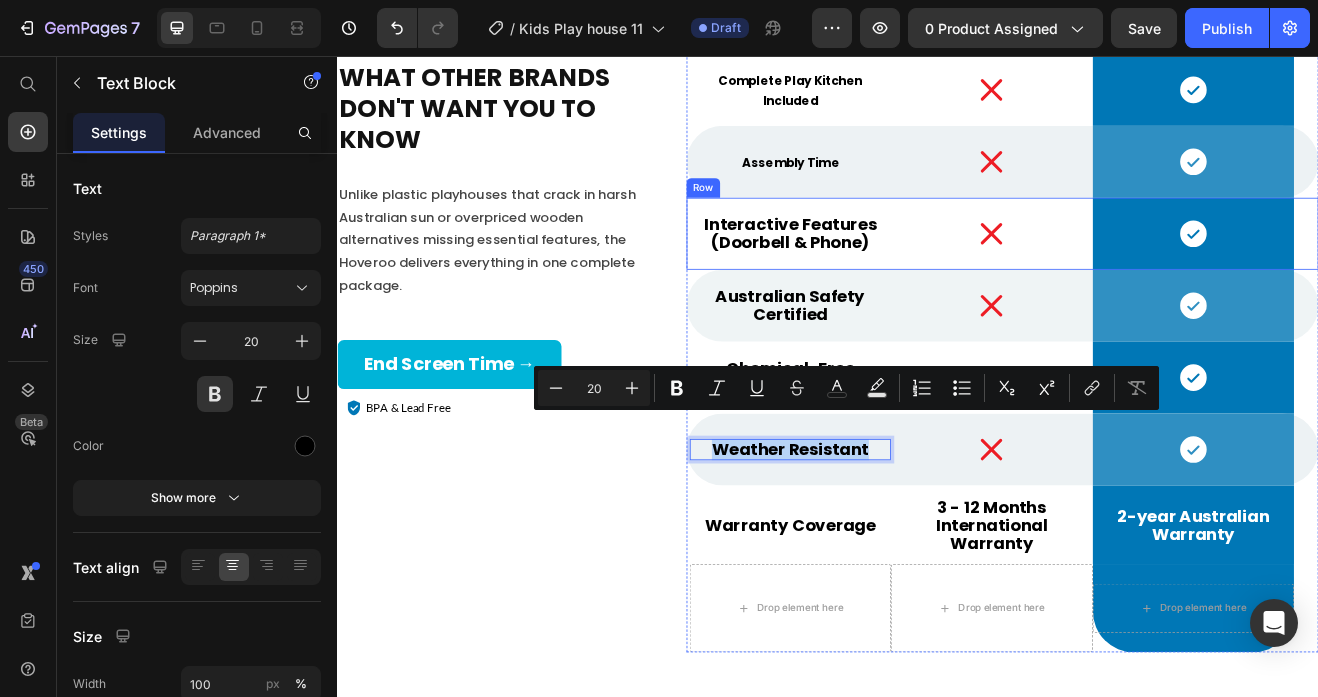 scroll, scrollTop: 7662, scrollLeft: 0, axis: vertical 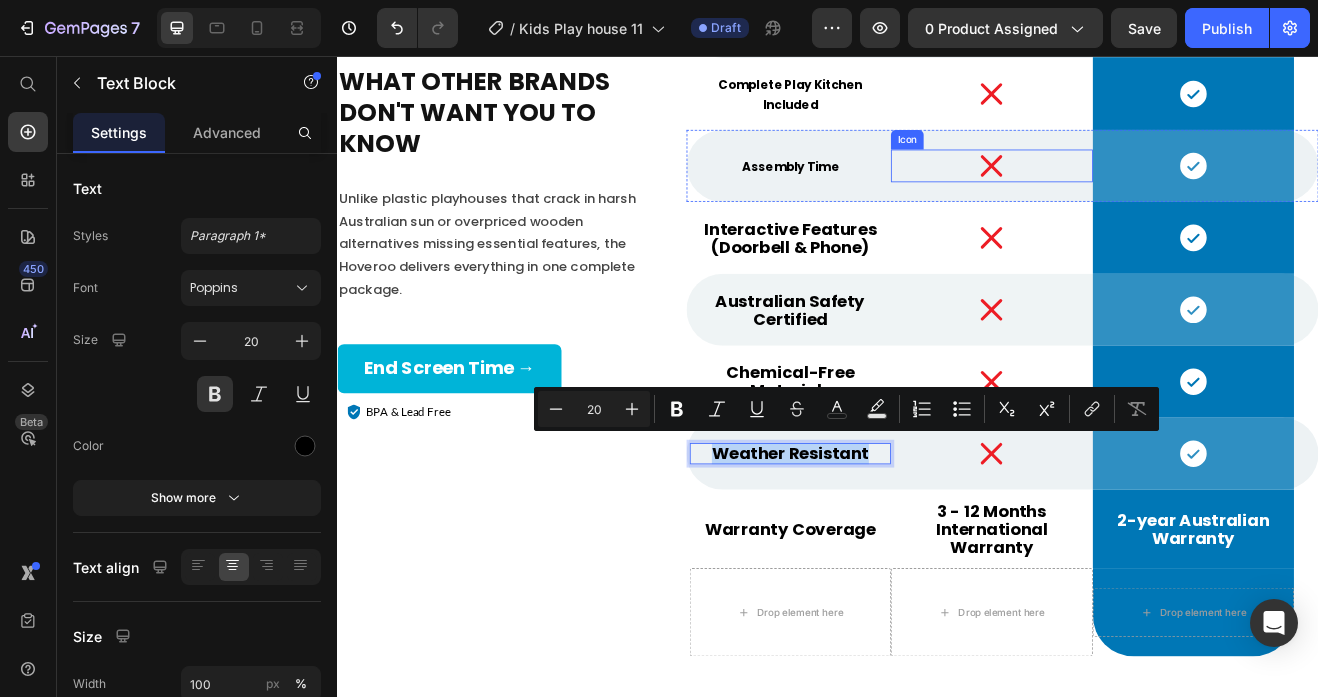 click 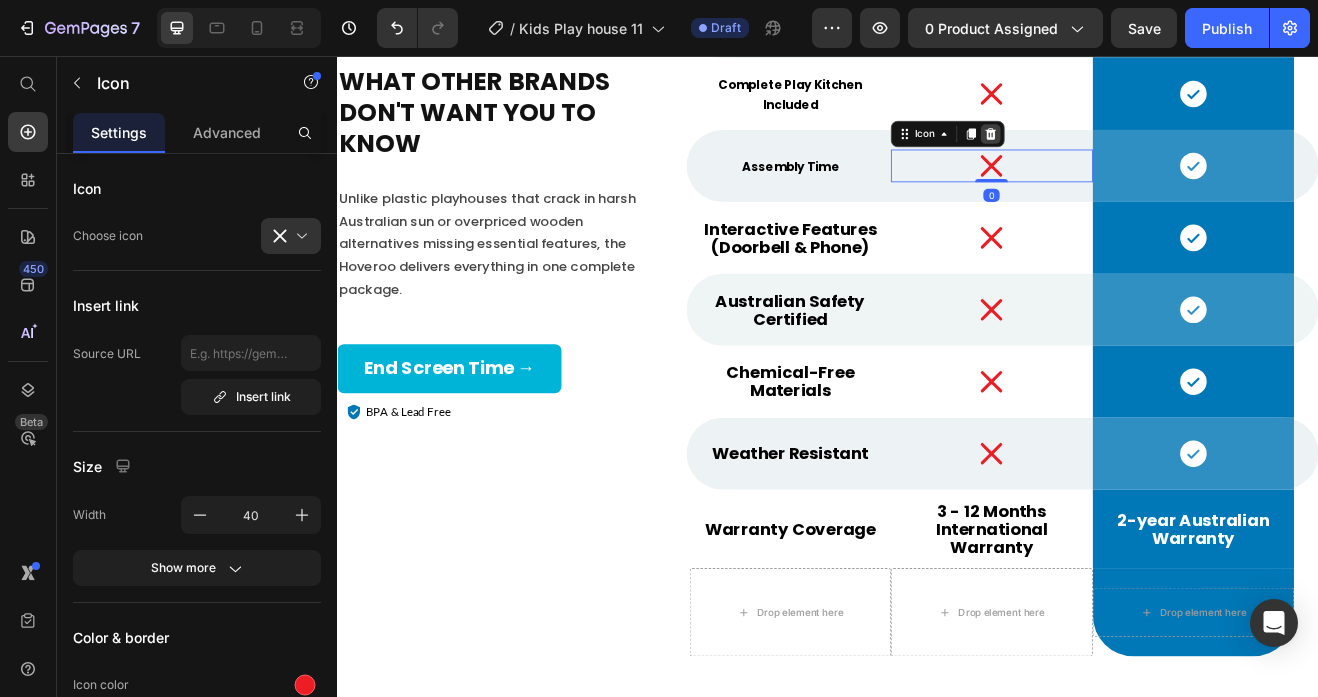 click 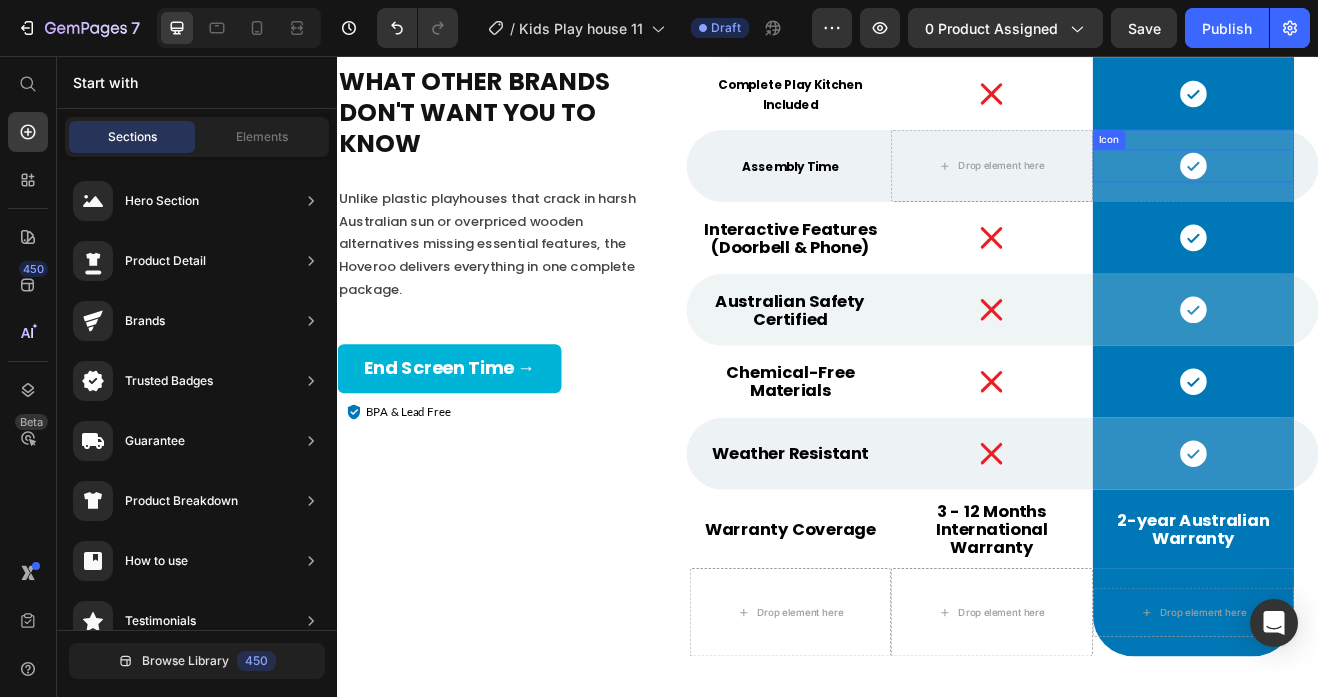 click 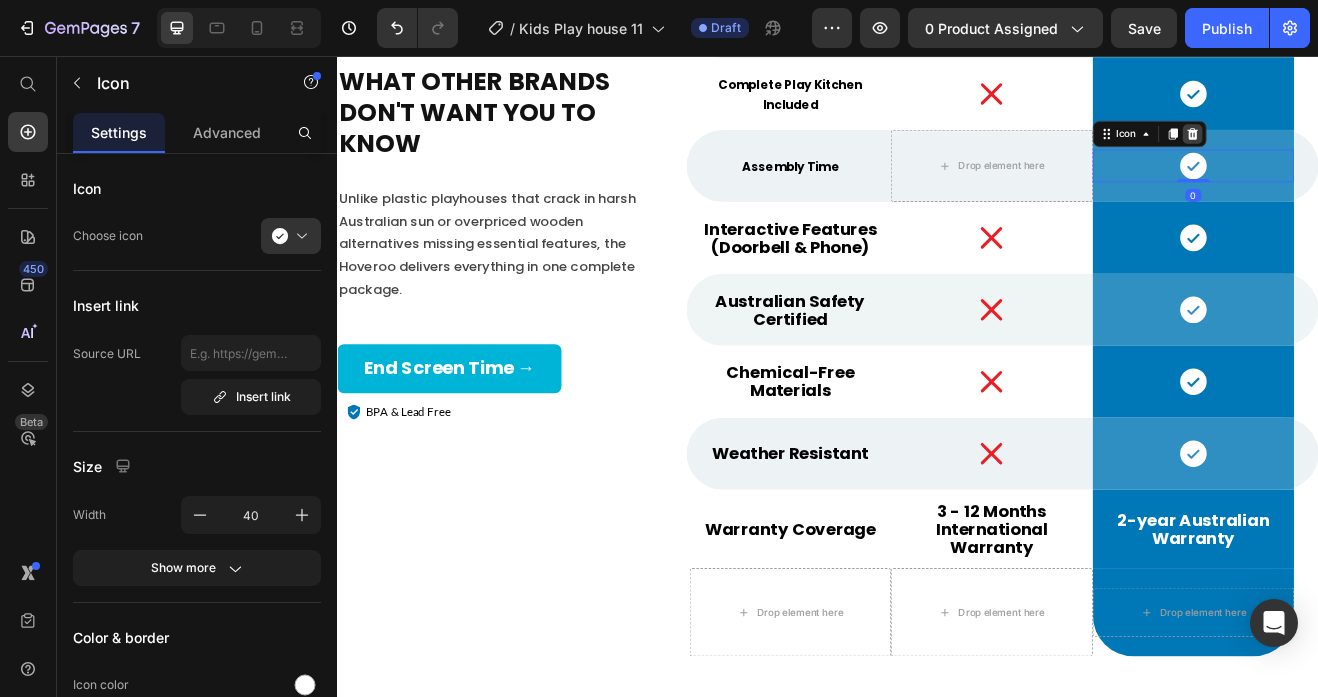 click 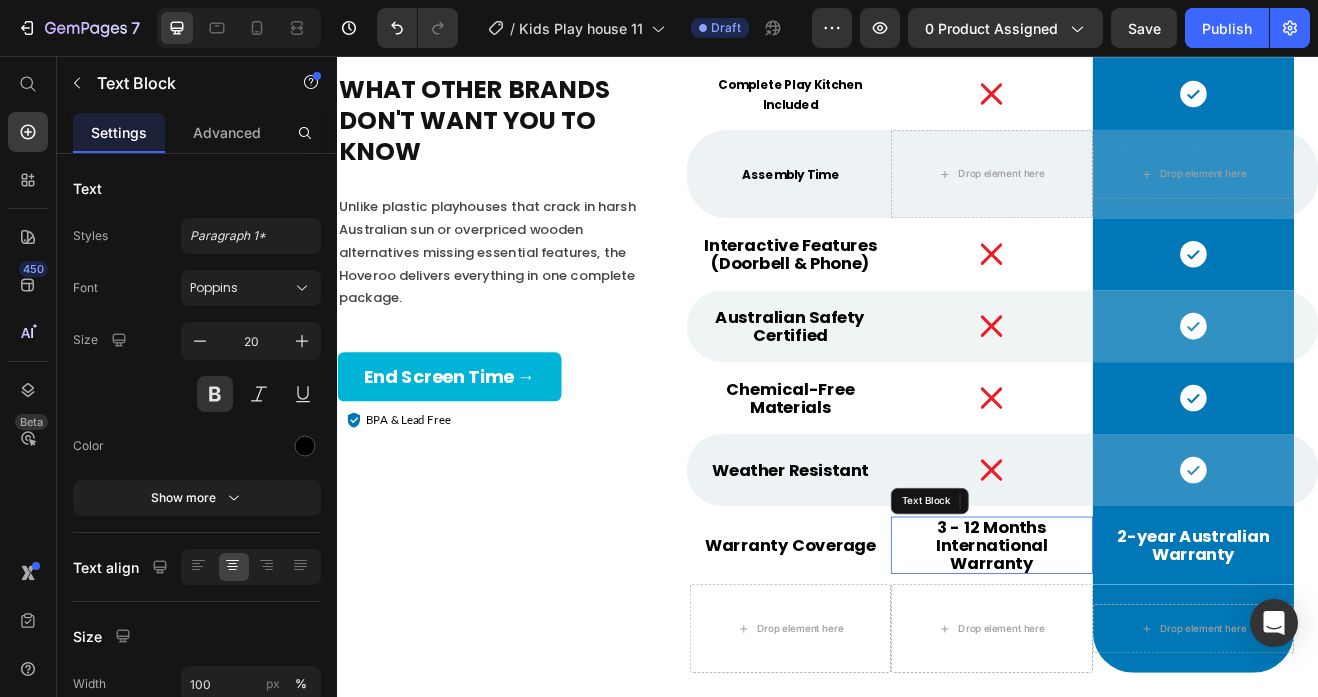 click on "3 - 12 Months International Warranty" at bounding box center (1137, 655) 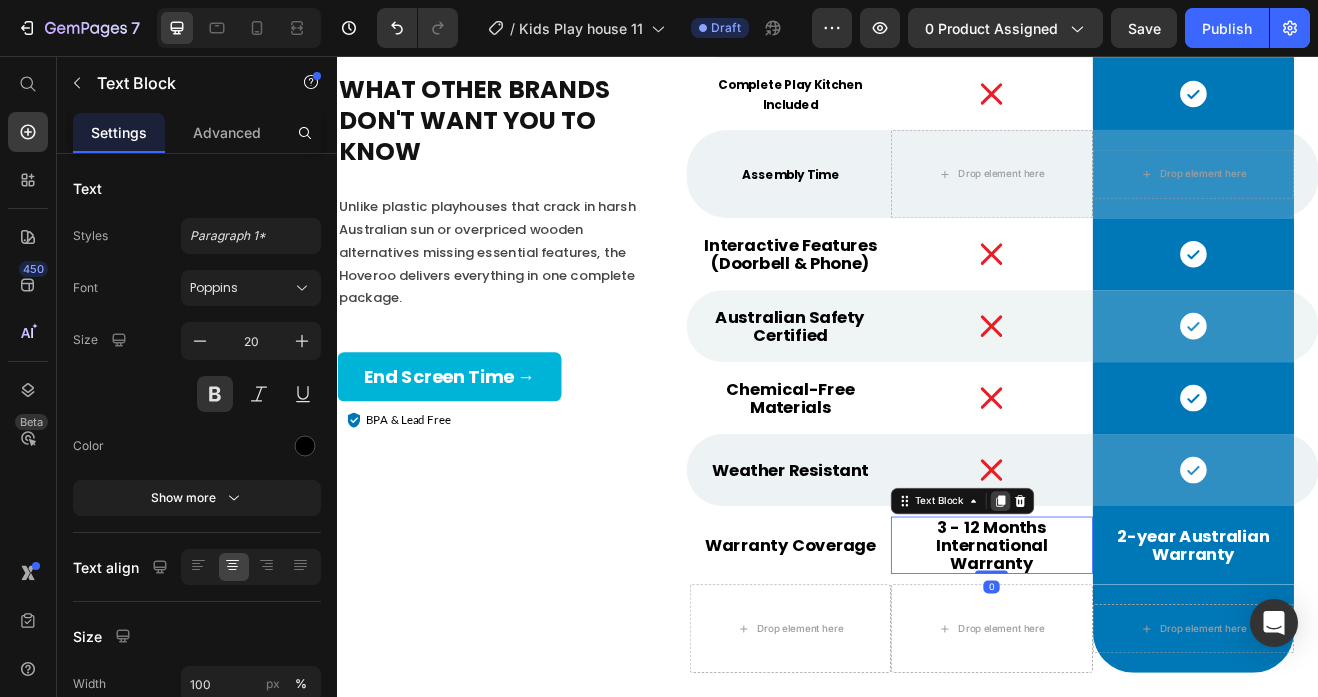 click 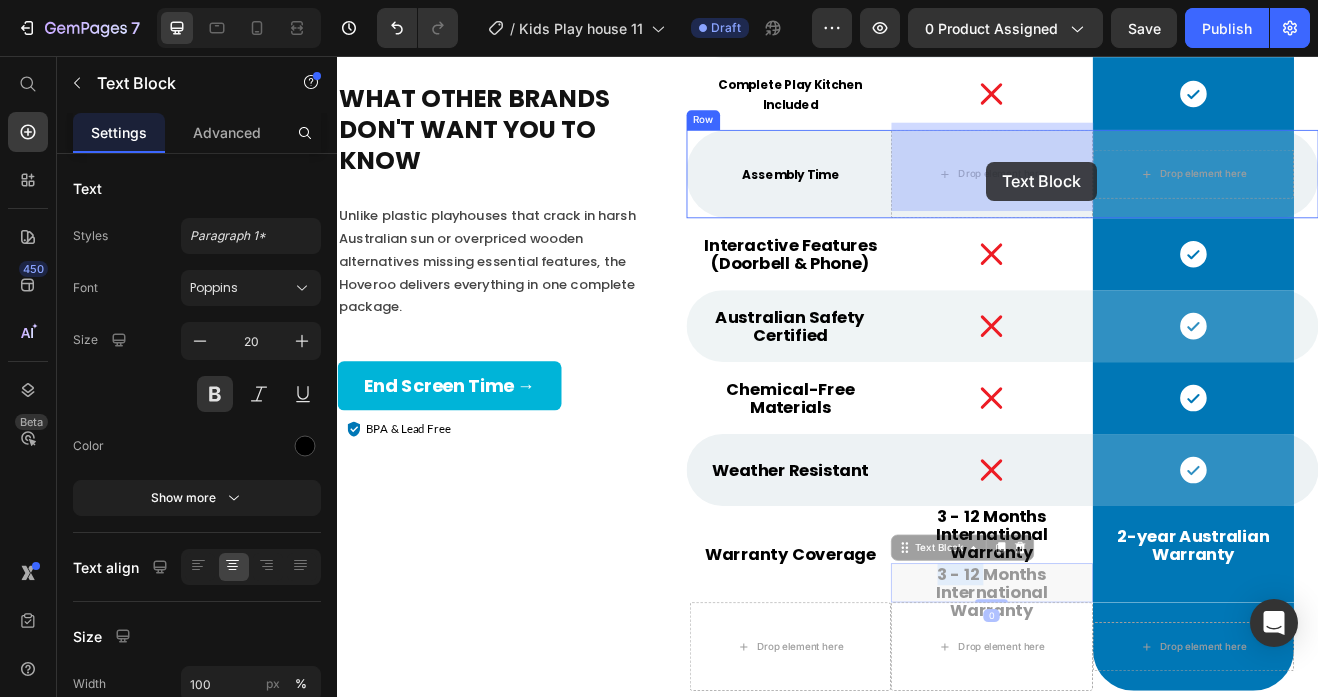 drag, startPoint x: 1127, startPoint y: 666, endPoint x: 1131, endPoint y: 186, distance: 480.01666 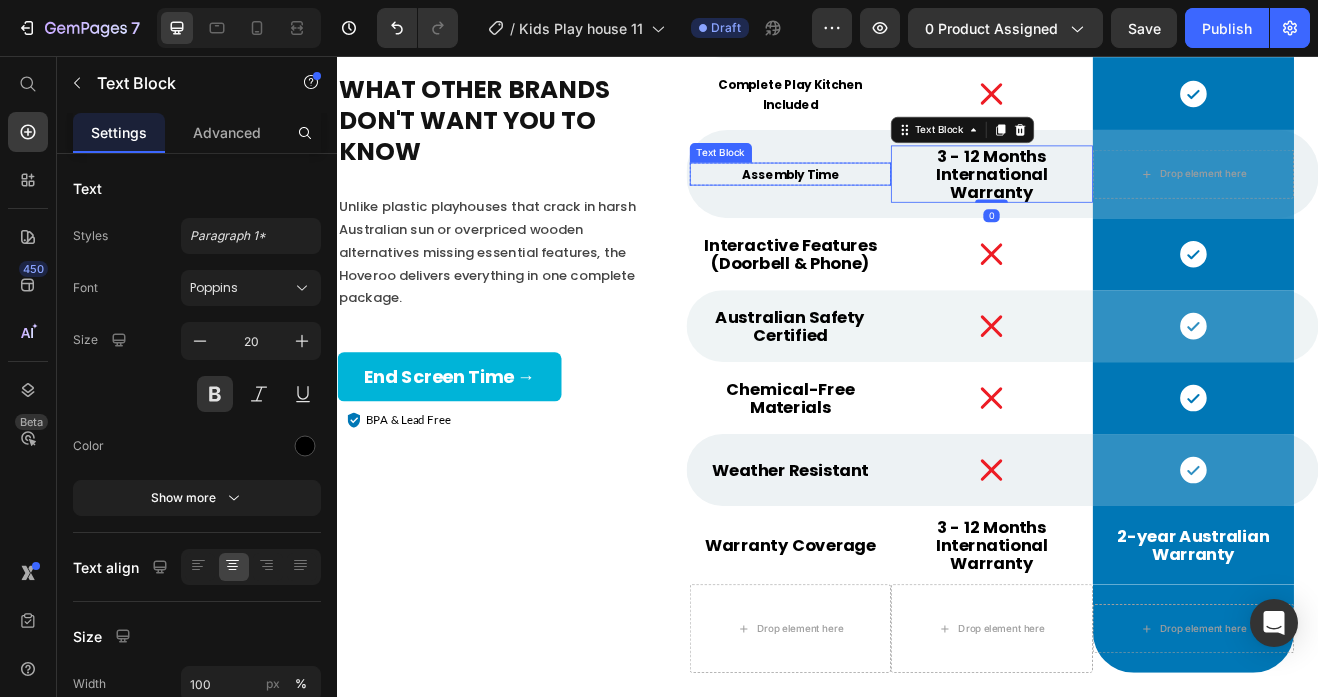 click on "Assembly Time" at bounding box center (890, 202) 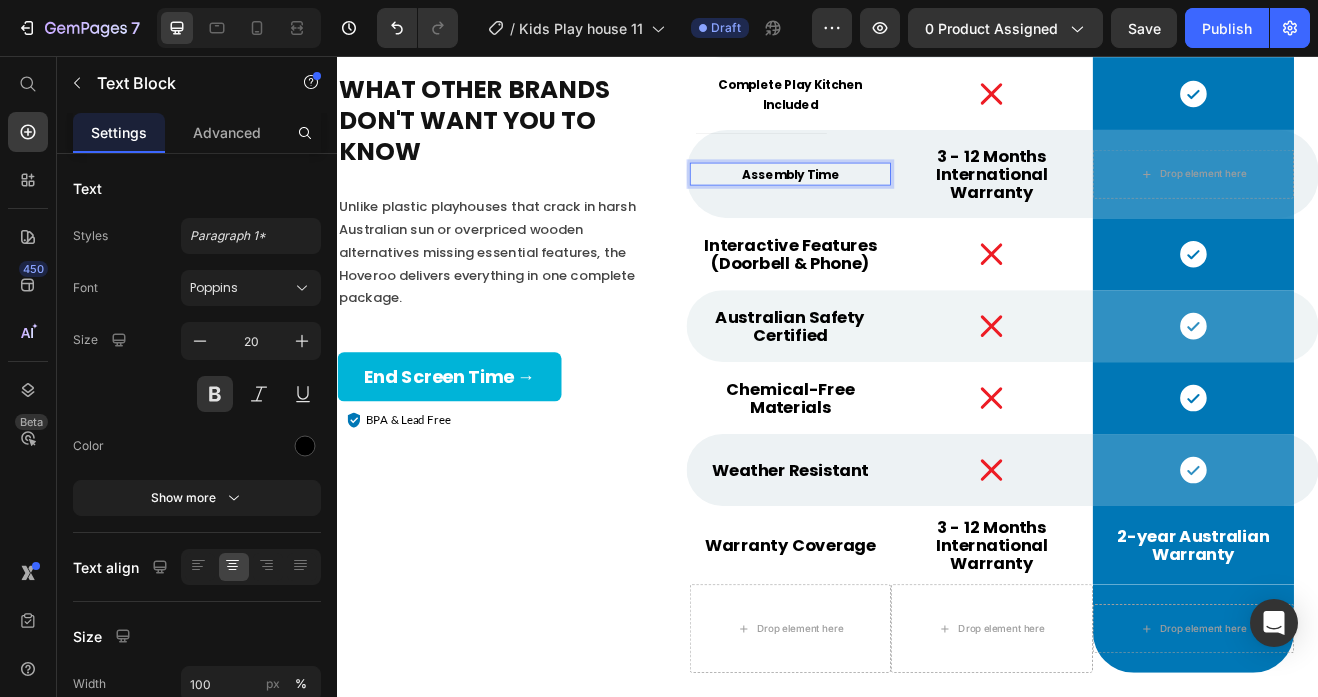 click on "Assembly Time" at bounding box center [890, 202] 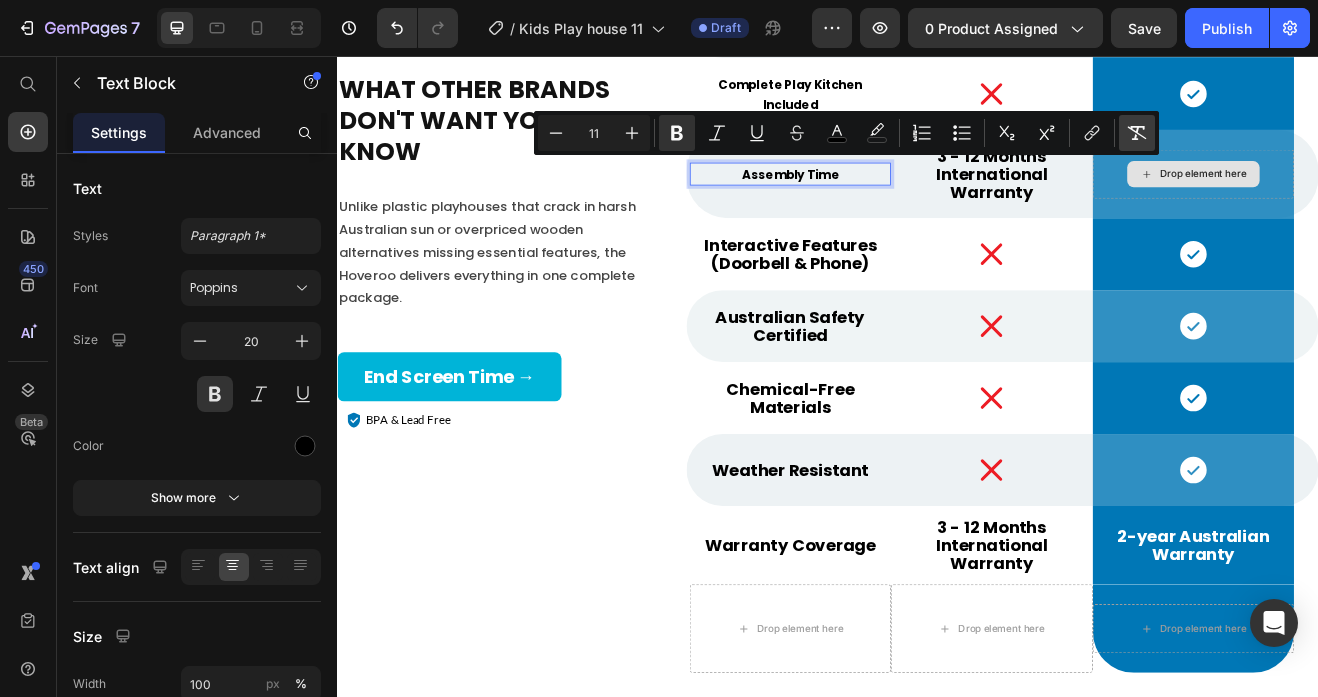 click 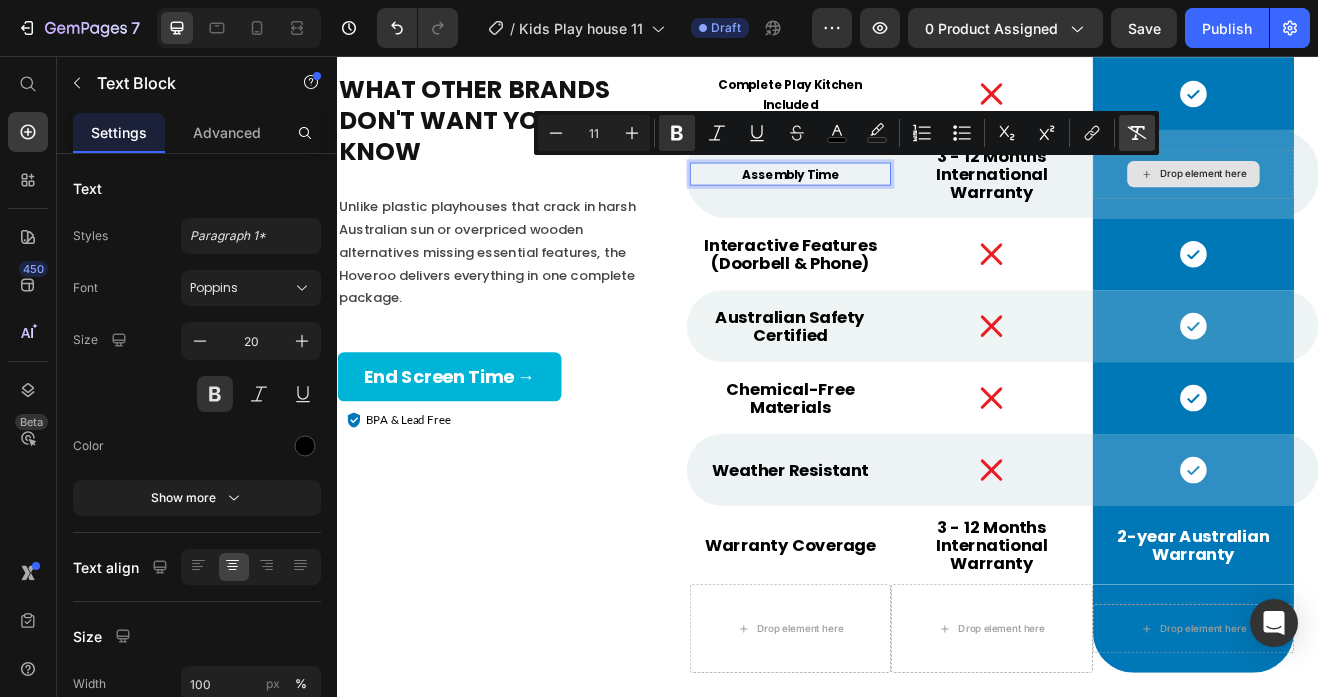 type on "20" 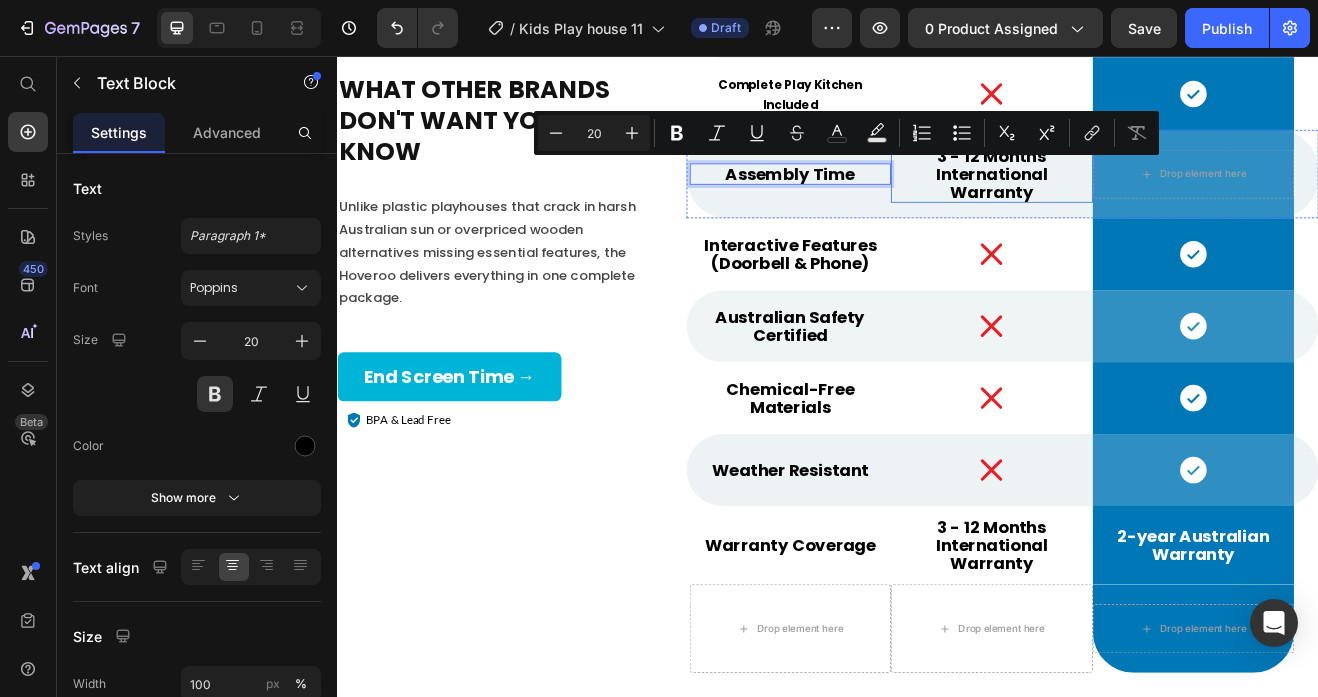 click on "3 - 12 Months International Warranty" at bounding box center (1137, 201) 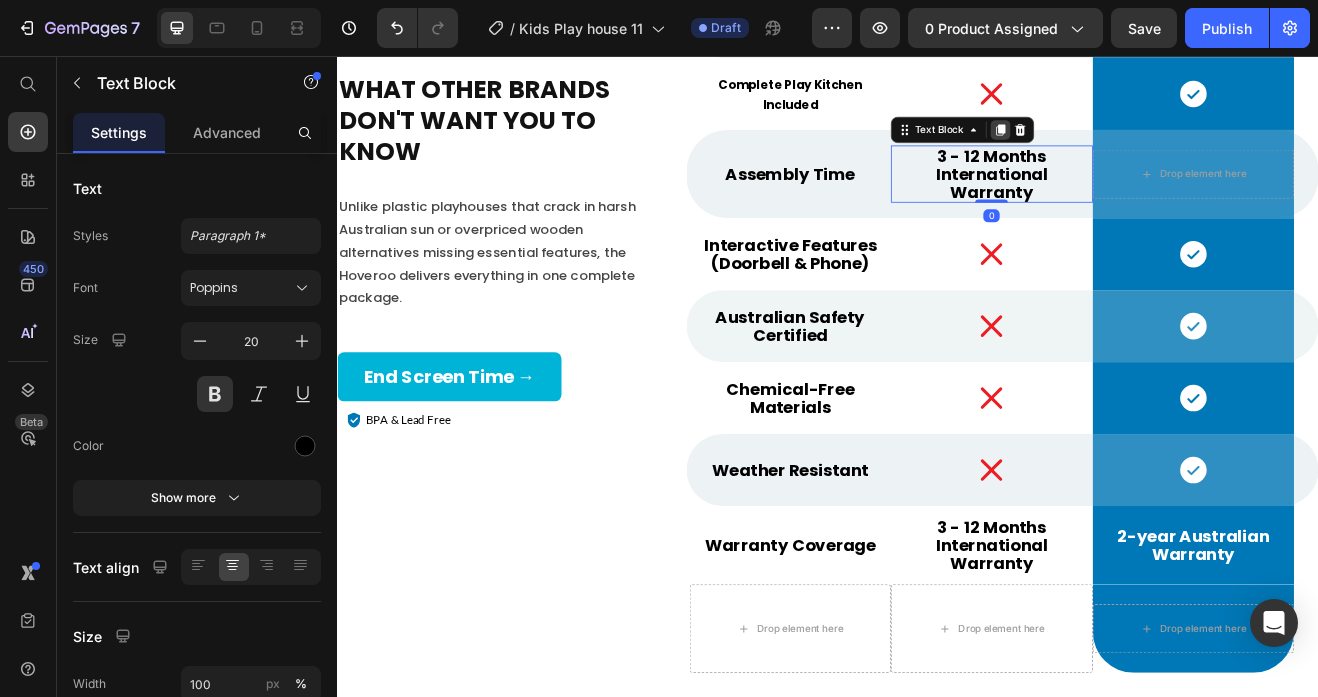 click 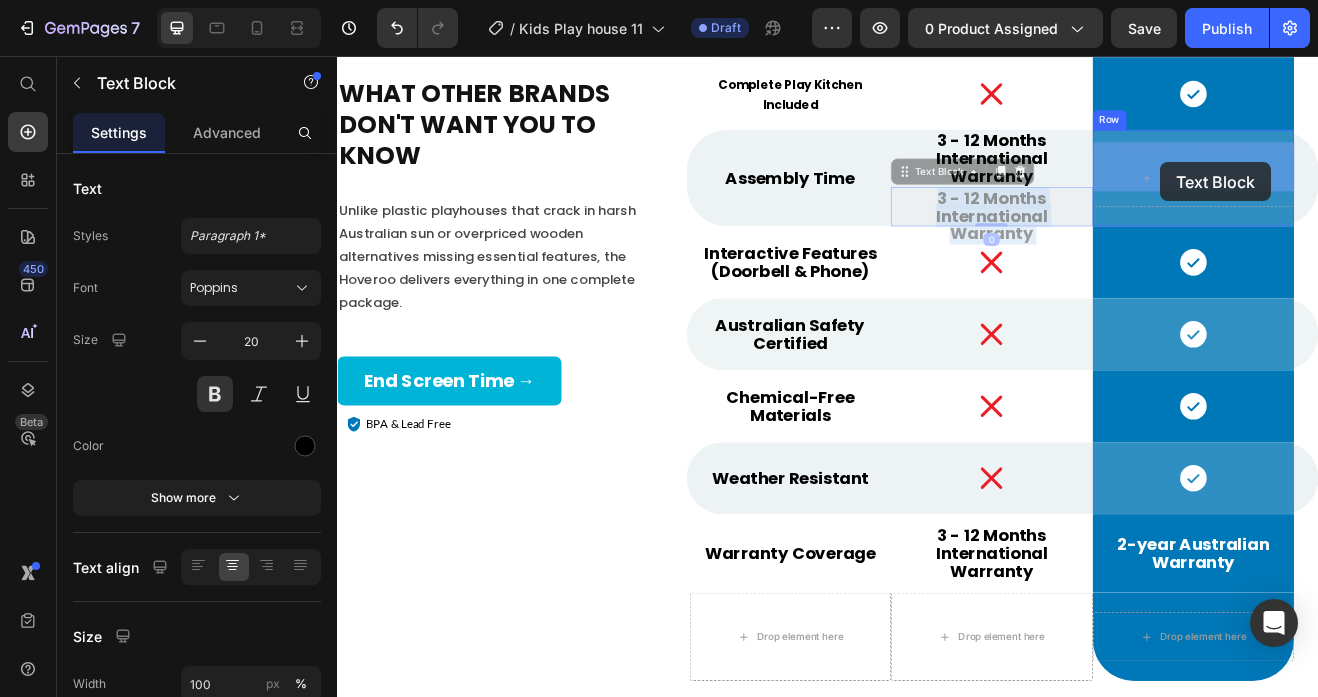 drag, startPoint x: 1146, startPoint y: 203, endPoint x: 1344, endPoint y: 186, distance: 198.72845 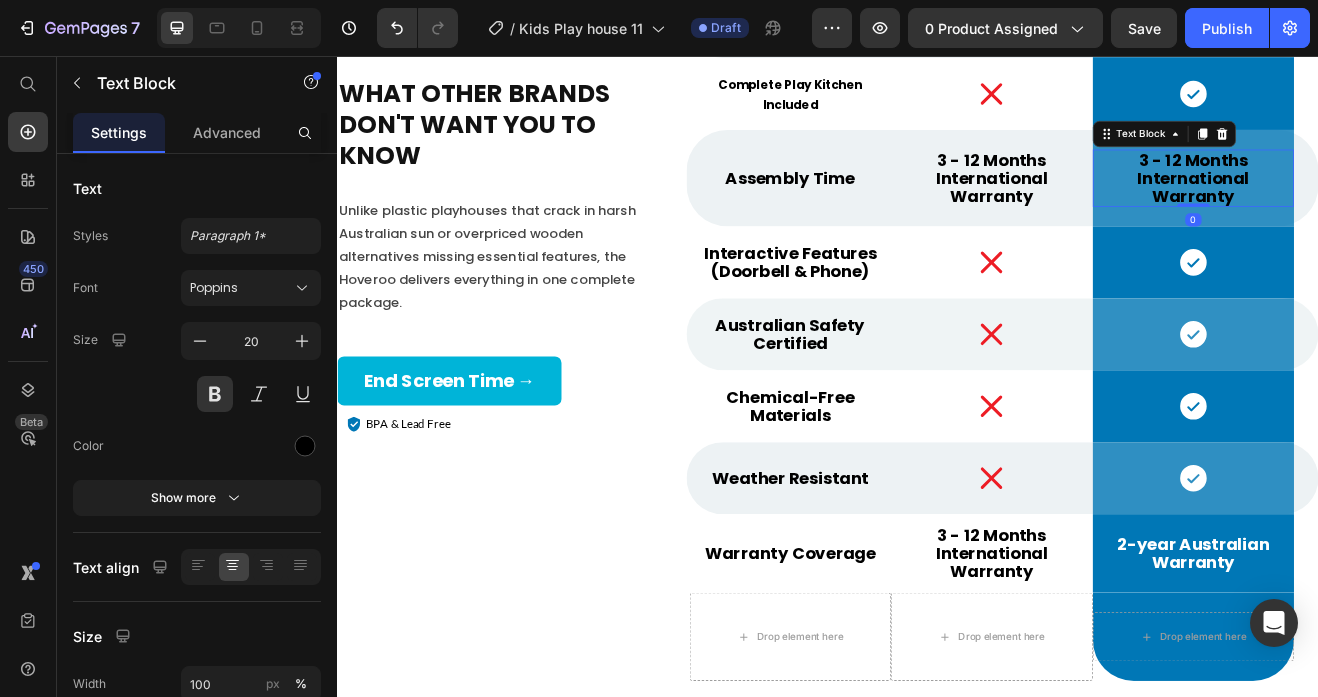 click on "3 - 12 Months International Warranty" at bounding box center [1384, 206] 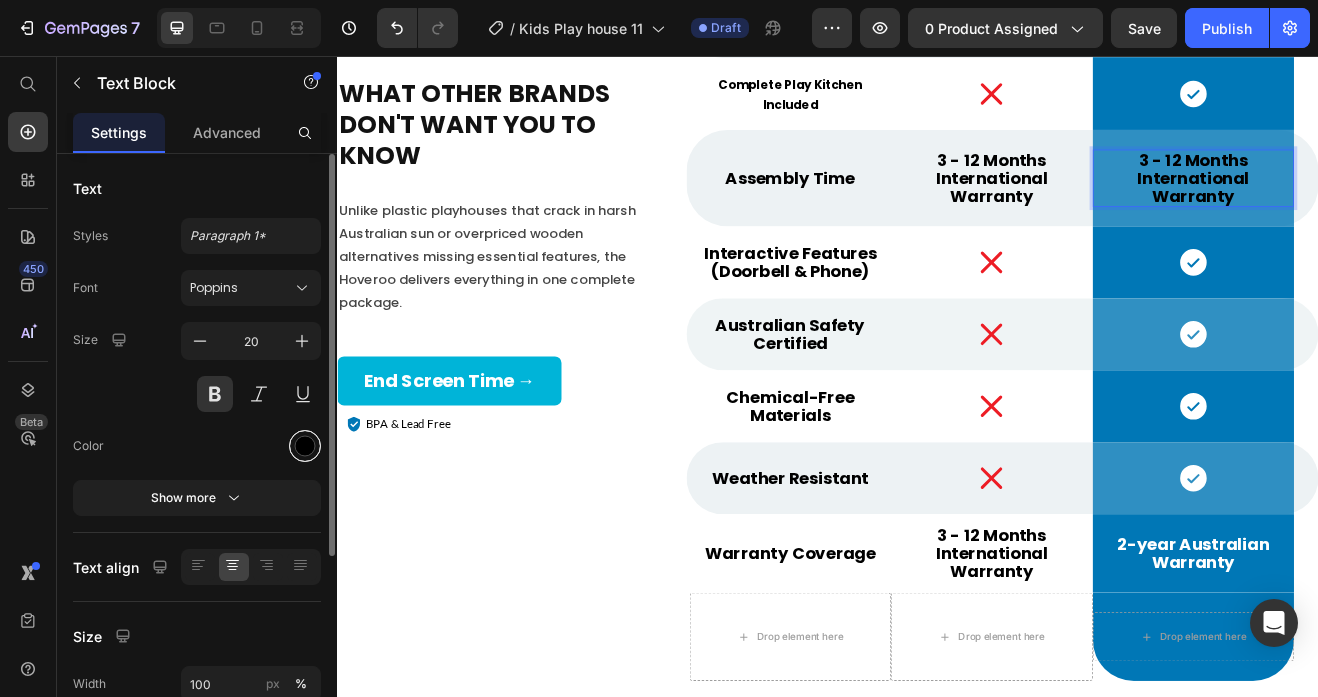 click at bounding box center (305, 446) 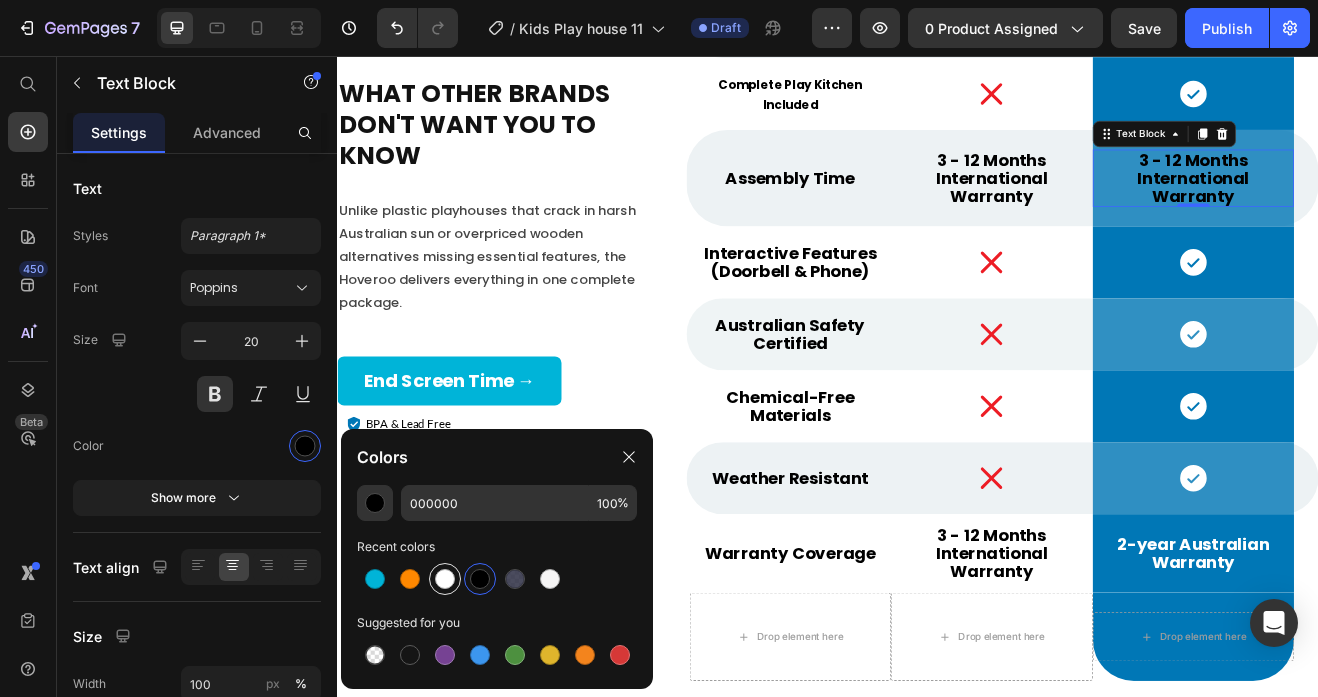 click at bounding box center [445, 579] 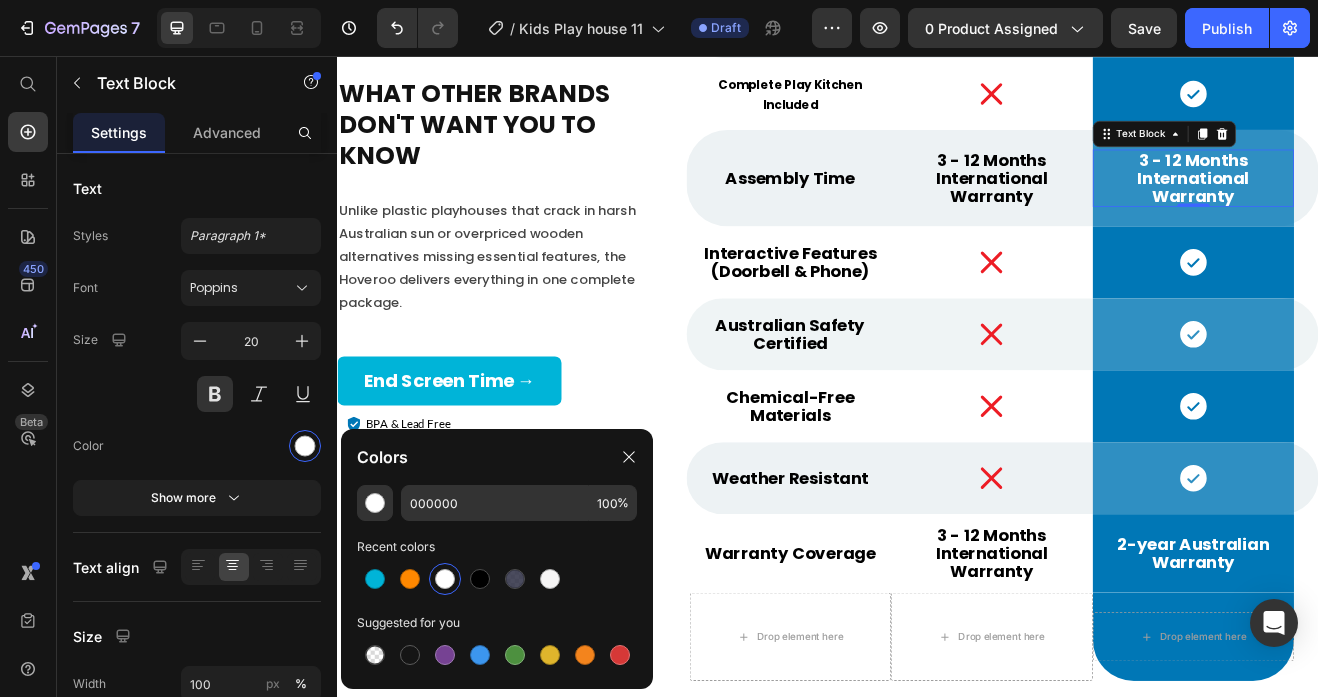 type on "FFFFFF" 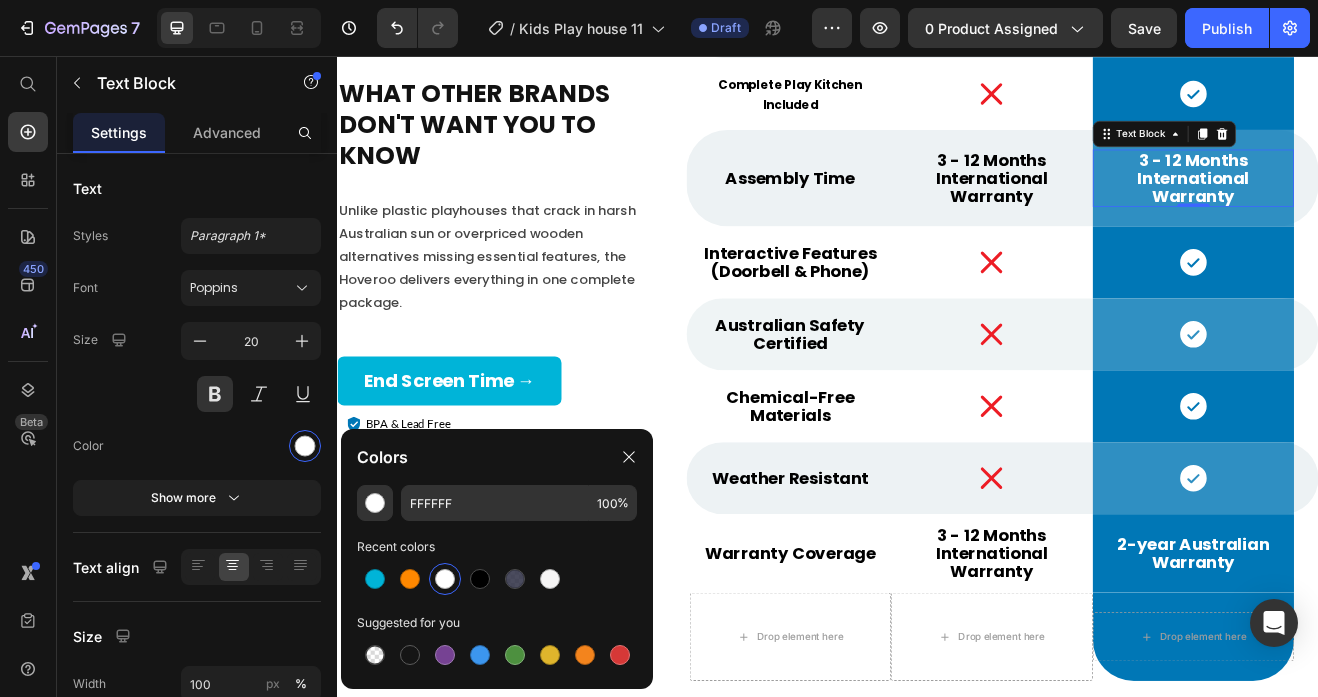 click on "3 - 12 Months International Warranty" at bounding box center [1384, 206] 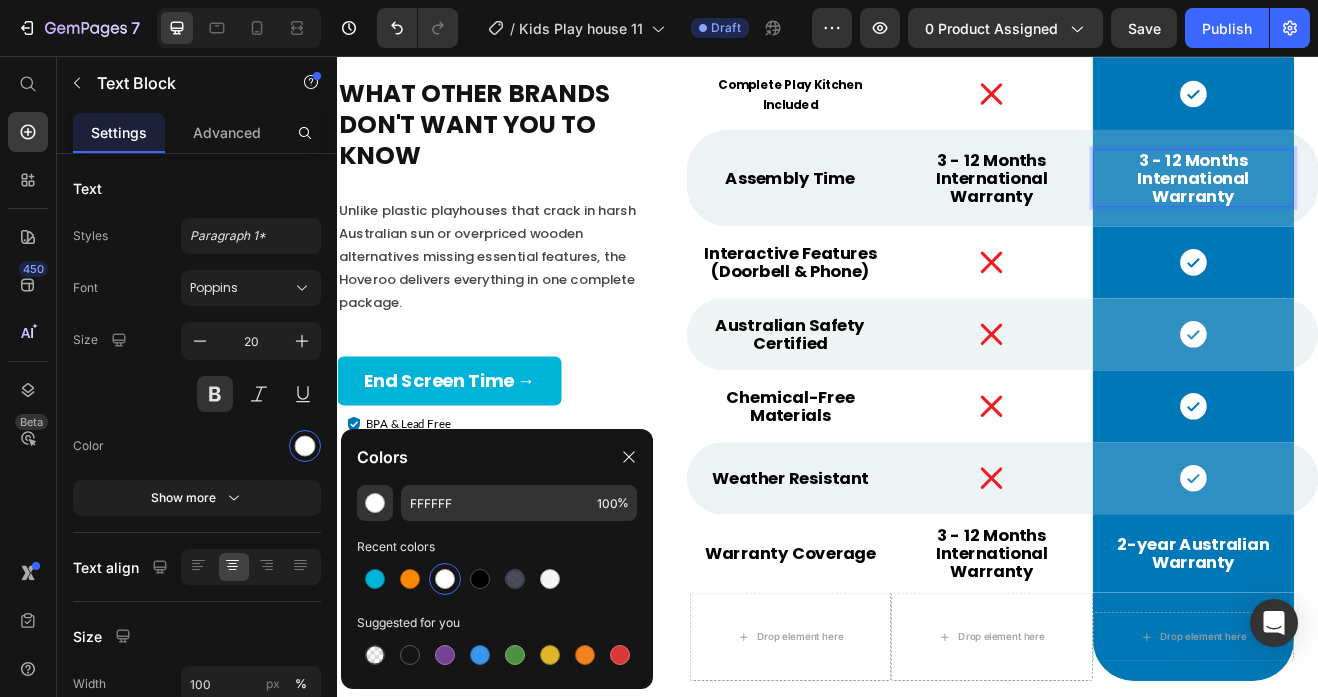 click on "3 - 12 Months International Warranty" at bounding box center (1384, 206) 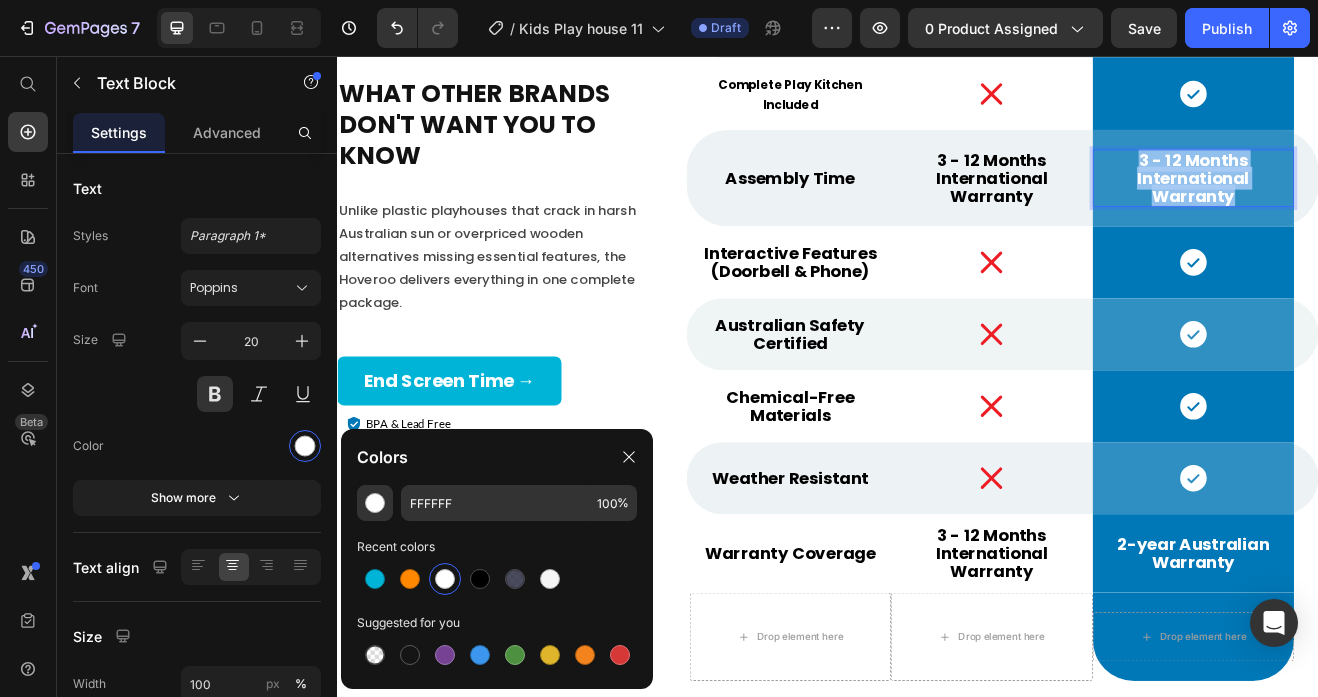 click on "3 - 12 Months International Warranty" at bounding box center [1384, 206] 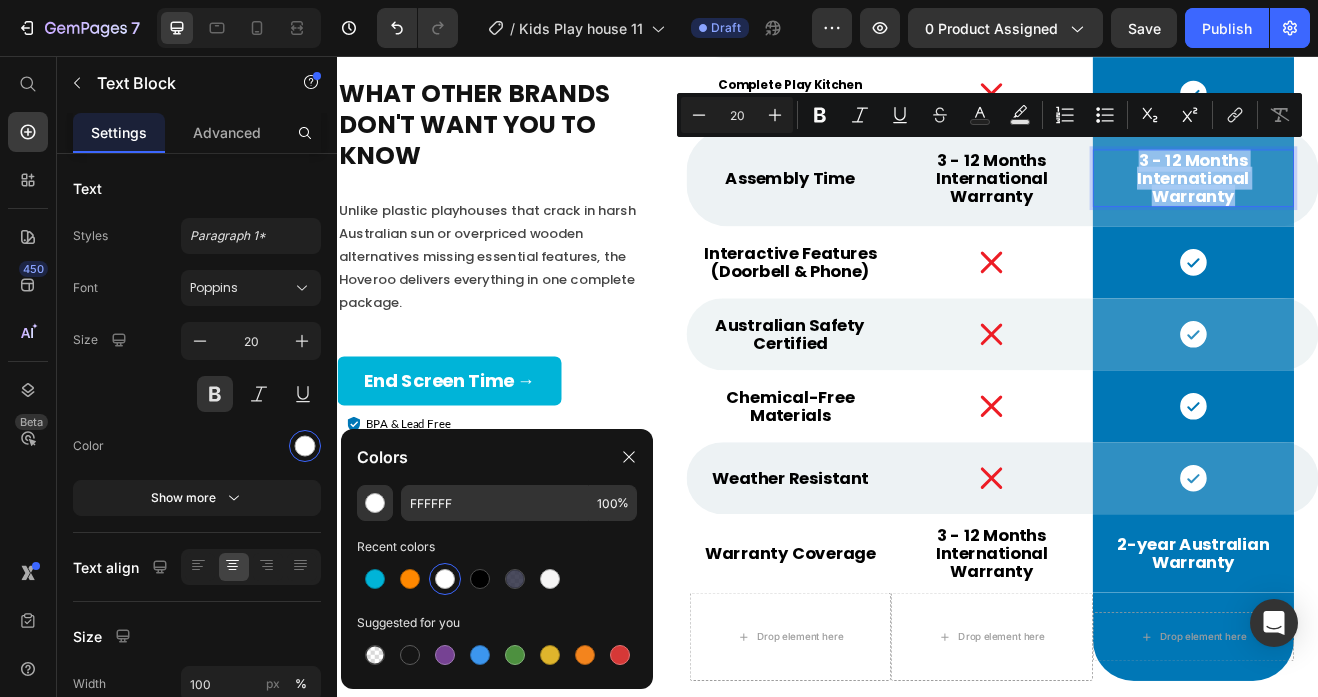 type on "11" 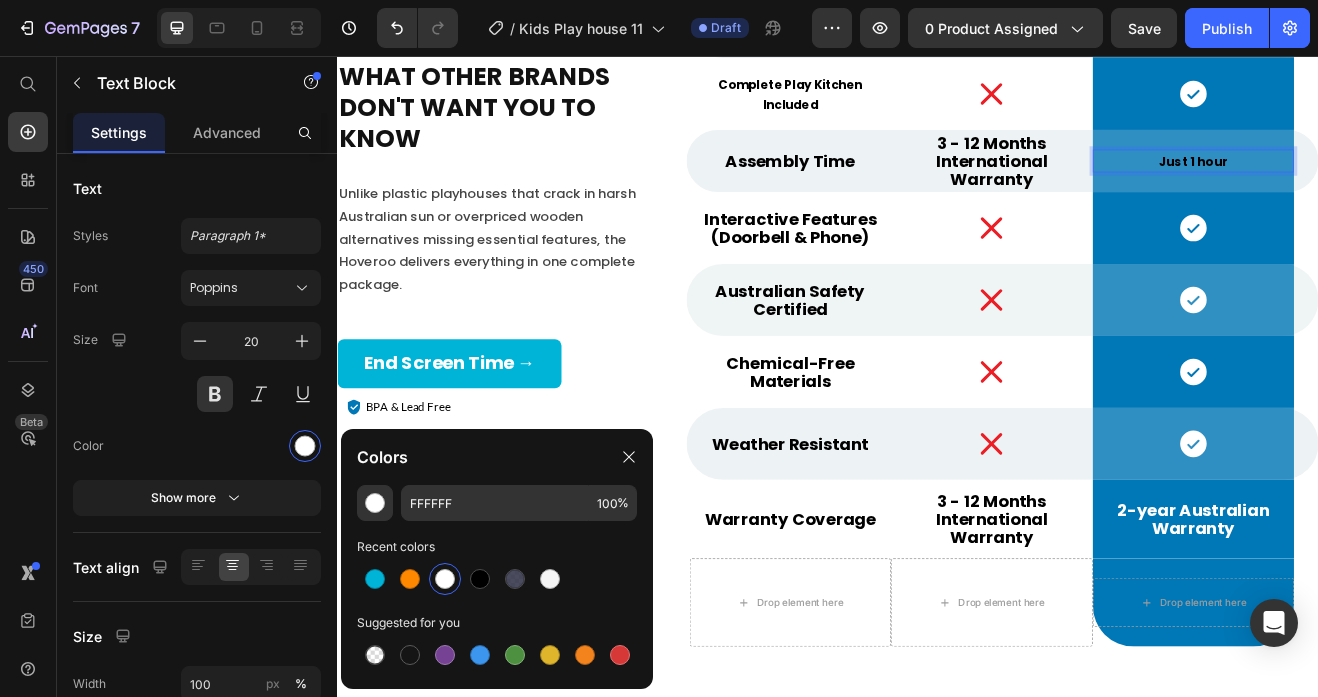 click on "Just 1 hour" at bounding box center (1384, 186) 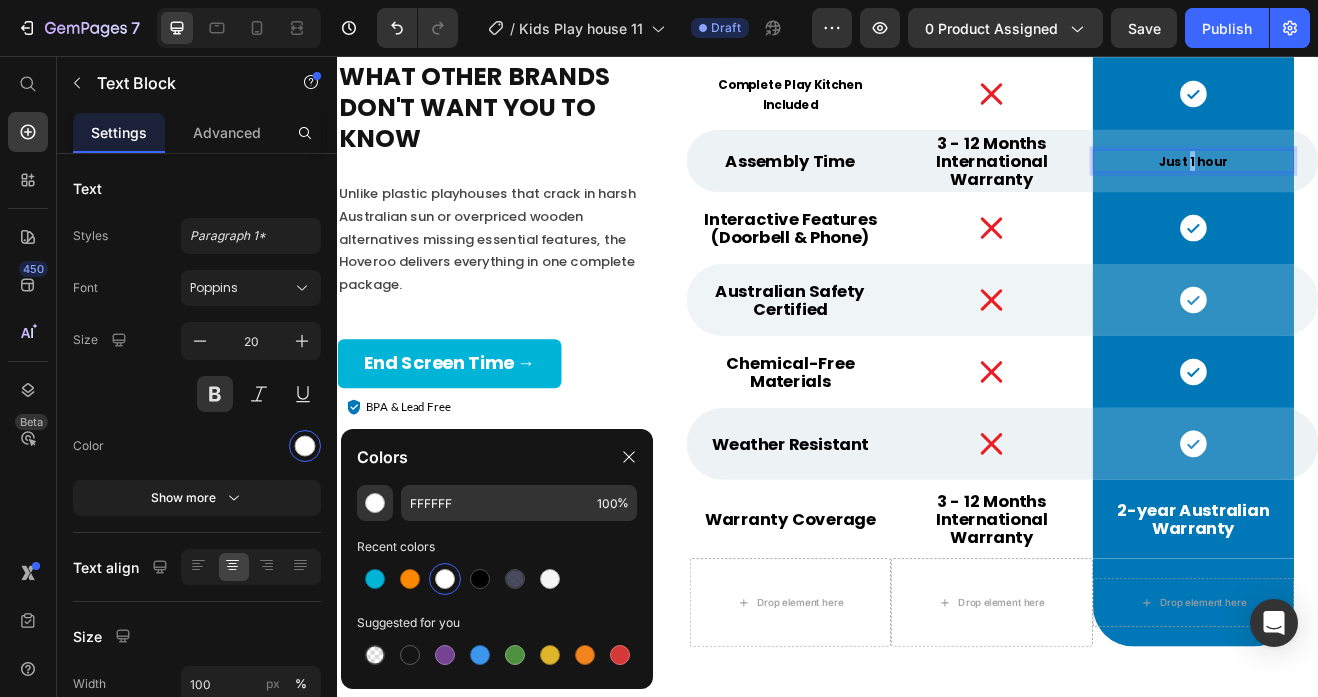 click on "Just 1 hour" at bounding box center [1384, 186] 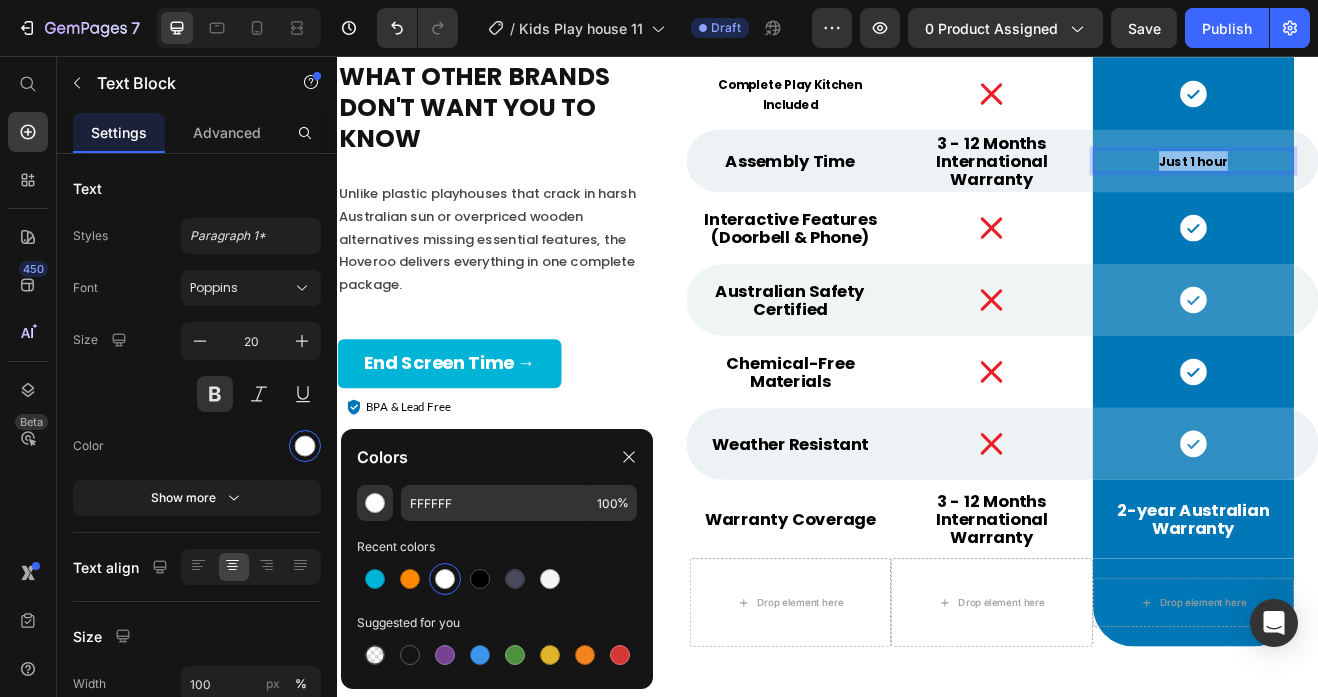 click on "Just 1 hour" at bounding box center (1384, 186) 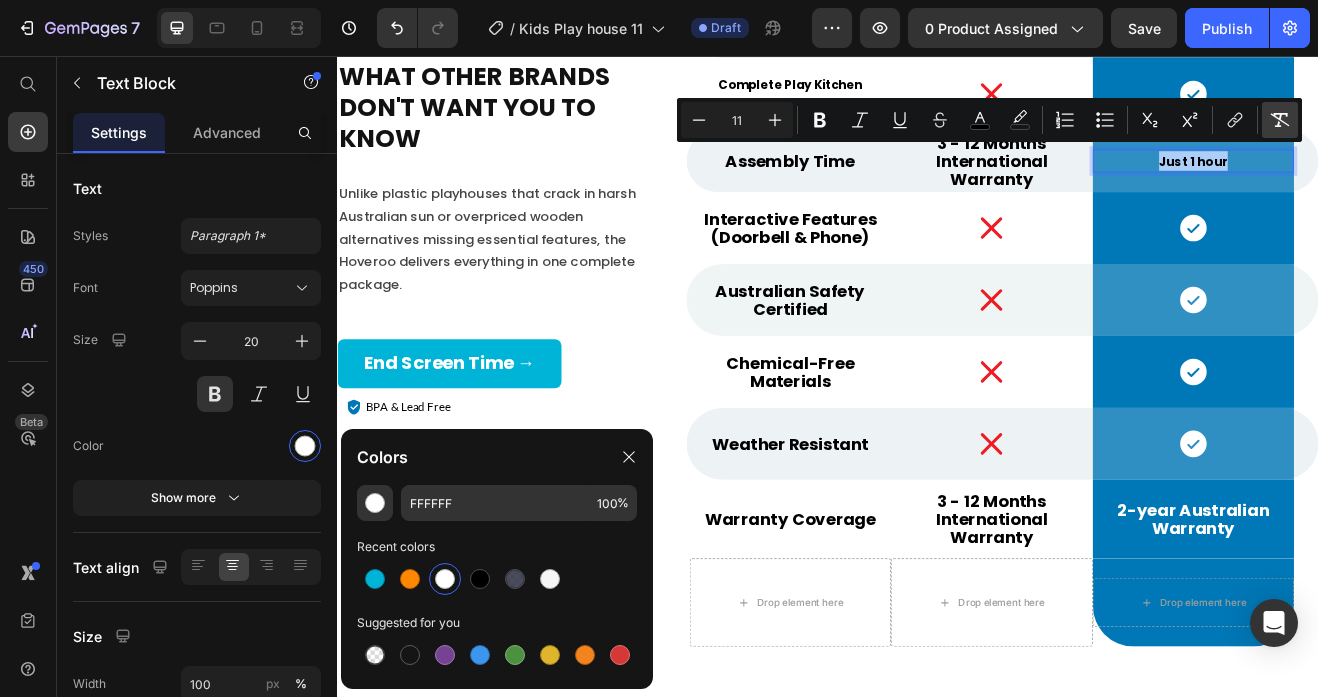 click 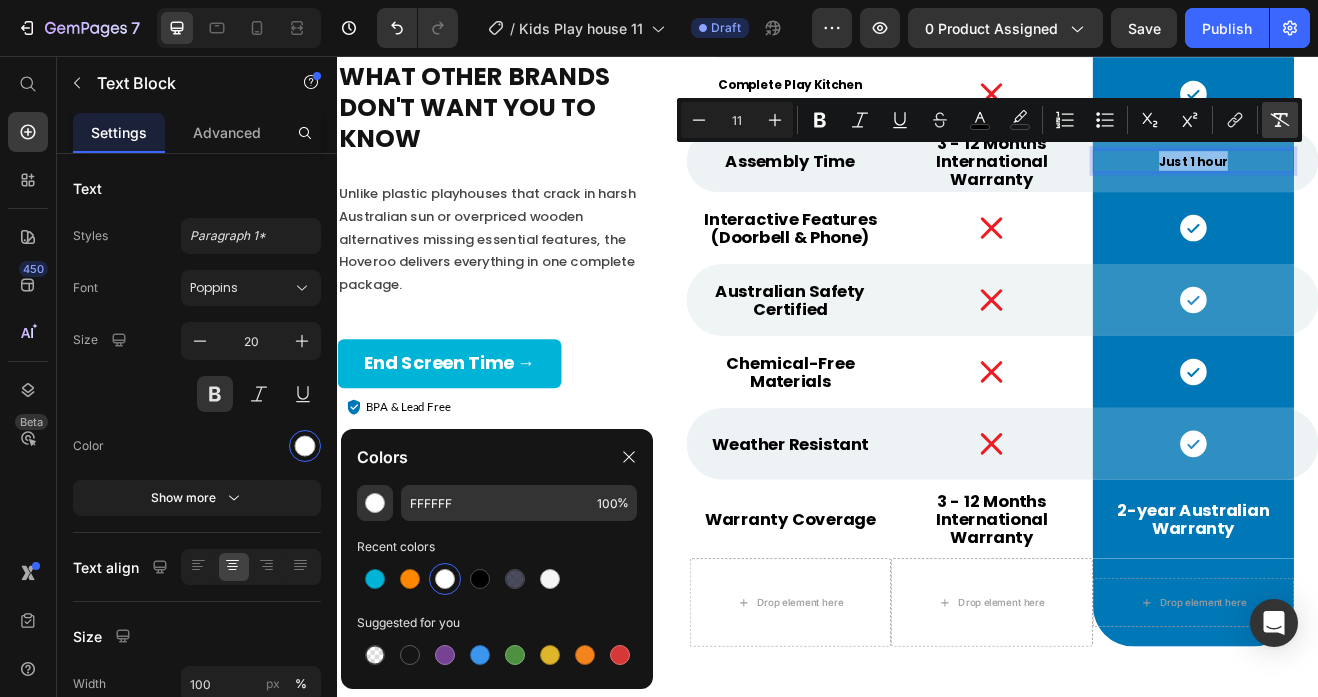 type on "20" 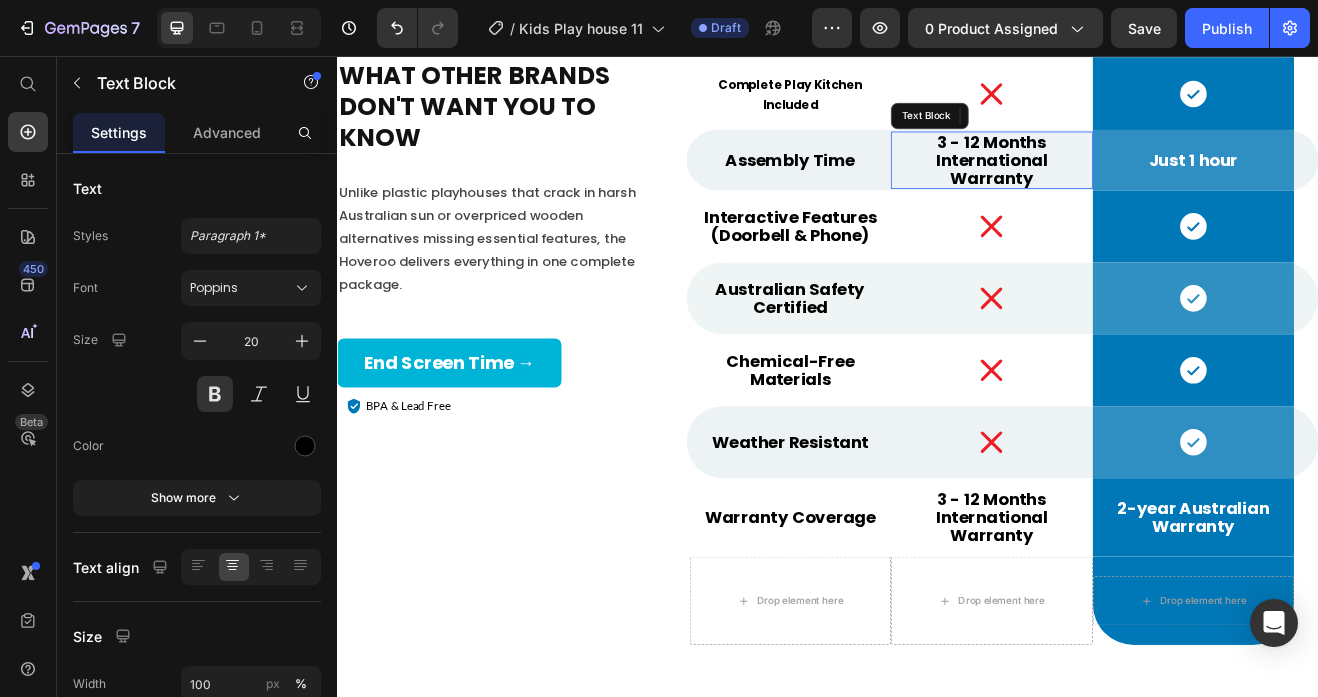 click on "3 - 12 Months International Warranty" at bounding box center (1137, 184) 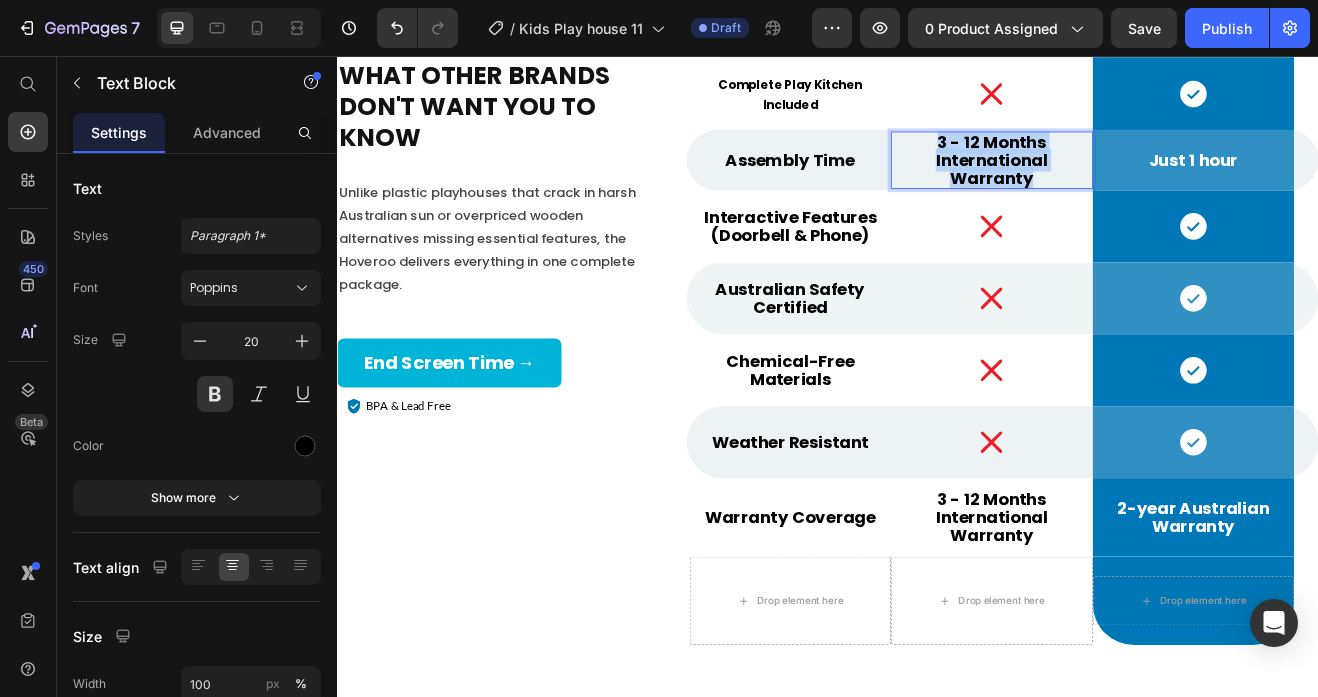 click on "3 - 12 Months International Warranty" at bounding box center (1137, 184) 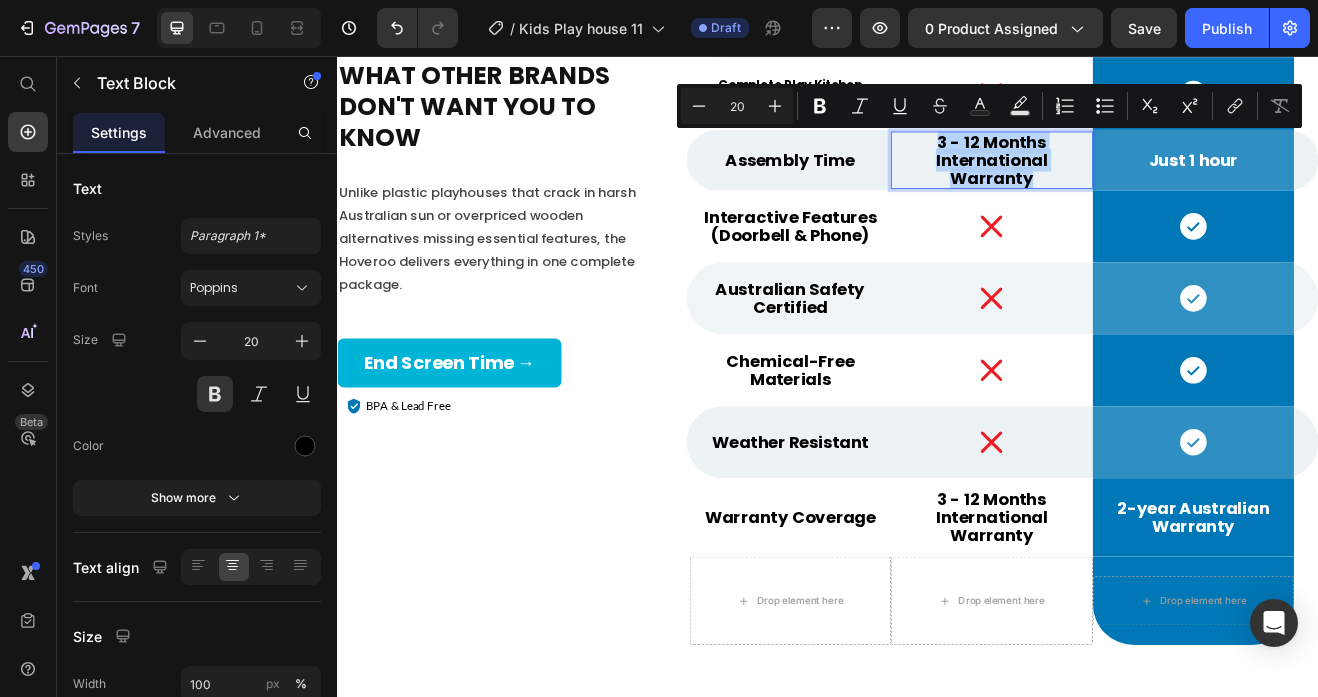 type on "11" 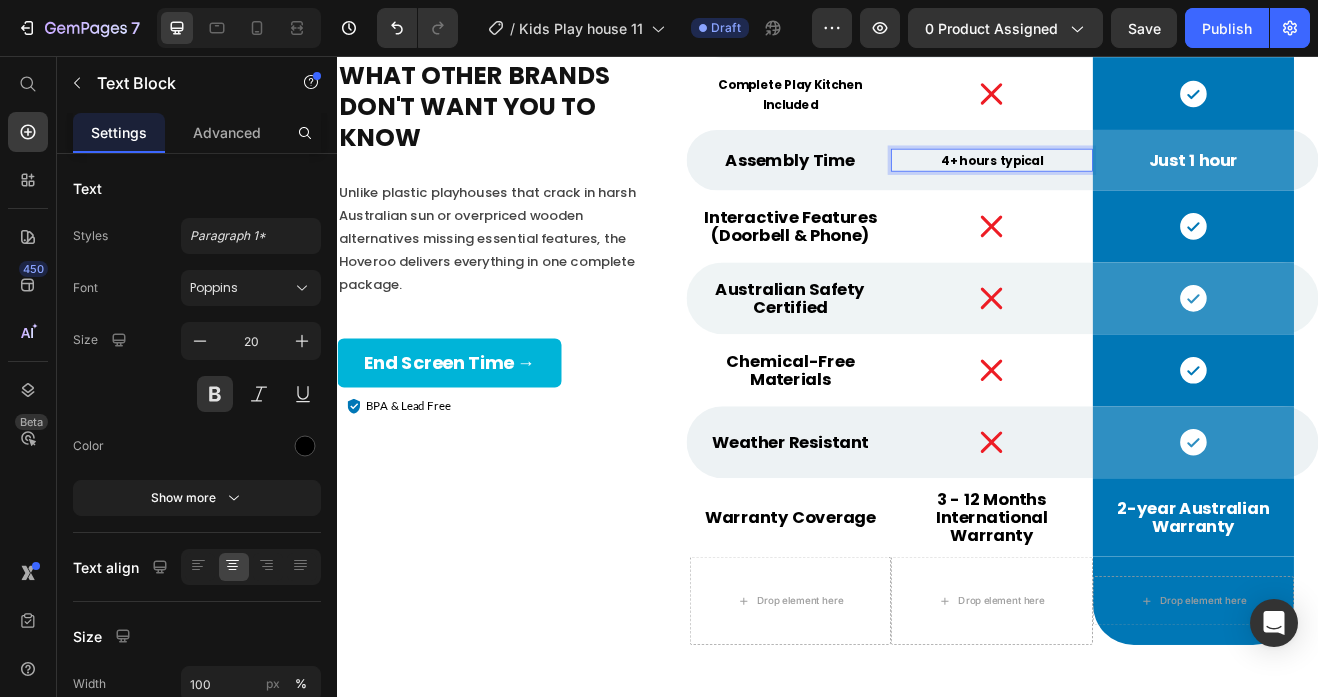click on "4+ hours typical" at bounding box center [1137, 185] 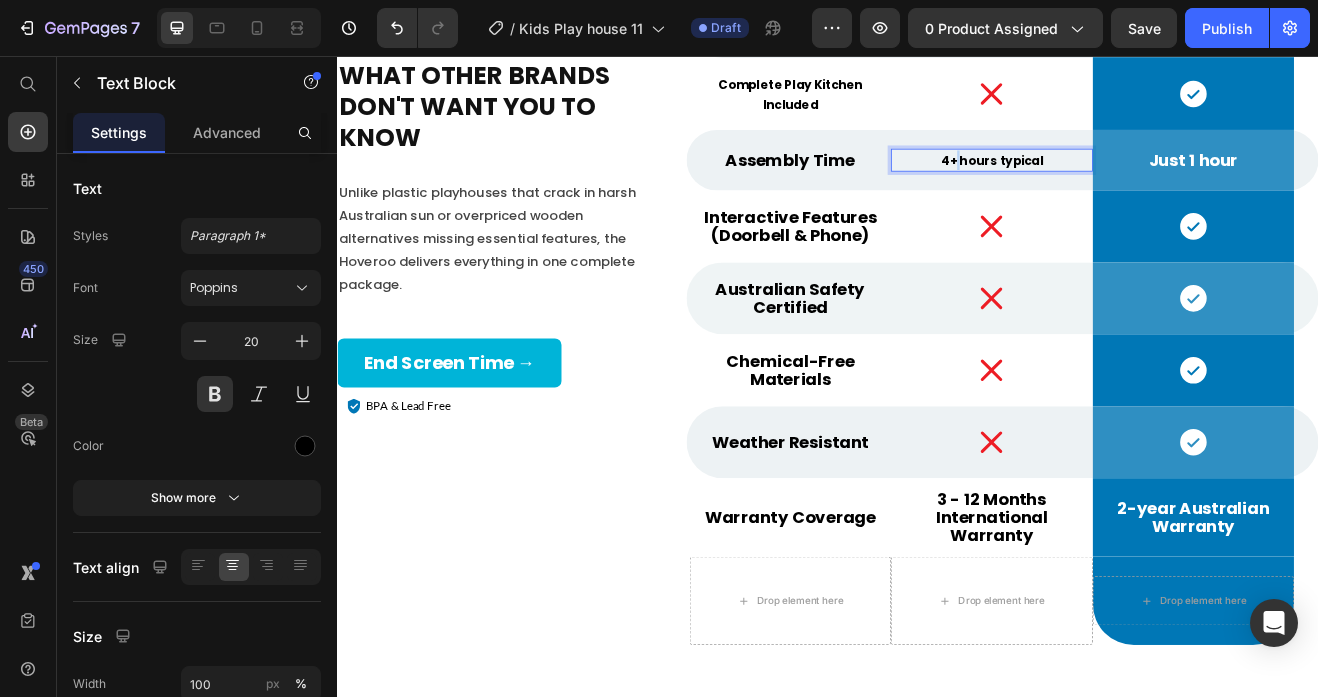 click on "4+ hours typical" at bounding box center (1137, 185) 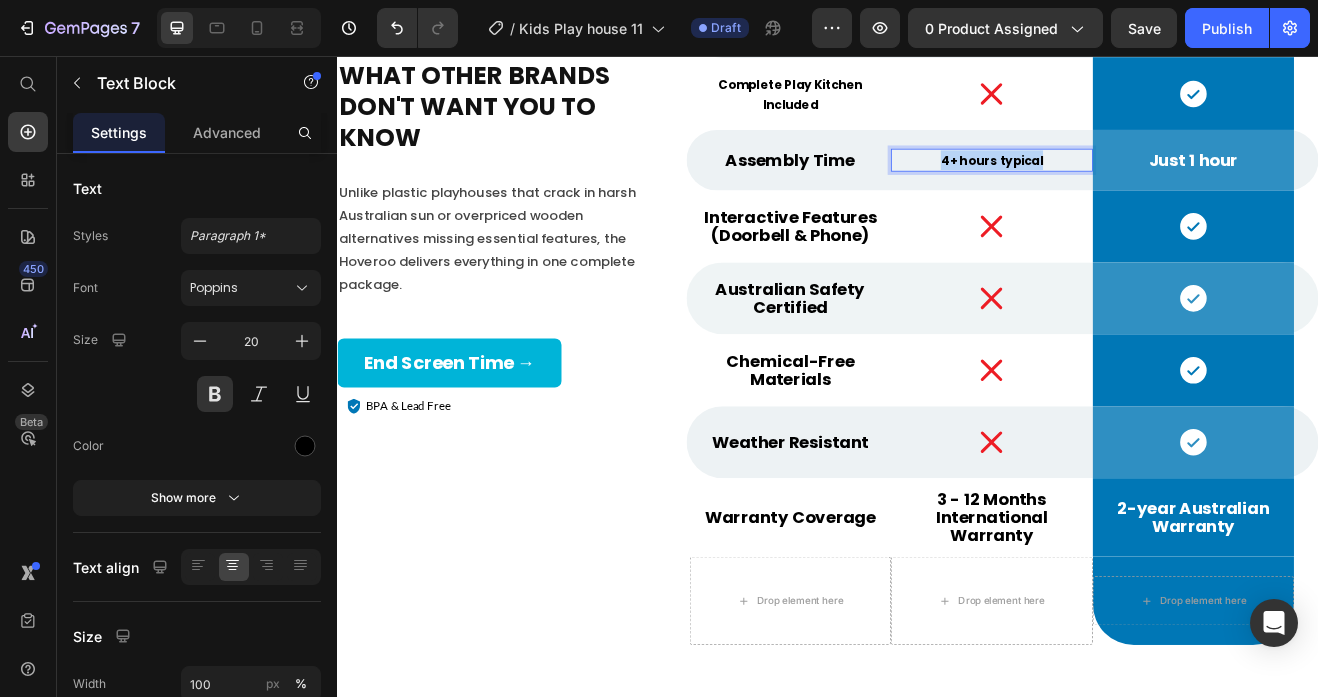 click on "4+ hours typical" at bounding box center (1137, 185) 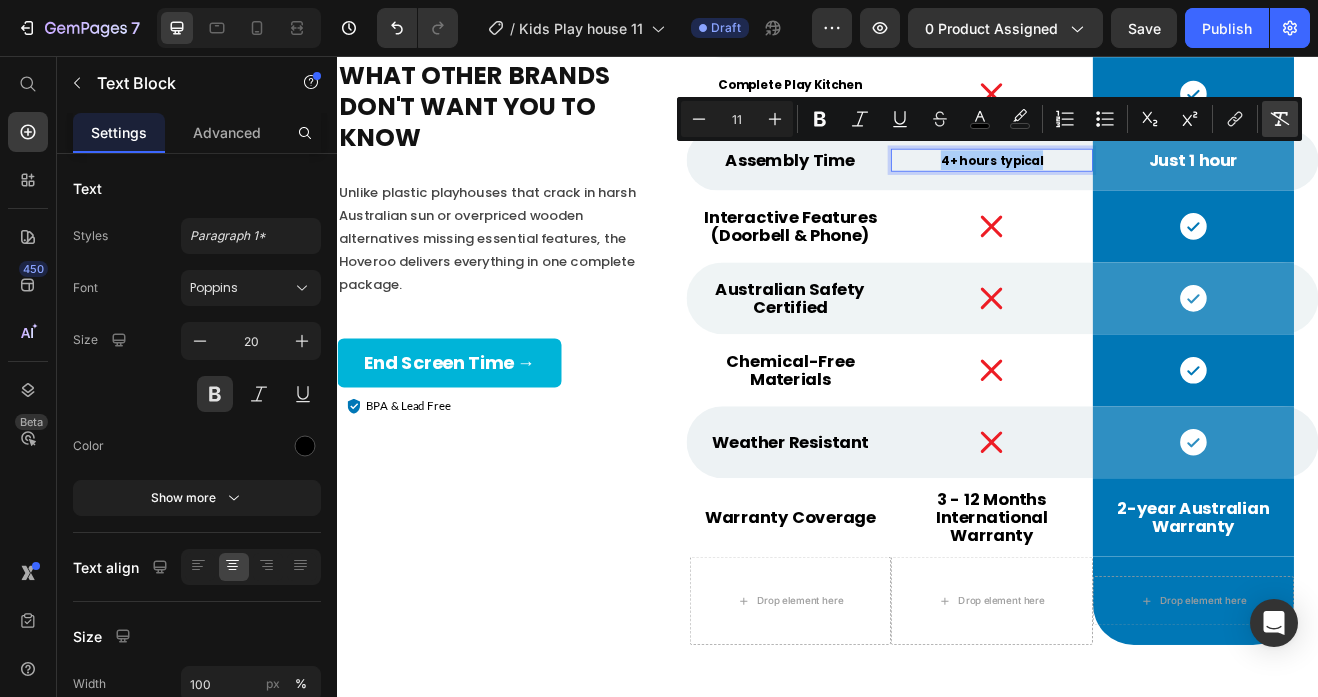 click 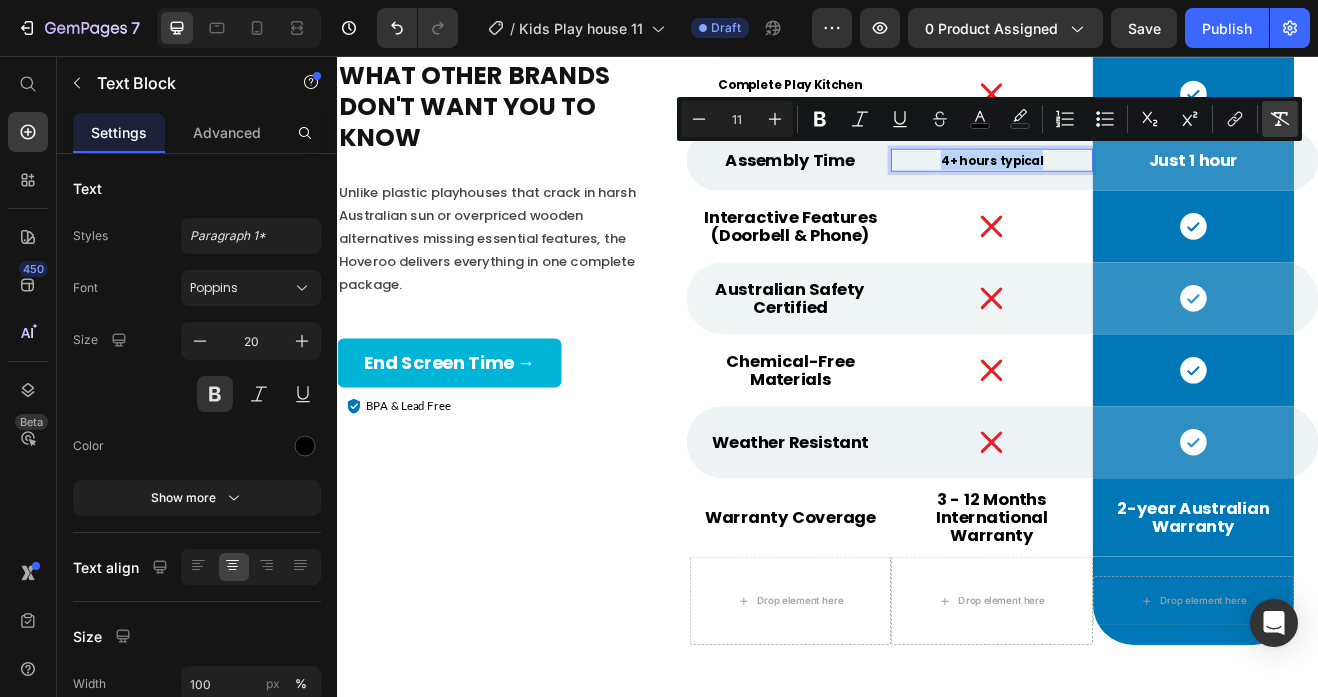 type on "20" 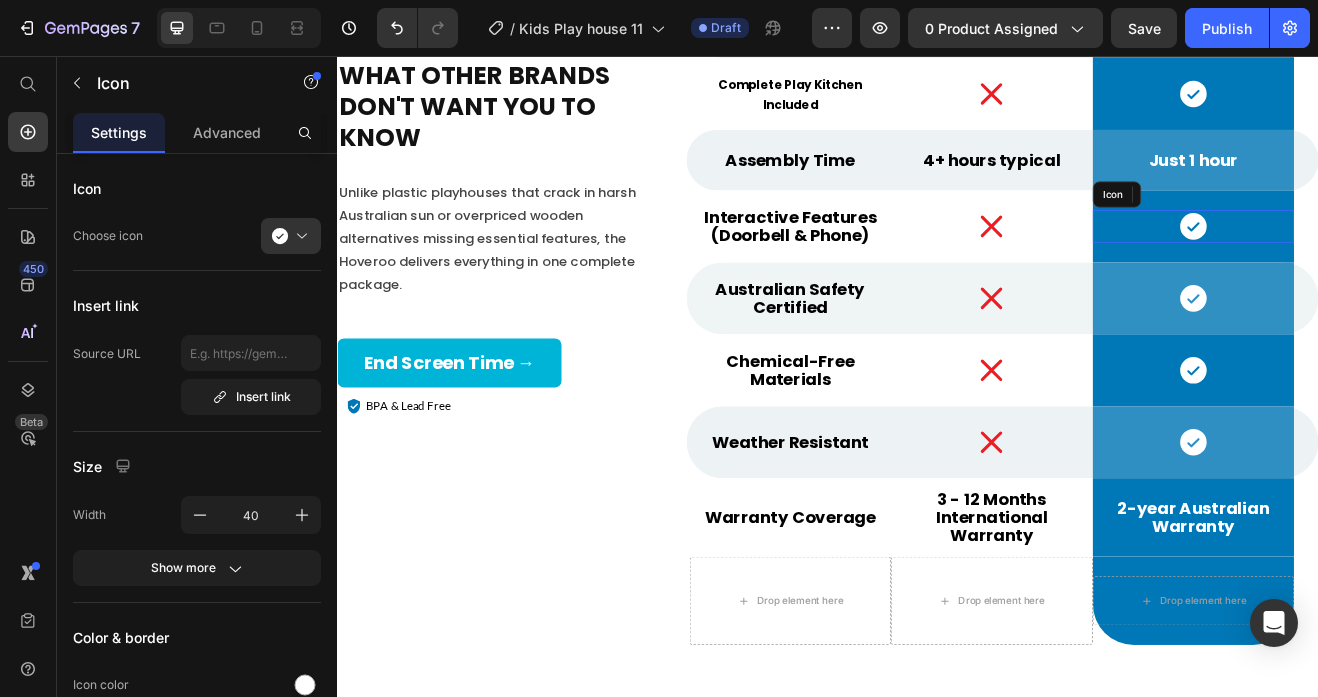 click 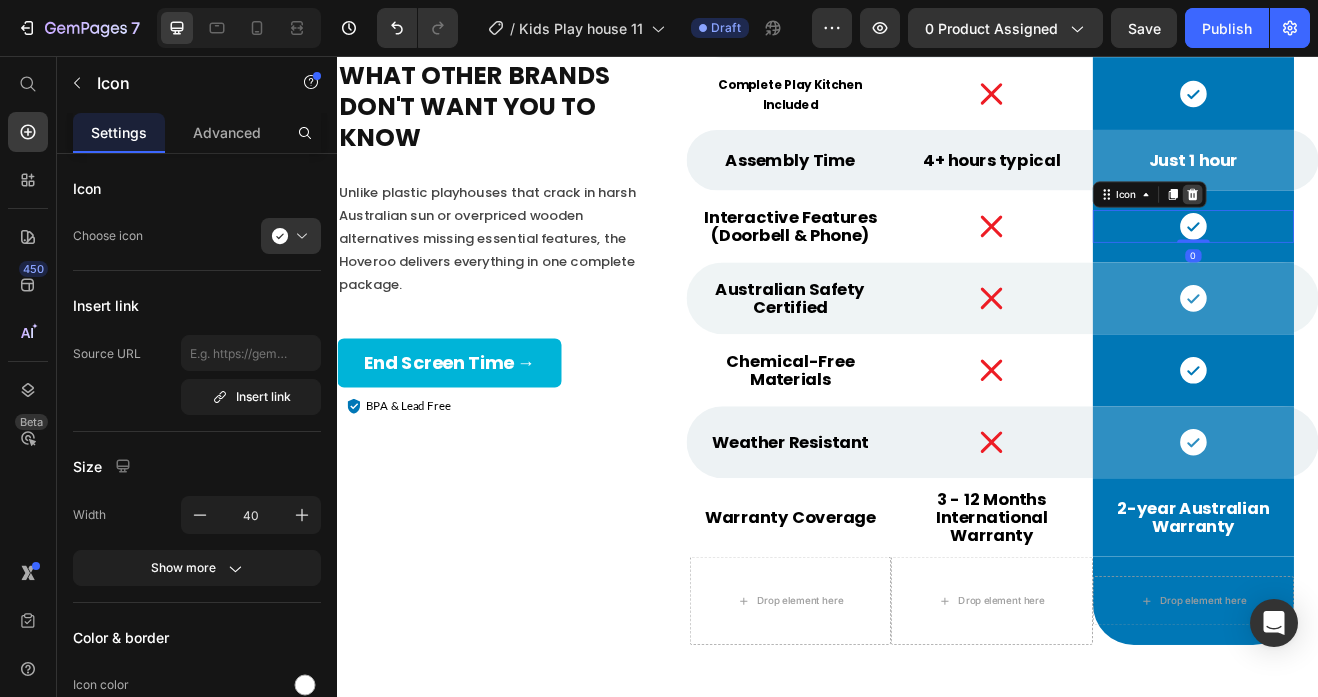 click 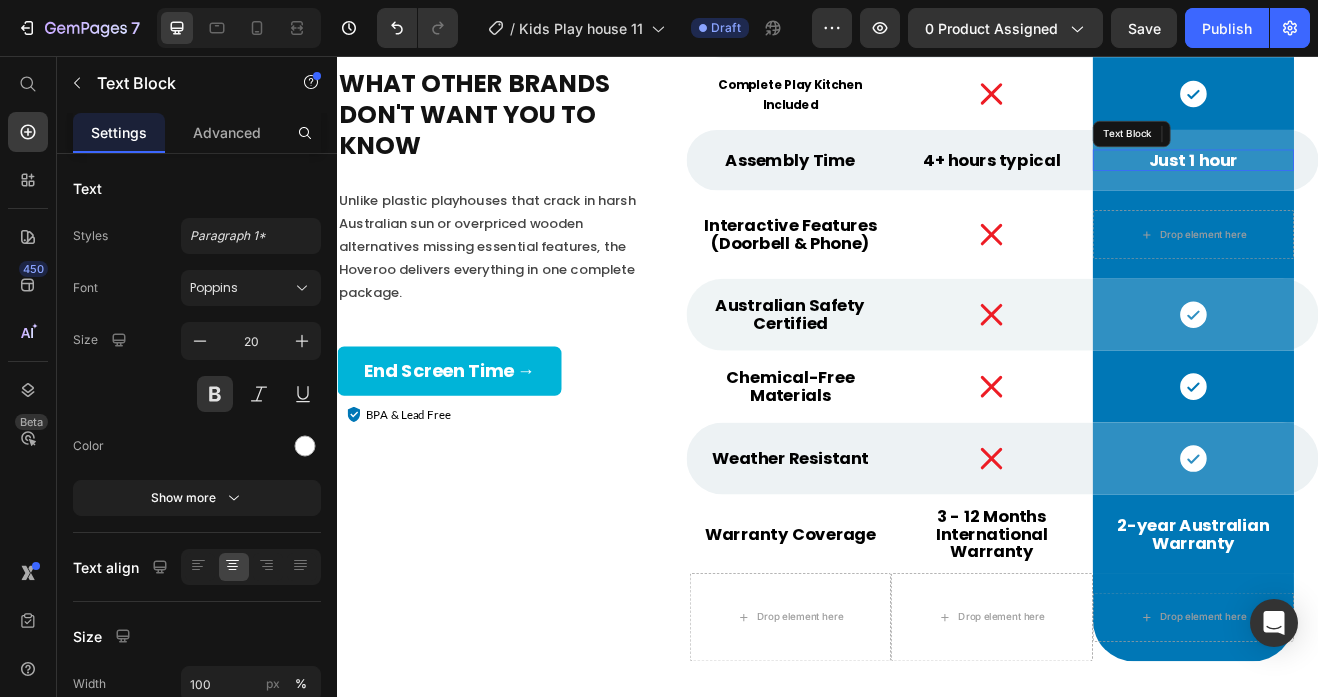 click on "Just 1 hour" at bounding box center [1384, 184] 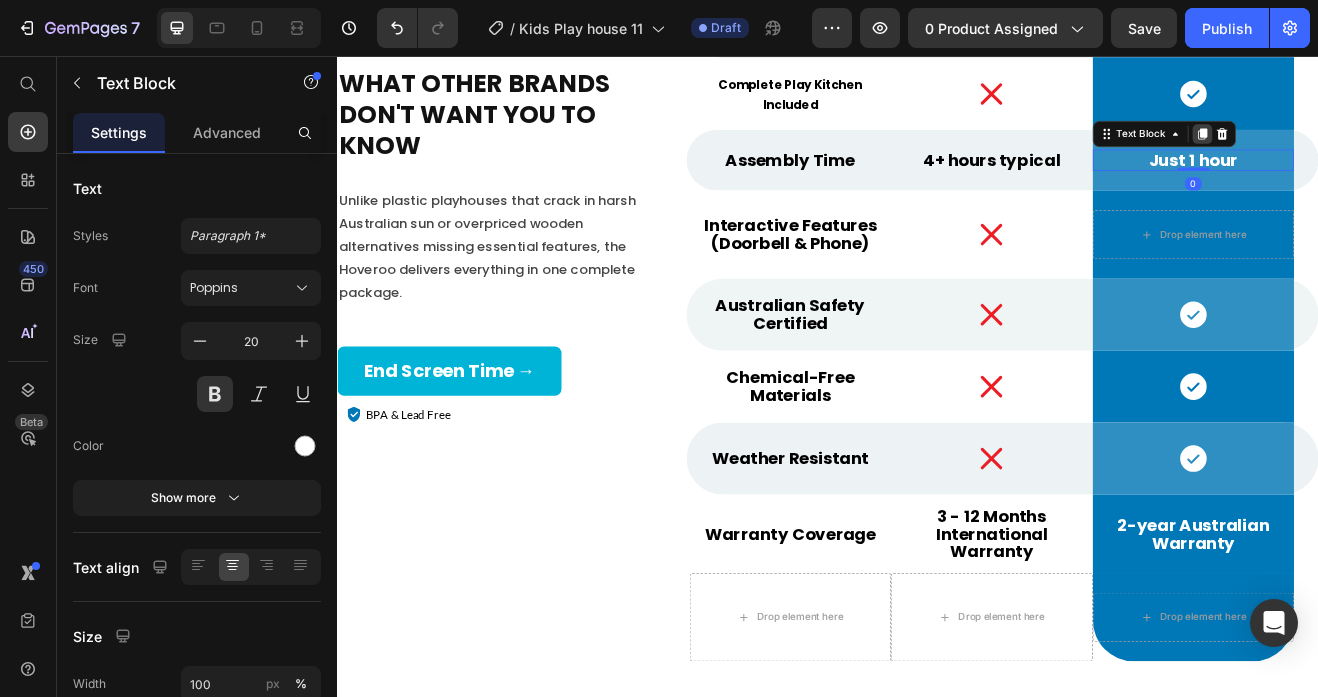 click 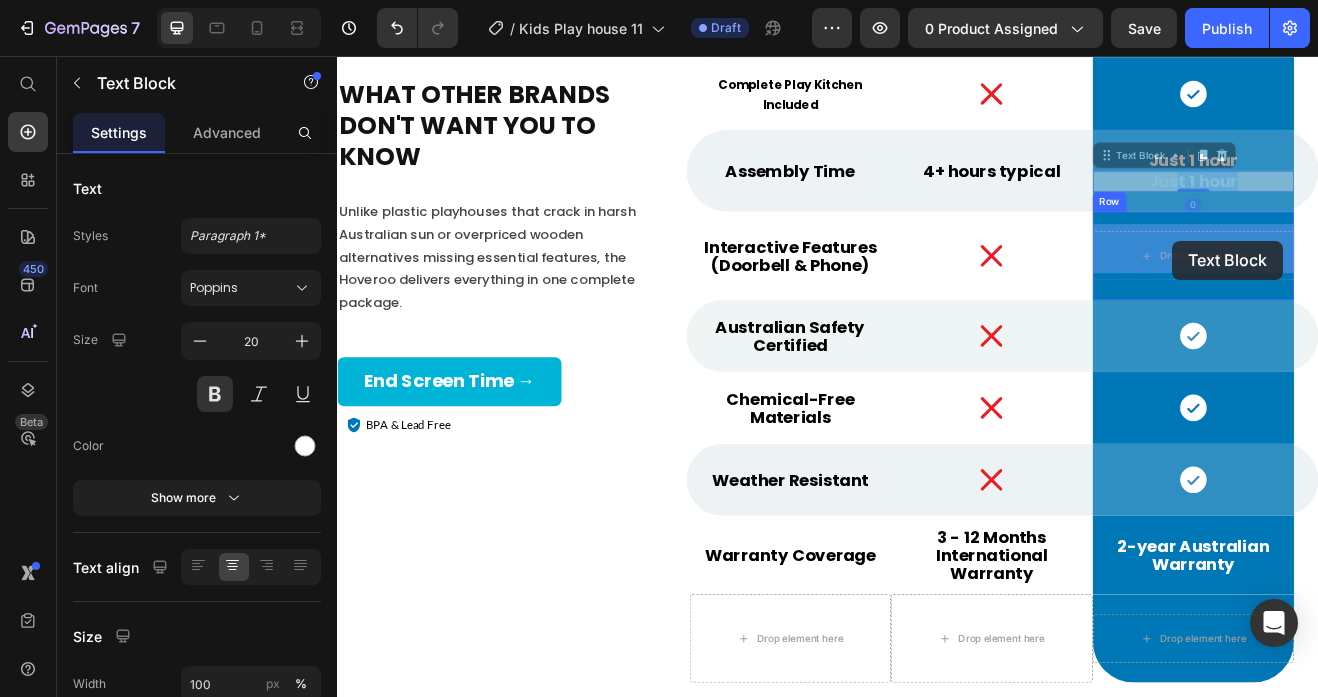 drag, startPoint x: 1367, startPoint y: 202, endPoint x: 1358, endPoint y: 282, distance: 80.50466 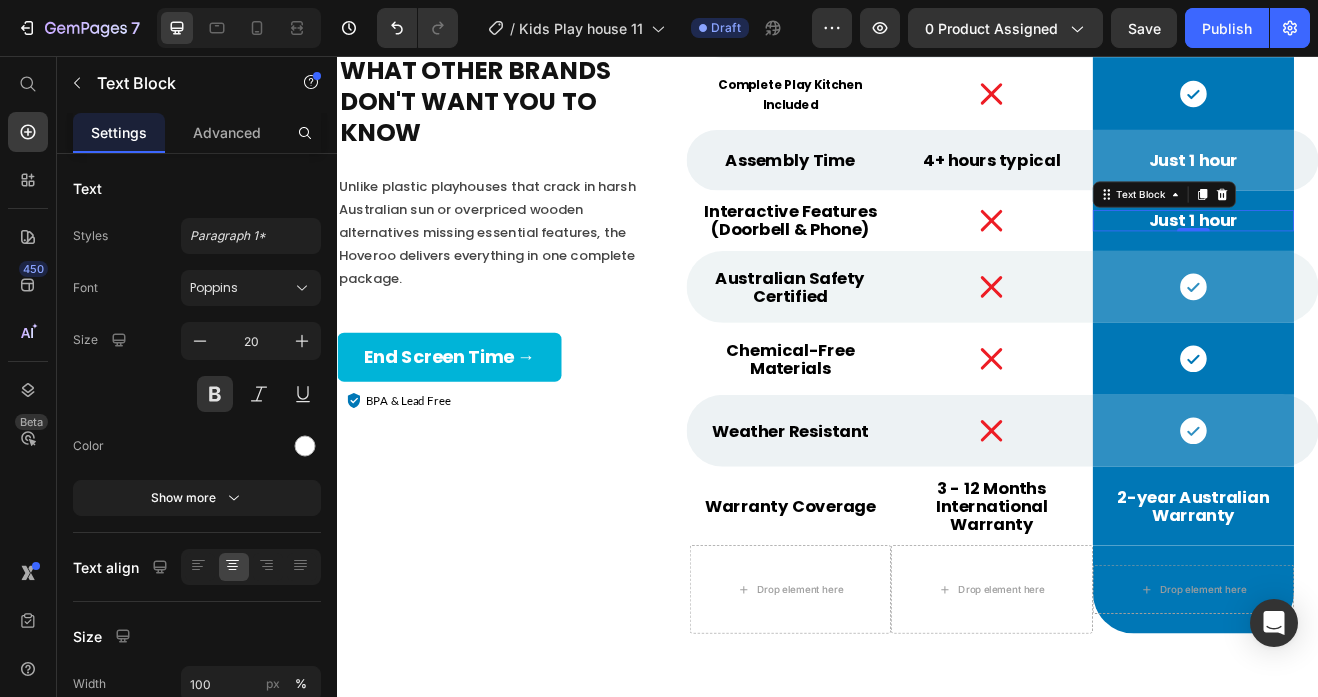 click on "Just 1 hour" at bounding box center (1384, 258) 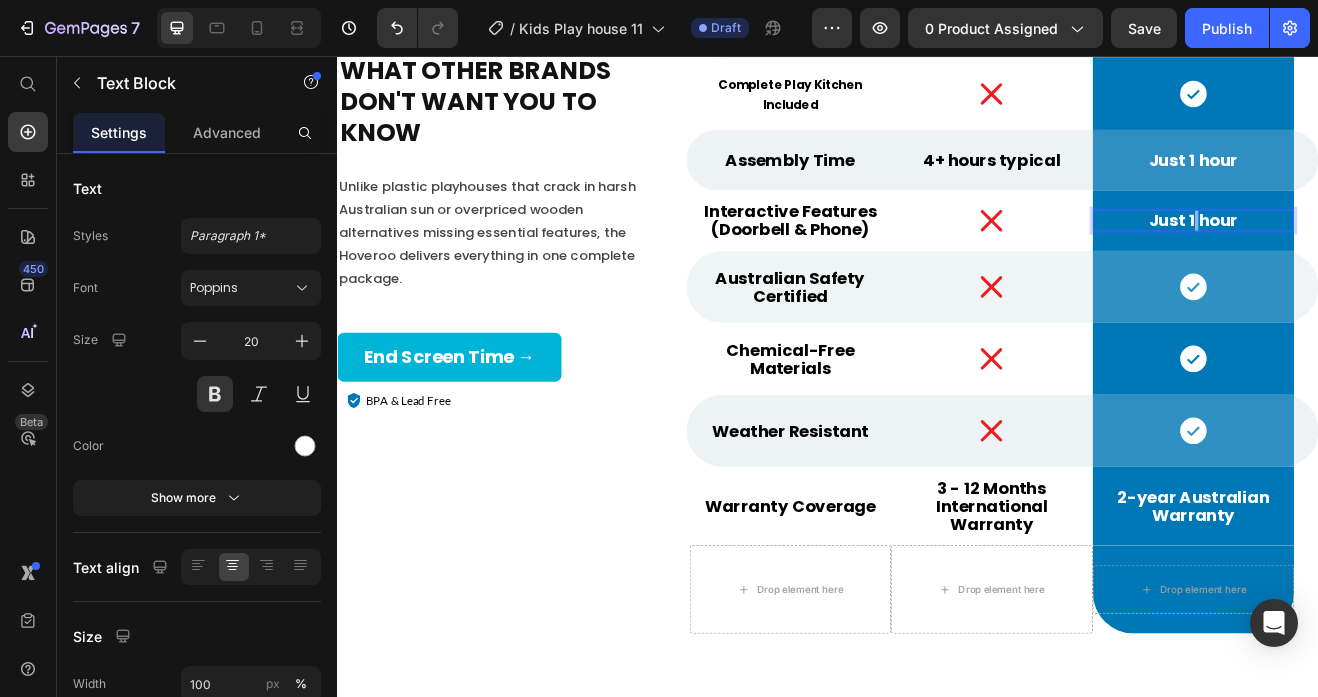 click on "Just 1 hour" at bounding box center (1384, 258) 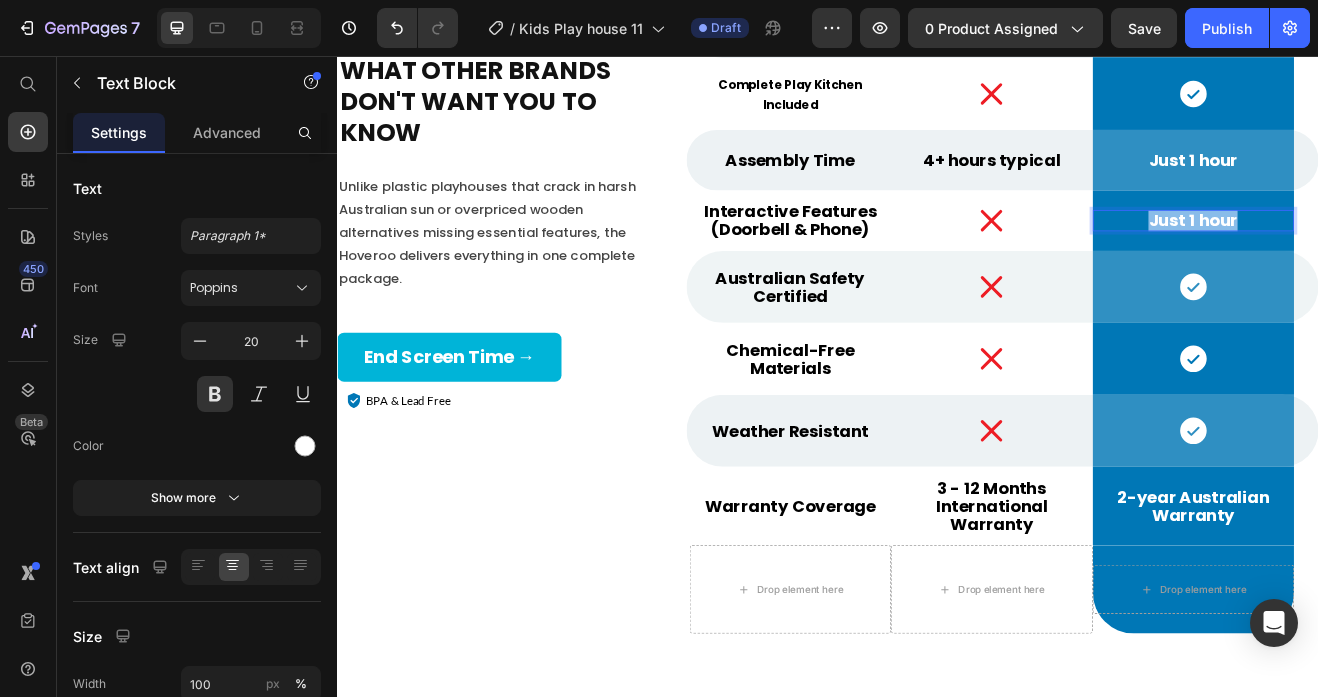click on "Just 1 hour" at bounding box center (1384, 258) 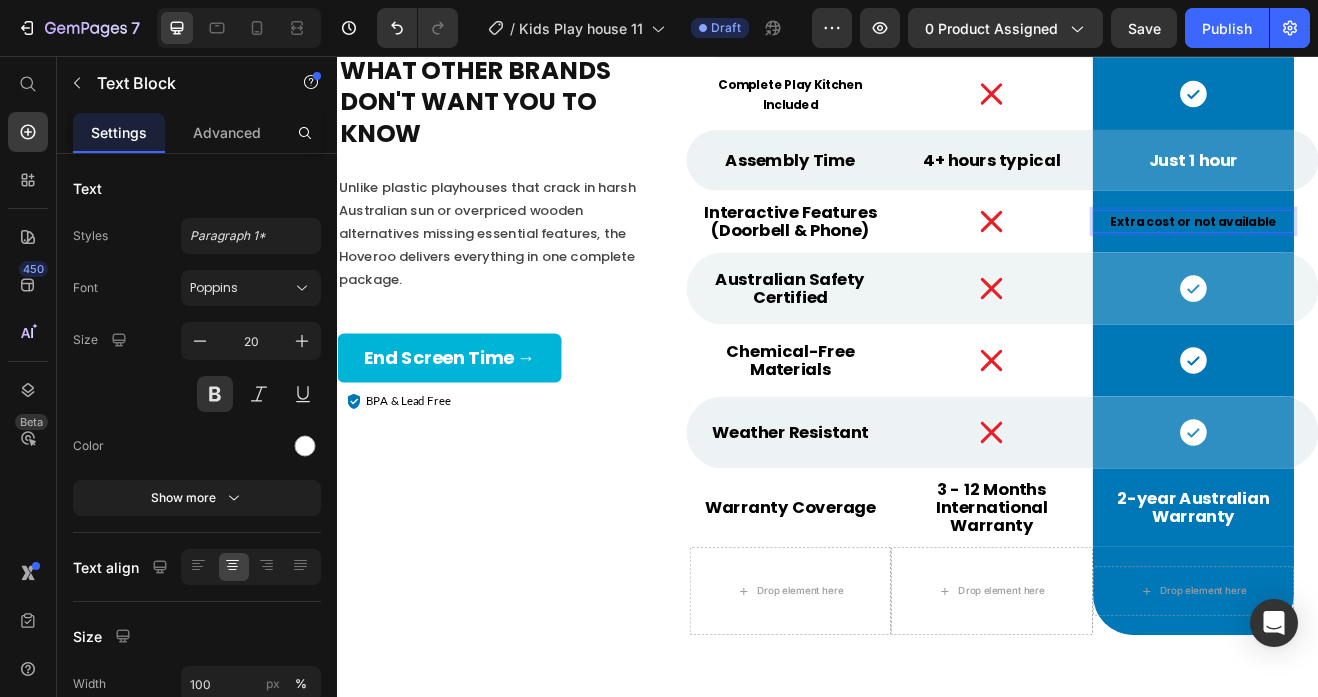 click on "Extra cost or not available" at bounding box center (1383, 260) 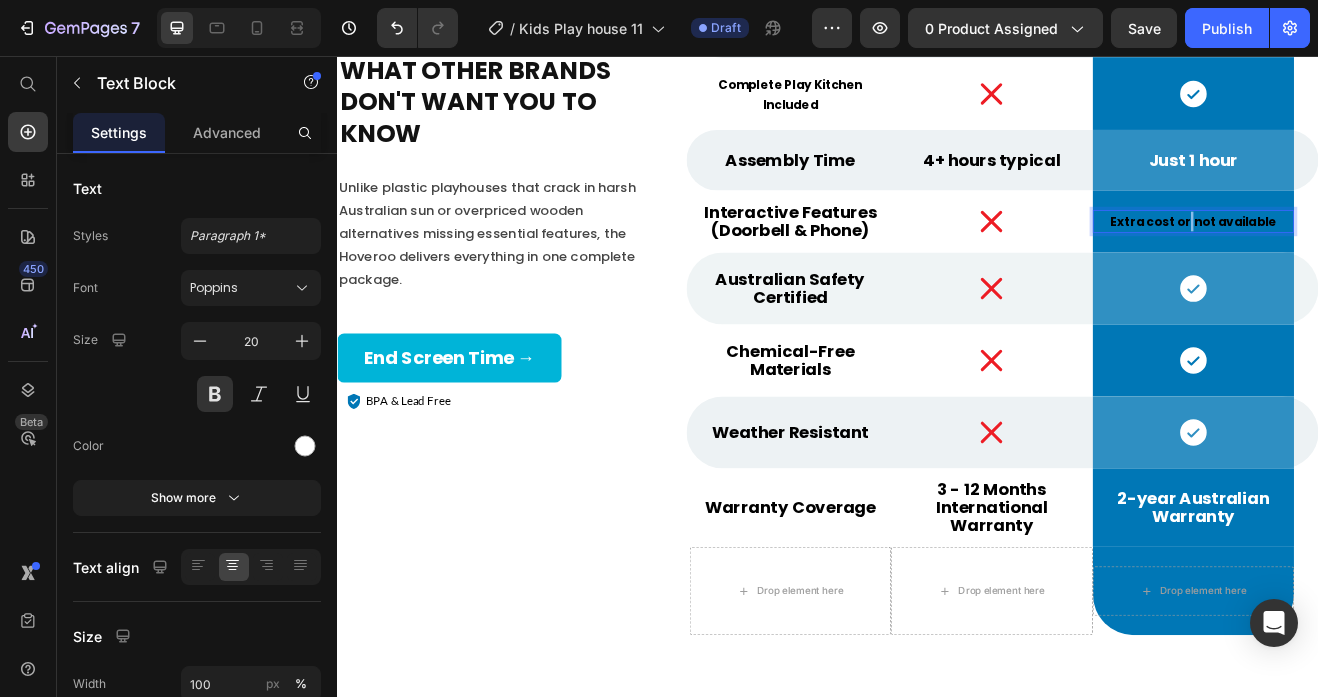 click on "Extra cost or not available" at bounding box center (1383, 260) 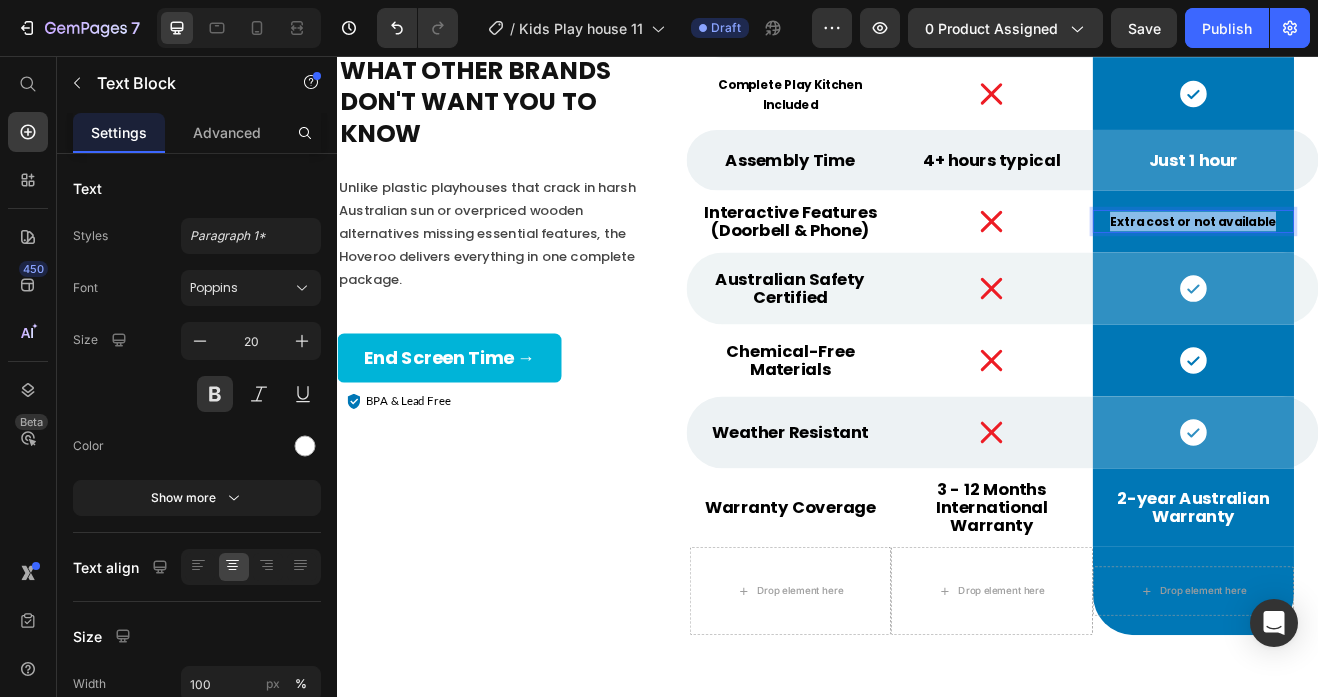 click on "Extra cost or not available" at bounding box center [1383, 260] 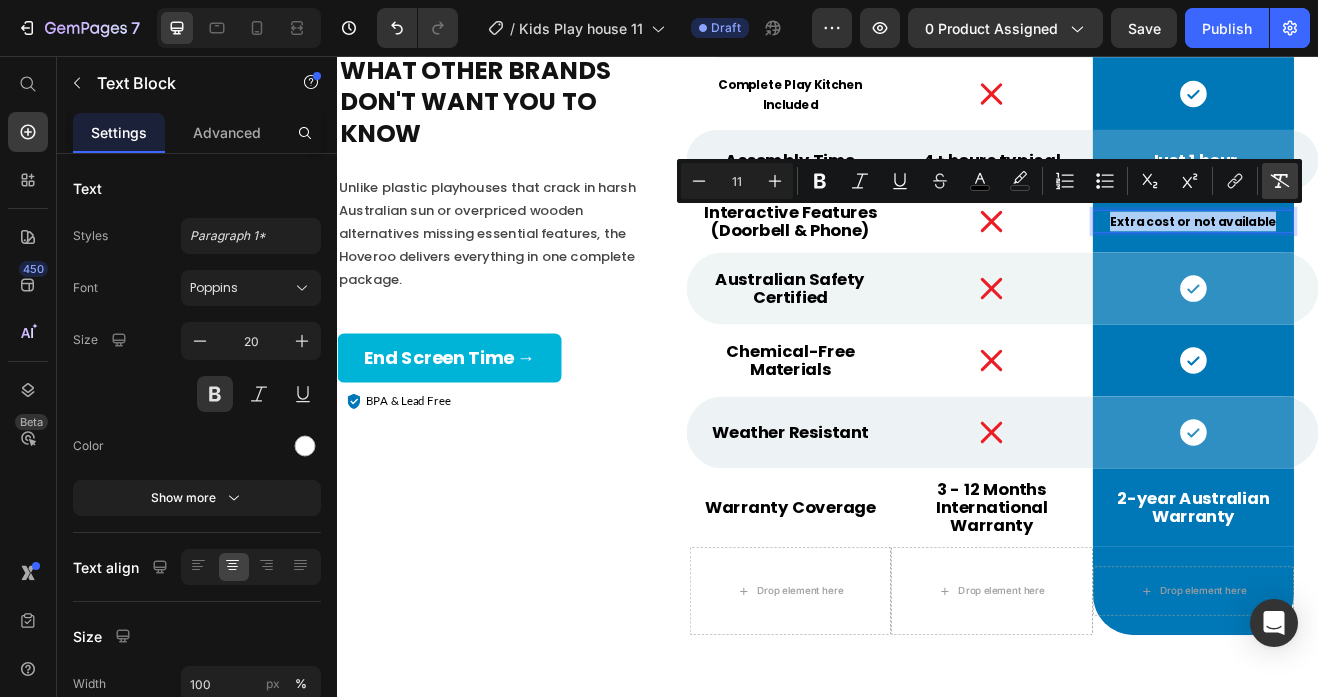click 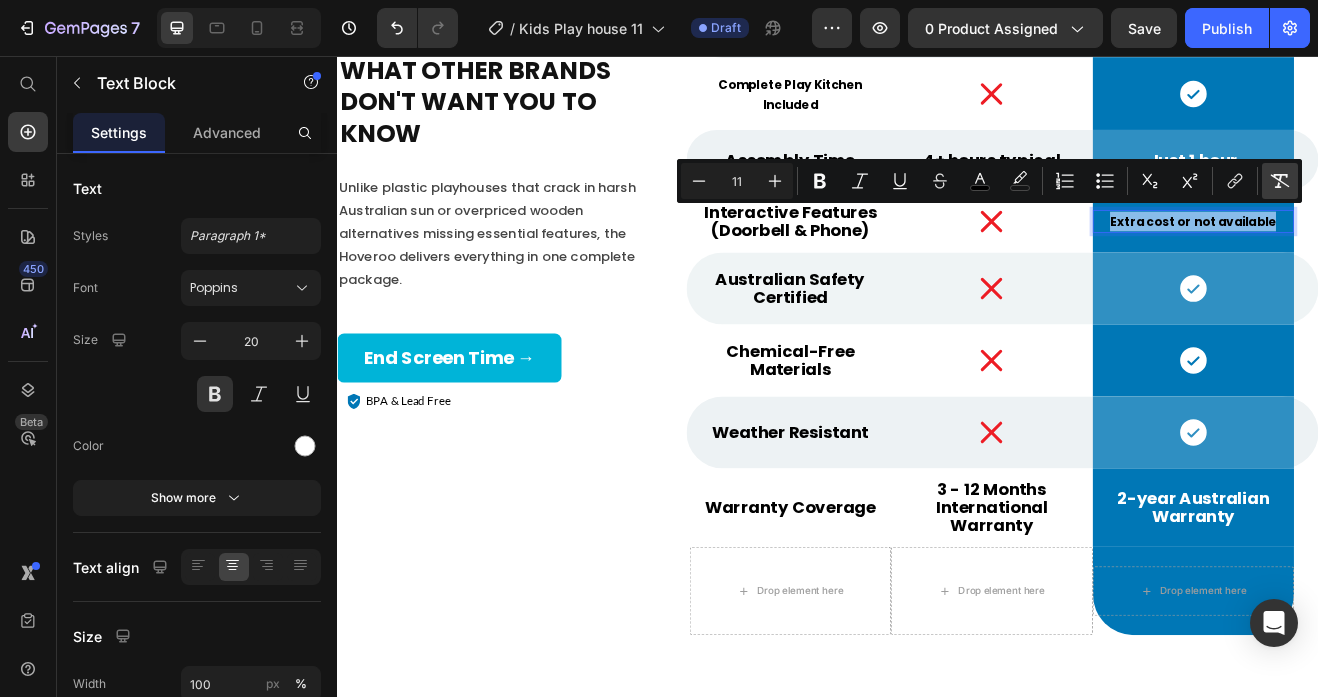 type on "20" 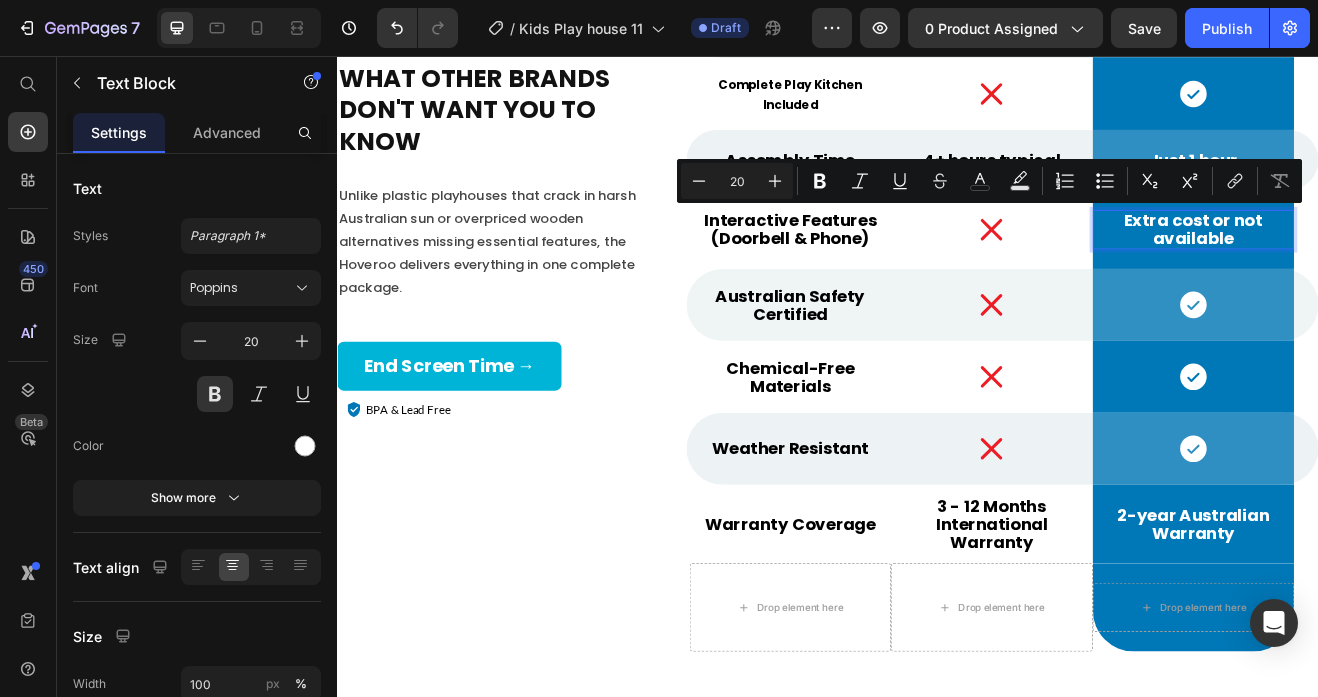 click on "Extra cost or not available" at bounding box center (1384, 269) 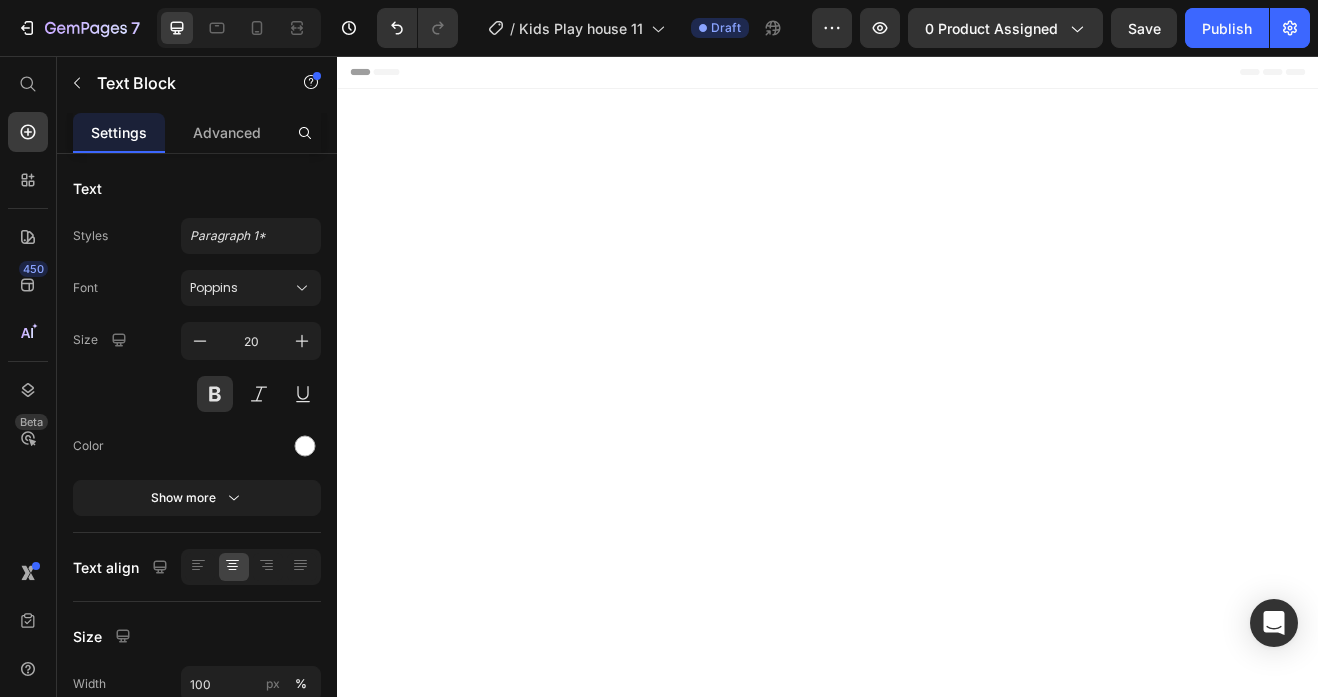 scroll, scrollTop: 0, scrollLeft: 0, axis: both 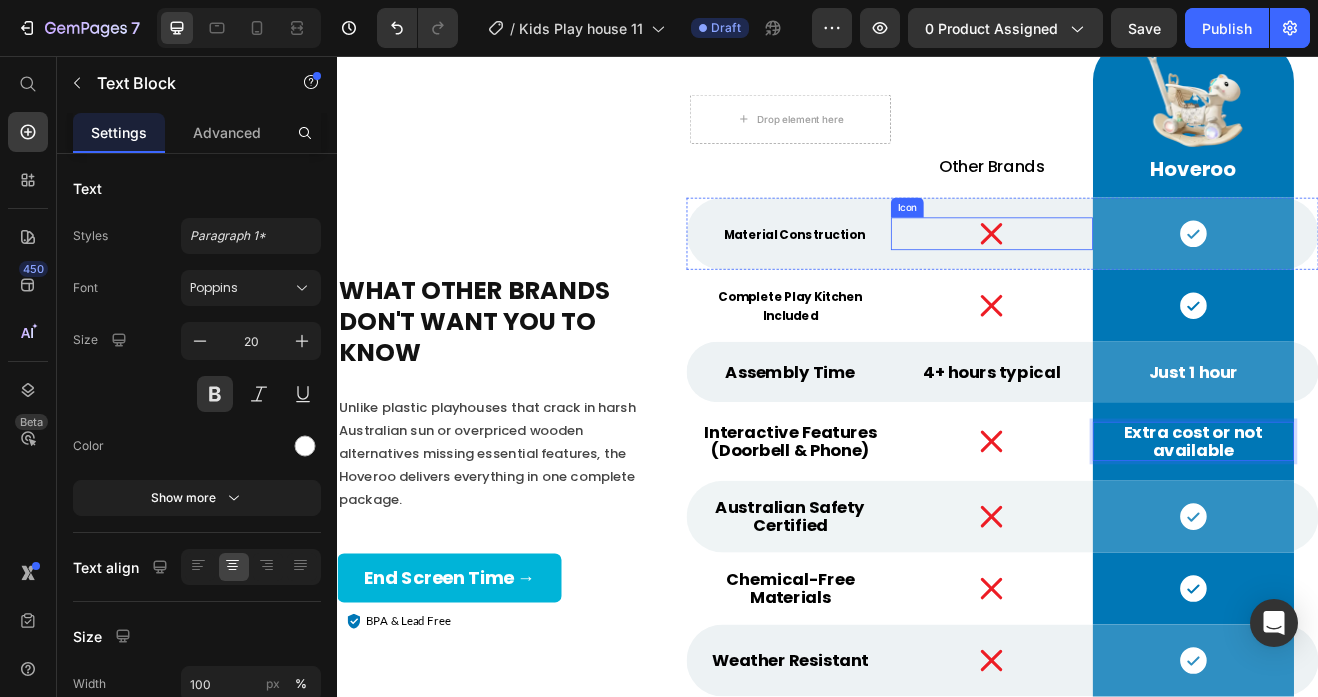 click 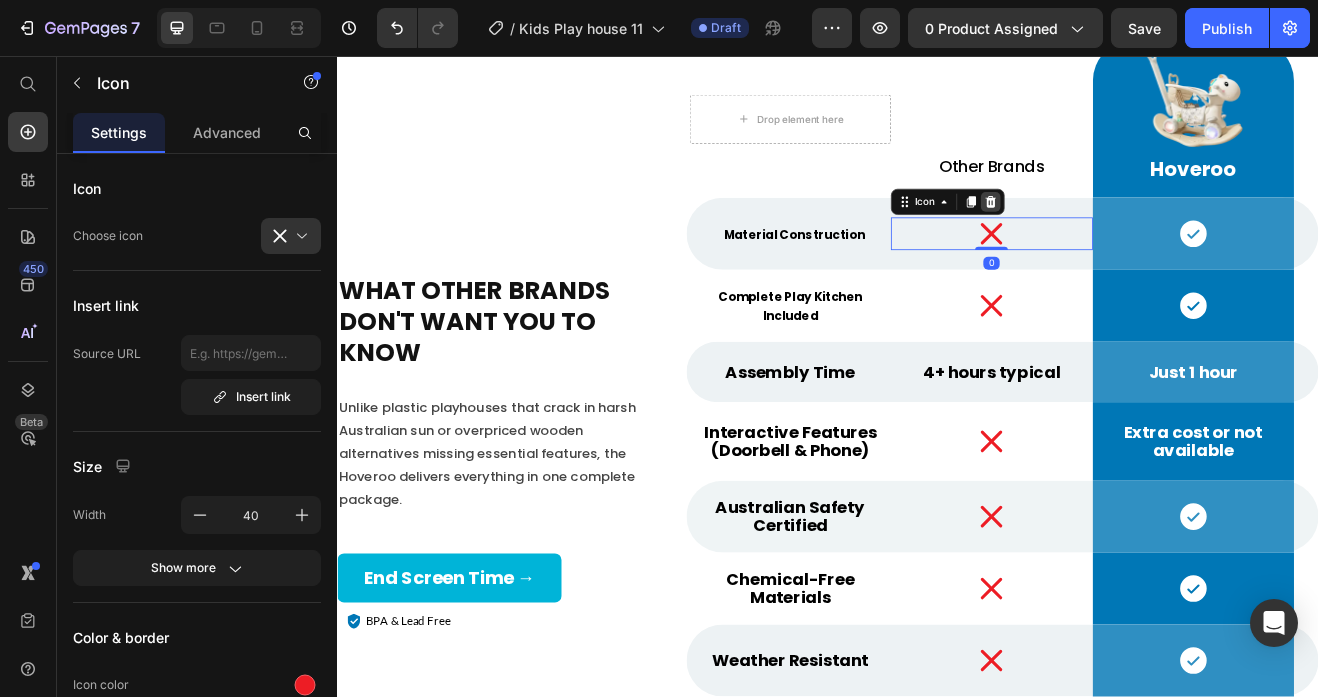click at bounding box center [1136, 235] 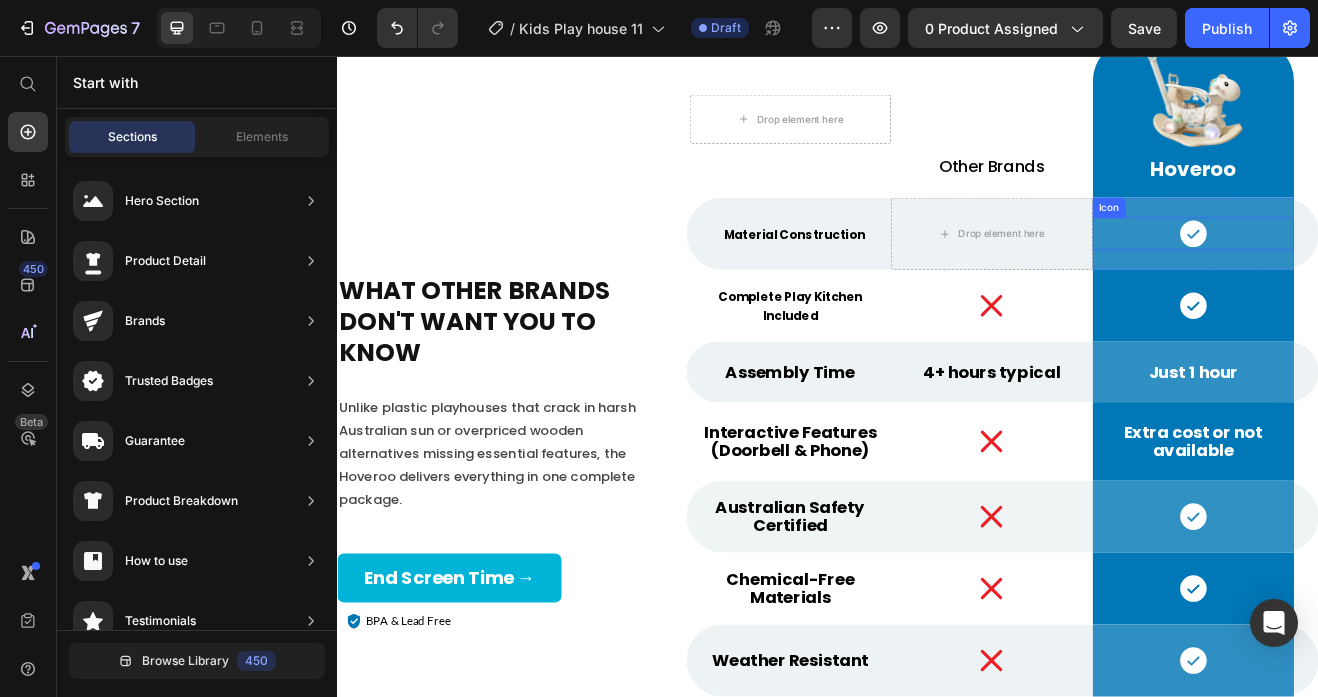 click 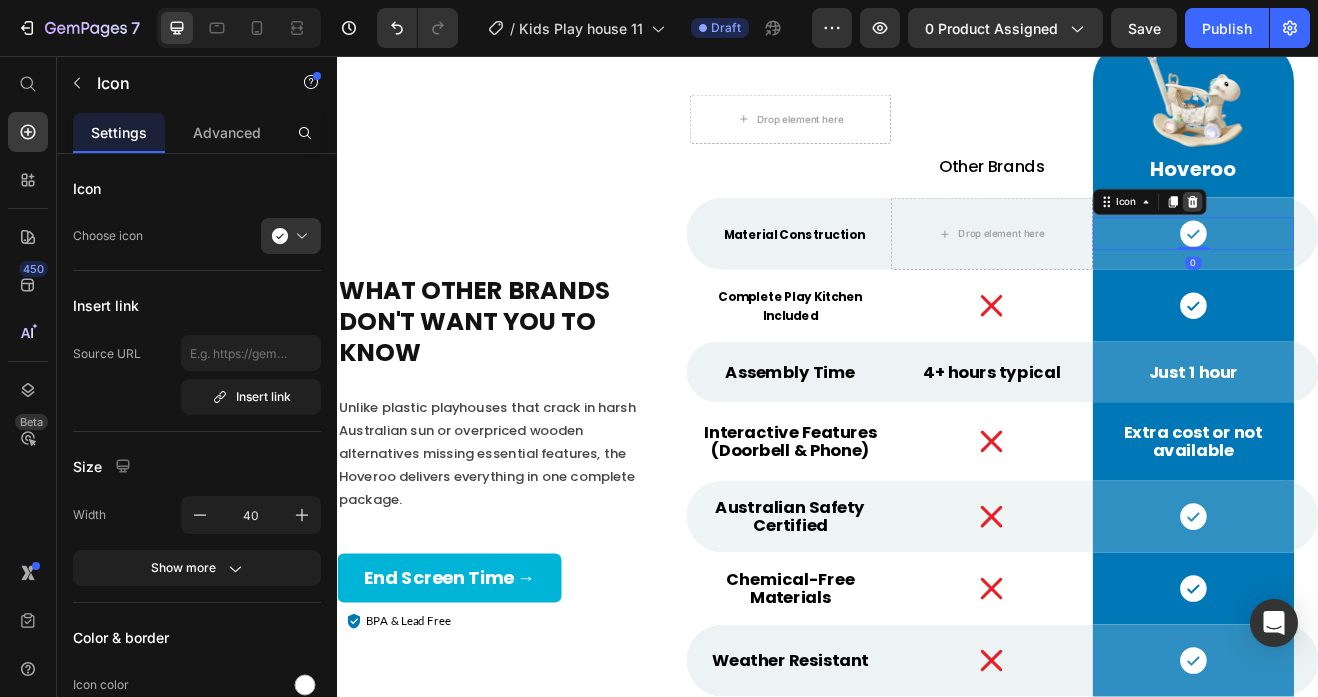 click 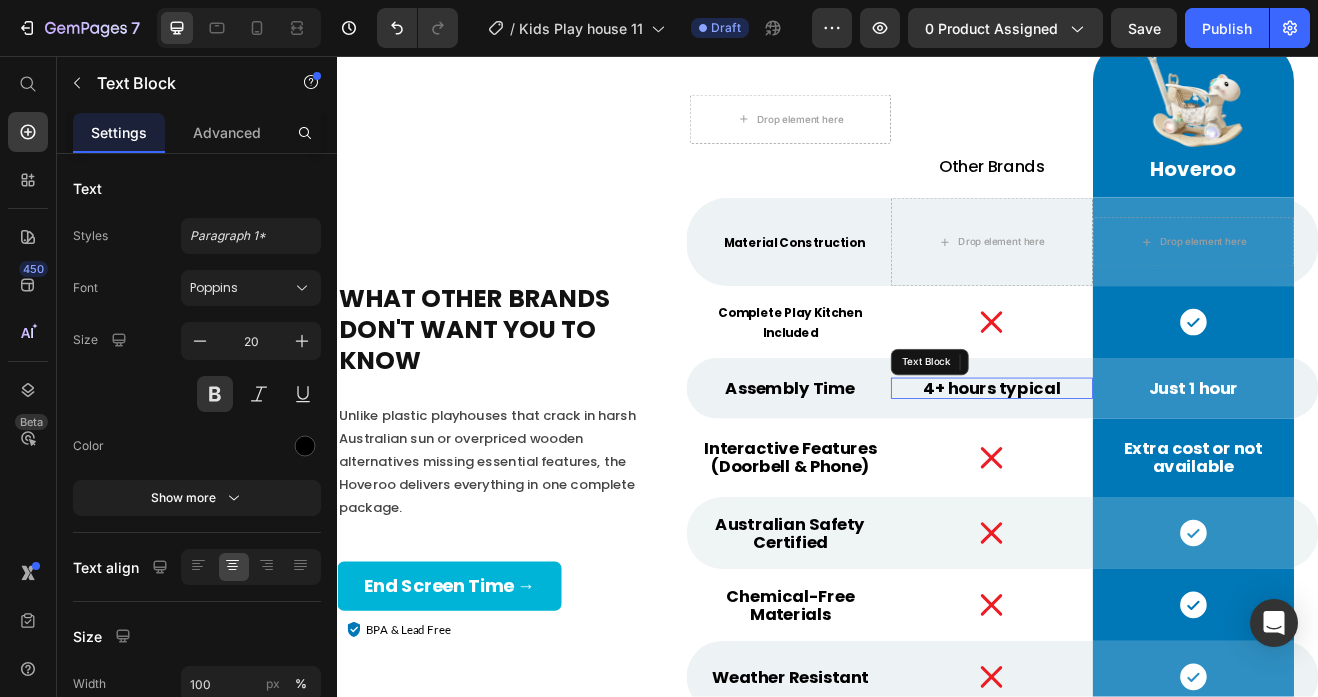 click on "4+ hours typical" at bounding box center [1137, 463] 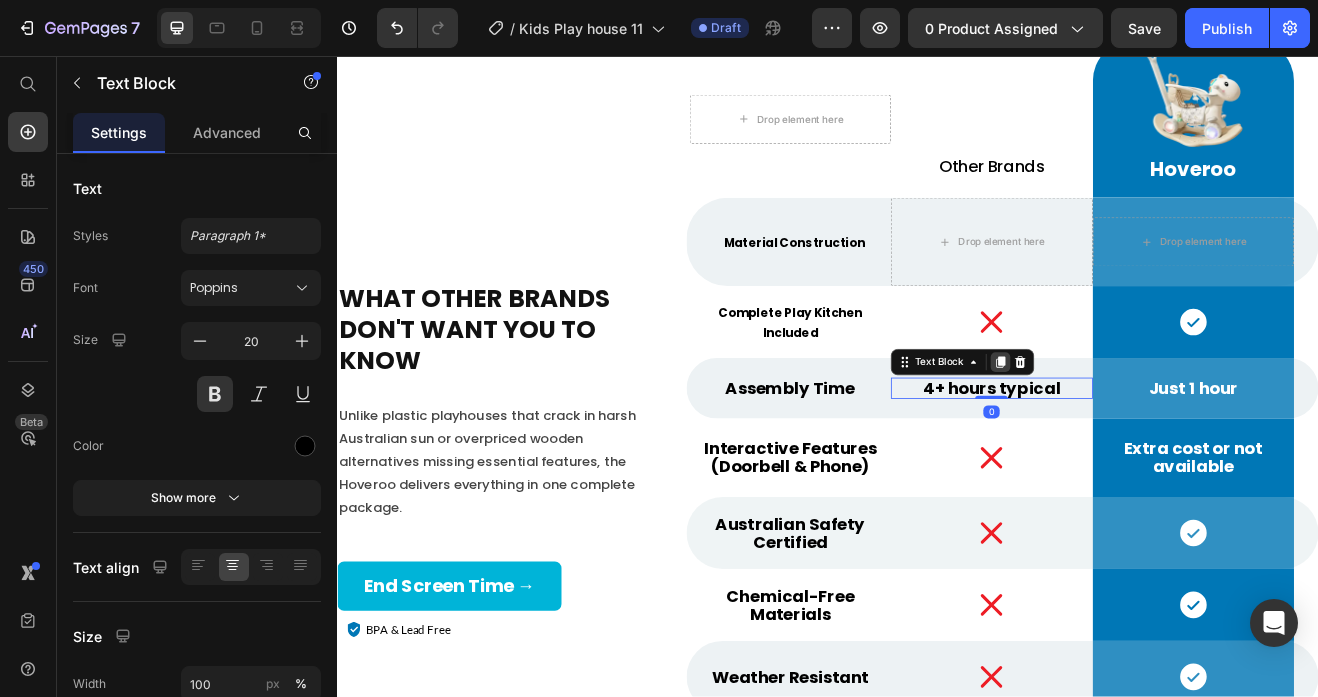 click 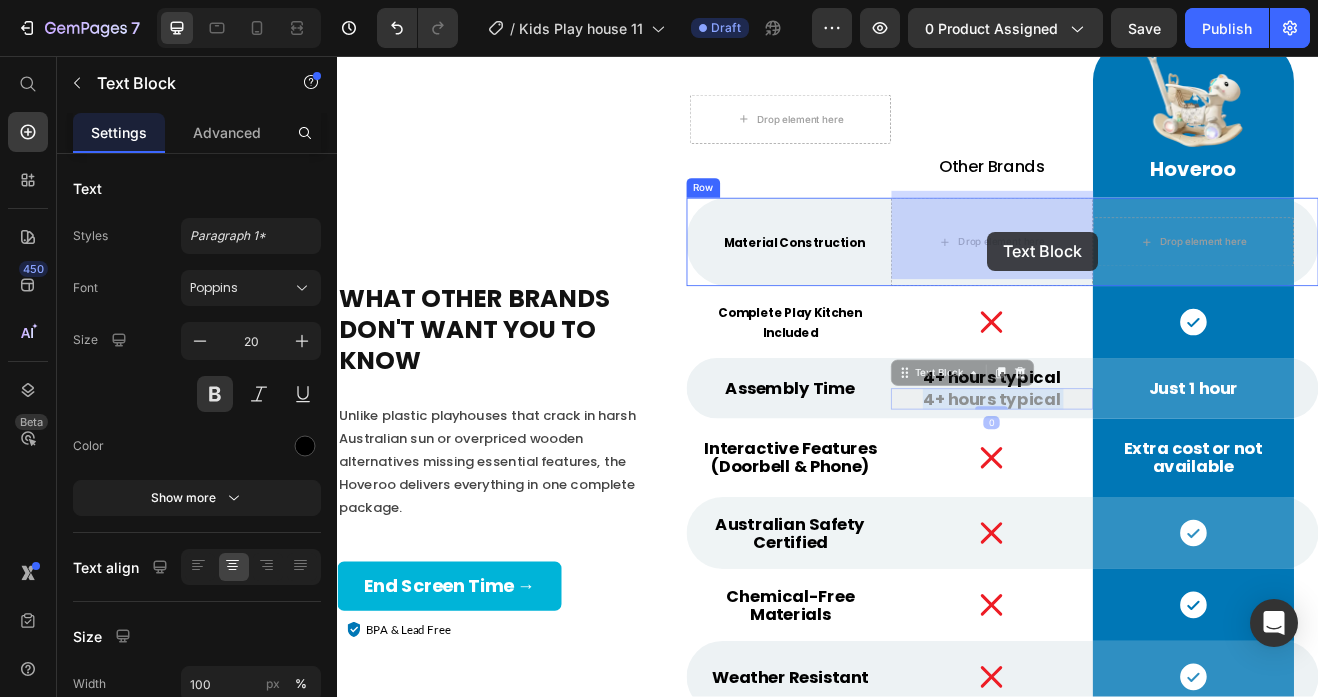 drag, startPoint x: 1154, startPoint y: 468, endPoint x: 1132, endPoint y: 271, distance: 198.22462 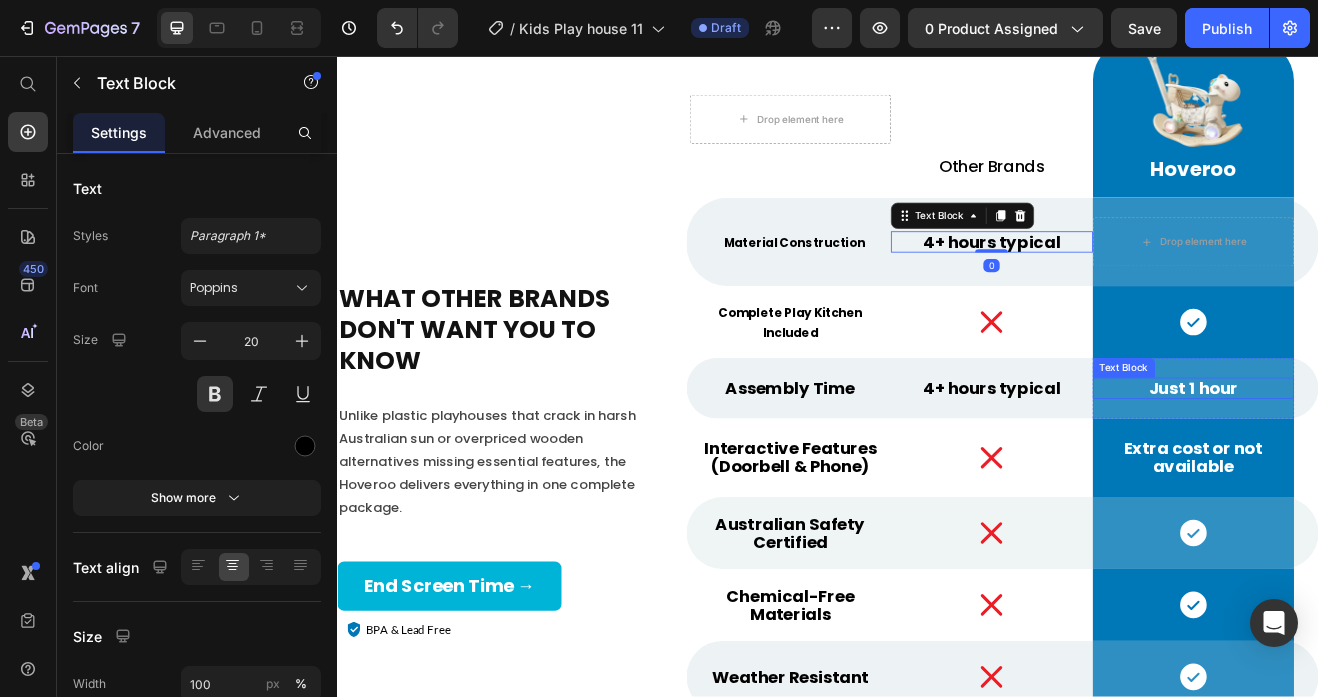 click on "Just 1 hour" at bounding box center (1384, 463) 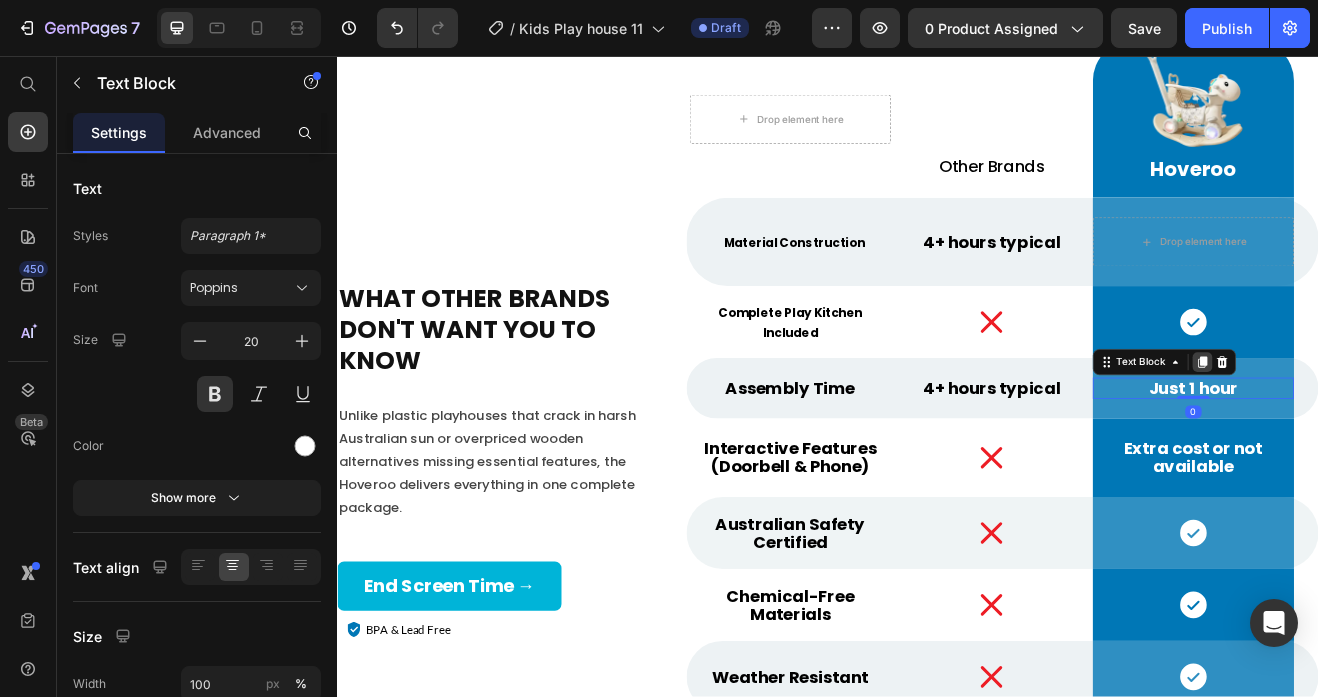 click 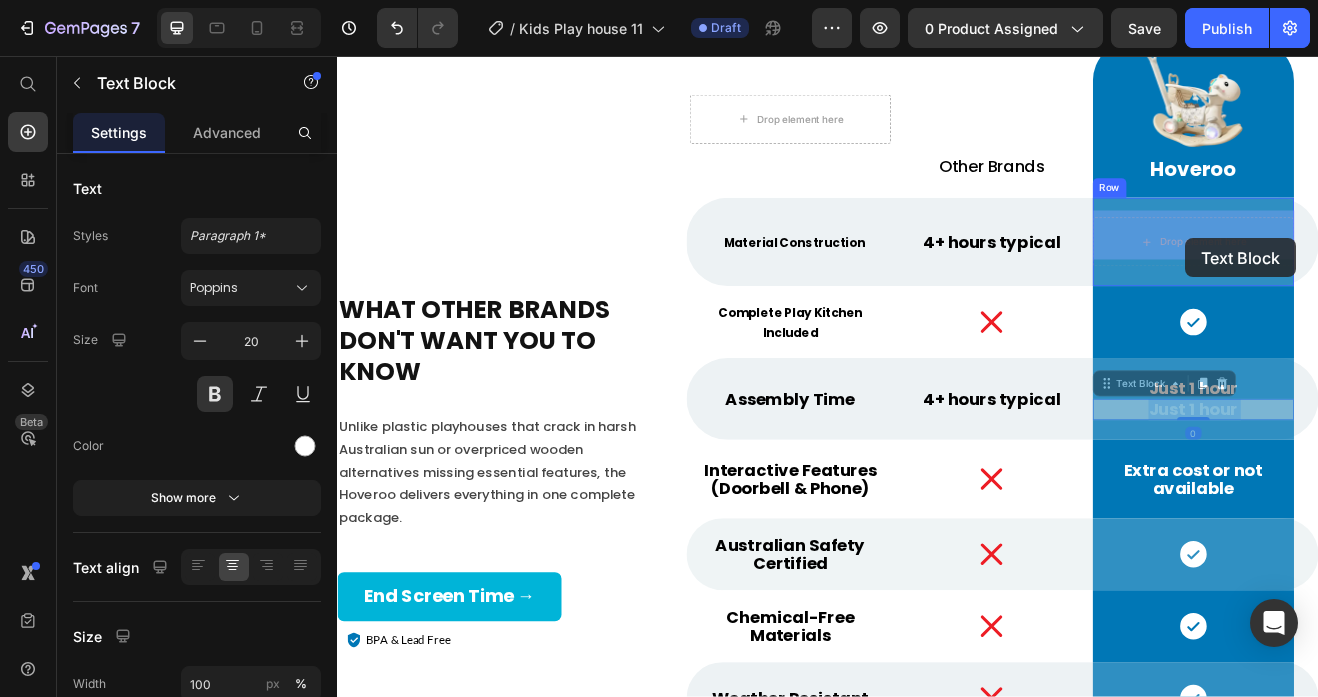 drag, startPoint x: 1384, startPoint y: 477, endPoint x: 1373, endPoint y: 279, distance: 198.30531 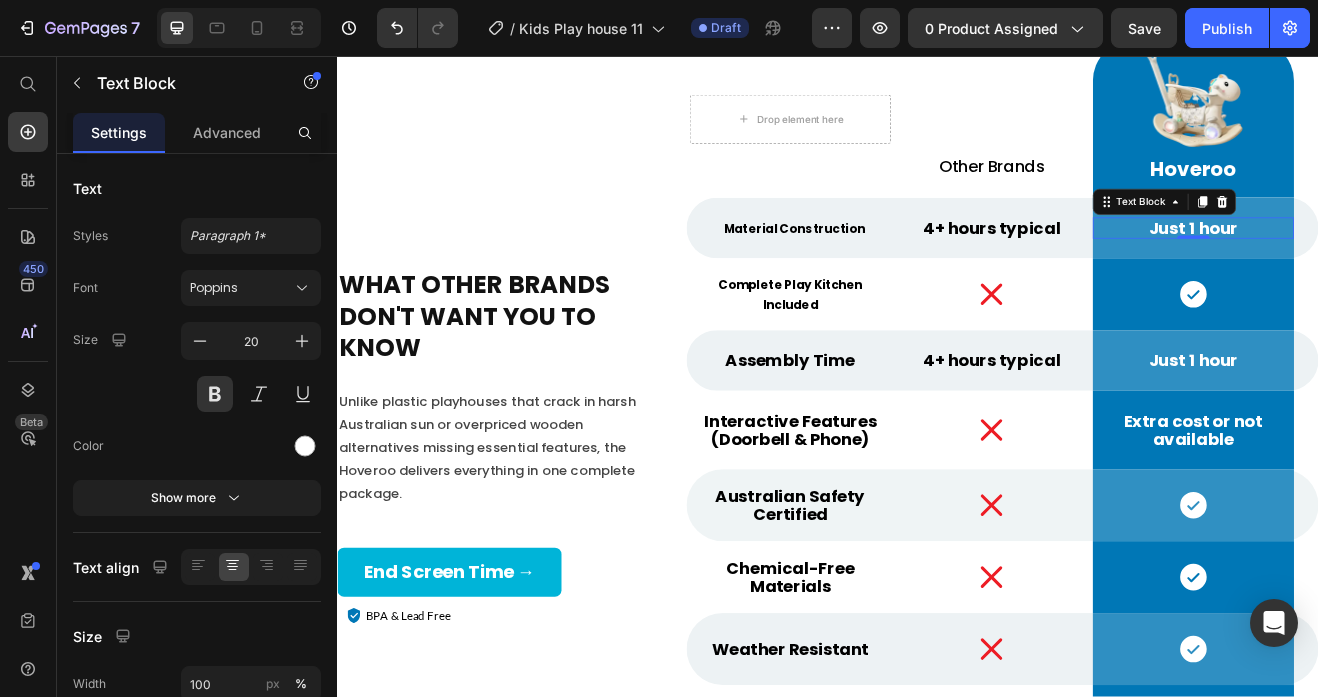 click on "Just 1 hour" at bounding box center [1384, 267] 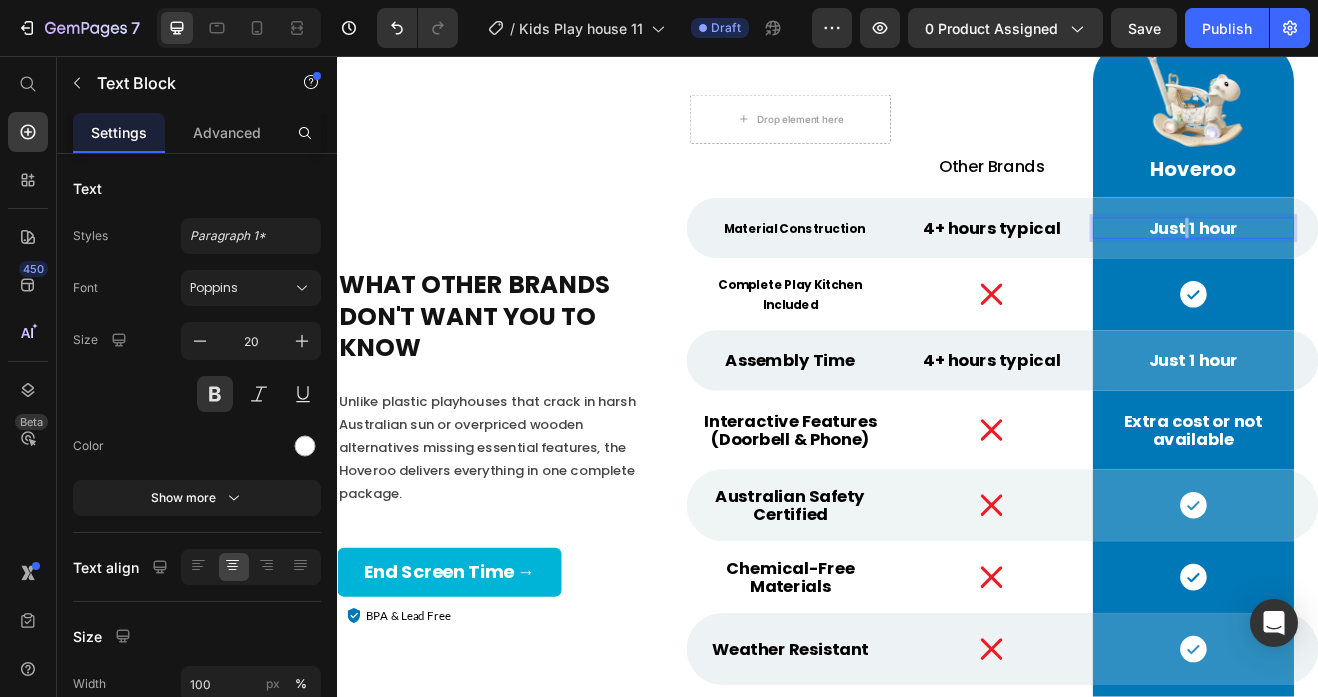 click on "Just 1 hour" at bounding box center (1384, 267) 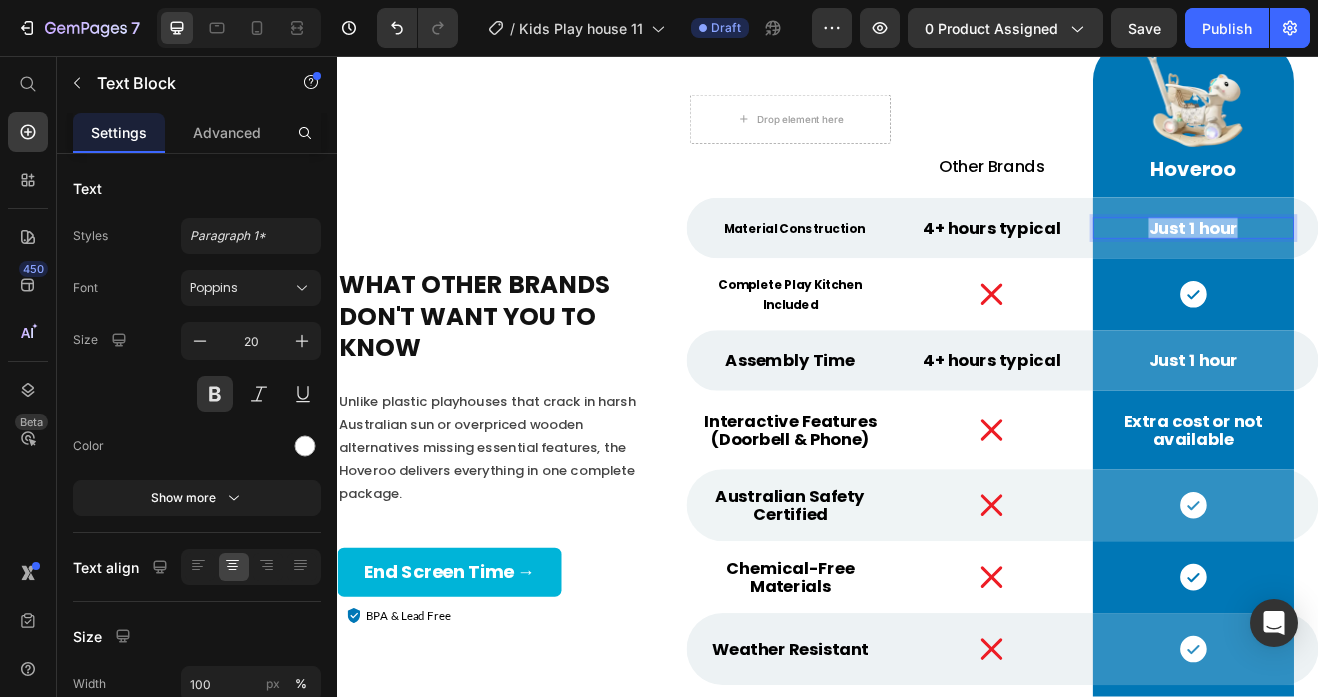 click on "Just 1 hour" at bounding box center [1384, 267] 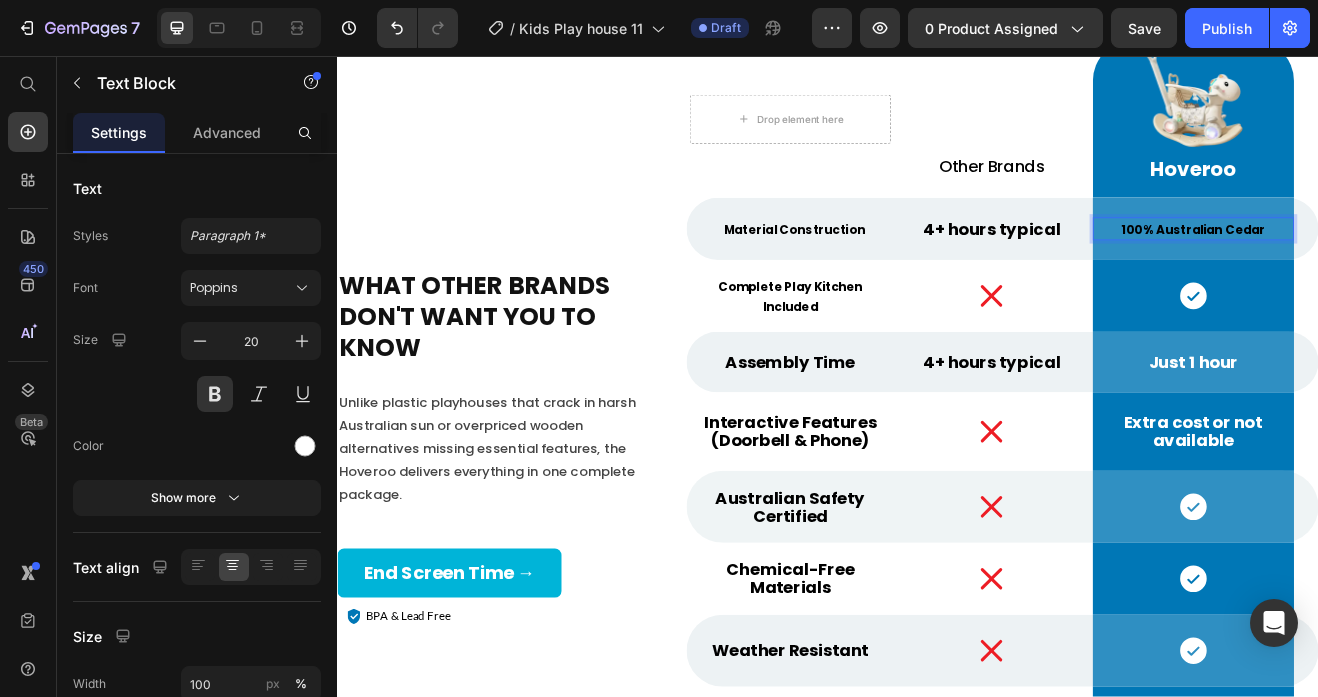 click on "100% Australian Cedar" at bounding box center (1384, 269) 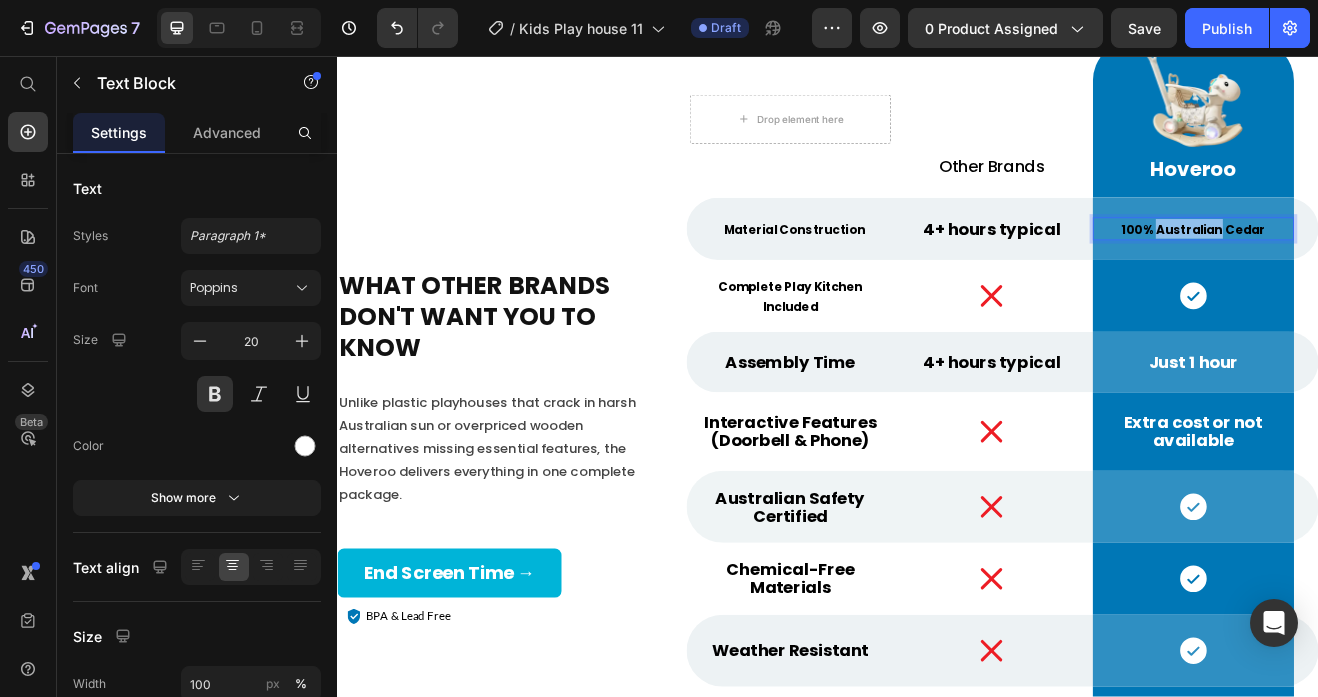 click on "100% Australian Cedar" at bounding box center [1384, 269] 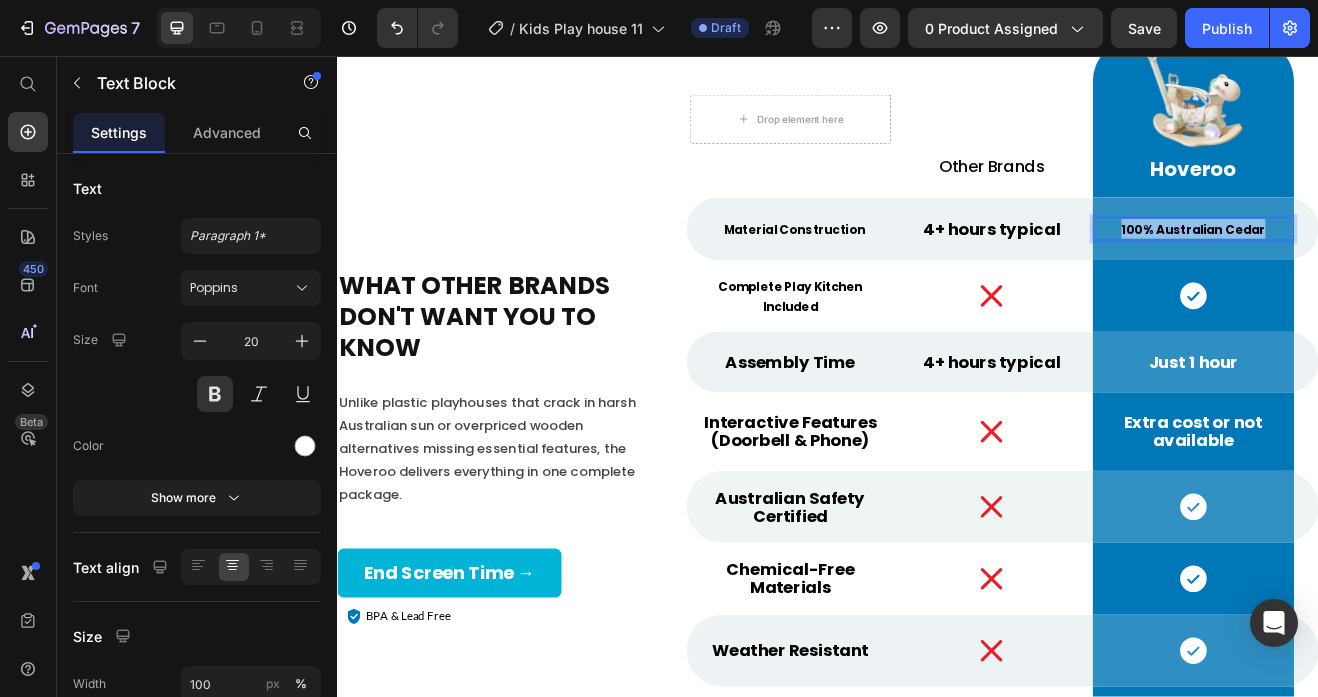 click on "100% Australian Cedar" at bounding box center [1384, 269] 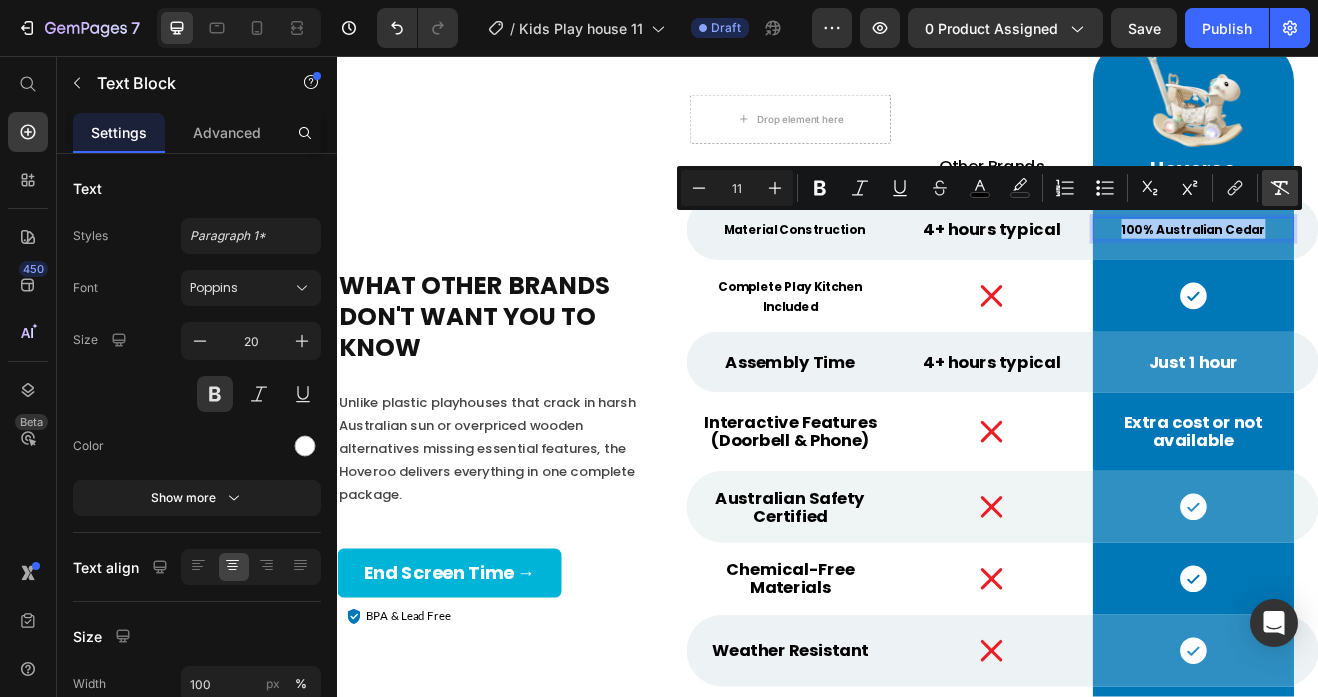 click 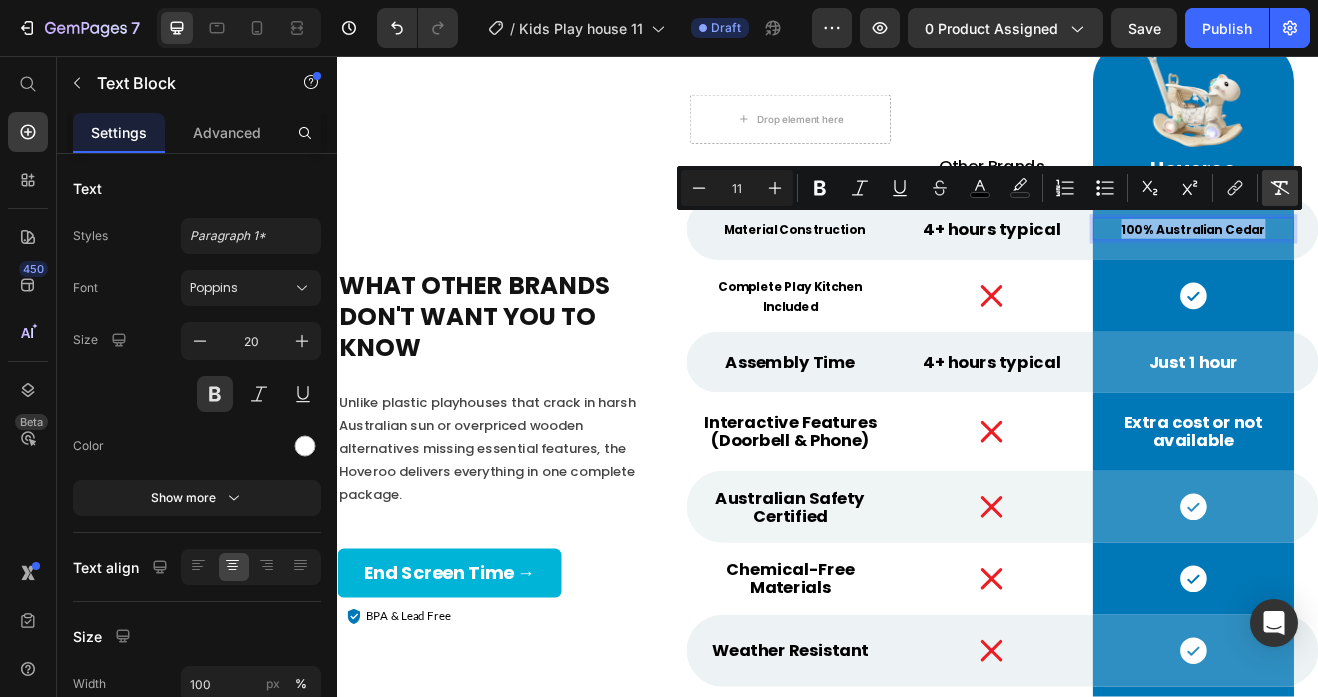 type on "20" 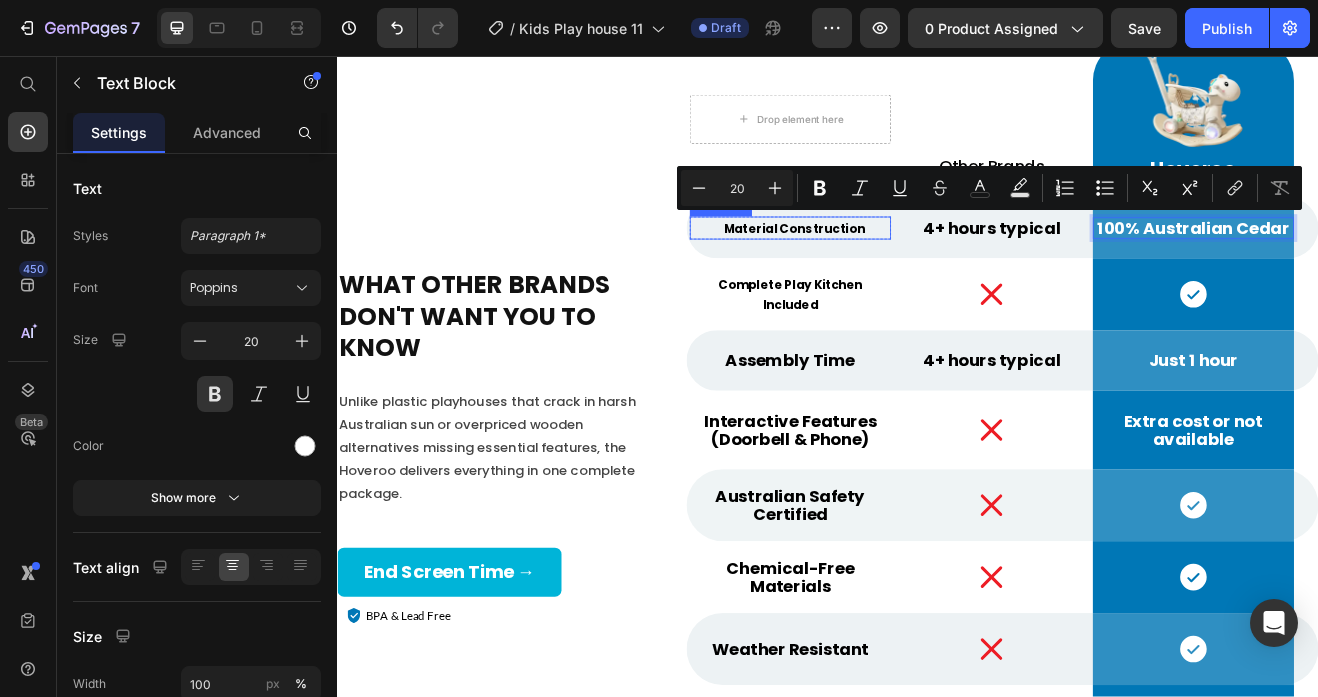 click on "Material Construction" at bounding box center [895, 268] 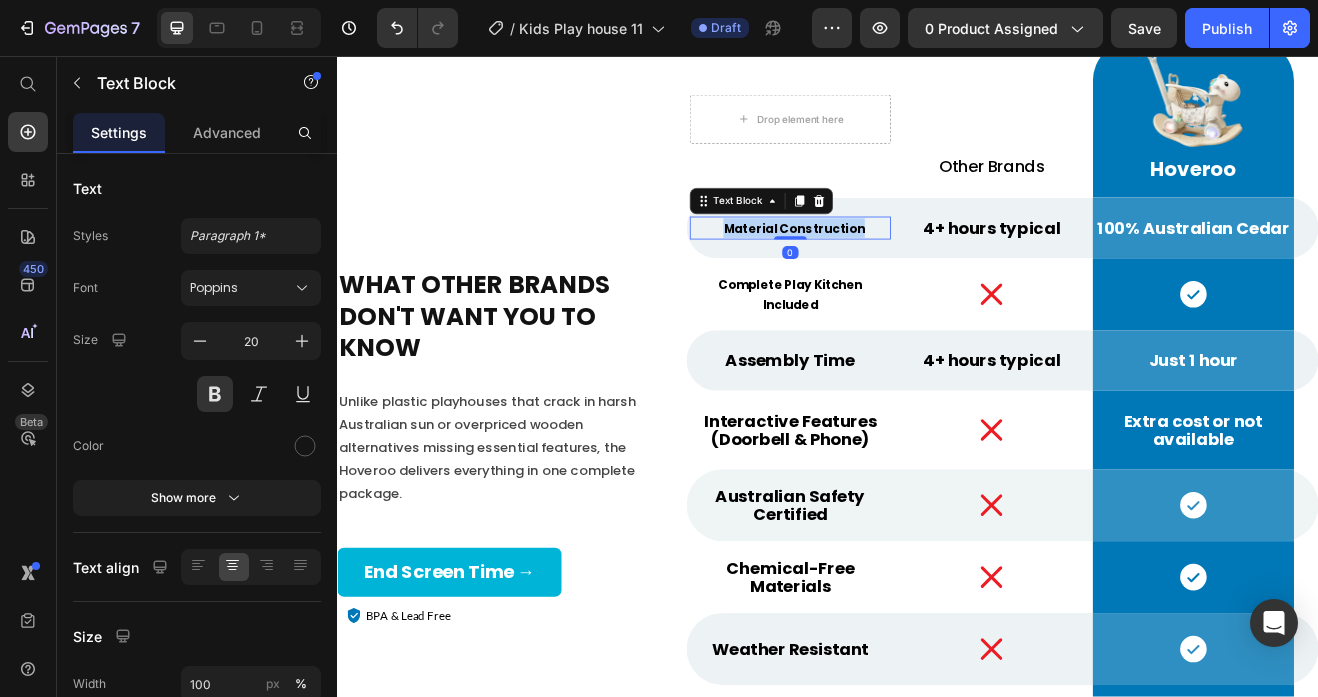 click on "Material Construction" at bounding box center (895, 268) 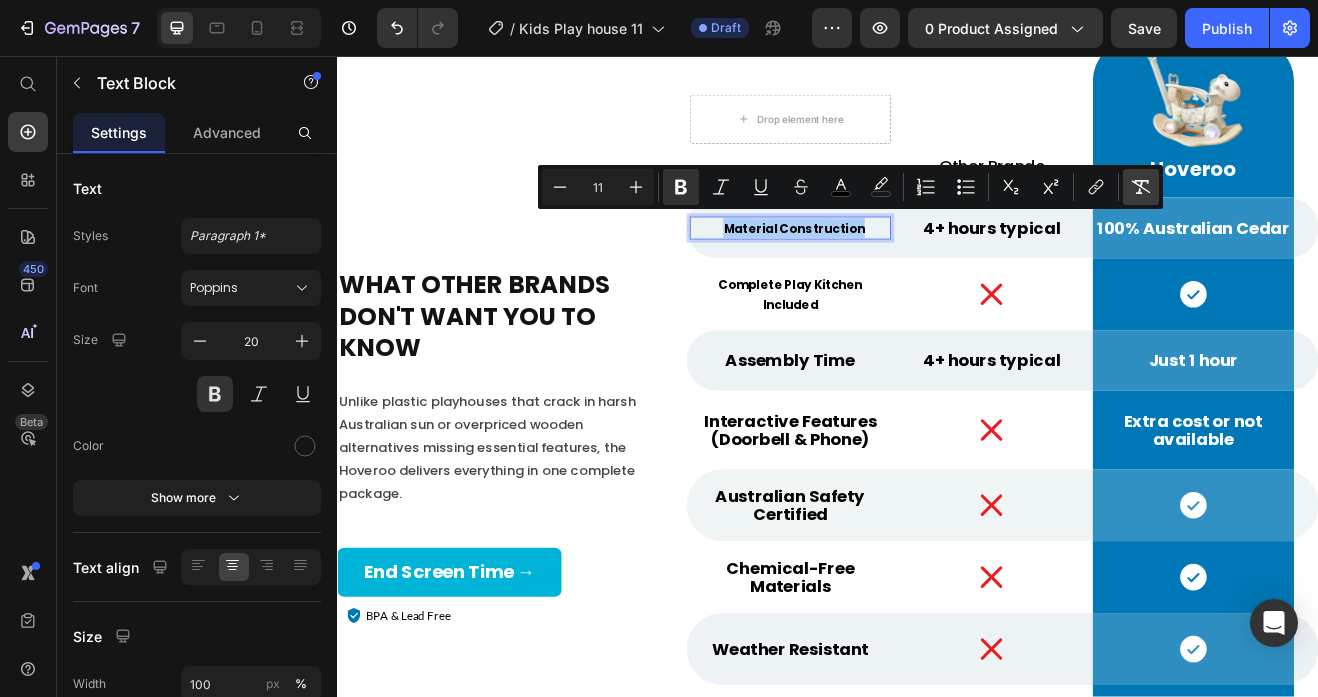 click 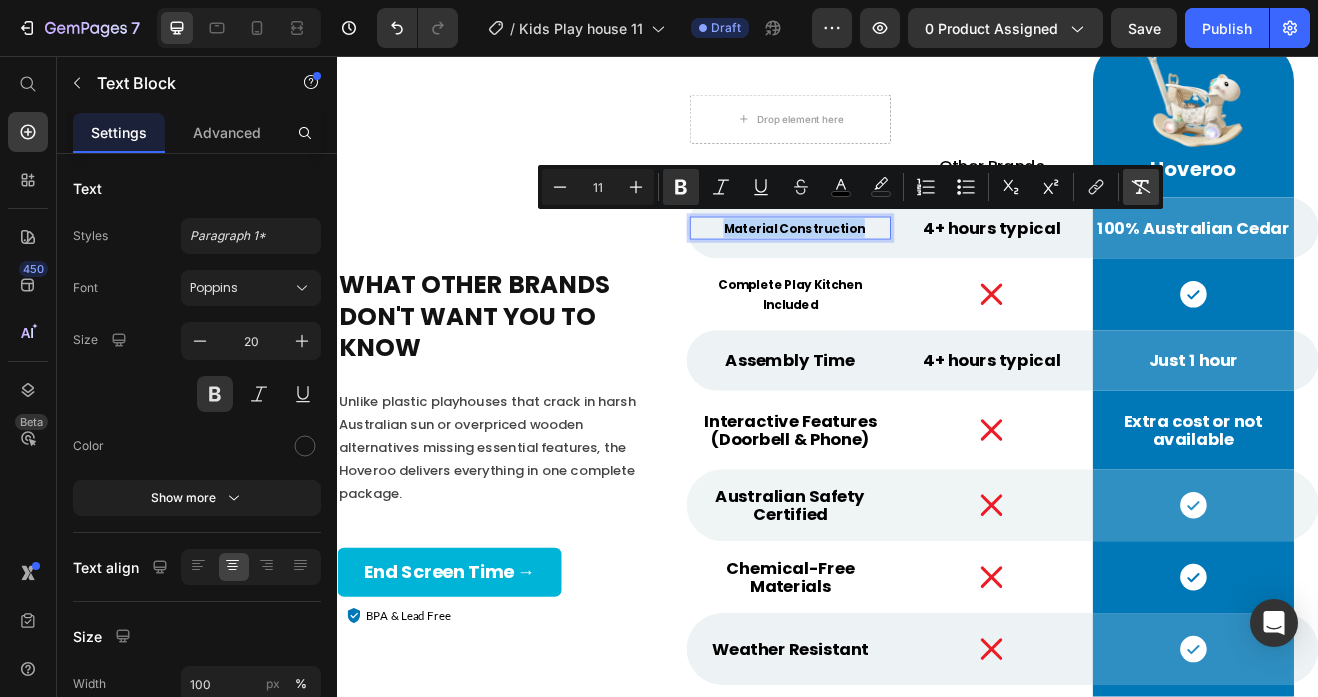 type on "20" 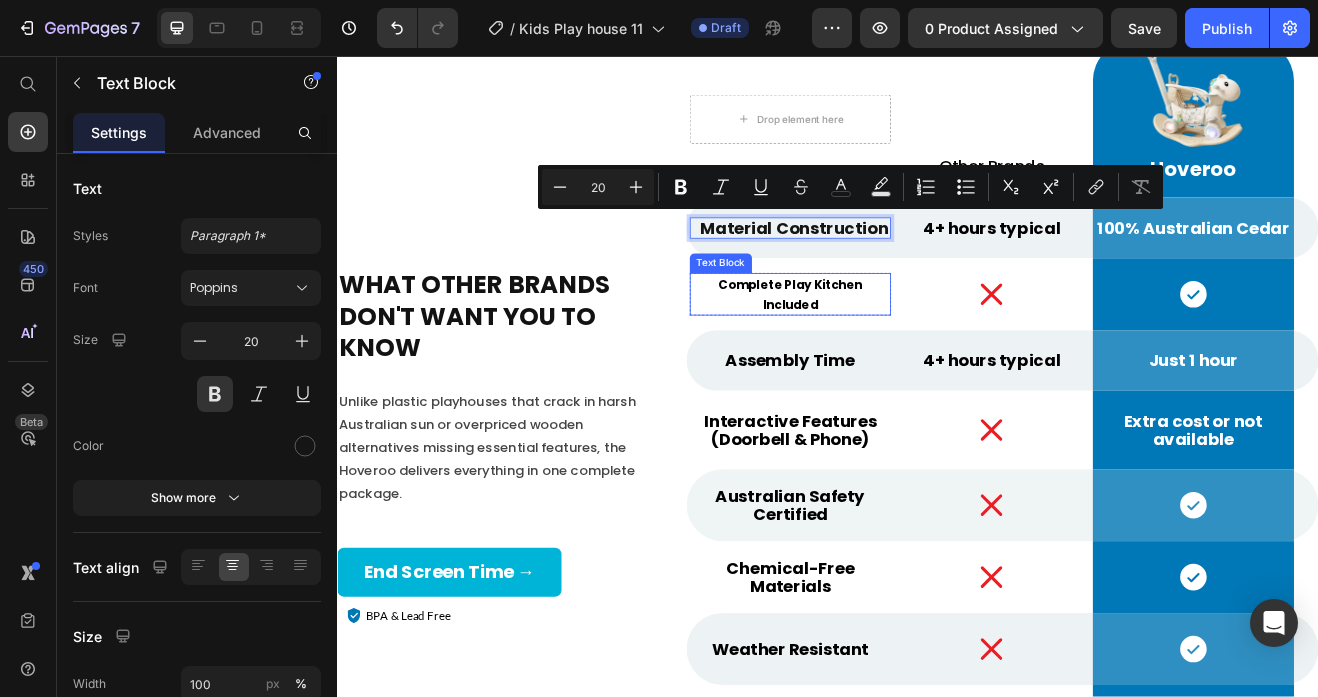 click on "Complete Play Kitchen Included" at bounding box center [890, 349] 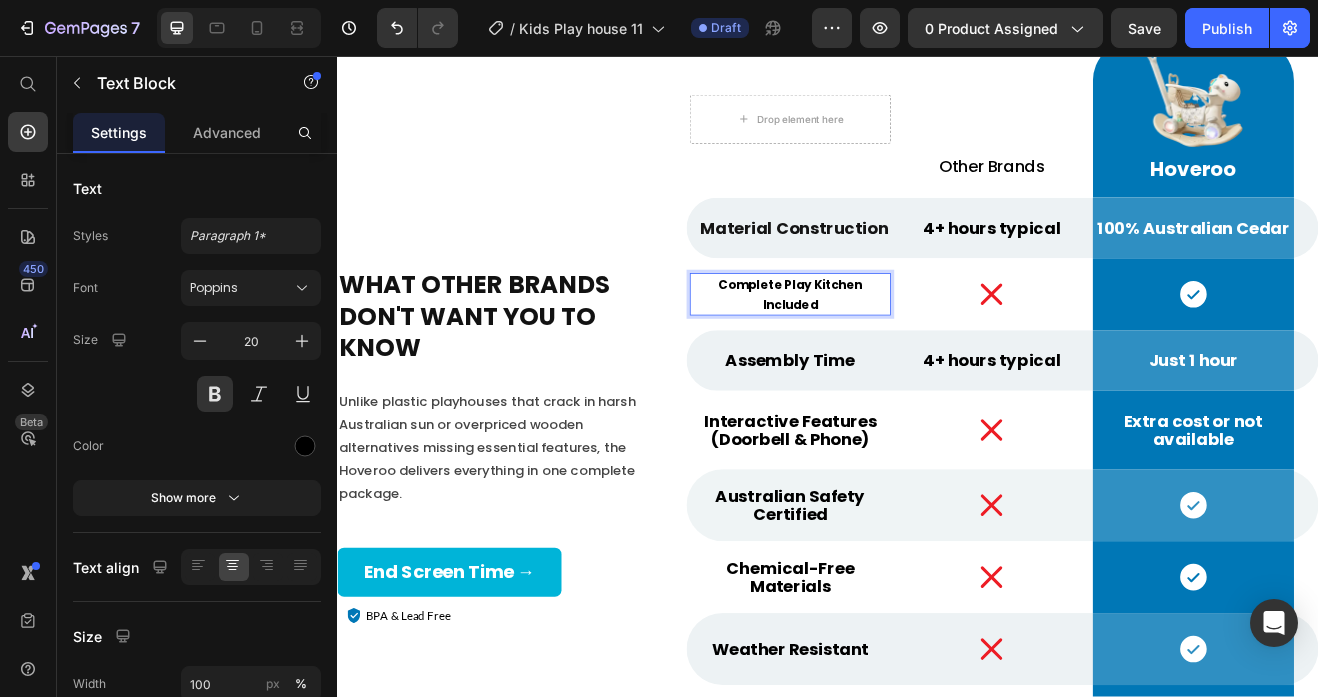 click on "Complete Play Kitchen Included" at bounding box center (890, 349) 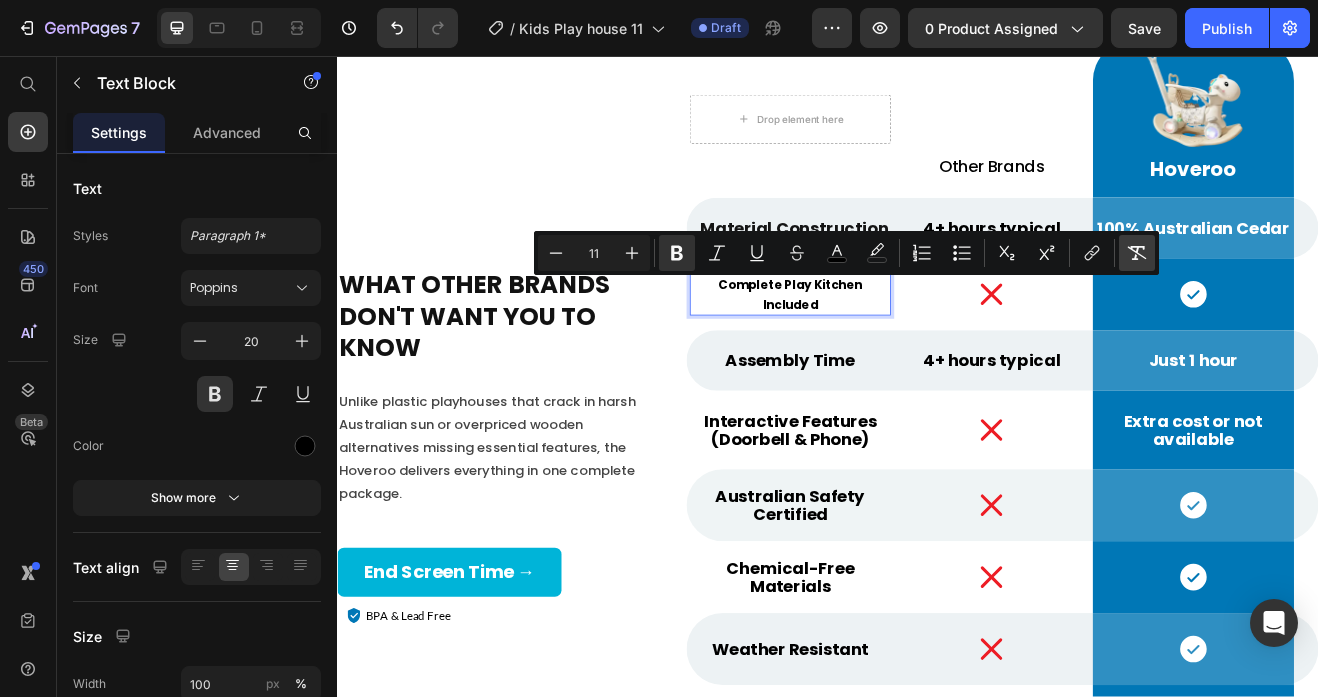 click on "Remove Format" at bounding box center [1137, 253] 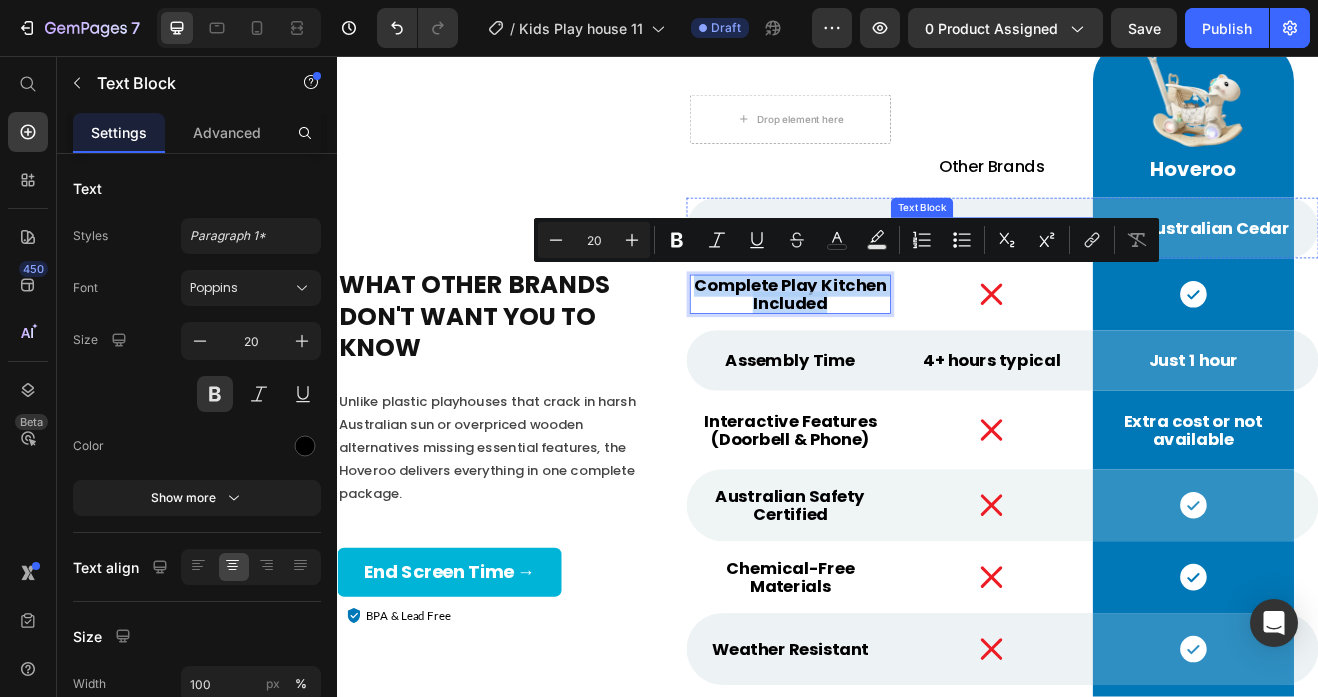 click on "4+ hours typical" at bounding box center (1137, 267) 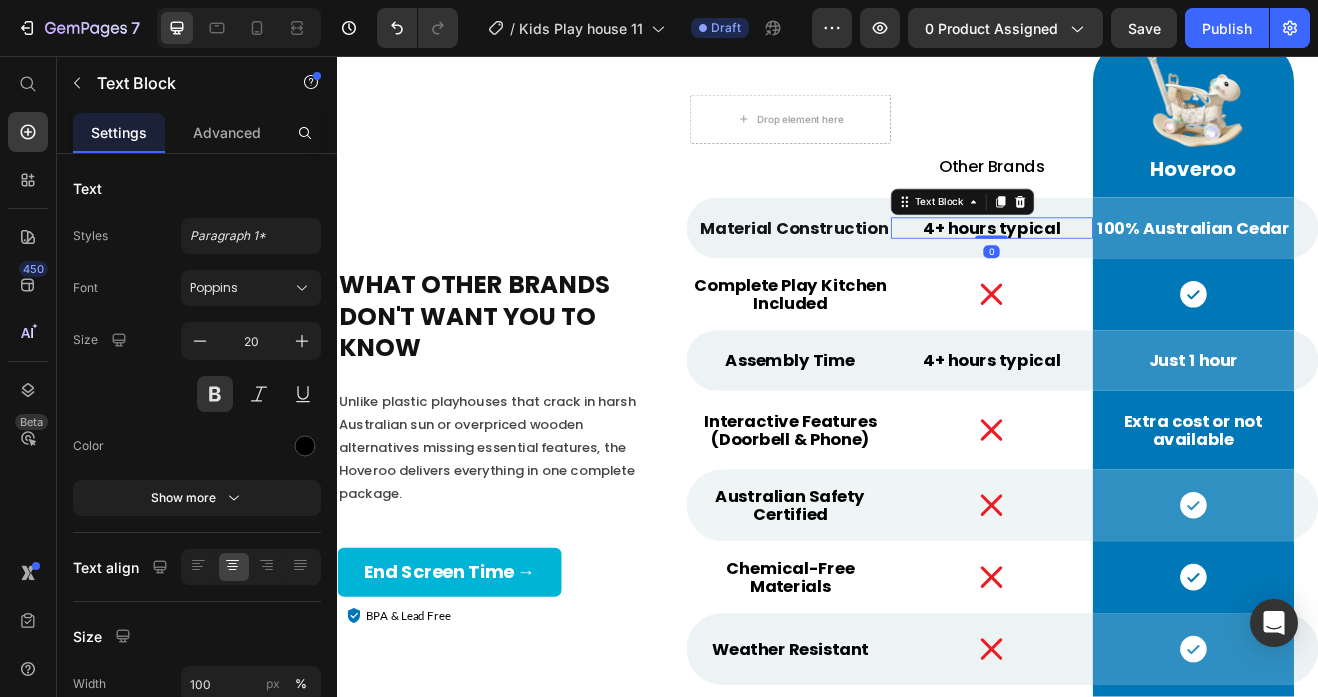 click on "4+ hours typical" at bounding box center (1137, 267) 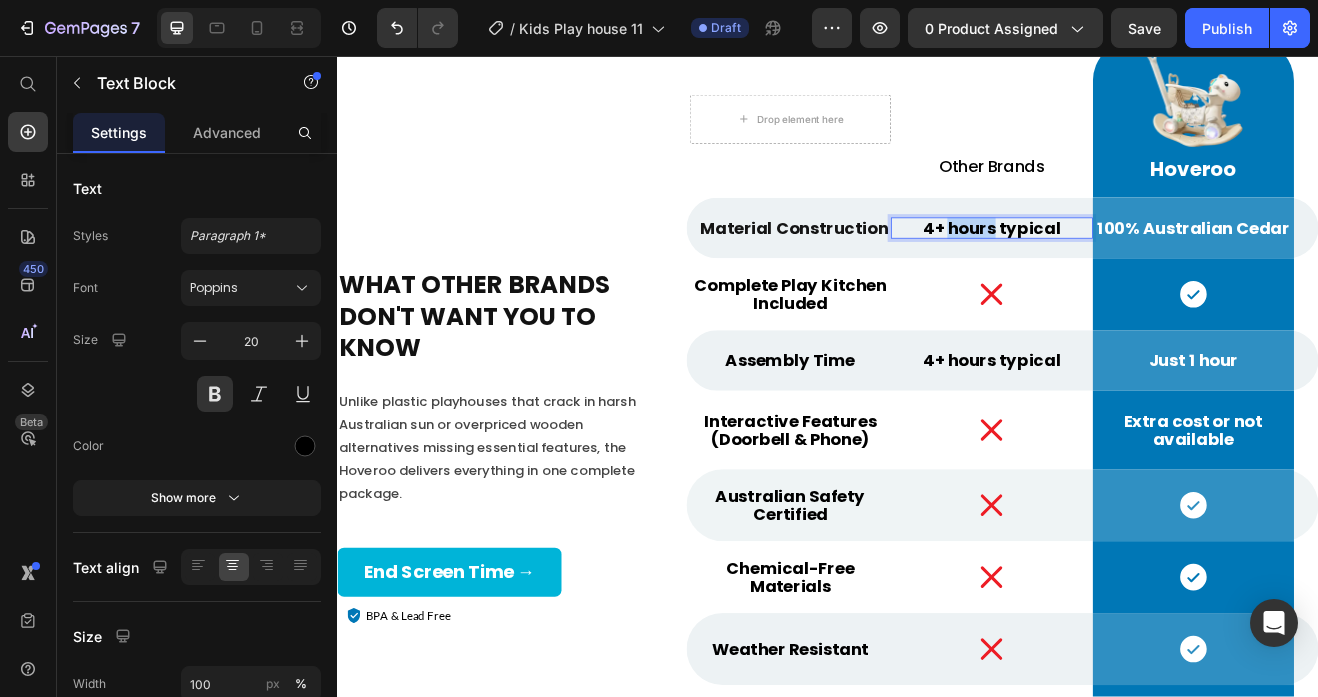 click on "4+ hours typical" at bounding box center (1137, 267) 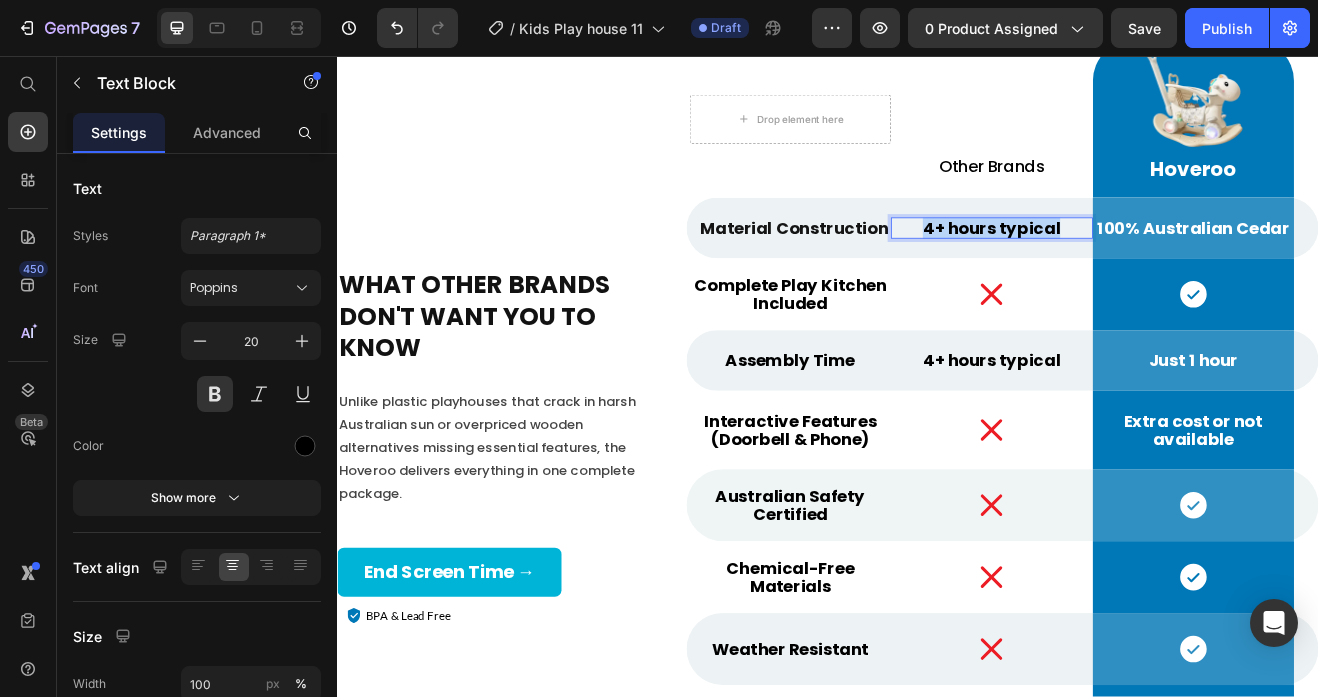 click on "4+ hours typical" at bounding box center [1137, 267] 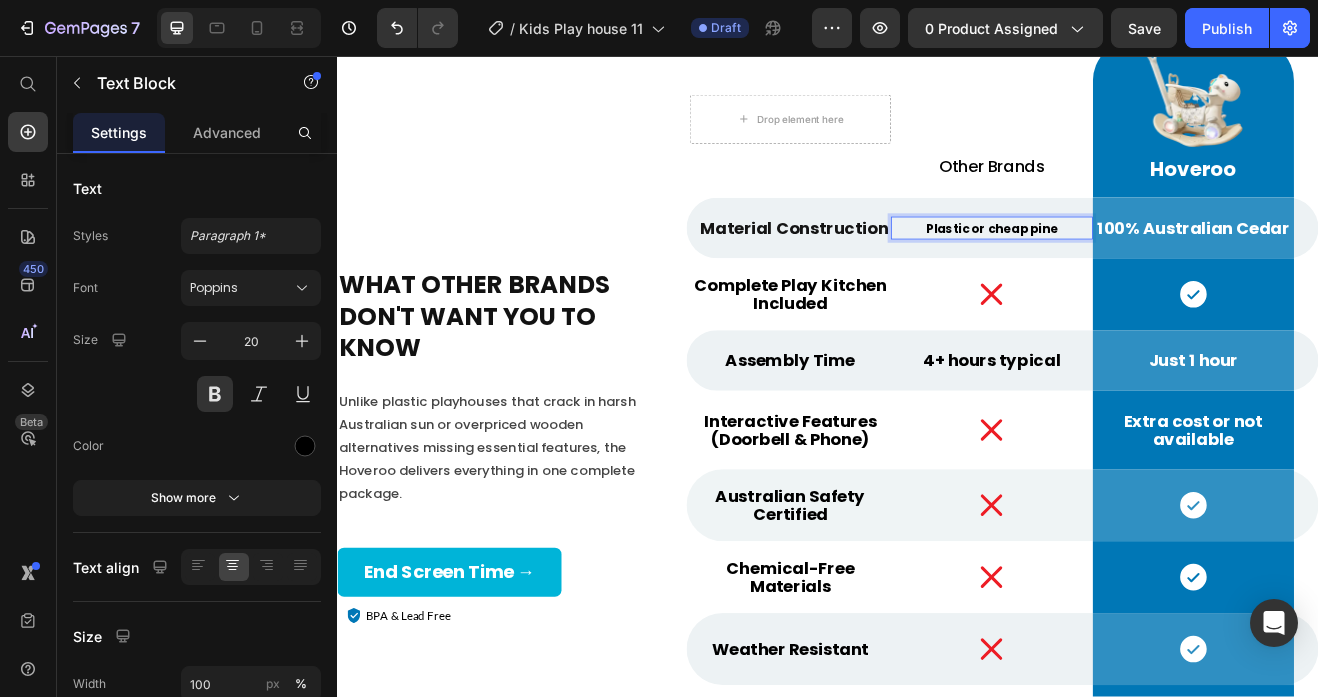 click on "Plastic or cheap pine" at bounding box center (1137, 268) 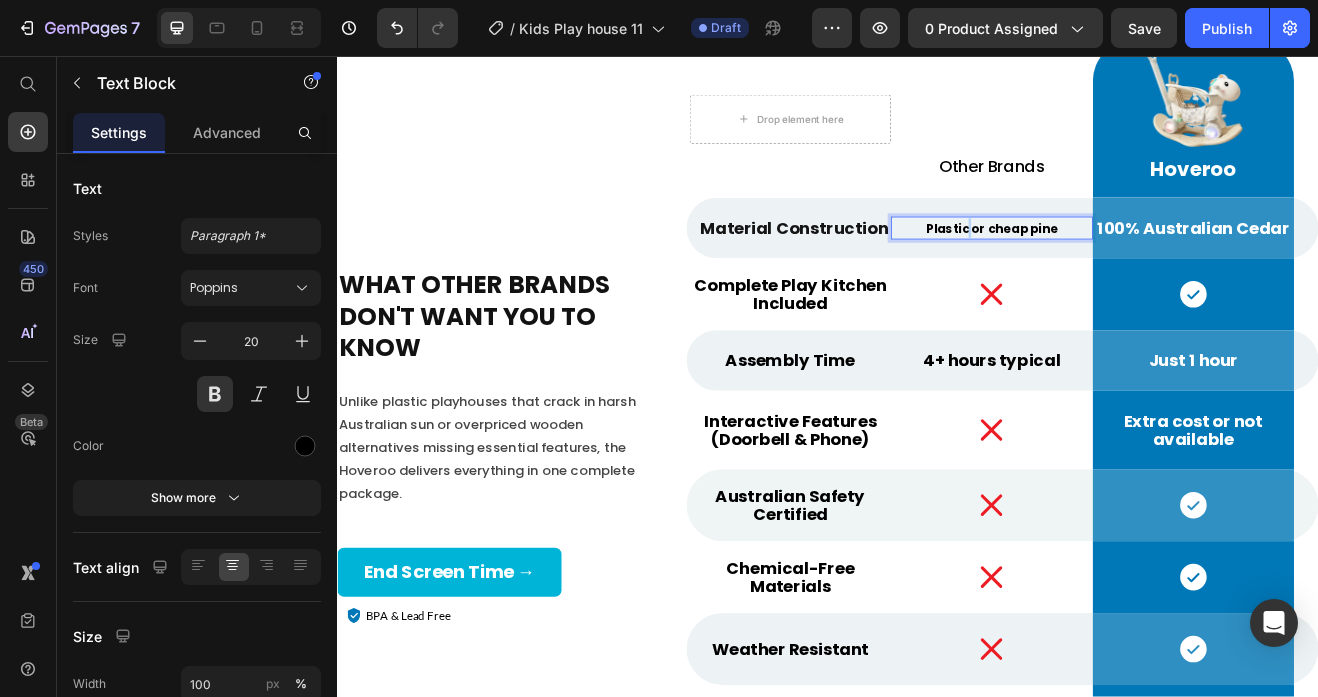 click on "Plastic or cheap pine" at bounding box center [1137, 268] 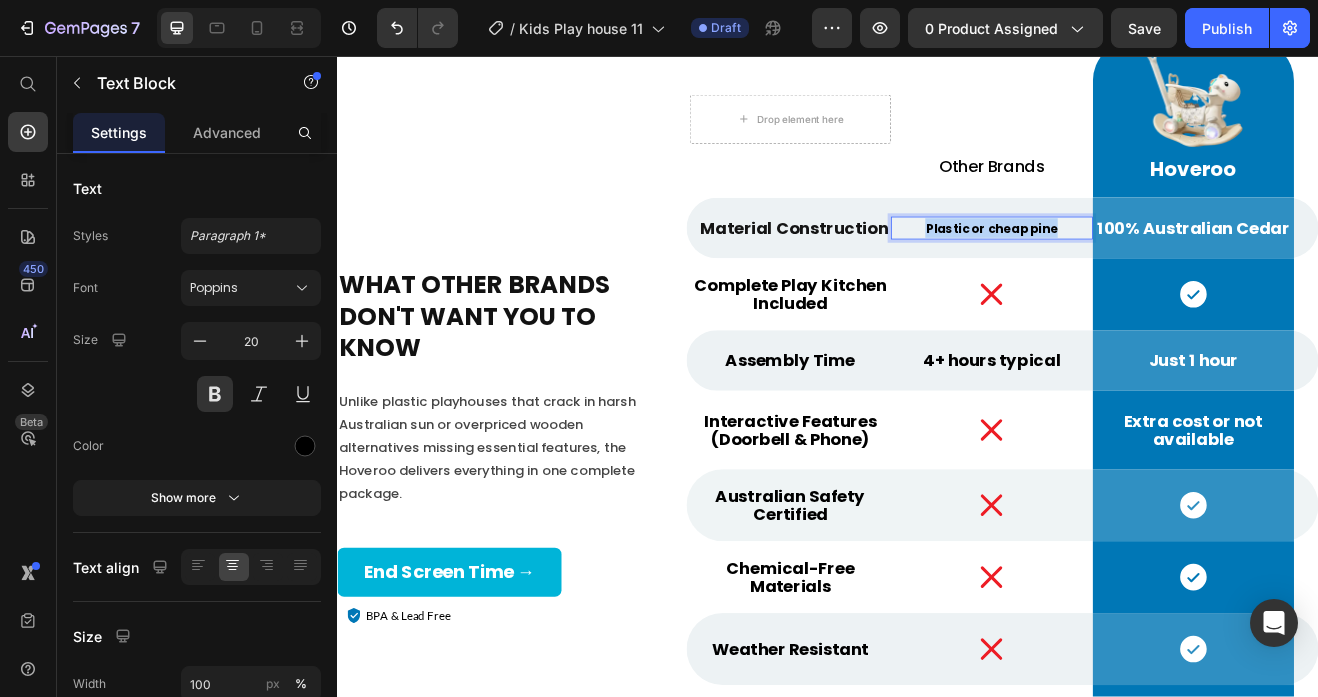 click on "Plastic or cheap pine" at bounding box center [1137, 268] 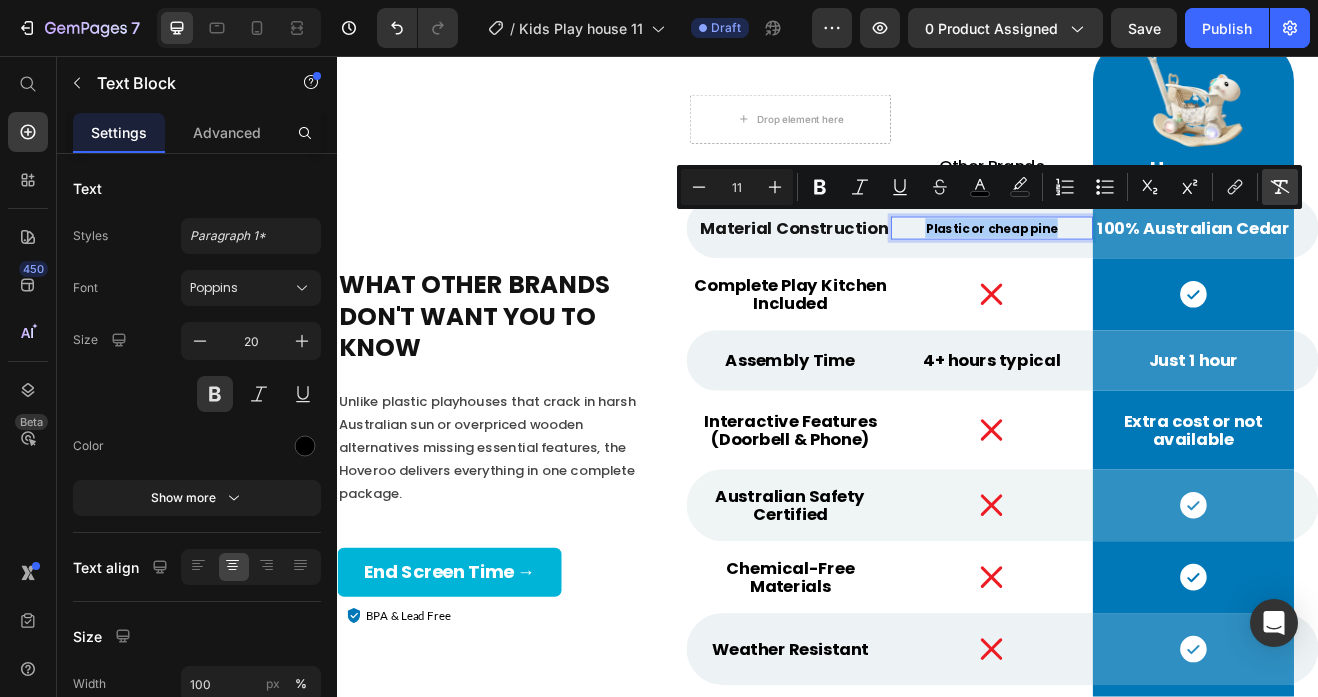 click on "Remove Format" at bounding box center [1280, 187] 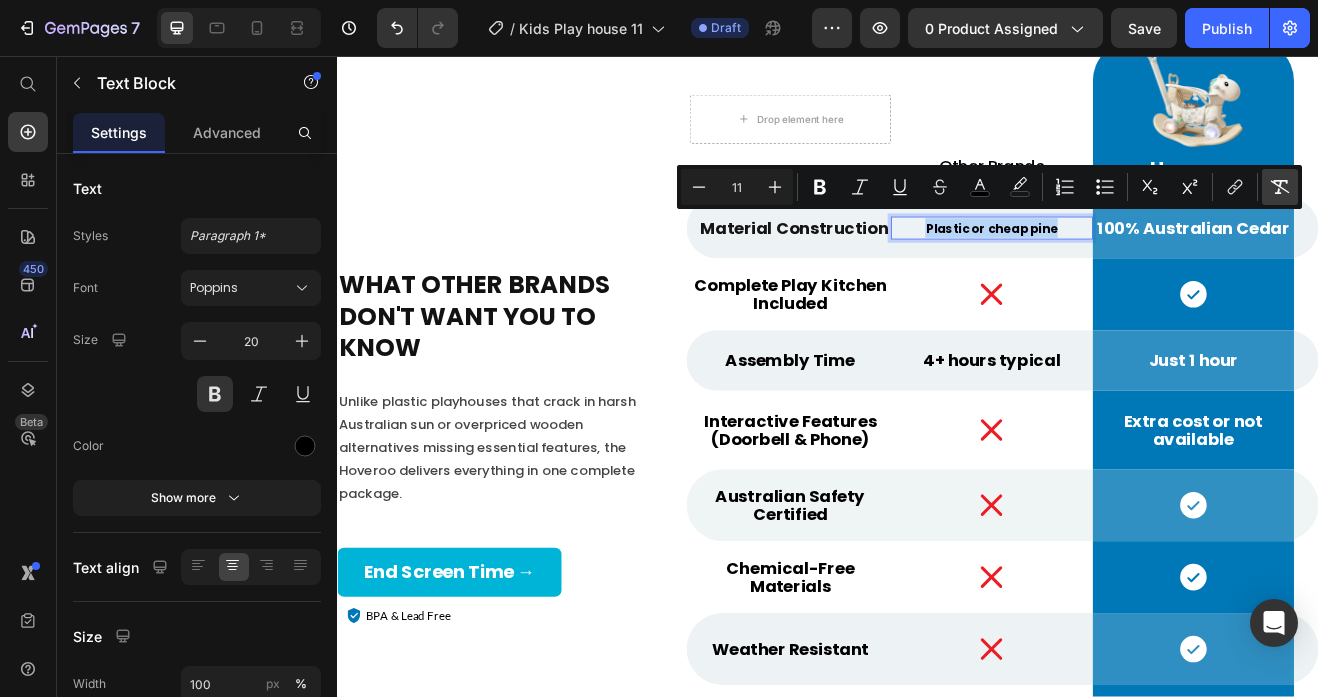 type on "20" 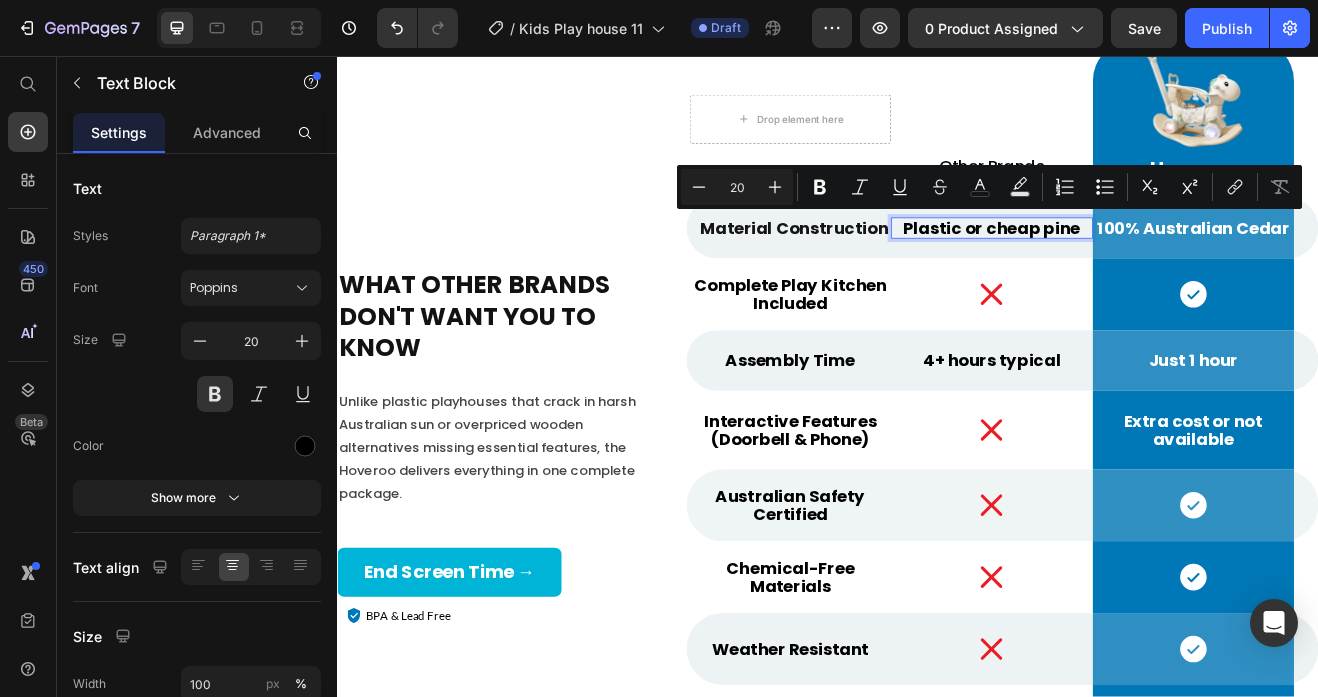 click on "Plastic or cheap pine" at bounding box center [1137, 267] 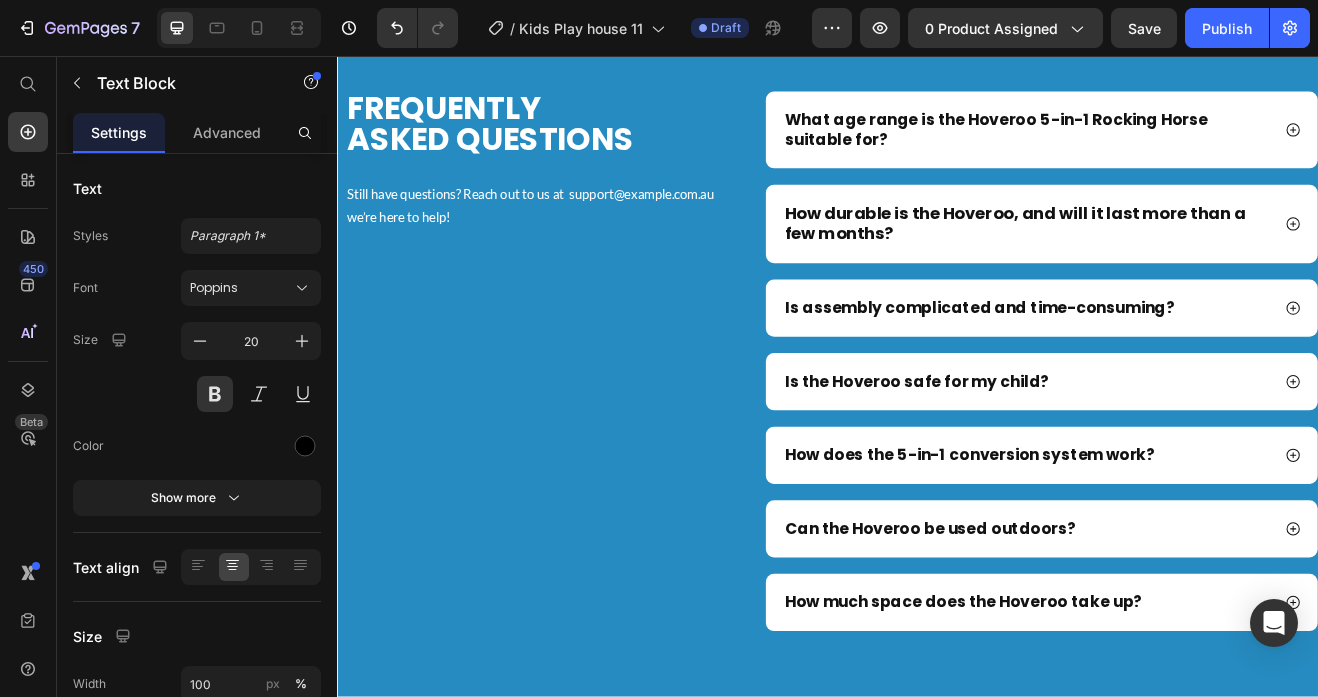 scroll, scrollTop: 8880, scrollLeft: 0, axis: vertical 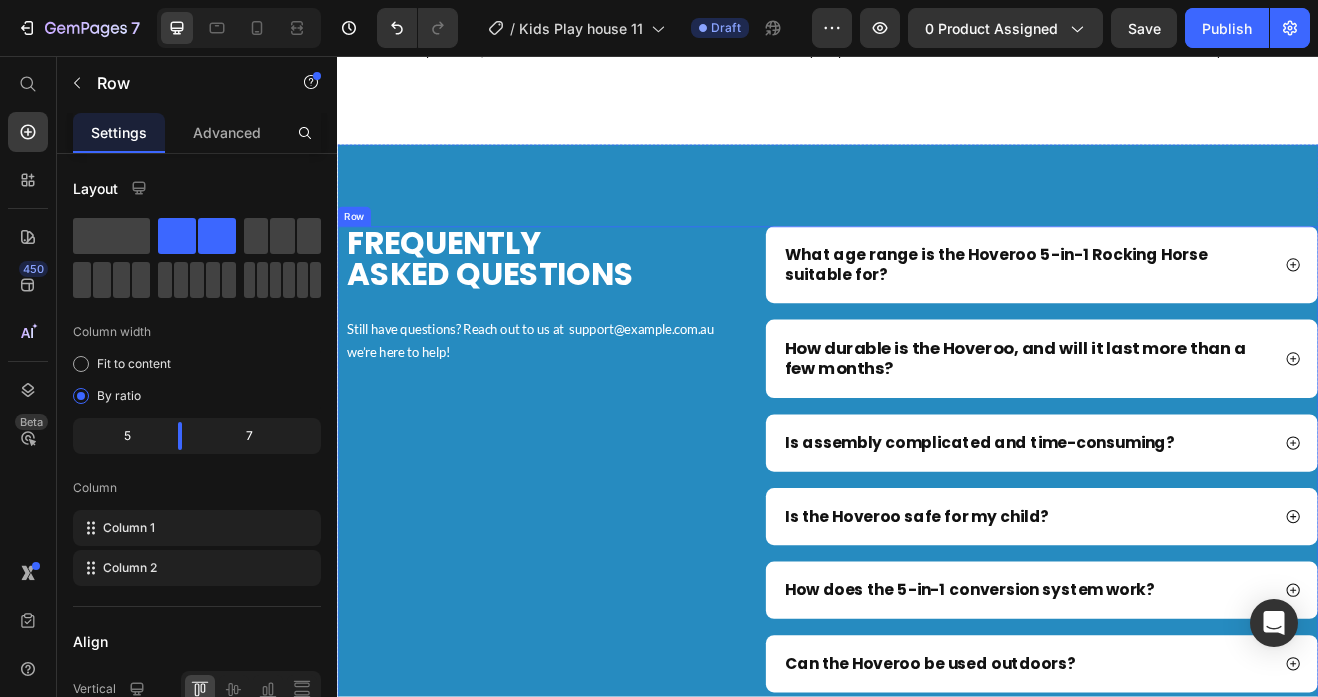 click on "frequently asked questions Heading Still have questions? Reach out to us at support@[DOMAIN].com.au we’re here to help! Text Block Row Row" at bounding box center (578, 595) 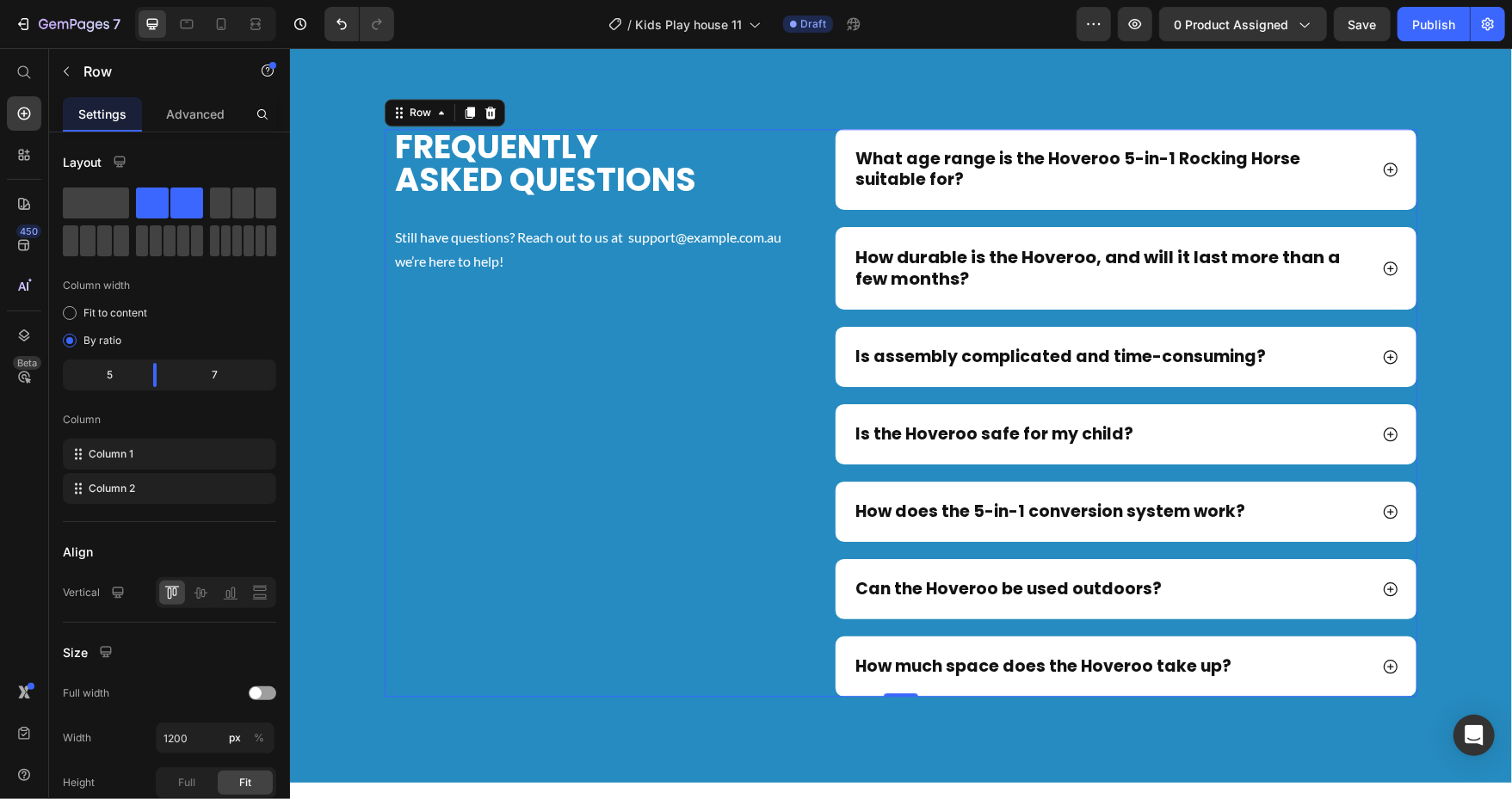 scroll, scrollTop: 7593, scrollLeft: 0, axis: vertical 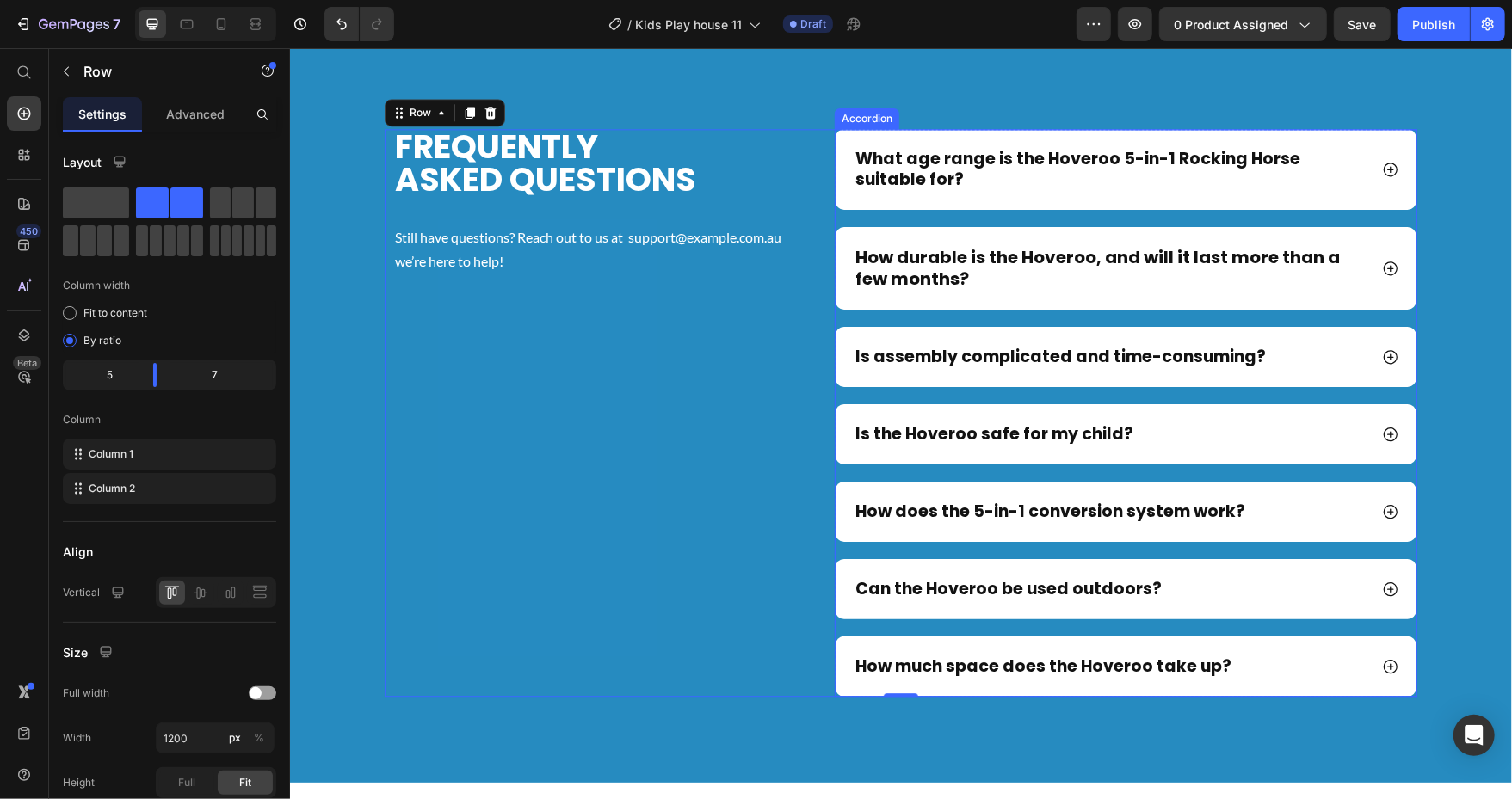 click on "What age range is the Hoveroo 5-in-1 Rocking Horse suitable for?" at bounding box center (1109, 169) 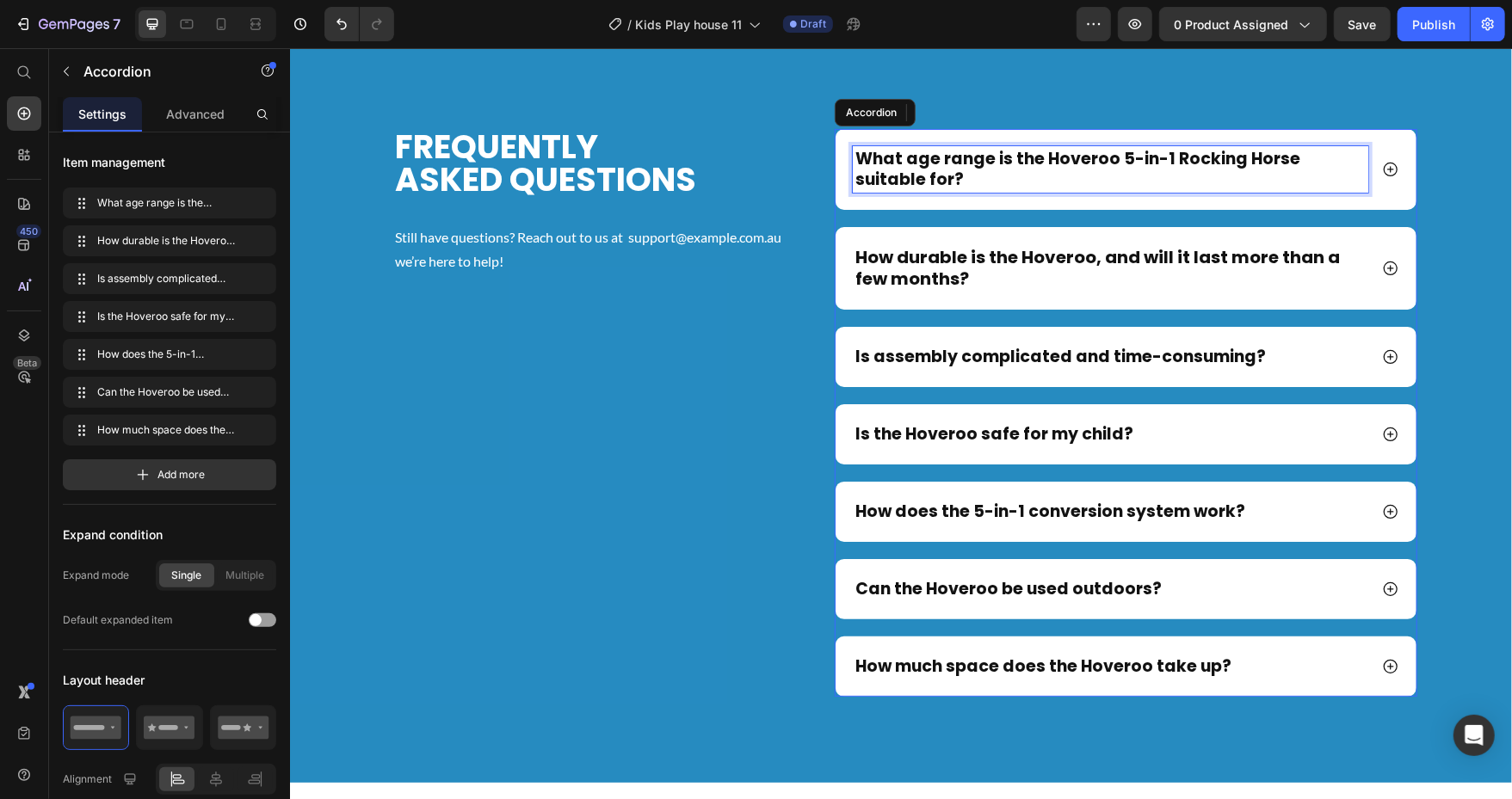 click on "What age range is the Hoveroo 5-in-1 Rocking Horse suitable for?" at bounding box center (1109, 169) 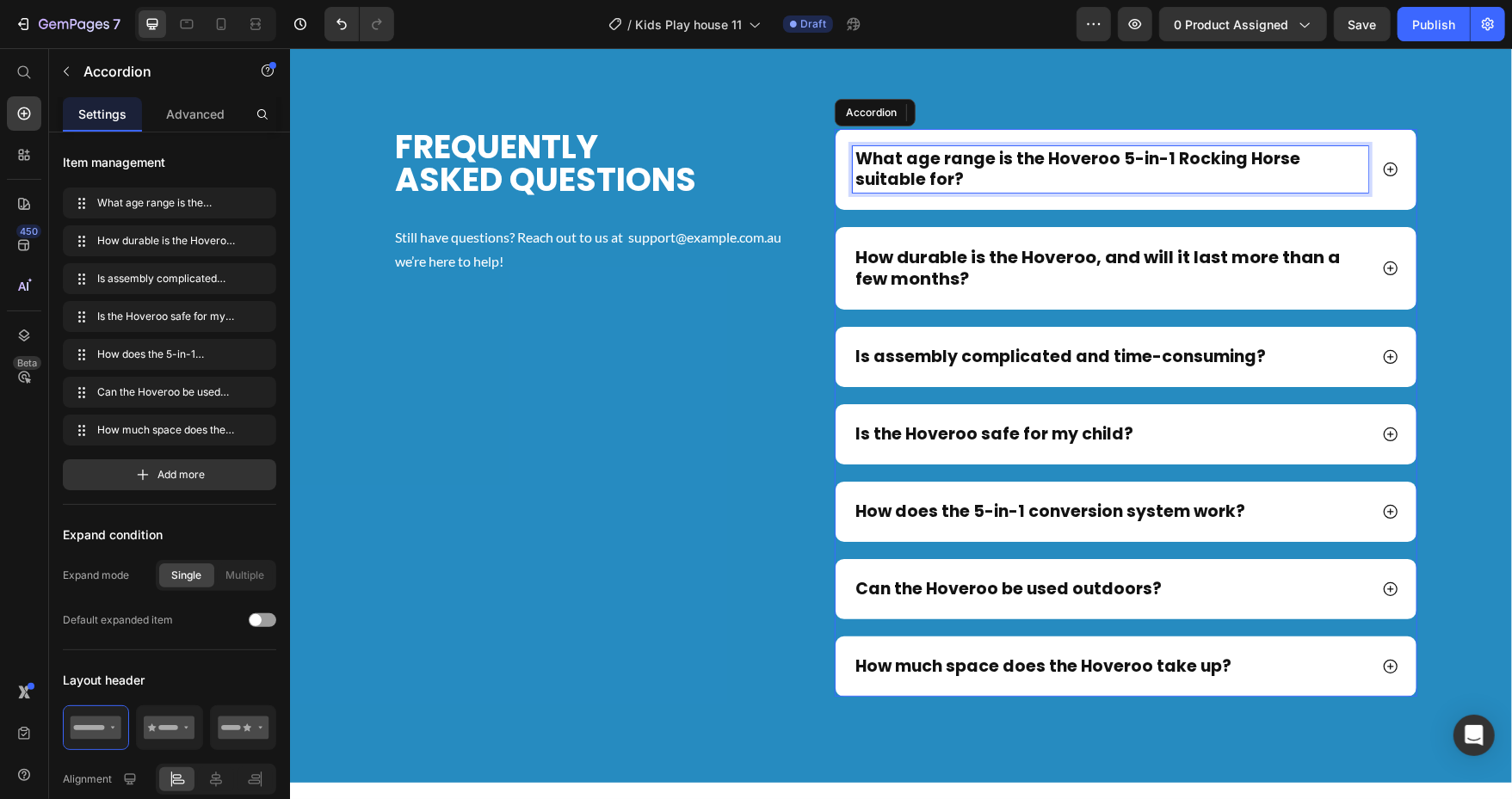 click on "What age range is the Hoveroo 5-in-1 Rocking Horse suitable for?" at bounding box center [1109, 169] 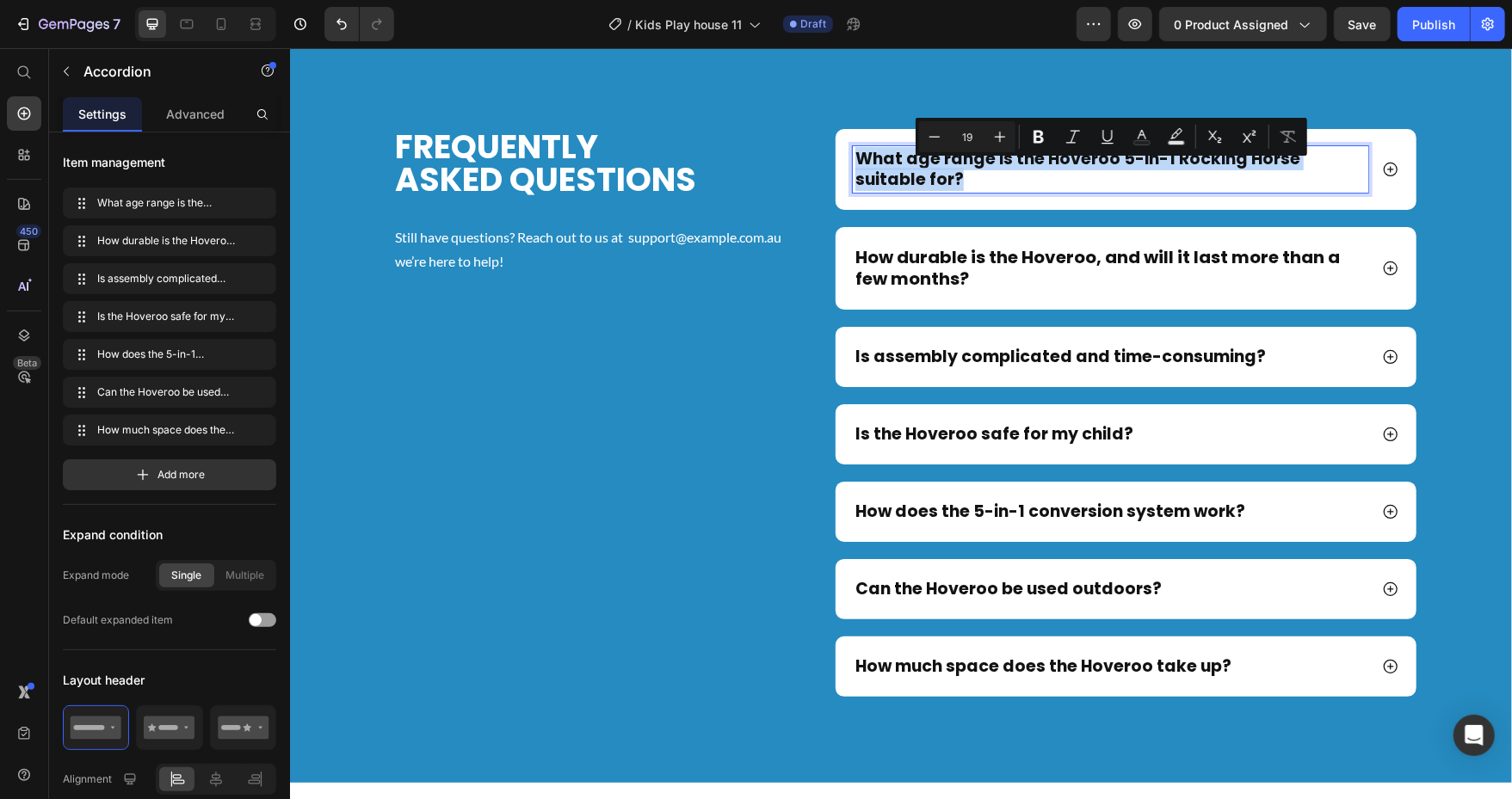 type on "11" 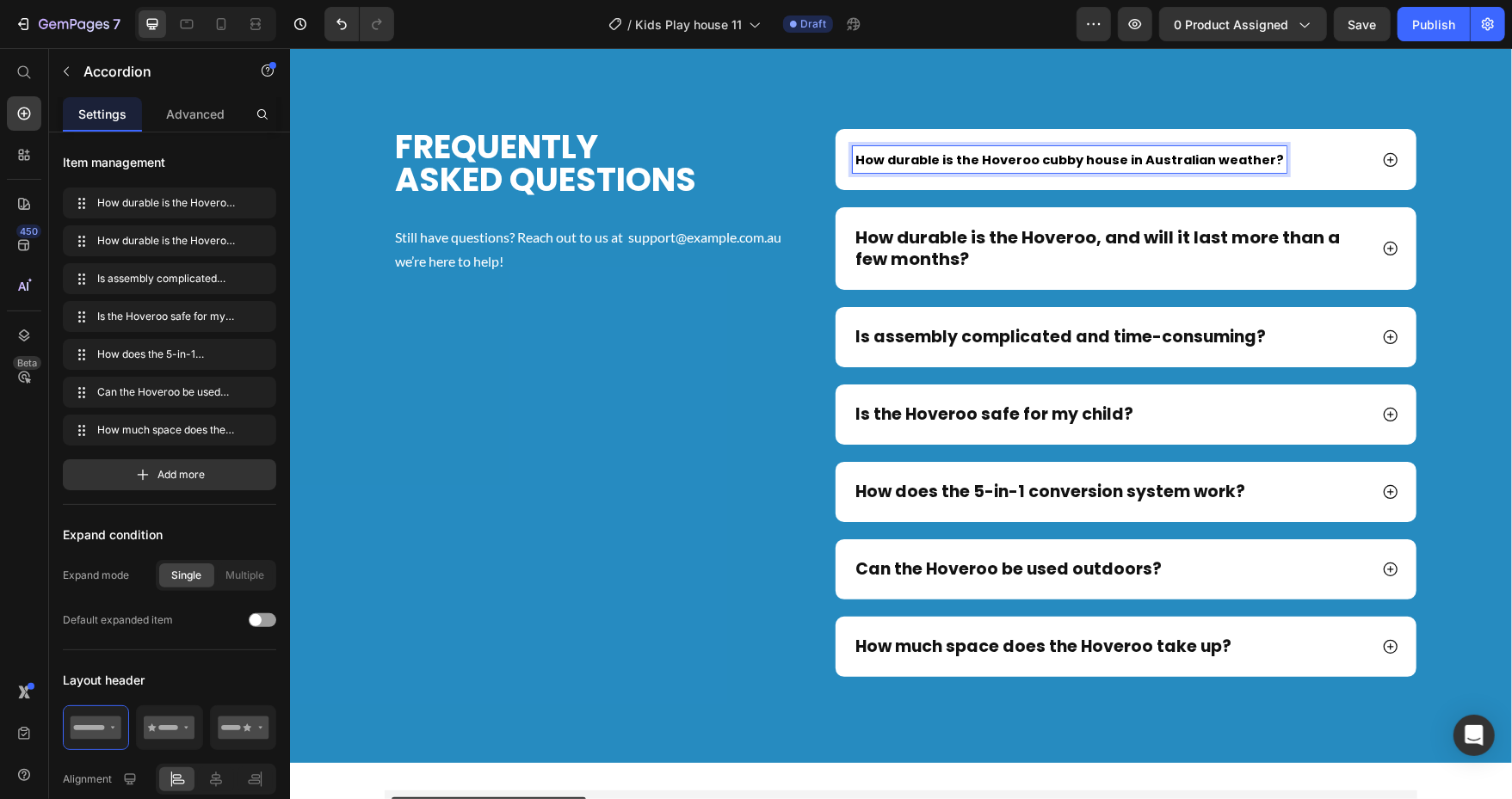 click on "How durable is the Hoveroo cubby house in Australian weather?" at bounding box center [1069, 159] 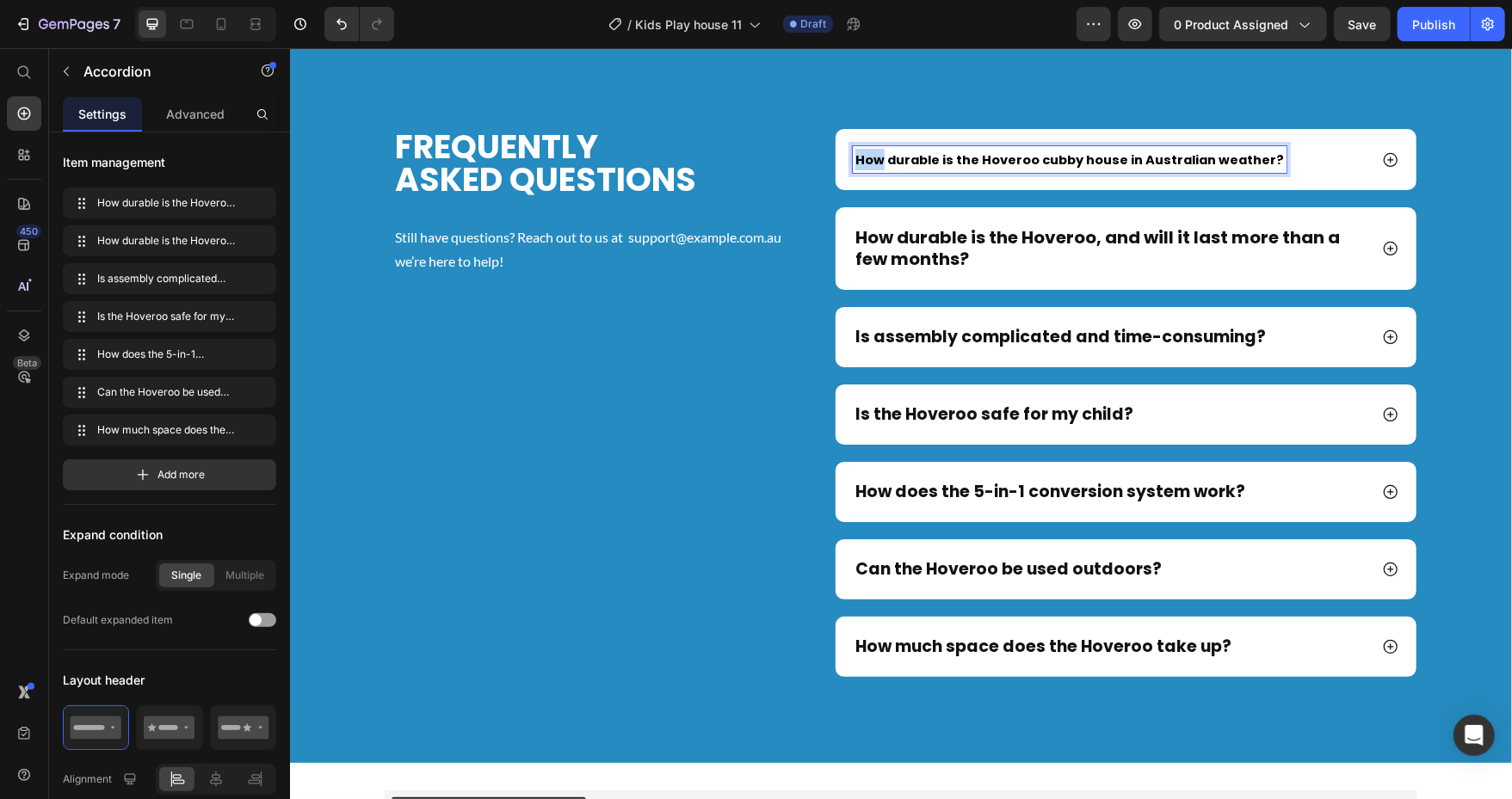 click on "How durable is the Hoveroo cubby house in Australian weather?" at bounding box center [1069, 159] 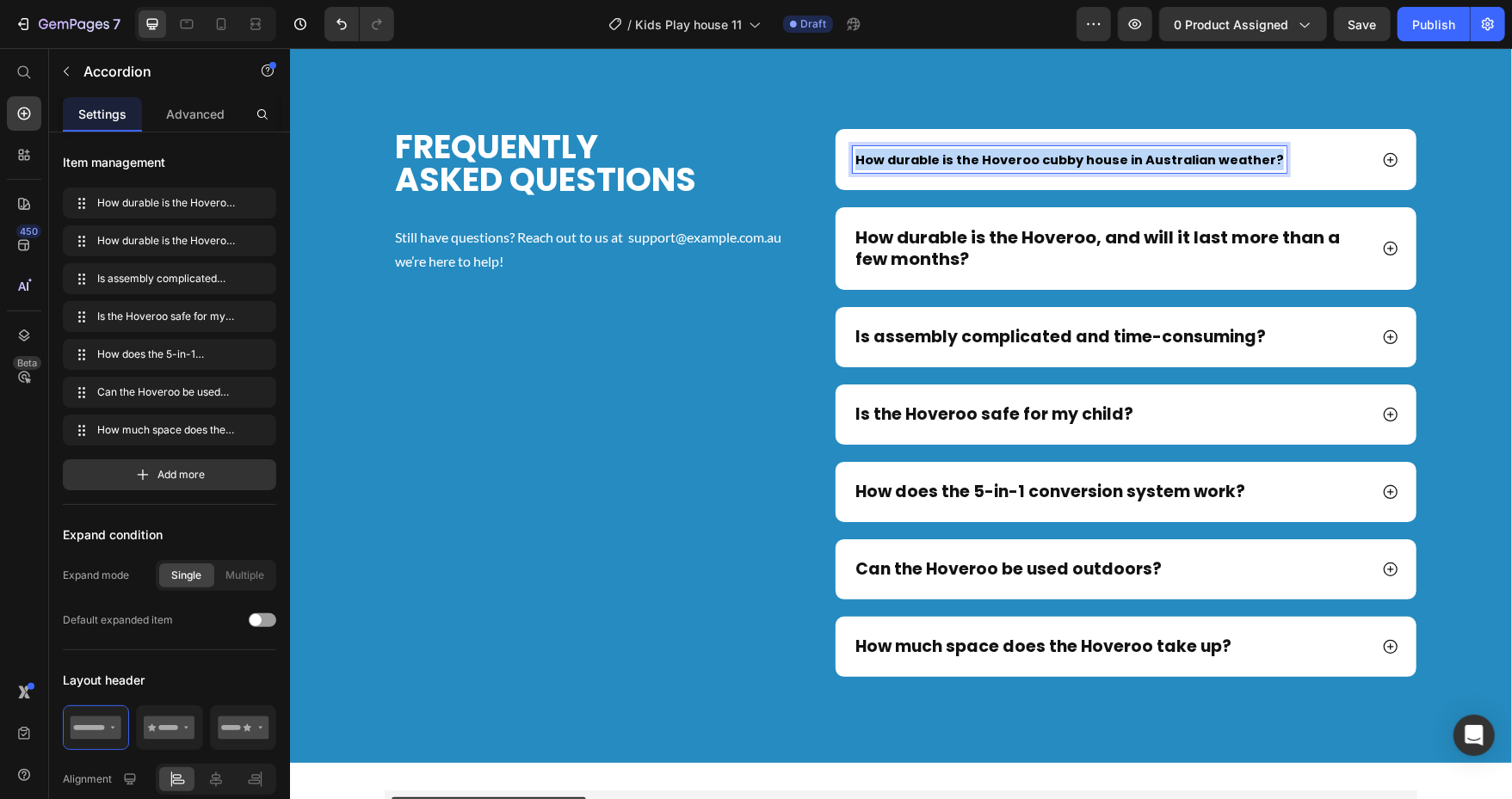 click on "How durable is the Hoveroo cubby house in Australian weather?" at bounding box center [1069, 159] 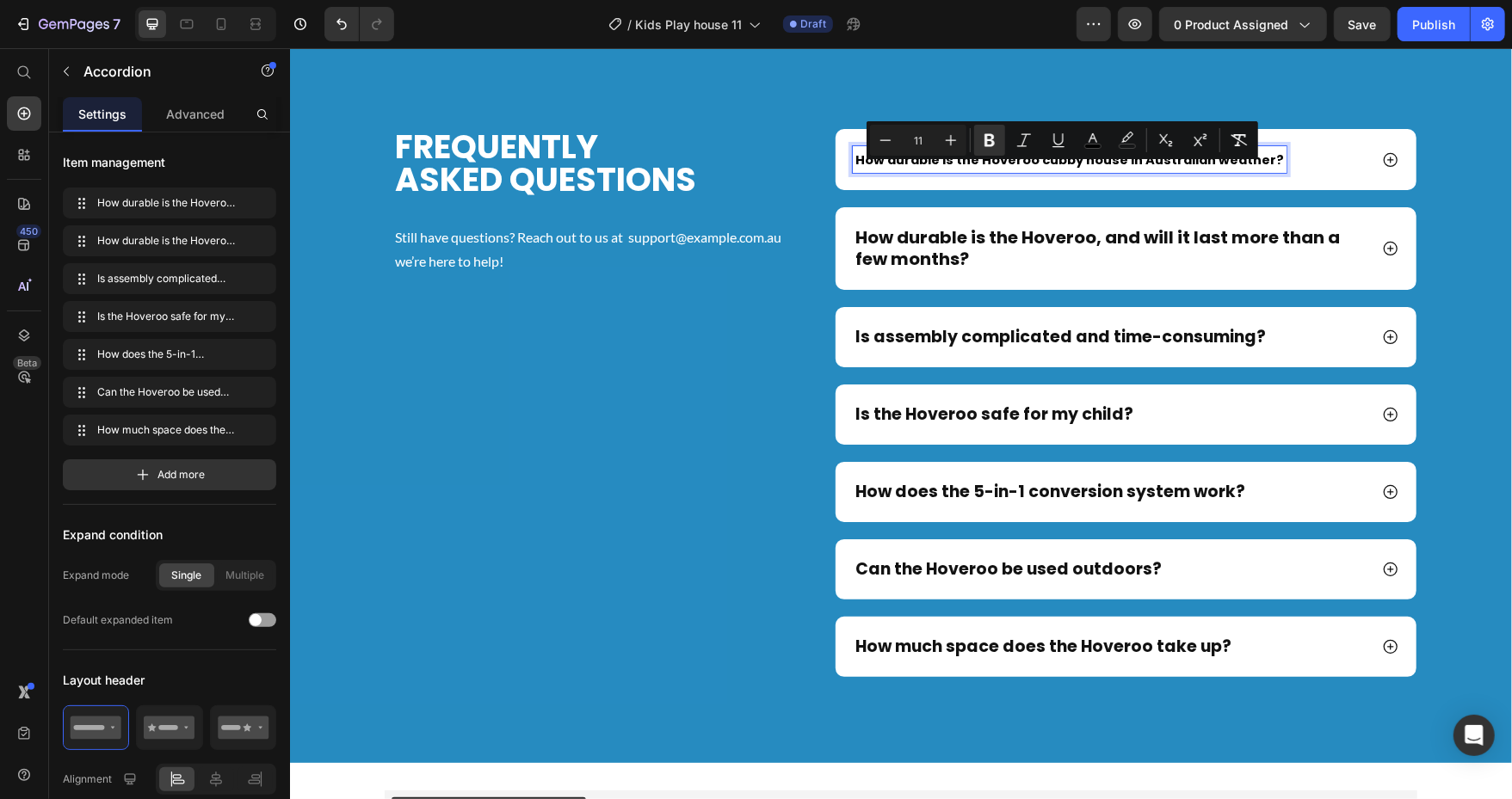 click 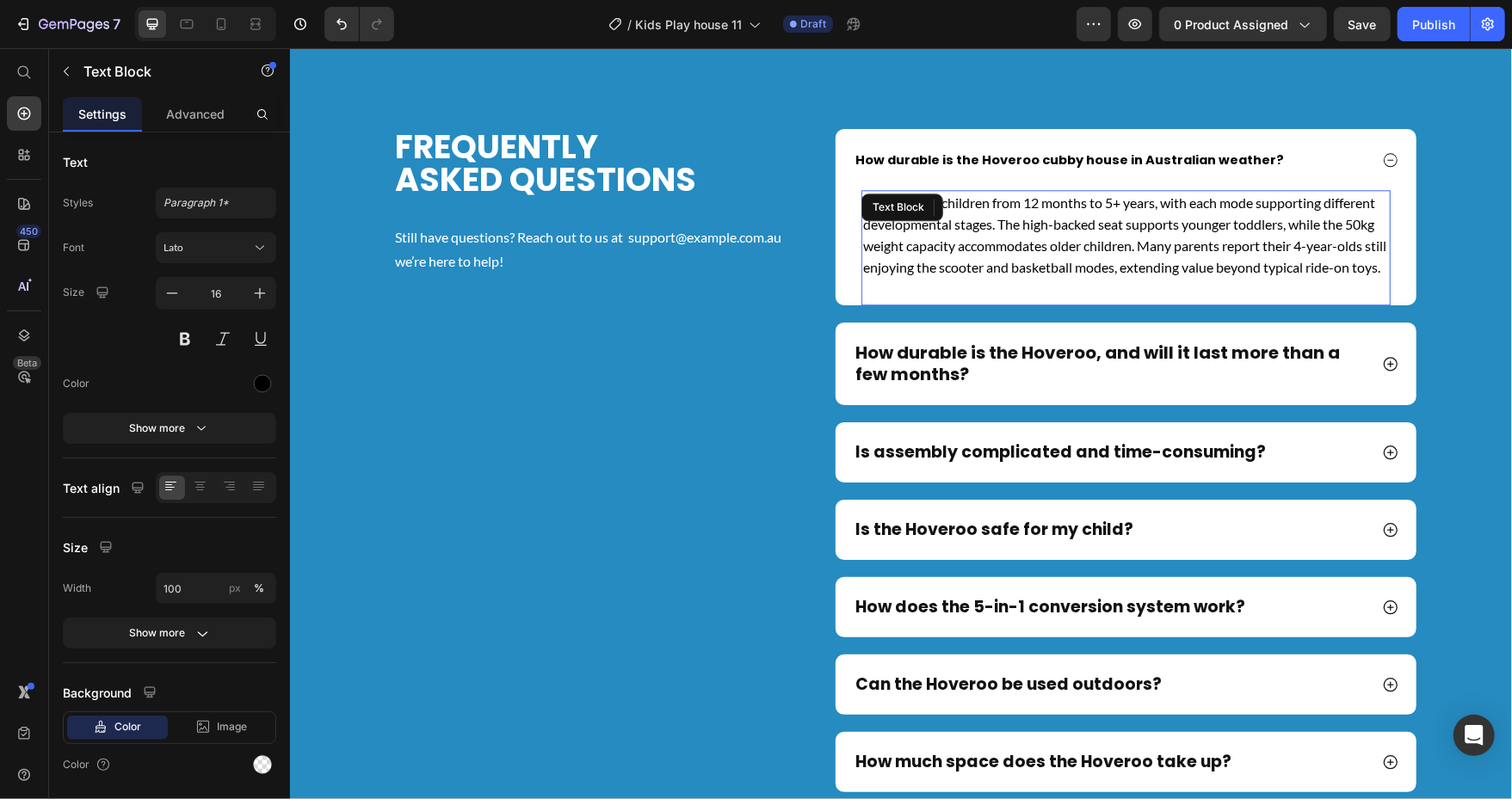 click on "Designed for children from 12 months to 5+ years, with each mode supporting different developmental stages. The high-backed seat supports younger toddlers, while the 50kg weight capacity accommodates older children. Many parents report their 4-year-olds still enjoying the scooter and basketball modes, extending value beyond typical ride-on toys." at bounding box center [1125, 234] 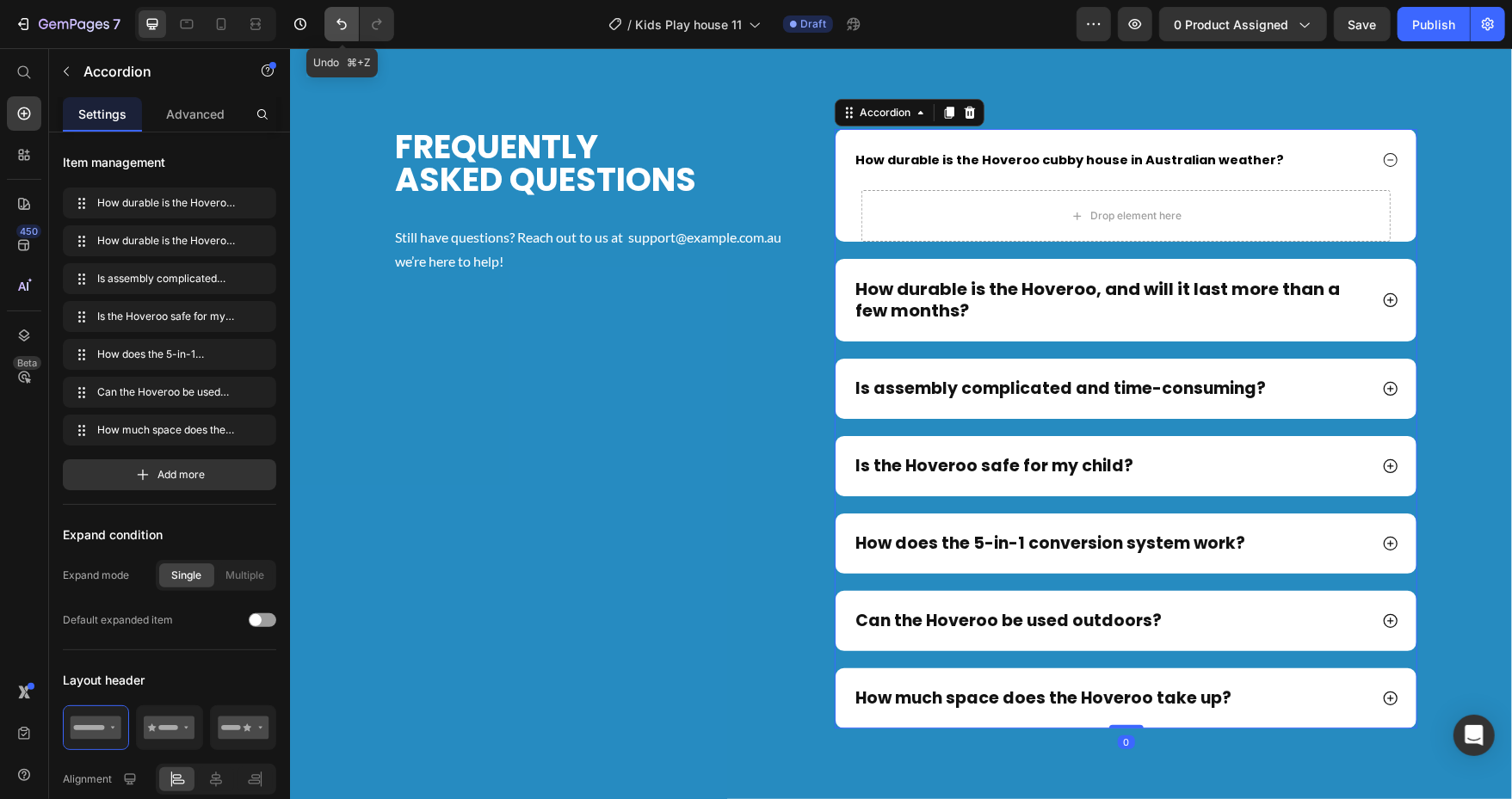 click 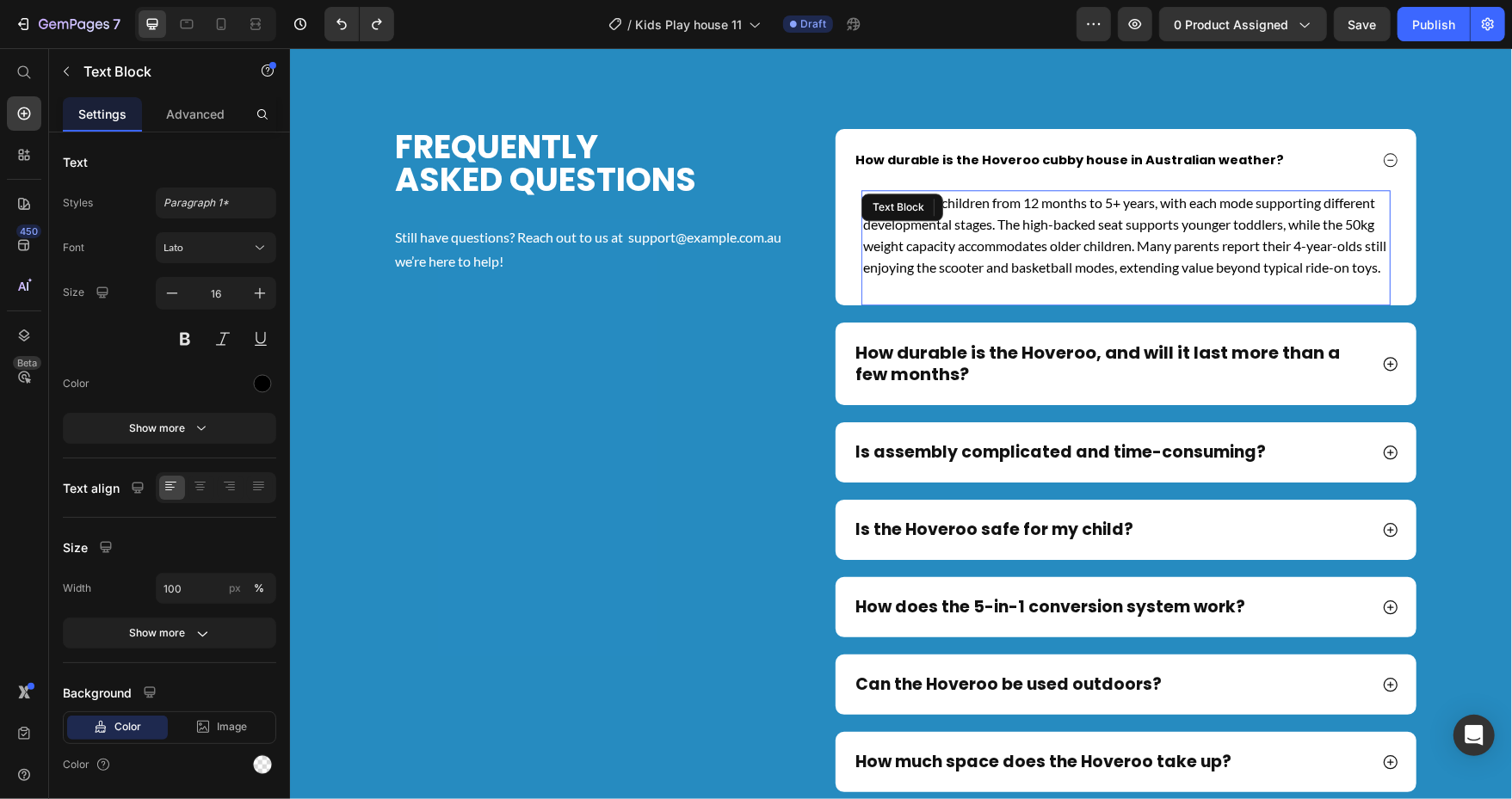 click on "Designed for children from 12 months to 5+ years, with each mode supporting different developmental stages. The high-backed seat supports younger toddlers, while the 50kg weight capacity accommodates older children. Many parents report their 4-year-olds still enjoying the scooter and basketball modes, extending value beyond typical ride-on toys." at bounding box center (1125, 234) 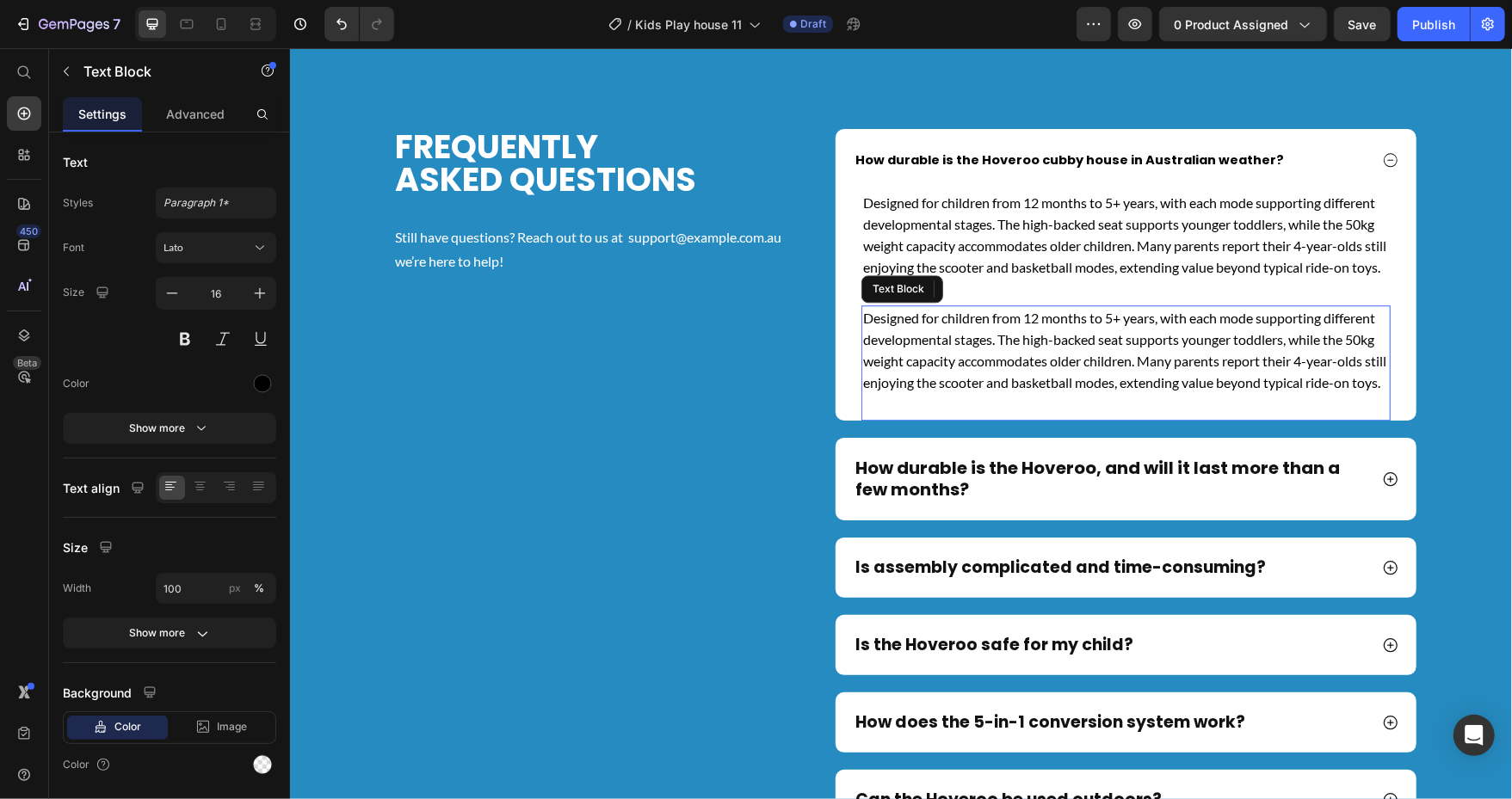 click on "Designed for children from 12 months to 5+ years, with each mode supporting different developmental stages. The high-backed seat supports younger toddlers, while the 50kg weight capacity accommodates older children. Many parents report their 4-year-olds still enjoying the scooter and basketball modes, extending value beyond typical ride-on toys. Text Block 0" at bounding box center [1125, 247] 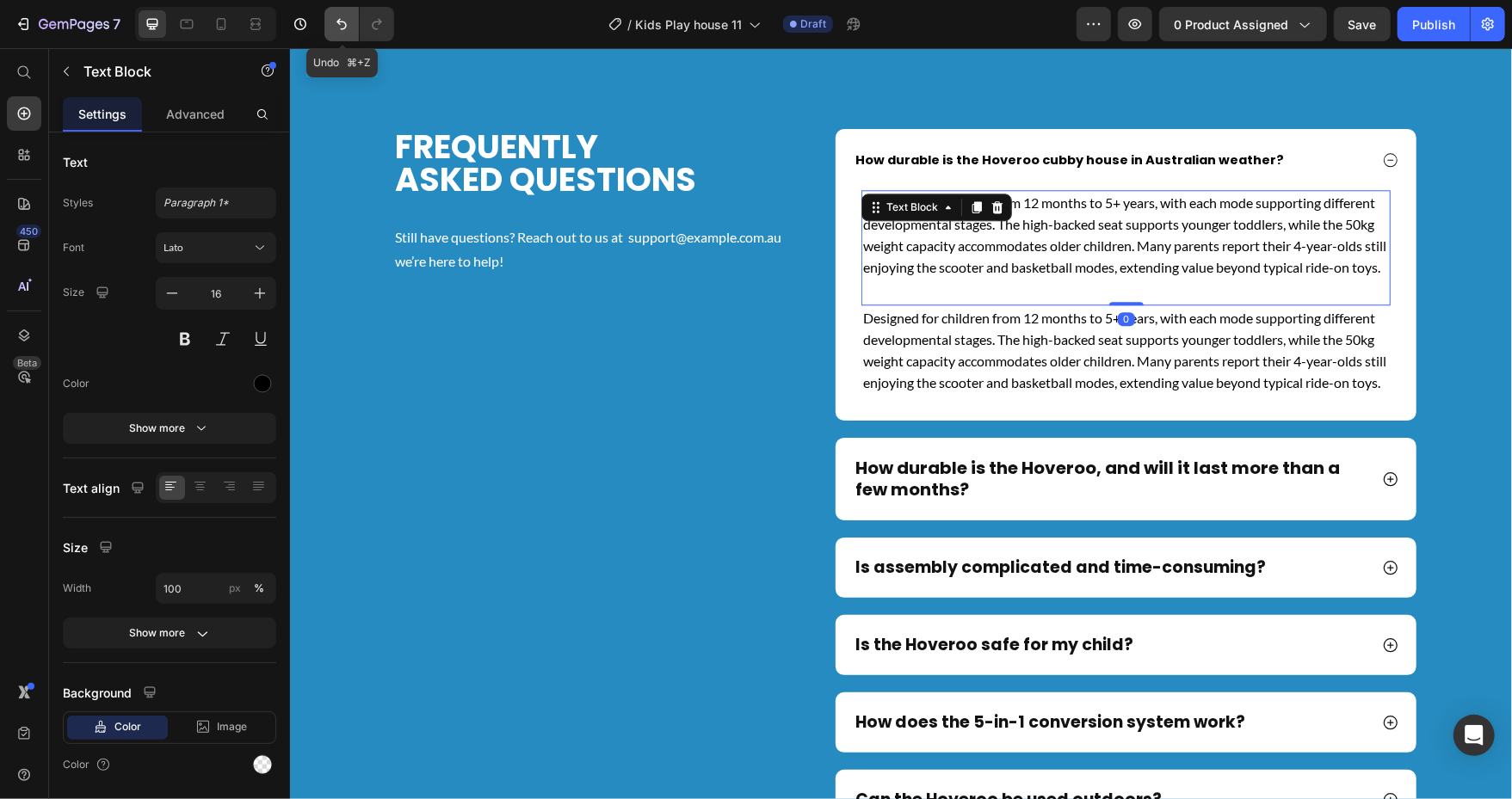 click 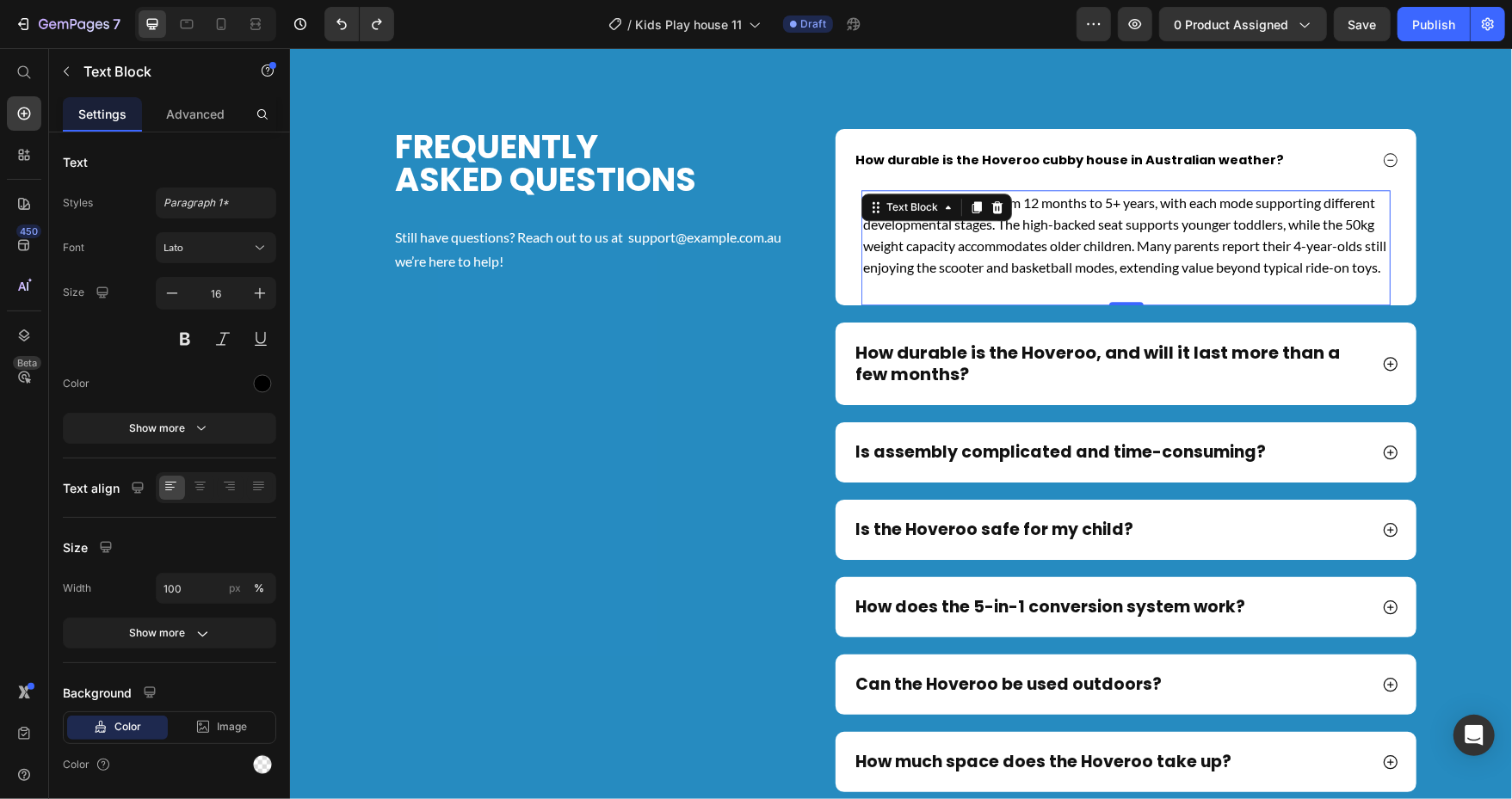 click on "Designed for children from 12 months to 5+ years, with each mode supporting different developmental stages. The high-backed seat supports younger toddlers, while the 50kg weight capacity accommodates older children. Many parents report their 4-year-olds still enjoying the scooter and basketball modes, extending value beyond typical ride-on toys." at bounding box center [1125, 234] 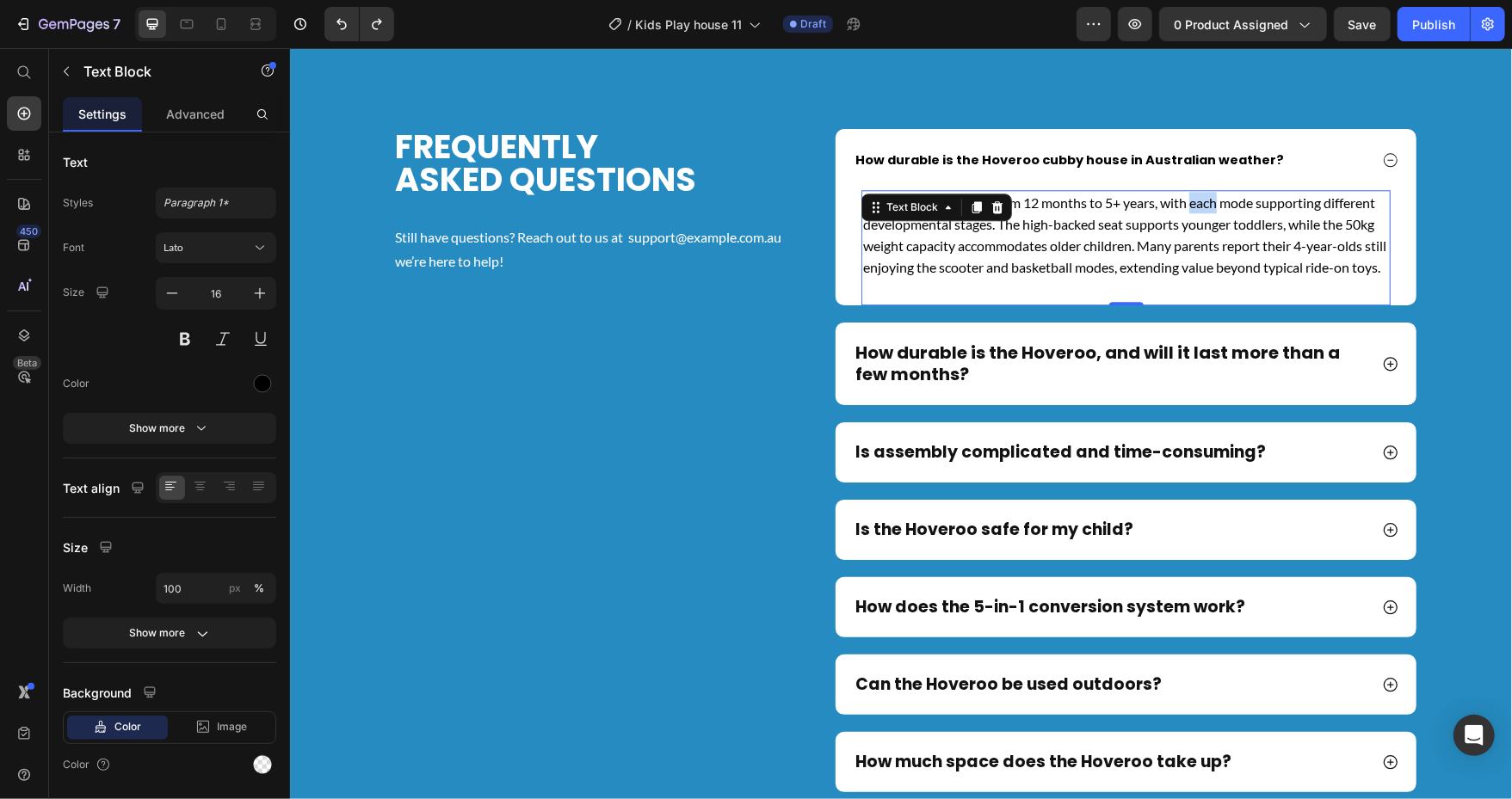 click on "Designed for children from 12 months to 5+ years, with each mode supporting different developmental stages. The high-backed seat supports younger toddlers, while the 50kg weight capacity accommodates older children. Many parents report their 4-year-olds still enjoying the scooter and basketball modes, extending value beyond typical ride-on toys." at bounding box center [1125, 234] 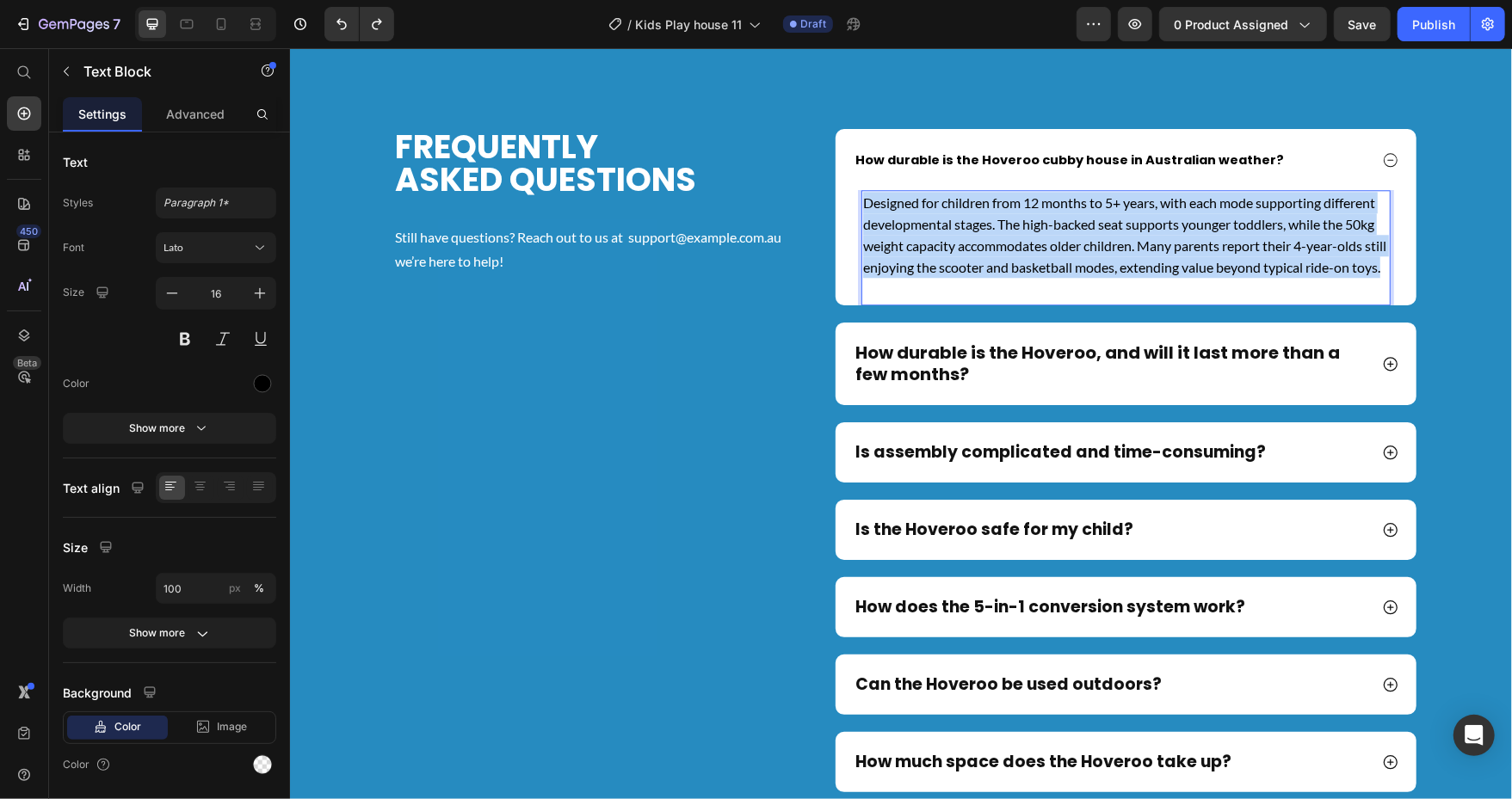 click on "Designed for children from 12 months to 5+ years, with each mode supporting different developmental stages. The high-backed seat supports younger toddlers, while the 50kg weight capacity accommodates older children. Many parents report their 4-year-olds still enjoying the scooter and basketball modes, extending value beyond typical ride-on toys." at bounding box center (1125, 234) 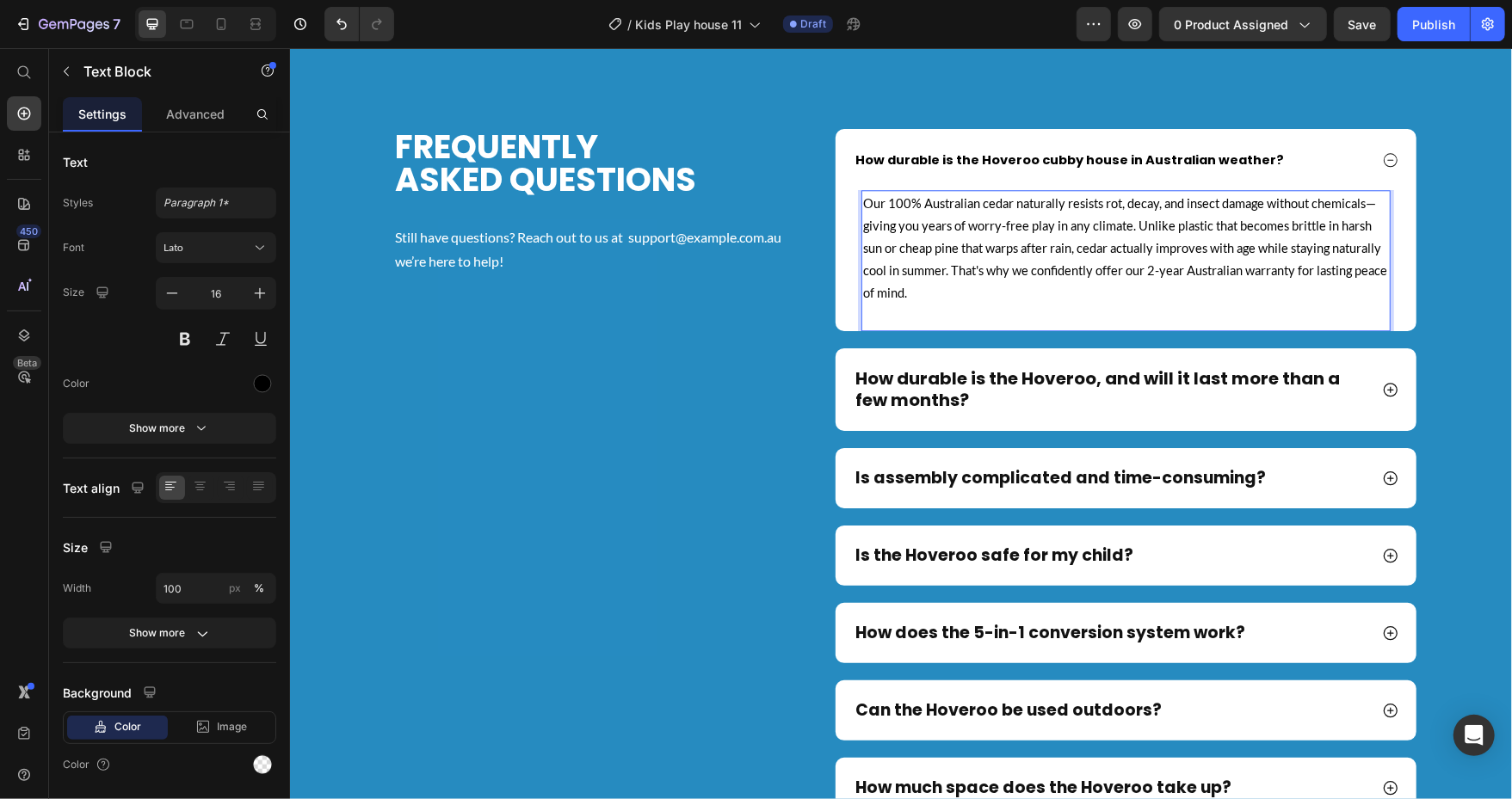 click on "Our 100% Australian cedar naturally resists rot, decay, and insect damage without chemicals—giving you years of worry-free play in any climate. Unlike plastic that becomes brittle in harsh sun or cheap pine that warps after rain, cedar actually improves with age while staying naturally cool in summer. That's why we confidently offer our 2-year Australian warranty for lasting peace of mind." at bounding box center [1124, 247] 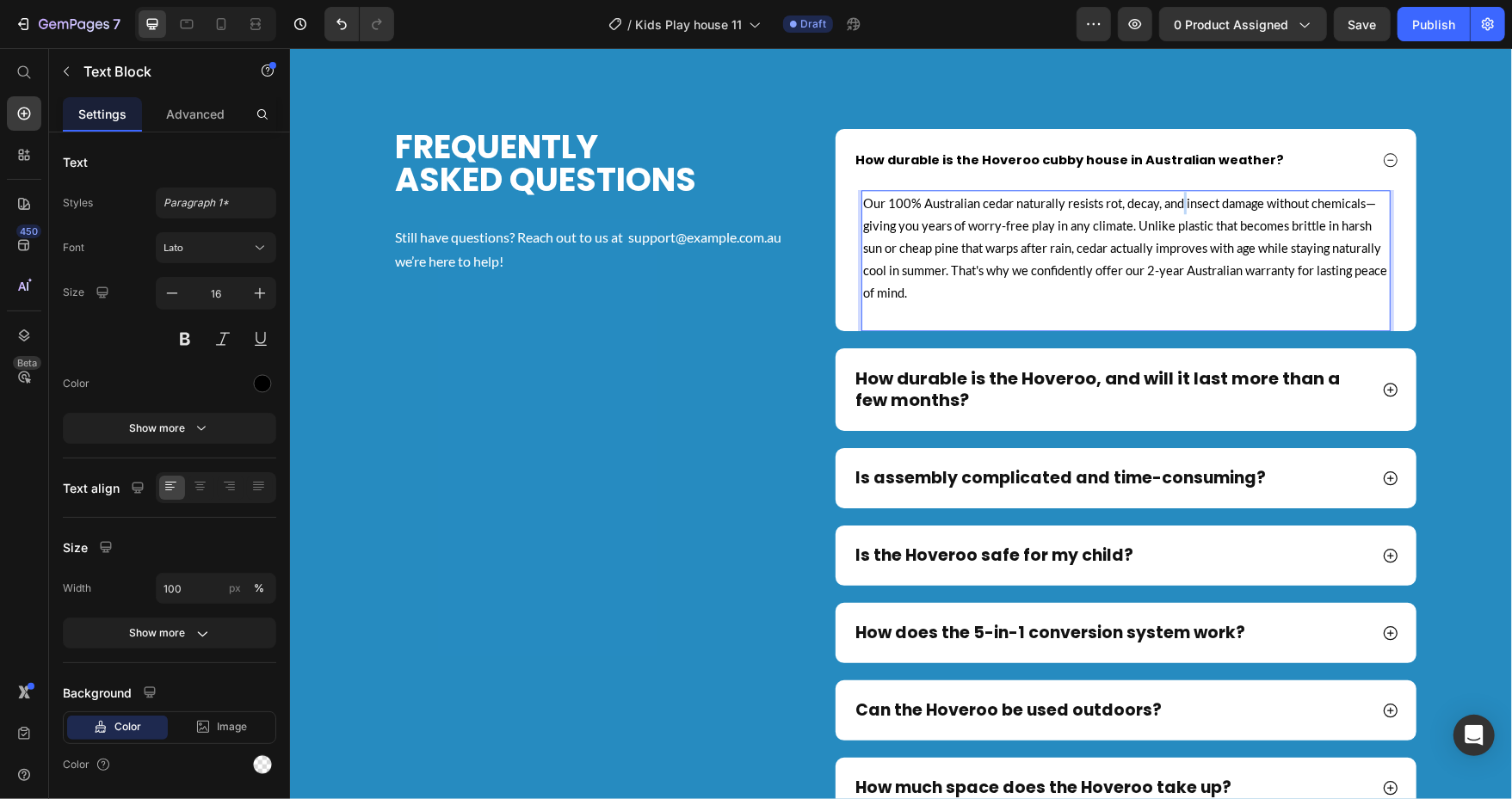 click on "Our 100% Australian cedar naturally resists rot, decay, and insect damage without chemicals—giving you years of worry-free play in any climate. Unlike plastic that becomes brittle in harsh sun or cheap pine that warps after rain, cedar actually improves with age while staying naturally cool in summer. That's why we confidently offer our 2-year Australian warranty for lasting peace of mind." at bounding box center [1124, 247] 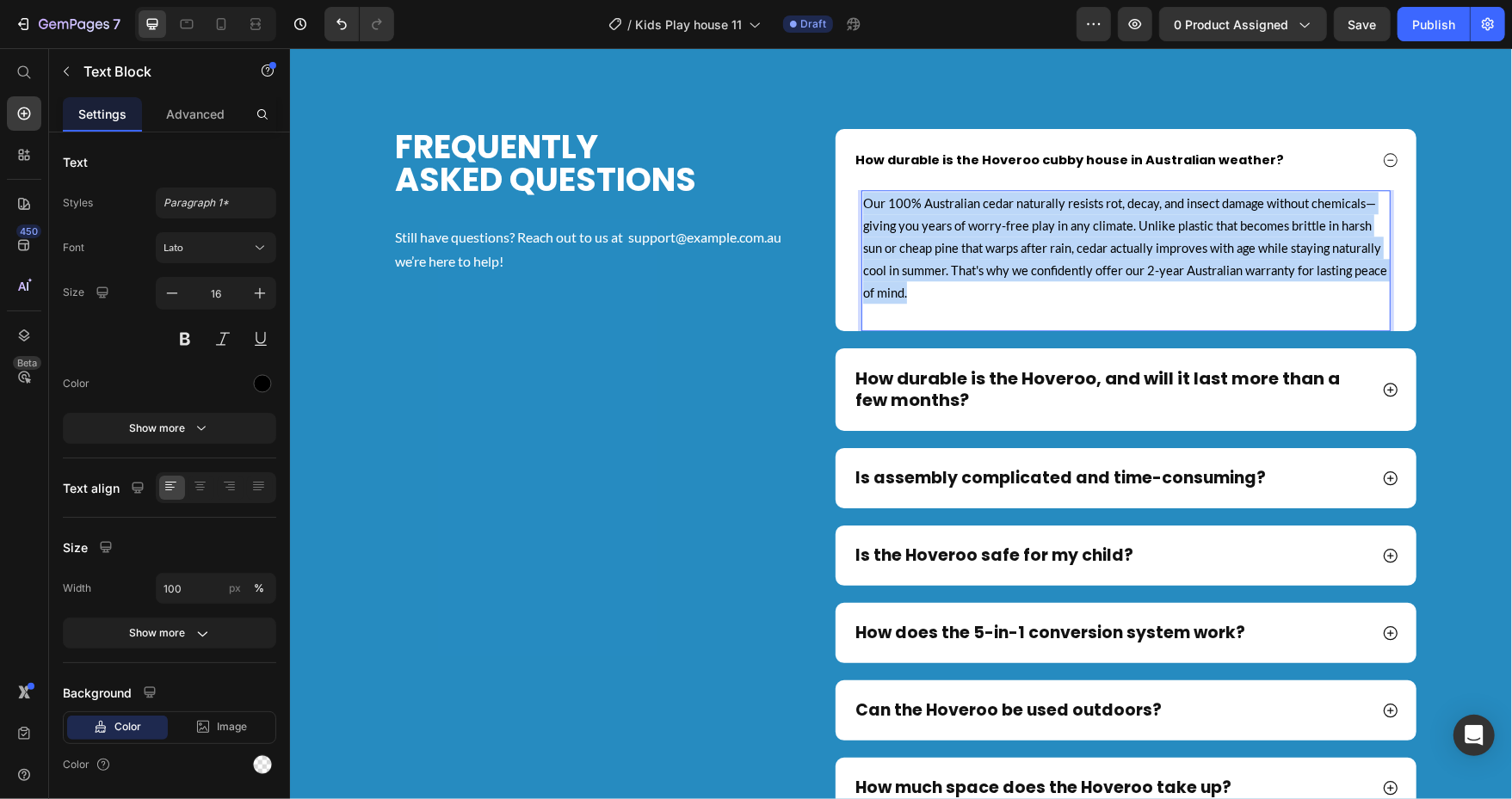 click on "Our 100% Australian cedar naturally resists rot, decay, and insect damage without chemicals—giving you years of worry-free play in any climate. Unlike plastic that becomes brittle in harsh sun or cheap pine that warps after rain, cedar actually improves with age while staying naturally cool in summer. That's why we confidently offer our 2-year Australian warranty for lasting peace of mind." at bounding box center [1124, 247] 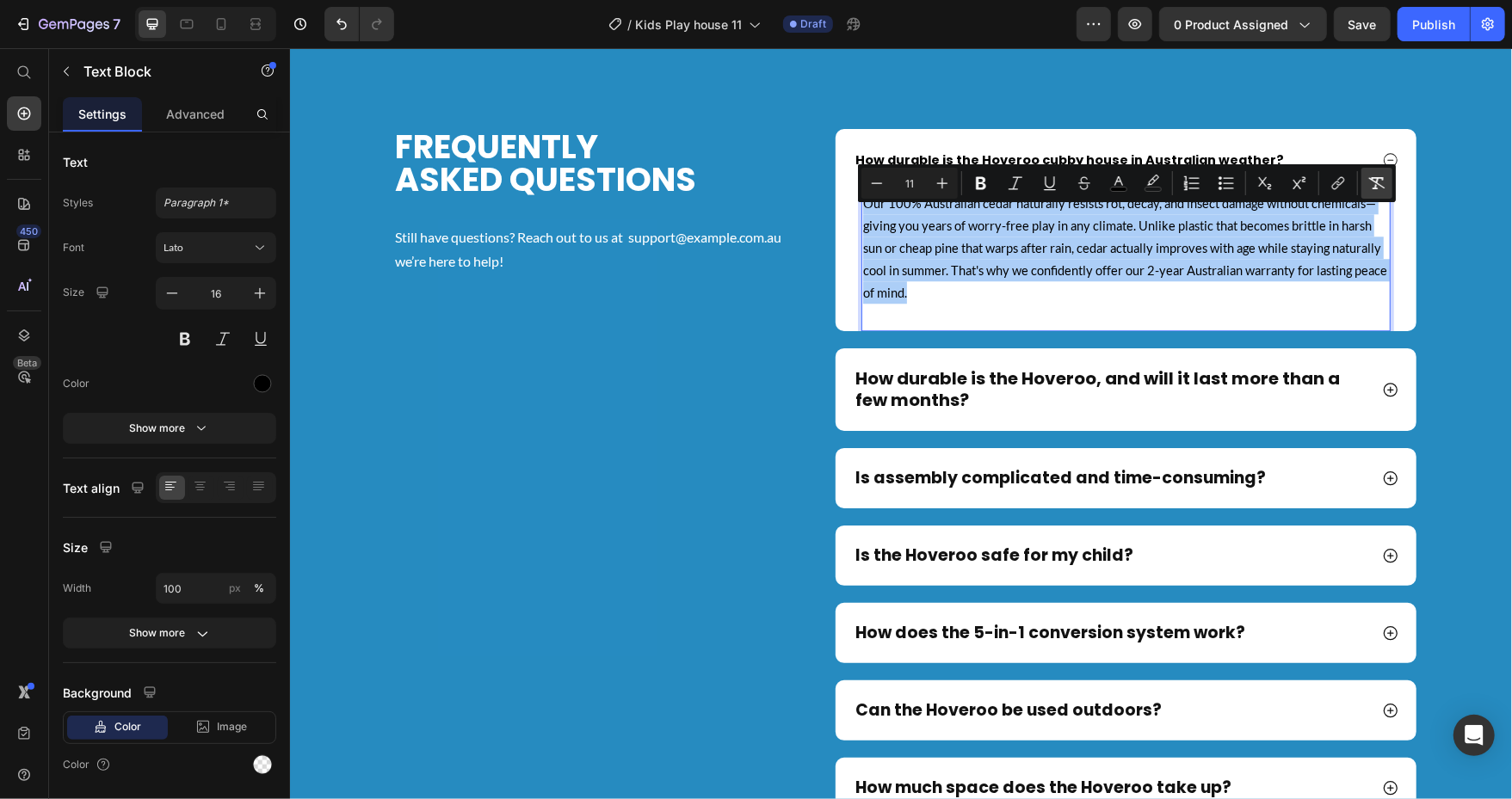 click 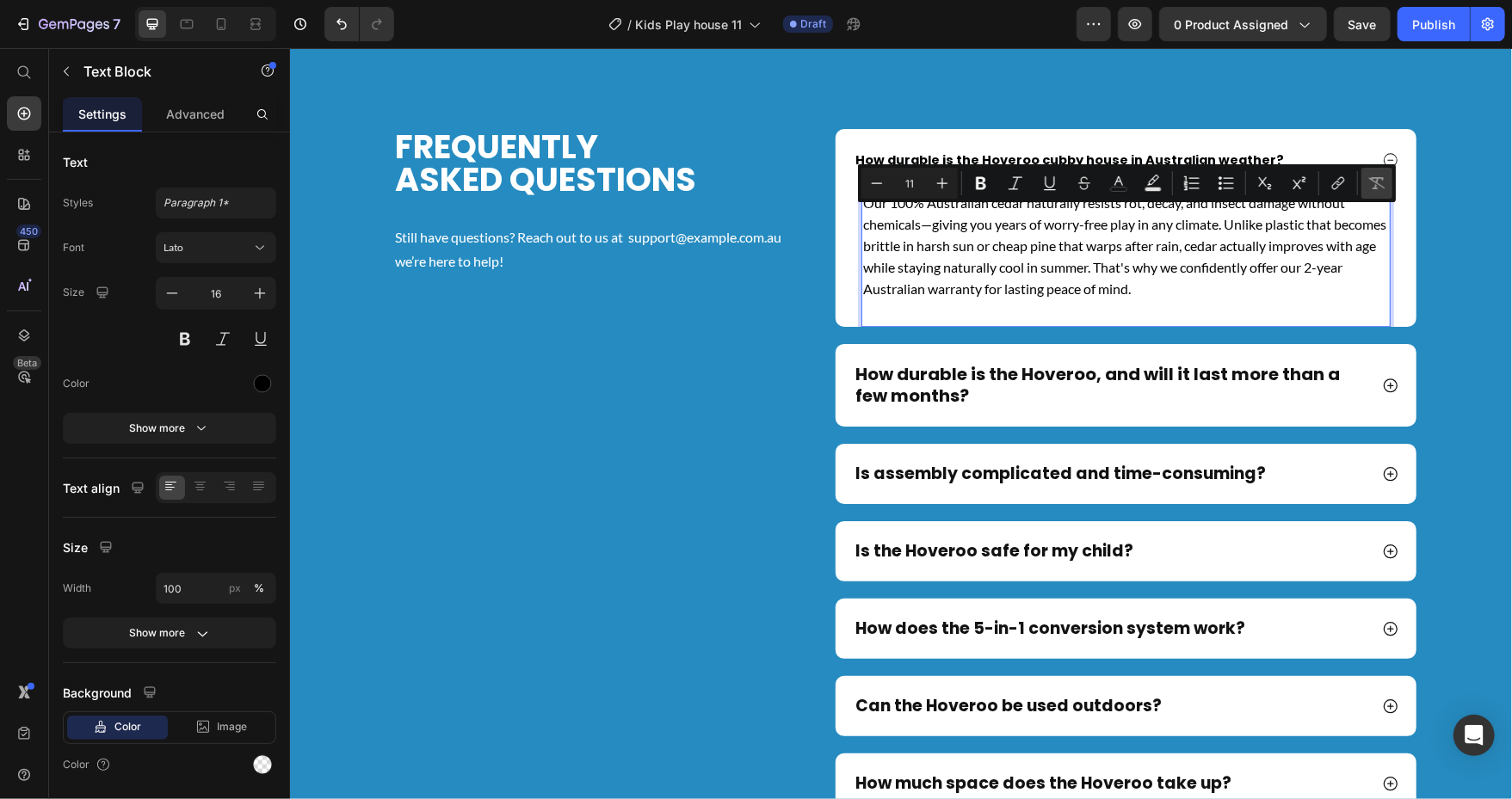 type on "16" 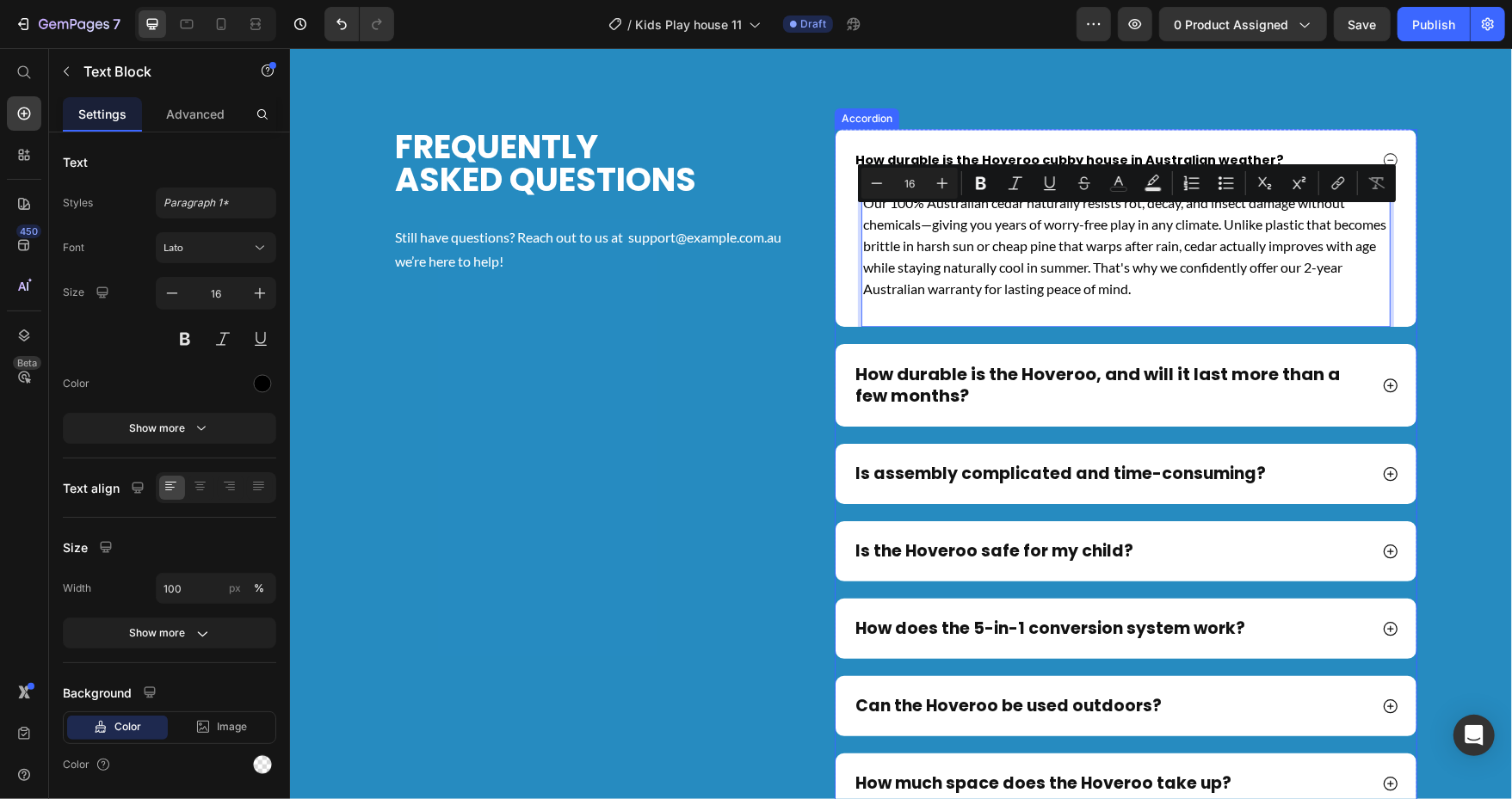 click 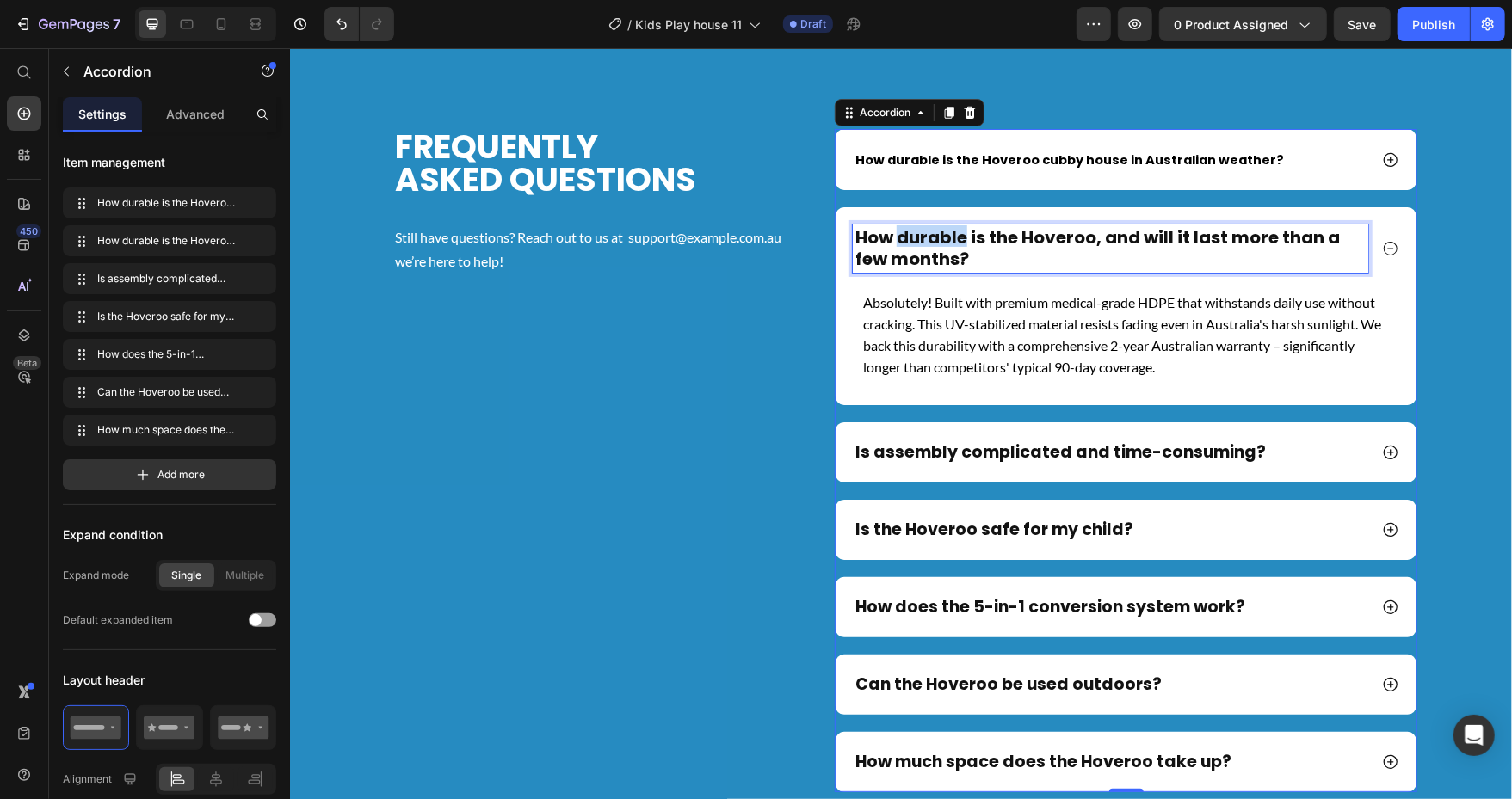 click on "How durable is the Hoveroo, and will it last more than a few months?" at bounding box center [1096, 247] 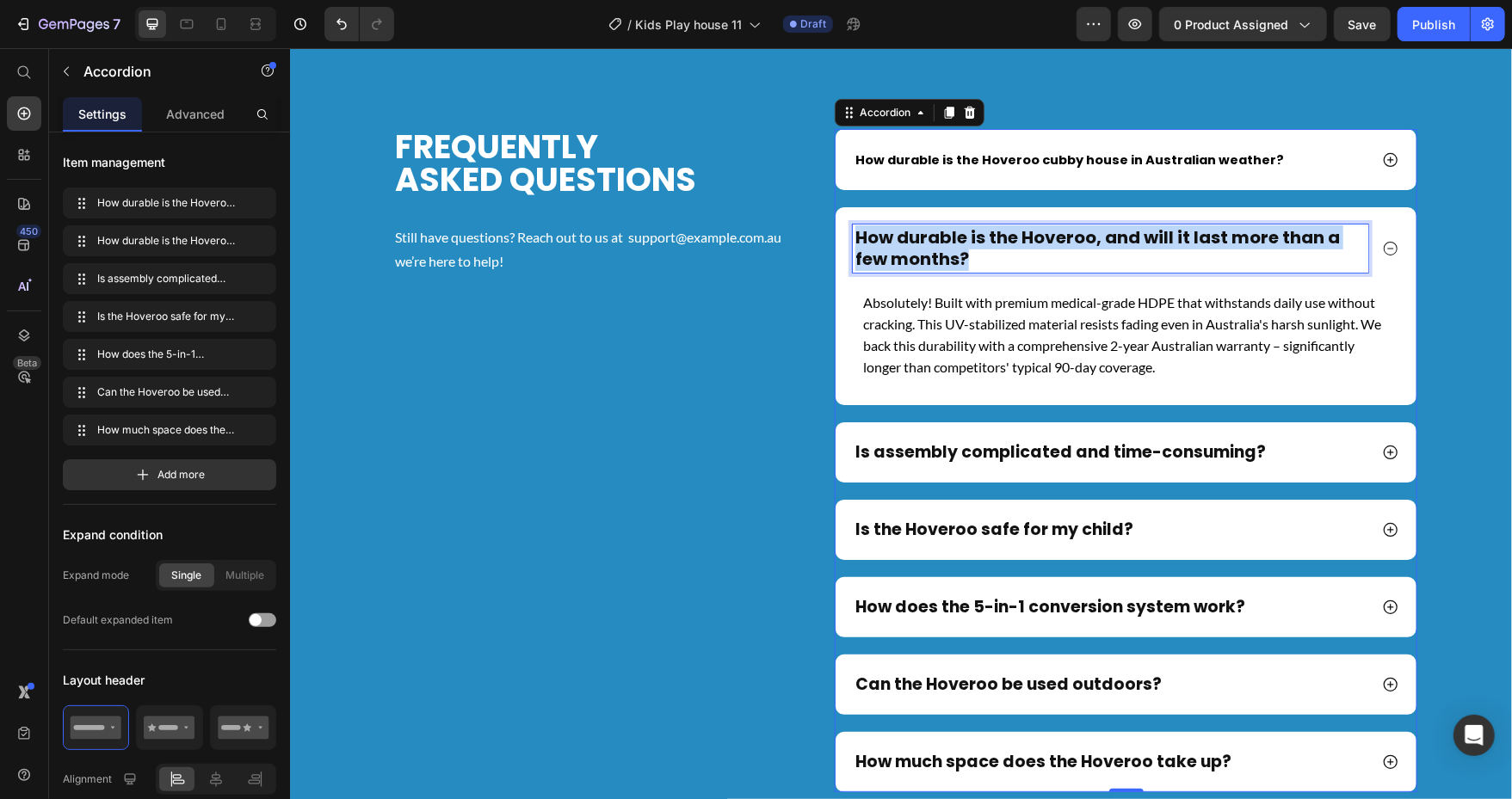 click on "How durable is the Hoveroo, and will it last more than a few months?" at bounding box center (1096, 247) 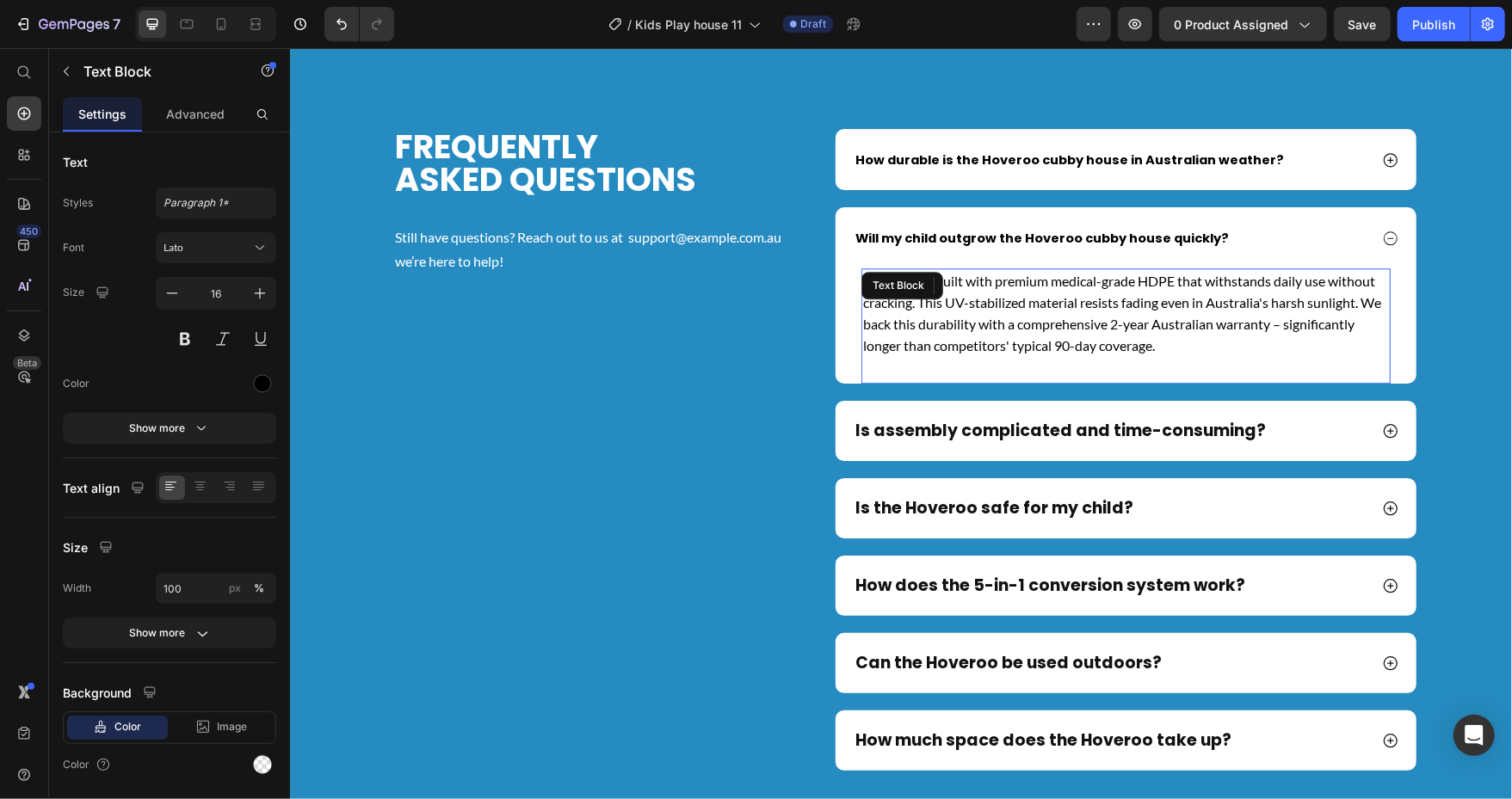 click on "Absolutely! Built with premium medical-grade HDPE that withstands daily use without cracking. This UV-stabilized material resists fading even in Australia's harsh sunlight. We back this durability with a comprehensive 2-year Australian warranty – significantly longer than competitors' typical 90-day coverage." at bounding box center (1125, 312) 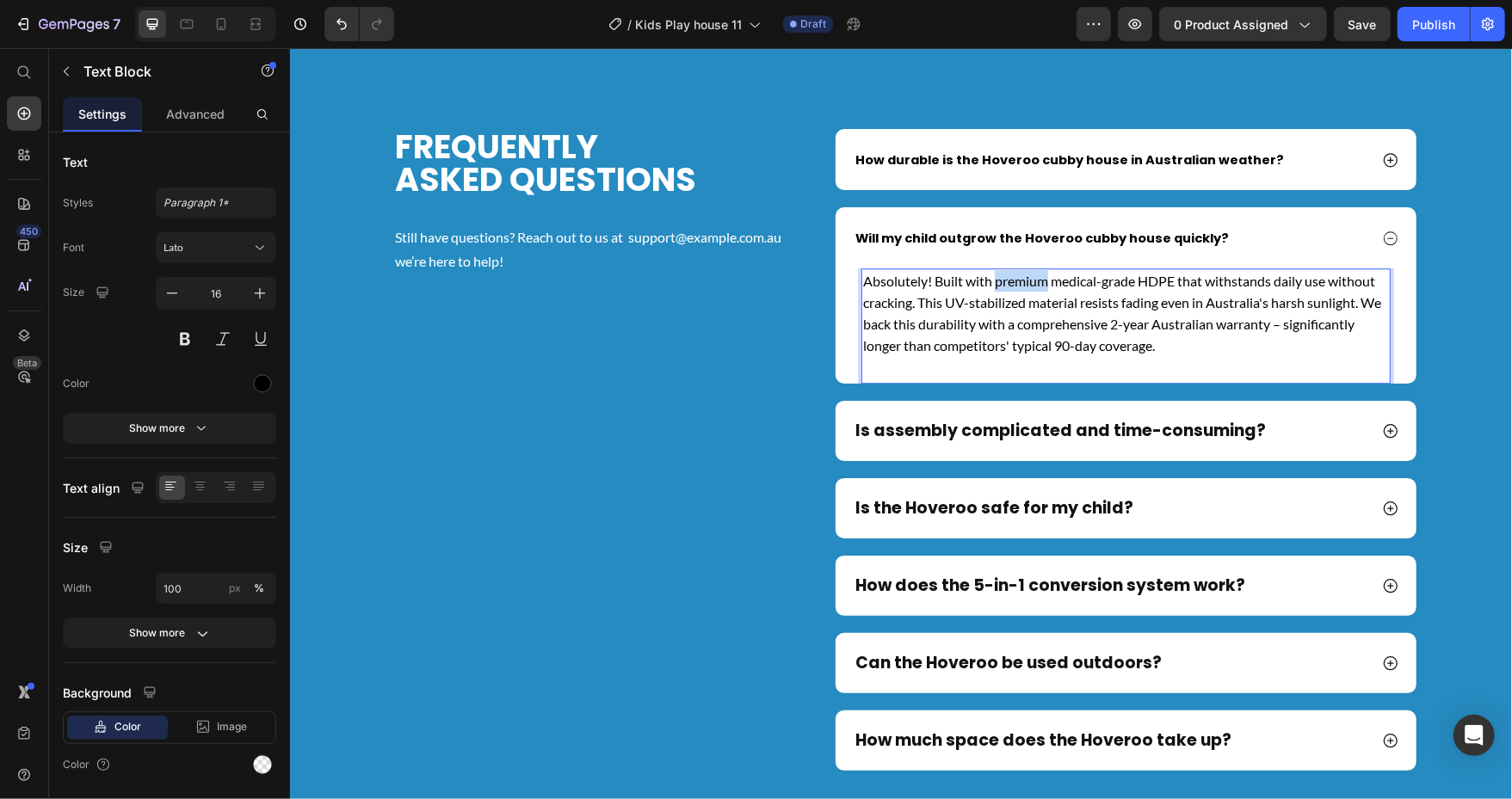 click on "Absolutely! Built with premium medical-grade HDPE that withstands daily use without cracking. This UV-stabilized material resists fading even in Australia's harsh sunlight. We back this durability with a comprehensive 2-year Australian warranty – significantly longer than competitors' typical 90-day coverage." at bounding box center [1125, 312] 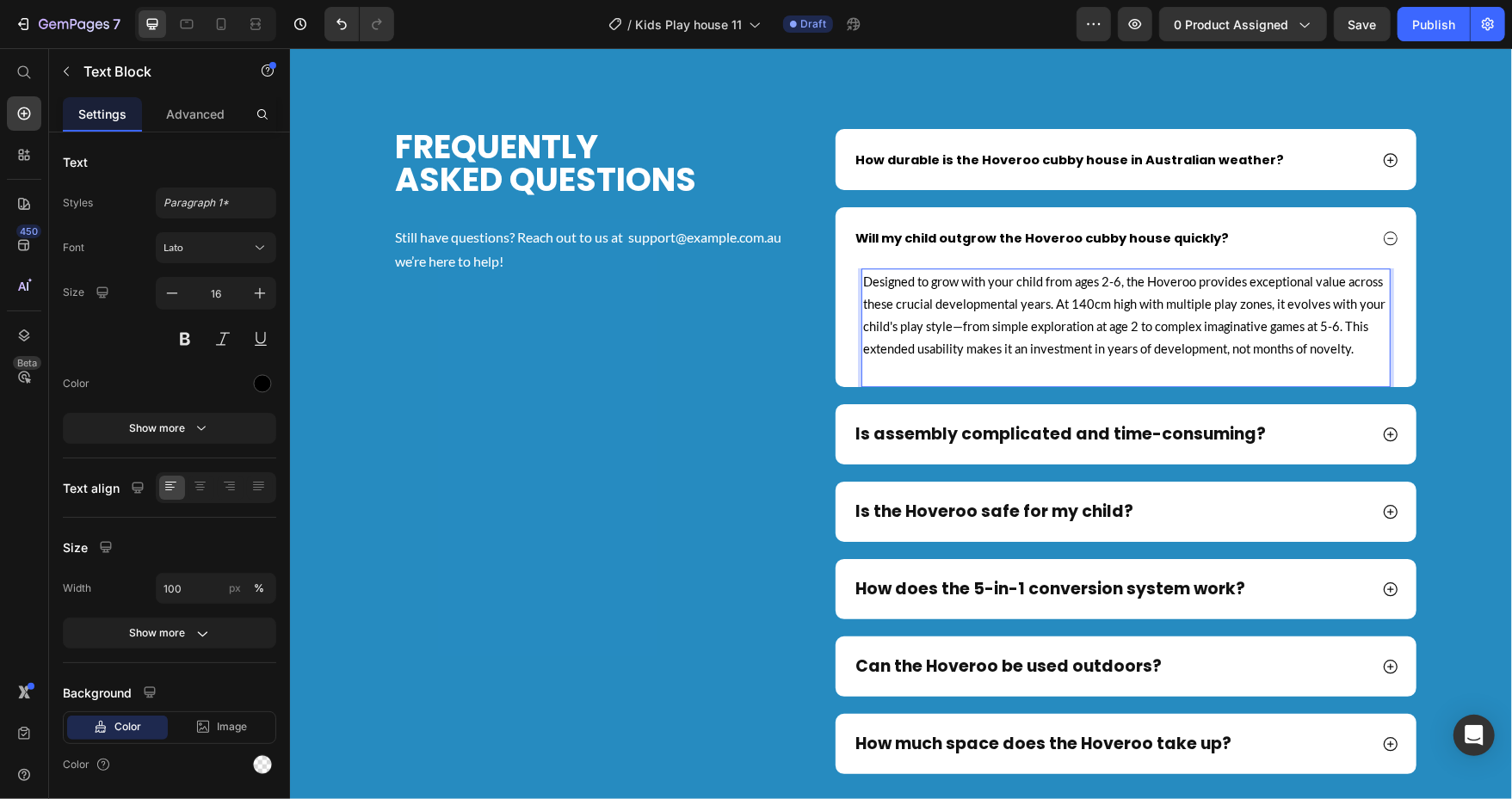 click on "Designed to grow with your child from ages 2-6, the Hoveroo provides exceptional value across these crucial developmental years. At 140cm high with multiple play zones, it evolves with your child's play style—from simple exploration at age 2 to complex imaginative games at 5-6. This extended usability makes it an investment in years of development, not months of novelty." at bounding box center (1123, 314) 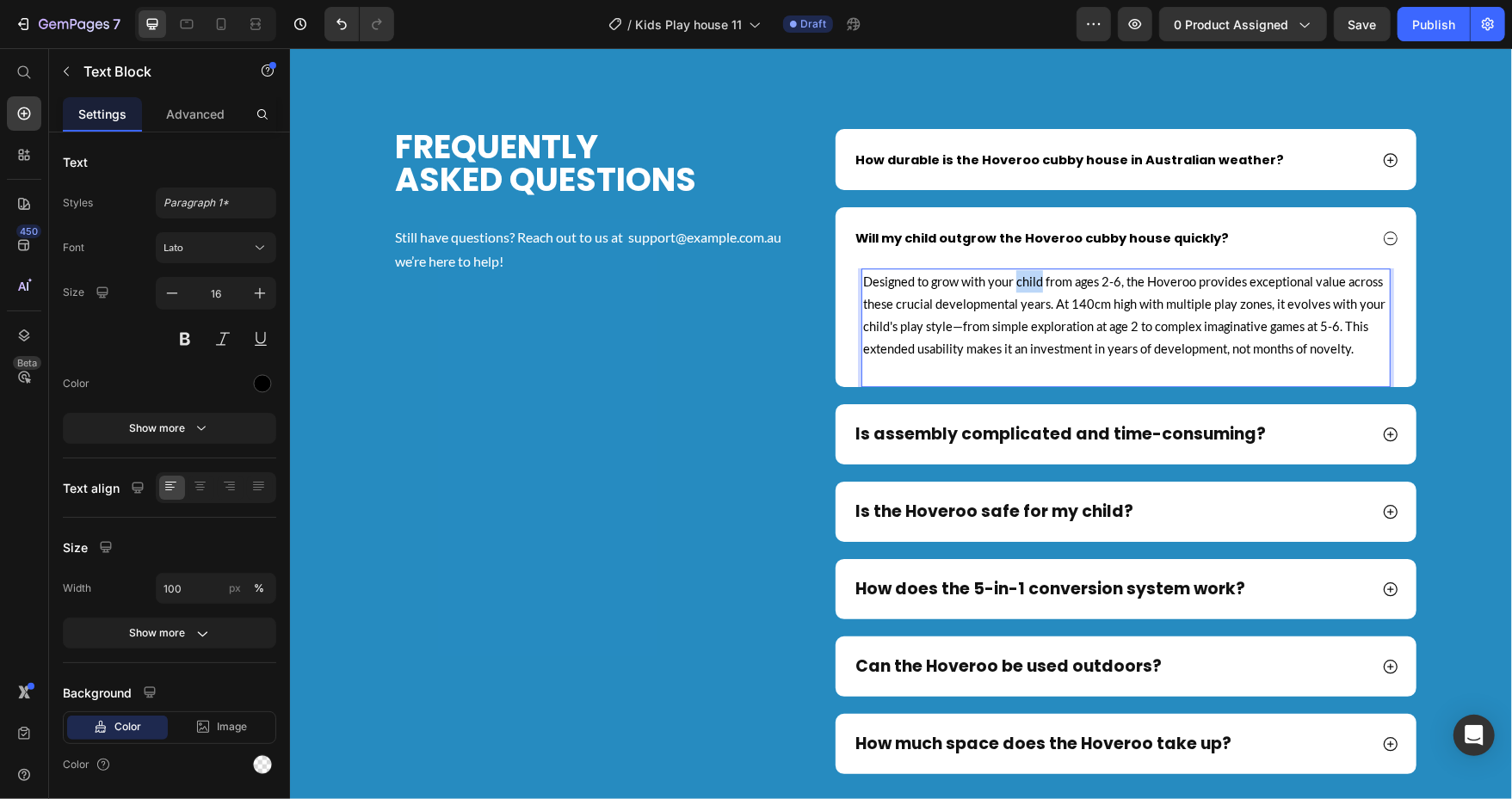 click on "Designed to grow with your child from ages 2-6, the Hoveroo provides exceptional value across these crucial developmental years. At 140cm high with multiple play zones, it evolves with your child's play style—from simple exploration at age 2 to complex imaginative games at 5-6. This extended usability makes it an investment in years of development, not months of novelty." at bounding box center (1123, 314) 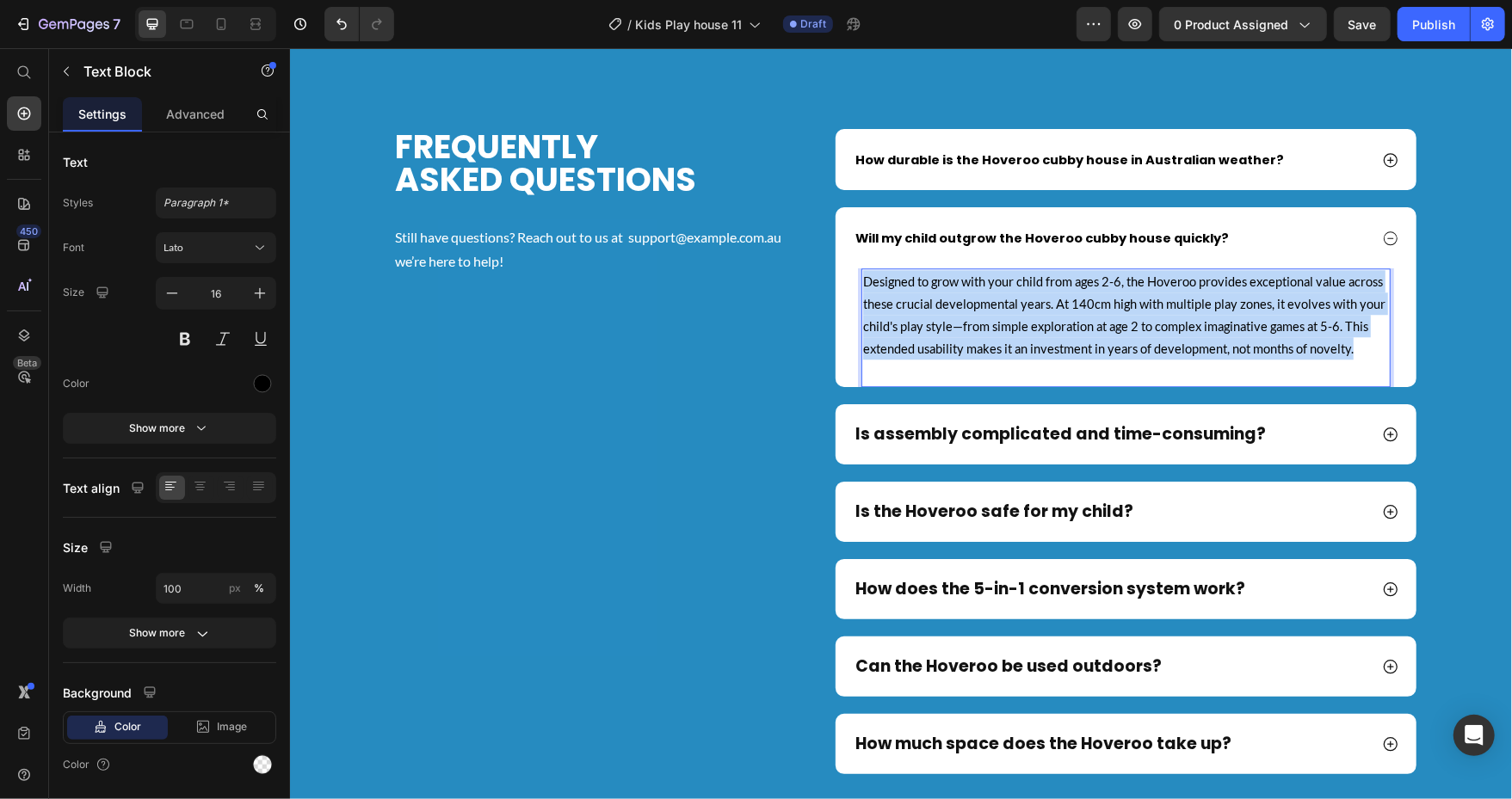 click on "Designed to grow with your child from ages 2-6, the Hoveroo provides exceptional value across these crucial developmental years. At 140cm high with multiple play zones, it evolves with your child's play style—from simple exploration at age 2 to complex imaginative games at 5-6. This extended usability makes it an investment in years of development, not months of novelty." at bounding box center [1123, 314] 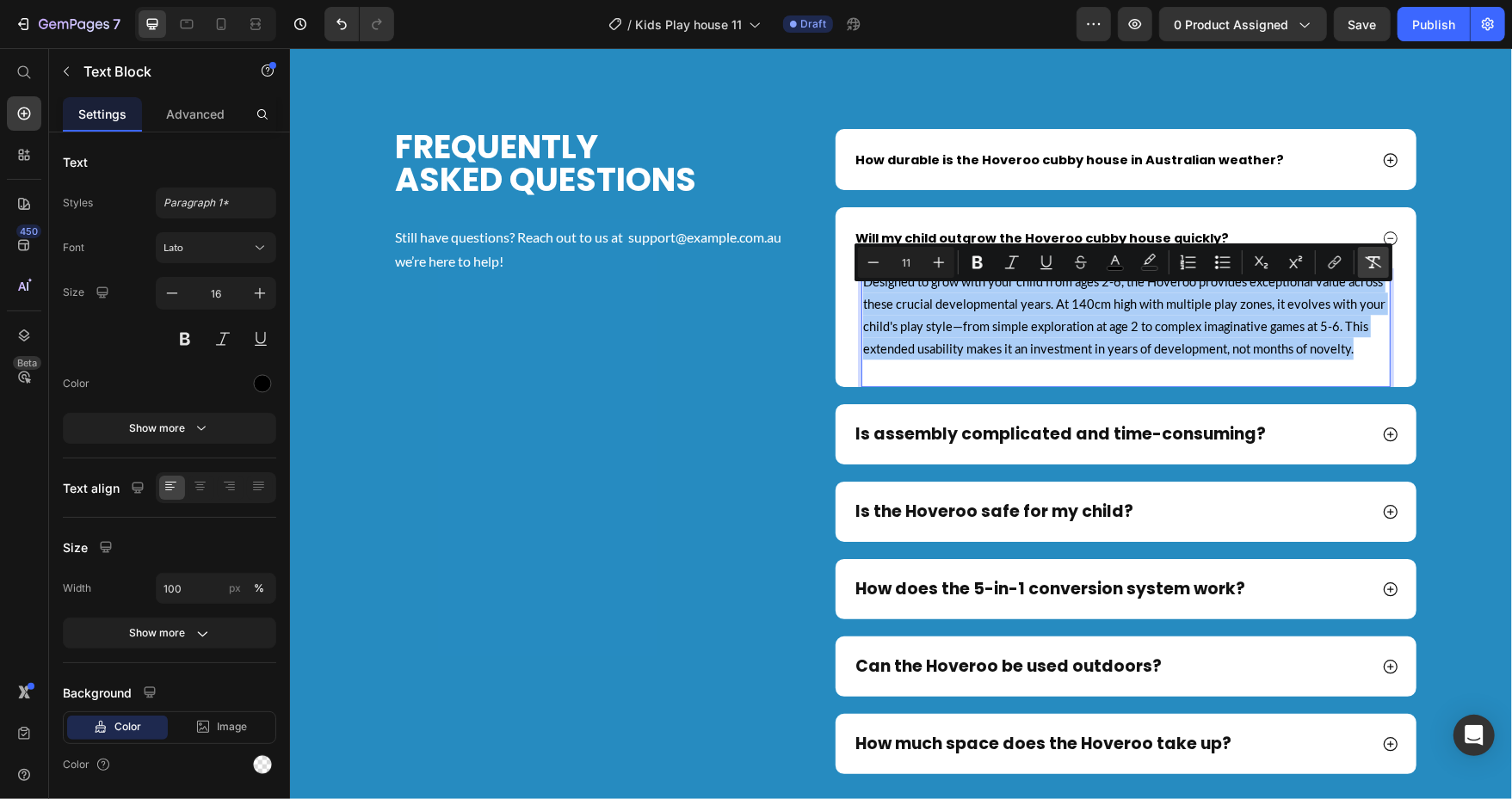 click on "Remove Format" at bounding box center [1373, 262] 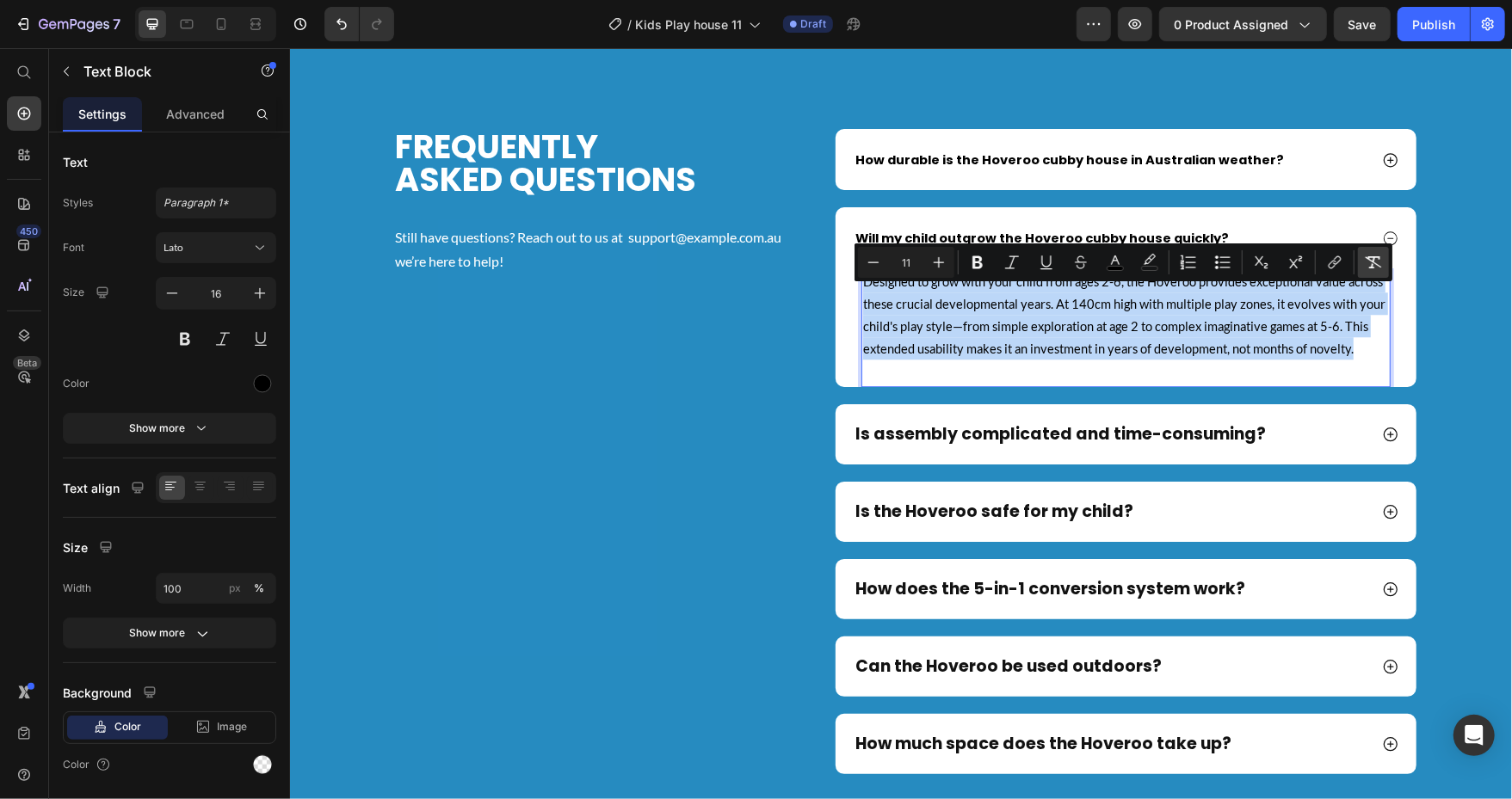 type on "16" 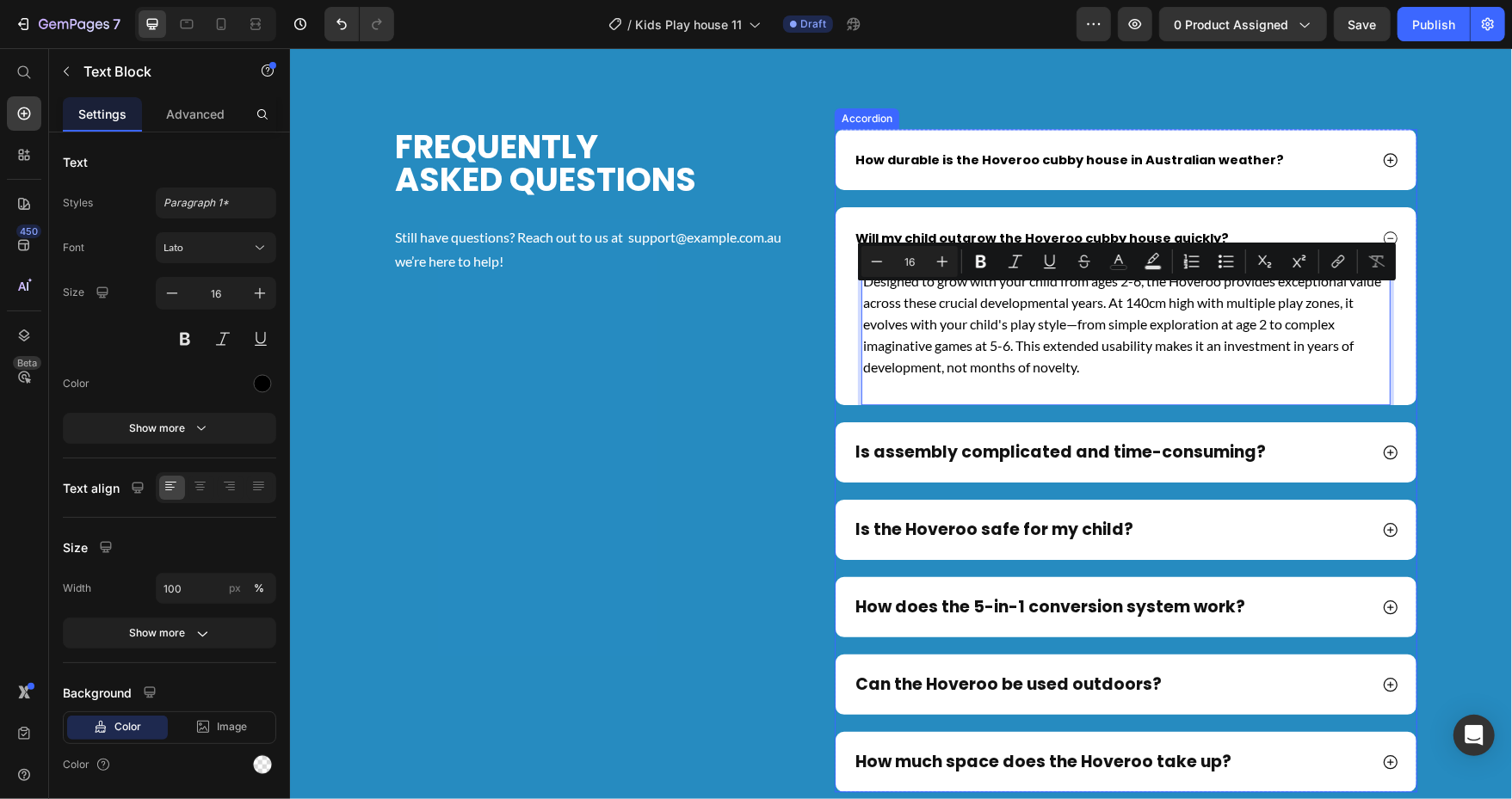 click on "Is assembly complicated and time-consuming?" at bounding box center [1059, 452] 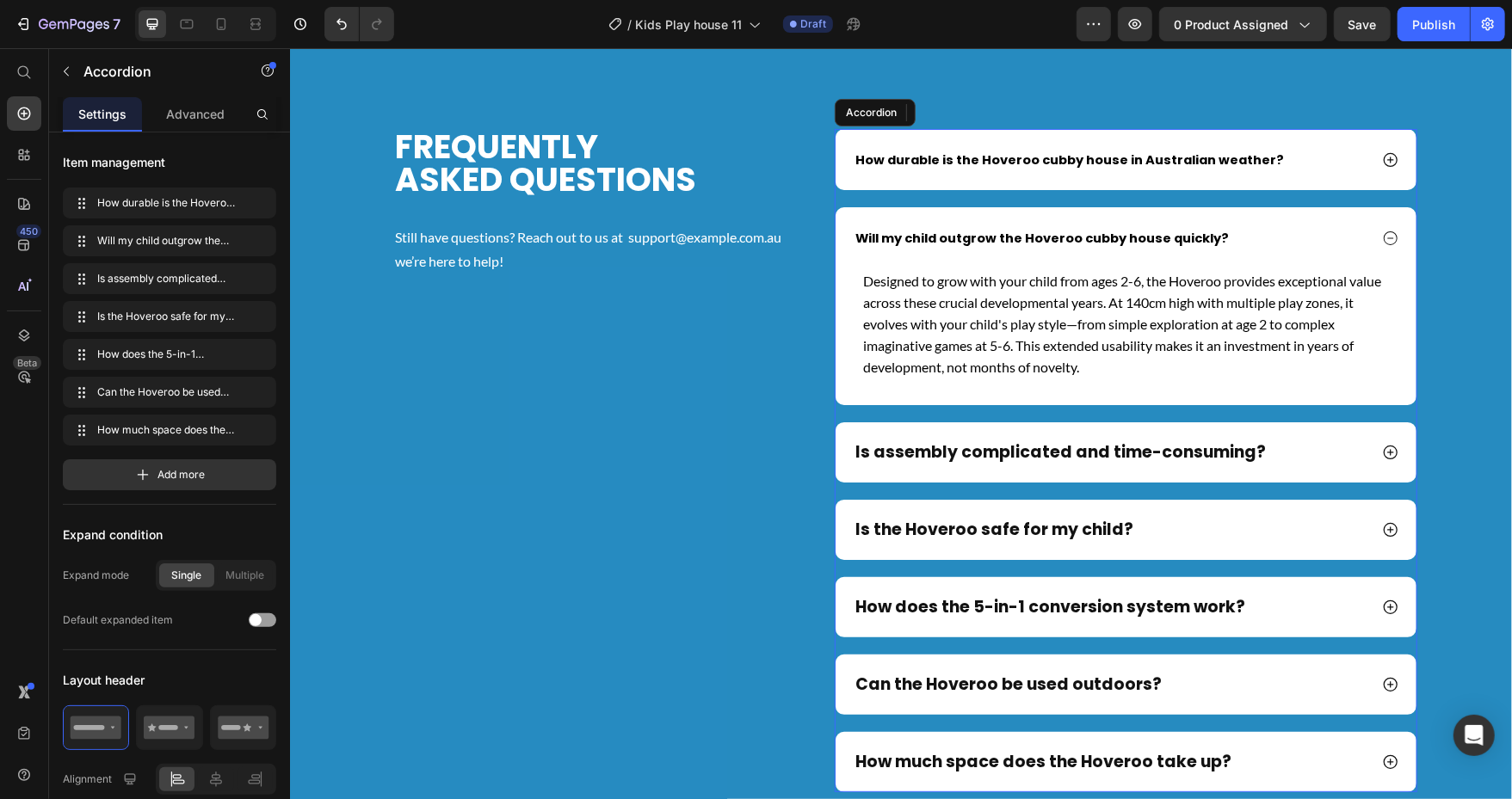 click on "Is assembly complicated and time-consuming?" at bounding box center [1059, 452] 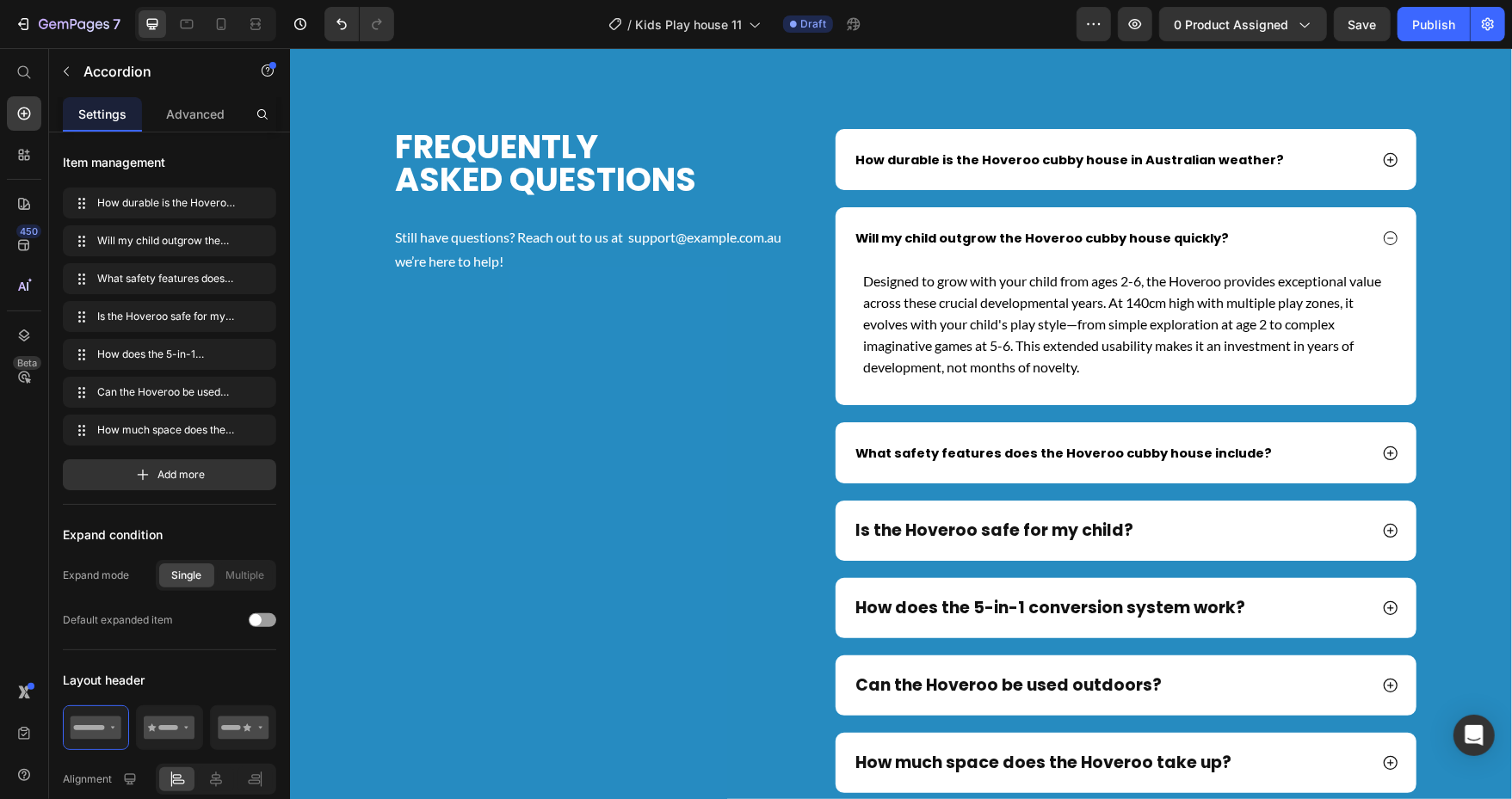click 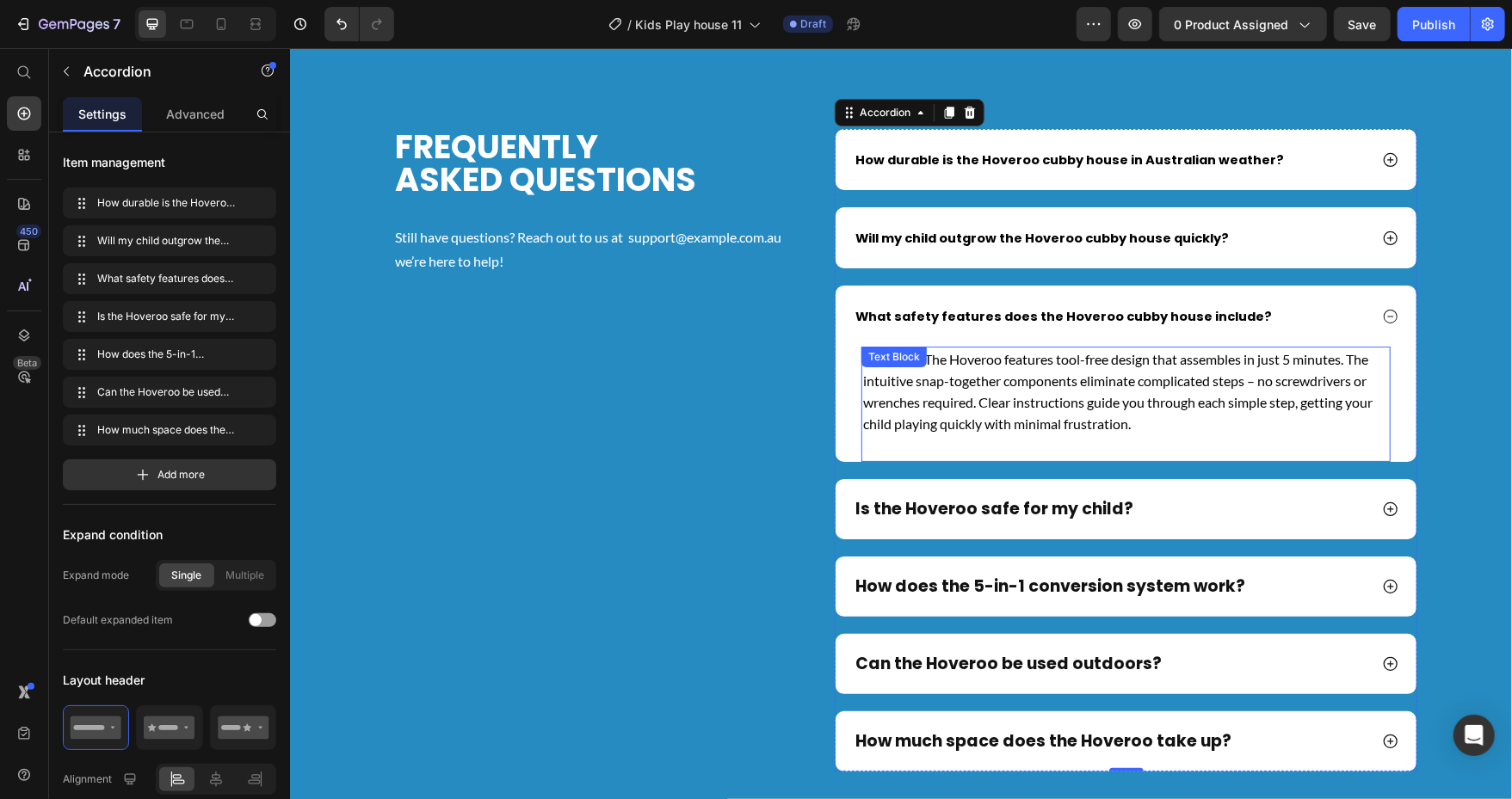 click on "Not at all! The Hoveroo features tool-free design that assembles in just 5 minutes. The intuitive snap-together components eliminate complicated steps – no screwdrivers or wrenches required. Clear instructions guide you through each simple step, getting your child playing quickly with minimal frustration." at bounding box center [1125, 390] 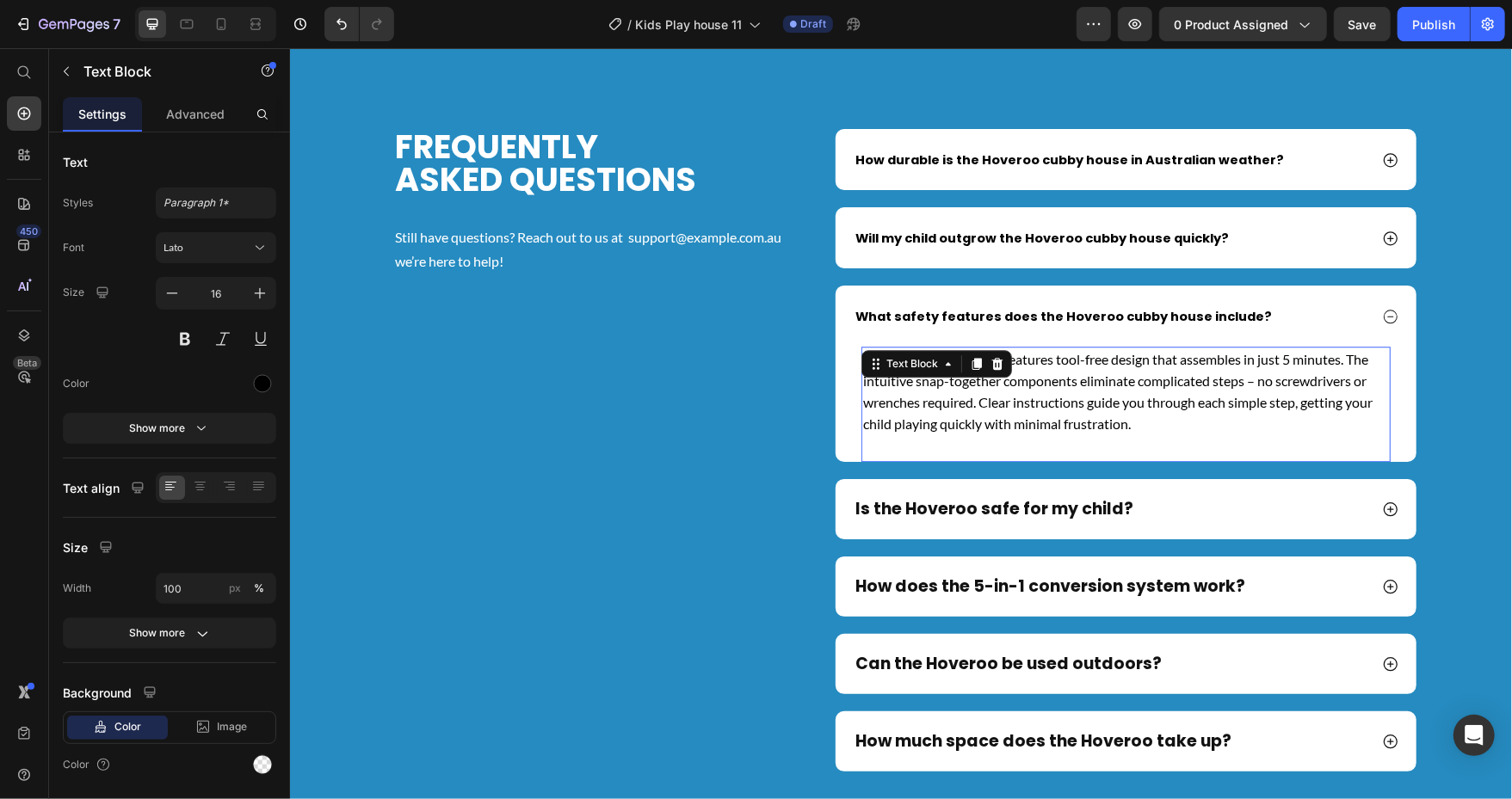 click 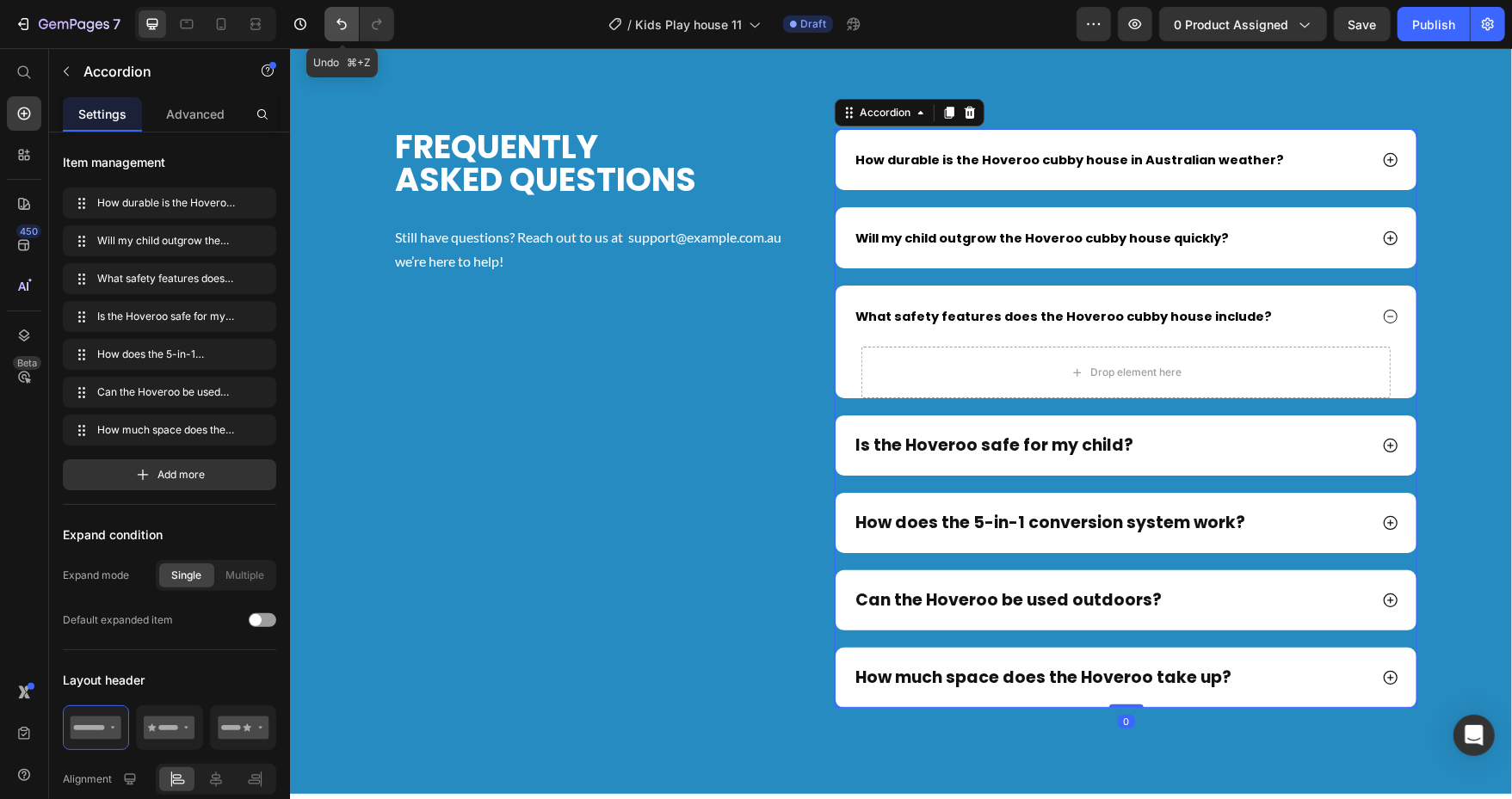 click 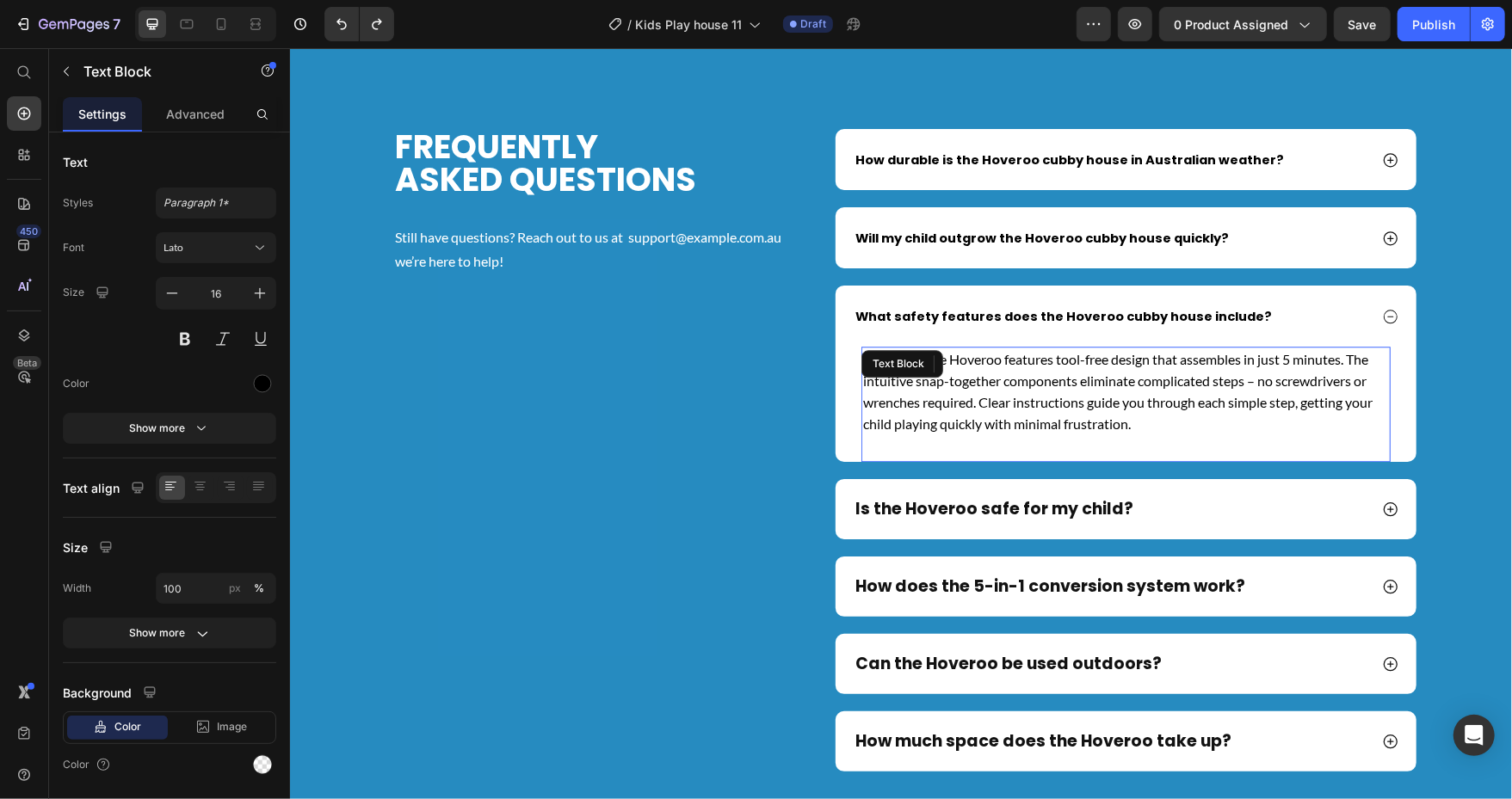 click on "Not at all! The Hoveroo features tool-free design that assembles in just 5 minutes. The intuitive snap-together components eliminate complicated steps – no screwdrivers or wrenches required. Clear instructions guide you through each simple step, getting your child playing quickly with minimal frustration. Text Block" at bounding box center (1125, 403) 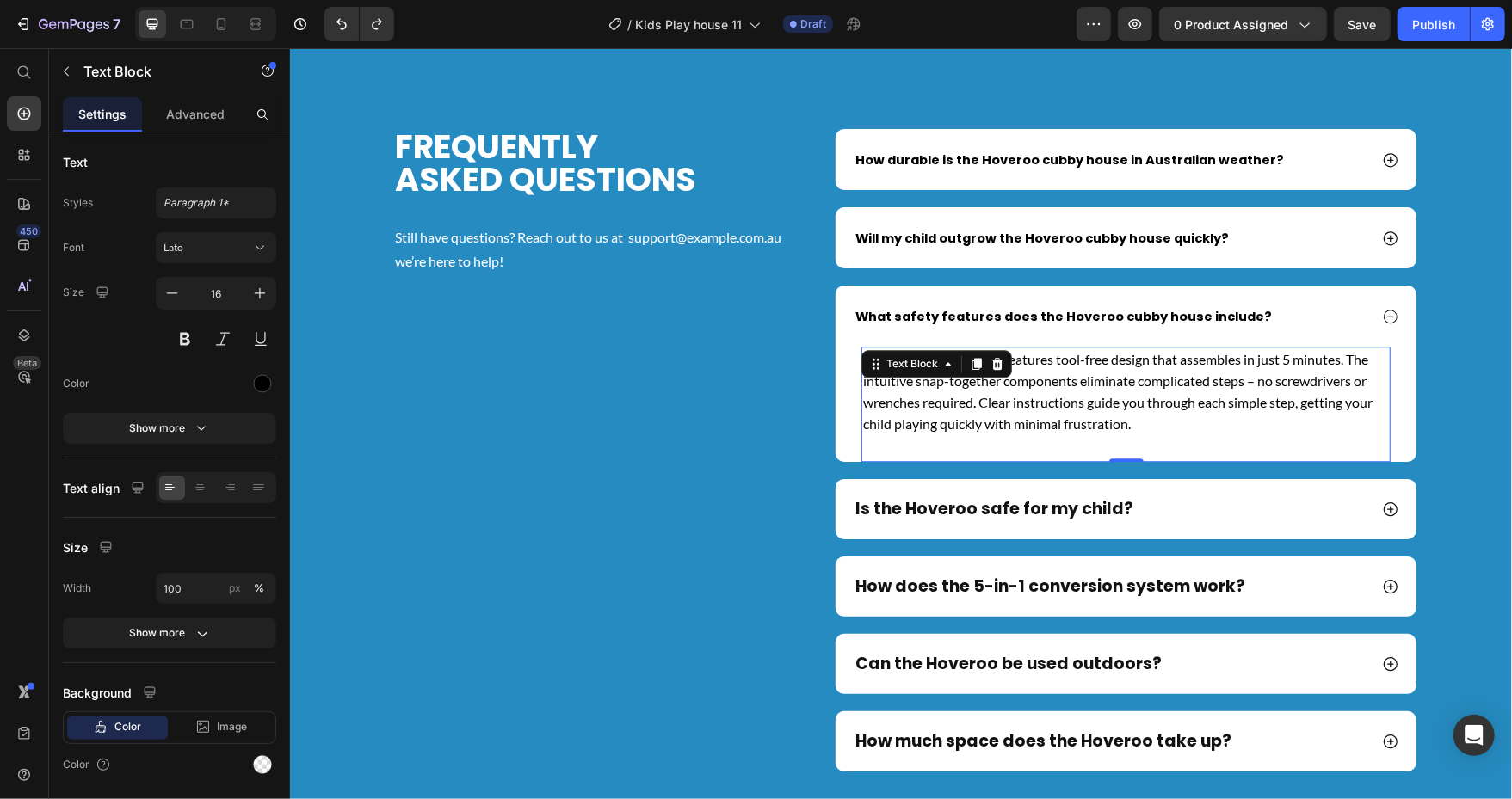 click on "Not at all! The Hoveroo features tool-free design that assembles in just 5 minutes. The intuitive snap-together components eliminate complicated steps – no screwdrivers or wrenches required. Clear instructions guide you through each simple step, getting your child playing quickly with minimal frustration." at bounding box center (1125, 390) 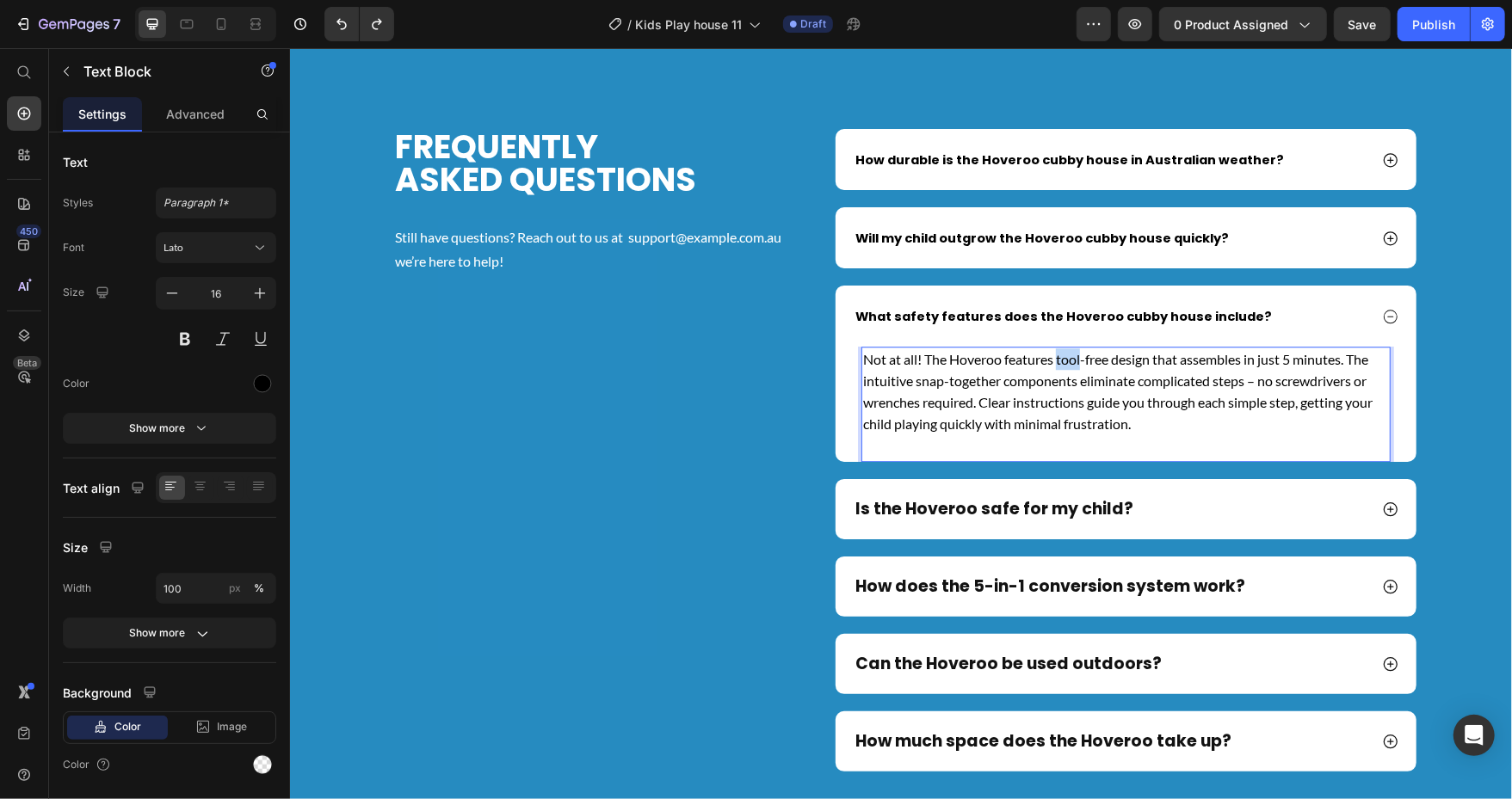 click on "Not at all! The Hoveroo features tool-free design that assembles in just 5 minutes. The intuitive snap-together components eliminate complicated steps – no screwdrivers or wrenches required. Clear instructions guide you through each simple step, getting your child playing quickly with minimal frustration." at bounding box center [1125, 390] 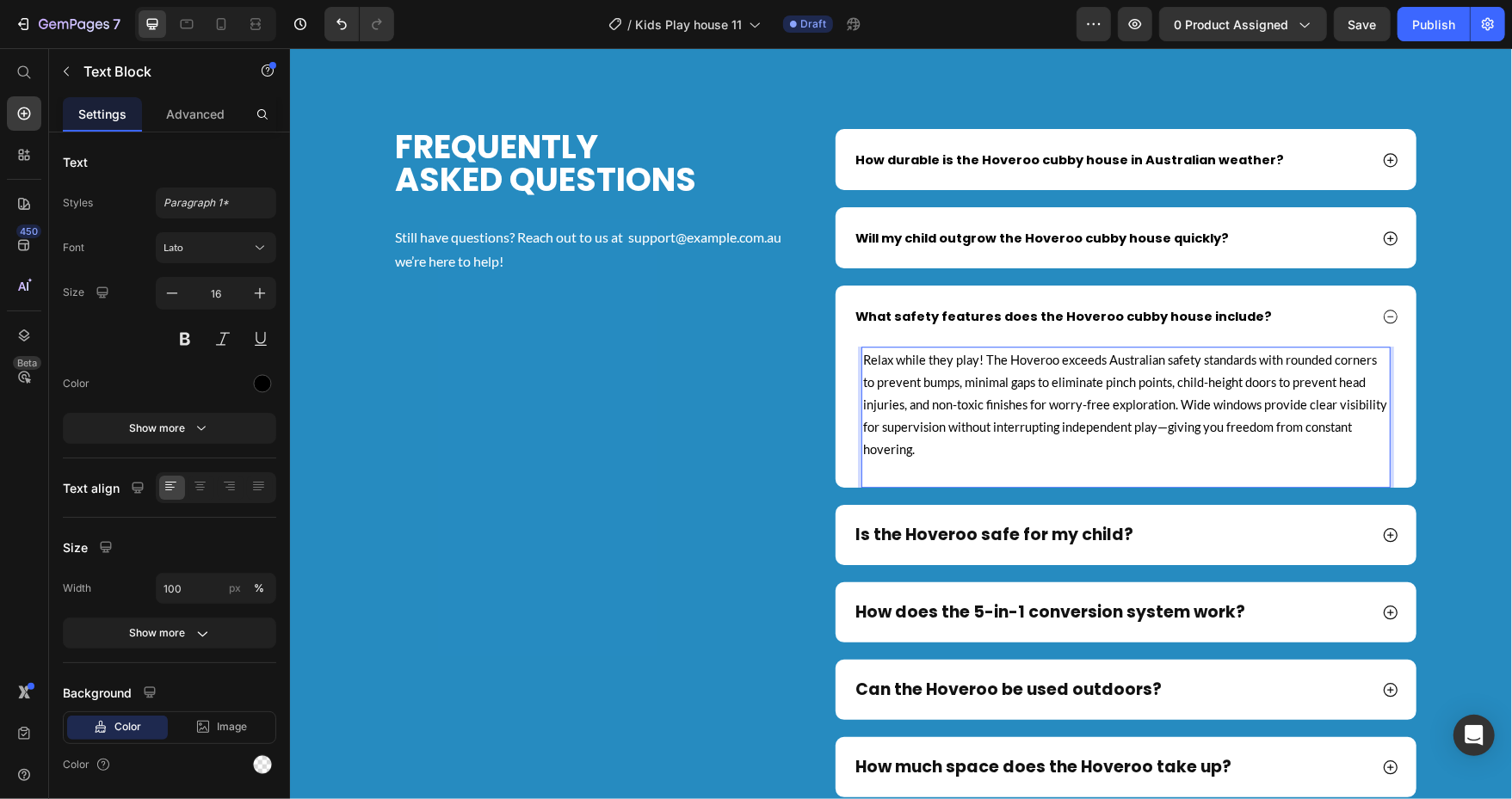 click on "Relax while they play! The Hoveroo exceeds Australian safety standards with rounded corners to prevent bumps, minimal gaps to eliminate pinch points, child-height doors to prevent head injuries, and non-toxic finishes for worry-free exploration. Wide windows provide clear visibility for supervision without interrupting independent play—giving you freedom from constant hovering." at bounding box center [1124, 403] 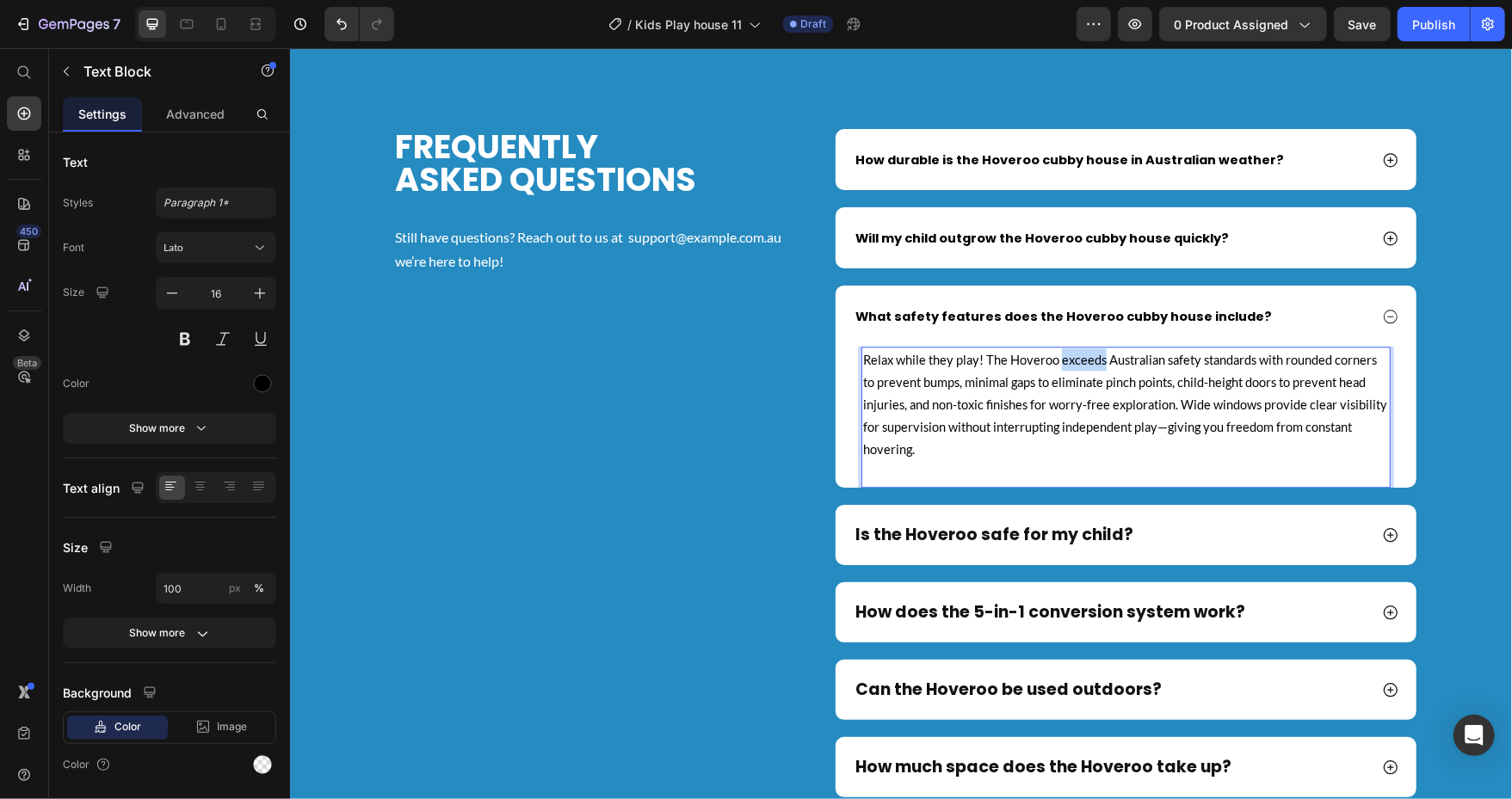 click on "Relax while they play! The Hoveroo exceeds Australian safety standards with rounded corners to prevent bumps, minimal gaps to eliminate pinch points, child-height doors to prevent head injuries, and non-toxic finishes for worry-free exploration. Wide windows provide clear visibility for supervision without interrupting independent play—giving you freedom from constant hovering." at bounding box center [1124, 403] 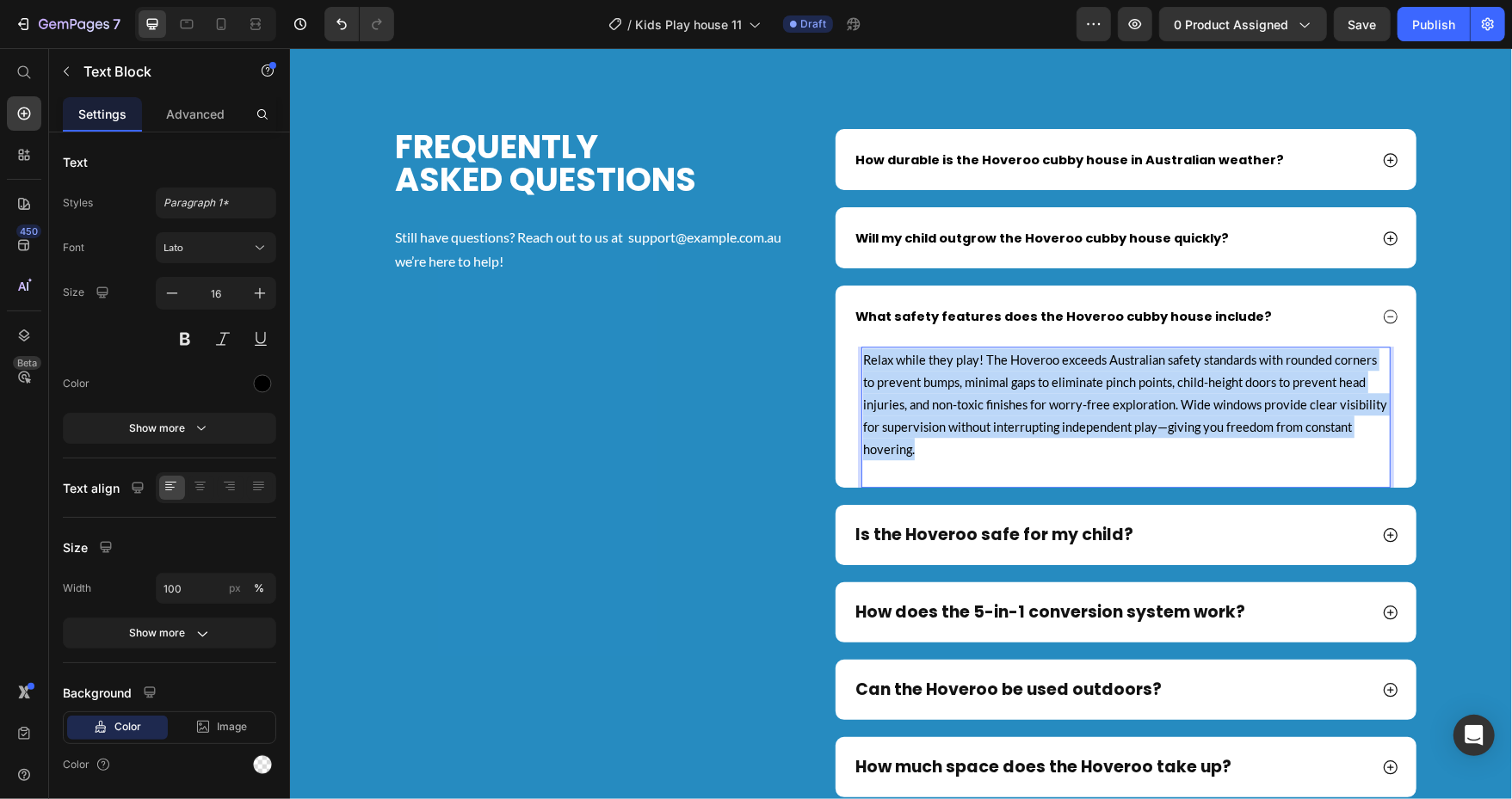 click on "Relax while they play! The Hoveroo exceeds Australian safety standards with rounded corners to prevent bumps, minimal gaps to eliminate pinch points, child-height doors to prevent head injuries, and non-toxic finishes for worry-free exploration. Wide windows provide clear visibility for supervision without interrupting independent play—giving you freedom from constant hovering." at bounding box center (1124, 403) 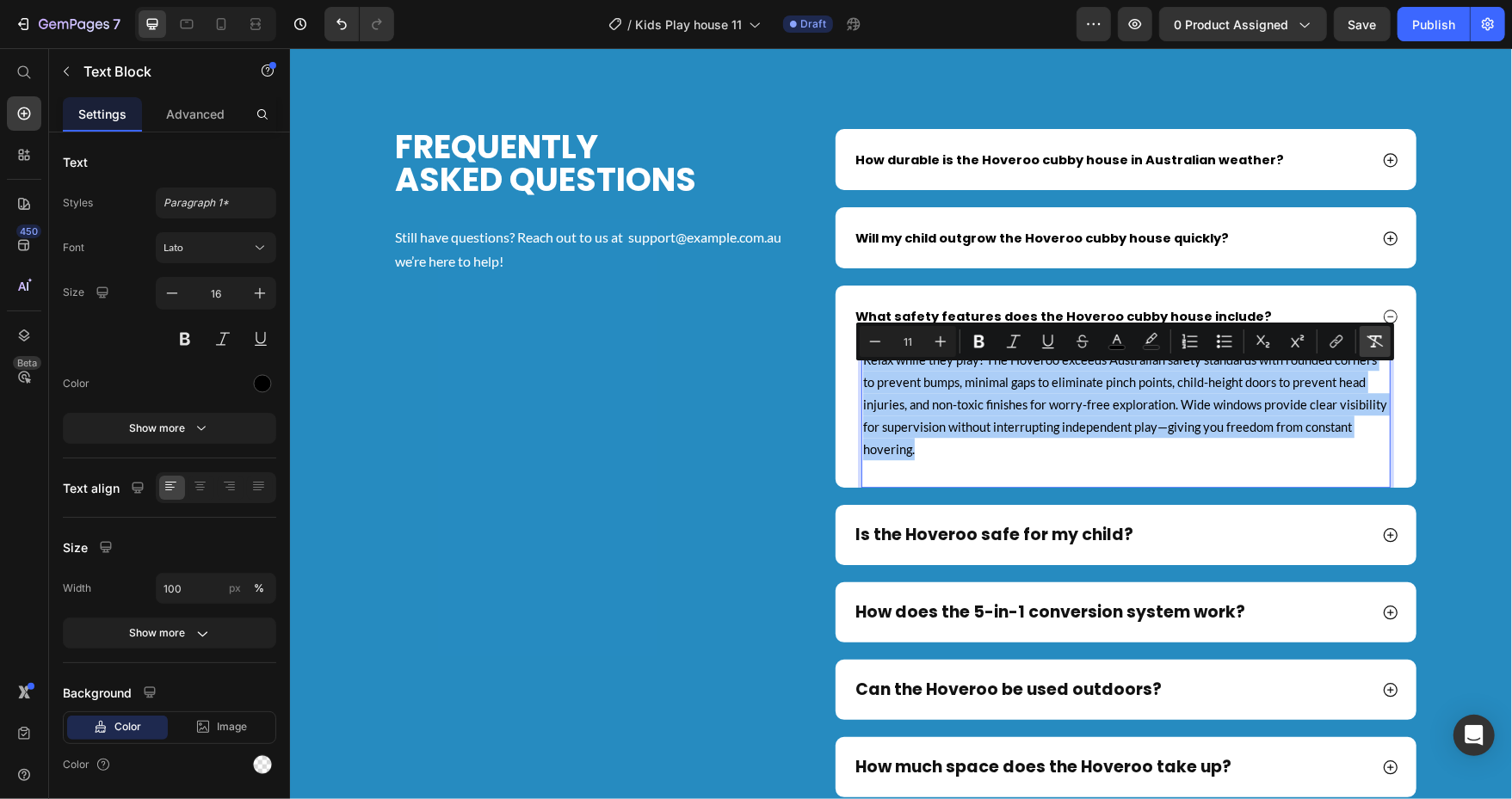 click 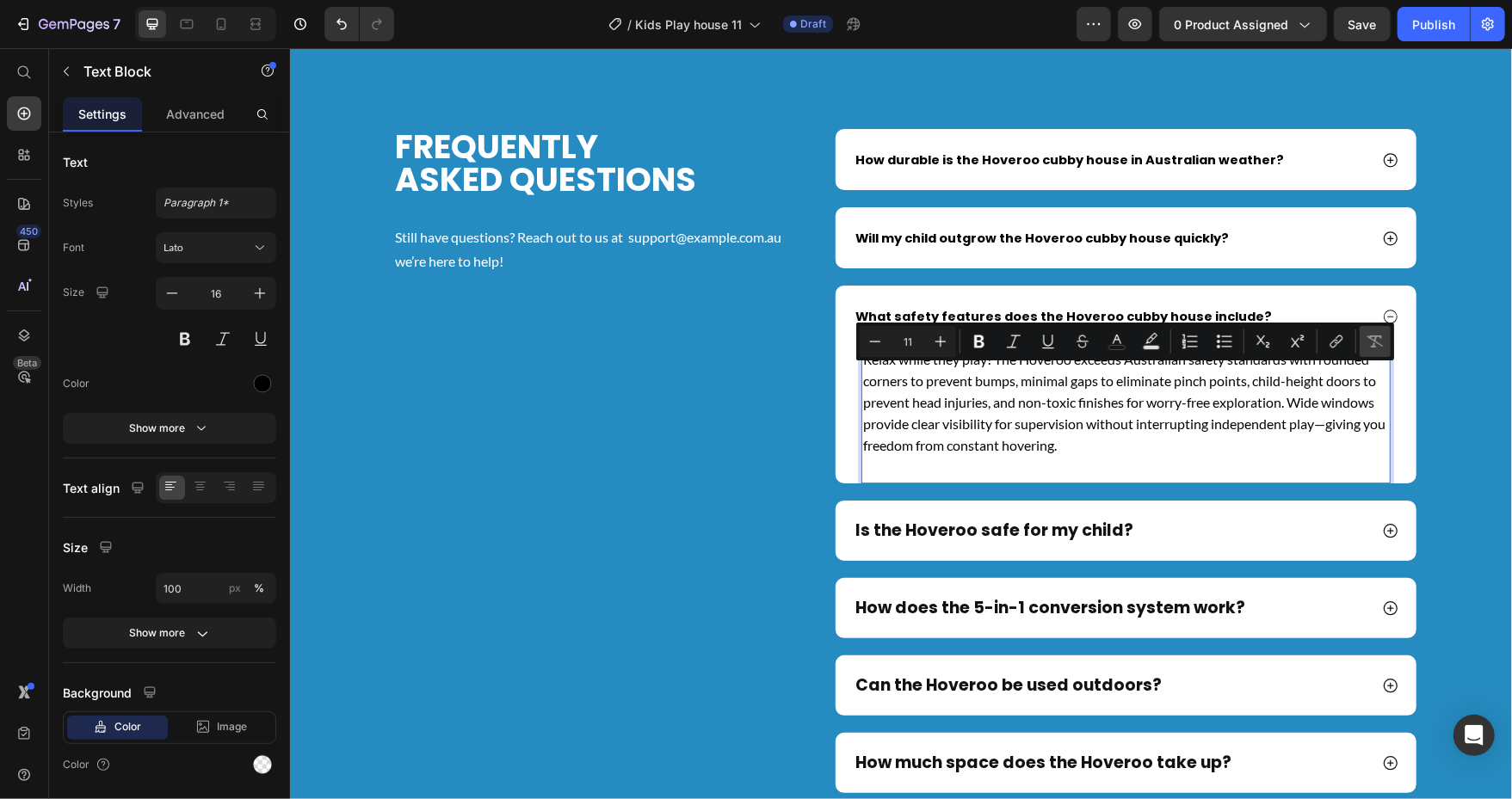 type on "16" 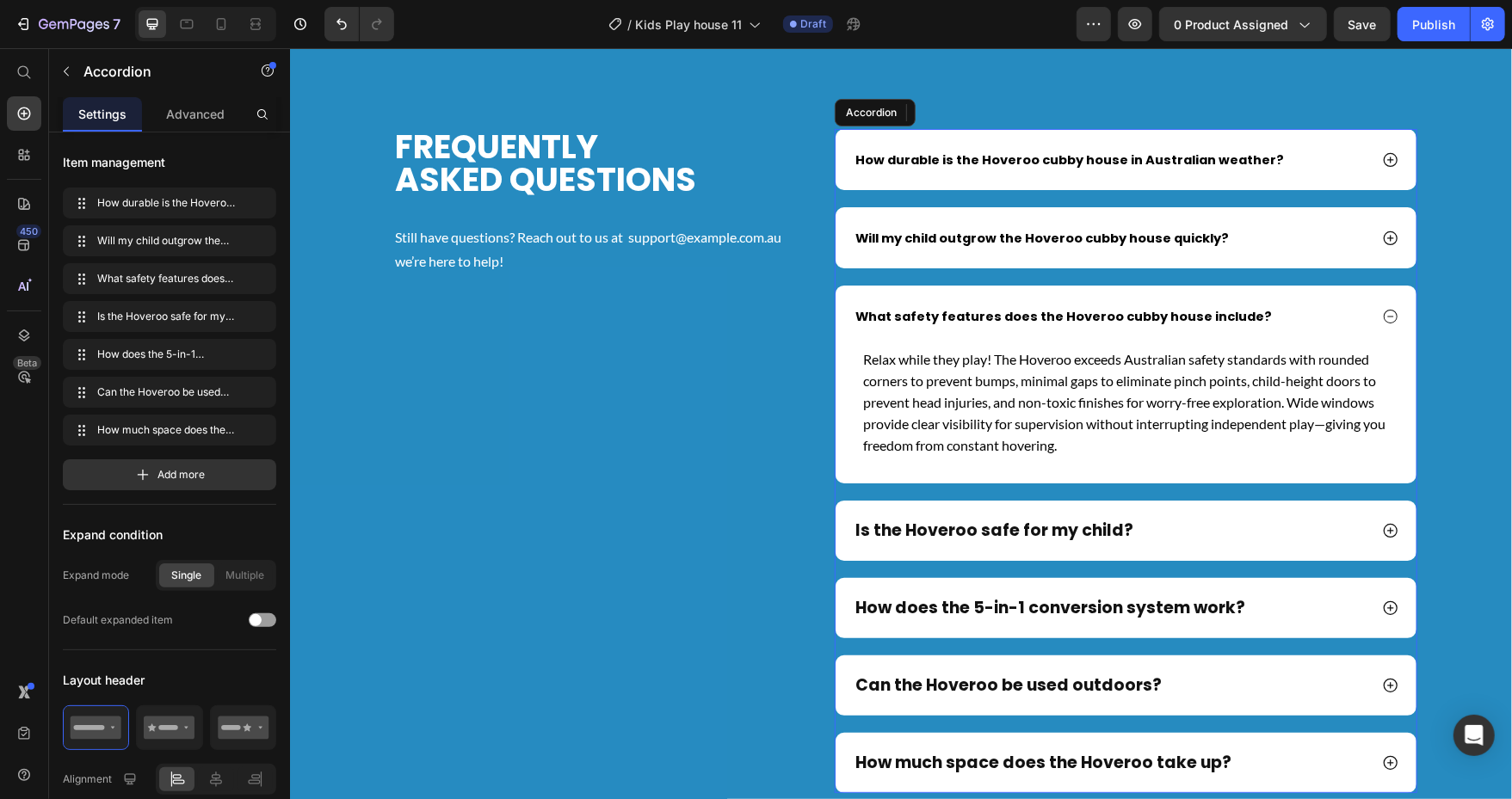 click on "What safety features does the Hoveroo cubby house include?" at bounding box center [1125, 315] 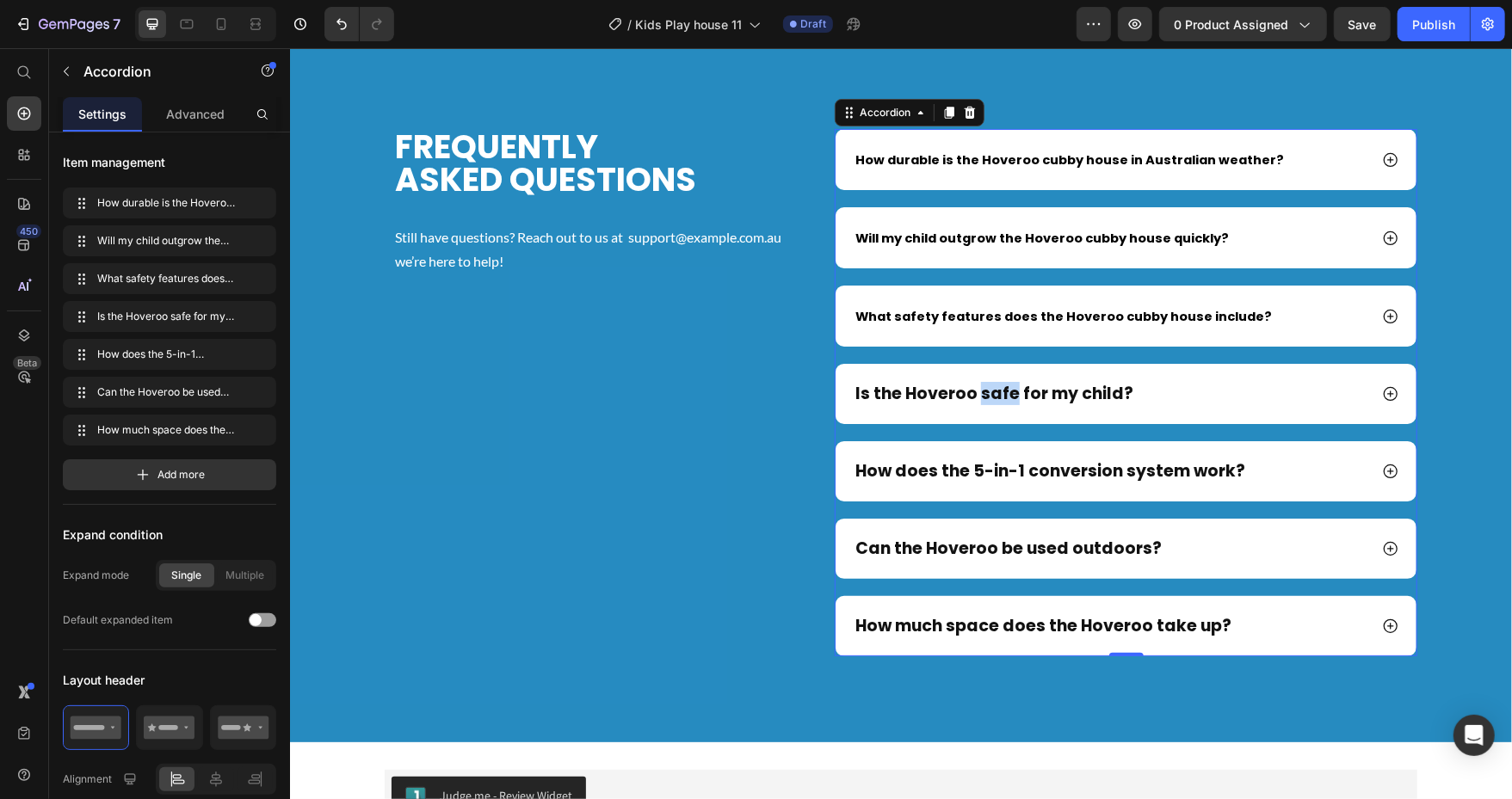 click on "Is the Hoveroo safe for my child?" at bounding box center [993, 393] 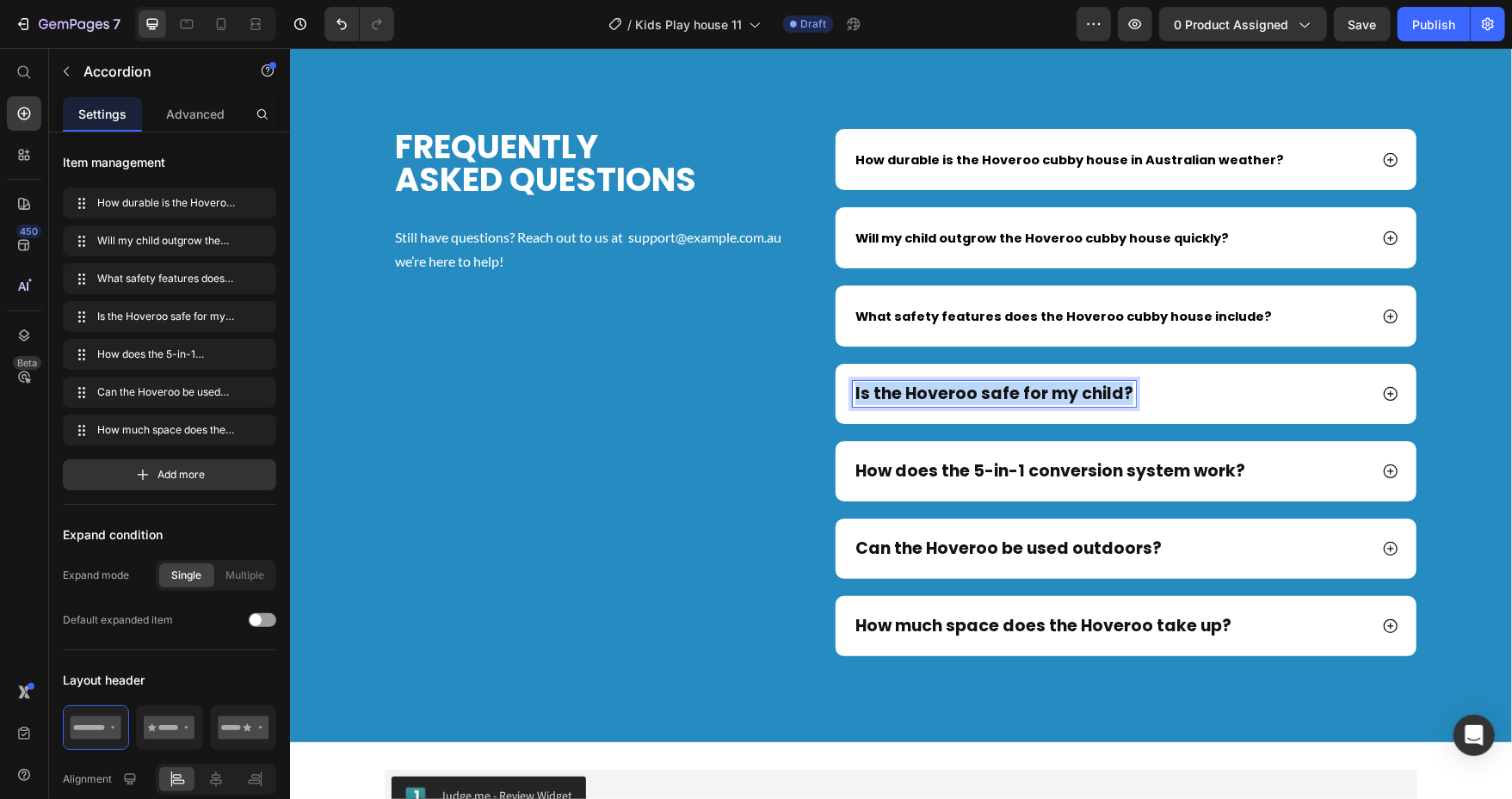 click on "Is the Hoveroo safe for my child?" at bounding box center (993, 393) 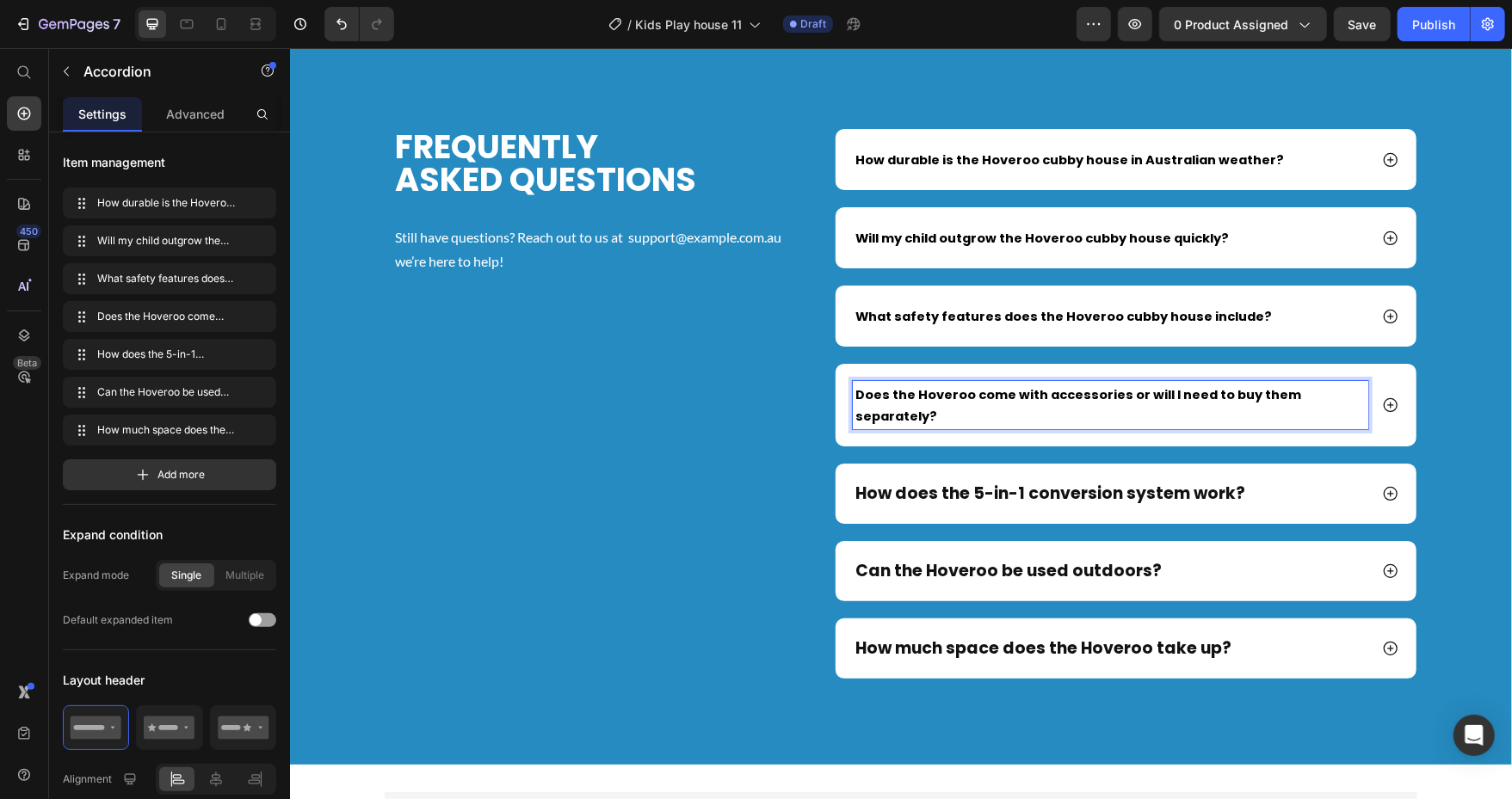 click 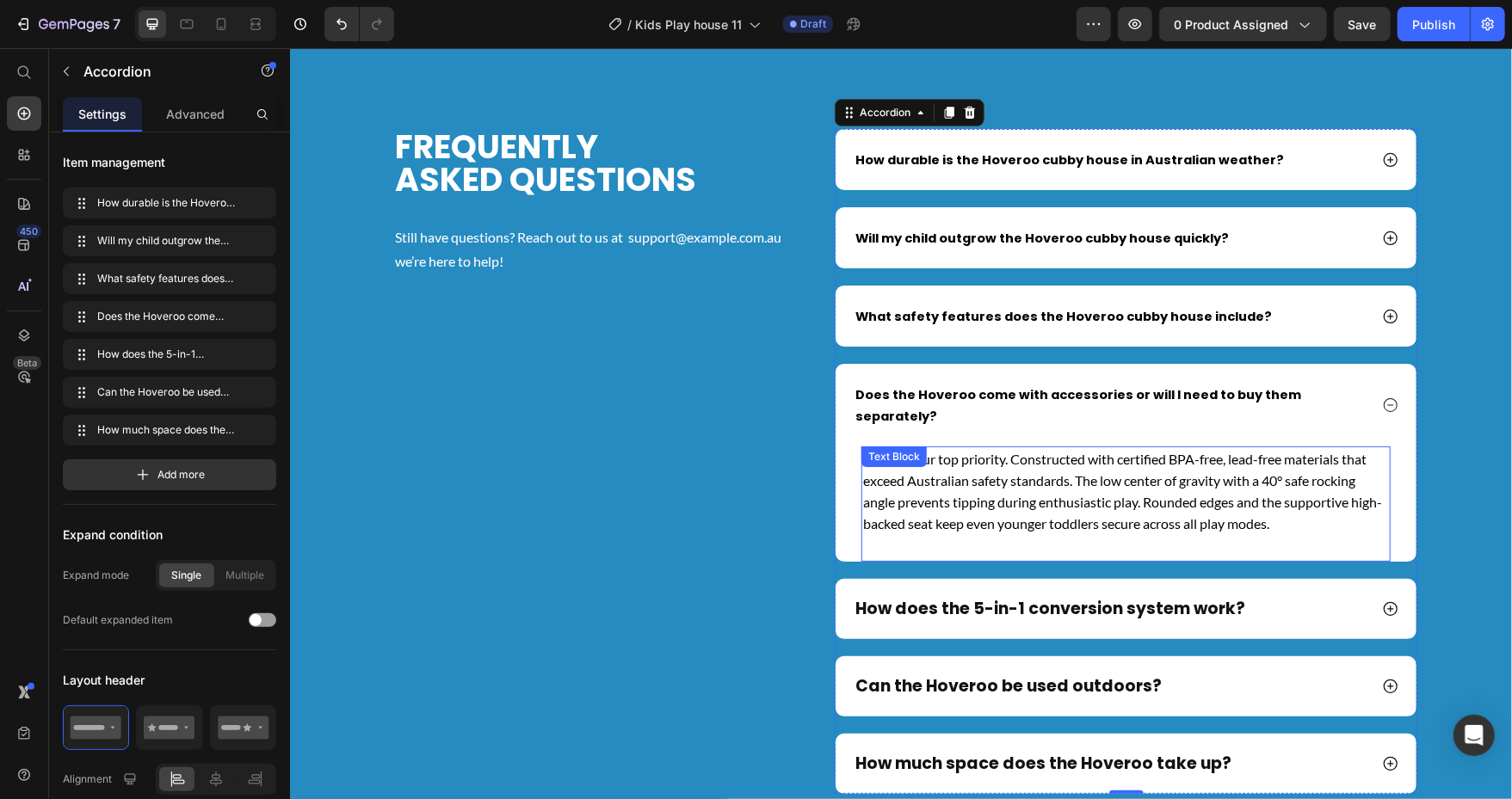 click on "Safety is our top priority. Constructed with certified BPA-free, lead-free materials that exceed Australian safety standards. The low center of gravity with a 40° safe rocking angle prevents tipping during enthusiastic play. Rounded edges and the supportive high-backed seat keep even younger toddlers secure across all play modes." at bounding box center [1125, 490] 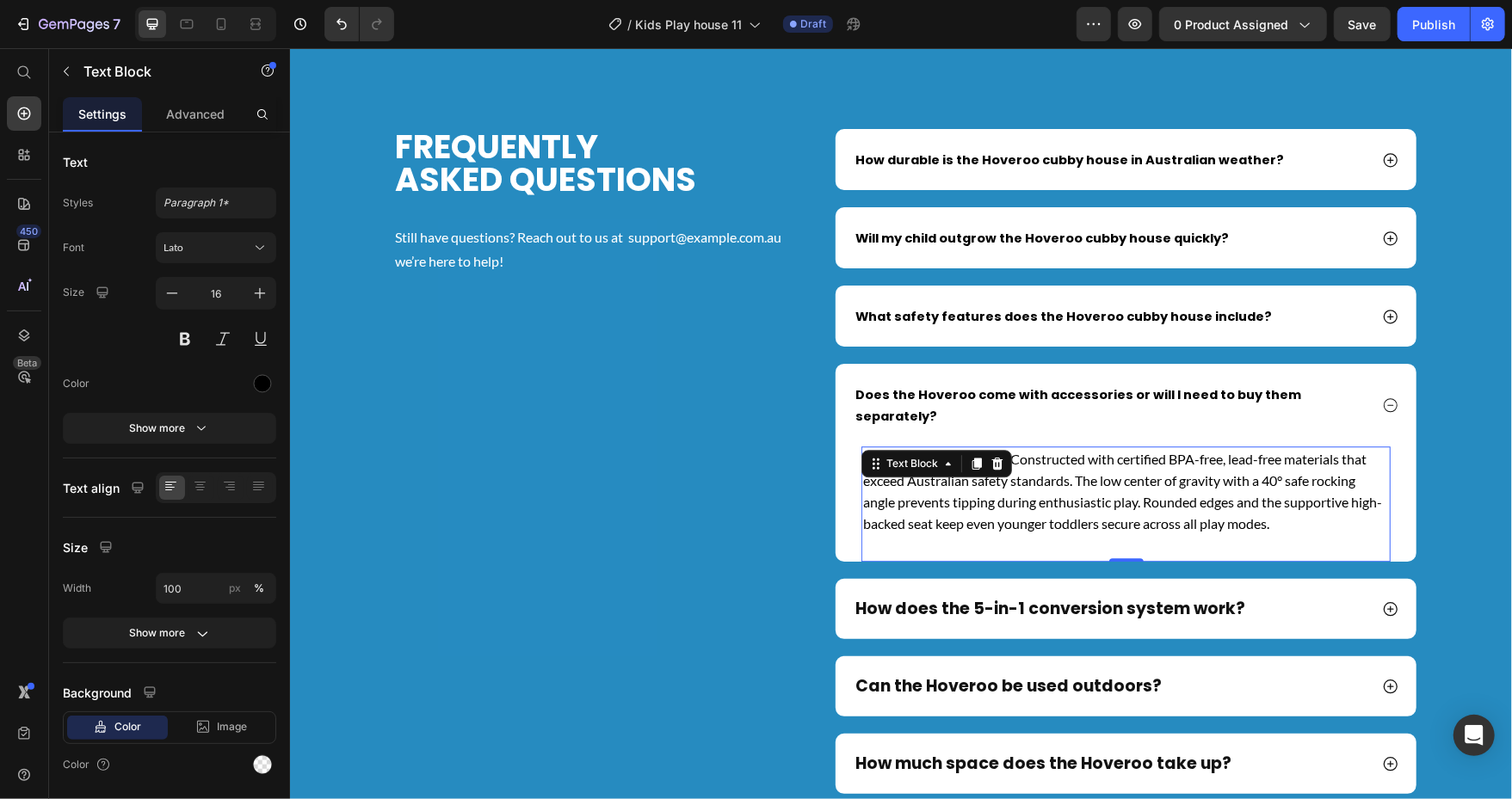 click on "Safety is our top priority. Constructed with certified BPA-free, lead-free materials that exceed Australian safety standards. The low center of gravity with a 40° safe rocking angle prevents tipping during enthusiastic play. Rounded edges and the supportive high-backed seat keep even younger toddlers secure across all play modes." at bounding box center [1125, 490] 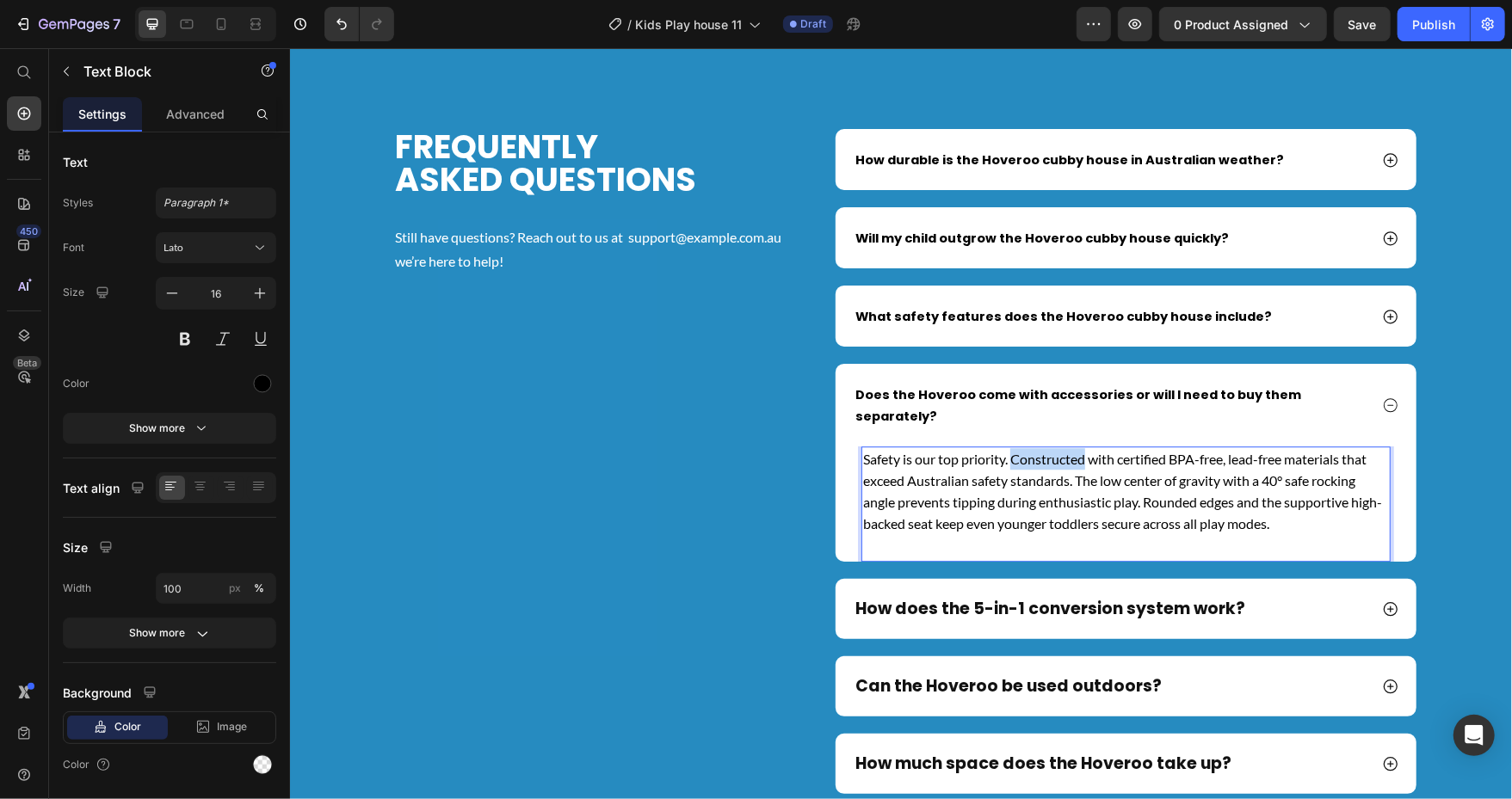 click on "Safety is our top priority. Constructed with certified BPA-free, lead-free materials that exceed Australian safety standards. The low center of gravity with a 40° safe rocking angle prevents tipping during enthusiastic play. Rounded edges and the supportive high-backed seat keep even younger toddlers secure across all play modes." at bounding box center (1125, 490) 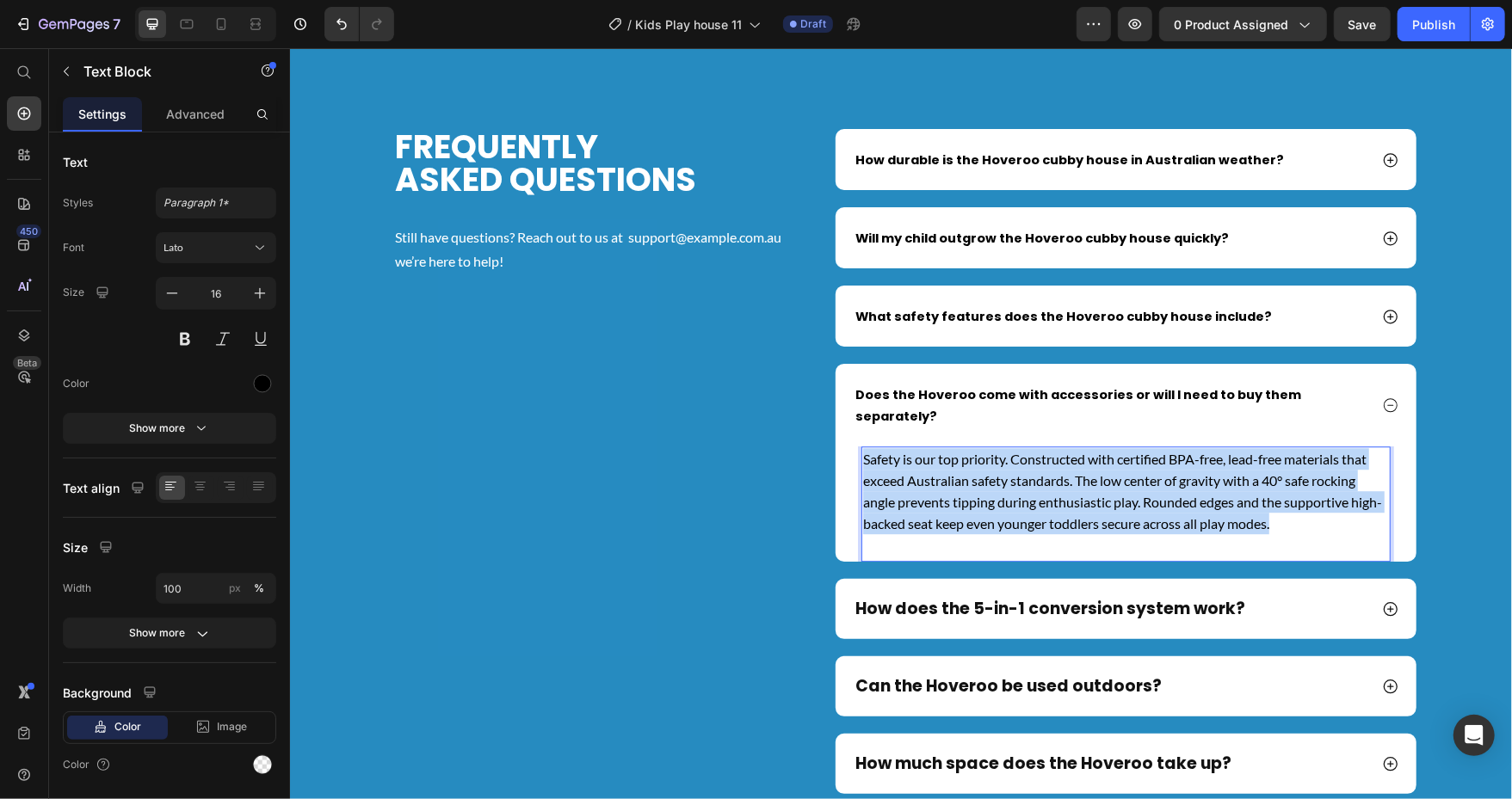 click on "Safety is our top priority. Constructed with certified BPA-free, lead-free materials that exceed Australian safety standards. The low center of gravity with a 40° safe rocking angle prevents tipping during enthusiastic play. Rounded edges and the supportive high-backed seat keep even younger toddlers secure across all play modes." at bounding box center (1125, 490) 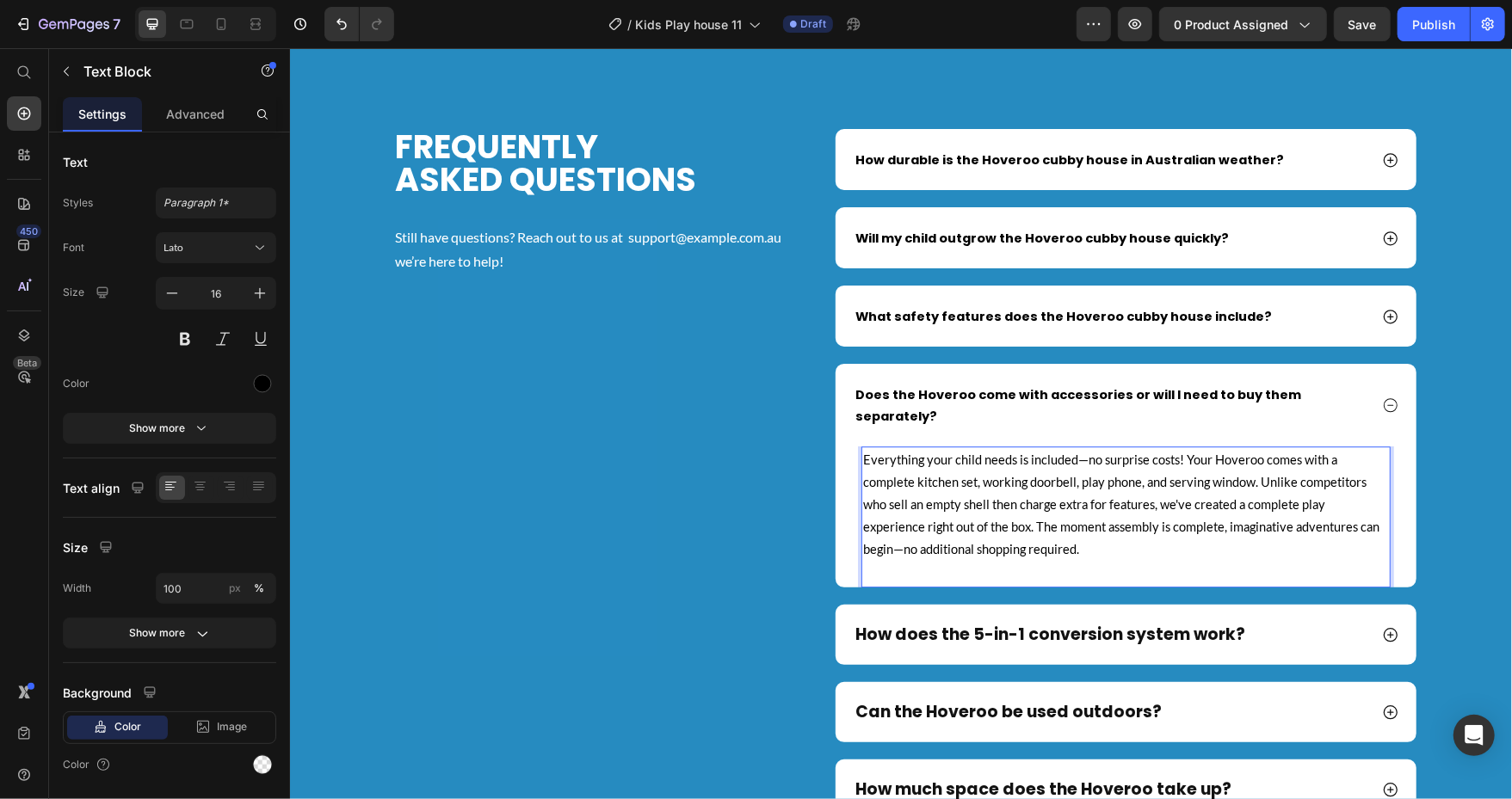 click on "Everything your child needs is included—no surprise costs! Your Hoveroo comes with a complete kitchen set, working doorbell, play phone, and serving window. Unlike competitors who sell an empty shell then charge extra for features, we've created a complete play experience right out of the box. The moment assembly is complete, imaginative adventures can begin—no additional shopping required." at bounding box center (1120, 503) 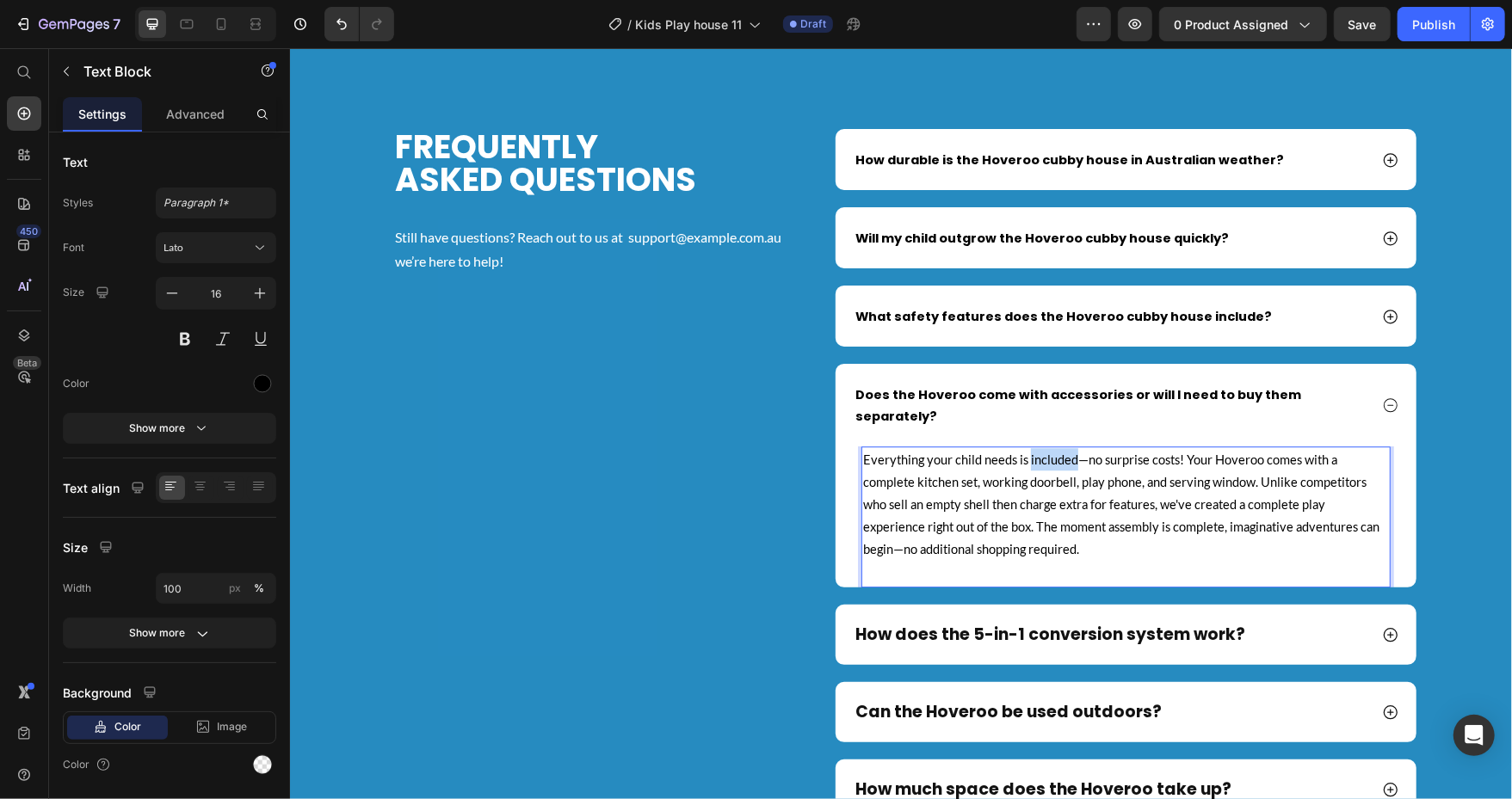 click on "Everything your child needs is included—no surprise costs! Your Hoveroo comes with a complete kitchen set, working doorbell, play phone, and serving window. Unlike competitors who sell an empty shell then charge extra for features, we've created a complete play experience right out of the box. The moment assembly is complete, imaginative adventures can begin—no additional shopping required." at bounding box center [1120, 503] 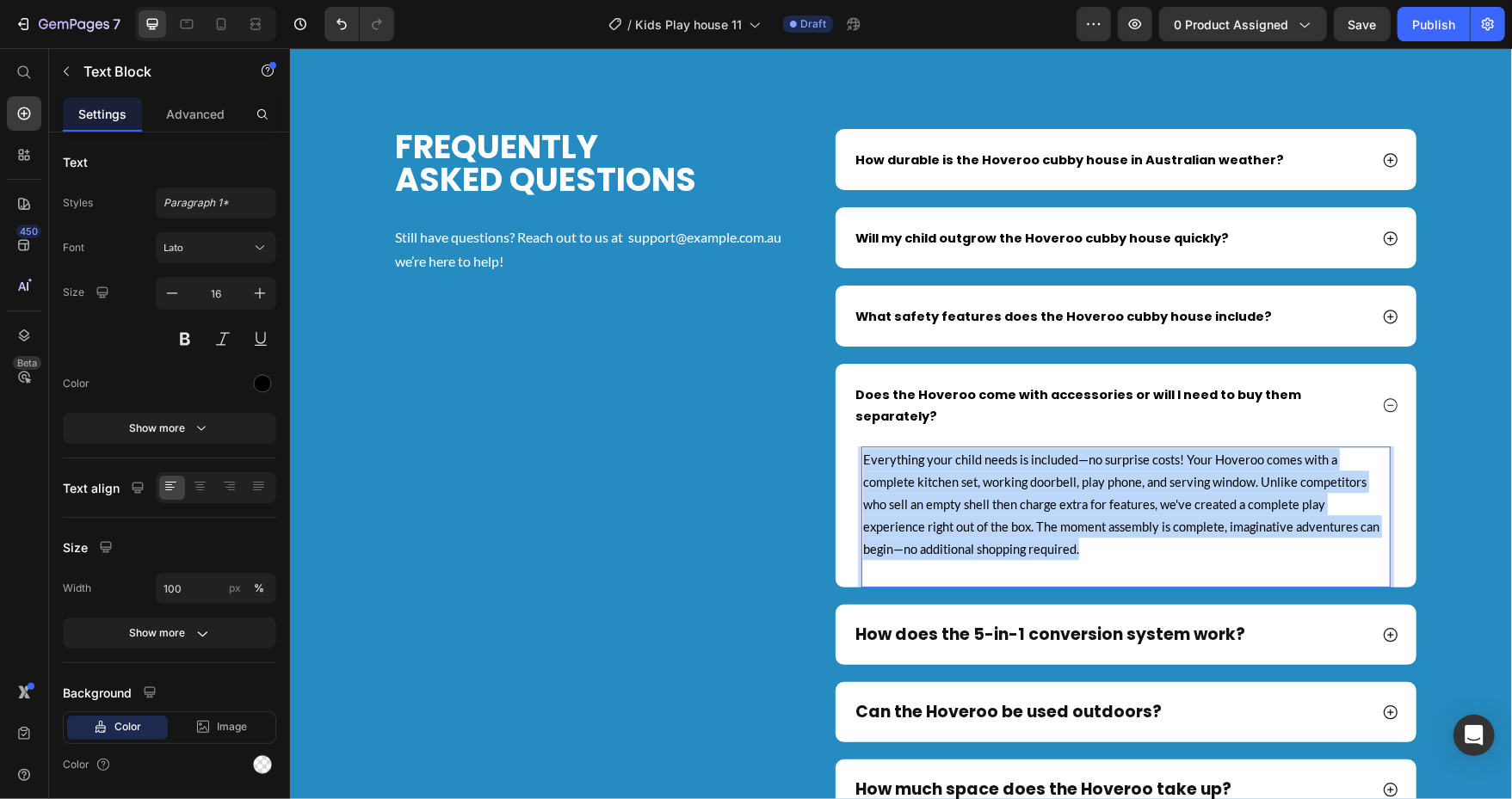 click on "Everything your child needs is included—no surprise costs! Your Hoveroo comes with a complete kitchen set, working doorbell, play phone, and serving window. Unlike competitors who sell an empty shell then charge extra for features, we've created a complete play experience right out of the box. The moment assembly is complete, imaginative adventures can begin—no additional shopping required." at bounding box center [1120, 503] 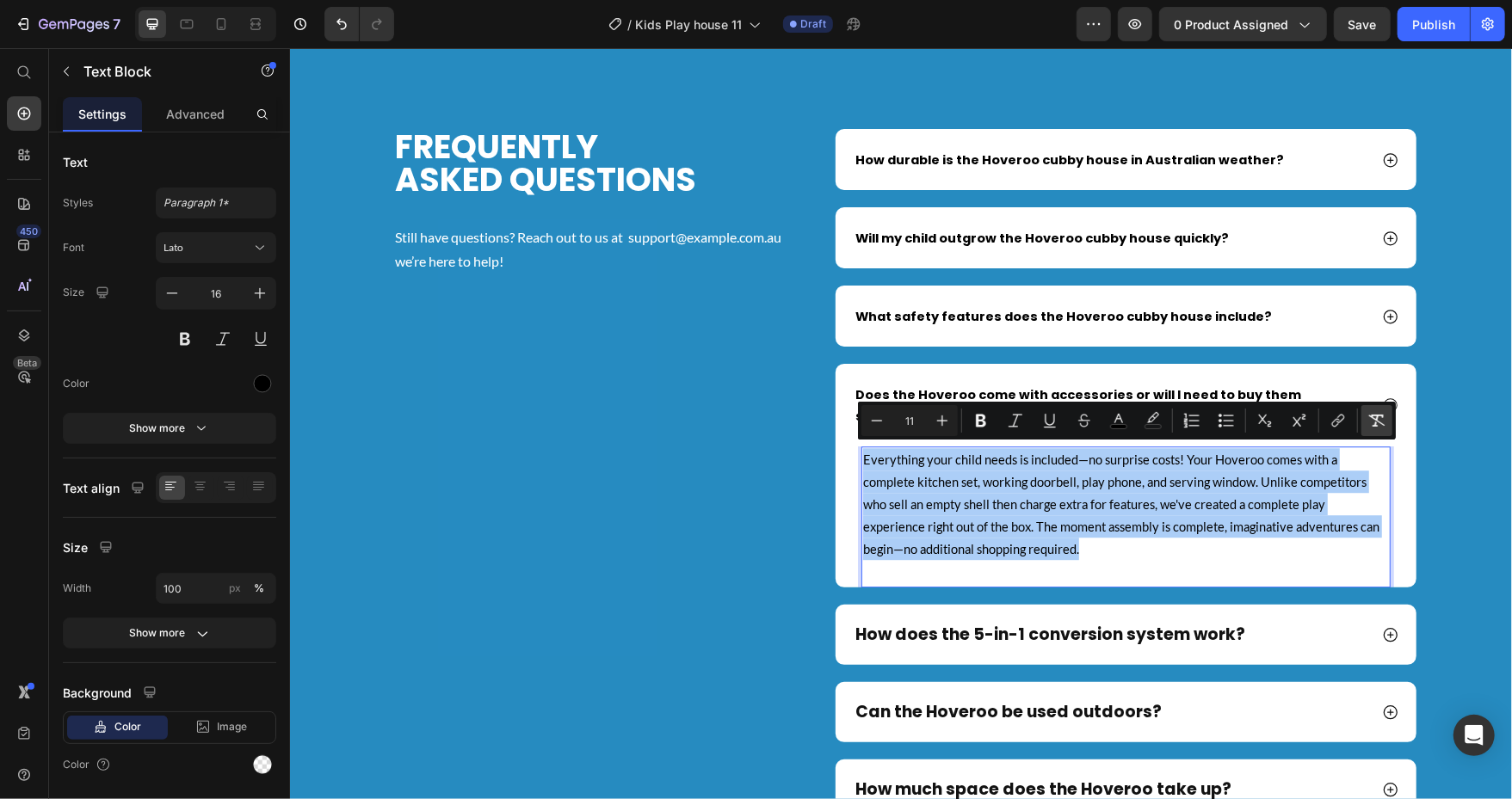 click 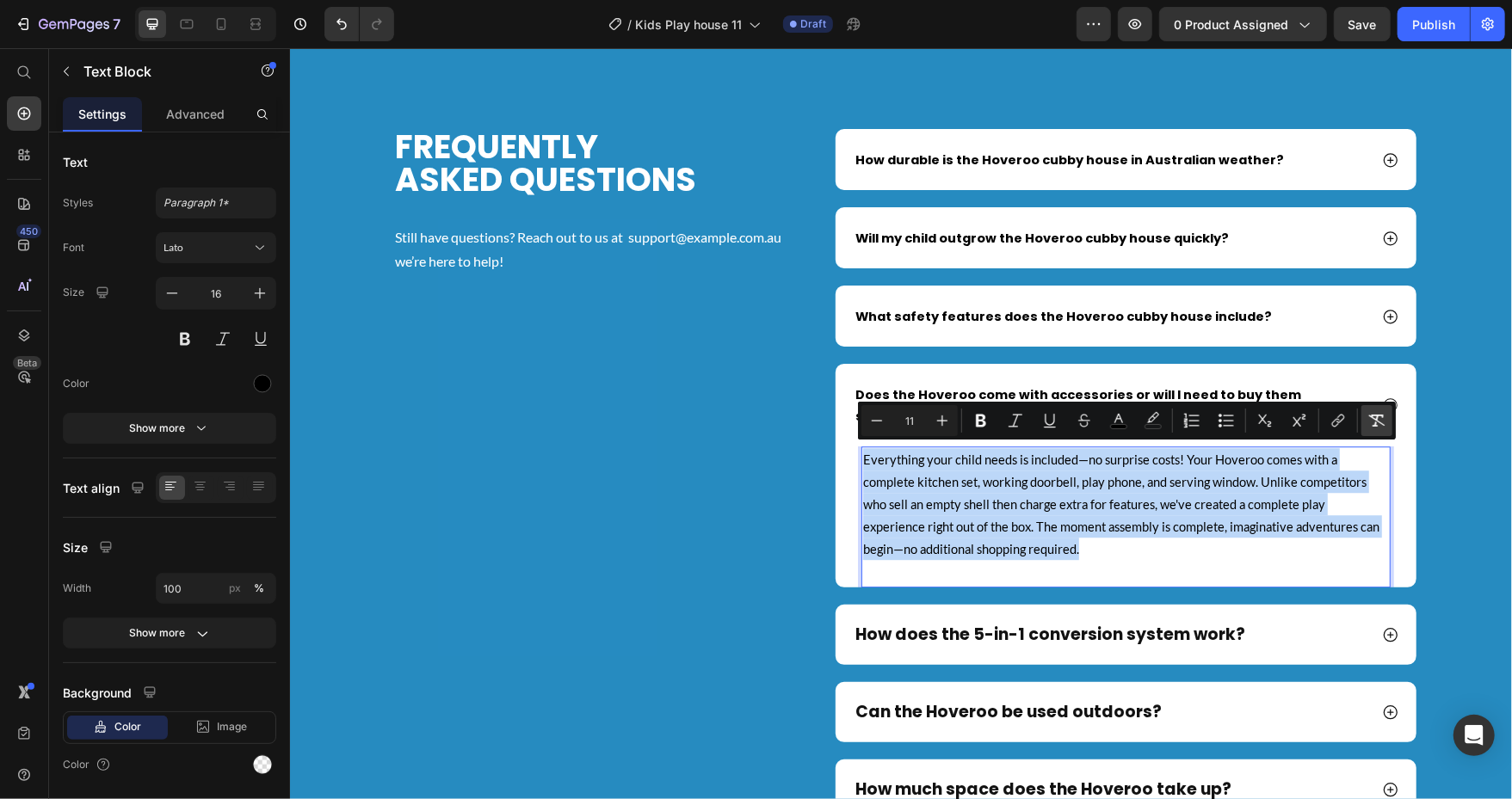 type on "16" 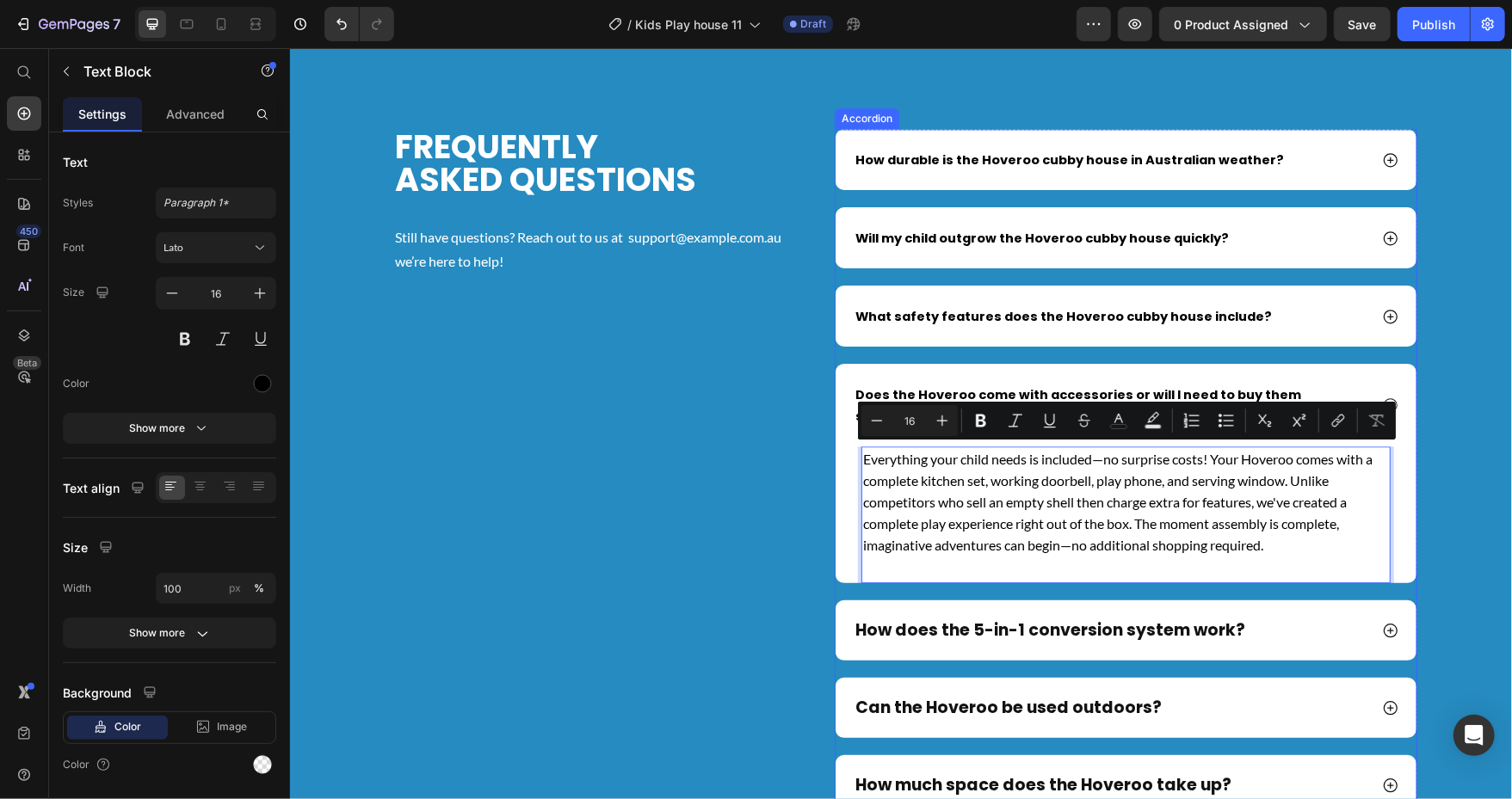 click on "Does the Hoveroo come with accessories or will I need to buy them separately?" at bounding box center (1125, 404) 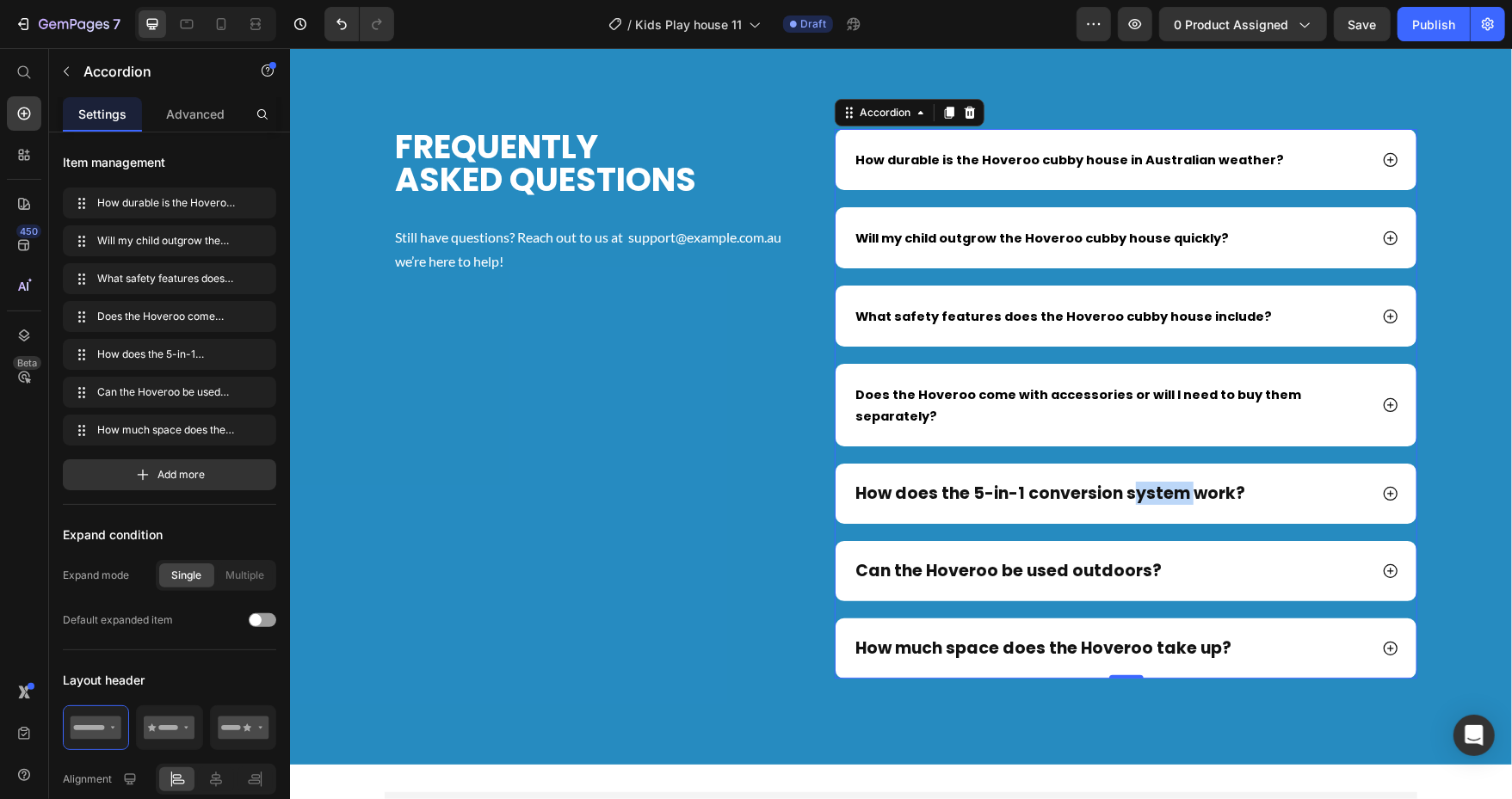 click on "How does the 5-in-1 conversion system work?" at bounding box center (1049, 493) 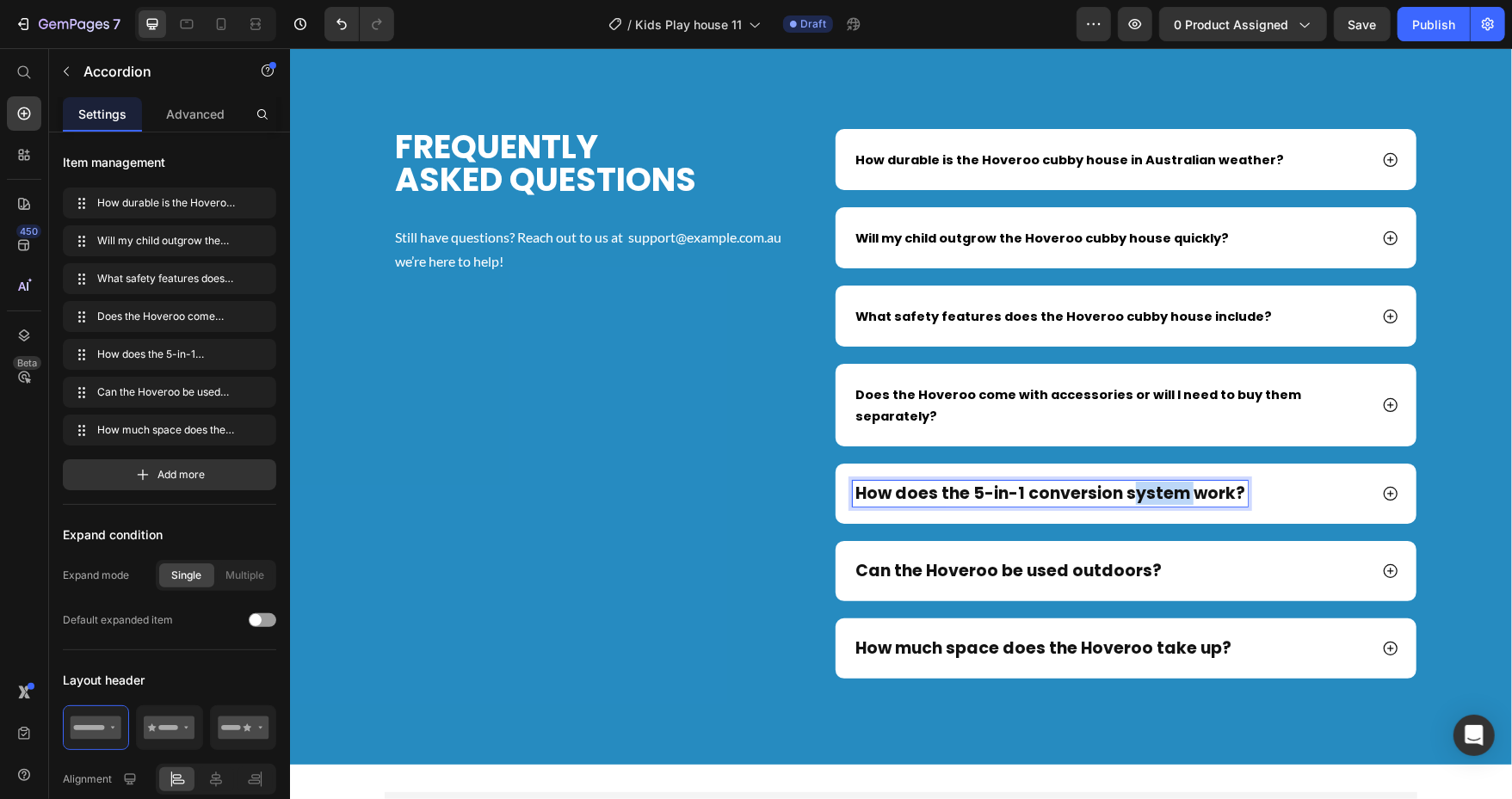 click on "How does the 5-in-1 conversion system work?" at bounding box center (1049, 493) 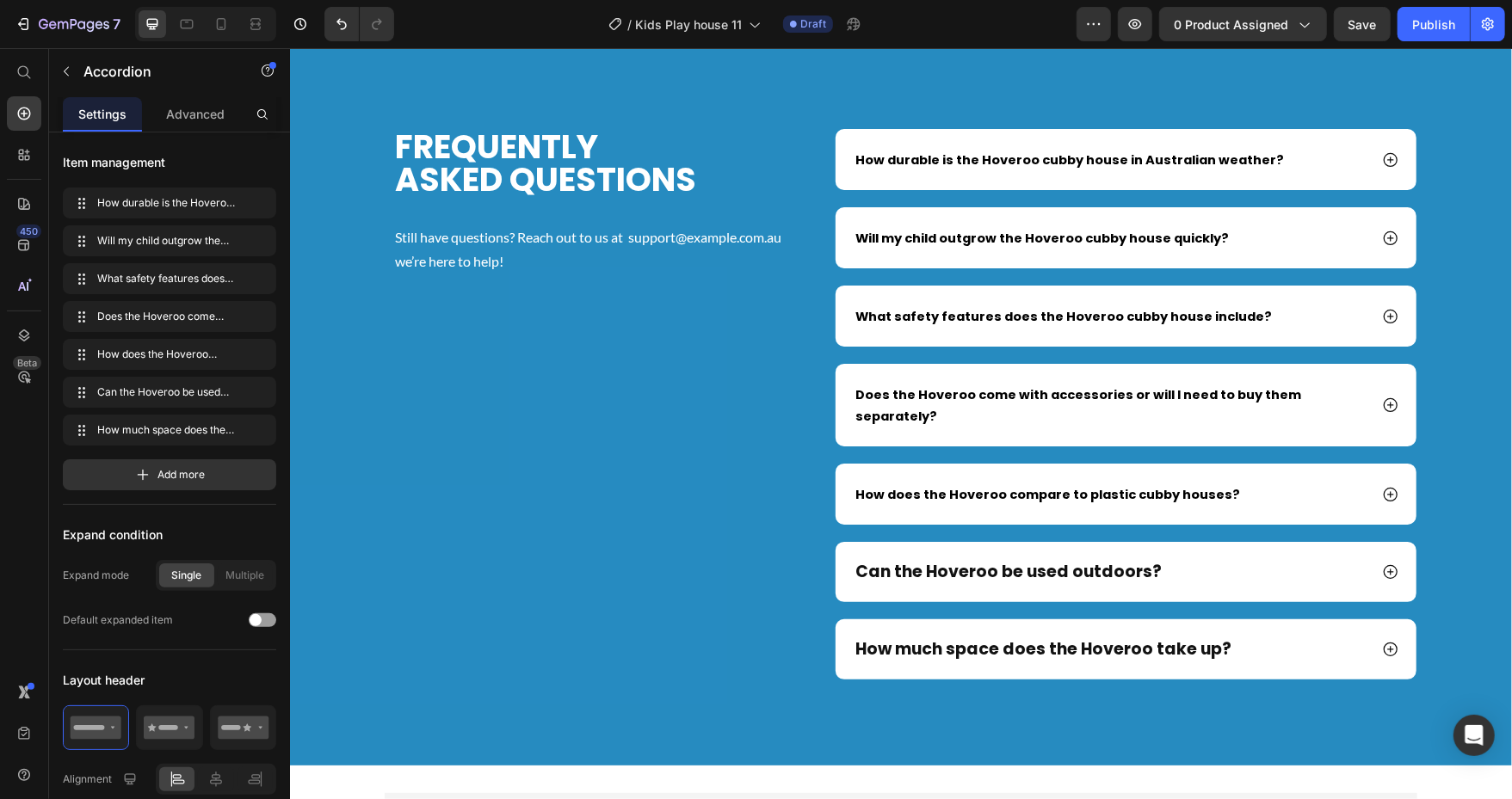click on "How does the Hoveroo compare to plastic cubby houses?" at bounding box center (1109, 493) 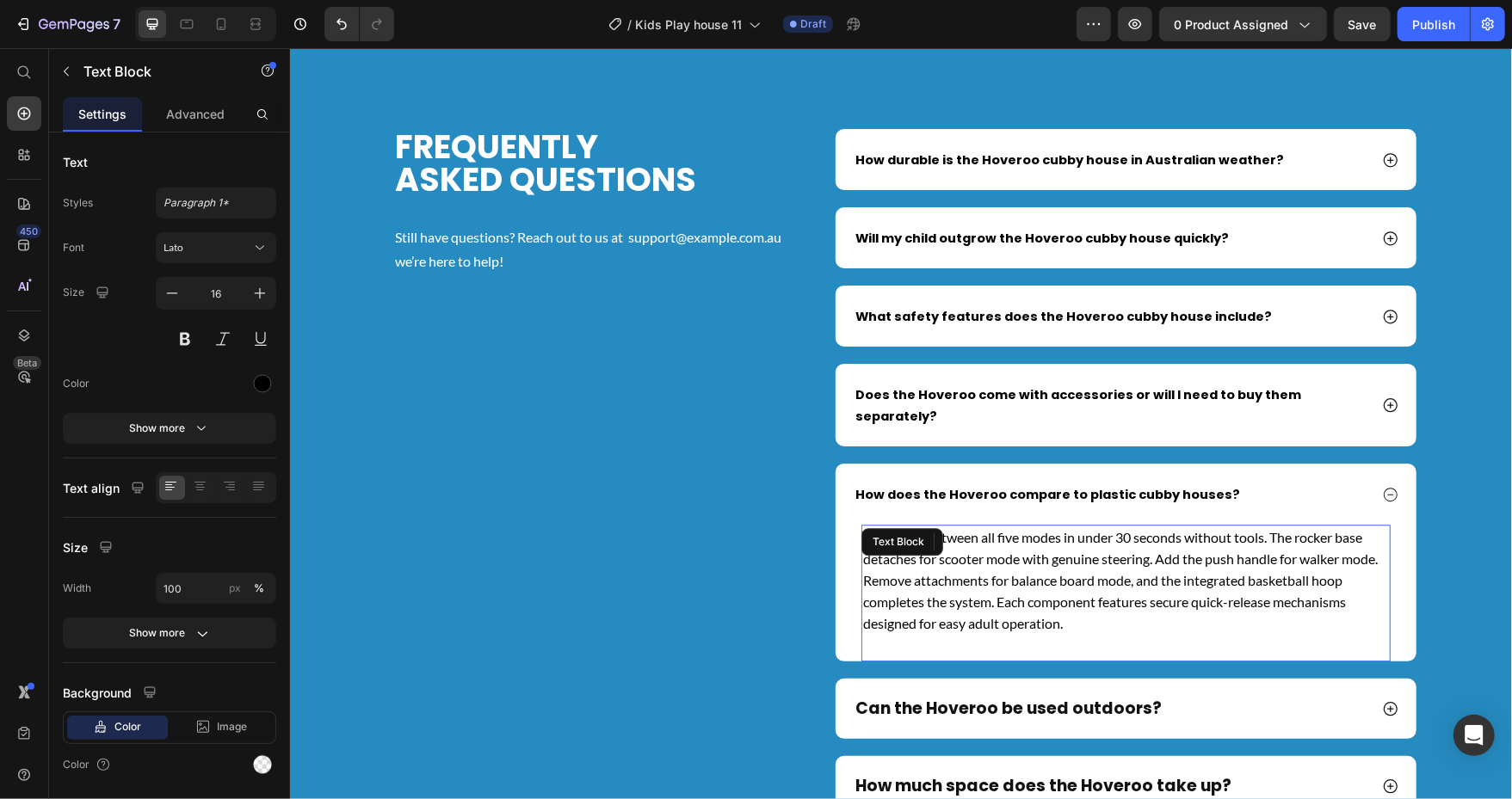 click on "Transform between all five modes in under 30 seconds without tools. The rocker base detaches for scooter mode with genuine steering. Add the push handle for walker mode. Remove attachments for balance board mode, and the integrated basketball hoop completes the system. Each component features secure quick-release mechanisms designed for easy adult operation." at bounding box center (1125, 579) 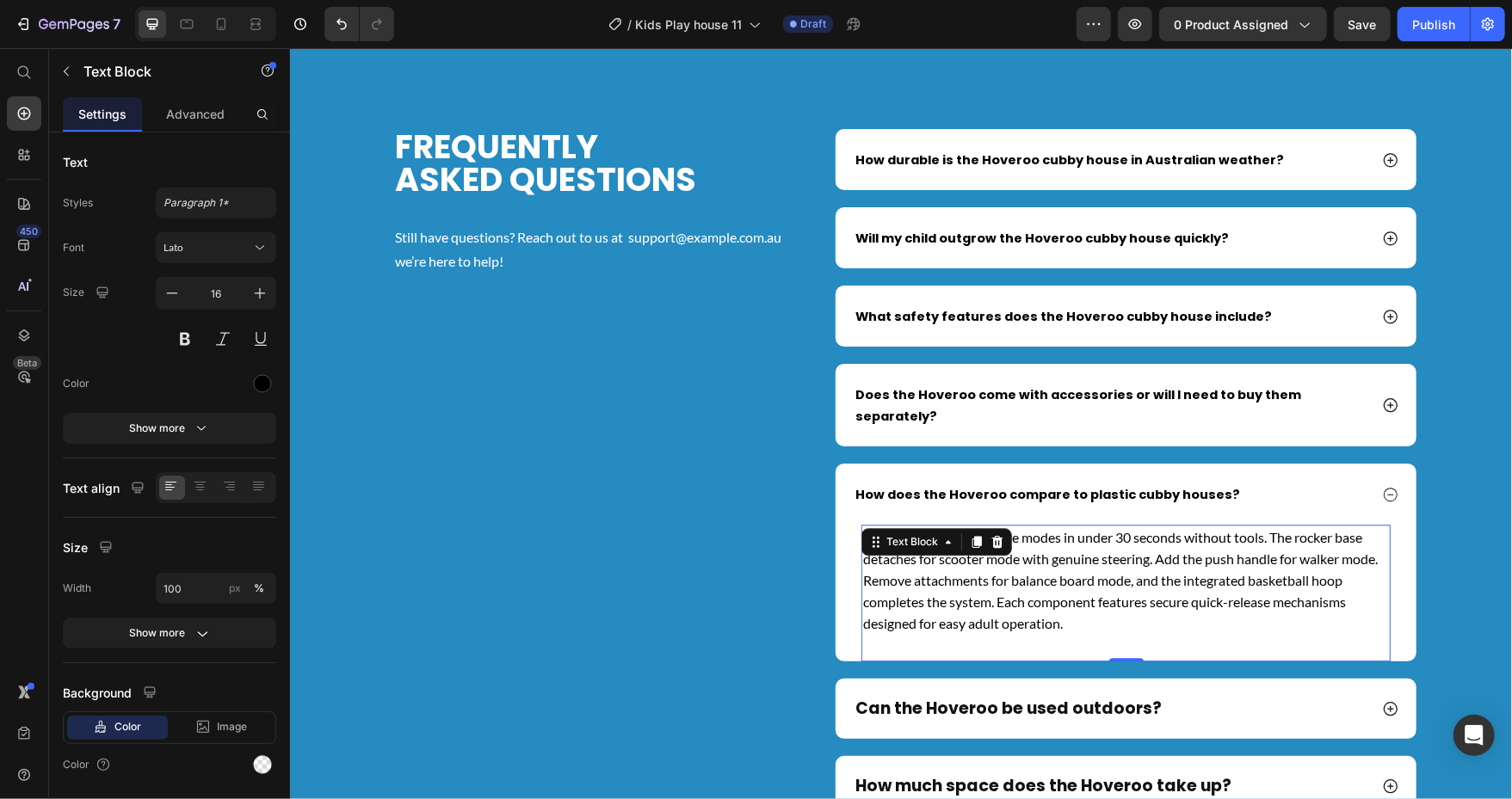 click on "Transform between all five modes in under 30 seconds without tools. The rocker base detaches for scooter mode with genuine steering. Add the push handle for walker mode. Remove attachments for balance board mode, and the integrated basketball hoop completes the system. Each component features secure quick-release mechanisms designed for easy adult operation." at bounding box center (1125, 579) 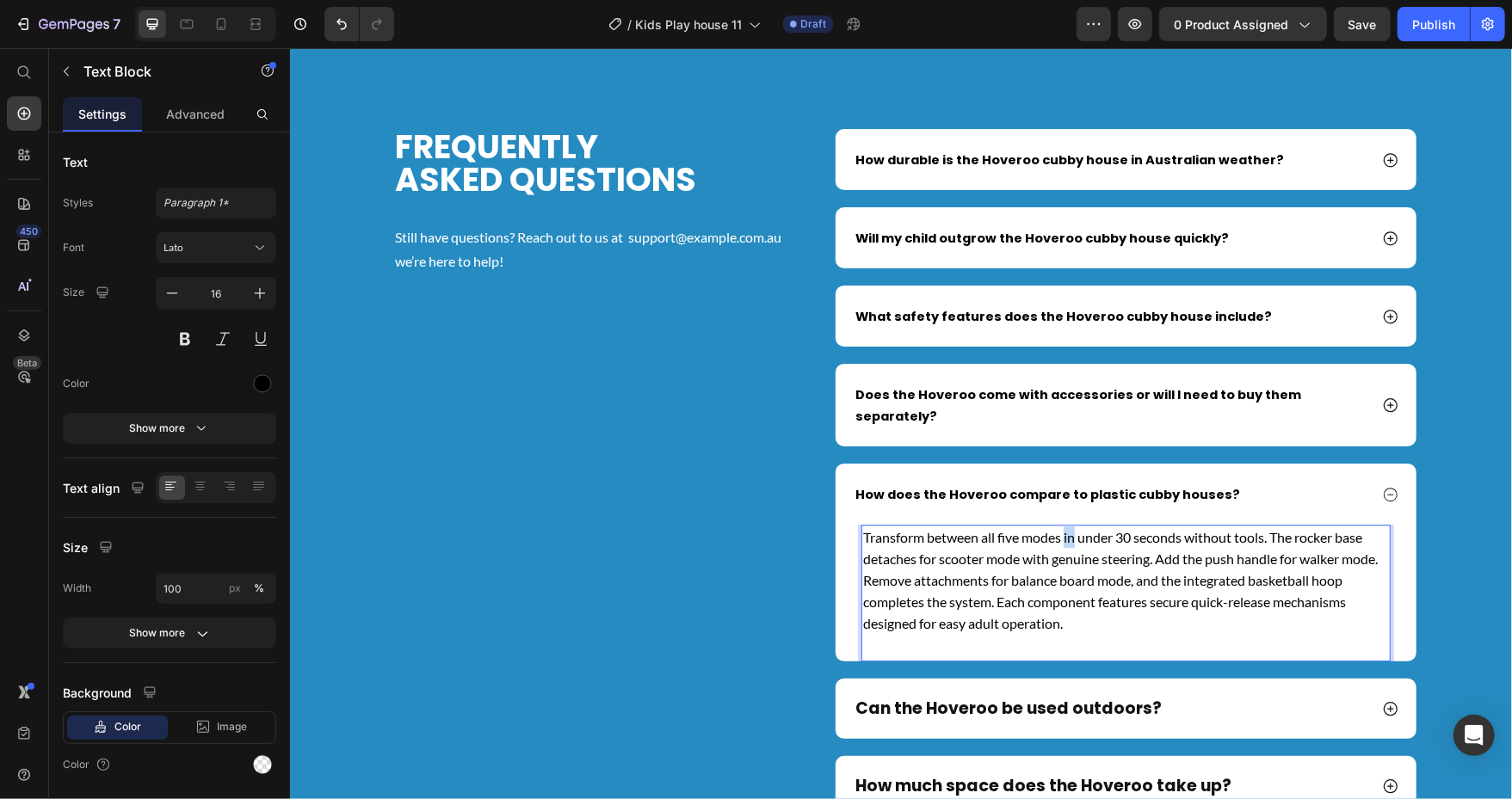 click on "Transform between all five modes in under 30 seconds without tools. The rocker base detaches for scooter mode with genuine steering. Add the push handle for walker mode. Remove attachments for balance board mode, and the integrated basketball hoop completes the system. Each component features secure quick-release mechanisms designed for easy adult operation." at bounding box center [1125, 579] 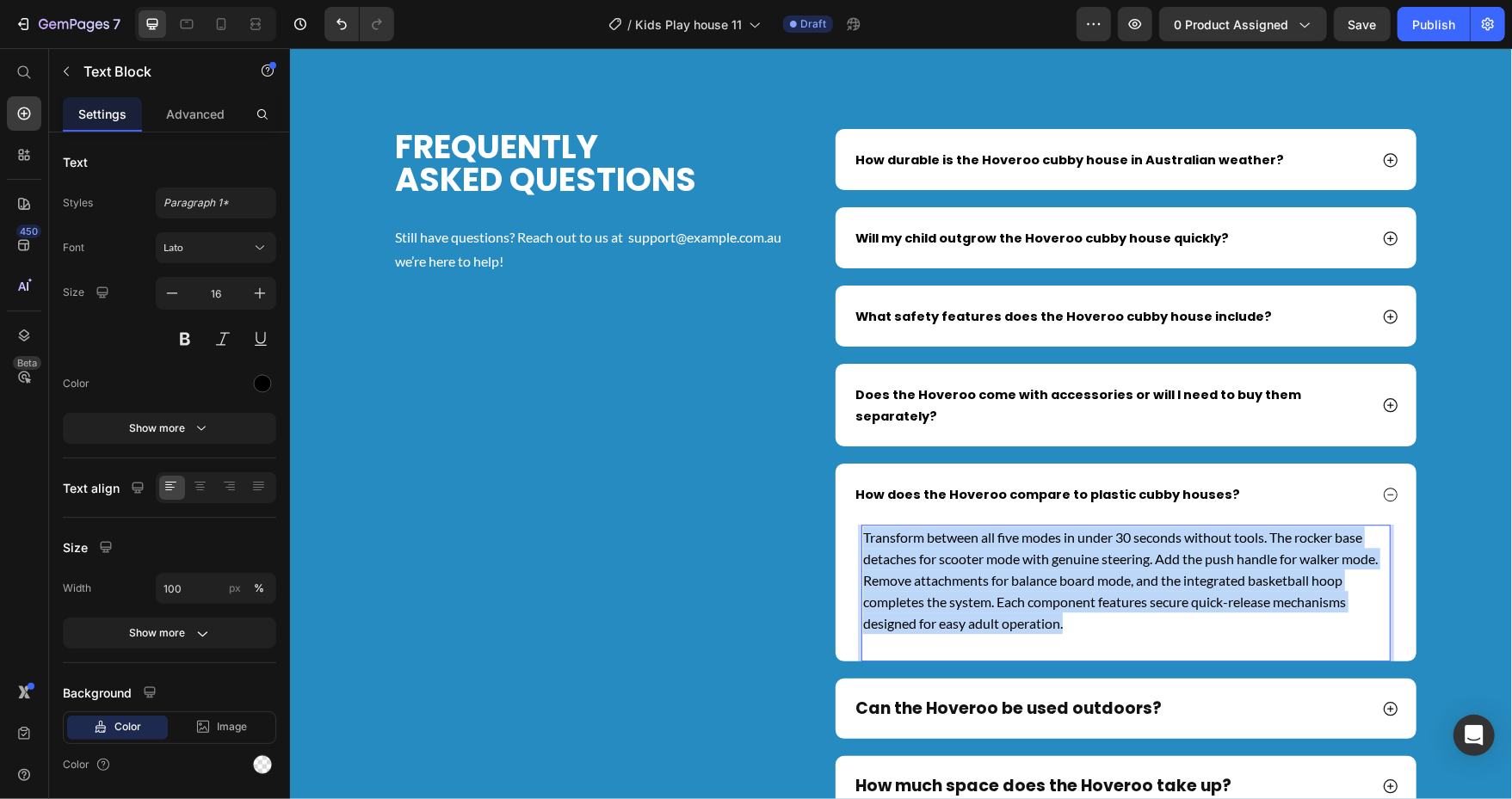 click on "Transform between all five modes in under 30 seconds without tools. The rocker base detaches for scooter mode with genuine steering. Add the push handle for walker mode. Remove attachments for balance board mode, and the integrated basketball hoop completes the system. Each component features secure quick-release mechanisms designed for easy adult operation." at bounding box center [1125, 579] 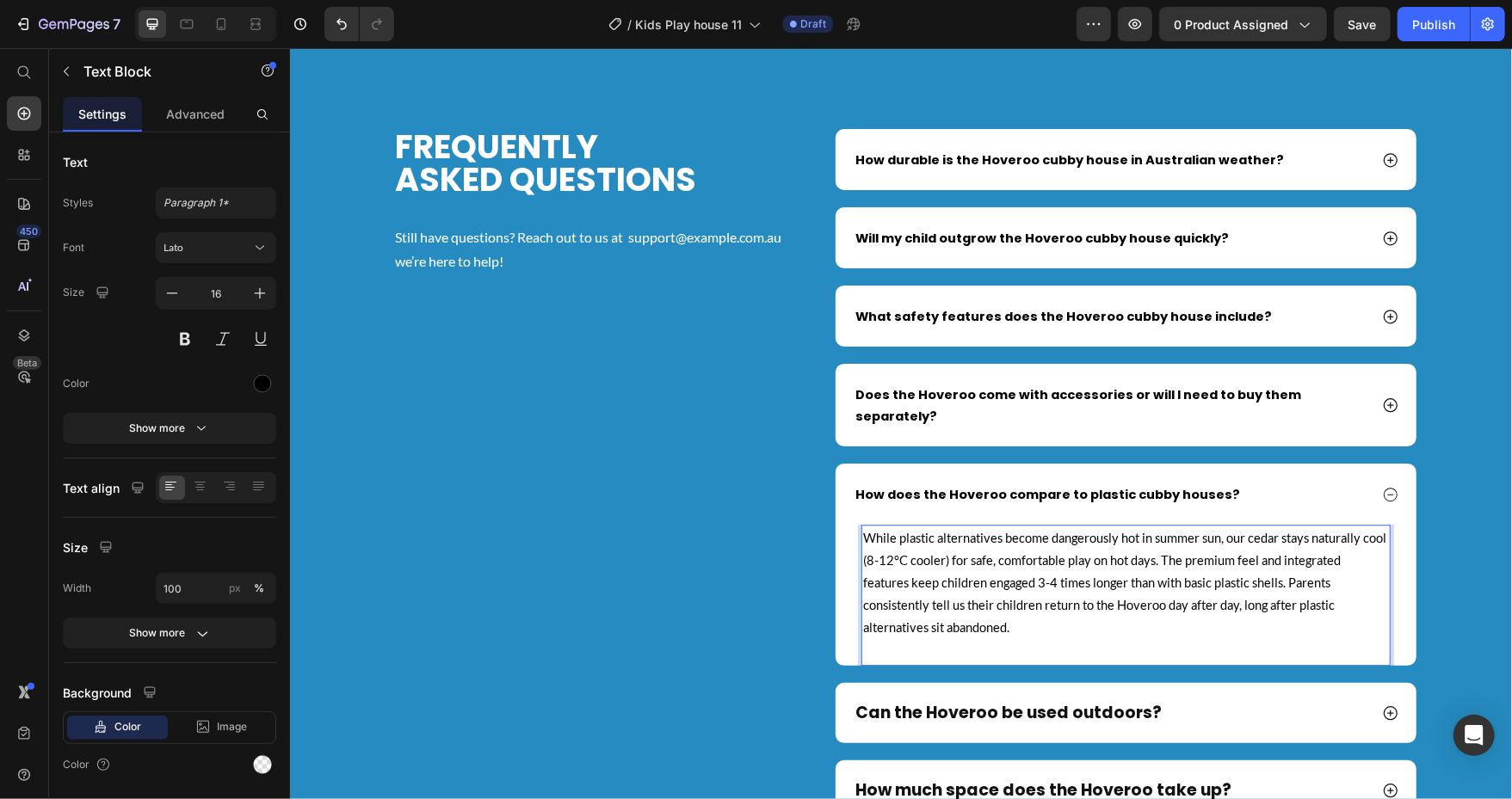 click on "While plastic alternatives become dangerously hot in summer sun, our cedar stays naturally cool (8-12°C cooler) for safe, comfortable play on hot days. The premium feel and integrated features keep children engaged 3-4 times longer than with basic plastic shells. Parents consistently tell us their children return to the Hoveroo day after day, long after plastic alternatives sit abandoned." at bounding box center [1124, 581] 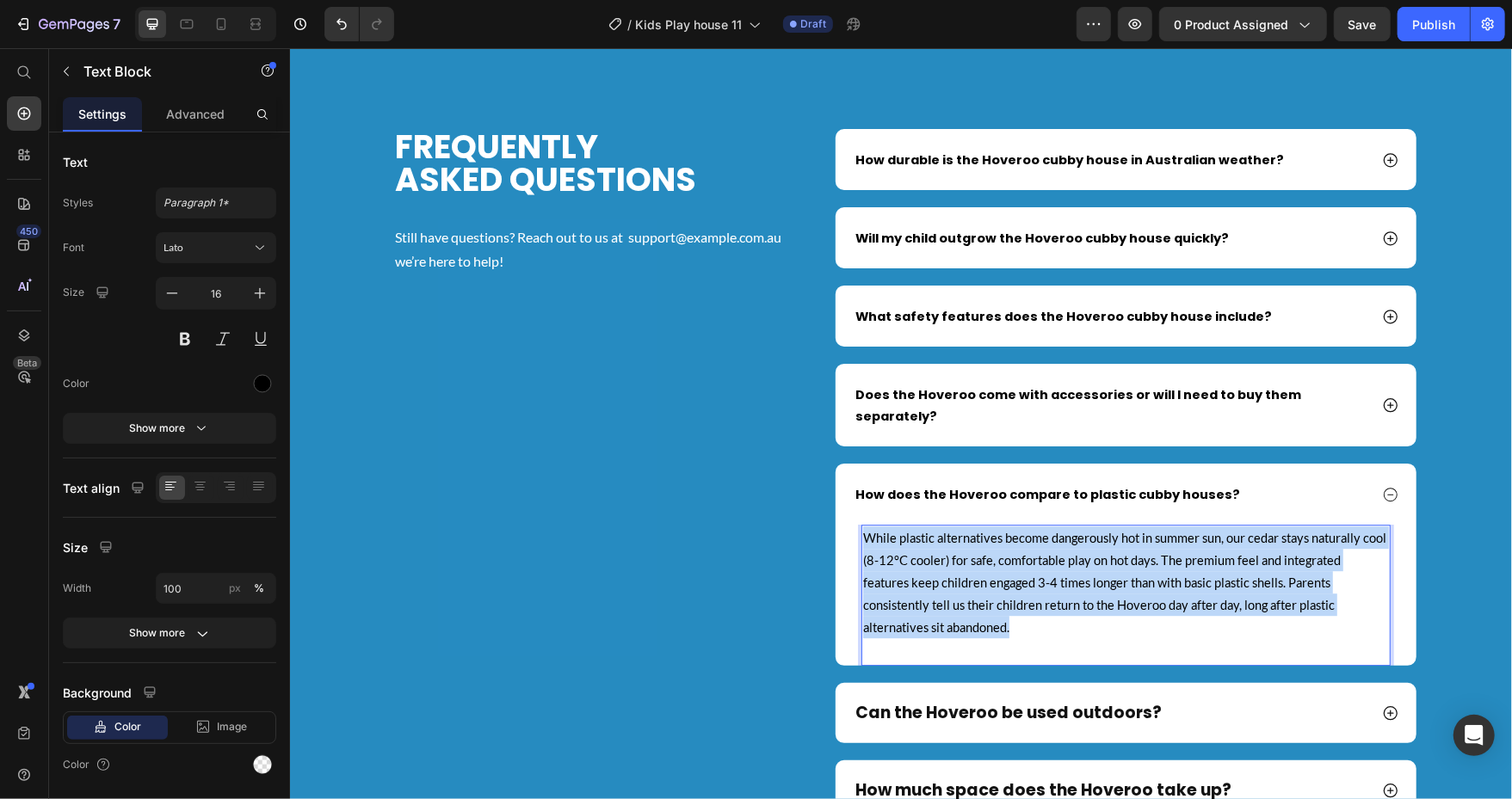 click on "While plastic alternatives become dangerously hot in summer sun, our cedar stays naturally cool (8-12°C cooler) for safe, comfortable play on hot days. The premium feel and integrated features keep children engaged 3-4 times longer than with basic plastic shells. Parents consistently tell us their children return to the Hoveroo day after day, long after plastic alternatives sit abandoned." at bounding box center (1124, 581) 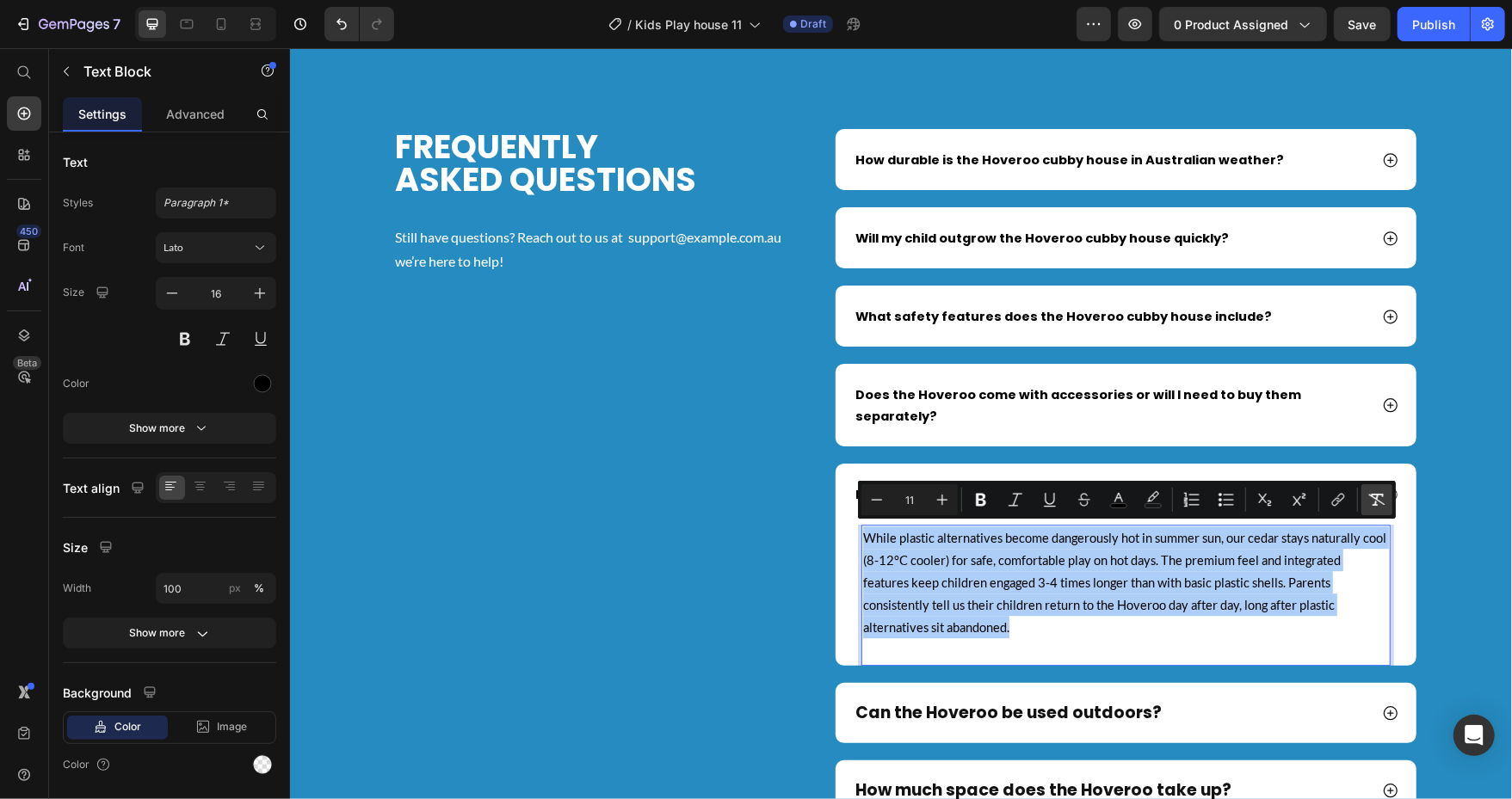 click 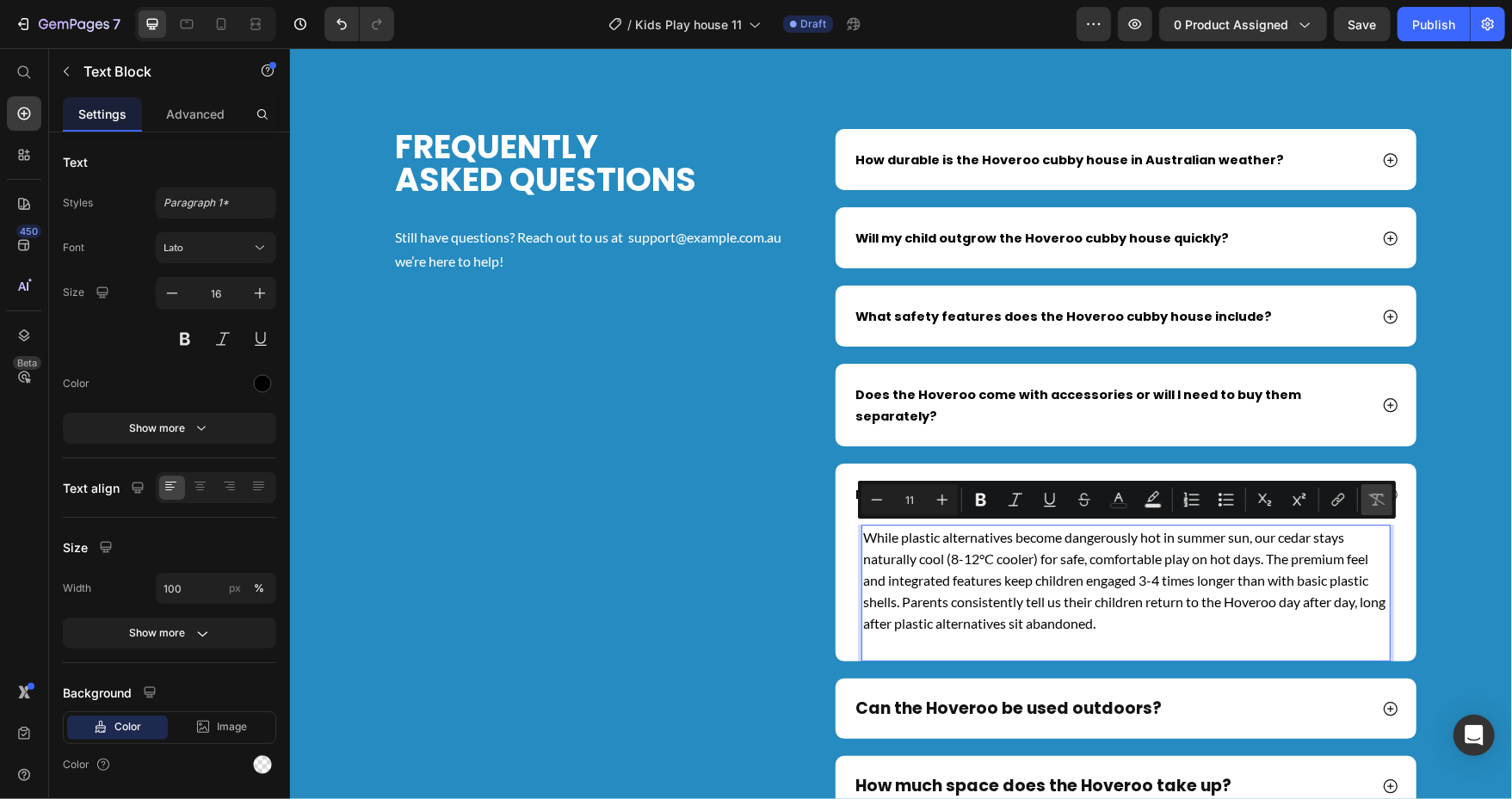 type on "16" 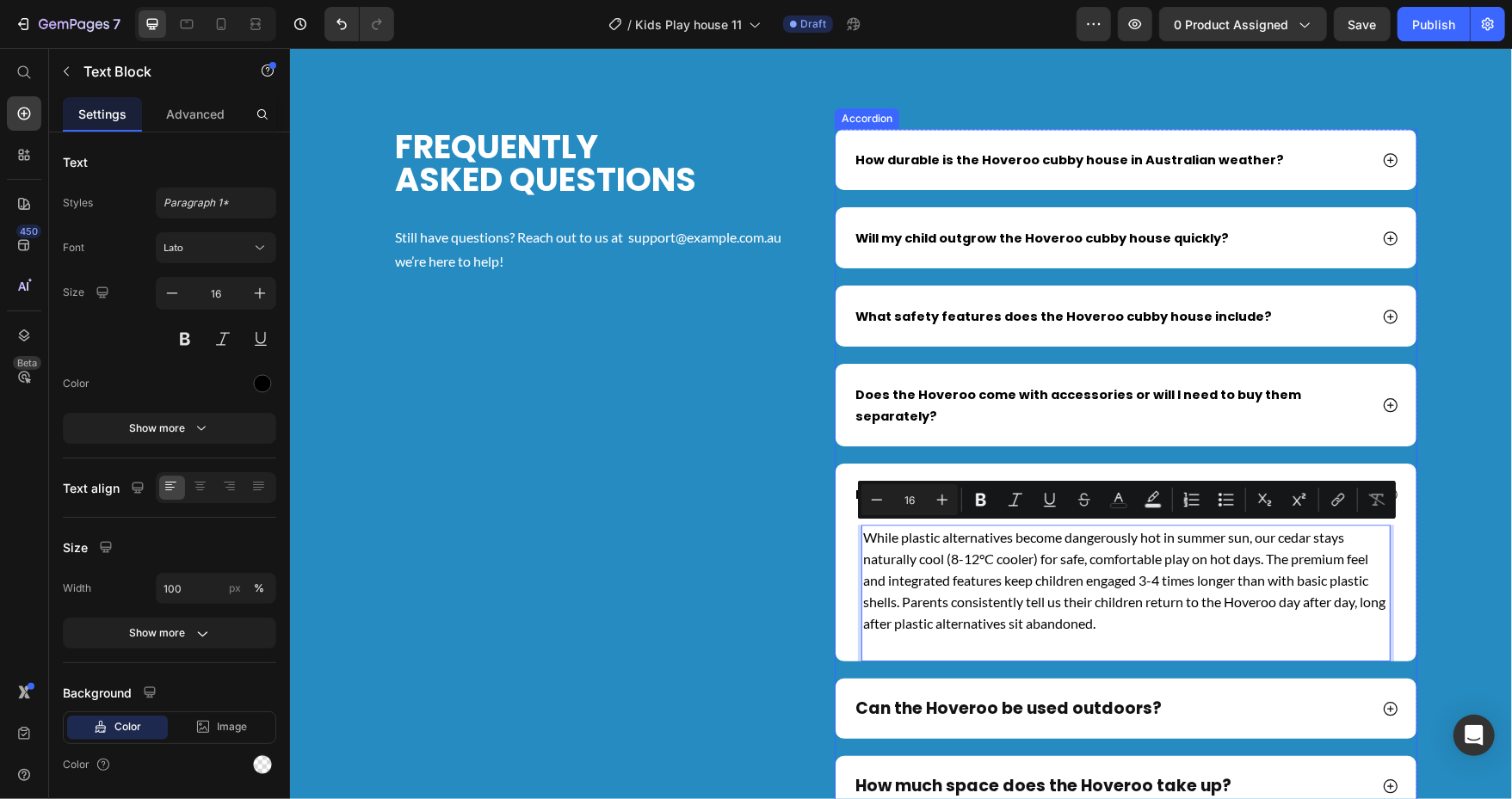 click 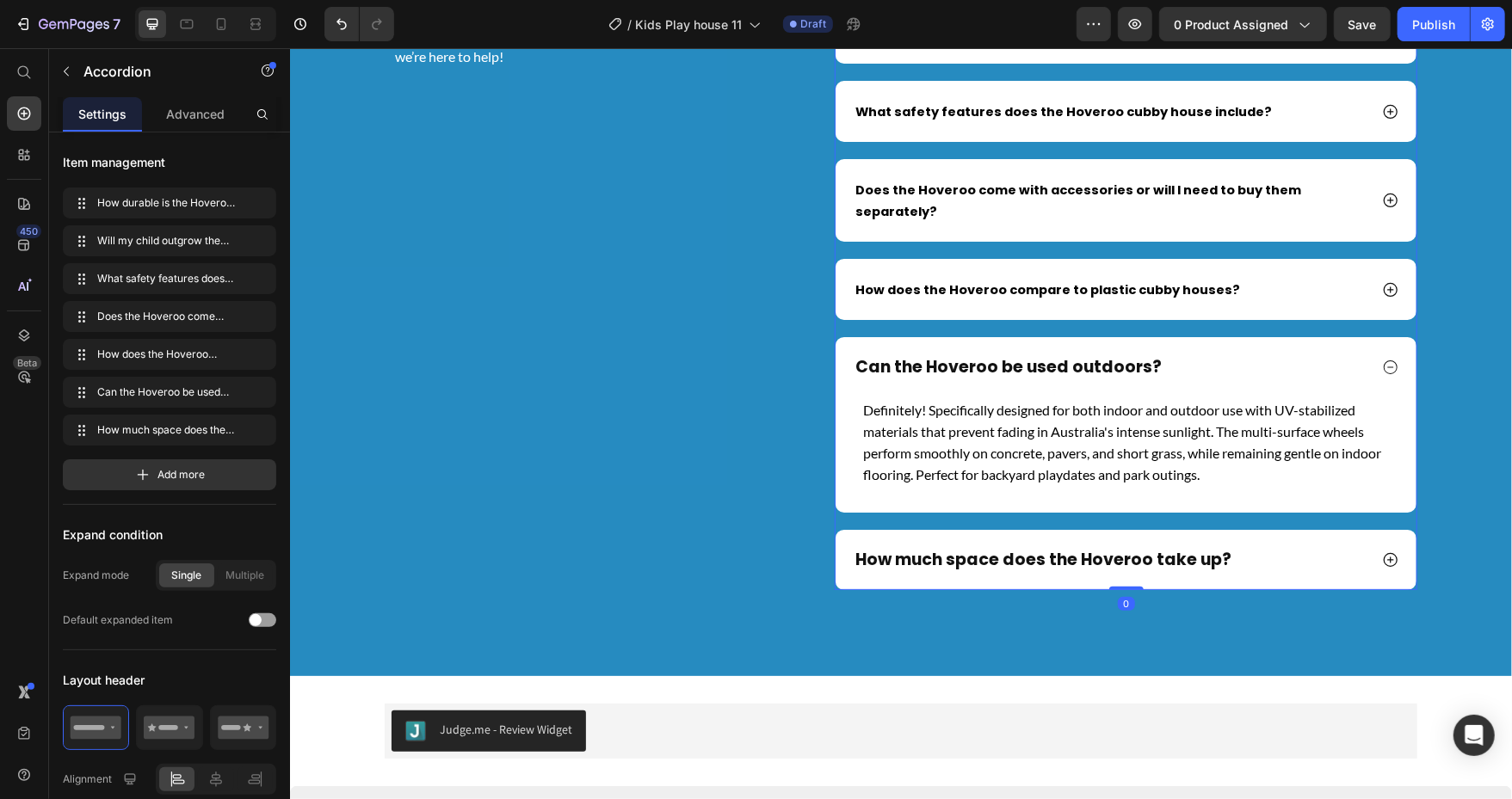 scroll, scrollTop: 7806, scrollLeft: 0, axis: vertical 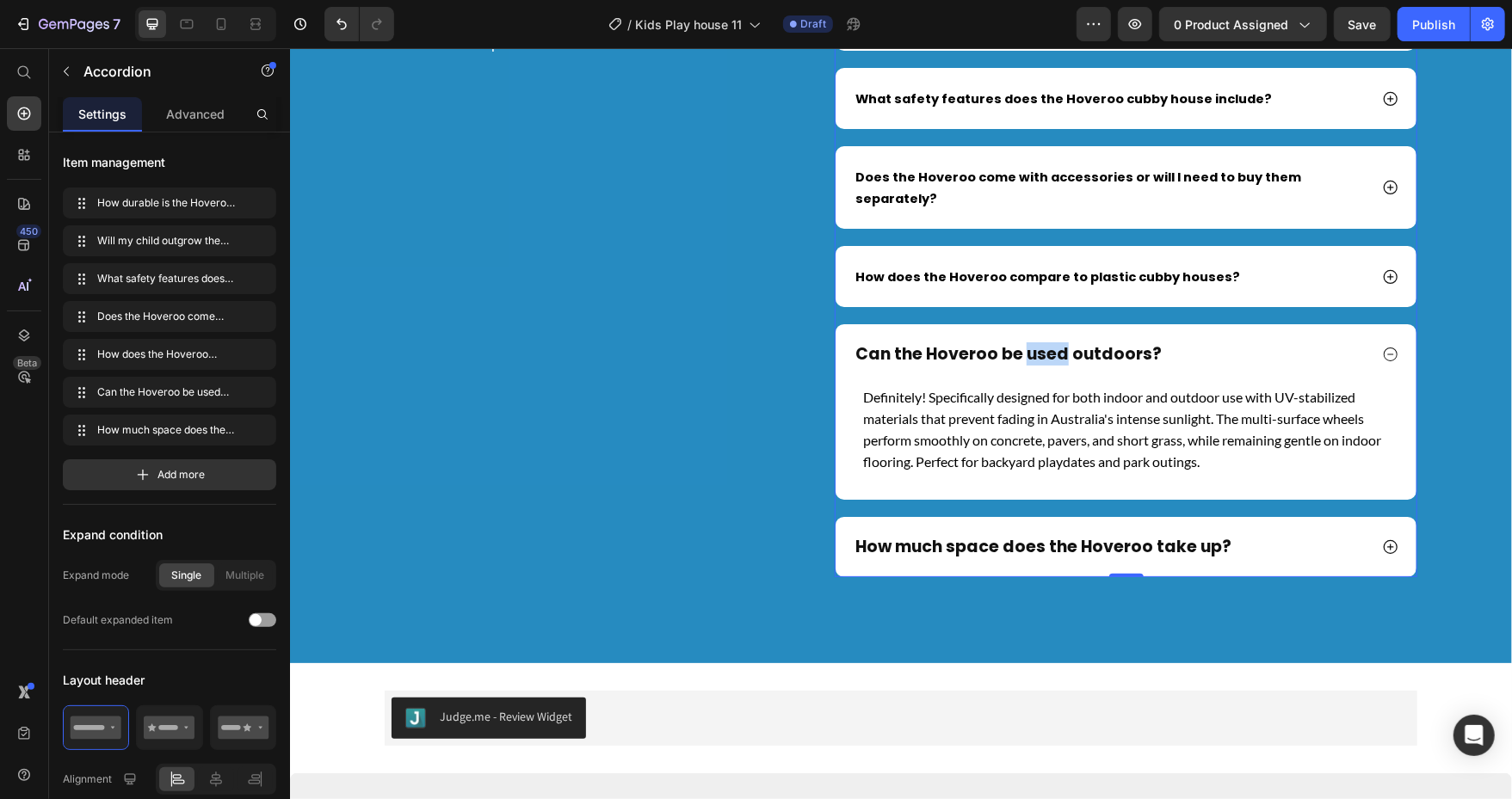 click on "Can the Hoveroo be used outdoors?" at bounding box center [1008, 353] 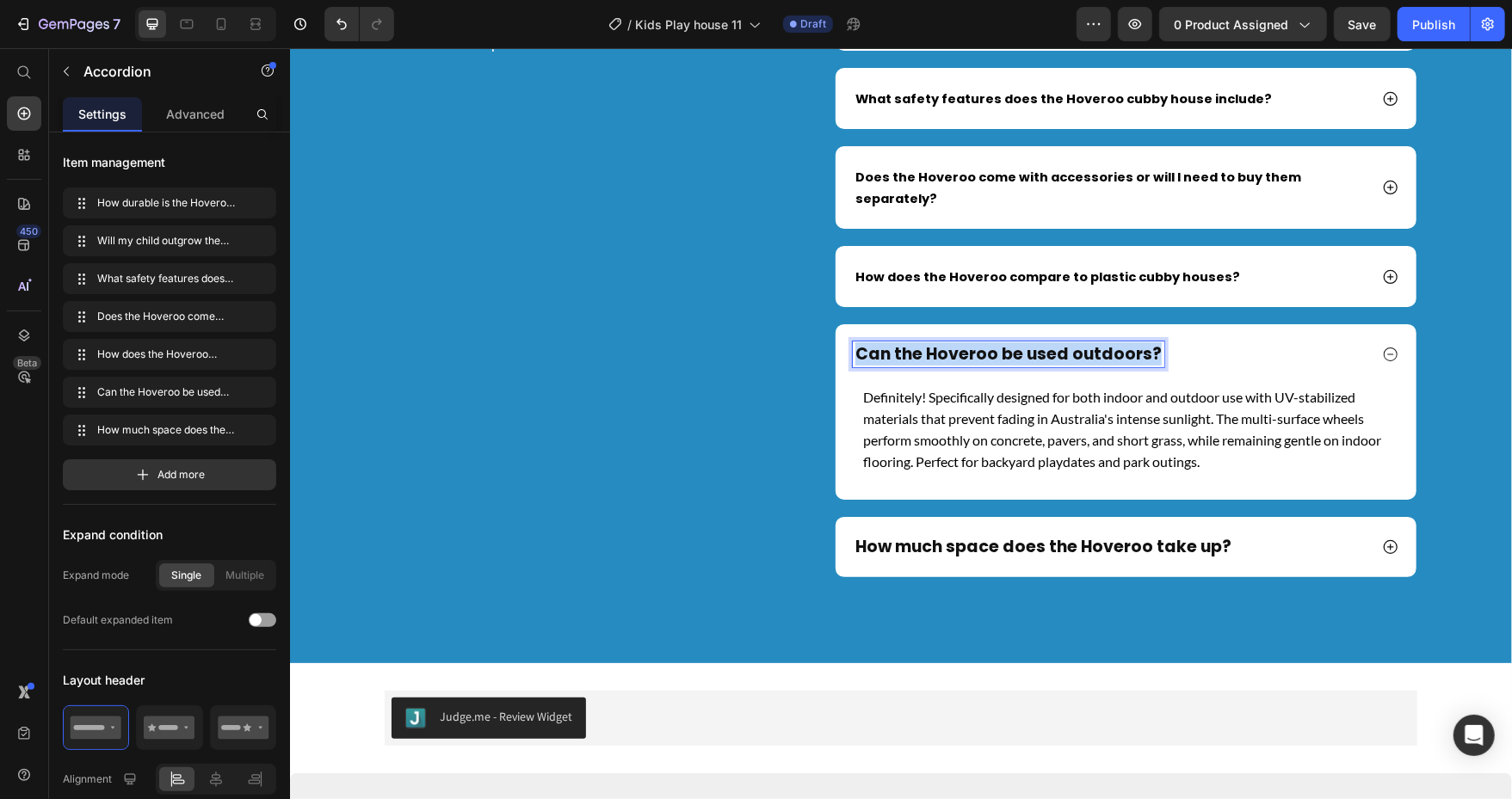 click on "Can the Hoveroo be used outdoors?" at bounding box center [1008, 353] 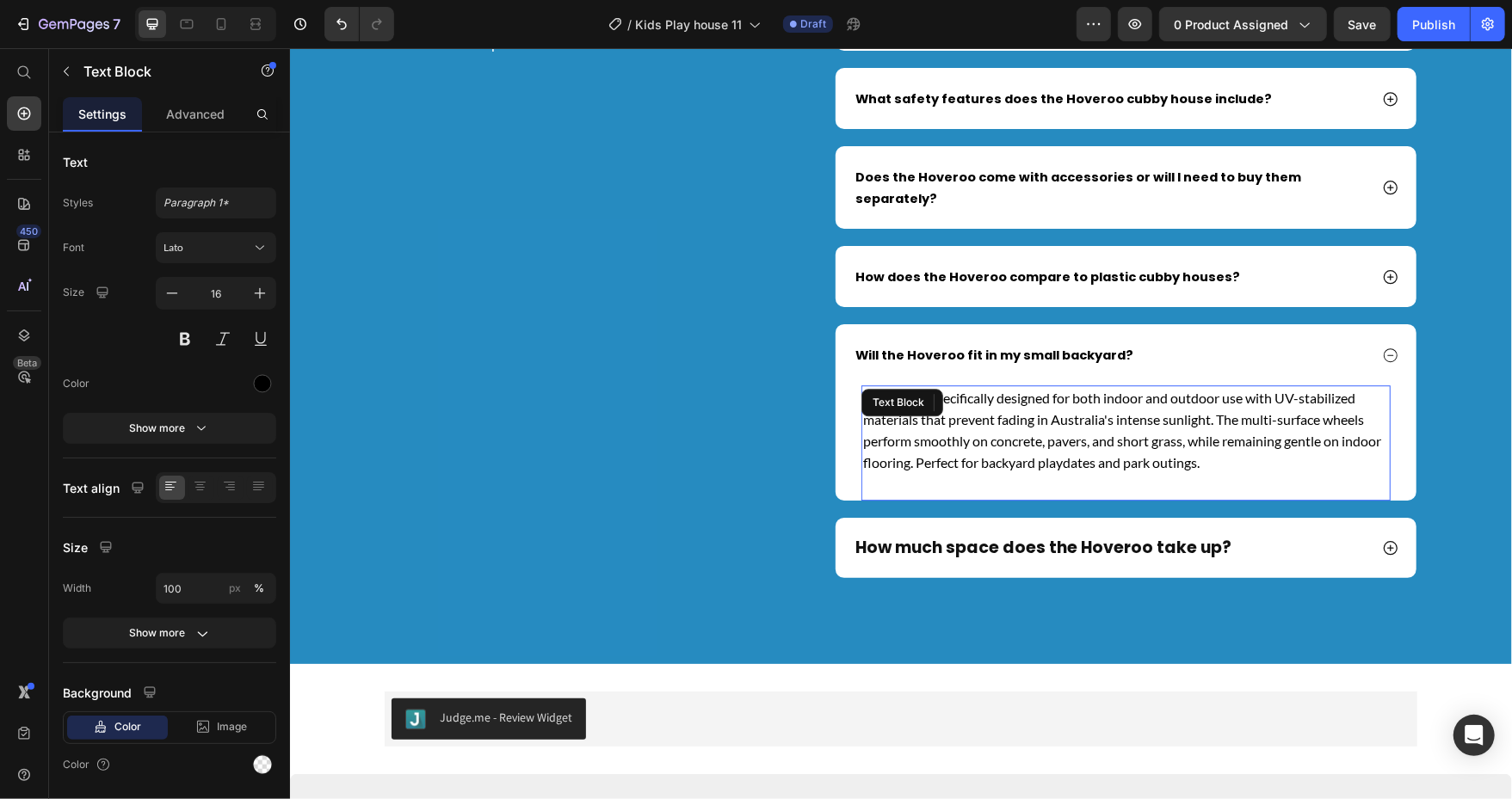click on "Definitely! Specifically designed for both indoor and outdoor use with UV-stabilized materials that prevent fading in Australia's intense sunlight. The multi-surface wheels perform smoothly on concrete, pavers, and short grass, while remaining gentle on indoor flooring. Perfect for backyard playdates and park outings." at bounding box center (1125, 429) 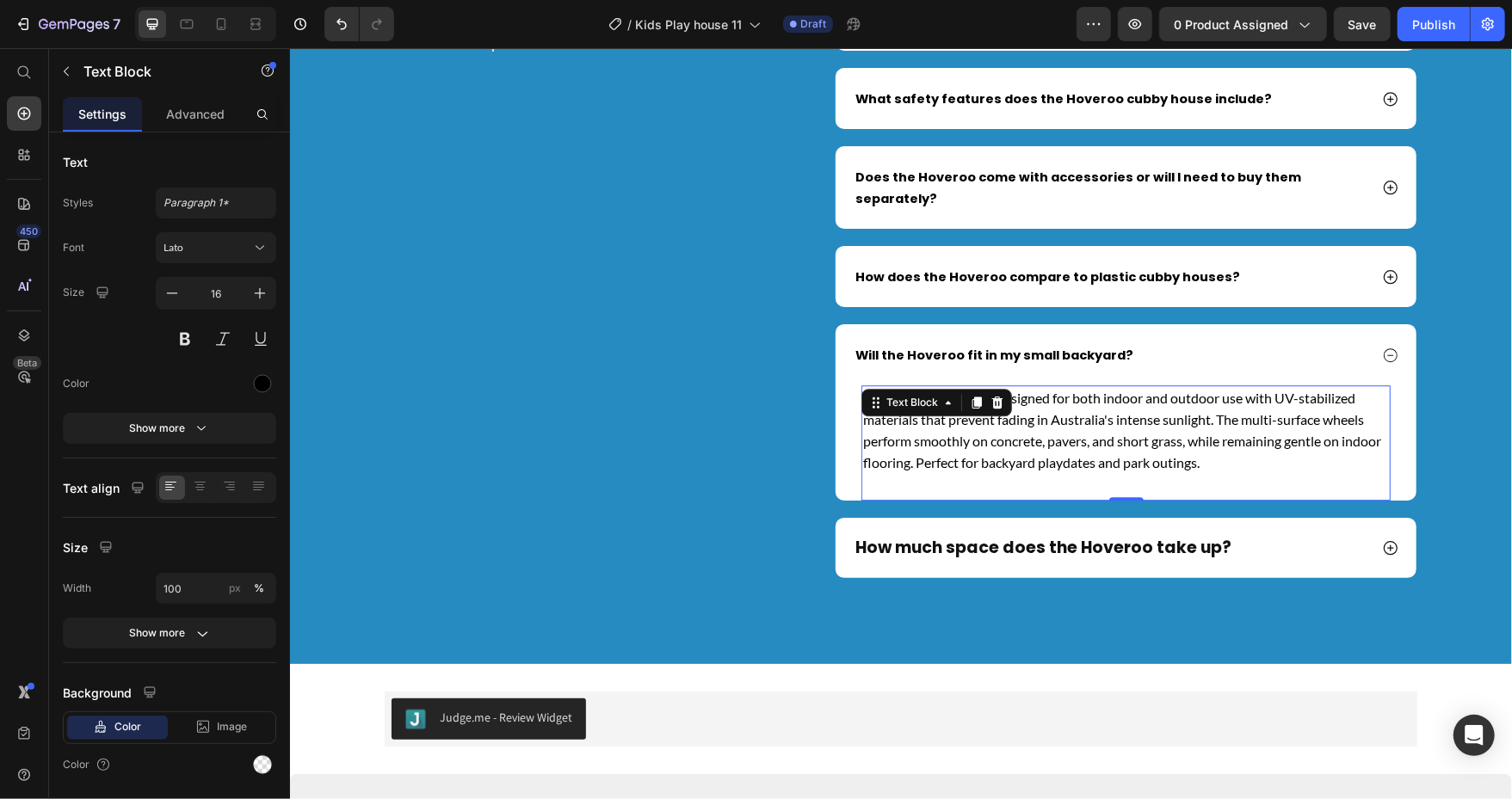 click on "Definitely! Specifically designed for both indoor and outdoor use with UV-stabilized materials that prevent fading in Australia's intense sunlight. The multi-surface wheels perform smoothly on concrete, pavers, and short grass, while remaining gentle on indoor flooring. Perfect for backyard playdates and park outings." at bounding box center (1125, 429) 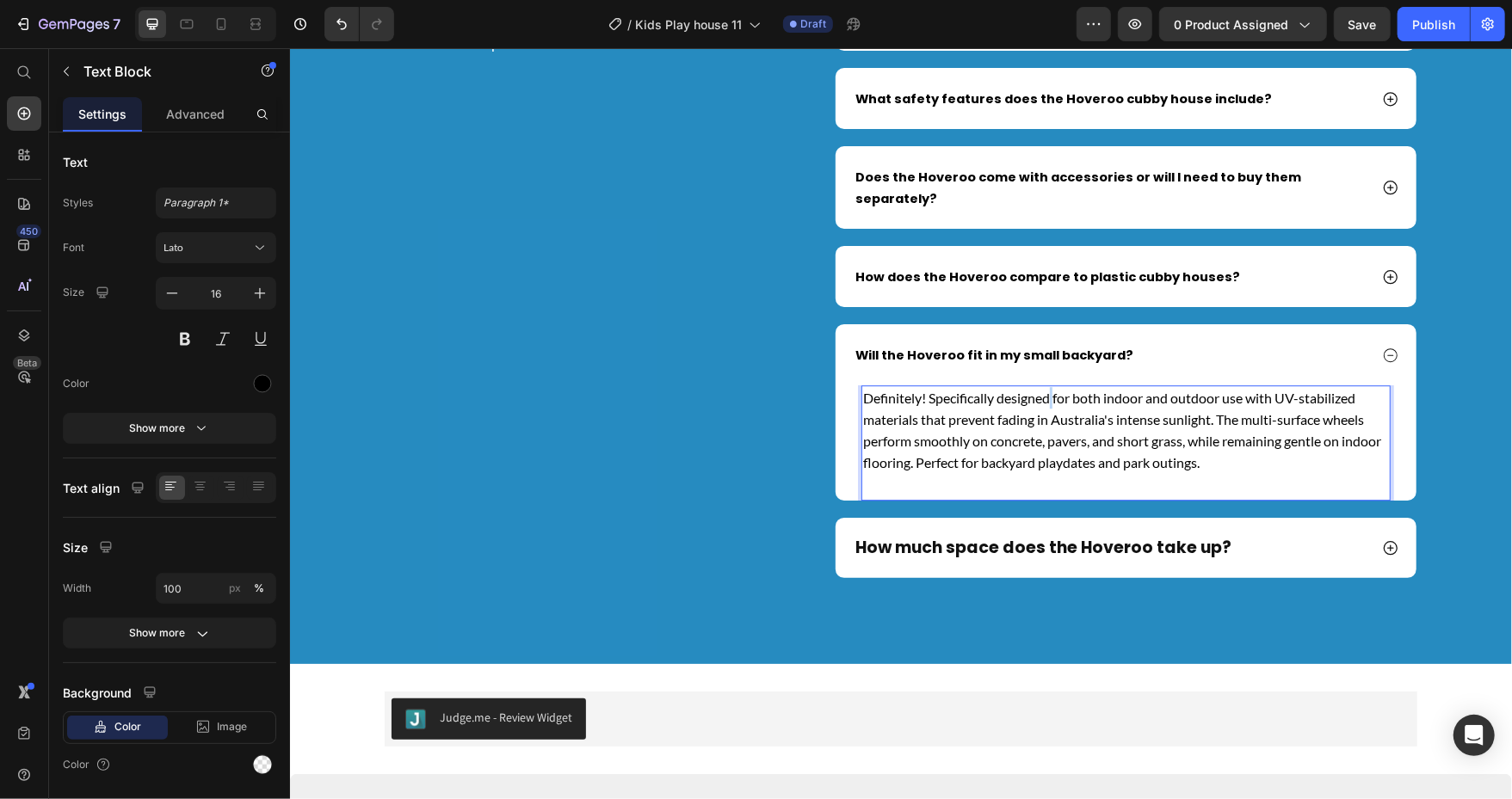 click on "Definitely! Specifically designed for both indoor and outdoor use with UV-stabilized materials that prevent fading in Australia's intense sunlight. The multi-surface wheels perform smoothly on concrete, pavers, and short grass, while remaining gentle on indoor flooring. Perfect for backyard playdates and park outings." at bounding box center (1125, 429) 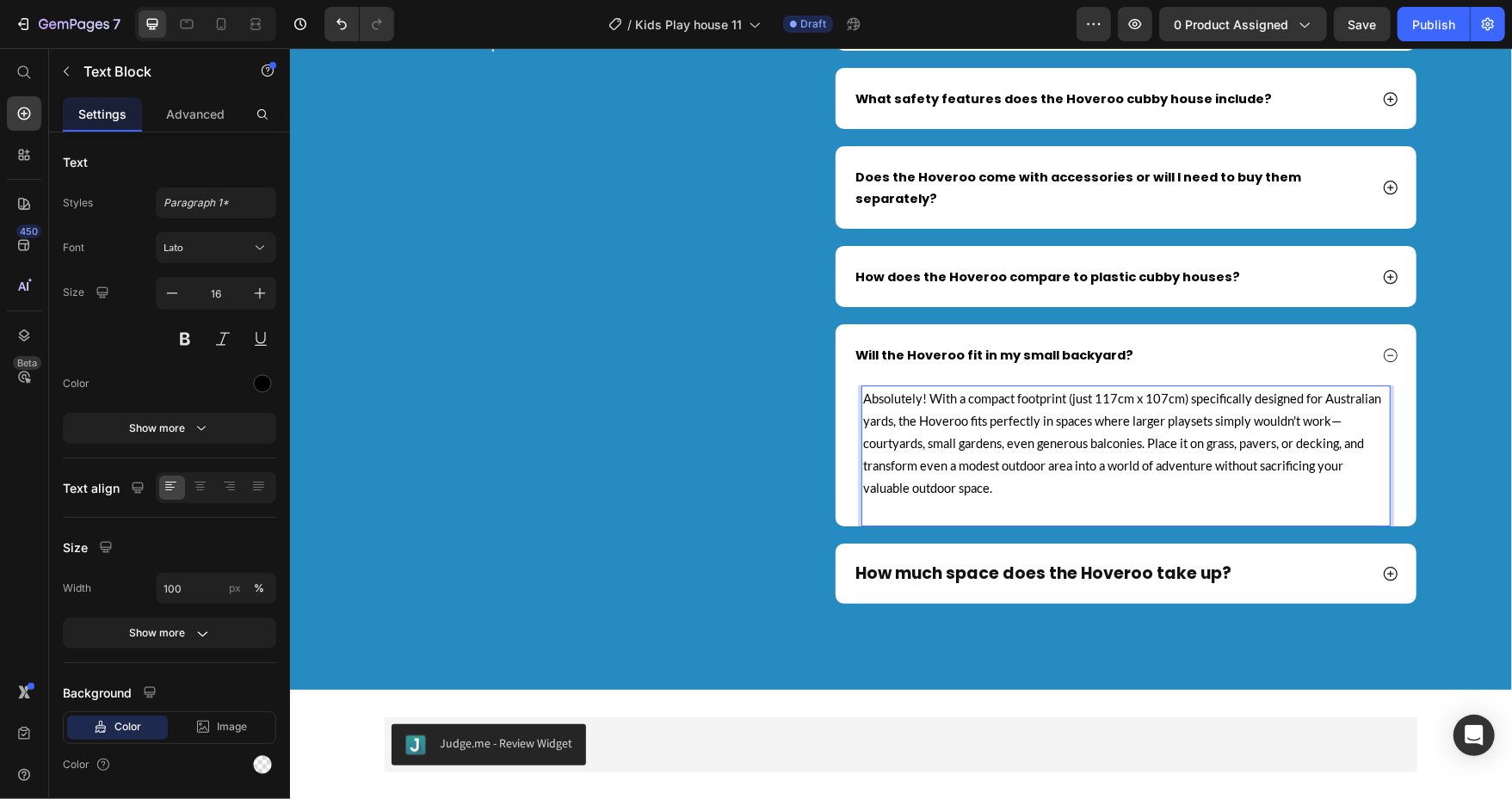 click on "Absolutely! With a compact footprint (just 117cm x 107cm) specifically designed for Australian yards, the Hoveroo fits perfectly in spaces where larger playsets simply wouldn't work—courtyards, small gardens, even generous balconies. Place it on grass, pavers, or decking, and transform even a modest outdoor area into a world of adventure without sacrificing your valuable outdoor space." at bounding box center (1121, 442) 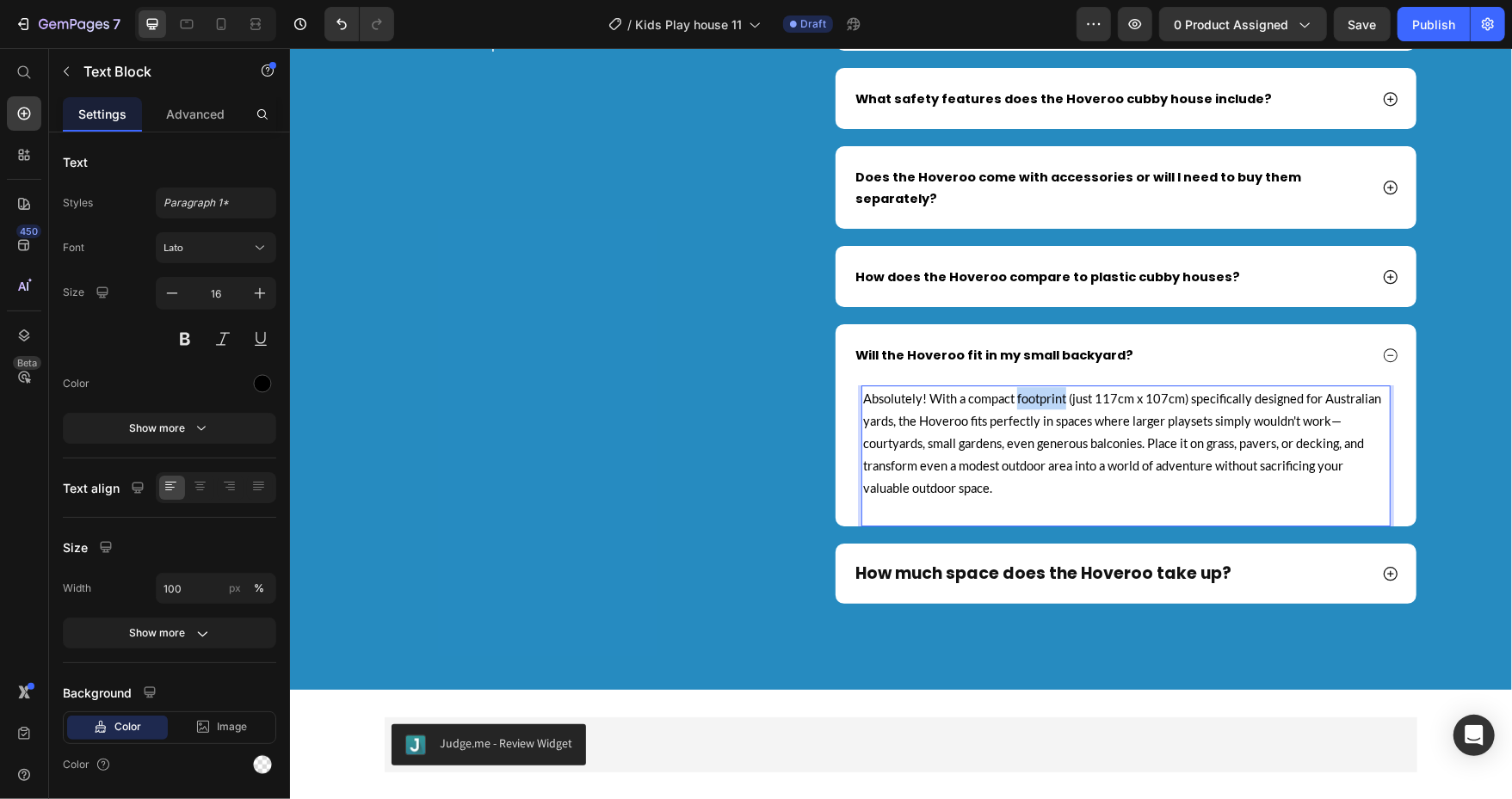 click on "Absolutely! With a compact footprint (just 117cm x 107cm) specifically designed for Australian yards, the Hoveroo fits perfectly in spaces where larger playsets simply wouldn't work—courtyards, small gardens, even generous balconies. Place it on grass, pavers, or decking, and transform even a modest outdoor area into a world of adventure without sacrificing your valuable outdoor space." at bounding box center (1121, 442) 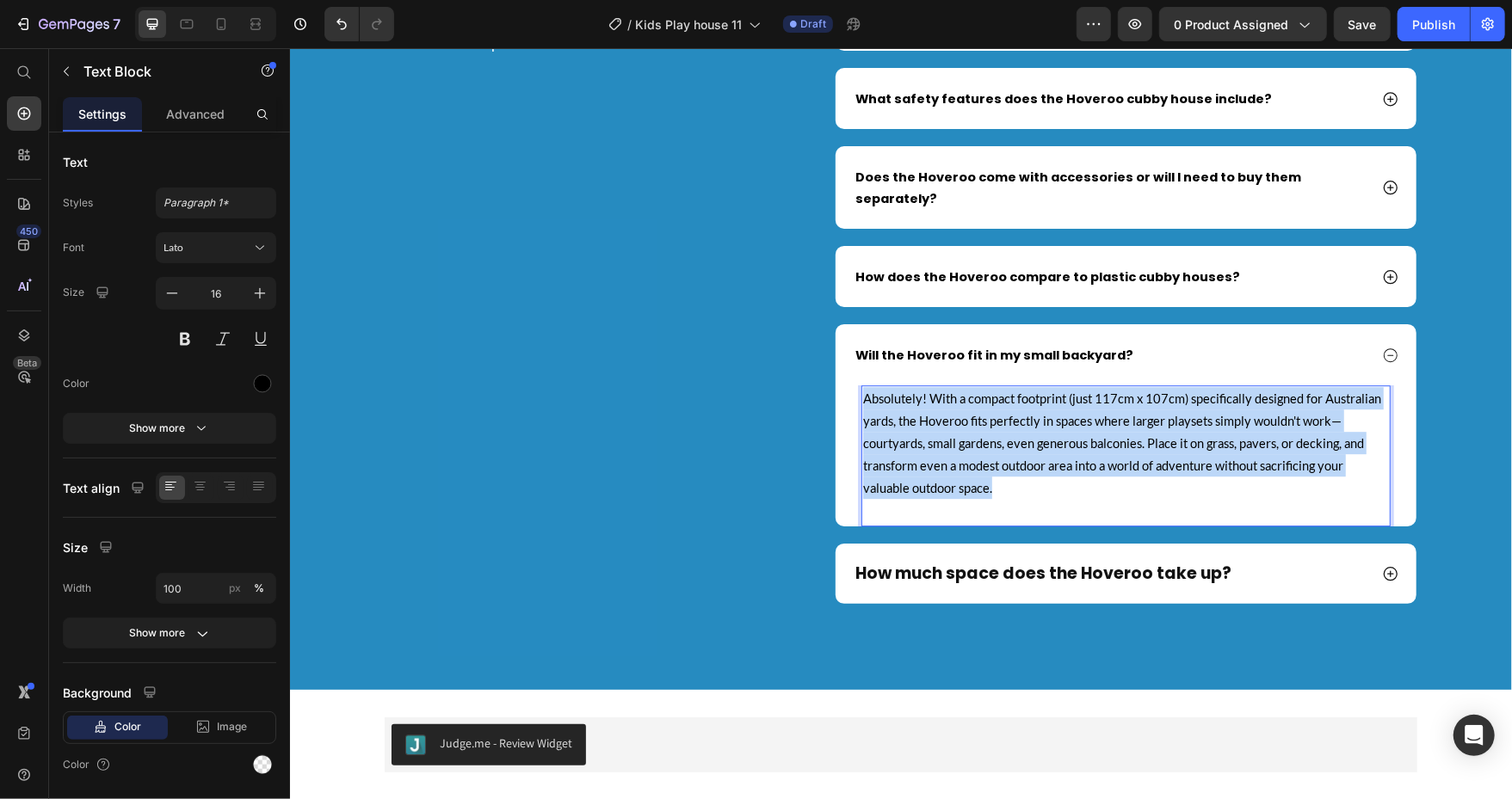 click on "Absolutely! With a compact footprint (just 117cm x 107cm) specifically designed for Australian yards, the Hoveroo fits perfectly in spaces where larger playsets simply wouldn't work—courtyards, small gardens, even generous balconies. Place it on grass, pavers, or decking, and transform even a modest outdoor area into a world of adventure without sacrificing your valuable outdoor space." at bounding box center [1121, 442] 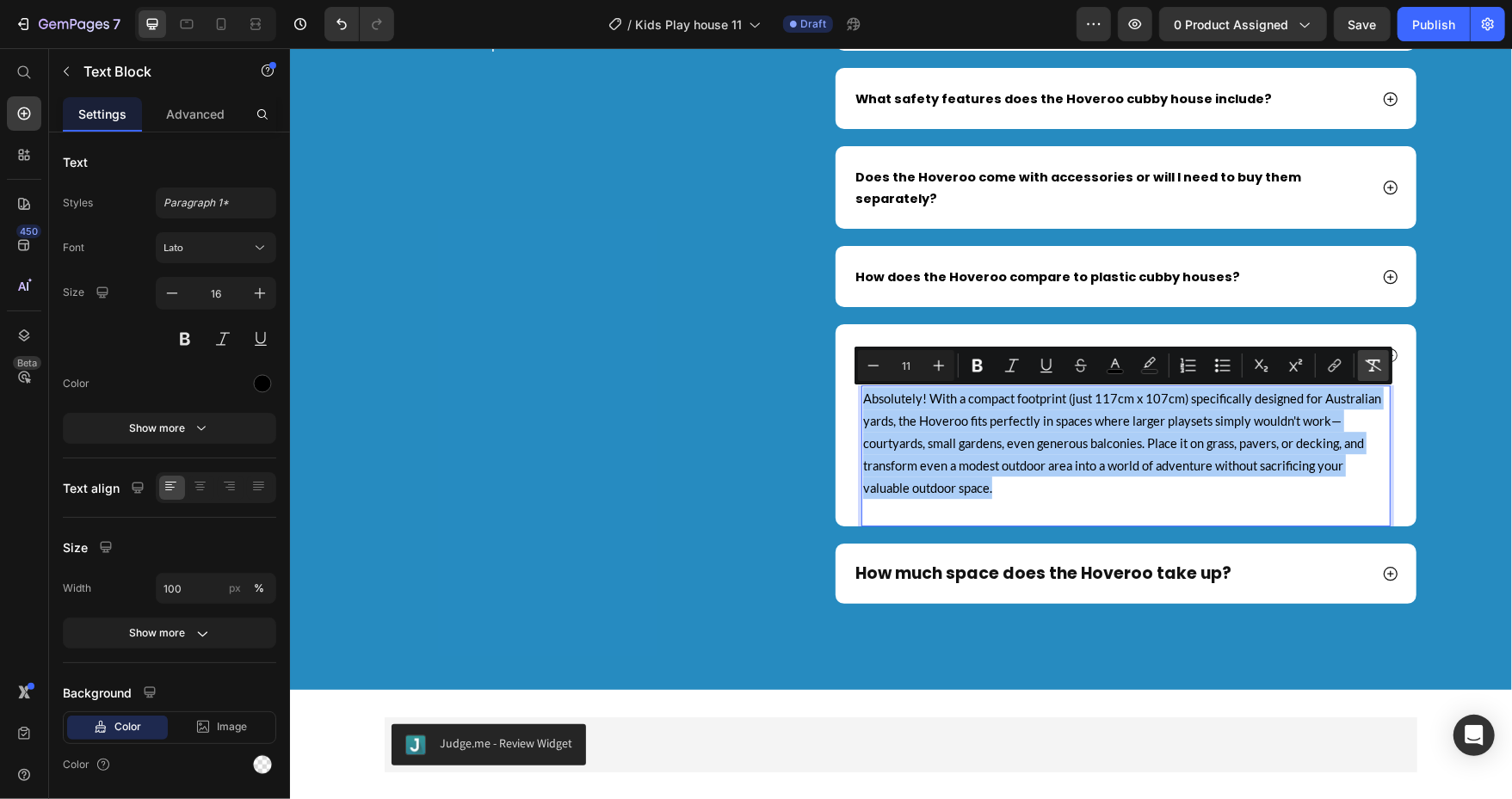click 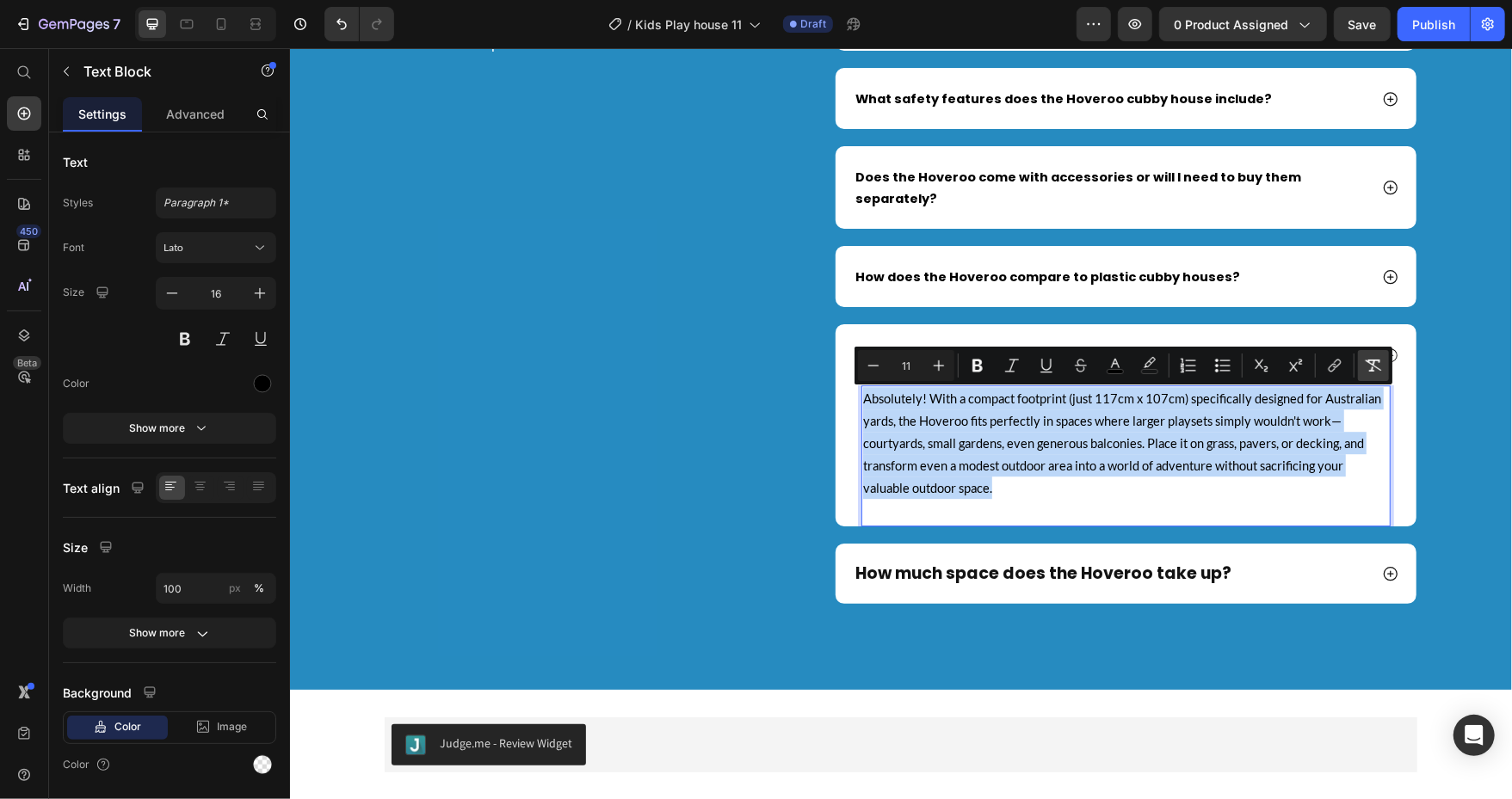 type on "16" 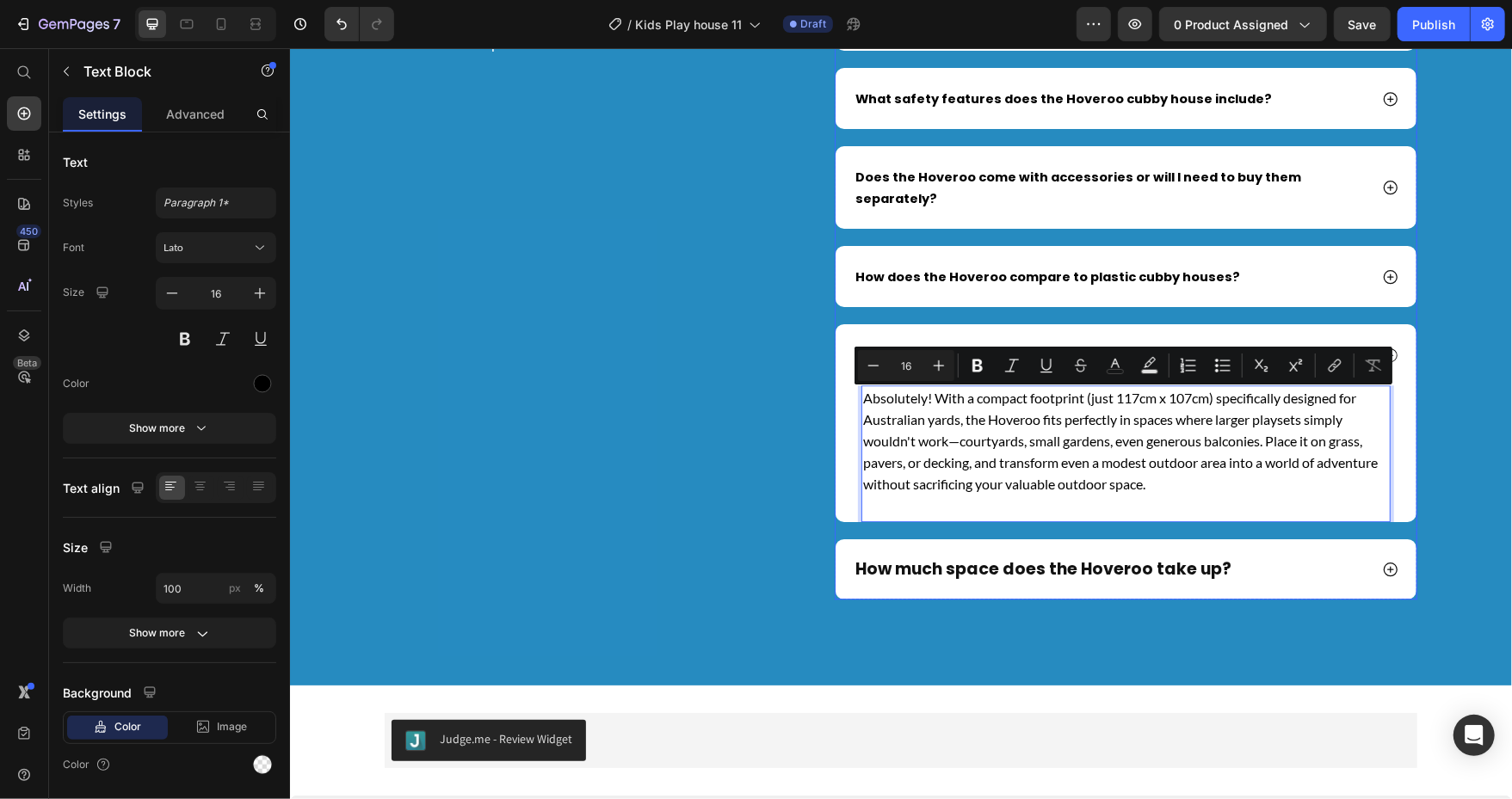 click on "Will the Hoveroo fit in my small backyard?" at bounding box center [1125, 353] 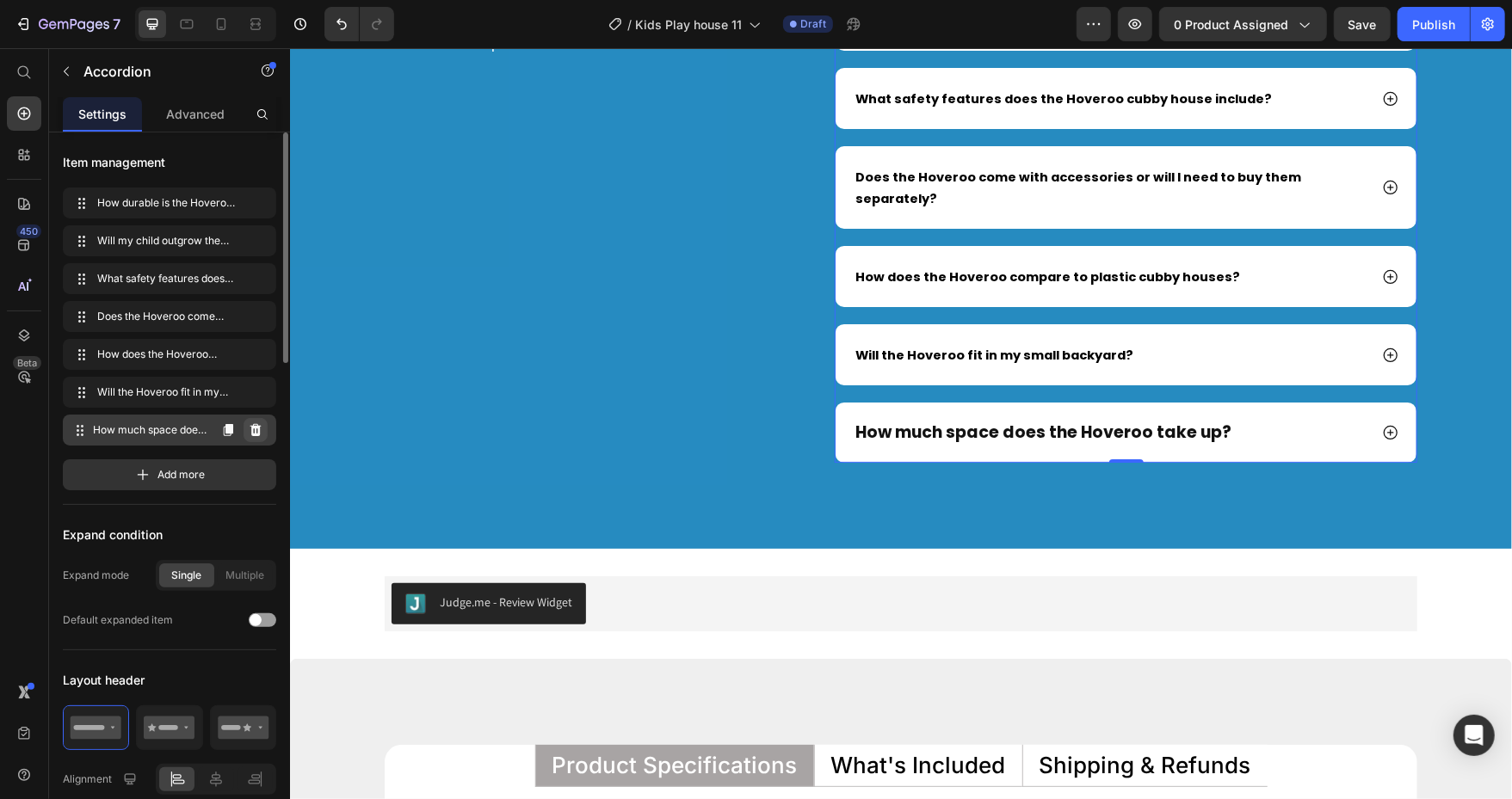 click 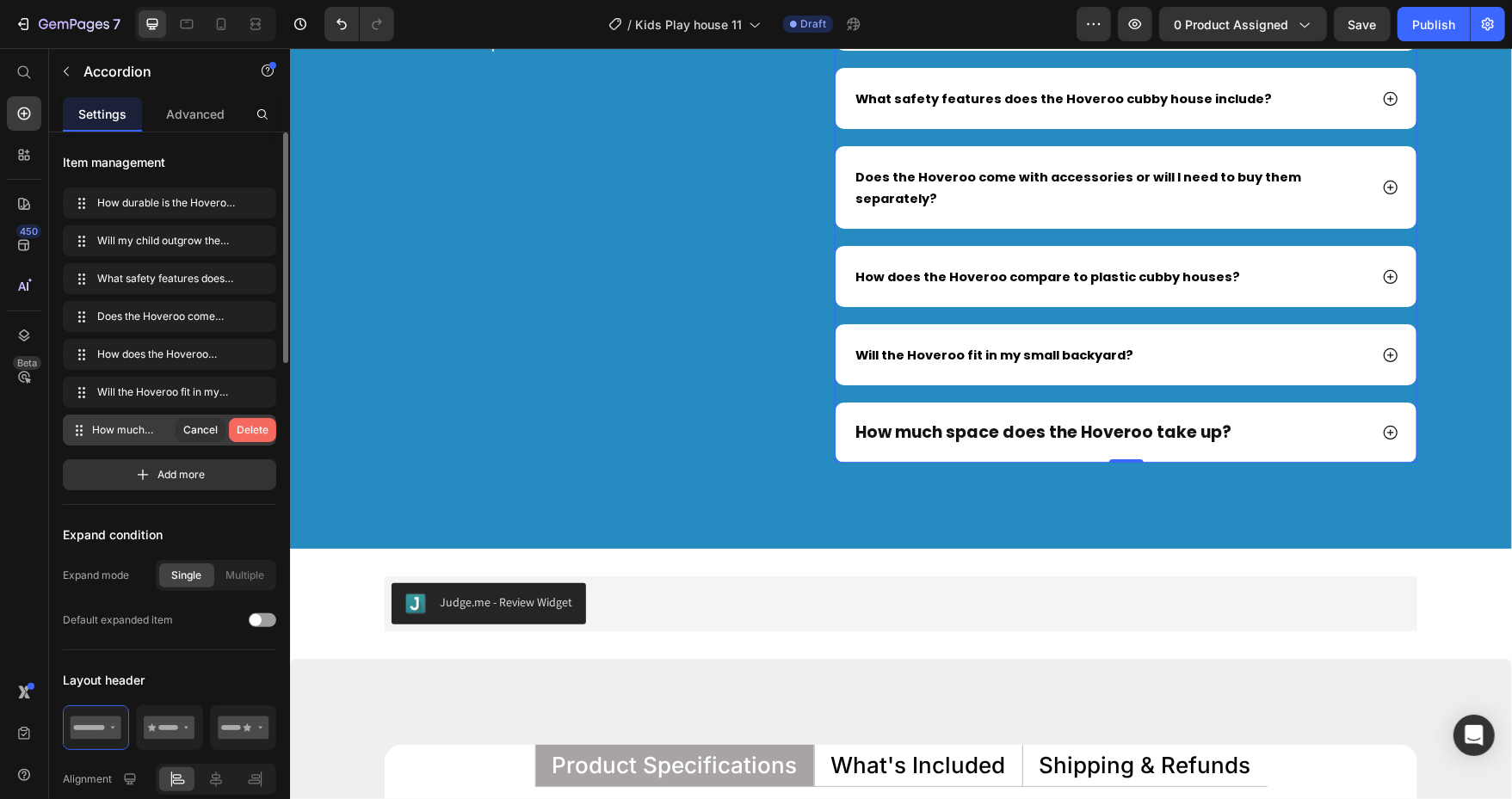 click on "Delete" at bounding box center [252, 430] 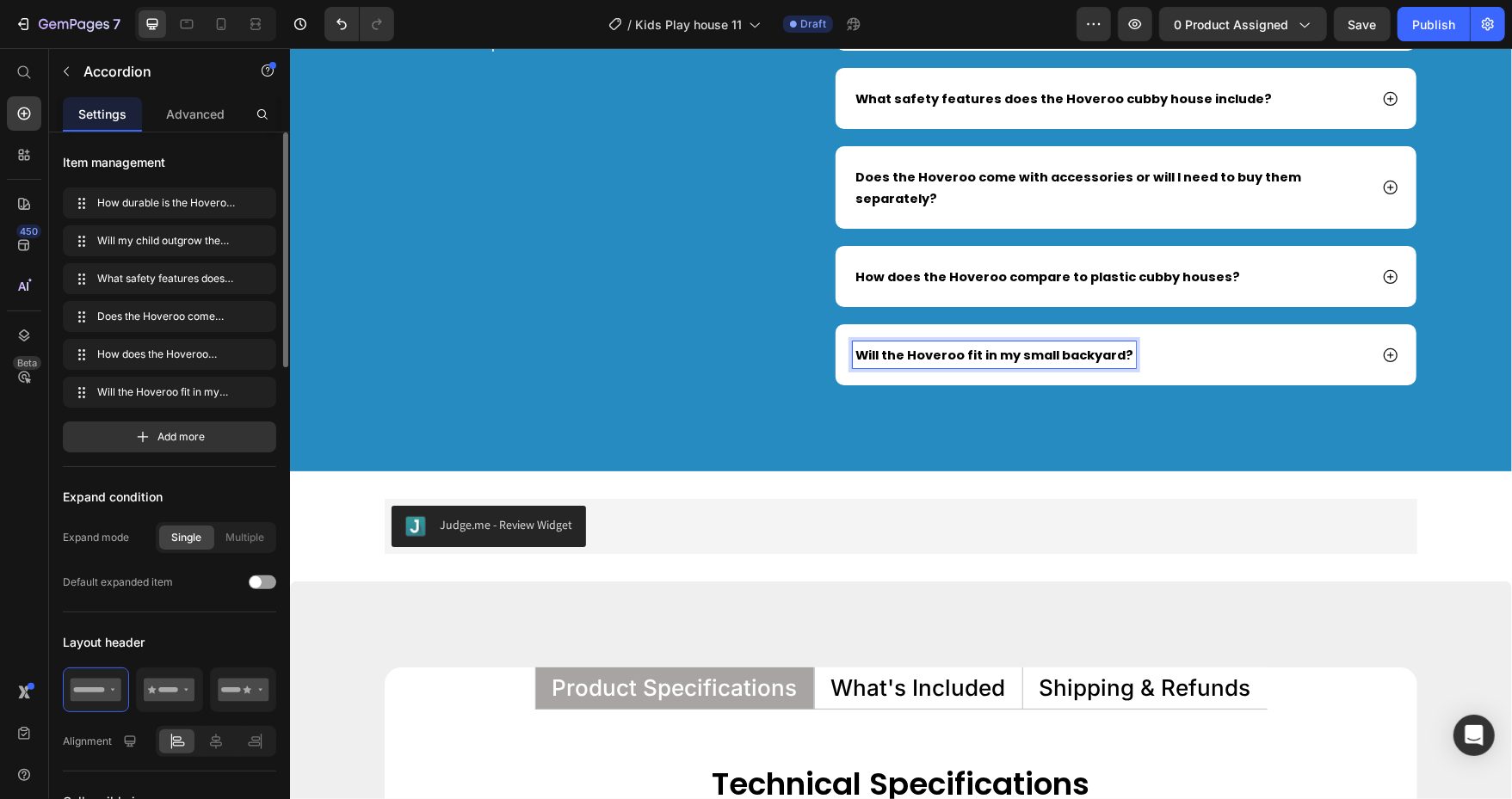 click on "Will the Hoveroo fit in my small backyard?" at bounding box center [993, 354] 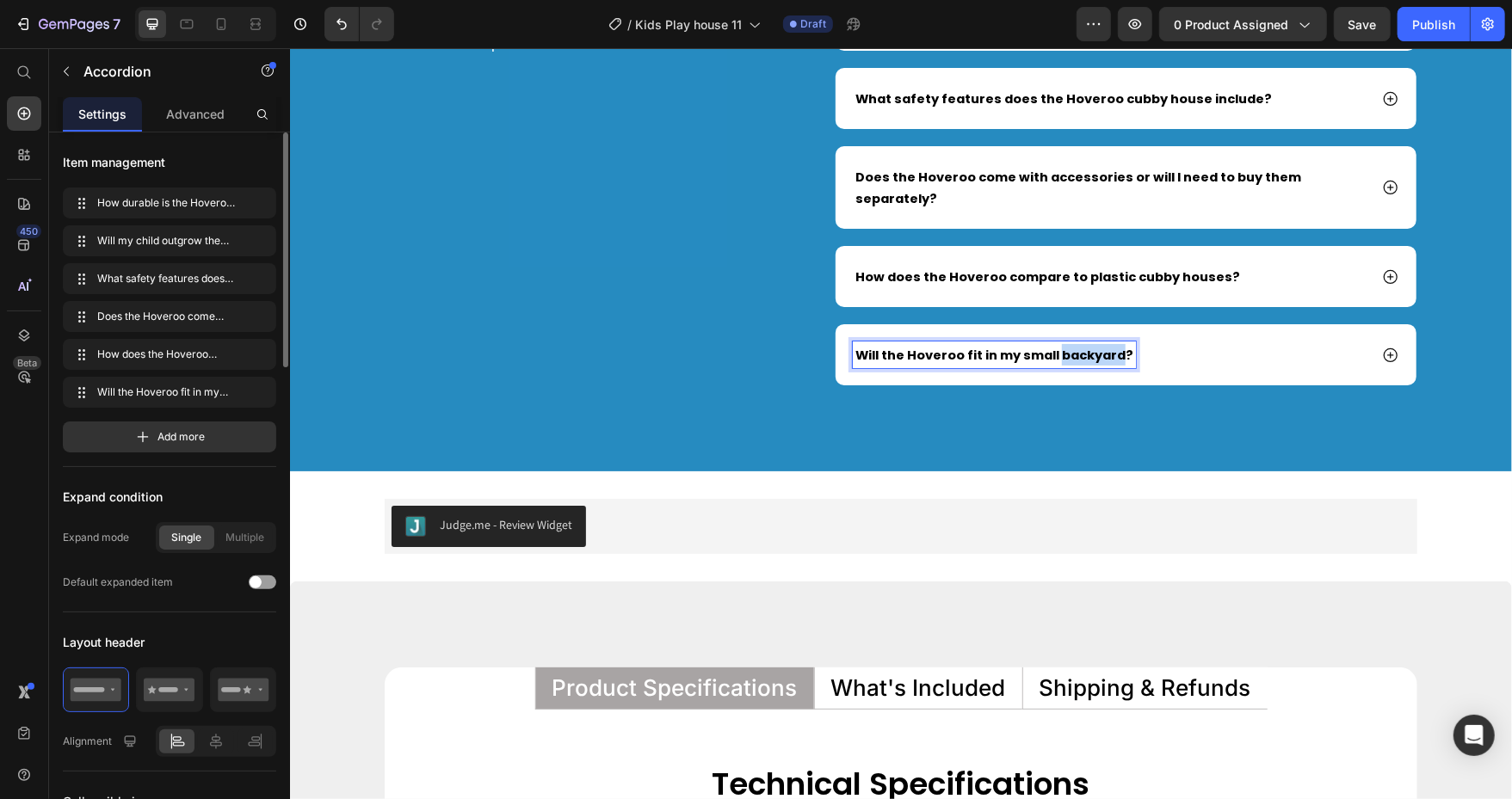 click on "Will the Hoveroo fit in my small backyard?" at bounding box center [993, 354] 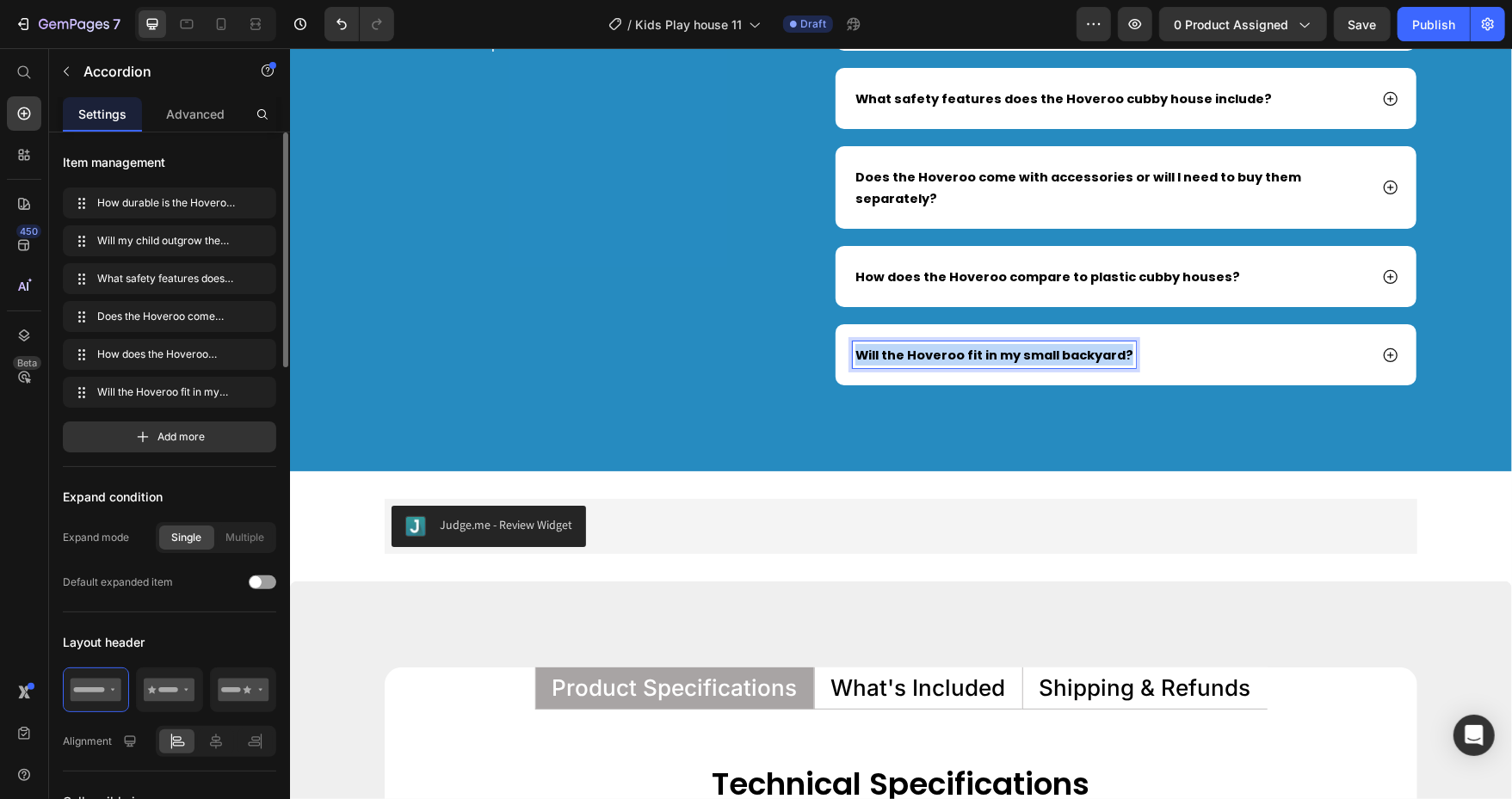 click on "Will the Hoveroo fit in my small backyard?" at bounding box center (993, 354) 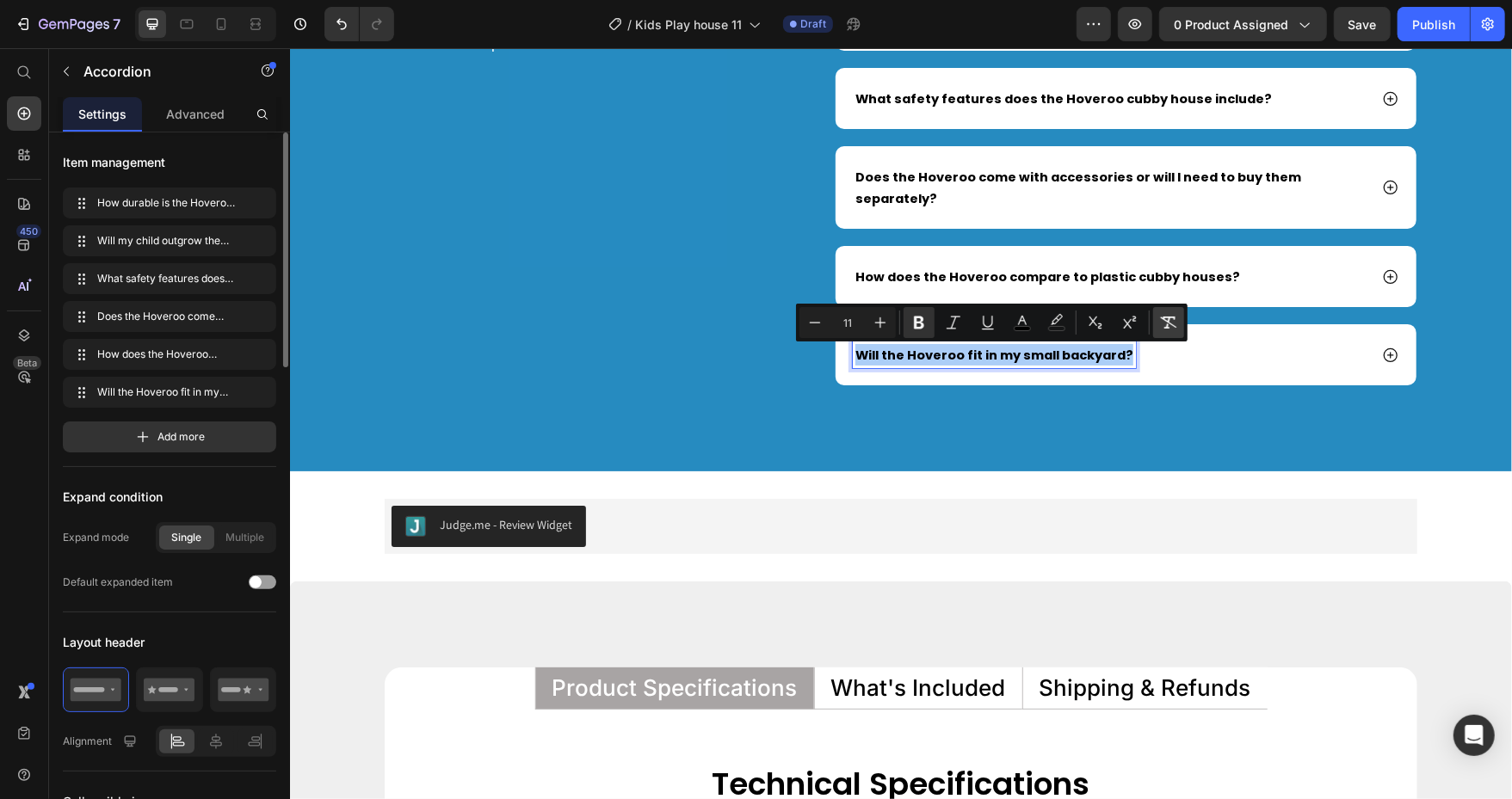 click 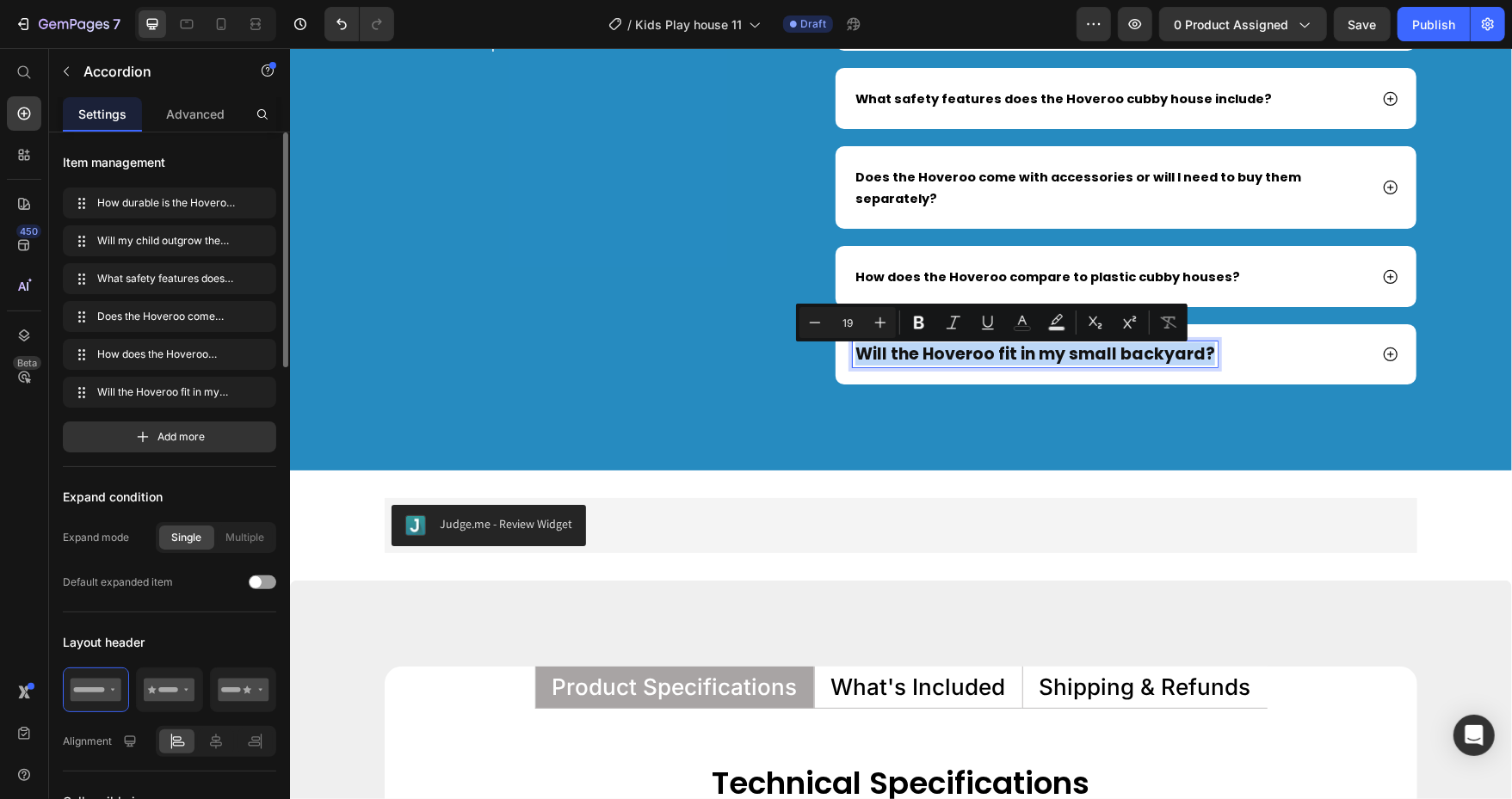 click on "How does the Hoveroo compare to plastic cubby houses?" at bounding box center [1046, 276] 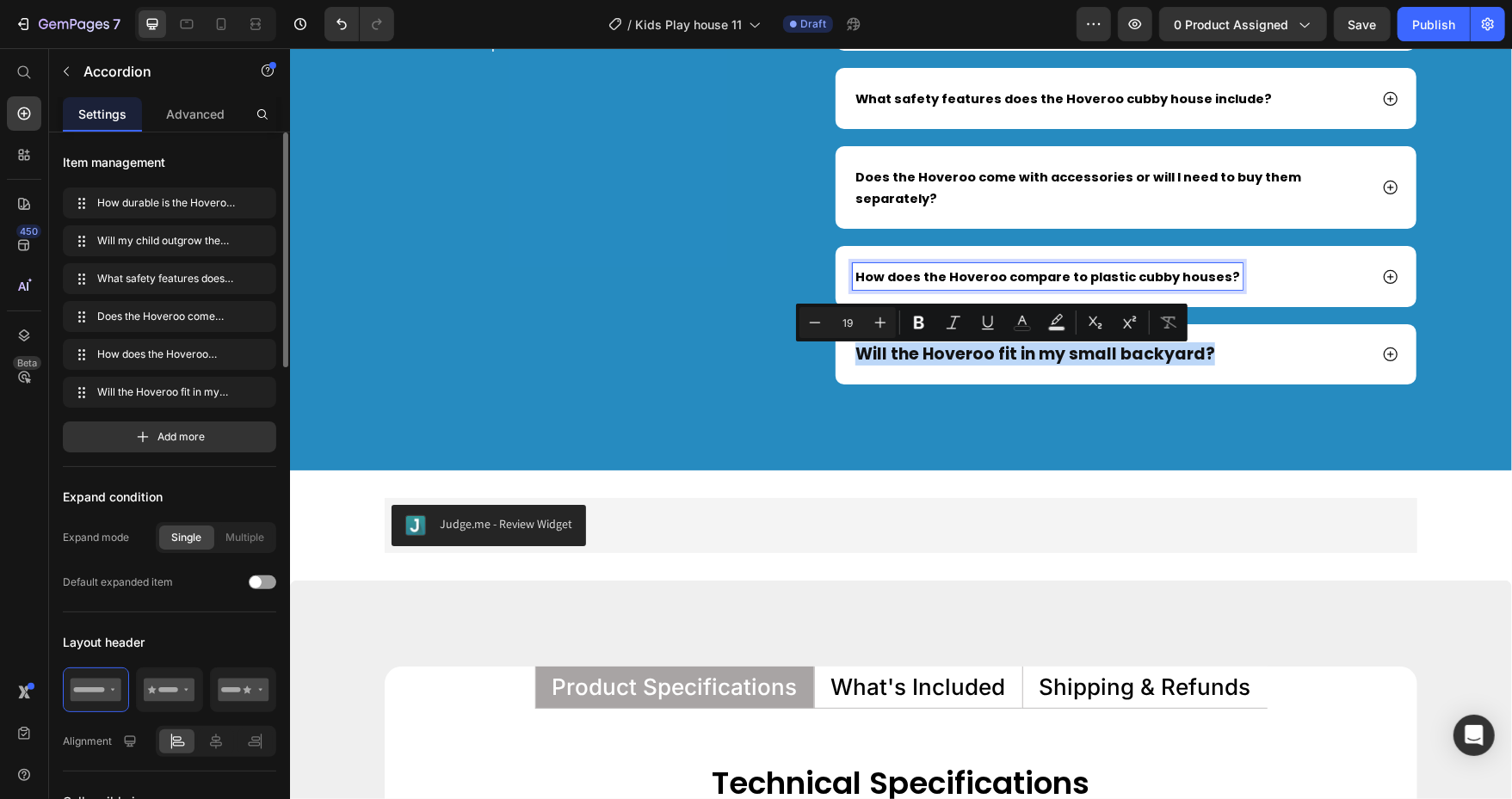 type on "14" 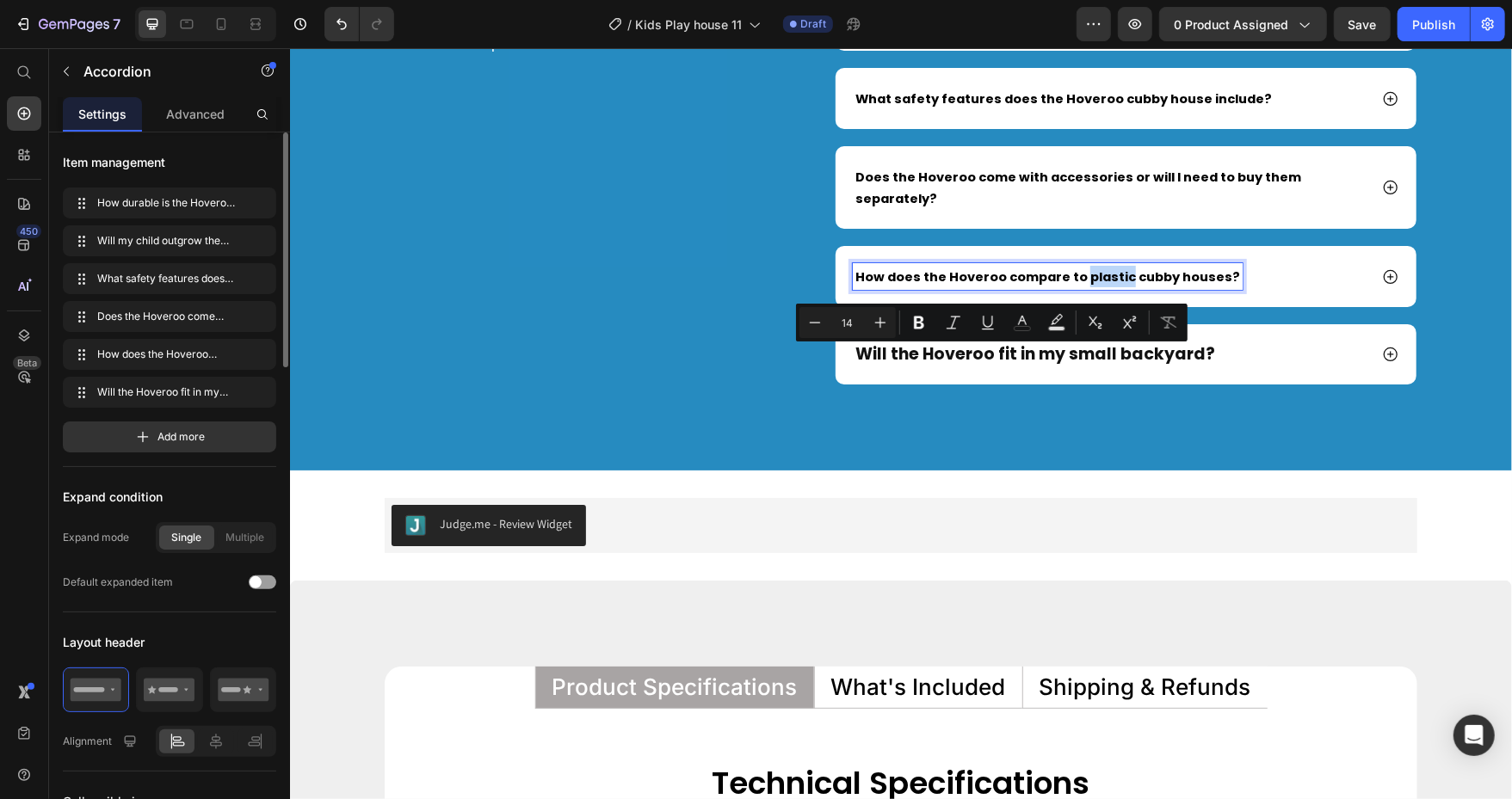 click on "How does the Hoveroo compare to plastic cubby houses?" at bounding box center [1046, 276] 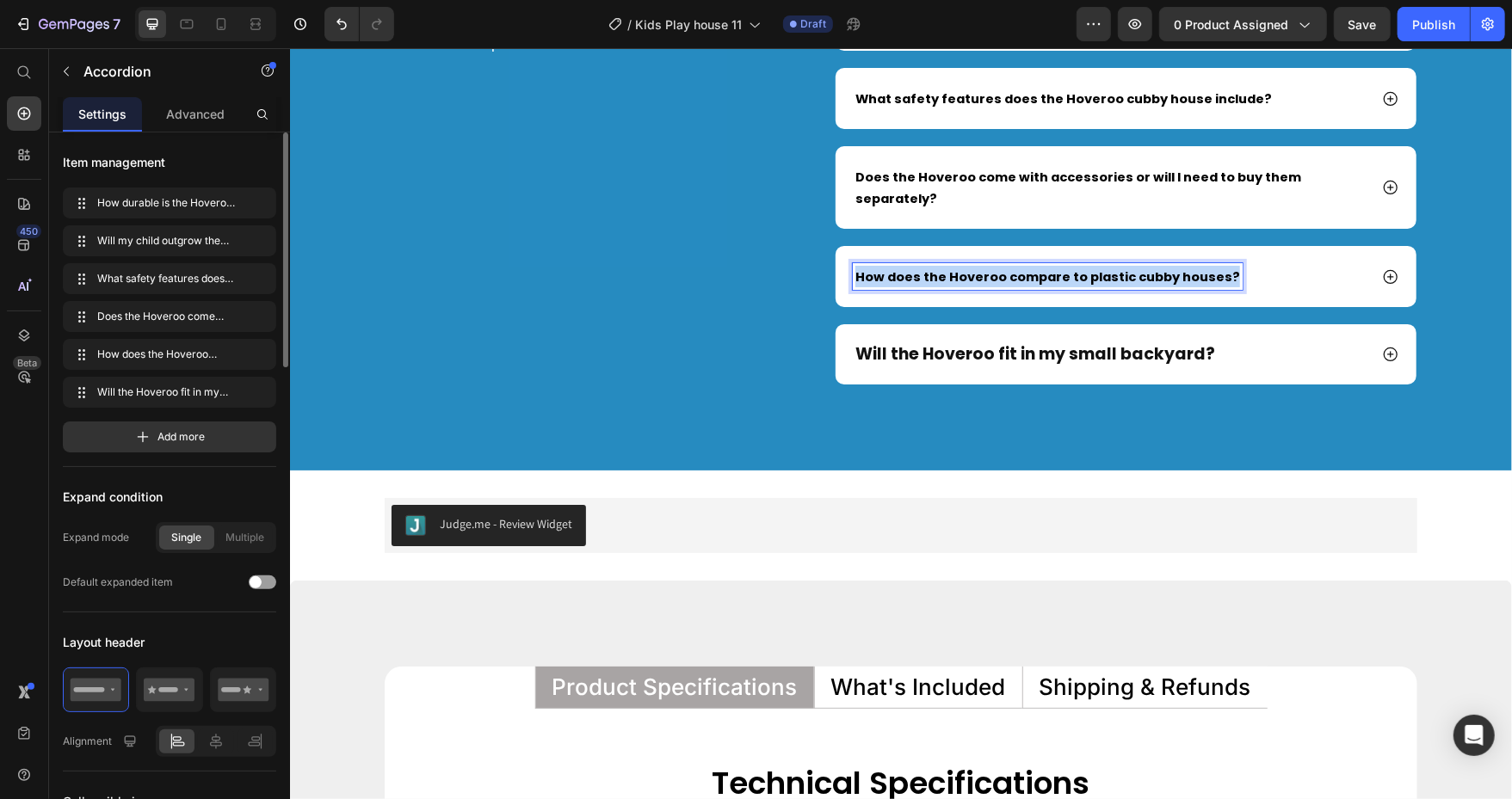 click on "How does the Hoveroo compare to plastic cubby houses?" at bounding box center (1046, 276) 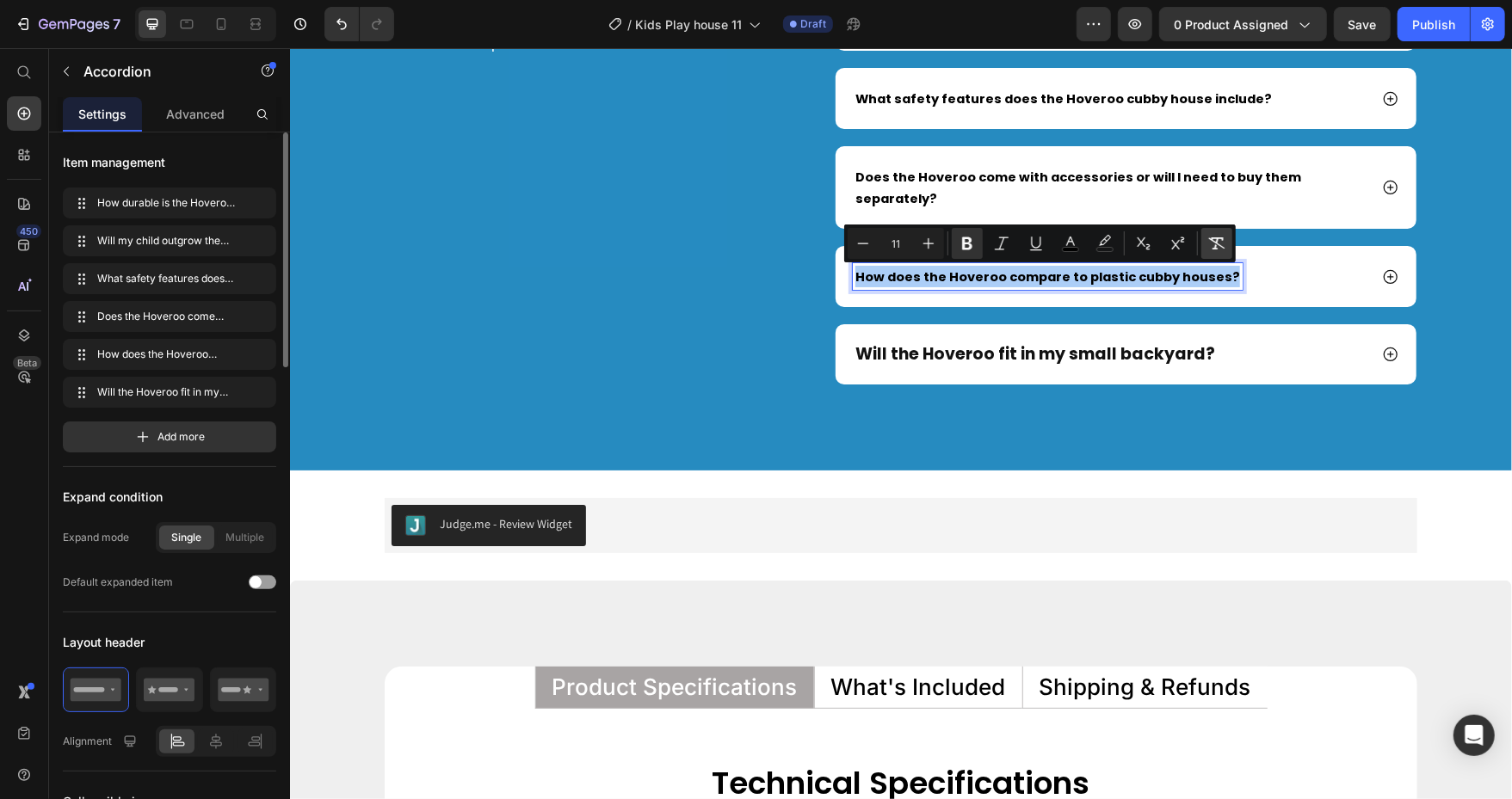 click 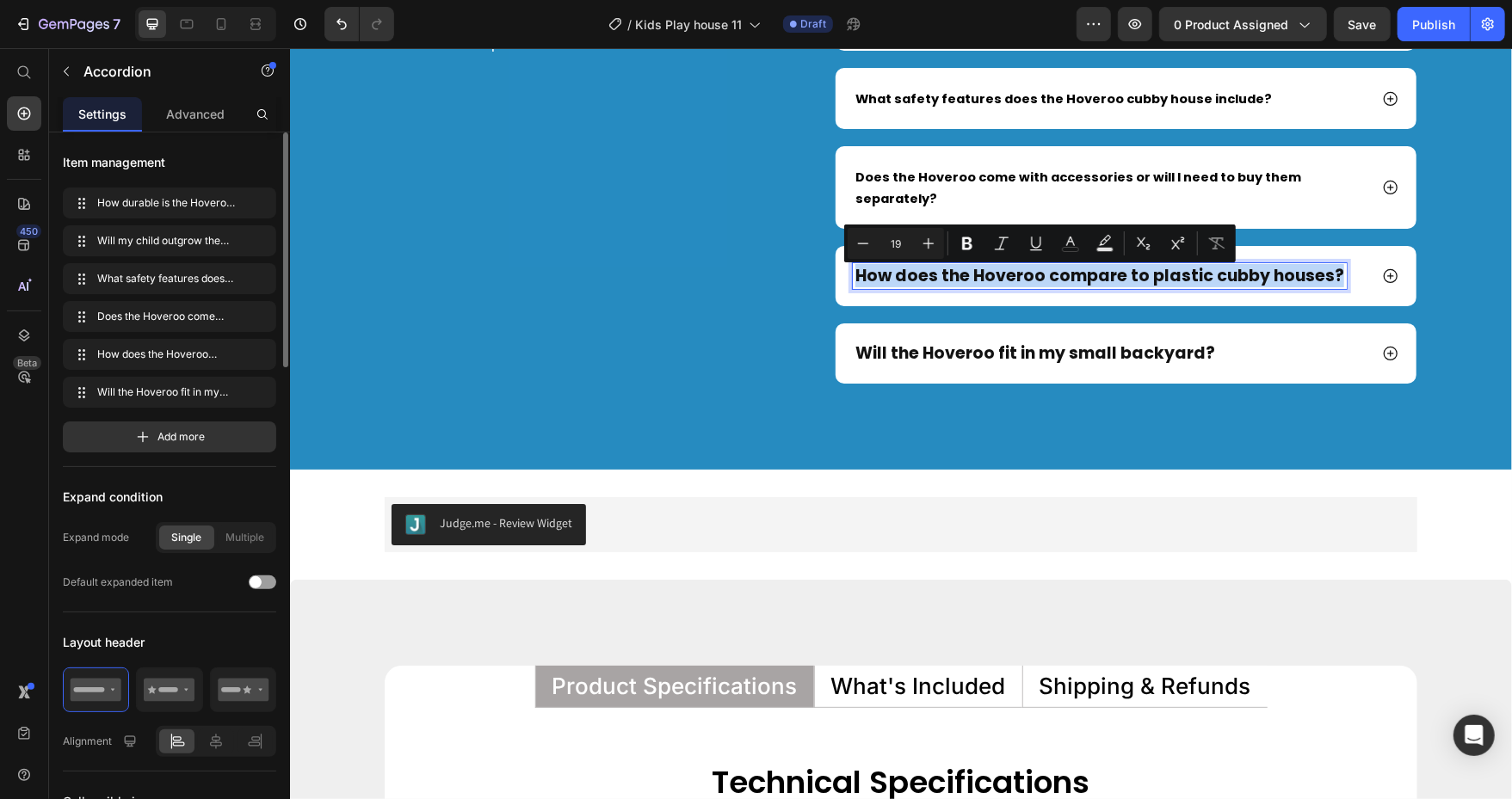 type on "14" 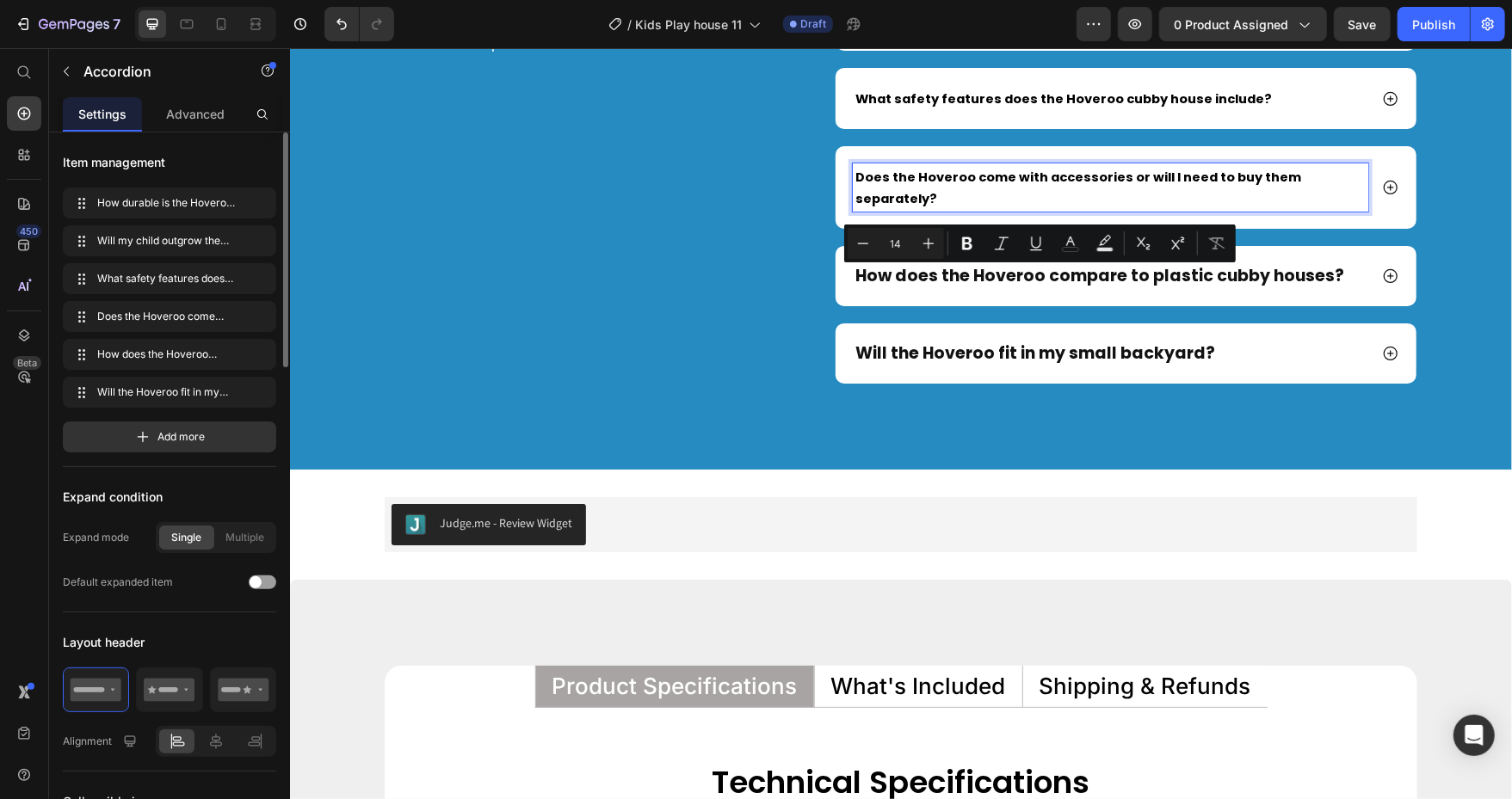 click on "Does the Hoveroo come with accessories or will I need to buy them separately?" at bounding box center [1077, 187] 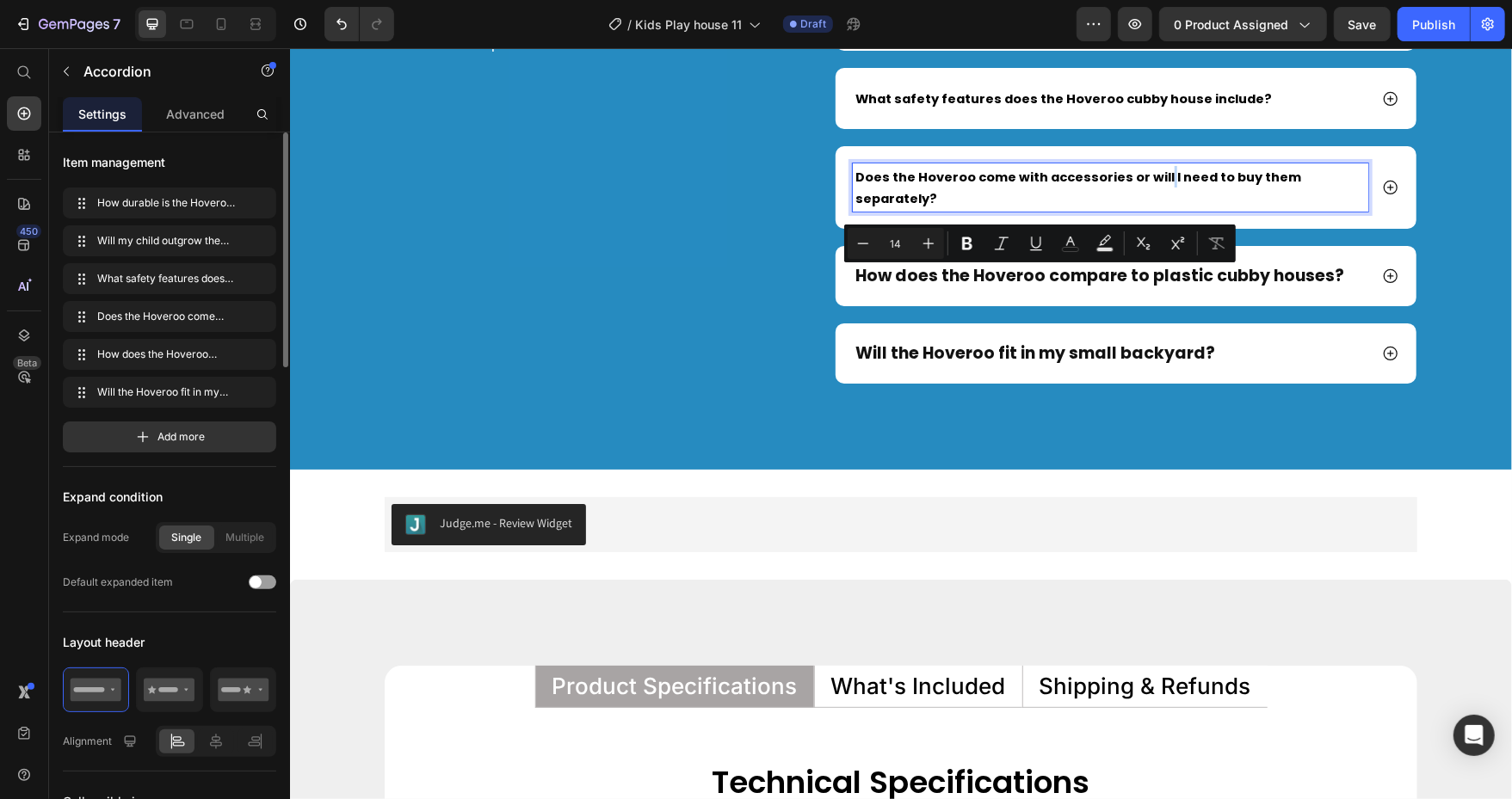 click on "Does the Hoveroo come with accessories or will I need to buy them separately?" at bounding box center (1077, 187) 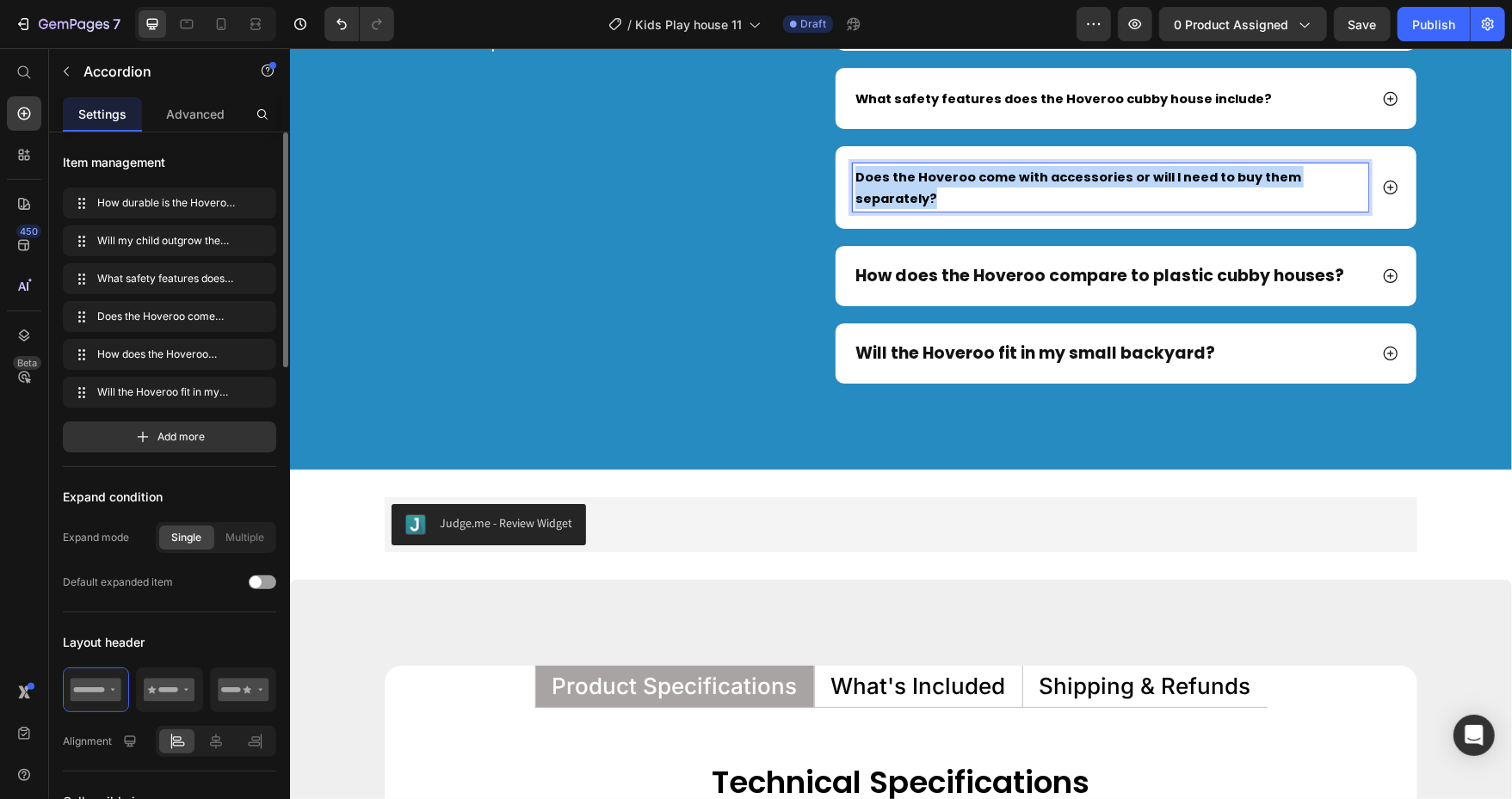 click on "Does the Hoveroo come with accessories or will I need to buy them separately?" at bounding box center [1077, 187] 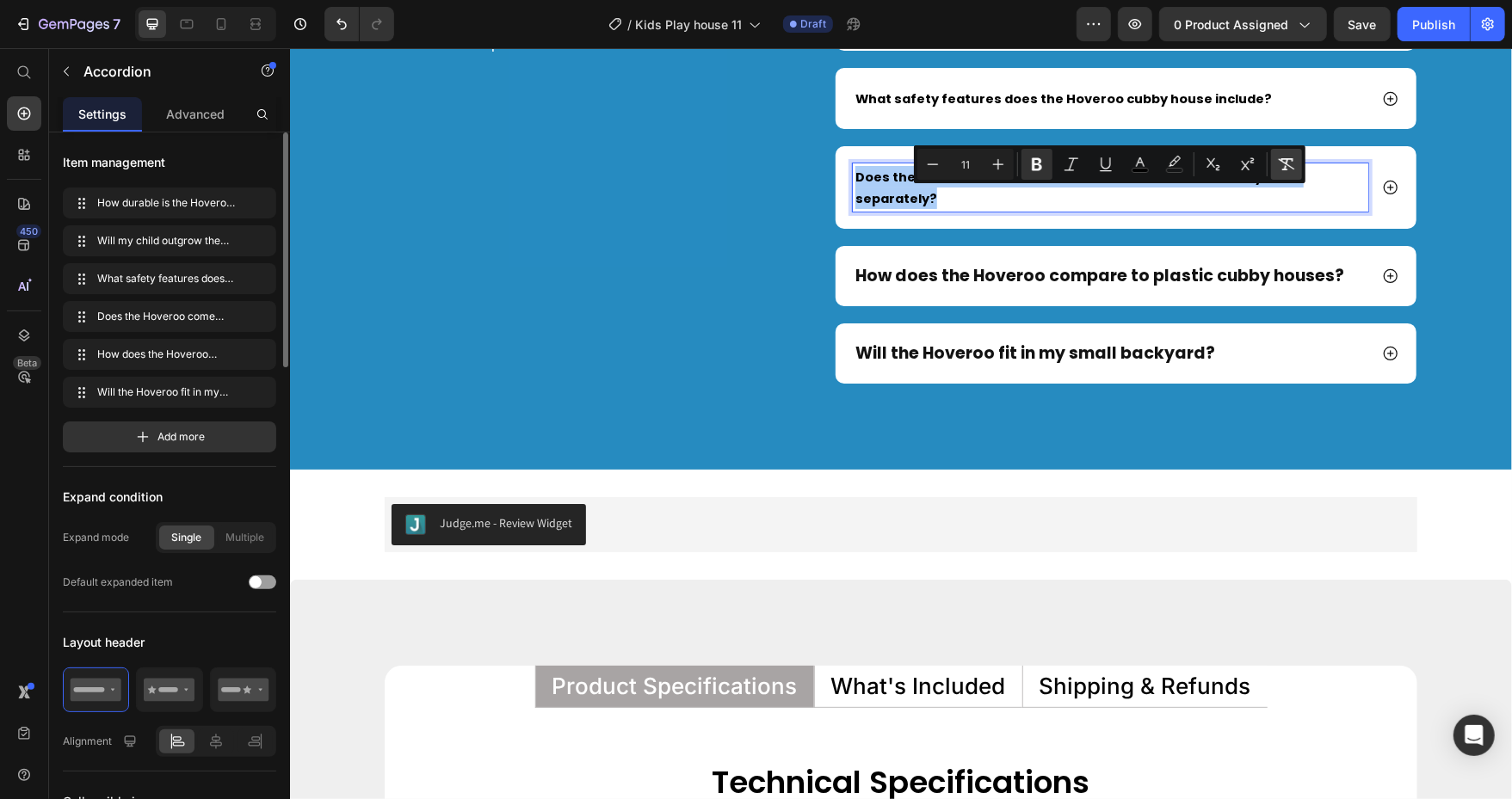 click 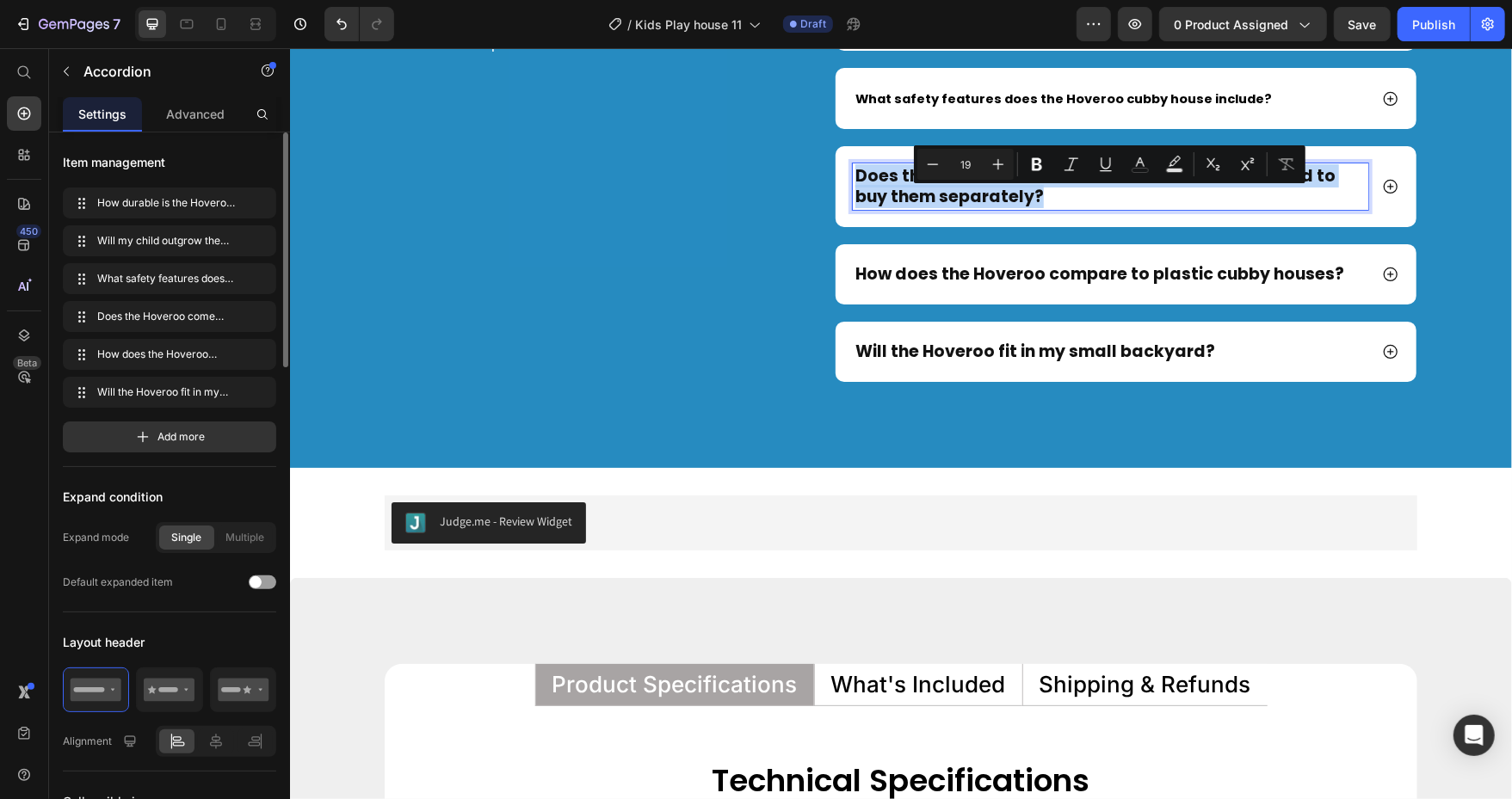 type on "14" 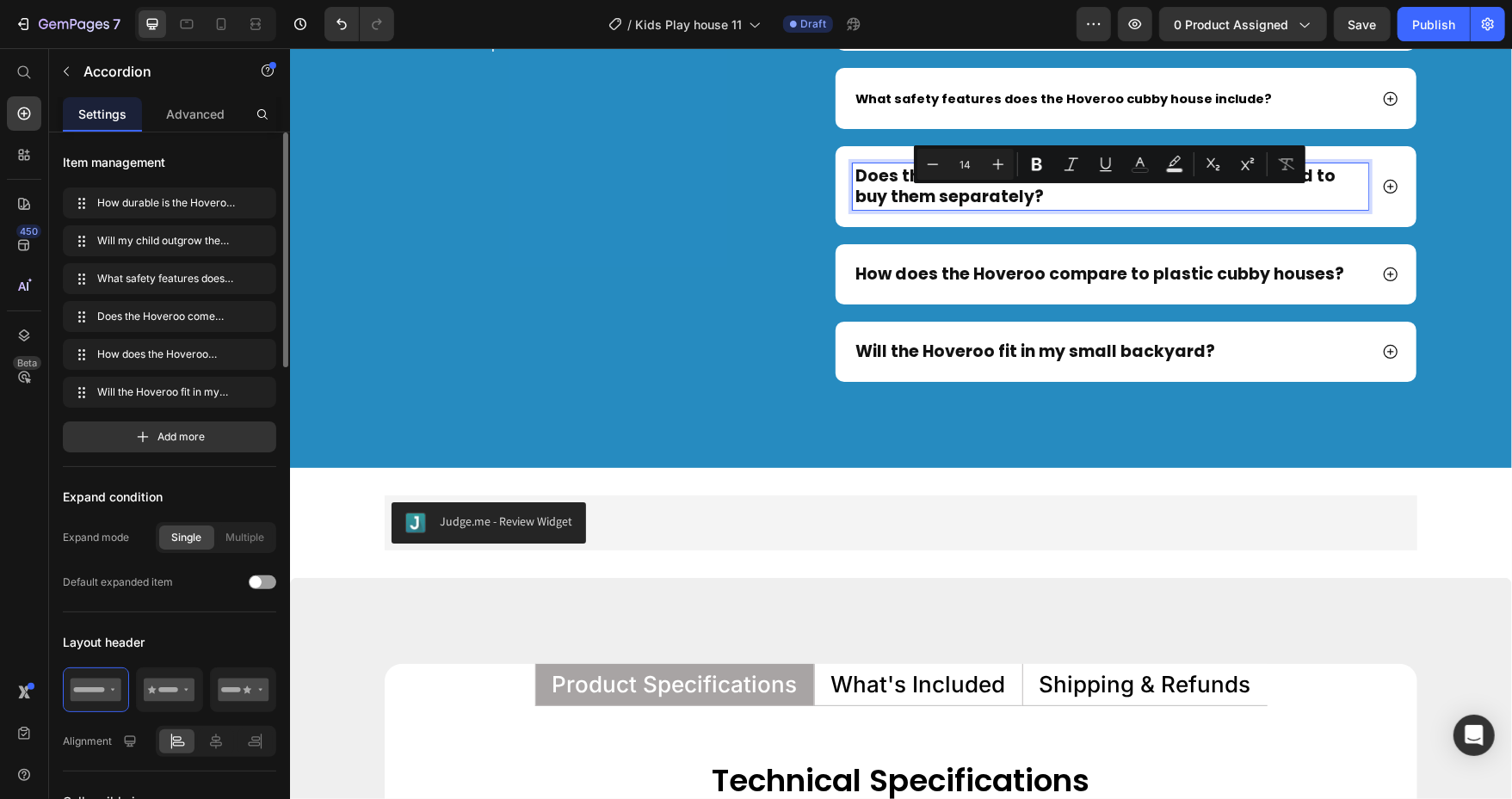 click on "What safety features does the Hoveroo cubby house include?" at bounding box center (1063, 98) 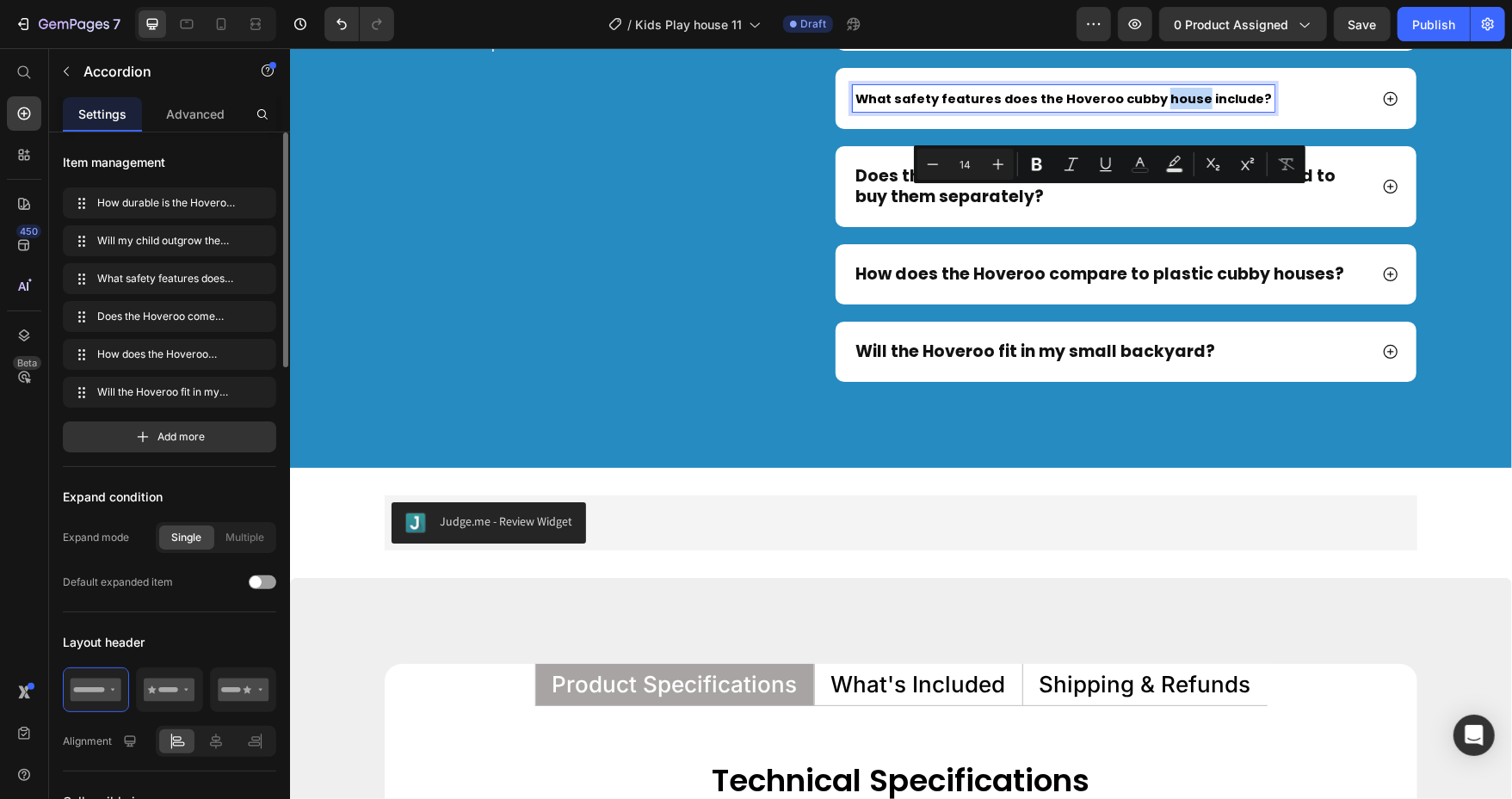 click on "What safety features does the Hoveroo cubby house include?" at bounding box center (1063, 98) 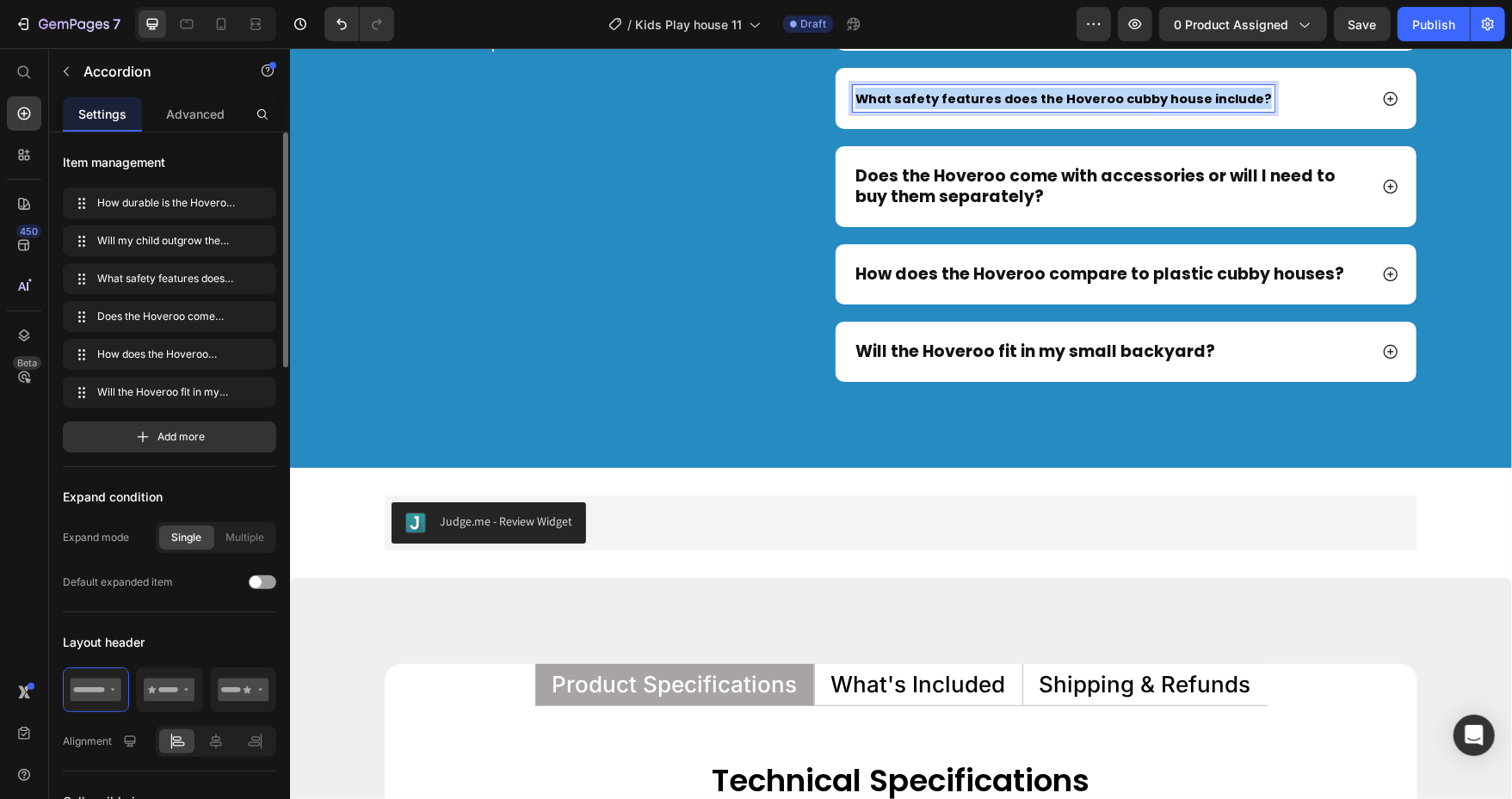 click on "What safety features does the Hoveroo cubby house include?" at bounding box center (1063, 98) 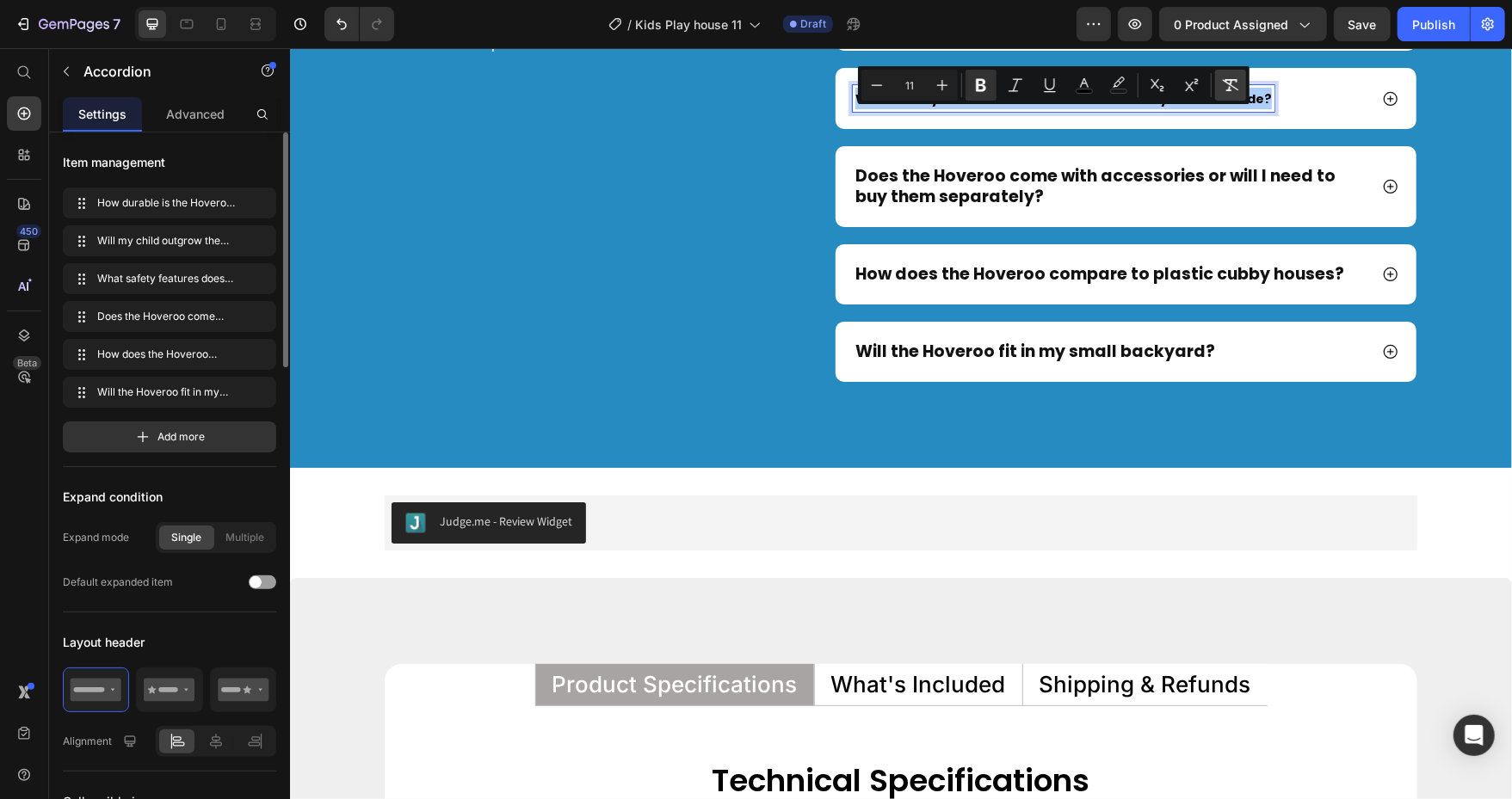click 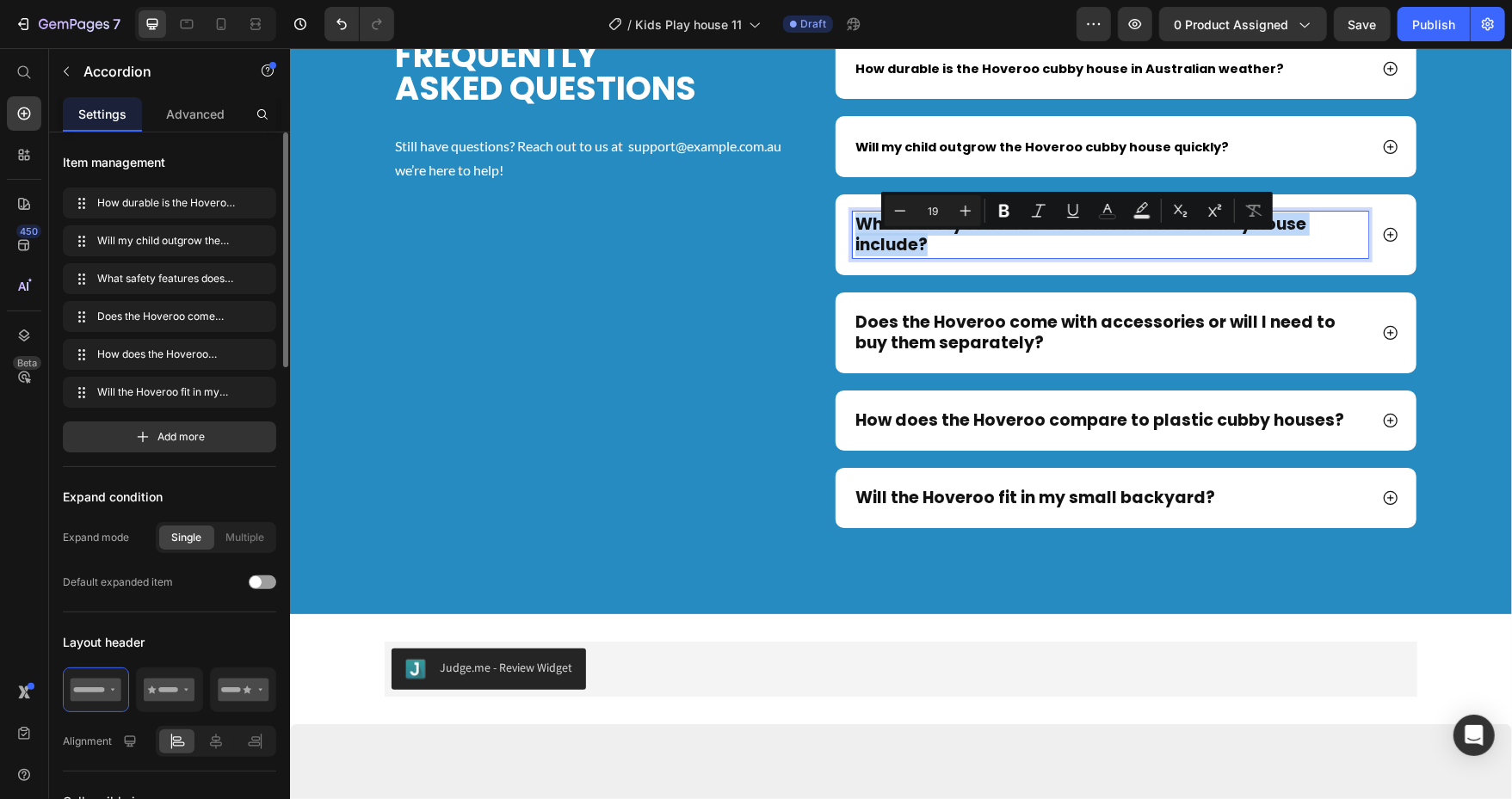 scroll, scrollTop: 7669, scrollLeft: 0, axis: vertical 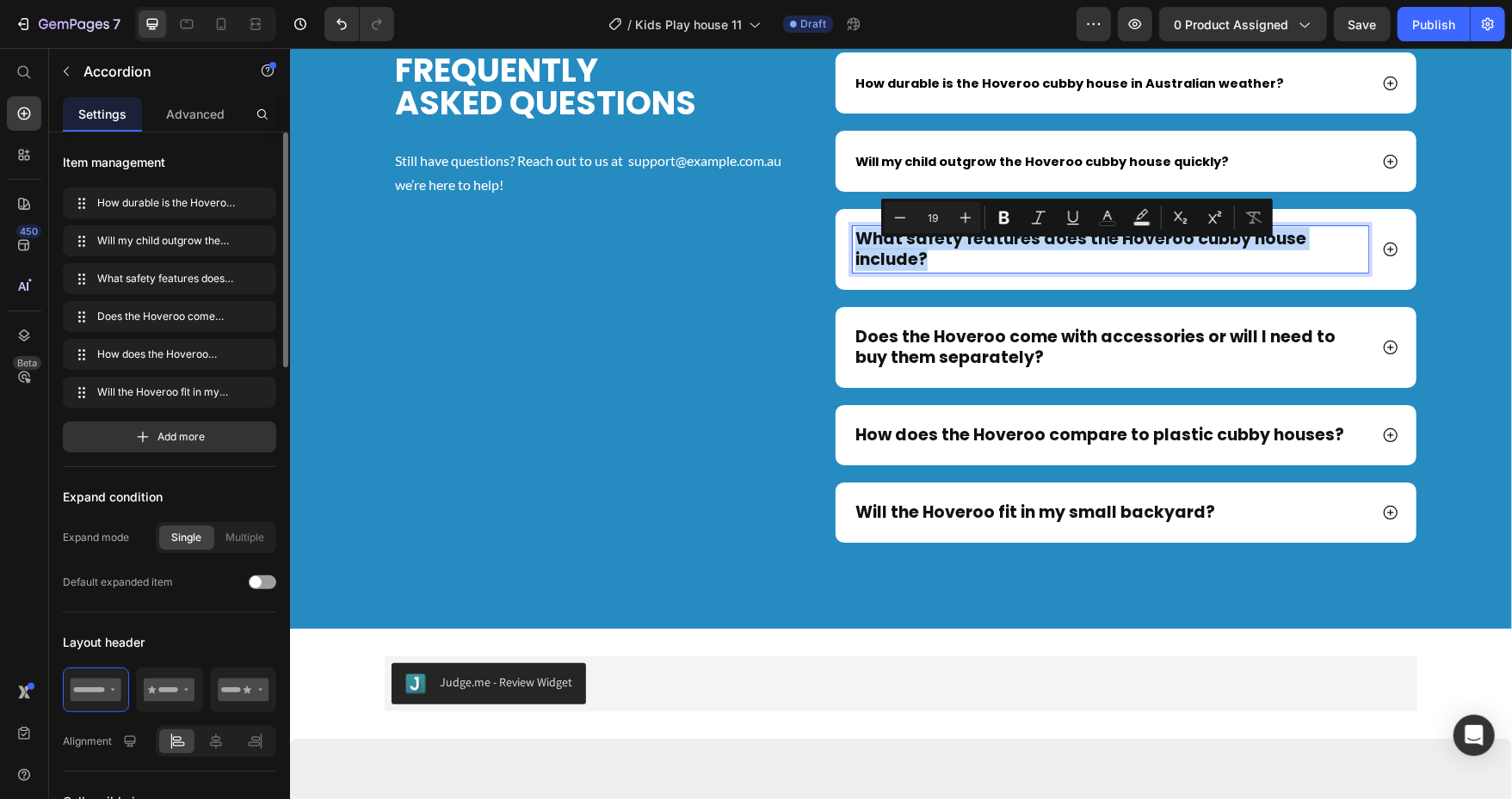 type on "14" 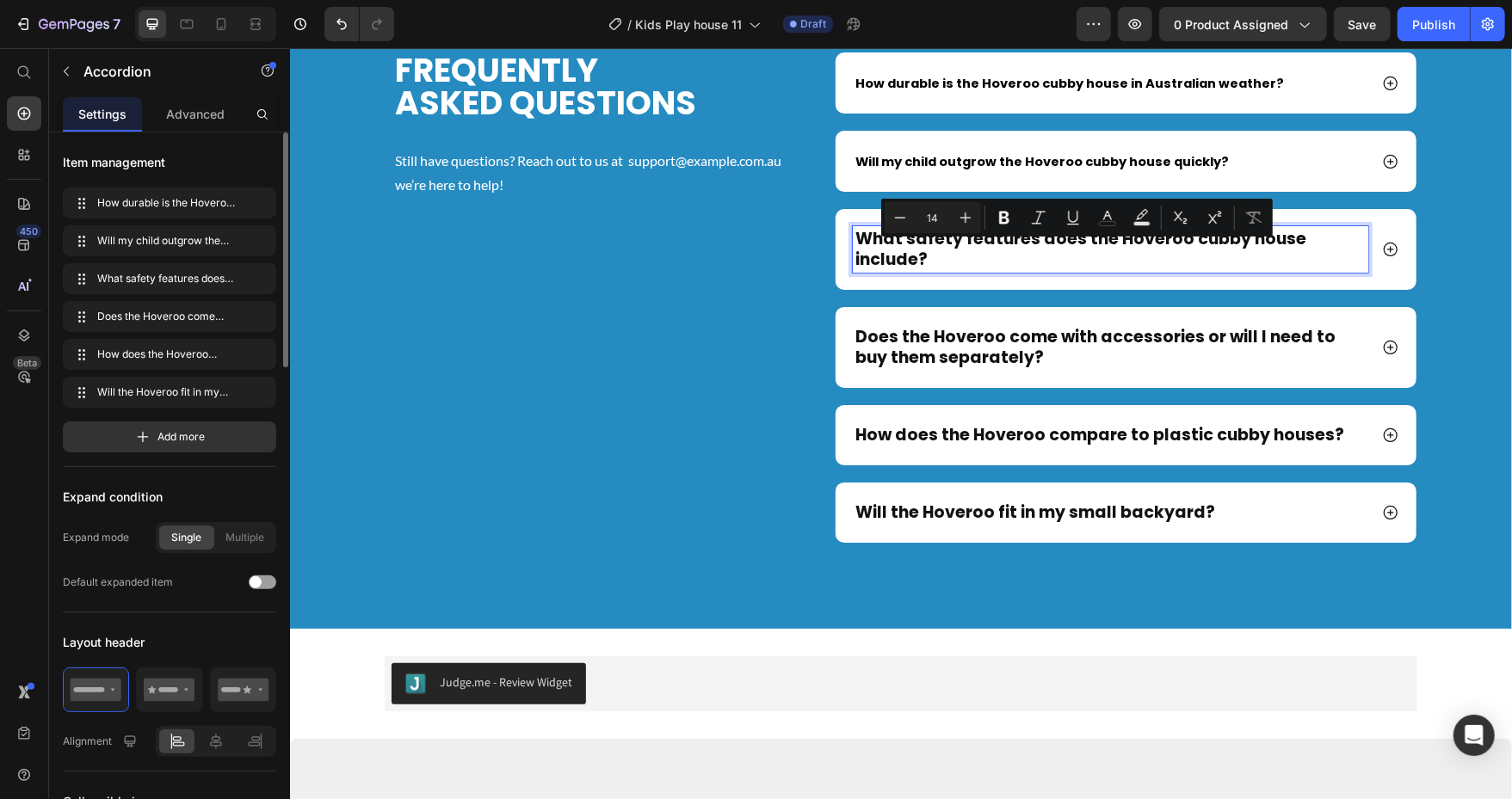 click on "Will my child outgrow the Hoveroo cubby house quickly?" at bounding box center [1041, 161] 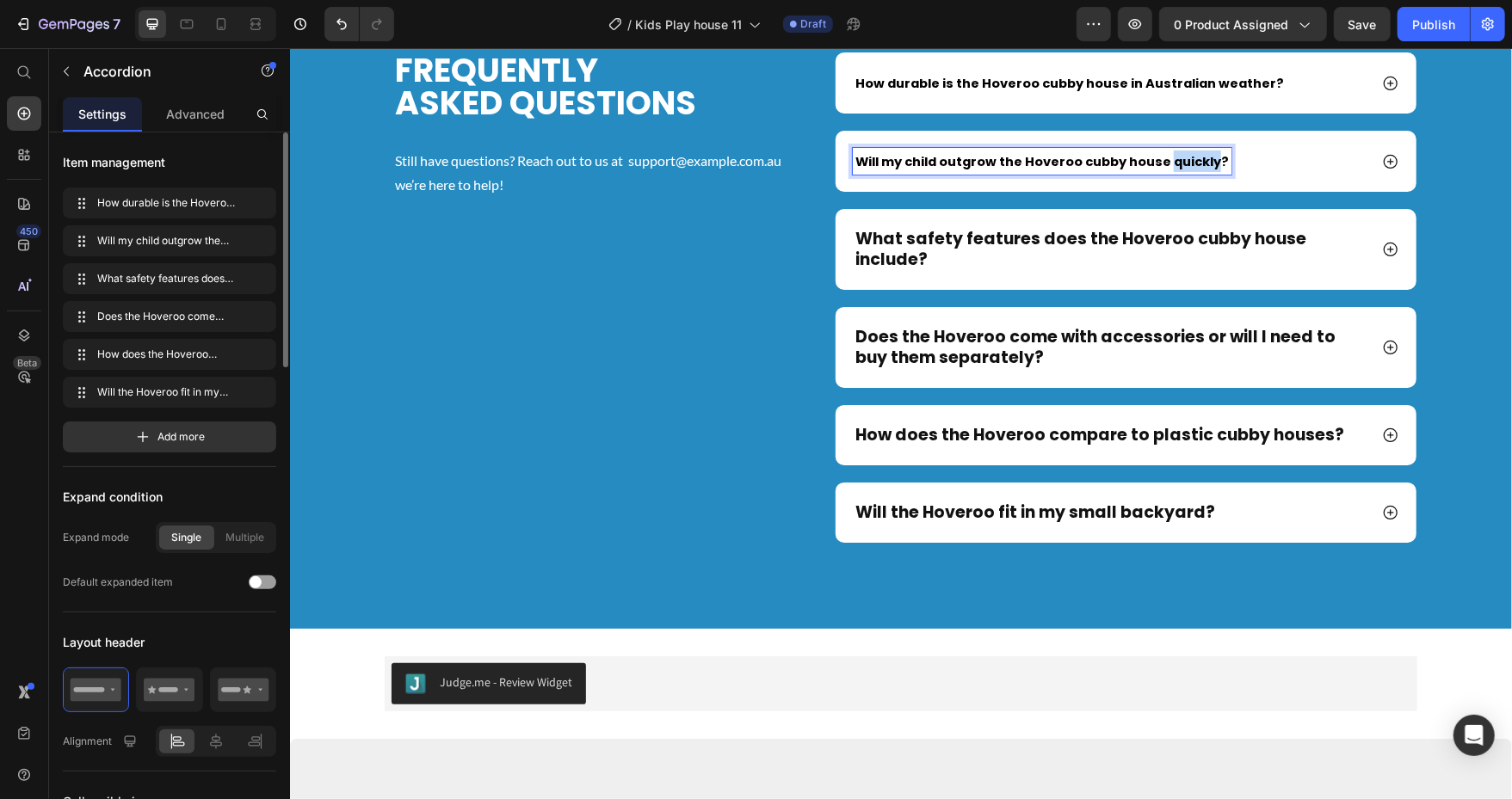 click on "Will my child outgrow the Hoveroo cubby house quickly?" at bounding box center [1041, 161] 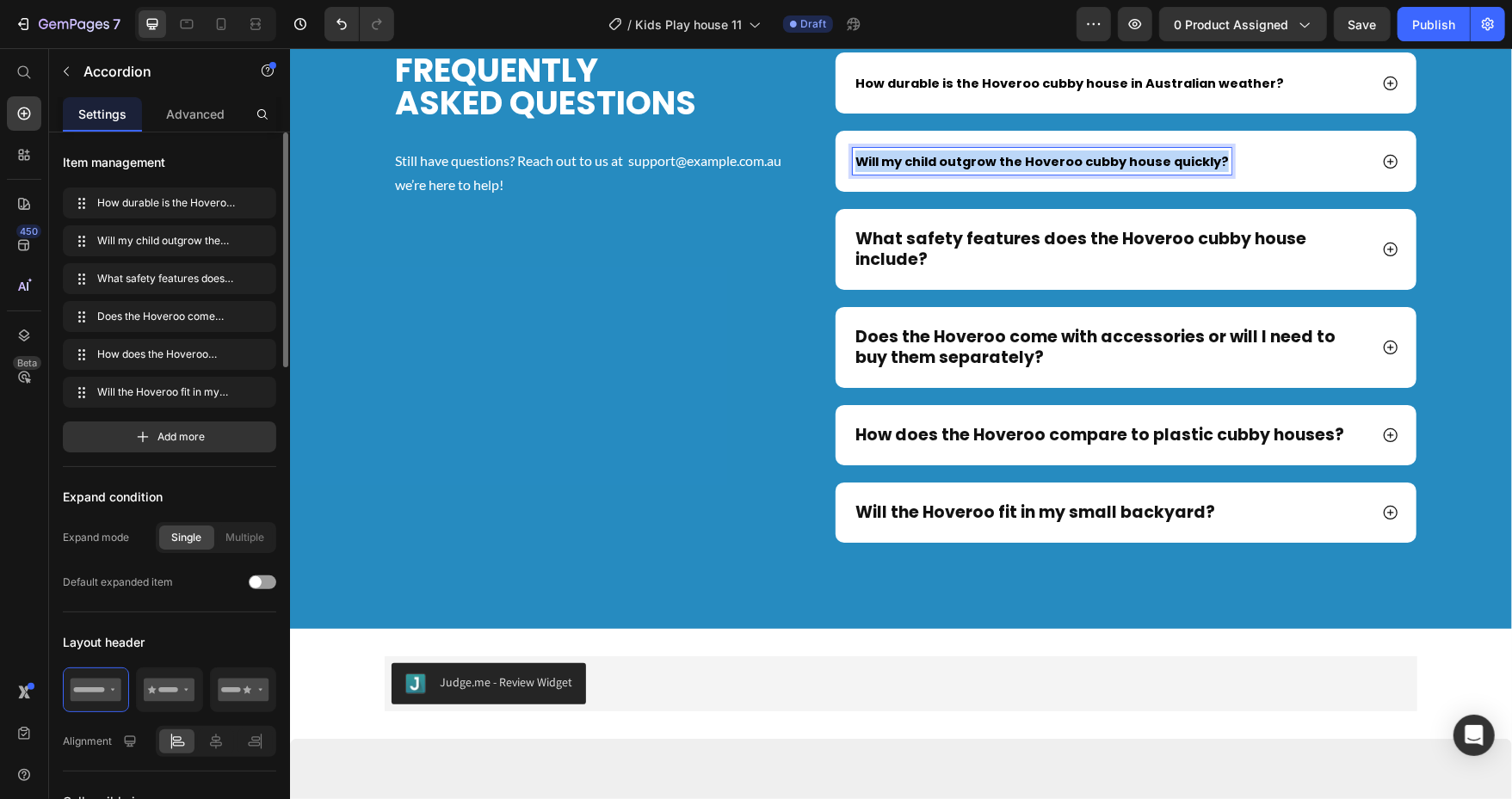 click on "Will my child outgrow the Hoveroo cubby house quickly?" at bounding box center [1041, 161] 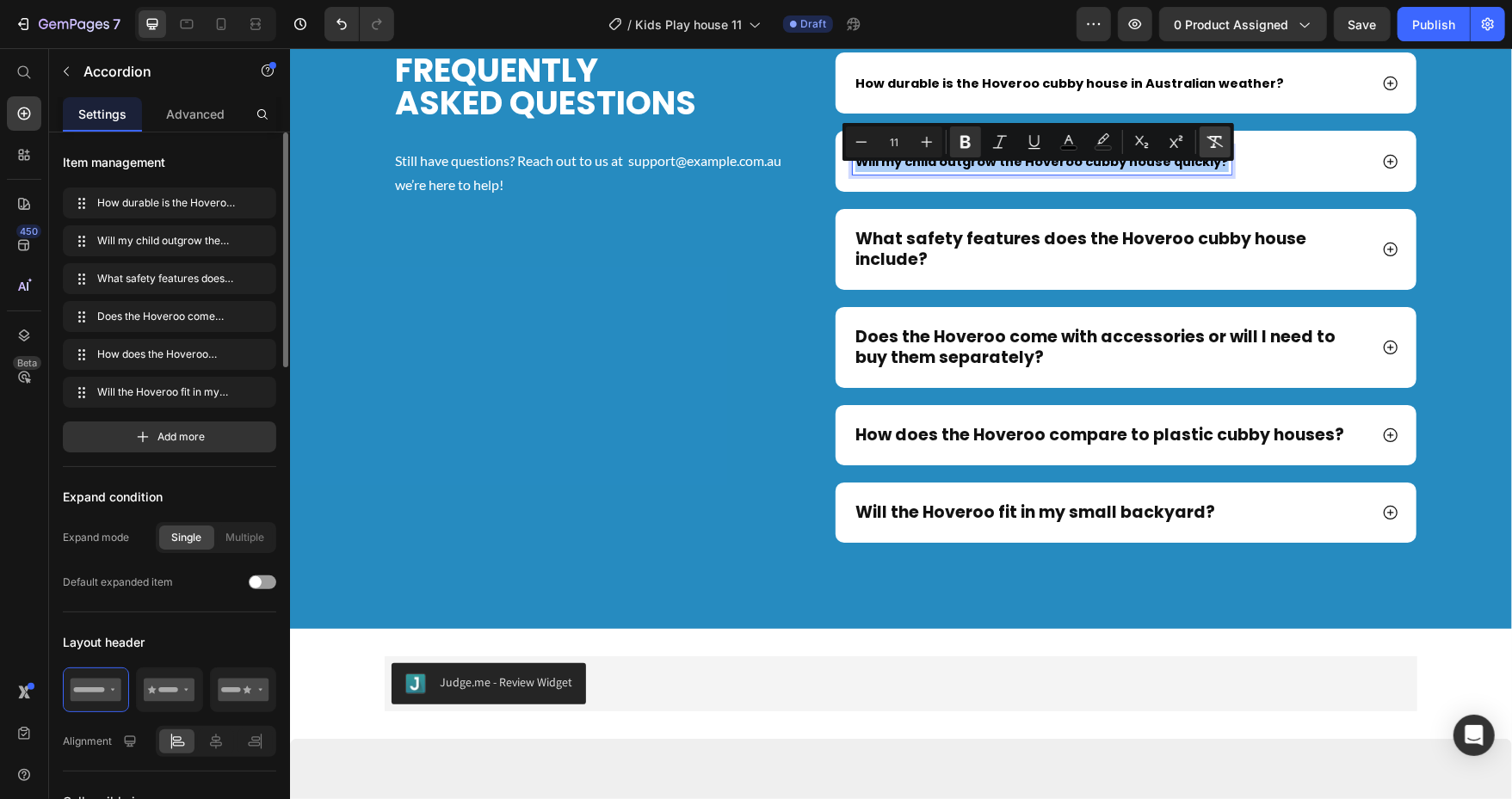 click 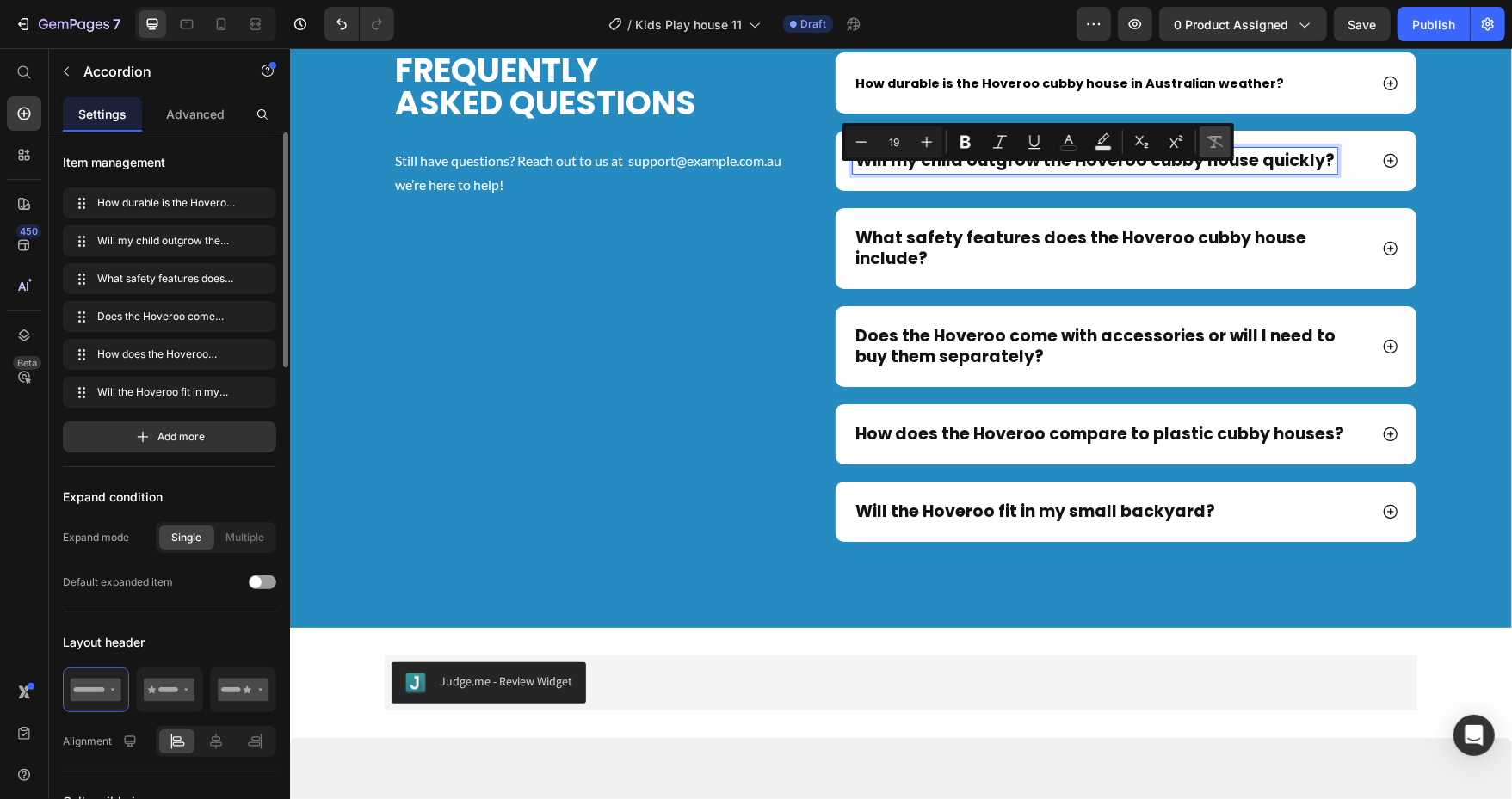 scroll, scrollTop: 7668, scrollLeft: 0, axis: vertical 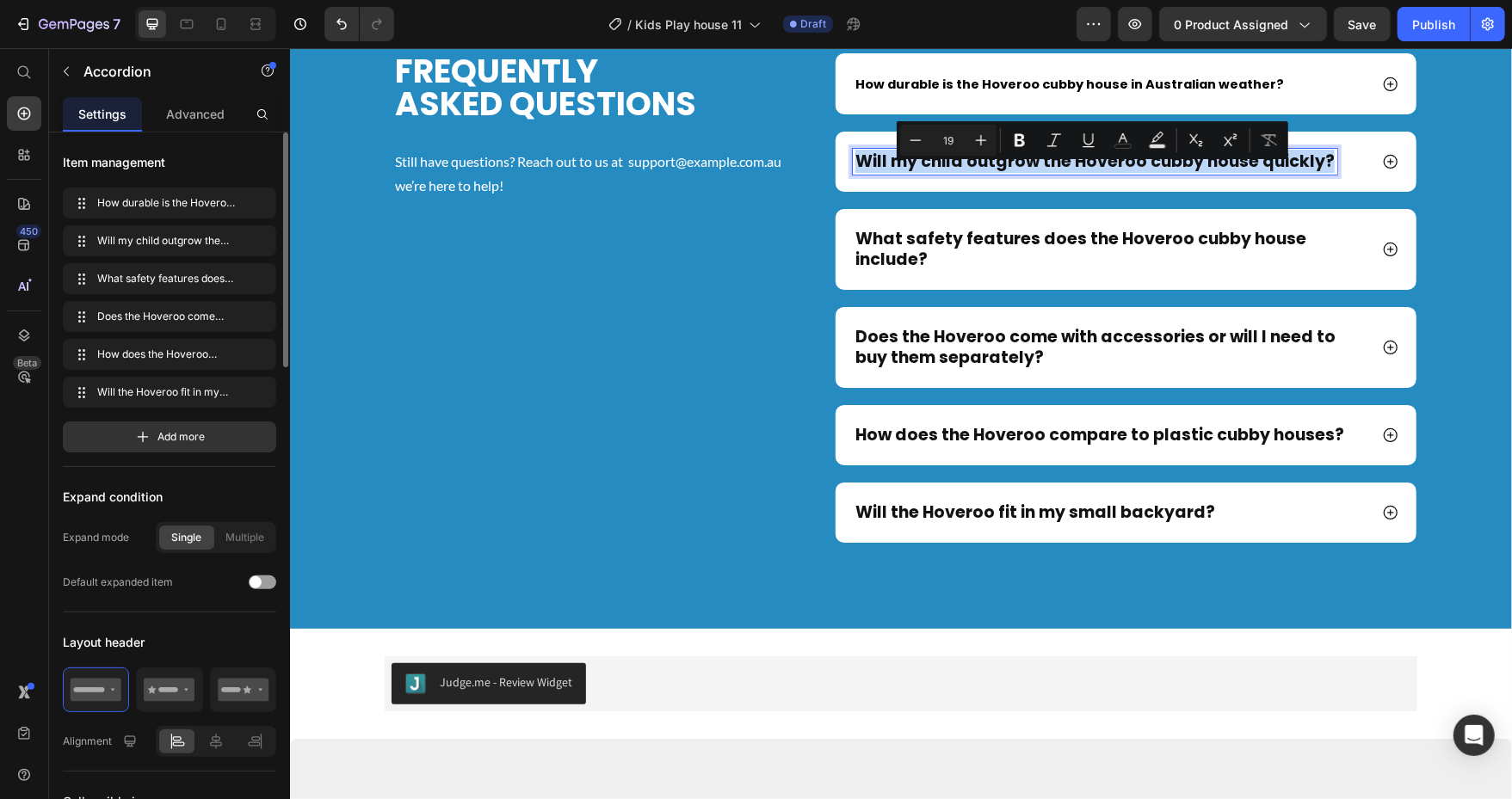 type on "14" 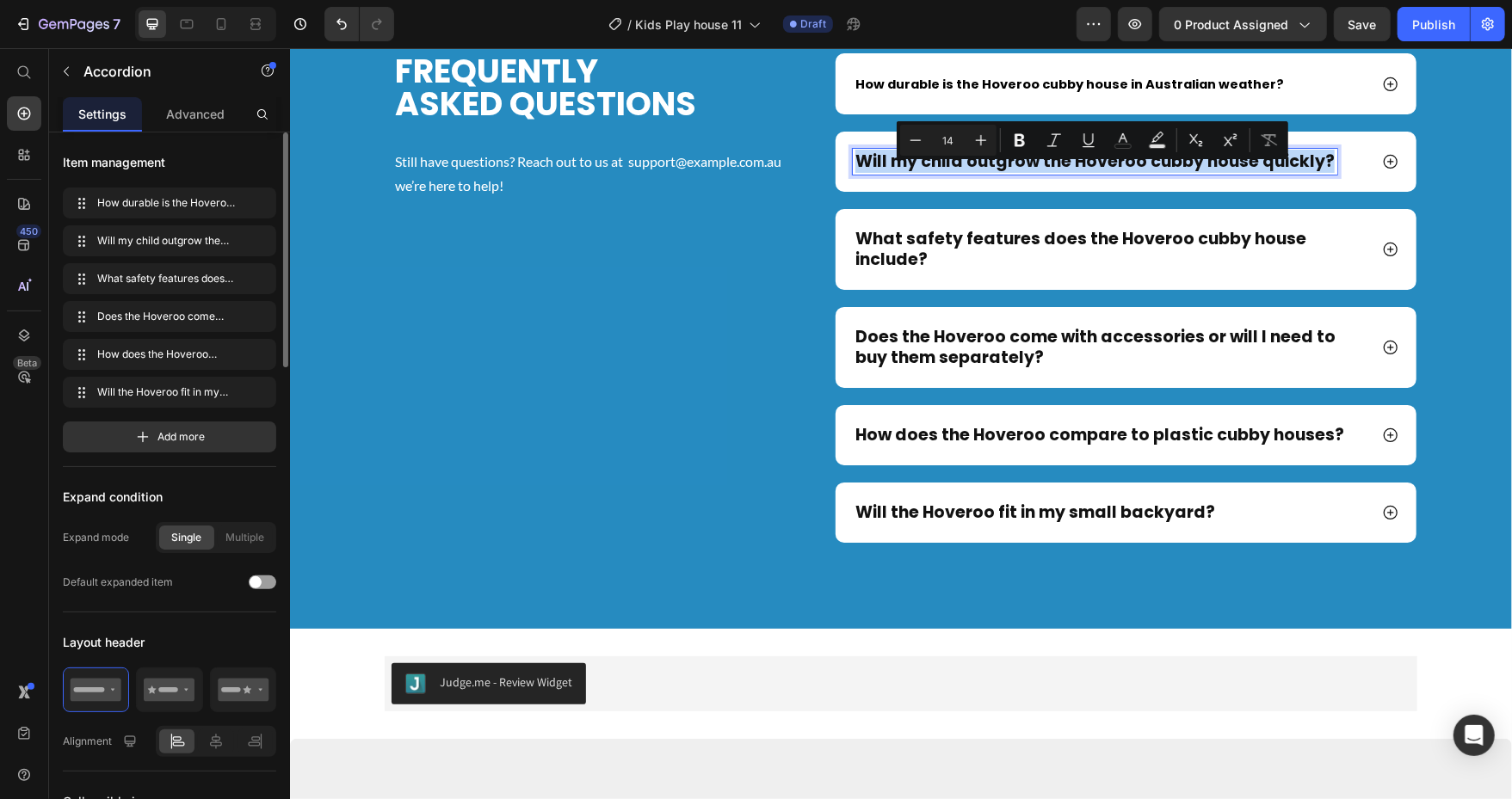click on "How durable is the Hoveroo cubby house in Australian weather?" at bounding box center (1069, 83) 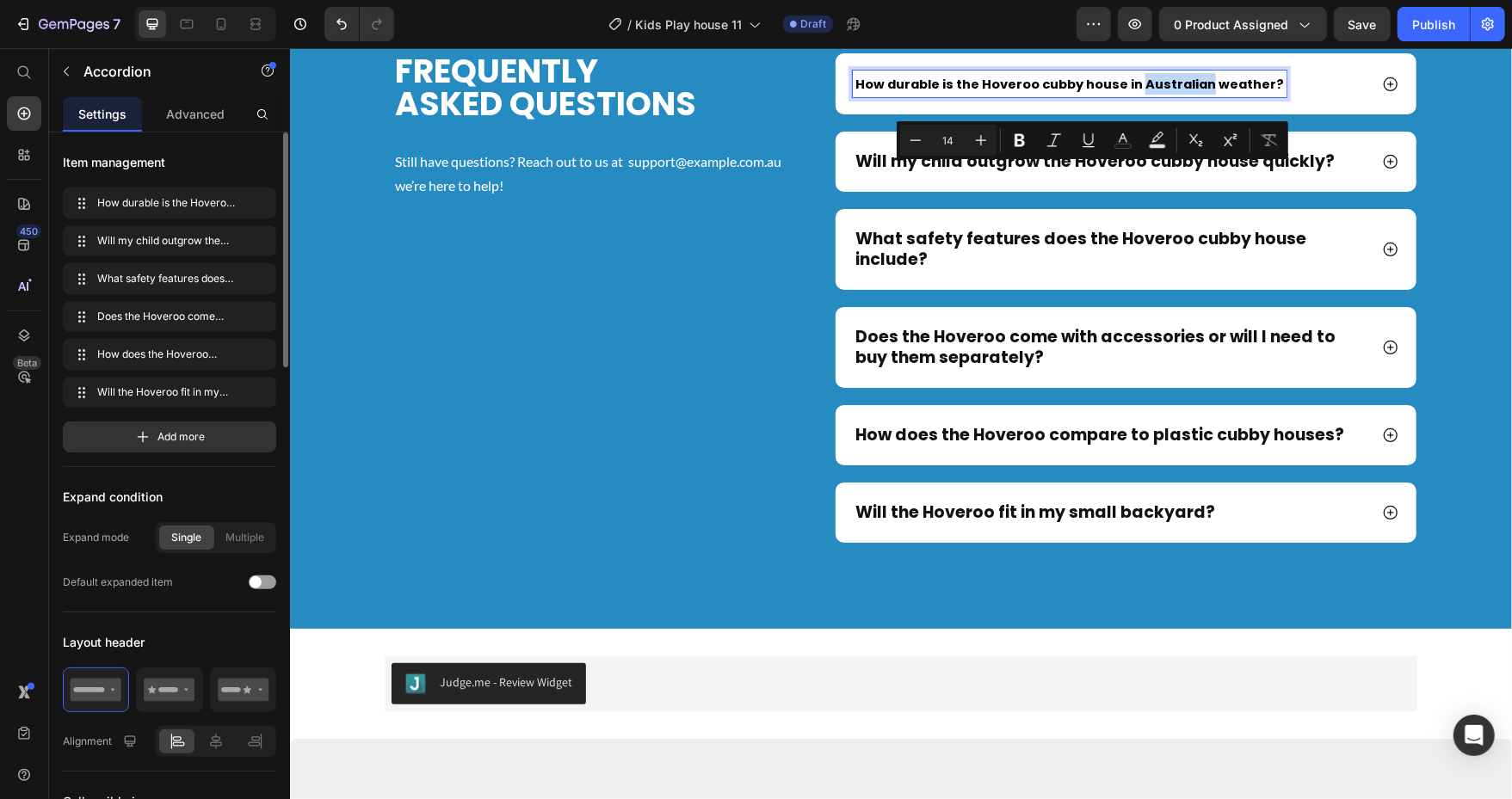 click on "How durable is the Hoveroo cubby house in Australian weather?" at bounding box center [1069, 83] 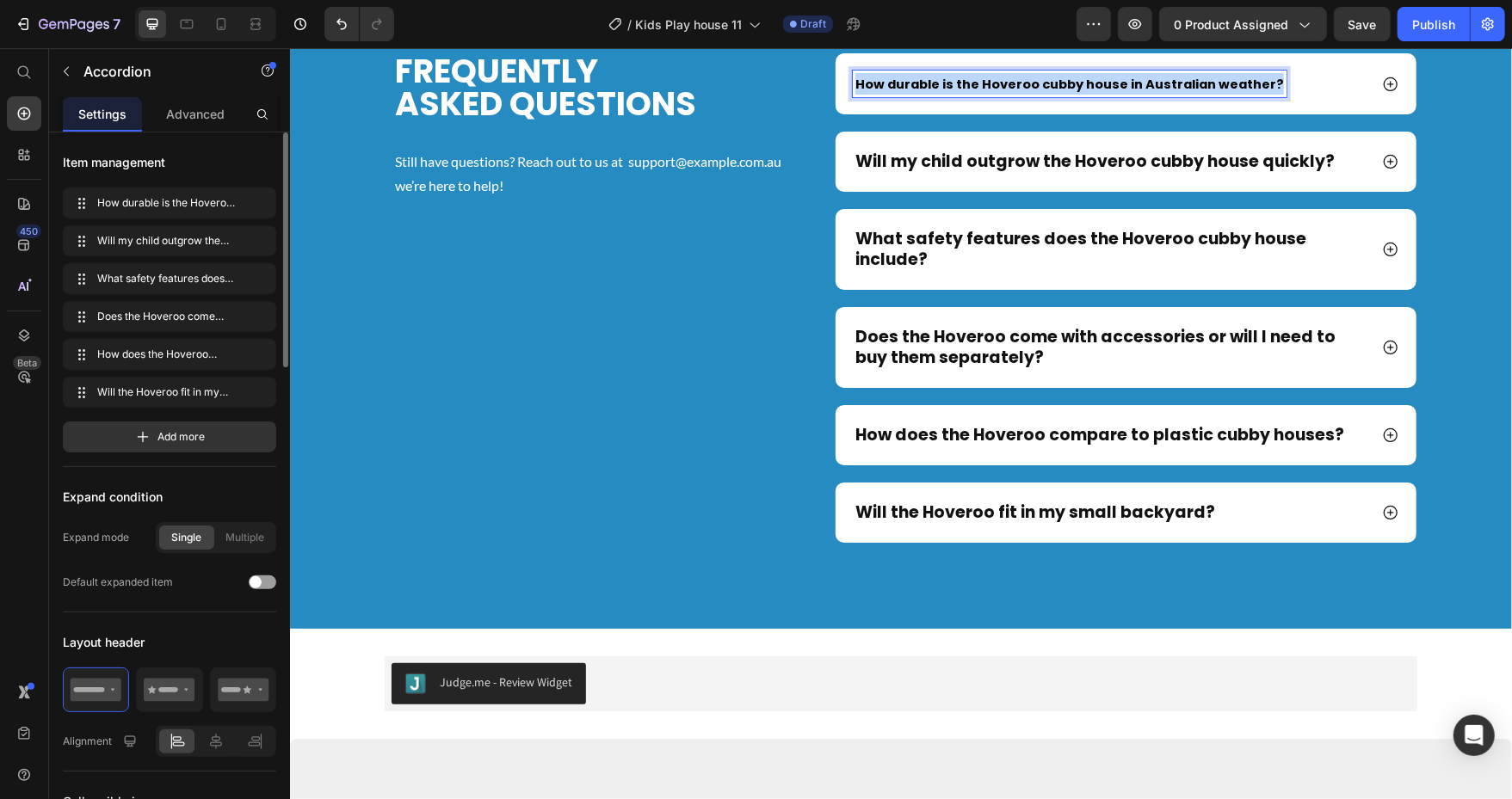 click on "How durable is the Hoveroo cubby house in Australian weather?" at bounding box center [1069, 83] 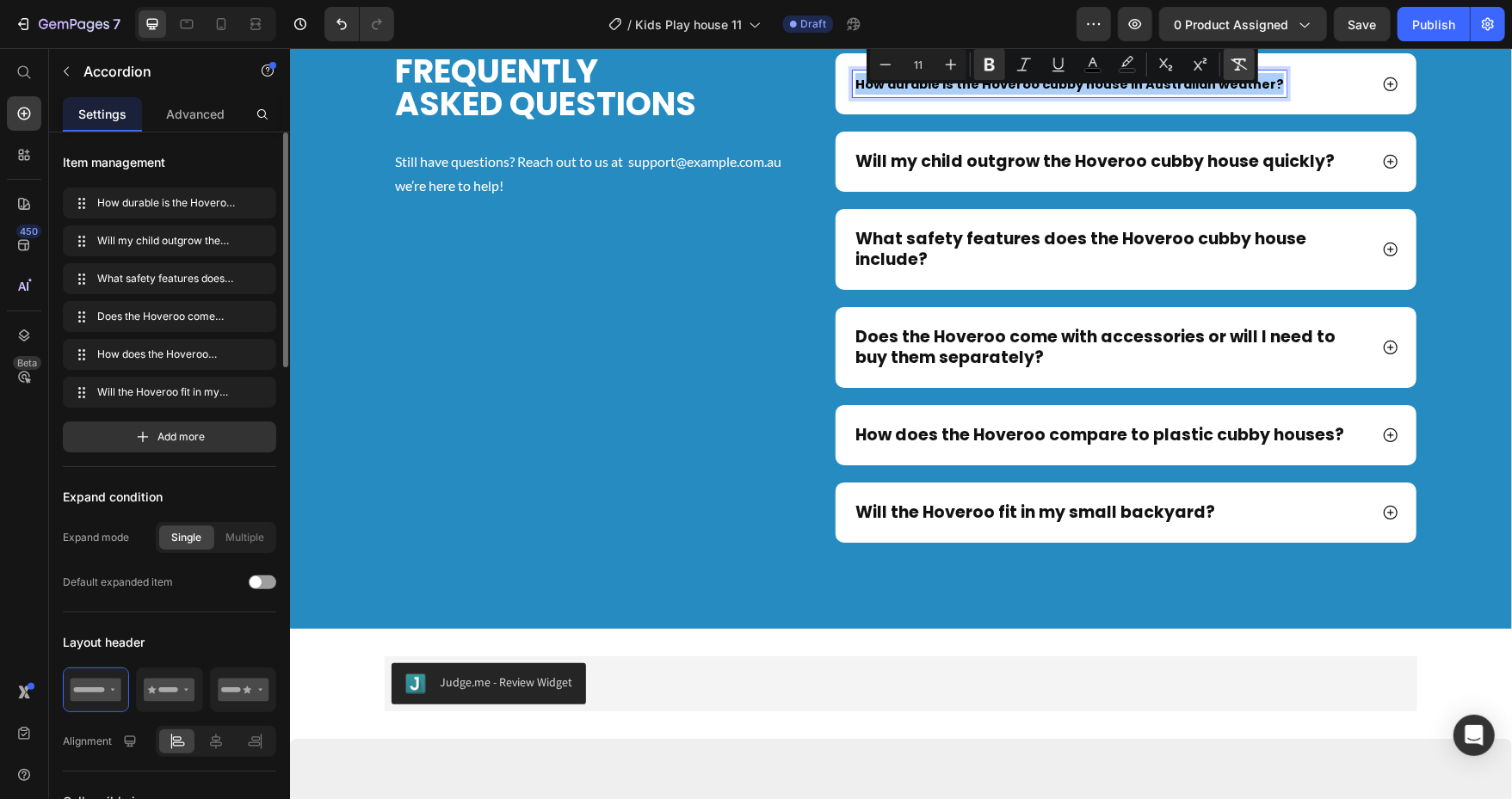 click 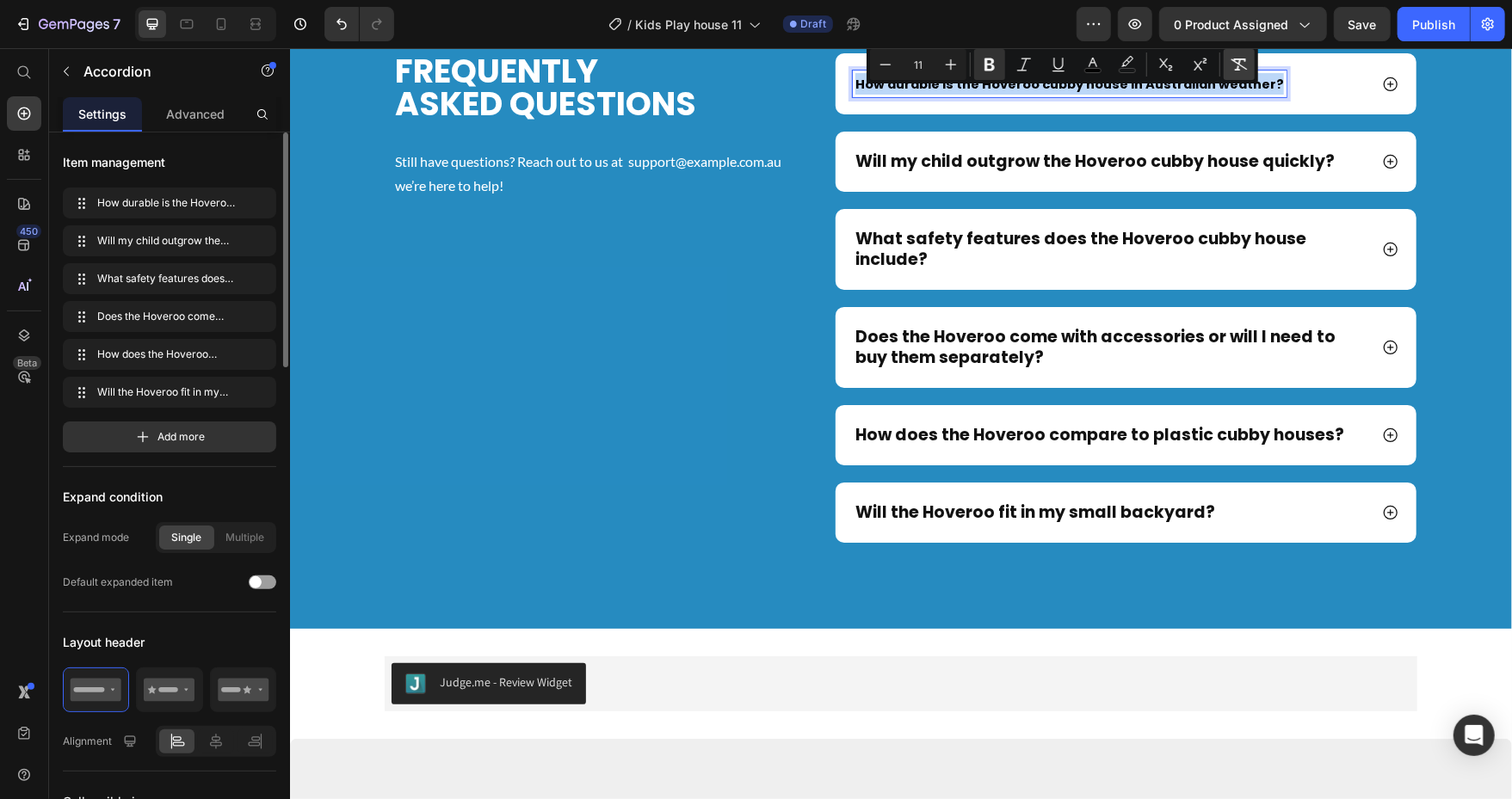 type on "19" 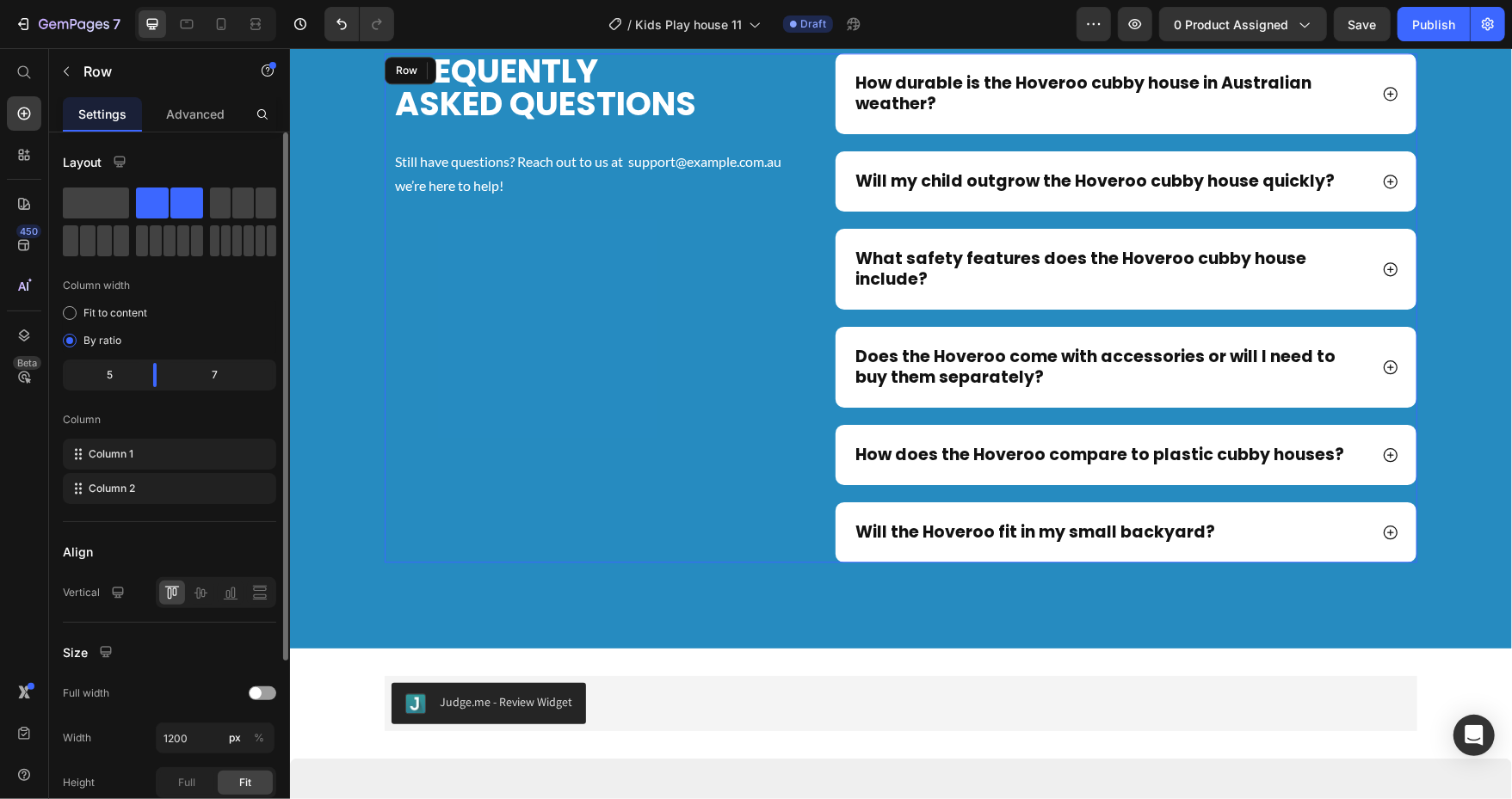 click on "frequently asked questions Heading Still have questions? Reach out to us at support@[DOMAIN].com.au we’re here to help! Text Block Row Row" at bounding box center [591, 307] 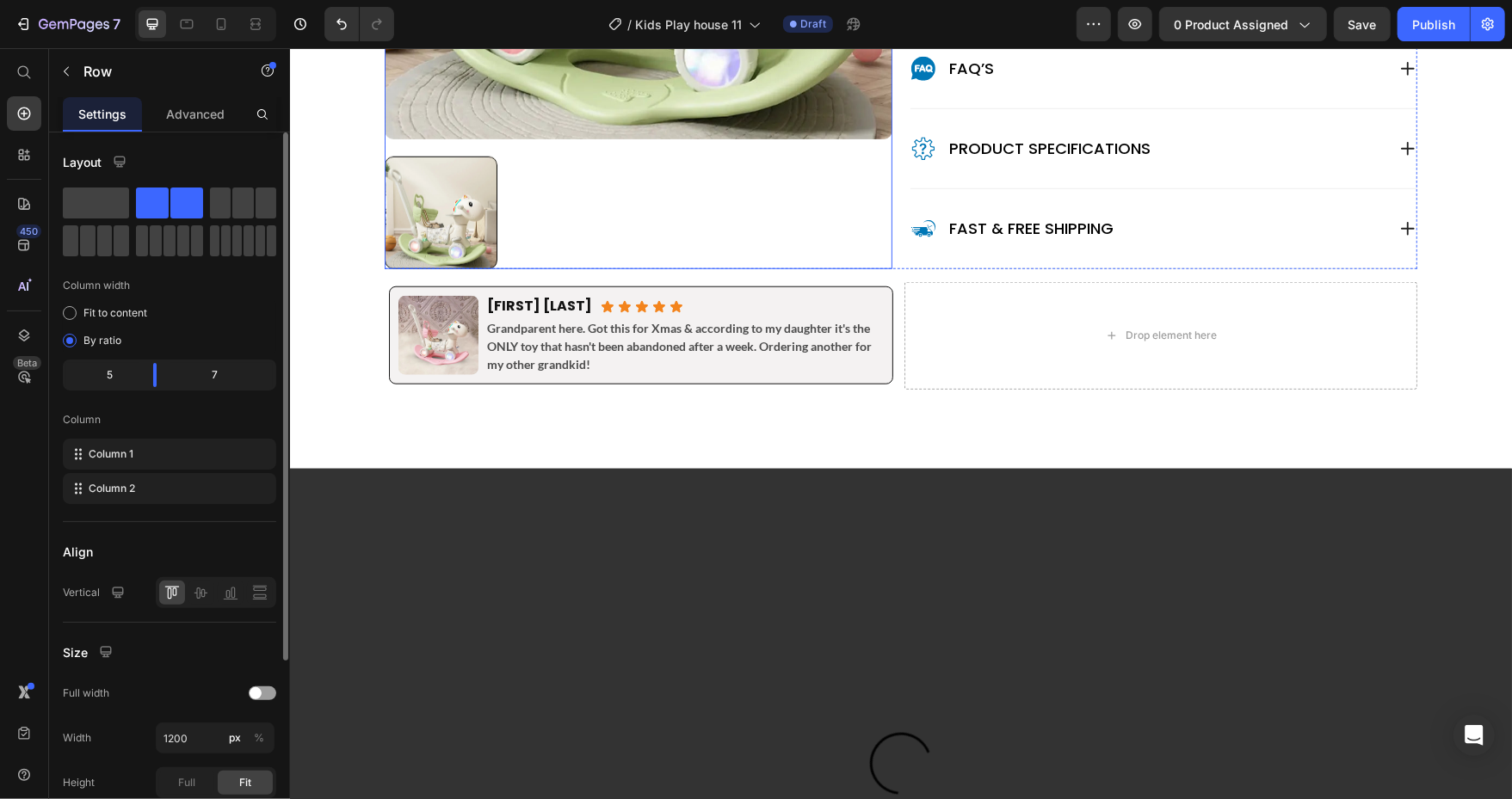 scroll, scrollTop: 1039, scrollLeft: 0, axis: vertical 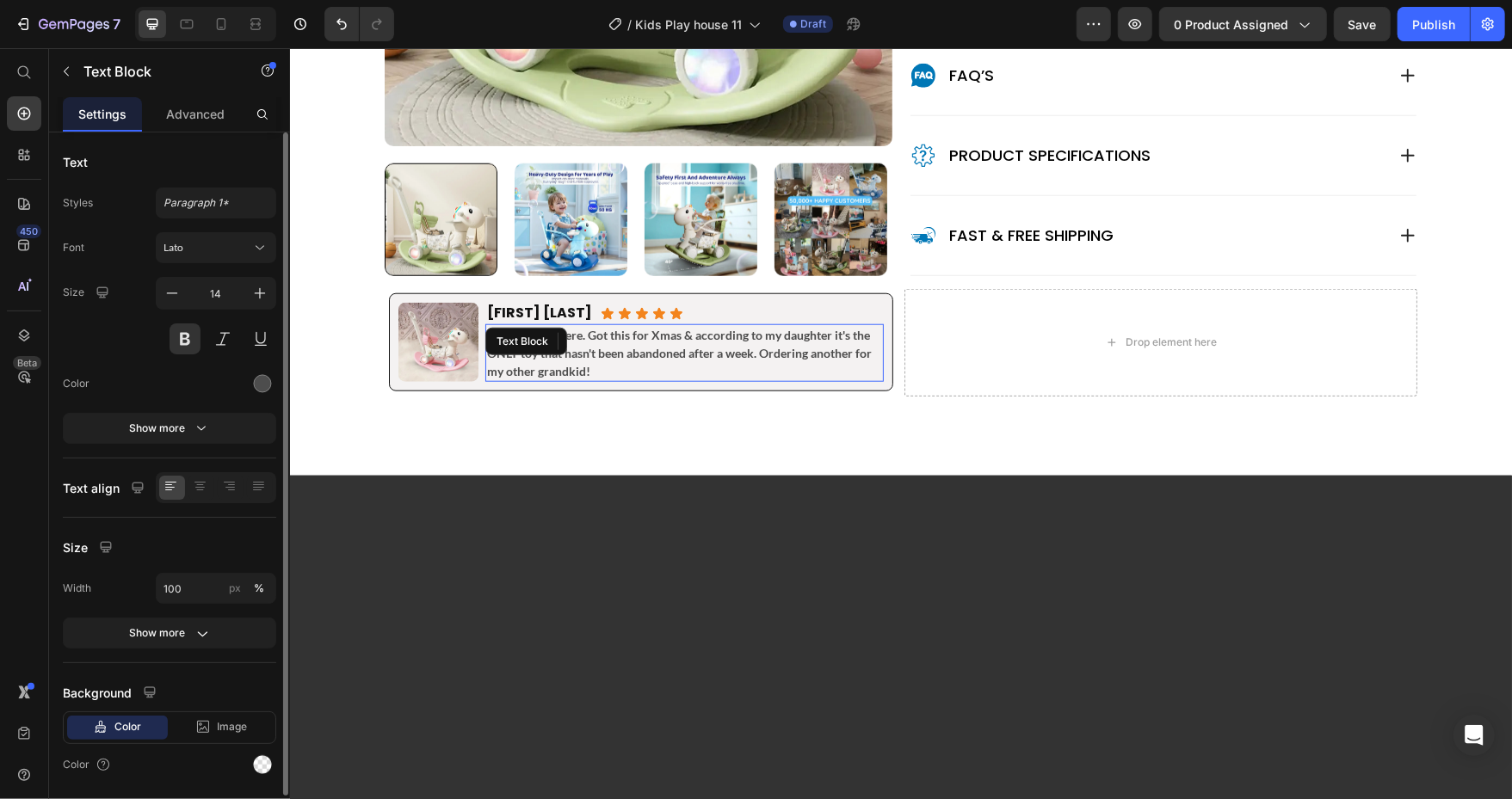click on "Grandparent here. Got this for Xmas & according to my daughter it's the ONLY toy that hasn't been abandoned after a week. Ordering another for my other grandkid! Text Block" at bounding box center [683, 352] 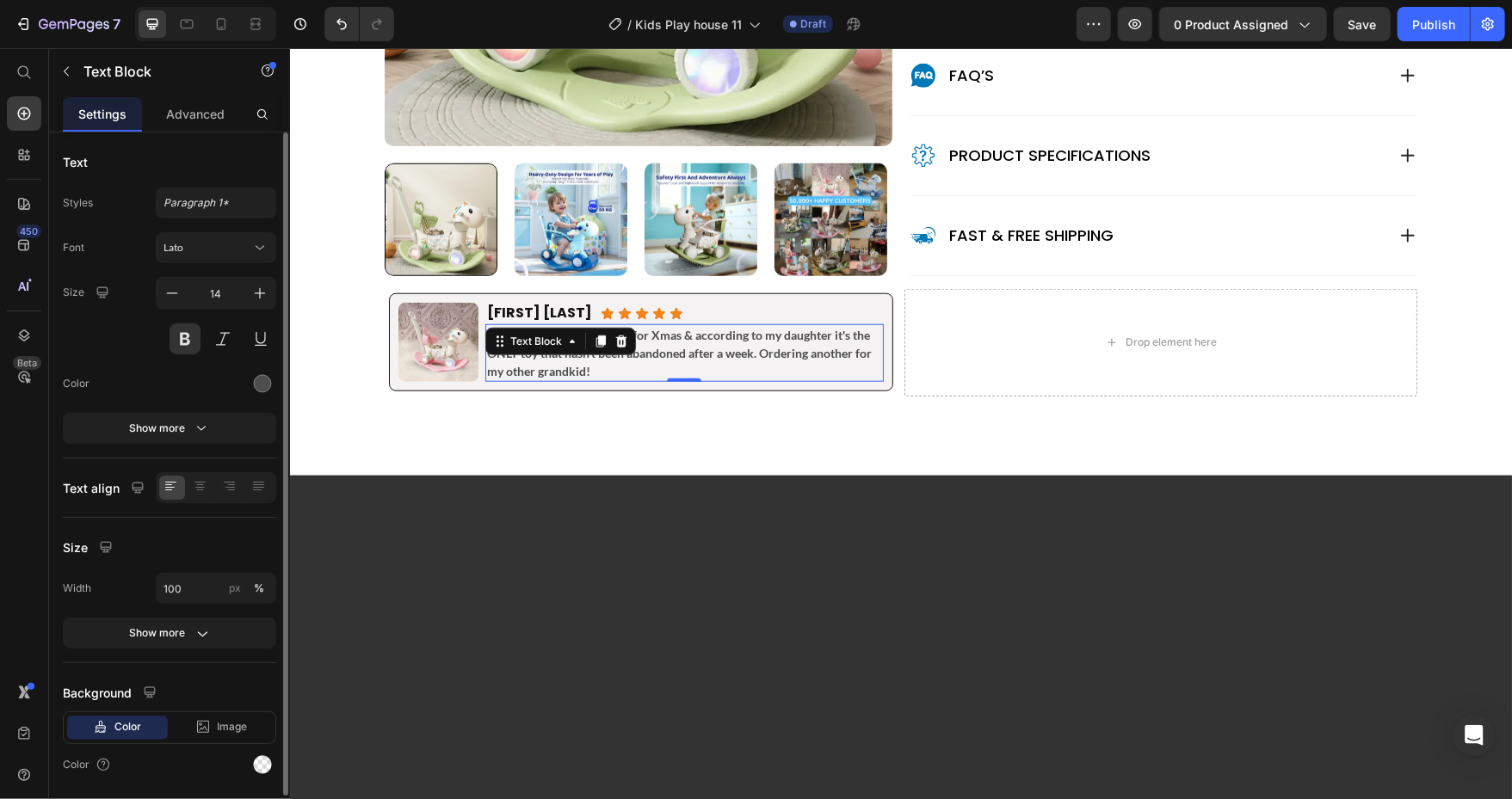 click 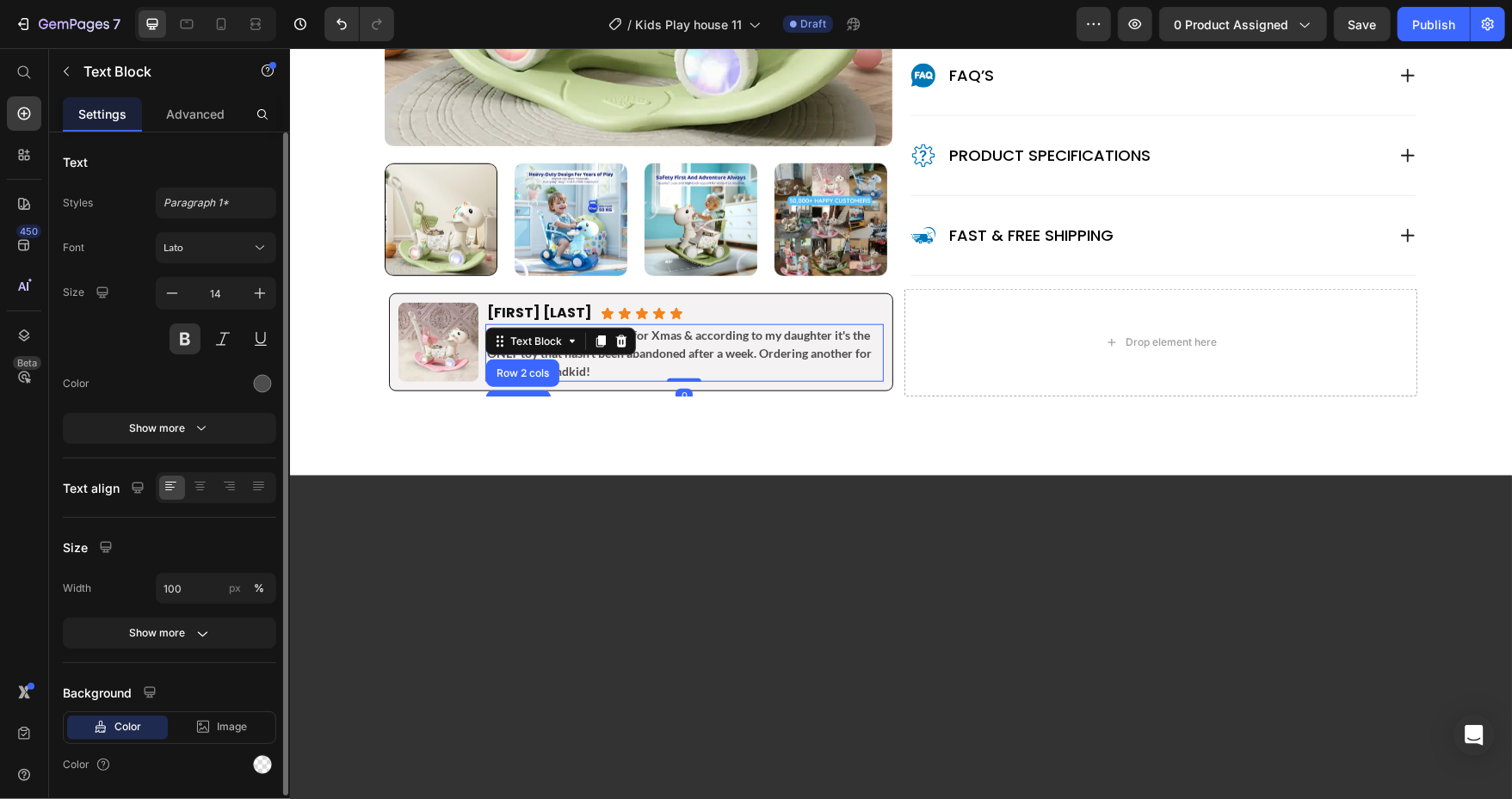click on "Grandparent here. Got this for Xmas & according to my daughter it's the ONLY toy that hasn't been abandoned after a week. Ordering another for my other grandkid!" at bounding box center [683, 352] 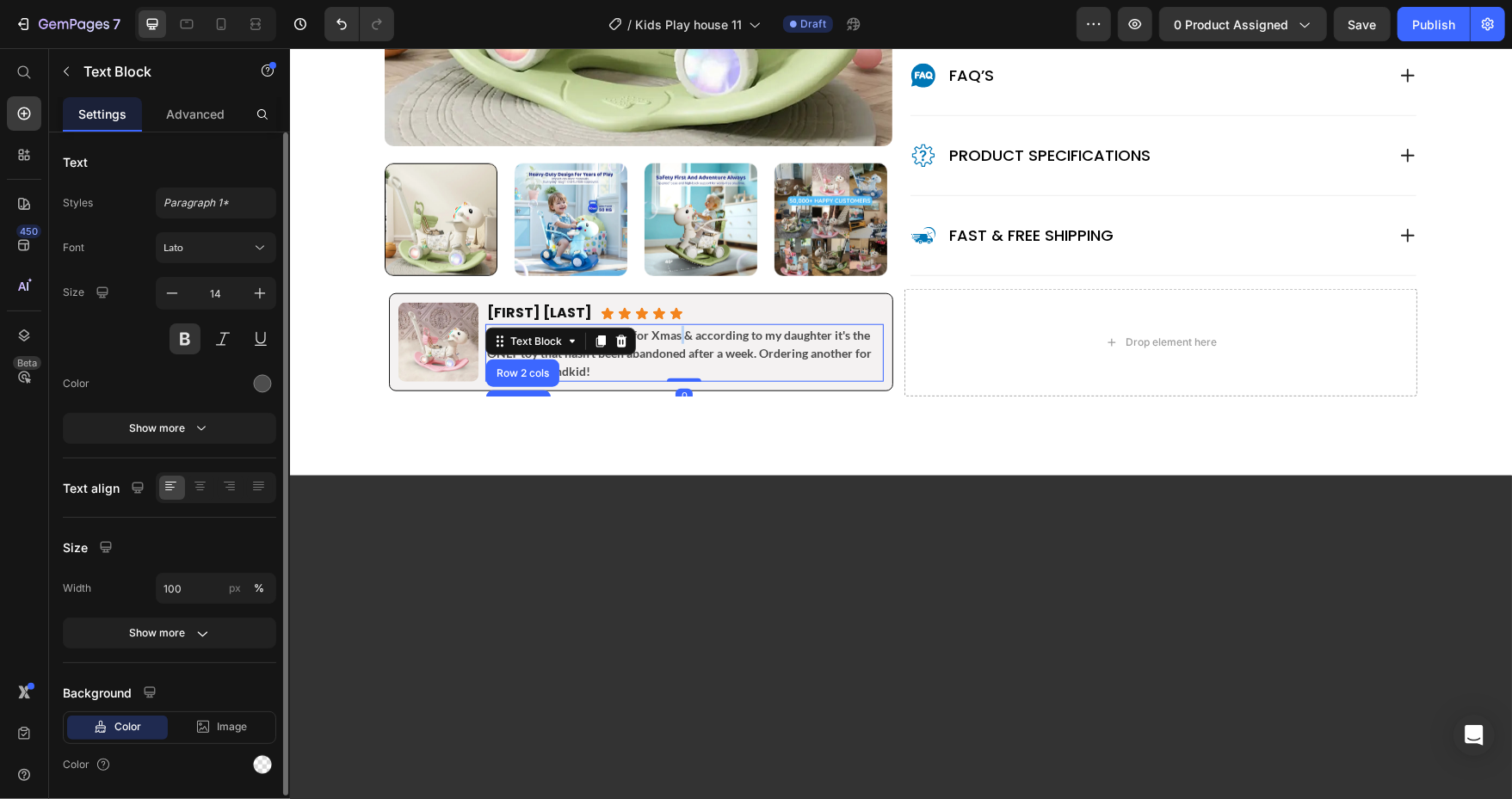 click on "Grandparent here. Got this for Xmas & according to my daughter it's the ONLY toy that hasn't been abandoned after a week. Ordering another for my other grandkid!" at bounding box center (683, 352) 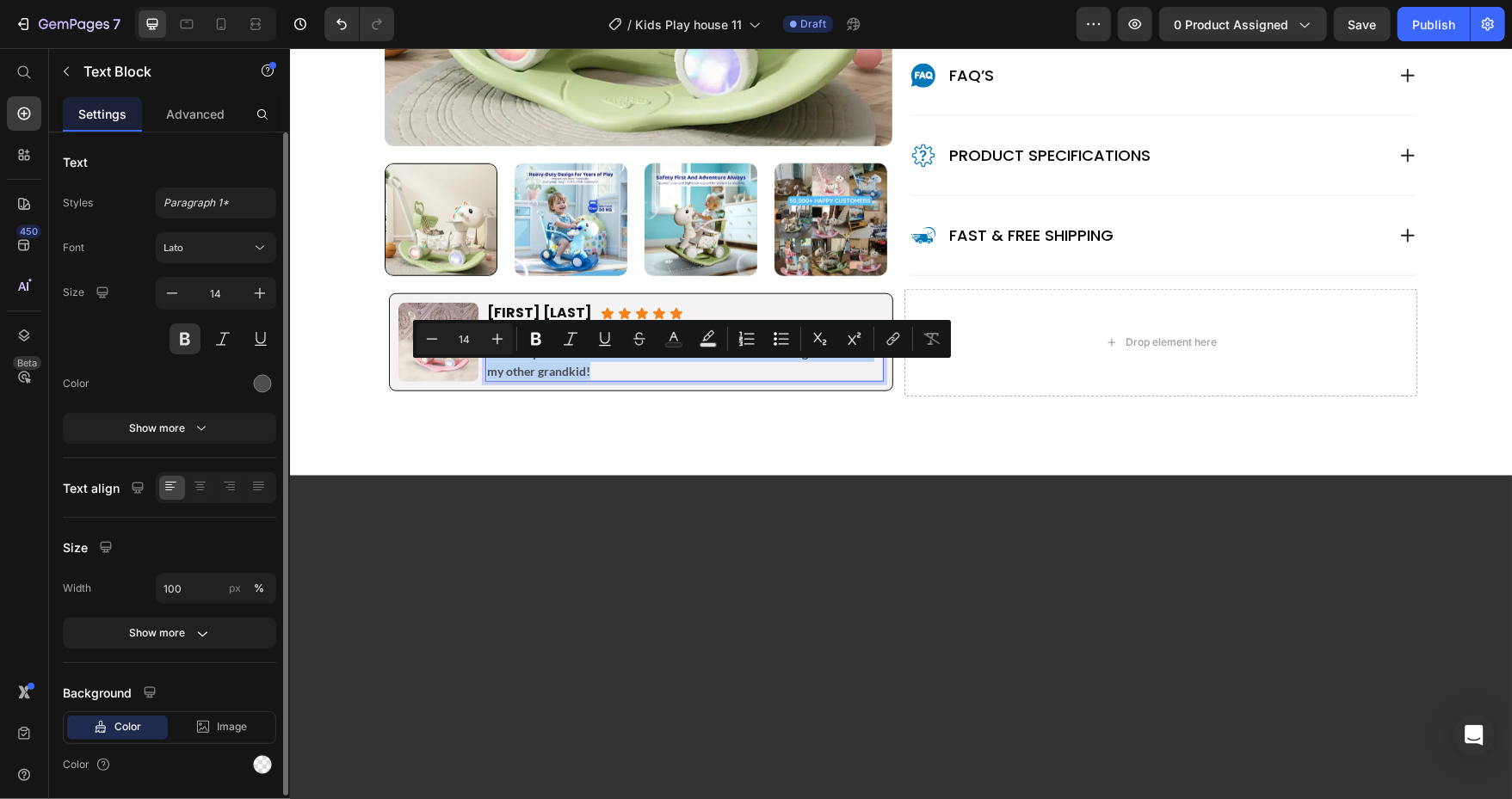click on "Grandparent here. Got this for Xmas & according to my daughter it's the ONLY toy that hasn't been abandoned after a week. Ordering another for my other grandkid!" at bounding box center [683, 352] 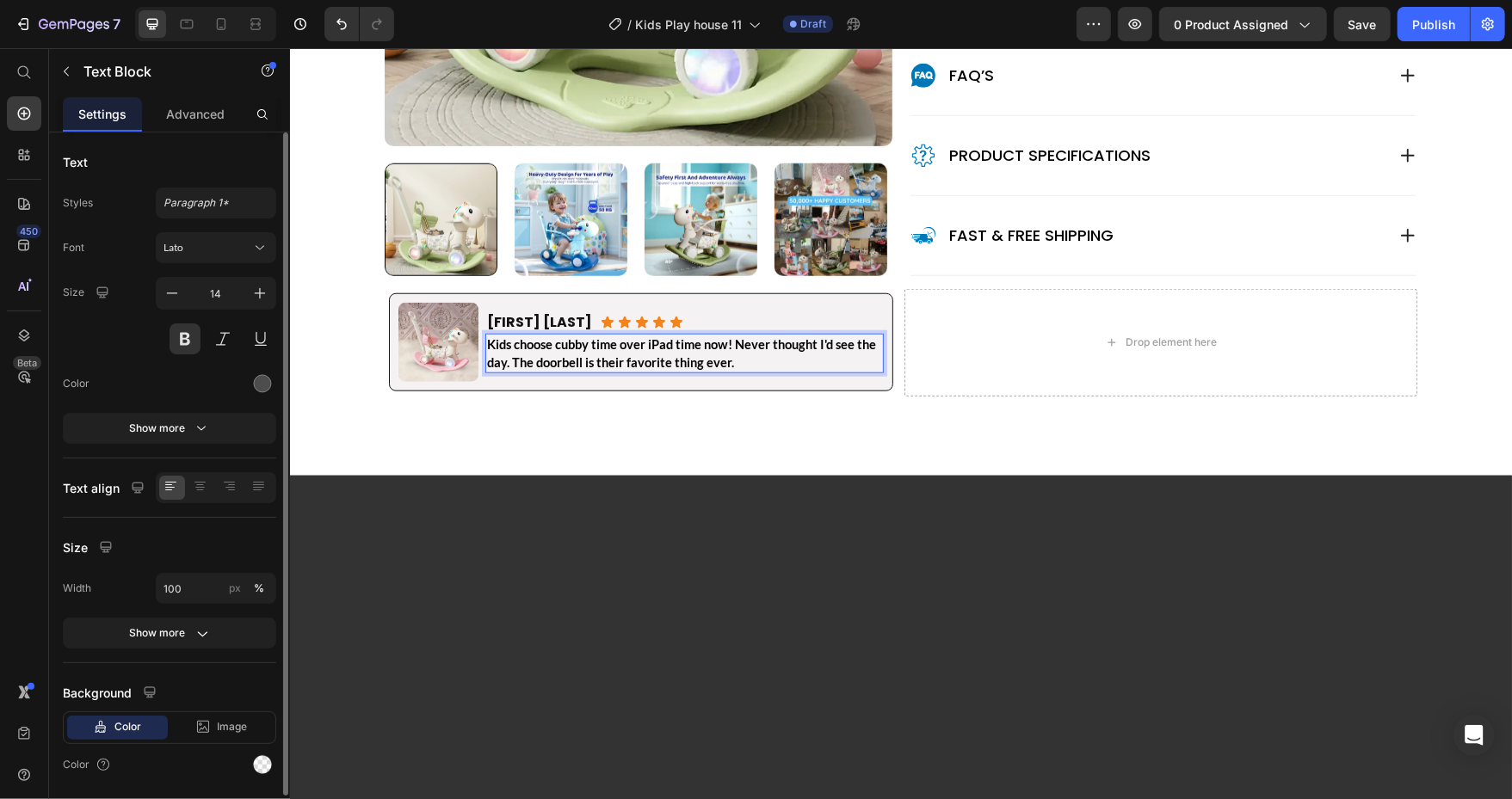 click on "Kids choose cubby time over iPad time now! Never thought I'd see the day. The doorbell is their favorite thing ever." at bounding box center [681, 353] 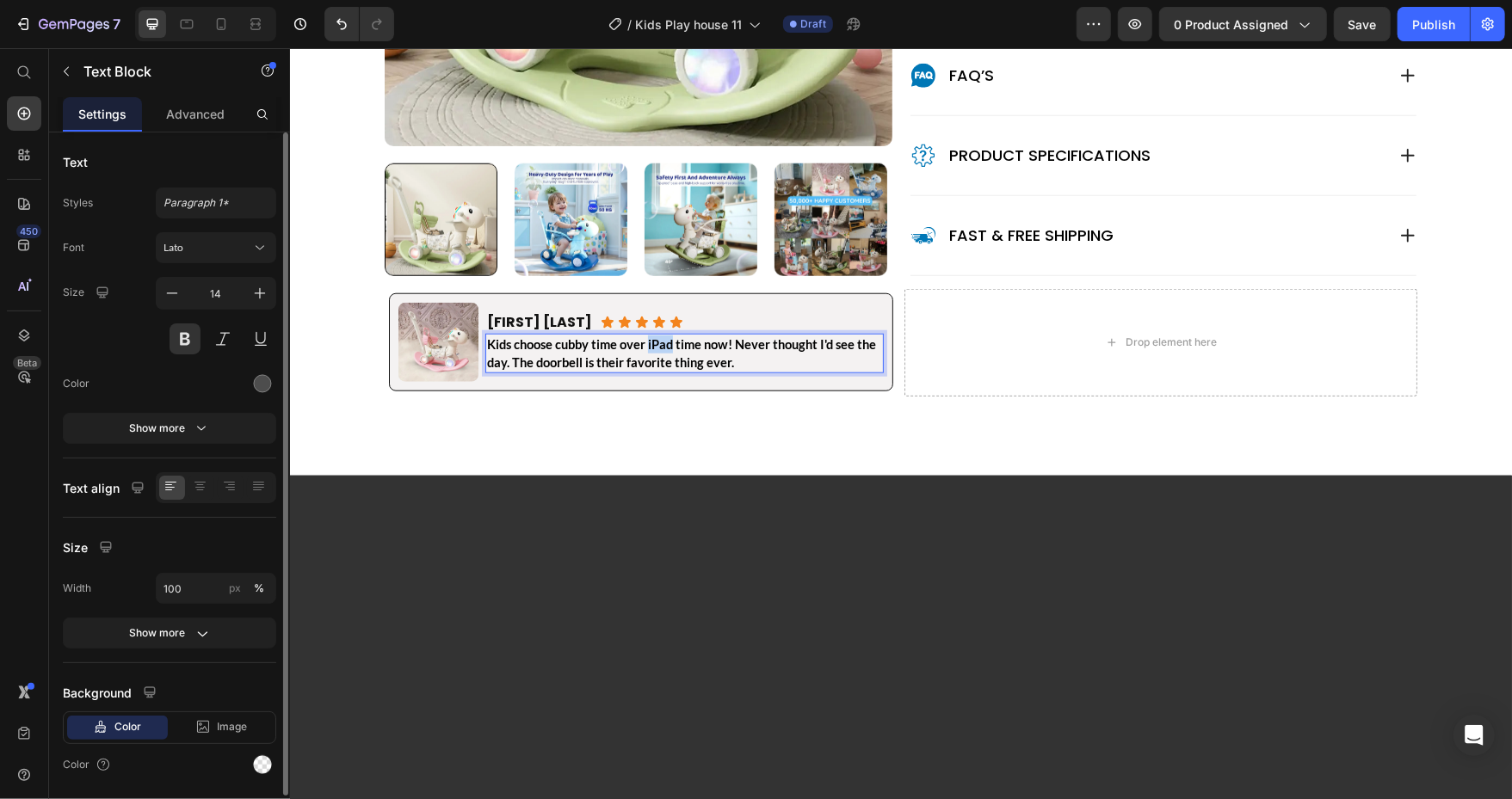 click on "Kids choose cubby time over iPad time now! Never thought I'd see the day. The doorbell is their favorite thing ever." at bounding box center (681, 353) 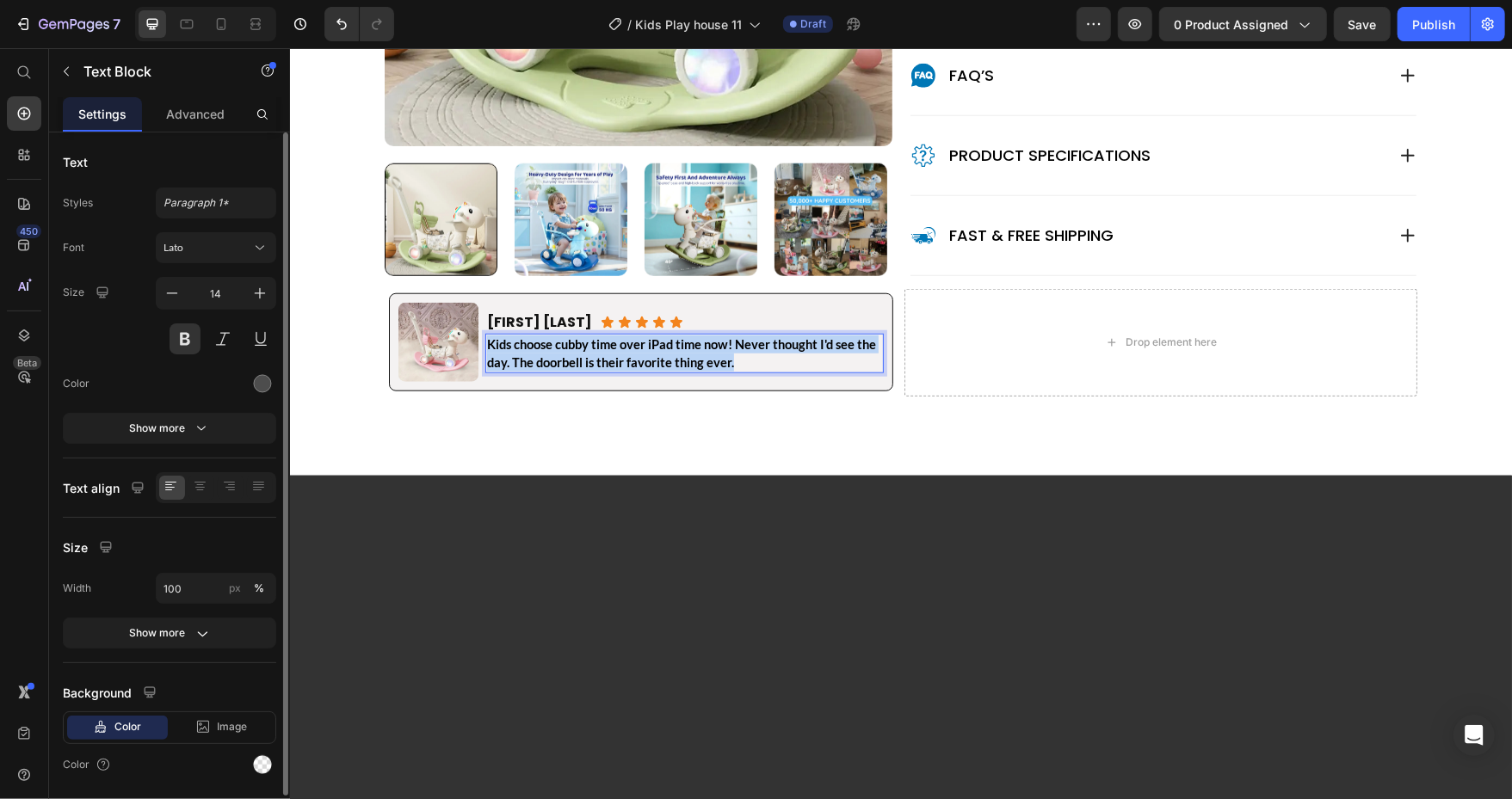 click on "Kids choose cubby time over iPad time now! Never thought I'd see the day. The doorbell is their favorite thing ever." at bounding box center [681, 353] 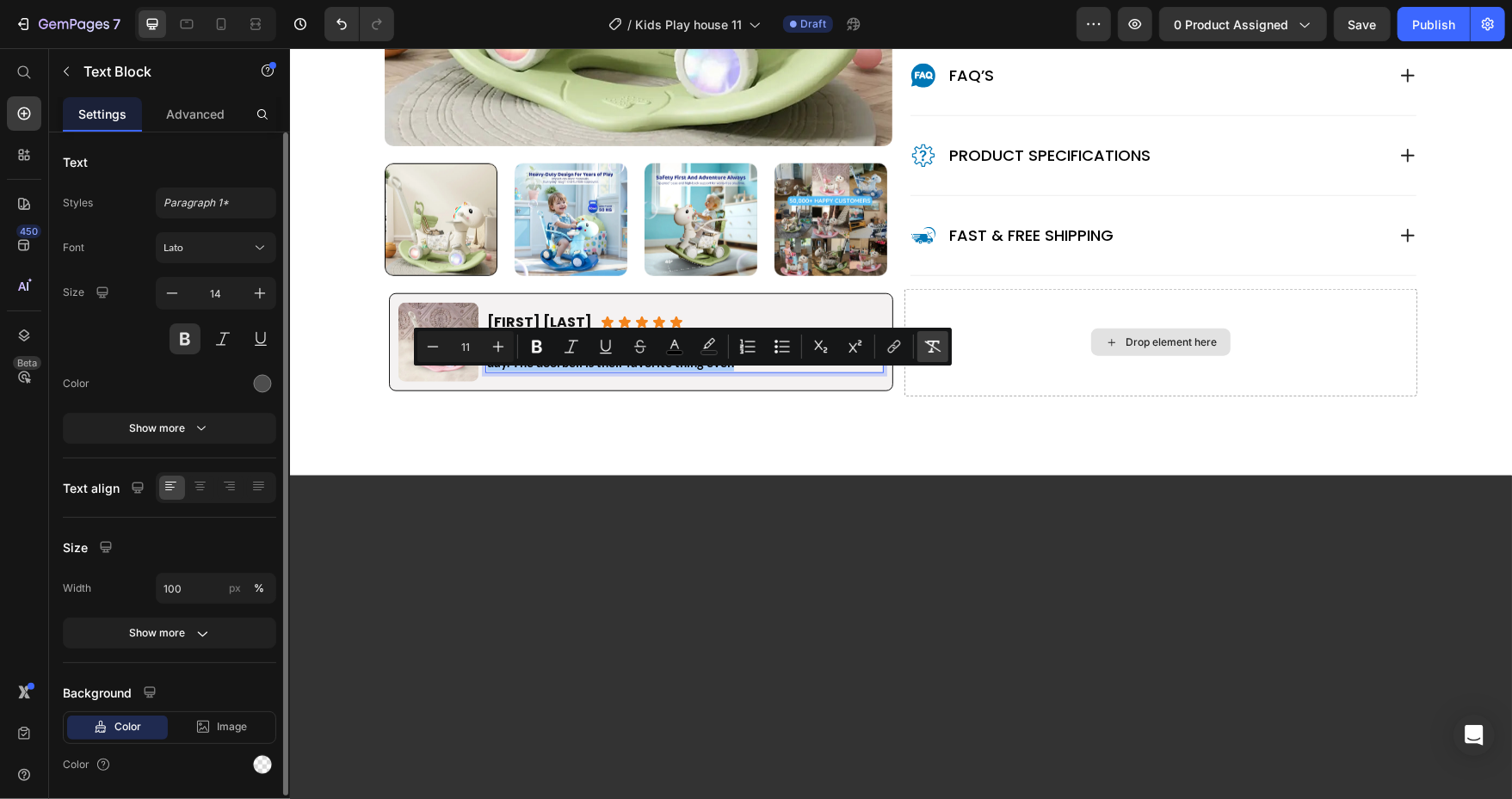 click 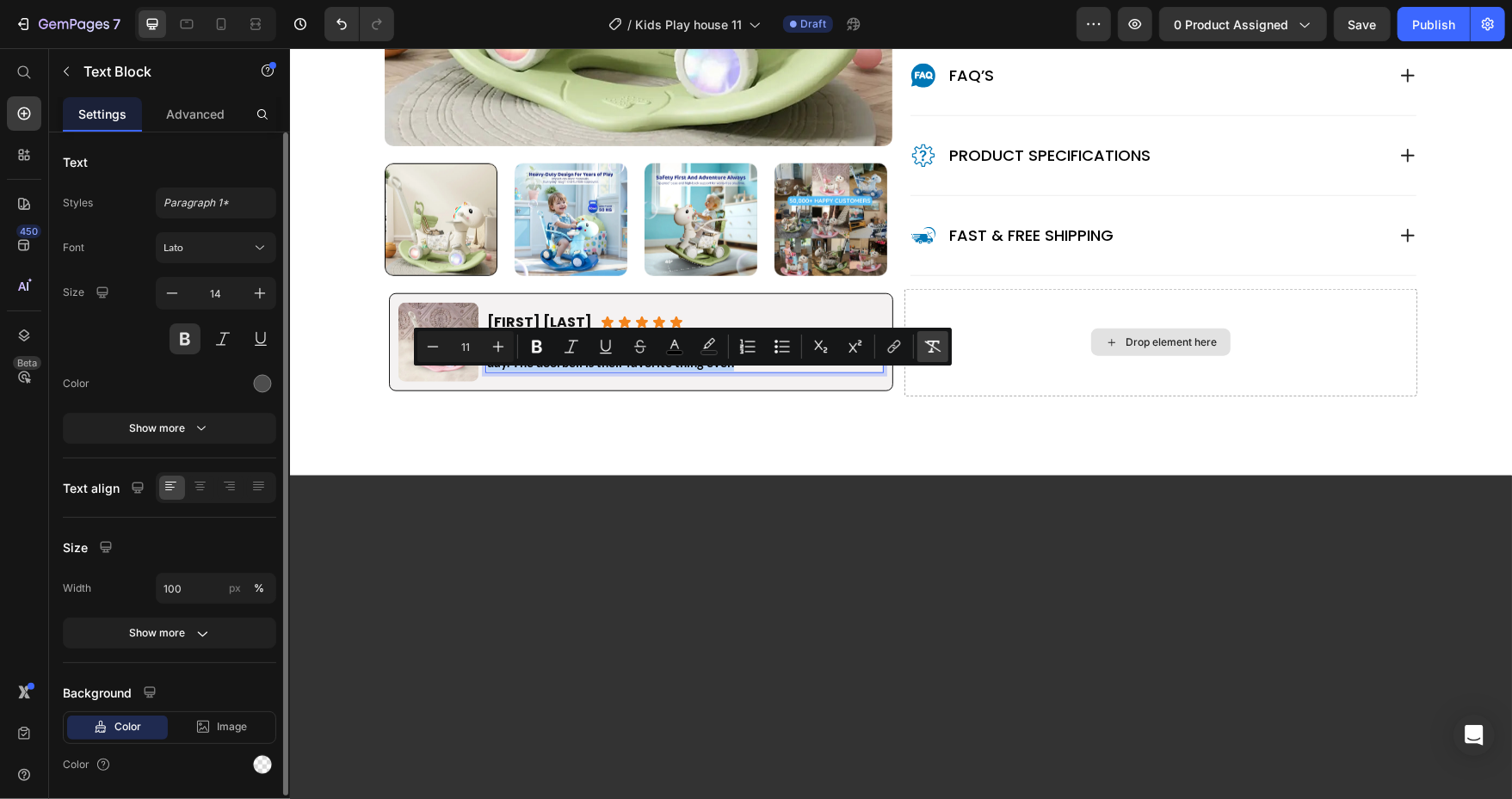 type on "14" 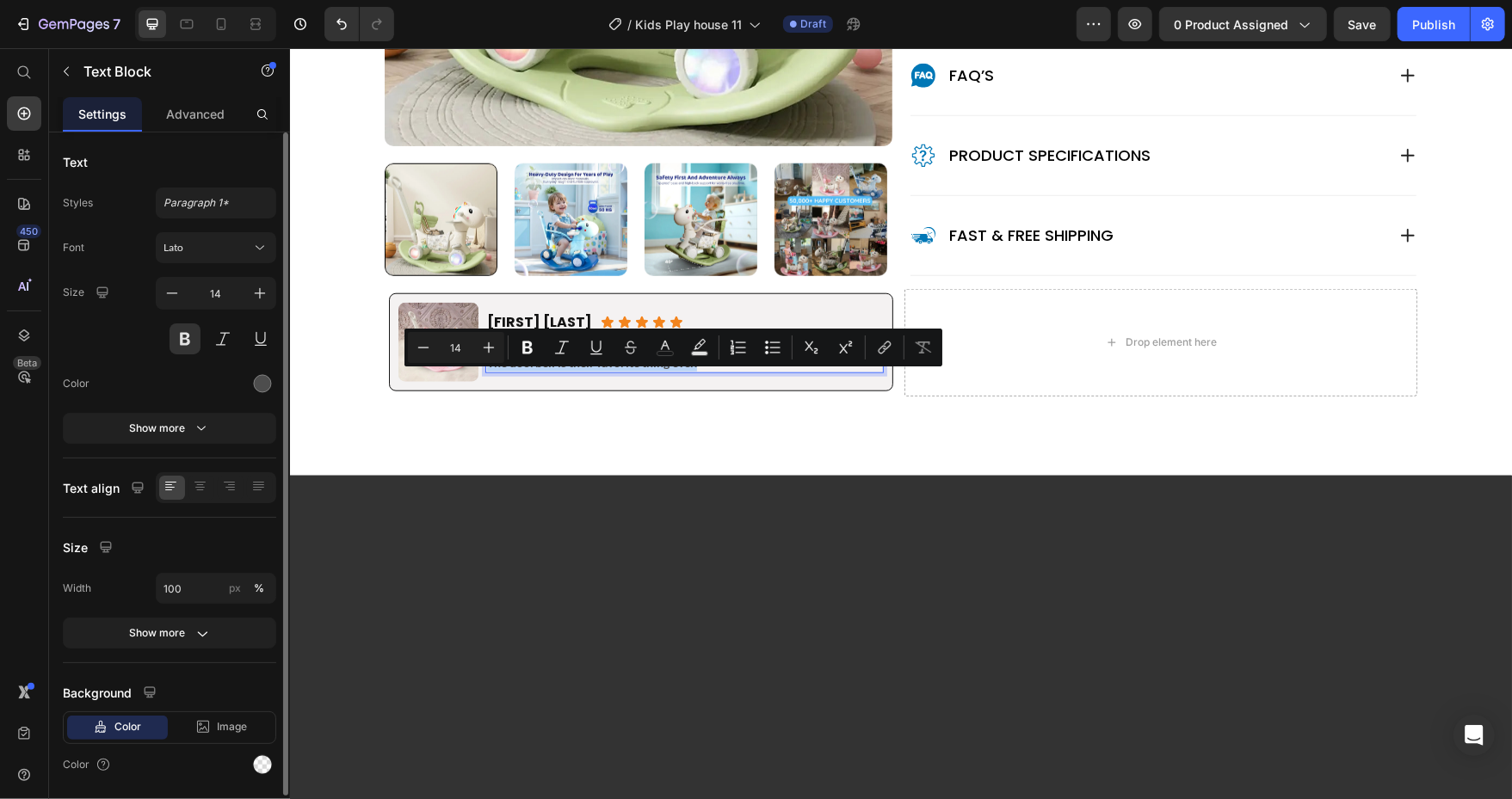 click on "Kids choose cubby time over iPad time now! Never thought I'd see the day. The doorbell is their favorite thing ever." at bounding box center (683, 353) 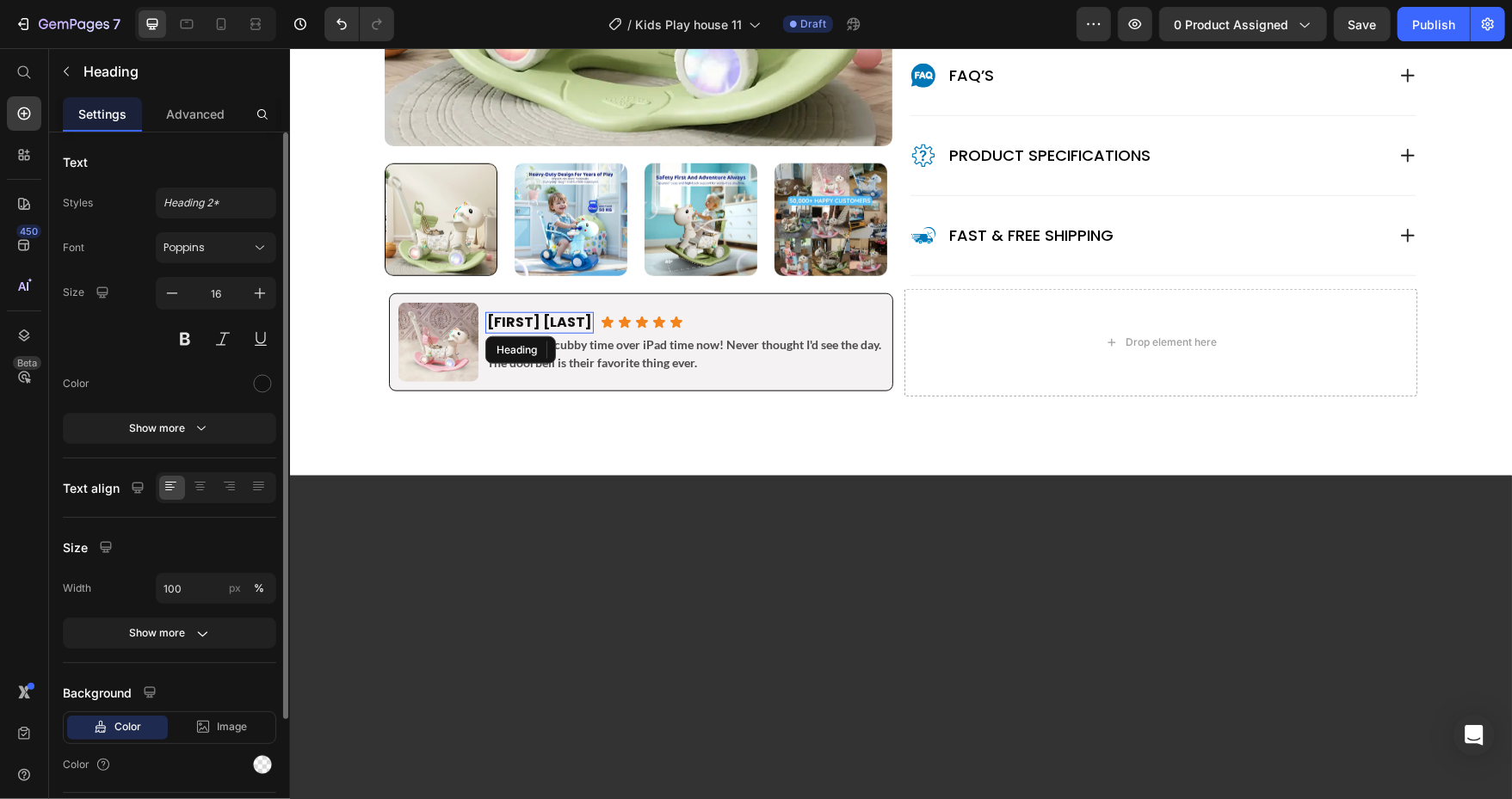 click on "[FIRST] [LAST]." at bounding box center (540, 321) 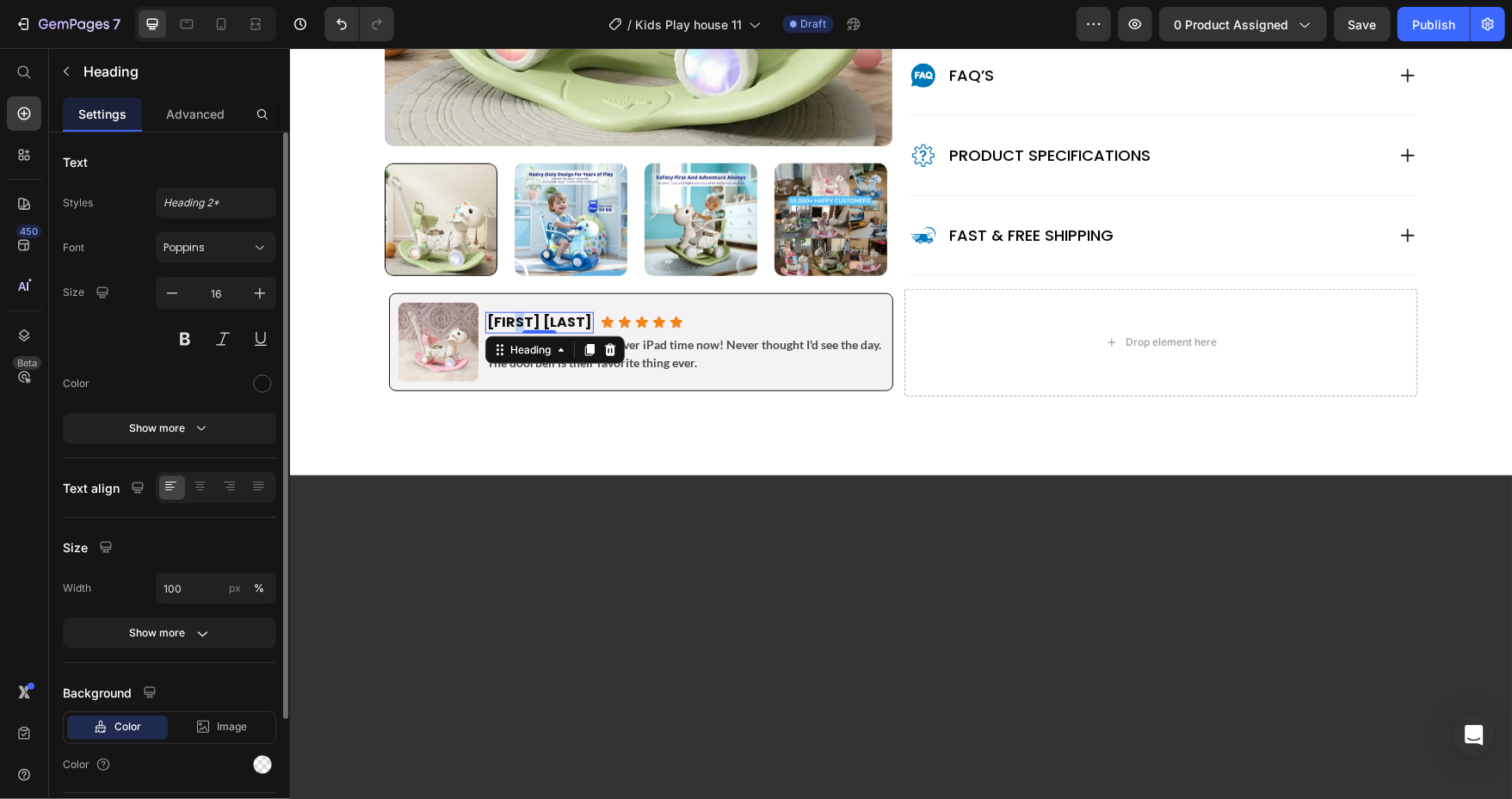 click on "[FIRST] [LAST]." at bounding box center (540, 321) 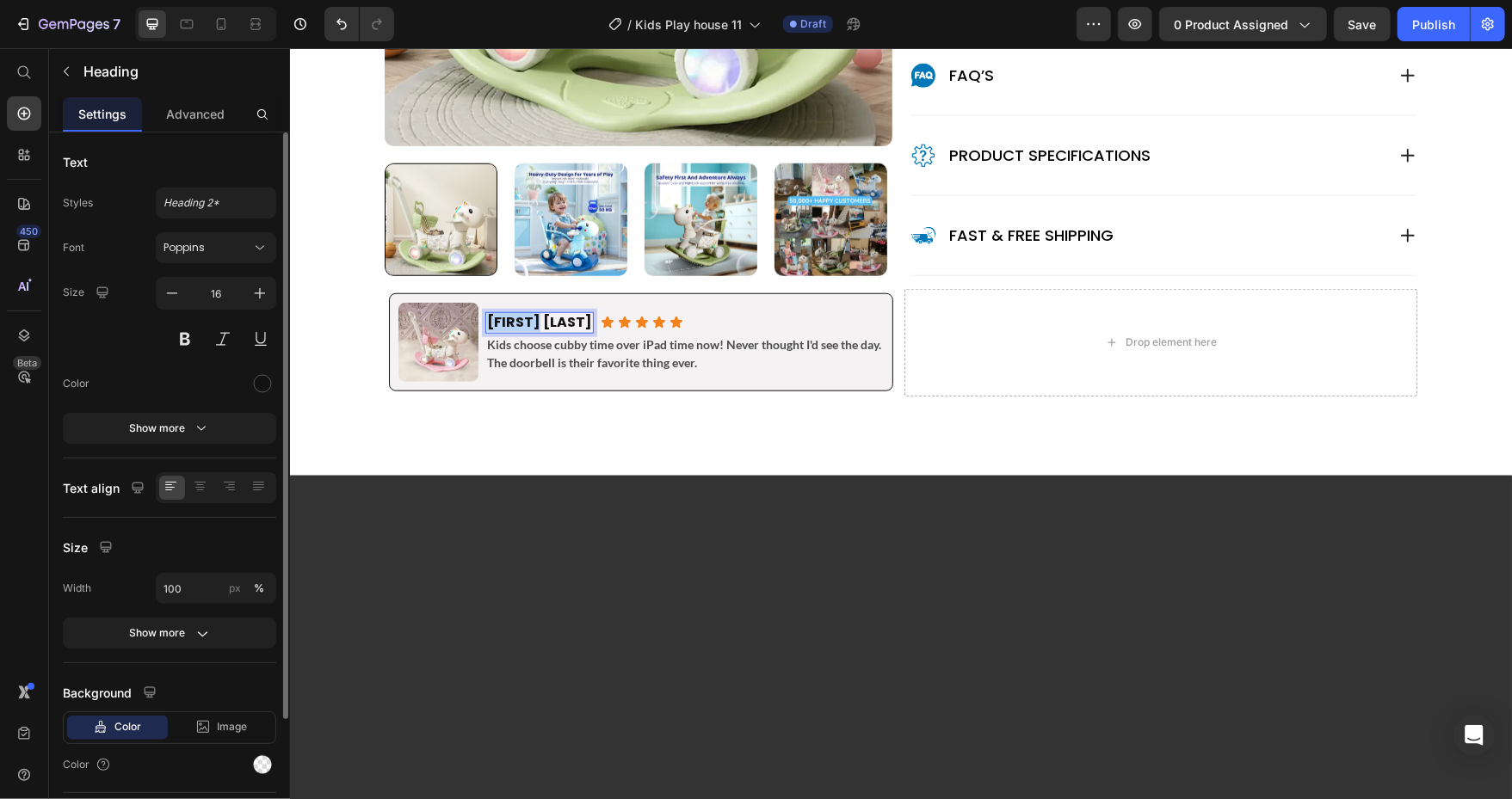 click on "[FIRST] [LAST]." at bounding box center (540, 321) 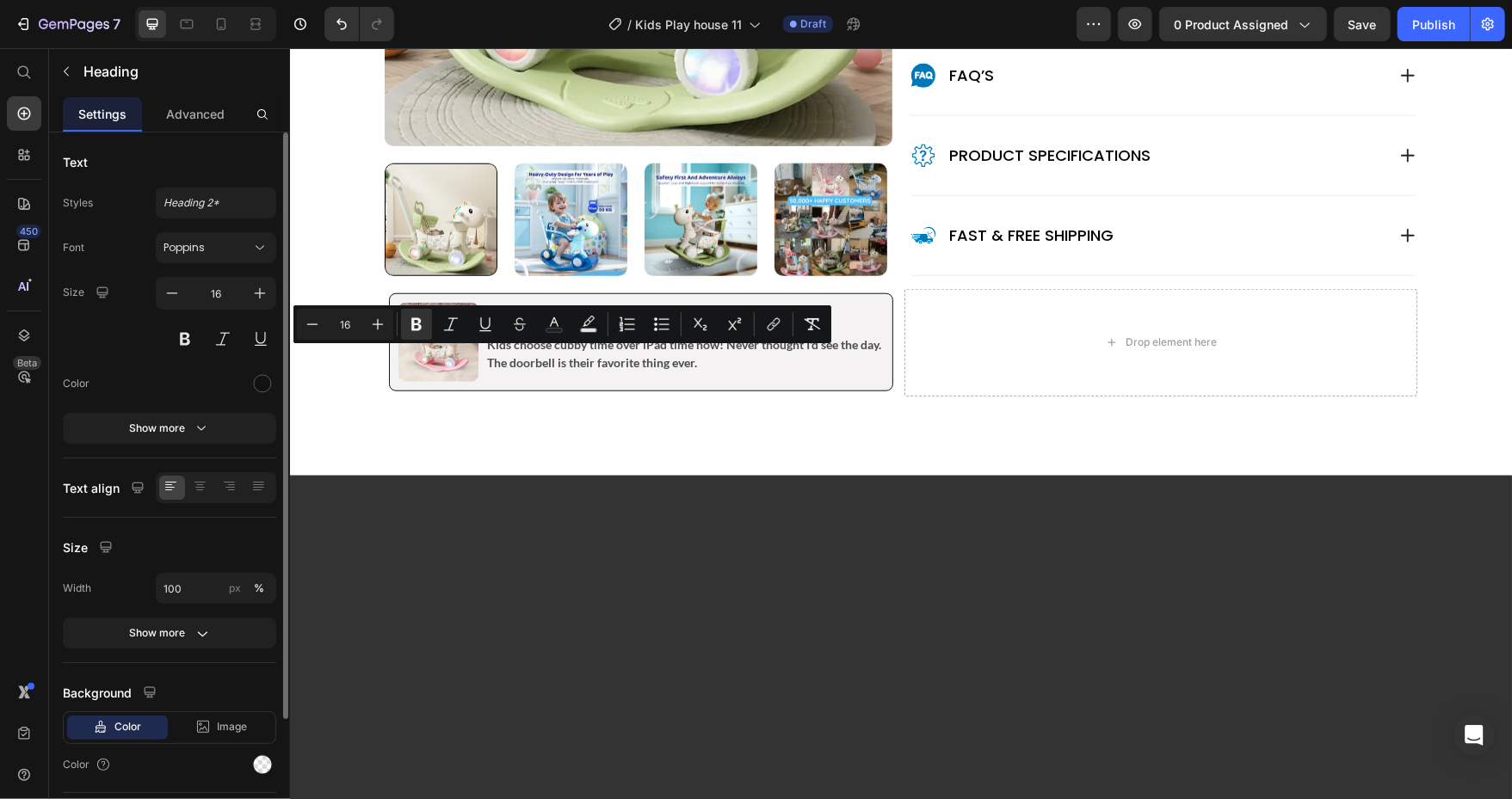 type on "11" 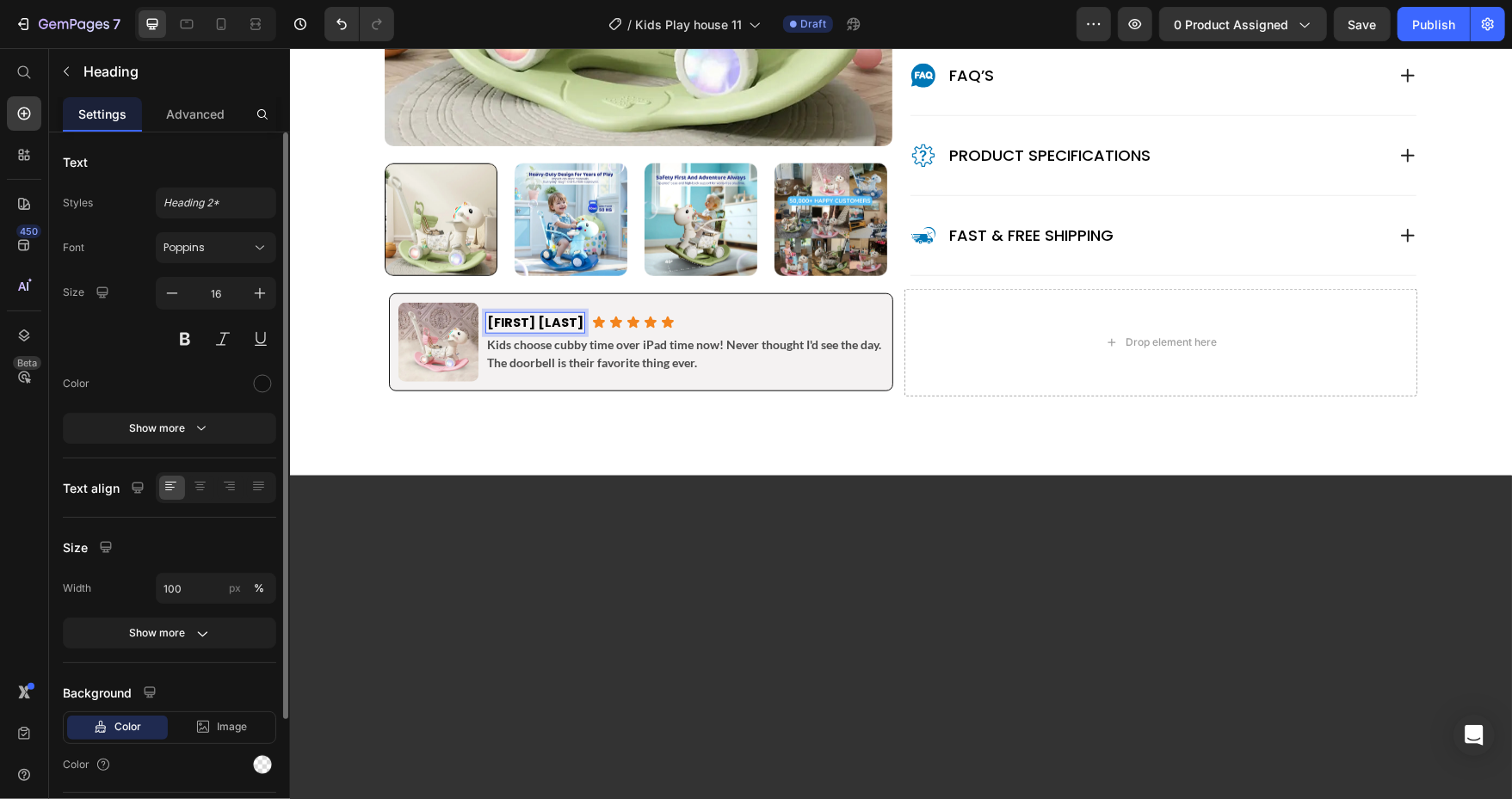 click on "[FIRST] [LAST]." at bounding box center [536, 322] 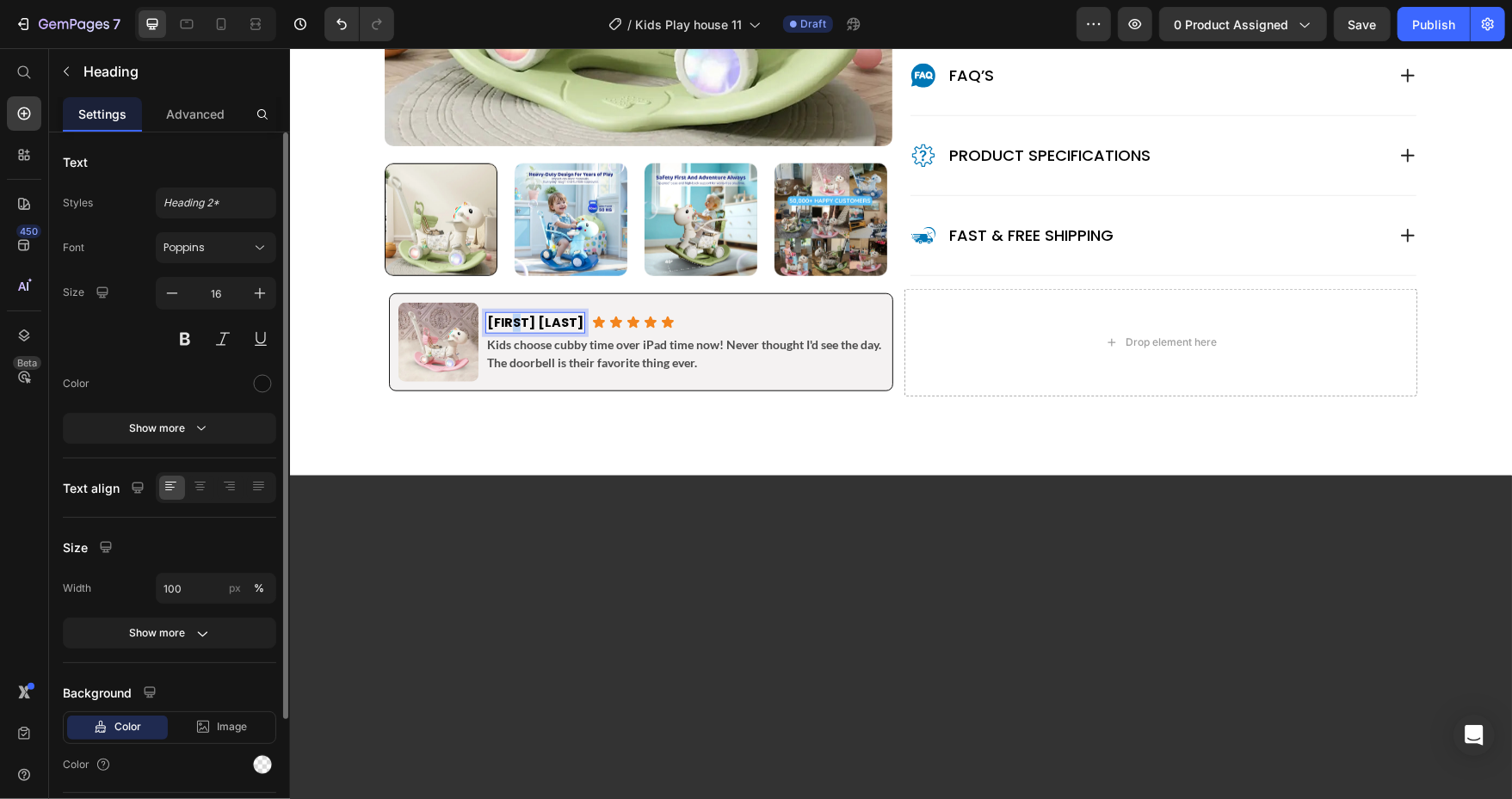click on "[FIRST] [LAST]." at bounding box center [536, 322] 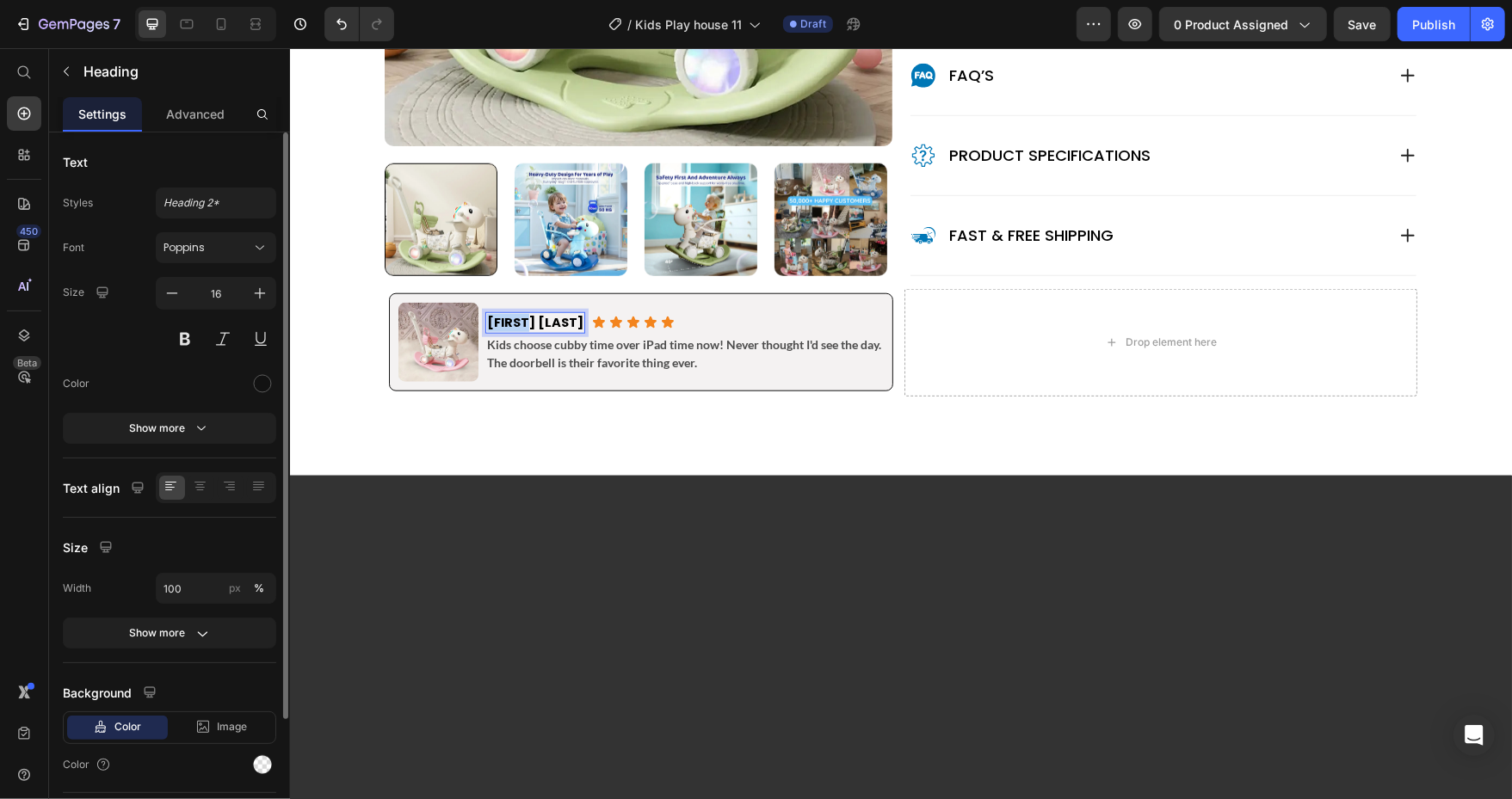 click on "[FIRST] [LAST]." at bounding box center [536, 322] 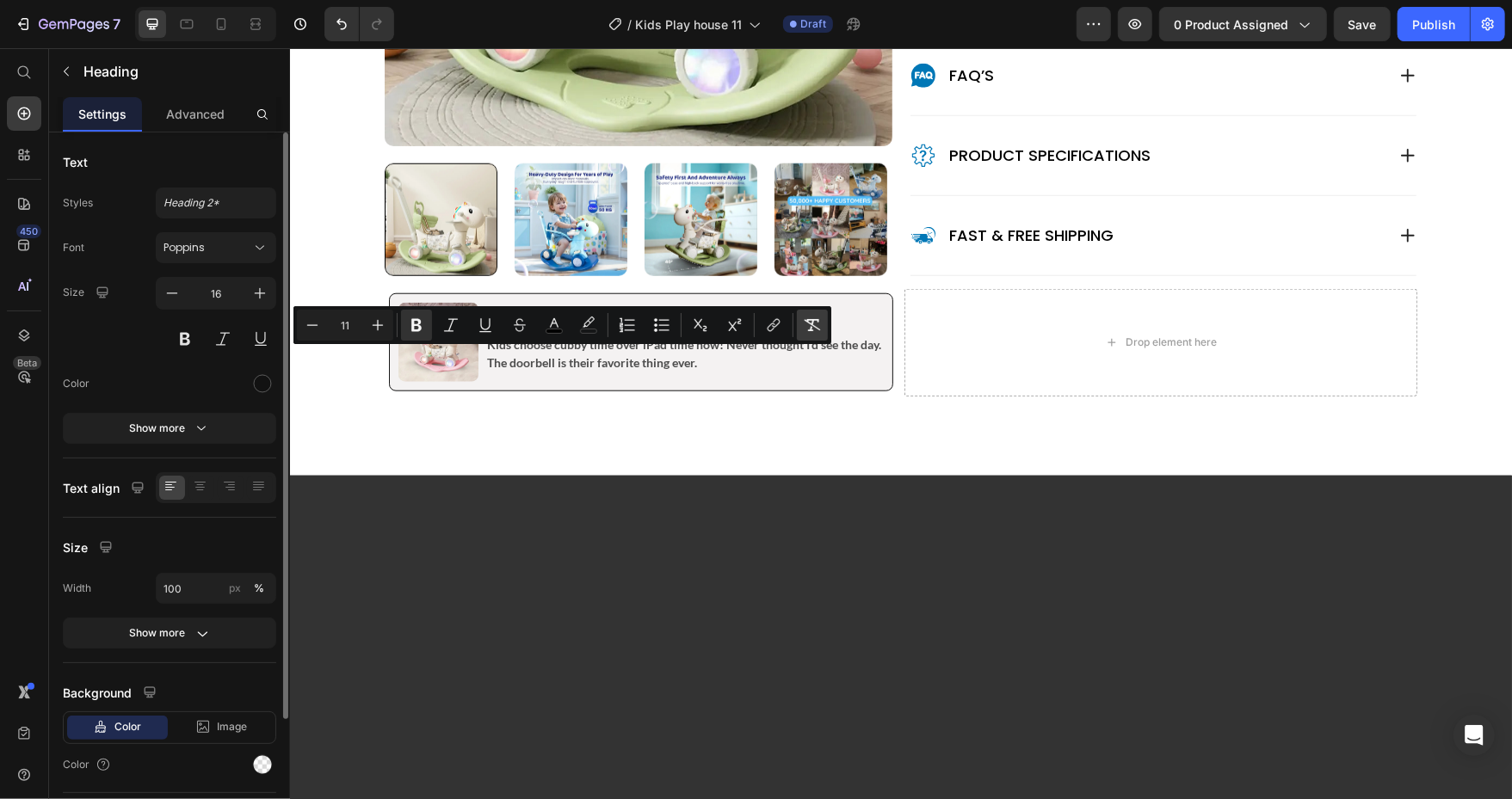 click 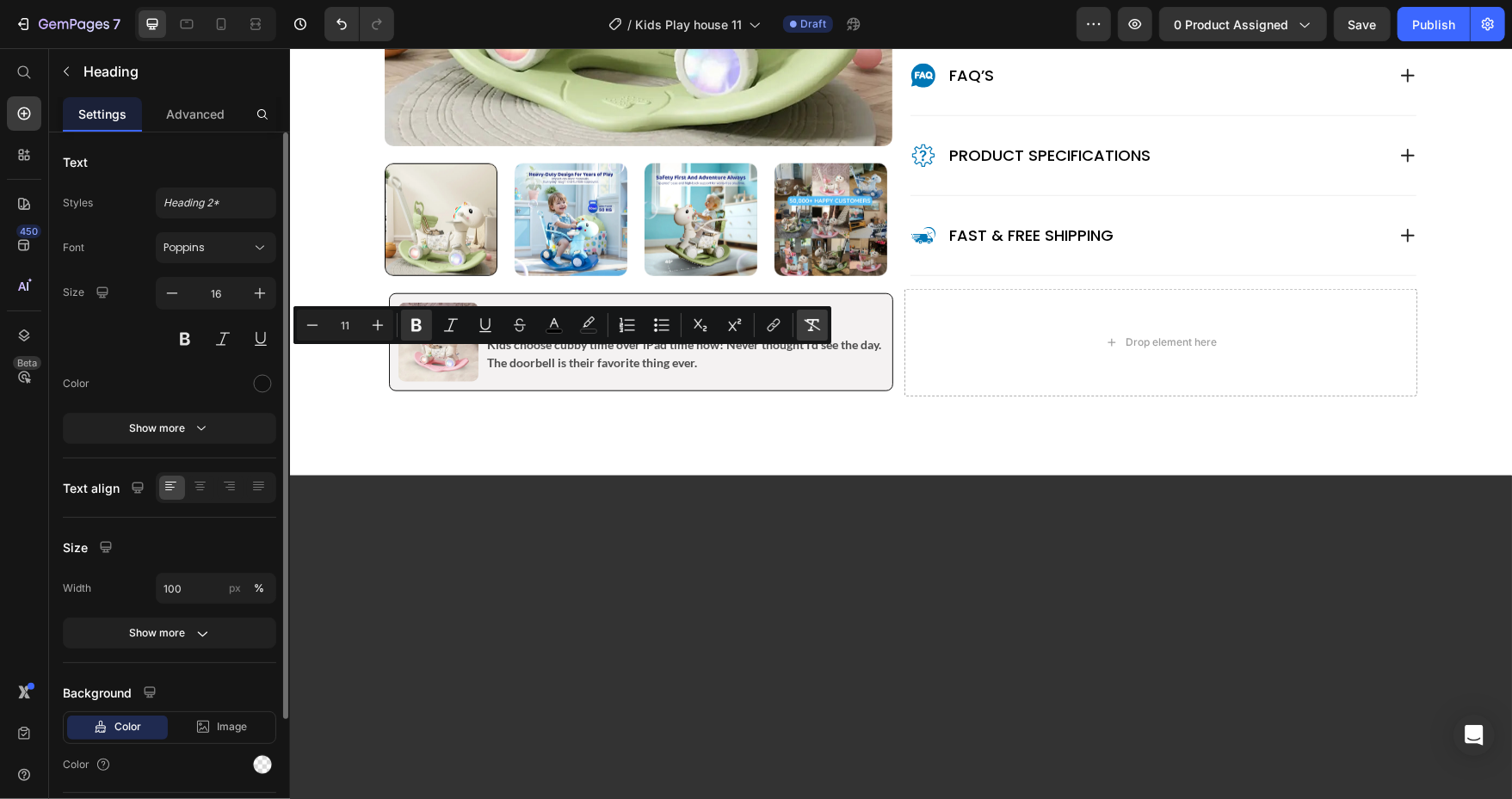 type on "16" 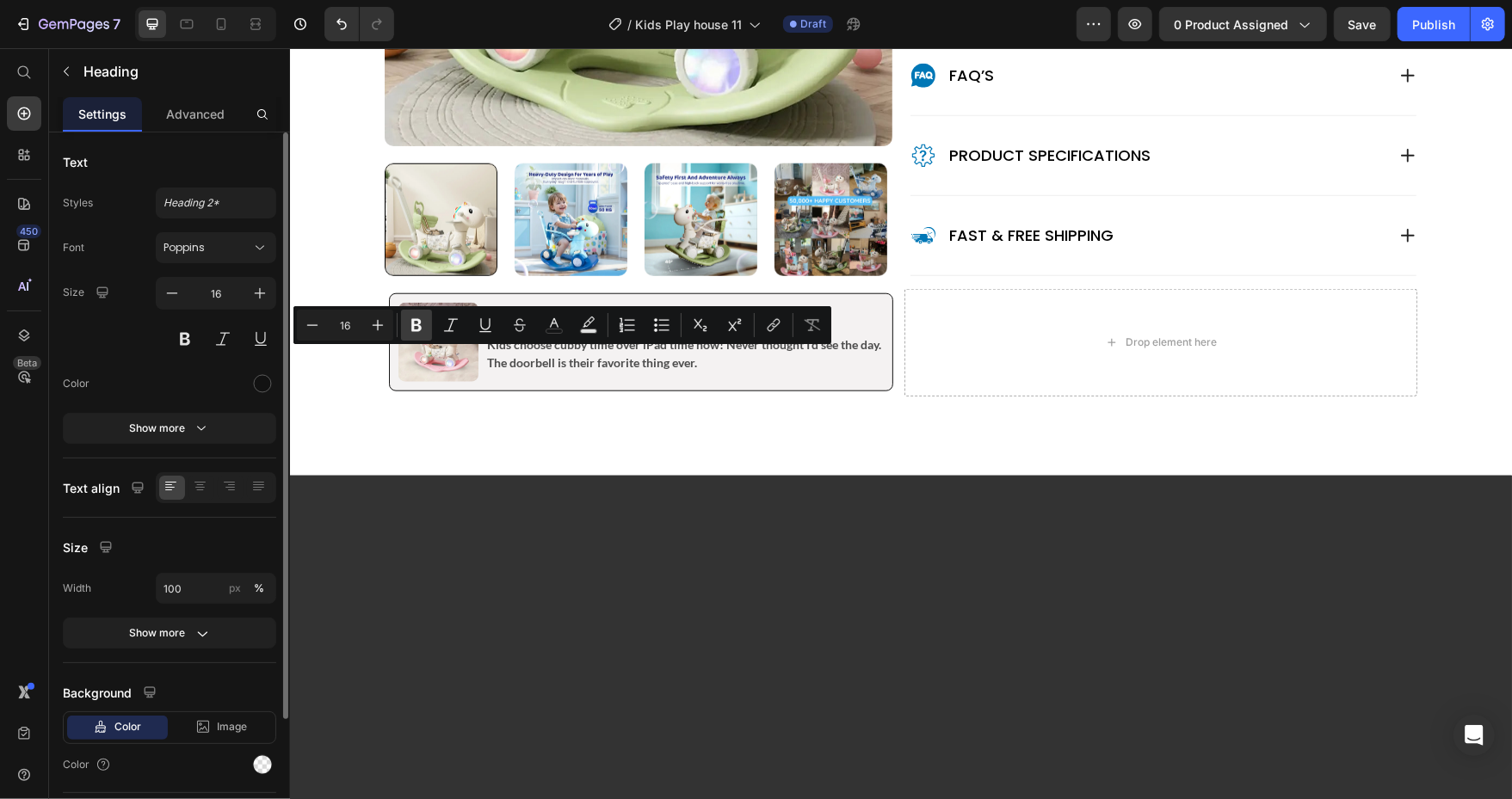 click 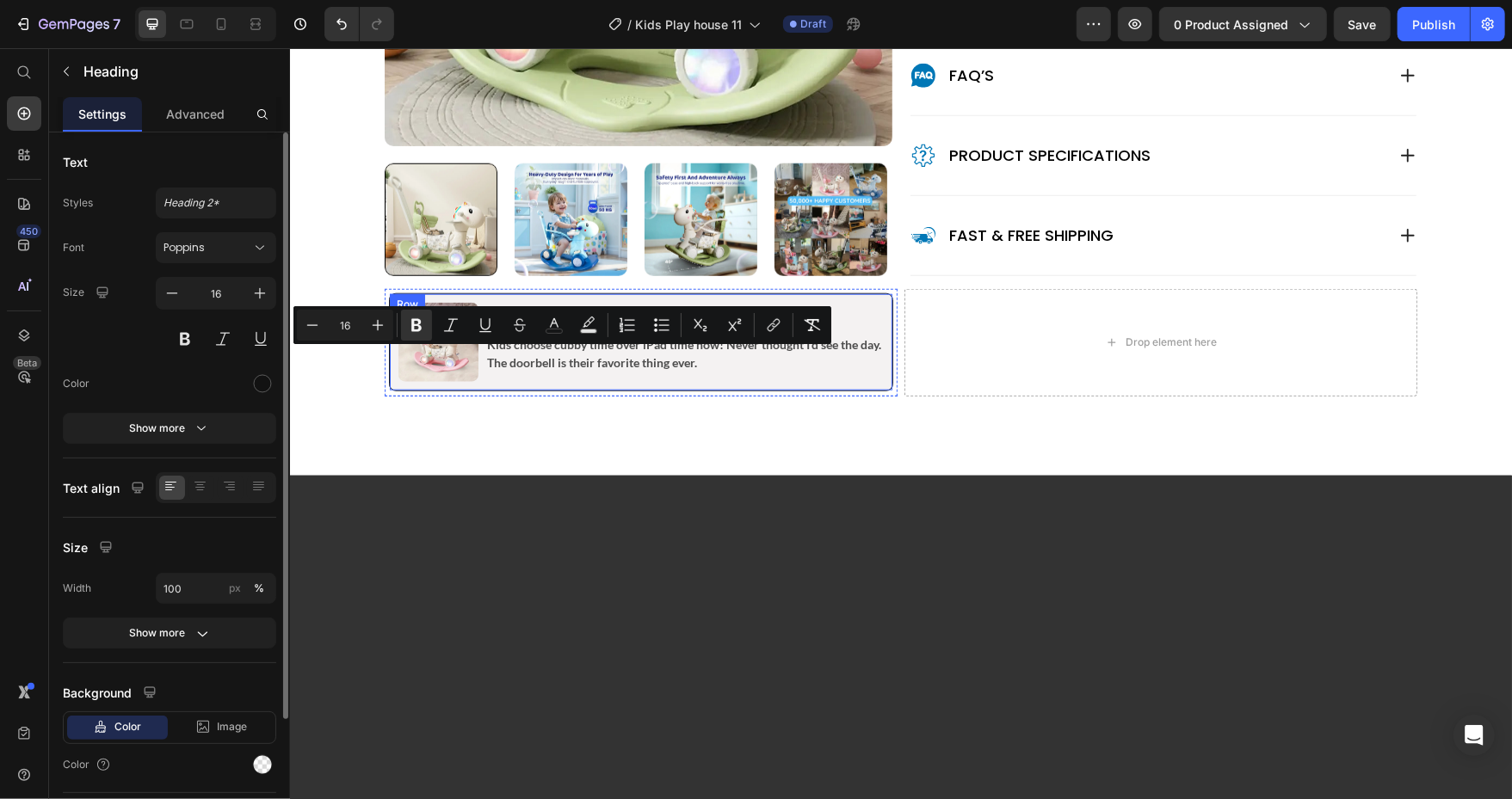 click on "Image [FIRST] [LAST]. Heading 0 Icon Icon Icon Icon Icon Icon List Row Kids choose cubby time over iPad time now! Never thought I'd see the day. The doorbell is their favorite thing ever. Text Block Row" at bounding box center (640, 341) 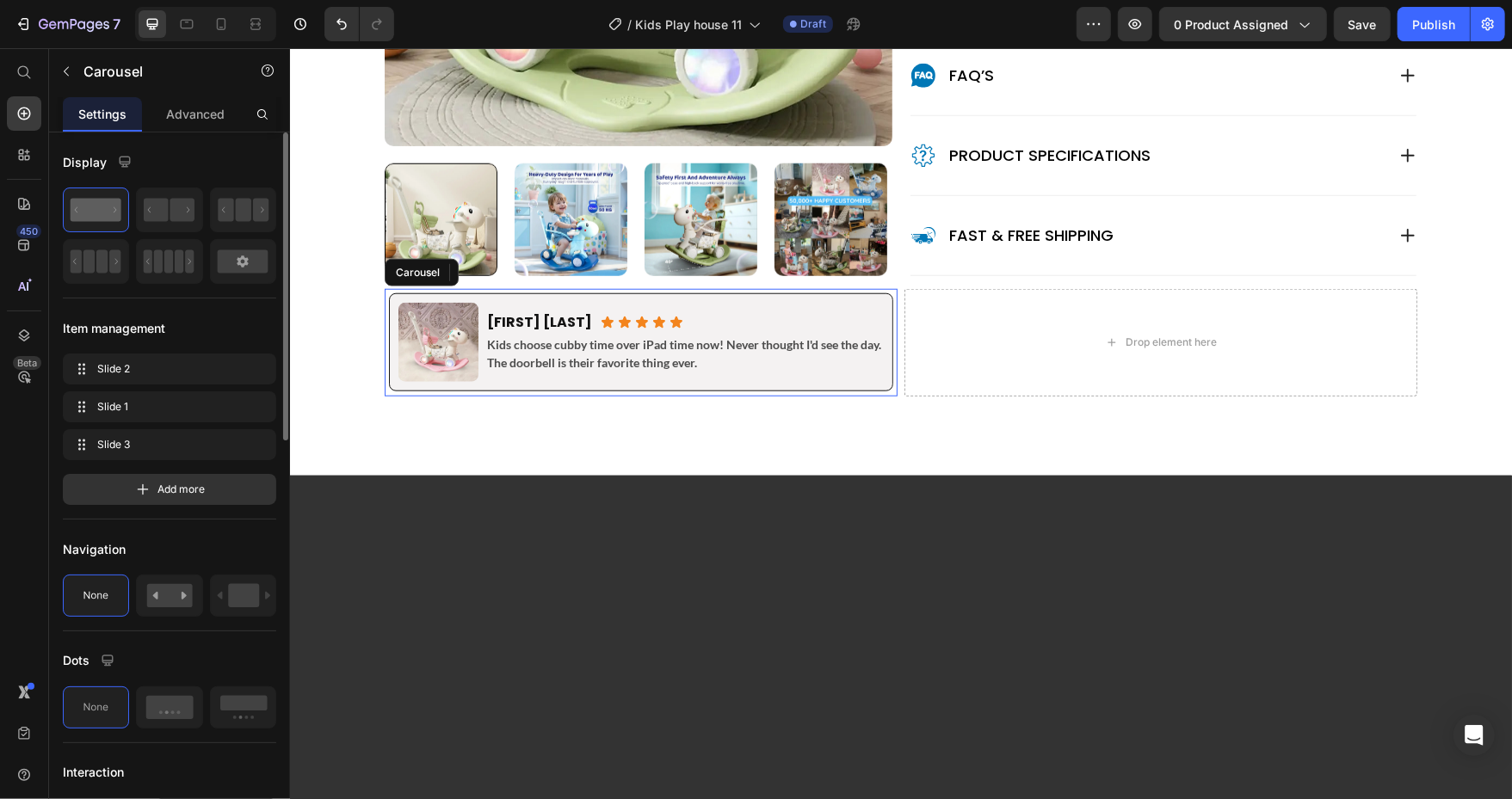 click on "Image ⁠⁠⁠⁠⁠⁠⁠ [FIRST] [LAST]. Heading Icon Icon Icon Icon Icon Icon List Row Kids choose cubby time over iPad time now! Never thought I'd see the day. The doorbell is their favorite thing ever. Text Block Row 5 Image [FIRST] [LAST]. Heading Icon Icon Icon Icon Icon Icon List Row Bought for 1st bday. He's 3 now and STILL plays with it daily!! Been left in rain twice (bad mum🙈) and works perfect. Worth every cent seriously Text Block Row Image [FIRST] [LAST]. Heading Icon Icon Icon Icon Icon Icon List Row Single dad here - needed something that would last and keep him busy. This thing is solid af and he uses it EVERY day. The steering is genius. No regrets!! Text Block Row Carousel" at bounding box center (640, 341) 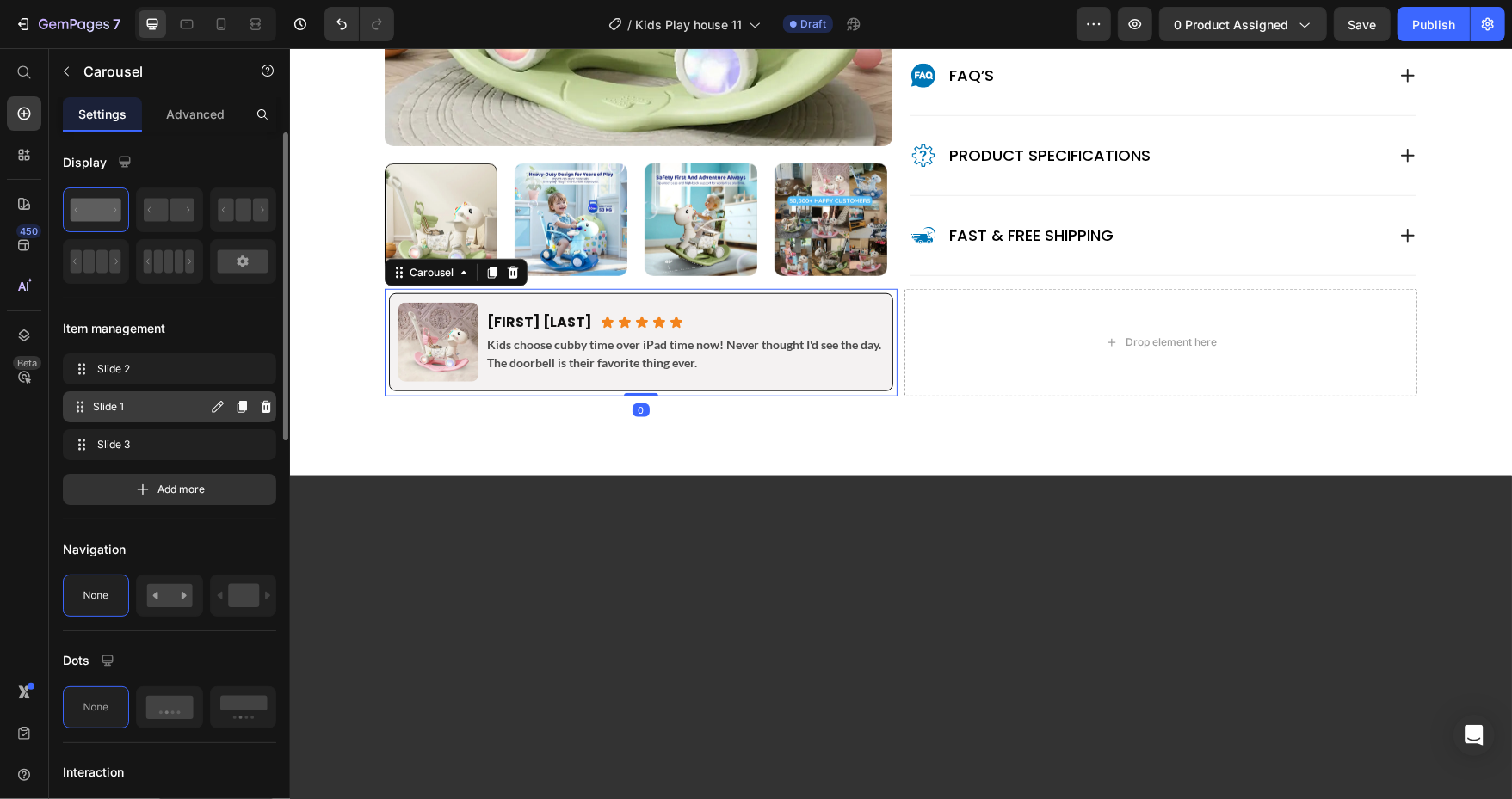 click on "Slide 1" at bounding box center (150, 407) 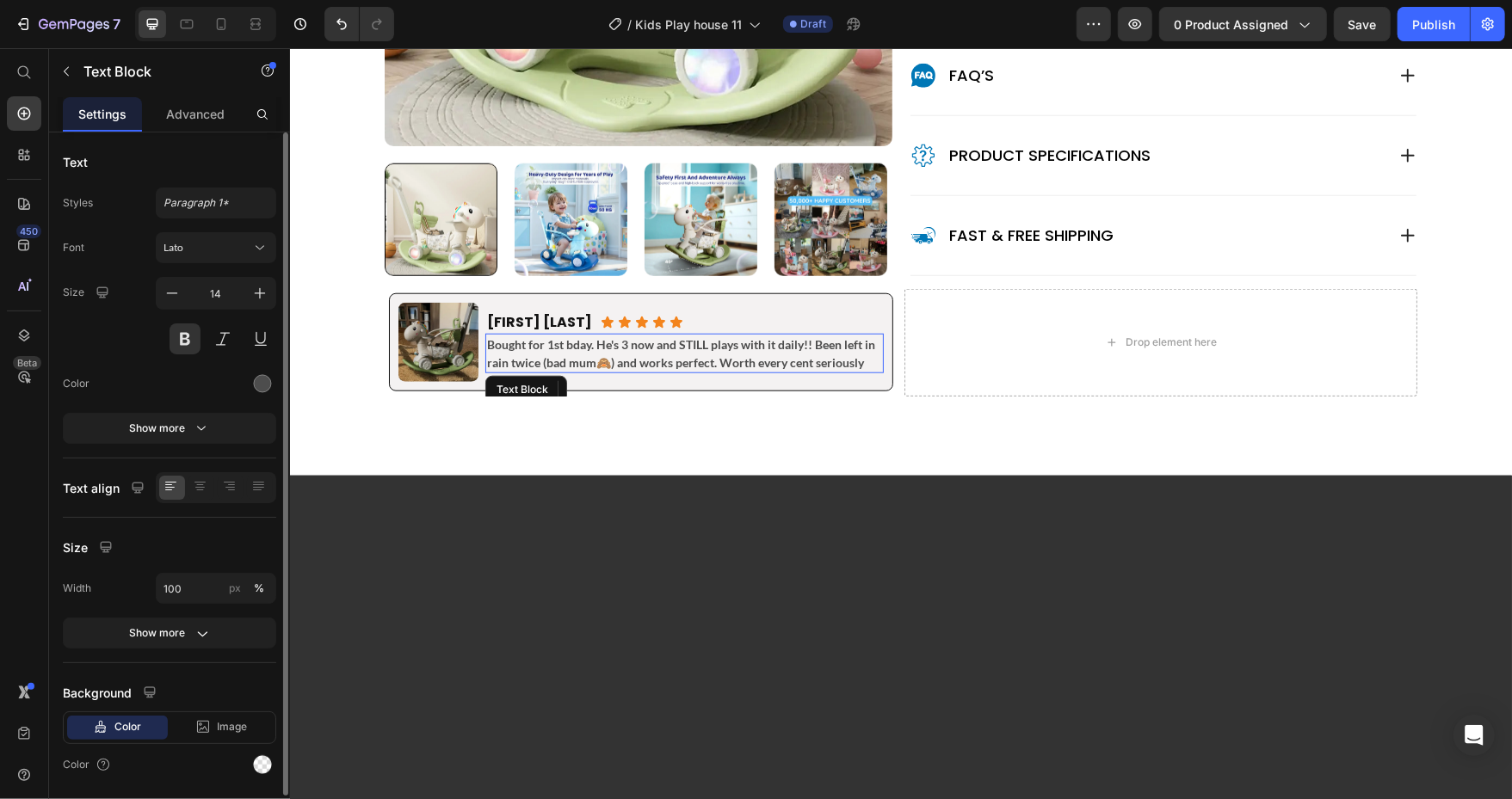 click on "Bought for 1st bday. He's 3 now and STILL plays with it daily!! Been left in rain twice (bad mum🙈) and works perfect. Worth every cent seriously" at bounding box center [683, 353] 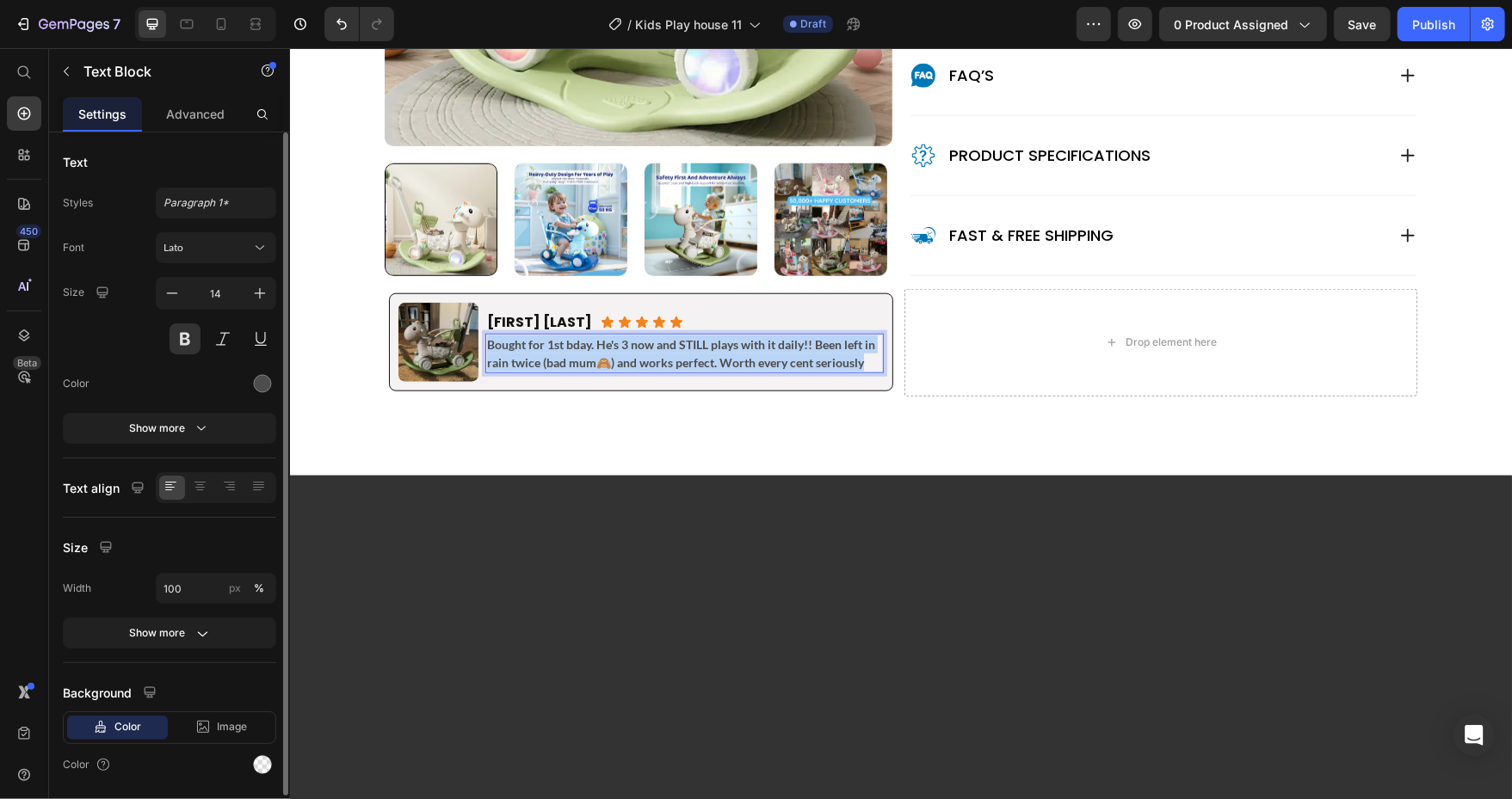 click on "Bought for 1st bday. He's 3 now and STILL plays with it daily!! Been left in rain twice (bad mum🙈) and works perfect. Worth every cent seriously" at bounding box center [683, 353] 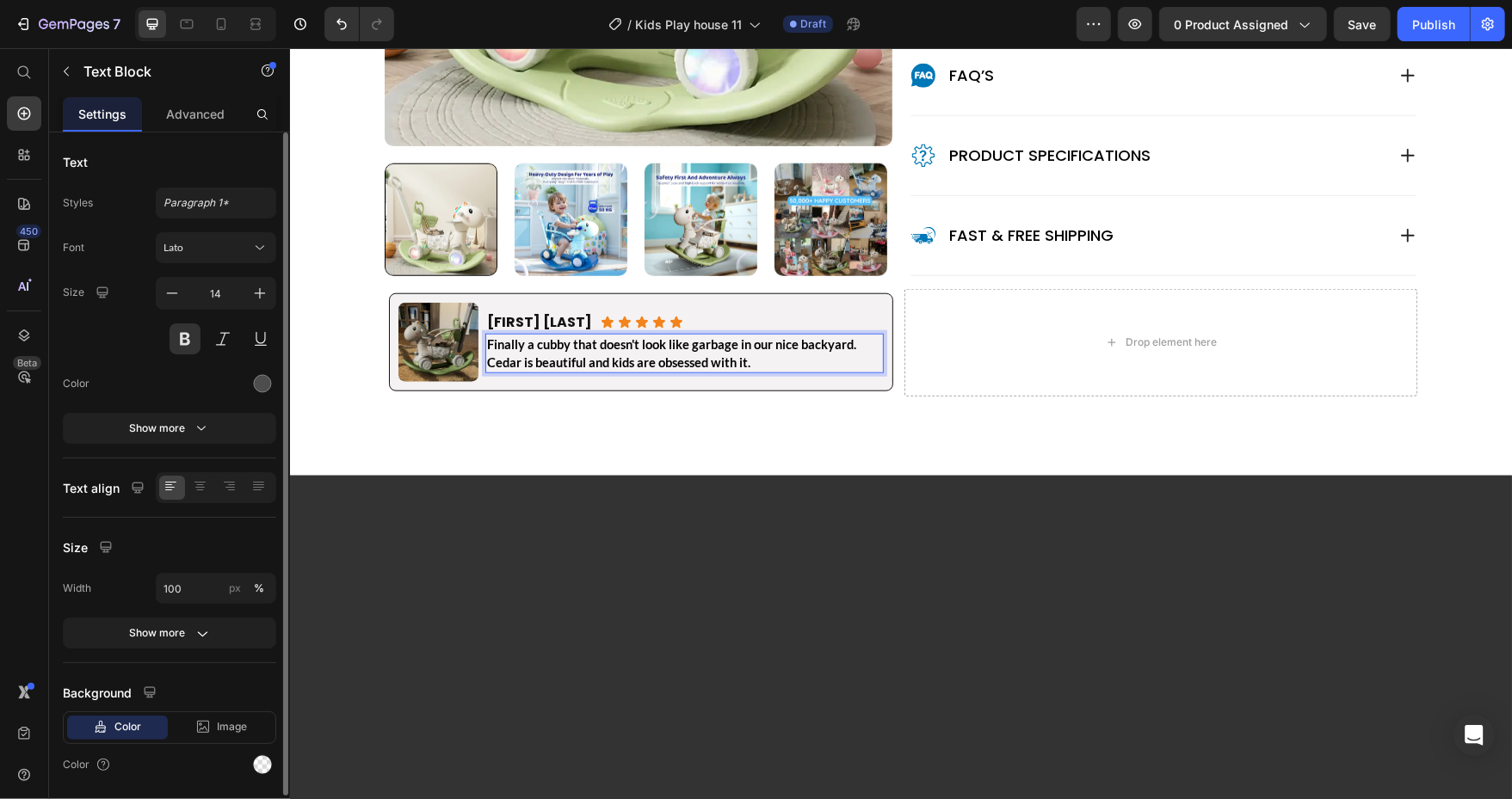 click on "Finally a cubby that doesn't look like garbage in our nice backyard. Cedar is beautiful and kids are obsessed with it." at bounding box center (670, 353) 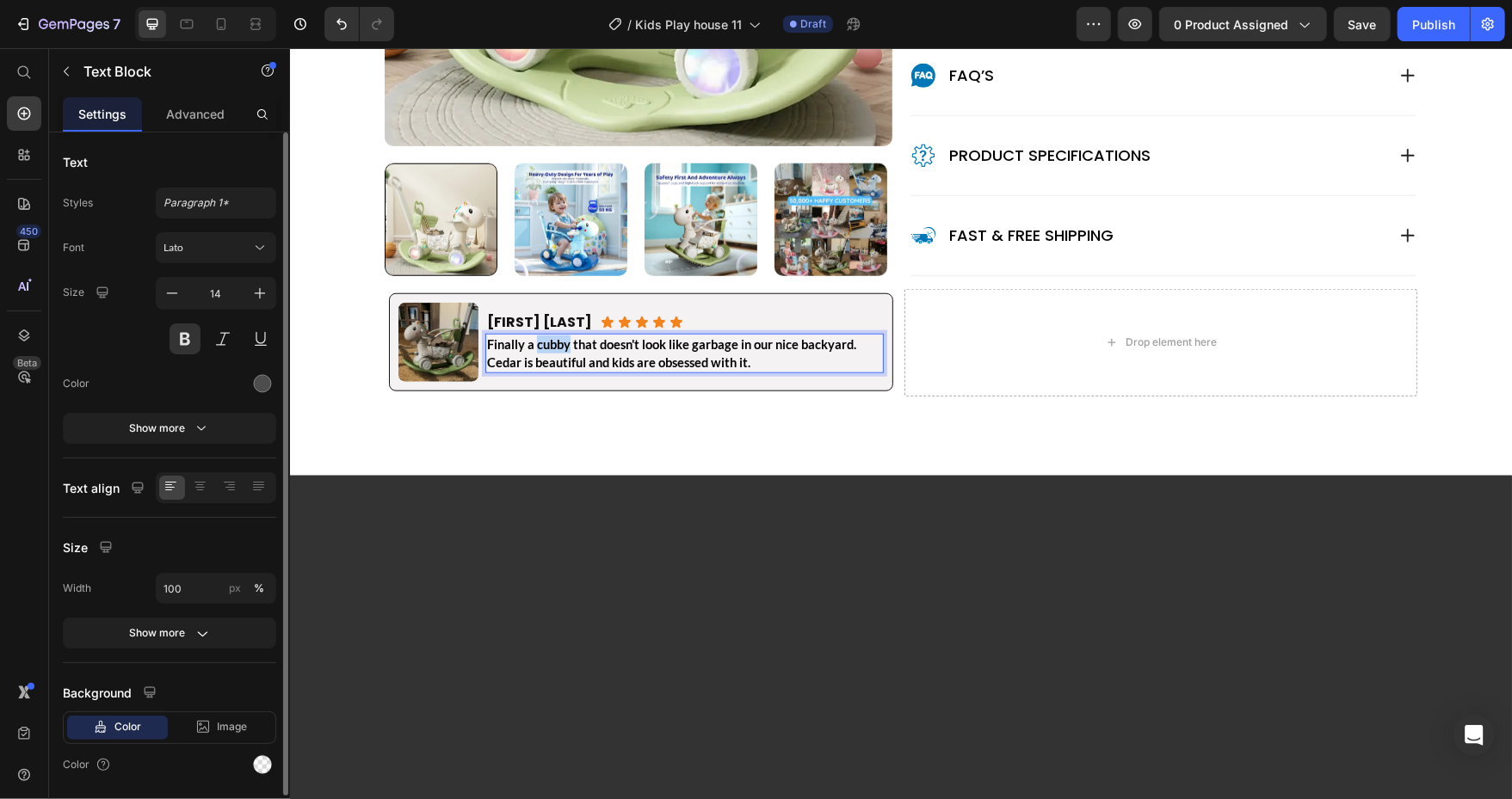 click on "Finally a cubby that doesn't look like garbage in our nice backyard. Cedar is beautiful and kids are obsessed with it." at bounding box center (670, 353) 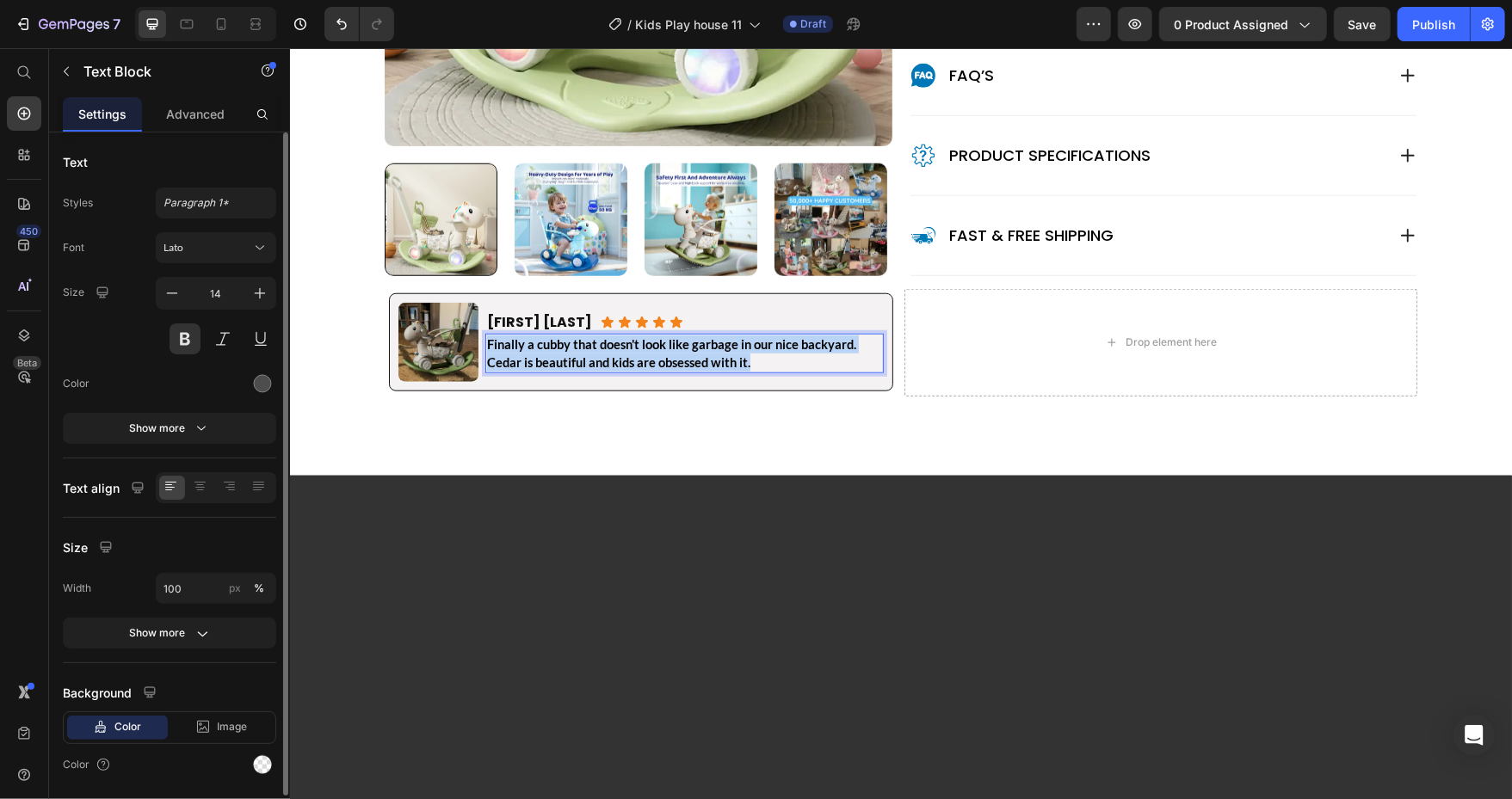 click on "Finally a cubby that doesn't look like garbage in our nice backyard. Cedar is beautiful and kids are obsessed with it." at bounding box center [670, 353] 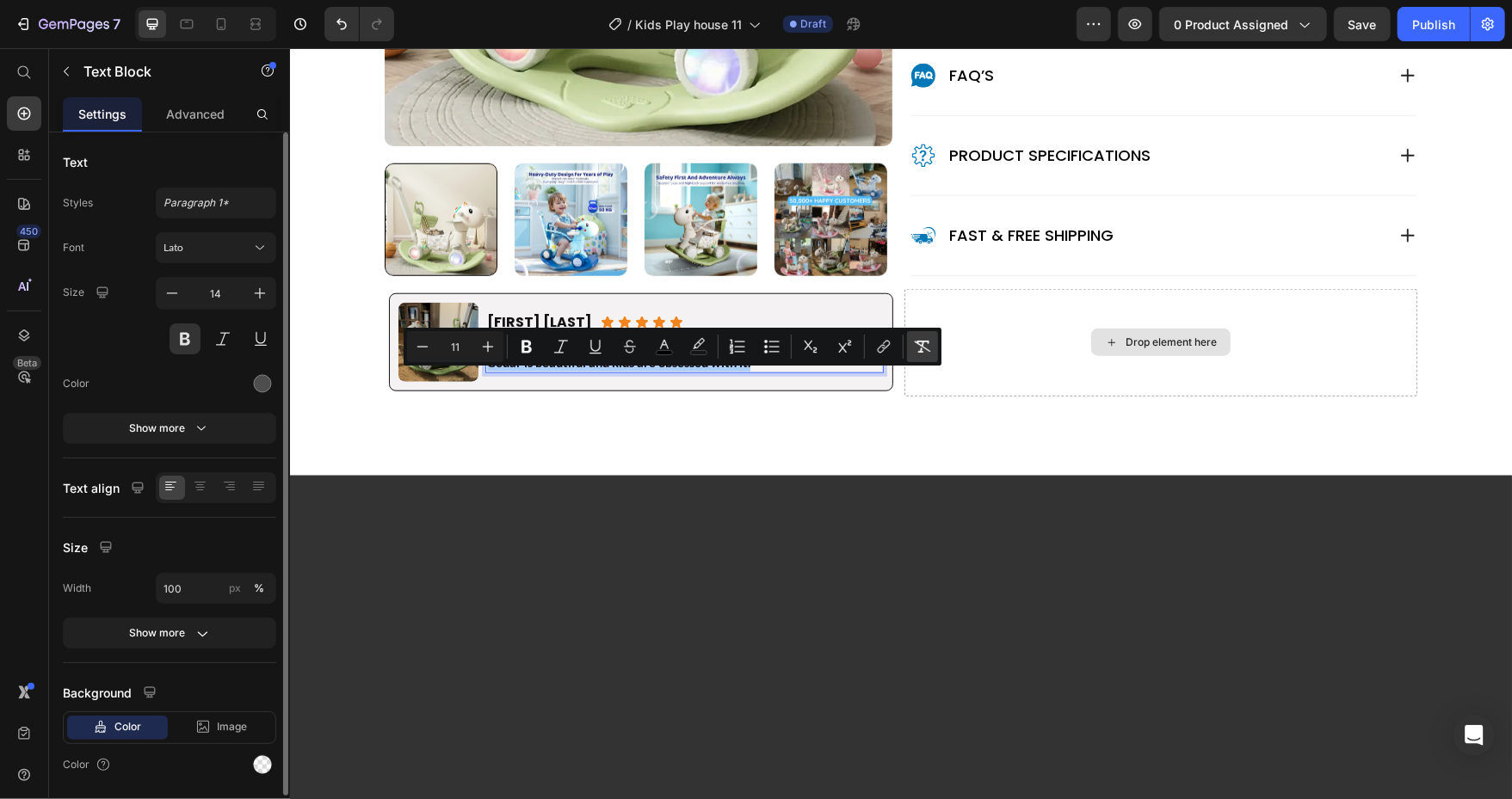 click 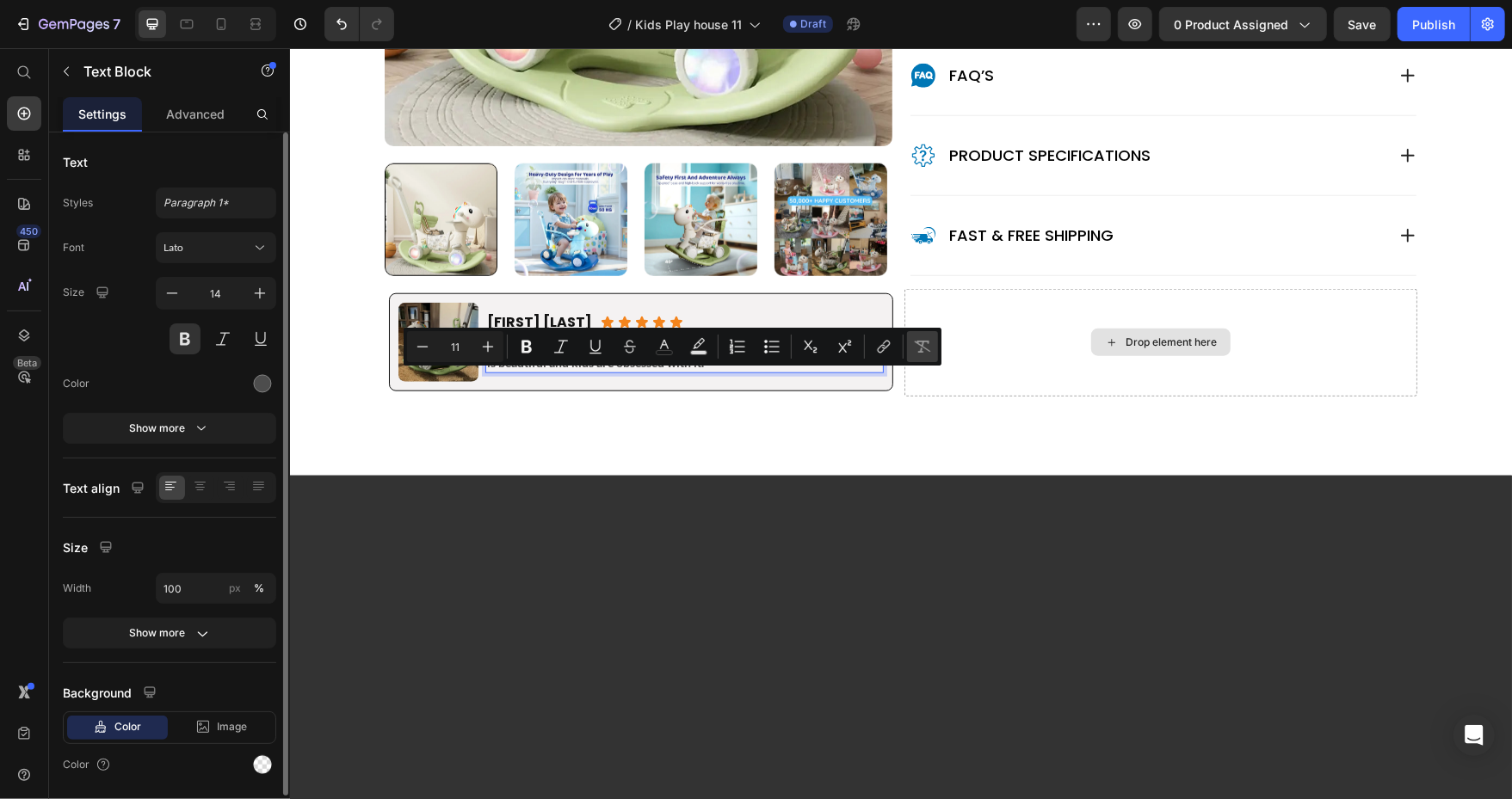 type on "14" 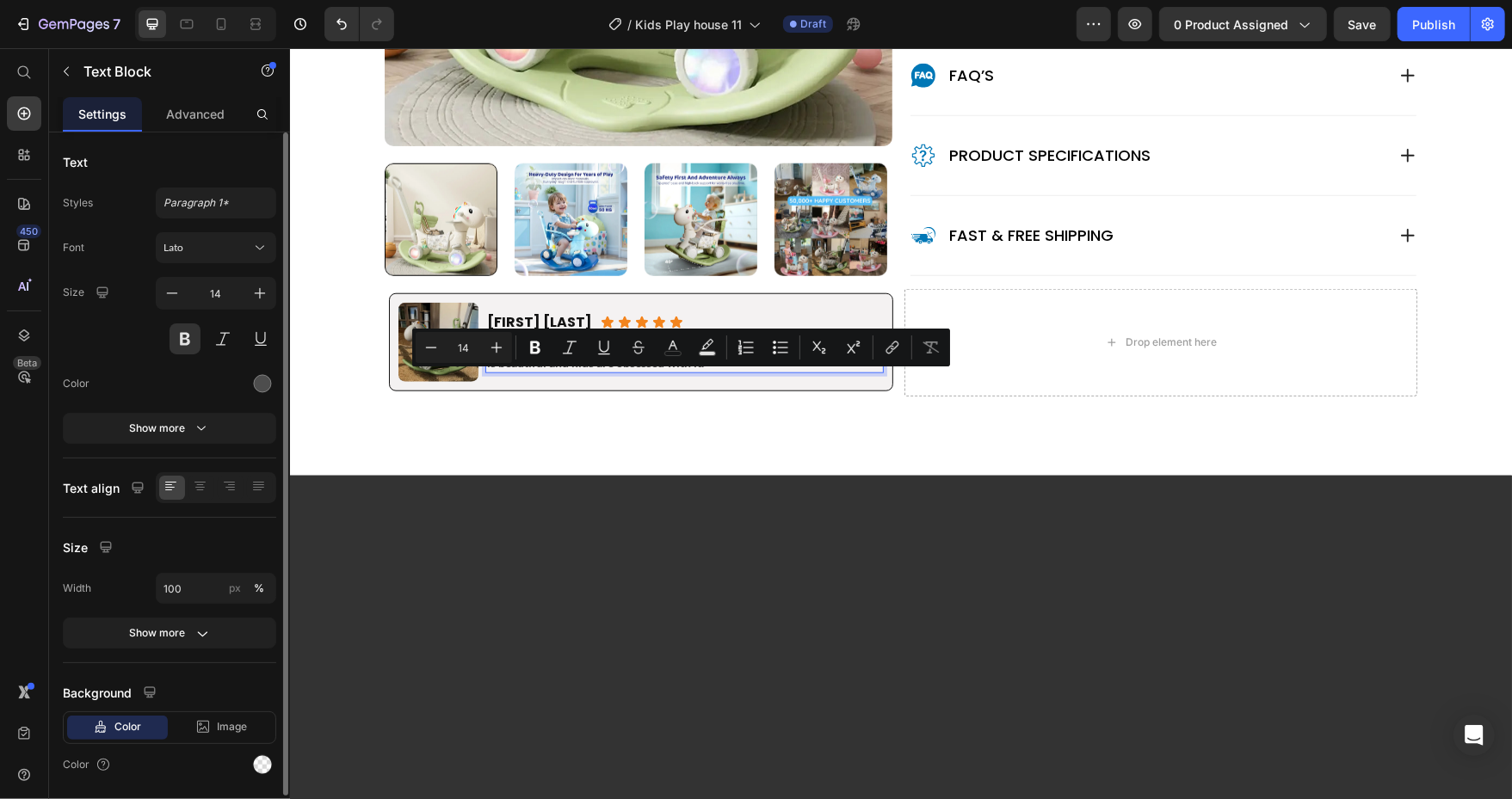 click on "Finally a cubby that doesn't look like garbage in our nice backyard. Cedar is beautiful and kids are obsessed with it." at bounding box center (683, 353) 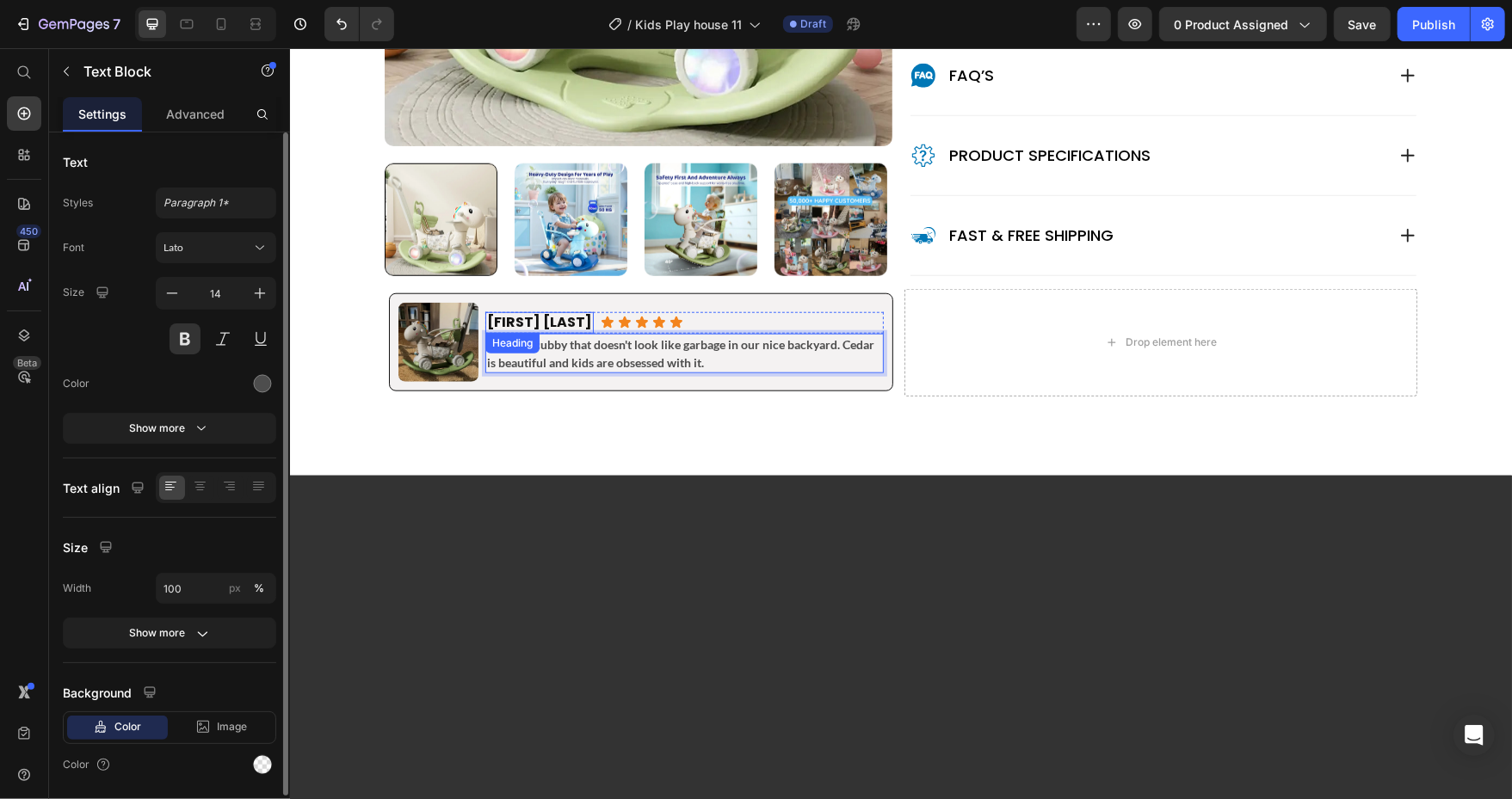 click on "[FIRST] [LAST]." at bounding box center [540, 321] 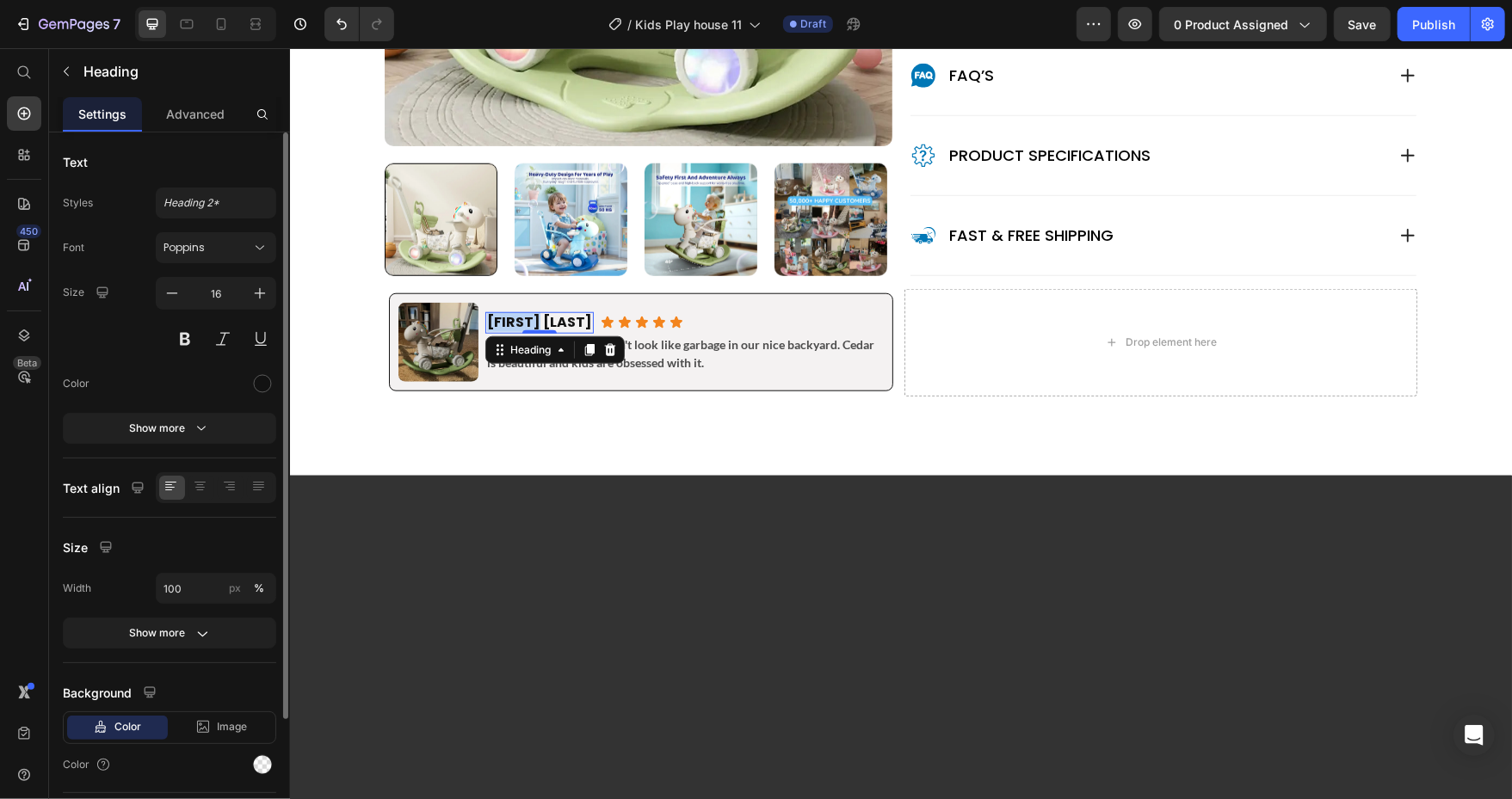 click on "[FIRST] [LAST]." at bounding box center [540, 321] 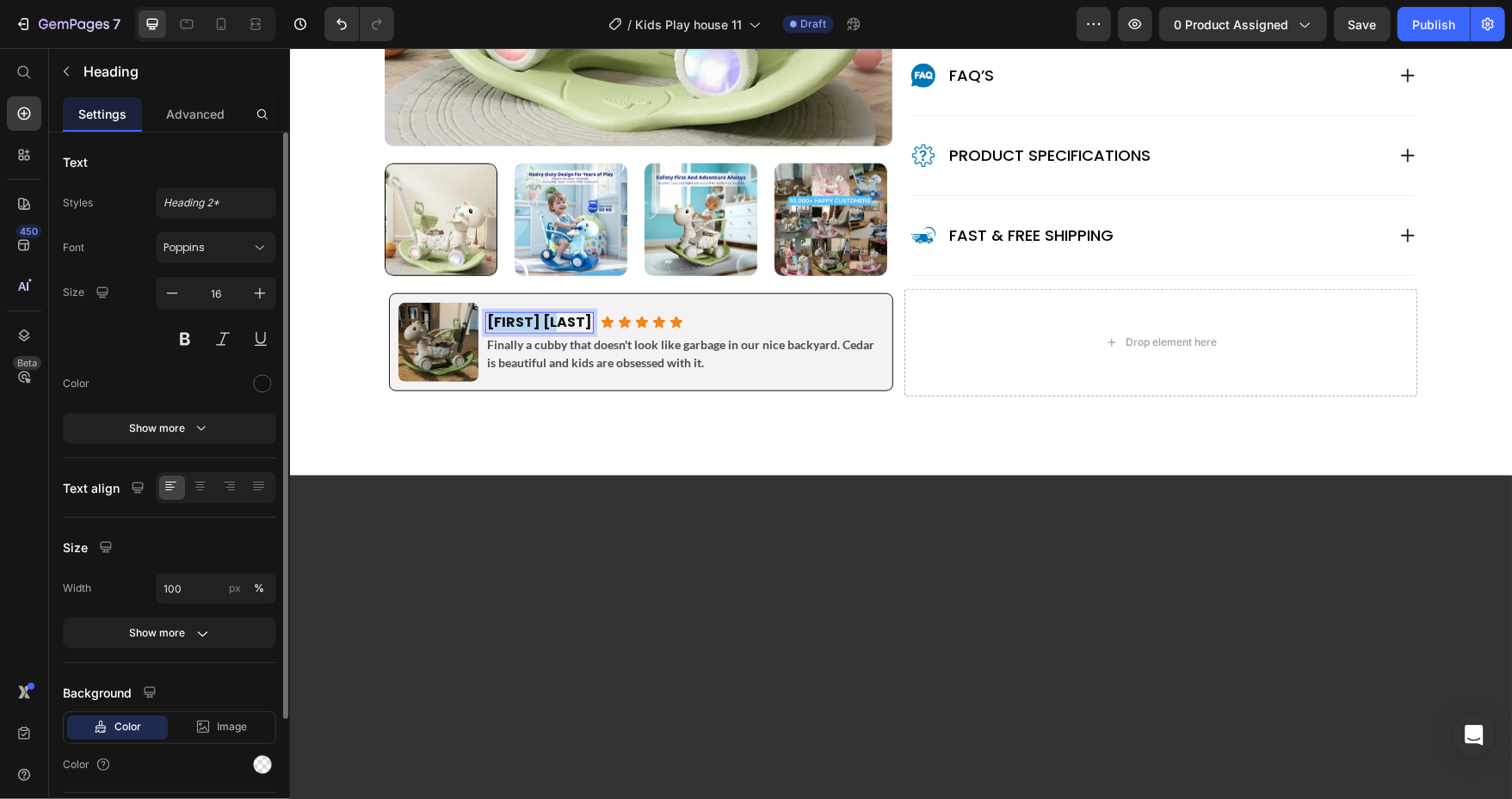 click on "[FIRST] [LAST]." at bounding box center [540, 321] 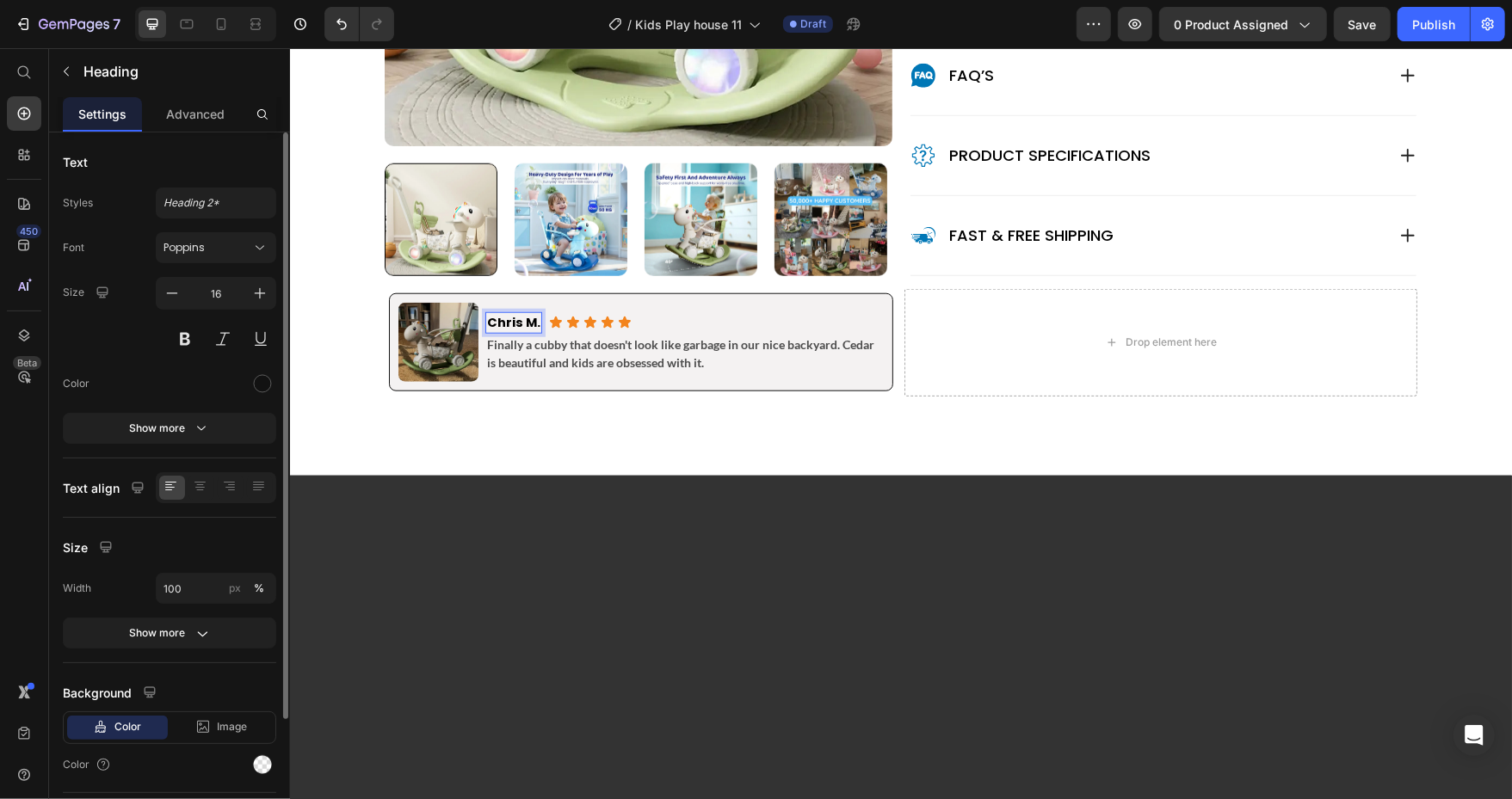 click on "[FIRST] [LAST]." at bounding box center [536, 322] 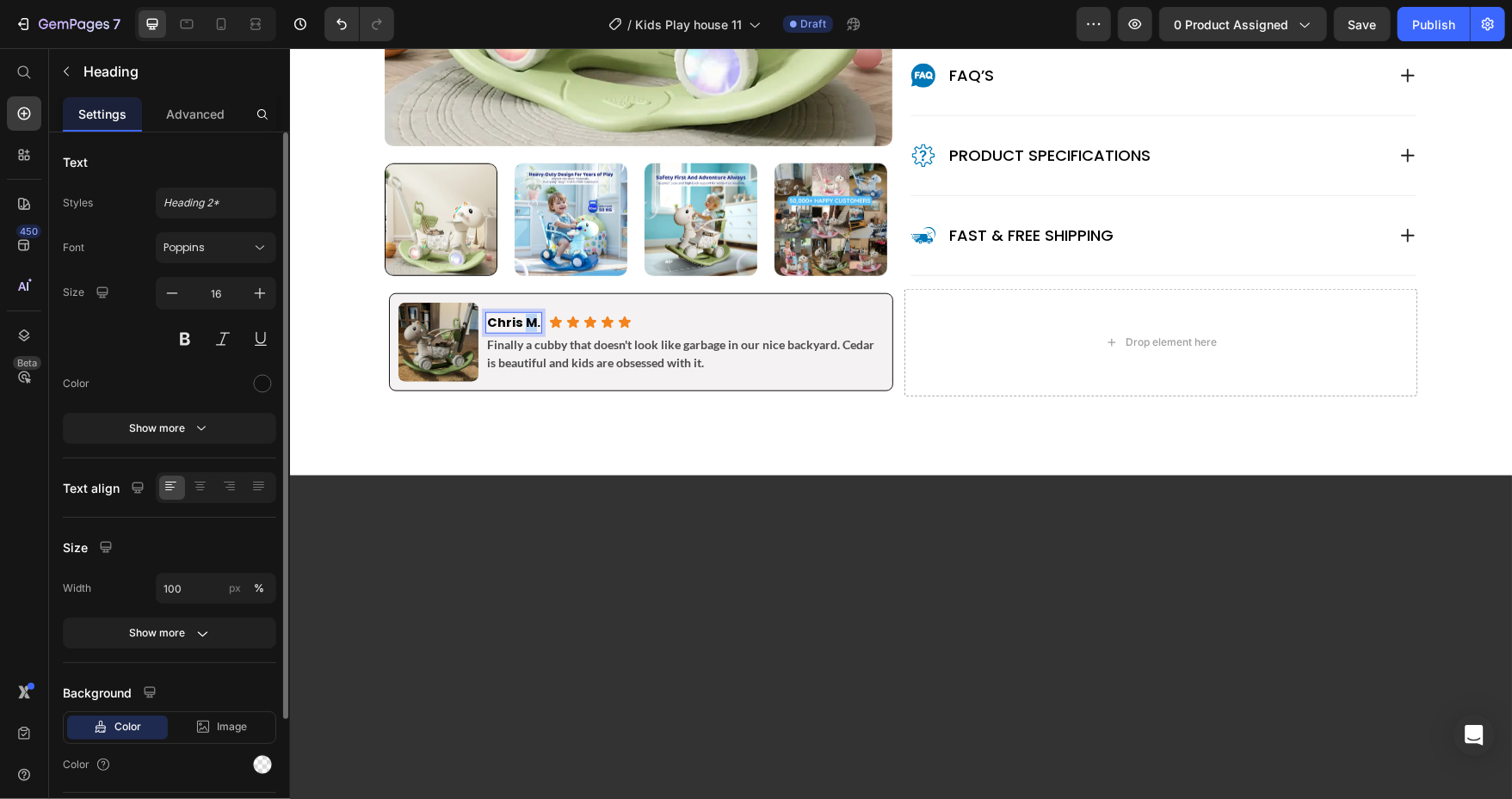 click on "[FIRST] [LAST]." at bounding box center [536, 322] 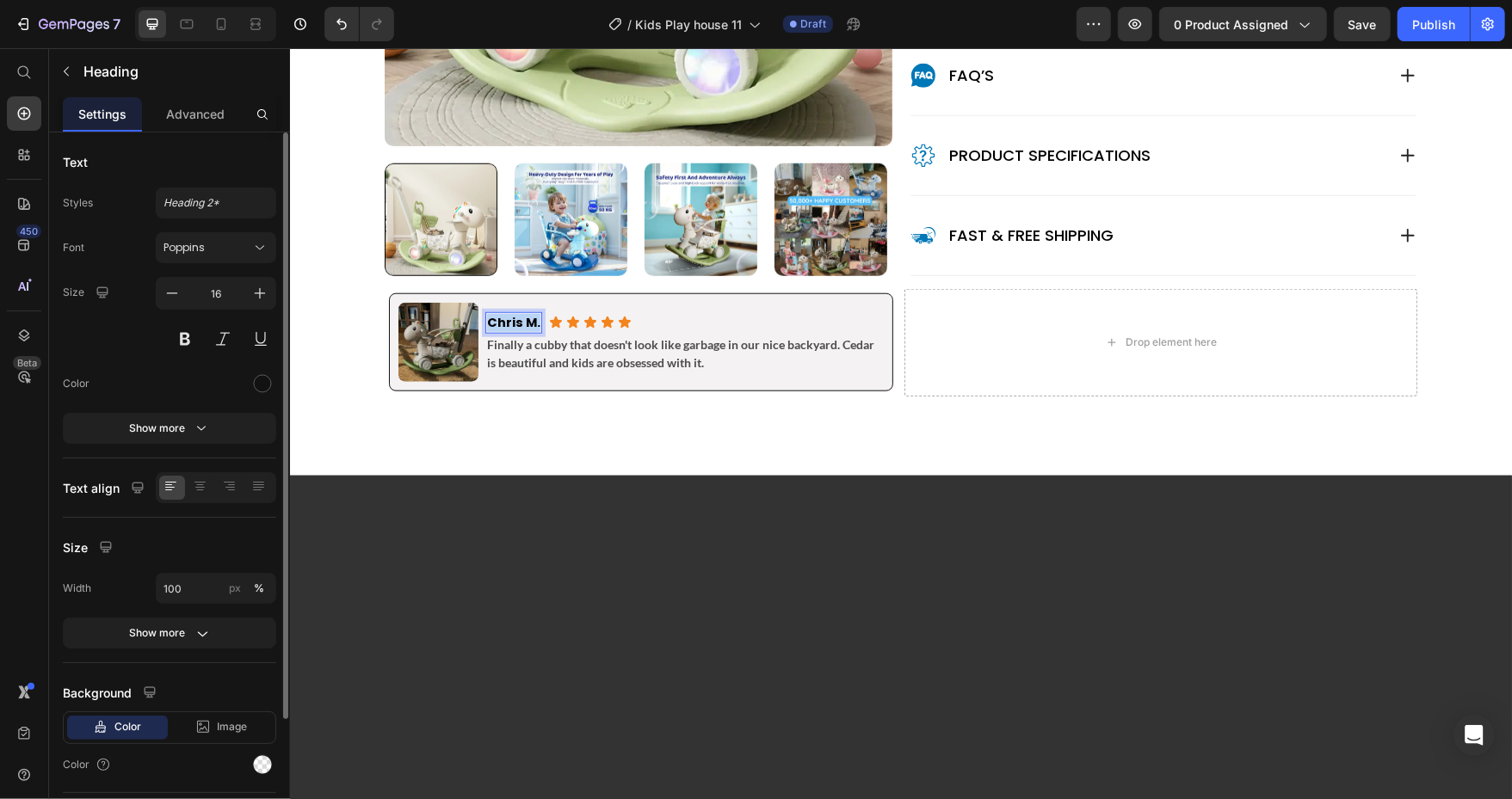 click on "[FIRST] [LAST]." at bounding box center (536, 322) 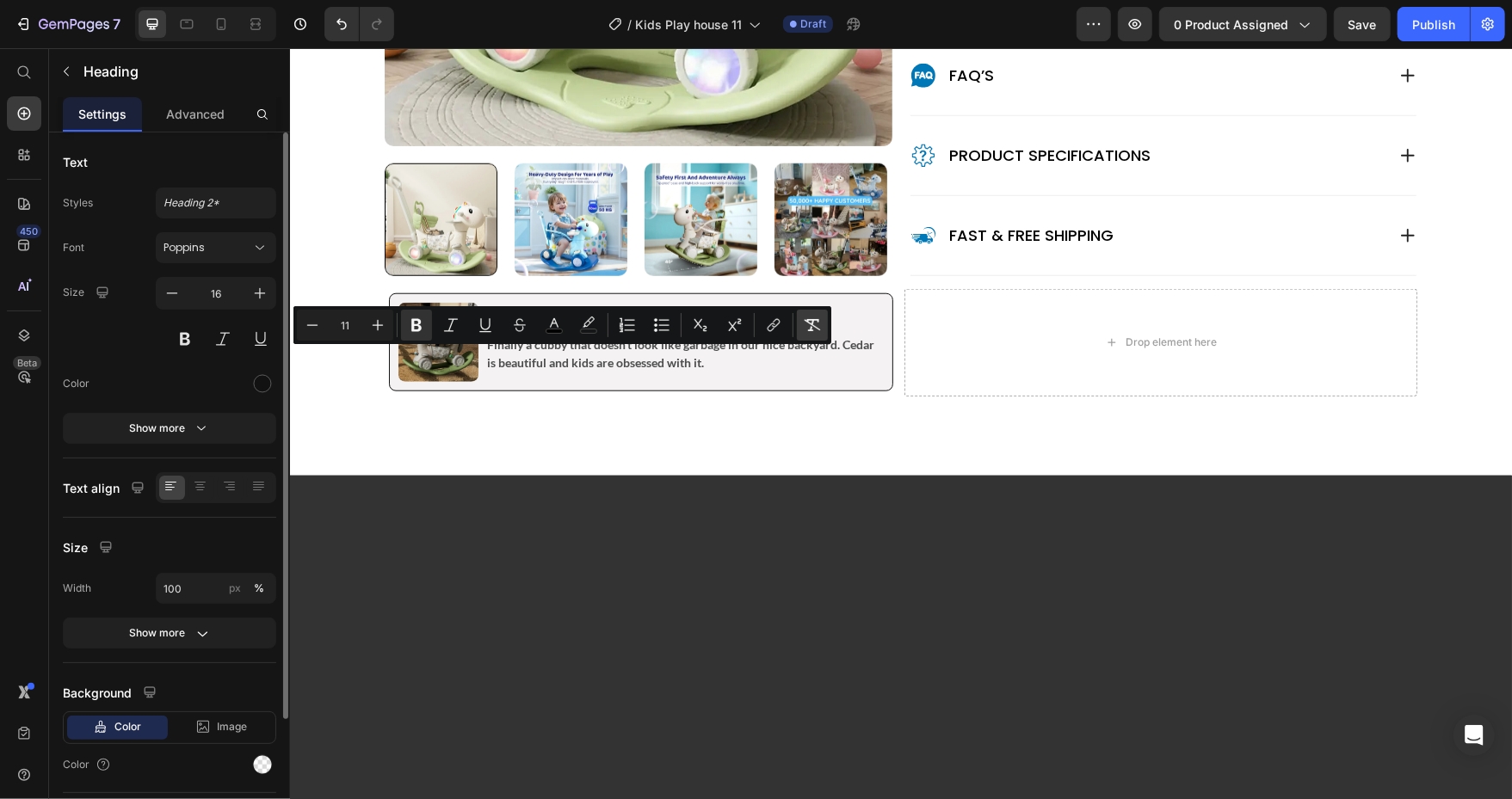 click 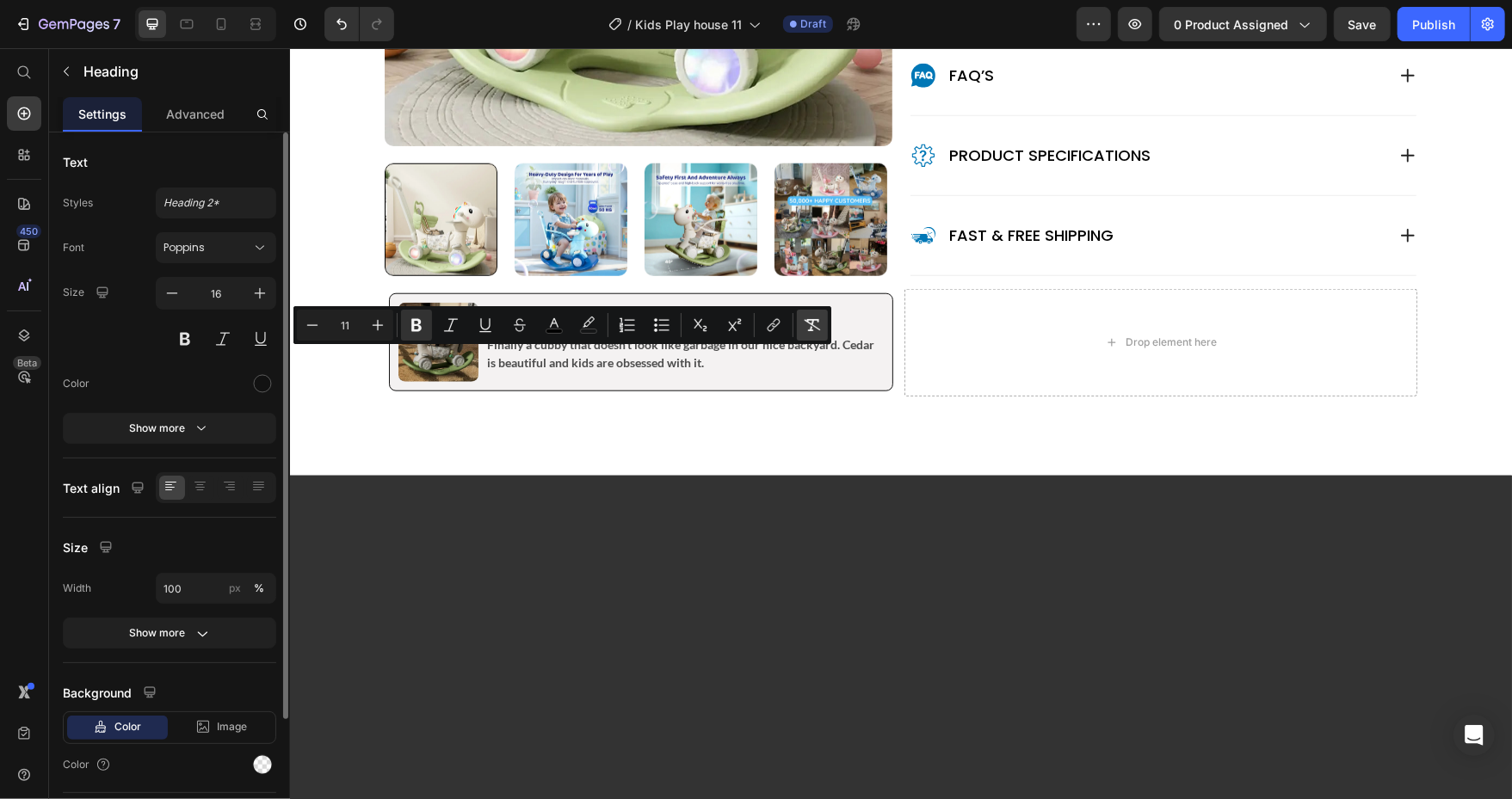 type on "16" 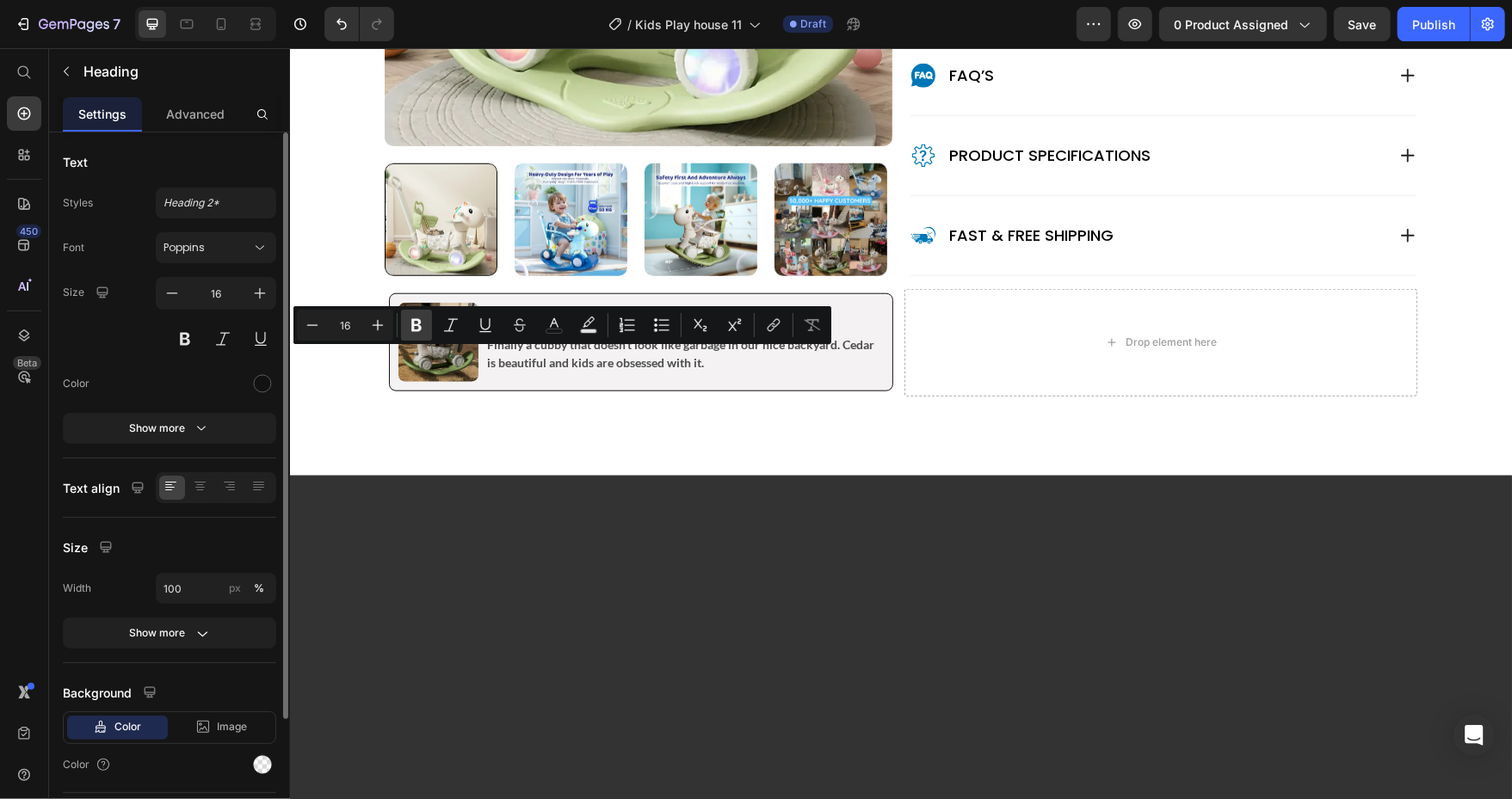 click on "Bold" at bounding box center (417, 325) 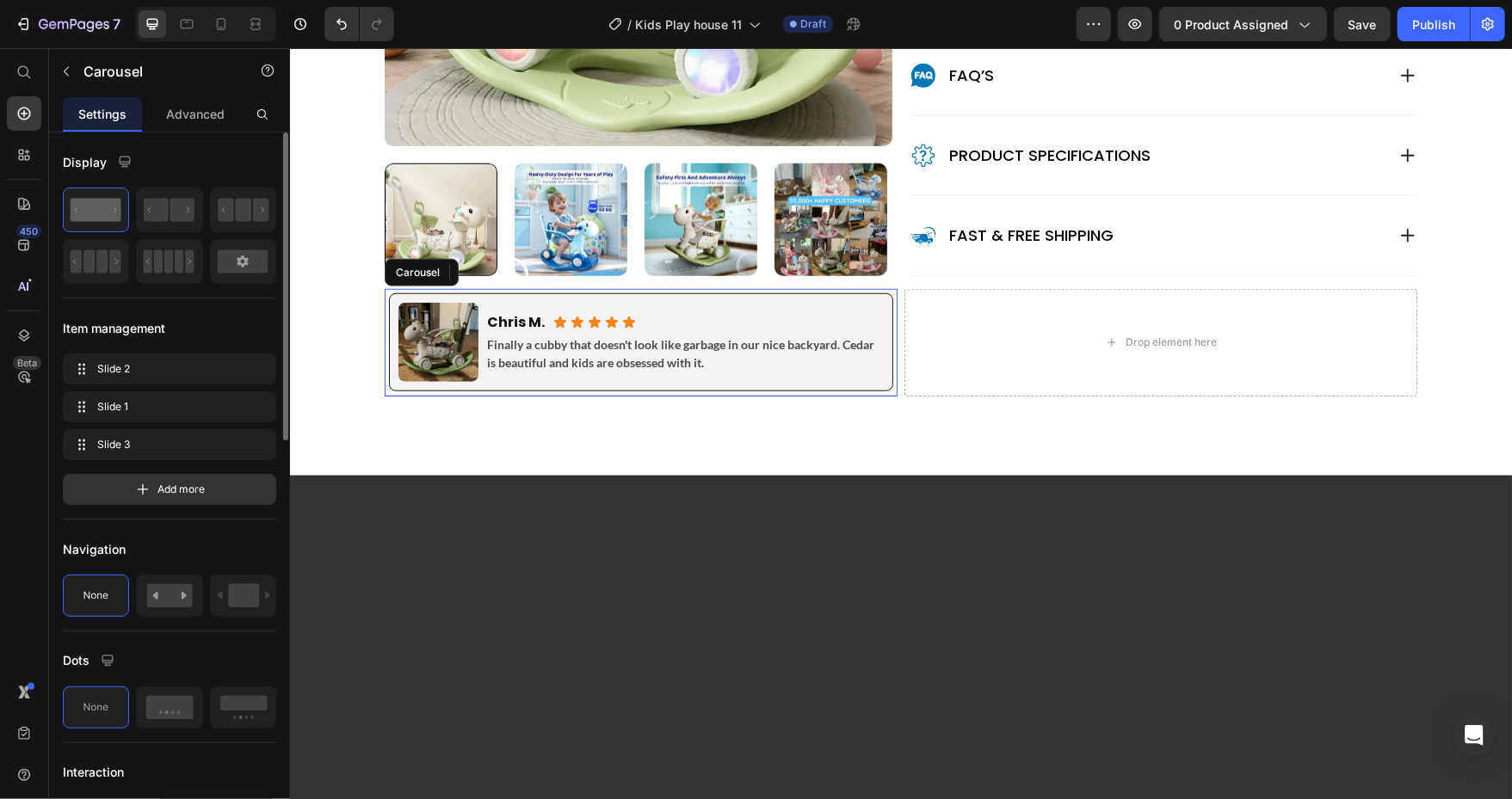 click on "Image ⁠⁠⁠⁠⁠⁠⁠ [FIRST] [LAST]. Heading Icon Icon Icon Icon Icon Icon List Row Kids choose cubby time over iPad time now! Never thought I'd see the day. The doorbell is their favorite thing ever. Text Block Row Image ⁠⁠⁠⁠⁠⁠⁠ [FIRST] [LAST]. Heading 0 Icon Icon Icon Icon Icon Icon List Row Finally a cubby that doesn't look like garbage in our nice backyard. Cedar is beautiful and kids are obsessed with it. Text Block Row Image [FIRST] [LAST]. Heading Icon Icon Icon Icon Icon Icon List Row Single dad here - needed something that would last and keep him busy. This thing is solid af and he uses it EVERY day. The steering is genius. No regrets!! Text Block Row Carousel" at bounding box center [640, 341] 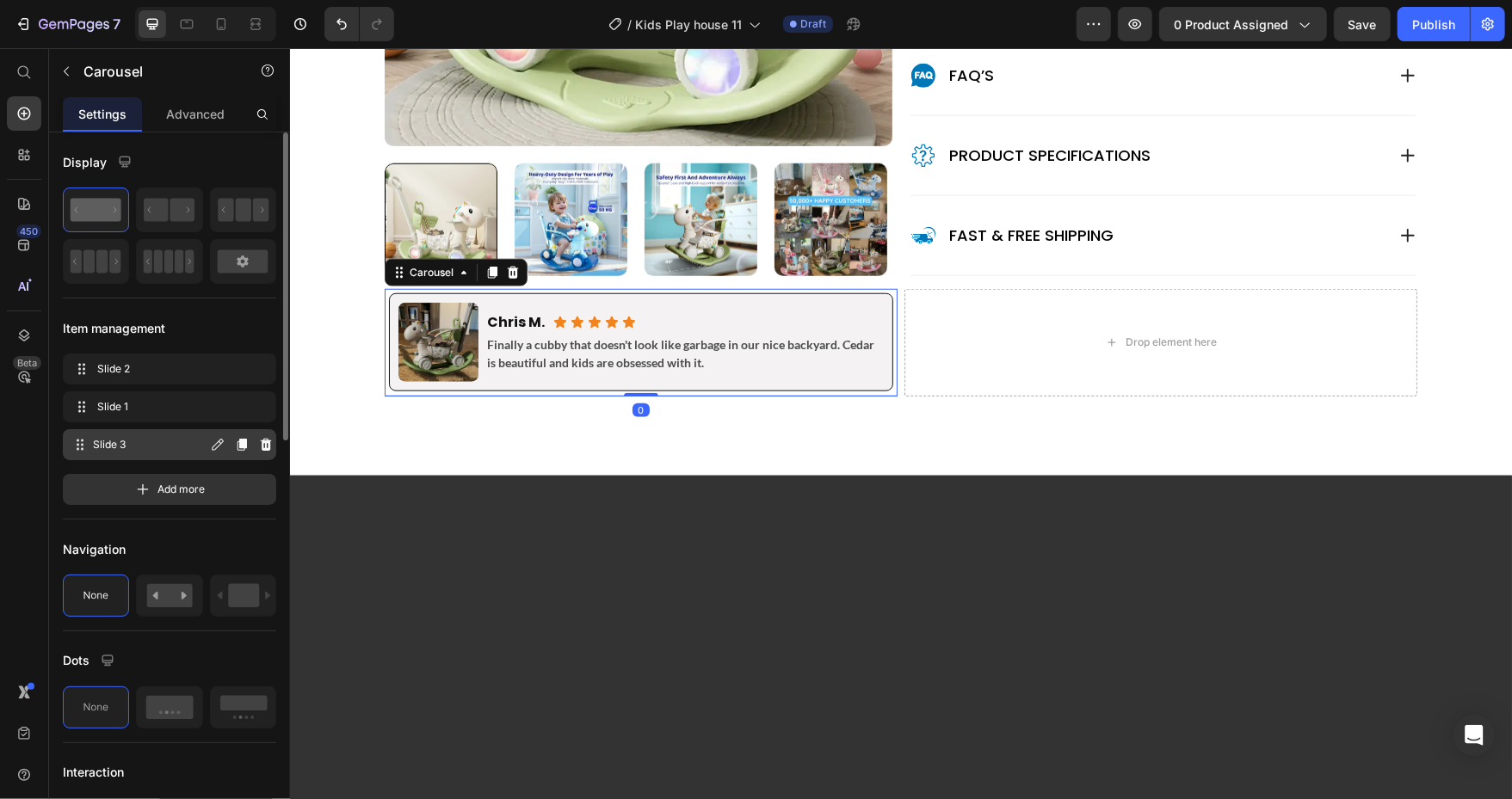 click on "Slide 3" at bounding box center [150, 445] 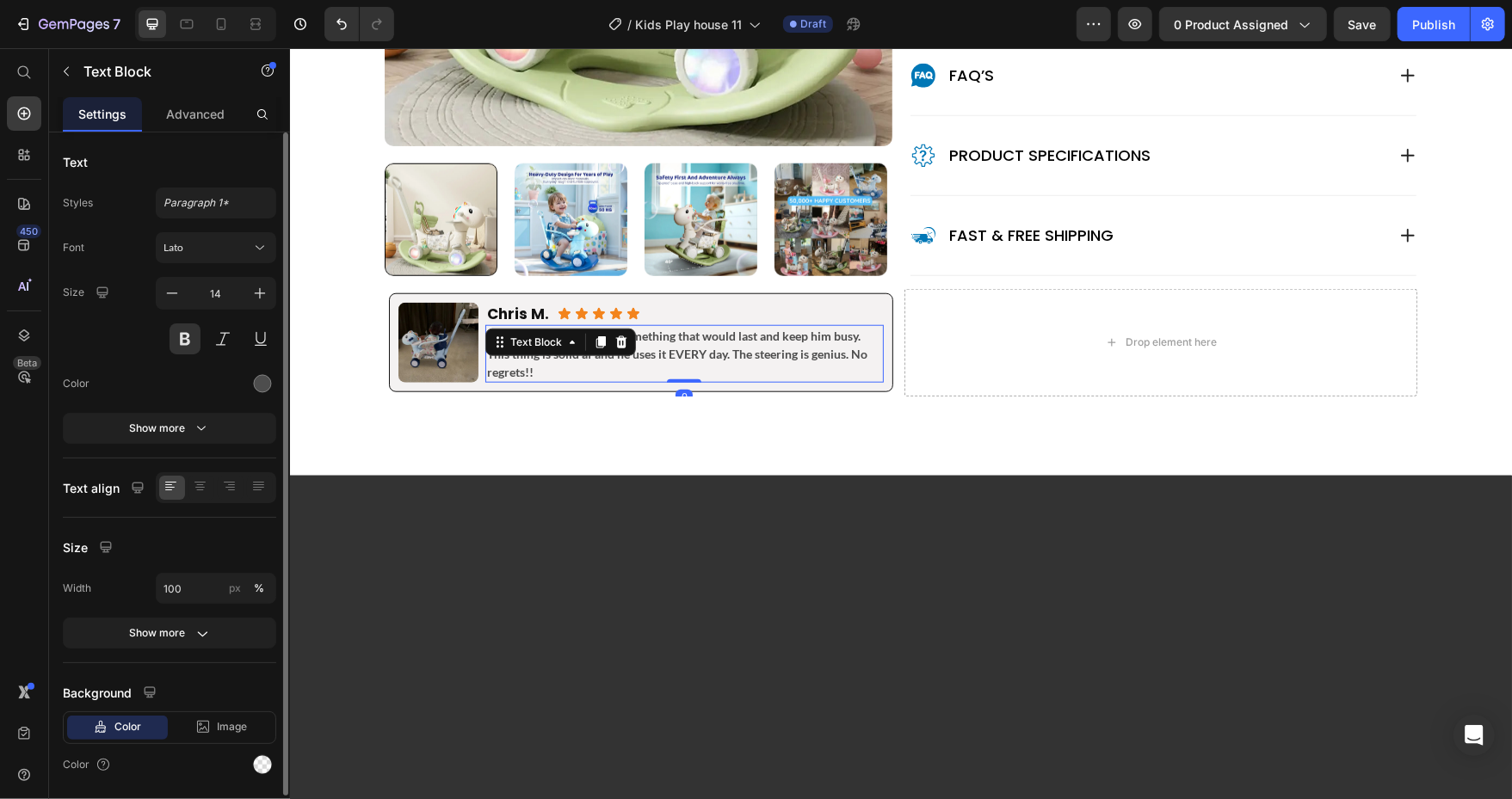click on "Single dad here - needed something that would last and keep him busy. This thing is solid af and he uses it EVERY day. The steering is genius. No regrets!!" at bounding box center [683, 353] 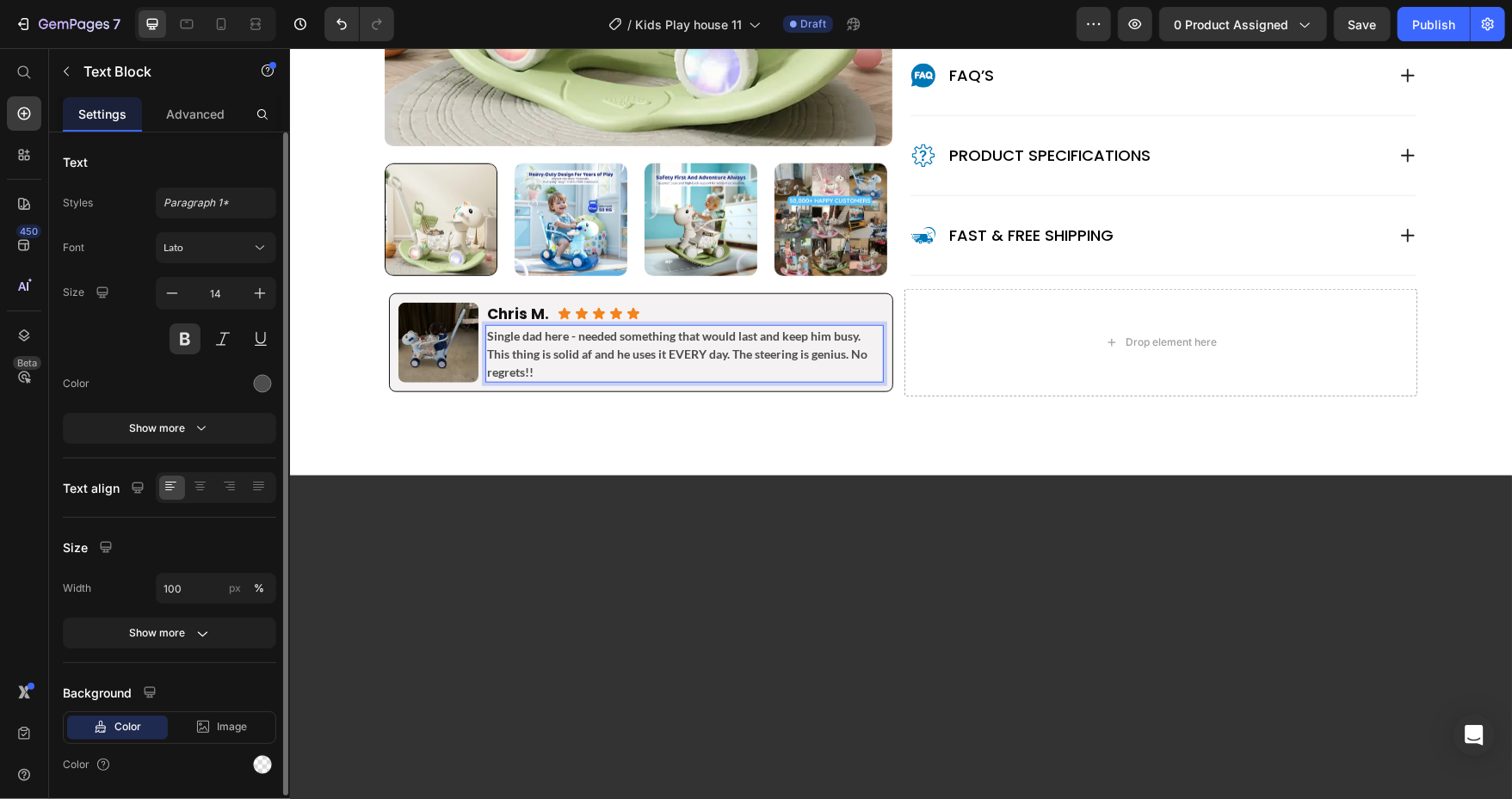 click on "Single dad here - needed something that would last and keep him busy. This thing is solid af and he uses it EVERY day. The steering is genius. No regrets!!" at bounding box center (683, 353) 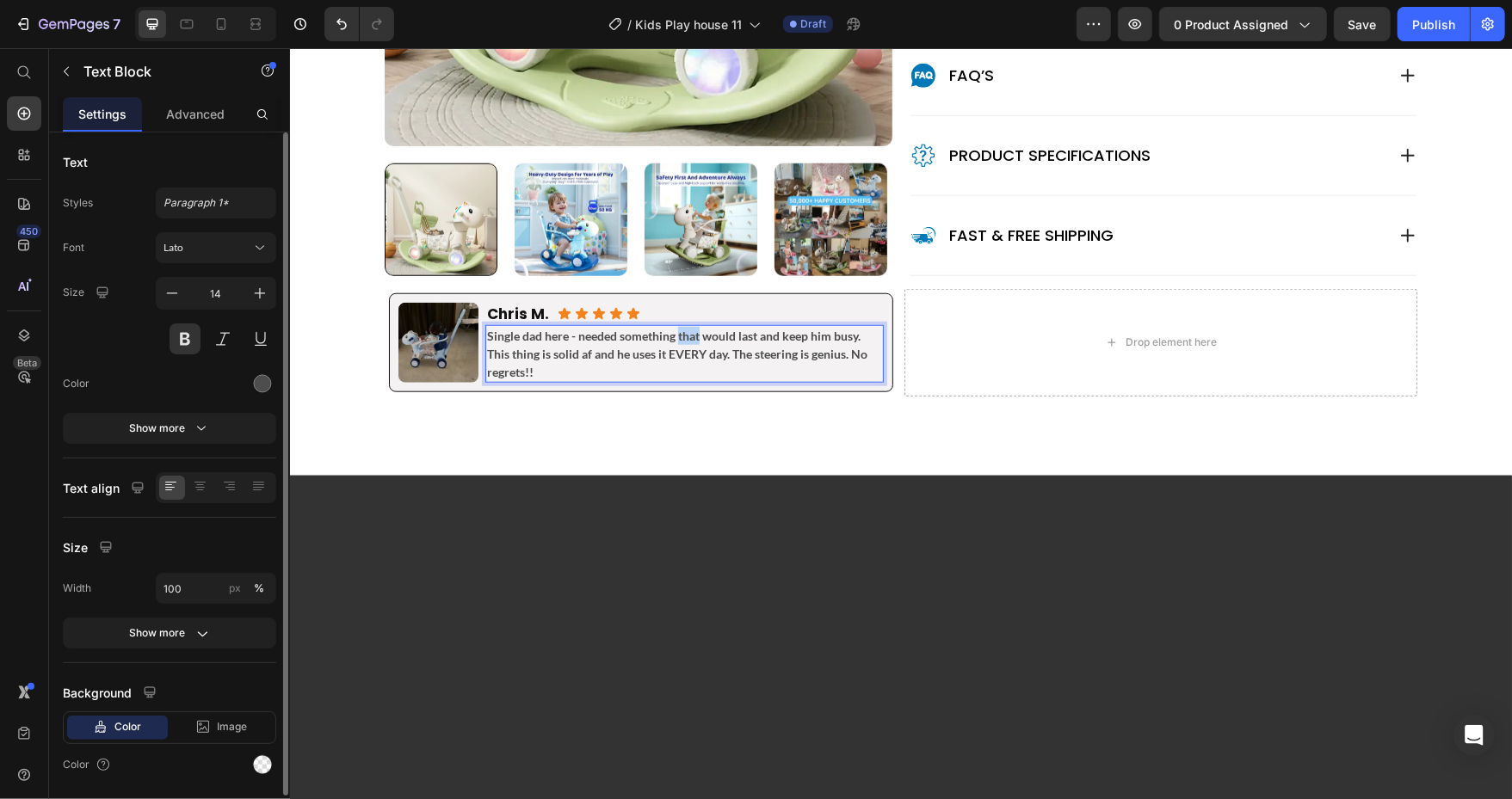 click on "Single dad here - needed something that would last and keep him busy. This thing is solid af and he uses it EVERY day. The steering is genius. No regrets!!" at bounding box center (683, 353) 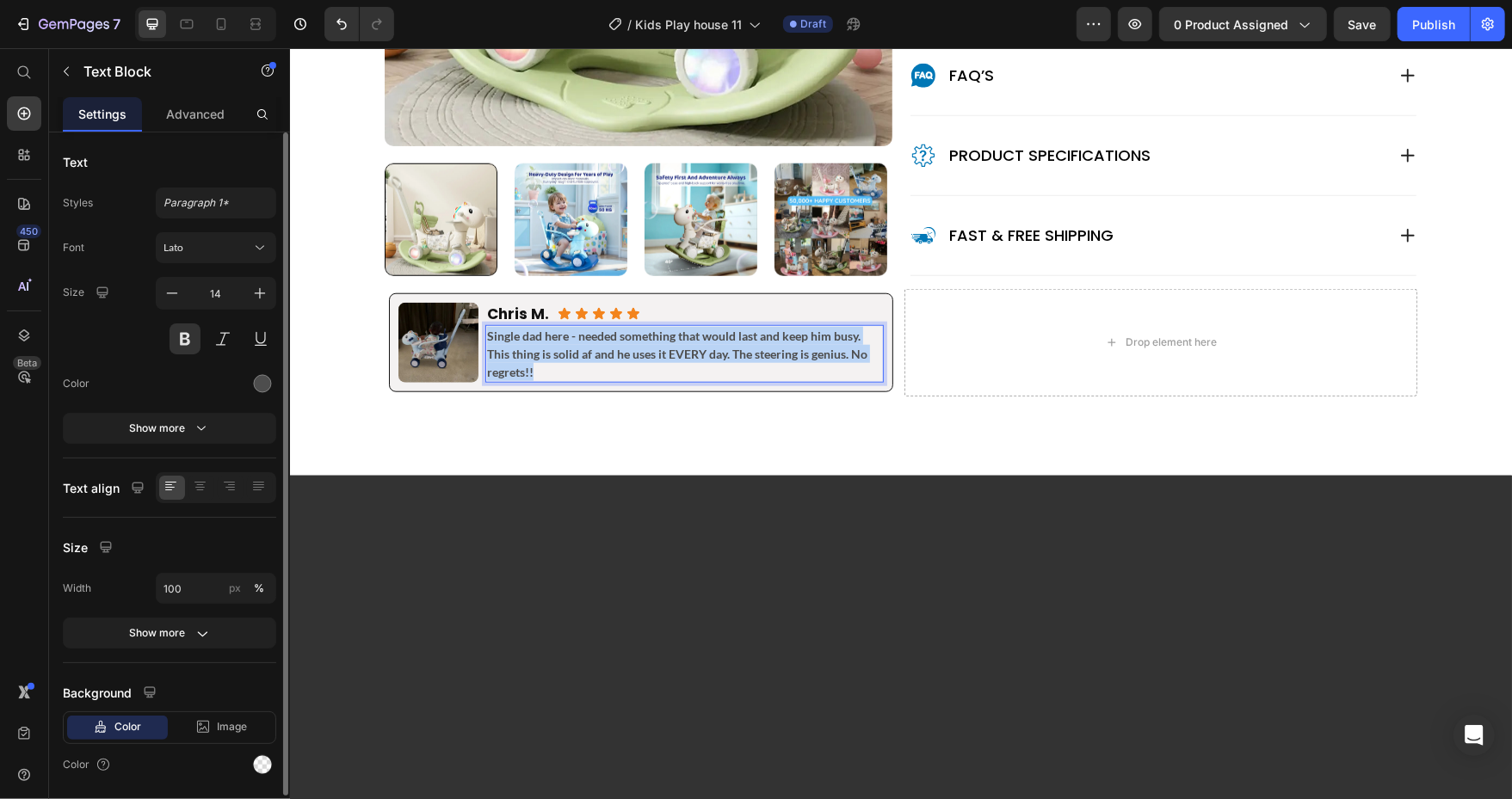 click on "Single dad here - needed something that would last and keep him busy. This thing is solid af and he uses it EVERY day. The steering is genius. No regrets!!" at bounding box center [683, 353] 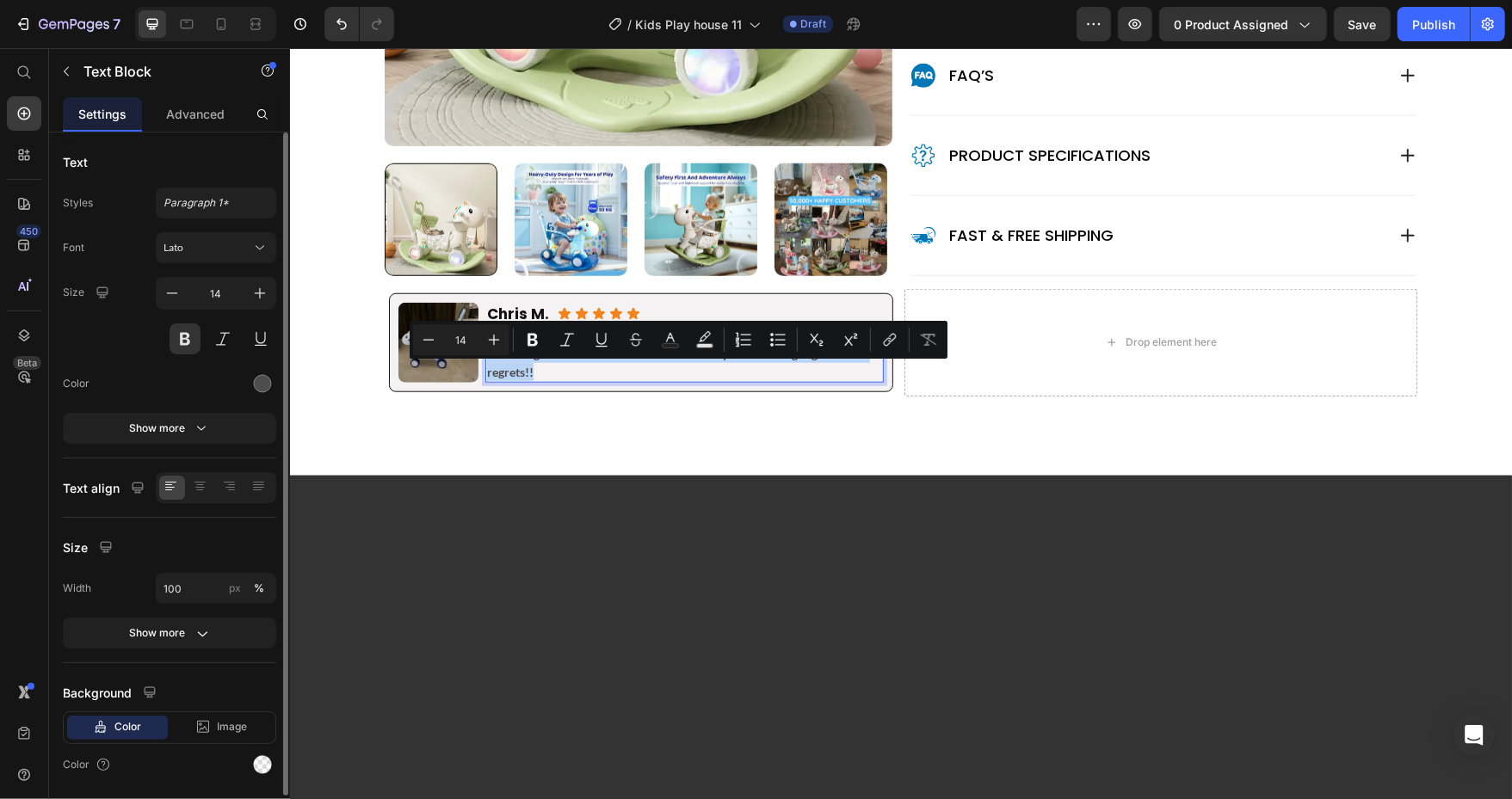 click on "Single dad here - needed something that would last and keep him busy. This thing is solid af and he uses it EVERY day. The steering is genius. No regrets!!" at bounding box center (683, 353) 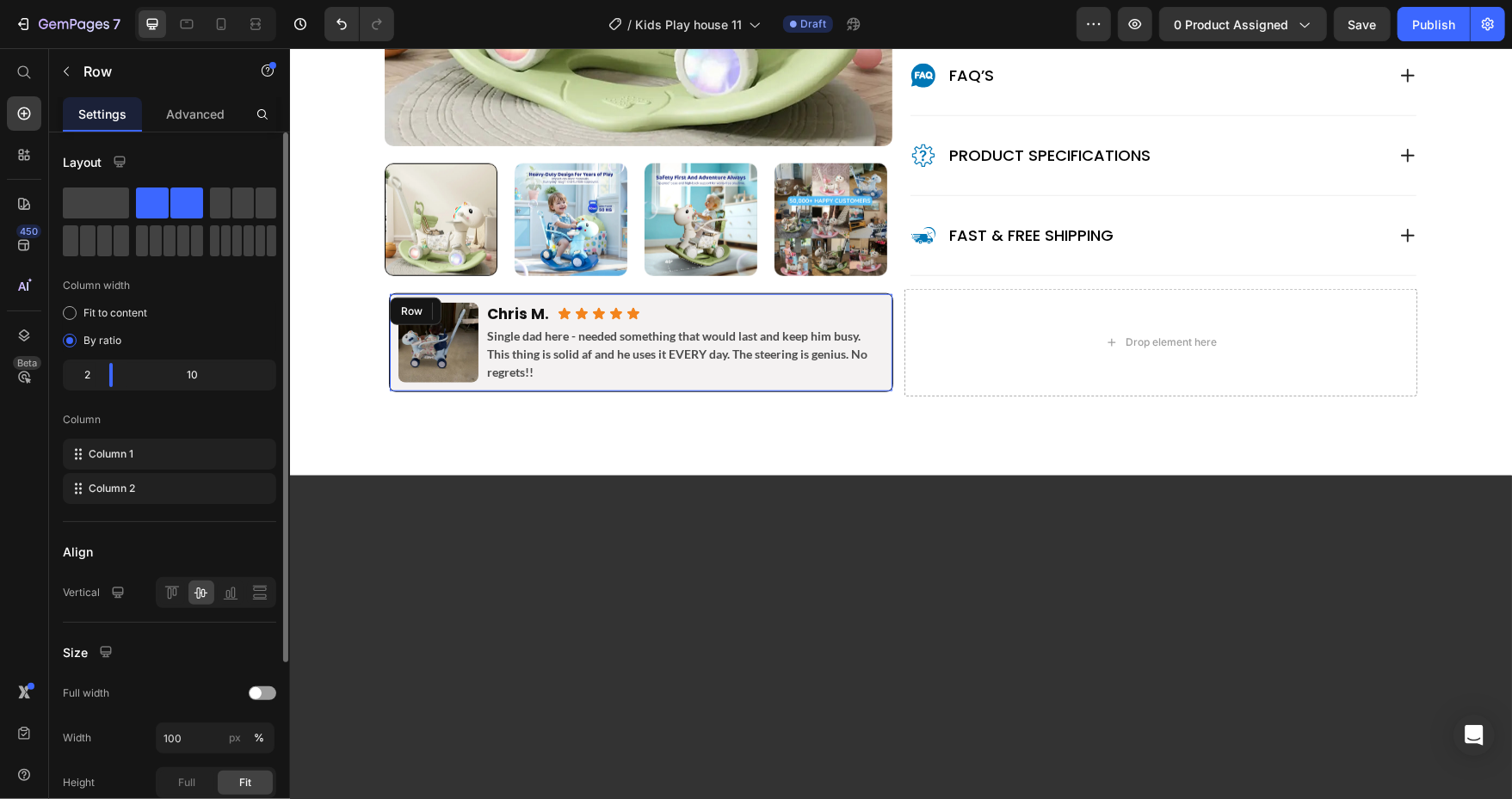 click on "Image [FIRST] [LAST]. Heading Icon Icon Icon Icon Icon Icon List Row Single dad here - needed something that would last and keep him busy. This thing is solid af and he uses it EVERY day. The steering is genius. No regrets!! Text Block 0 Row" at bounding box center [640, 341] 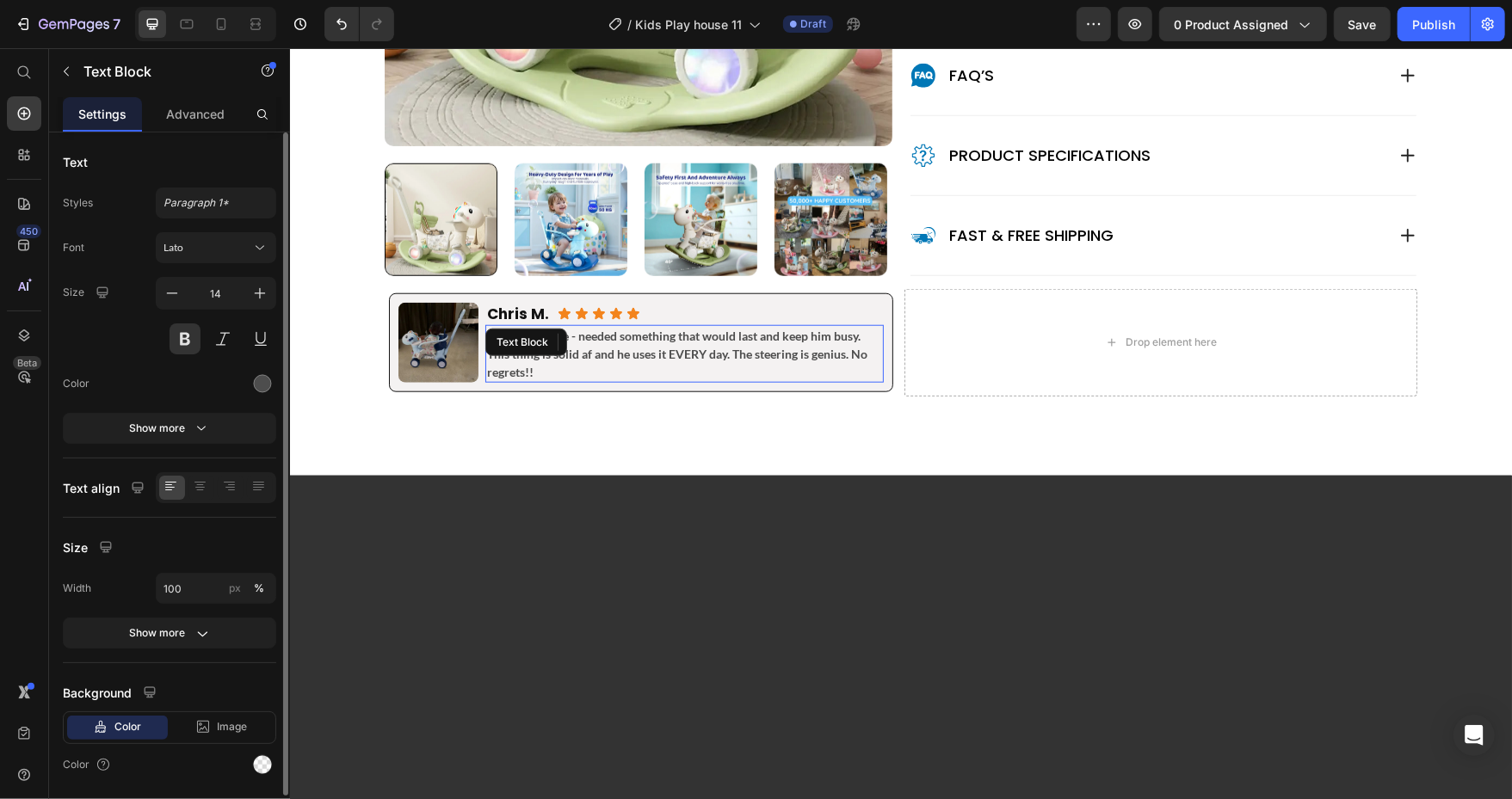 click on "Single dad here - needed something that would last and keep him busy. This thing is solid af and he uses it EVERY day. The steering is genius. No regrets!!" at bounding box center [683, 353] 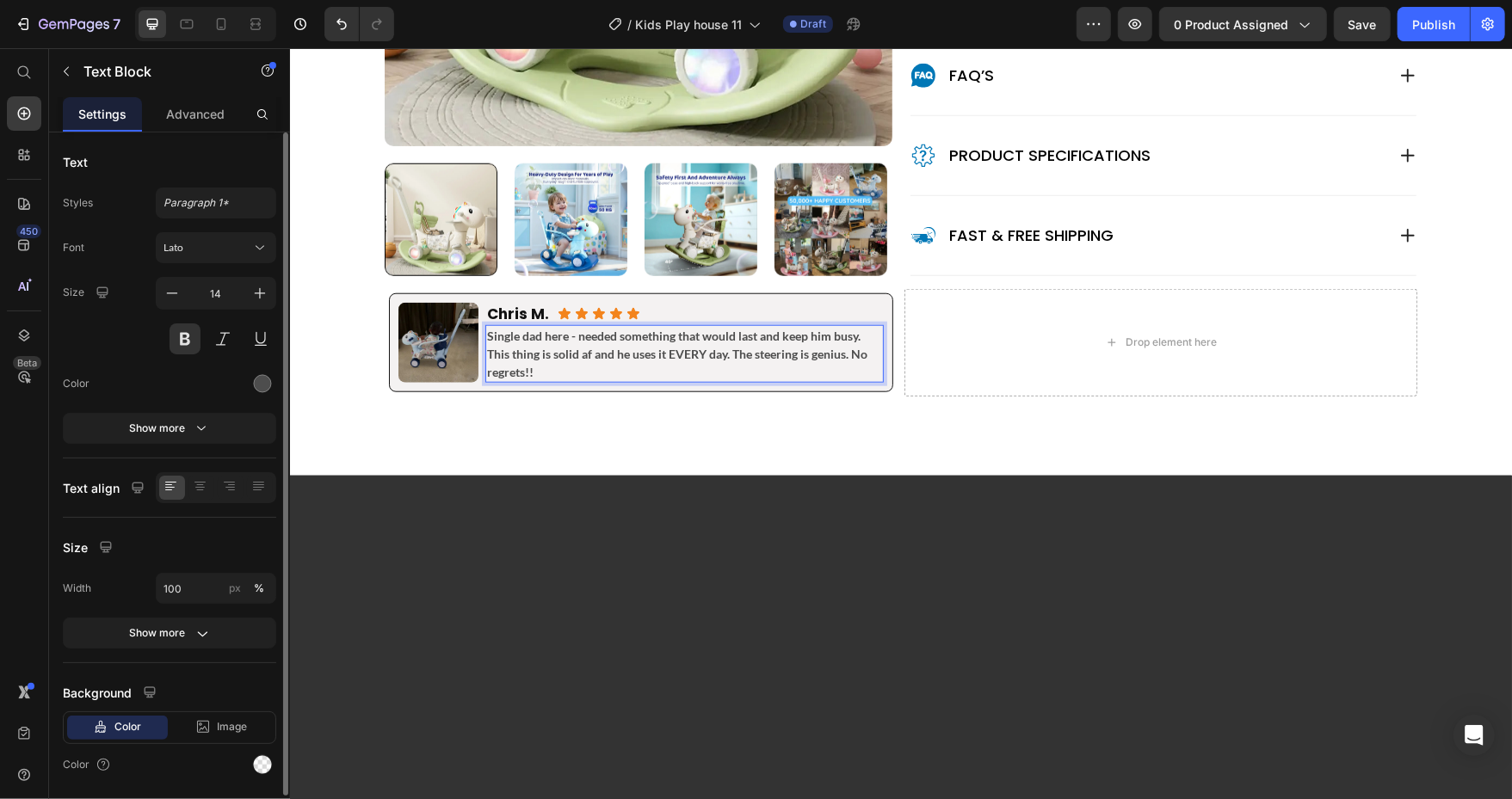 click on "Single dad here - needed something that would last and keep him busy. This thing is solid af and he uses it EVERY day. The steering is genius. No regrets!!" at bounding box center (683, 353) 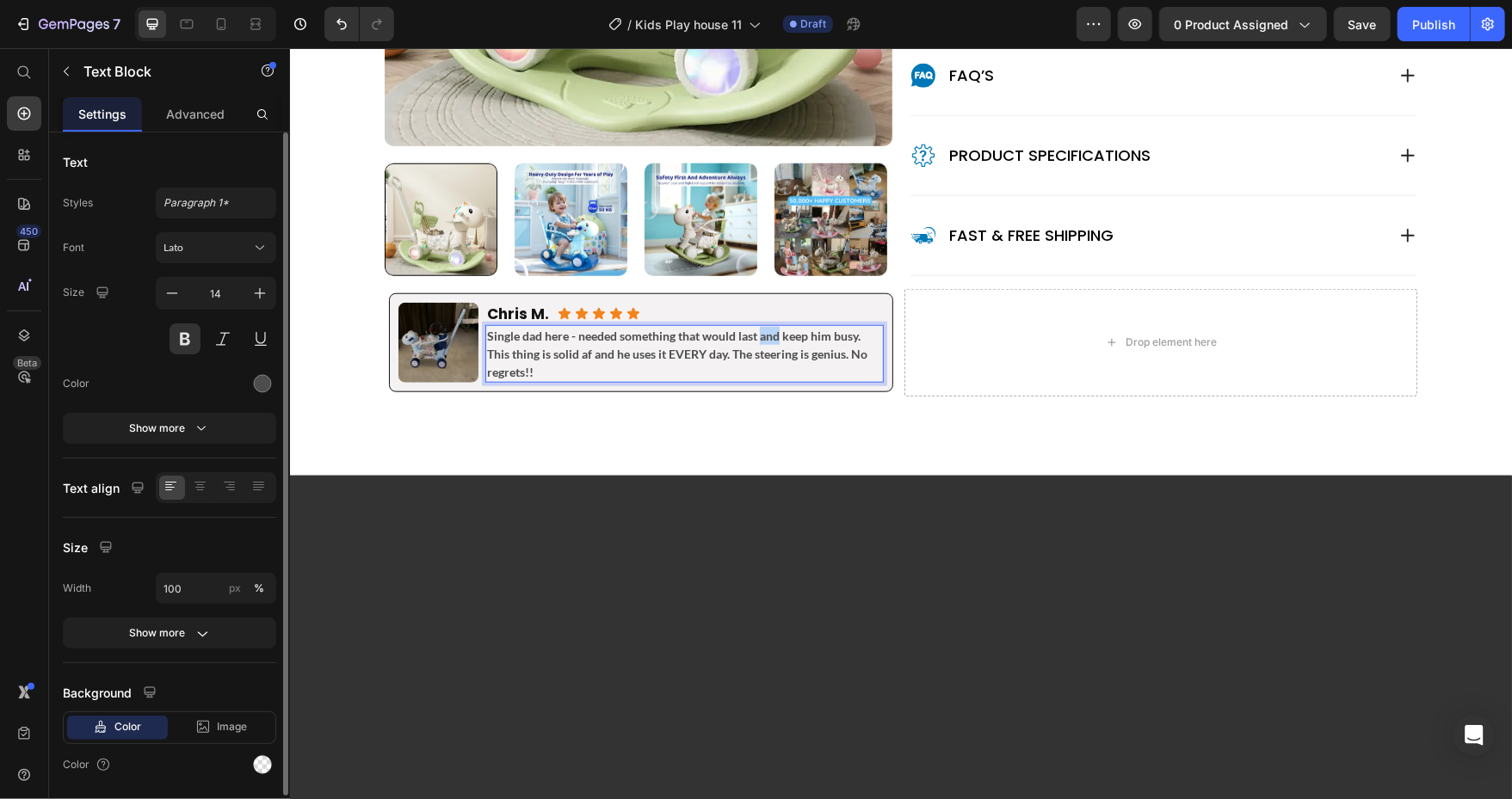 click on "Single dad here - needed something that would last and keep him busy. This thing is solid af and he uses it EVERY day. The steering is genius. No regrets!!" at bounding box center (683, 353) 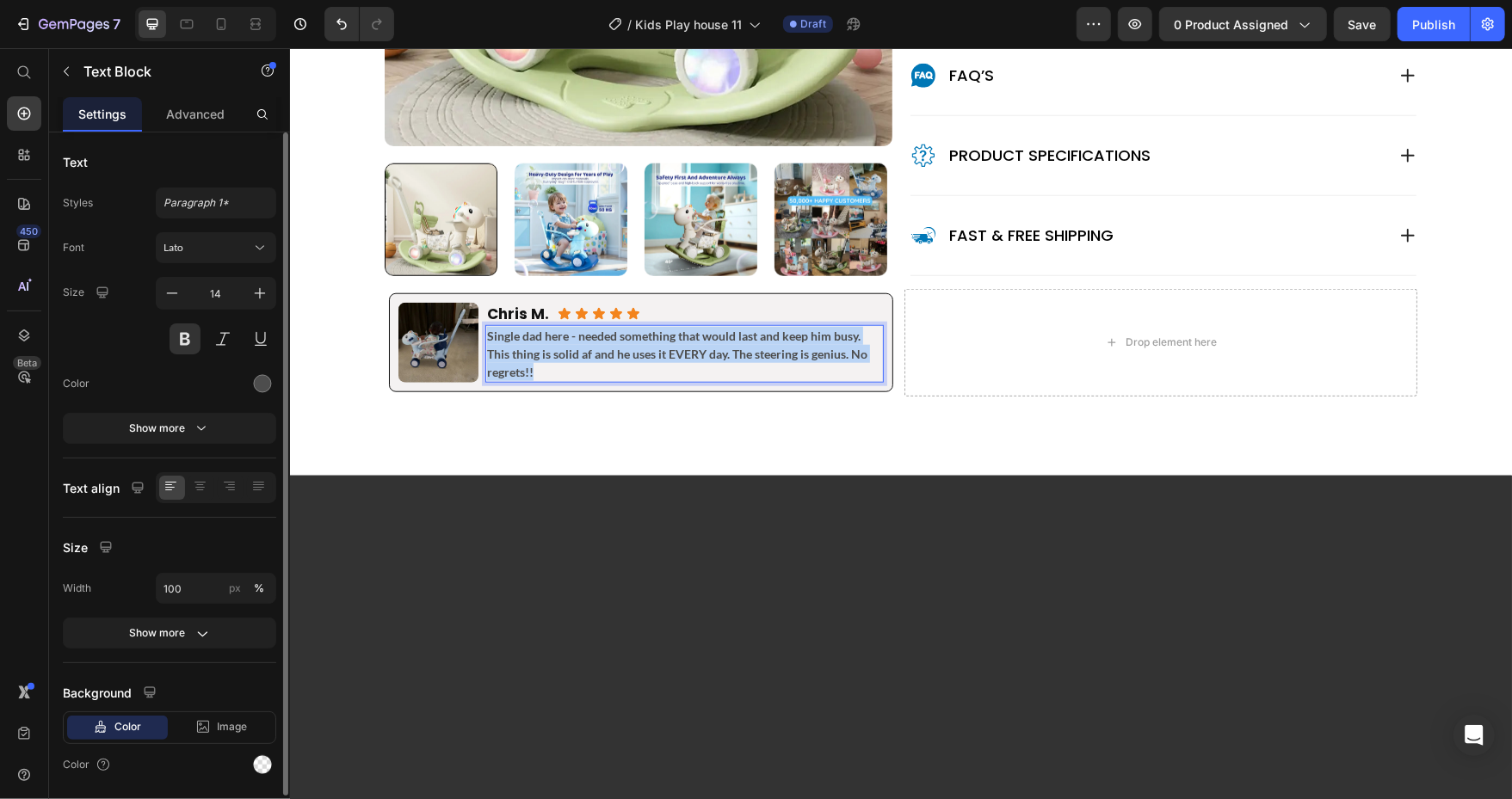 click on "Single dad here - needed something that would last and keep him busy. This thing is solid af and he uses it EVERY day. The steering is genius. No regrets!!" at bounding box center [683, 353] 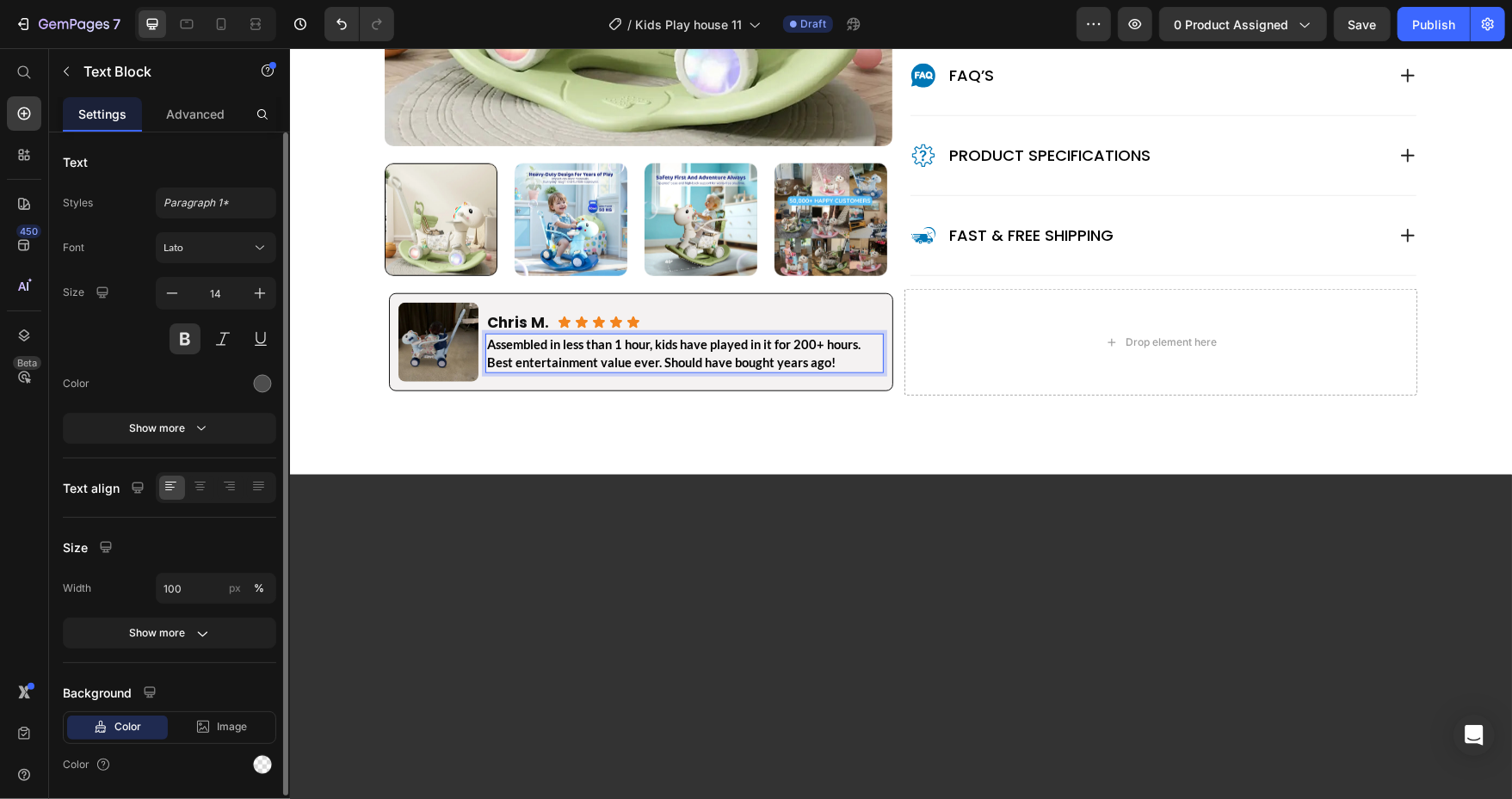 click on "Assembled in less than 1 hour, kids have played in it for 200+ hours. Best entertainment value ever. Should have bought years ago!" at bounding box center (673, 353) 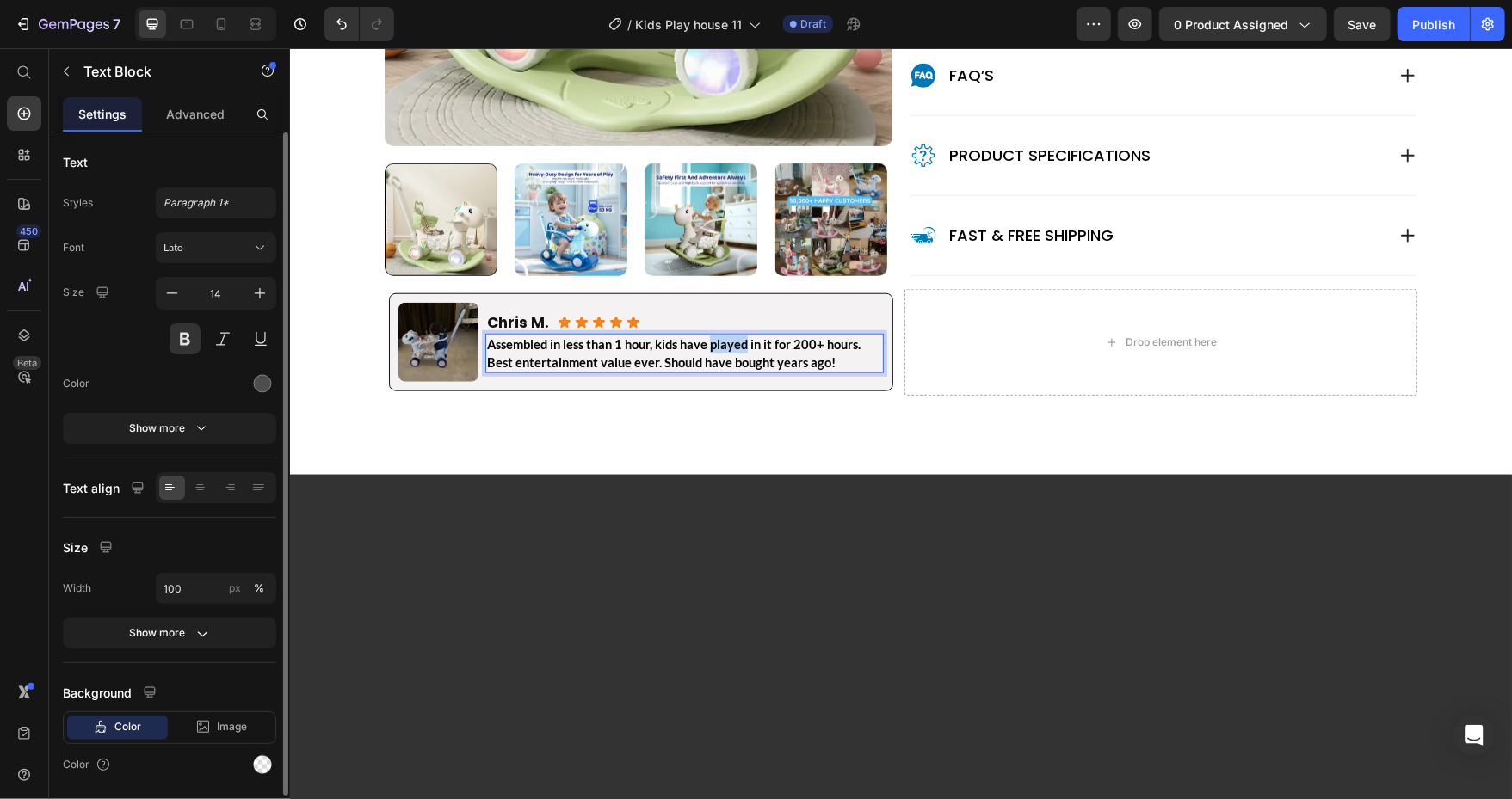 click on "Assembled in less than 1 hour, kids have played in it for 200+ hours. Best entertainment value ever. Should have bought years ago!" at bounding box center (673, 353) 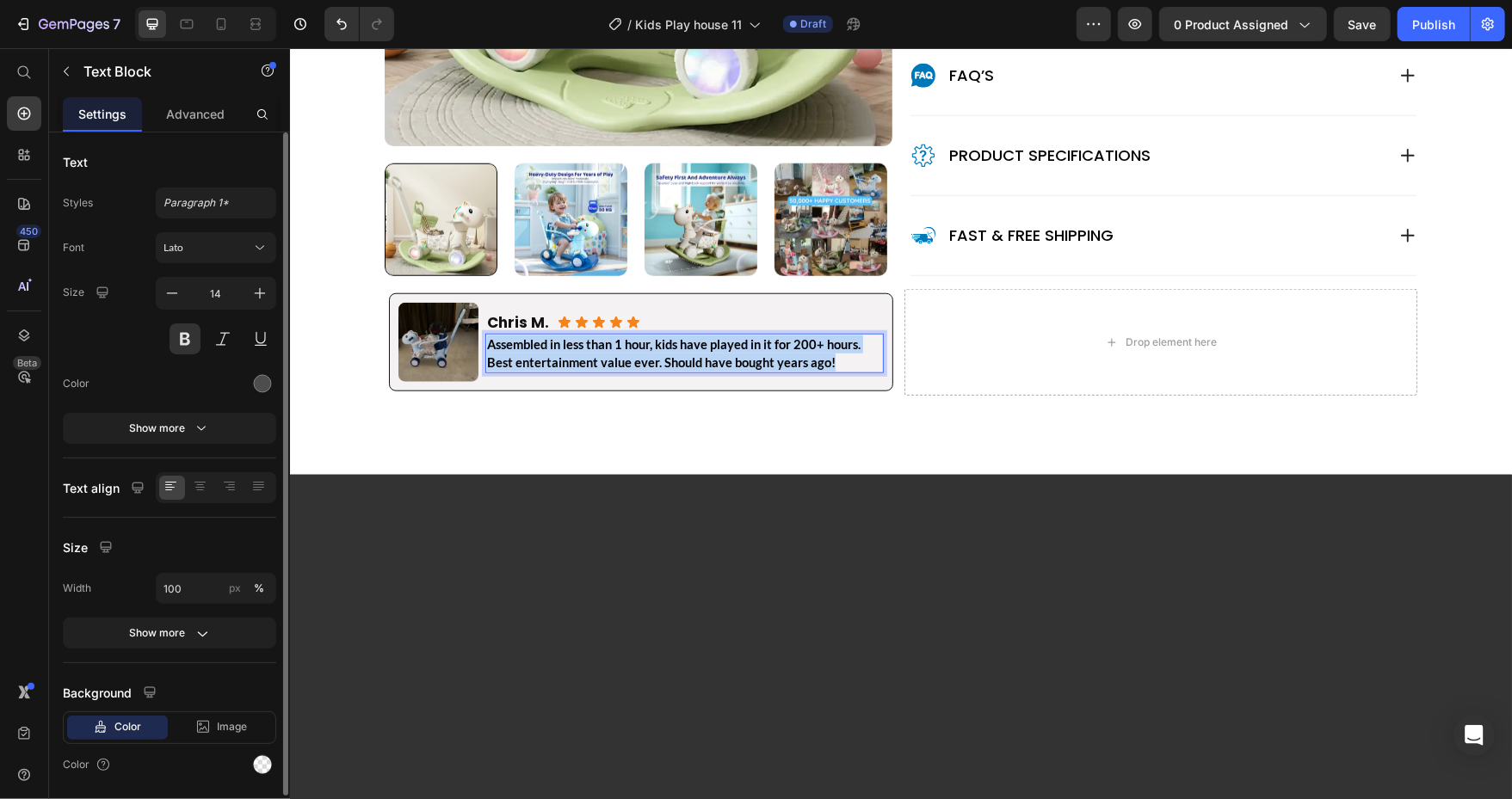 click on "Assembled in less than 1 hour, kids have played in it for 200+ hours. Best entertainment value ever. Should have bought years ago!" at bounding box center (673, 353) 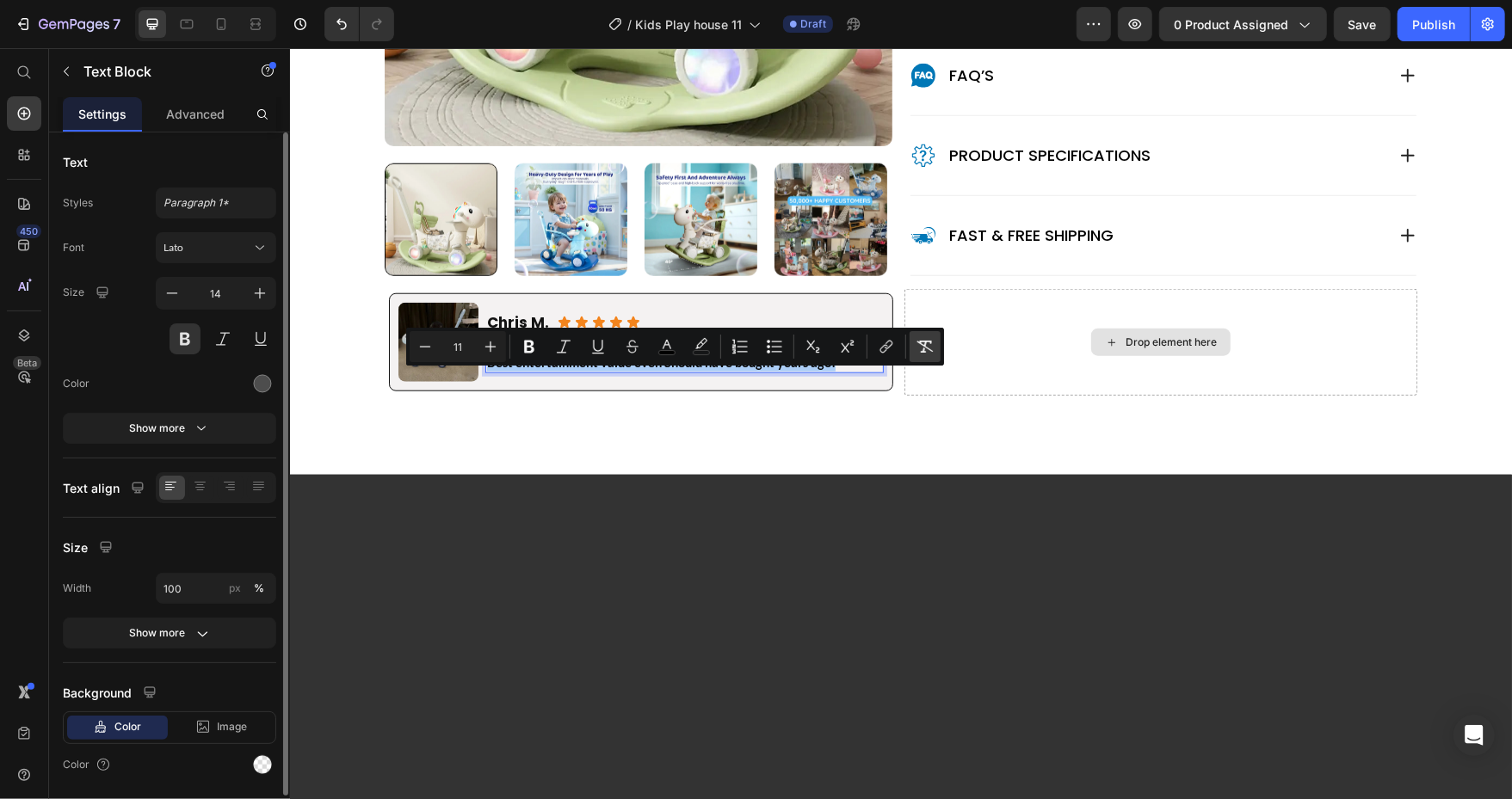 click 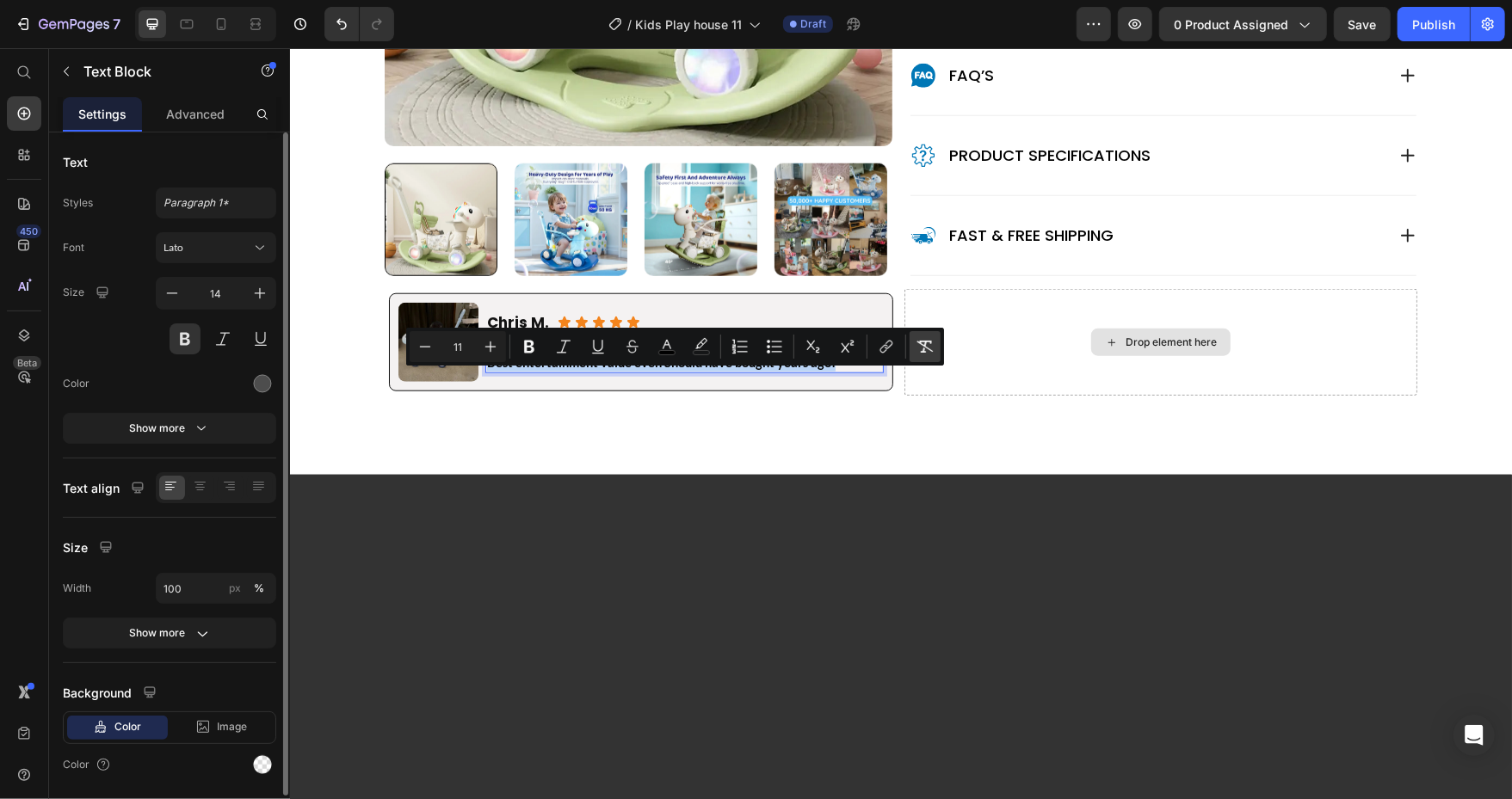 type on "14" 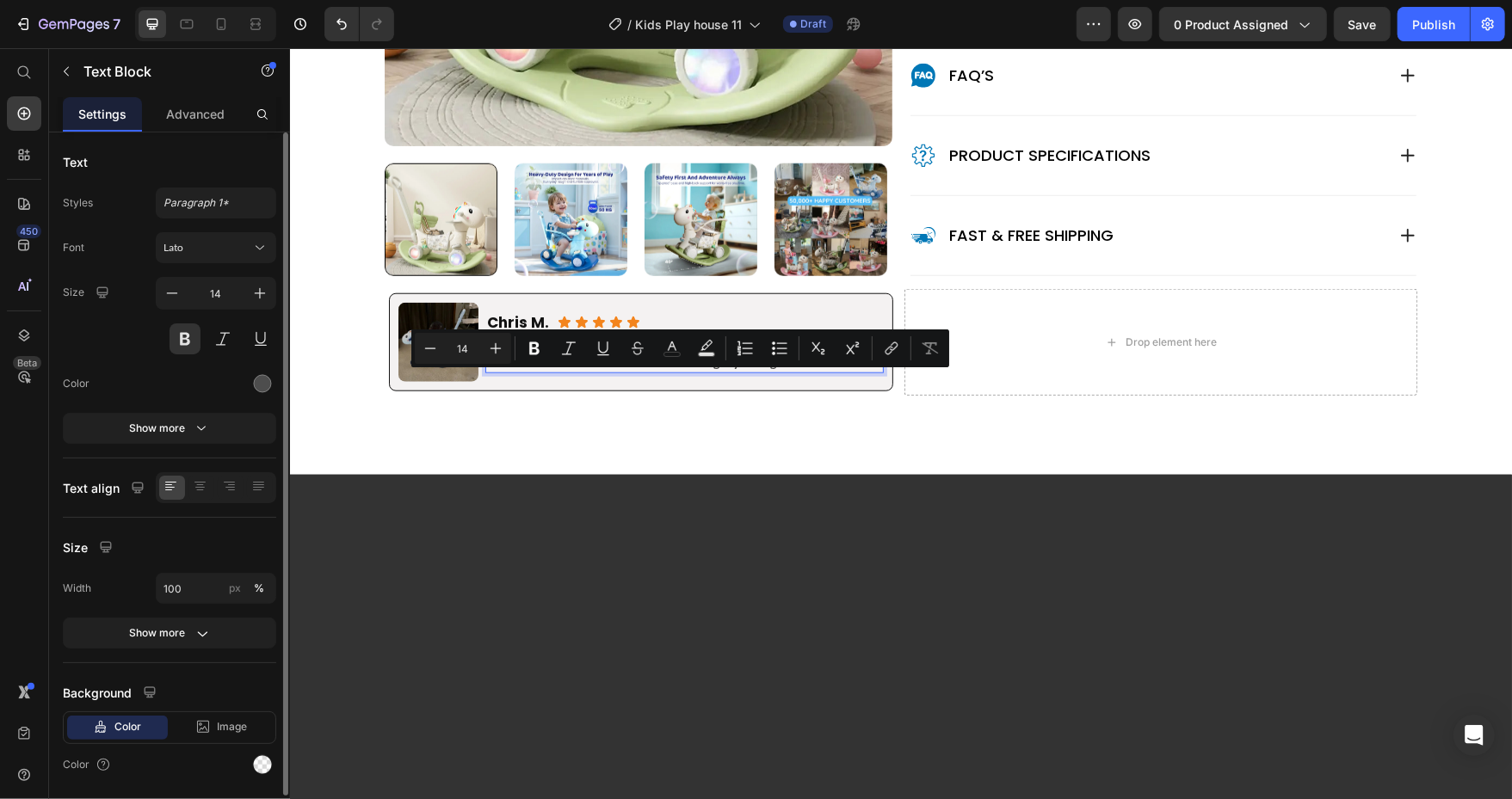 click on "Assembled in less than 1 hour, kids have played in it for 200+ hours. Best entertainment value ever. Should have bought years ago!" at bounding box center (683, 353) 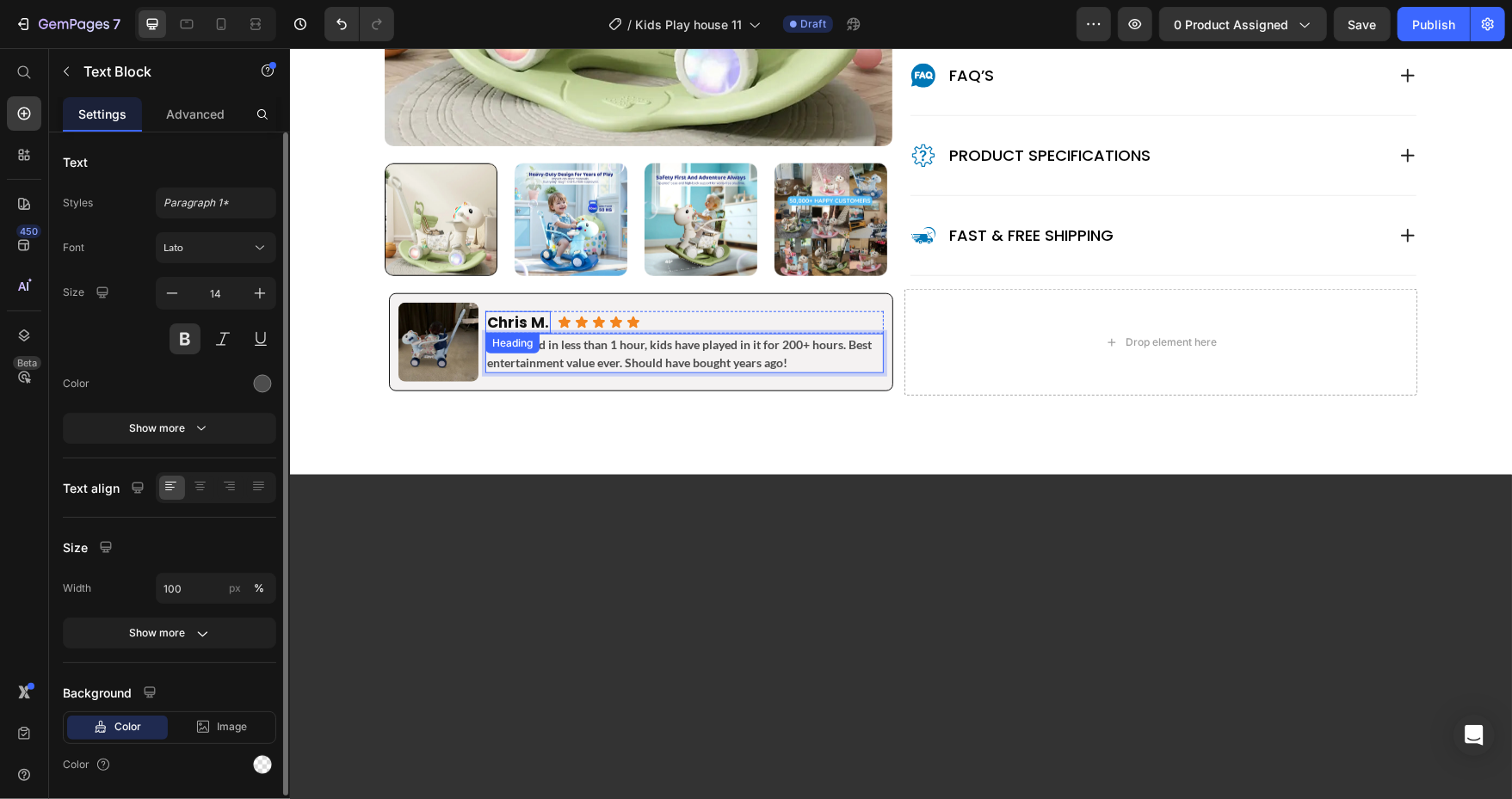 click on "[FIRST] [LAST]." at bounding box center (545, 322) 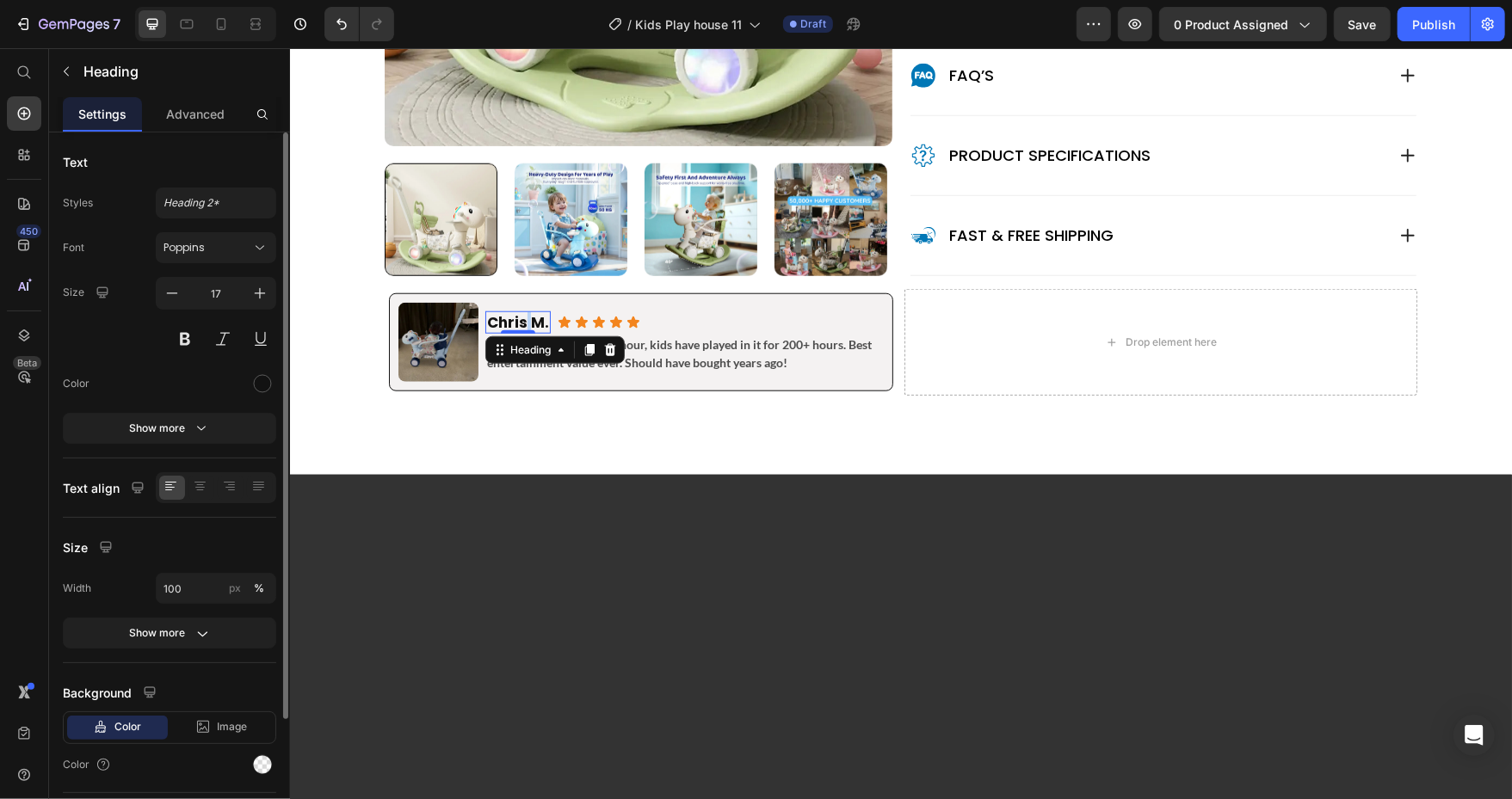 click on "[FIRST] [LAST]." at bounding box center (545, 322) 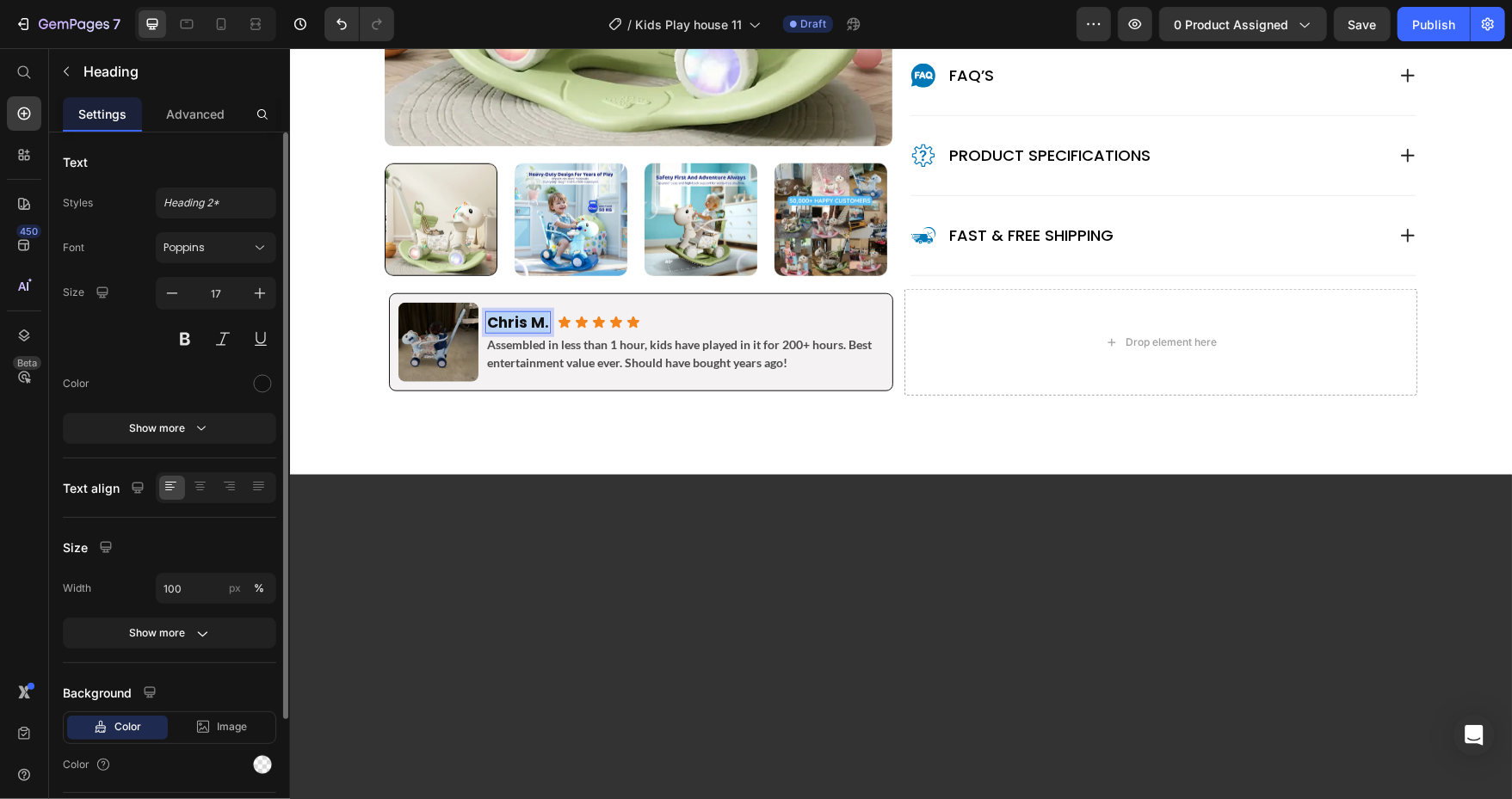 click on "[FIRST] [LAST]." at bounding box center (545, 322) 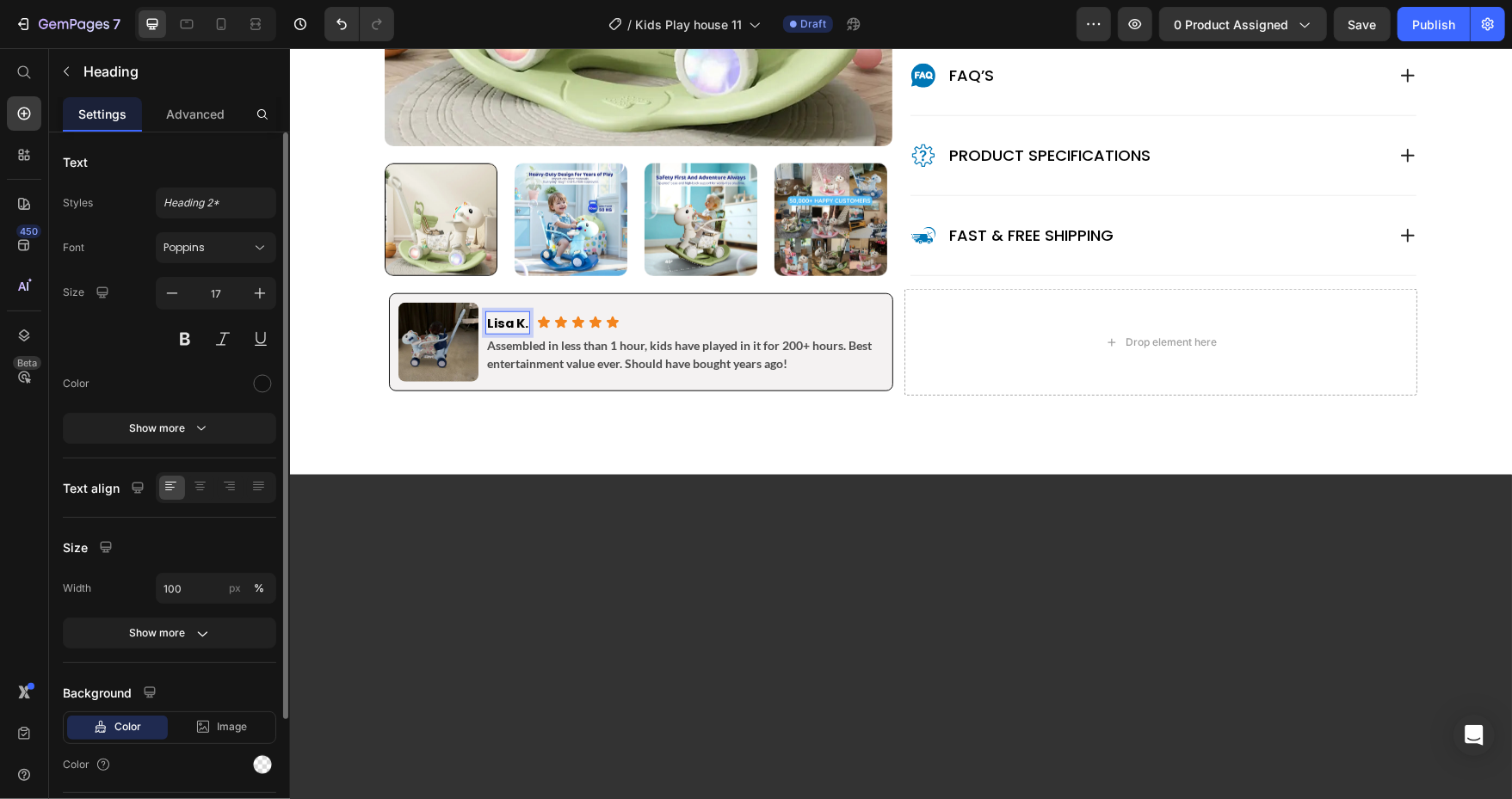 click on "[FIRST] [LAST]." at bounding box center [536, 323] 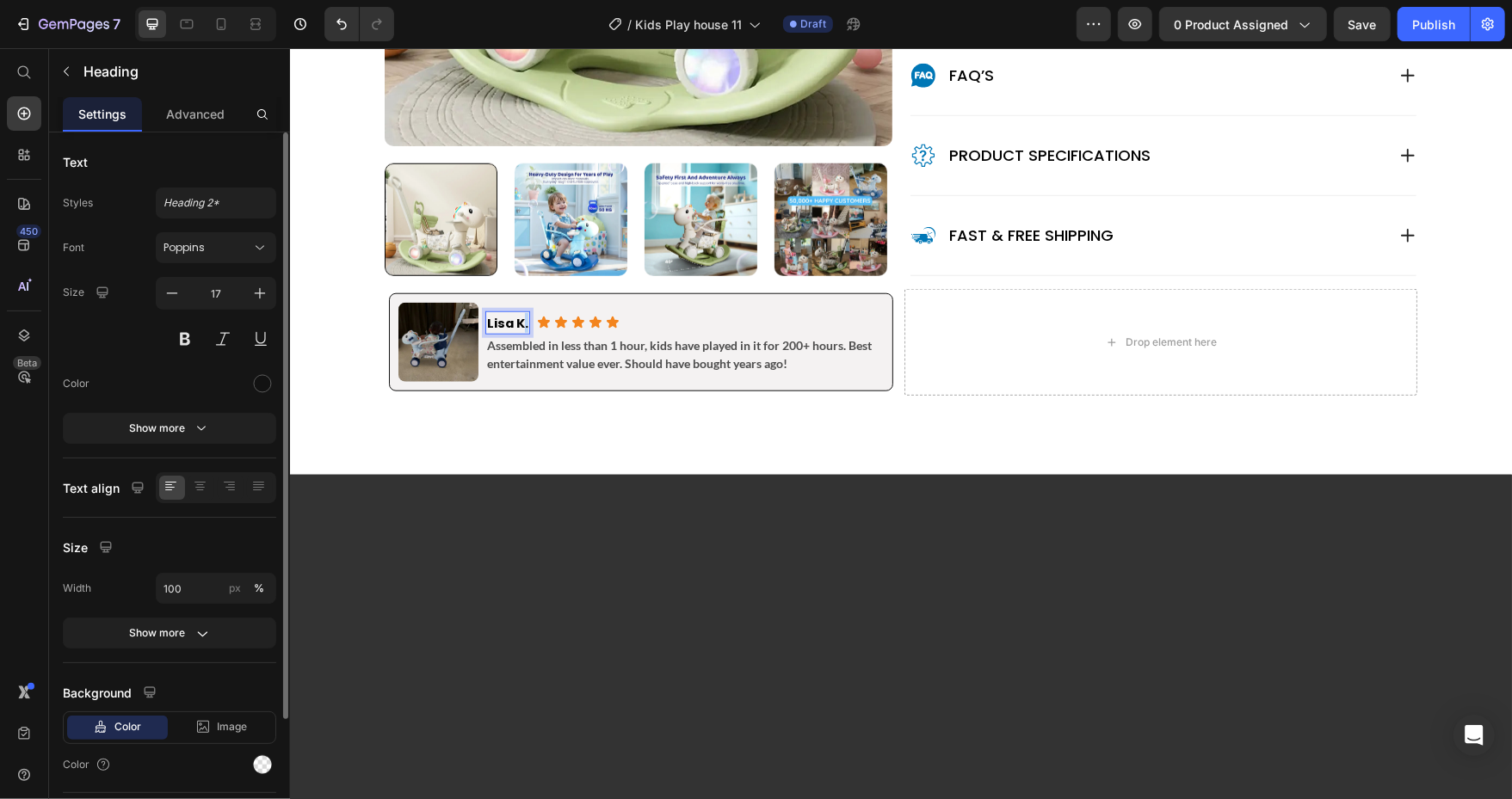 click on "[FIRST] [LAST]." at bounding box center [536, 323] 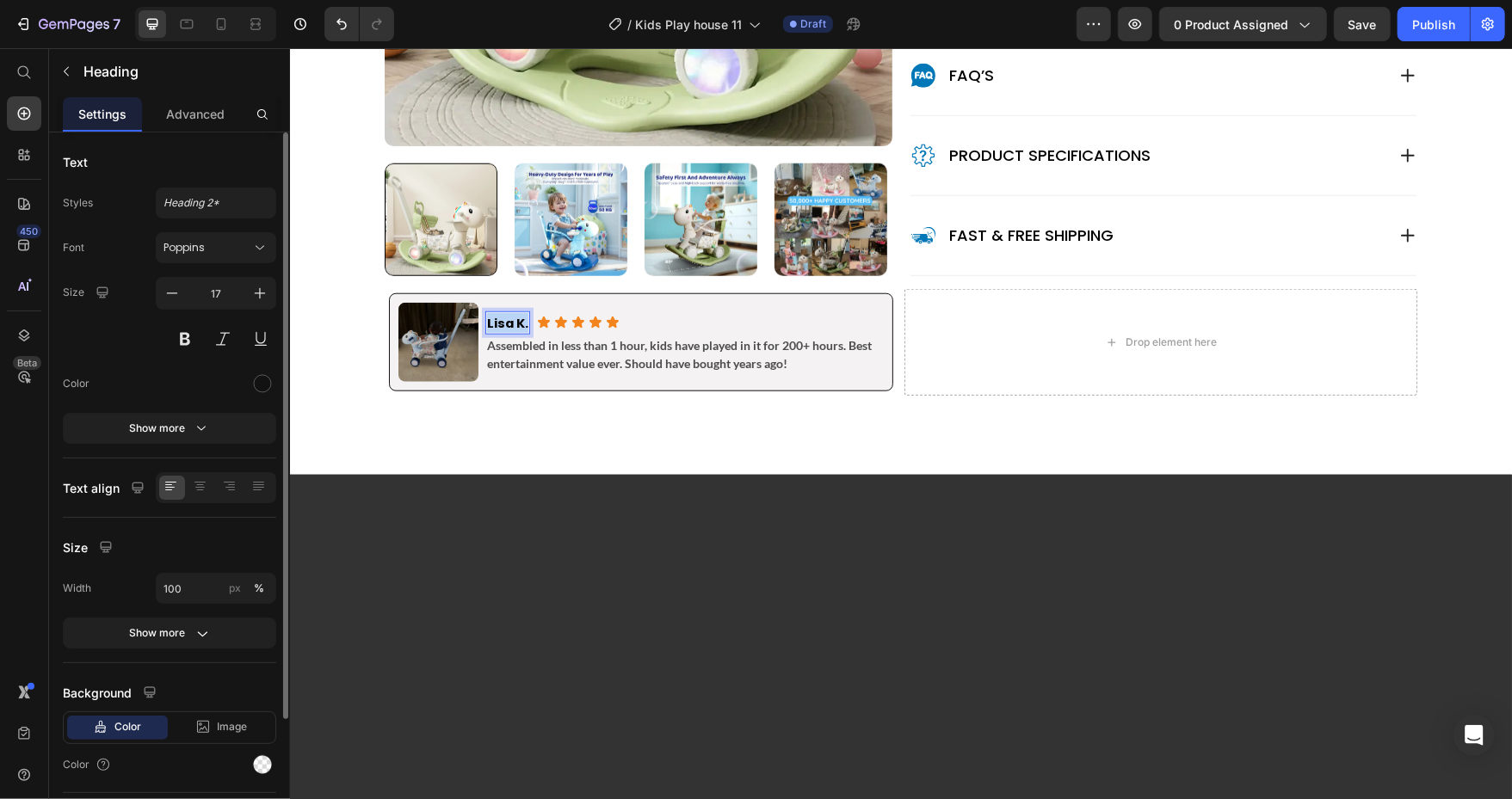 click on "[FIRST] [LAST]." at bounding box center (536, 323) 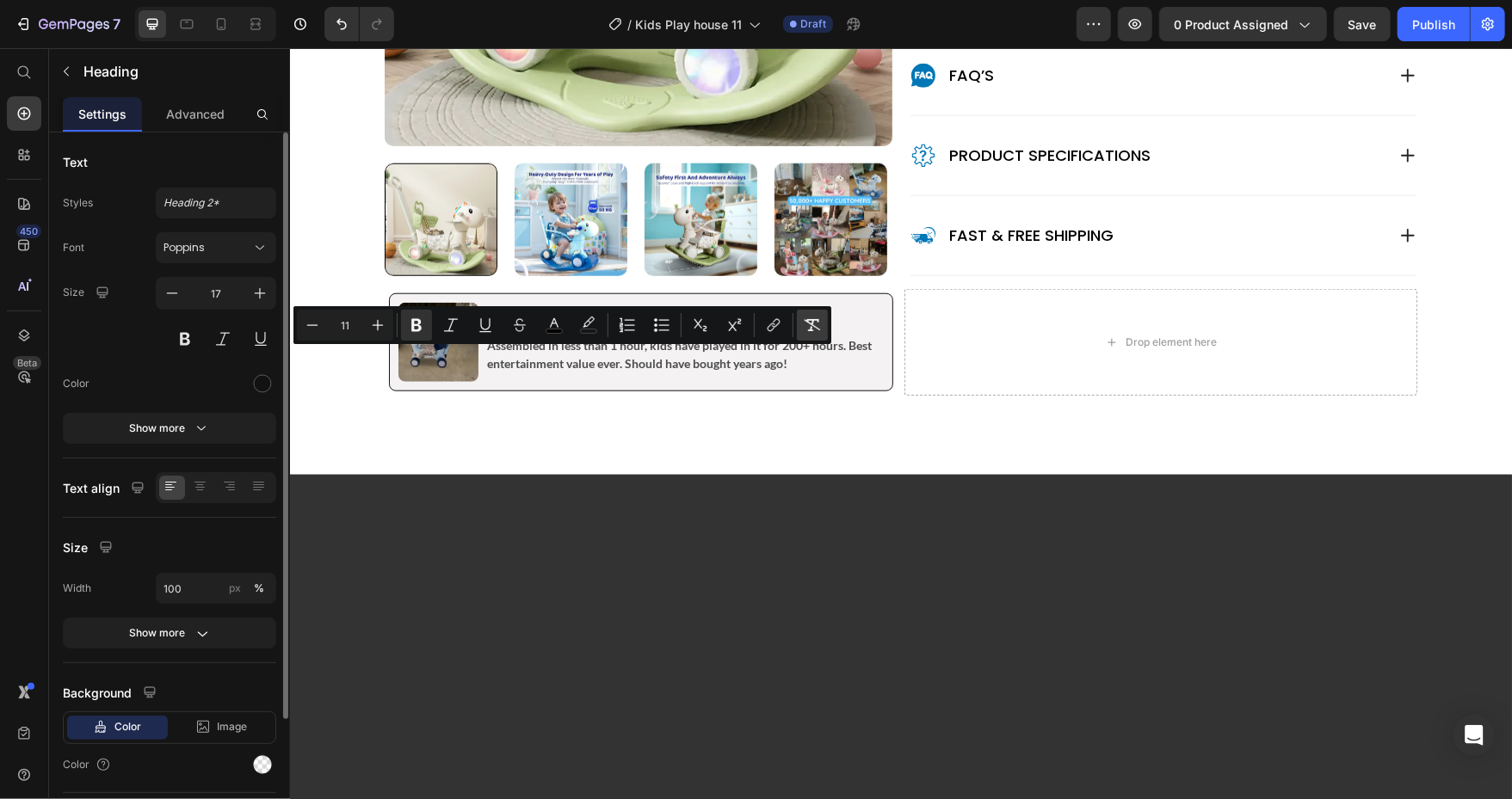 click on "Remove Format" at bounding box center (812, 325) 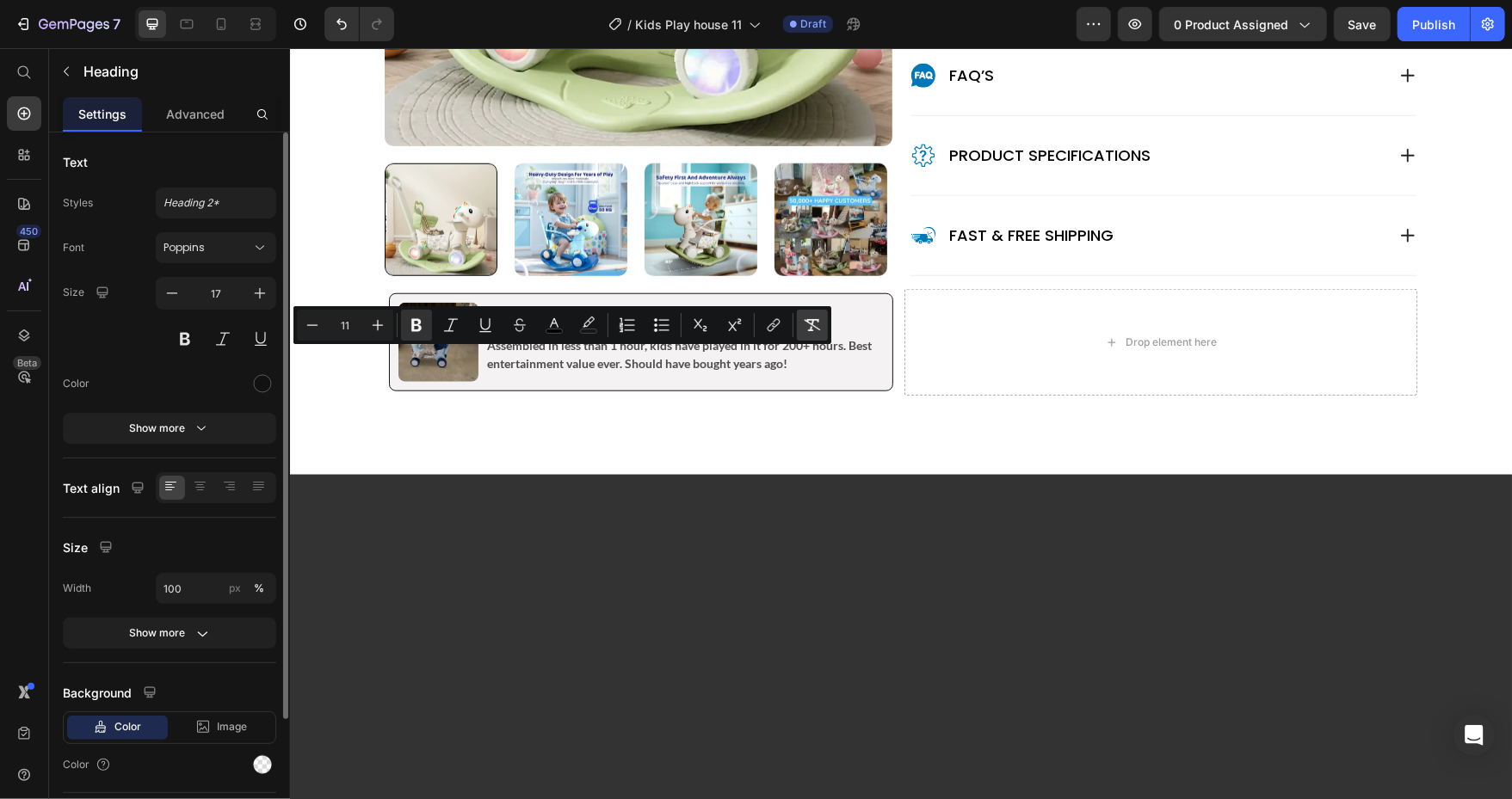 type on "17" 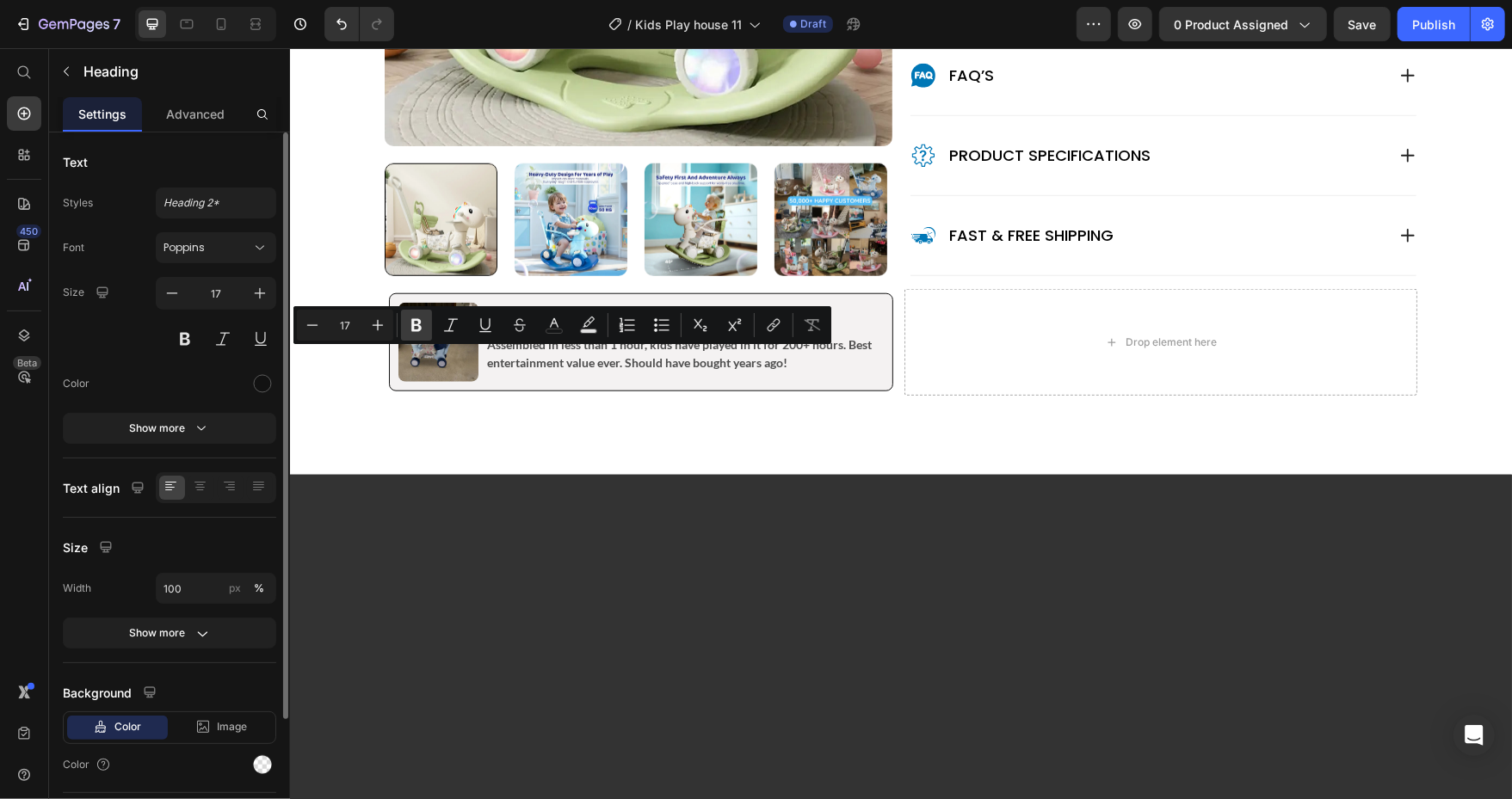click 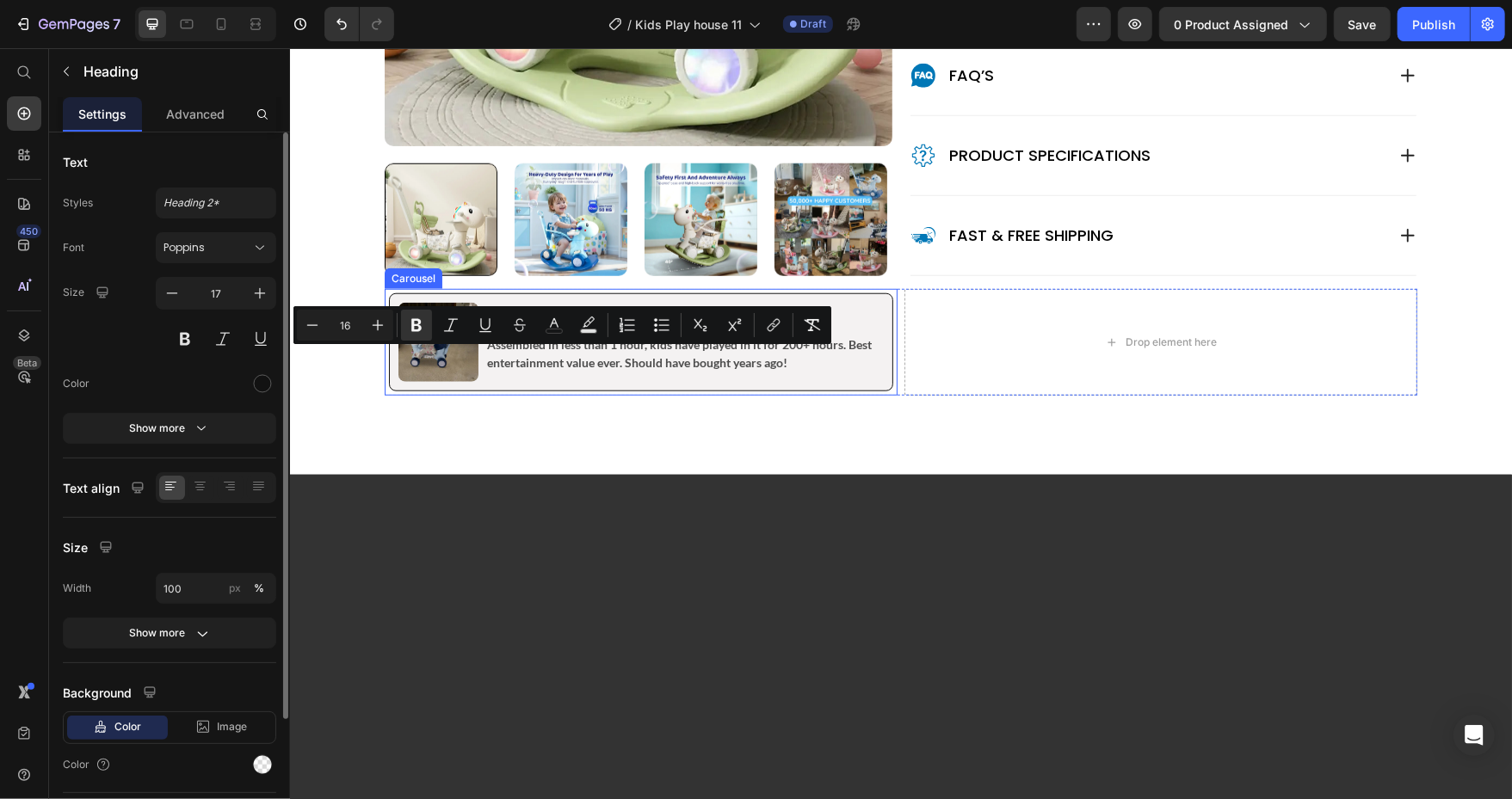 click on "Image [FIRST] [LAST]. Heading 0 Icon Icon Icon Icon Icon Icon List Row Assembled in less than 1 hour, kids have played in it for 200+ hours. Best entertainment value ever. Should have bought years ago! Text Block Row" at bounding box center [640, 346] 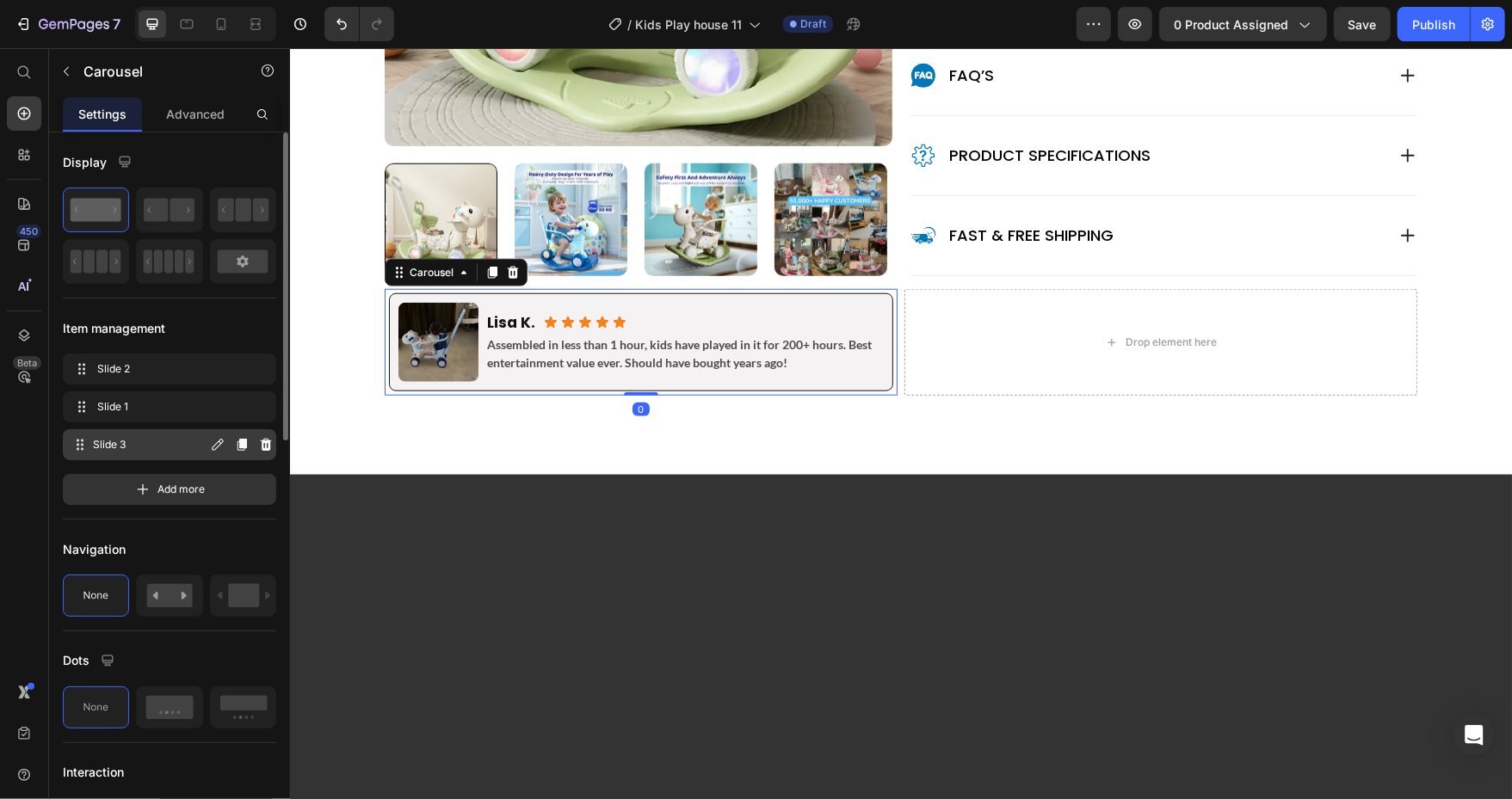 click on "Slide 3" at bounding box center [150, 445] 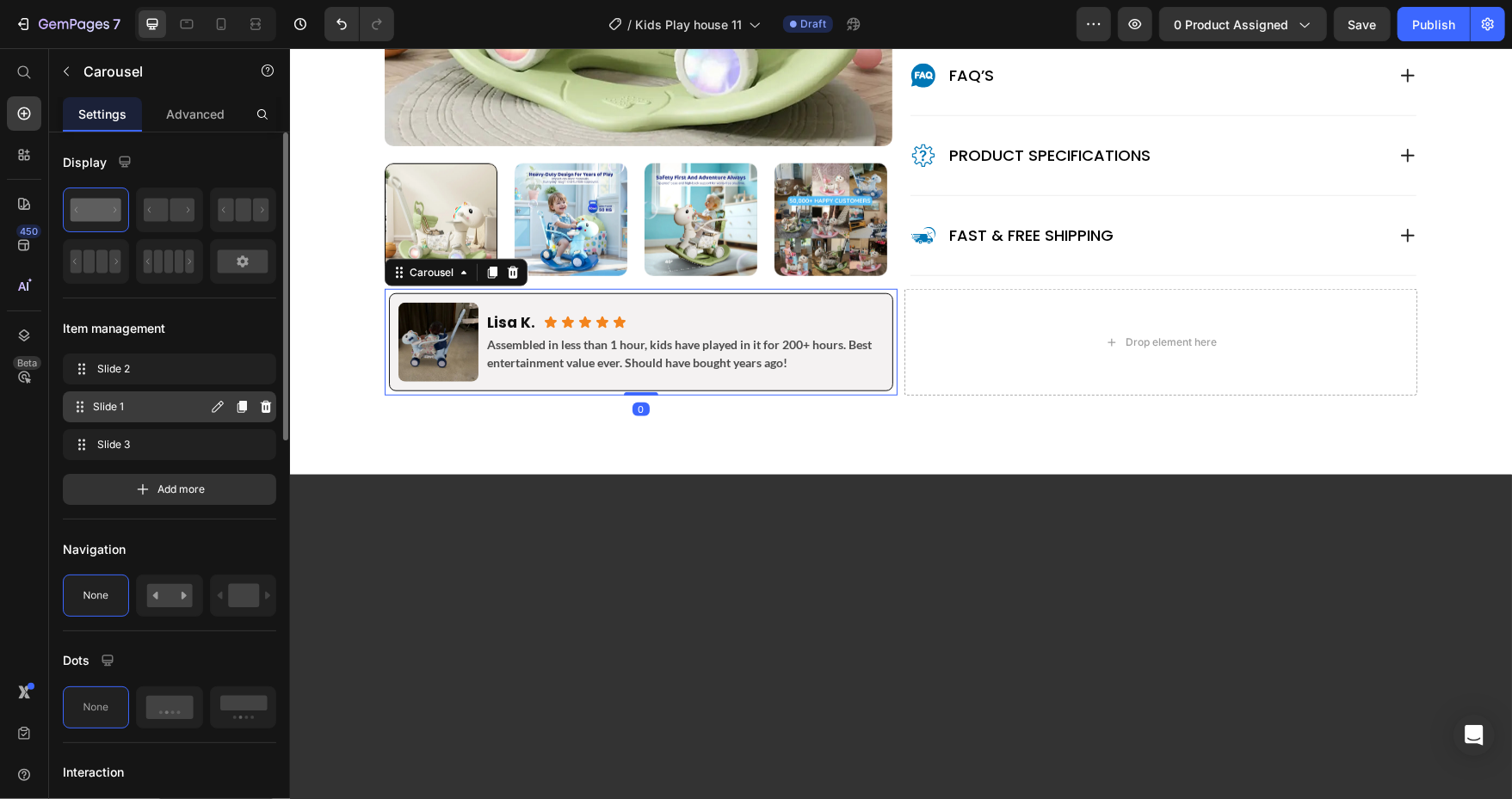 click on "Slide 1" at bounding box center [150, 407] 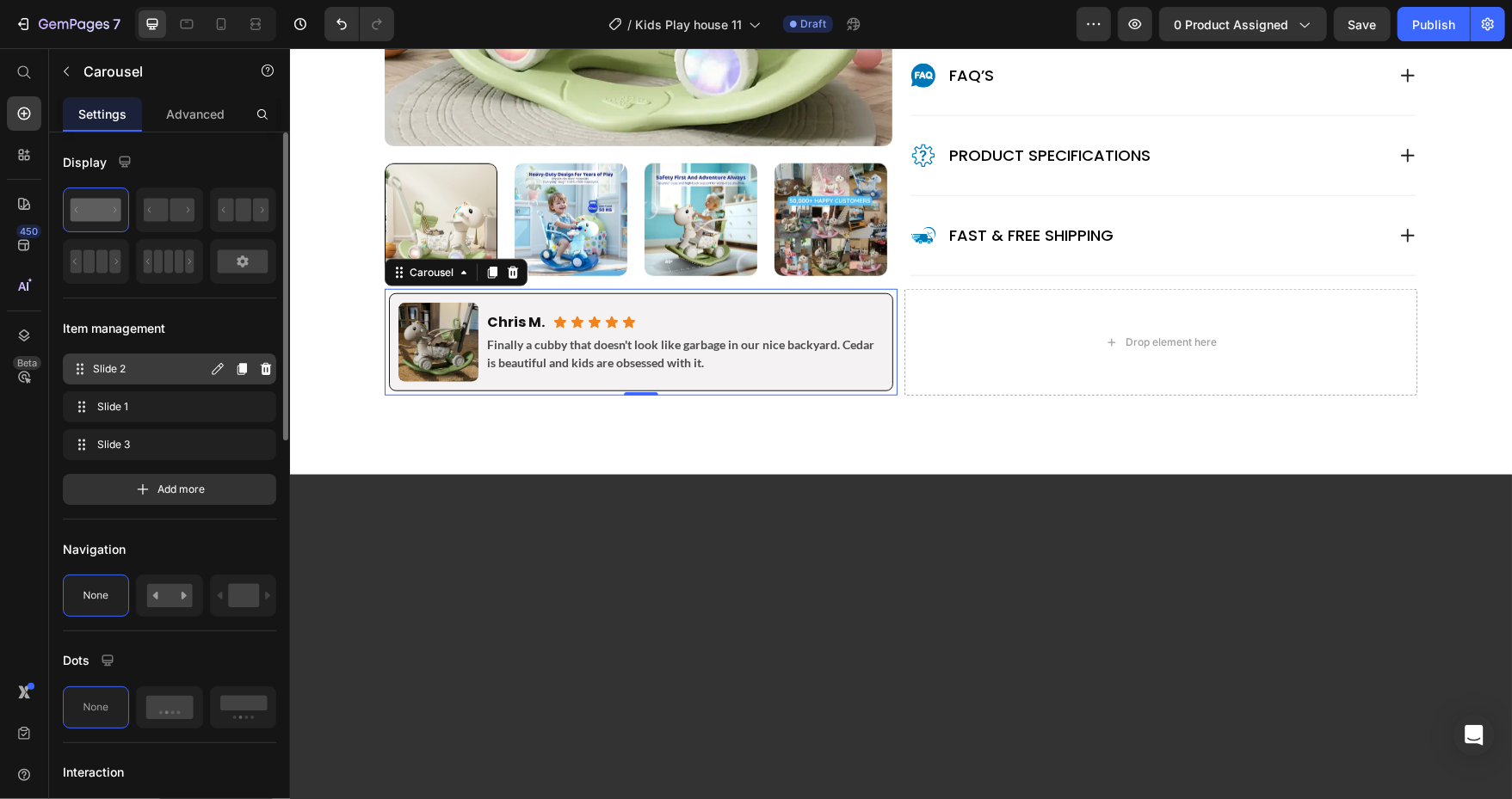 click on "Slide 2 Slide 2" at bounding box center (139, 369) 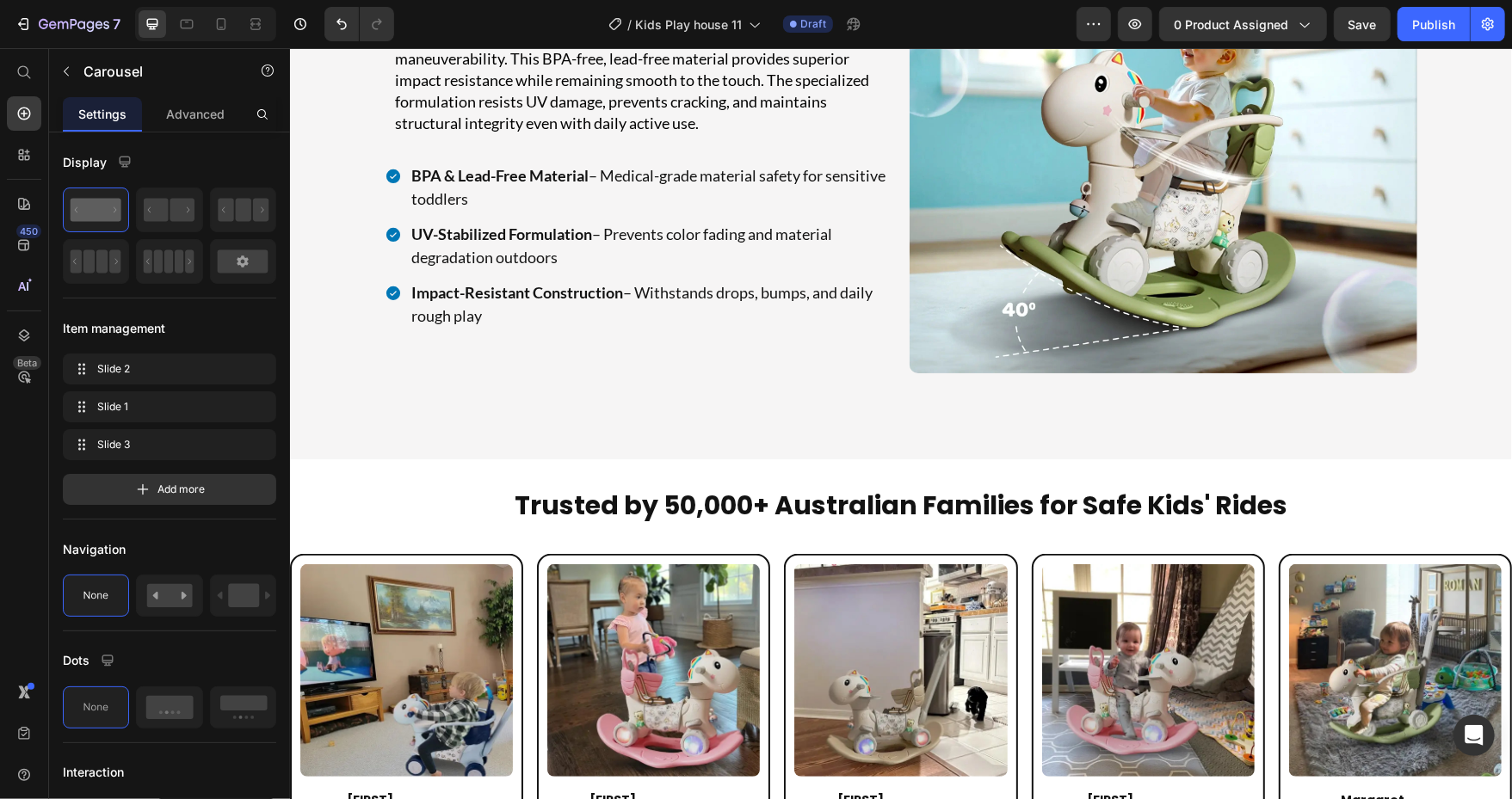 scroll, scrollTop: 4862, scrollLeft: 0, axis: vertical 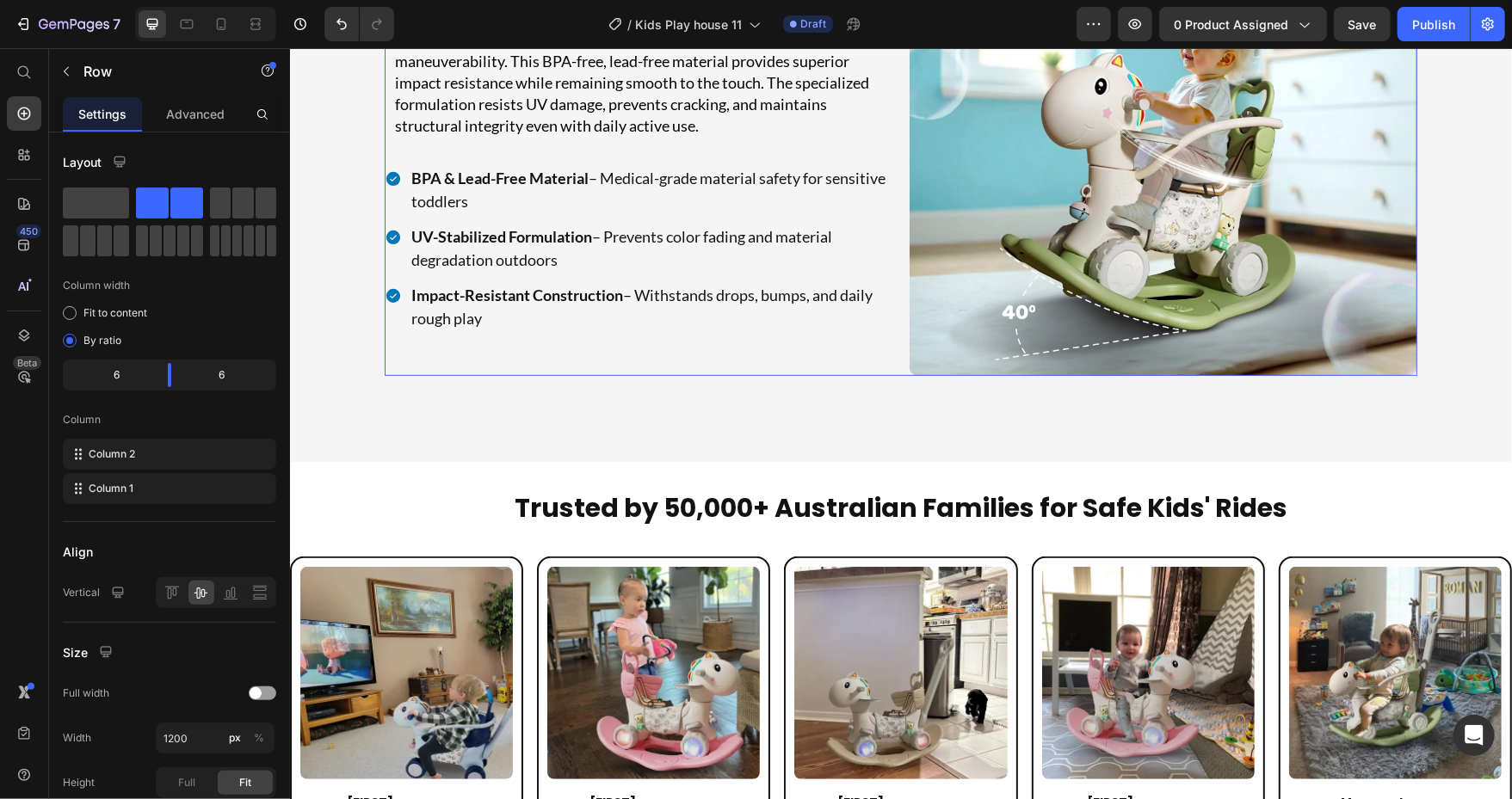 click on "Premium BPA & Lead-Free Materials Heading Hoveroo is constructed using premium-grade High-Density Polyethylene (HDPE) that combines exceptional durability with lightweight maneuverability. This BPA-free, lead-free material provides superior impact resistance while remaining smooth to the touch. The specialized formulation resists UV damage, prevents cracking, and maintains structural integrity even with daily active use. Text Block BPA & Lead-Free Material  – Medical-grade material safety for sensitive toddlers UV-Stabilized Formulation  – Prevents color fading and material degradation outdoors Impact-Resistant Construction  – Withstands drops, bumps, and daily rough play Item List" at bounding box center (638, 121) 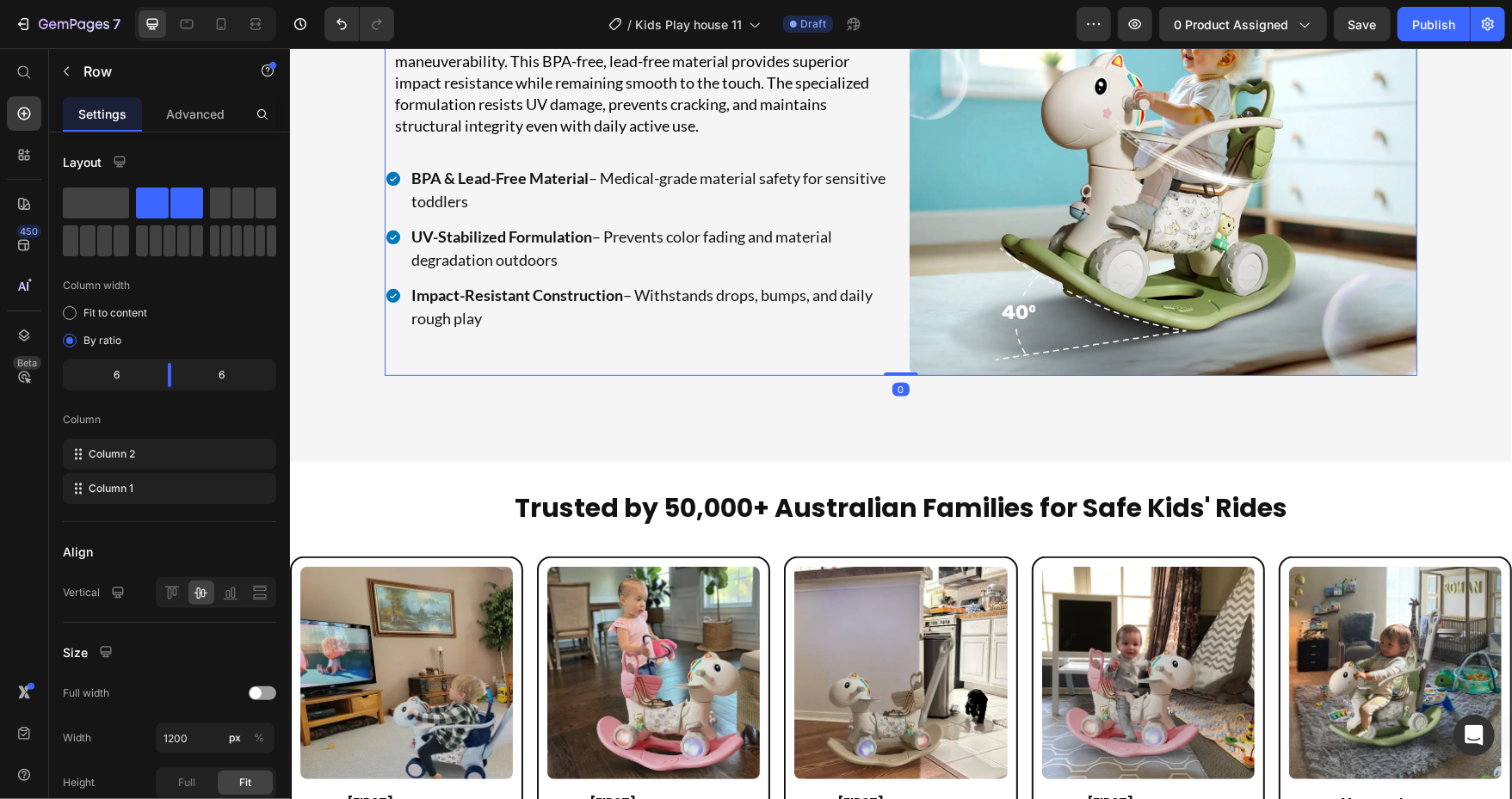 click 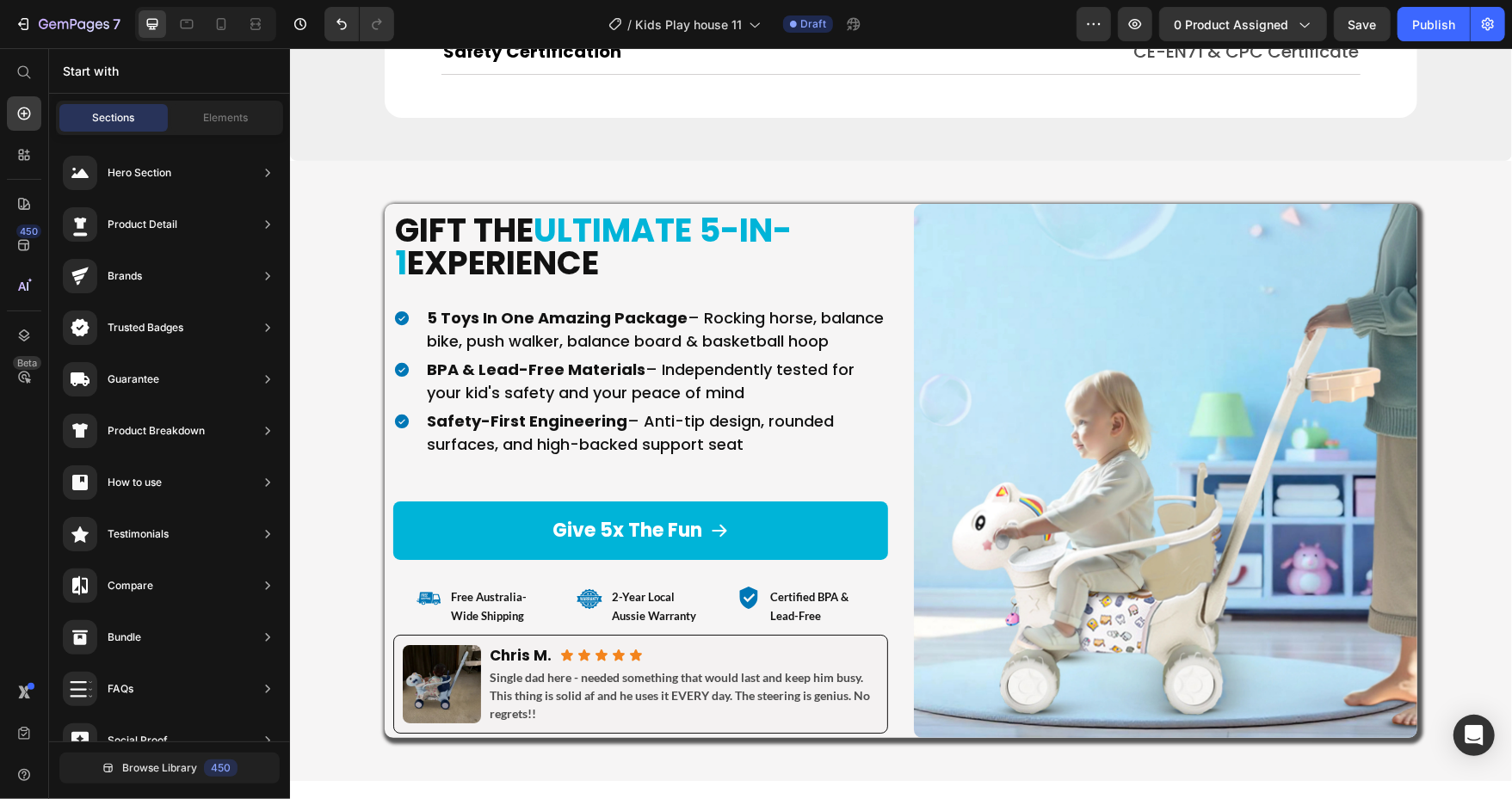 scroll, scrollTop: 8777, scrollLeft: 0, axis: vertical 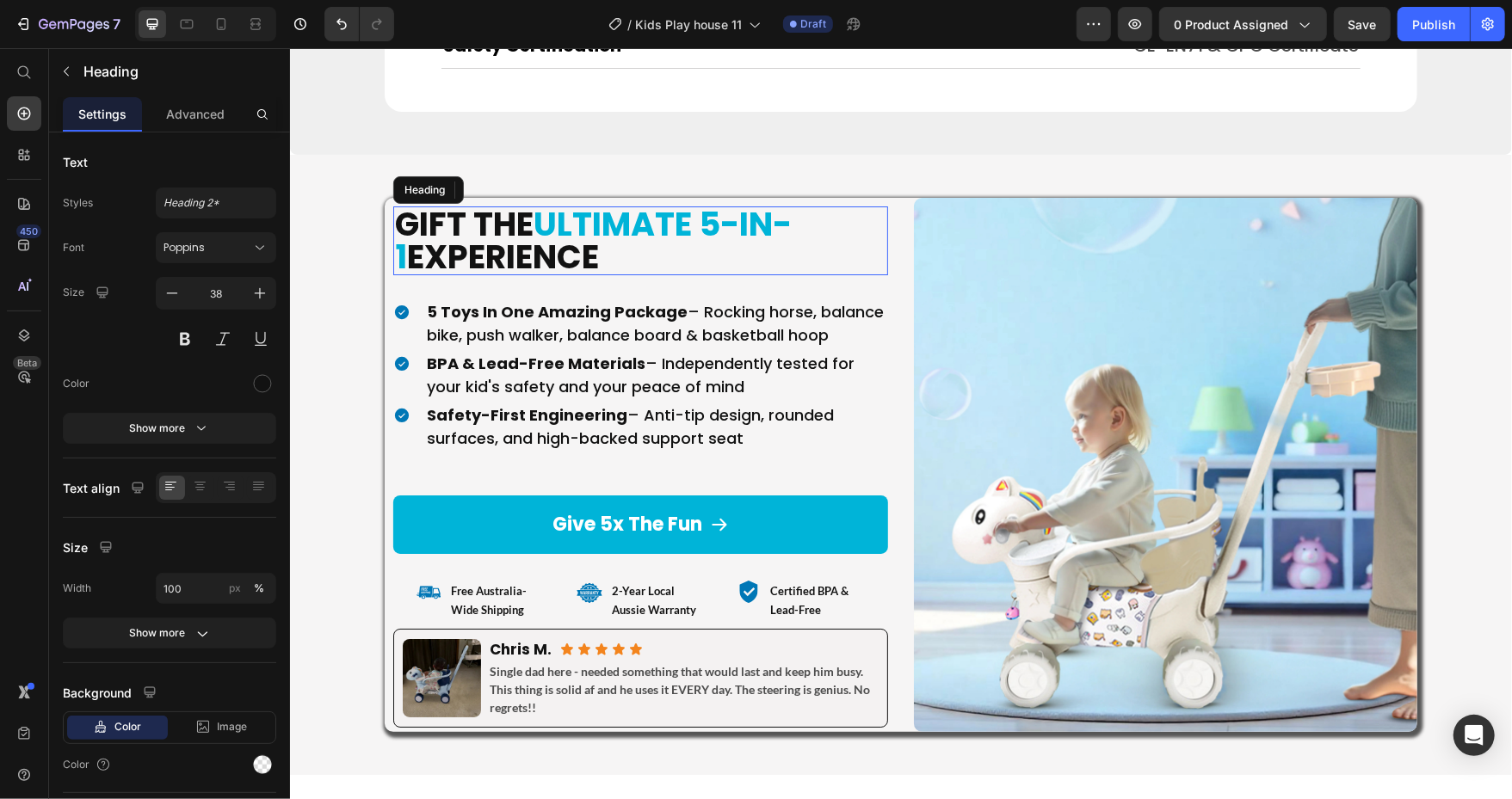 click on "Gift The  Ultimate 5-in-1  Experience" at bounding box center [639, 240] 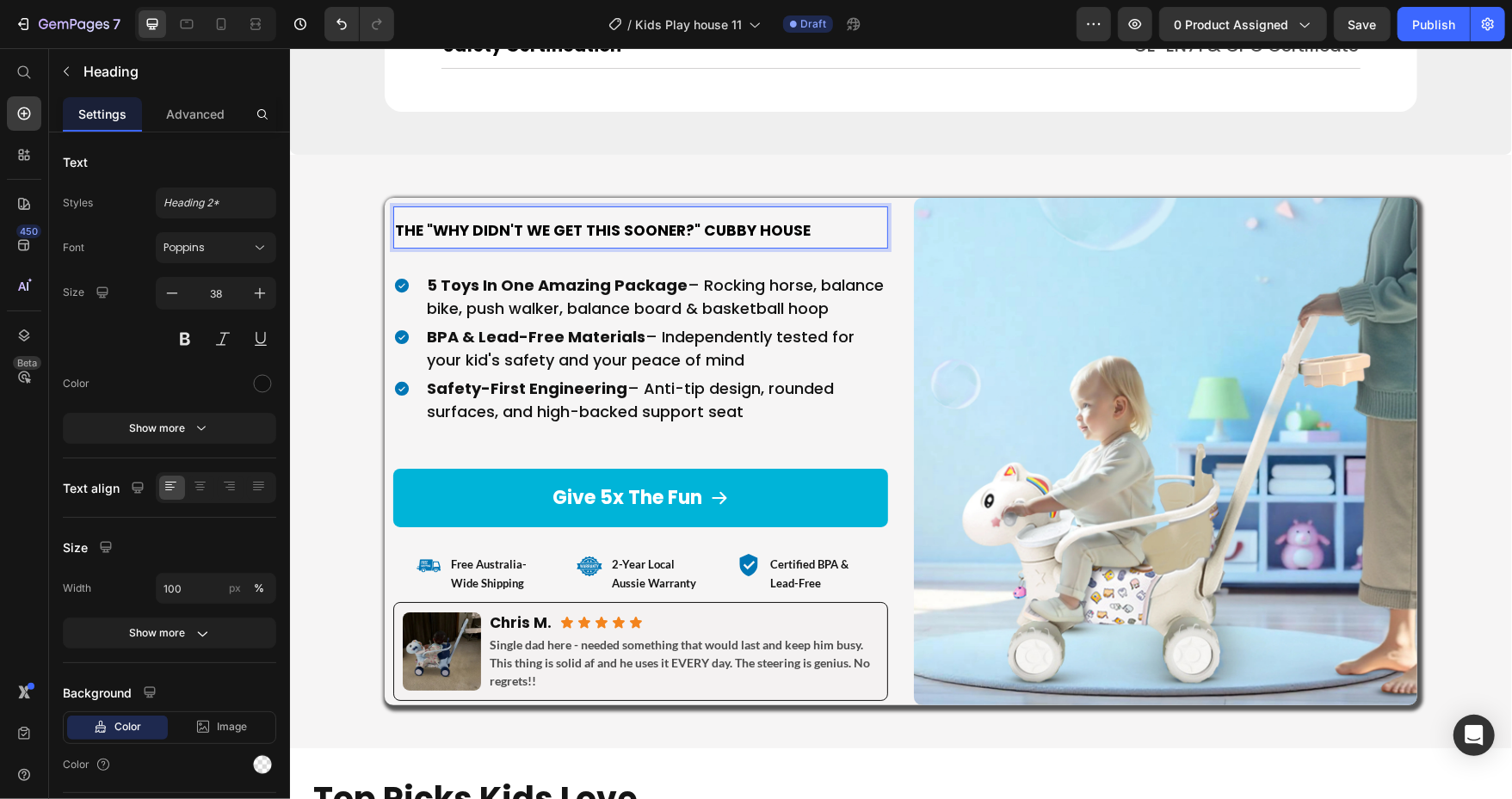 click on "The "Why Didn't We Get This Sooner?" Cubby House" at bounding box center (602, 230) 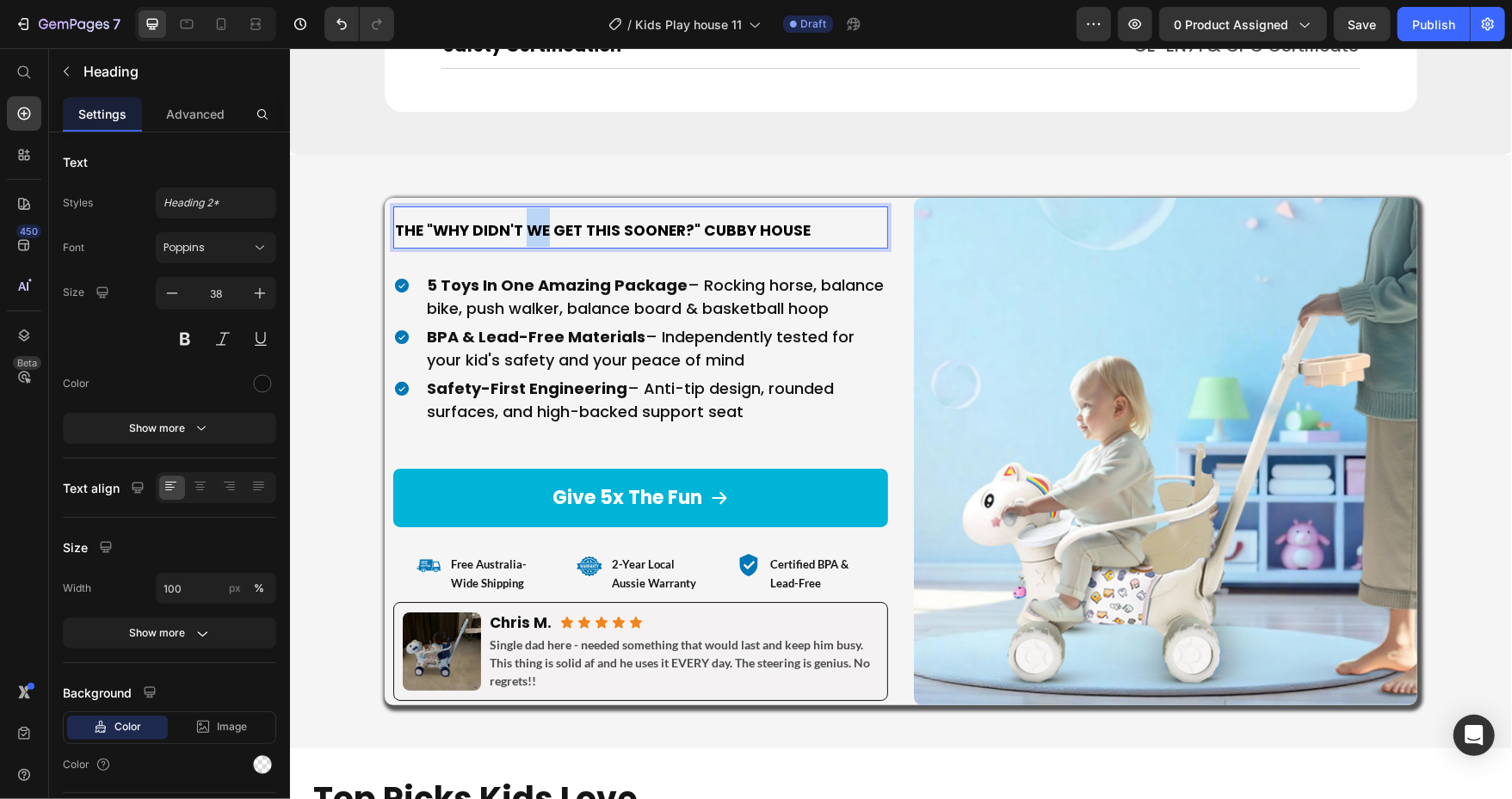 click on "The "Why Didn't We Get This Sooner?" Cubby House" at bounding box center [602, 230] 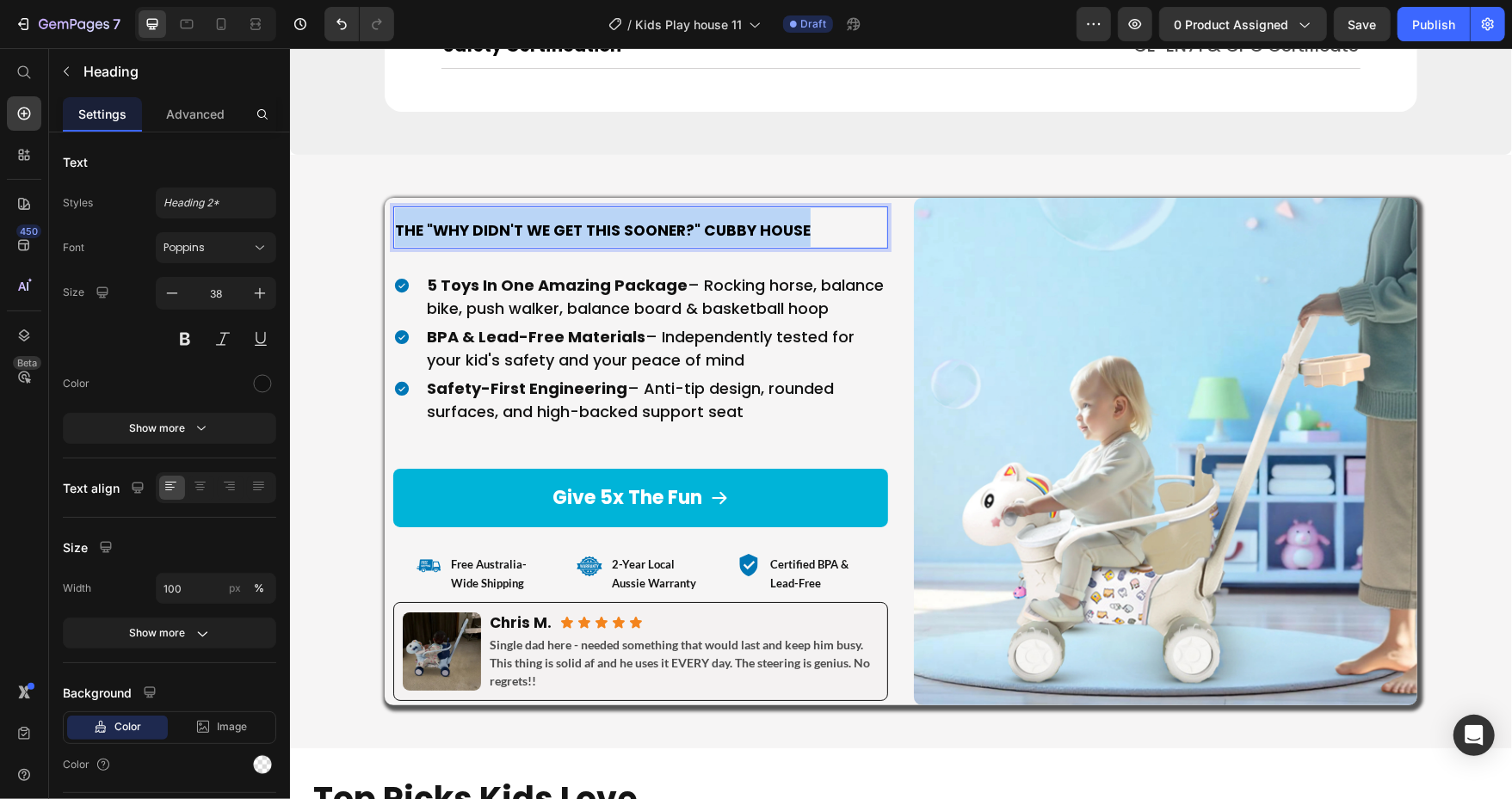 click on "The "Why Didn't We Get This Sooner?" Cubby House" at bounding box center [602, 230] 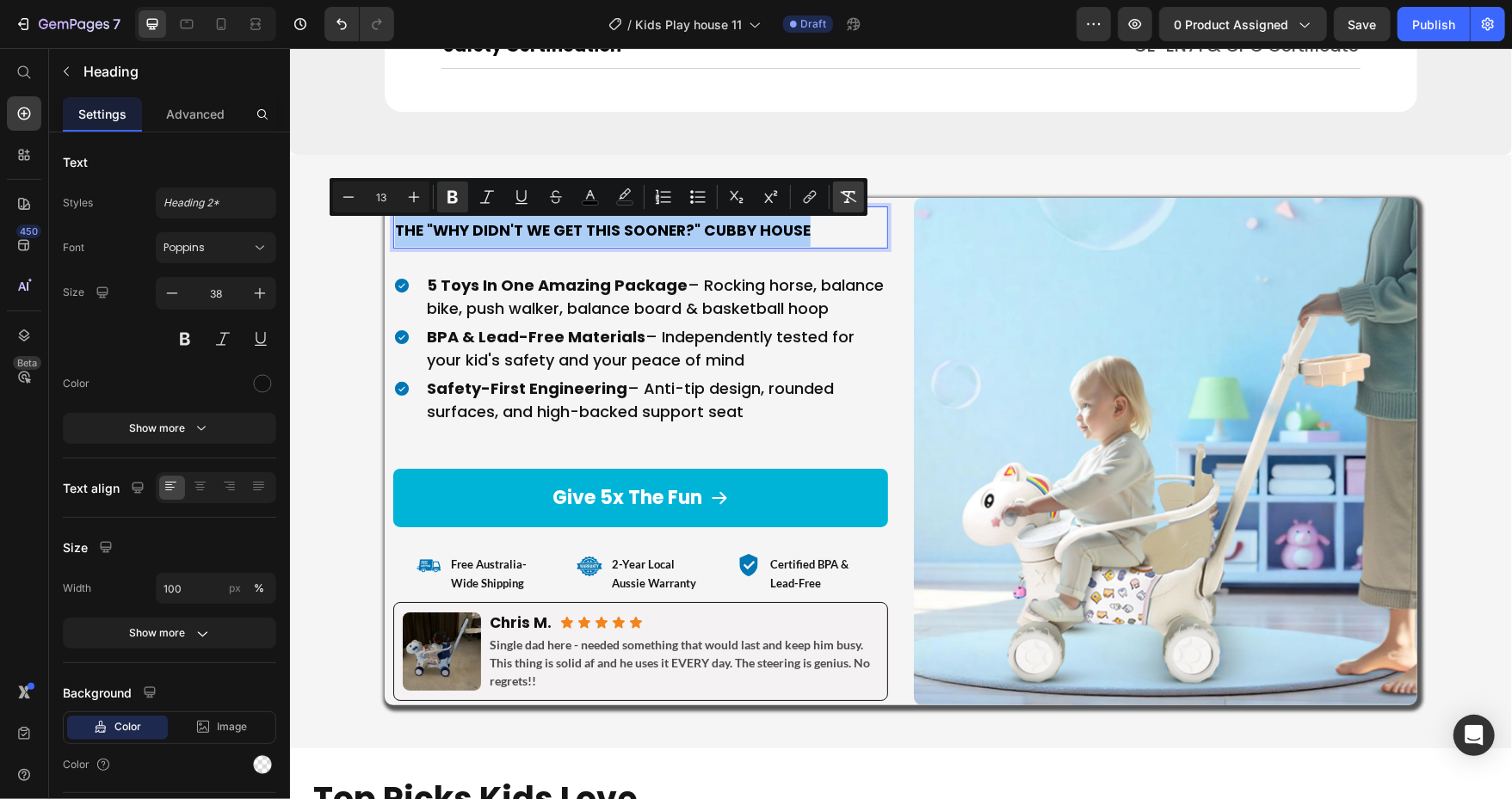 click 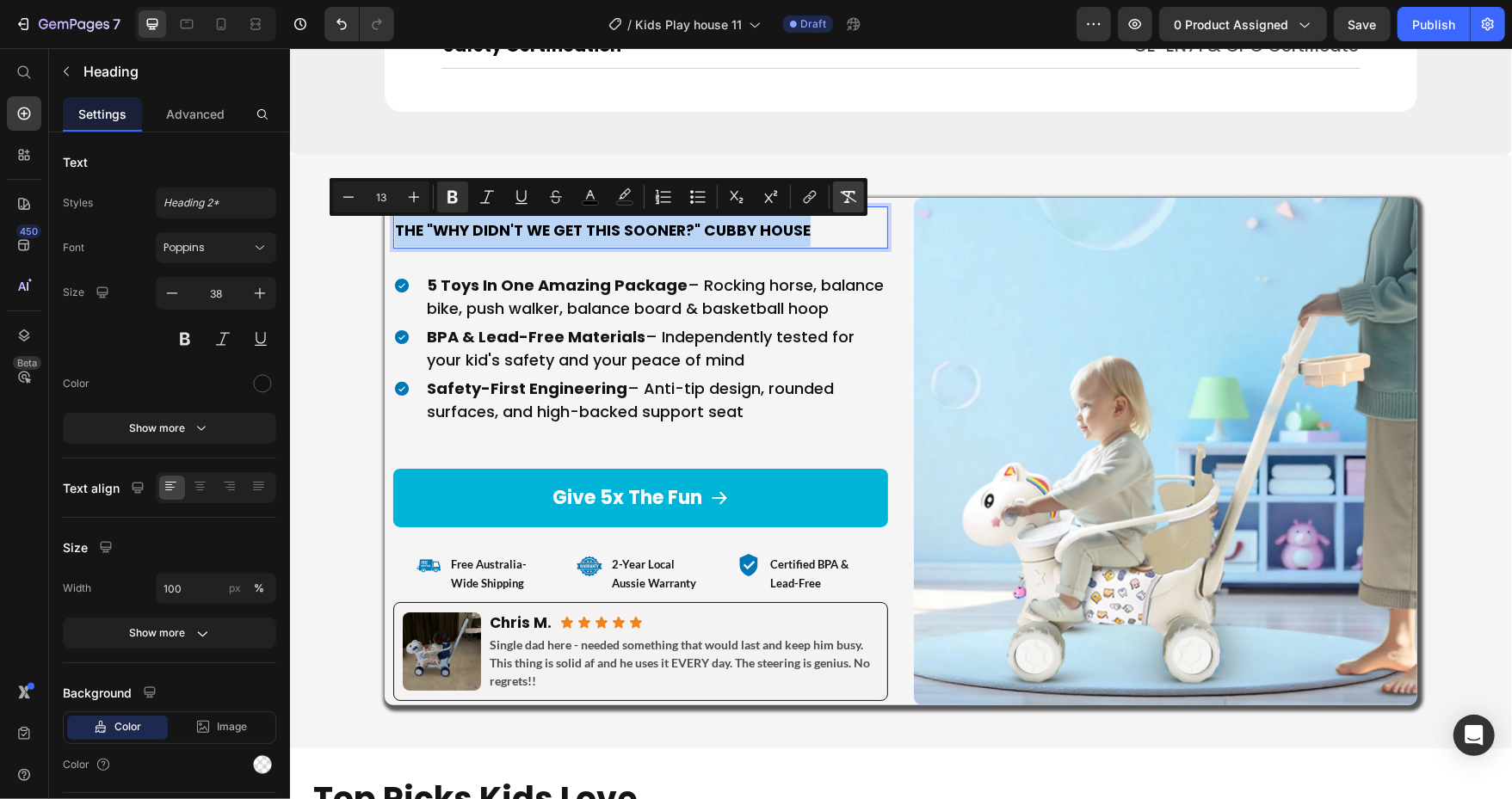 type on "38" 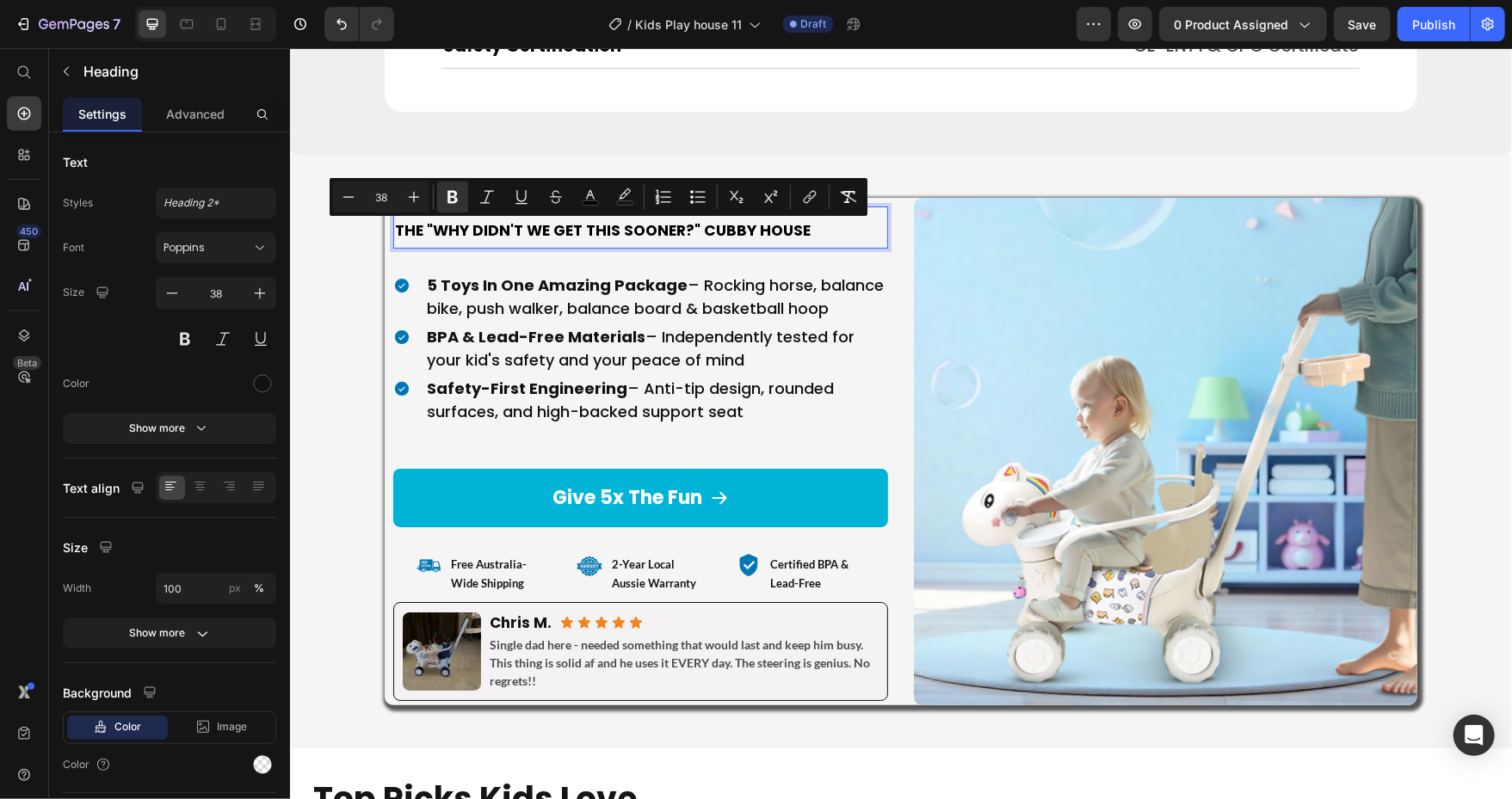 scroll, scrollTop: 8776, scrollLeft: 0, axis: vertical 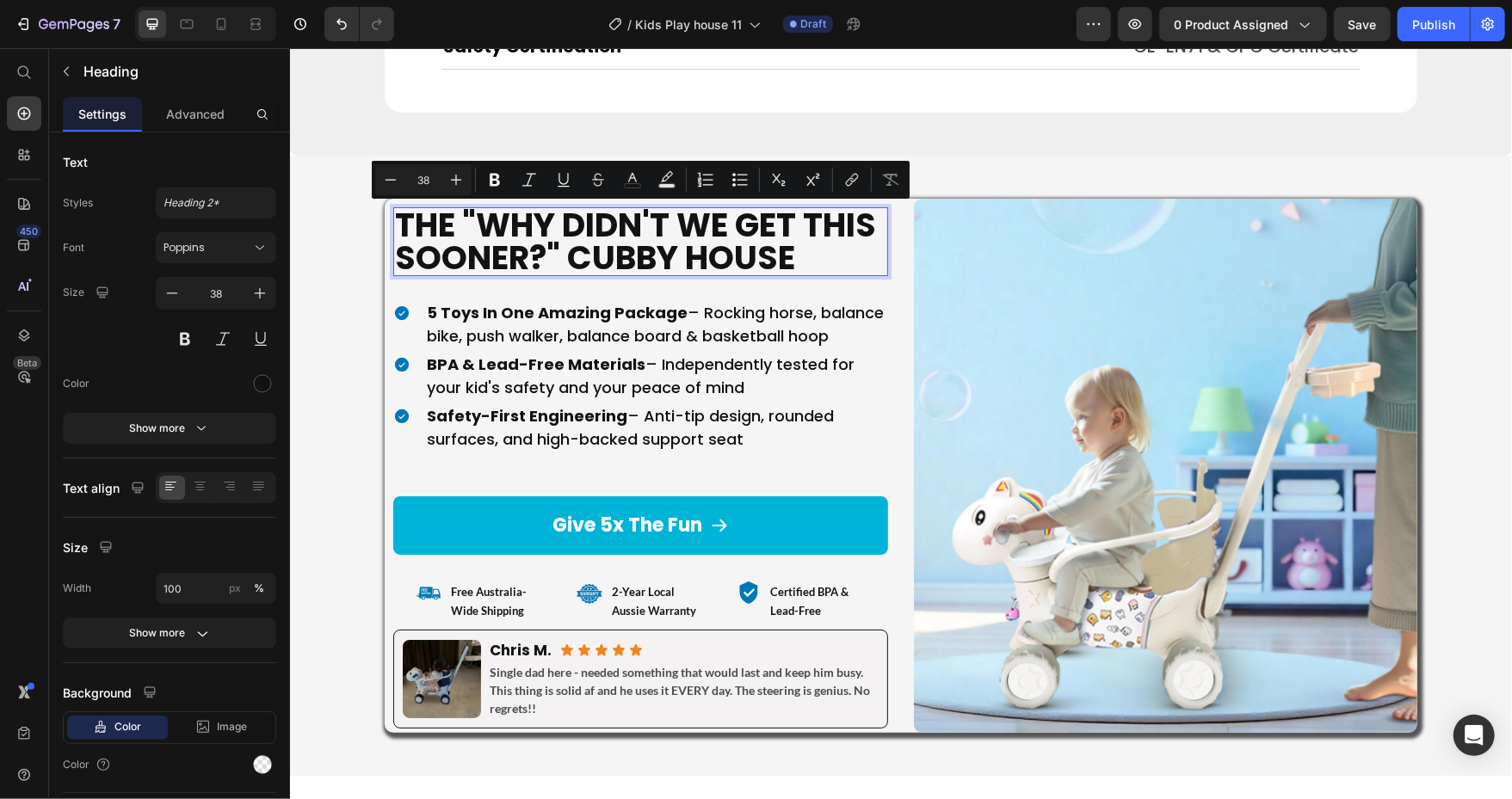 click on "The "Why Didn't We Get This Sooner?" Cubby House" at bounding box center [639, 241] 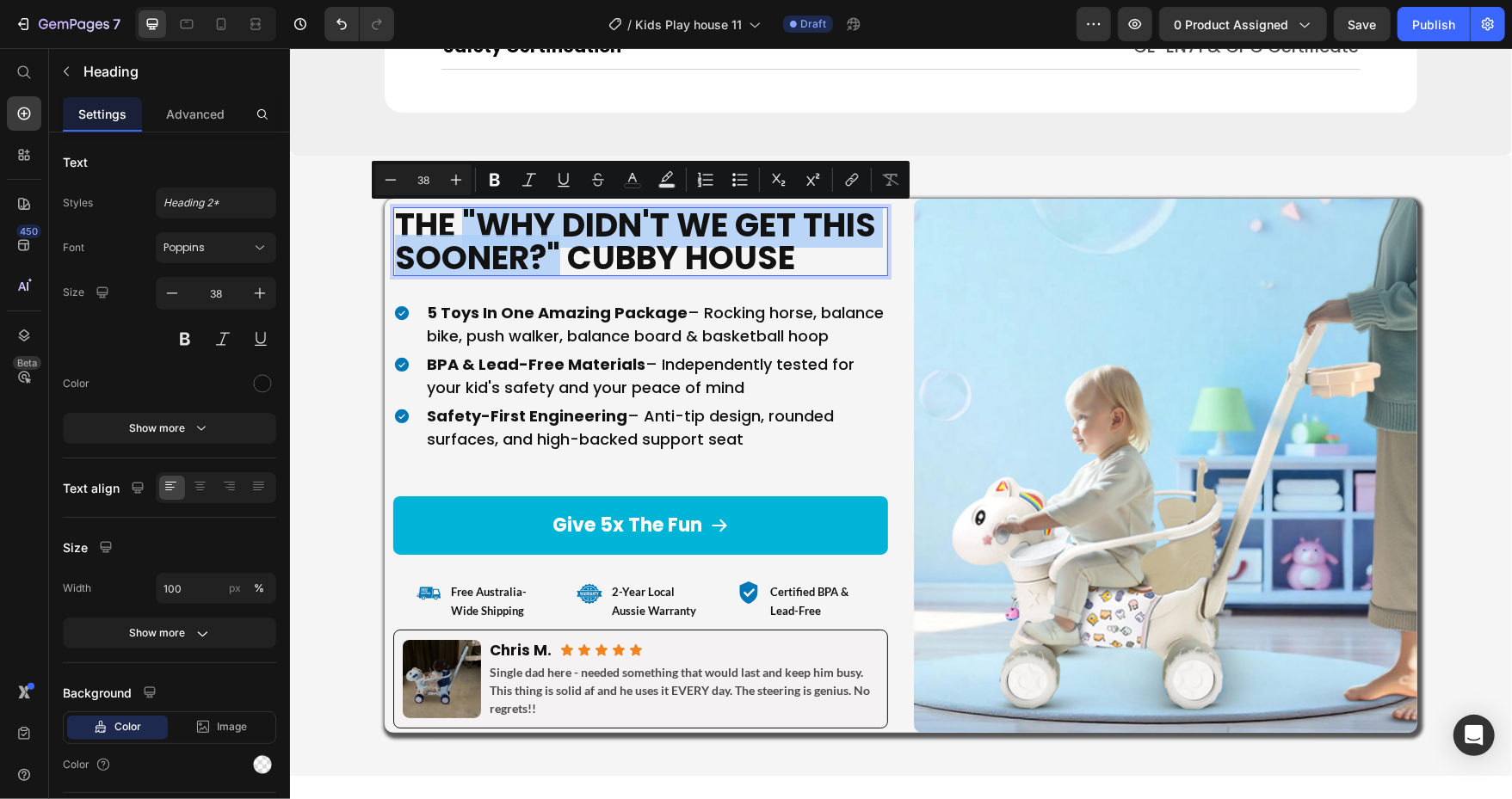 drag, startPoint x: 465, startPoint y: 219, endPoint x: 558, endPoint y: 259, distance: 101.237345 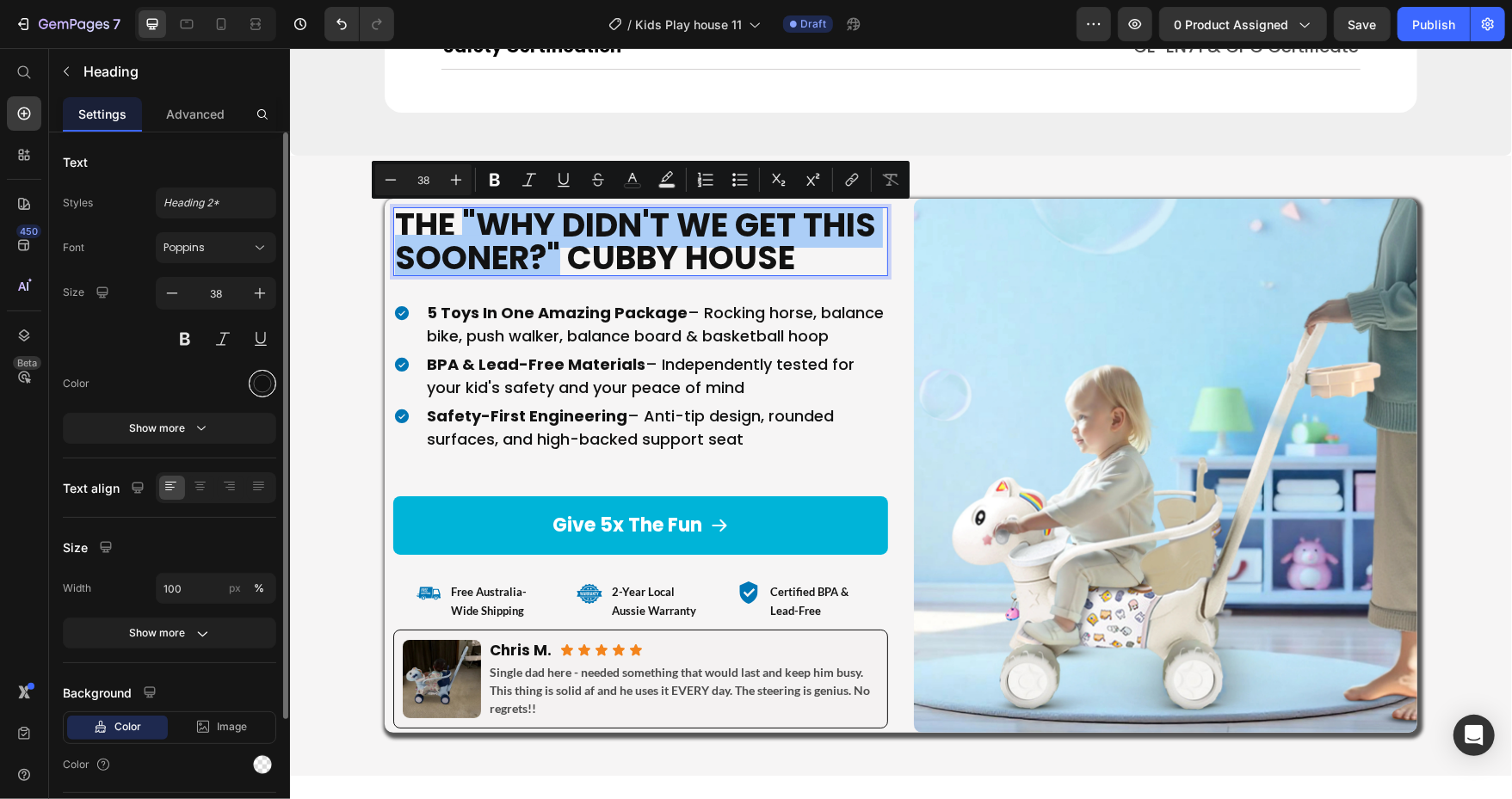 click at bounding box center (262, 384) 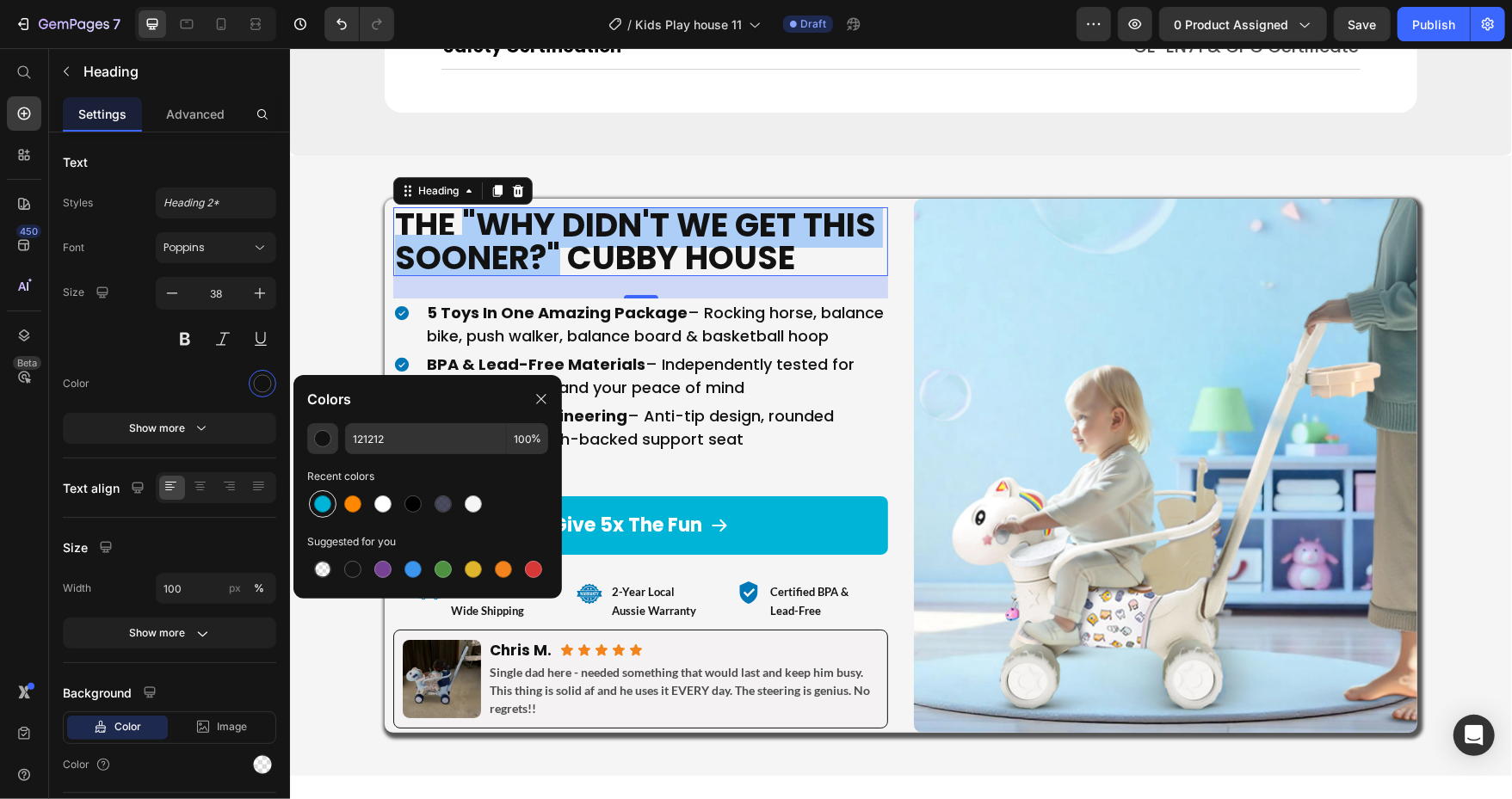click at bounding box center [323, 504] 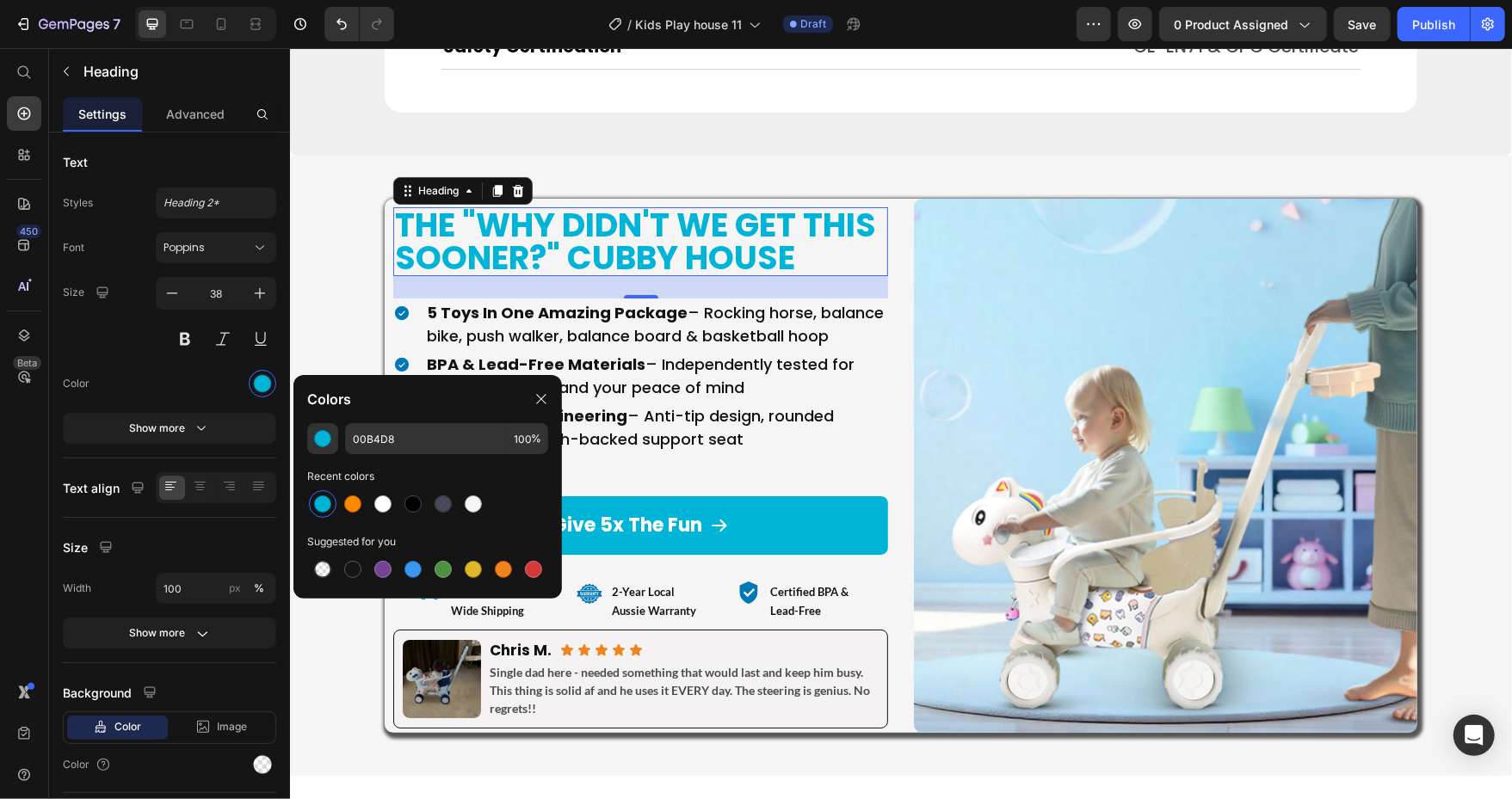 click on "The "Why Didn't We Get This Sooner?" Cubby House" at bounding box center (639, 241) 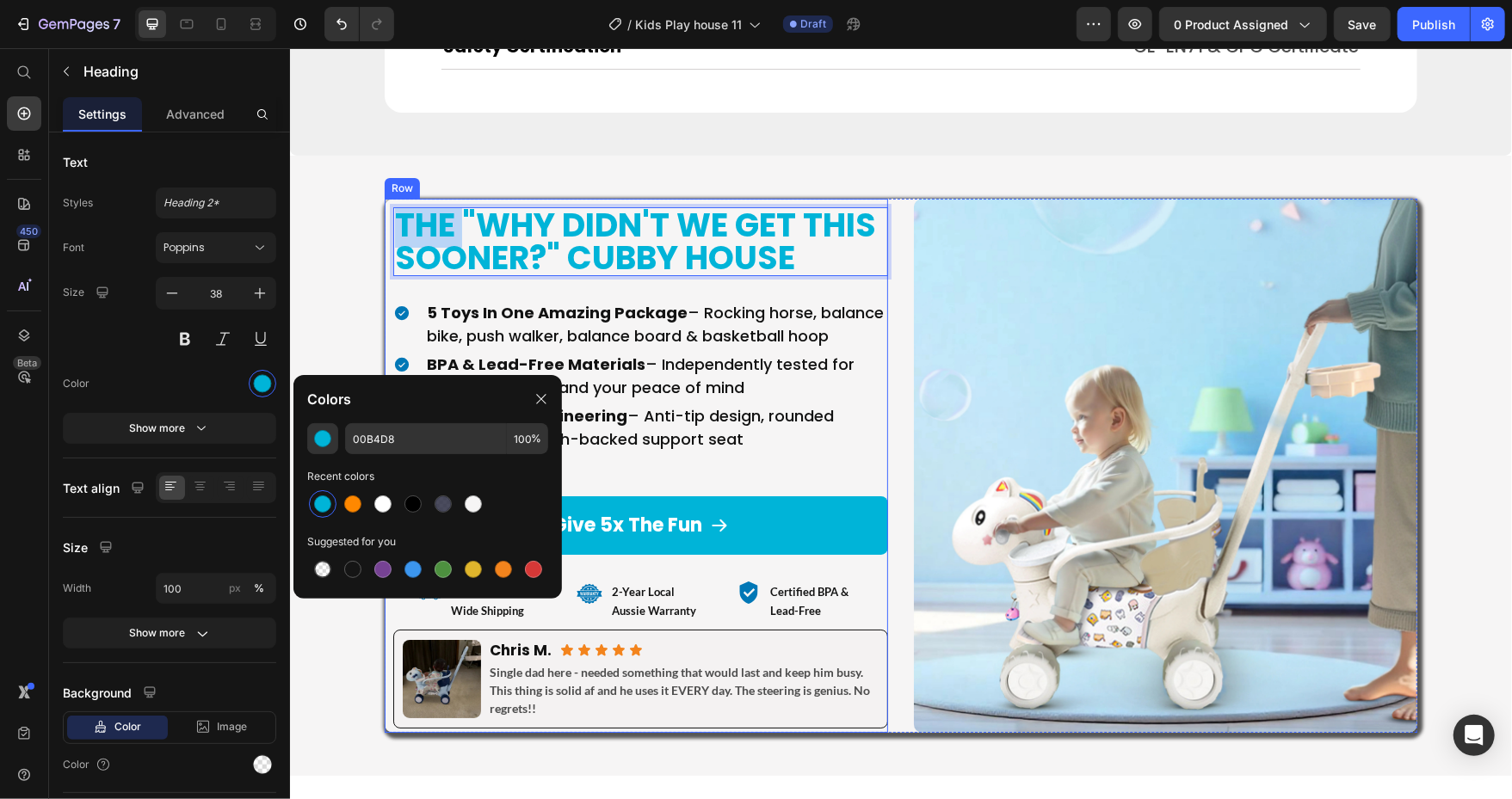 drag, startPoint x: 459, startPoint y: 221, endPoint x: 389, endPoint y: 219, distance: 70.02857 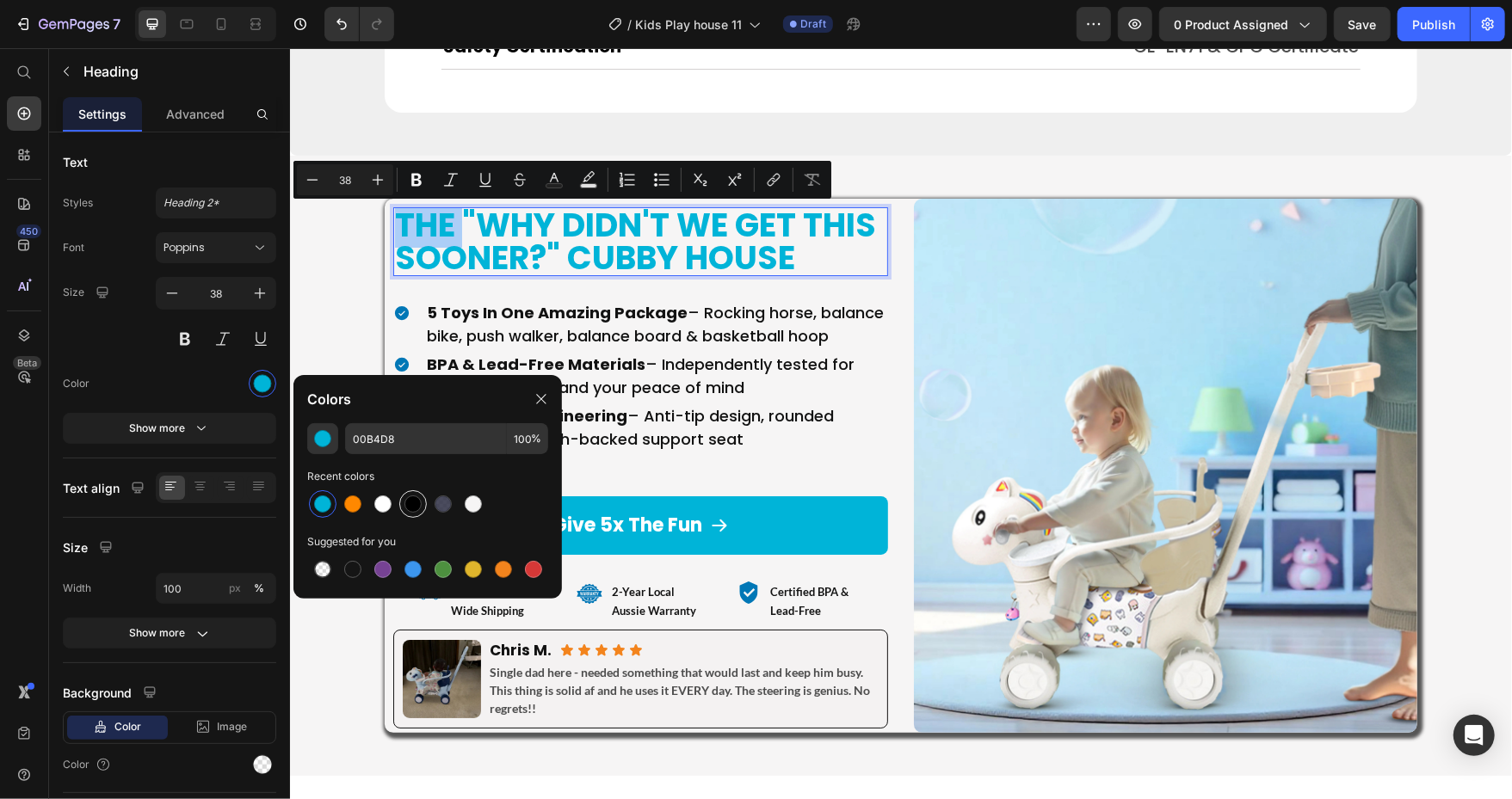 click at bounding box center (413, 504) 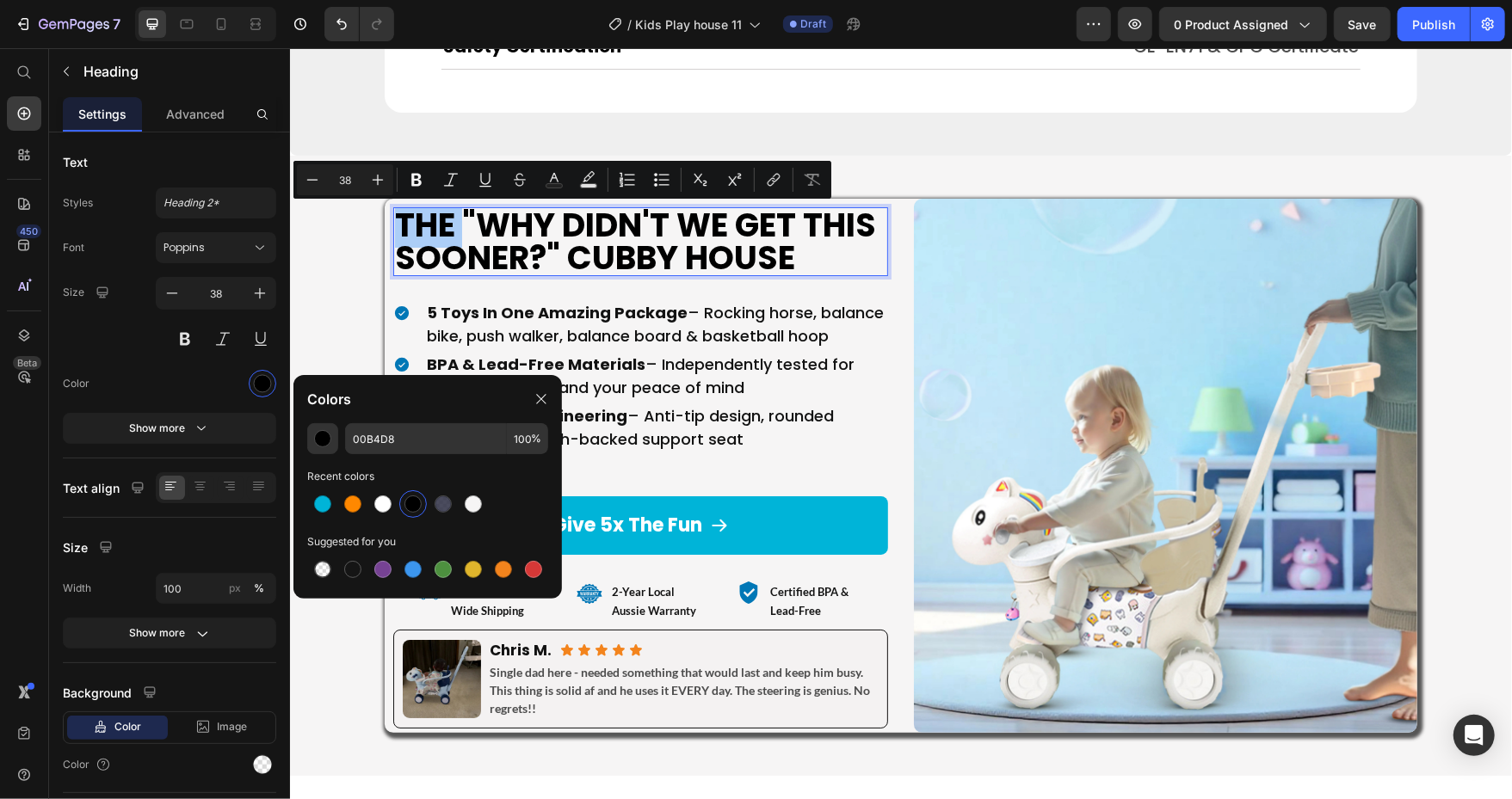 type on "000000" 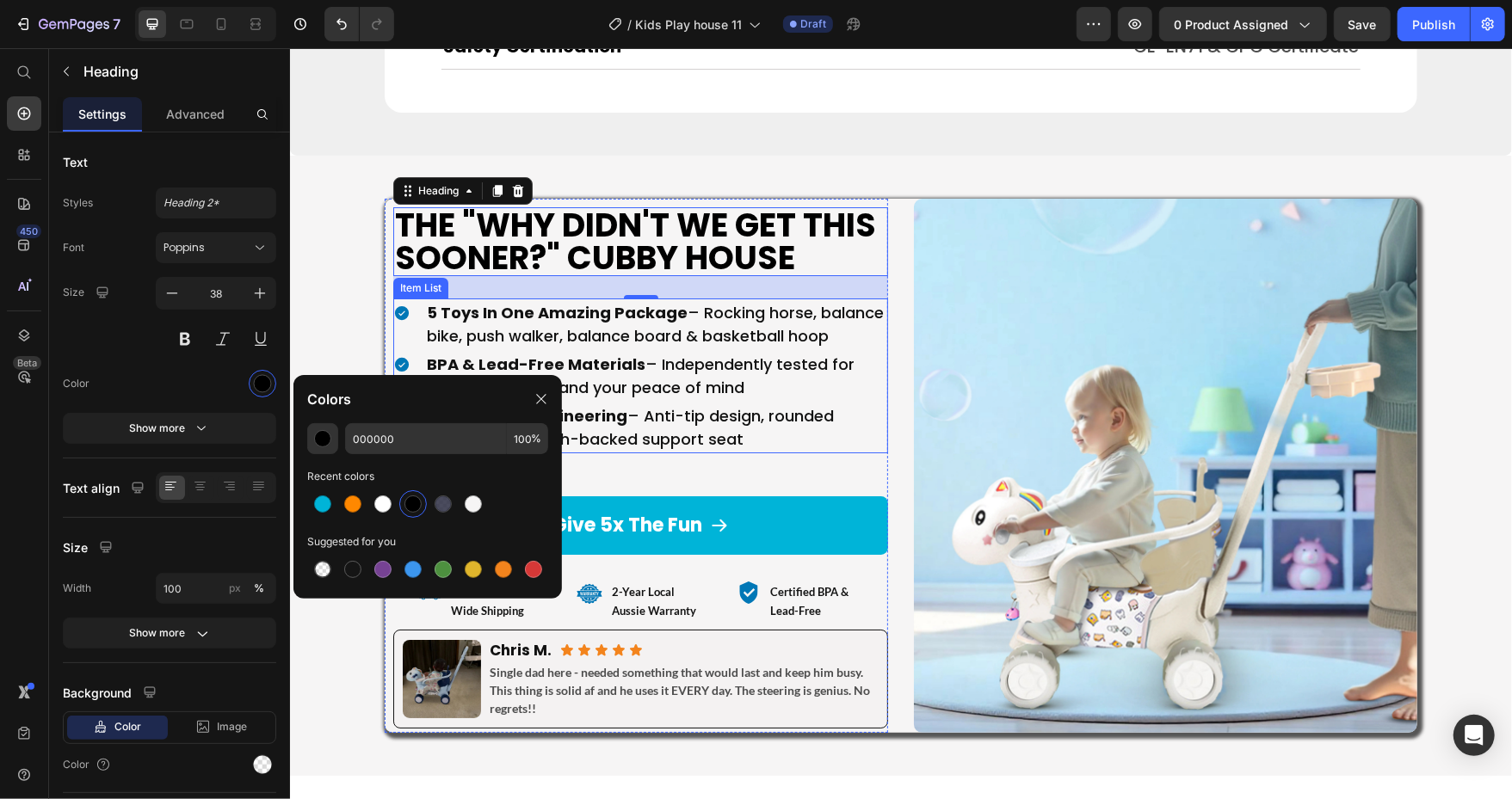 click on "5 Toys In One Amazing Package  – Rocking horse, balance bike, push walker, balance board & basketball hoop" at bounding box center [655, 323] 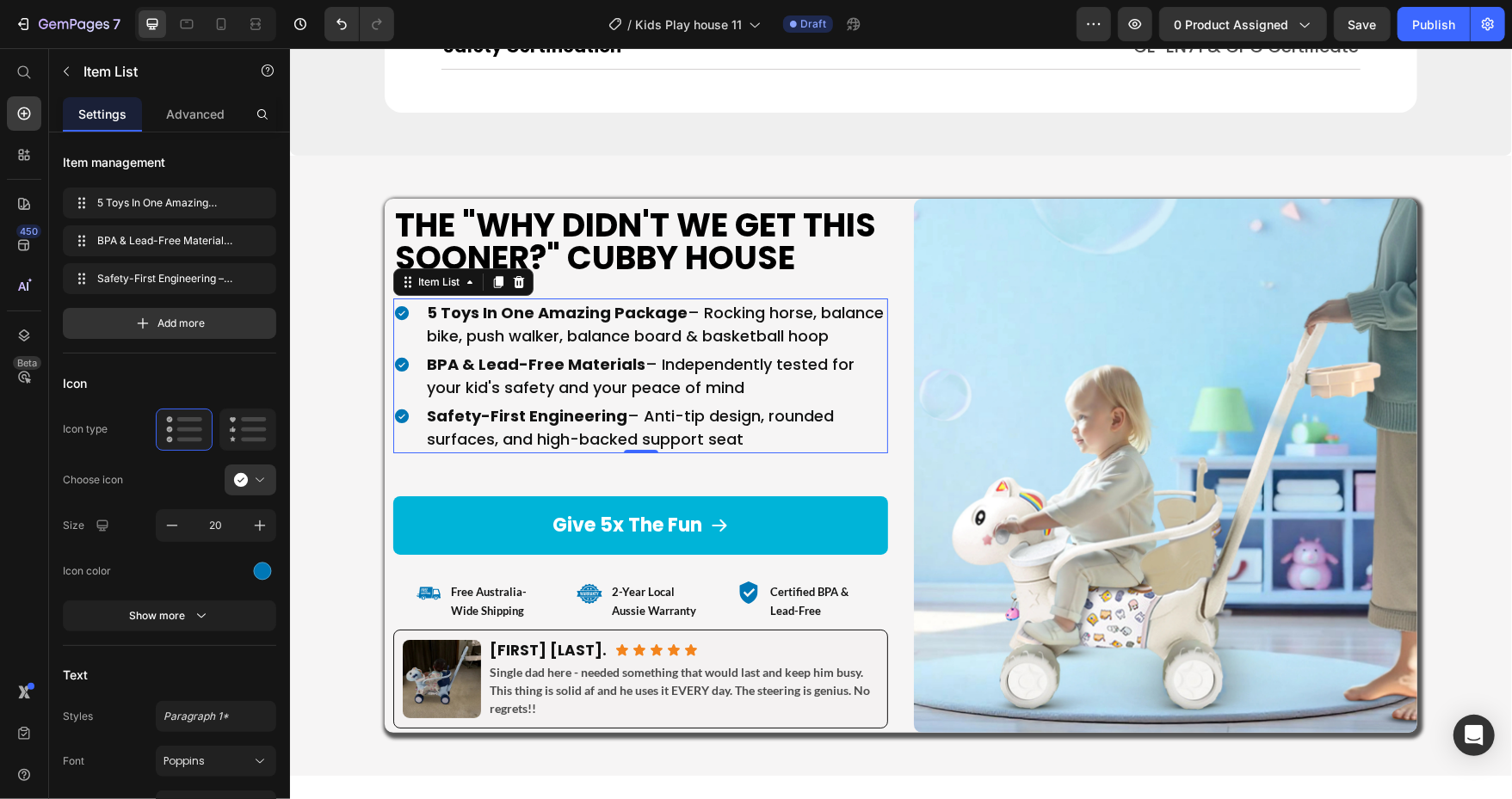 click on "5 Toys In One Amazing Package" at bounding box center (556, 311) 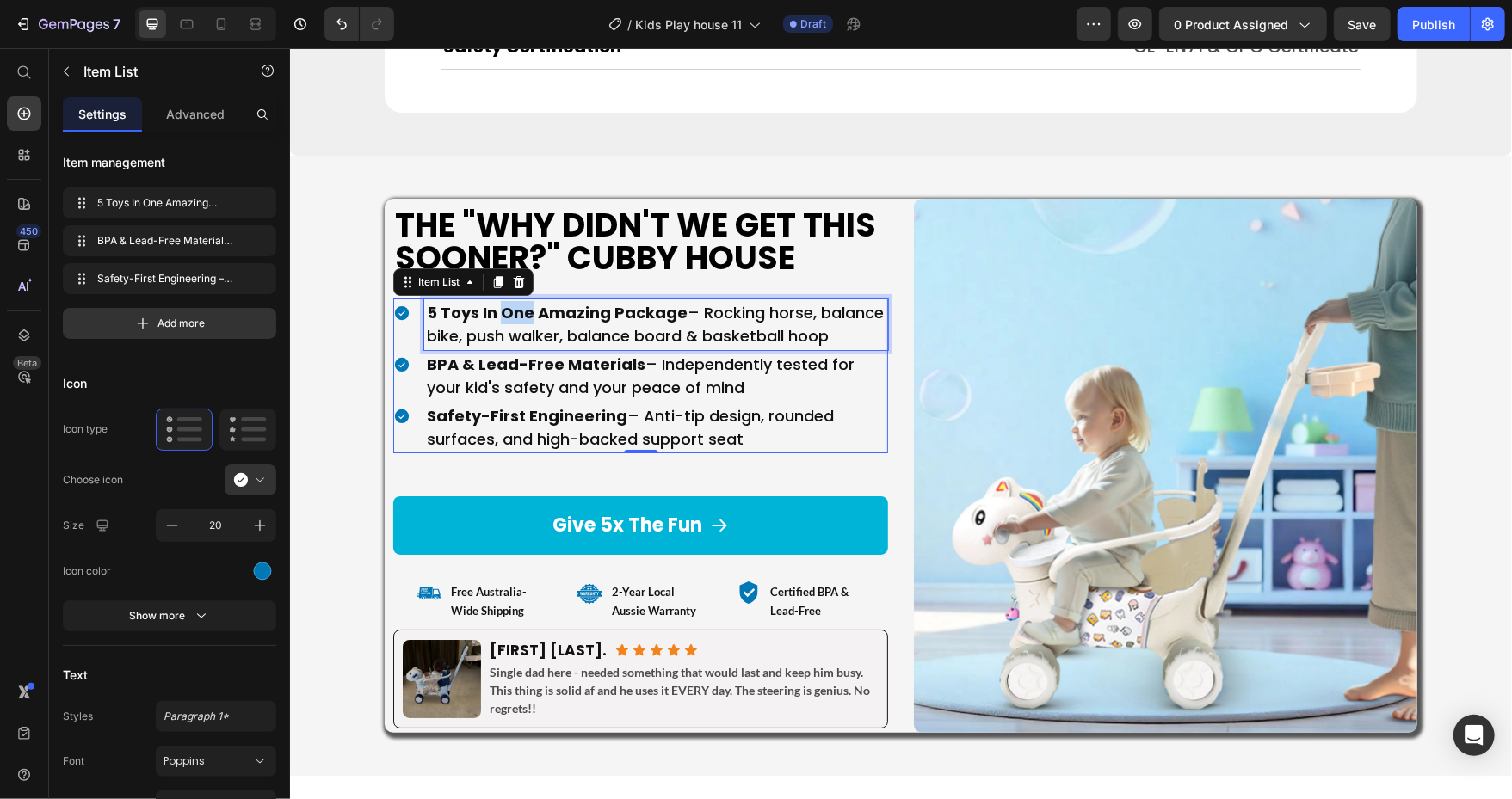 click on "5 Toys In One Amazing Package" at bounding box center (556, 311) 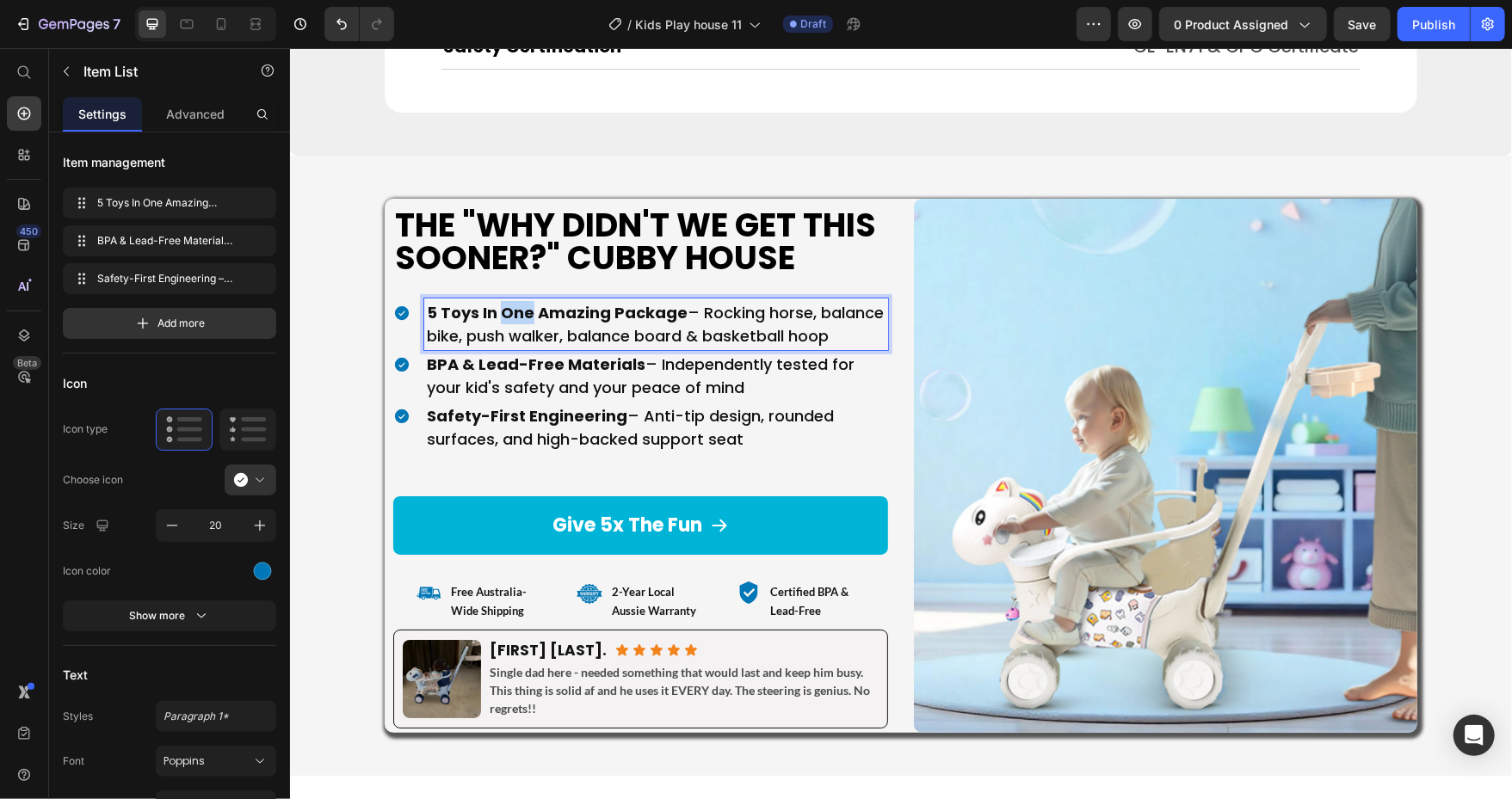 click on "5 Toys In One Amazing Package" at bounding box center (556, 311) 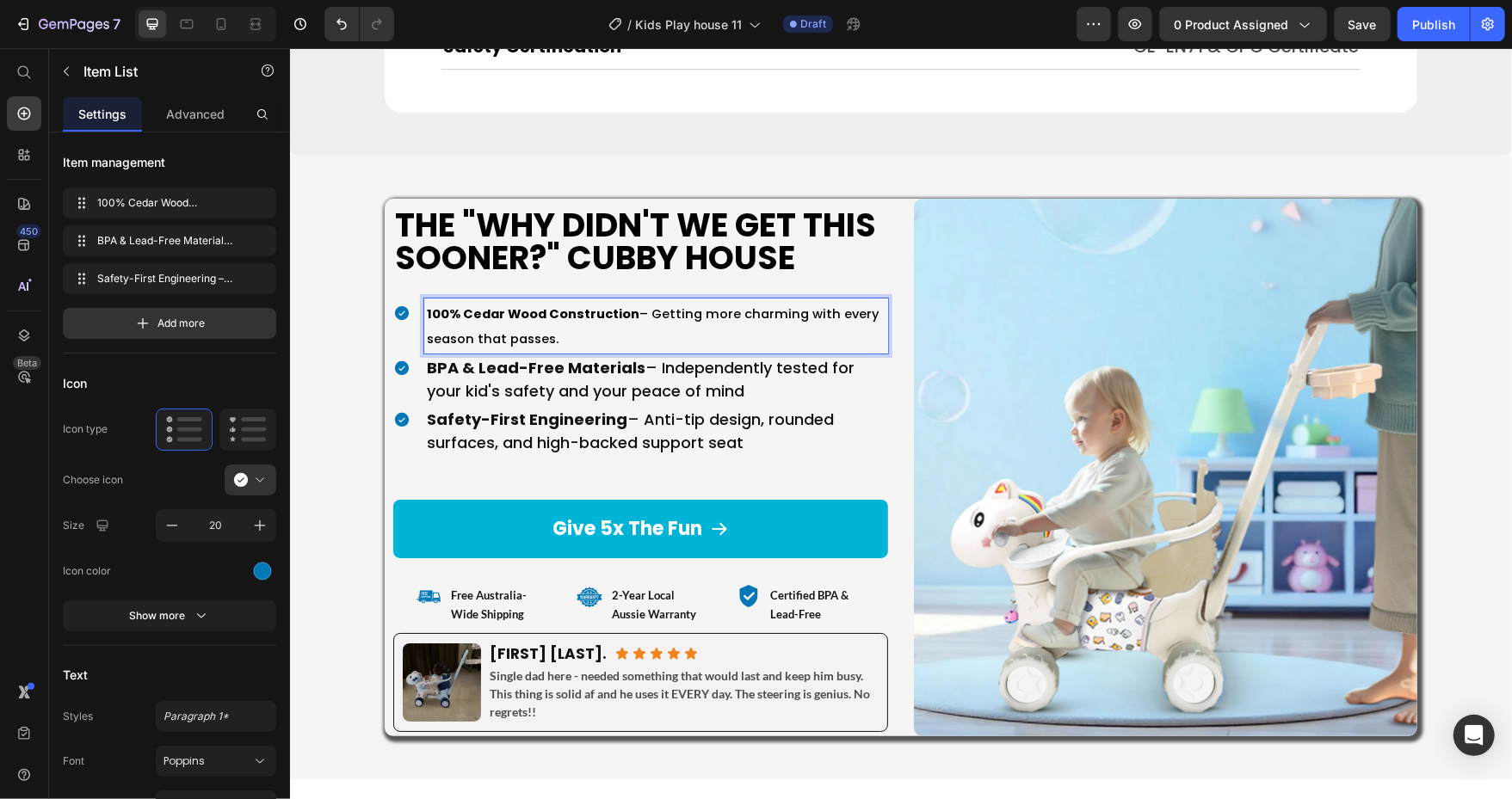 click on "100% Cedar Wood Construction" at bounding box center (532, 313) 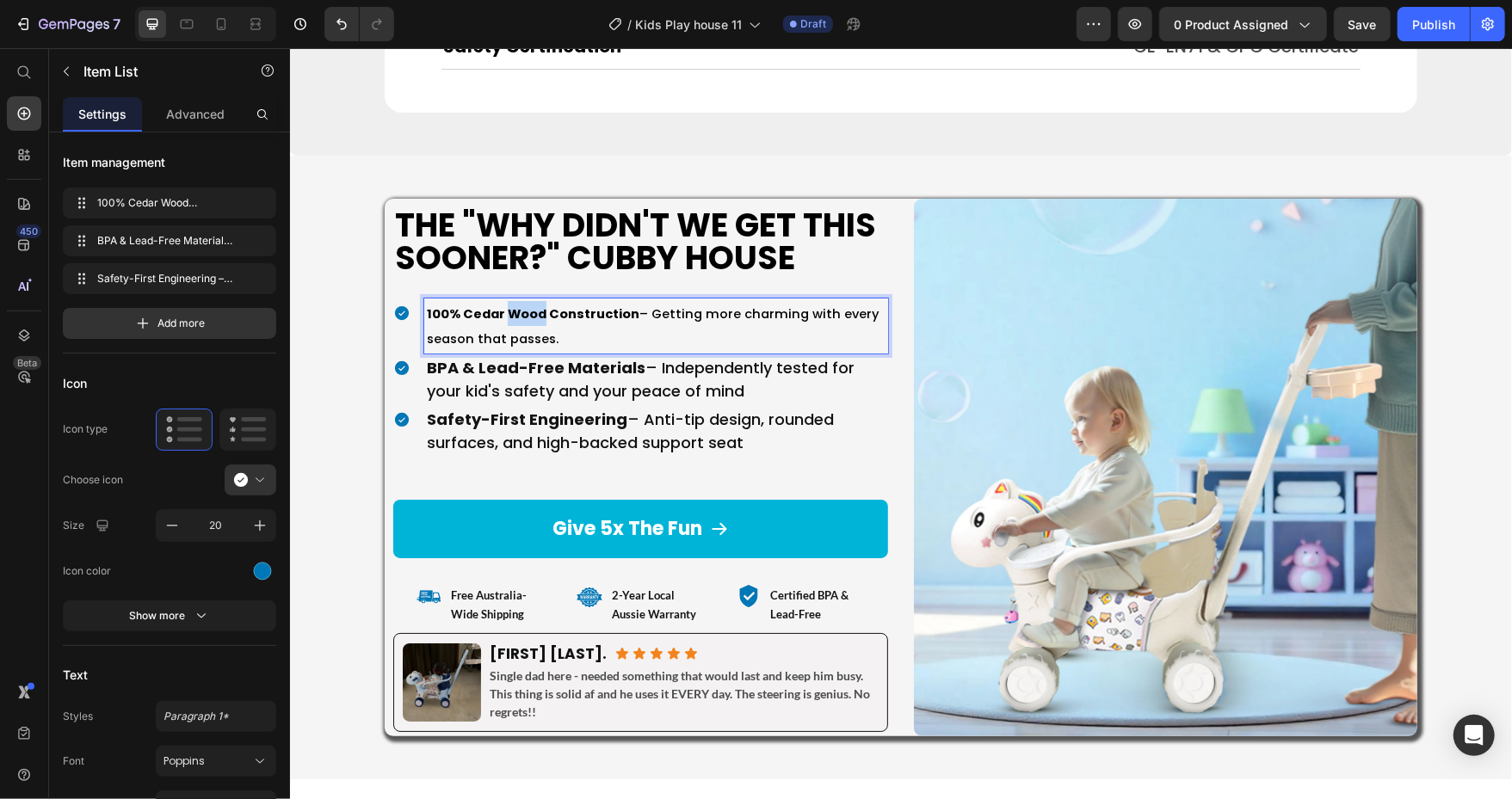 click on "100% Cedar Wood Construction" at bounding box center [532, 313] 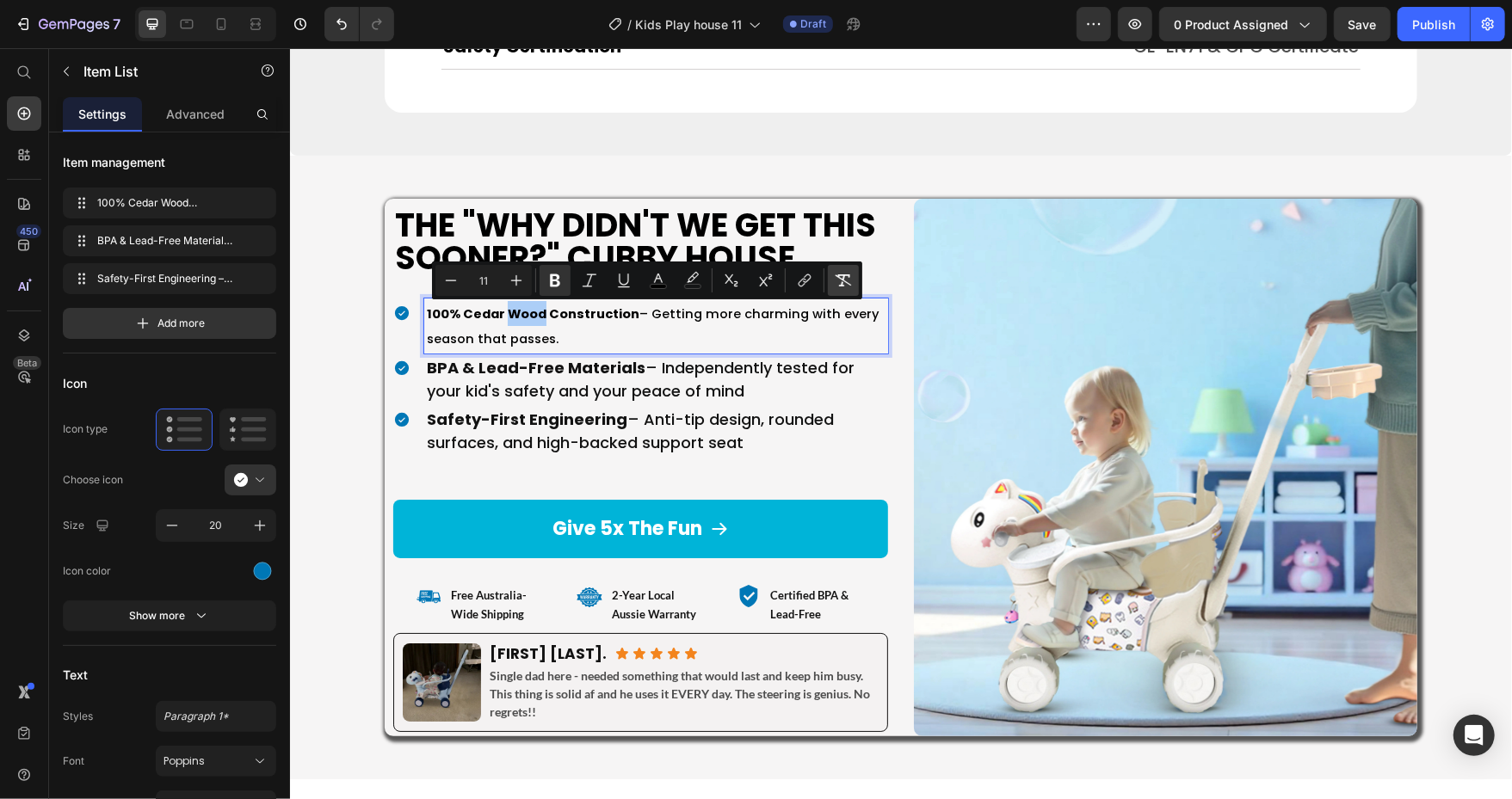 click on "Remove Format" at bounding box center [843, 280] 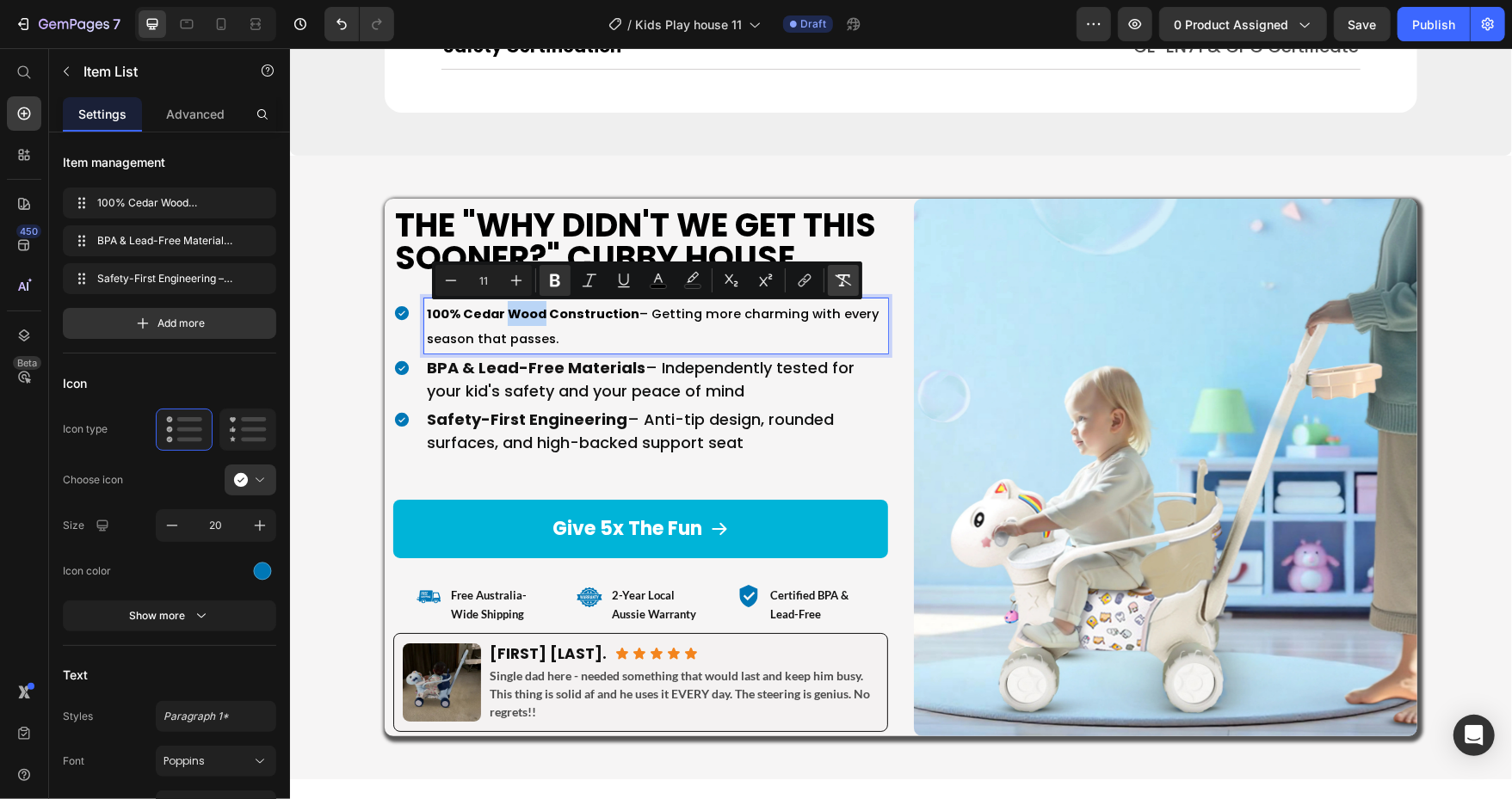 type on "18" 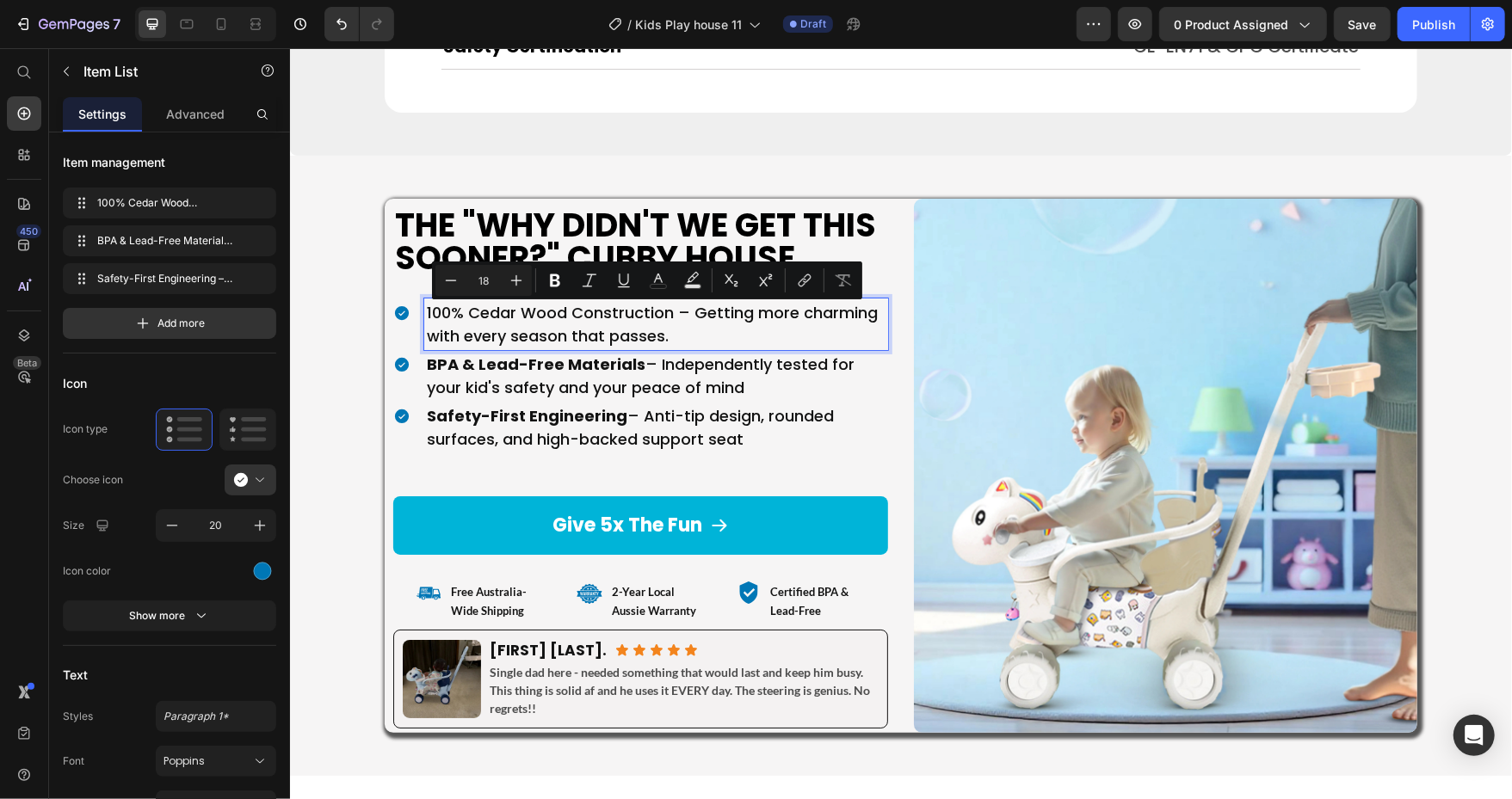 click on "100% Cedar Wood Construction – Getting more charming with every season that passes." at bounding box center (655, 323) 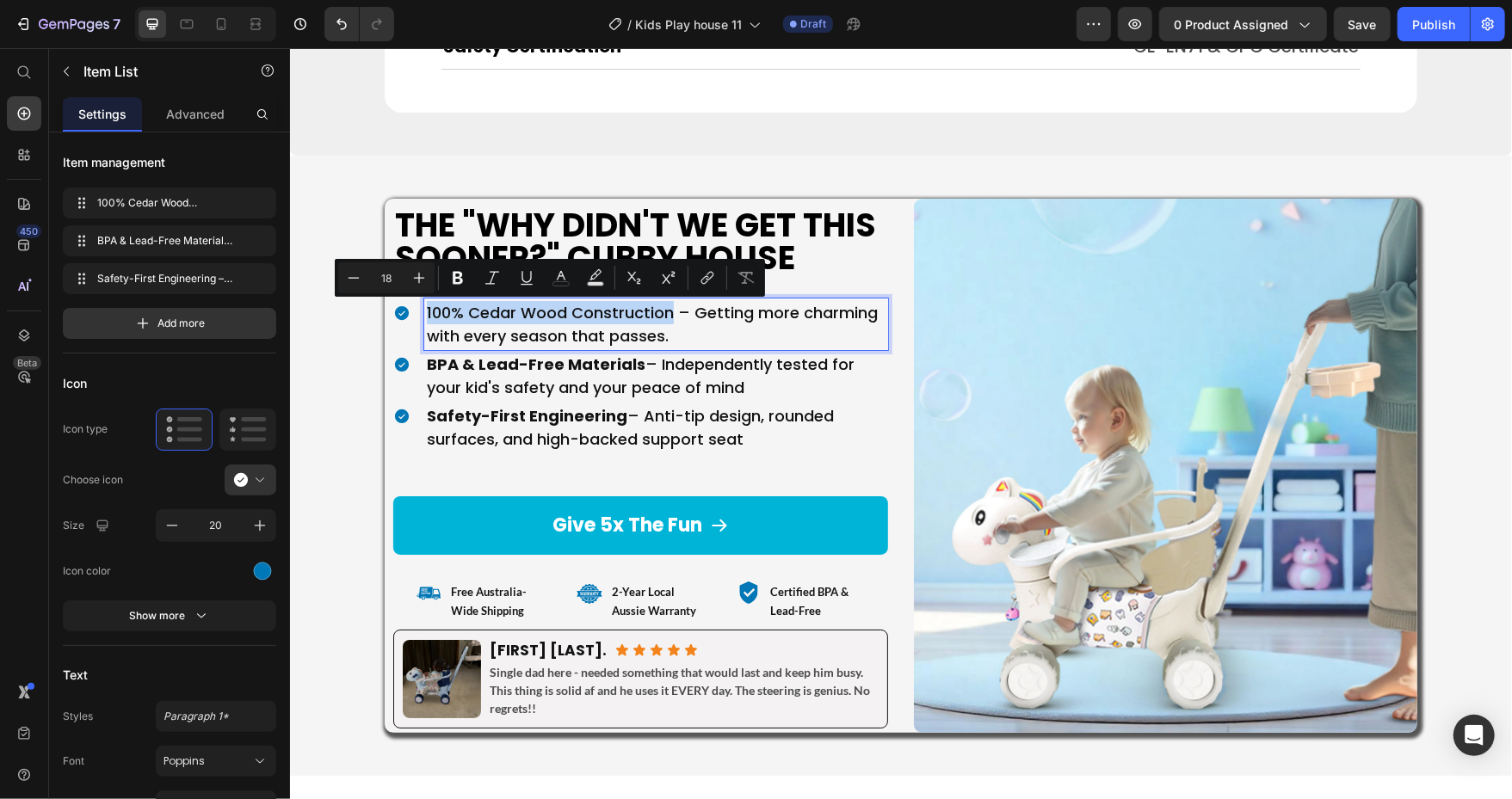 drag, startPoint x: 671, startPoint y: 314, endPoint x: 421, endPoint y: 310, distance: 250.032 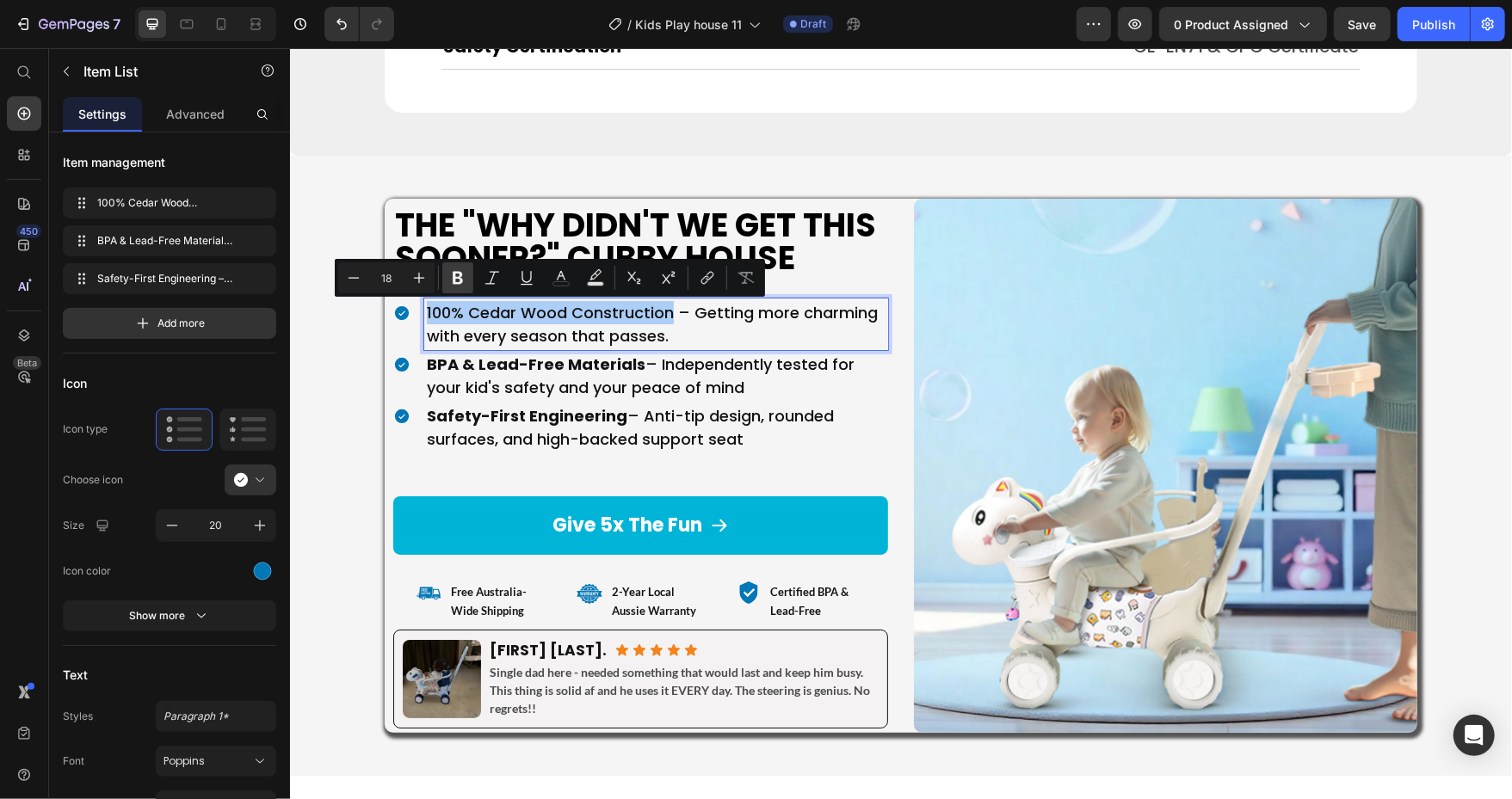 click 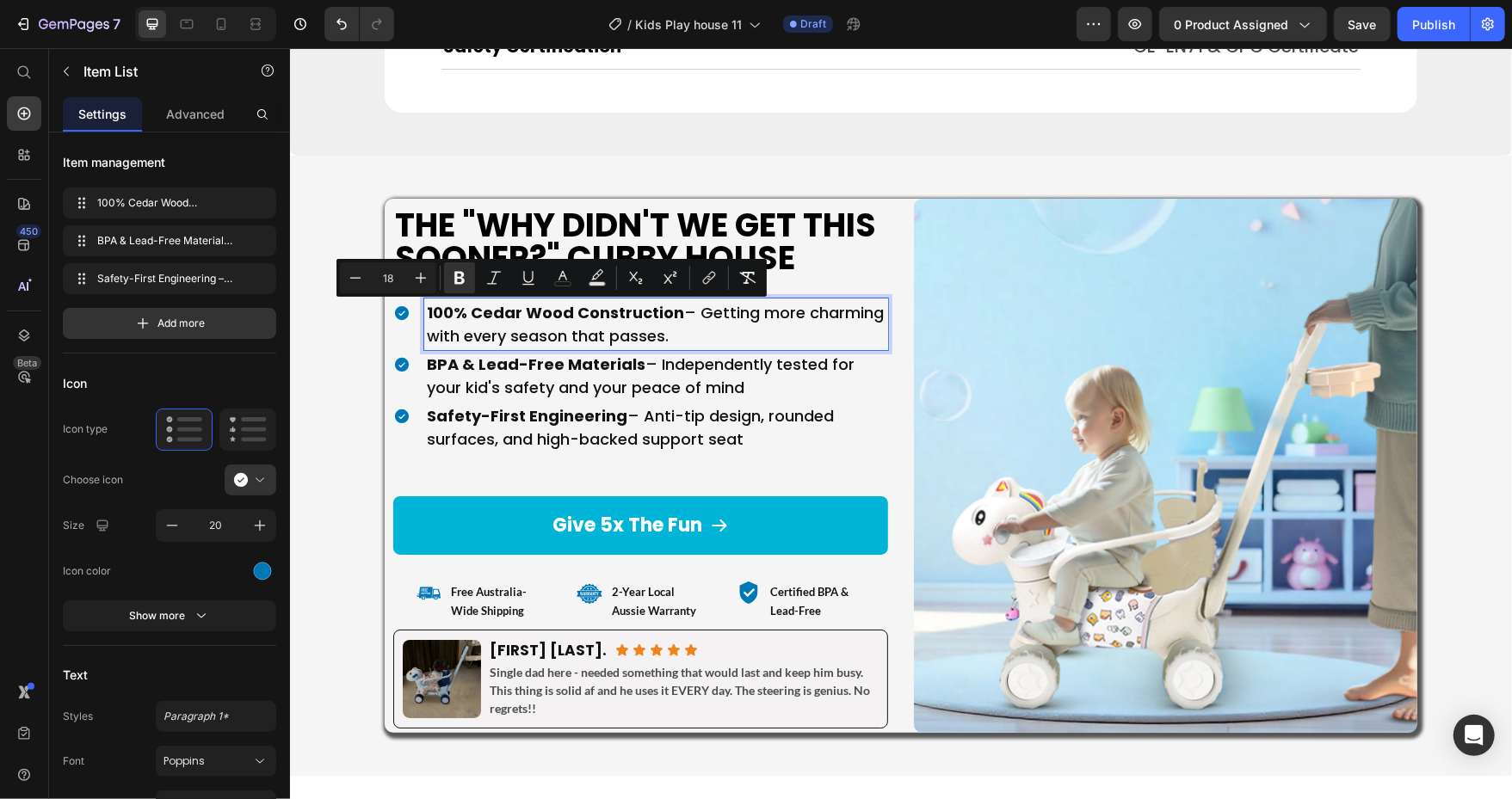 click on "BPA & Lead-Free Materials" at bounding box center [535, 363] 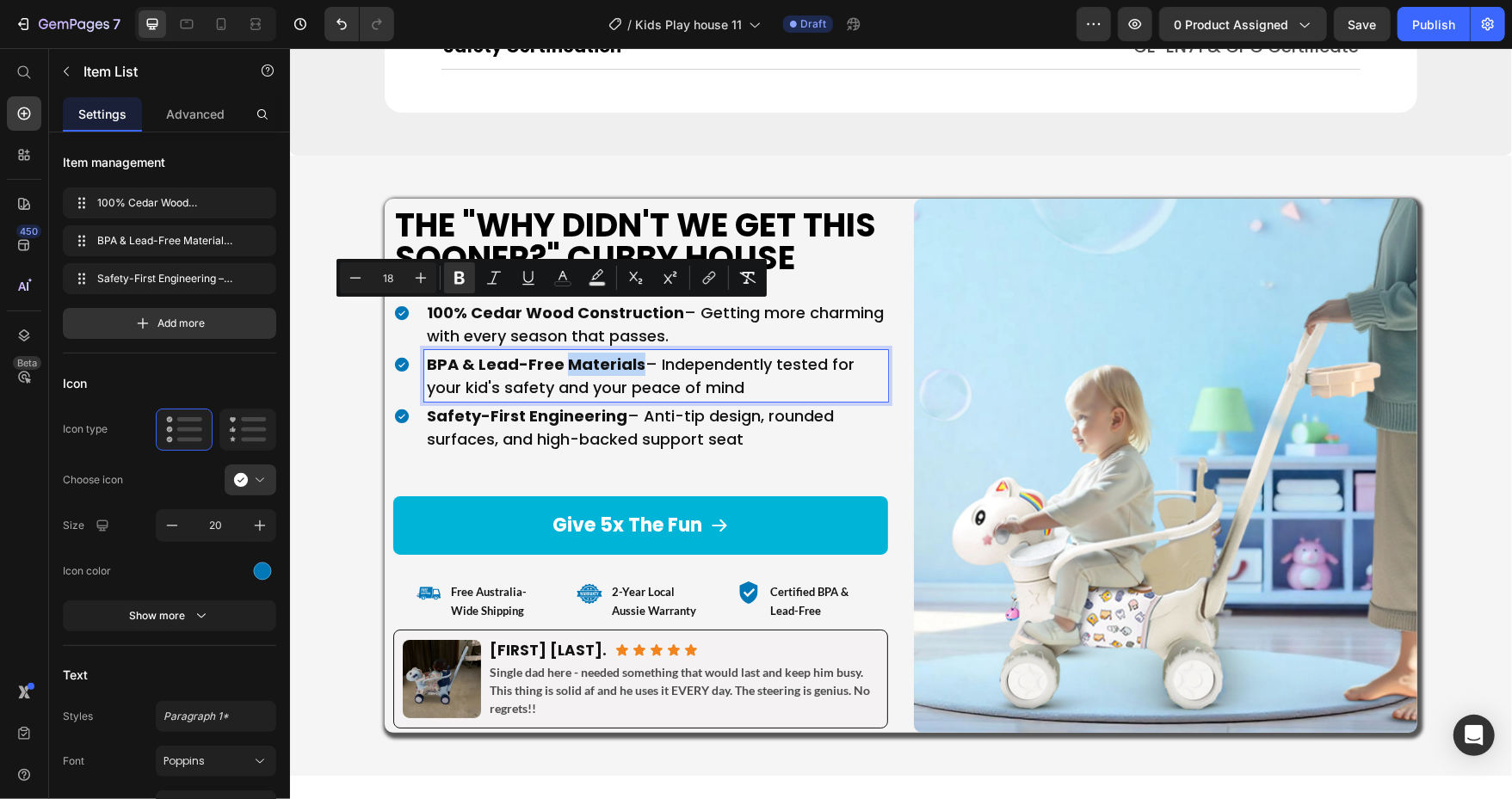click on "BPA & Lead-Free Materials" at bounding box center [535, 363] 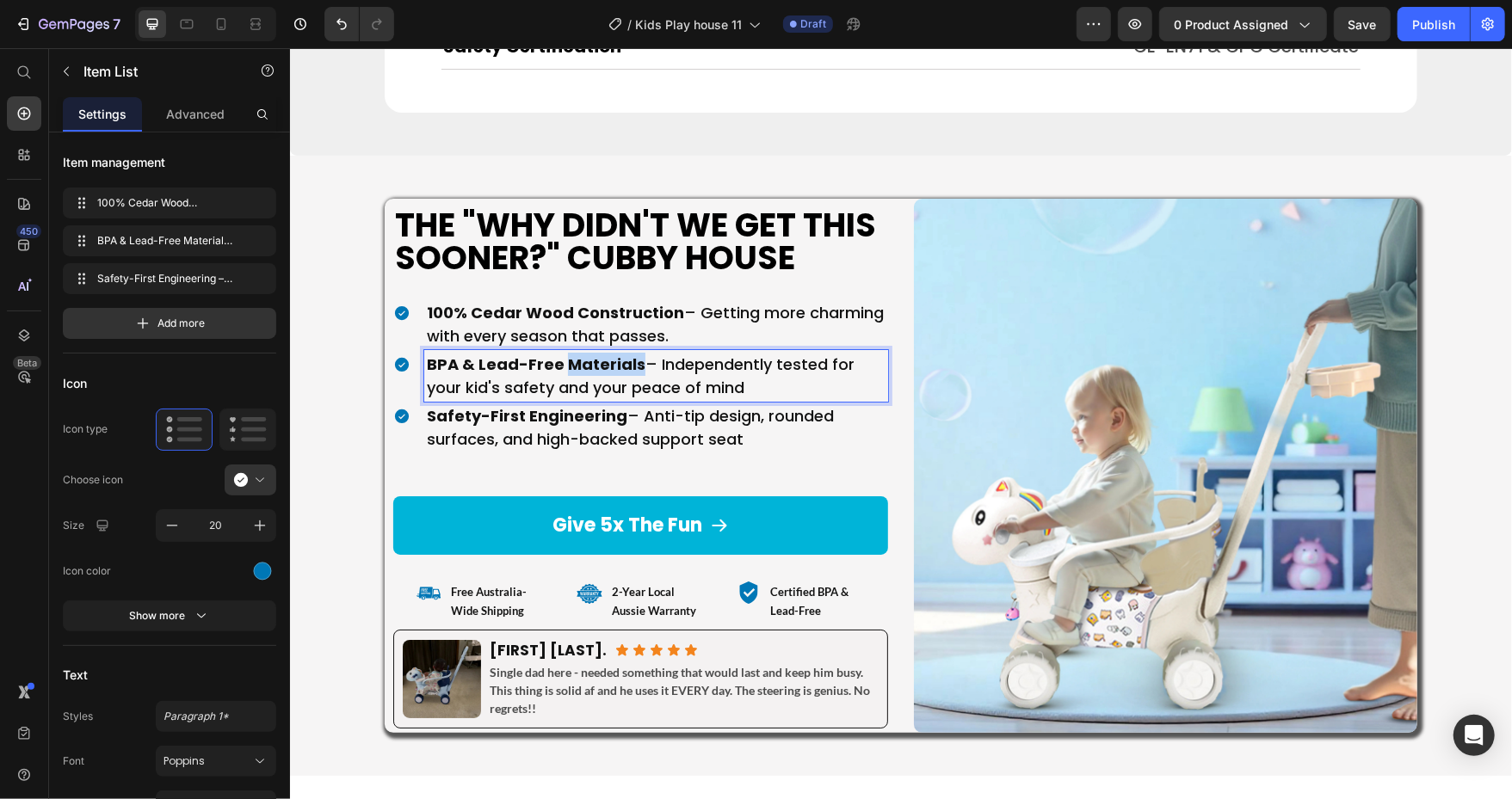 click on "BPA & Lead-Free Materials" at bounding box center (535, 363) 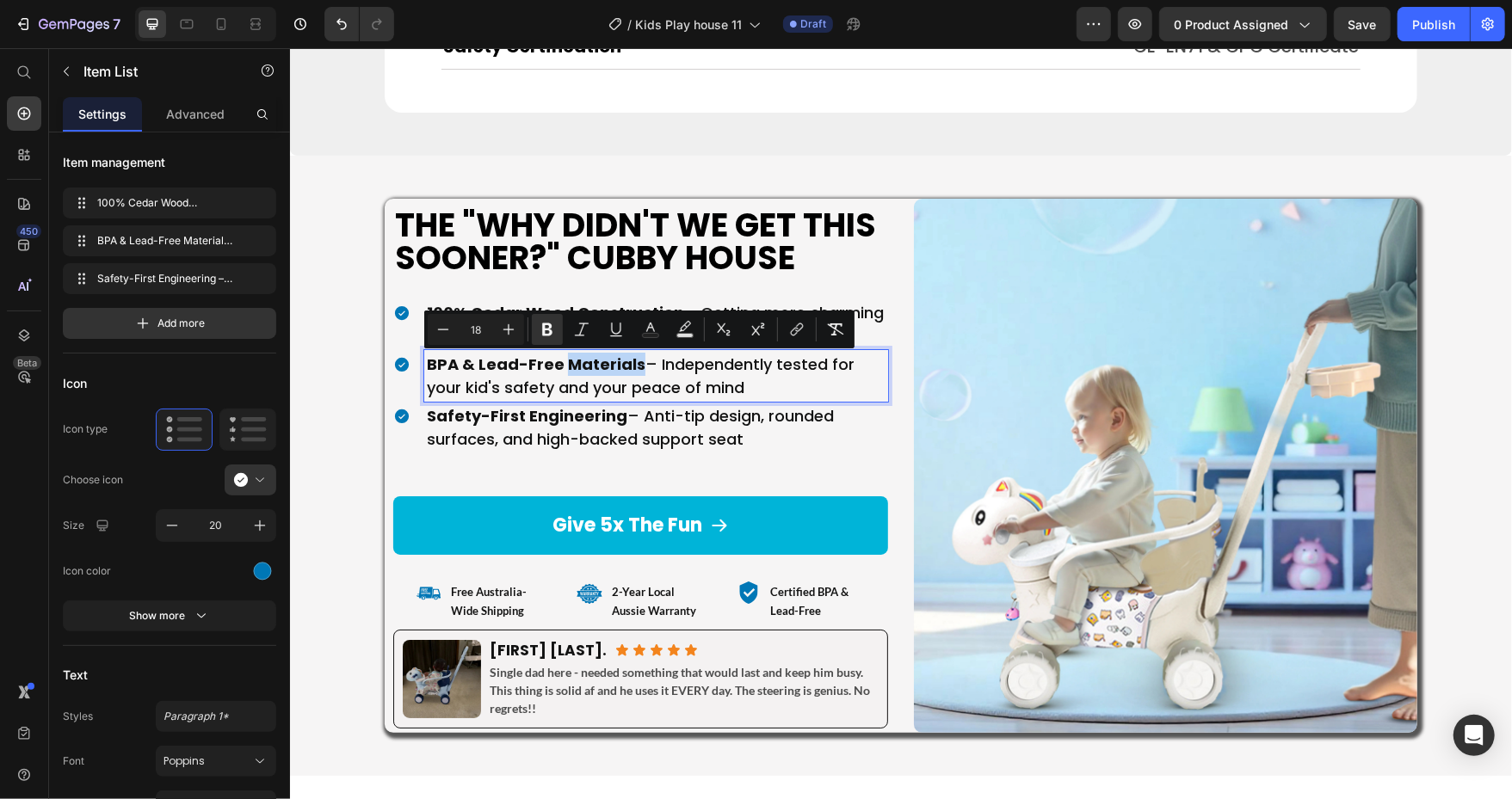 type on "11" 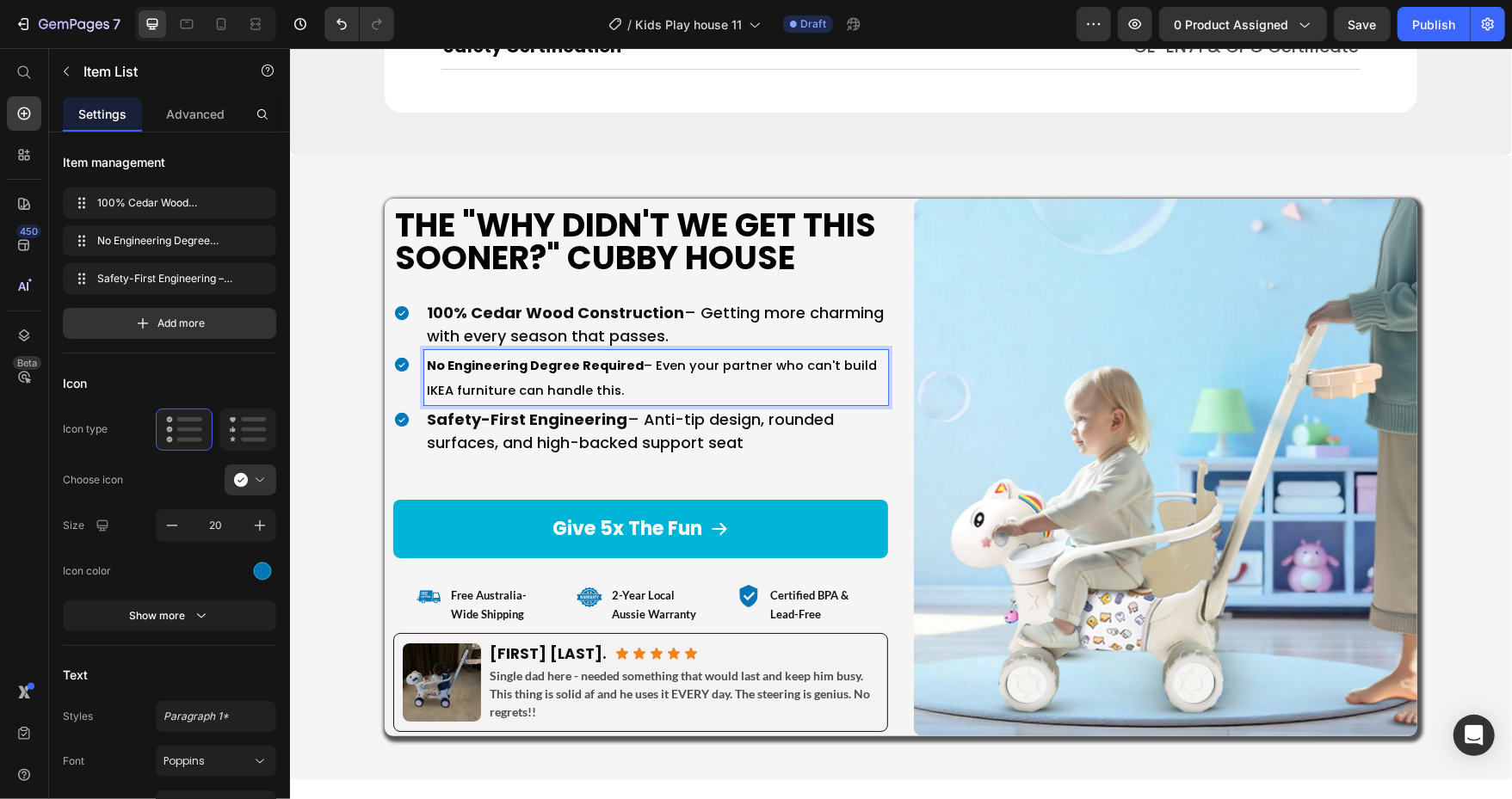 click on "No Engineering Degree Required" at bounding box center [534, 365] 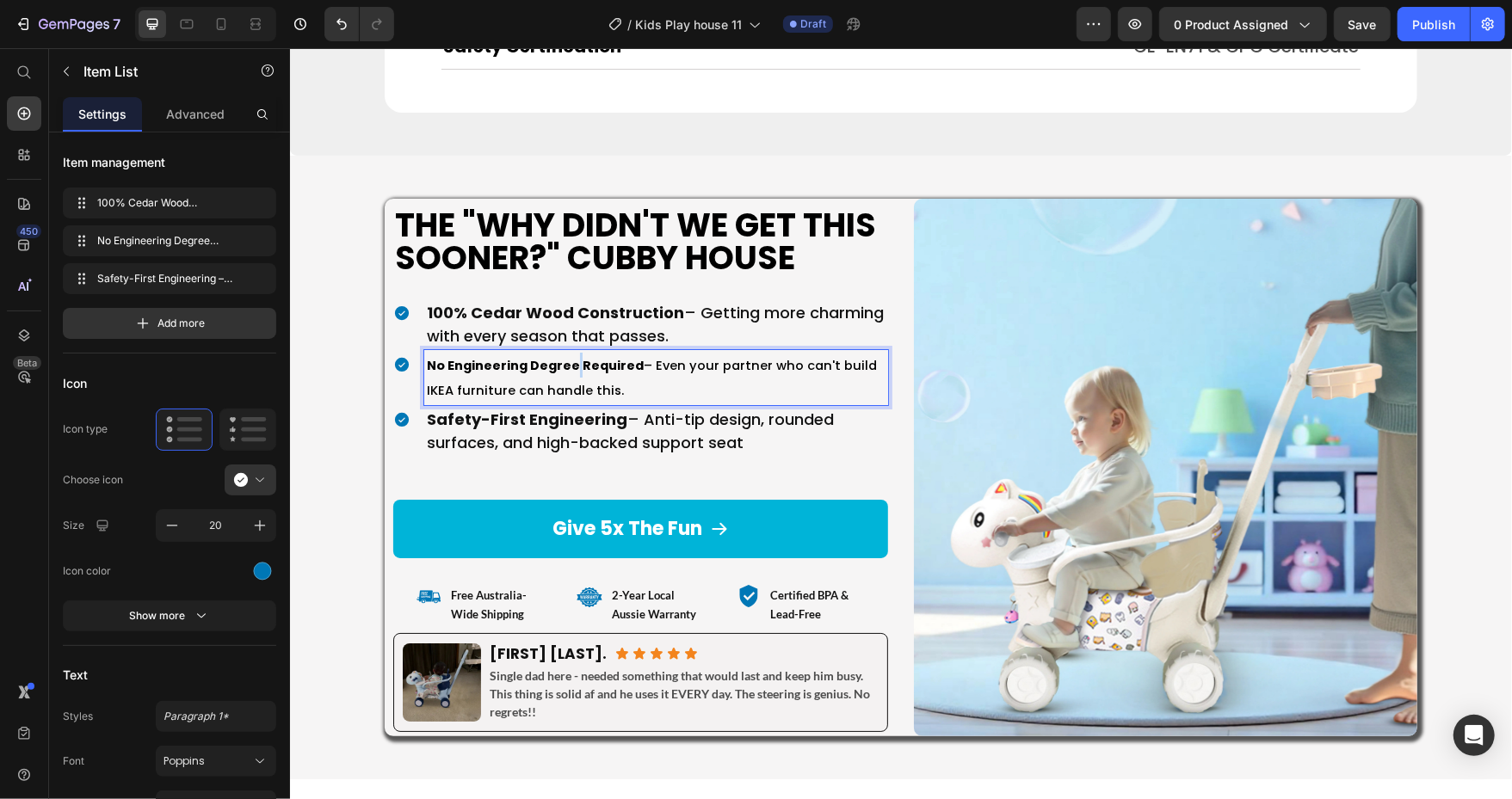 click on "No Engineering Degree Required" at bounding box center (534, 365) 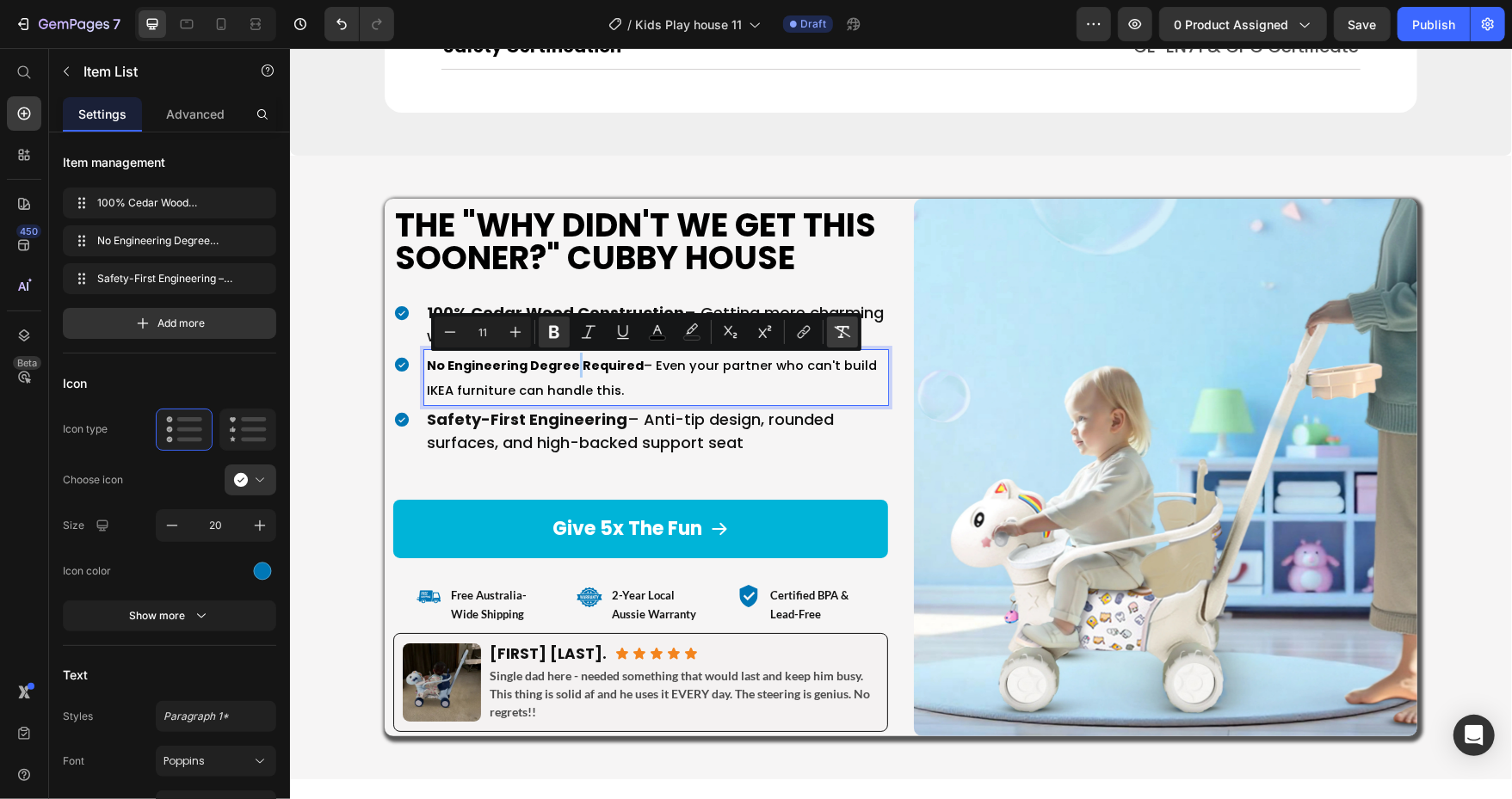 click 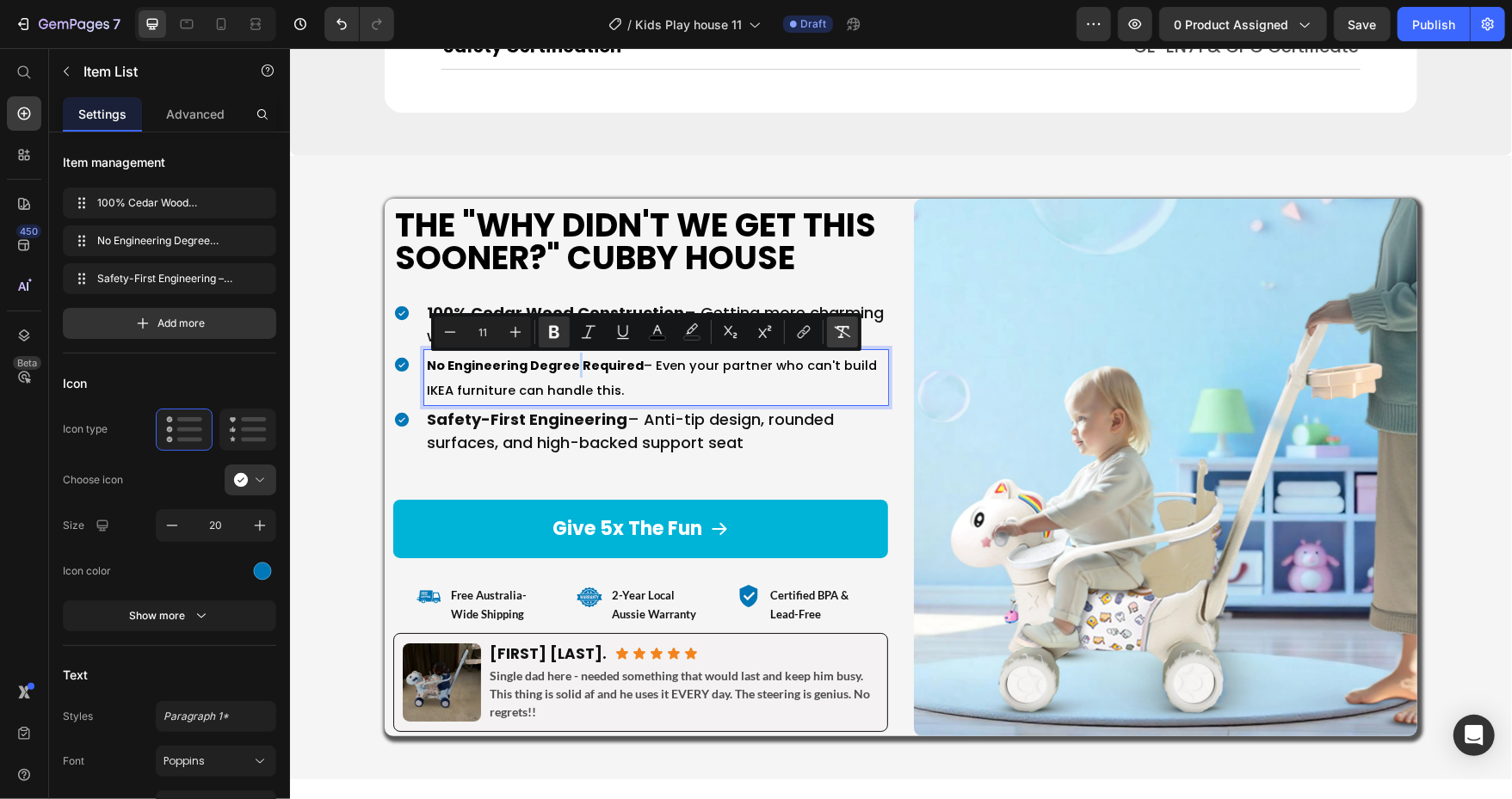 type on "18" 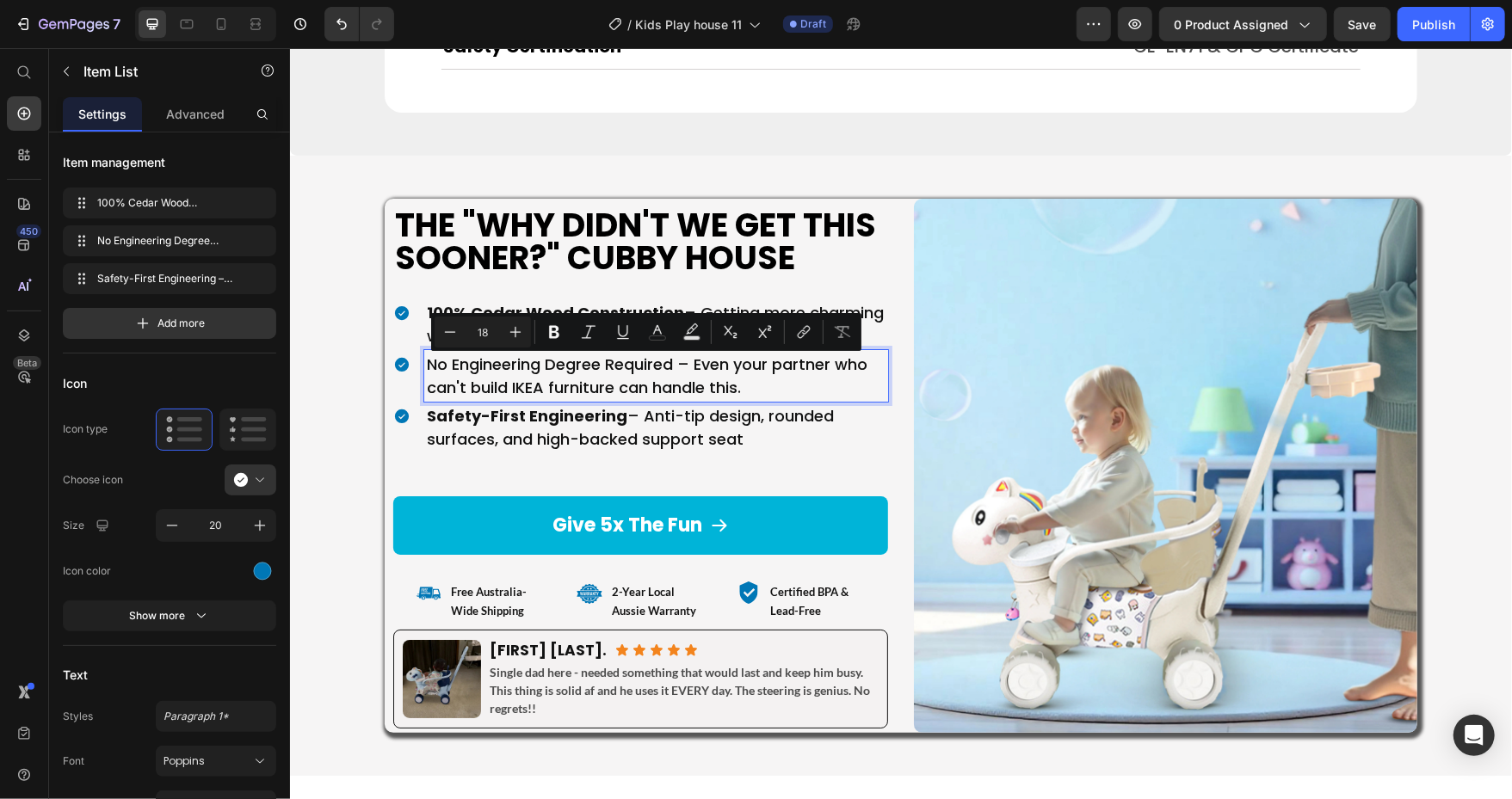 click on "No Engineering Degree Required – Even your partner who can't build IKEA furniture can handle this." at bounding box center (655, 375) 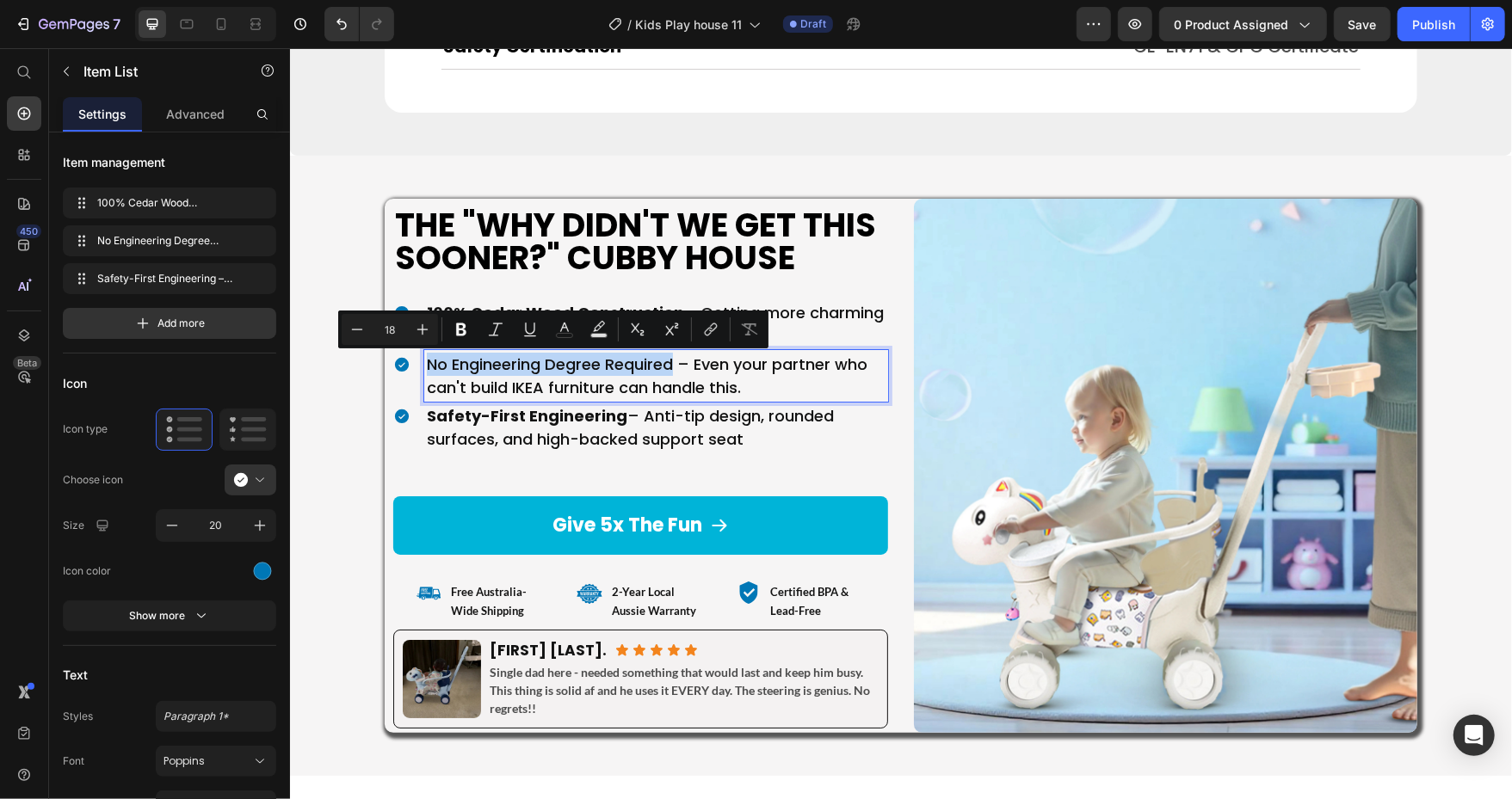 drag, startPoint x: 676, startPoint y: 368, endPoint x: 417, endPoint y: 358, distance: 259.193 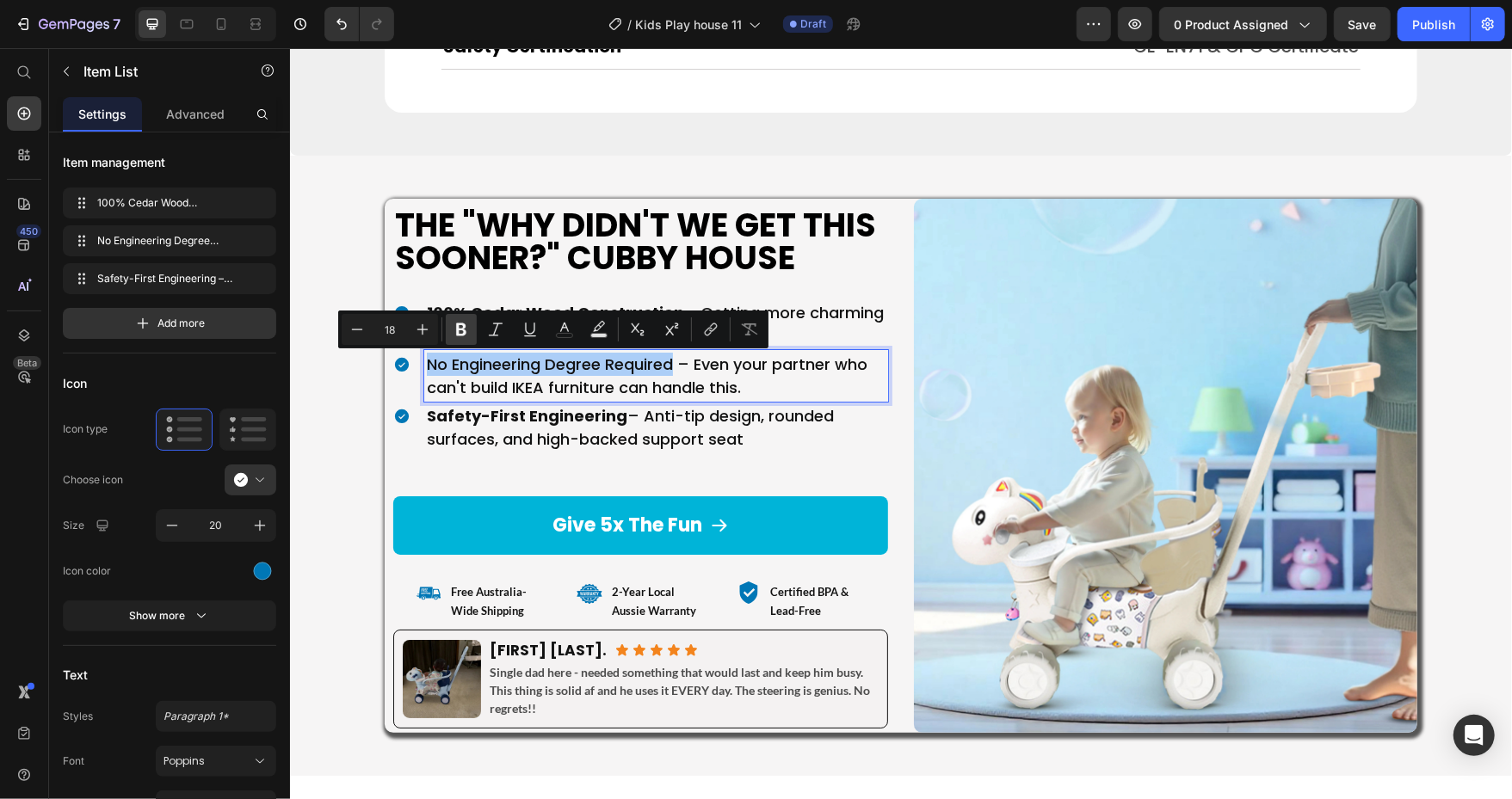 click on "Bold" at bounding box center (461, 329) 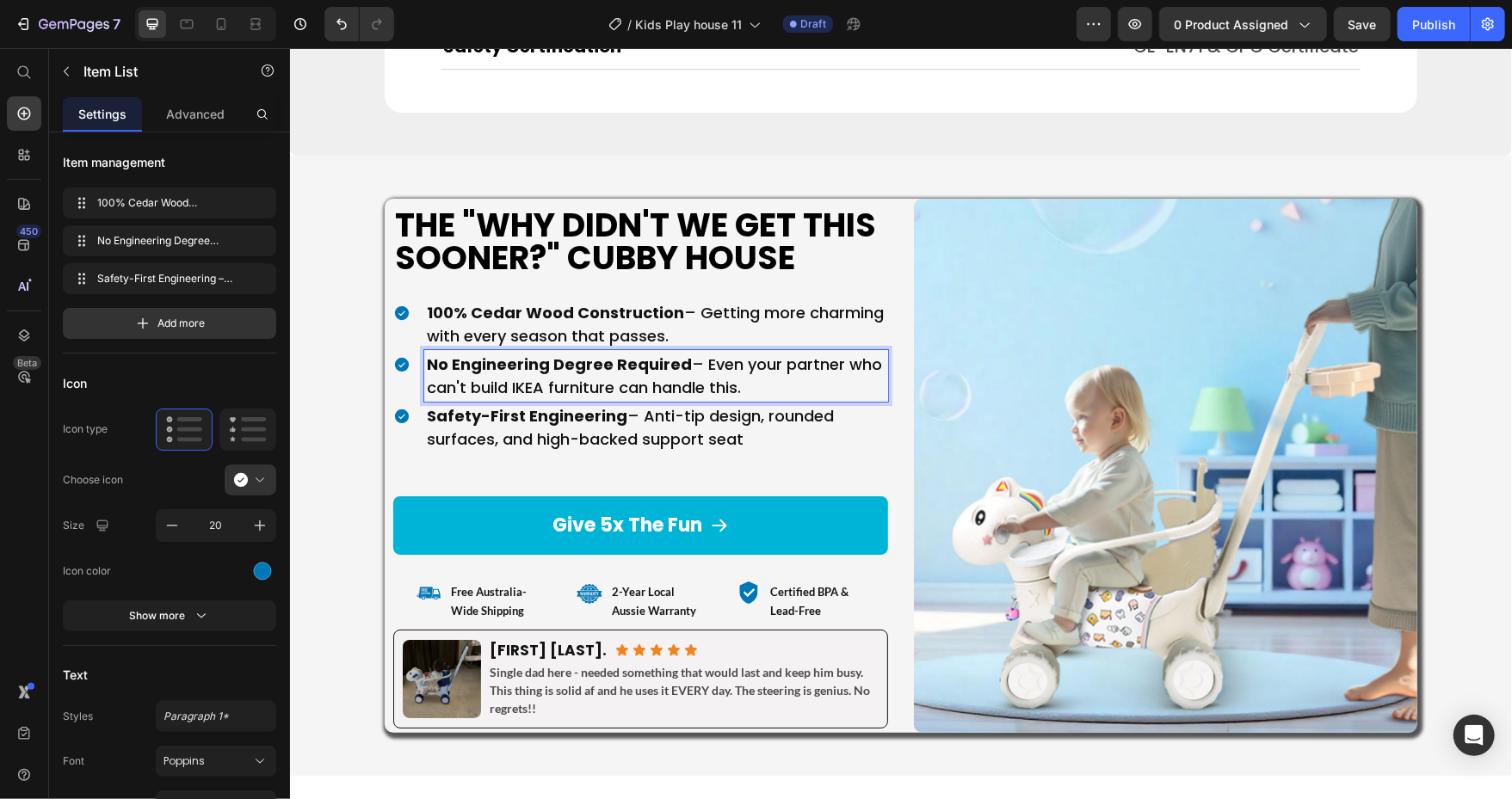 click on "No Engineering Degree Required  – Even your partner who can't build IKEA furniture can handle this." at bounding box center [655, 375] 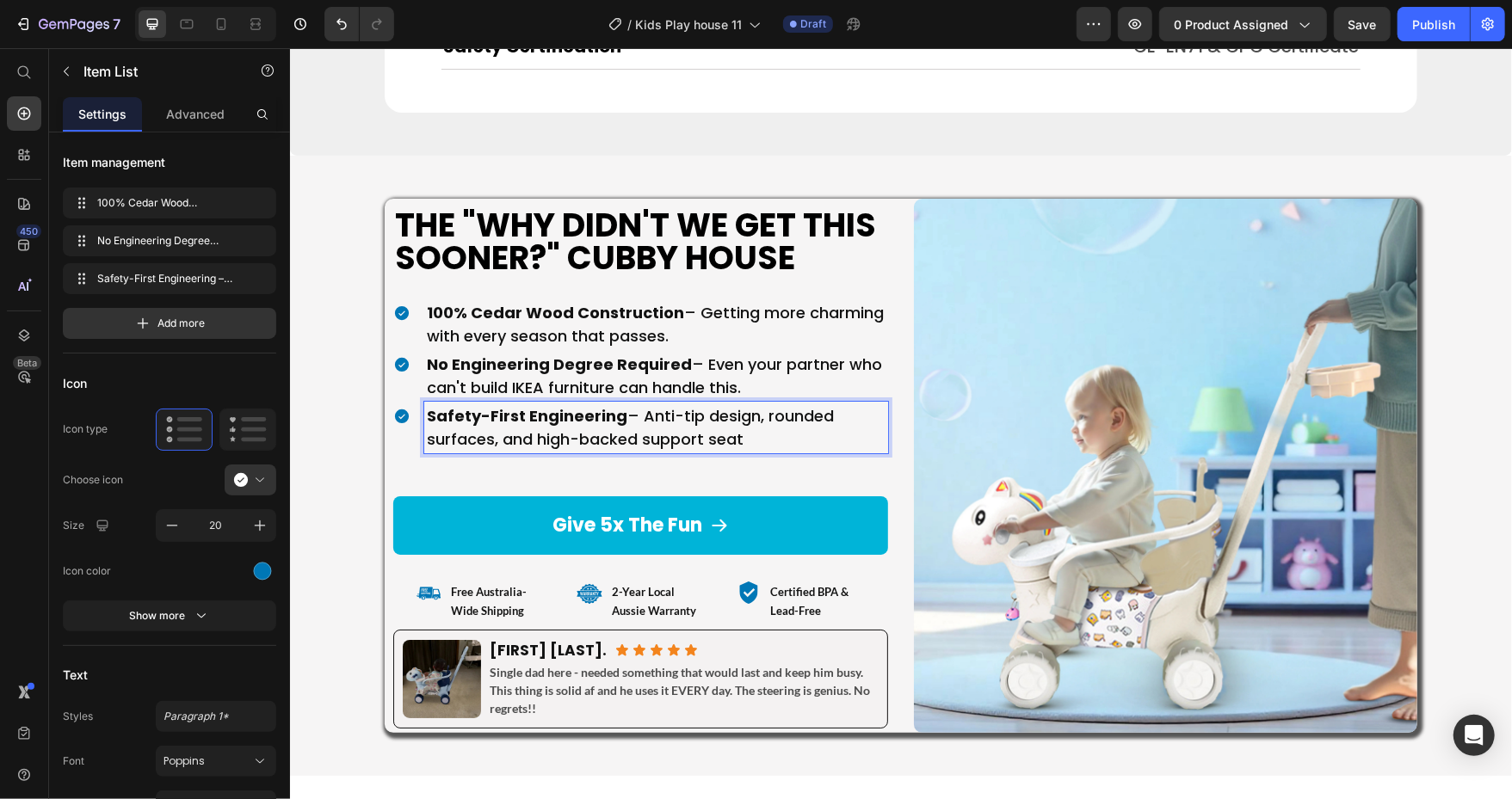 click on "Safety-First Engineering" at bounding box center [526, 415] 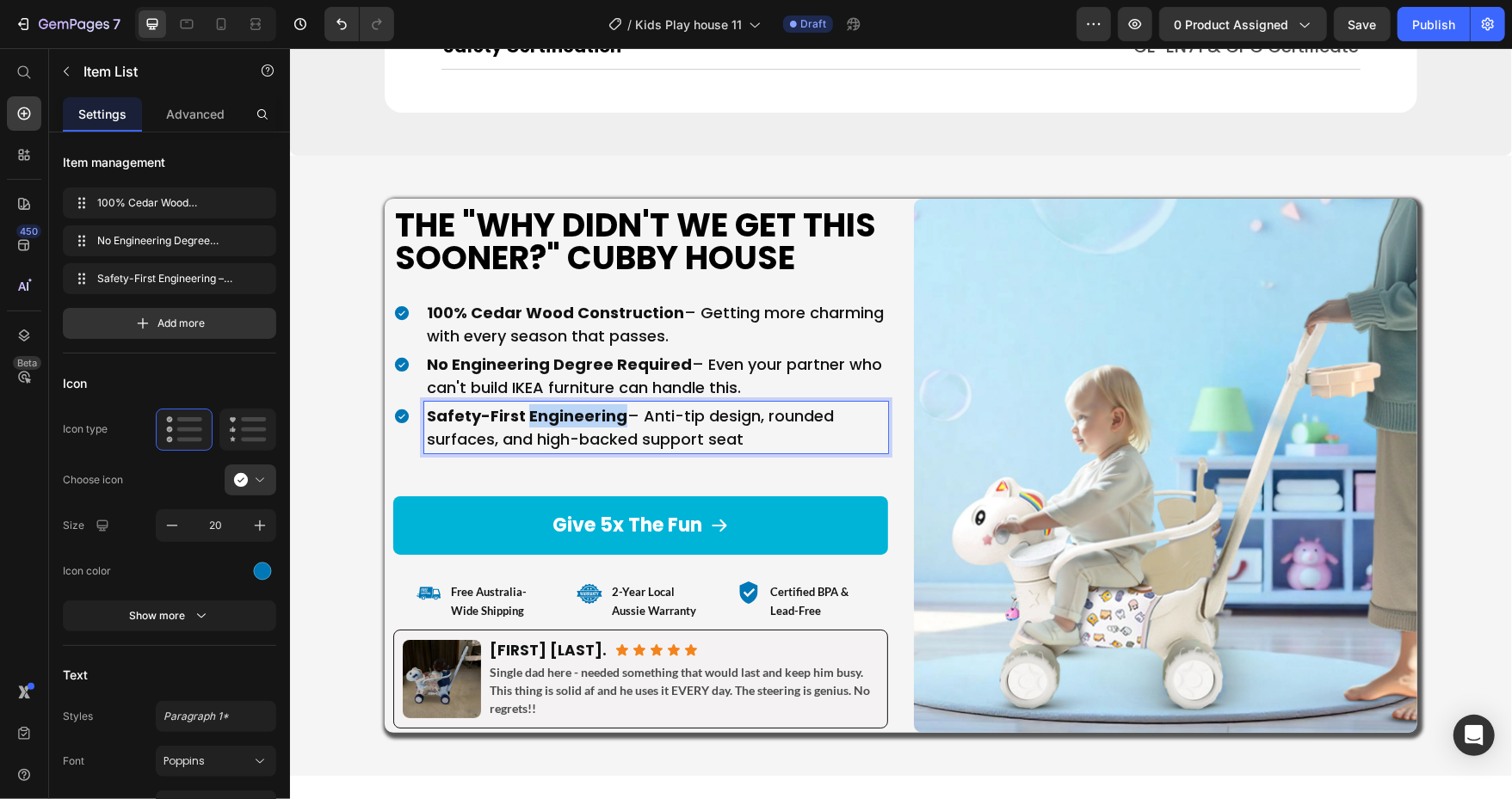 click on "Safety-First Engineering" at bounding box center (526, 415) 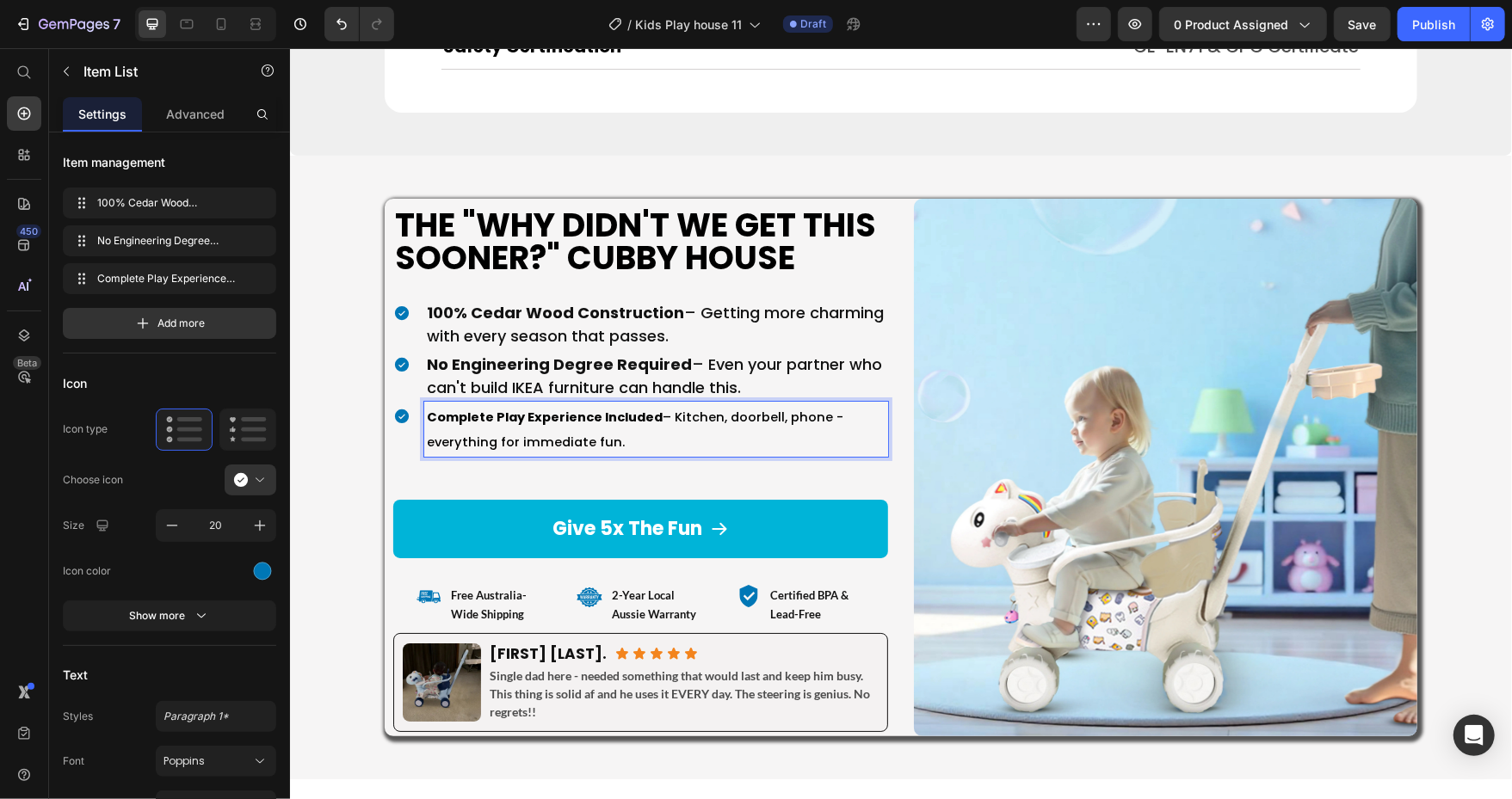 click on "Complete Play Experience Included" at bounding box center [544, 416] 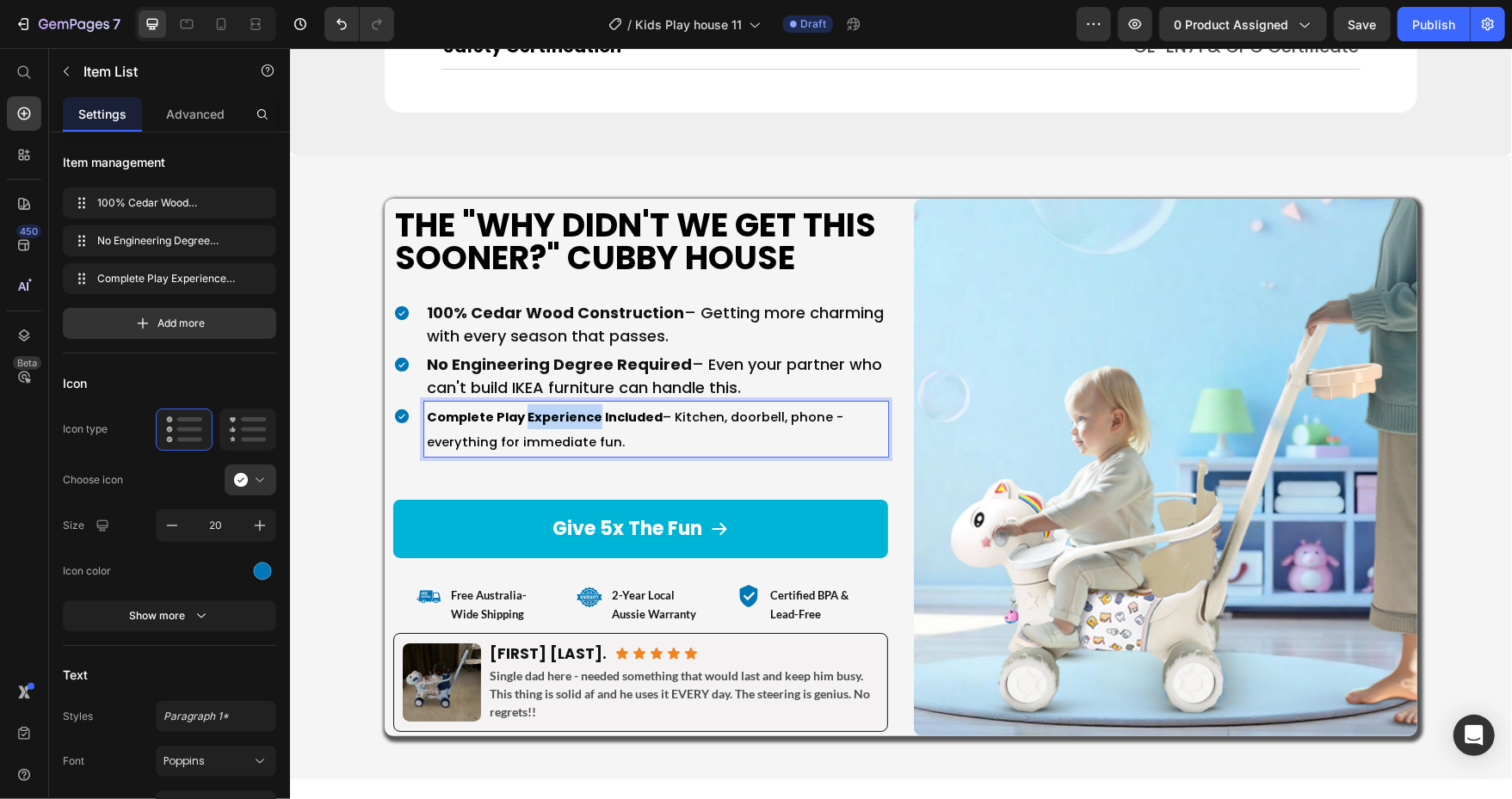 click on "Complete Play Experience Included" at bounding box center [544, 416] 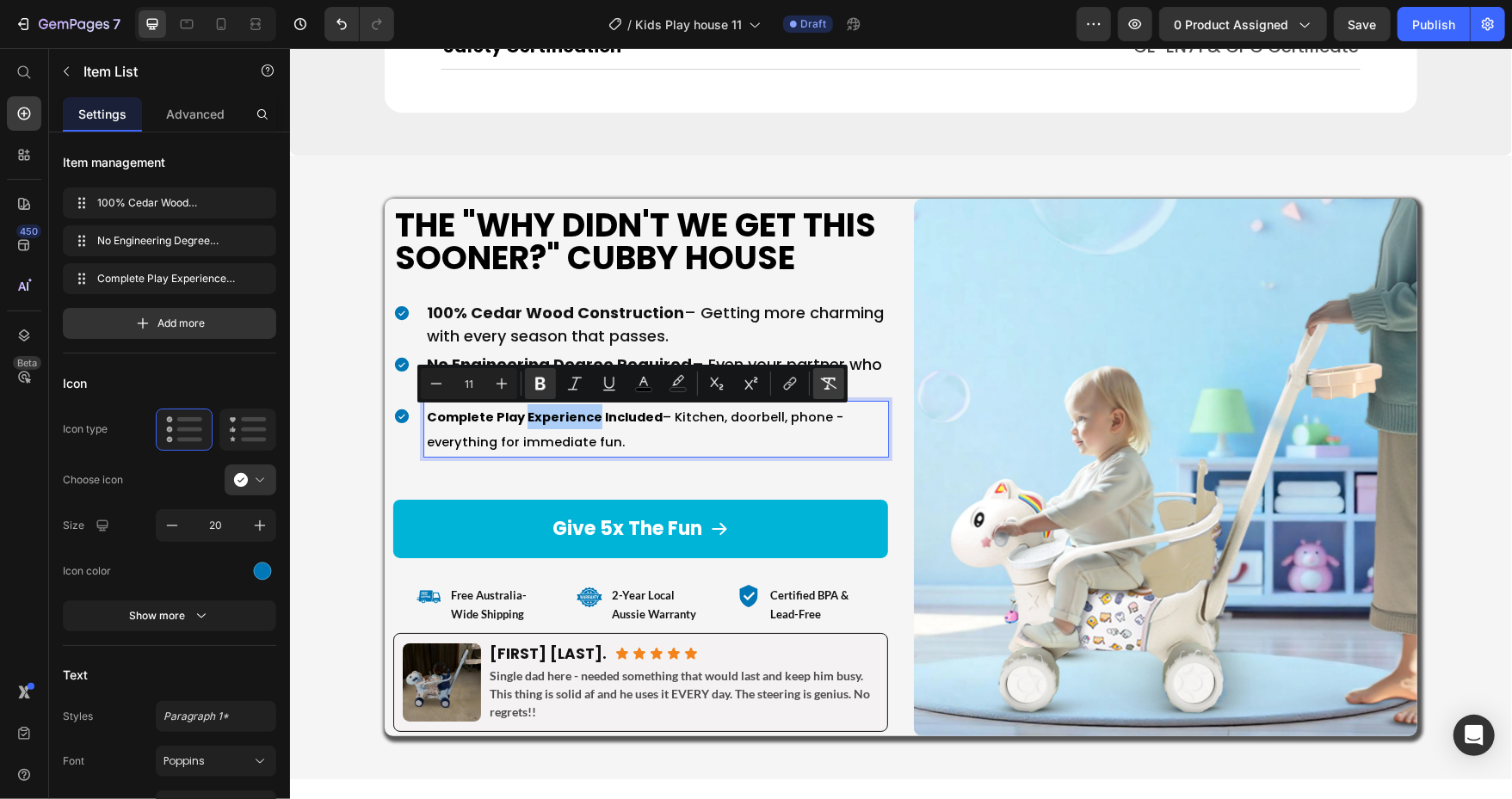 click 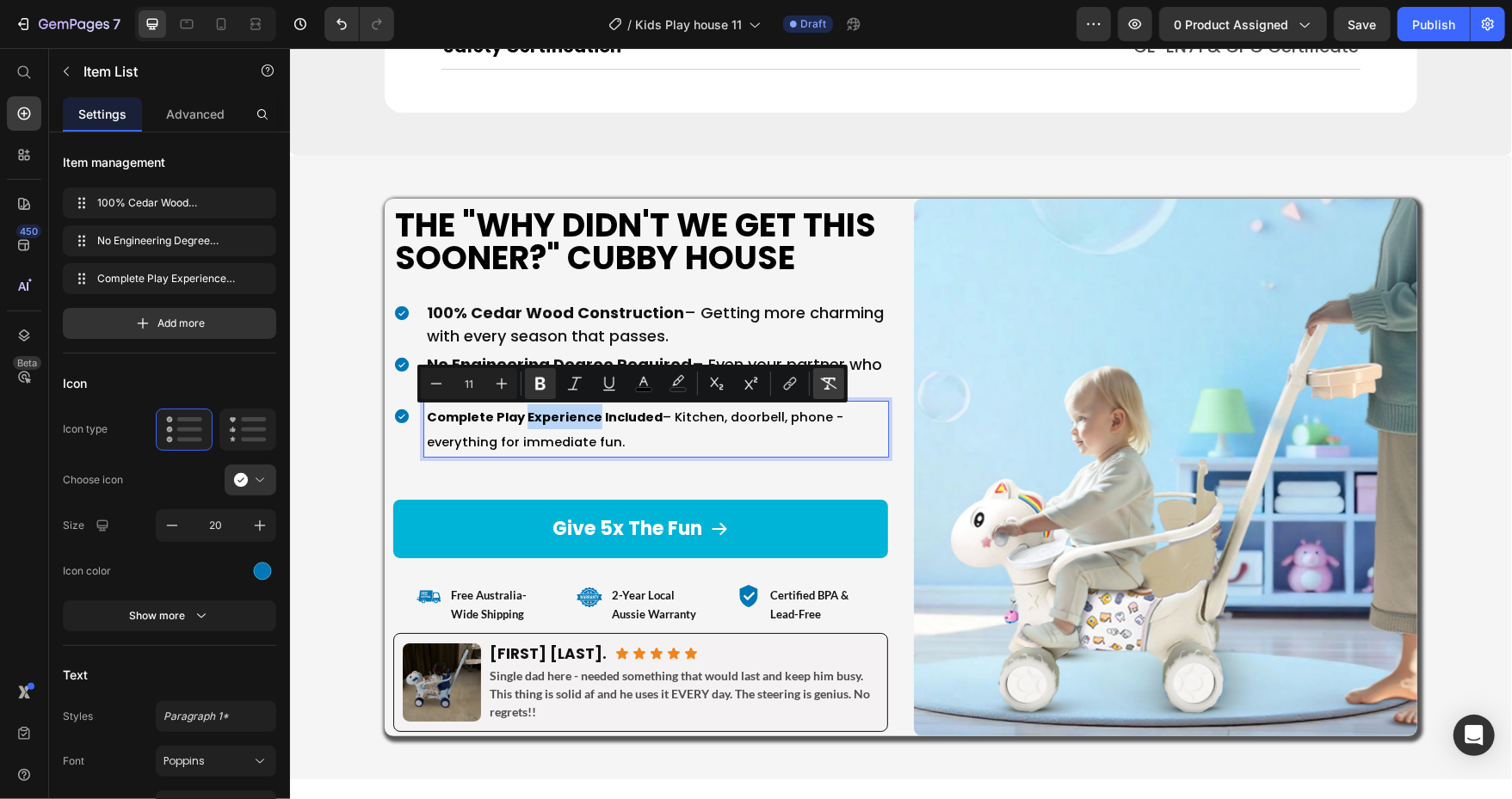 type on "18" 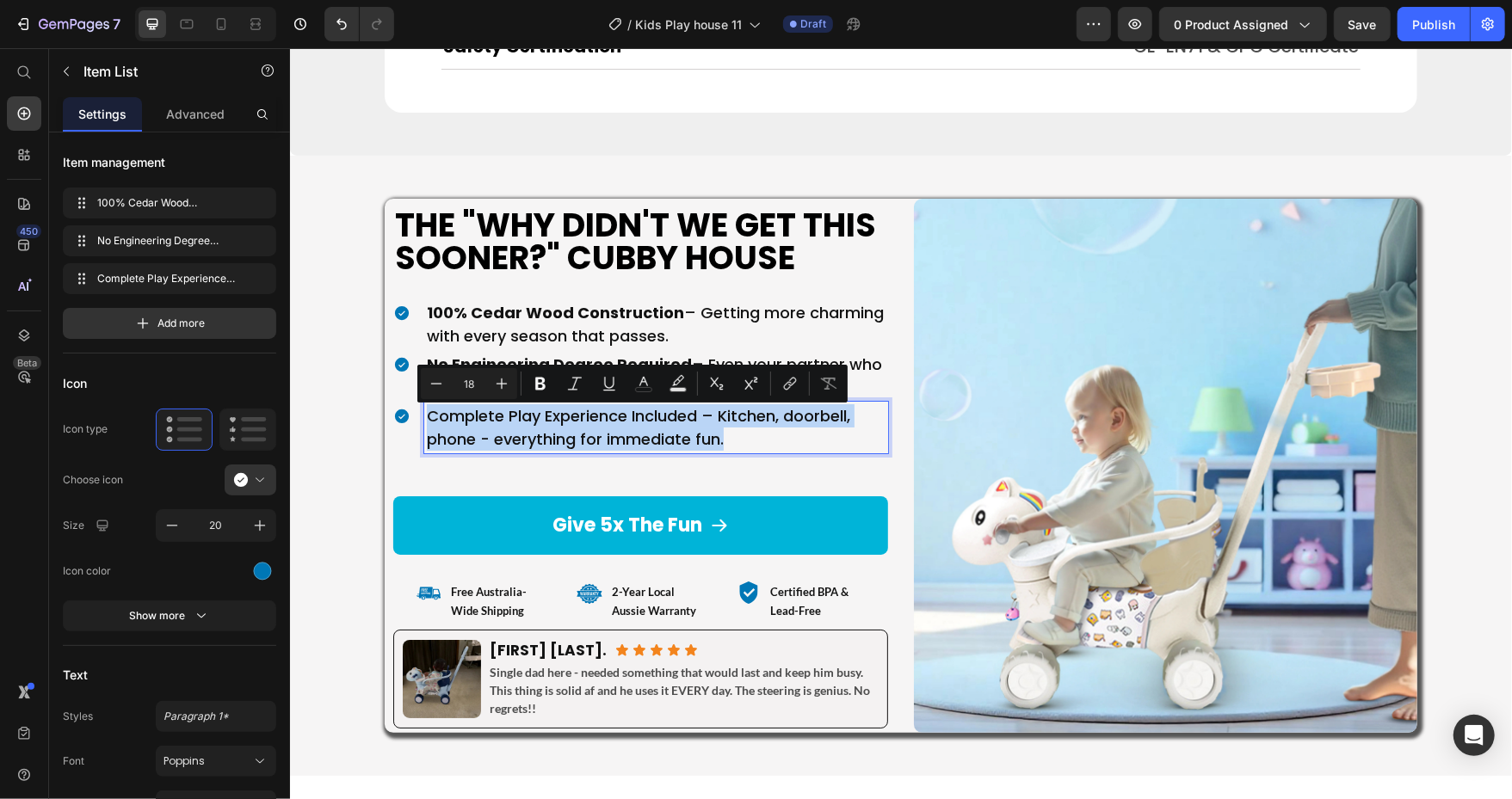 click on "Complete Play Experience Included – Kitchen, doorbell, phone - everything for immediate fun." at bounding box center (655, 427) 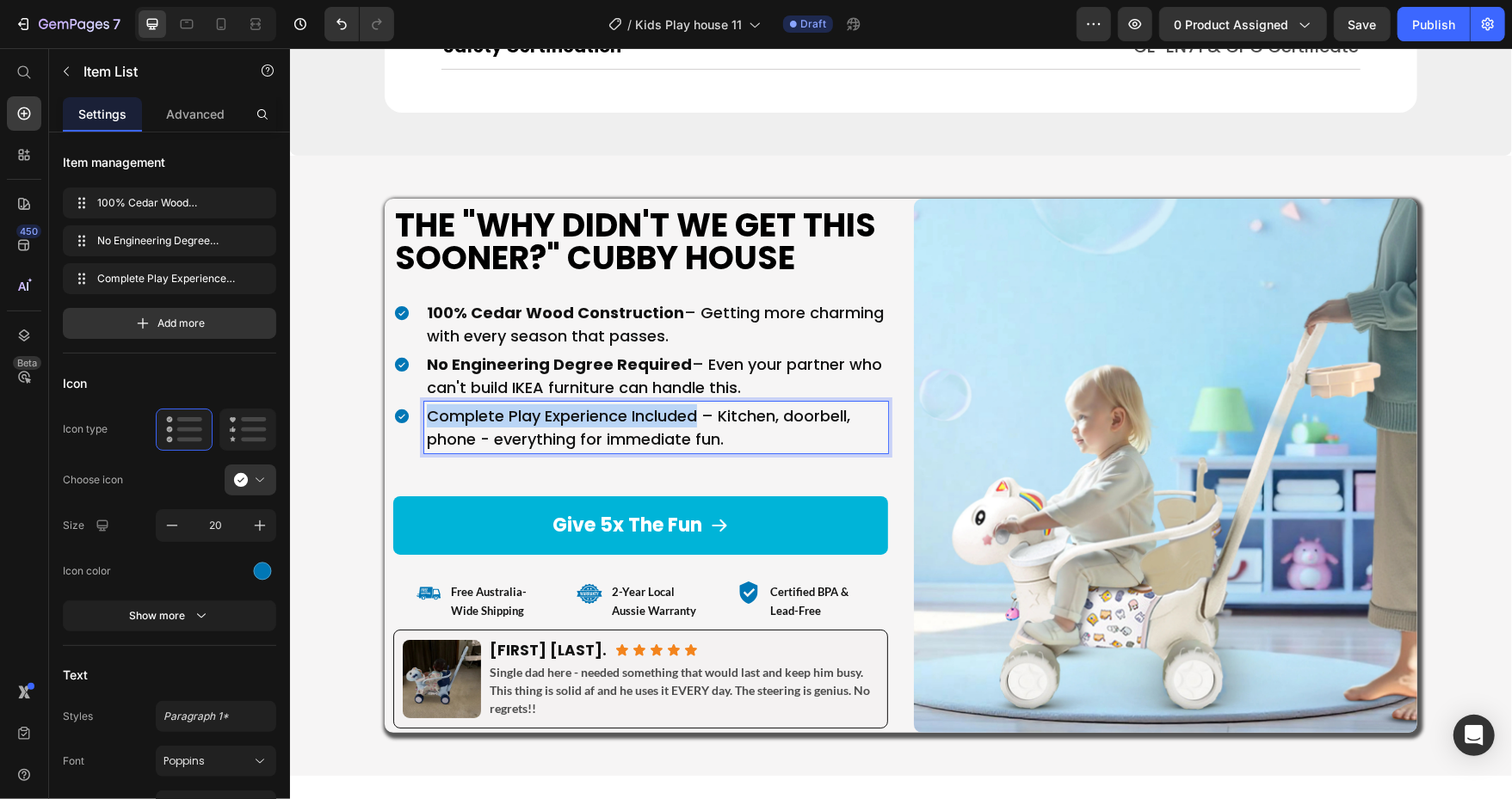 drag, startPoint x: 700, startPoint y: 414, endPoint x: 427, endPoint y: 415, distance: 273.00183 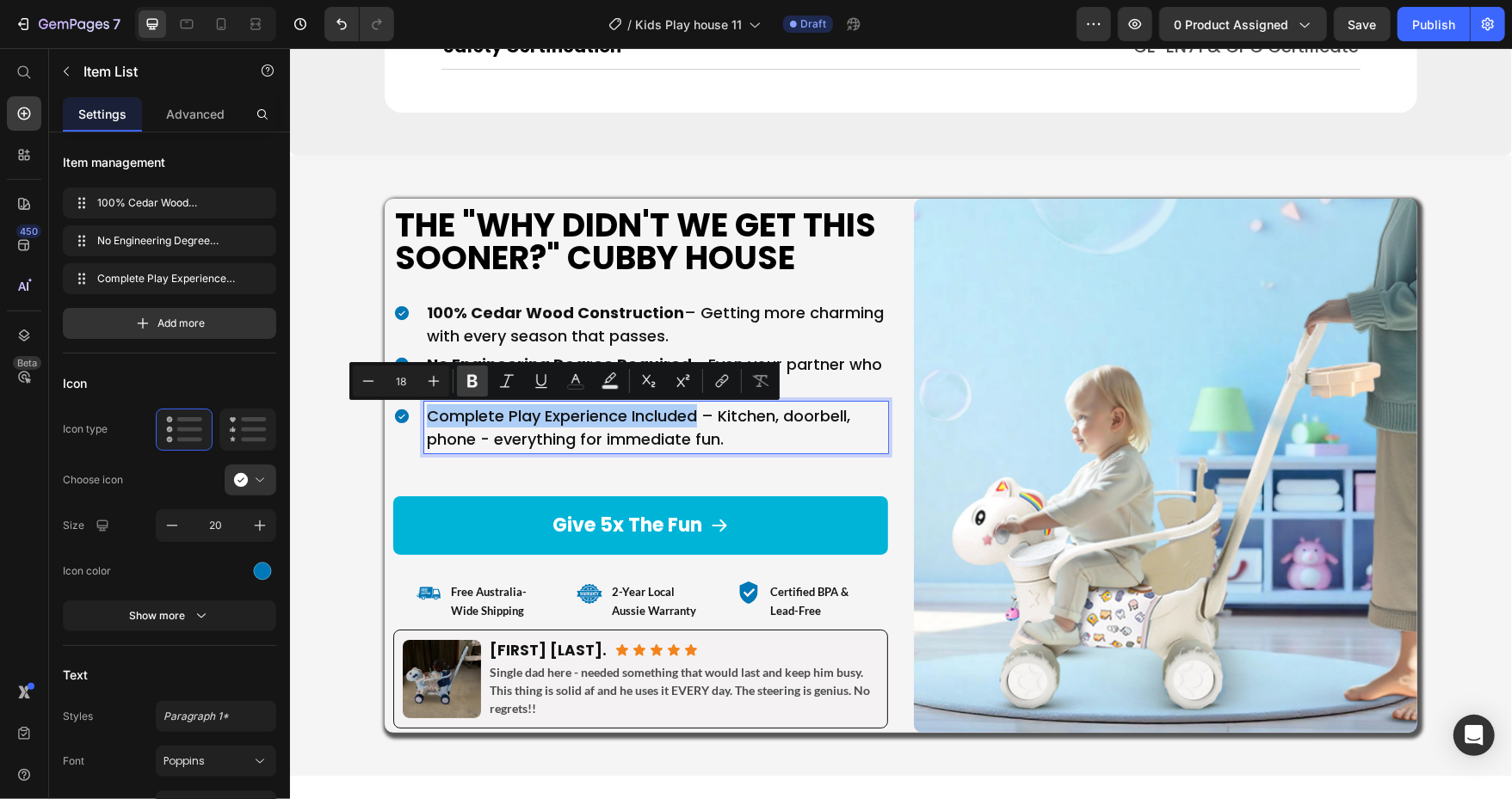 click 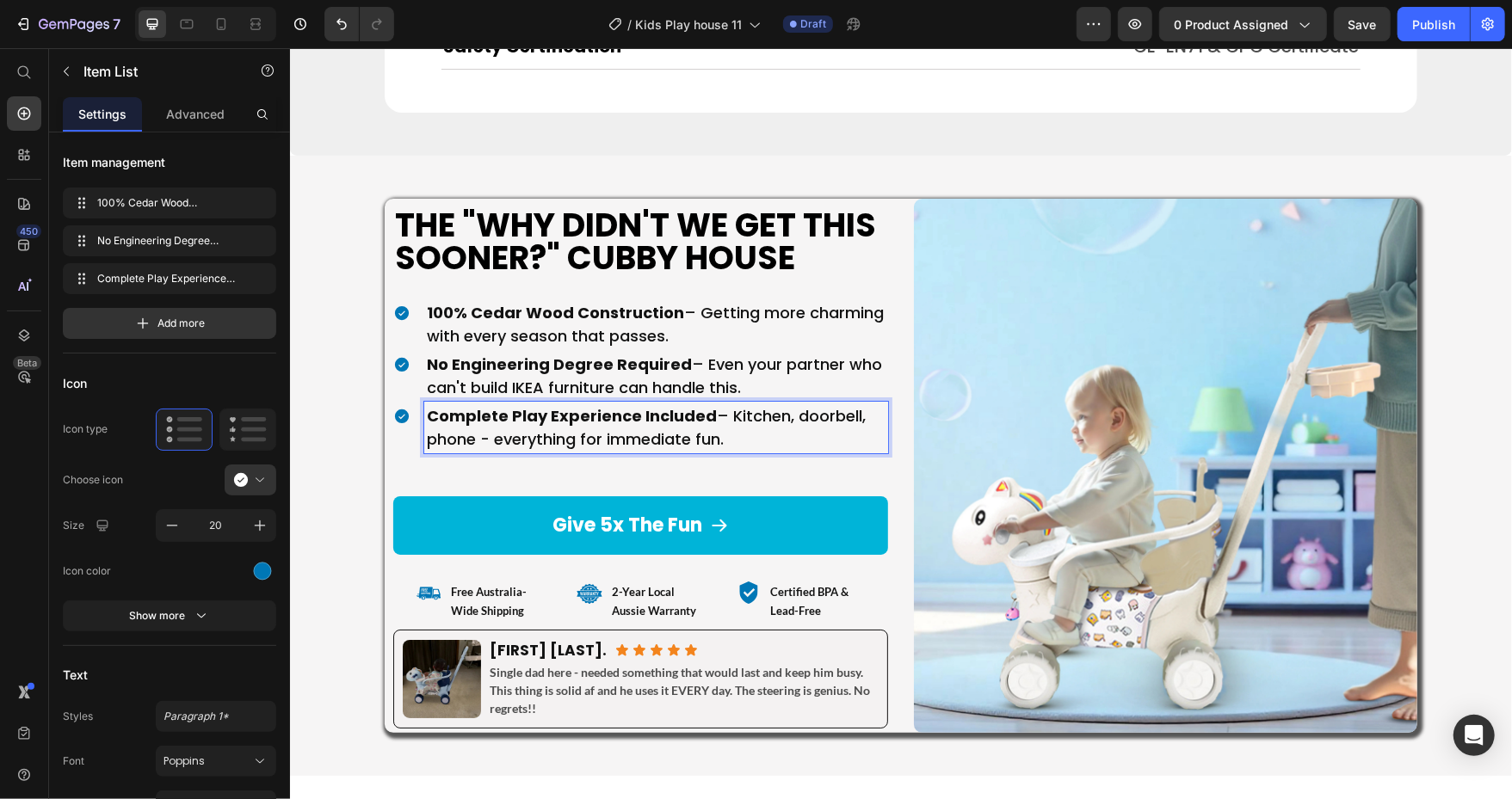 click on "Complete Play Experience Included  – Kitchen, doorbell, phone - everything for immediate fun." at bounding box center (655, 427) 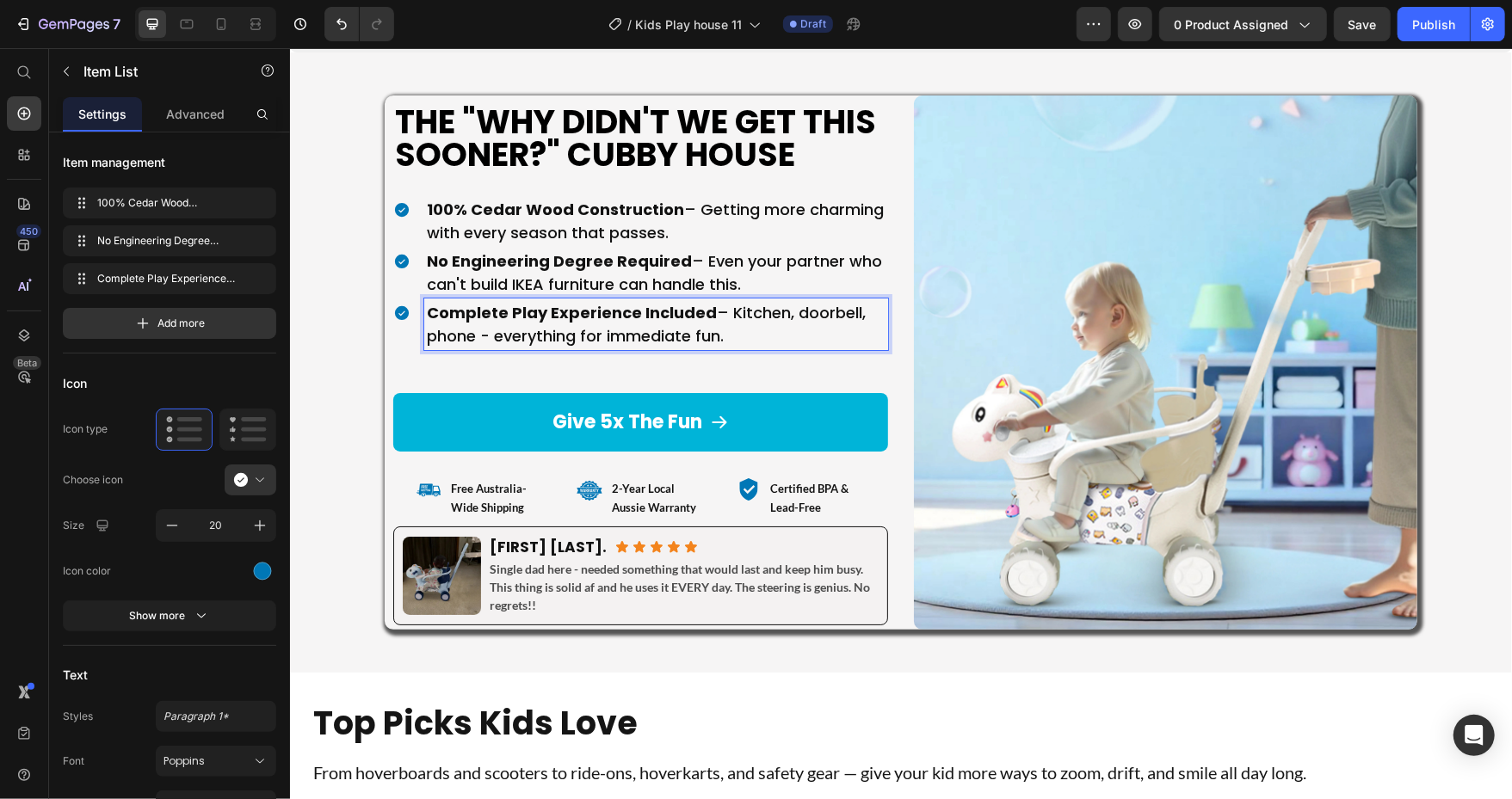 scroll, scrollTop: 8886, scrollLeft: 0, axis: vertical 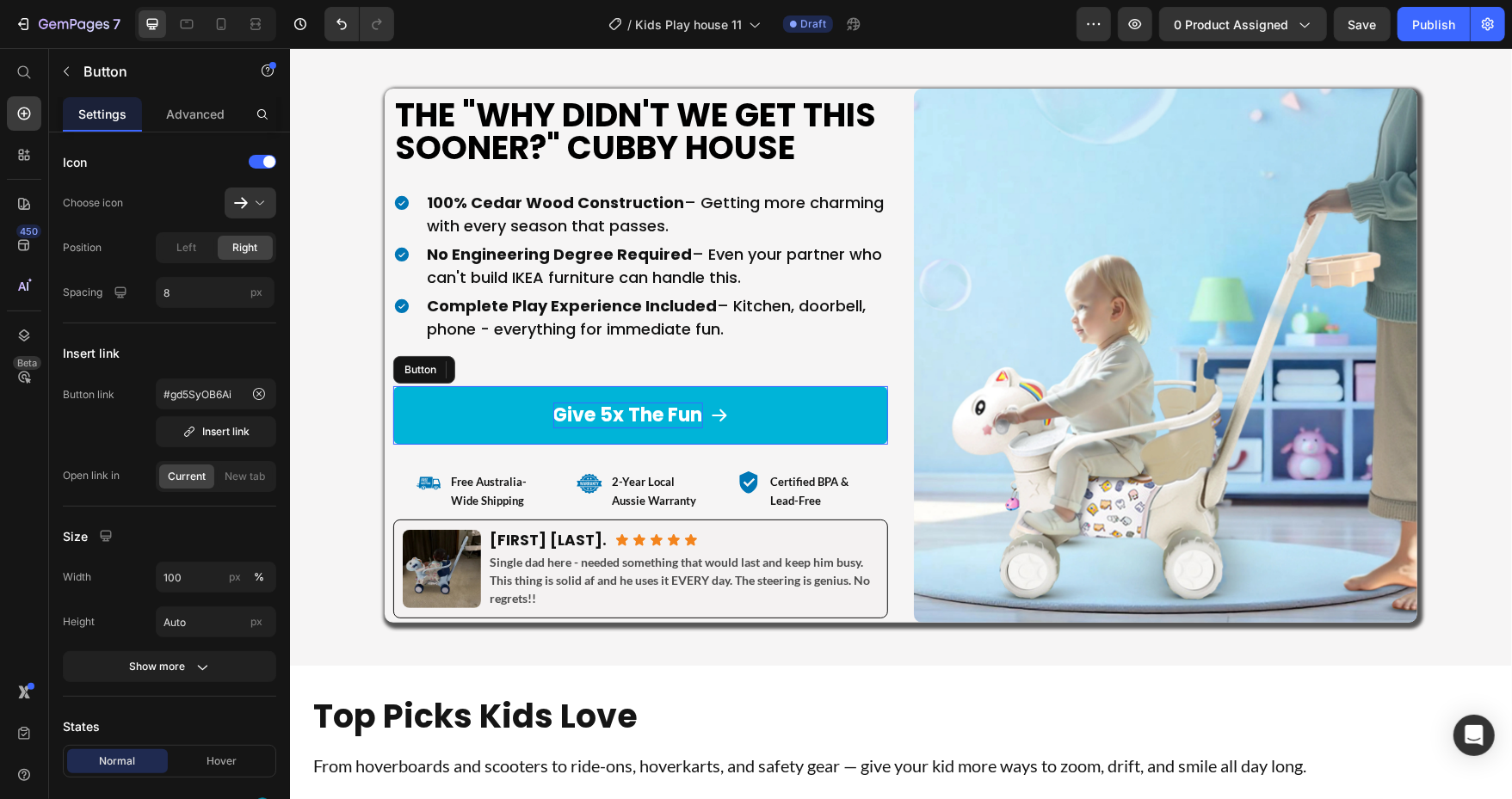 click on "Give 5x The Fun" at bounding box center [627, 414] 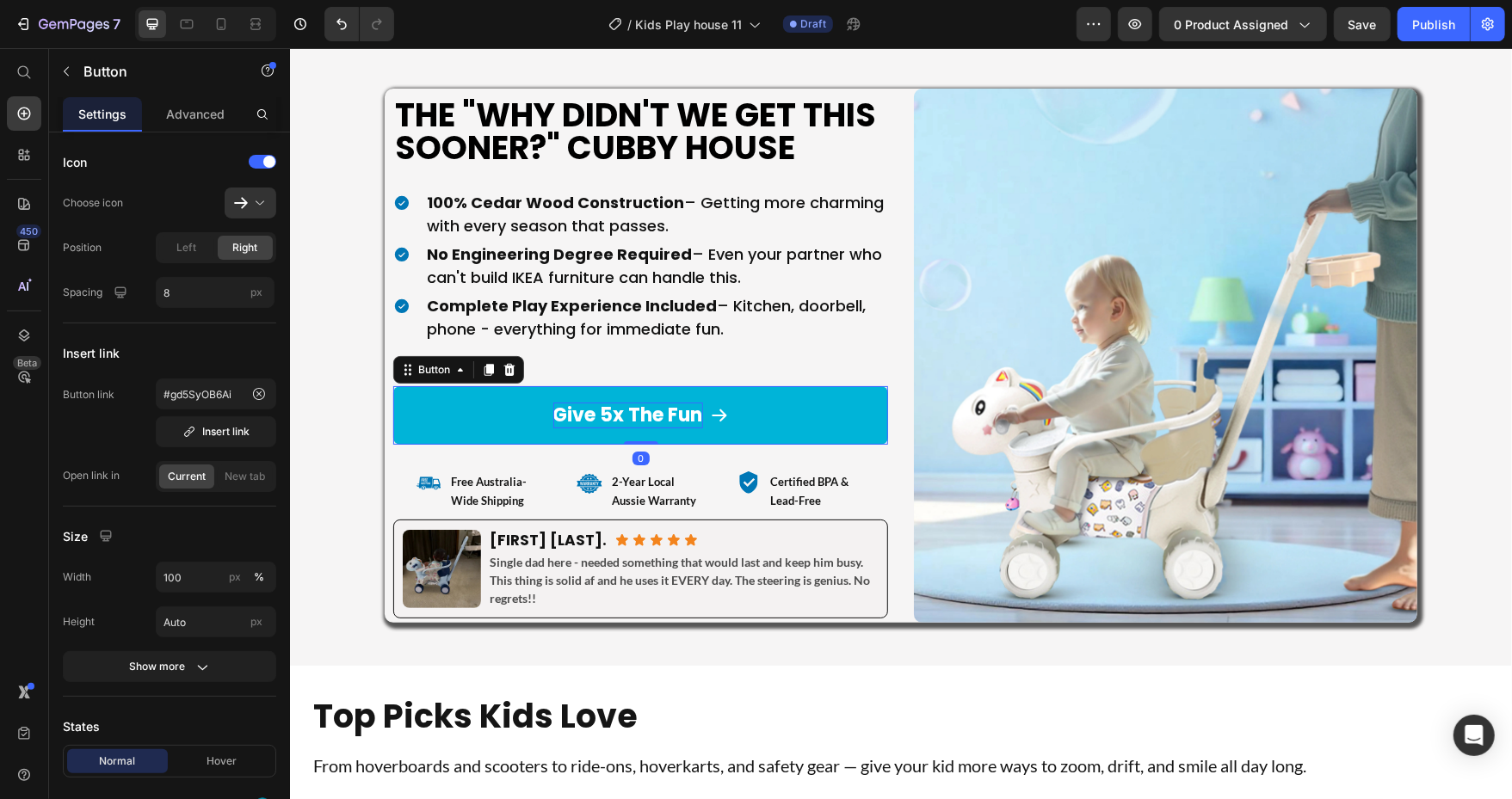 click on "Give 5x The Fun" at bounding box center [627, 414] 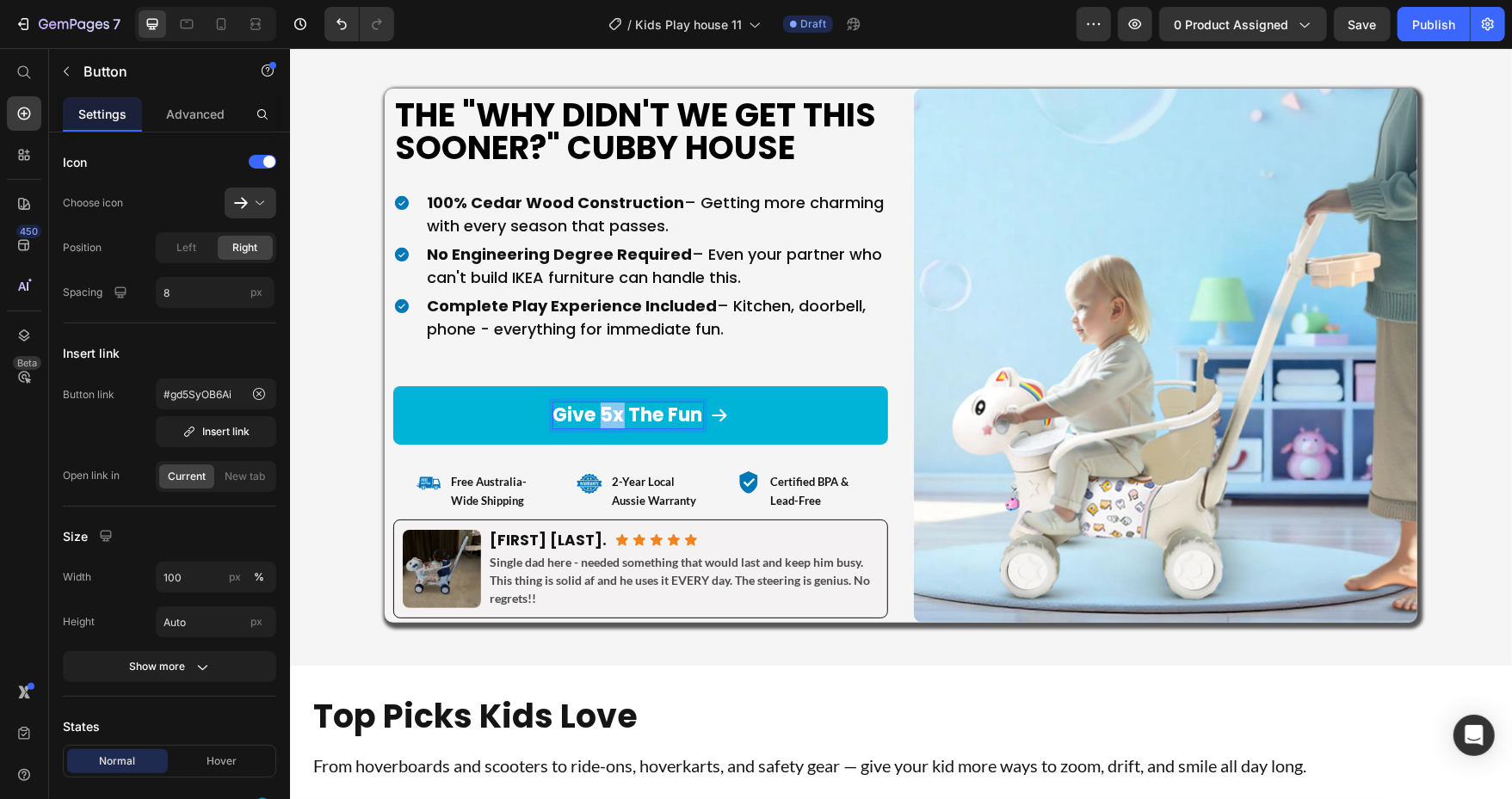 click on "Give 5x The Fun" at bounding box center [627, 414] 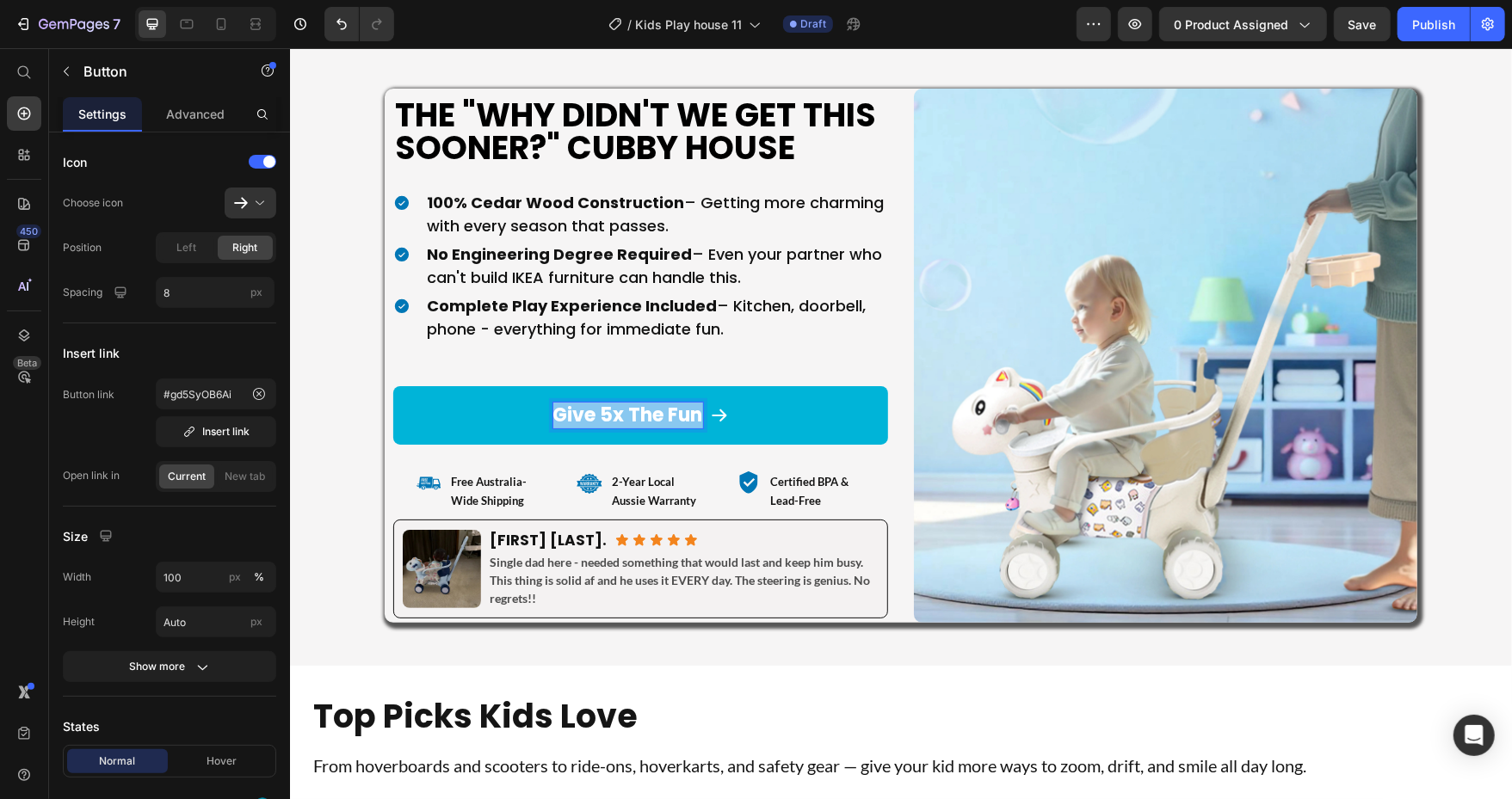 click on "Give 5x The Fun" at bounding box center [627, 414] 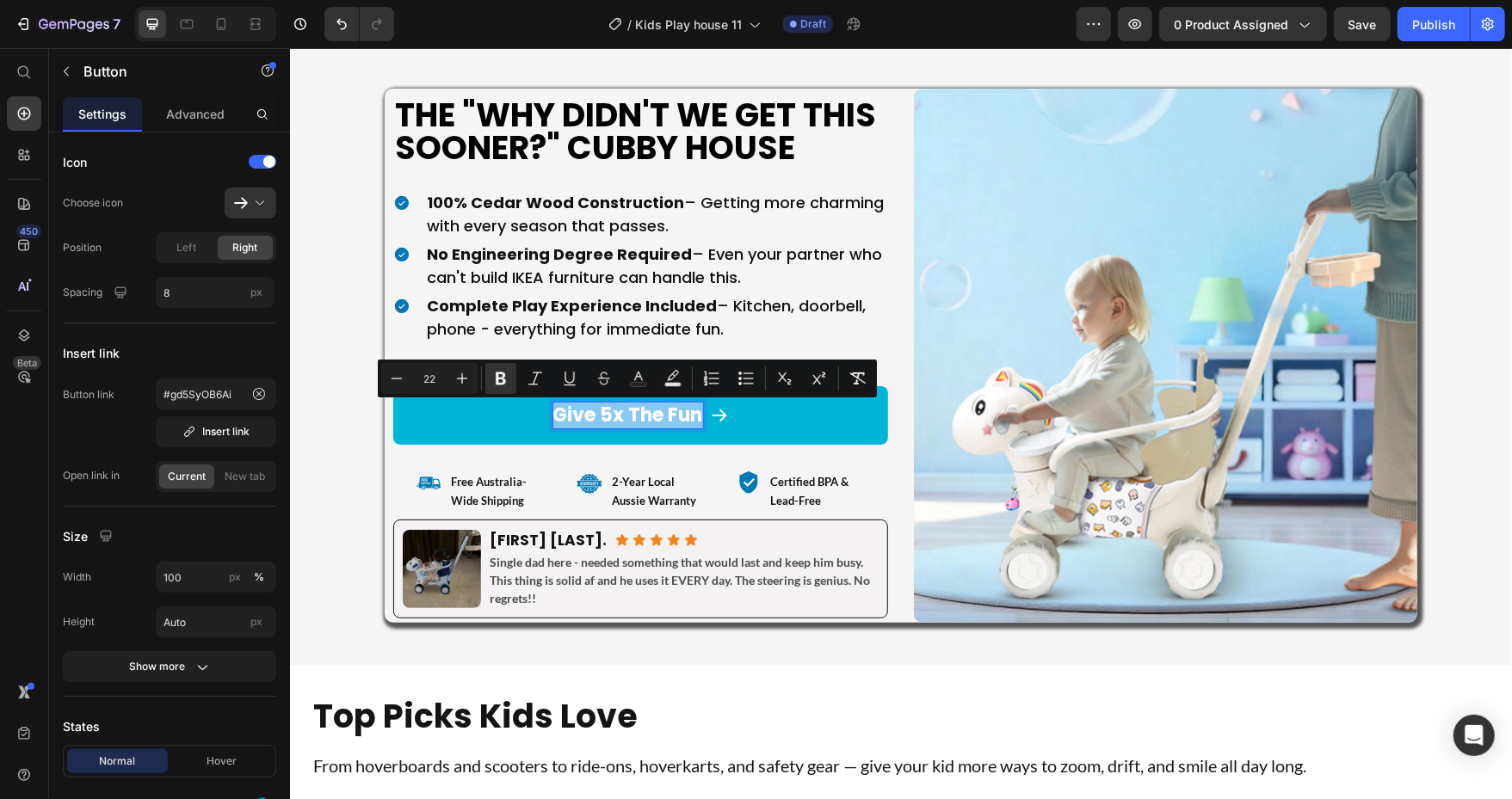 type on "11" 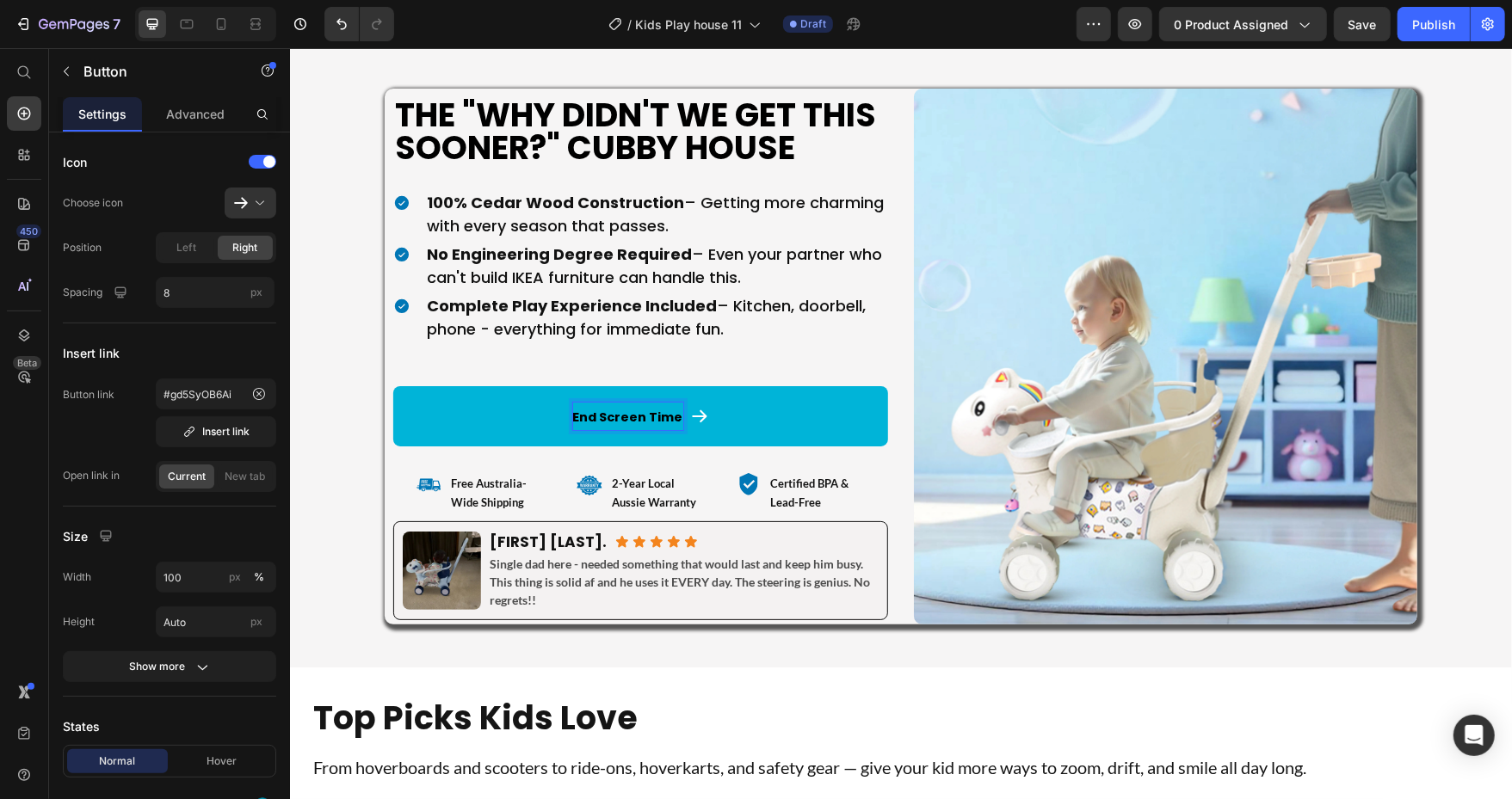 click on "End Screen Time" at bounding box center [627, 416] 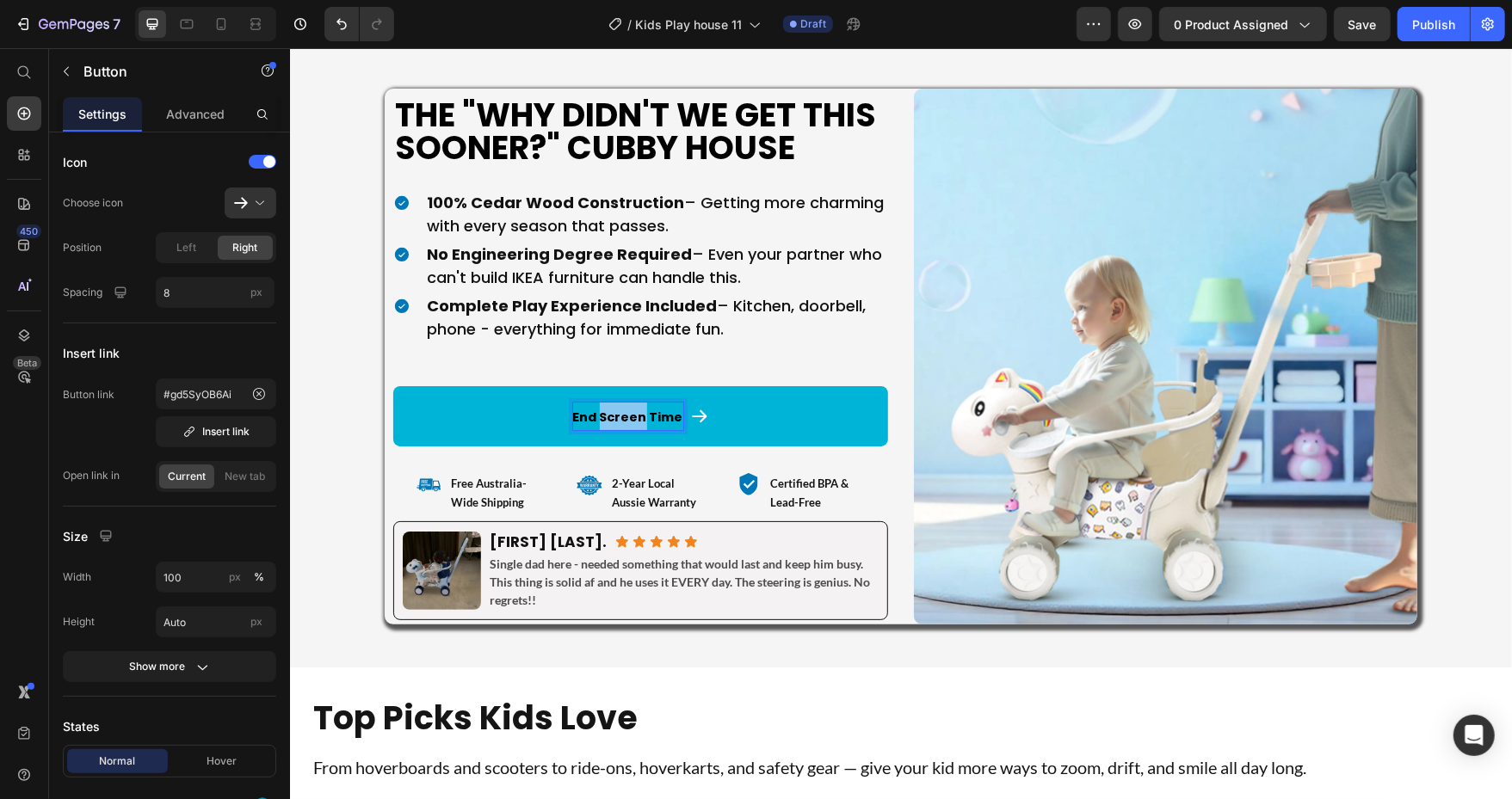 click on "End Screen Time" at bounding box center [627, 416] 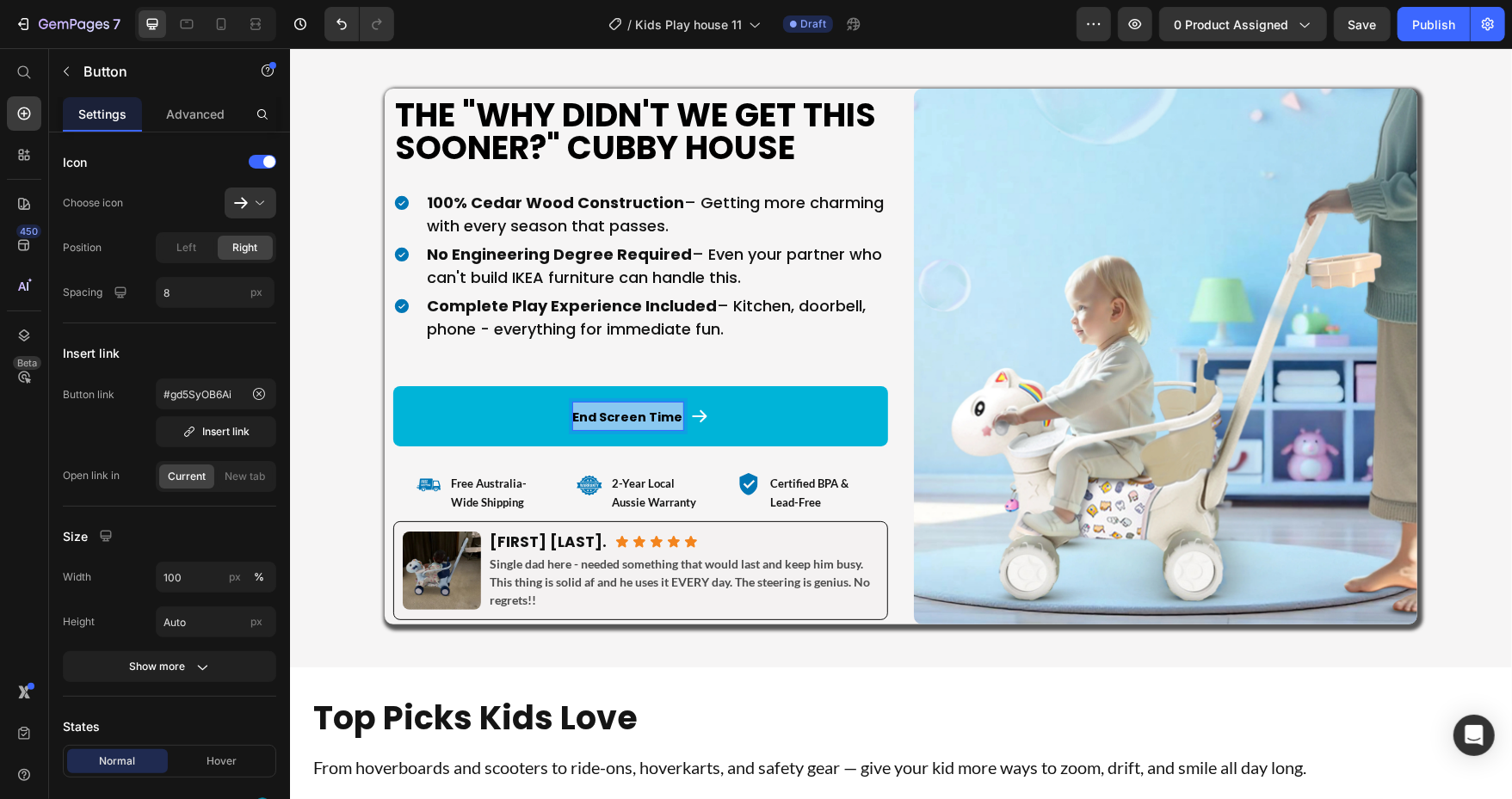 click on "End Screen Time" at bounding box center (627, 416) 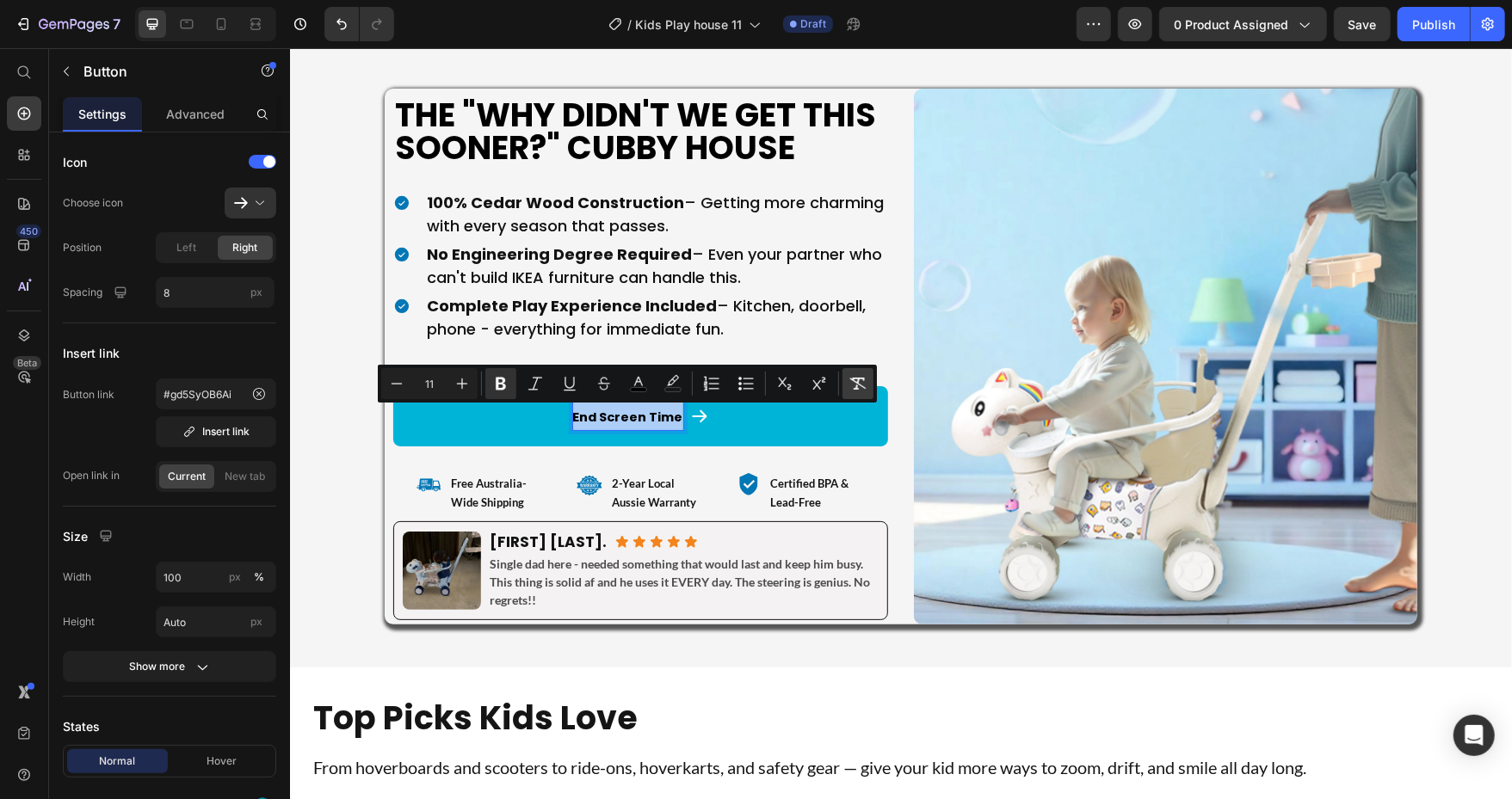click 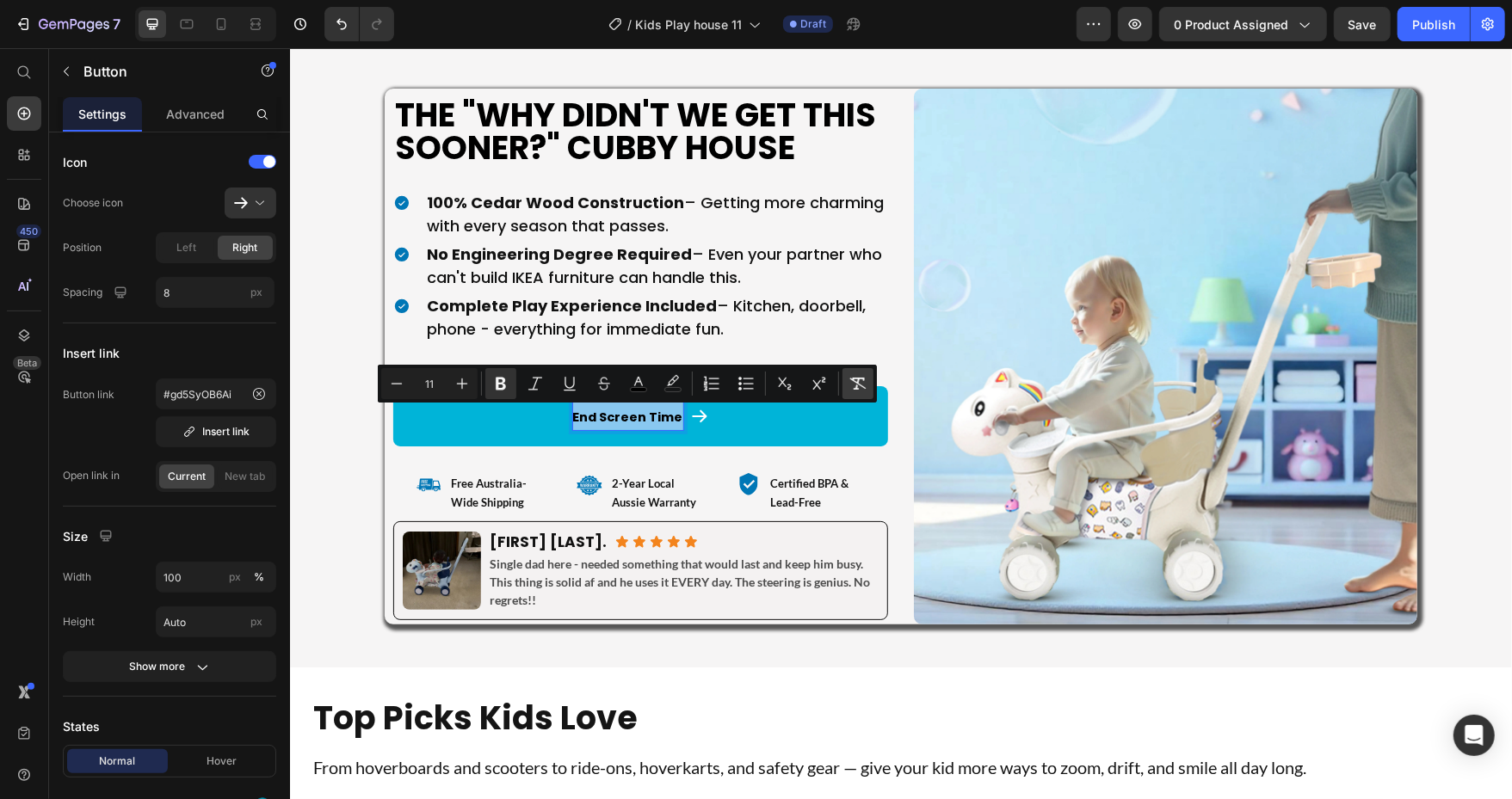 type on "22" 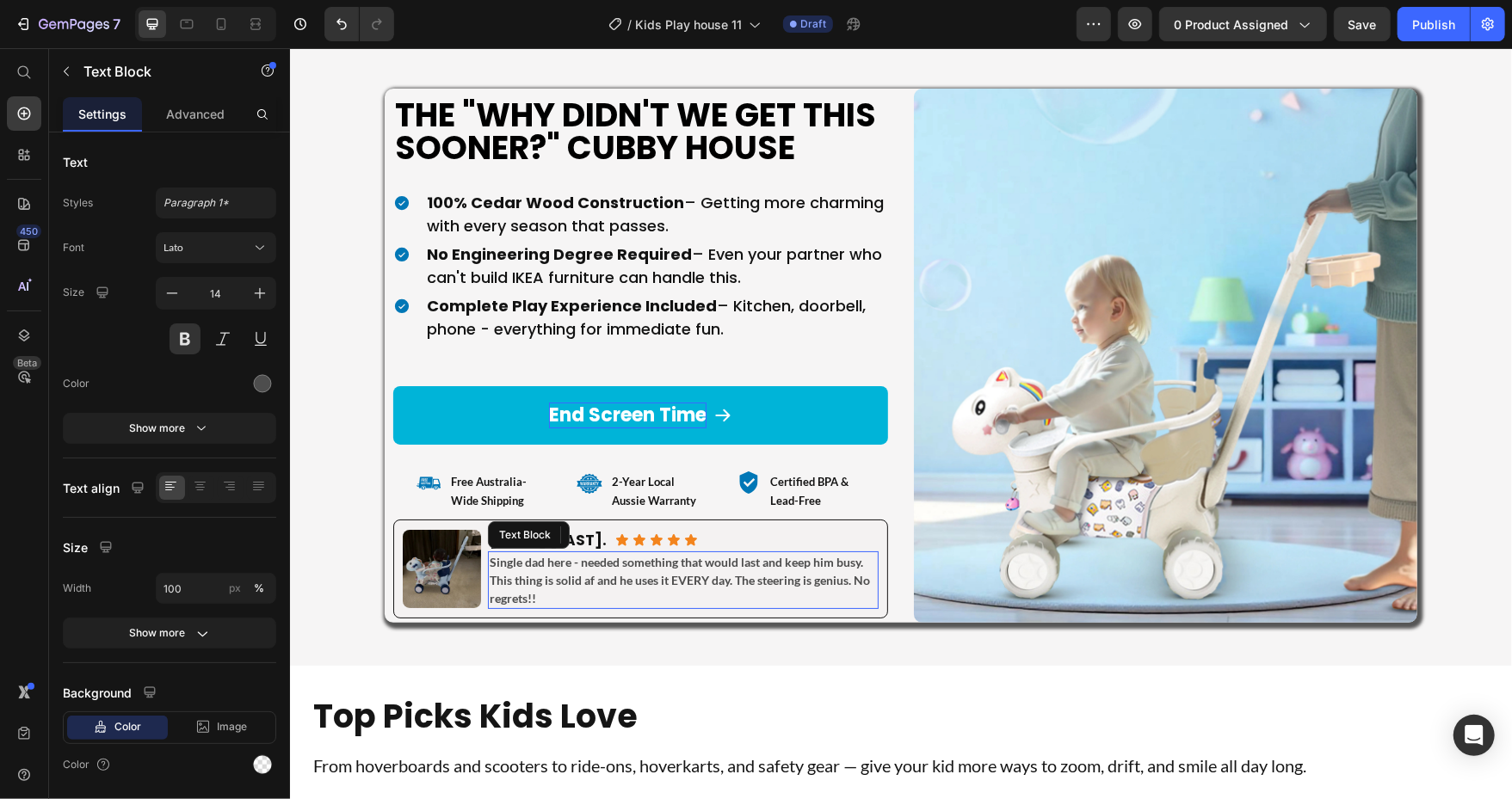 click on "Single dad here - needed something that would last and keep him busy. This thing is solid af and he uses it EVERY day. The steering is genius. No regrets!!" at bounding box center (682, 579) 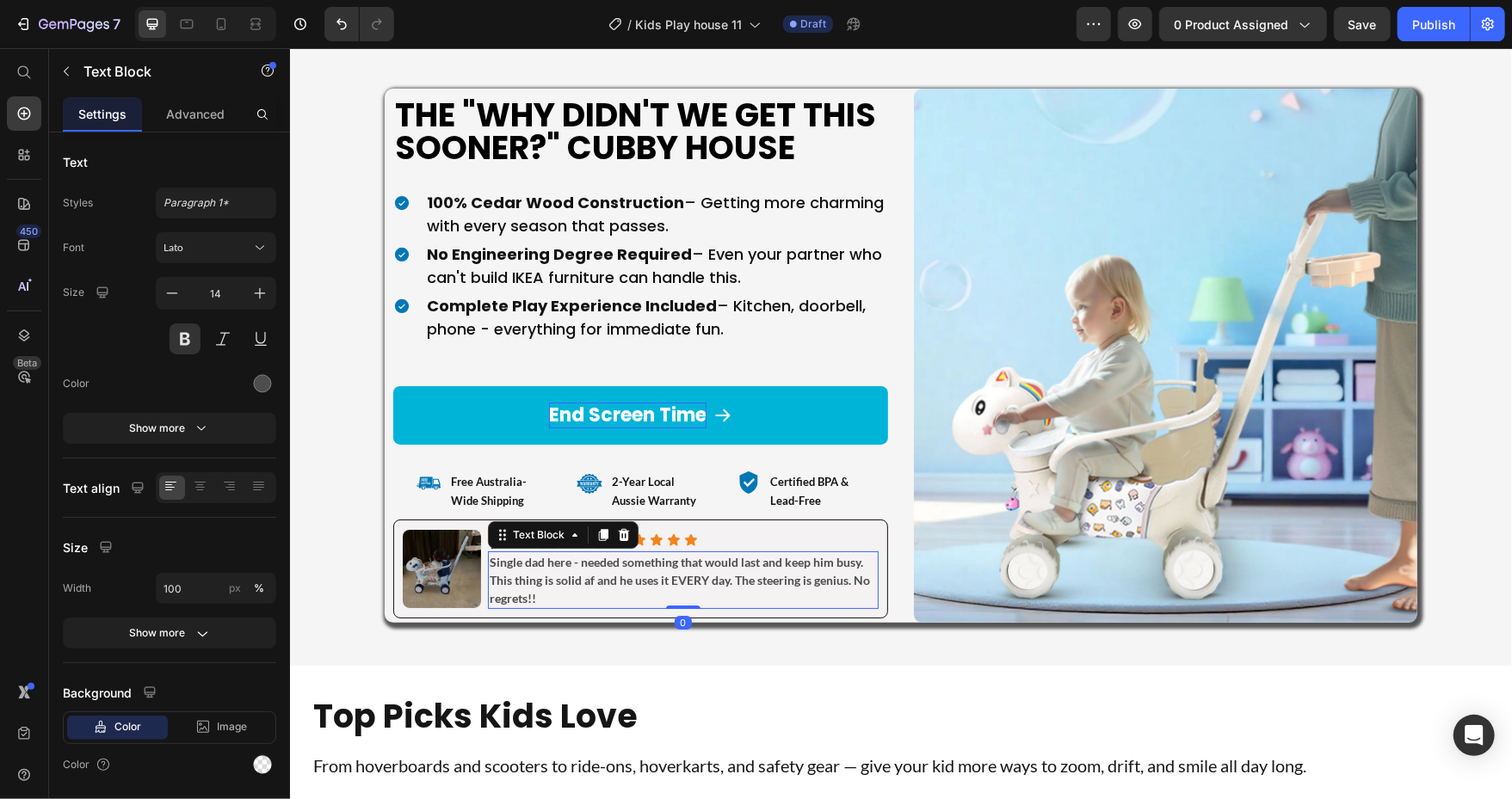 click on "Single dad here - needed something that would last and keep him busy. This thing is solid af and he uses it EVERY day. The steering is genius. No regrets!!" at bounding box center (682, 579) 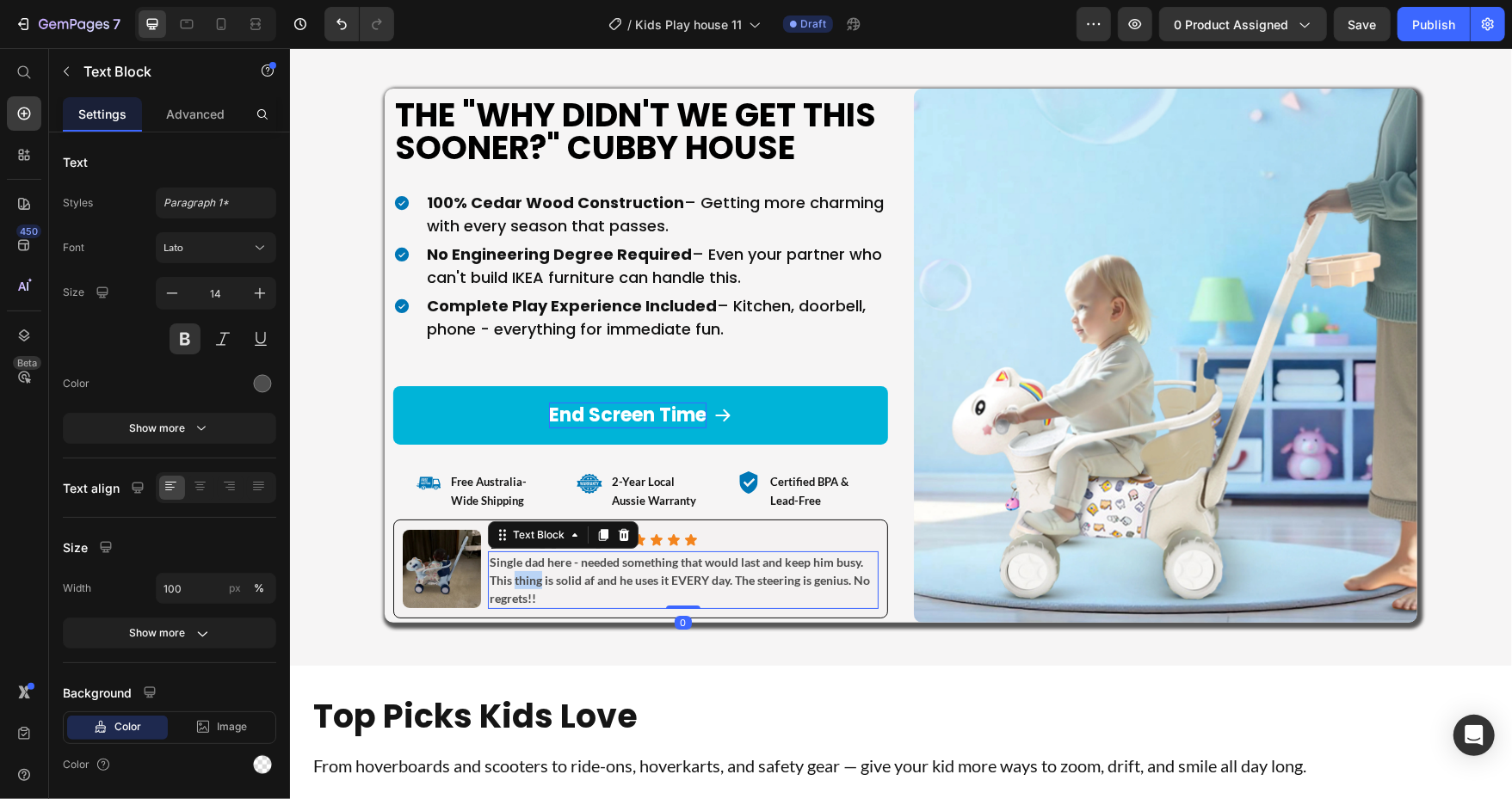click on "Single dad here - needed something that would last and keep him busy. This thing is solid af and he uses it EVERY day. The steering is genius. No regrets!!" at bounding box center (682, 579) 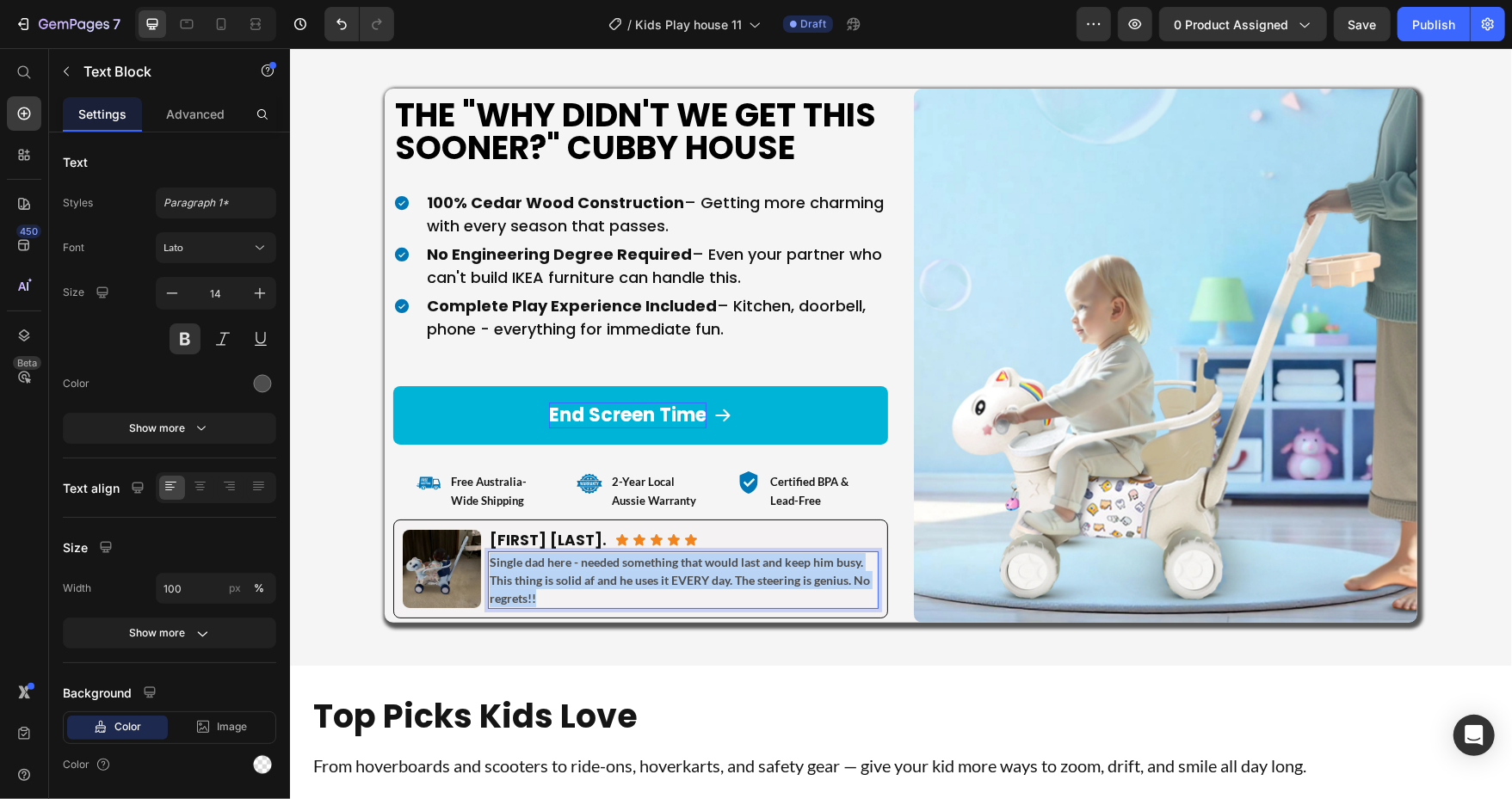 click on "Single dad here - needed something that would last and keep him busy. This thing is solid af and he uses it EVERY day. The steering is genius. No regrets!!" at bounding box center (682, 579) 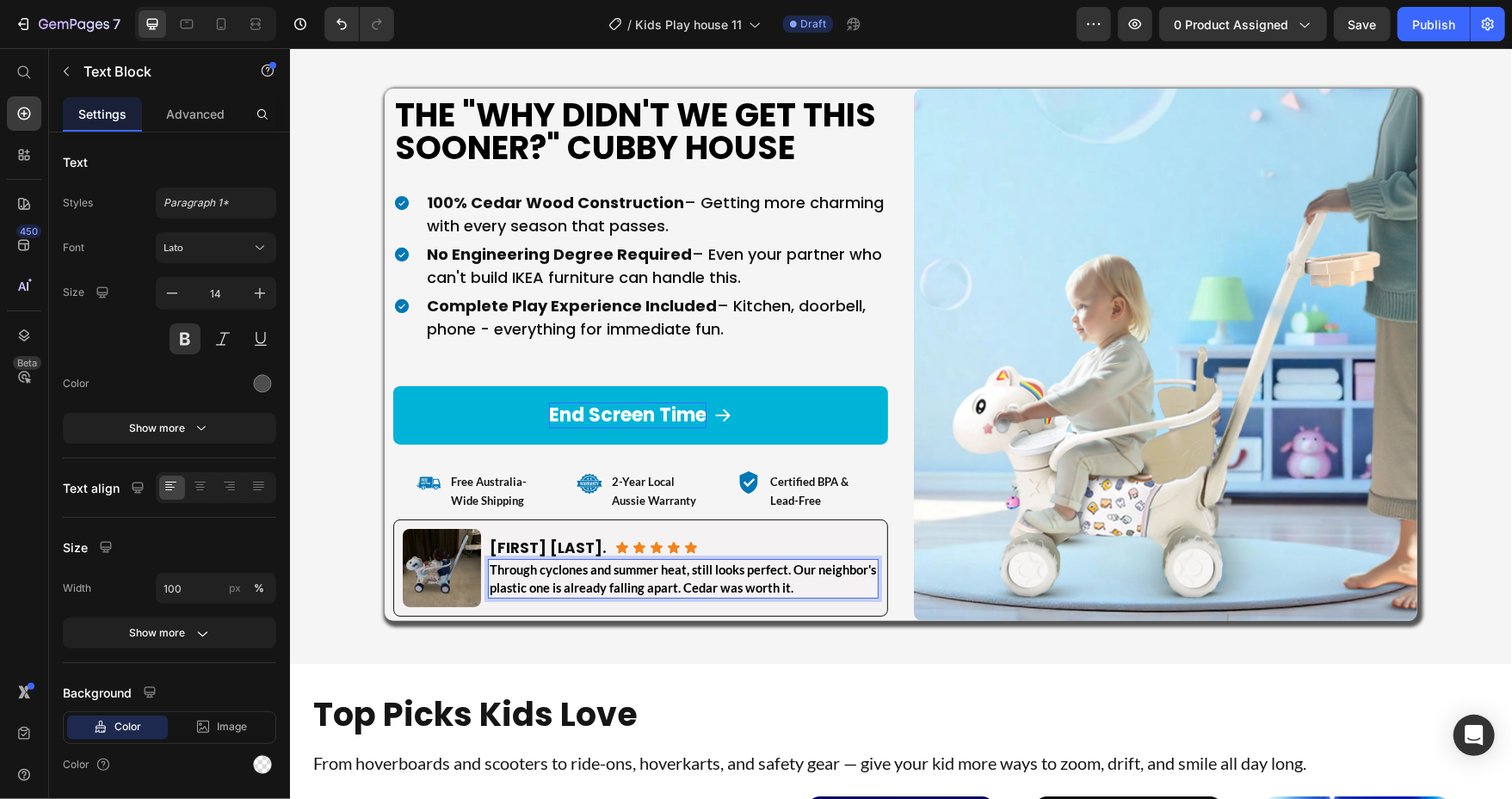 click on "Through cyclones and summer heat, still looks perfect. Our neighbor's plastic one is already falling apart. Cedar was worth it." at bounding box center (682, 578) 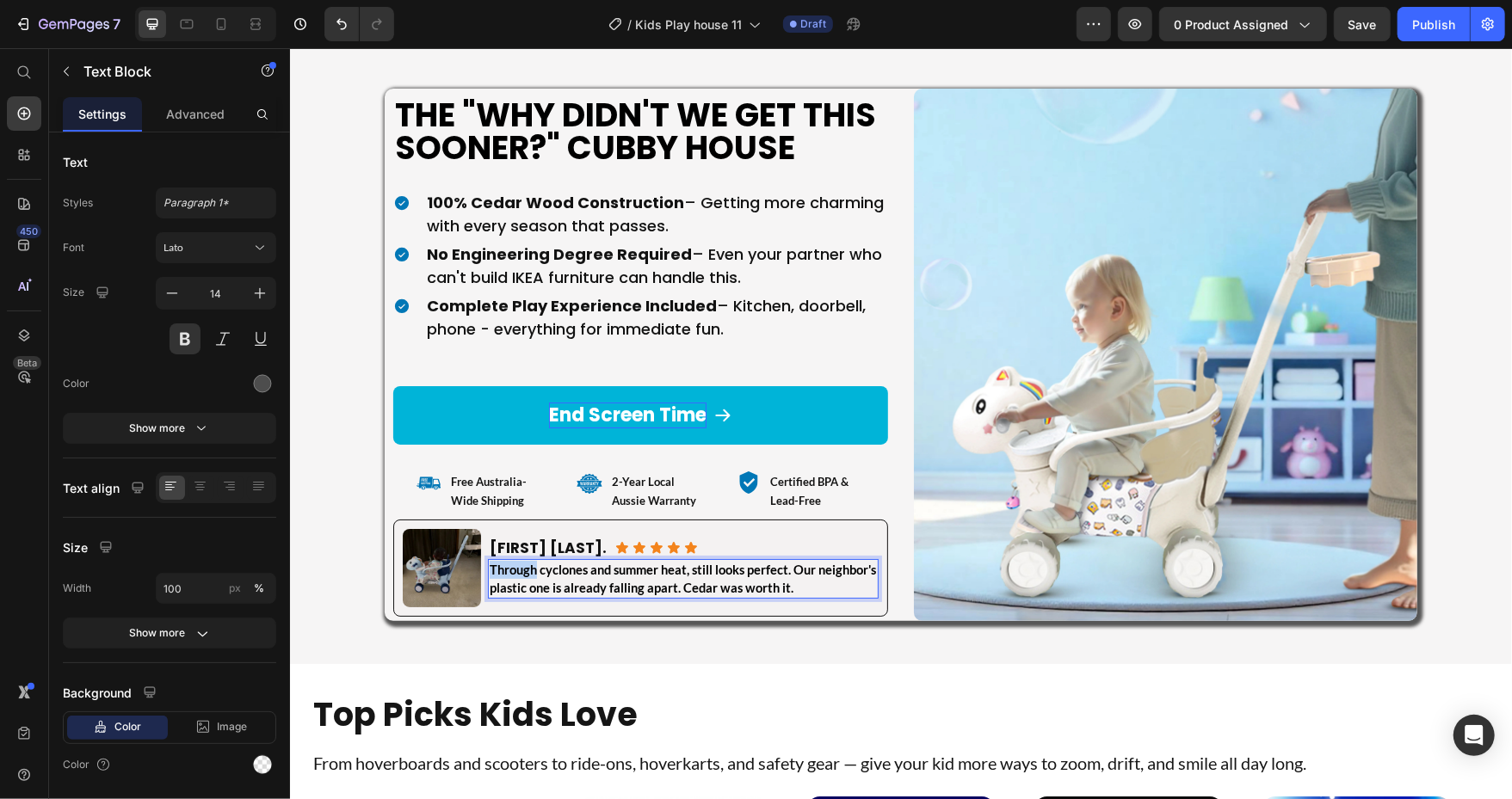 click on "Through cyclones and summer heat, still looks perfect. Our neighbor's plastic one is already falling apart. Cedar was worth it." at bounding box center [682, 578] 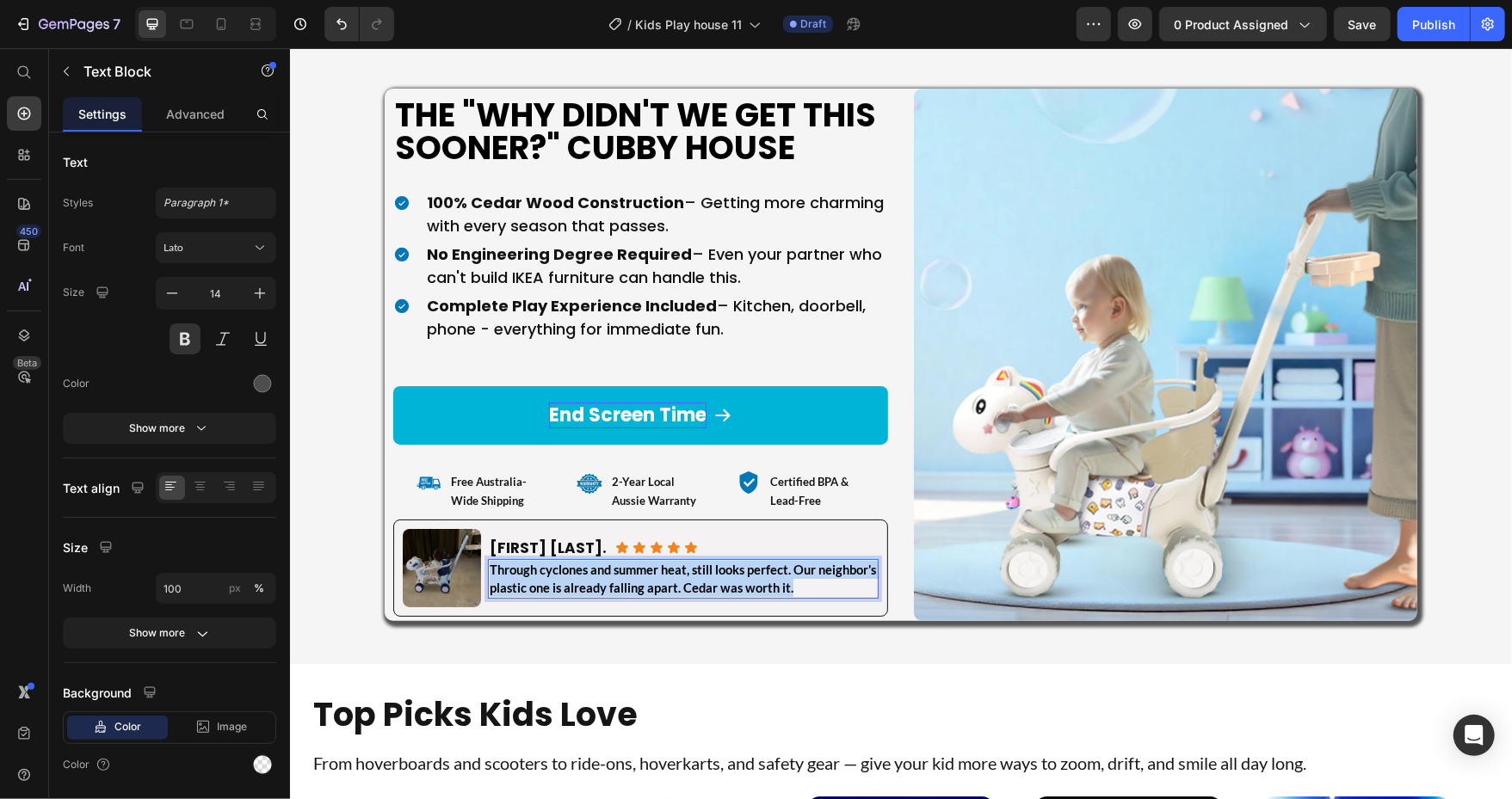 click on "Through cyclones and summer heat, still looks perfect. Our neighbor's plastic one is already falling apart. Cedar was worth it." at bounding box center (682, 578) 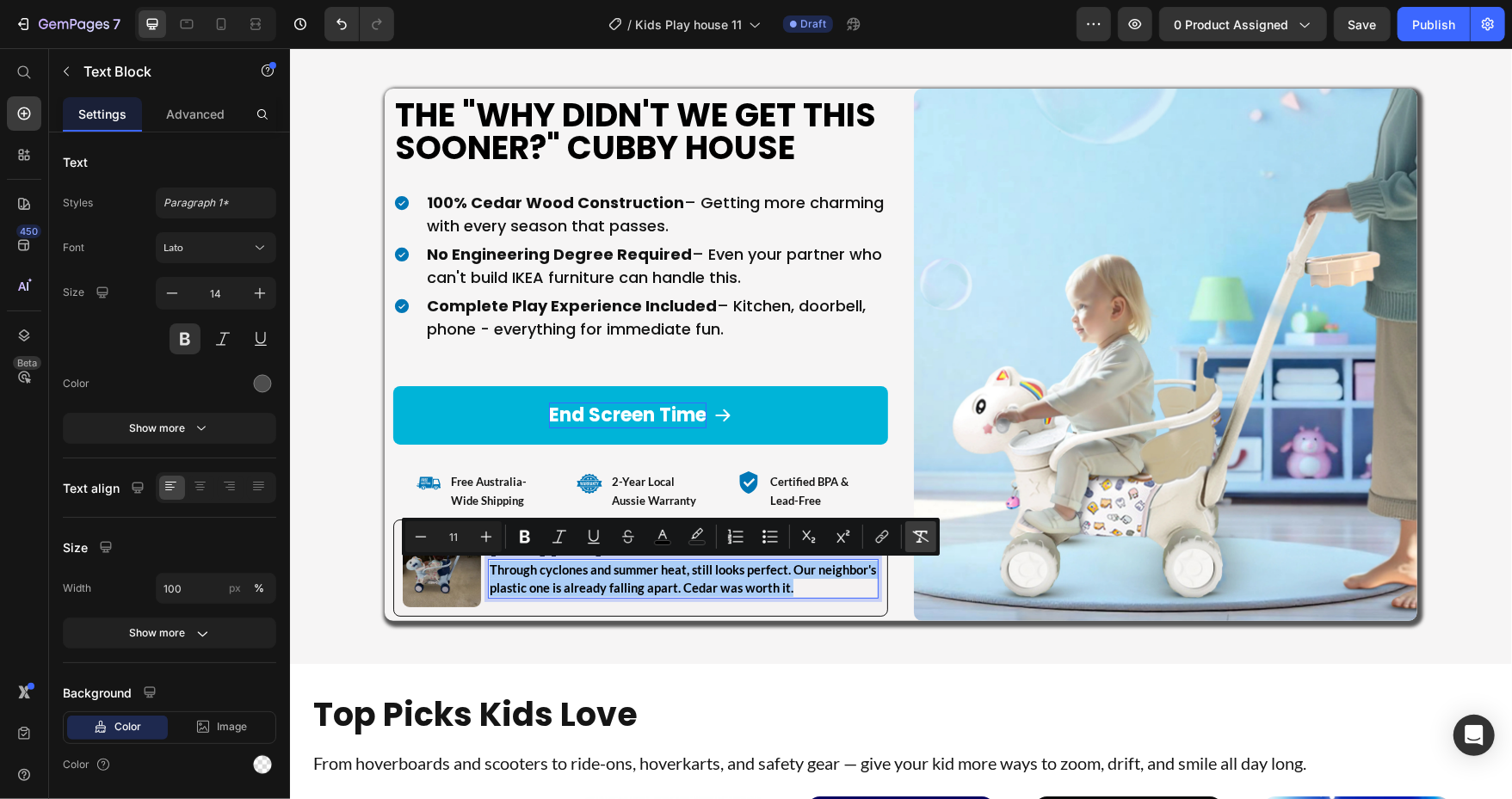 click 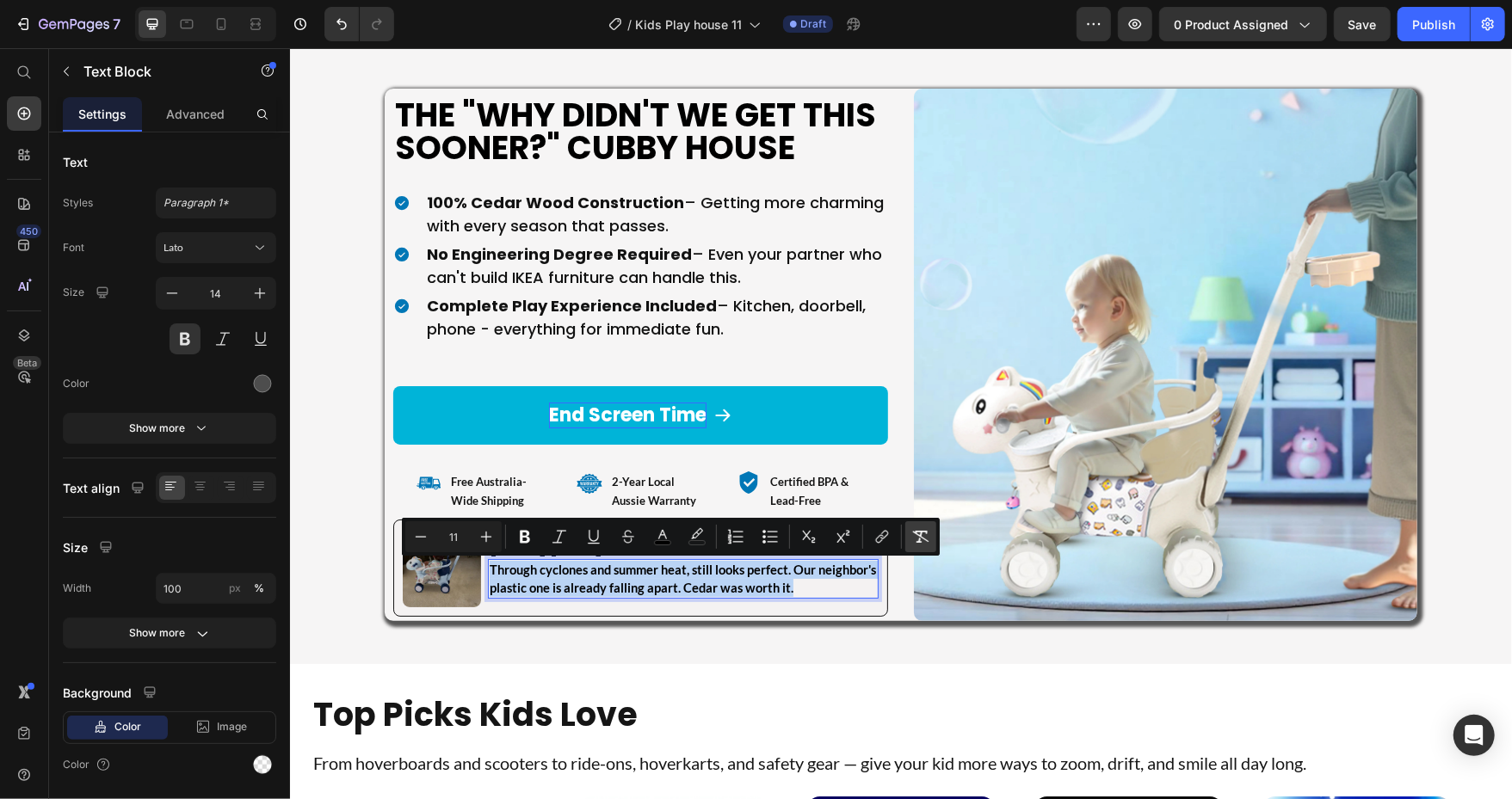 type on "14" 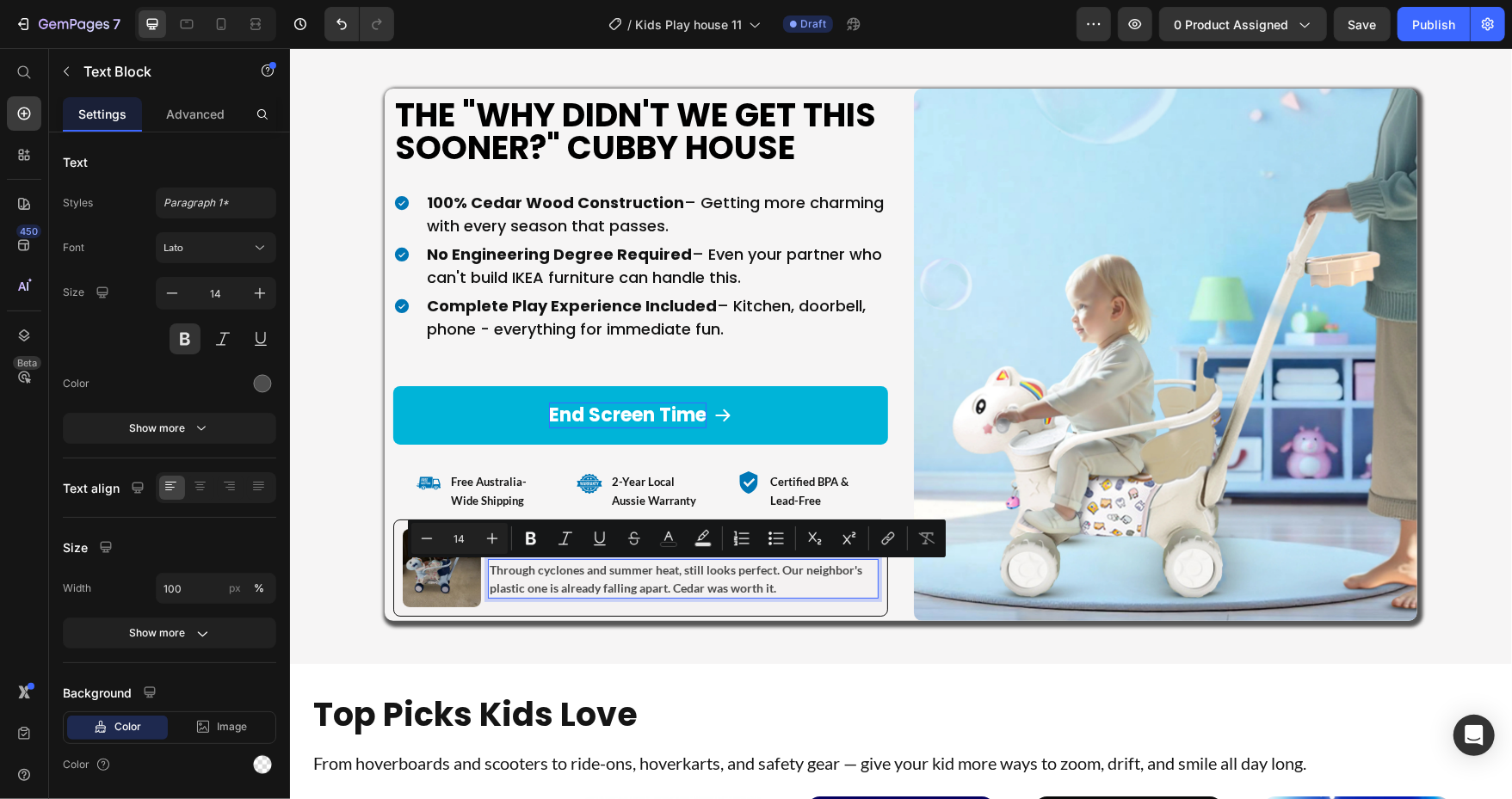 click on "Through cyclones and summer heat, still looks perfect. Our neighbor's plastic one is already falling apart. Cedar was worth it." at bounding box center [682, 578] 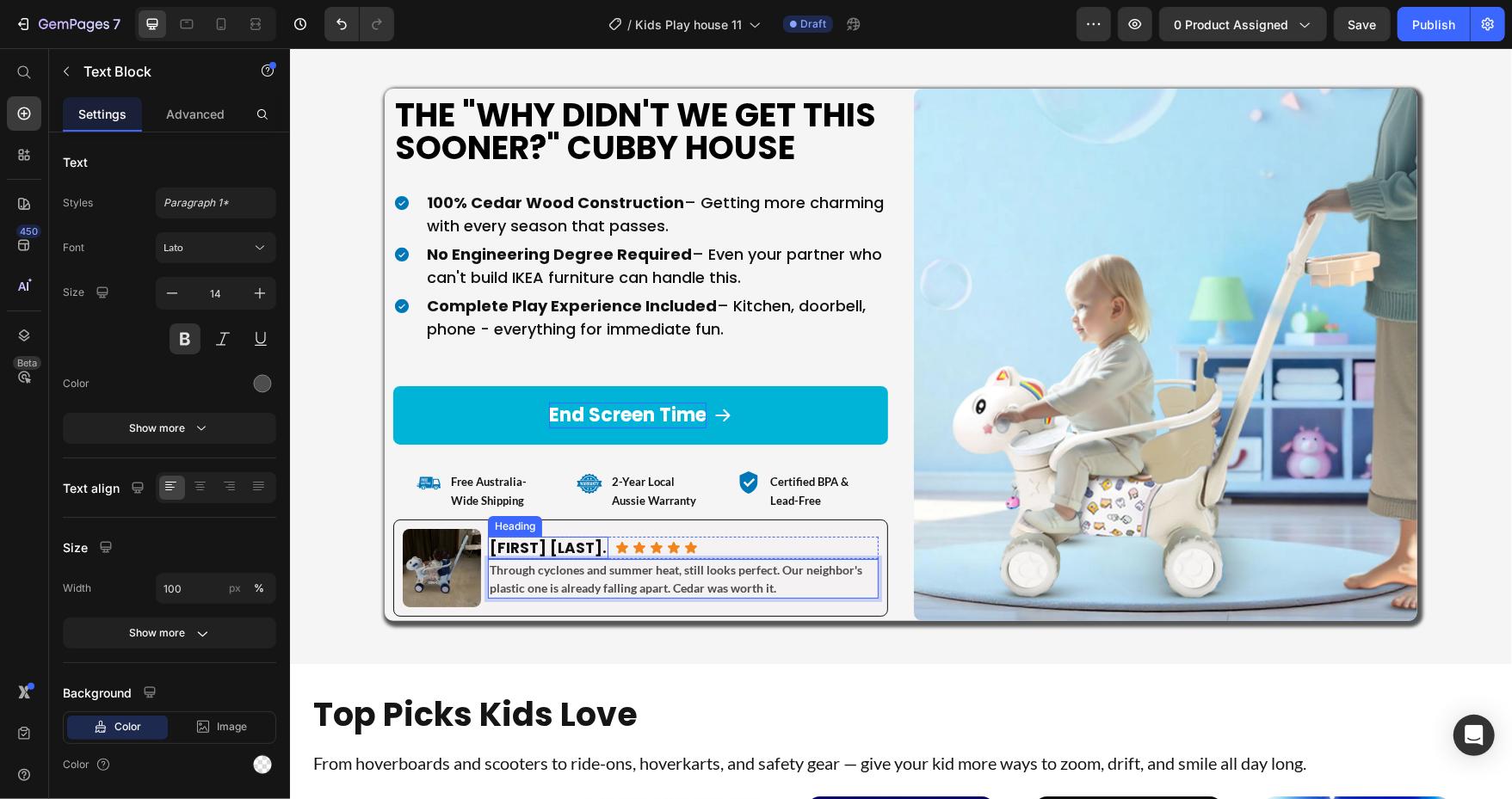 click on "[FIRST] [LAST]." at bounding box center [547, 547] 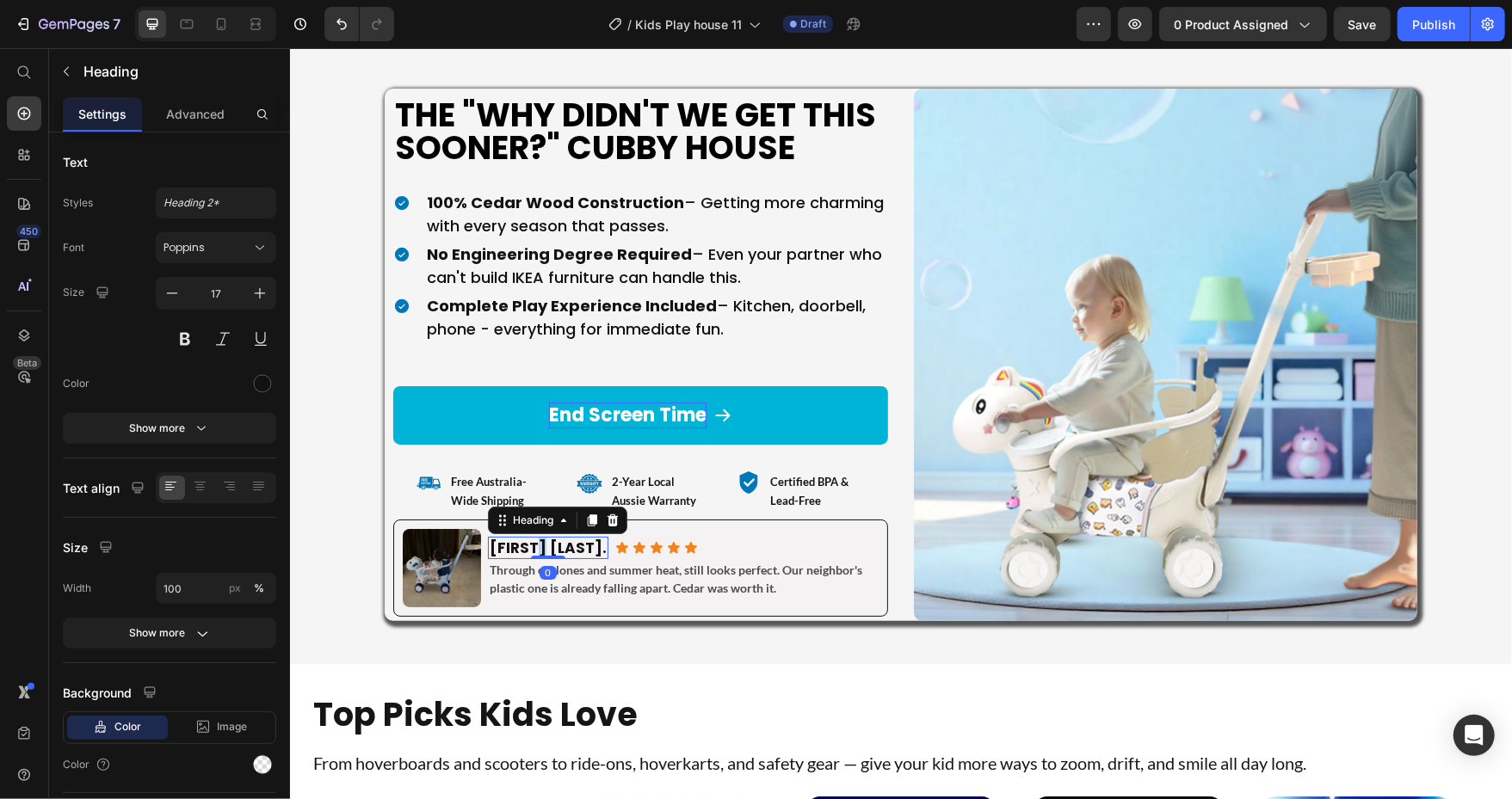 click on "[FIRST] [LAST]." at bounding box center [547, 547] 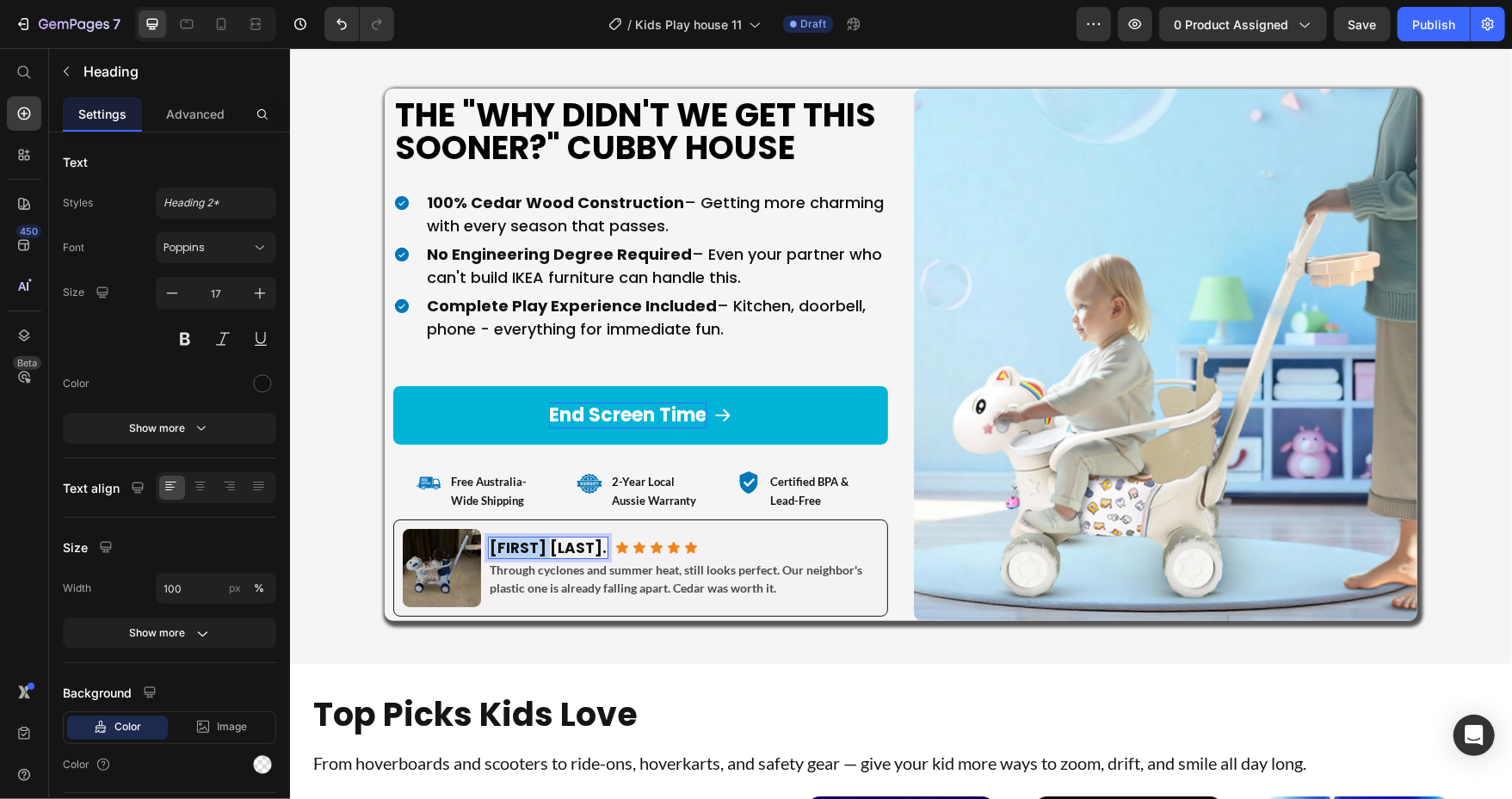 click on "[FIRST] [LAST]." at bounding box center (547, 547) 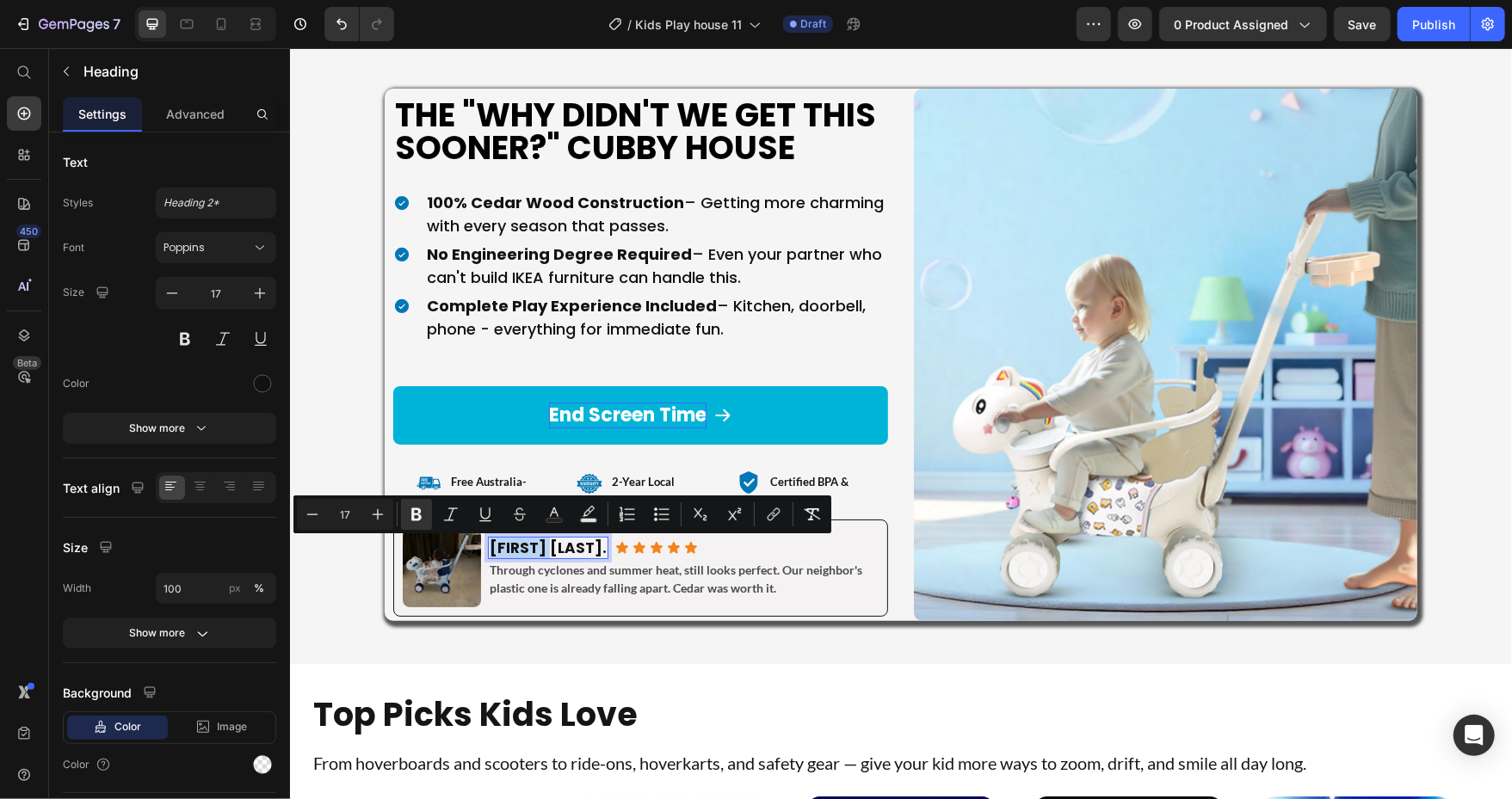 type on "11" 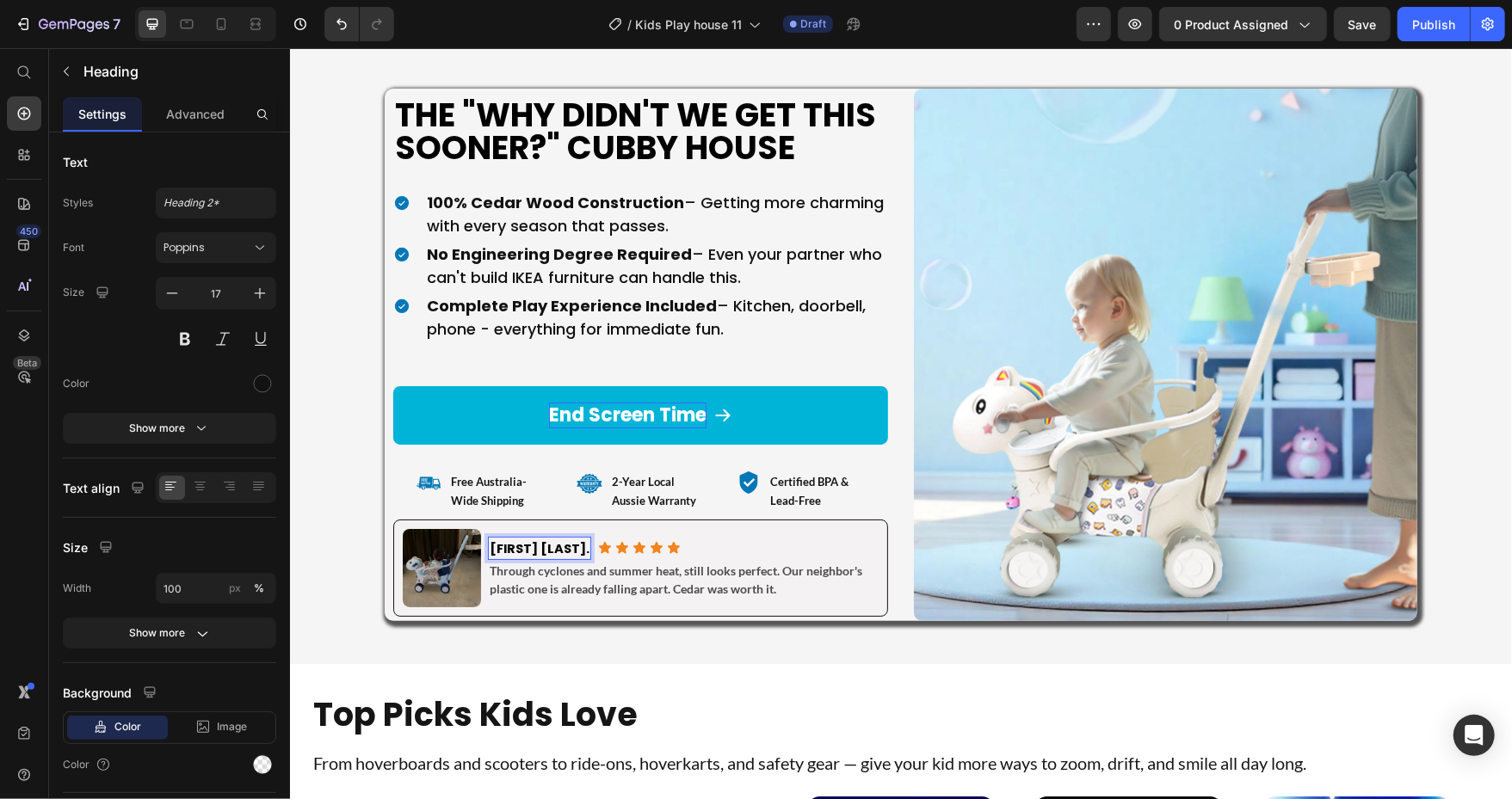 click on "[FIRST] [LAST]." at bounding box center (539, 548) 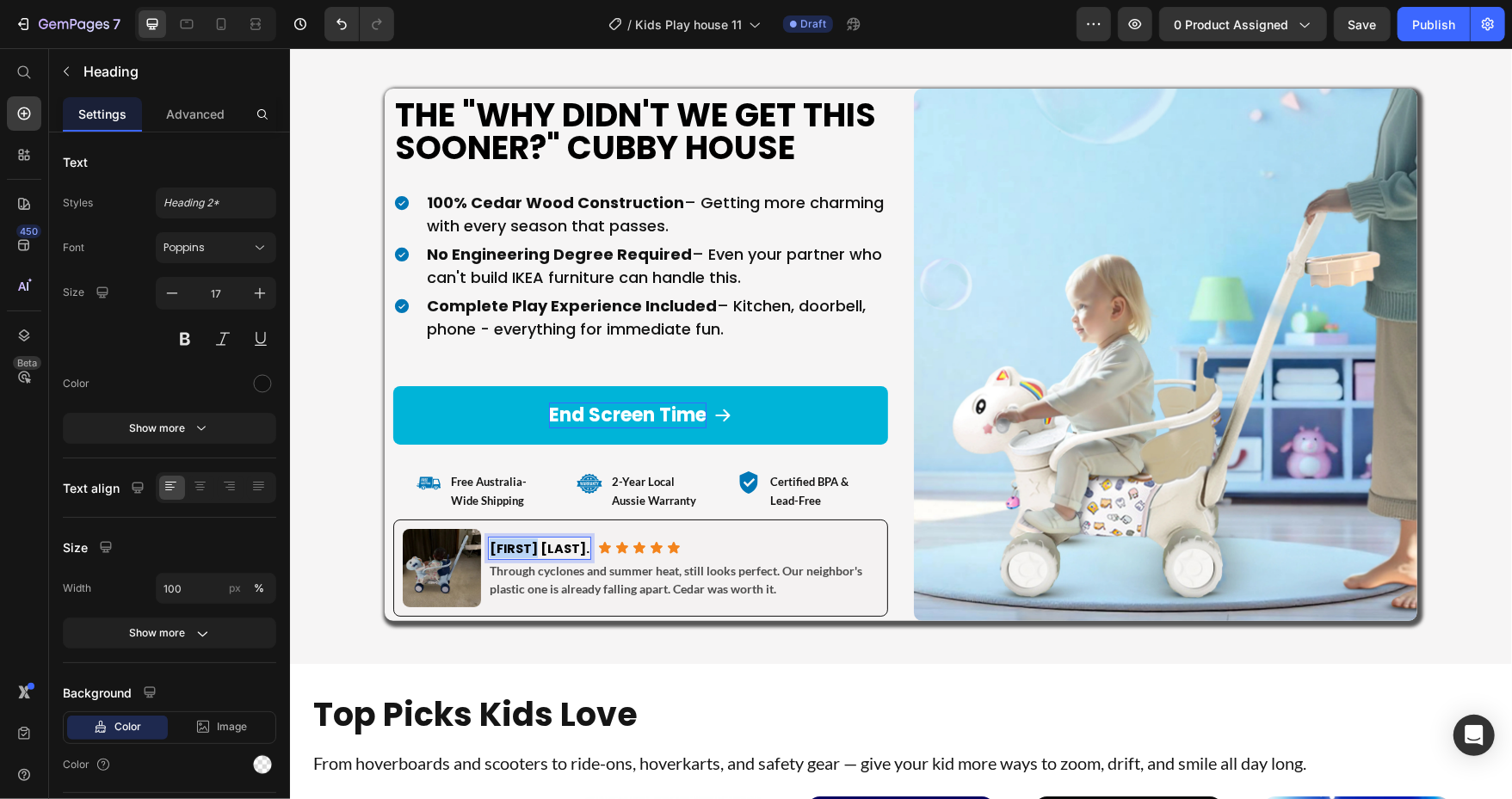 click on "[FIRST] [LAST]." at bounding box center [539, 548] 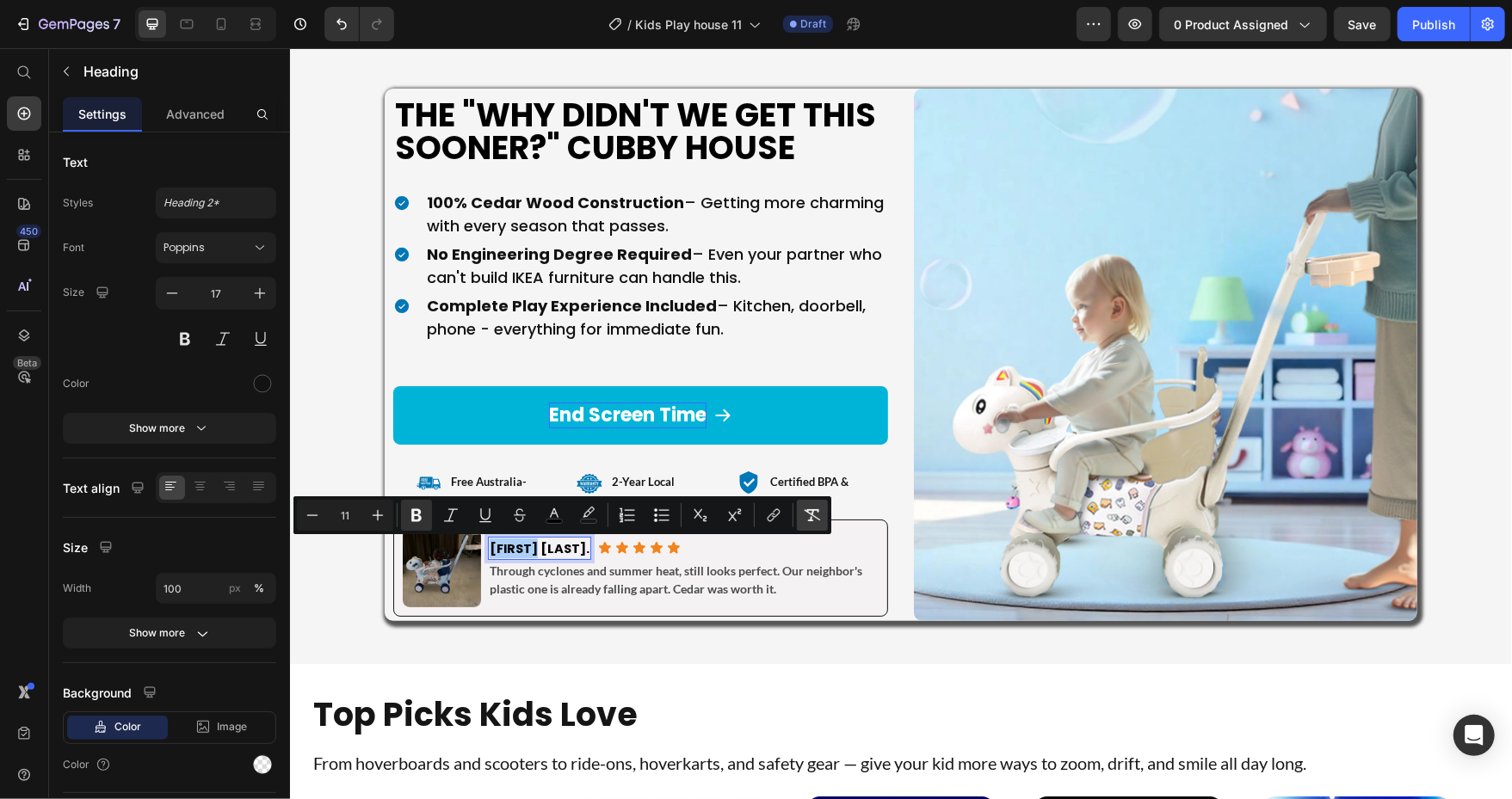 click 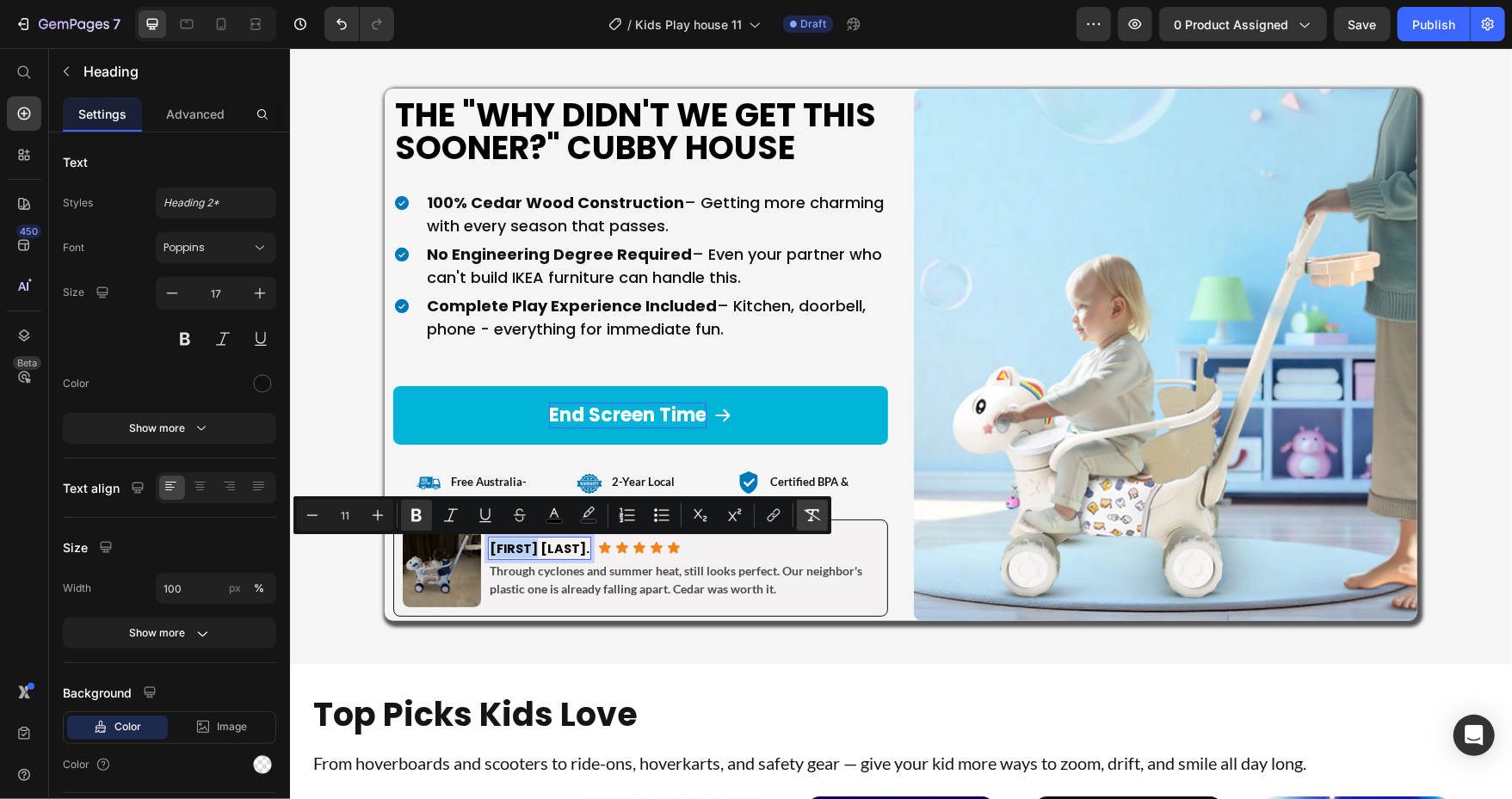 type on "17" 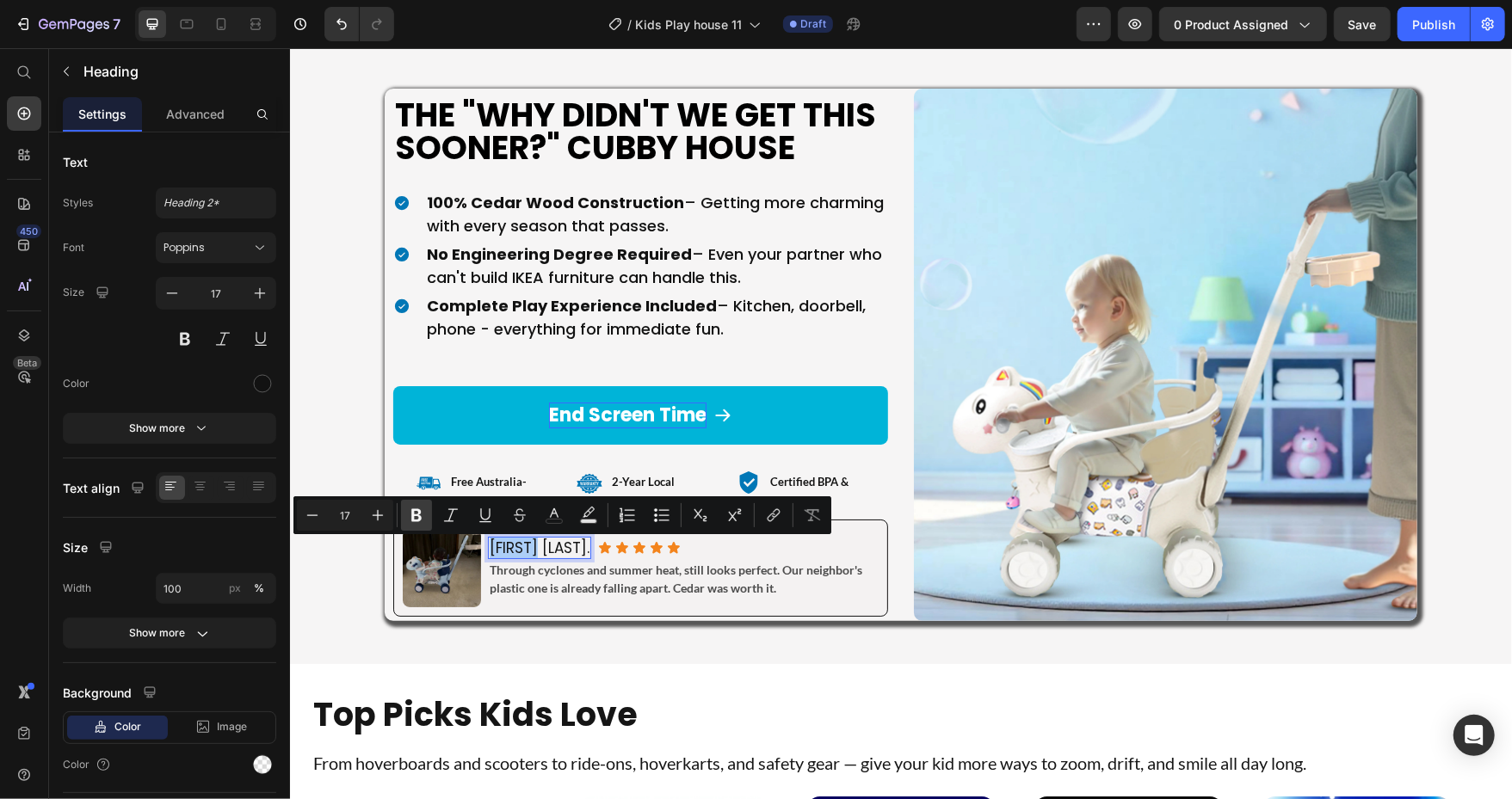 click 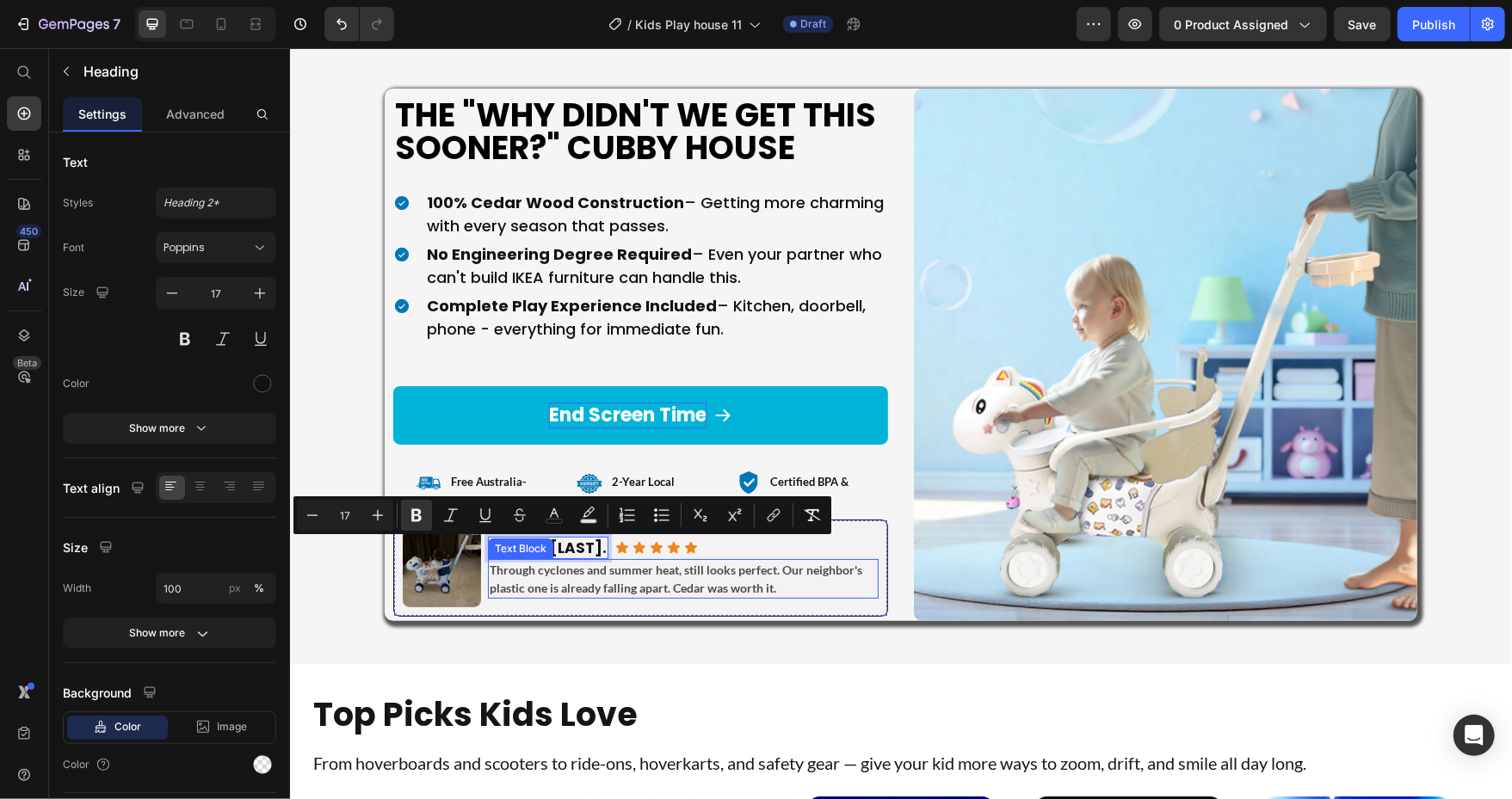 click on "Through cyclones and summer heat, still looks perfect. Our neighbor's plastic one is already falling apart. Cedar was worth it." at bounding box center (682, 578) 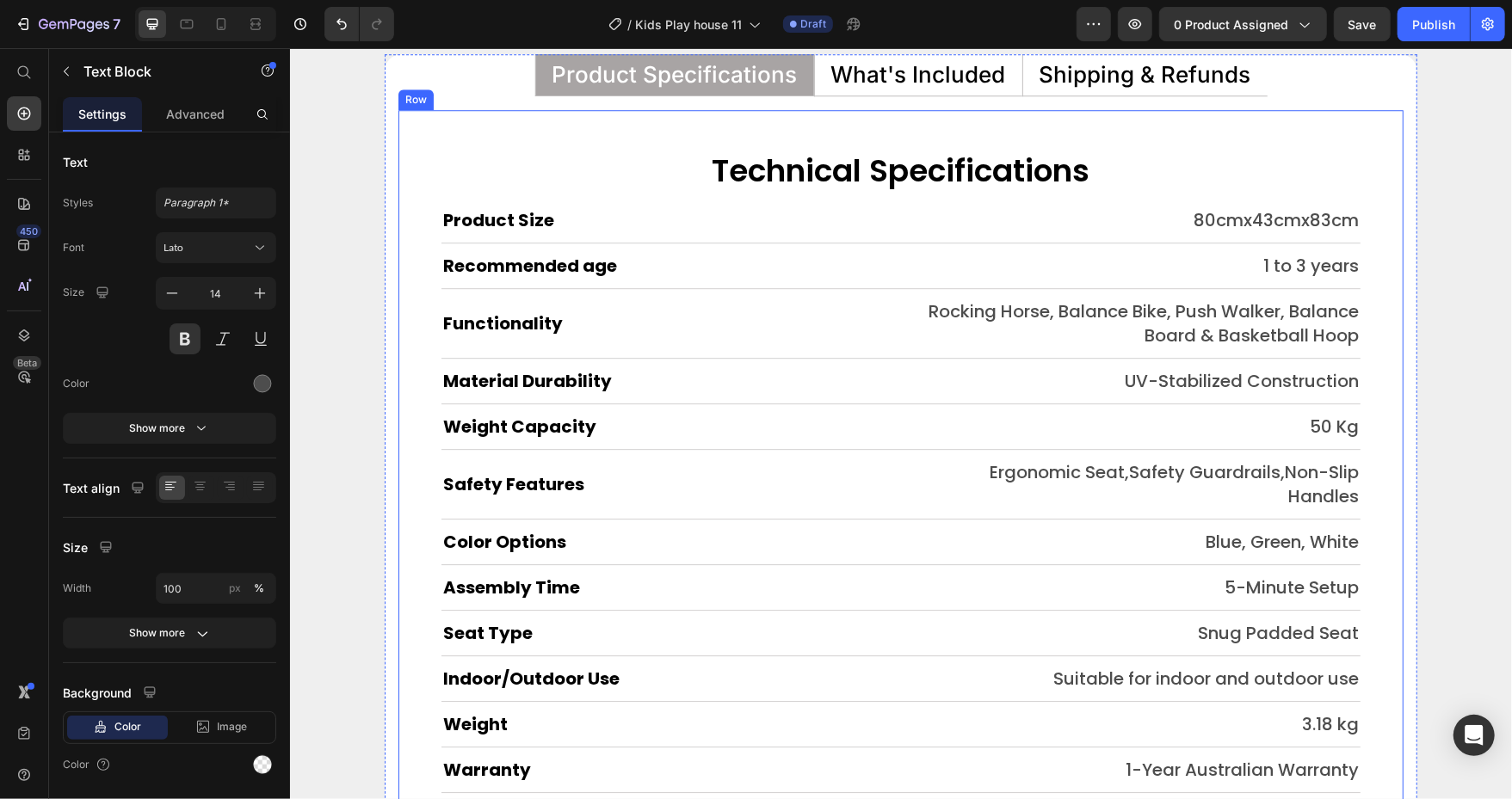 scroll, scrollTop: 7955, scrollLeft: 0, axis: vertical 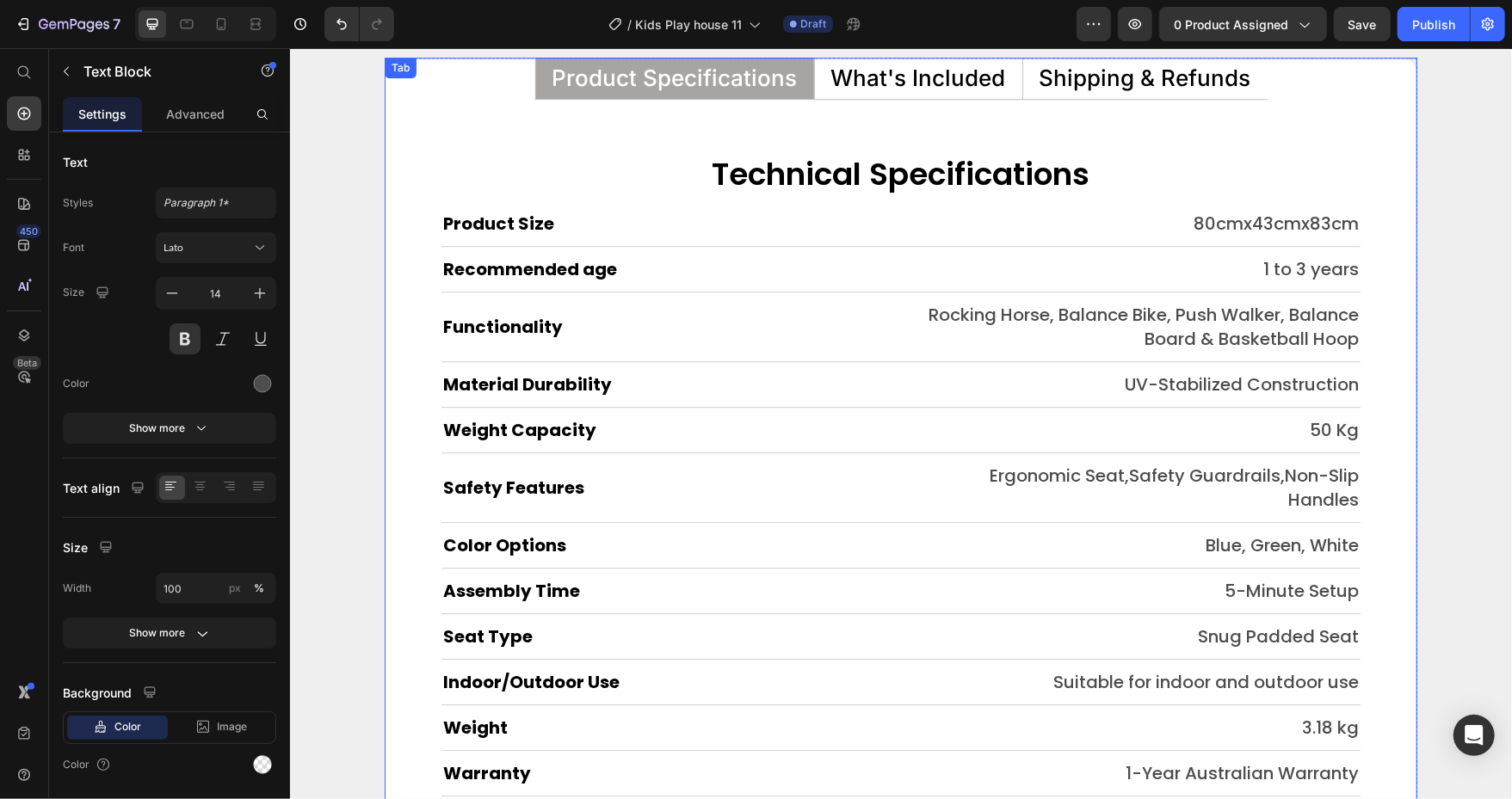 click on "What's Included" at bounding box center [917, 77] 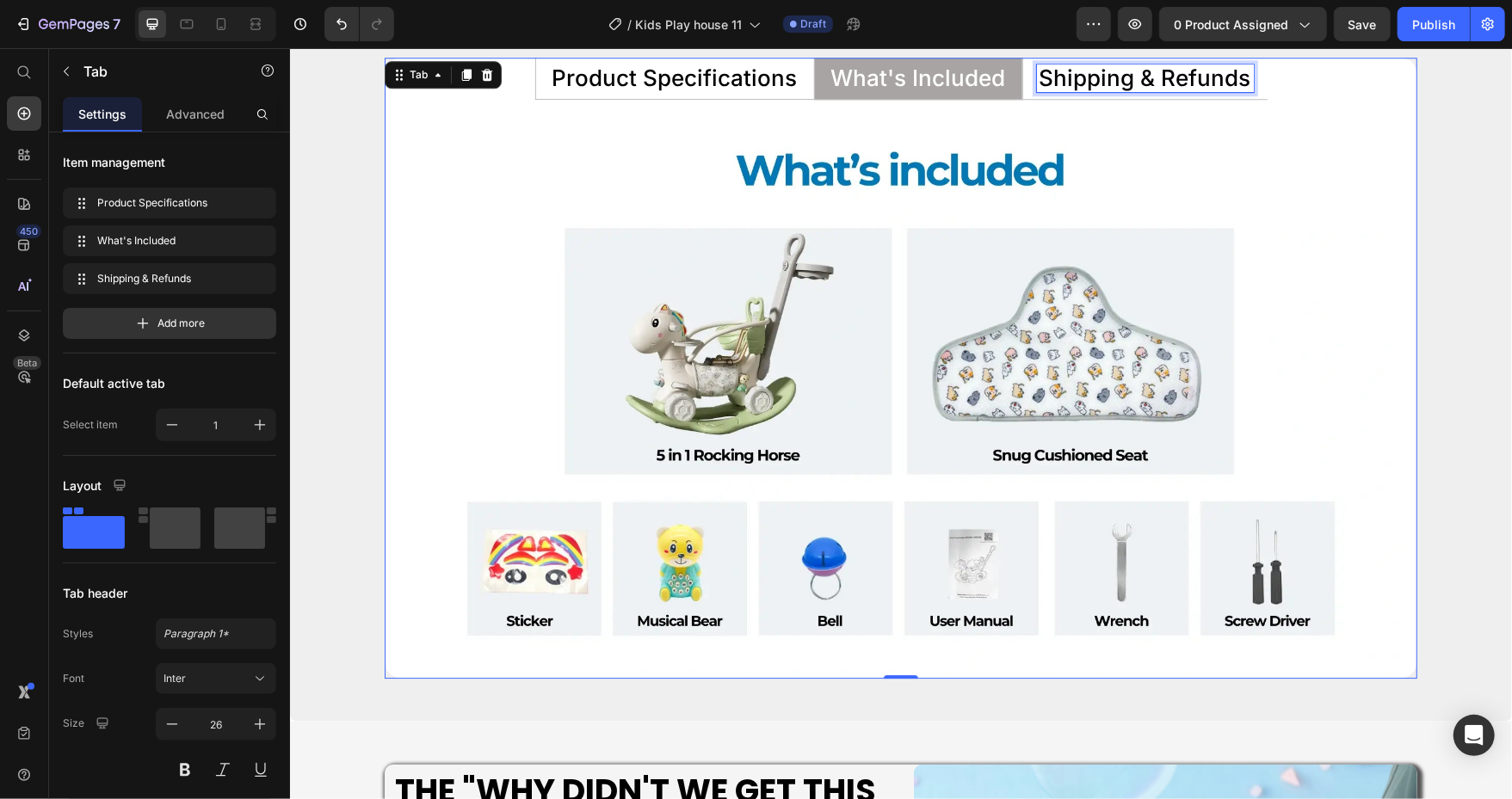 drag, startPoint x: 1146, startPoint y: 70, endPoint x: 673, endPoint y: 163, distance: 482.05601 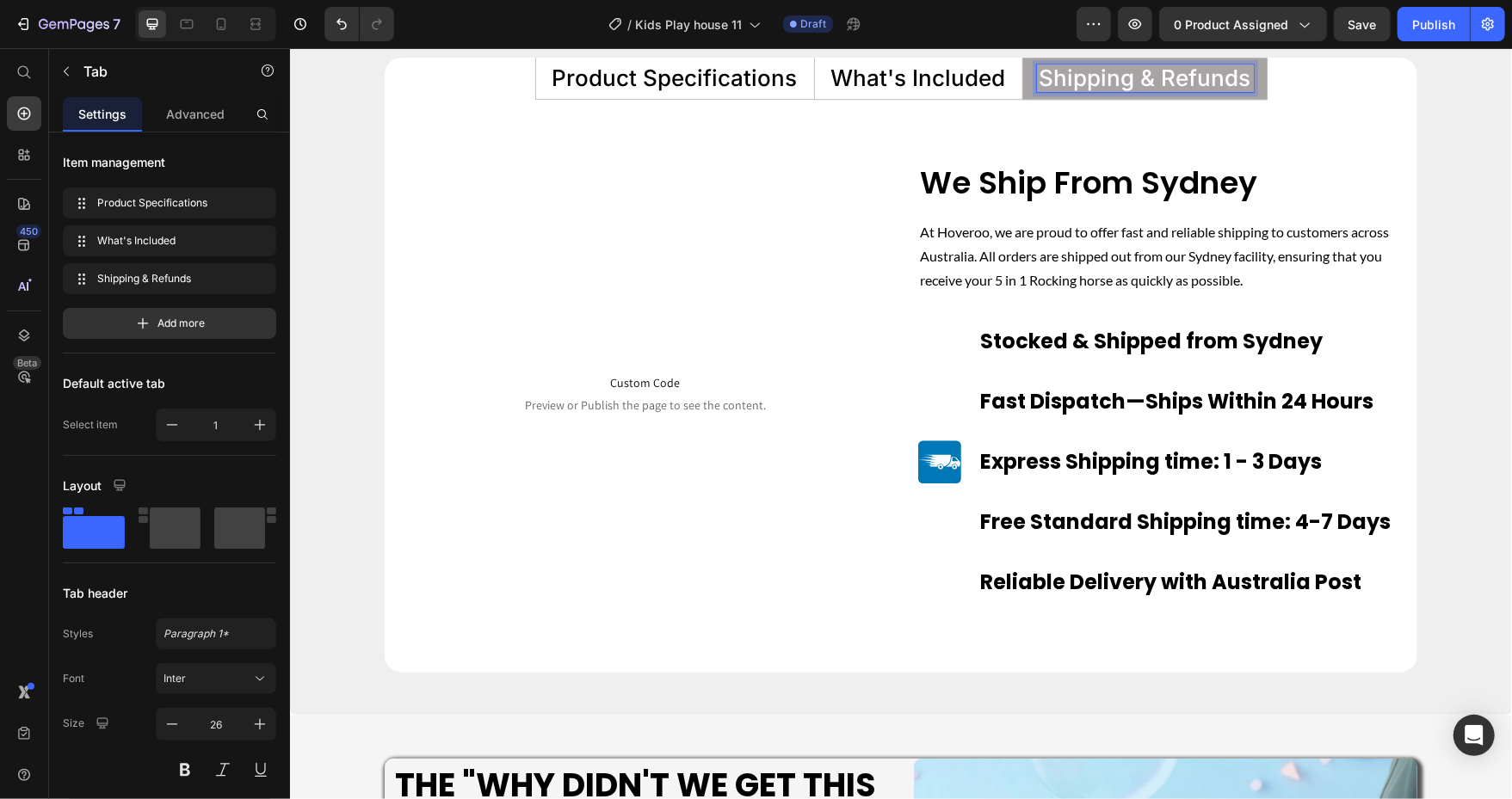 click on "Product Specifications" at bounding box center (674, 77) 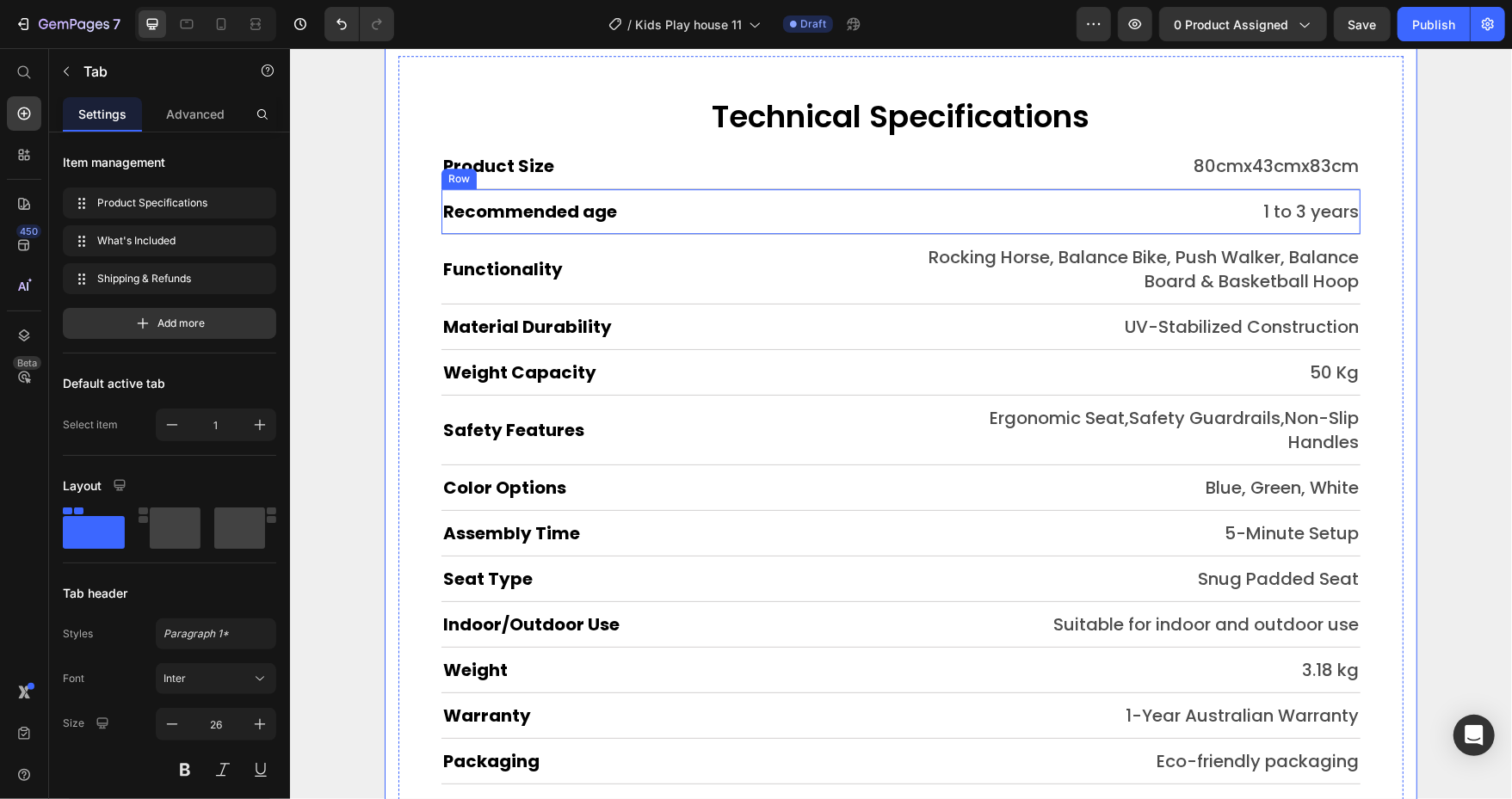 scroll, scrollTop: 8018, scrollLeft: 0, axis: vertical 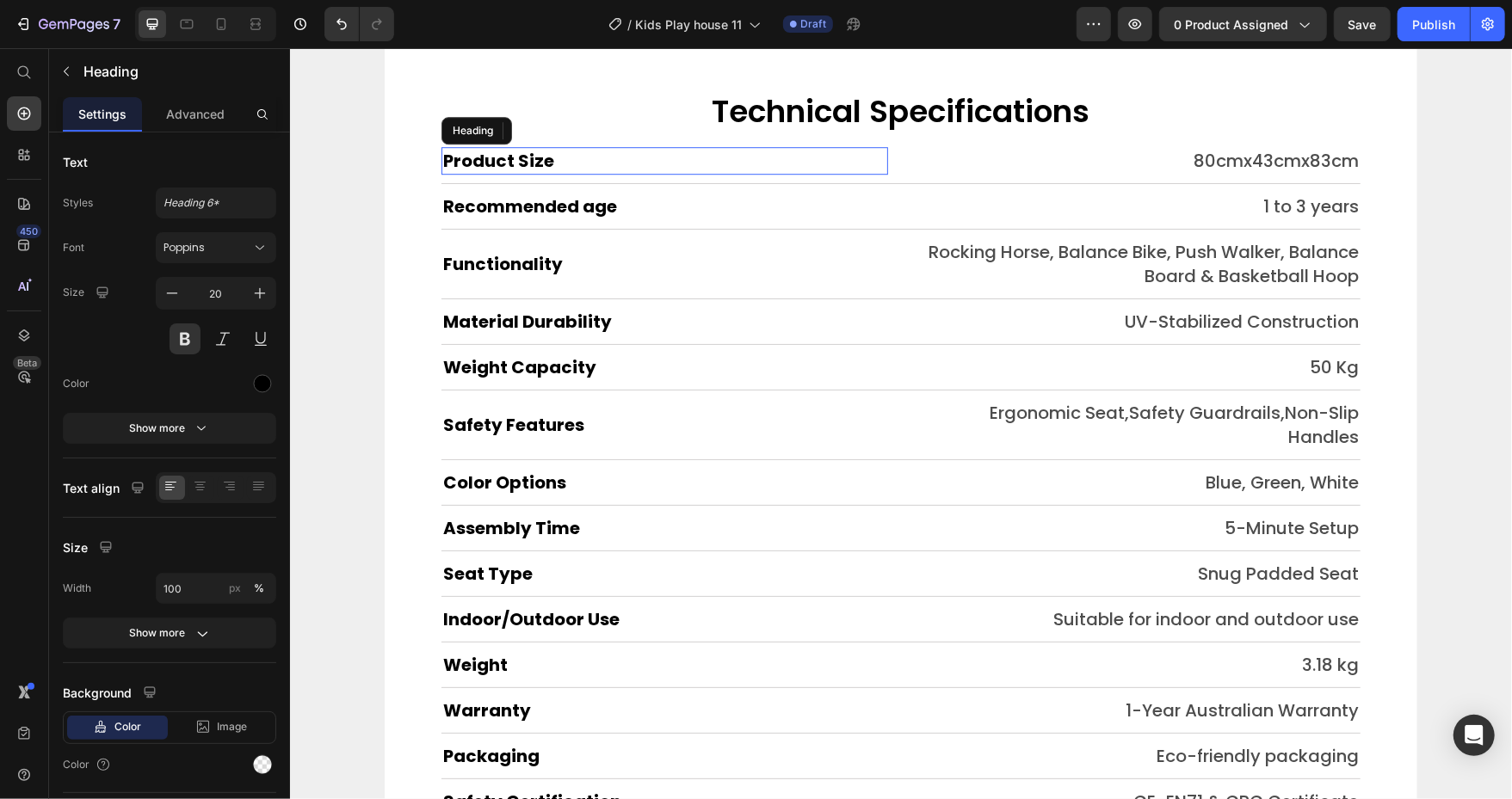 click on "Product Size" at bounding box center (663, 160) 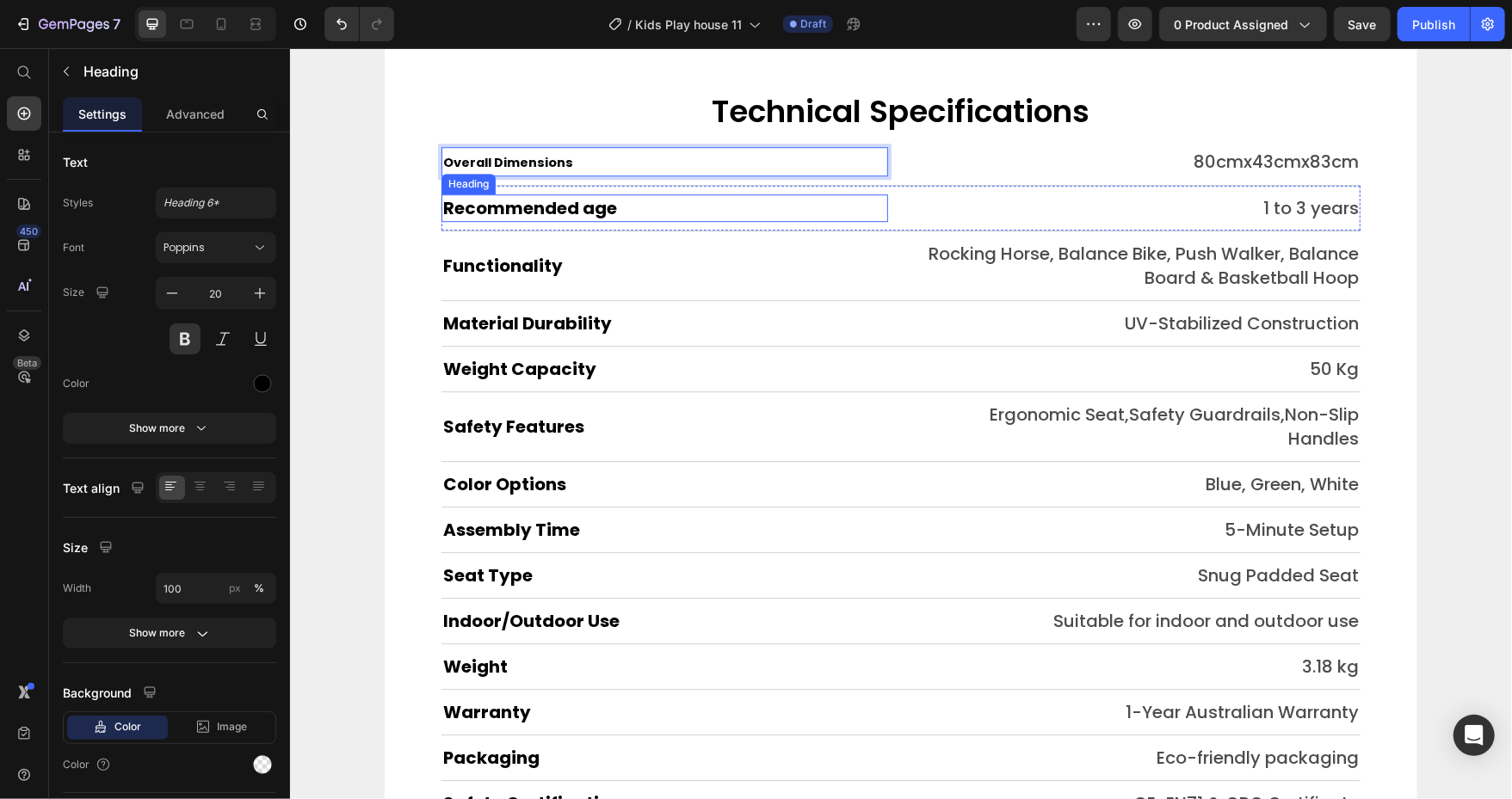 click on "Recommended age" at bounding box center [663, 207] 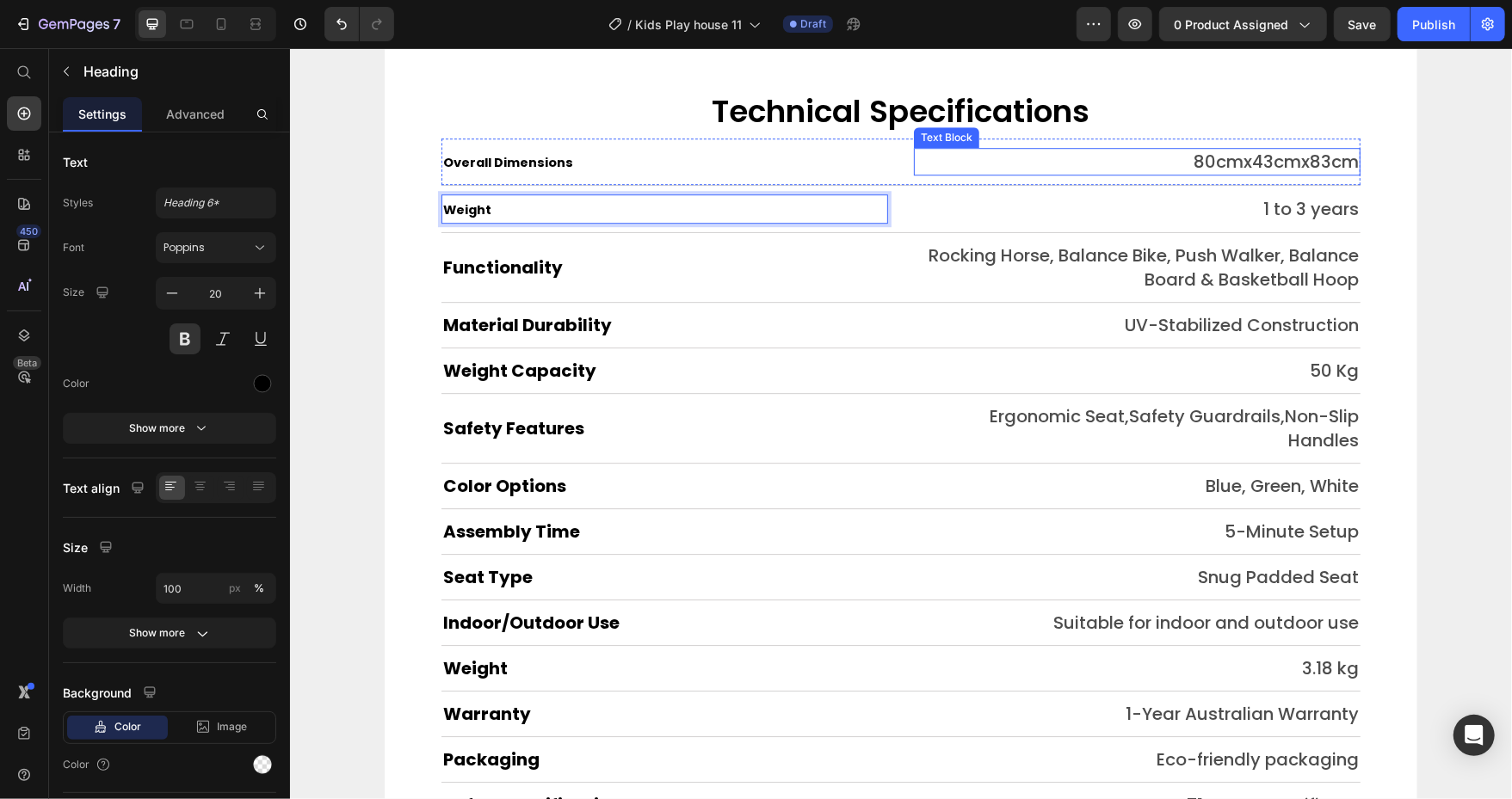 click on "80cmx43cmx83cm" at bounding box center (1136, 161) 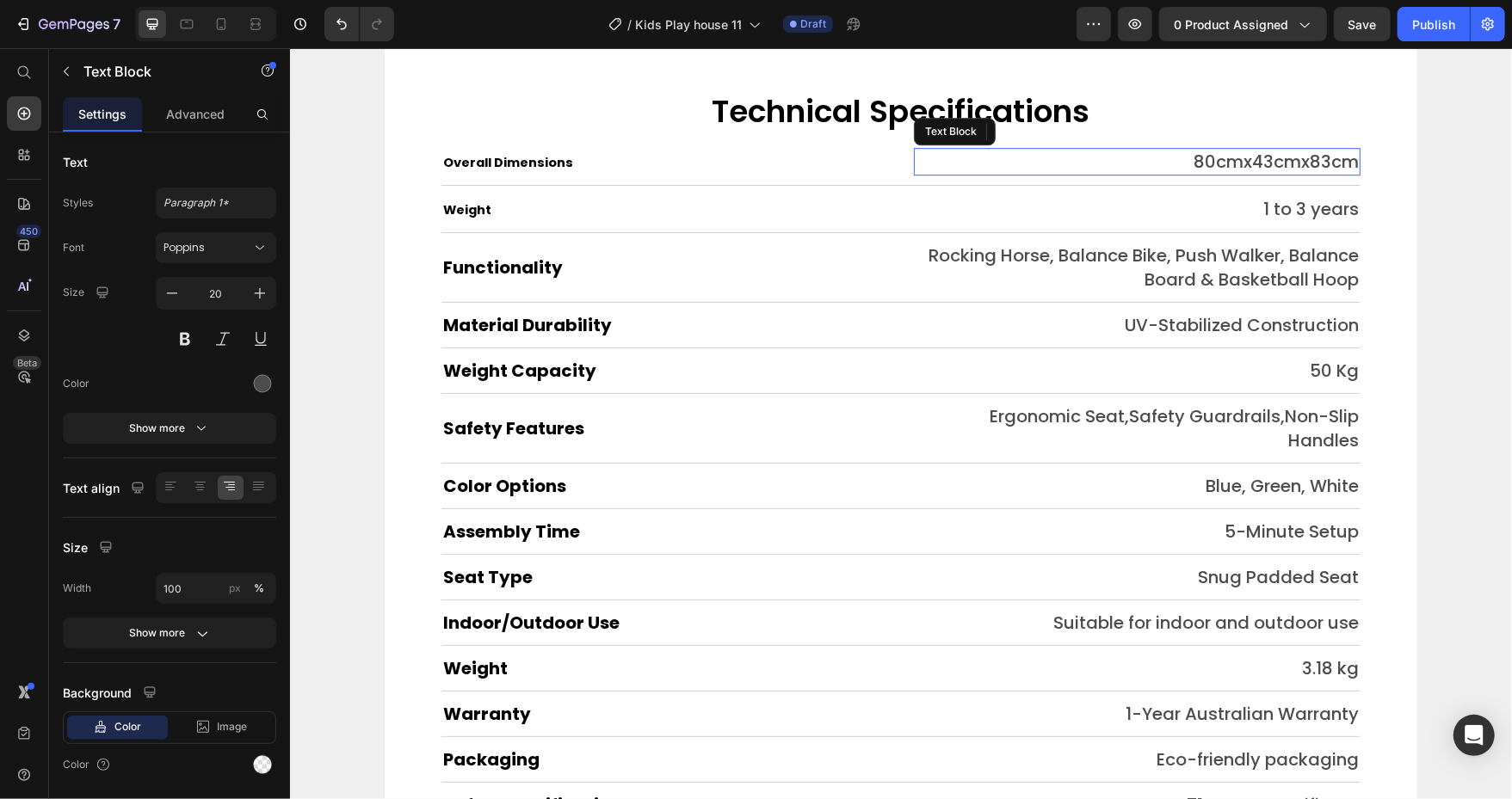 click on "80cmx43cmx83cm" at bounding box center [1136, 161] 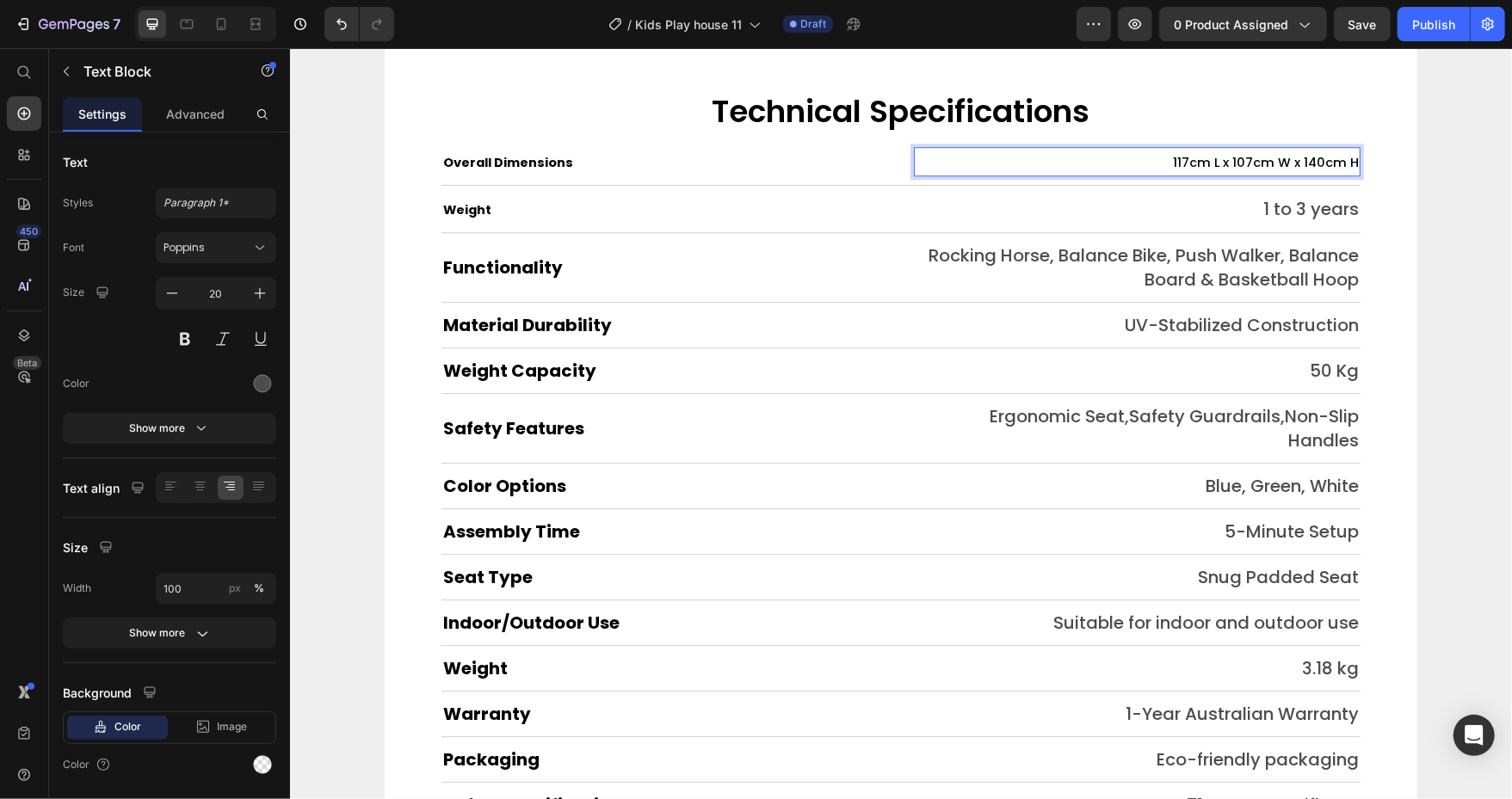 click on "117cm L x 107cm W x 140cm H" at bounding box center [1265, 162] 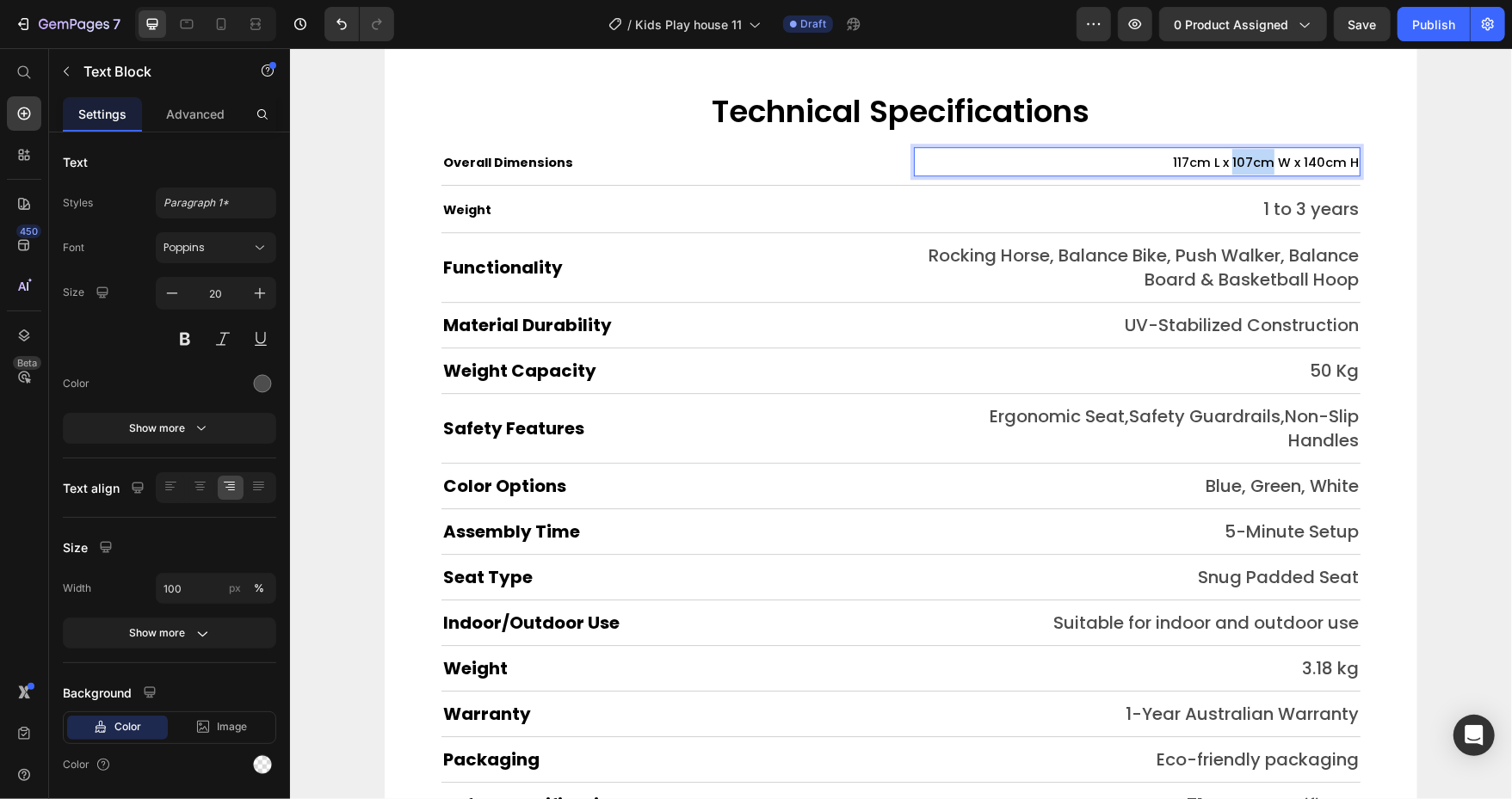click on "117cm L x 107cm W x 140cm H" at bounding box center [1265, 162] 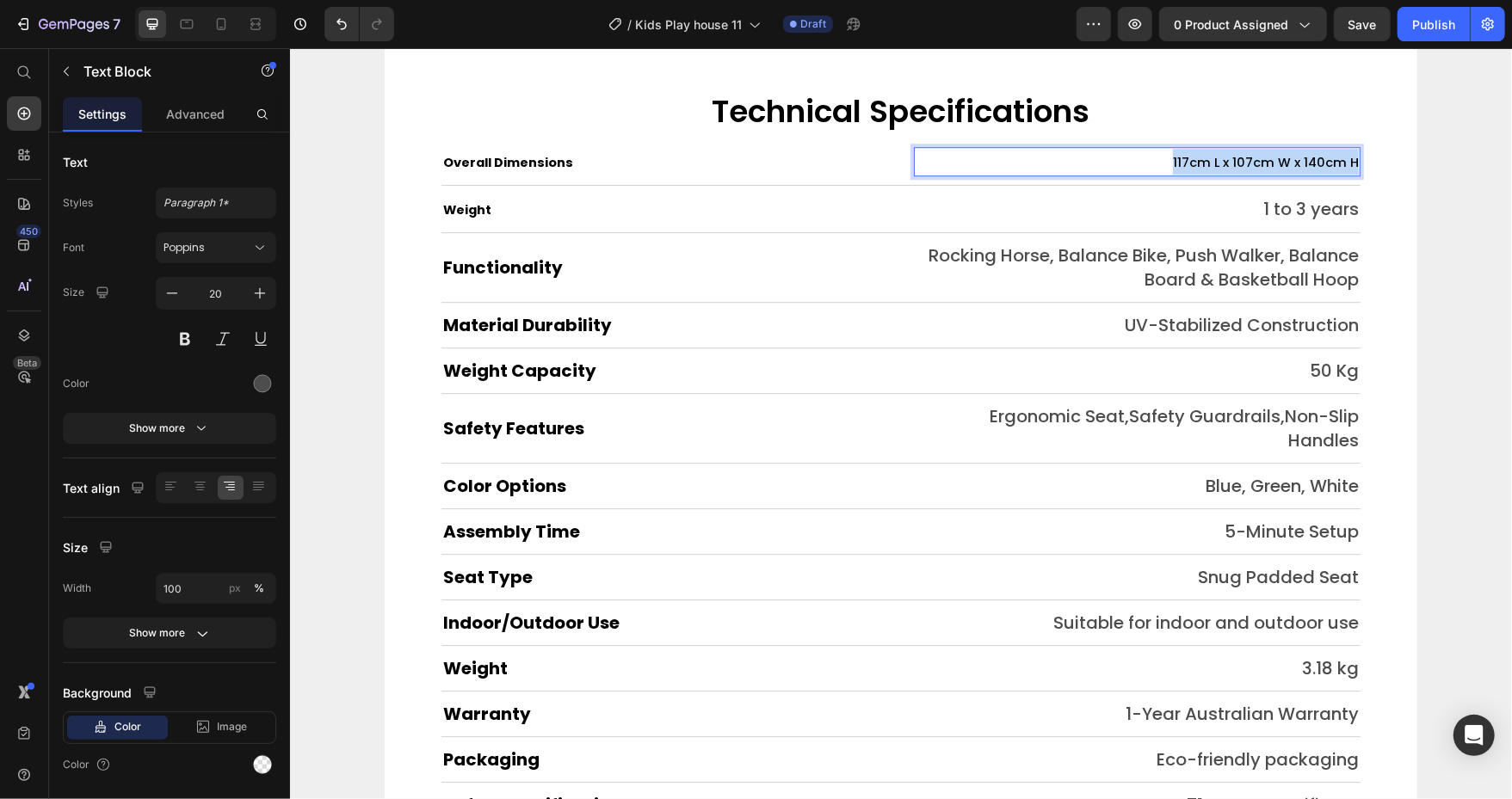 click on "117cm L x 107cm W x 140cm H" at bounding box center (1265, 162) 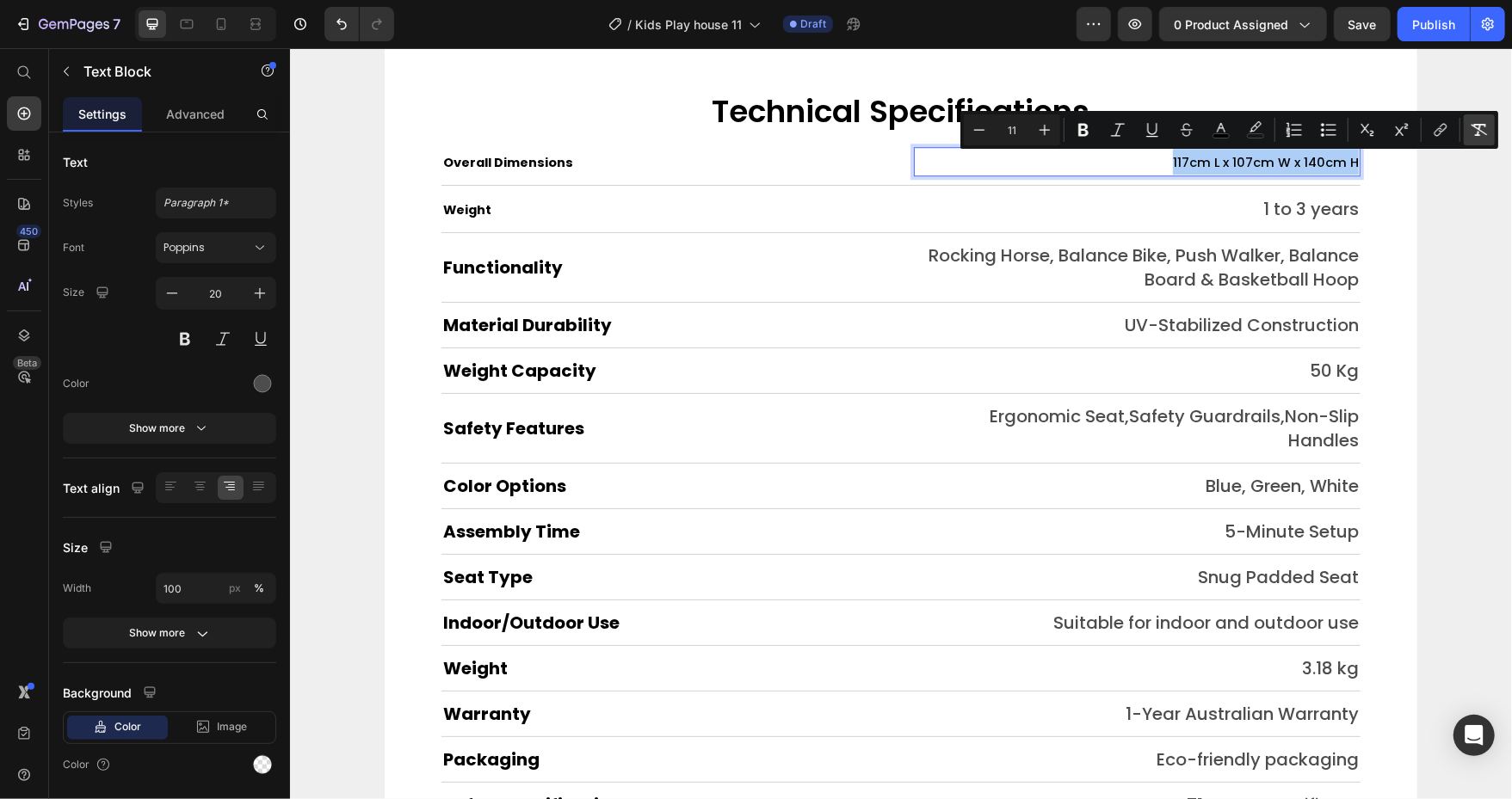 click 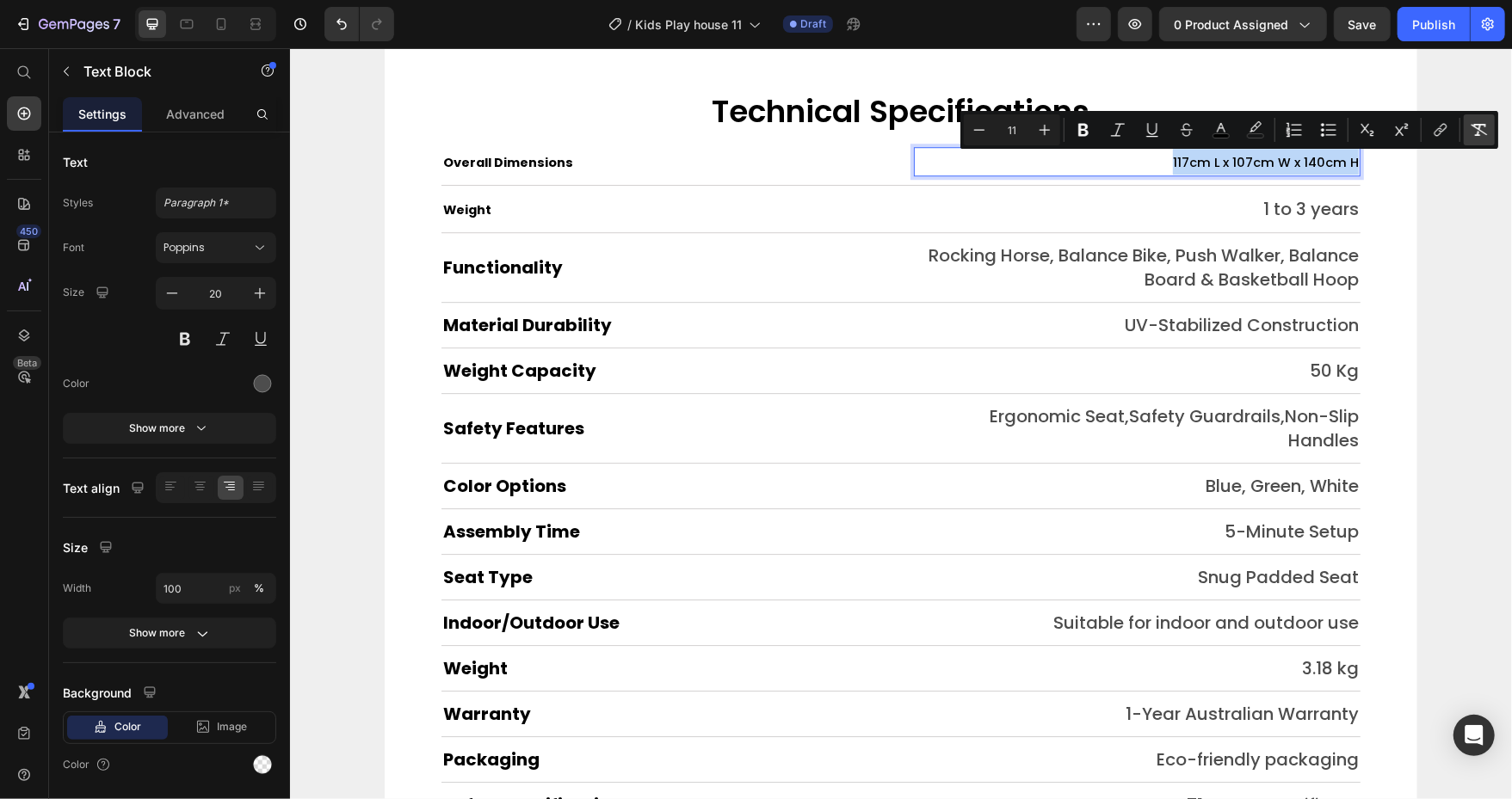 type on "20" 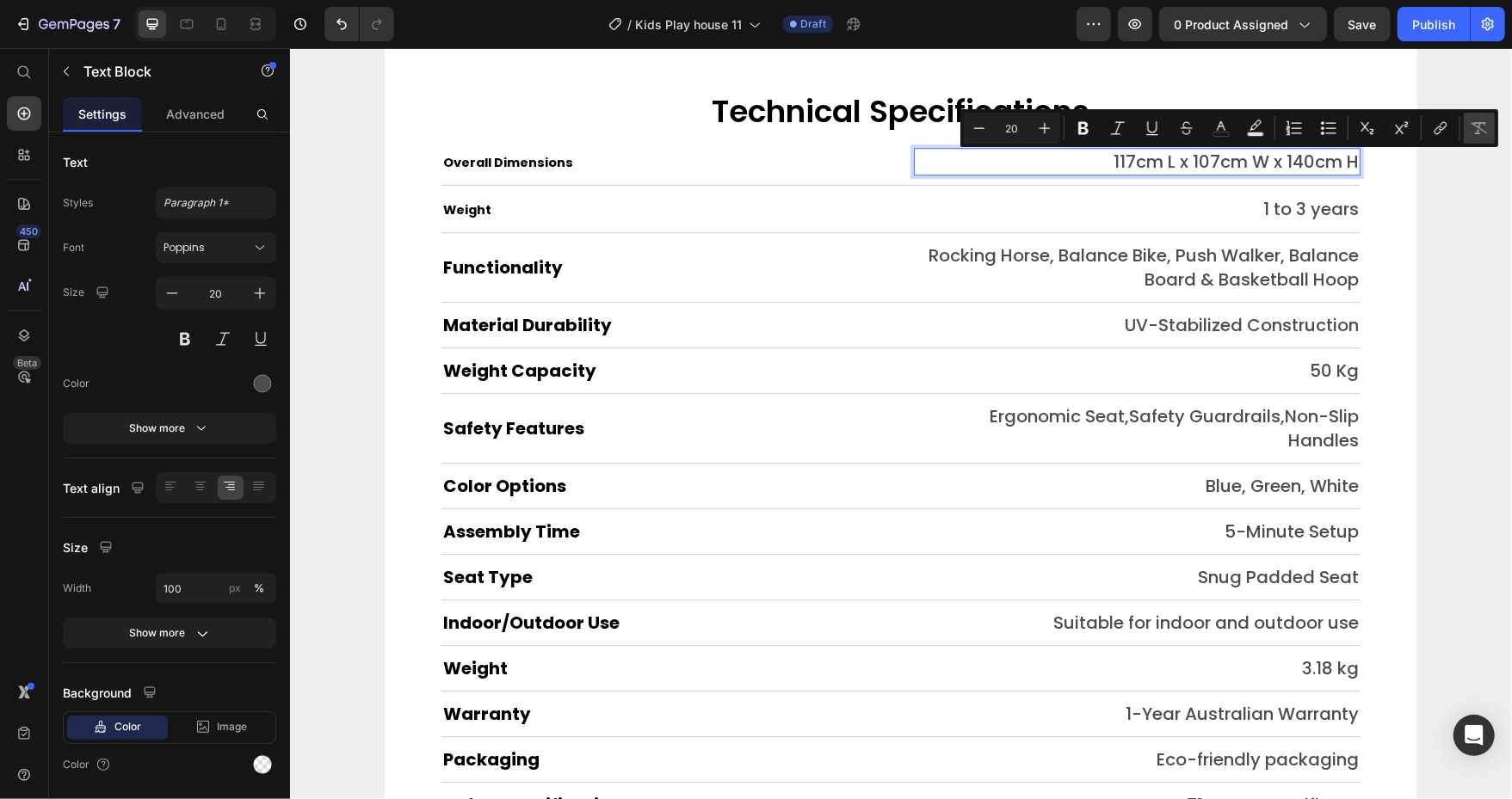 scroll, scrollTop: 8017, scrollLeft: 0, axis: vertical 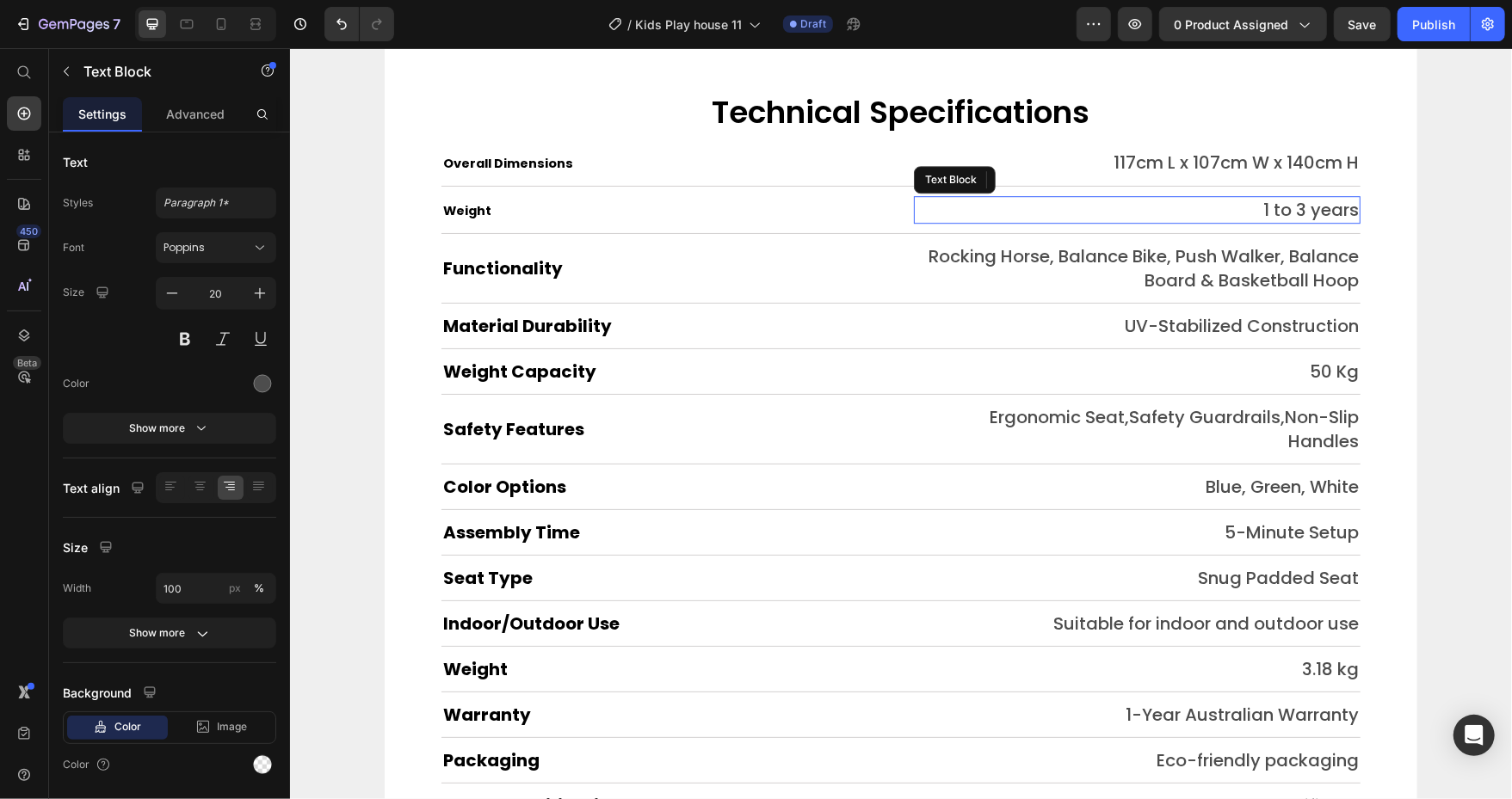 click on "1 to 3 years" at bounding box center [1136, 209] 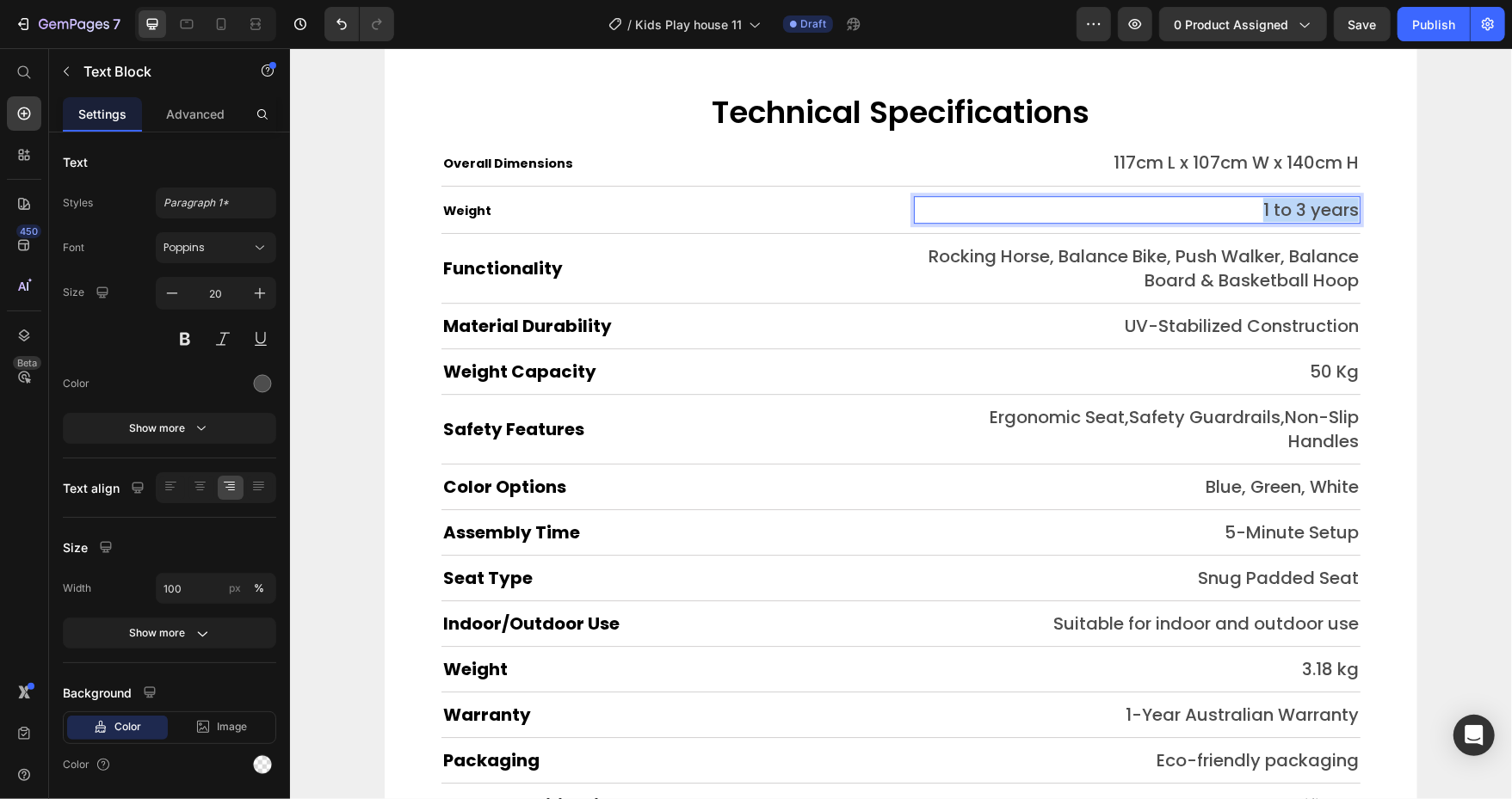 click on "1 to 3 years" at bounding box center (1136, 209) 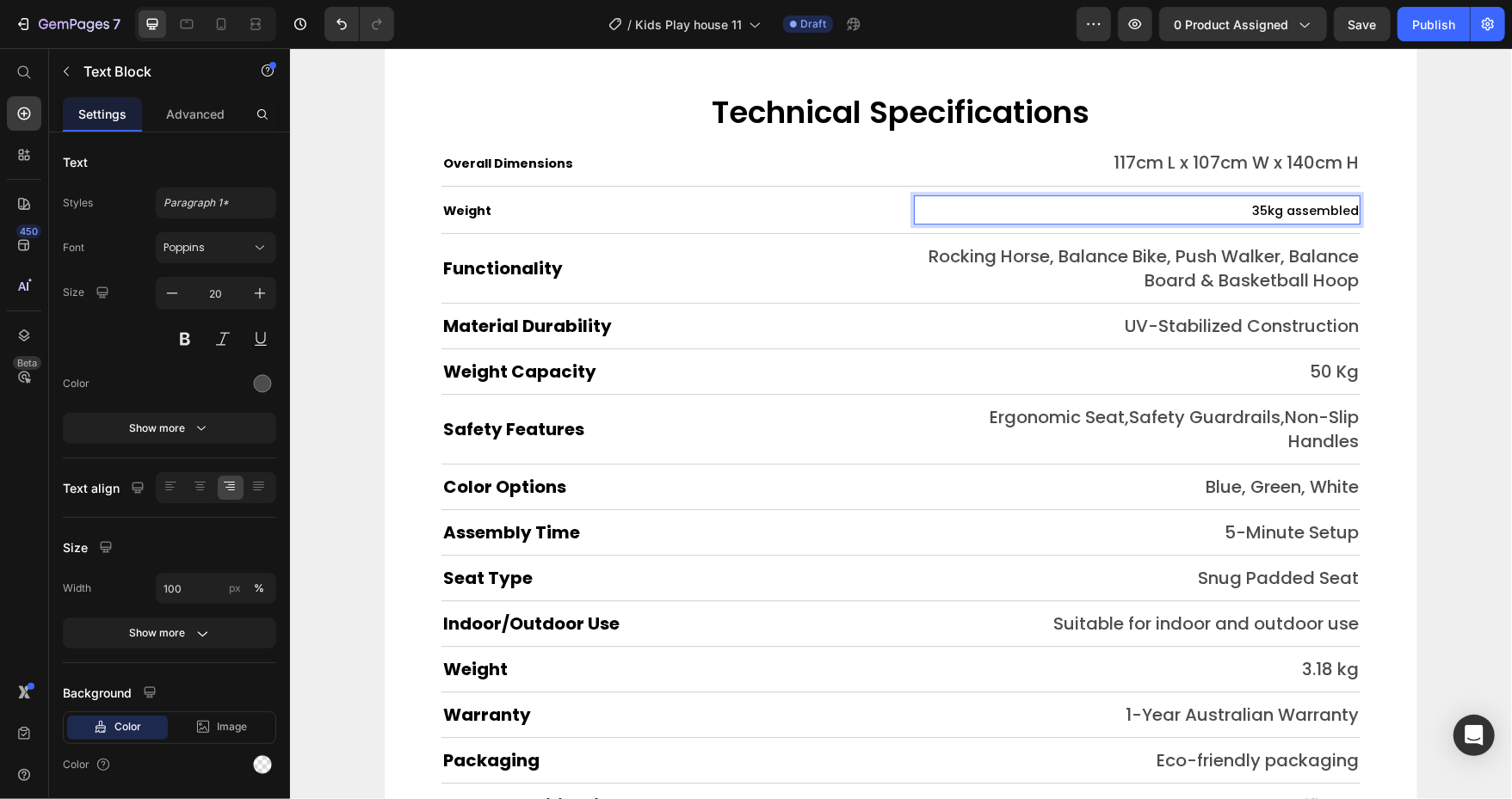 click on "35kg assembled" at bounding box center (1305, 210) 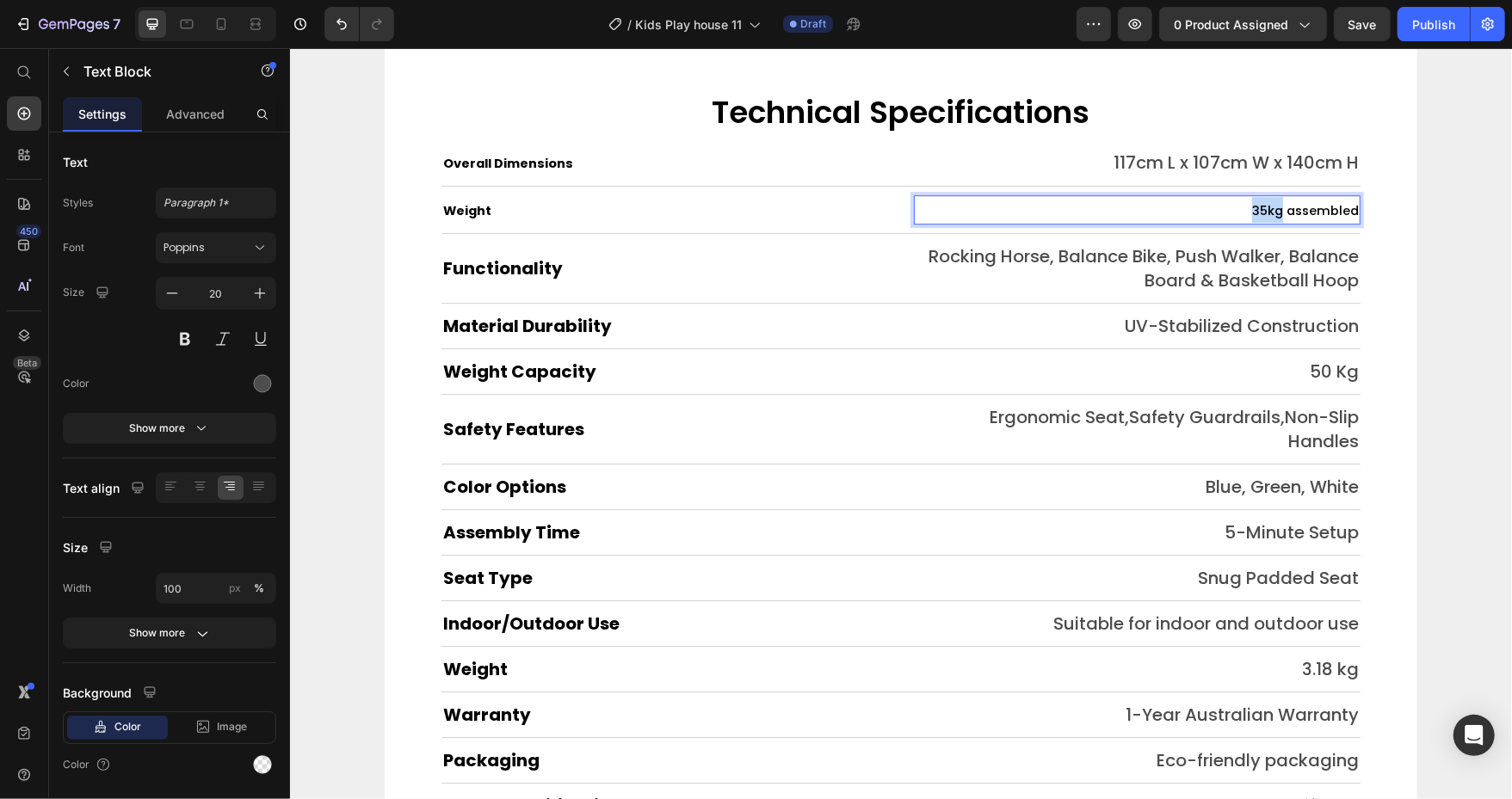 click on "35kg assembled" at bounding box center [1305, 210] 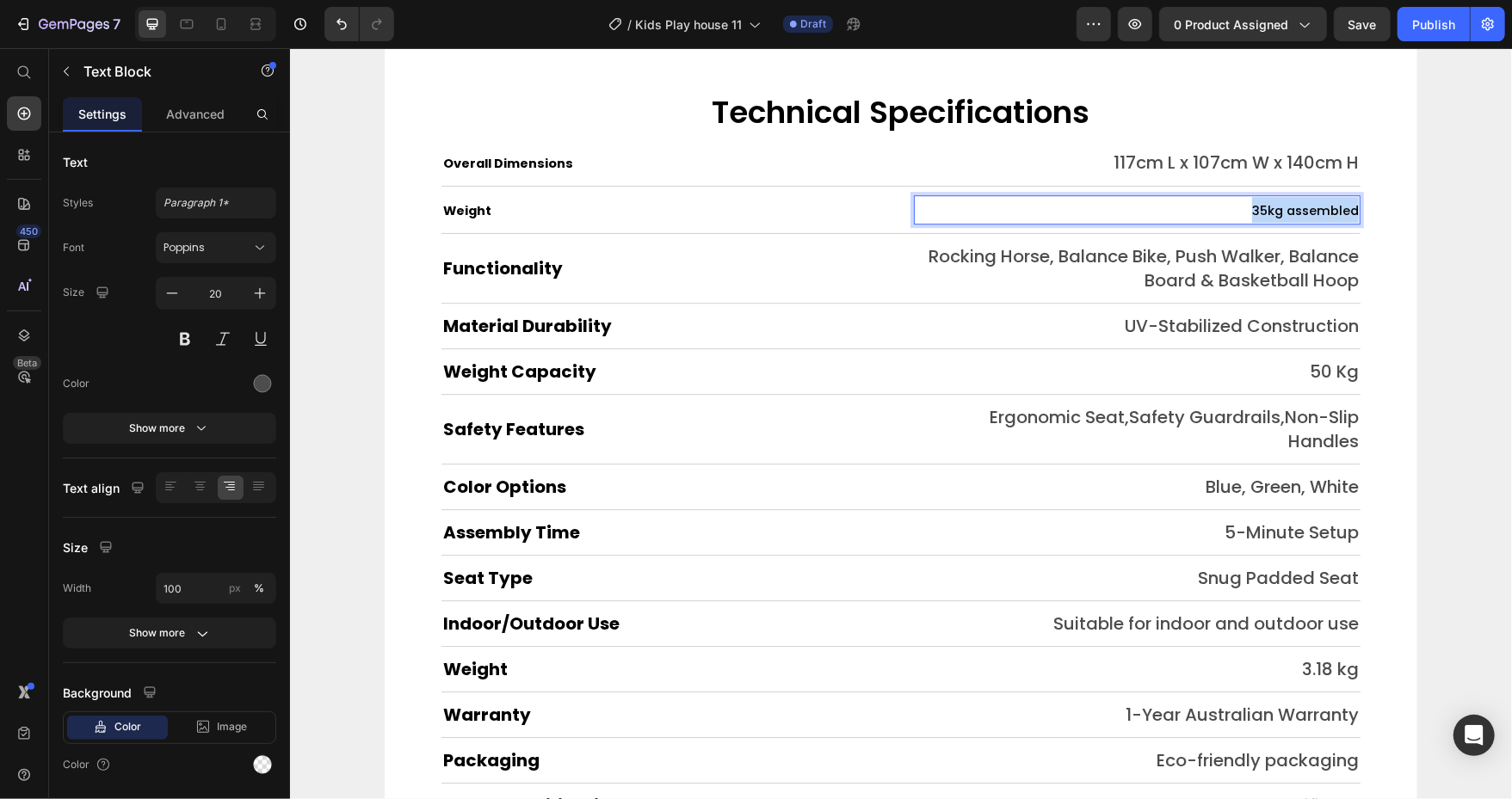 click on "35kg assembled" at bounding box center (1305, 210) 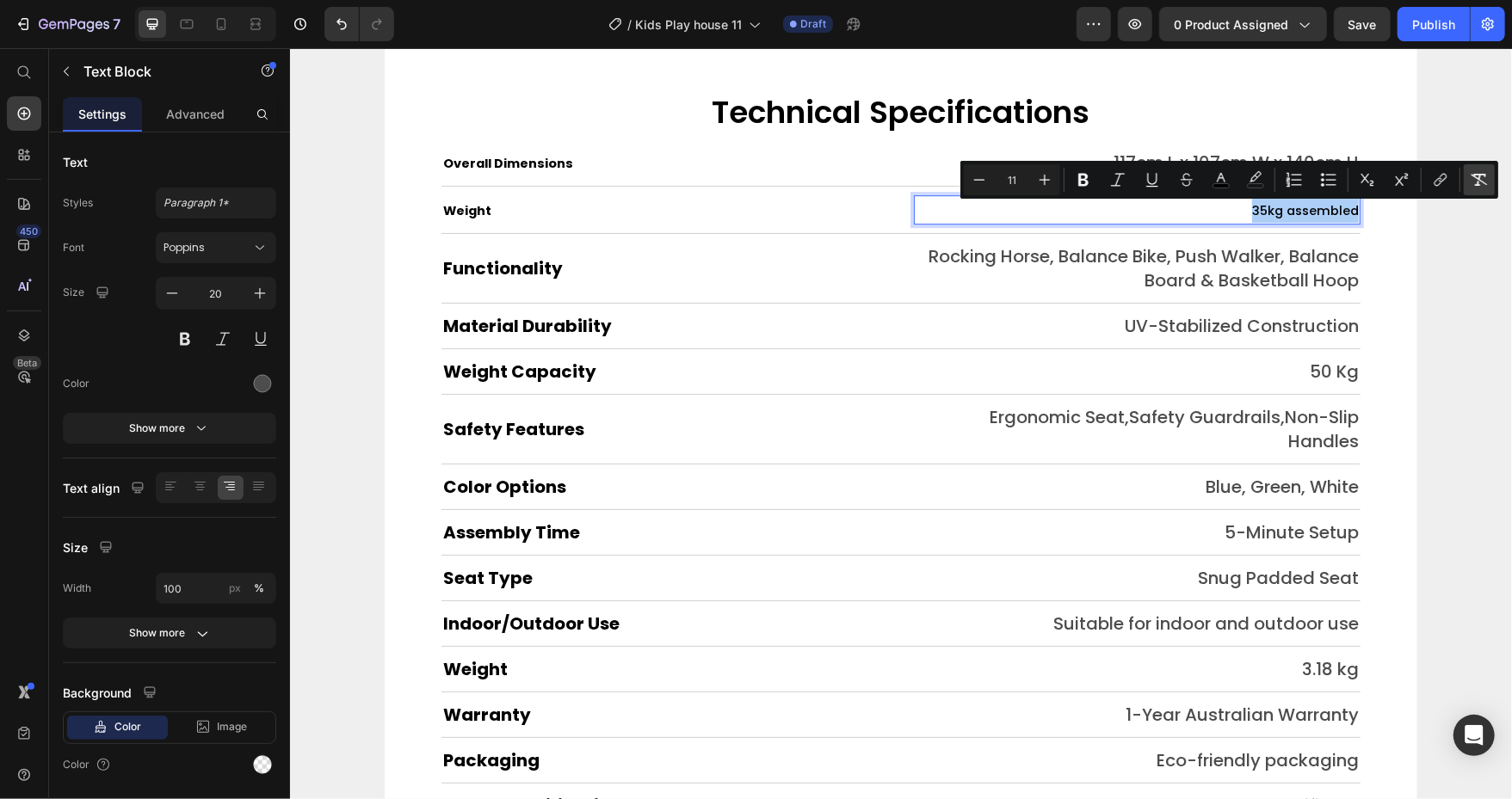 click 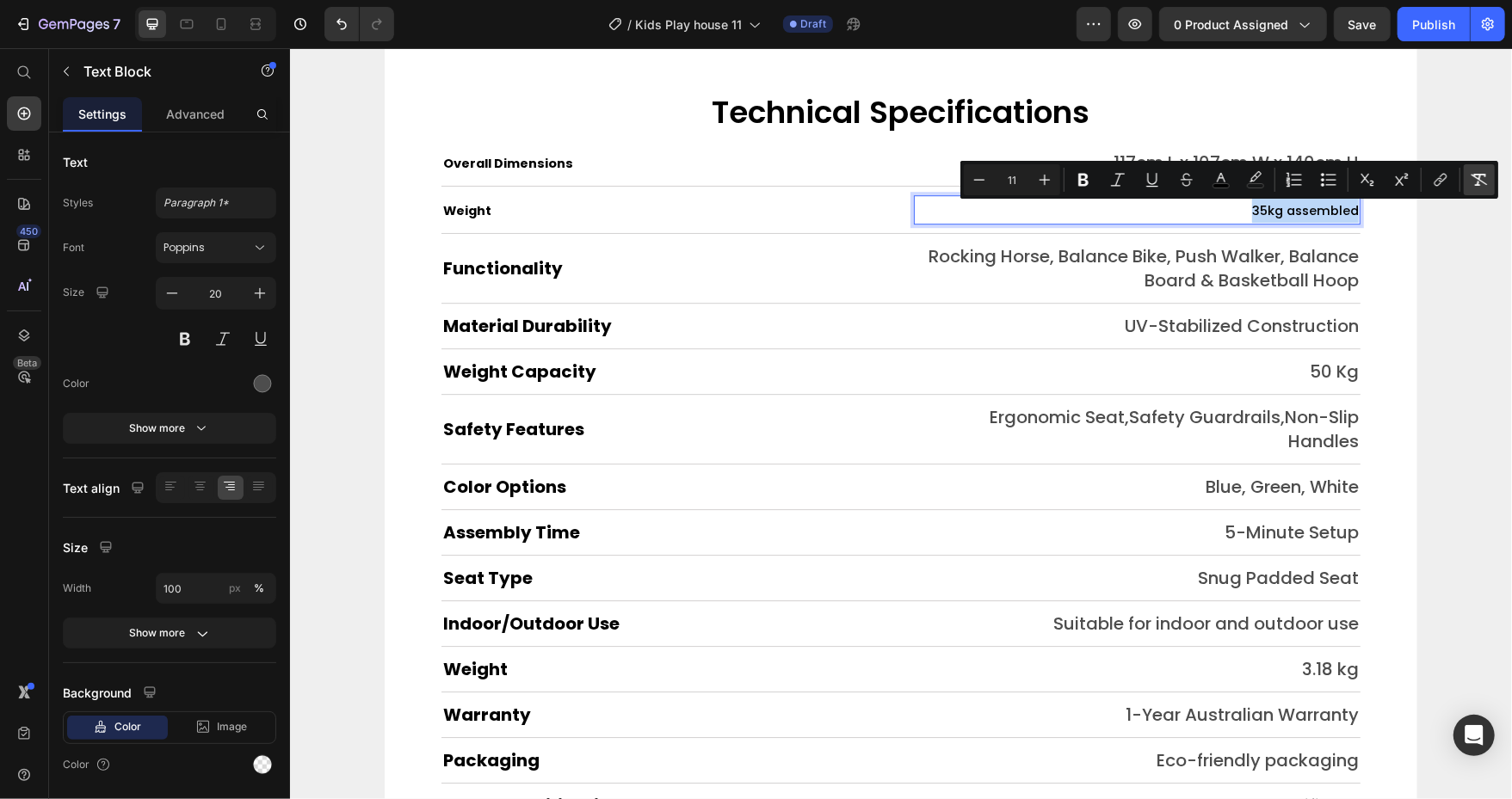 type on "20" 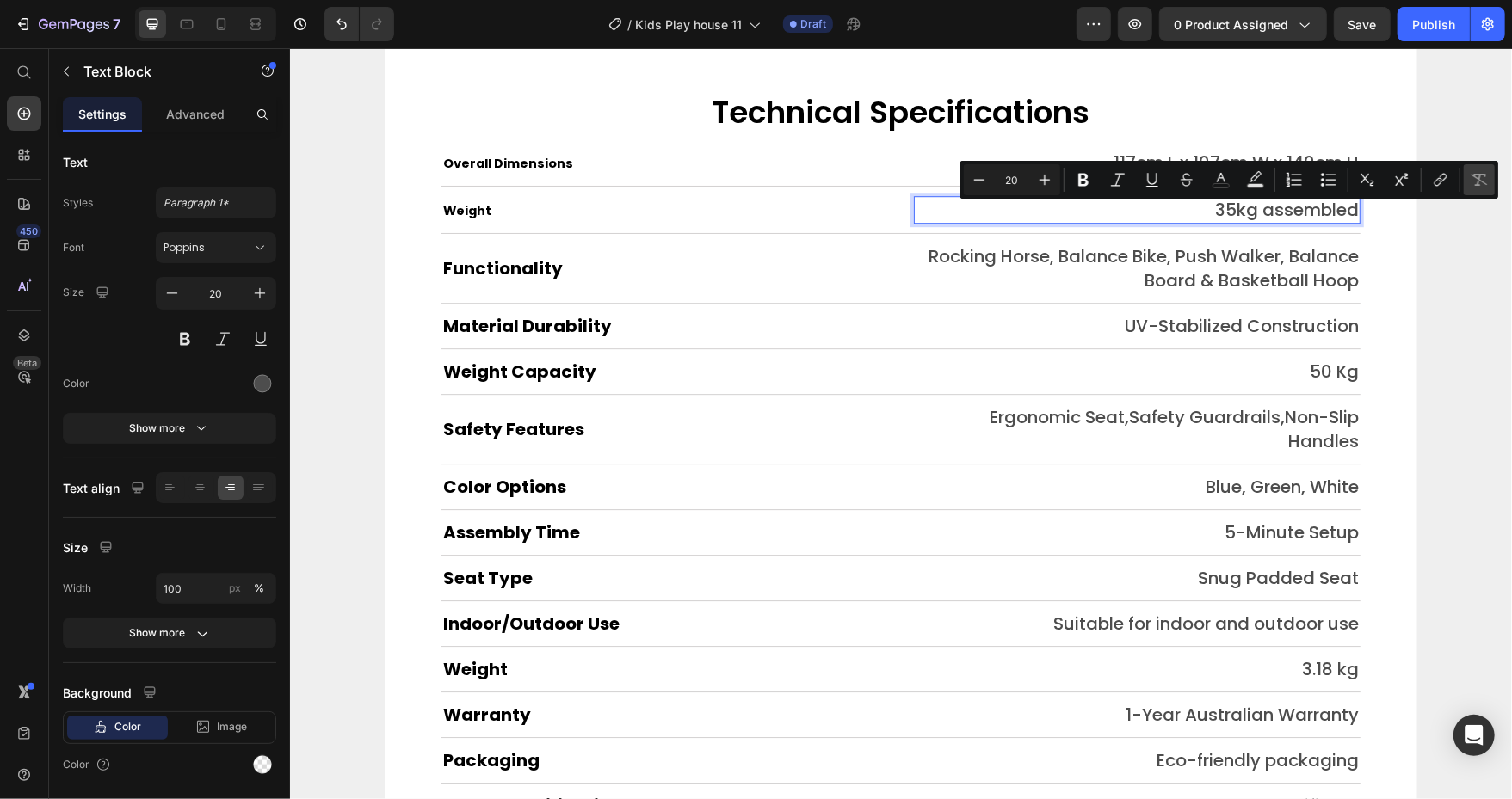 scroll, scrollTop: 8016, scrollLeft: 0, axis: vertical 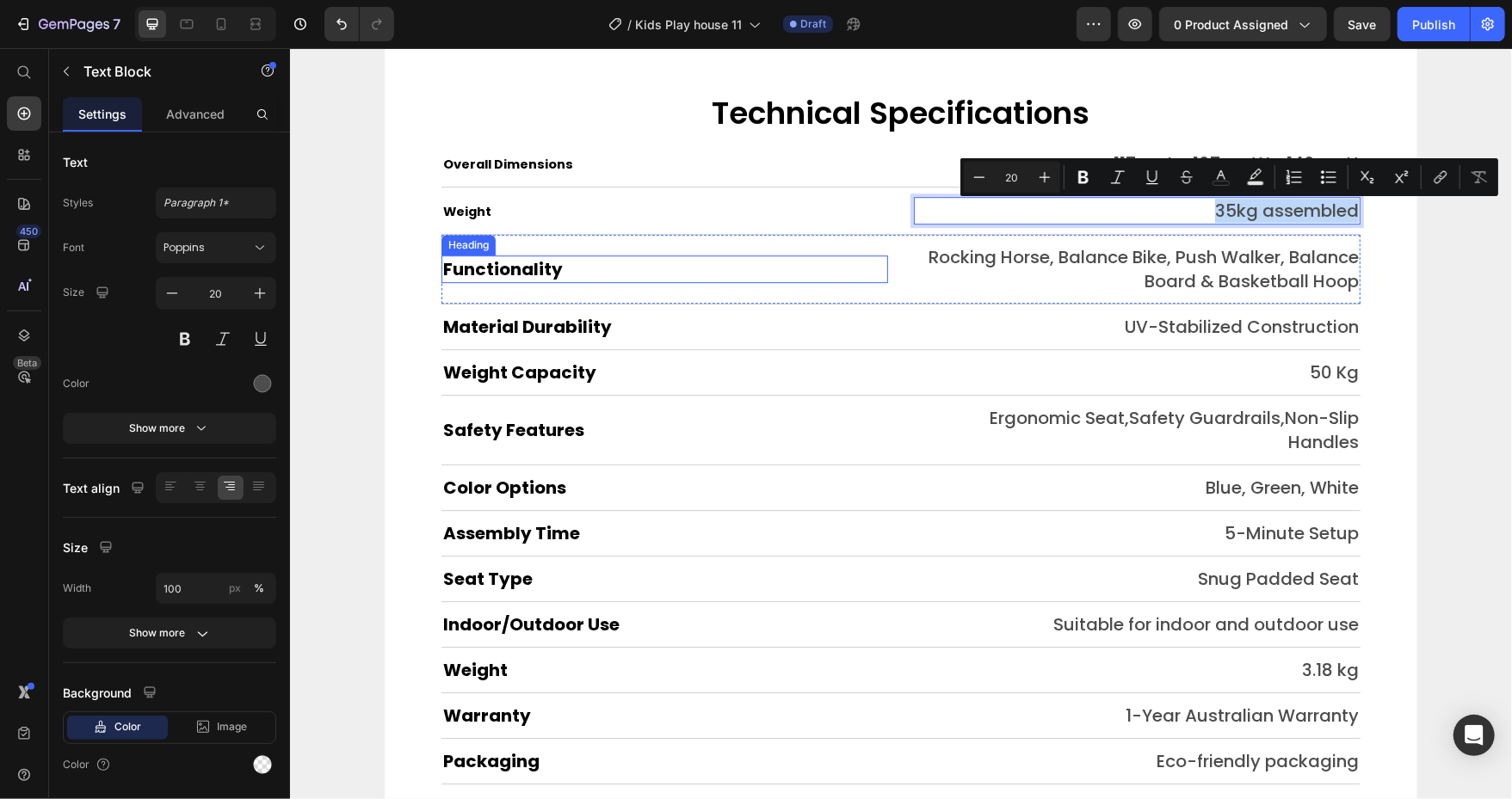 click on "Functionality" at bounding box center [663, 268] 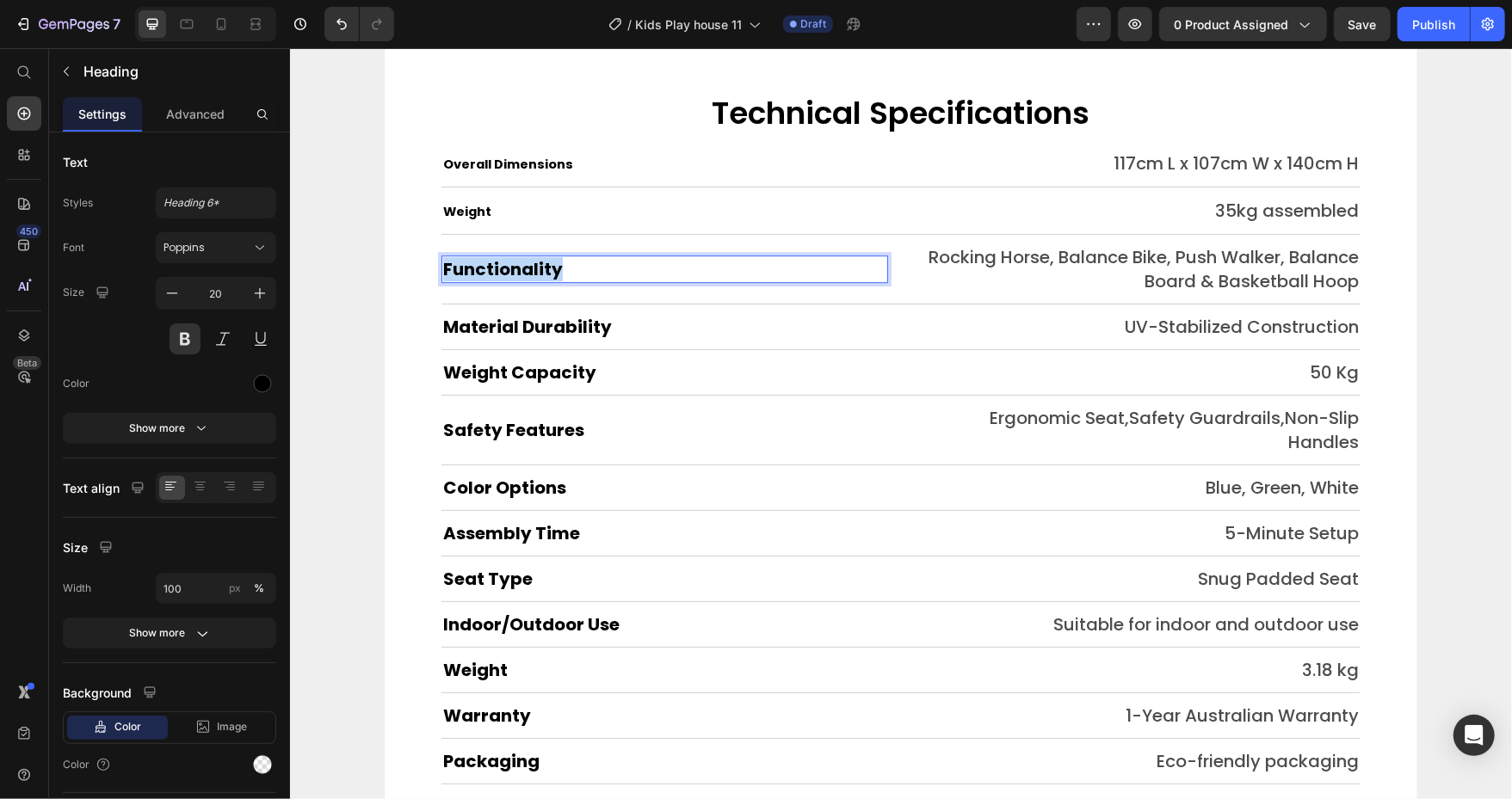 click on "Functionality" at bounding box center [663, 268] 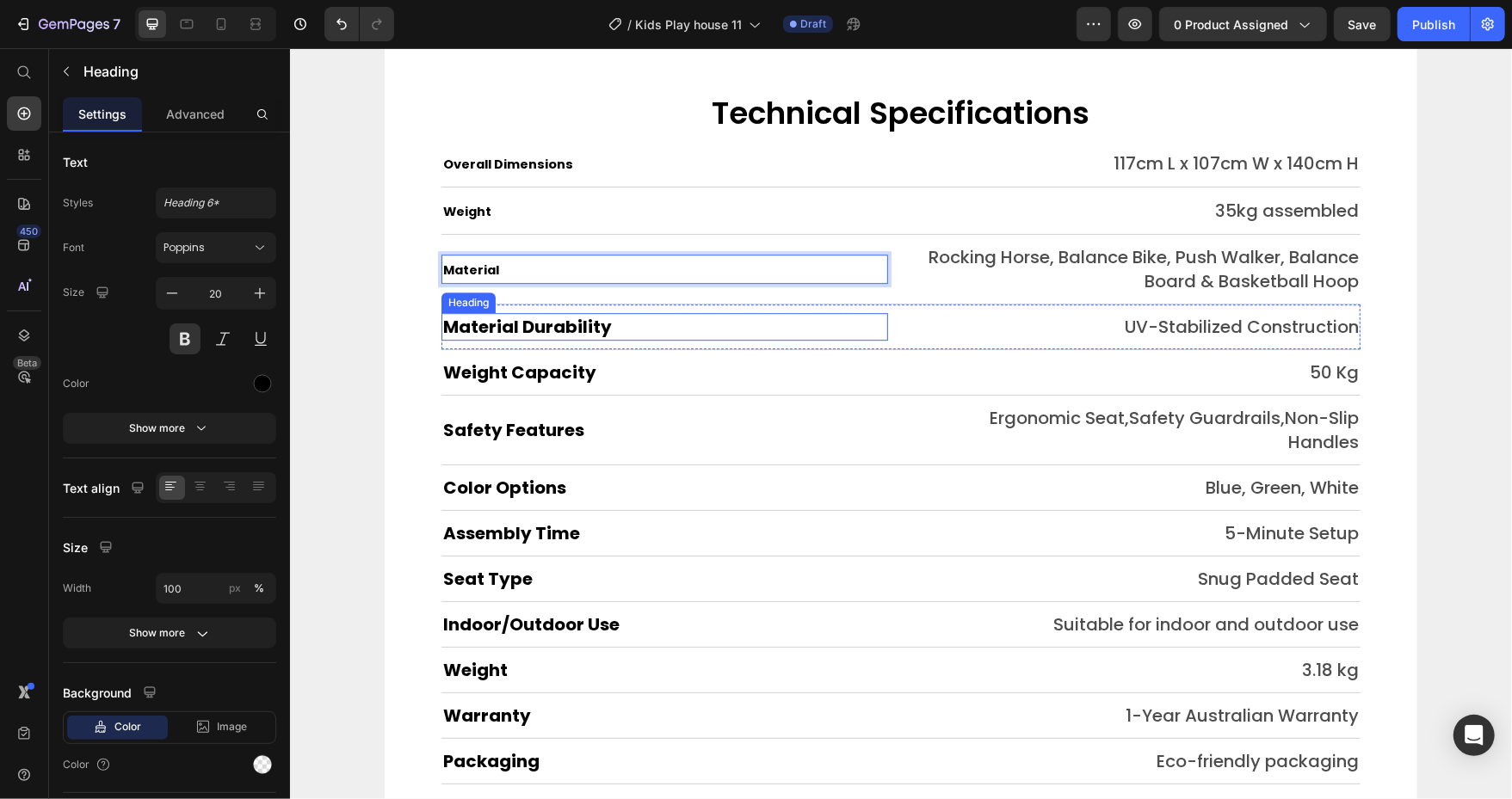 click on "Material Durability" at bounding box center [527, 326] 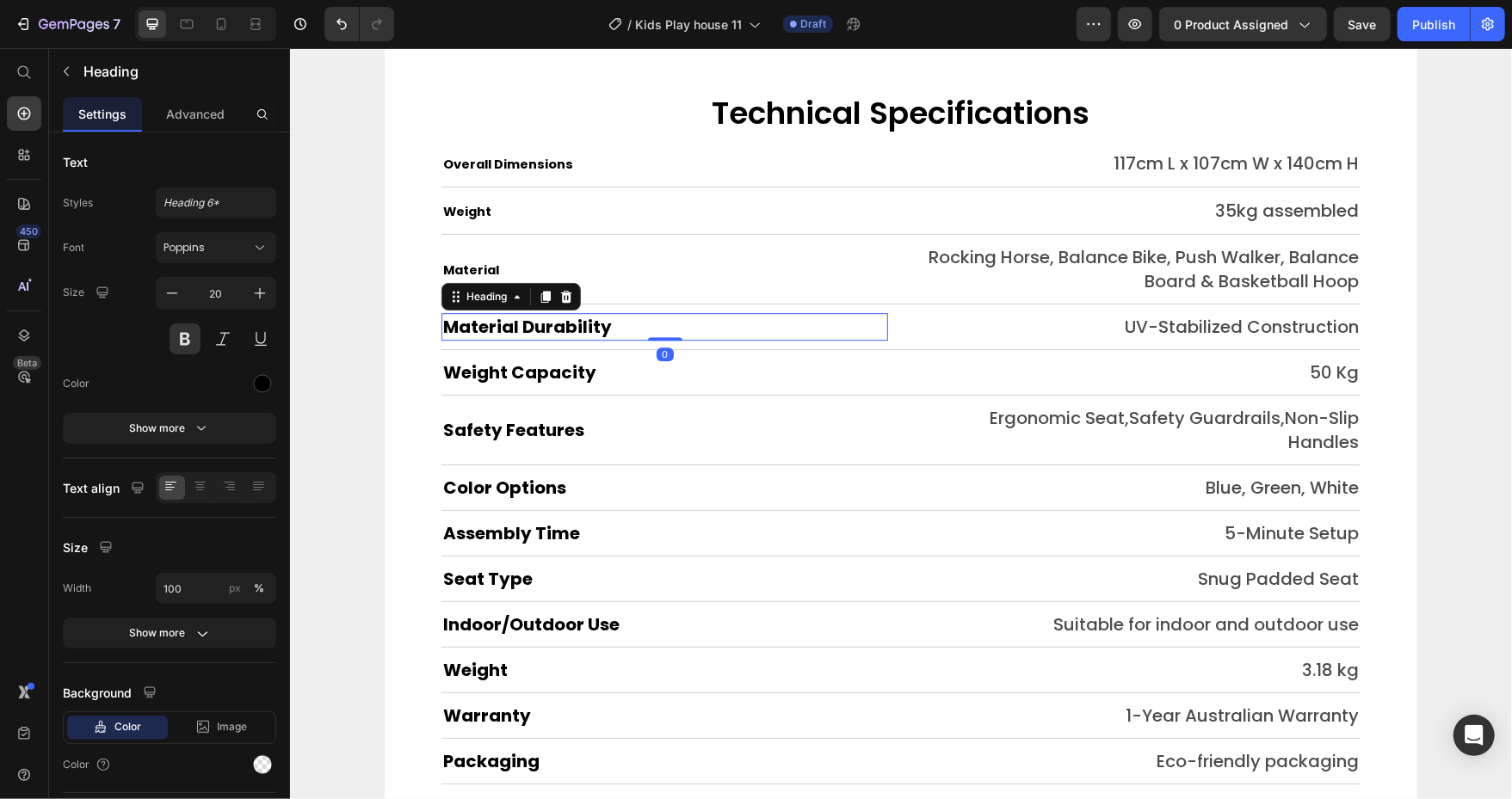 click on "Material Durability" at bounding box center (527, 326) 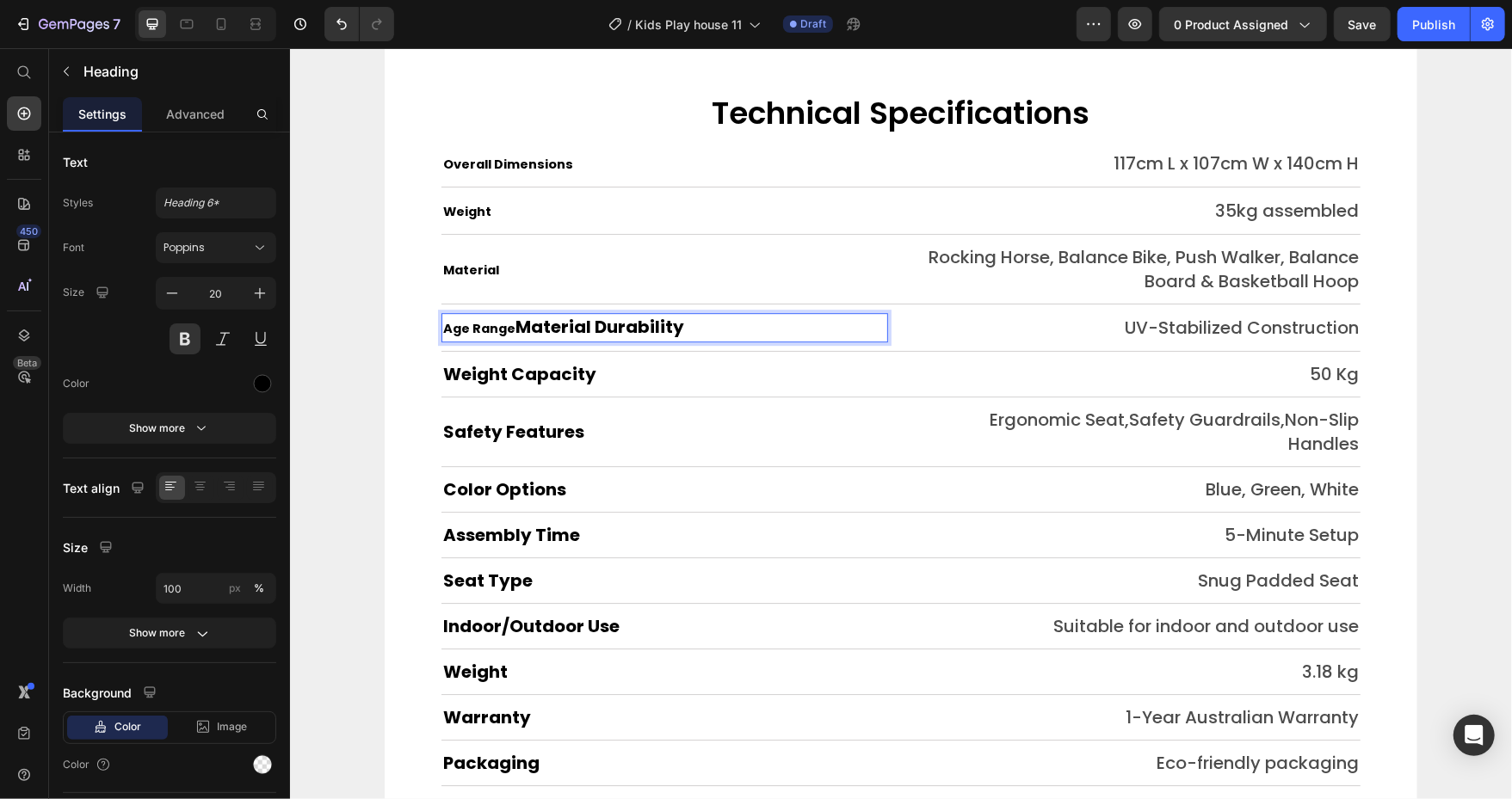 click on "Material Durability" at bounding box center (599, 326) 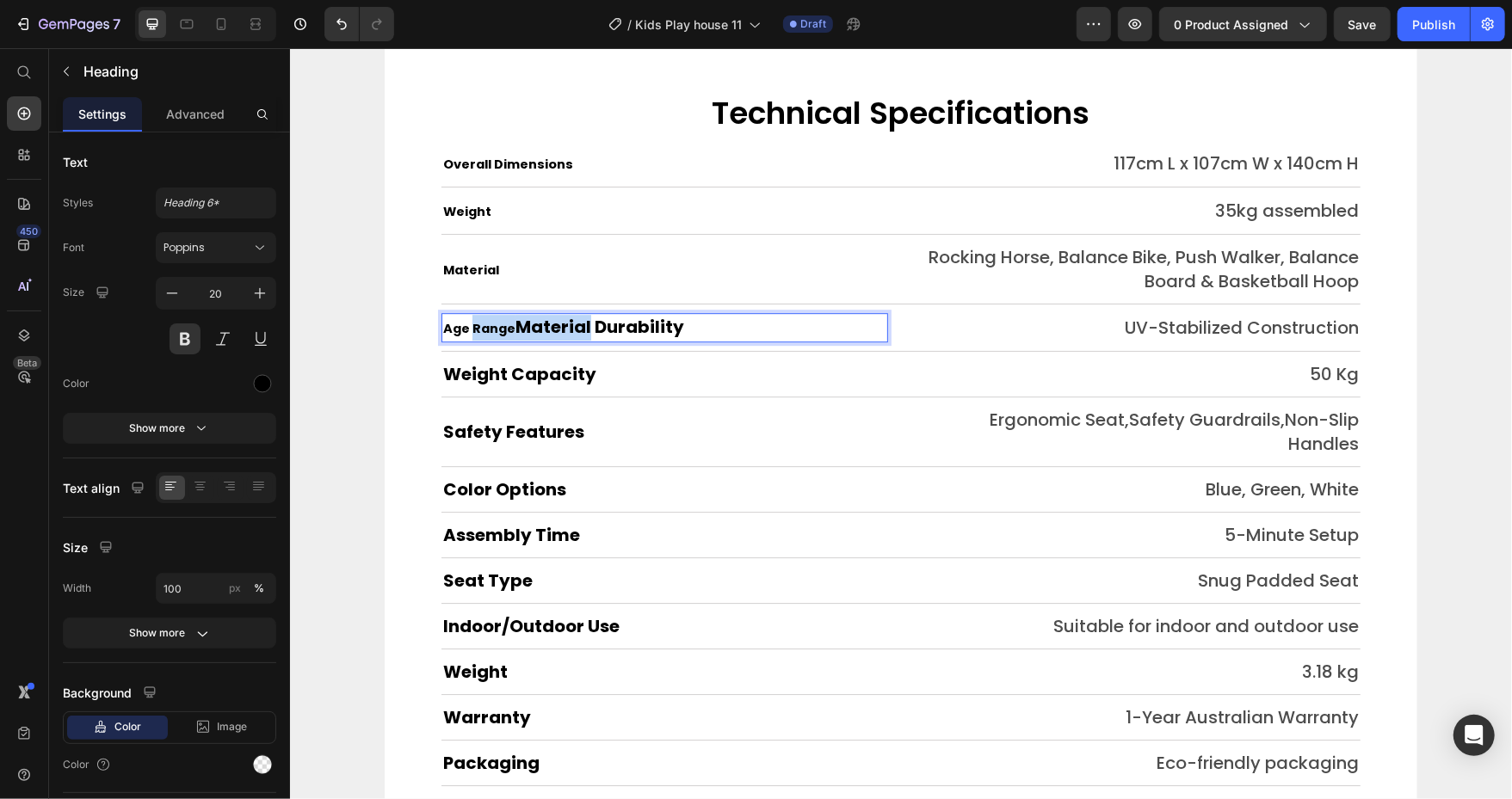 click on "Material Durability" at bounding box center (599, 326) 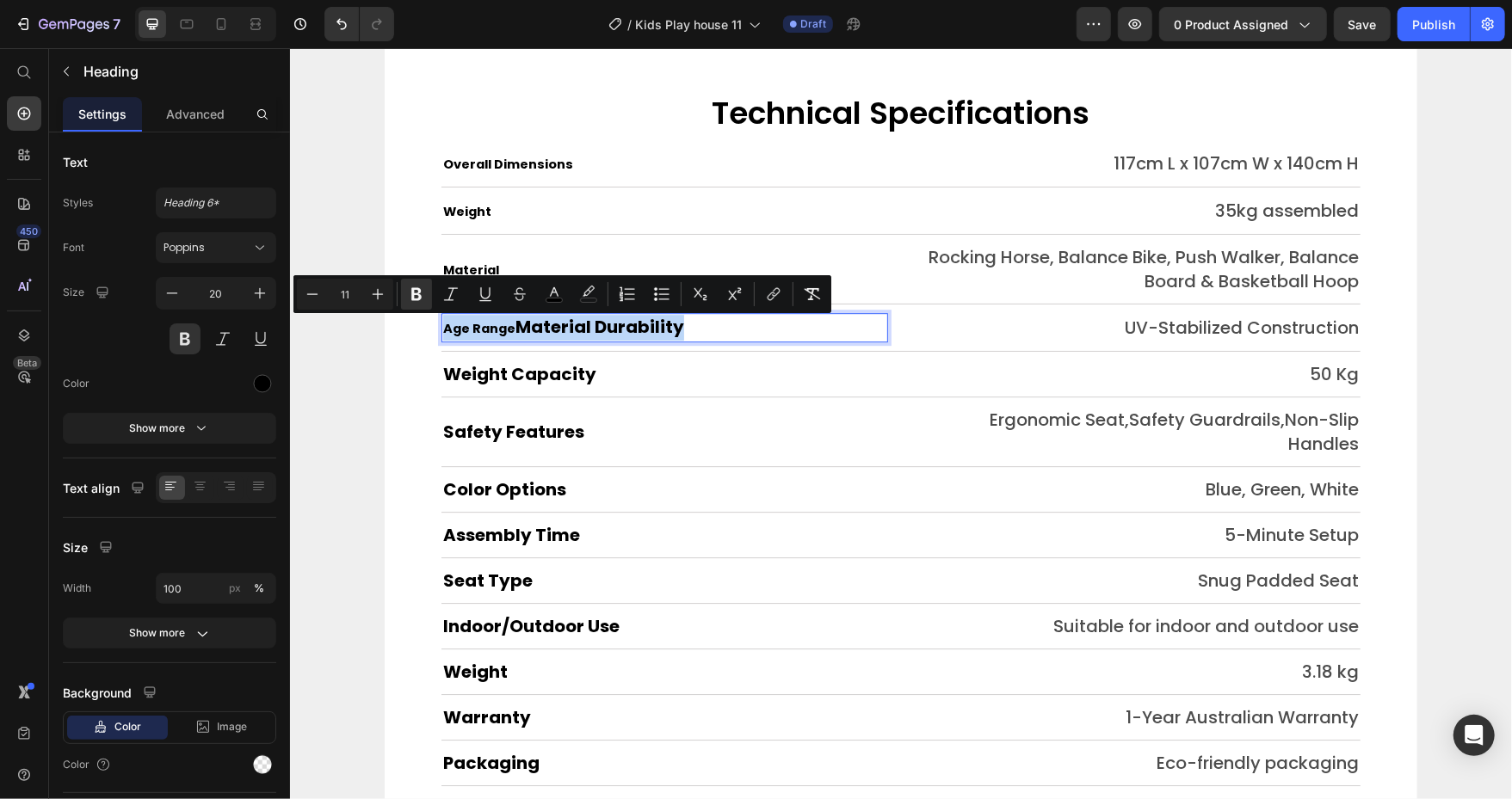 click on "Material Durability" at bounding box center [599, 326] 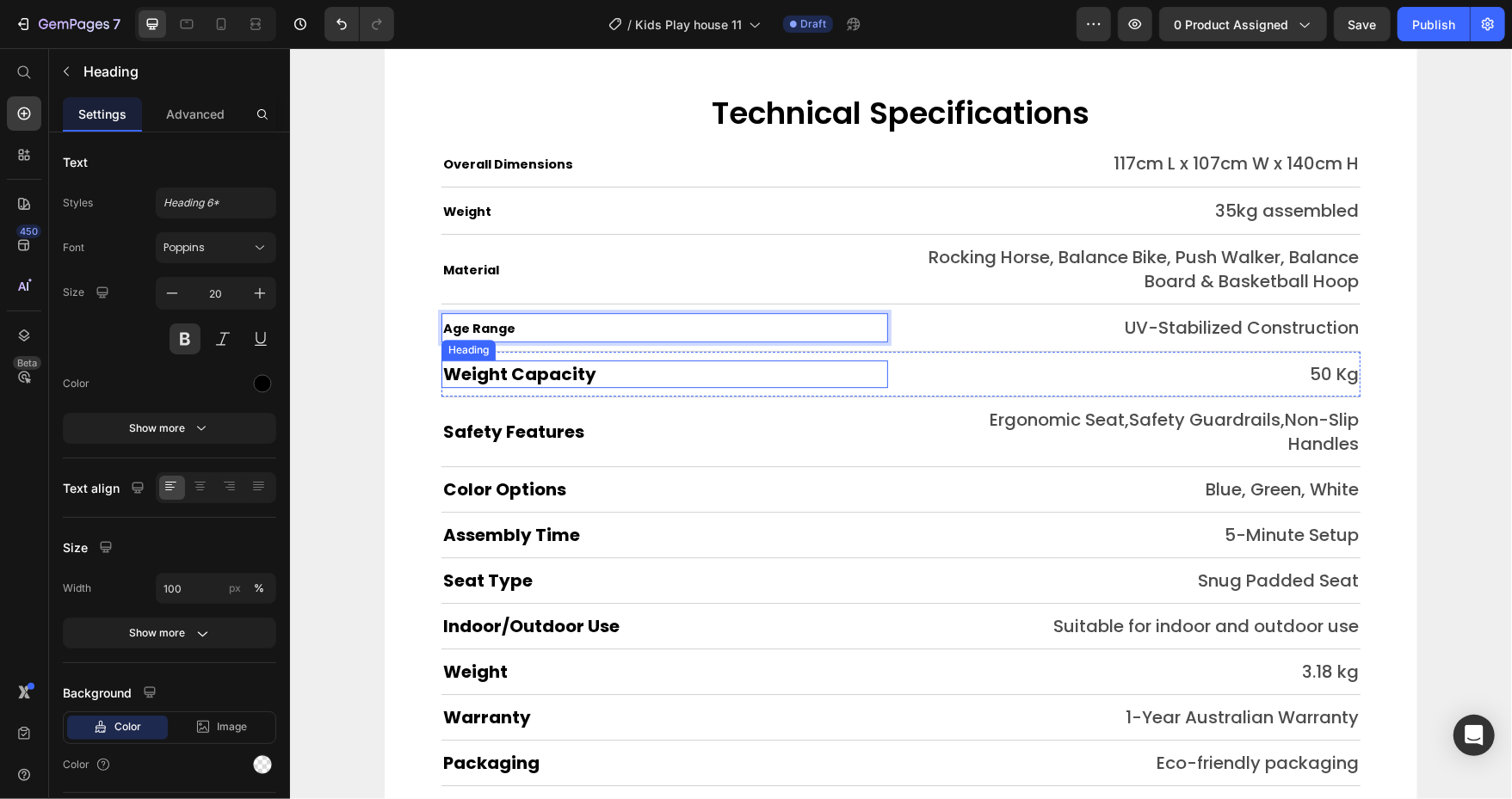 click on "Weight Capacity" at bounding box center [663, 373] 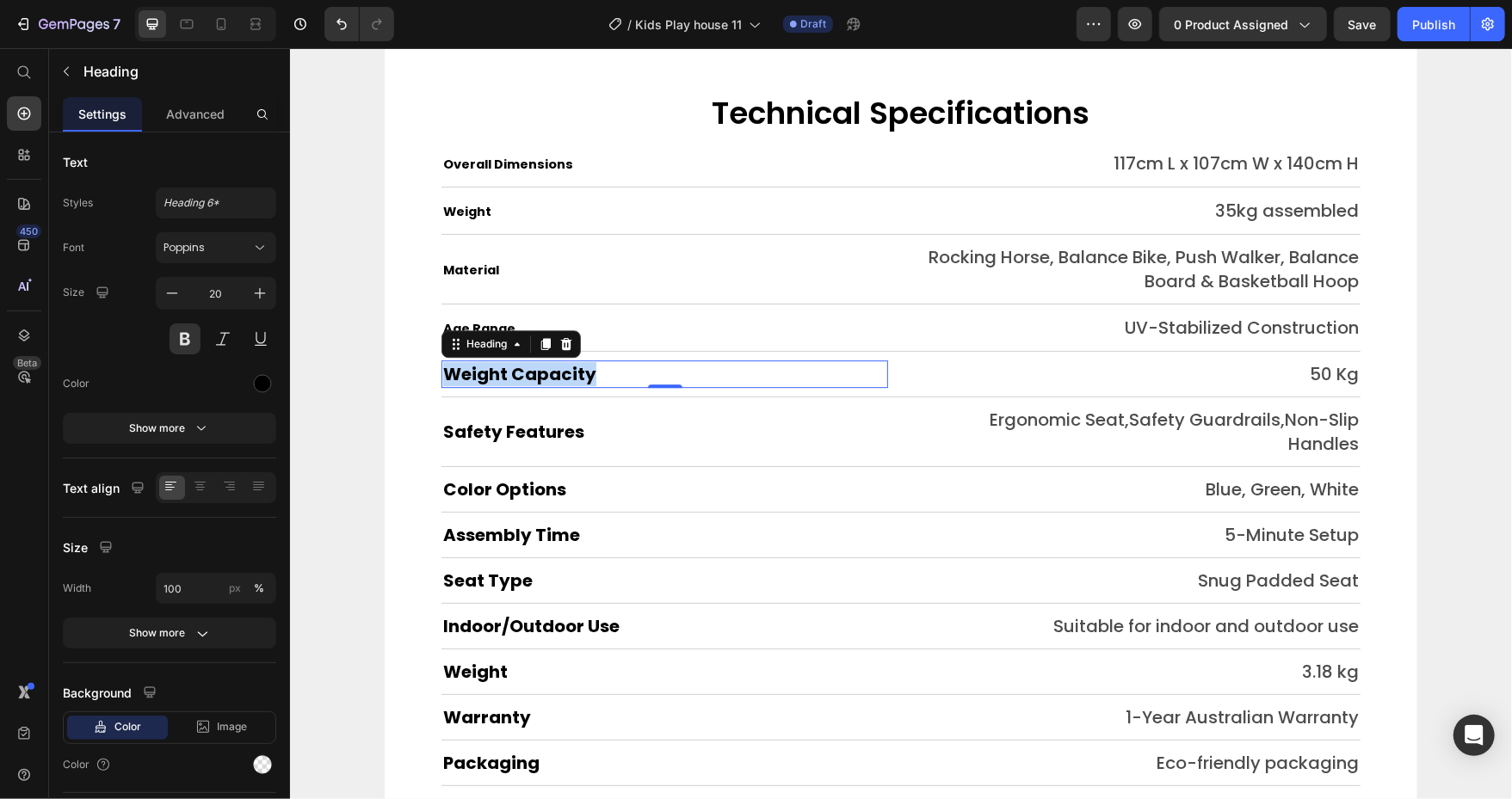 click on "Weight Capacity" at bounding box center [663, 373] 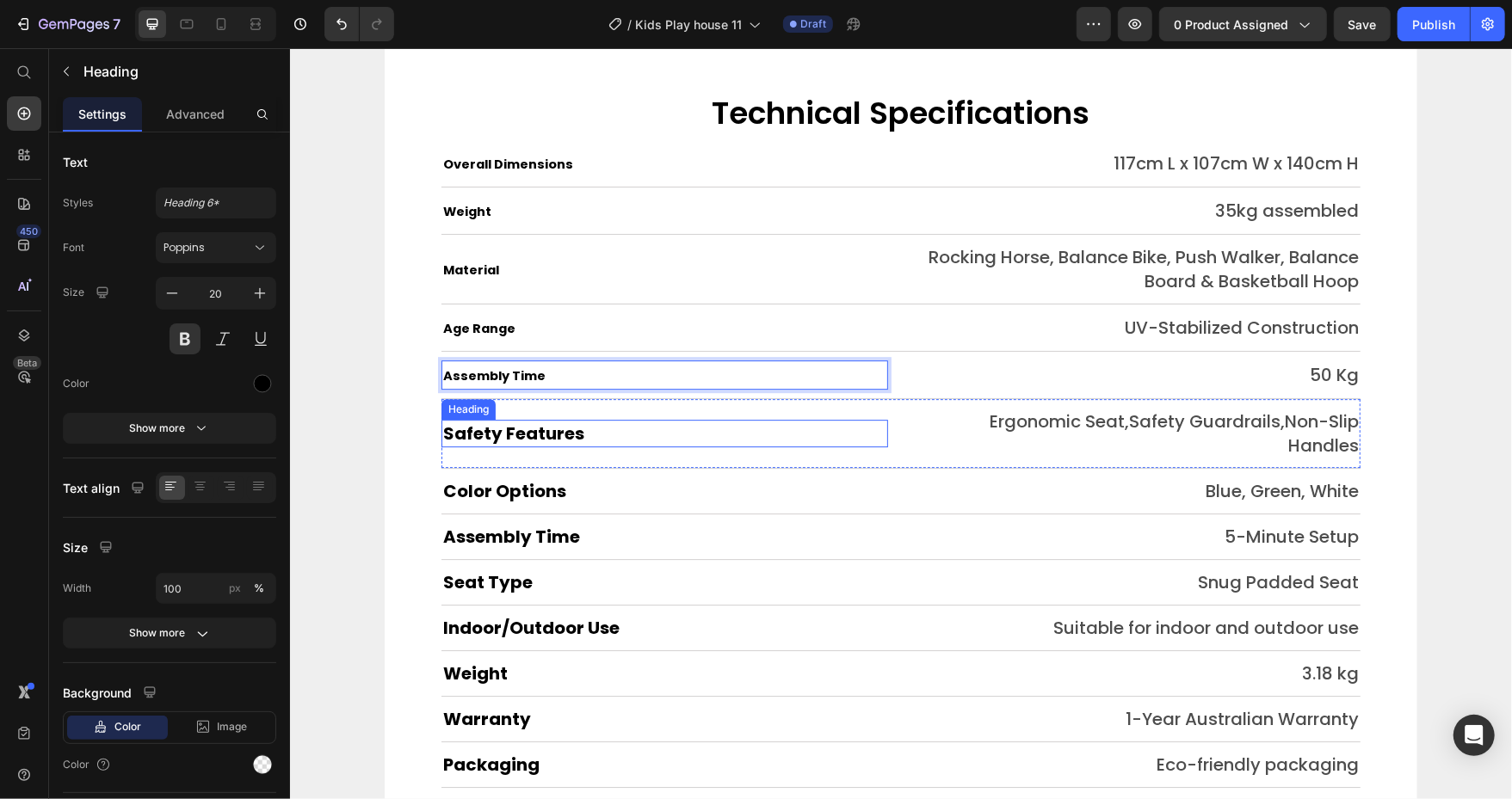 click on "Safety Features" at bounding box center [513, 433] 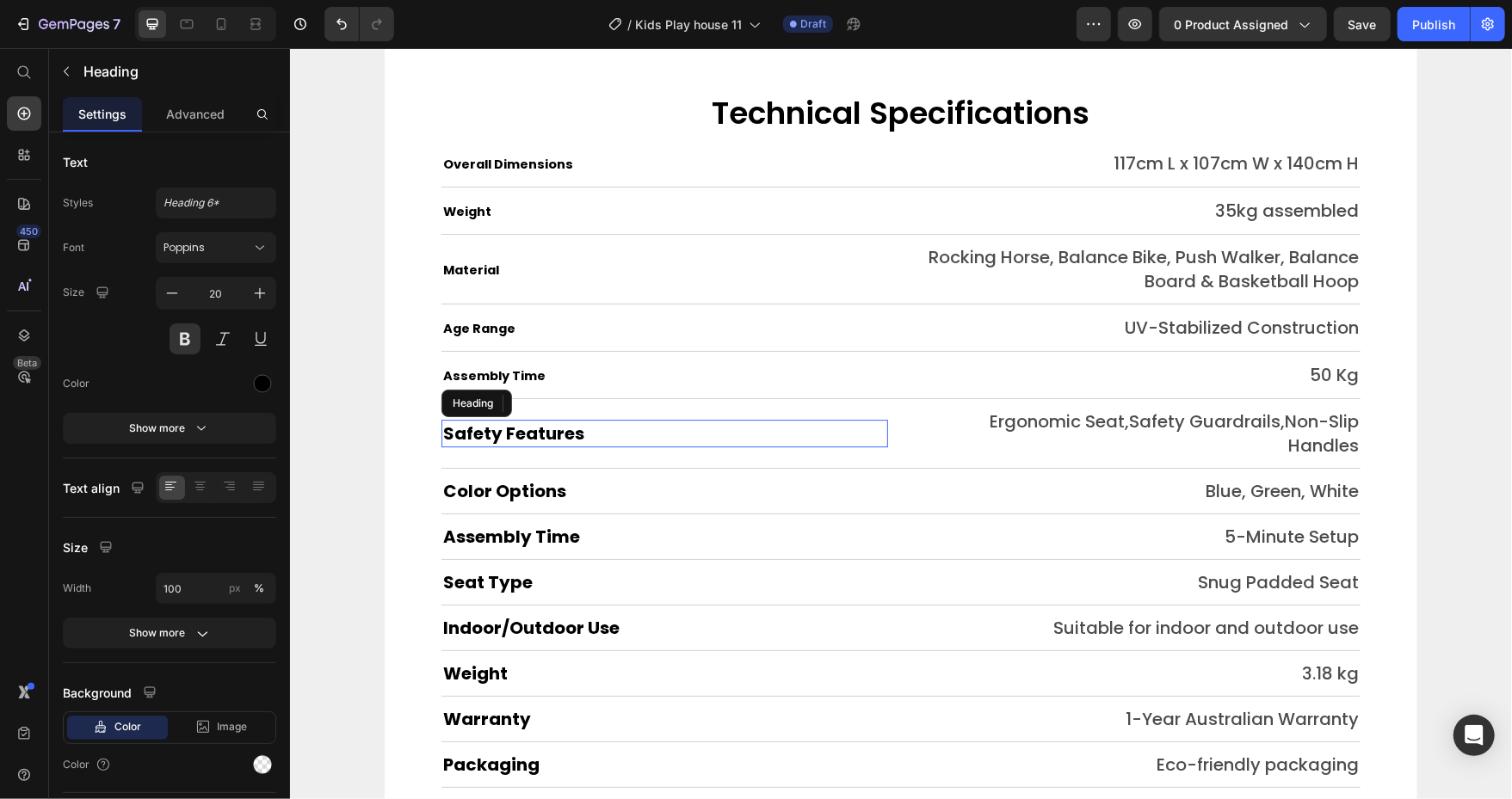 click on "Safety Features" at bounding box center [513, 433] 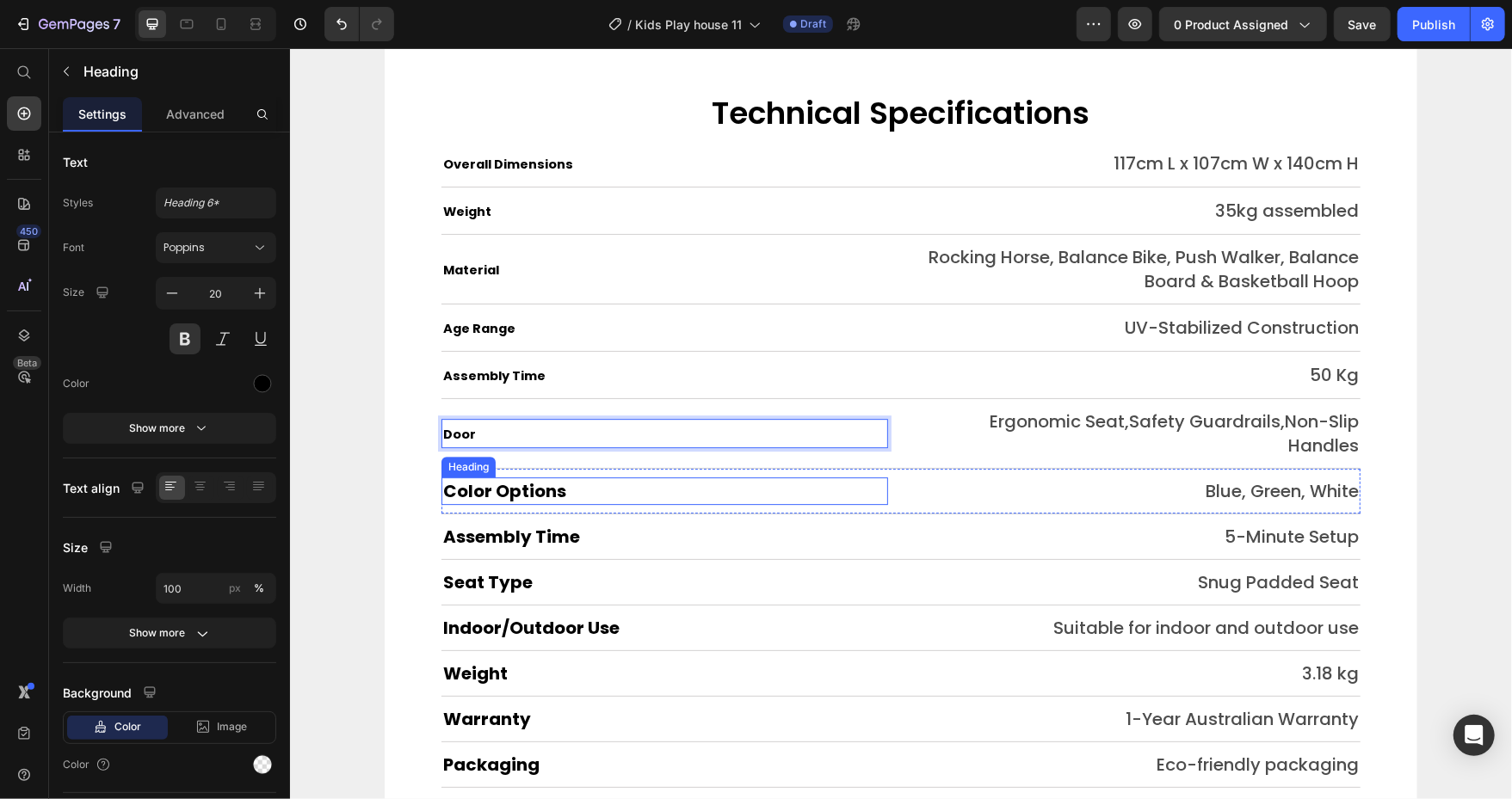 click on "Color Options" at bounding box center [503, 490] 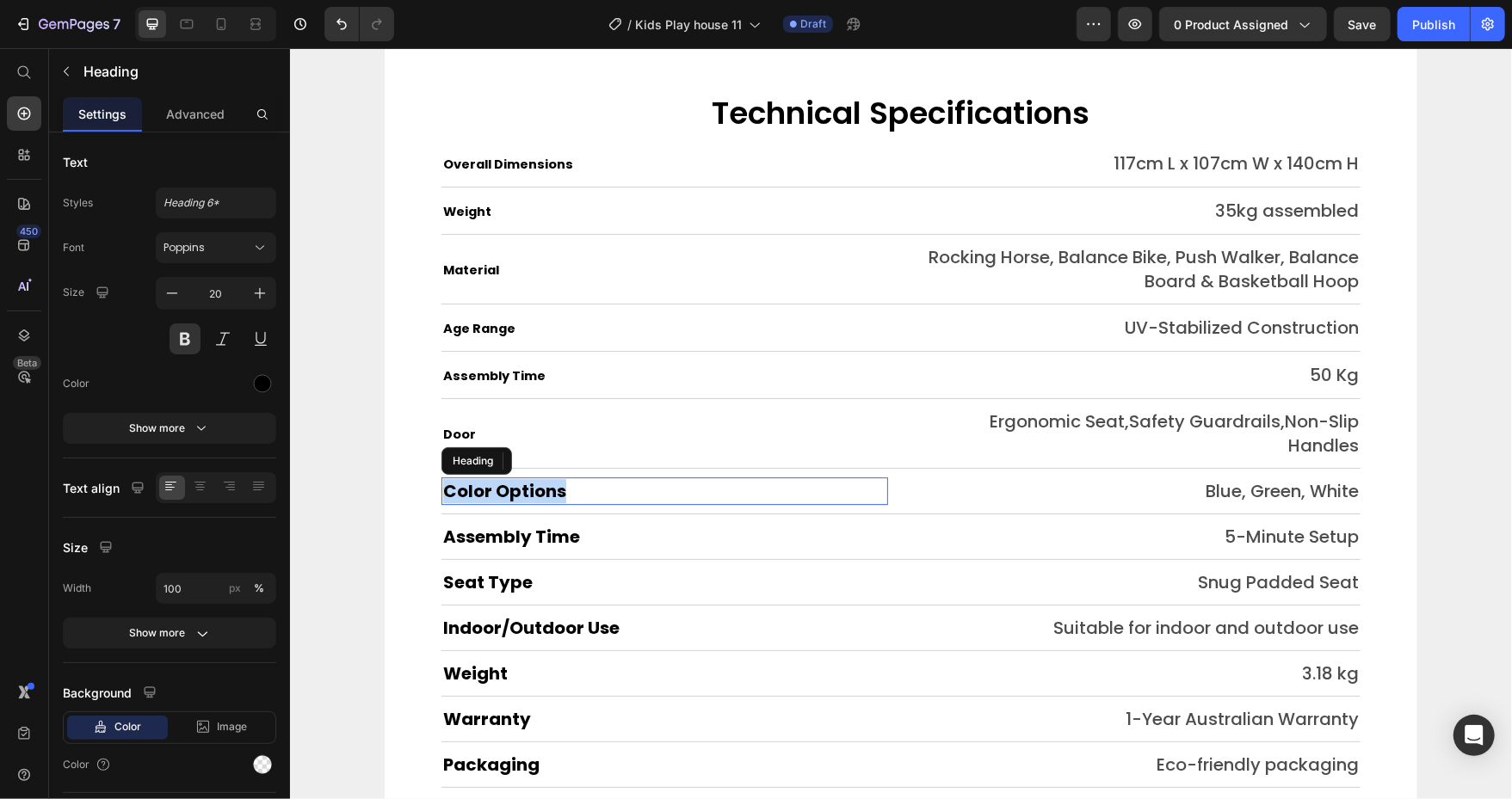click on "Color Options" at bounding box center (503, 490) 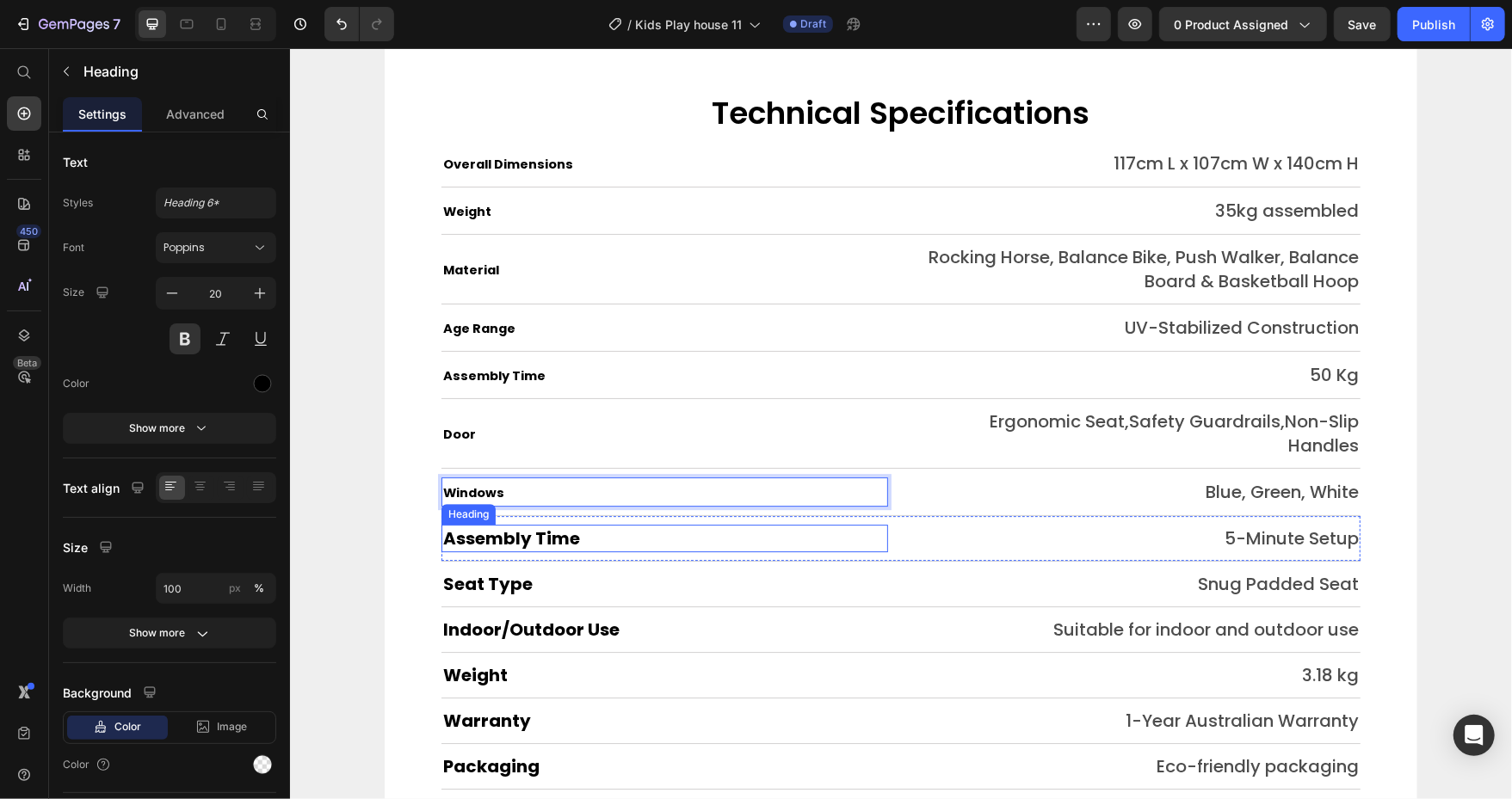 click on "Assembly Time" at bounding box center (510, 538) 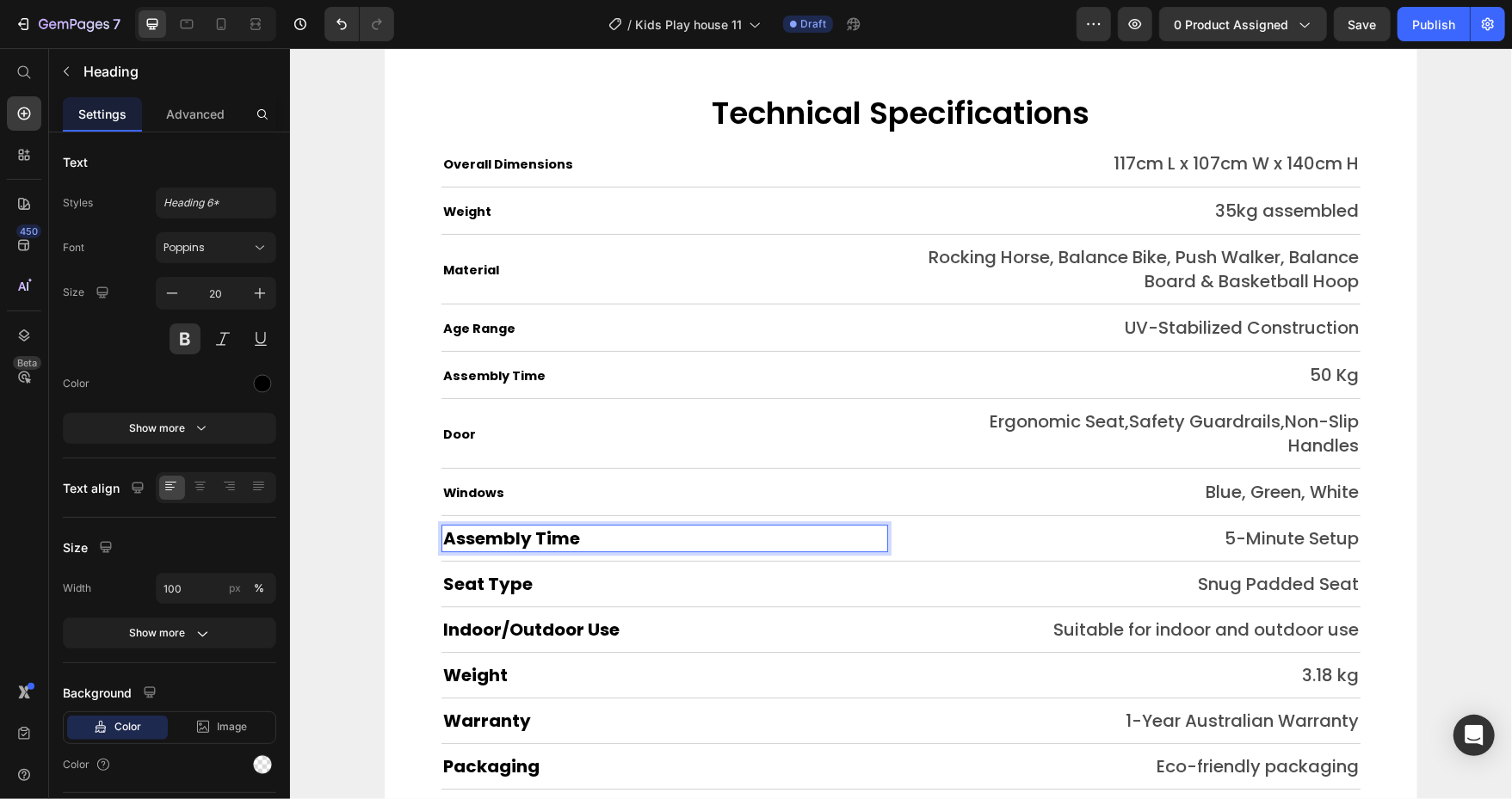 click on "Assembly Time" at bounding box center [510, 538] 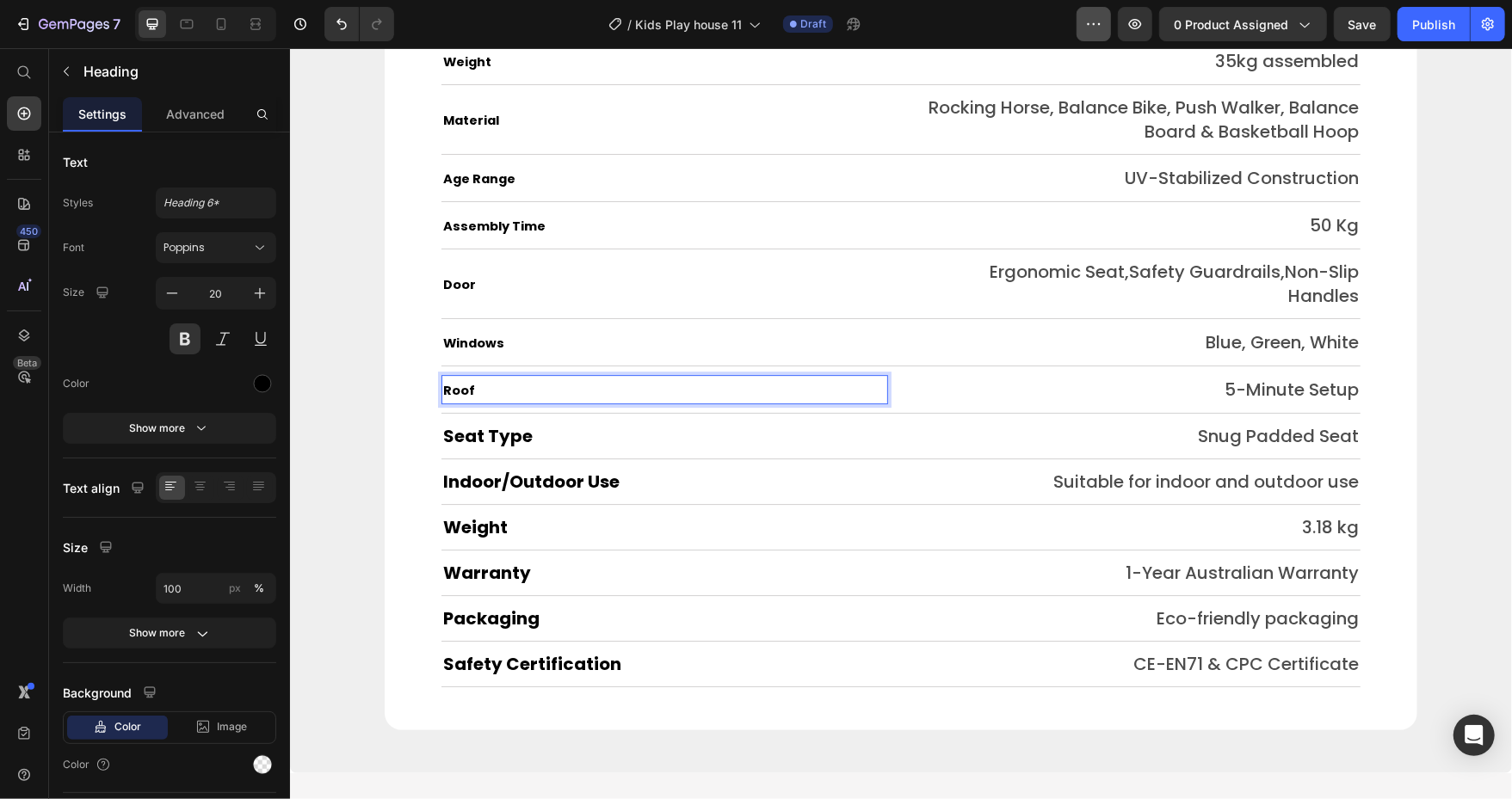 scroll, scrollTop: 8255, scrollLeft: 0, axis: vertical 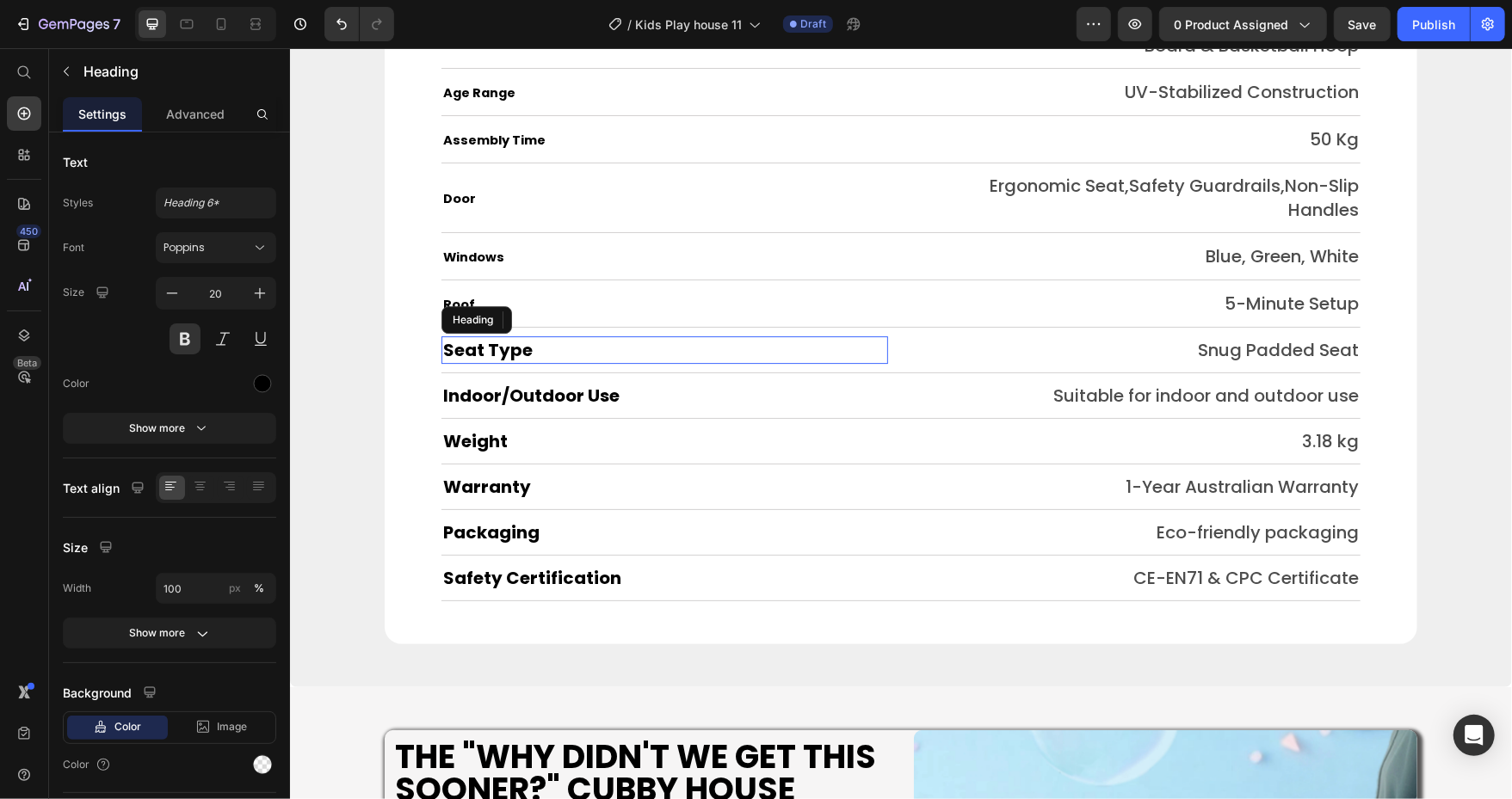 click on "Seat Type" at bounding box center (487, 349) 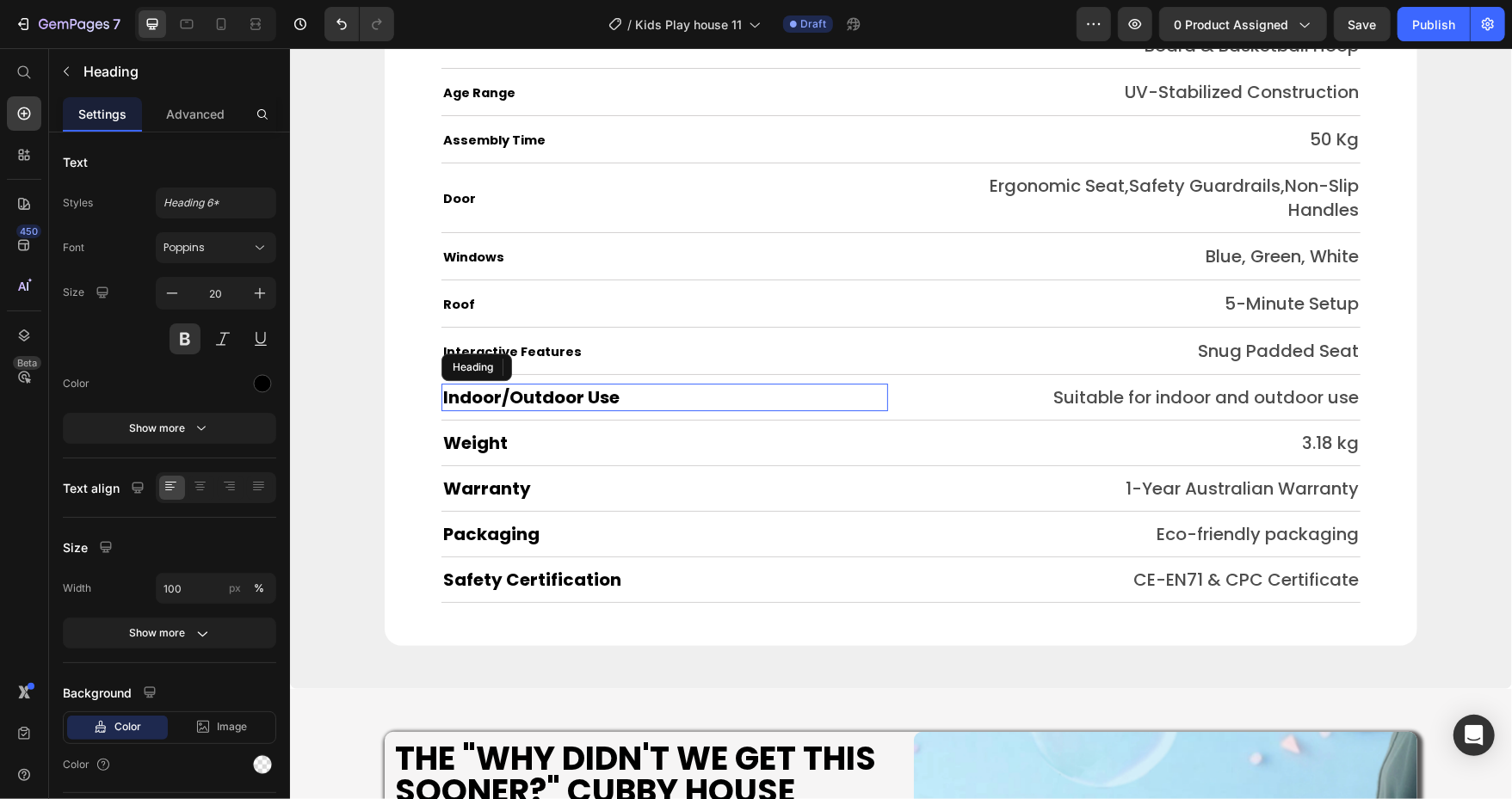 click on "Indoor/Outdoor Use" at bounding box center (530, 396) 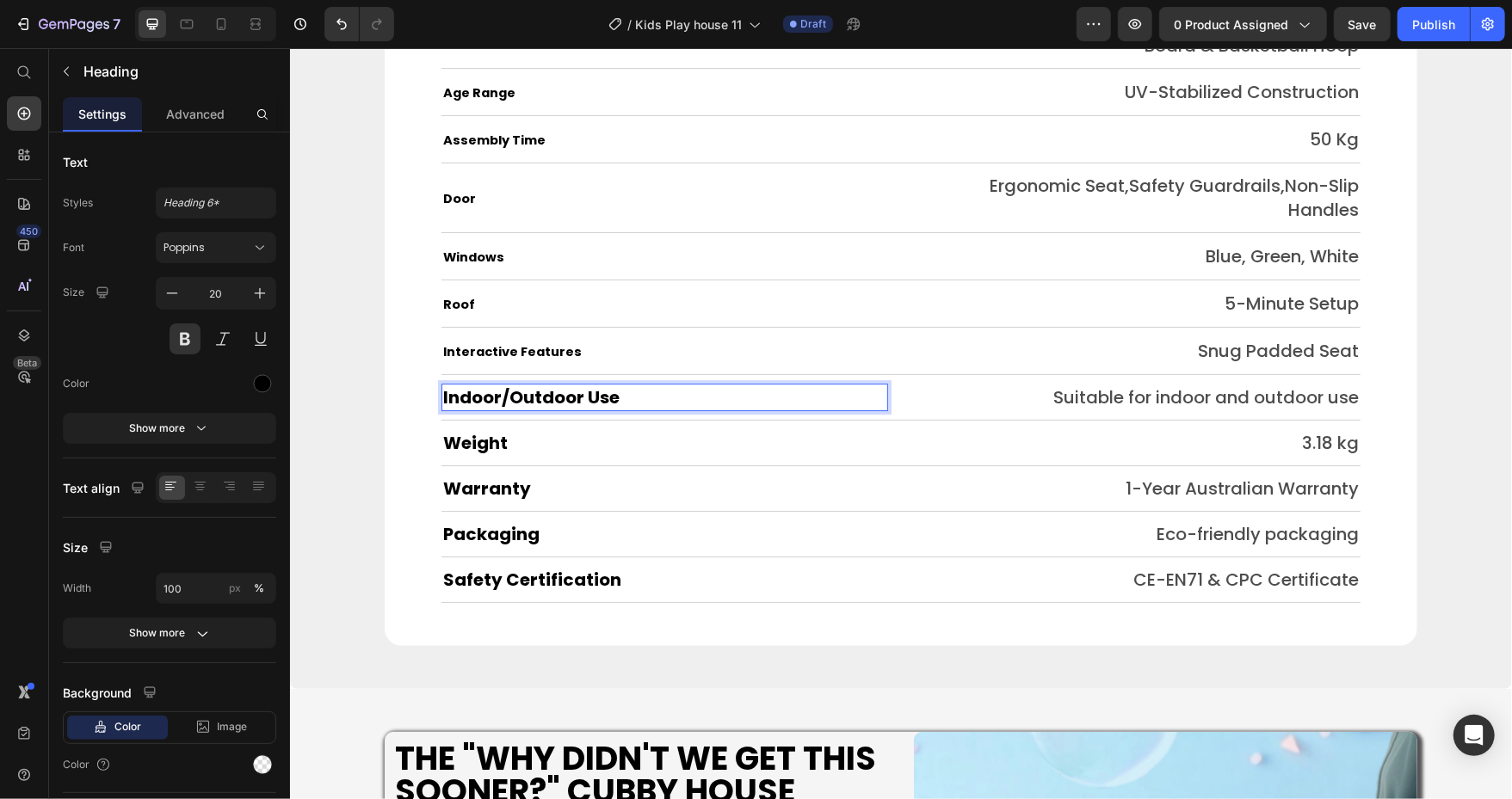 click on "Indoor/Outdoor Use" at bounding box center [530, 396] 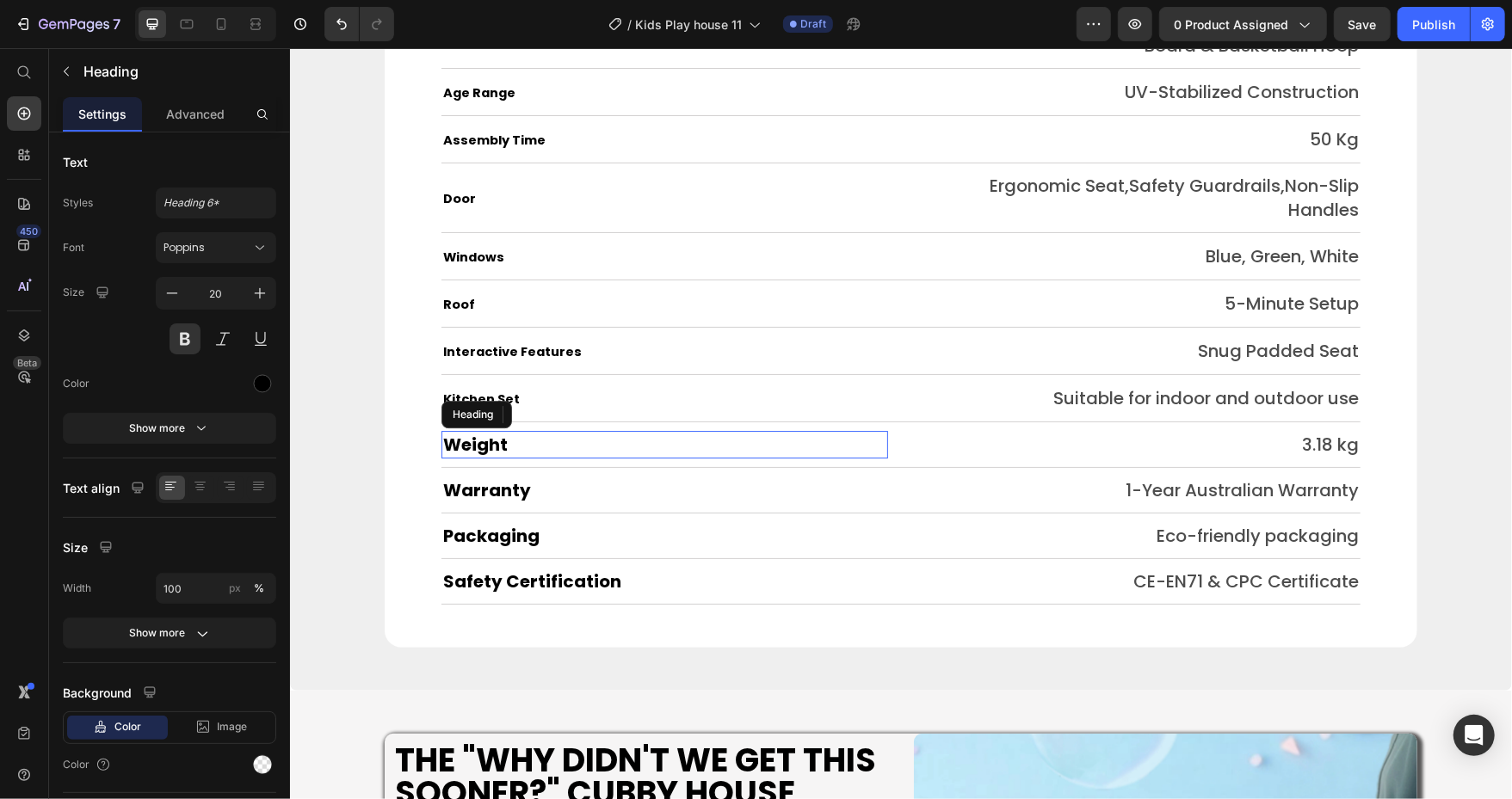 click on "Weight" at bounding box center [474, 444] 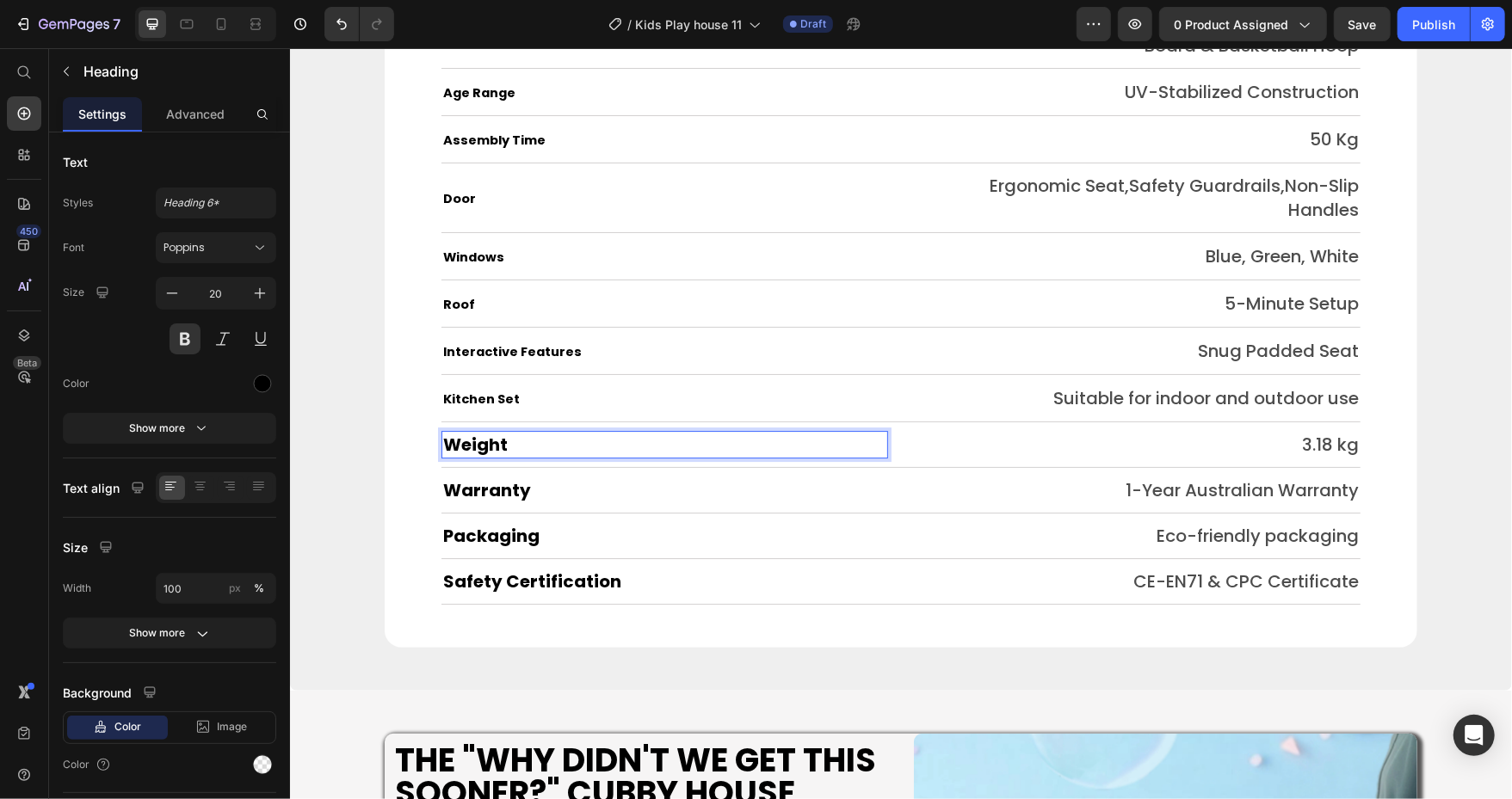 click on "Weight" at bounding box center [474, 444] 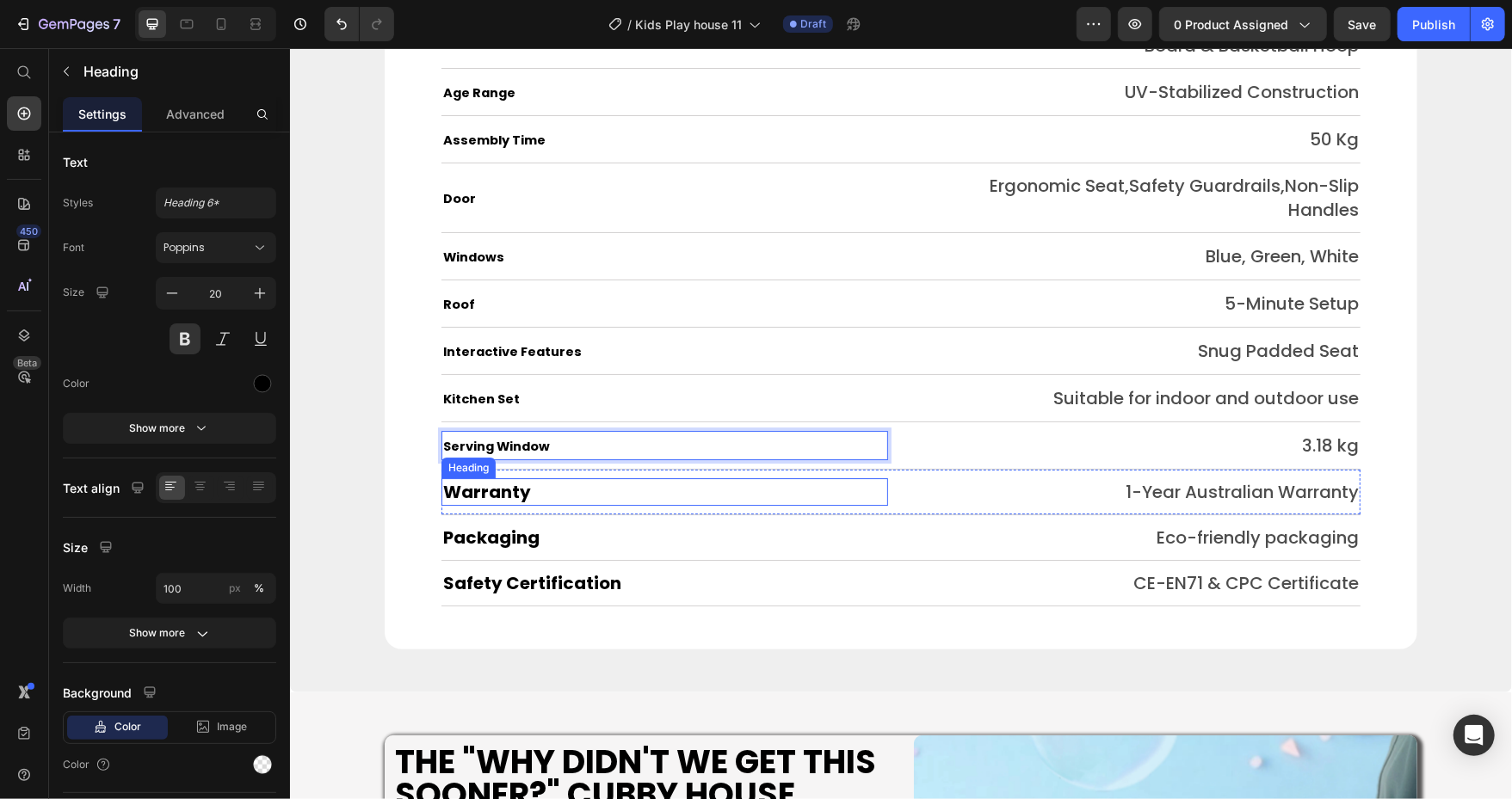 click on "Warranty" at bounding box center [663, 491] 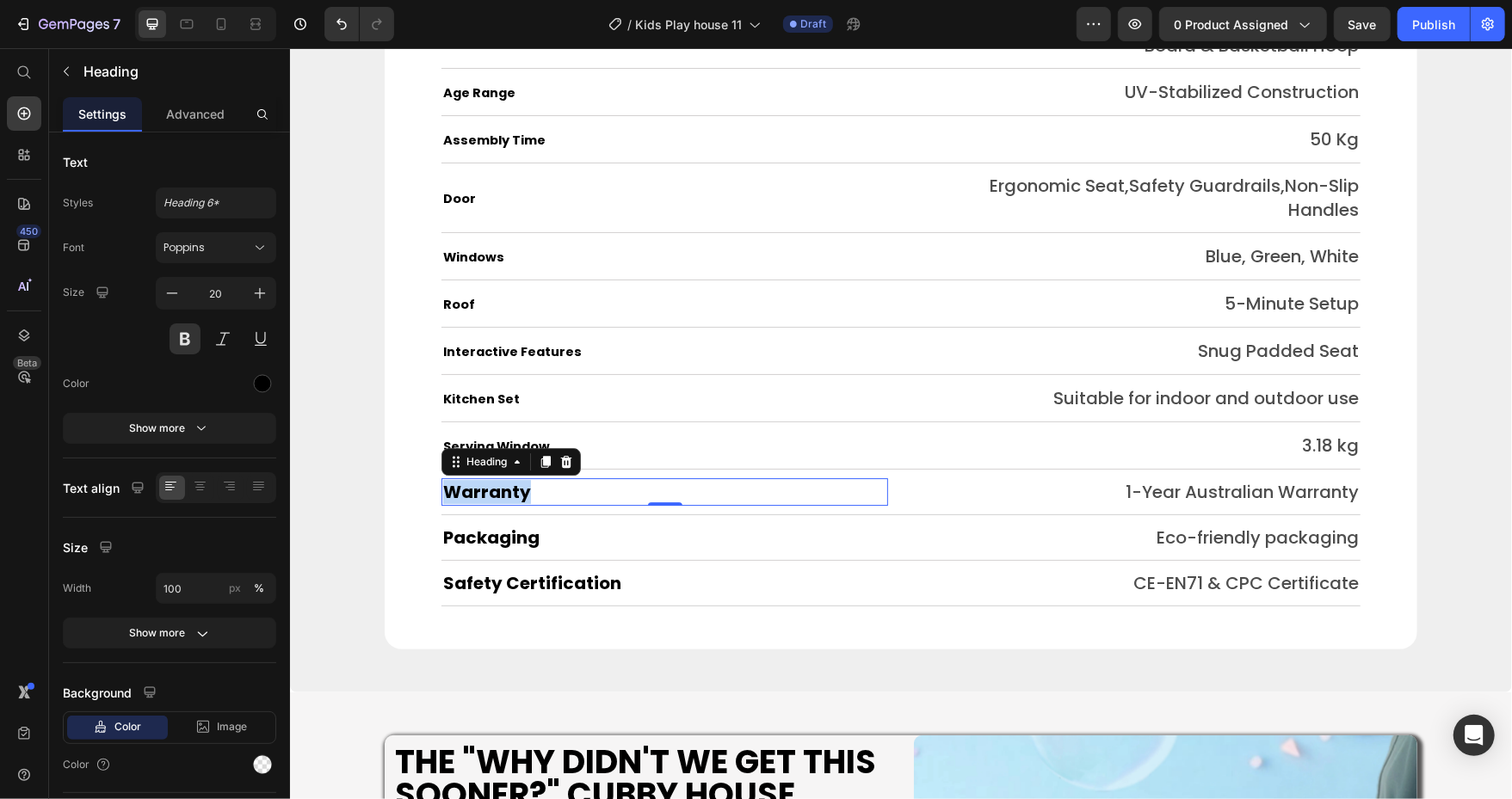 click on "Warranty" at bounding box center [663, 491] 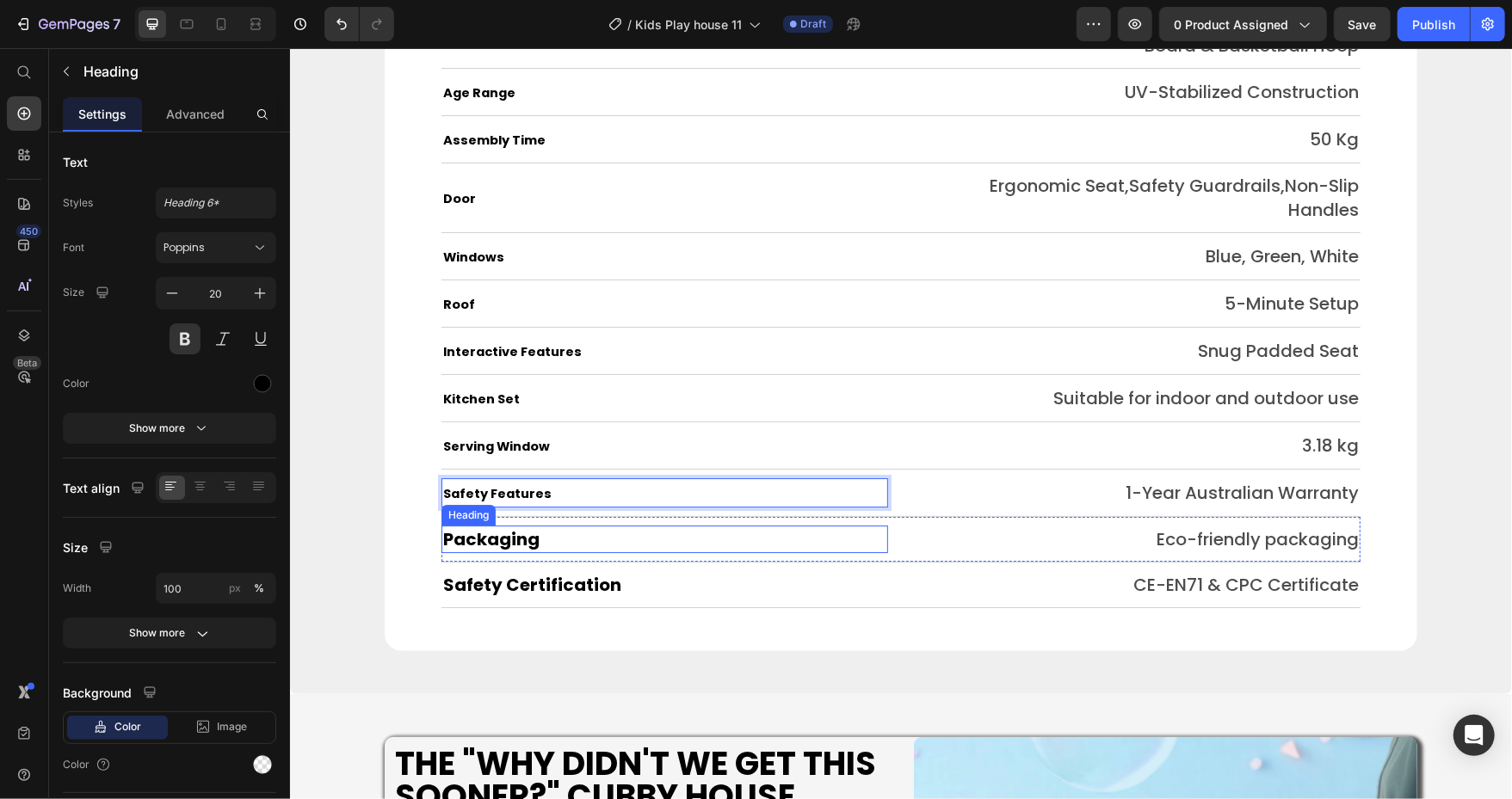 click on "Packaging" at bounding box center (663, 538) 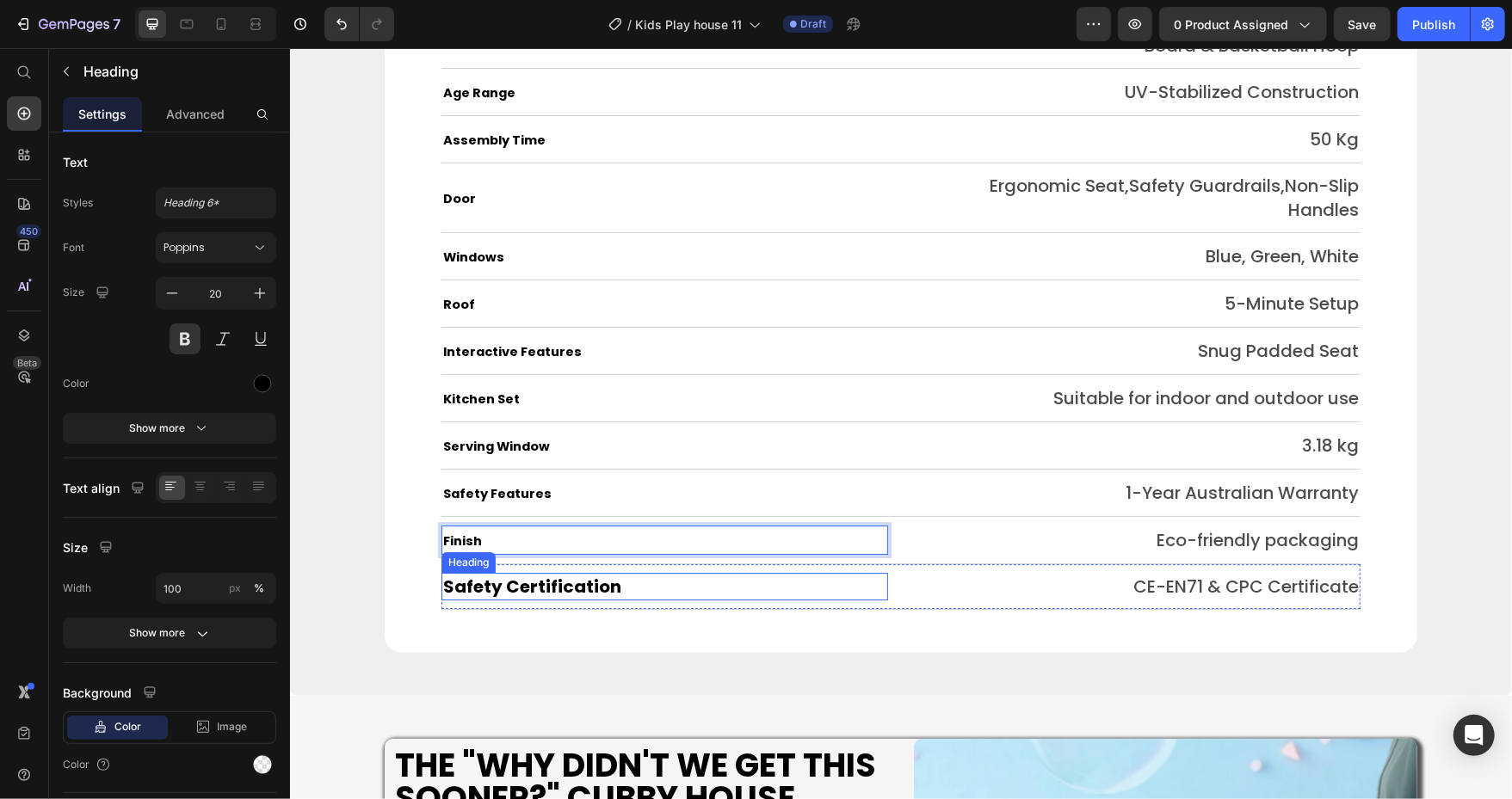click on "Safety Certification" at bounding box center (663, 586) 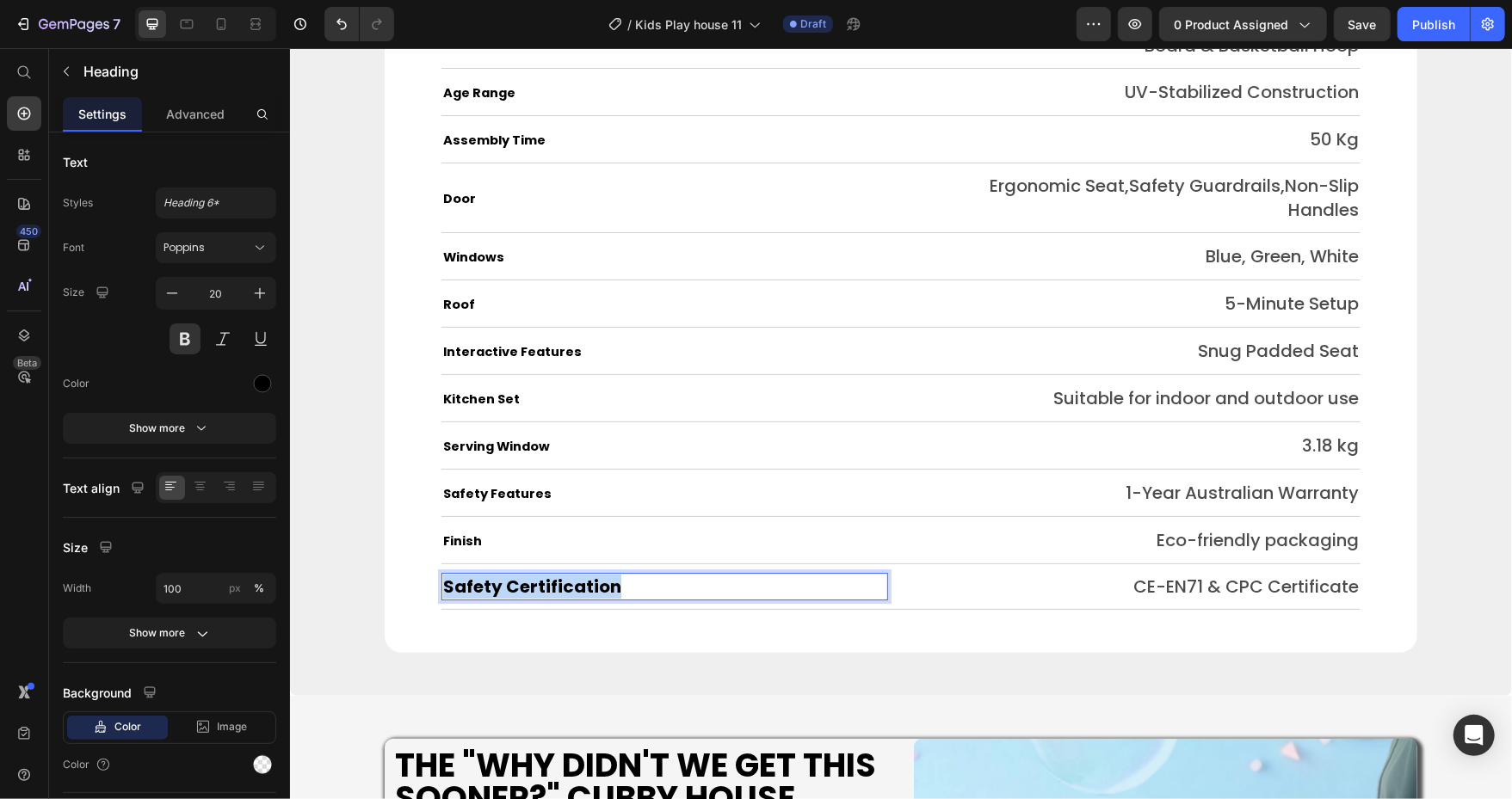 click on "Safety Certification" at bounding box center (663, 586) 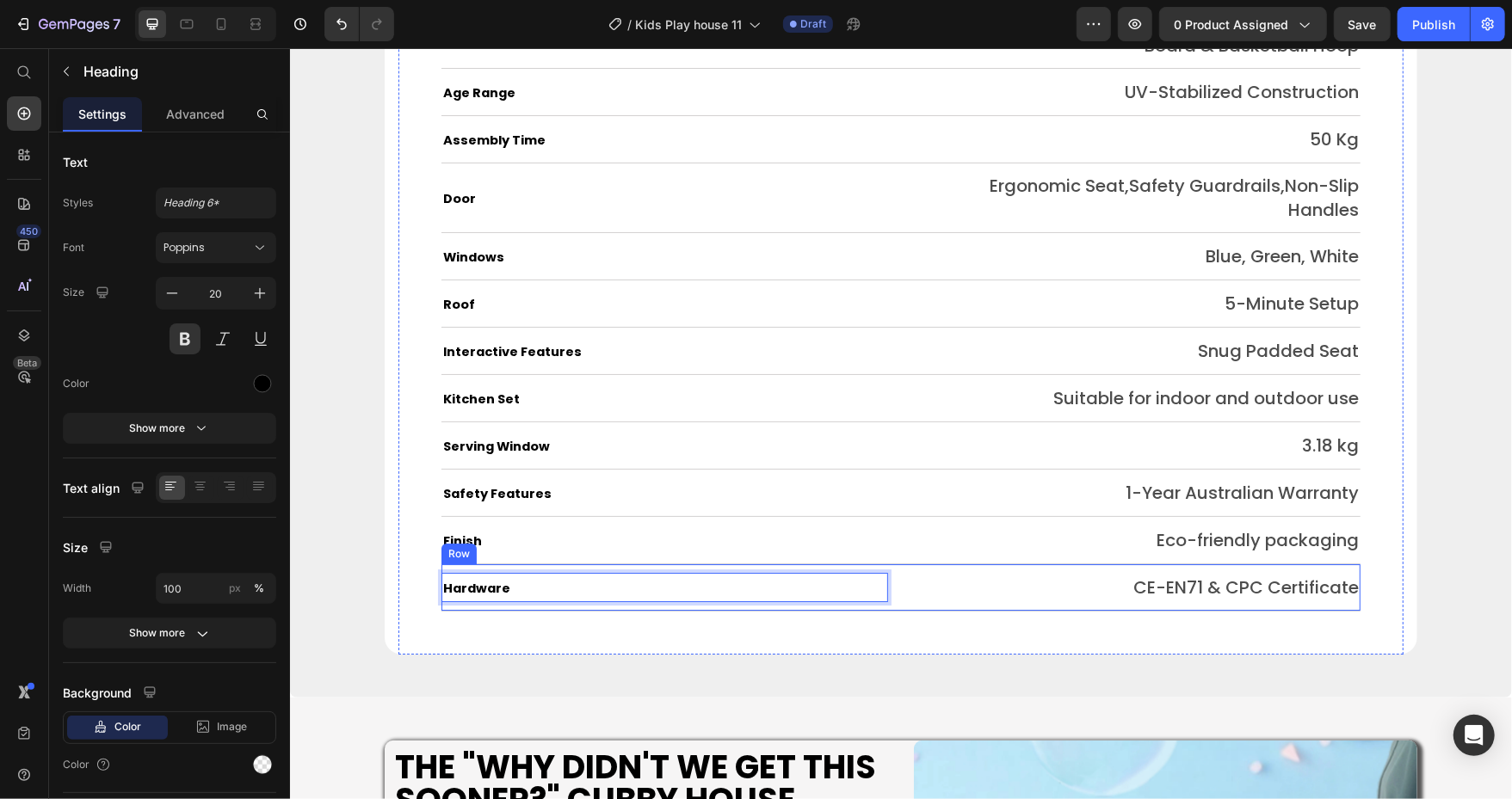 click on "Hardware Heading   0 CE-EN71 & CPC Certificate Text Block Row" at bounding box center [900, 587] 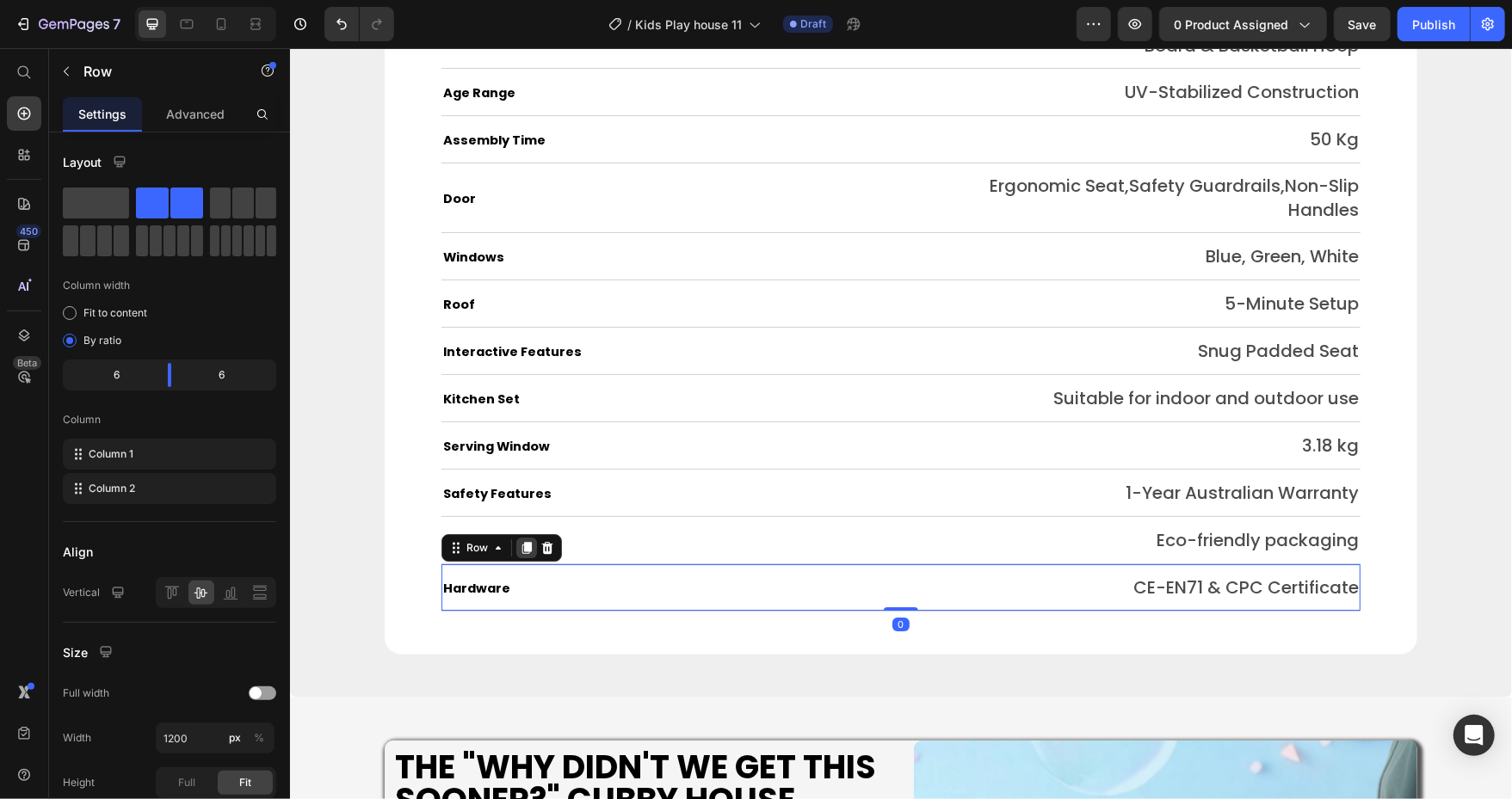 click 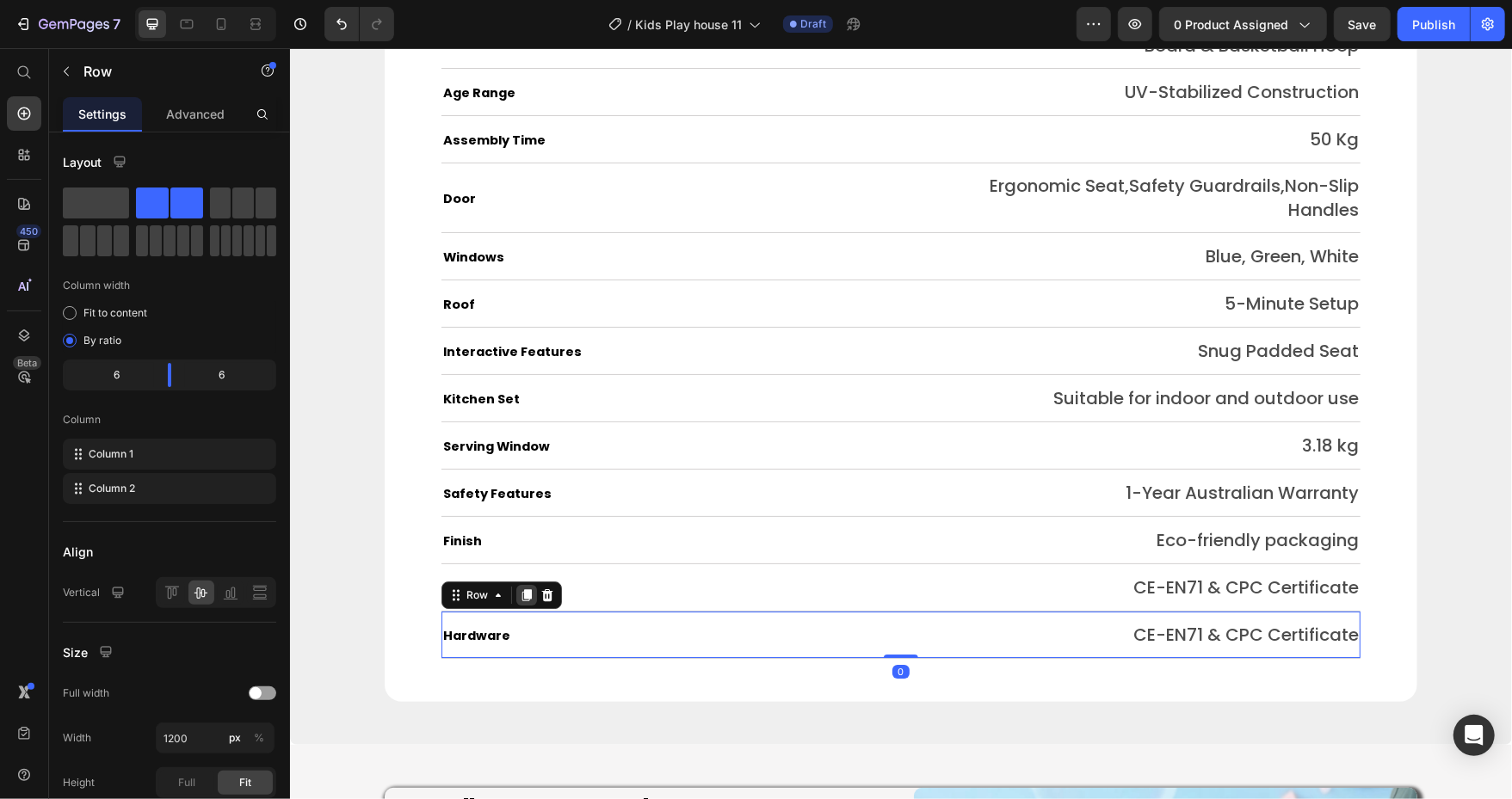 click 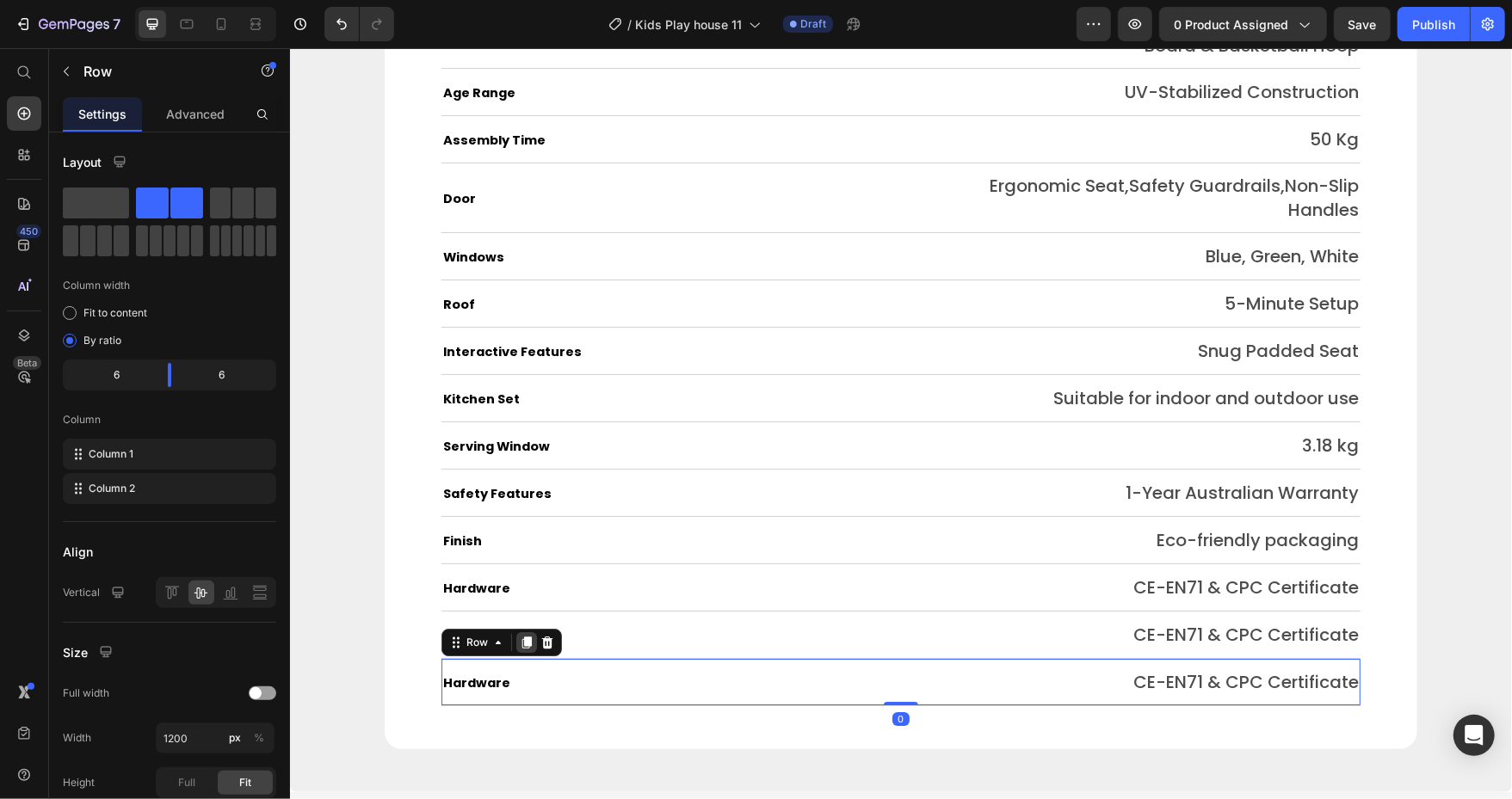 click 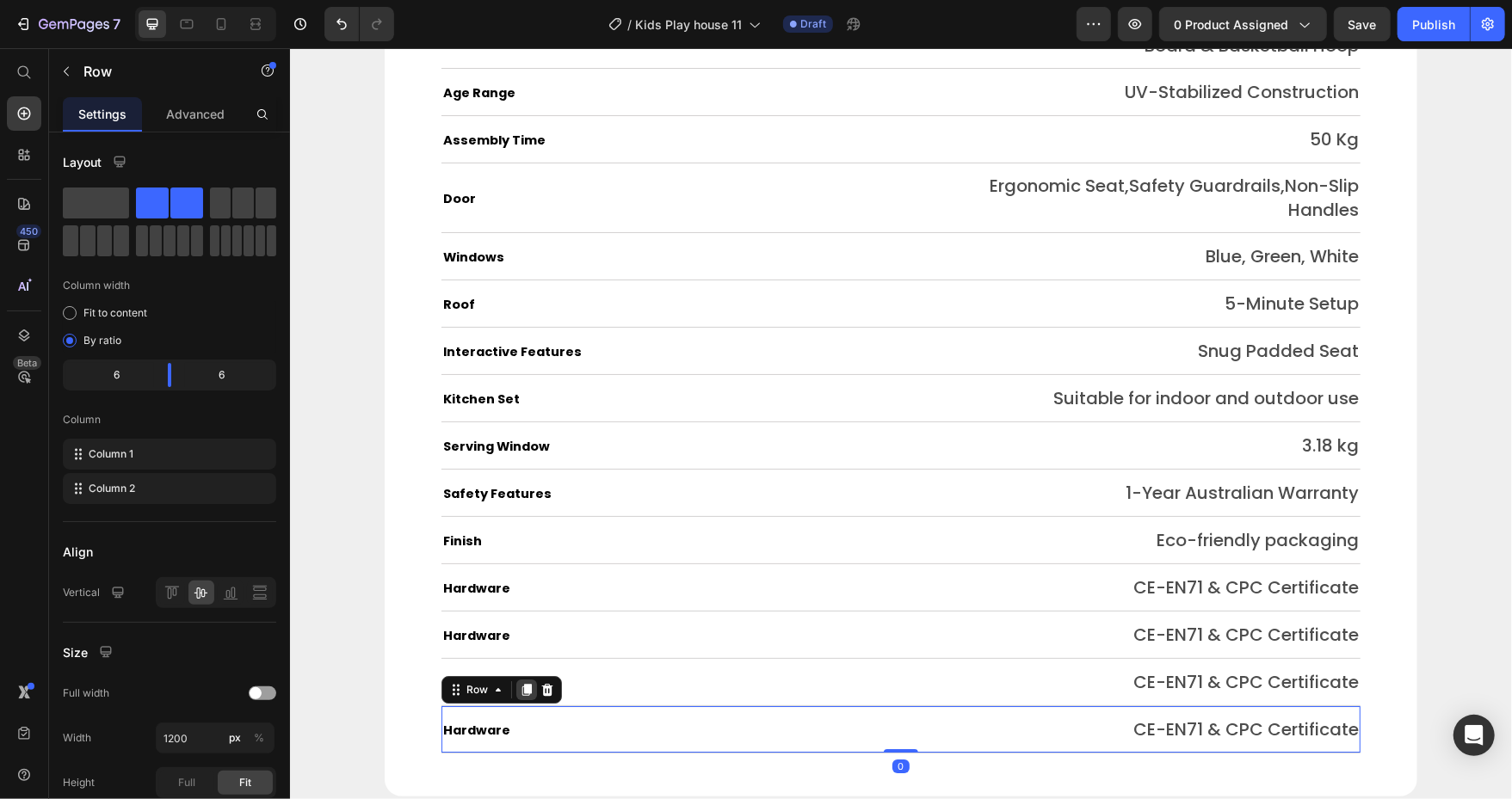 click 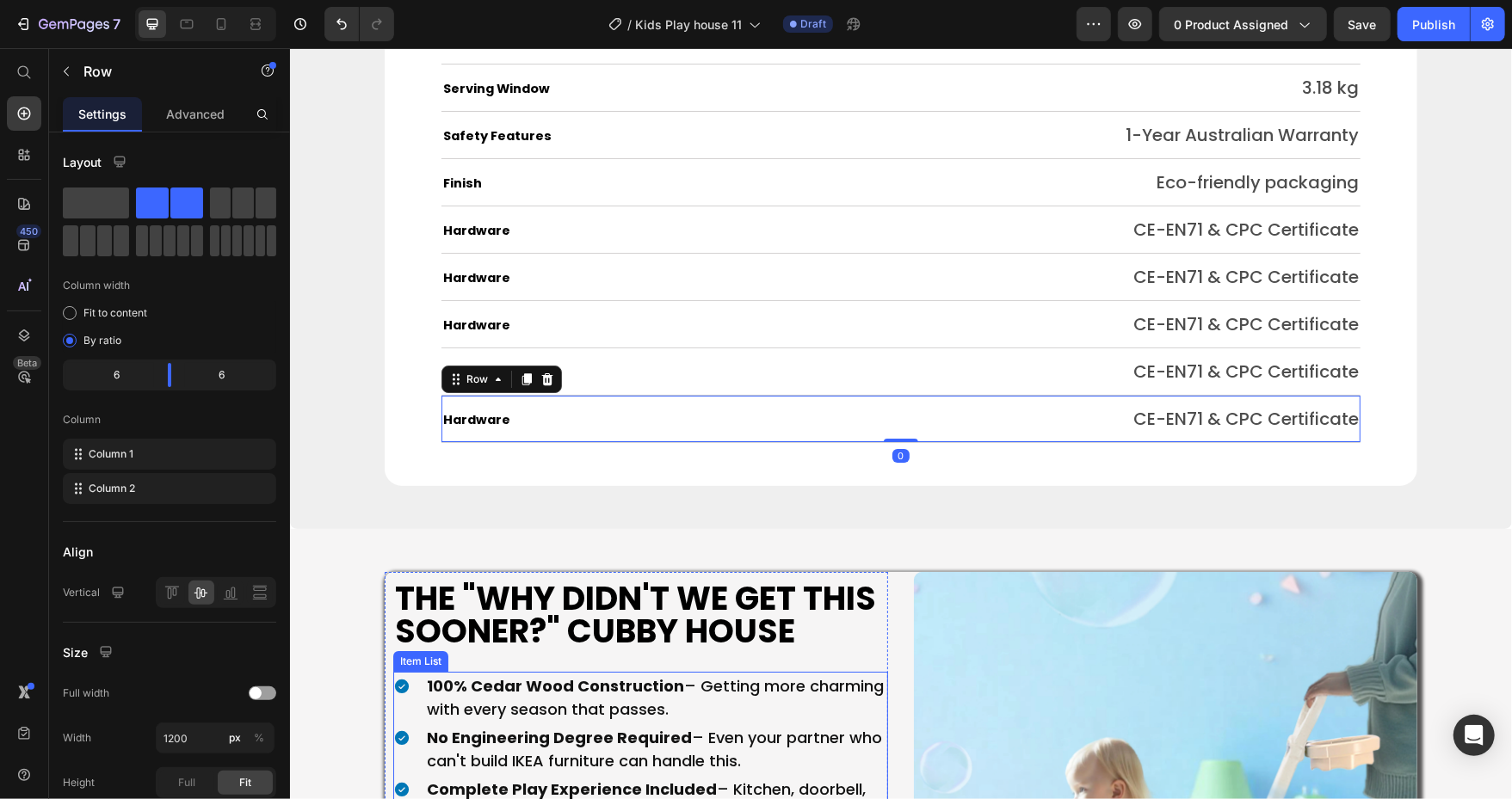 scroll, scrollTop: 8647, scrollLeft: 0, axis: vertical 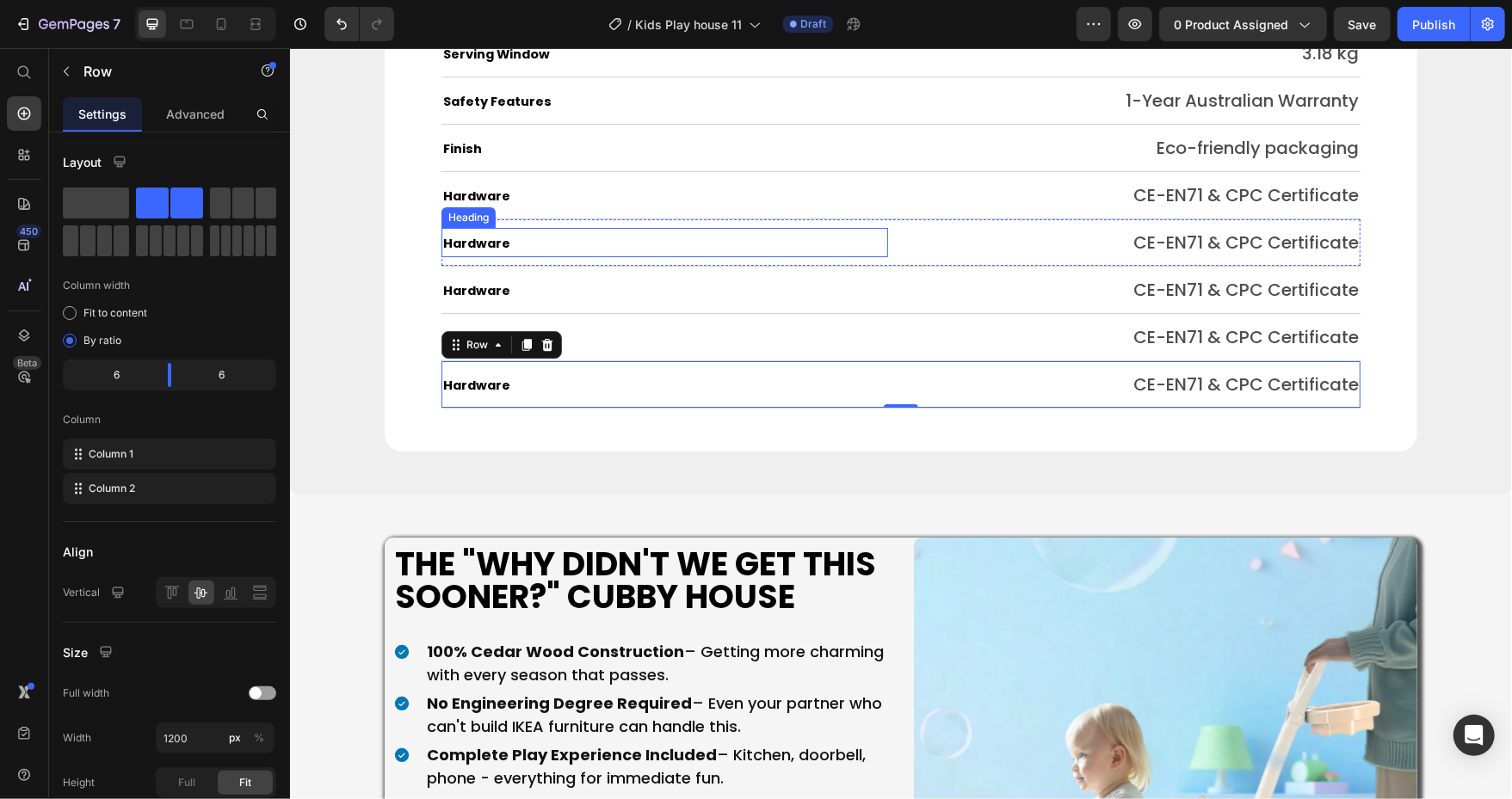 click on "Hardware" at bounding box center [476, 243] 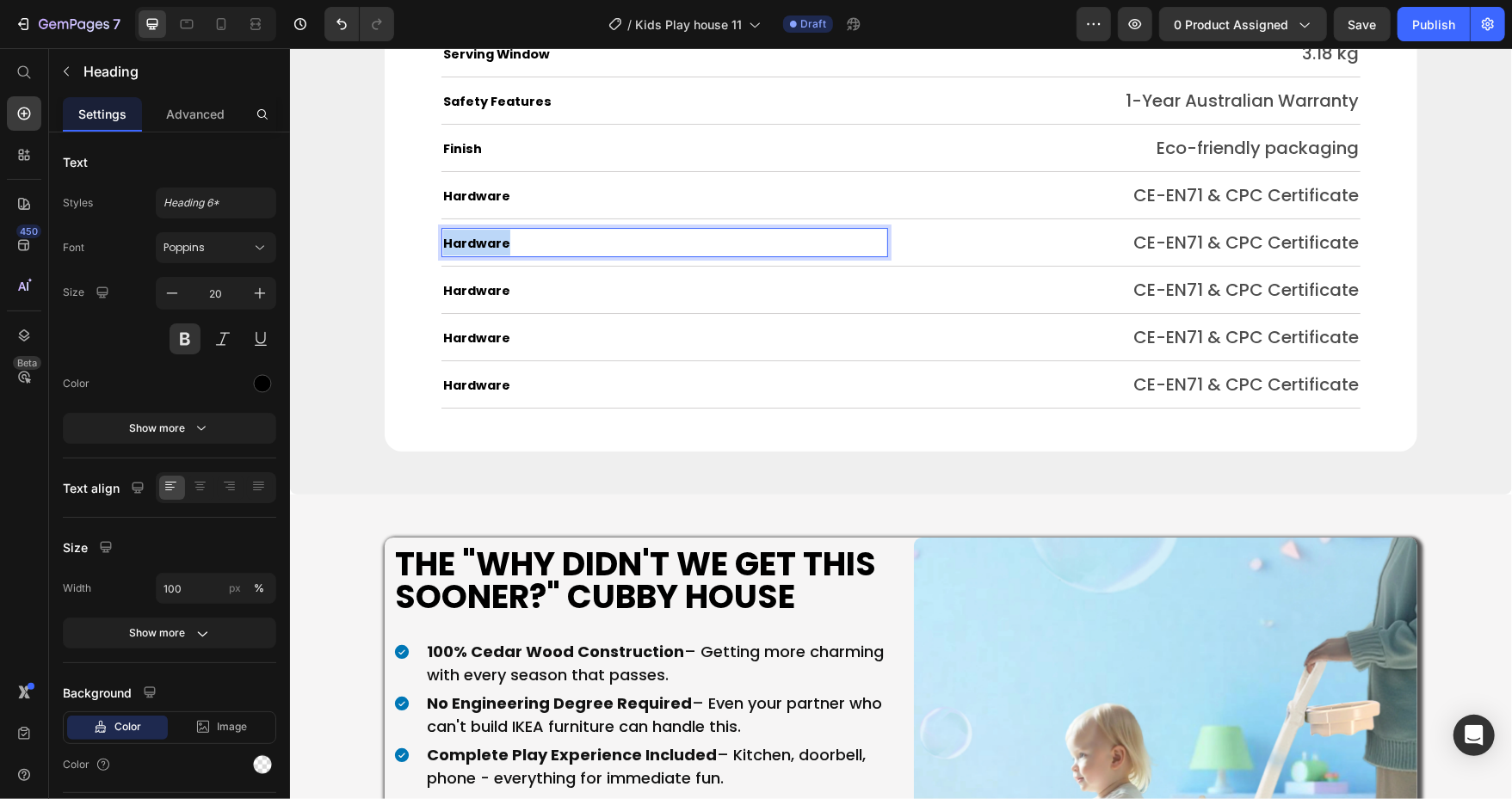 click on "Hardware" at bounding box center (476, 243) 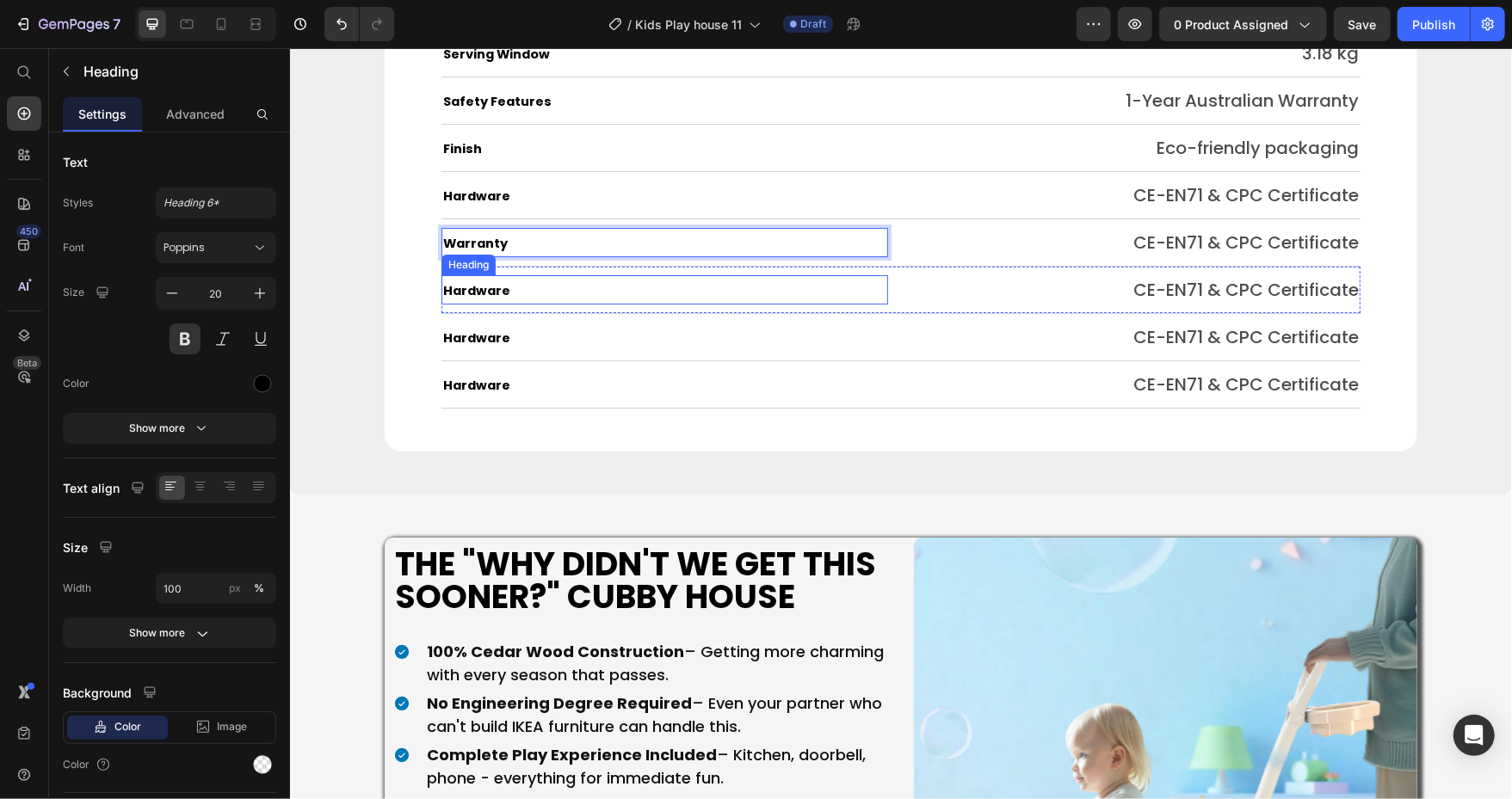 click on "Hardware" at bounding box center (476, 290) 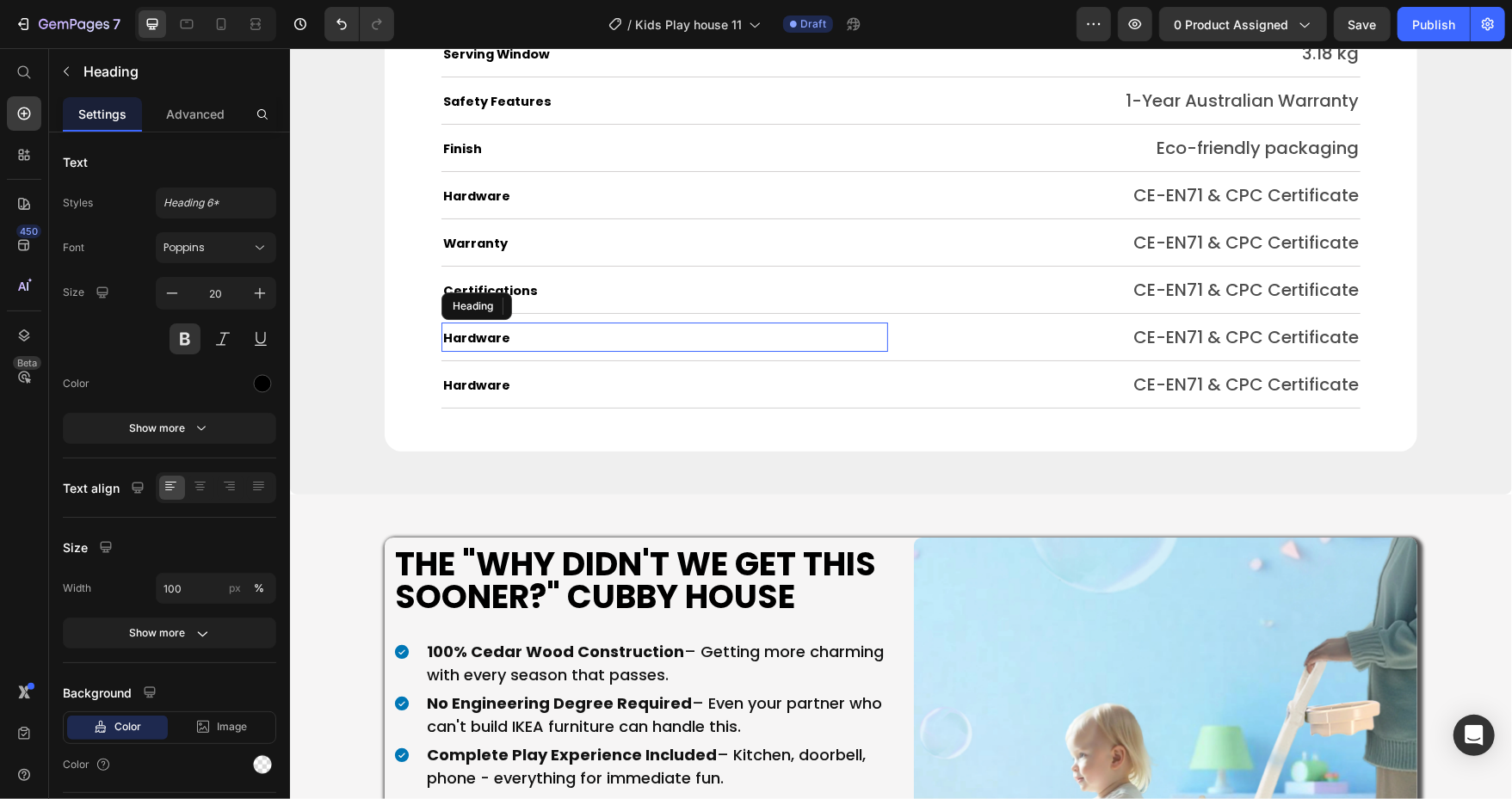click on "Hardware" at bounding box center (476, 337) 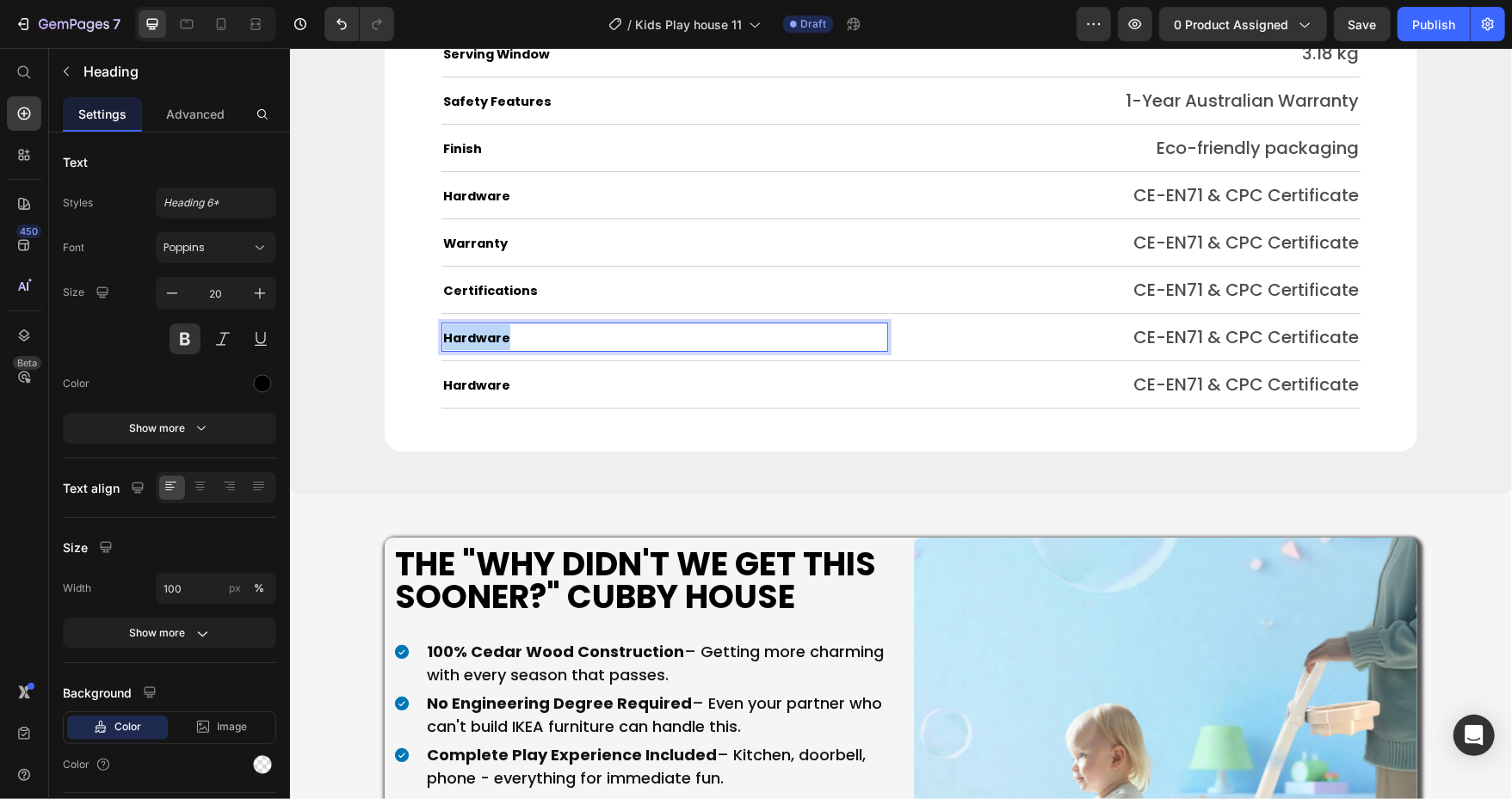 click on "Hardware" at bounding box center (476, 337) 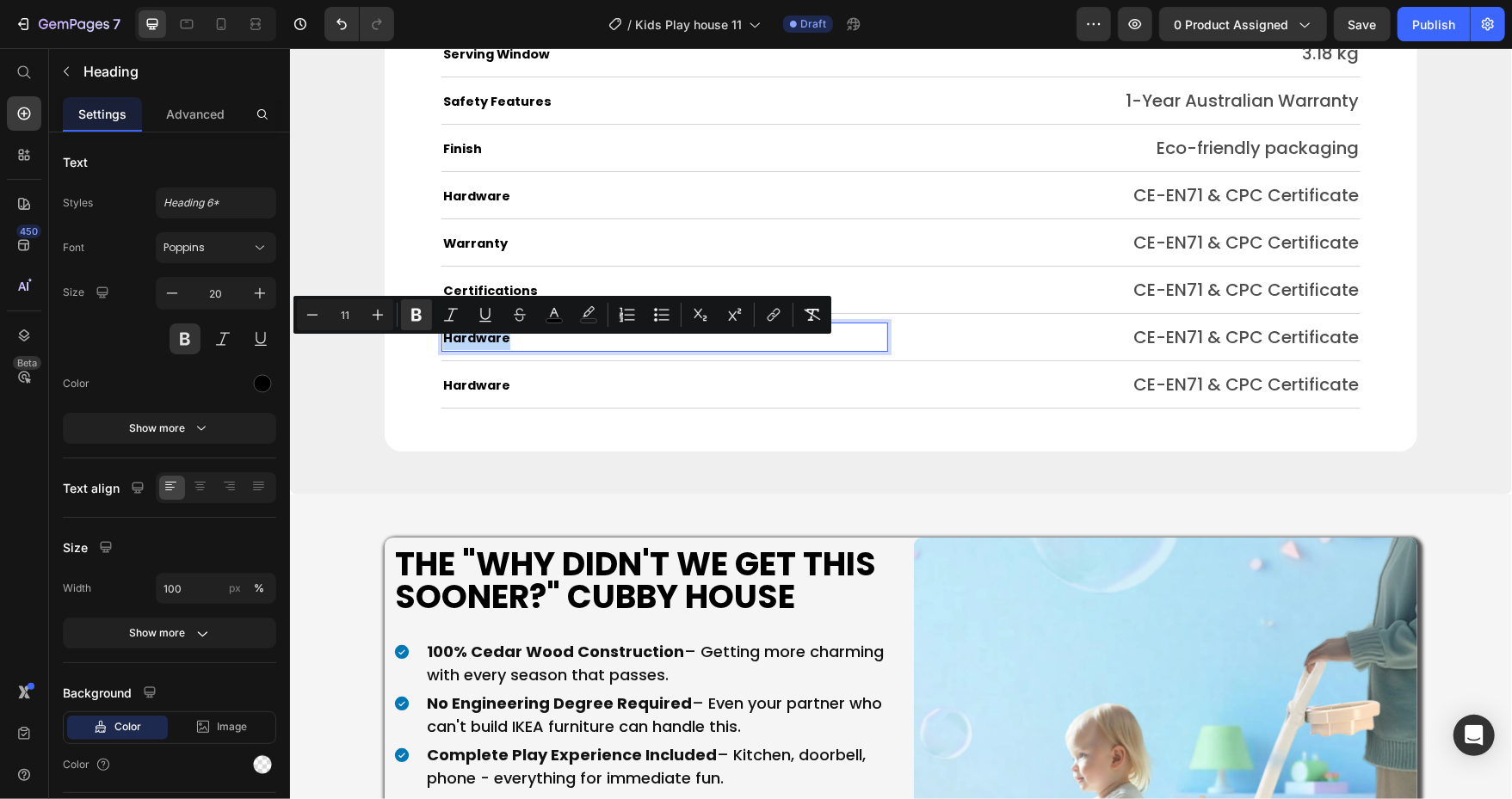 click on "Hardware" at bounding box center [476, 337] 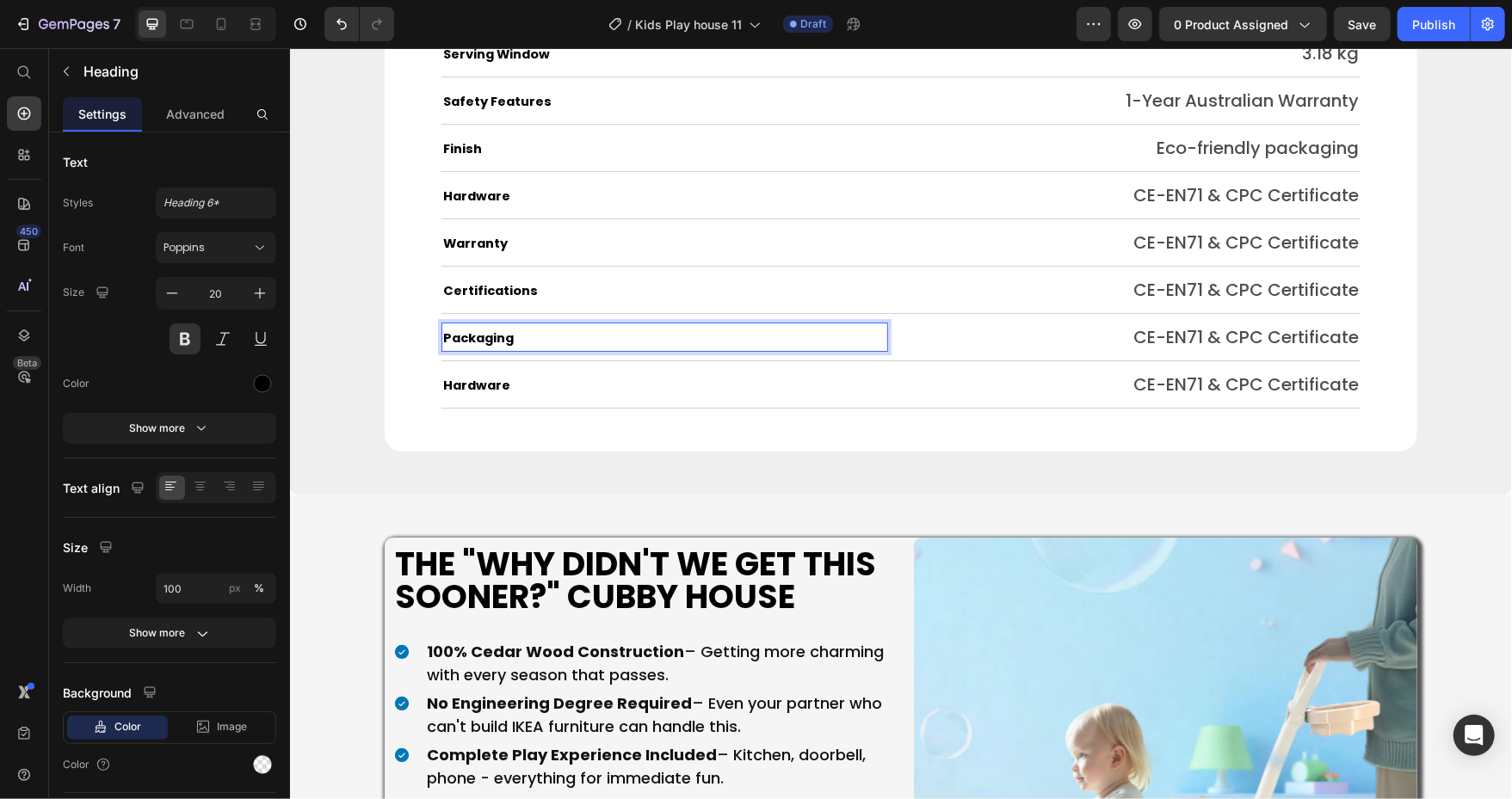 click on "Hardware" at bounding box center (476, 384) 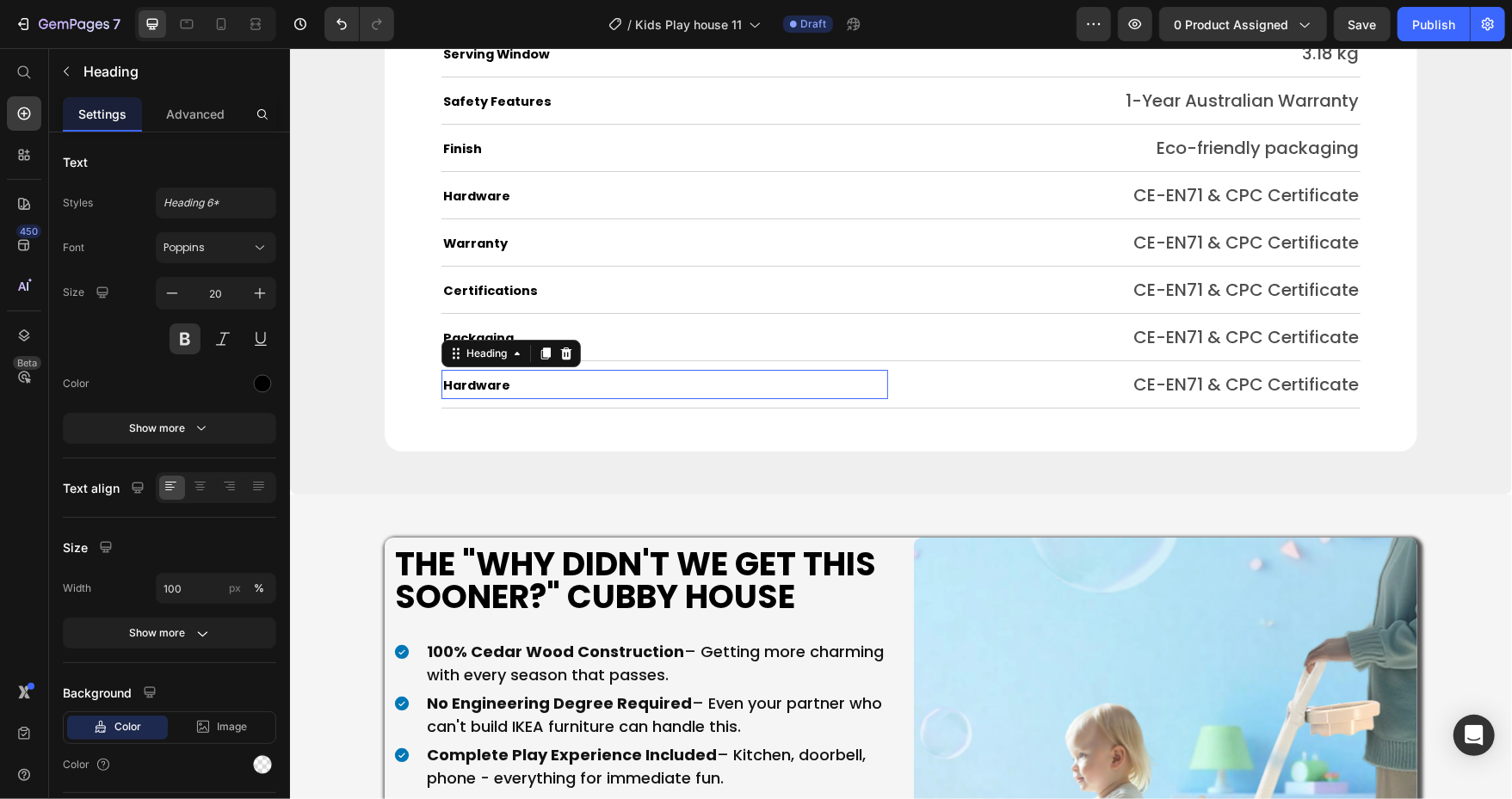 click on "Hardware" at bounding box center (476, 384) 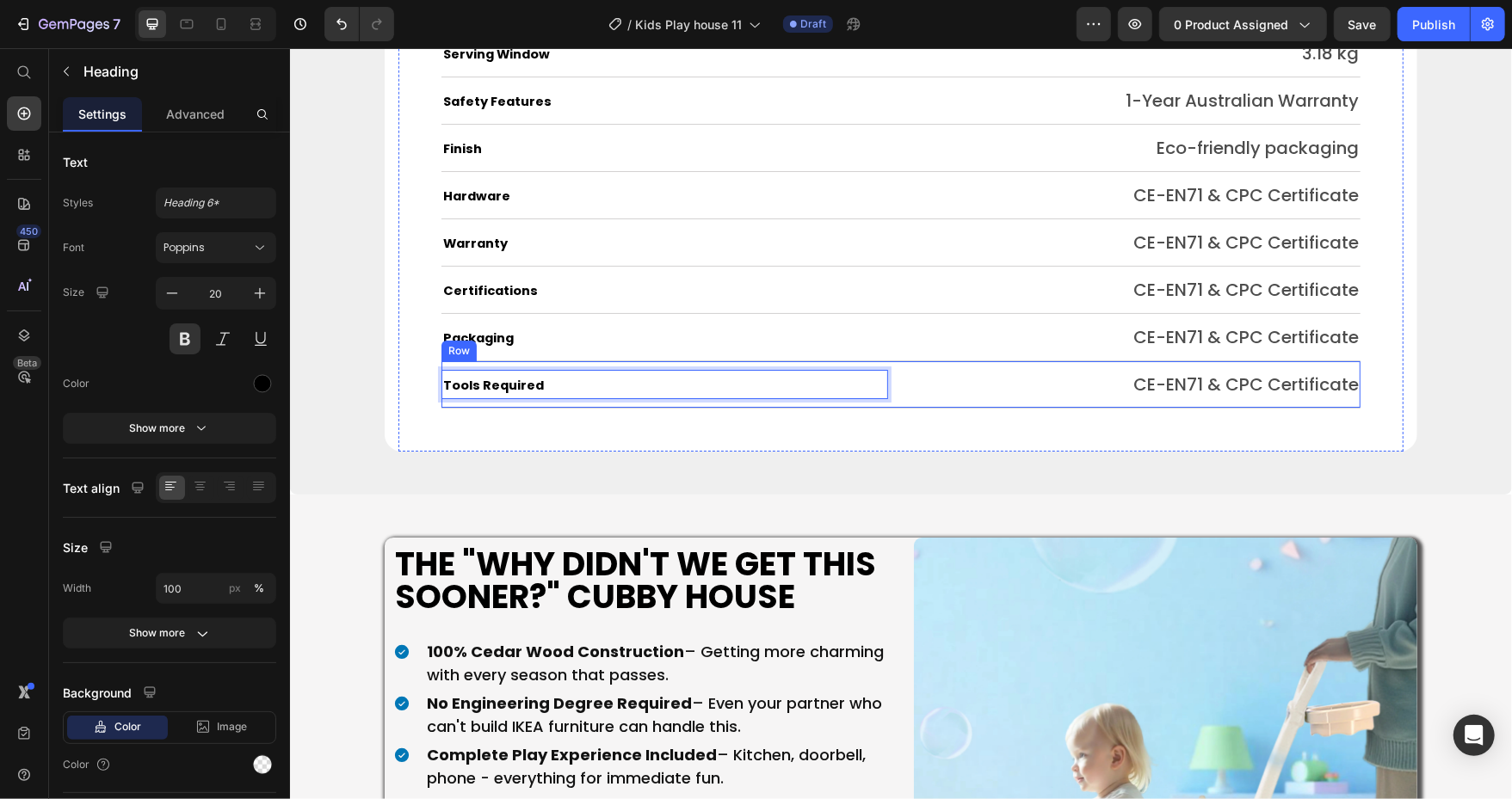 click on "Tools Required Heading   0 CE-EN71 & CPC Certificate Text Block Row" at bounding box center (900, 384) 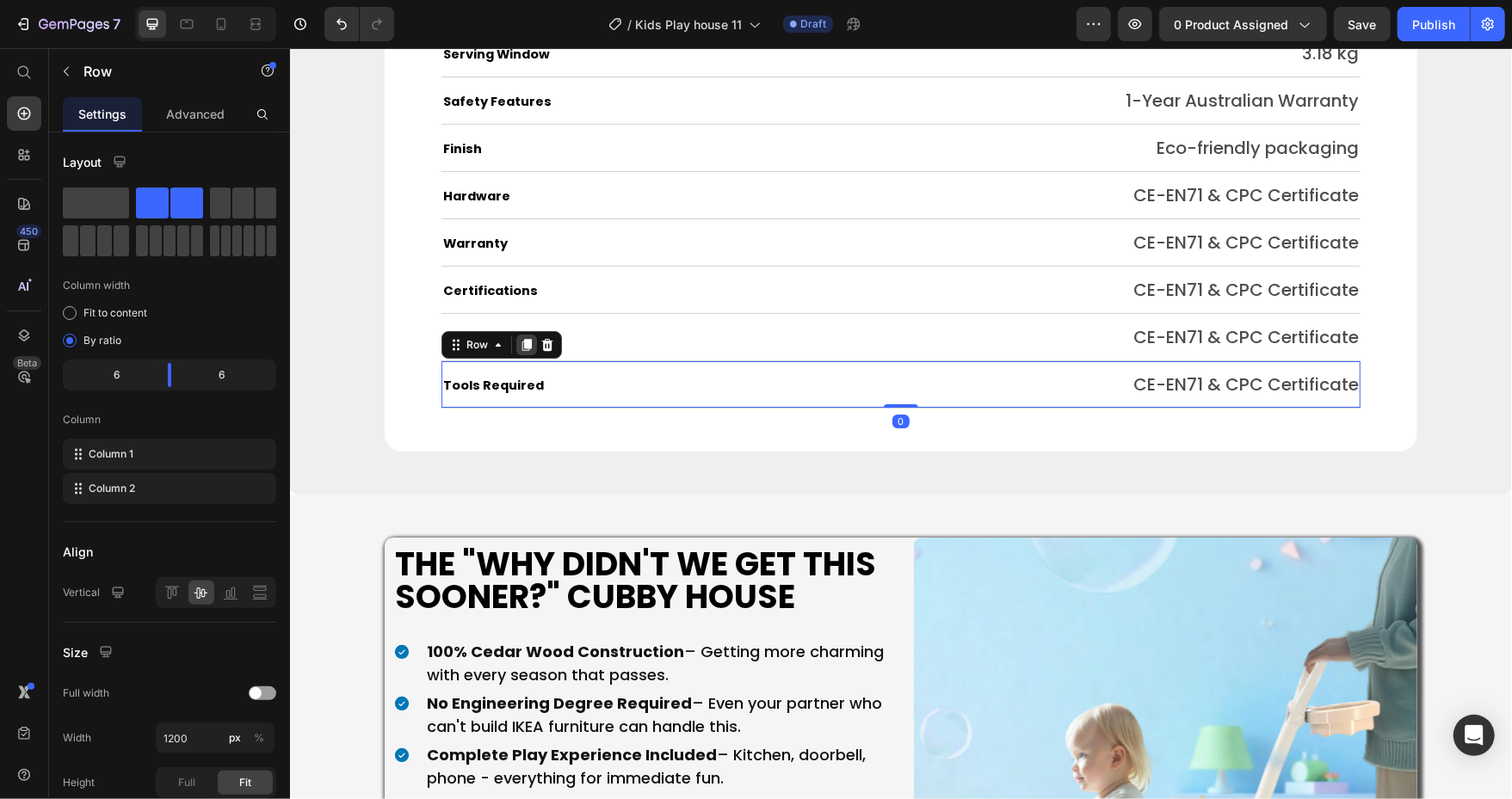 click 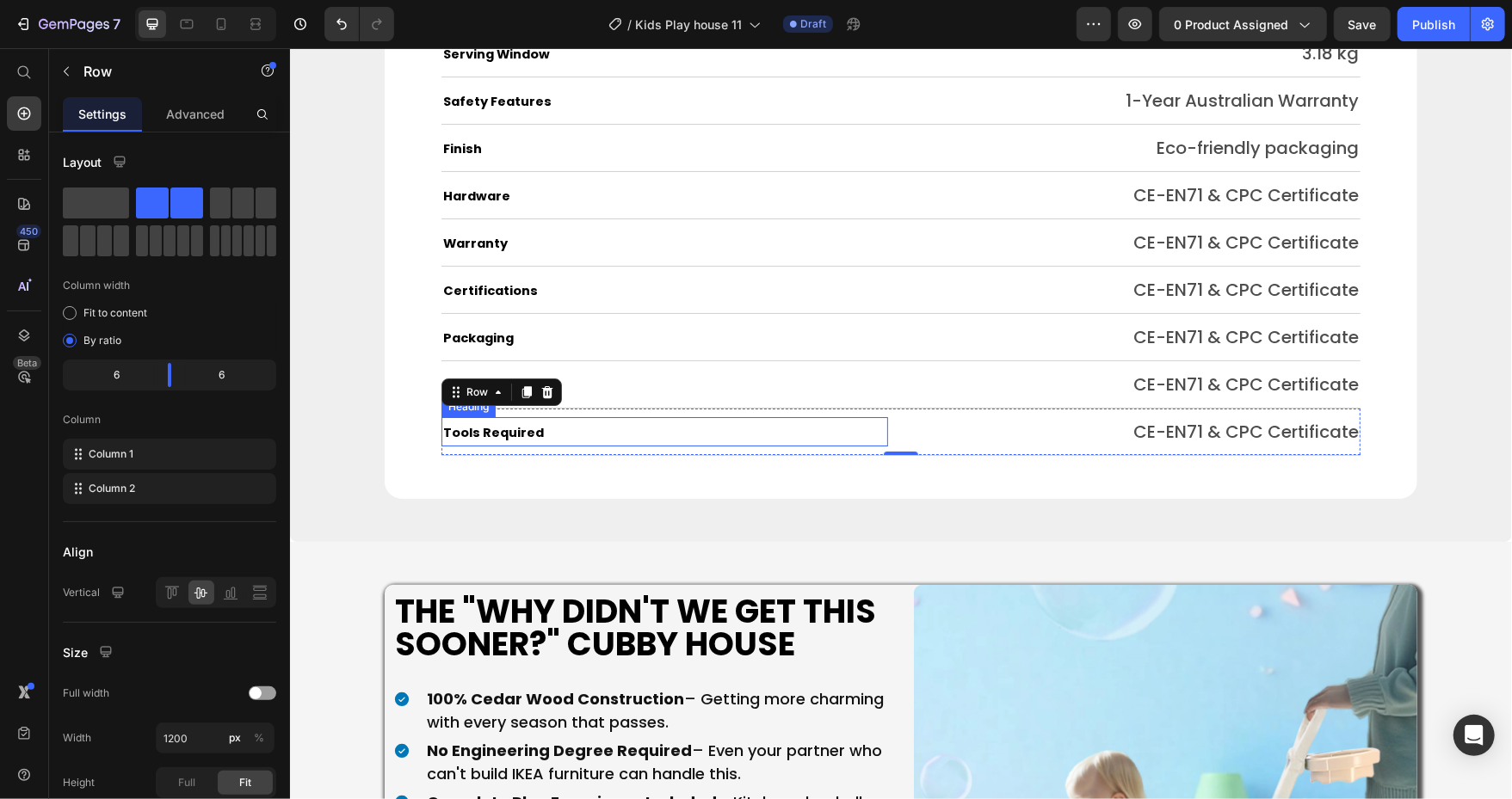 click on "Tools Required" at bounding box center (492, 432) 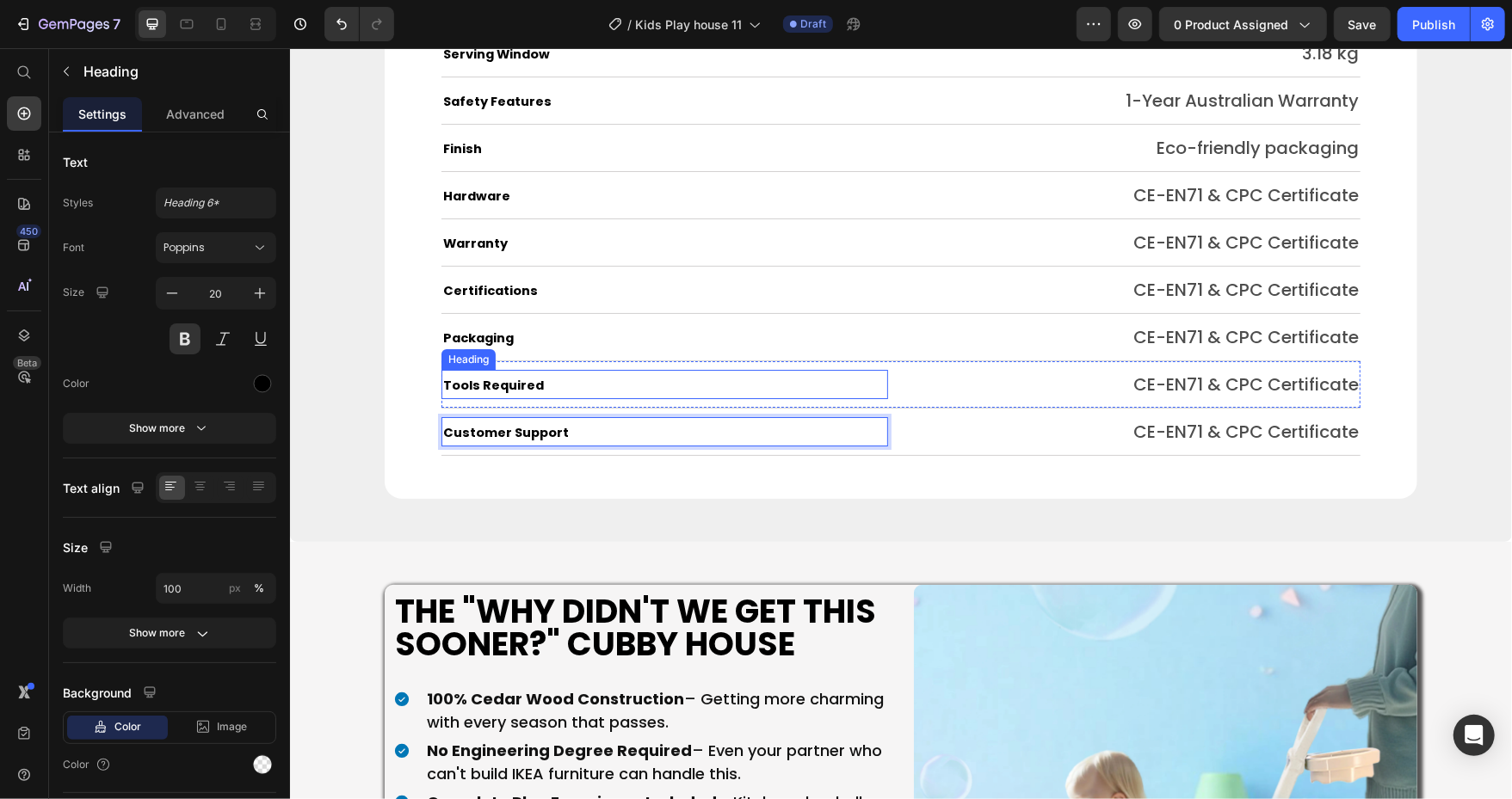 click on "Tools Required" at bounding box center [492, 384] 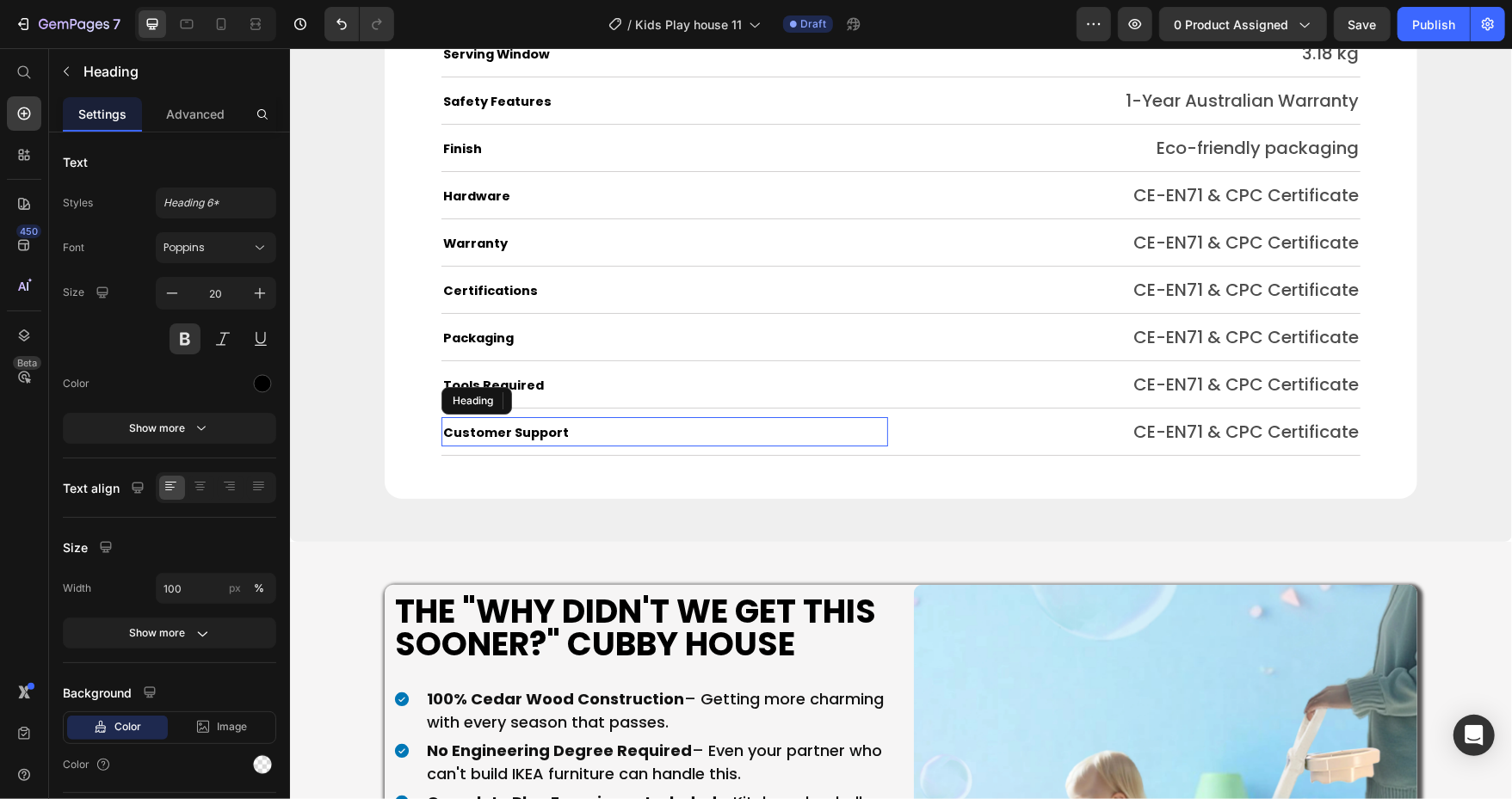 click on "Customer Support" at bounding box center [505, 432] 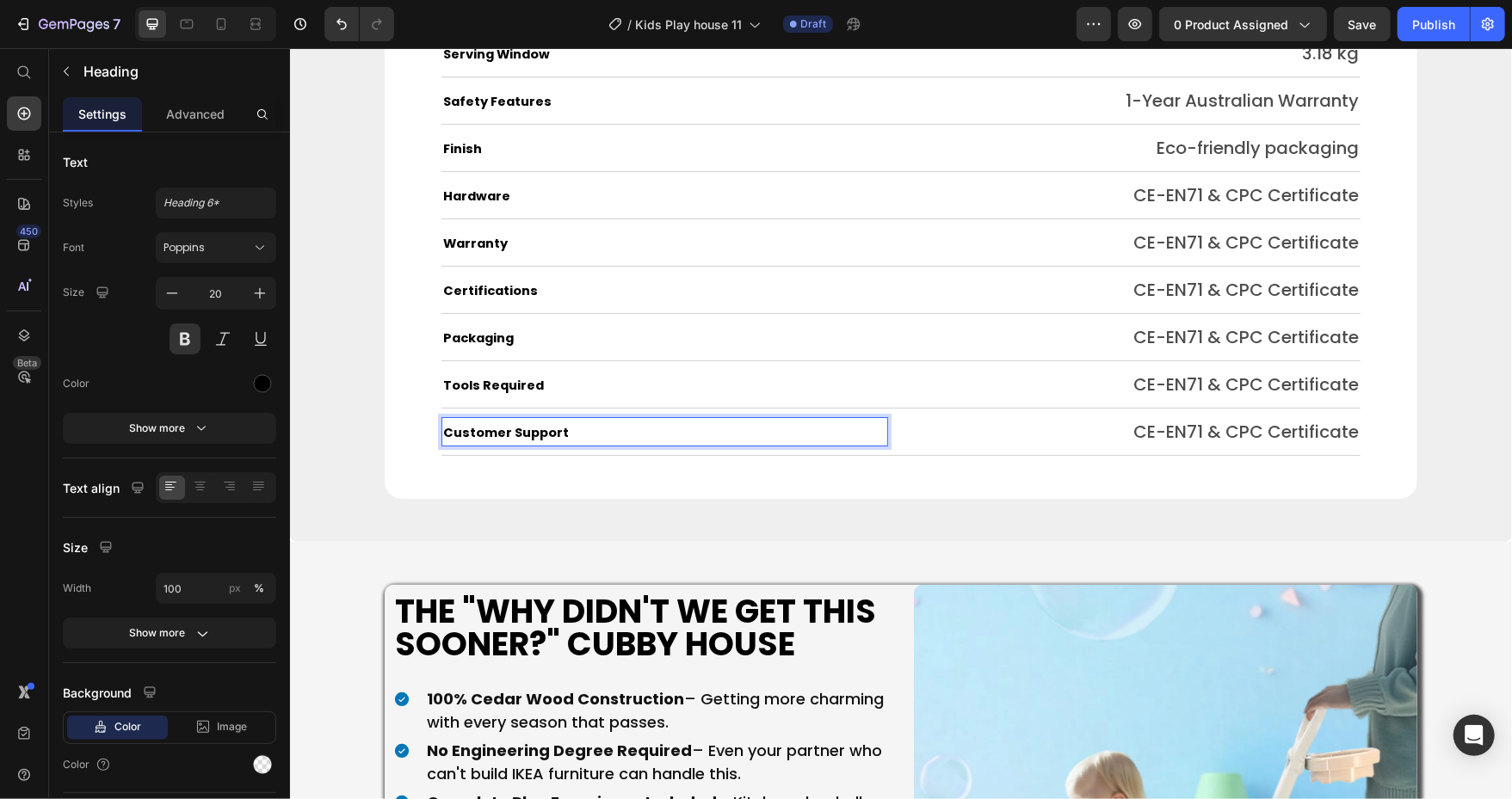 click on "Customer Support" at bounding box center (505, 432) 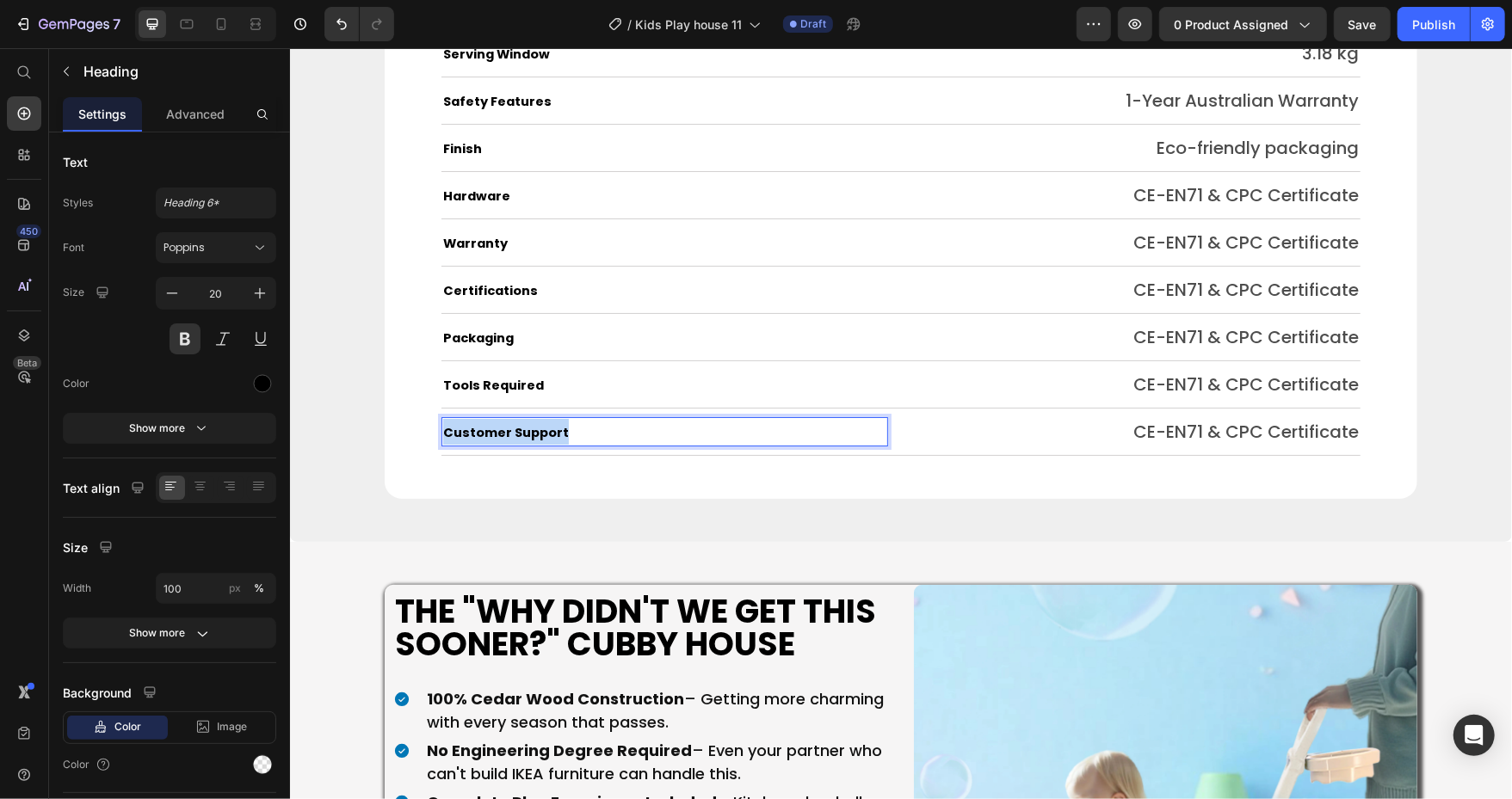 click on "Customer Support" at bounding box center (505, 432) 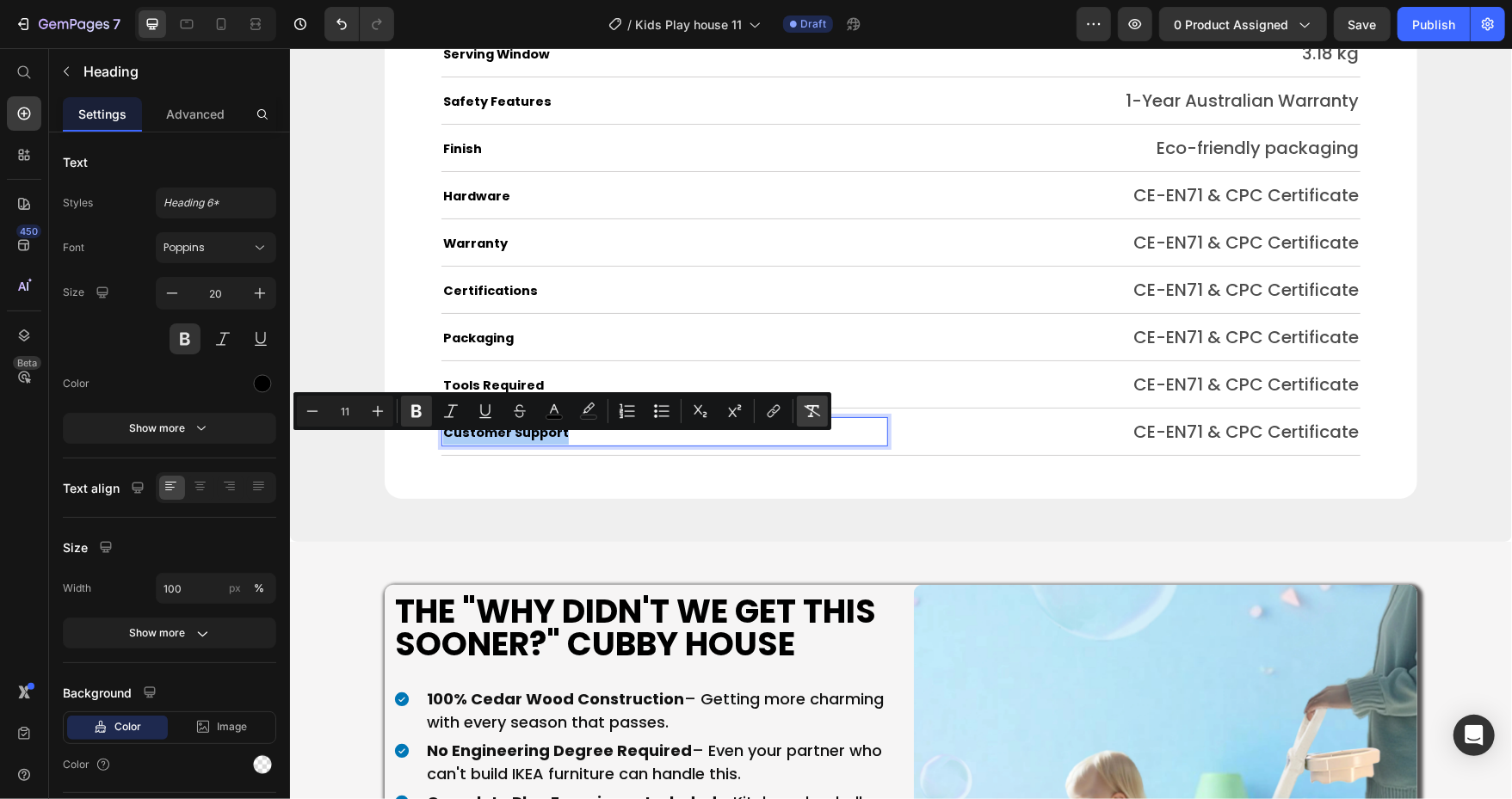 click 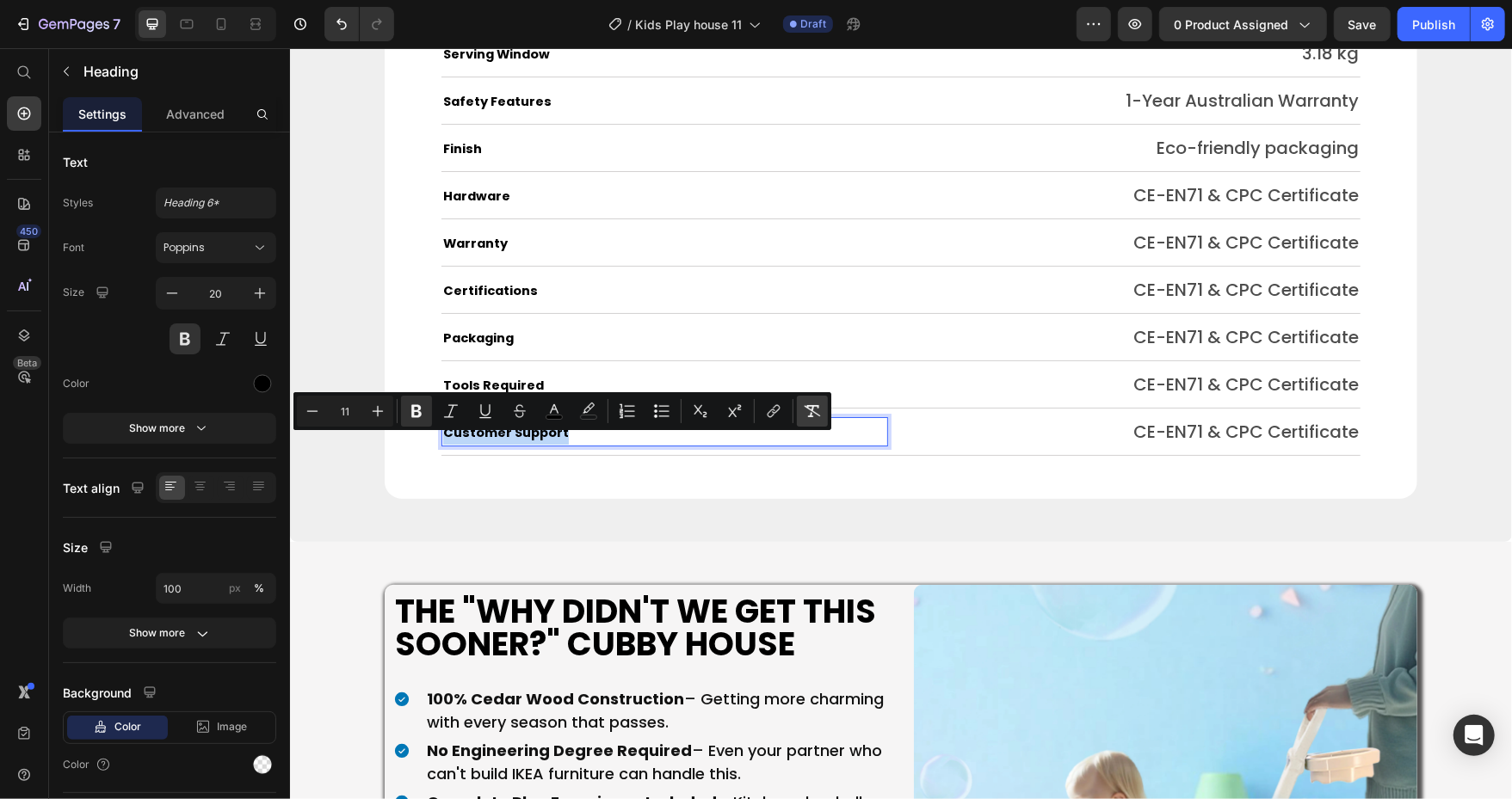 type on "20" 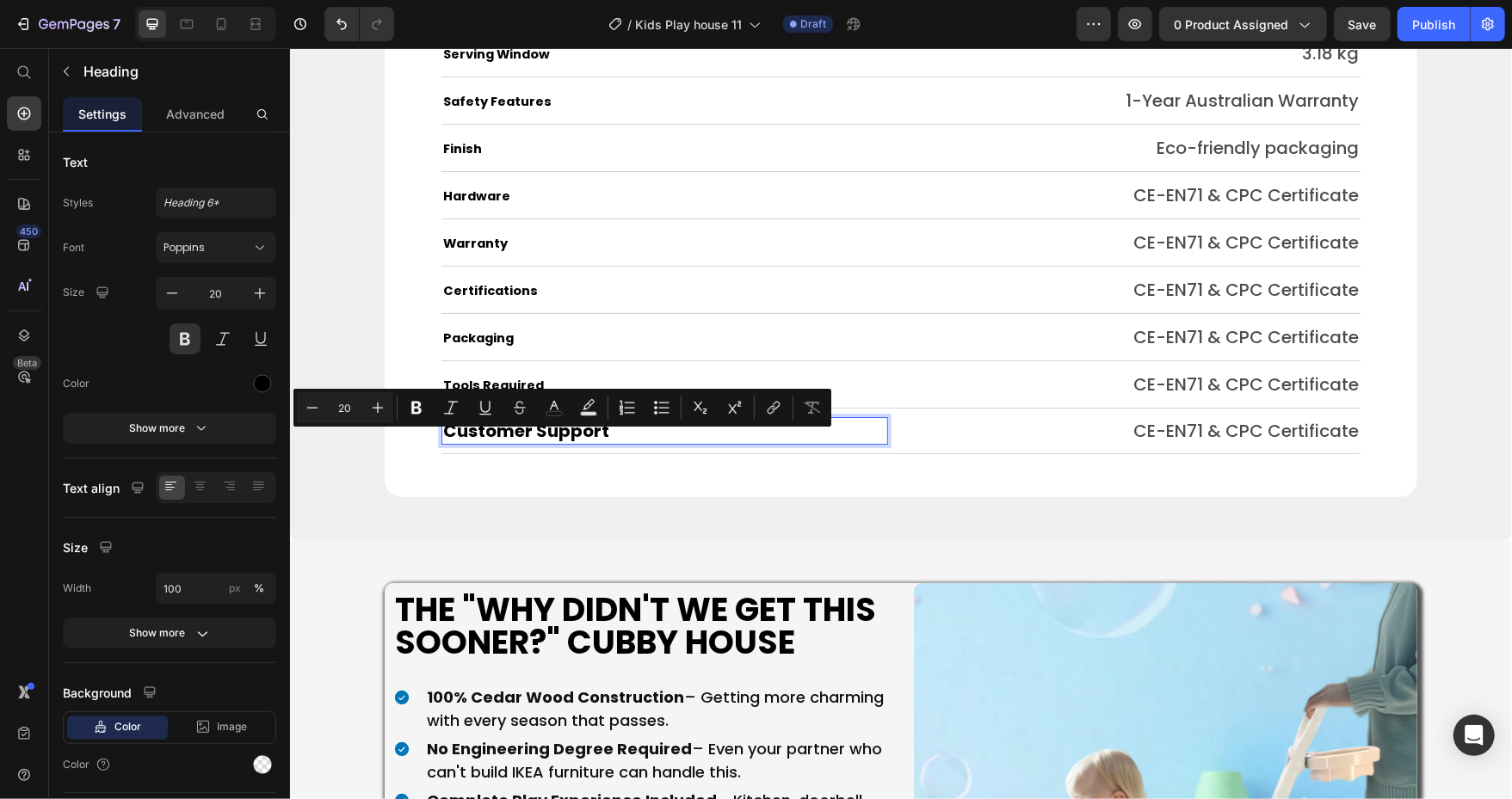 scroll, scrollTop: 8646, scrollLeft: 0, axis: vertical 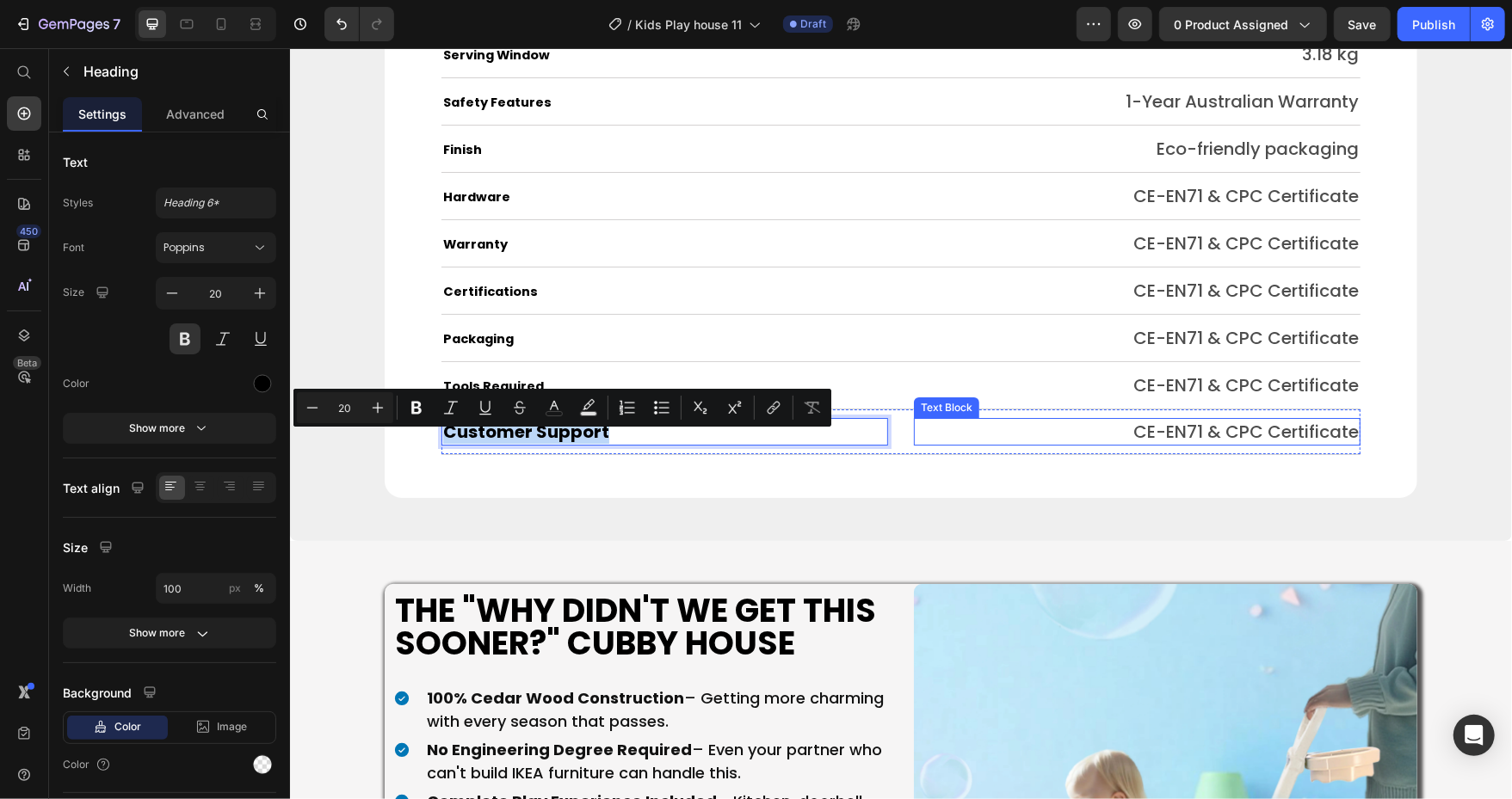 click on "CE-EN71 & CPC Certificate" at bounding box center (1136, 431) 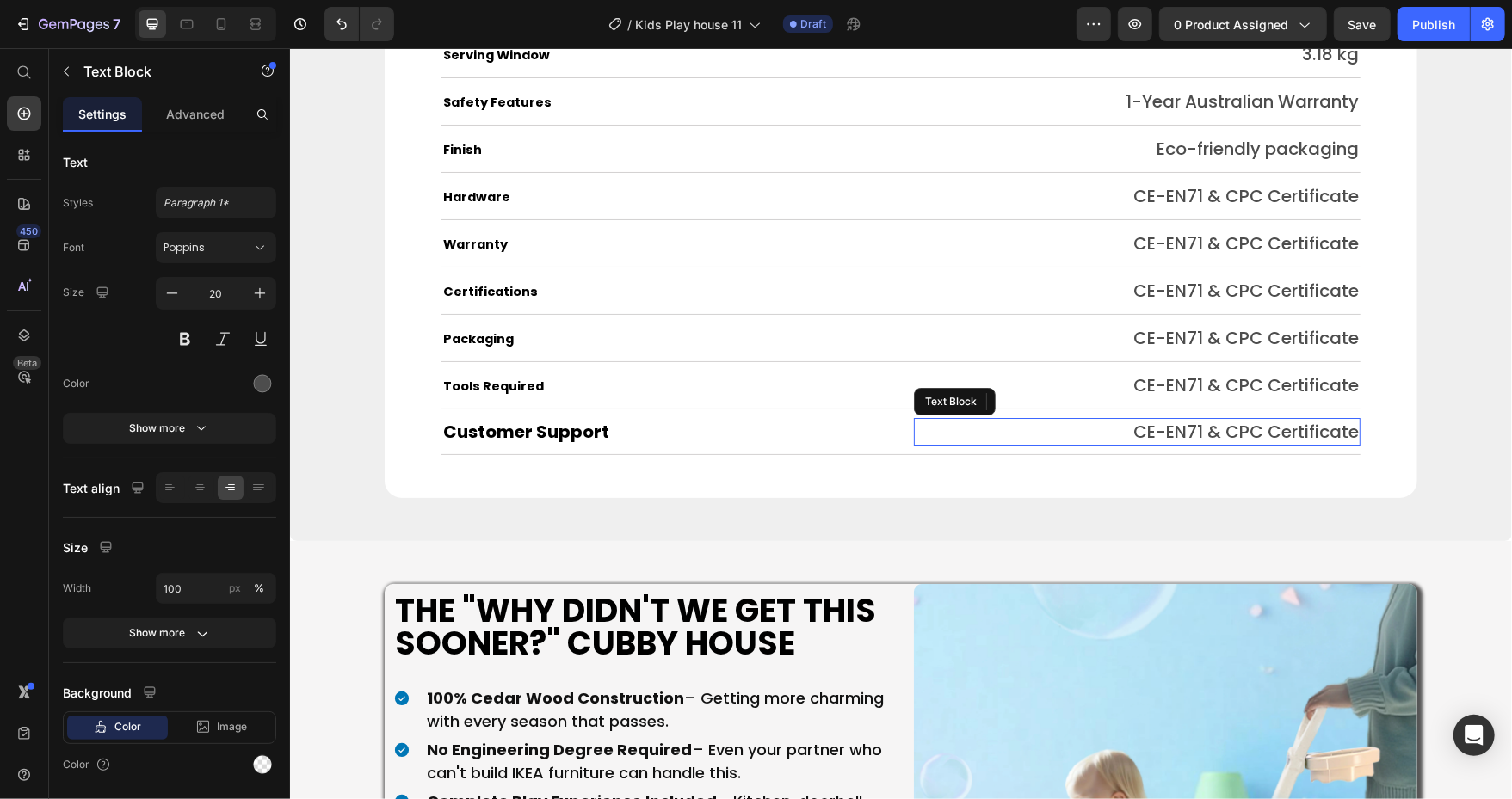 click on "CE-EN71 & CPC Certificate" at bounding box center (1136, 431) 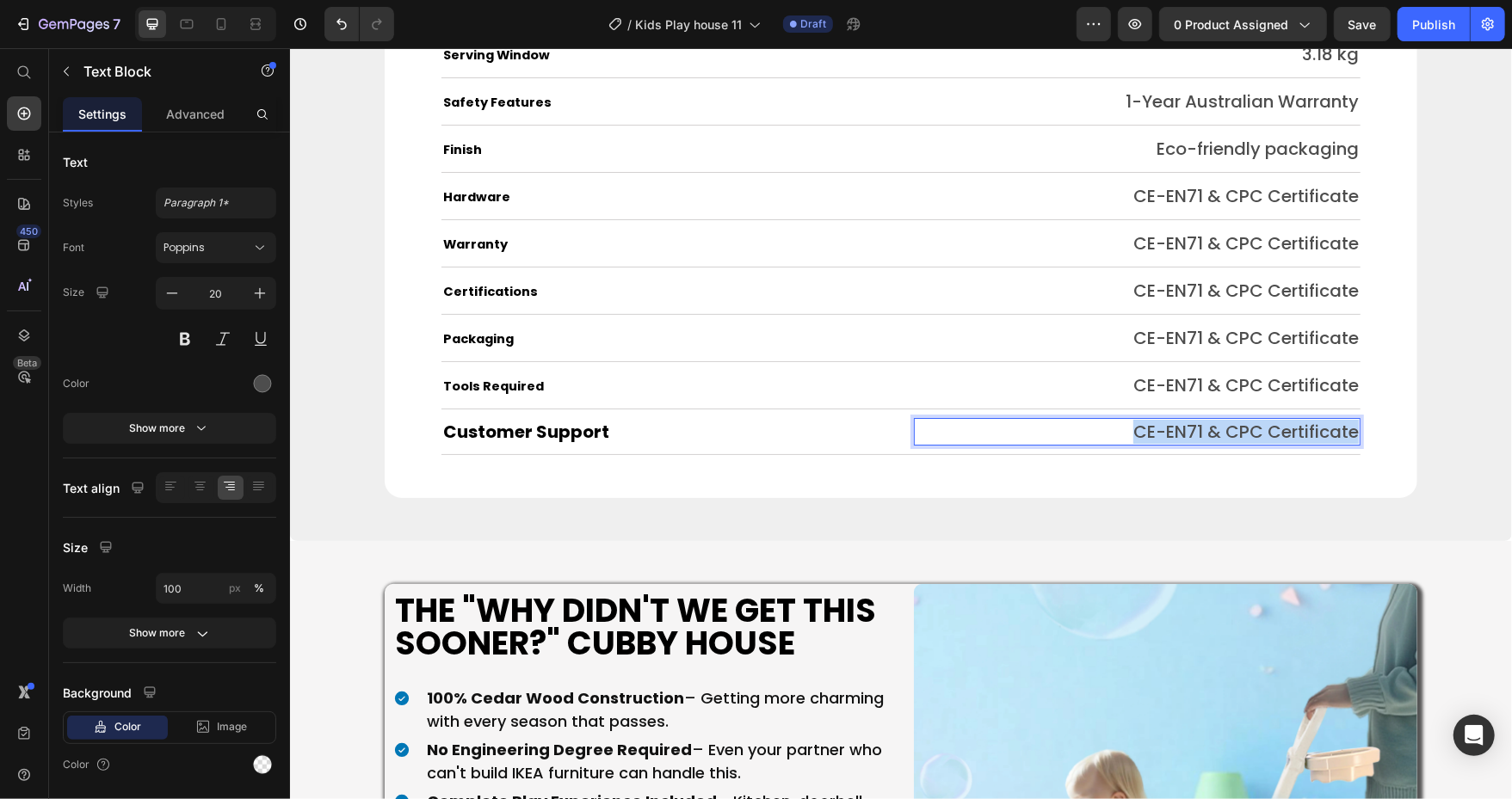 click on "CE-EN71 & CPC Certificate" at bounding box center (1136, 431) 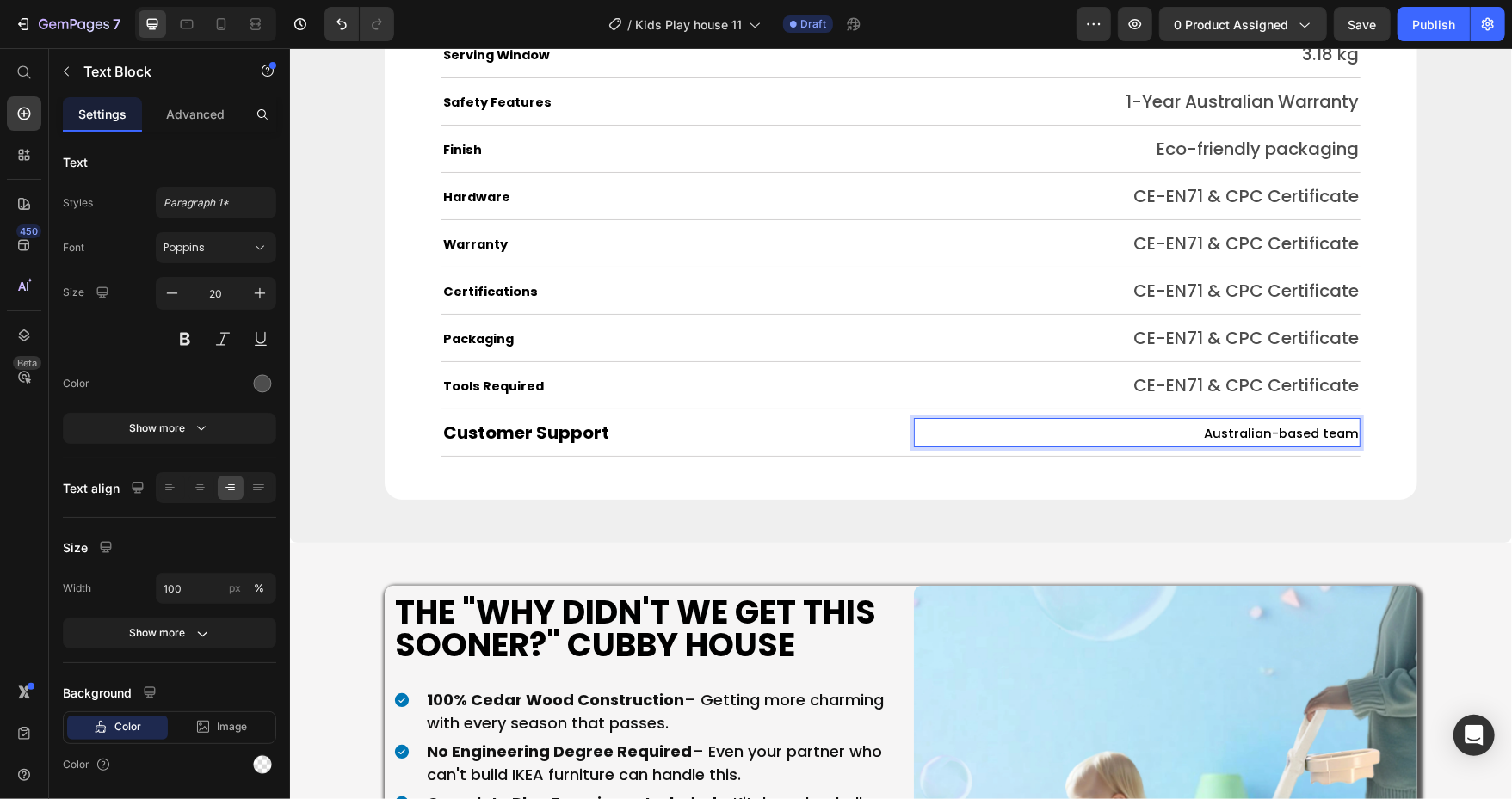 click on "Australian-based team" at bounding box center [1281, 433] 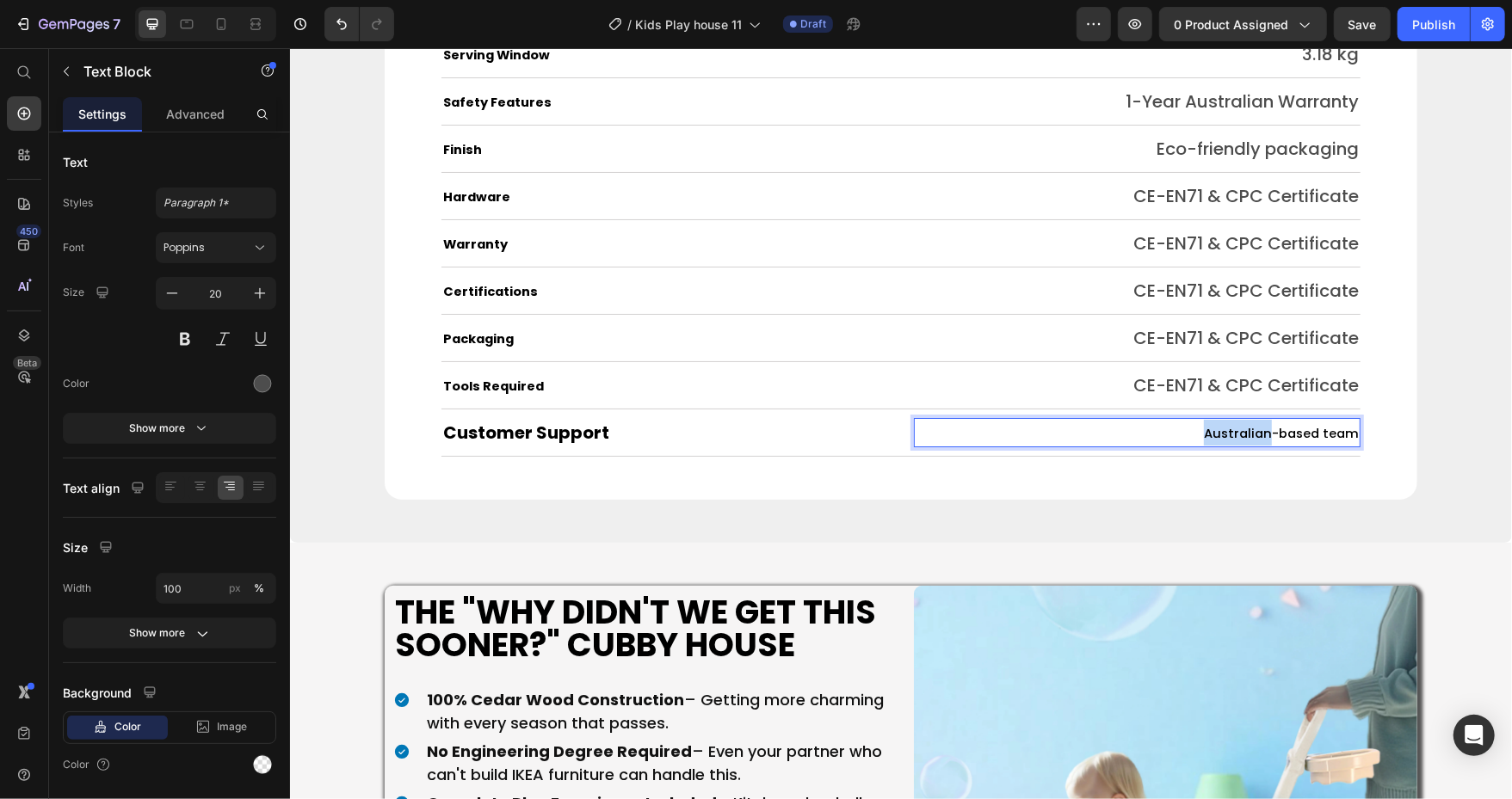 click on "Australian-based team" at bounding box center [1281, 433] 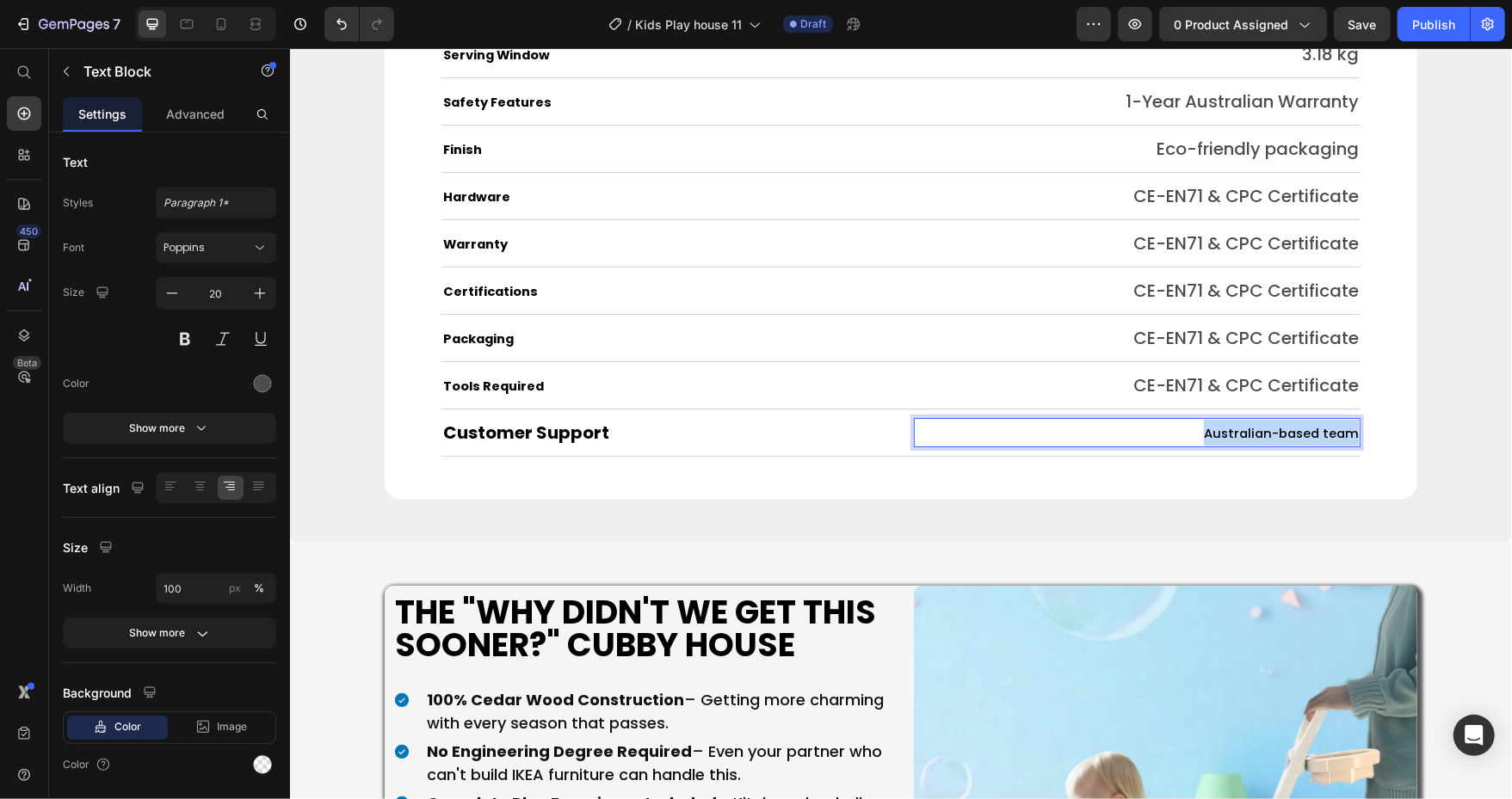 click on "Australian-based team" at bounding box center (1281, 433) 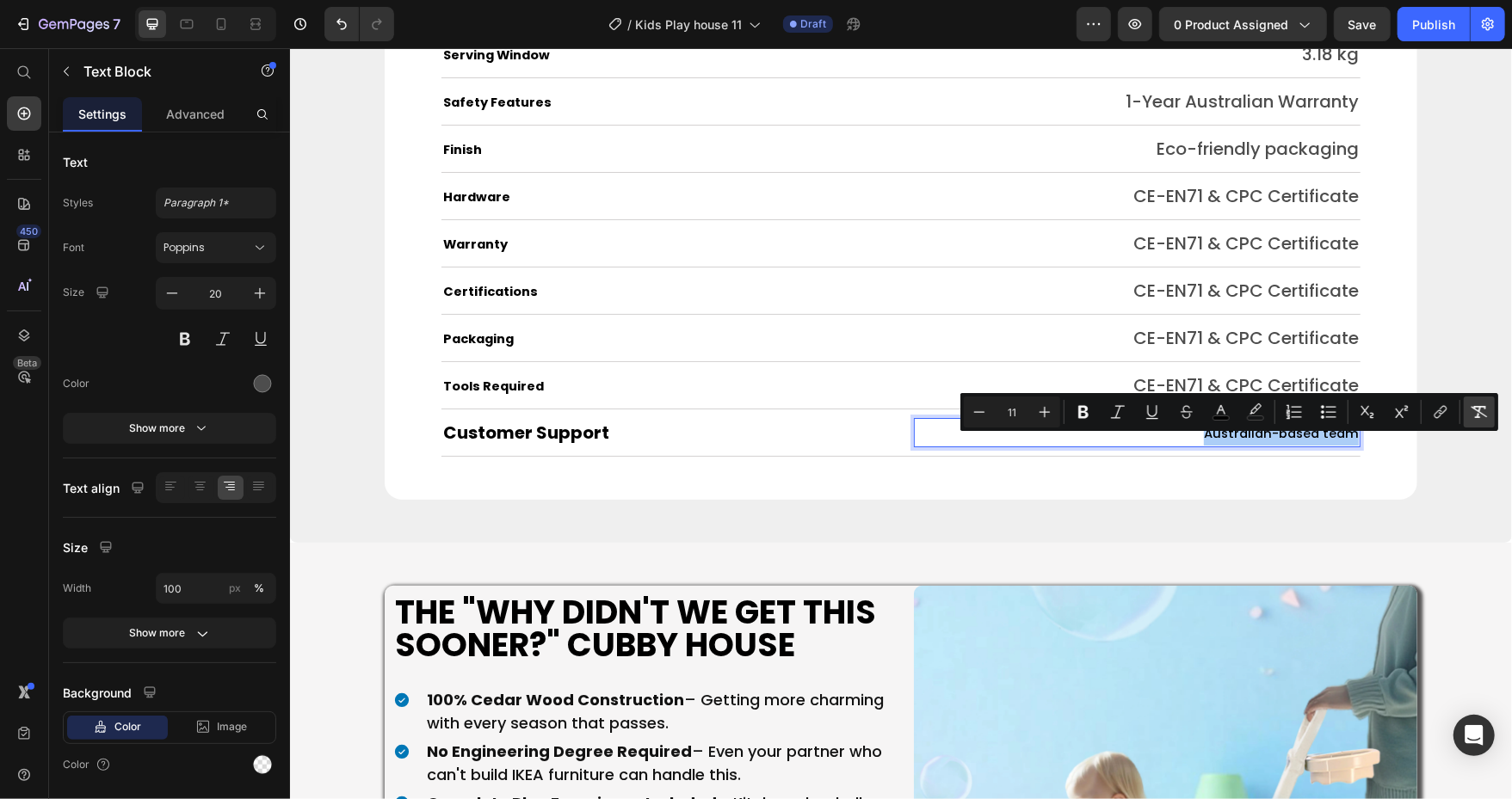 click 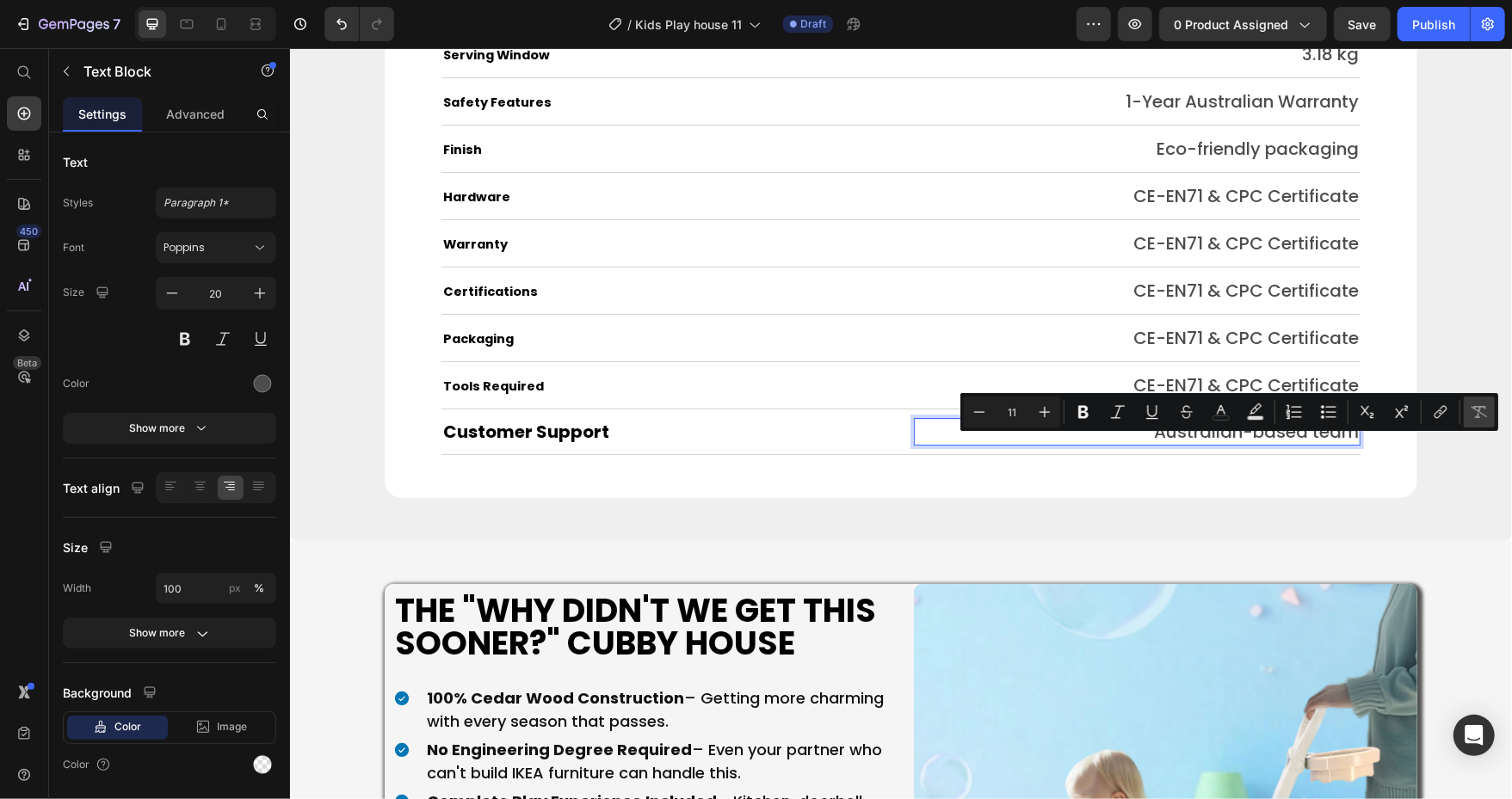 type on "20" 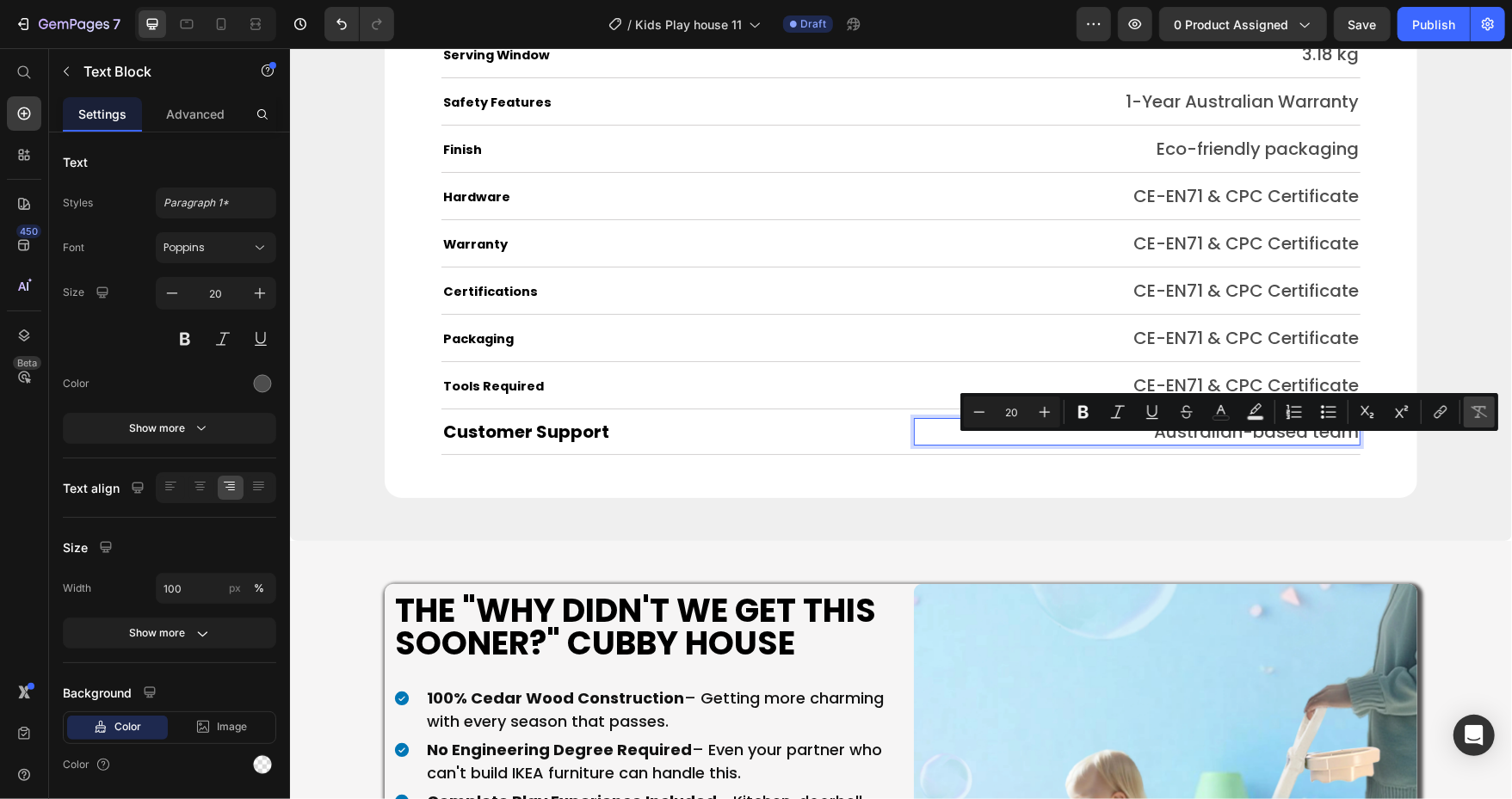 scroll, scrollTop: 8645, scrollLeft: 0, axis: vertical 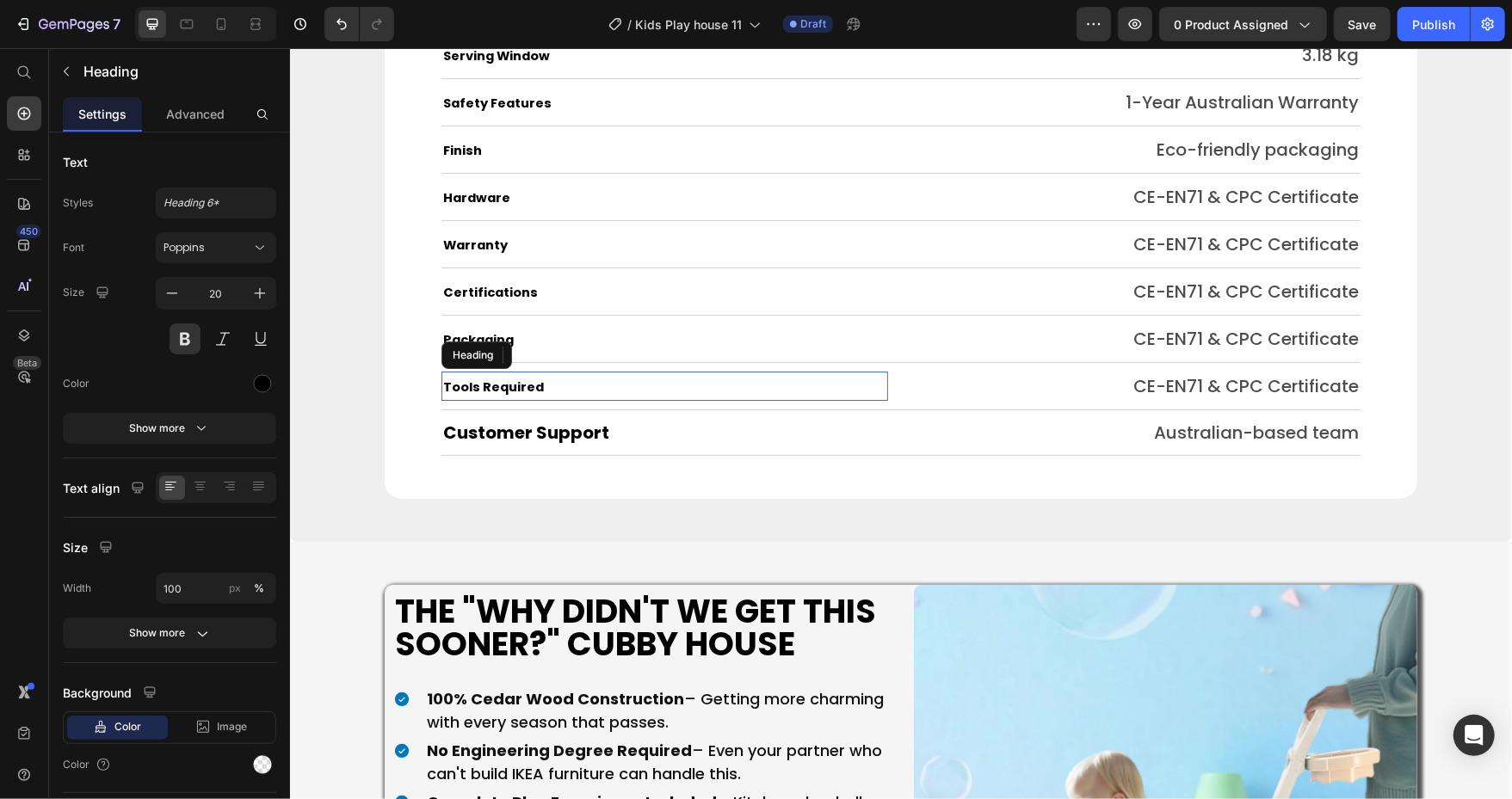 click on "Tools Required" at bounding box center [492, 386] 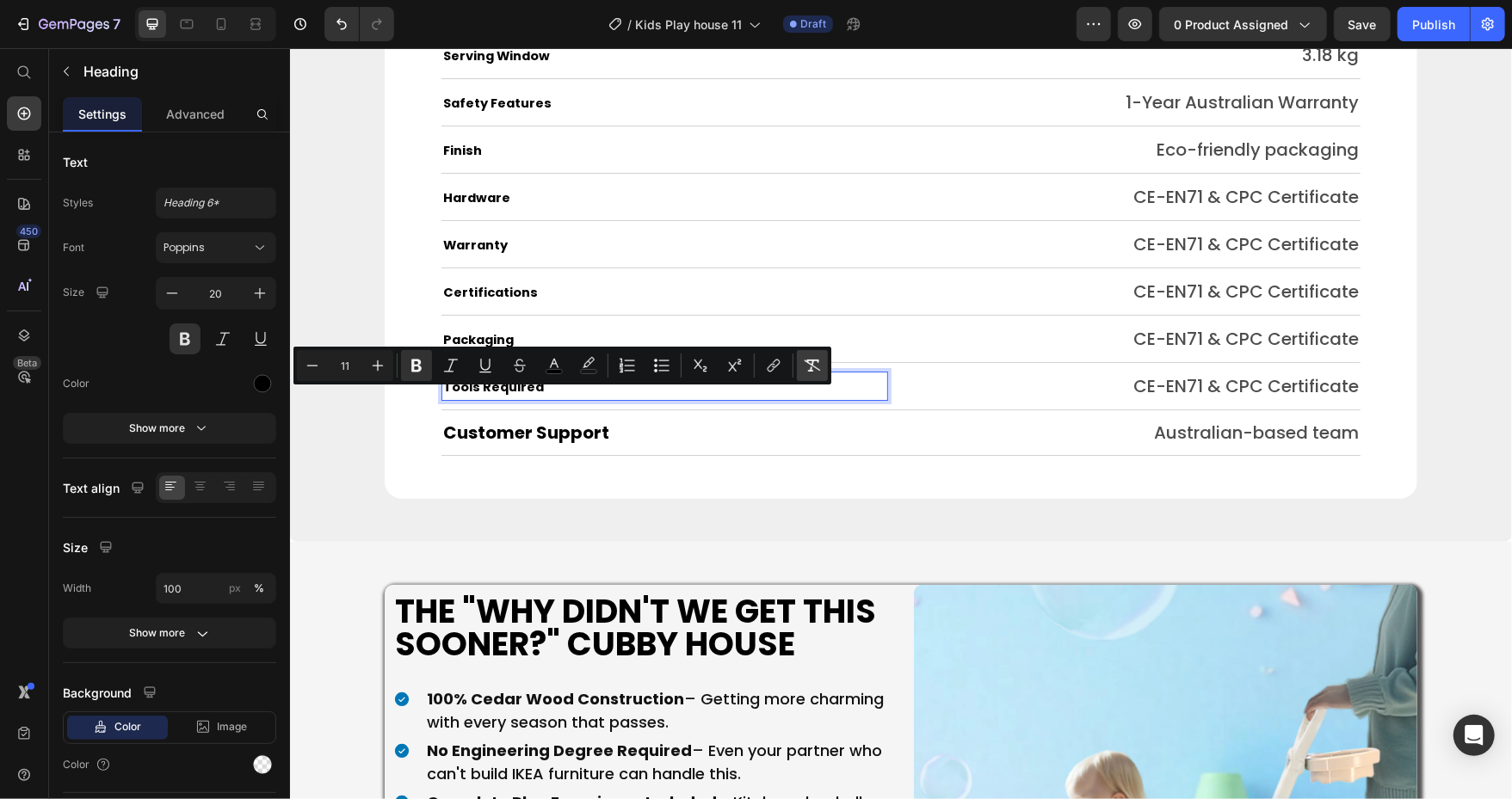 click 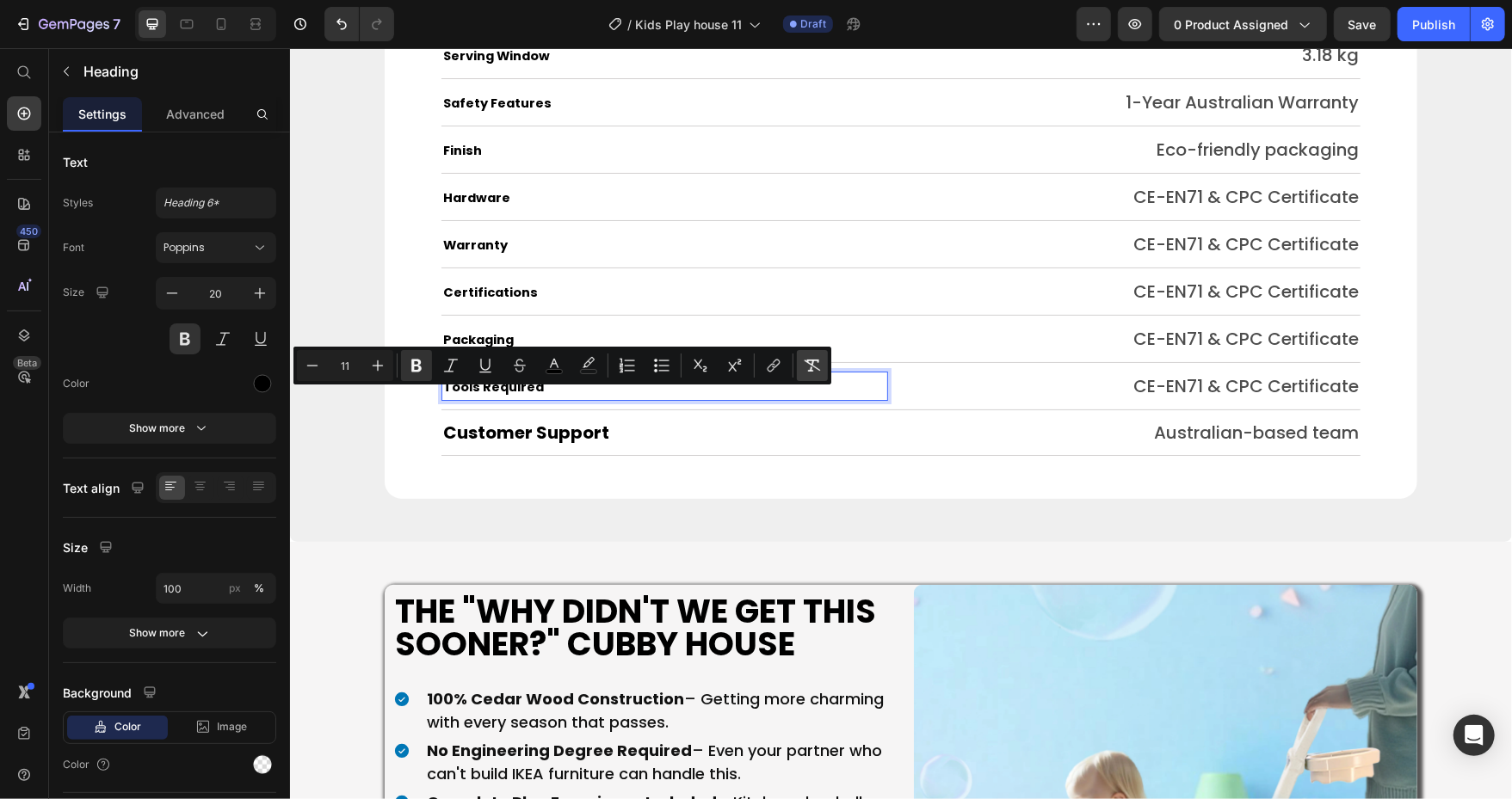 type on "20" 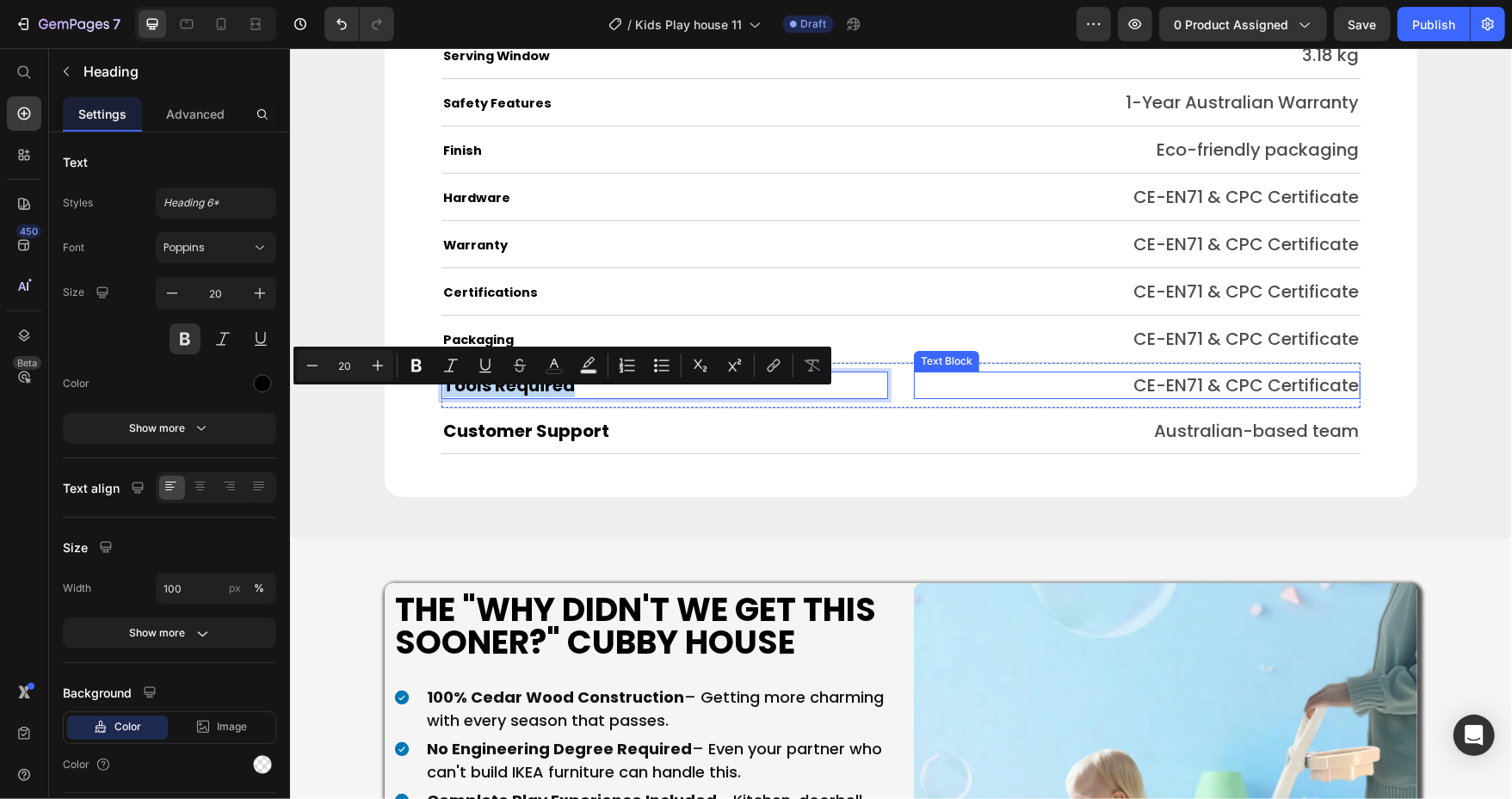 click on "CE-EN71 & CPC Certificate" at bounding box center (1136, 384) 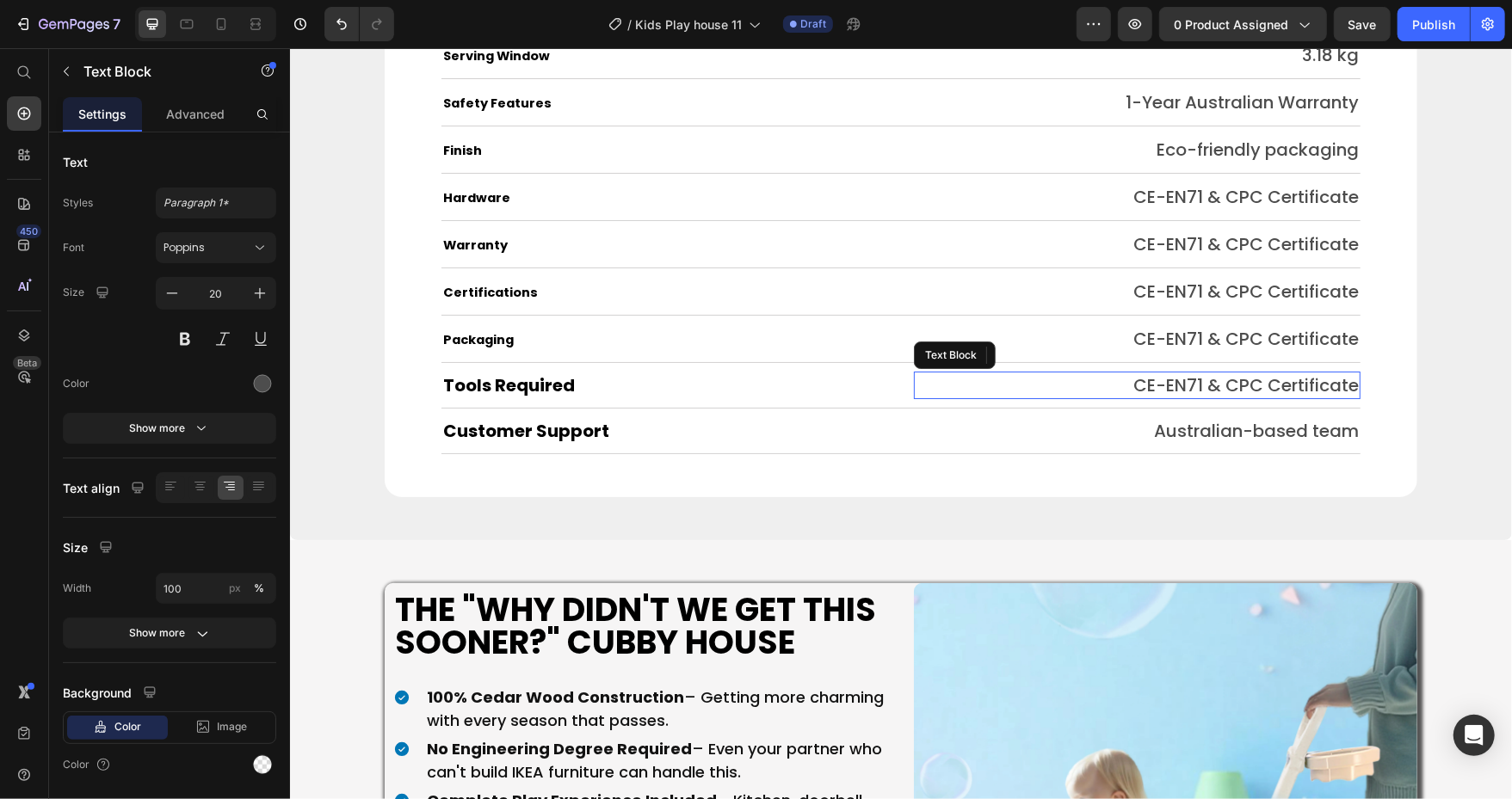 click on "CE-EN71 & CPC Certificate" at bounding box center [1136, 384] 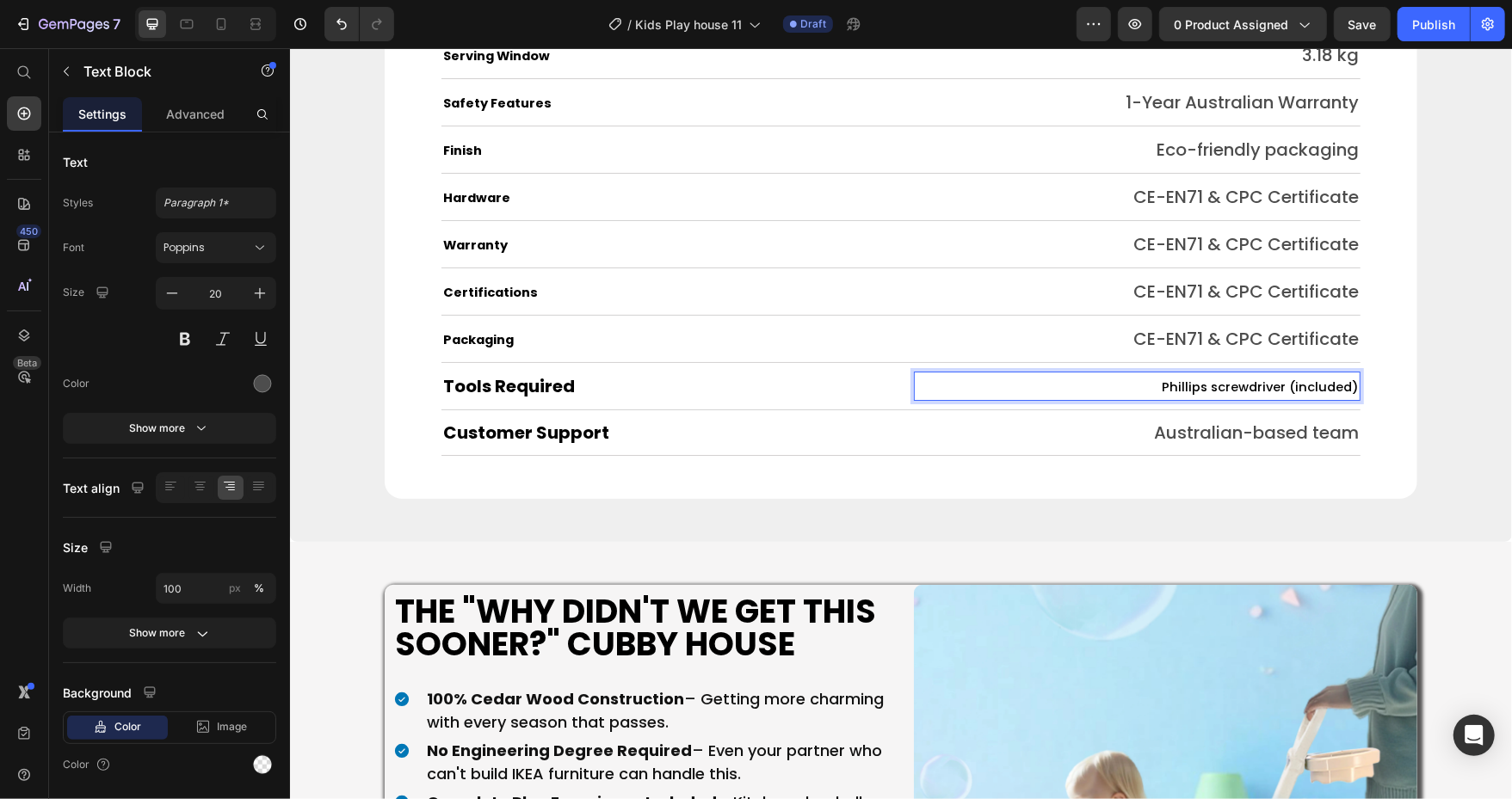 click on "Phillips screwdriver (included)" at bounding box center [1136, 385] 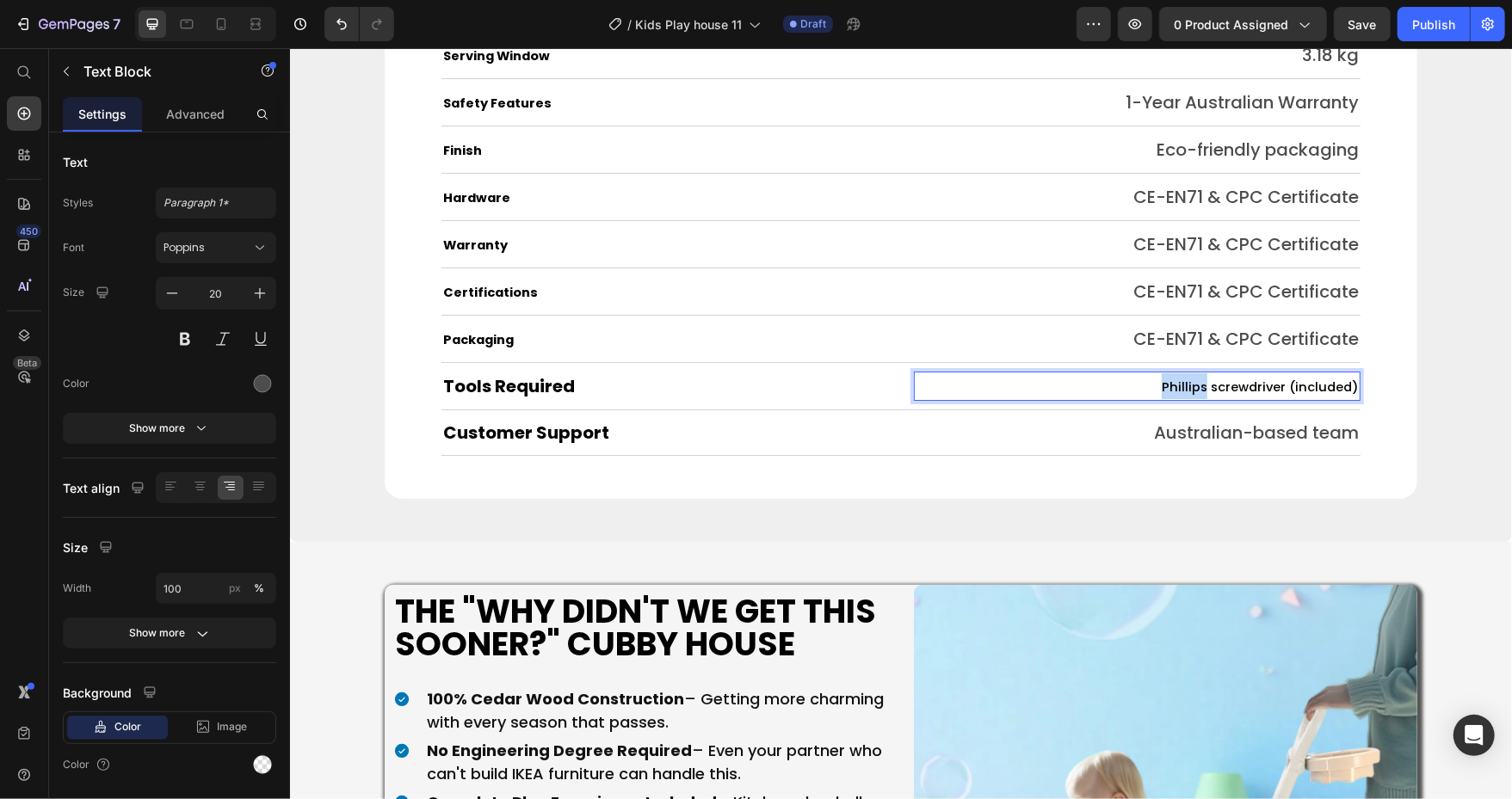 click on "Phillips screwdriver (included)" at bounding box center (1136, 385) 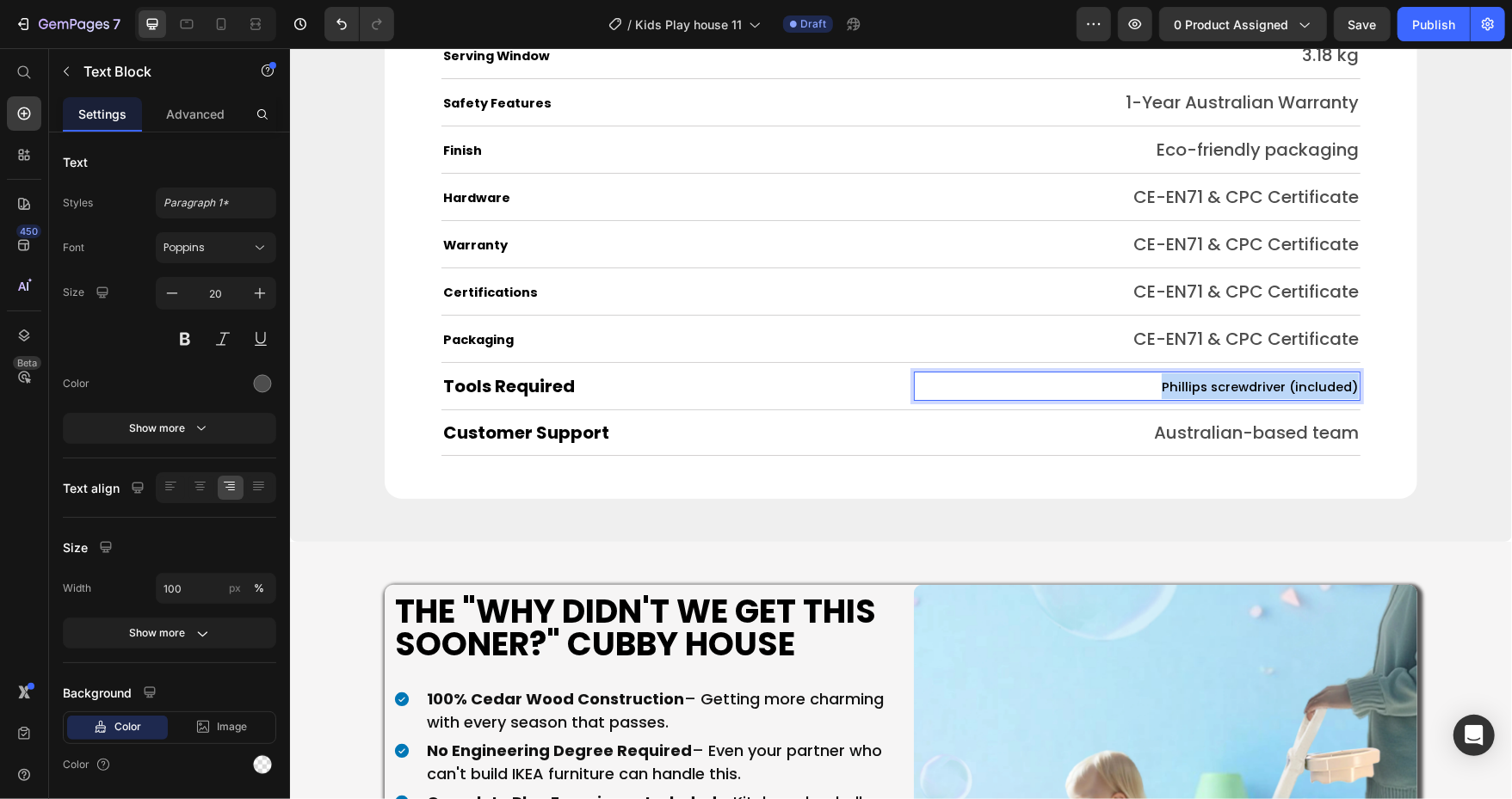 click on "Phillips screwdriver (included)" at bounding box center [1136, 385] 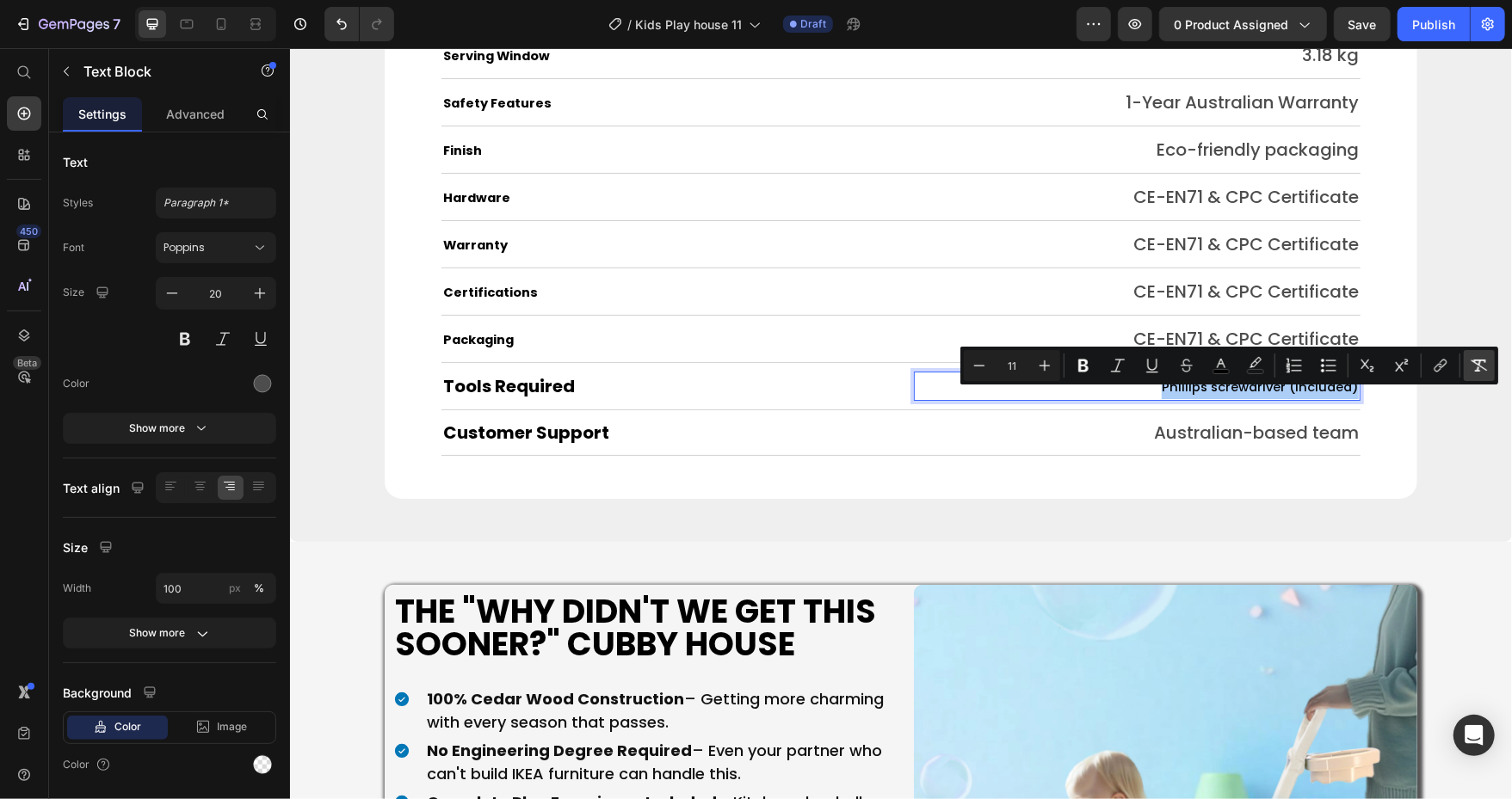 click 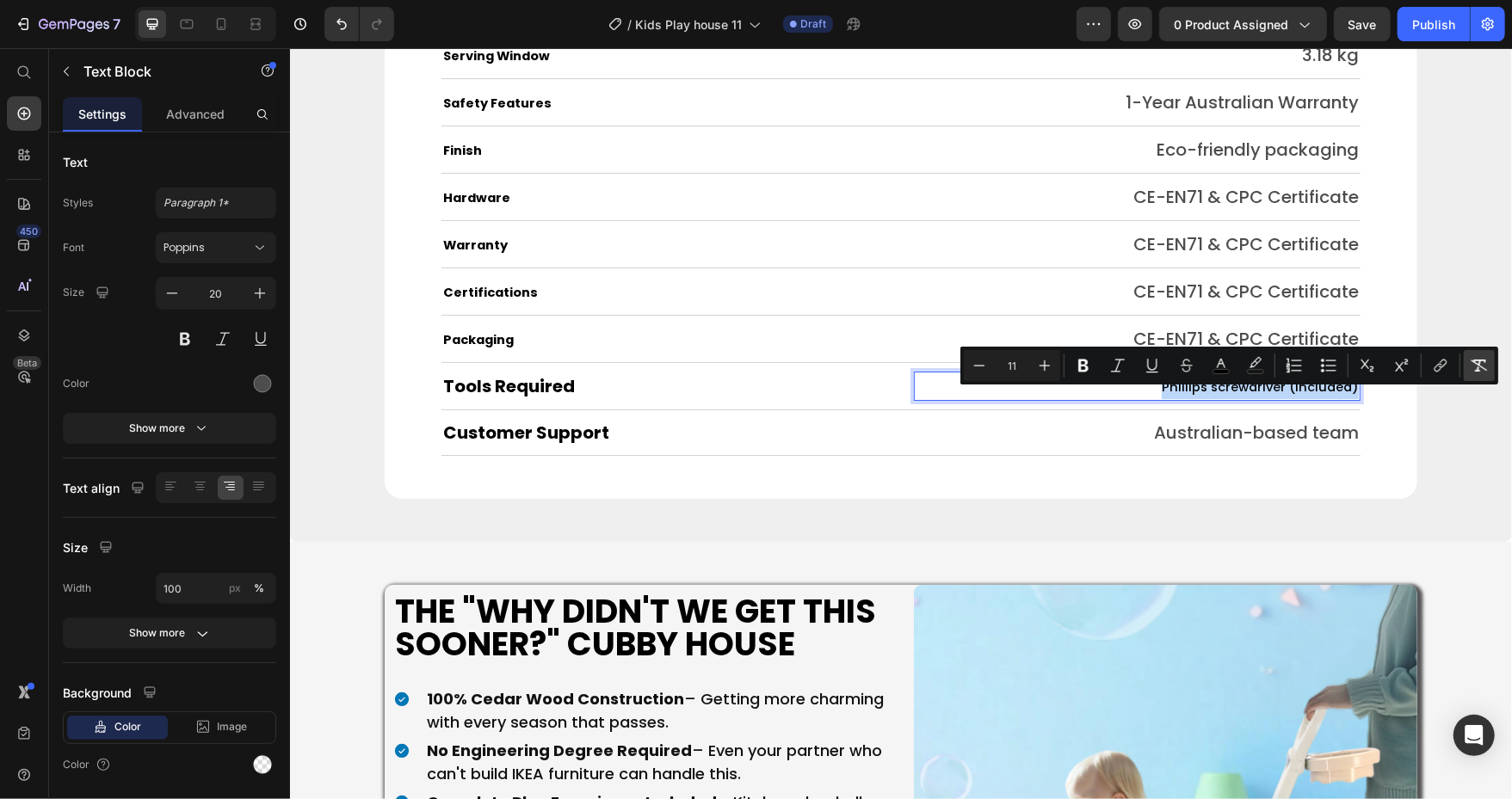 type on "20" 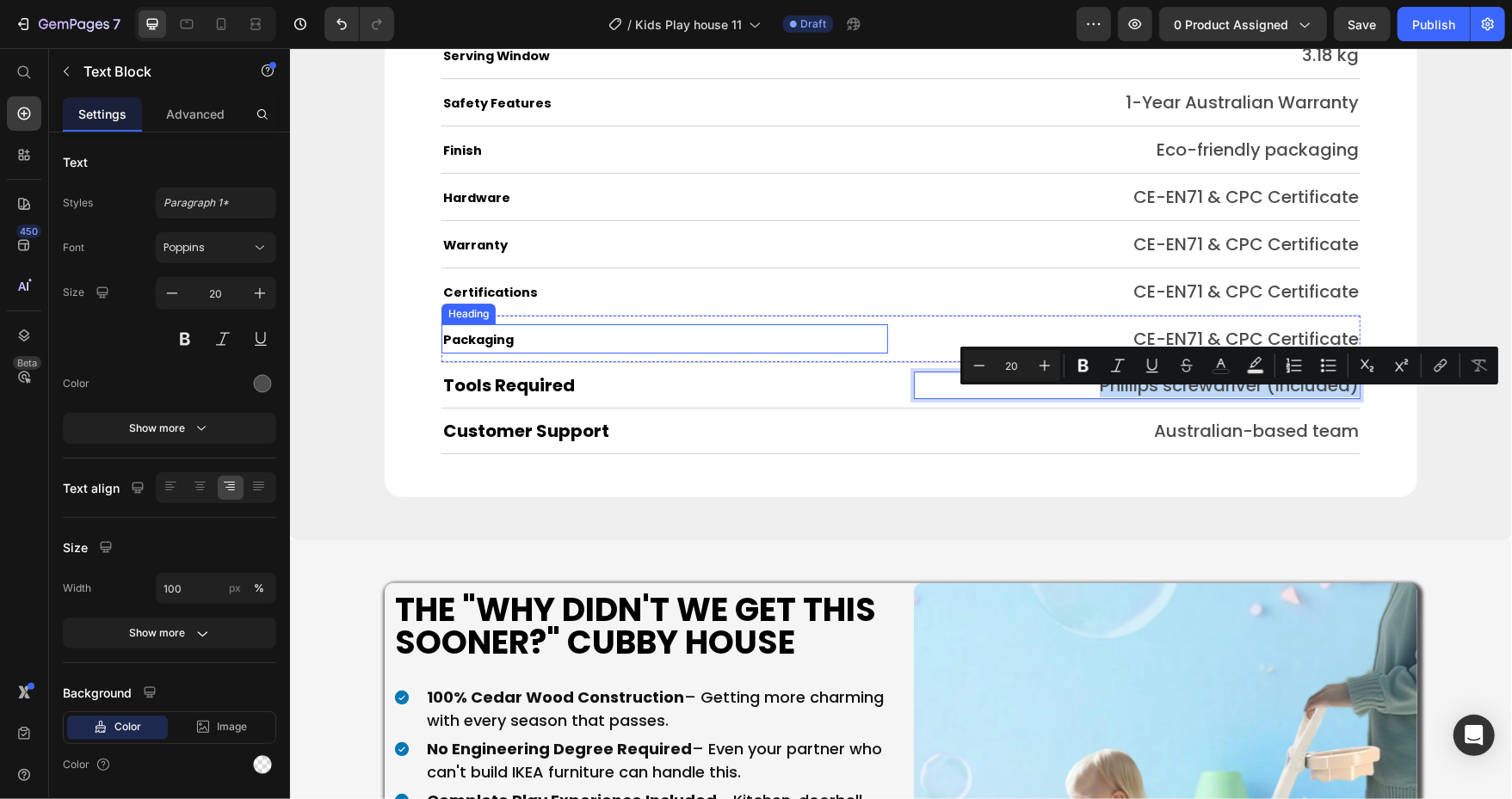 click on "Packaging" at bounding box center (478, 339) 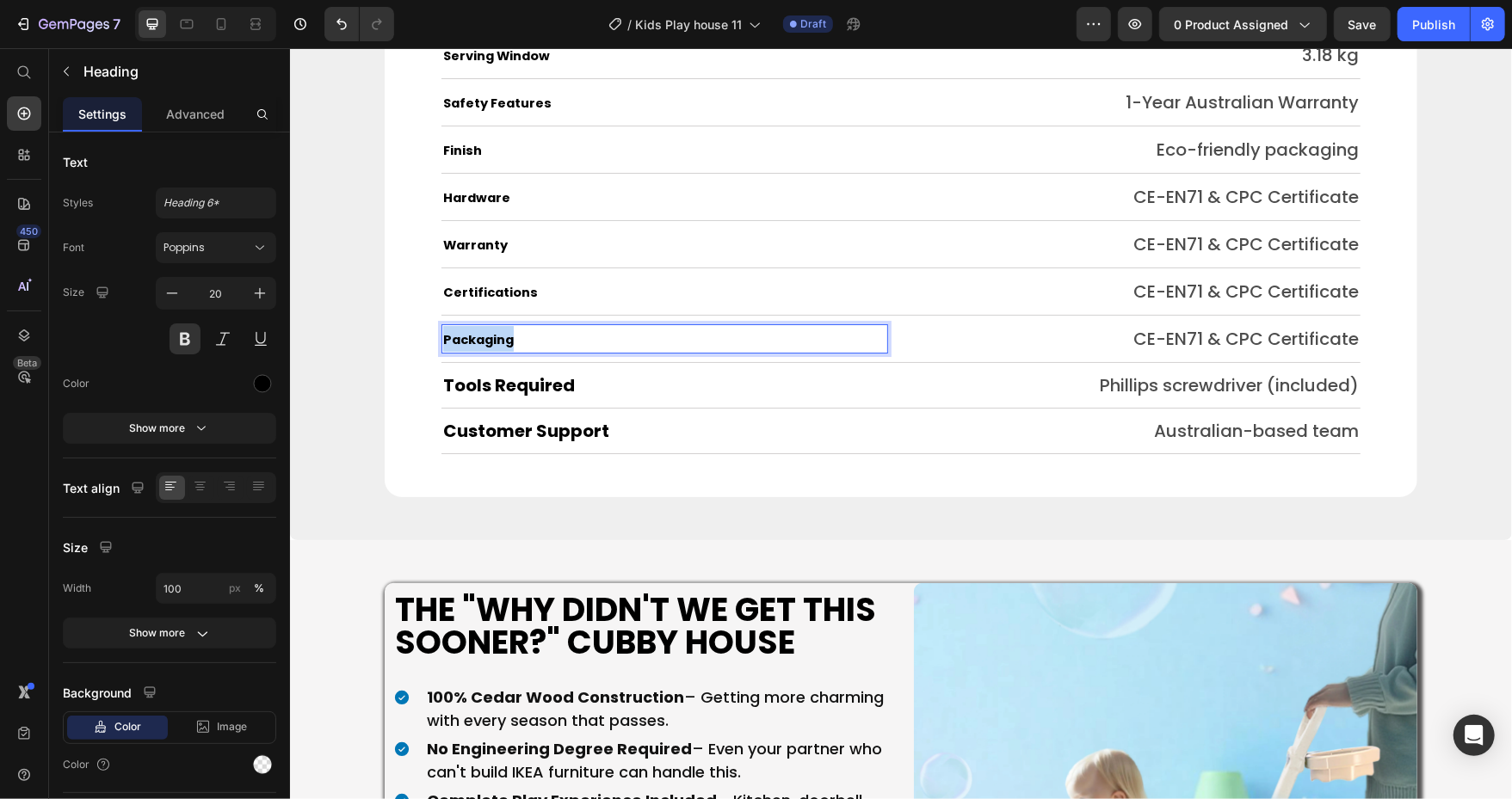 click on "Packaging" at bounding box center (478, 339) 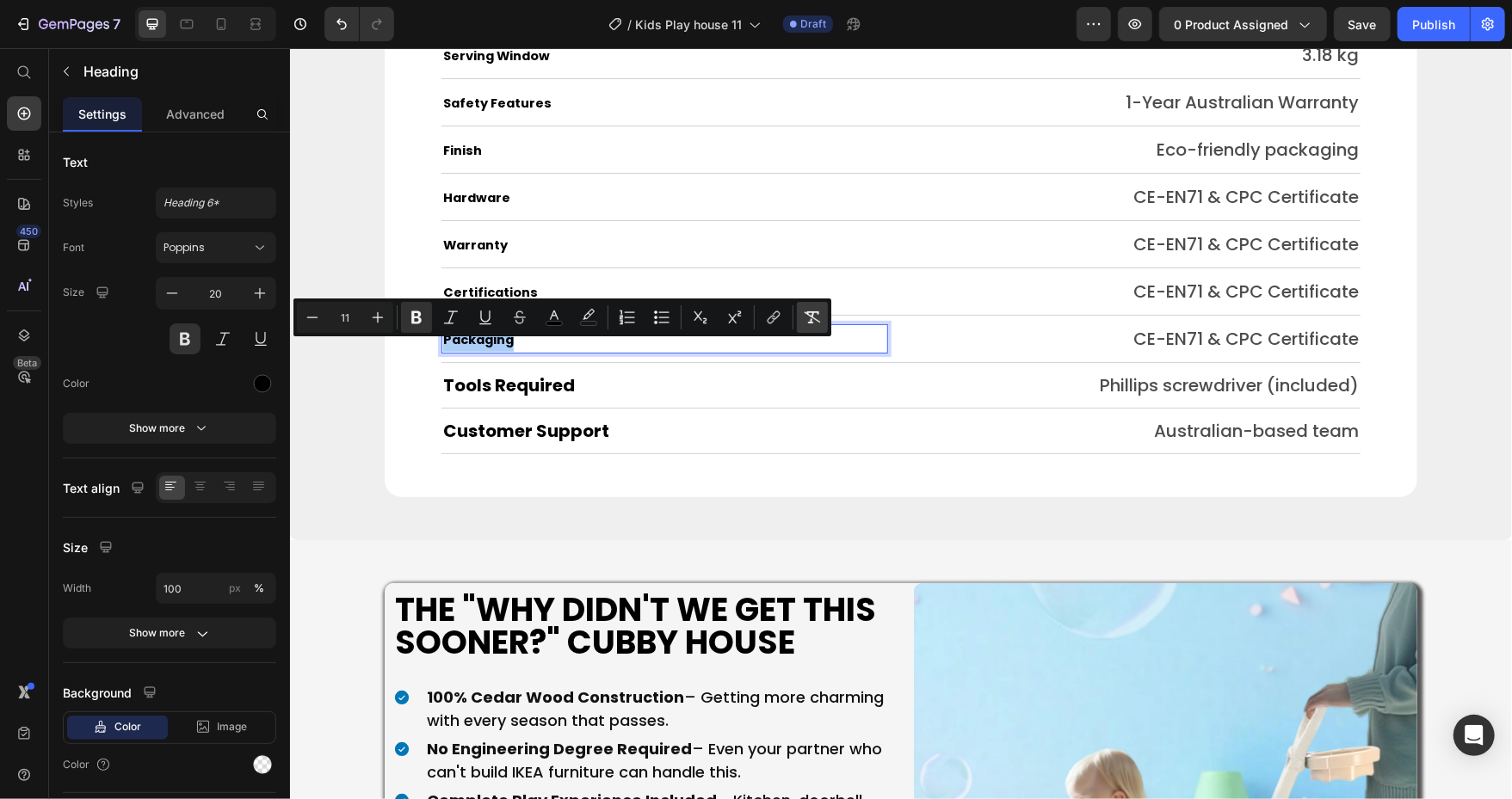 click 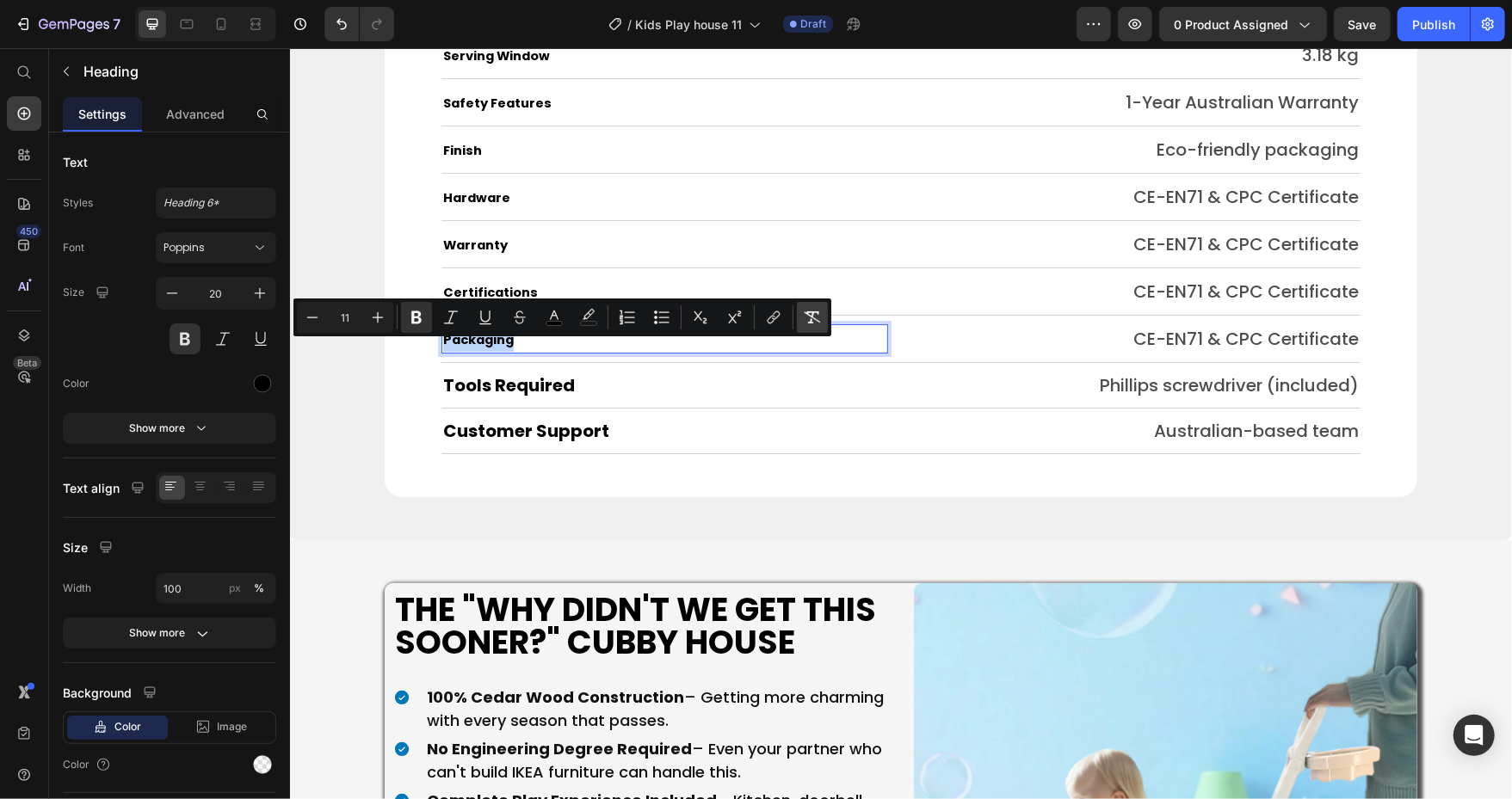type on "20" 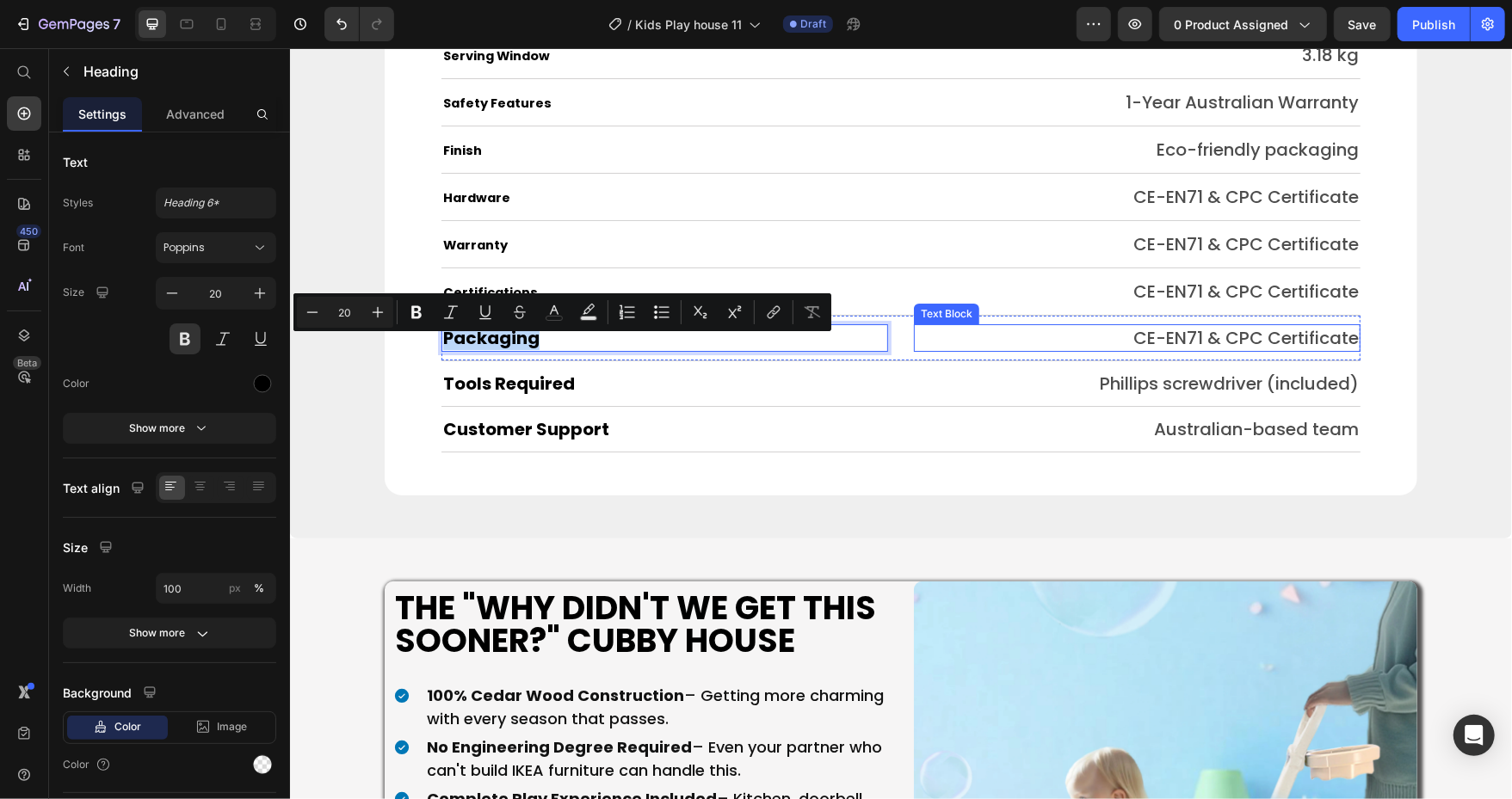 click on "CE-EN71 & CPC Certificate" at bounding box center (1136, 337) 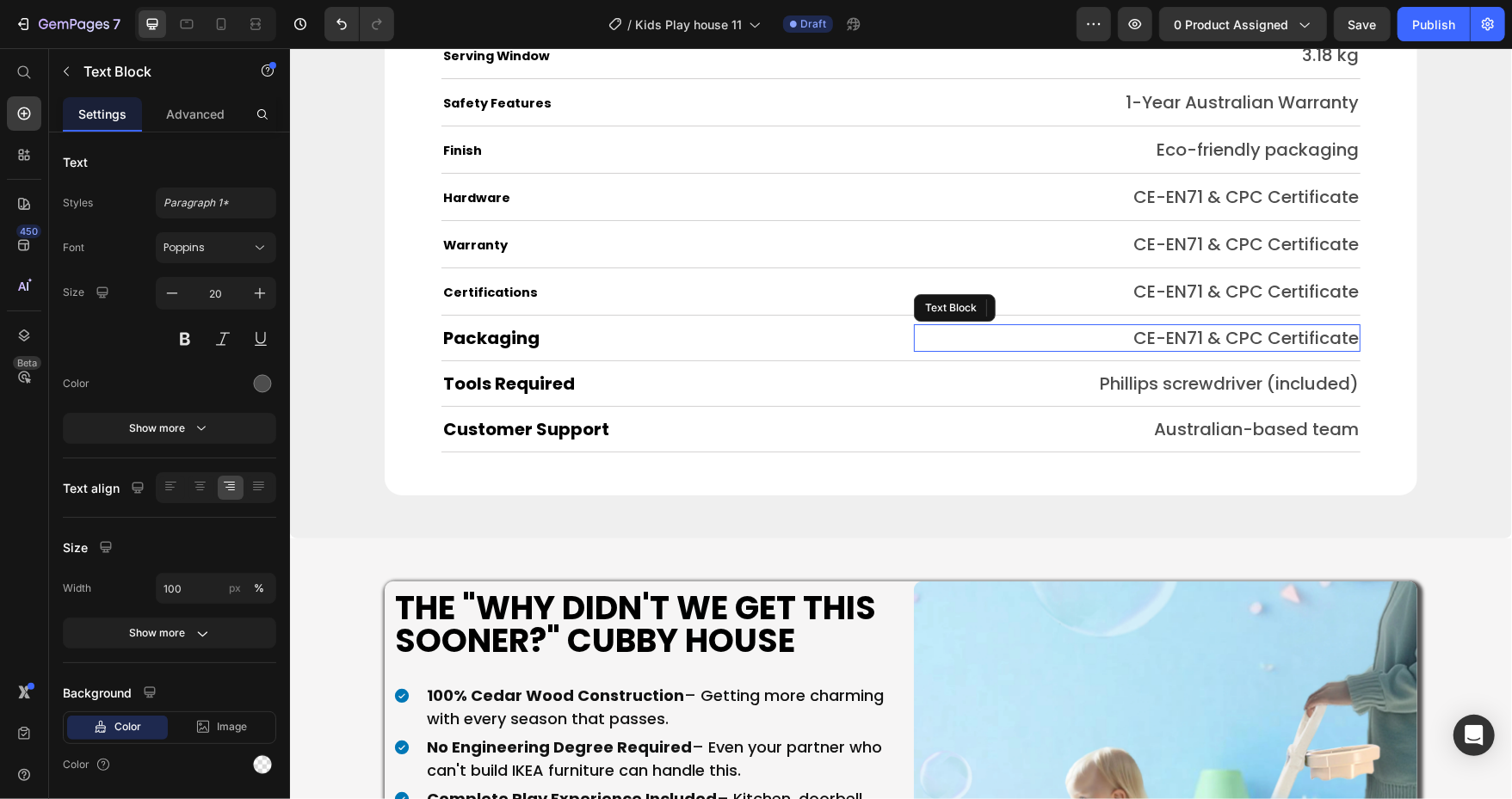 click on "CE-EN71 & CPC Certificate" at bounding box center [1136, 337] 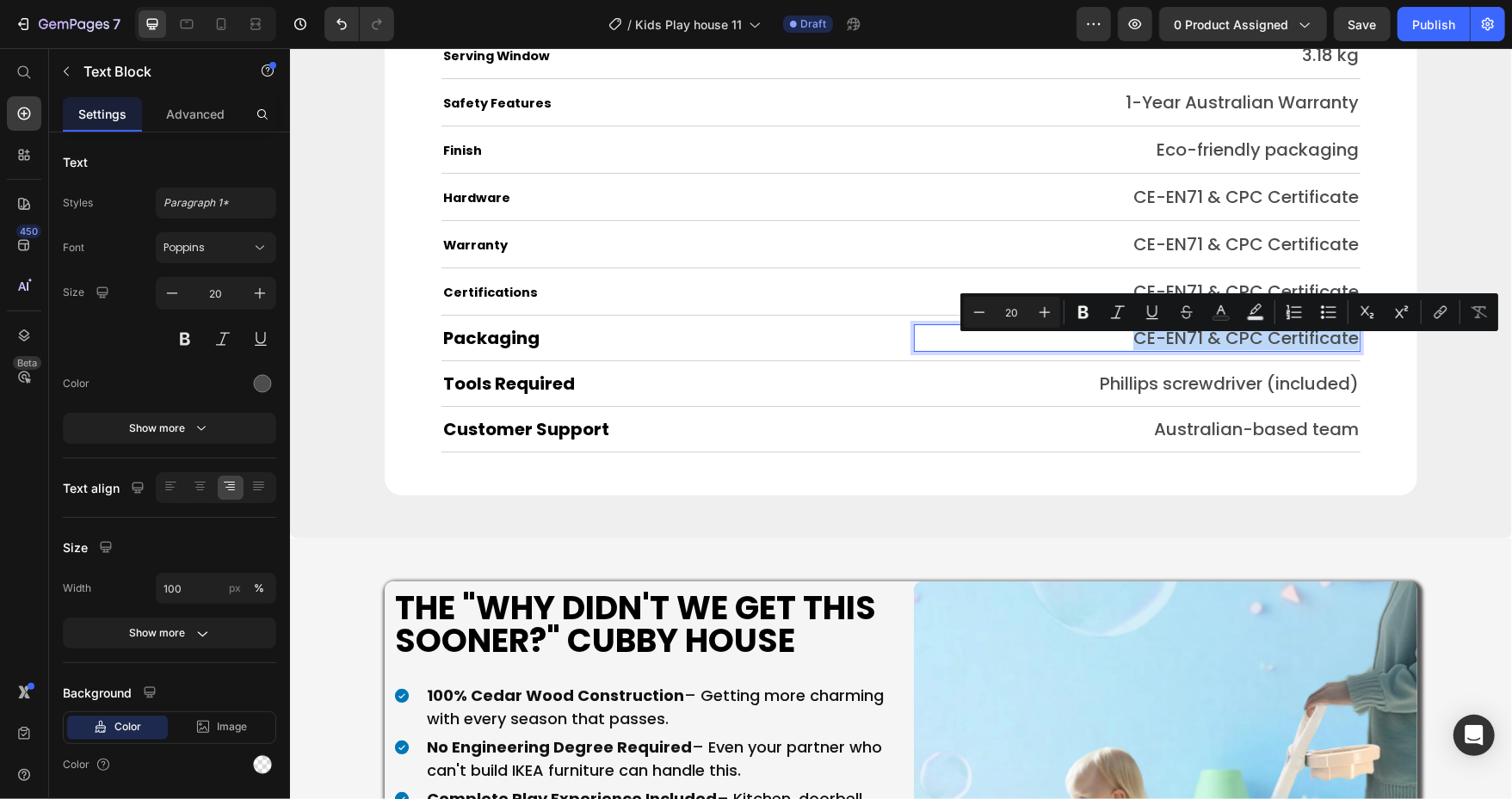 type on "11" 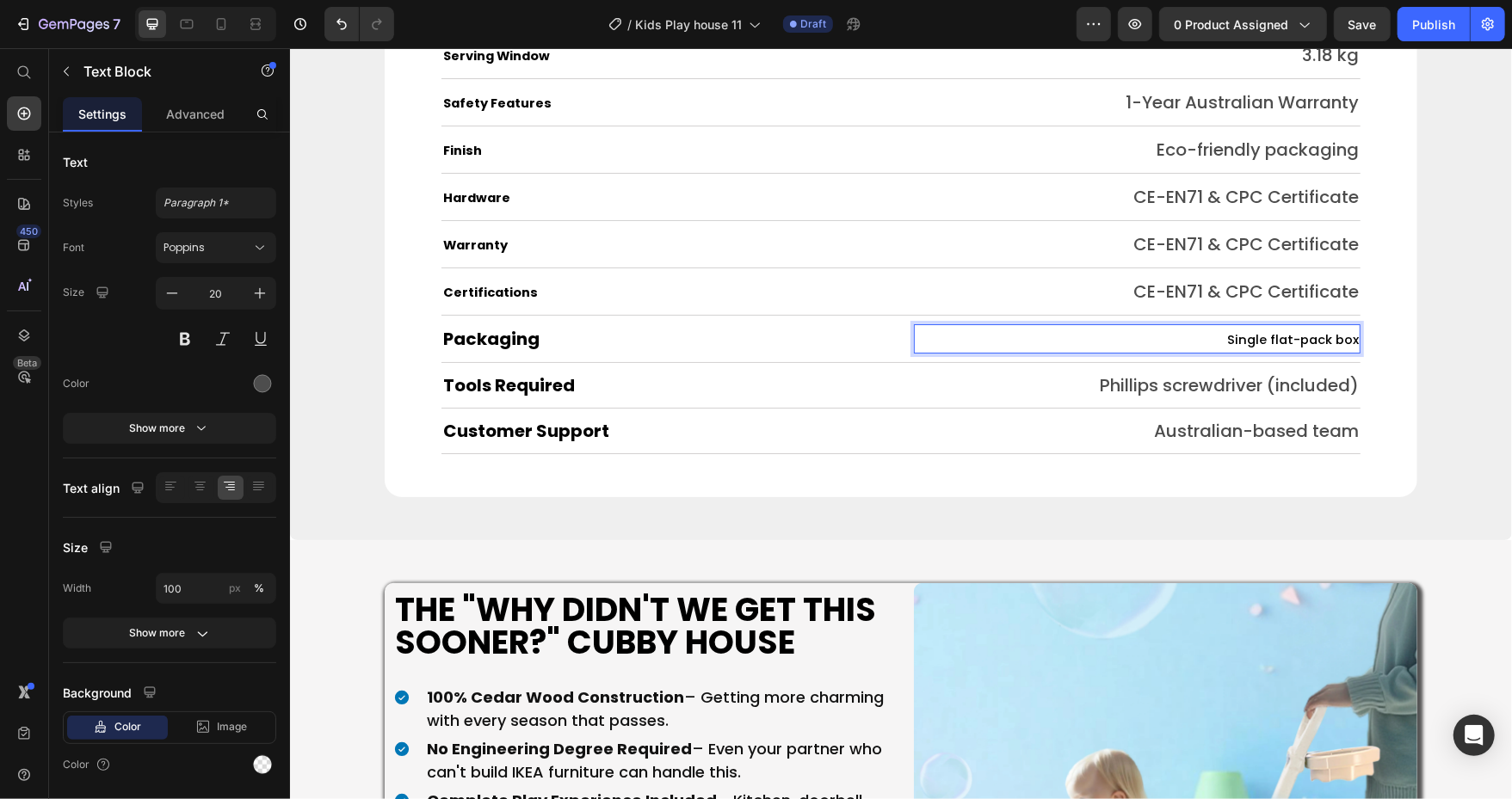 click on "Single flat-pack box" at bounding box center (1292, 339) 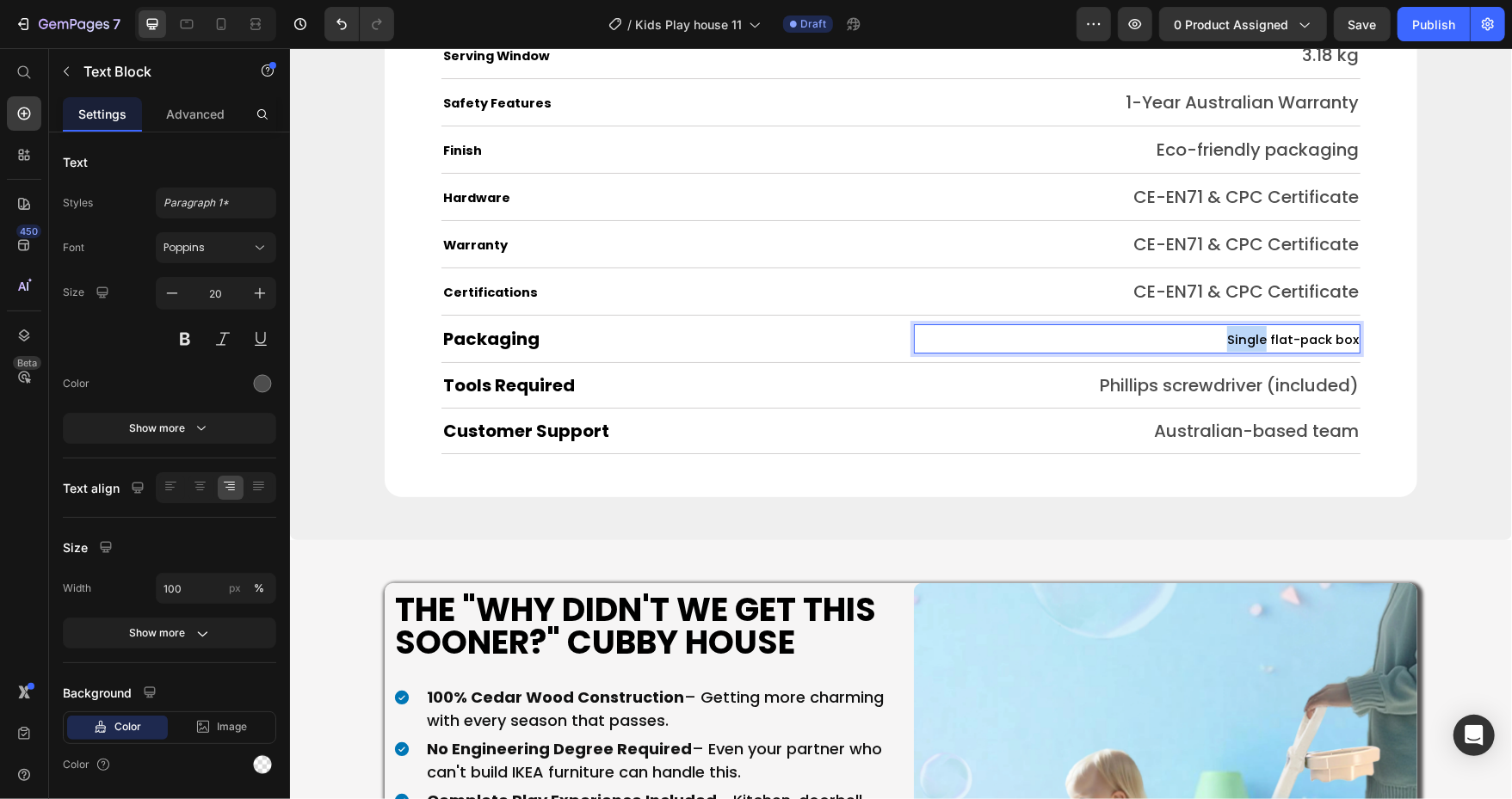 click on "Single flat-pack box" at bounding box center (1292, 339) 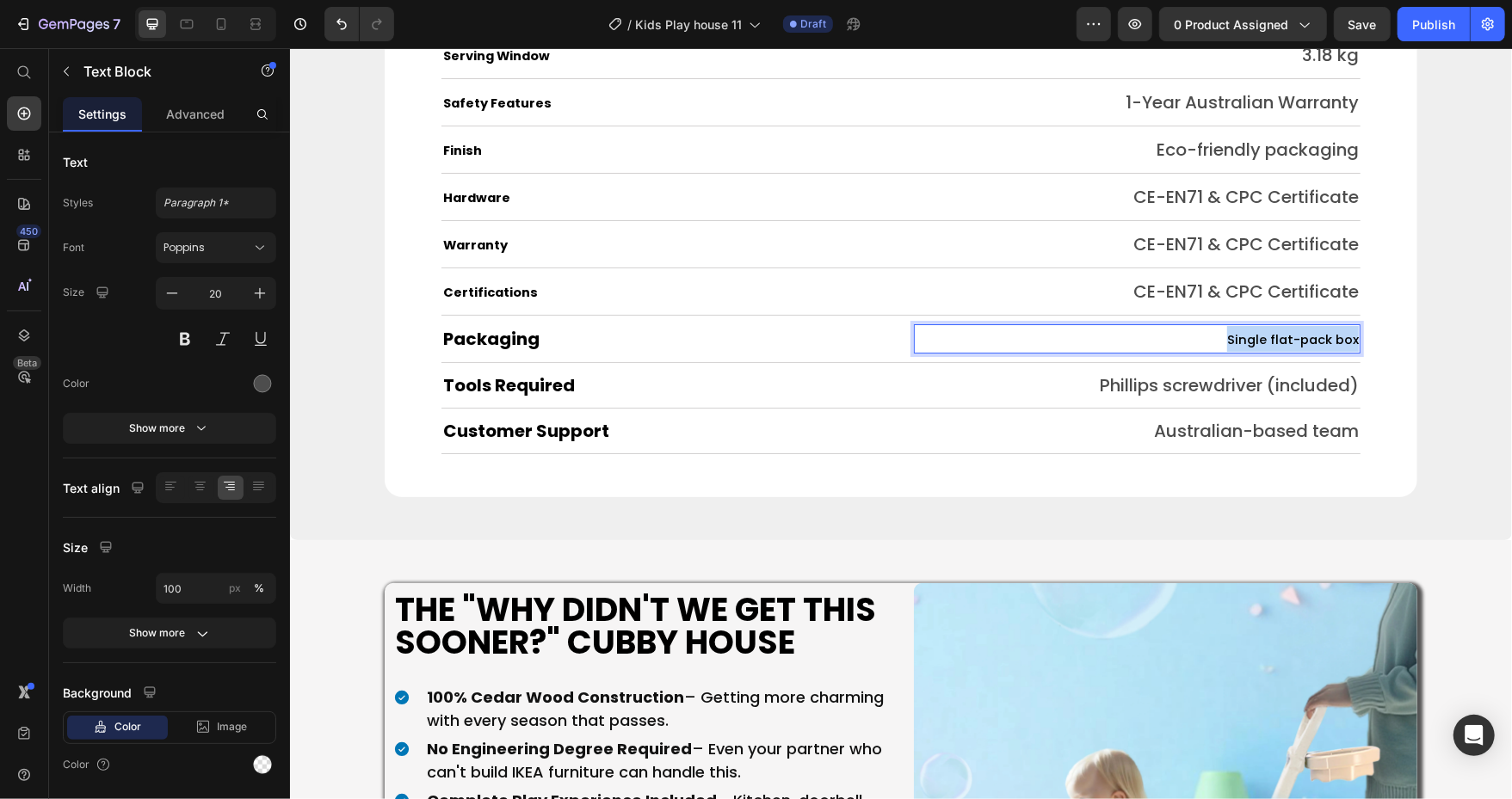 click on "Single flat-pack box" at bounding box center (1292, 339) 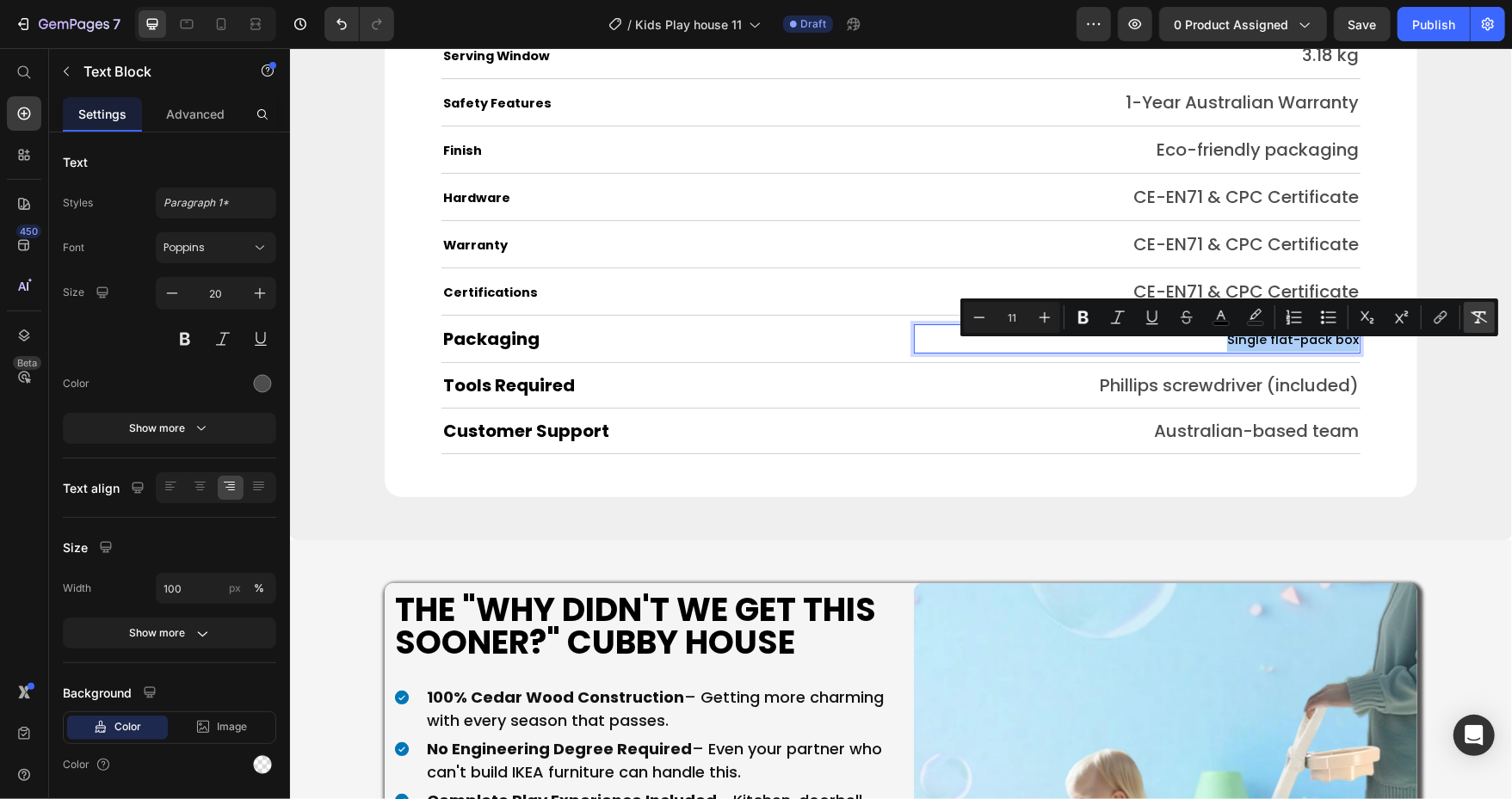 click 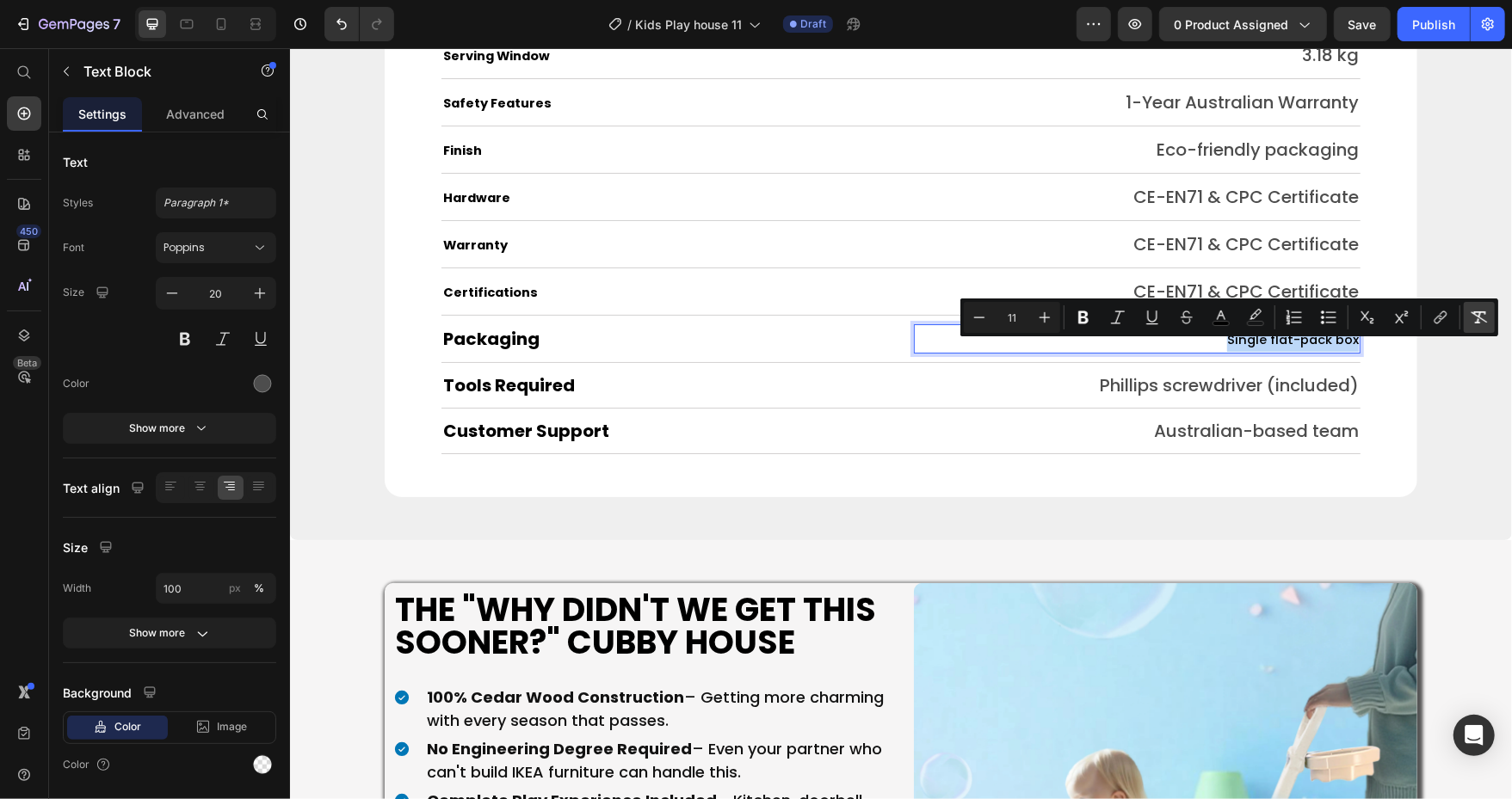 type on "20" 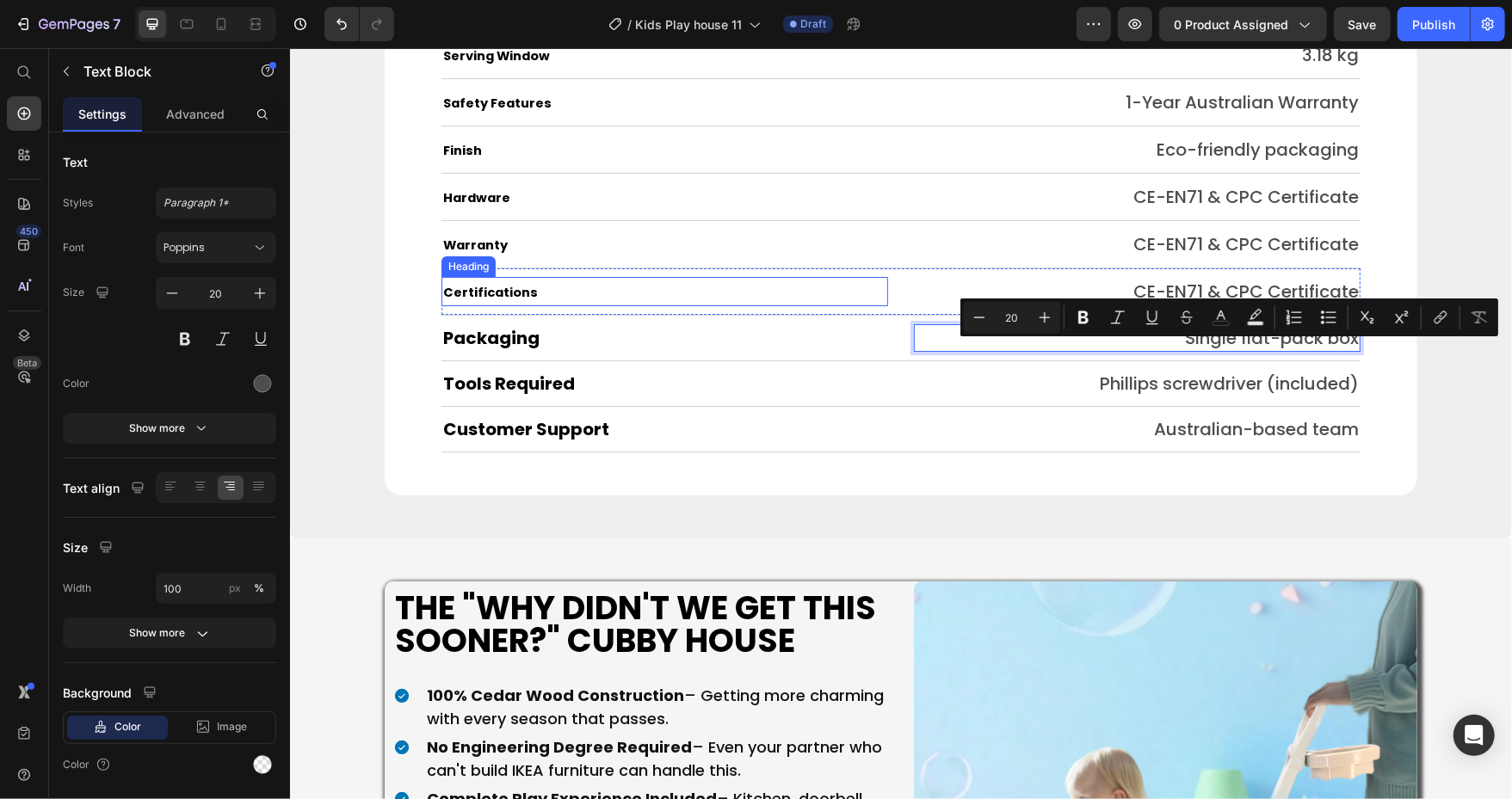 click on "Certifications" at bounding box center (490, 292) 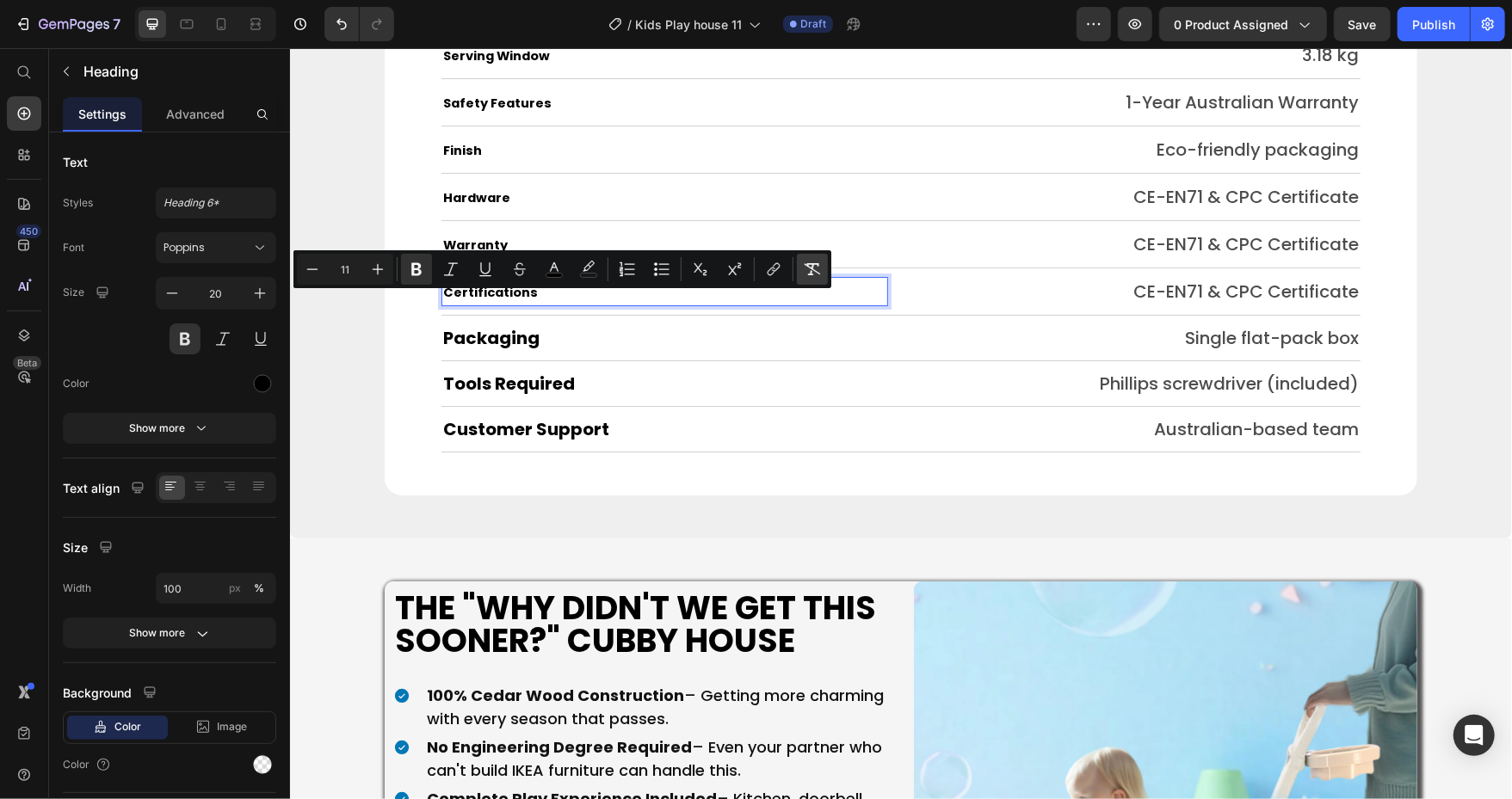 click 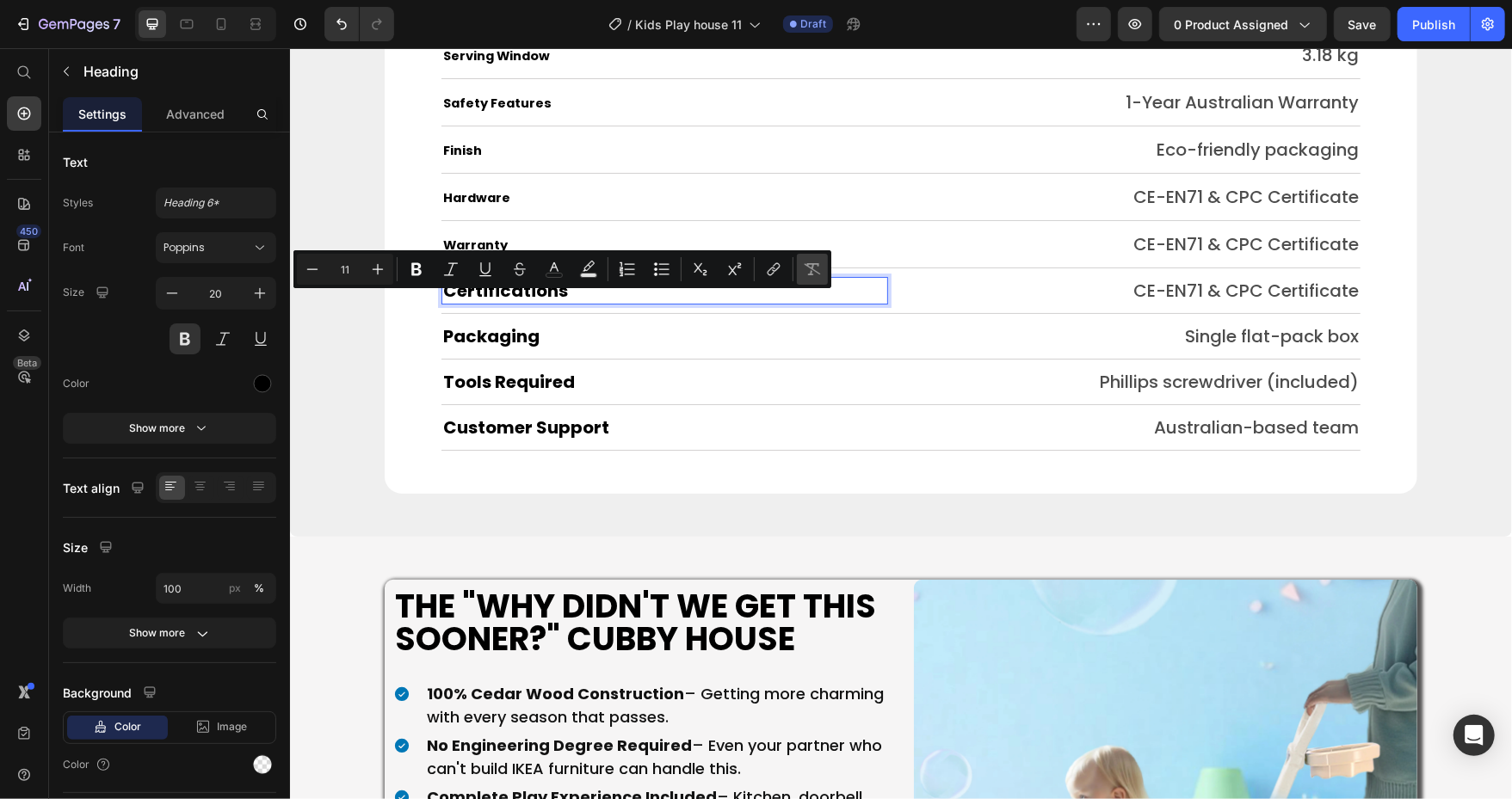 type on "20" 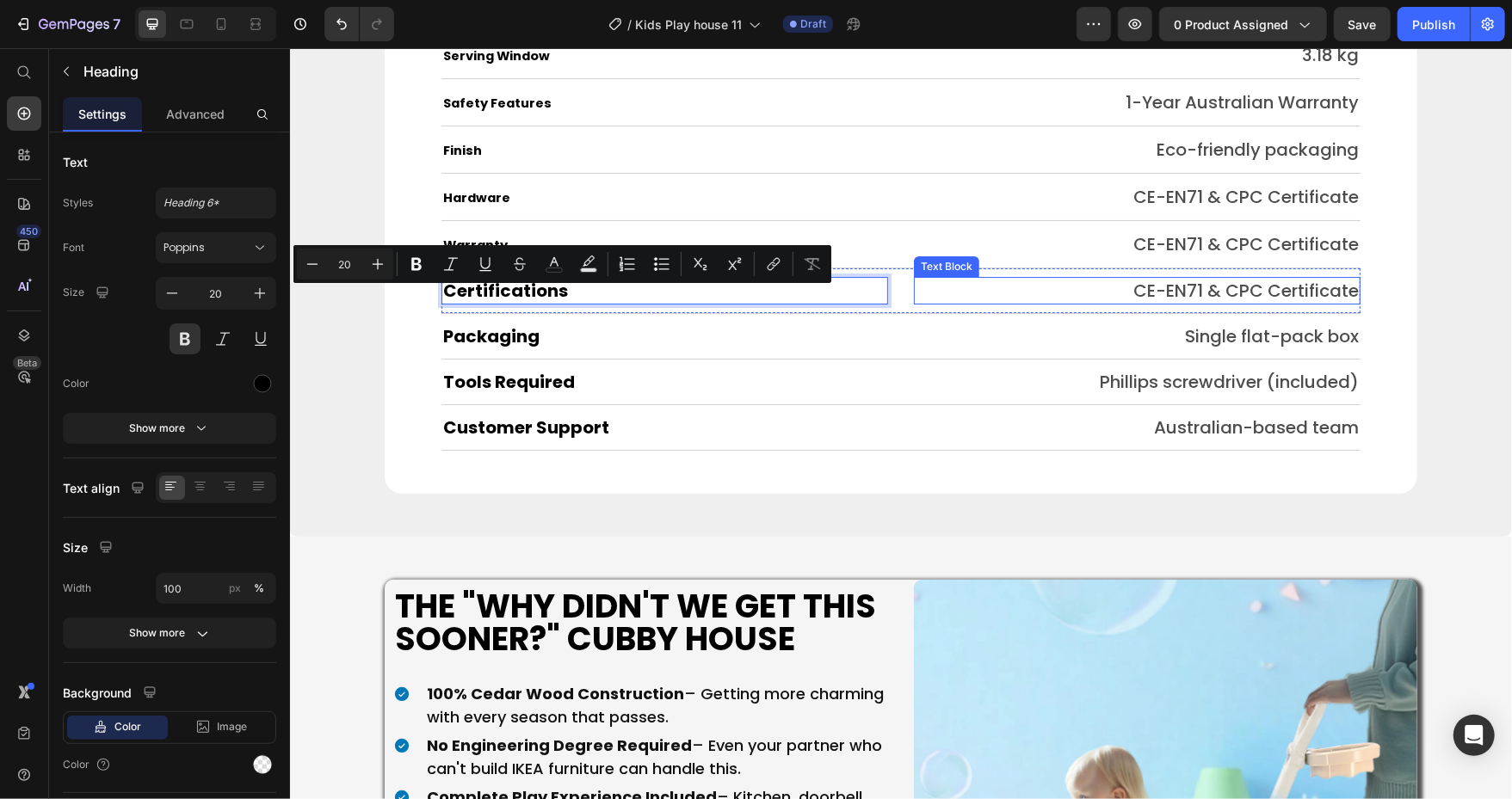 click on "CE-EN71 & CPC Certificate" at bounding box center (1136, 290) 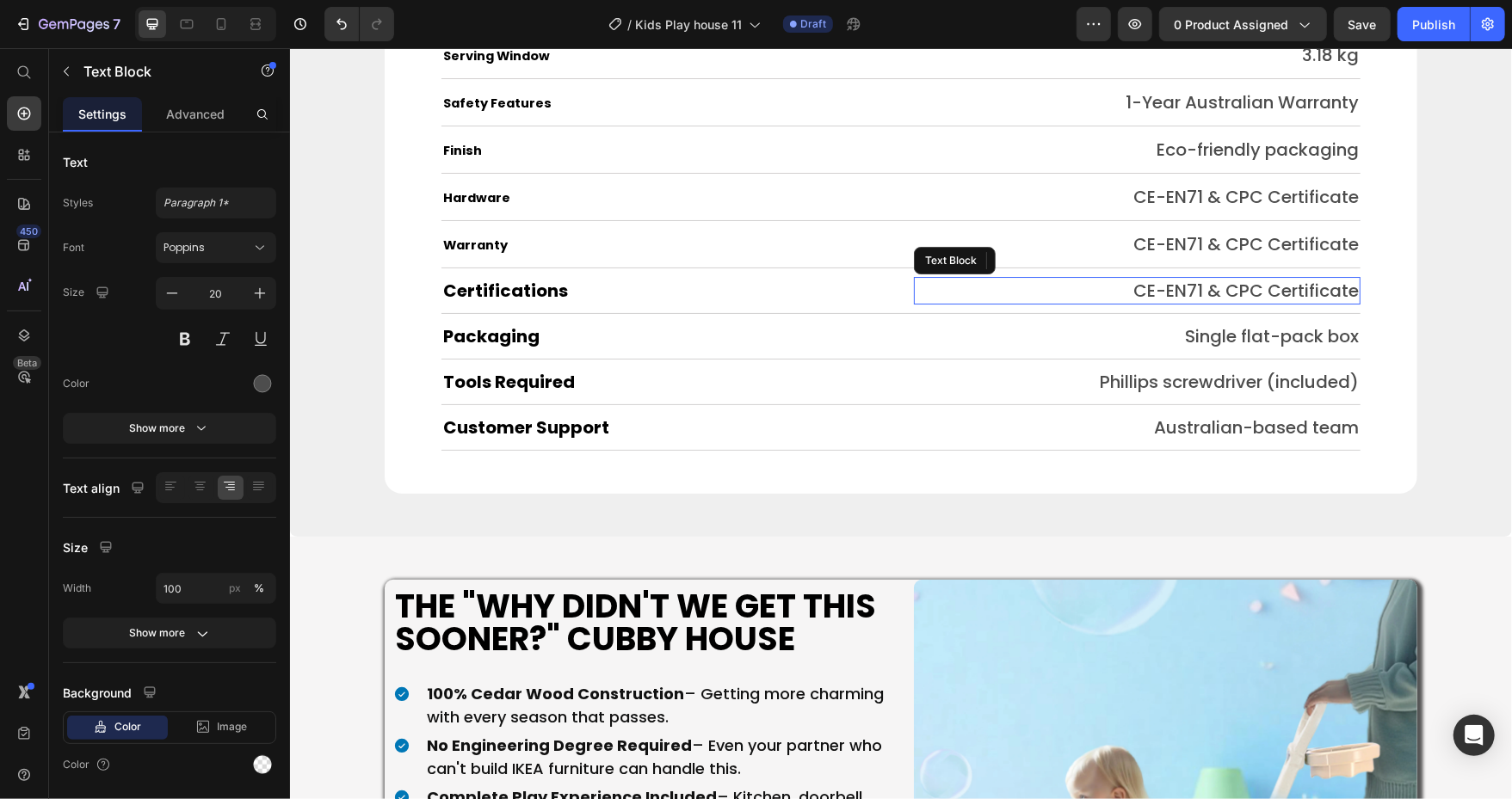 click on "CE-EN71 & CPC Certificate" at bounding box center (1136, 290) 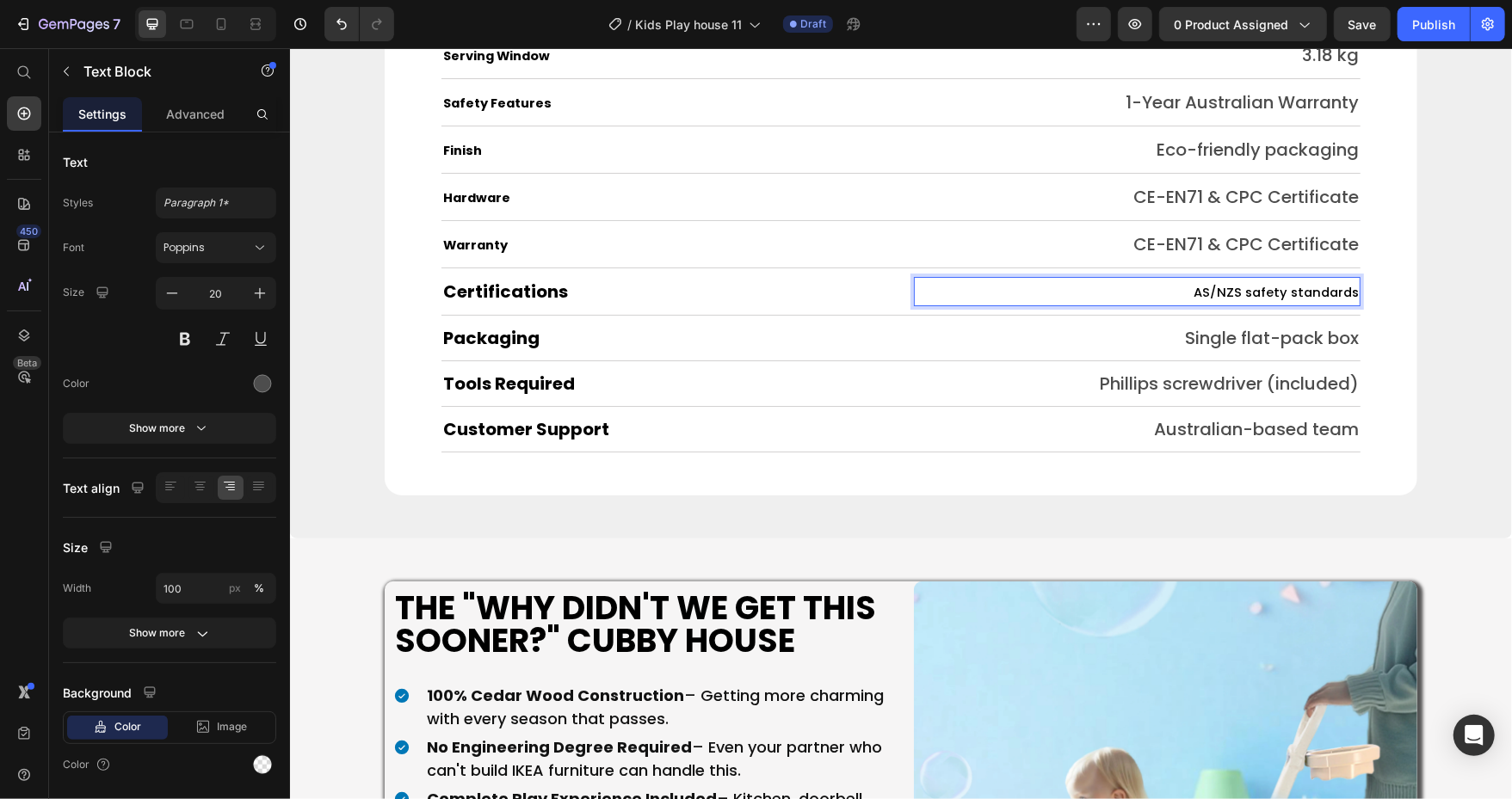 click on "AS/NZS safety standards" at bounding box center [1275, 292] 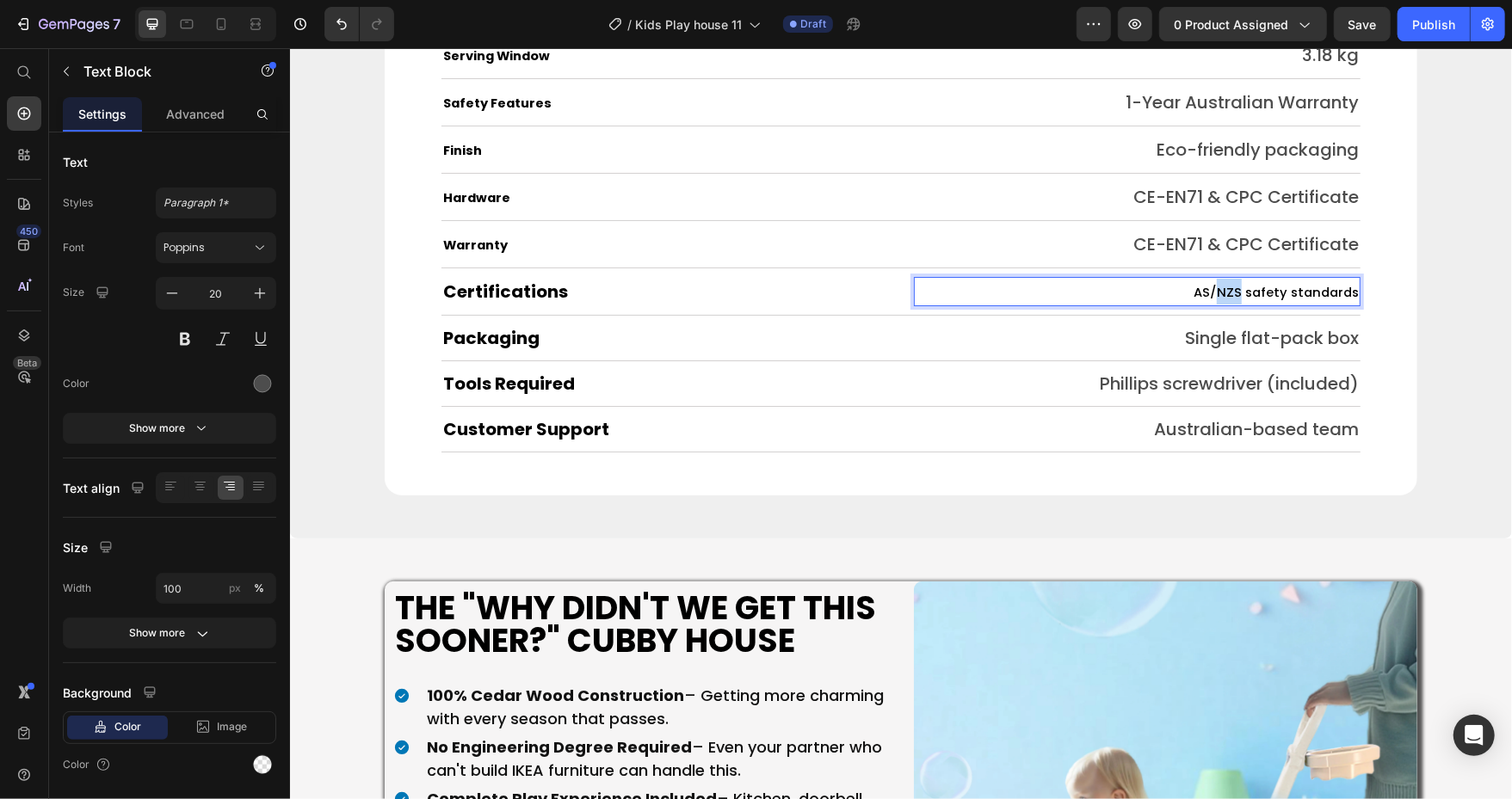 click on "AS/NZS safety standards" at bounding box center [1275, 292] 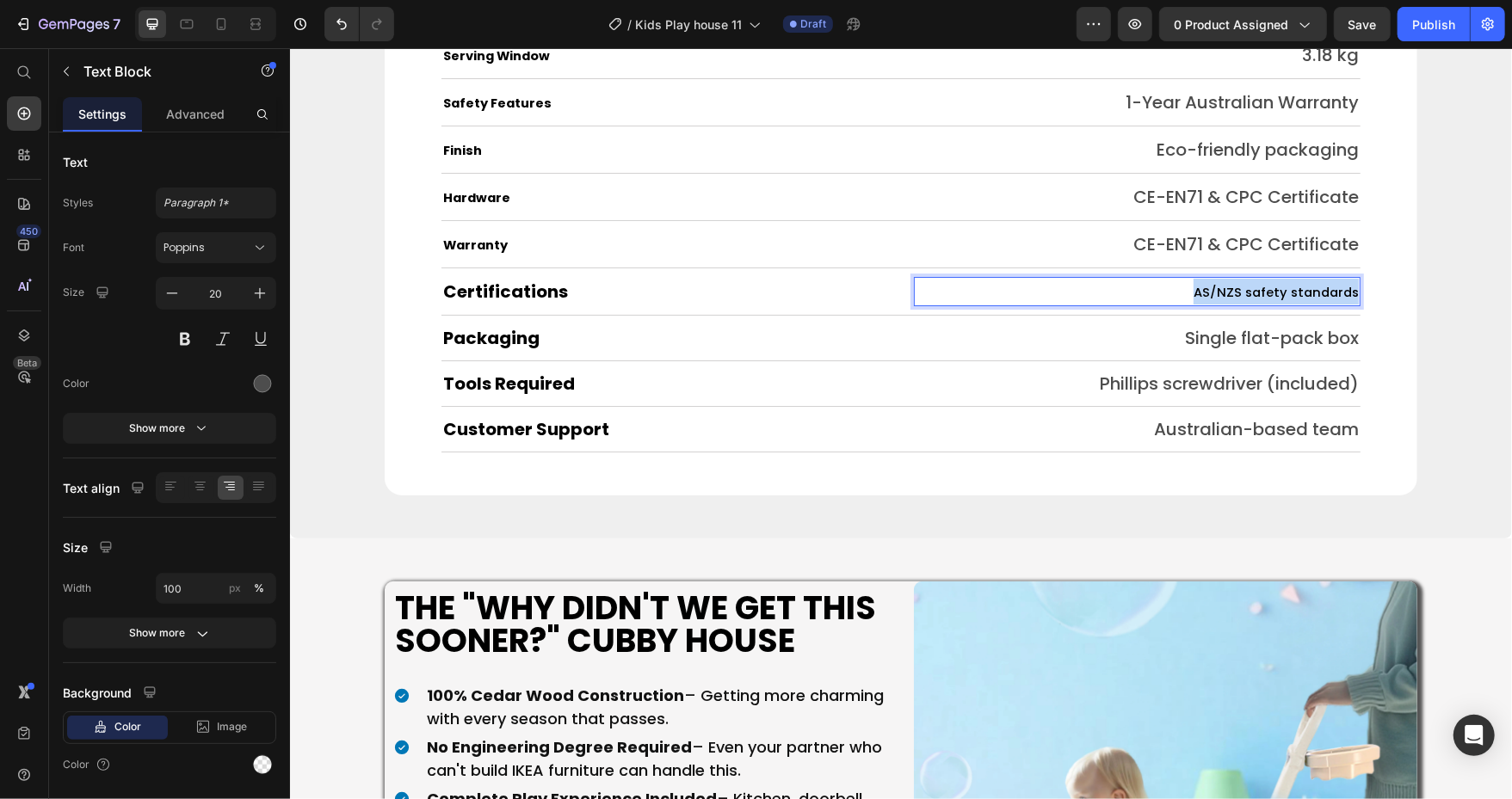 click on "AS/NZS safety standards" at bounding box center (1275, 292) 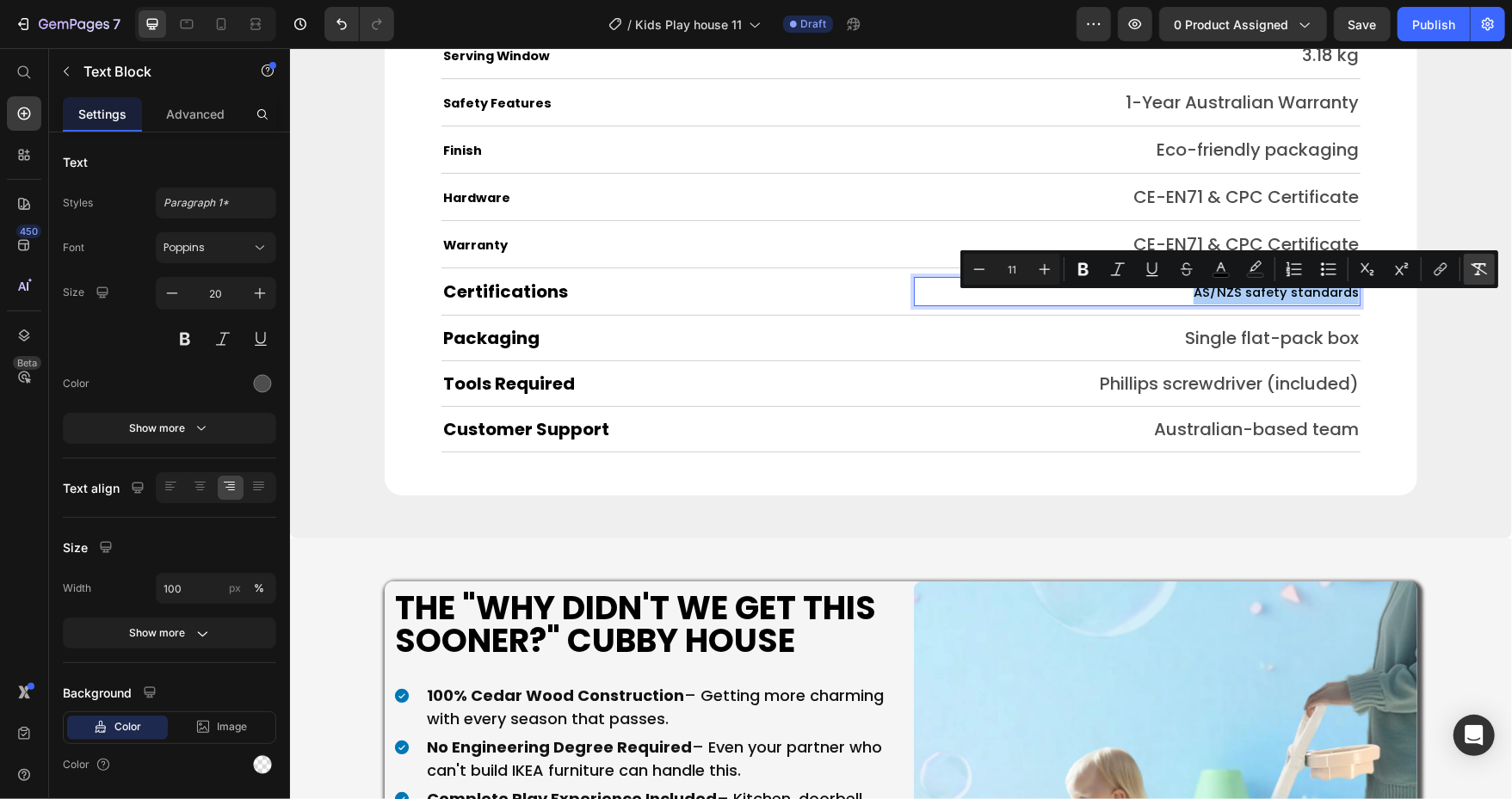 click 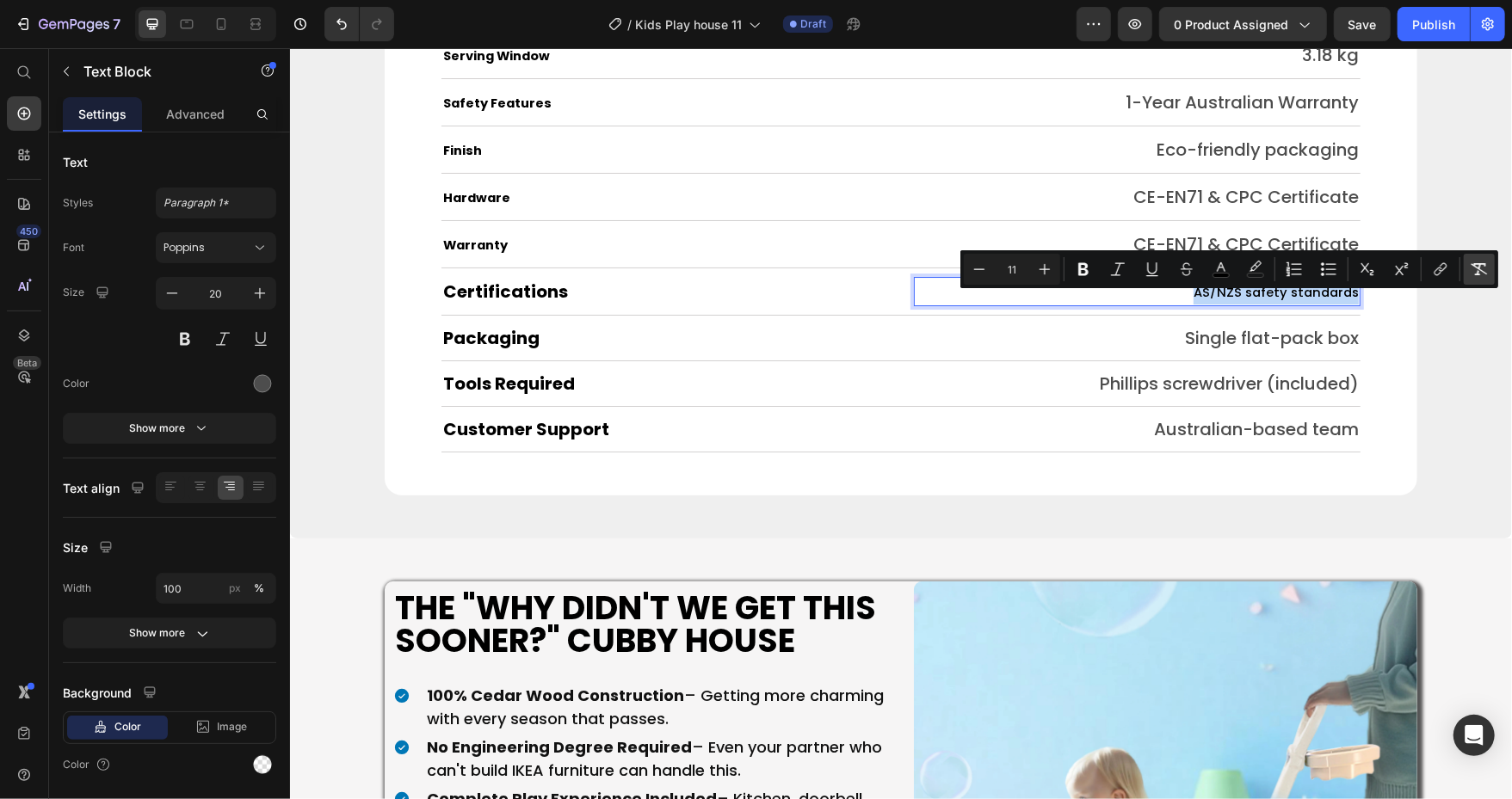 type on "20" 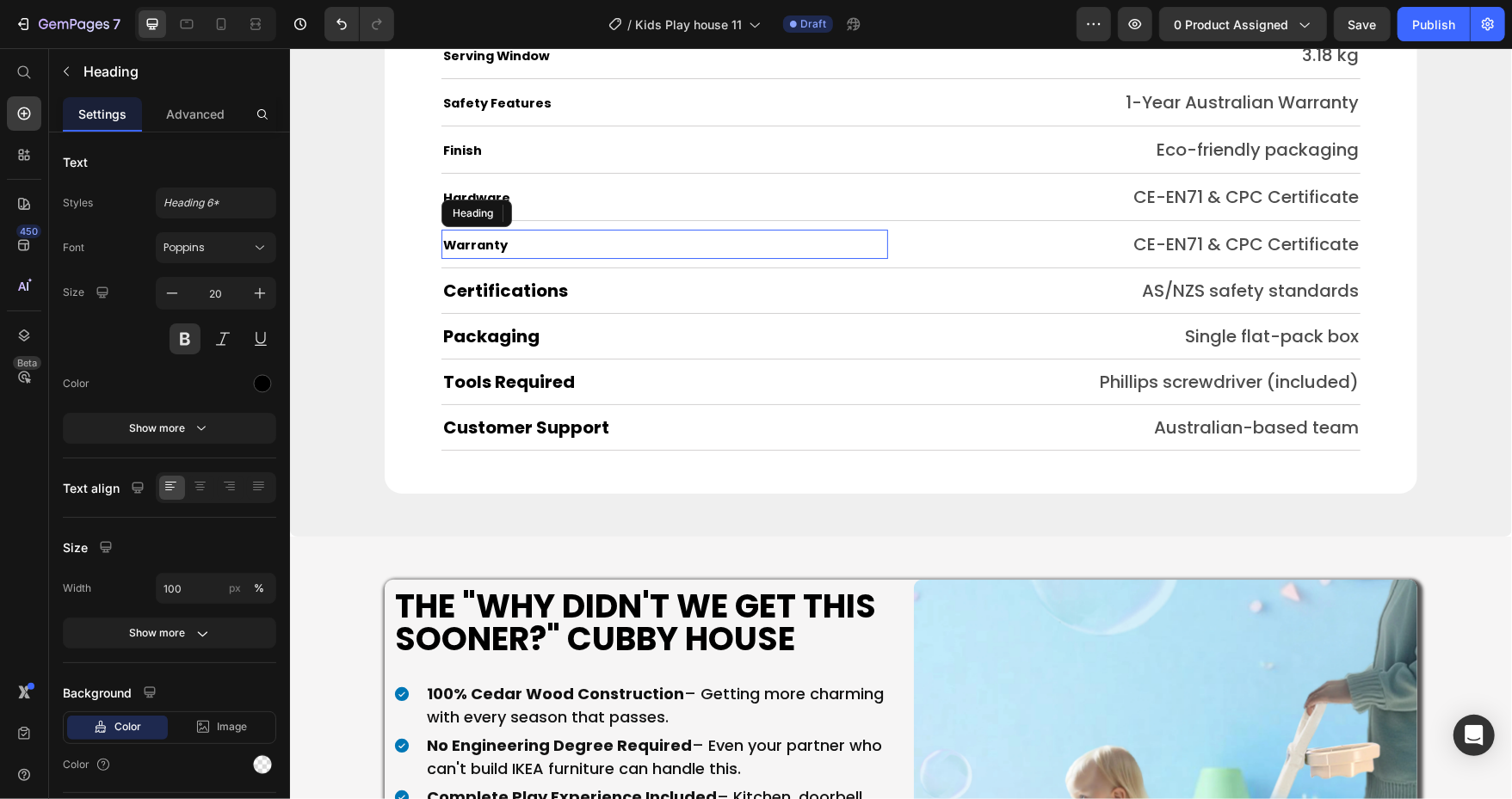click on "Warranty" at bounding box center (474, 244) 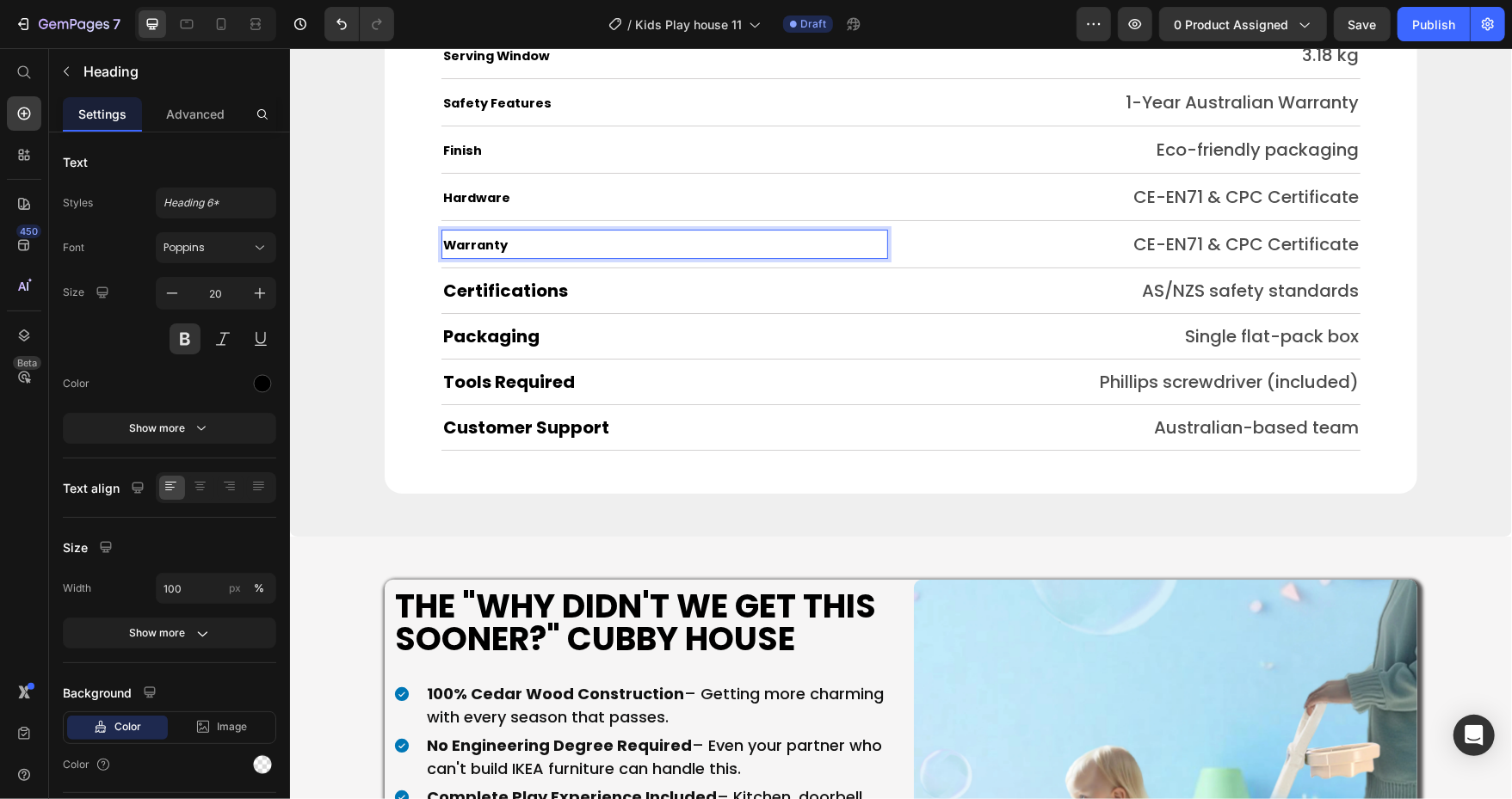 click on "Warranty" at bounding box center [474, 244] 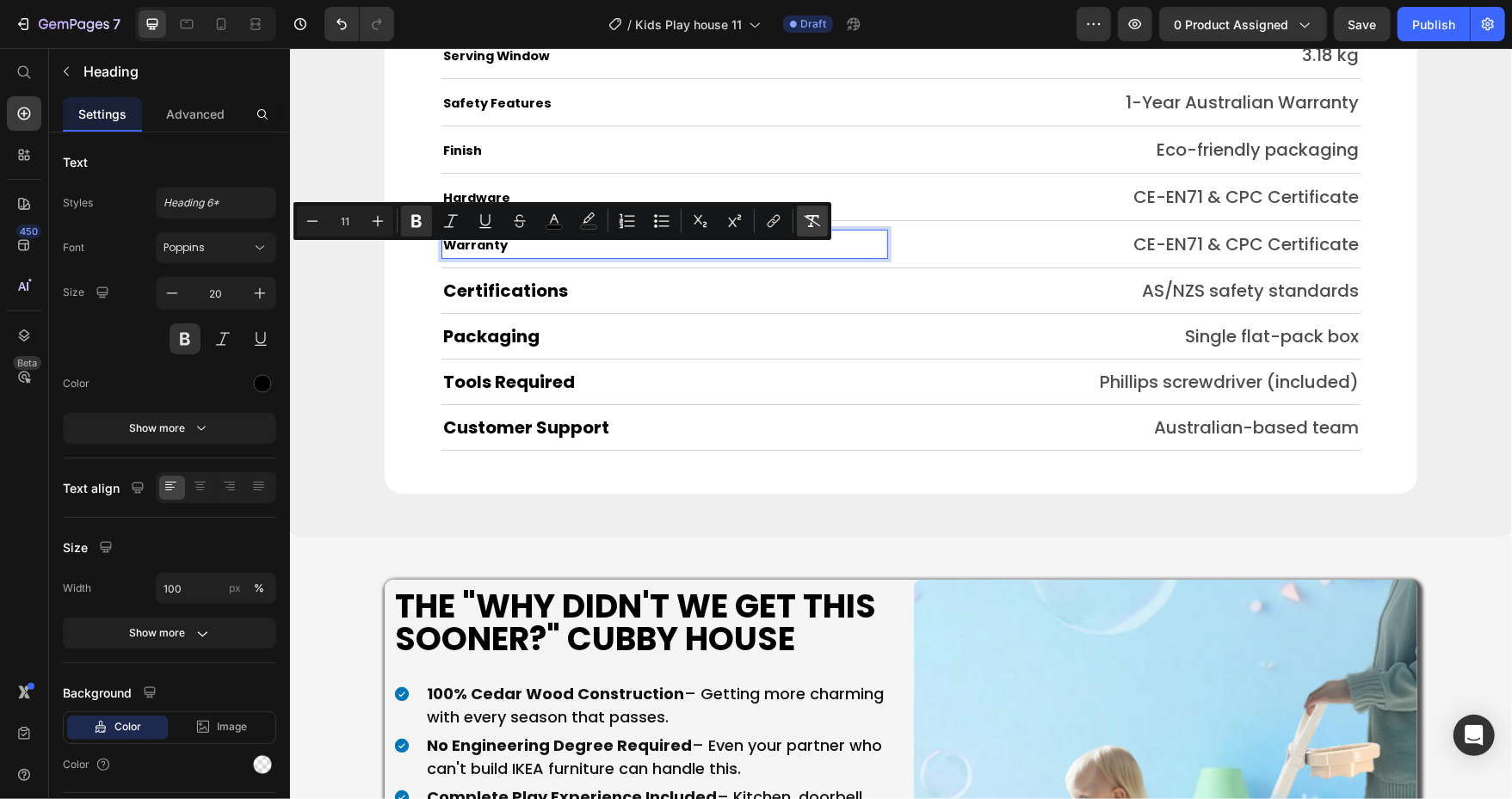 click 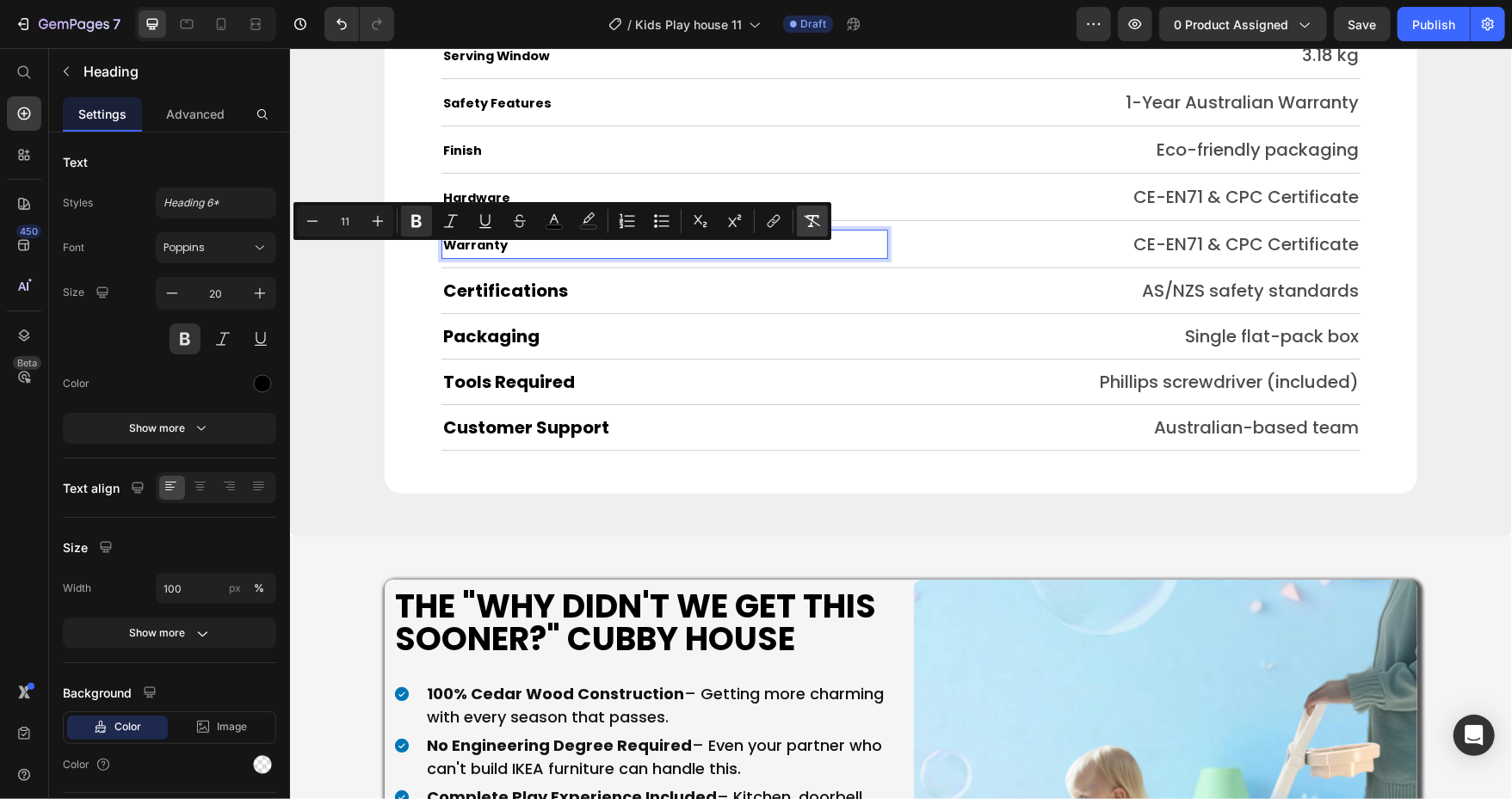type on "20" 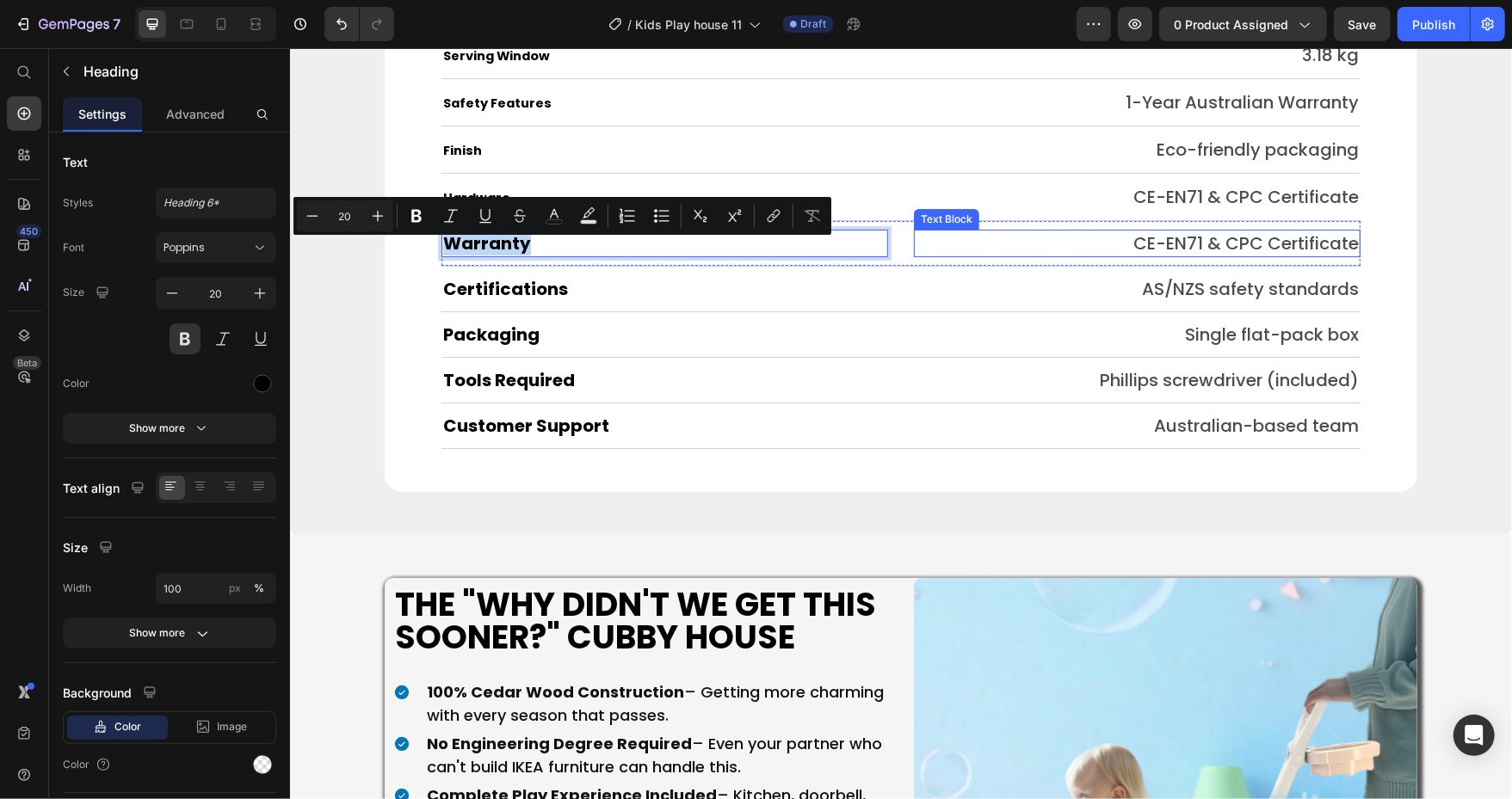 click on "CE-EN71 & CPC Certificate" at bounding box center (1136, 243) 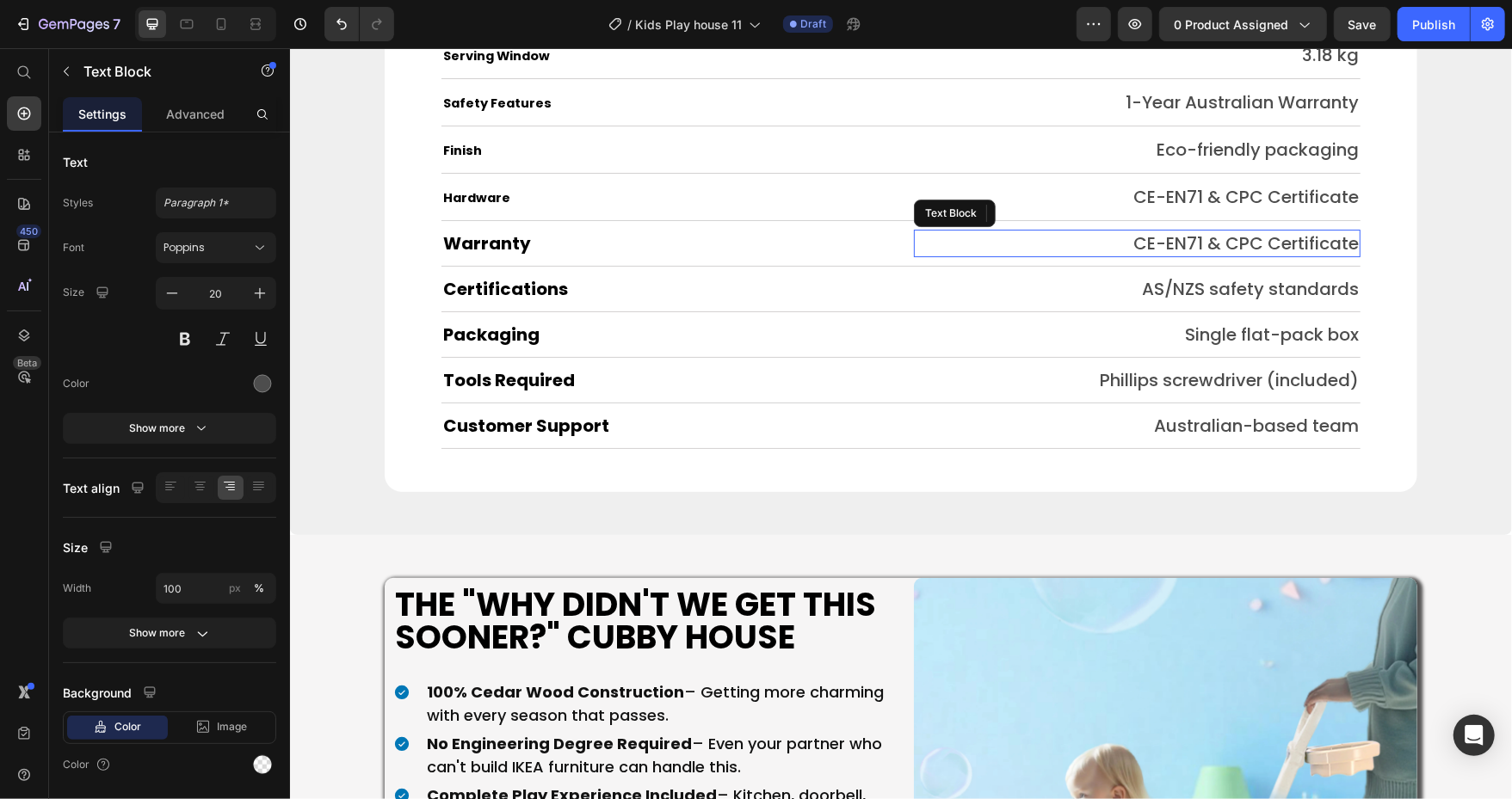 click on "CE-EN71 & CPC Certificate" at bounding box center [1136, 243] 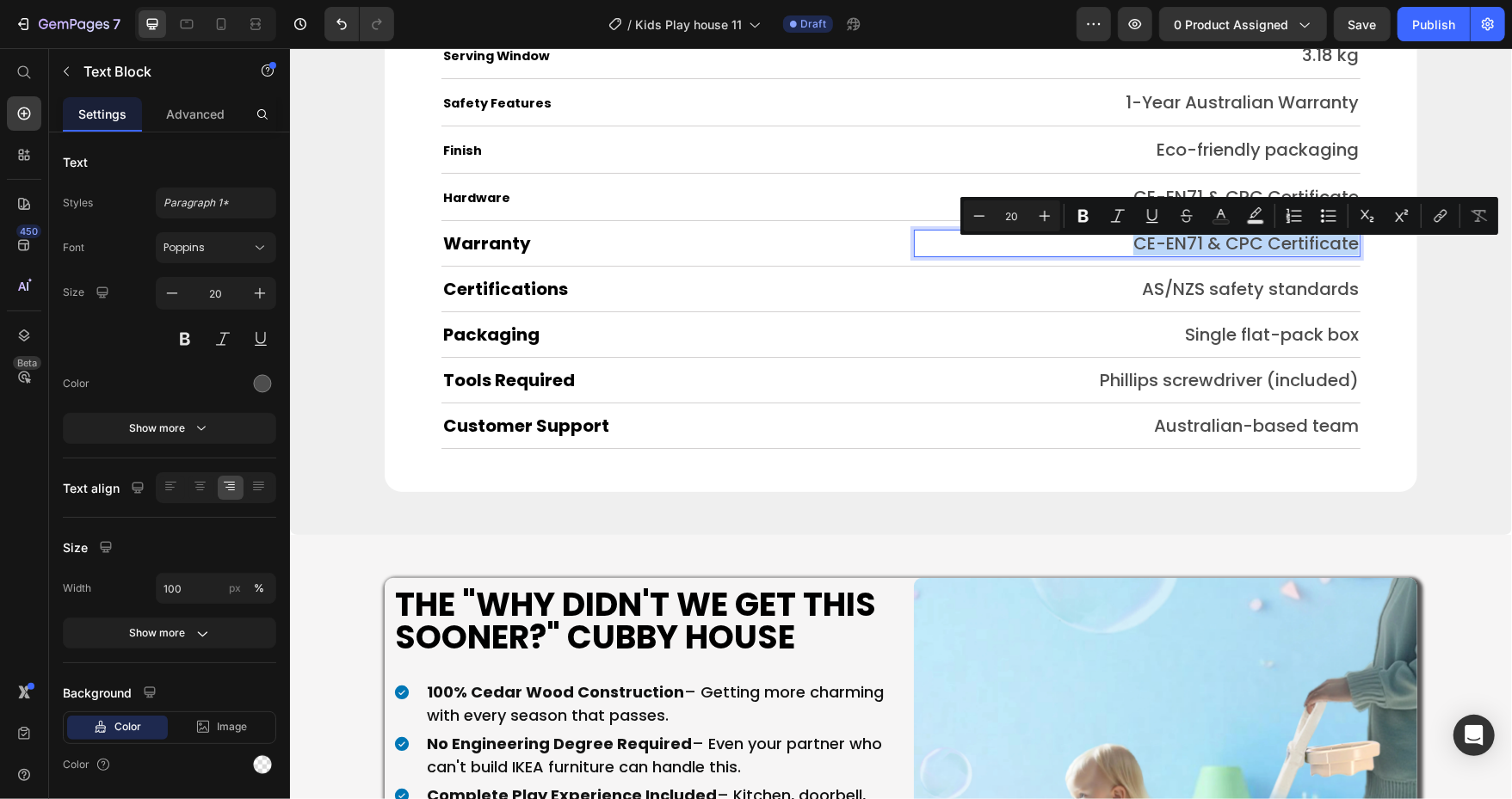 type on "11" 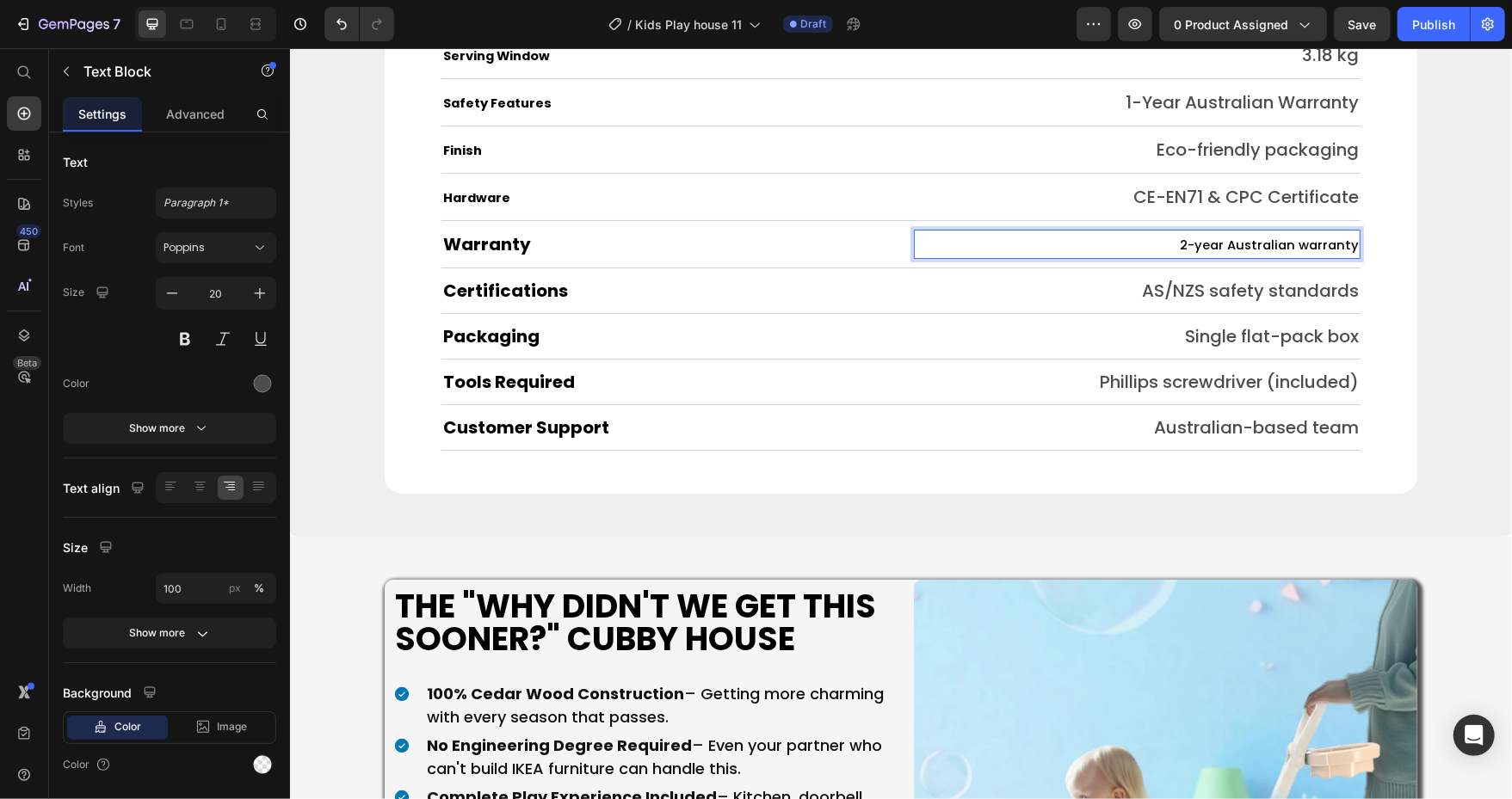click on "2-year Australian warranty" at bounding box center [1136, 243] 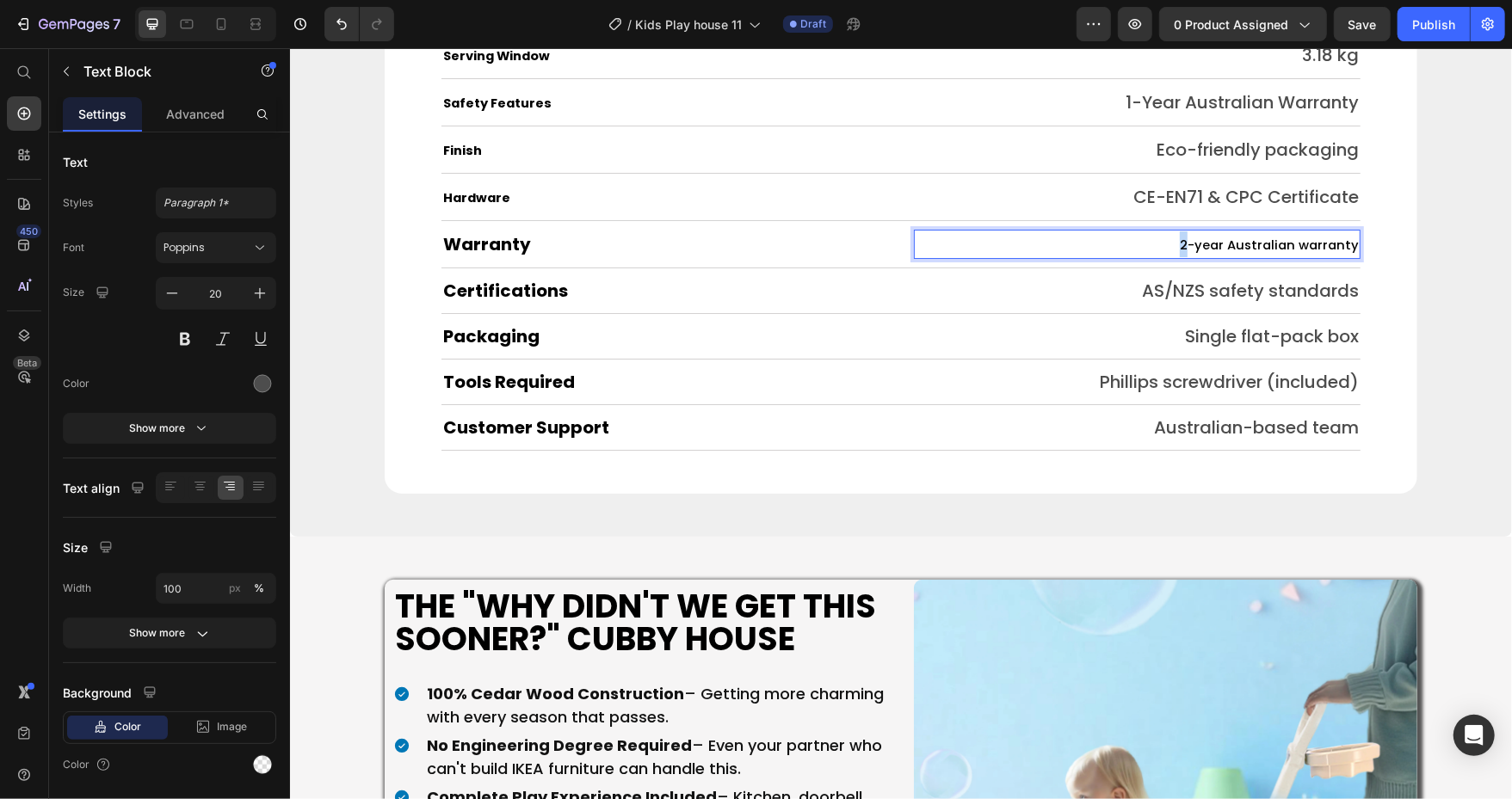 click on "2-year Australian warranty" at bounding box center [1136, 243] 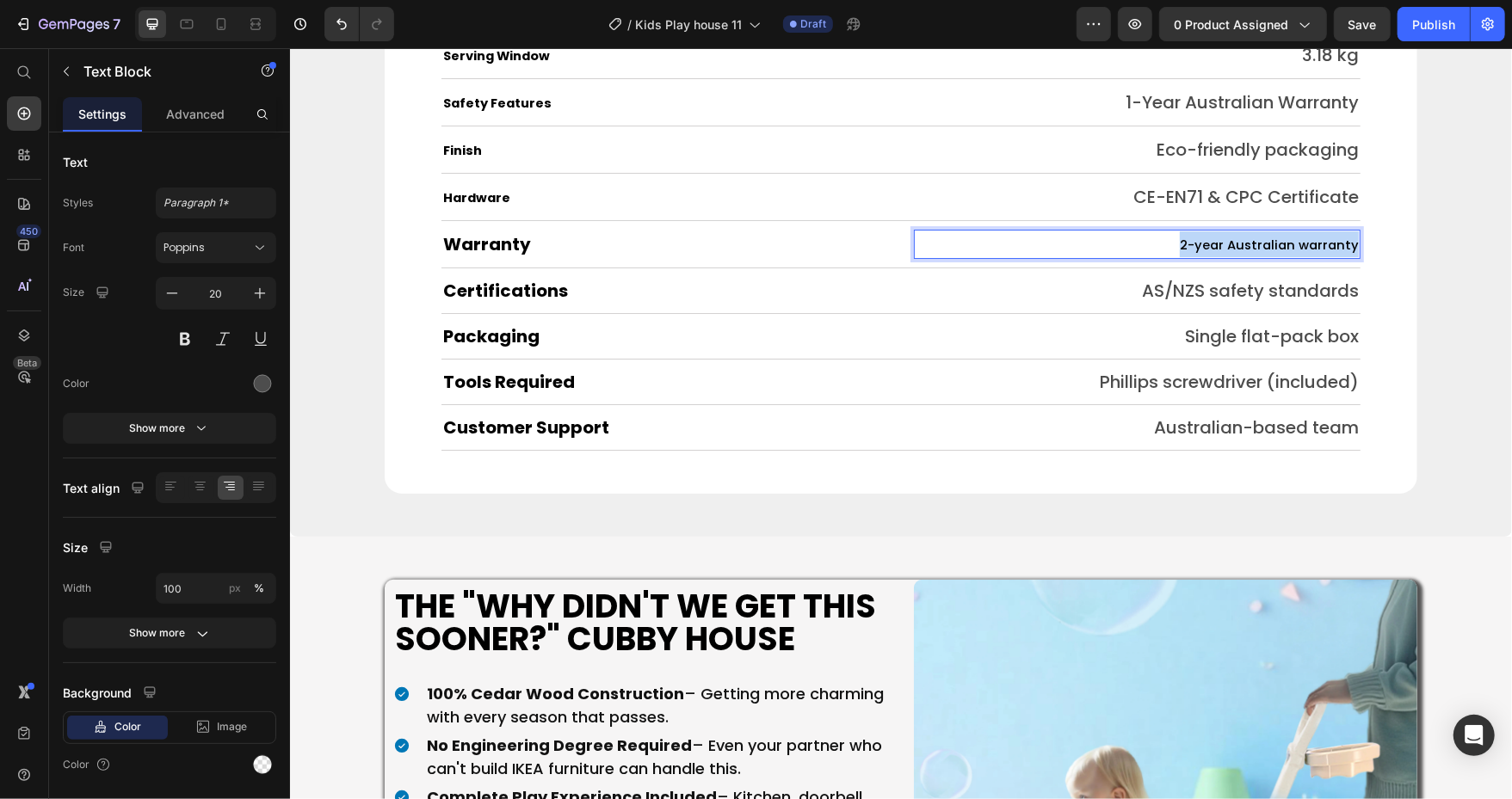 click on "2-year Australian warranty" at bounding box center [1136, 243] 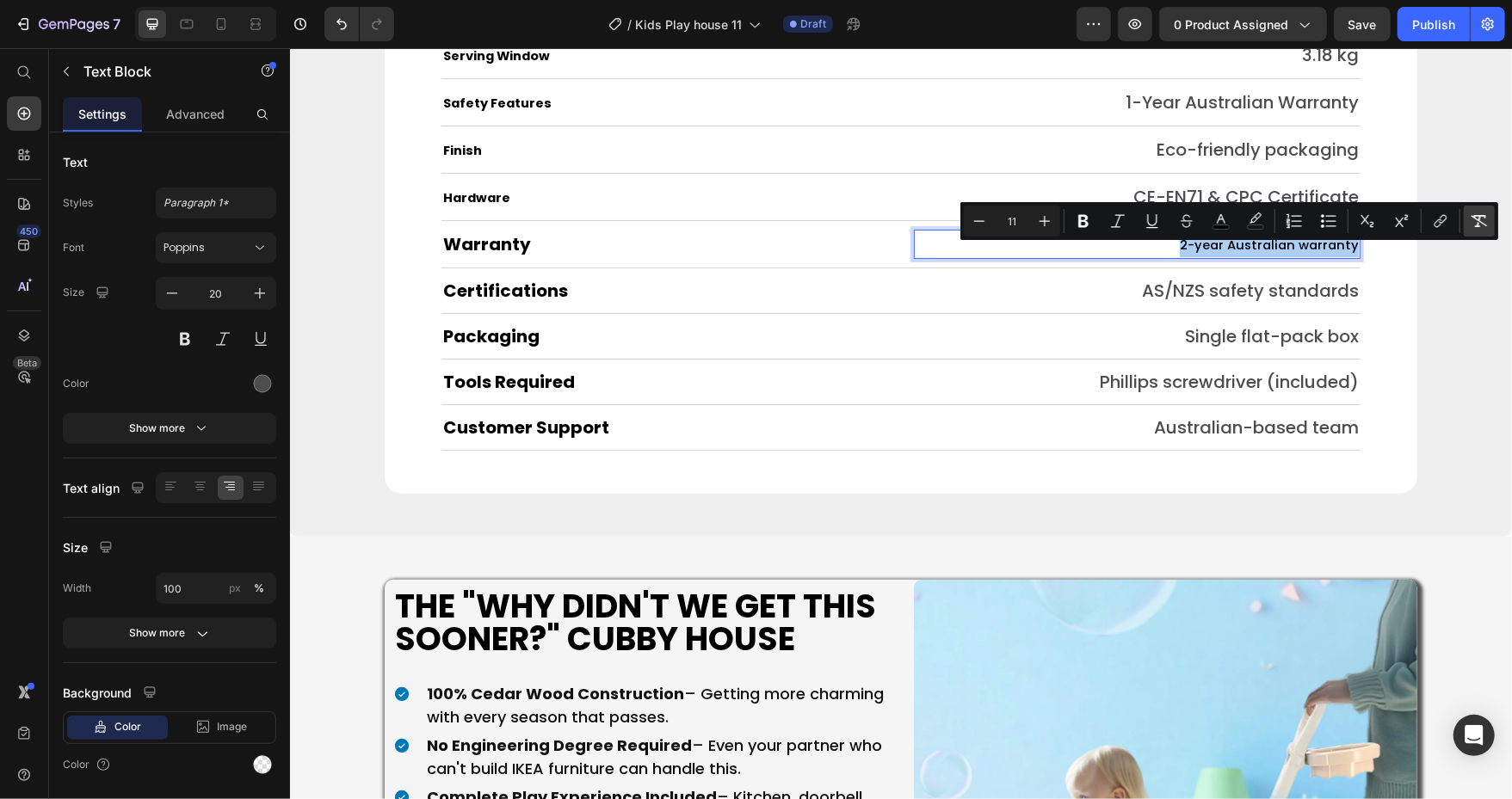 click 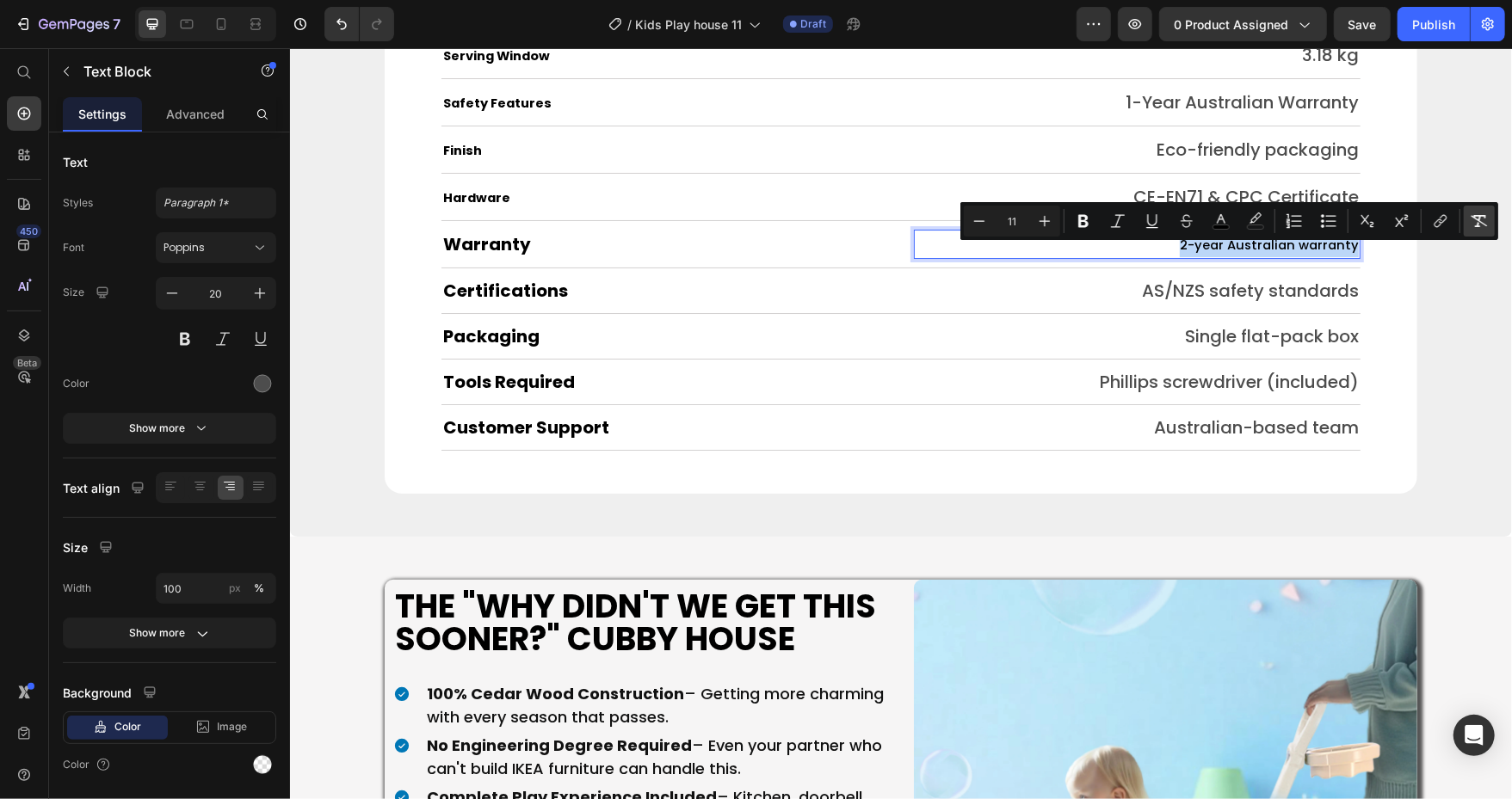 type on "20" 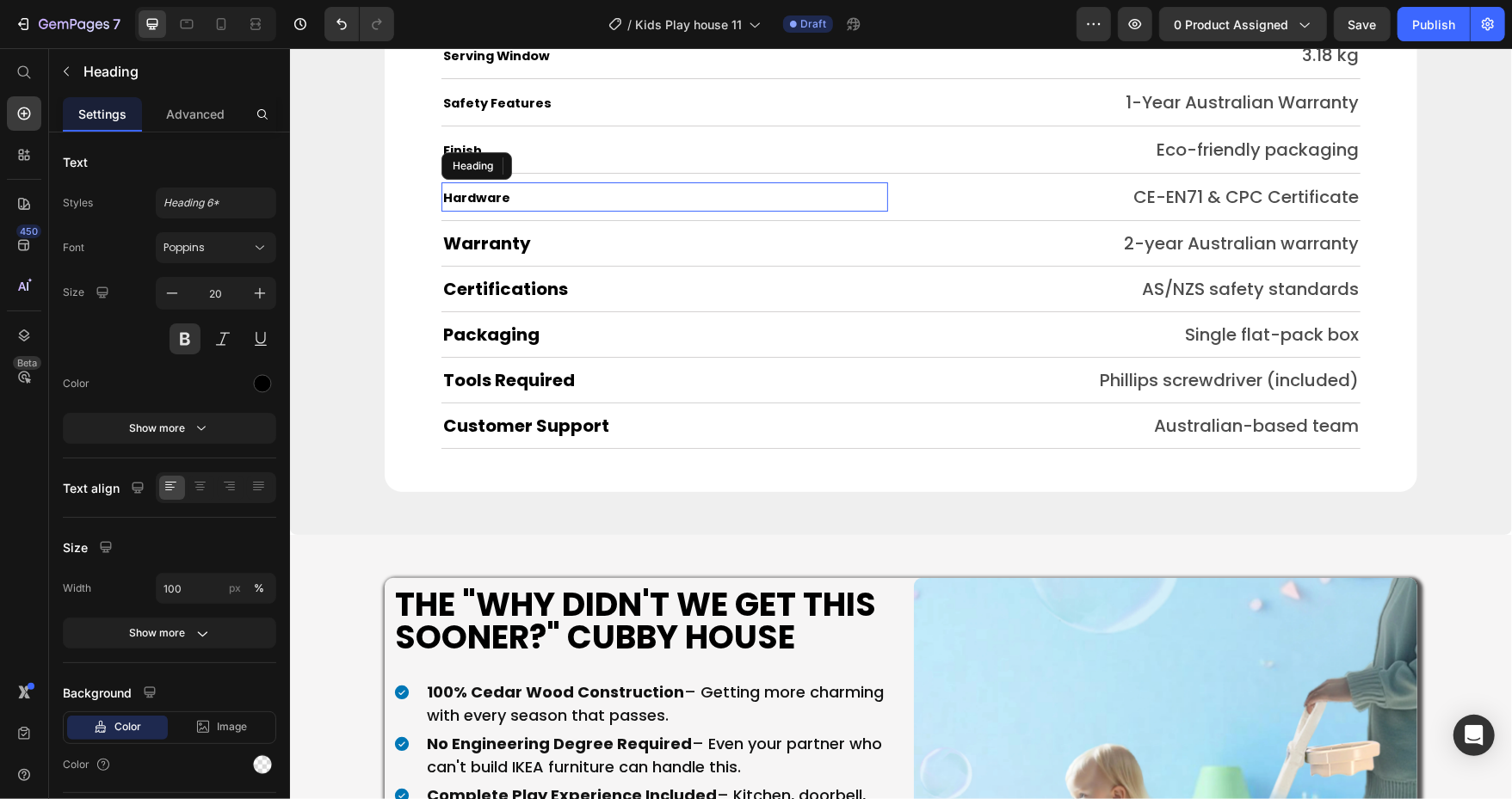 click on "Hardware" at bounding box center [476, 197] 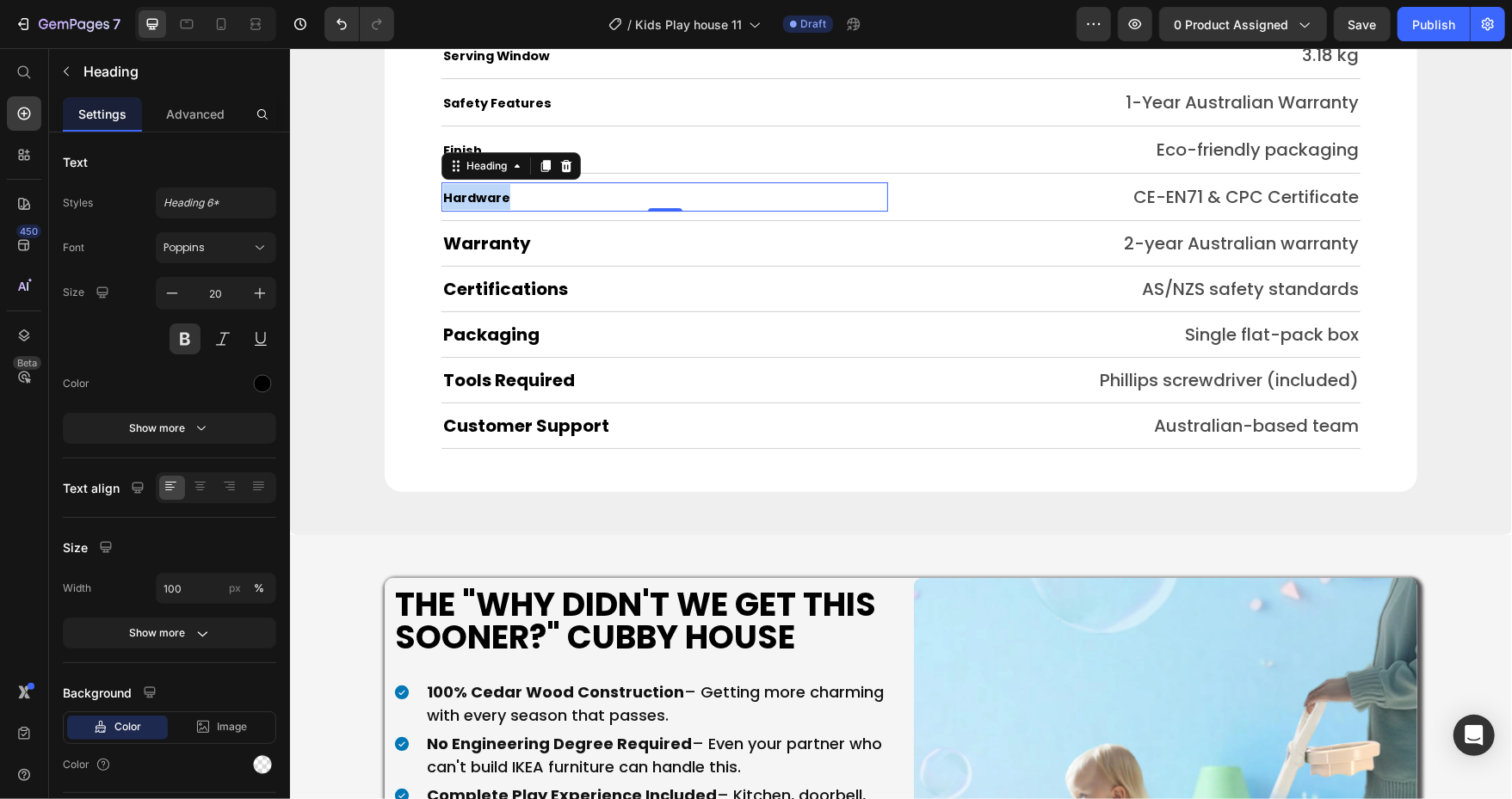 click on "Hardware" at bounding box center [476, 197] 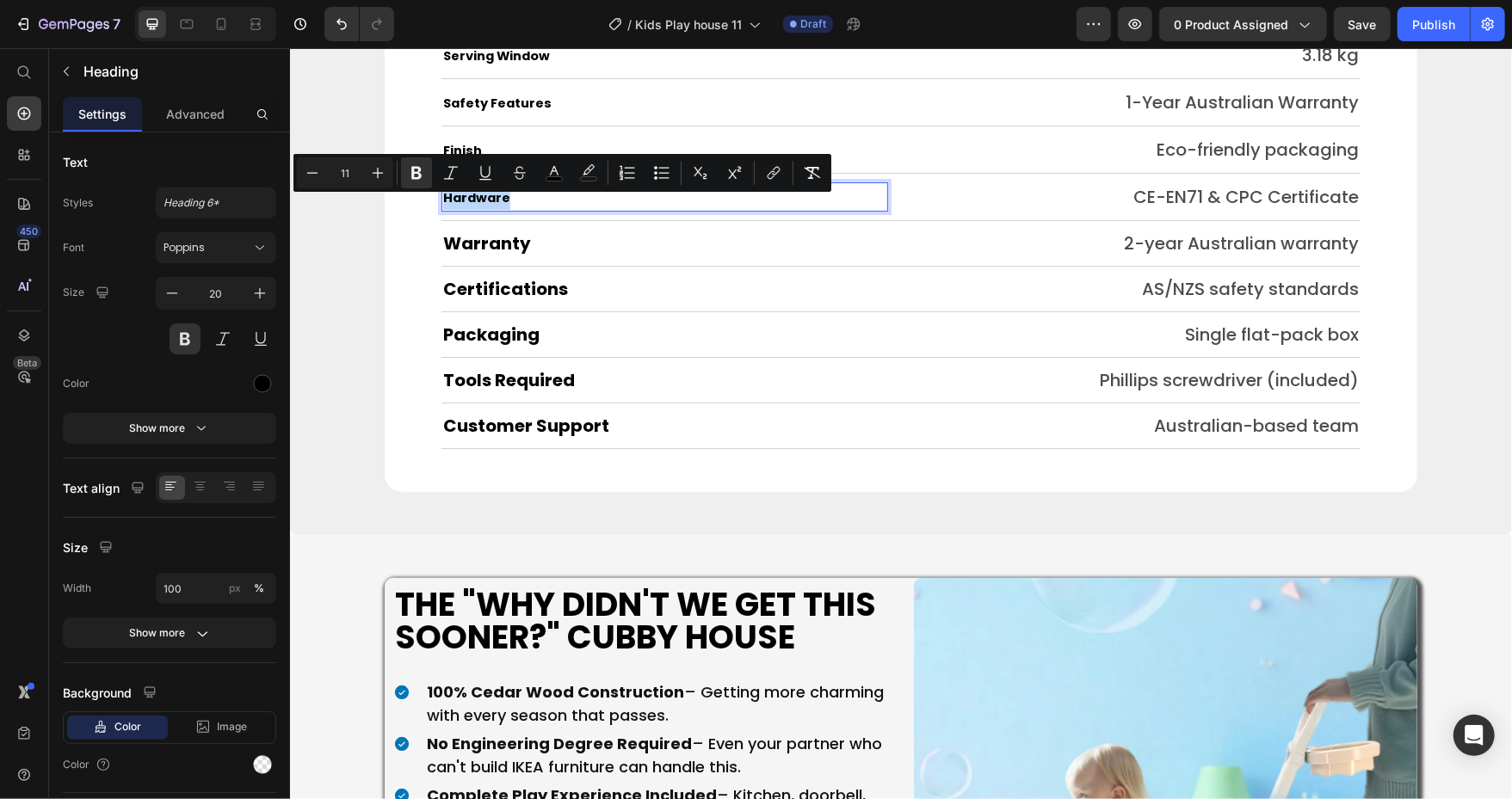 click on "Hardware" at bounding box center [476, 197] 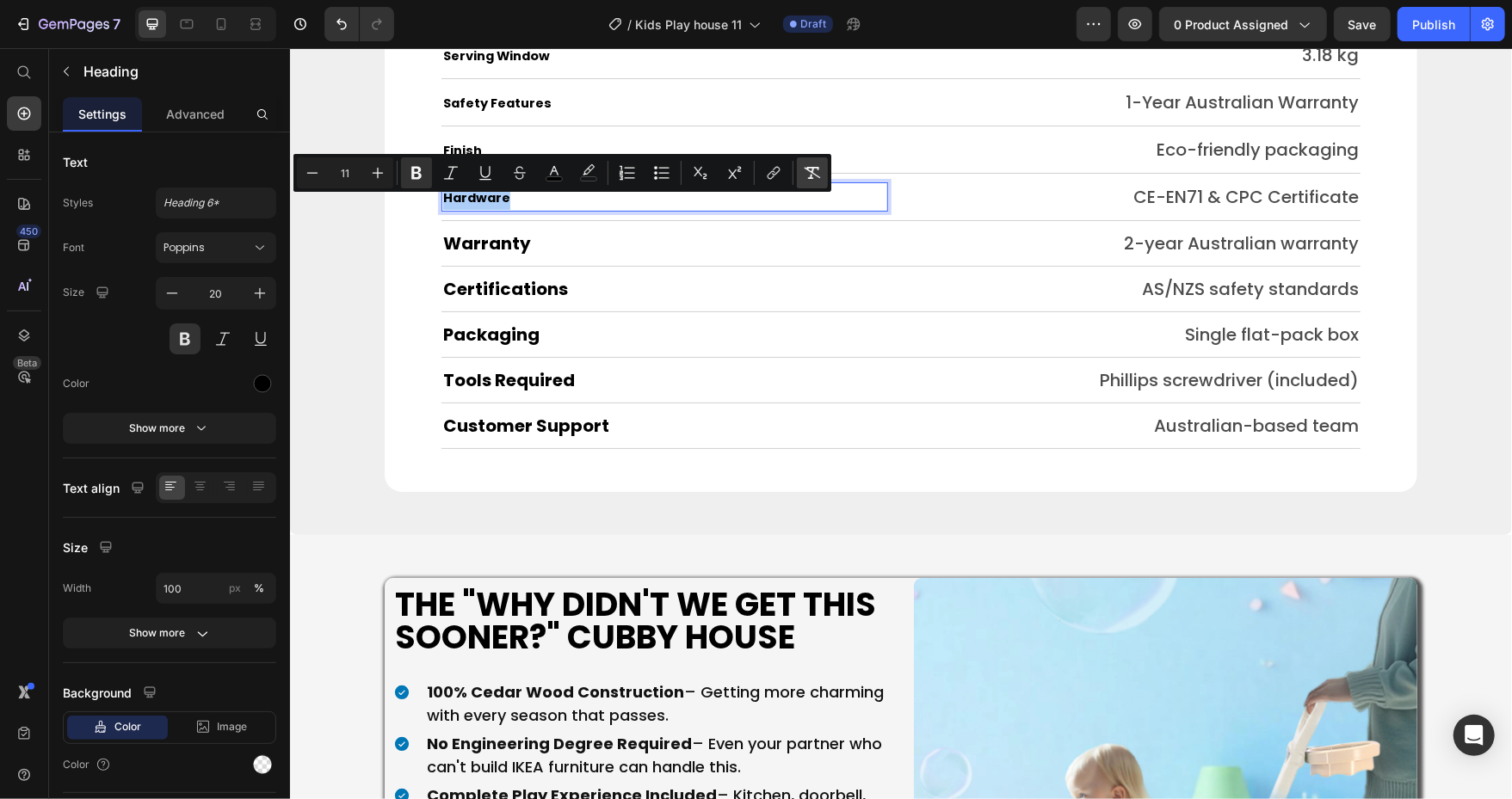 click 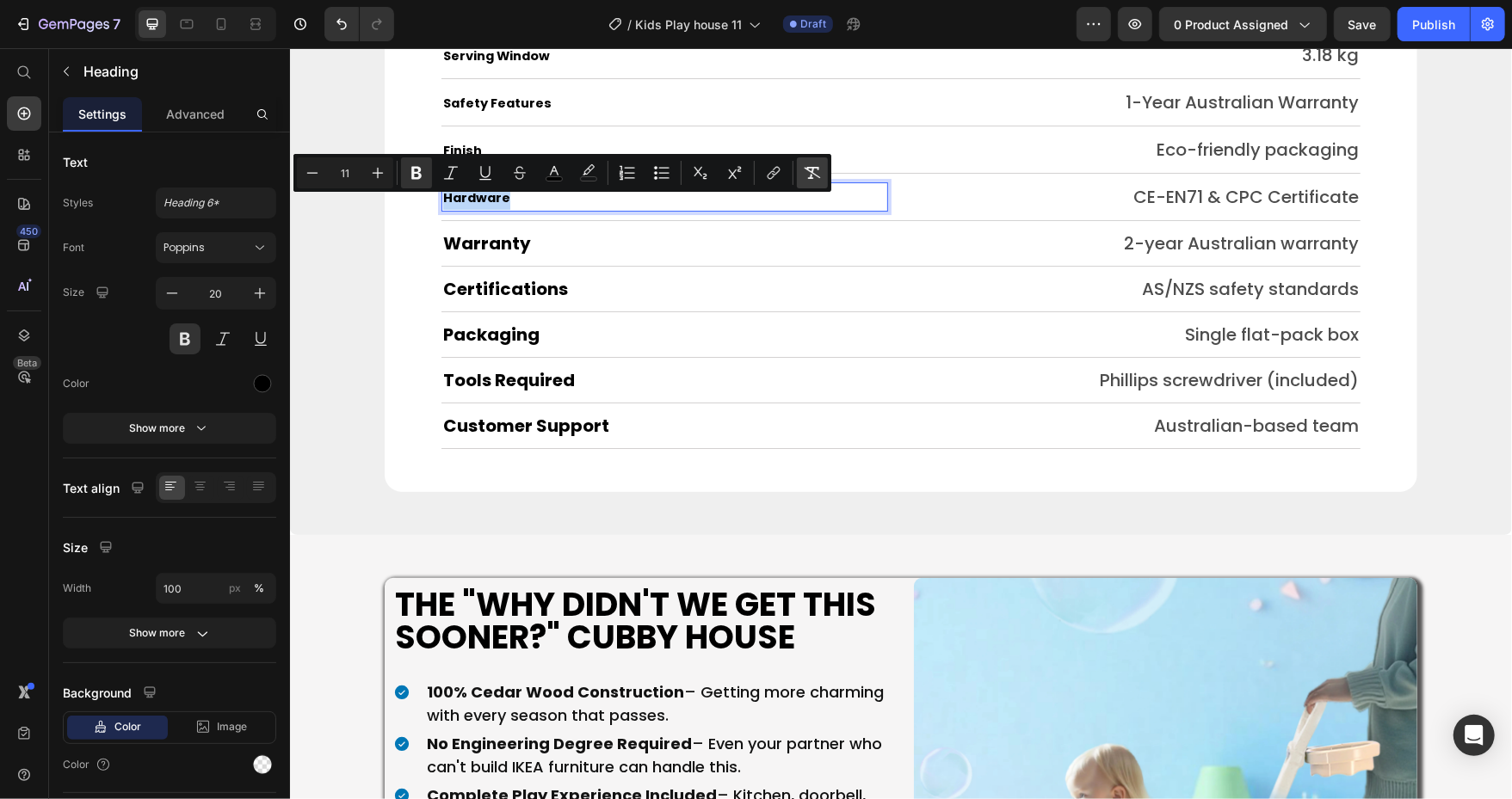 type on "20" 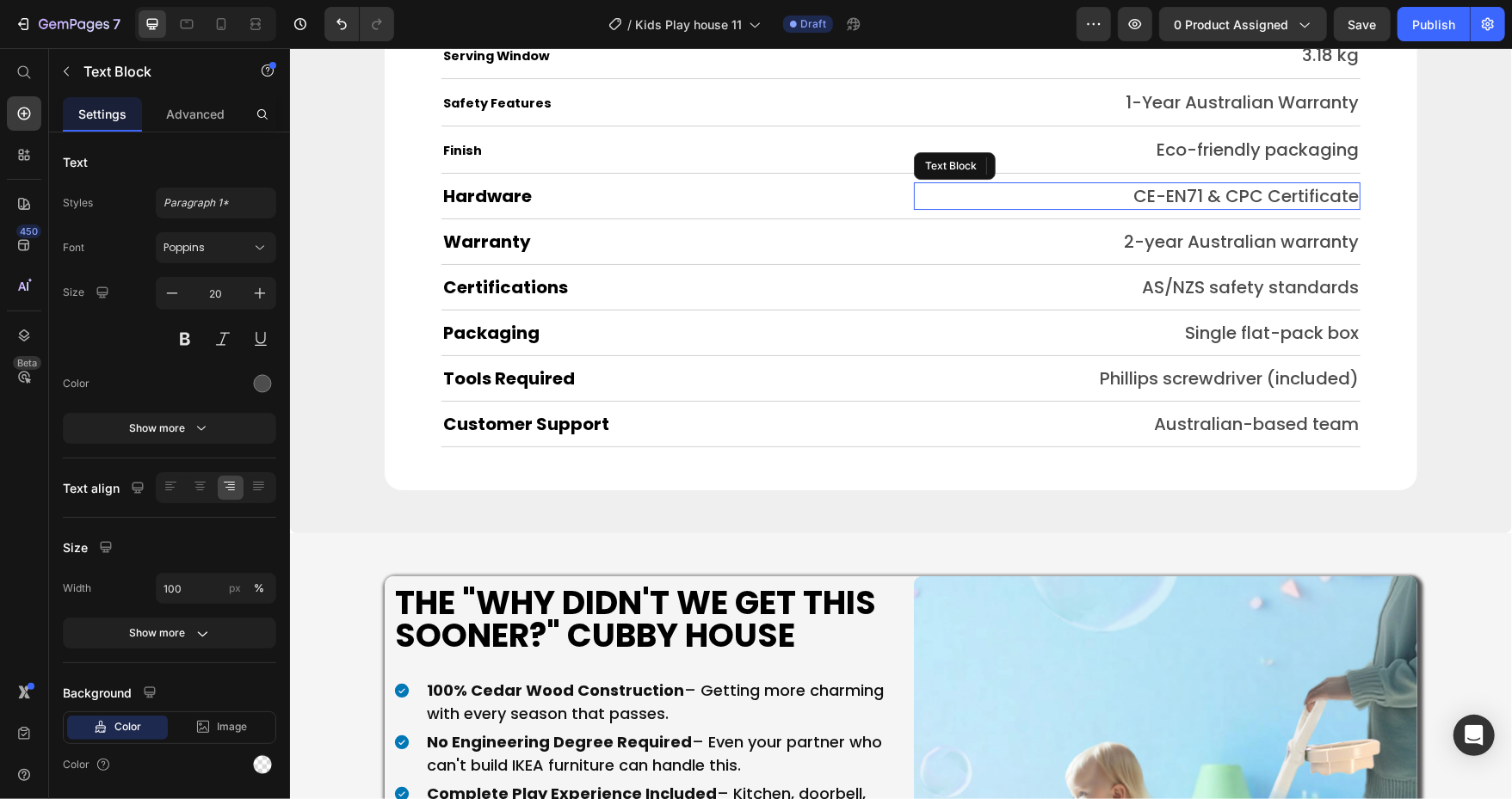 click on "CE-EN71 & CPC Certificate" at bounding box center [1136, 195] 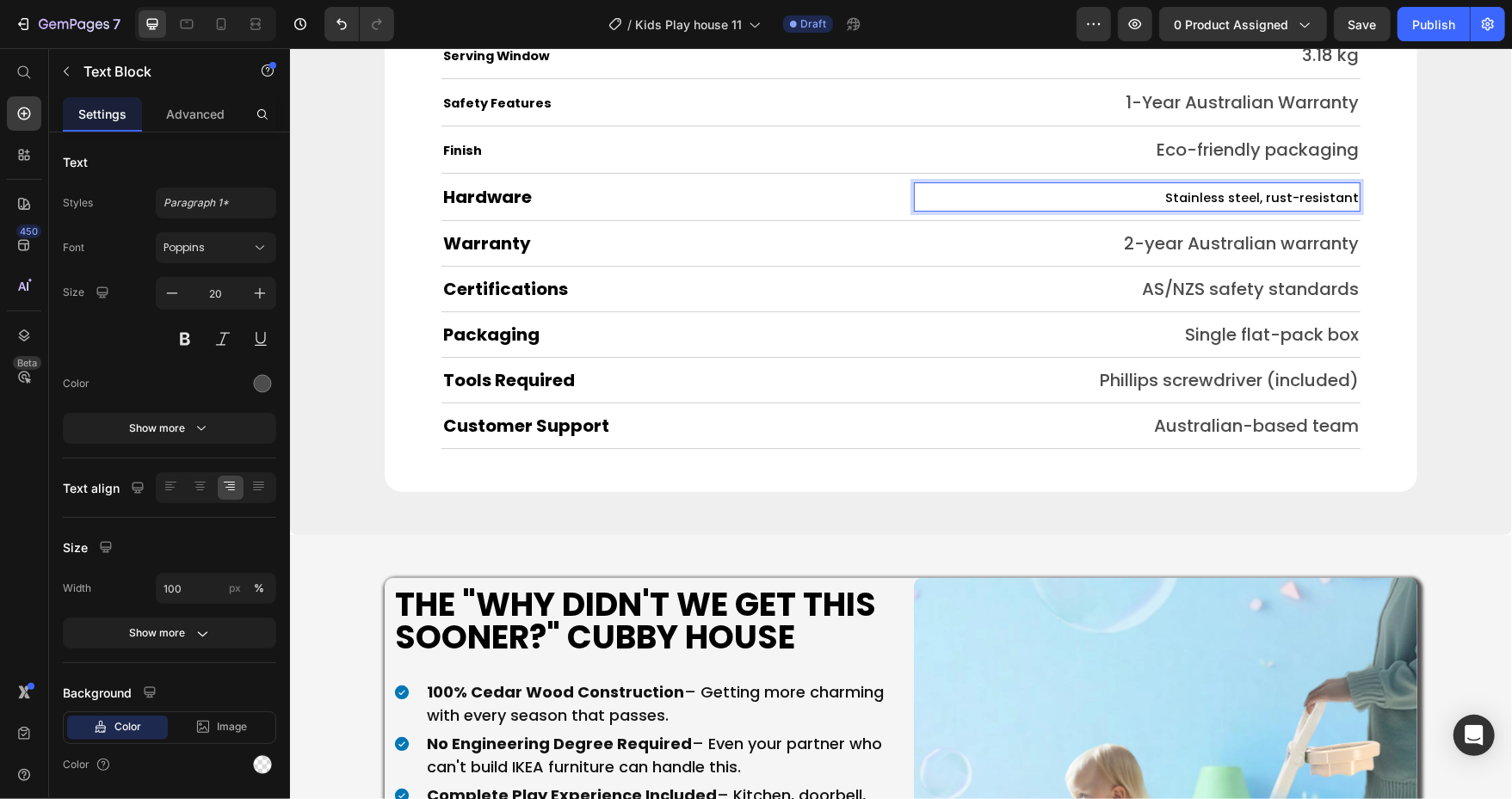click on "Stainless steel, rust-resistant" at bounding box center [1261, 197] 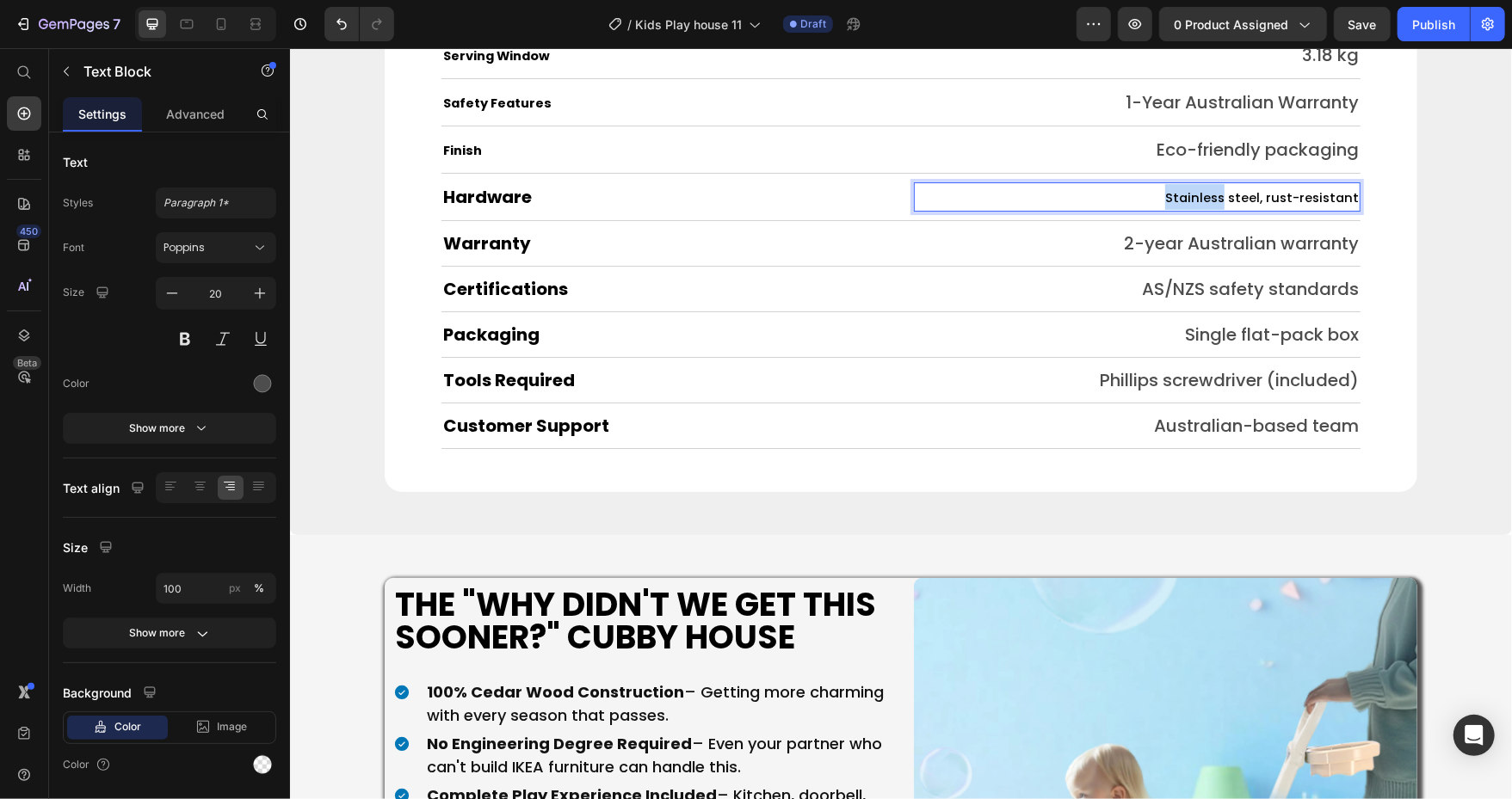 click on "Stainless steel, rust-resistant" at bounding box center [1261, 197] 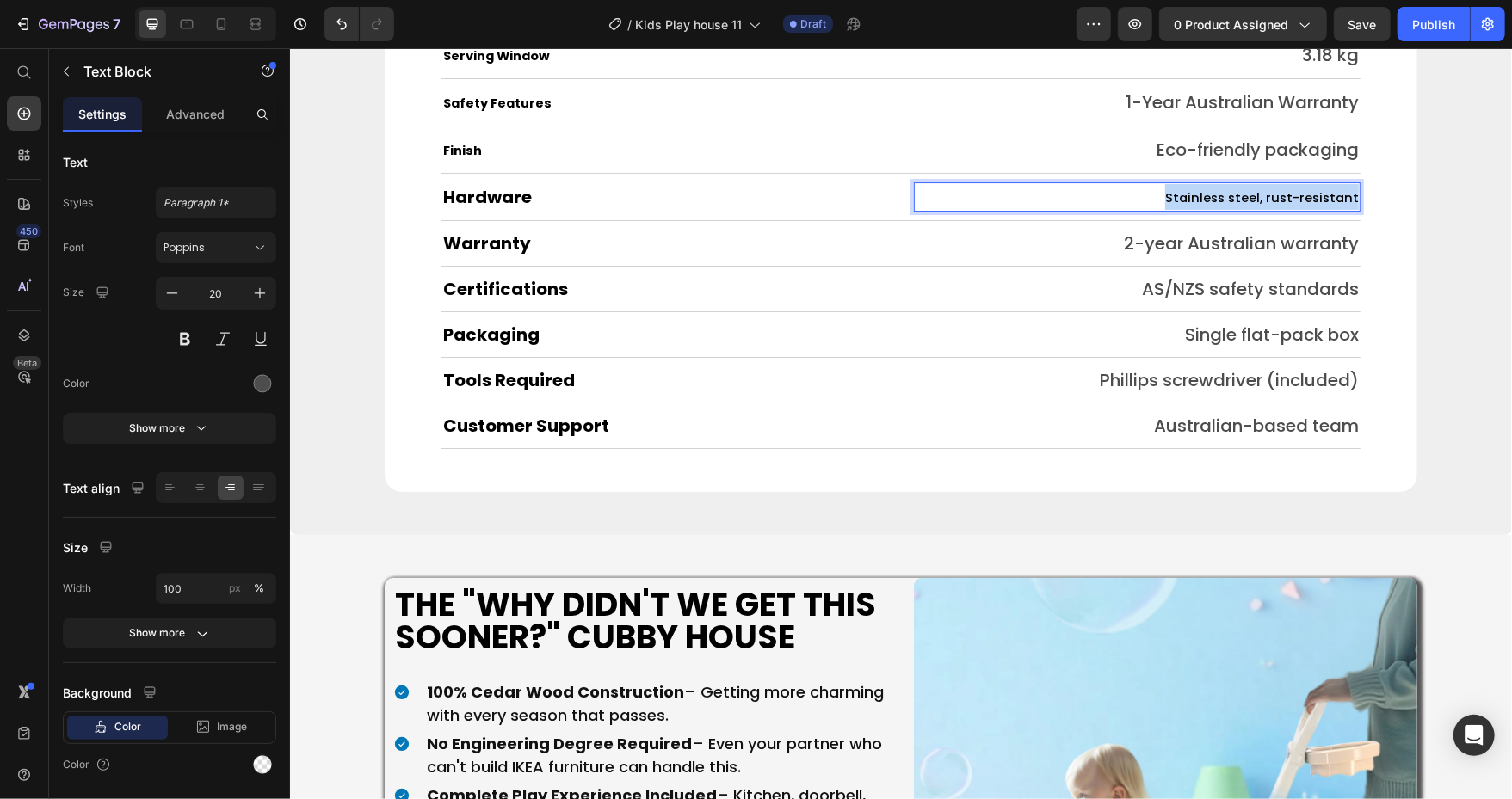 click on "Stainless steel, rust-resistant" at bounding box center [1261, 197] 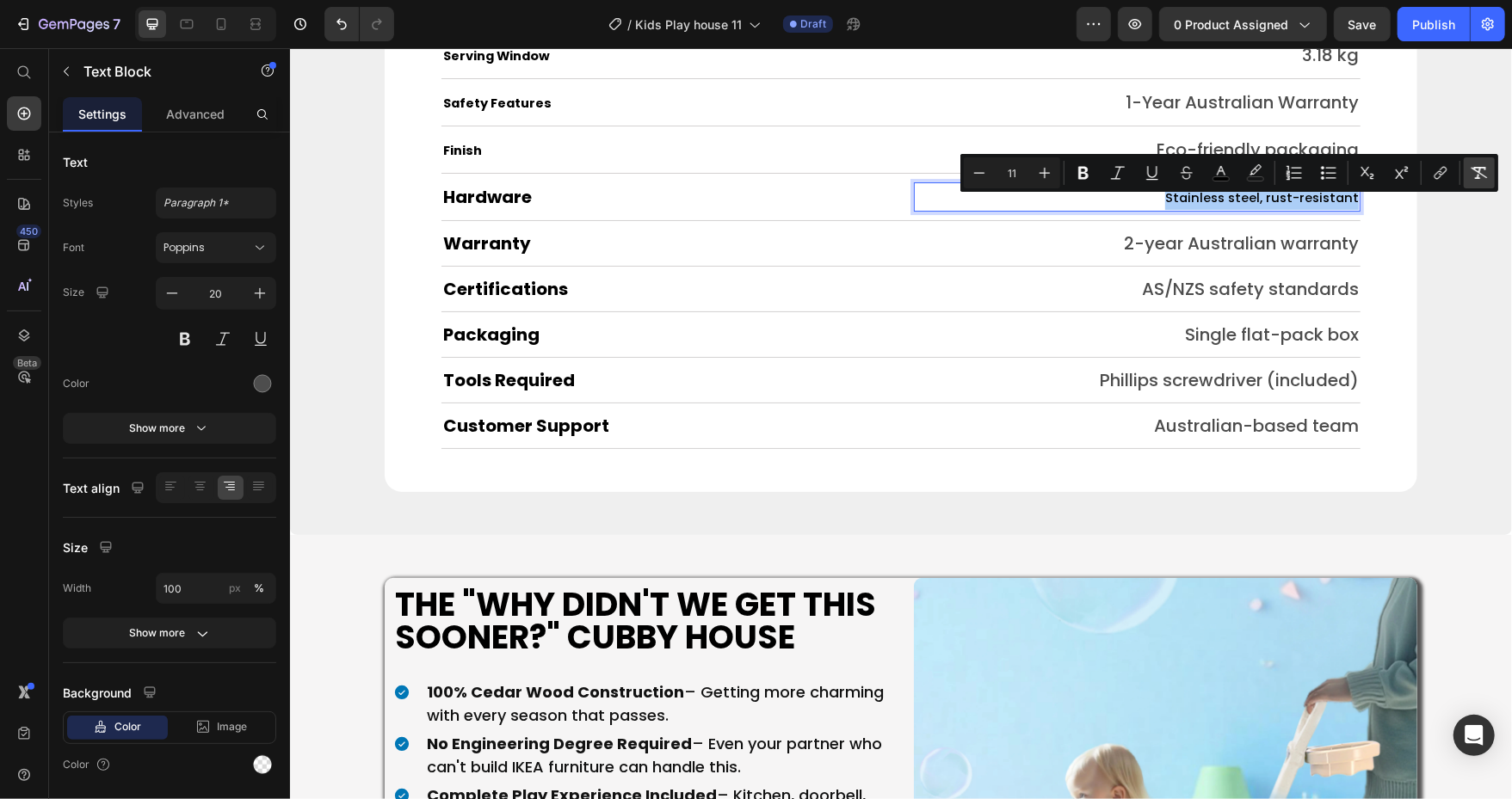 click 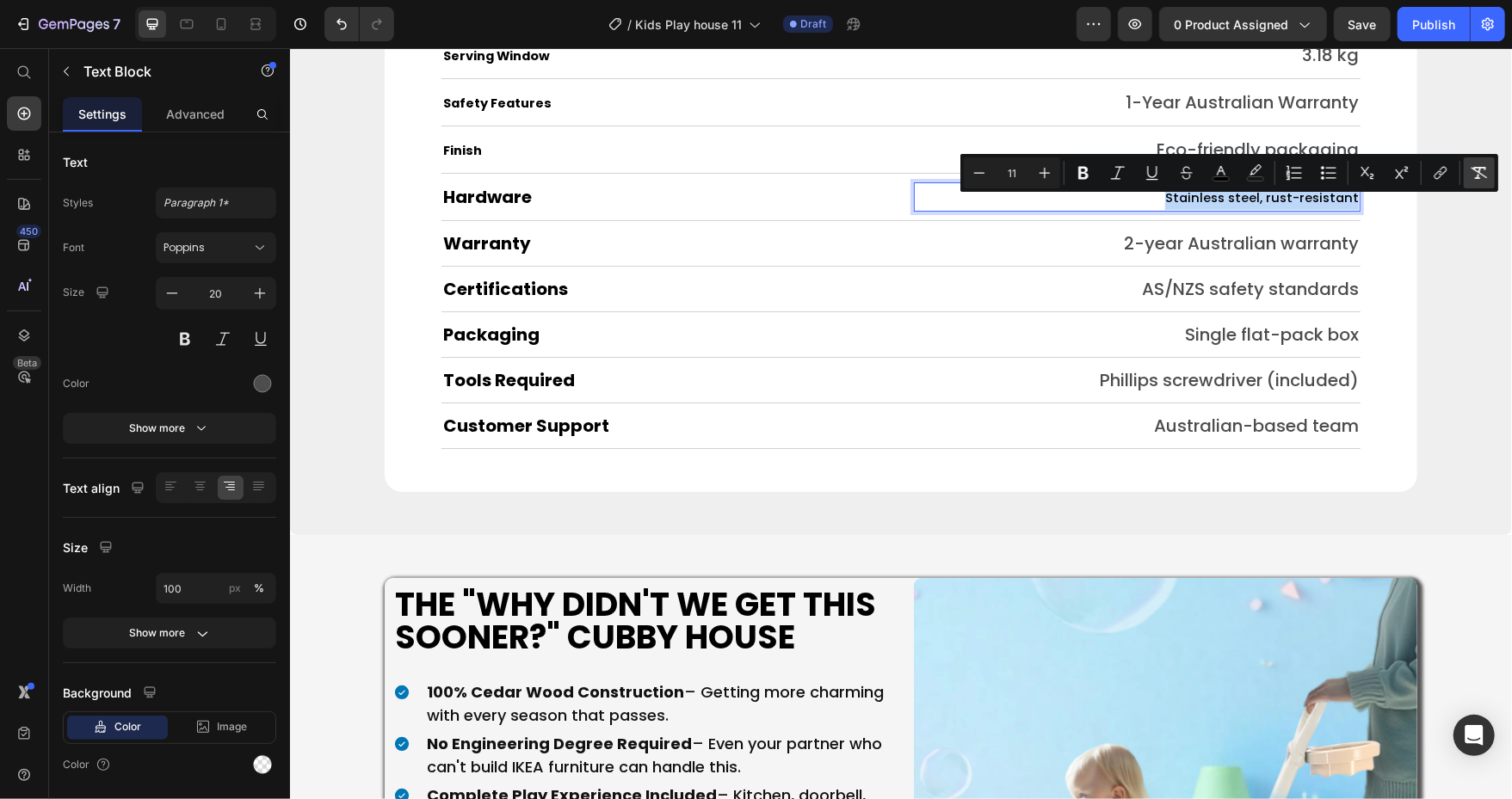 type on "20" 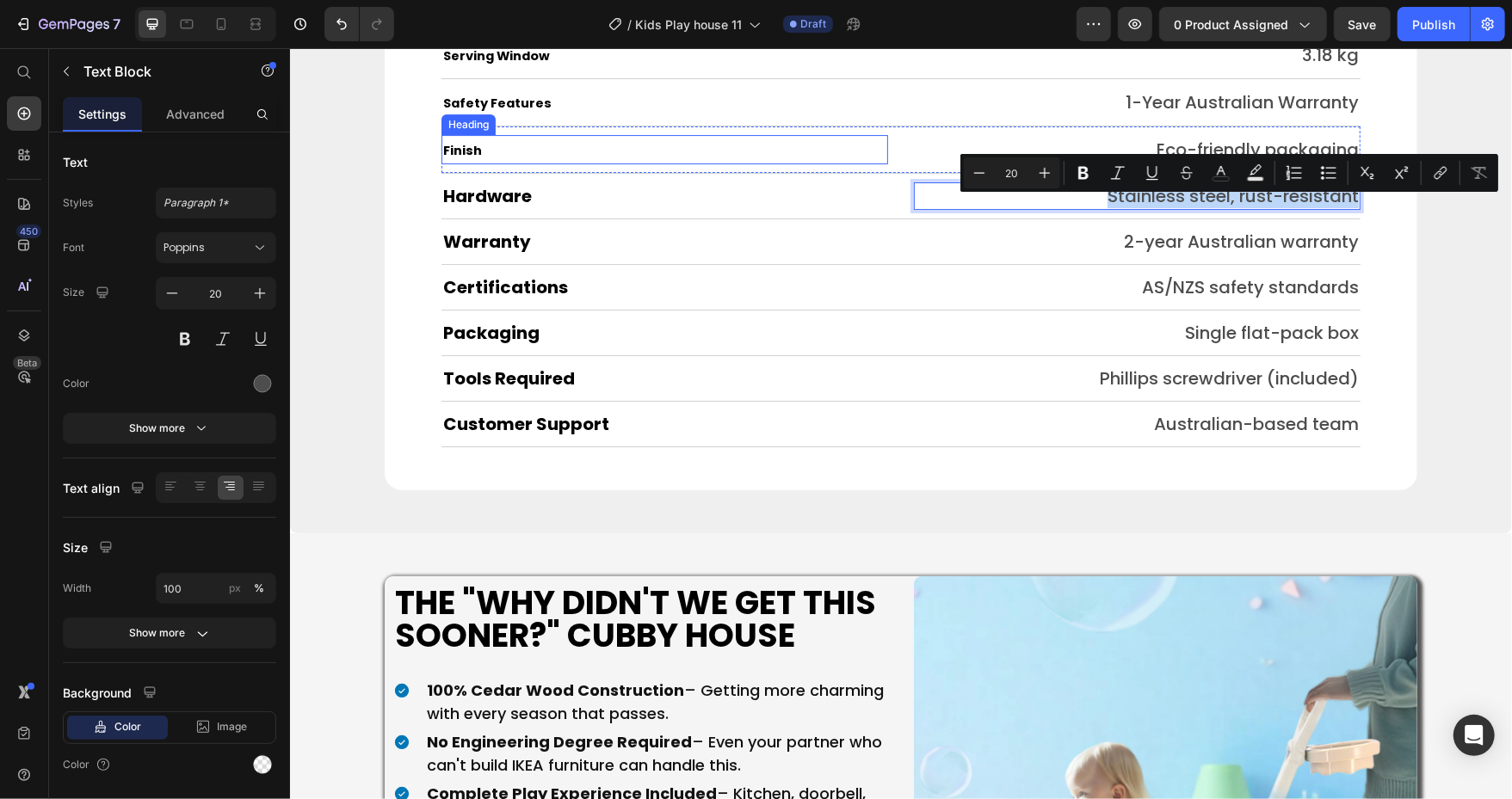 click on "Finish" at bounding box center (461, 150) 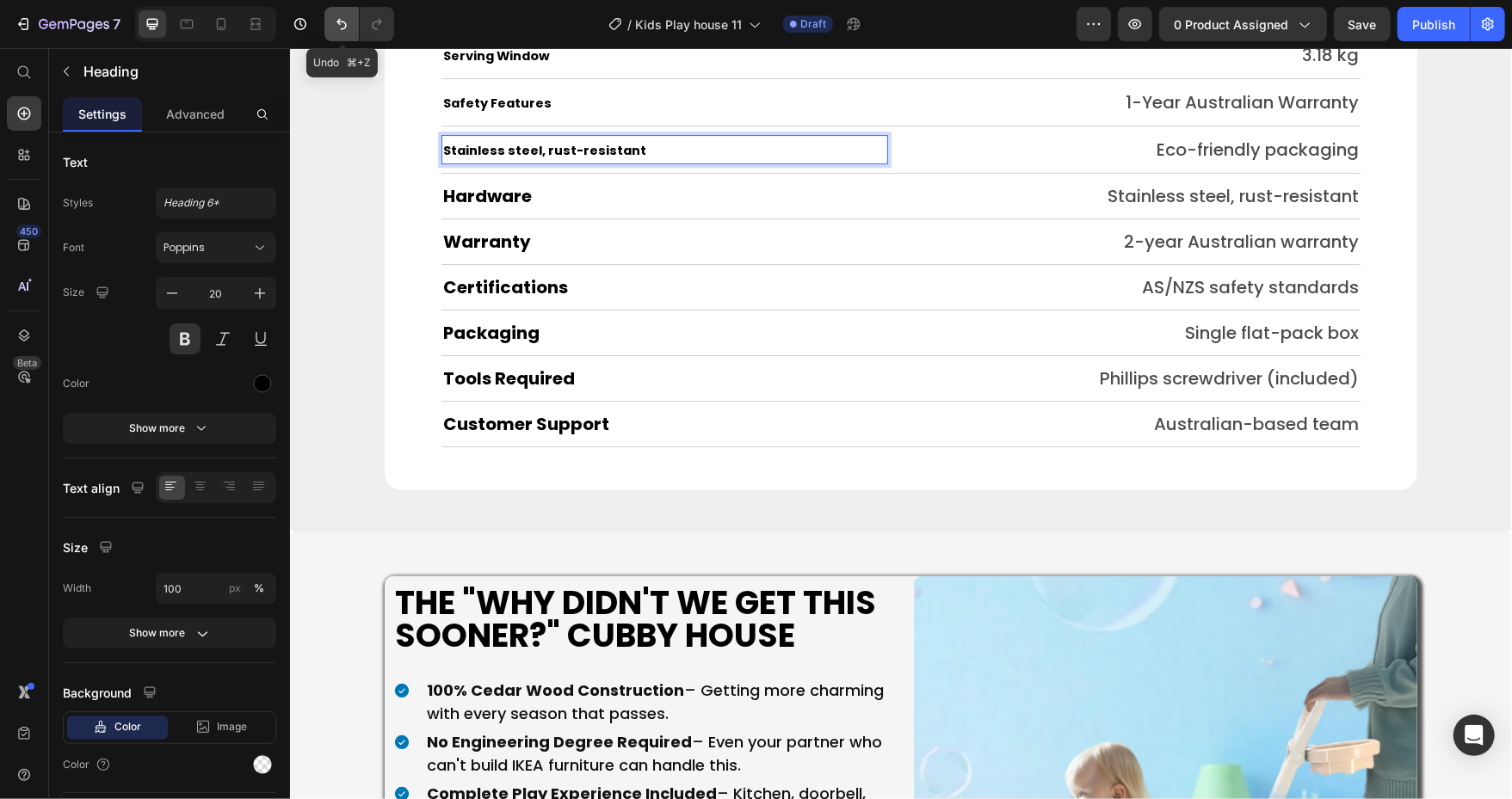 click 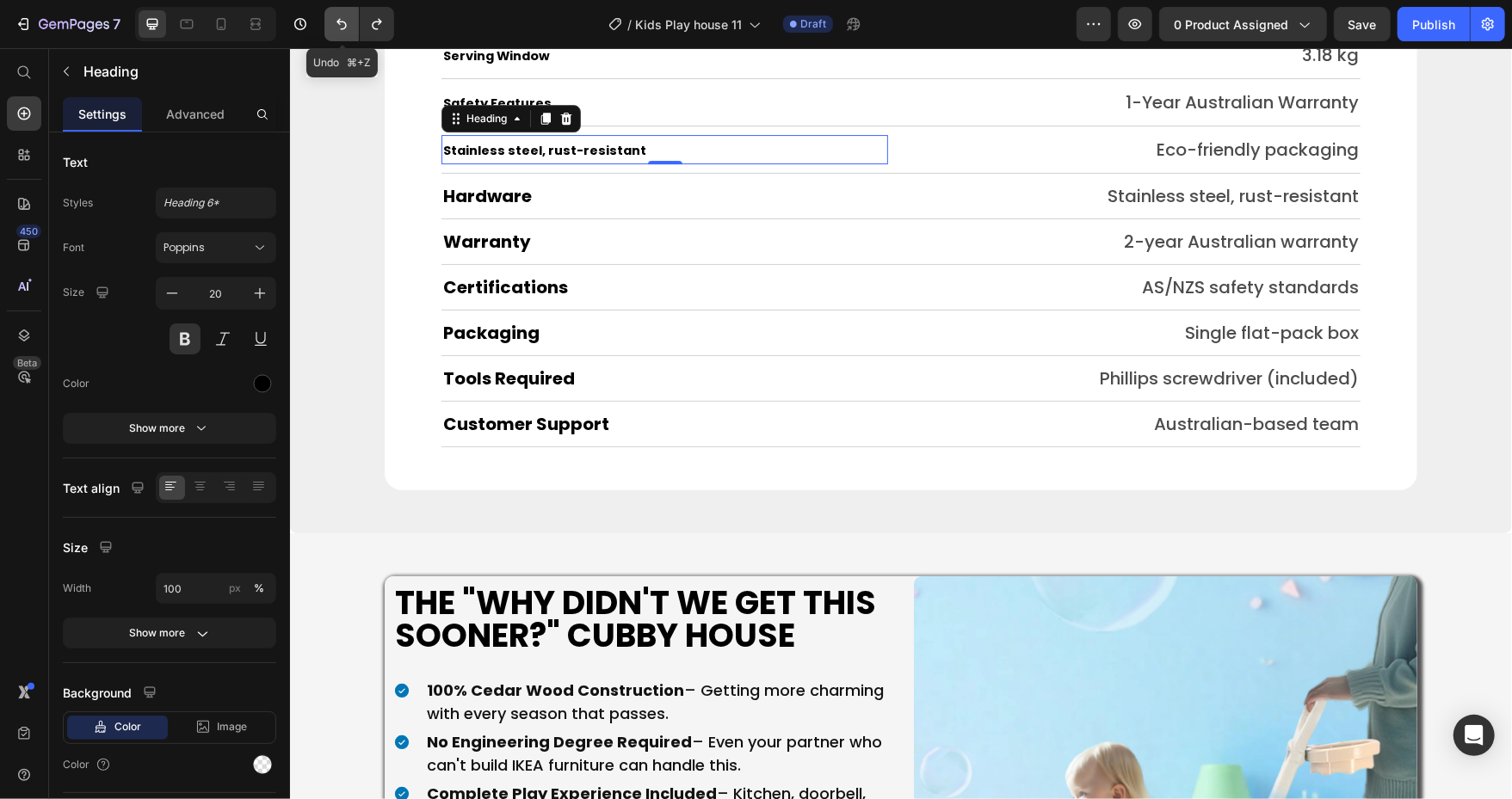 click 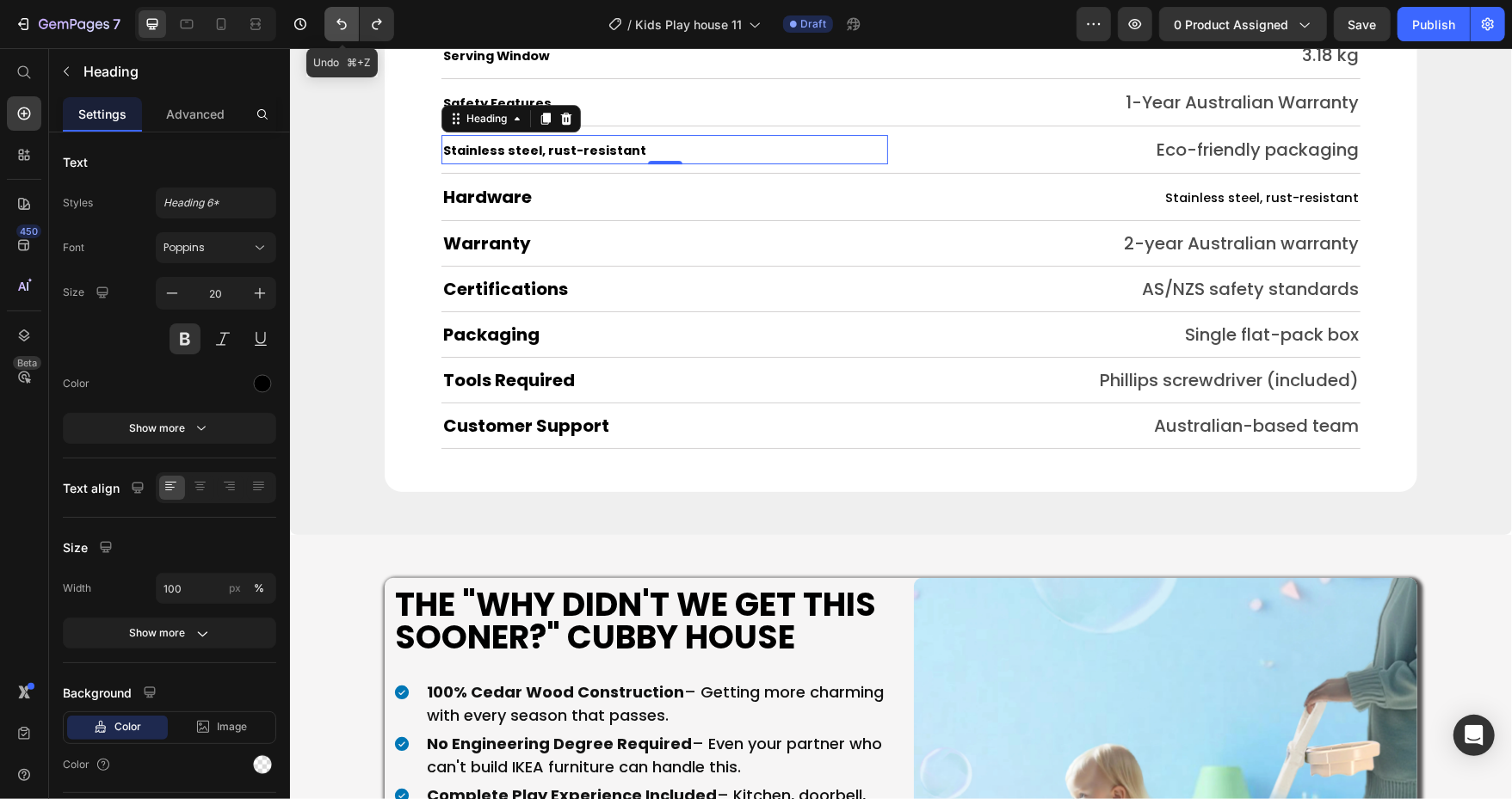 click 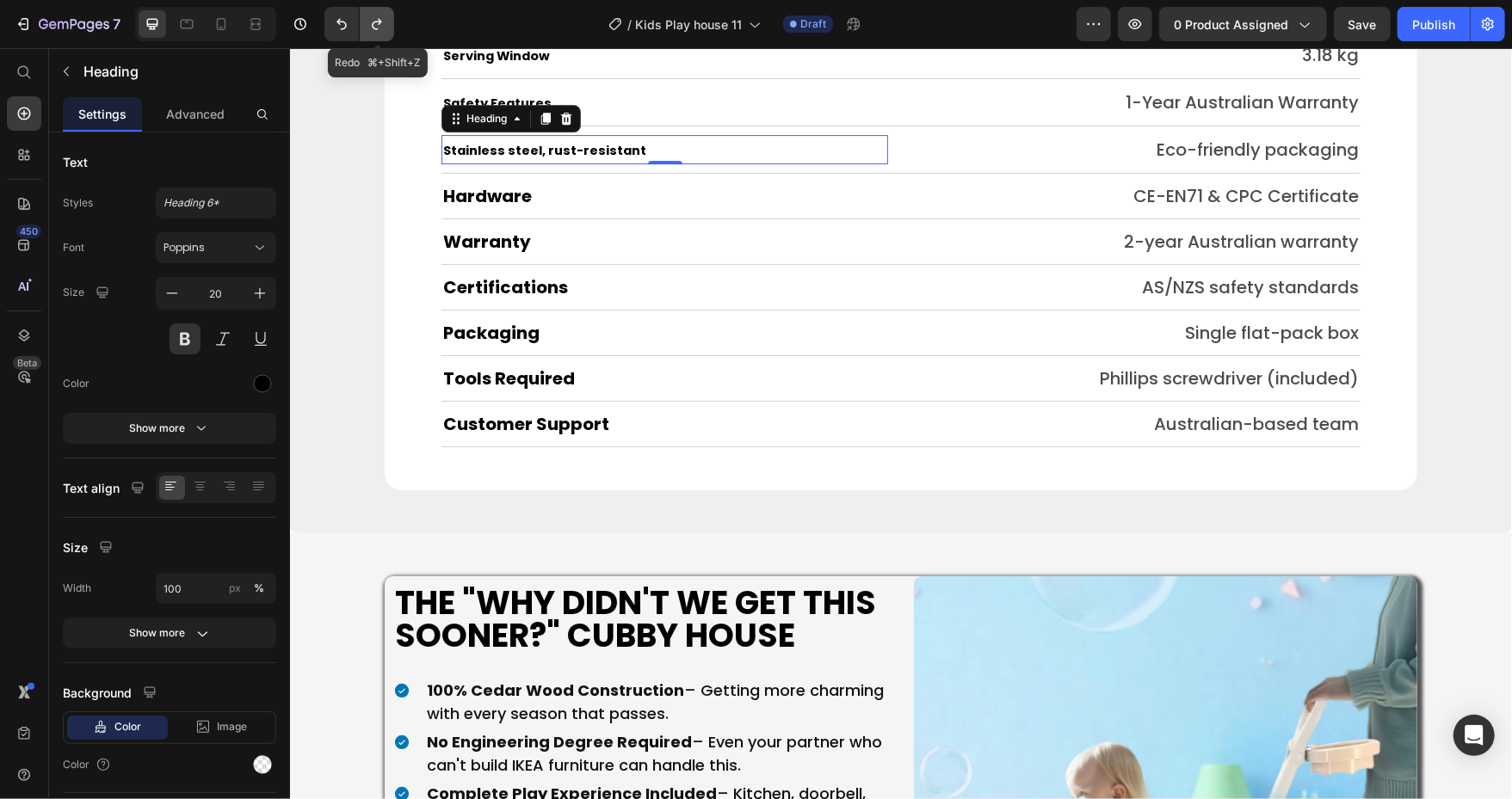 click 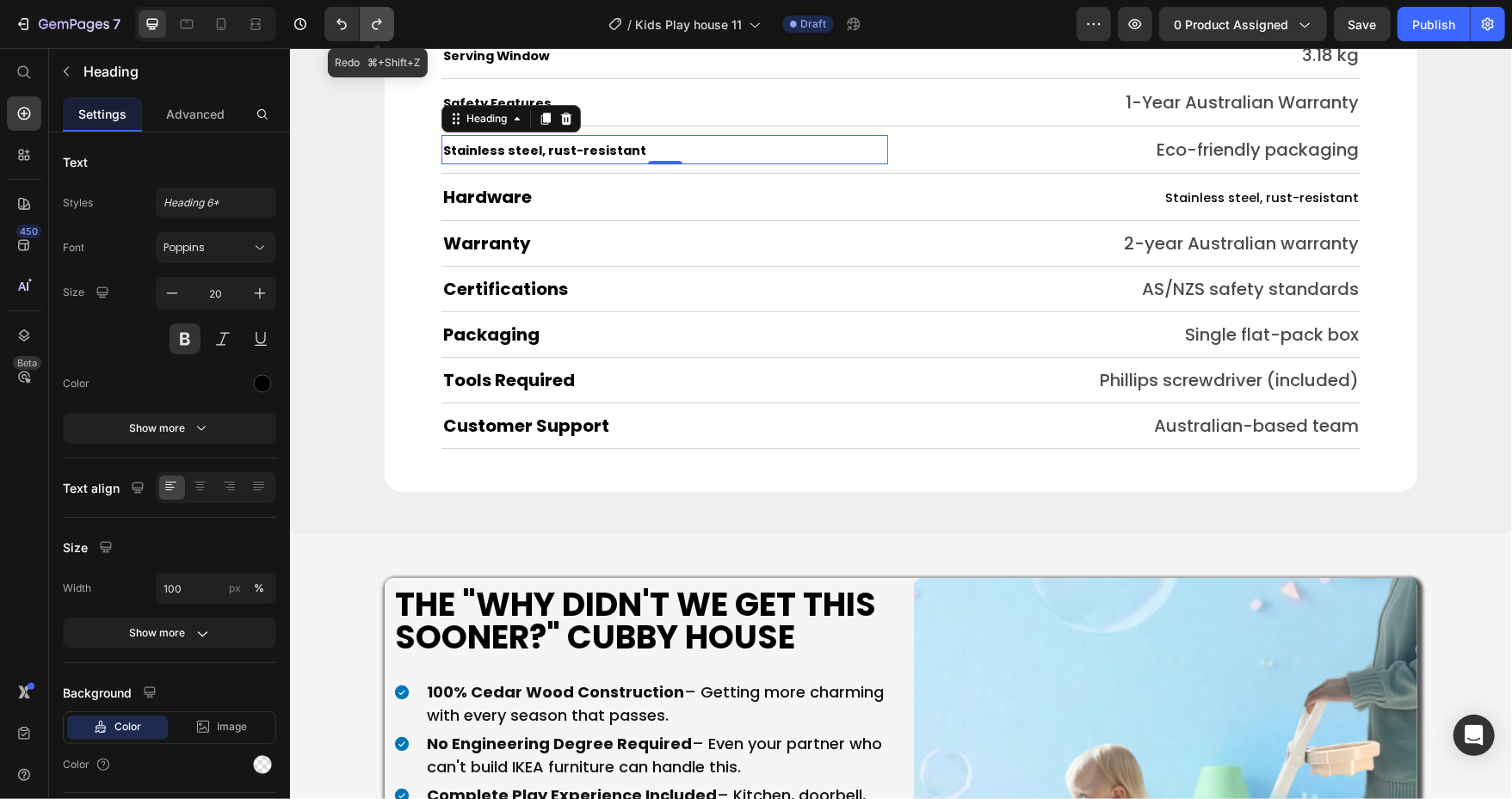 click 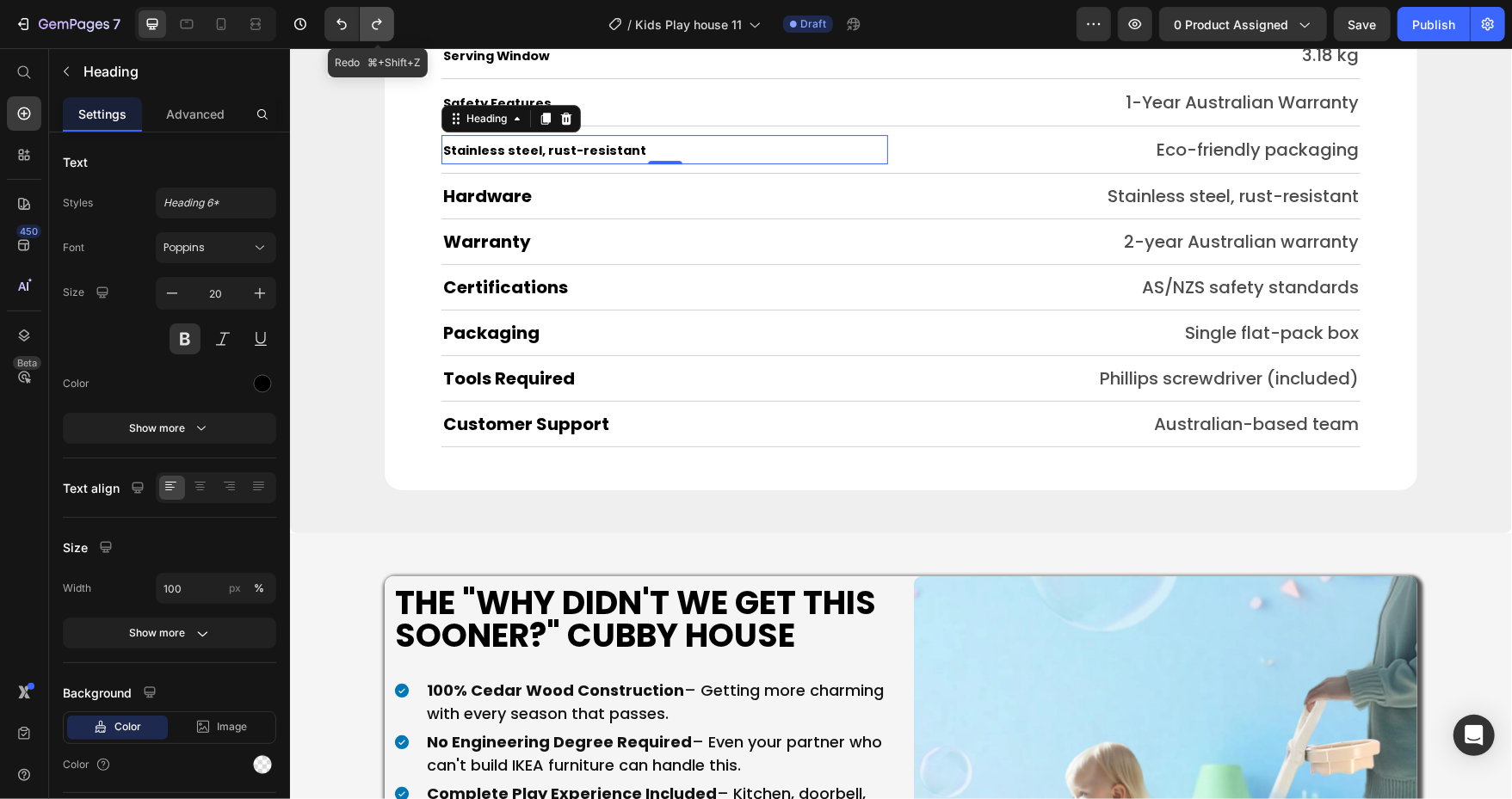 click 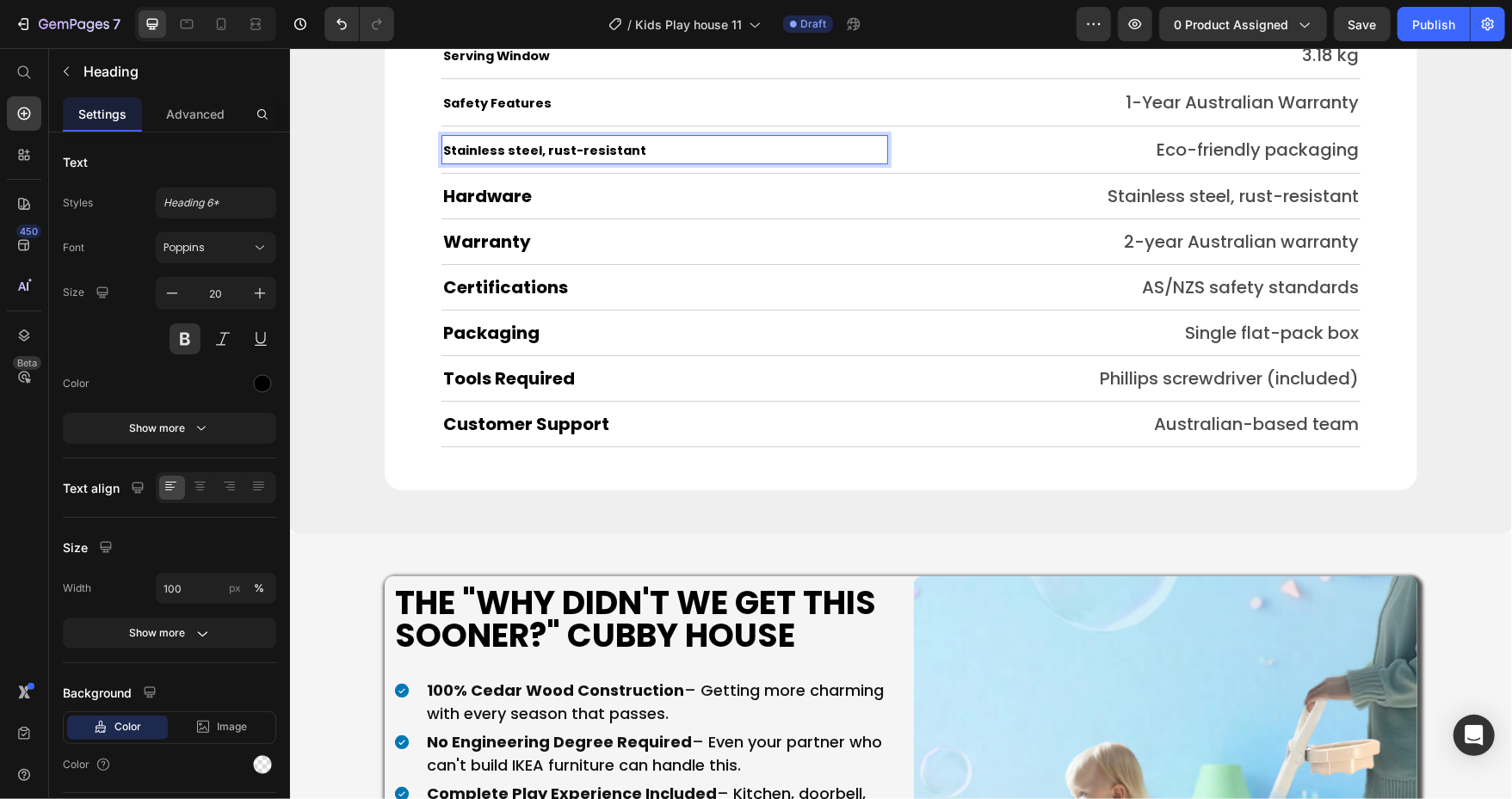 click on "Stainless steel, rust-resistant" at bounding box center (544, 150) 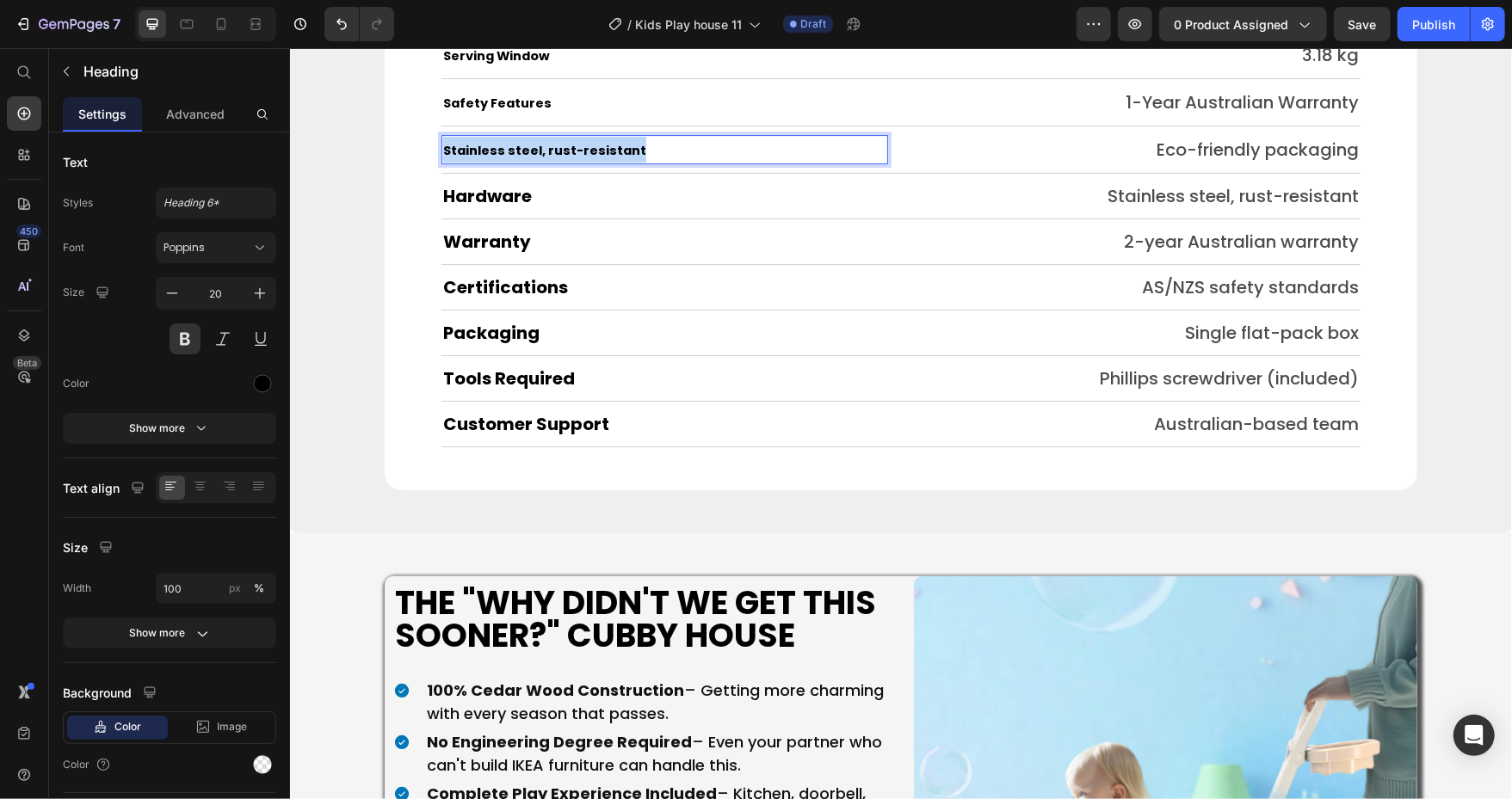 click on "Stainless steel, rust-resistant" at bounding box center [544, 150] 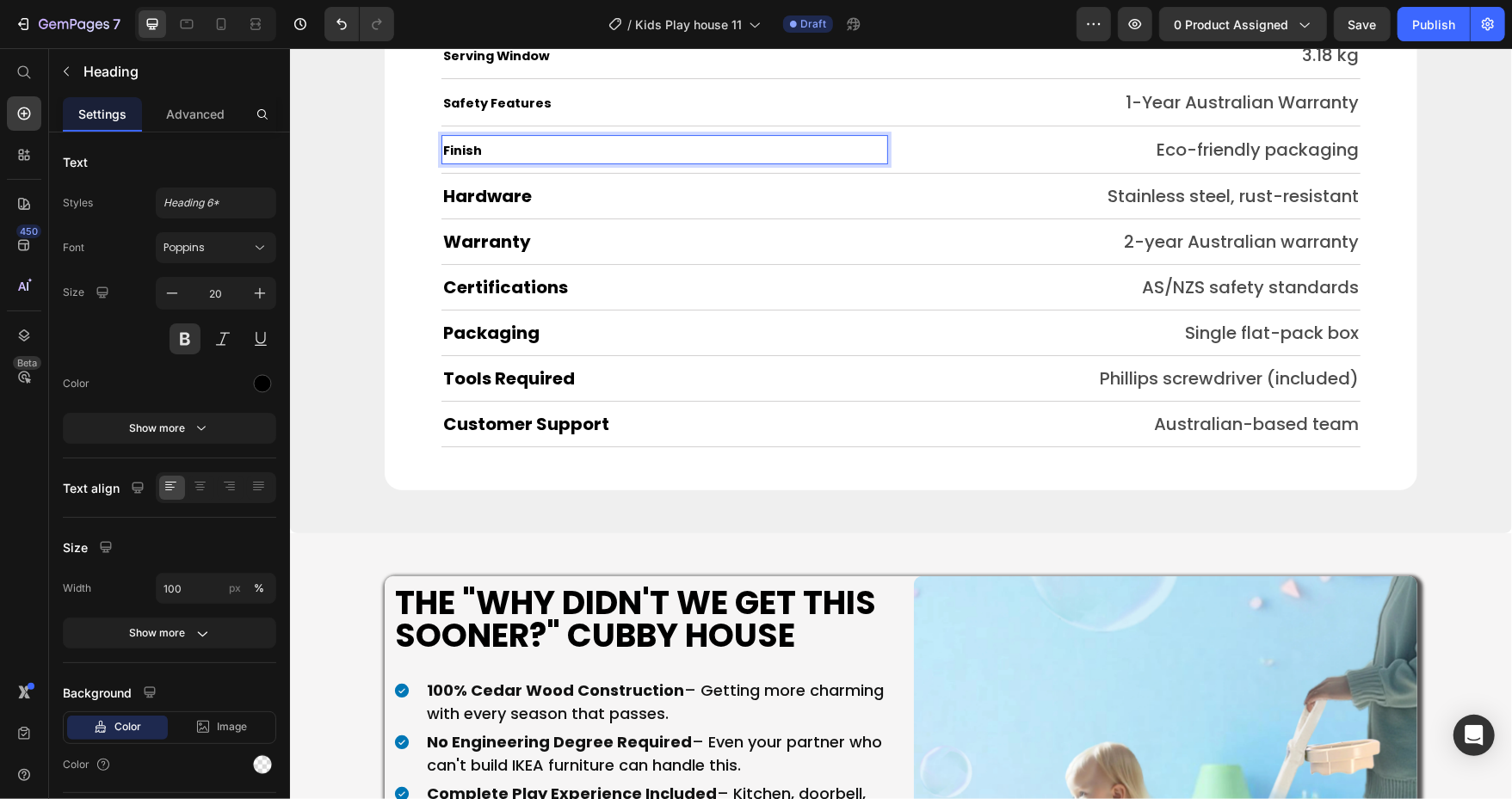 click on "Finish" at bounding box center [461, 150] 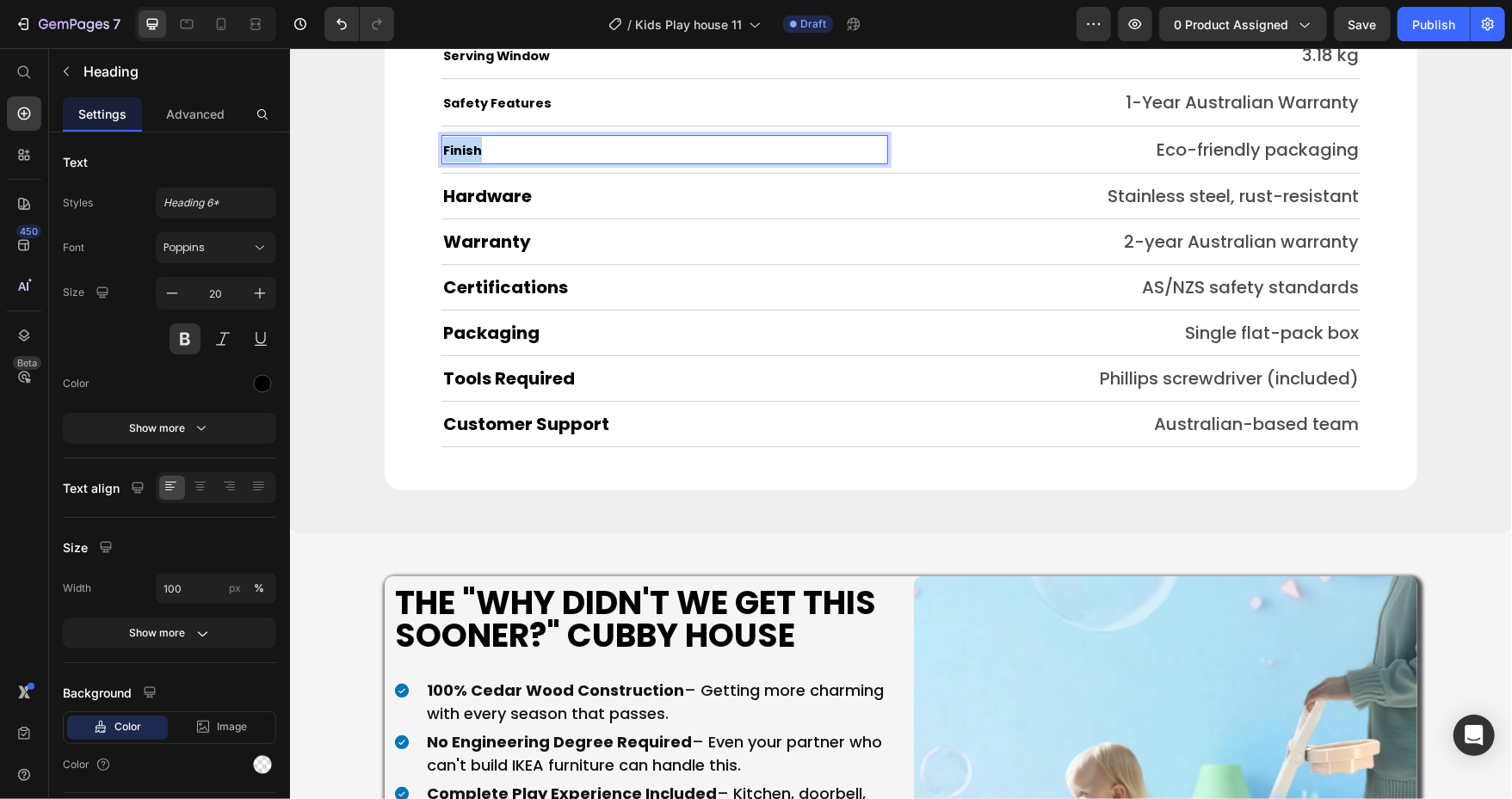 click on "Finish" at bounding box center (461, 150) 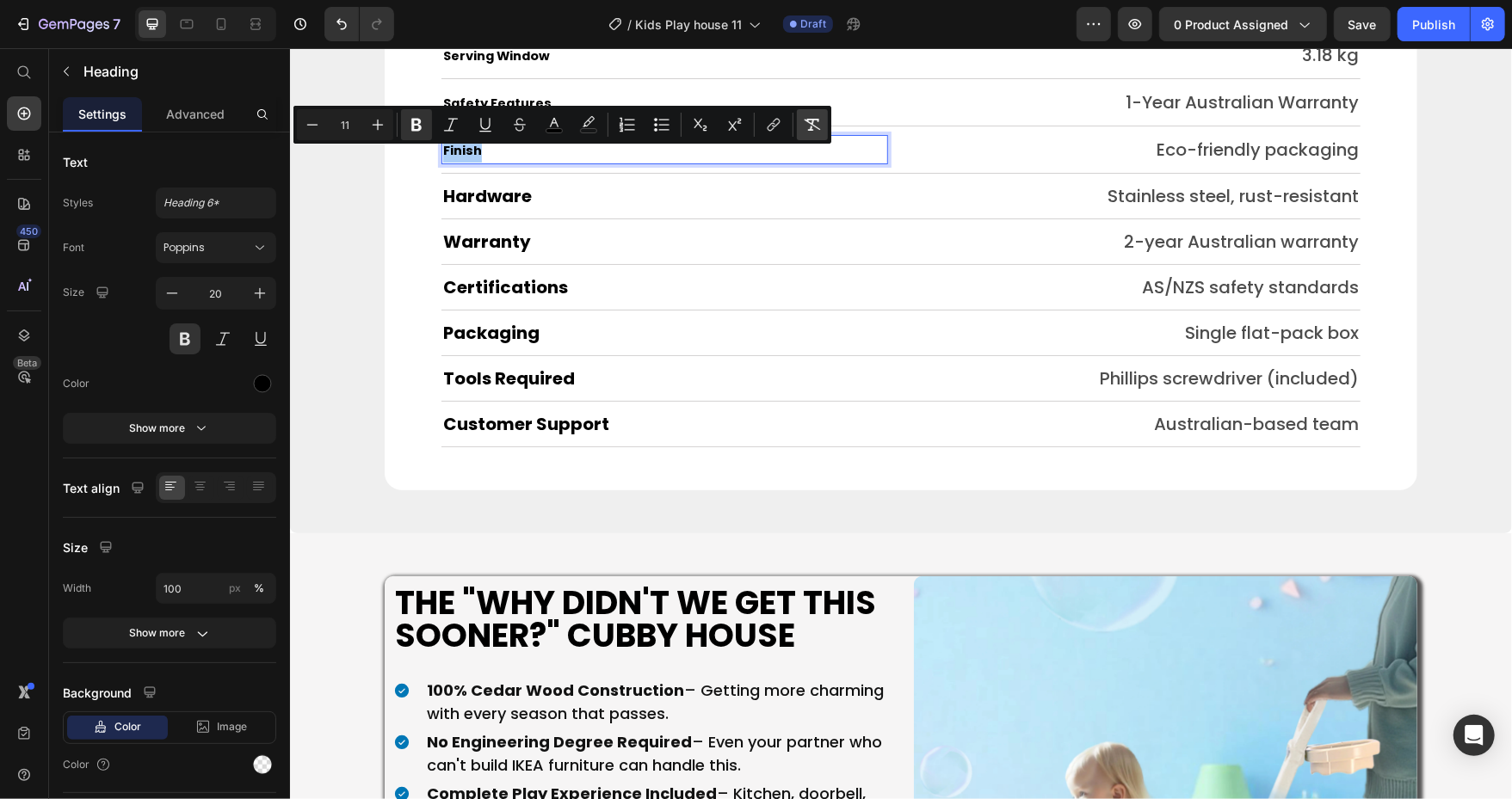 click 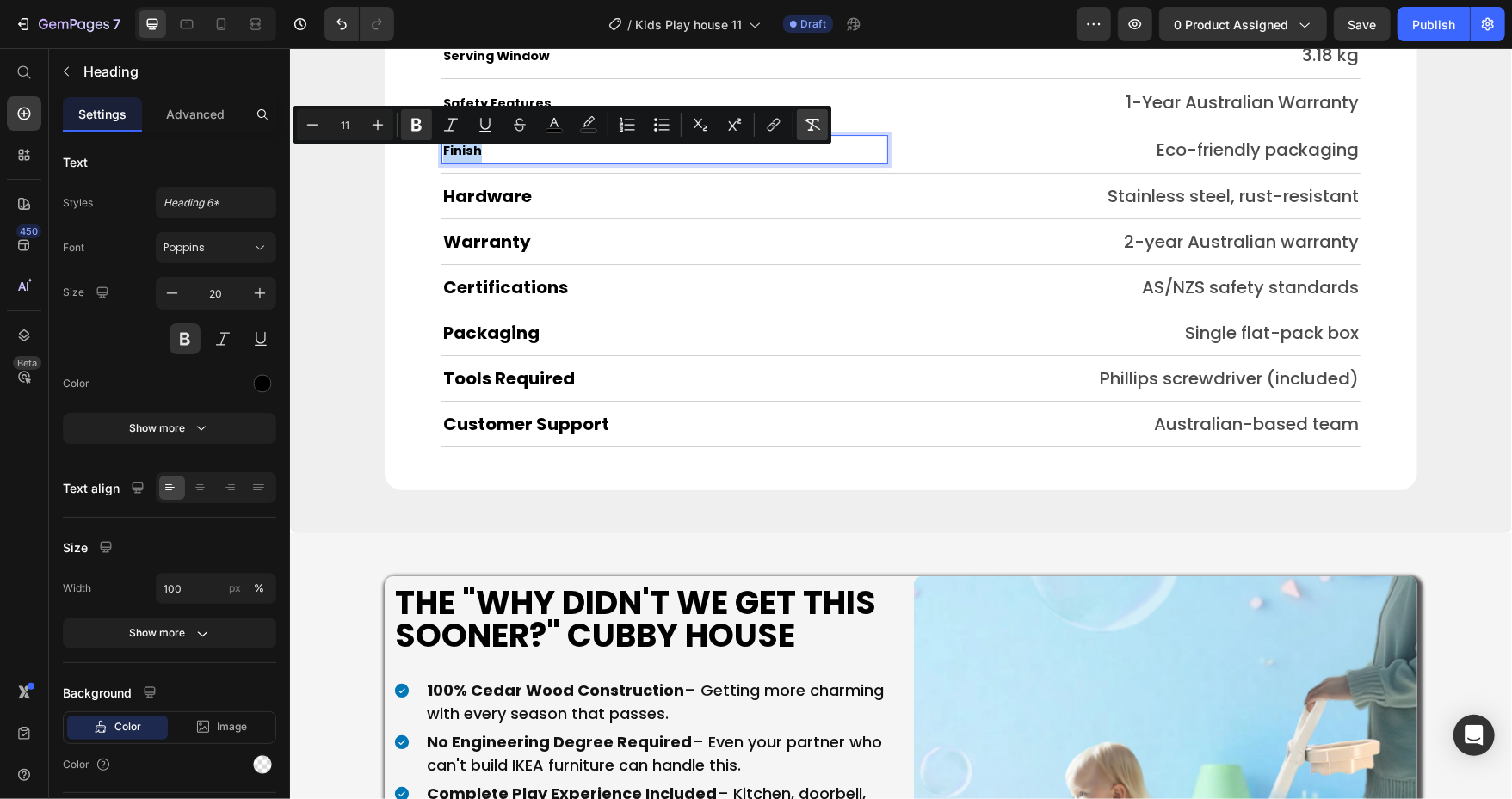 type on "20" 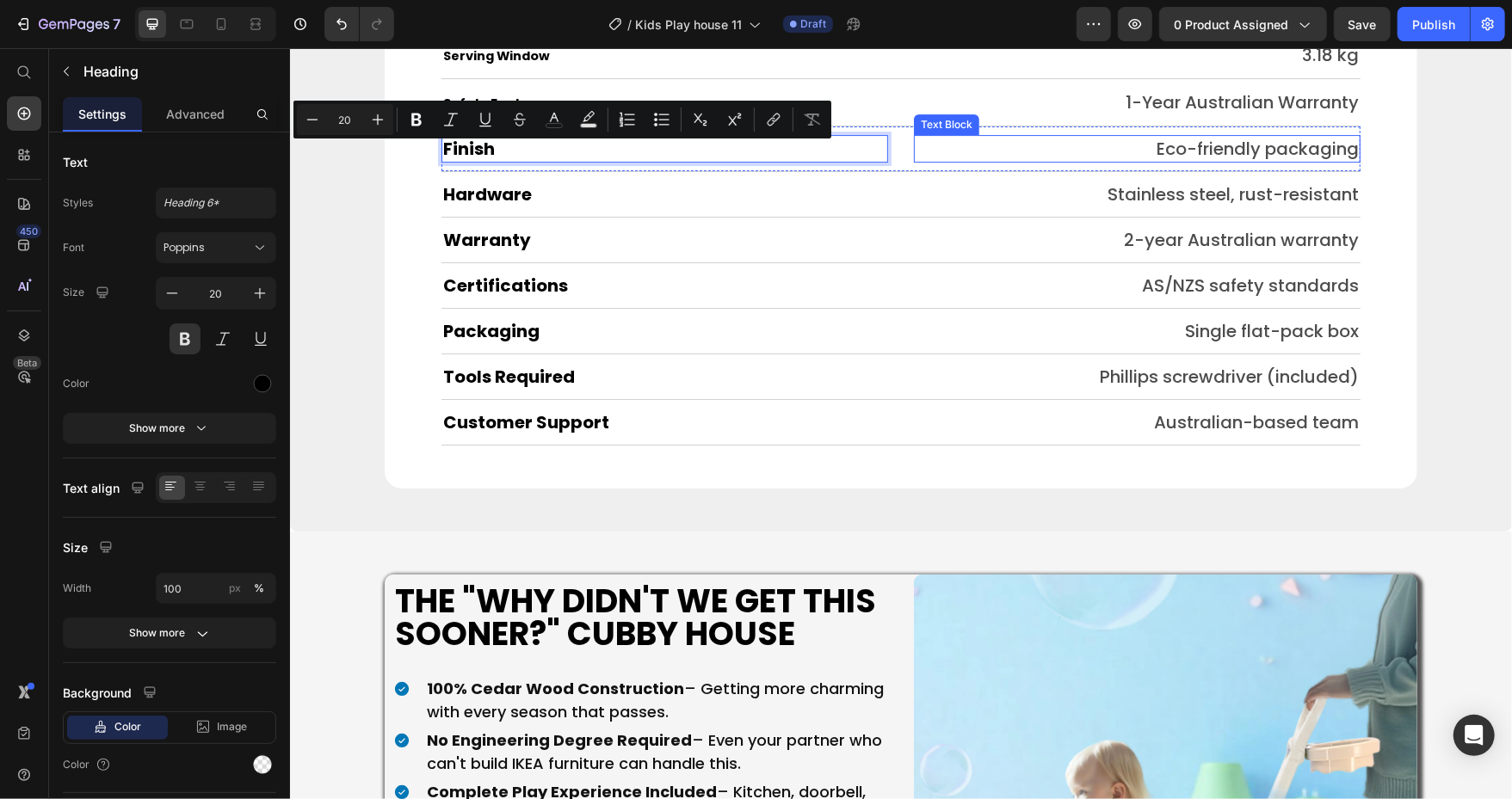 click on "Eco-friendly packaging" at bounding box center [1136, 148] 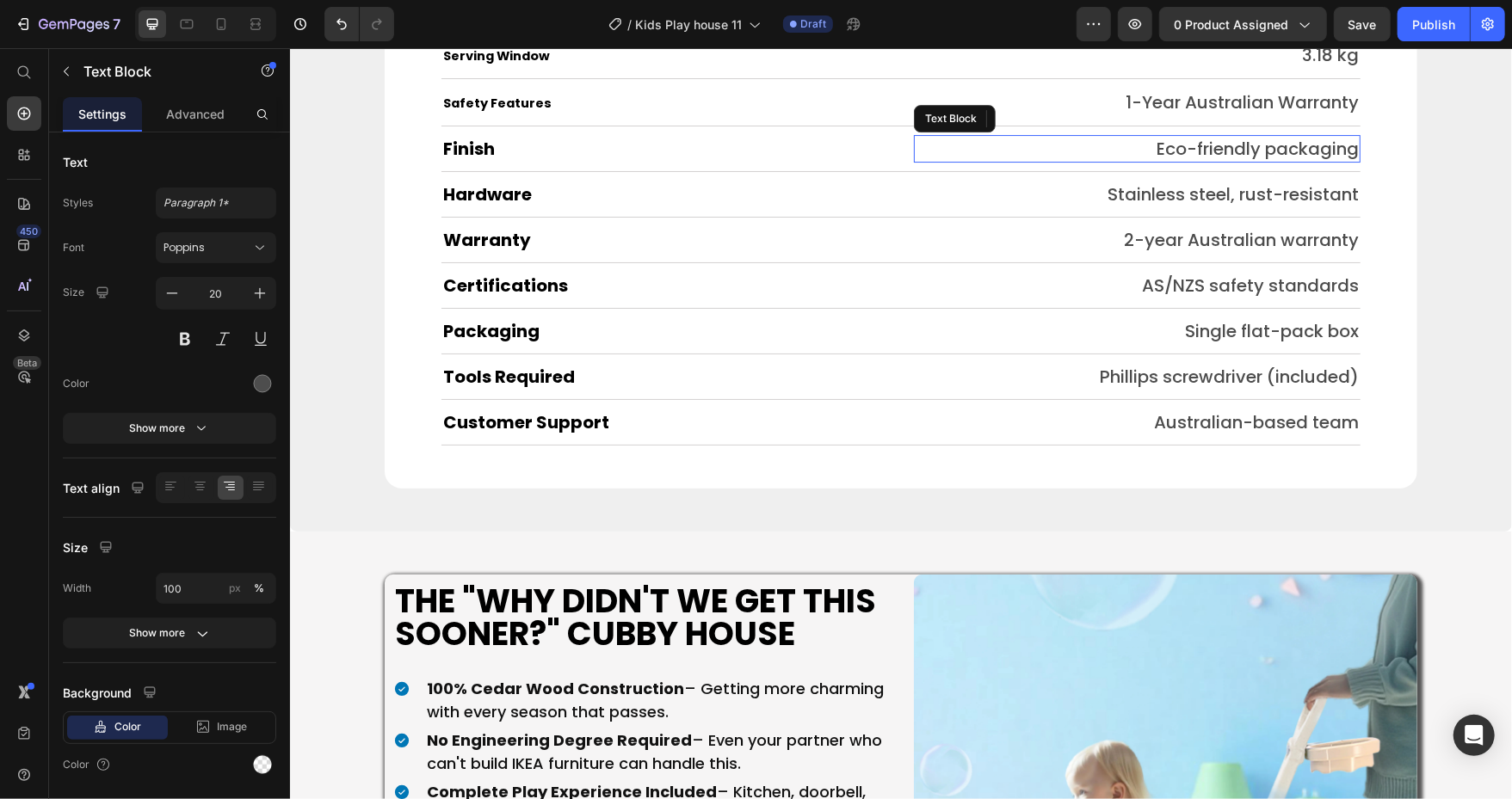 click on "Eco-friendly packaging" at bounding box center [1136, 148] 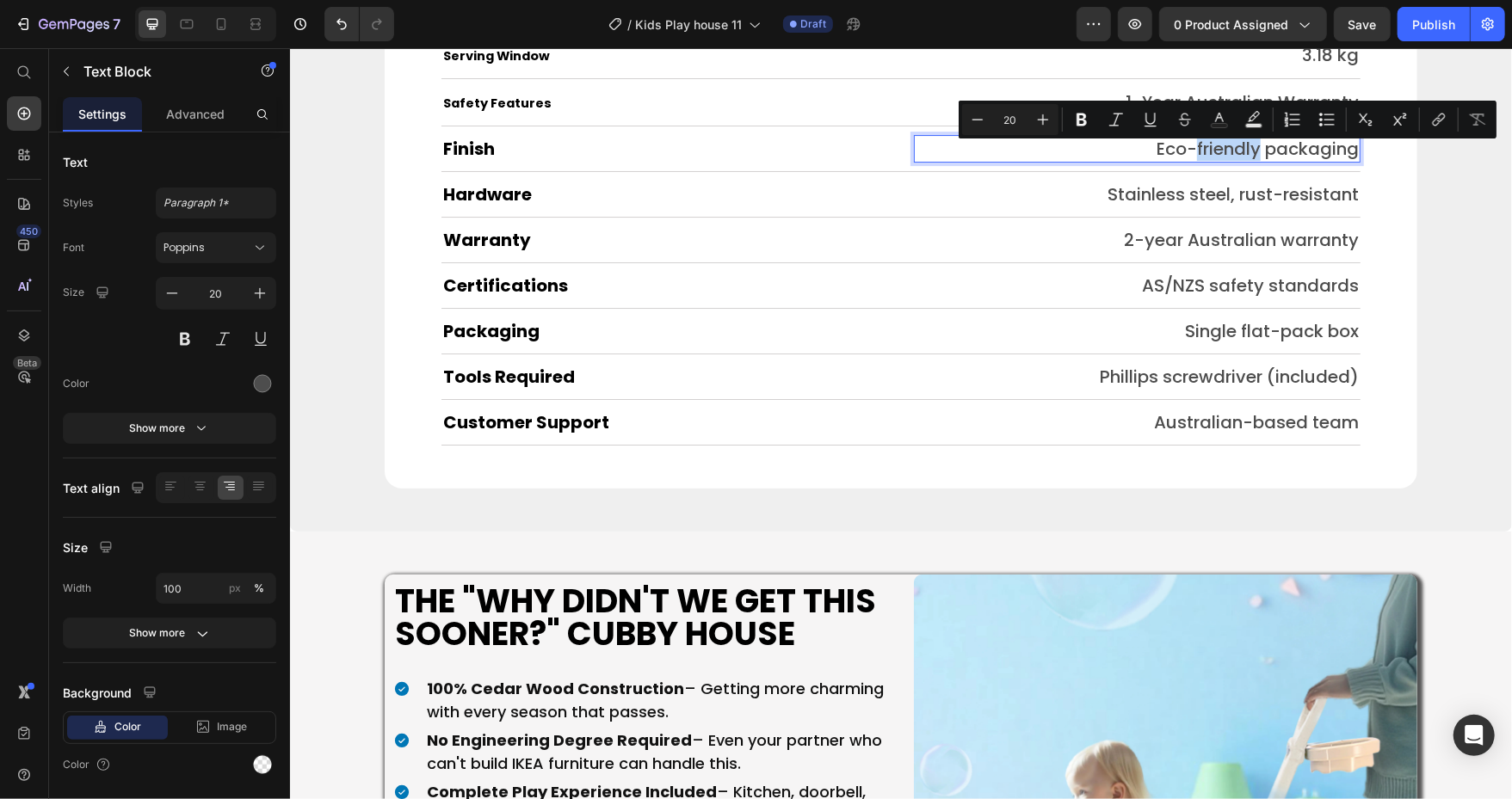click on "Eco-friendly packaging" at bounding box center (1136, 148) 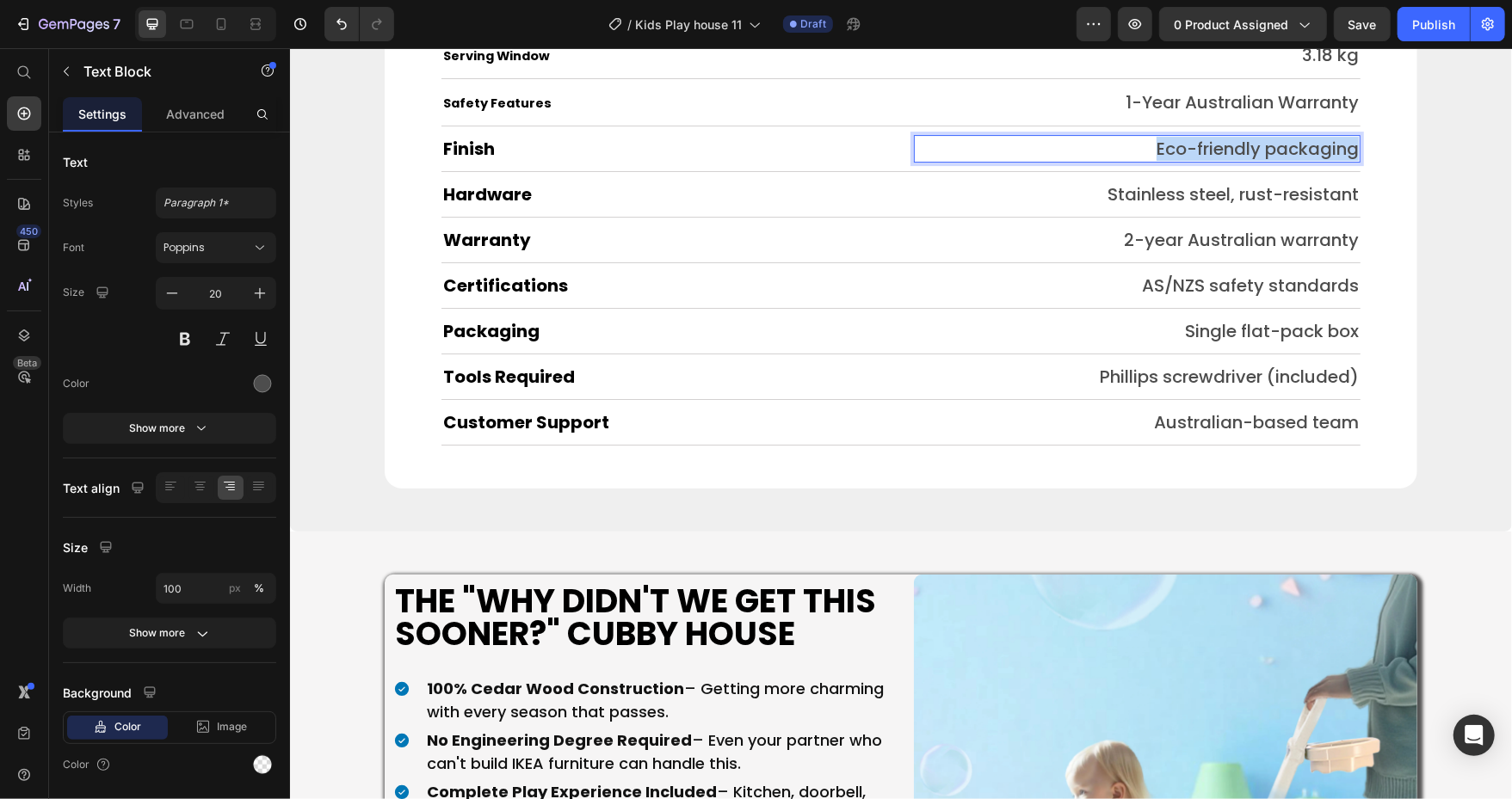 click on "Eco-friendly packaging" at bounding box center (1136, 148) 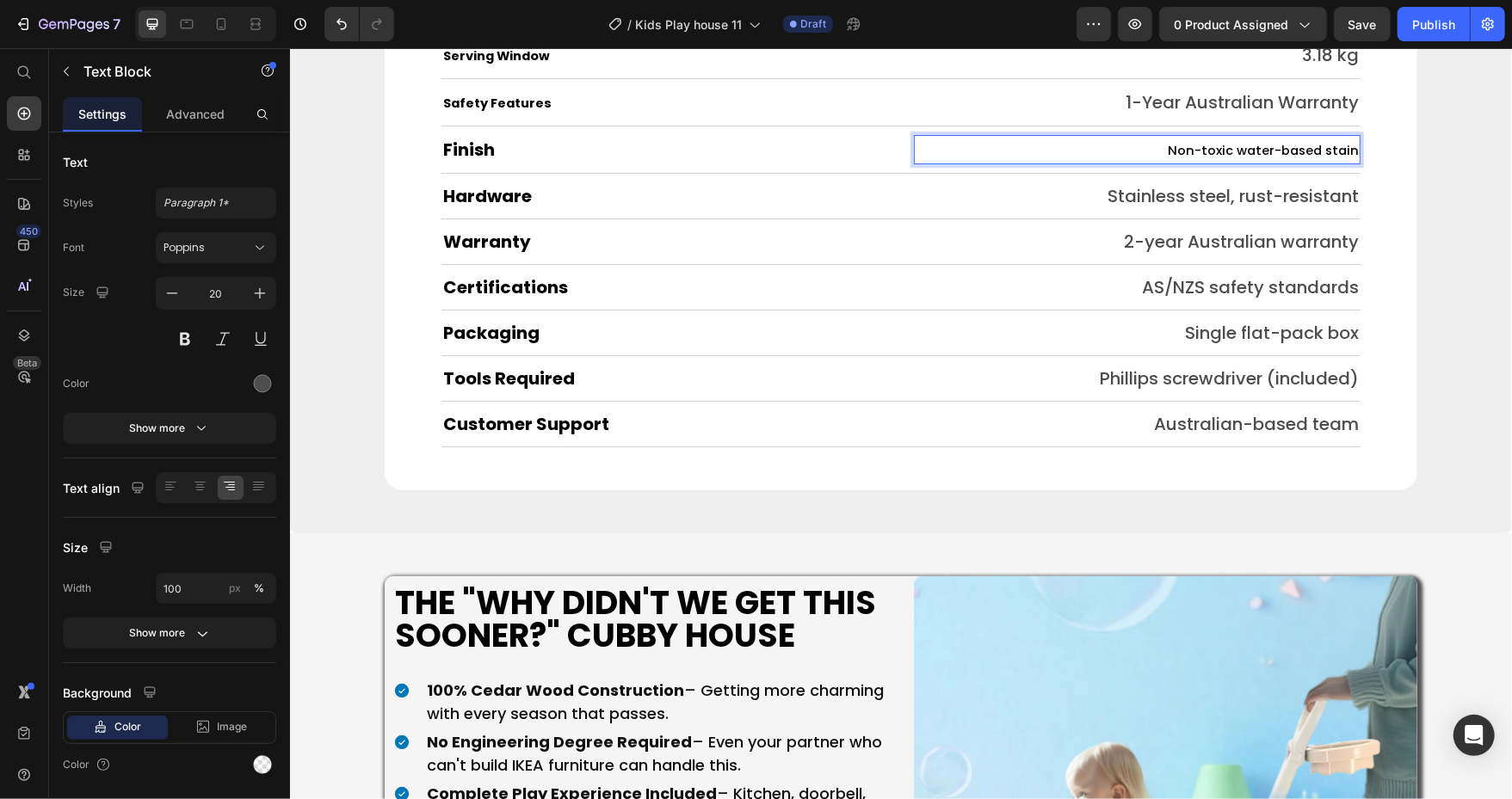 click on "Non-toxic water-based stain" at bounding box center [1262, 150] 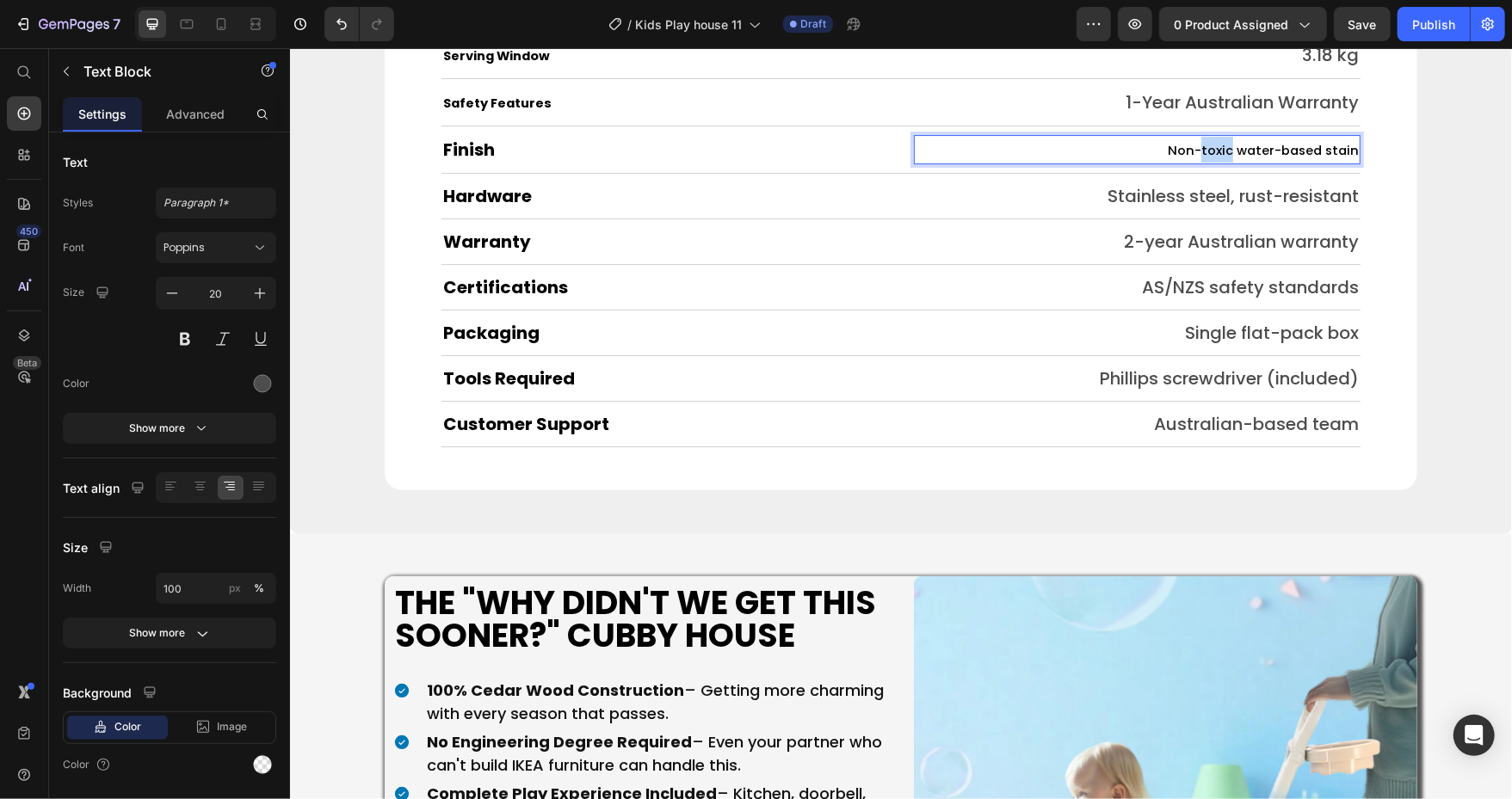 click on "Non-toxic water-based stain" at bounding box center [1262, 150] 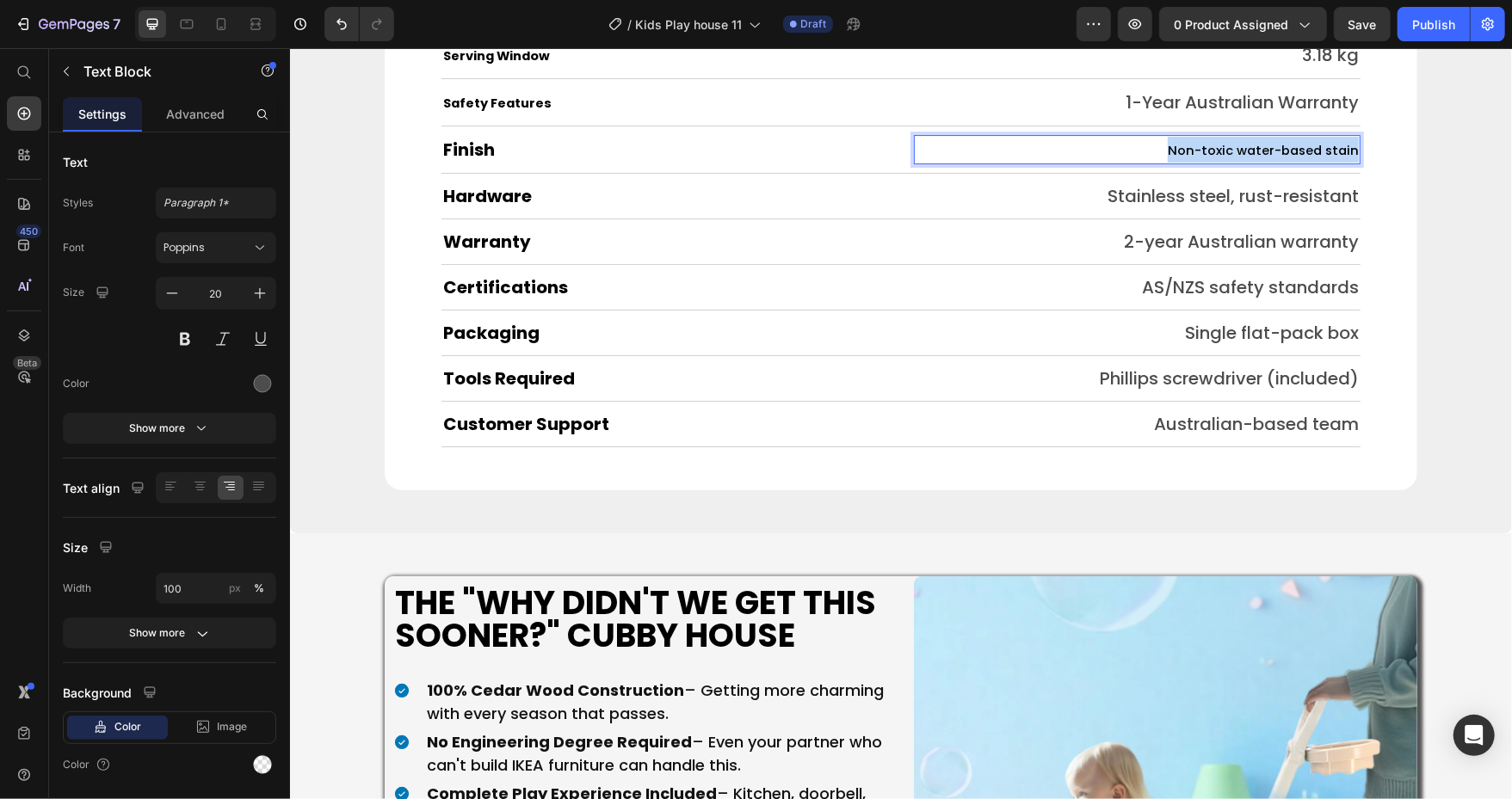 click on "Non-toxic water-based stain" at bounding box center [1262, 150] 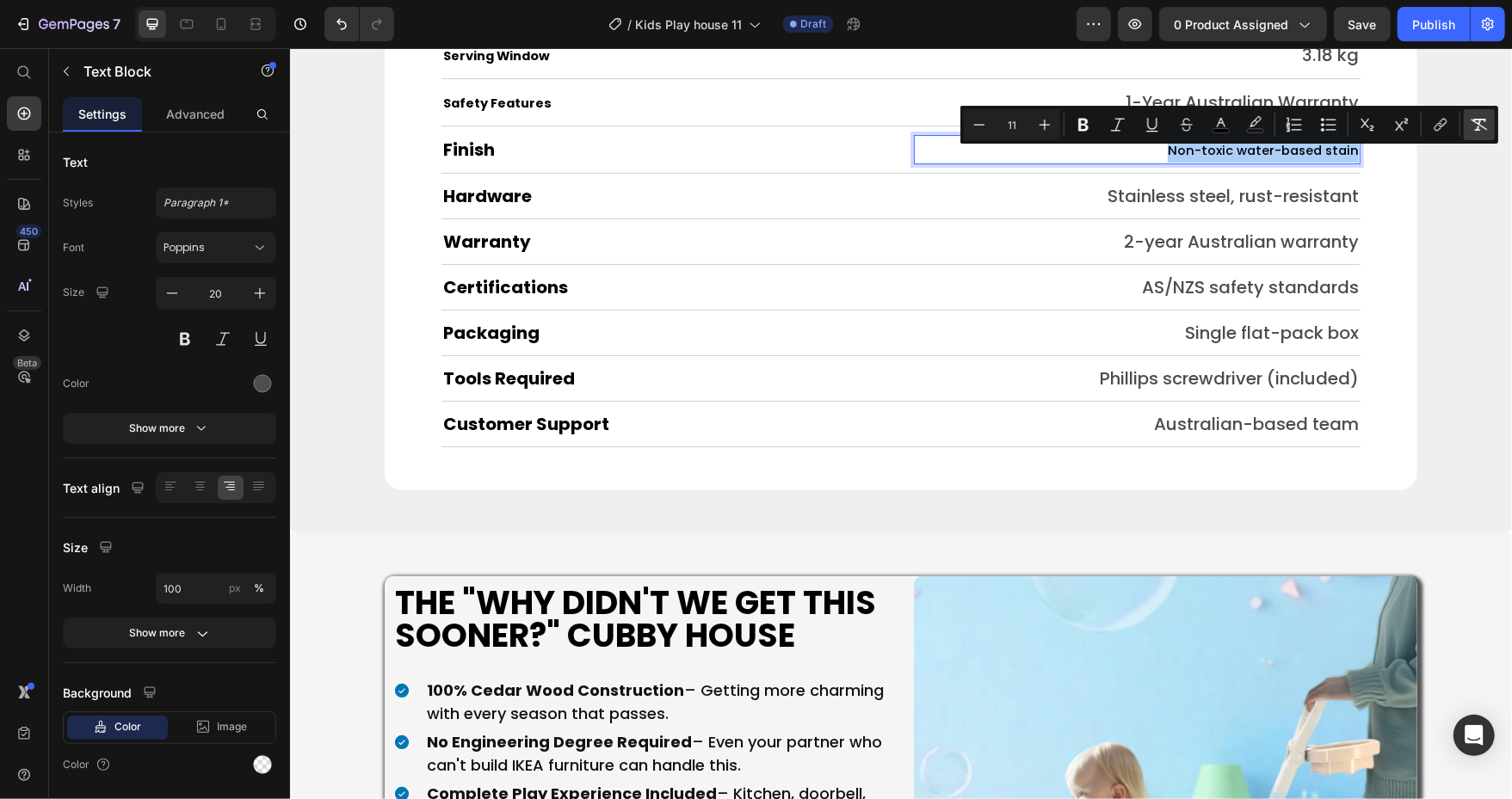click 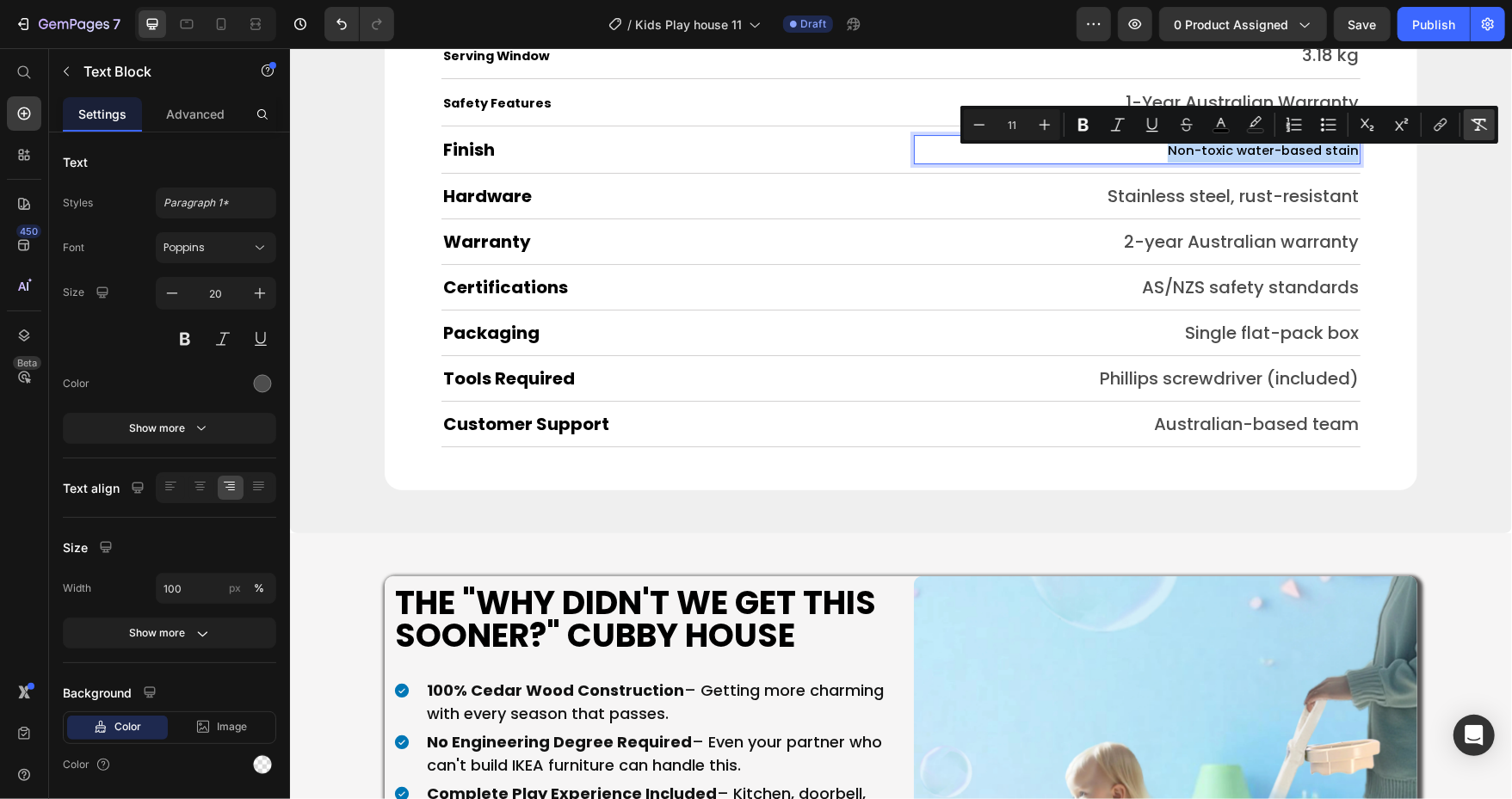 type on "20" 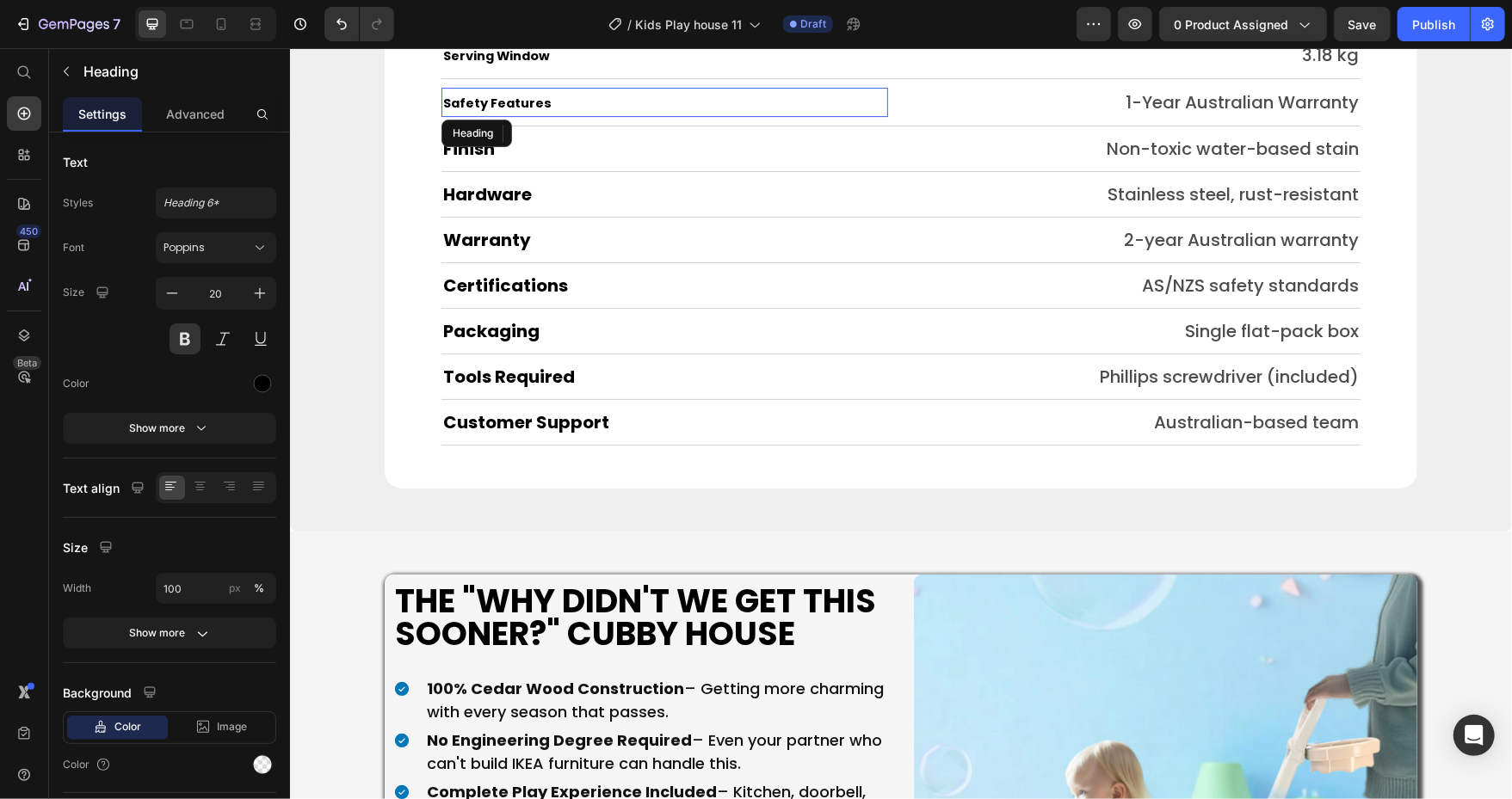 click on "Safety Features" at bounding box center [497, 102] 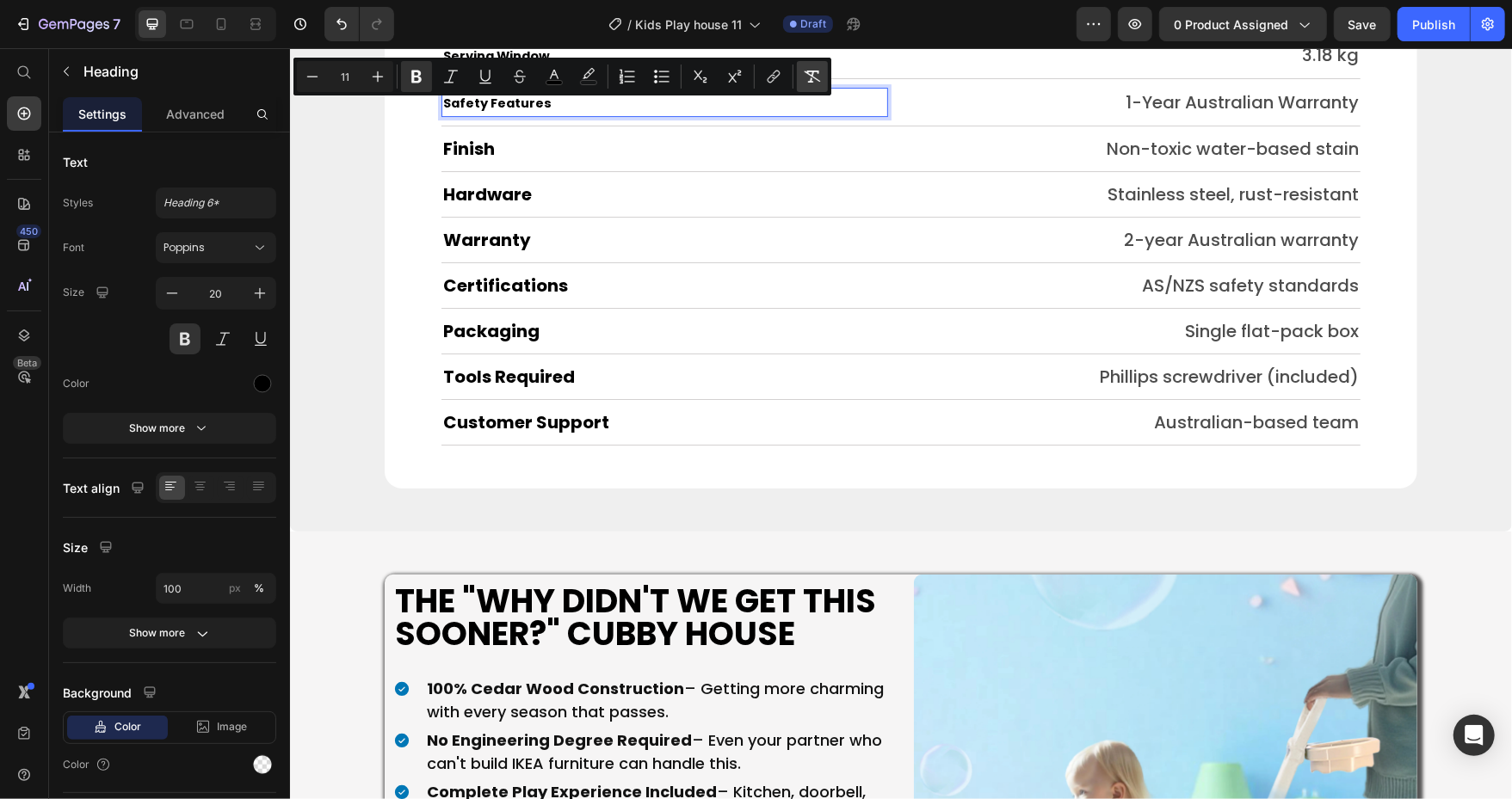 click 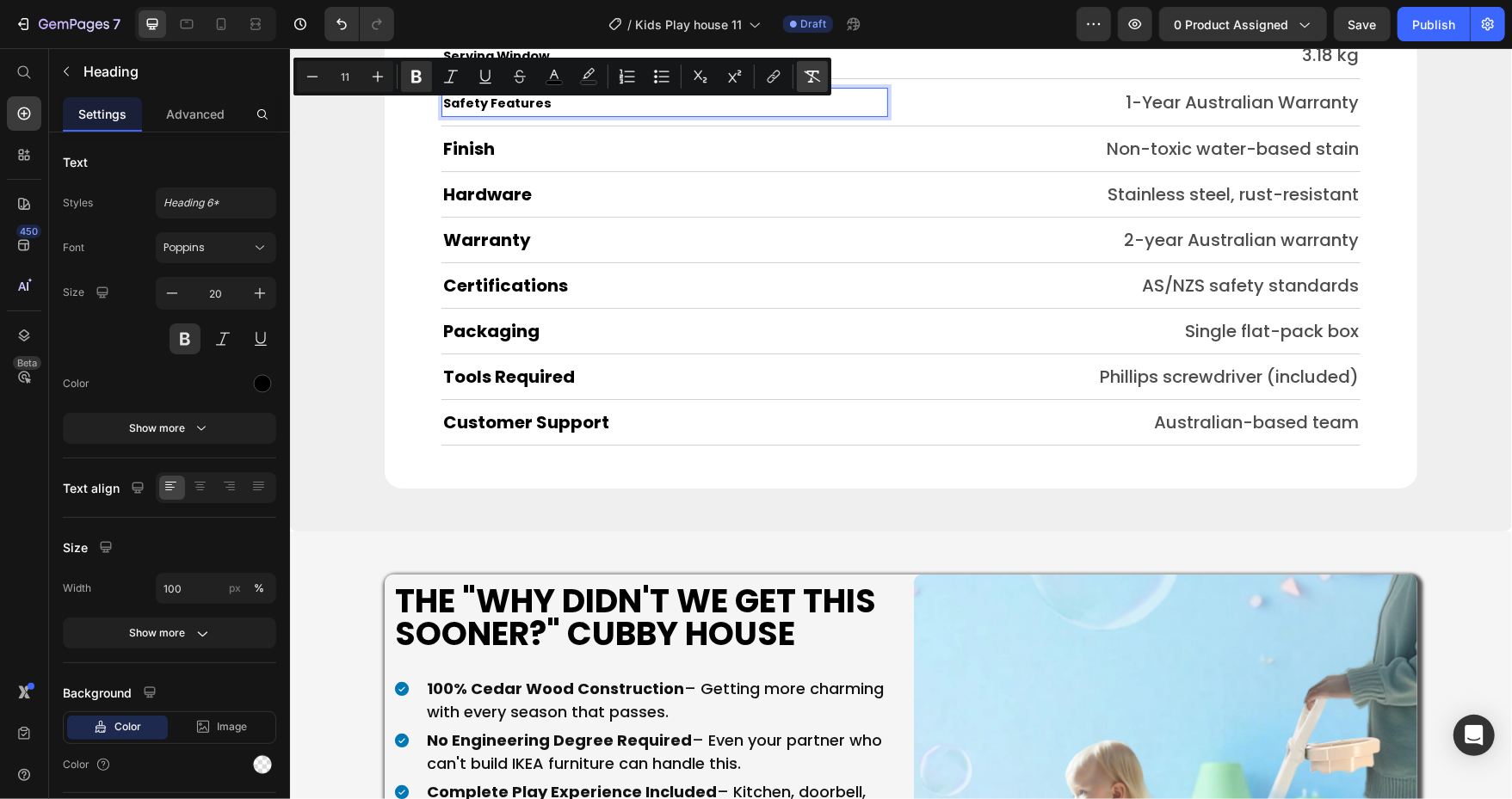 type on "20" 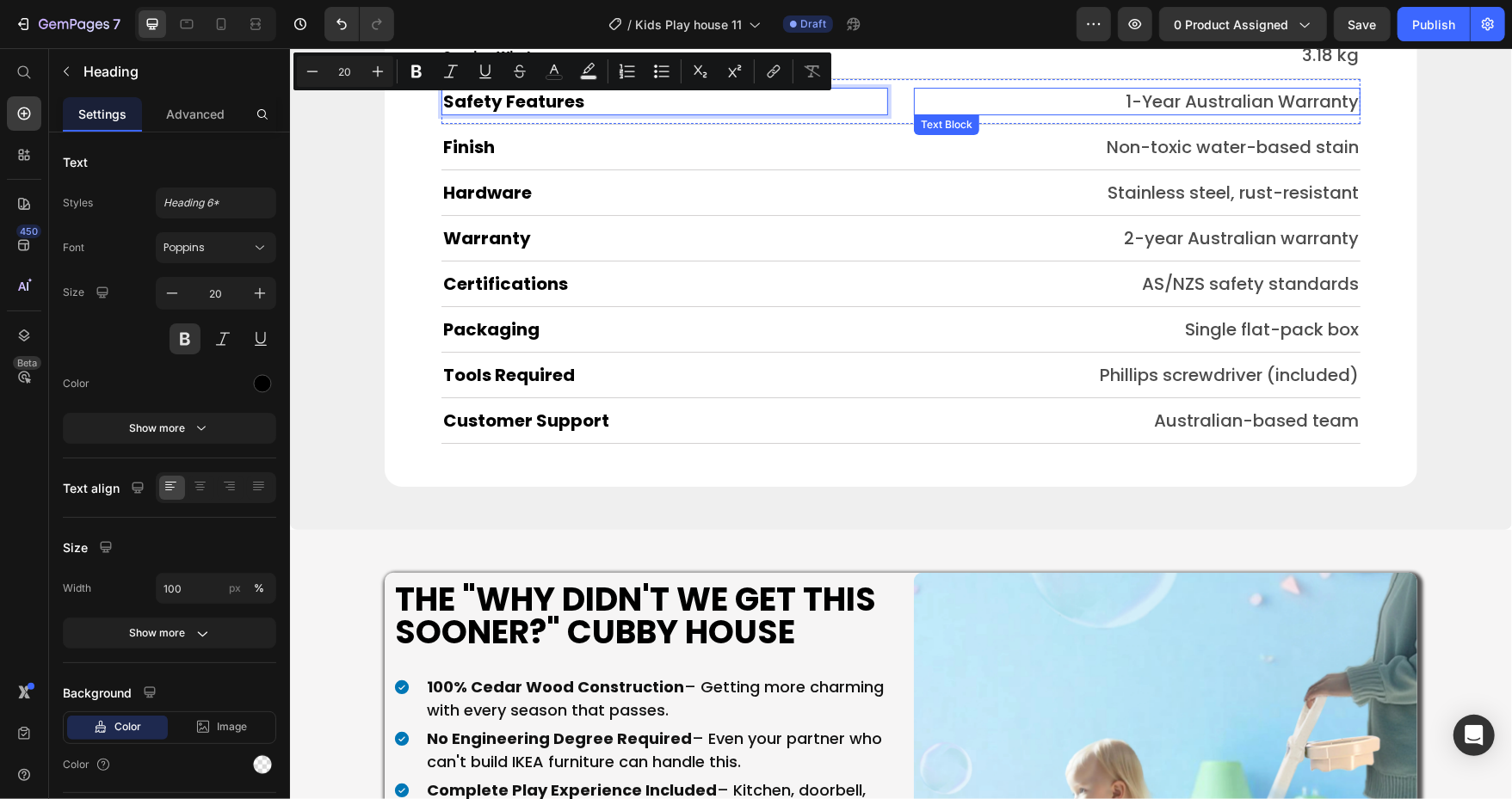 click on "1-Year Australian Warranty" at bounding box center [1136, 101] 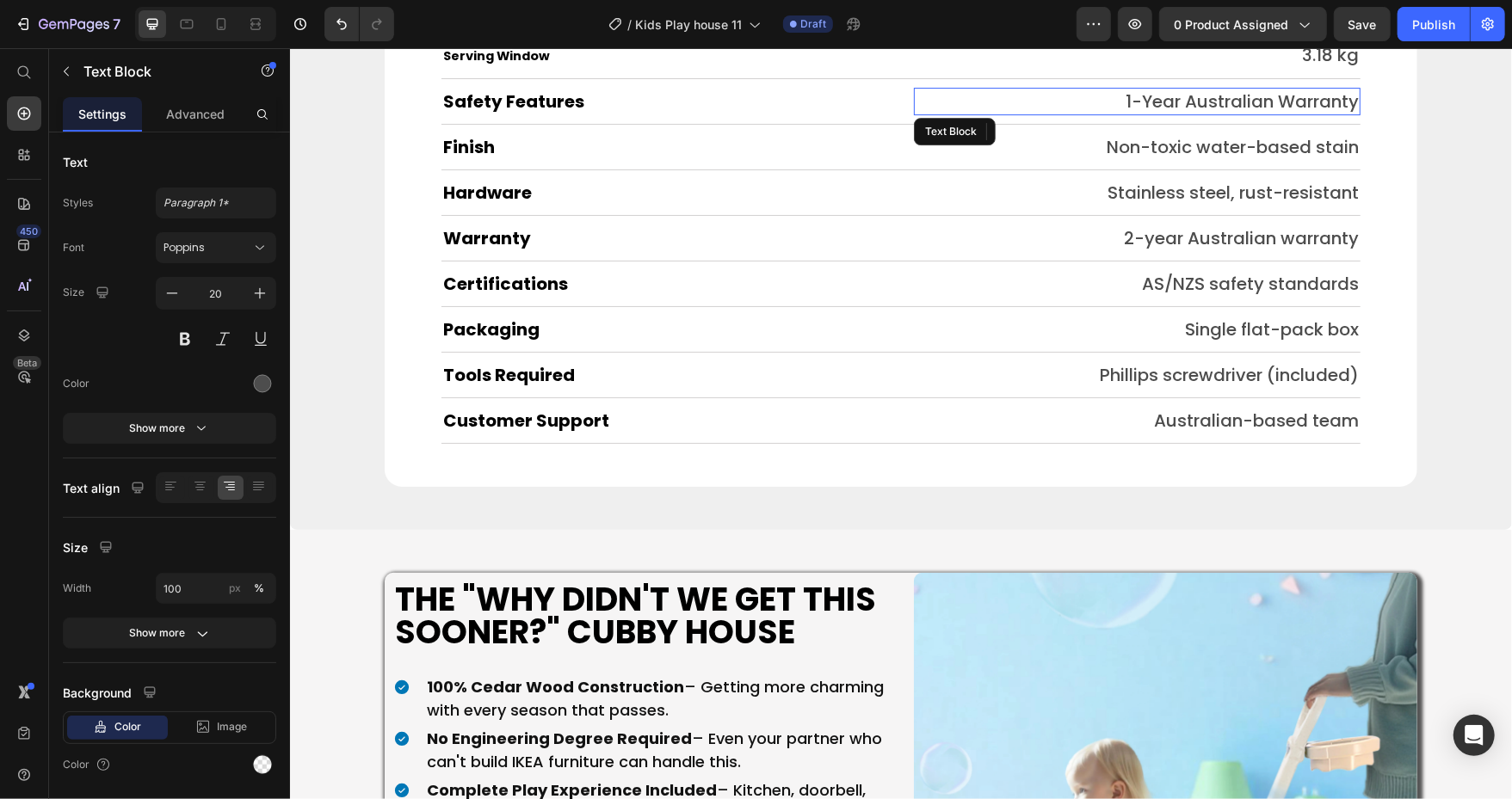 click on "1-Year Australian Warranty" at bounding box center [1136, 101] 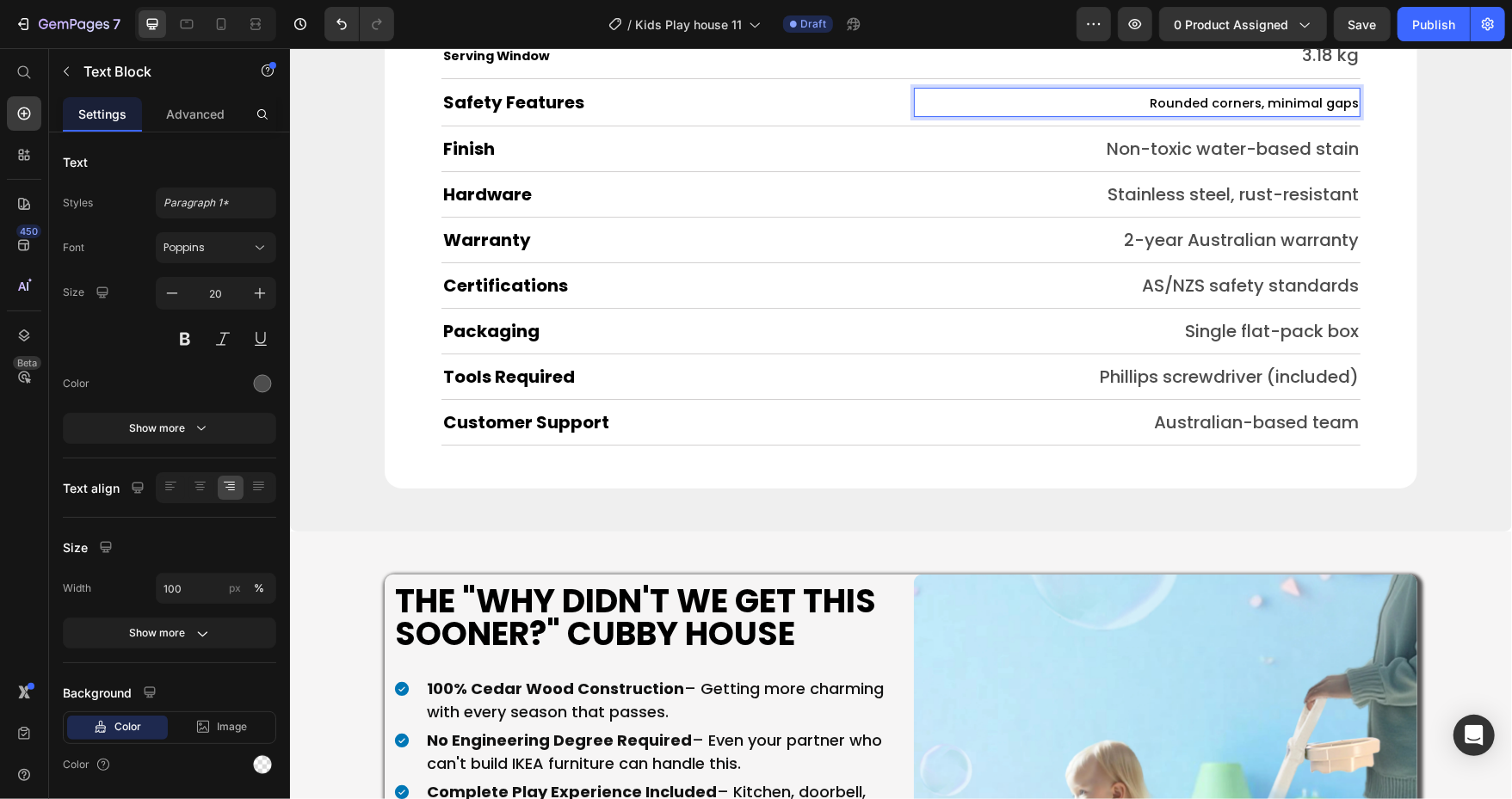 click on "Rounded corners, minimal gaps" at bounding box center [1253, 102] 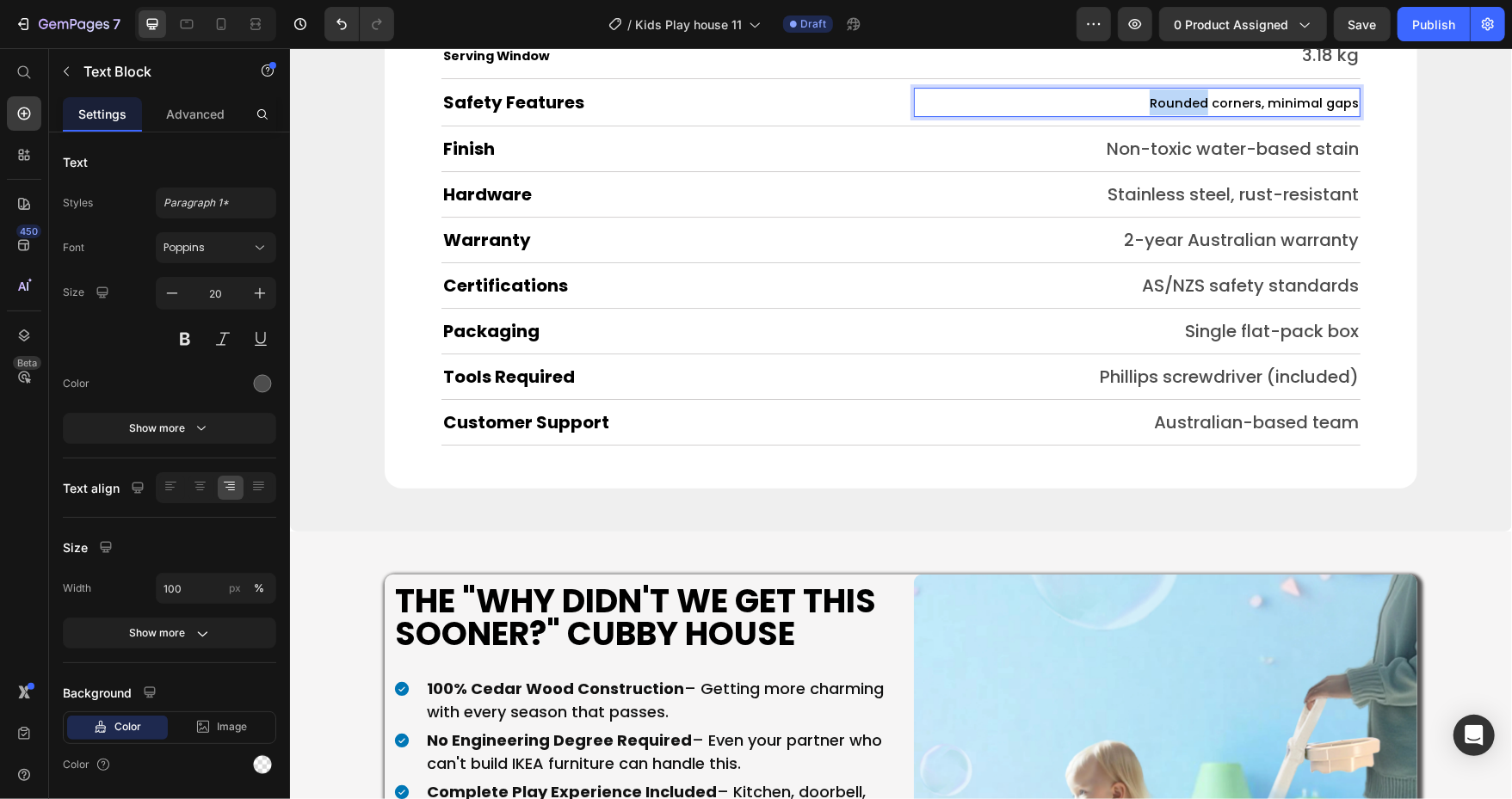 click on "Rounded corners, minimal gaps" at bounding box center (1253, 102) 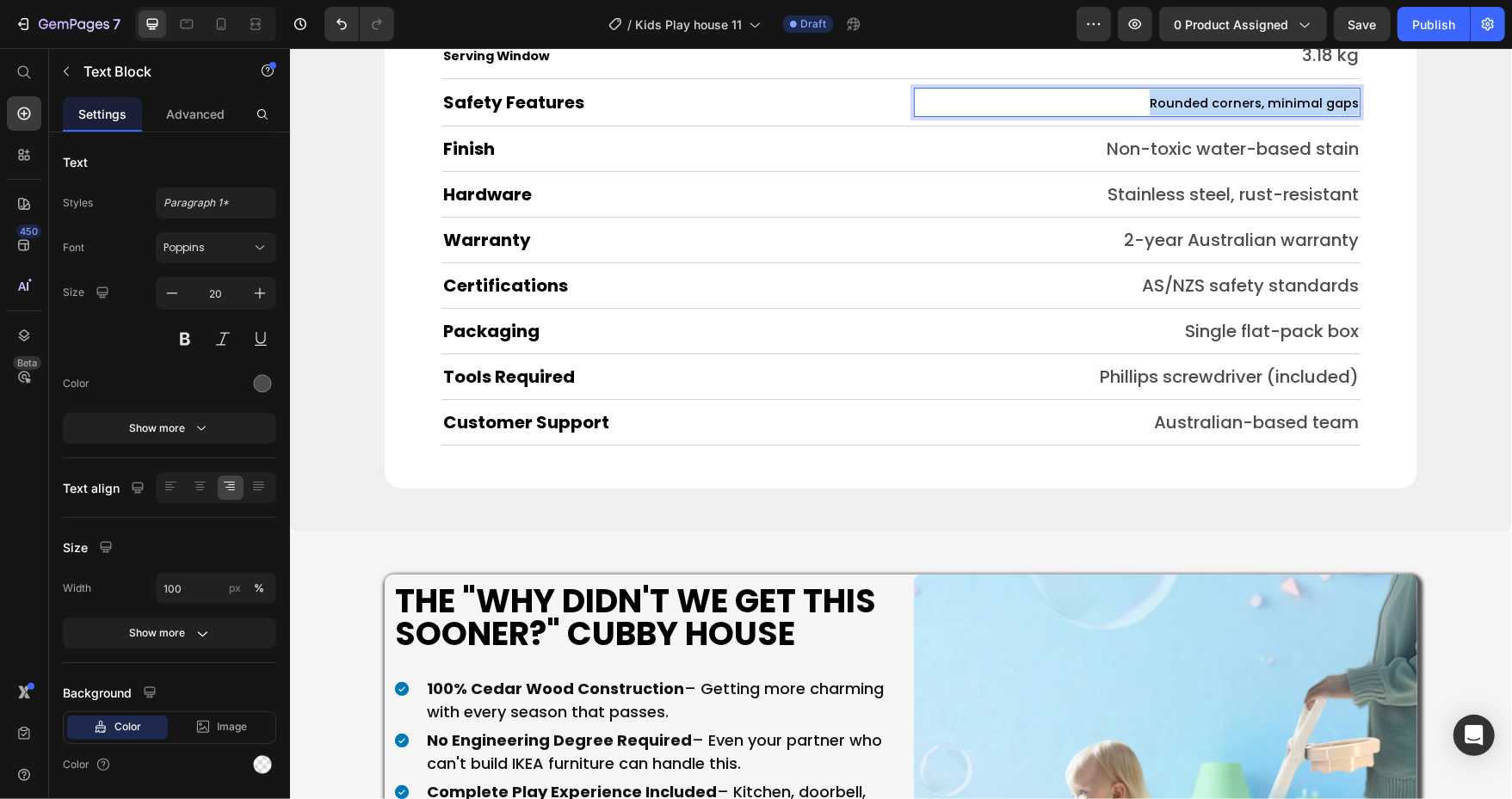 click on "Rounded corners, minimal gaps" at bounding box center [1253, 102] 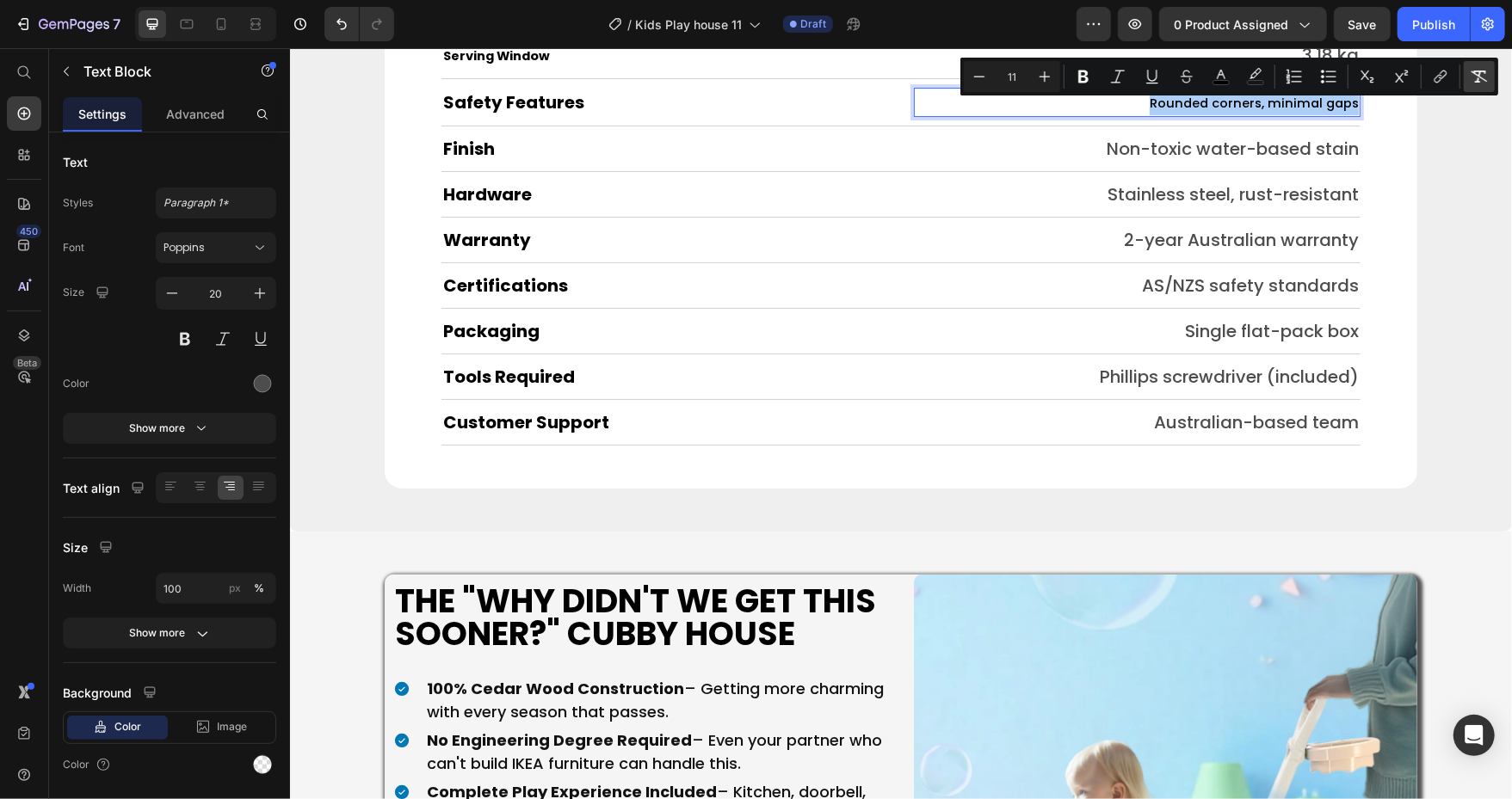click 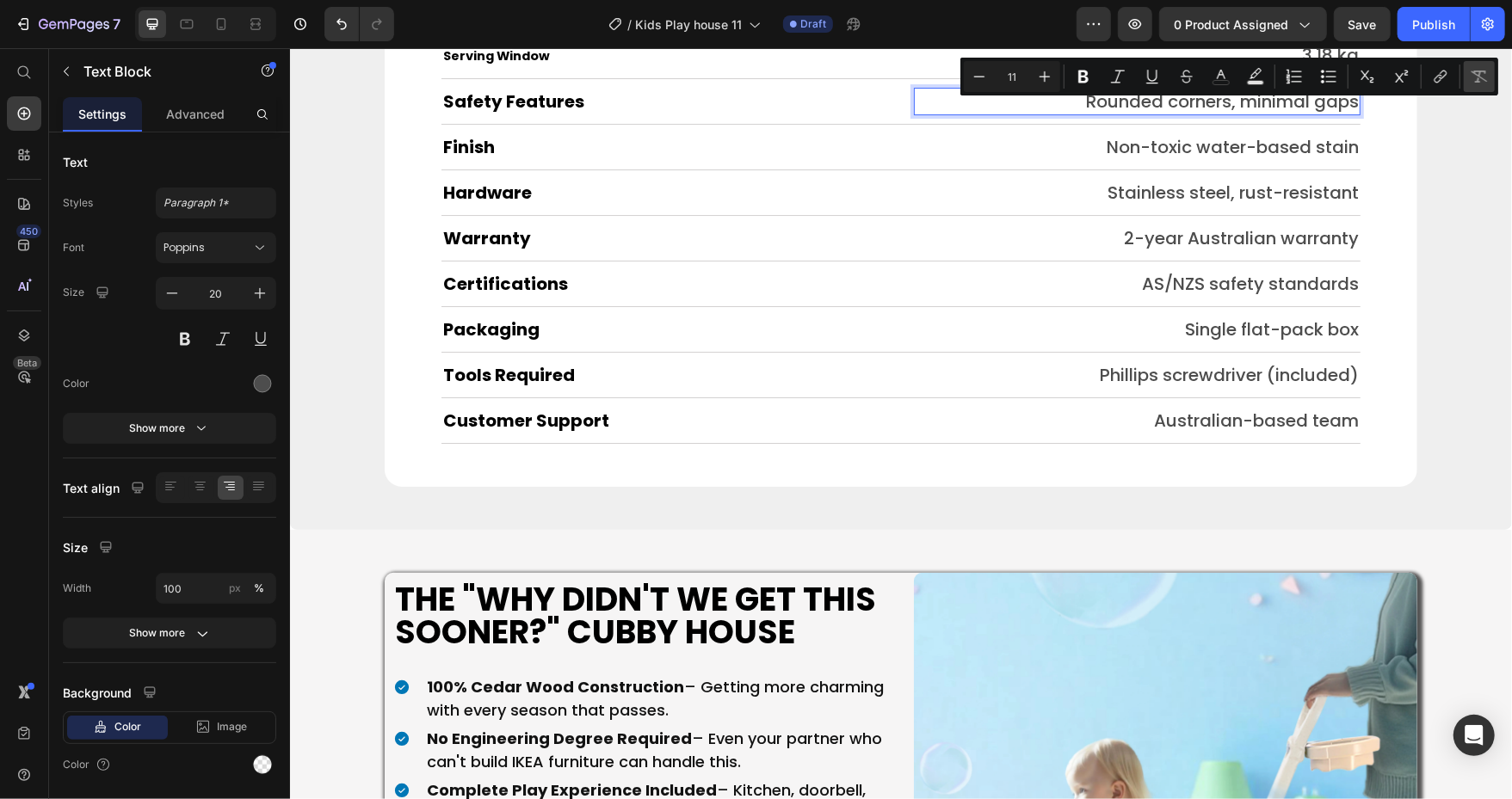 type on "20" 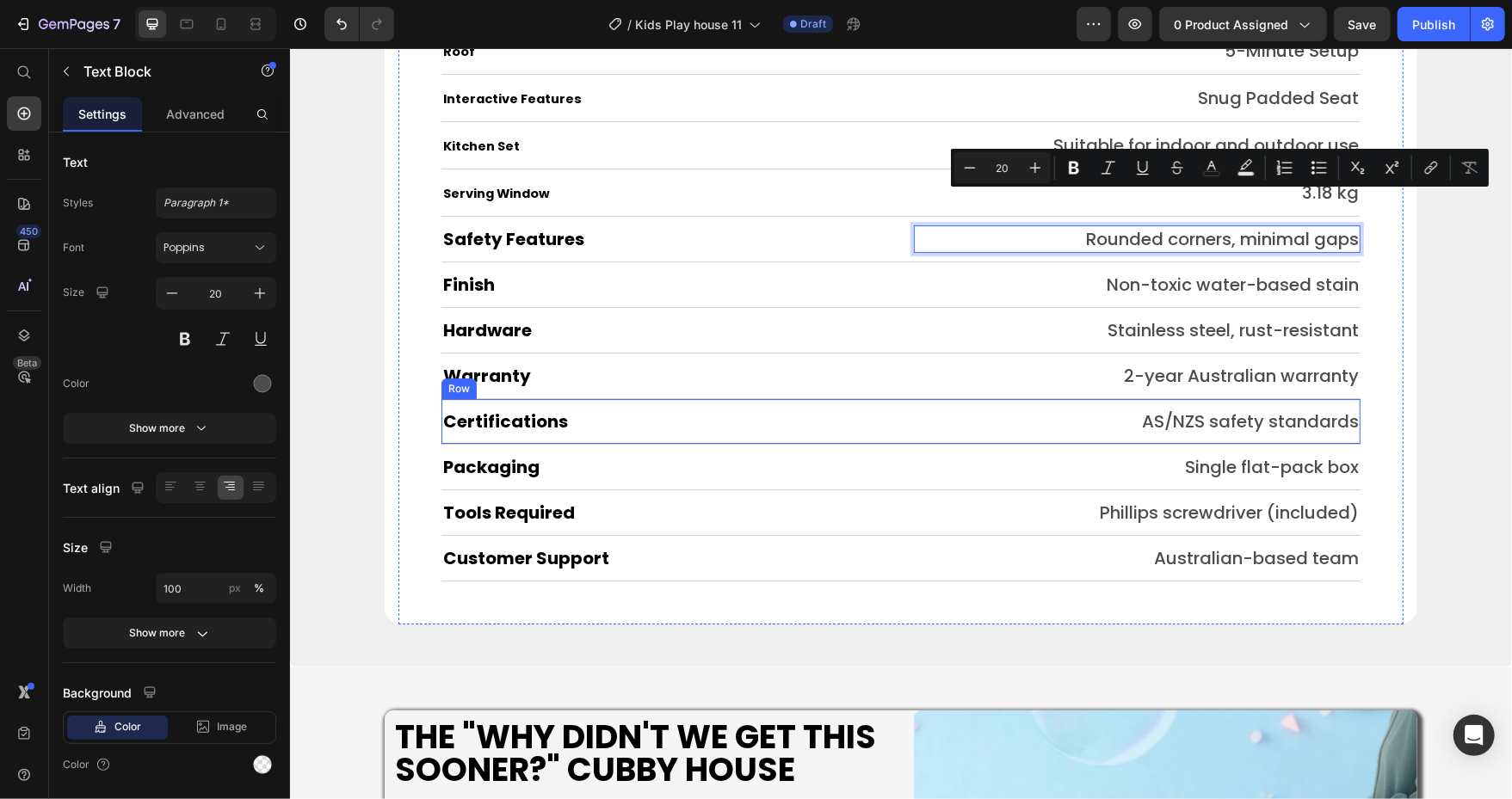 scroll, scrollTop: 8503, scrollLeft: 0, axis: vertical 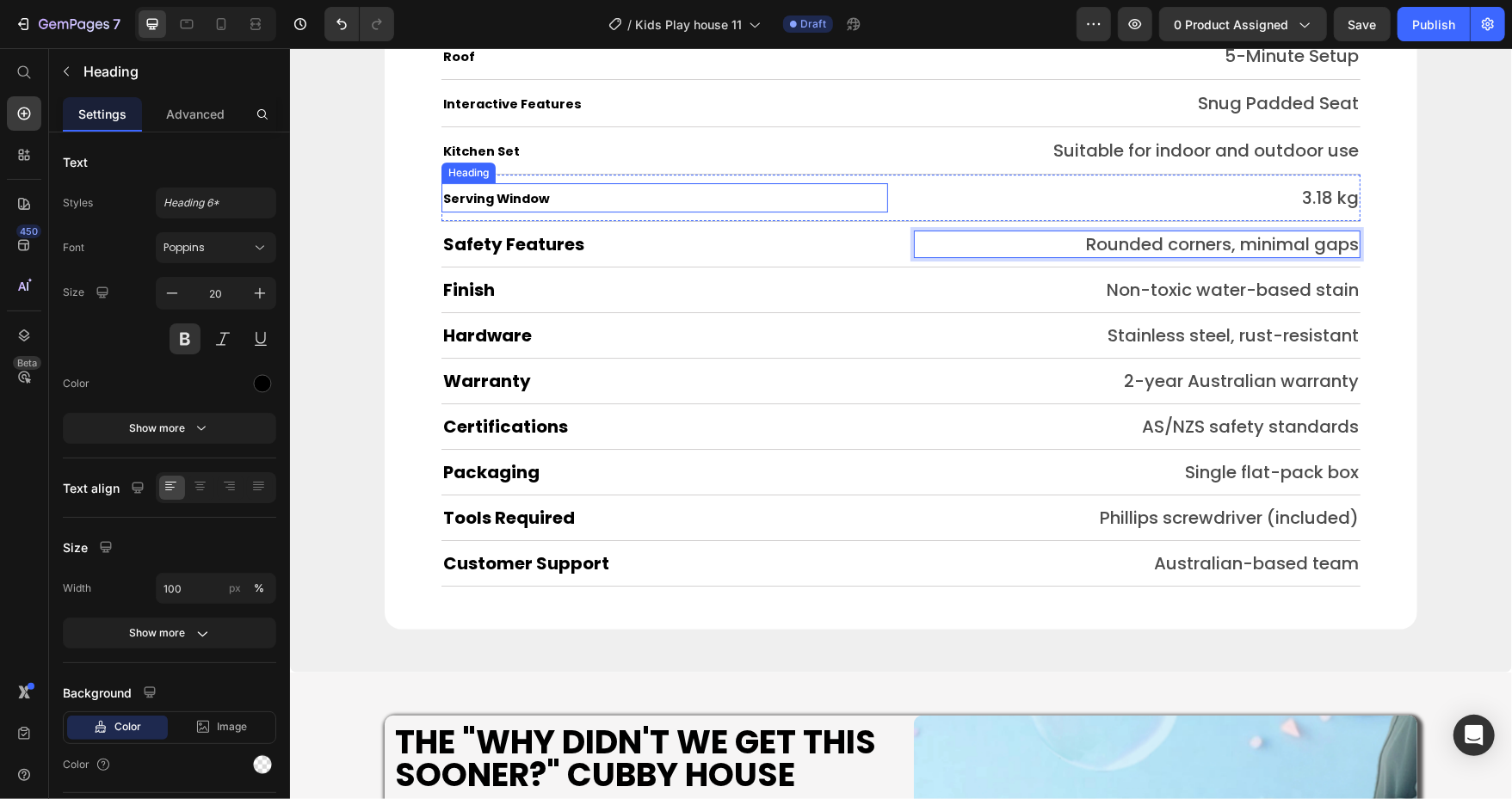 click on "Serving Window" at bounding box center [496, 198] 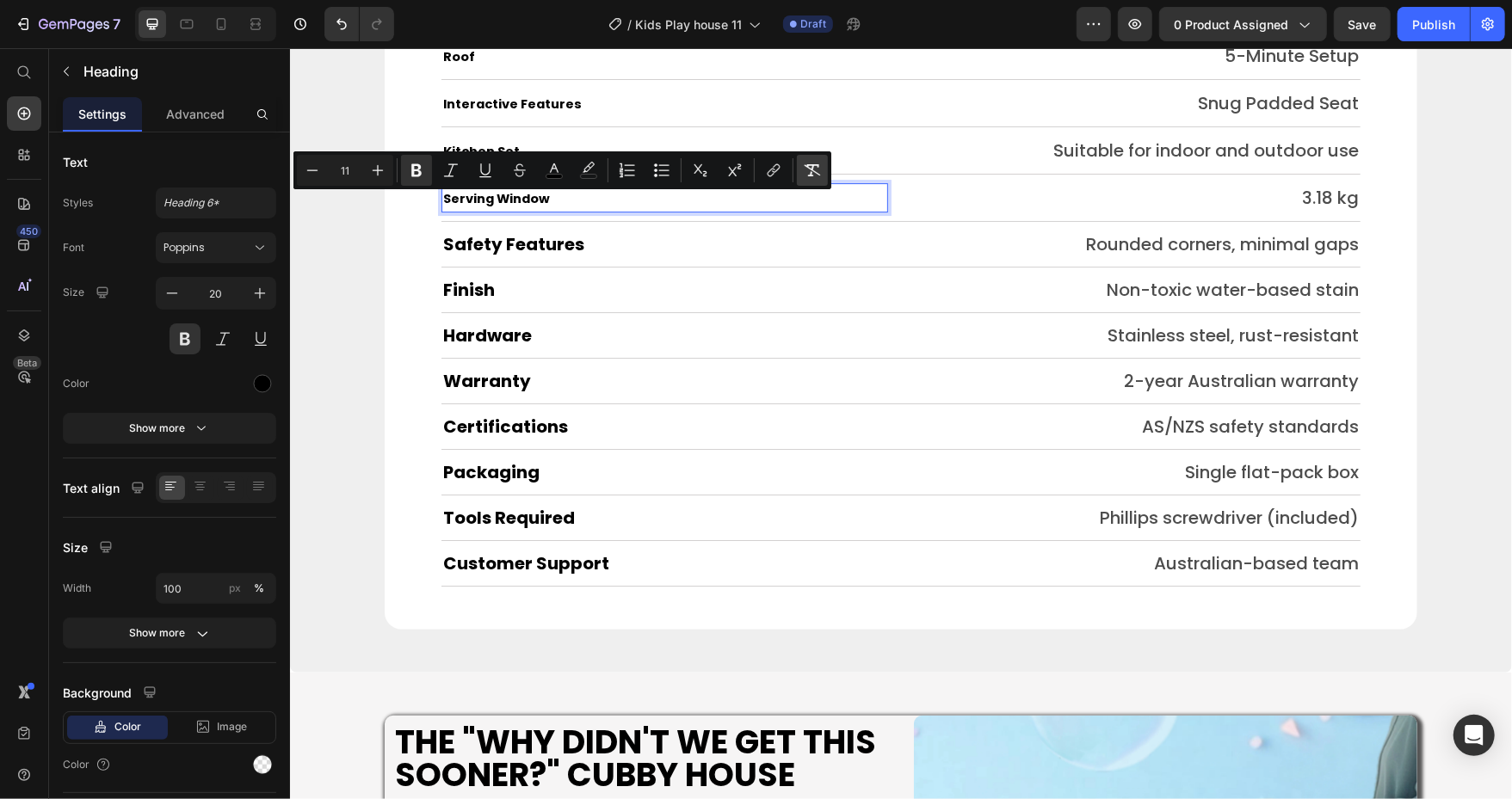 click 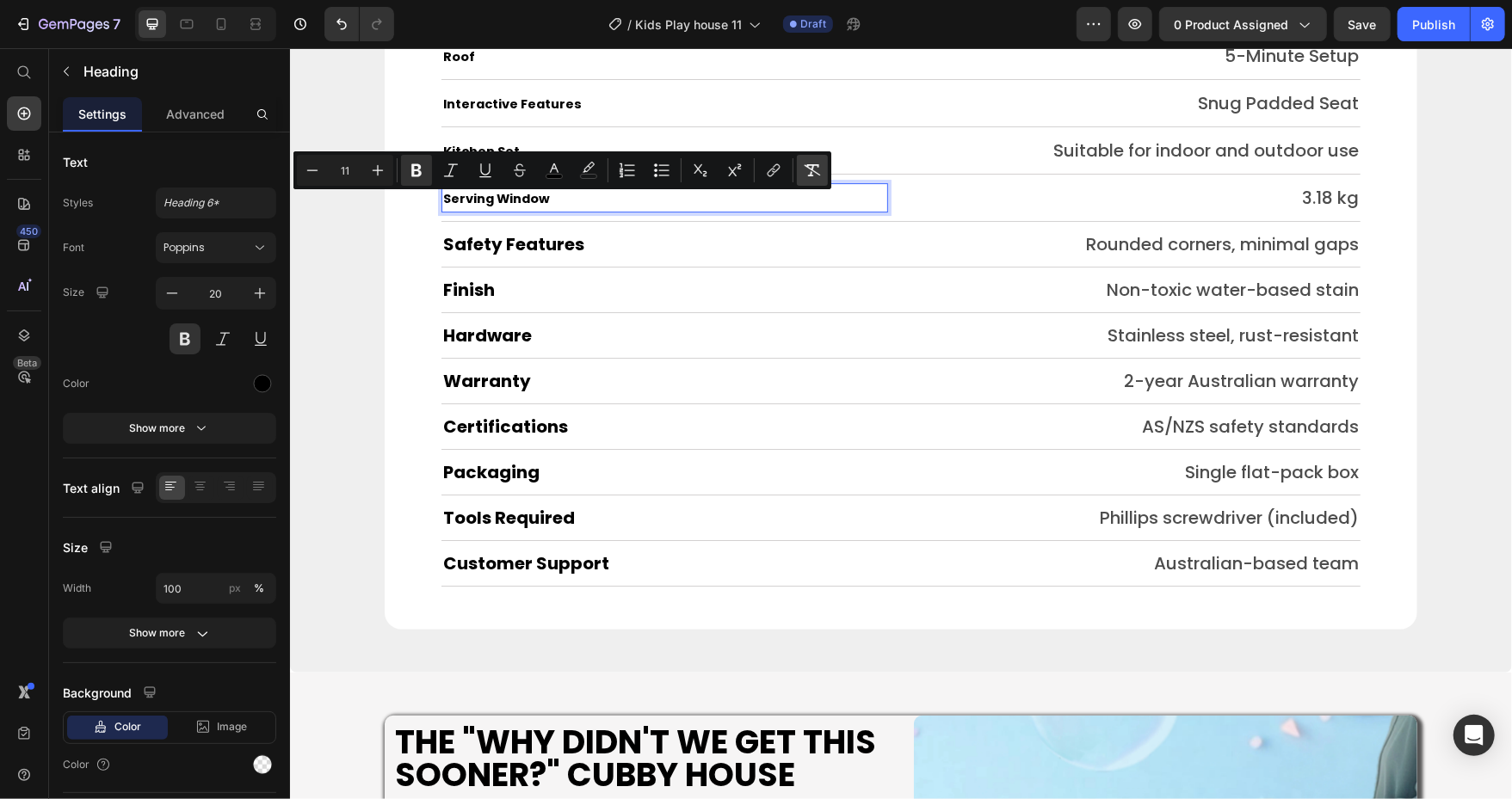 type on "20" 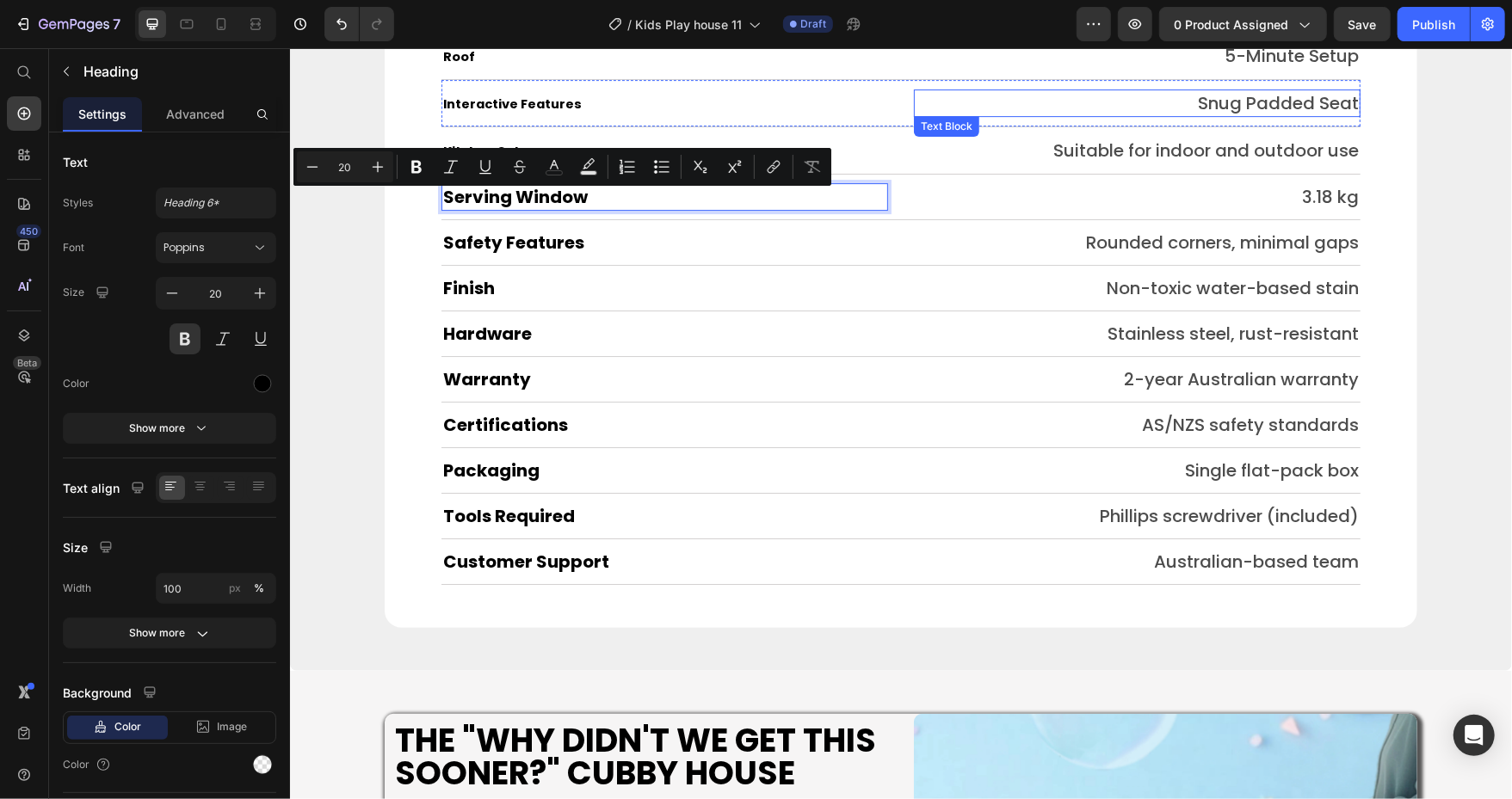scroll, scrollTop: 8502, scrollLeft: 0, axis: vertical 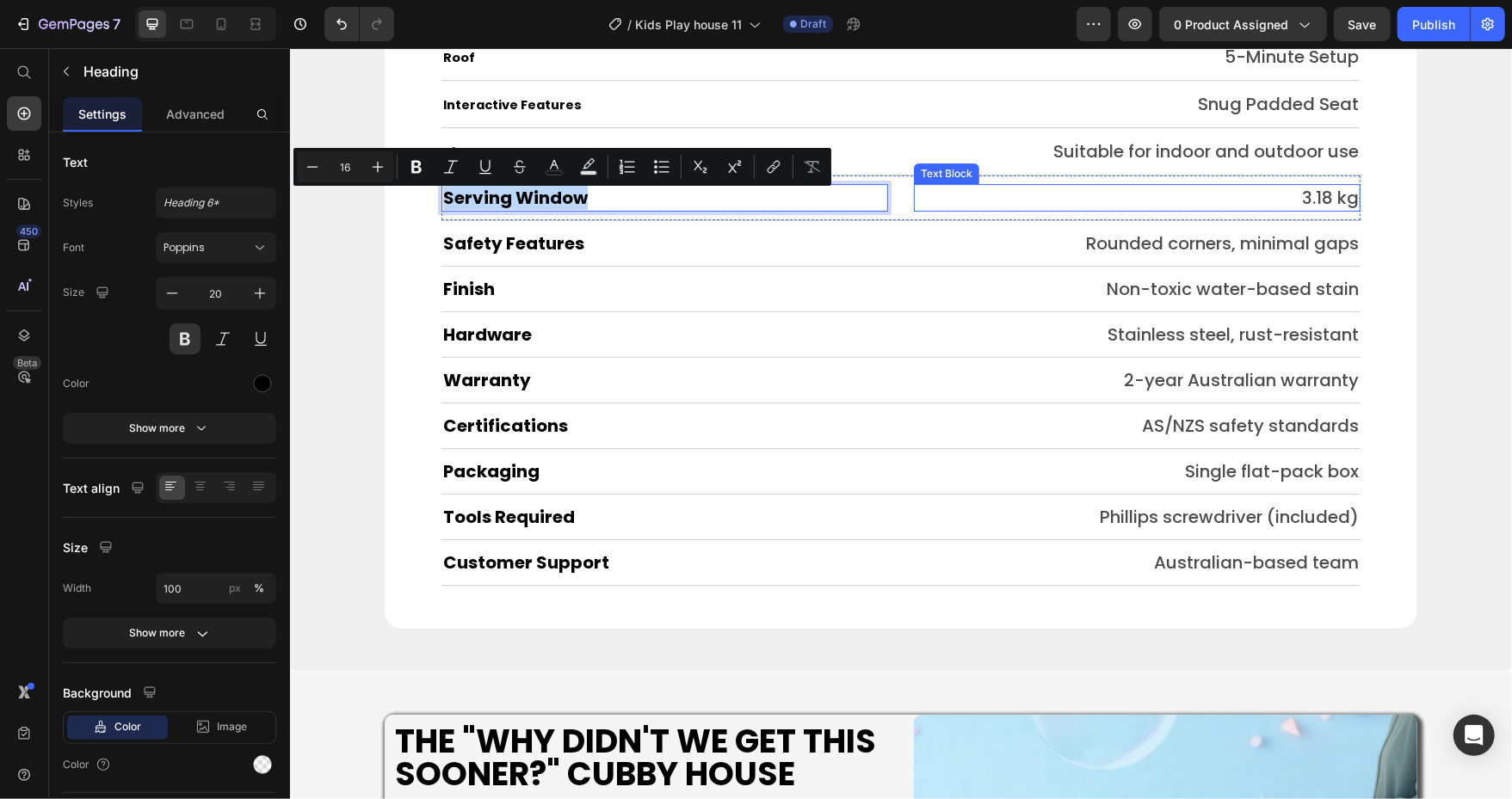 click on "3.18 kg" at bounding box center [1136, 197] 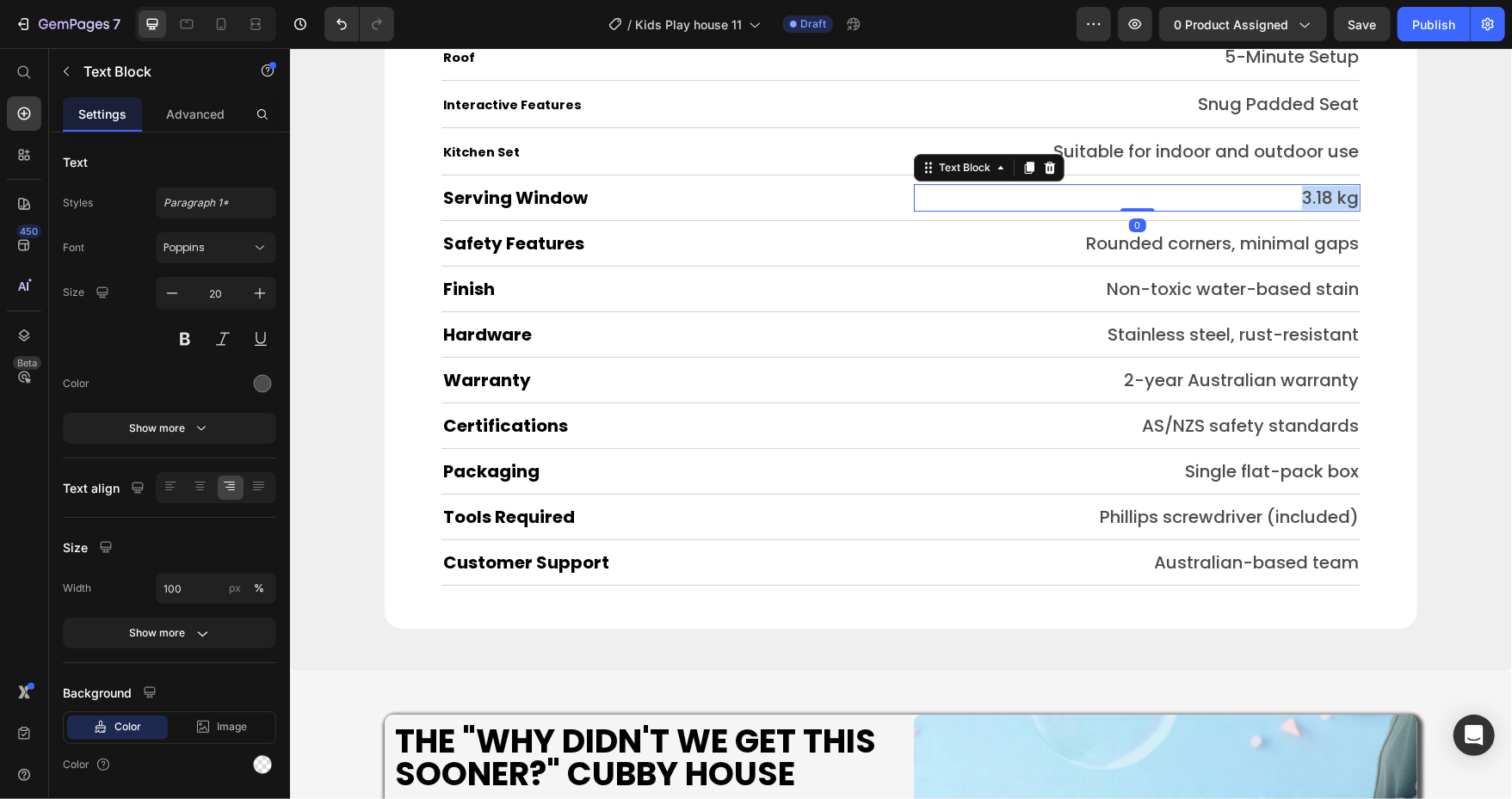 click on "3.18 kg" at bounding box center [1136, 197] 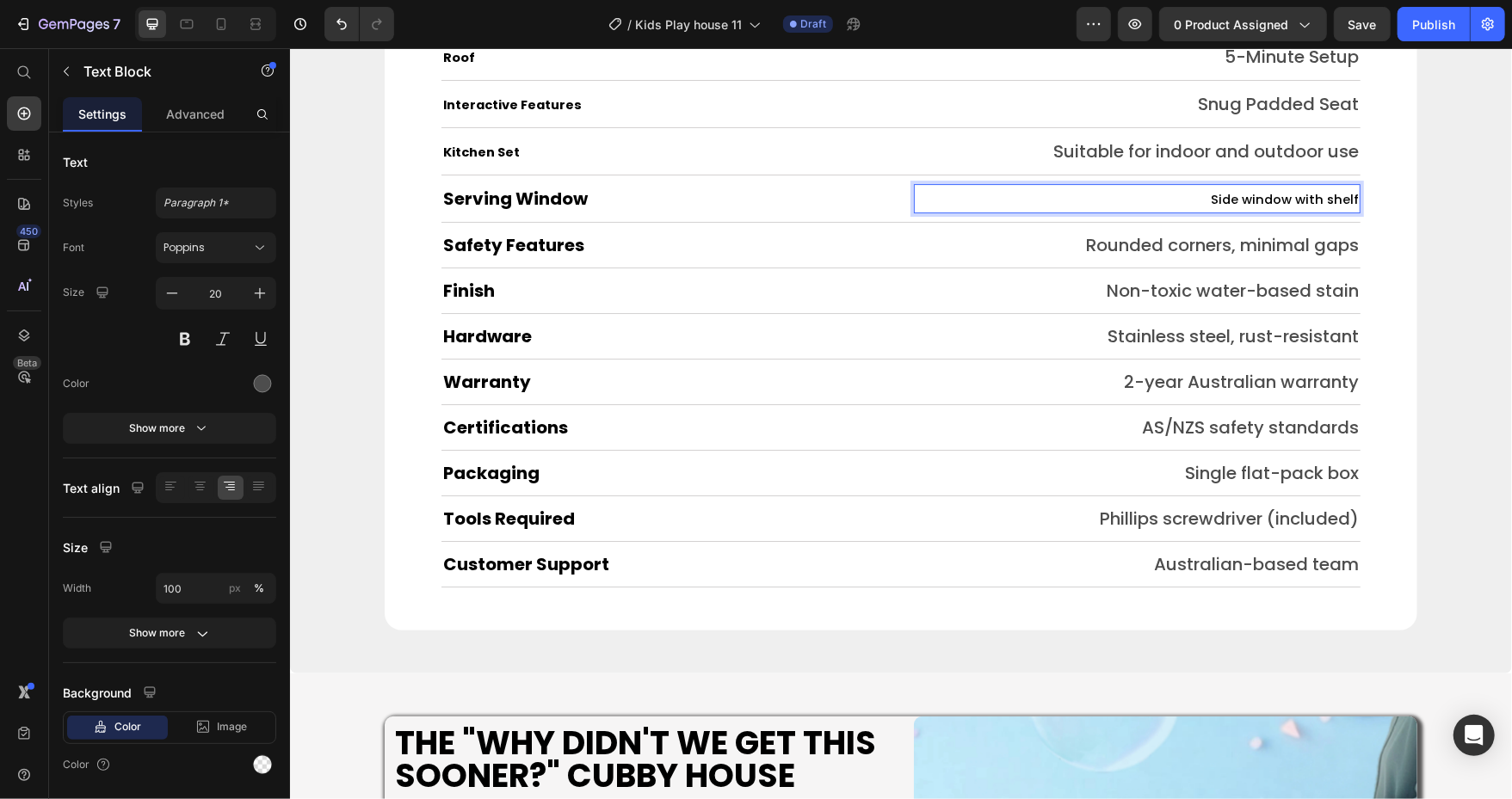 click on "Side window with shelf" at bounding box center [1284, 199] 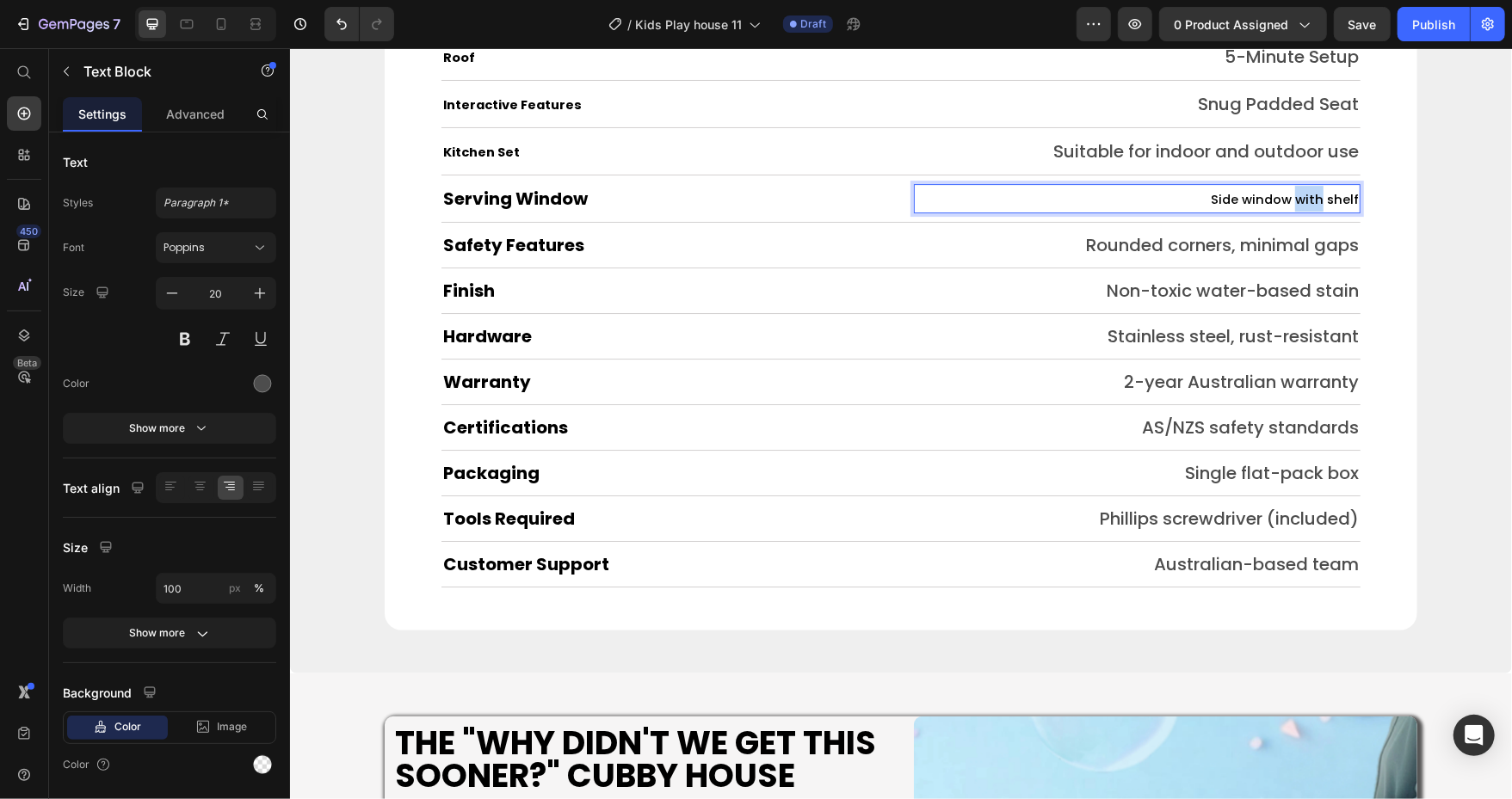 click on "Side window with shelf" at bounding box center (1284, 199) 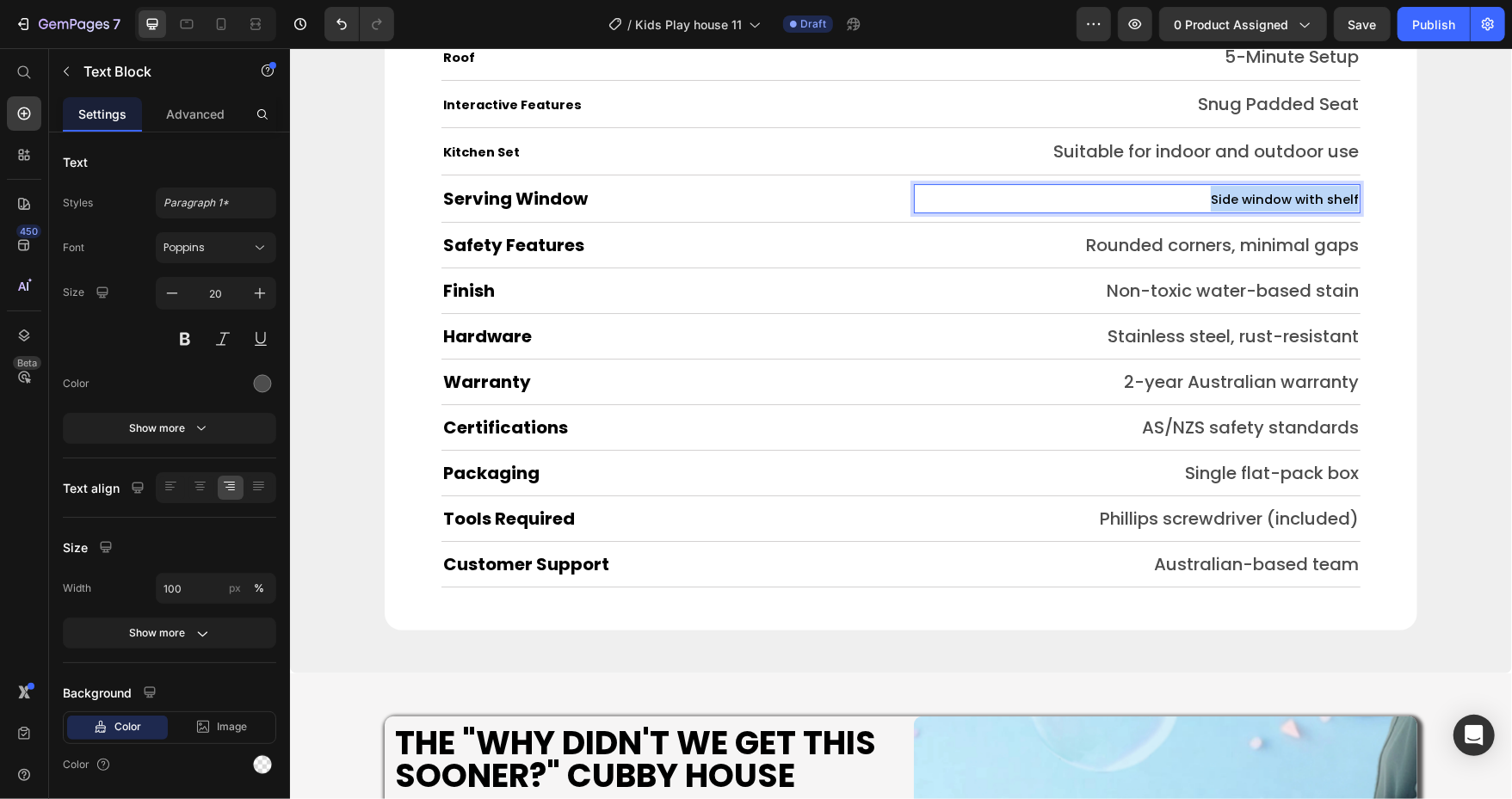 click on "Side window with shelf" at bounding box center (1284, 199) 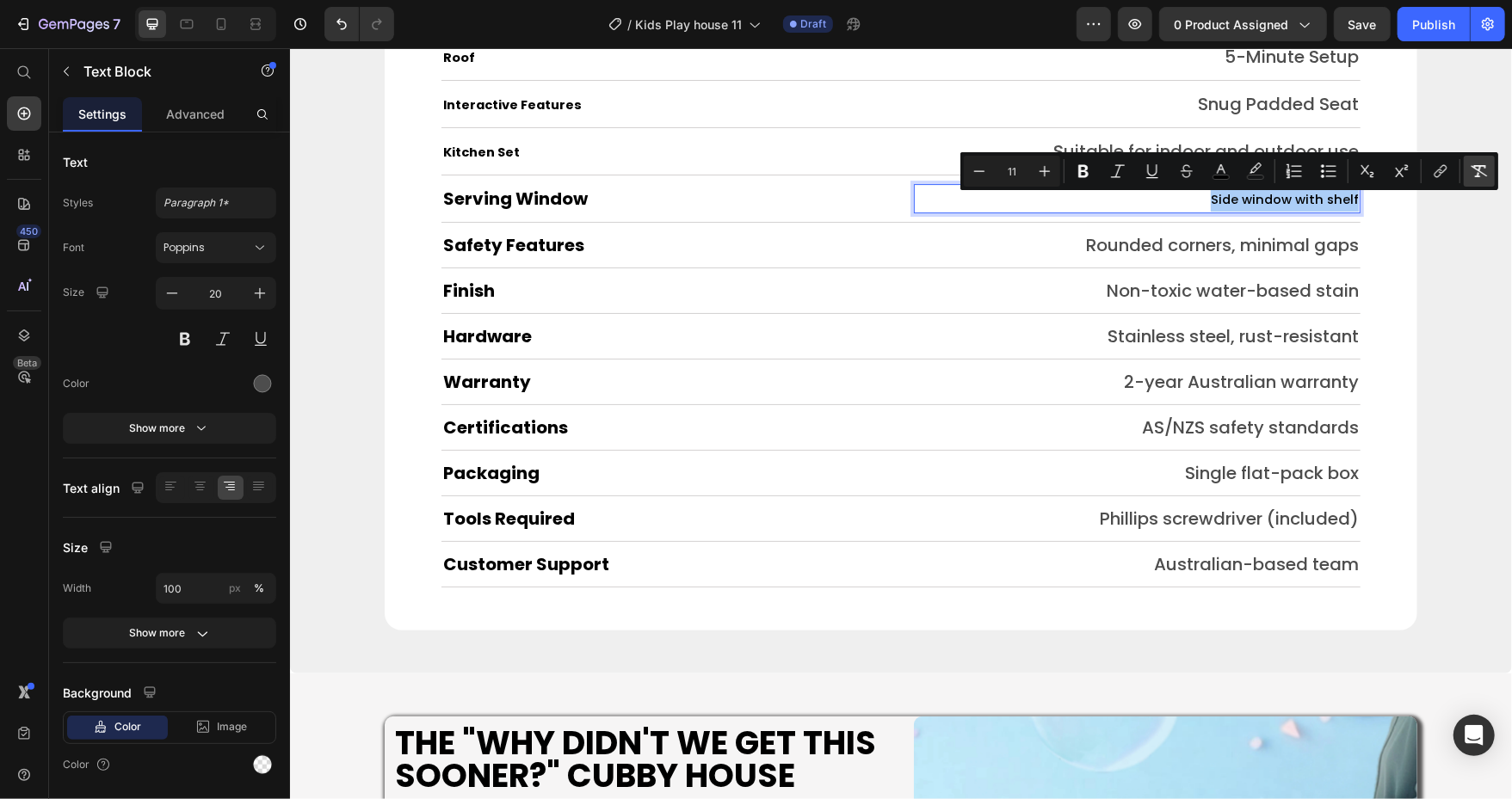 click 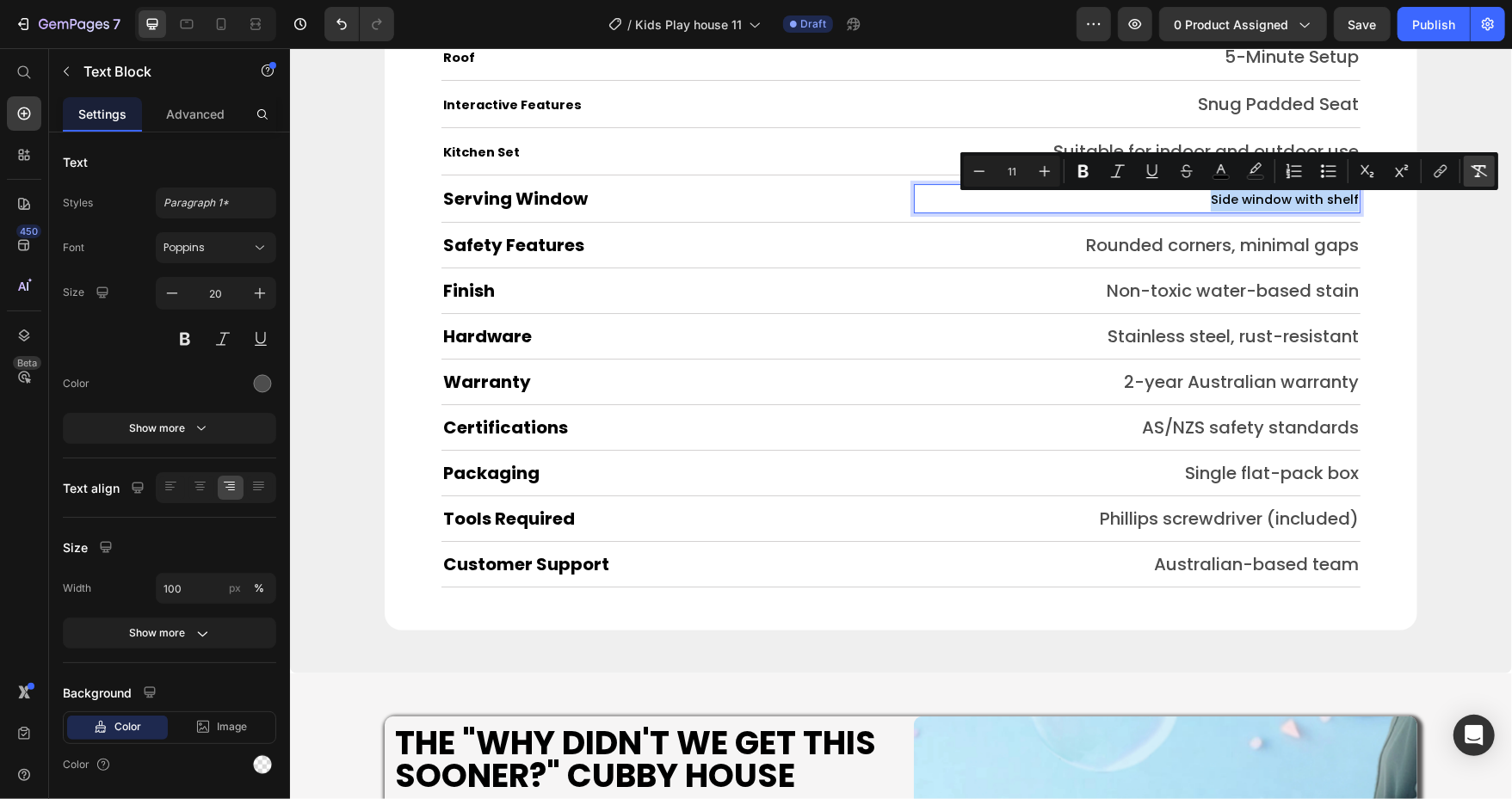 type on "20" 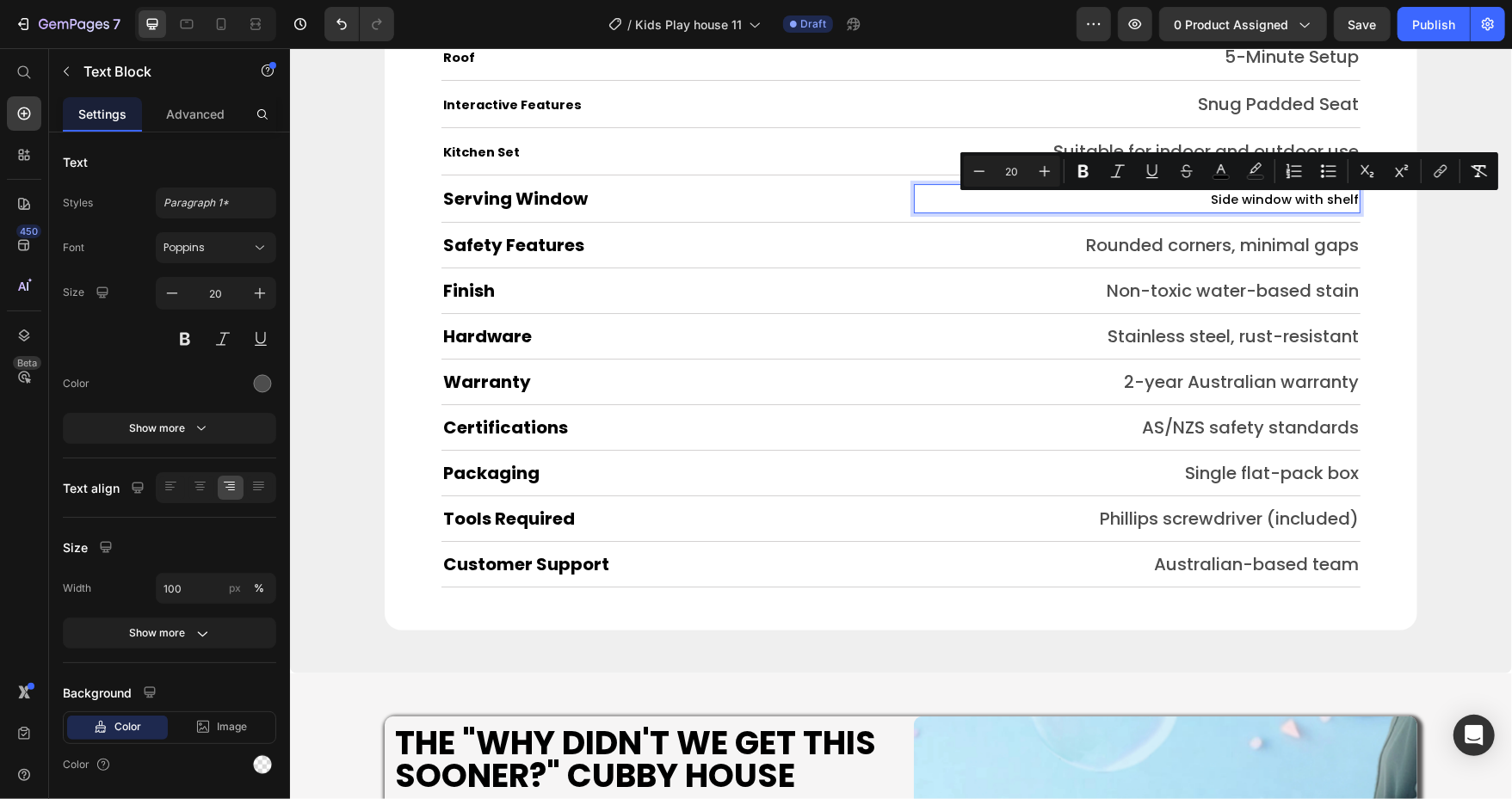 scroll, scrollTop: 8501, scrollLeft: 0, axis: vertical 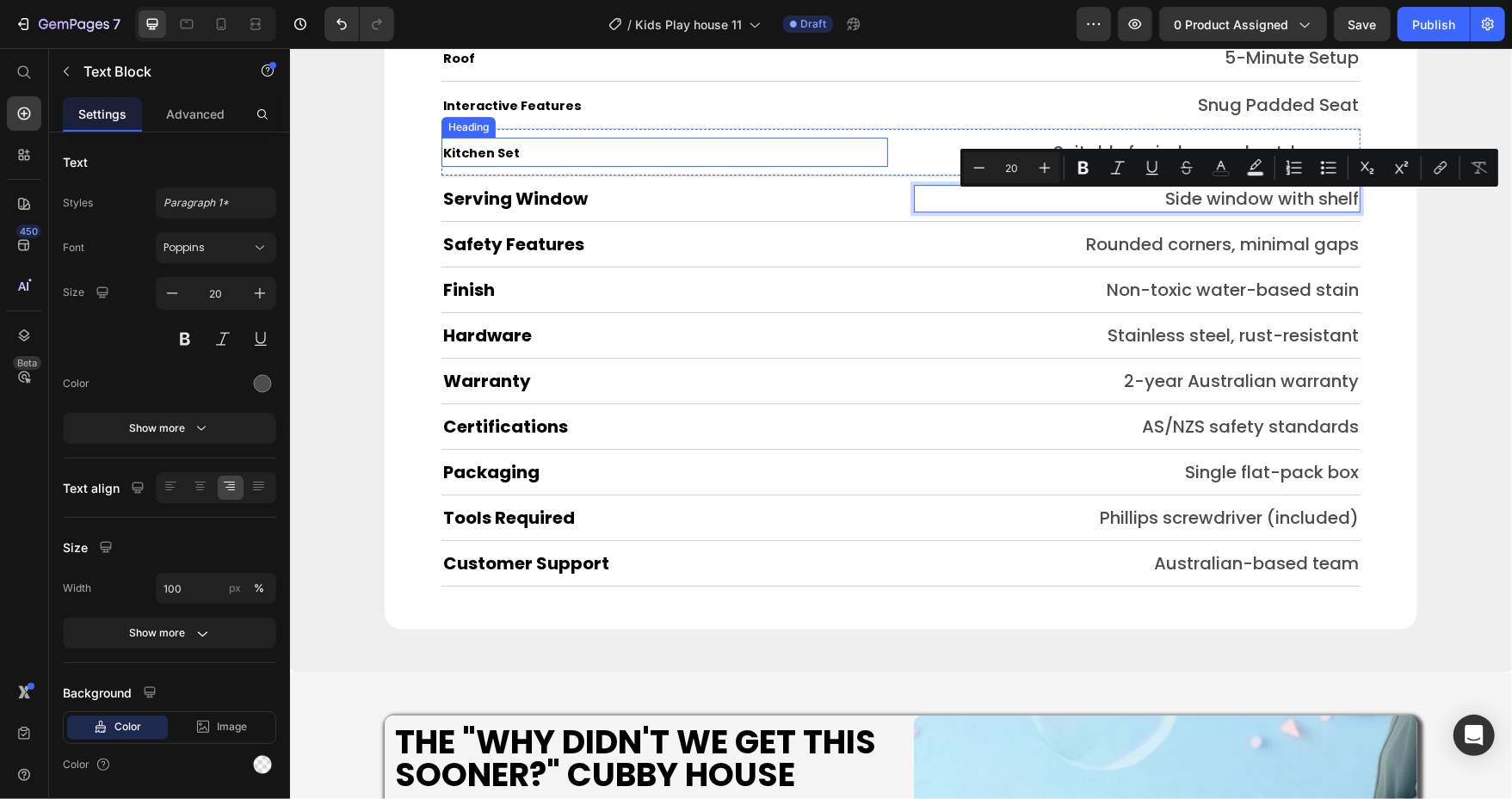 click on "Kitchen Set" at bounding box center [480, 152] 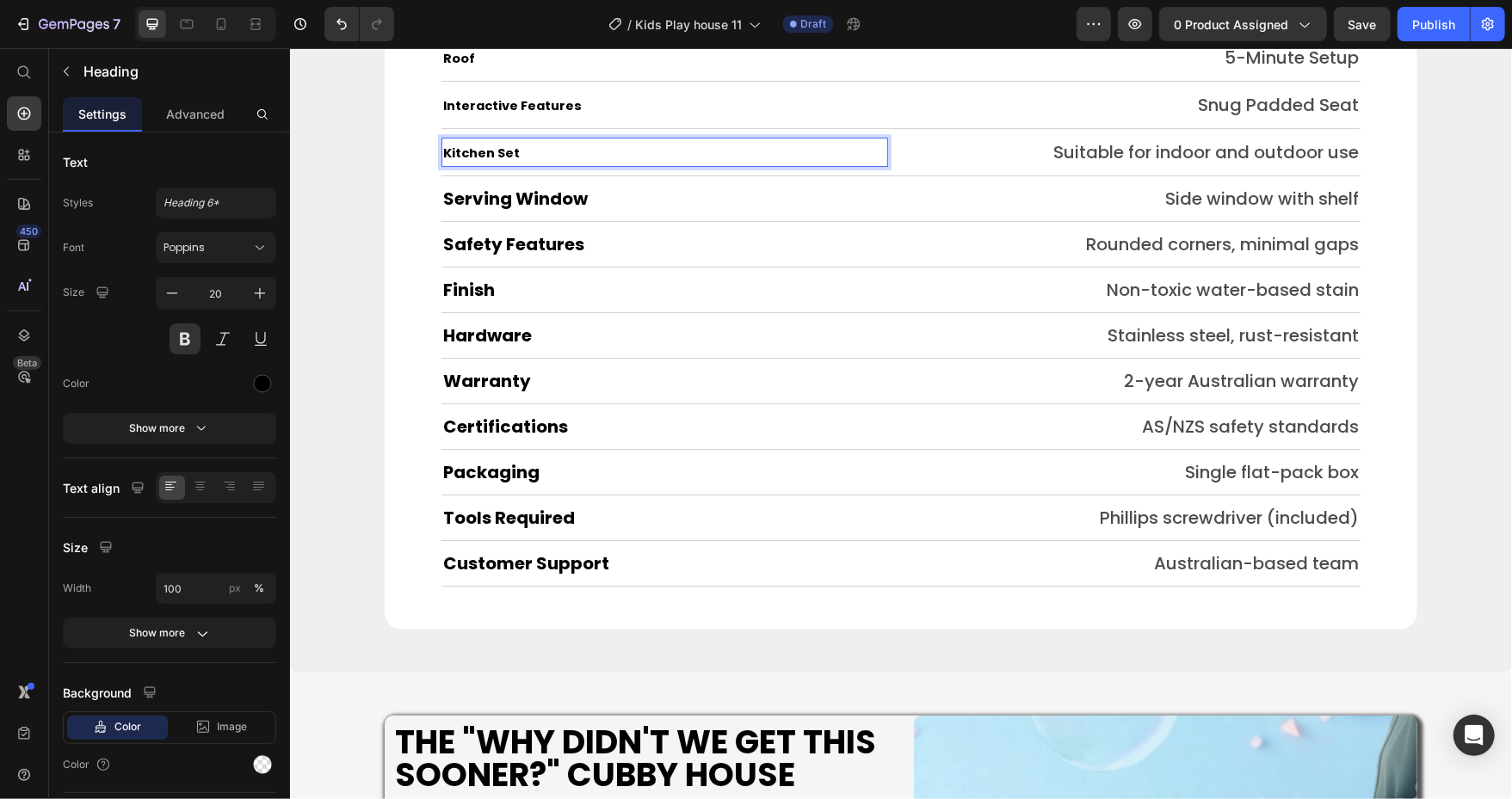 click on "Kitchen Set" at bounding box center (480, 152) 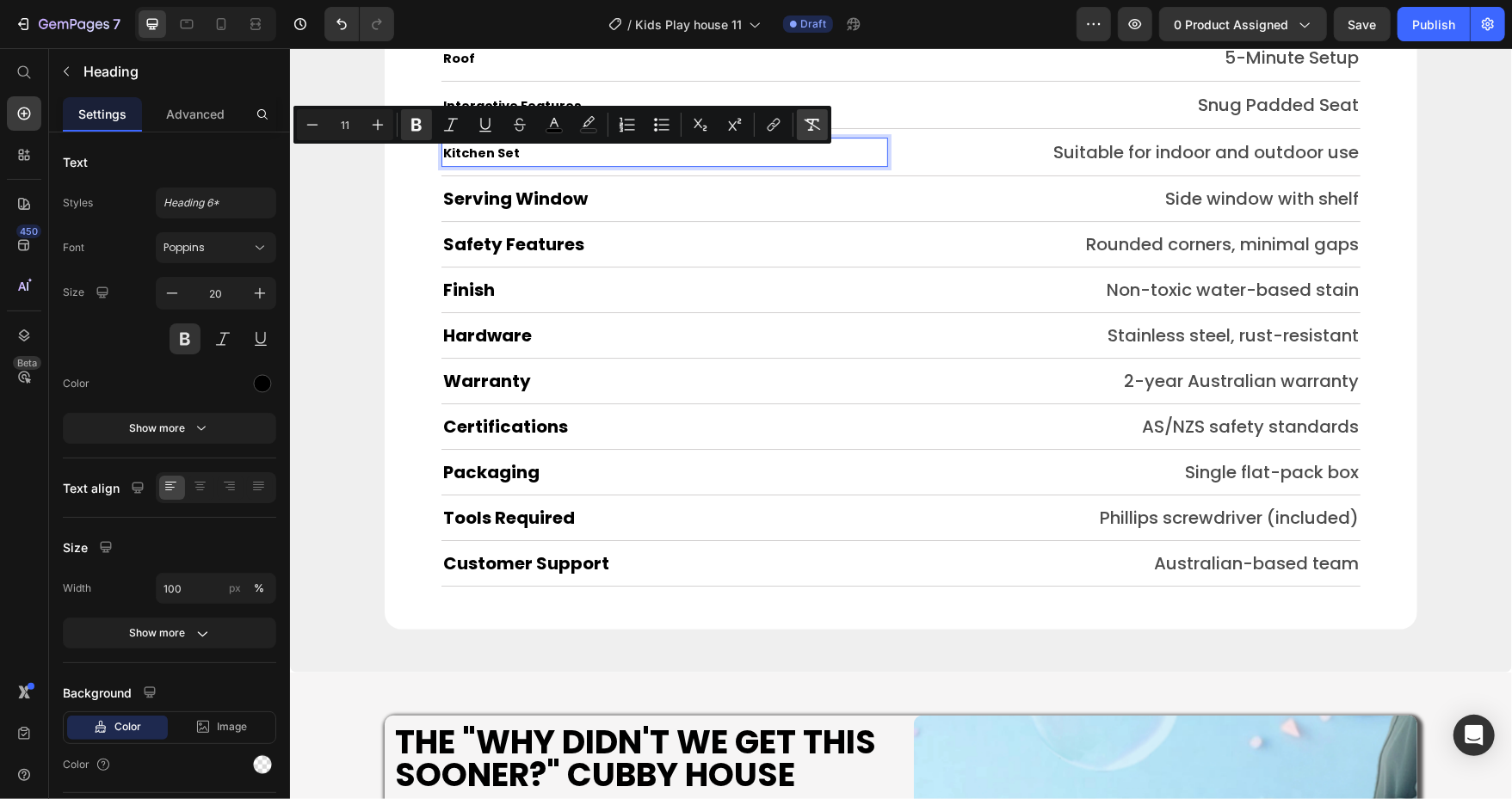 click 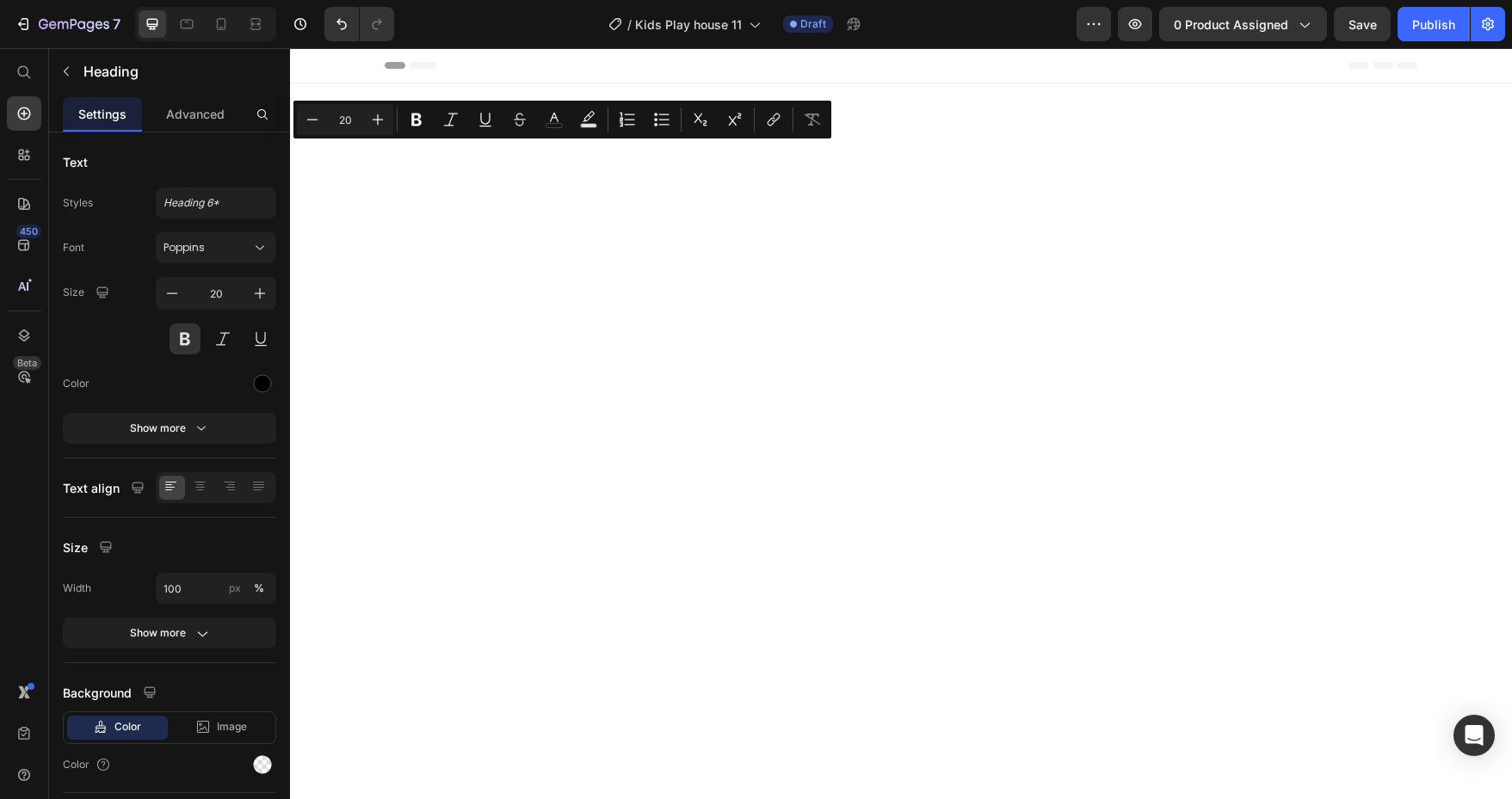 scroll, scrollTop: 0, scrollLeft: 0, axis: both 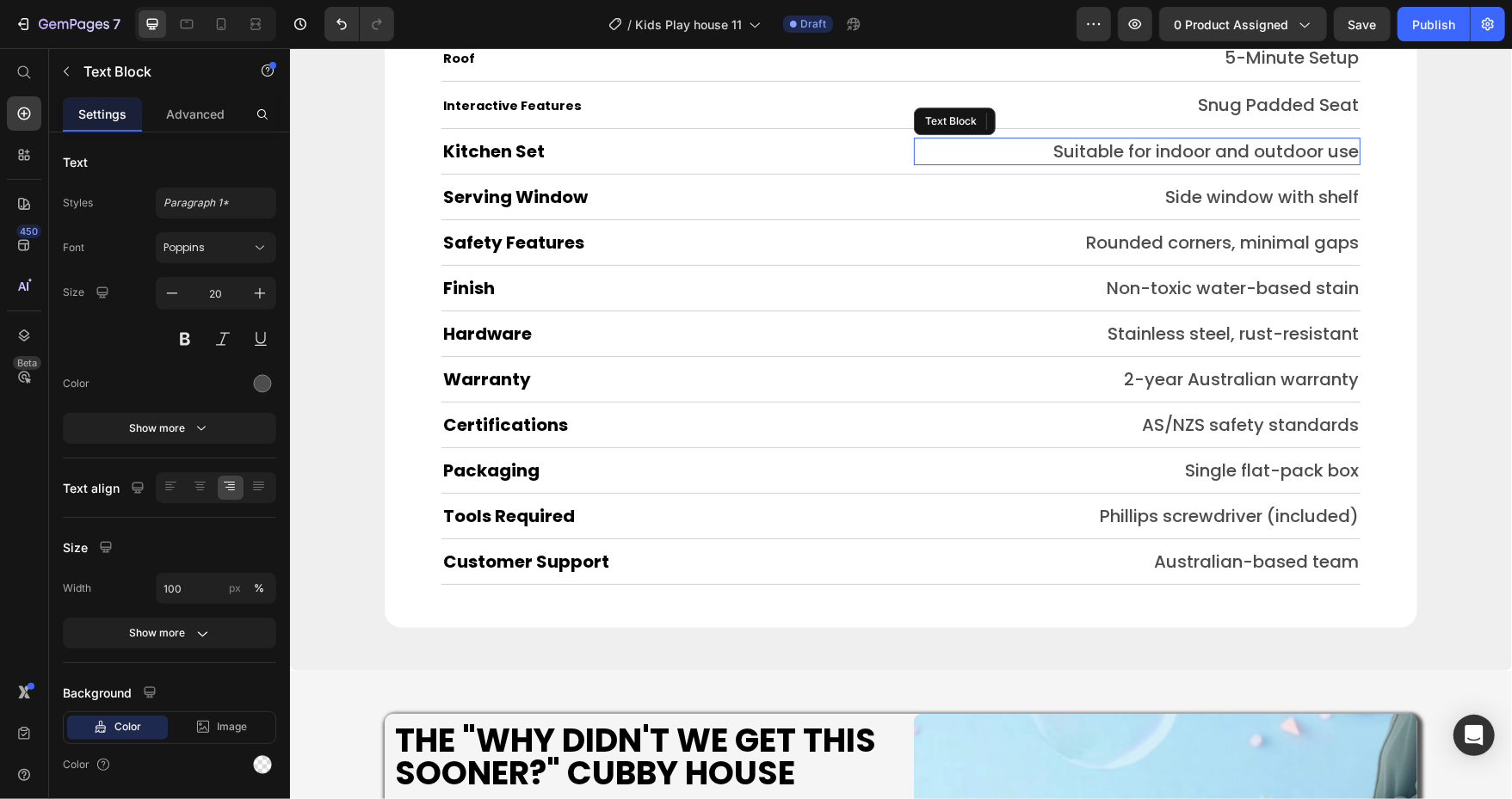 click on "Suitable for indoor and outdoor use" at bounding box center (1136, 151) 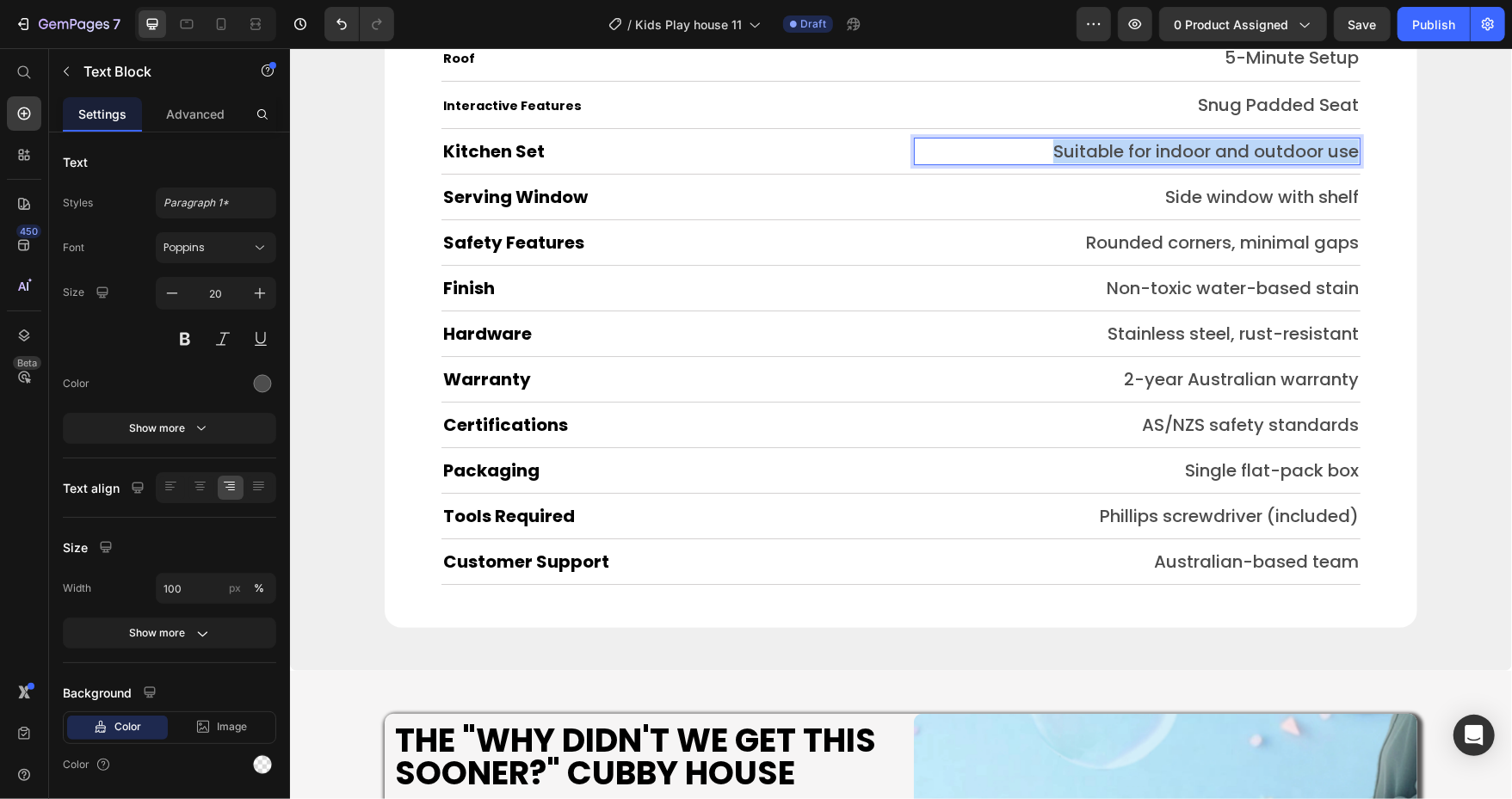 click on "Suitable for indoor and outdoor use" at bounding box center (1136, 151) 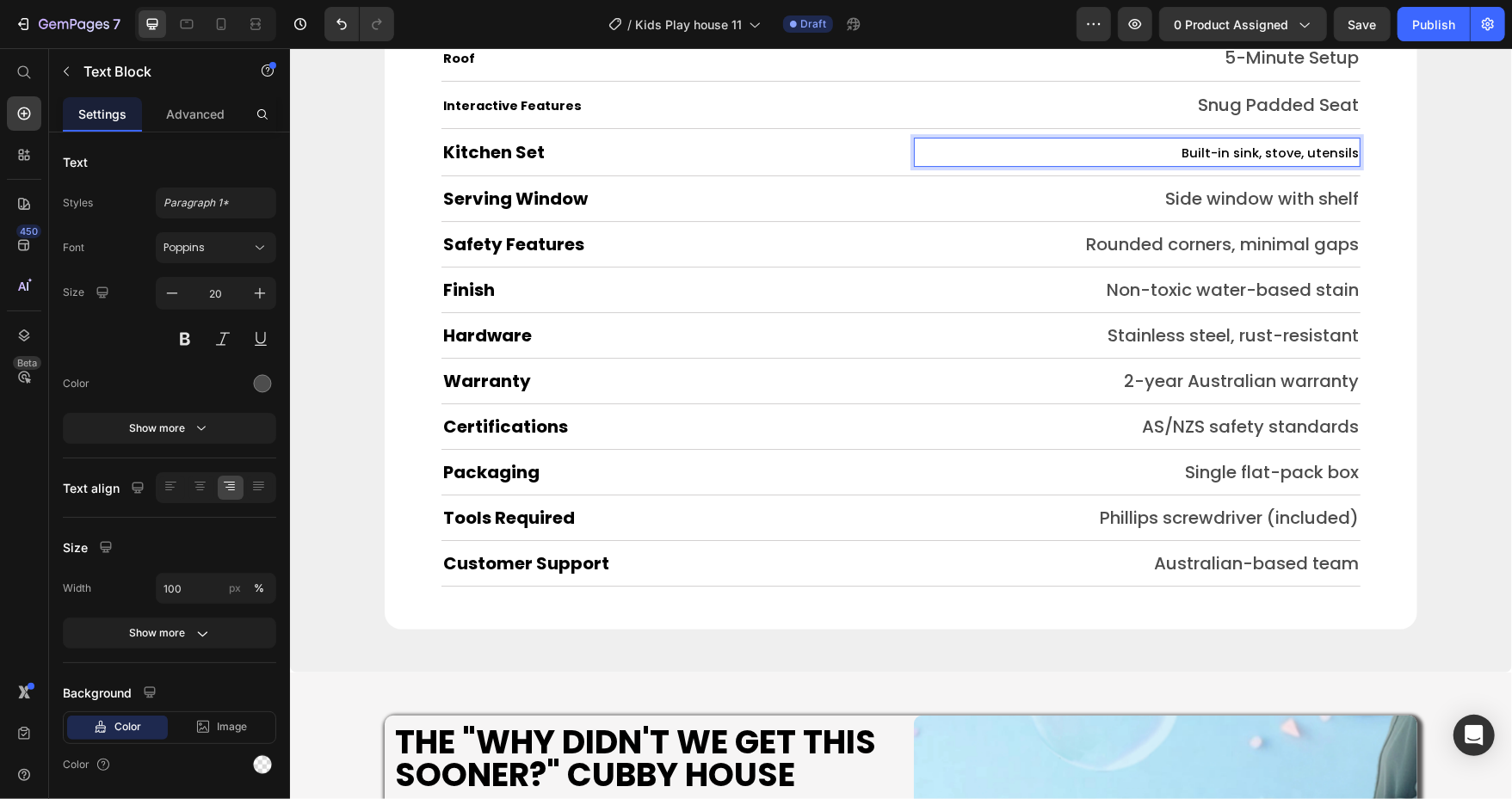 click on "Built-in sink, stove, utensils" at bounding box center [1269, 152] 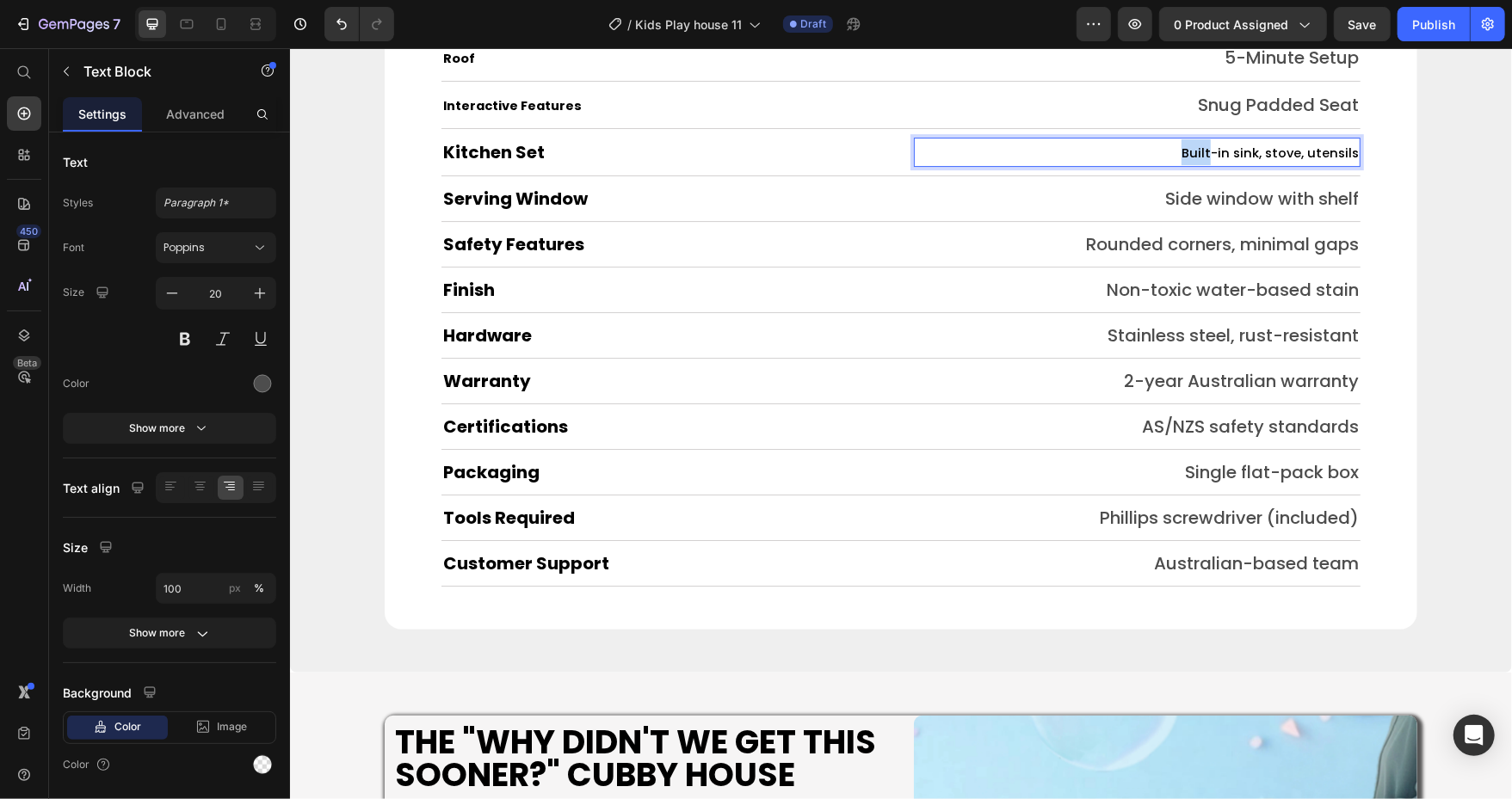 click on "Built-in sink, stove, utensils" at bounding box center (1269, 152) 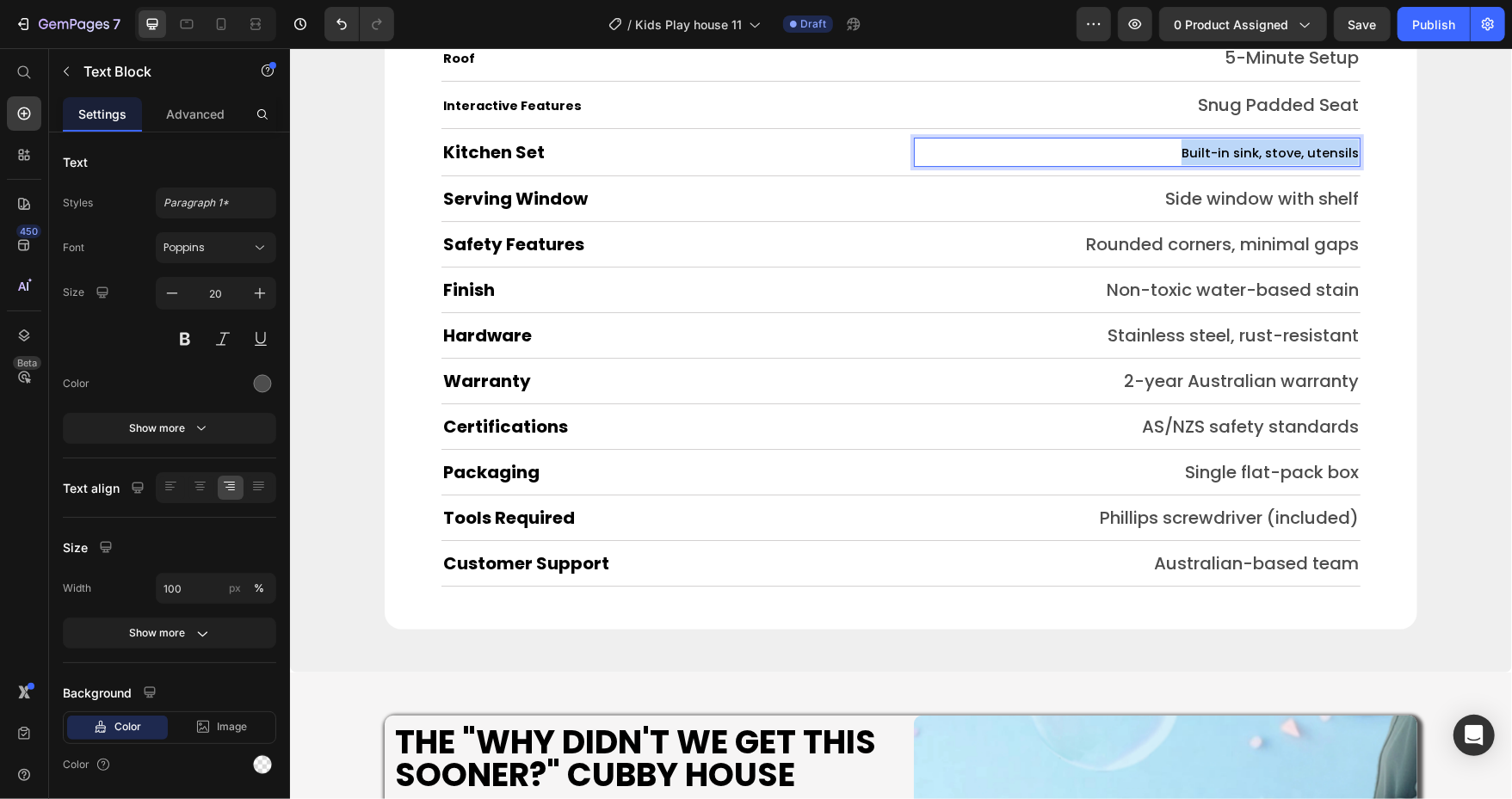 click on "Built-in sink, stove, utensils" at bounding box center (1269, 152) 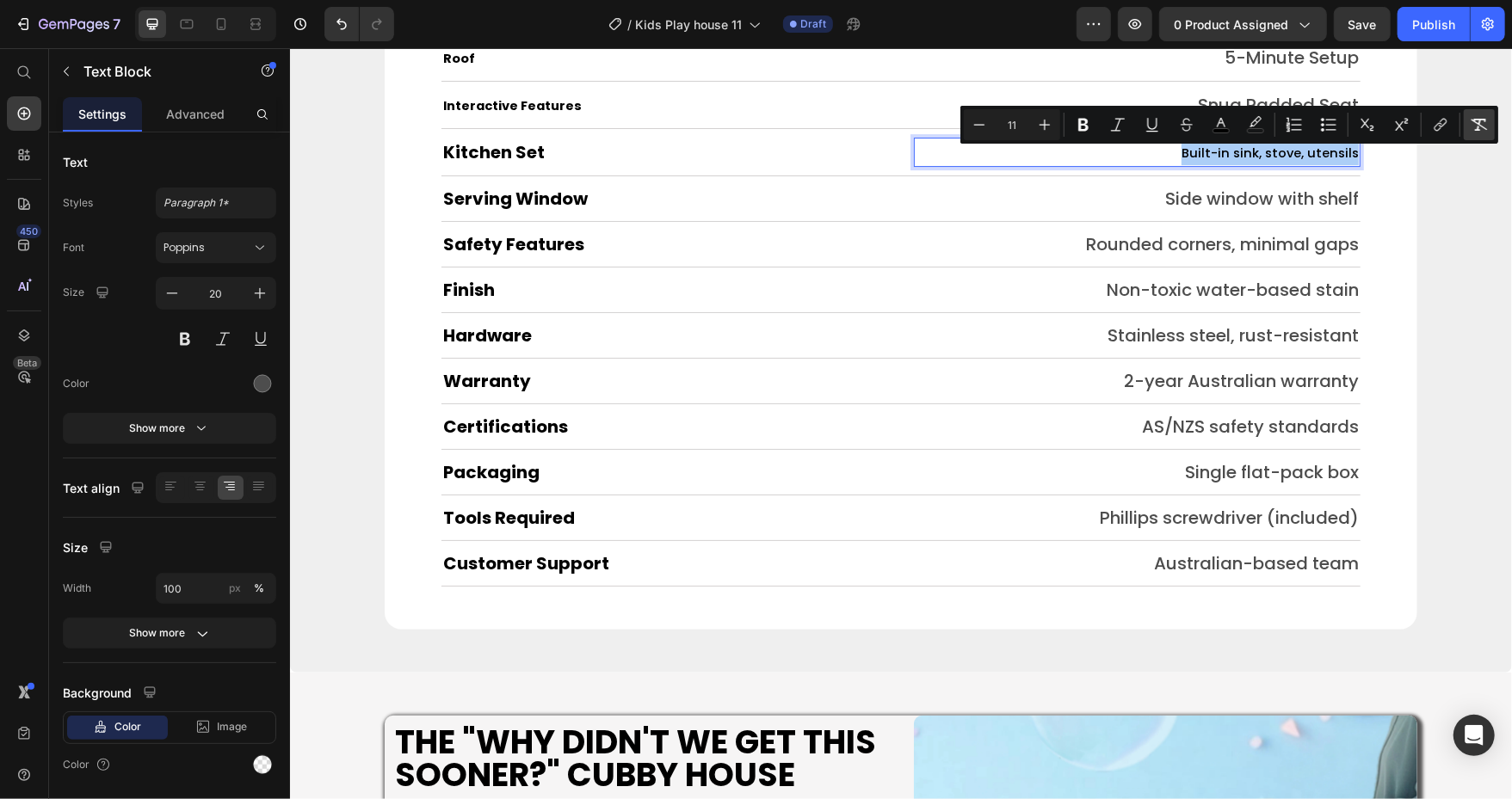 click 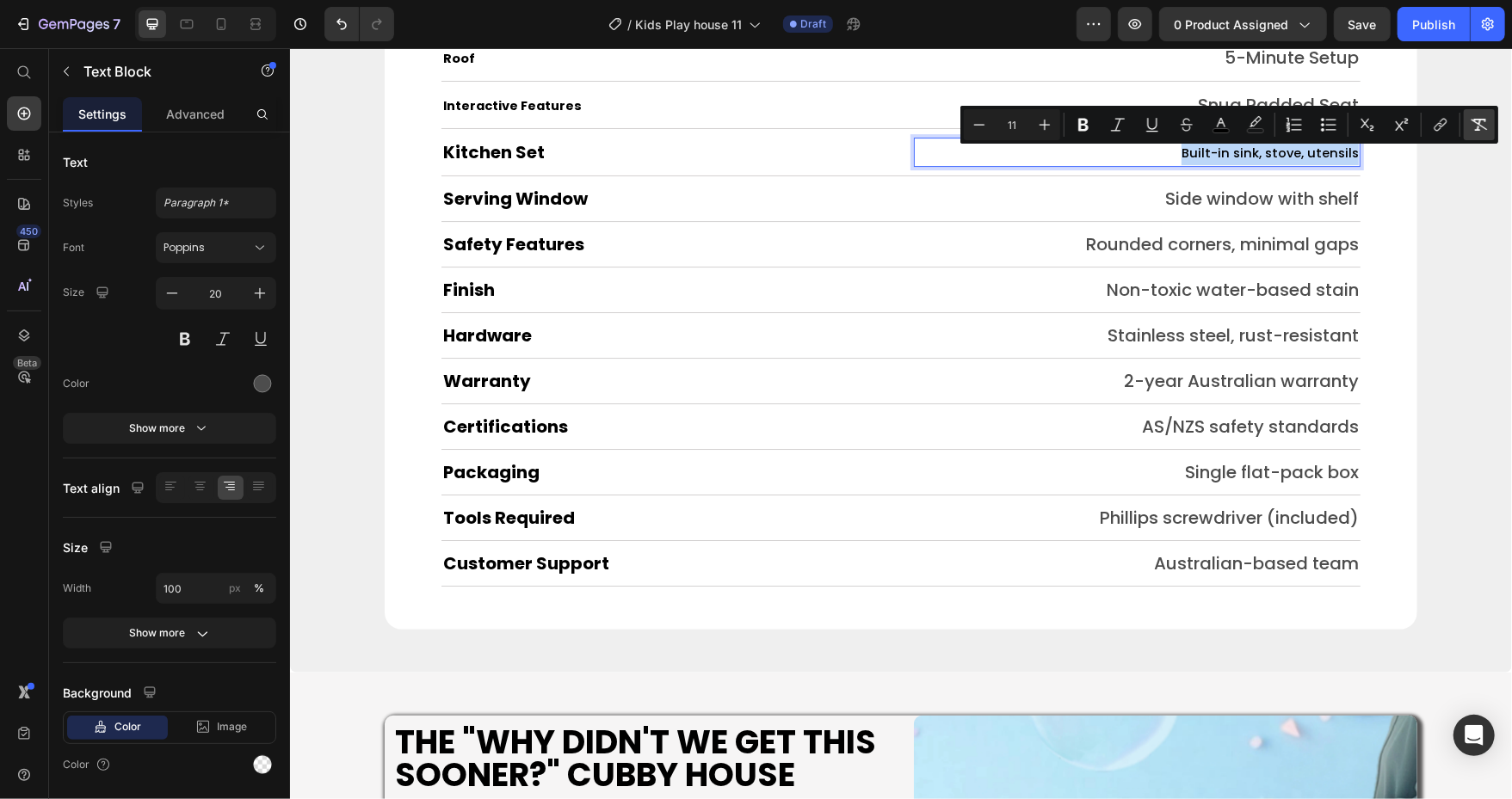 type on "20" 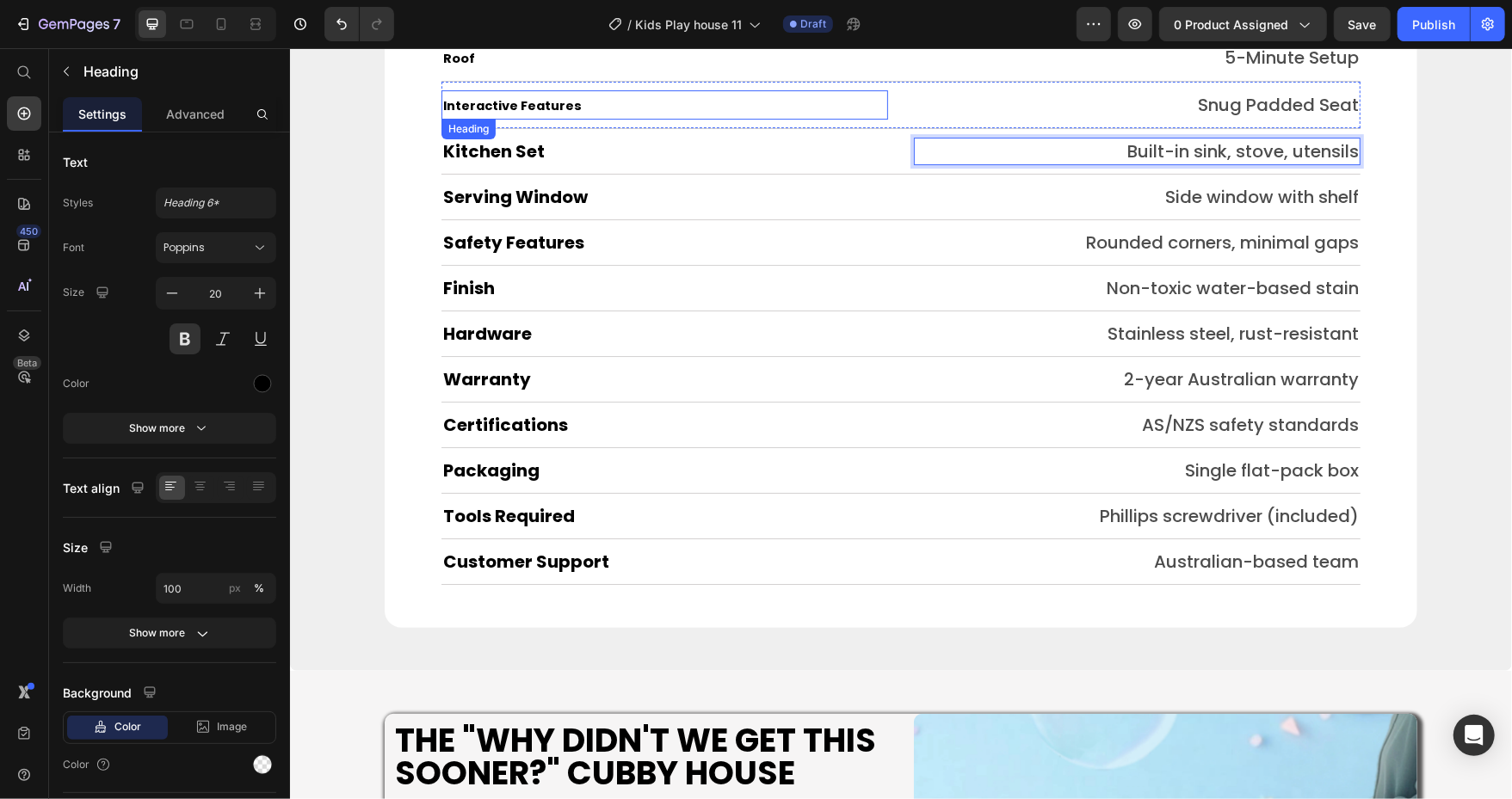 click on "Interactive Features" at bounding box center [511, 105] 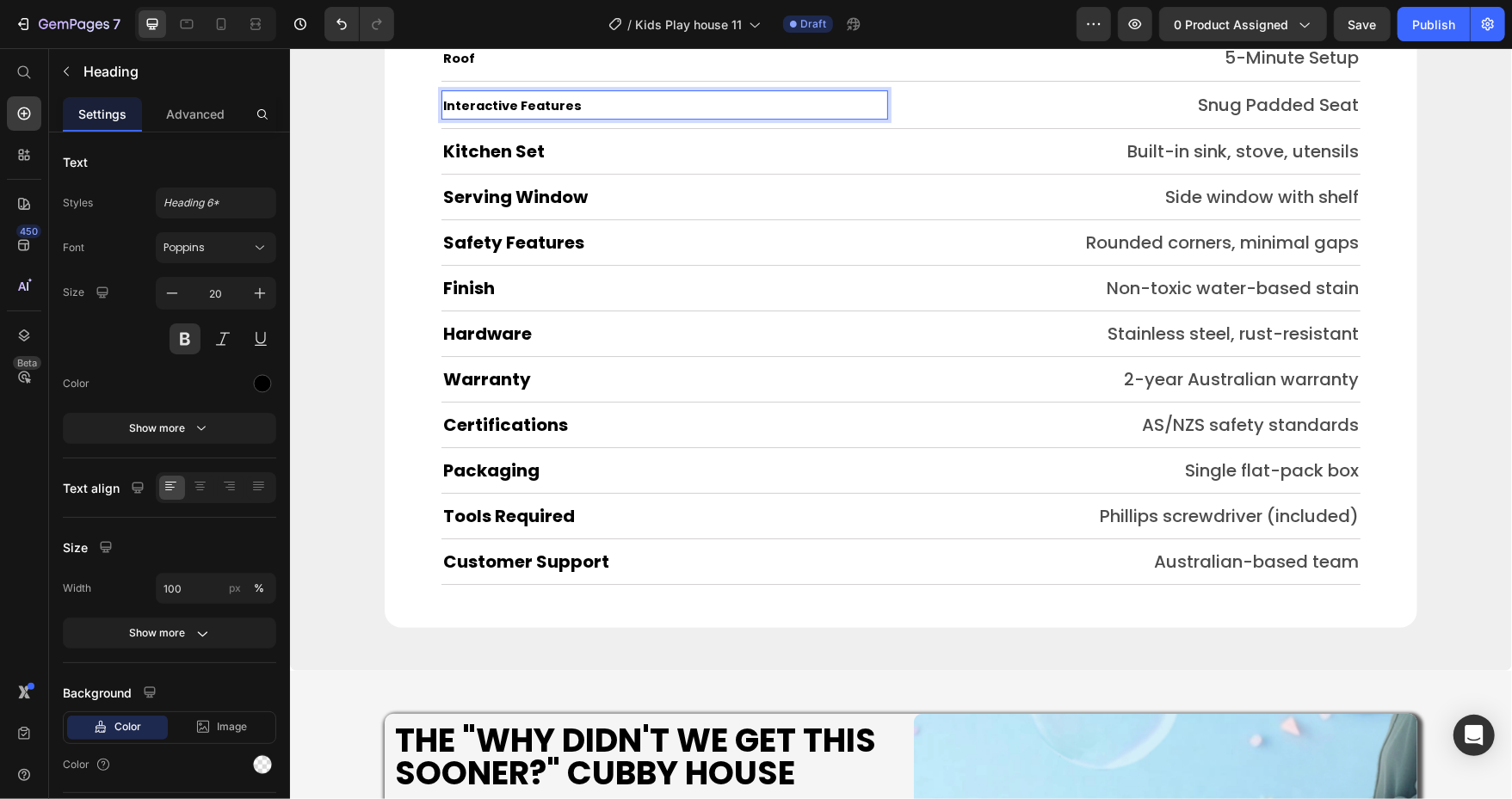 click on "Interactive Features" at bounding box center [511, 105] 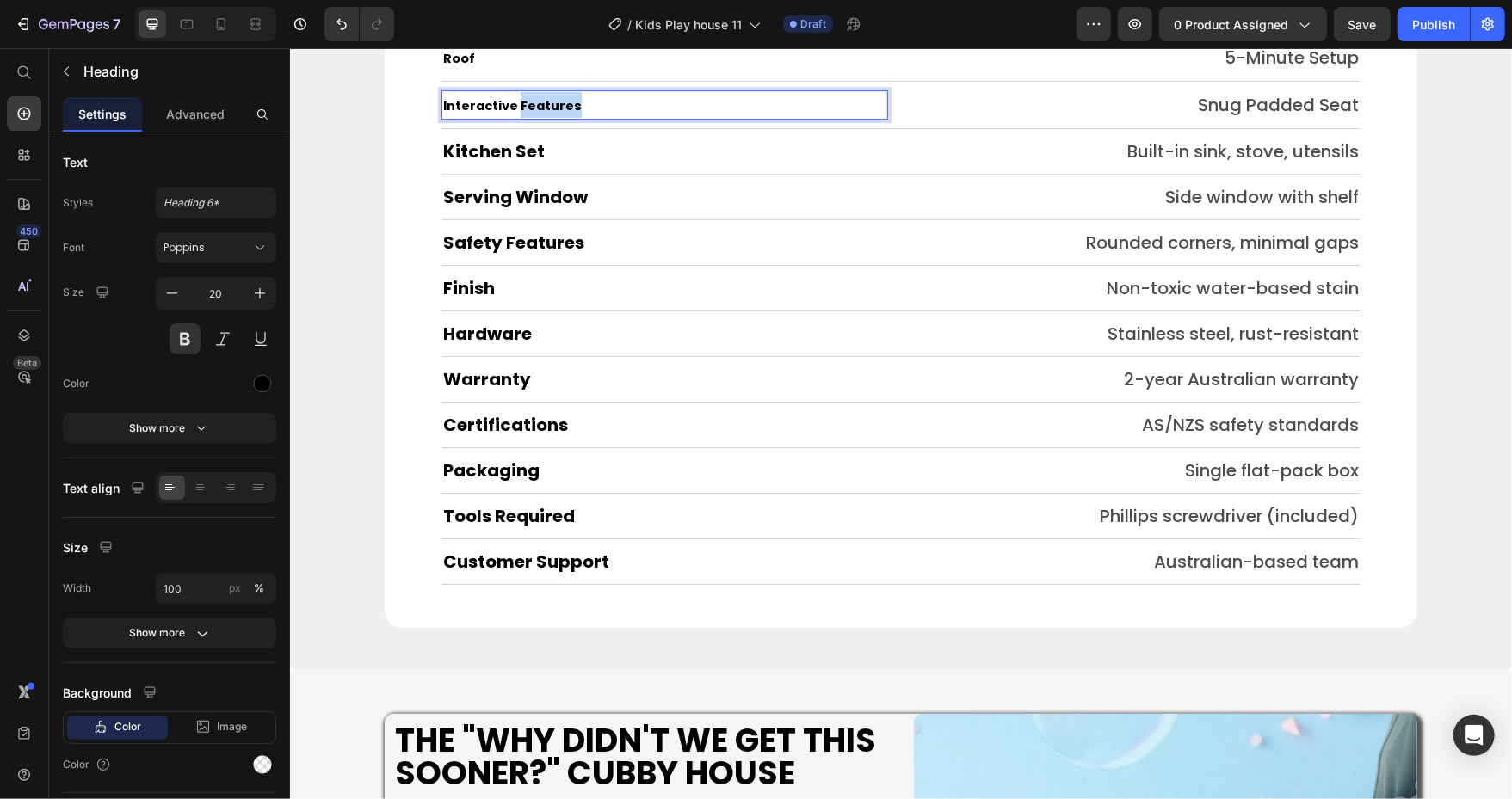 click on "Interactive Features" at bounding box center [511, 105] 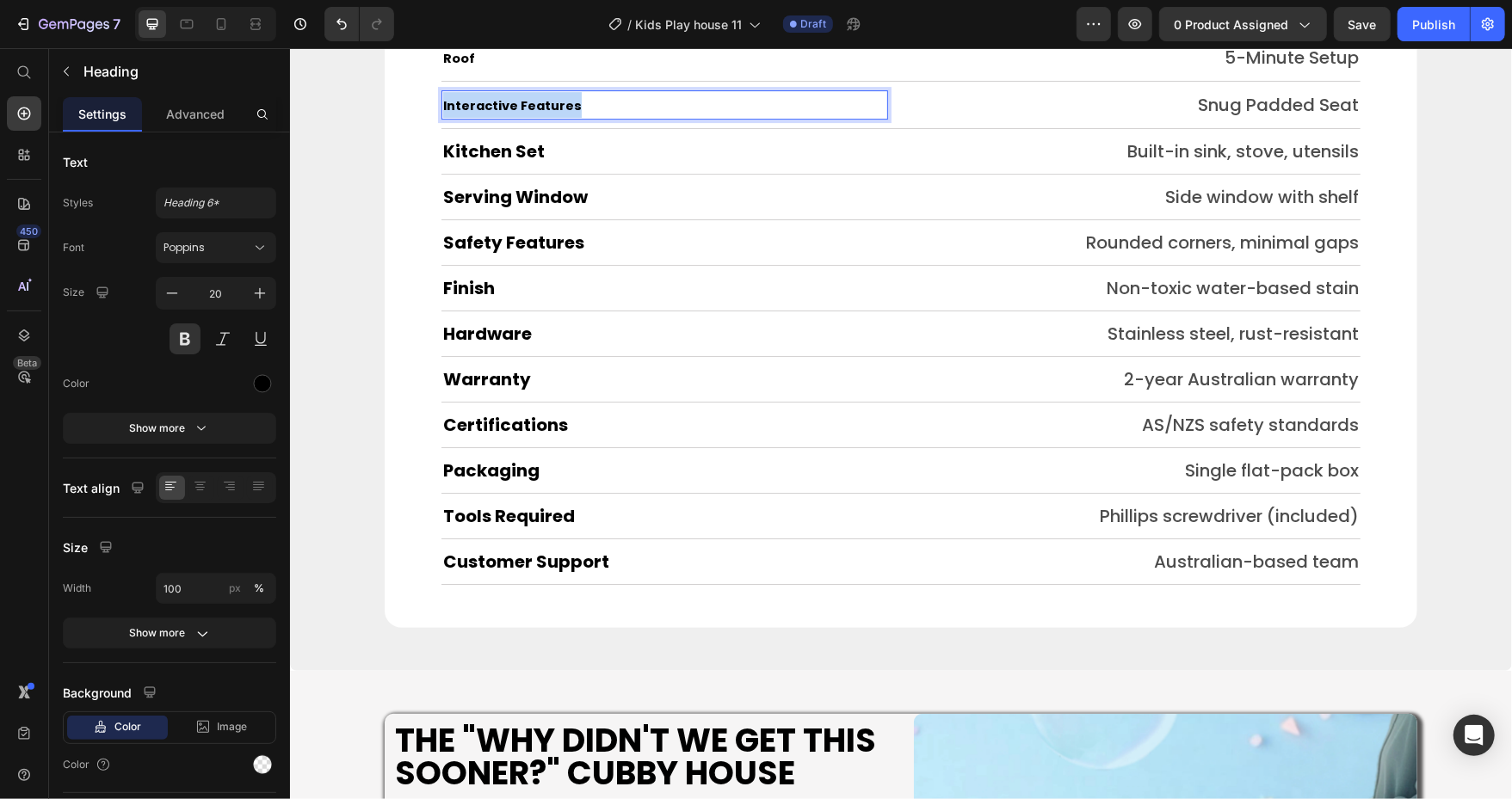 click on "Interactive Features" at bounding box center (511, 105) 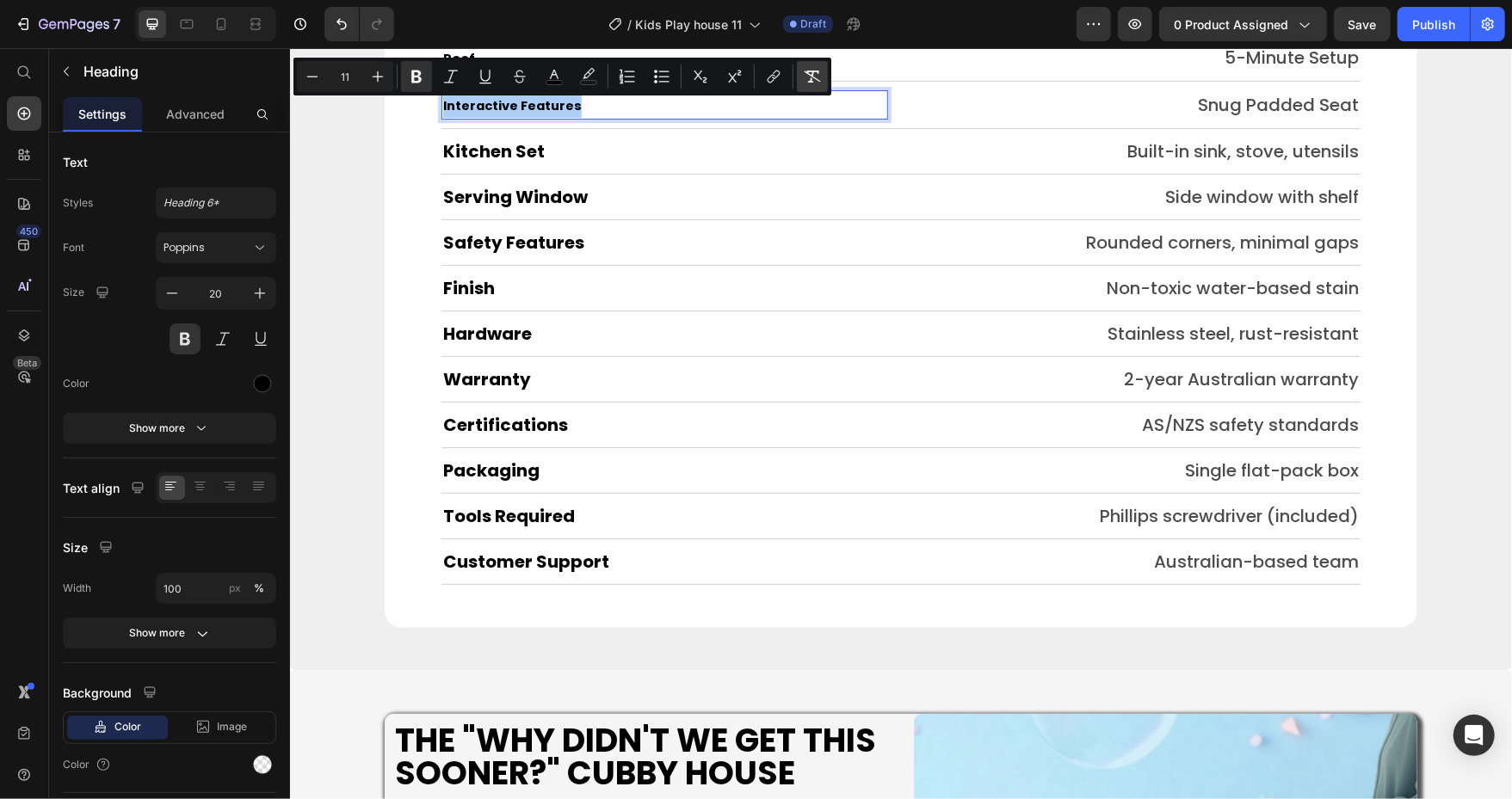 click 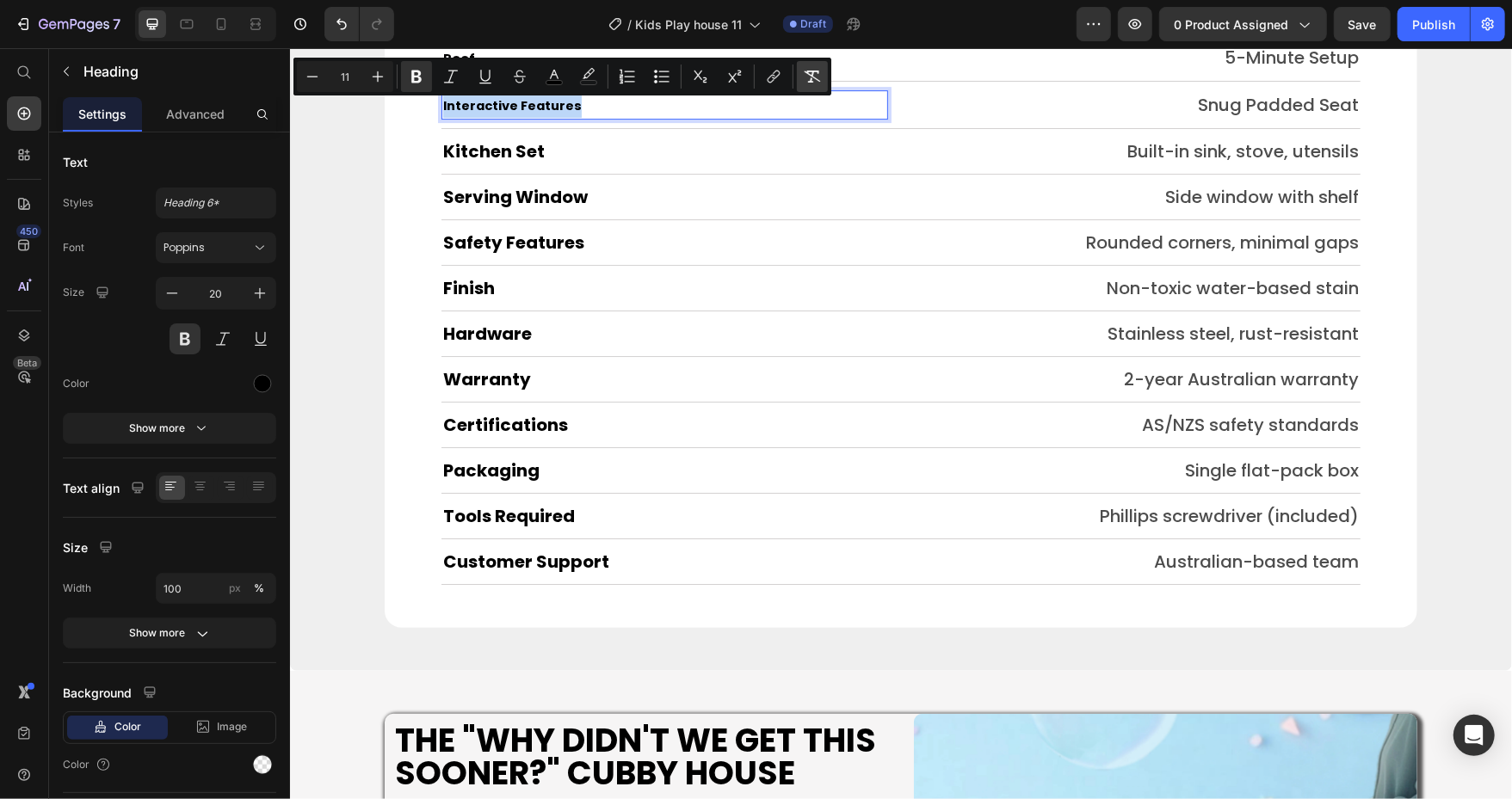 type on "20" 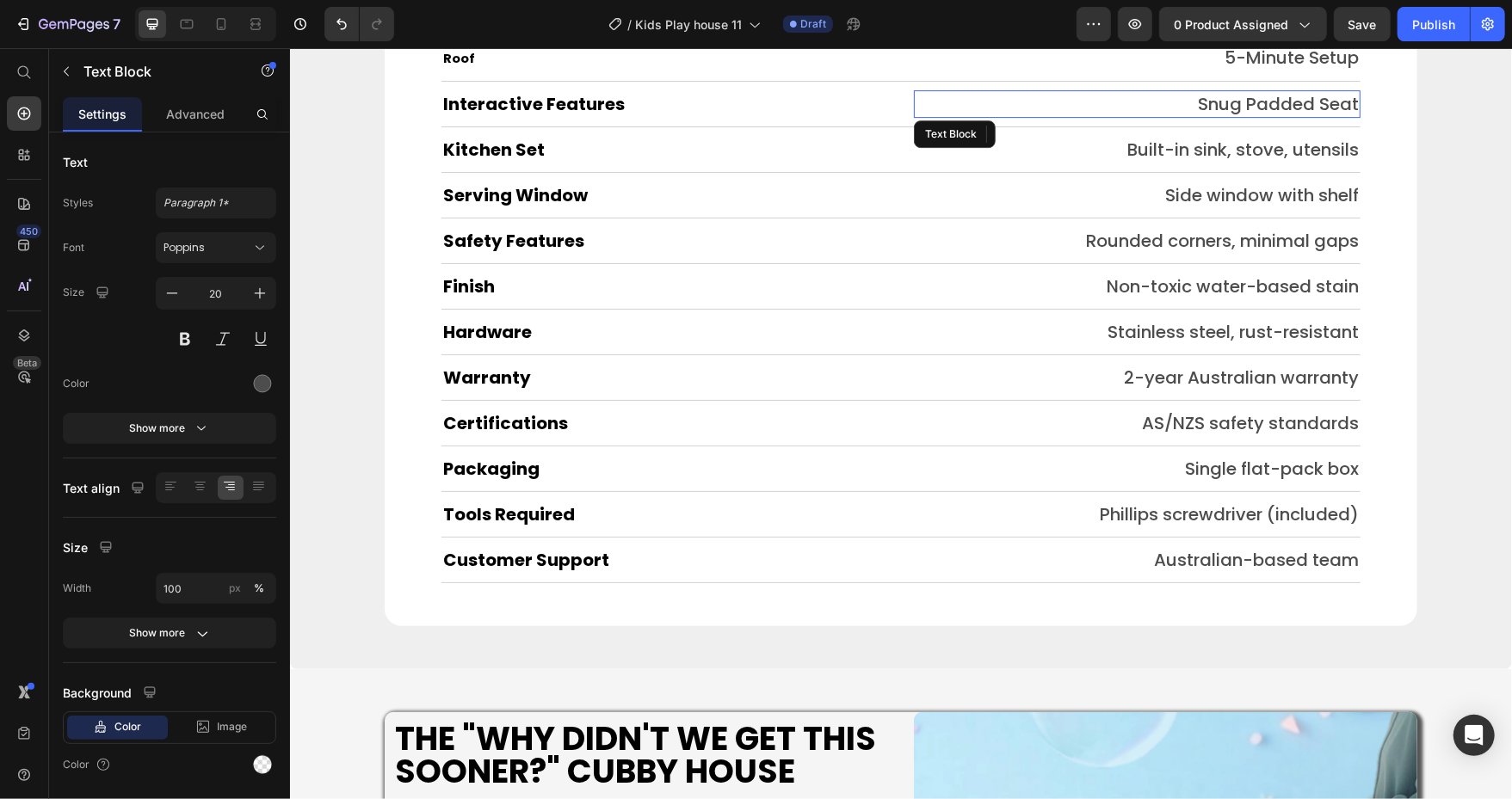 click on "Snug Padded Seat" at bounding box center [1136, 103] 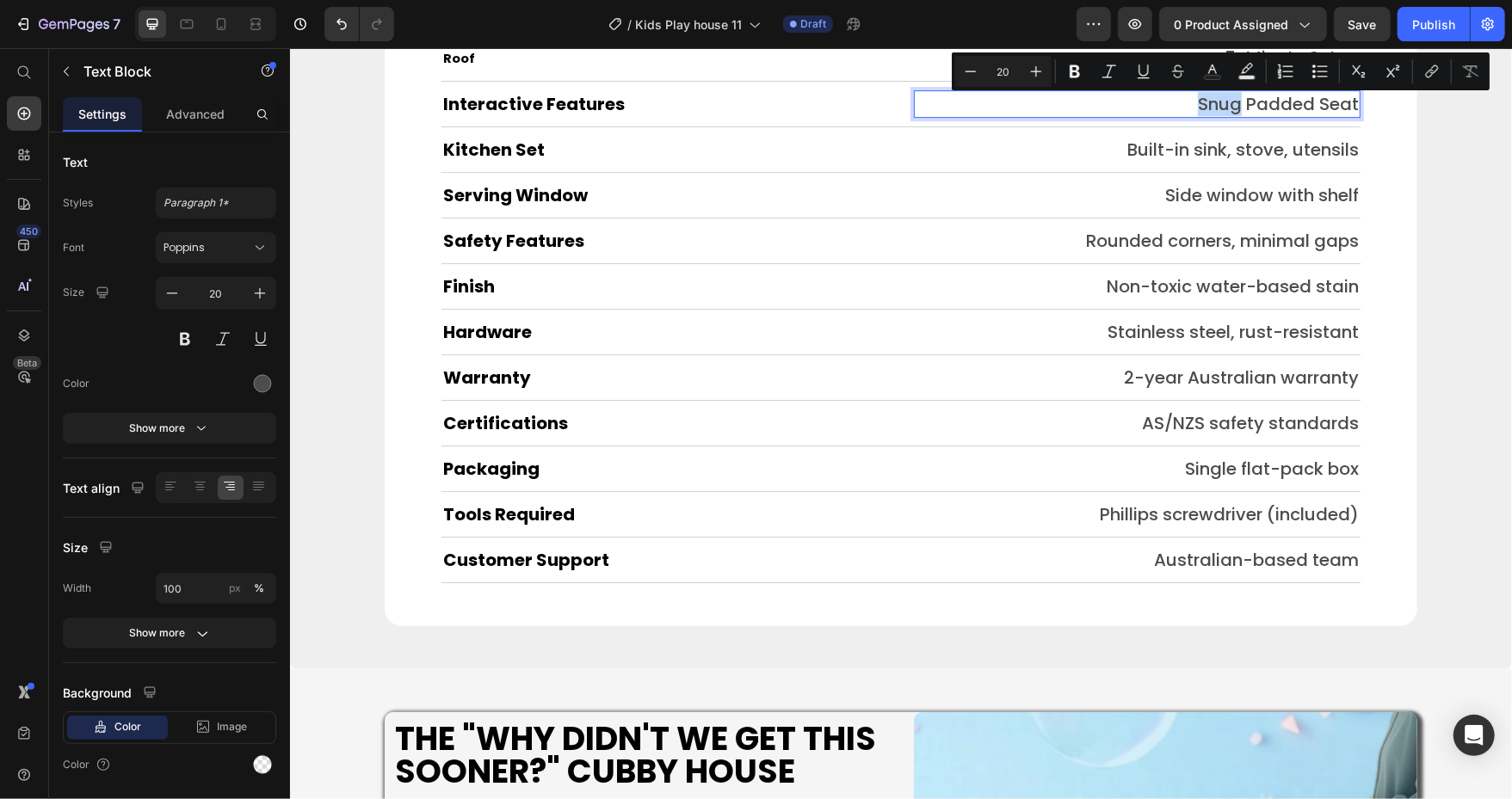 click on "Snug Padded Seat" at bounding box center [1136, 103] 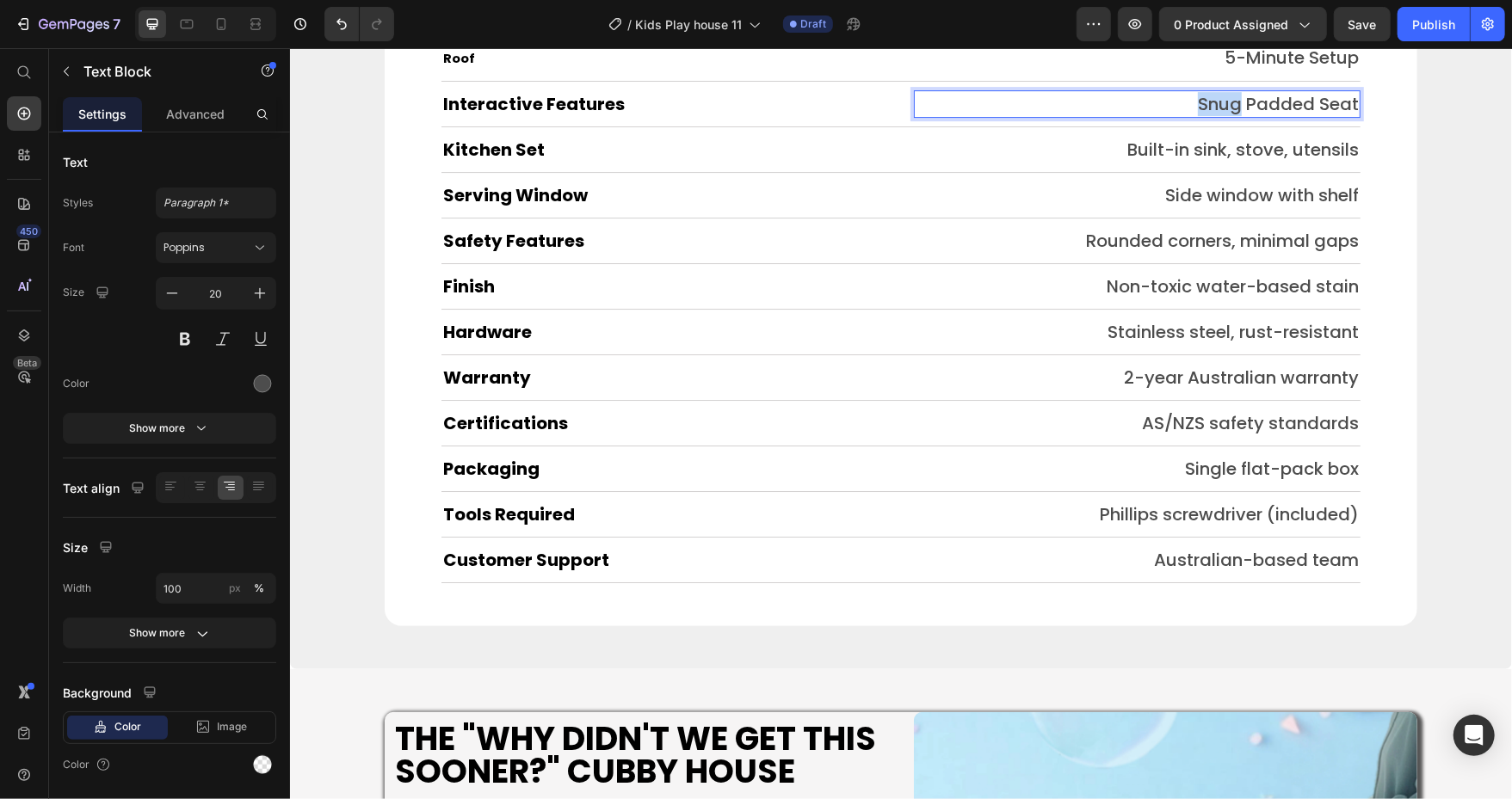 click on "Snug Padded Seat" at bounding box center (1136, 103) 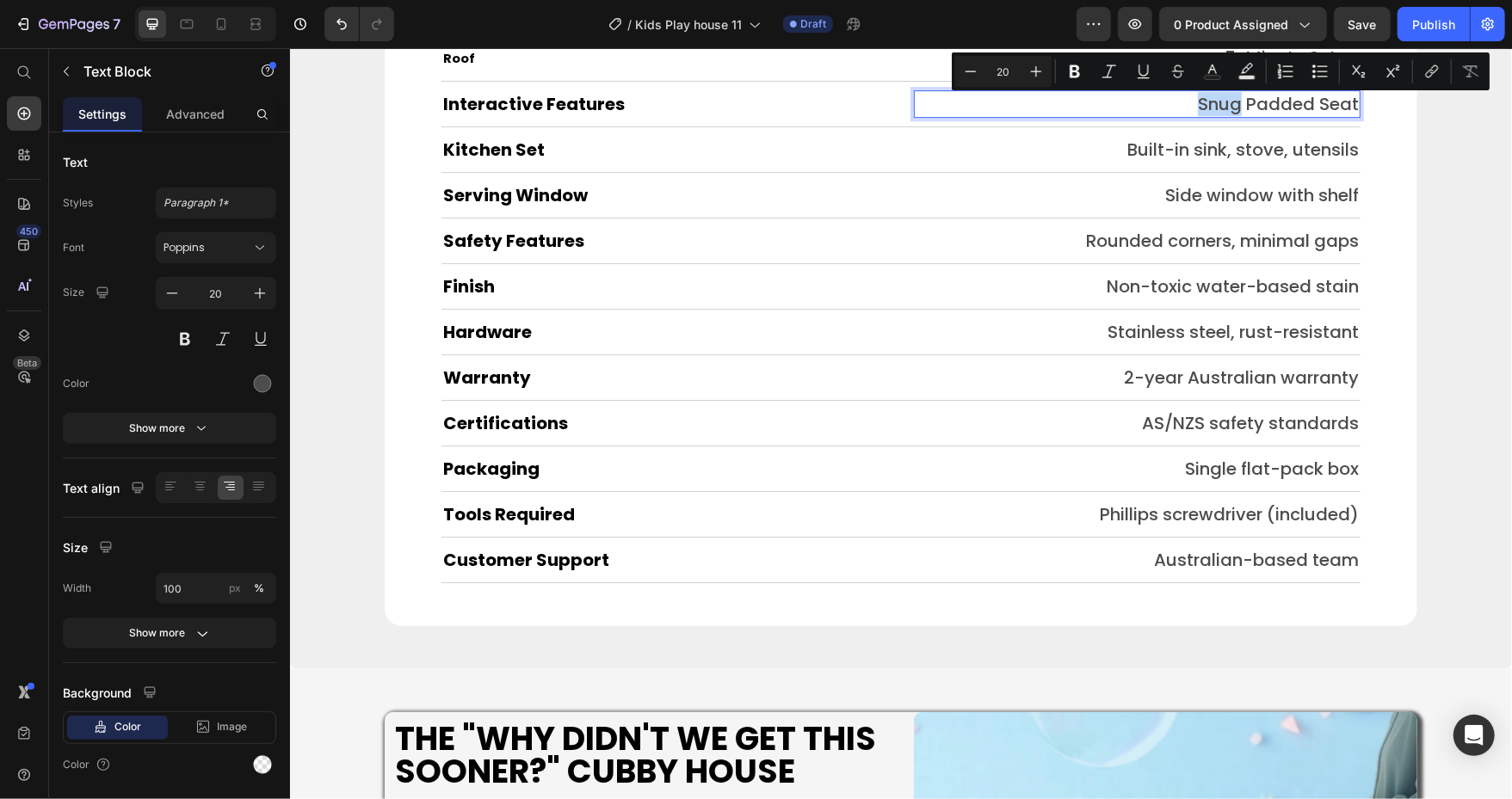 click on "Snug Padded Seat" at bounding box center (1136, 103) 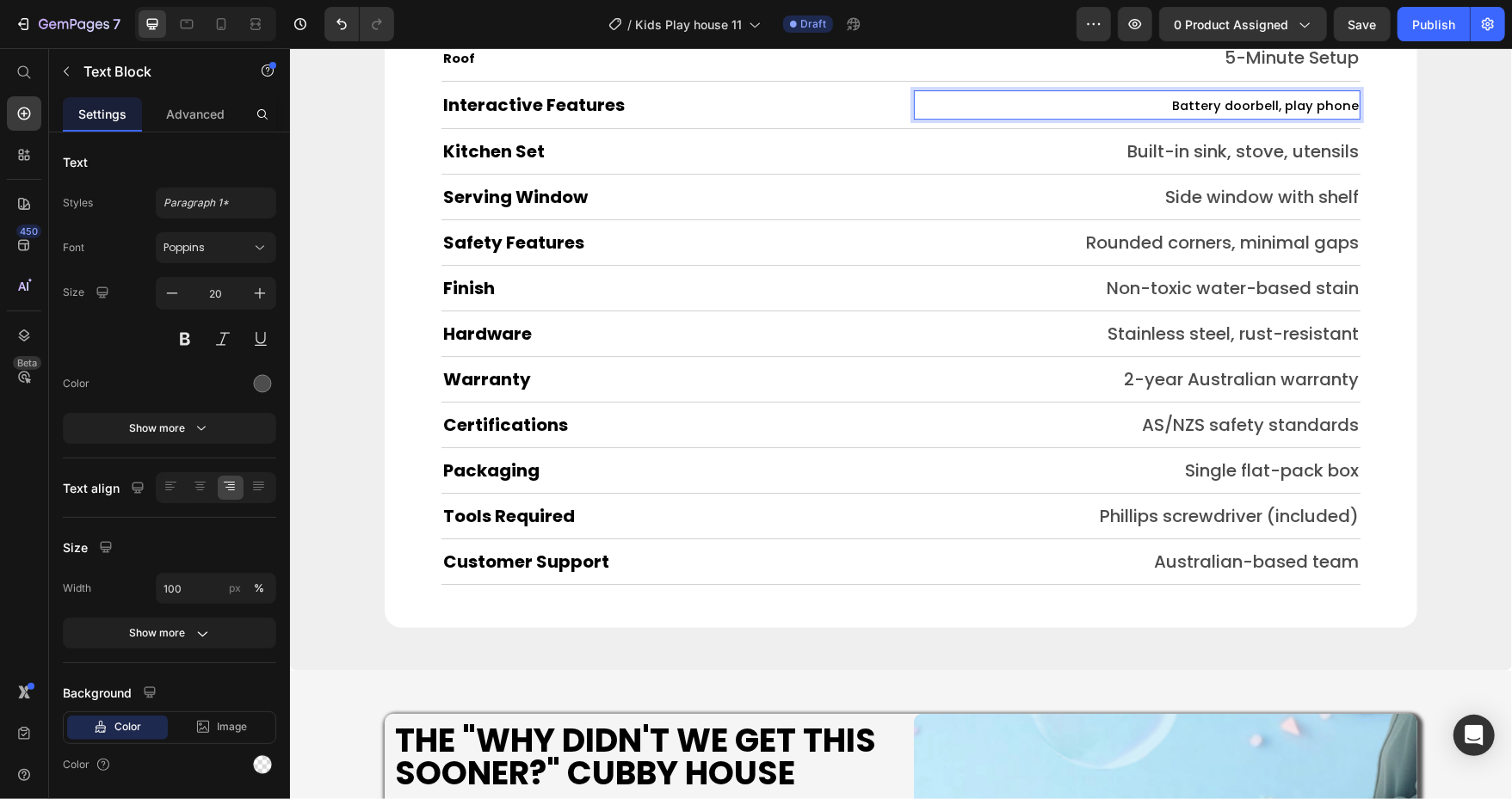 click on "Battery doorbell, play phone" at bounding box center [1264, 105] 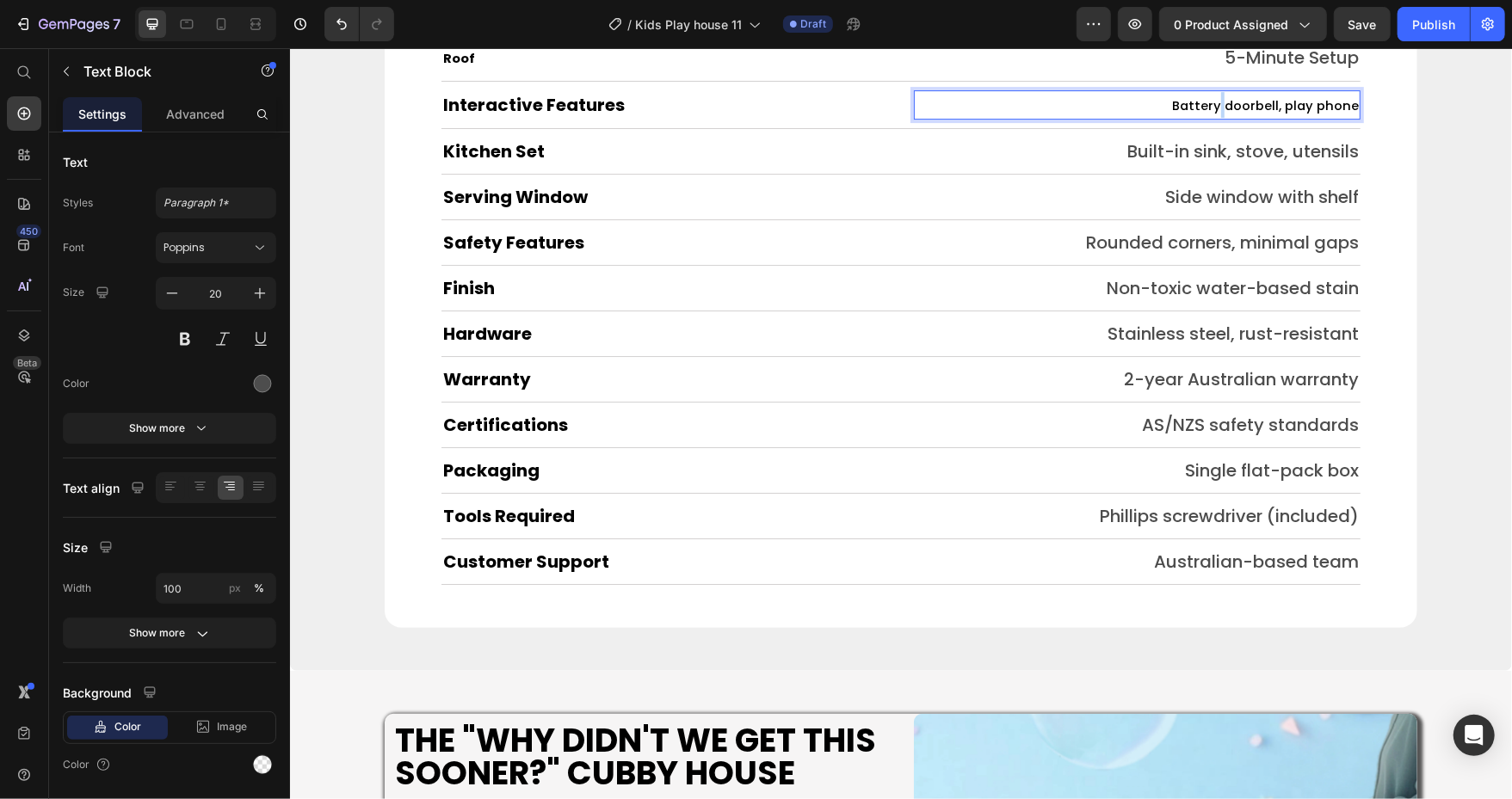 click on "Battery doorbell, play phone" at bounding box center (1264, 105) 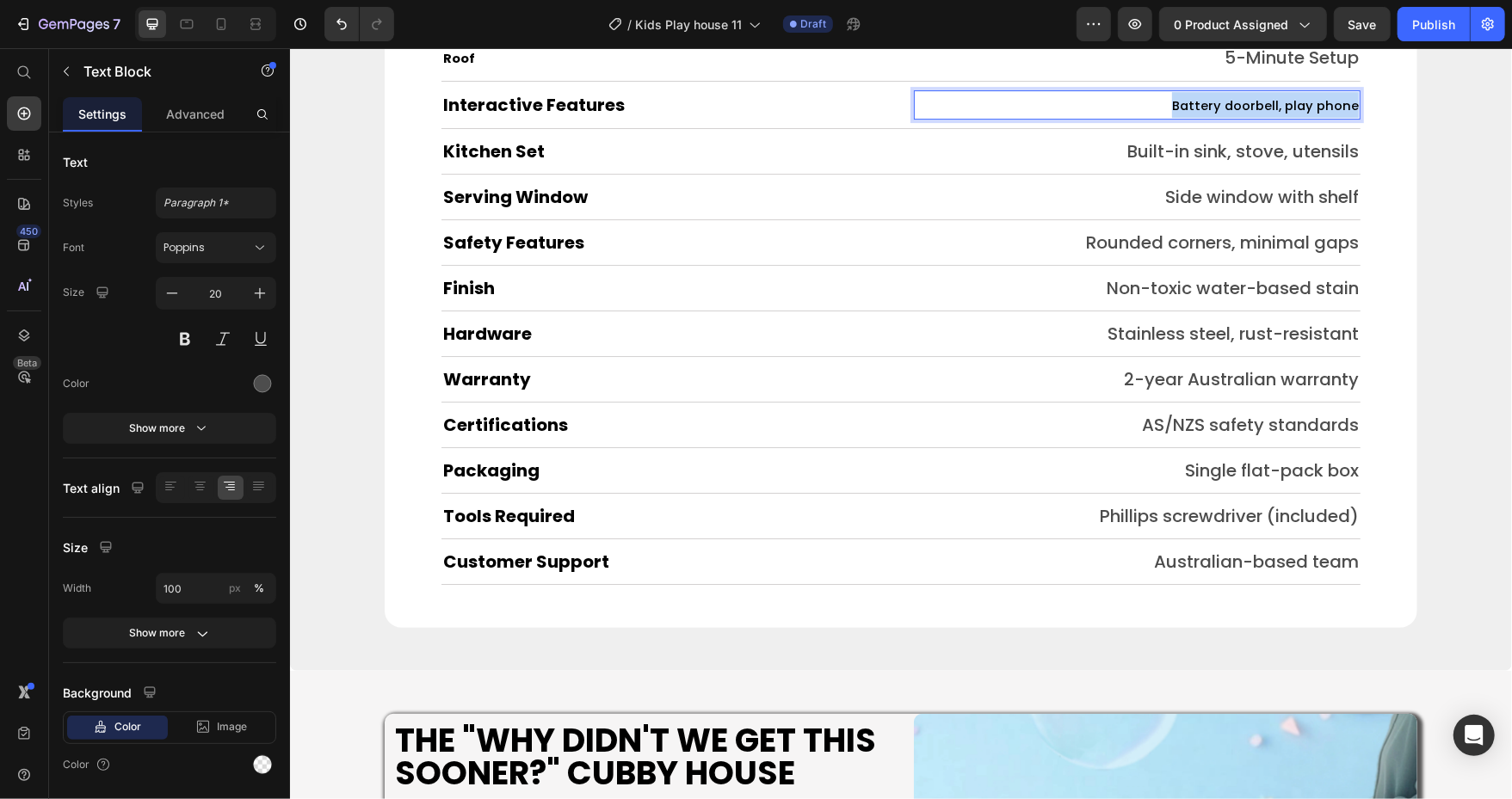 click on "Battery doorbell, play phone" at bounding box center [1264, 105] 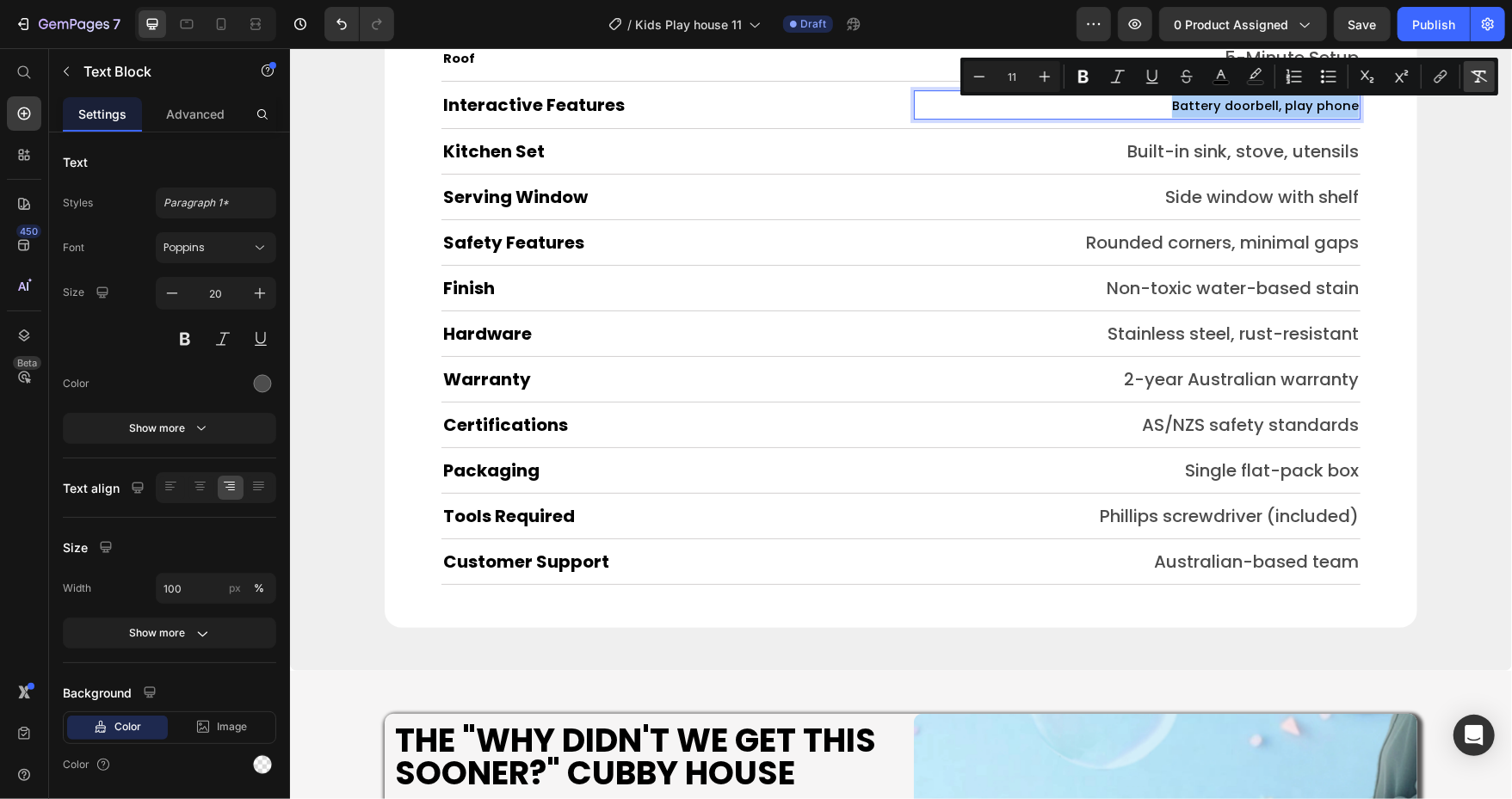 click 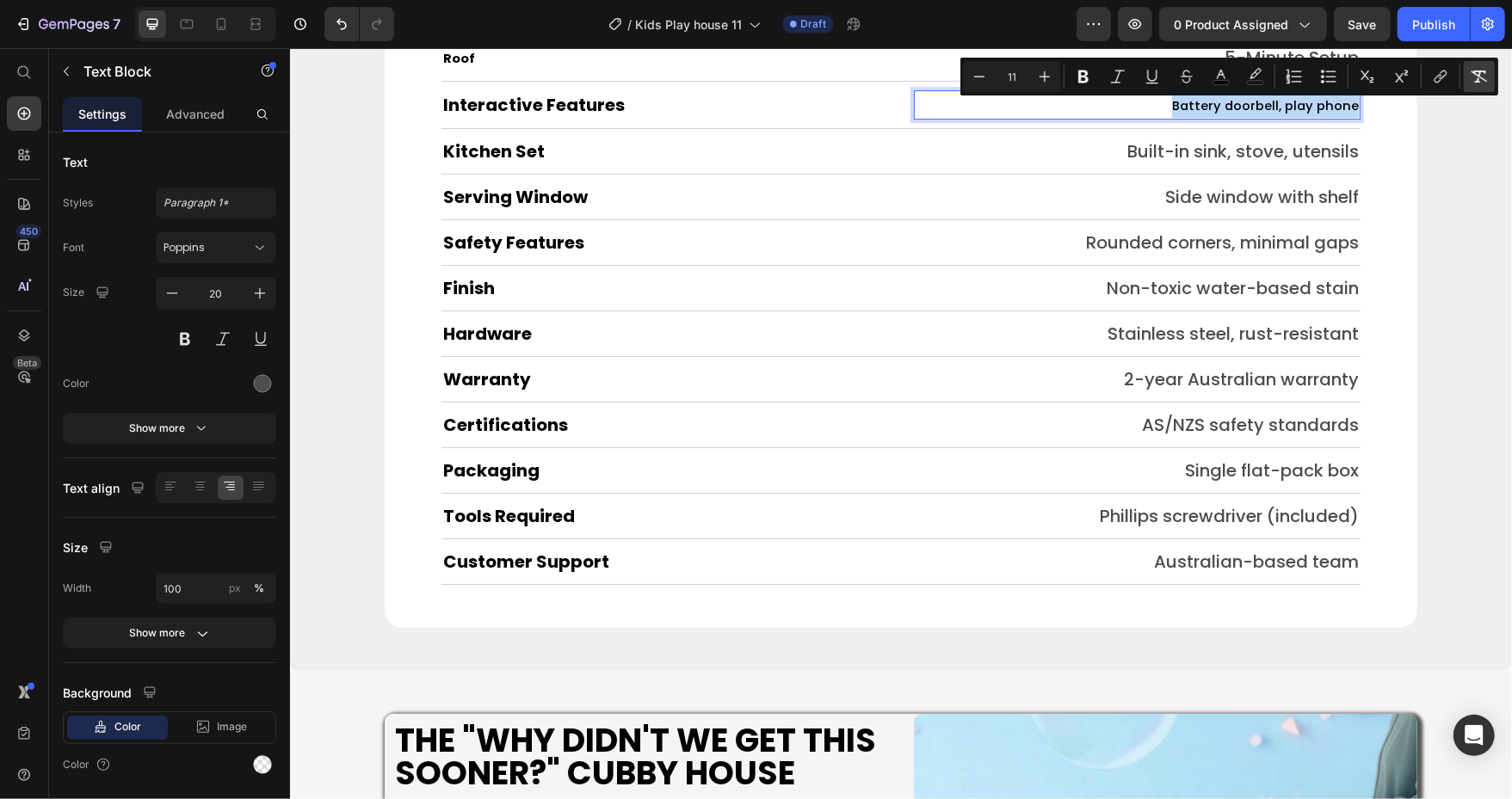 type on "20" 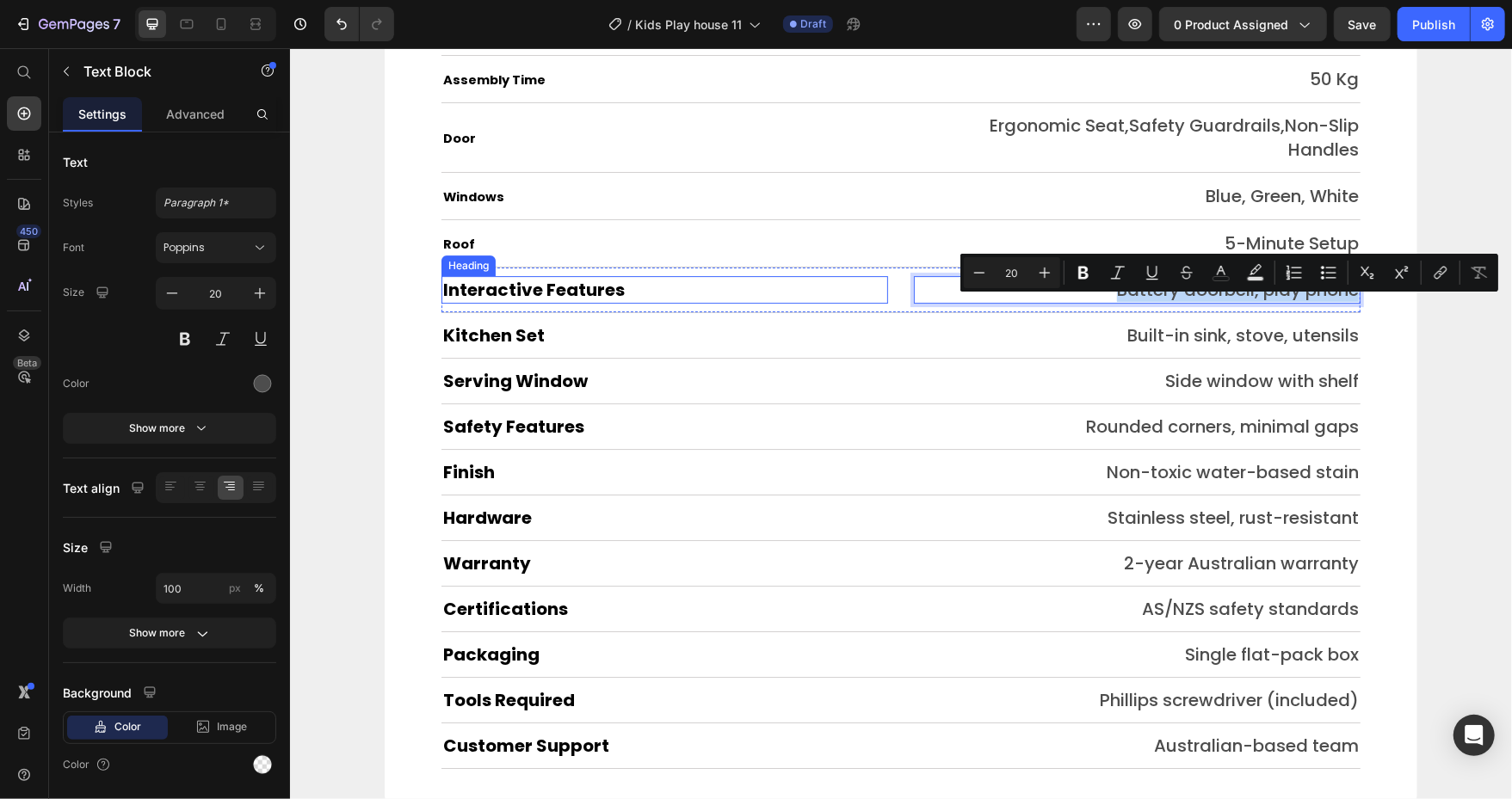 scroll, scrollTop: 8300, scrollLeft: 0, axis: vertical 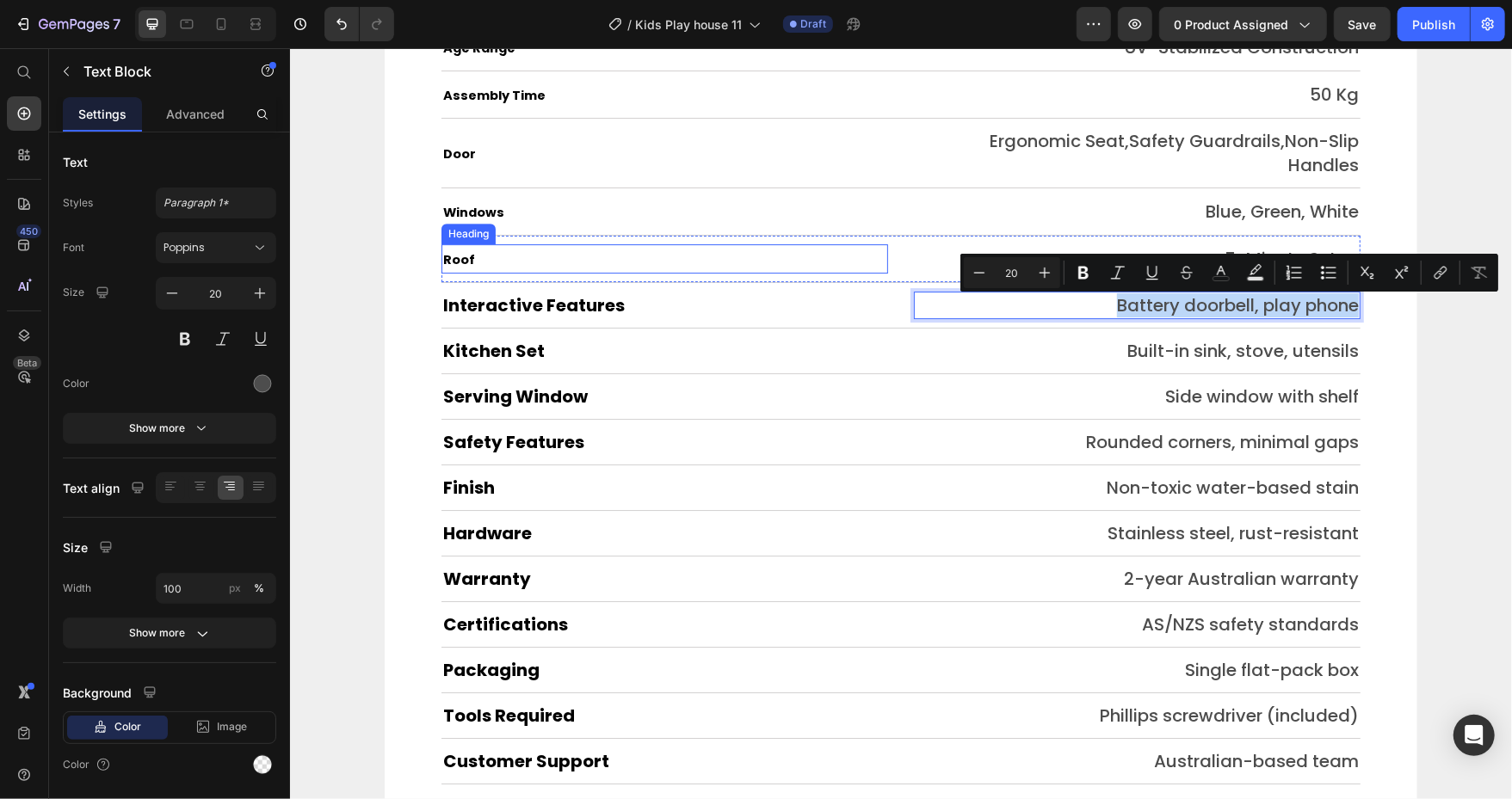 click on "Roof" at bounding box center (458, 259) 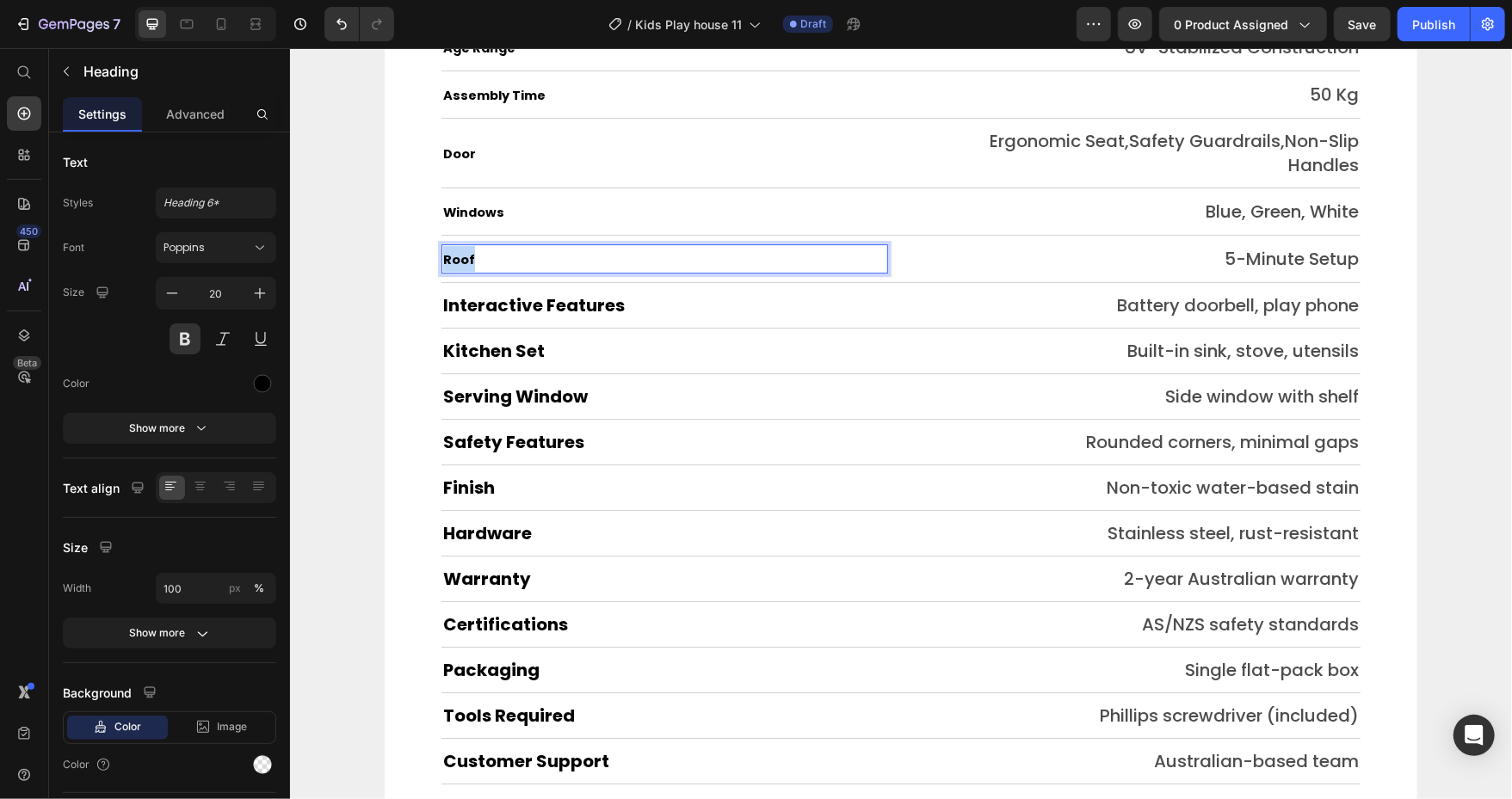 click on "Roof" at bounding box center (458, 259) 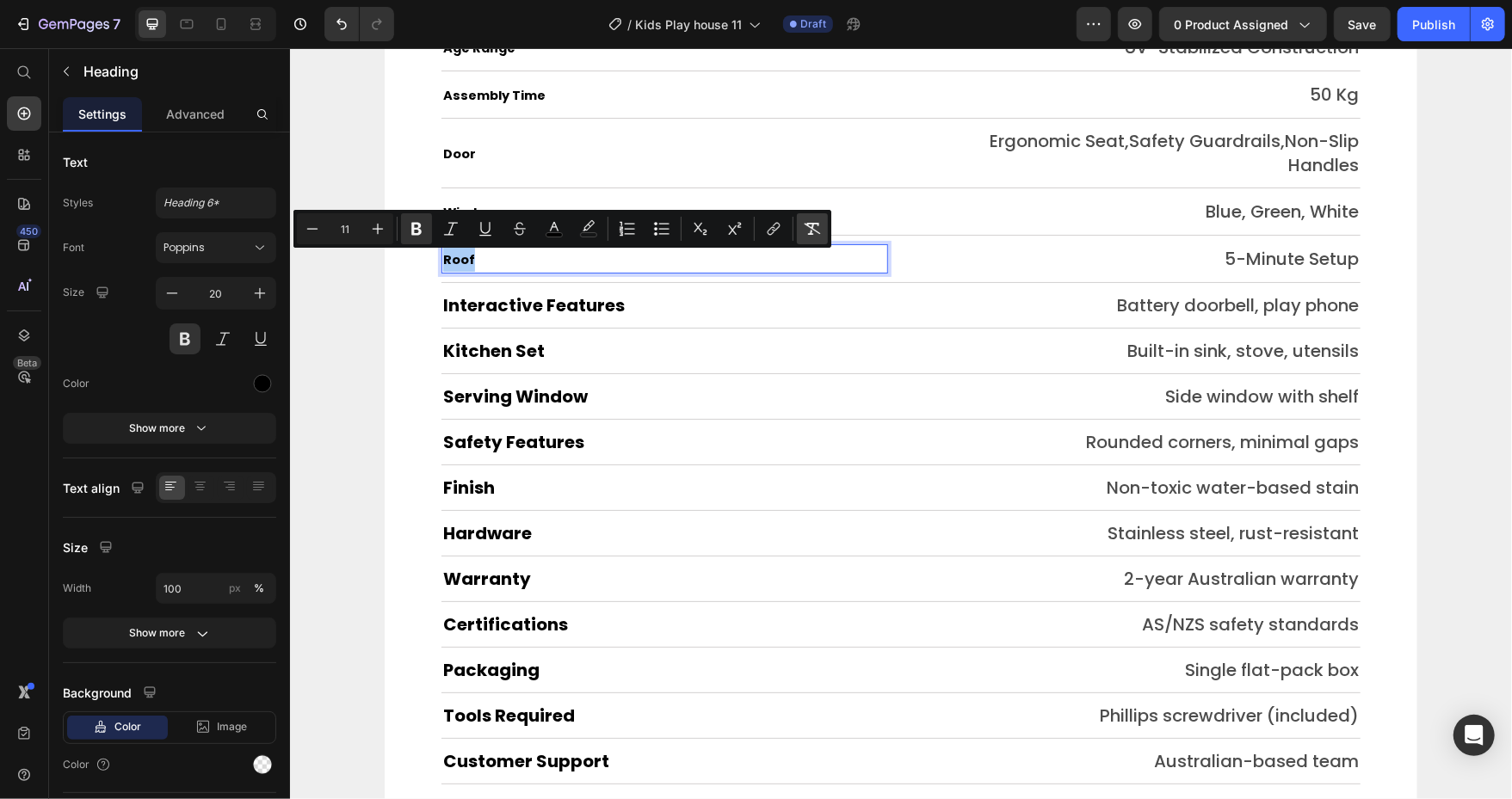 click 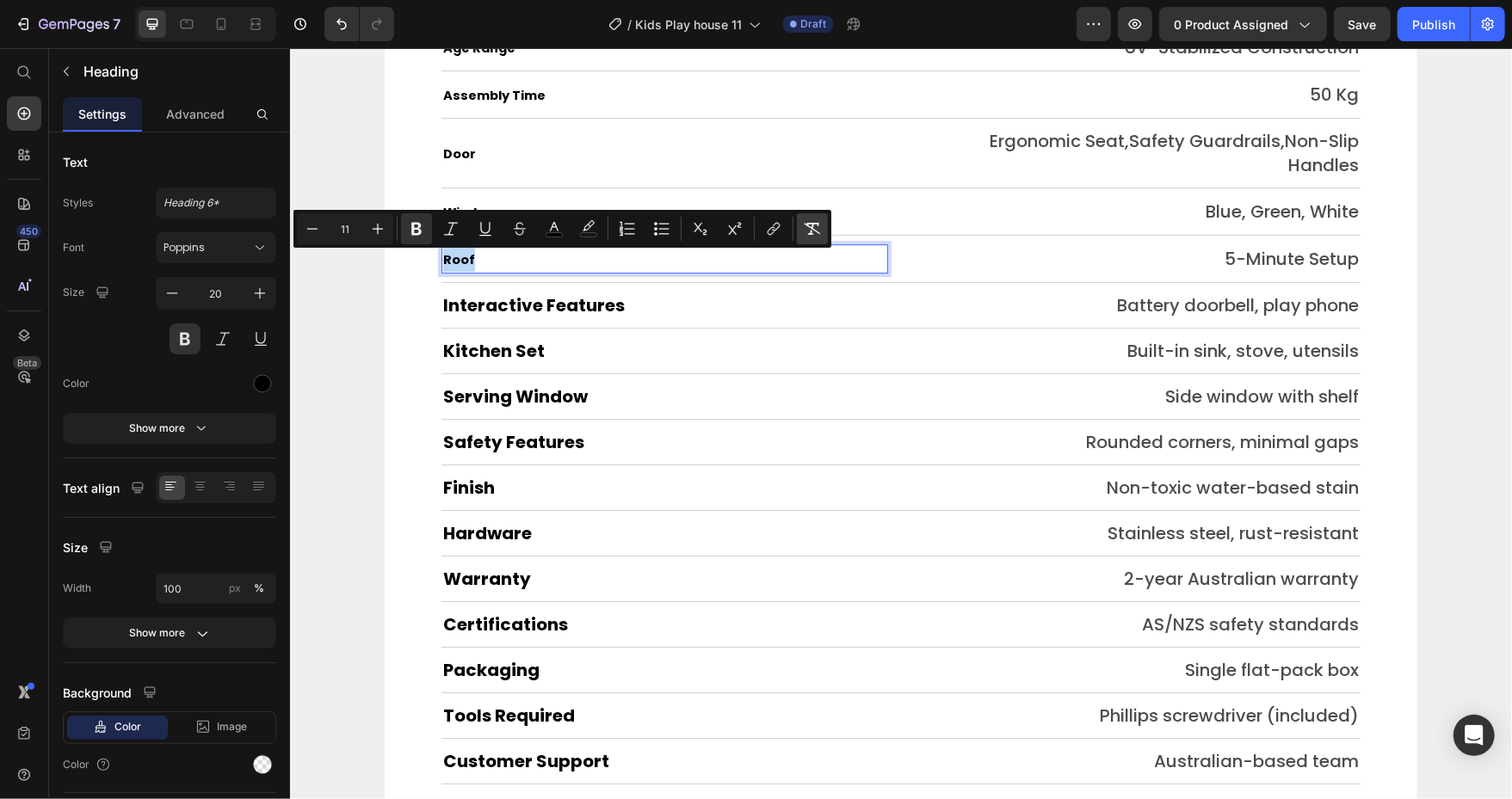 type on "20" 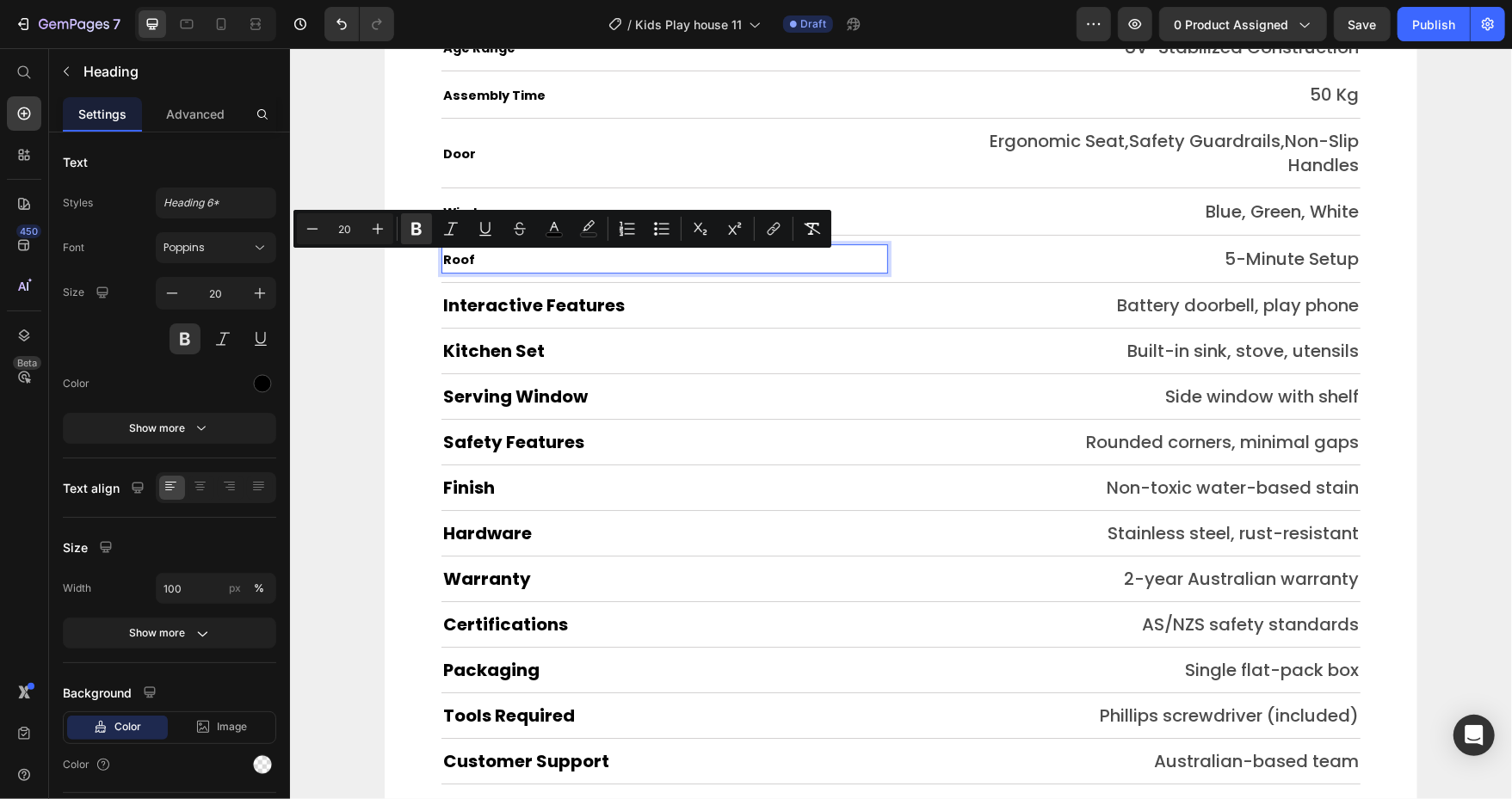scroll, scrollTop: 8299, scrollLeft: 0, axis: vertical 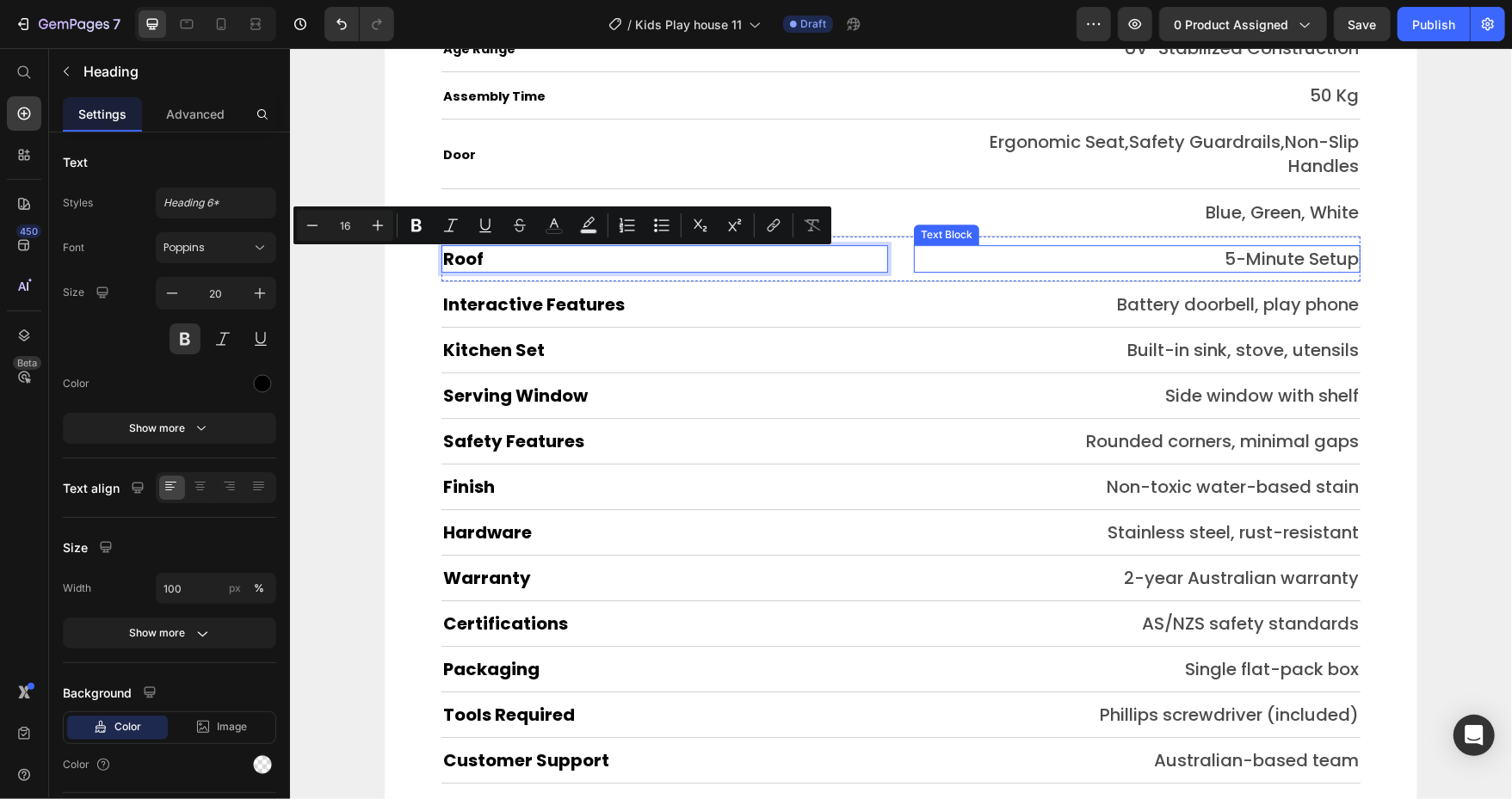 click on "5-Minute Setup" at bounding box center [1136, 258] 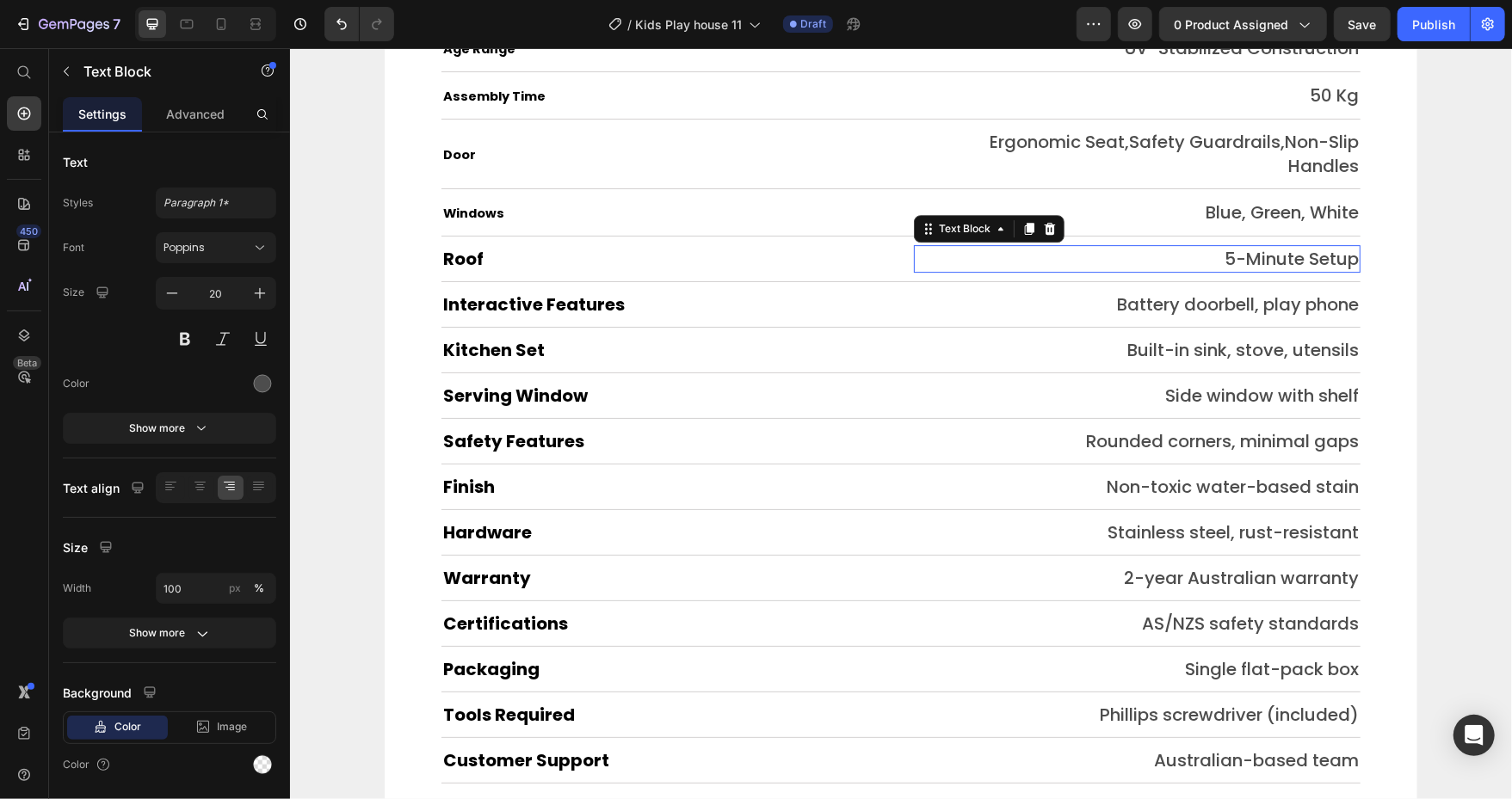 click on "5-Minute Setup" at bounding box center [1136, 258] 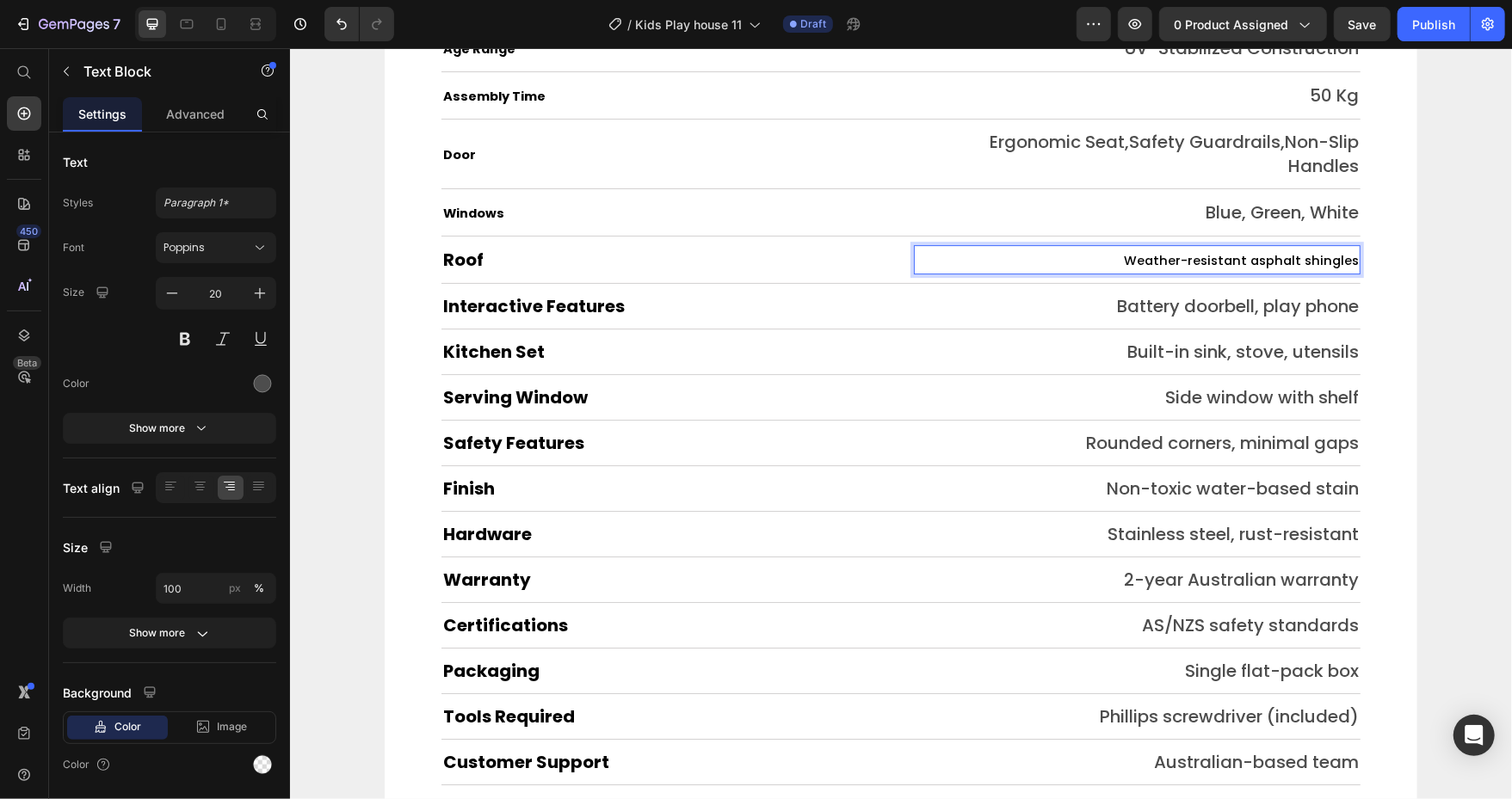 click on "Weather-resistant asphalt shingles" at bounding box center (1240, 260) 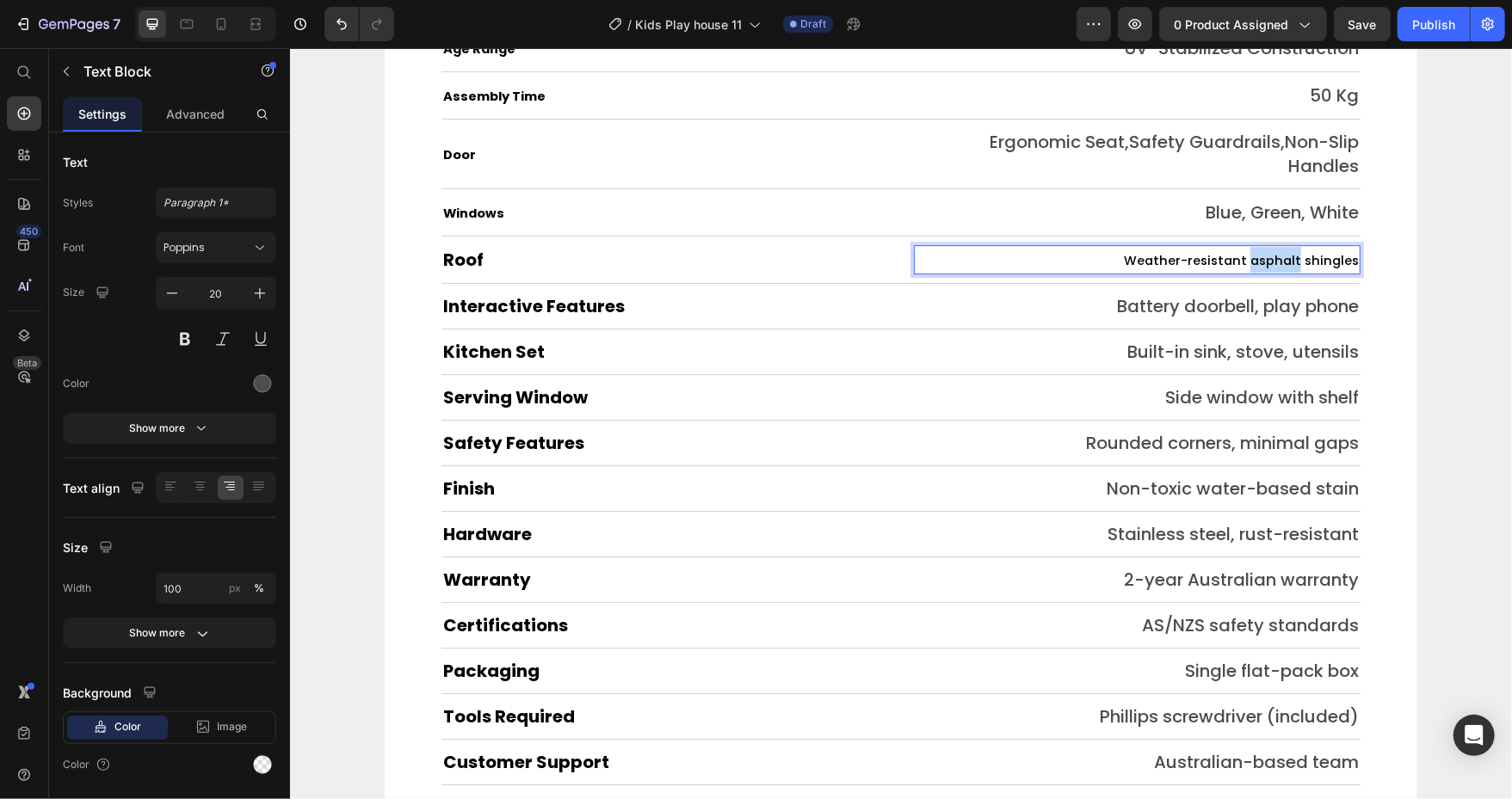 click on "Weather-resistant asphalt shingles" at bounding box center [1240, 260] 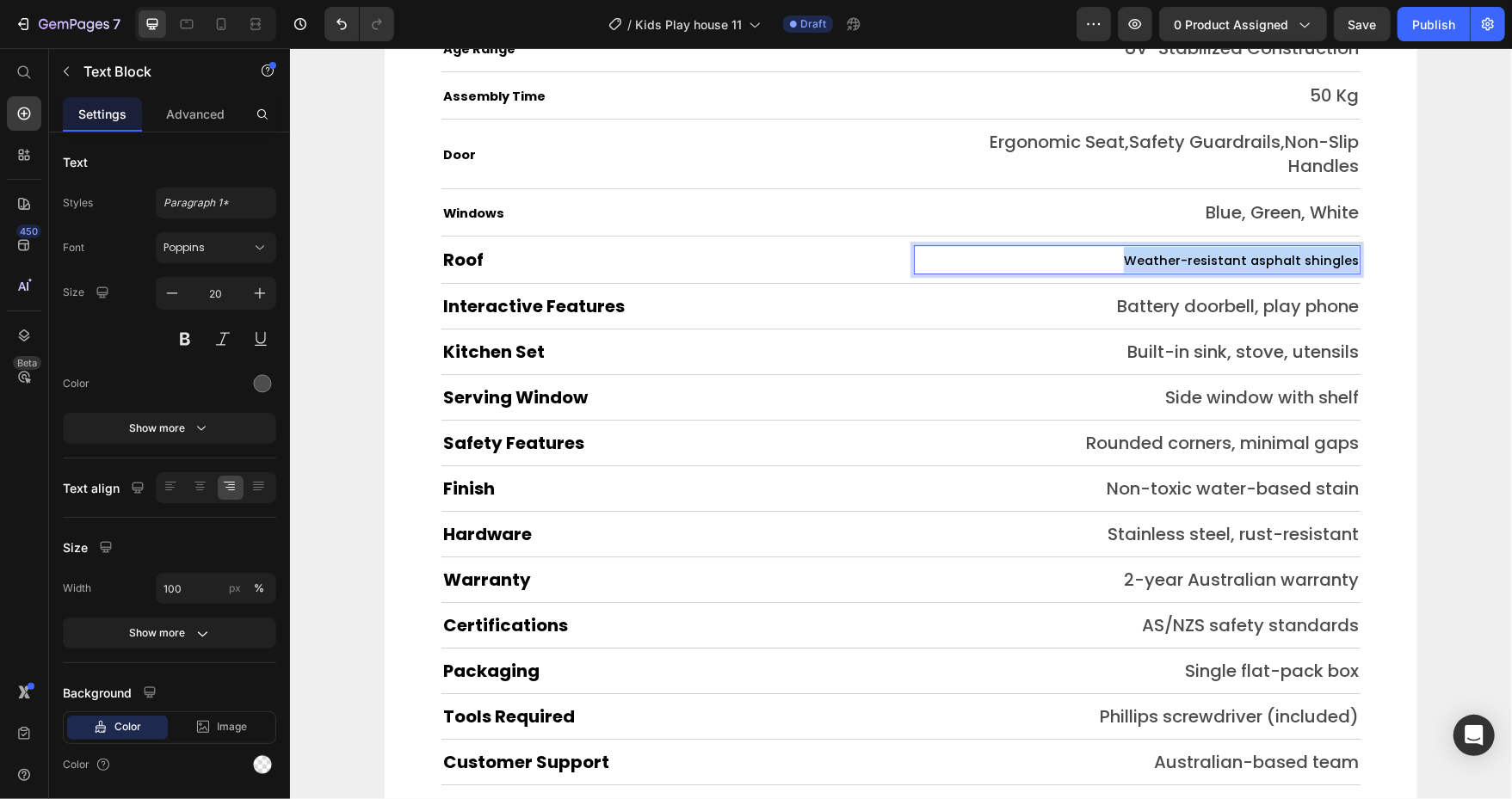 click on "Weather-resistant asphalt shingles" at bounding box center (1240, 260) 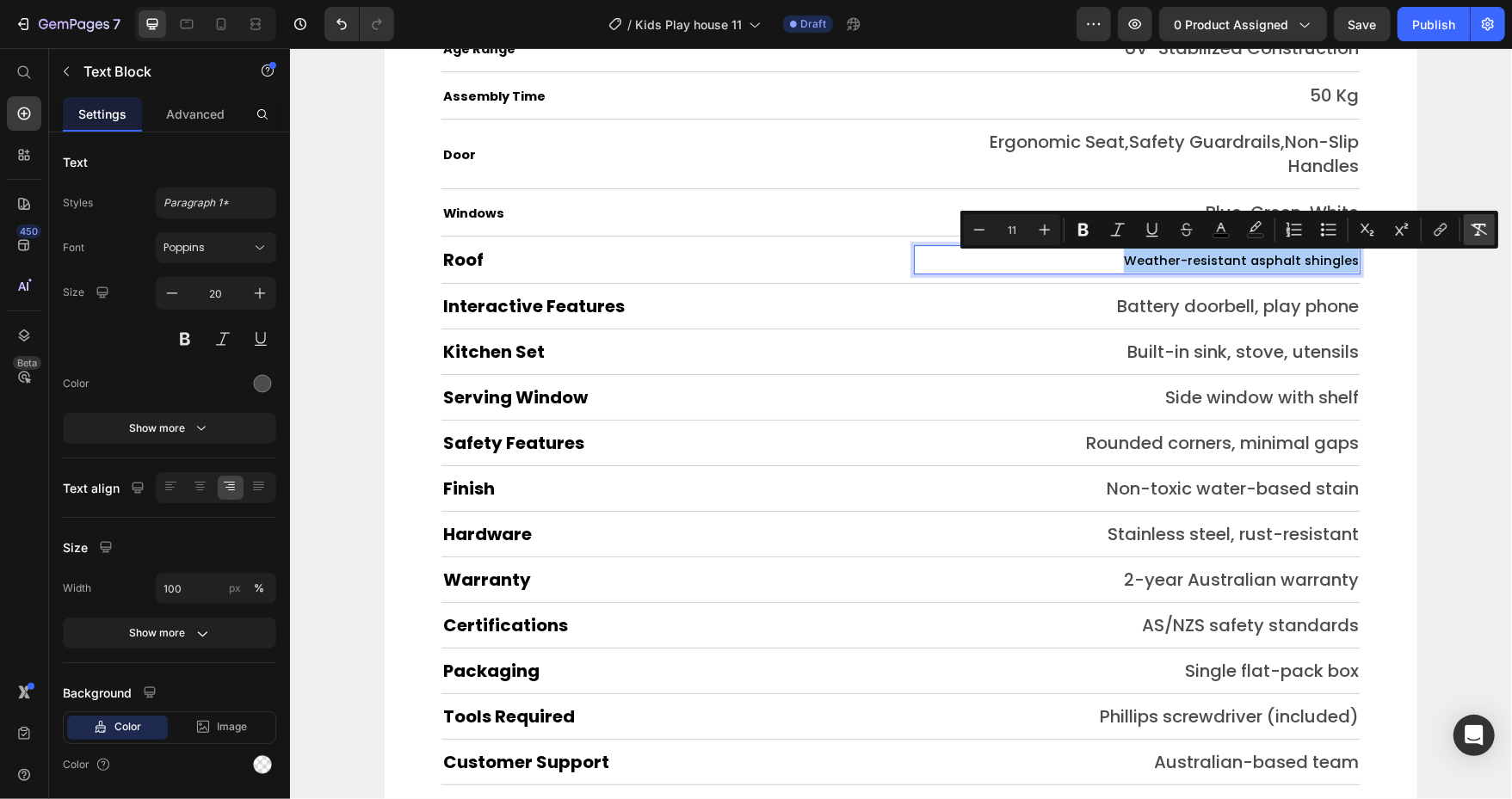 click 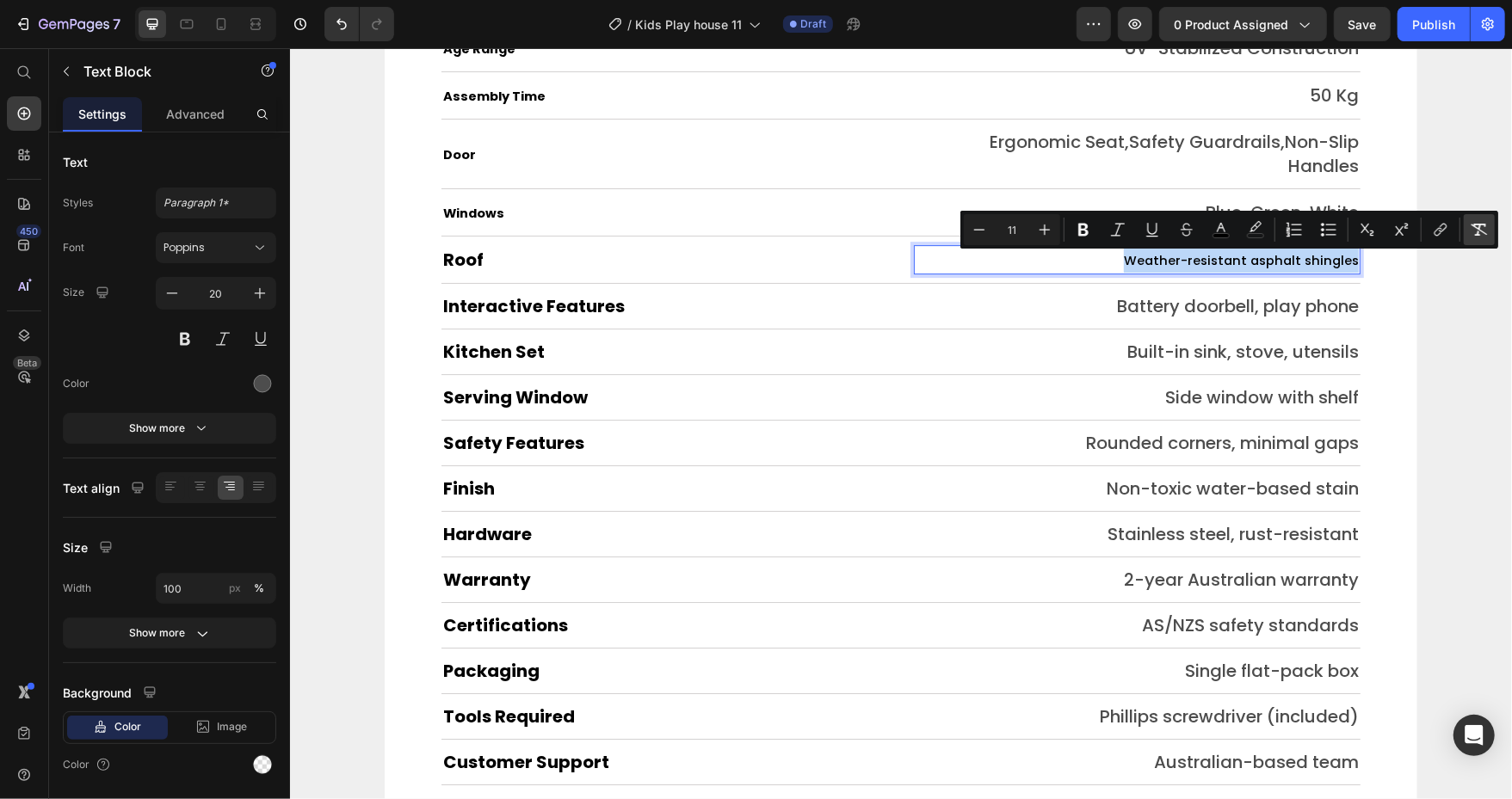 type on "20" 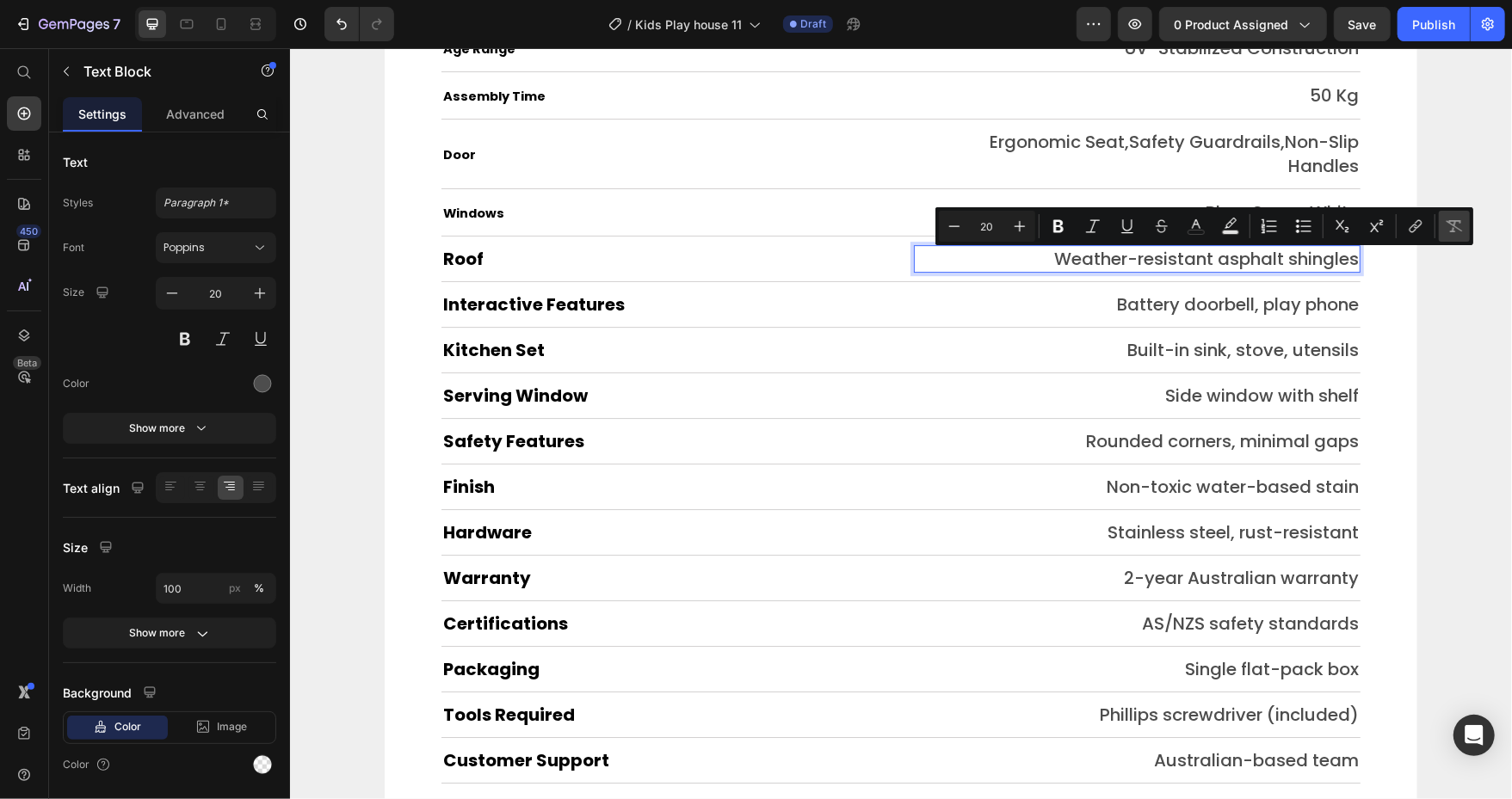 scroll, scrollTop: 8298, scrollLeft: 0, axis: vertical 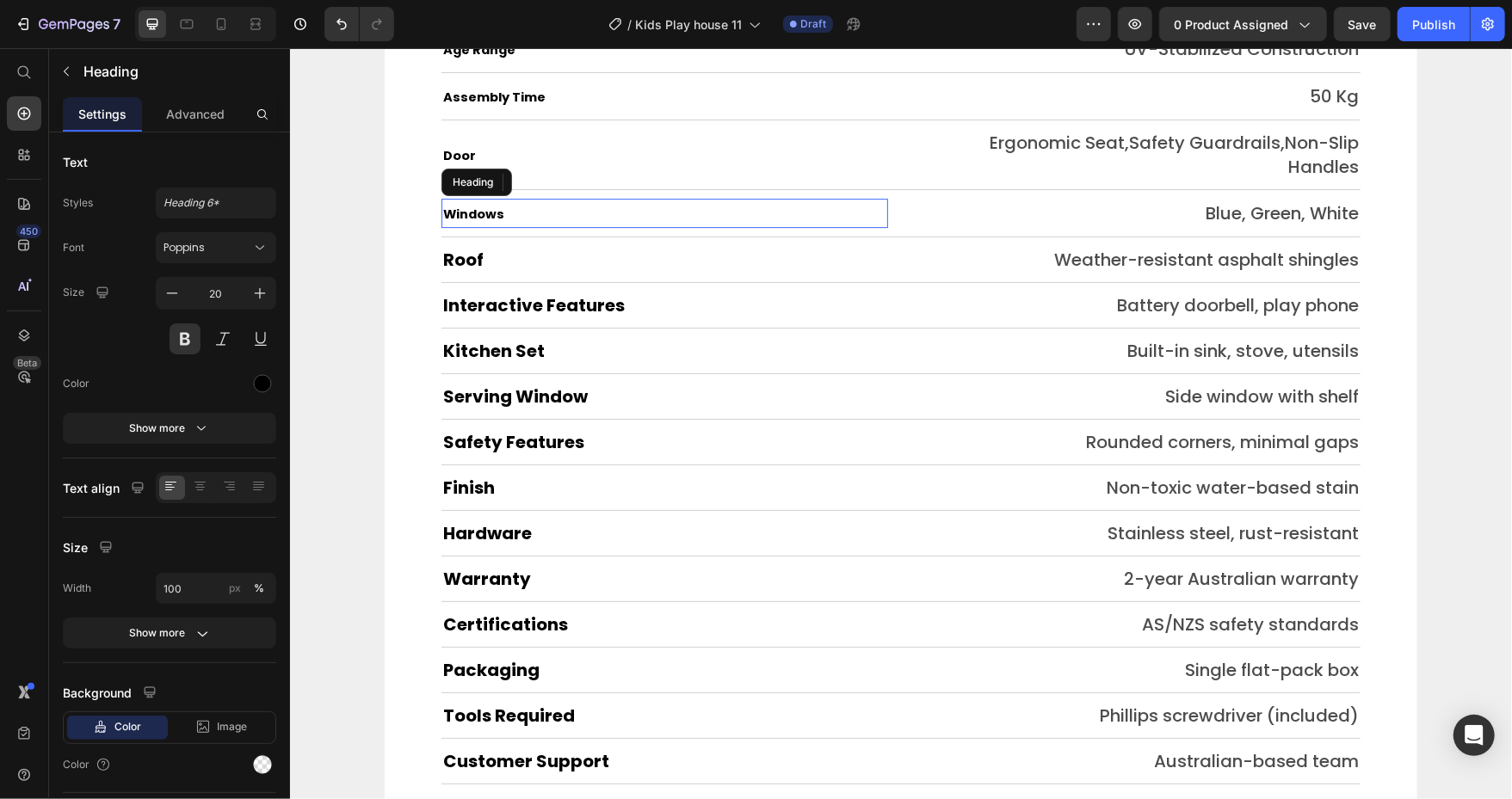 click on "Windows" at bounding box center (472, 213) 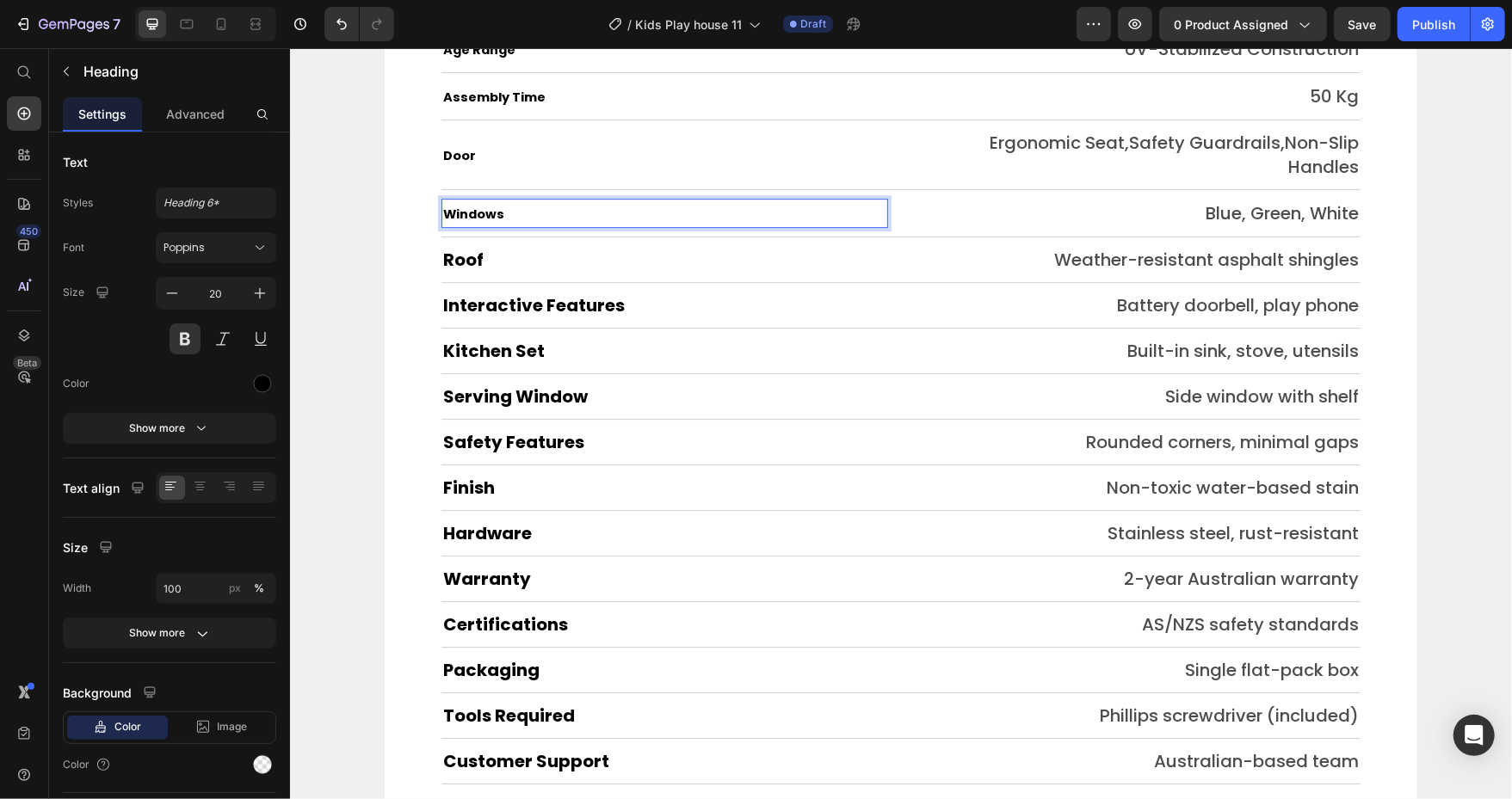 click on "Windows" at bounding box center (472, 213) 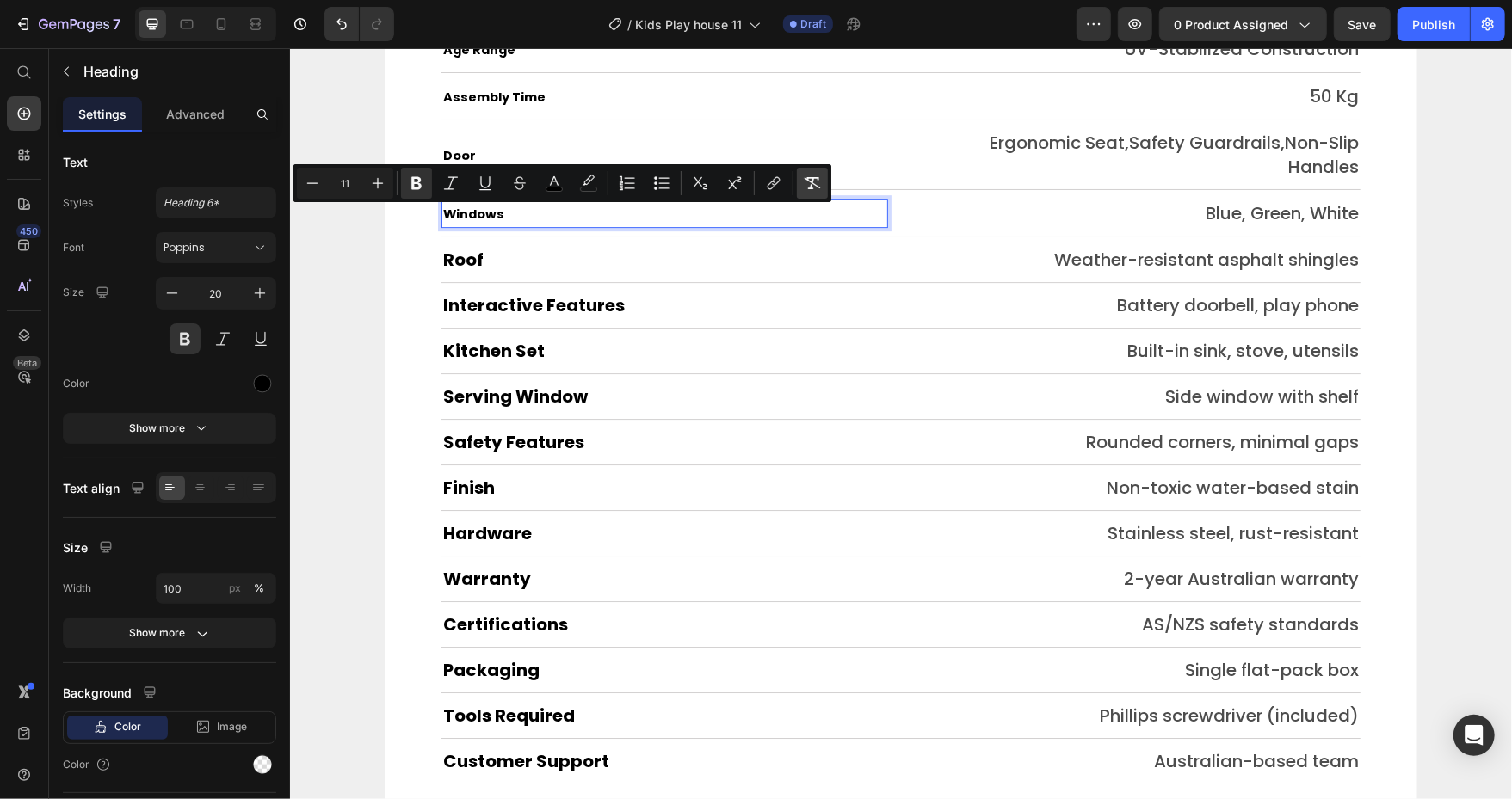 click 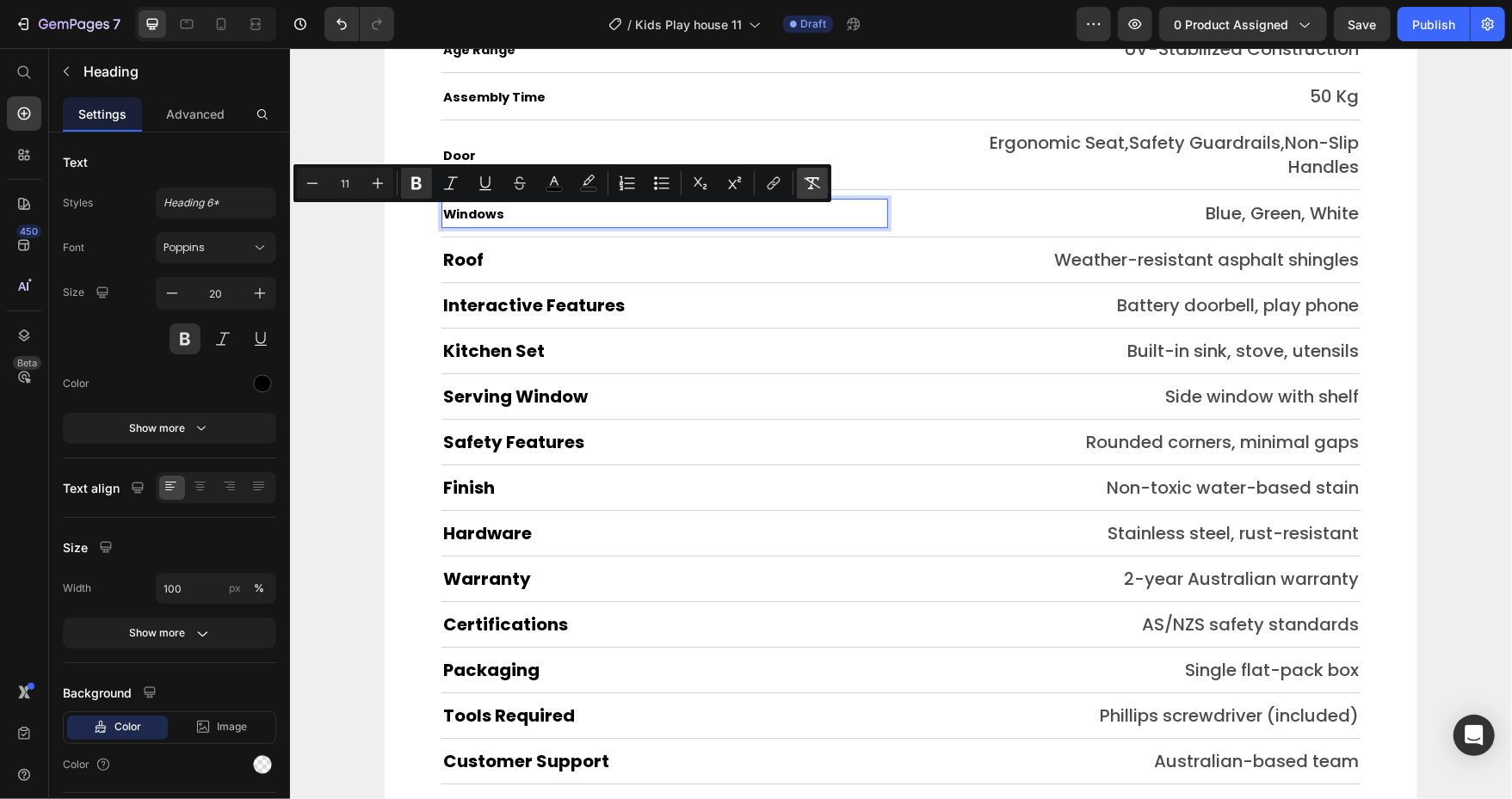 type on "20" 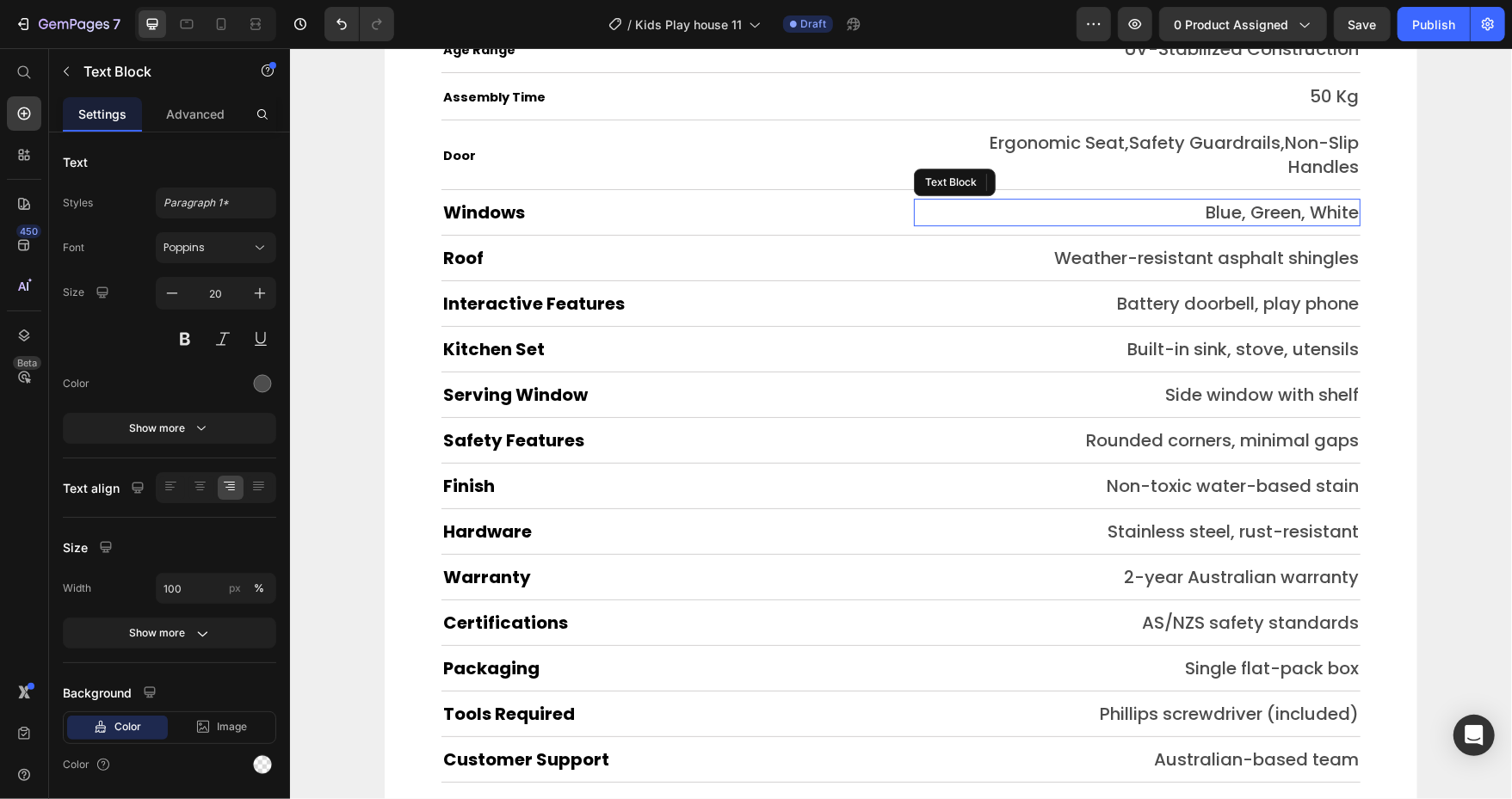 click on "Blue, Green, White" at bounding box center [1136, 212] 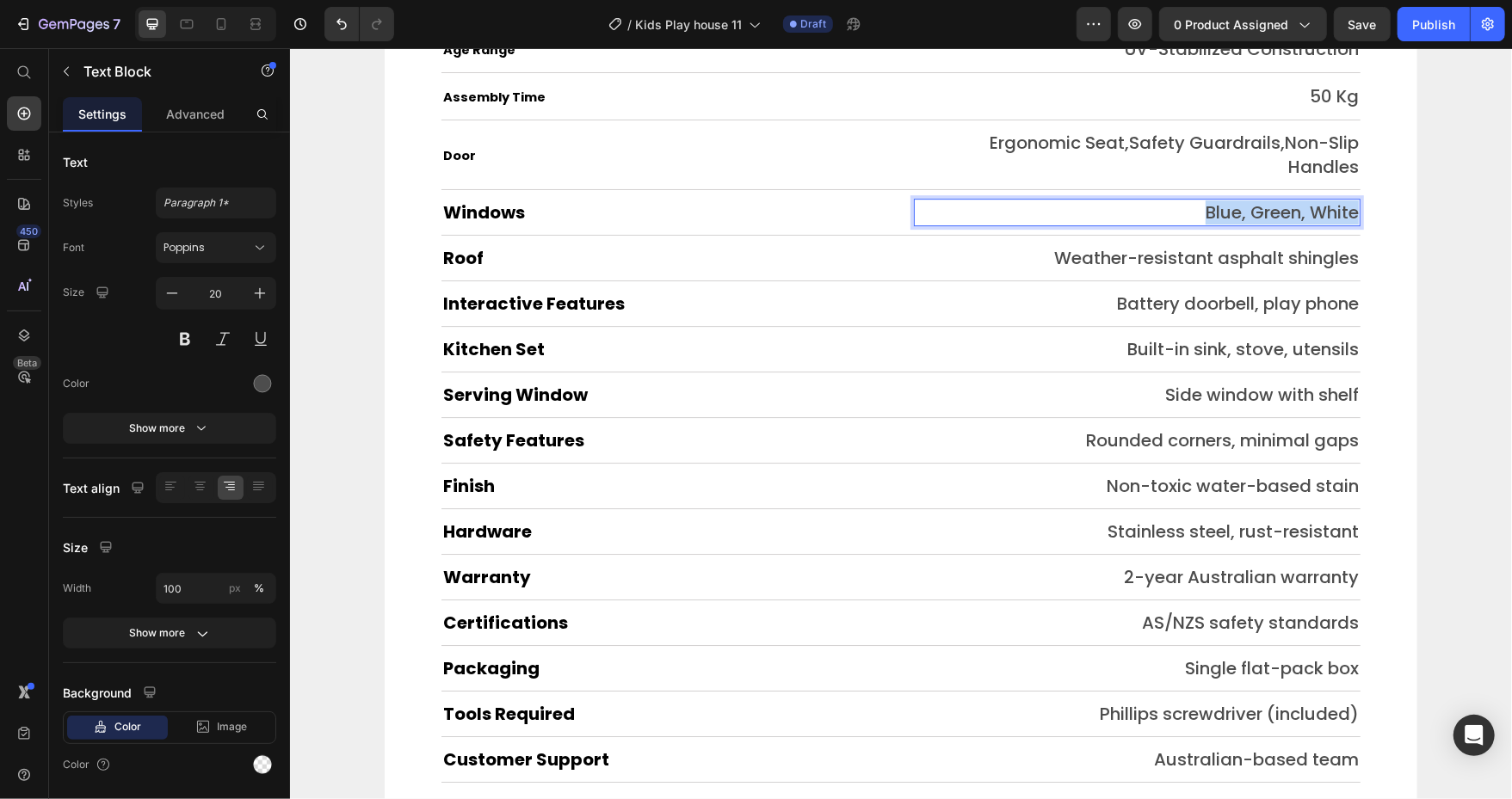 click on "Blue, Green, White" at bounding box center [1136, 212] 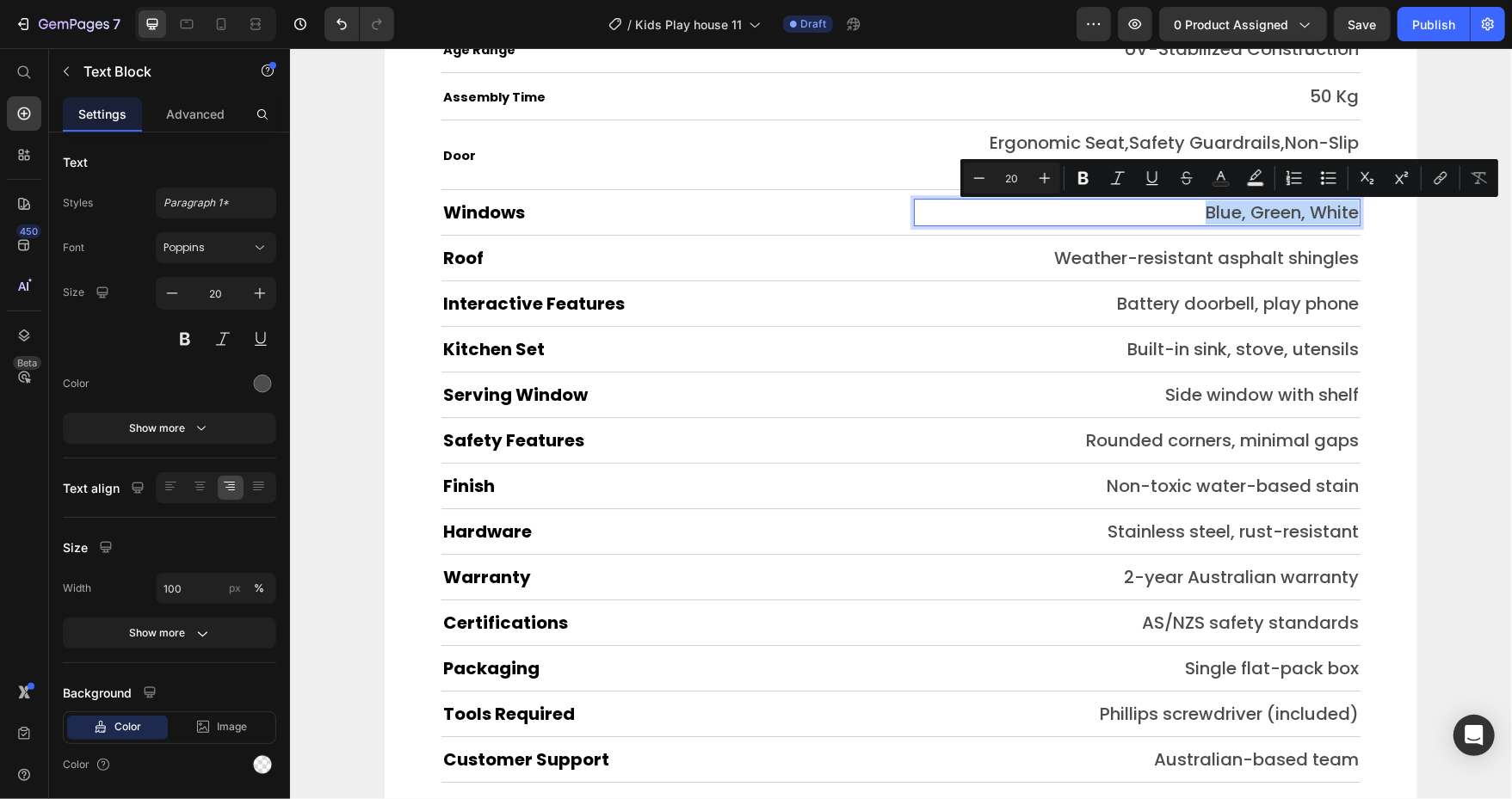 type on "11" 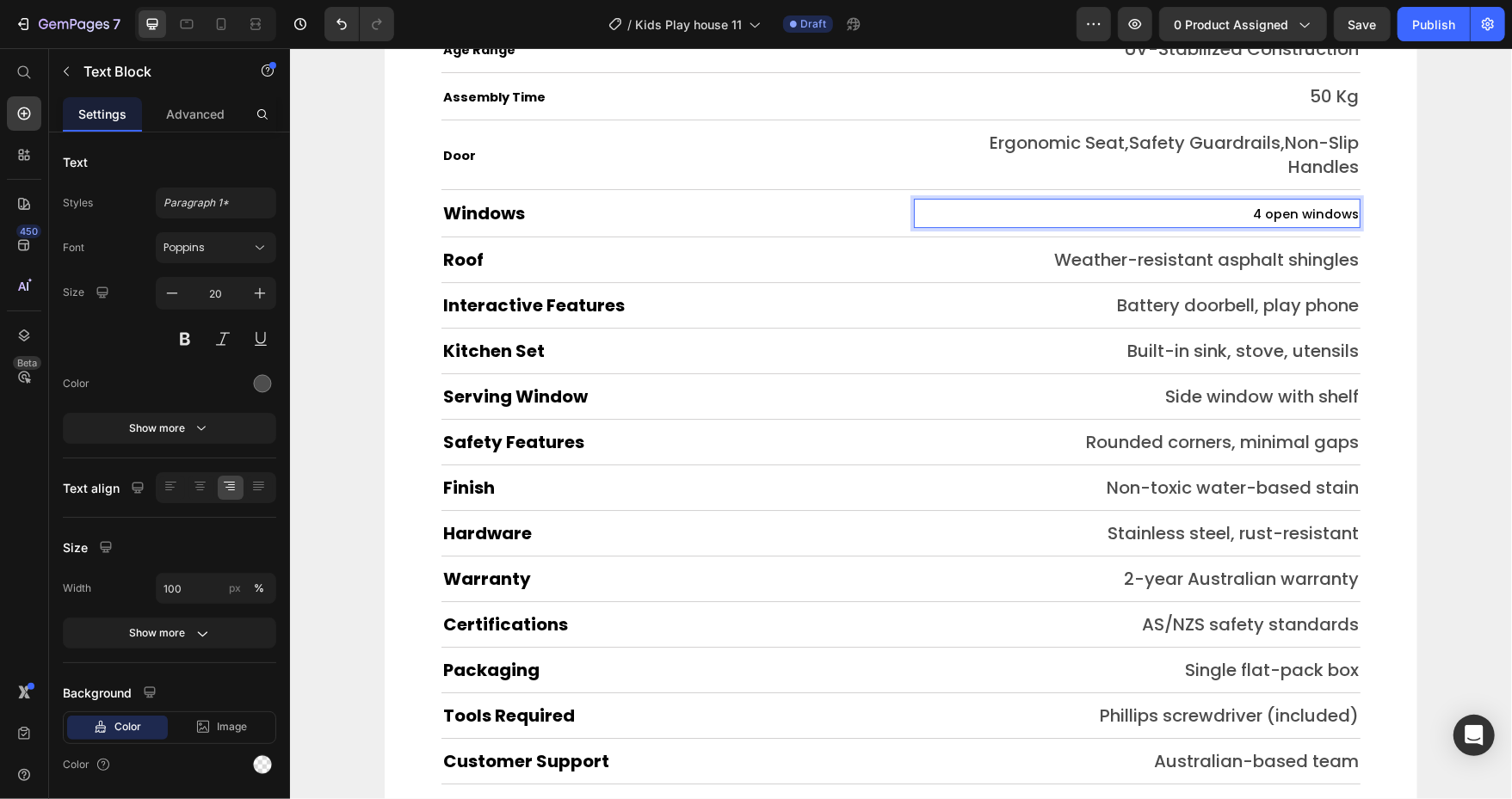 click on "4 open windows" at bounding box center (1305, 213) 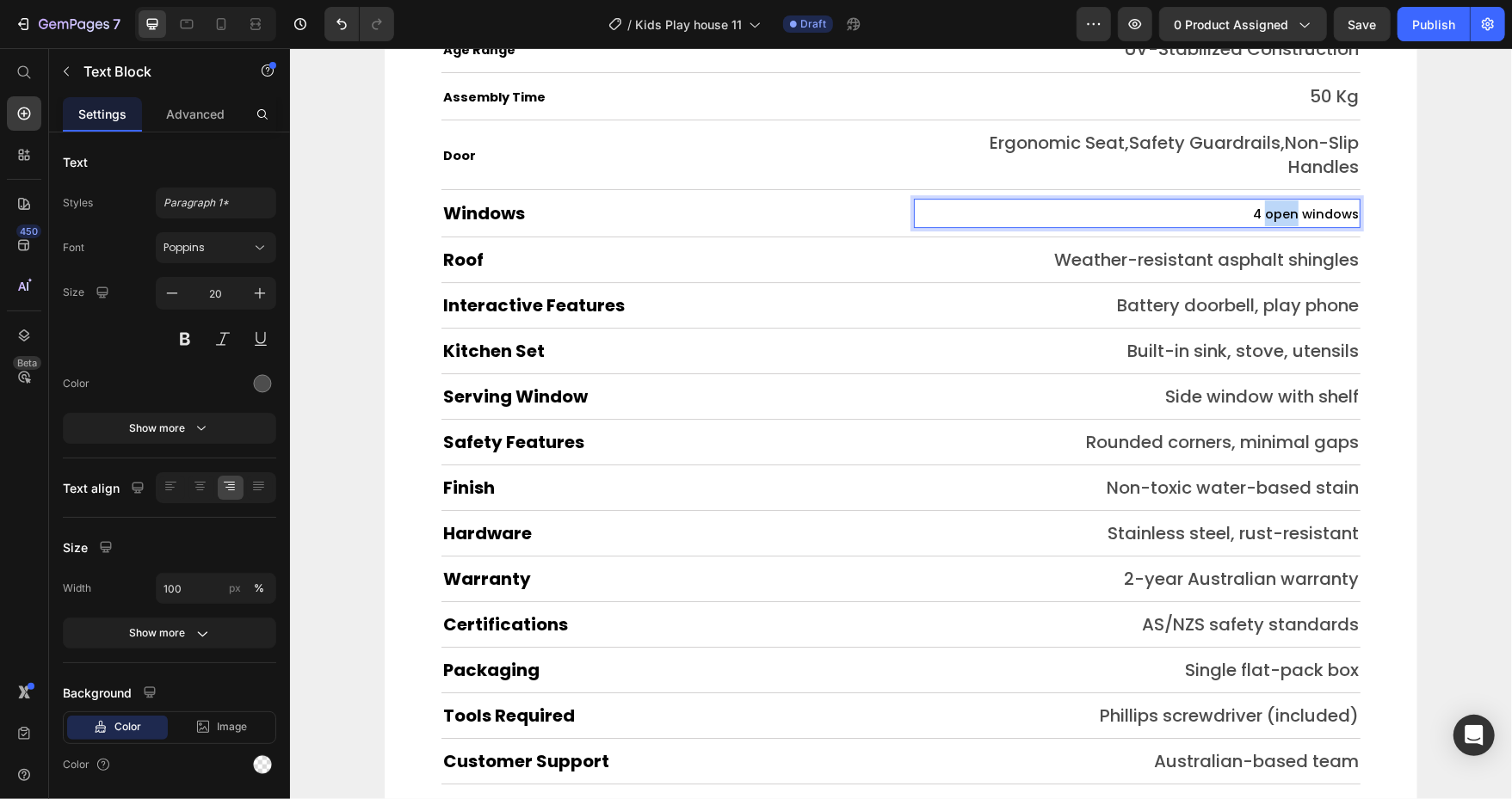 click on "4 open windows" at bounding box center [1305, 213] 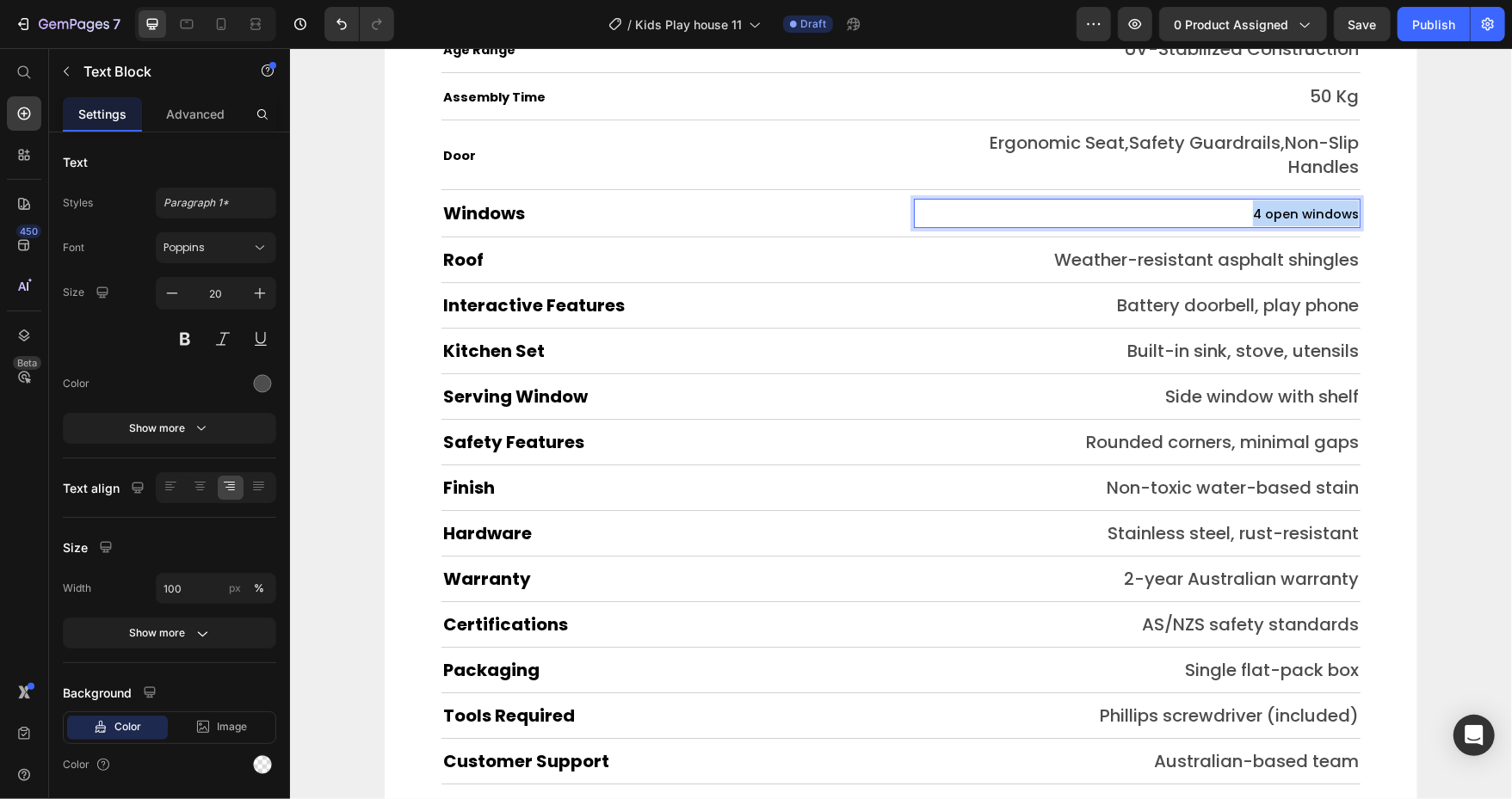 click on "4 open windows" at bounding box center (1305, 213) 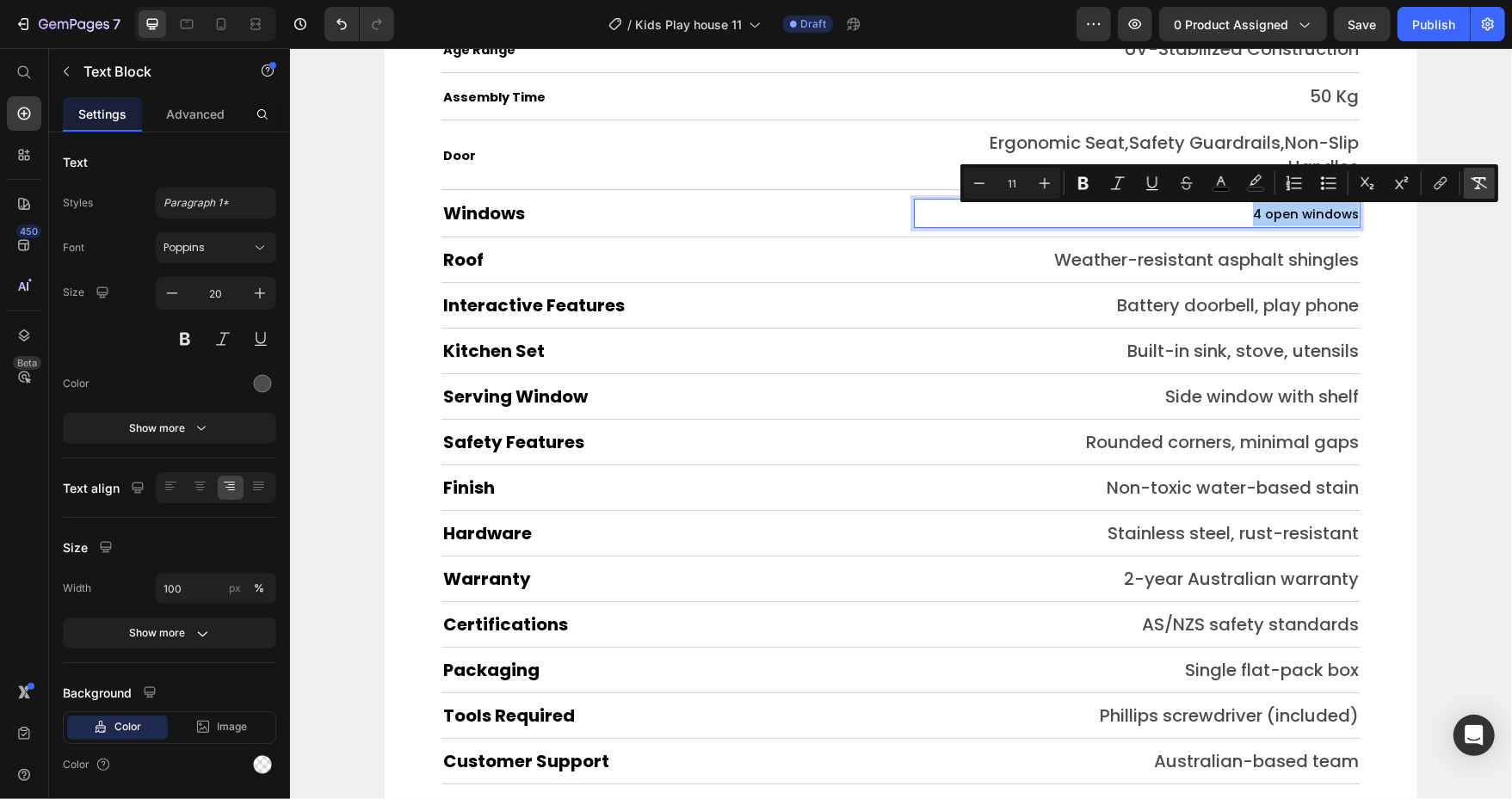click 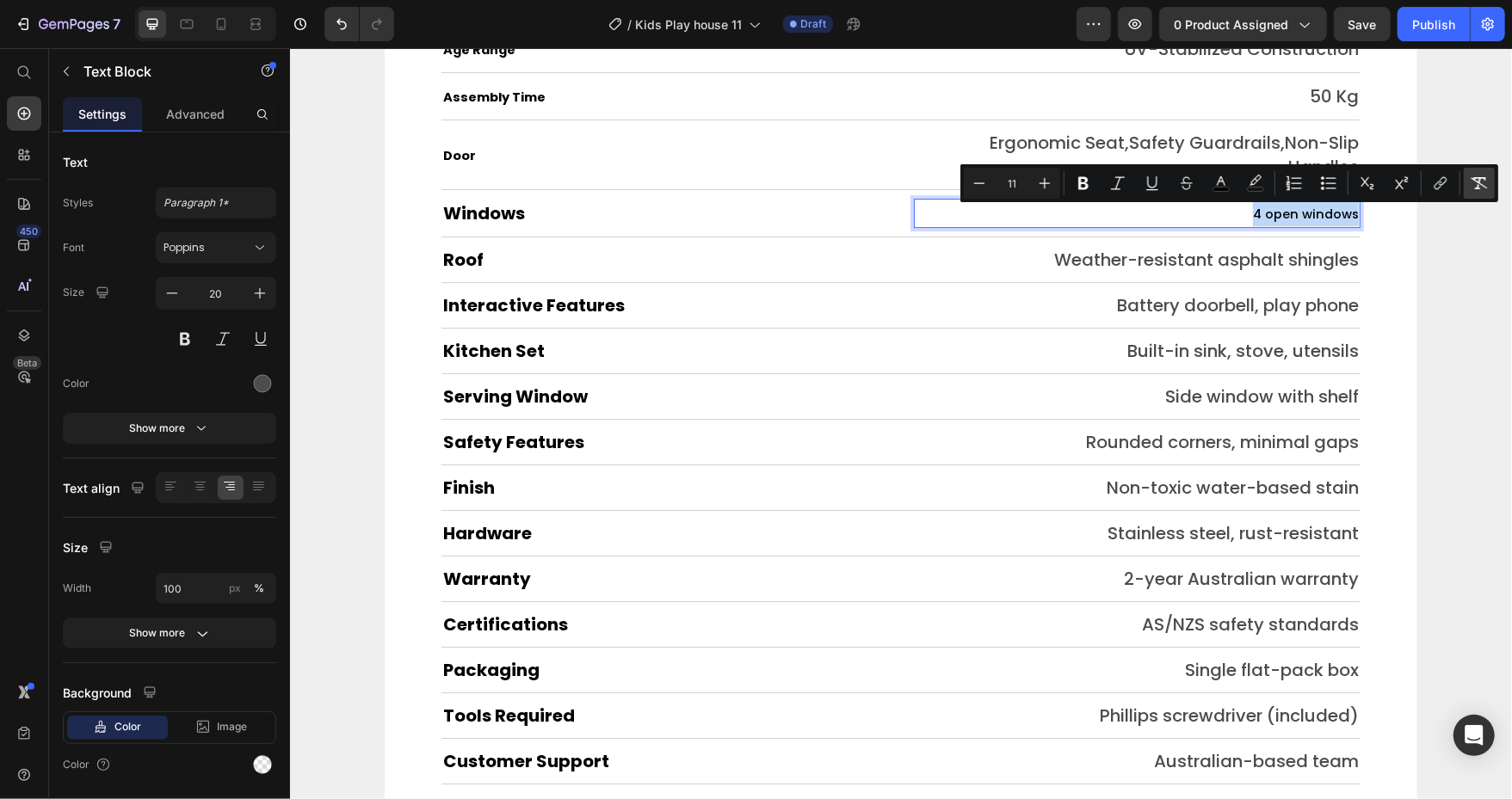type on "20" 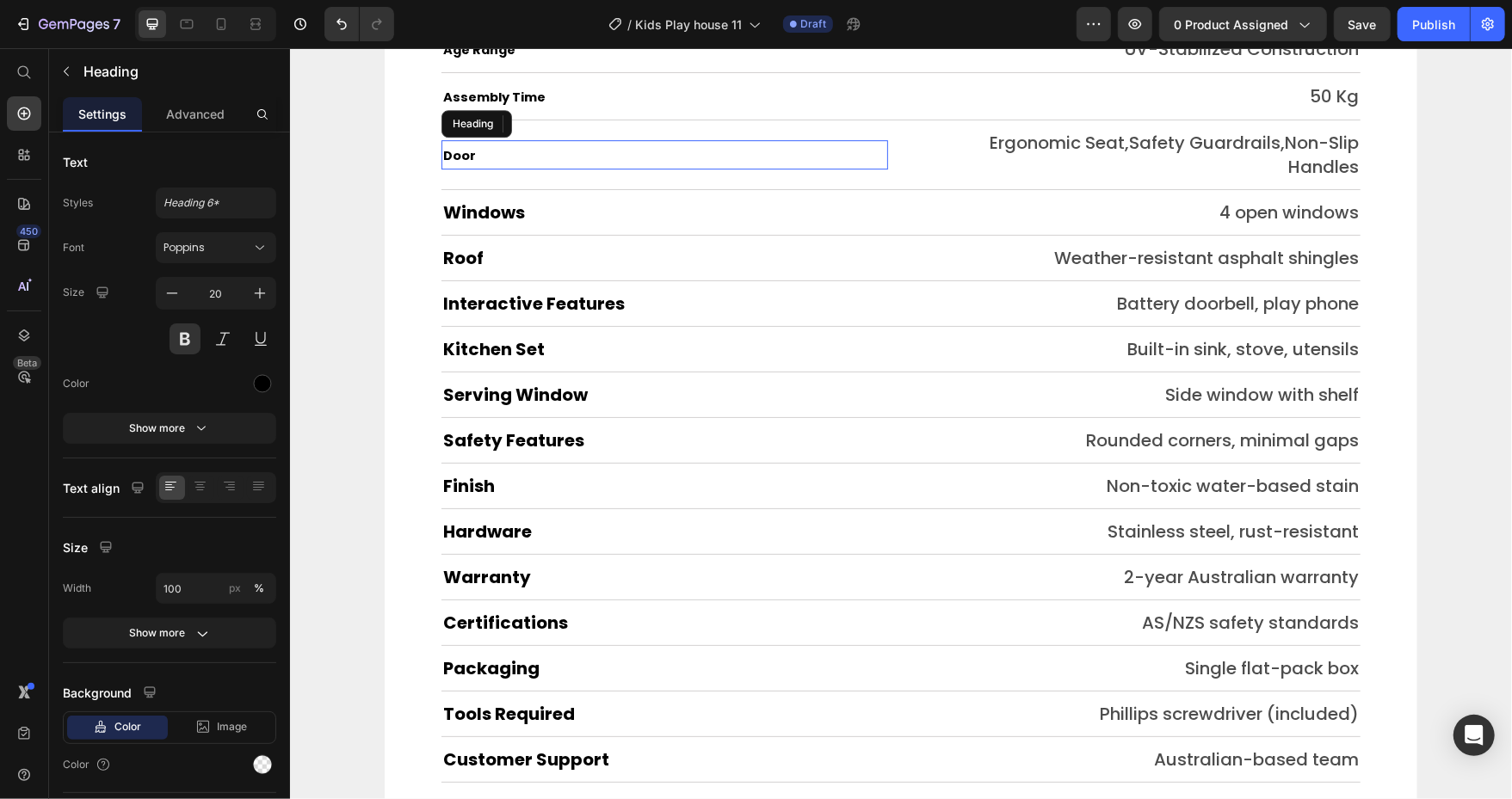click on "Door" at bounding box center (459, 155) 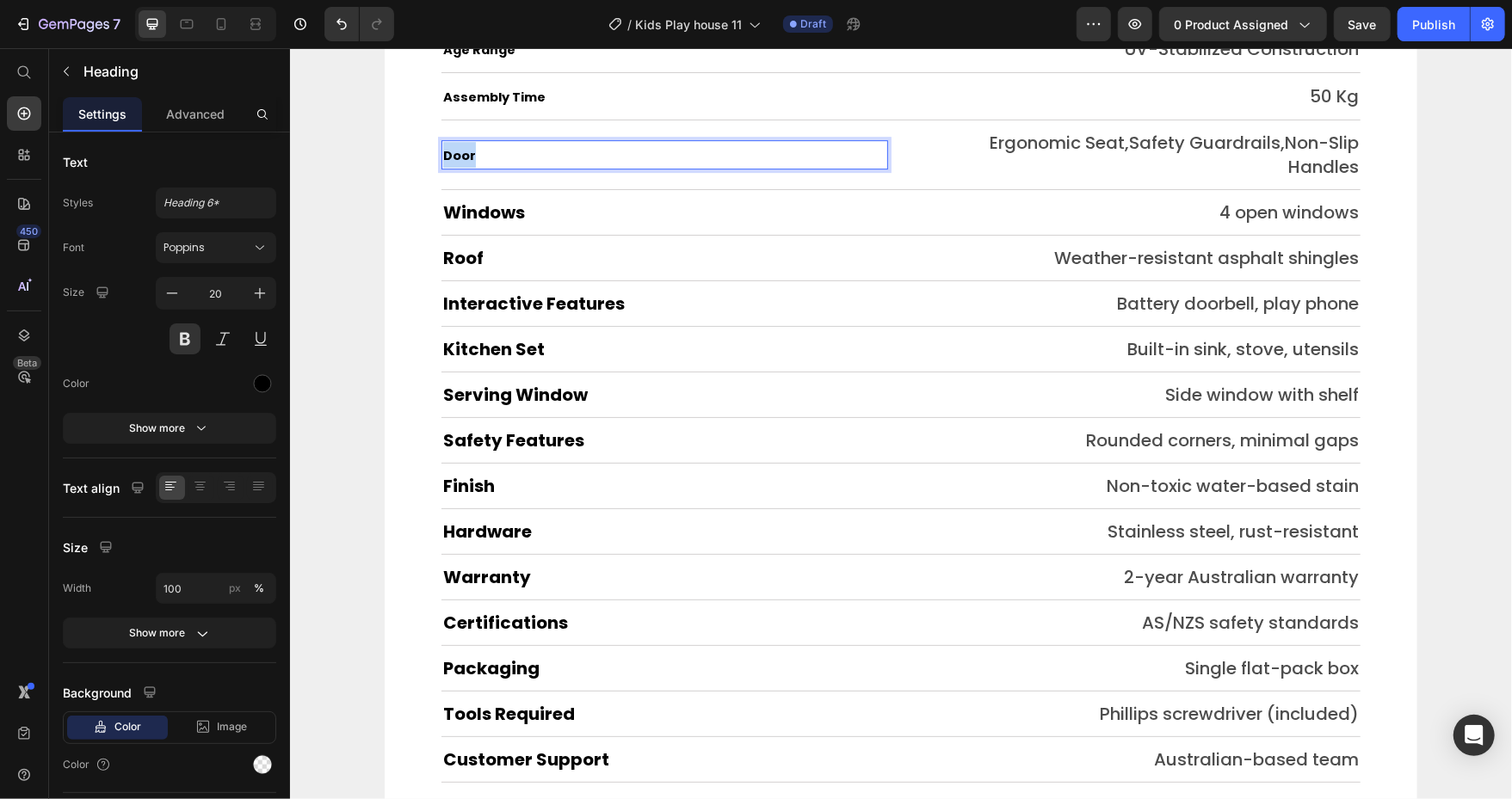 click on "Door" at bounding box center [459, 155] 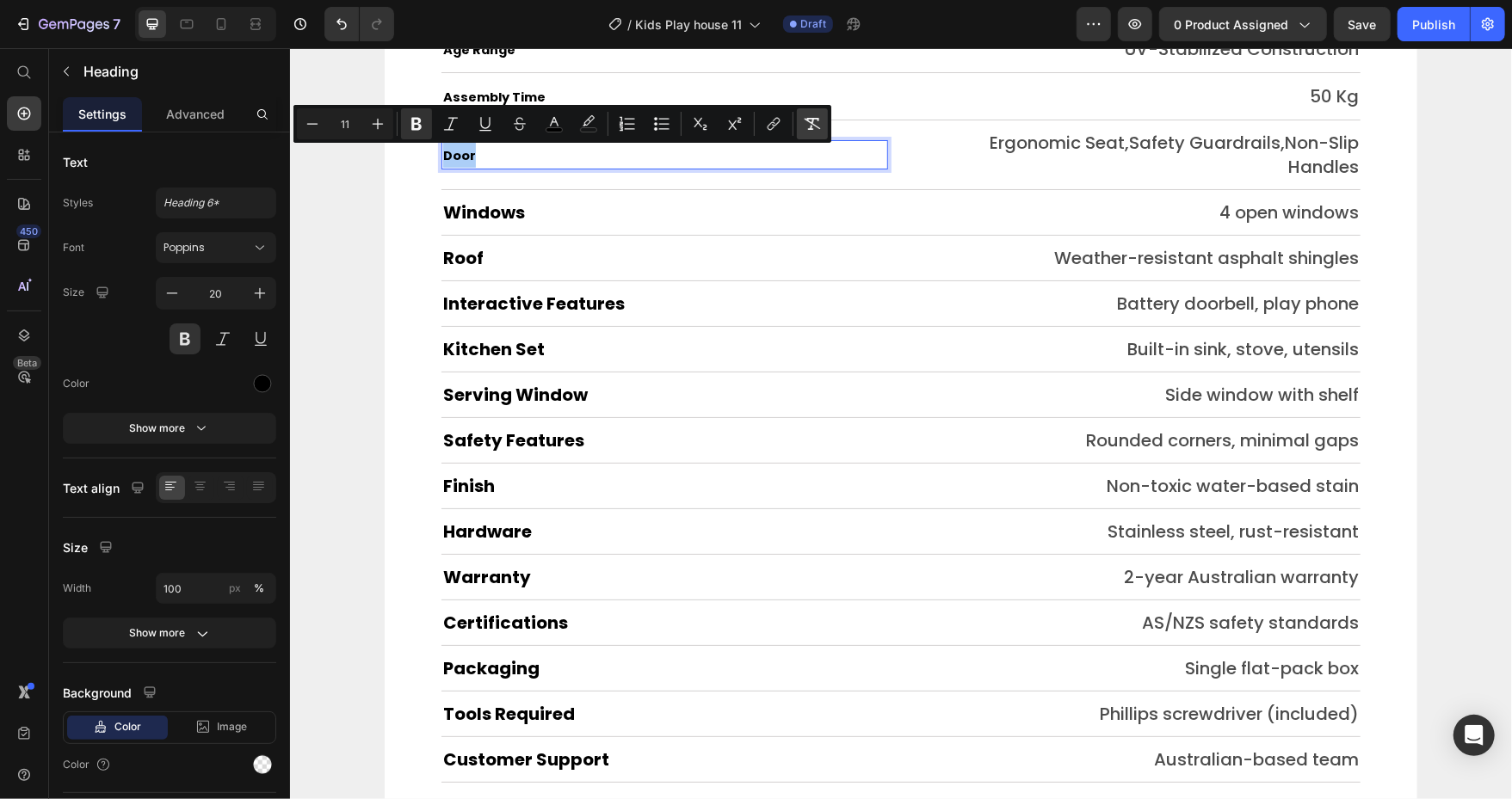 click 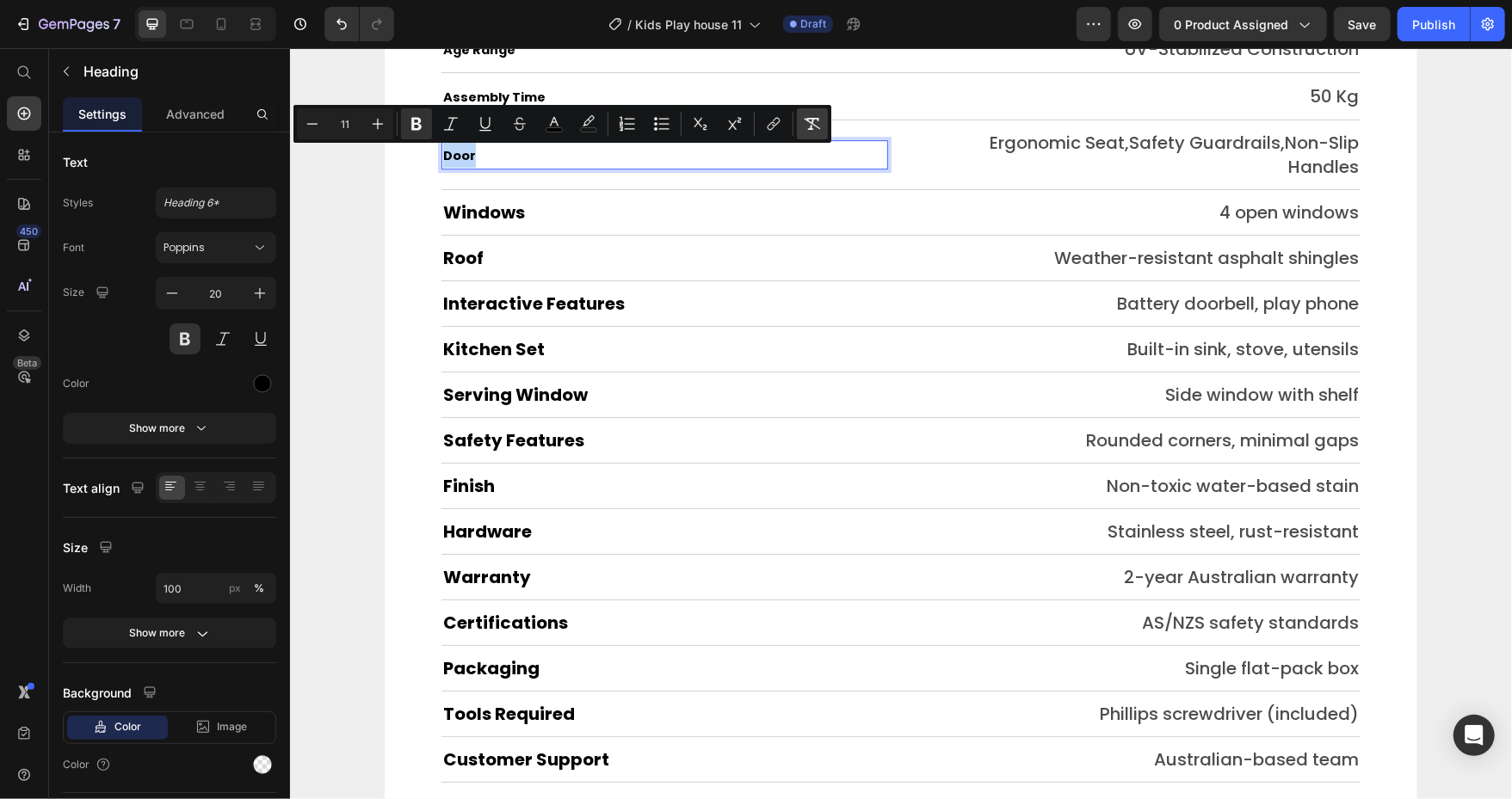 type on "20" 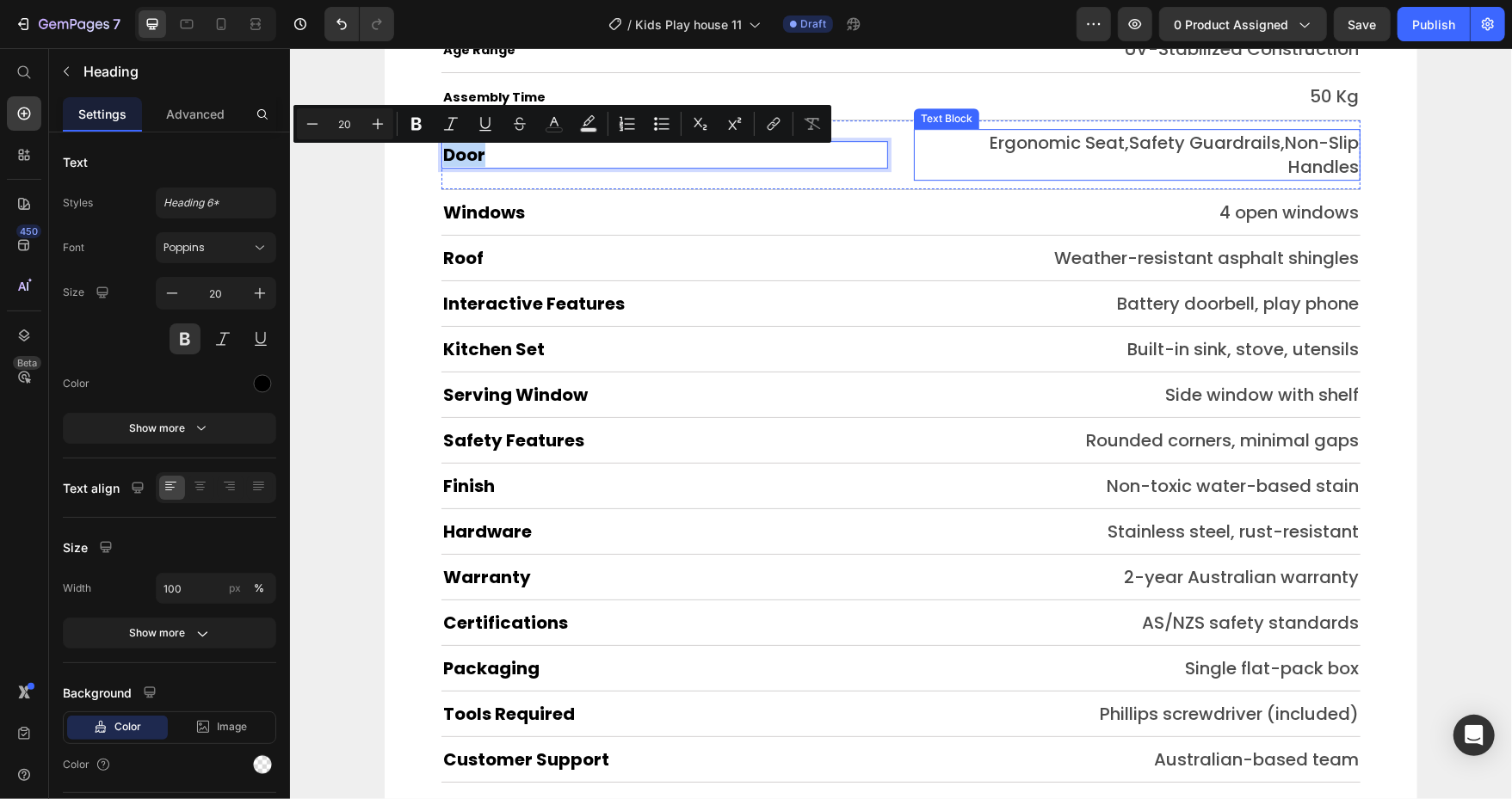 click on "Ergonomic Seat,Safety Guardrails,Non-Slip Handles" at bounding box center (1136, 154) 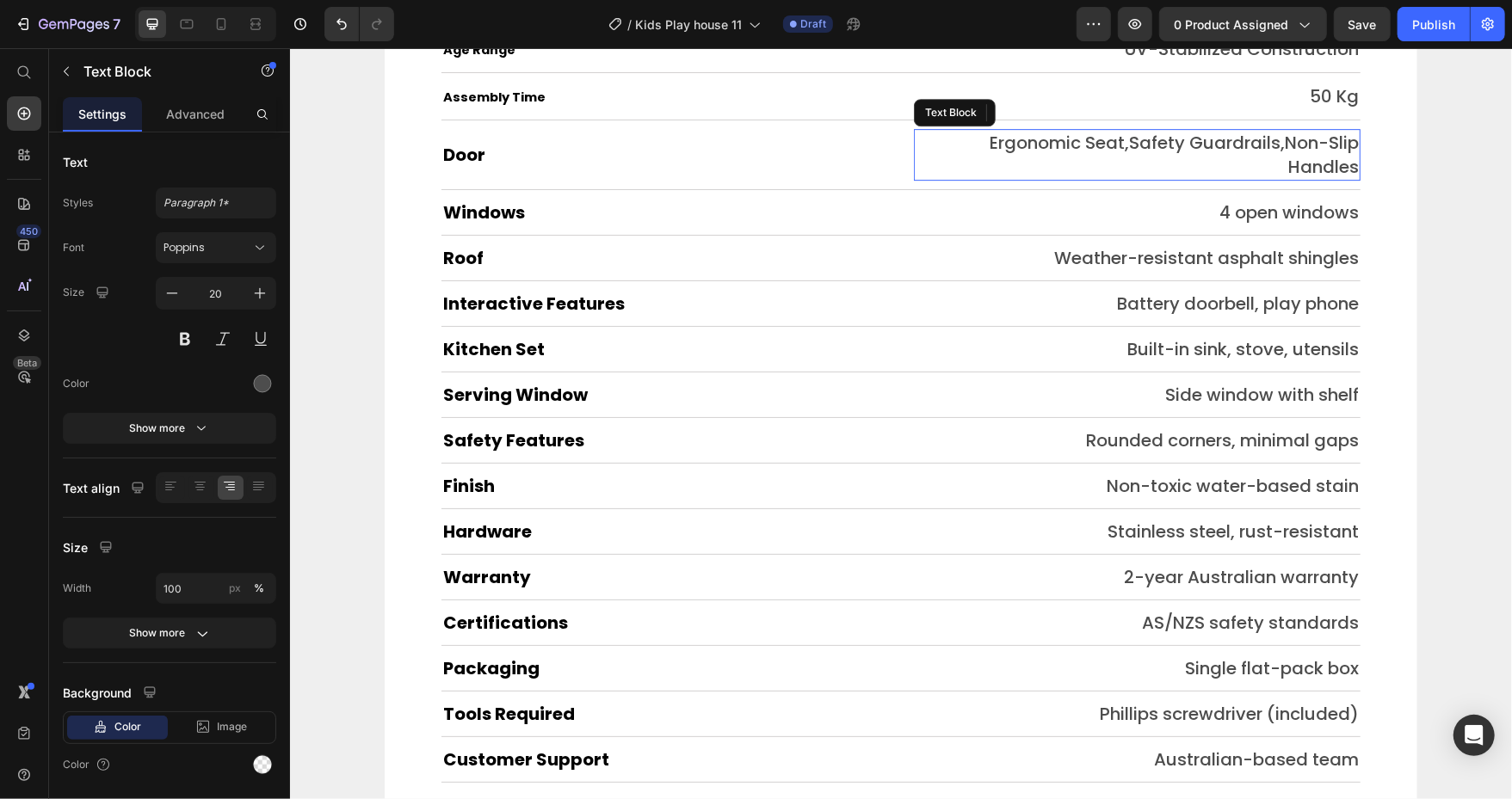 click on "Ergonomic Seat,Safety Guardrails,Non-Slip Handles" at bounding box center (1136, 154) 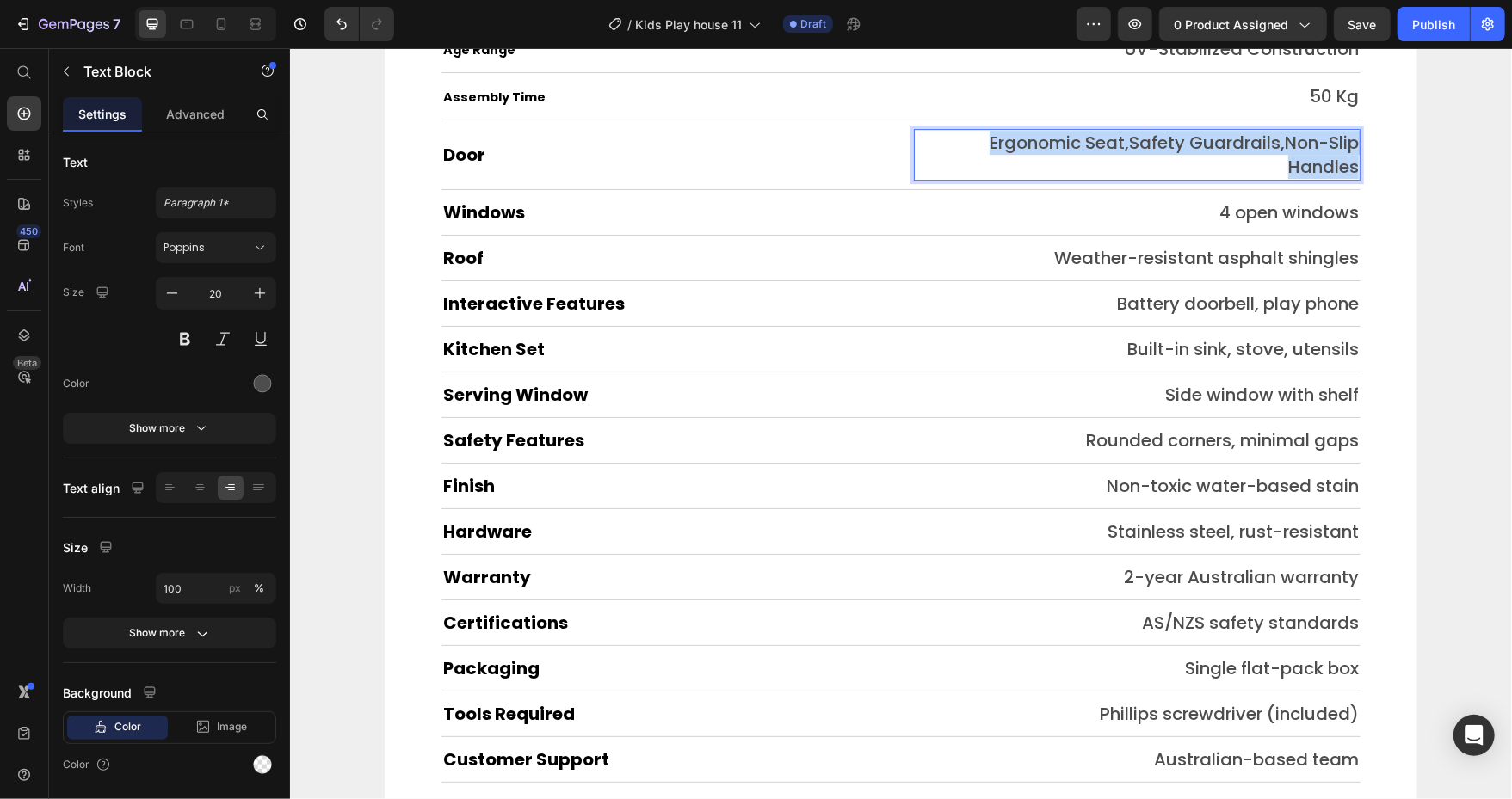 click on "Ergonomic Seat,Safety Guardrails,Non-Slip Handles" at bounding box center (1136, 154) 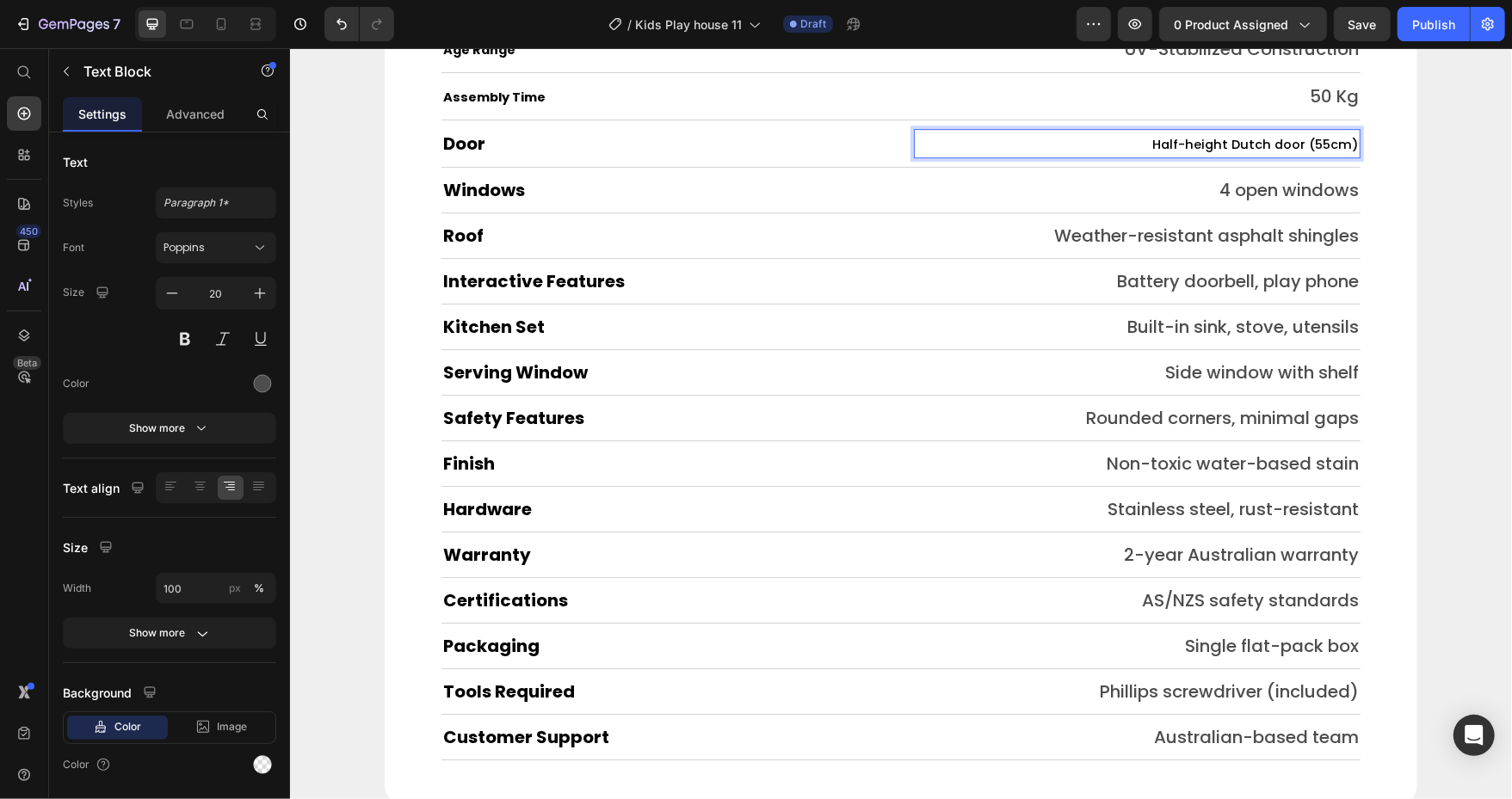 click on "Half-height Dutch door (55cm)" at bounding box center [1255, 144] 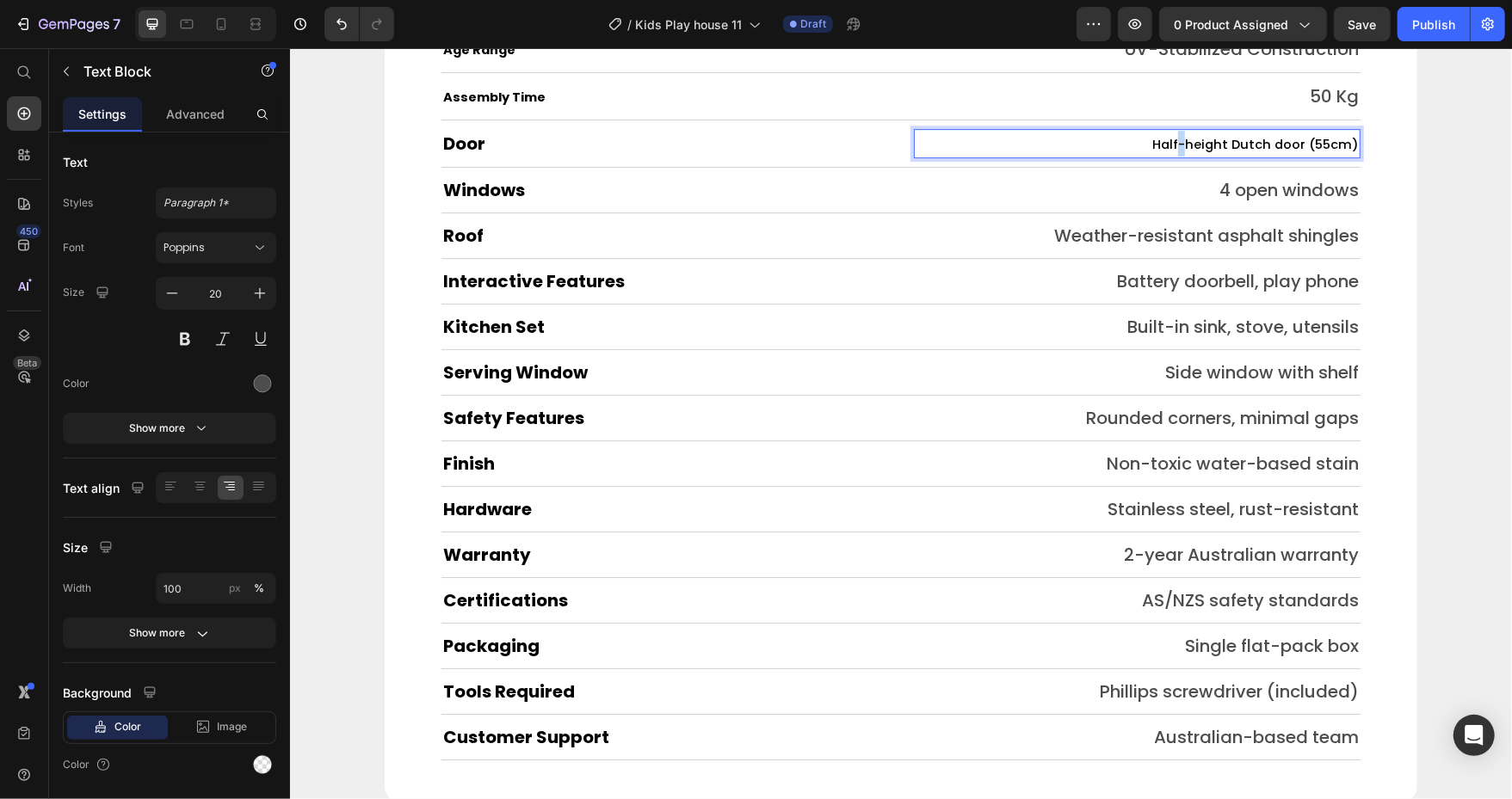 click on "Half-height Dutch door (55cm)" at bounding box center [1255, 144] 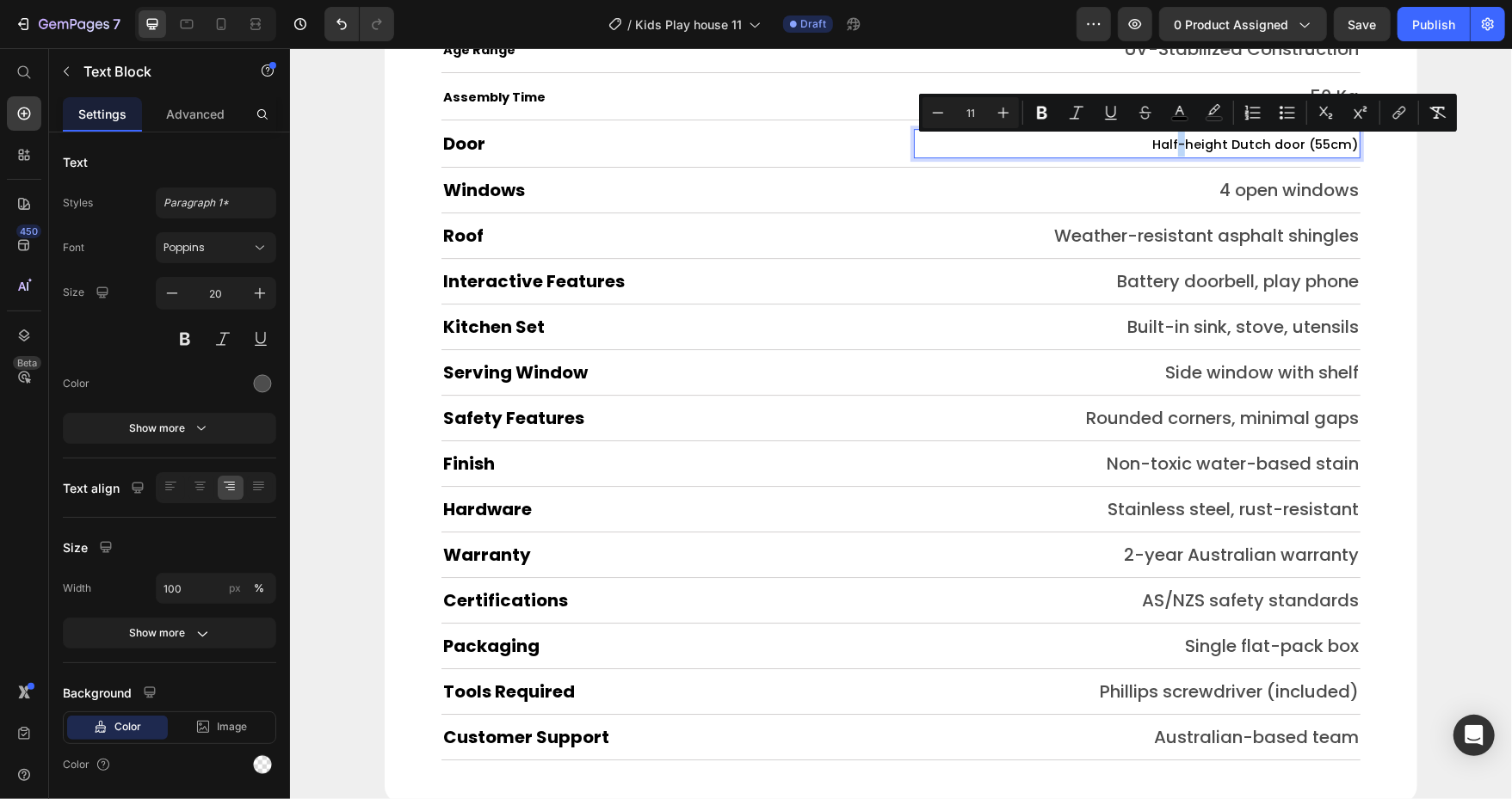 click on "Half-height Dutch door (55cm)" at bounding box center (1255, 144) 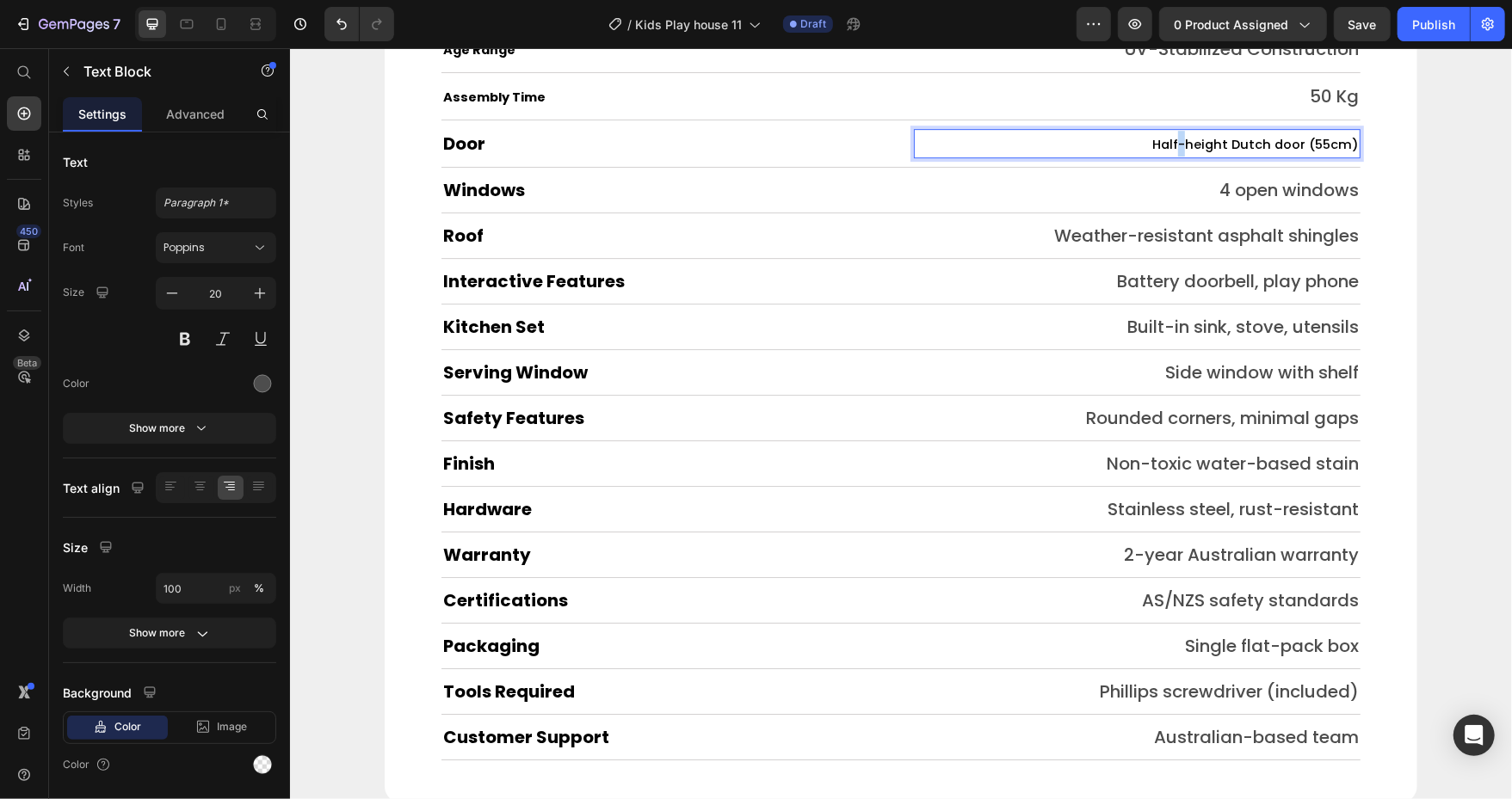 click on "Half-height Dutch door (55cm)" at bounding box center [1255, 144] 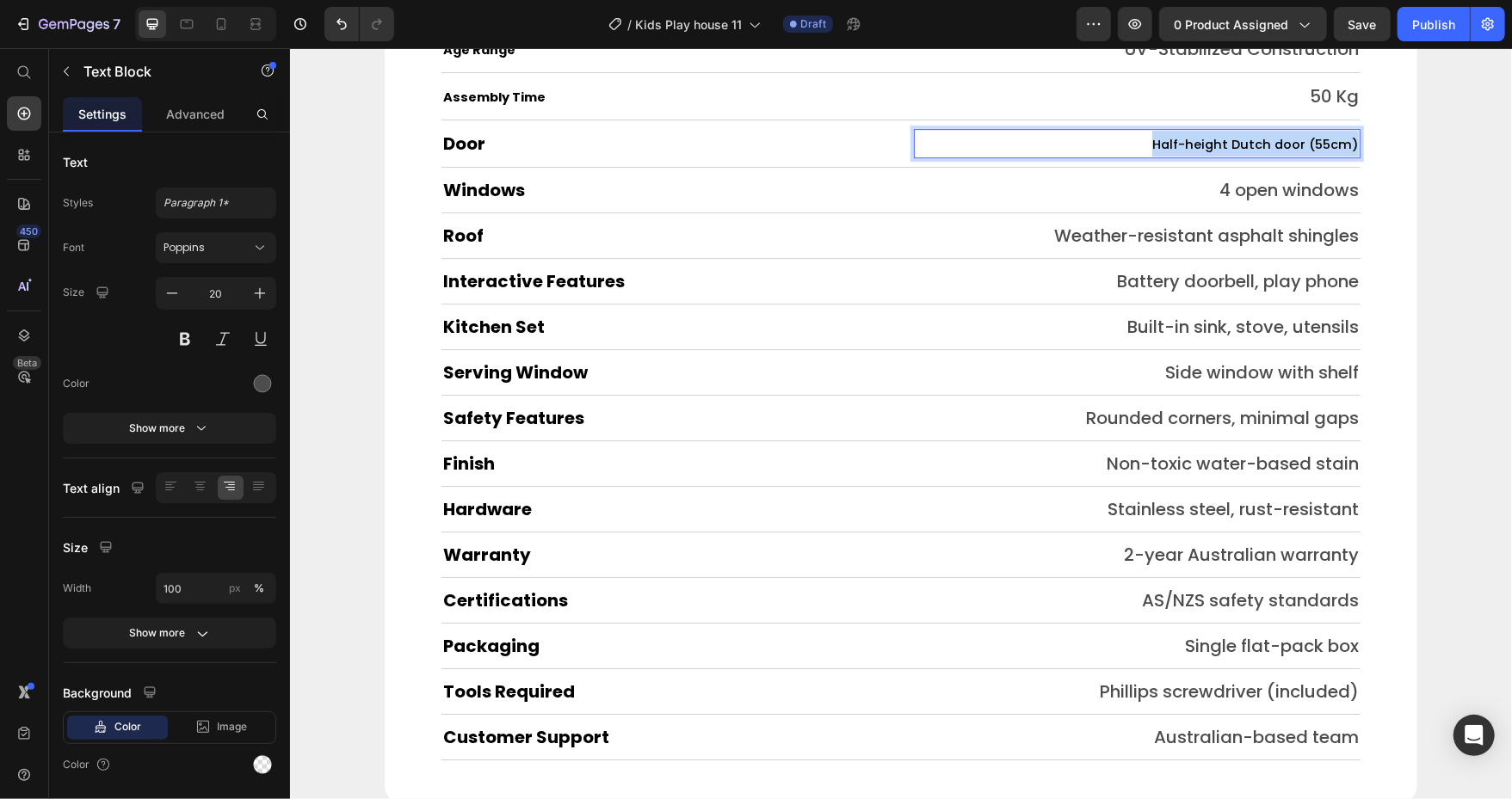 click on "Half-height Dutch door (55cm)" at bounding box center [1255, 144] 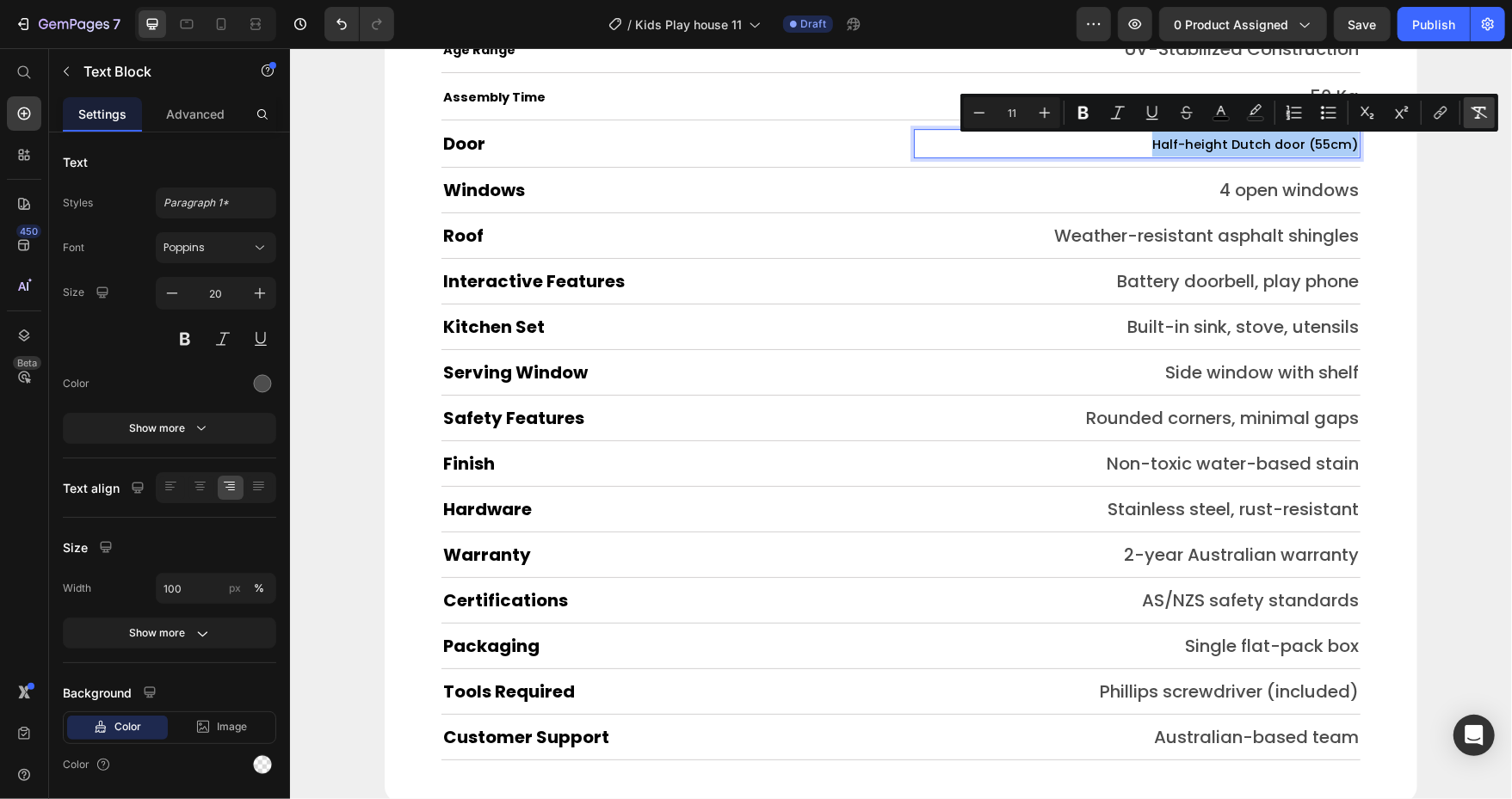click 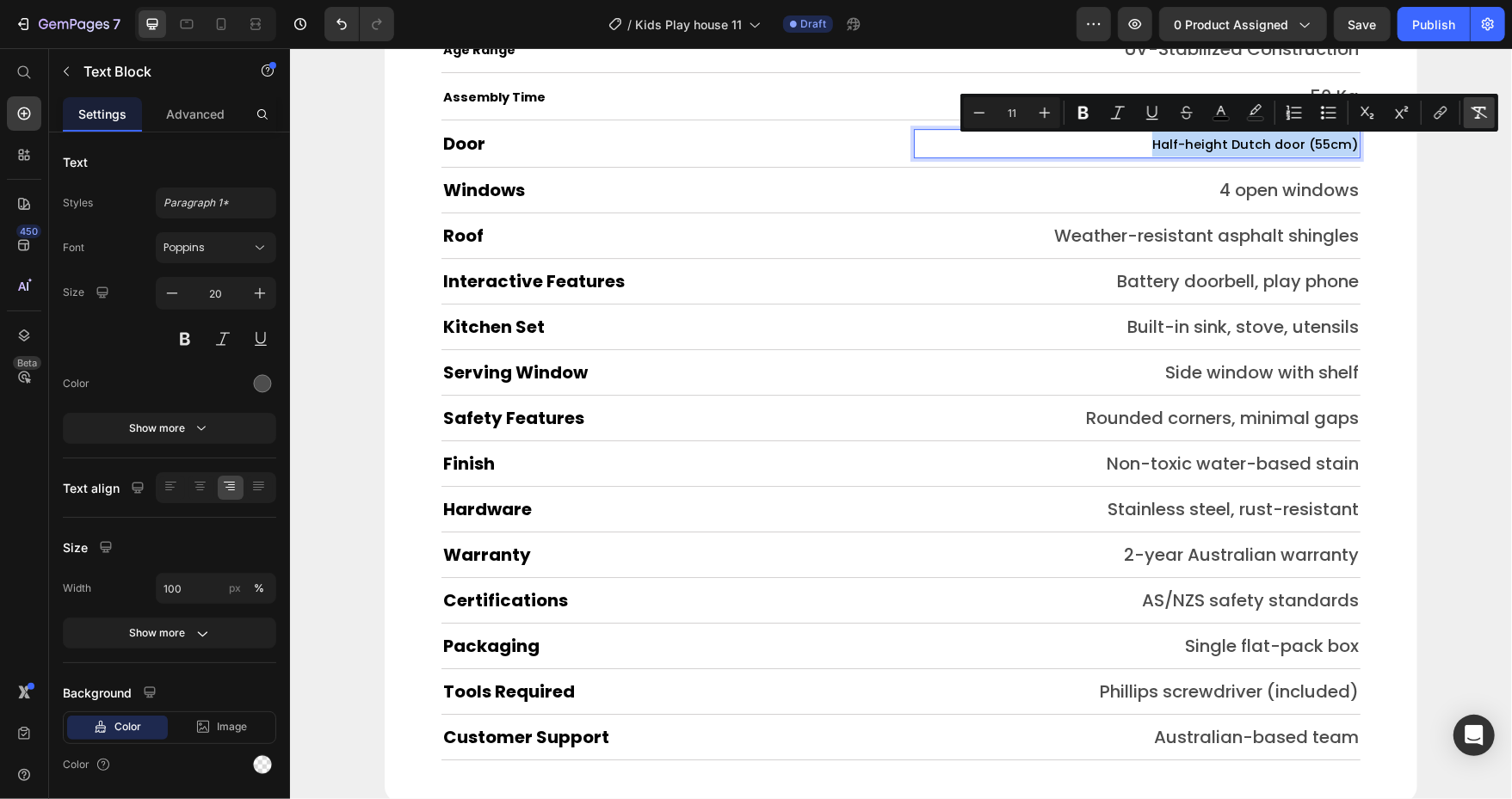 type on "20" 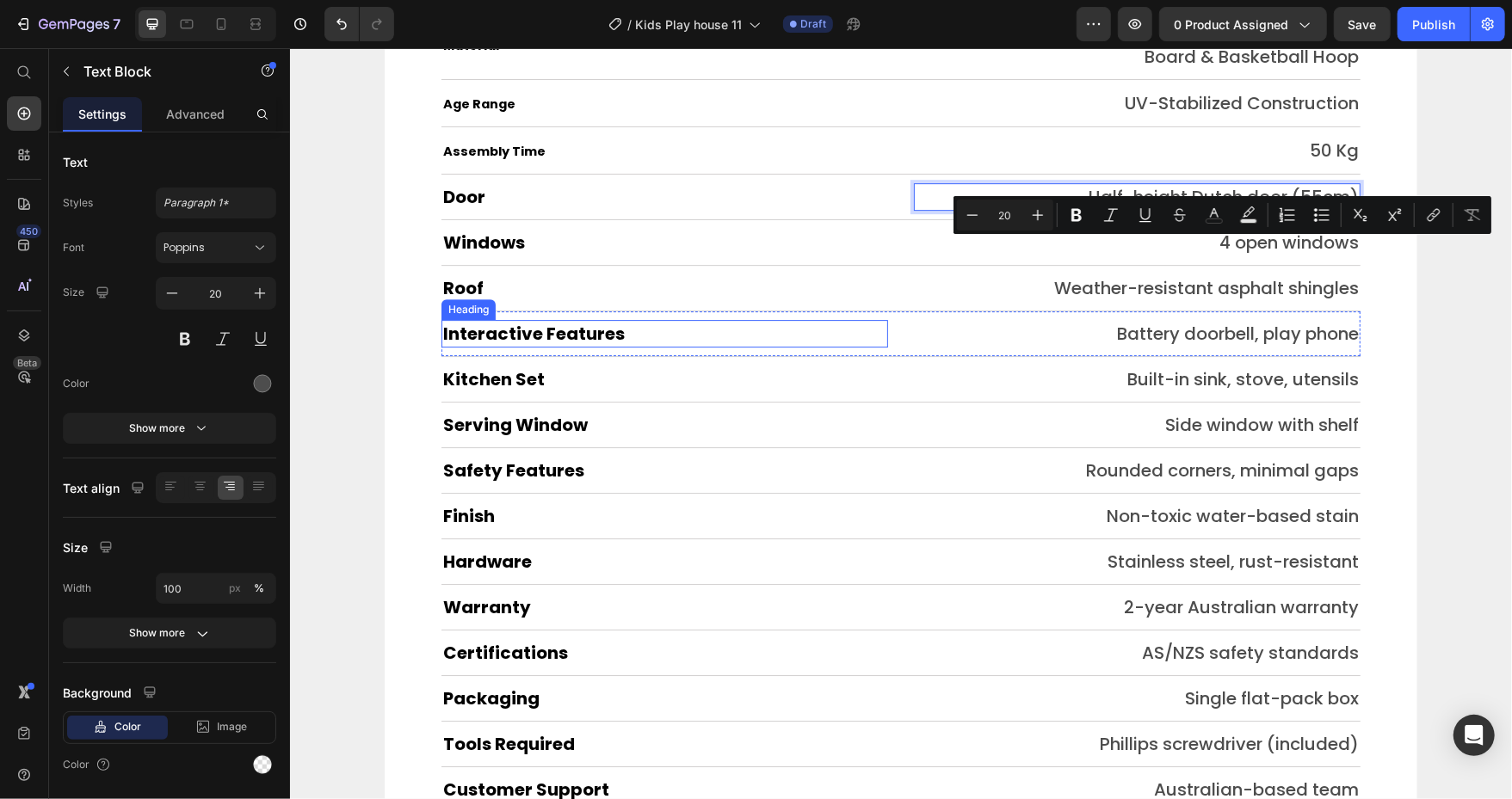 scroll, scrollTop: 8184, scrollLeft: 0, axis: vertical 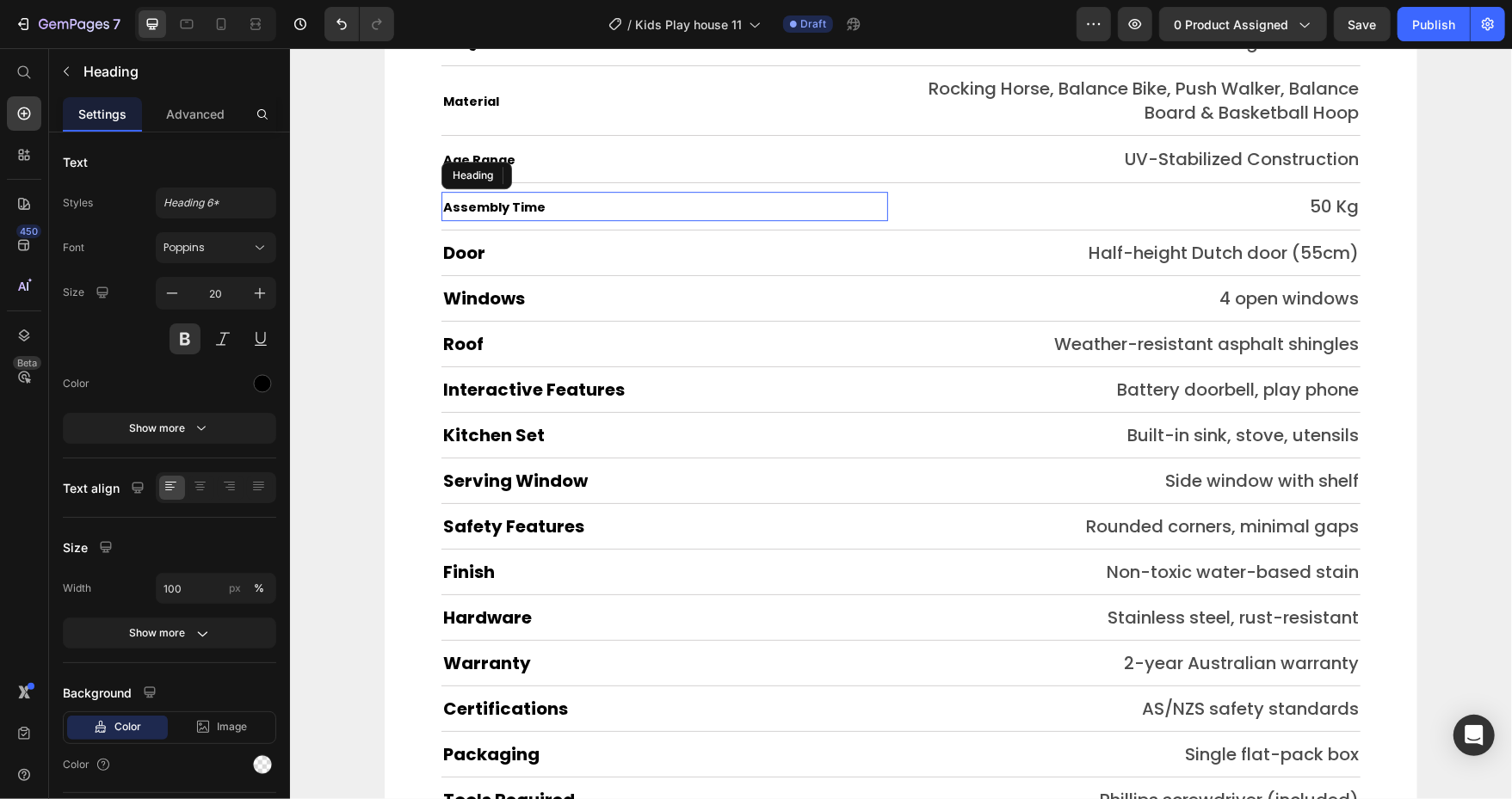 click on "Assembly Time" at bounding box center (493, 206) 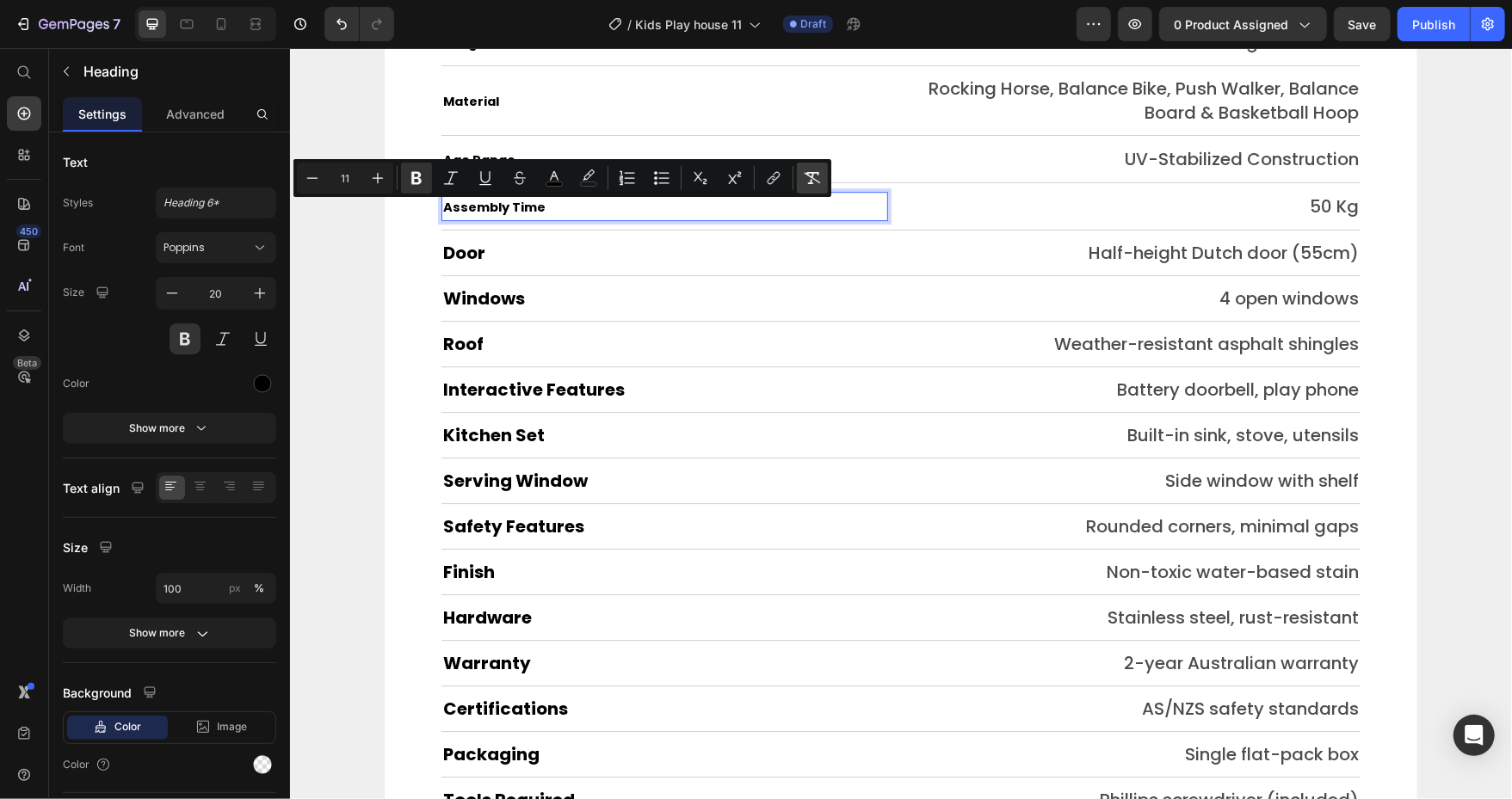 click 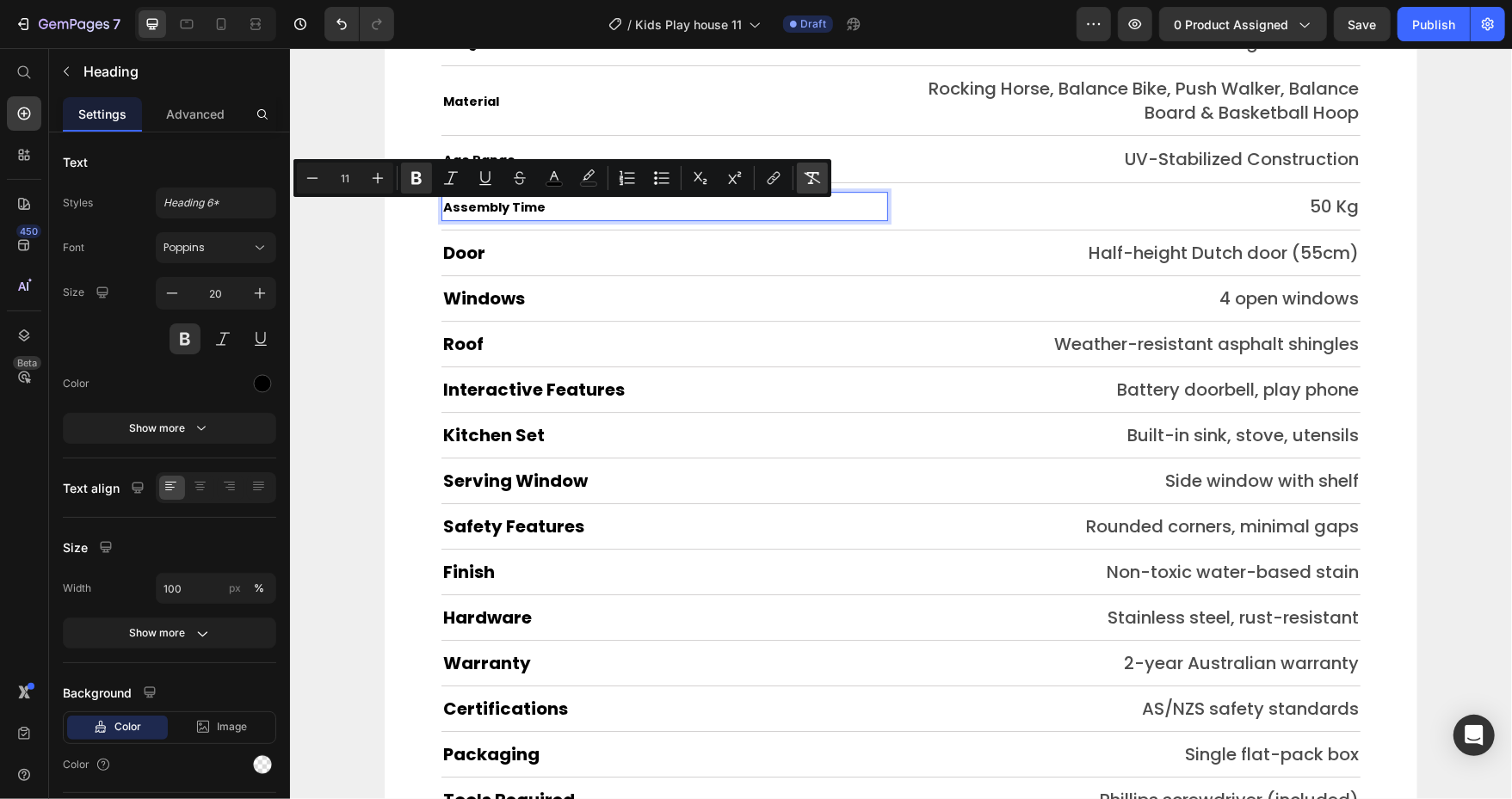 type on "20" 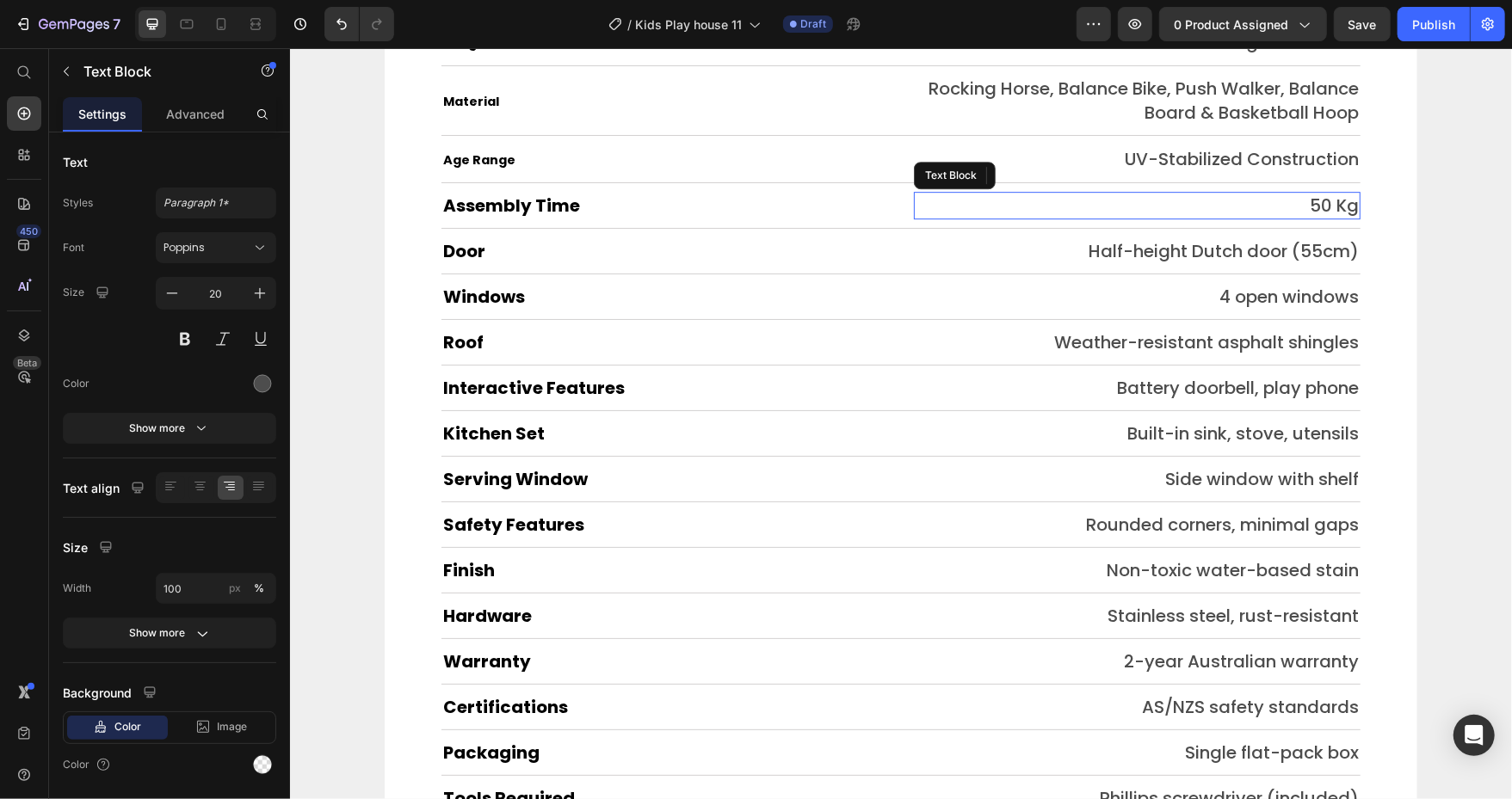 click on "50 Kg" at bounding box center (1136, 205) 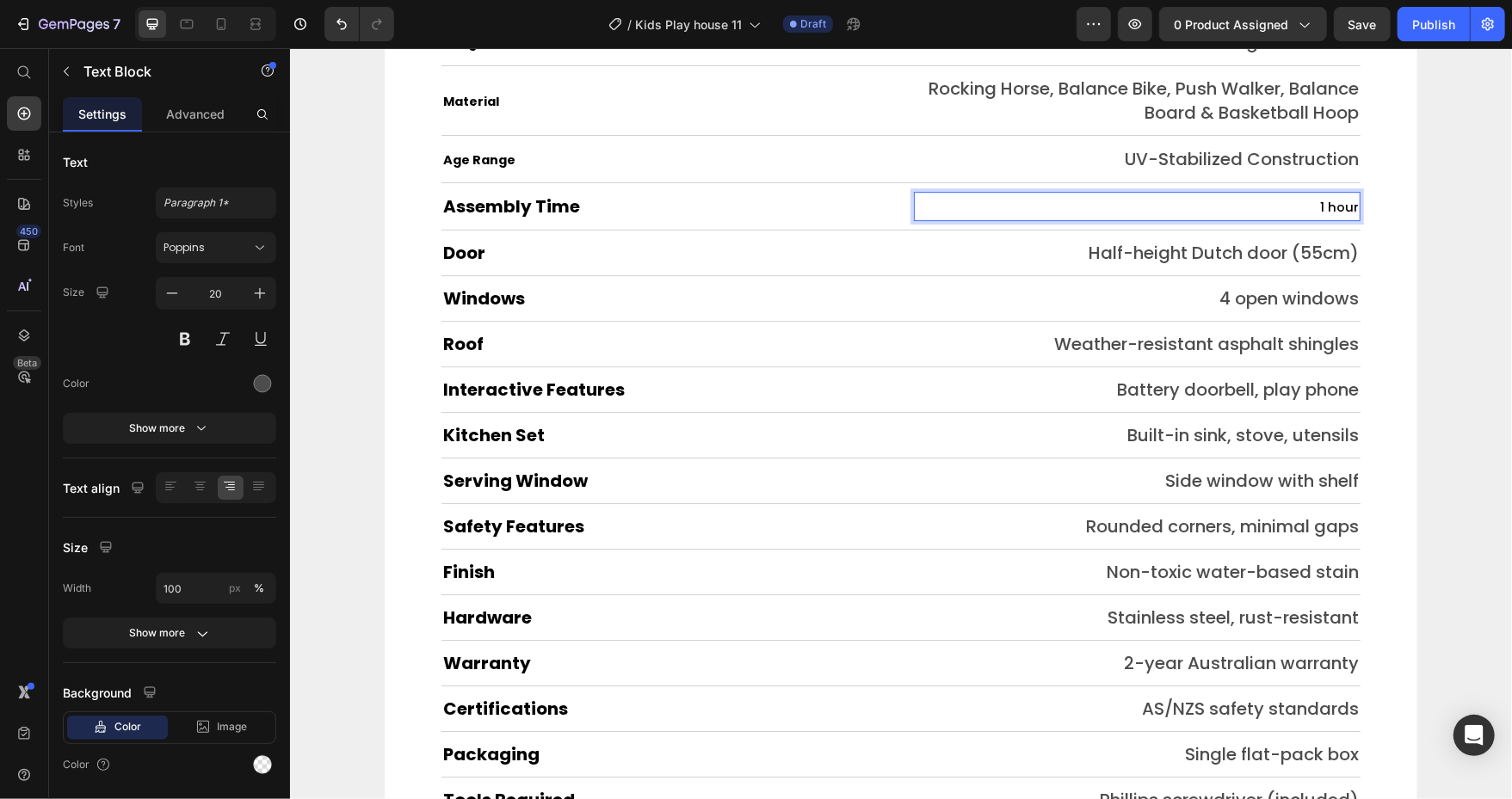 click on "1 hour" at bounding box center (1338, 206) 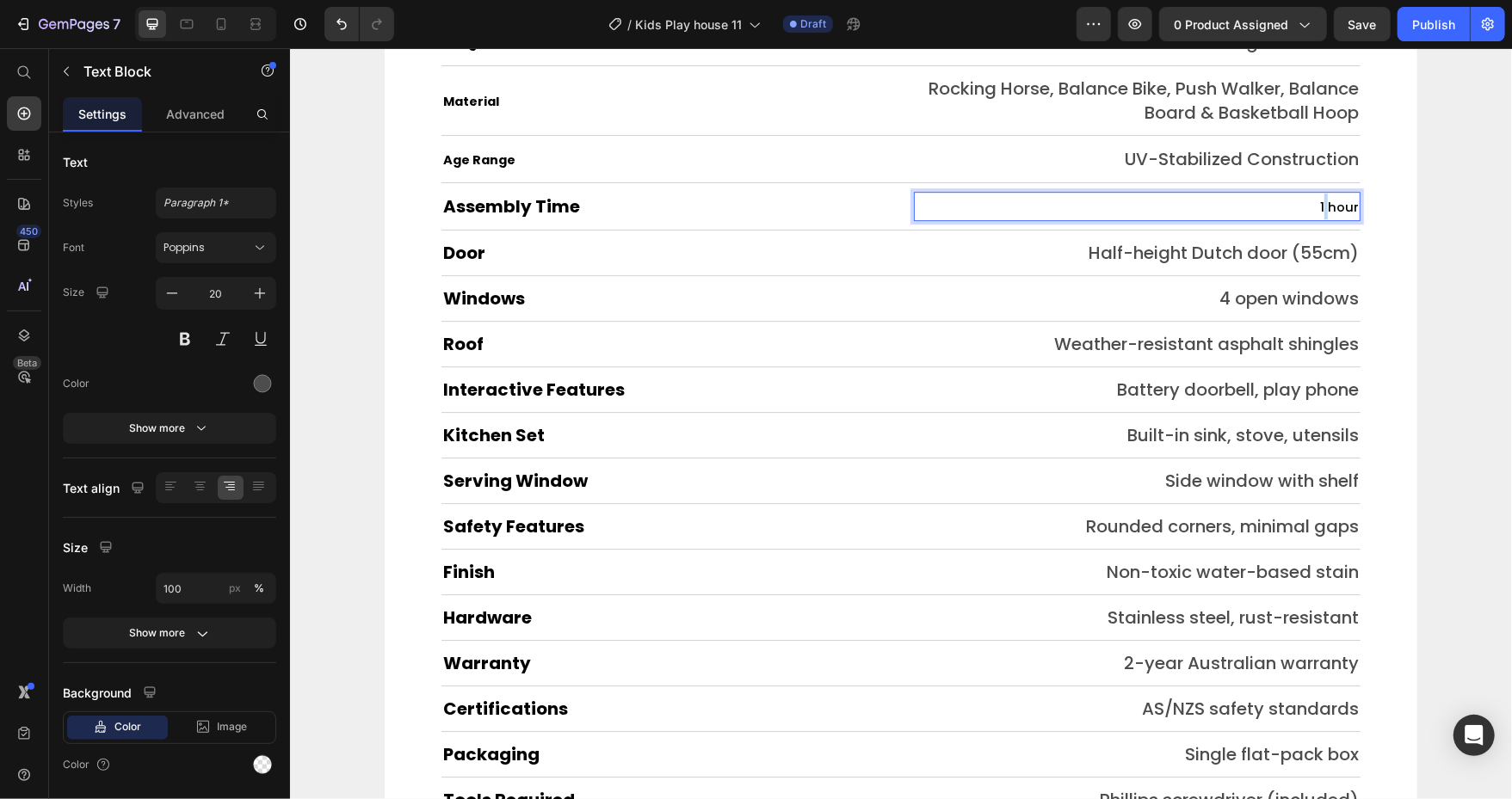 click on "1 hour" at bounding box center [1338, 206] 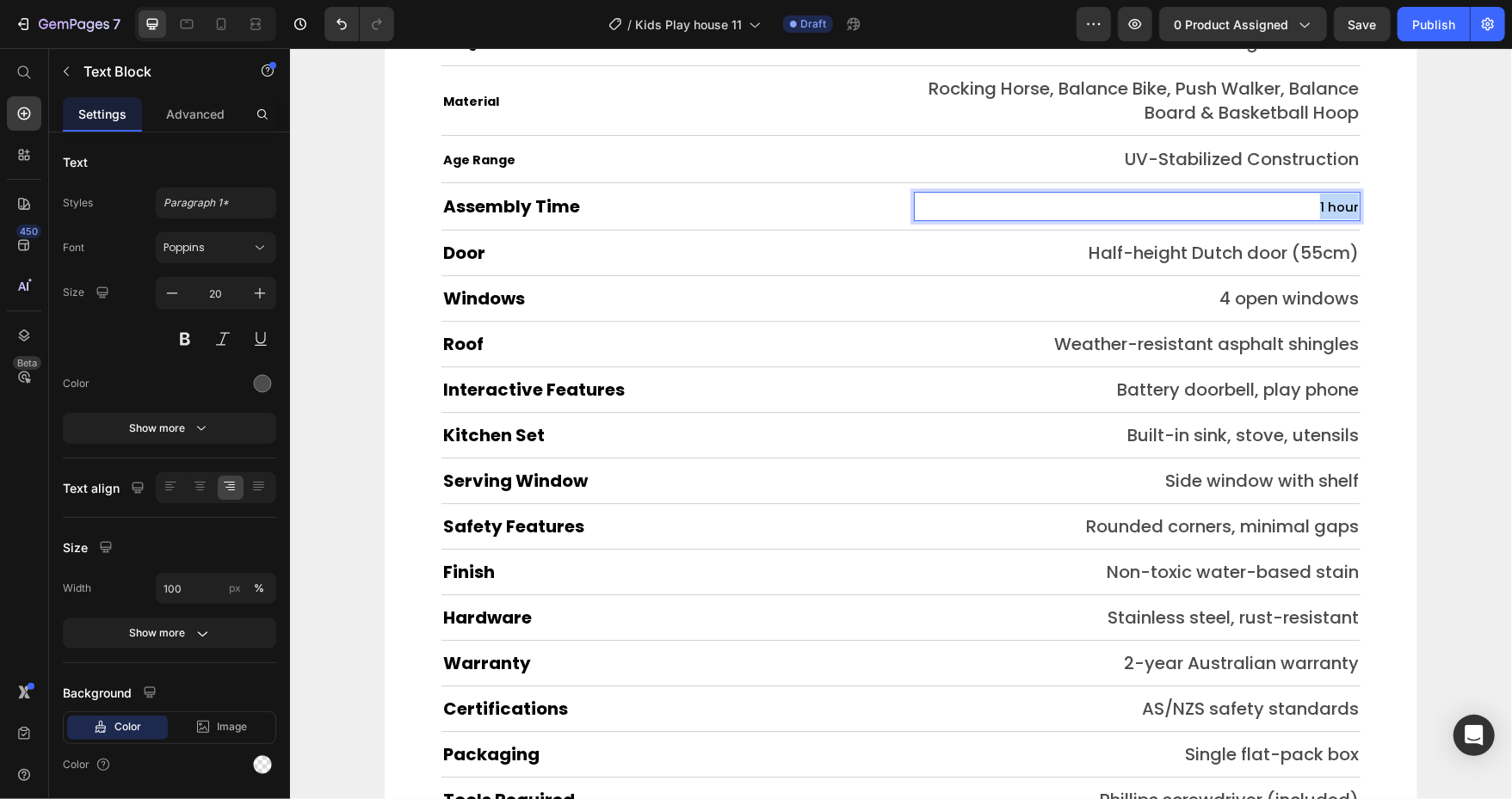 click on "1 hour" at bounding box center [1338, 206] 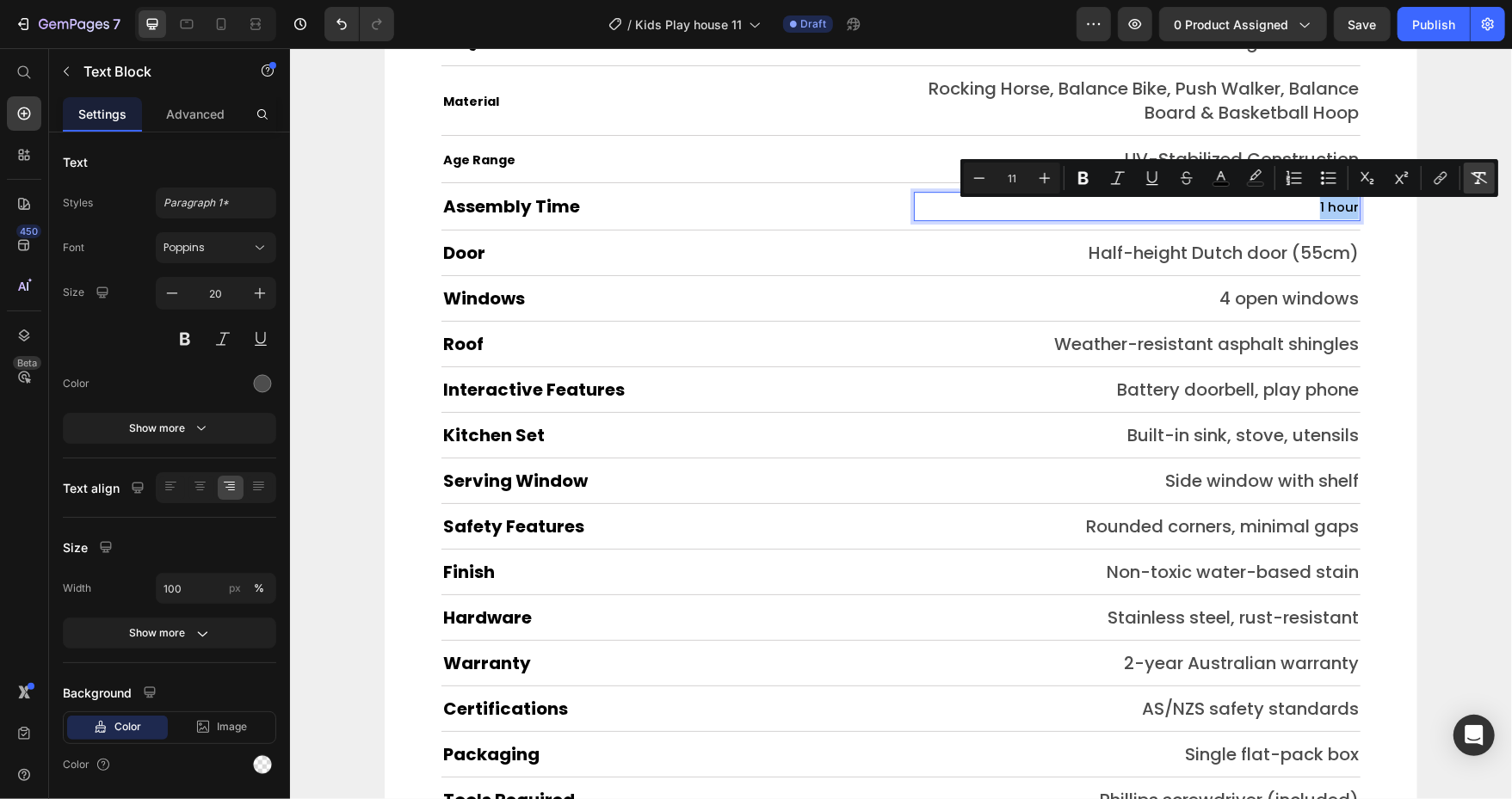 click 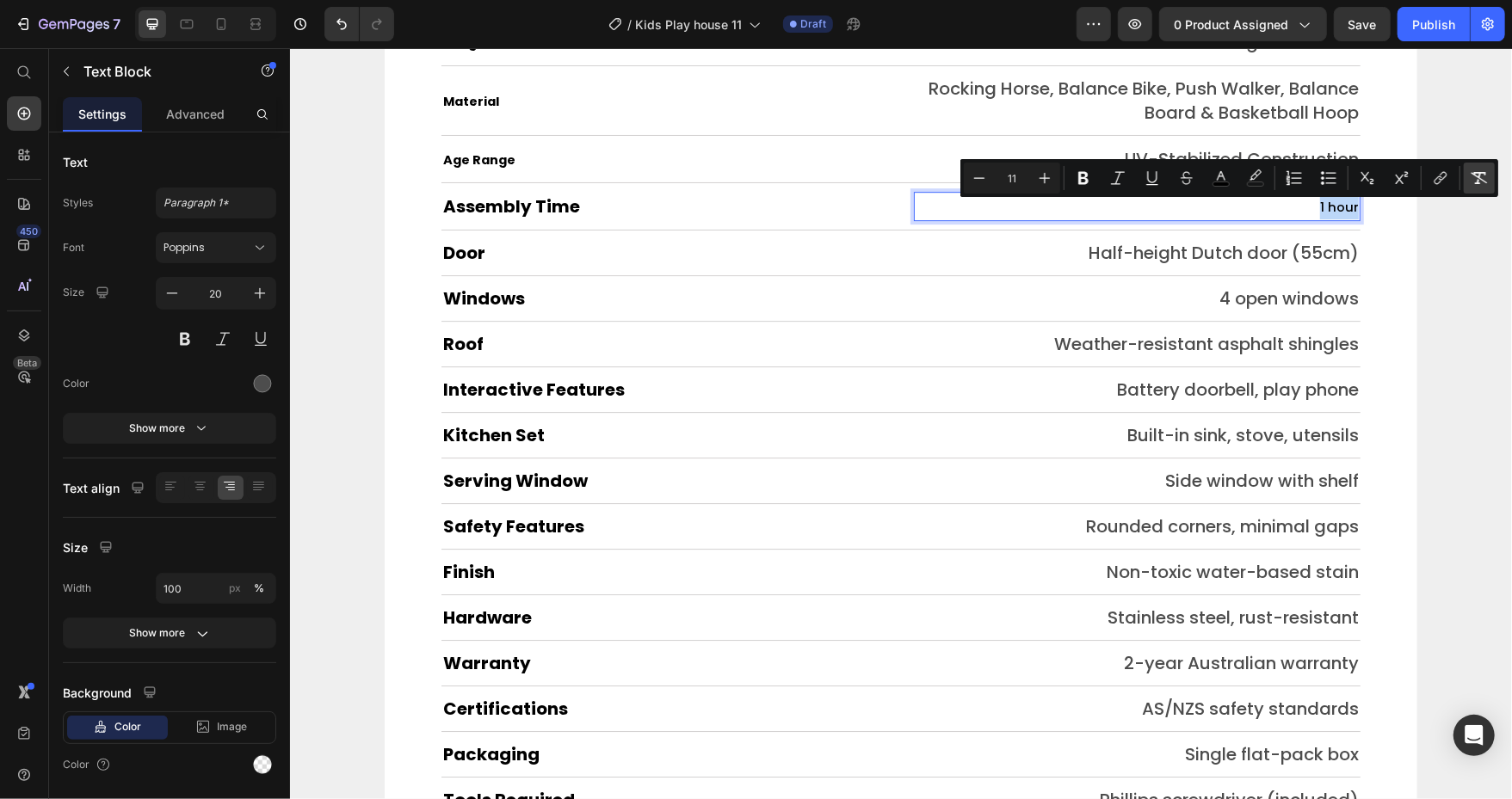 type on "20" 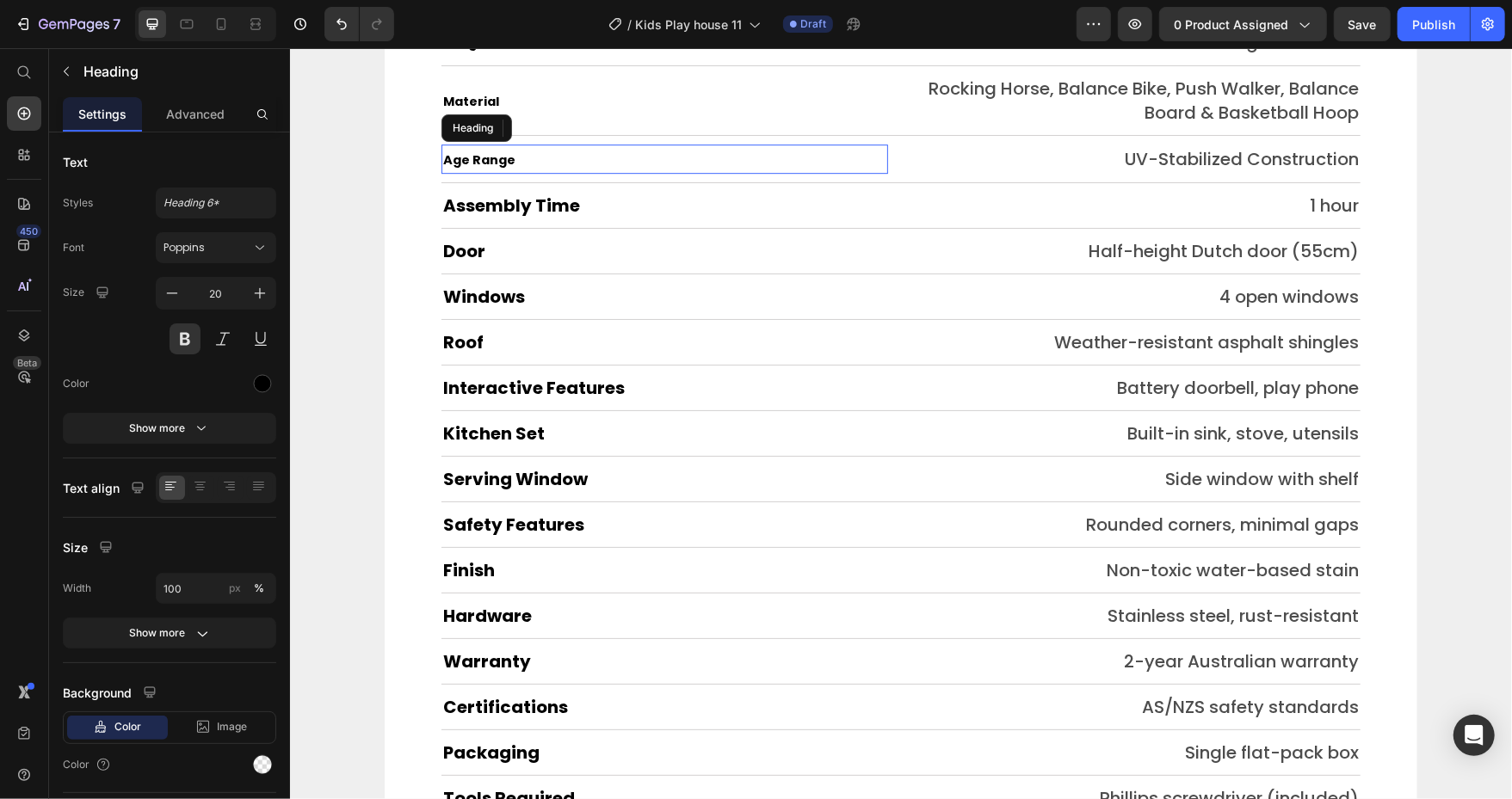 click on "Age Range" at bounding box center (478, 159) 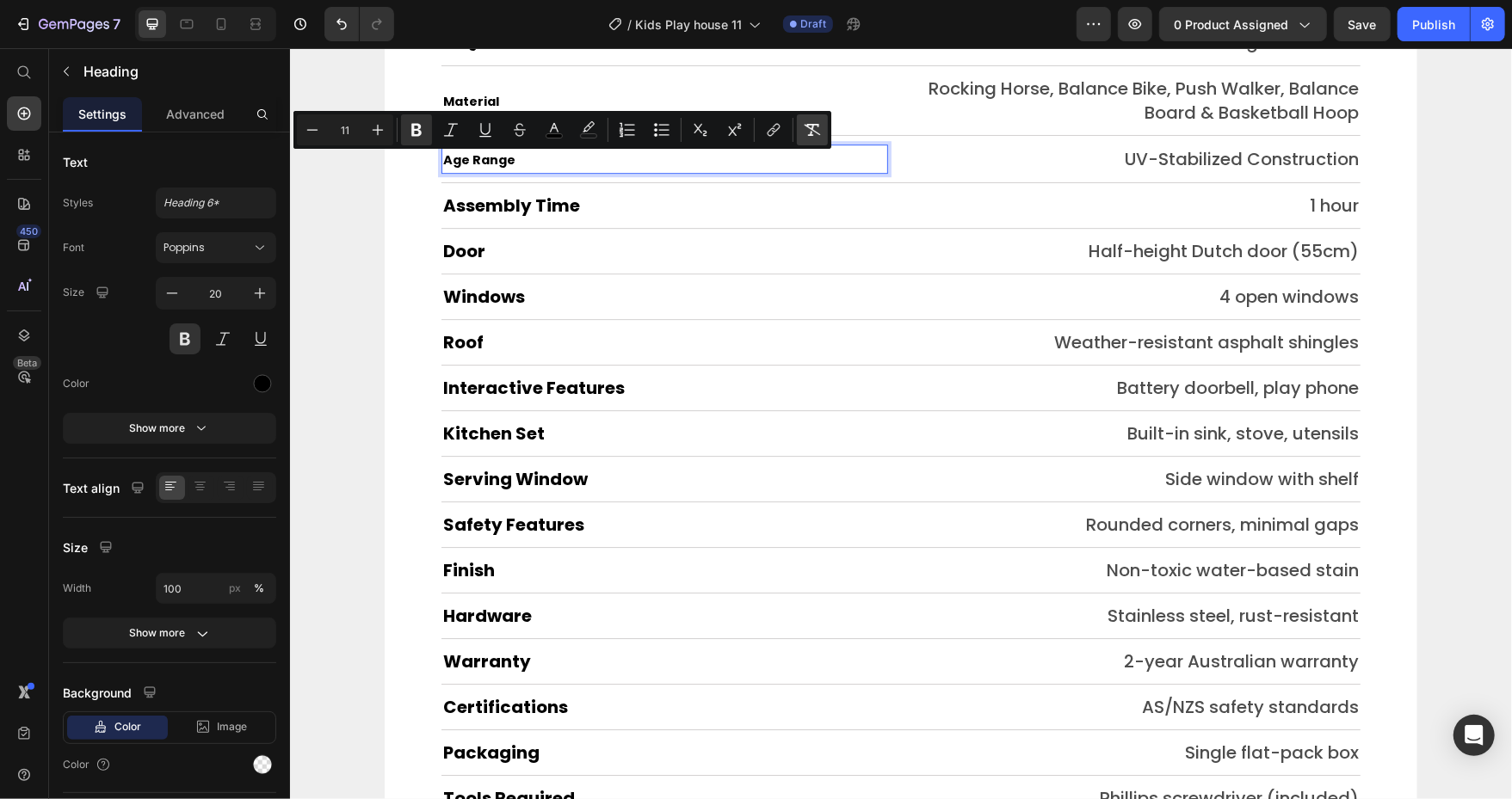 click on "Remove Format" at bounding box center (812, 130) 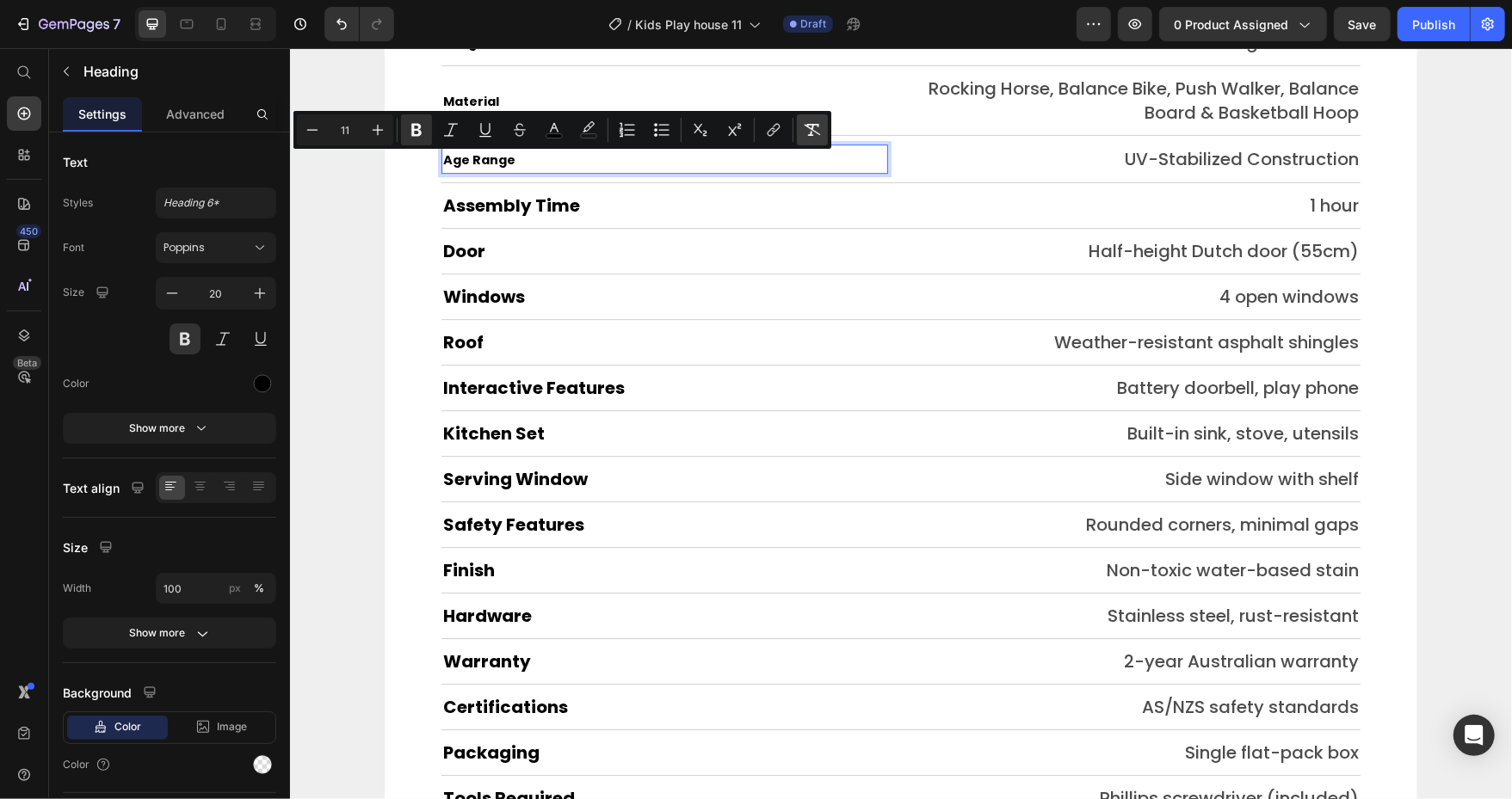 type on "20" 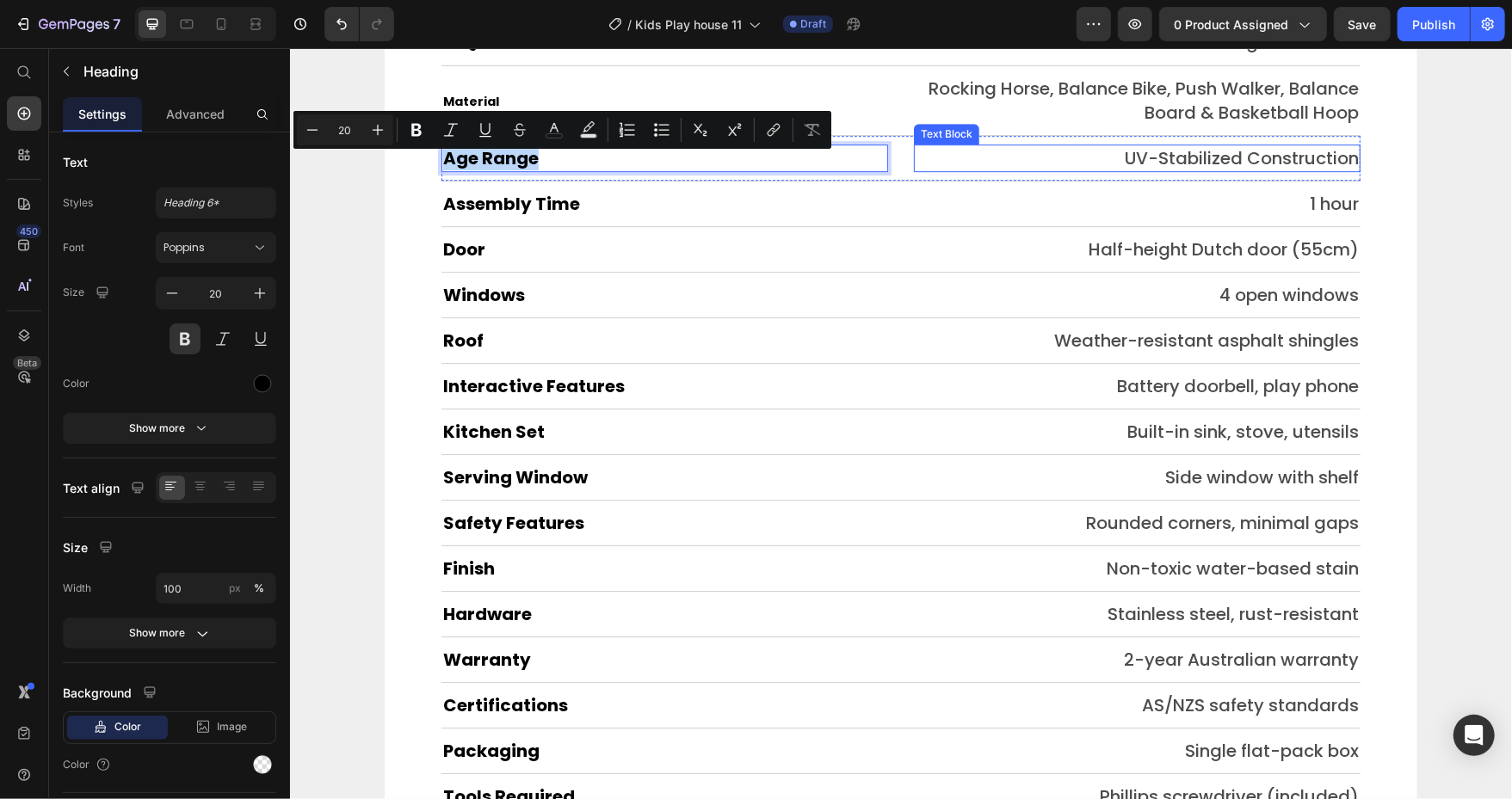 click on "UV-Stabilized Construction" at bounding box center [1136, 157] 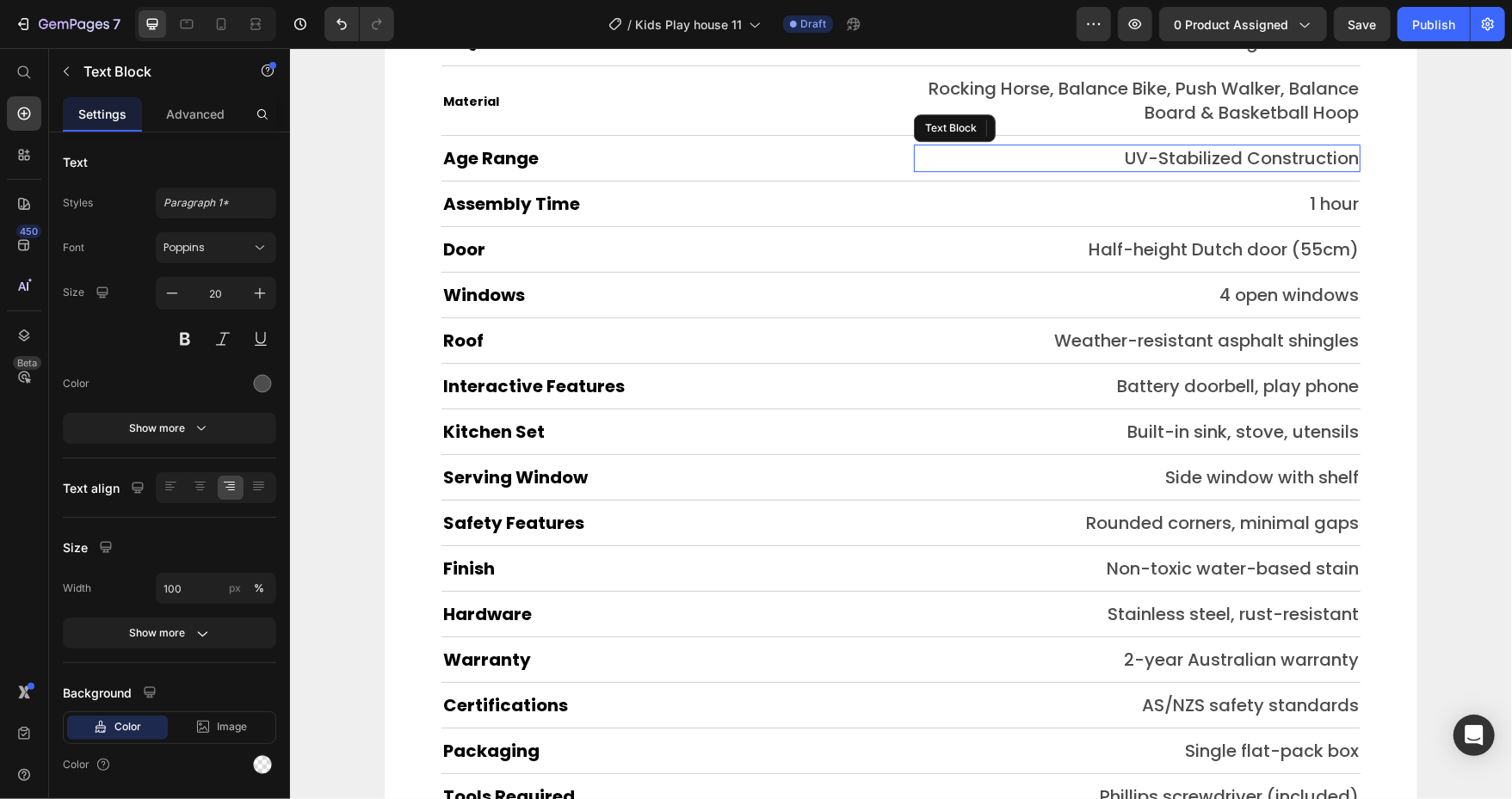 click on "UV-Stabilized Construction" at bounding box center (1136, 157) 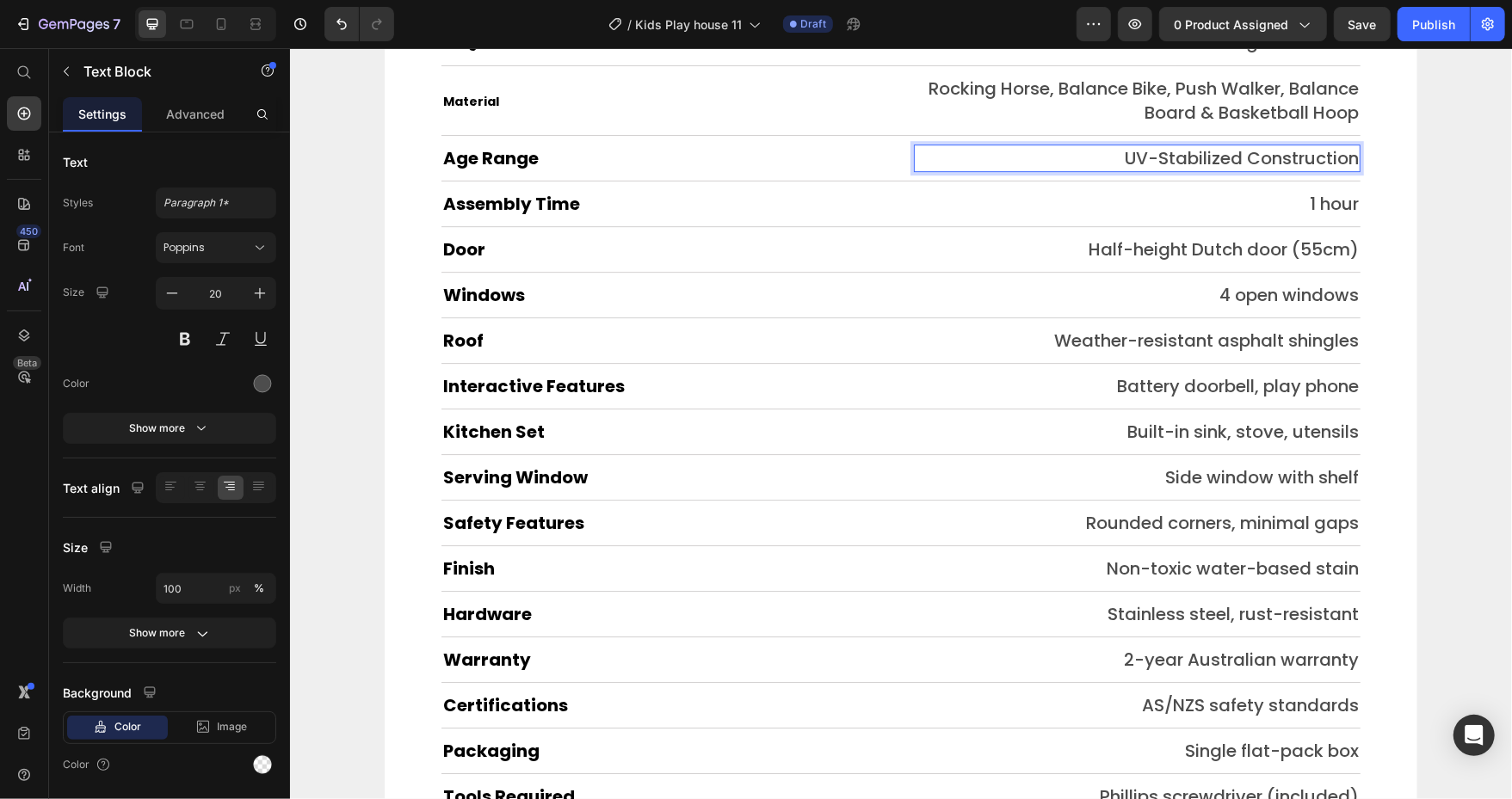 click on "UV-Stabilized Construction" at bounding box center [1136, 157] 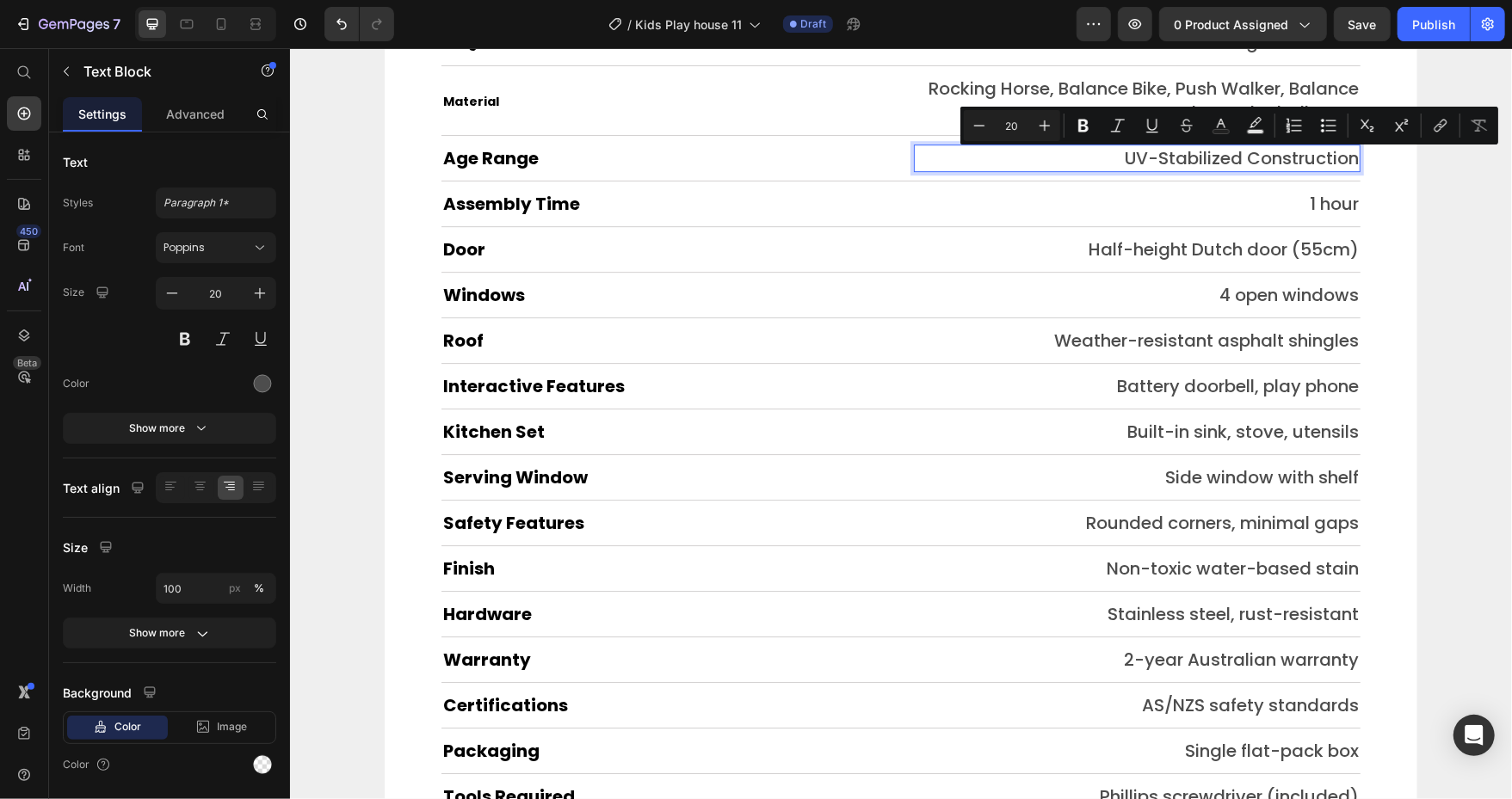 type on "11" 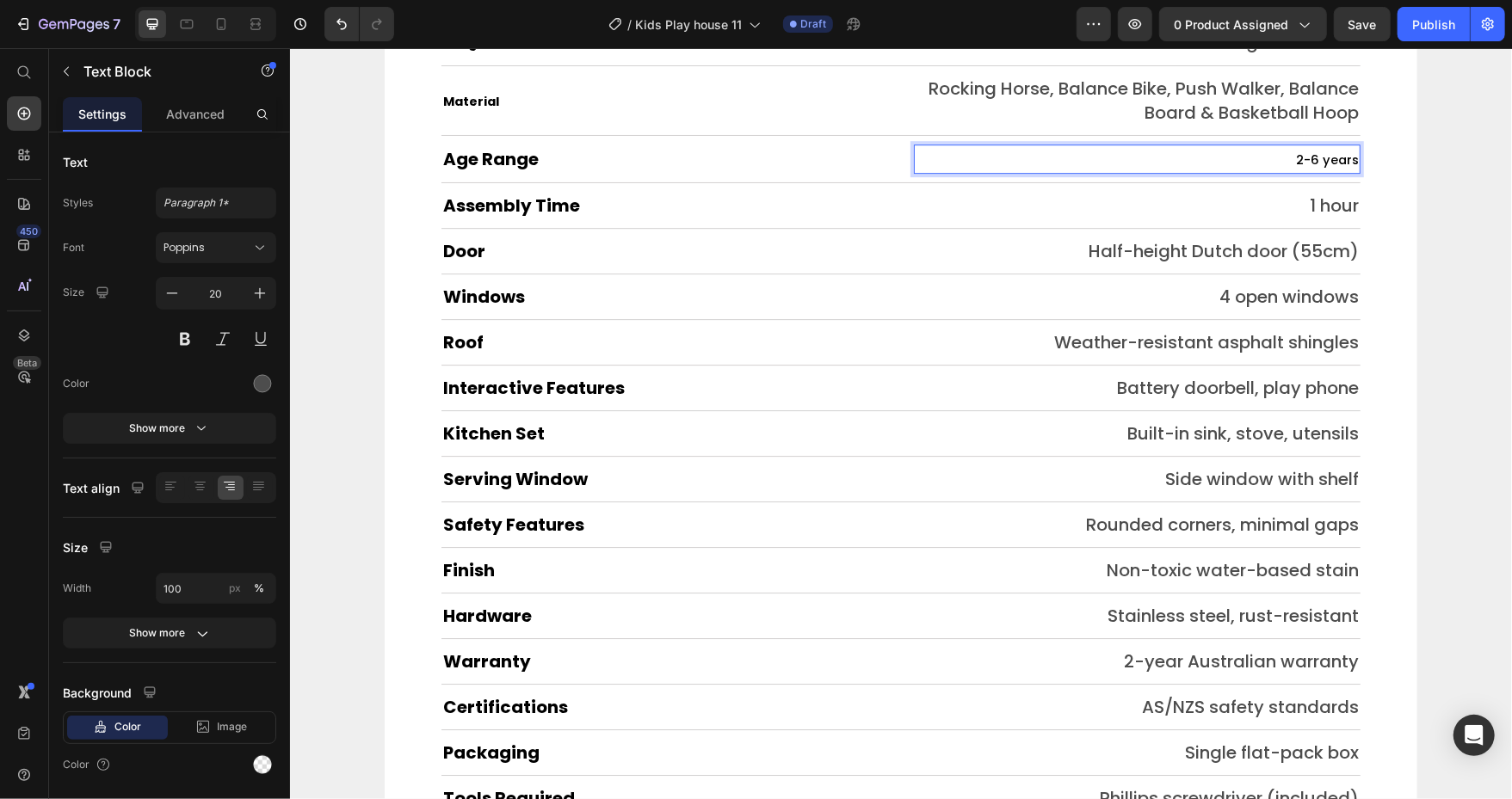 click on "2-6 years" at bounding box center [1326, 159] 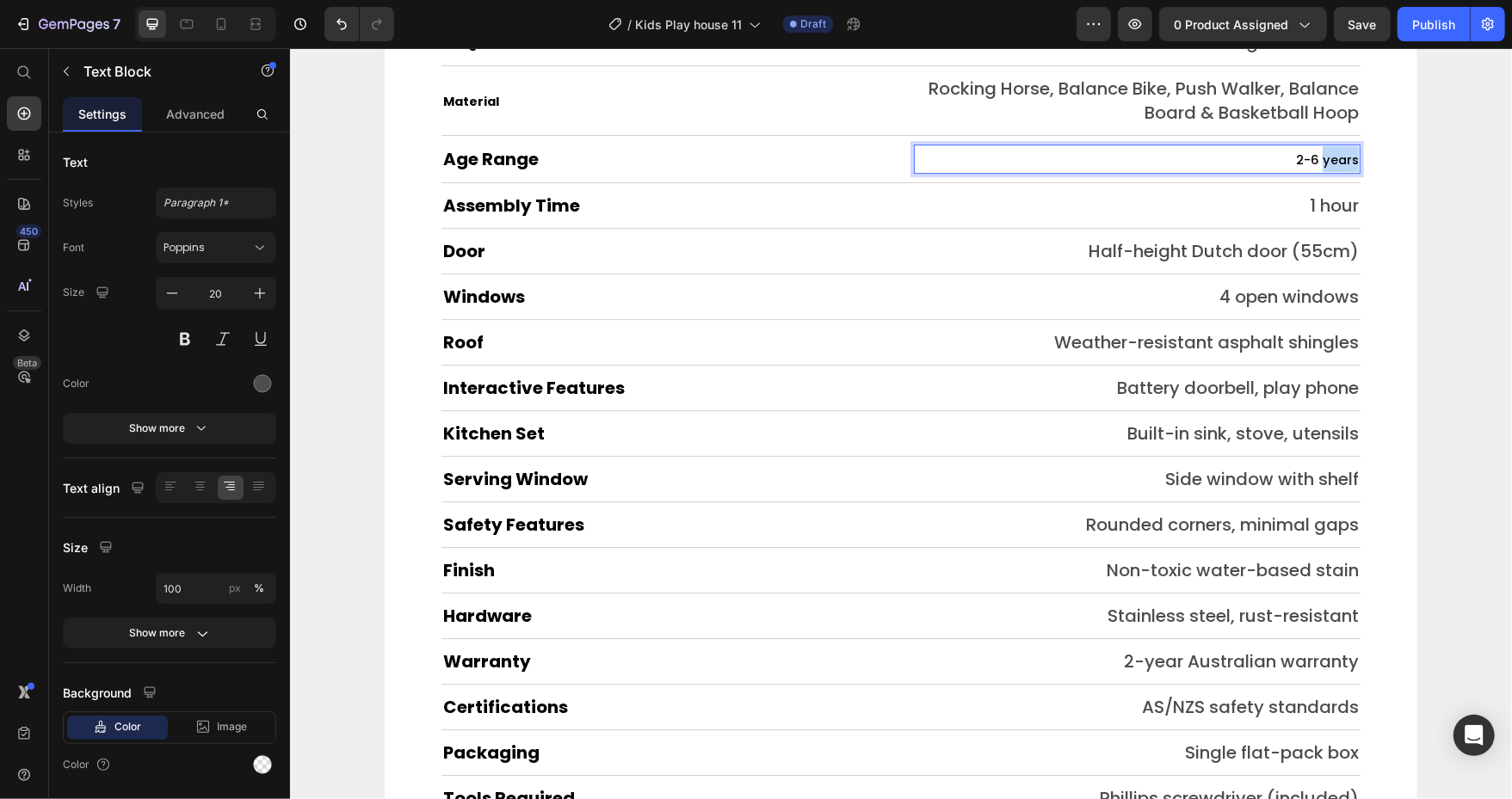 click on "2-6 years" at bounding box center [1326, 159] 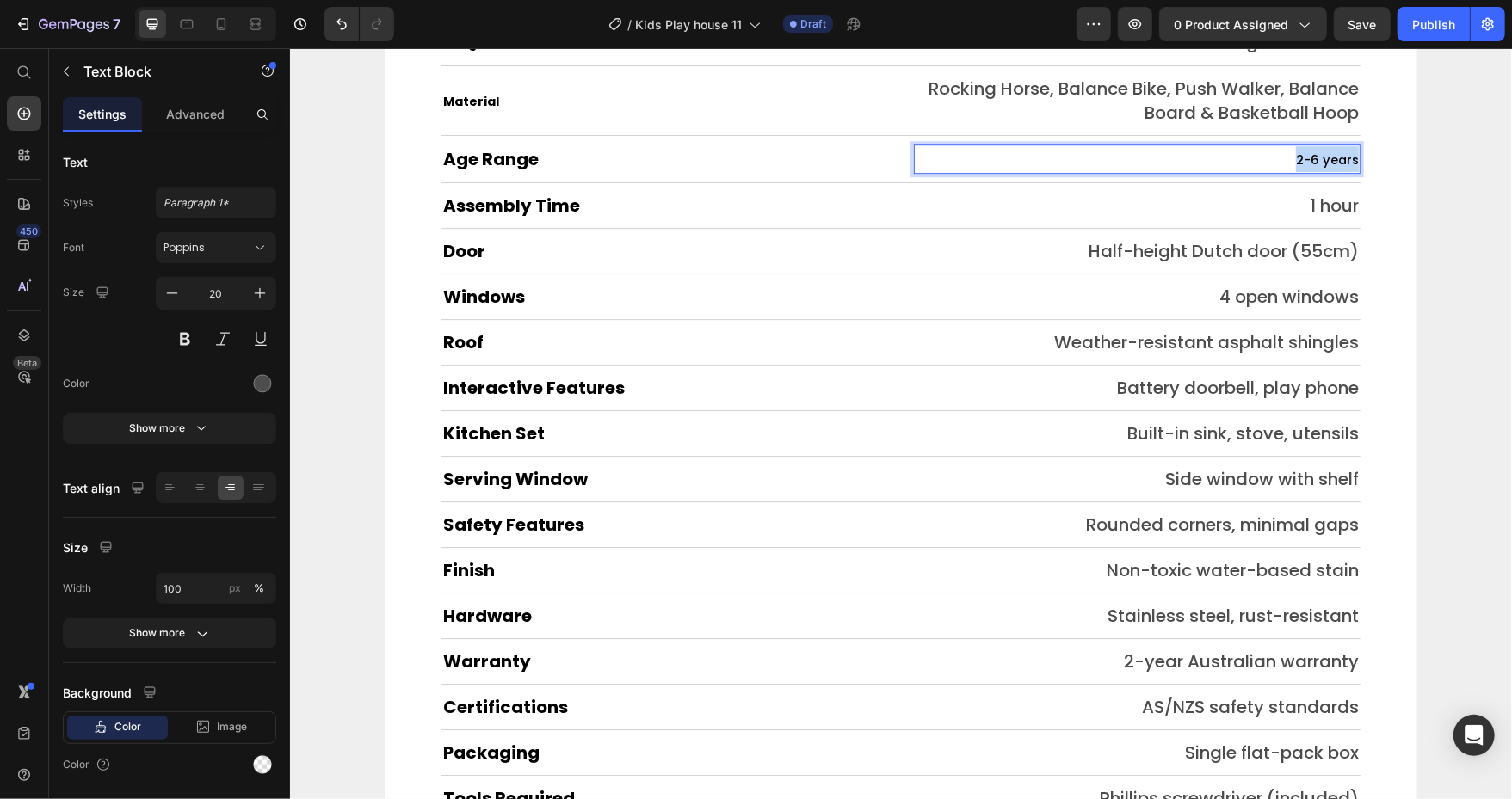 click on "2-6 years" at bounding box center (1326, 159) 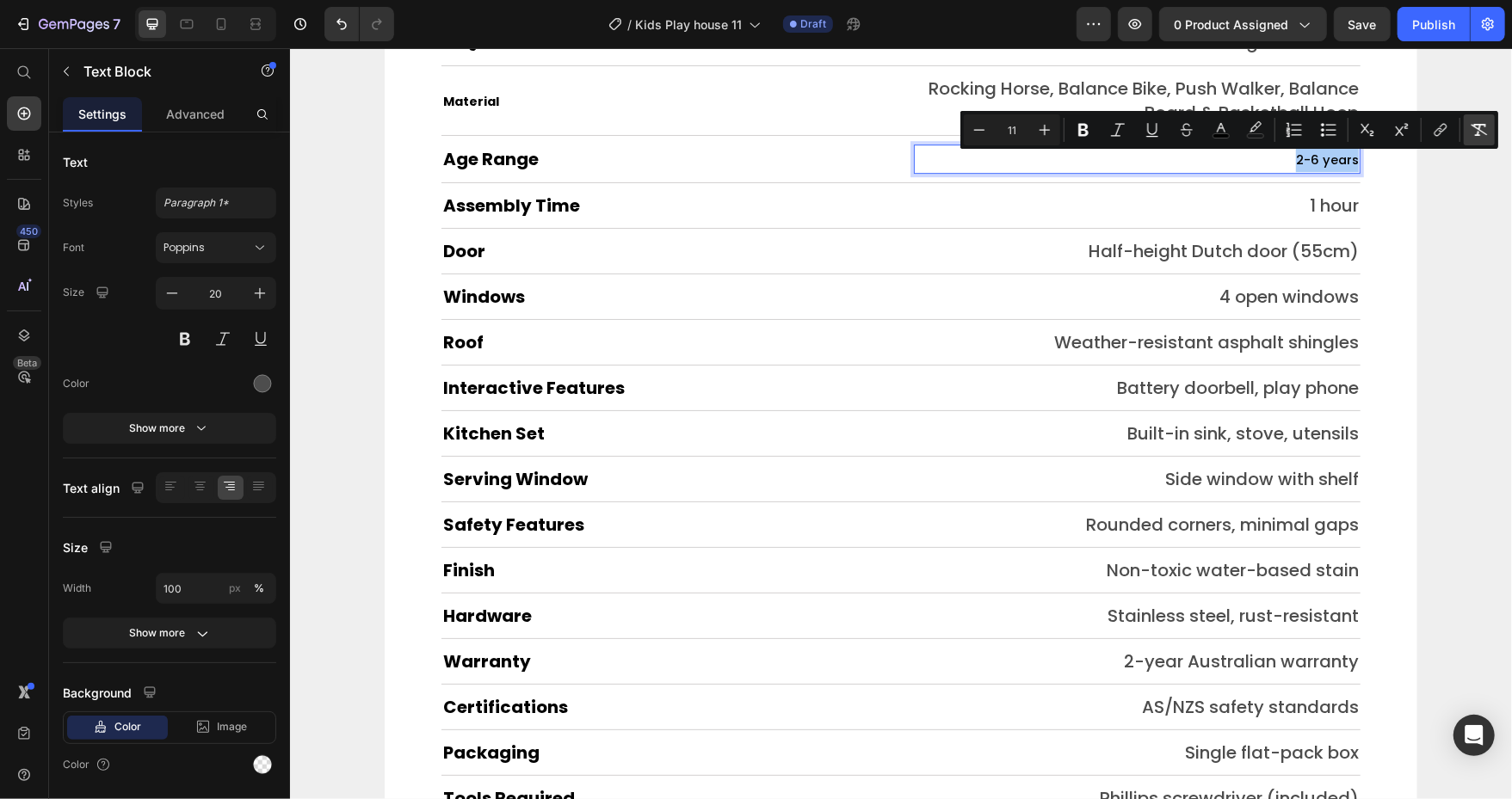 click 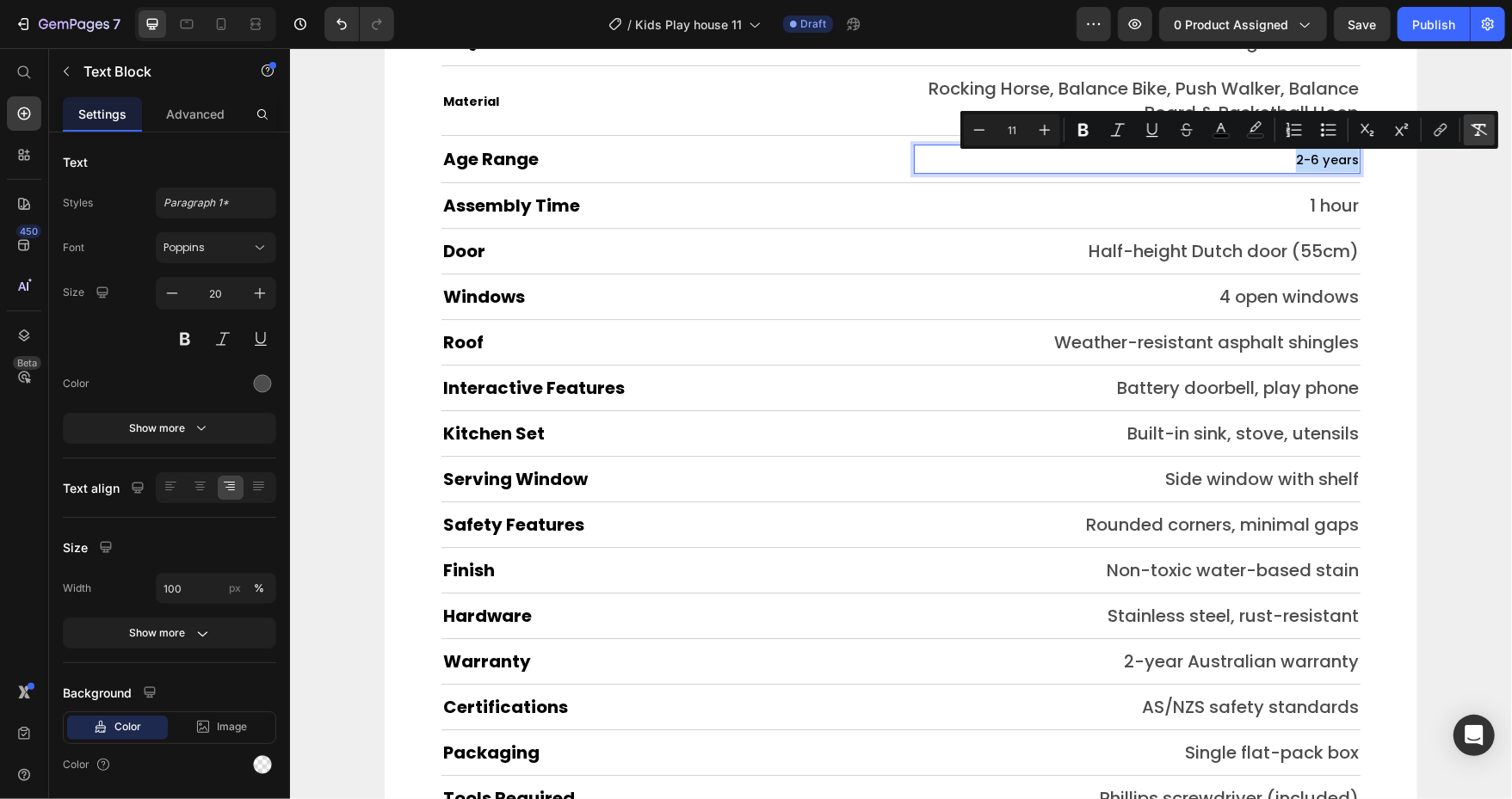 type on "20" 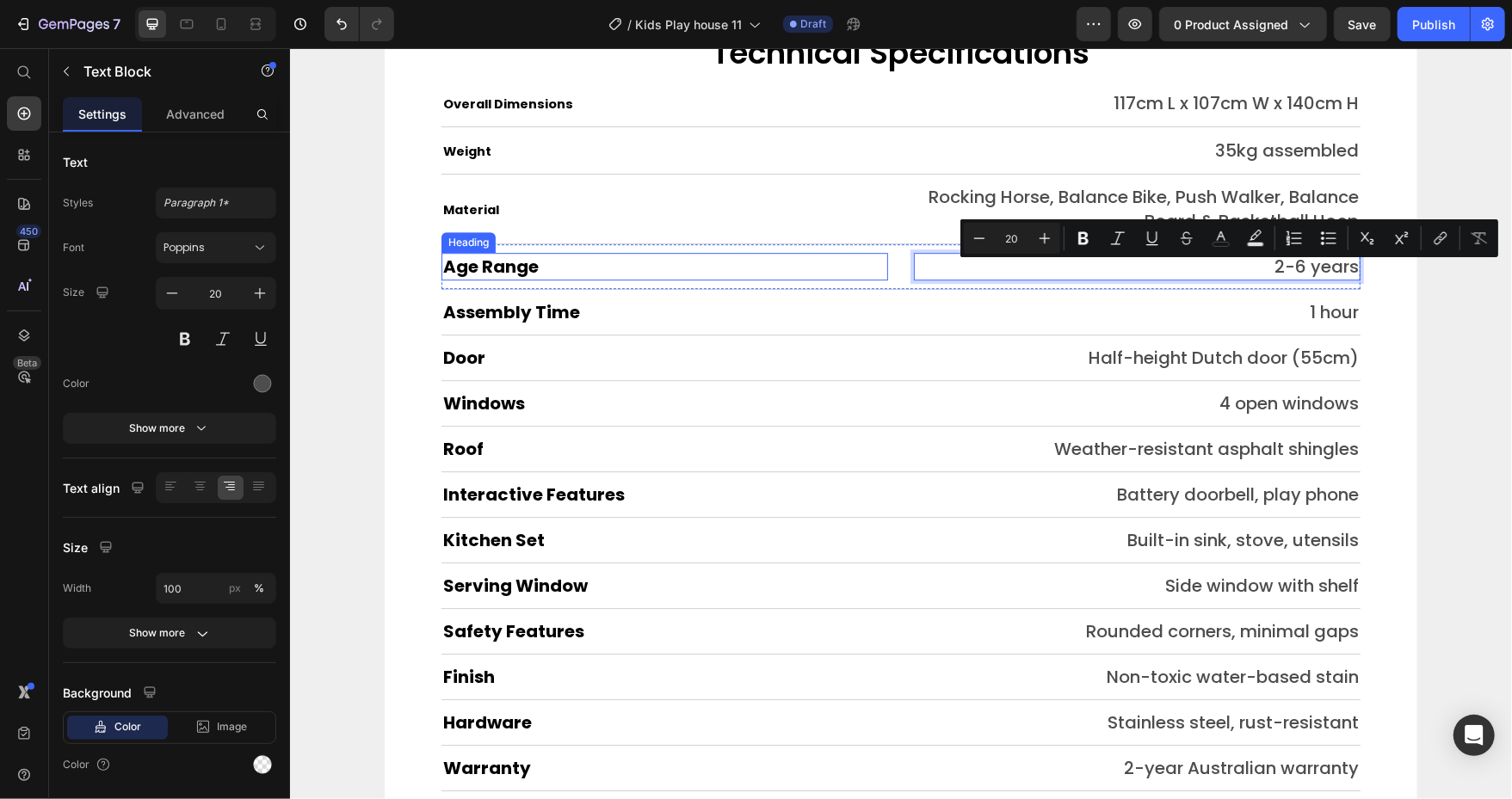 scroll, scrollTop: 8072, scrollLeft: 0, axis: vertical 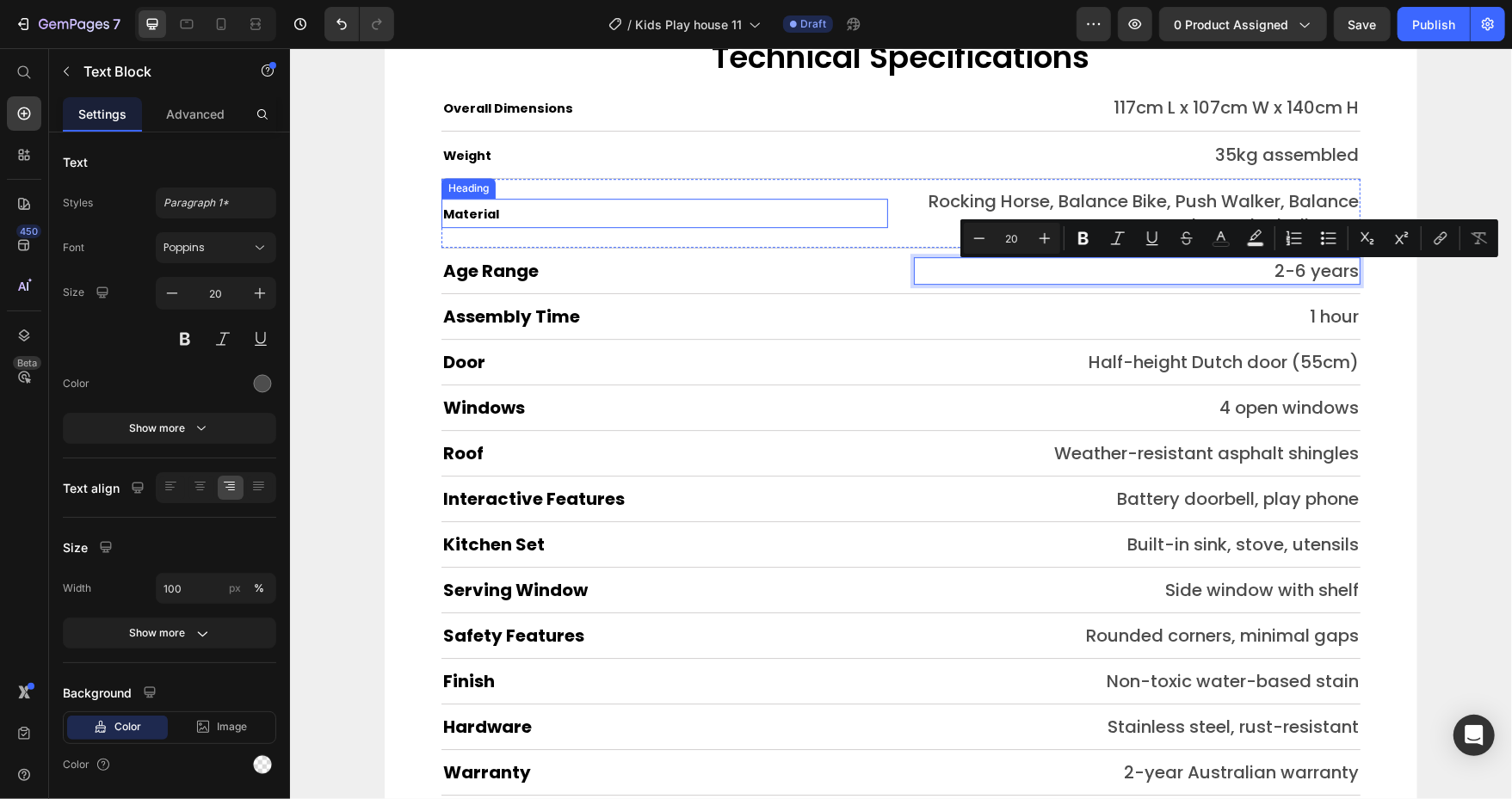 click on "Material" at bounding box center (470, 213) 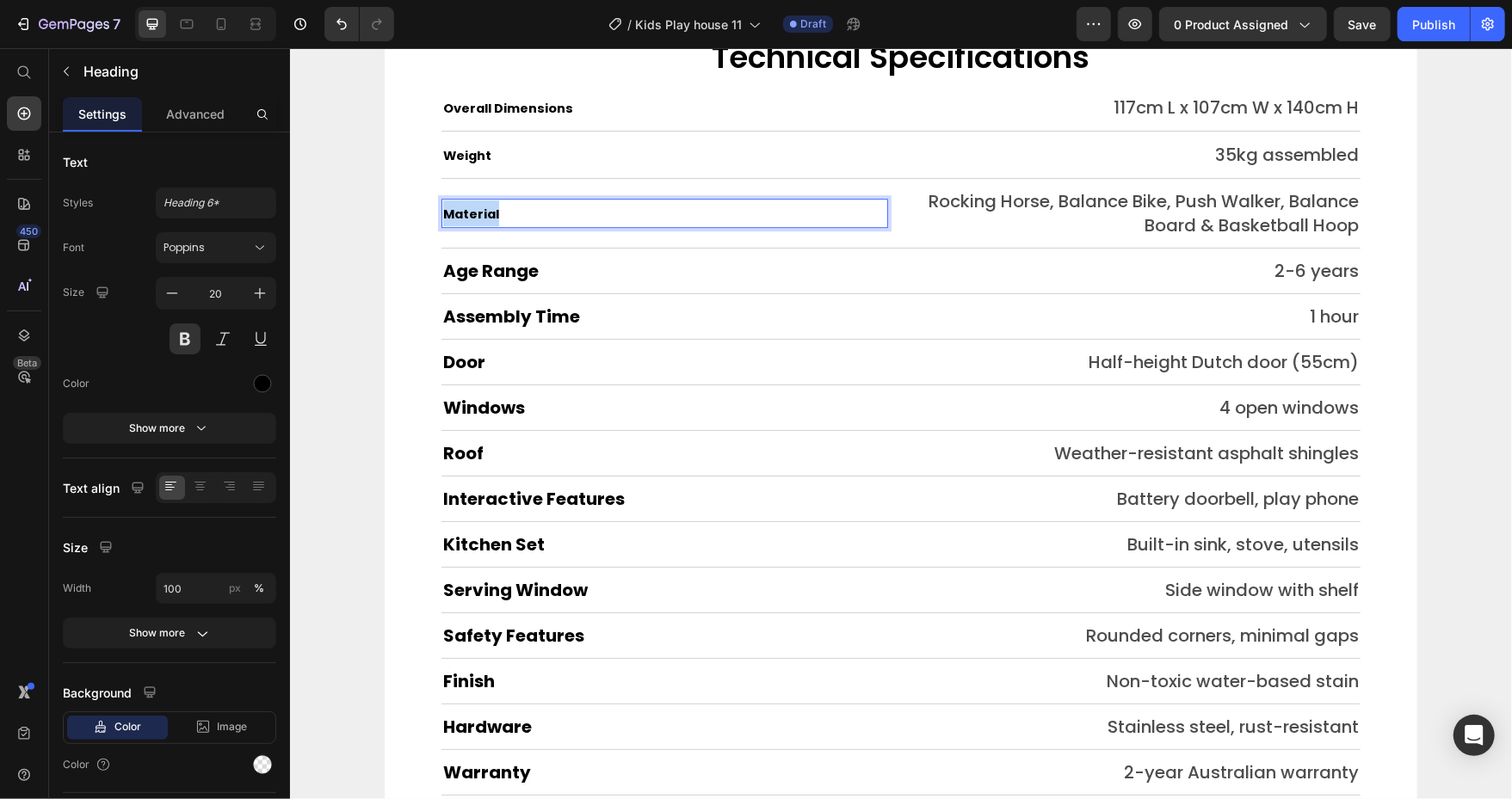 click on "Material" at bounding box center [470, 213] 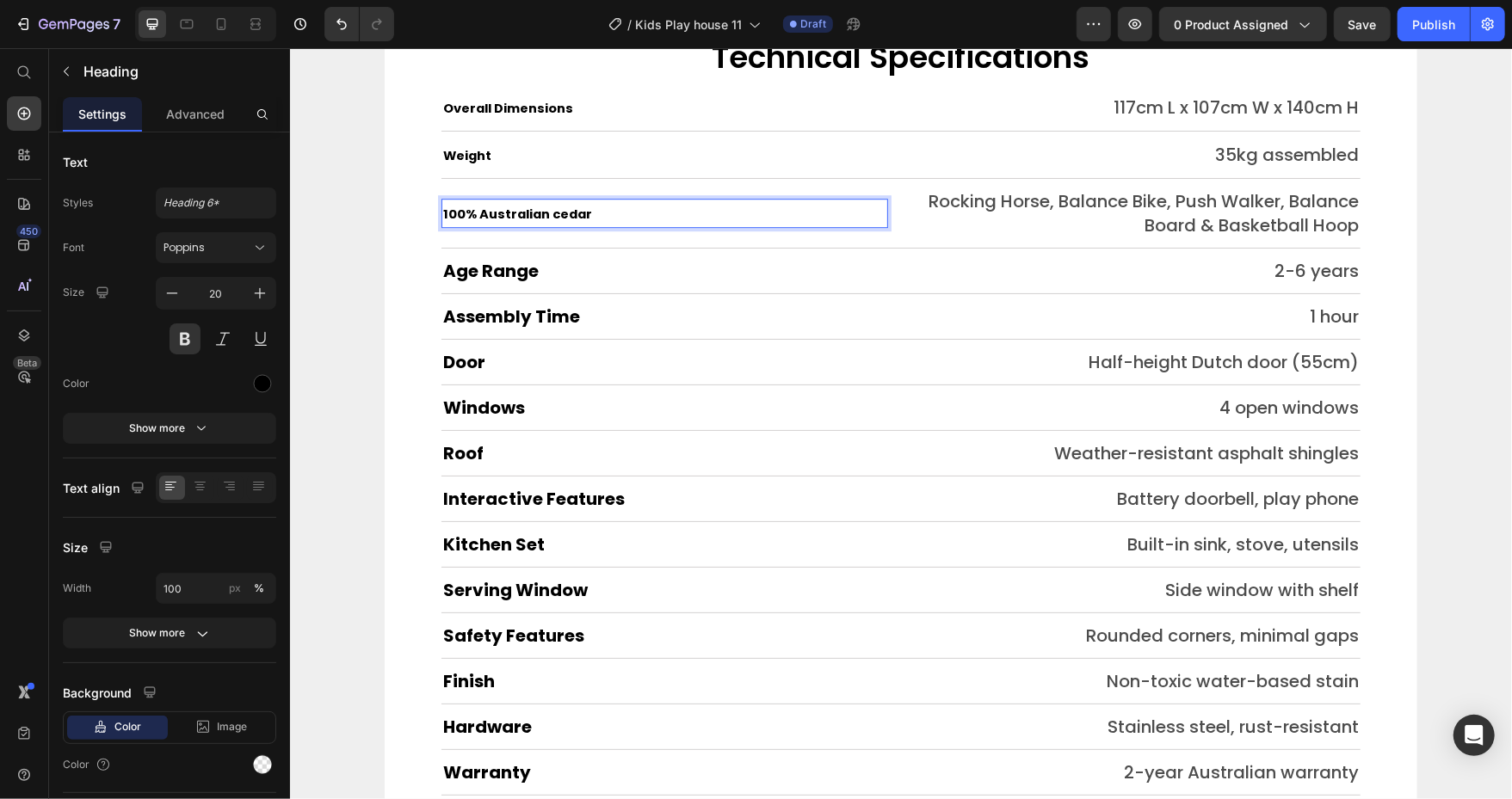click on "100% Australian cedar" at bounding box center [516, 213] 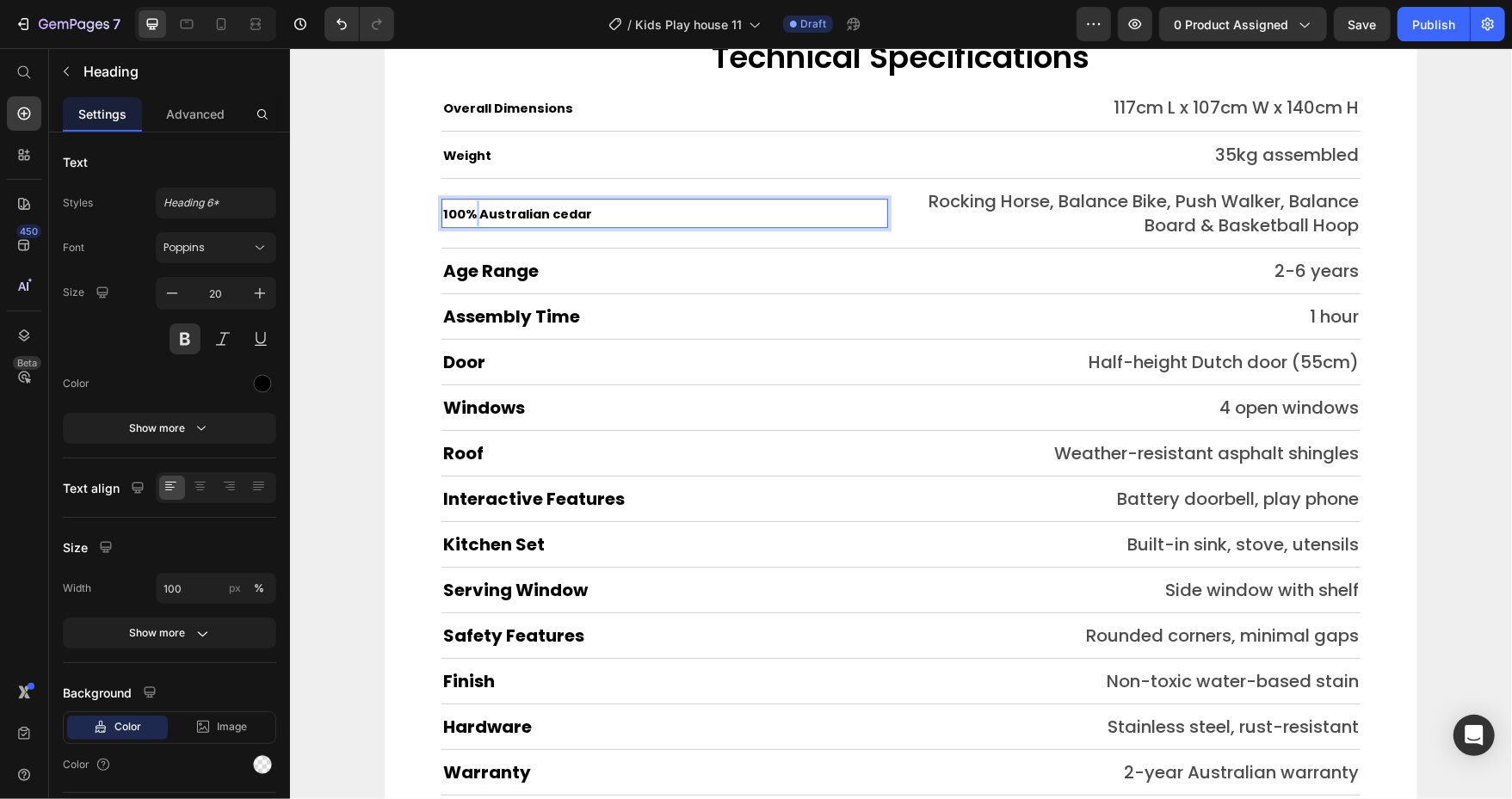 click on "100% Australian cedar" at bounding box center [516, 213] 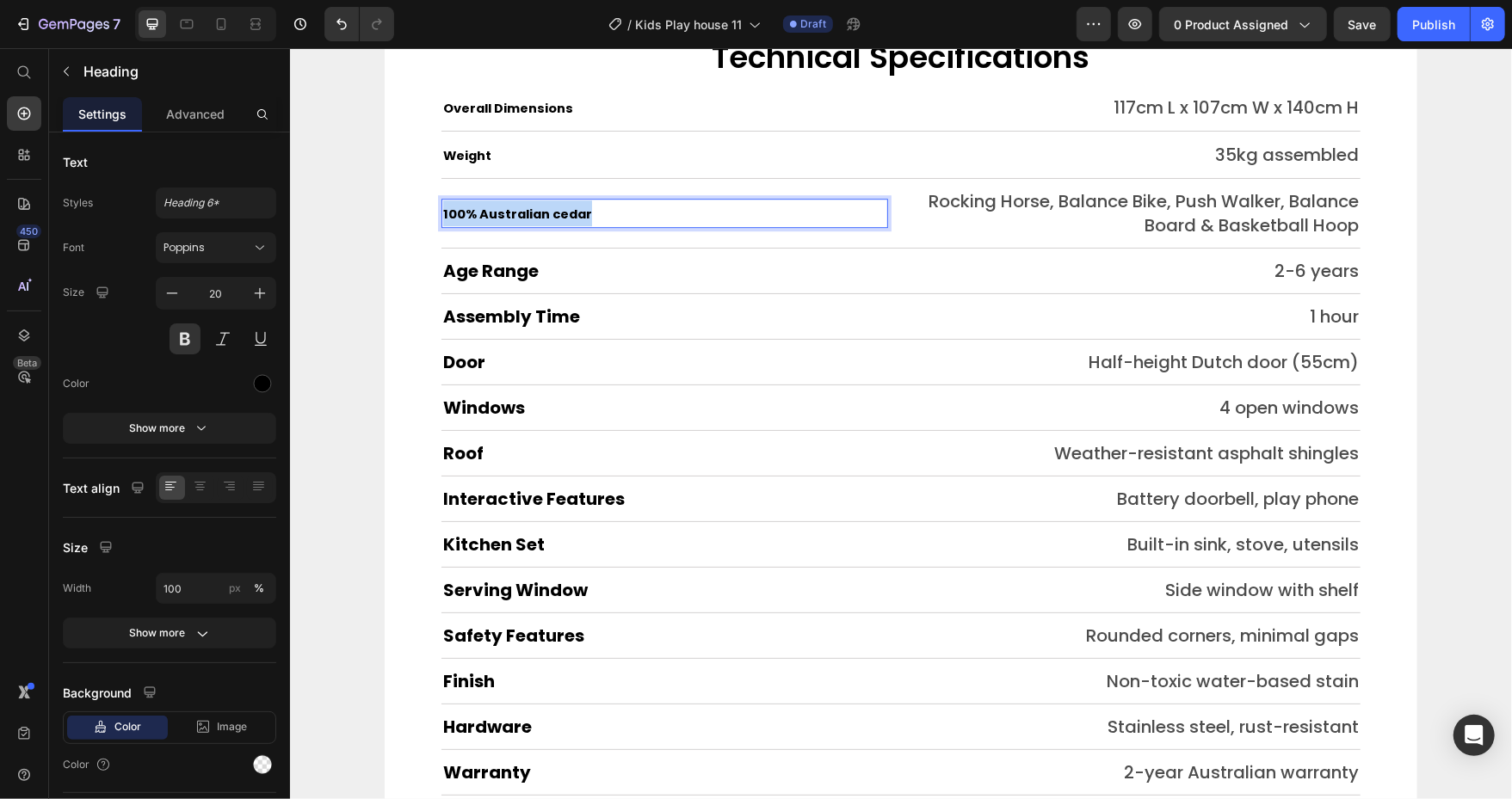 click on "100% Australian cedar" at bounding box center [516, 213] 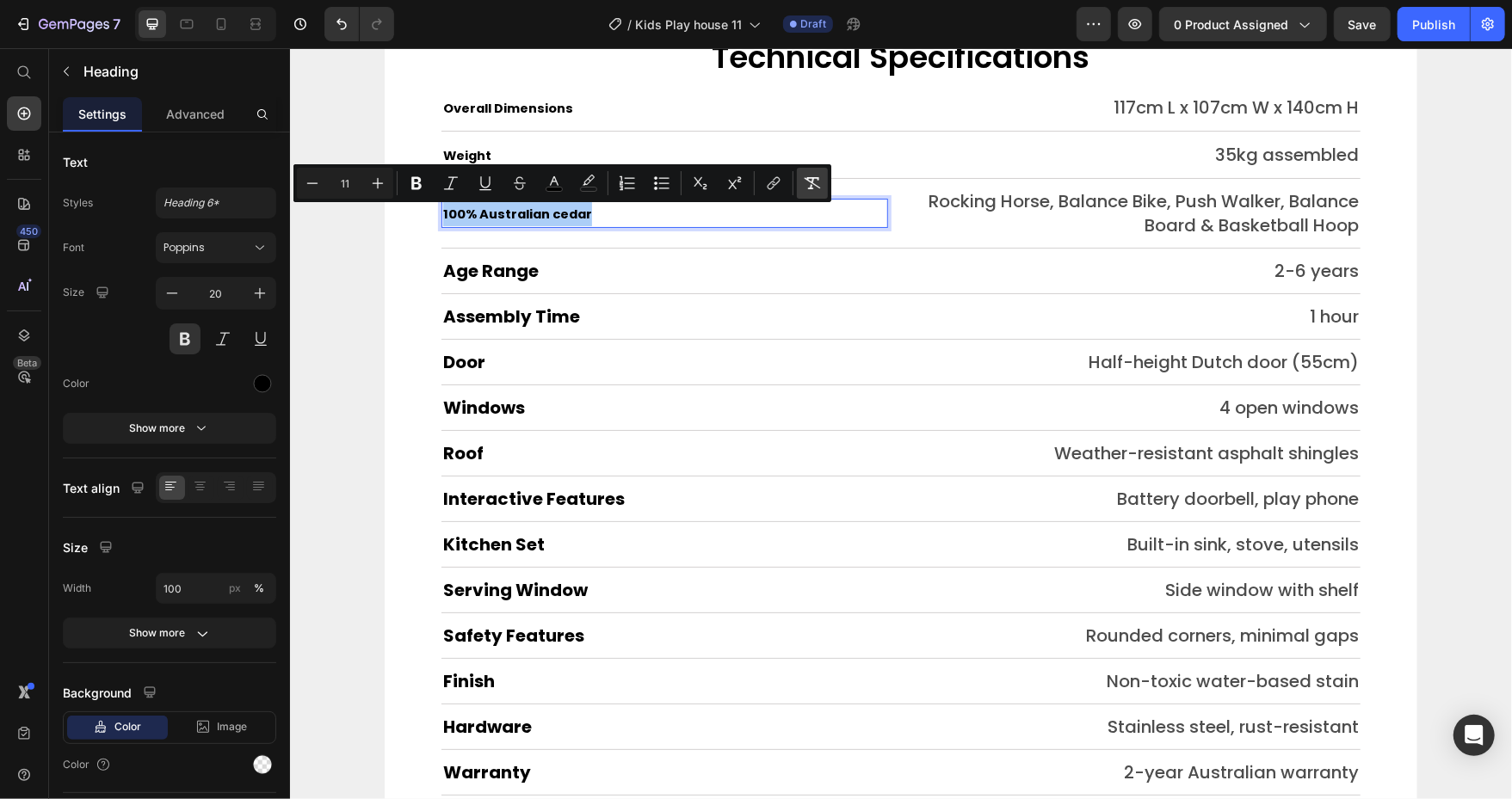 click 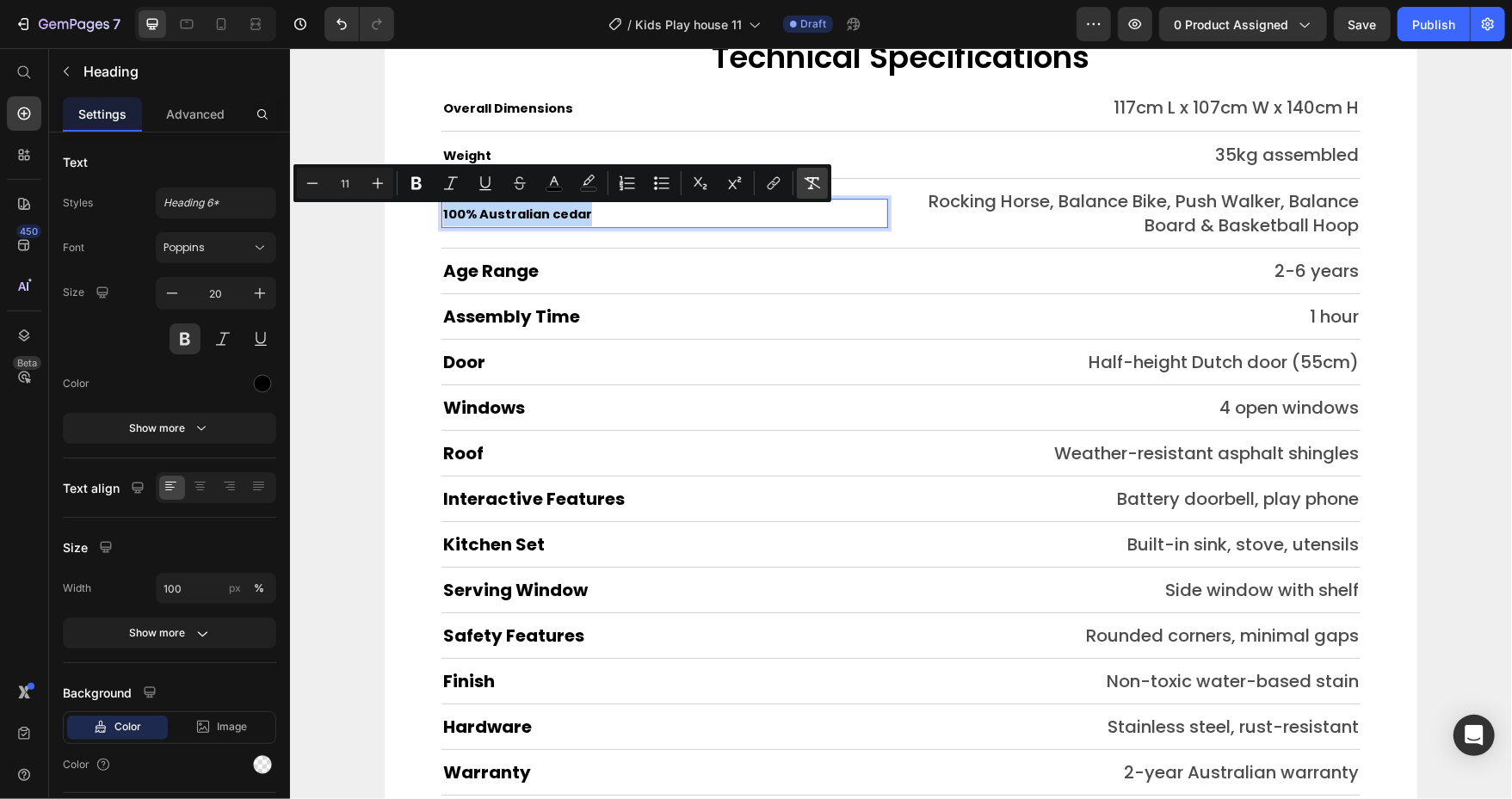 type on "20" 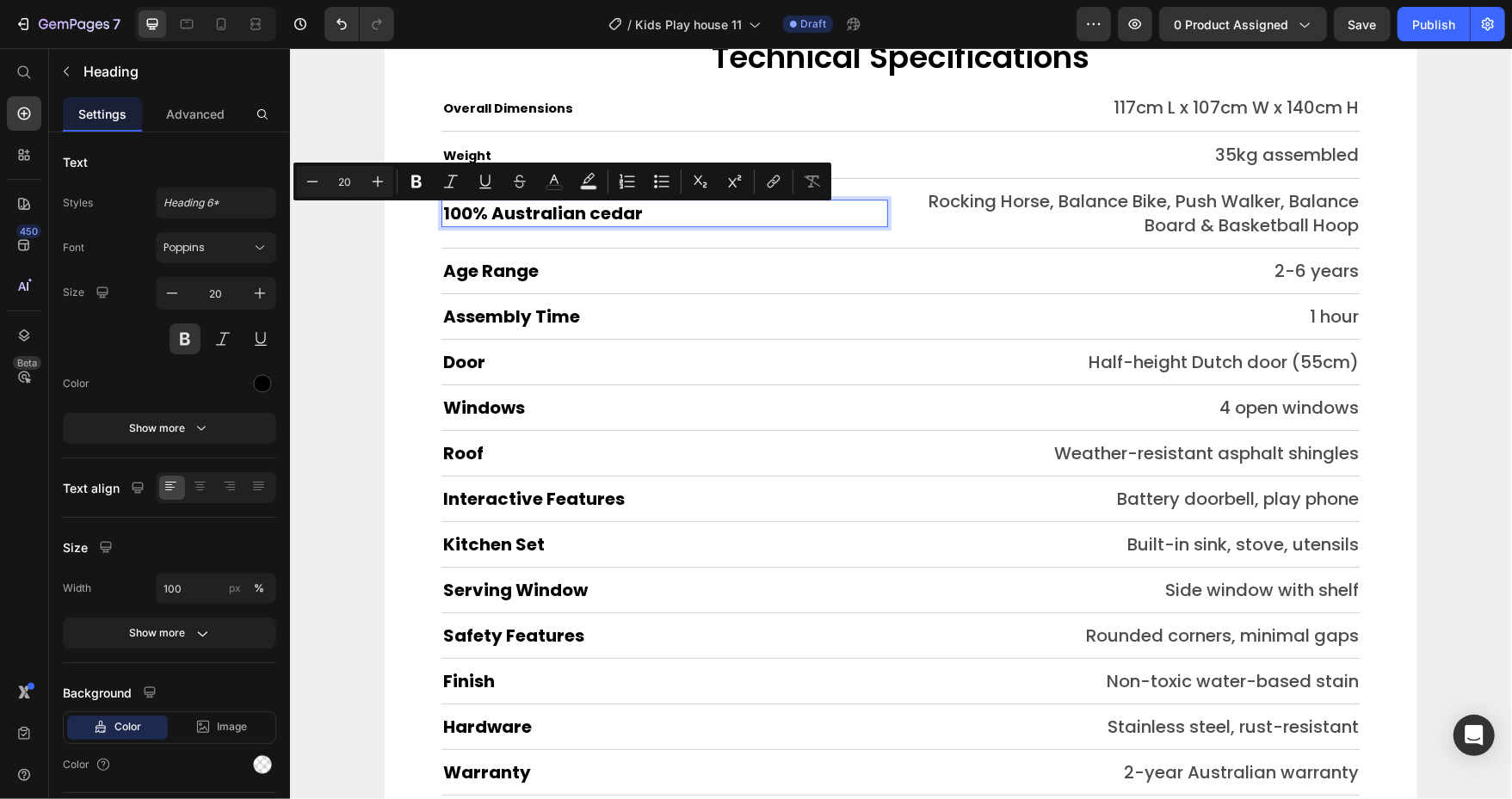 scroll, scrollTop: 8071, scrollLeft: 0, axis: vertical 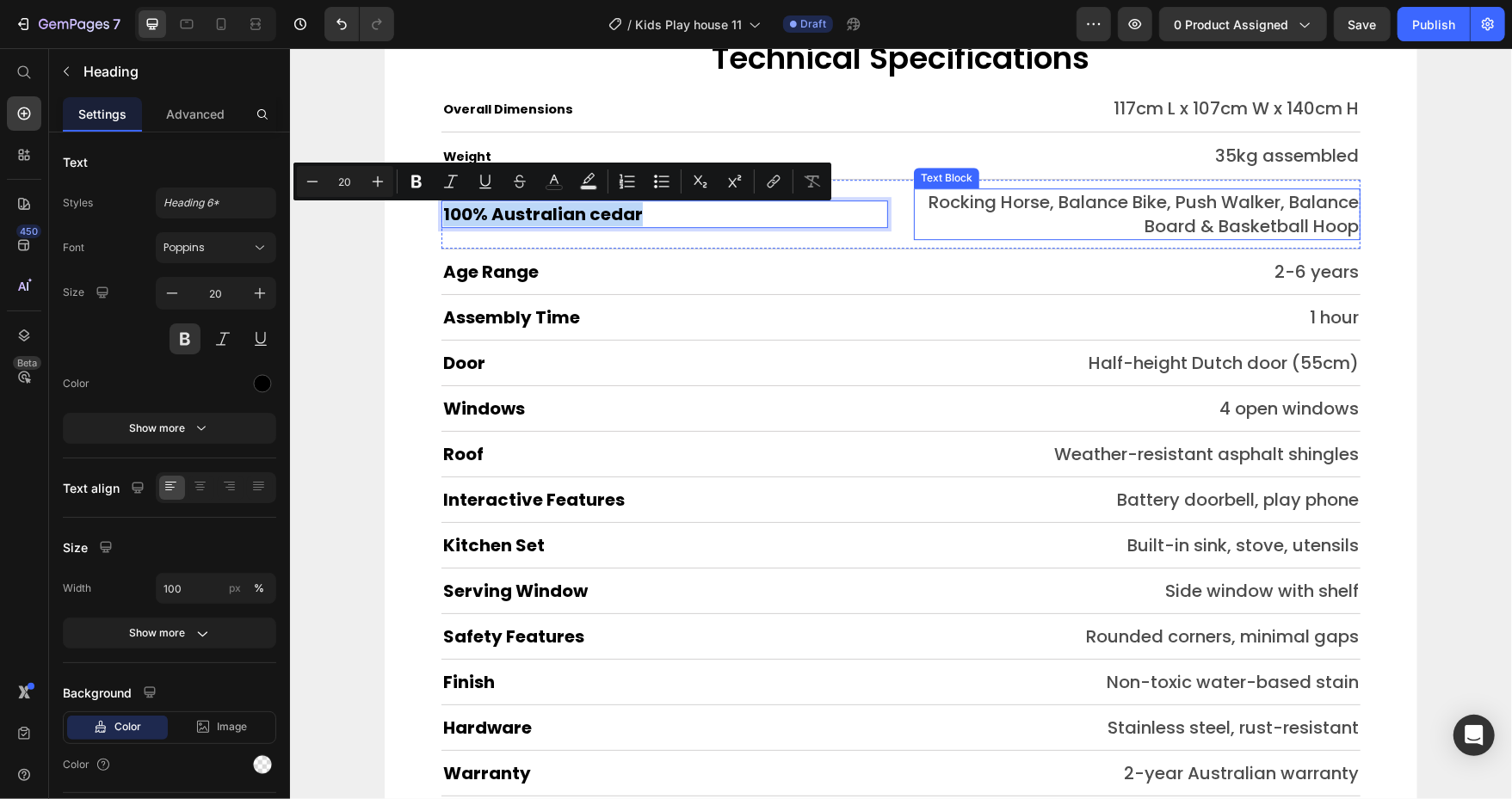 click on "Rocking Horse, Balance Bike, Push Walker, Balance Board & Basketball Hoop" at bounding box center (1136, 213) 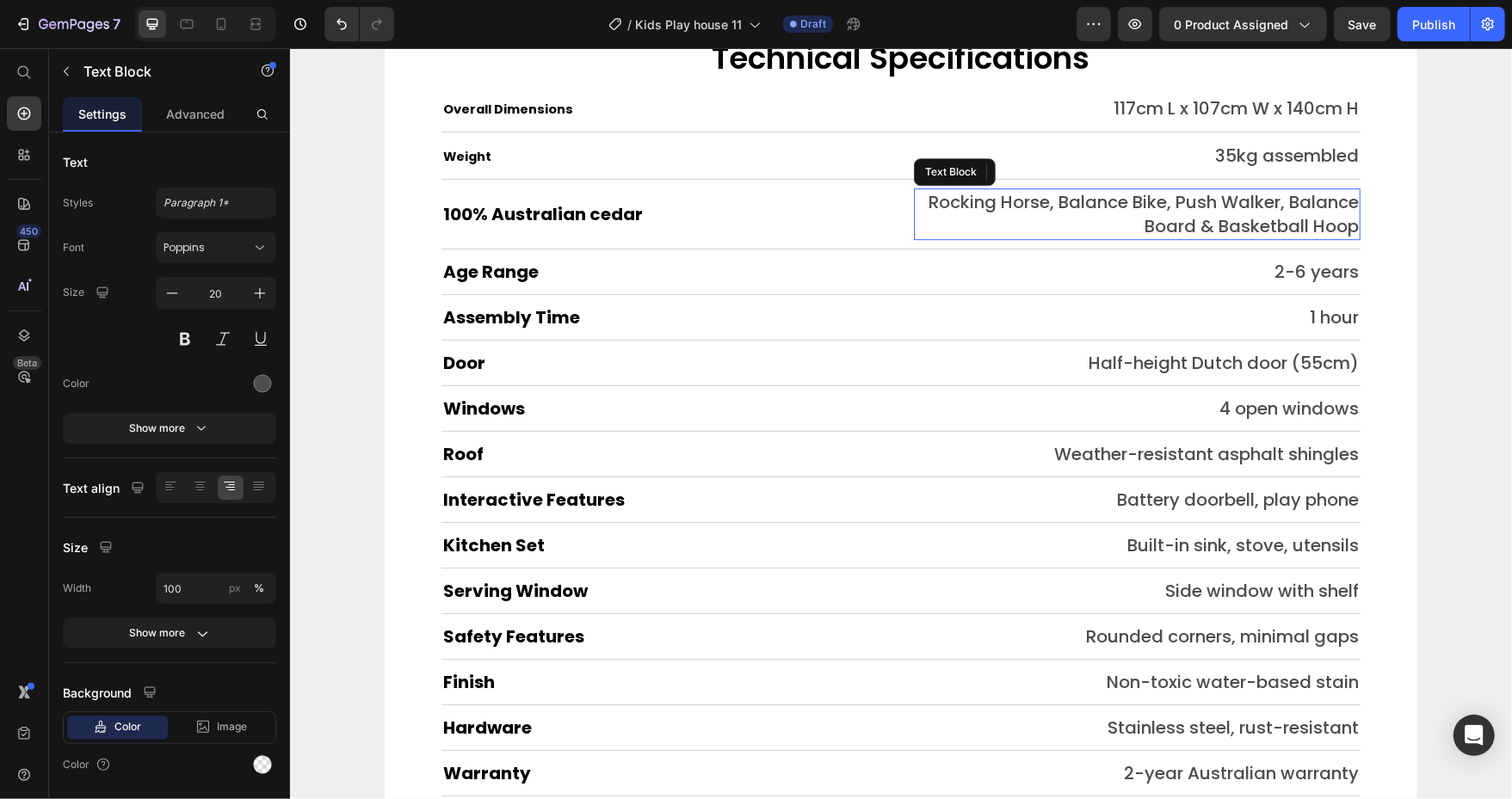 click on "Rocking Horse, Balance Bike, Push Walker, Balance Board & Basketball Hoop" at bounding box center (1136, 213) 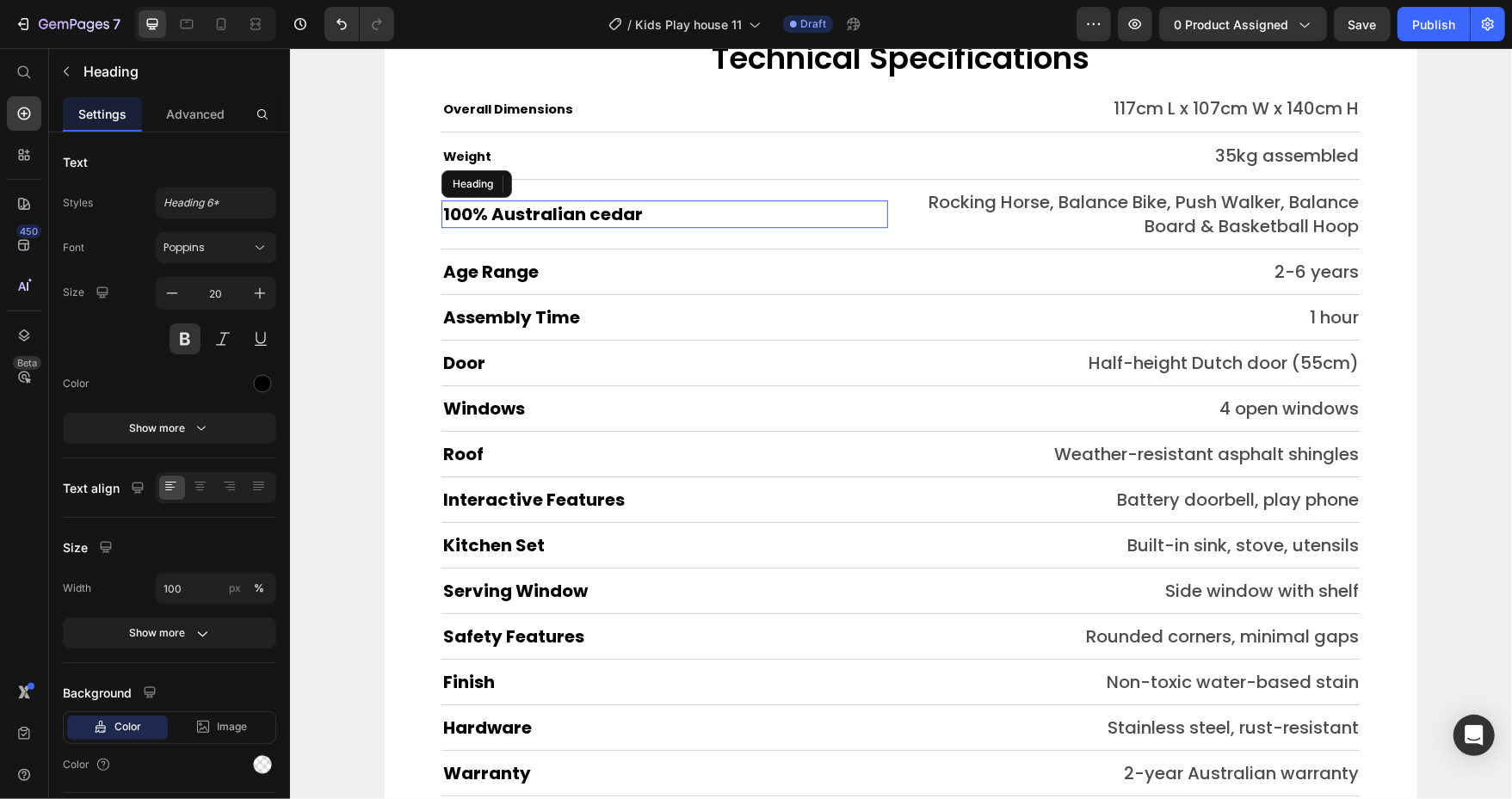 click on "100% Australian cedar" at bounding box center (663, 213) 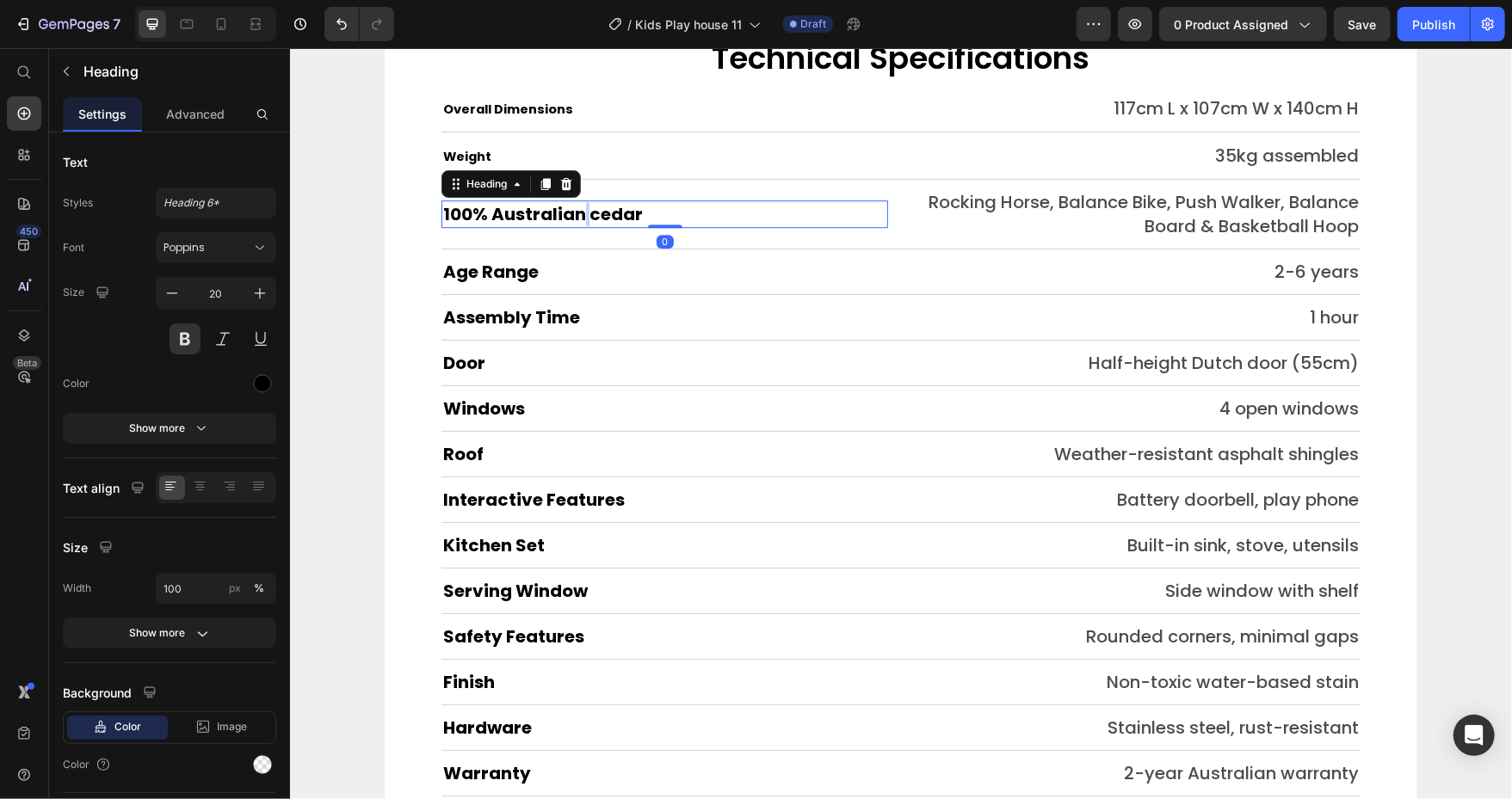 click on "100% Australian cedar" at bounding box center [663, 213] 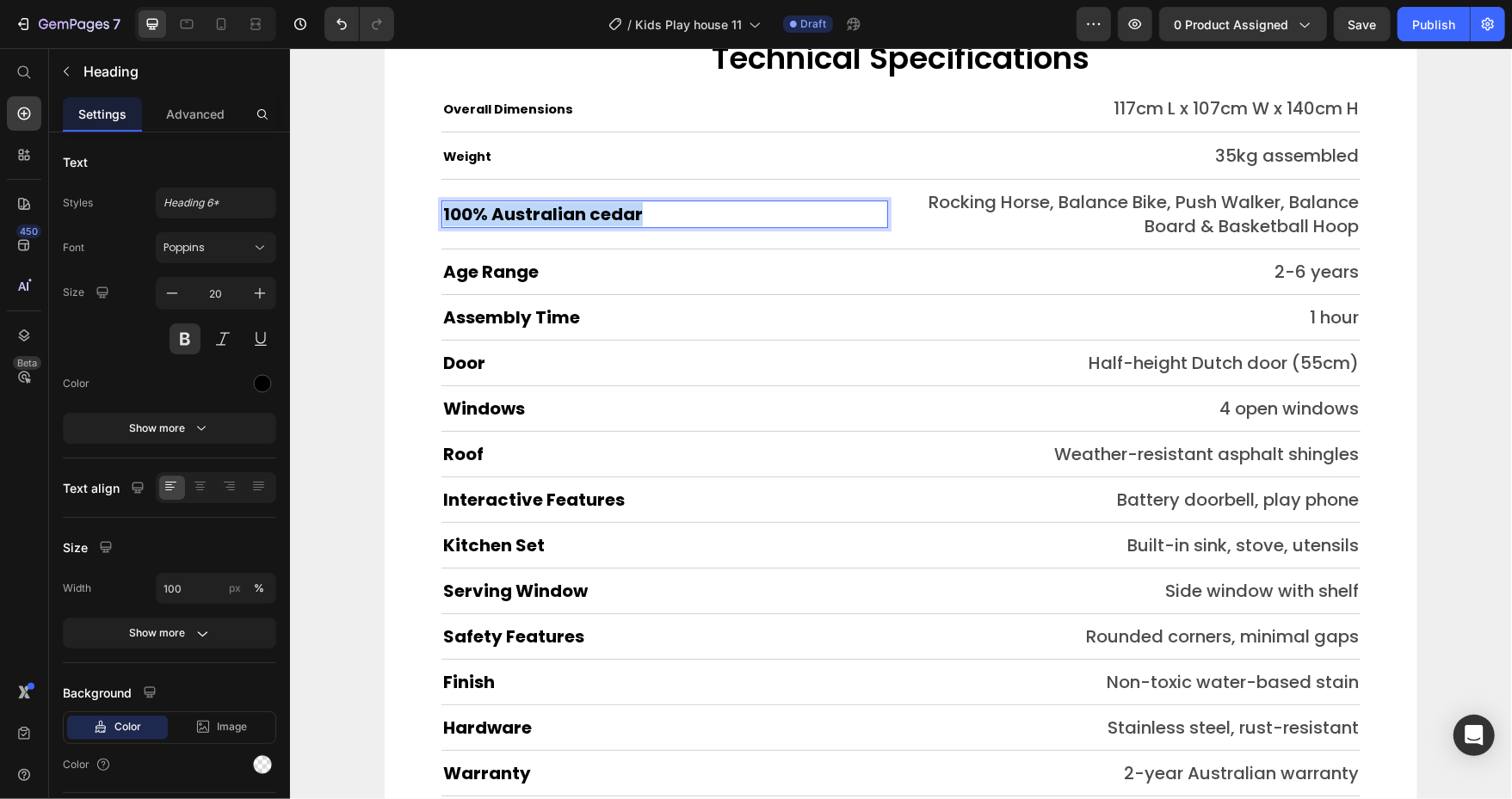 click on "100% Australian cedar" at bounding box center [663, 213] 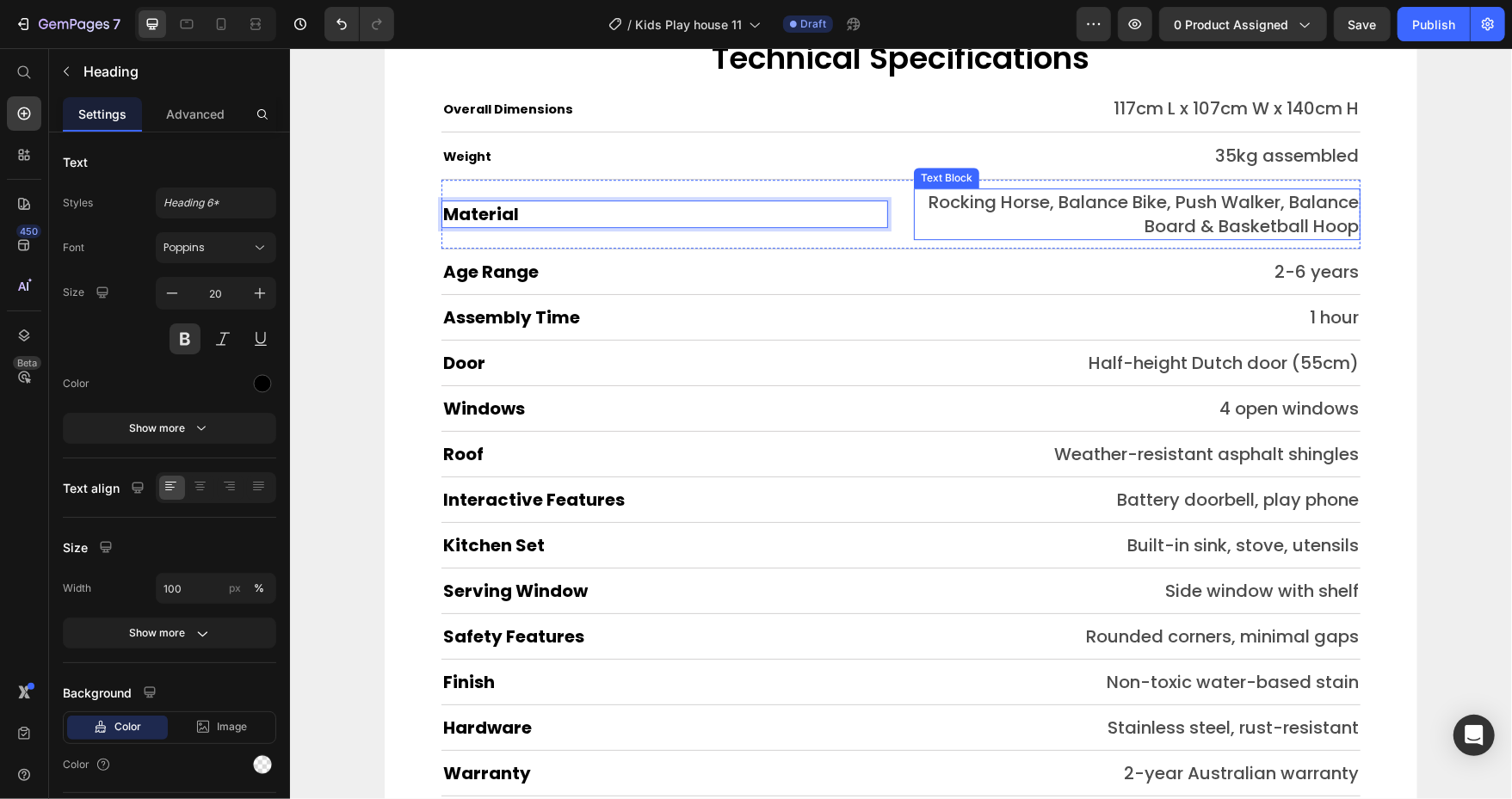 click on "Rocking Horse, Balance Bike, Push Walker, Balance Board & Basketball Hoop" at bounding box center [1136, 213] 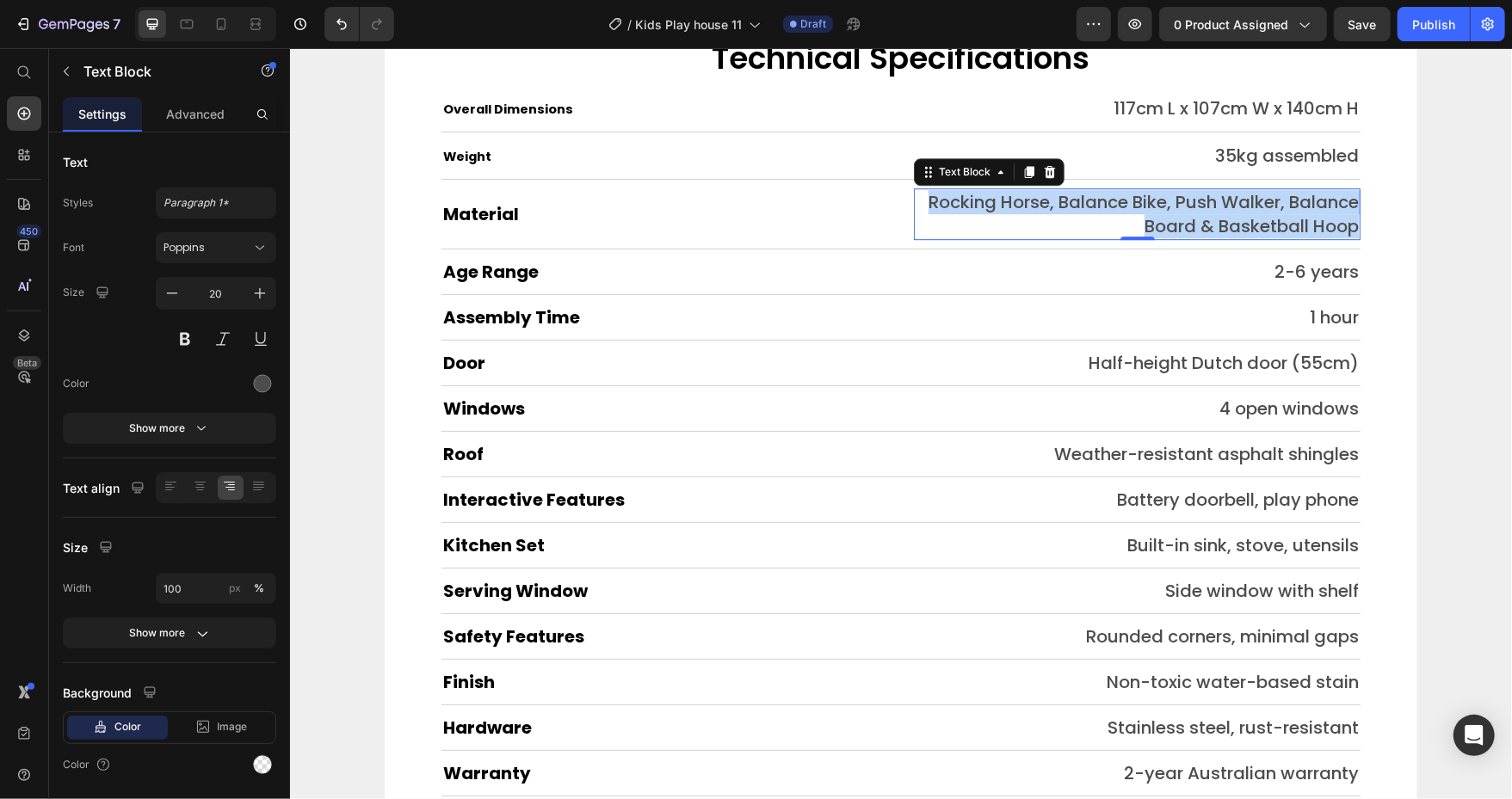 click on "Rocking Horse, Balance Bike, Push Walker, Balance Board & Basketball Hoop" at bounding box center [1136, 213] 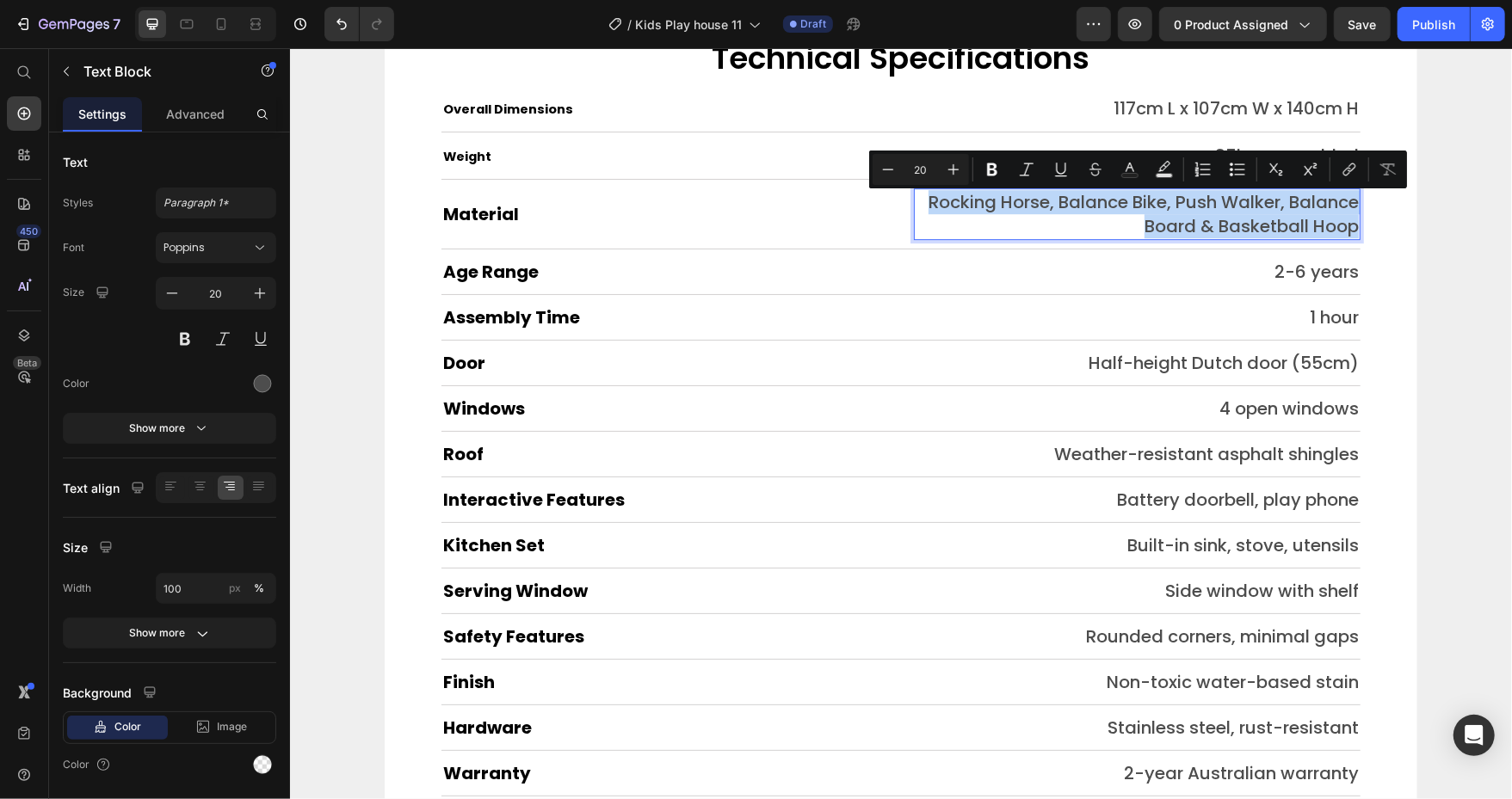 type on "11" 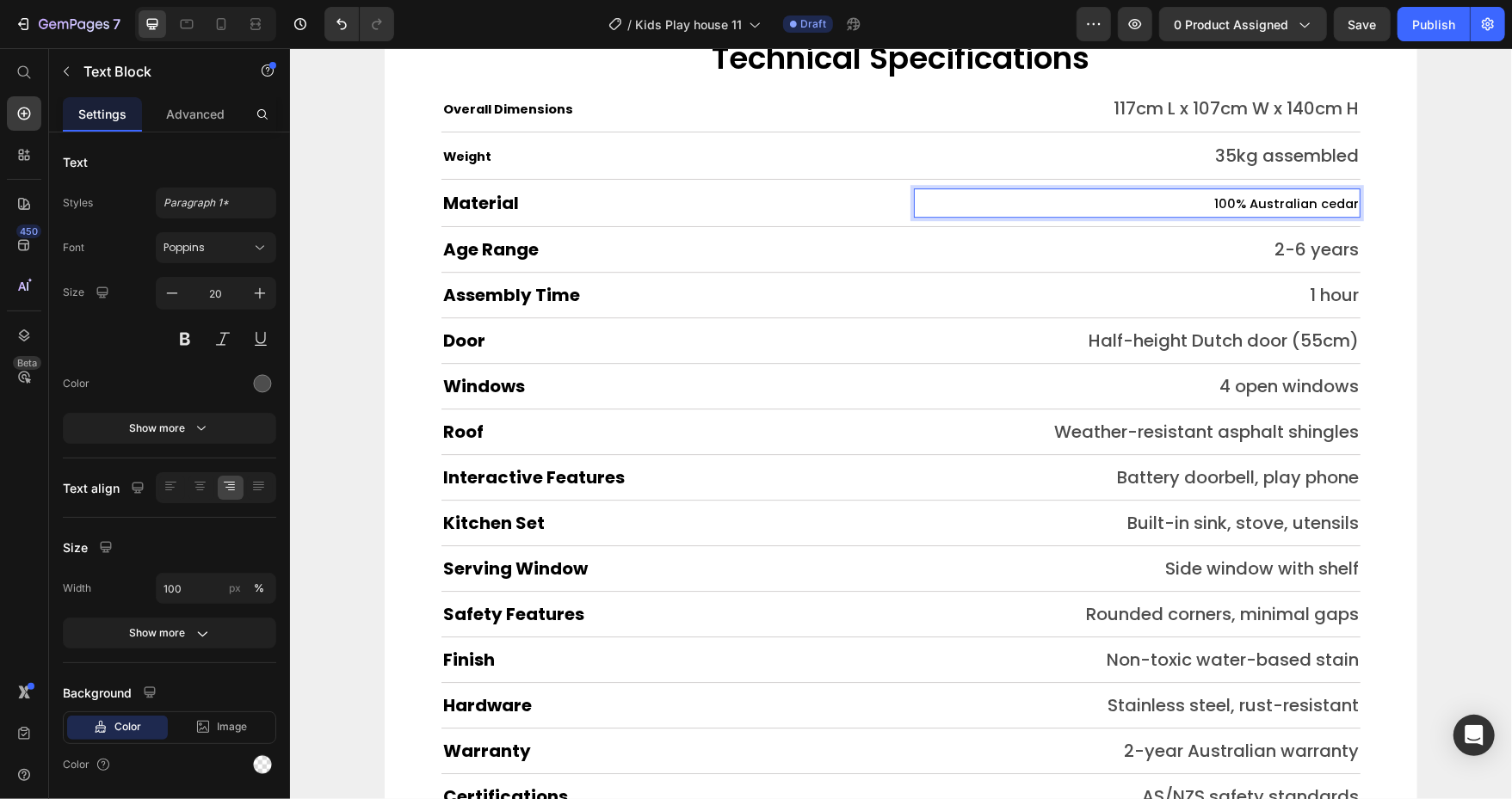 click on "100% Australian cedar" at bounding box center [1286, 203] 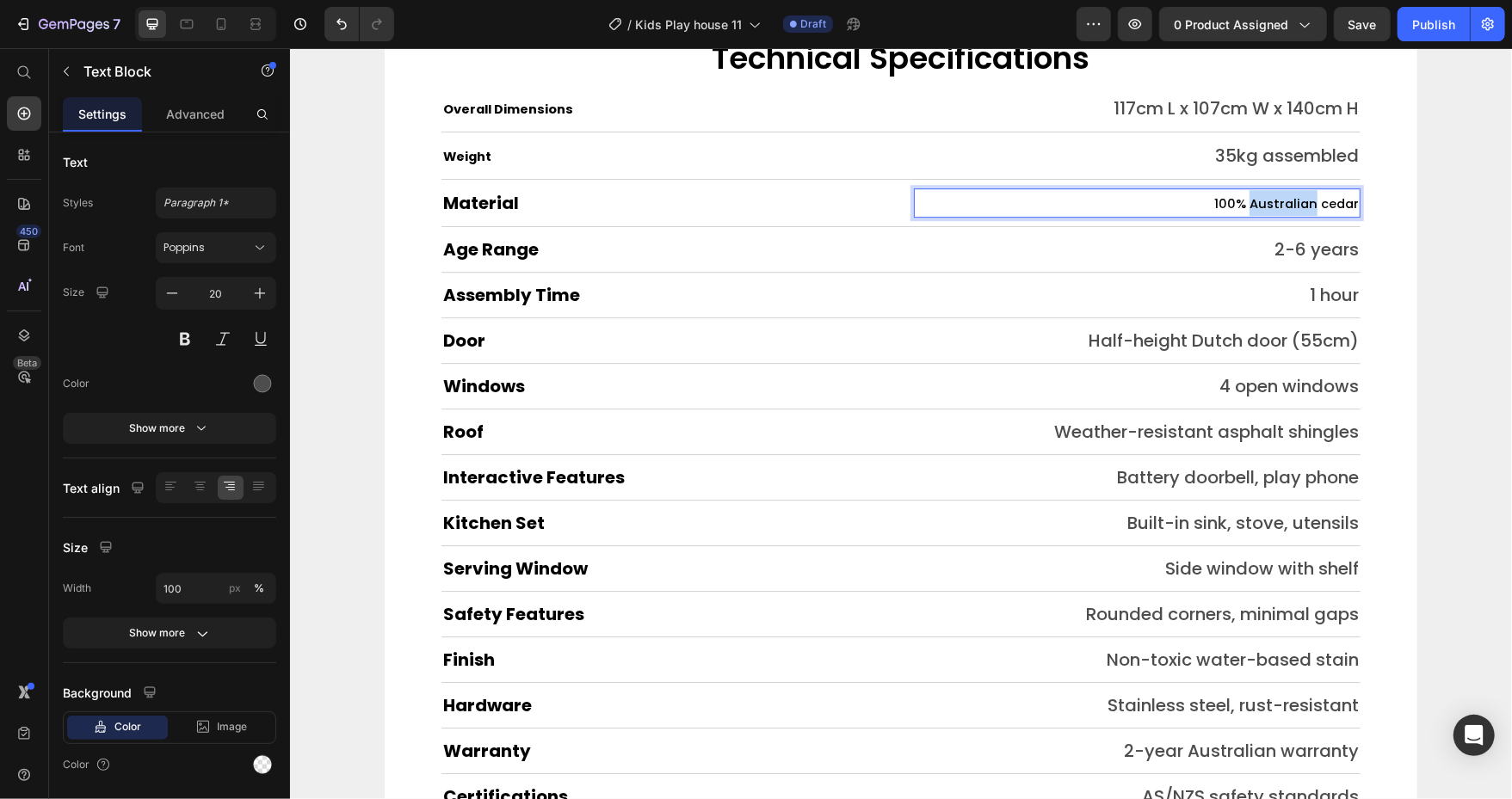 click on "100% Australian cedar" at bounding box center [1286, 203] 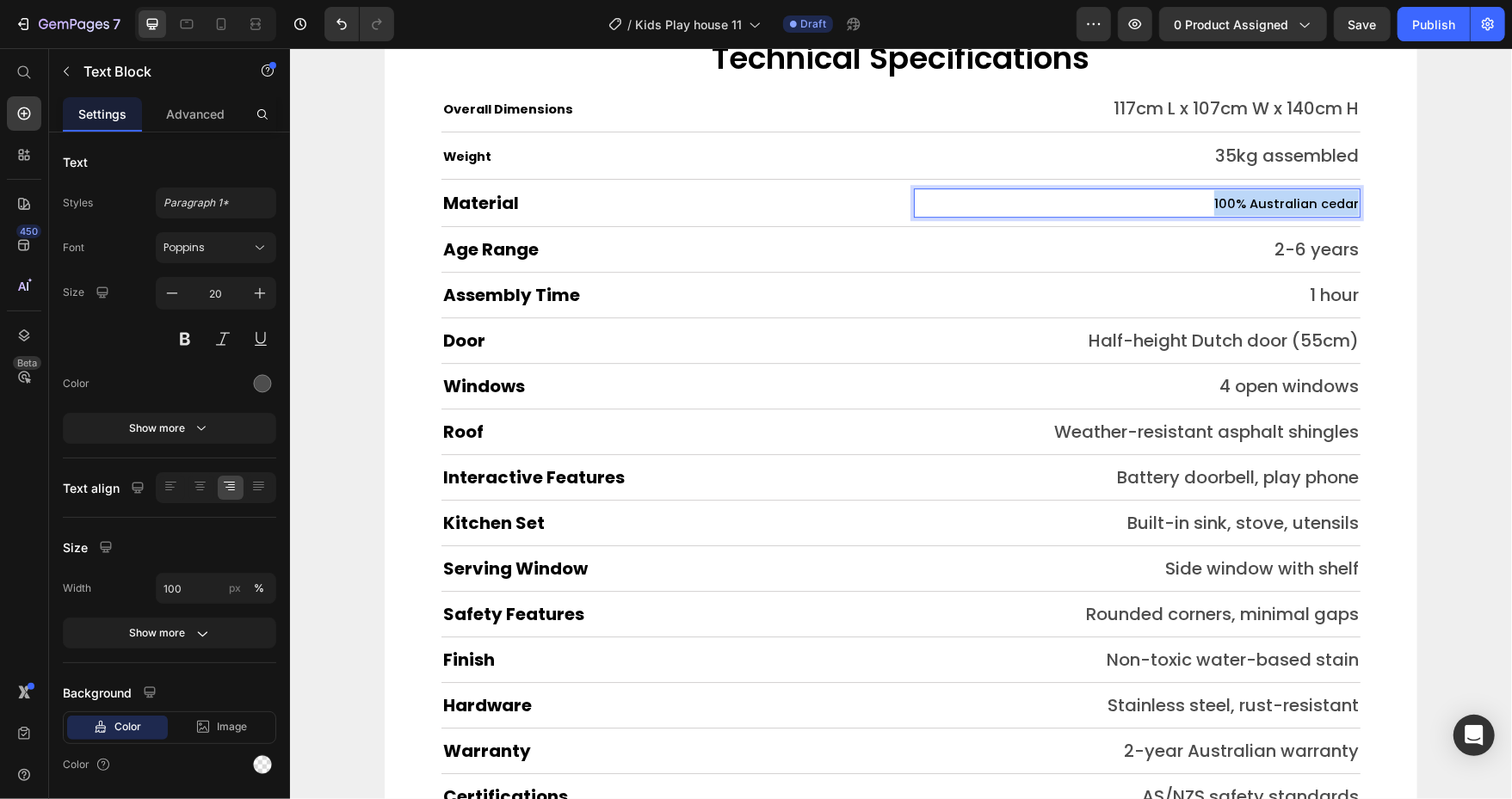 click on "100% Australian cedar" at bounding box center [1286, 203] 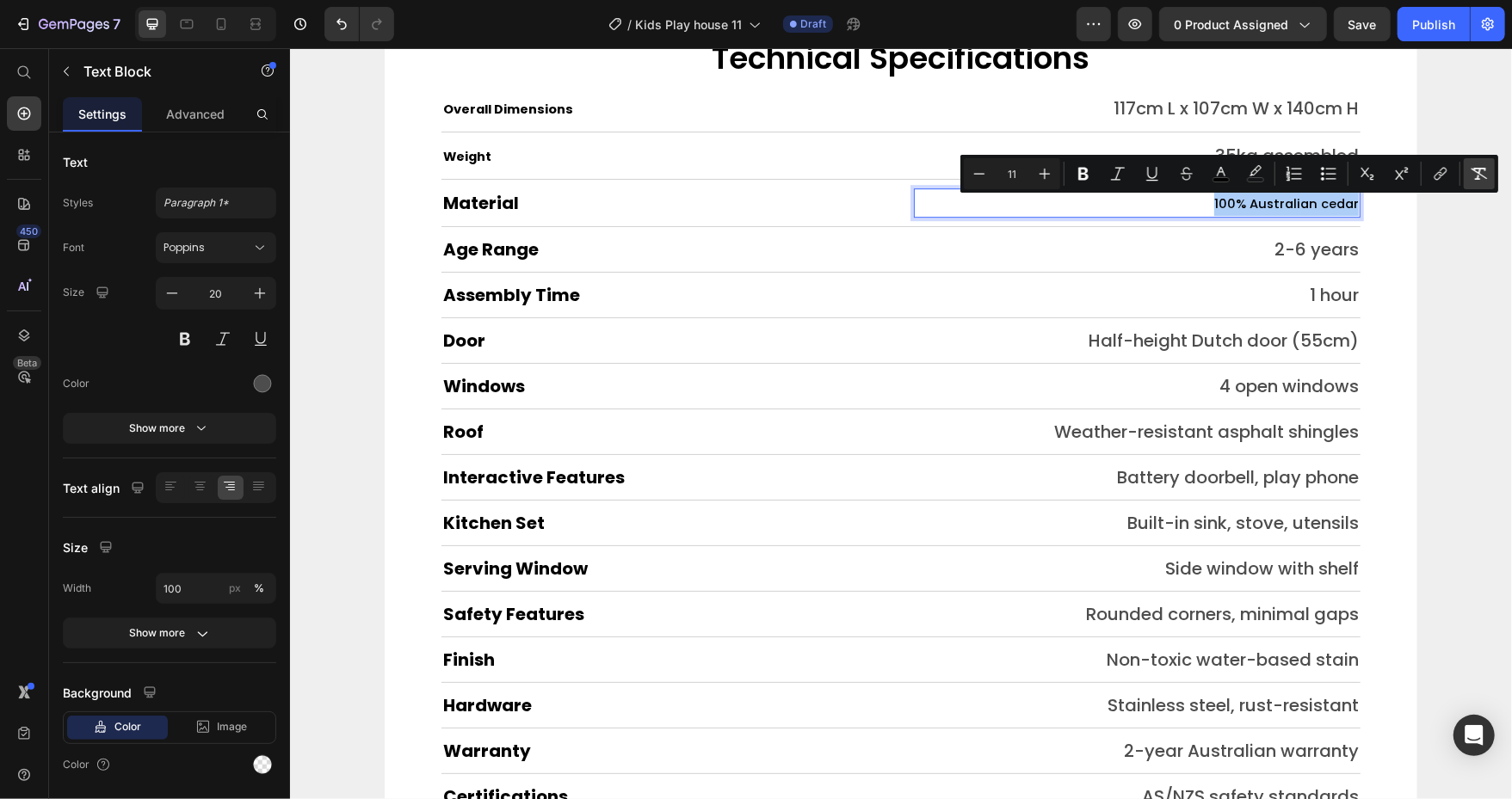 click 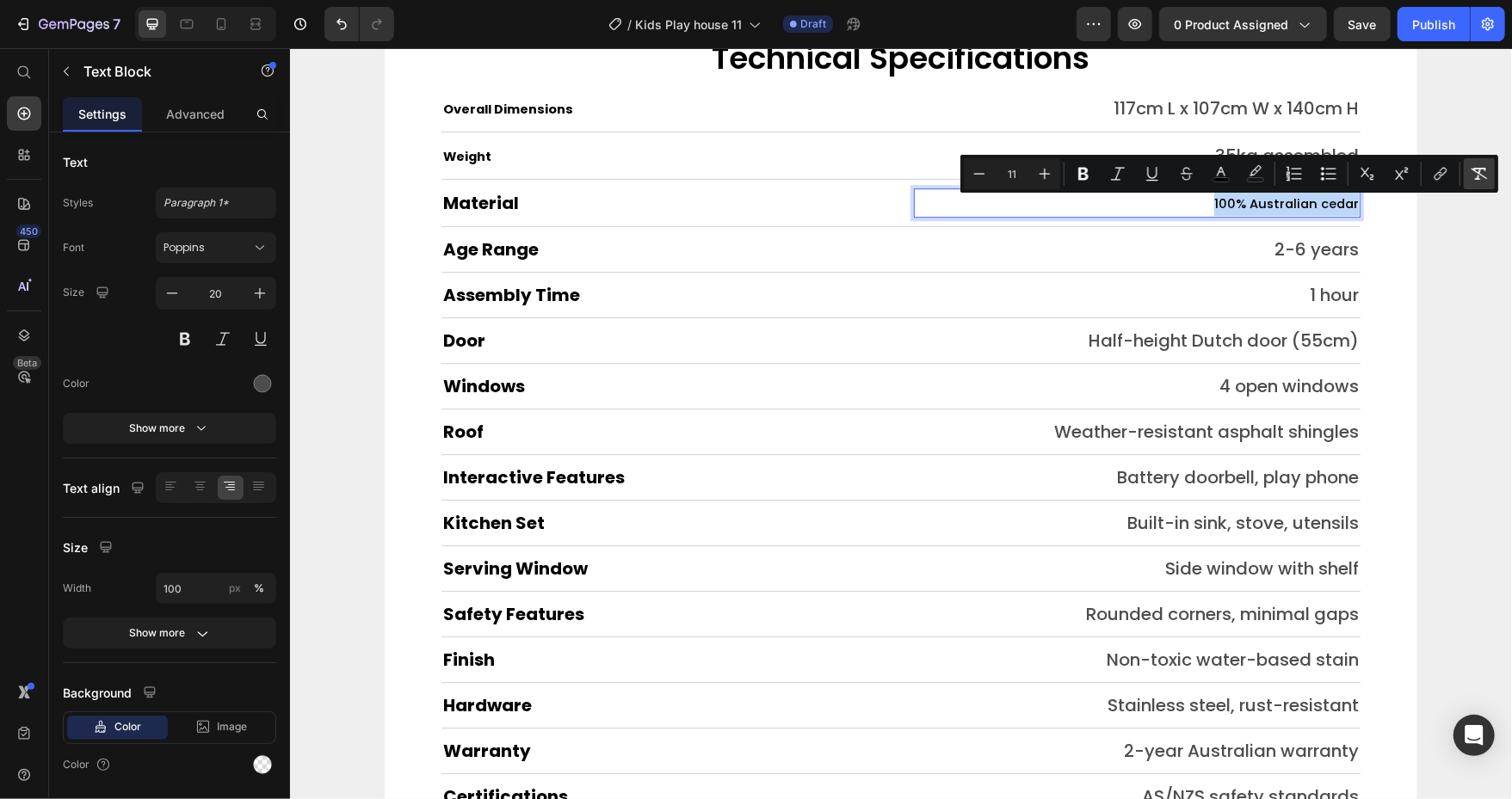 type on "20" 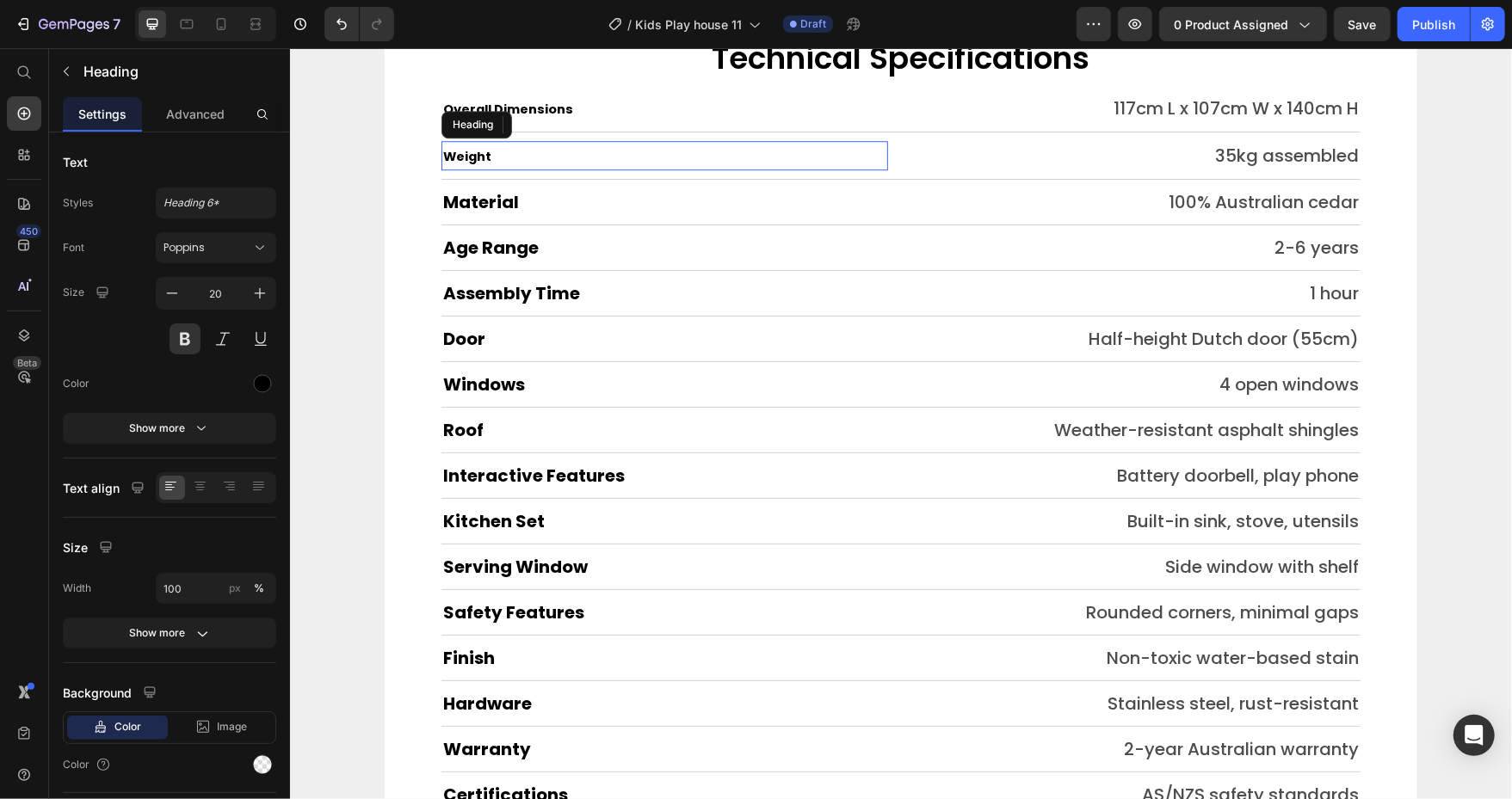 click on "Weight" at bounding box center [466, 156] 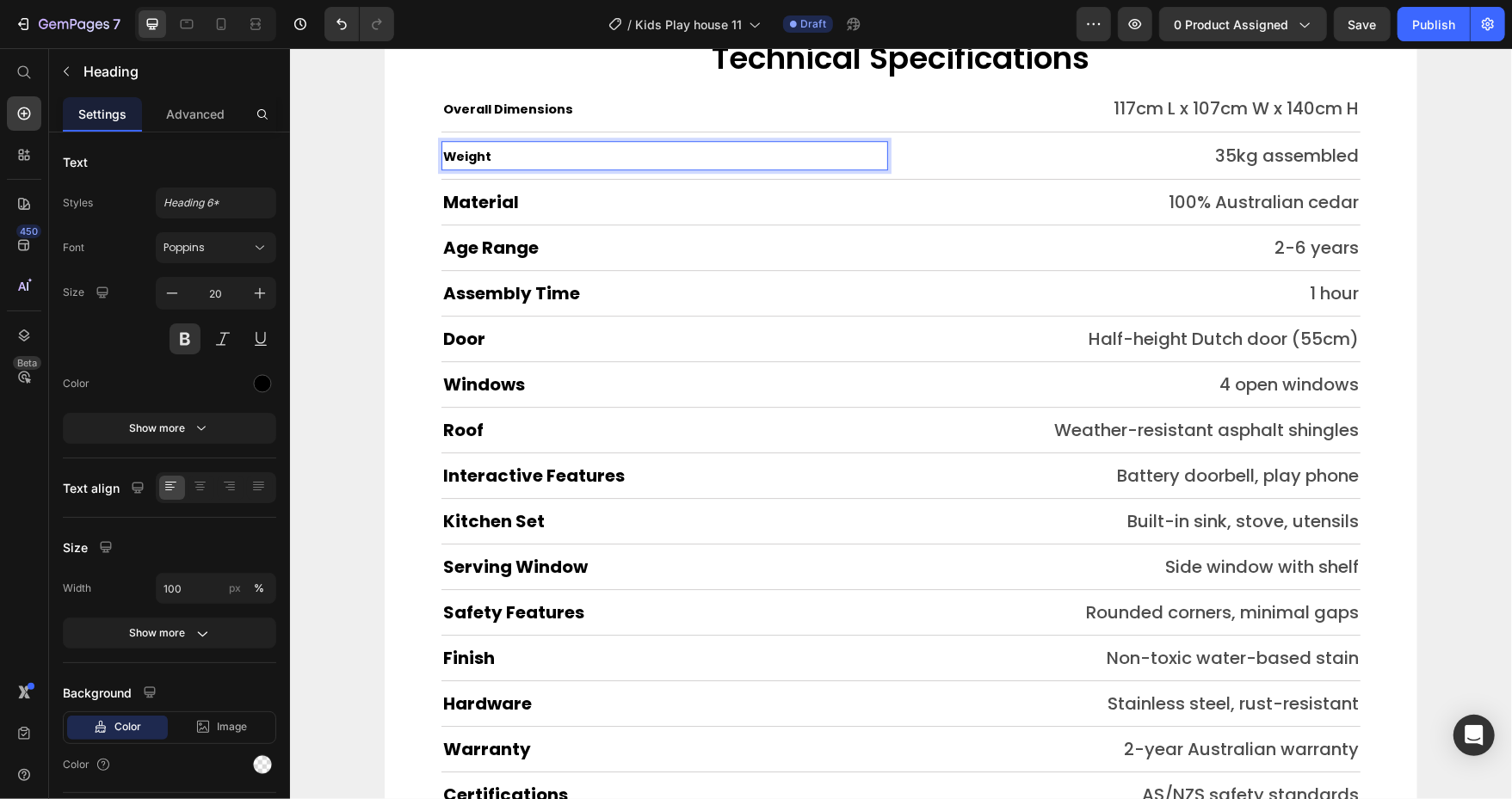 click on "Weight" at bounding box center (466, 156) 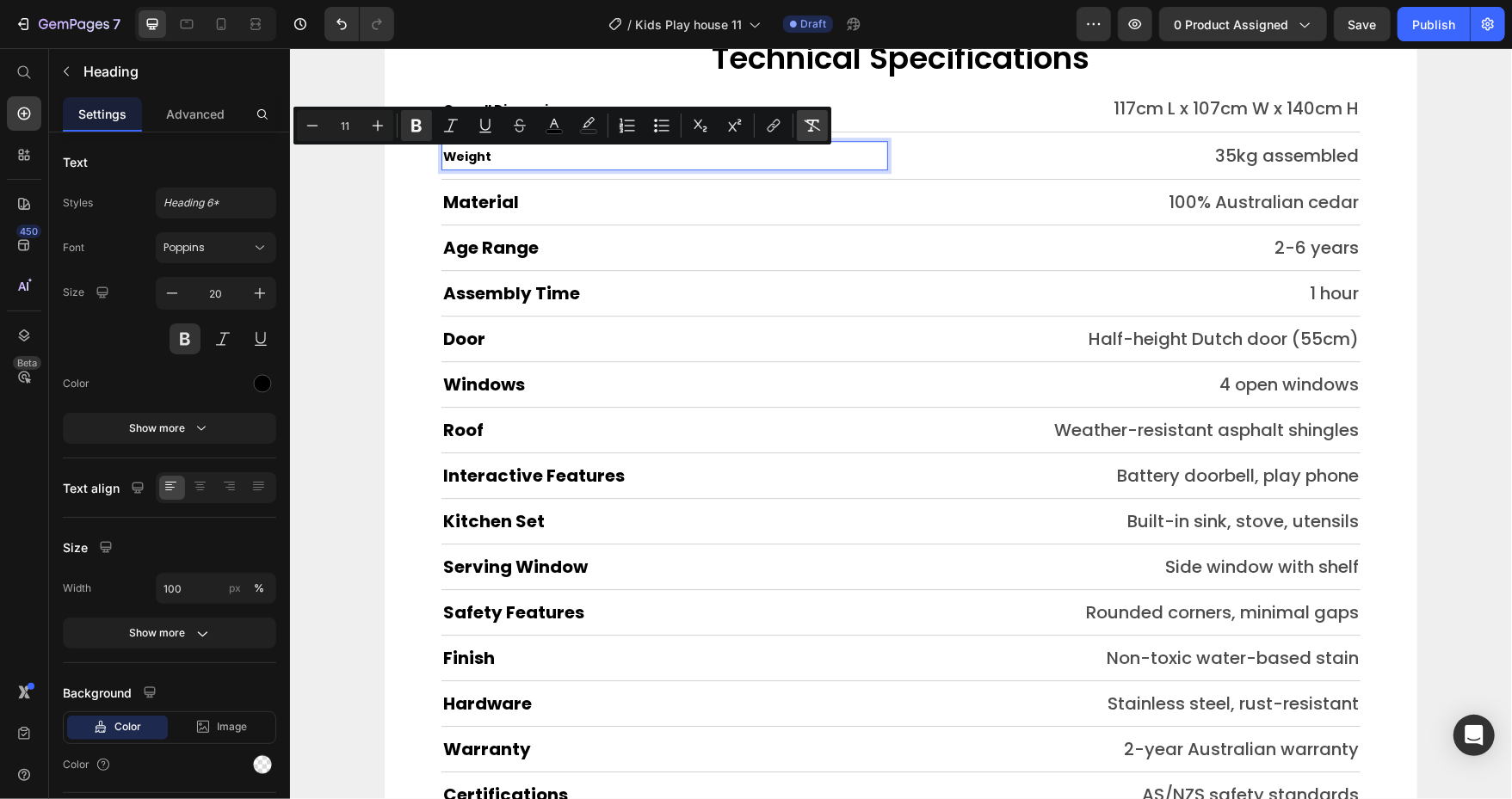 click 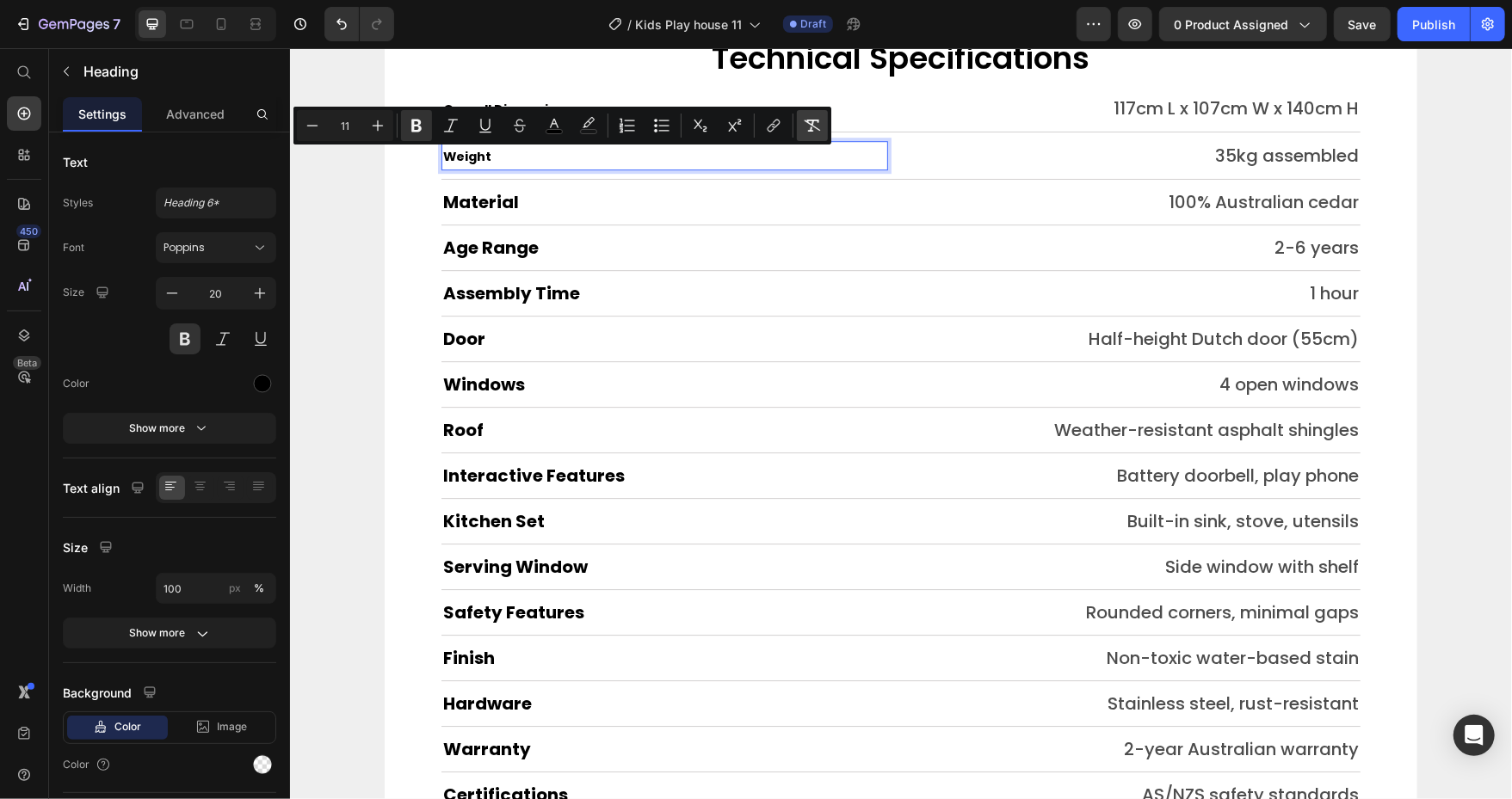 type on "20" 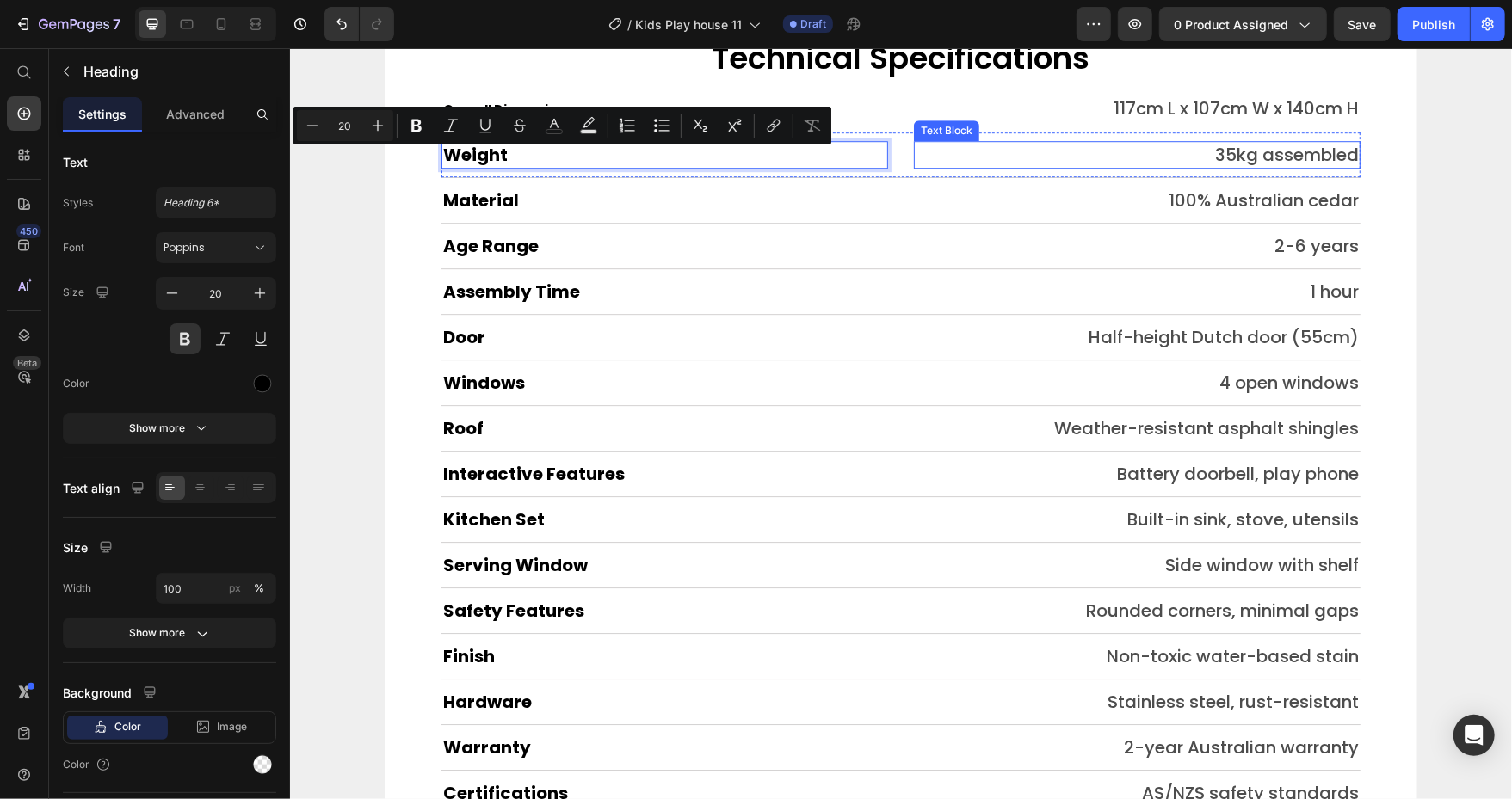 click on "35kg assembled" at bounding box center (1136, 154) 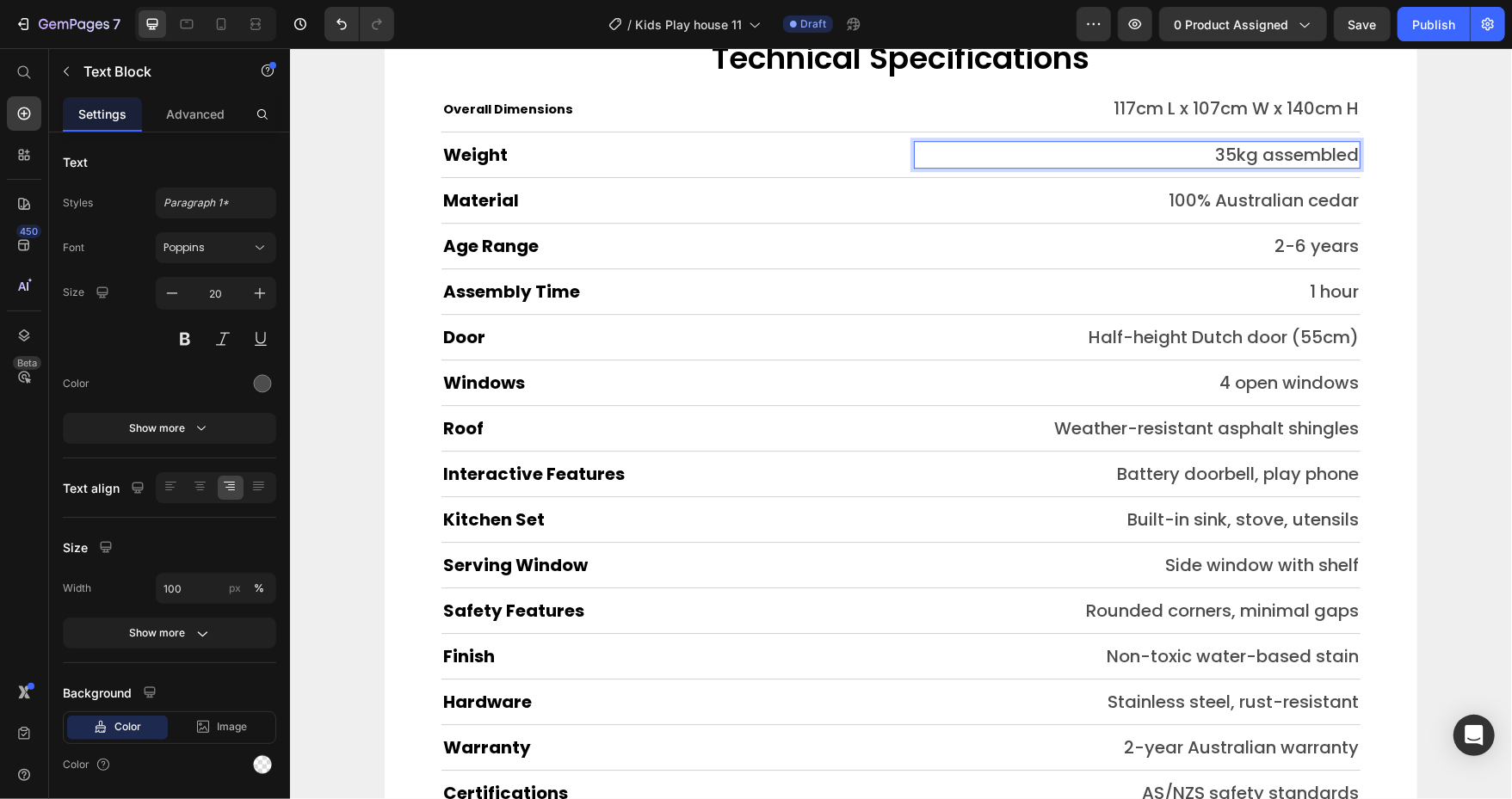 click on "35kg assembled" at bounding box center [1136, 154] 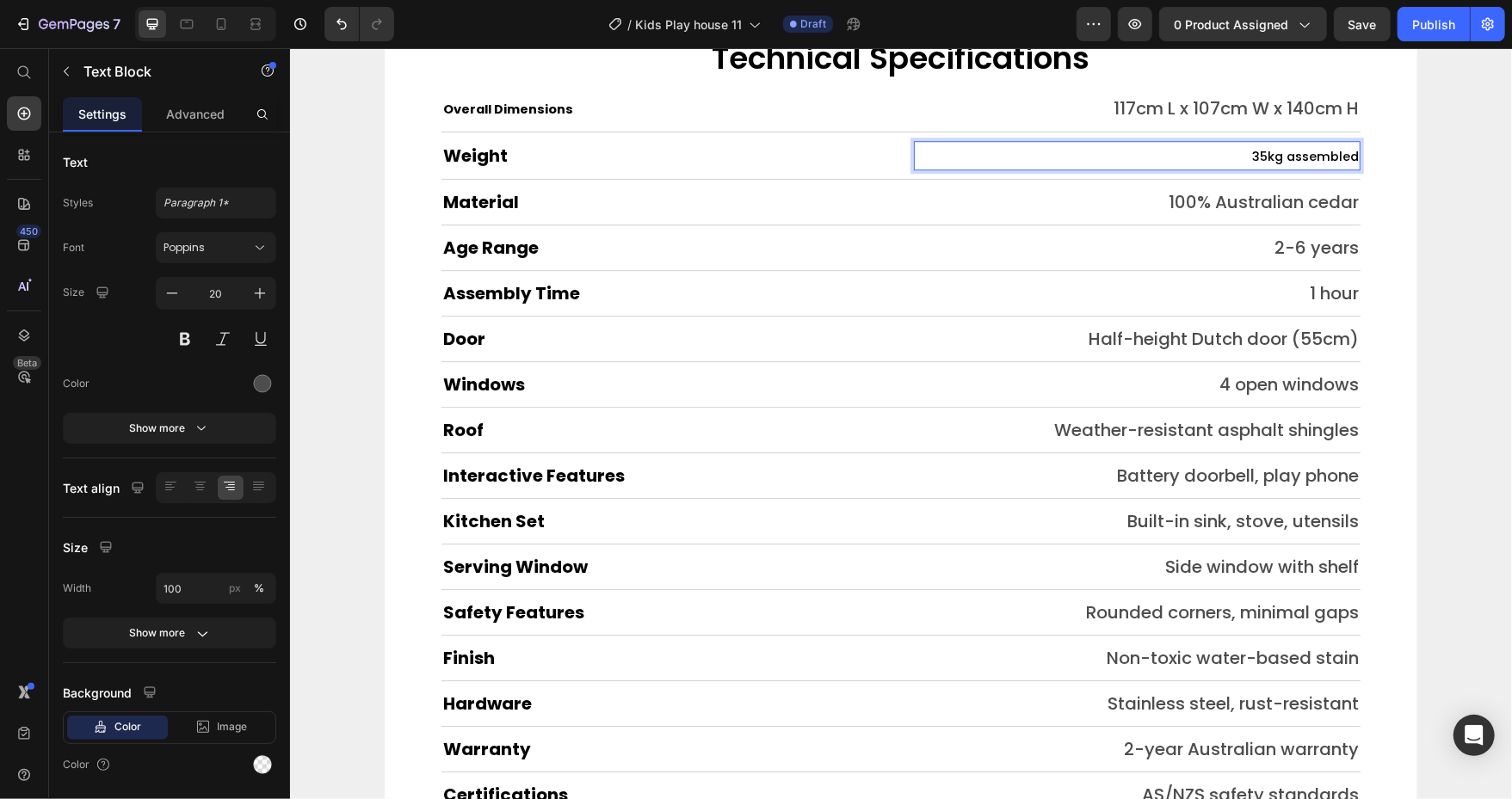 click on "35kg assembled" at bounding box center [1305, 156] 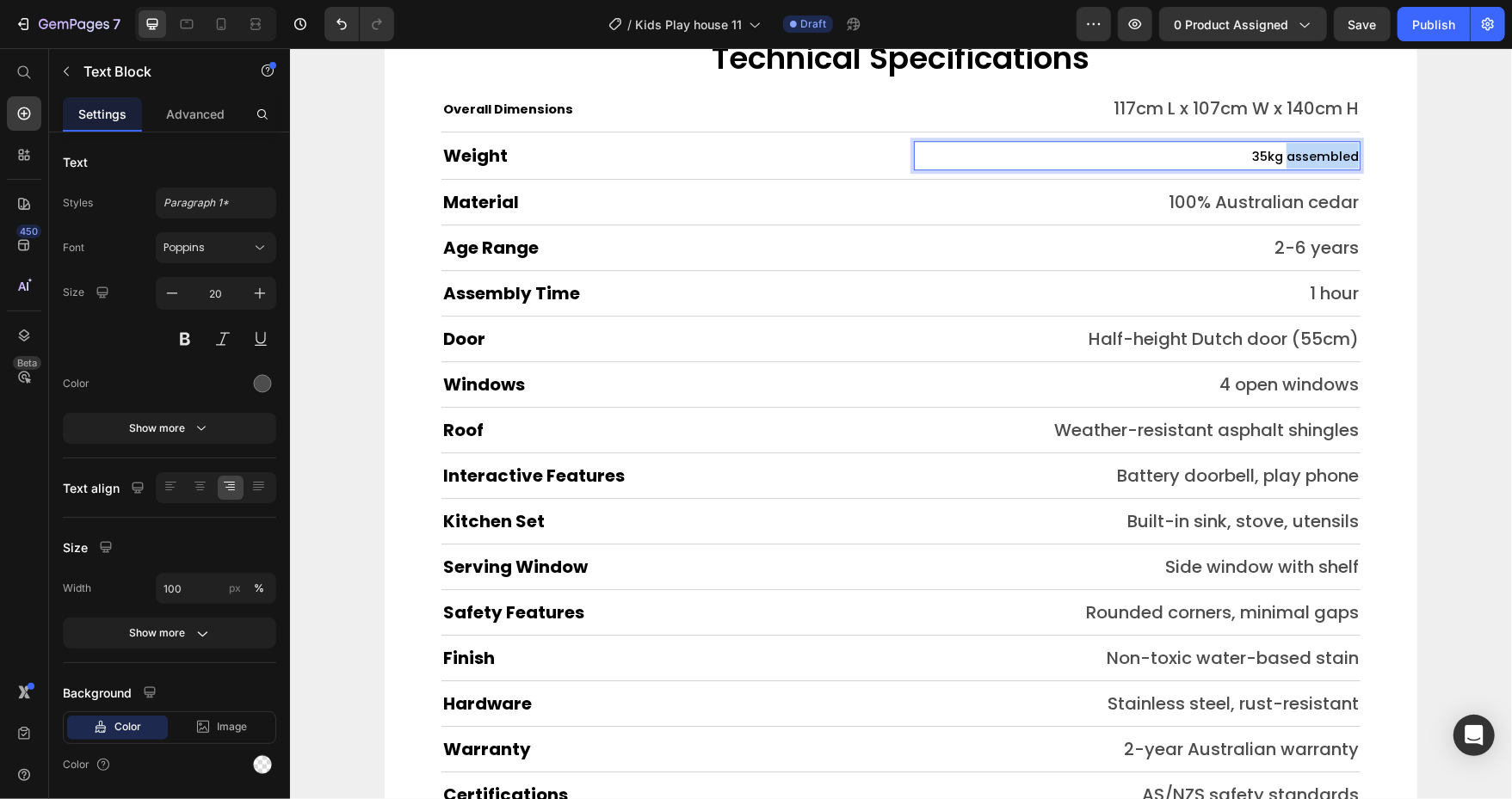 click on "35kg assembled" at bounding box center [1305, 156] 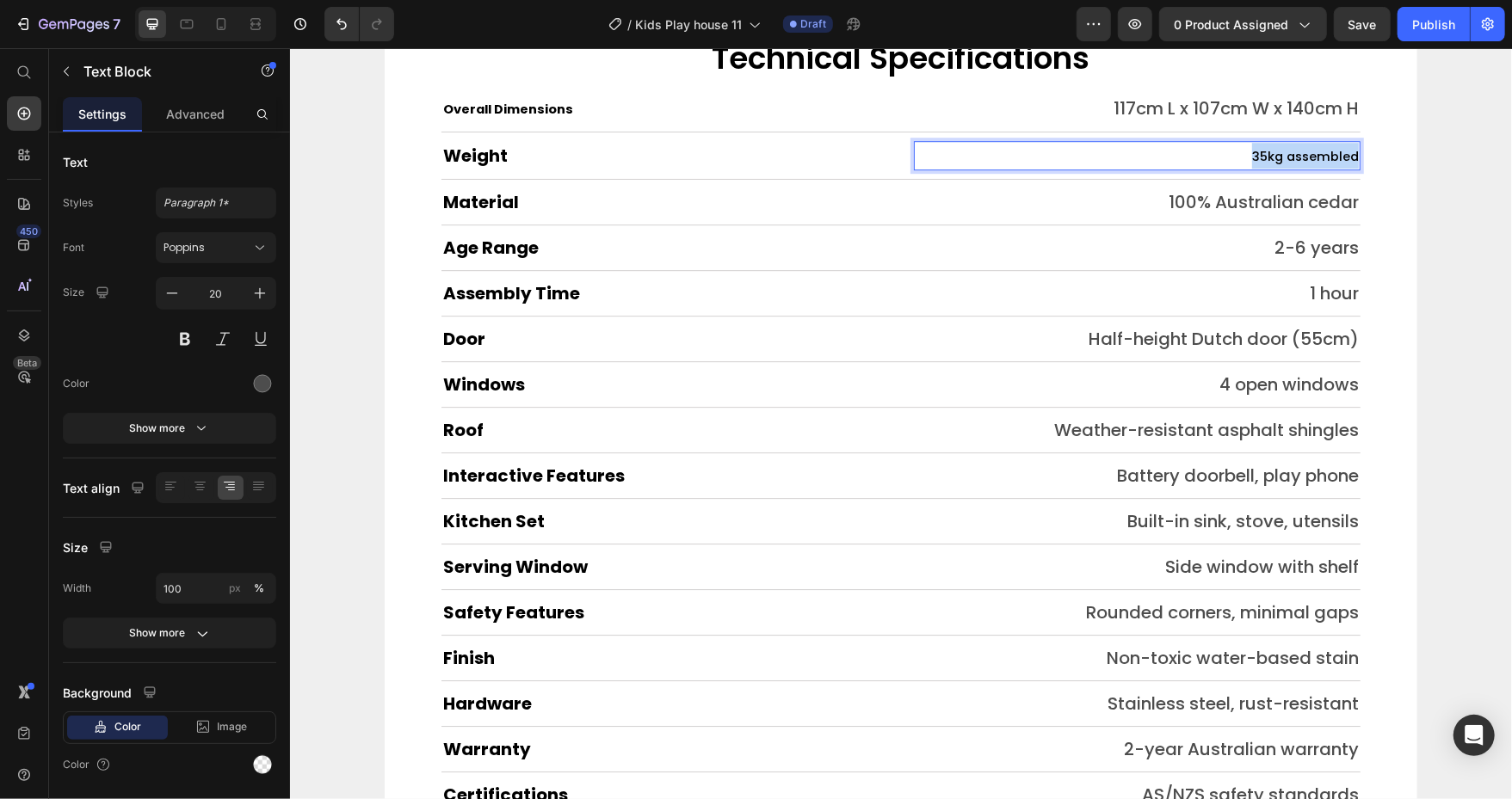 click on "35kg assembled" at bounding box center [1305, 156] 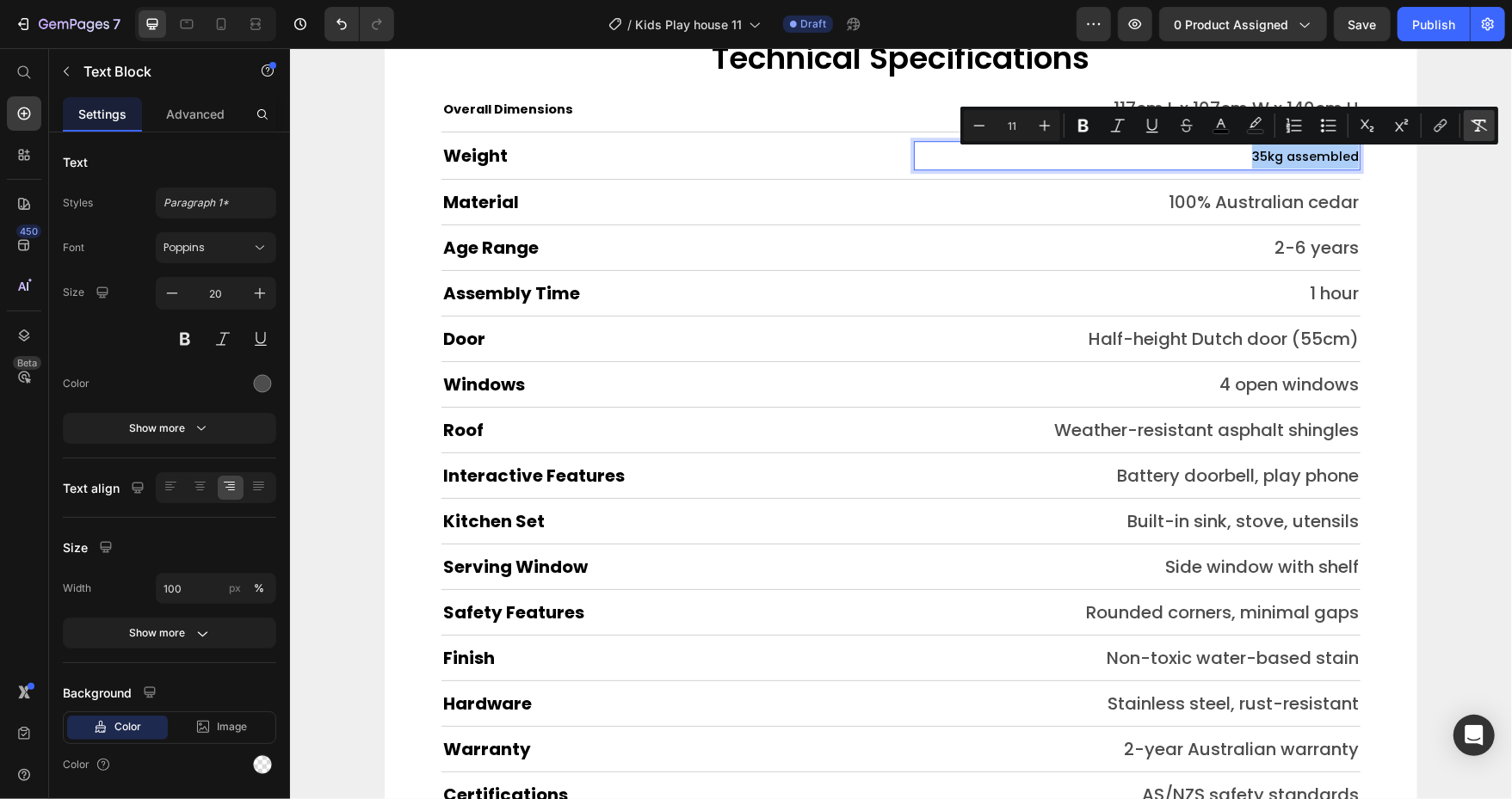 click 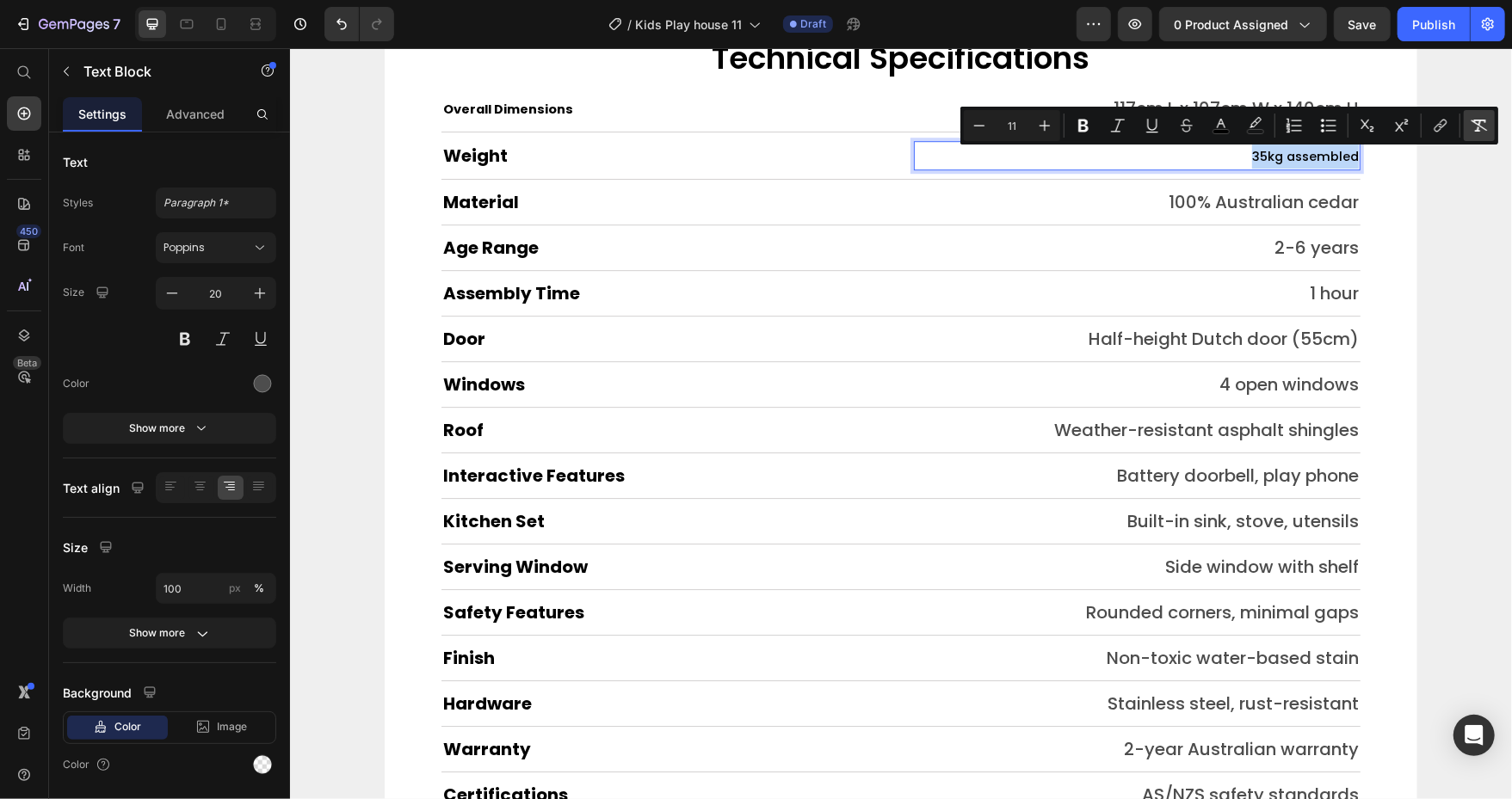 type on "20" 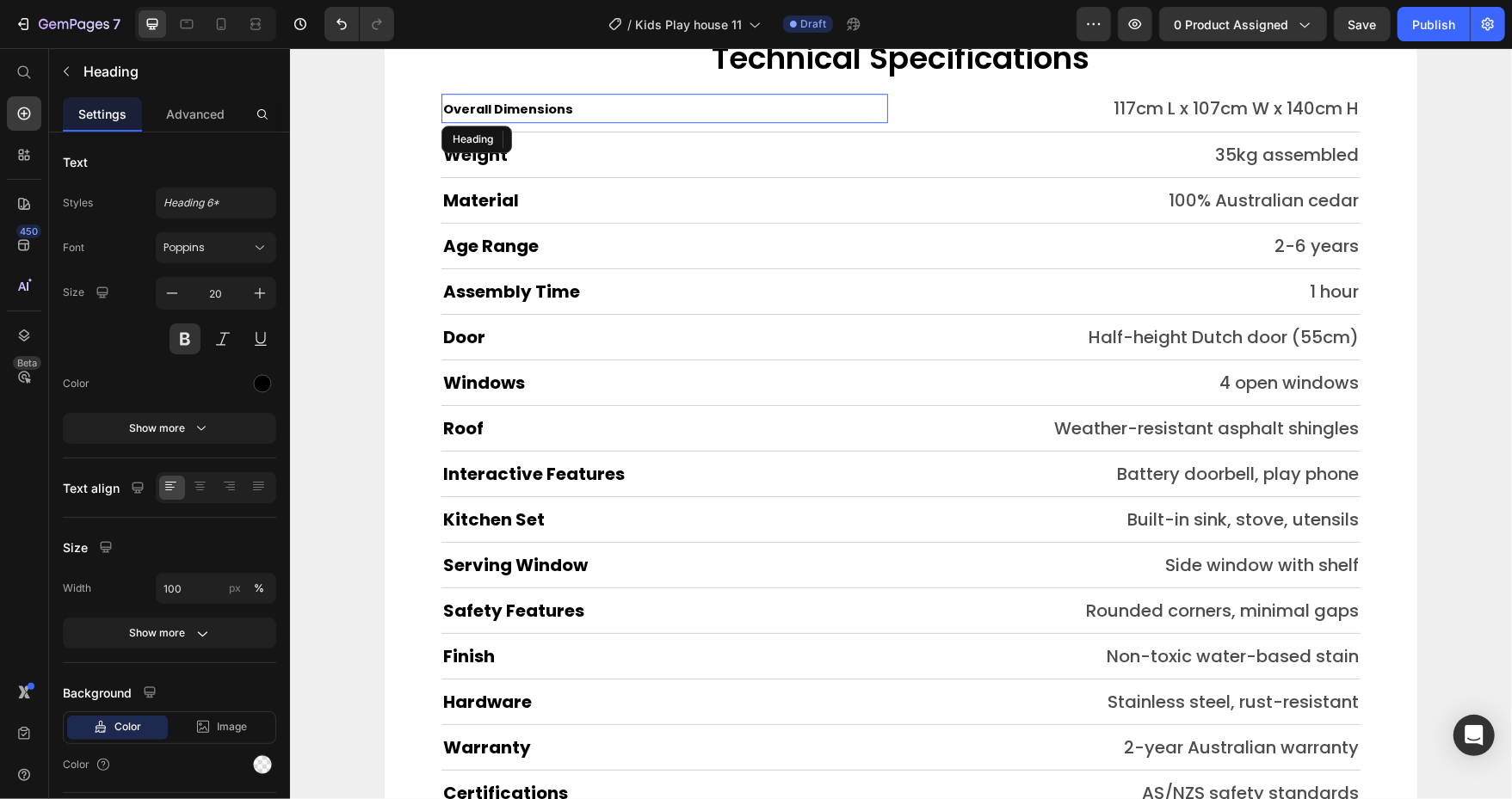 click on "Overall Dimensions" at bounding box center (507, 108) 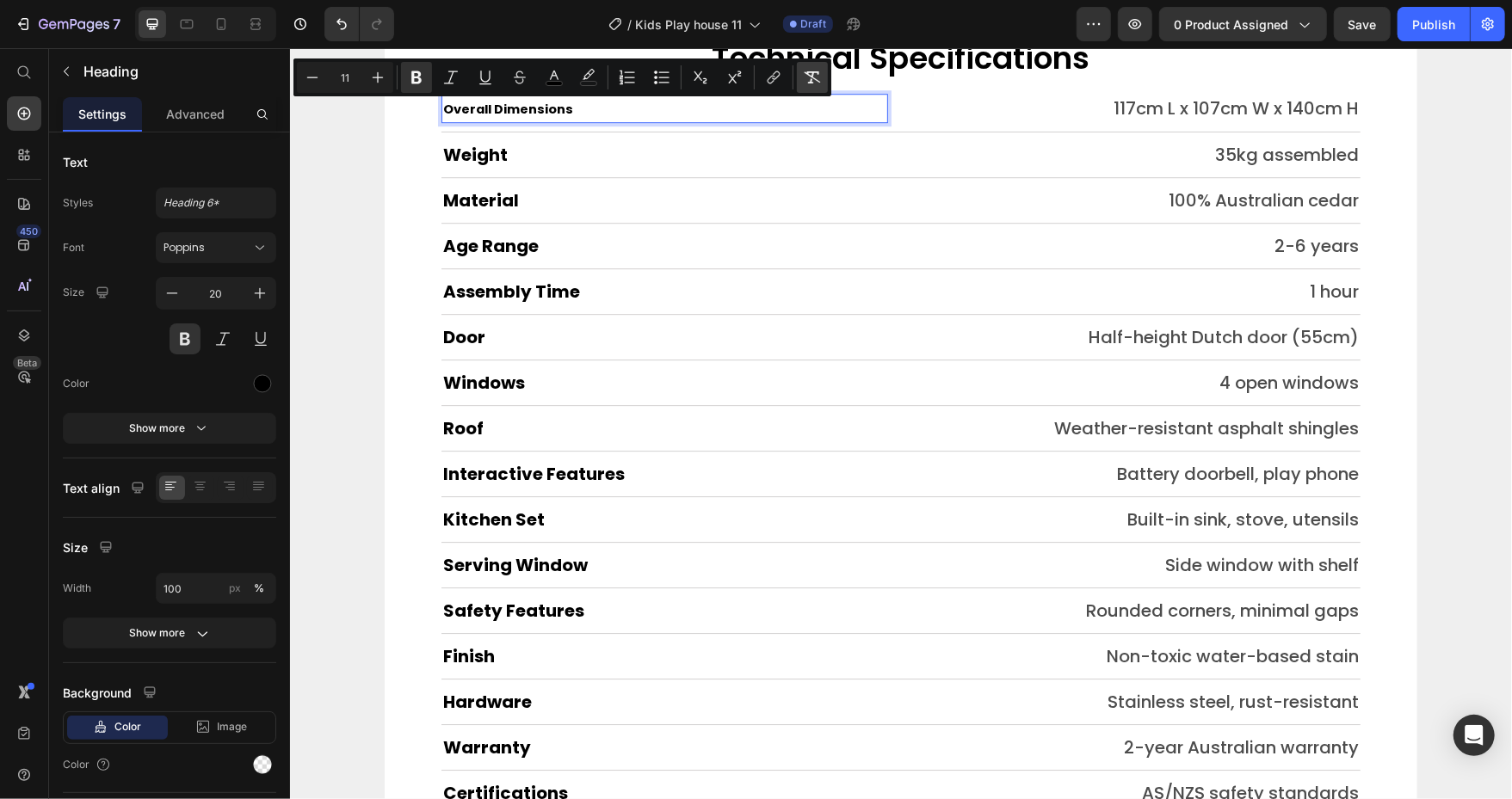 click 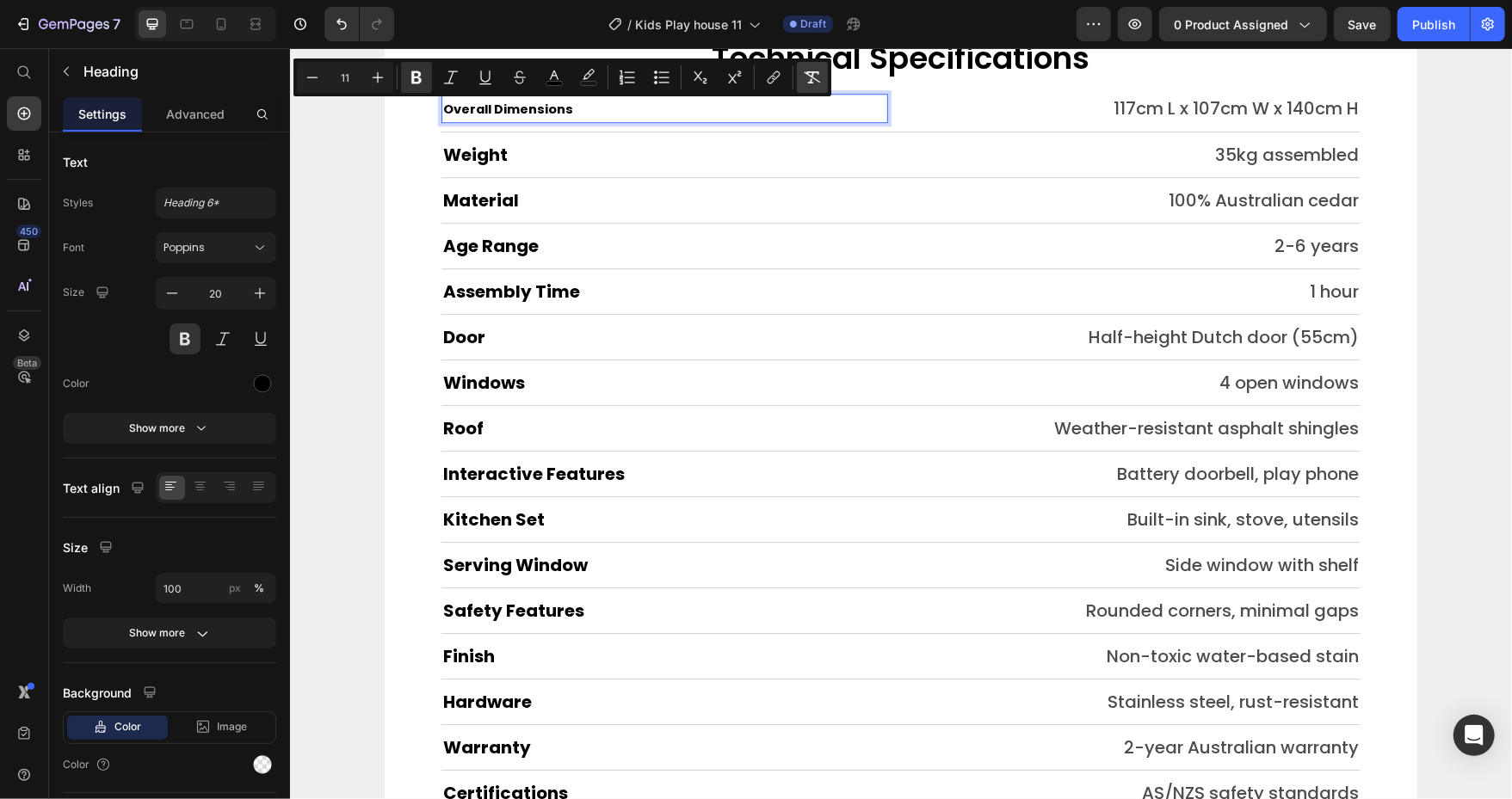 type on "20" 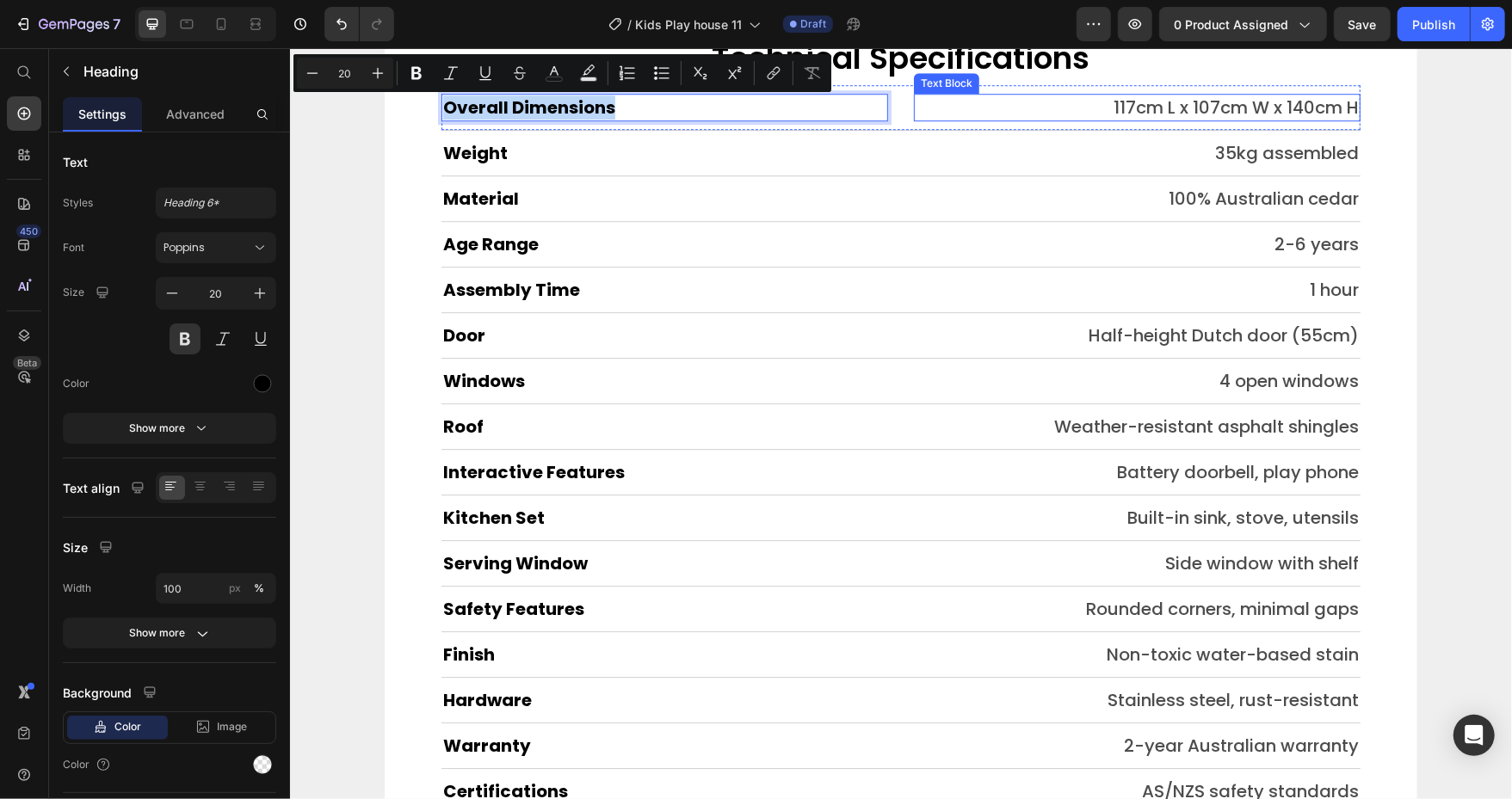 click on "117cm L x 107cm W x 140cm H" at bounding box center (1136, 107) 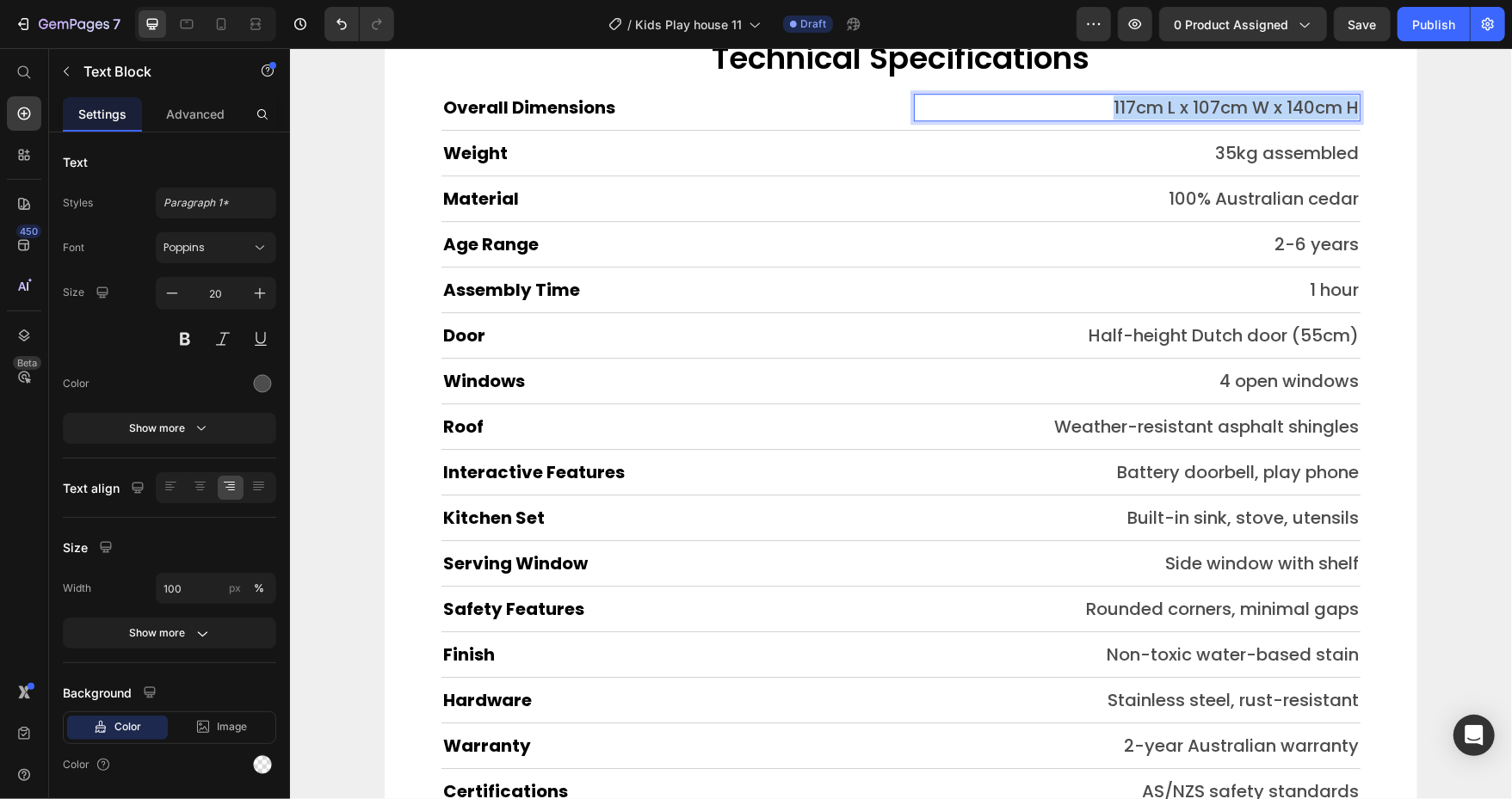 click on "117cm L x 107cm W x 140cm H" at bounding box center [1136, 107] 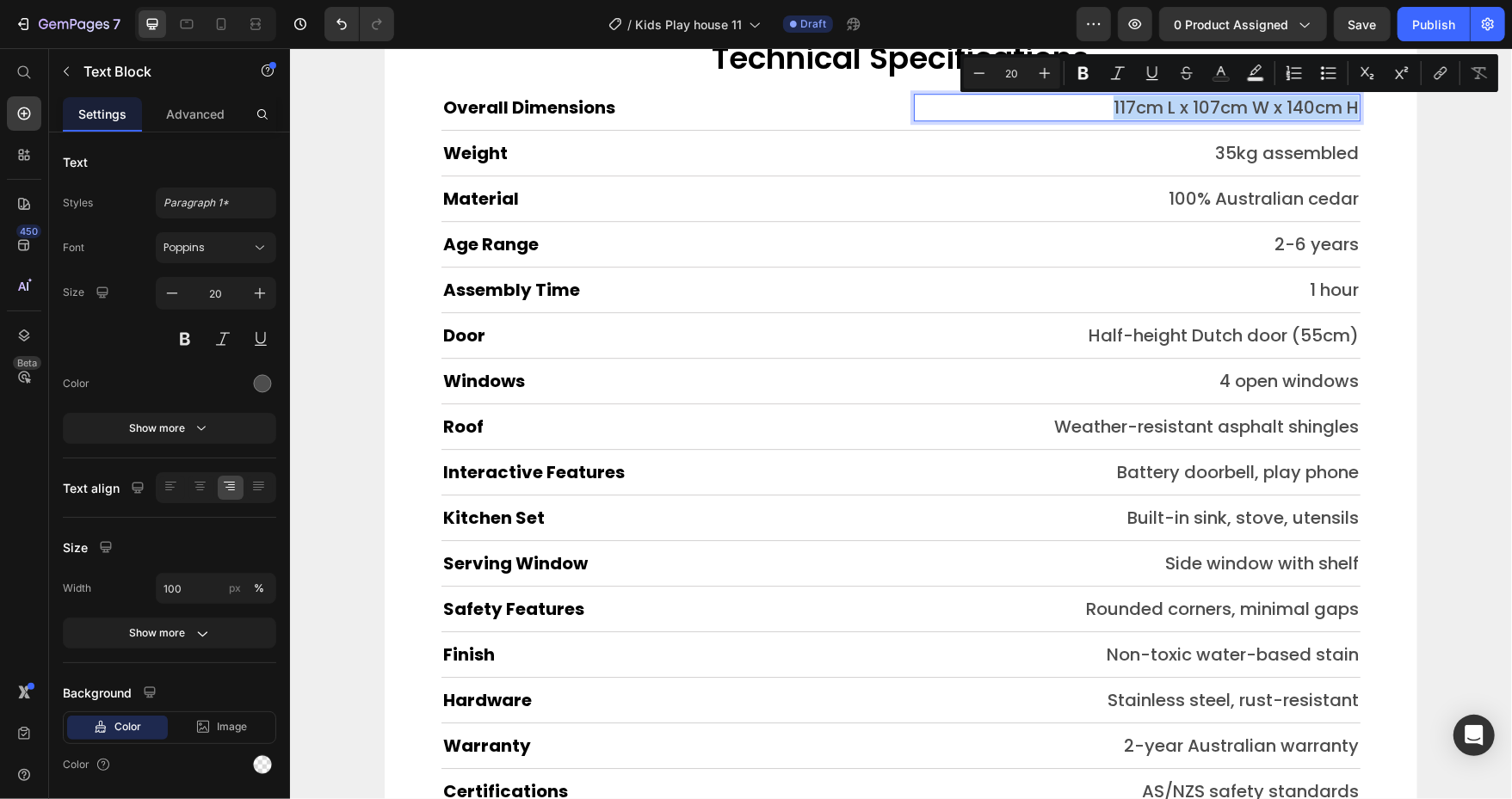 type on "11" 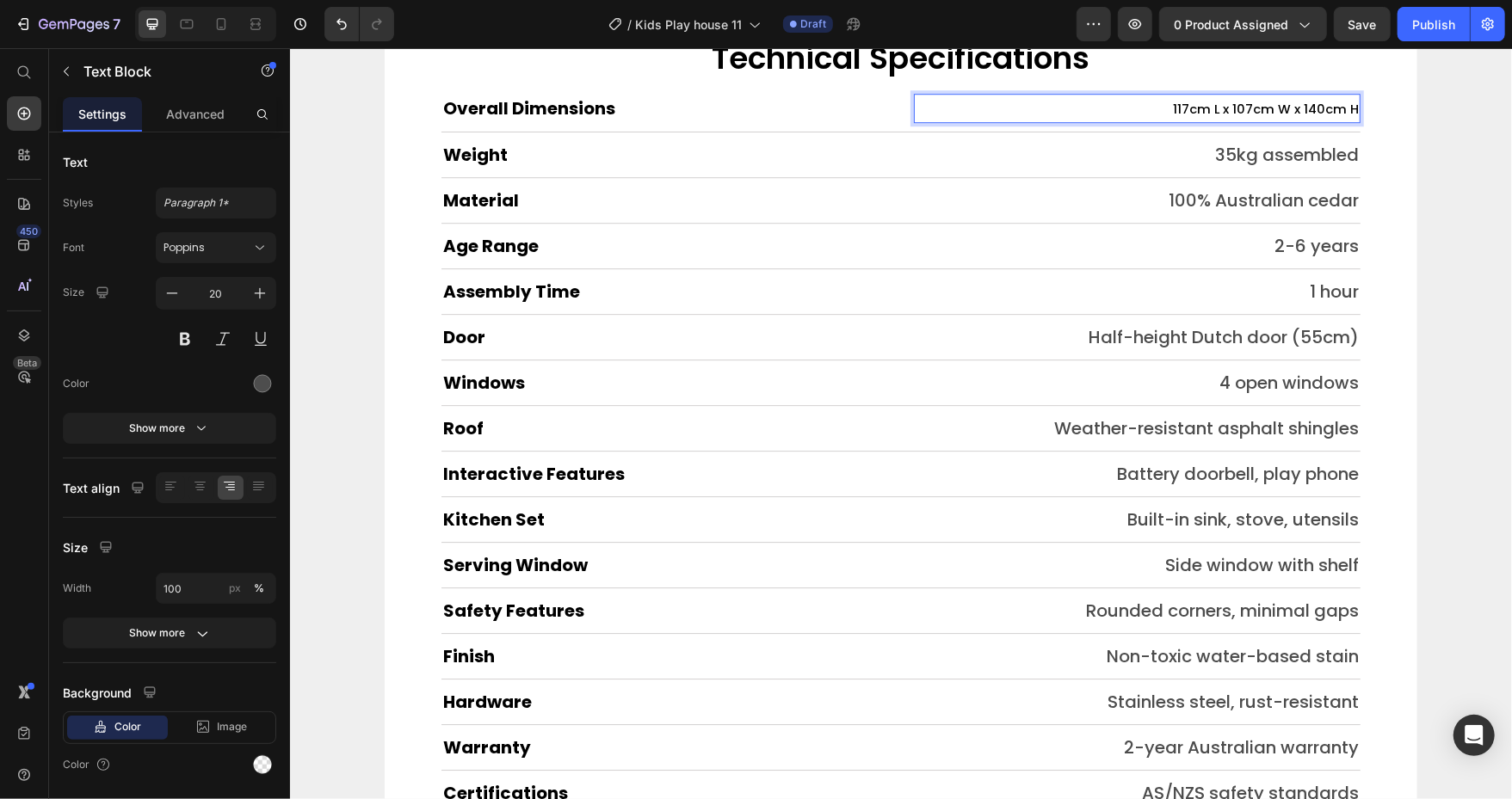 click on "117cm L x 107cm W x 140cm H" at bounding box center (1265, 108) 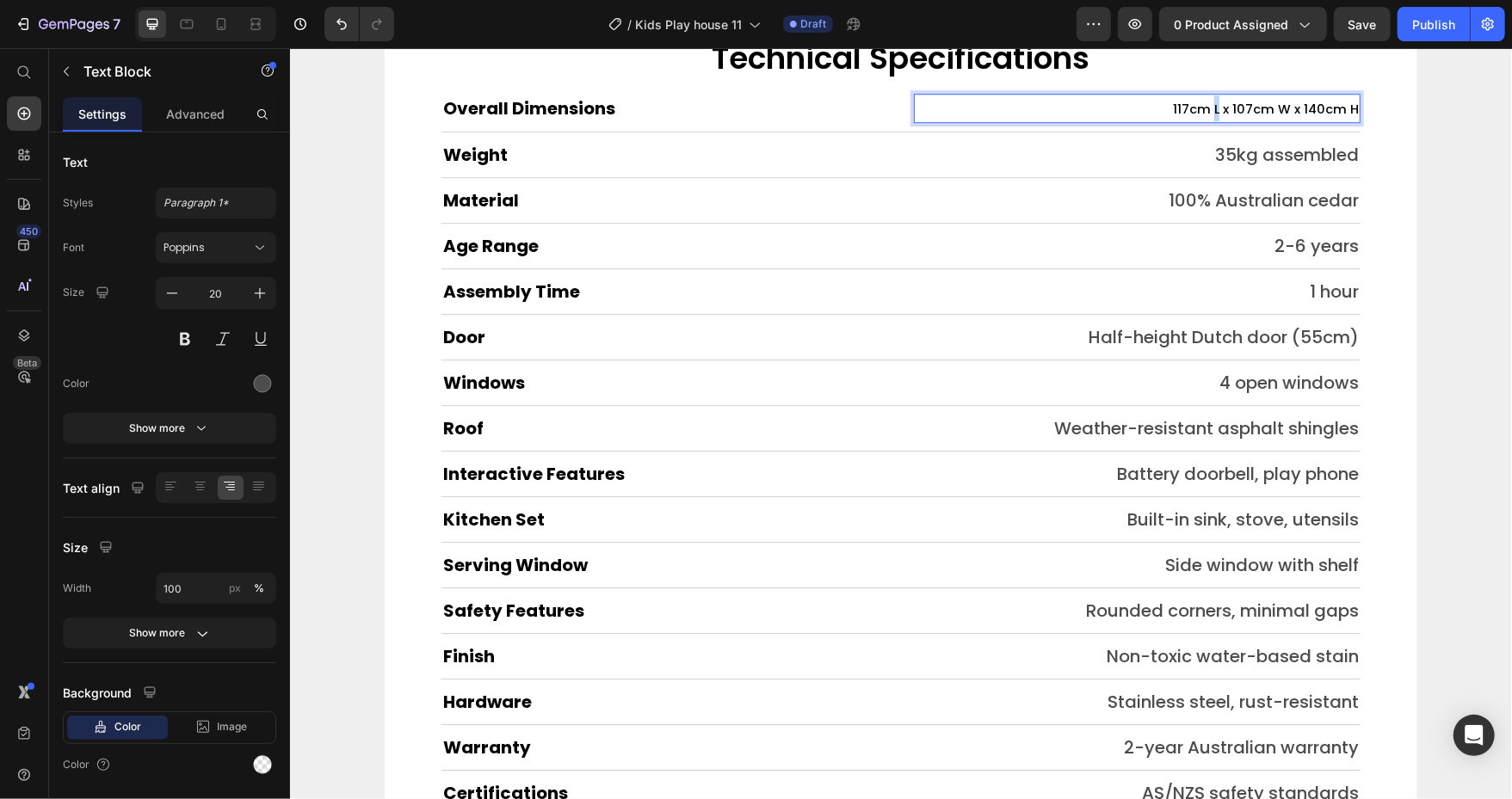 click on "117cm L x 107cm W x 140cm H" at bounding box center [1265, 108] 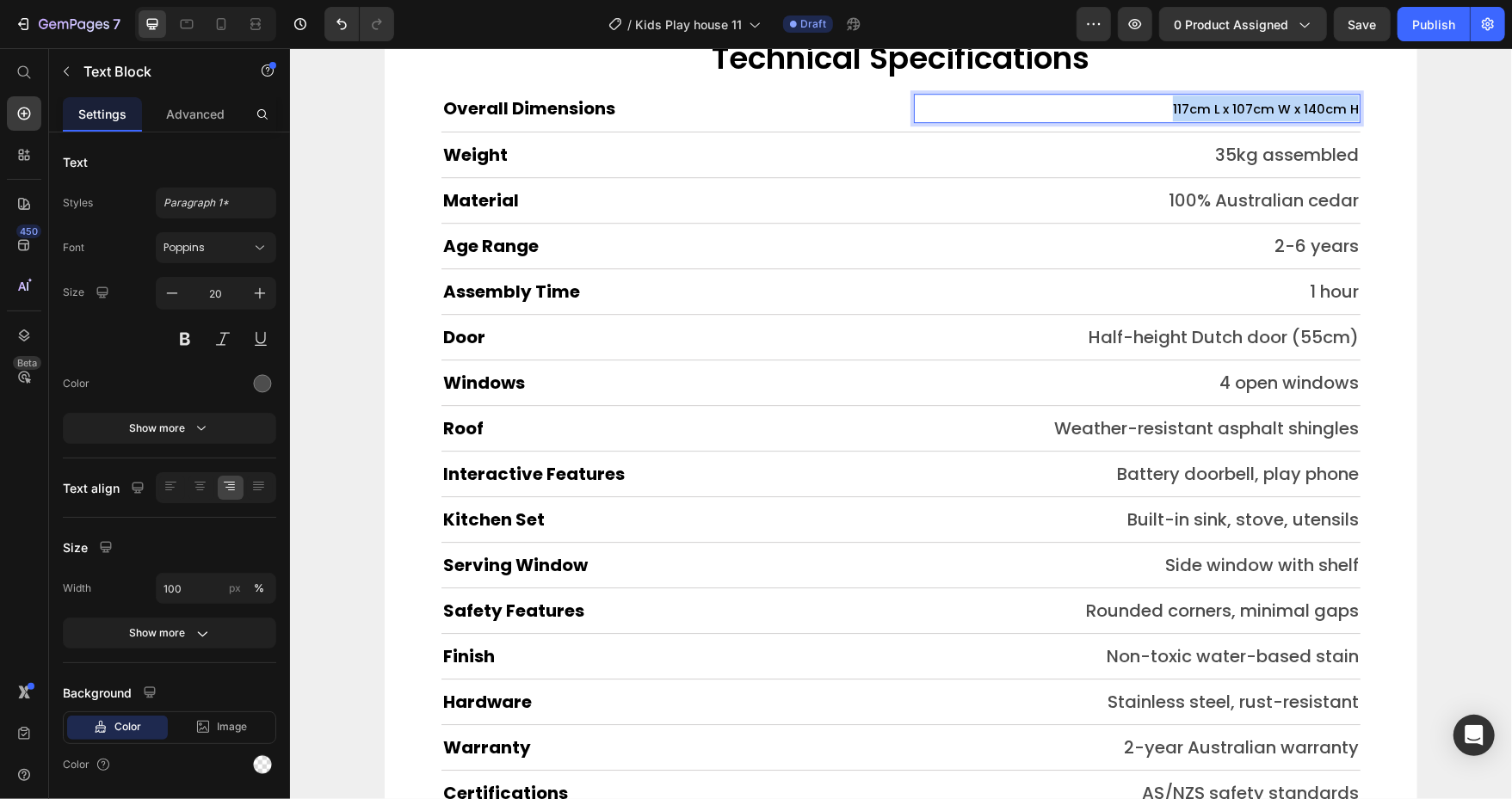 click on "117cm L x 107cm W x 140cm H" at bounding box center (1265, 108) 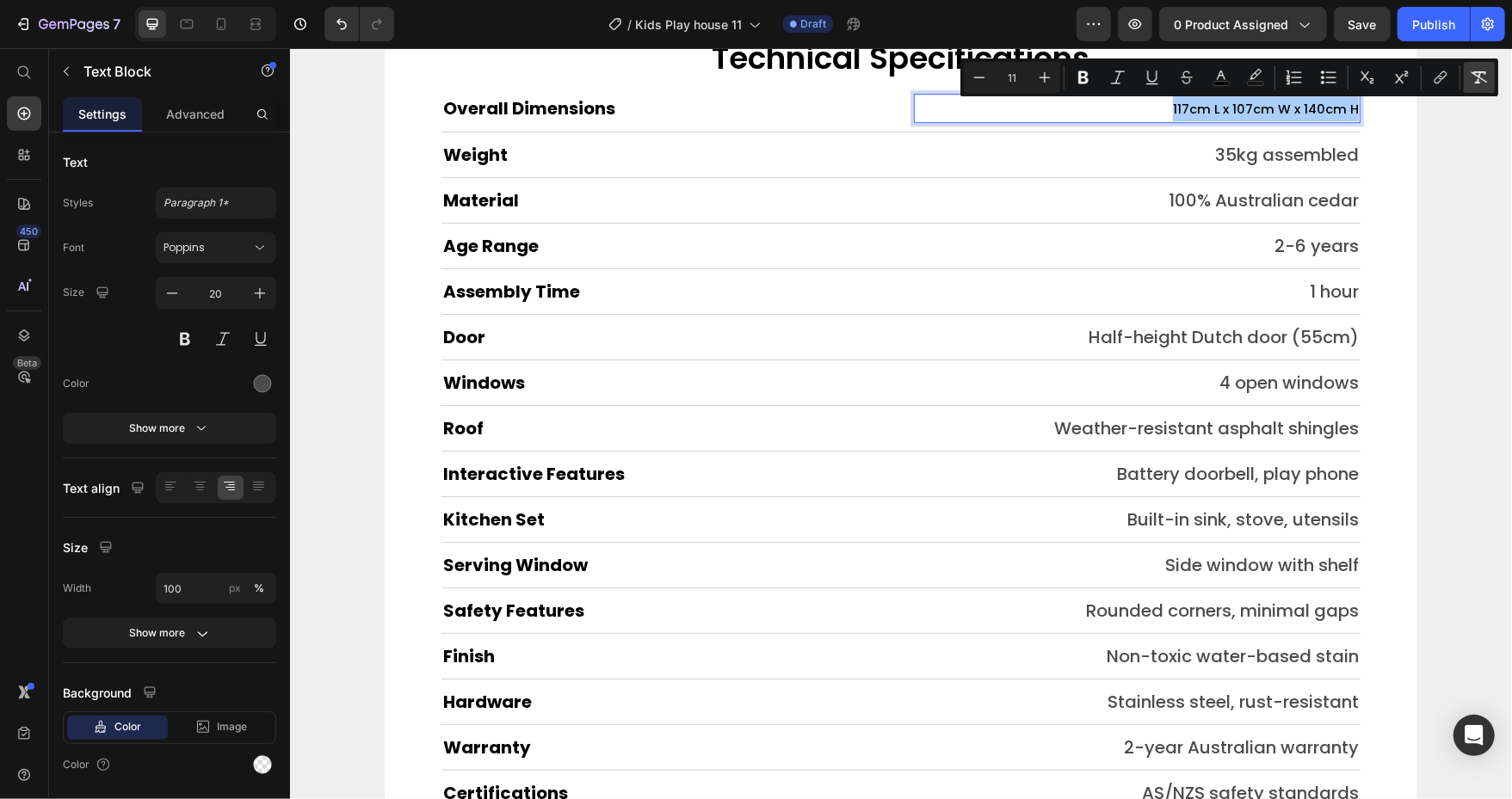 click on "Remove Format" at bounding box center (1479, 77) 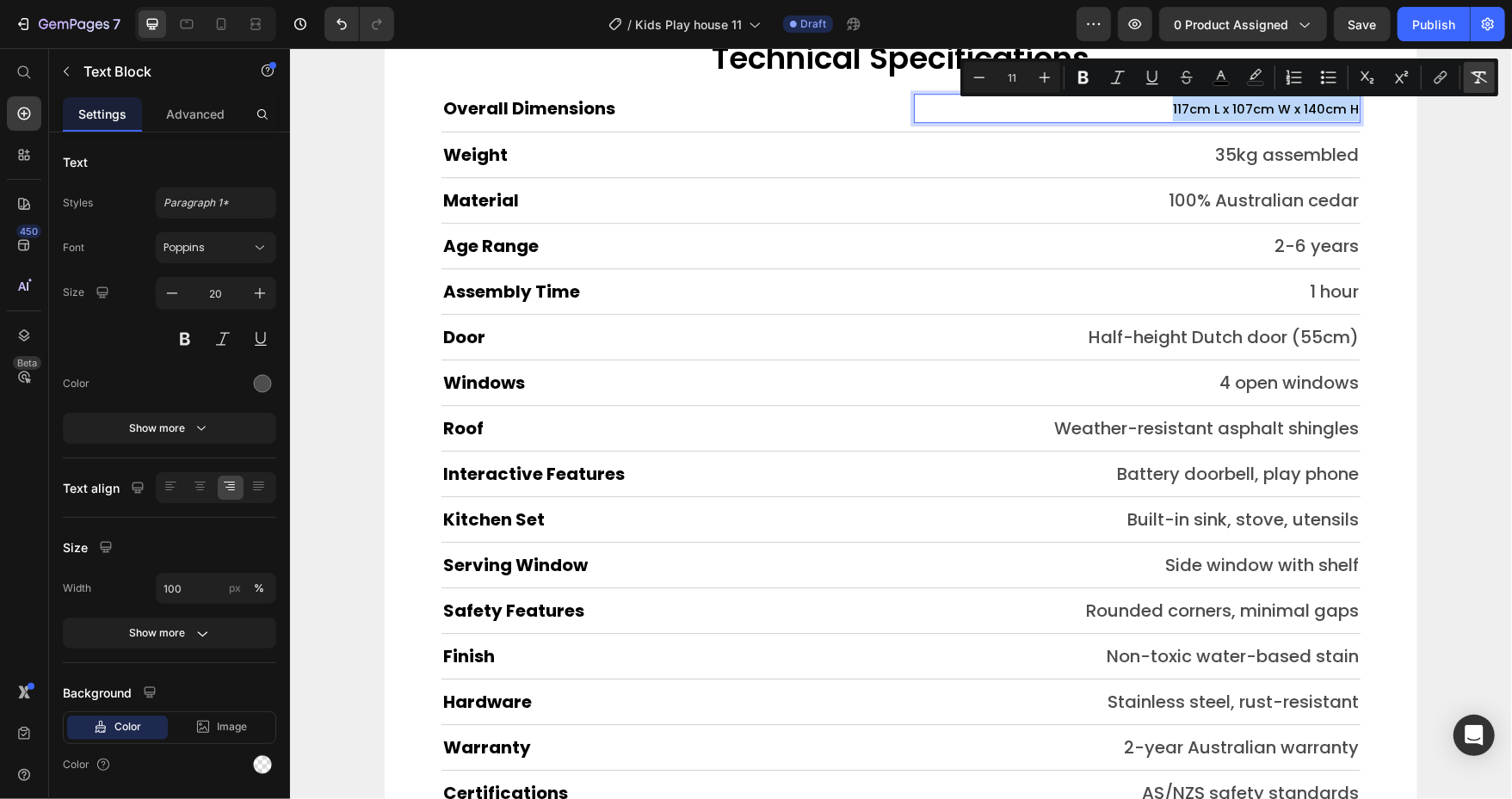 type on "20" 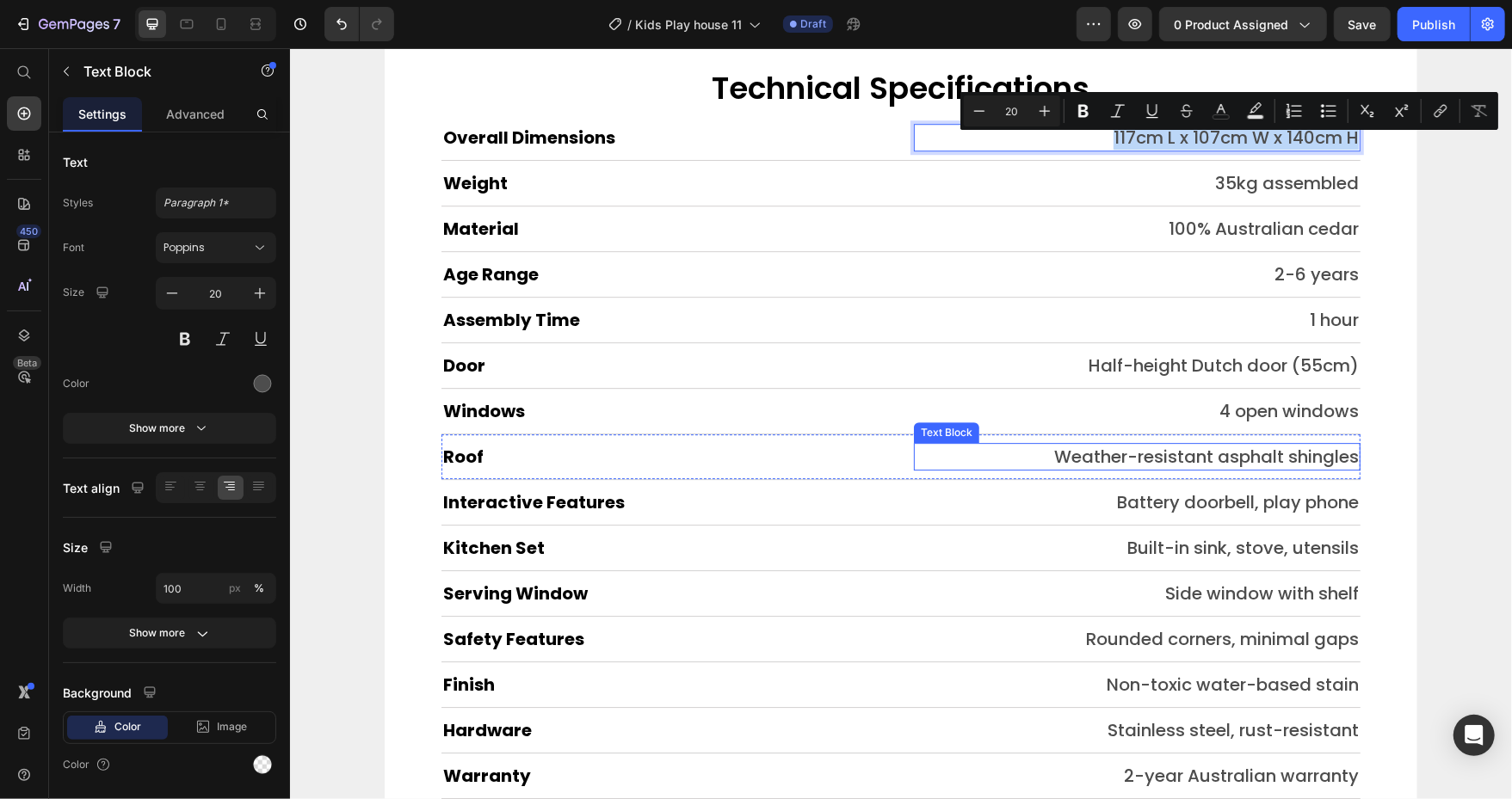 scroll, scrollTop: 8050, scrollLeft: 0, axis: vertical 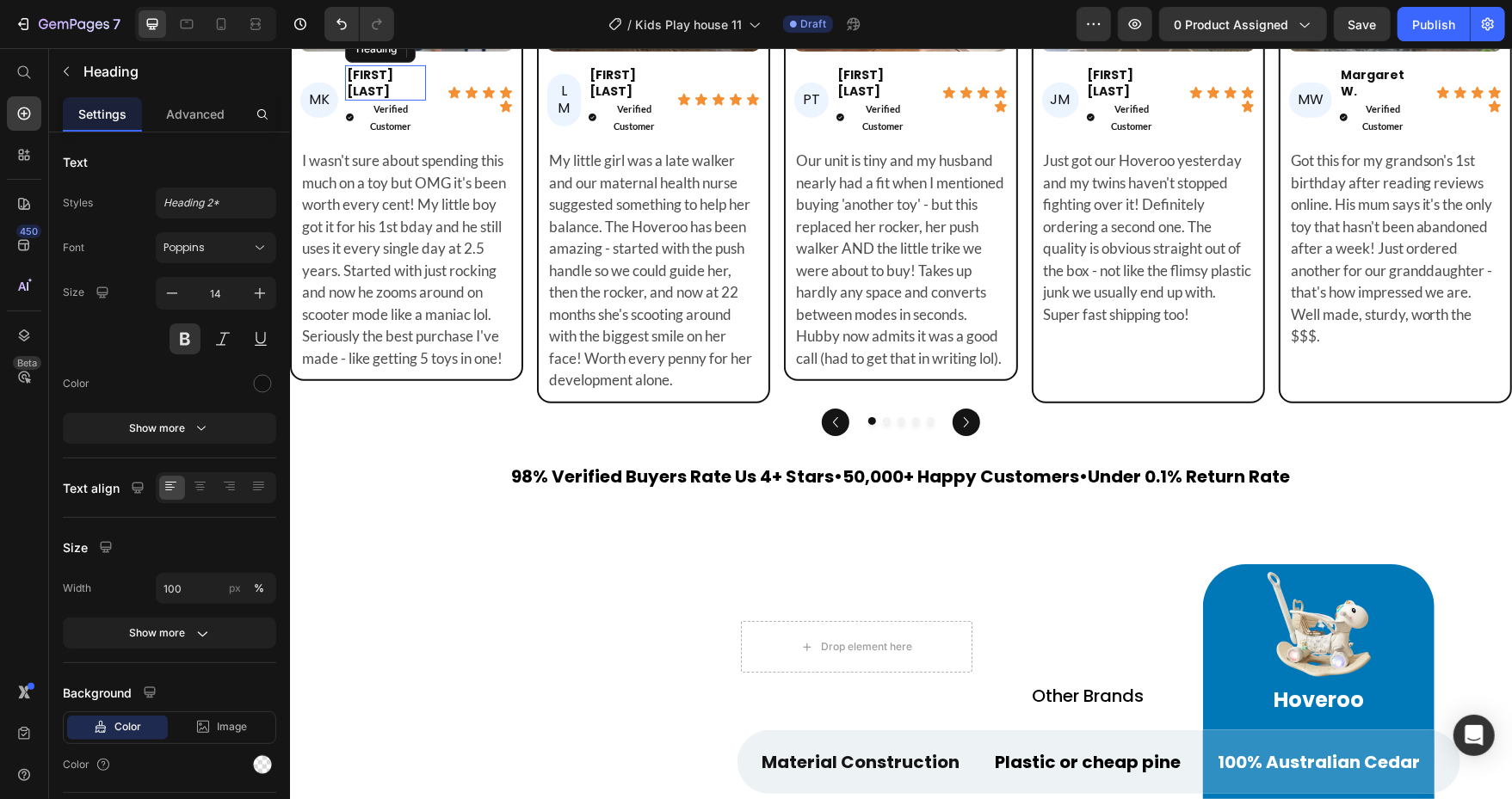 click on "[FIRST] [LAST]." at bounding box center (385, 82) 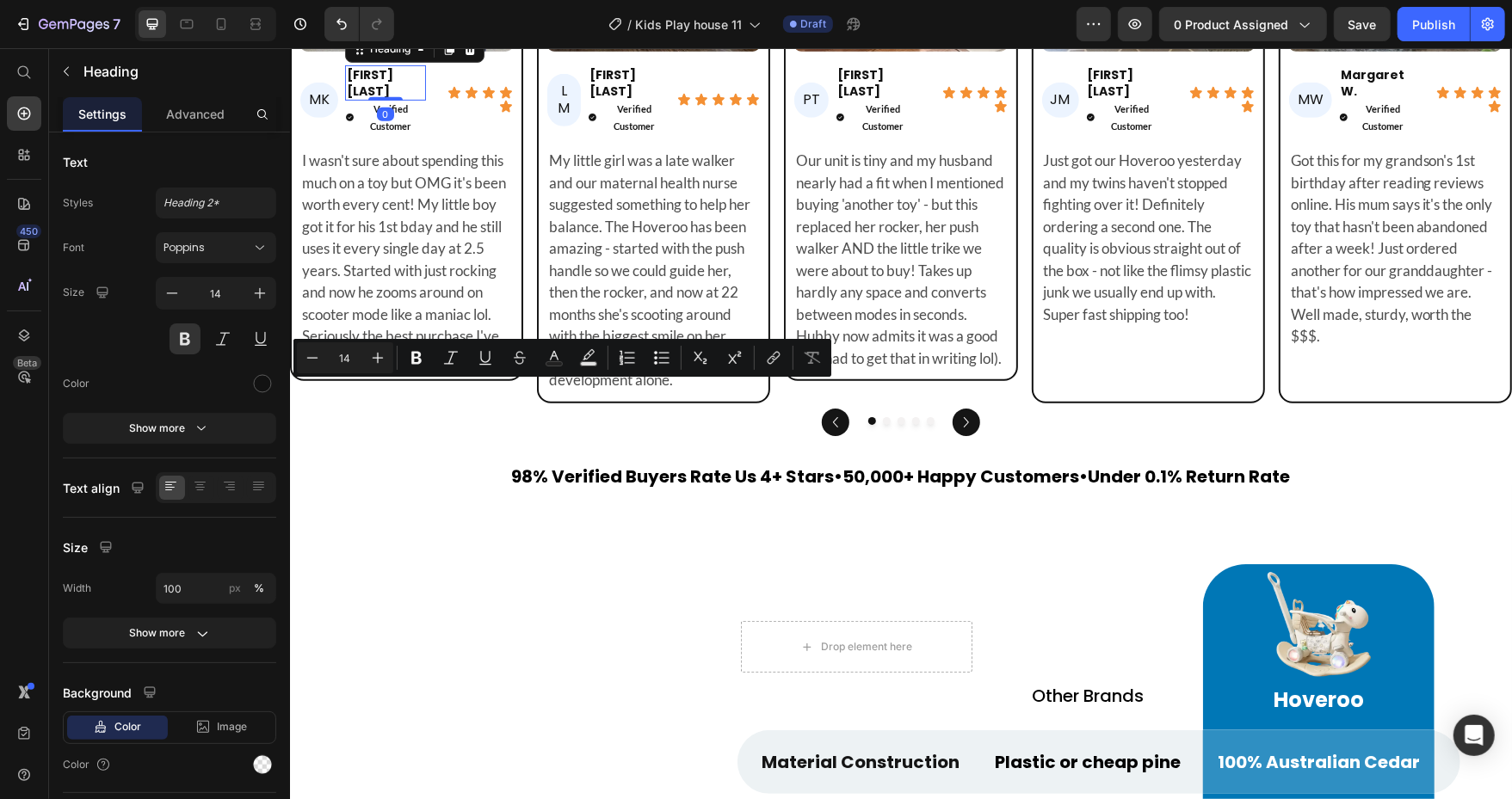 type on "11" 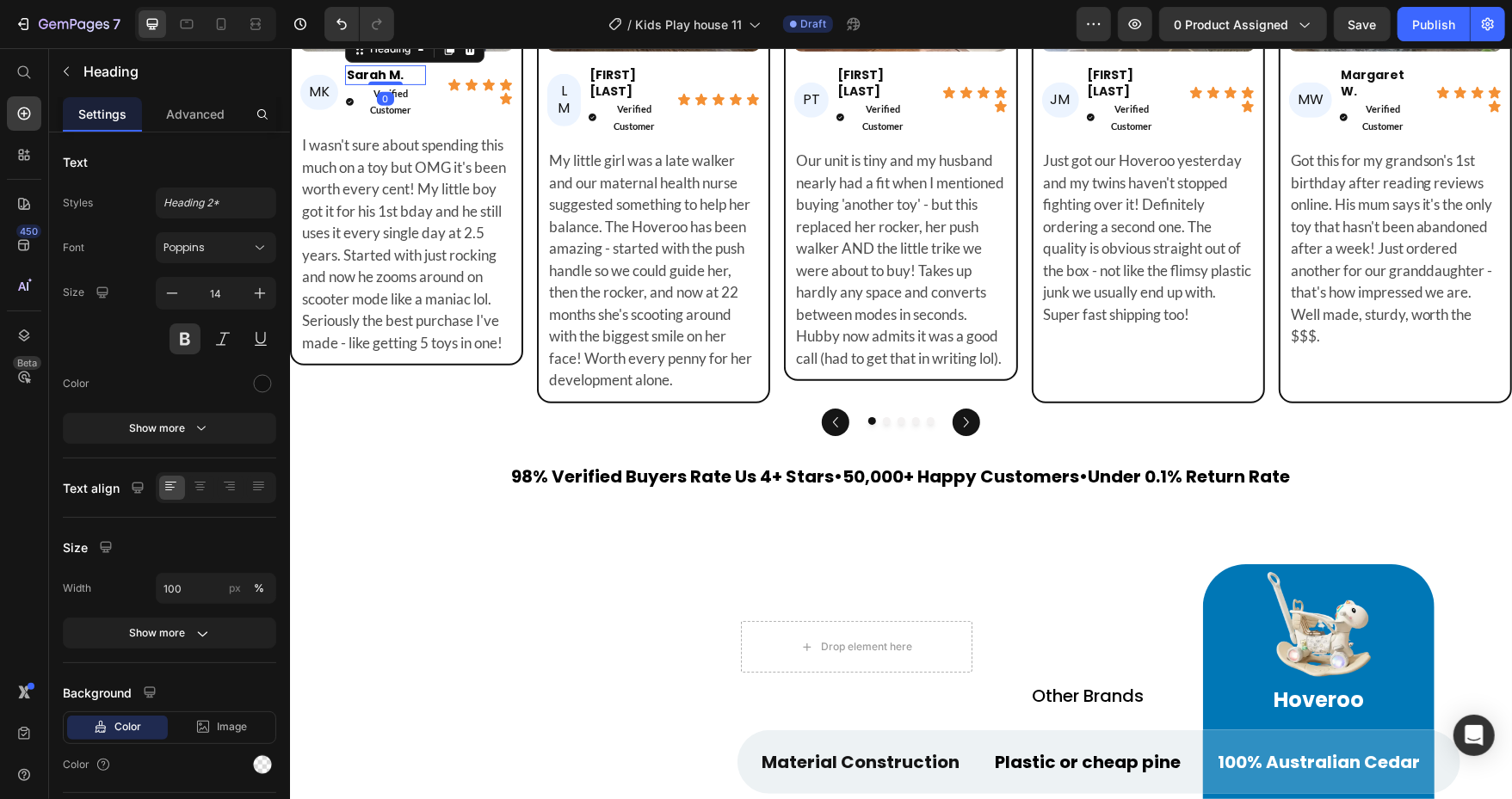 click on "Sarah M." at bounding box center (370, 82) 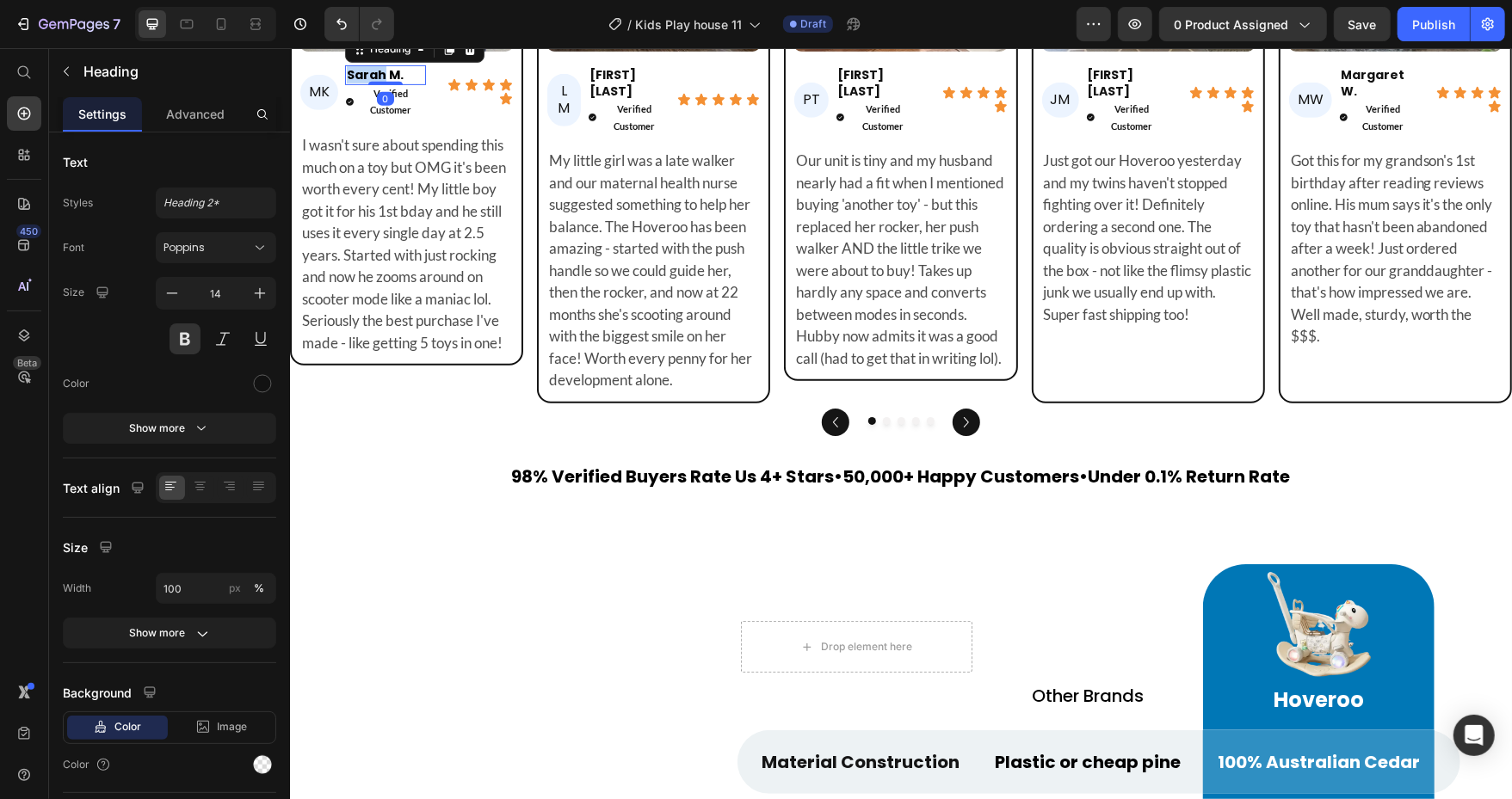 click on "Sarah M." at bounding box center [370, 82] 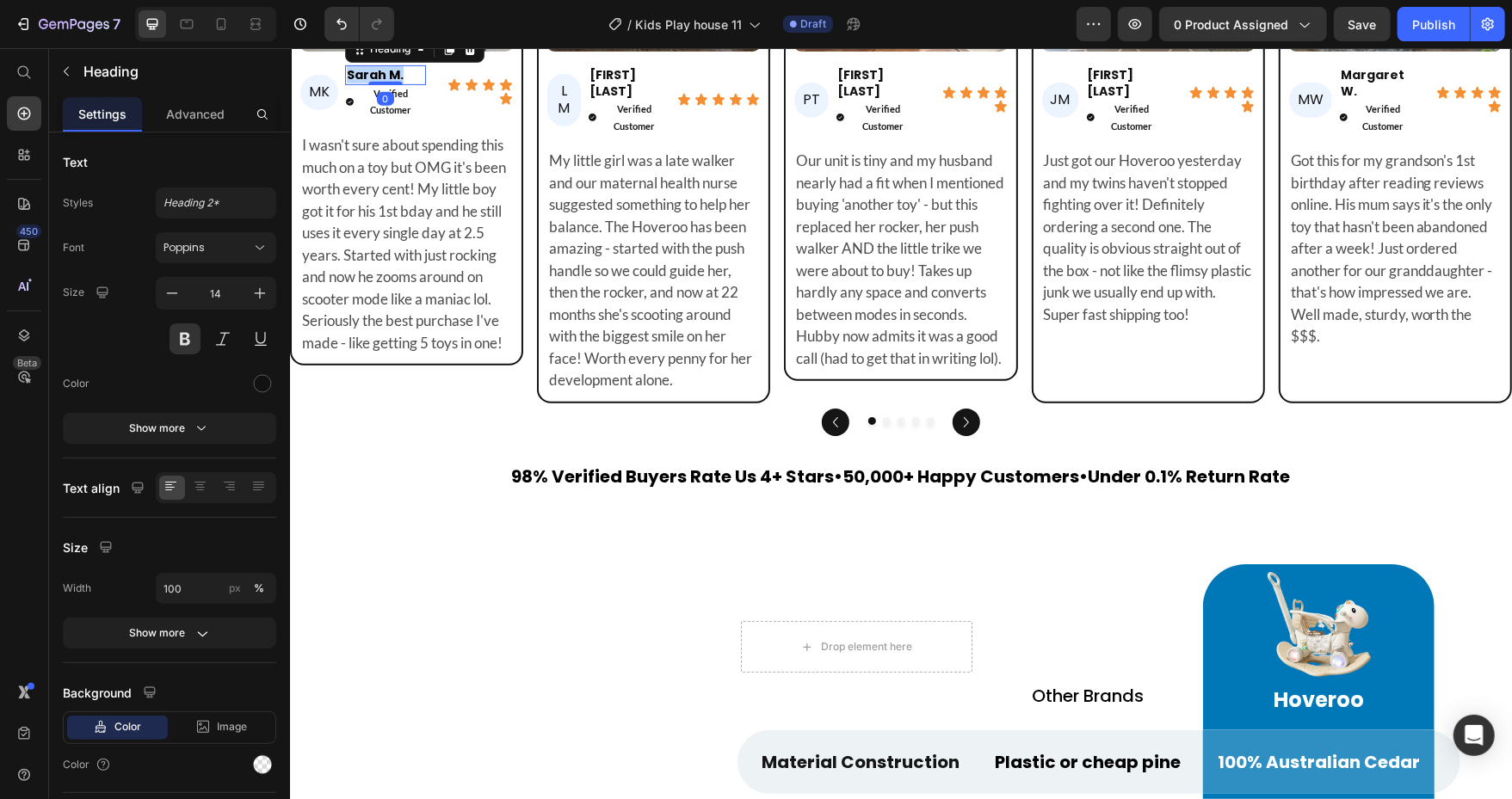 click on "Sarah M." at bounding box center (370, 82) 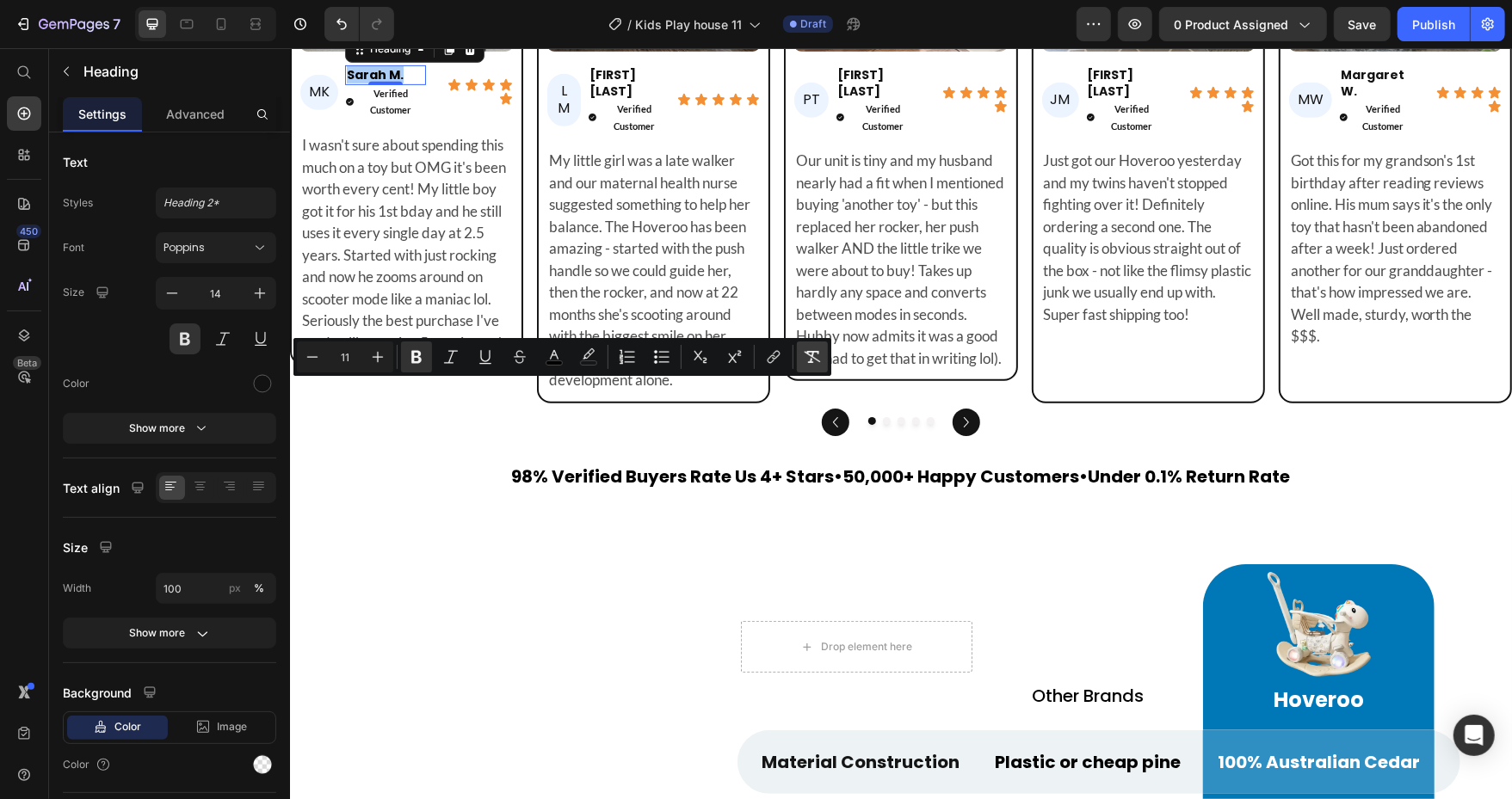 click 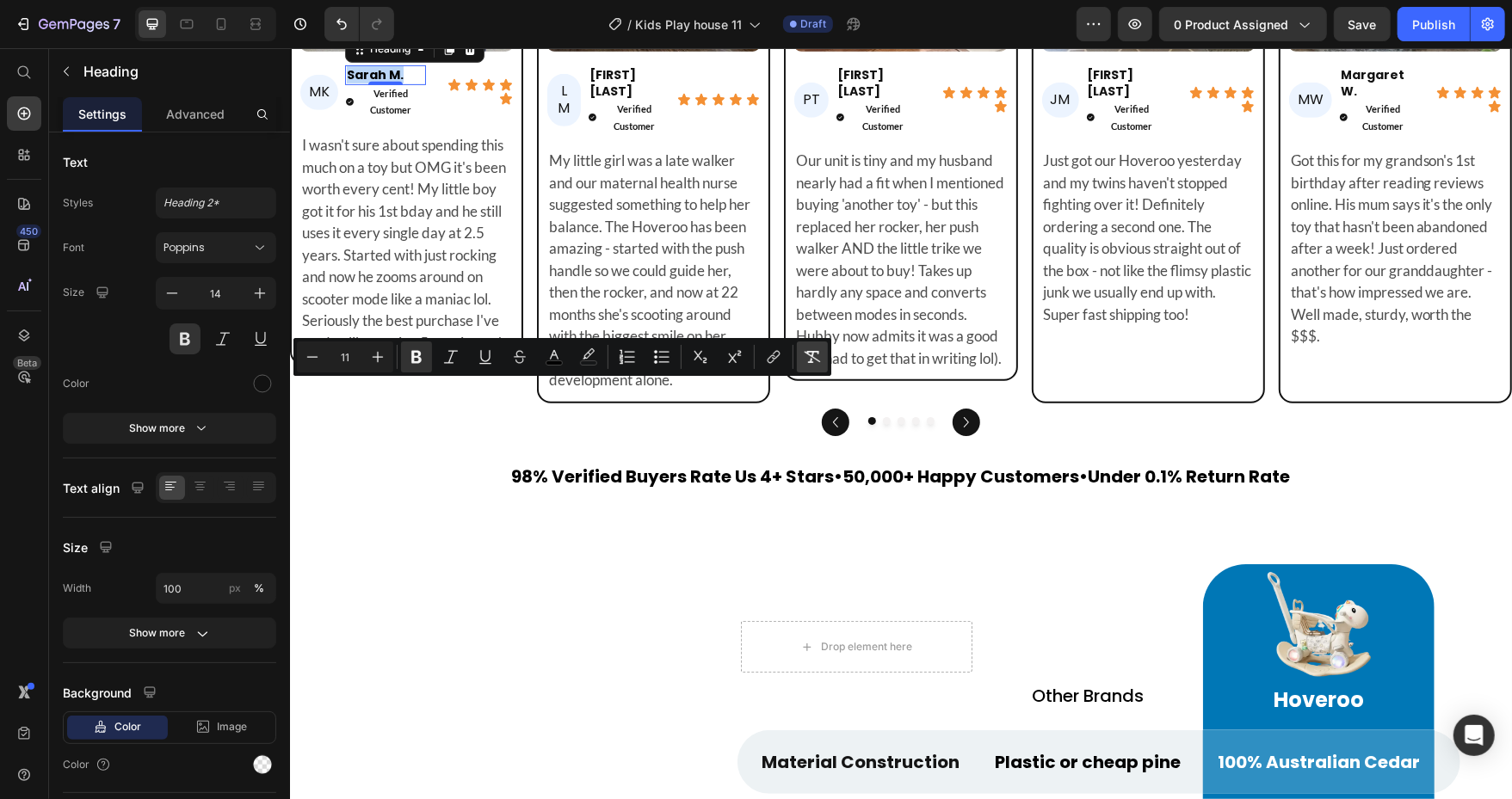 type on "14" 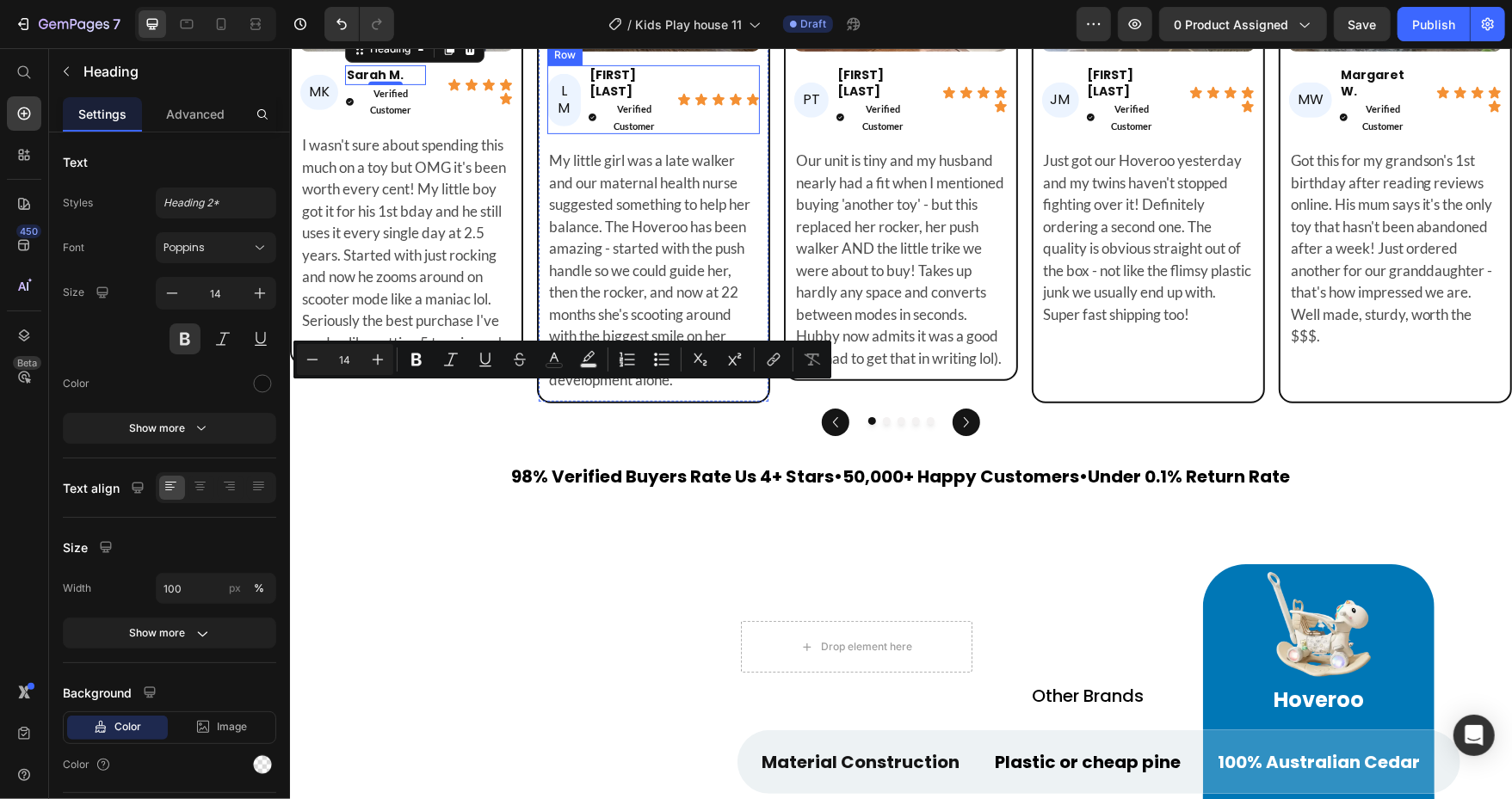 scroll, scrollTop: 5081, scrollLeft: 0, axis: vertical 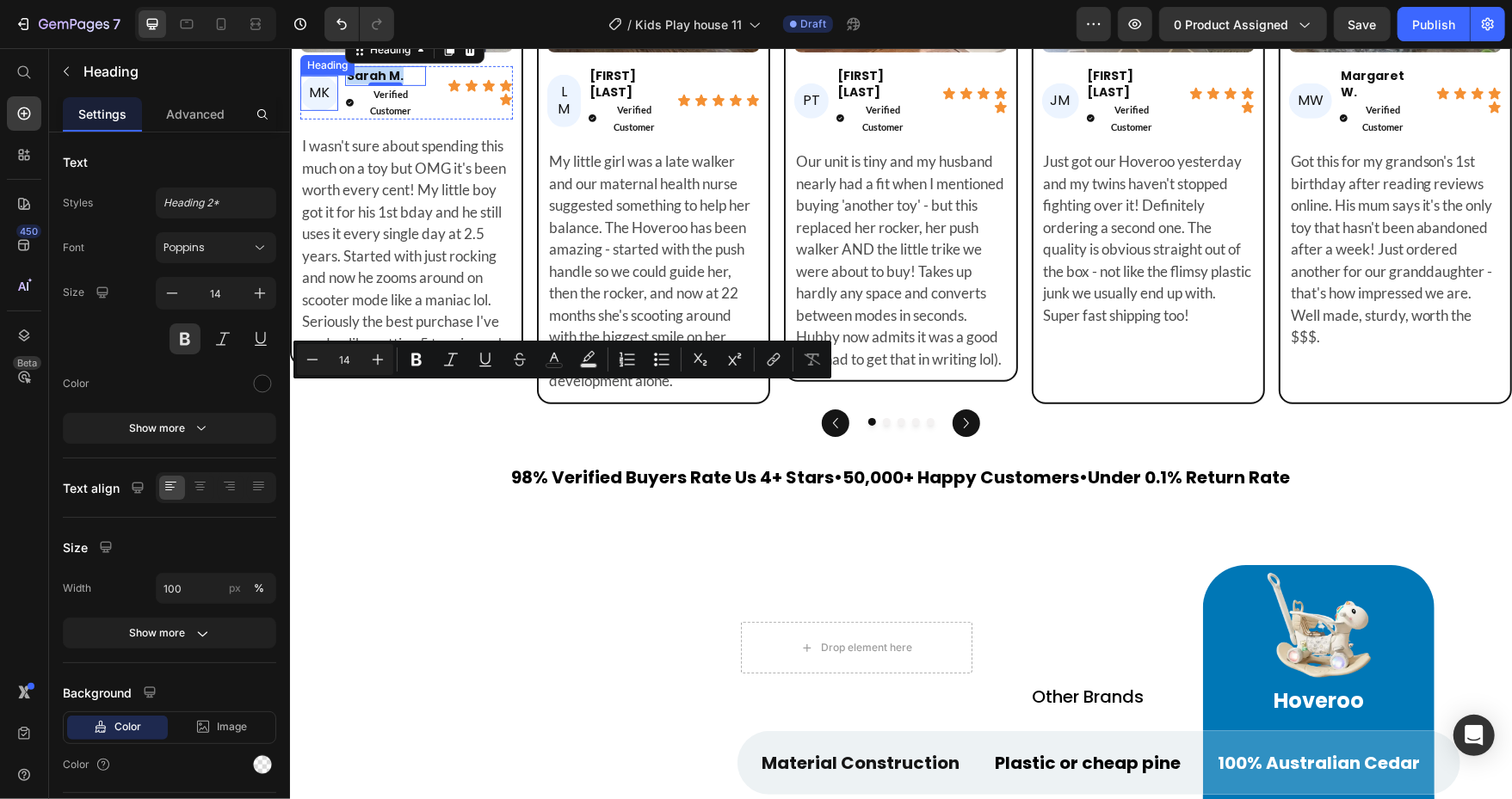 click on "MK" at bounding box center [318, 100] 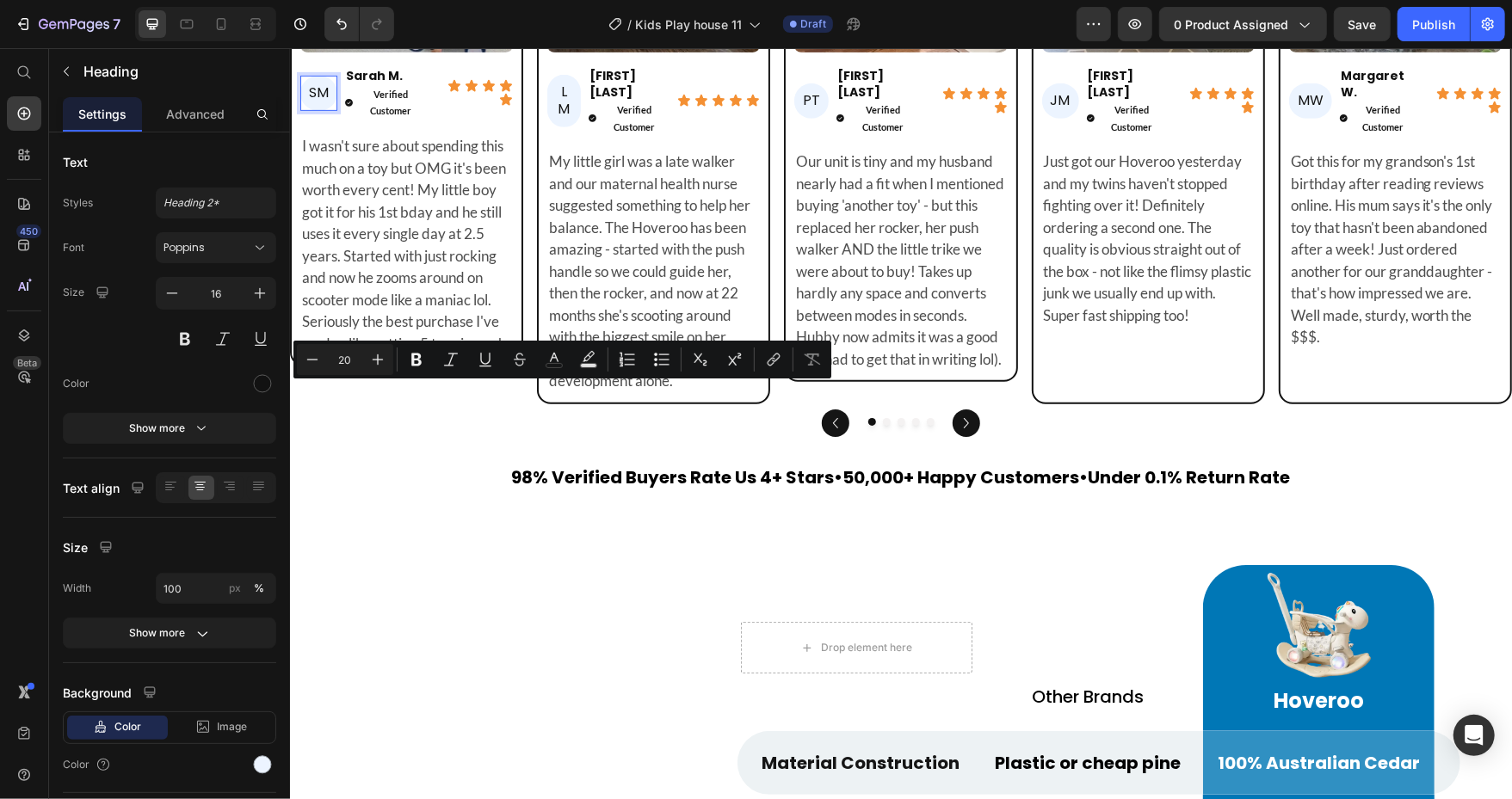 click on "SM" at bounding box center [318, 100] 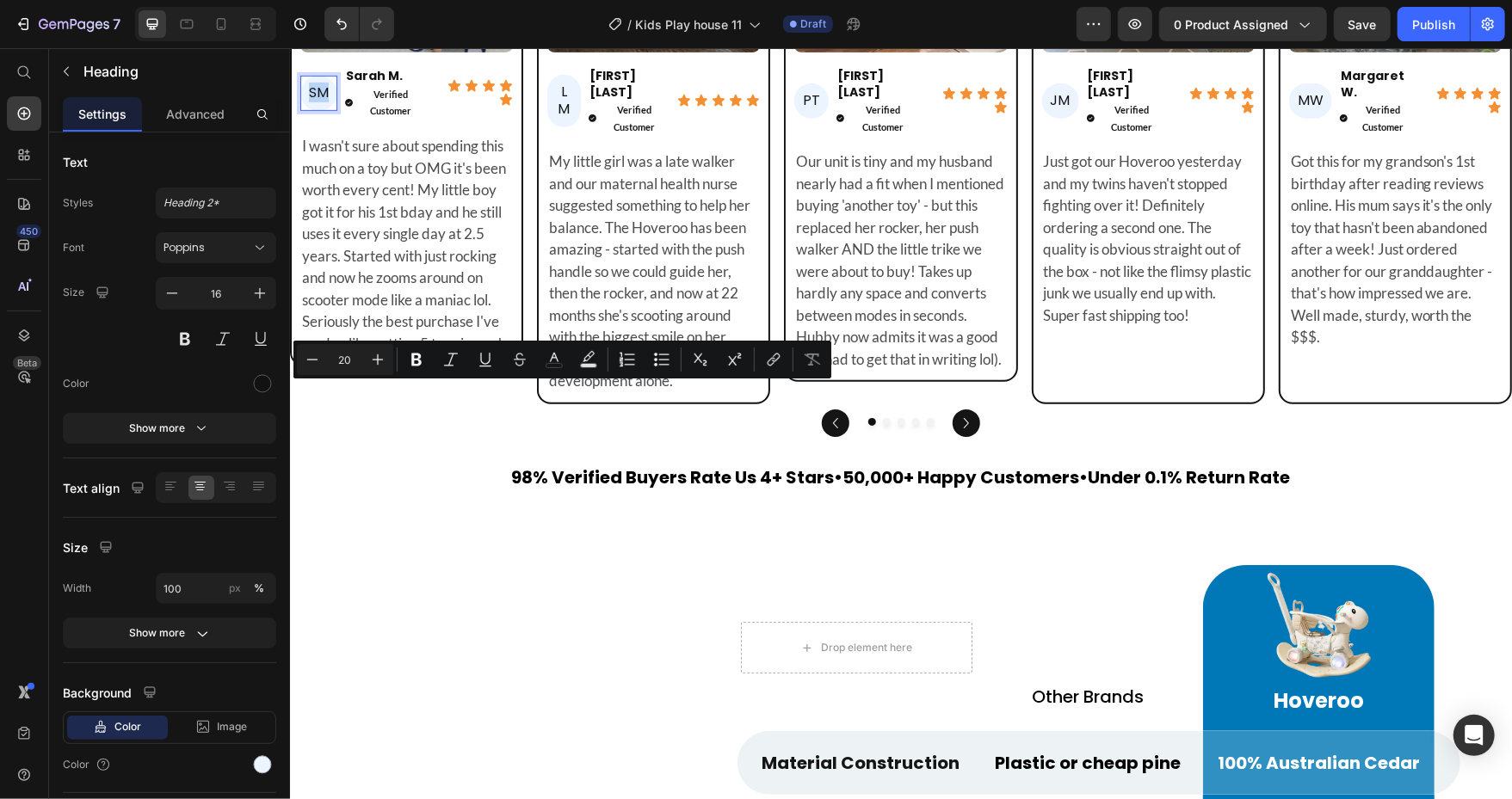 click on "SM" at bounding box center [318, 100] 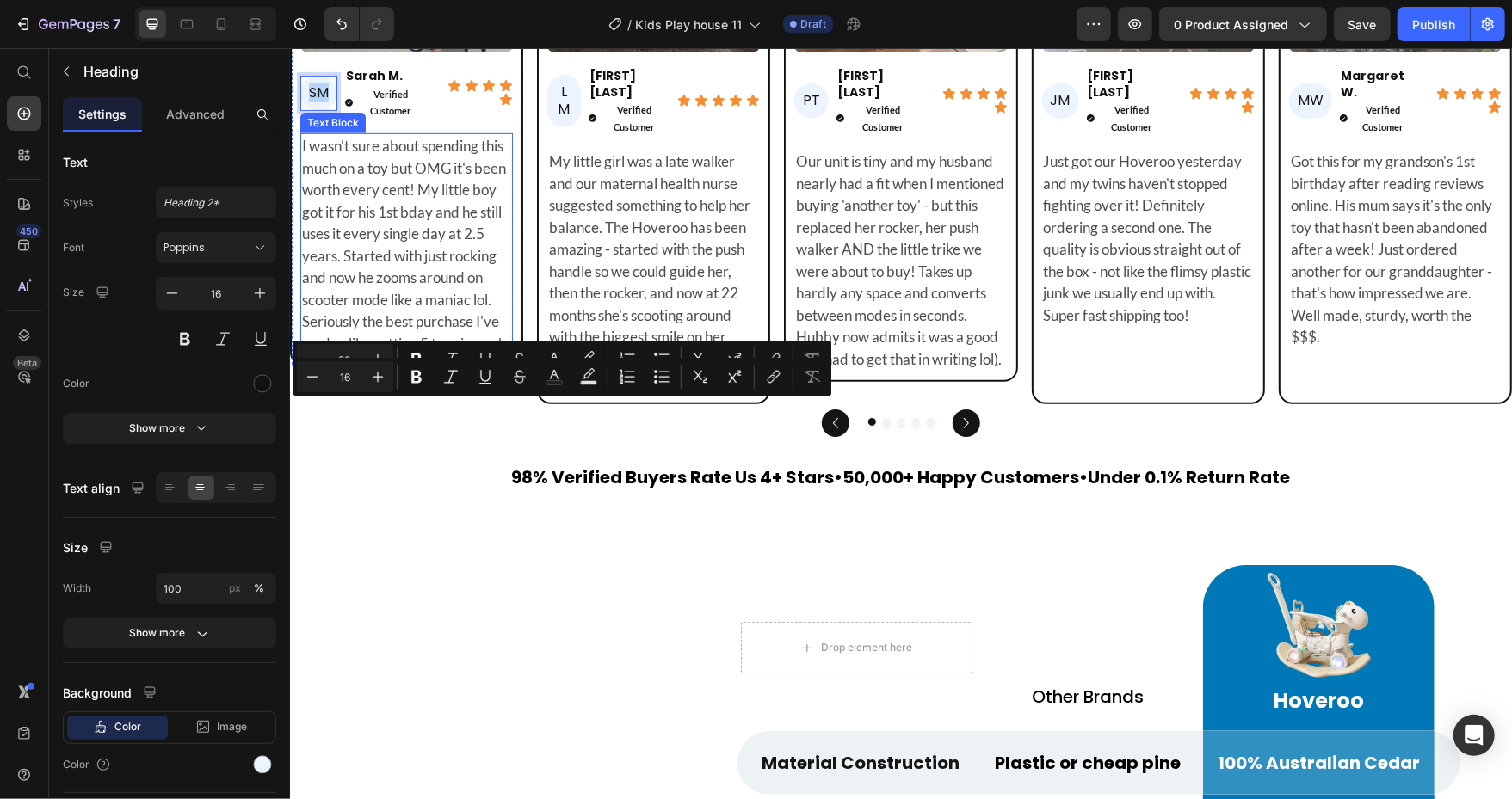 click on "I wasn't sure about spending this much on a toy but OMG it's been worth every cent! My little boy got it for his 1st bday and he still uses it every single day at 2.5 years. Started with just rocking and now he zooms around on scooter mode like a maniac lol. Seriously the best purchase I've made - like getting 5 toys in one!" at bounding box center (405, 259) 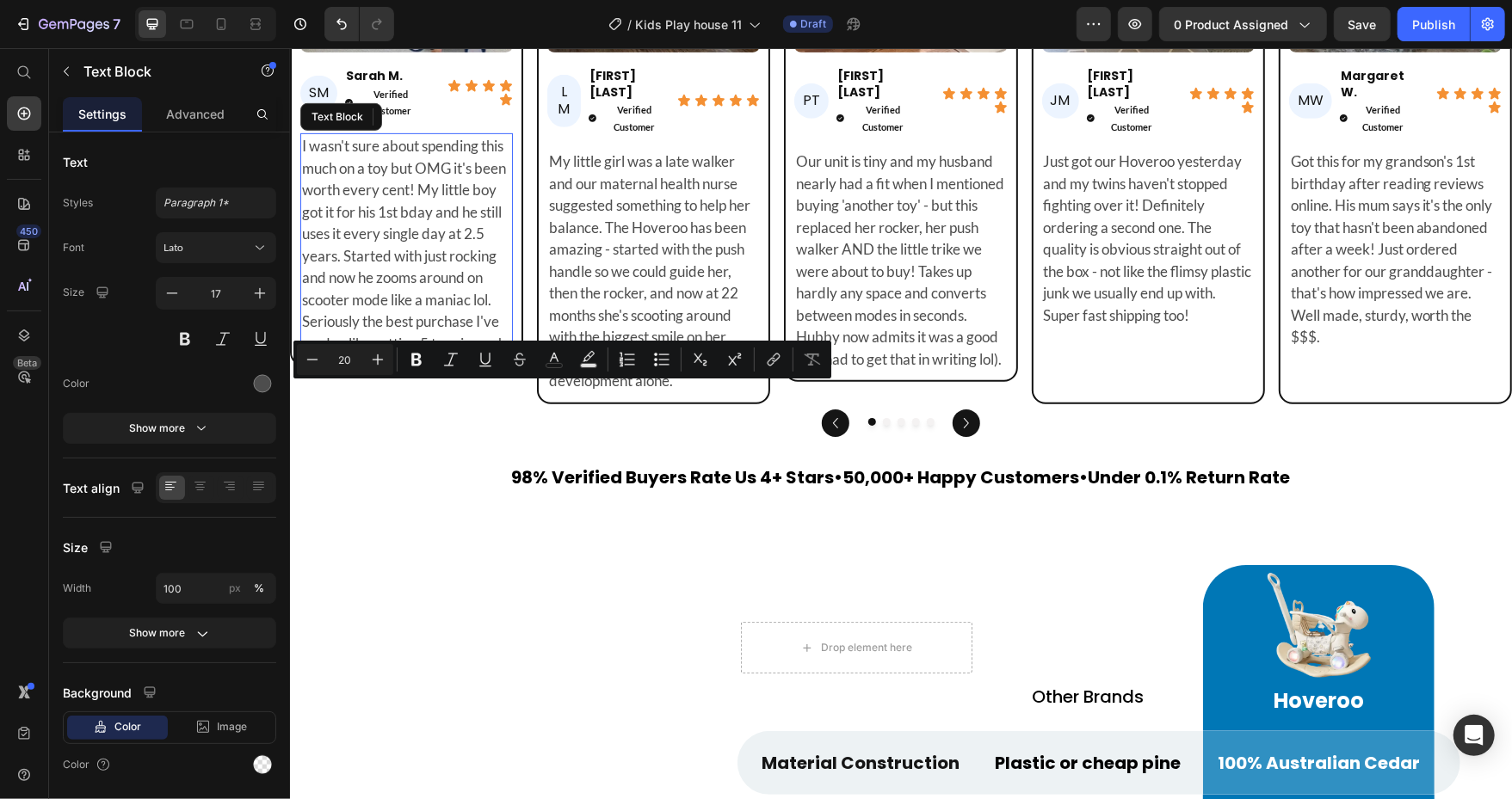 click on "I wasn't sure about spending this much on a toy but OMG it's been worth every cent! My little boy got it for his 1st bday and he still uses it every single day at 2.5 years. Started with just rocking and now he zooms around on scooter mode like a maniac lol. Seriously the best purchase I've made - like getting 5 toys in one!" at bounding box center (405, 259) 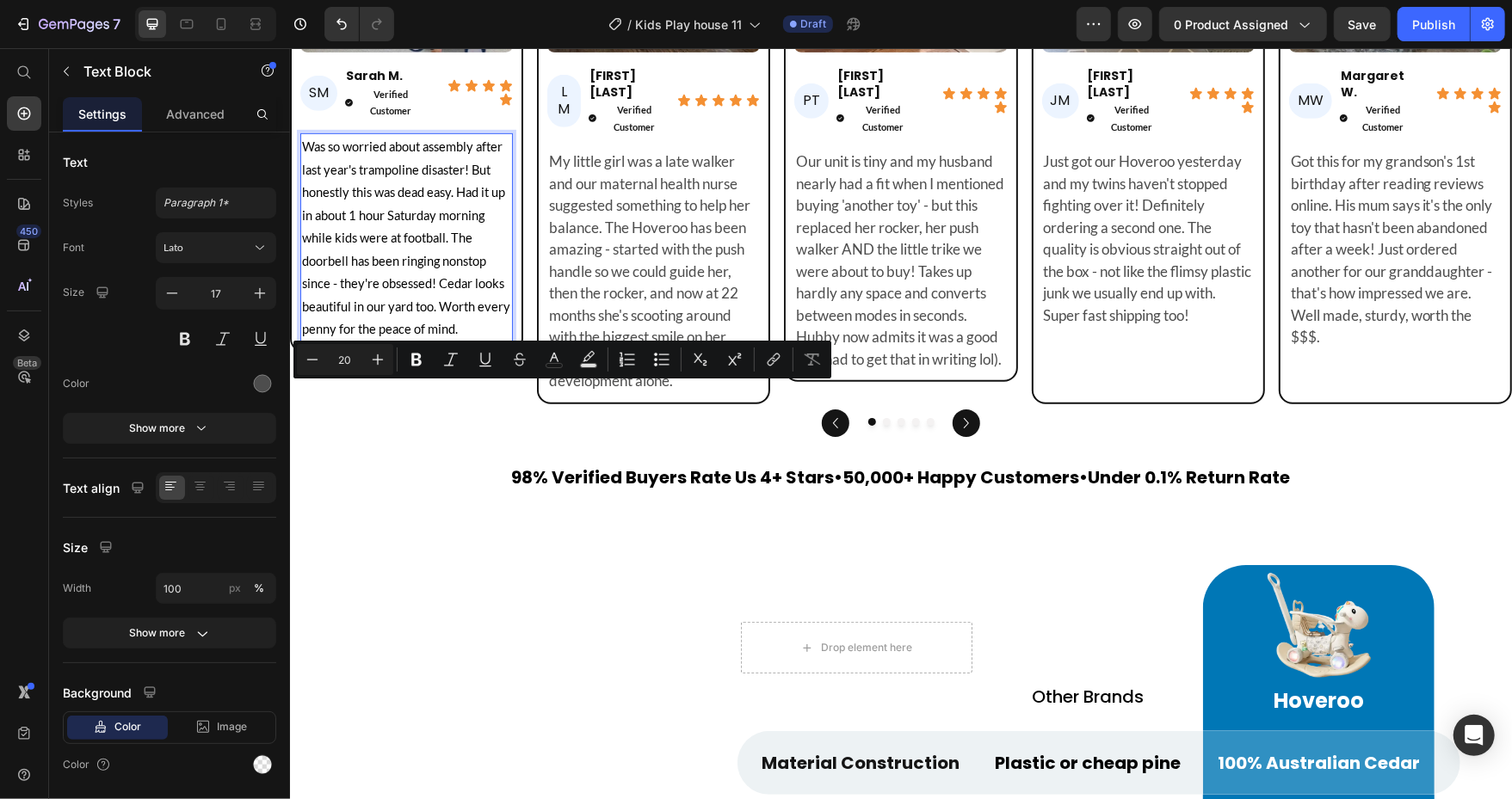 click on "Was so worried about assembly after last year's trampoline disaster! But honestly this was dead easy. Had it up in about 1 hour Saturday morning while kids were at football. The doorbell has been ringing nonstop since - they're obsessed! Cedar looks beautiful in our yard too. Worth every penny for the peace of mind." at bounding box center (405, 252) 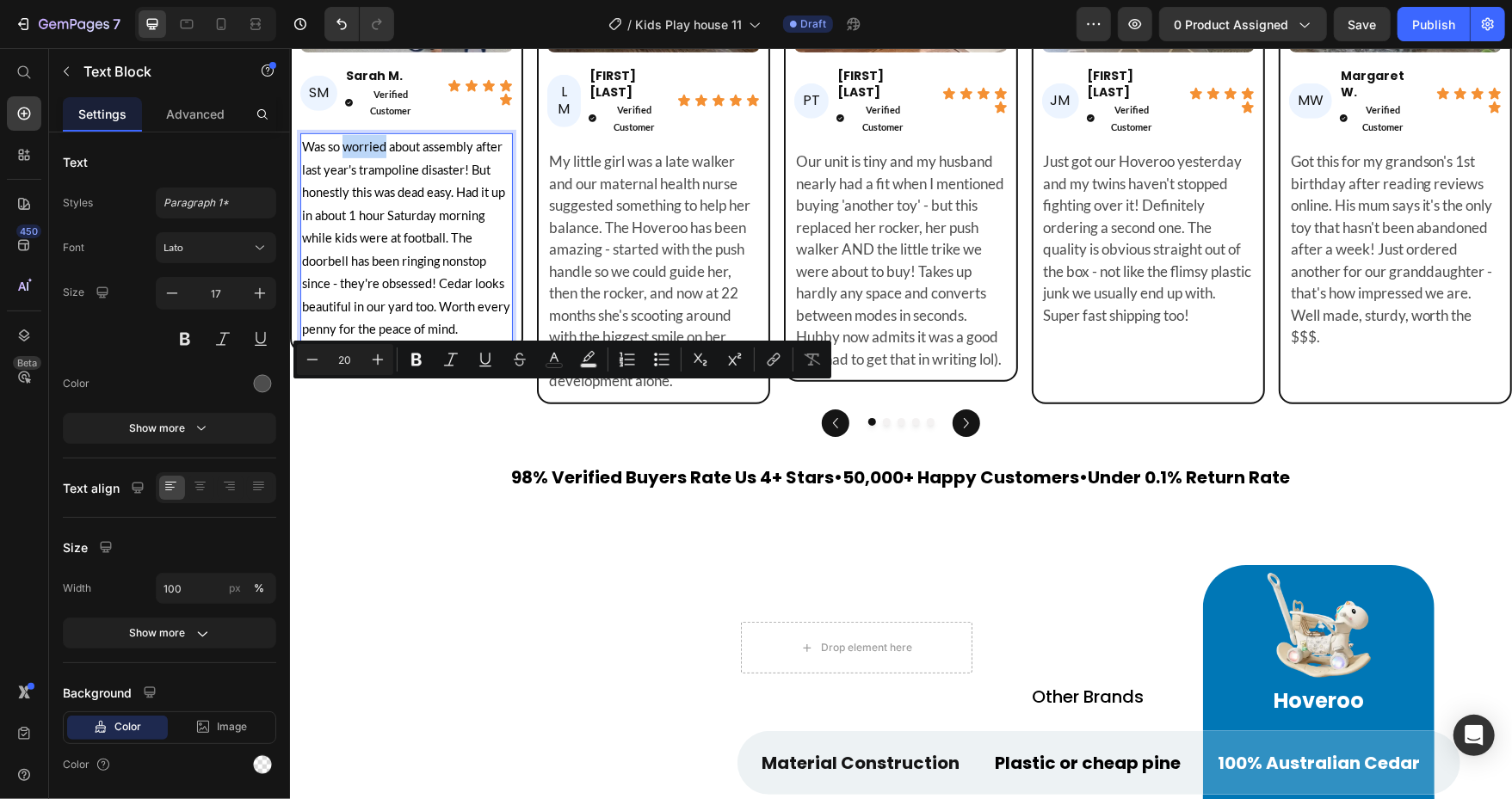 click on "Was so worried about assembly after last year's trampoline disaster! But honestly this was dead easy. Had it up in about 1 hour Saturday morning while kids were at football. The doorbell has been ringing nonstop since - they're obsessed! Cedar looks beautiful in our yard too. Worth every penny for the peace of mind." at bounding box center (405, 252) 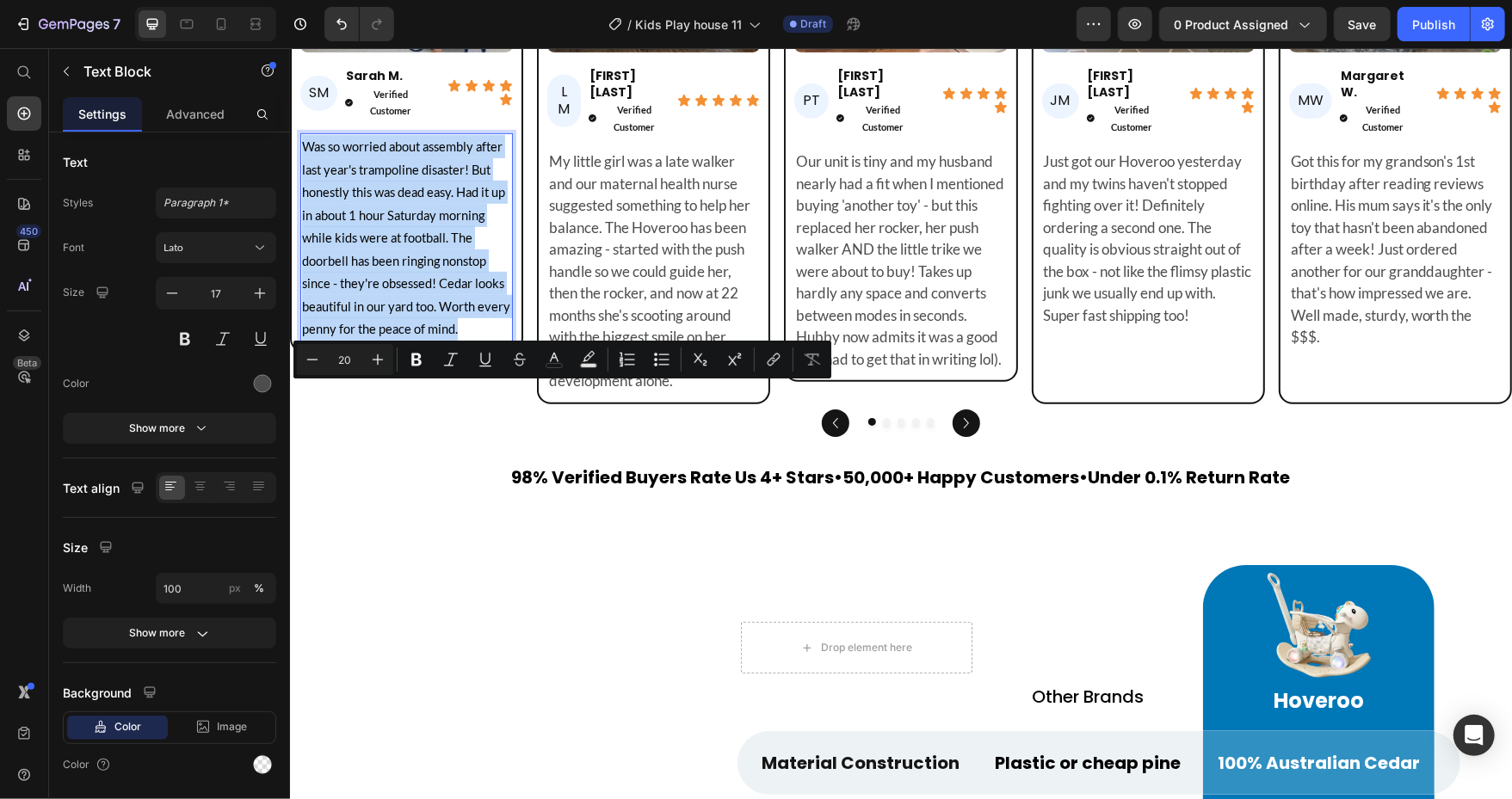 click on "Was so worried about assembly after last year's trampoline disaster! But honestly this was dead easy. Had it up in about 1 hour Saturday morning while kids were at football. The doorbell has been ringing nonstop since - they're obsessed! Cedar looks beautiful in our yard too. Worth every penny for the peace of mind." at bounding box center [405, 252] 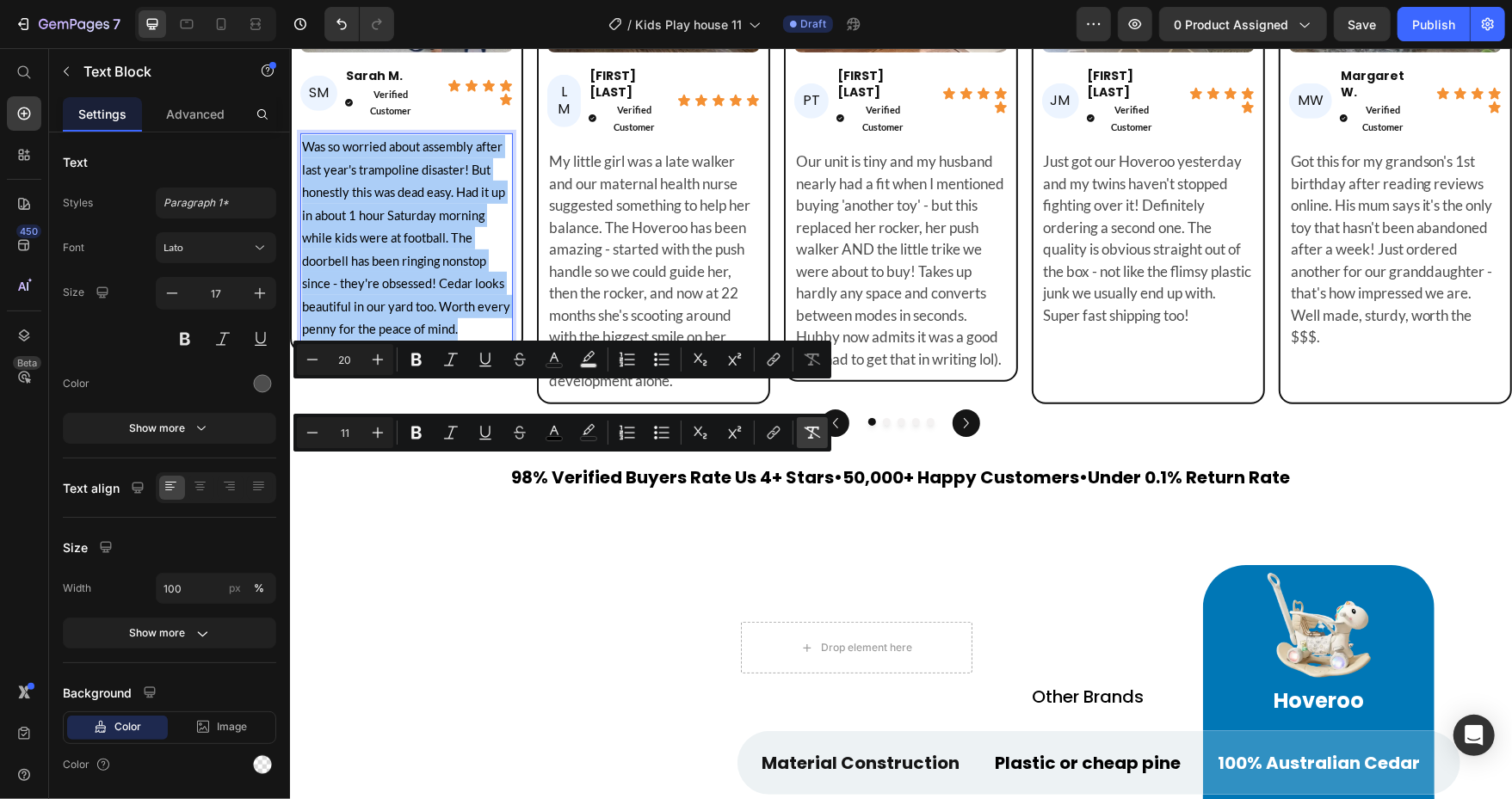 click 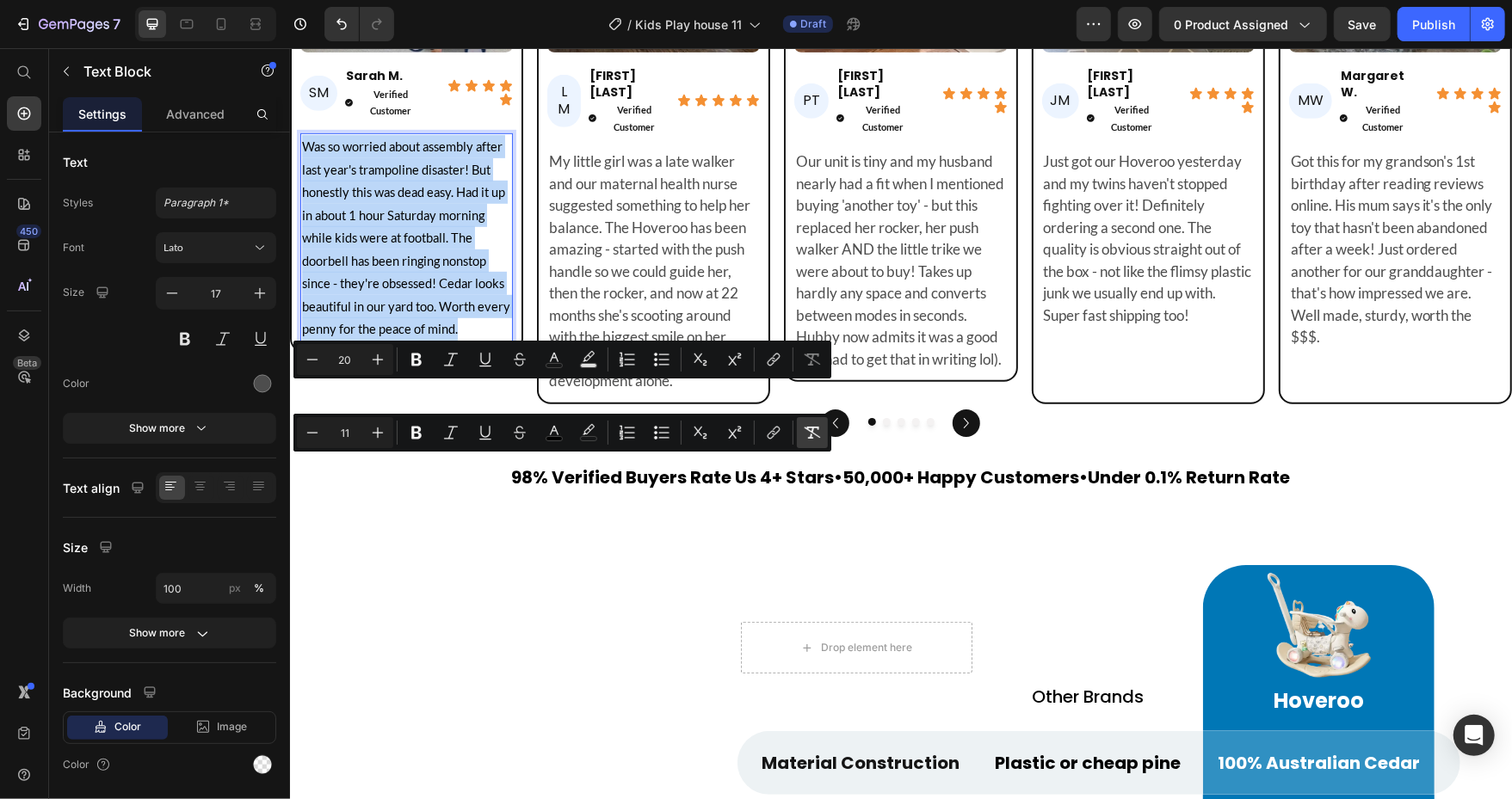 type on "17" 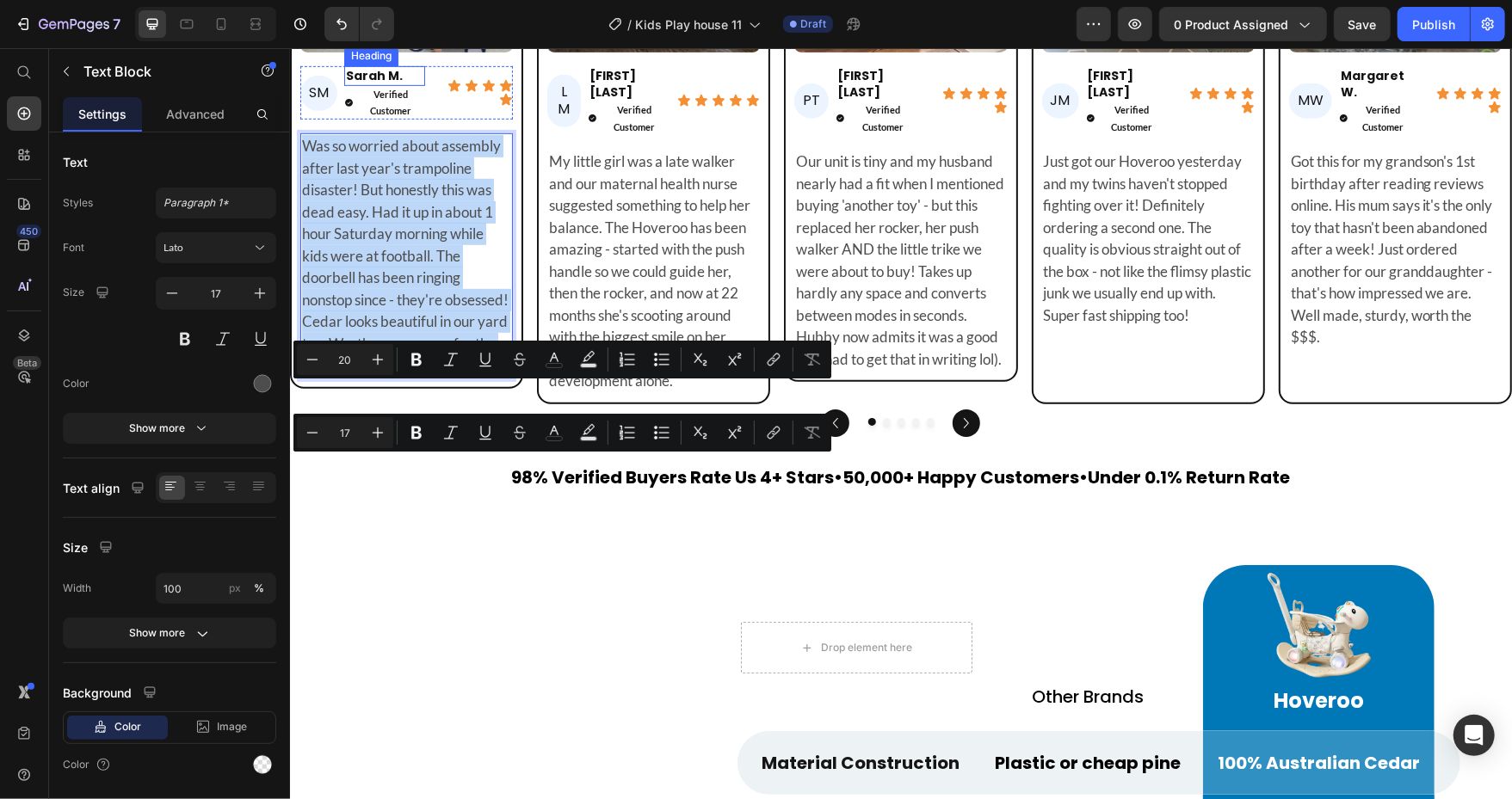 click on "Sarah M." at bounding box center [384, 83] 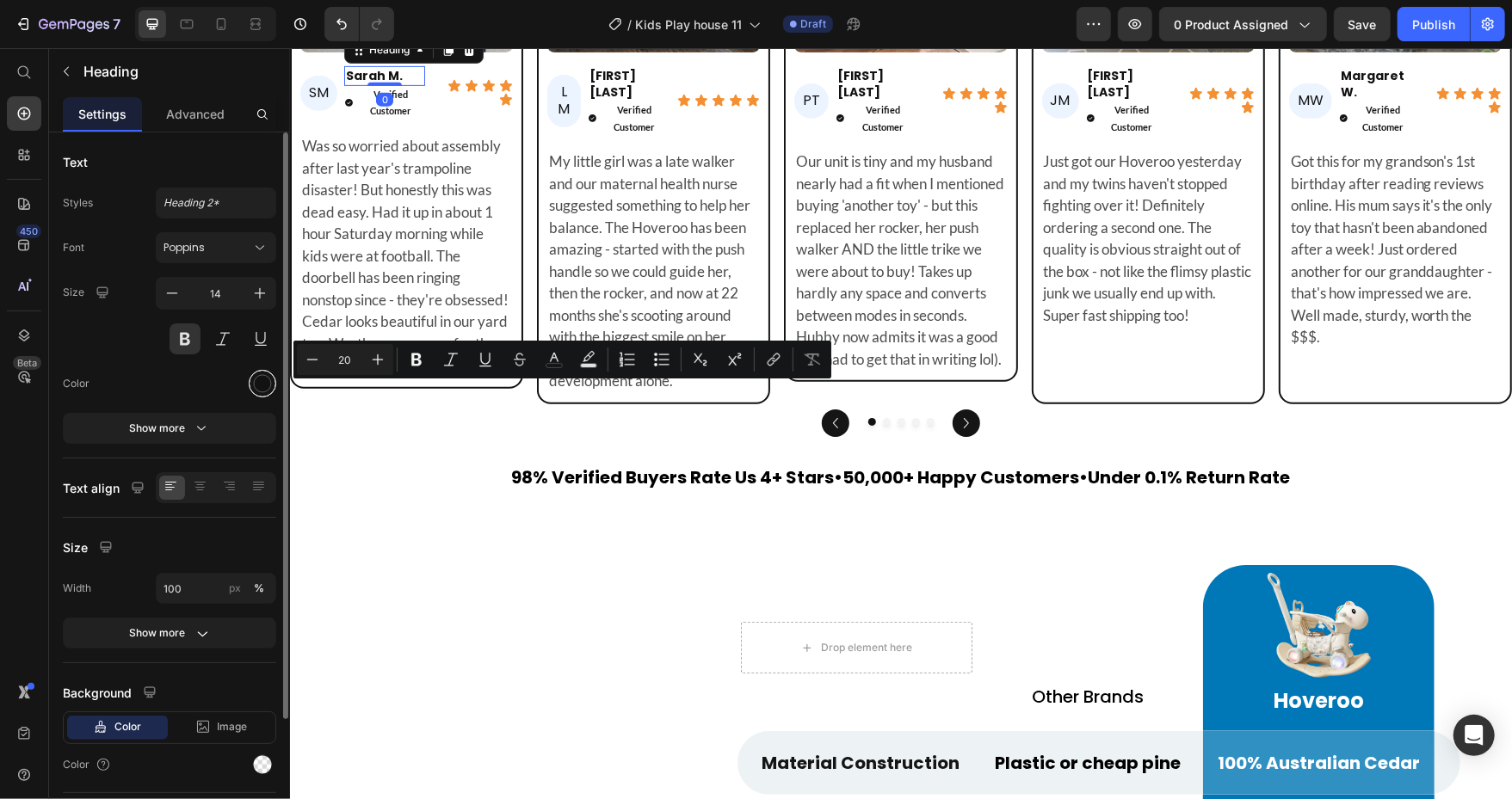click at bounding box center (262, 384) 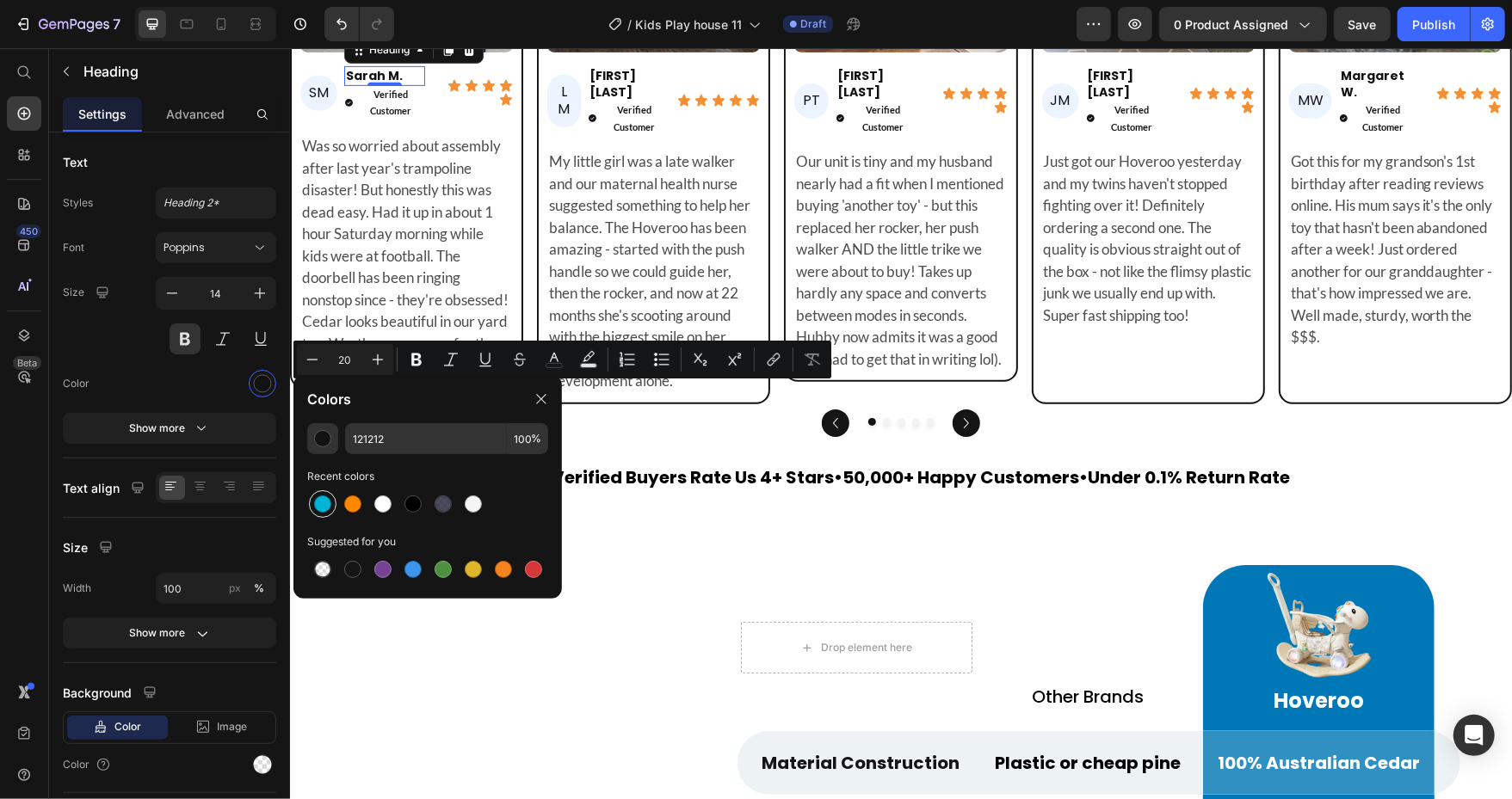 click at bounding box center (323, 504) 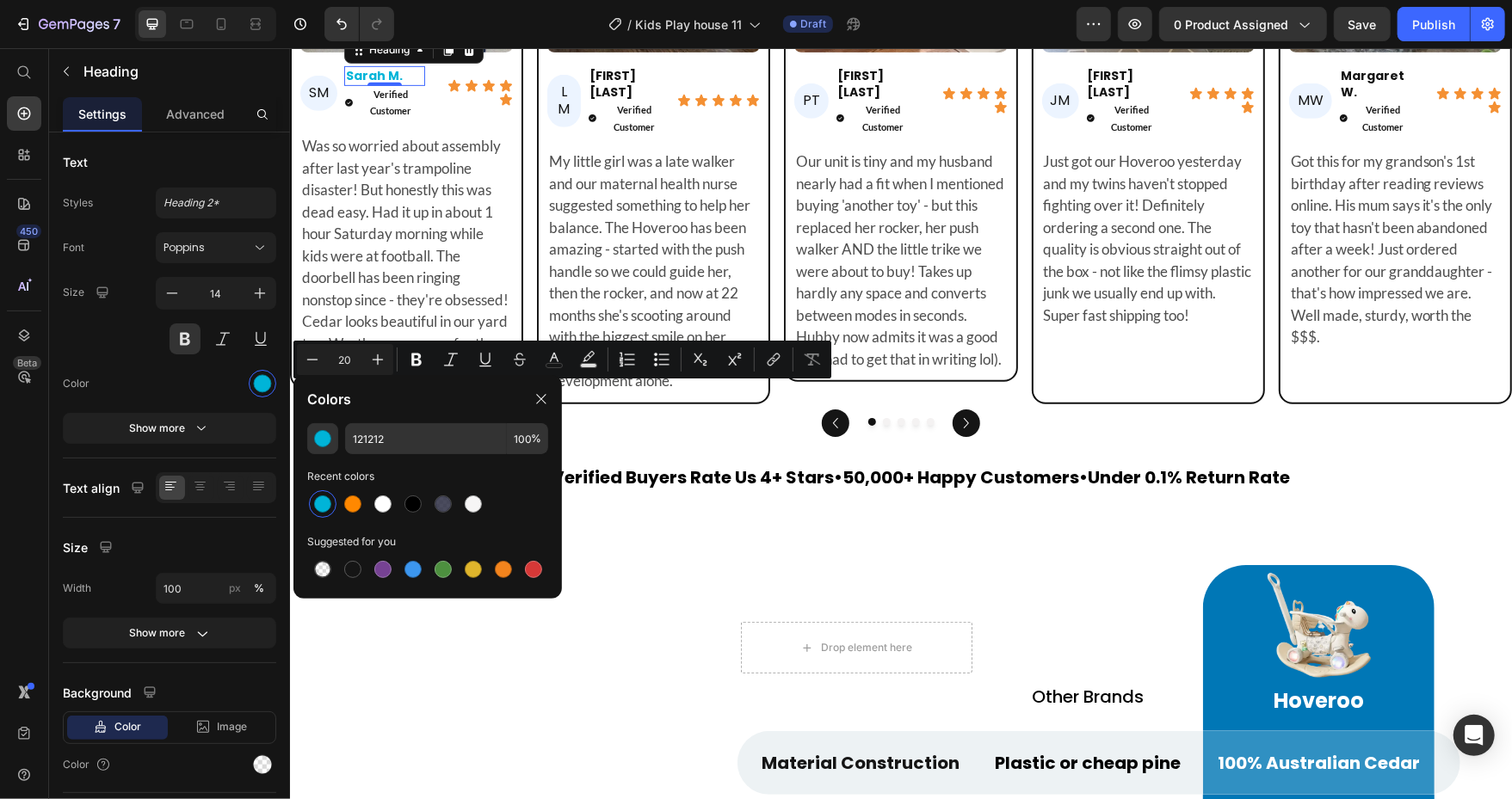 type on "00B4D8" 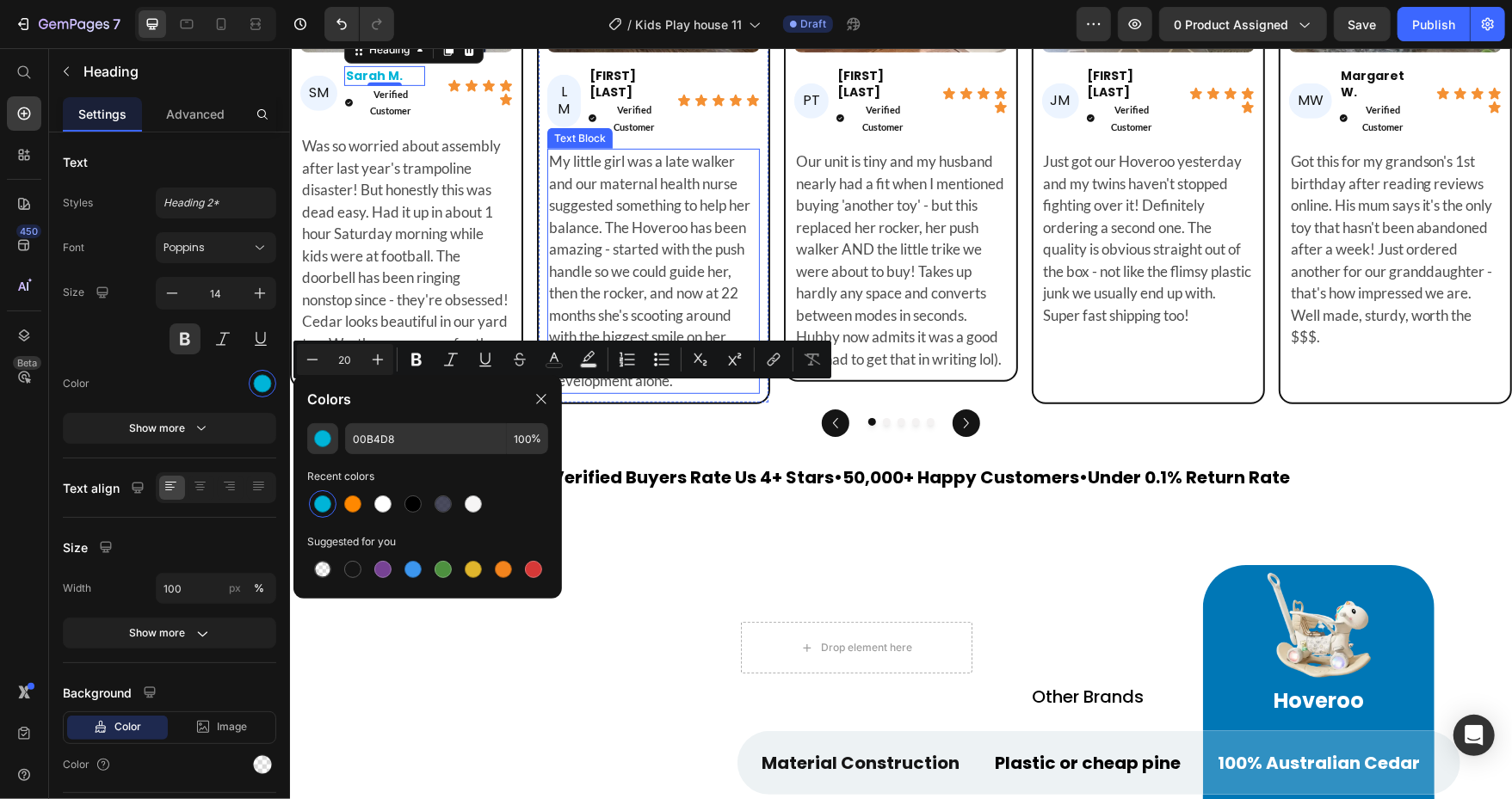 click on "My little girl was a late walker and our maternal health nurse suggested something to help her balance. The Hoveroo has been amazing - started with the push handle so we could guide her, then the rocker, and now at 22 months she's scooting around with the biggest smile on her face! Worth every penny for her development alone." at bounding box center [652, 270] 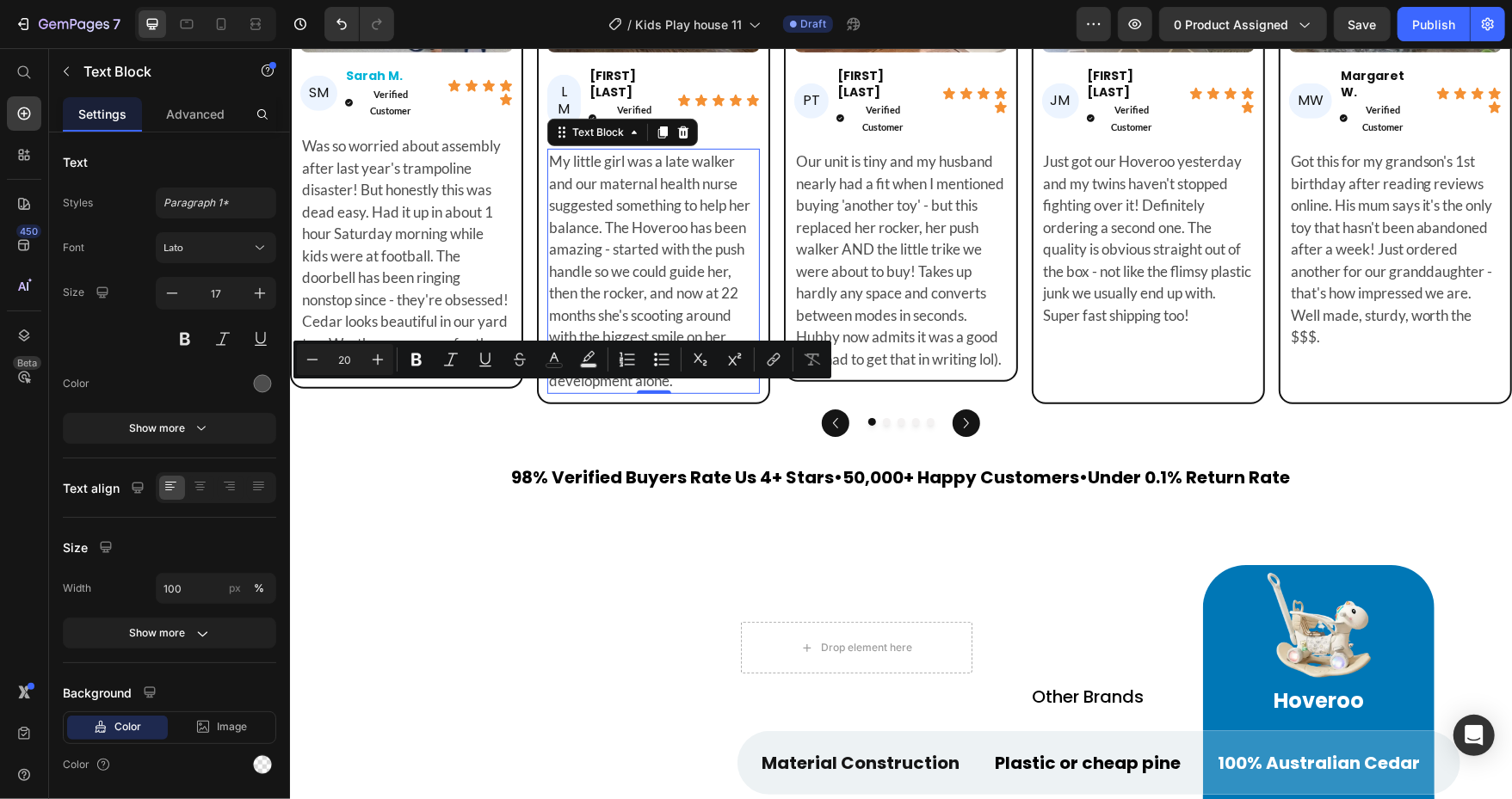 click on "My little girl was a late walker and our maternal health nurse suggested something to help her balance. The Hoveroo has been amazing - started with the push handle so we could guide her, then the rocker, and now at 22 months she's scooting around with the biggest smile on her face! Worth every penny for her development alone." at bounding box center [652, 270] 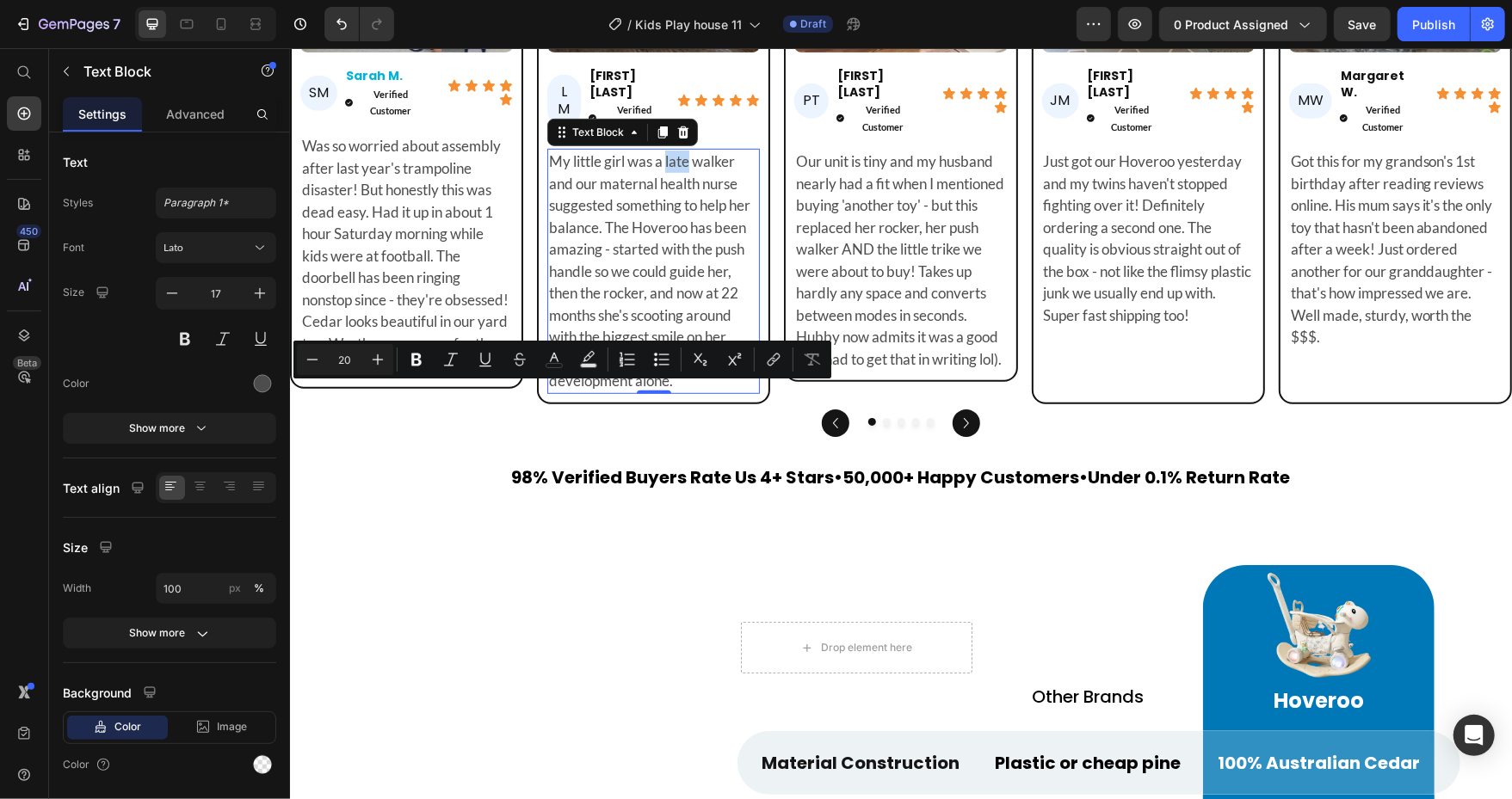 click on "My little girl was a late walker and our maternal health nurse suggested something to help her balance. The Hoveroo has been amazing - started with the push handle so we could guide her, then the rocker, and now at 22 months she's scooting around with the biggest smile on her face! Worth every penny for her development alone." at bounding box center (652, 270) 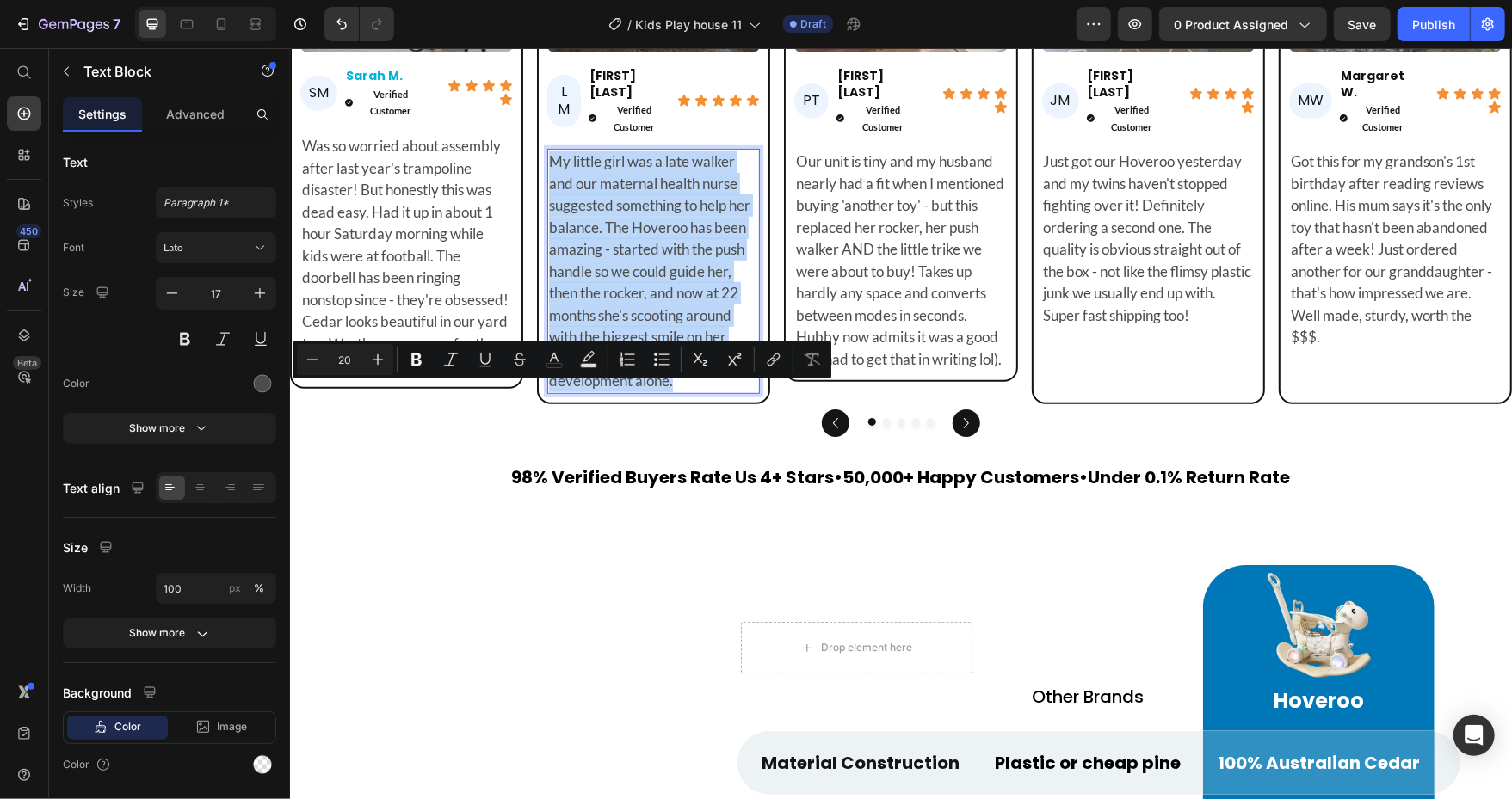 click on "My little girl was a late walker and our maternal health nurse suggested something to help her balance. The Hoveroo has been amazing - started with the push handle so we could guide her, then the rocker, and now at 22 months she's scooting around with the biggest smile on her face! Worth every penny for her development alone." at bounding box center (652, 270) 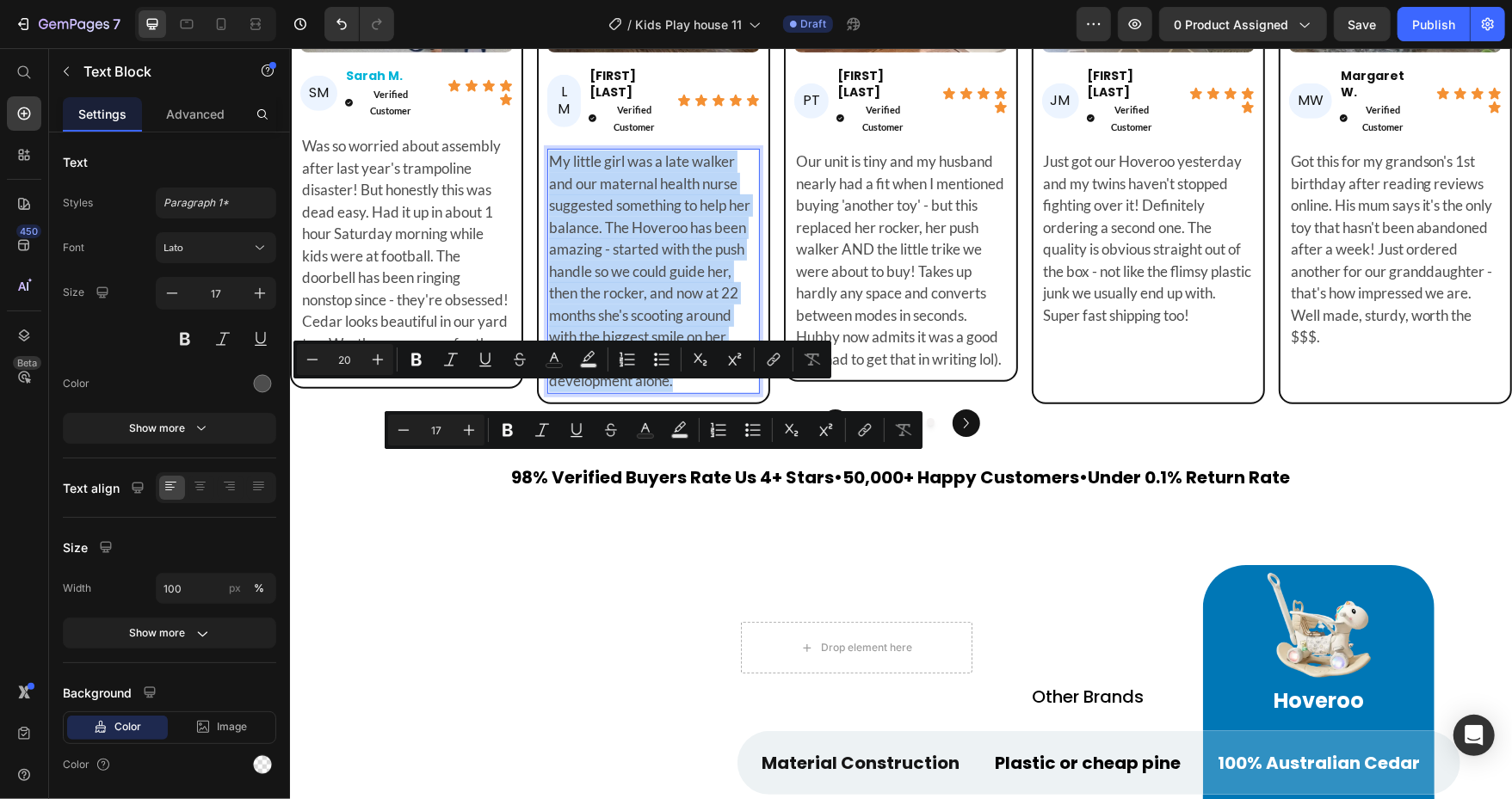 type on "11" 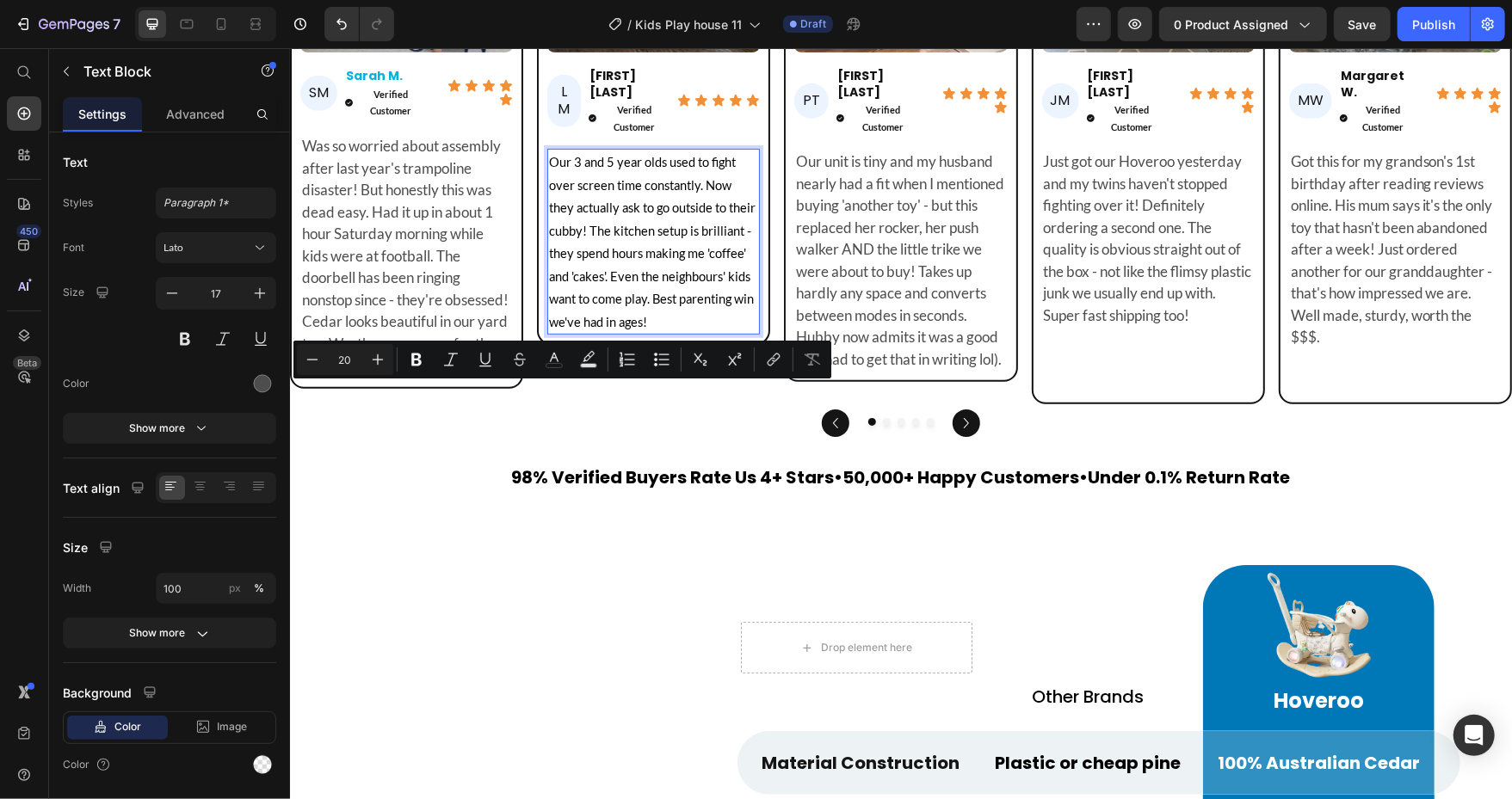 click on "Our 3 and 5 year olds used to fight over screen time constantly. Now they actually ask to go outside to their cubby! The kitchen setup is brilliant - they spend hours making me 'coffee' and 'cakes'. Even the neighbours' kids want to come play. Best parenting win we've had in ages!" at bounding box center (651, 241) 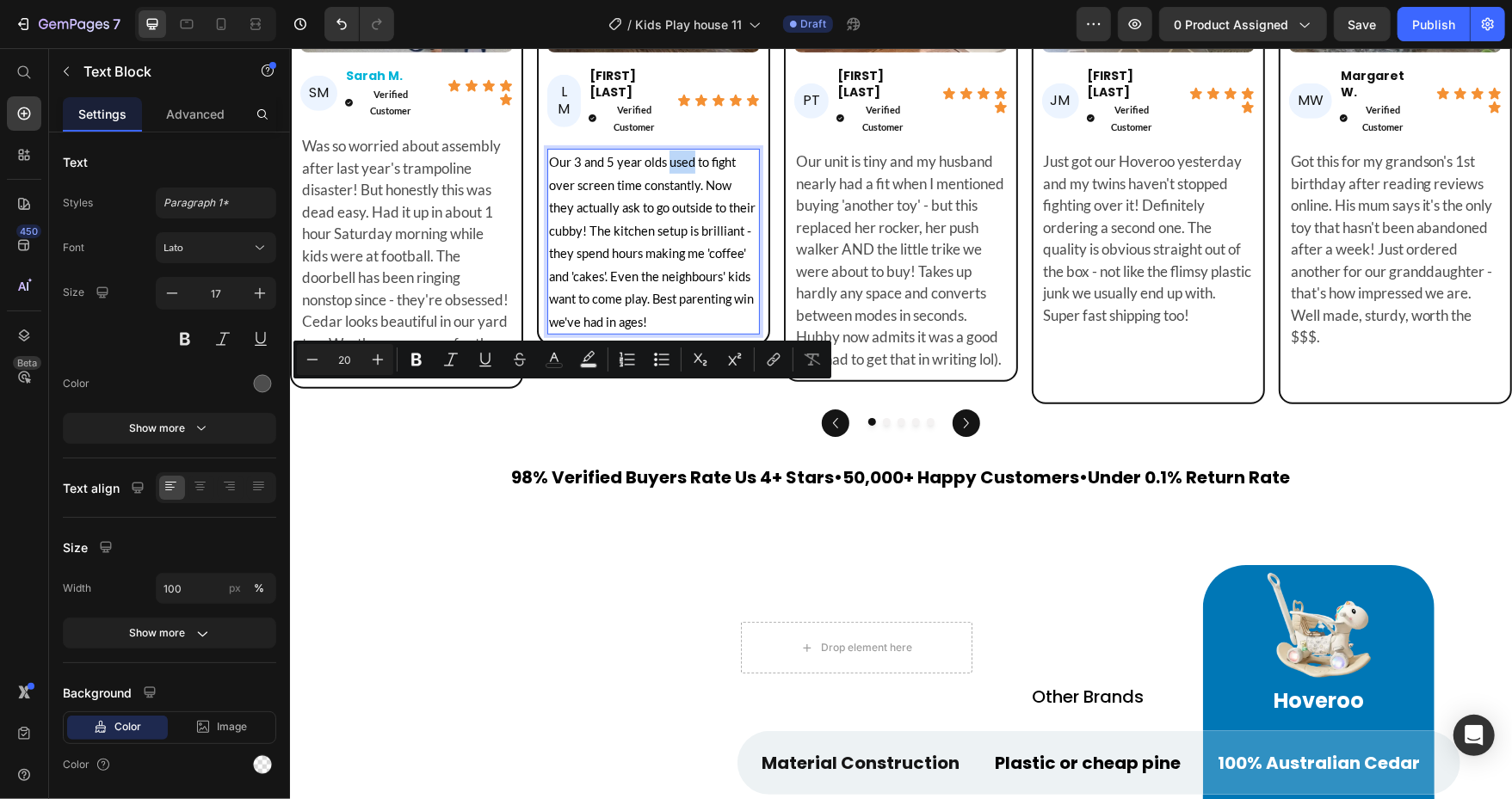 click on "Our 3 and 5 year olds used to fight over screen time constantly. Now they actually ask to go outside to their cubby! The kitchen setup is brilliant - they spend hours making me 'coffee' and 'cakes'. Even the neighbours' kids want to come play. Best parenting win we've had in ages!" at bounding box center [651, 241] 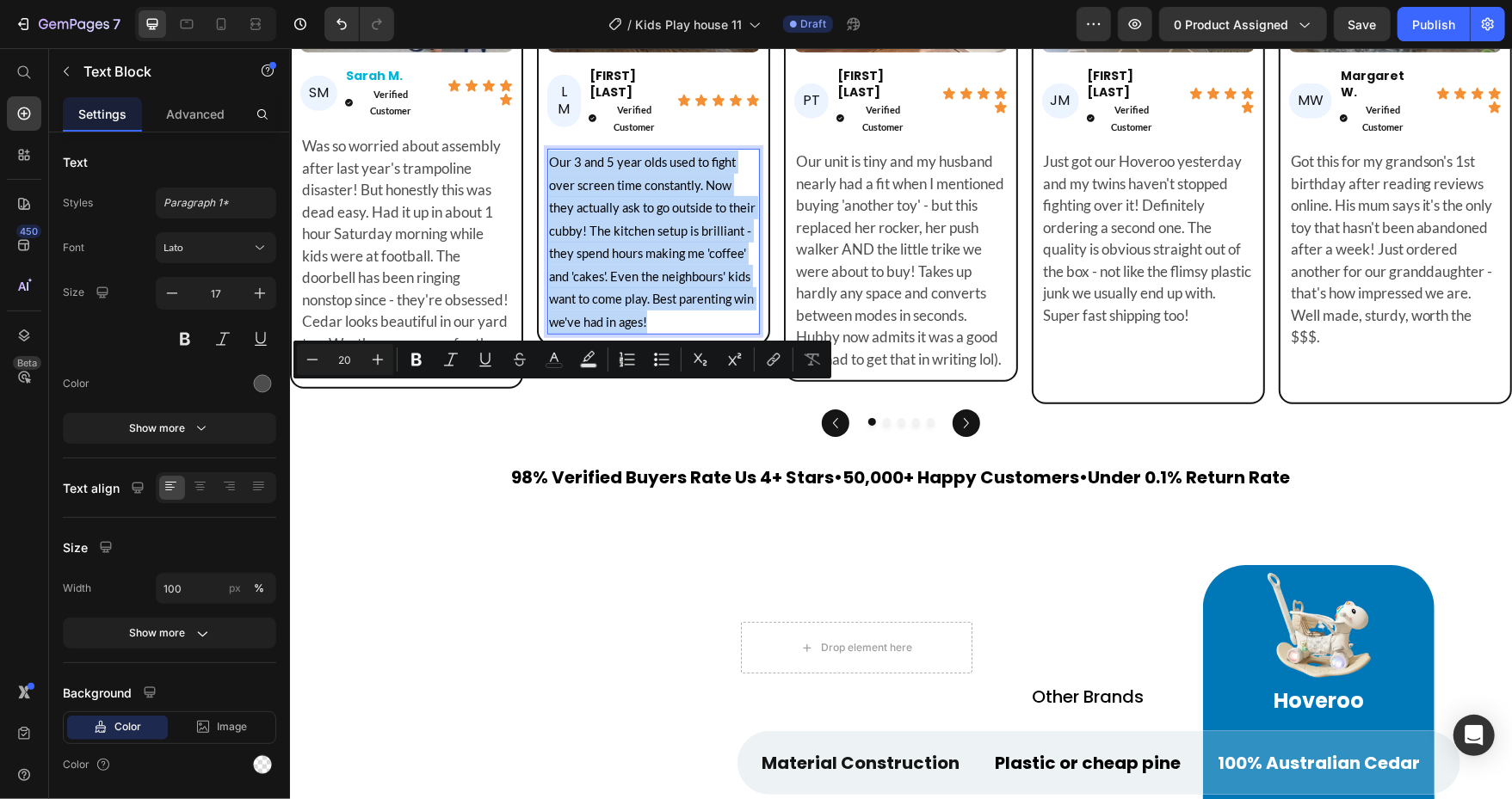 click on "Our 3 and 5 year olds used to fight over screen time constantly. Now they actually ask to go outside to their cubby! The kitchen setup is brilliant - they spend hours making me 'coffee' and 'cakes'. Even the neighbours' kids want to come play. Best parenting win we've had in ages!" at bounding box center [651, 241] 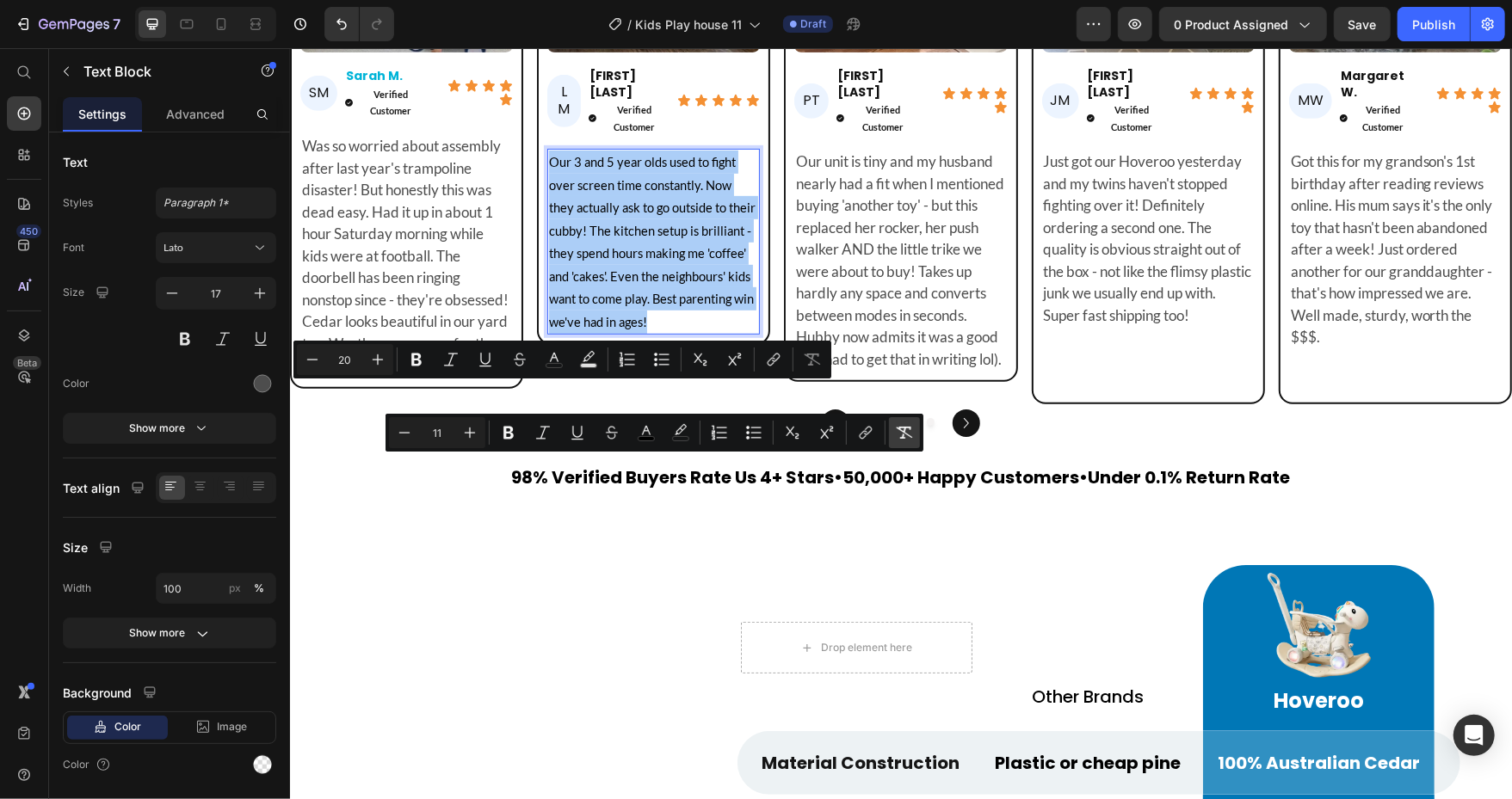 click 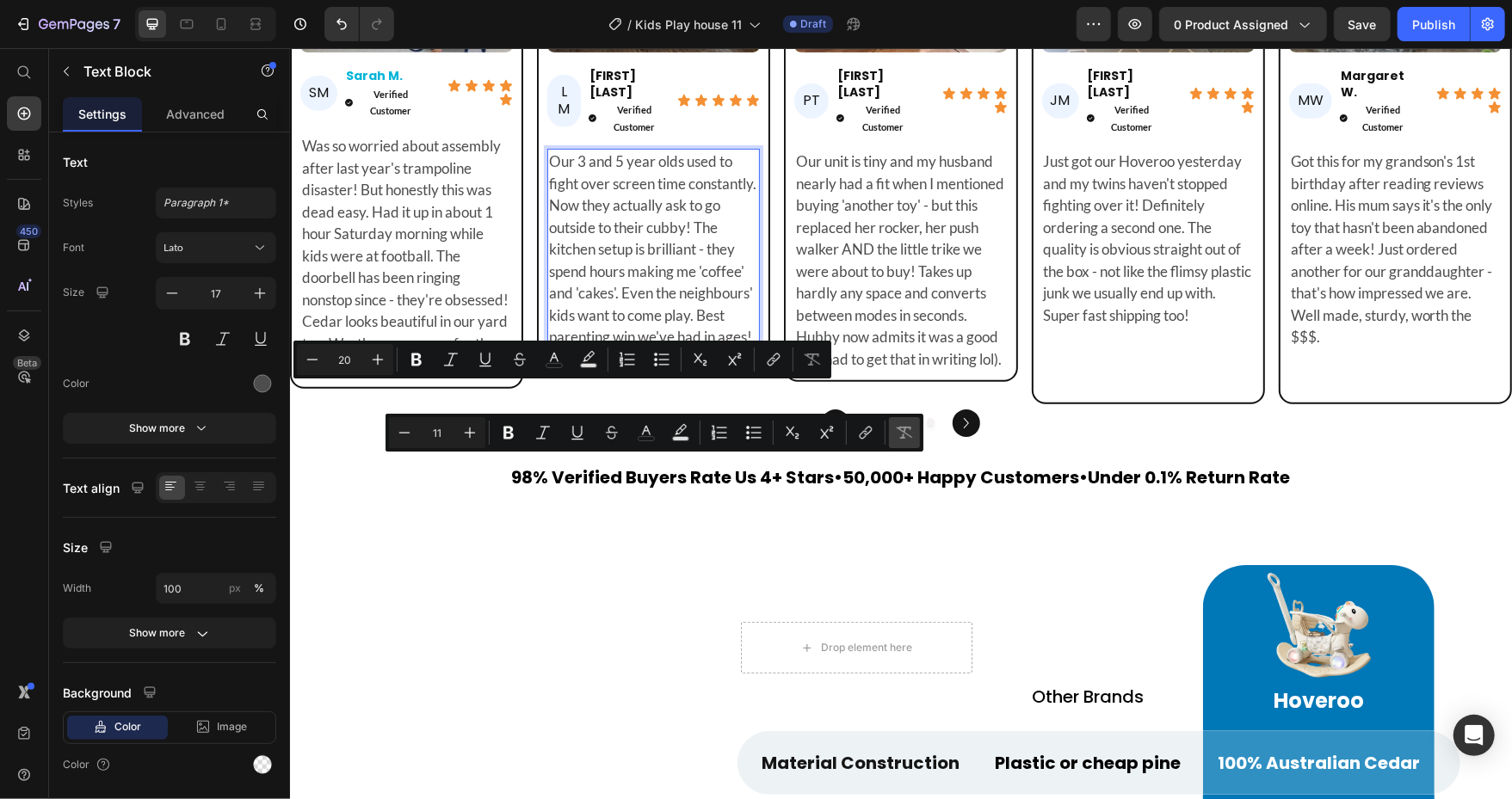 type on "17" 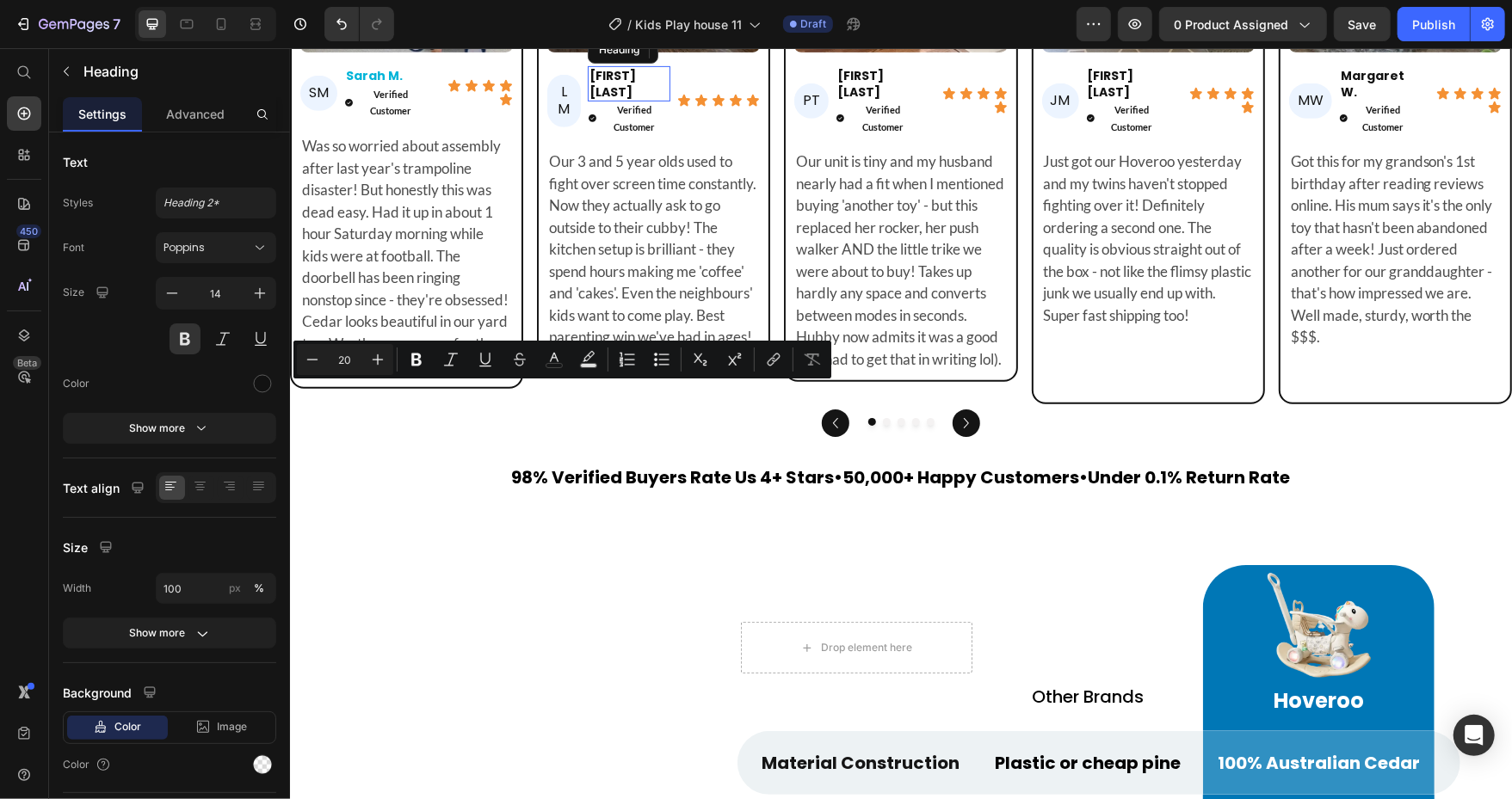 click on "[FIRST] [LAST]." at bounding box center [628, 83] 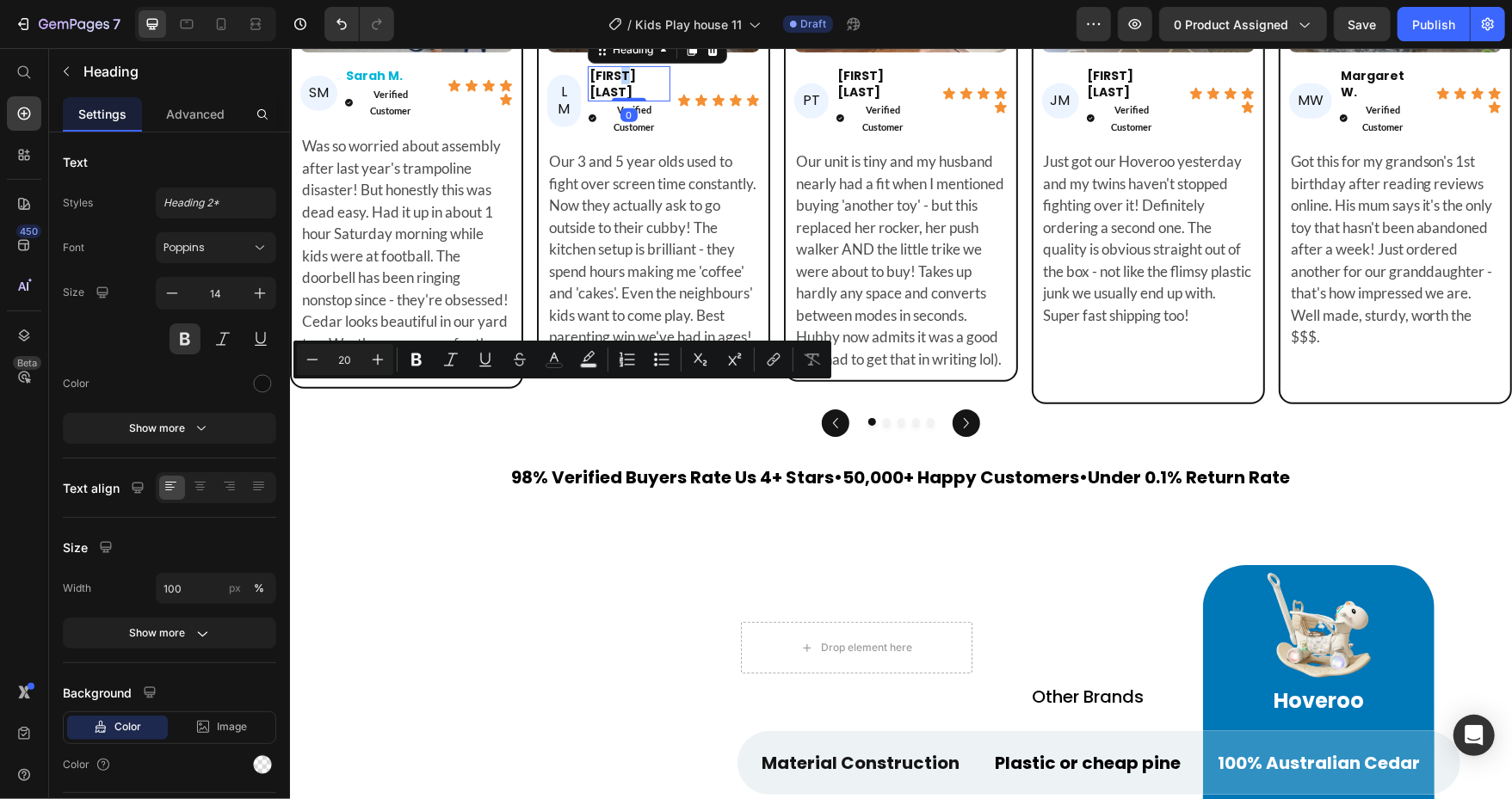click on "[FIRST] [LAST]." at bounding box center [628, 83] 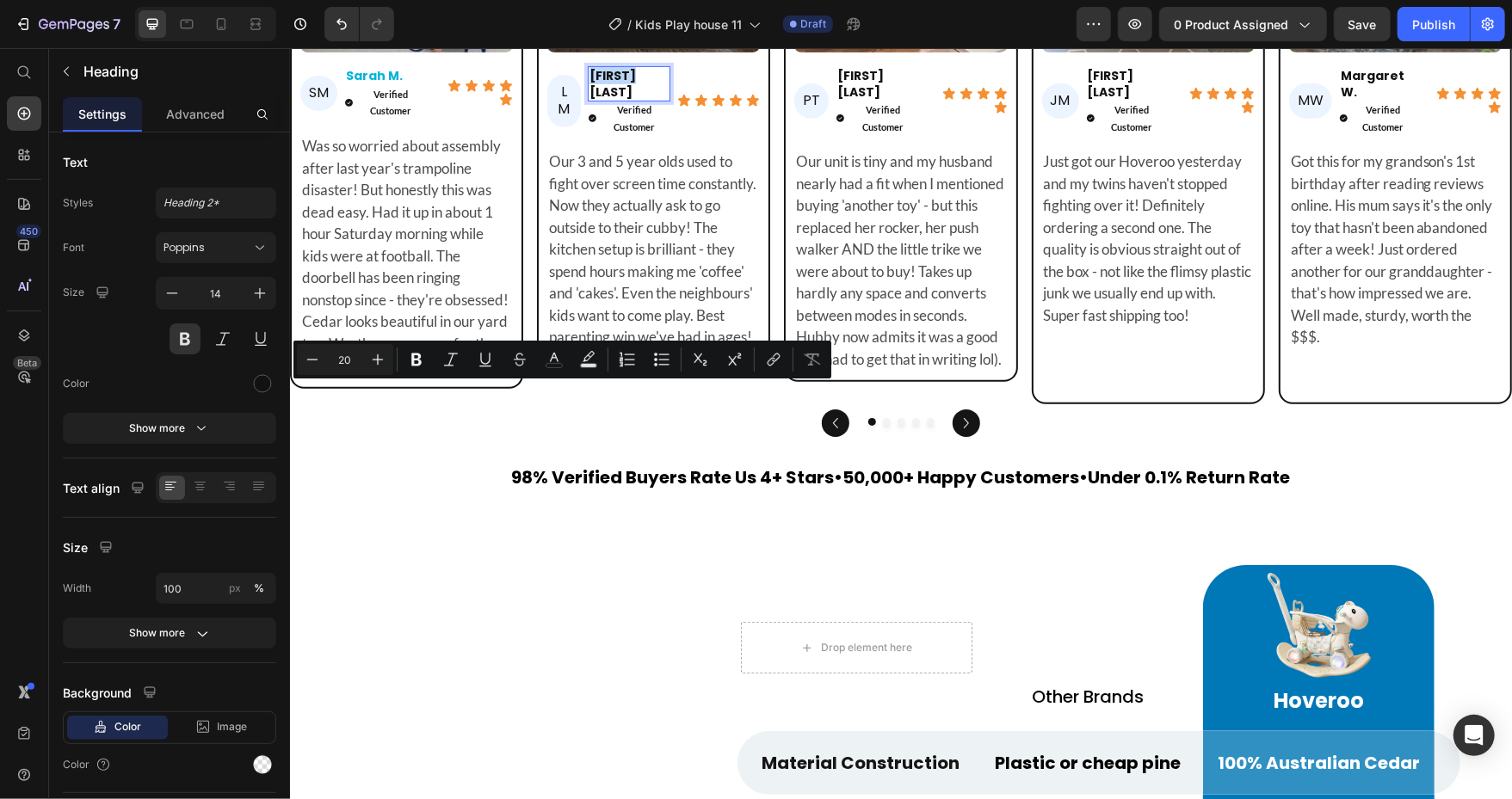 click on "[FIRST] [LAST]." at bounding box center (628, 83) 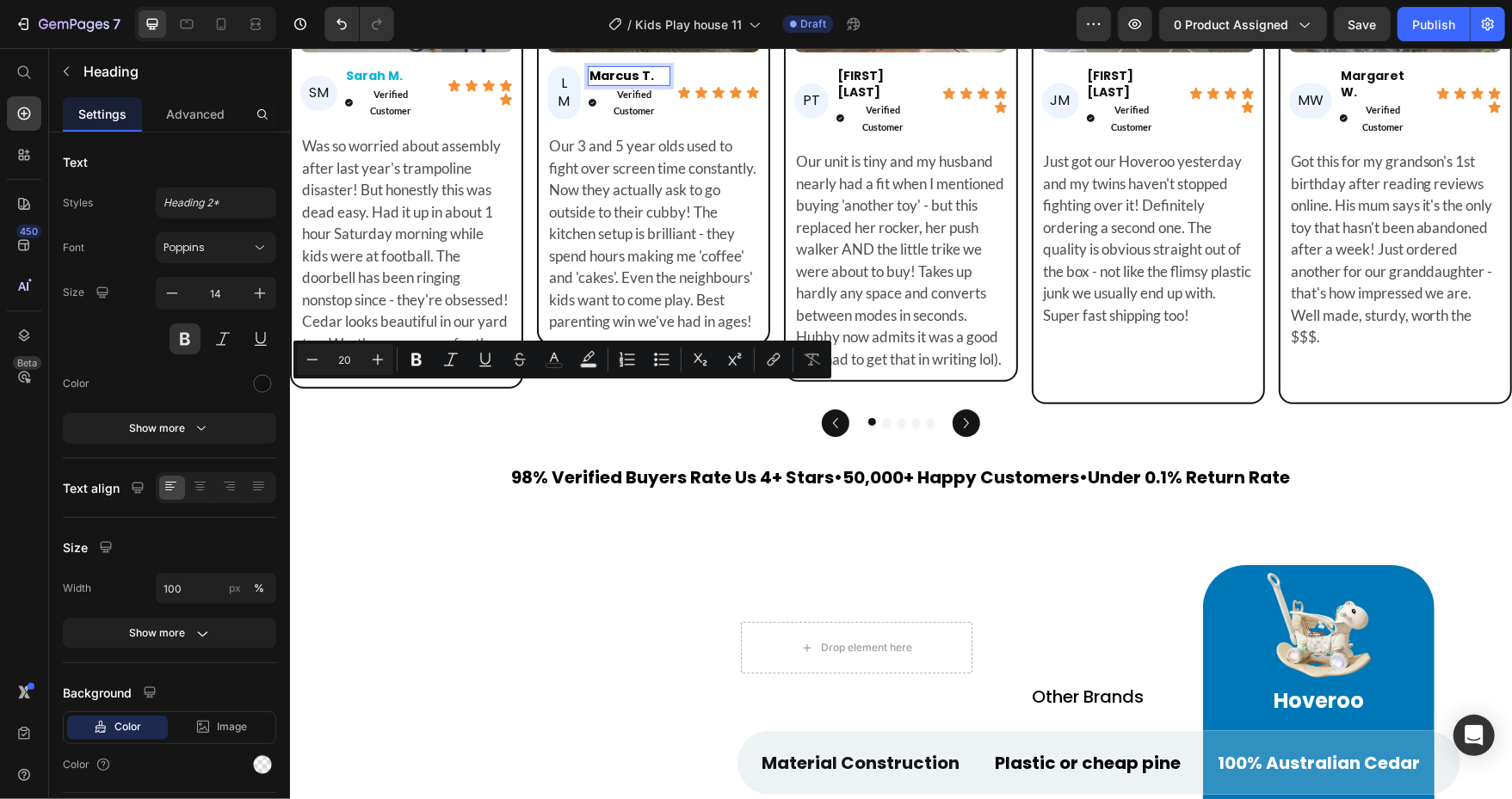 click on "Marcus T." at bounding box center [620, 75] 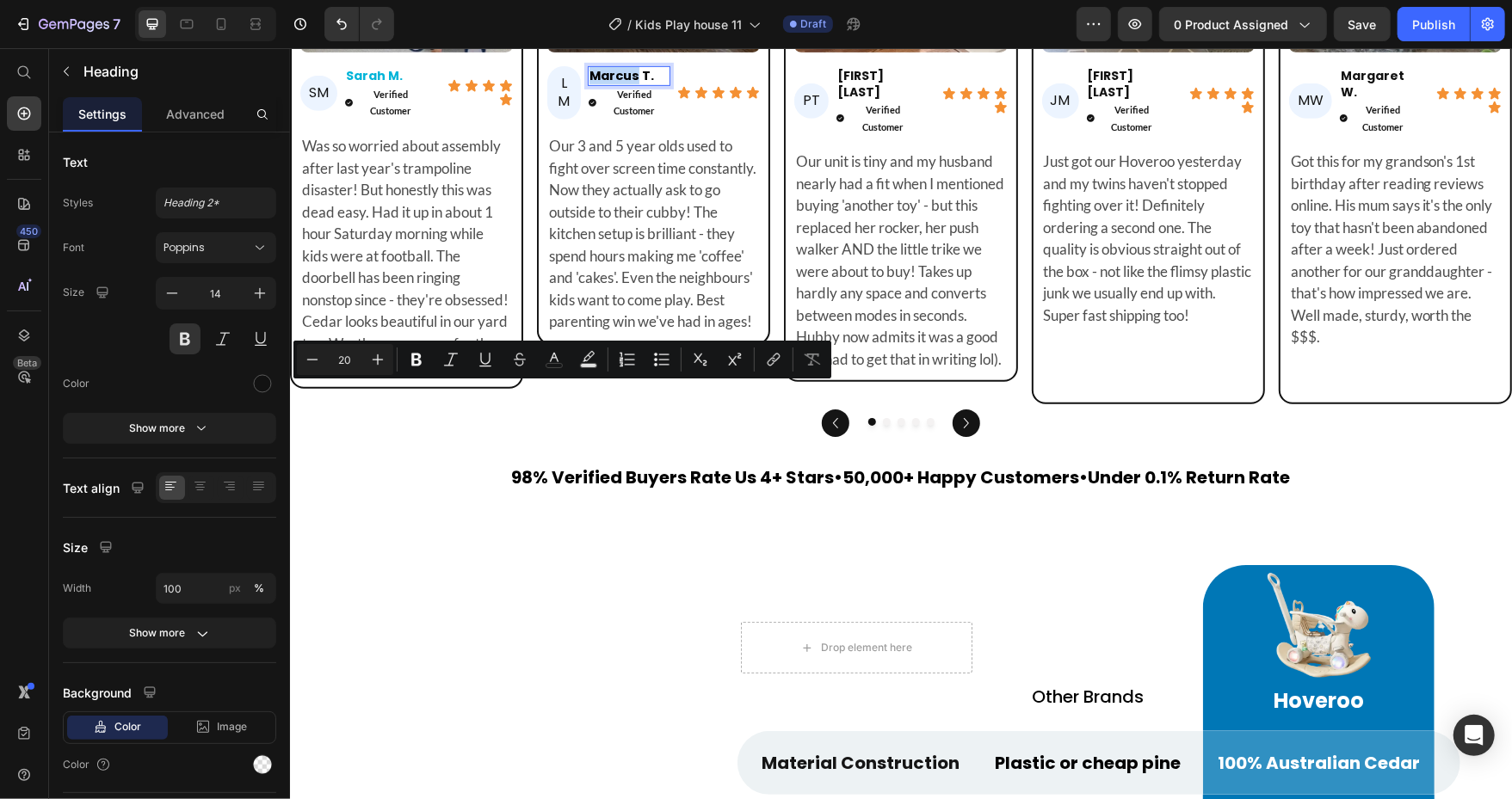 click on "Marcus T." at bounding box center [620, 75] 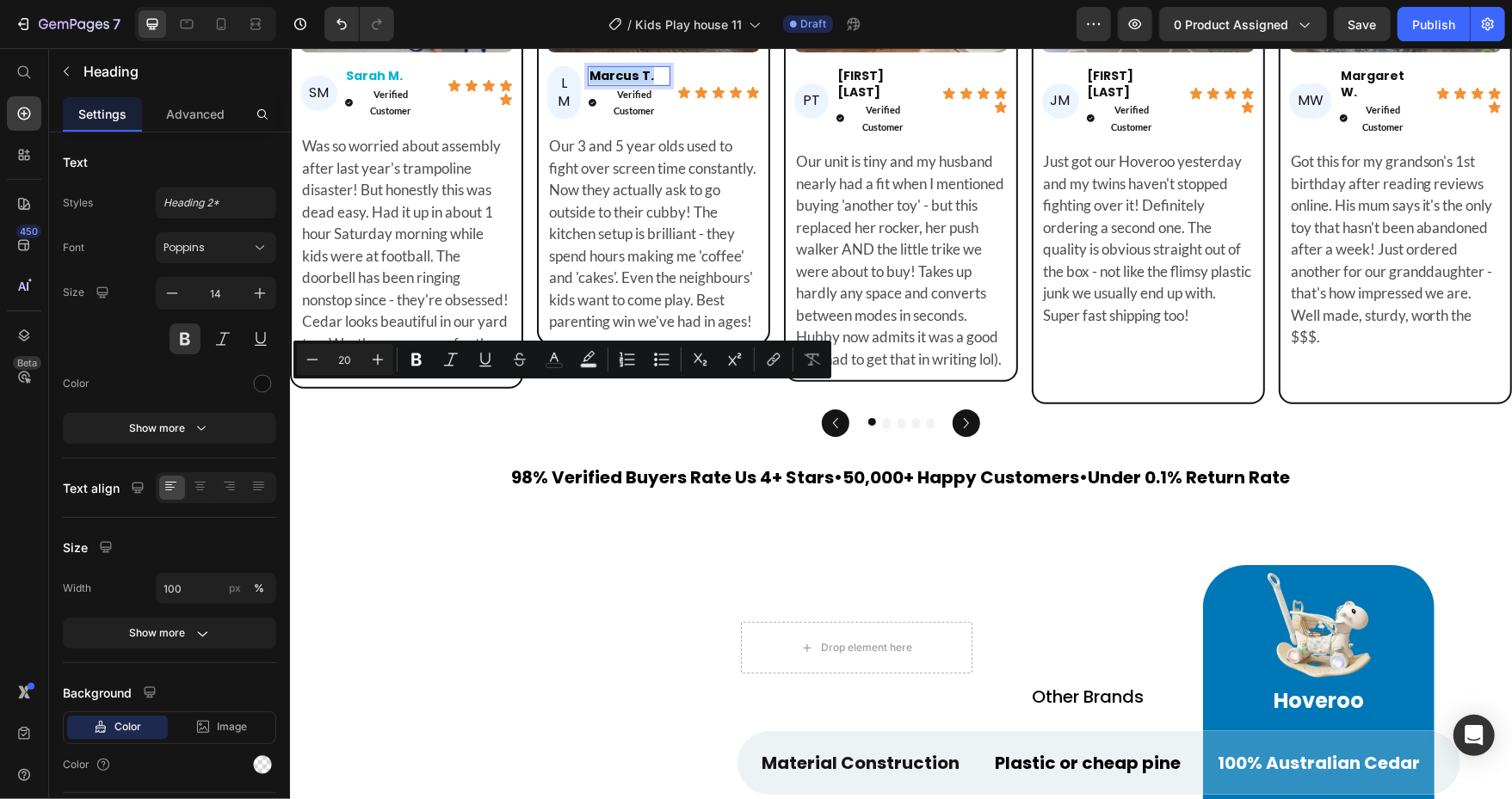 click on "Marcus T." at bounding box center (620, 75) 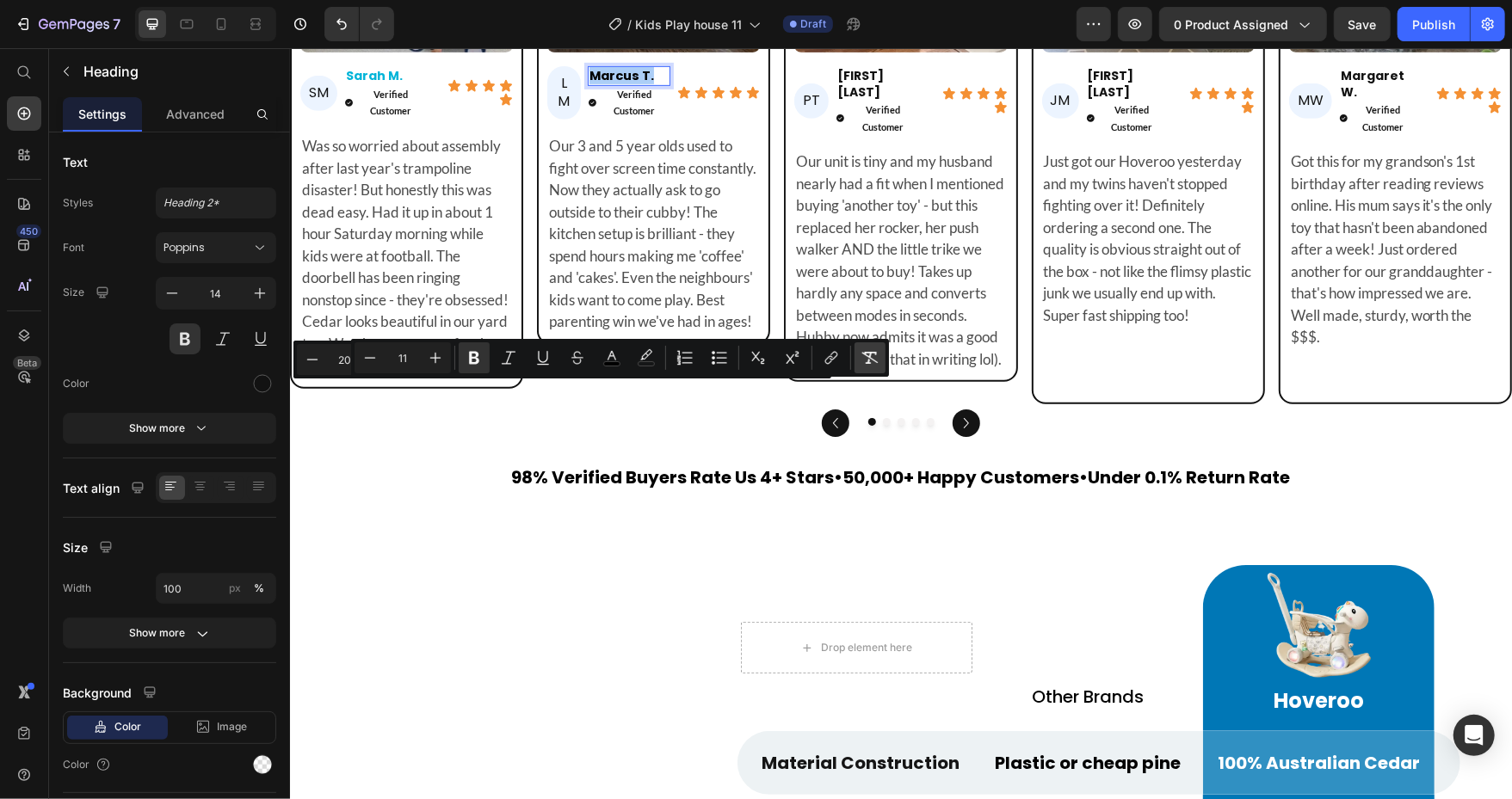 click 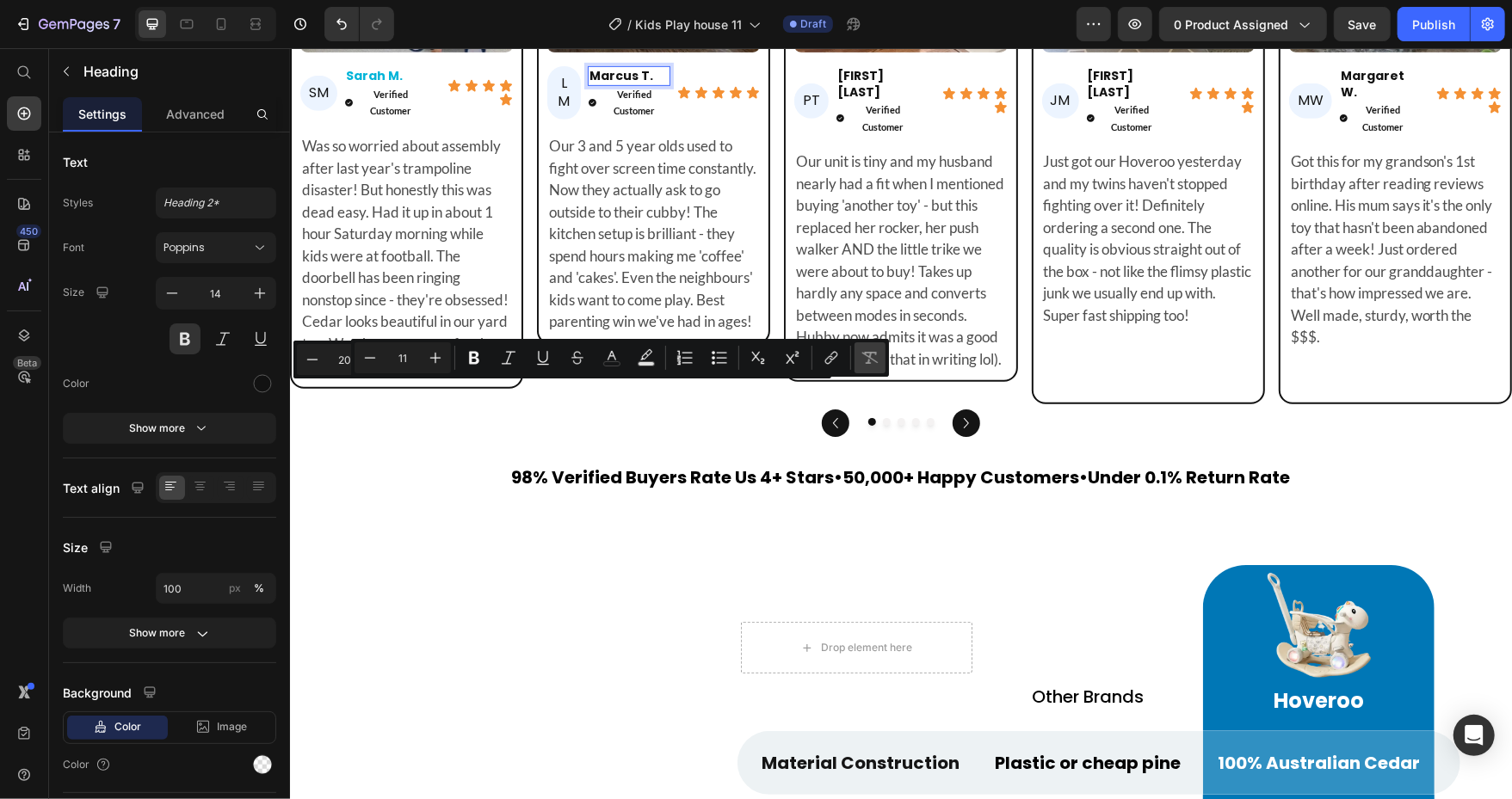 type on "14" 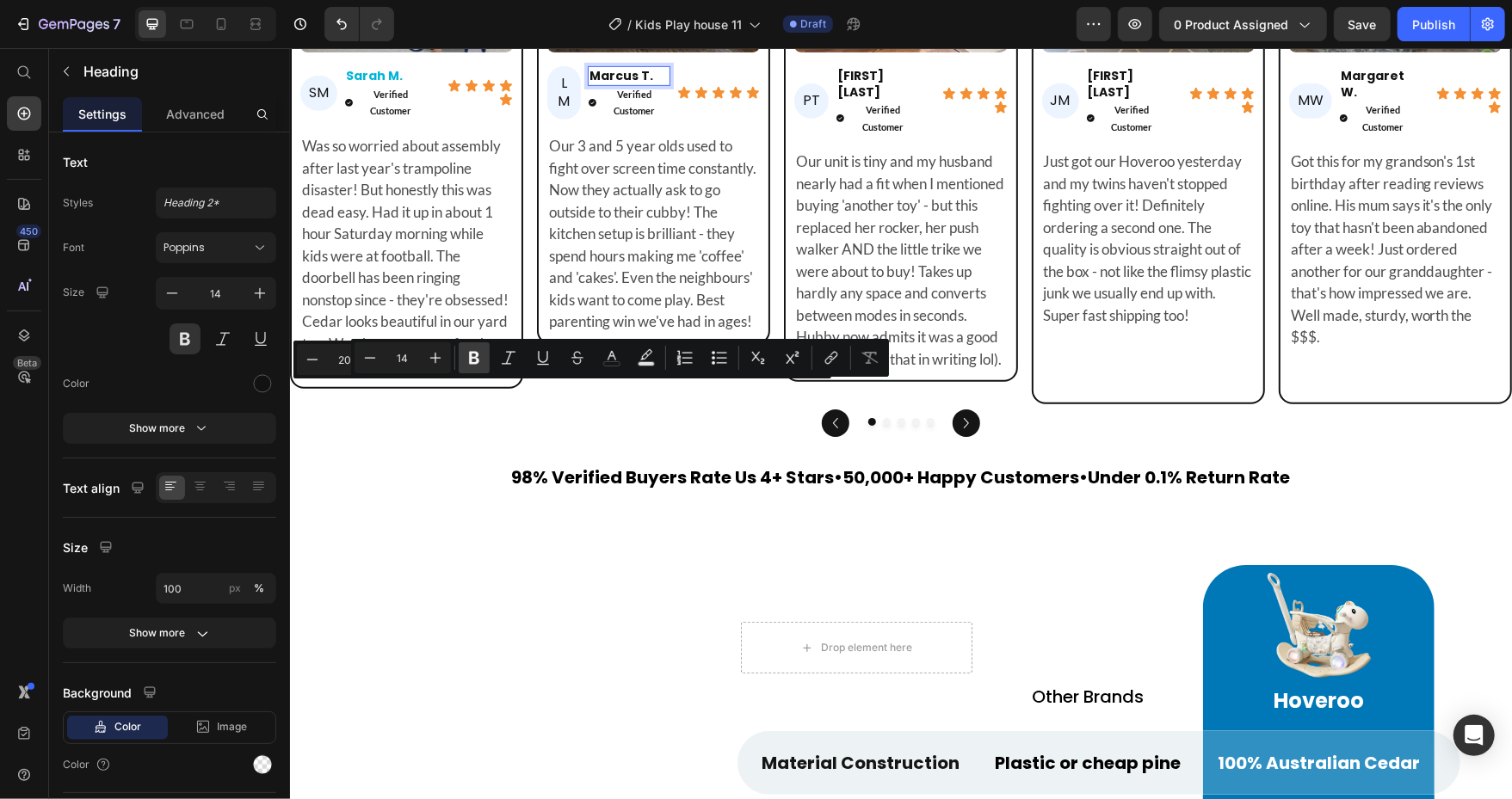 click 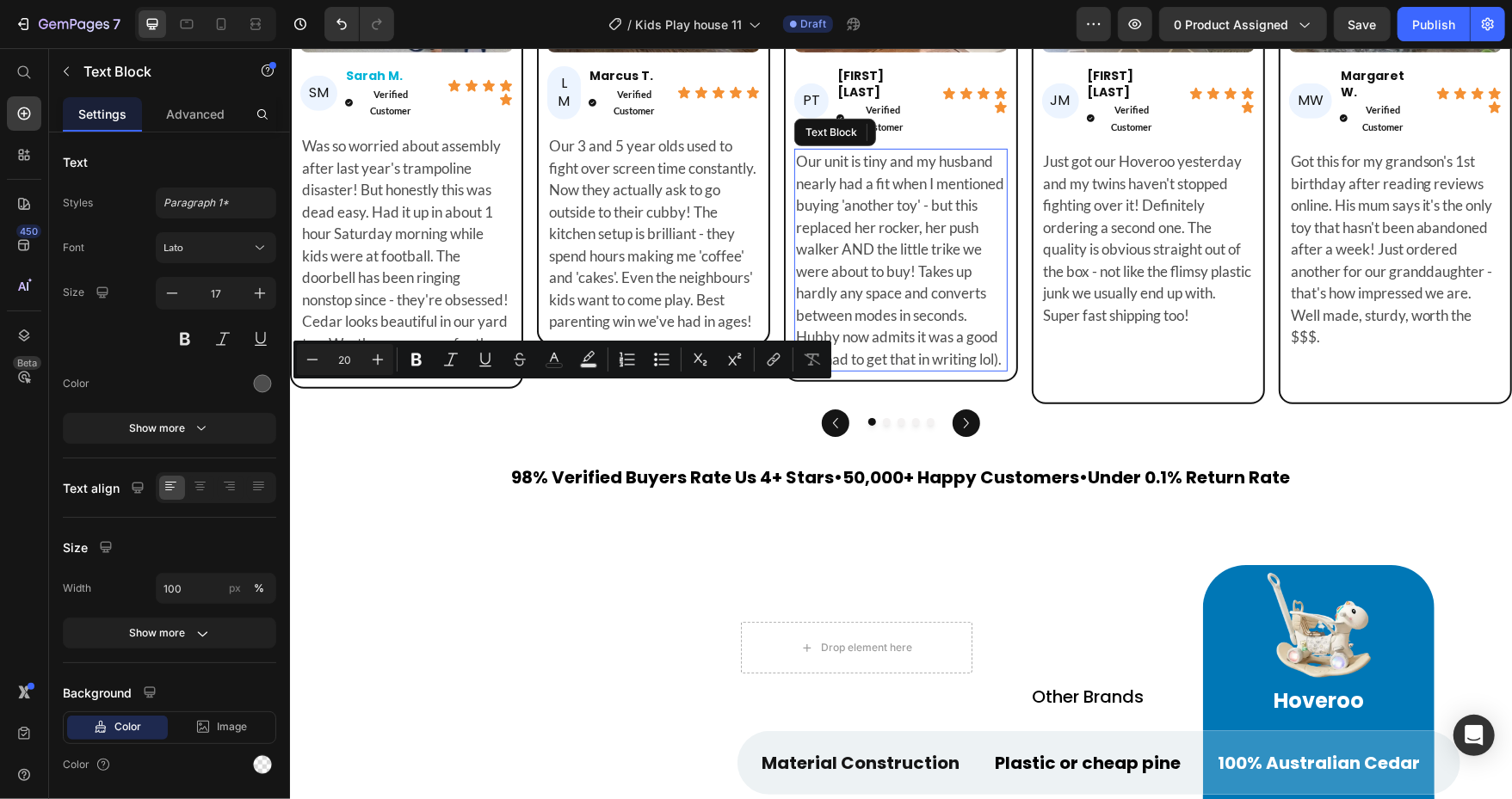 click on "Our unit is tiny and my husband nearly had a fit when I mentioned buying 'another toy' - but this replaced her rocker, her push walker AND the little trike we were about to buy! Takes up hardly any space and converts between modes in seconds. Hubby now admits it was a good call (had to get that in writing lol)." at bounding box center [899, 259] 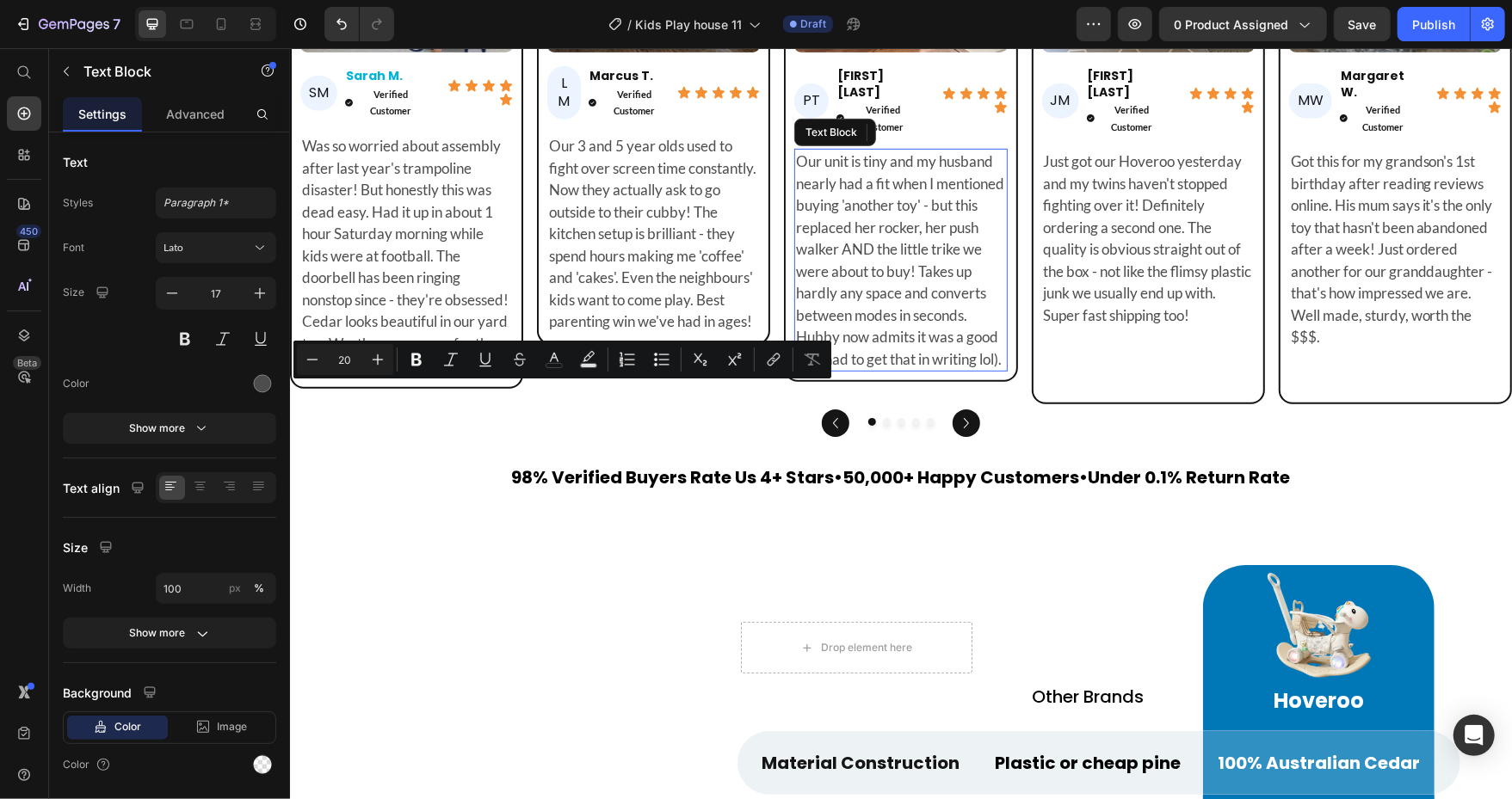 click on "Our unit is tiny and my husband nearly had a fit when I mentioned buying 'another toy' - but this replaced her rocker, her push walker AND the little trike we were about to buy! Takes up hardly any space and converts between modes in seconds. Hubby now admits it was a good call (had to get that in writing lol)." at bounding box center [899, 259] 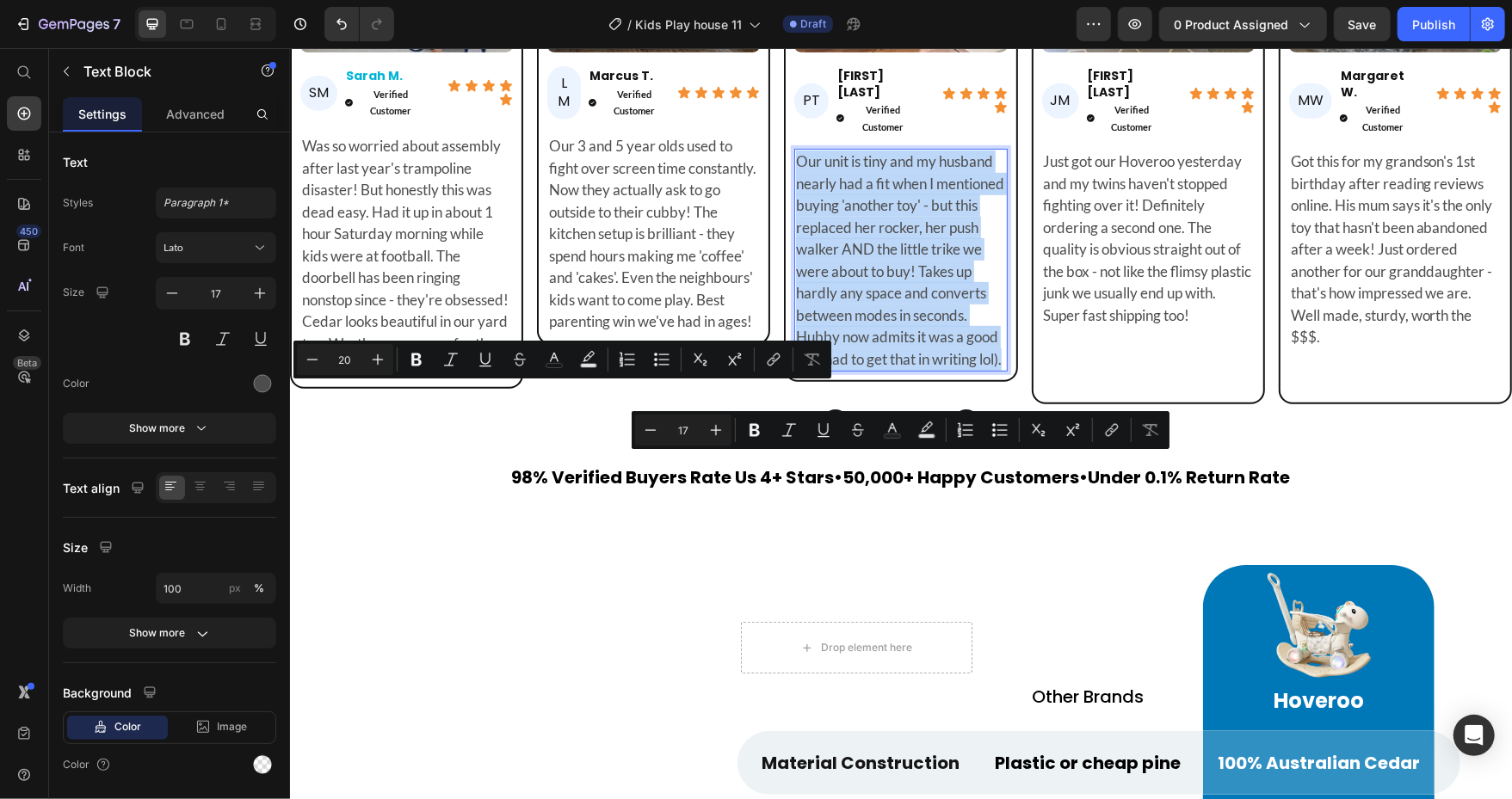 type on "11" 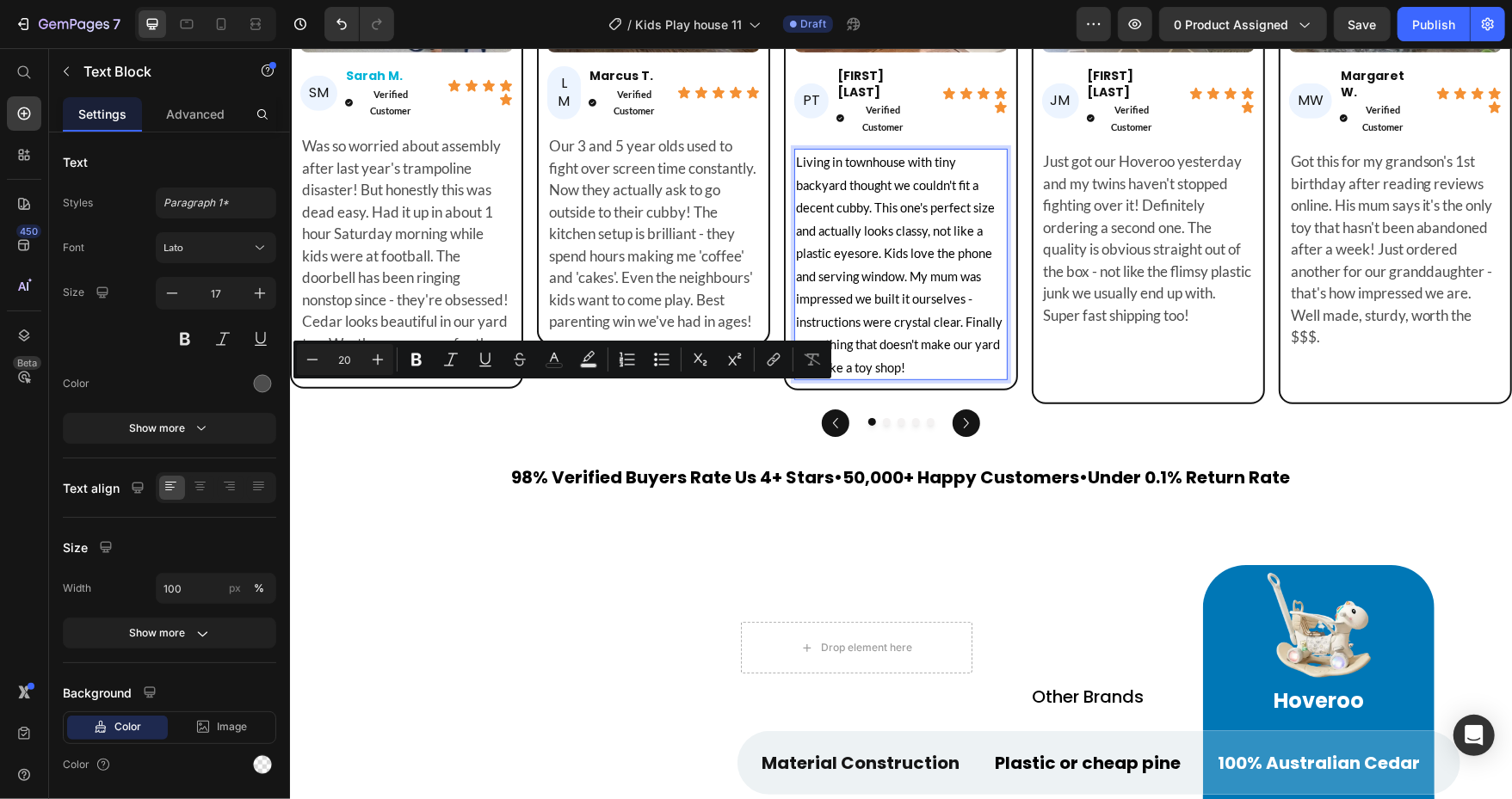 click on "Living in townhouse with tiny backyard thought we couldn't fit a decent cubby. This one's perfect size and actually looks classy, not like a plastic eyesore. Kids love the phone and serving window. My mum was impressed we built it ourselves - instructions were crystal clear. Finally something that doesn't make our yard look like a toy shop!" at bounding box center (898, 264) 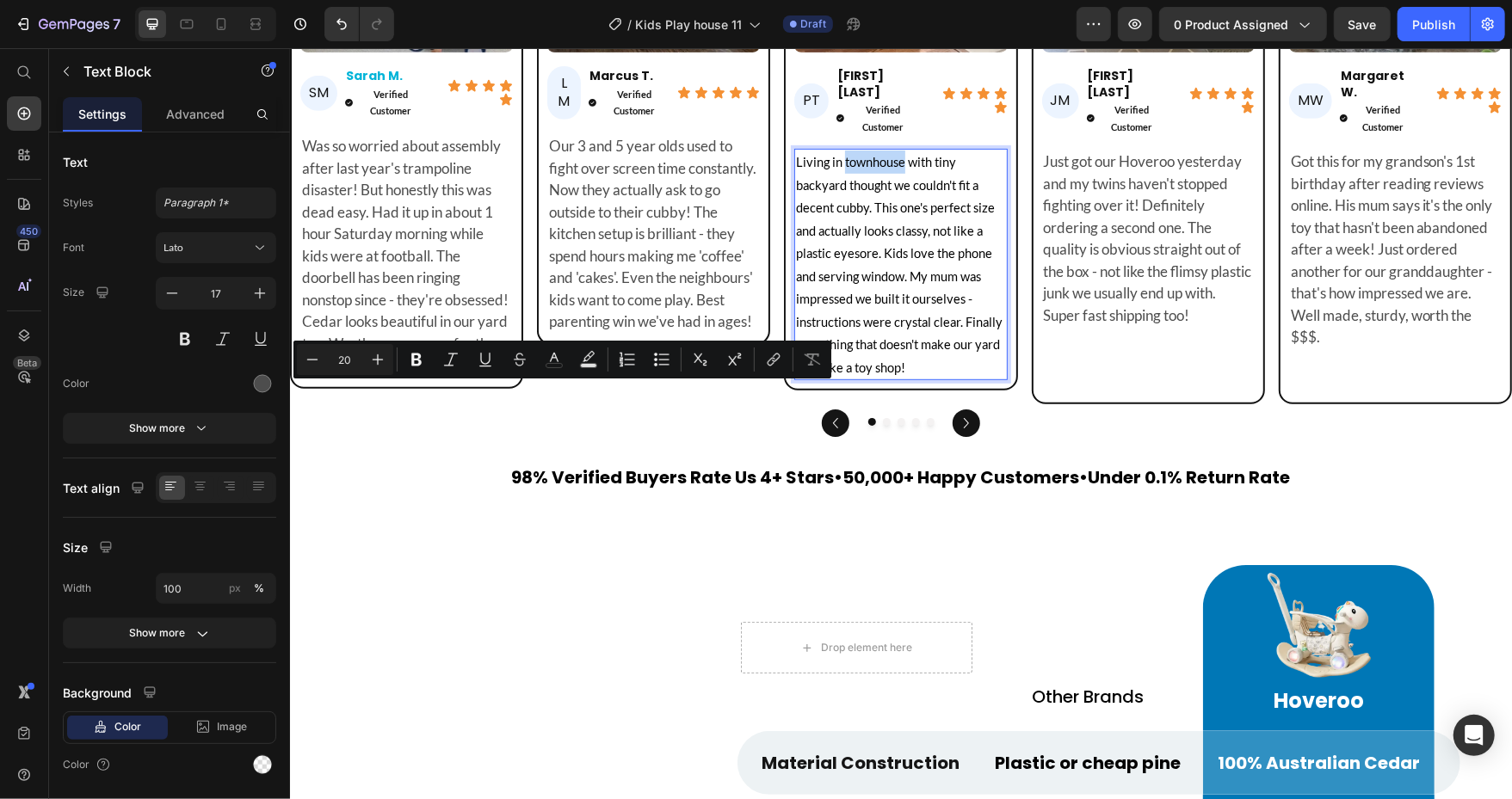 click on "Living in townhouse with tiny backyard thought we couldn't fit a decent cubby. This one's perfect size and actually looks classy, not like a plastic eyesore. Kids love the phone and serving window. My mum was impressed we built it ourselves - instructions were crystal clear. Finally something that doesn't make our yard look like a toy shop!" at bounding box center [898, 264] 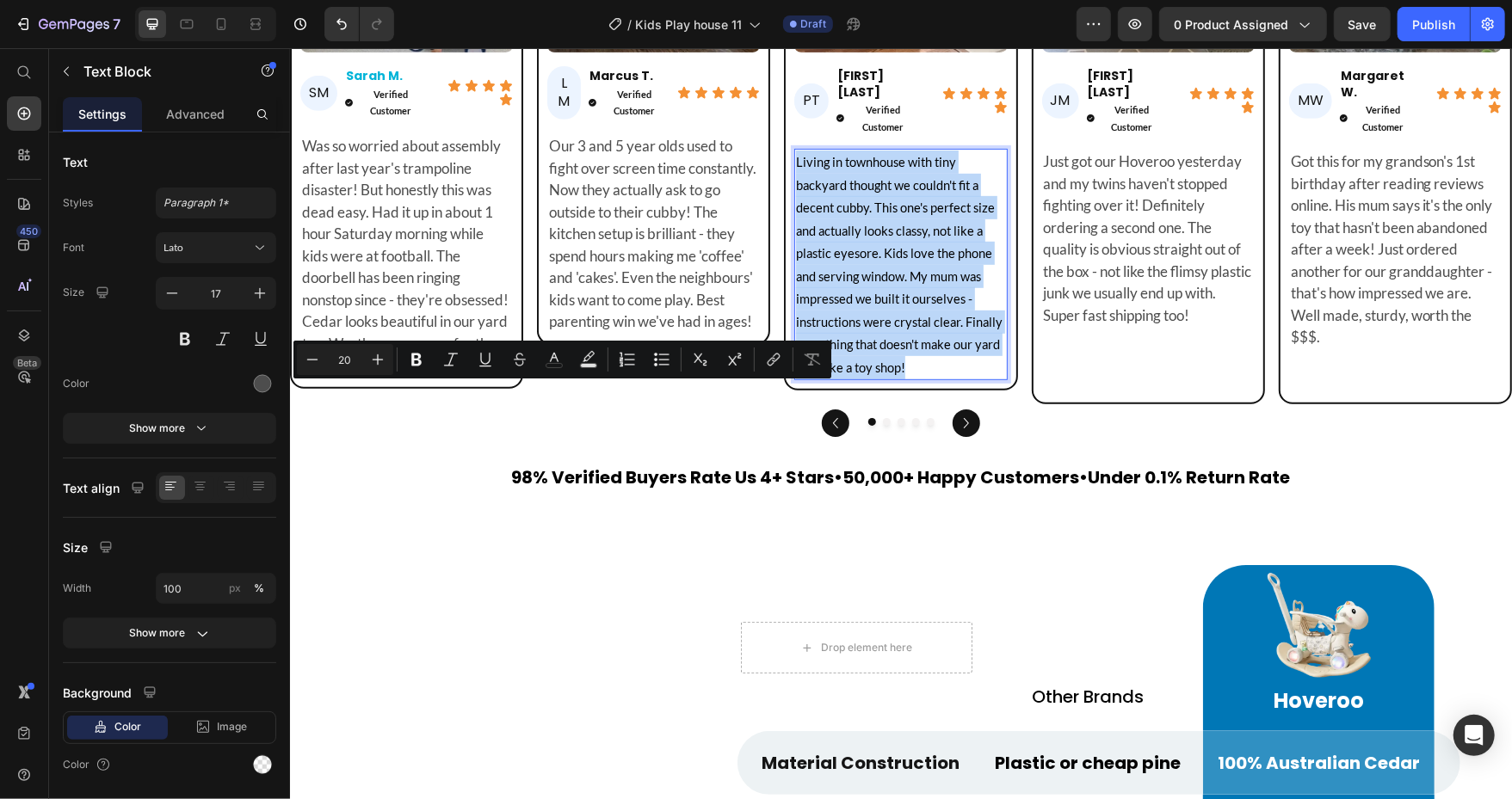 click on "Living in townhouse with tiny backyard thought we couldn't fit a decent cubby. This one's perfect size and actually looks classy, not like a plastic eyesore. Kids love the phone and serving window. My mum was impressed we built it ourselves - instructions were crystal clear. Finally something that doesn't make our yard look like a toy shop!" at bounding box center (898, 264) 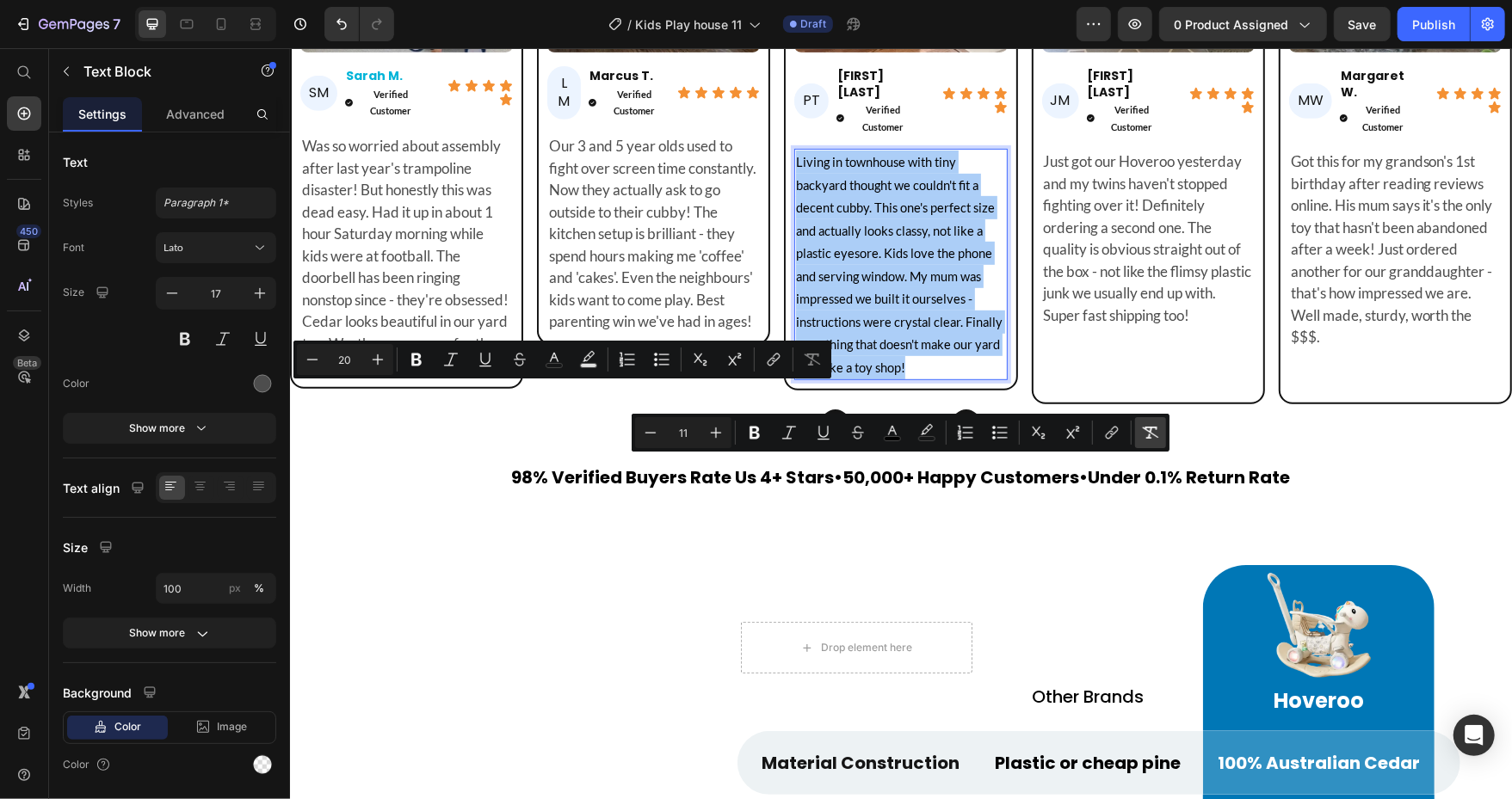 click 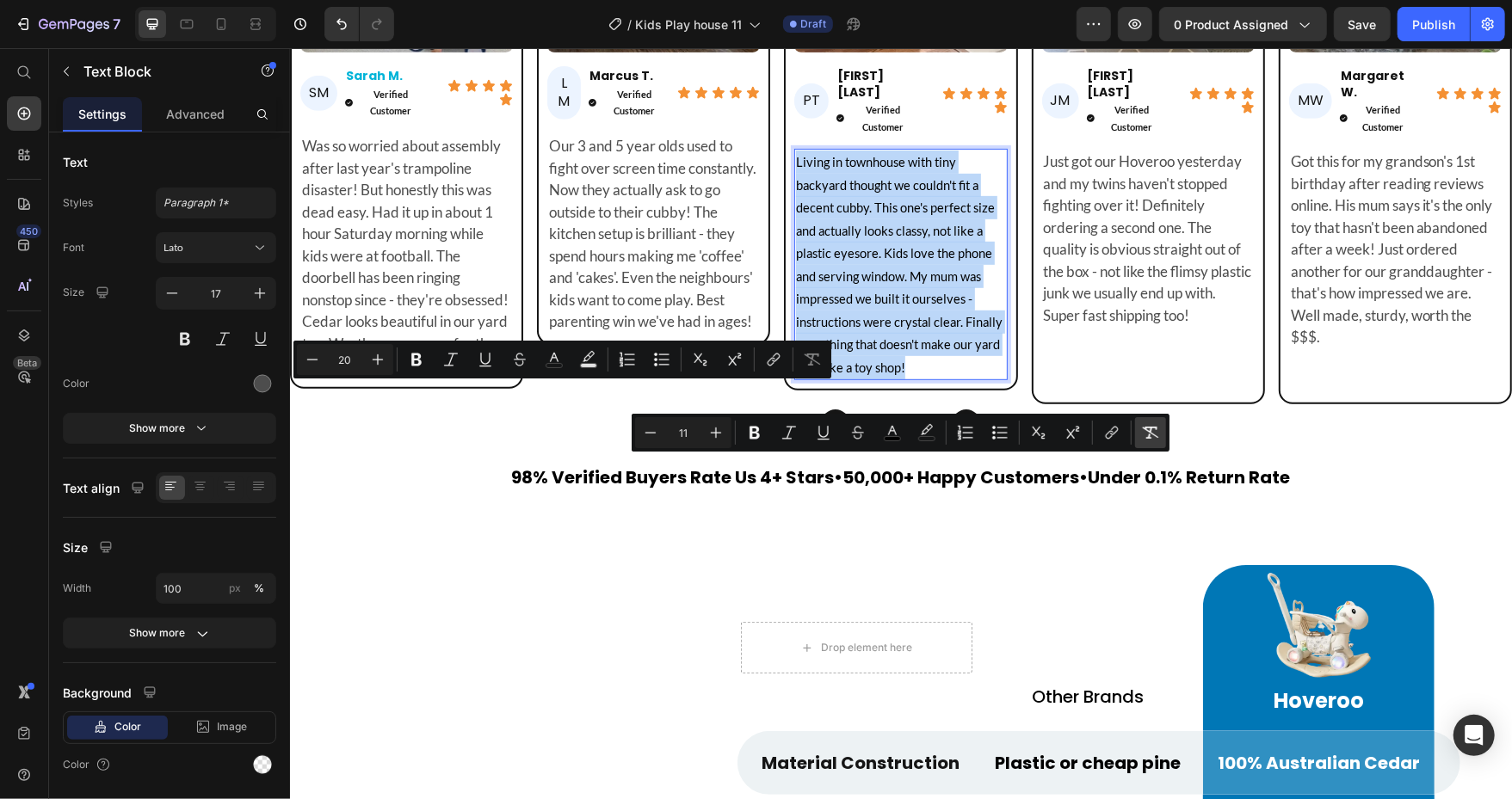 type on "17" 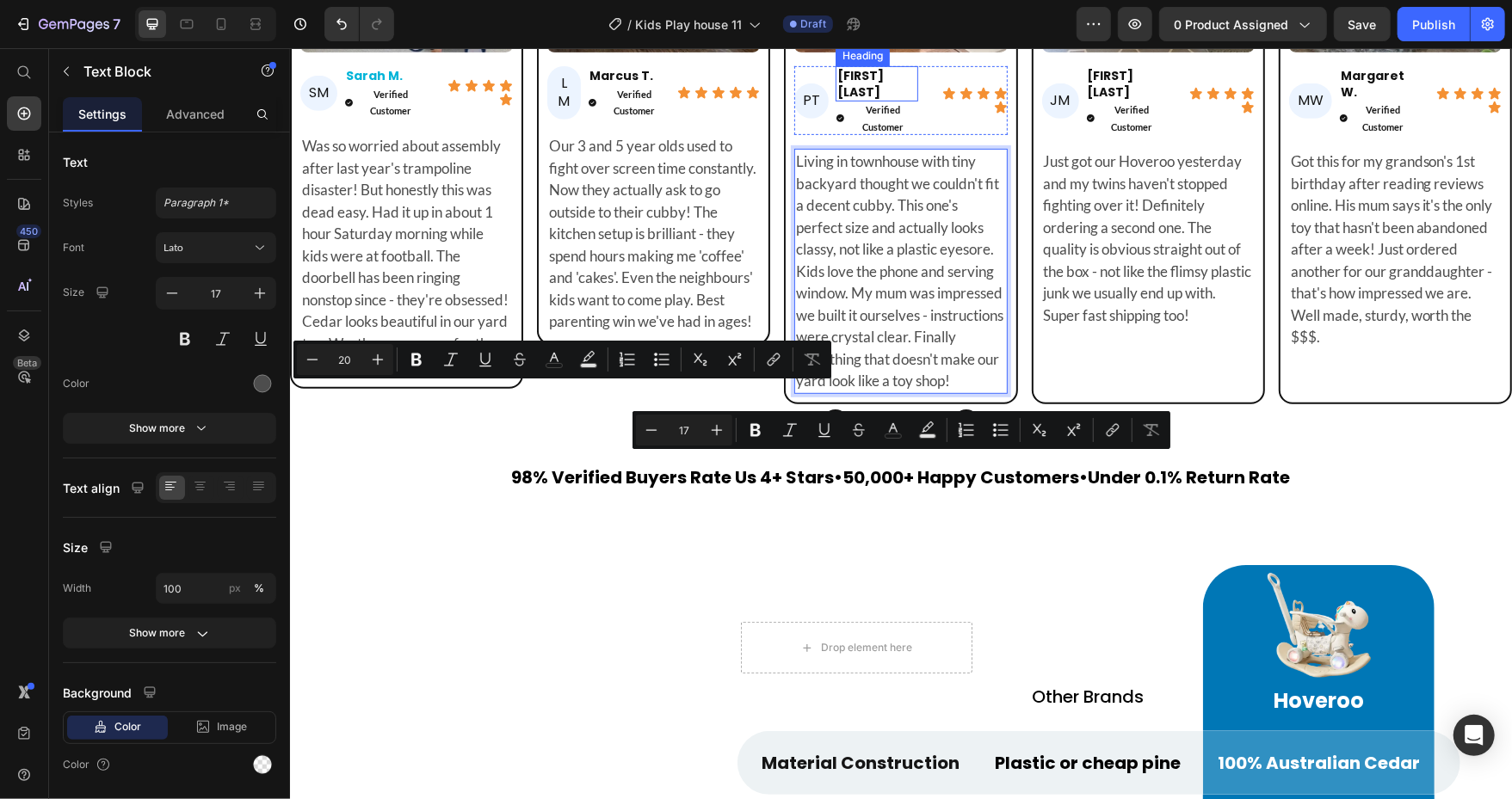 click on "[FIRST] [LAST]." at bounding box center (876, 83) 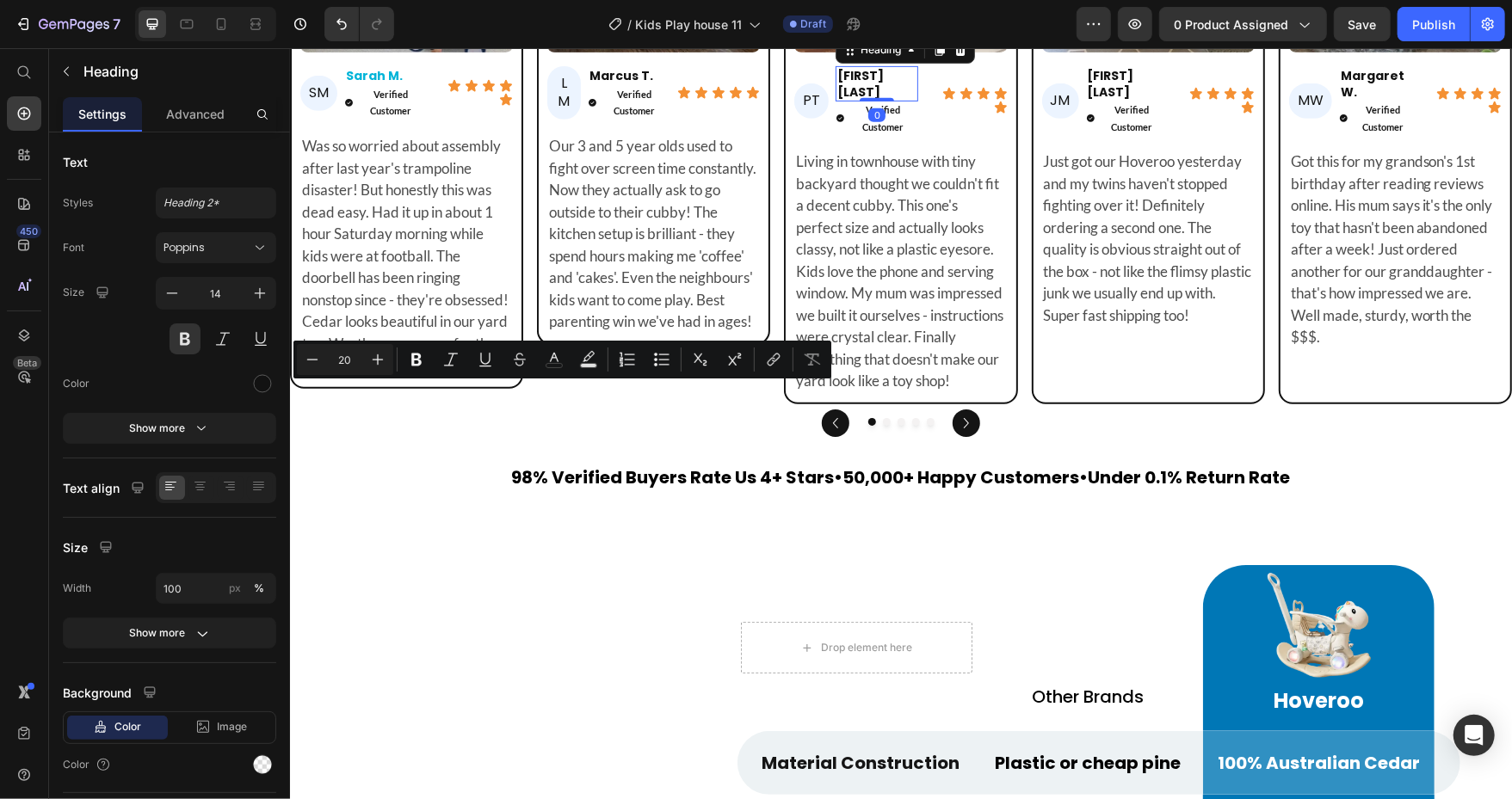 click on "[FIRST] [LAST]." at bounding box center [876, 83] 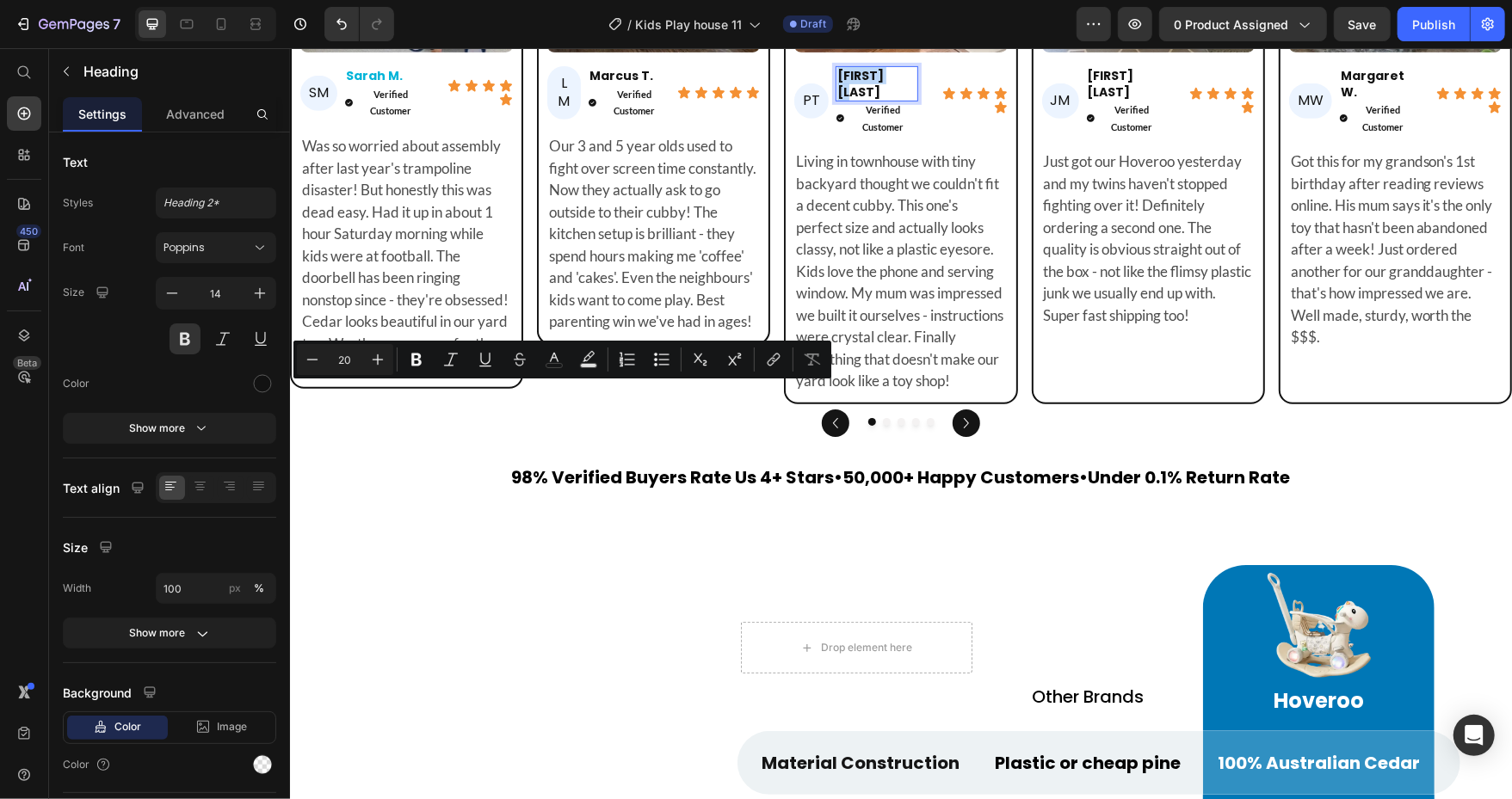 click on "[FIRST] [LAST]." at bounding box center (876, 83) 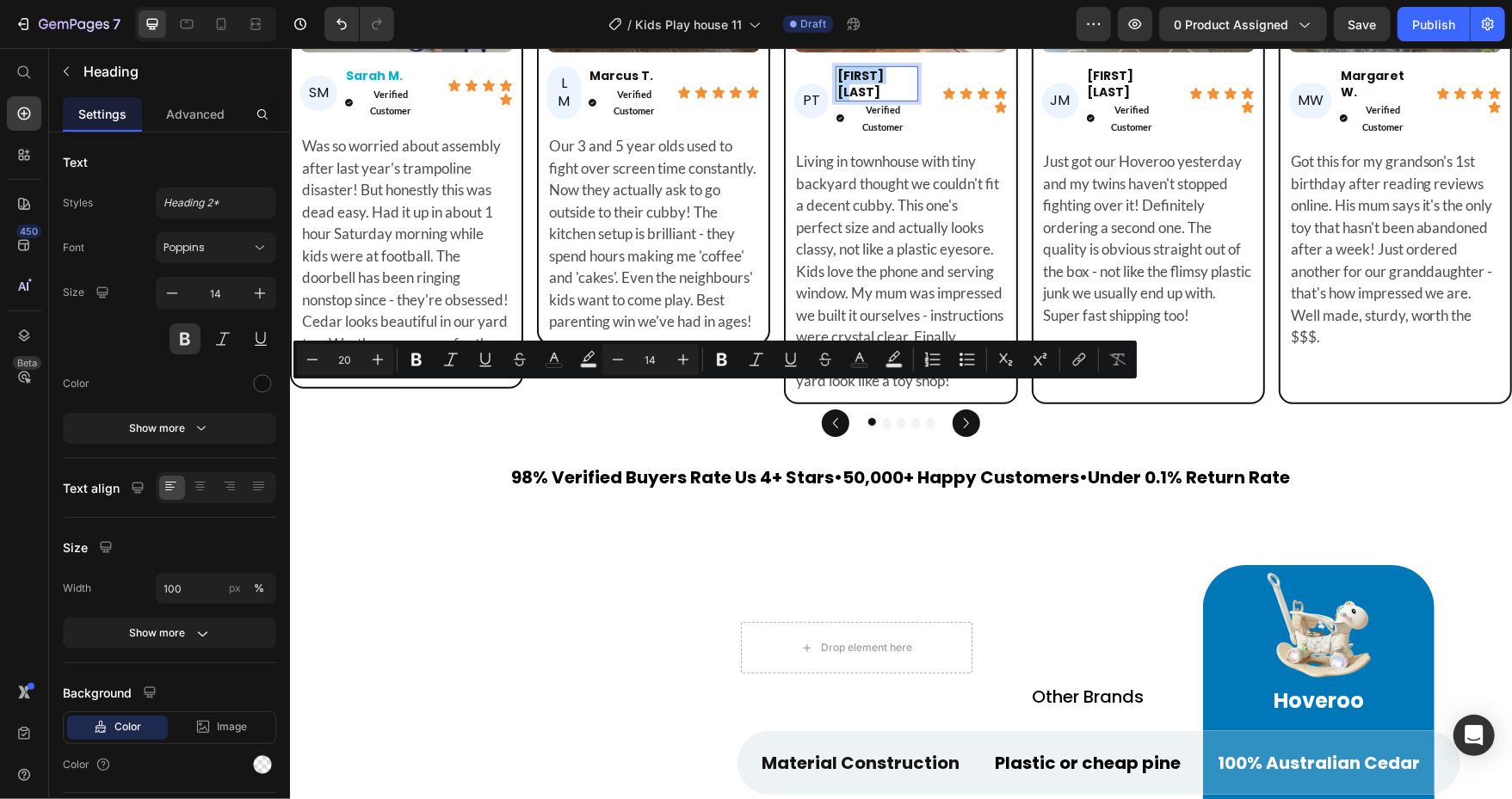 type on "11" 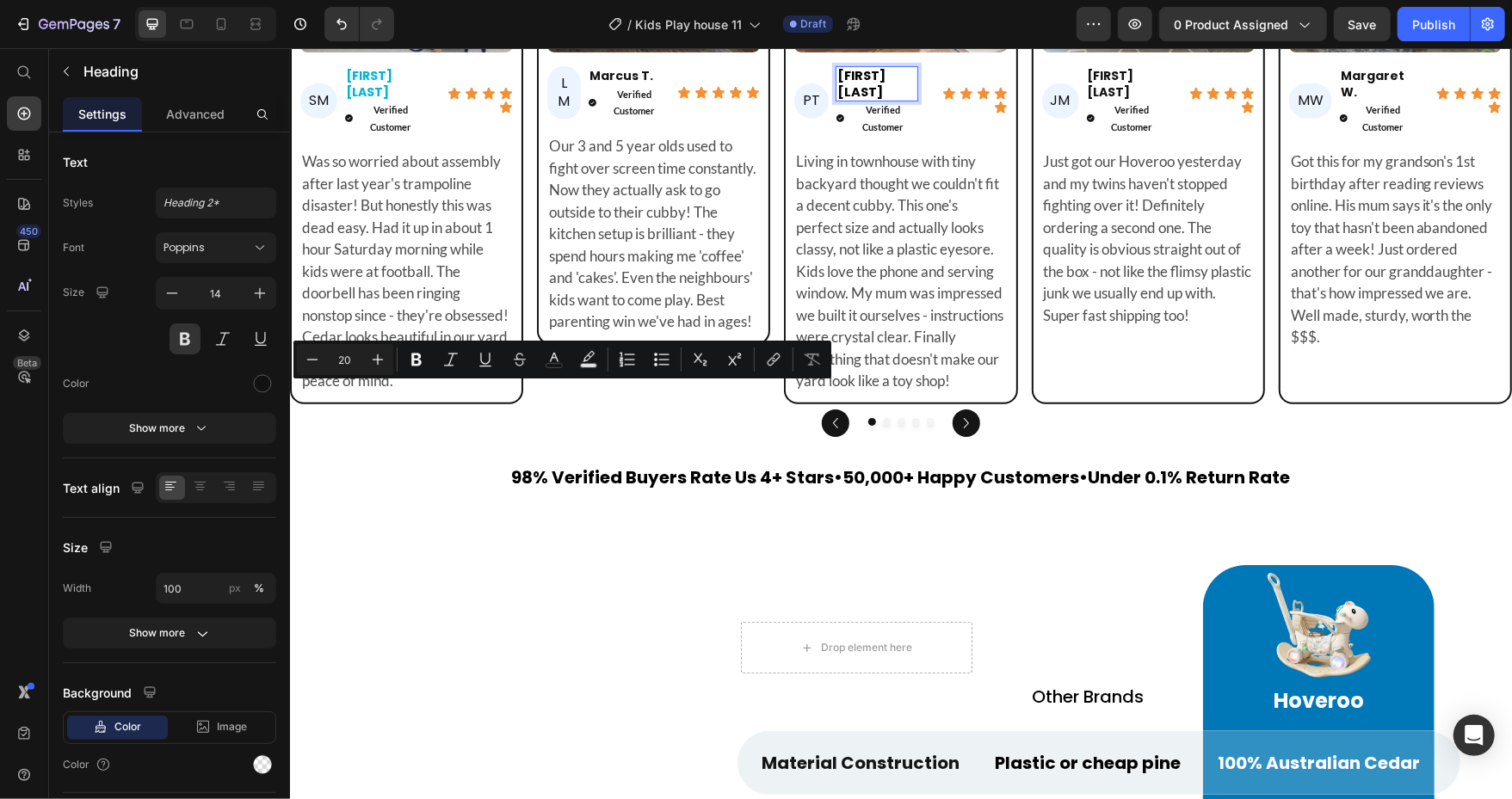 click on "Emma K." at bounding box center (861, 83) 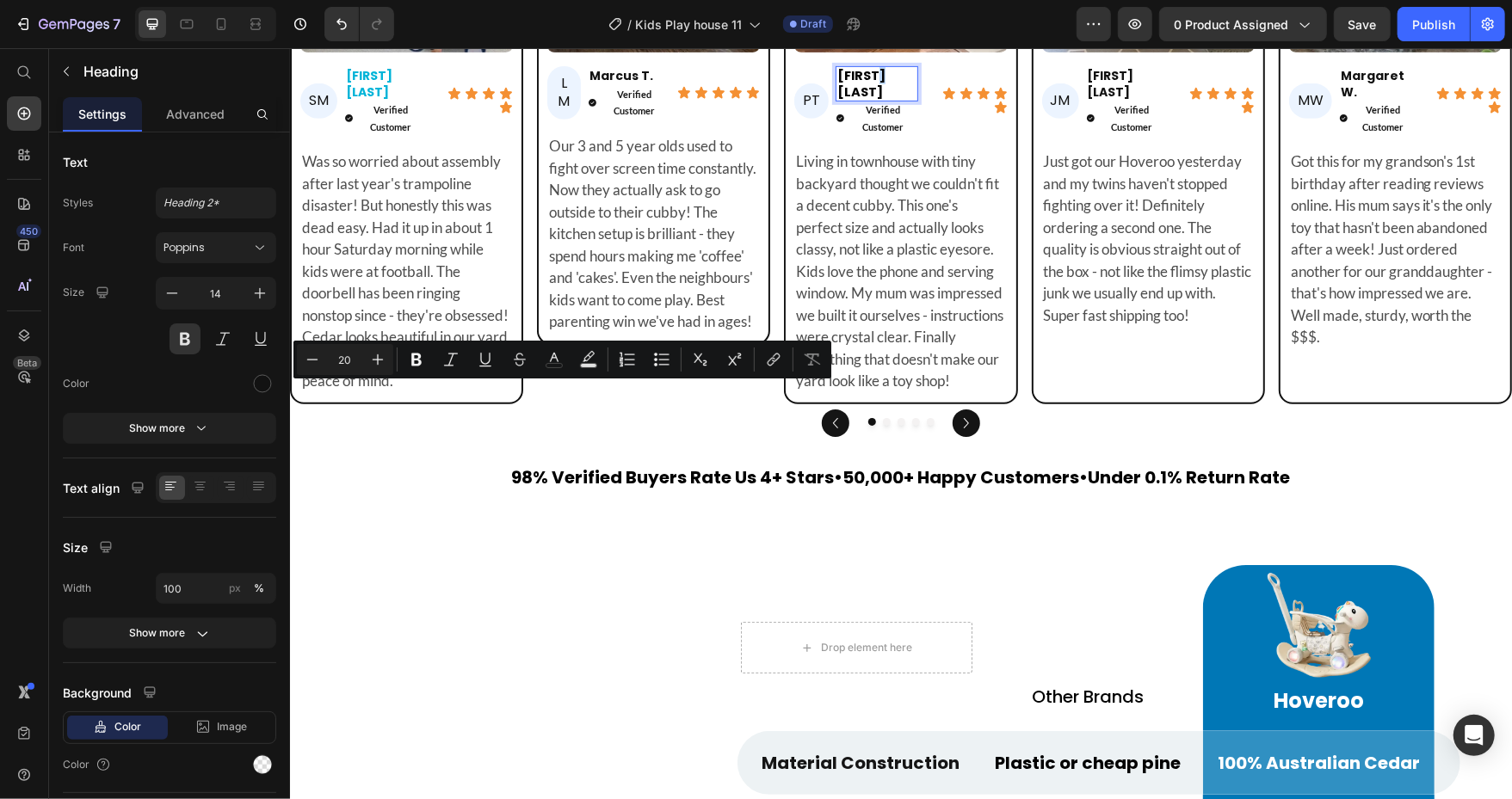 click on "Emma K." at bounding box center (861, 83) 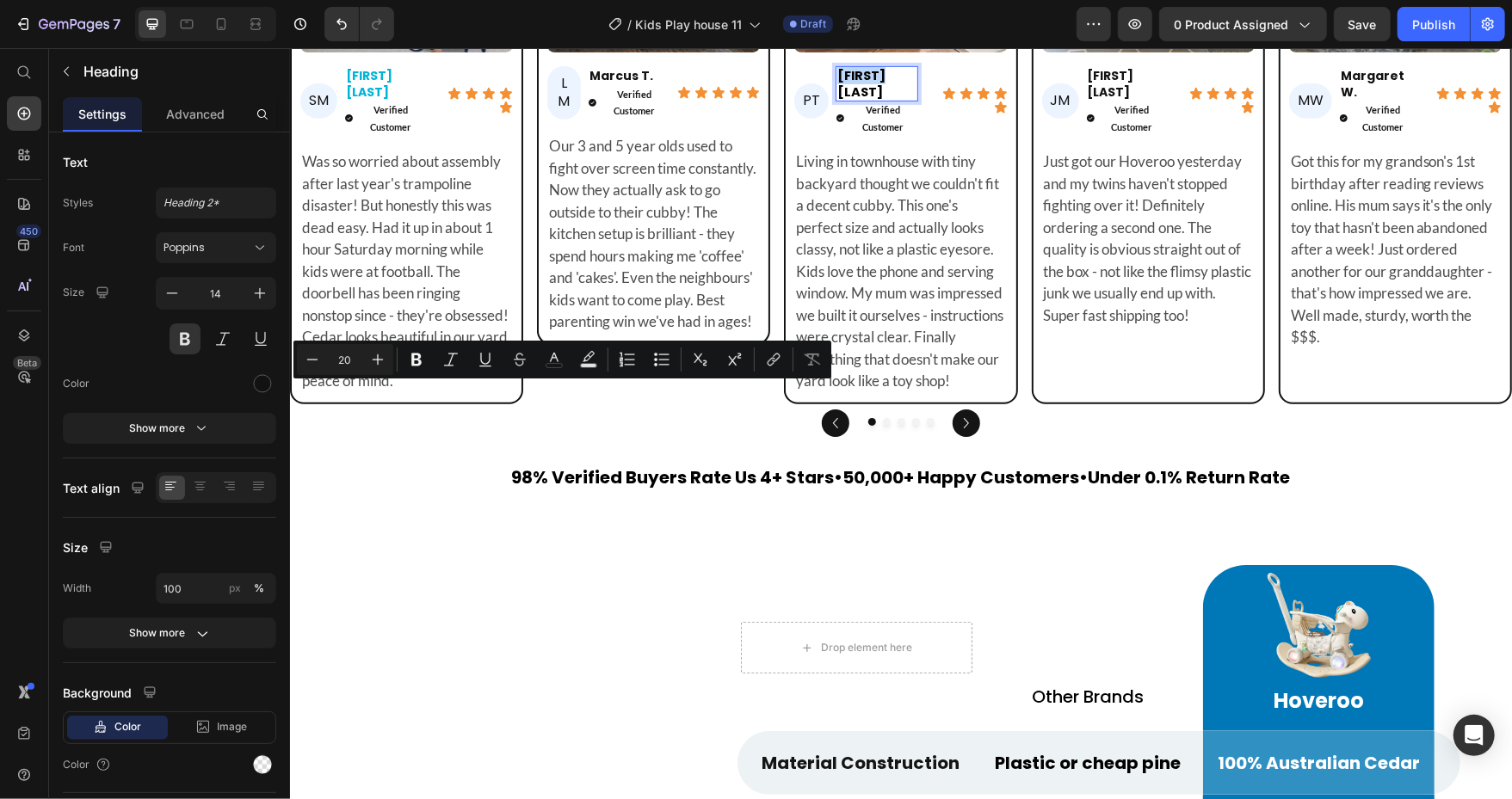 click on "Emma K." at bounding box center (861, 83) 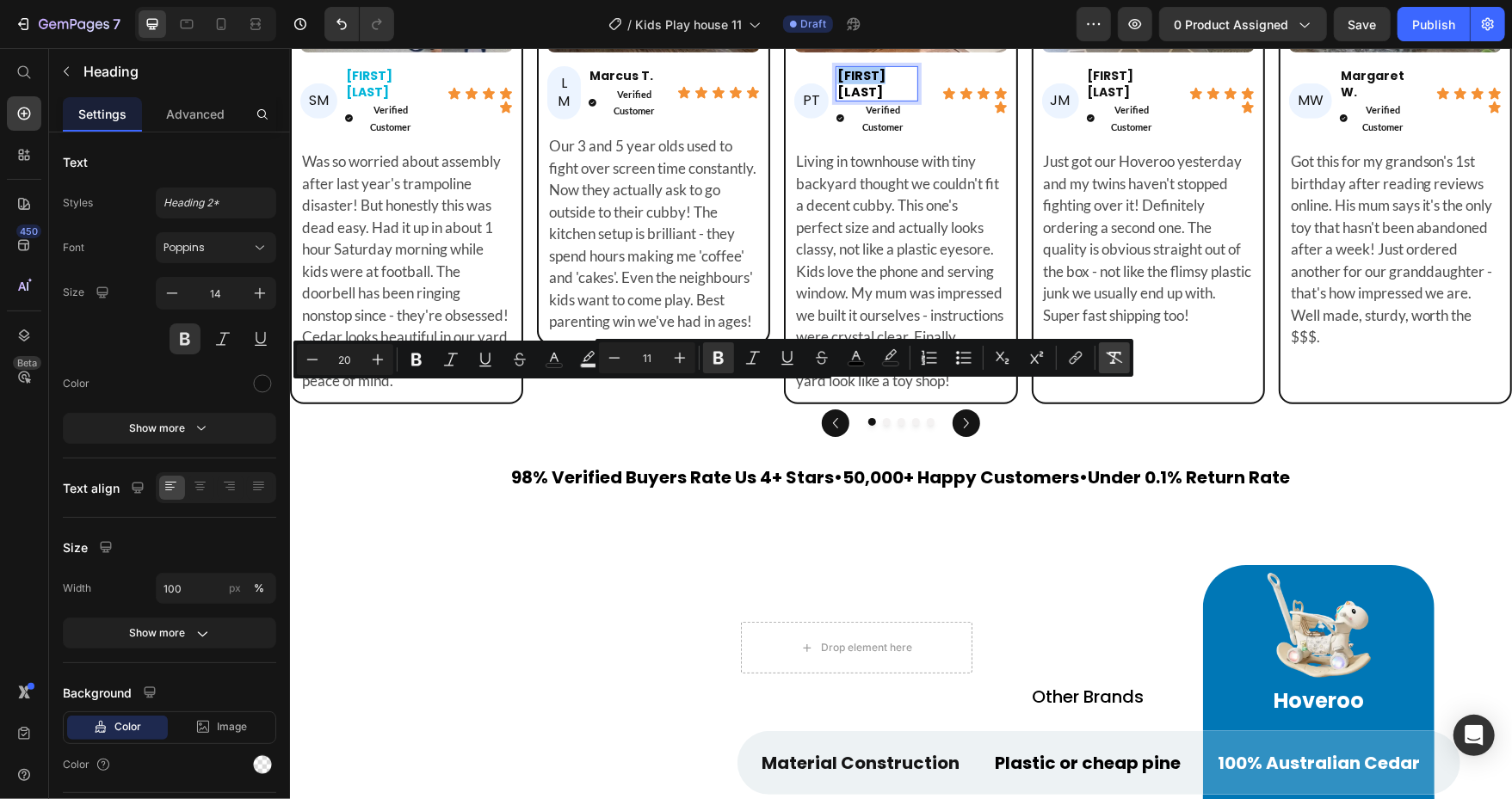 click on "Remove Format" at bounding box center [1114, 358] 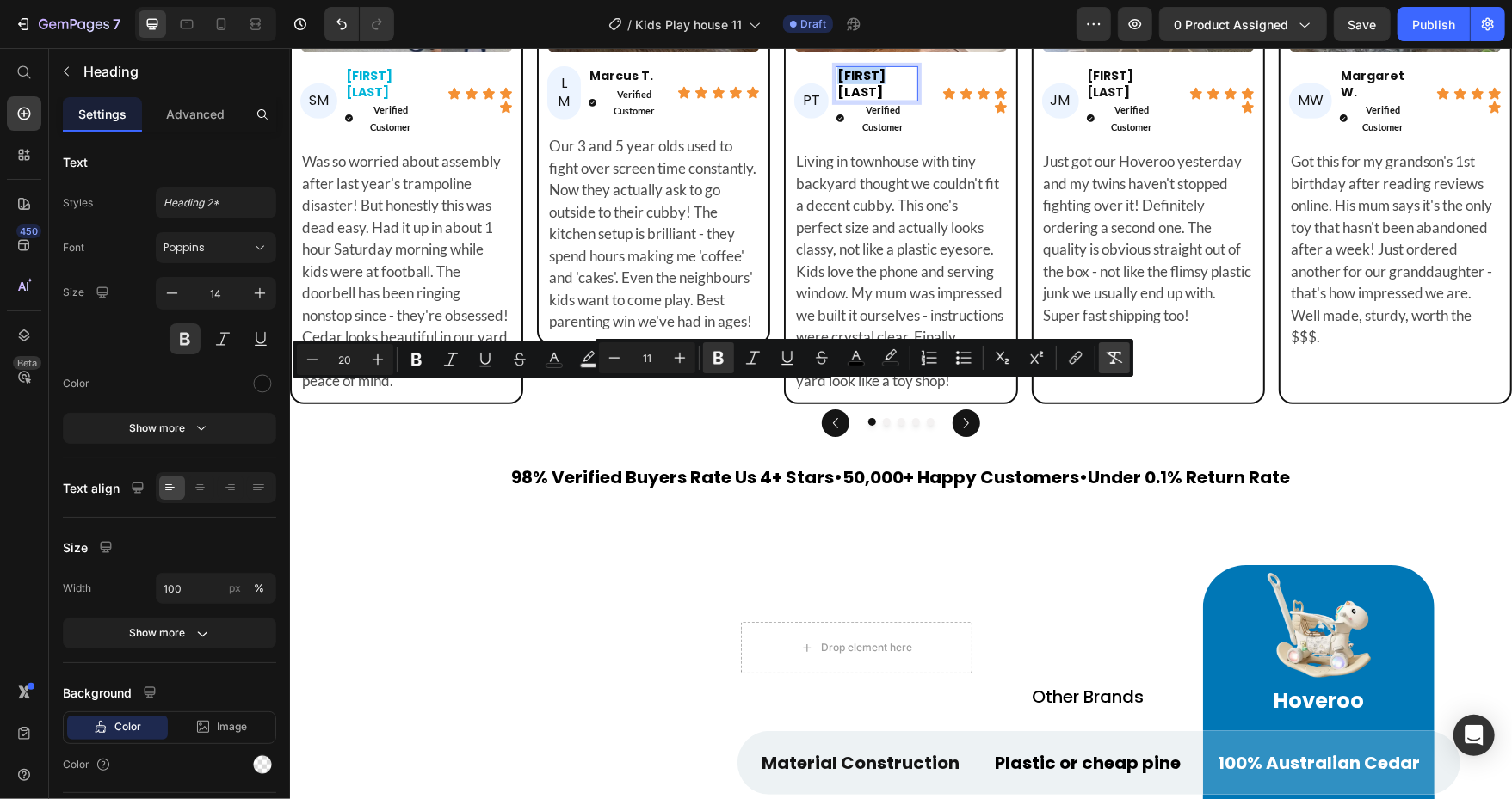 type on "14" 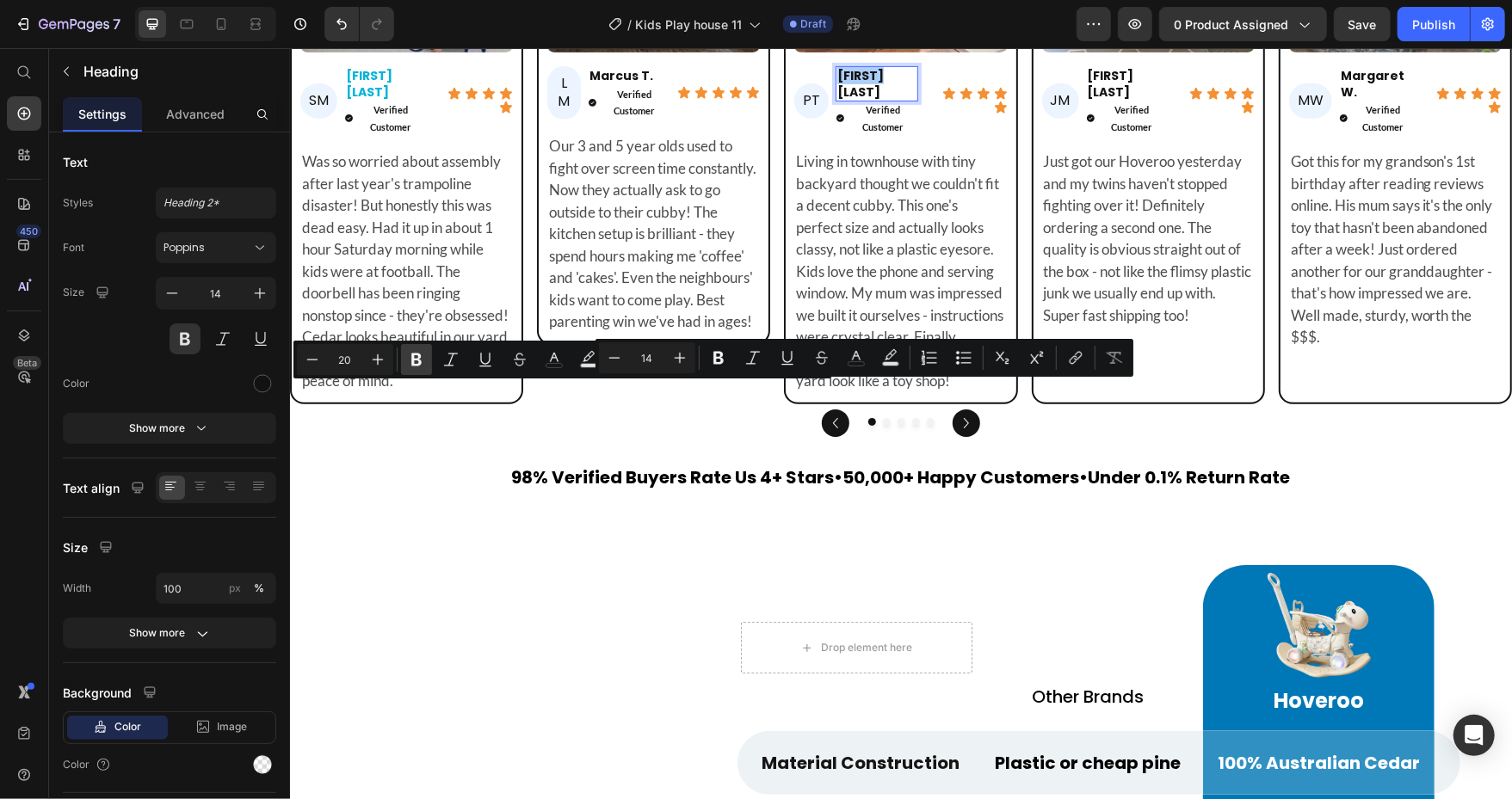 click 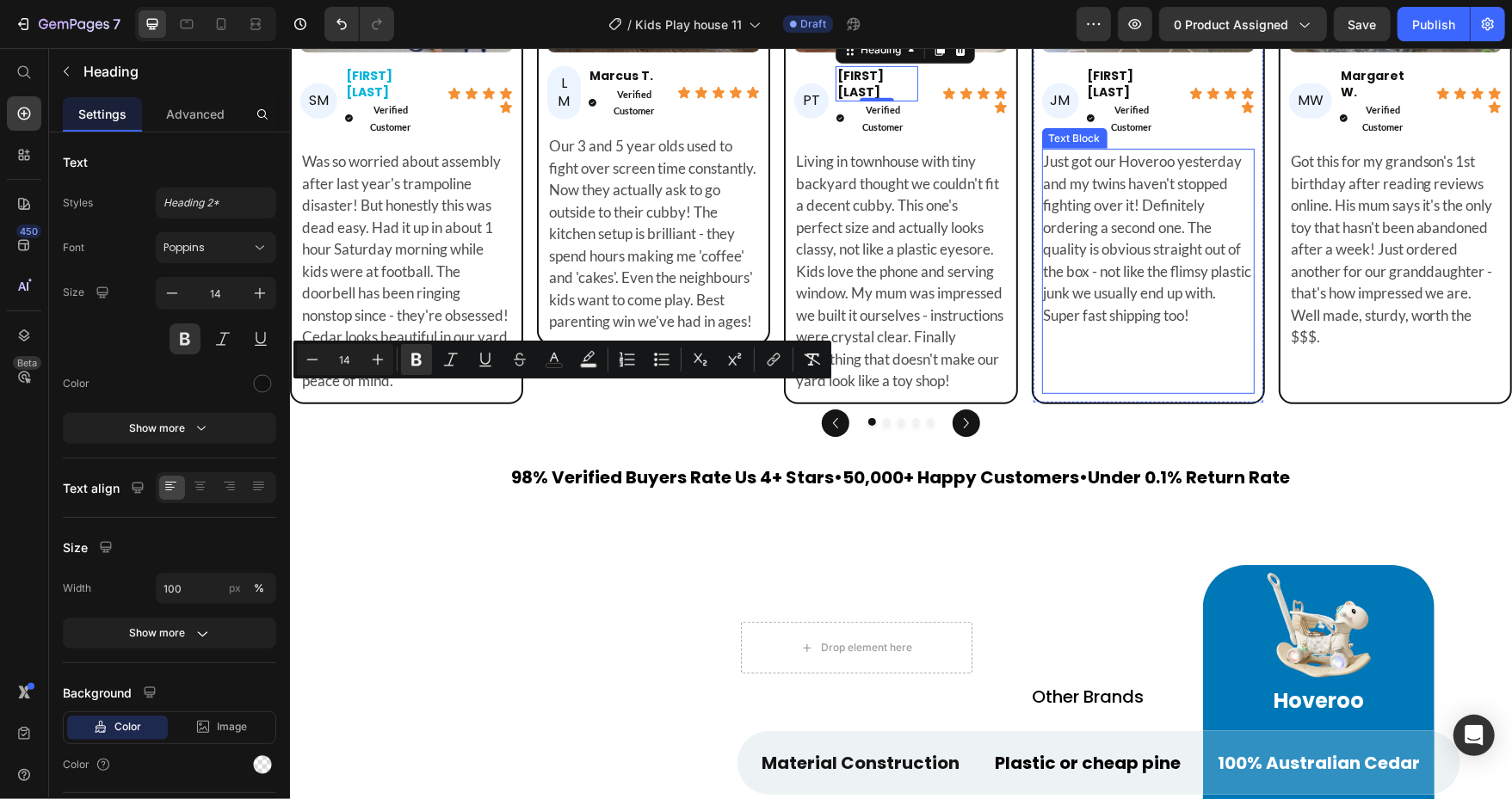 click on "Just got our Hoveroo yesterday and my twins haven't stopped fighting over it! Definitely ordering a second one. The quality is obvious straight out of the box - not like the flimsy plastic junk we usually end up with. Super fast shipping too!" at bounding box center [1147, 237] 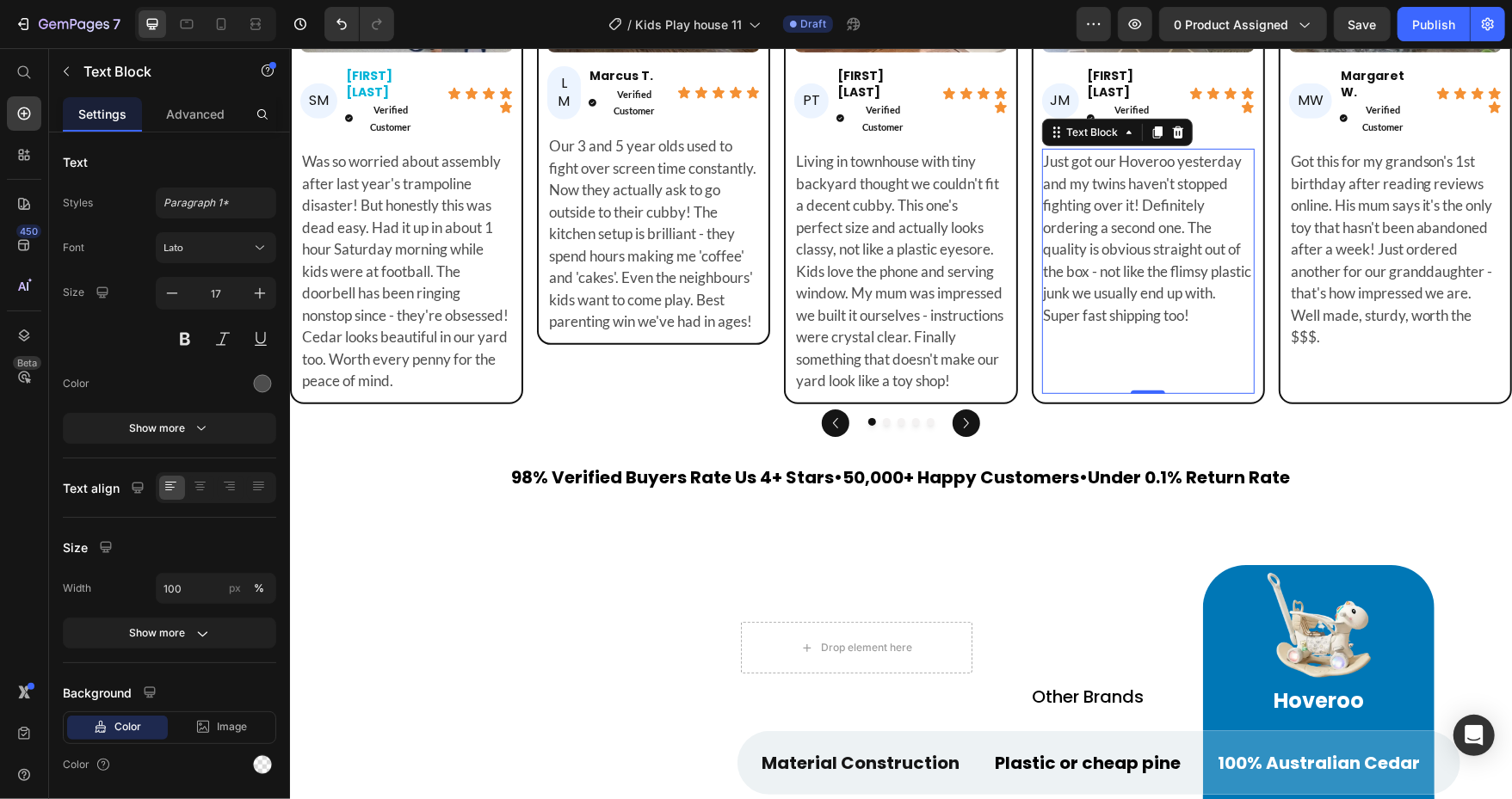 click on "Just got our Hoveroo yesterday and my twins haven't stopped fighting over it! Definitely ordering a second one. The quality is obvious straight out of the box - not like the flimsy plastic junk we usually end up with. Super fast shipping too!" at bounding box center [1147, 237] 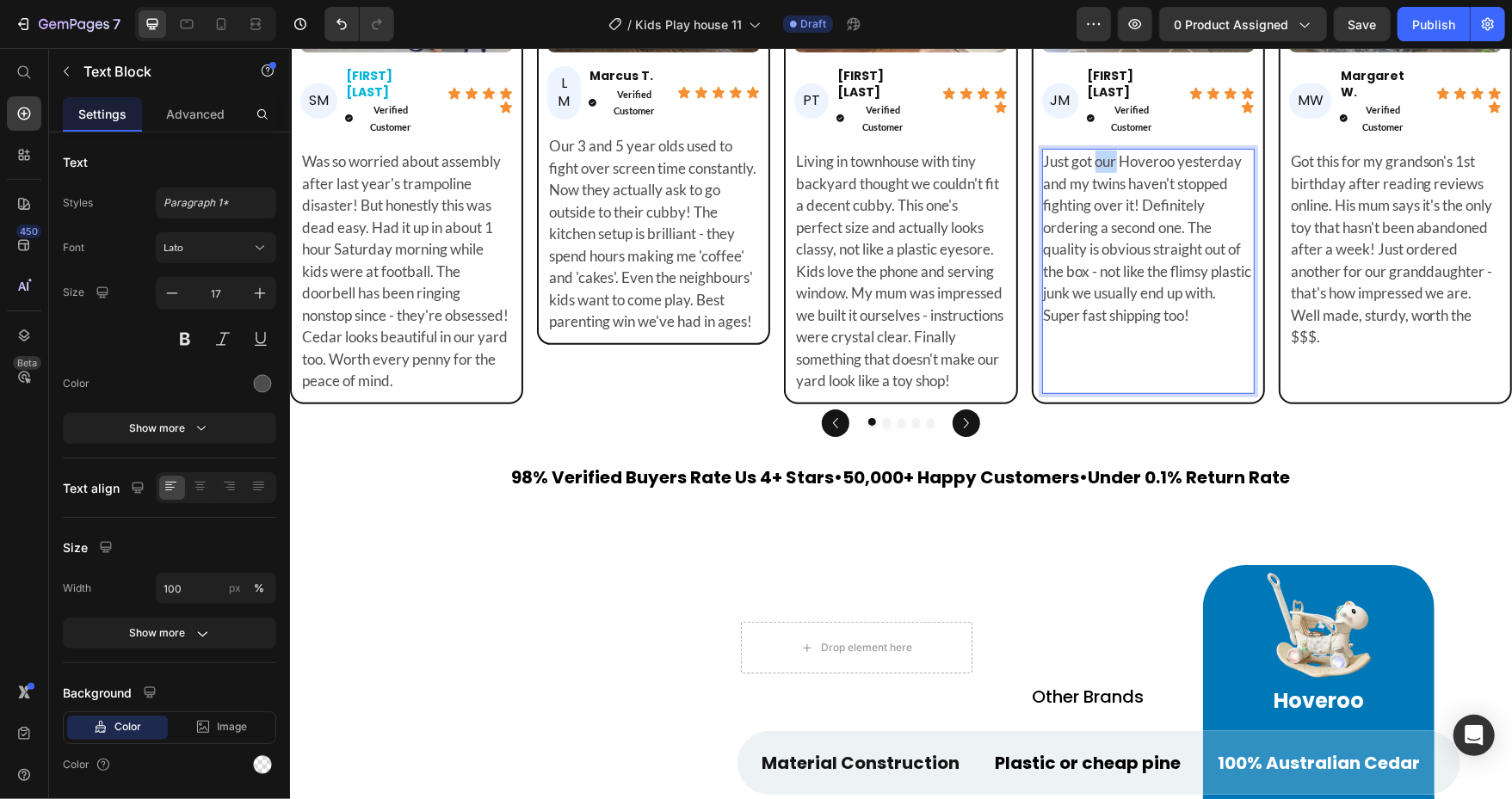 click on "Just got our Hoveroo yesterday and my twins haven't stopped fighting over it! Definitely ordering a second one. The quality is obvious straight out of the box - not like the flimsy plastic junk we usually end up with. Super fast shipping too!" at bounding box center (1147, 237) 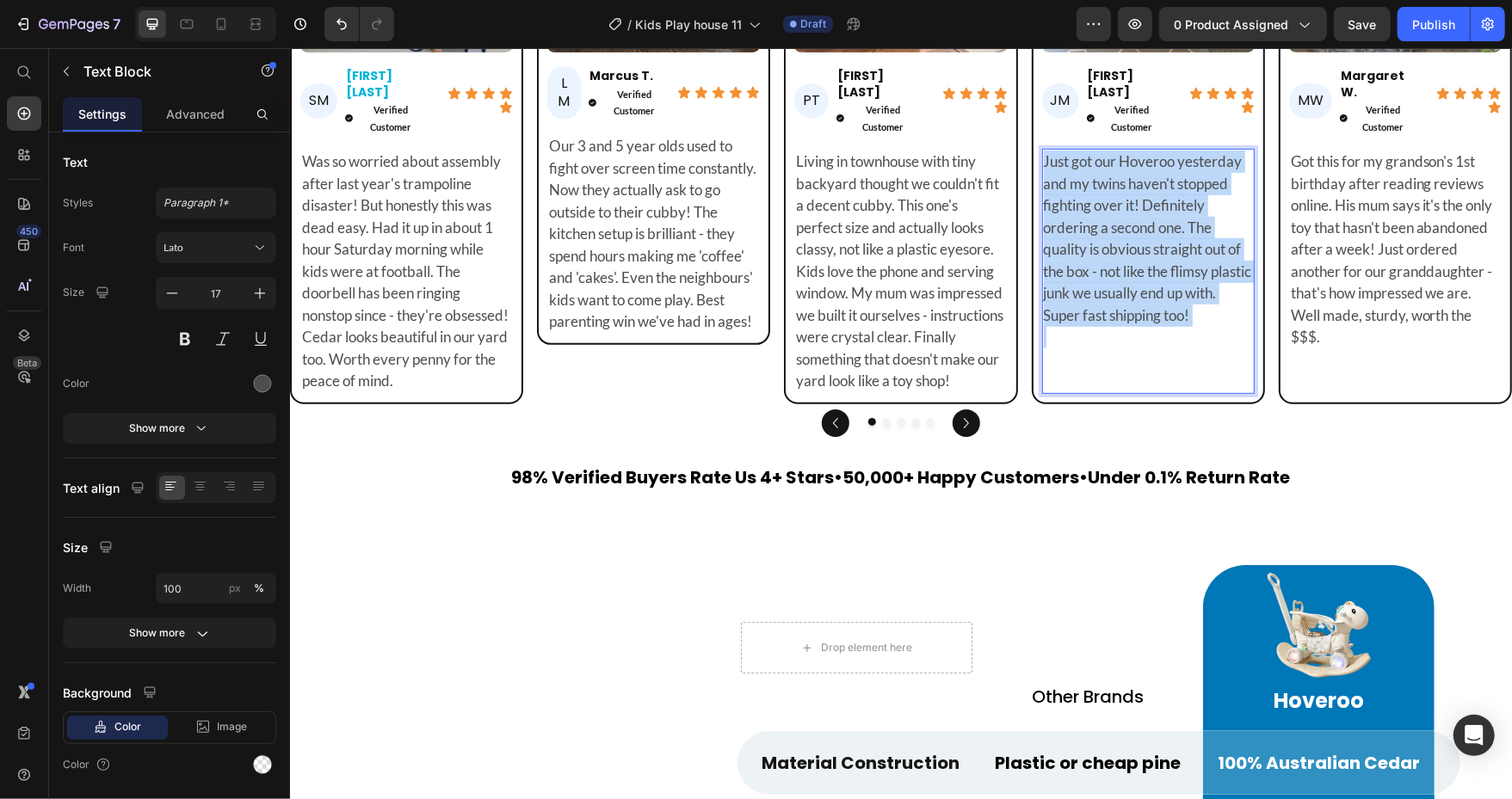 click on "Just got our Hoveroo yesterday and my twins haven't stopped fighting over it! Definitely ordering a second one. The quality is obvious straight out of the box - not like the flimsy plastic junk we usually end up with. Super fast shipping too!" at bounding box center [1147, 237] 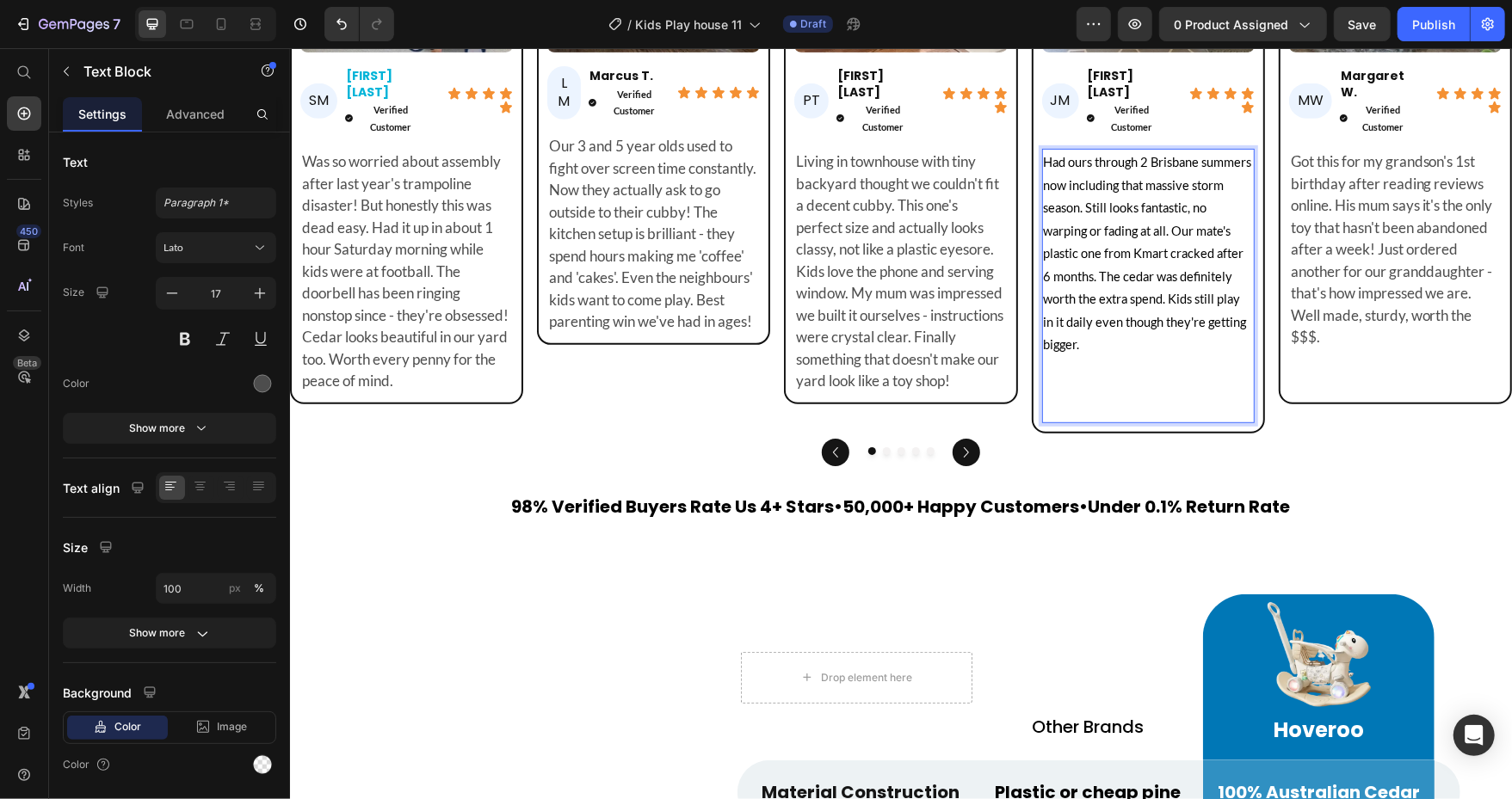 click on "Had ours through 2 Brisbane summers now including that massive storm season. Still looks fantastic, no warping or fading at all. Our mate's plastic one from Kmart cracked after 6 months. The cedar was definitely worth the extra spend. Kids still play in it daily even though they're getting bigger." at bounding box center (1147, 252) 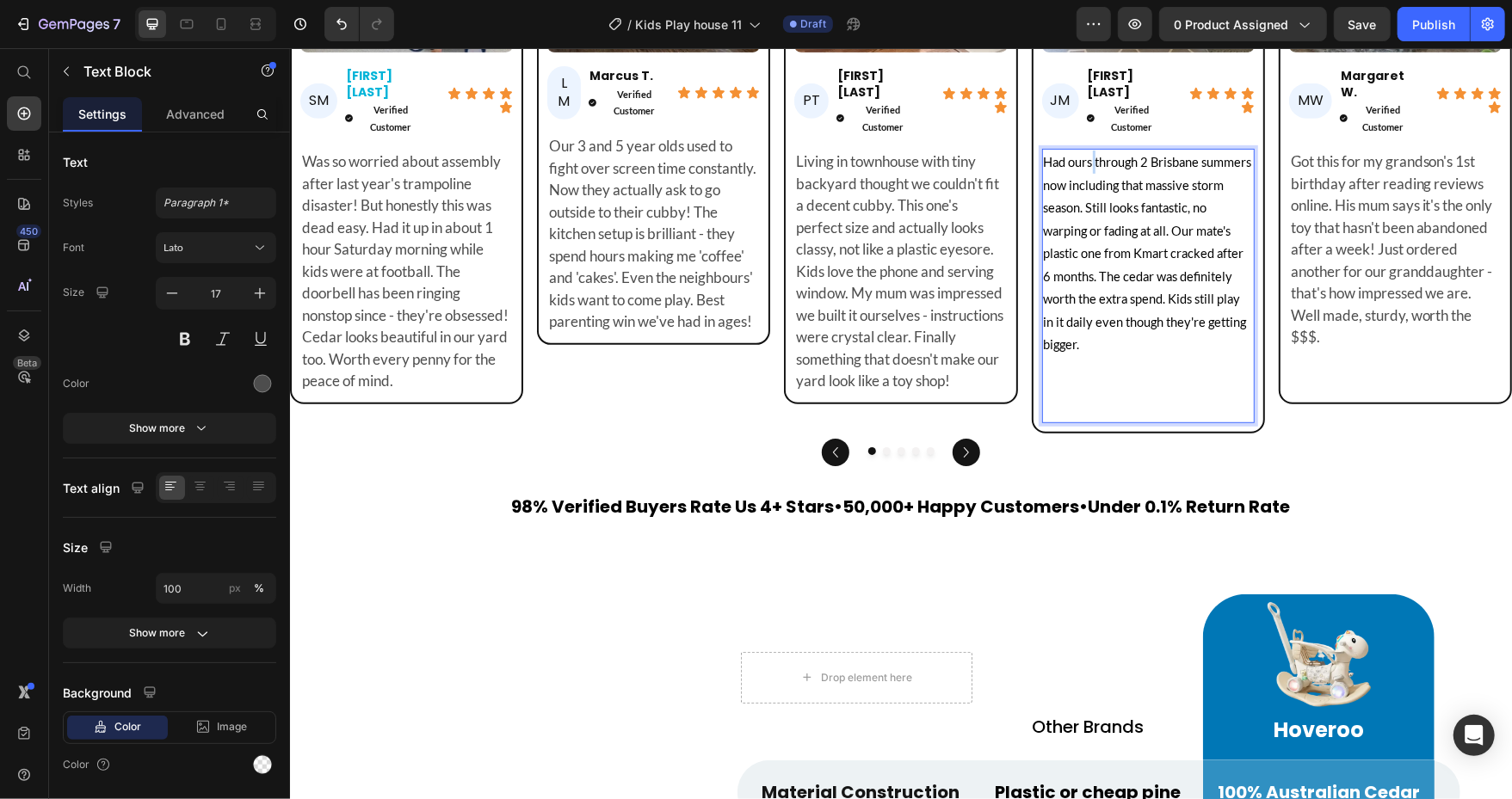 click on "Had ours through 2 Brisbane summers now including that massive storm season. Still looks fantastic, no warping or fading at all. Our mate's plastic one from Kmart cracked after 6 months. The cedar was definitely worth the extra spend. Kids still play in it daily even though they're getting bigger." at bounding box center [1147, 252] 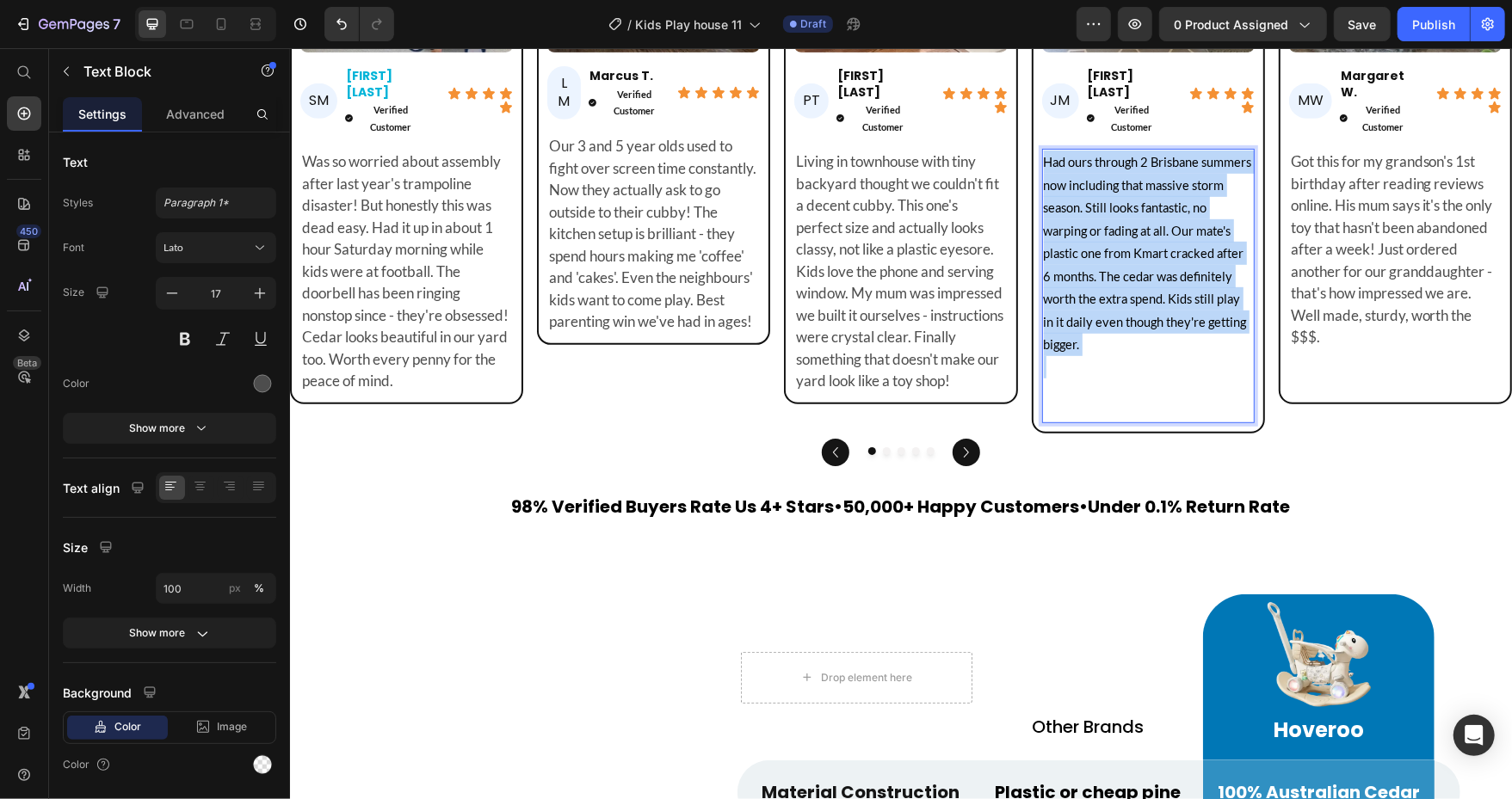 click on "Had ours through 2 Brisbane summers now including that massive storm season. Still looks fantastic, no warping or fading at all. Our mate's plastic one from Kmart cracked after 6 months. The cedar was definitely worth the extra spend. Kids still play in it daily even though they're getting bigger." at bounding box center (1147, 252) 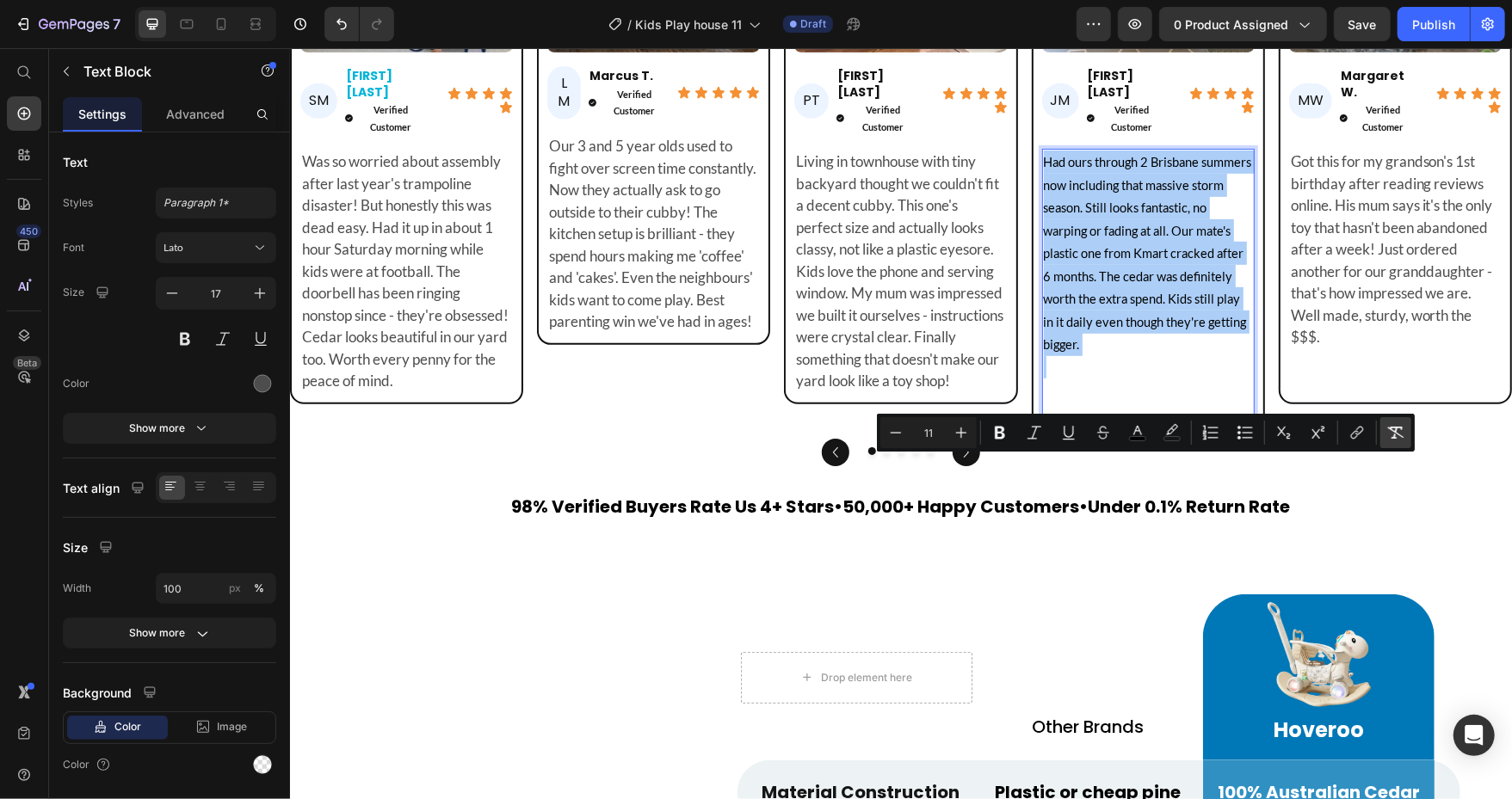 click on "Remove Format" at bounding box center [1396, 433] 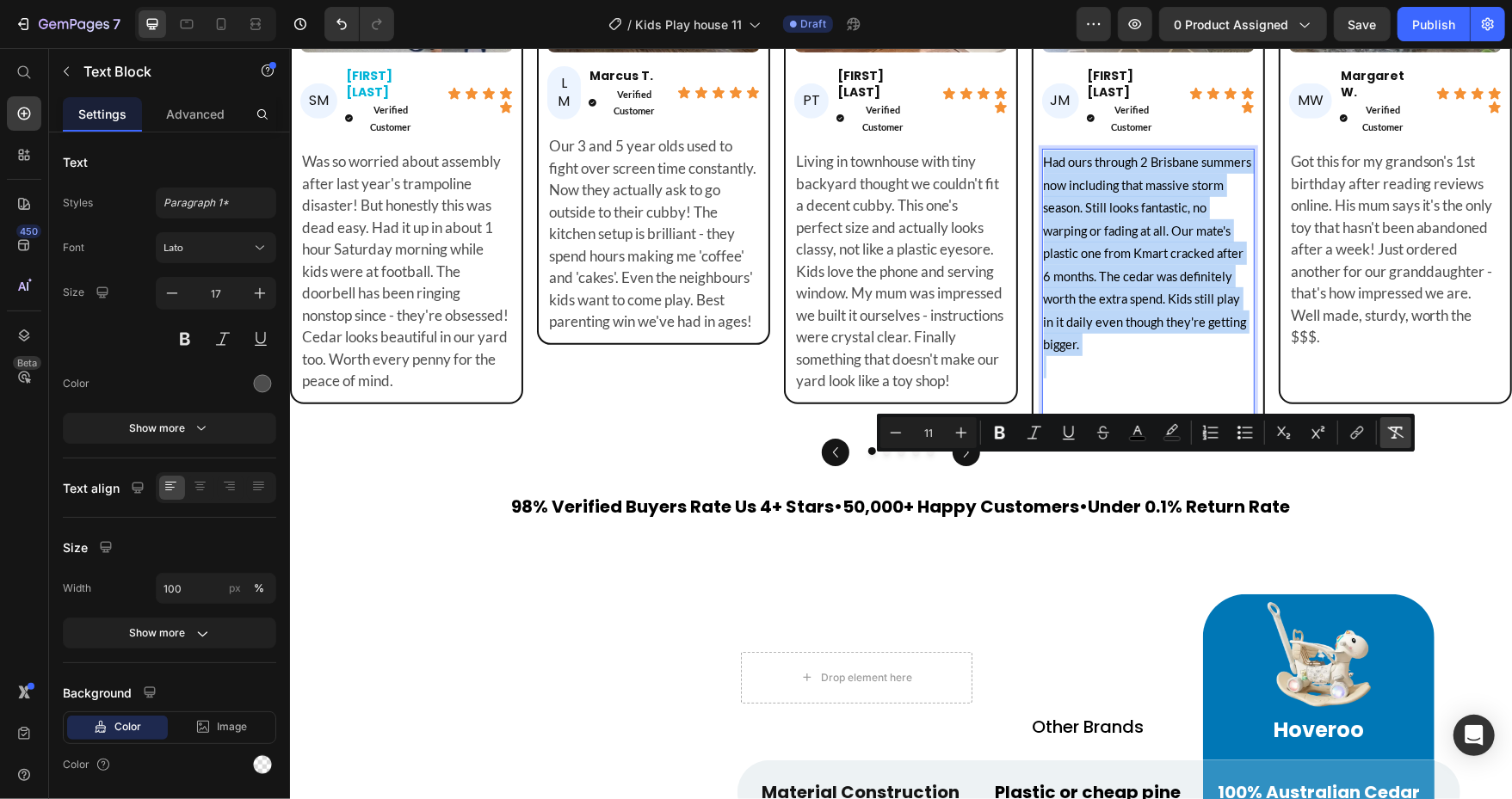 type on "17" 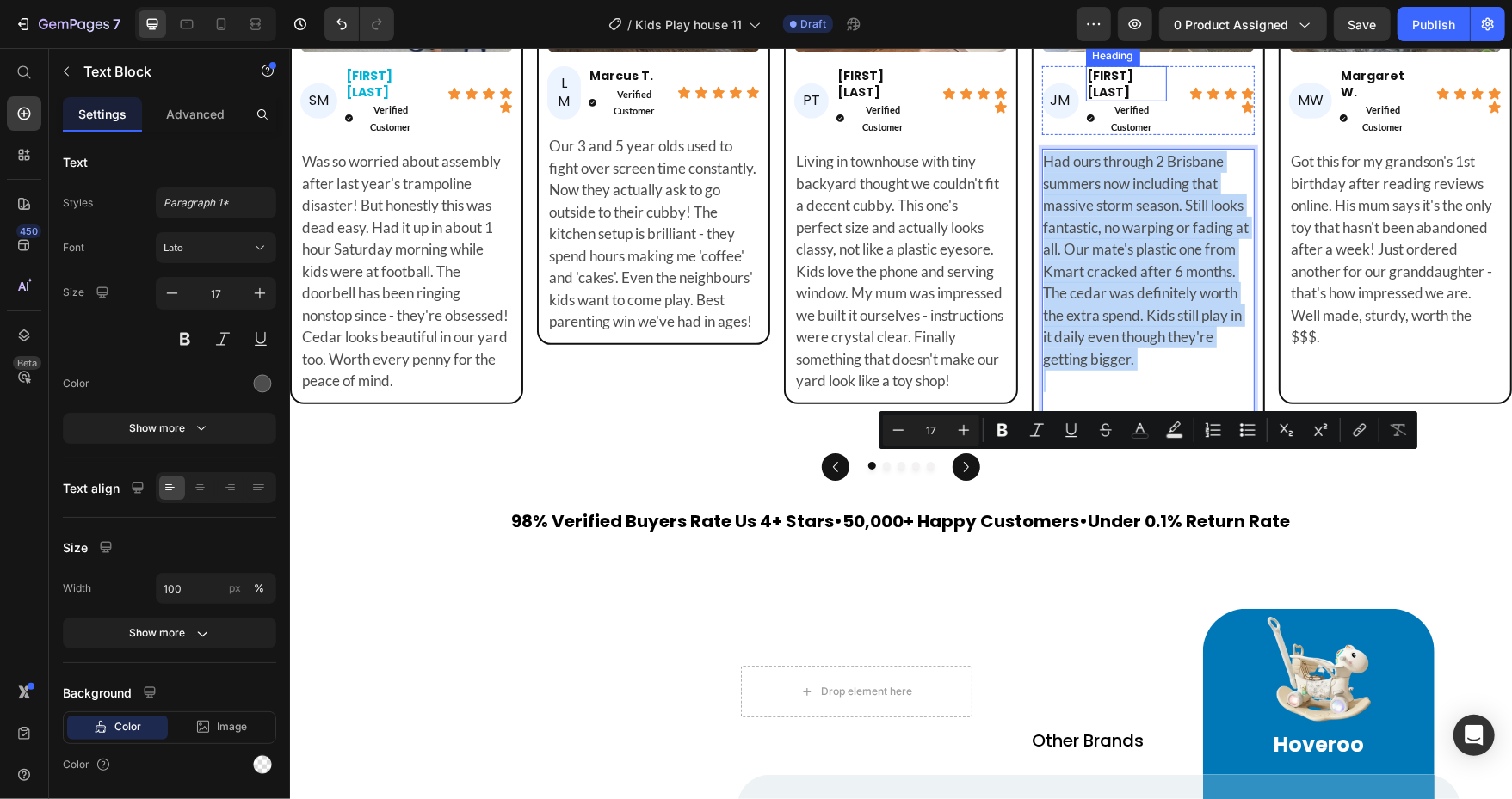 click on "[FIRST] [LAST]." at bounding box center (1126, 83) 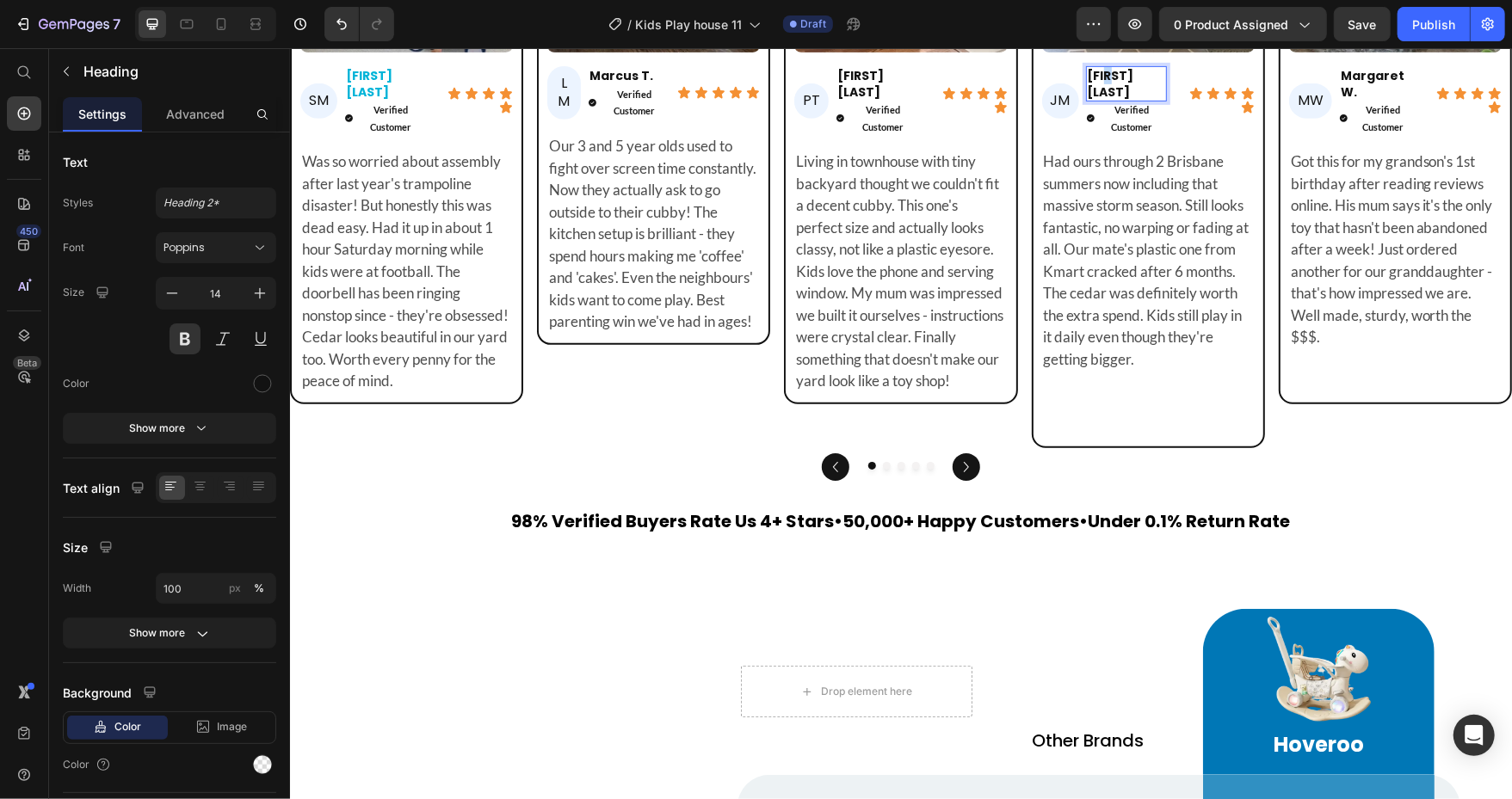 click on "[FIRST] [LAST]." at bounding box center [1126, 83] 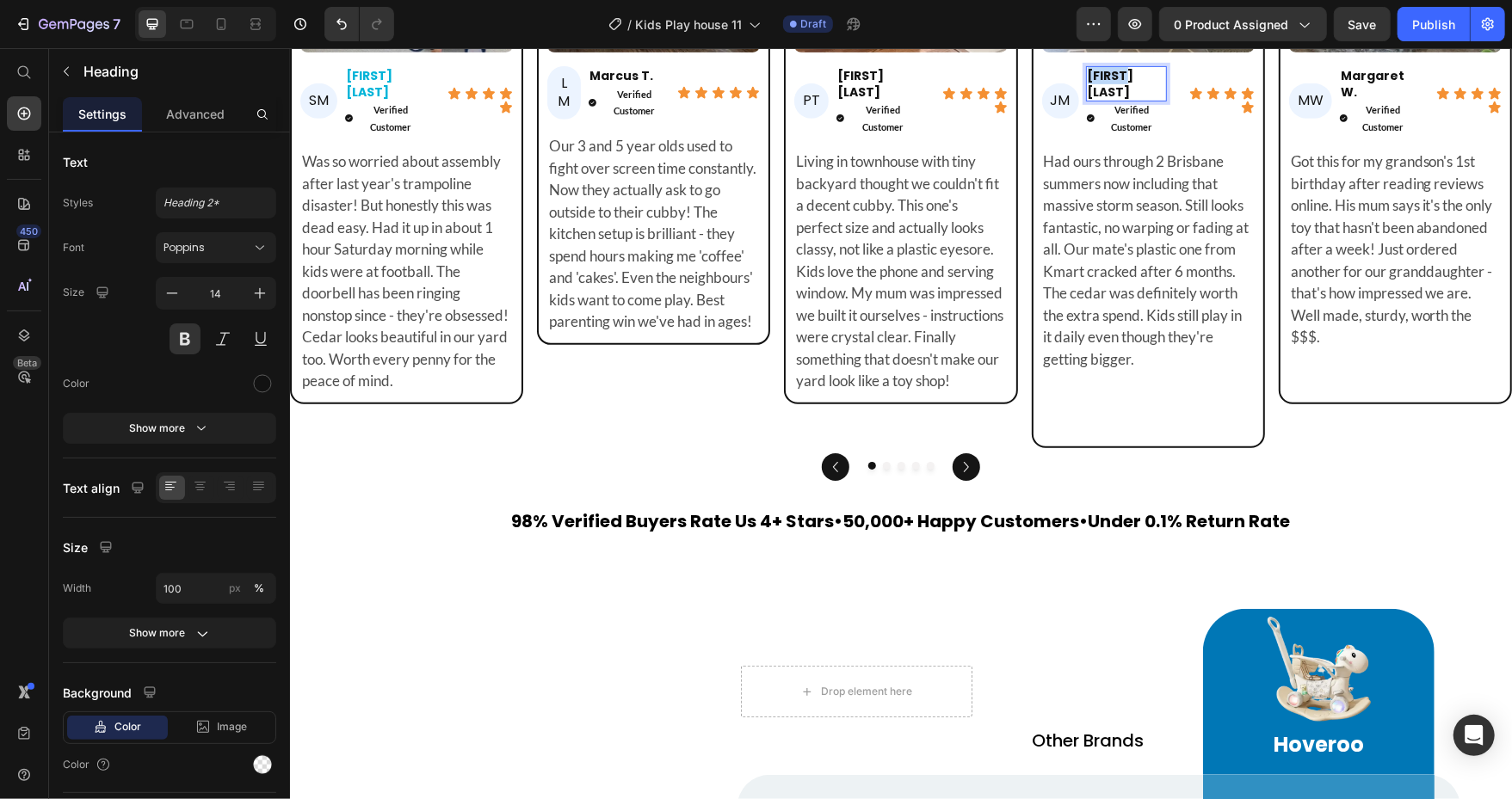 click on "[FIRST] [LAST]." at bounding box center [1126, 83] 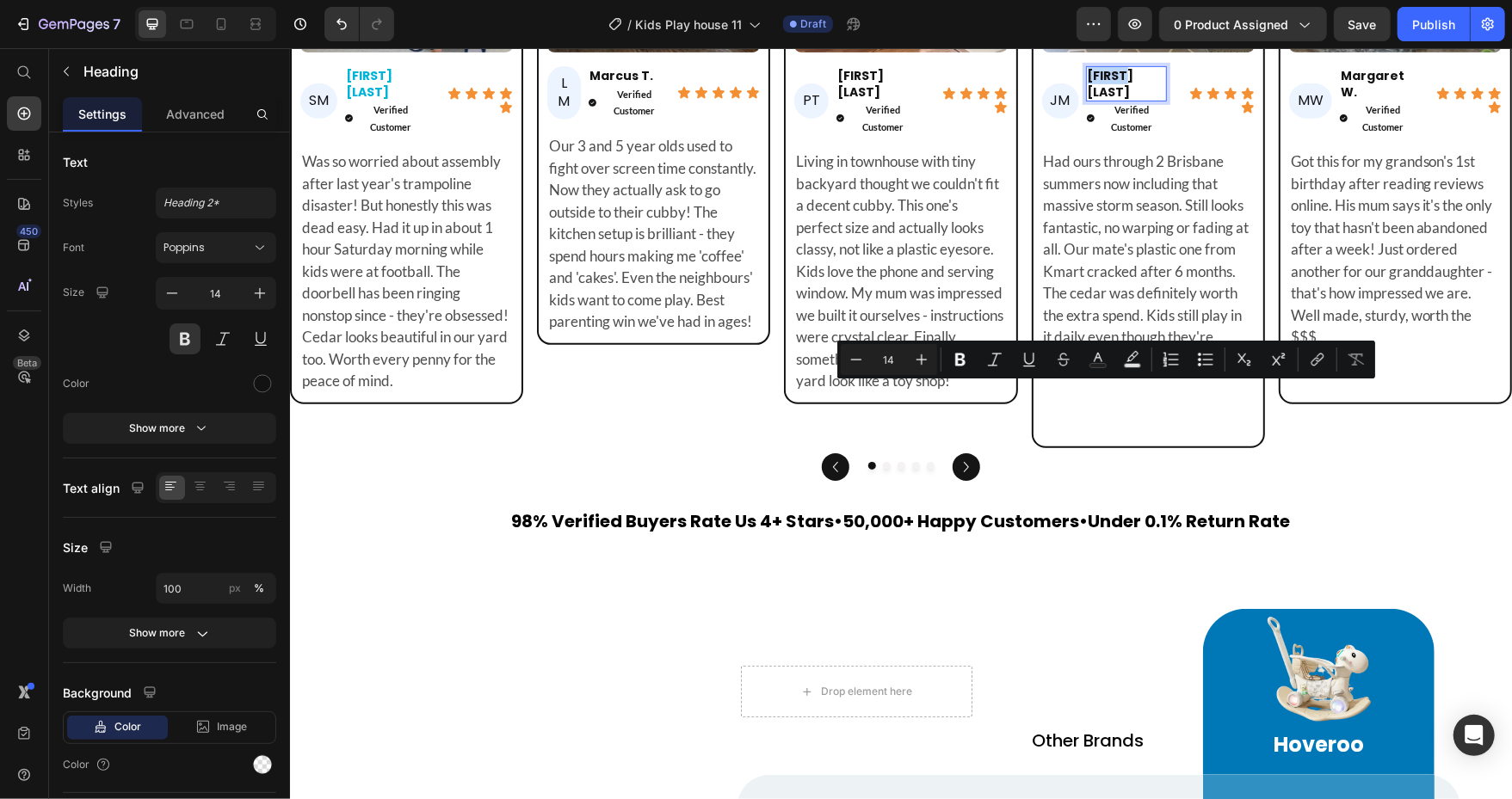 type on "11" 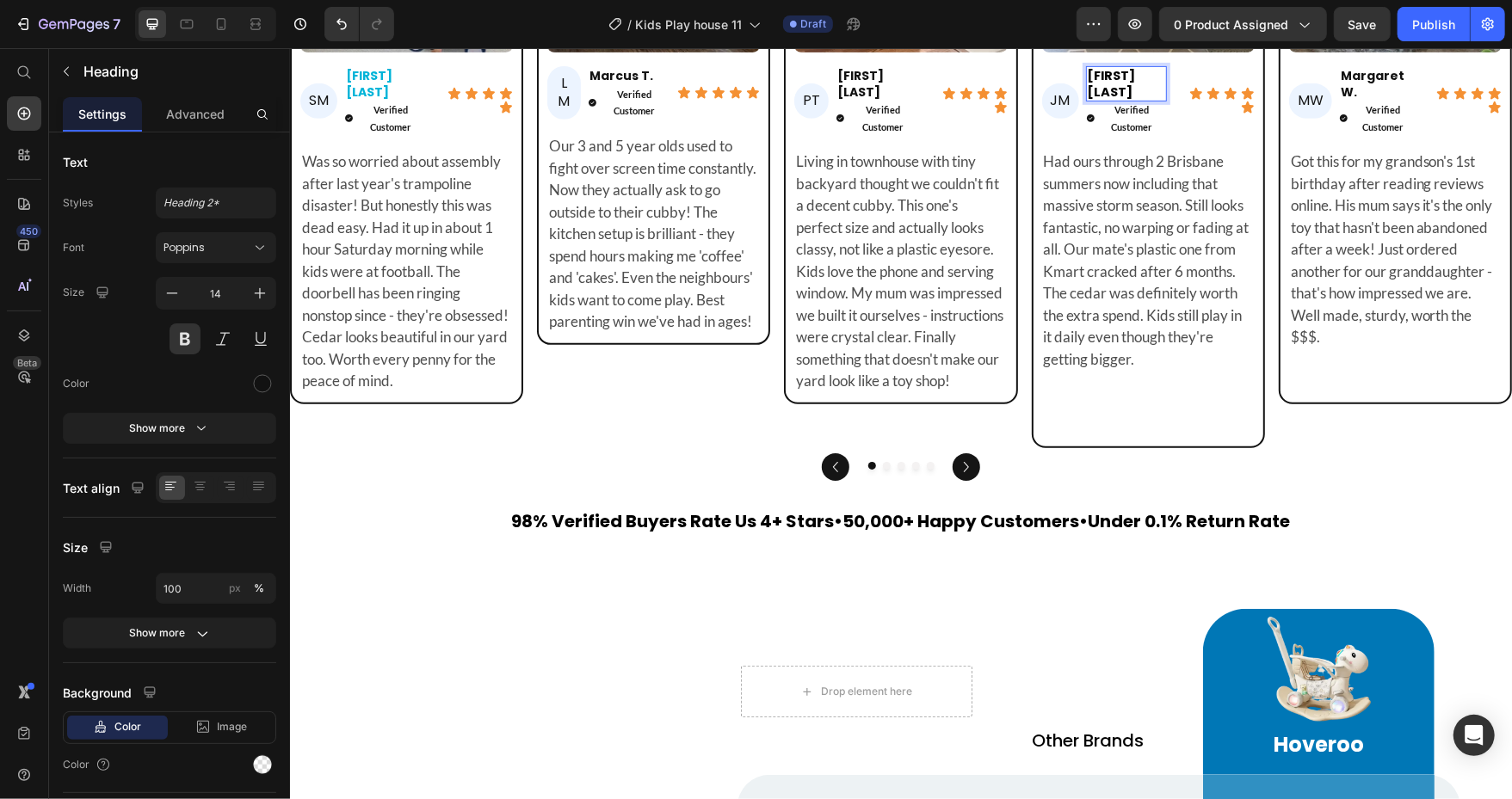 click on "Dave R." at bounding box center (1111, 83) 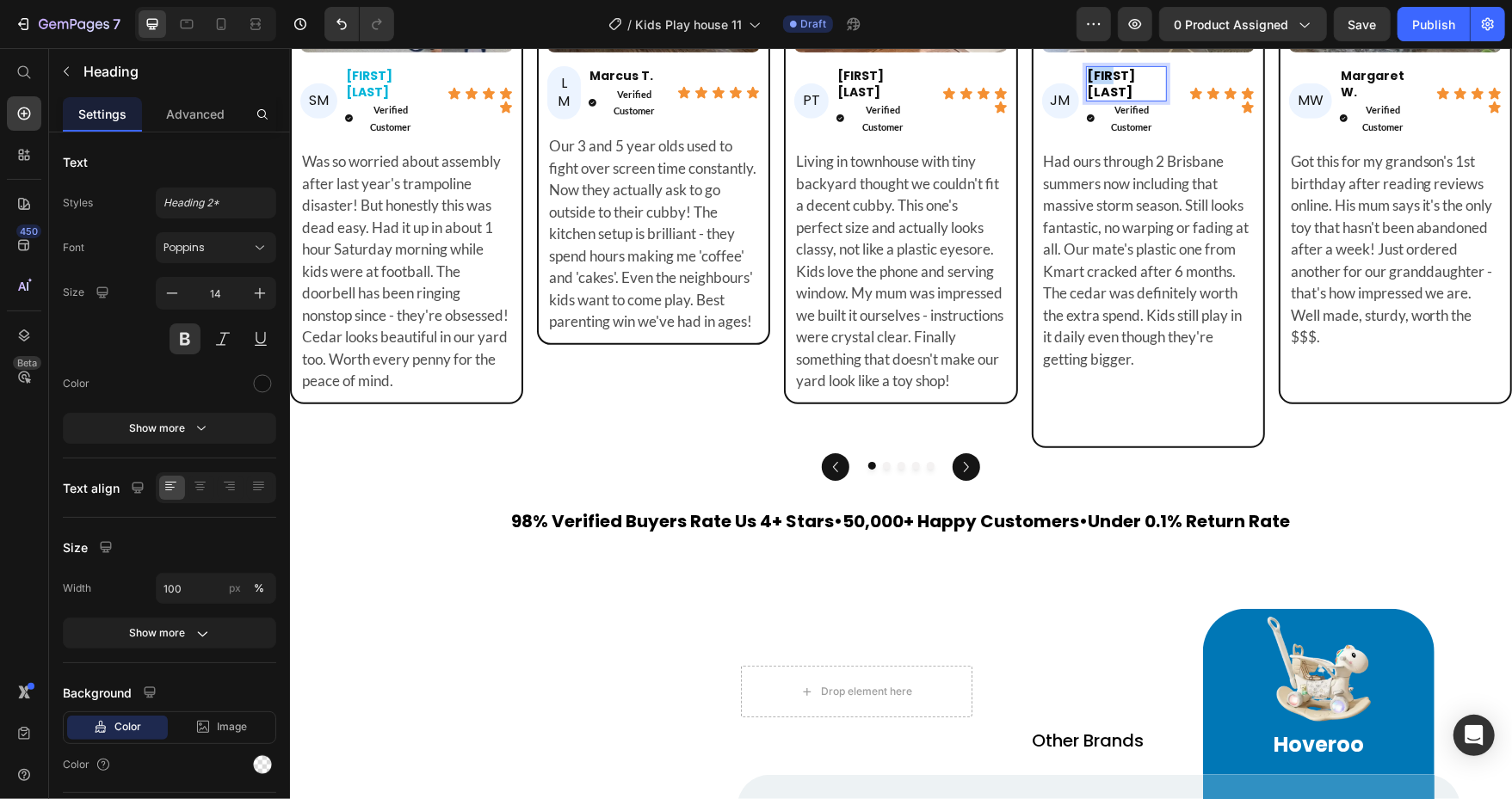 click on "Dave R." at bounding box center [1111, 83] 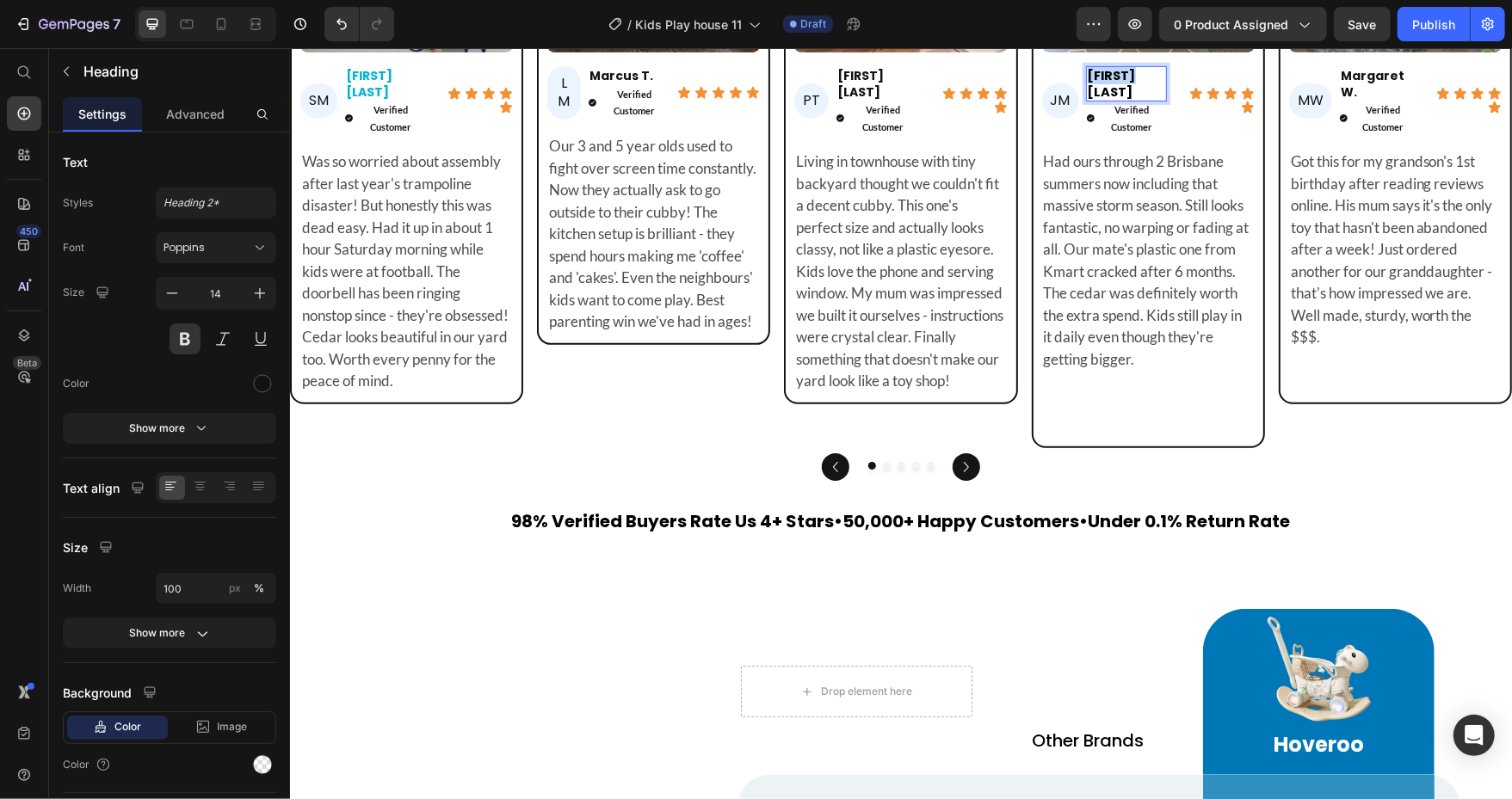 click on "Dave R." at bounding box center [1111, 83] 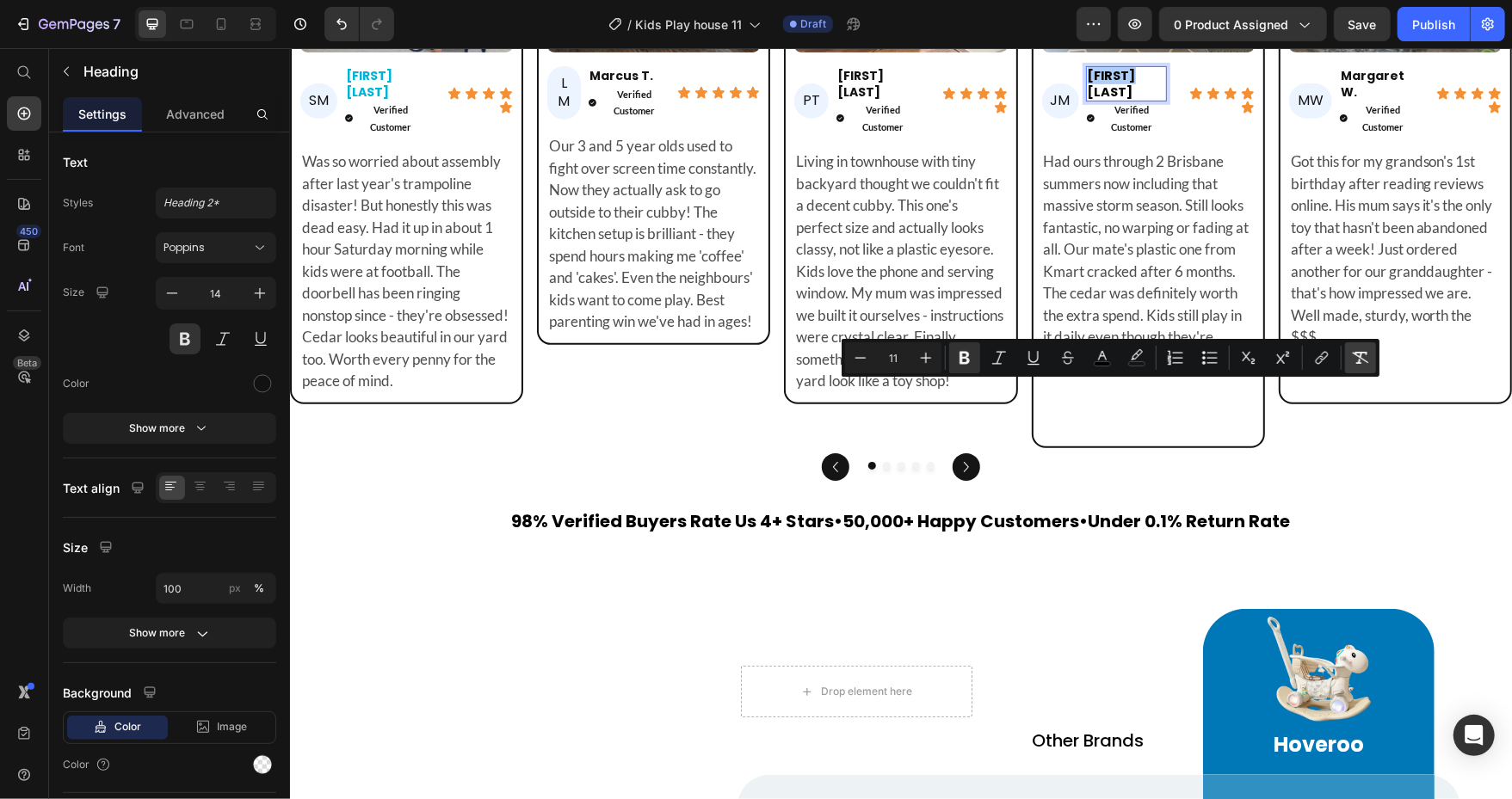 click 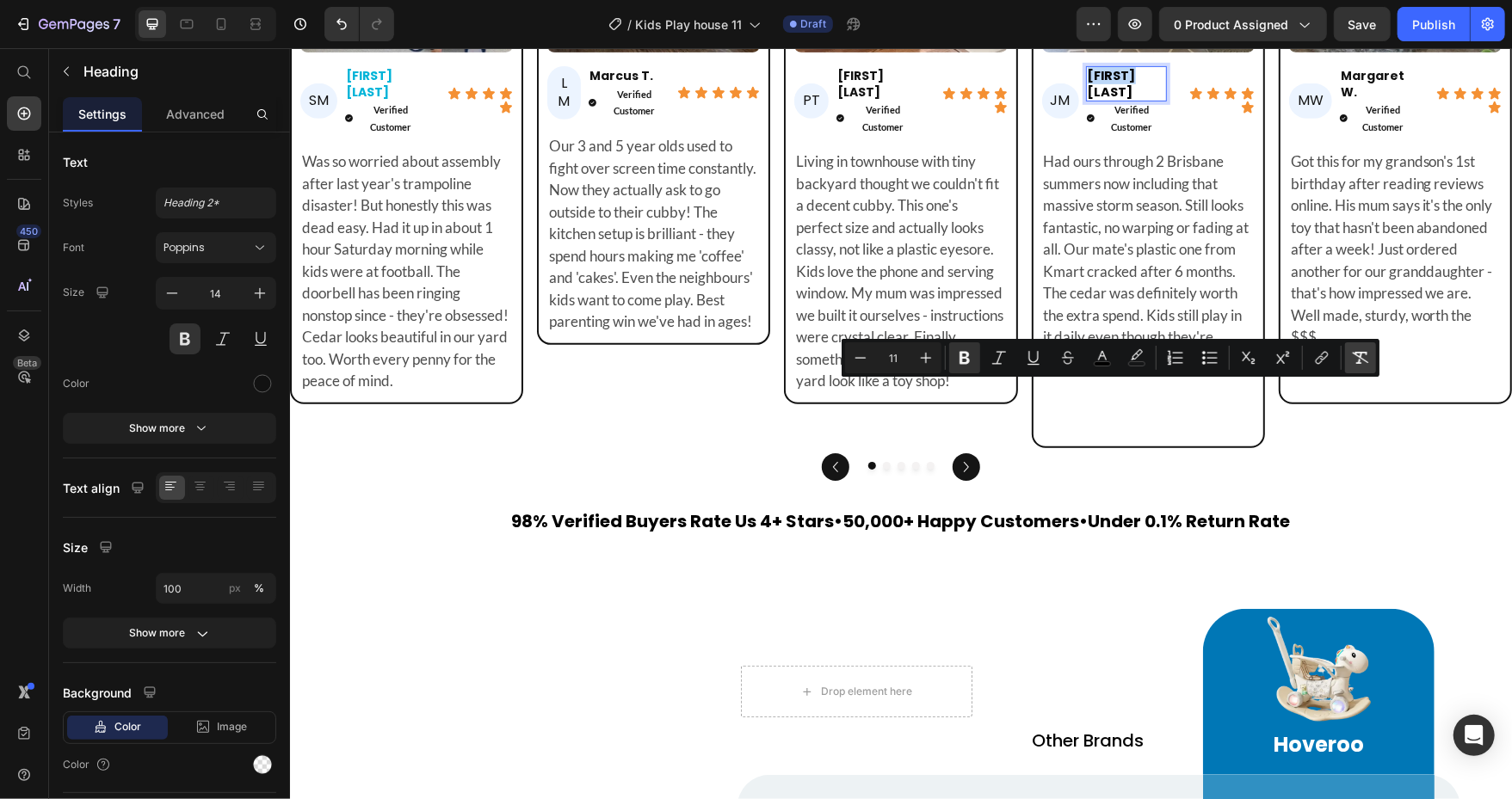 type on "14" 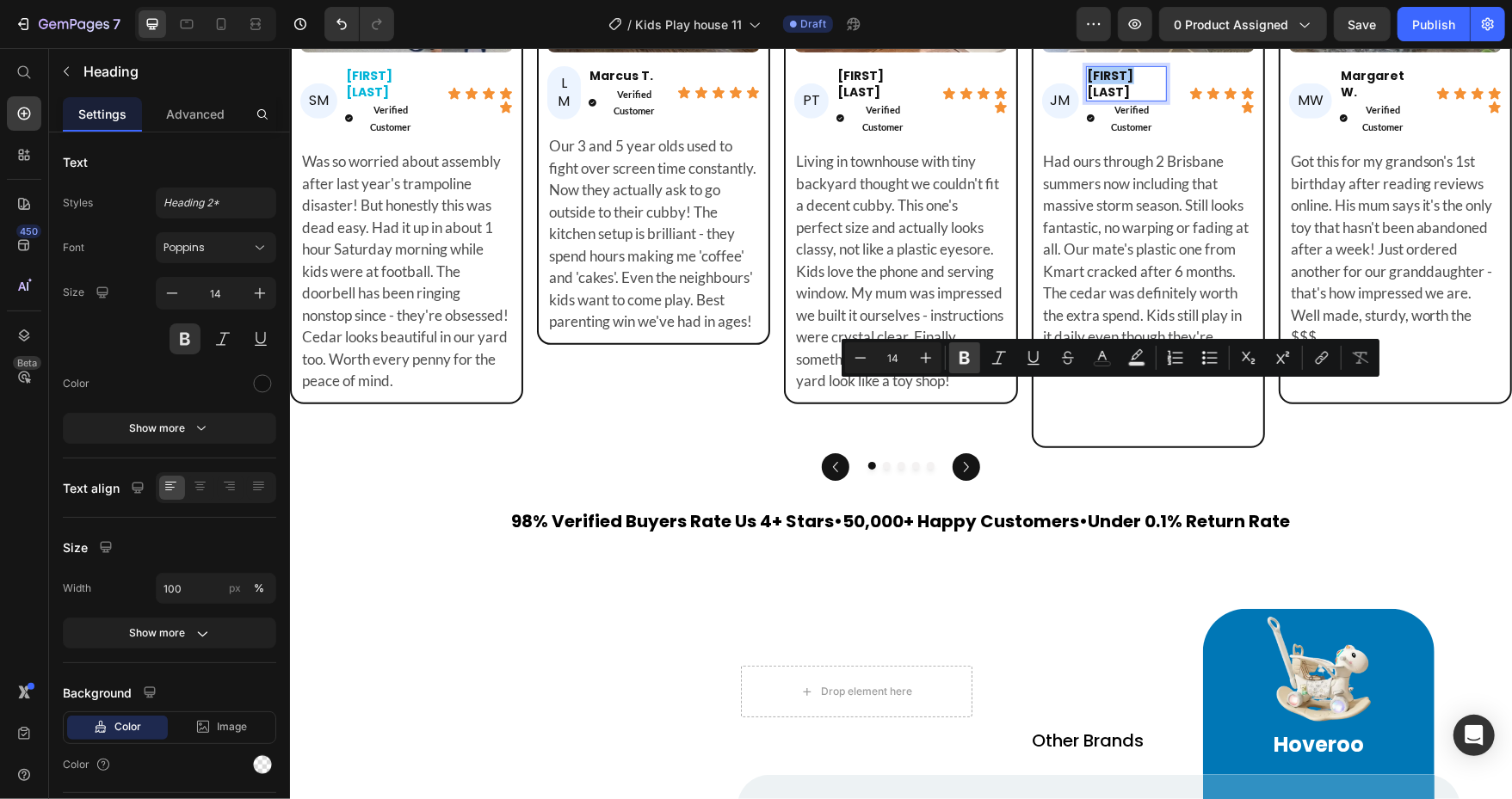 click 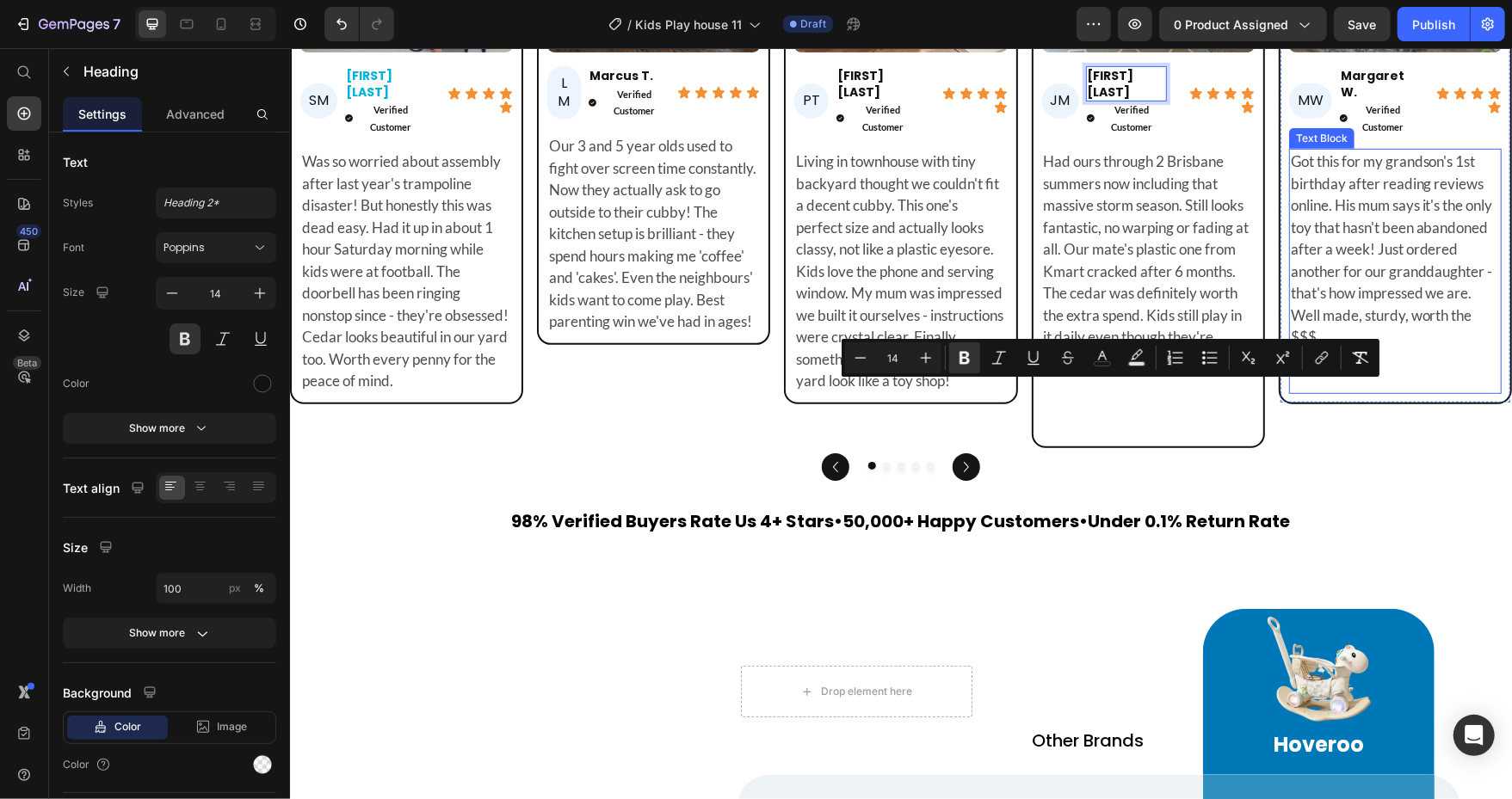 click on "Got this for my grandson's 1st birthday after reading reviews online. His mum says it's the only toy that hasn't been abandoned after a week! Just ordered another for our granddaughter - that's how impressed we are. Well made, sturdy, worth the $$$." at bounding box center (1394, 249) 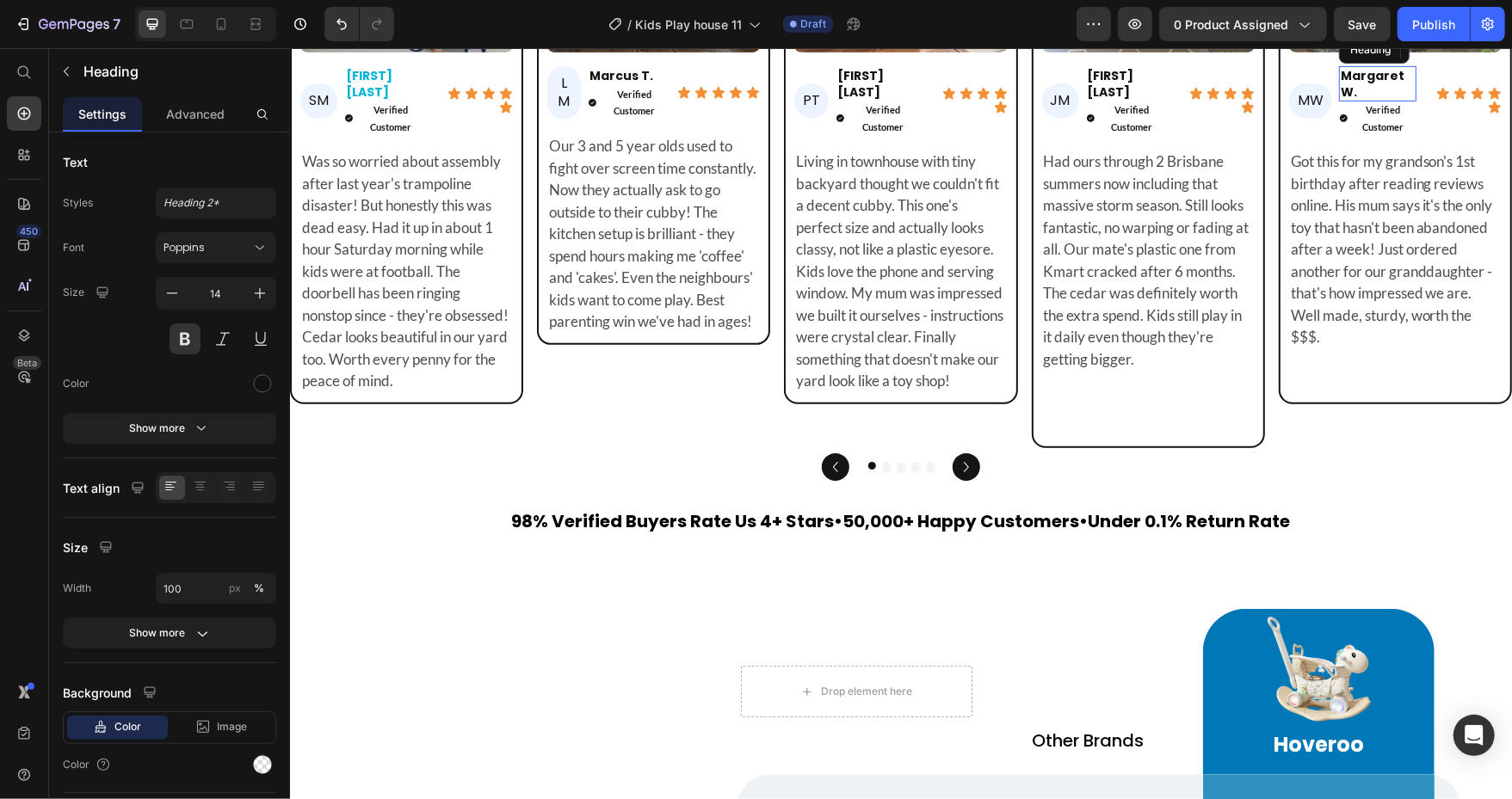 click on "Margaret W." at bounding box center (1377, 83) 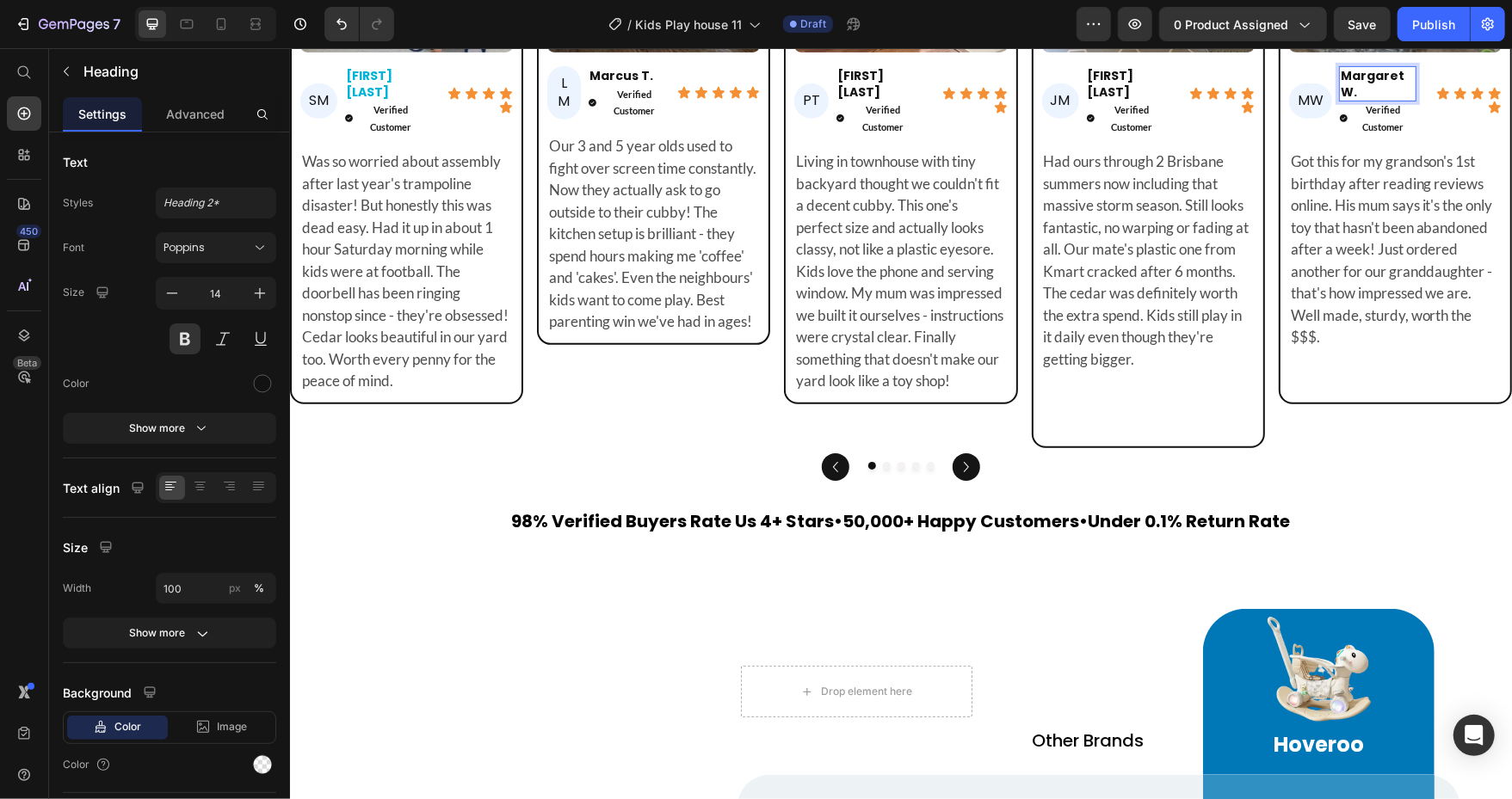 click on "Margaret W." at bounding box center [1377, 83] 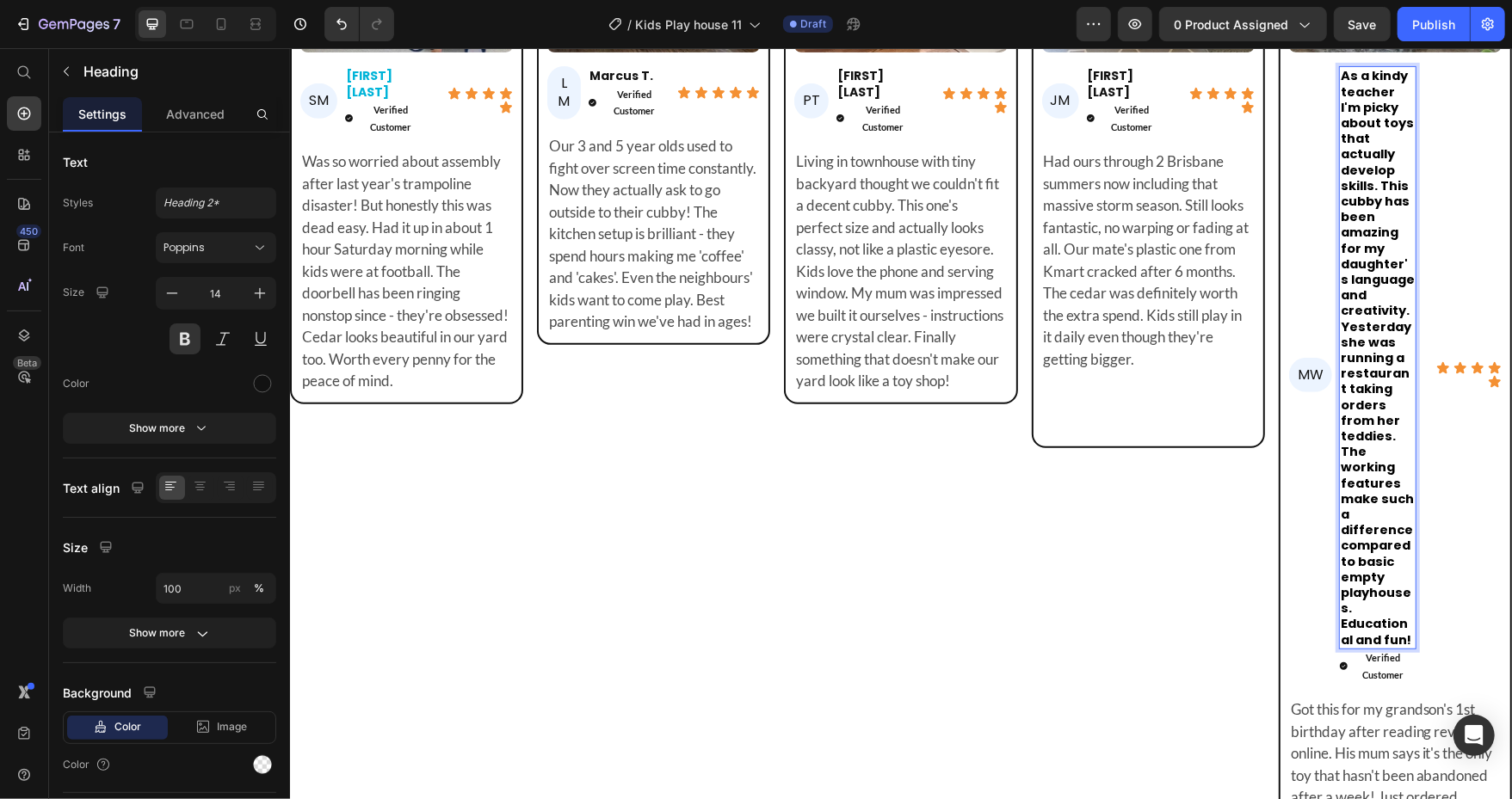 scroll, scrollTop: 5238, scrollLeft: 0, axis: vertical 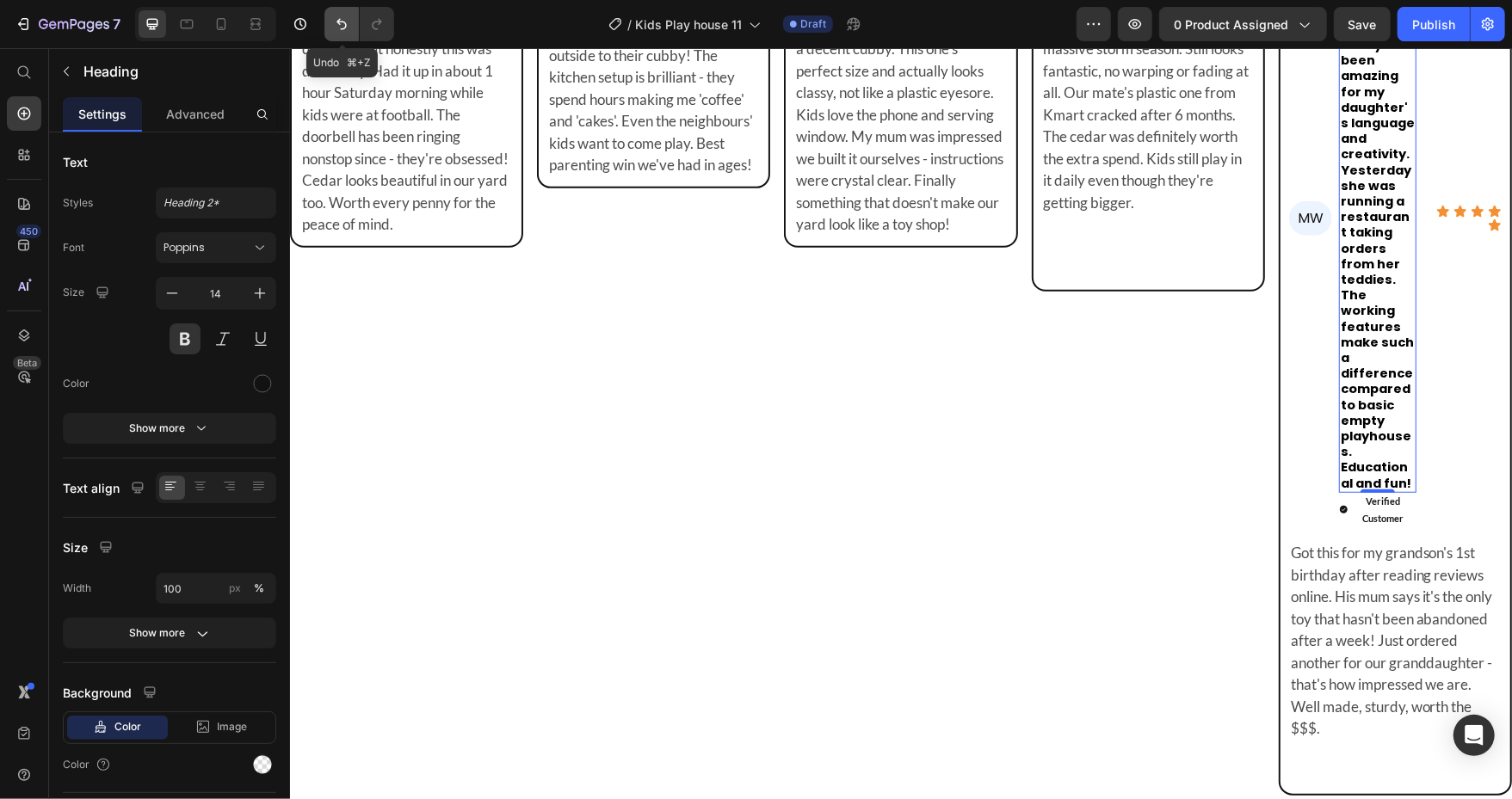 click 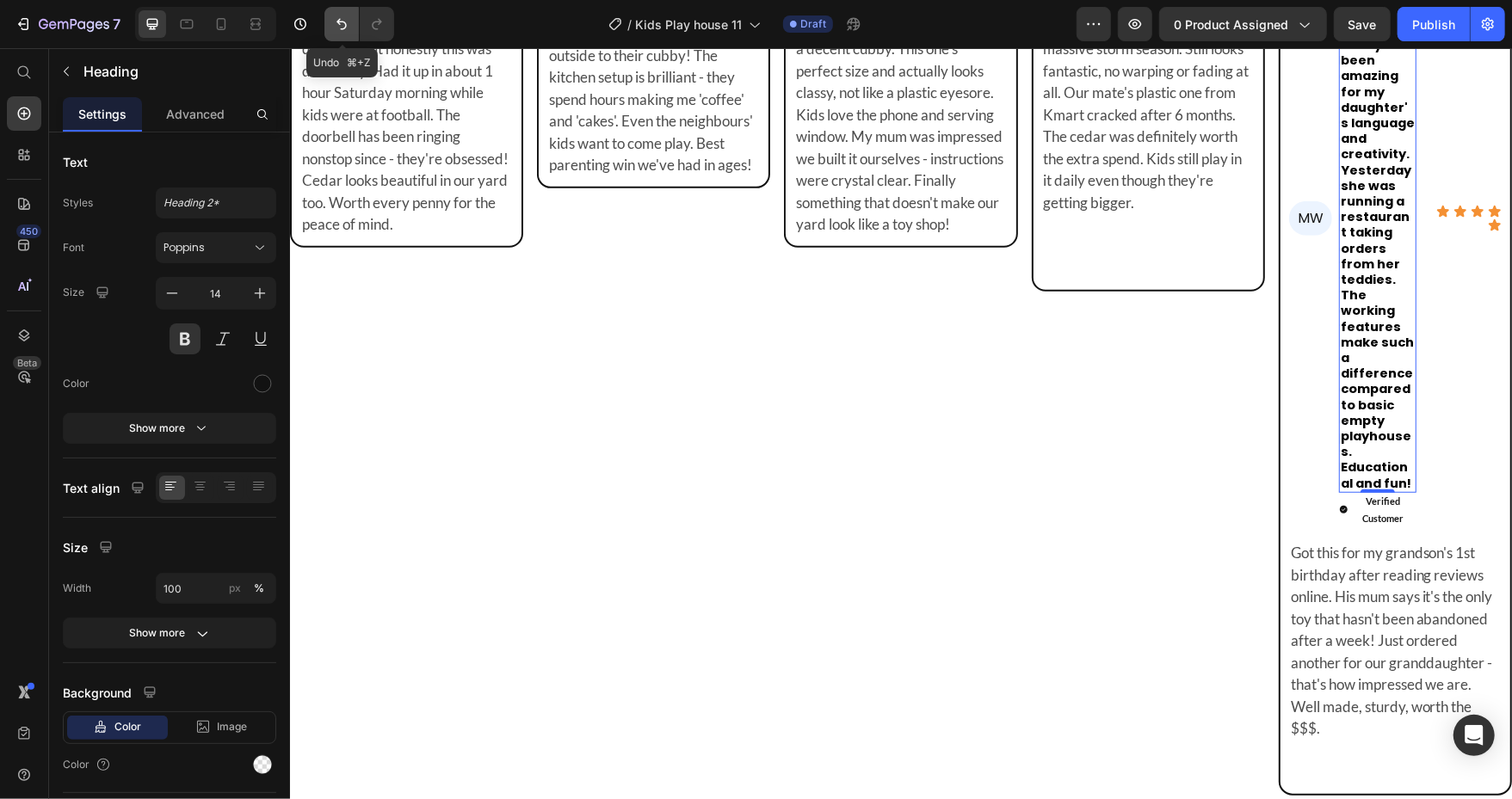click 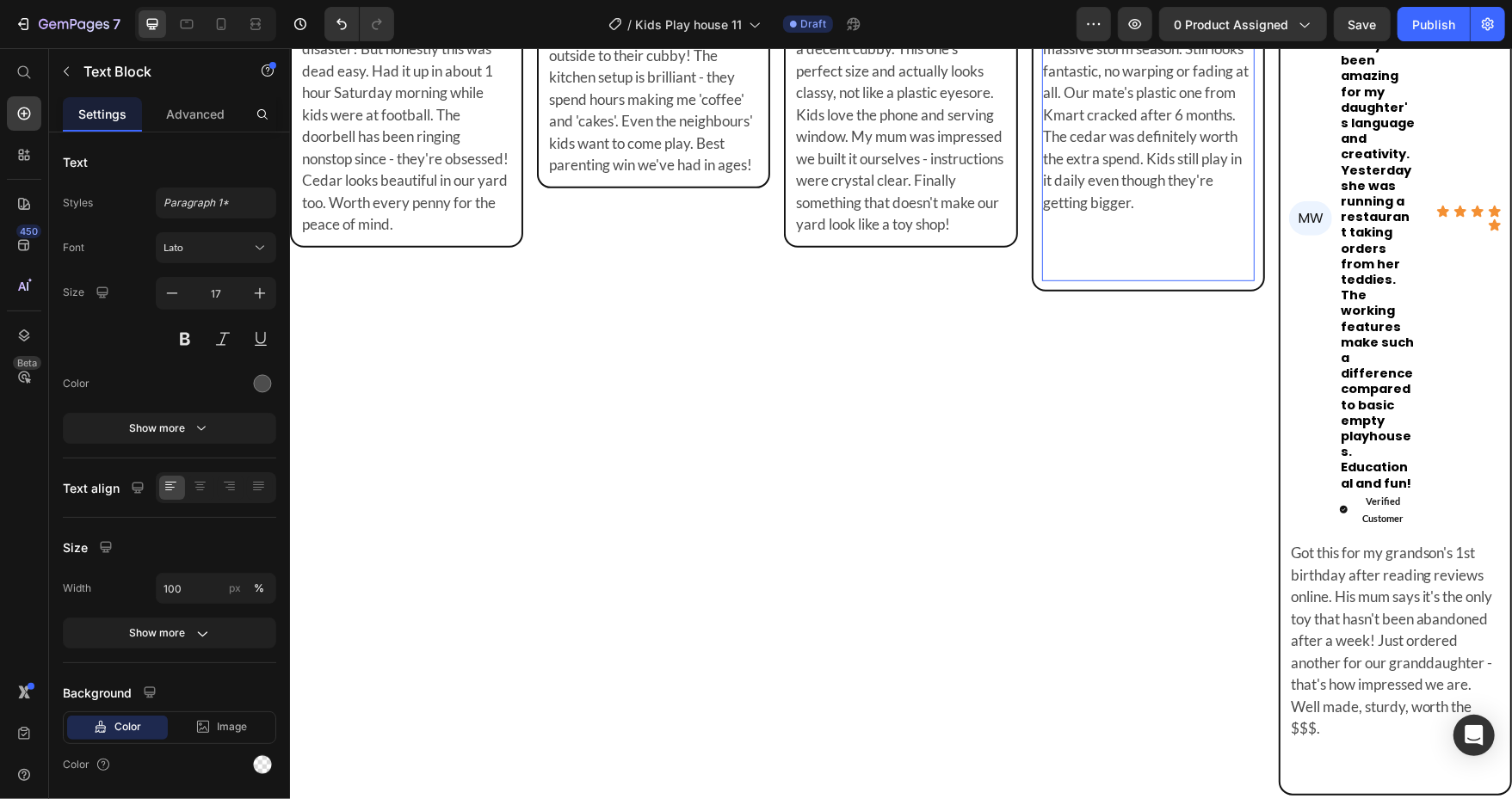 click on "Had ours through 2 Brisbane summers now including that massive storm season. Still looks fantastic, no warping or fading at all. Our mate's plastic one from Kmart cracked after 6 months. The cedar was definitely worth the extra spend. Kids still play in it daily even though they're getting bigger." at bounding box center (1147, 102) 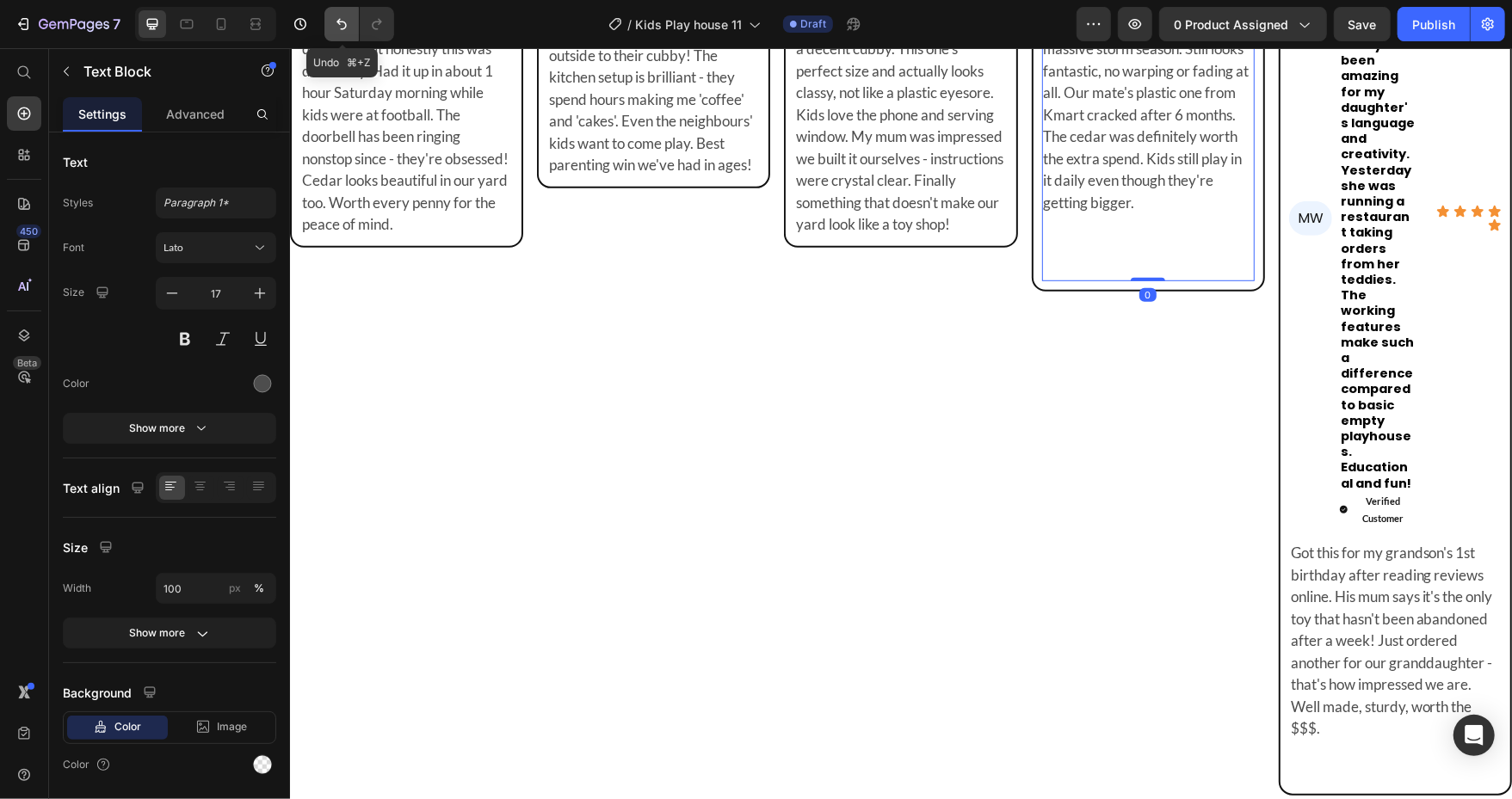 click 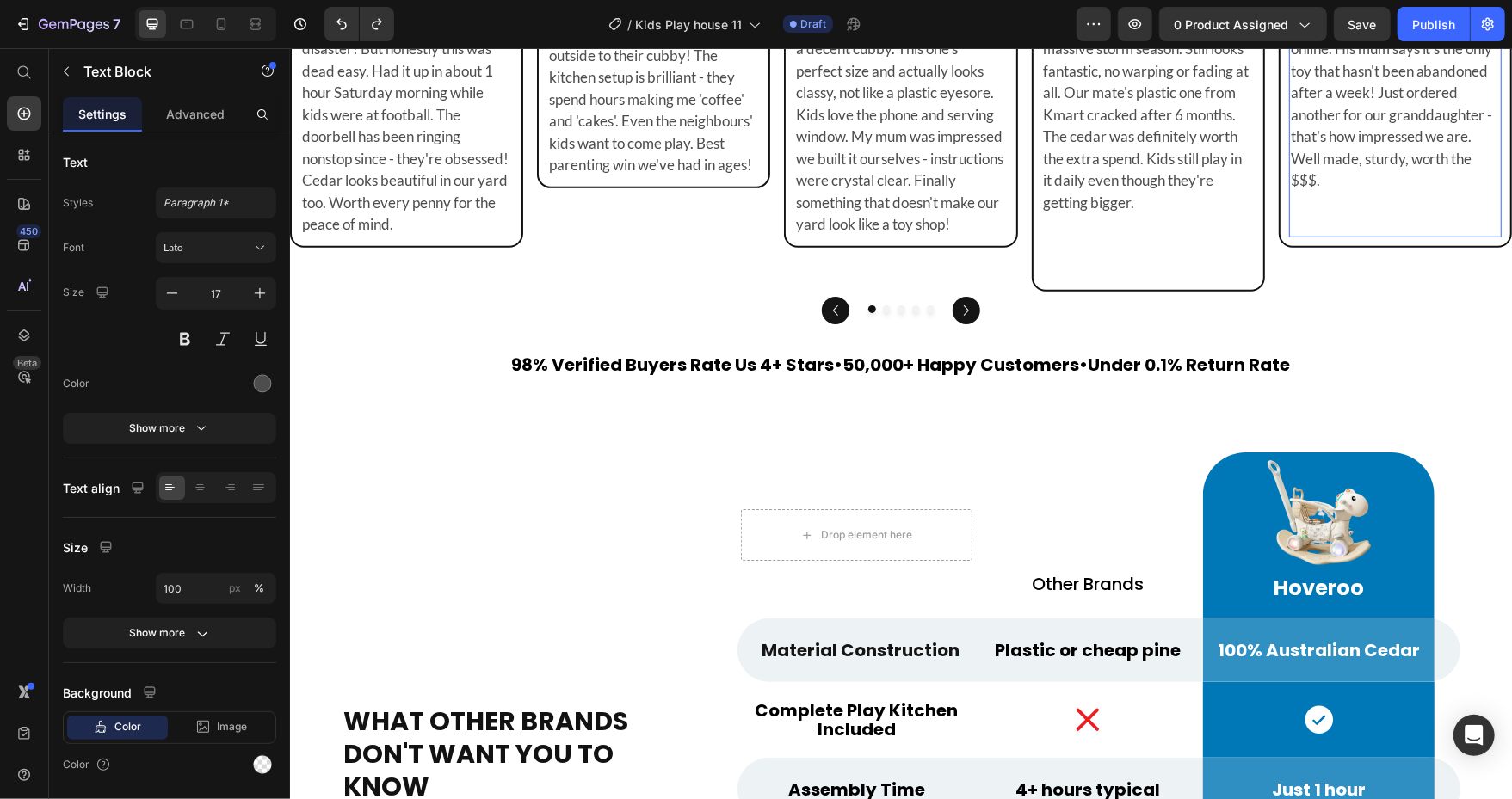click on "Got this for my grandson's 1st birthday after reading reviews online. His mum says it's the only toy that hasn't been abandoned after a week! Just ordered another for our granddaughter - that's how impressed we are. Well made, sturdy, worth the $$$." at bounding box center [1394, 92] 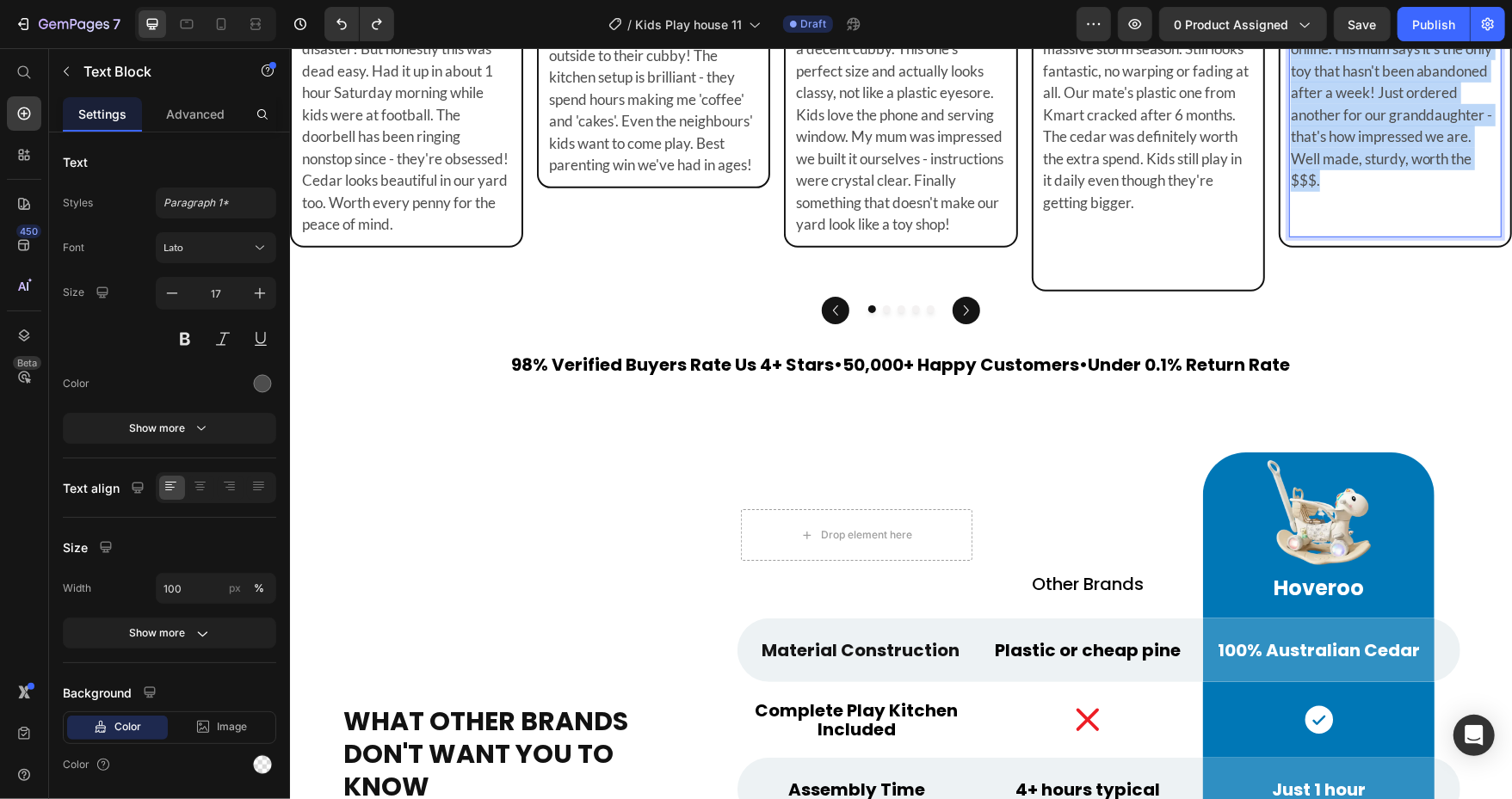 click on "Got this for my grandson's 1st birthday after reading reviews online. His mum says it's the only toy that hasn't been abandoned after a week! Just ordered another for our granddaughter - that's how impressed we are. Well made, sturdy, worth the $$$." at bounding box center (1394, 92) 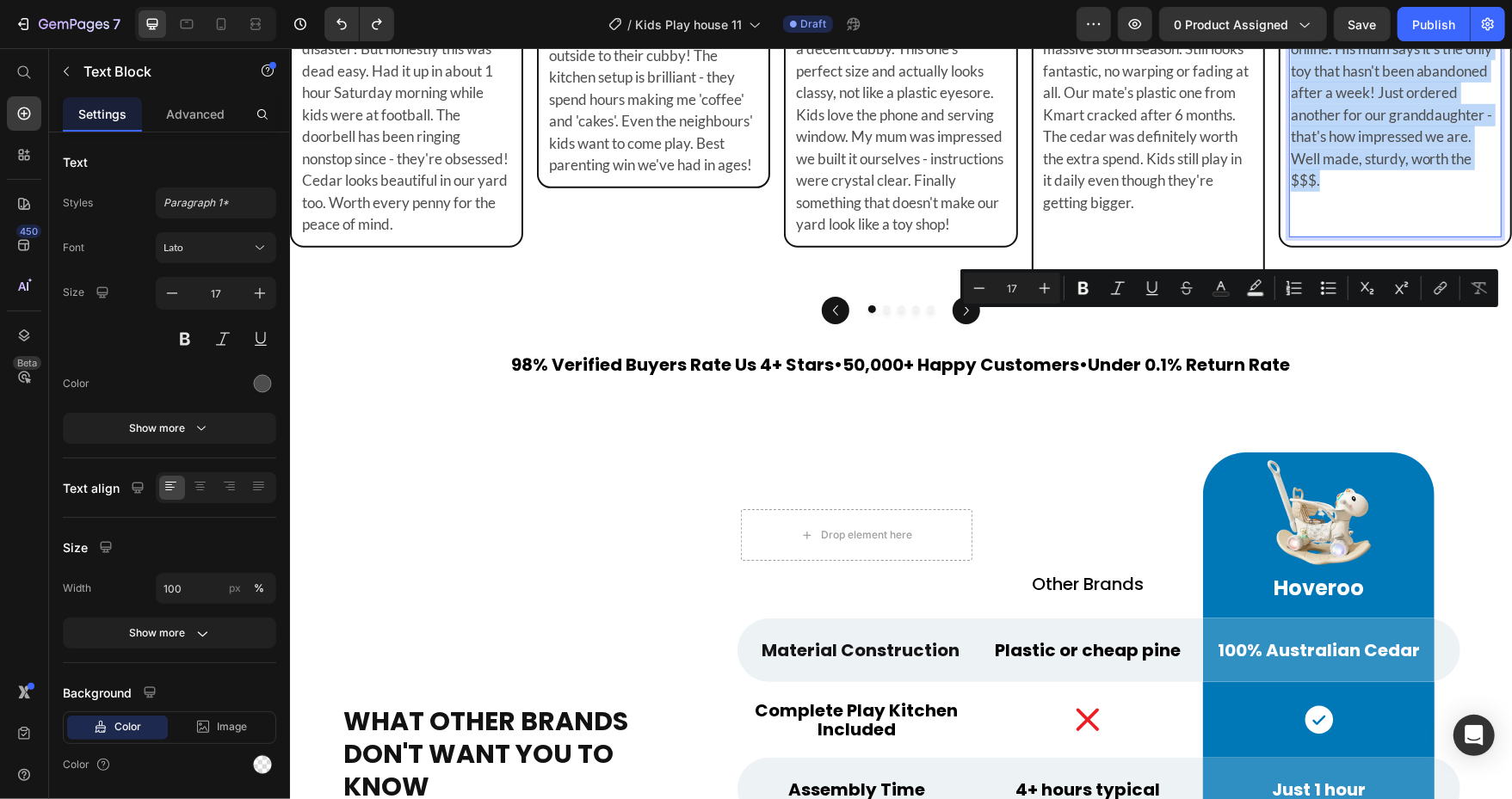 type on "11" 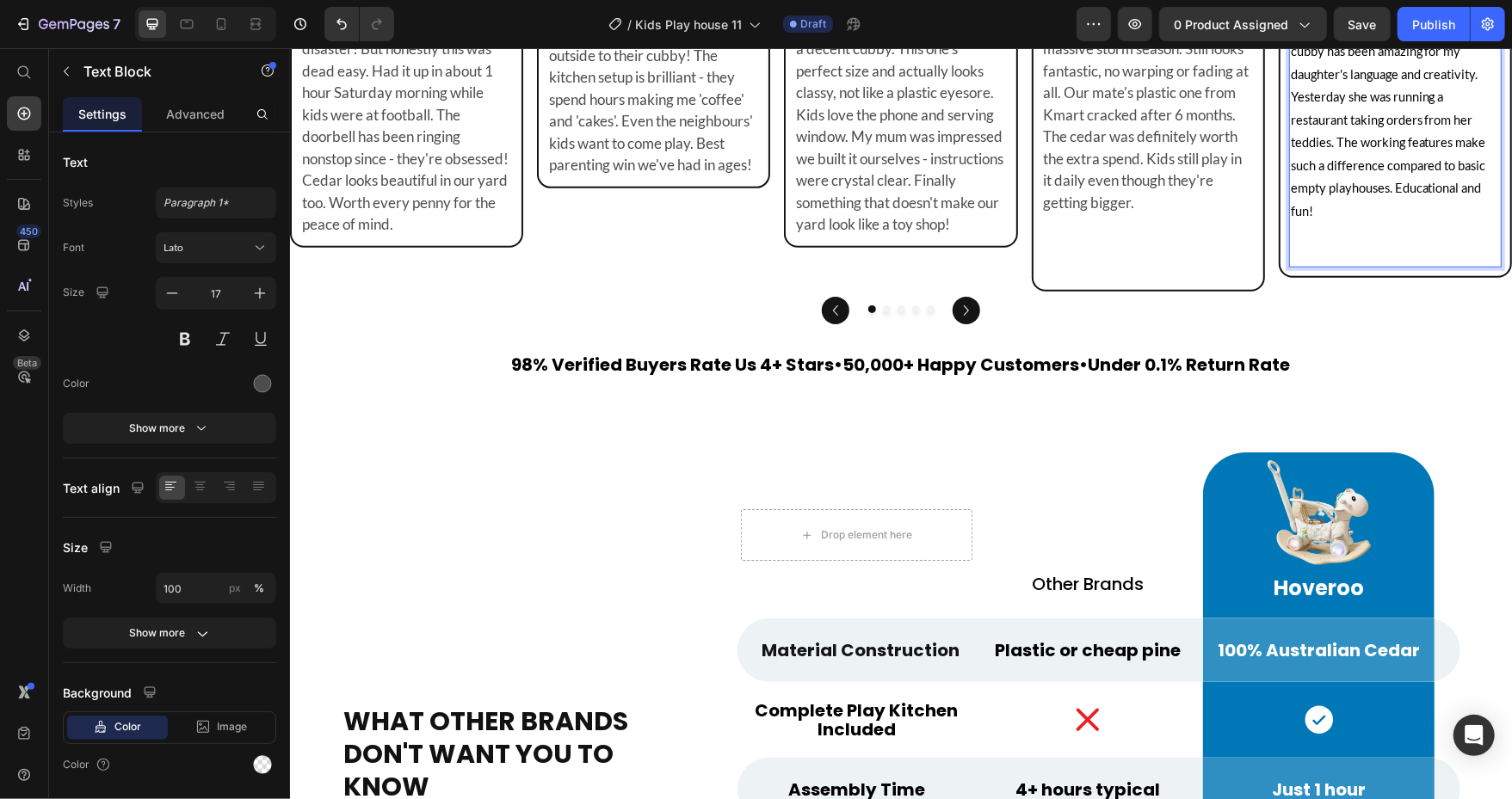 click on "As a kindy teacher I'm picky about toys that actually develop skills. This cubby has been amazing for my daughter's language and creativity. Yesterday she was running a restaurant taking orders from her teddies. The working features make such a difference compared to basic empty playhouses. Educational and fun!" at bounding box center [1389, 108] 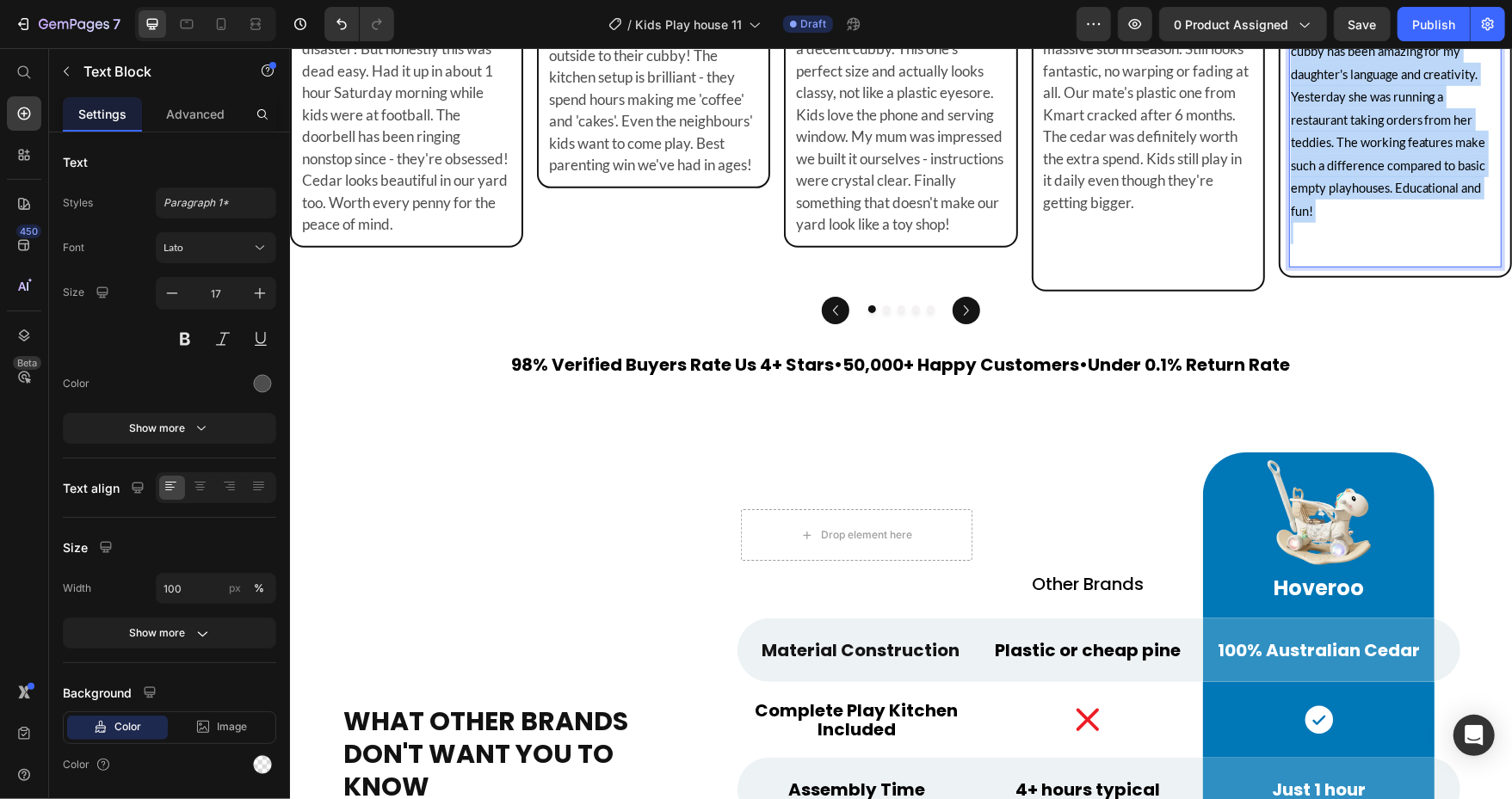 click on "As a kindy teacher I'm picky about toys that actually develop skills. This cubby has been amazing for my daughter's language and creativity. Yesterday she was running a restaurant taking orders from her teddies. The working features make such a difference compared to basic empty playhouses. Educational and fun!" at bounding box center (1389, 108) 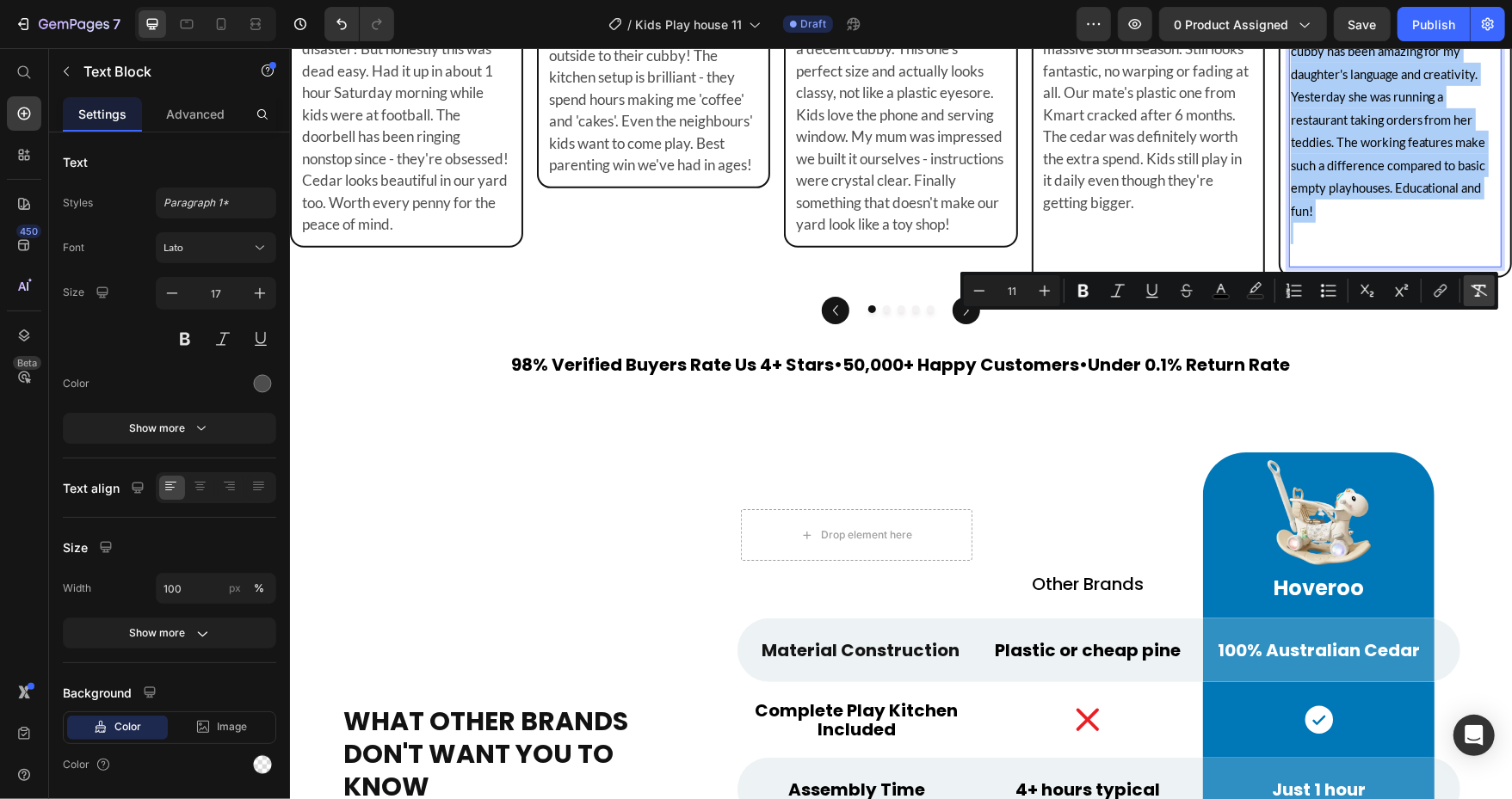 click on "Remove Format" at bounding box center (1479, 291) 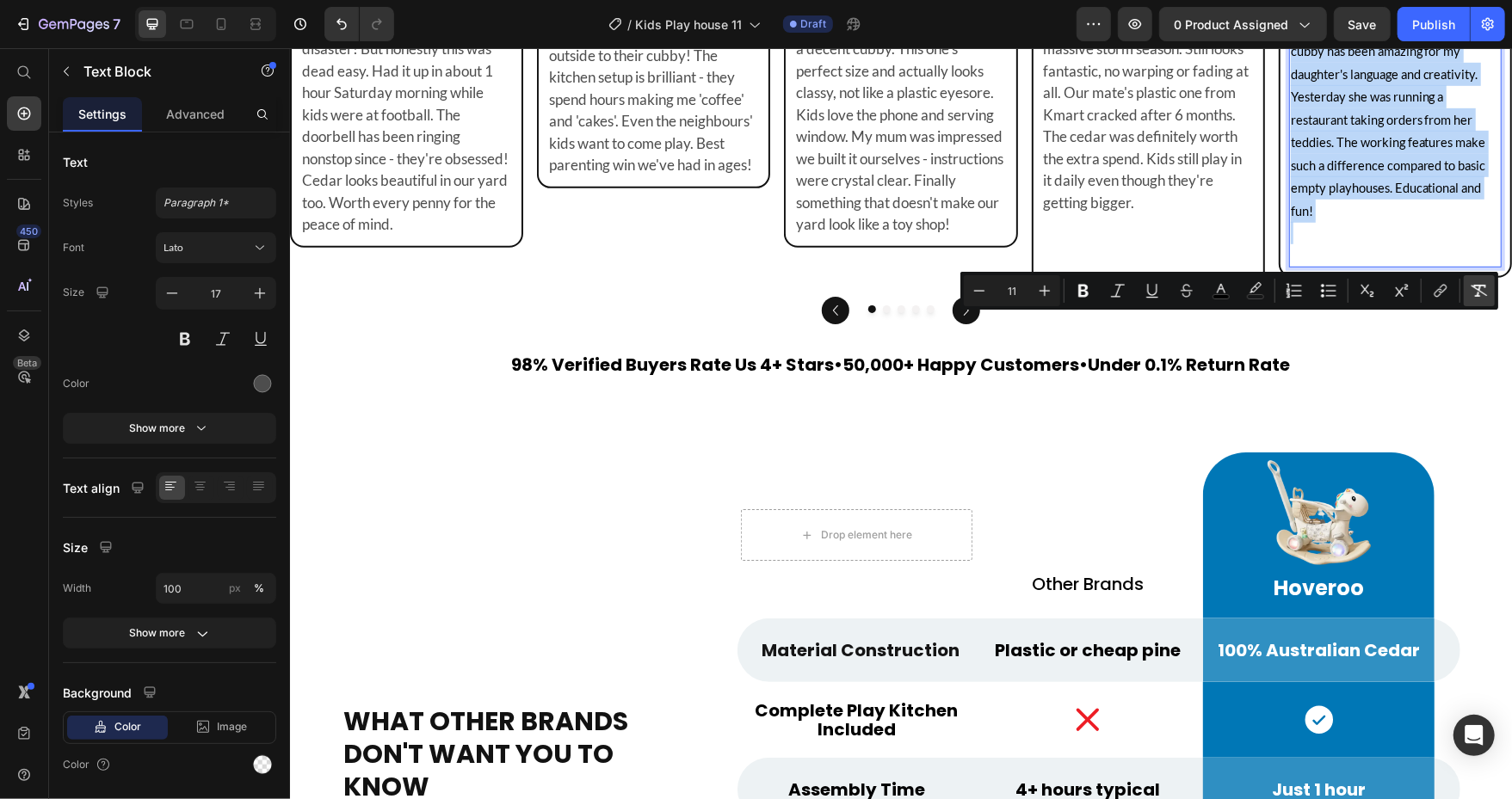 type on "17" 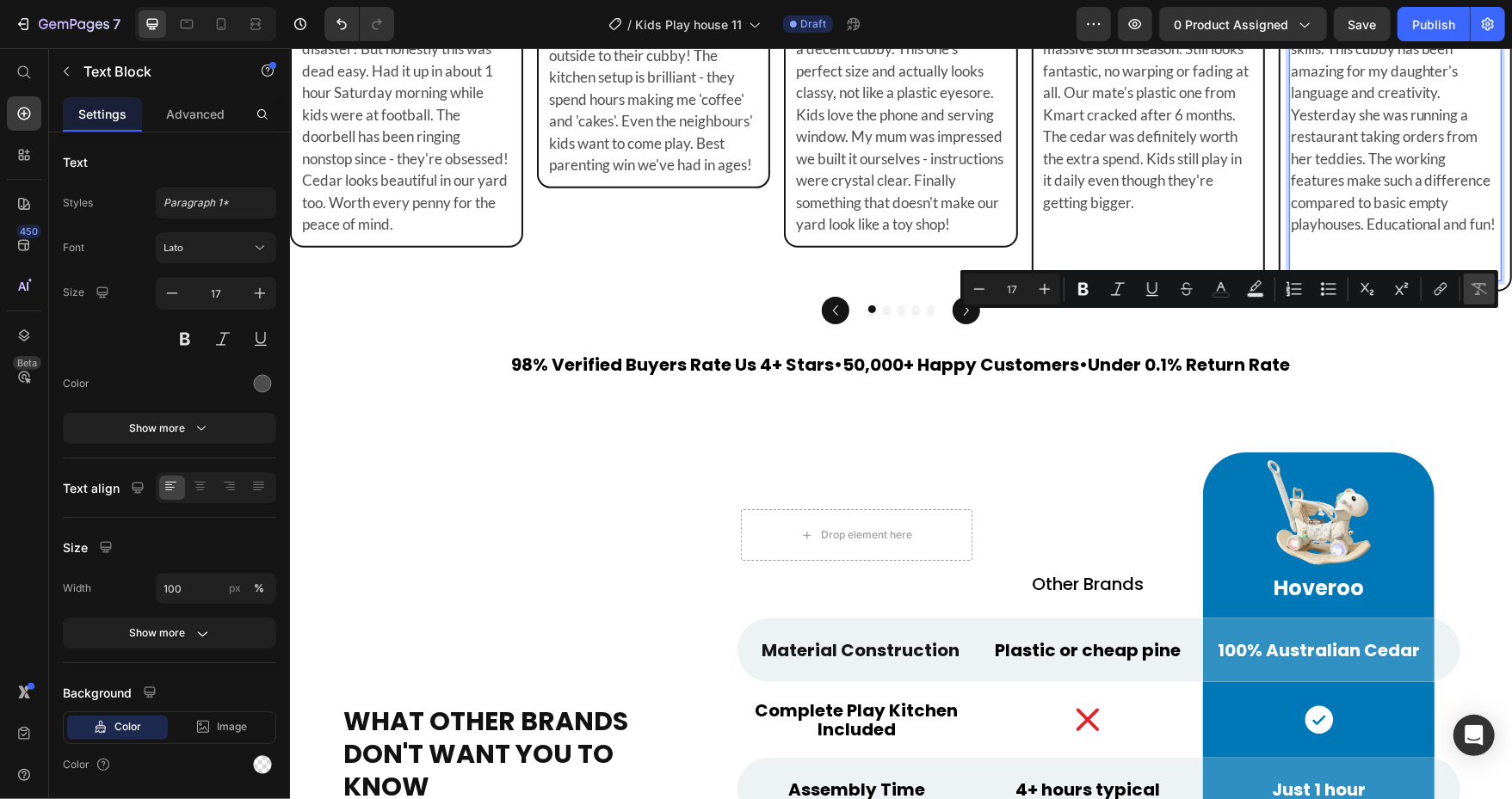 scroll, scrollTop: 5237, scrollLeft: 0, axis: vertical 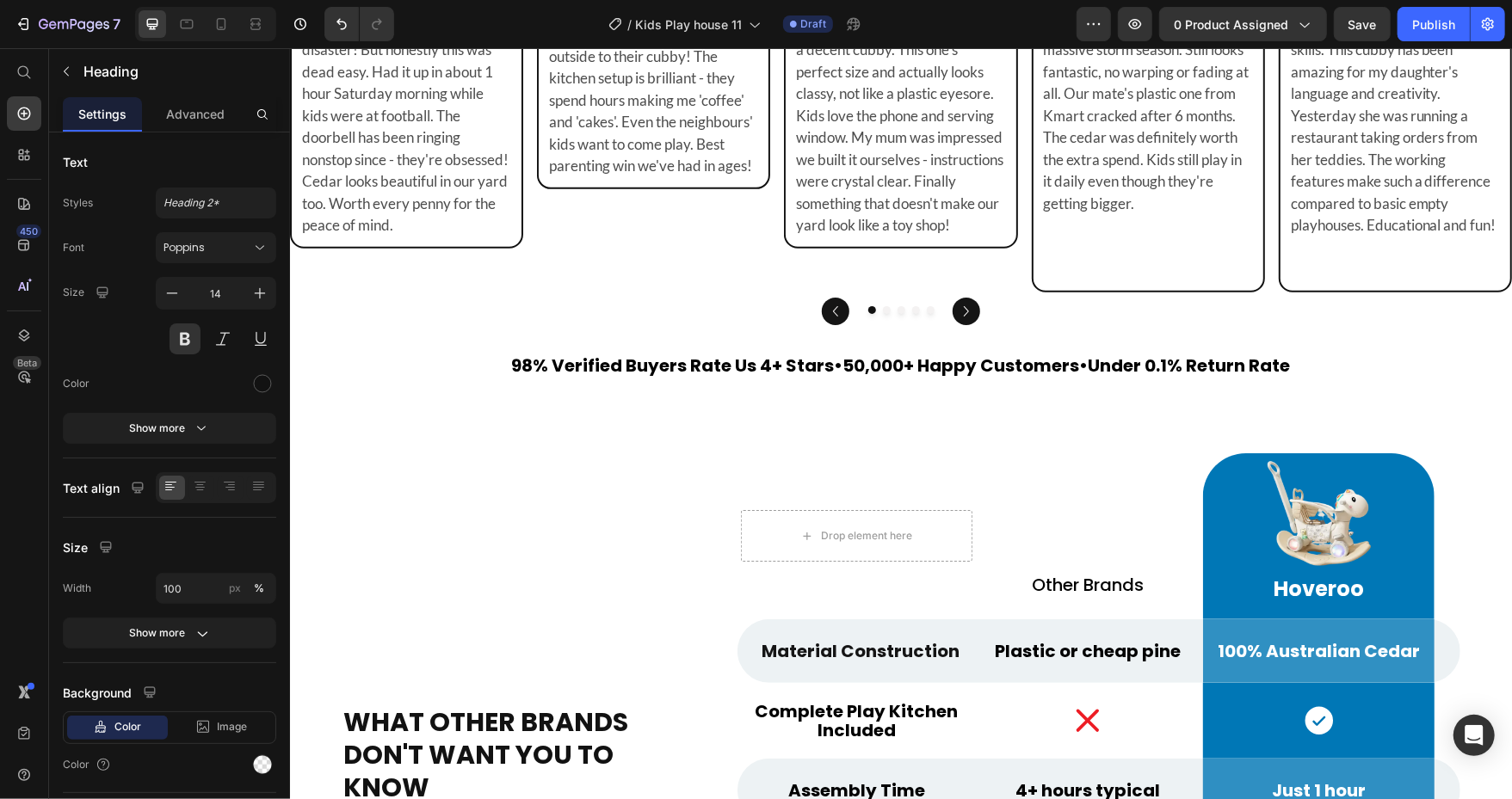 click on "Margaret W." at bounding box center [1377, -73] 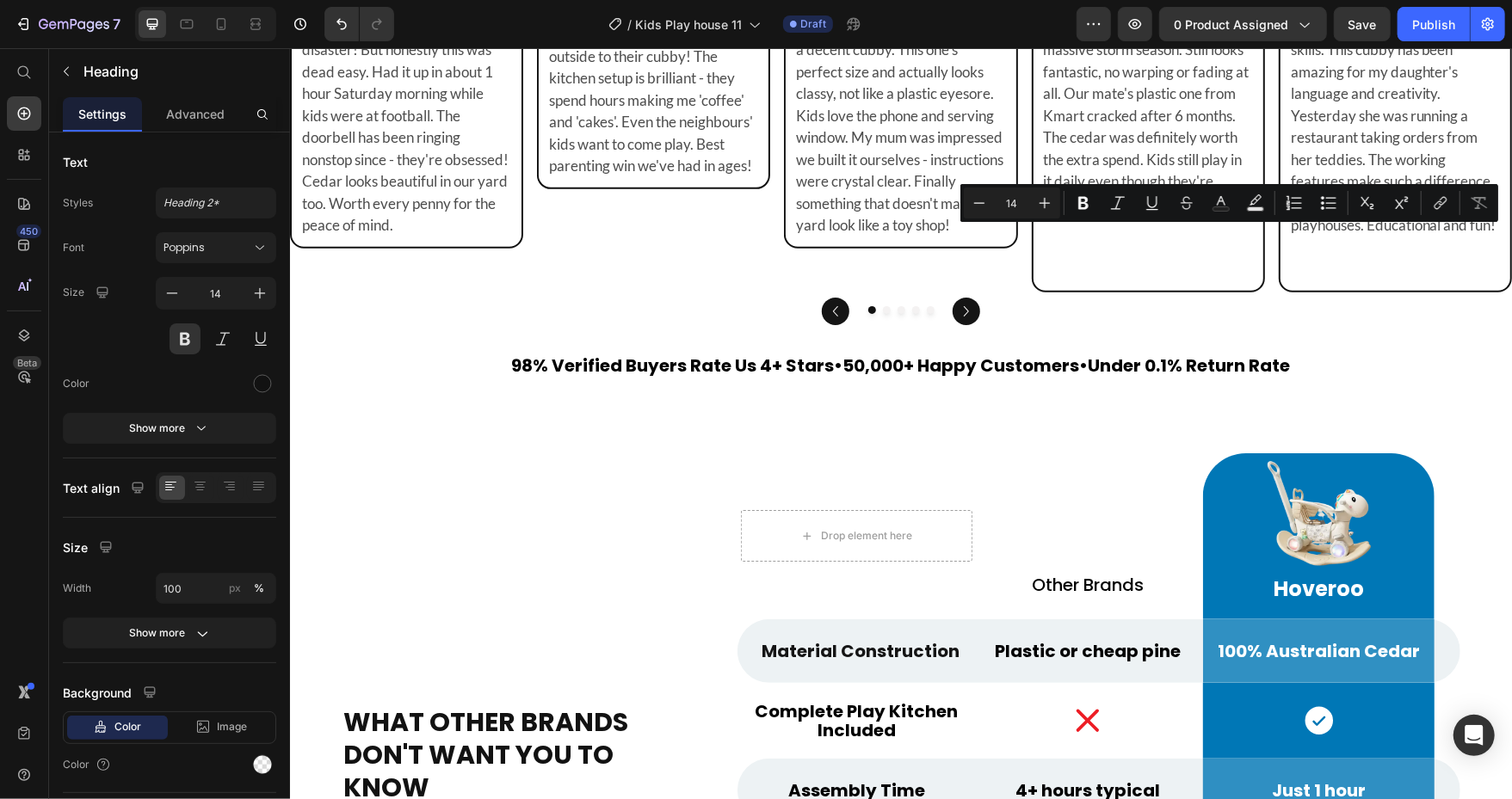 type on "11" 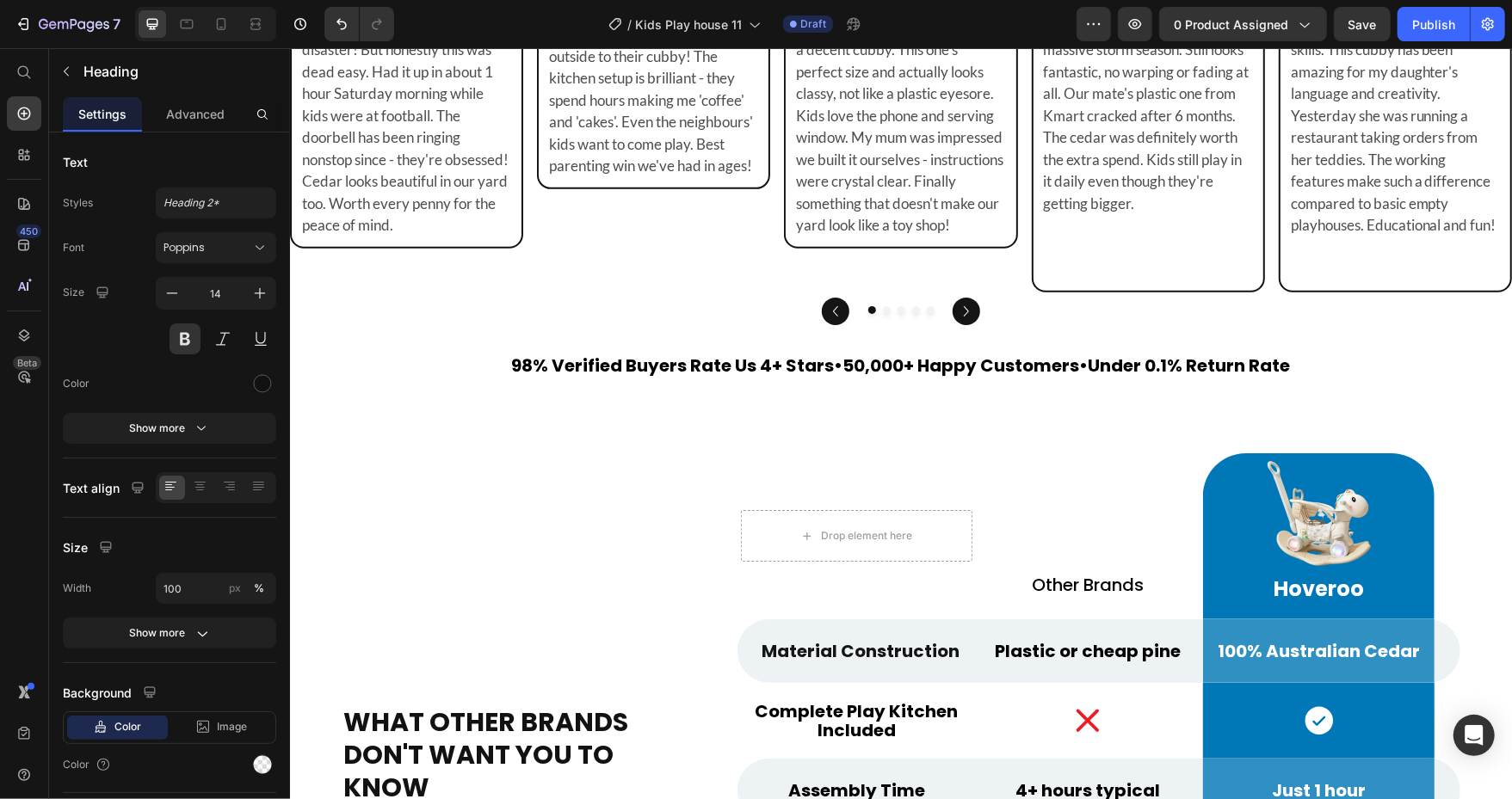 click on "Jessica L." at bounding box center [1364, -73] 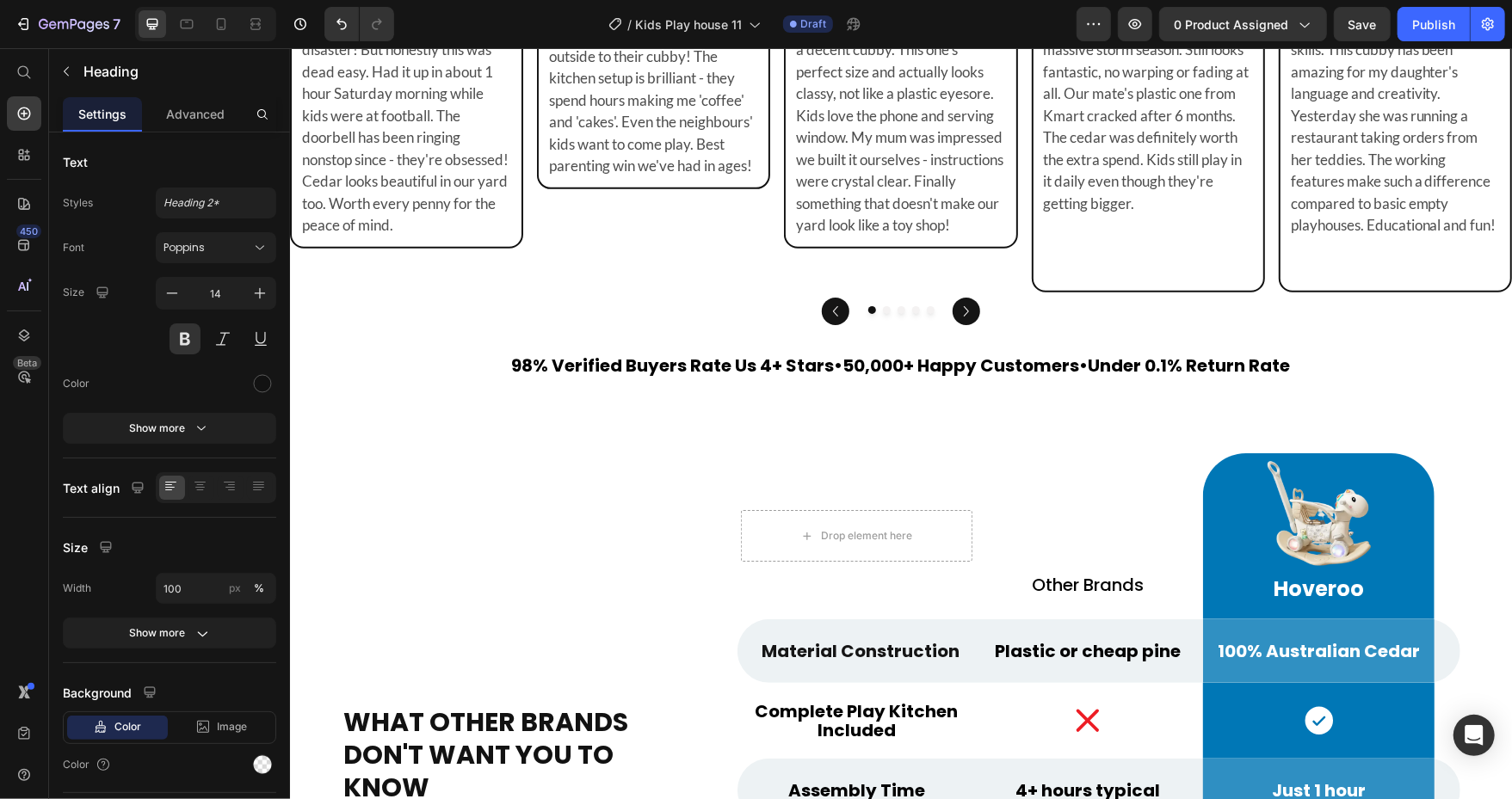 click on "Jessica L." at bounding box center (1364, -73) 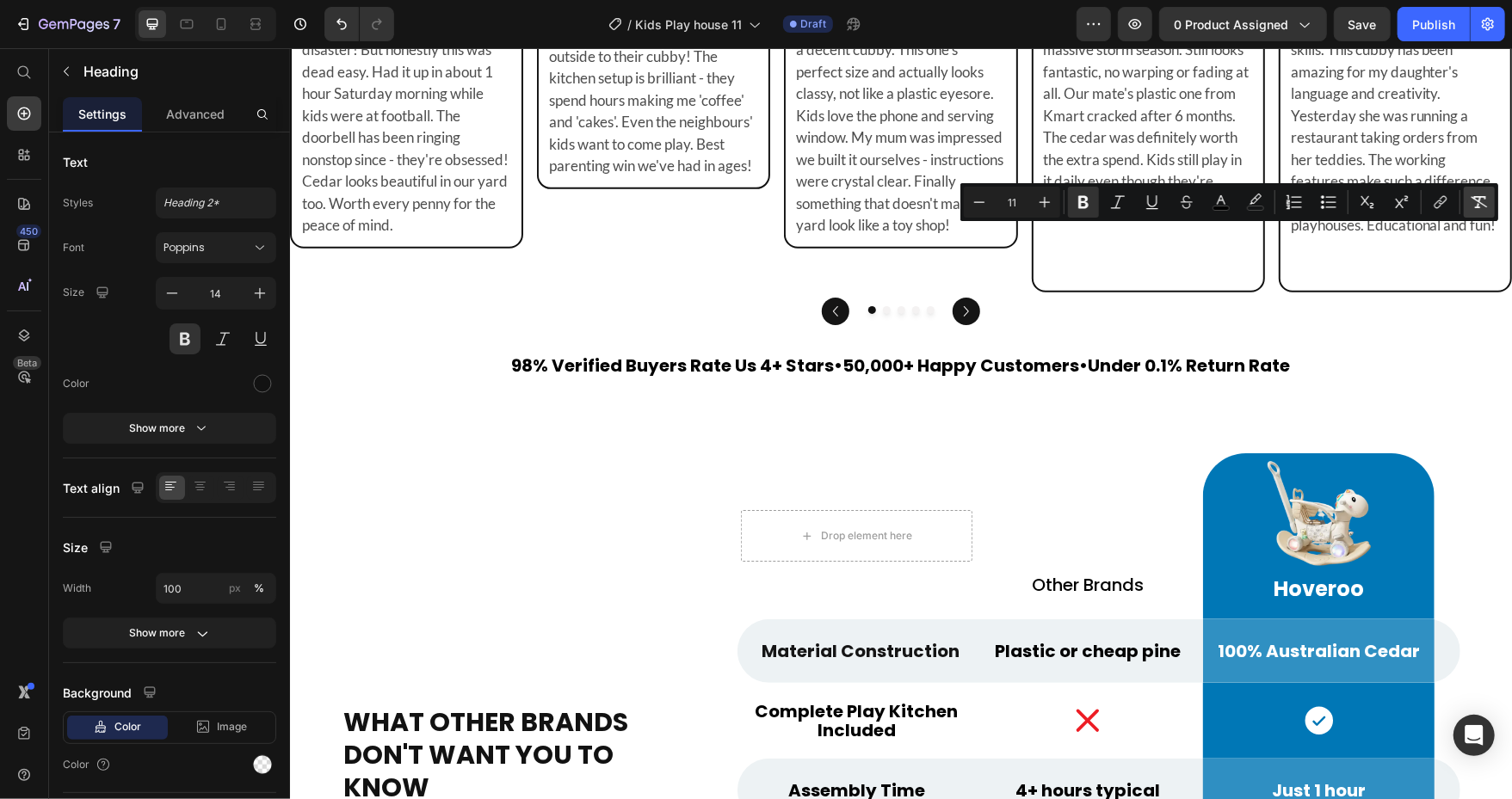 click 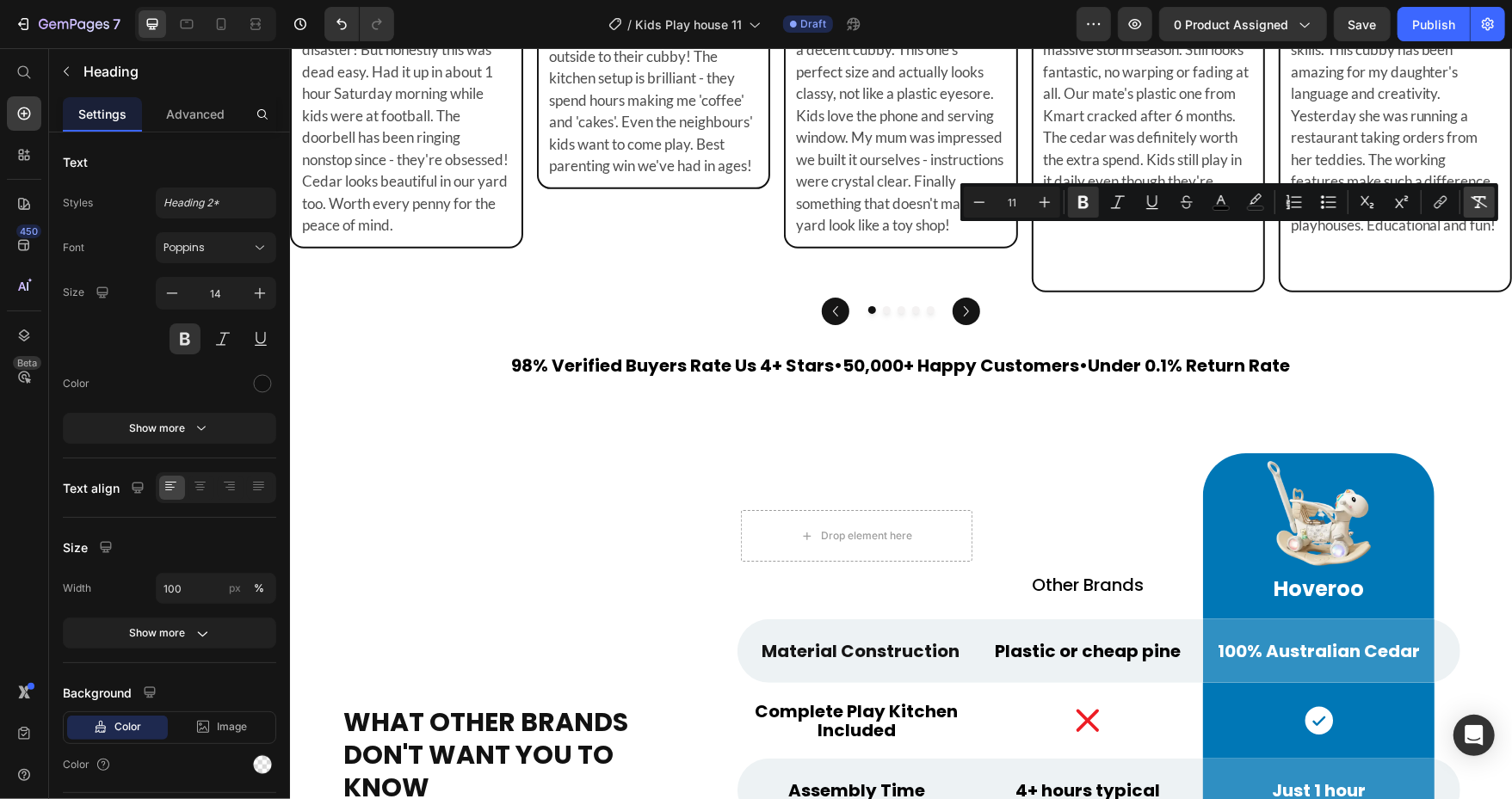 type on "14" 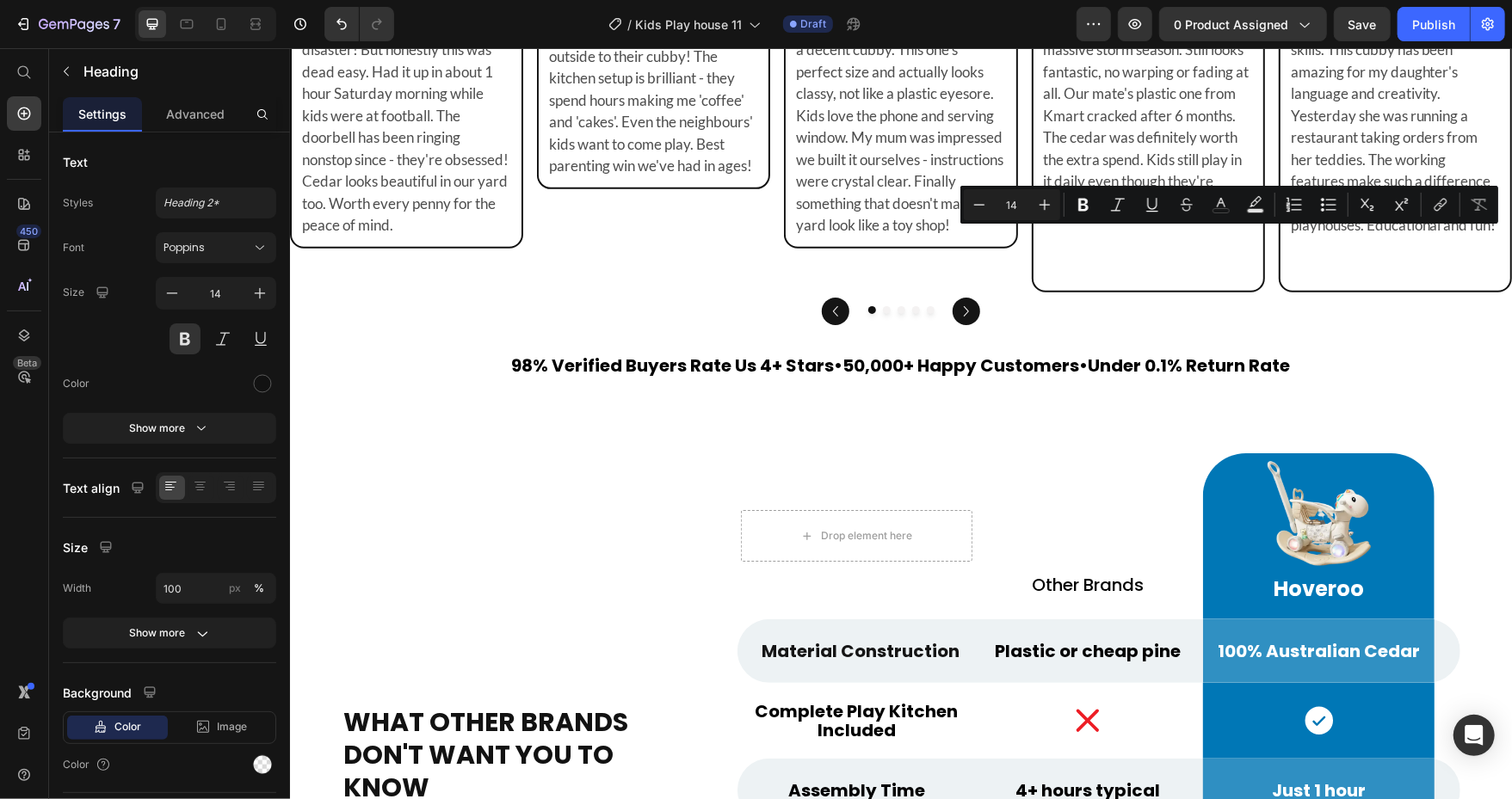 scroll, scrollTop: 5236, scrollLeft: 0, axis: vertical 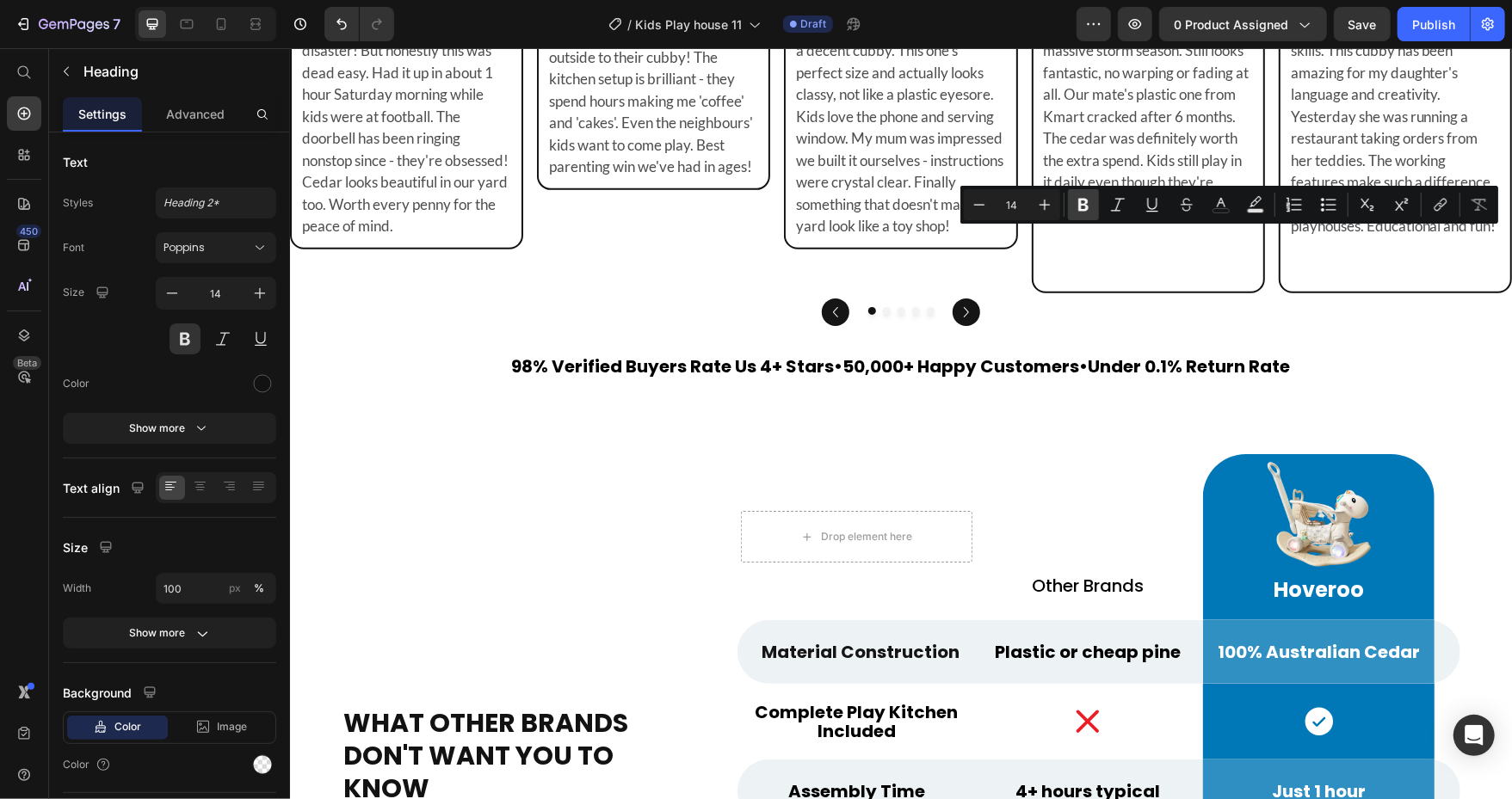click 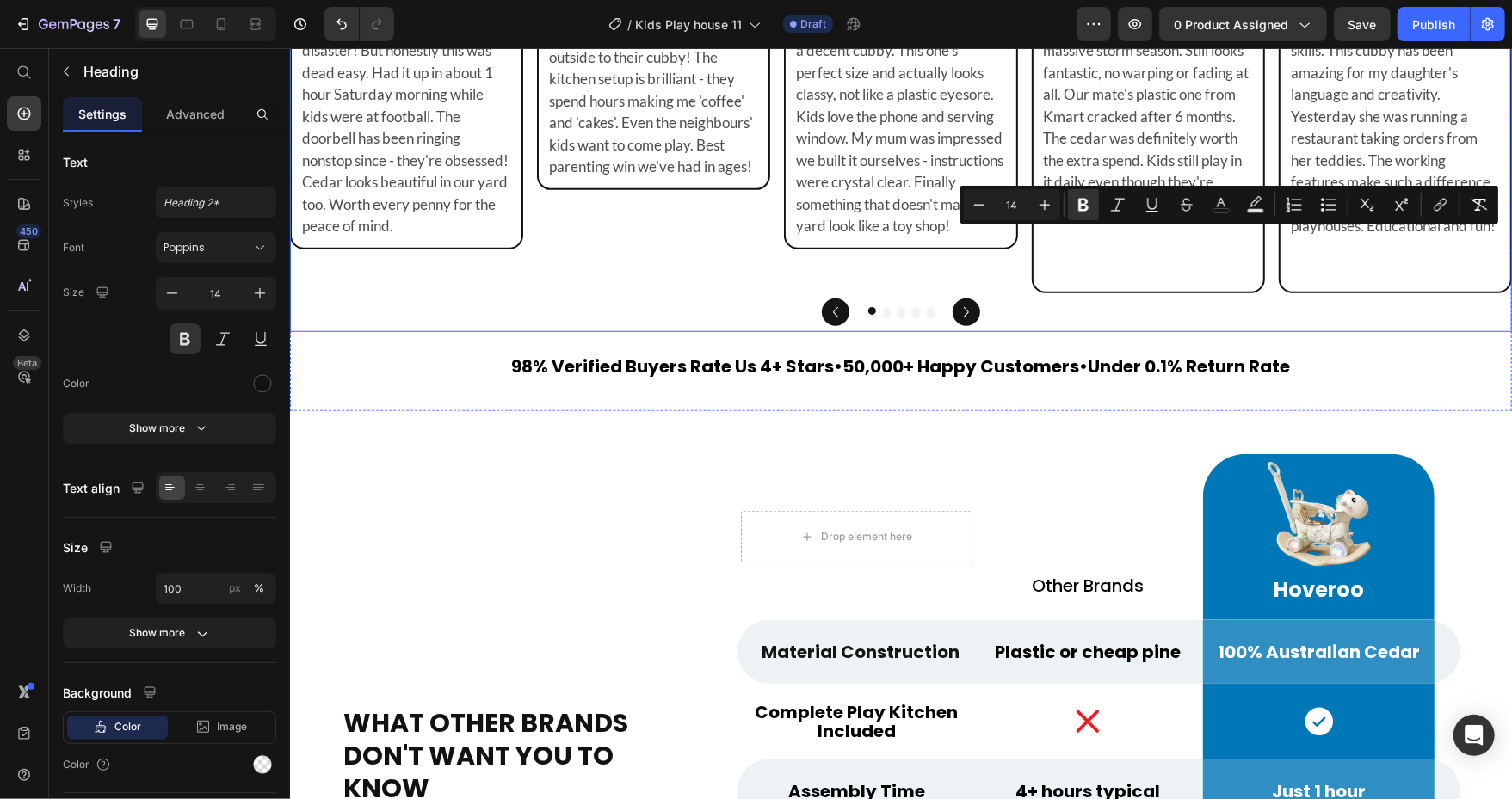 click 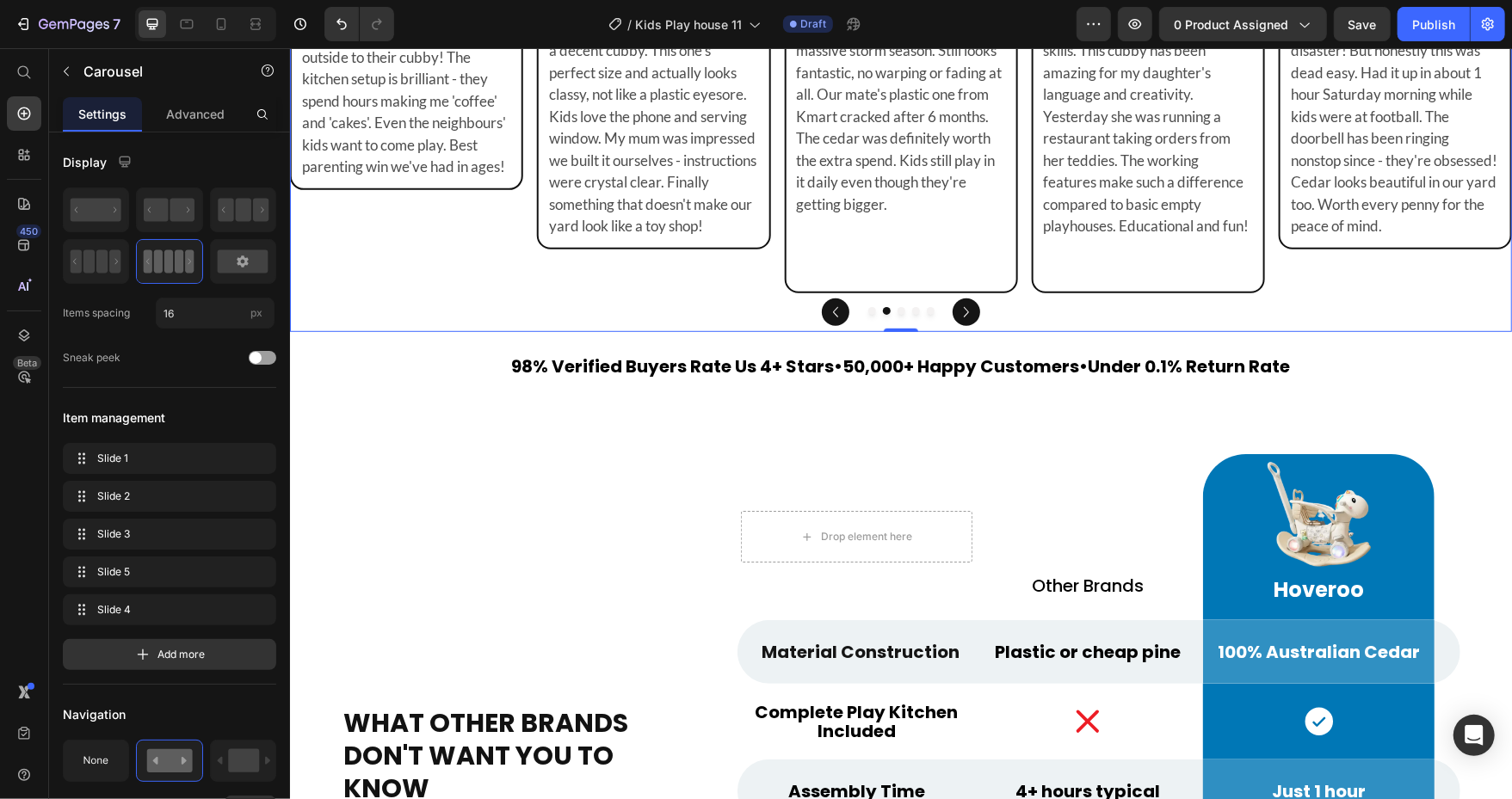 click 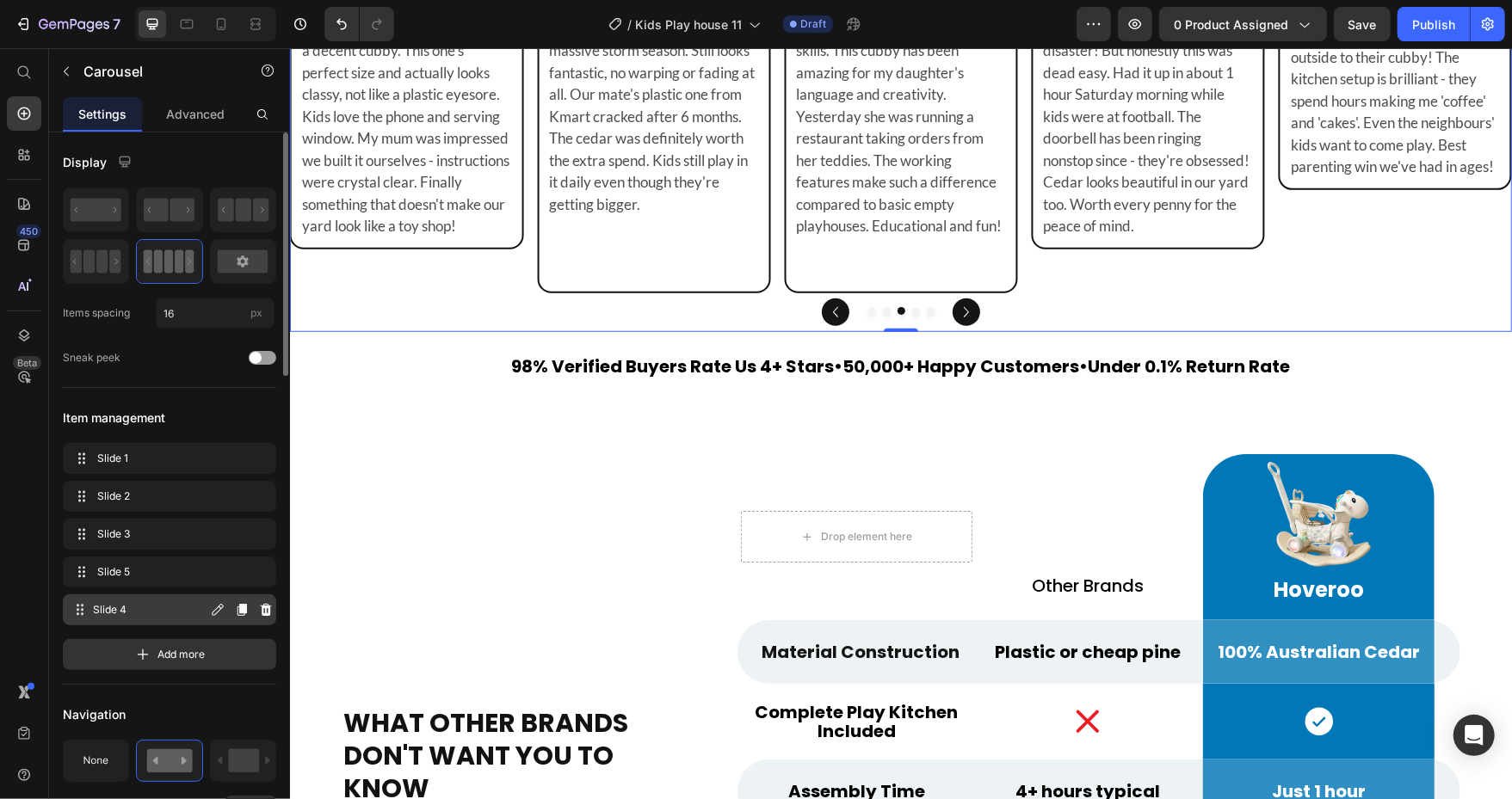 click on "Slide 4" at bounding box center (150, 610) 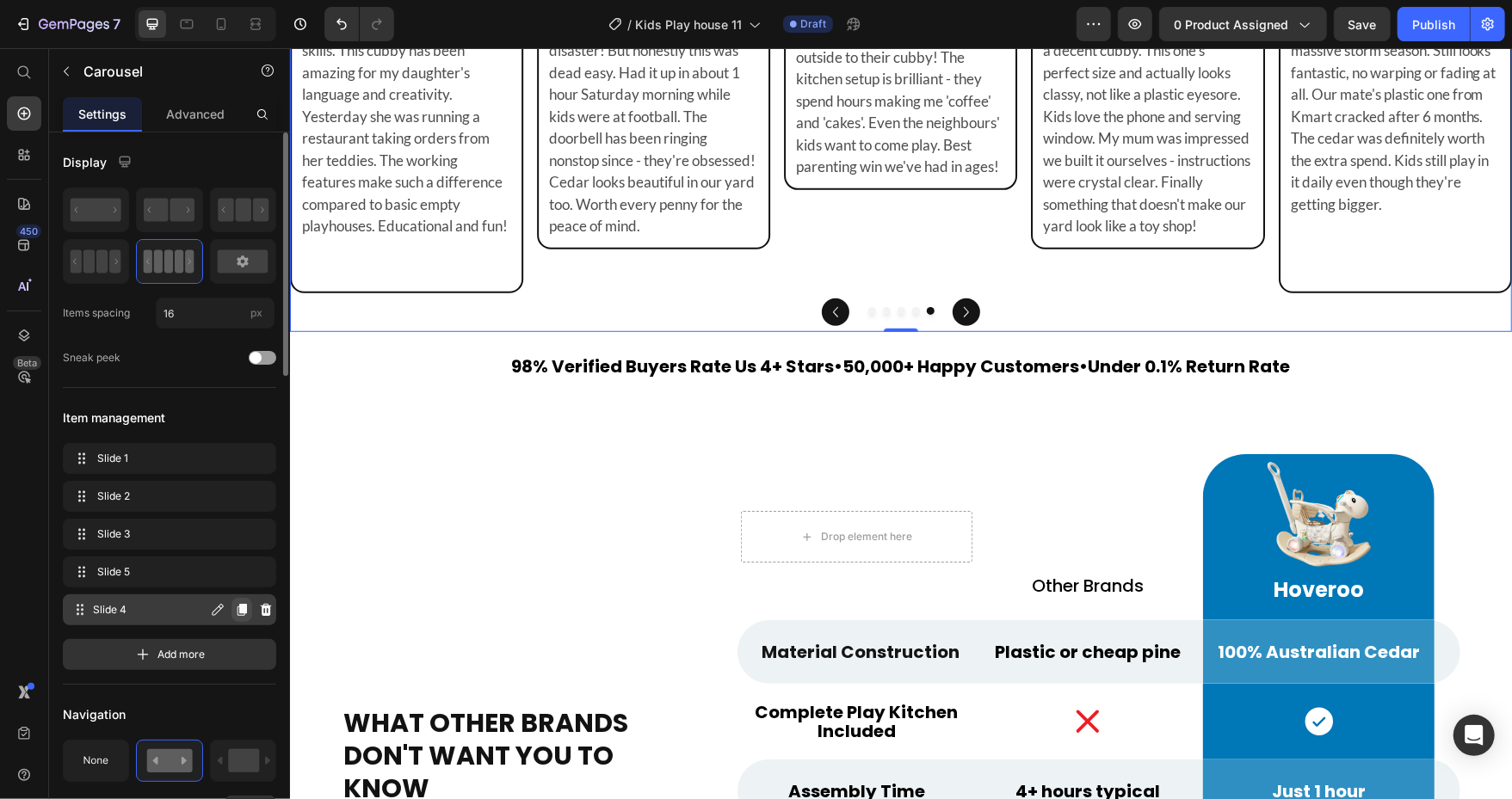 click 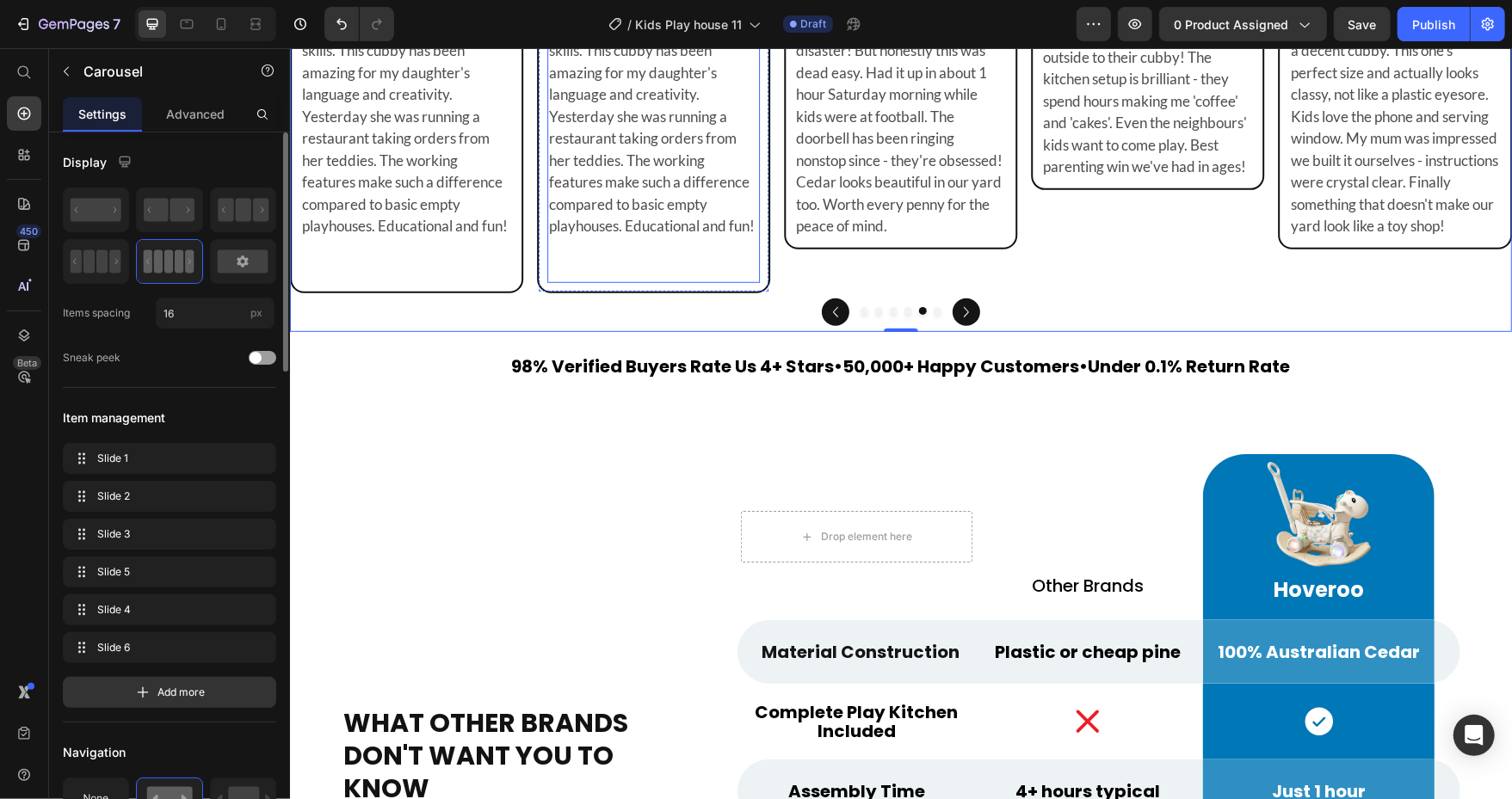 click on "As a kindy teacher I'm picky about toys that actually develop skills. This cubby has been amazing for my daughter's language and creativity. Yesterday she was running a restaurant taking orders from her teddies. The working features make such a difference compared to basic empty playhouses. Educational and fun!" at bounding box center [652, 115] 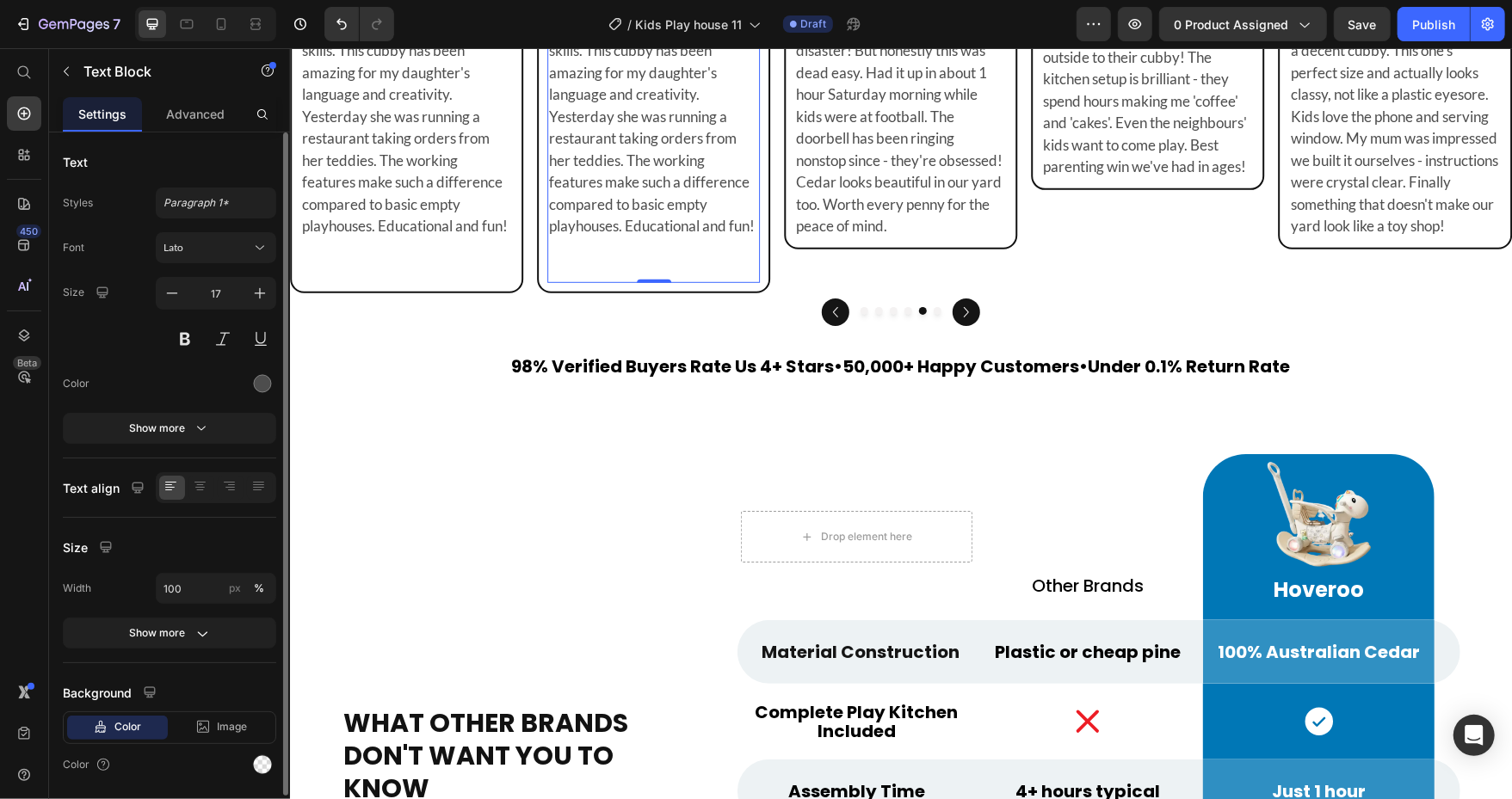 click on "As a kindy teacher I'm picky about toys that actually develop skills. This cubby has been amazing for my daughter's language and creativity. Yesterday she was running a restaurant taking orders from her teddies. The working features make such a difference compared to basic empty playhouses. Educational and fun!" at bounding box center [652, 115] 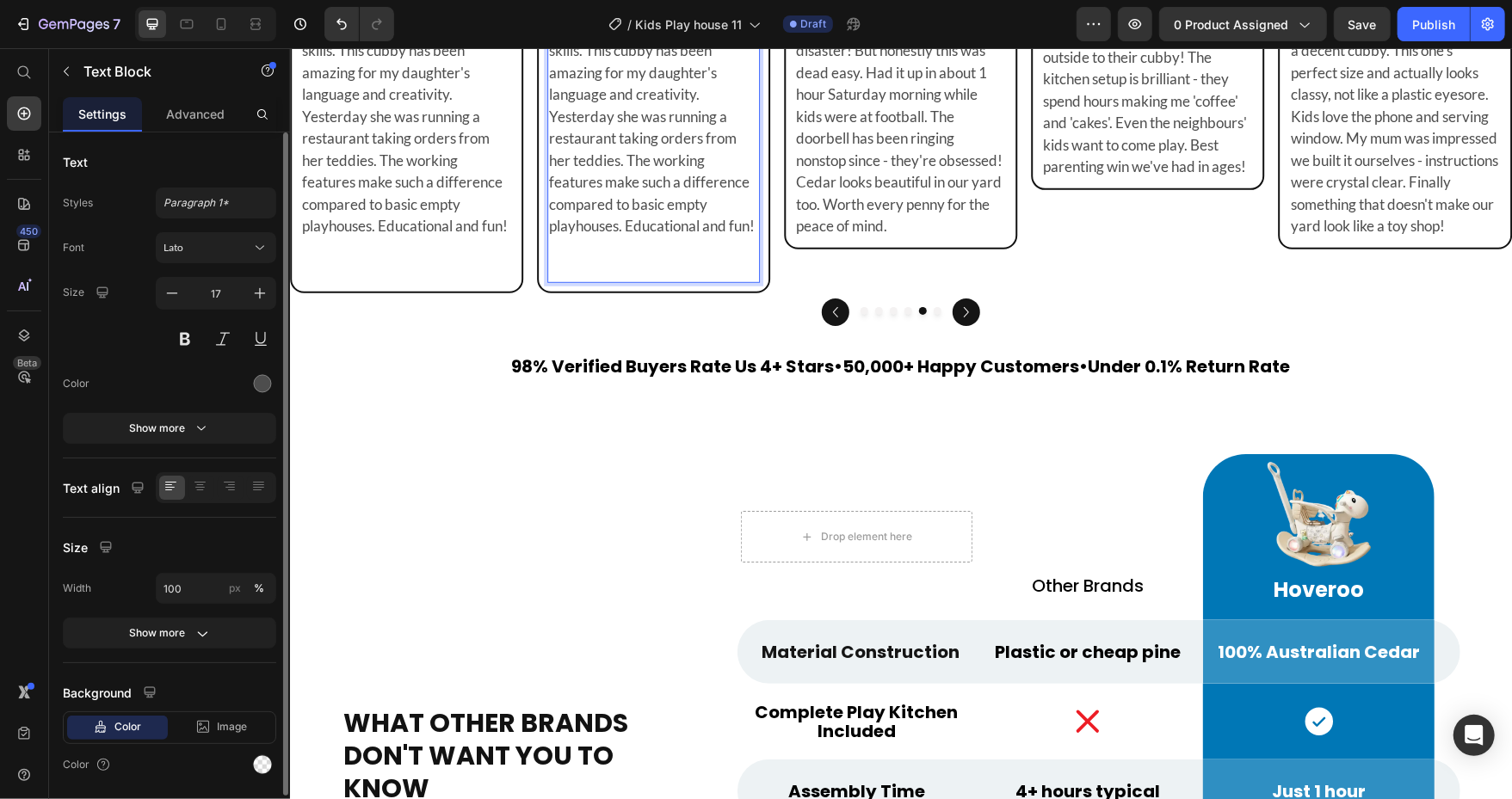 click on "As a kindy teacher I'm picky about toys that actually develop skills. This cubby has been amazing for my daughter's language and creativity. Yesterday she was running a restaurant taking orders from her teddies. The working features make such a difference compared to basic empty playhouses. Educational and fun!" at bounding box center (652, 115) 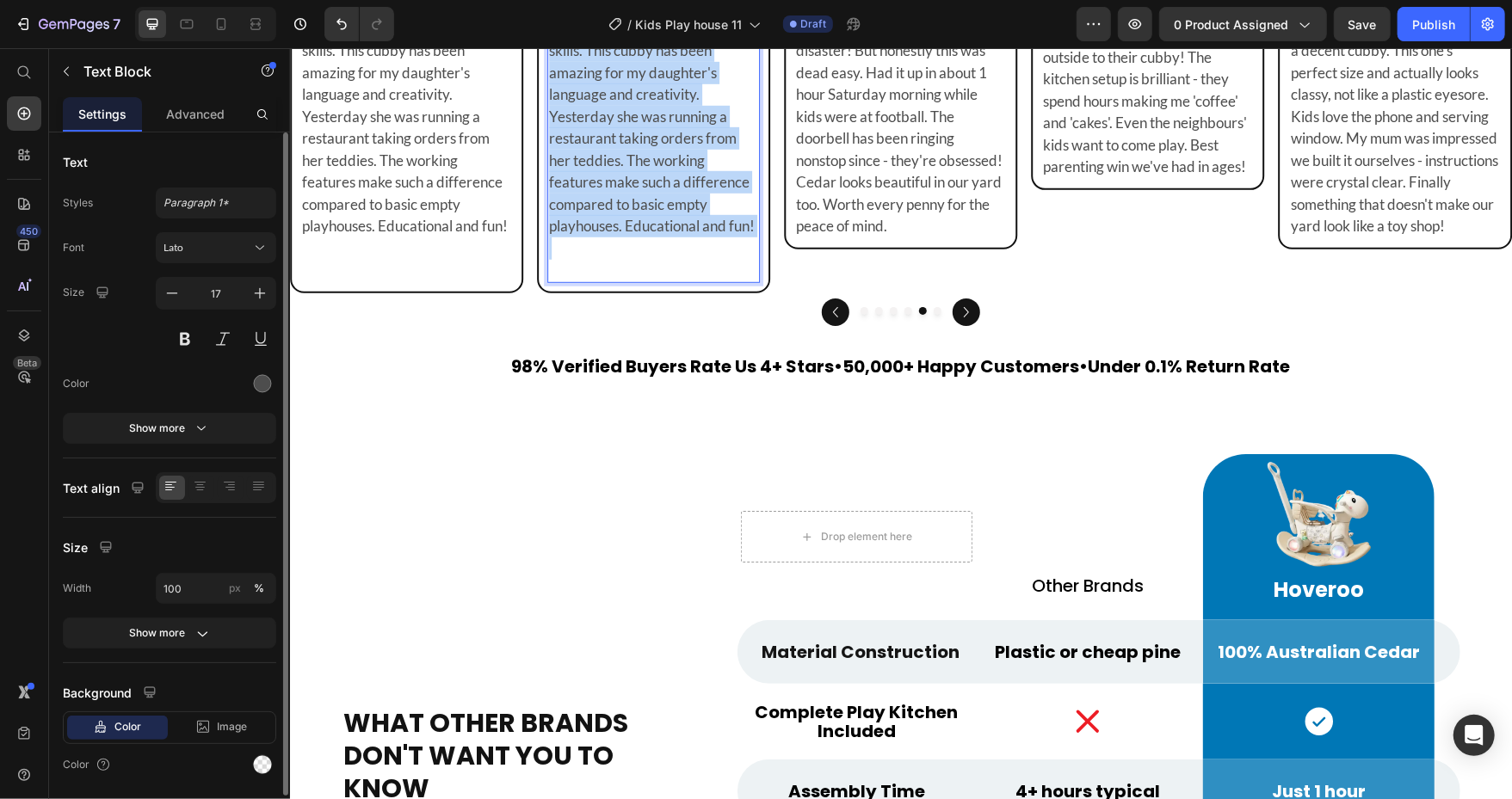 click on "As a kindy teacher I'm picky about toys that actually develop skills. This cubby has been amazing for my daughter's language and creativity. Yesterday she was running a restaurant taking orders from her teddies. The working features make such a difference compared to basic empty playhouses. Educational and fun!" at bounding box center [652, 115] 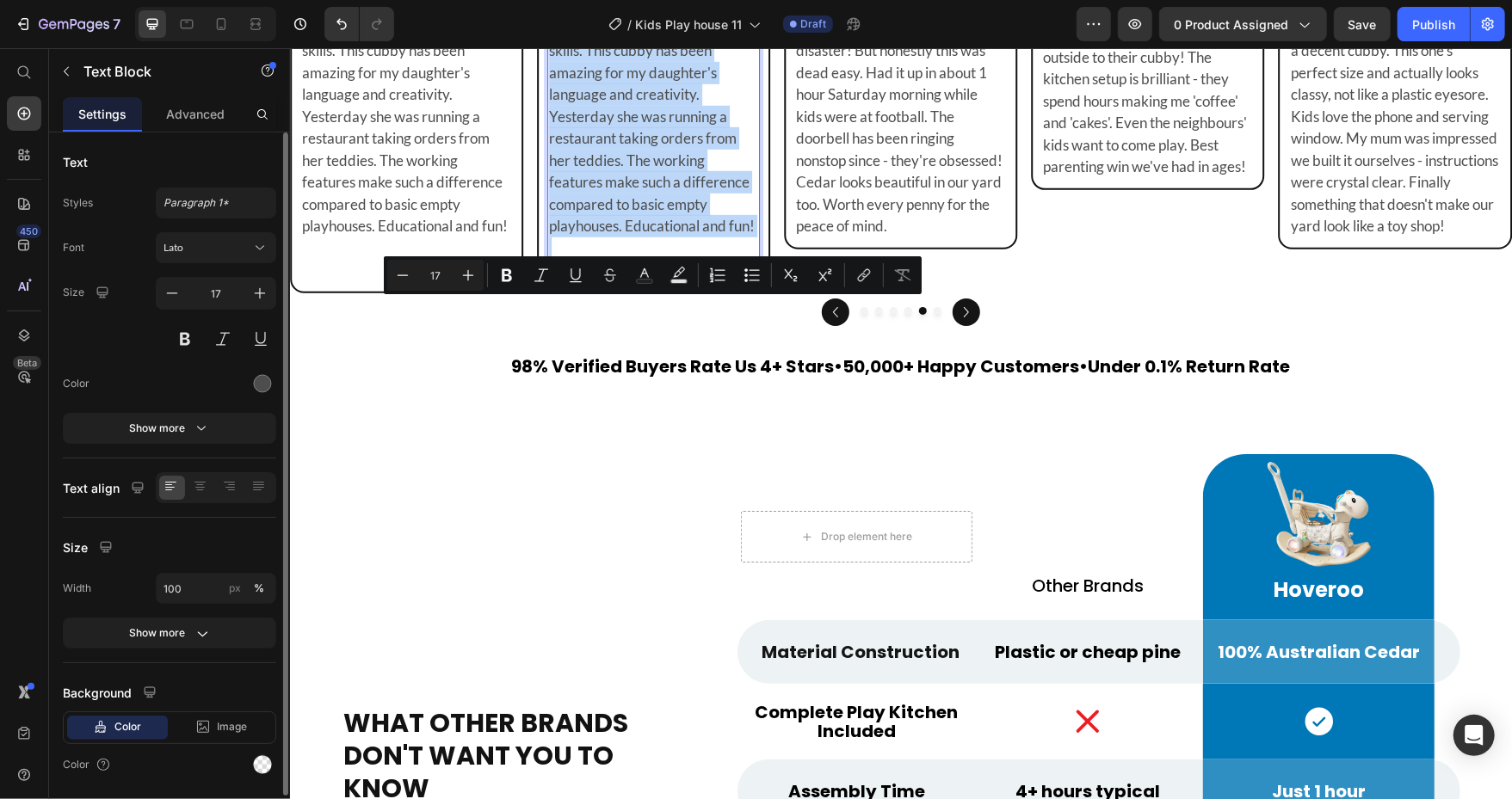 type on "11" 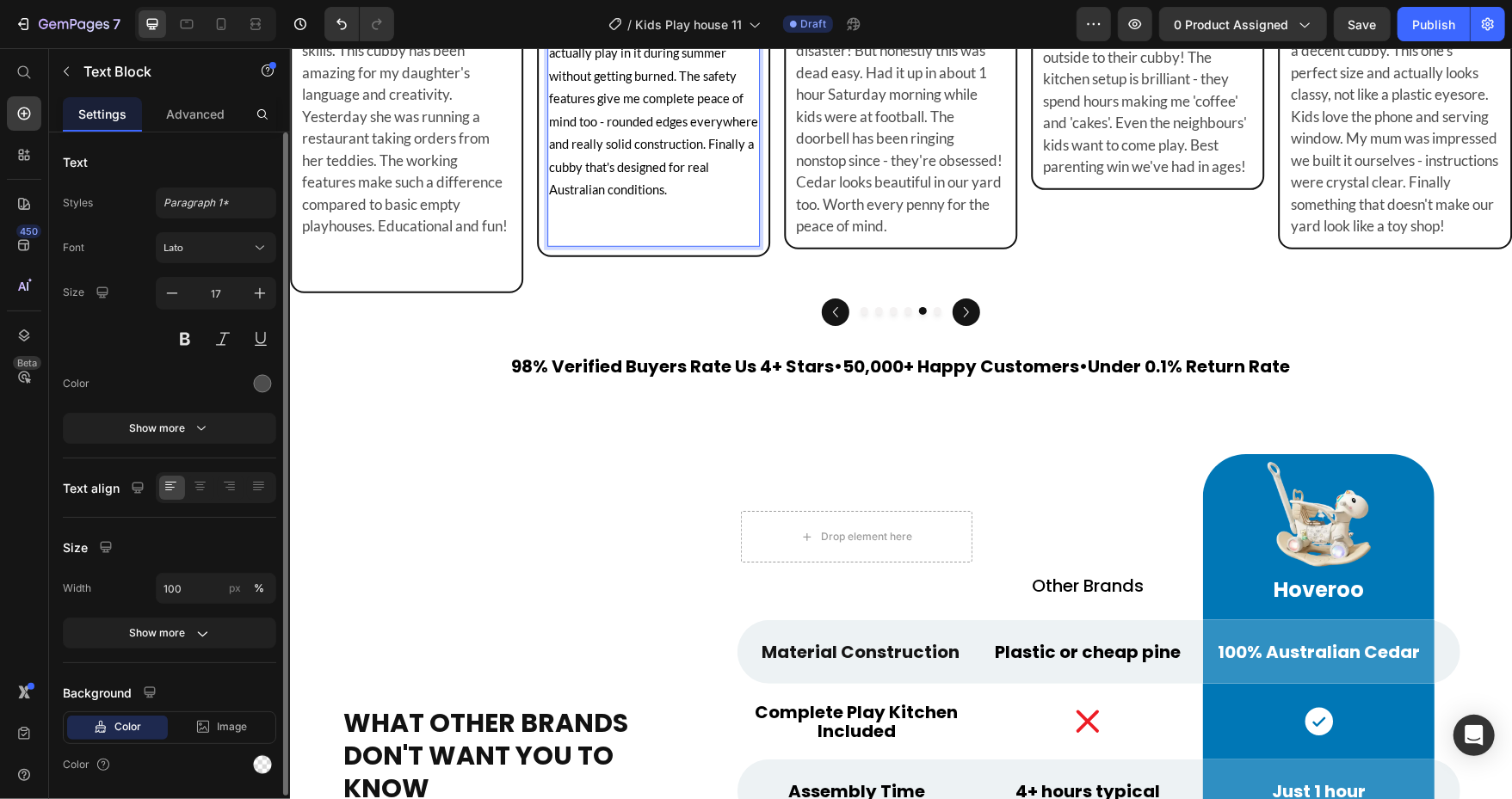 click on "Cedar stays so much cooler than plastic in our harsh NT heat. Kids can actually play in it during summer without getting burned. The safety features give me complete peace of mind too - rounded edges everywhere and really solid construction. Finally a cubby that's designed for real Australian conditions." at bounding box center (652, 97) 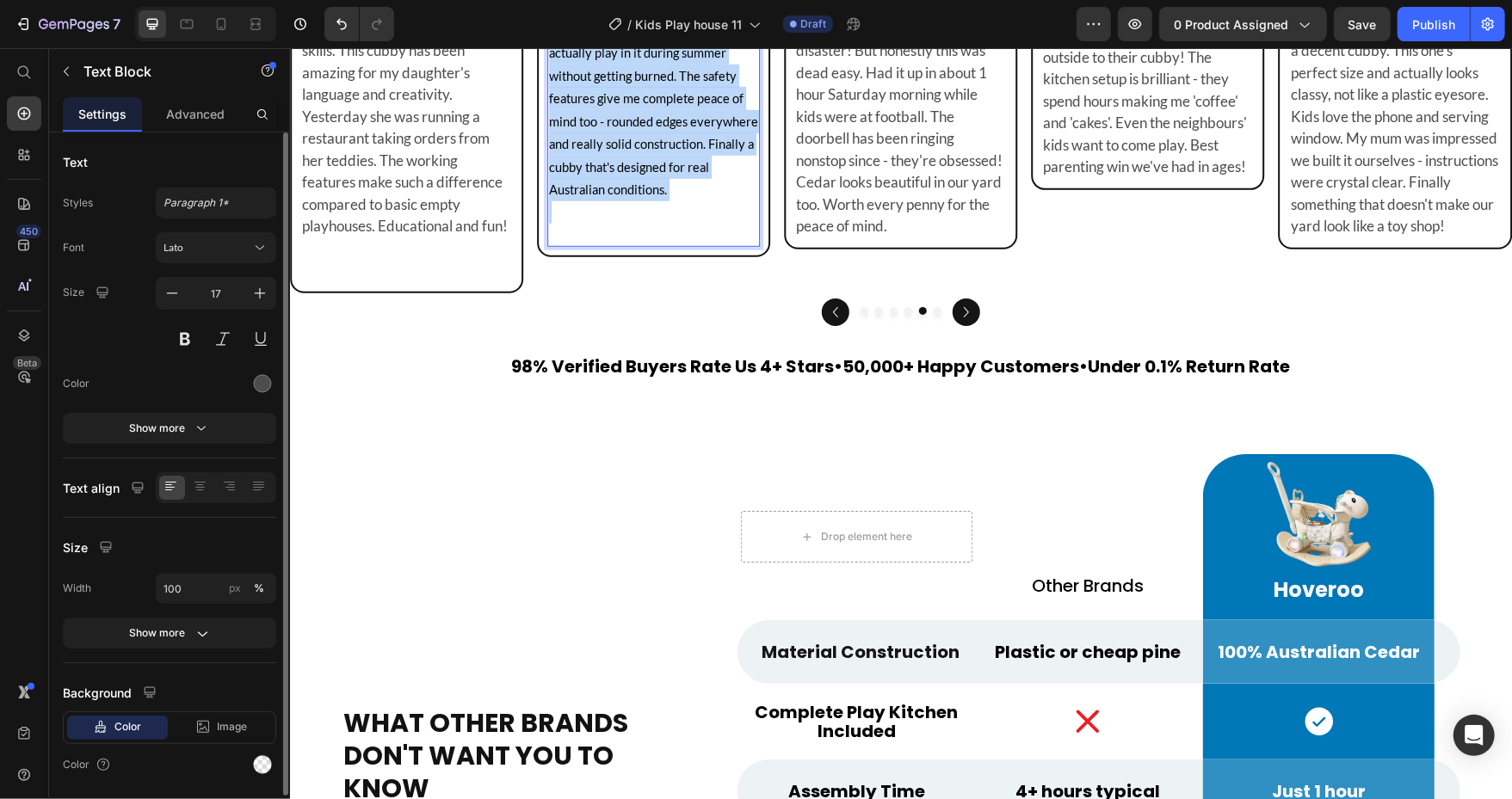 click on "Cedar stays so much cooler than plastic in our harsh NT heat. Kids can actually play in it during summer without getting burned. The safety features give me complete peace of mind too - rounded edges everywhere and really solid construction. Finally a cubby that's designed for real Australian conditions." at bounding box center [652, 97] 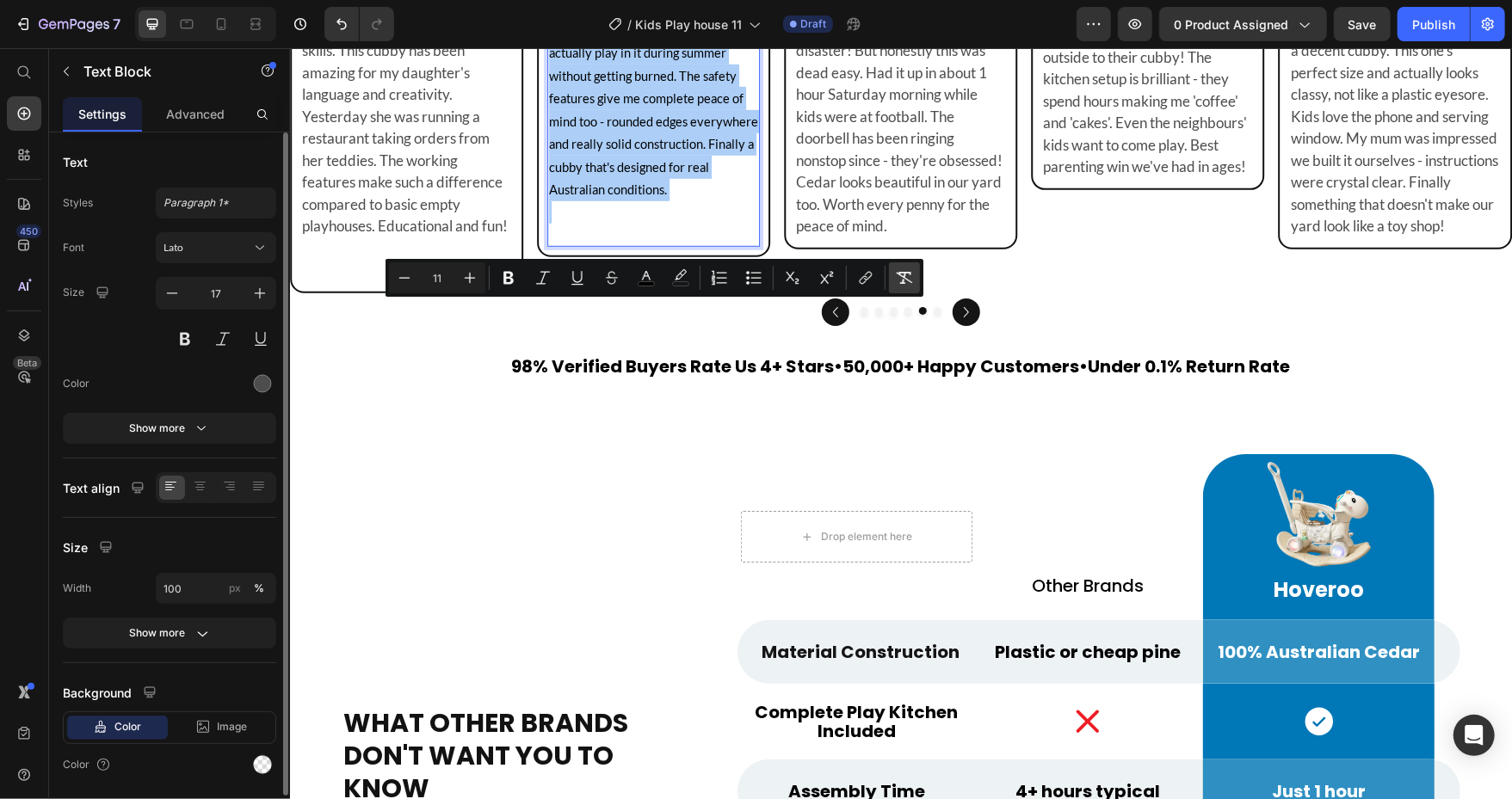 click 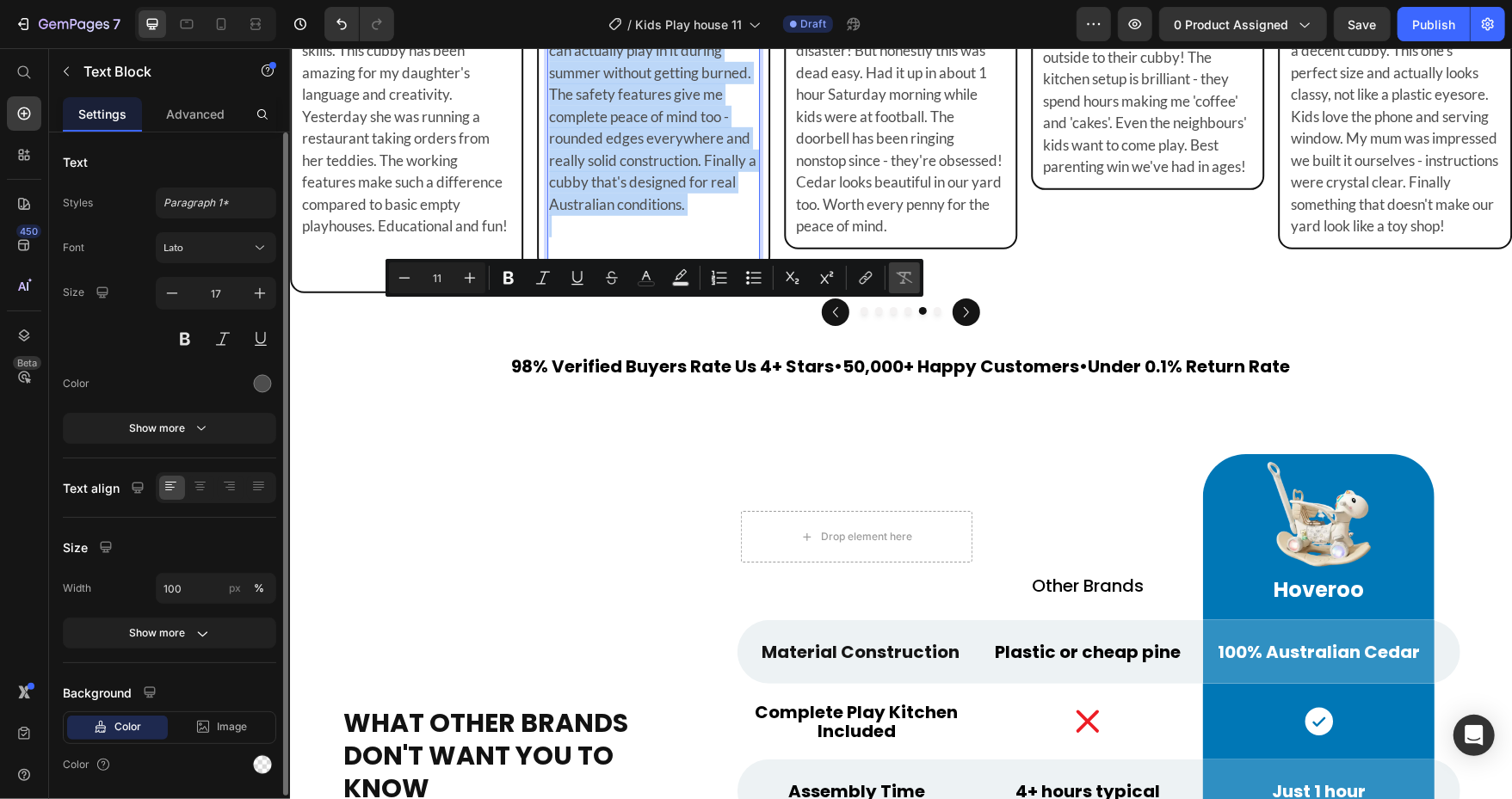 type on "17" 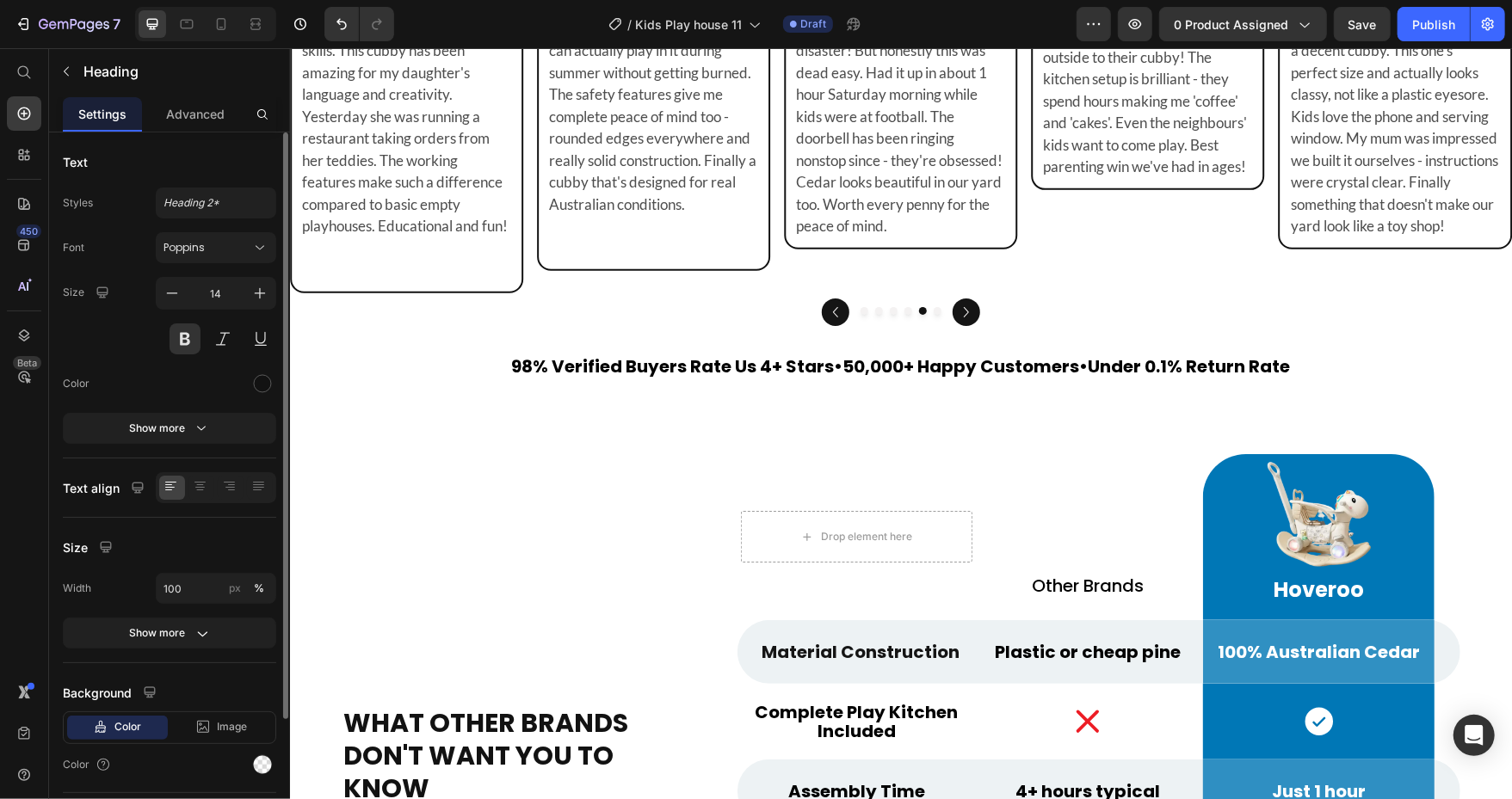 click on "Jessica L." at bounding box center [621, -72] 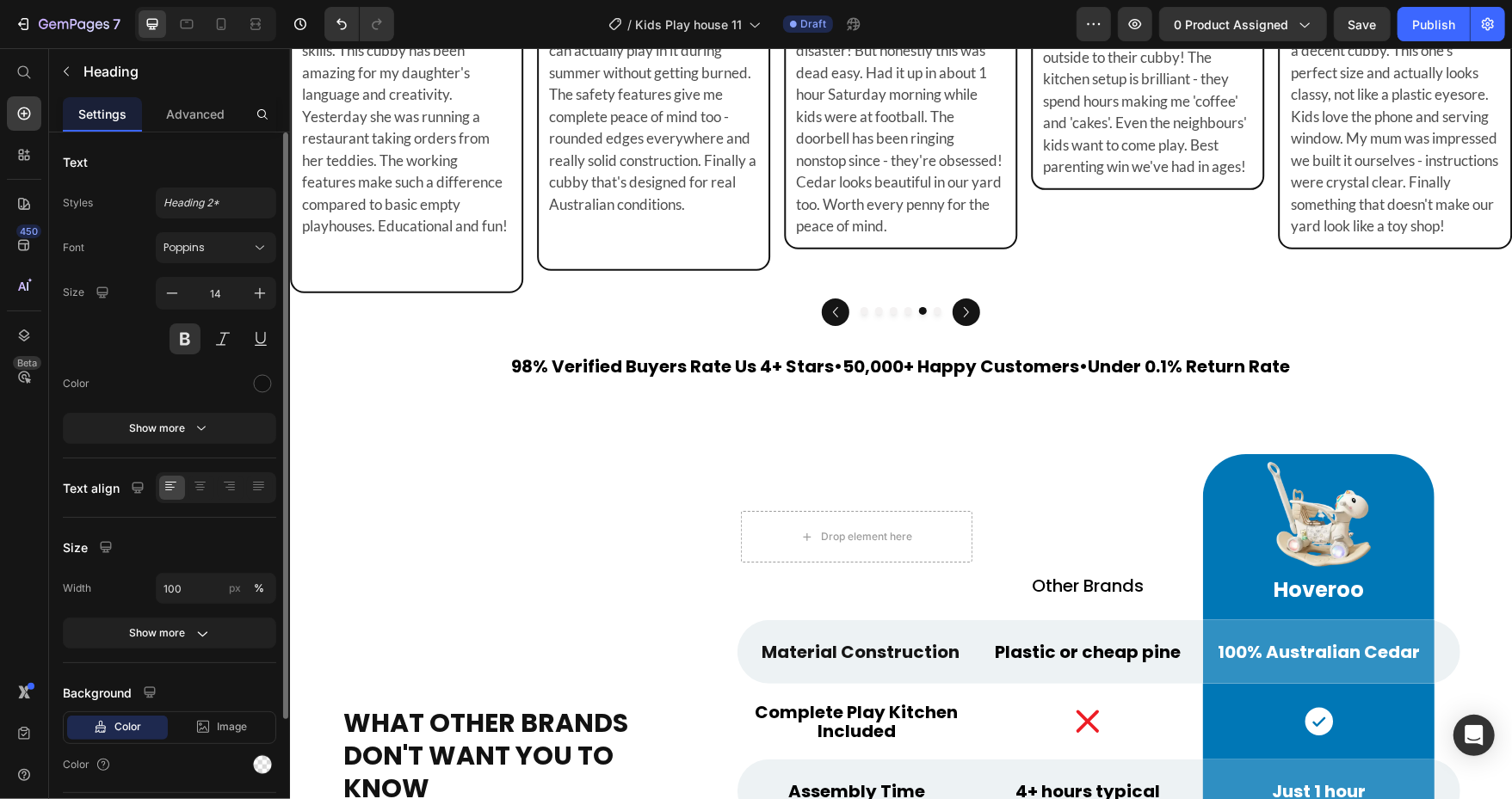 click on "Jessica L." at bounding box center (621, -72) 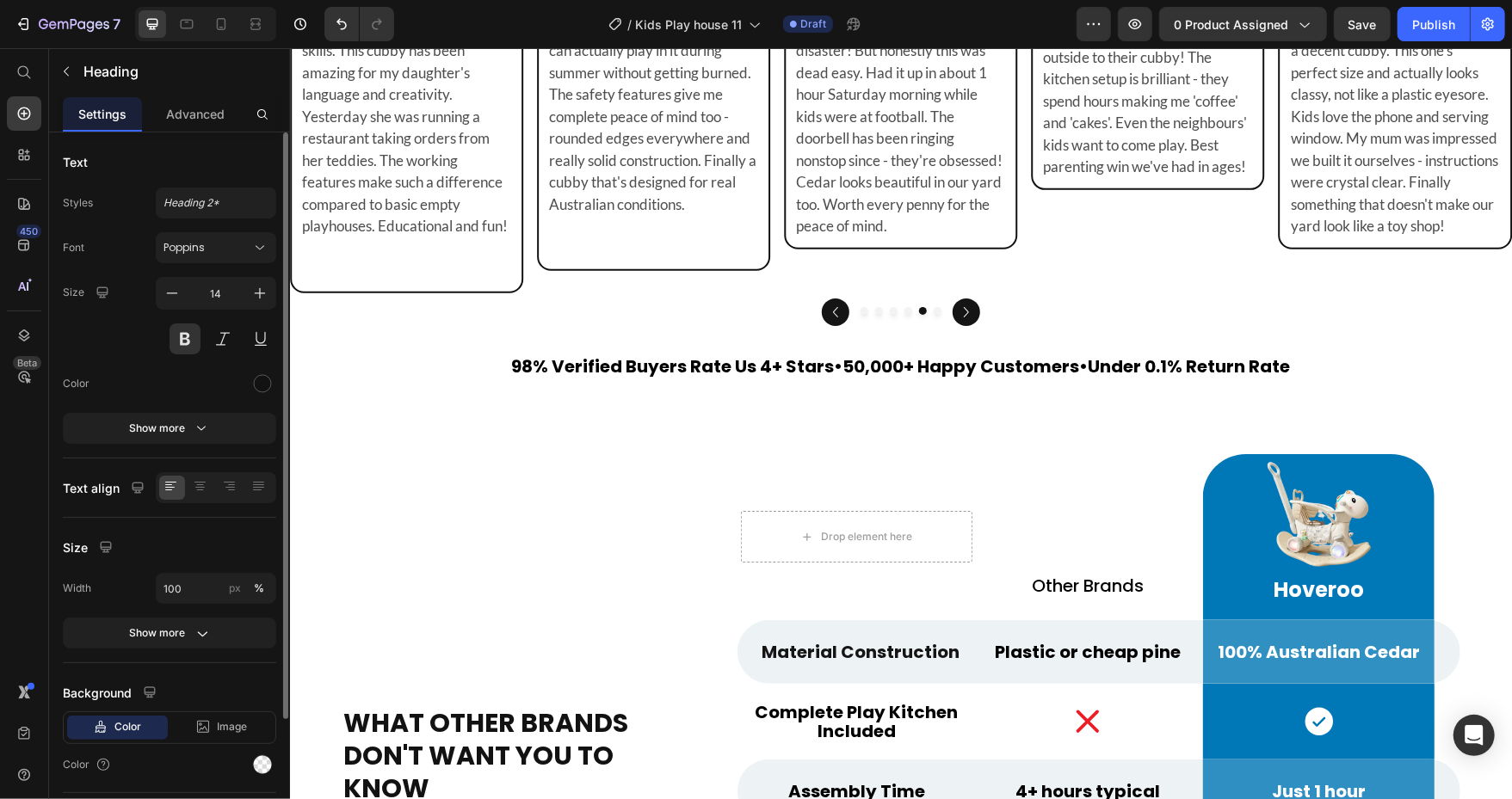 click on "Jessica L." at bounding box center (621, -72) 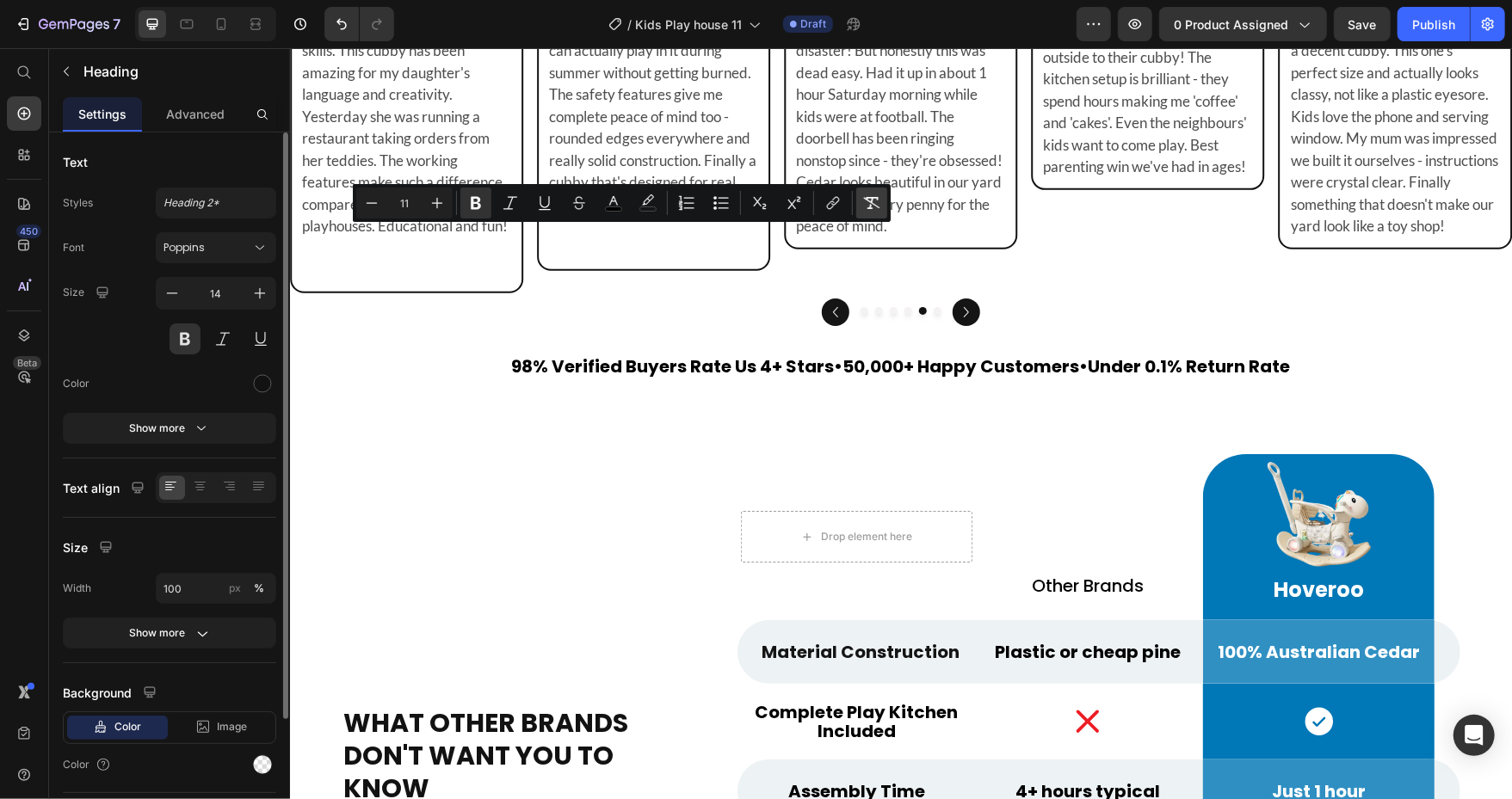 click 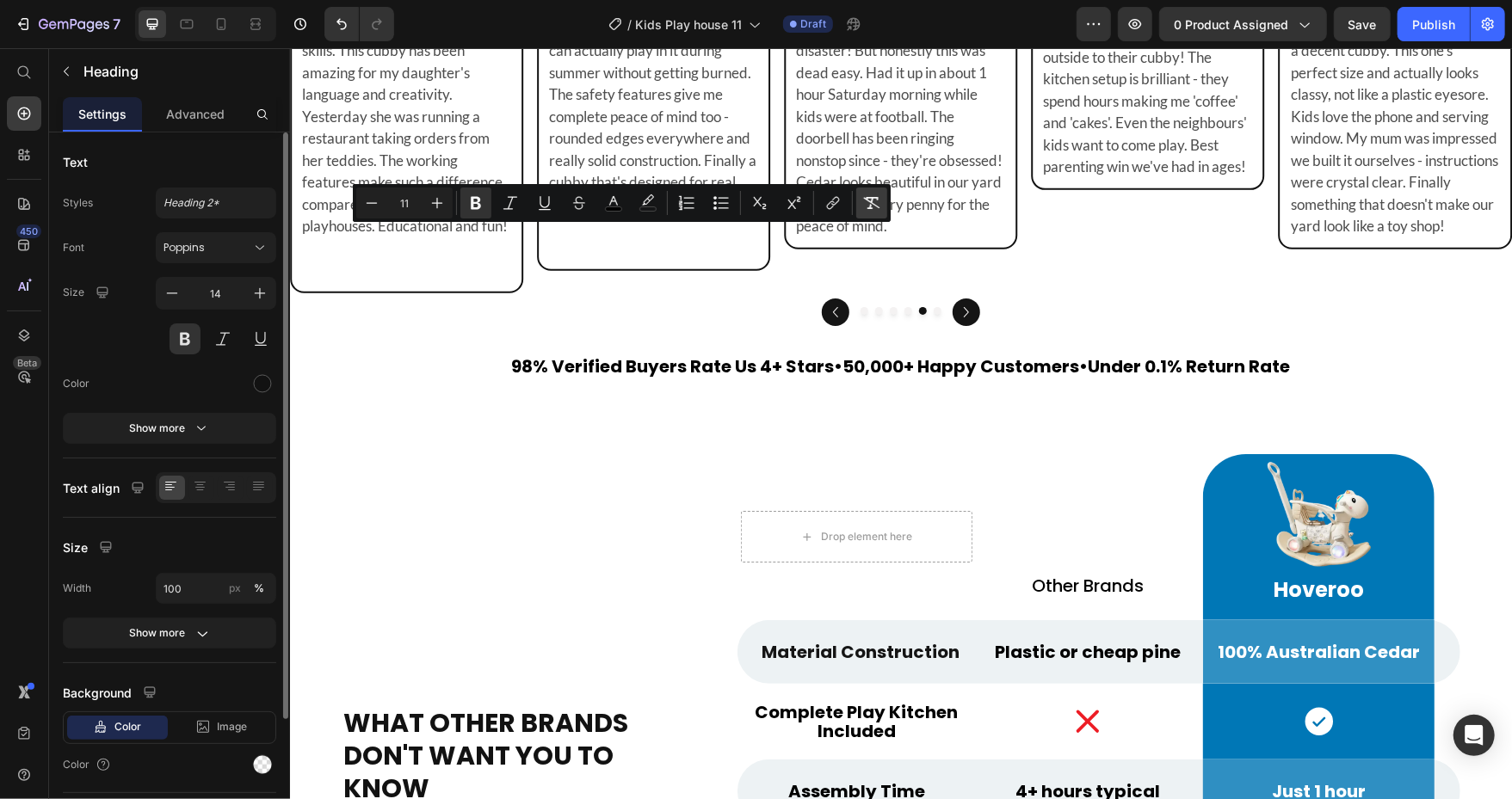 type on "14" 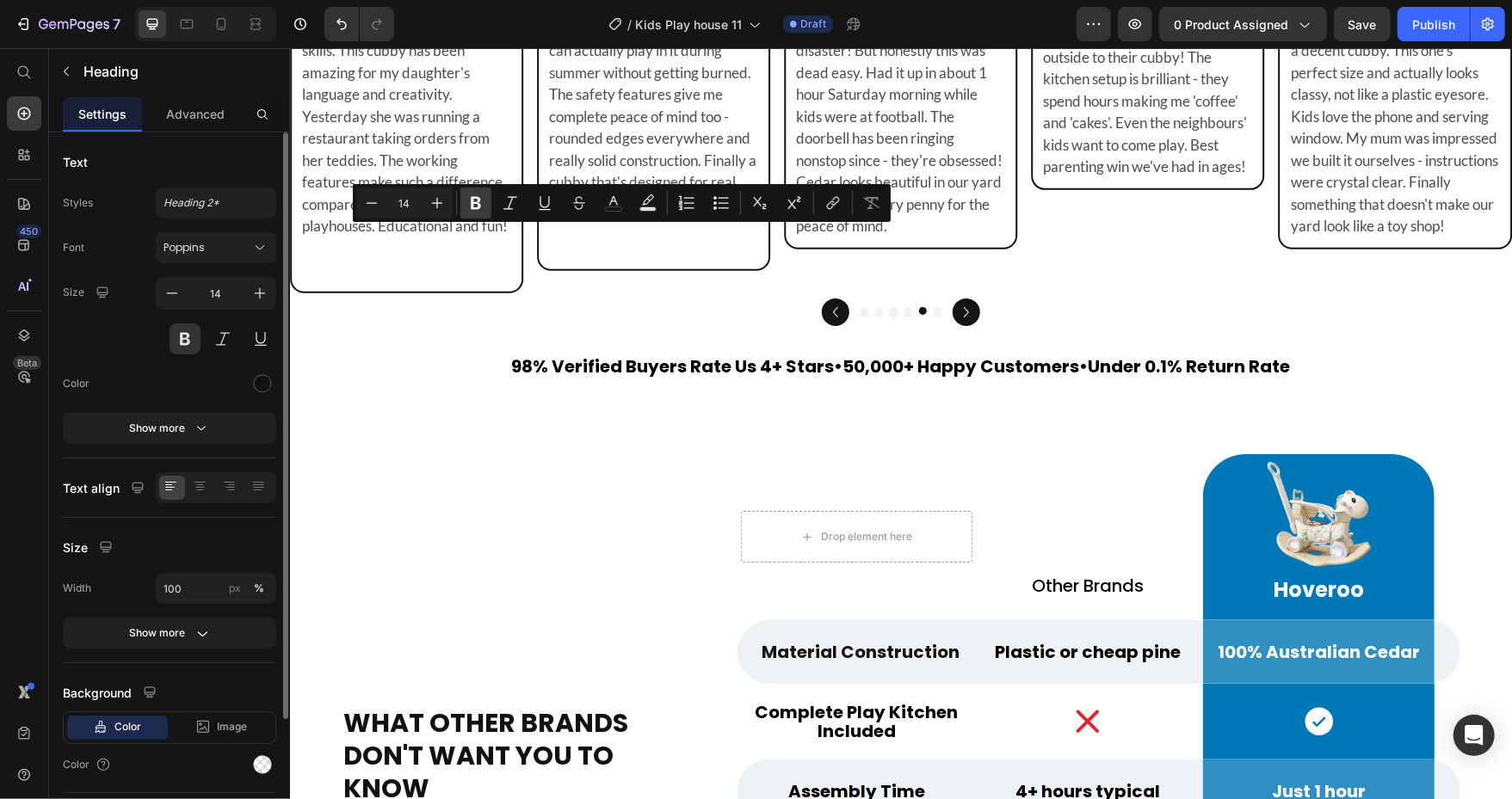 click 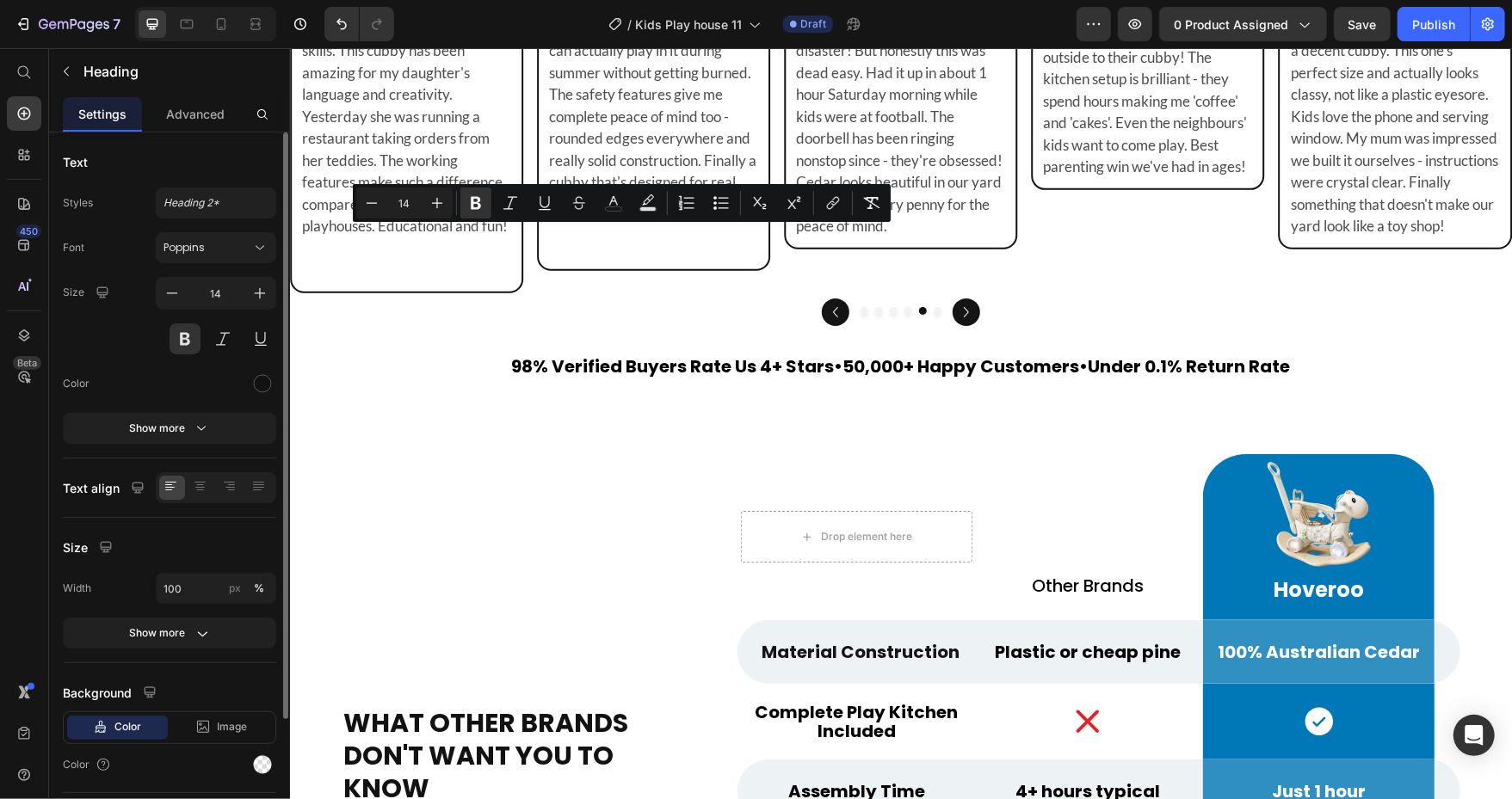 click on "Sarah M." at bounding box center (878, -72) 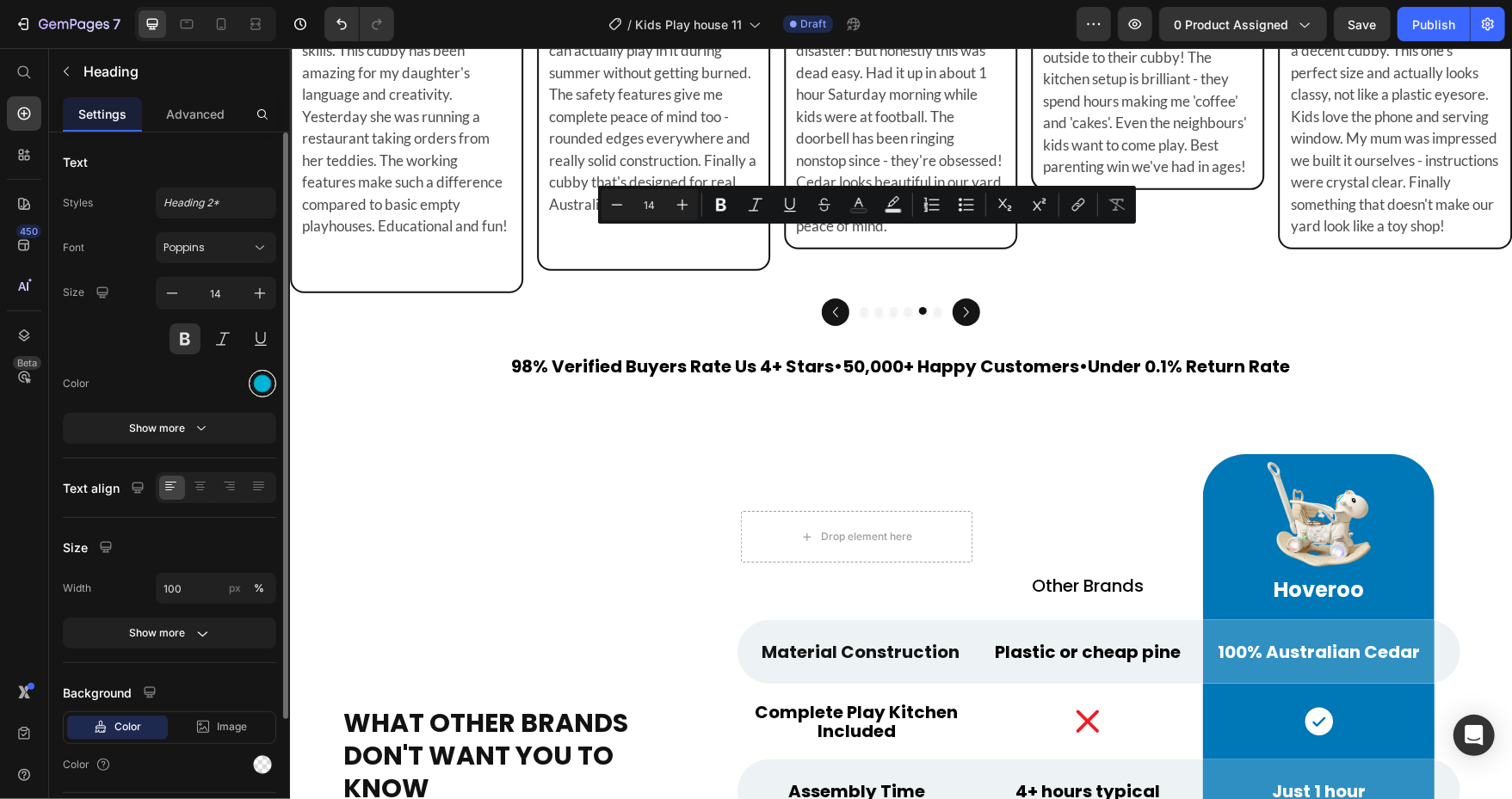 click at bounding box center [262, 384] 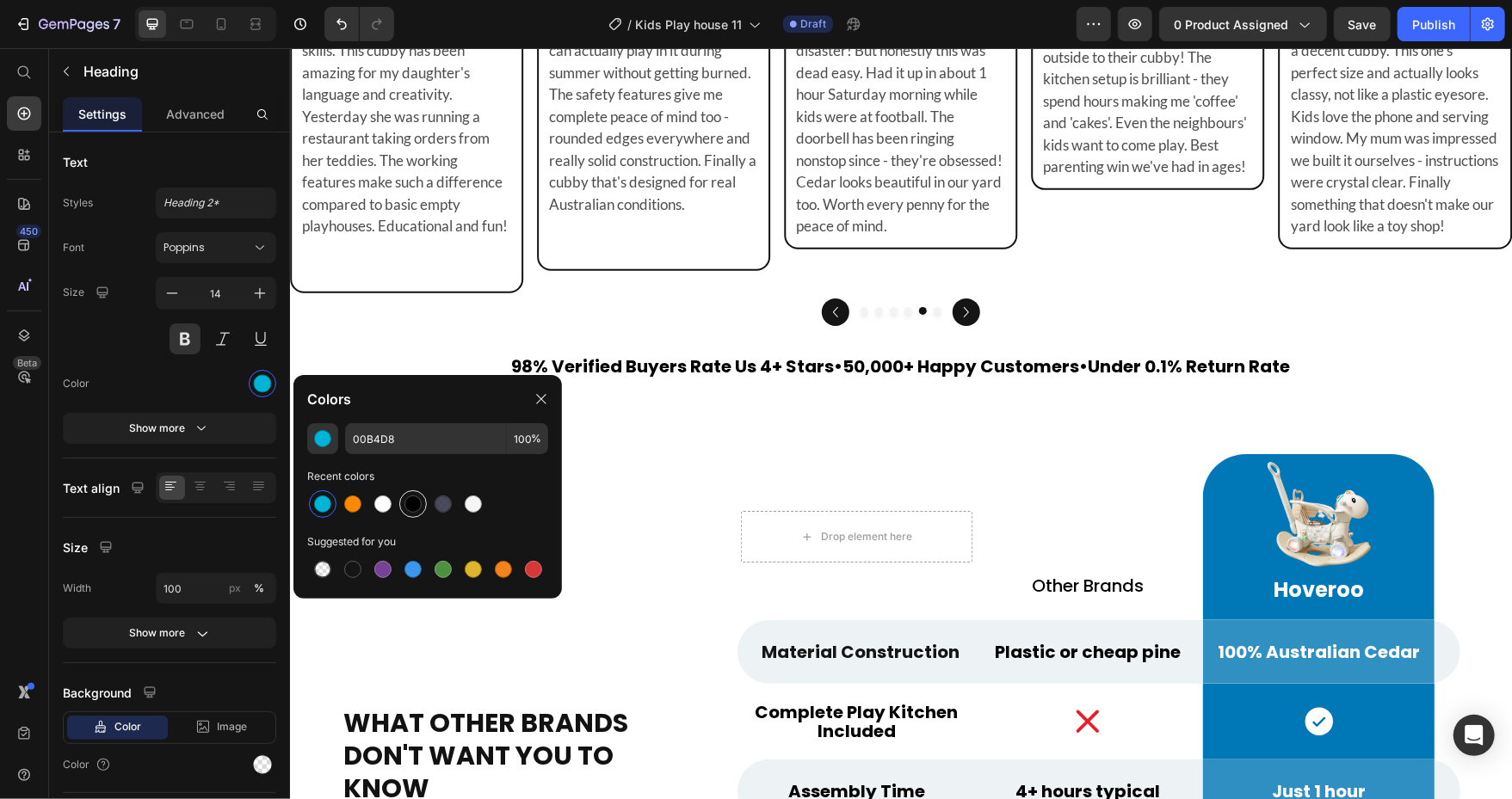 click at bounding box center (413, 504) 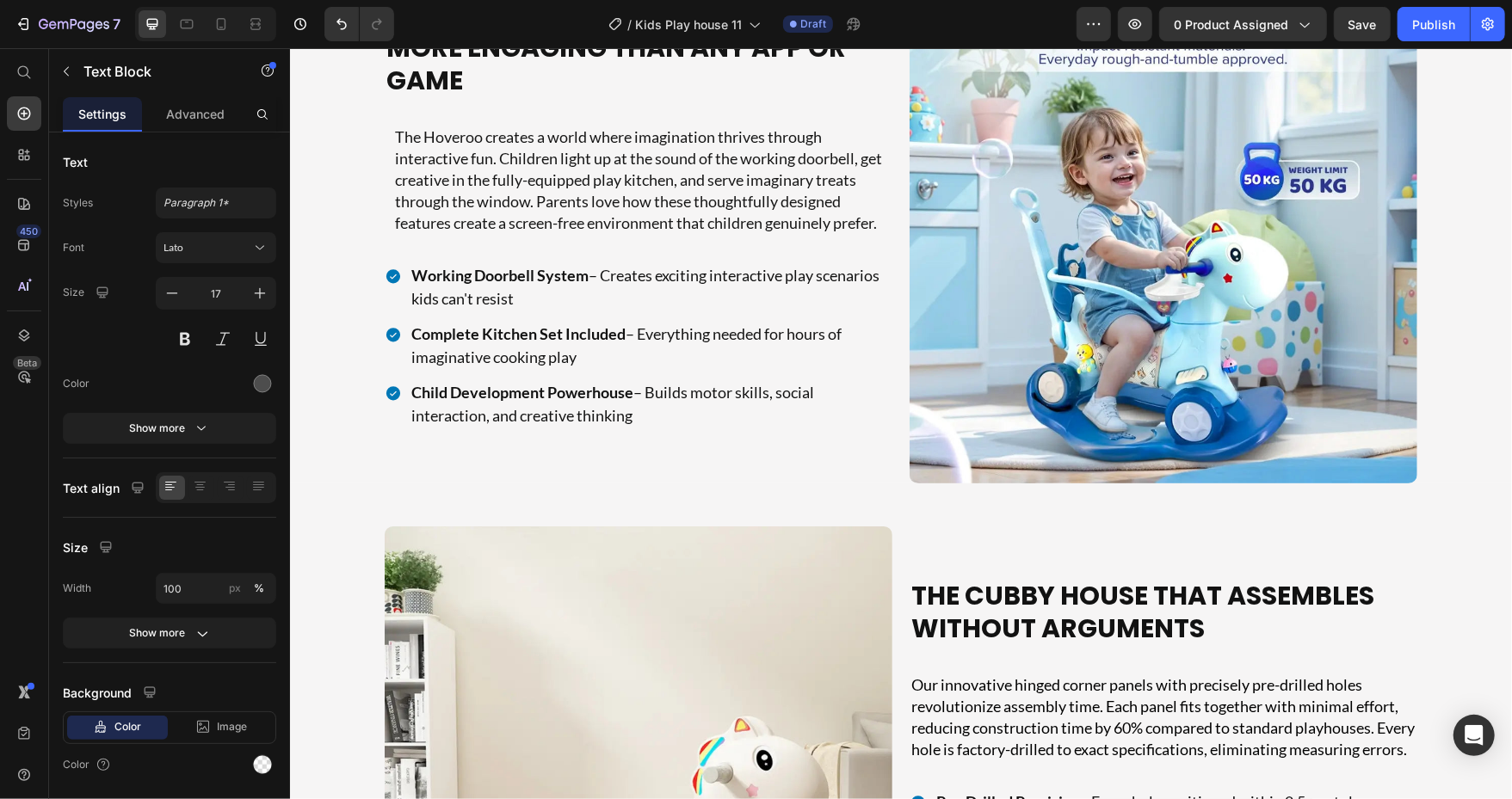 scroll, scrollTop: 0, scrollLeft: 0, axis: both 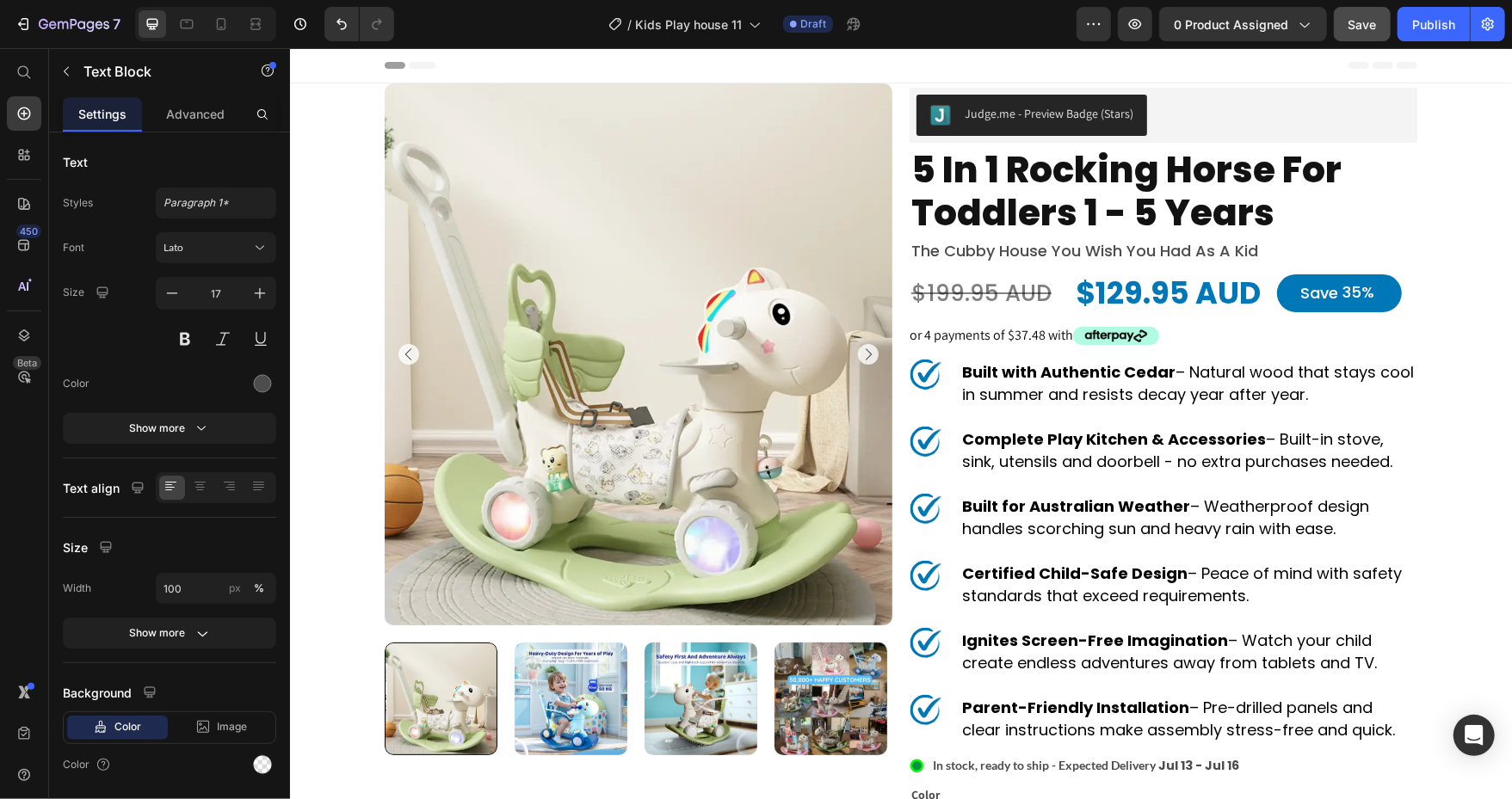click on "Save" at bounding box center [1362, 24] 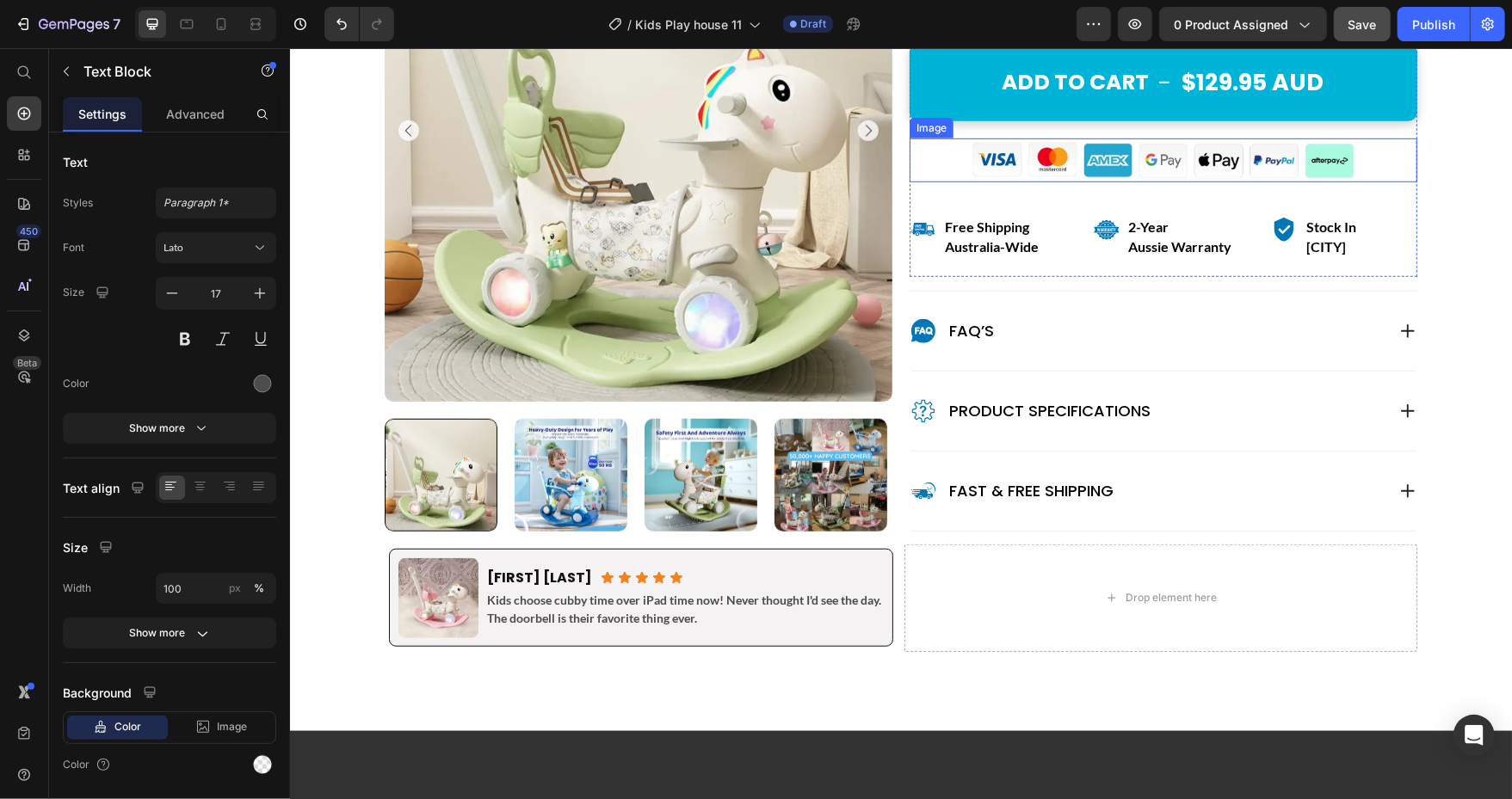 scroll, scrollTop: 860, scrollLeft: 0, axis: vertical 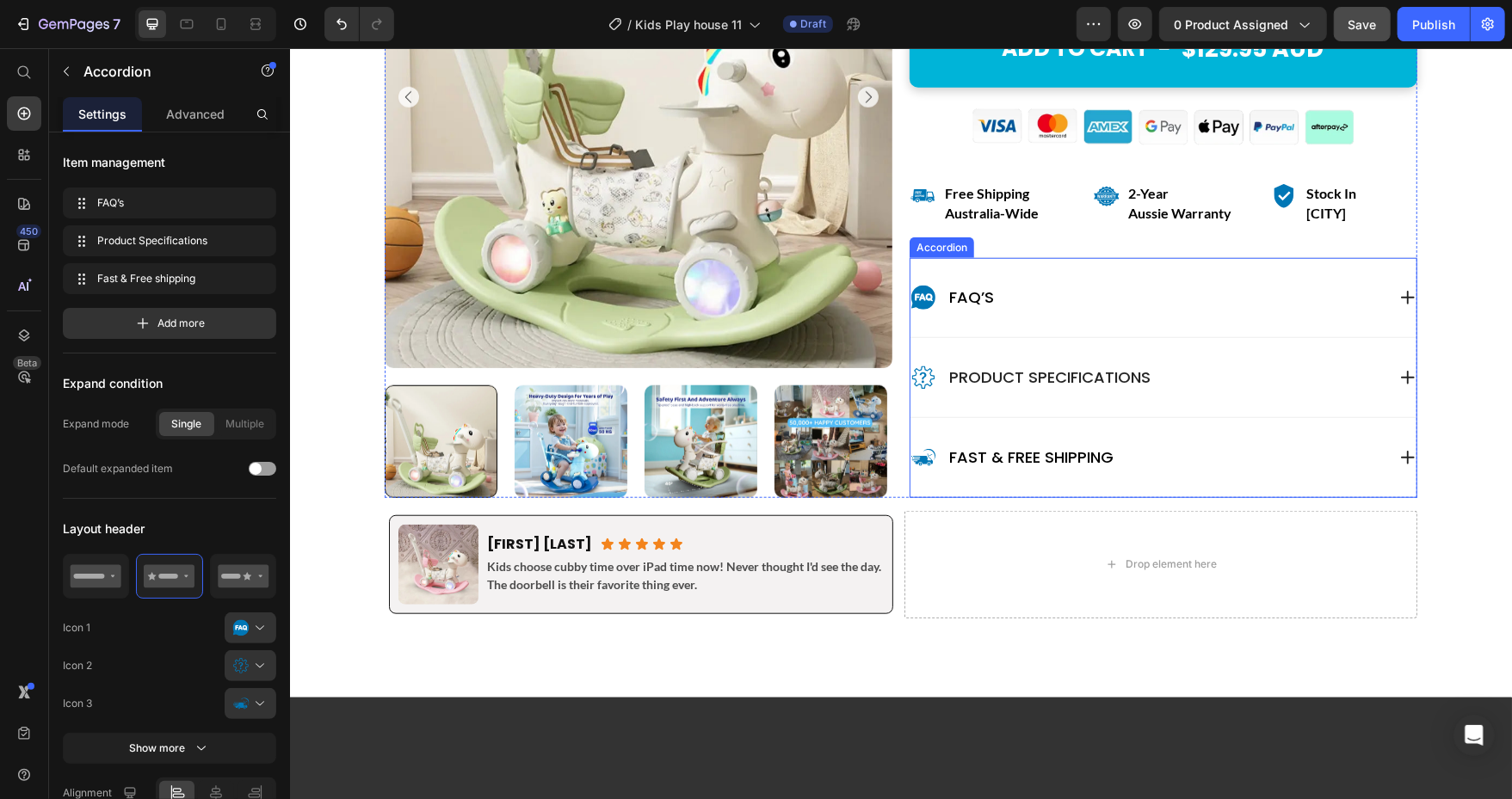 click on "Product Specifications" at bounding box center (1147, 377) 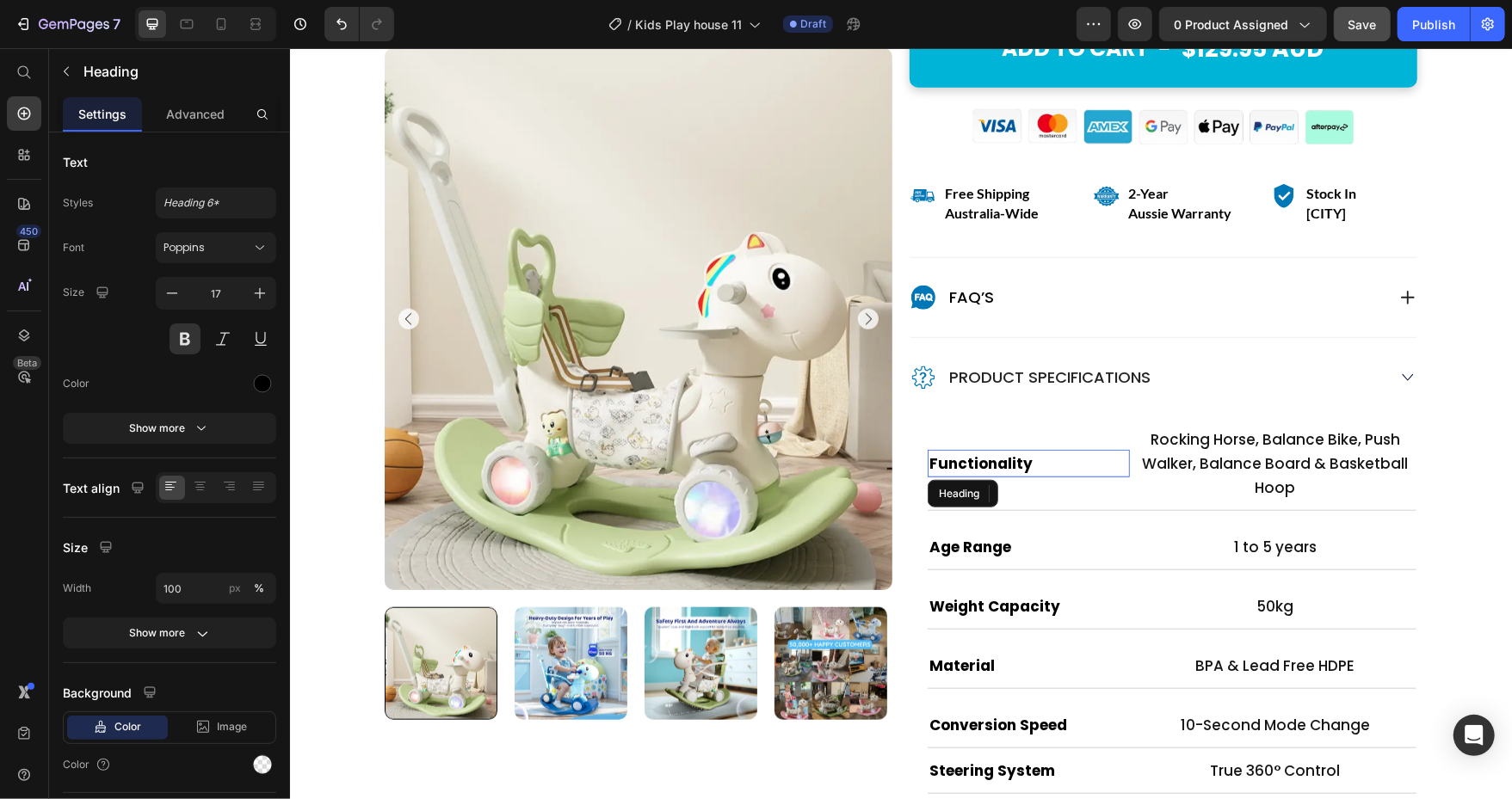 click on "Functionality" at bounding box center [980, 463] 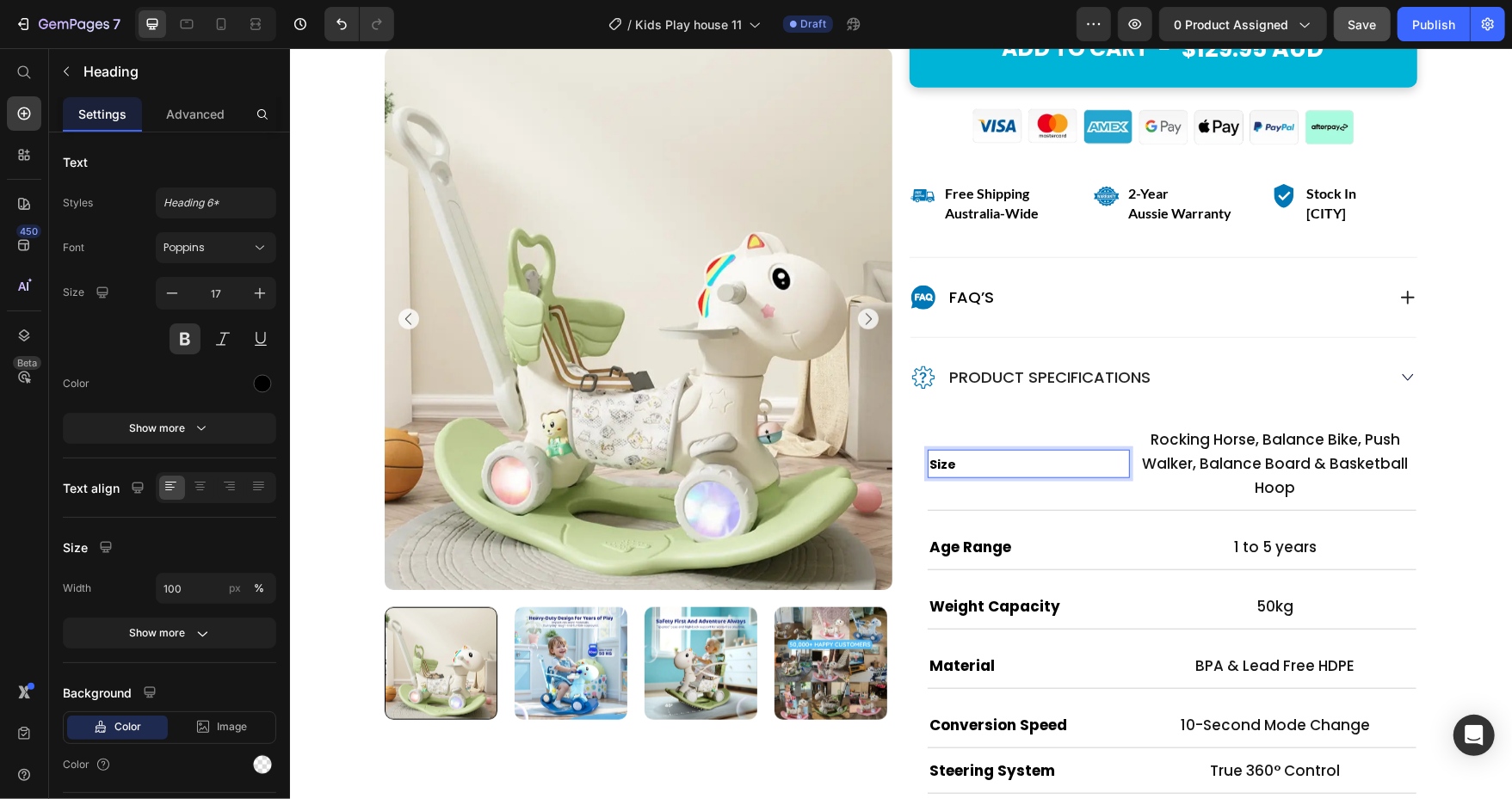 click on "Size" at bounding box center [941, 464] 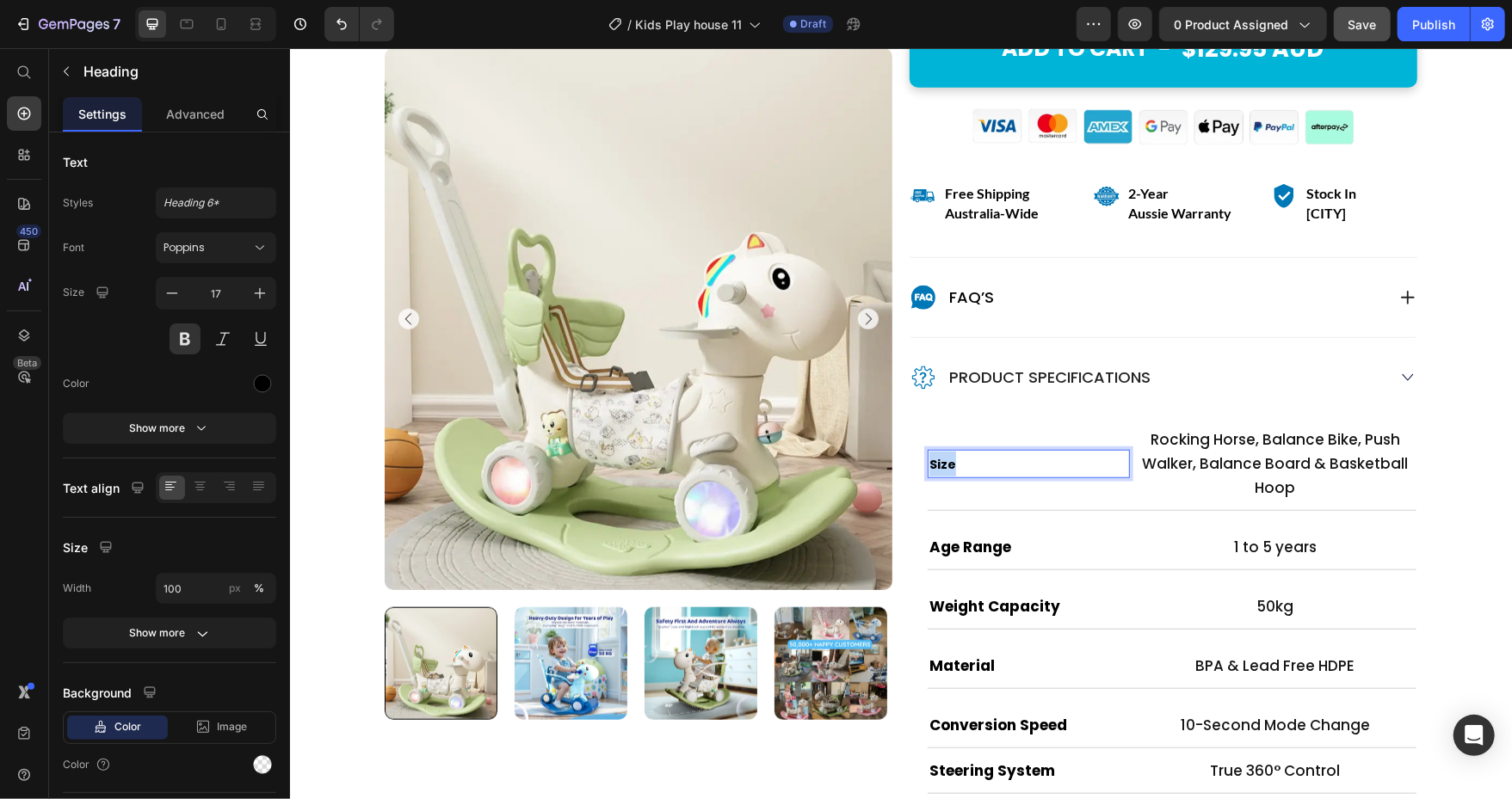 click on "Size" at bounding box center (941, 464) 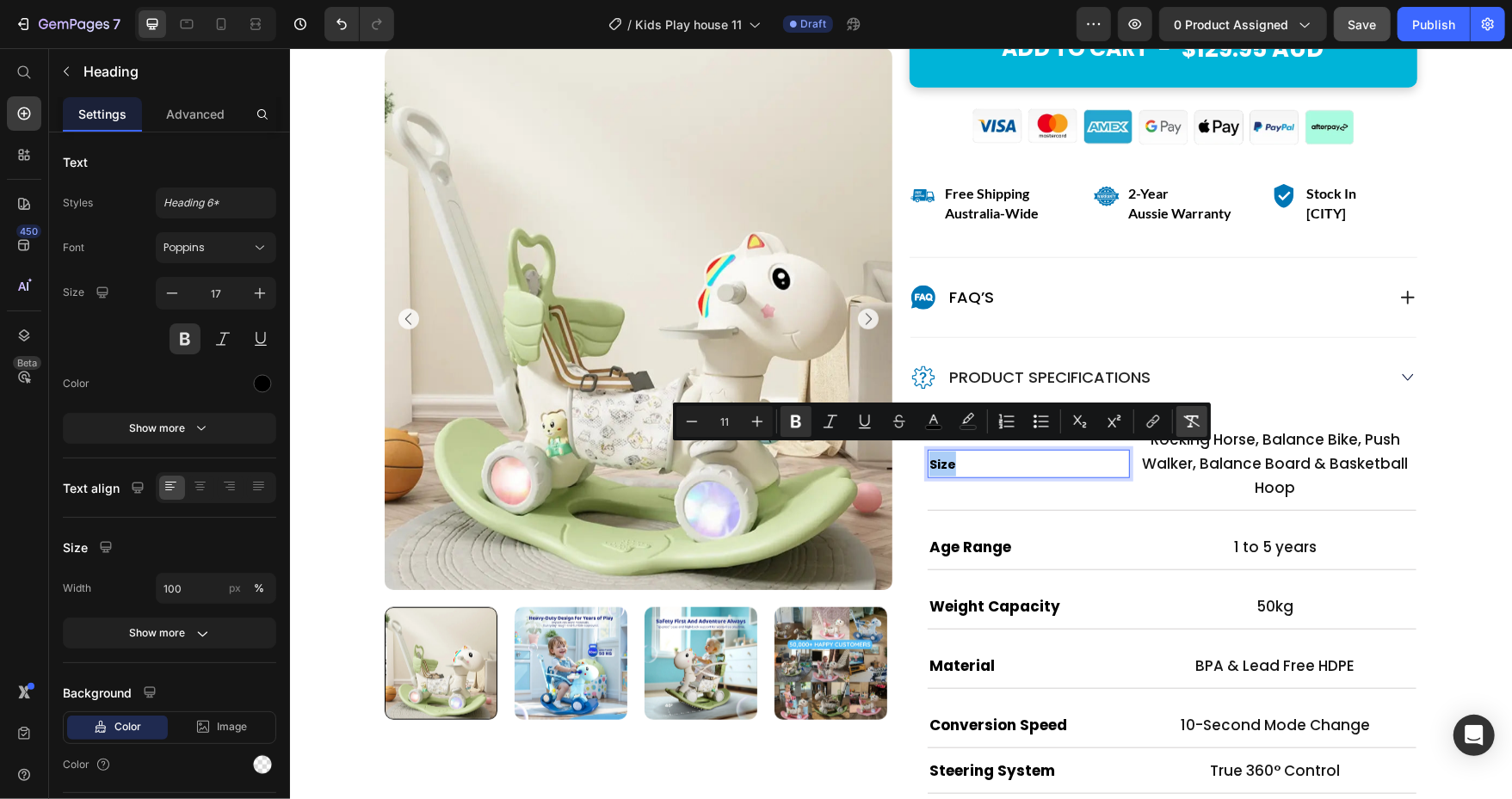 click on "Remove Format" at bounding box center [1192, 421] 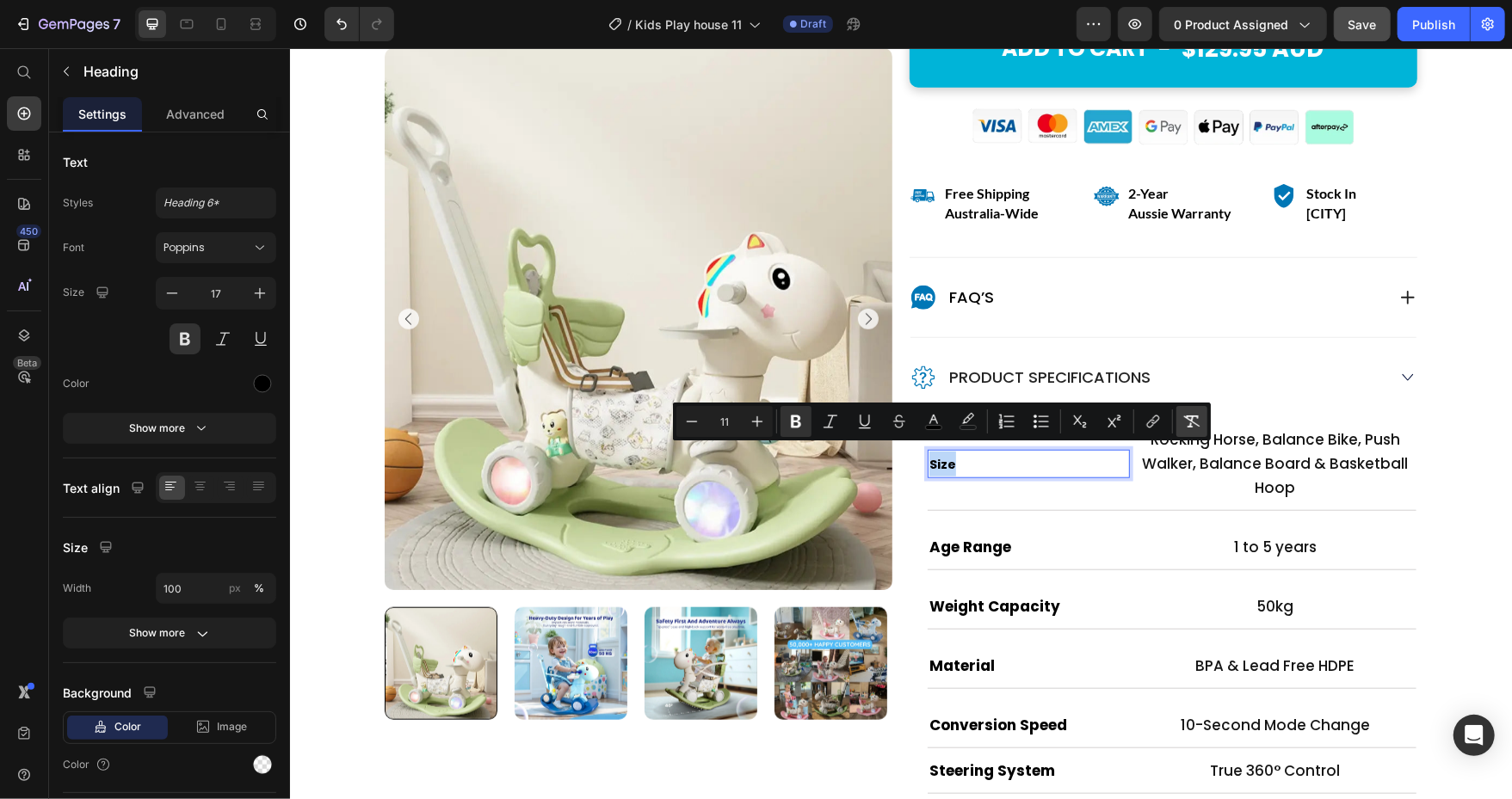 type on "17" 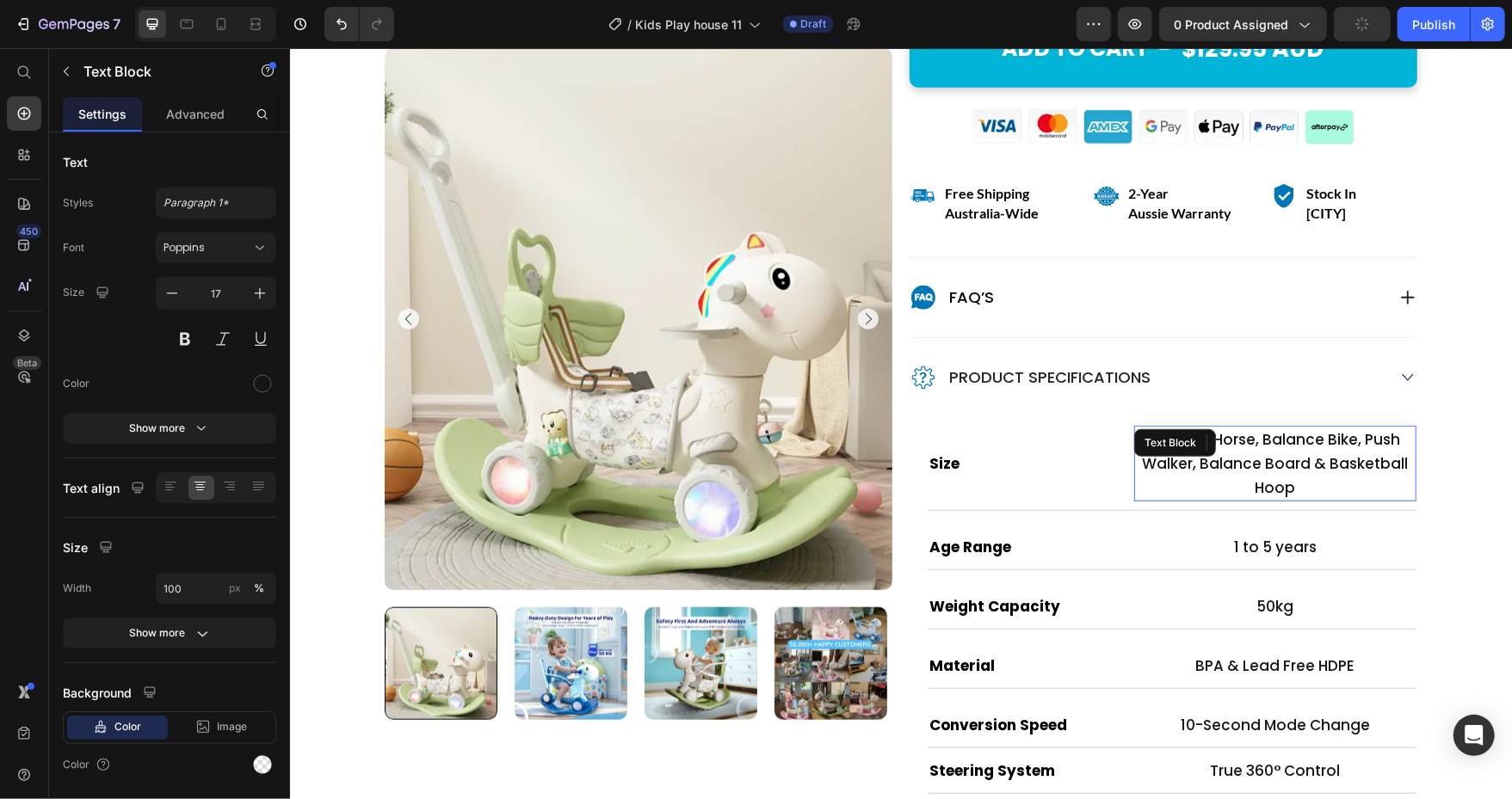click on "Rocking Horse, Balance Bike, Push Walker, Balance Board & Basketball Hoop" at bounding box center (1274, 463) 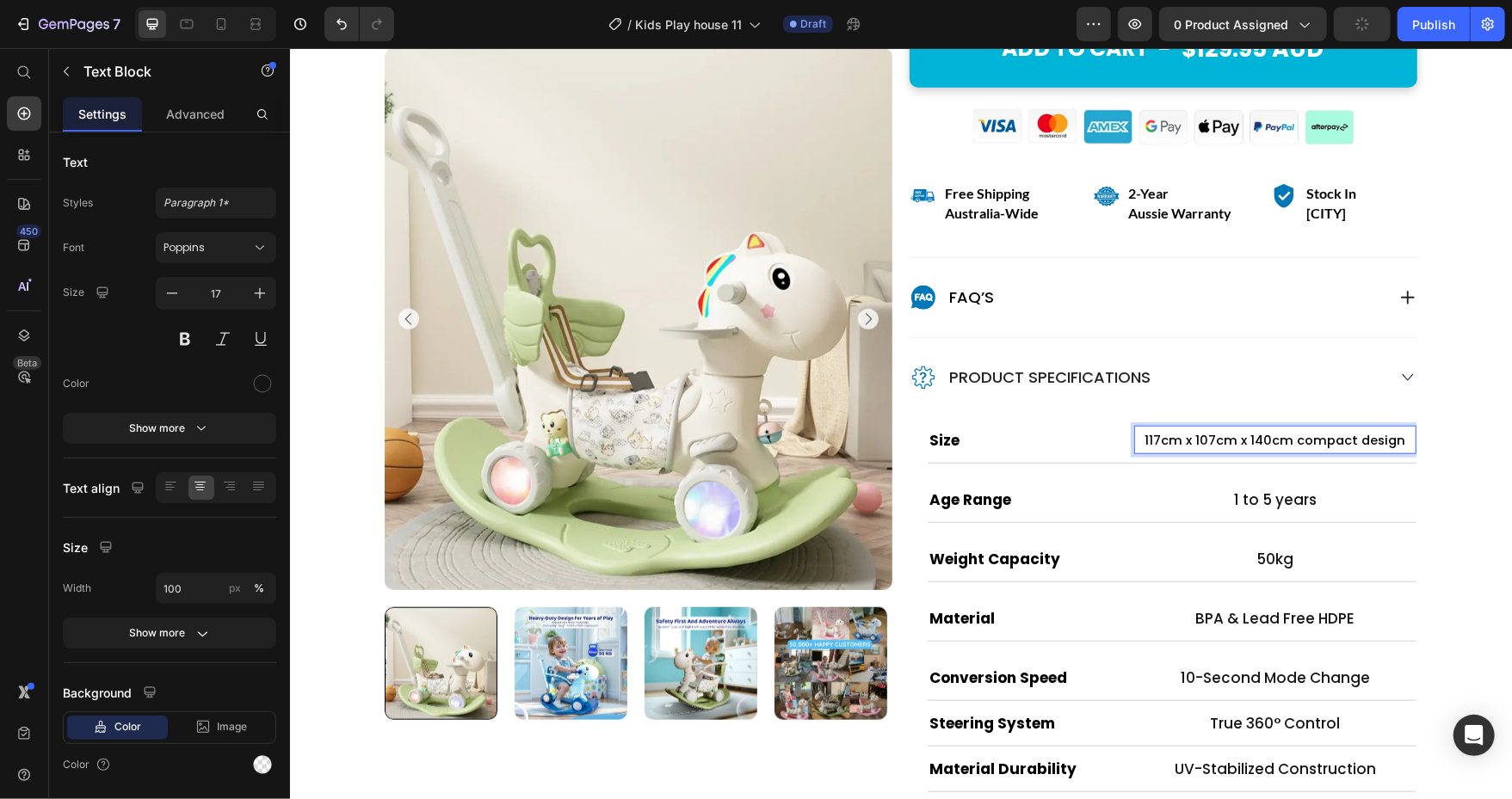 click on "117cm x 107cm x 140cm compact design" at bounding box center (1274, 439) 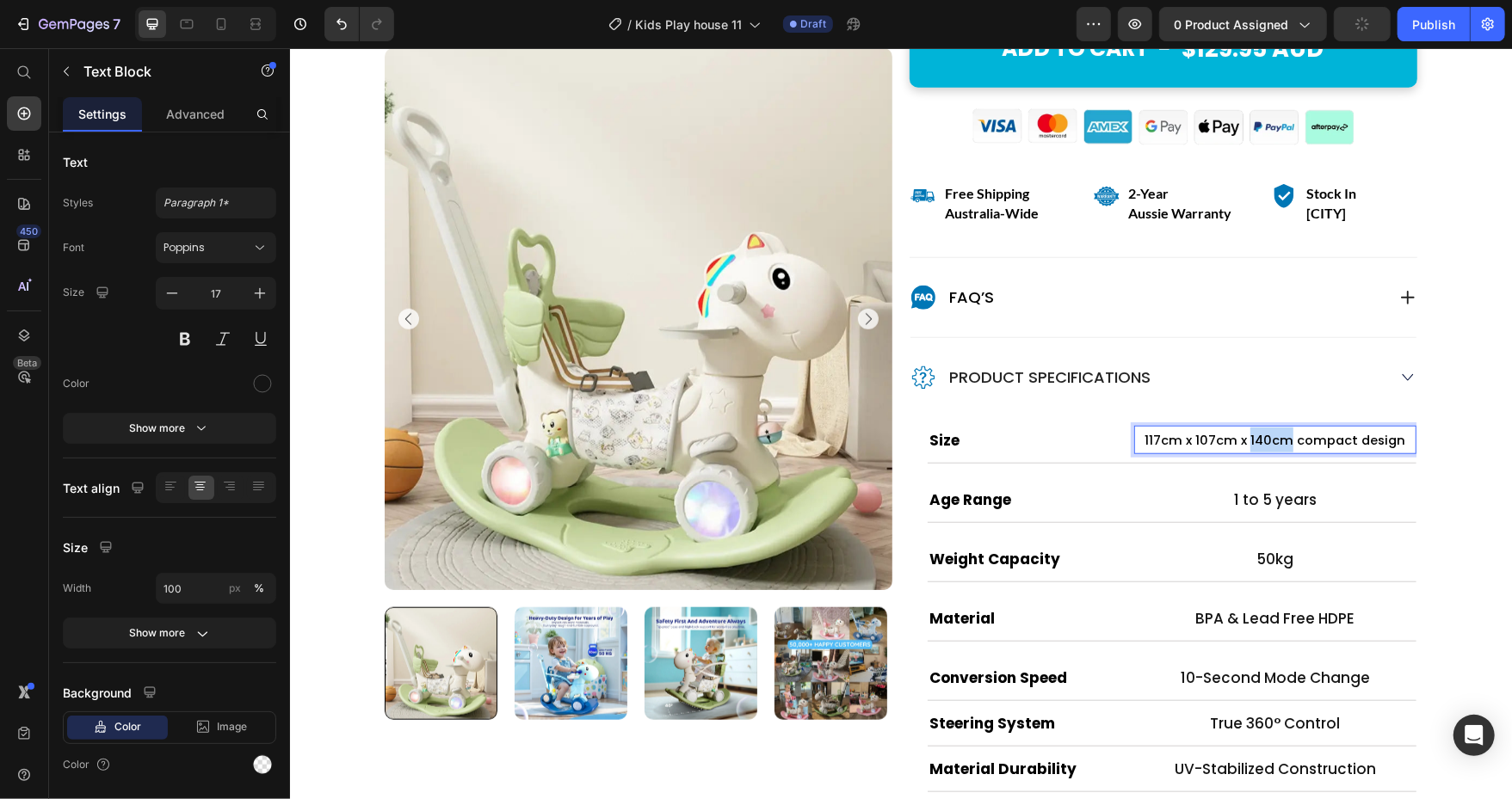click on "117cm x 107cm x 140cm compact design" at bounding box center (1274, 439) 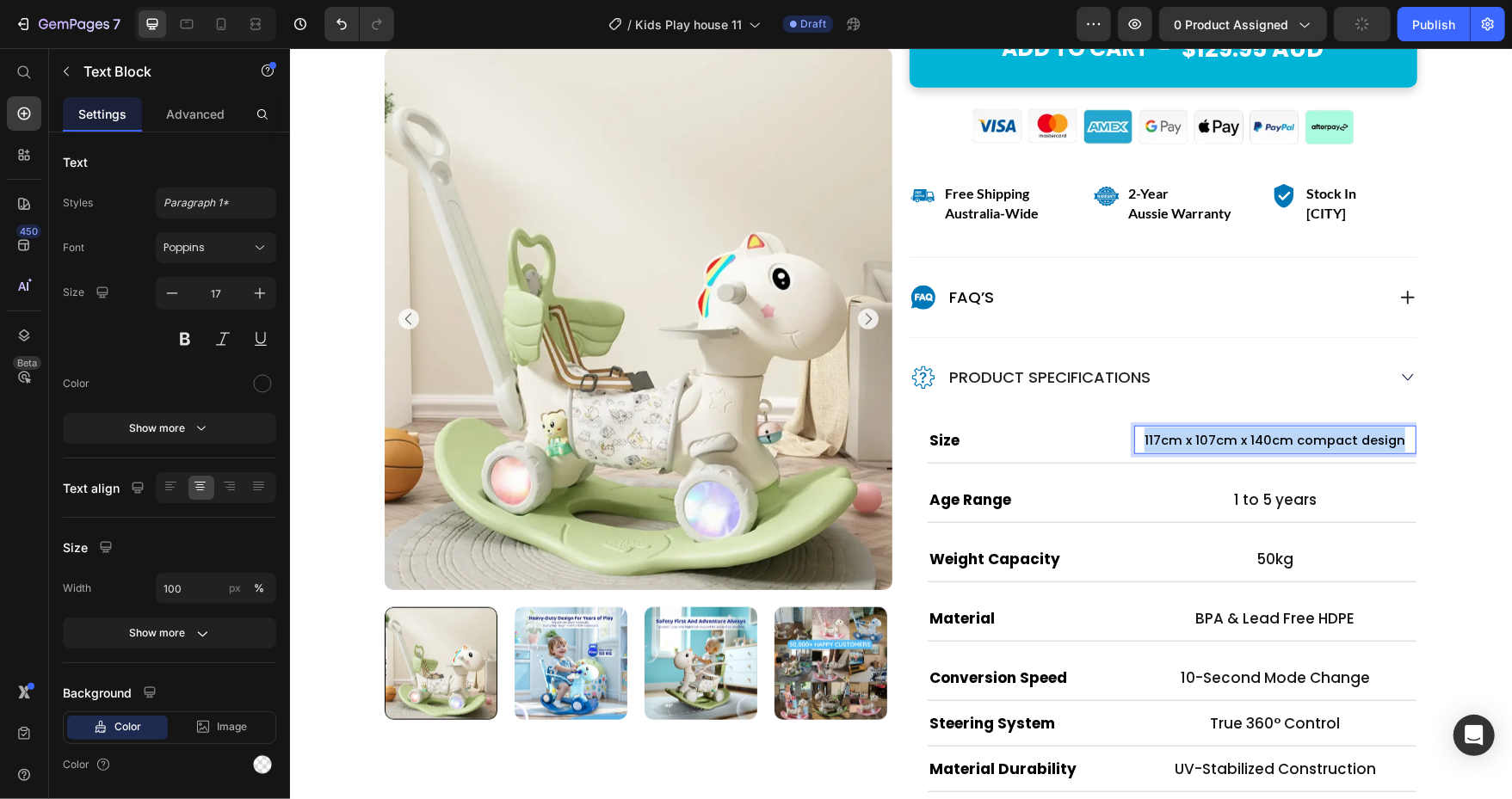 click on "117cm x 107cm x 140cm compact design" at bounding box center [1274, 439] 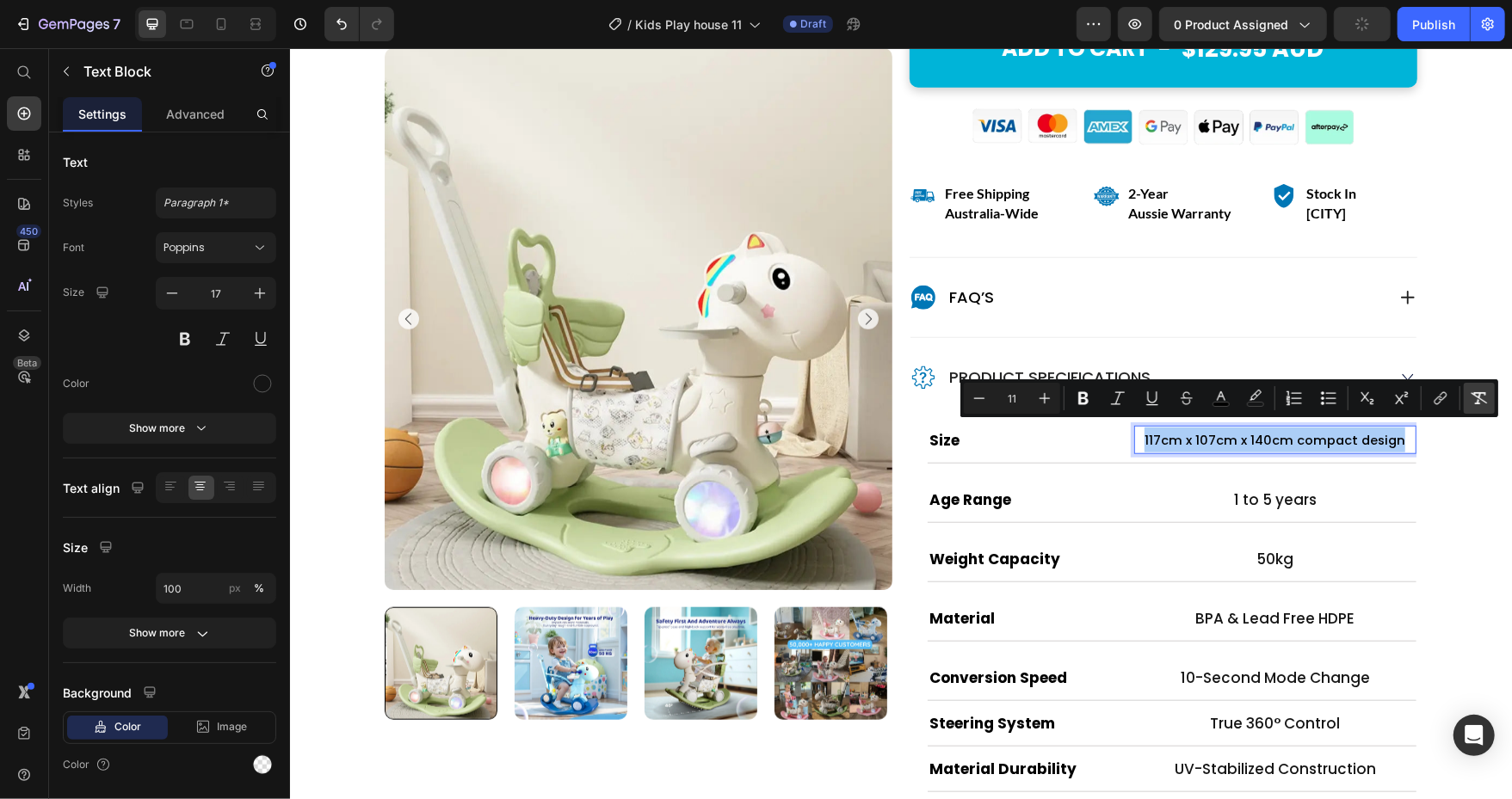 click 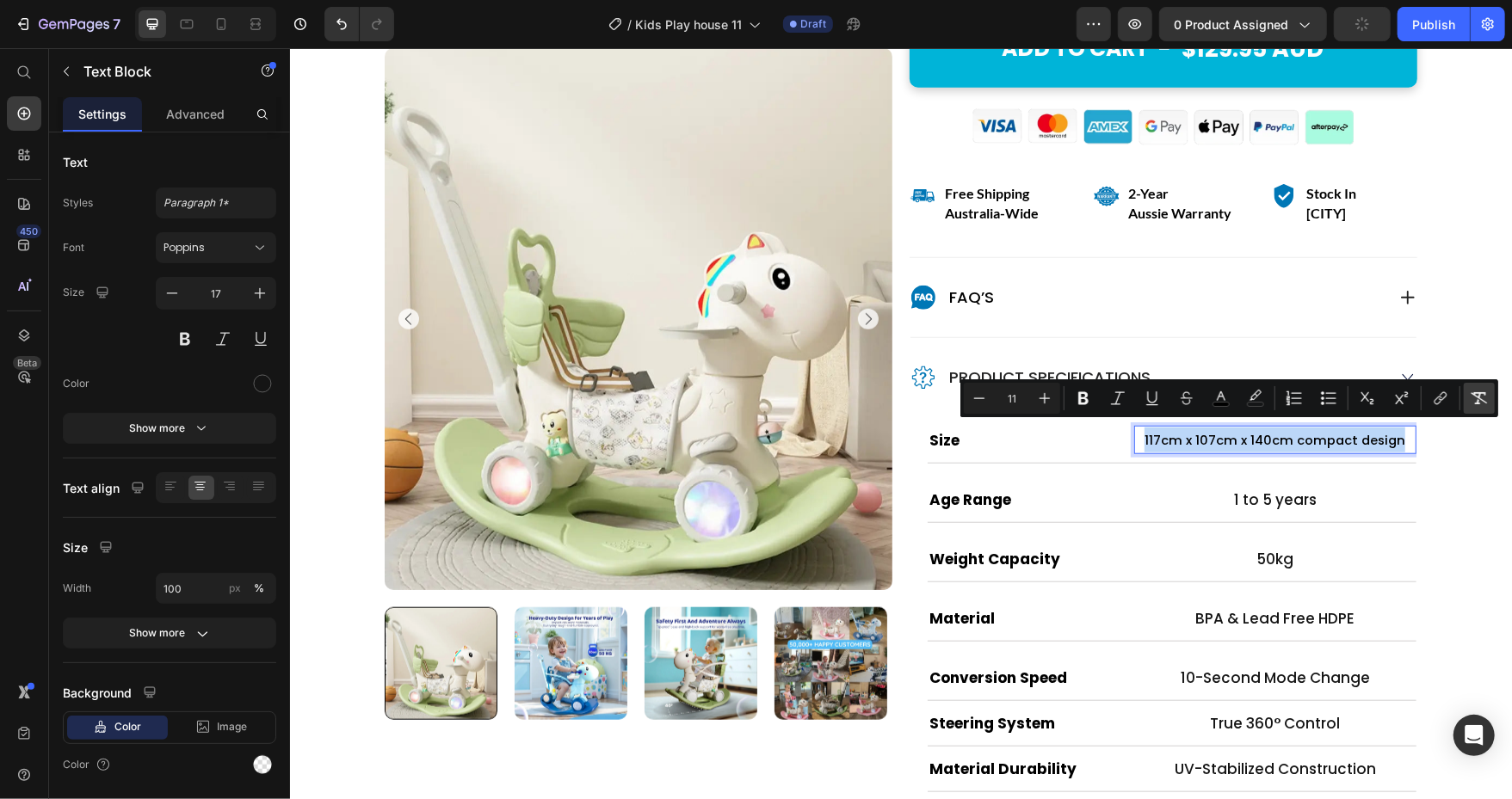 type on "17" 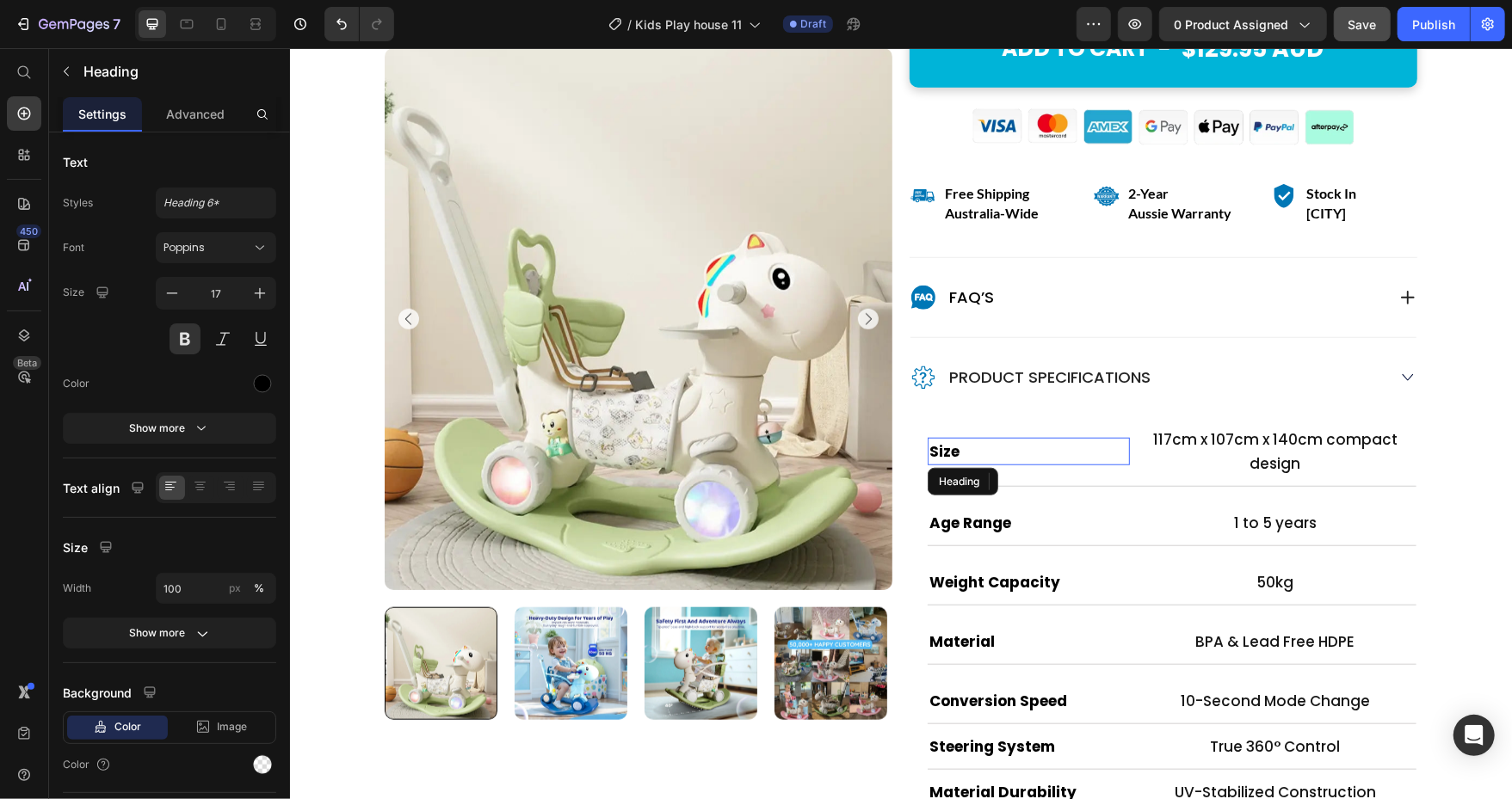 click on "Size" at bounding box center [1028, 451] 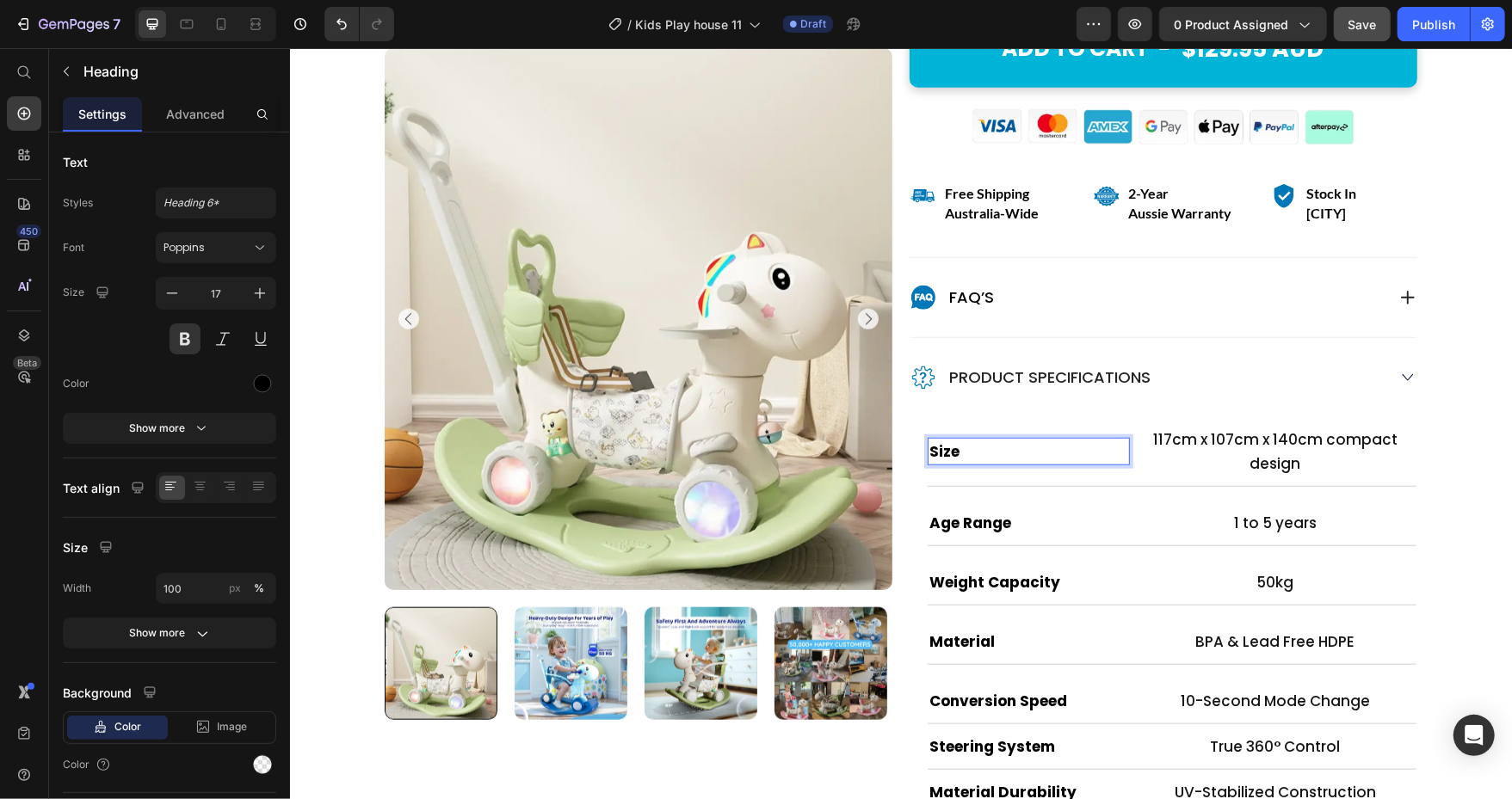 click on "Size" at bounding box center (1028, 451) 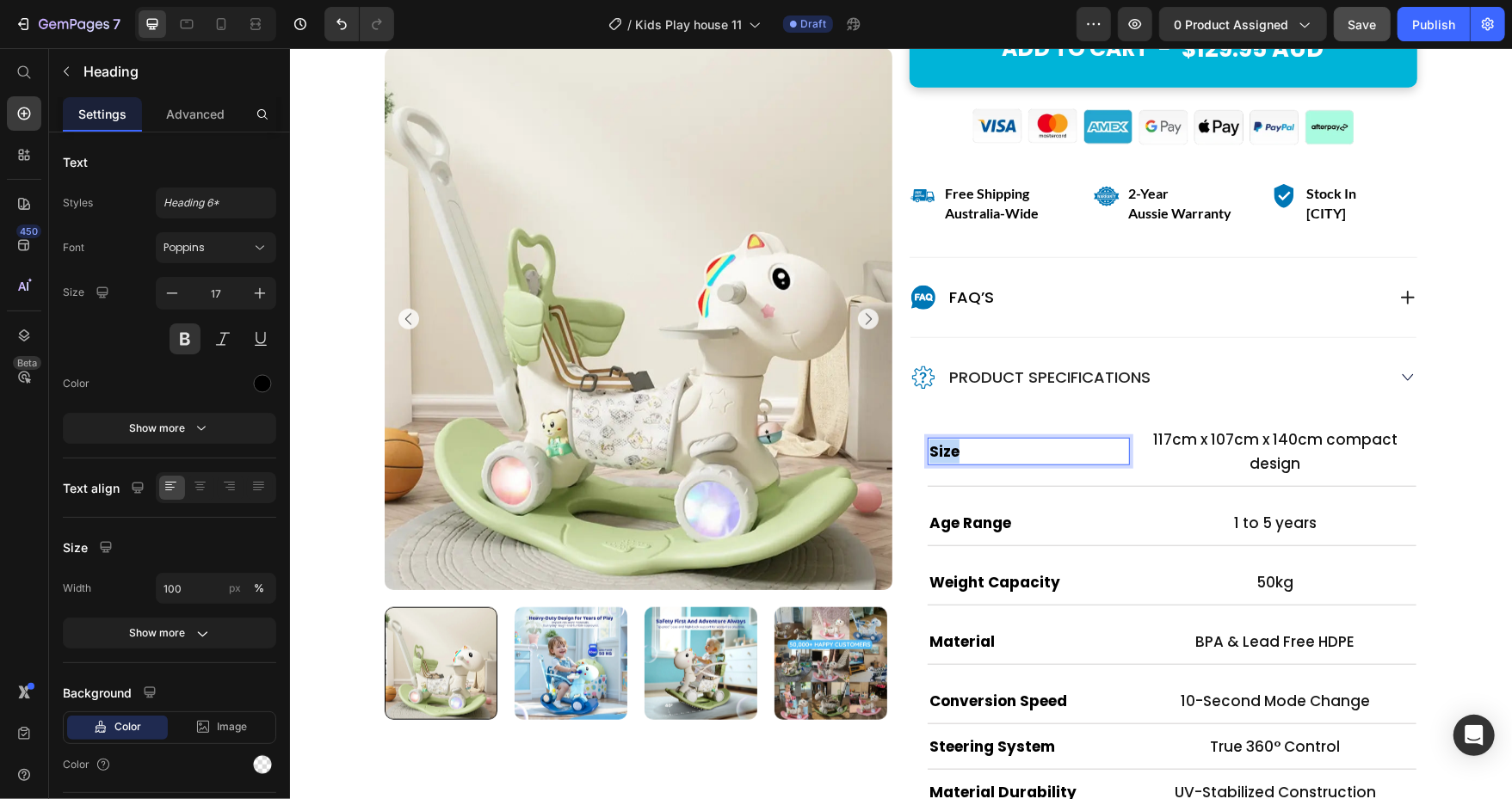 click on "Size" at bounding box center [1028, 451] 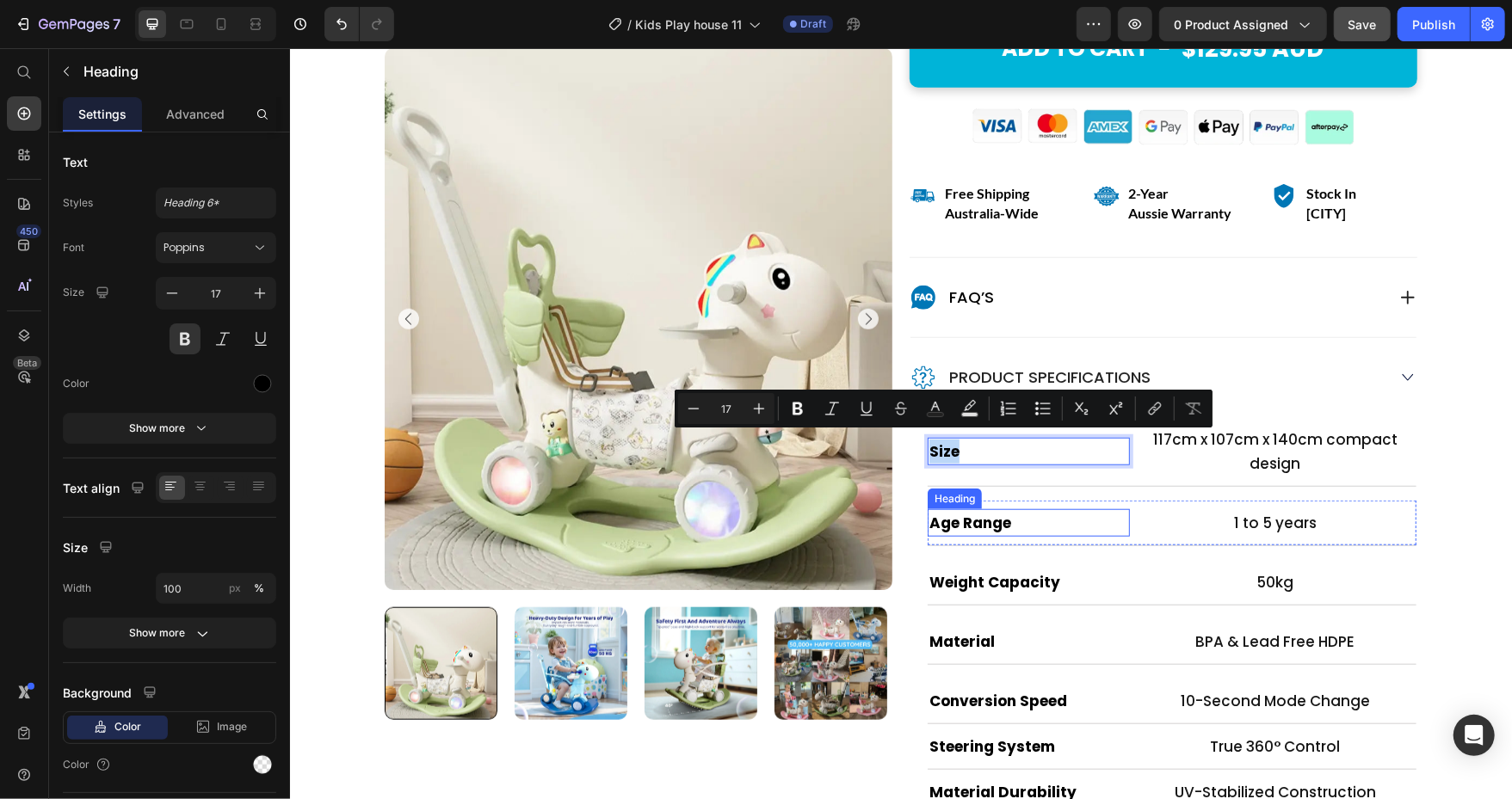 click on "Age Range" at bounding box center (969, 522) 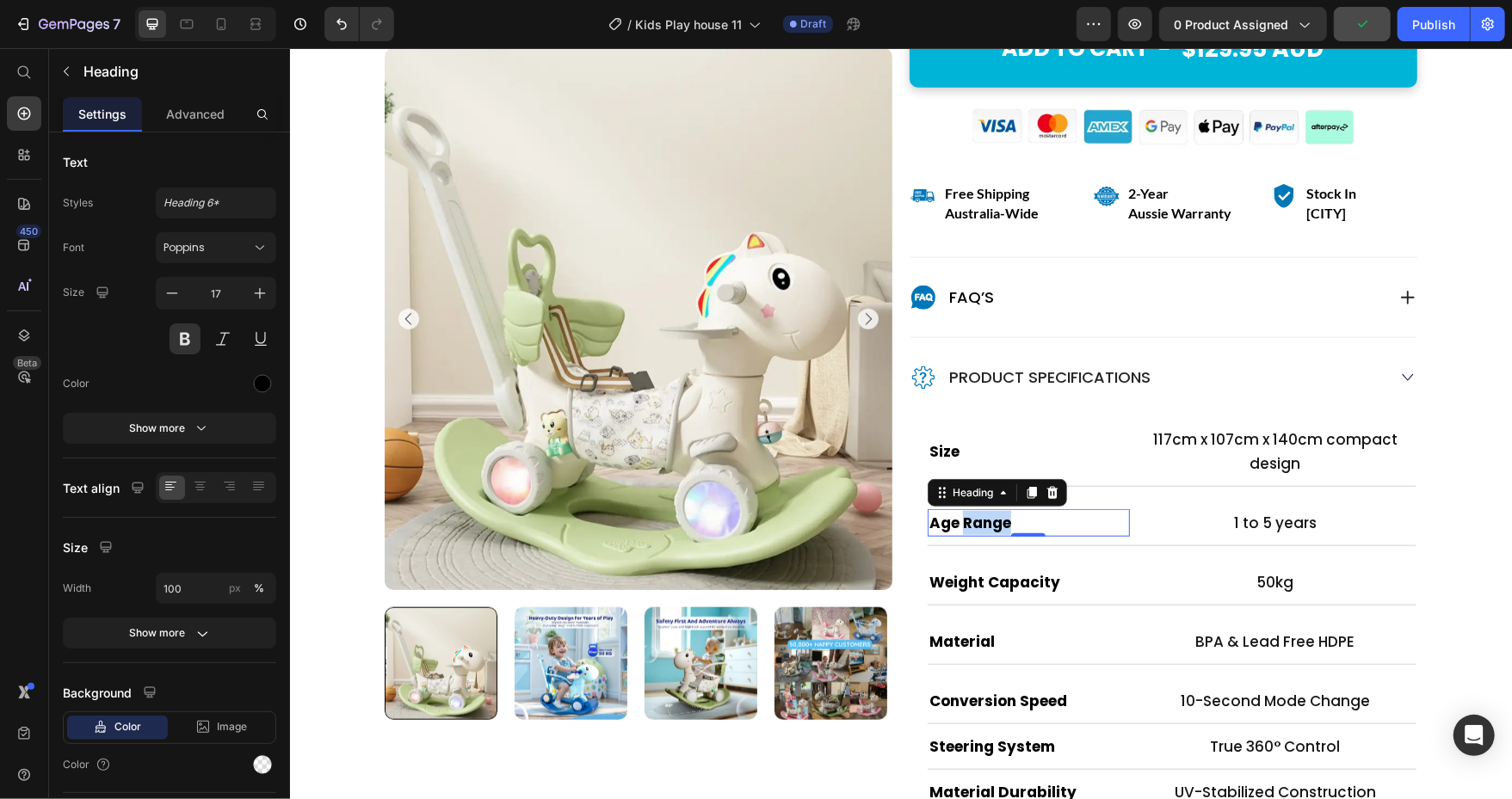 click on "Age Range" at bounding box center (969, 522) 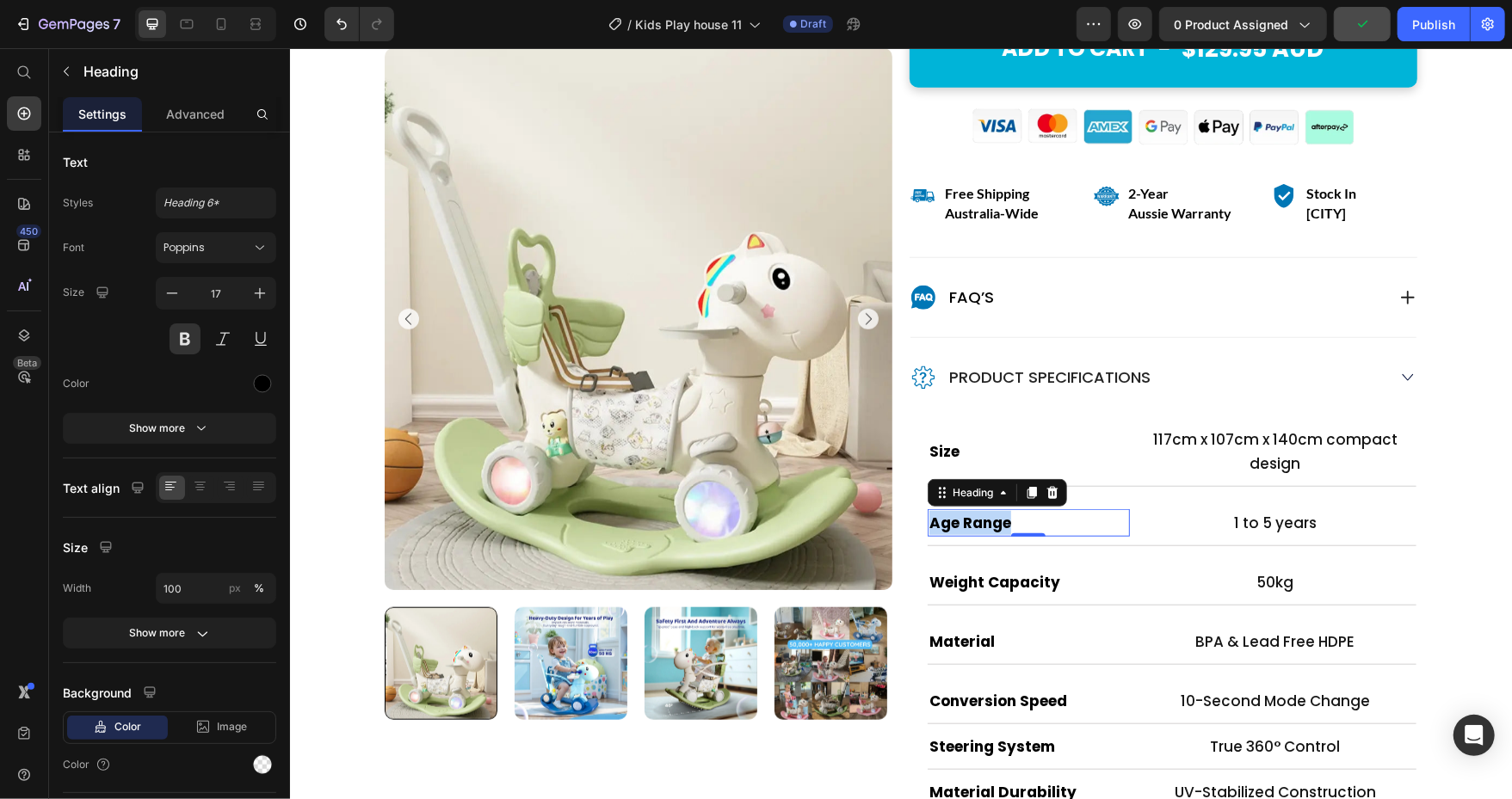 click on "Age Range" at bounding box center [969, 522] 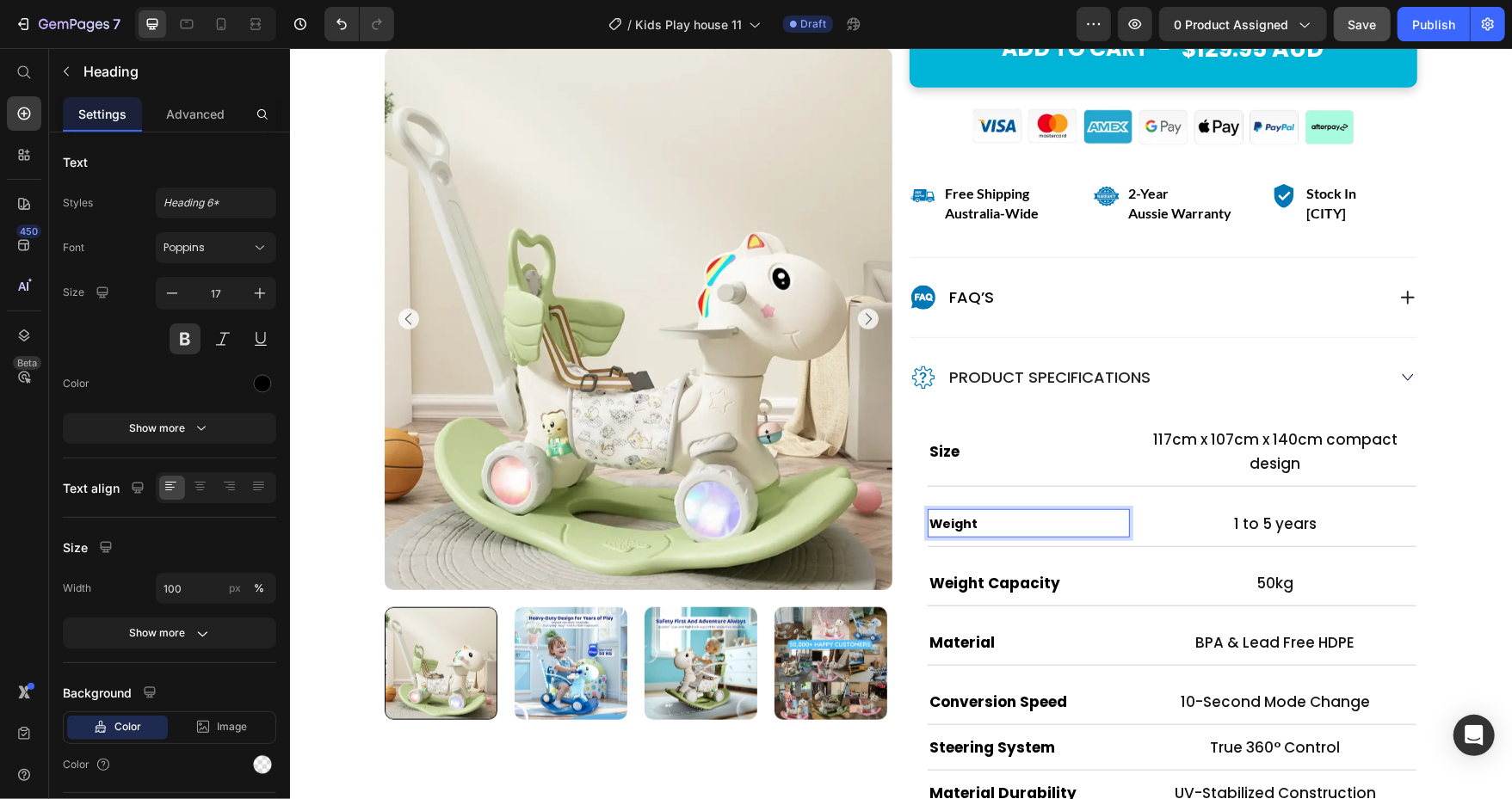 click on "Weight" at bounding box center (953, 523) 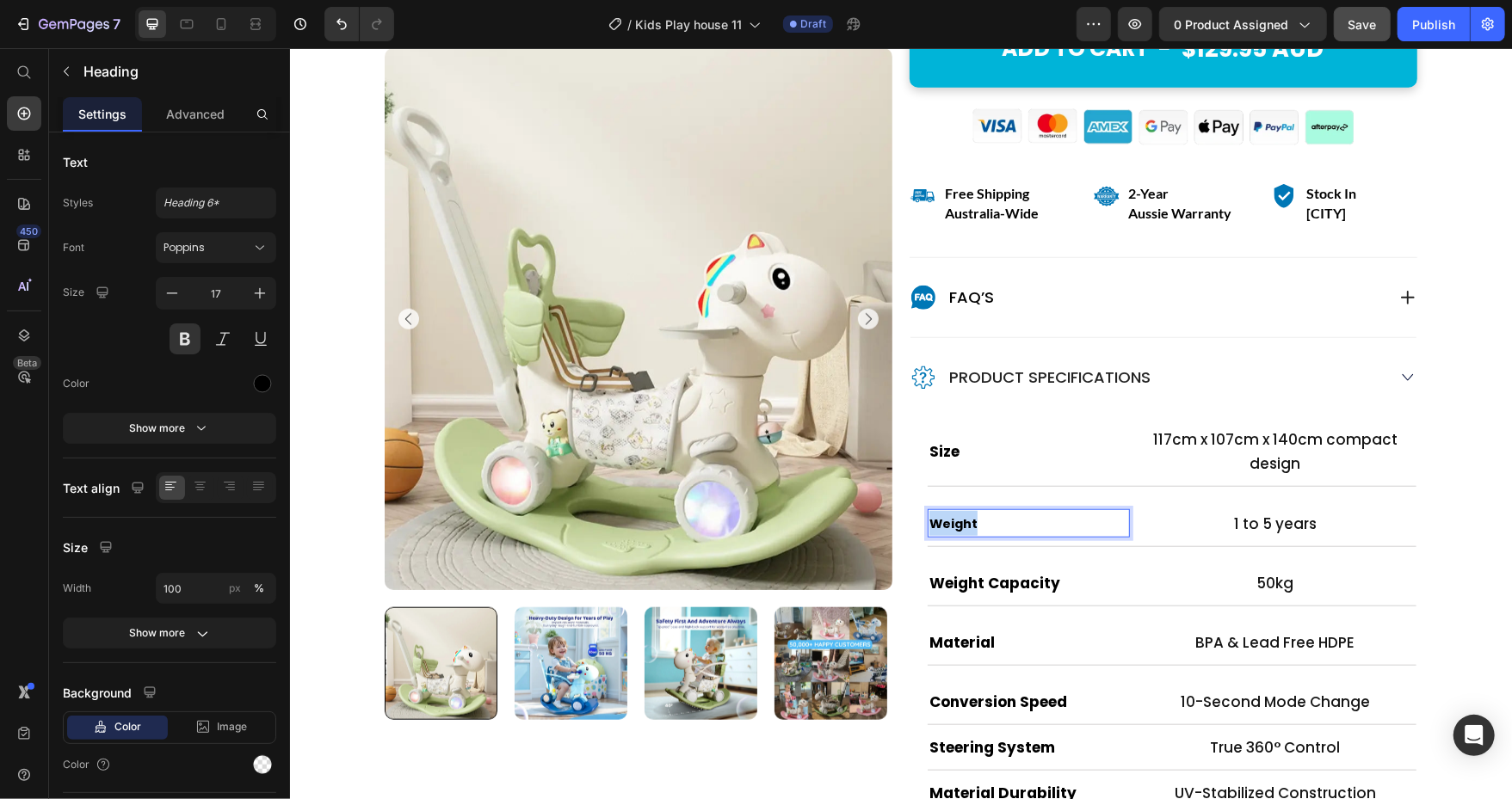 click on "Weight" at bounding box center [953, 523] 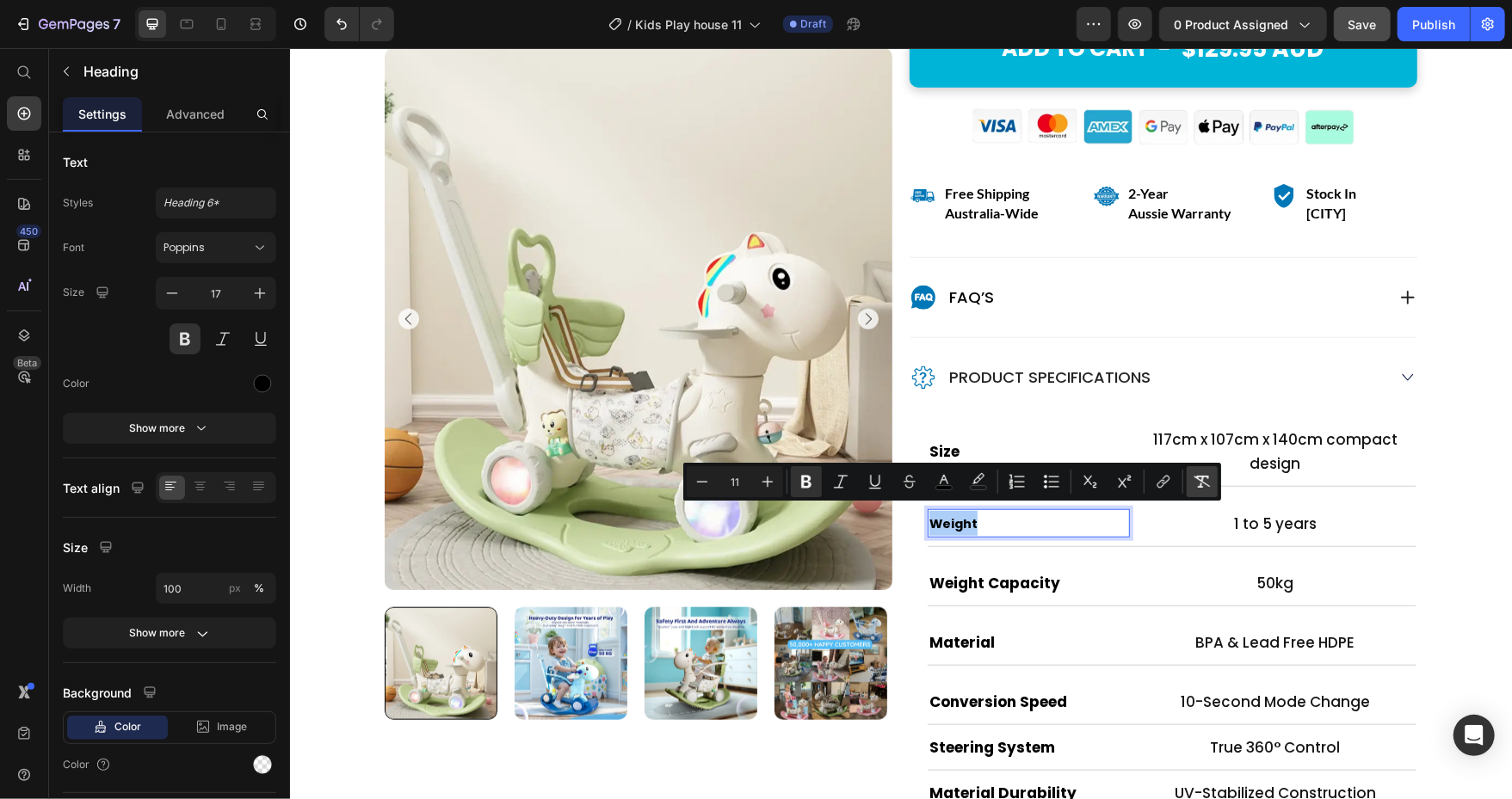 click on "Remove Format" at bounding box center (1202, 482) 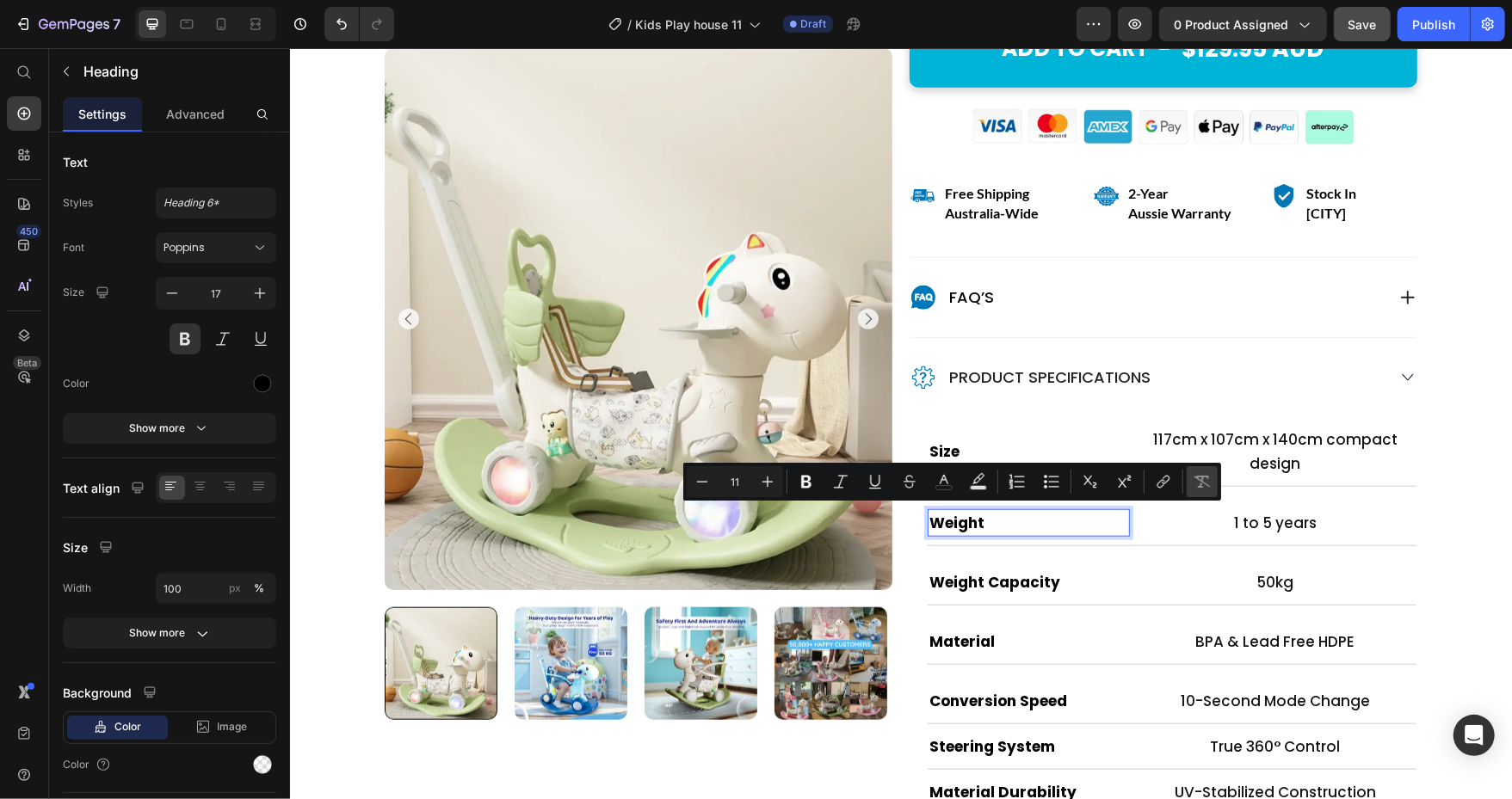 type on "17" 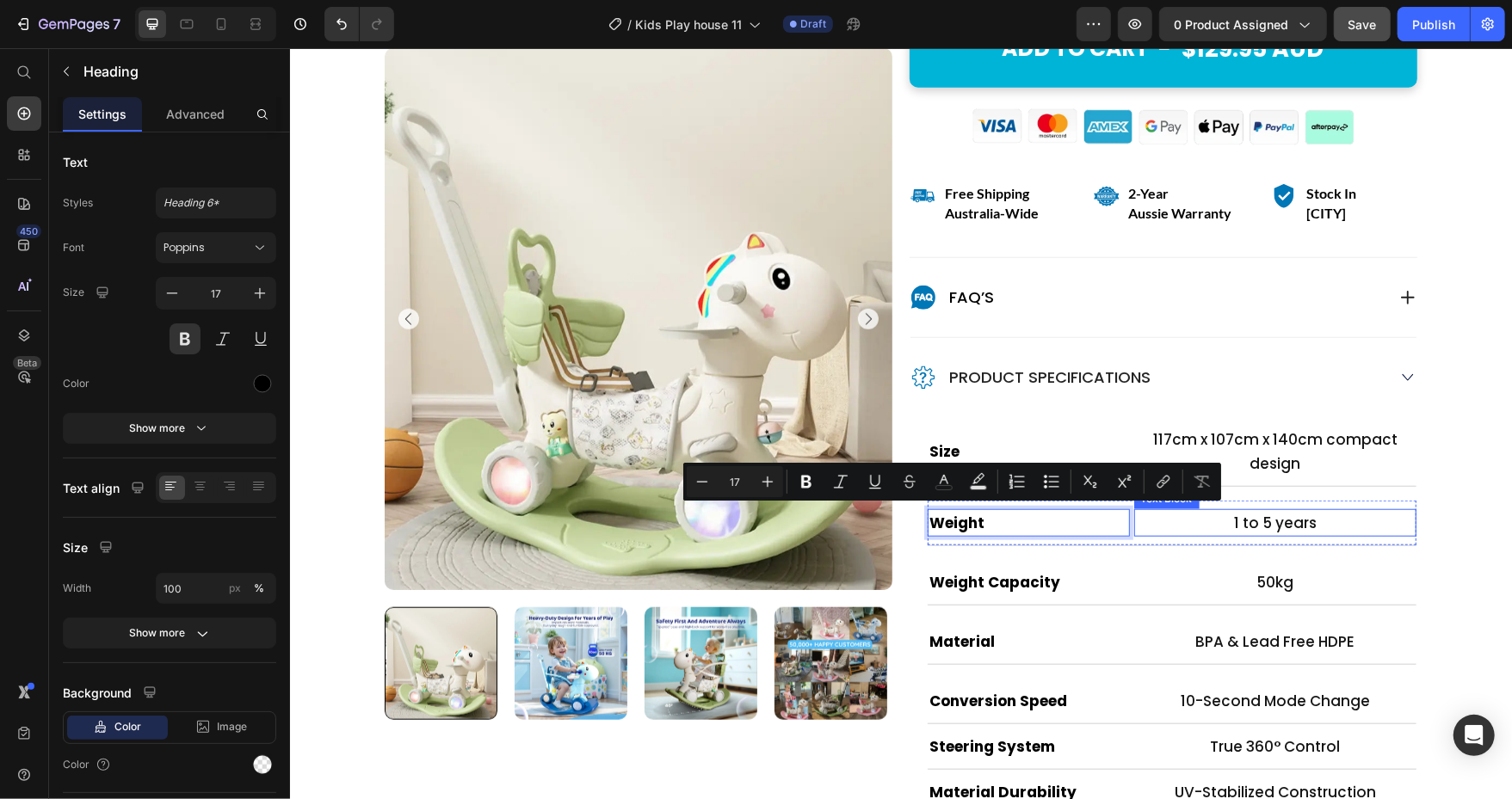 click on "1 to 5 years" at bounding box center (1274, 522) 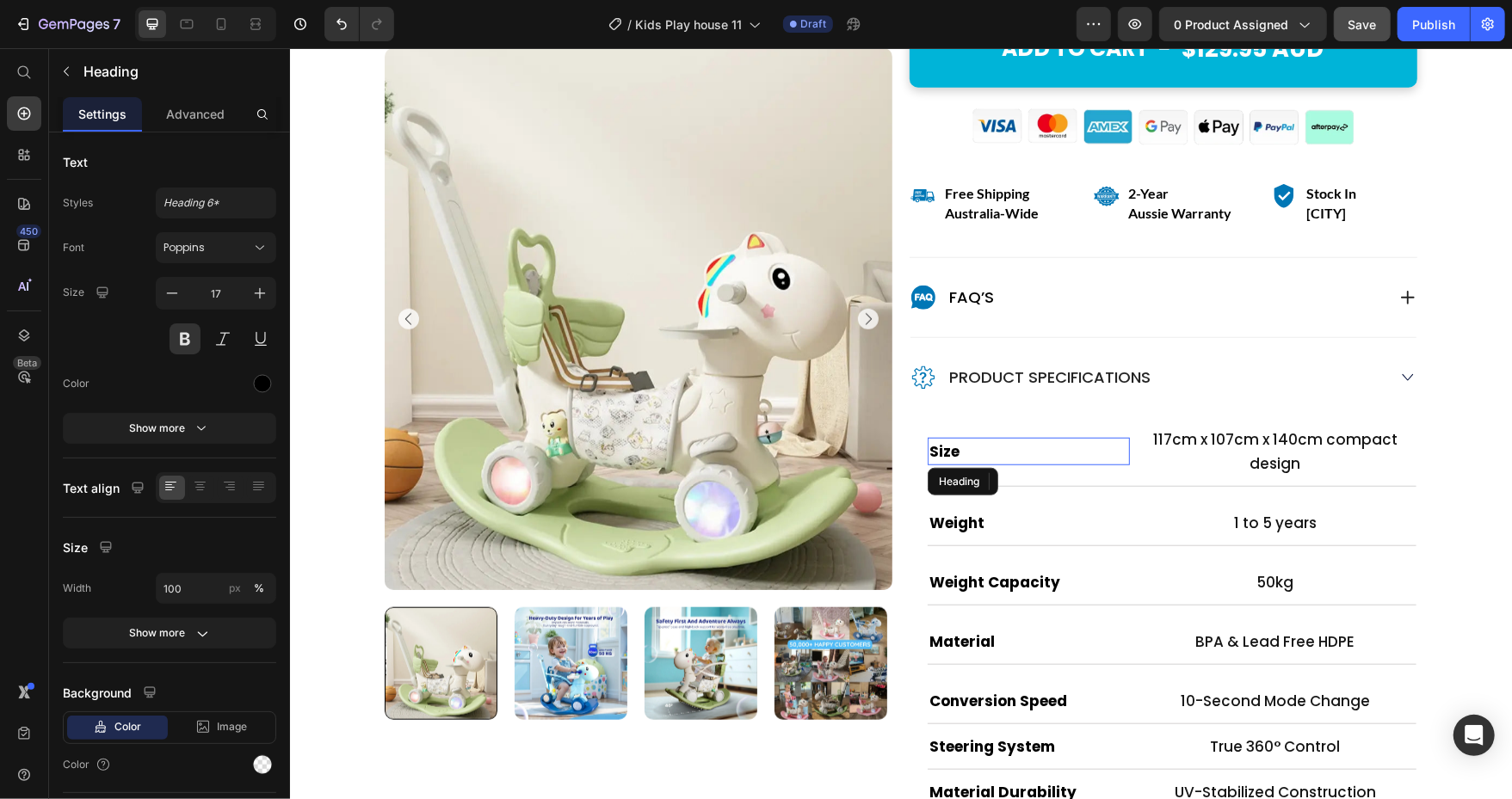 click on "Size" at bounding box center (1028, 451) 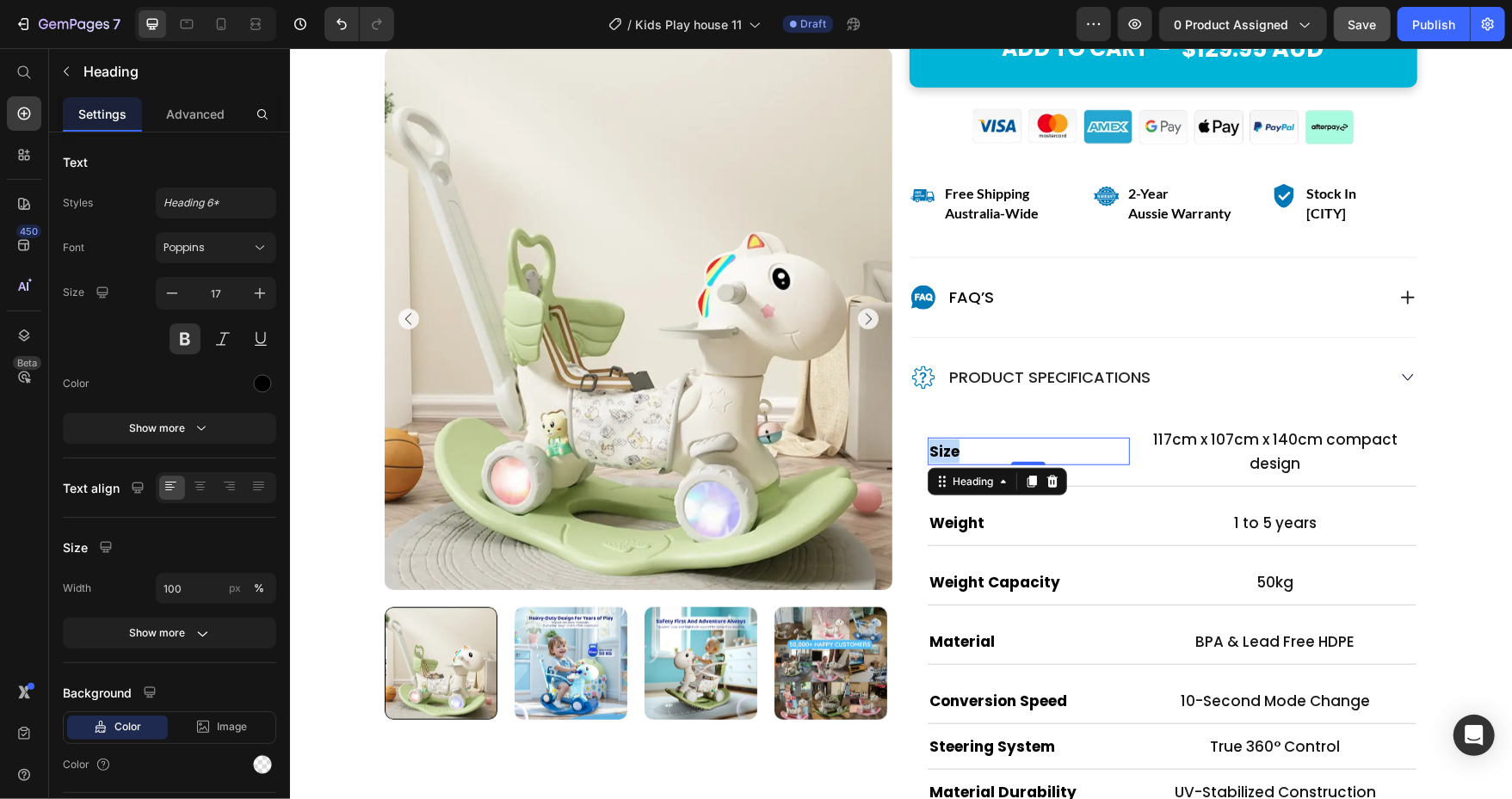 click on "Size" at bounding box center [1028, 451] 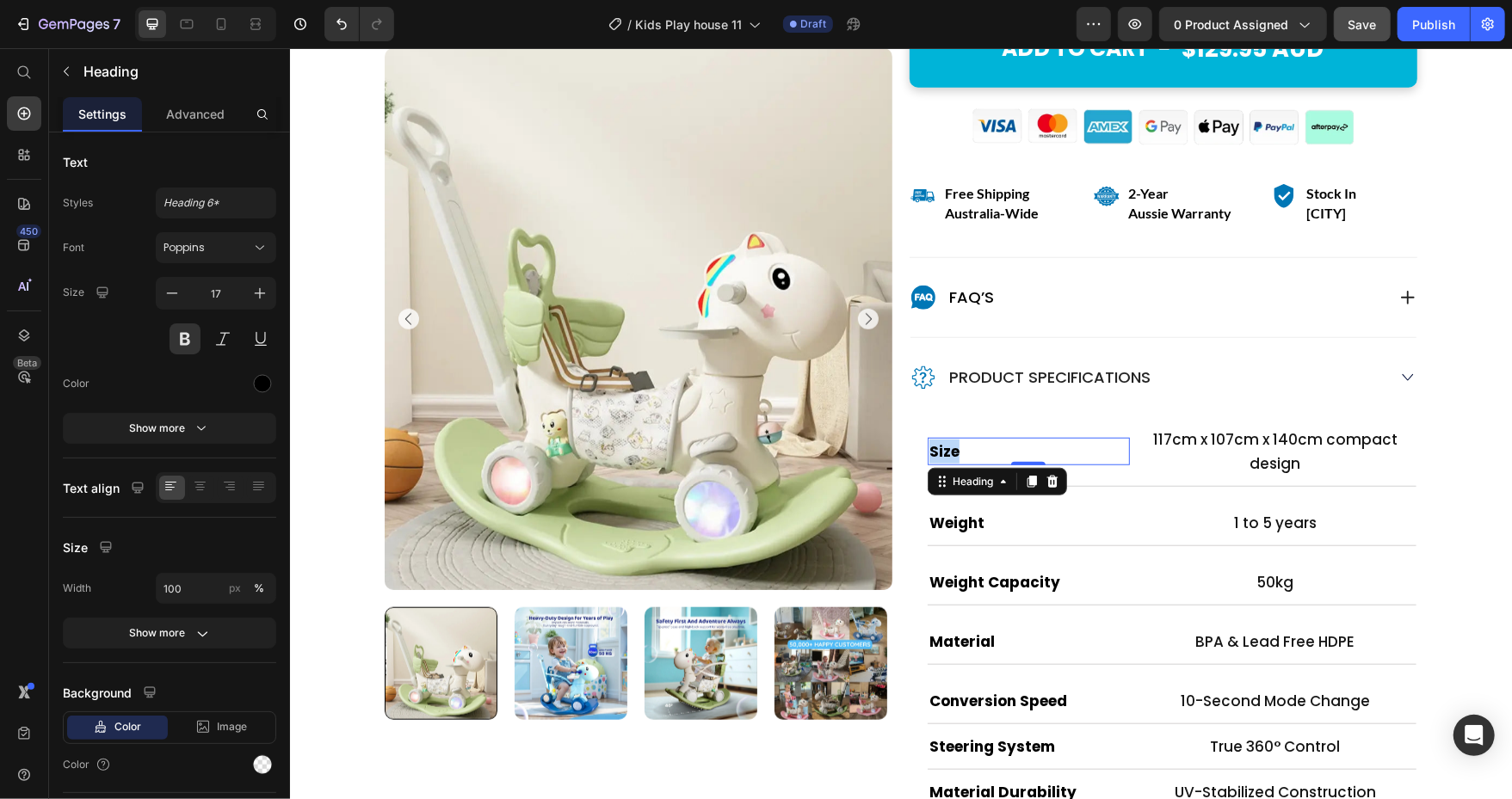 click on "Size" at bounding box center [1028, 451] 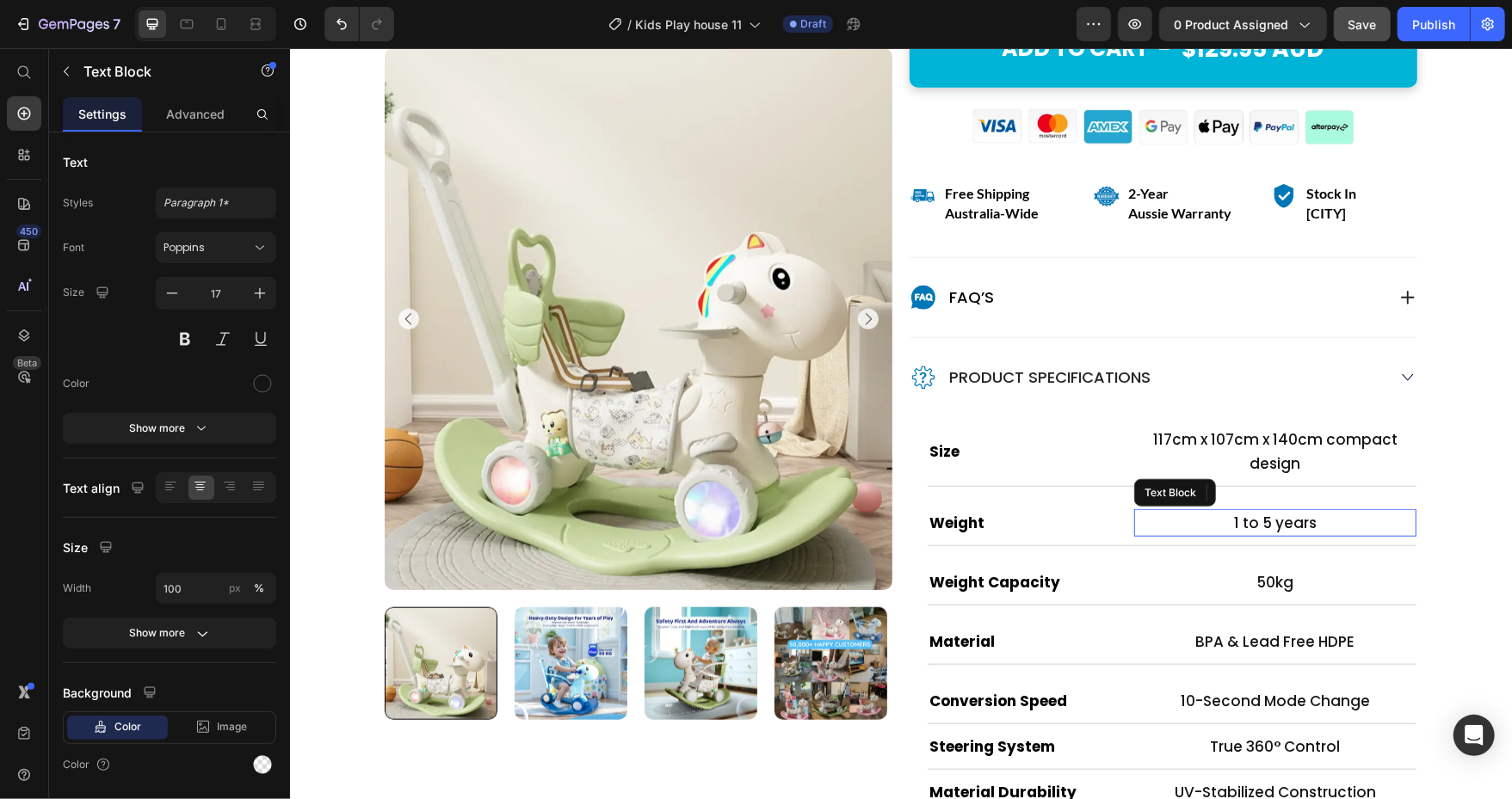 click on "1 to 5 years" at bounding box center [1274, 522] 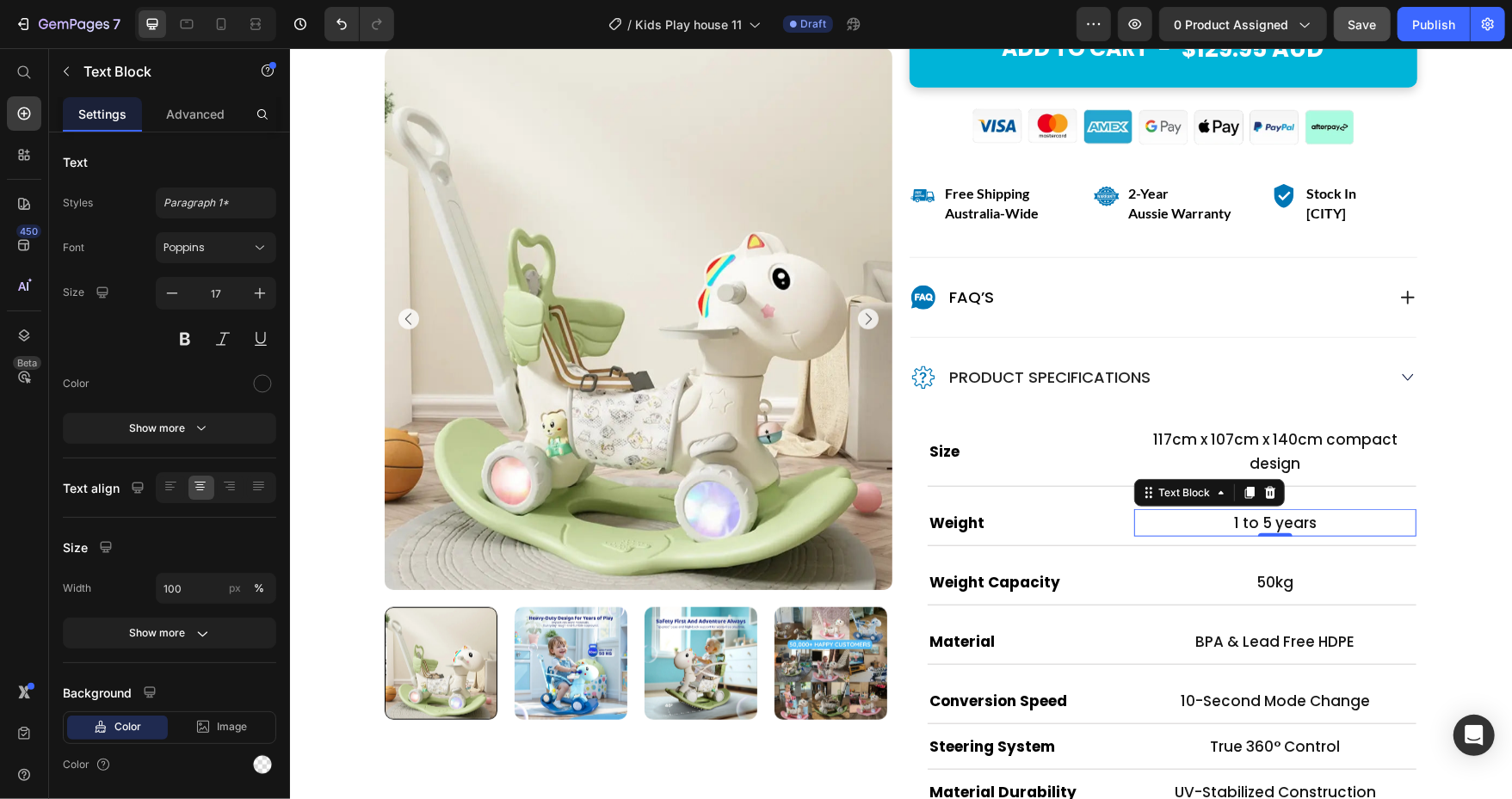 click on "1 to 5 years" at bounding box center (1274, 522) 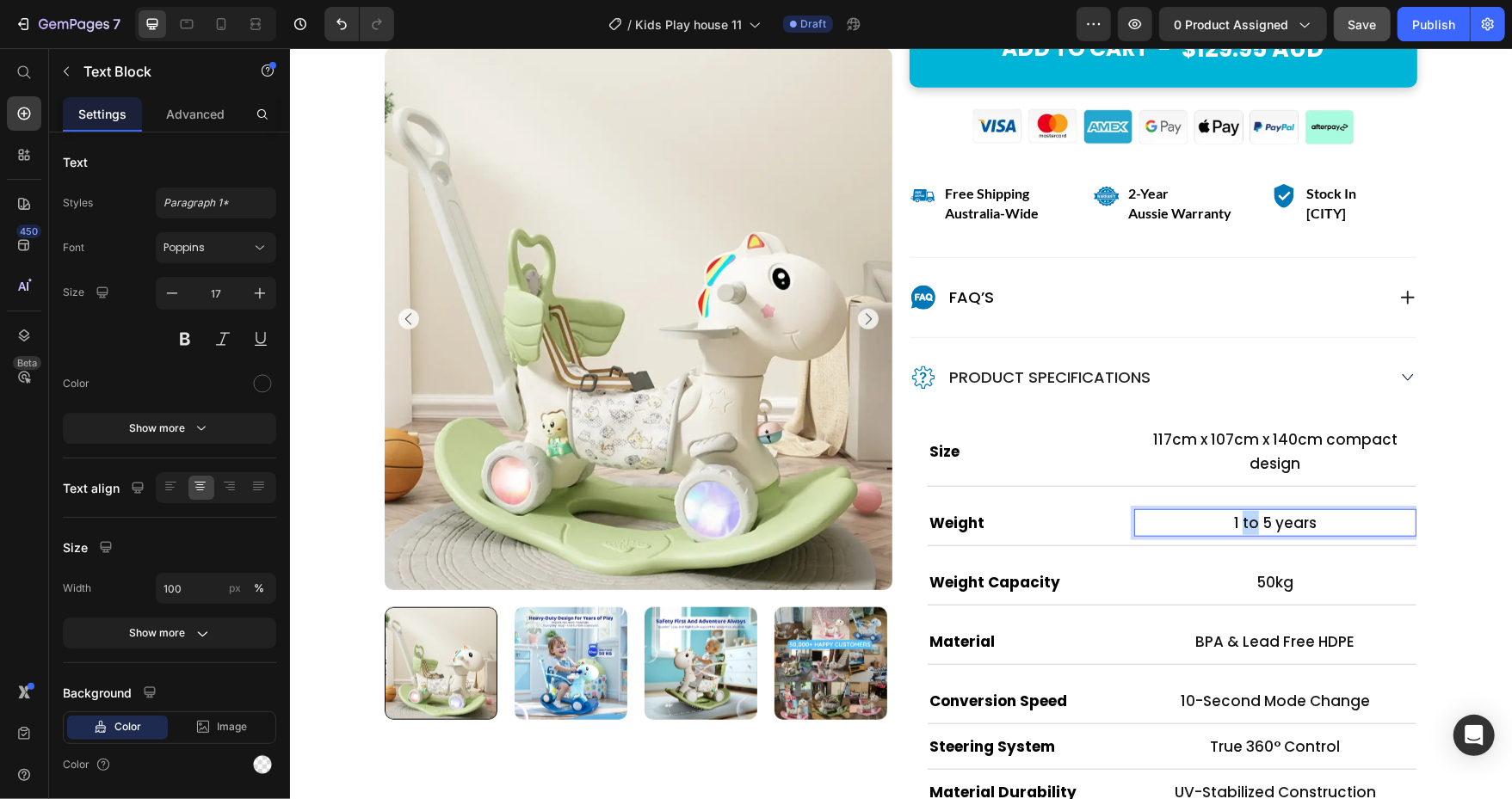 click on "1 to 5 years" at bounding box center (1274, 522) 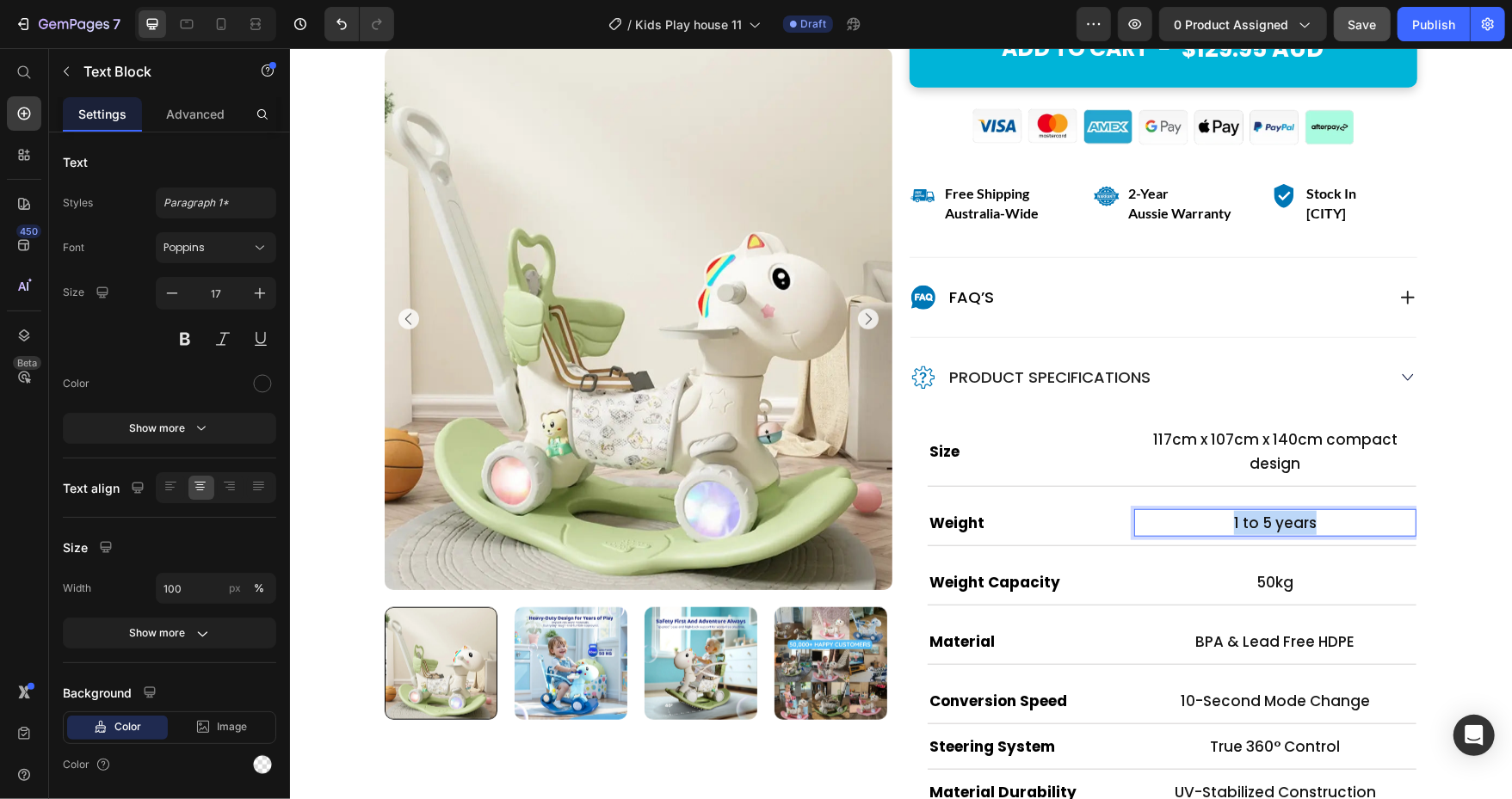 click on "1 to 5 years" at bounding box center [1274, 522] 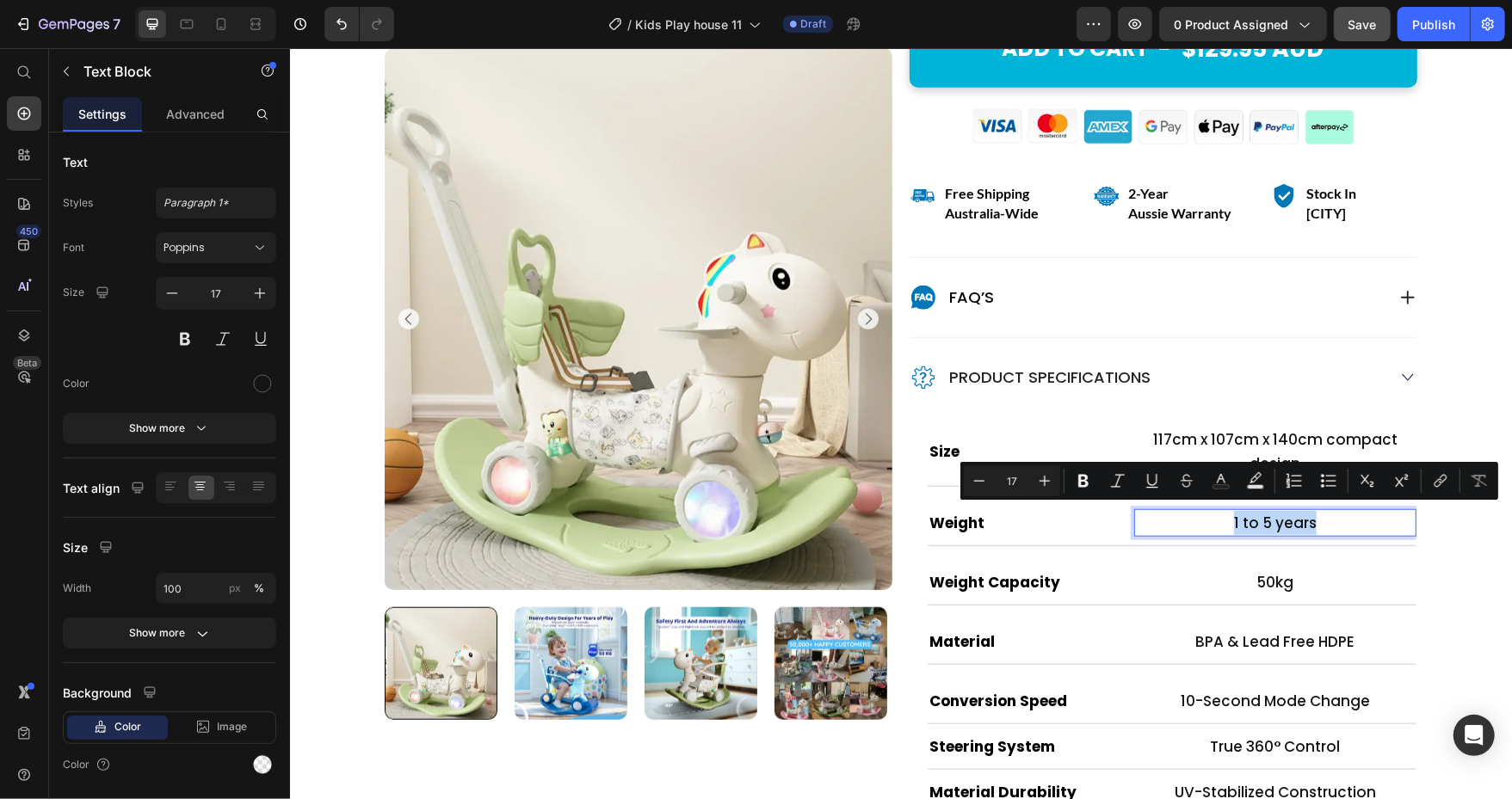 type on "11" 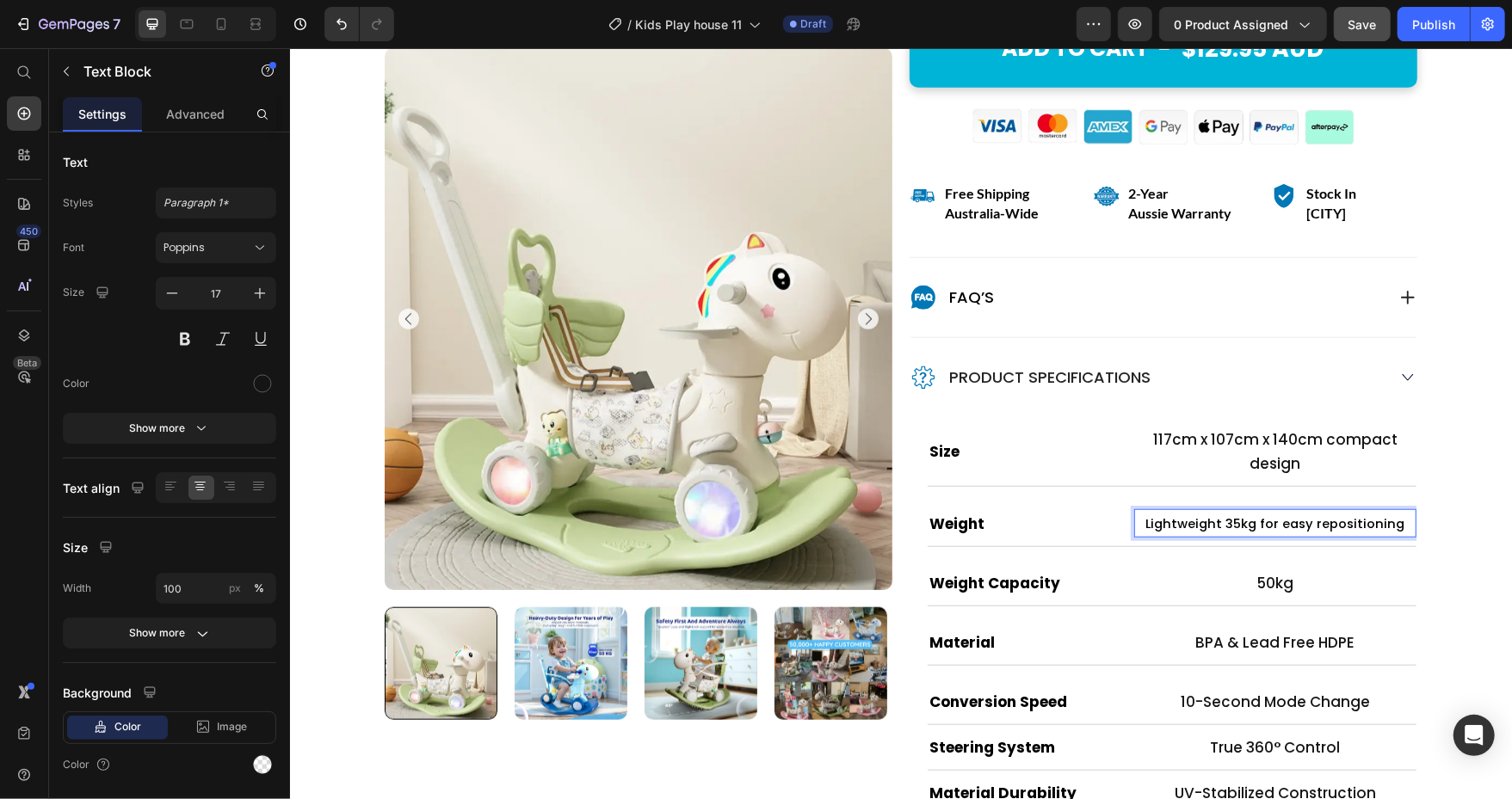 click on "Lightweight 35kg for easy repositioning" at bounding box center [1274, 523] 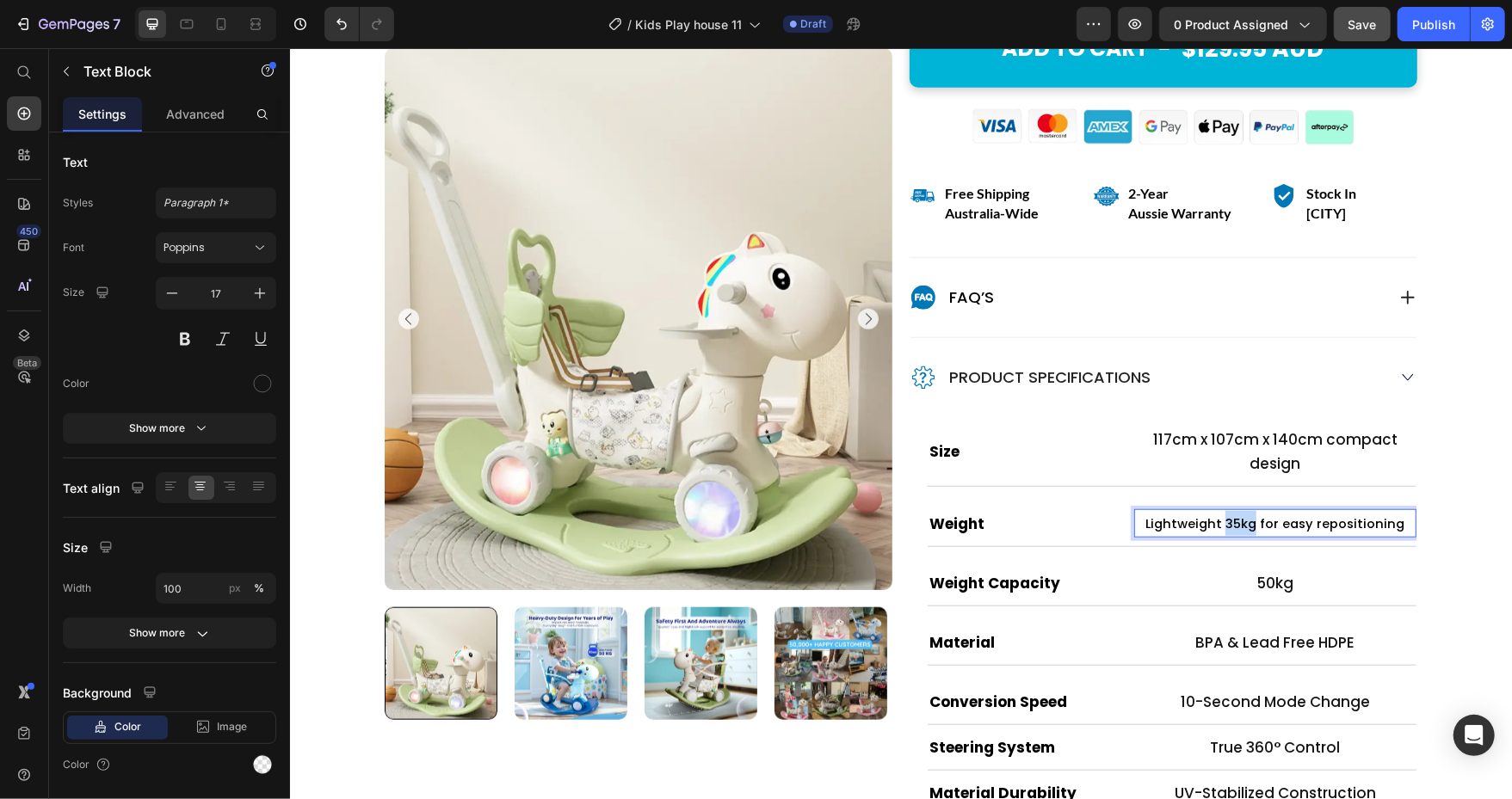 click on "Lightweight 35kg for easy repositioning" at bounding box center [1274, 523] 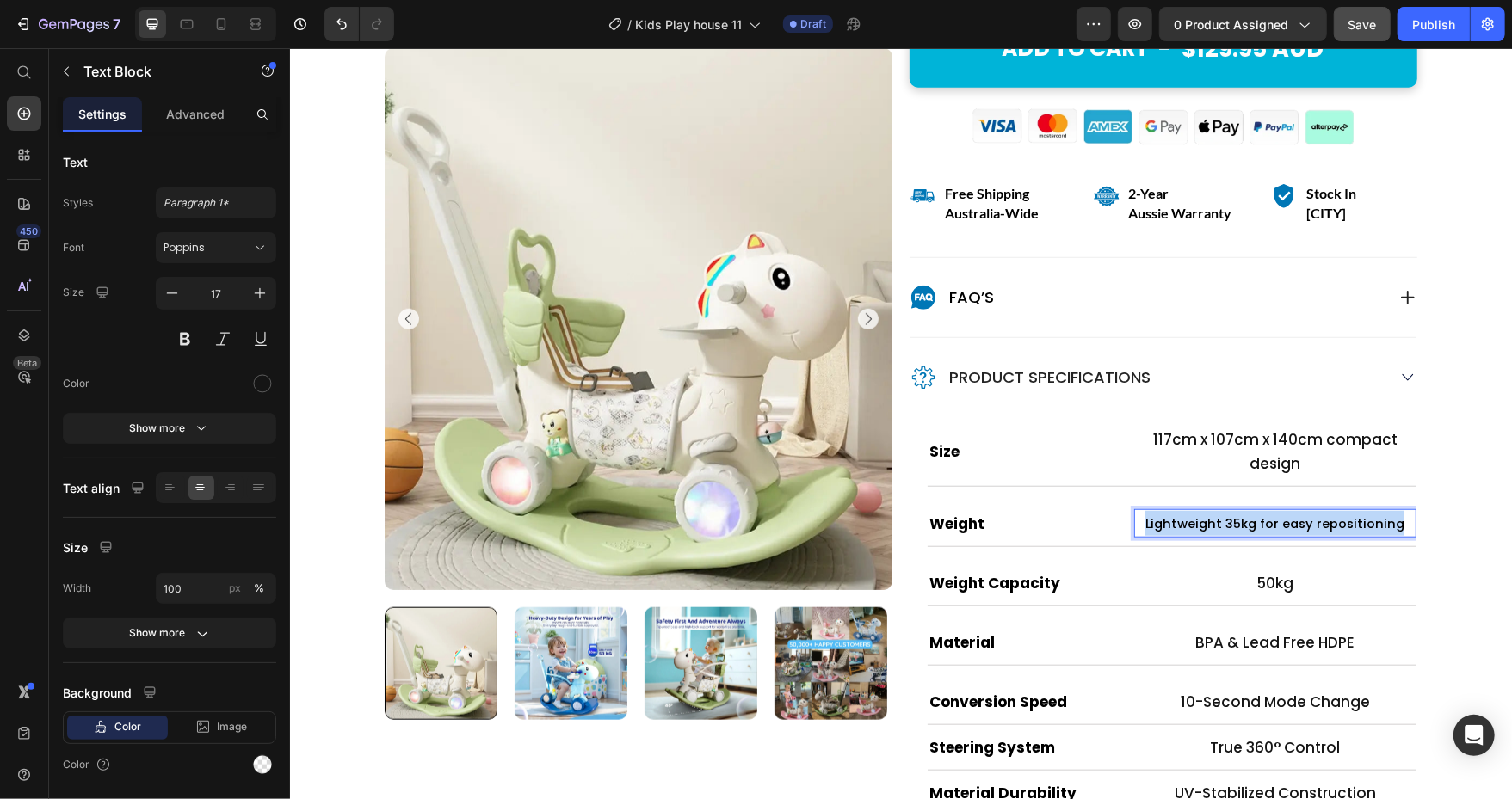 click on "Lightweight 35kg for easy repositioning" at bounding box center [1274, 523] 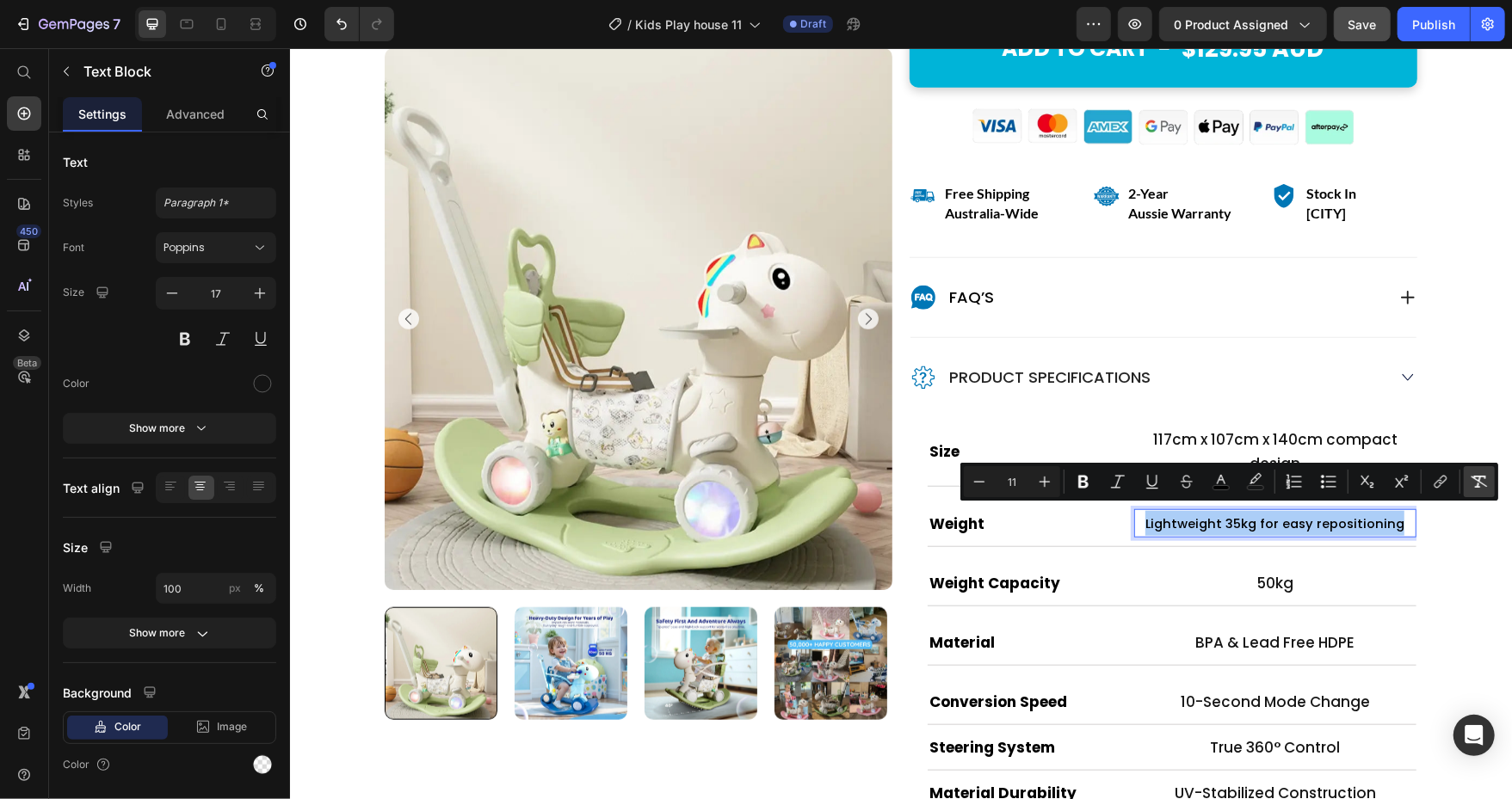 click 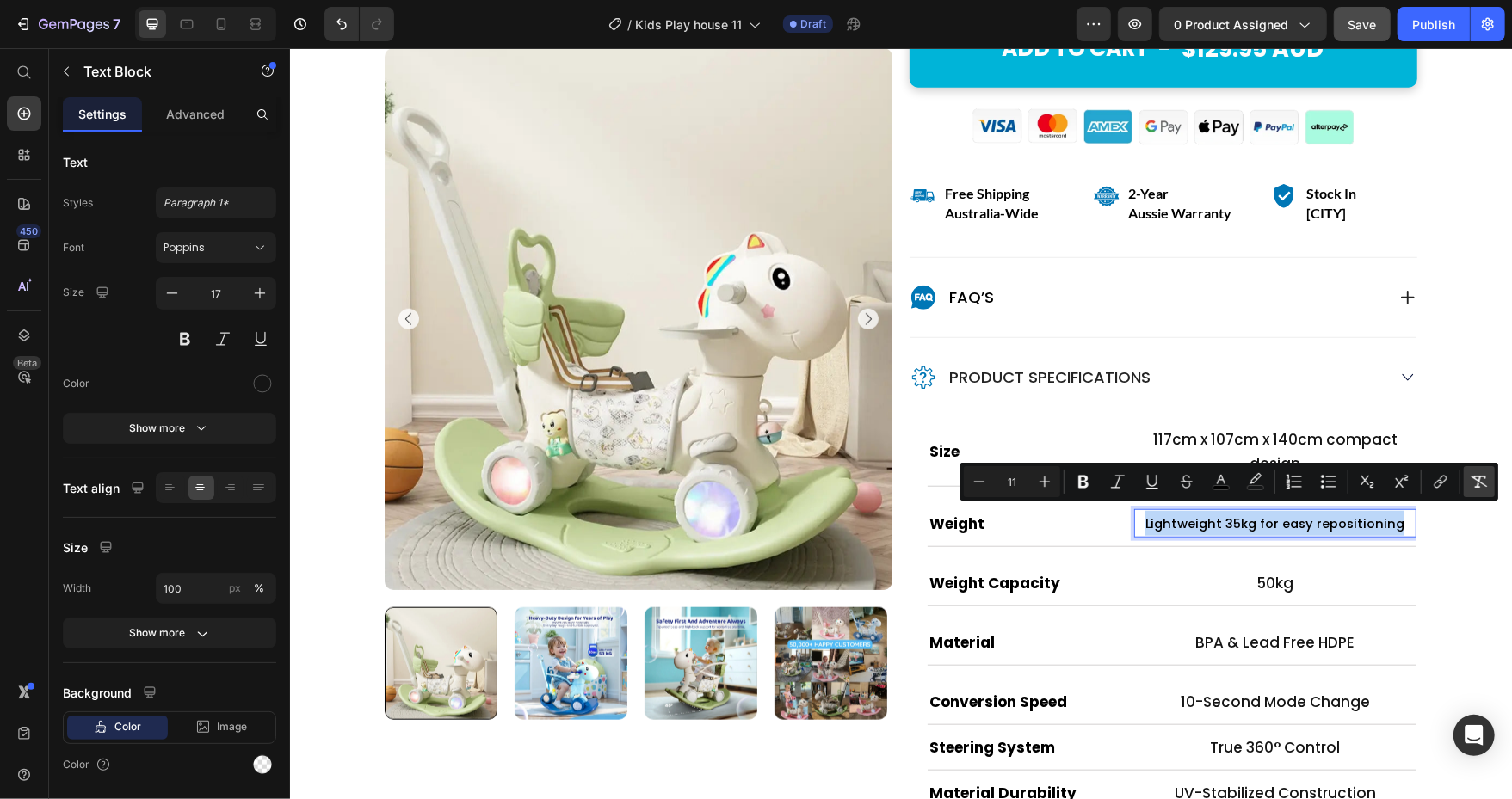 type on "17" 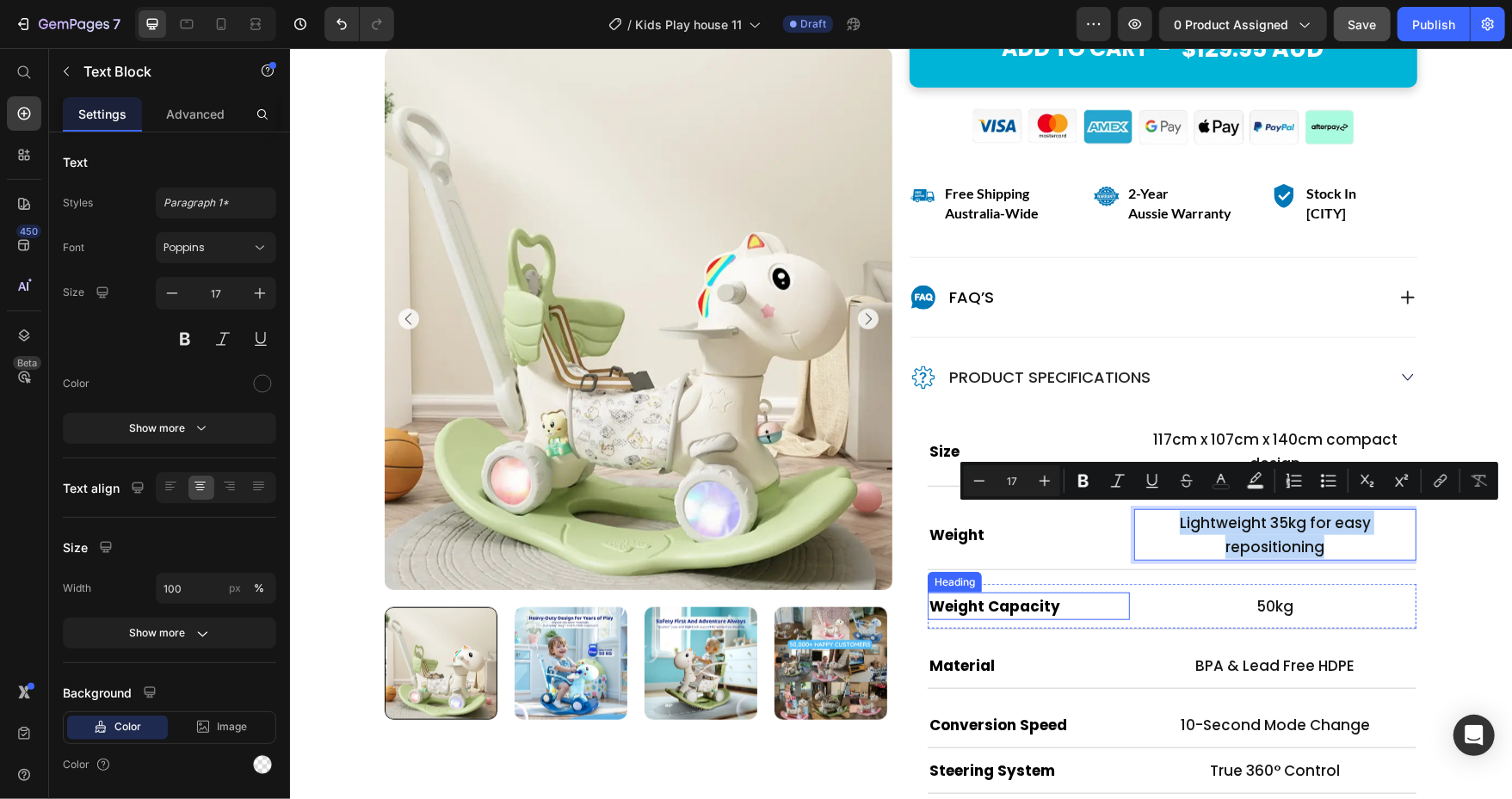click on "Weight Capacity" at bounding box center [994, 605] 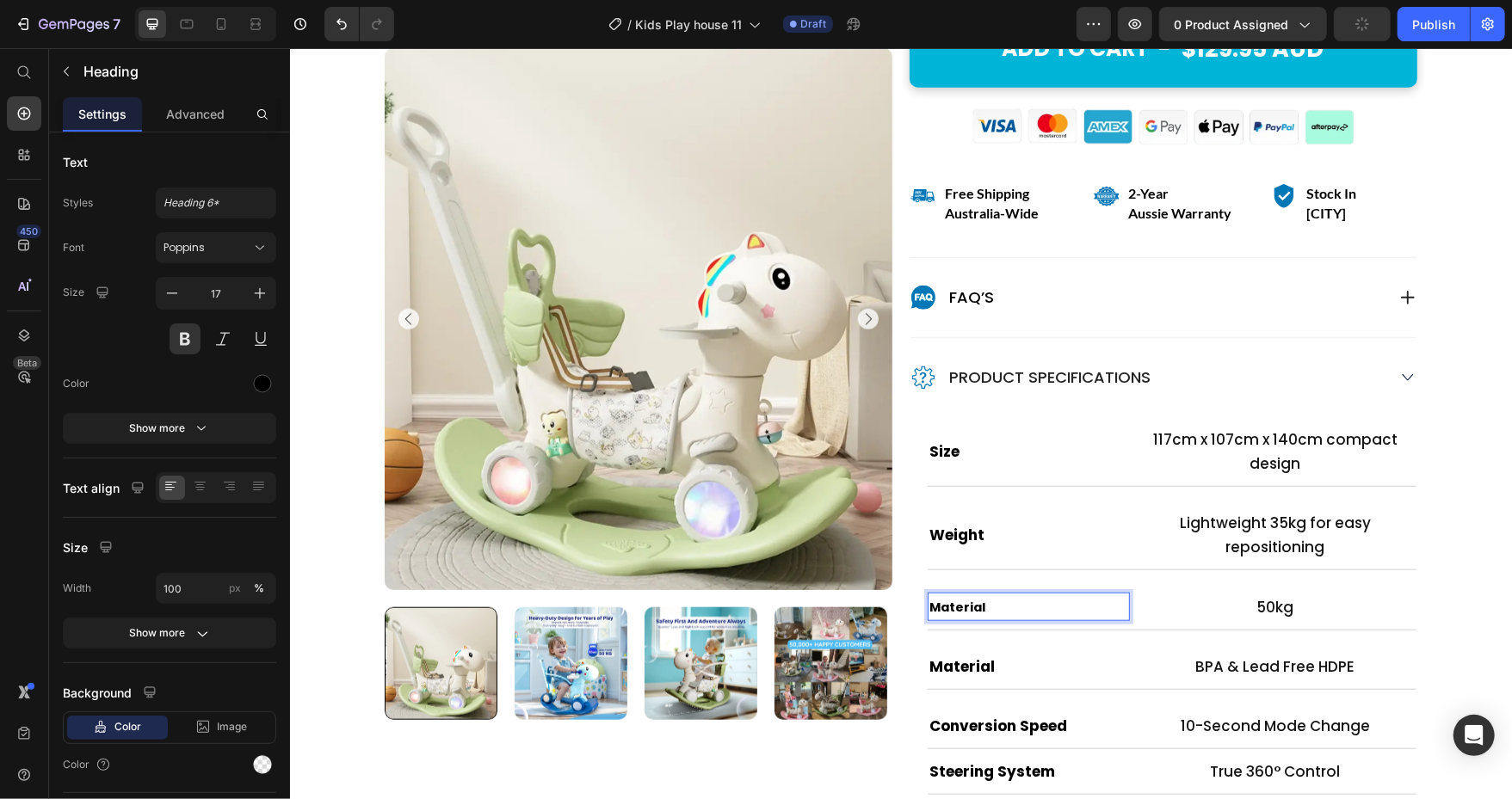 click on "Material" at bounding box center (956, 606) 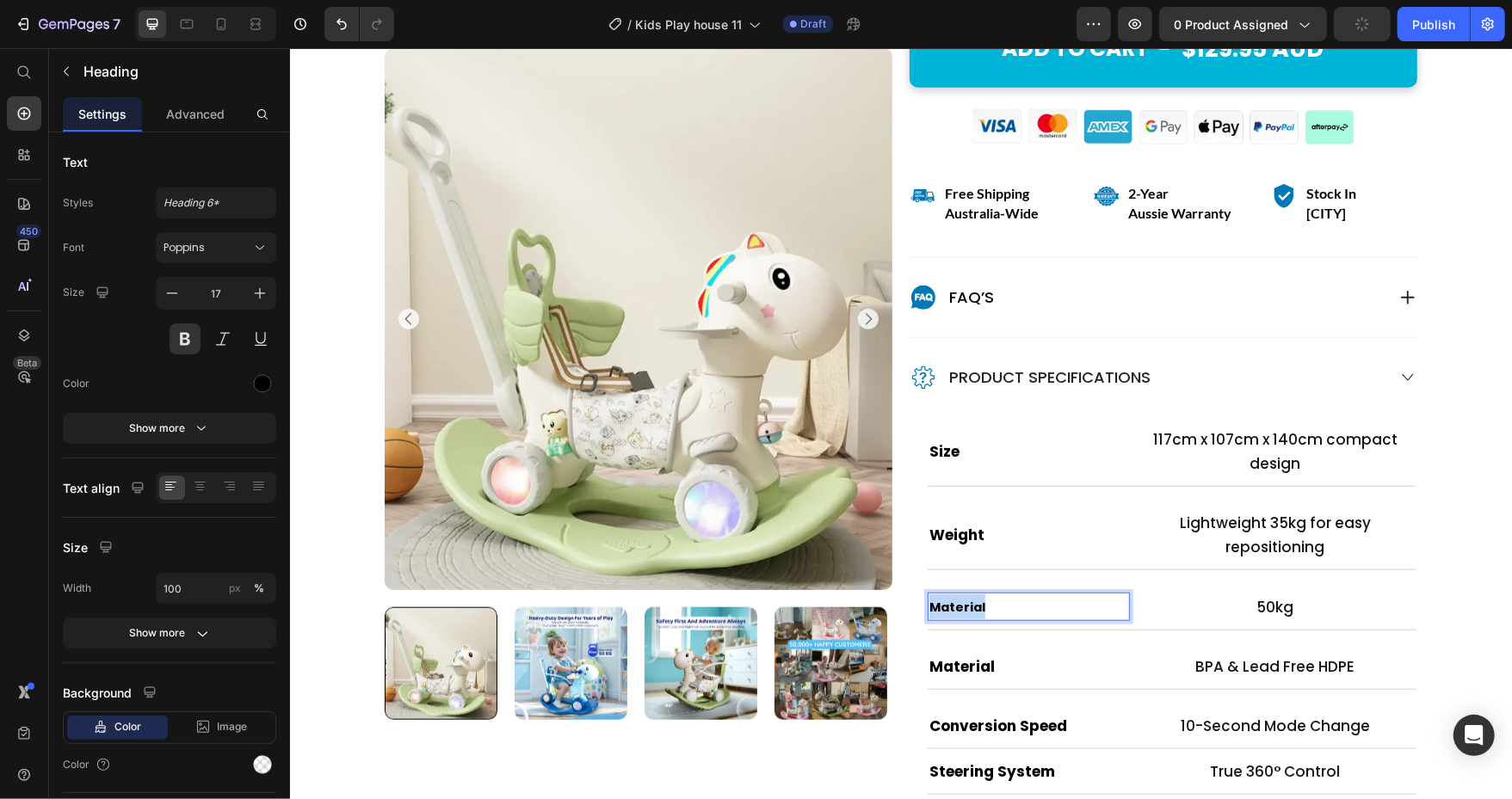 click on "Material" at bounding box center (956, 606) 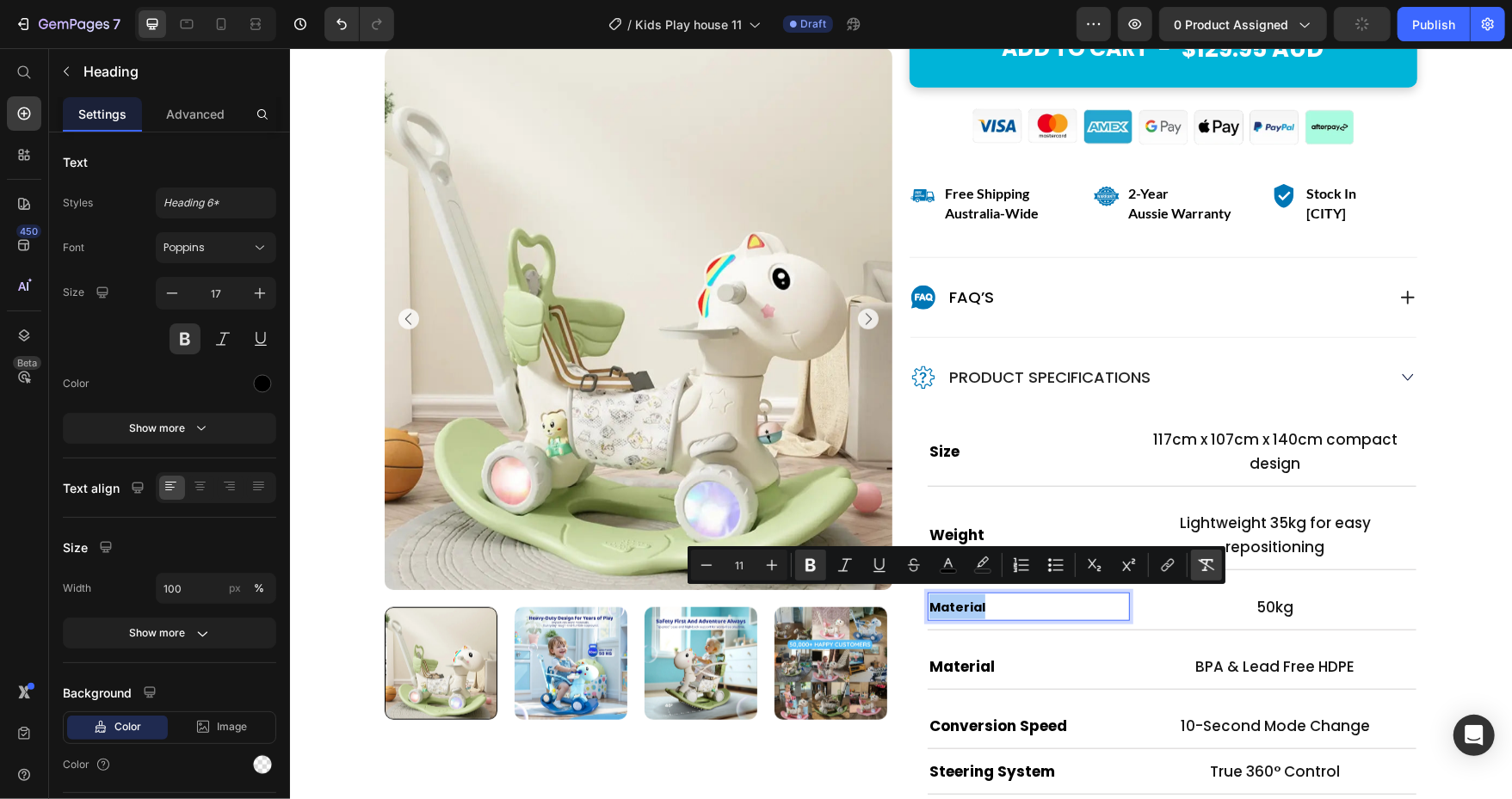 click 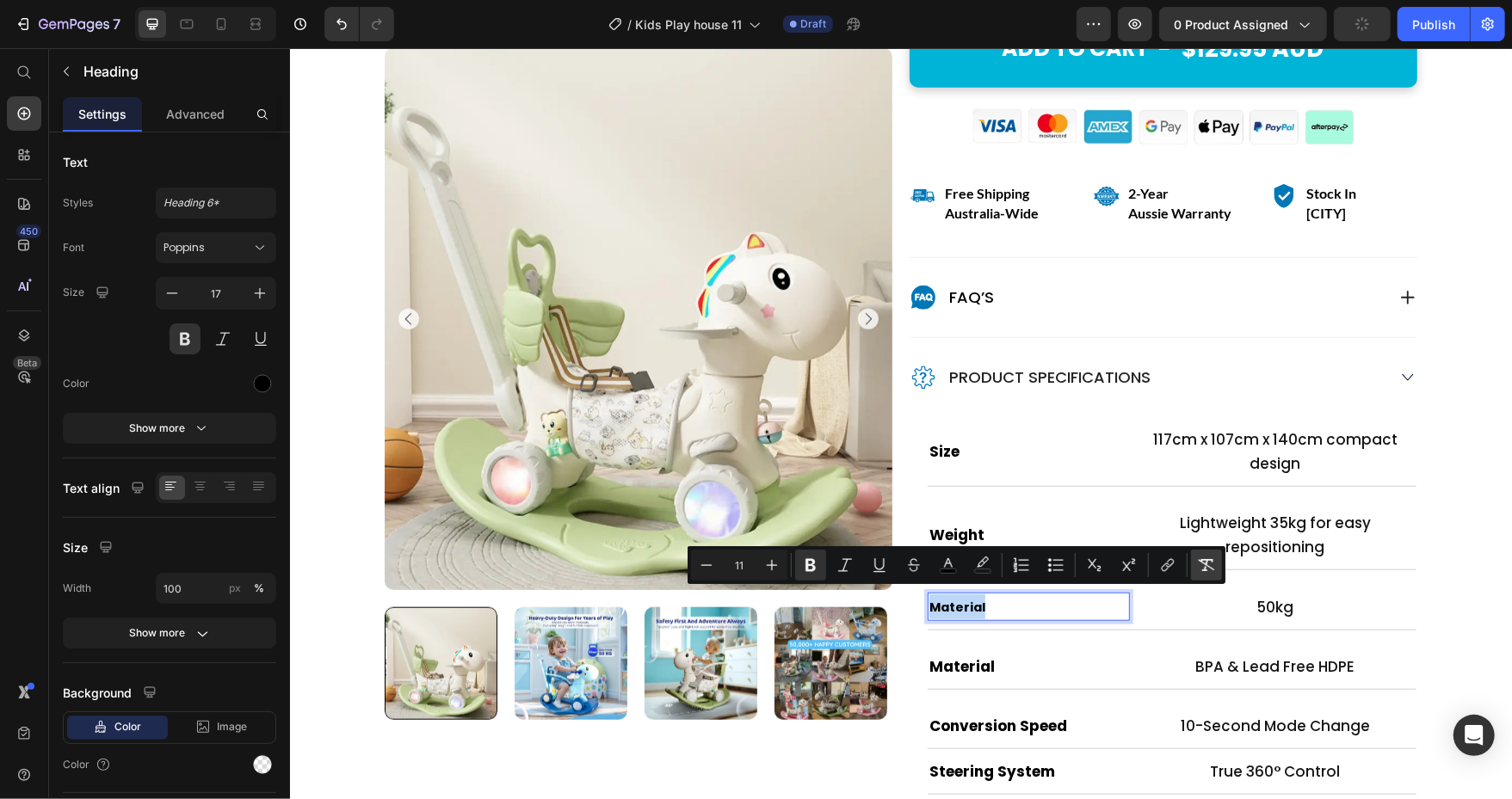 type on "17" 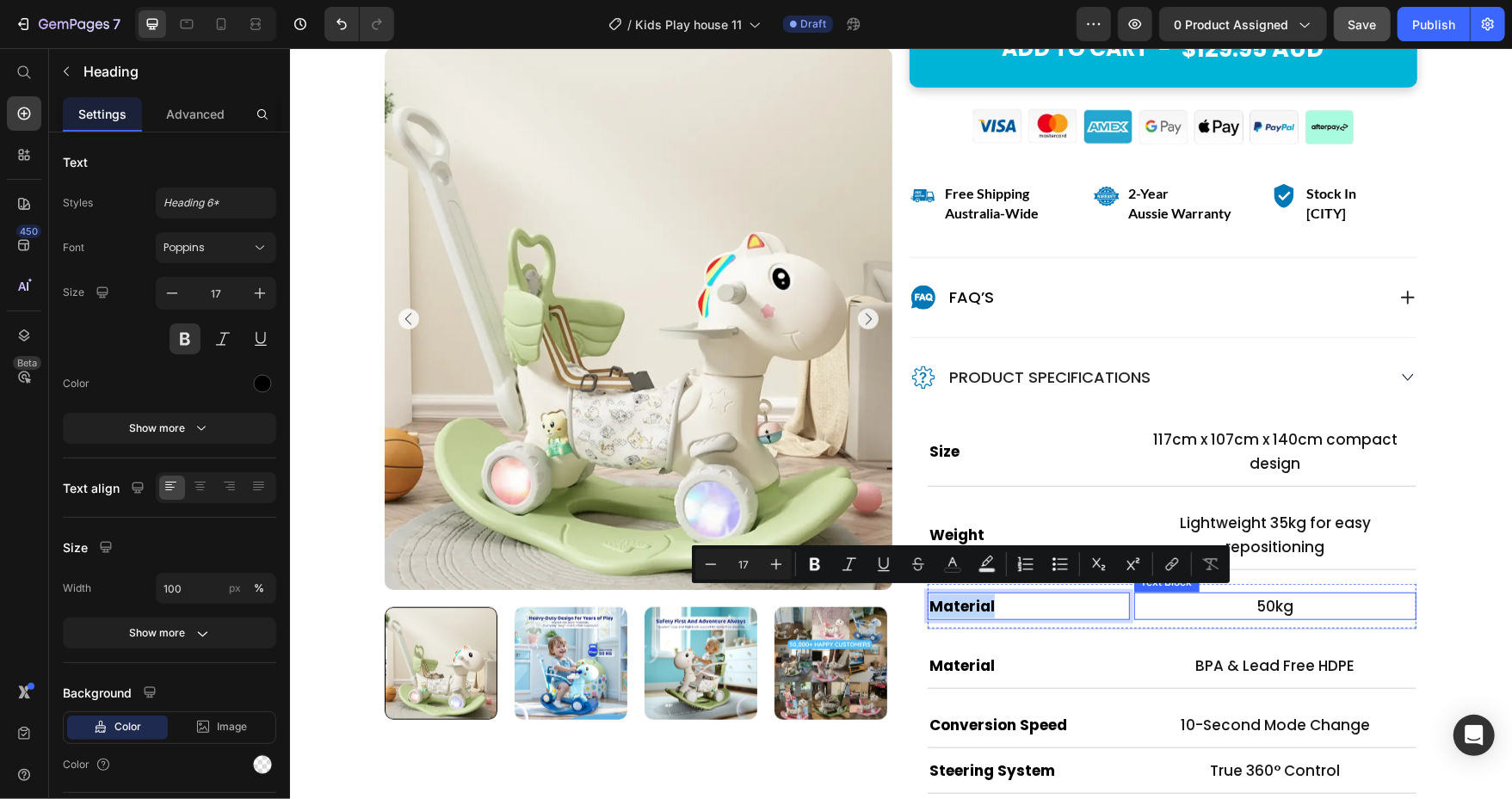 click on "50kg" at bounding box center (1274, 605) 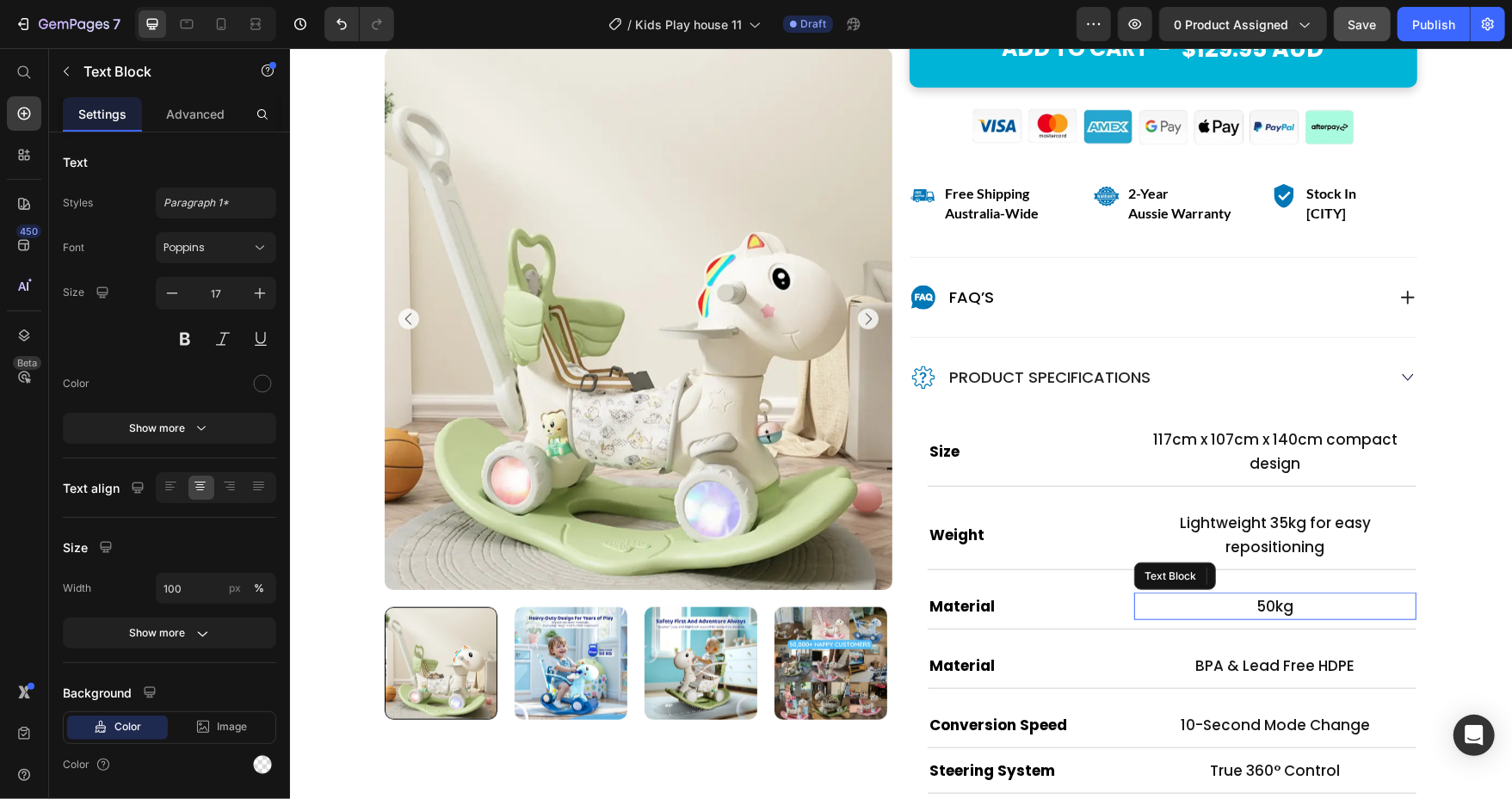 click on "50kg" at bounding box center (1274, 605) 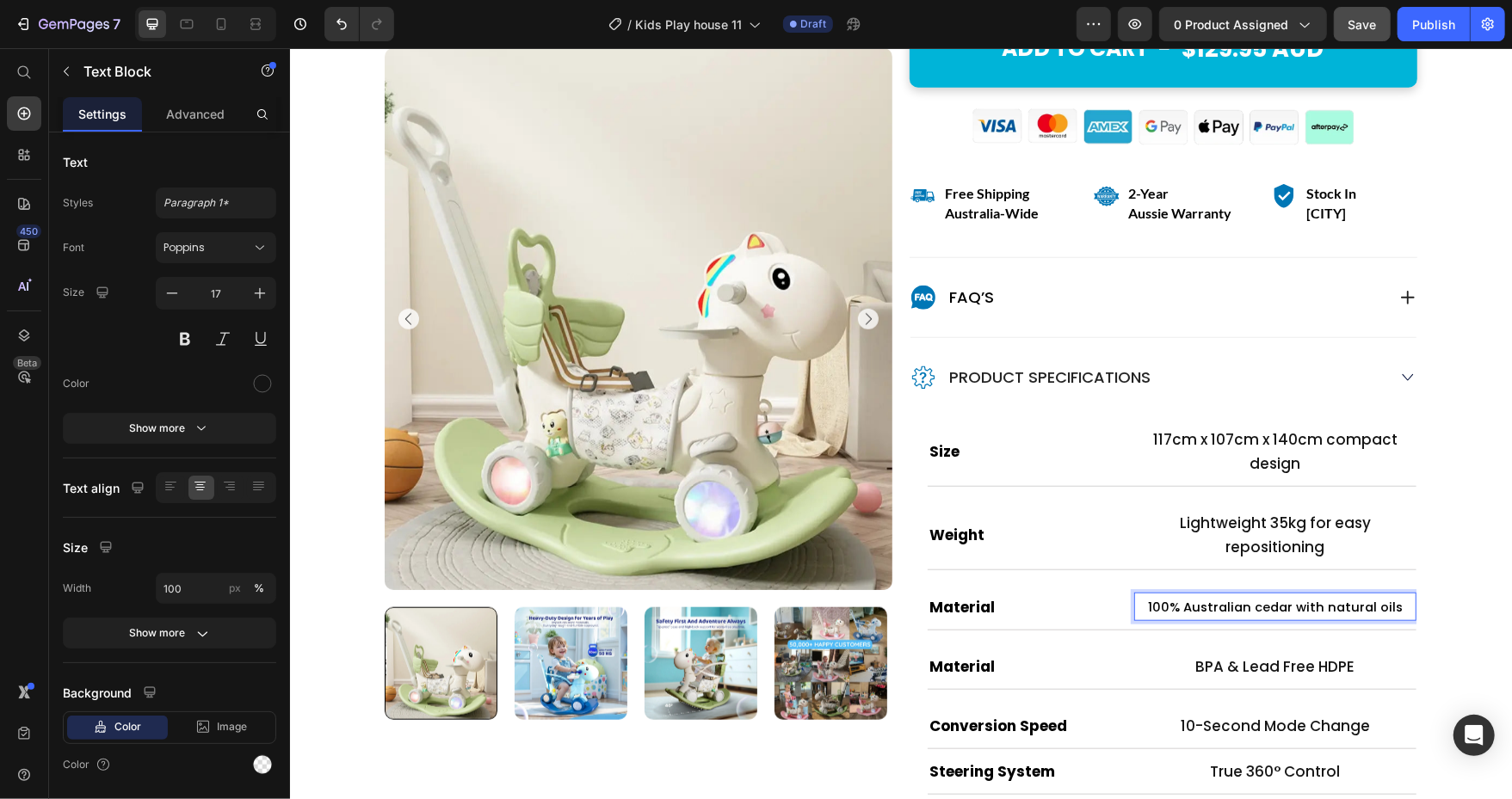 click on "100% Australian cedar with natural oils" at bounding box center [1274, 606] 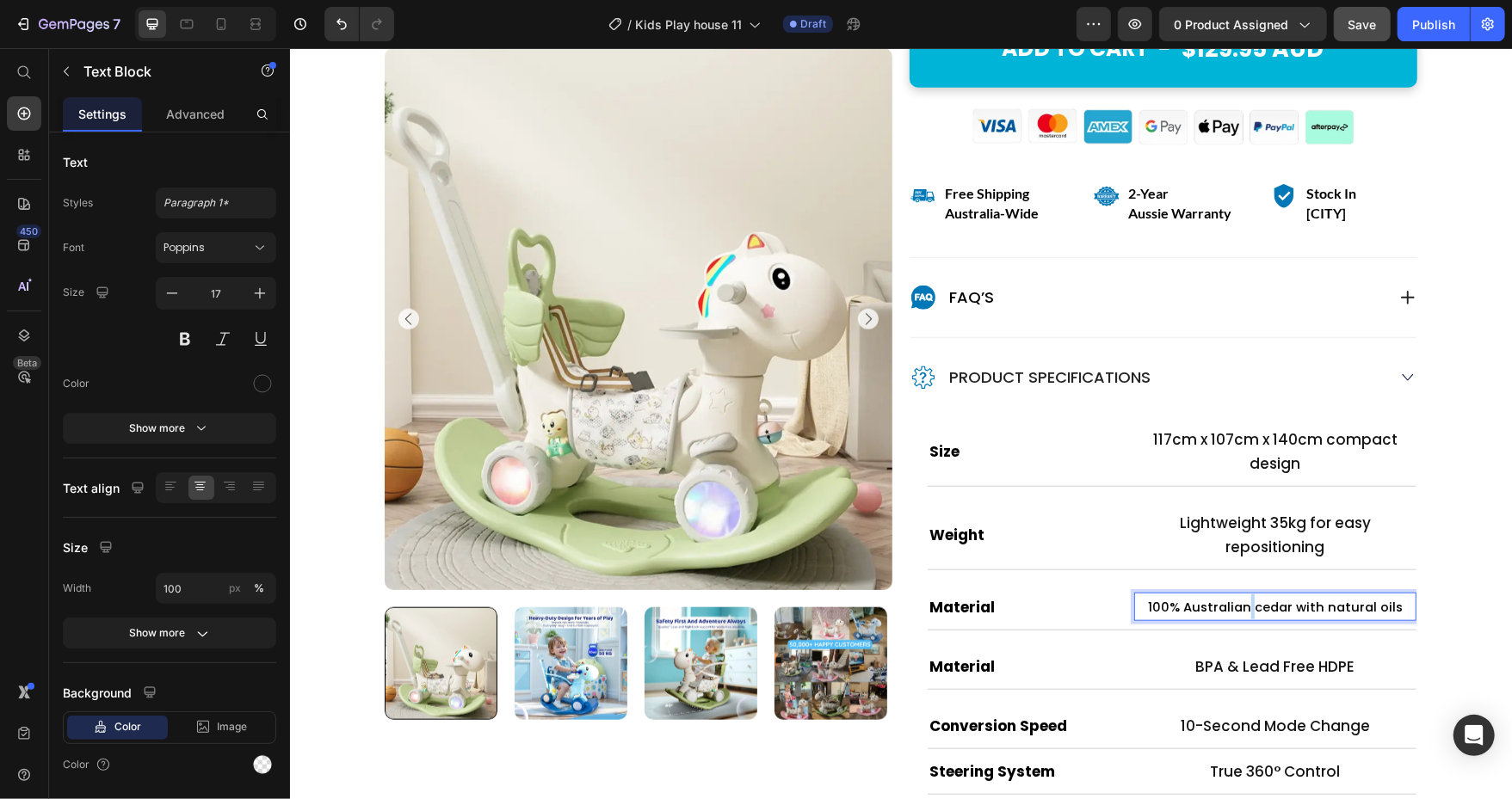 click on "100% Australian cedar with natural oils" at bounding box center (1274, 606) 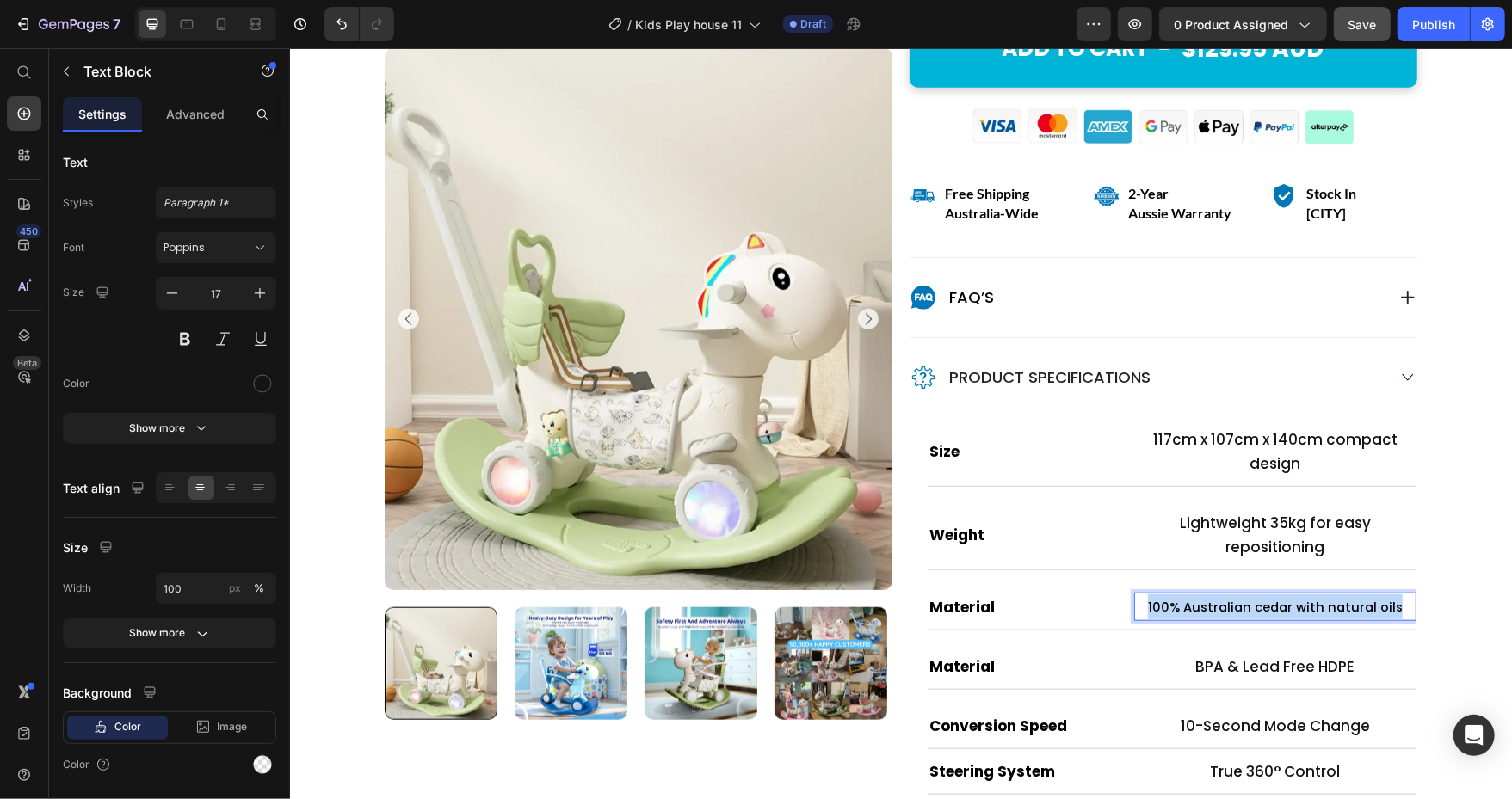 click on "100% Australian cedar with natural oils" at bounding box center (1274, 606) 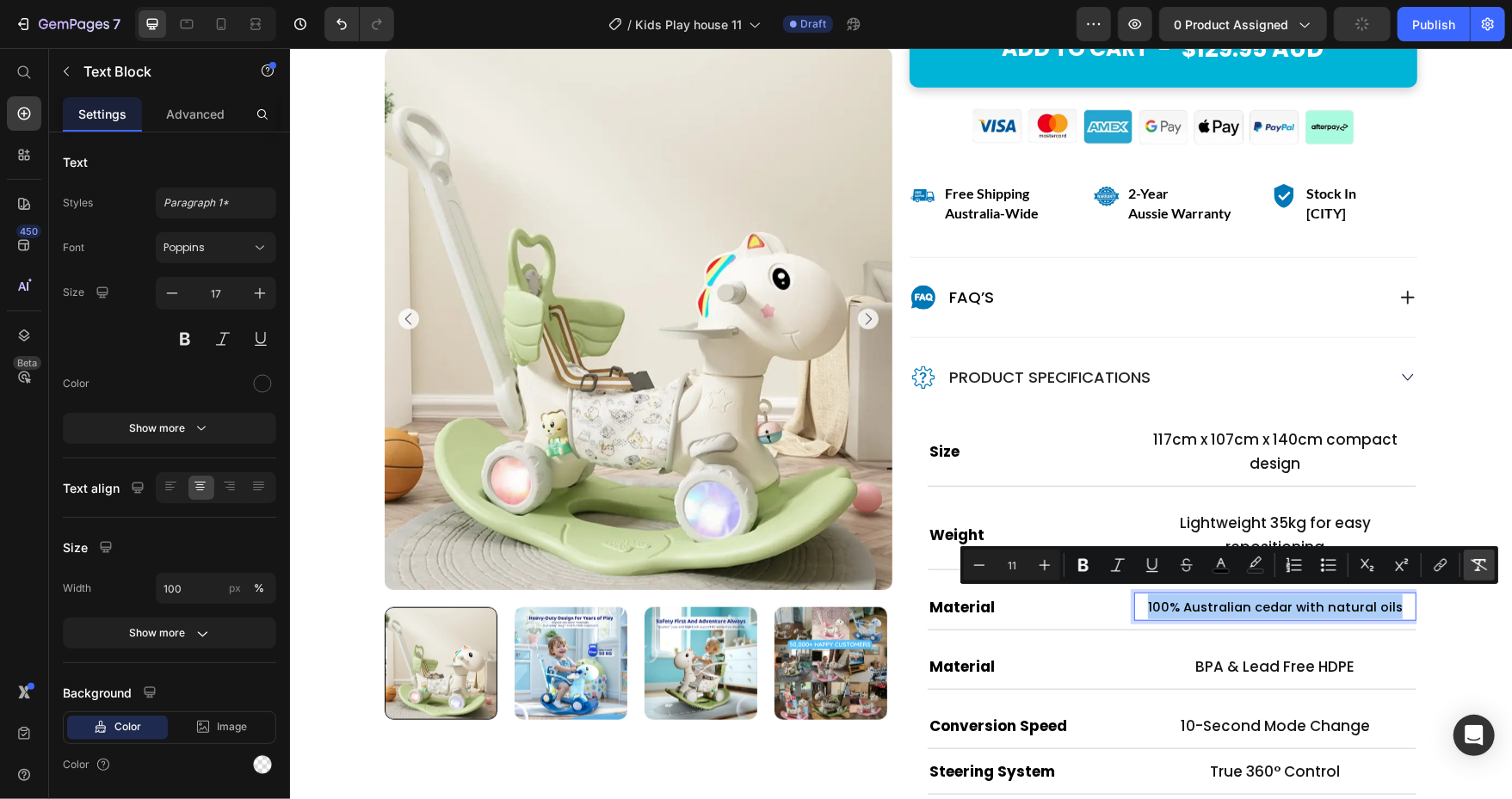 click on "Remove Format" at bounding box center (1479, 565) 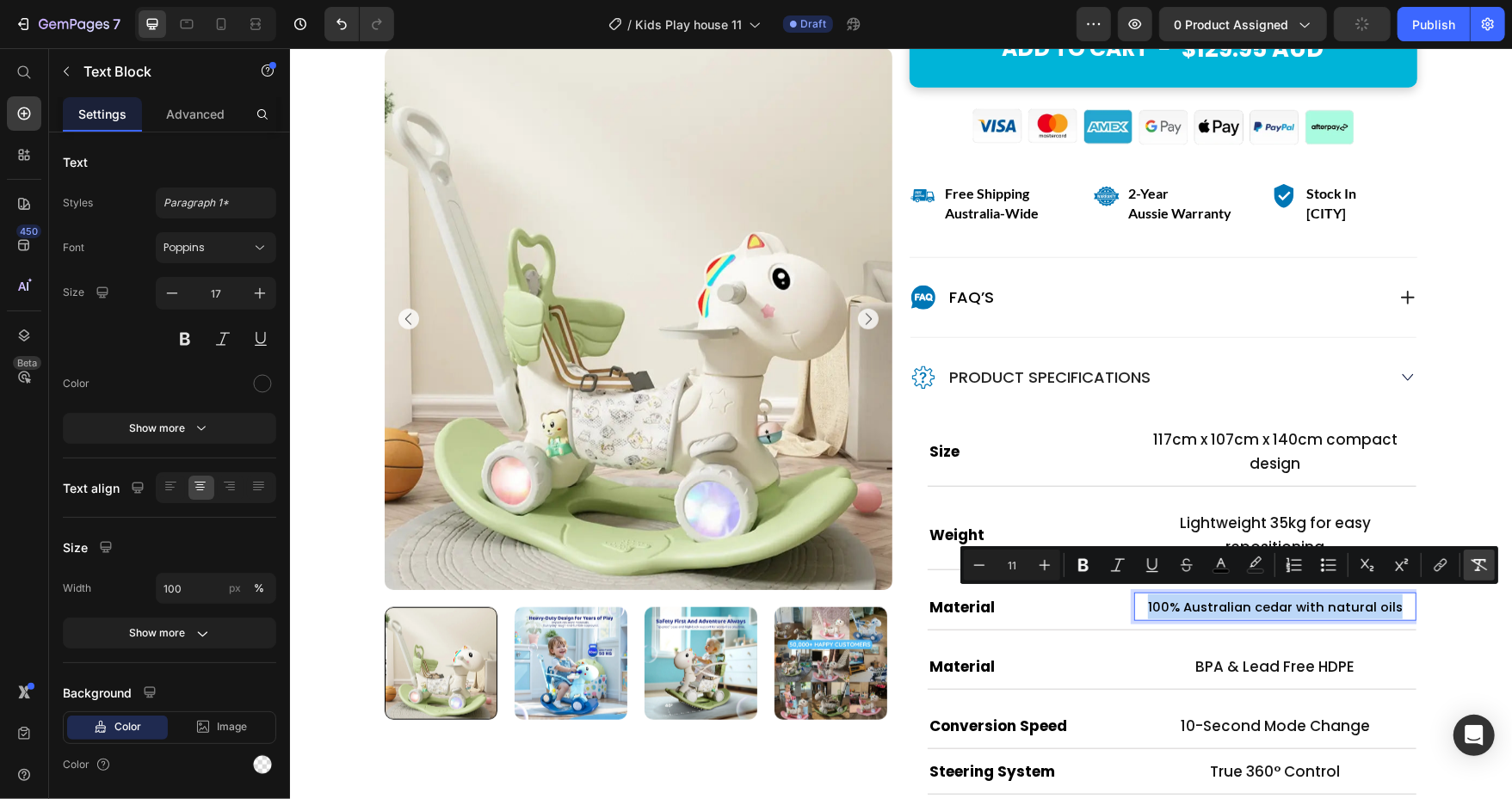 type on "17" 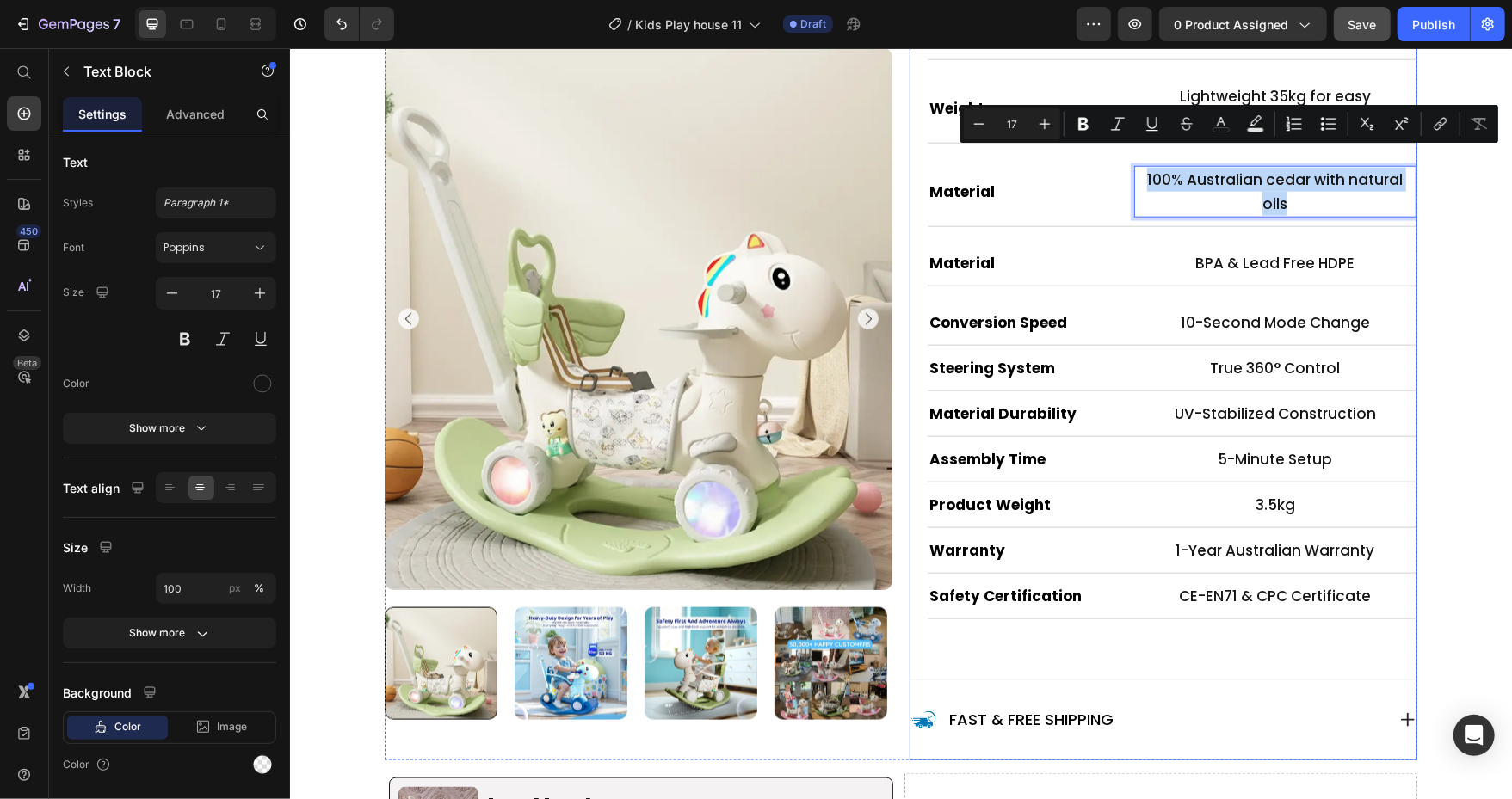 scroll, scrollTop: 1300, scrollLeft: 0, axis: vertical 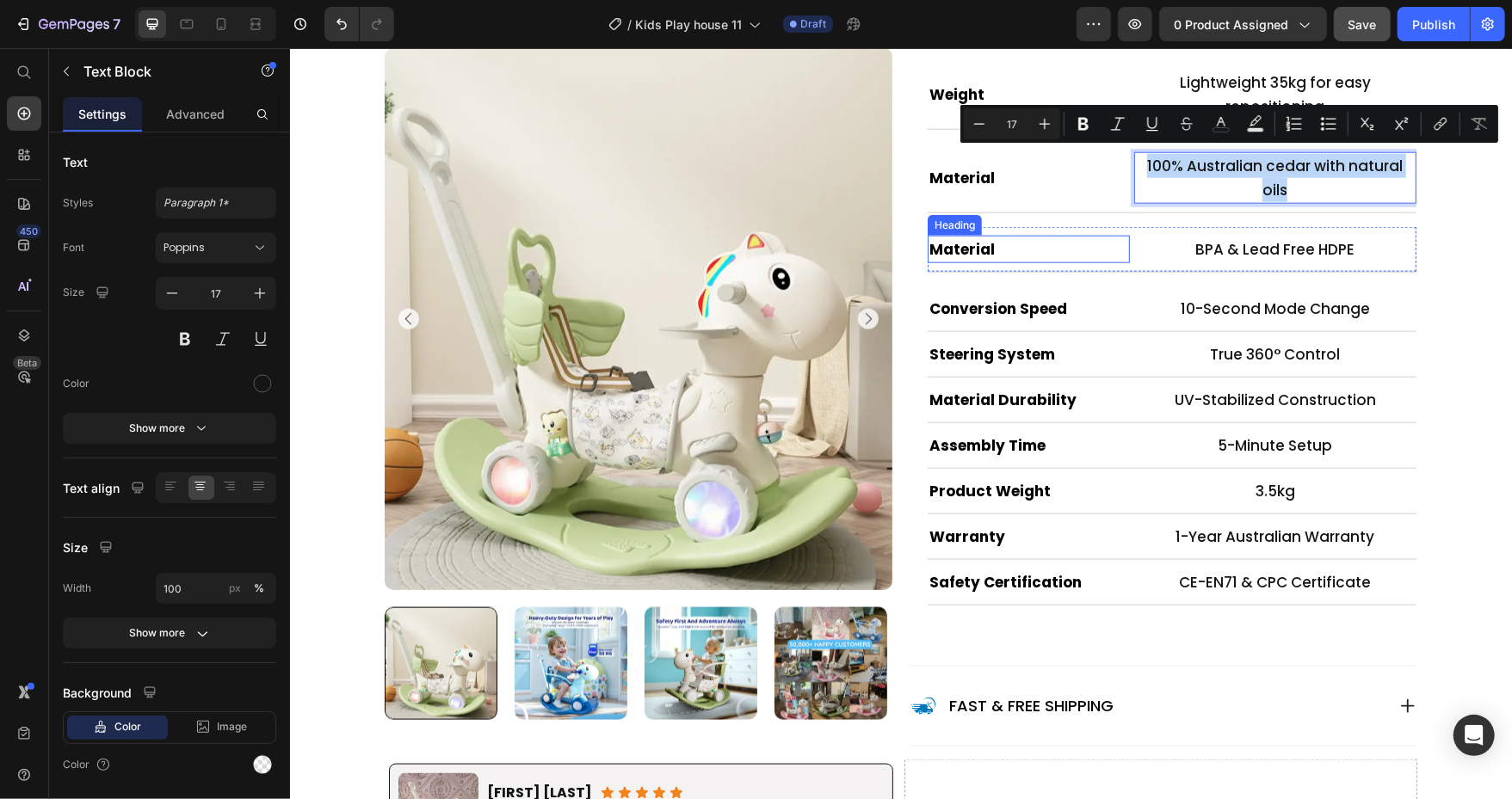click on "Material" at bounding box center [961, 249] 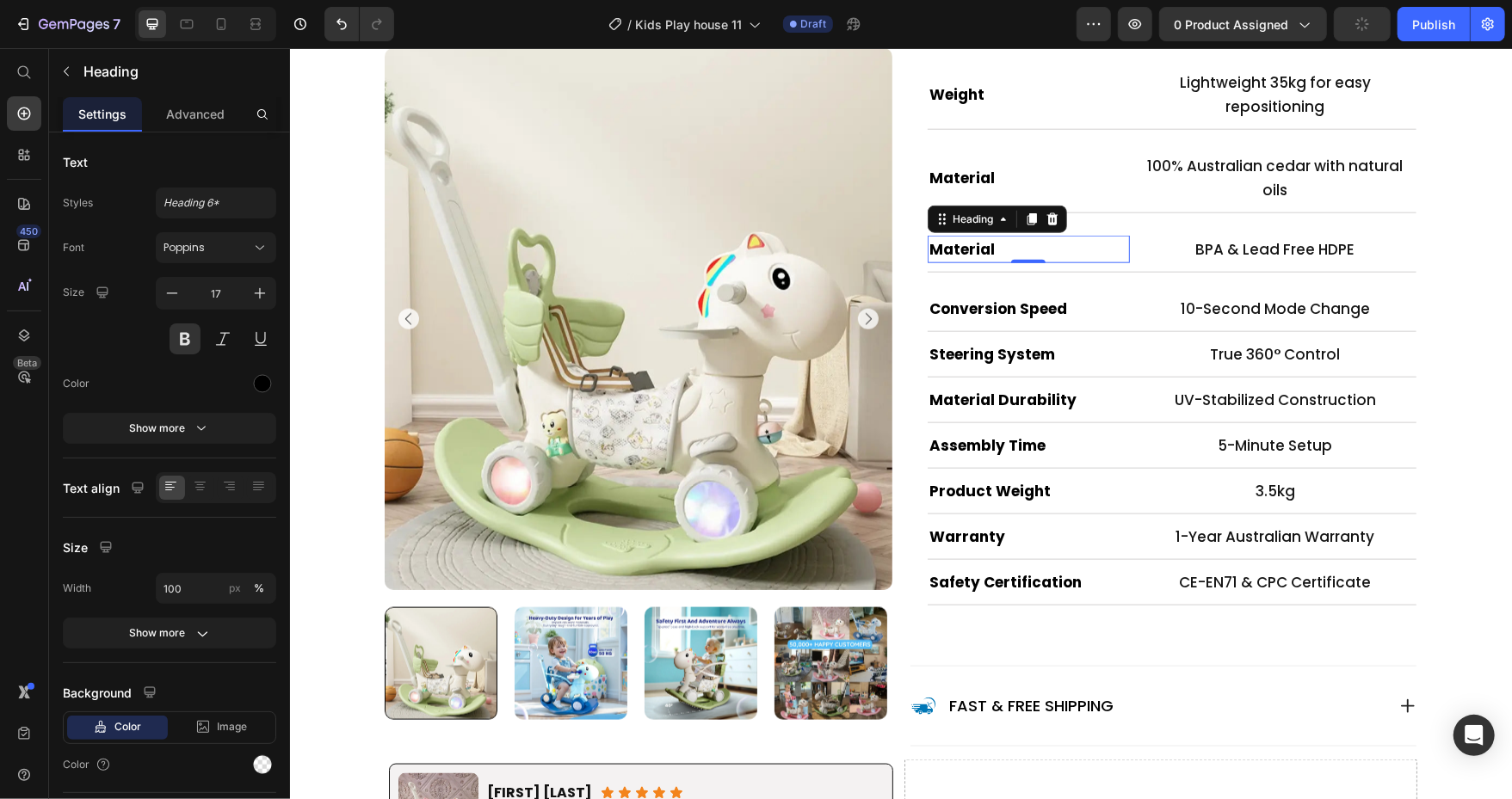 click on "Material" at bounding box center (961, 249) 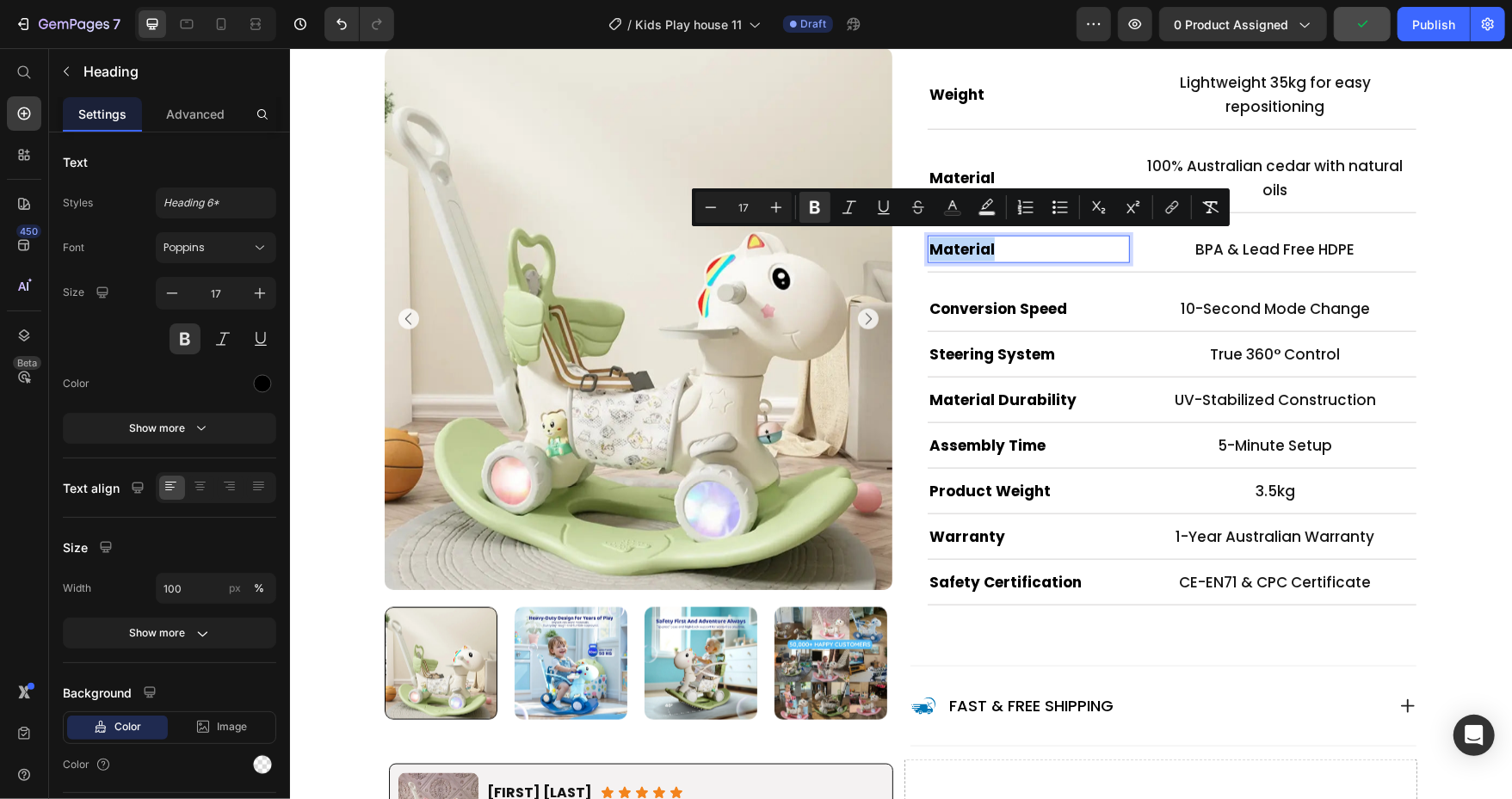 type on "11" 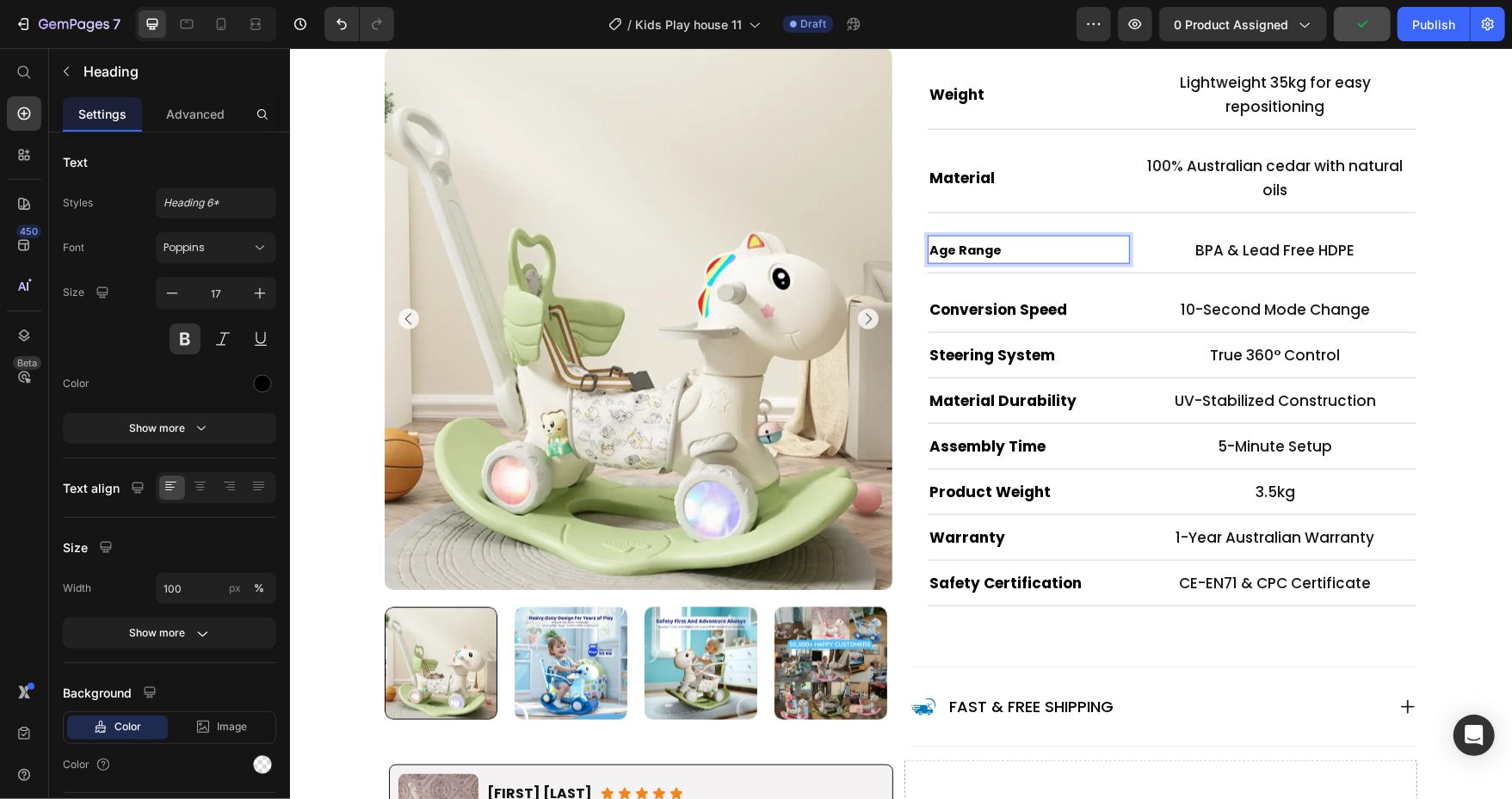click on "Age Range" at bounding box center [965, 249] 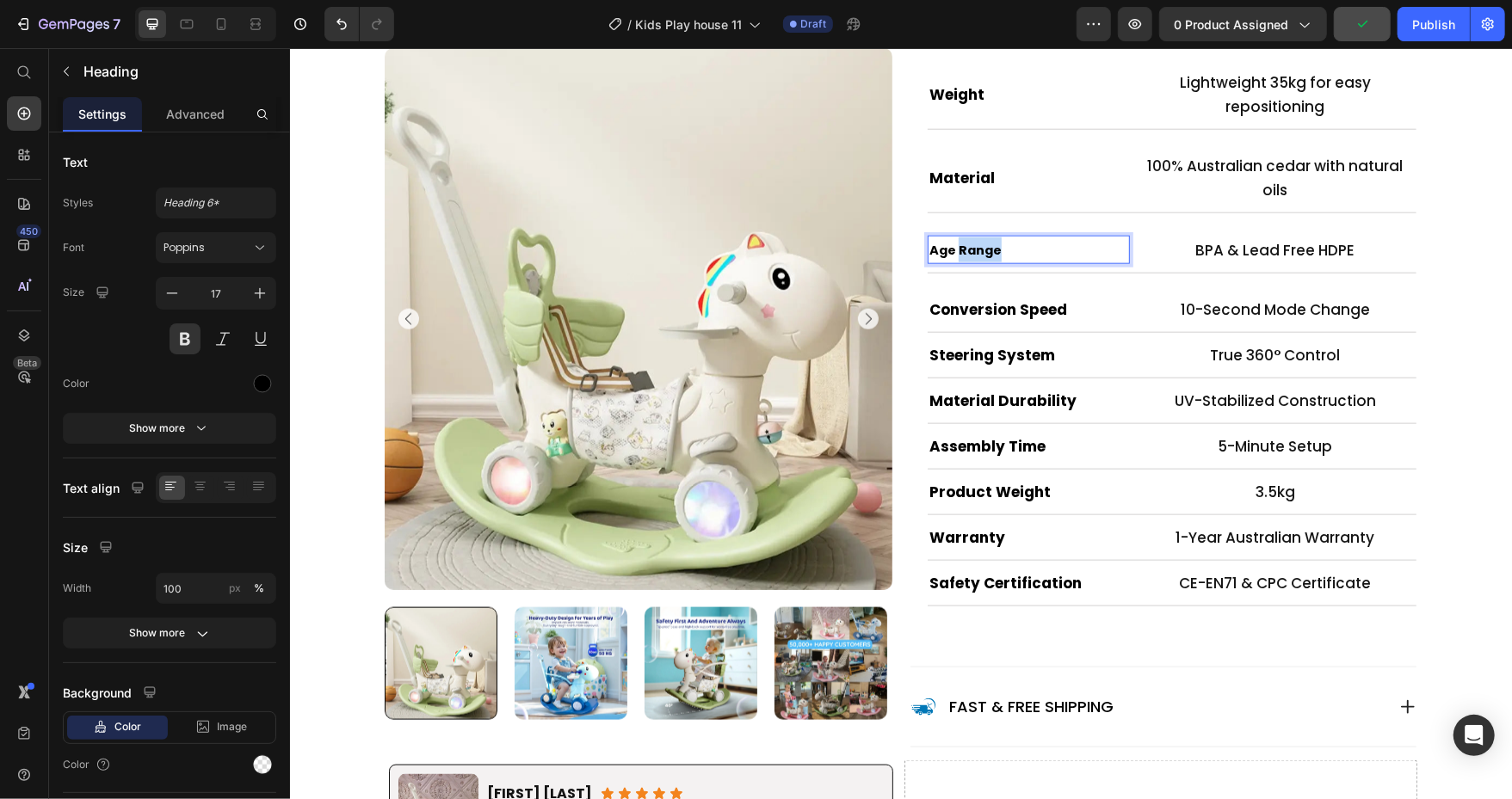click on "Age Range" at bounding box center [965, 249] 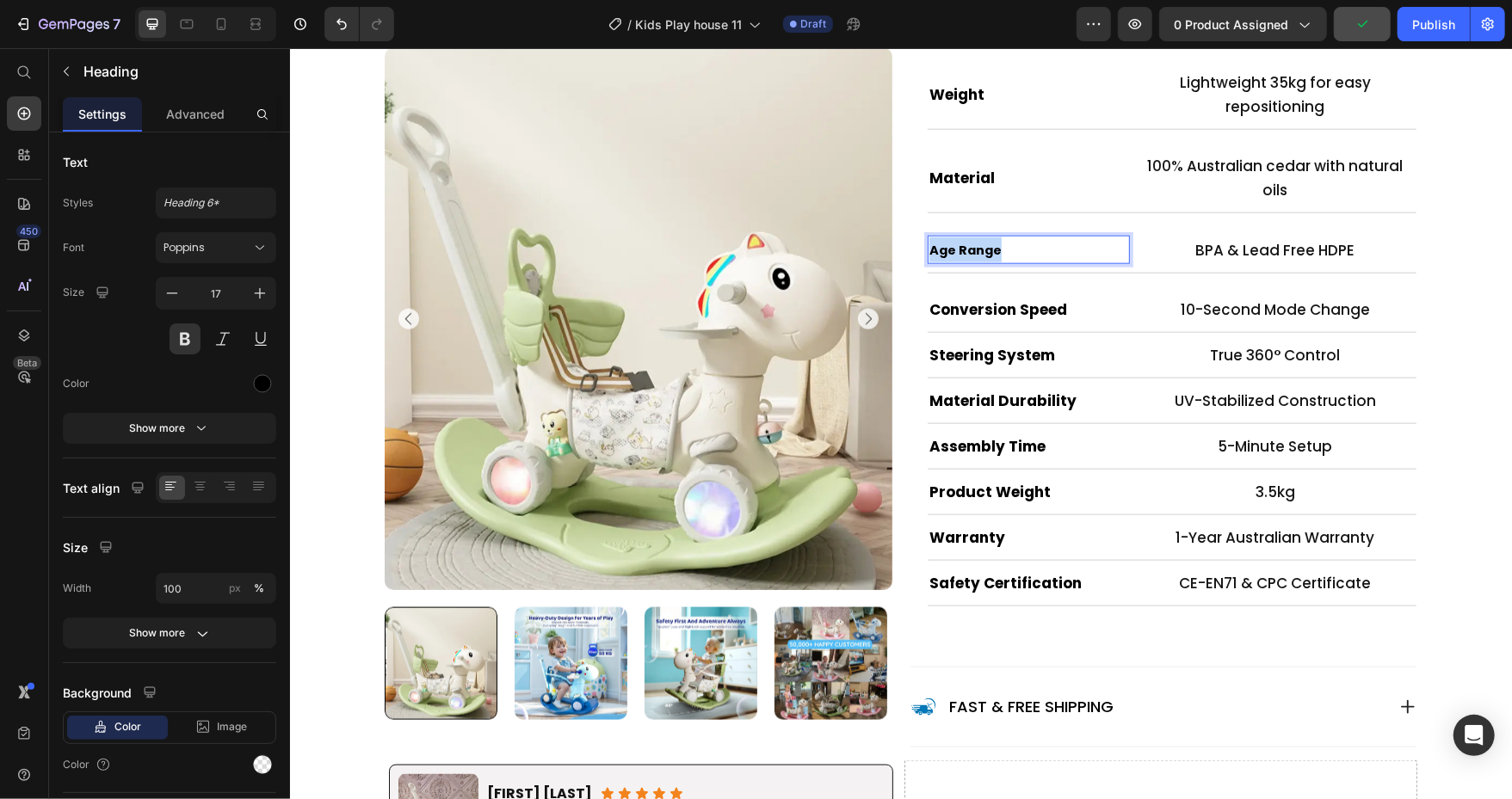 click on "Age Range" at bounding box center [965, 249] 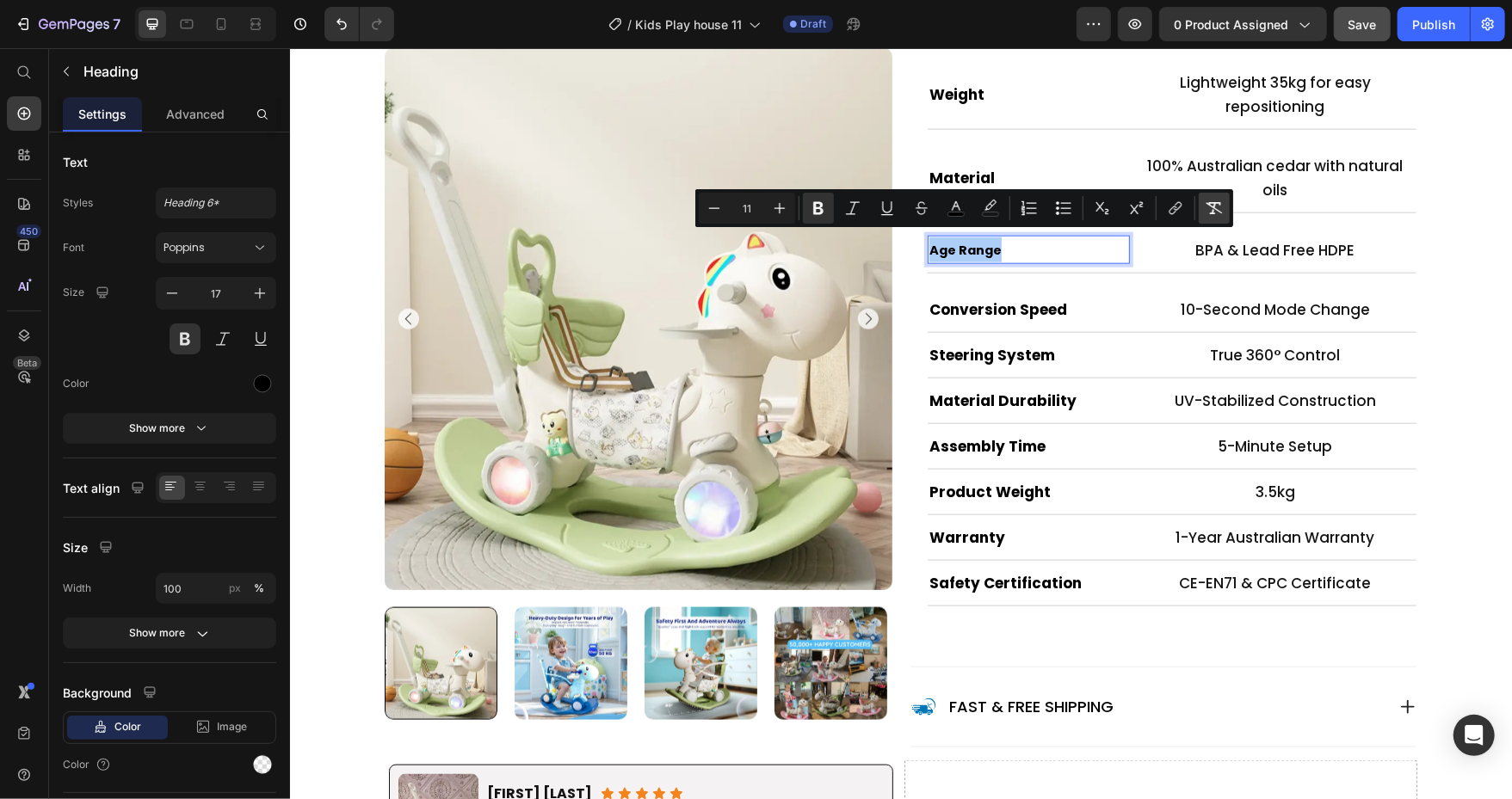click 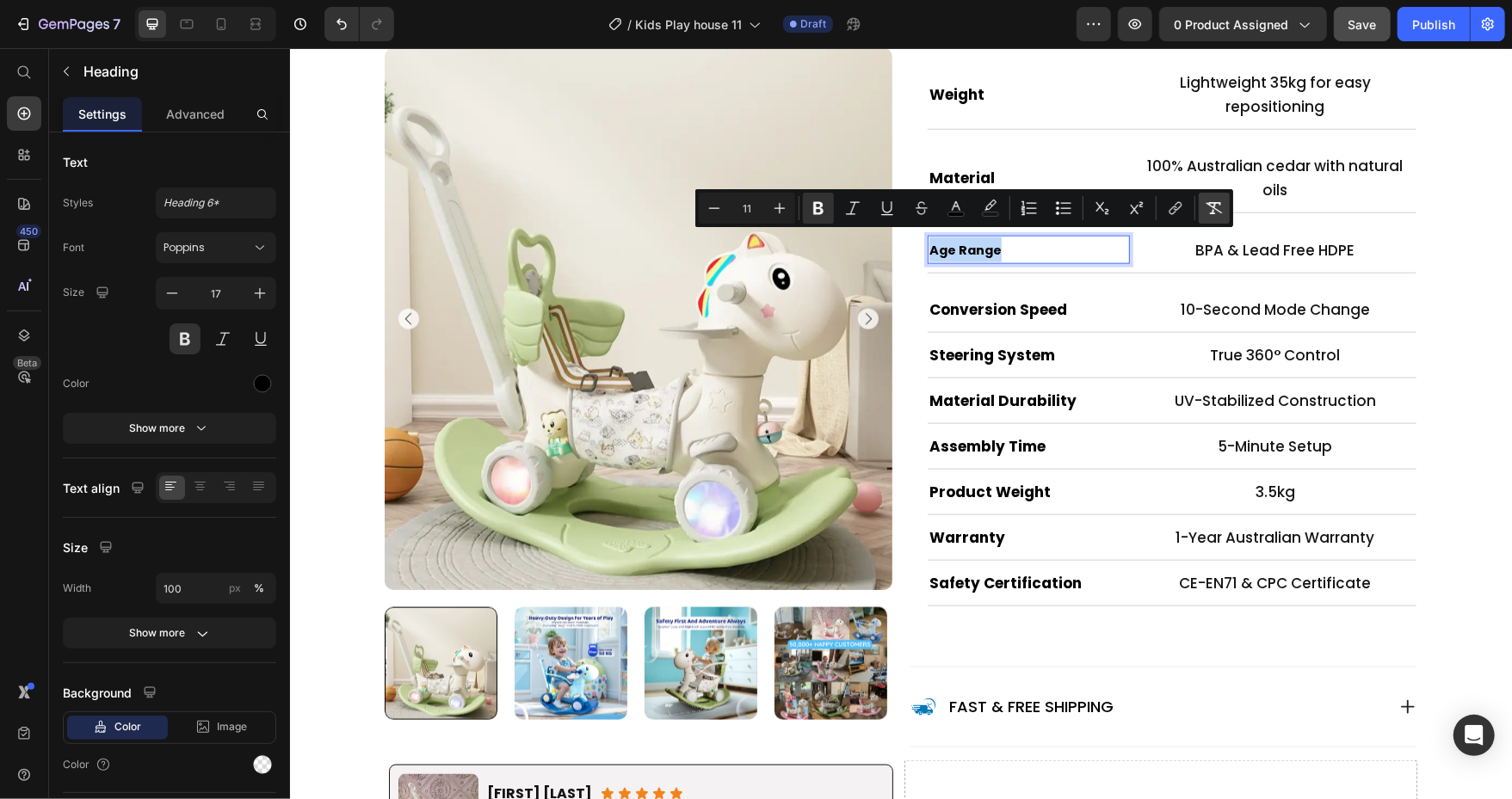 type on "17" 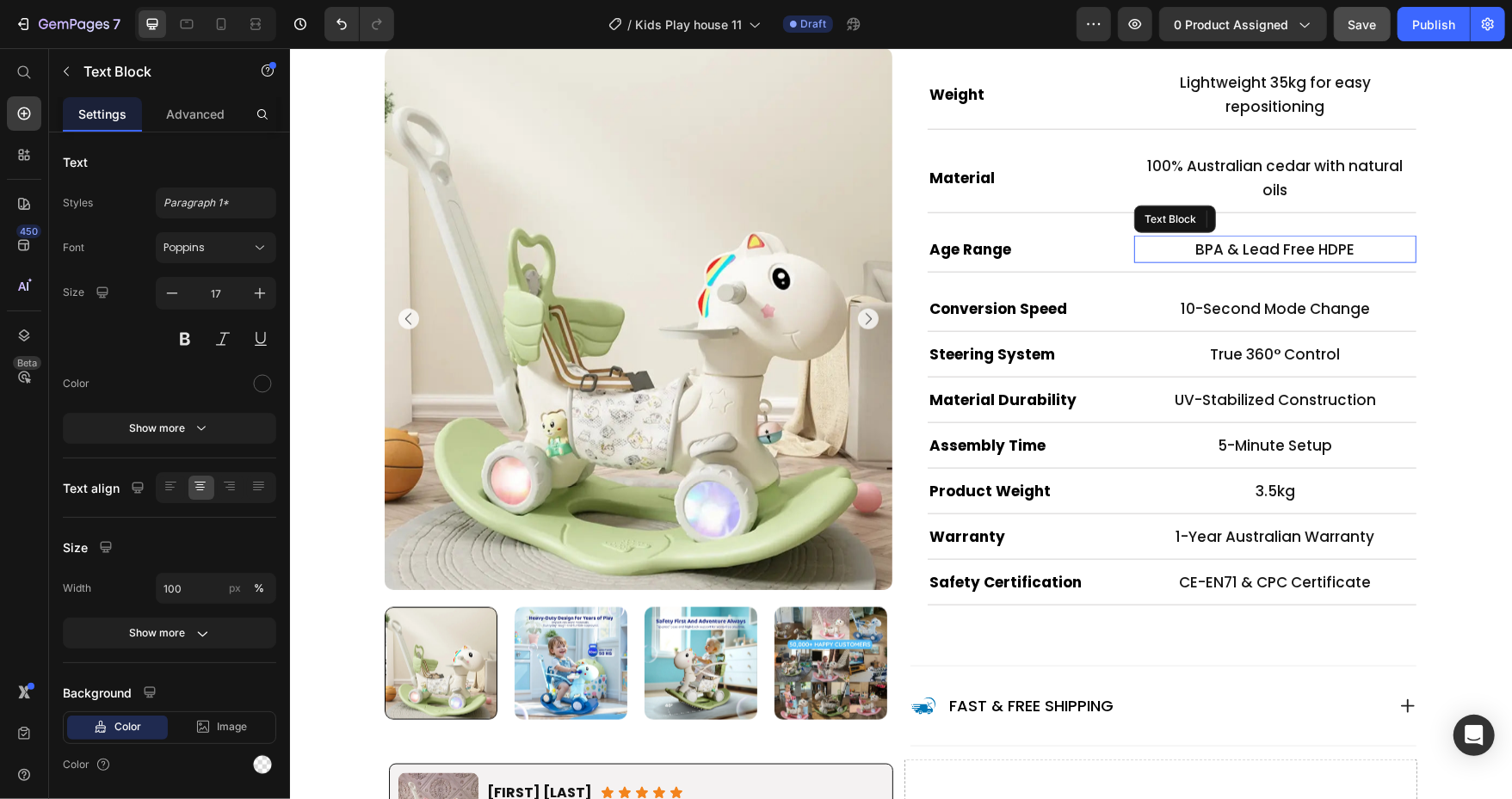 click on "BPA & Lead Free HDPE" at bounding box center [1274, 249] 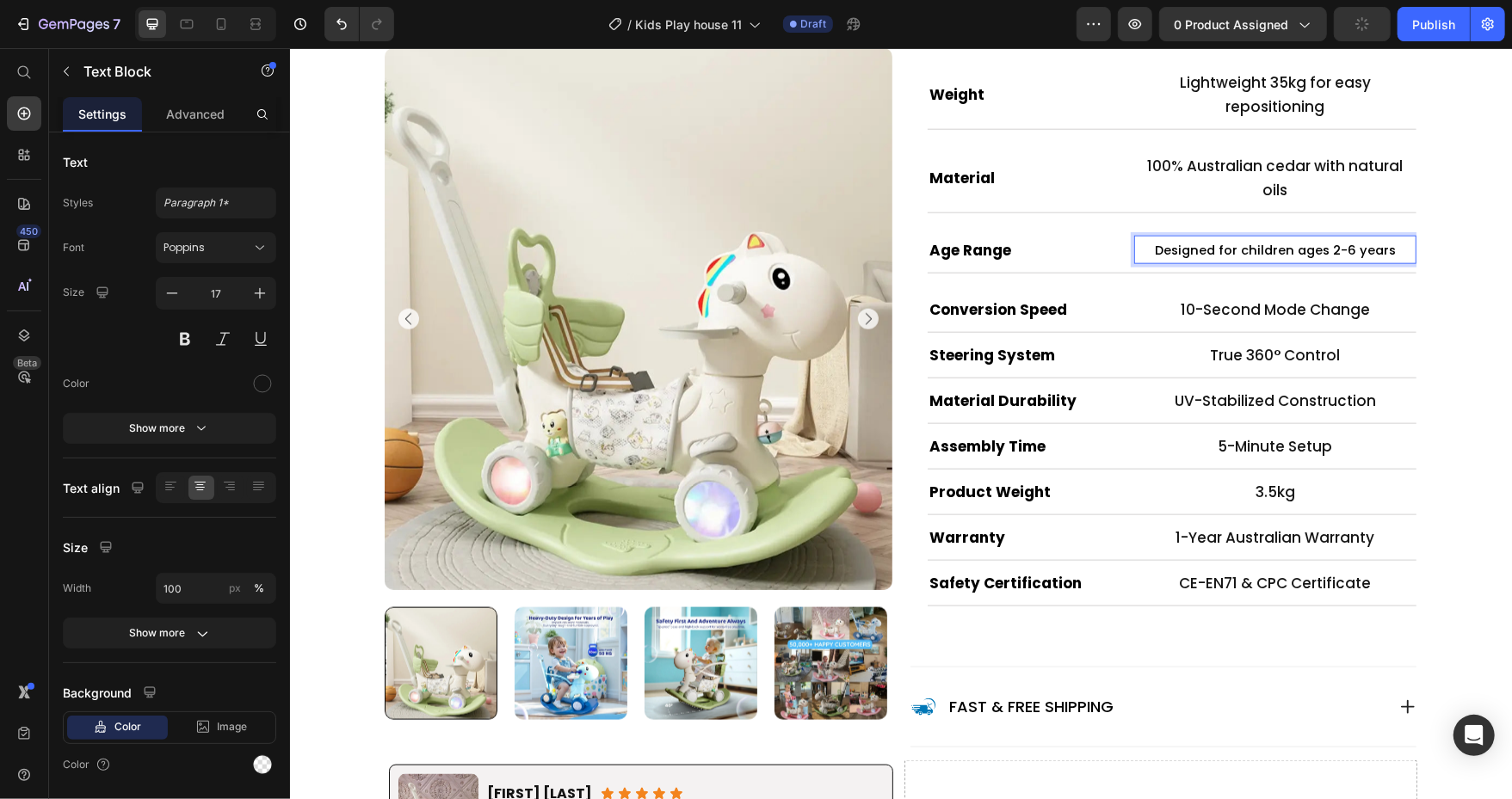 click on "Designed for children ages 2-6 years" at bounding box center (1274, 249) 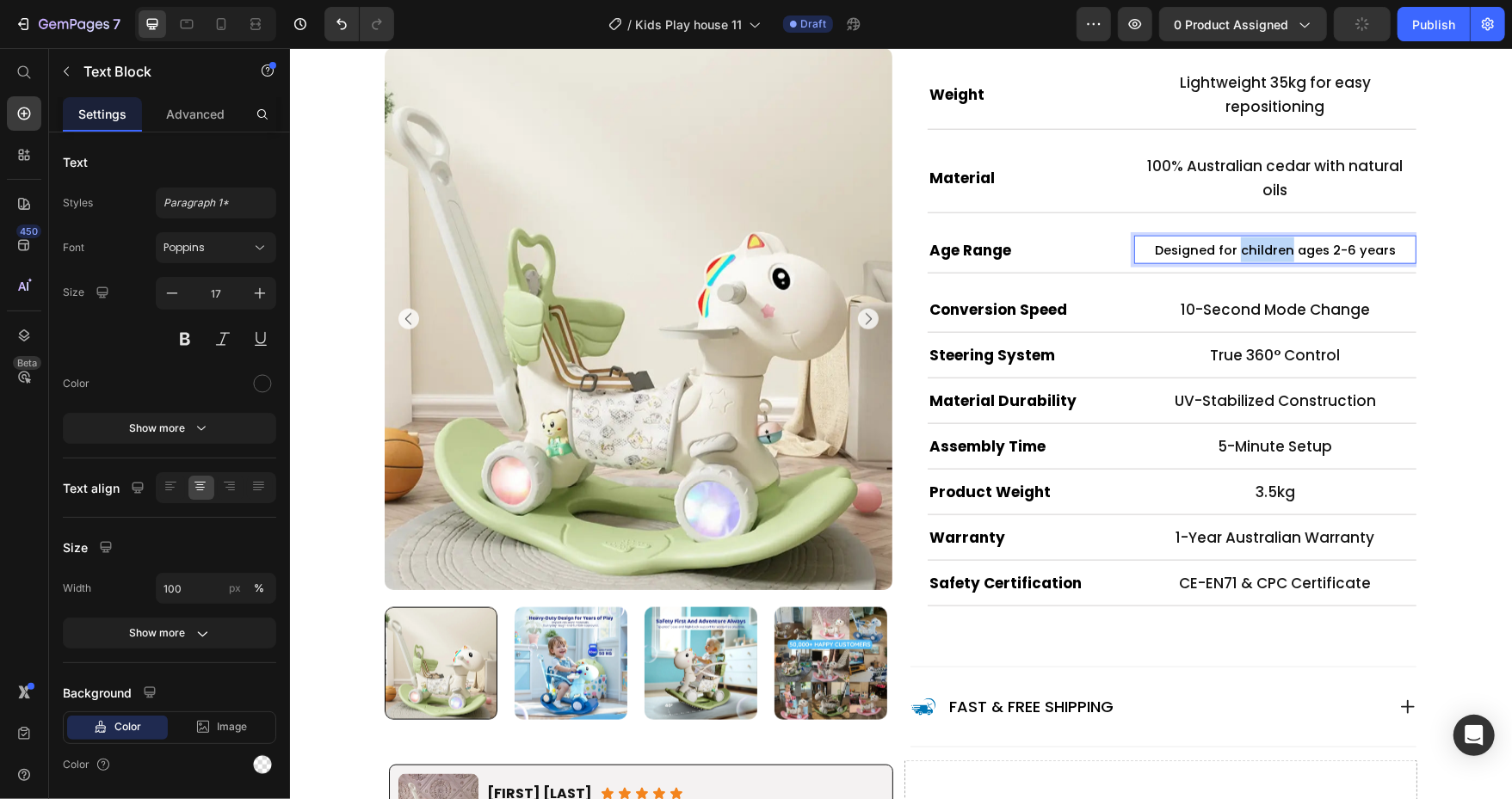 click on "Designed for children ages 2-6 years" at bounding box center (1274, 249) 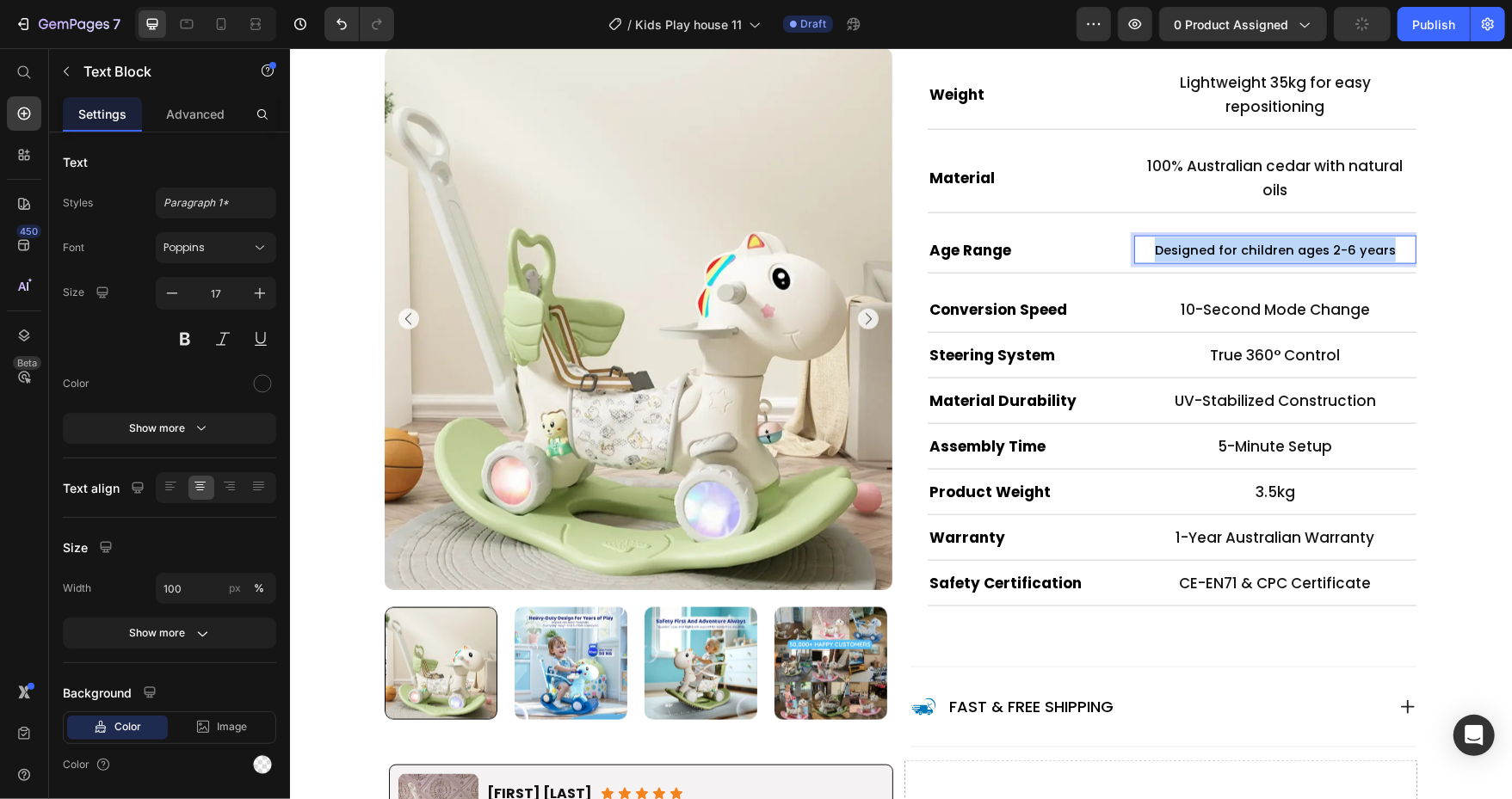 click on "Designed for children ages 2-6 years" at bounding box center (1274, 249) 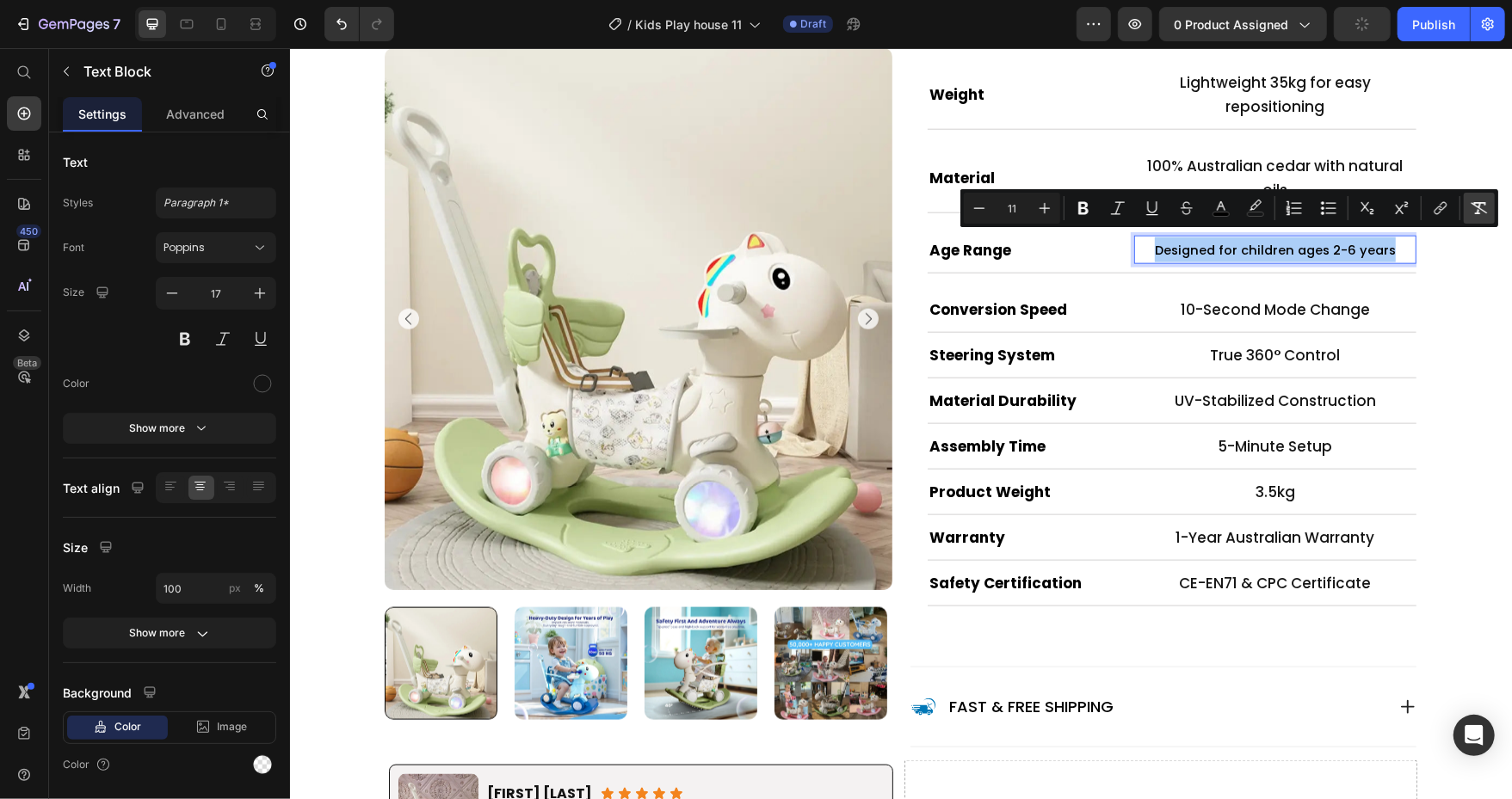 click 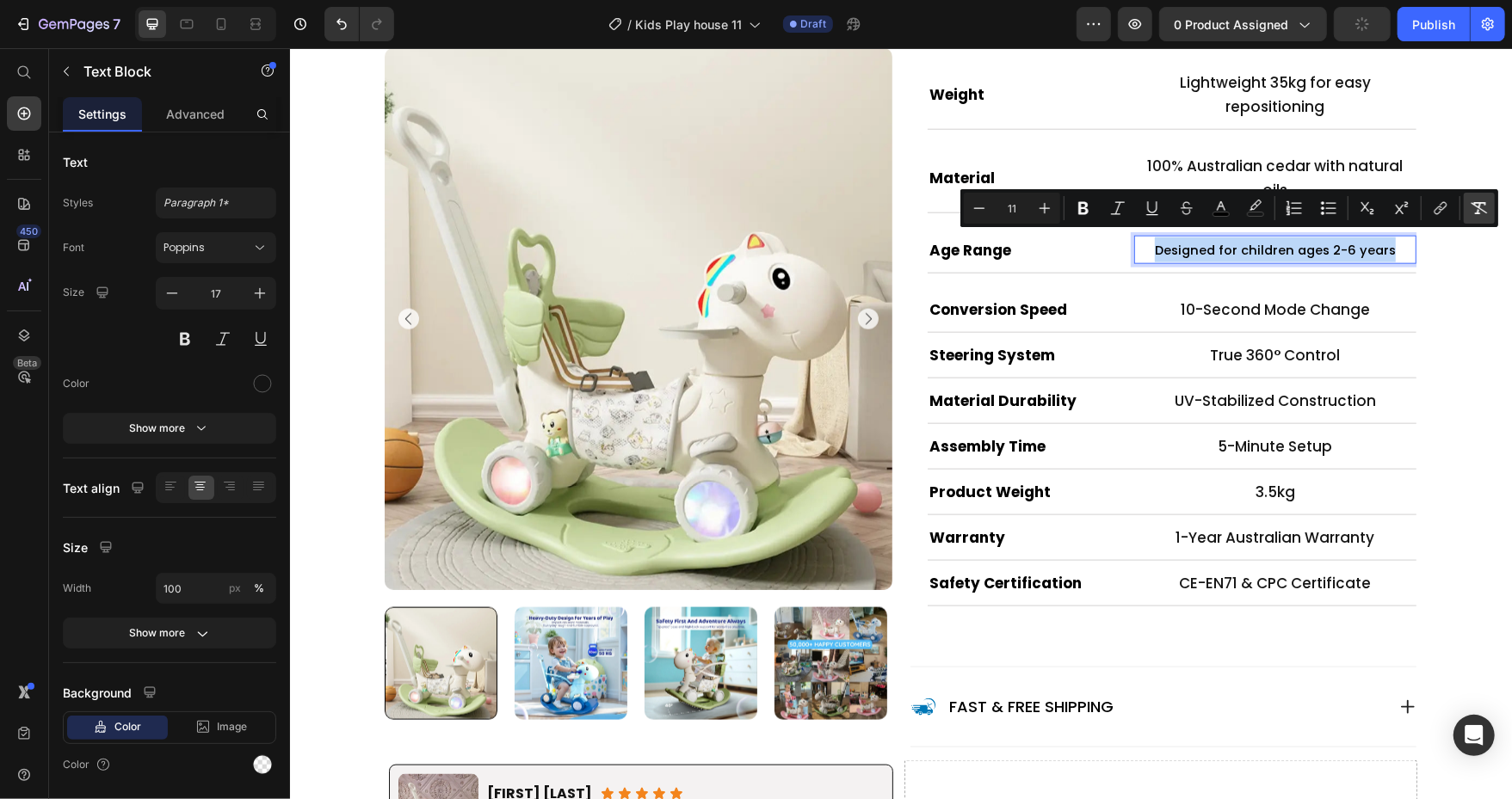 type on "17" 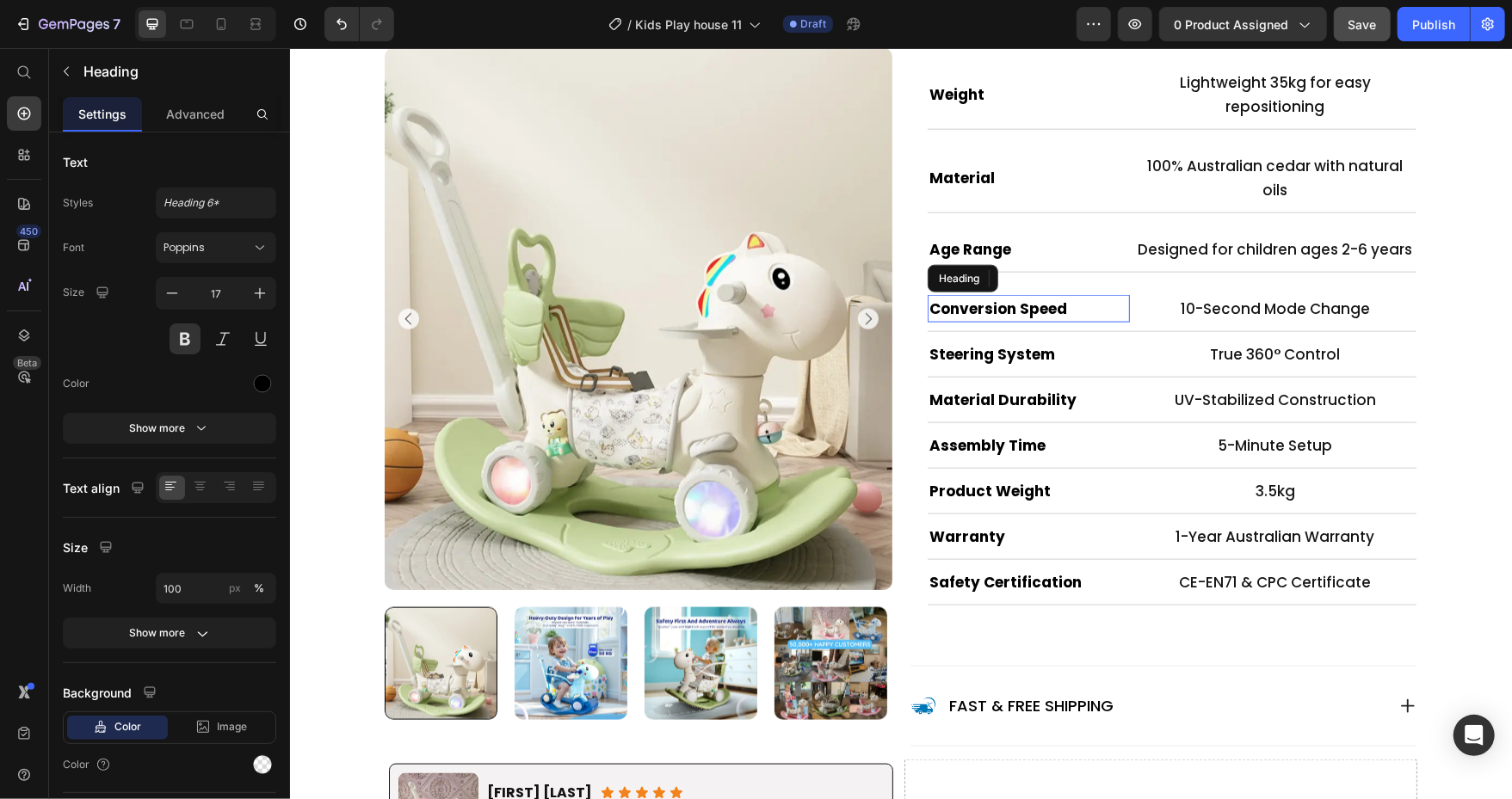 click on "Conversion Speed" at bounding box center [997, 308] 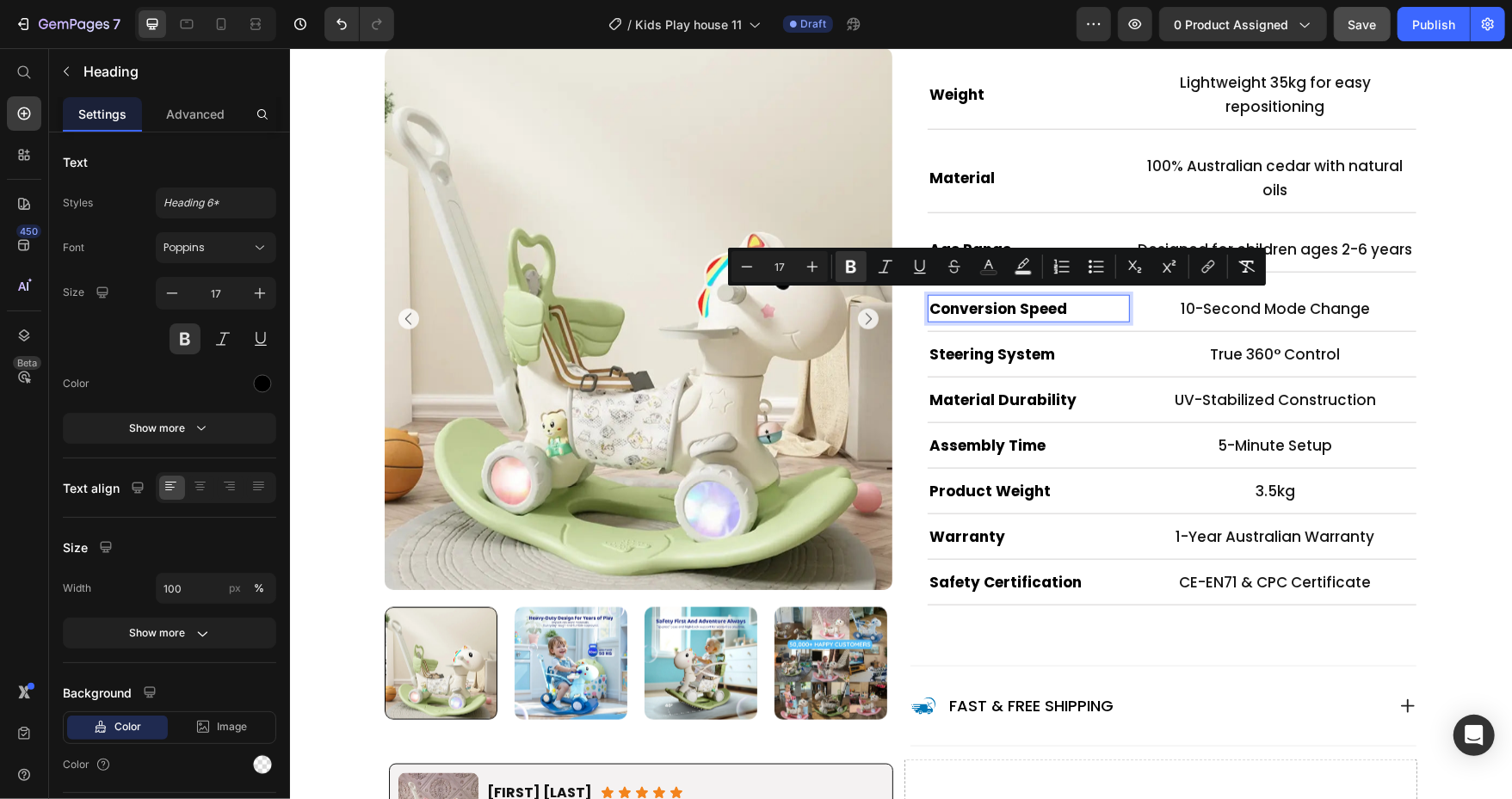type on "11" 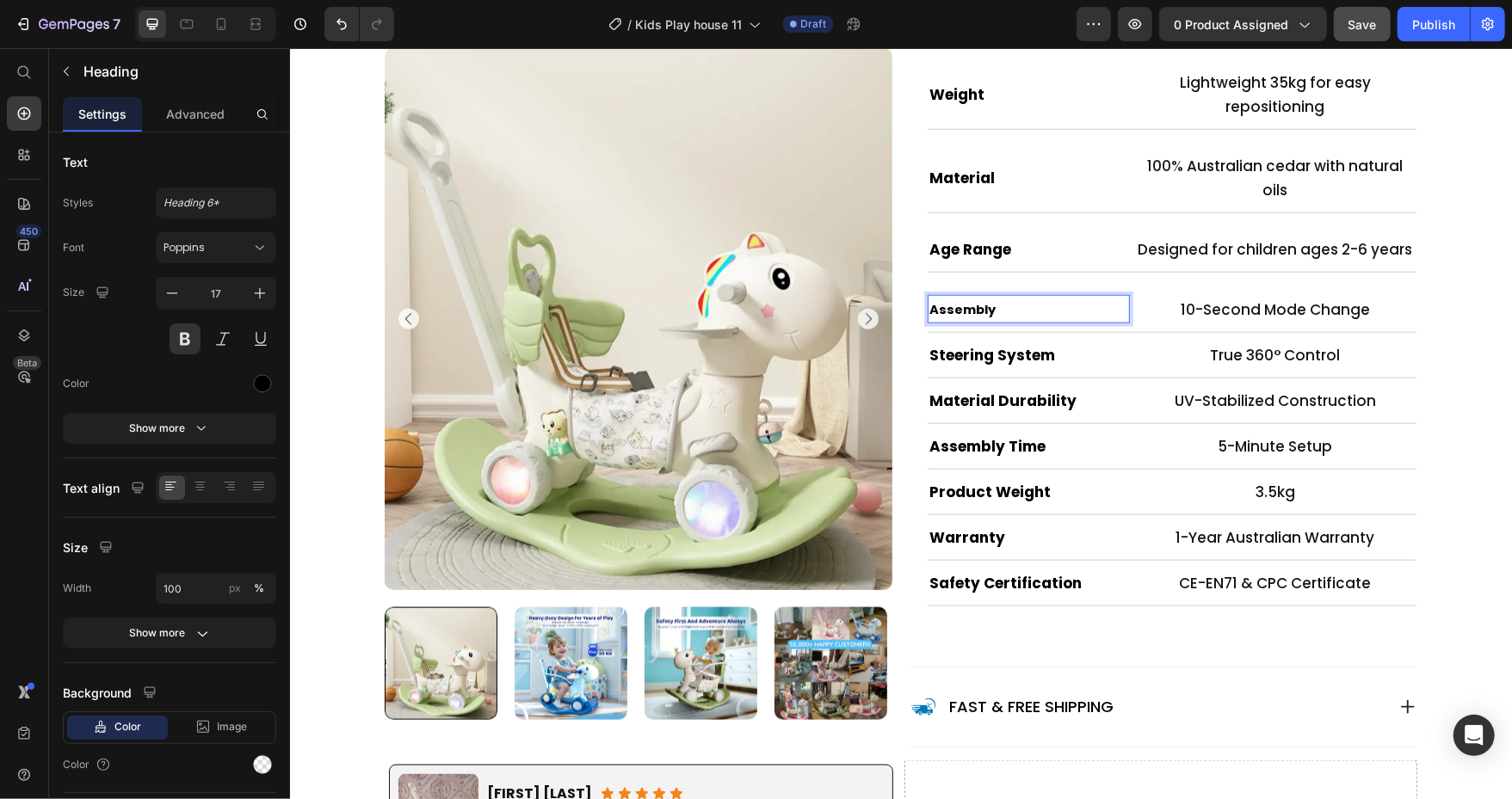 click on "Assembly" at bounding box center [961, 309] 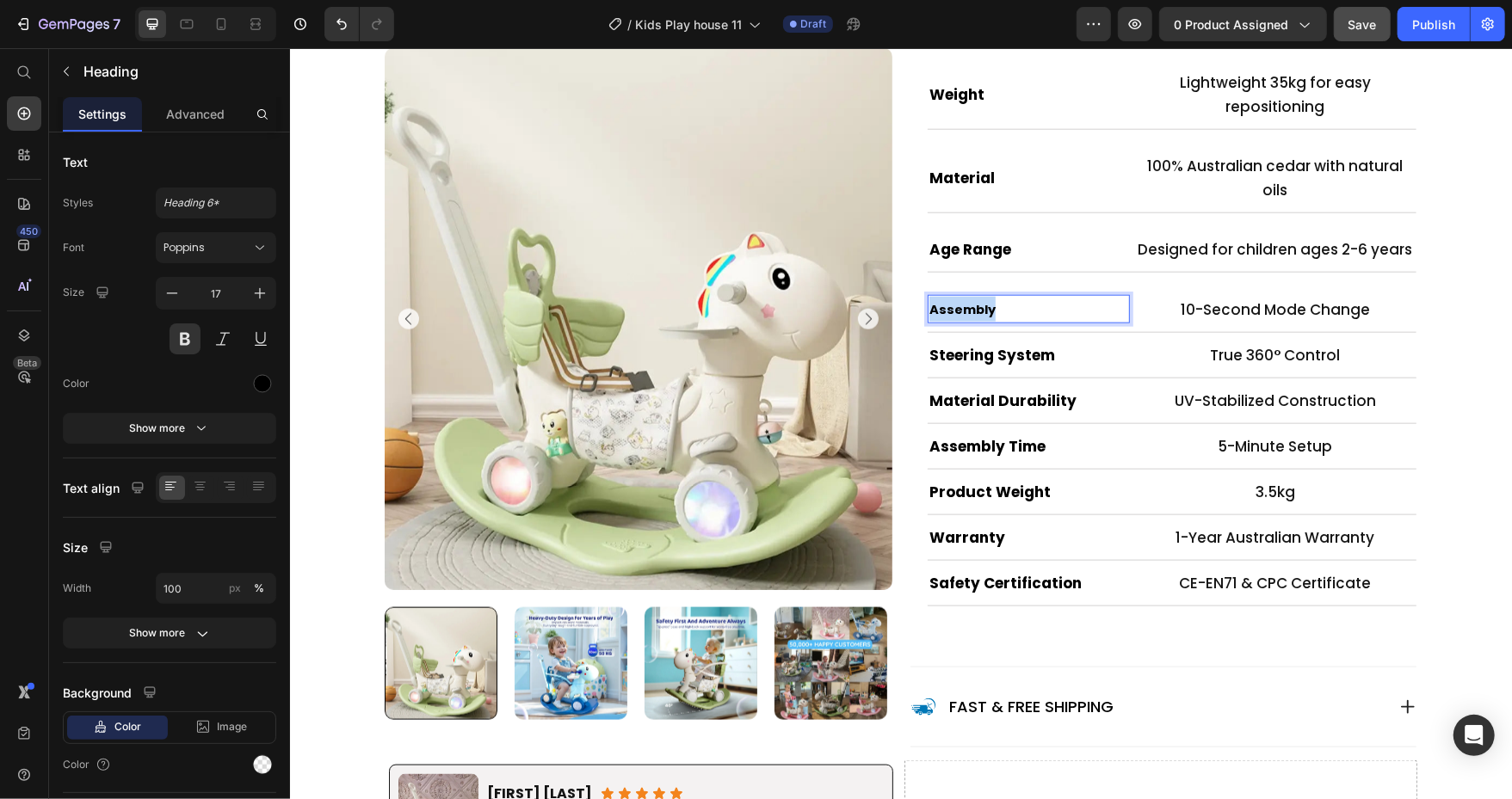 click on "Assembly" at bounding box center [961, 309] 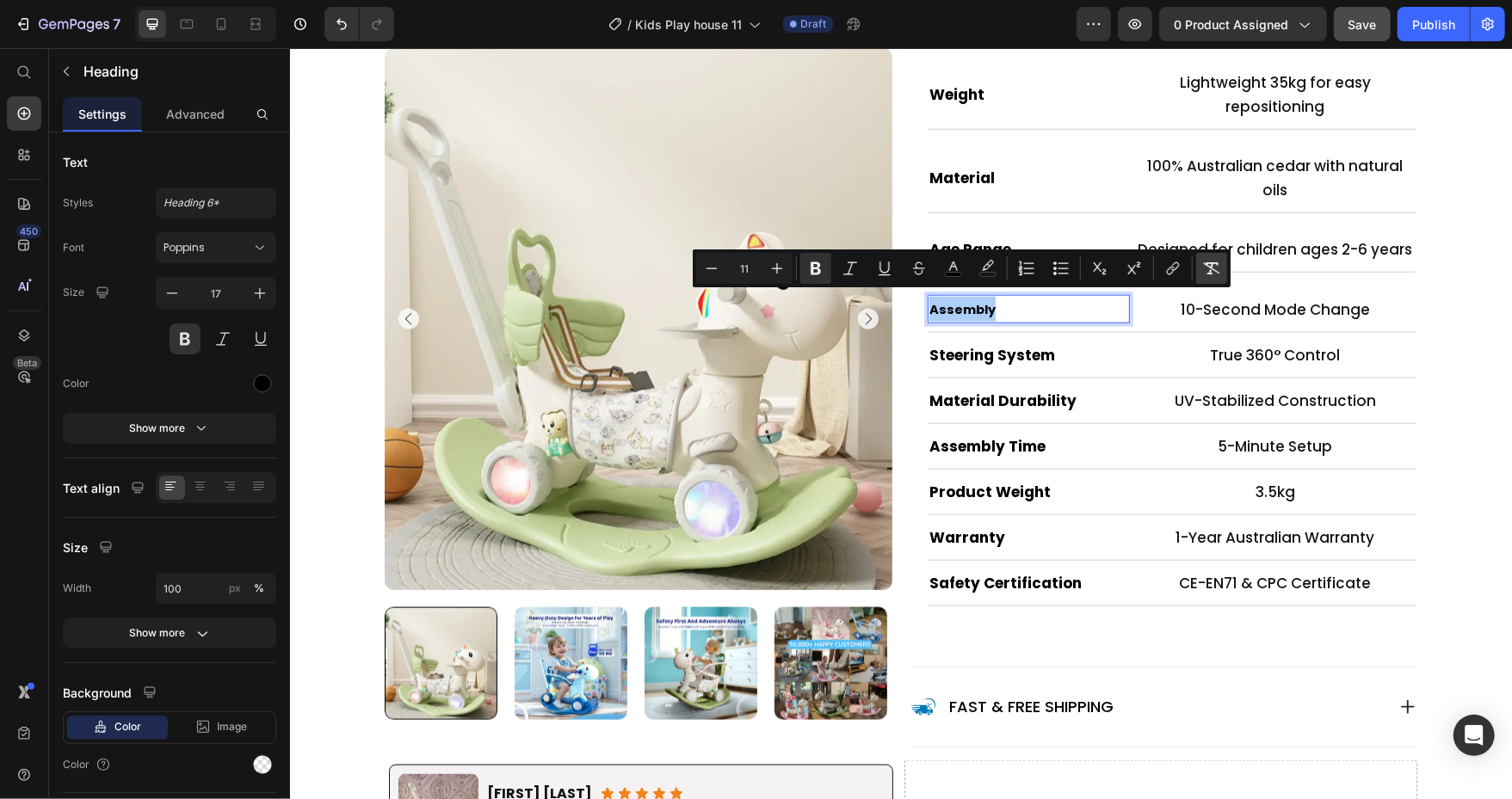 click 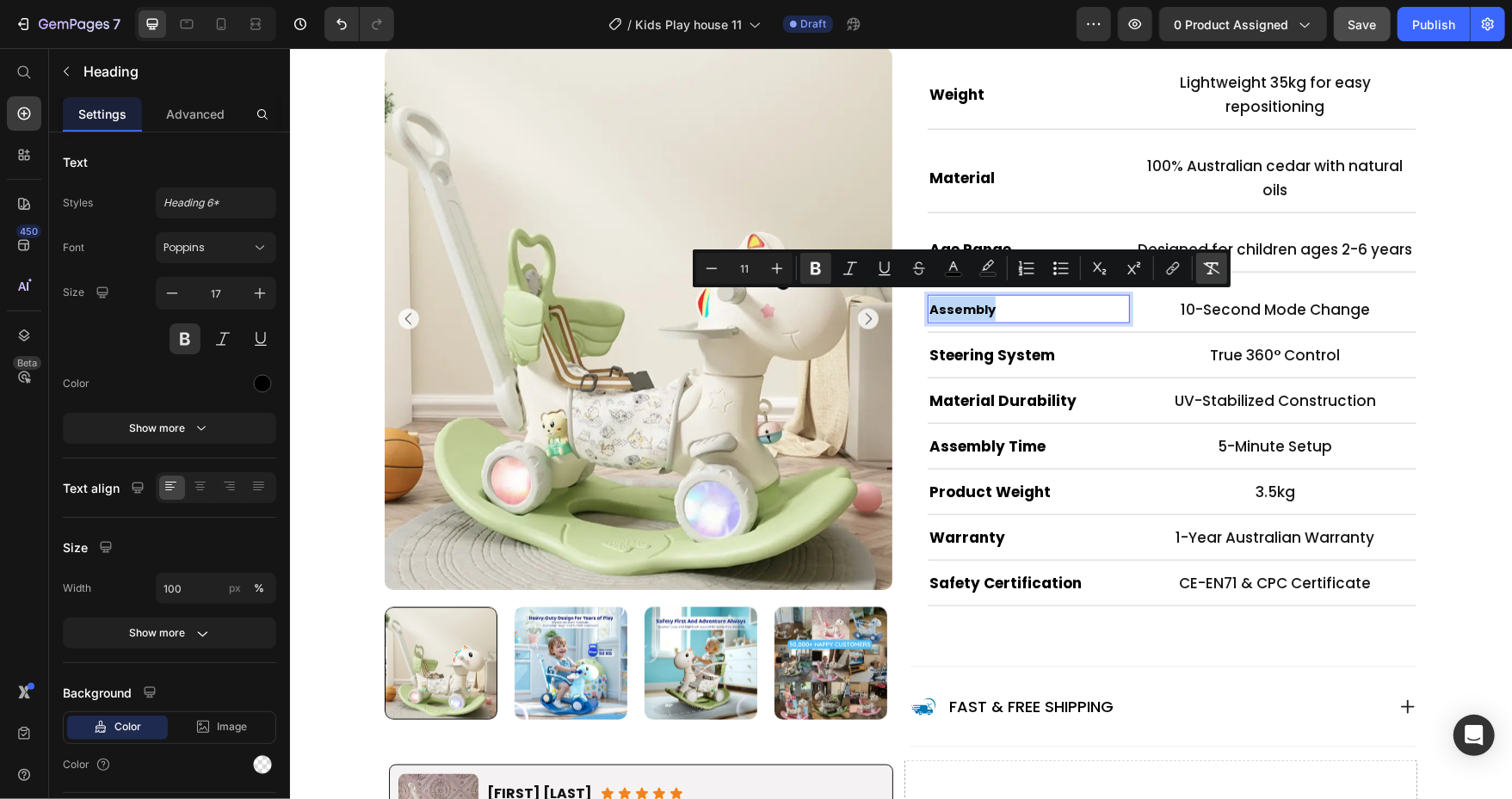 type on "17" 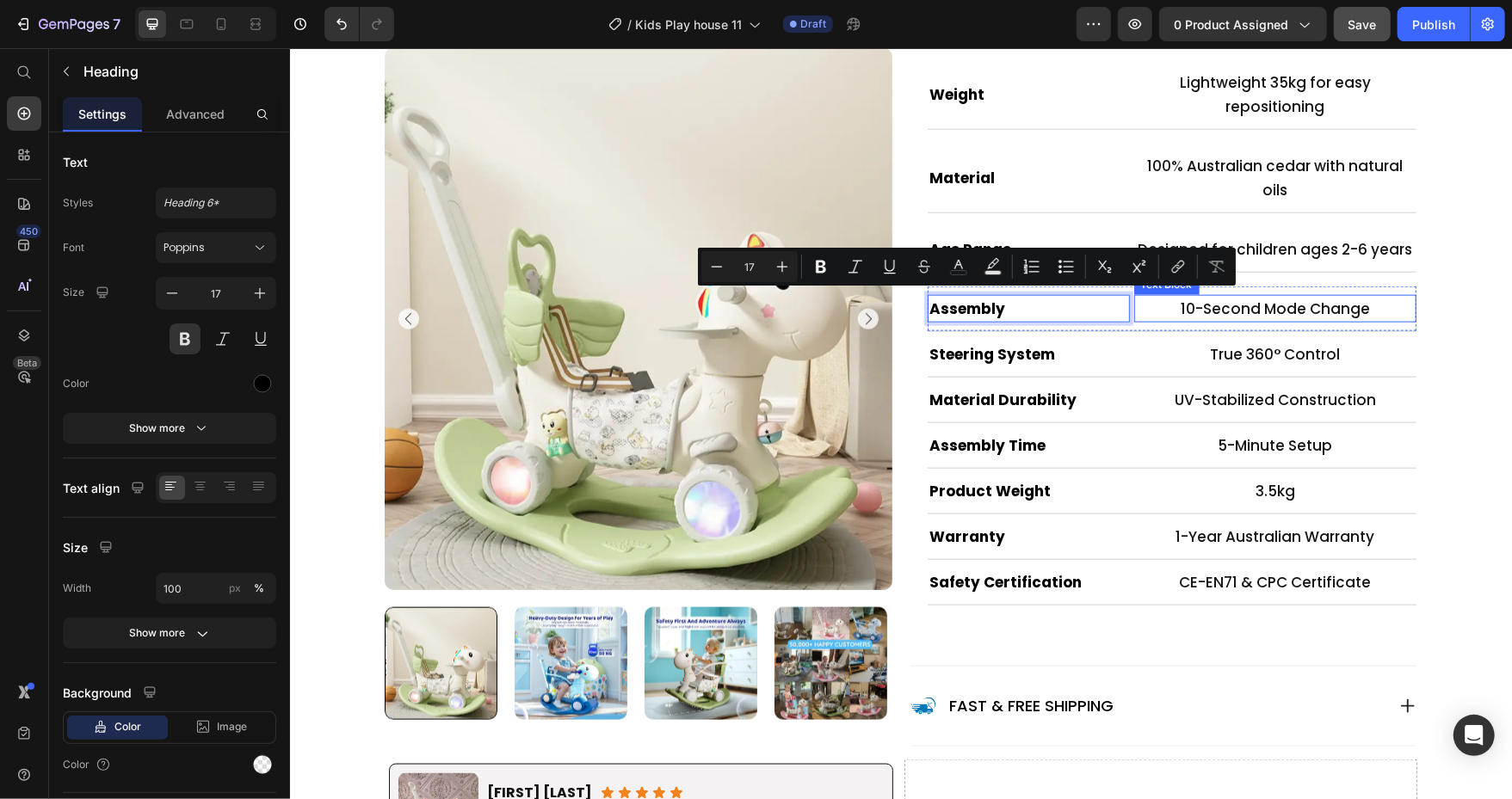 click on "10-Second Mode Change" at bounding box center [1274, 308] 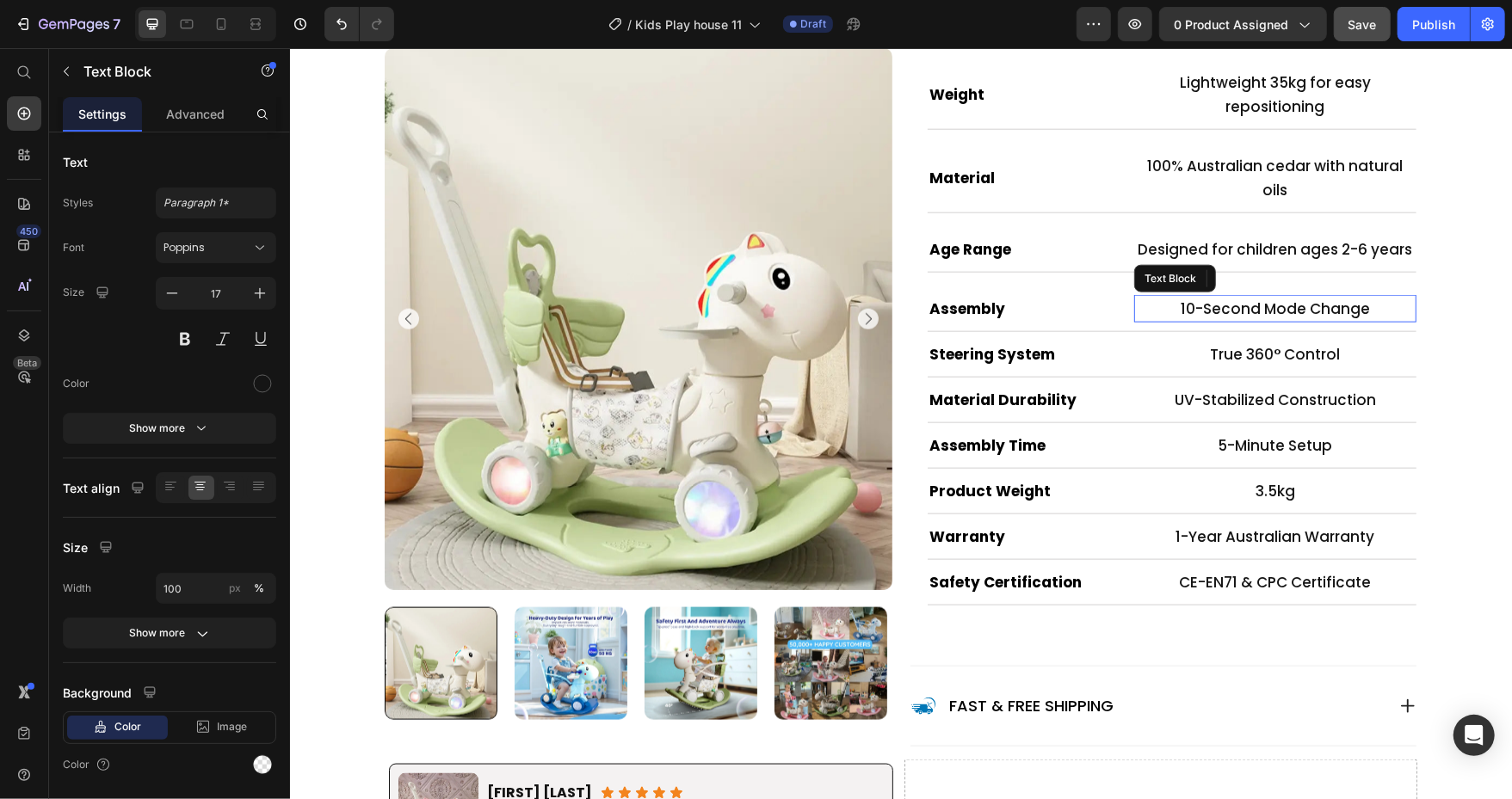 click on "10-Second Mode Change" at bounding box center [1274, 308] 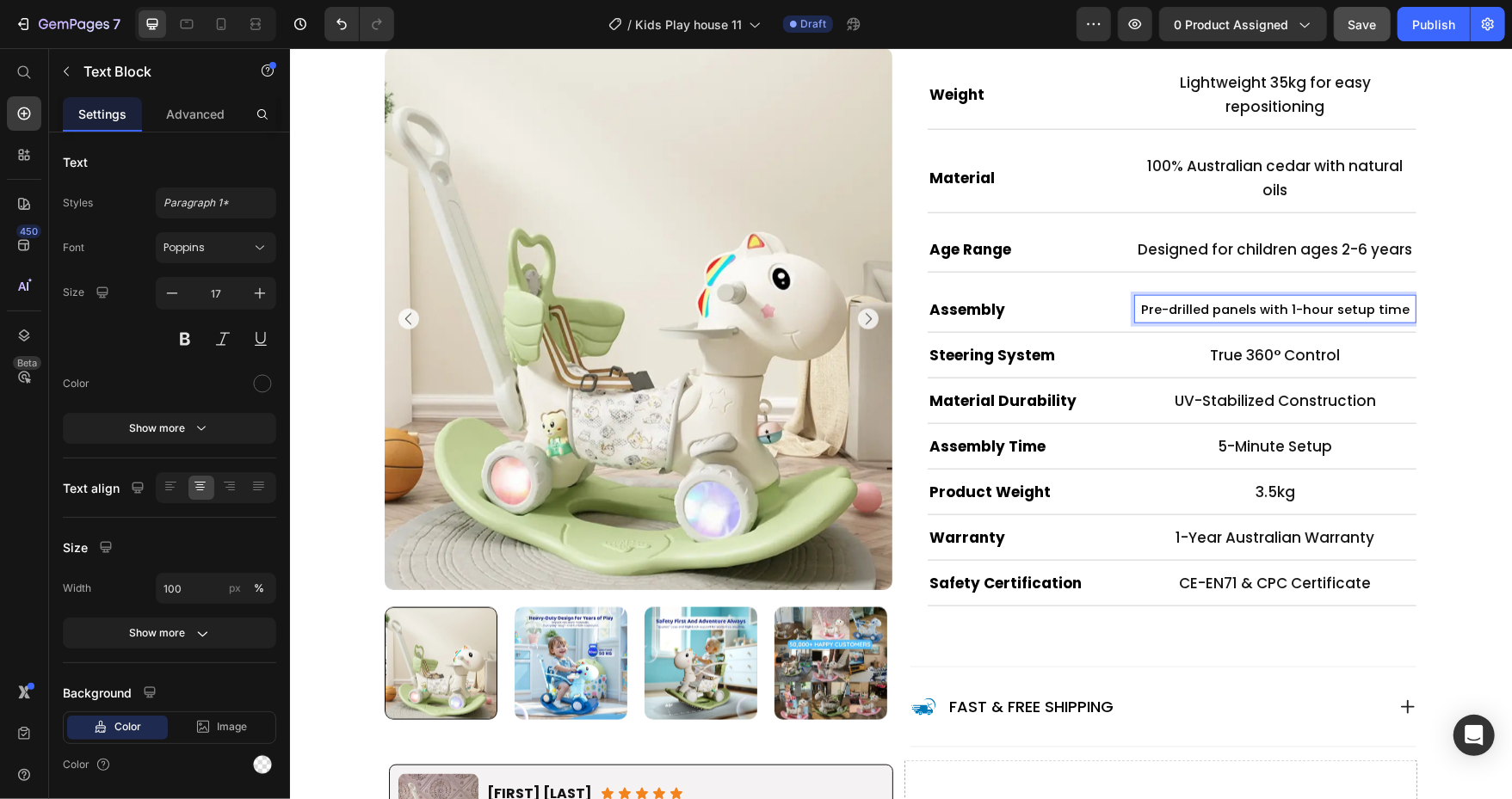 click on "Pre-drilled panels with 1-hour setup time" at bounding box center [1274, 309] 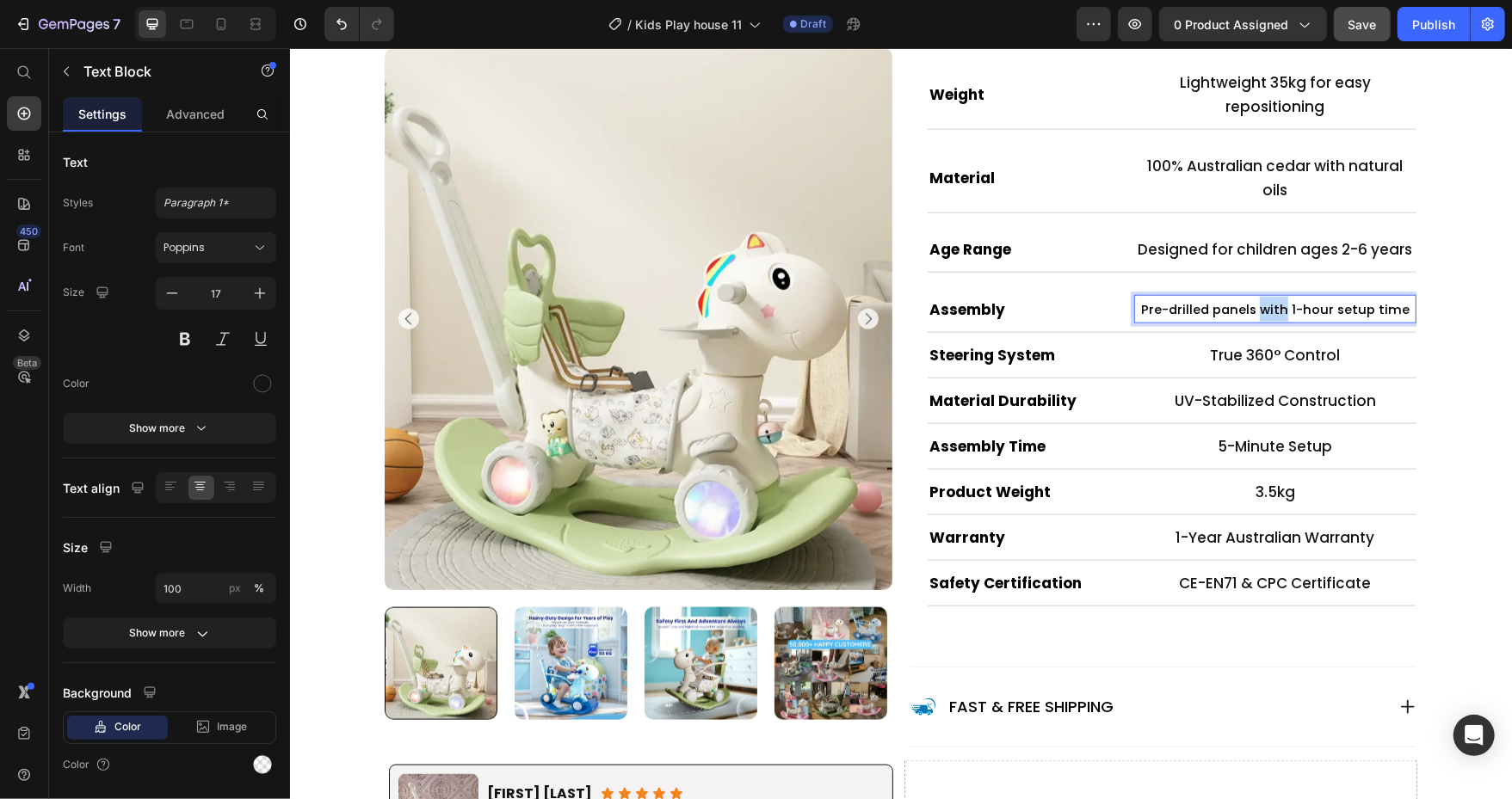 click on "Pre-drilled panels with 1-hour setup time" at bounding box center [1274, 309] 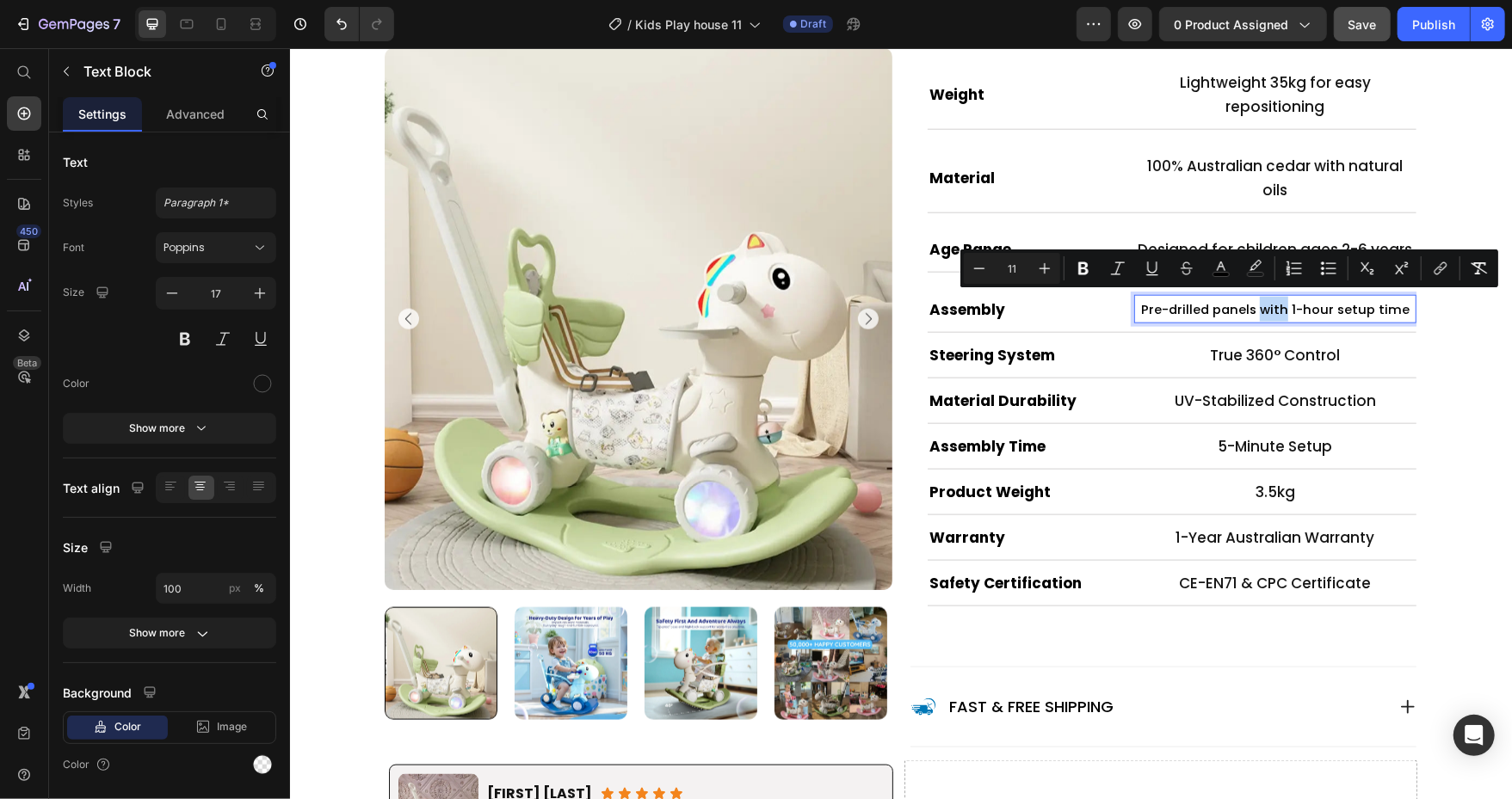 click on "Pre-drilled panels with 1-hour setup time" at bounding box center (1274, 309) 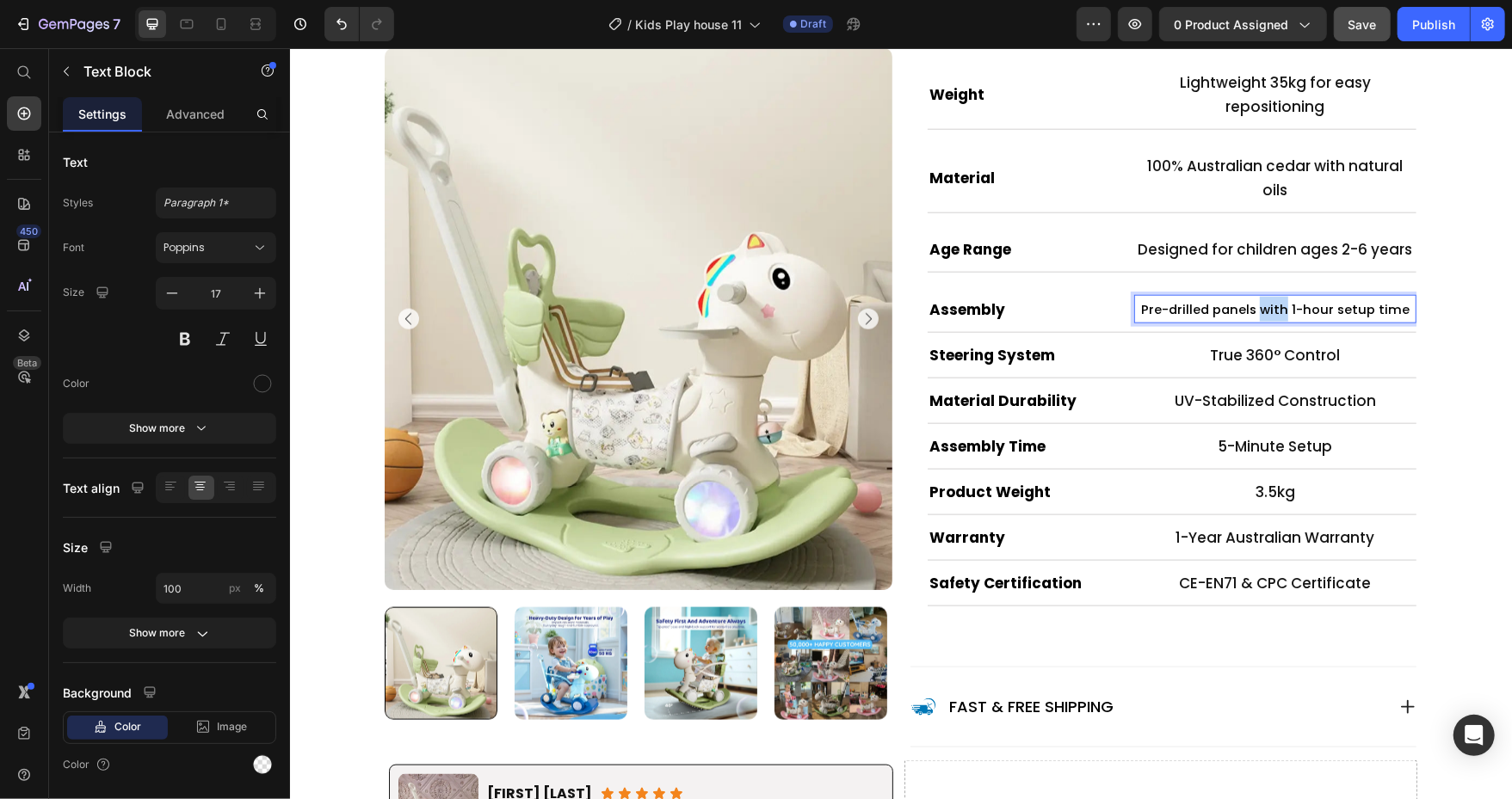 click on "Pre-drilled panels with 1-hour setup time" at bounding box center [1274, 309] 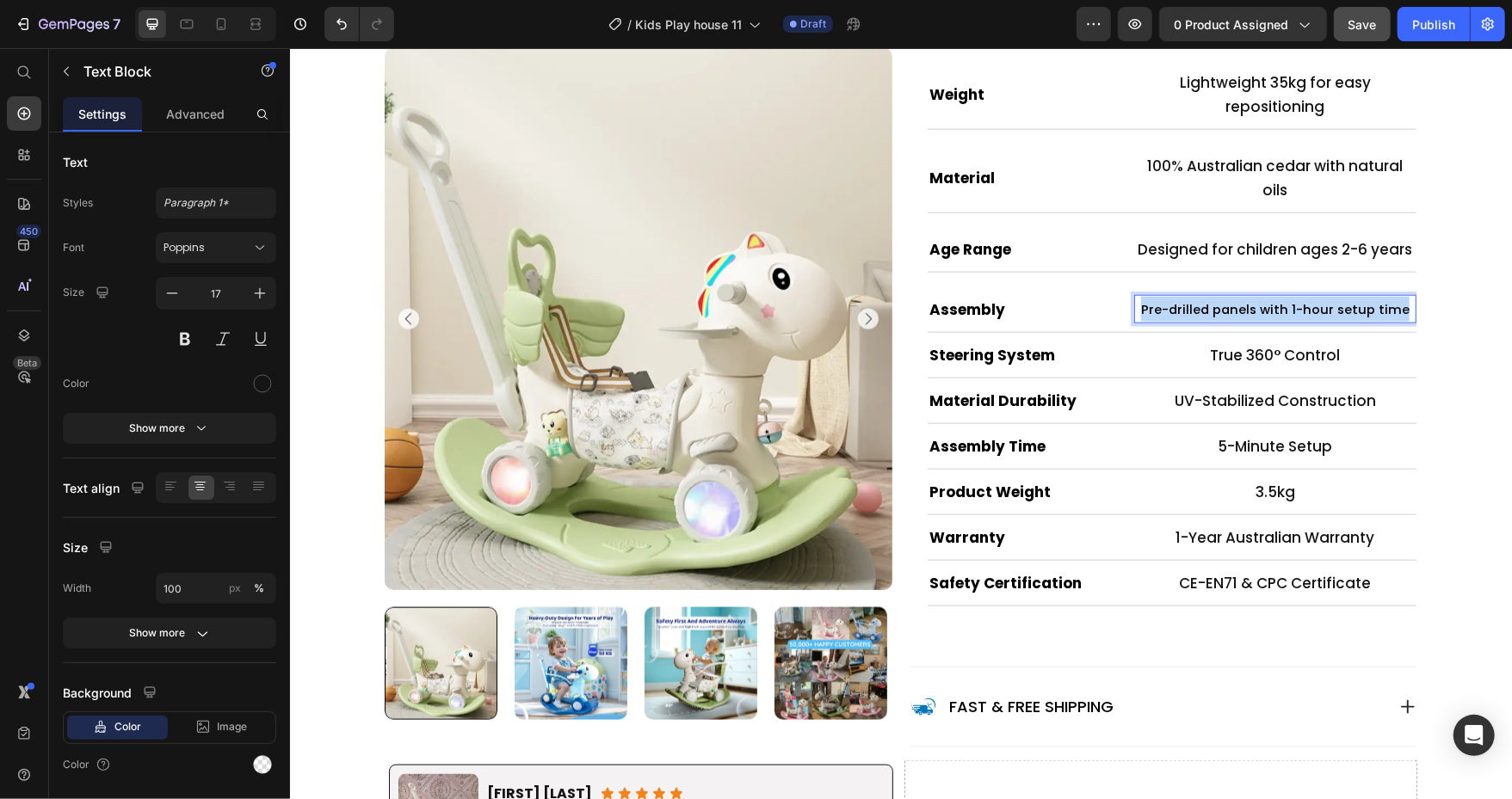click on "Pre-drilled panels with 1-hour setup time" at bounding box center [1274, 309] 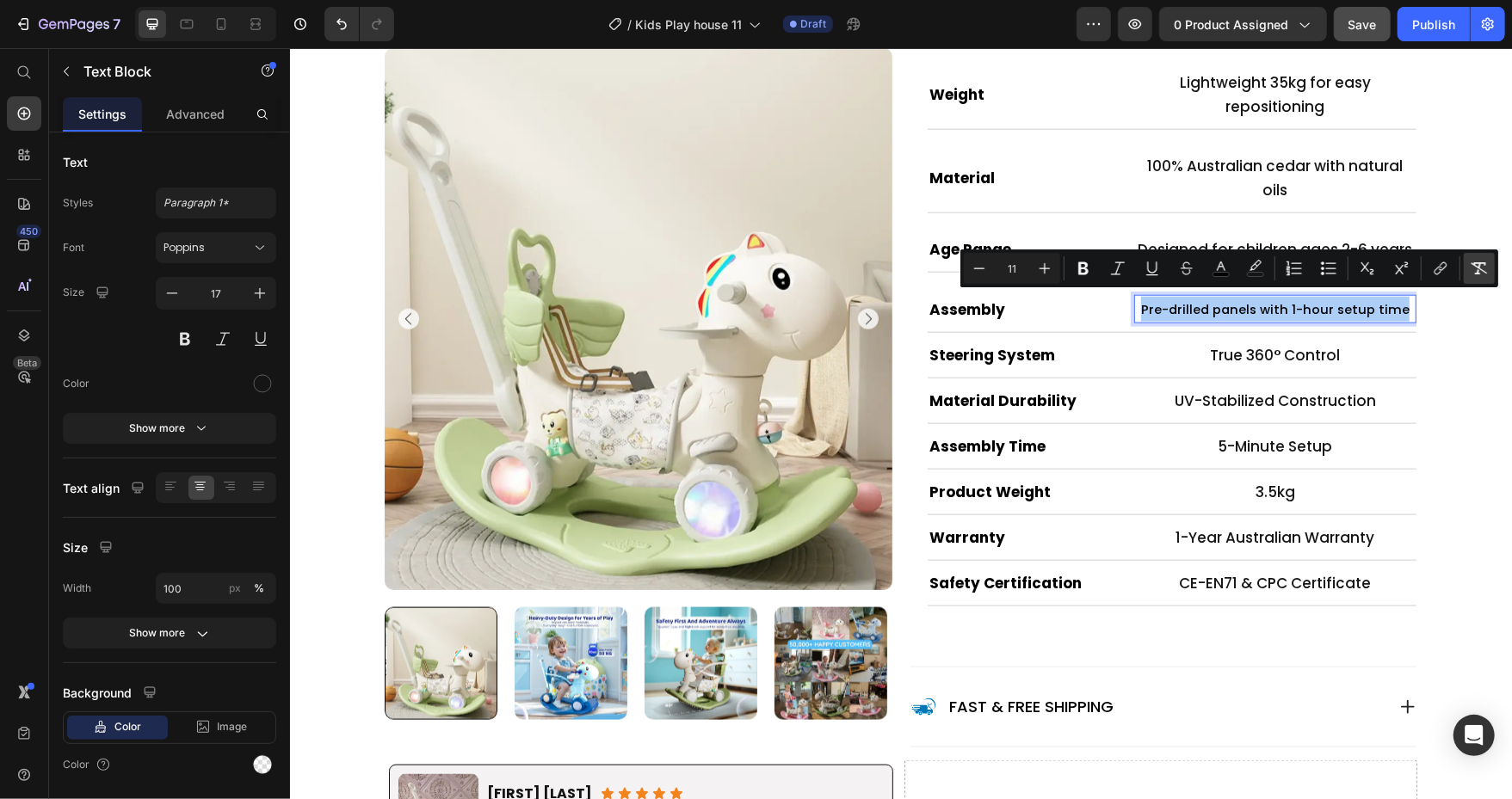 click 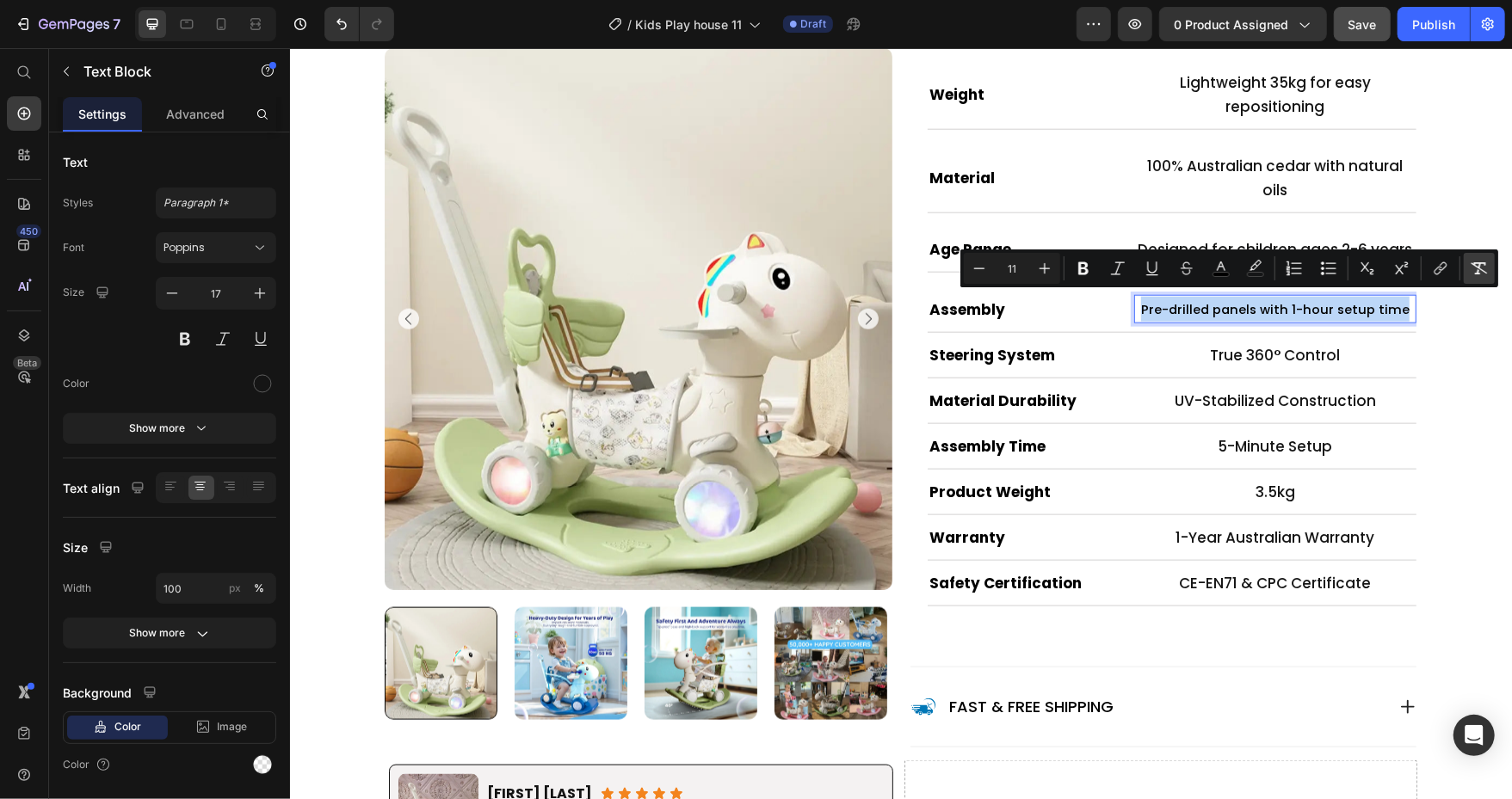 type on "17" 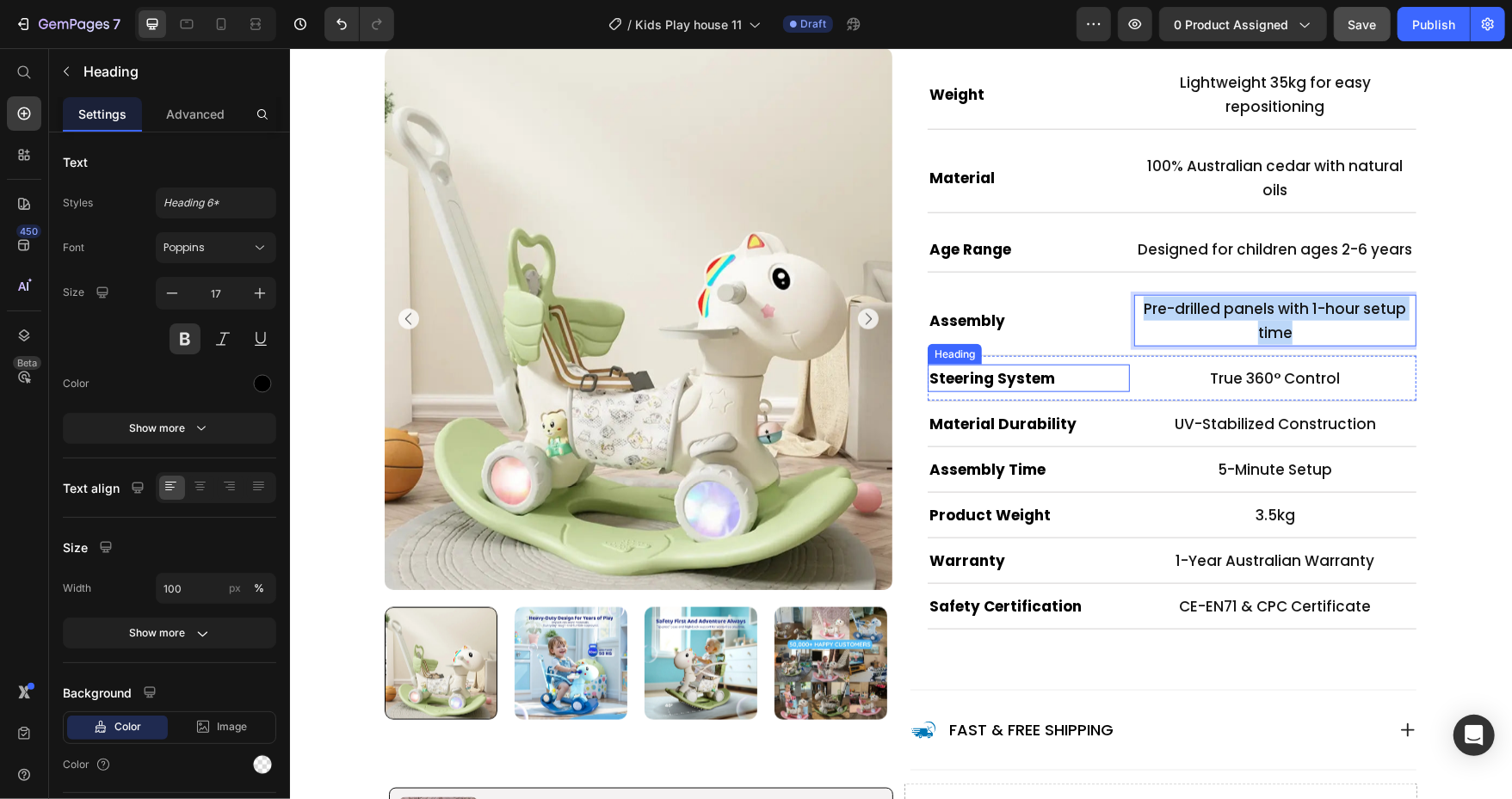 click on "Steering System" at bounding box center [991, 378] 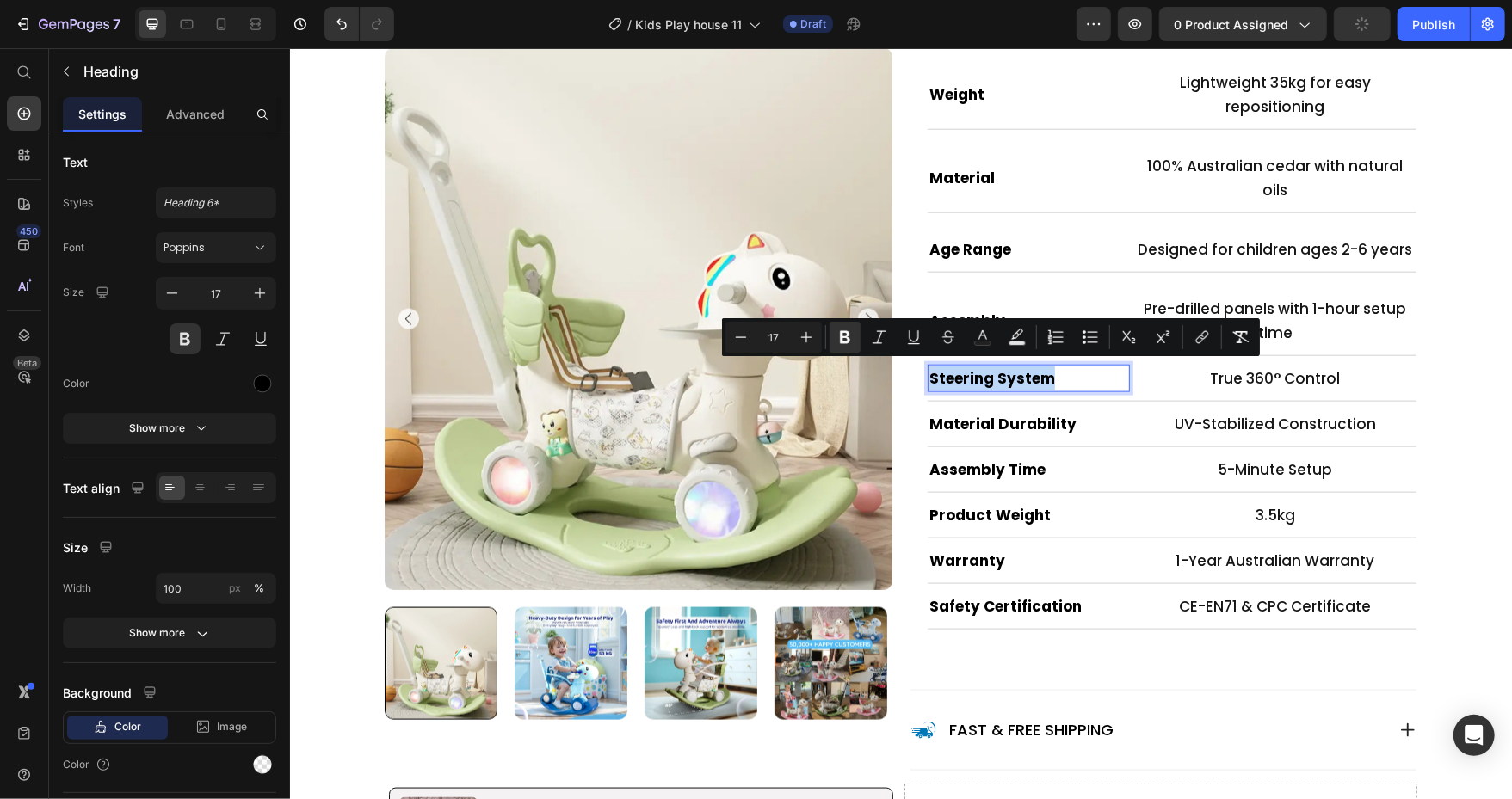 type on "11" 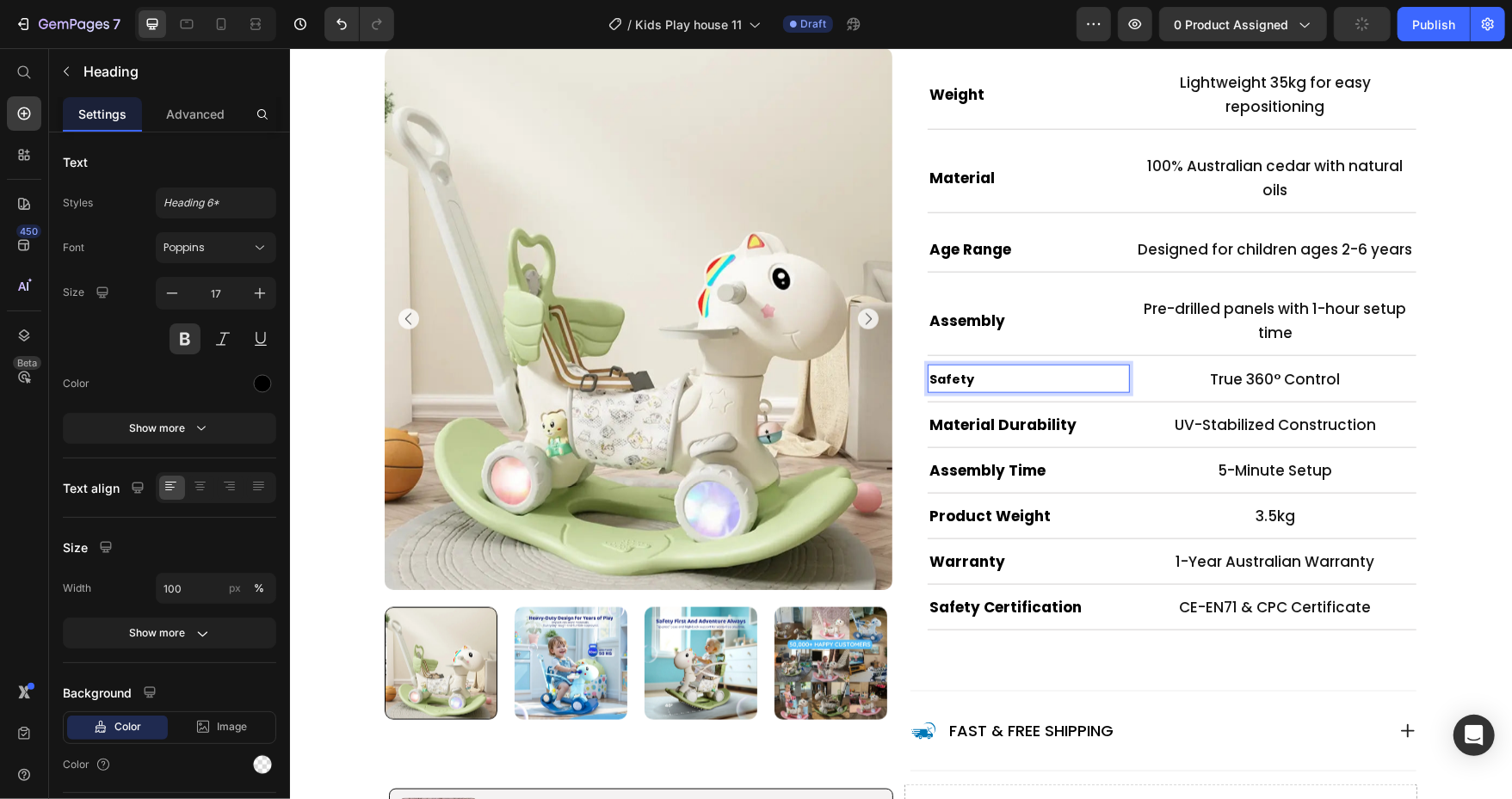 click on "Safety" at bounding box center [951, 378] 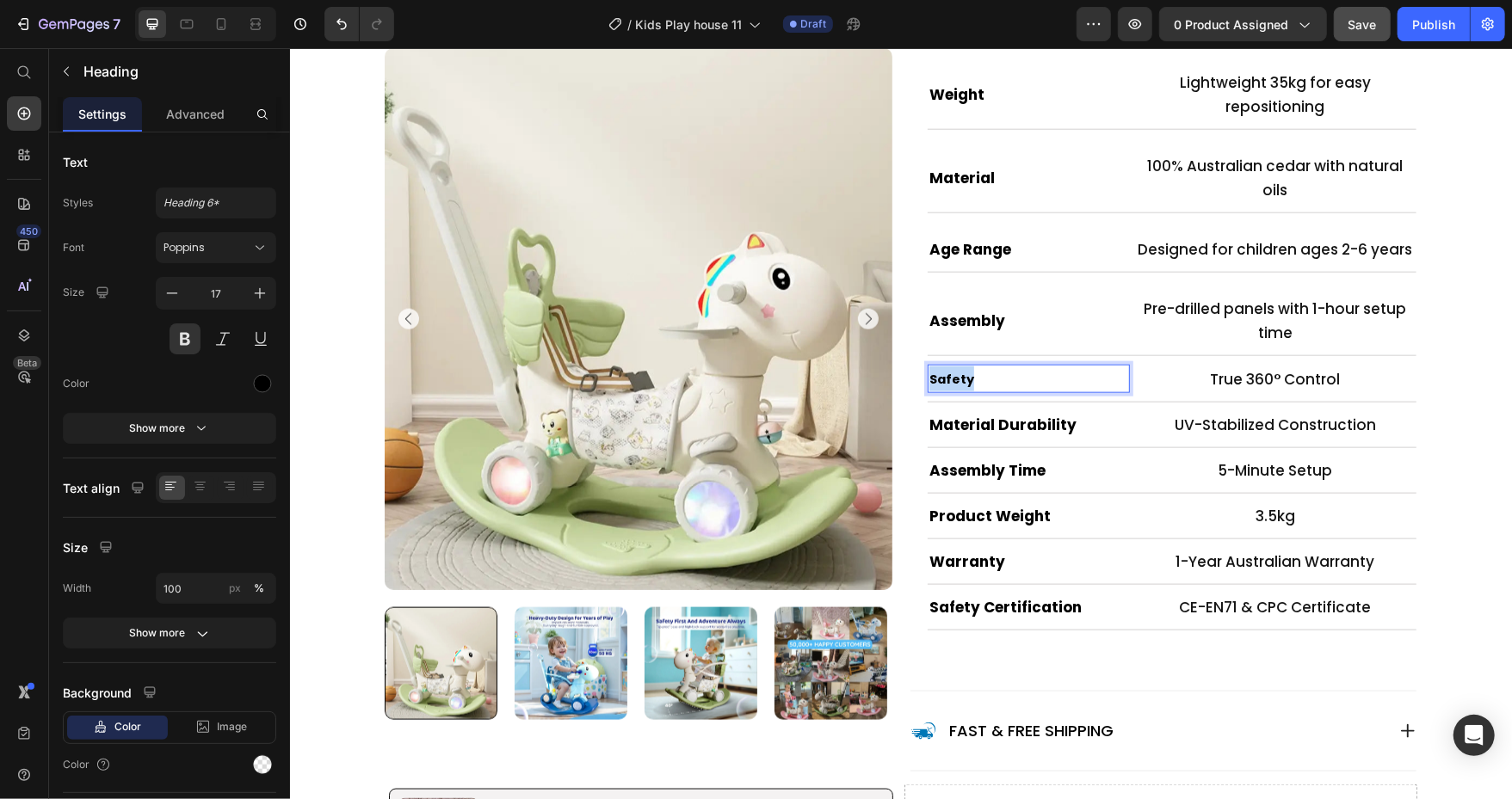 click on "Safety" at bounding box center [951, 378] 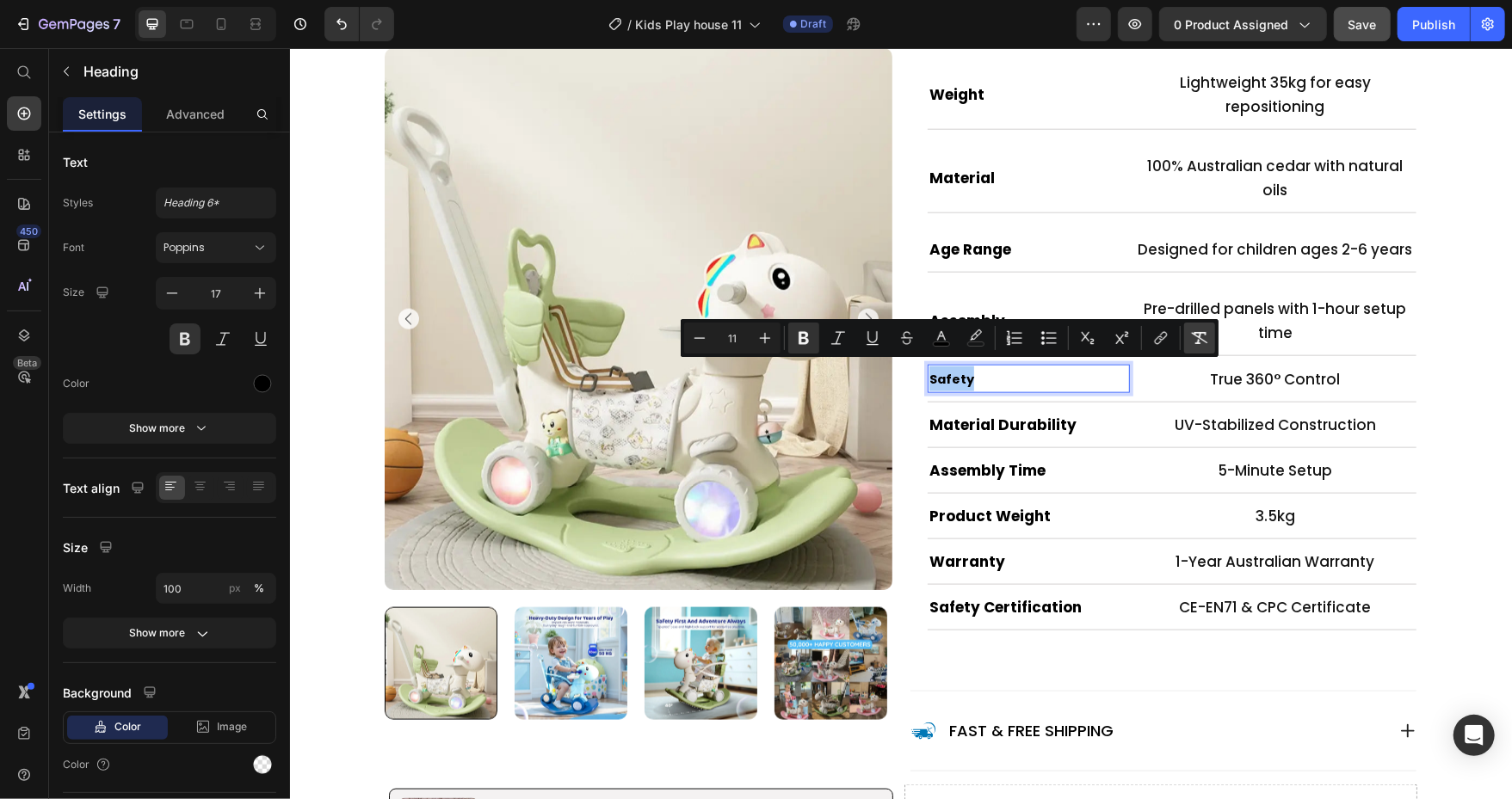 click 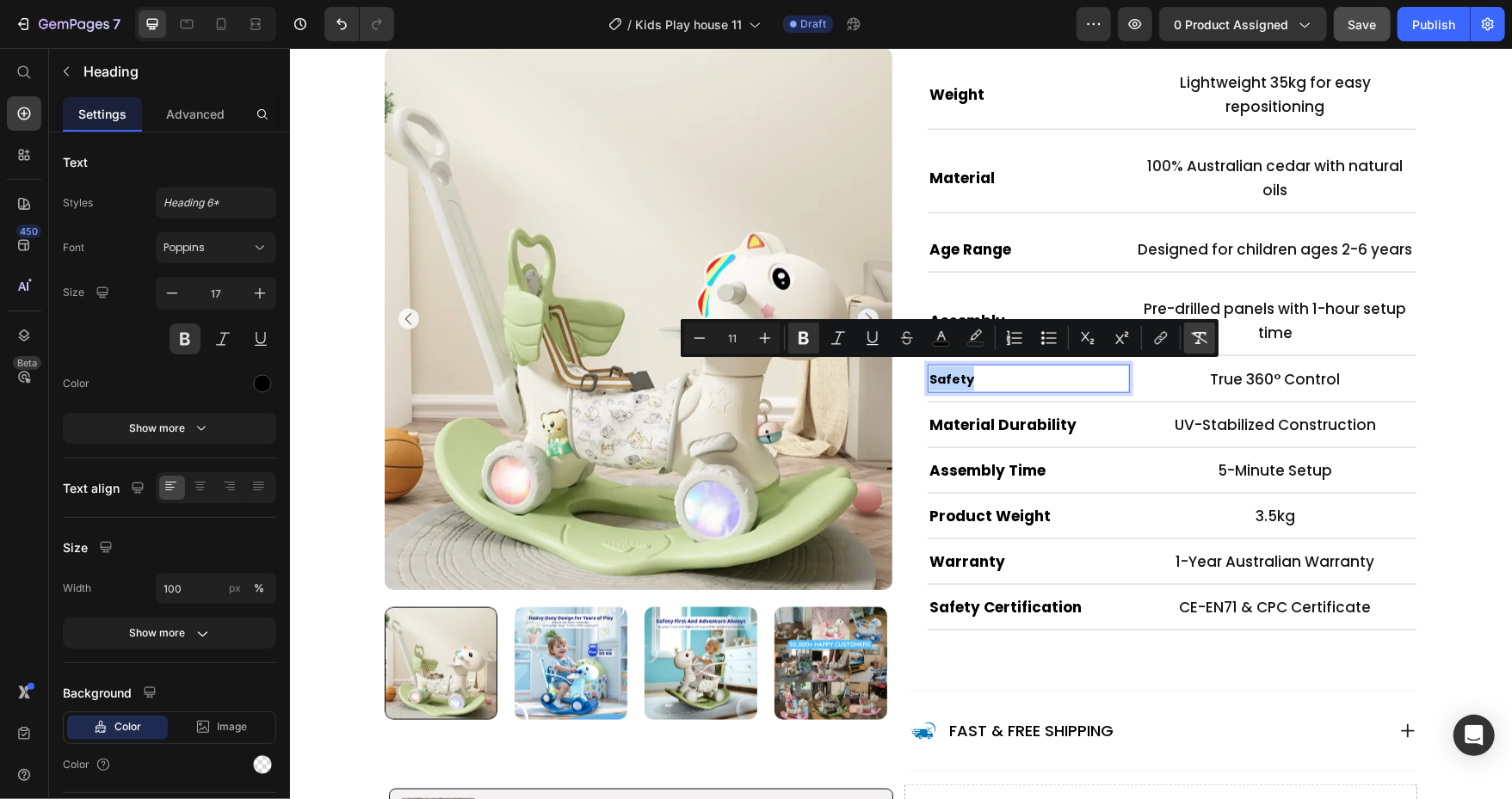 type on "17" 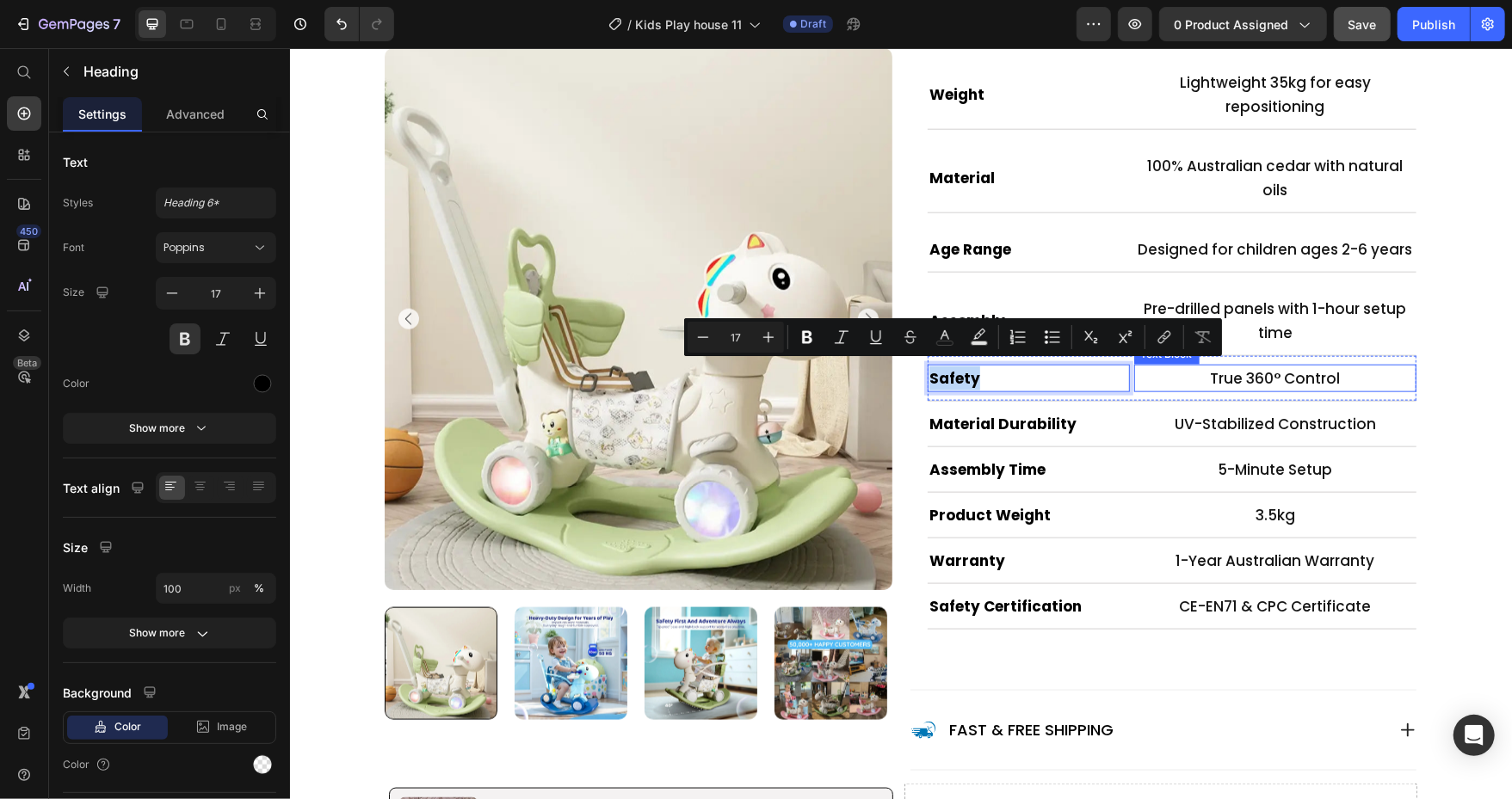 click on "True 360° Control" at bounding box center (1274, 378) 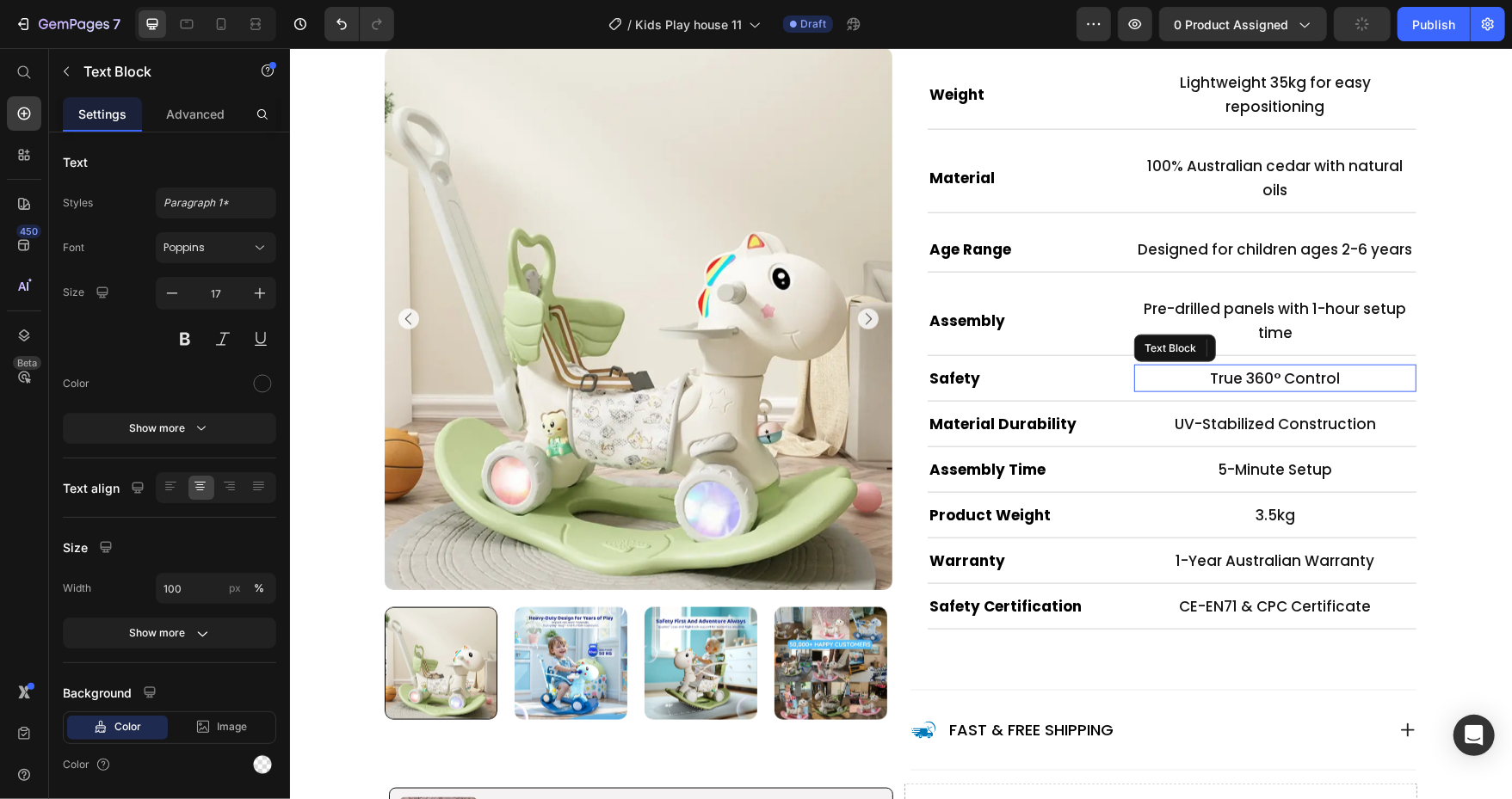 click on "True 360° Control" at bounding box center (1274, 378) 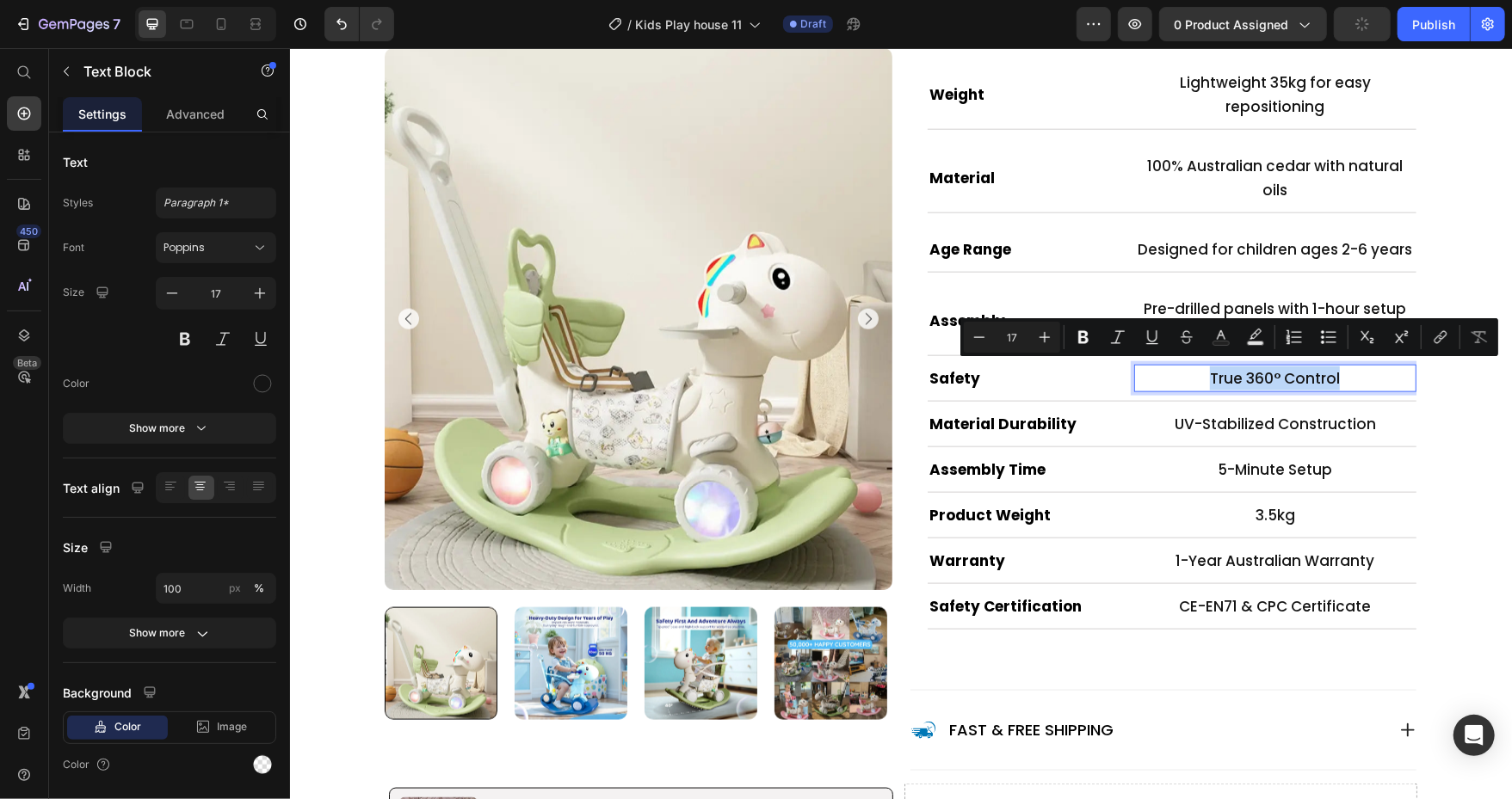 type on "11" 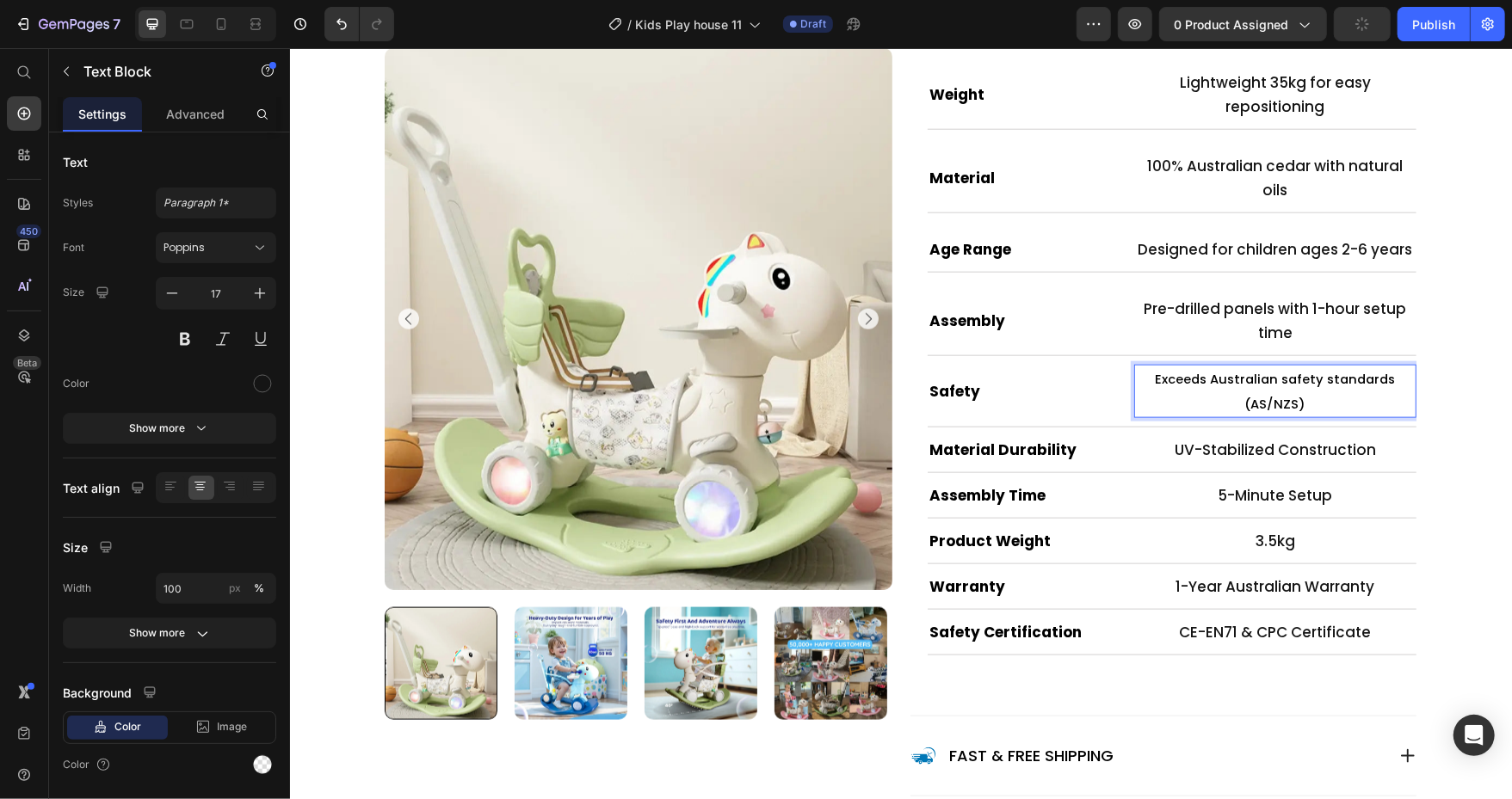 click on "Exceeds Australian safety standards (AS/NZS)" at bounding box center [1274, 390] 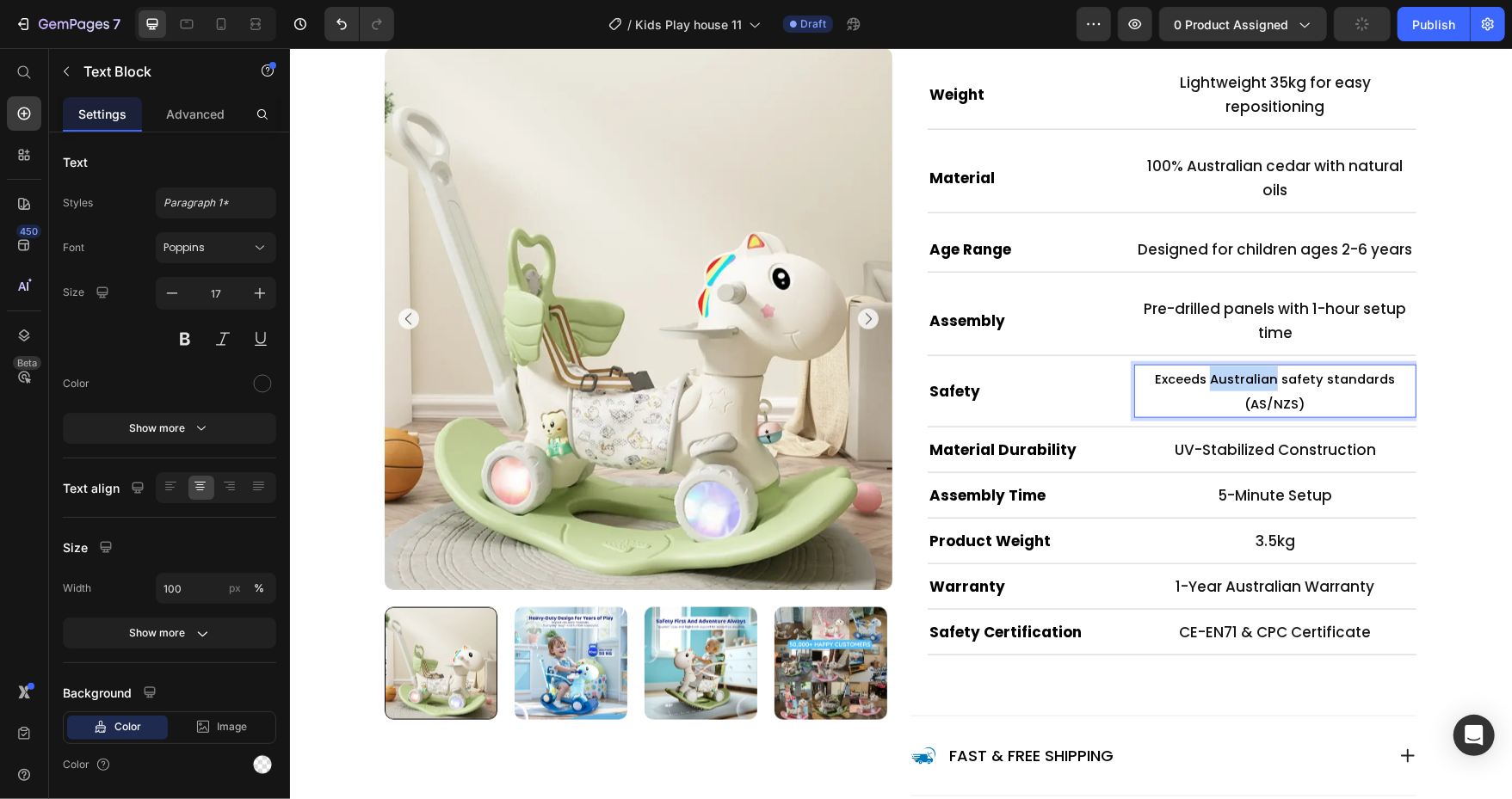 click on "Exceeds Australian safety standards (AS/NZS)" at bounding box center (1274, 390) 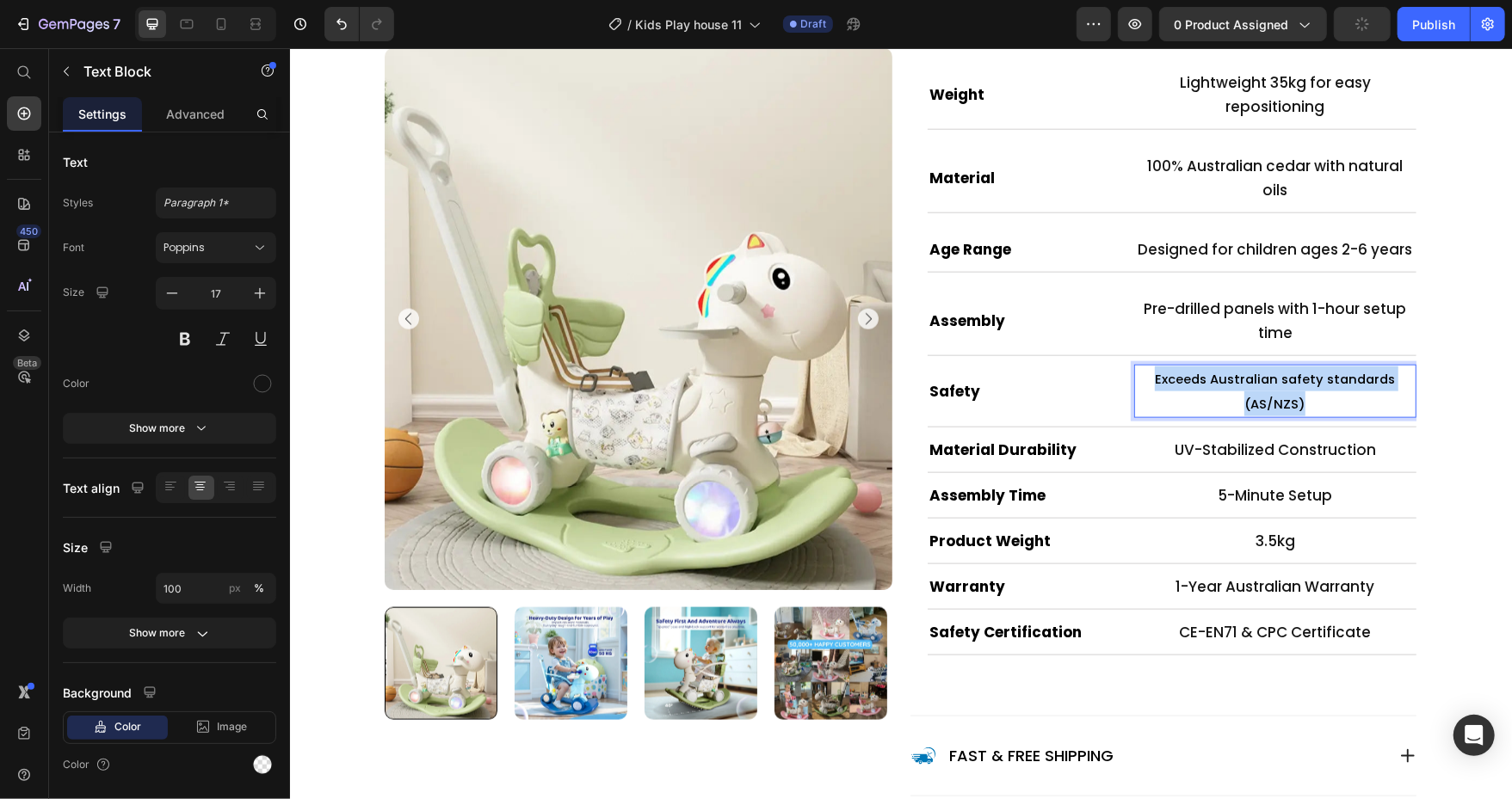 click on "Exceeds Australian safety standards (AS/NZS)" at bounding box center [1274, 390] 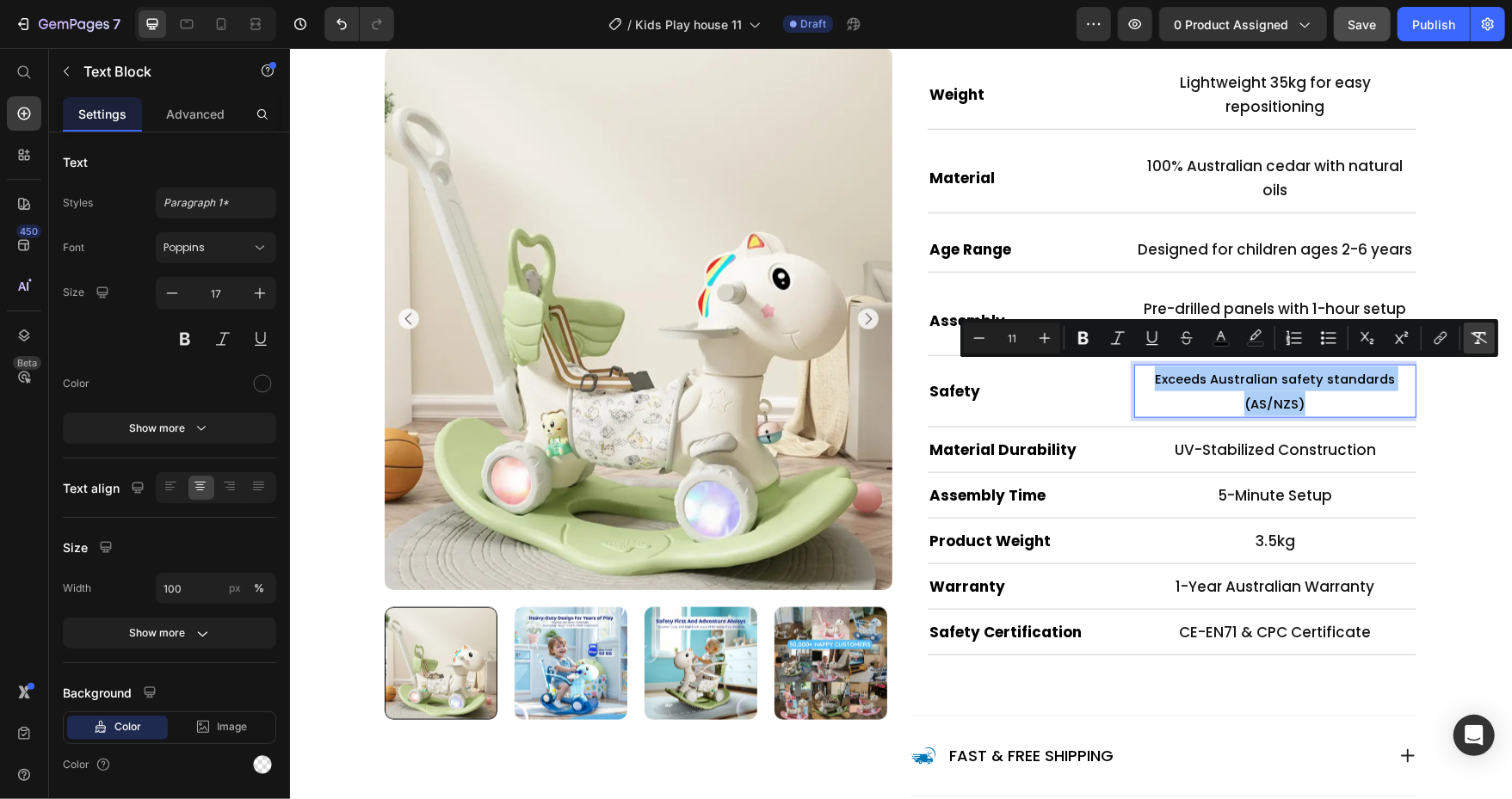 click 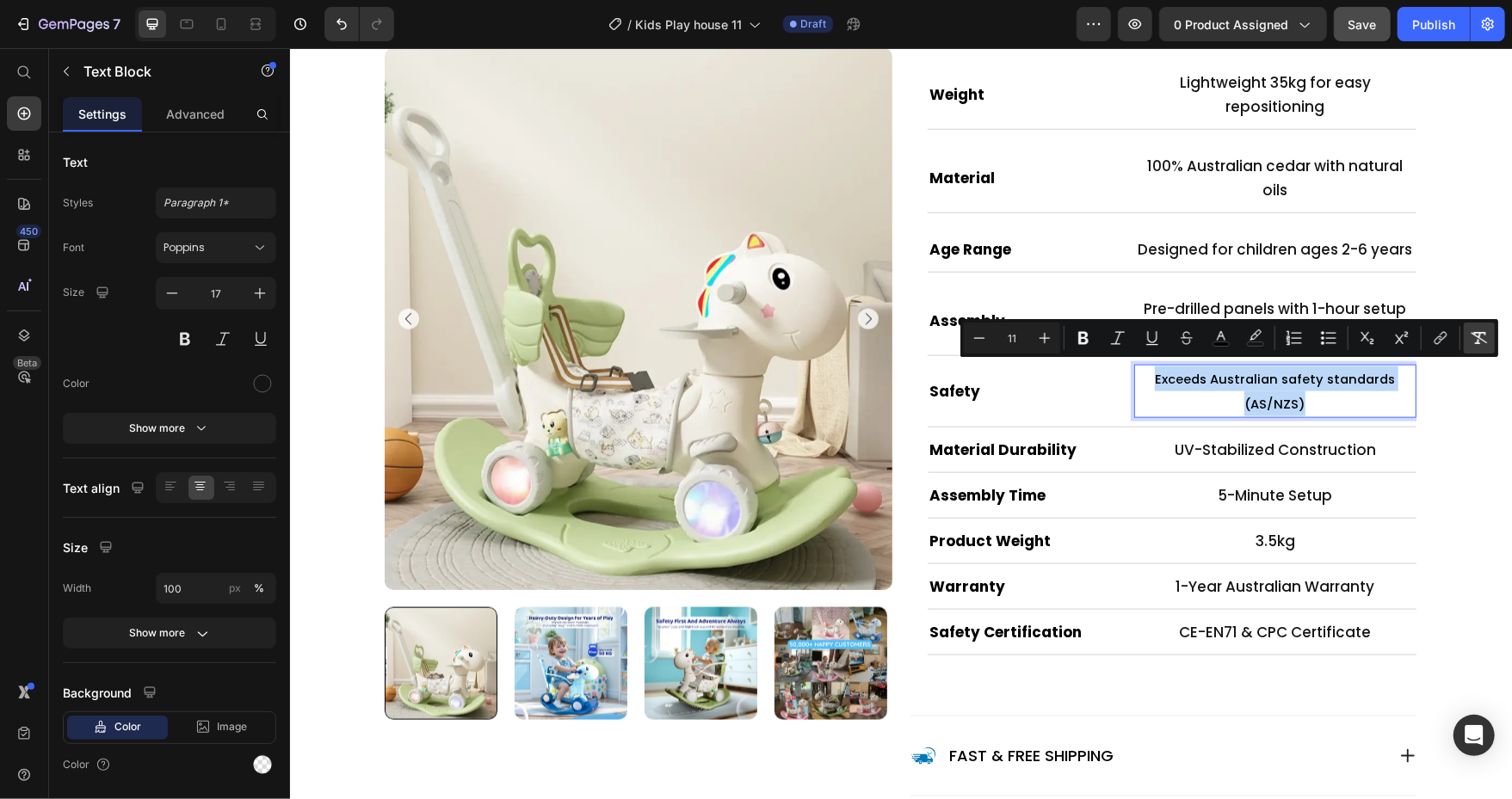 type on "17" 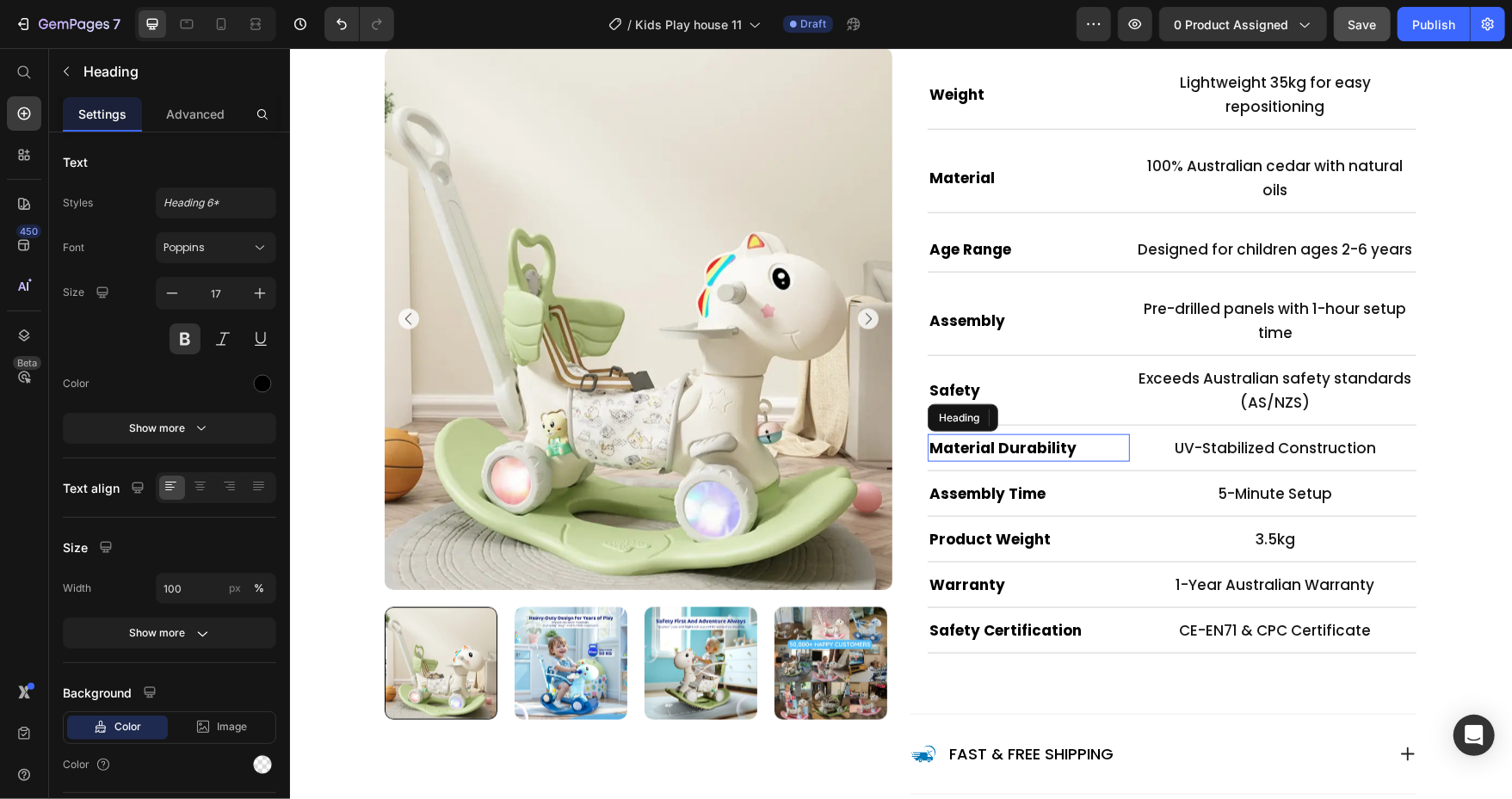click on "Material Durability" at bounding box center [1002, 447] 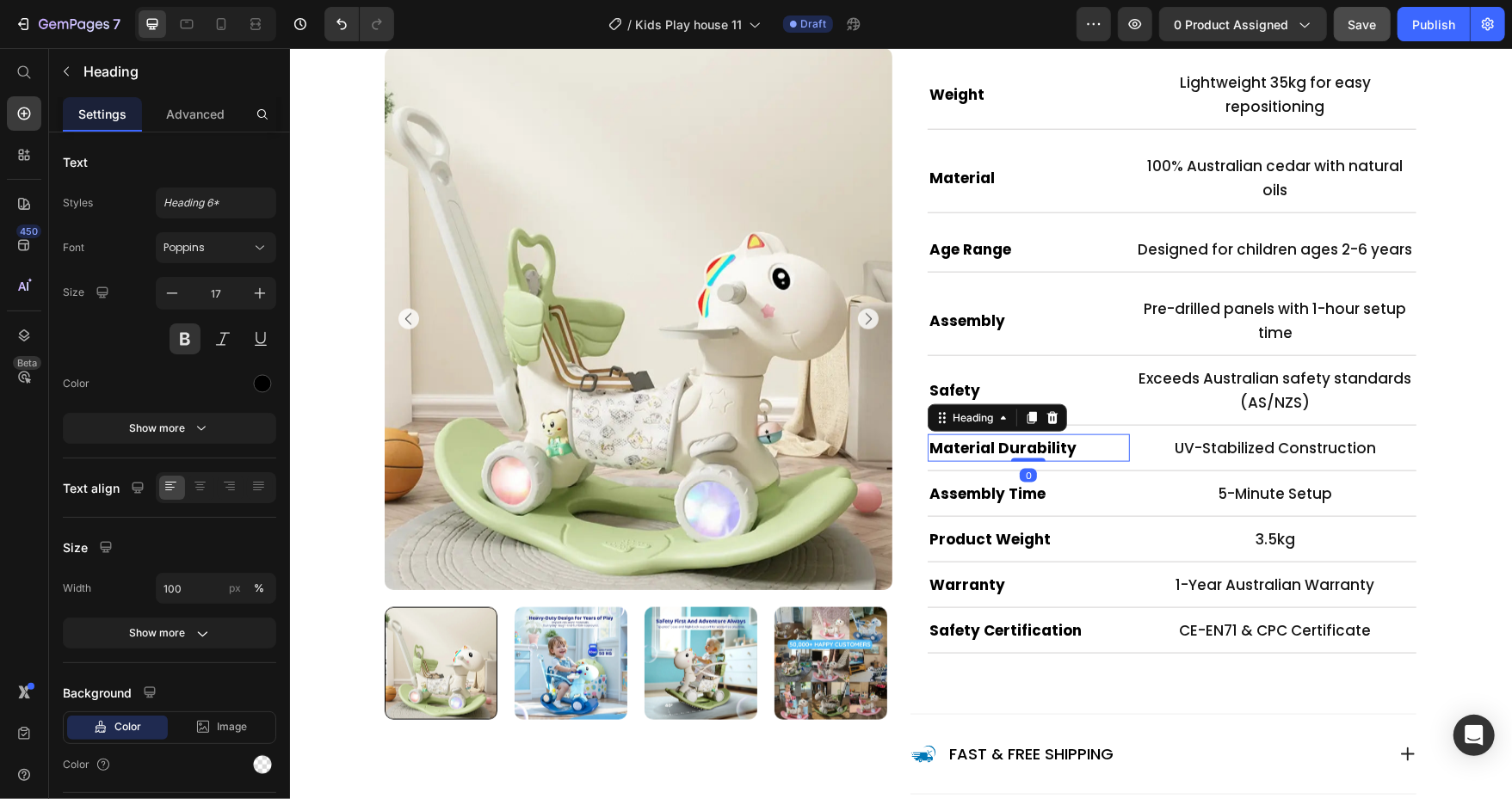 click on "Material Durability" at bounding box center [1002, 447] 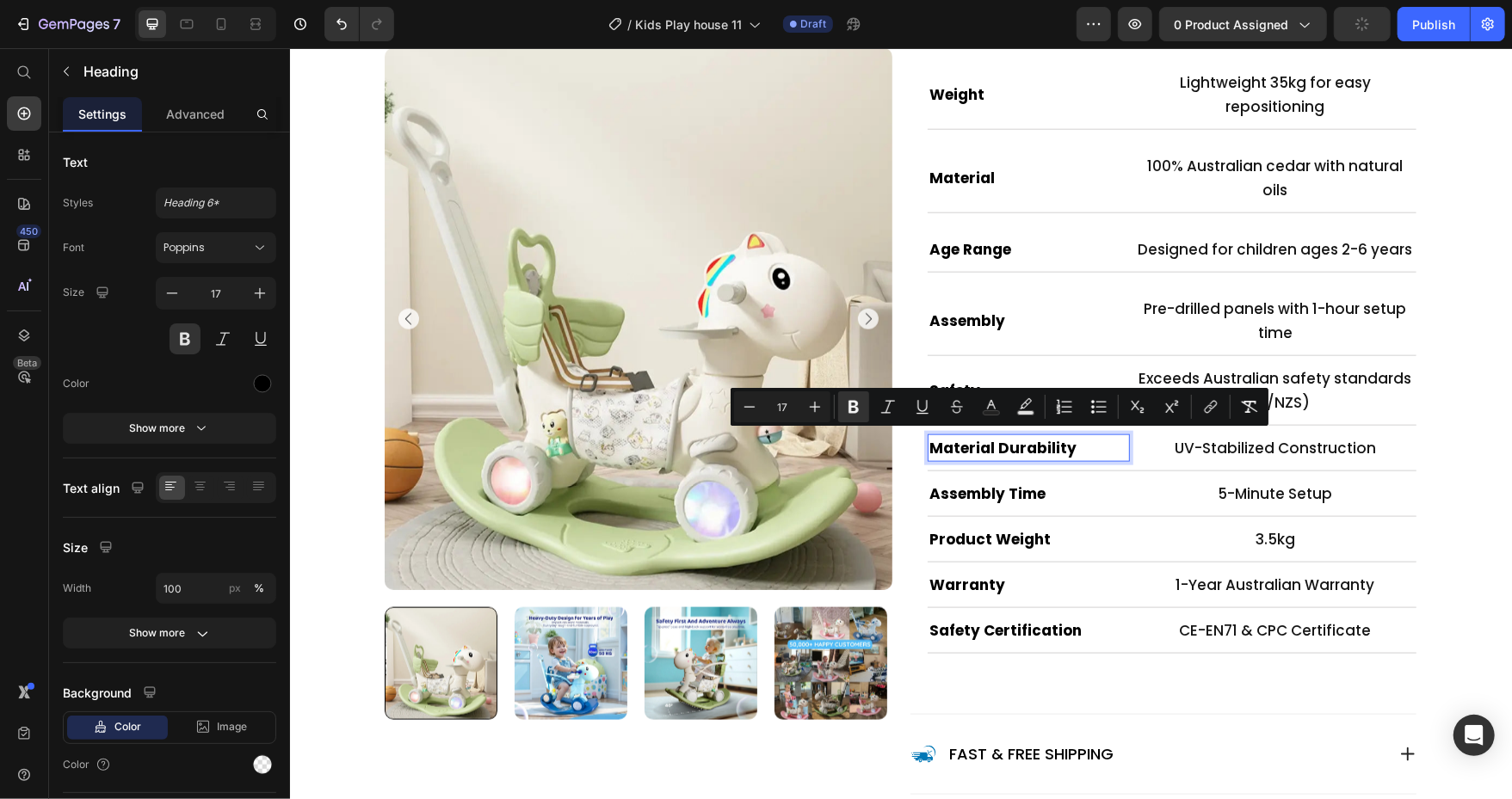 type on "11" 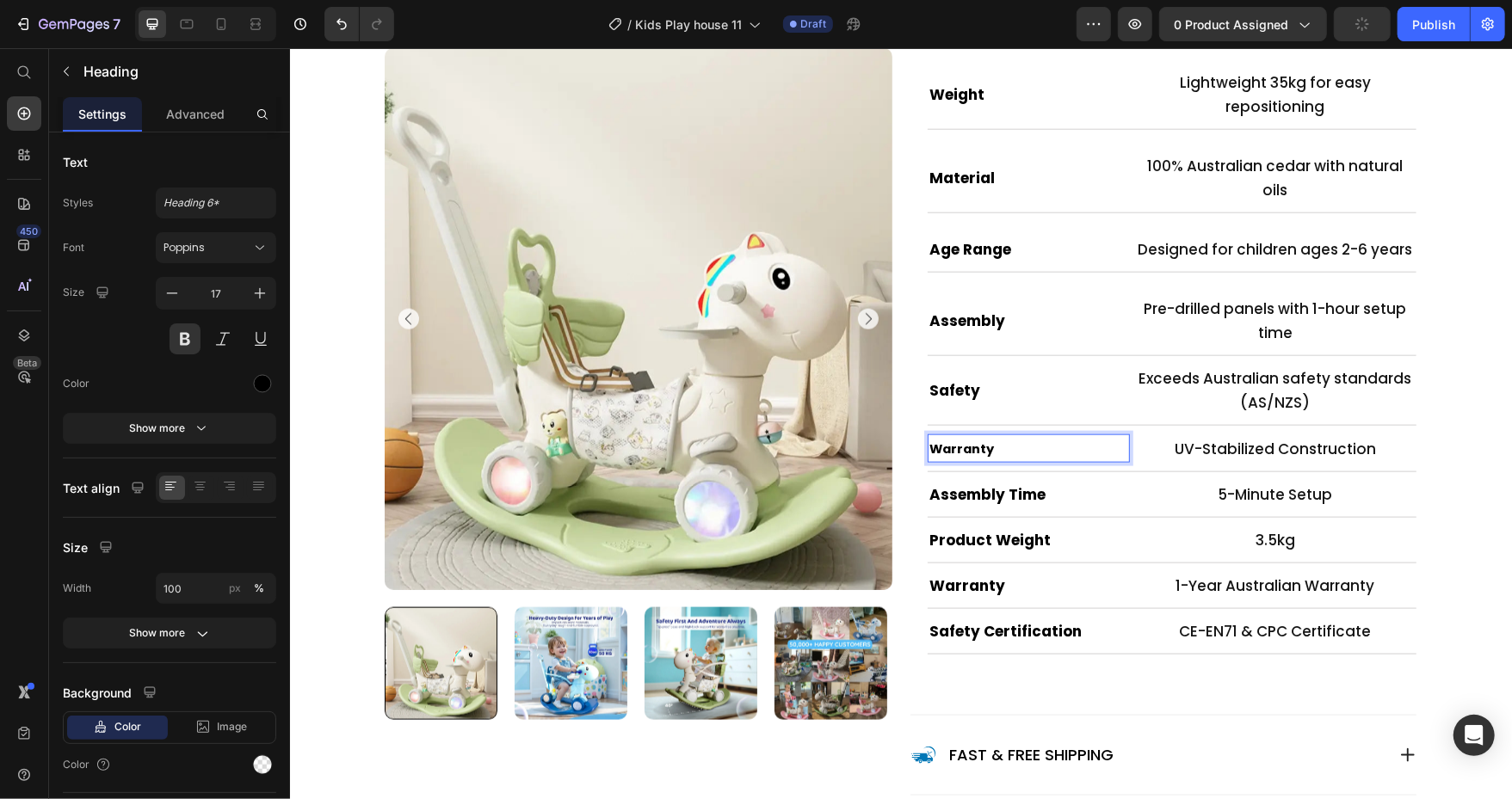 click on "Warranty" at bounding box center (960, 448) 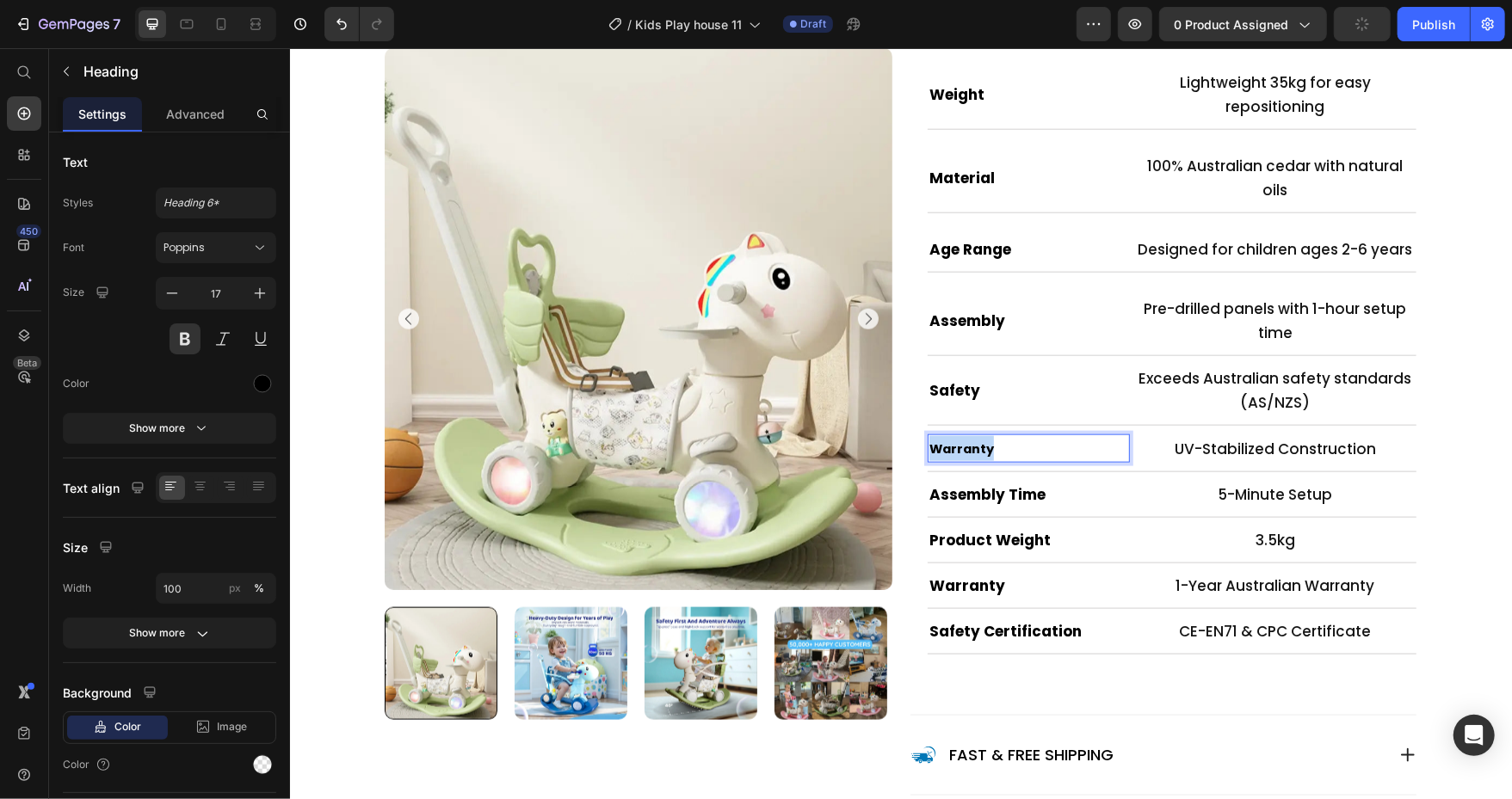 click on "Warranty" at bounding box center [960, 448] 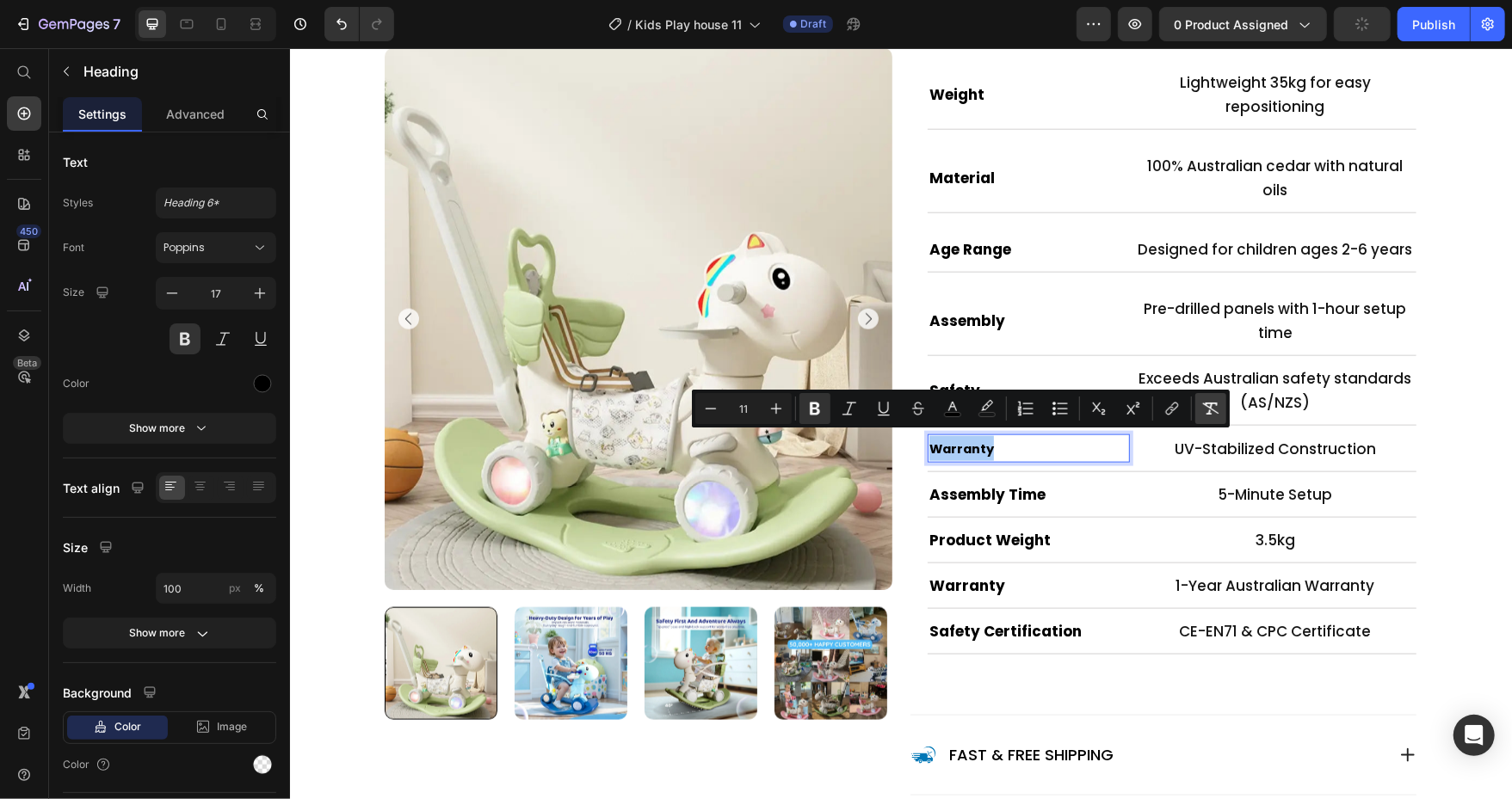 click 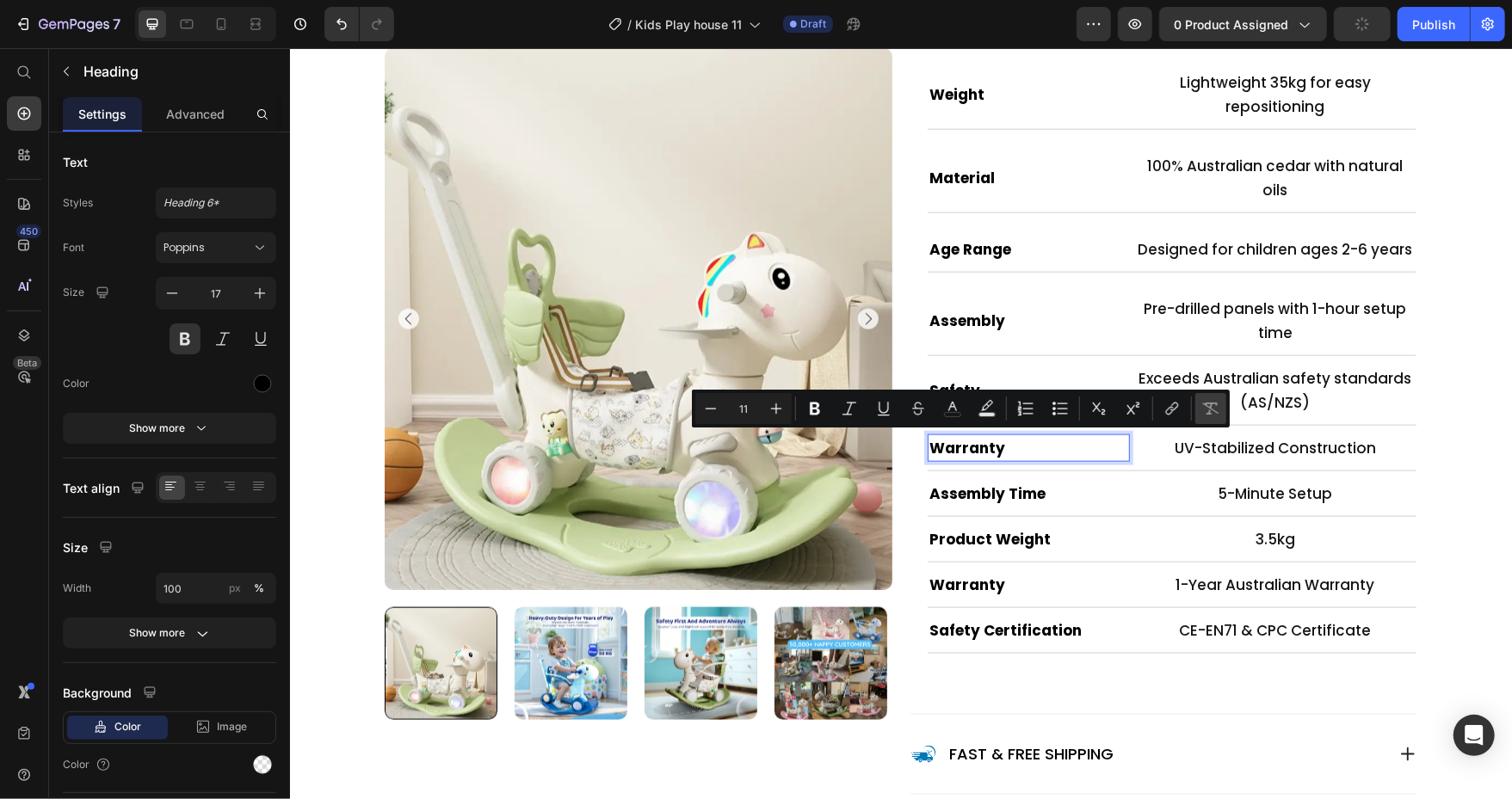 type on "17" 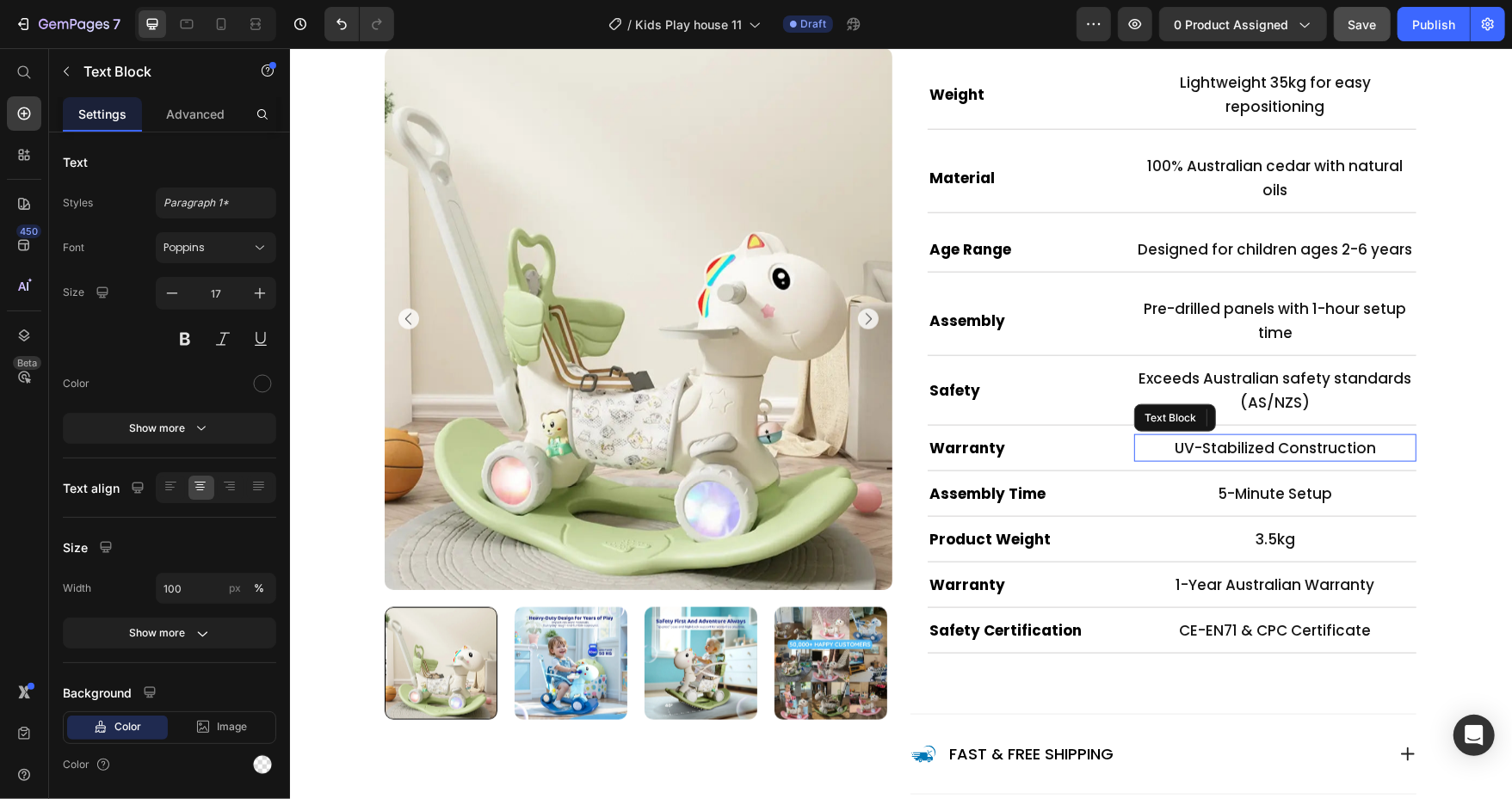click on "UV-Stabilized Construction" at bounding box center (1274, 447) 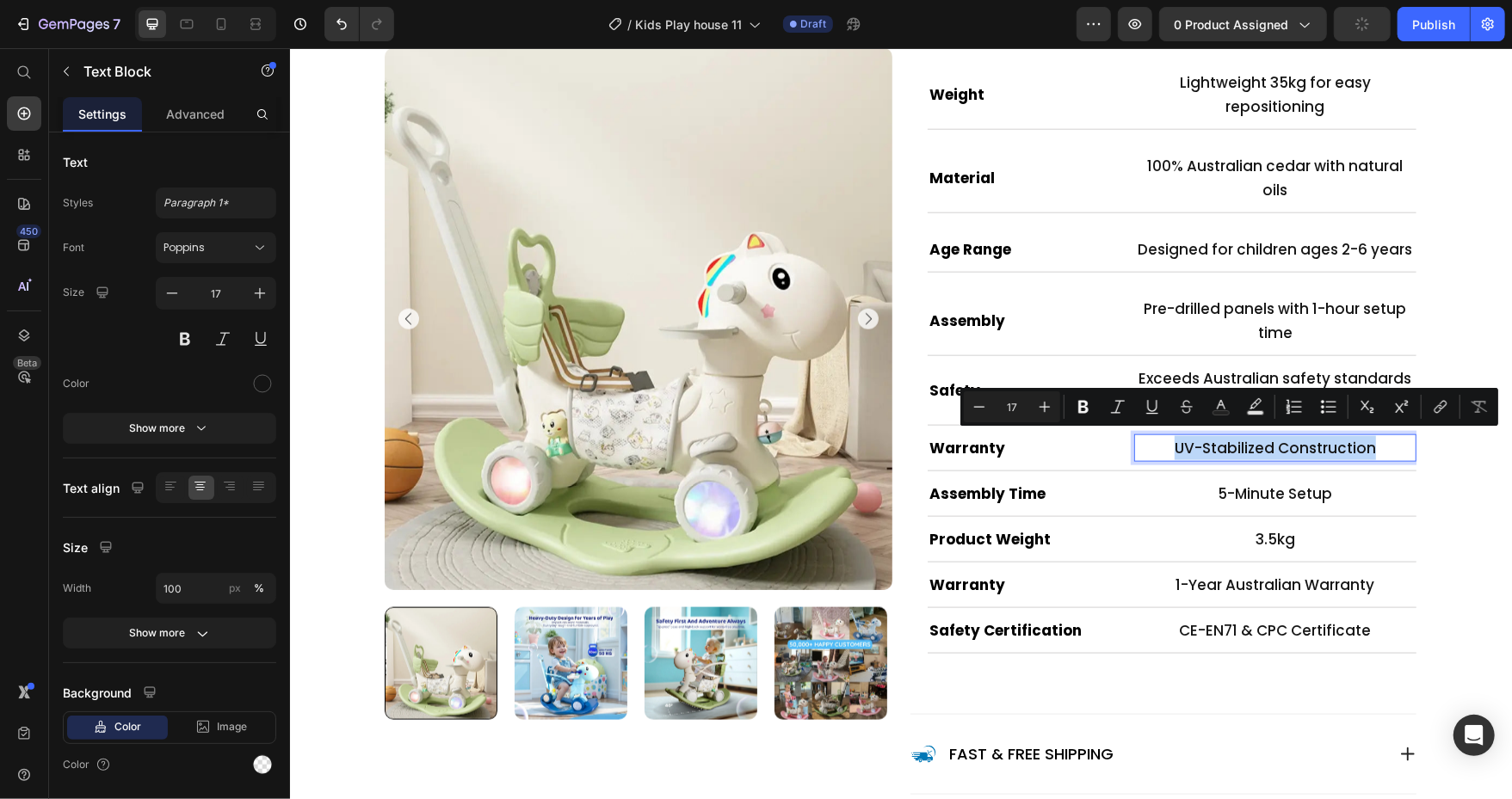 type on "11" 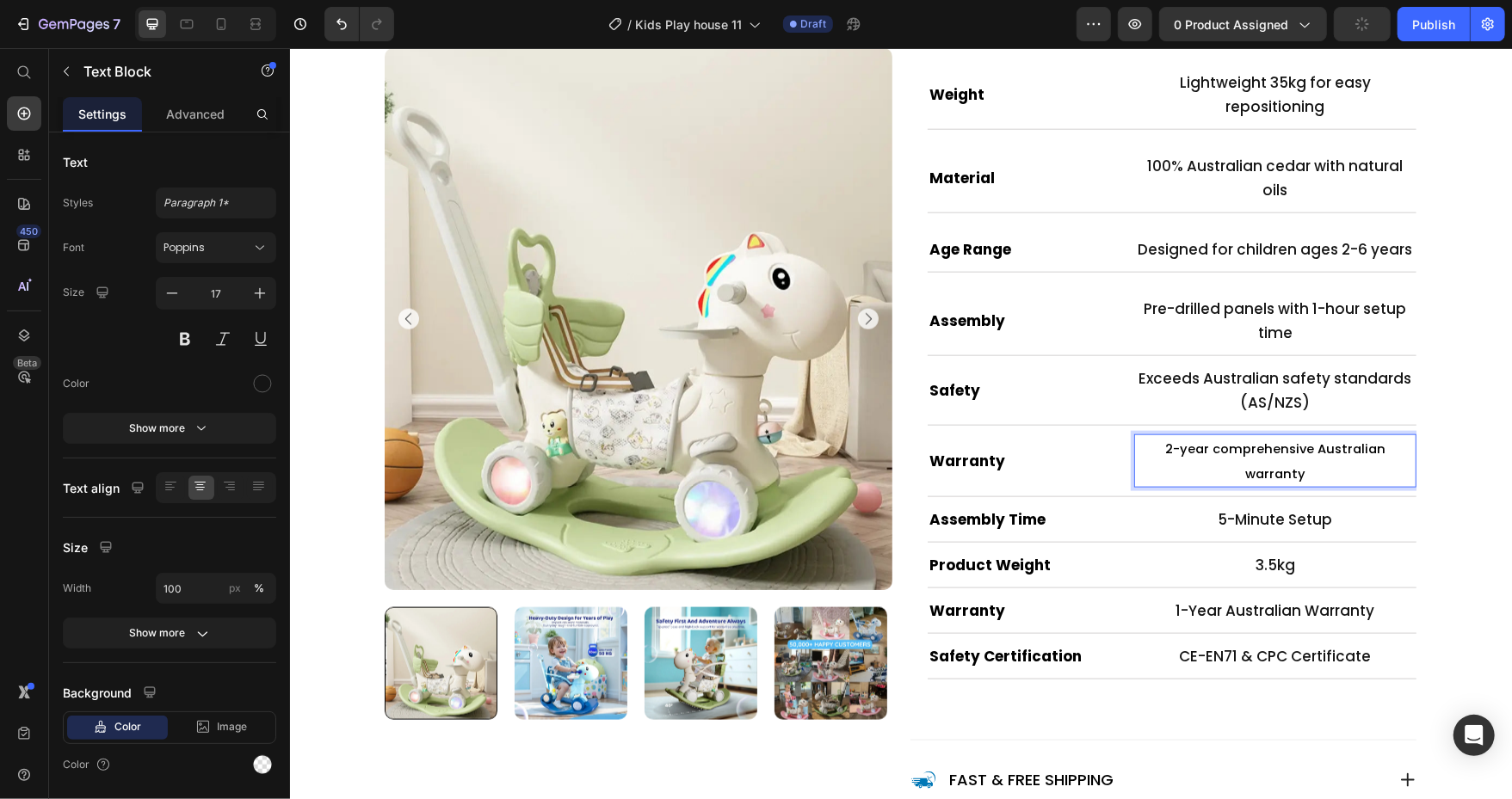 click on "2-year comprehensive Australian warranty" at bounding box center (1274, 460) 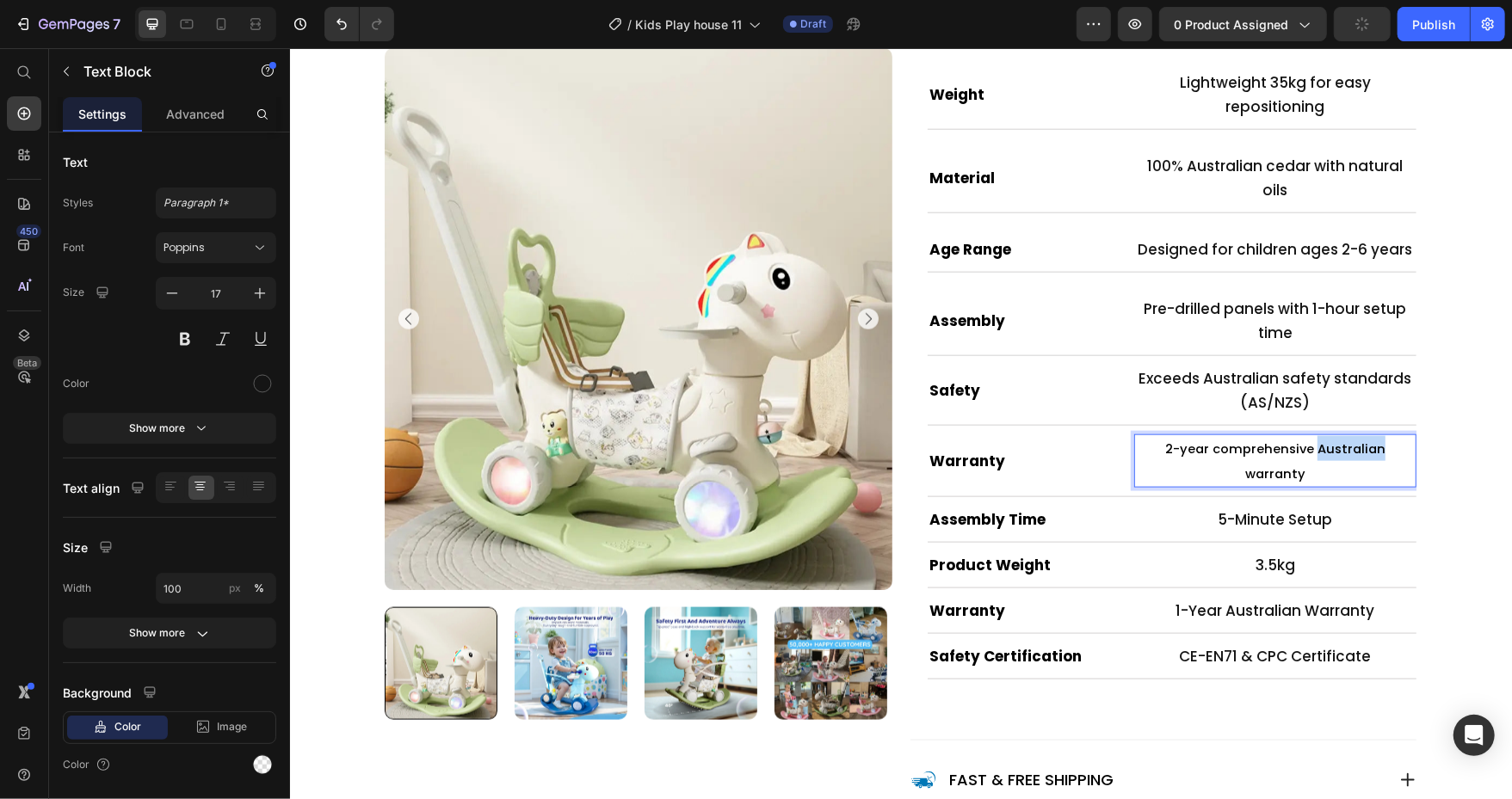 click on "2-year comprehensive Australian warranty" at bounding box center (1274, 460) 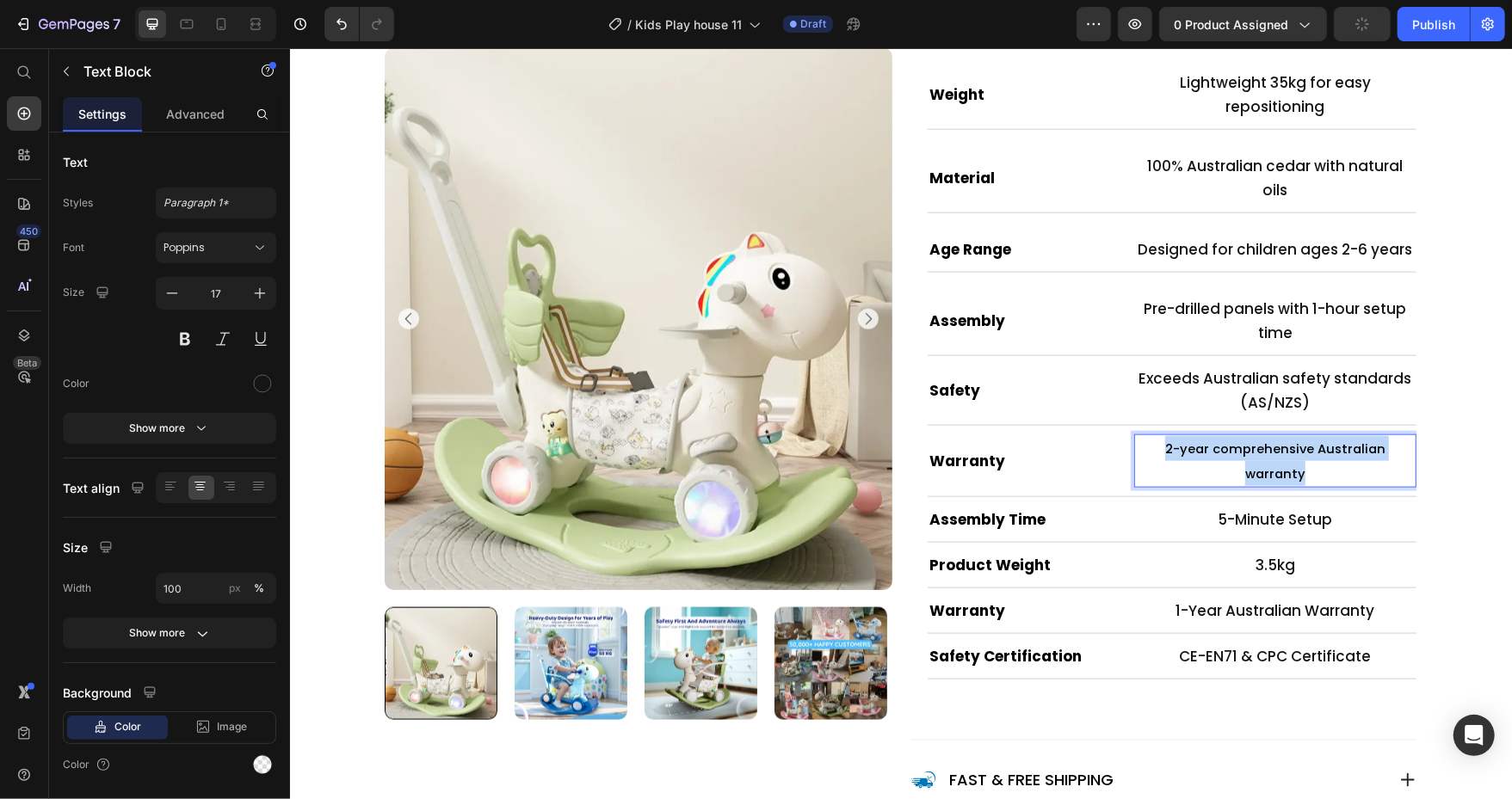 click on "2-year comprehensive Australian warranty" at bounding box center [1274, 460] 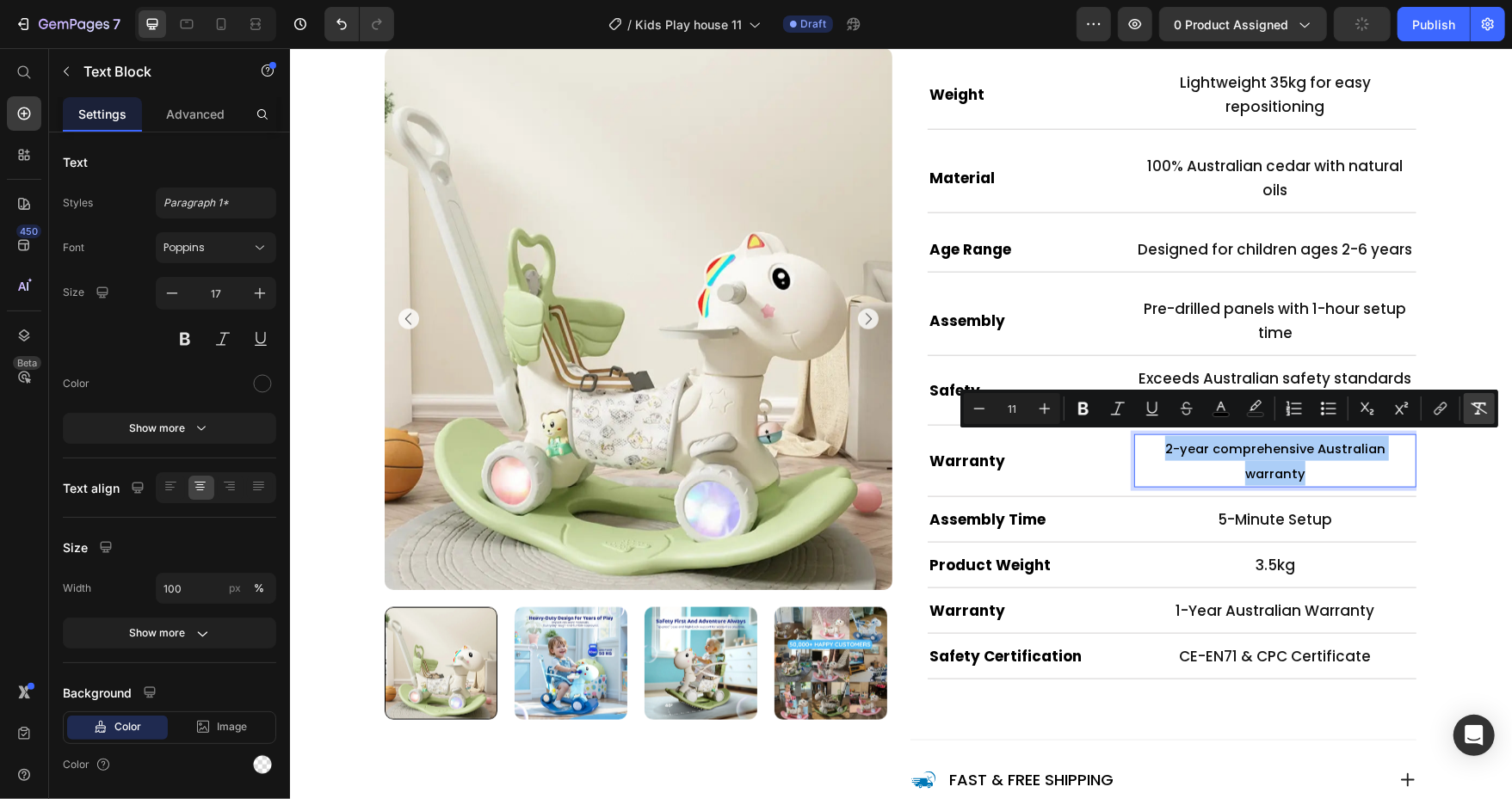click 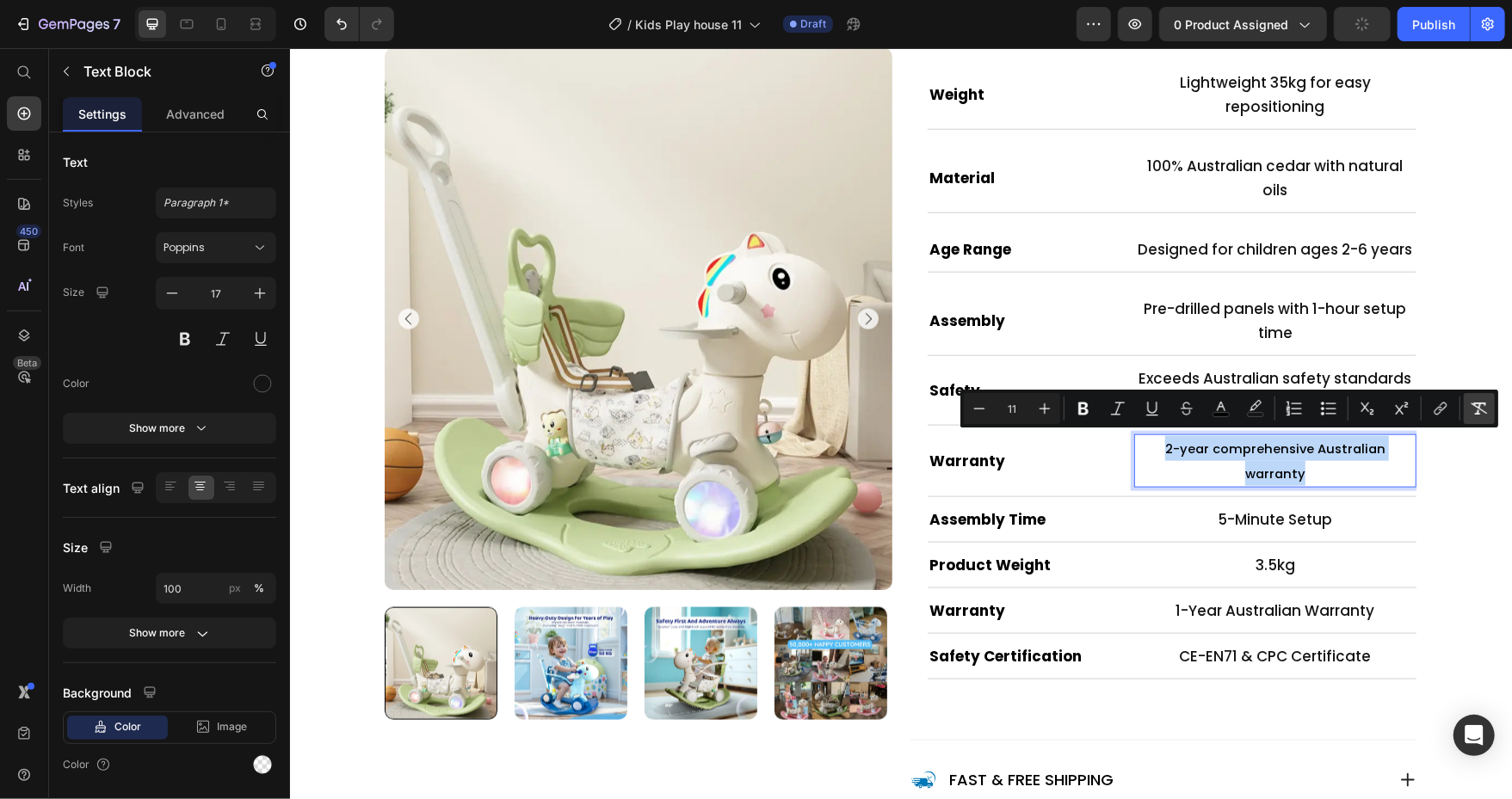 type on "17" 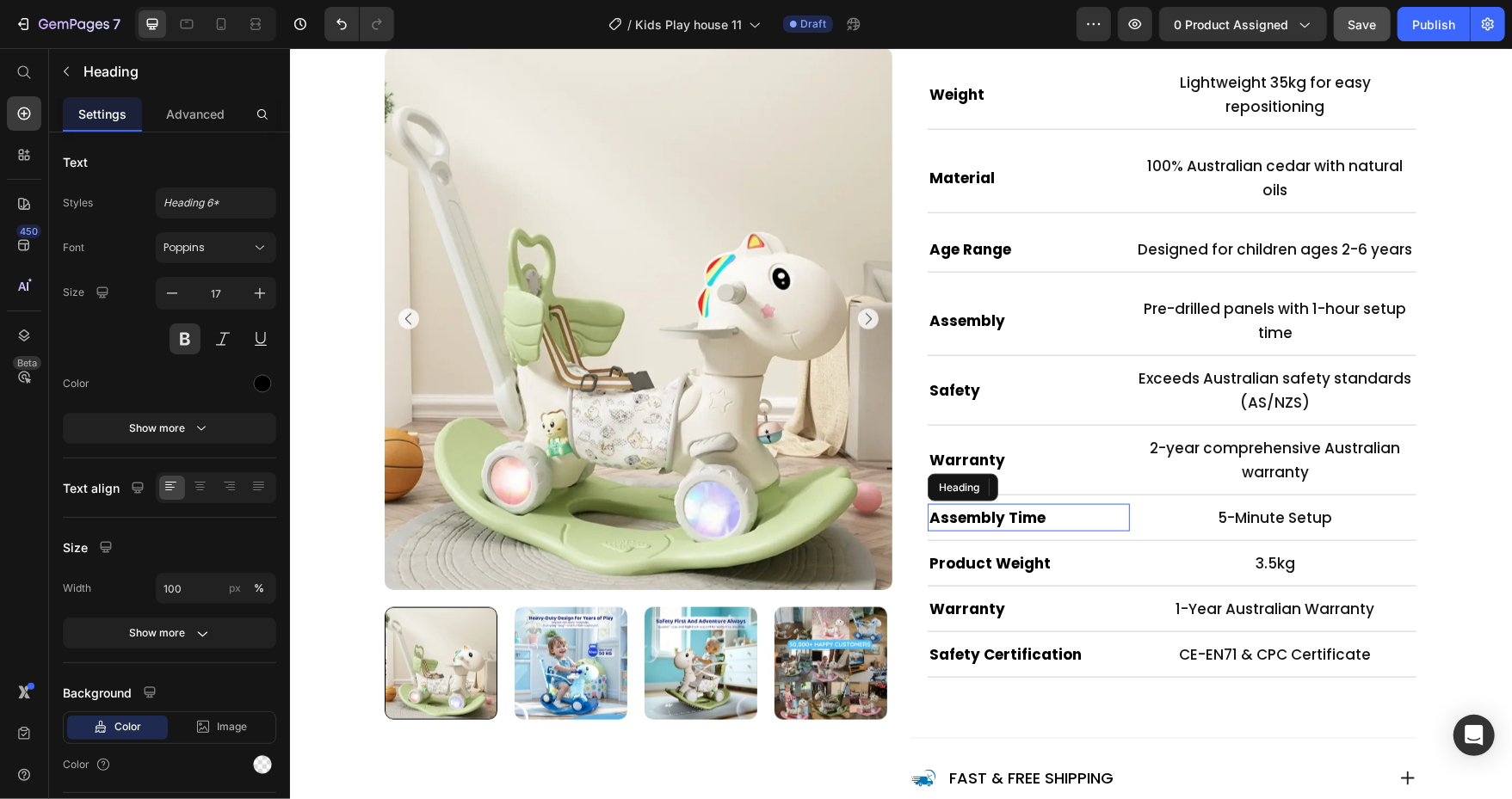 click on "Assembly Time" at bounding box center (986, 517) 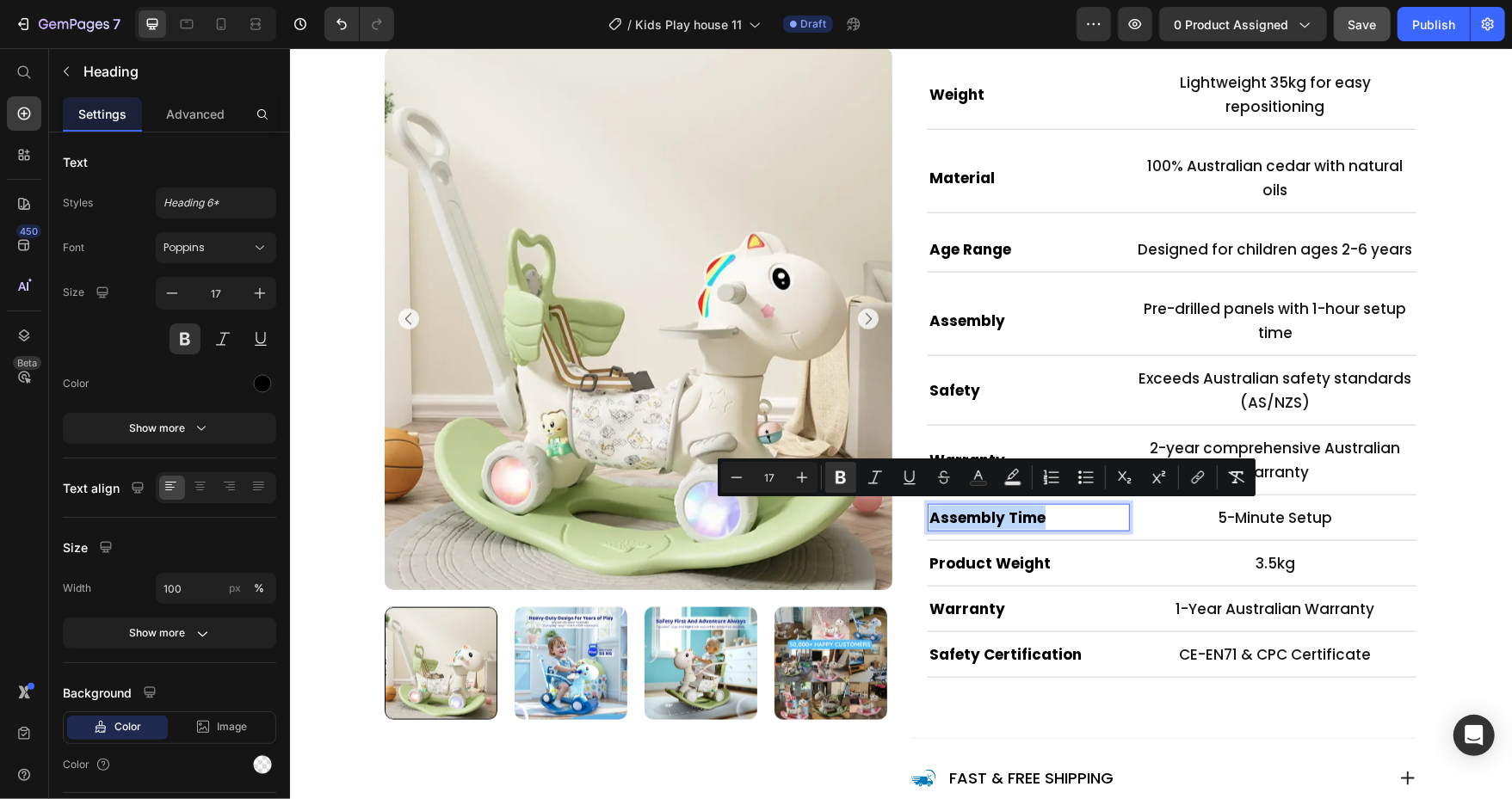 type on "11" 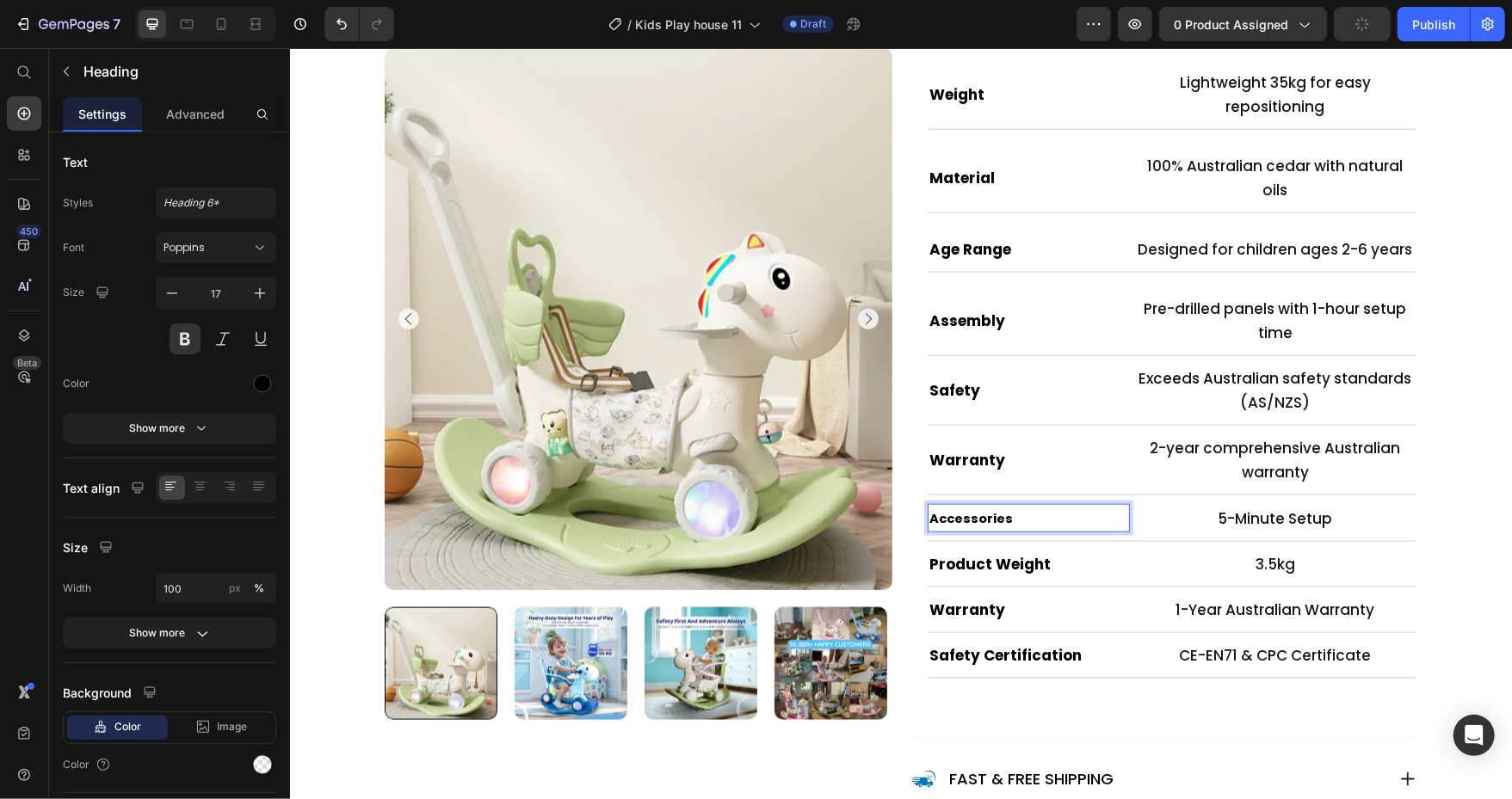 click on "Accessories" at bounding box center [970, 518] 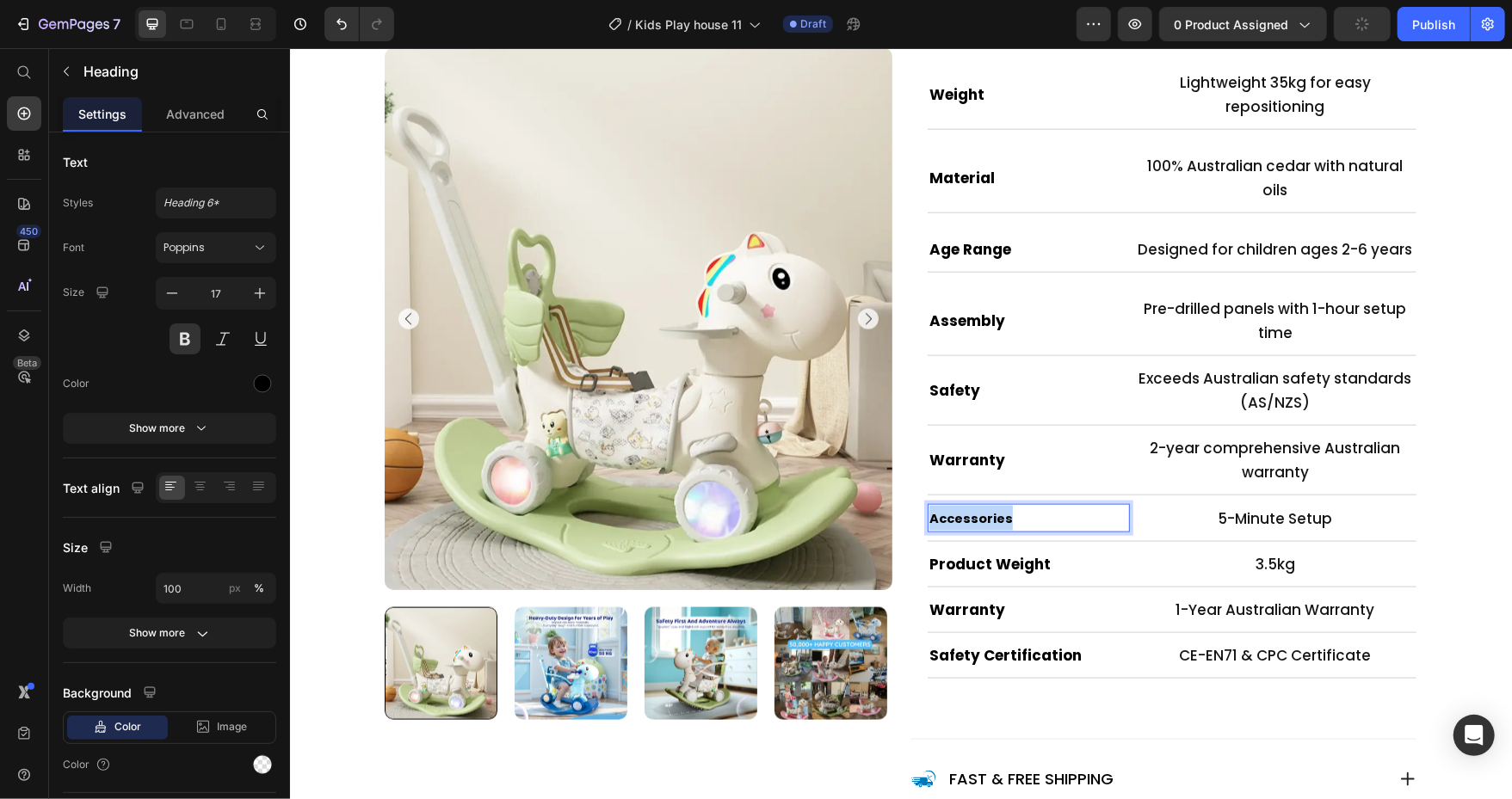 click on "Accessories" at bounding box center (970, 518) 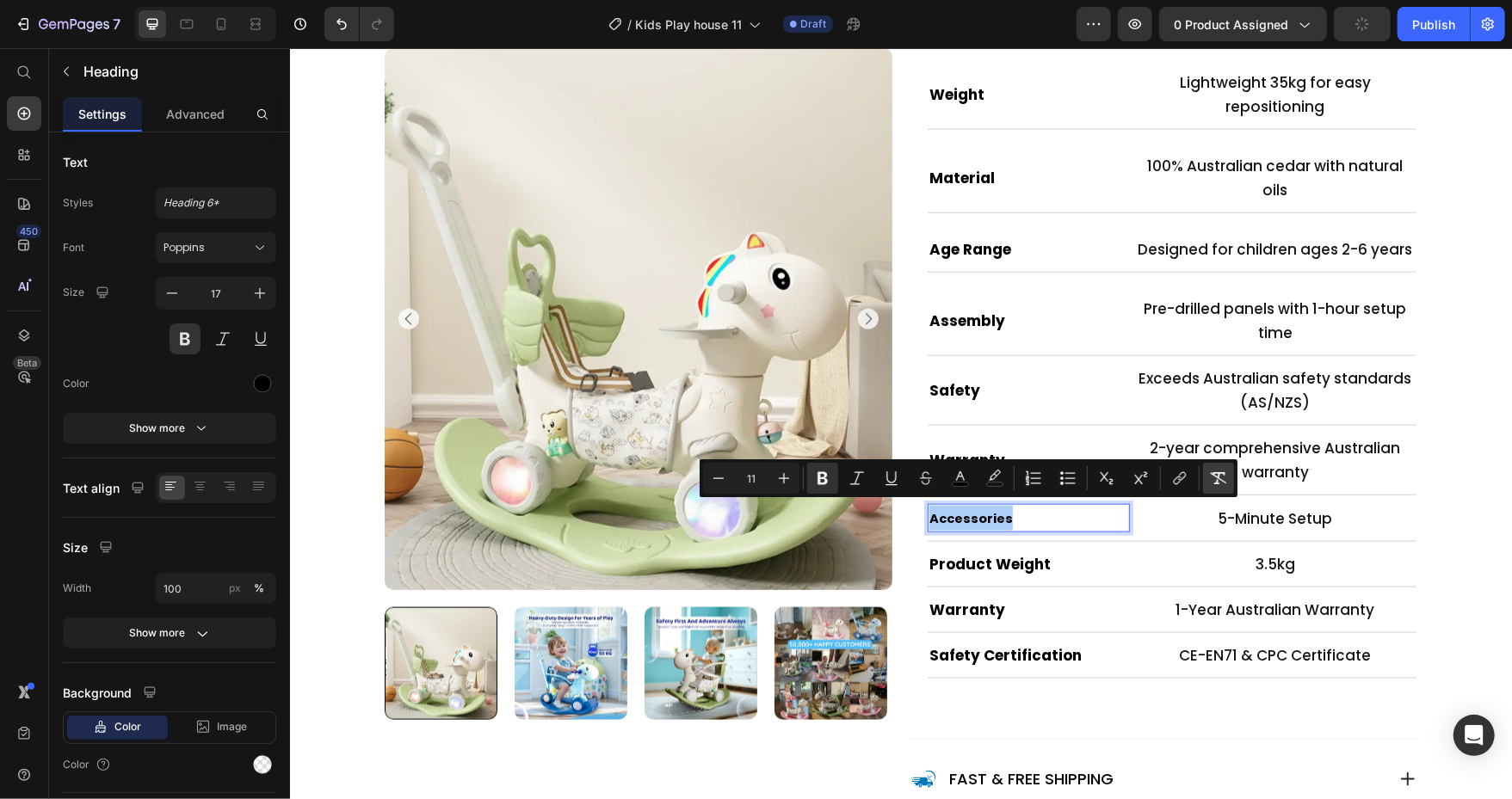 click 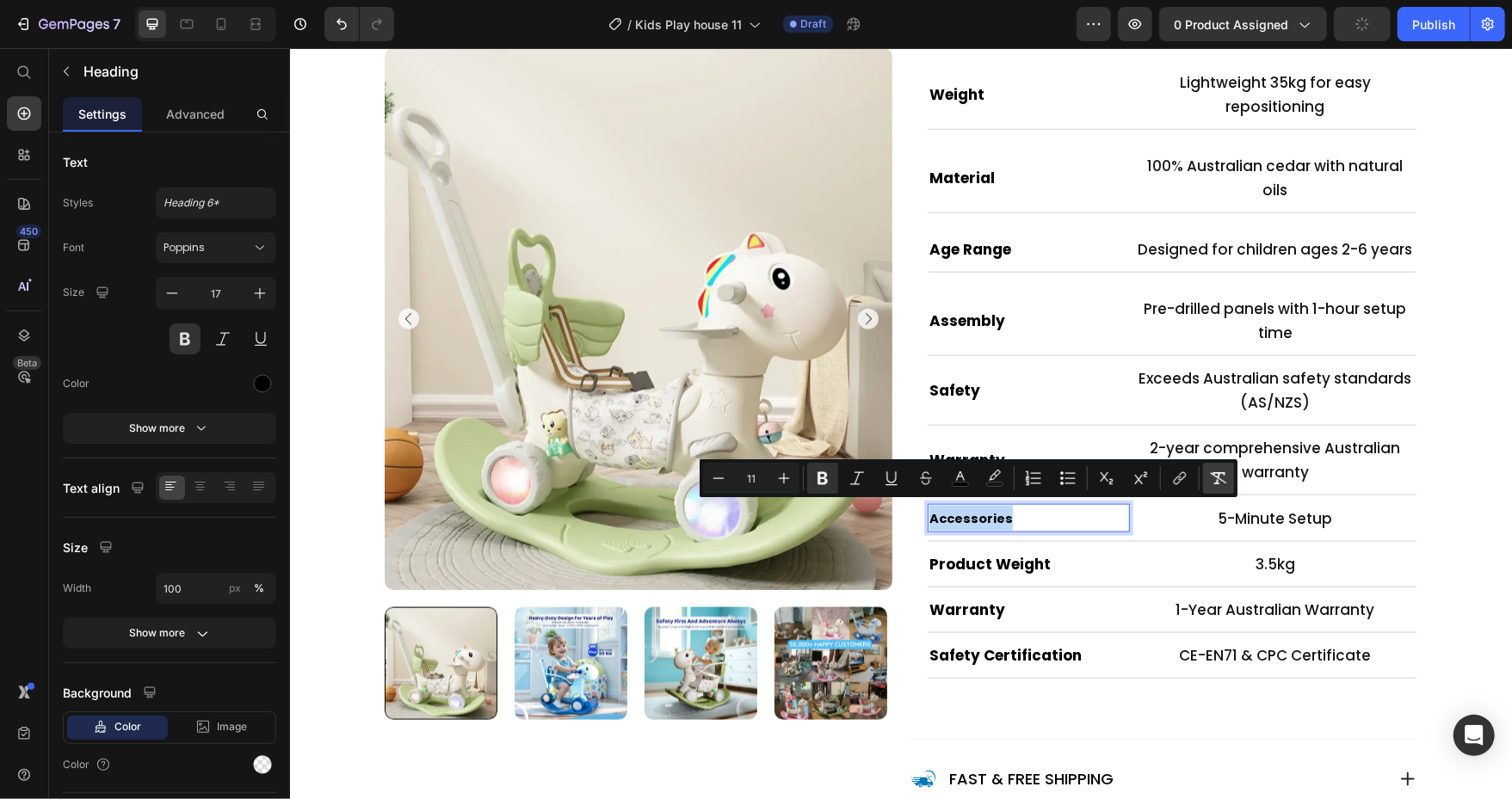 type on "17" 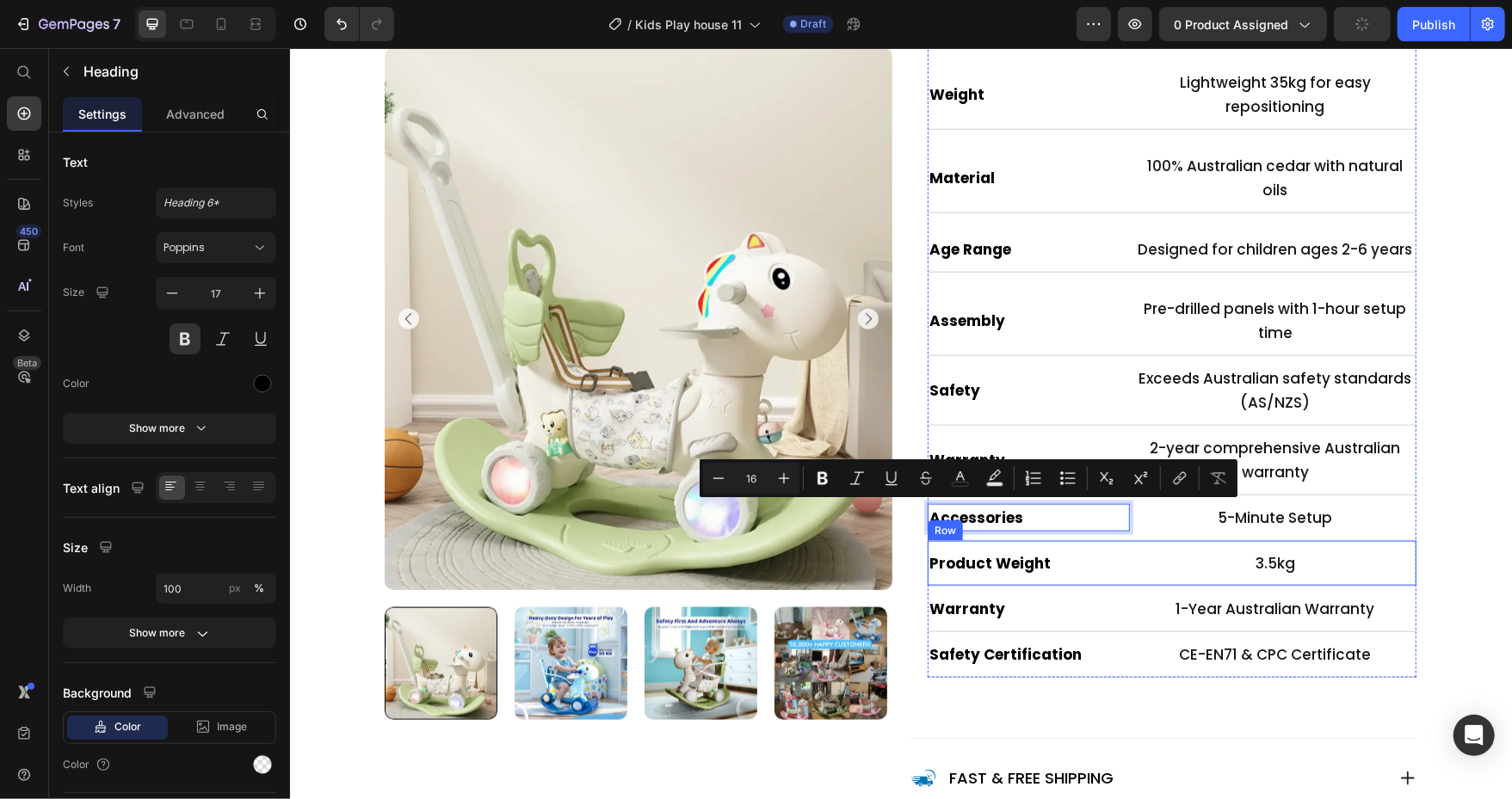 click on "Product Weight Heading  3.5kg Text Block Row" at bounding box center (1171, 562) 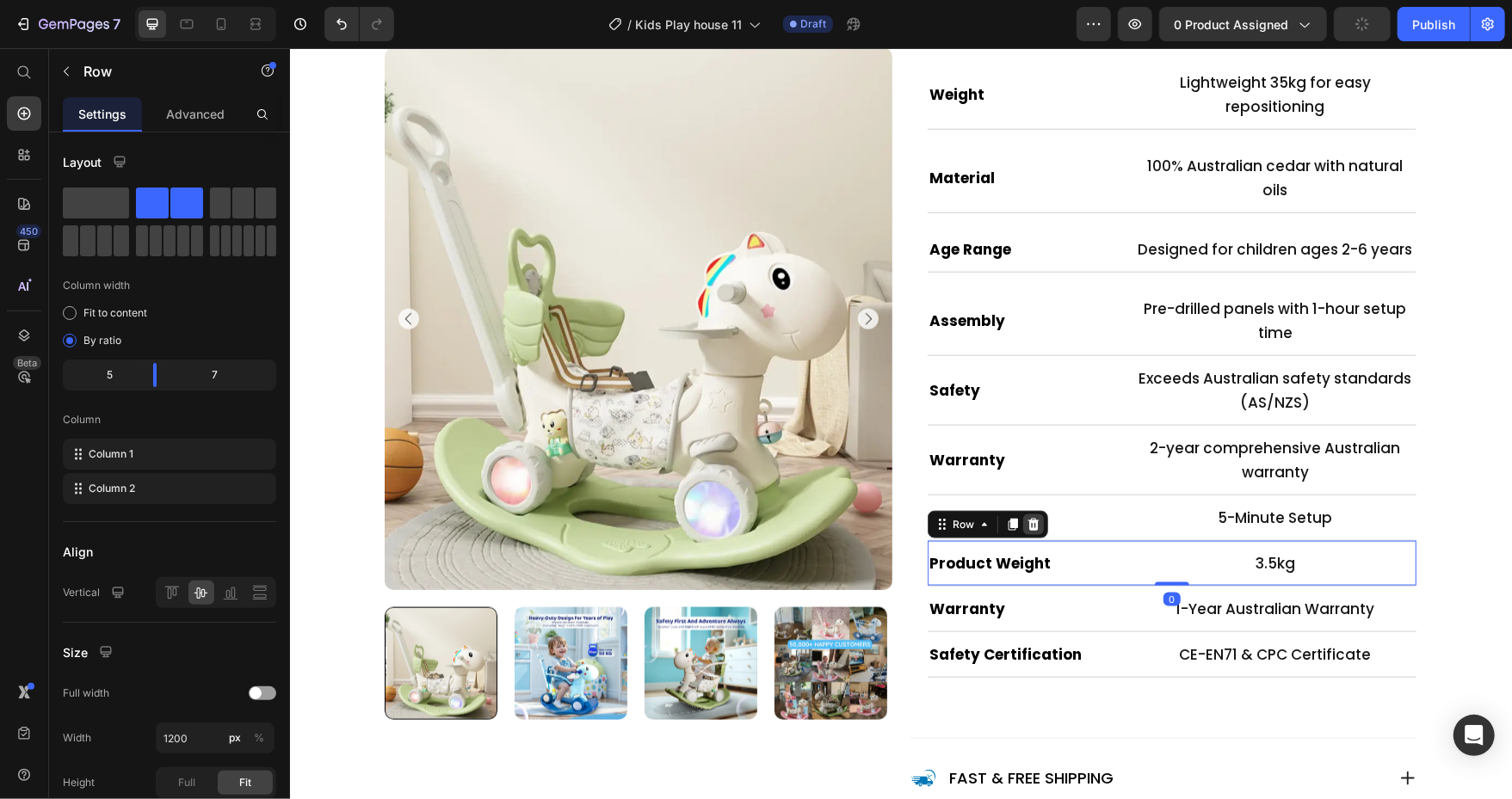 click 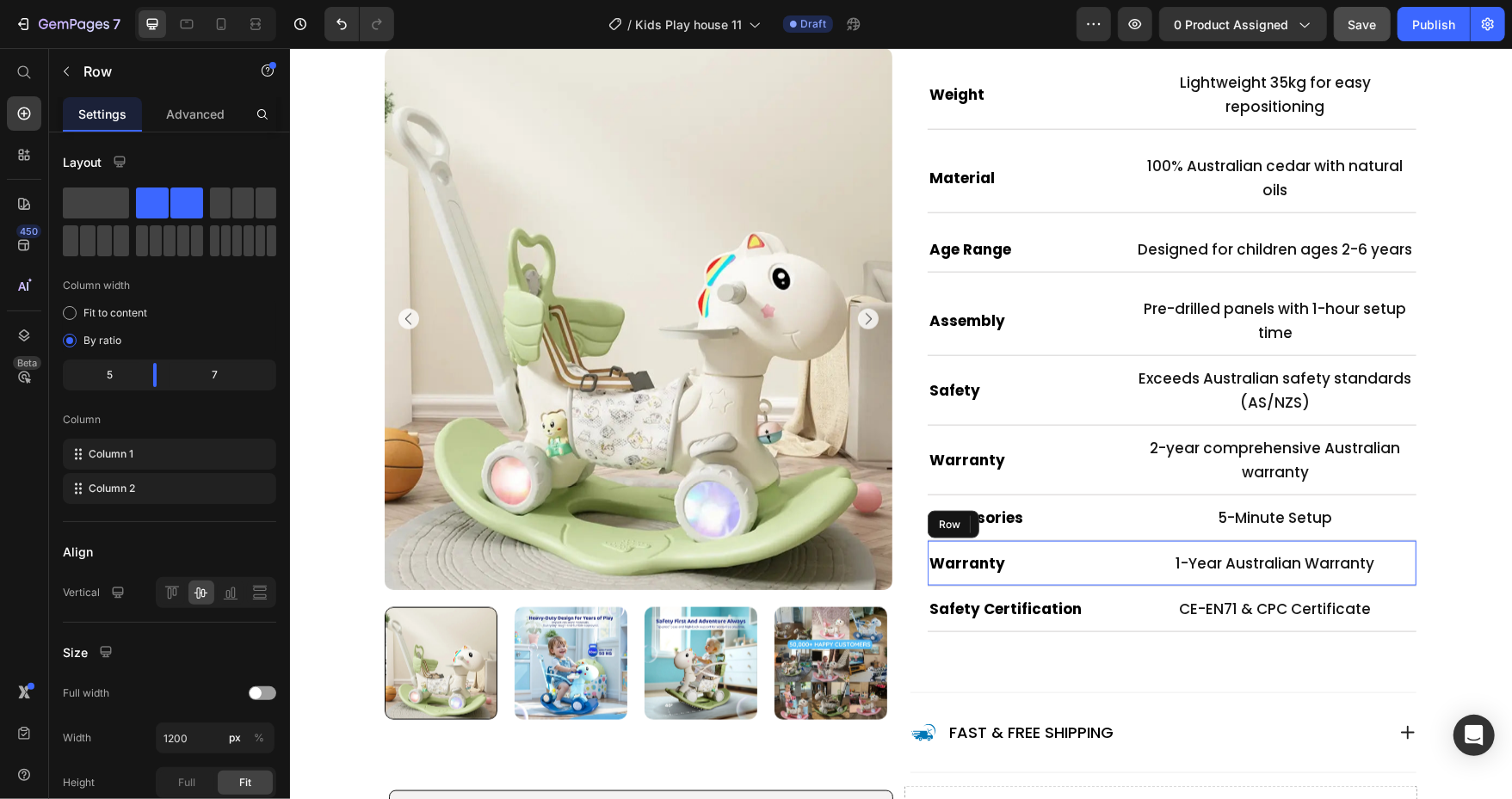 click on "Warranty Heading 1-Year Australian Warranty Text Block Row" at bounding box center [1171, 562] 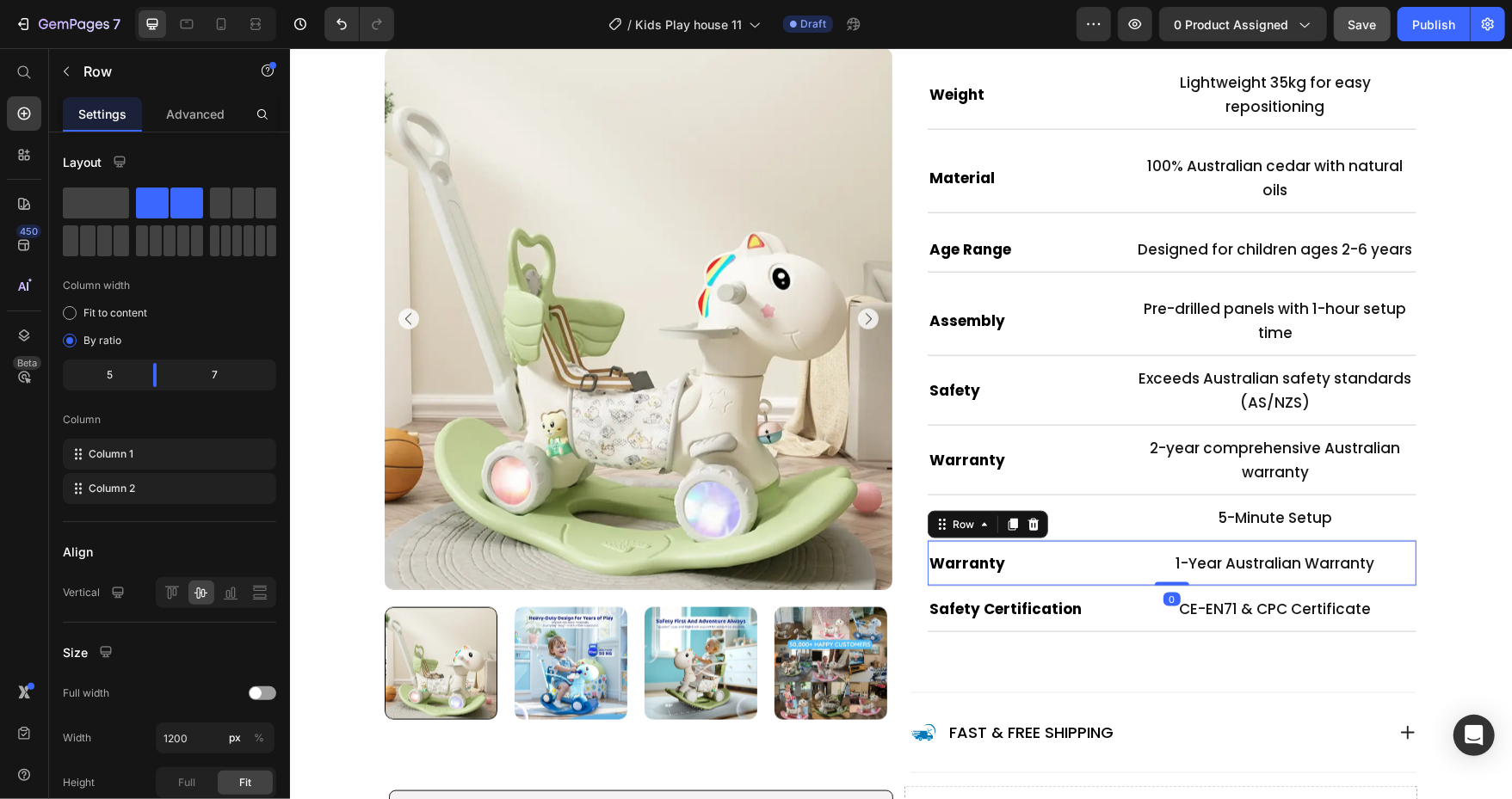 click 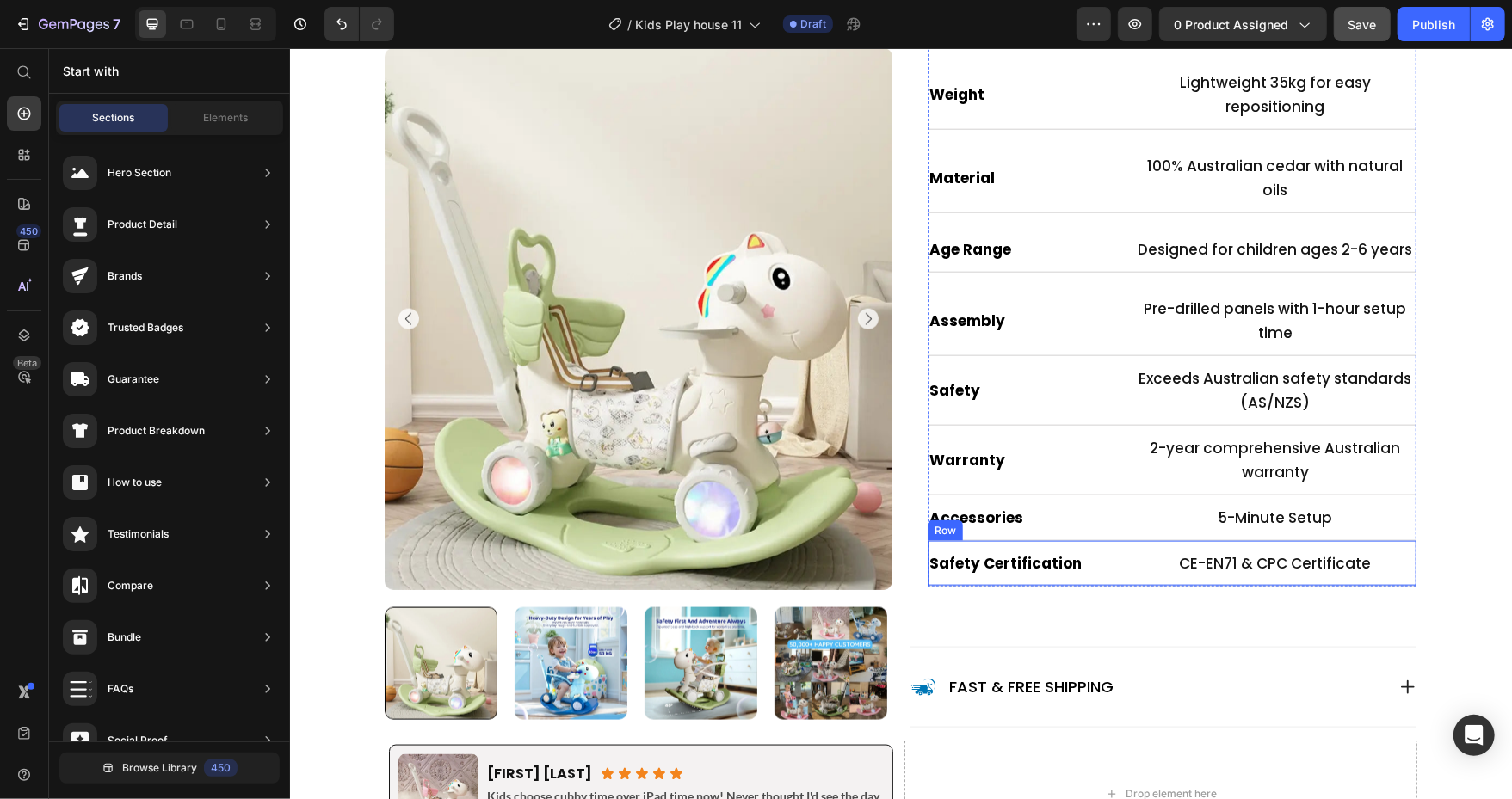 click on "Safety Certification Heading CE-EN71 & CPC Certificate Text Block Row" at bounding box center (1171, 562) 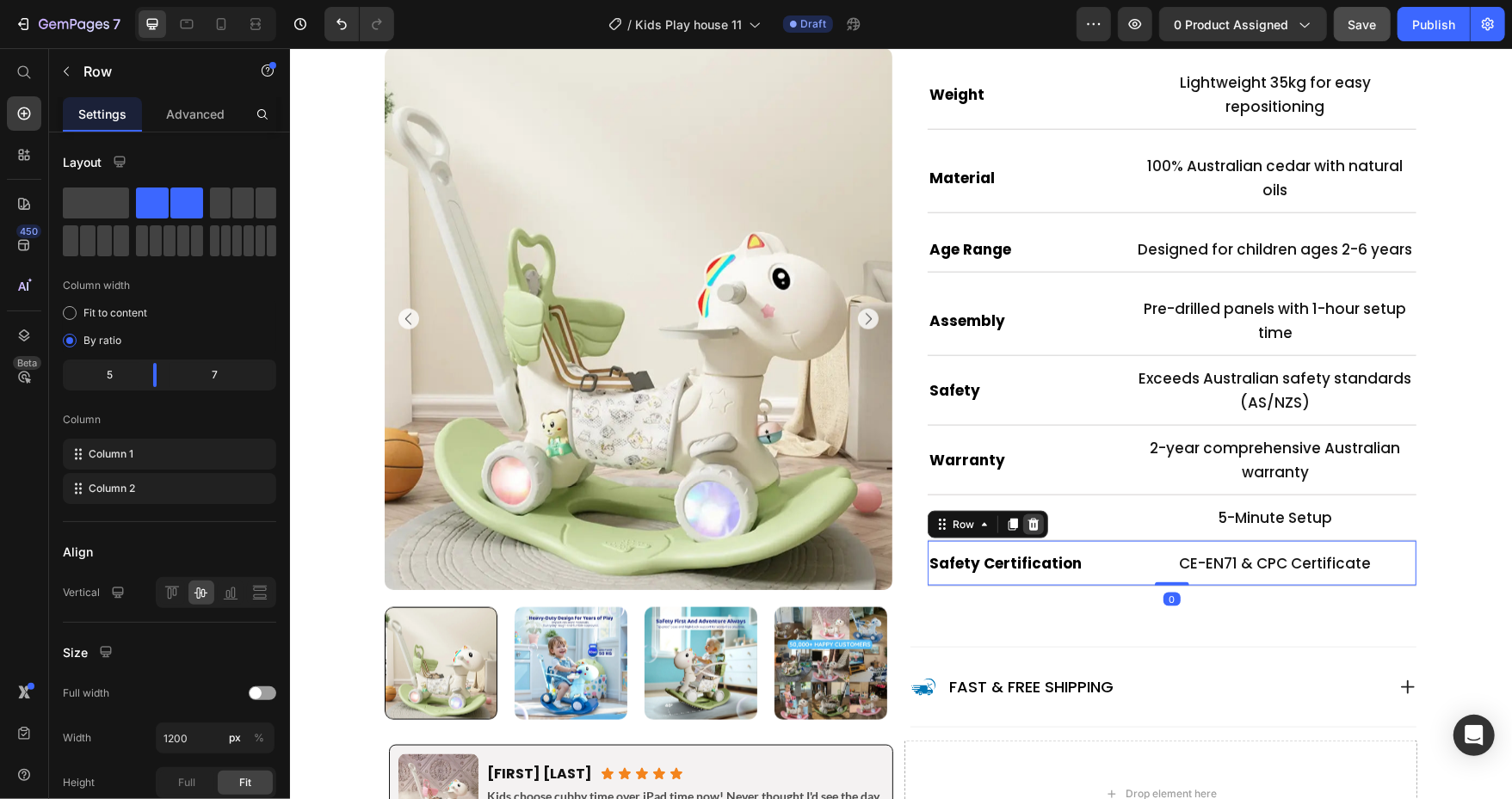 click 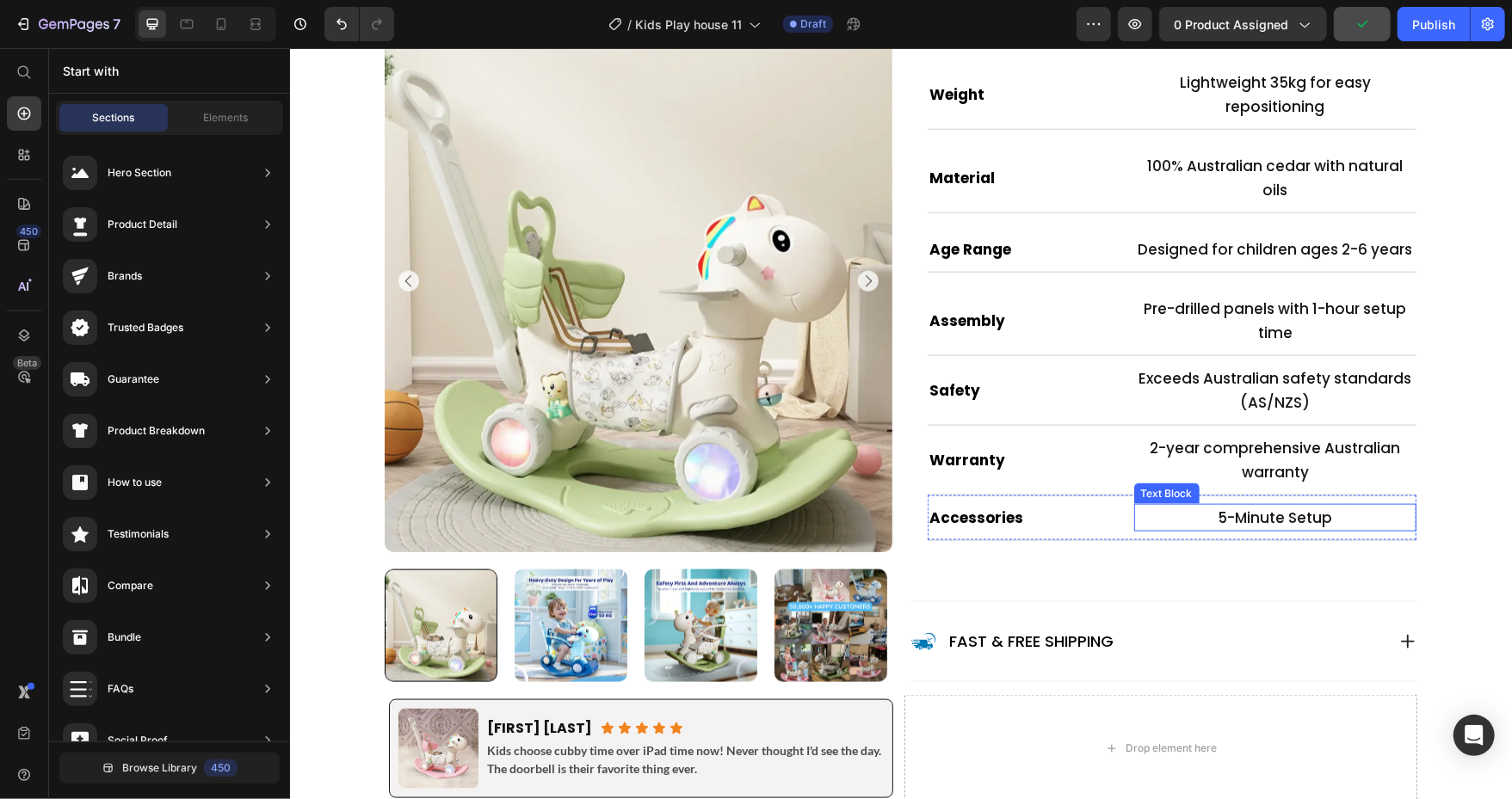 click on "5-Minute Setup" at bounding box center (1274, 517) 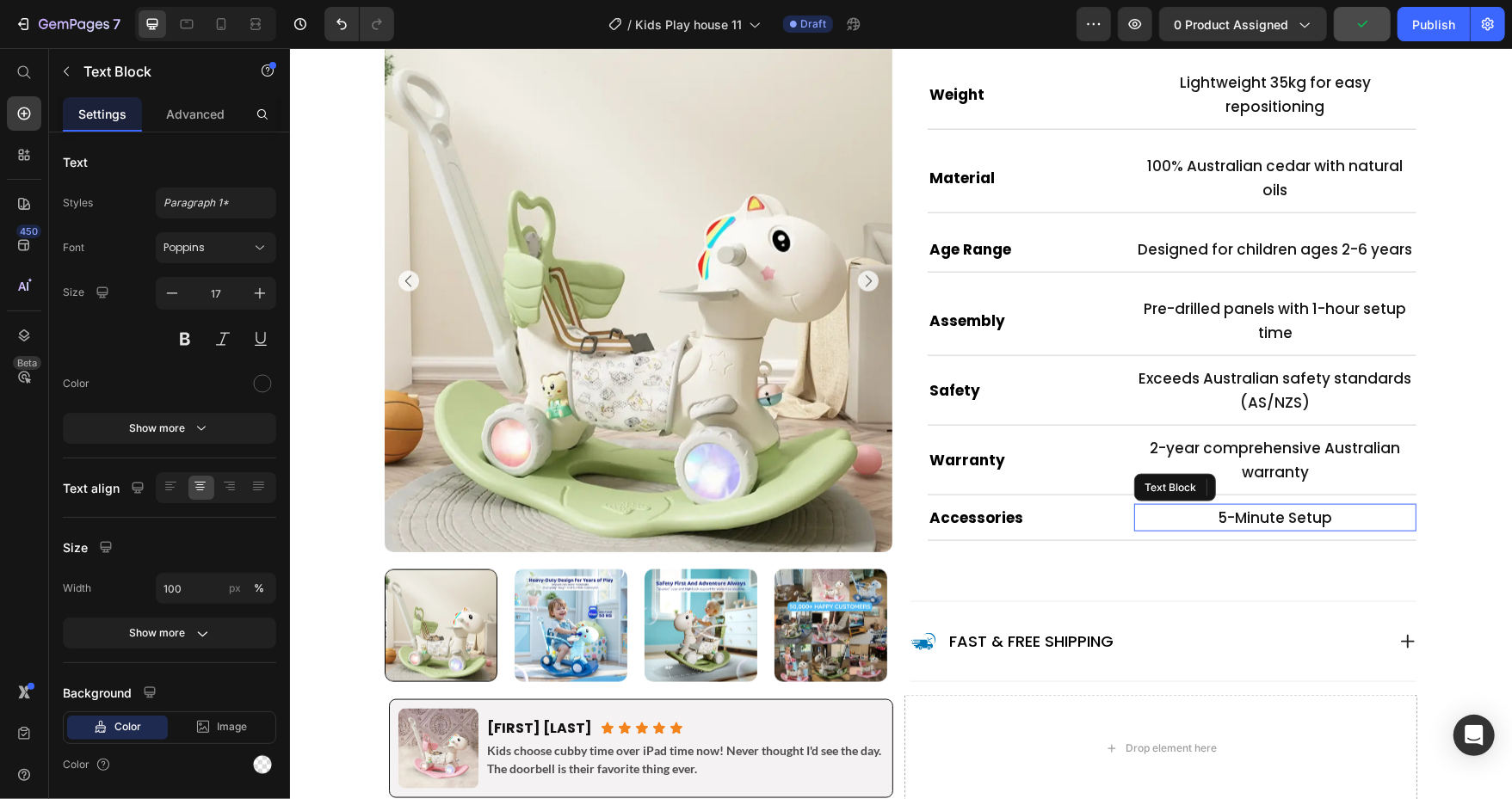 click on "5-Minute Setup" at bounding box center (1274, 517) 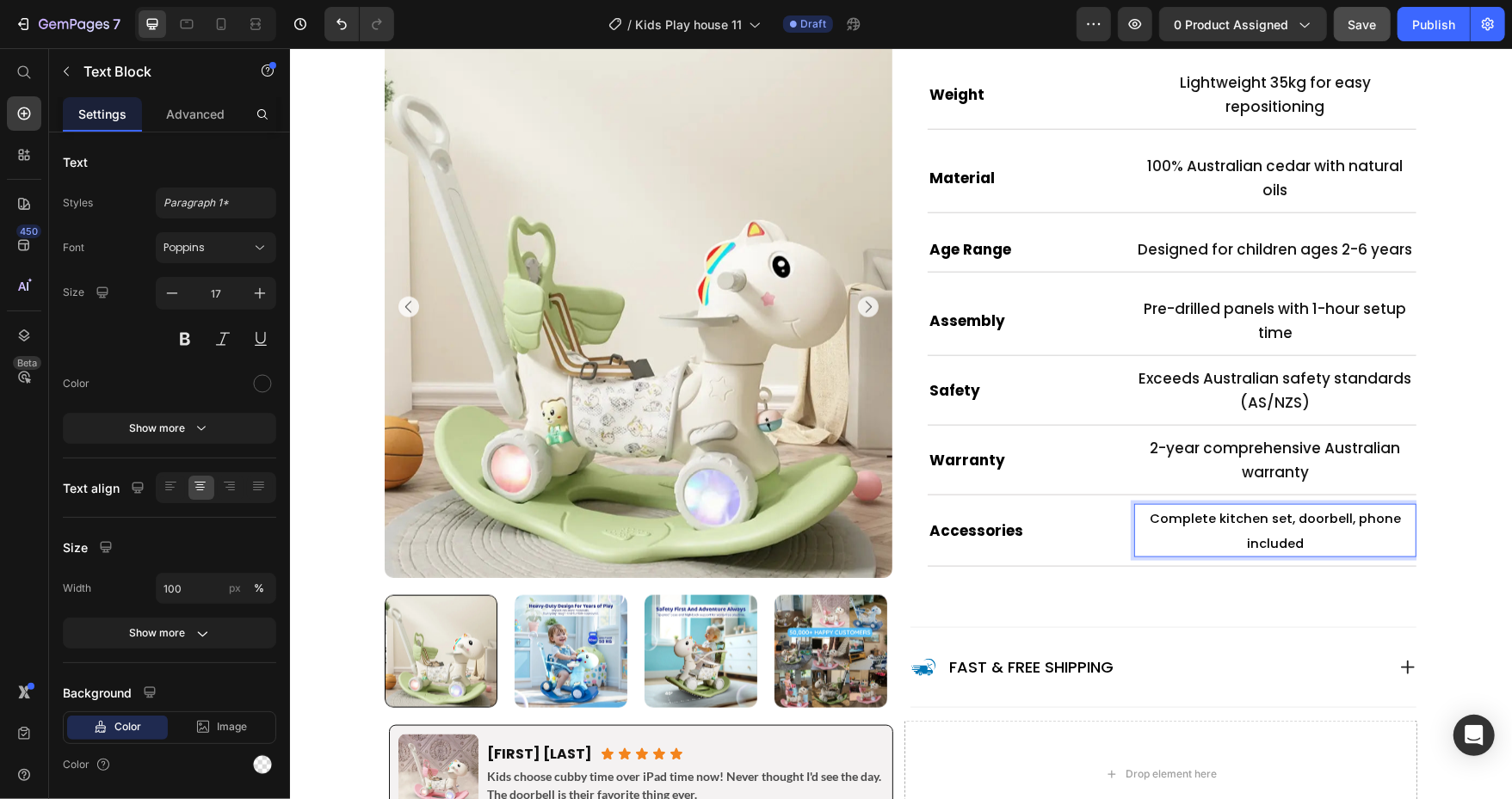 click on "Complete kitchen set, doorbell, phone included" at bounding box center [1274, 530] 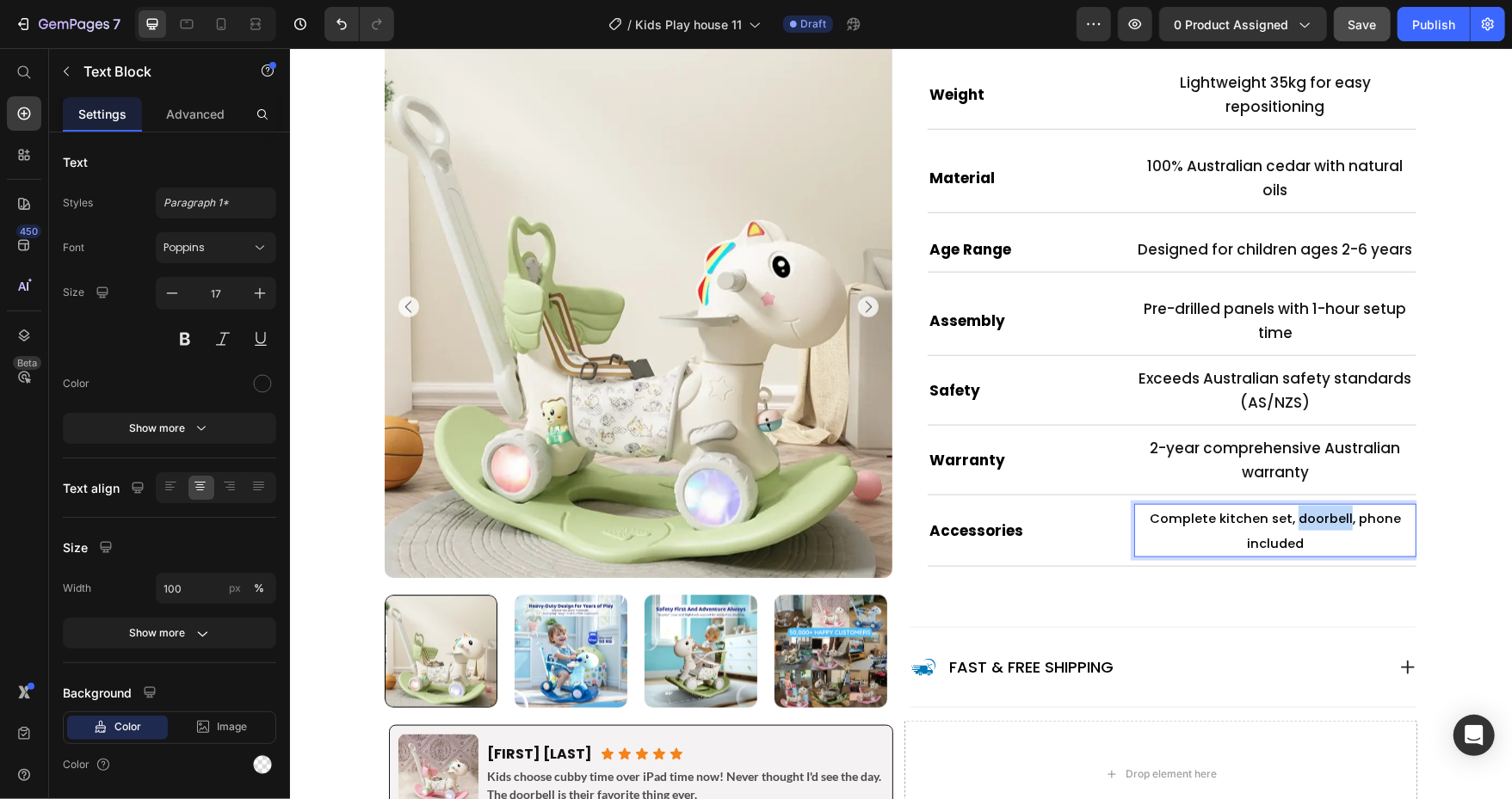 click on "Complete kitchen set, doorbell, phone included" at bounding box center (1274, 530) 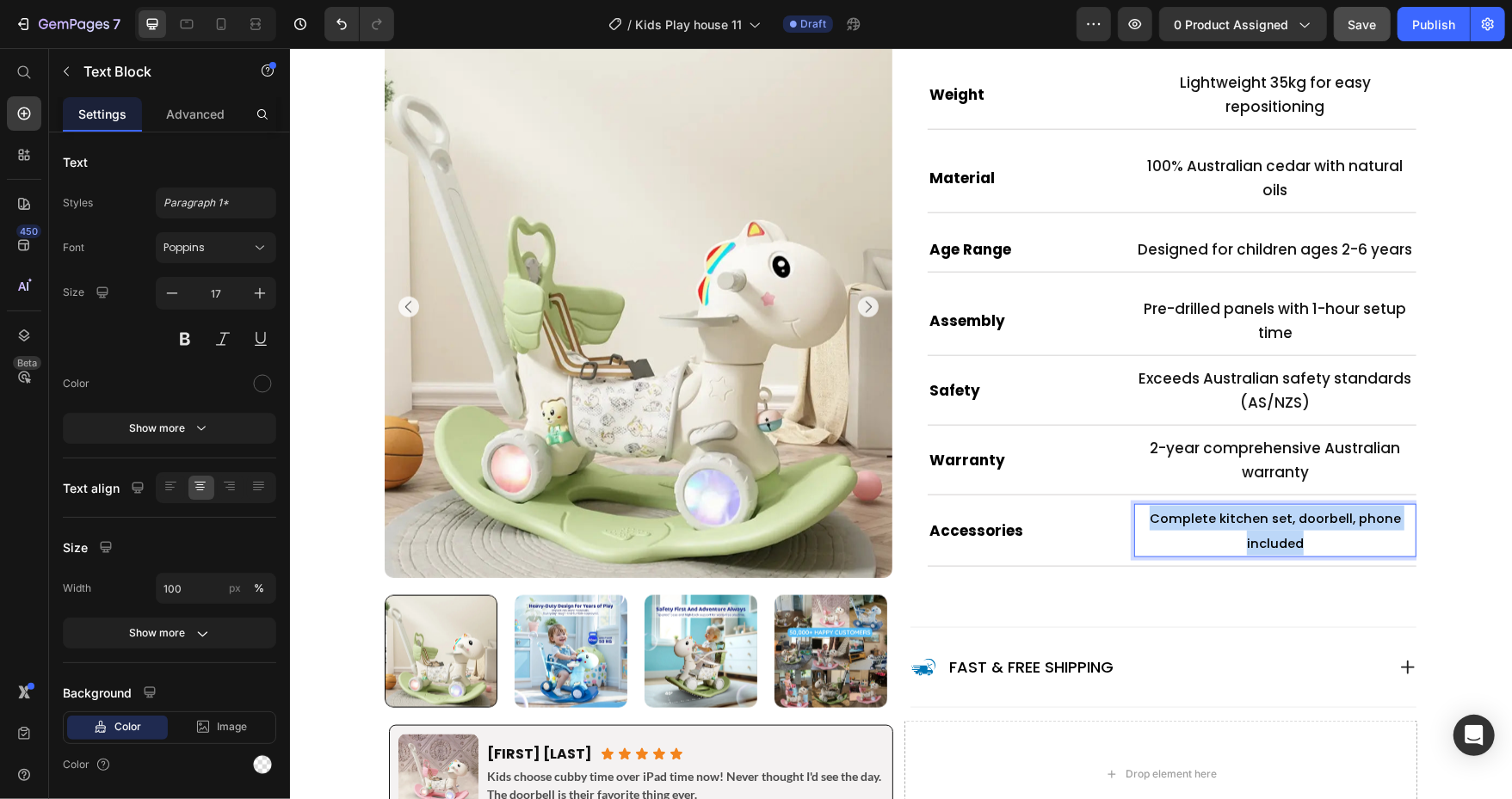 click on "Complete kitchen set, doorbell, phone included" at bounding box center (1274, 530) 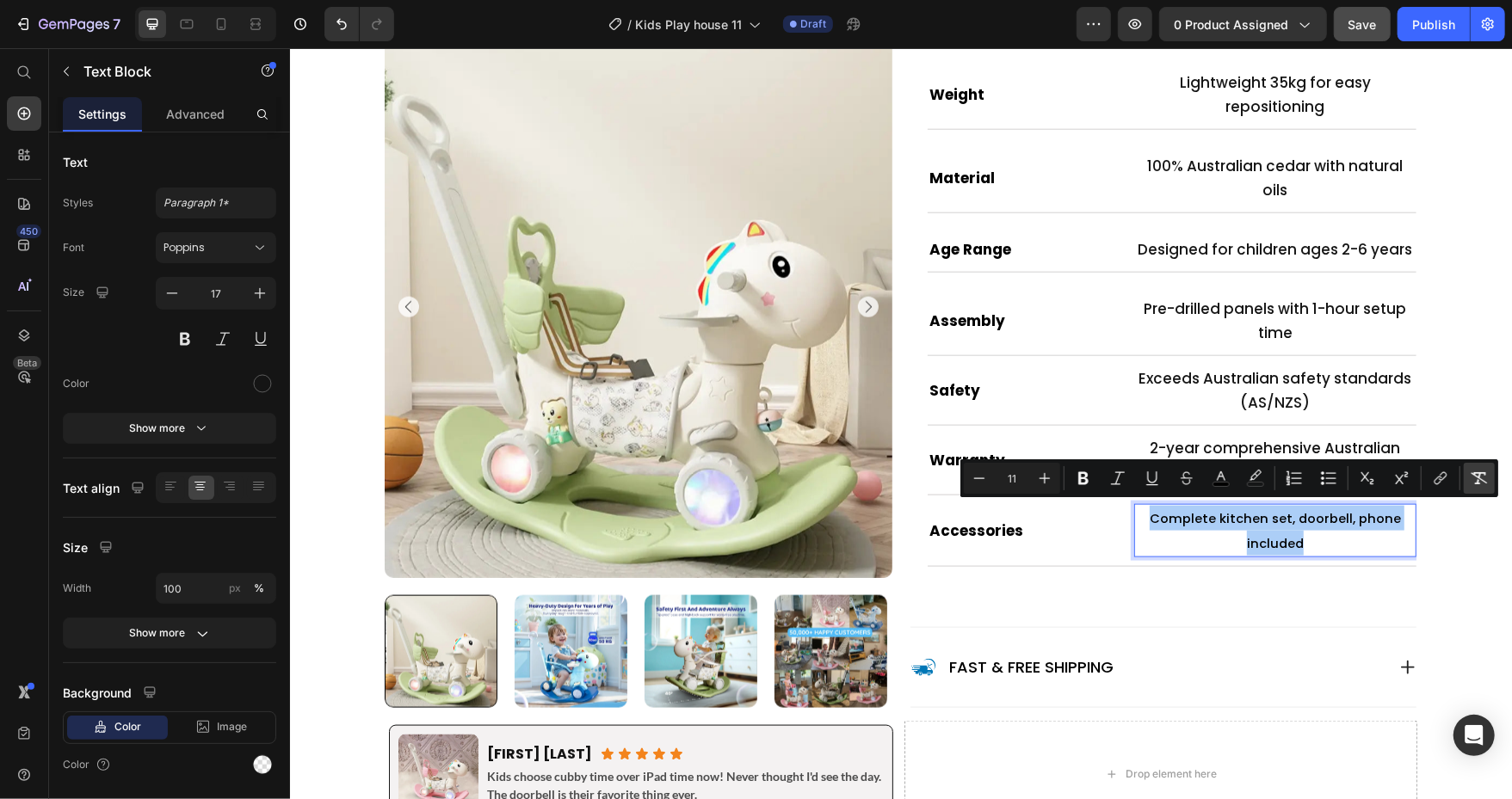 click 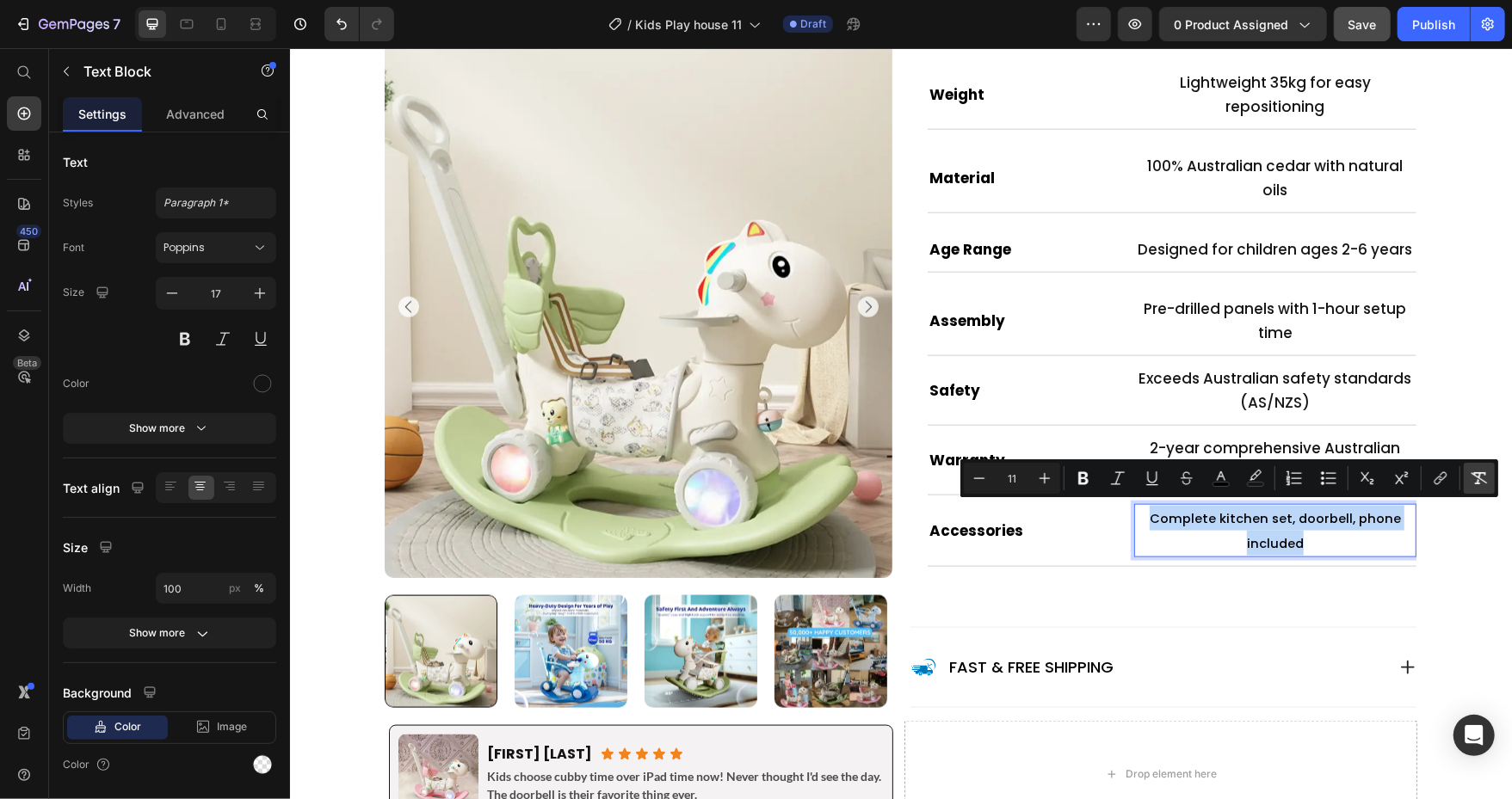 type on "17" 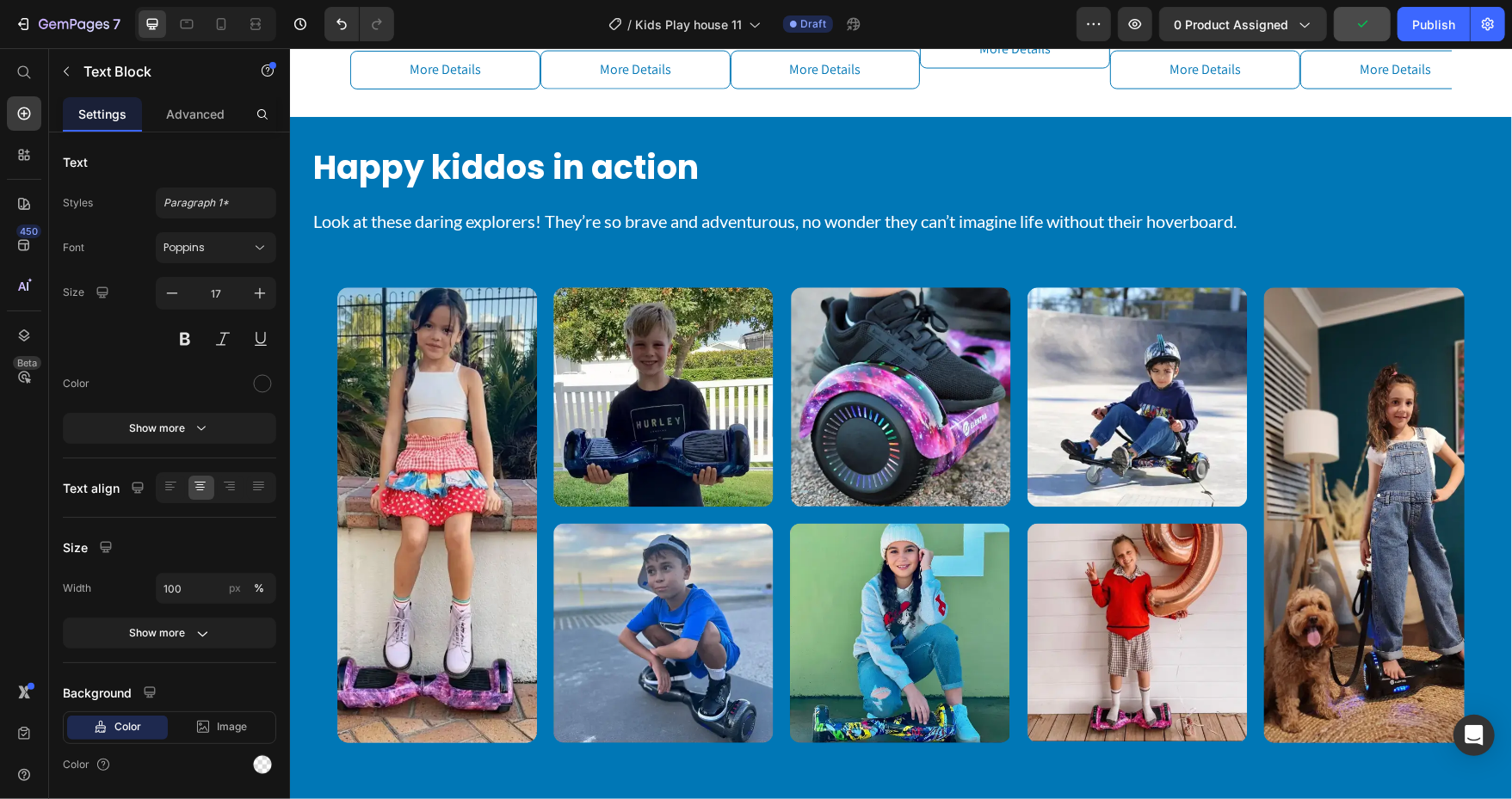 scroll, scrollTop: 6252, scrollLeft: 0, axis: vertical 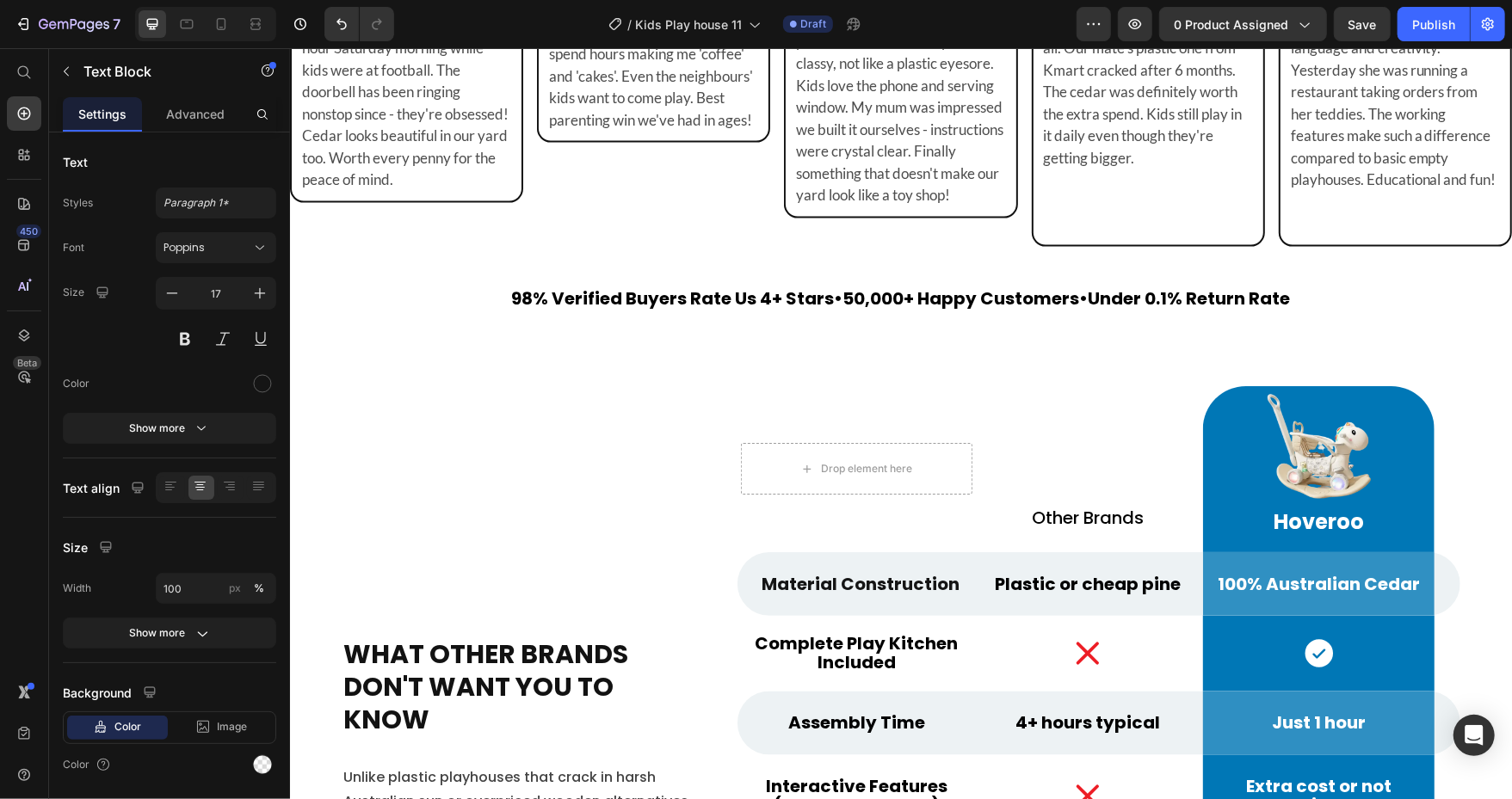 click on "Save" at bounding box center [1362, 24] 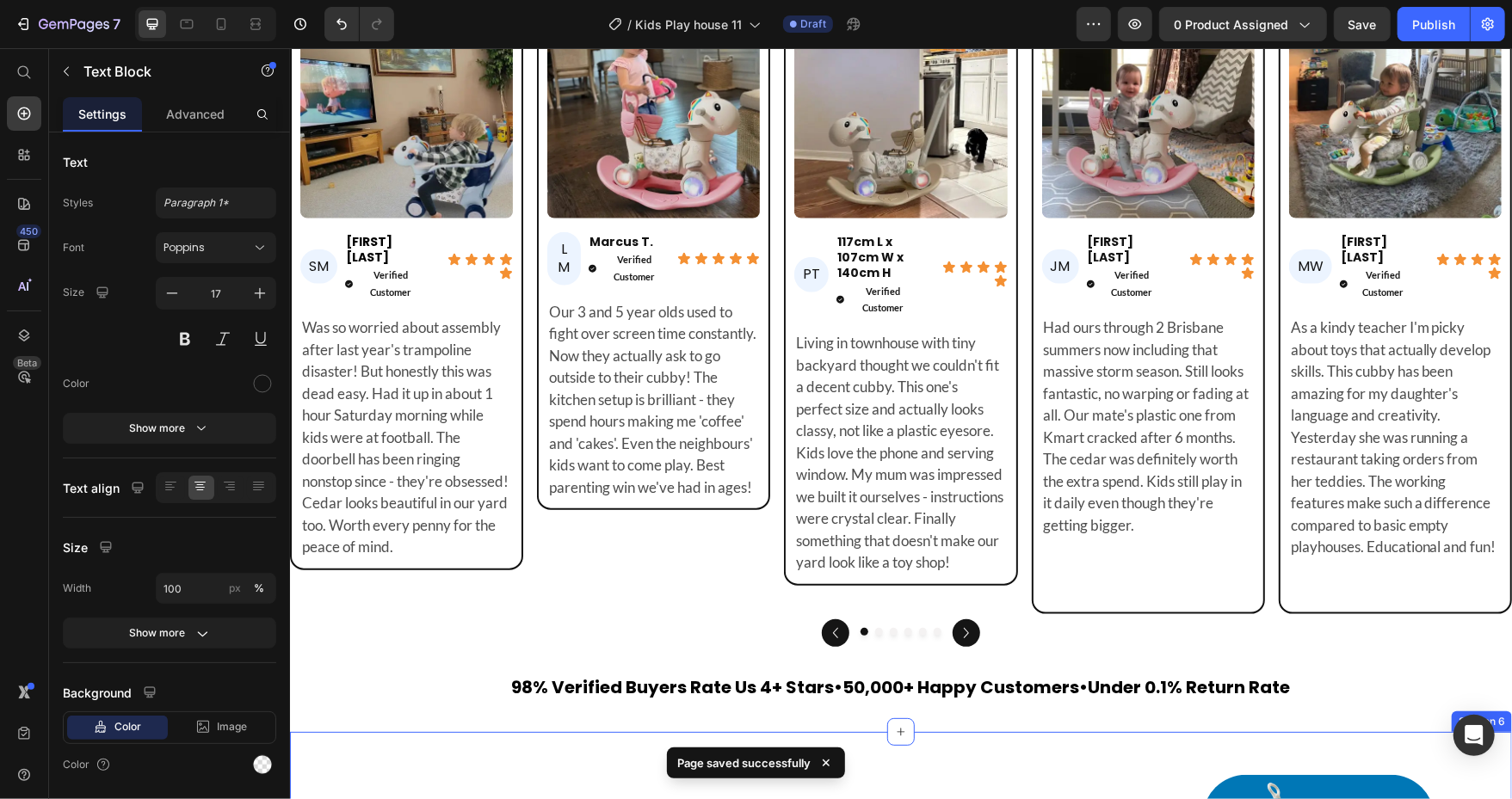 scroll, scrollTop: 5668, scrollLeft: 0, axis: vertical 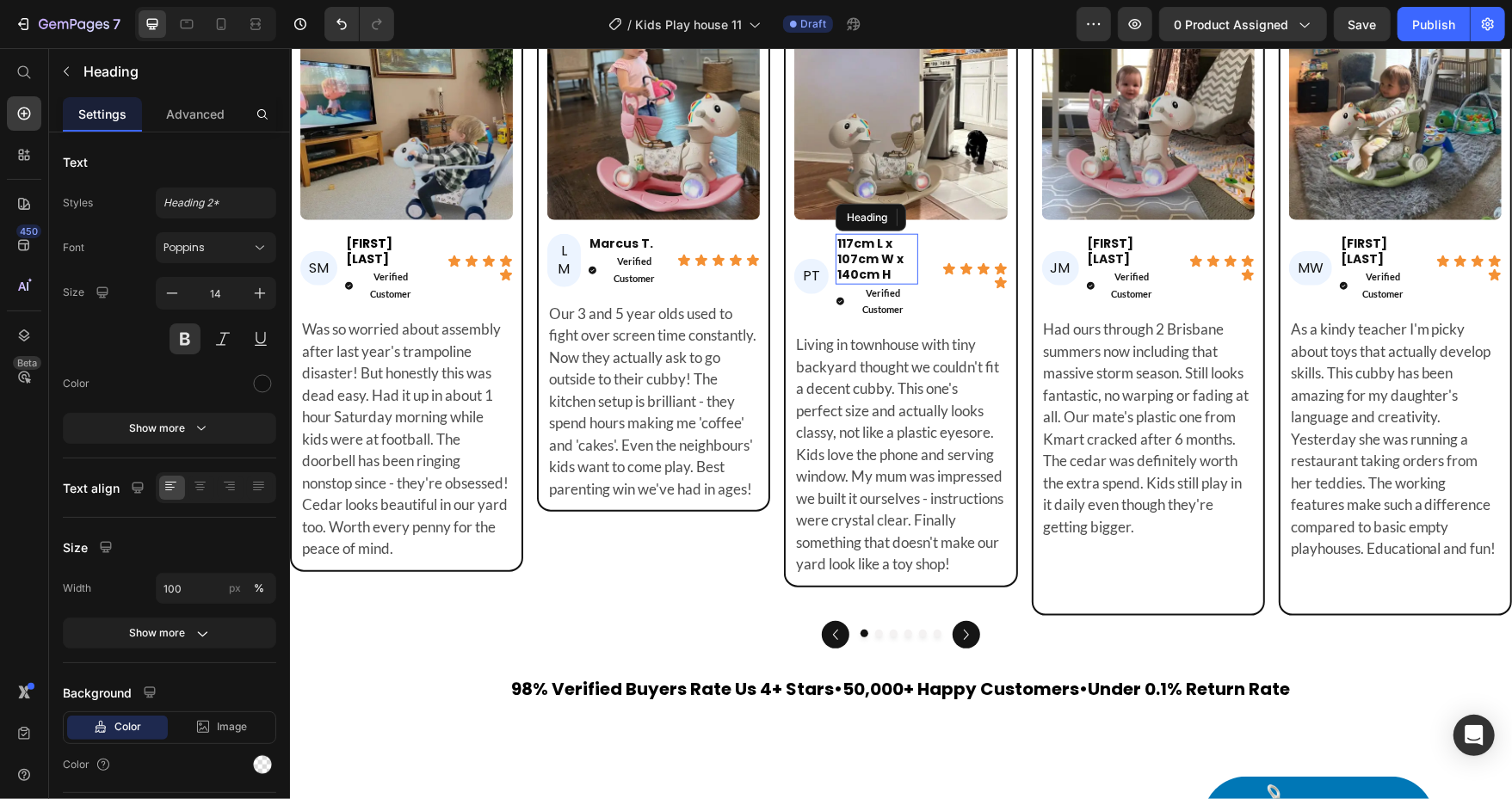 click on "117cm L x 107cm W x 140cm H" at bounding box center (869, 258) 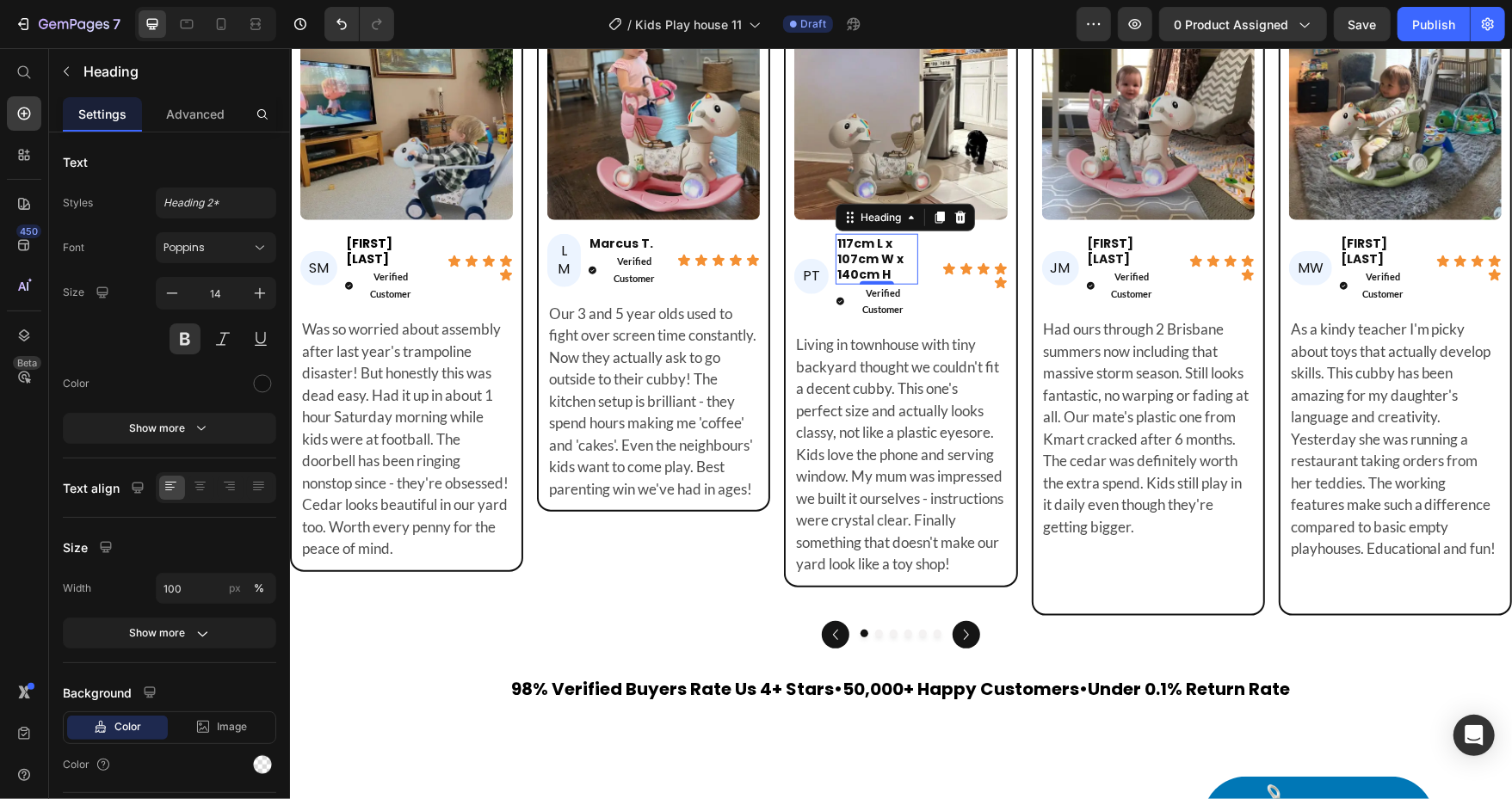 click on "117cm L x 107cm W x 140cm H" at bounding box center (869, 258) 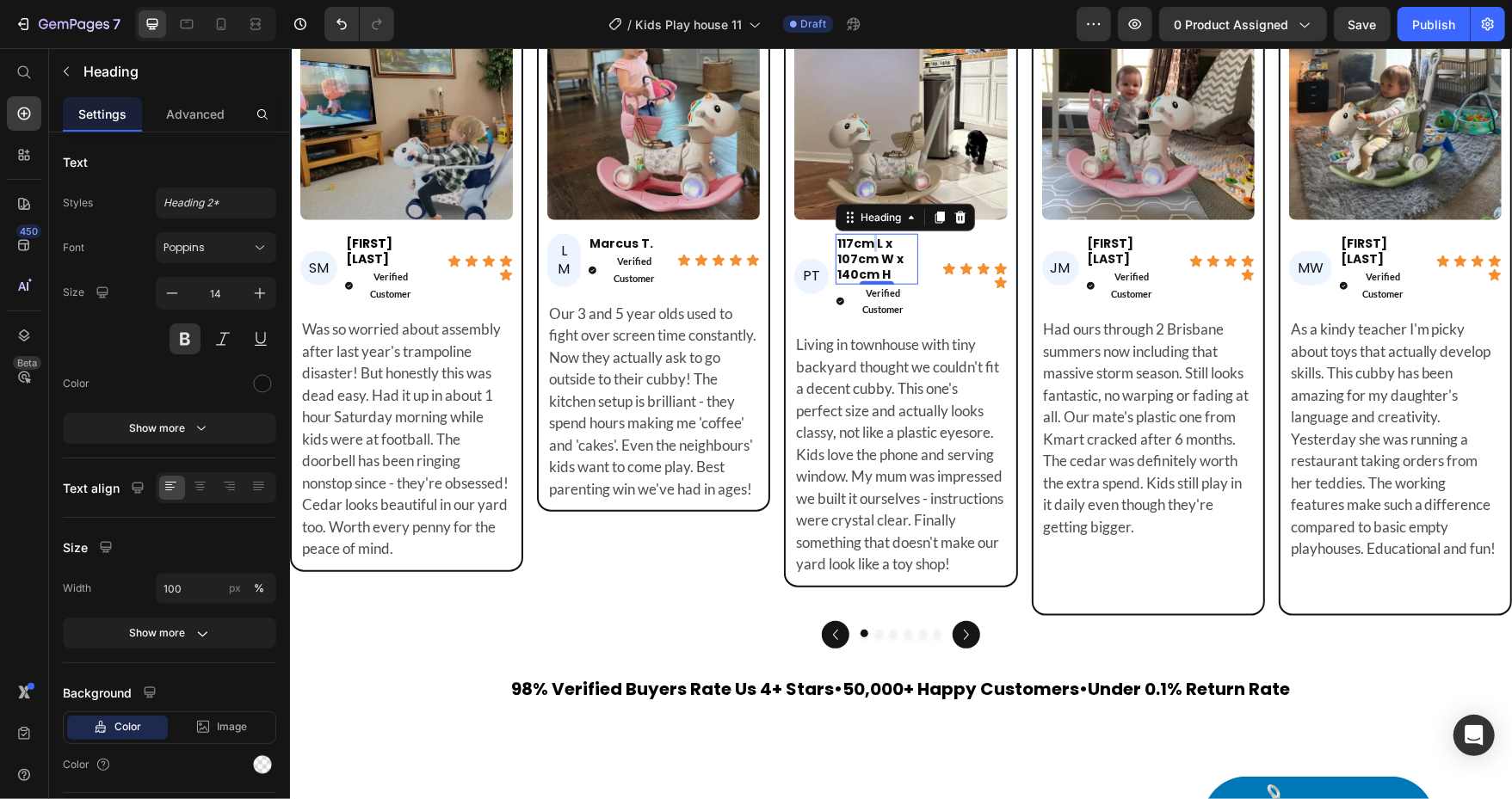 click on "117cm L x 107cm W x 140cm H" at bounding box center (869, 258) 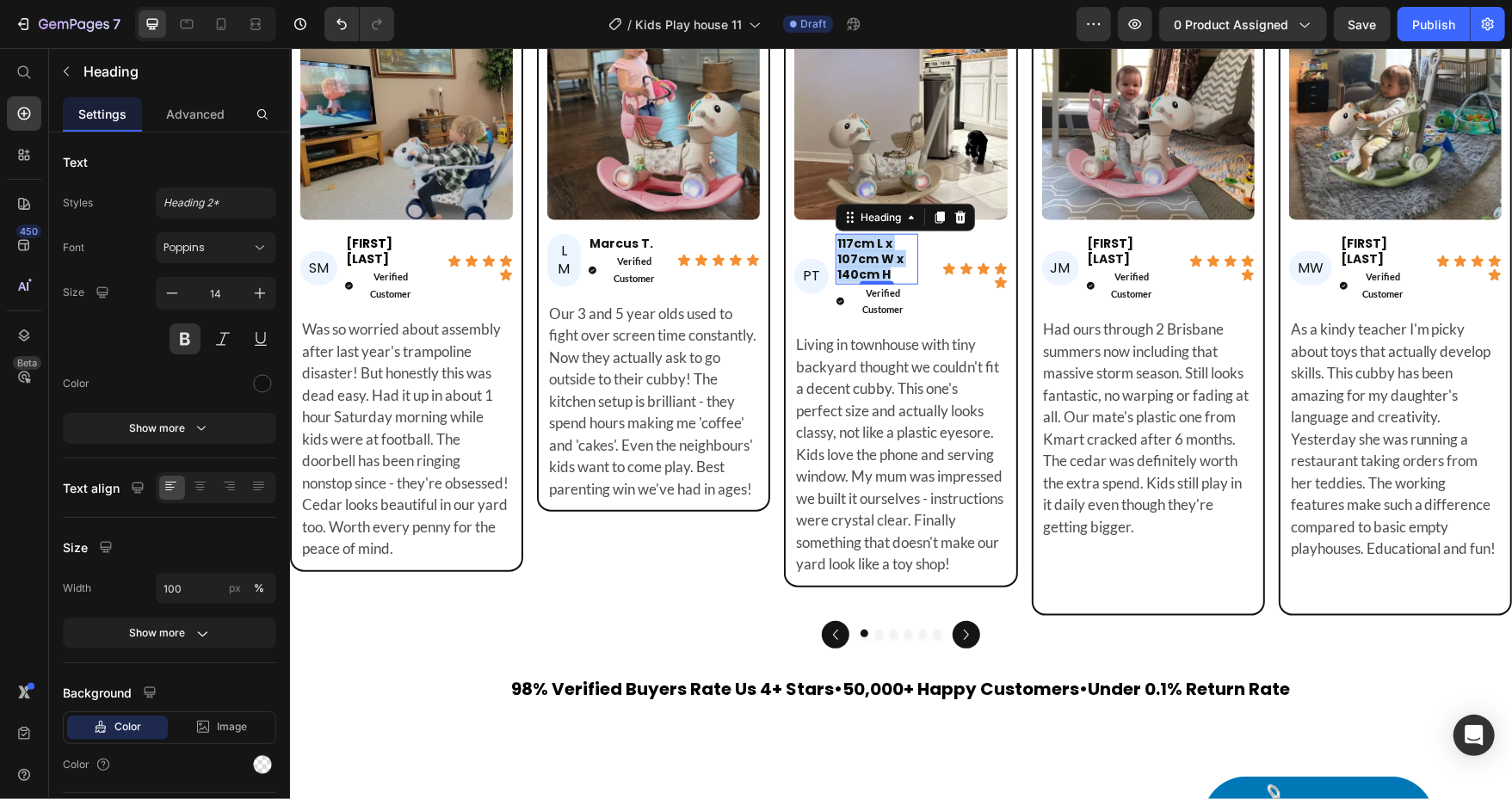 click on "117cm L x 107cm W x 140cm H" at bounding box center (869, 258) 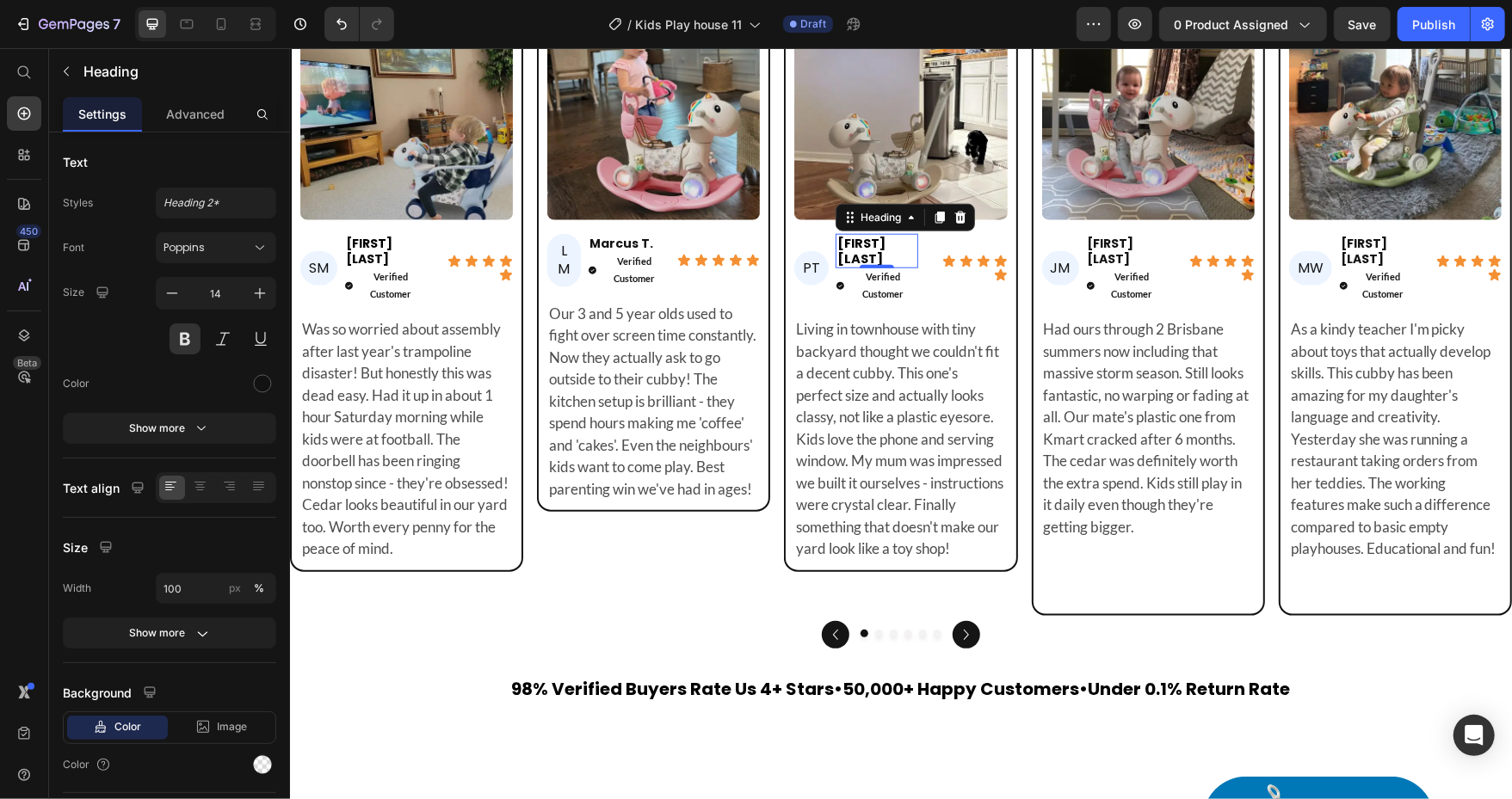 click on "Emma K." at bounding box center (861, 250) 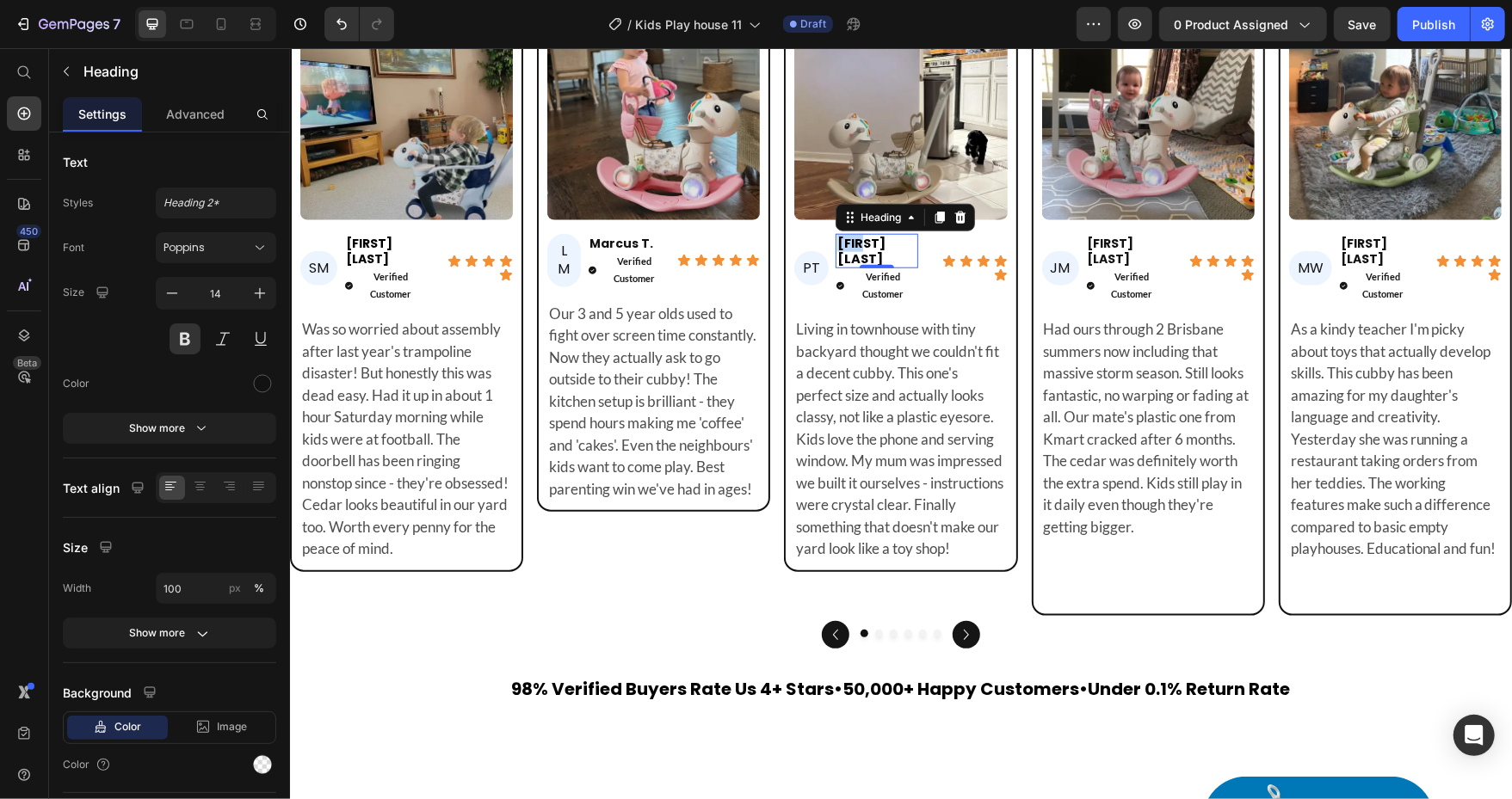click on "Emma K." at bounding box center (861, 250) 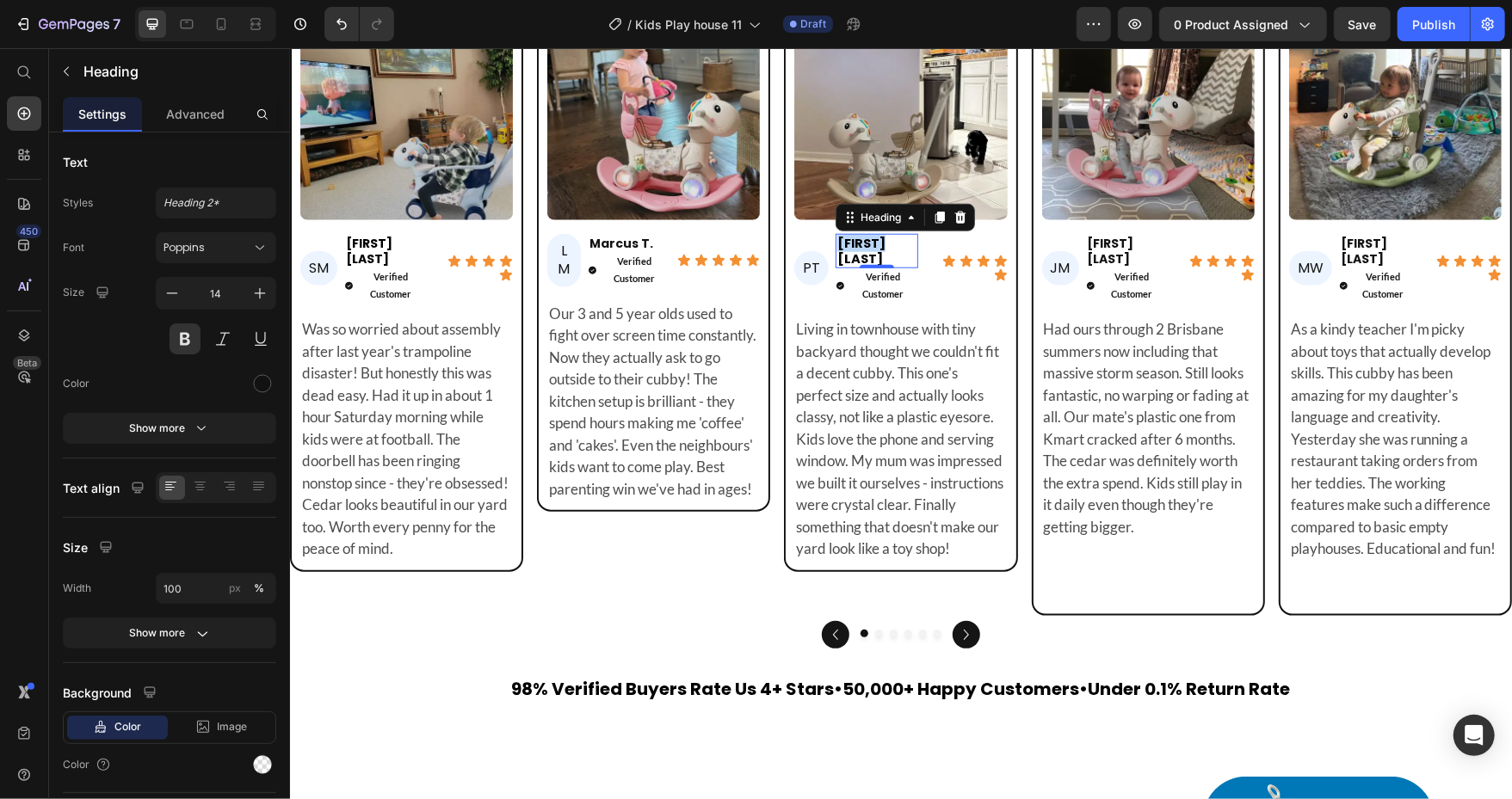 click on "Emma K." at bounding box center [861, 250] 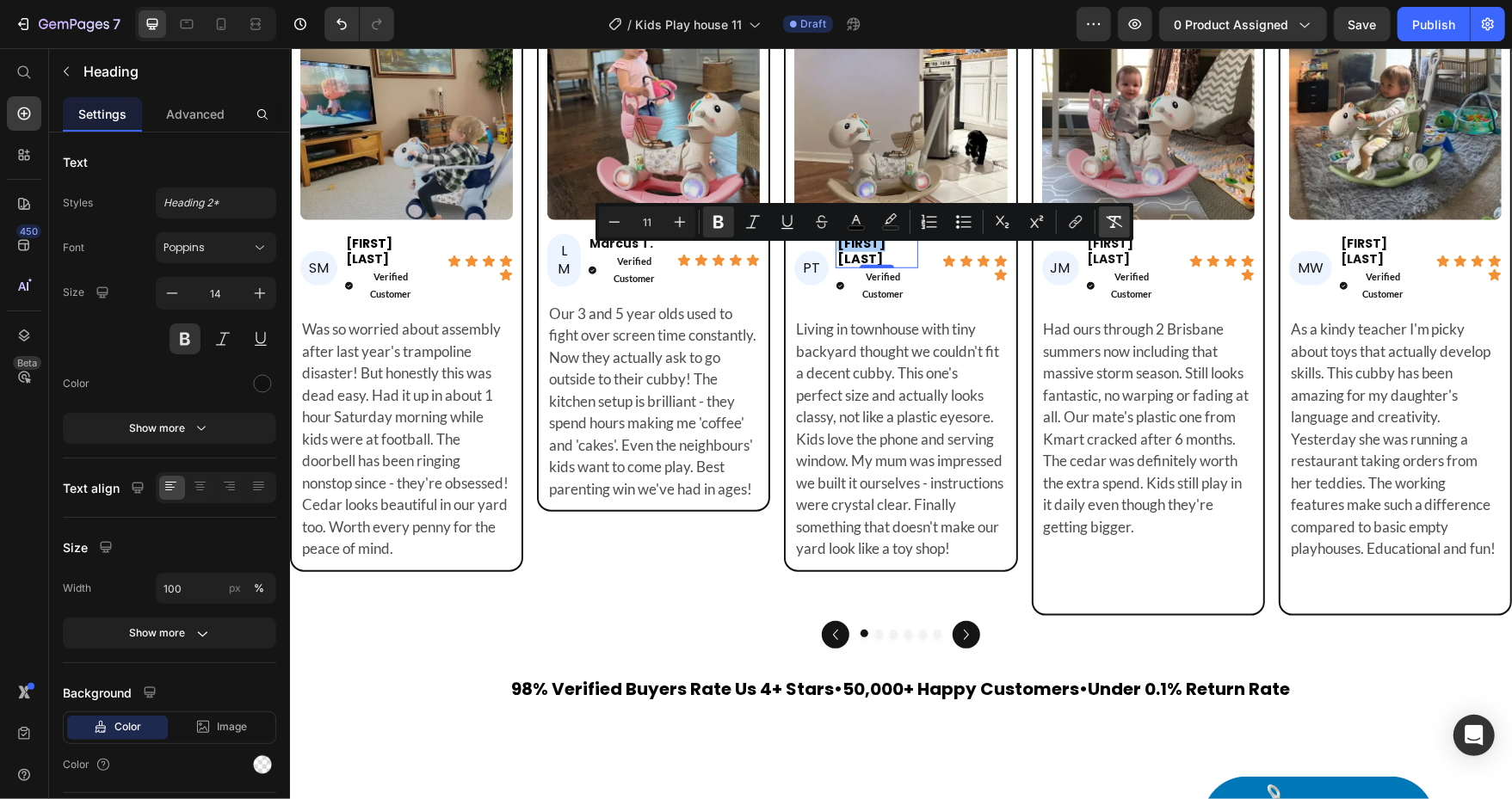 click 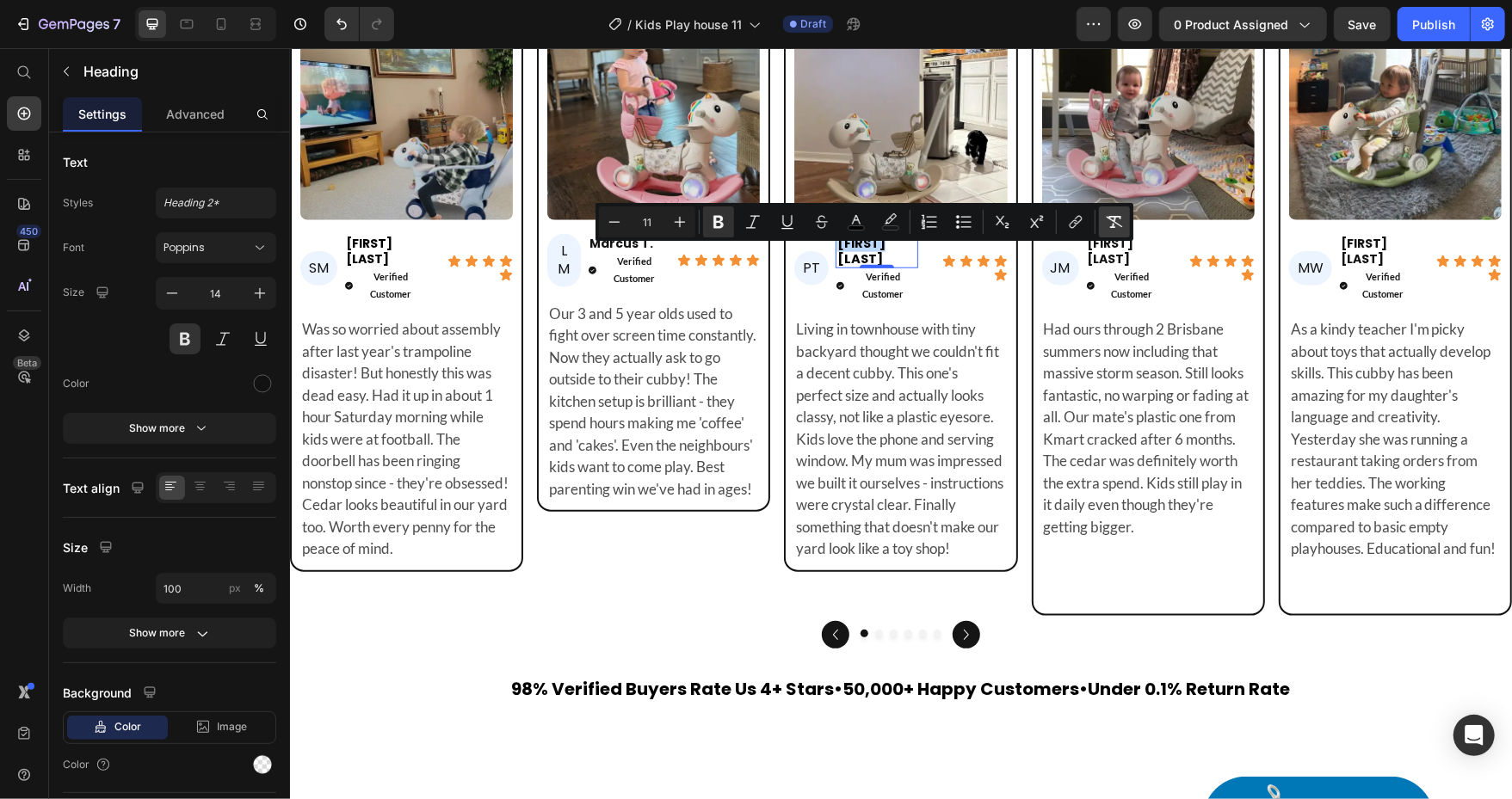 type on "14" 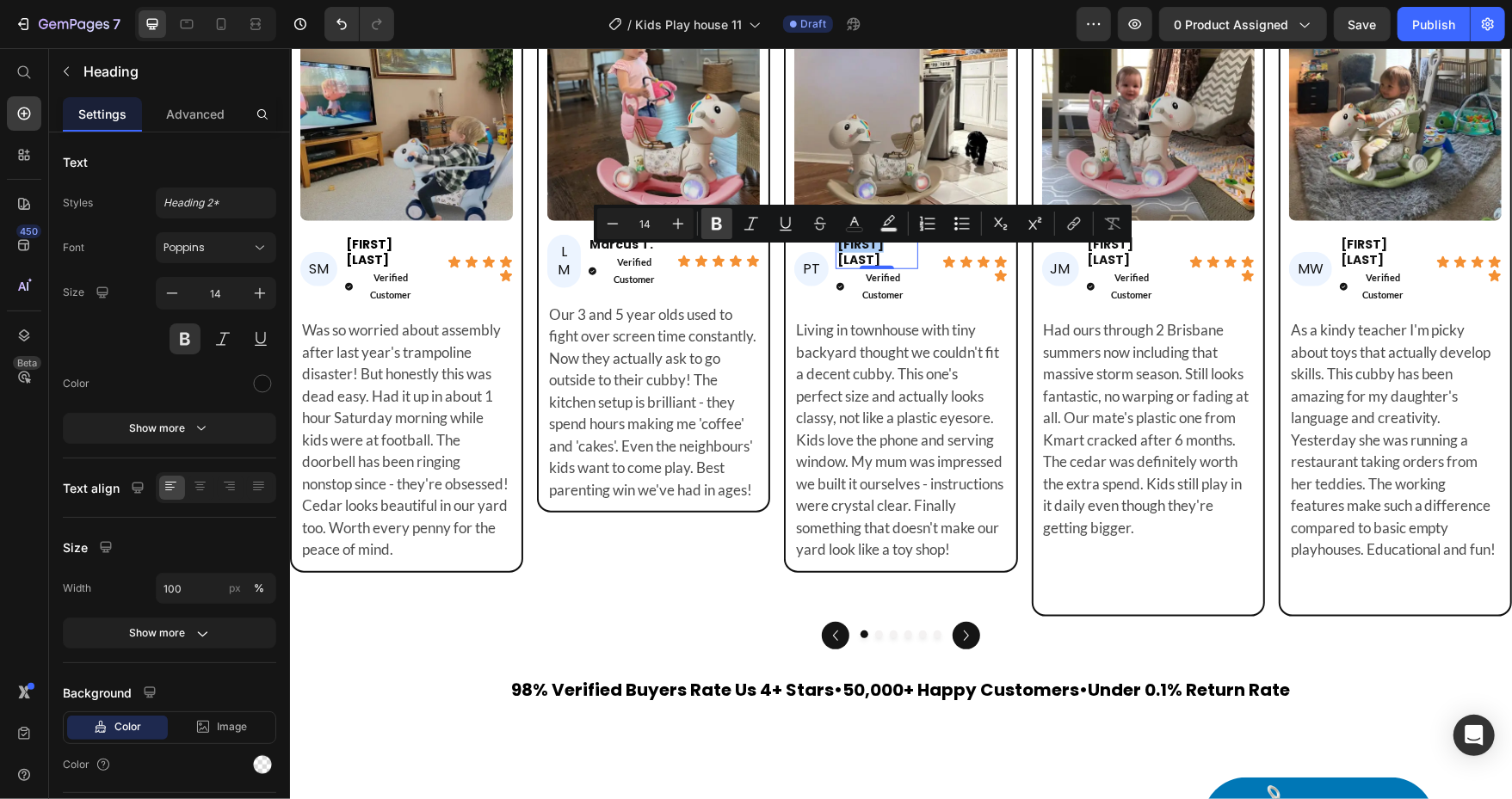 click 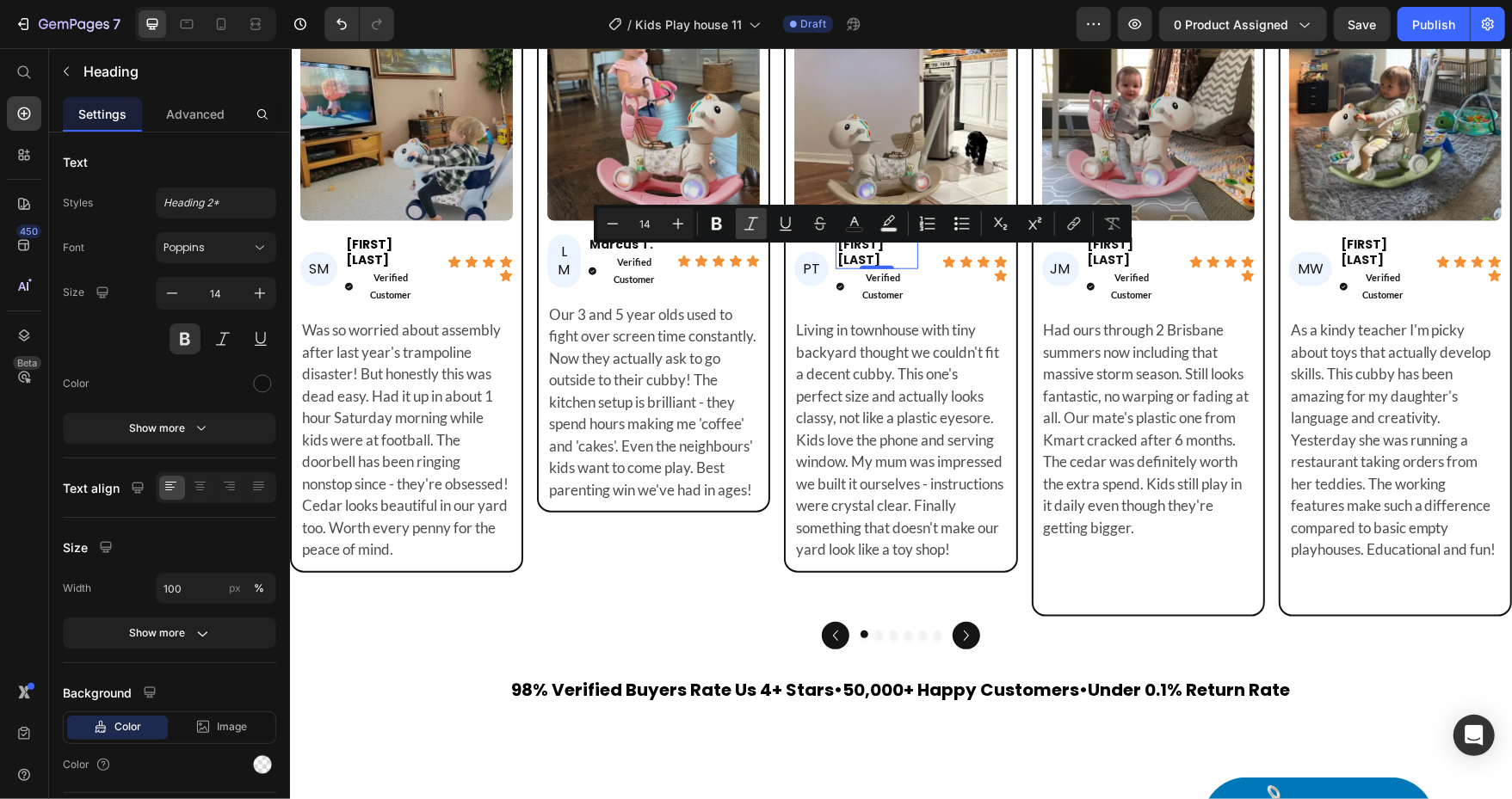 scroll, scrollTop: 5666, scrollLeft: 0, axis: vertical 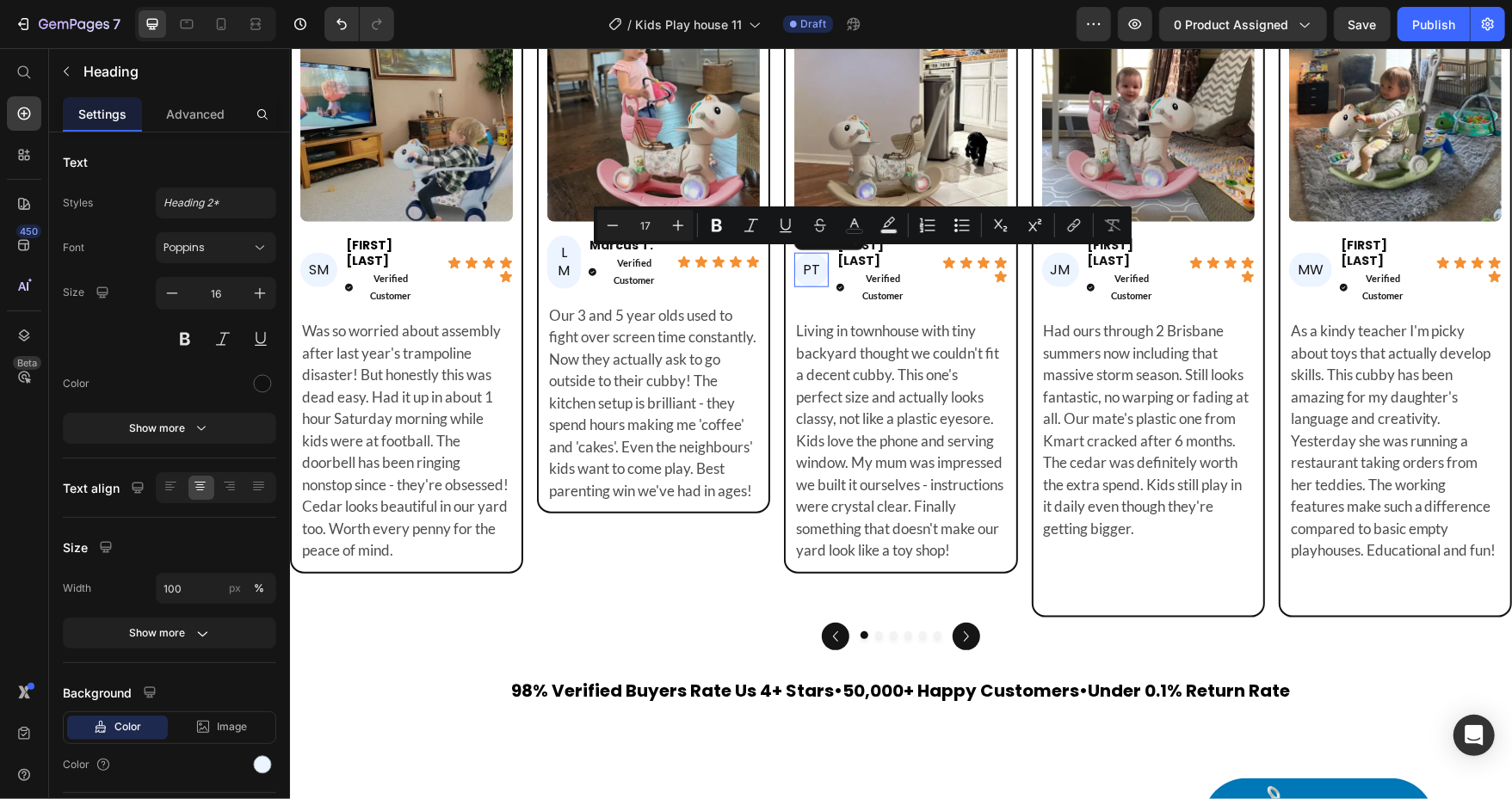 click on "PT" at bounding box center (811, 269) 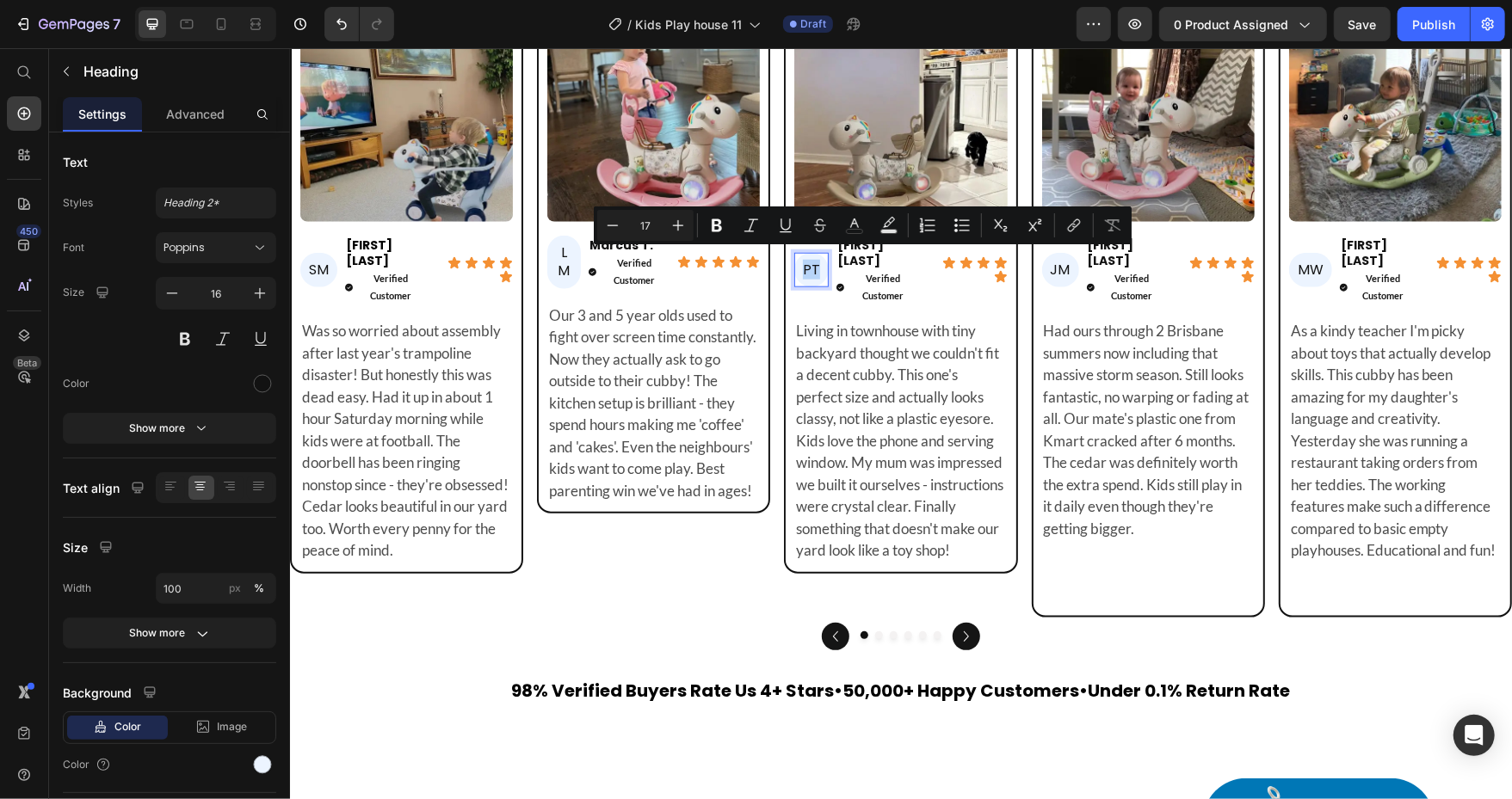 click on "PT" at bounding box center [811, 269] 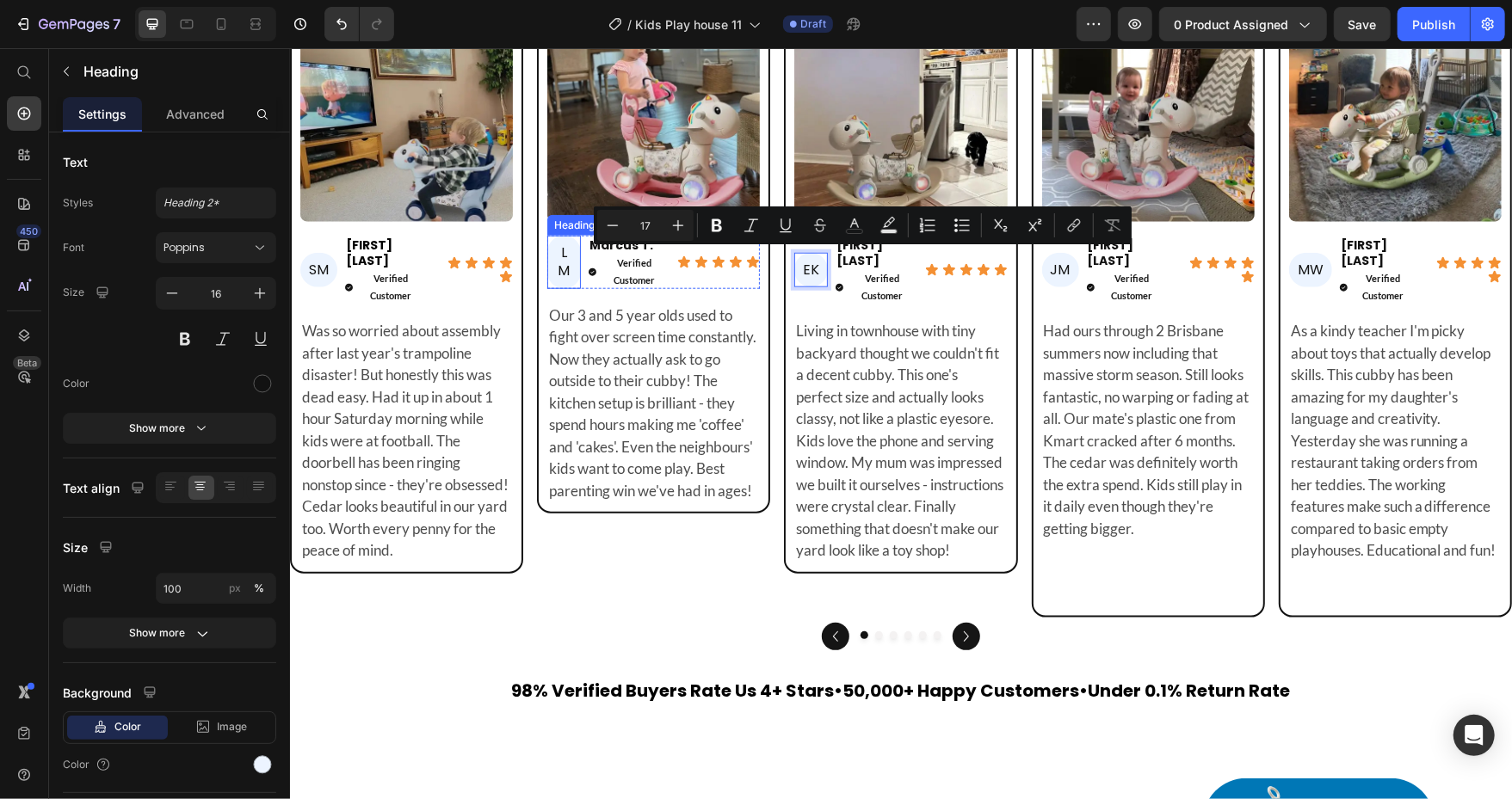 click on "LM" at bounding box center (563, 261) 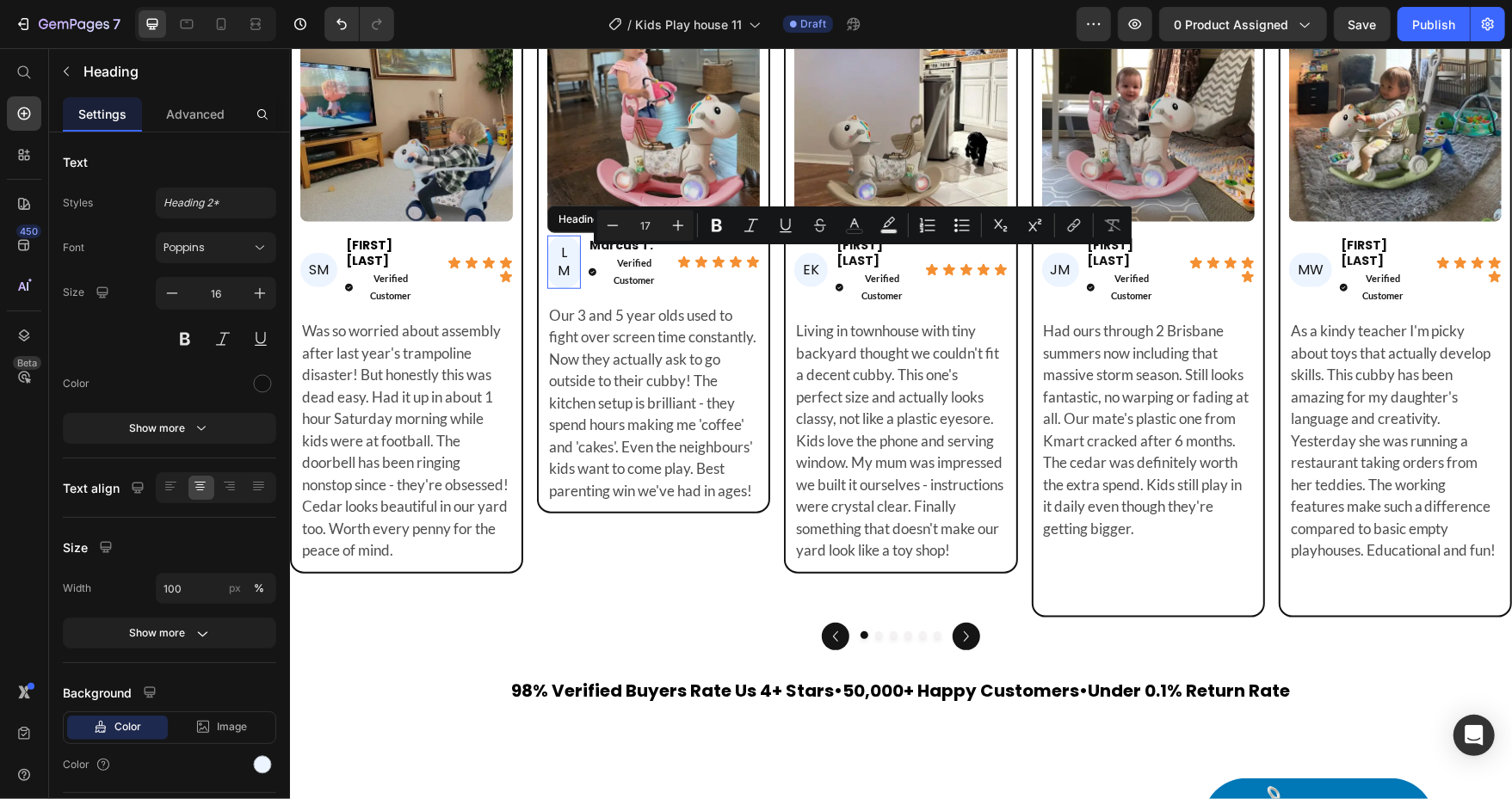 click on "LM" at bounding box center [563, 261] 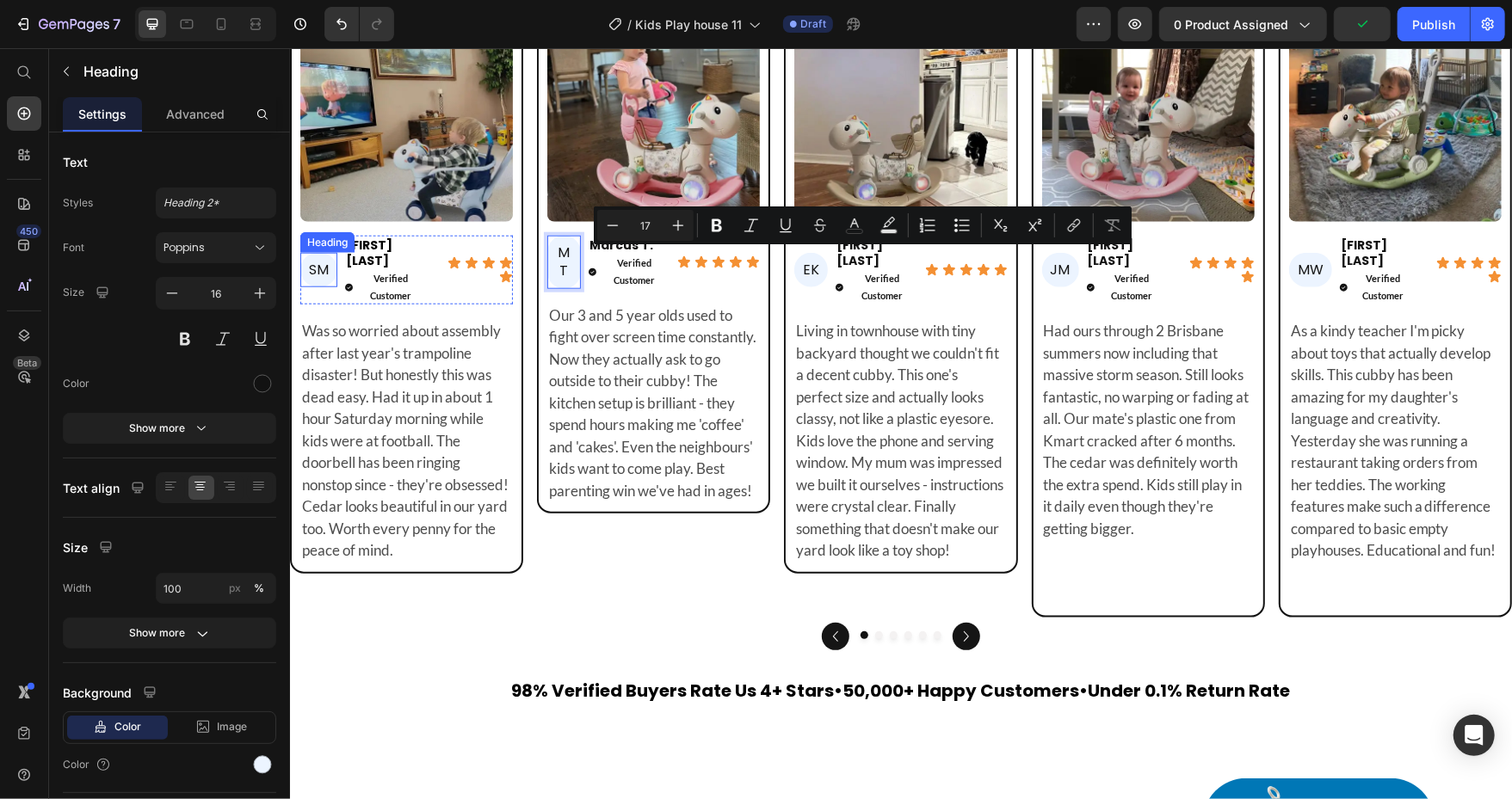 click on "SM" at bounding box center (318, 269) 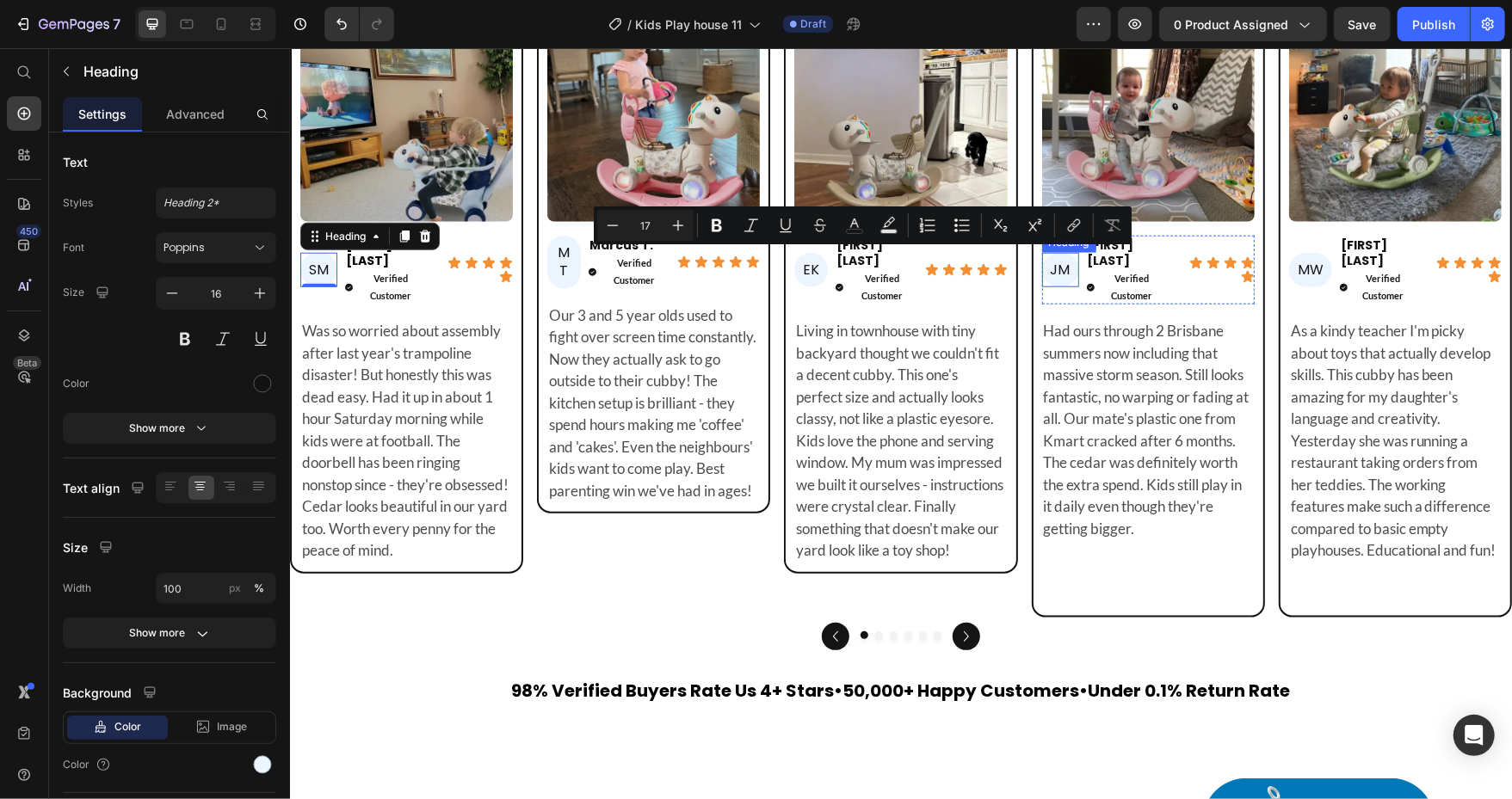 click on "JM" at bounding box center (1059, 269) 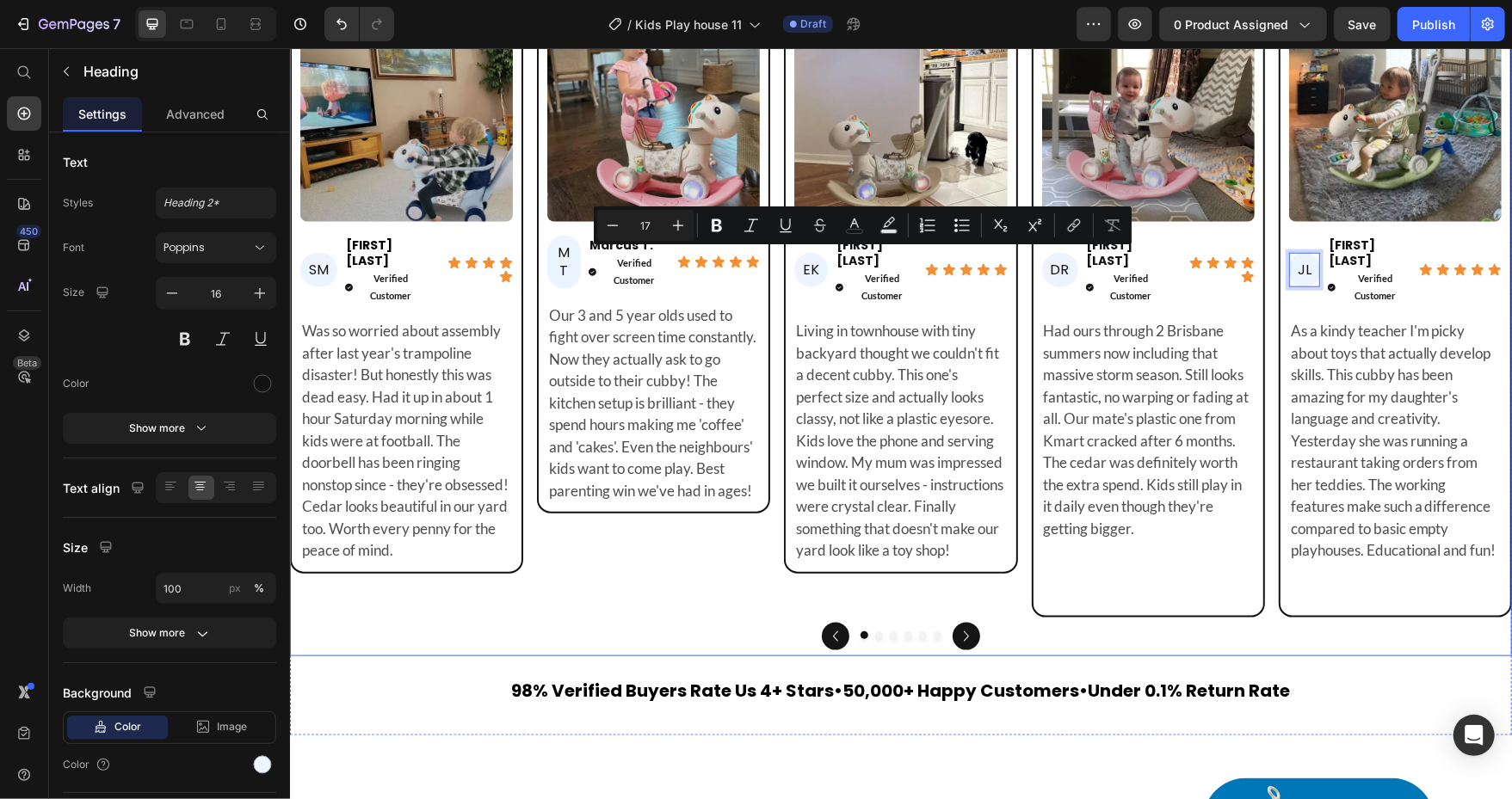 click 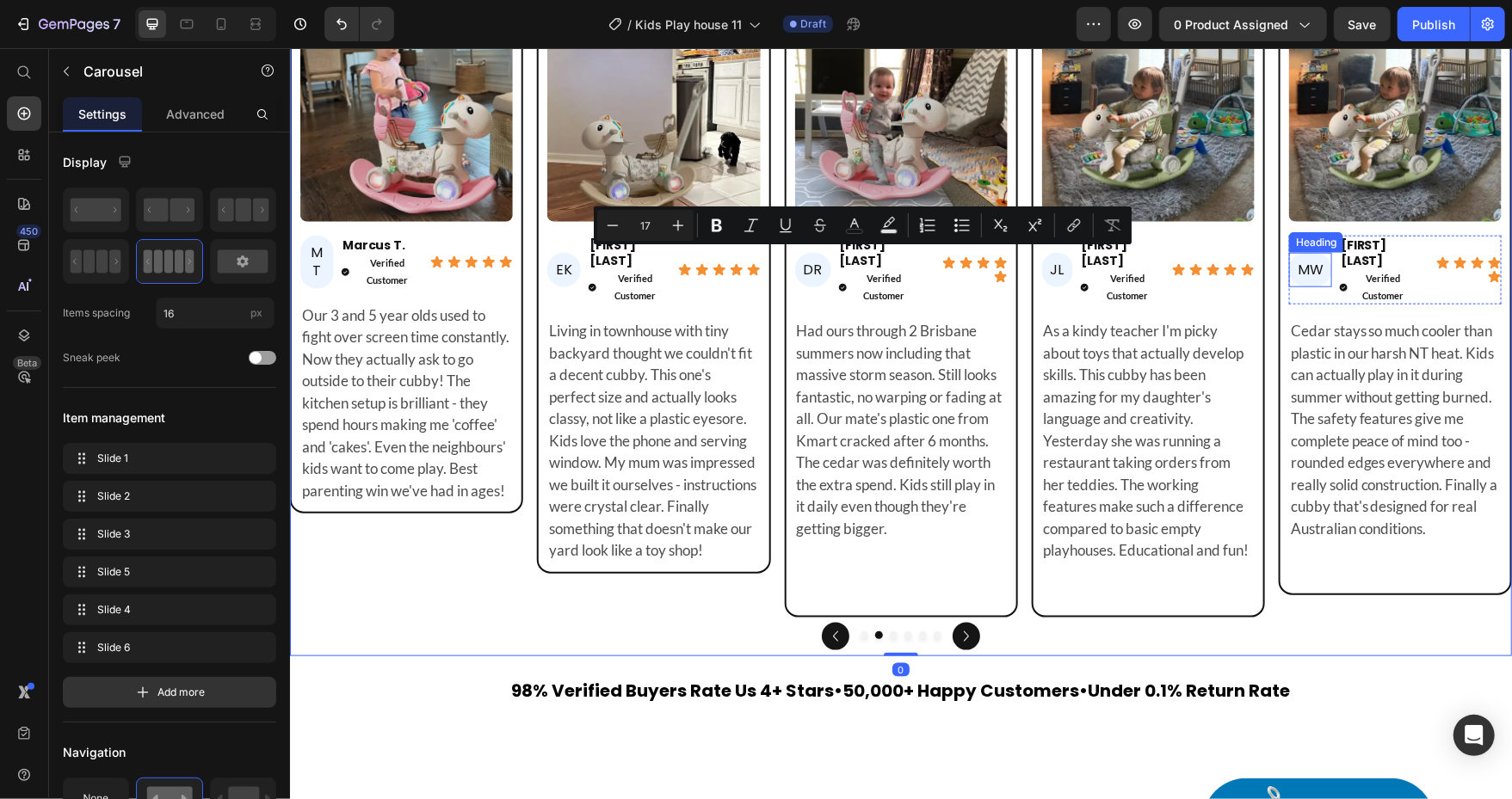 click on "MW" at bounding box center [1310, 269] 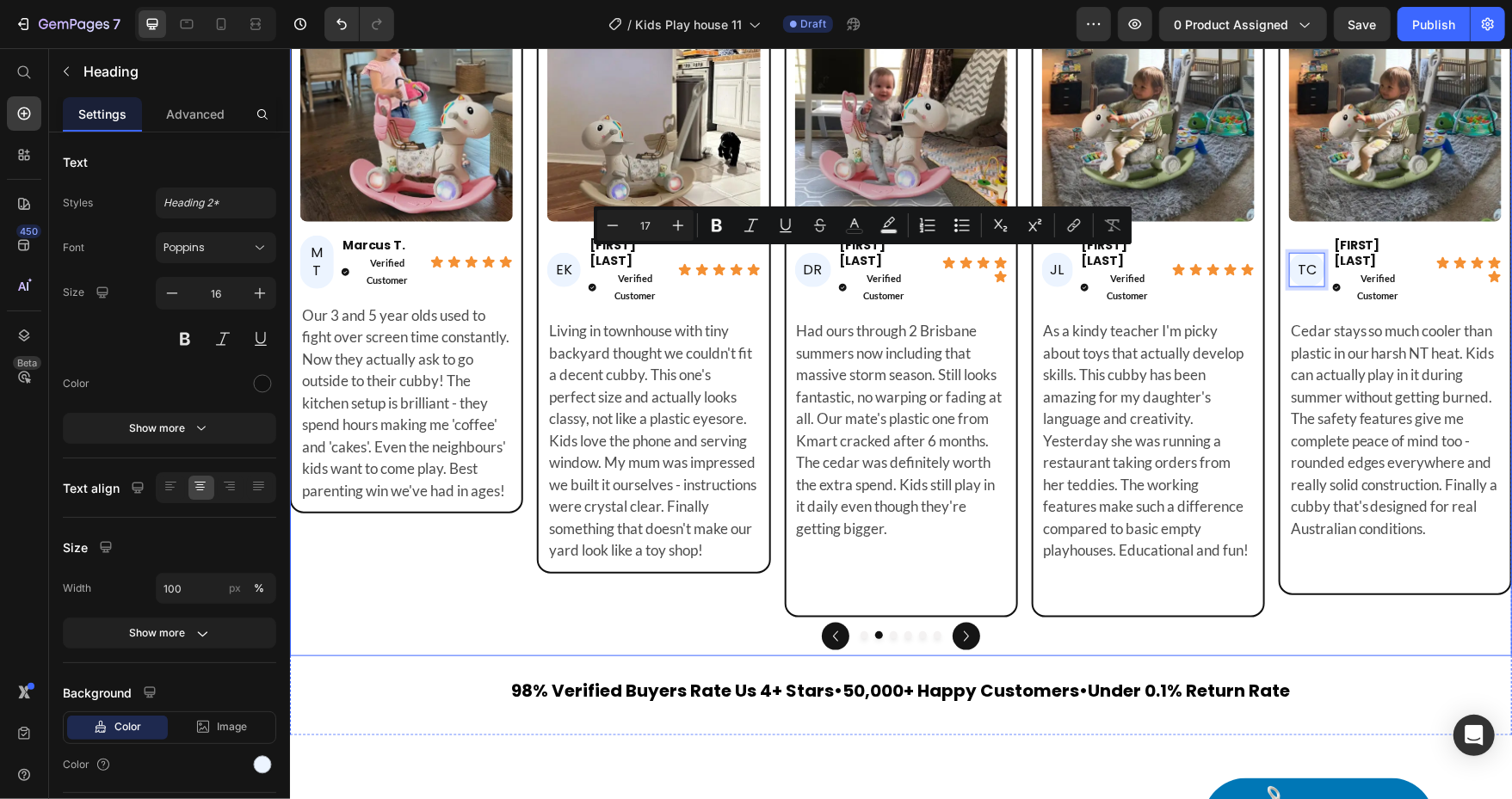 click 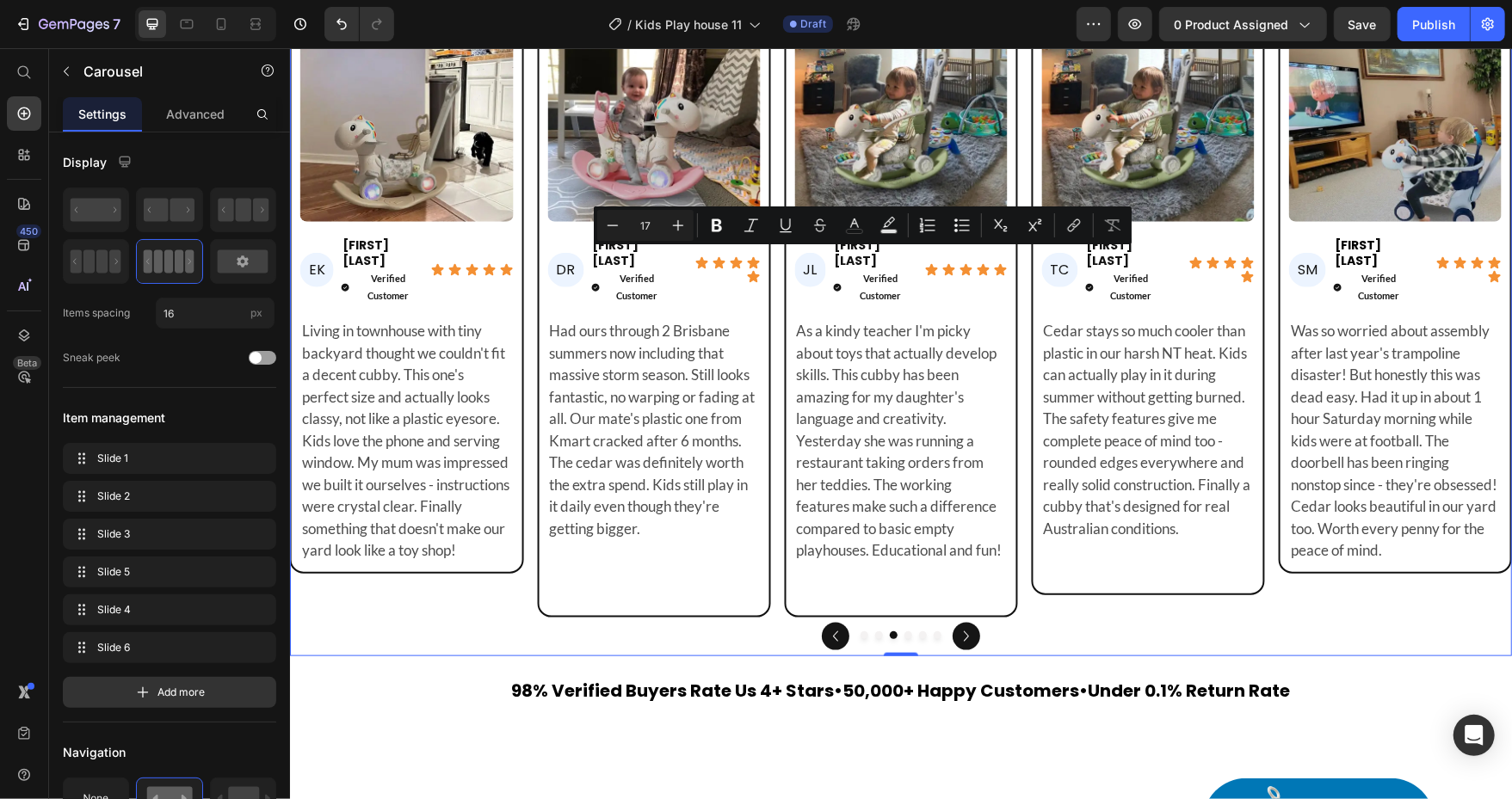 click 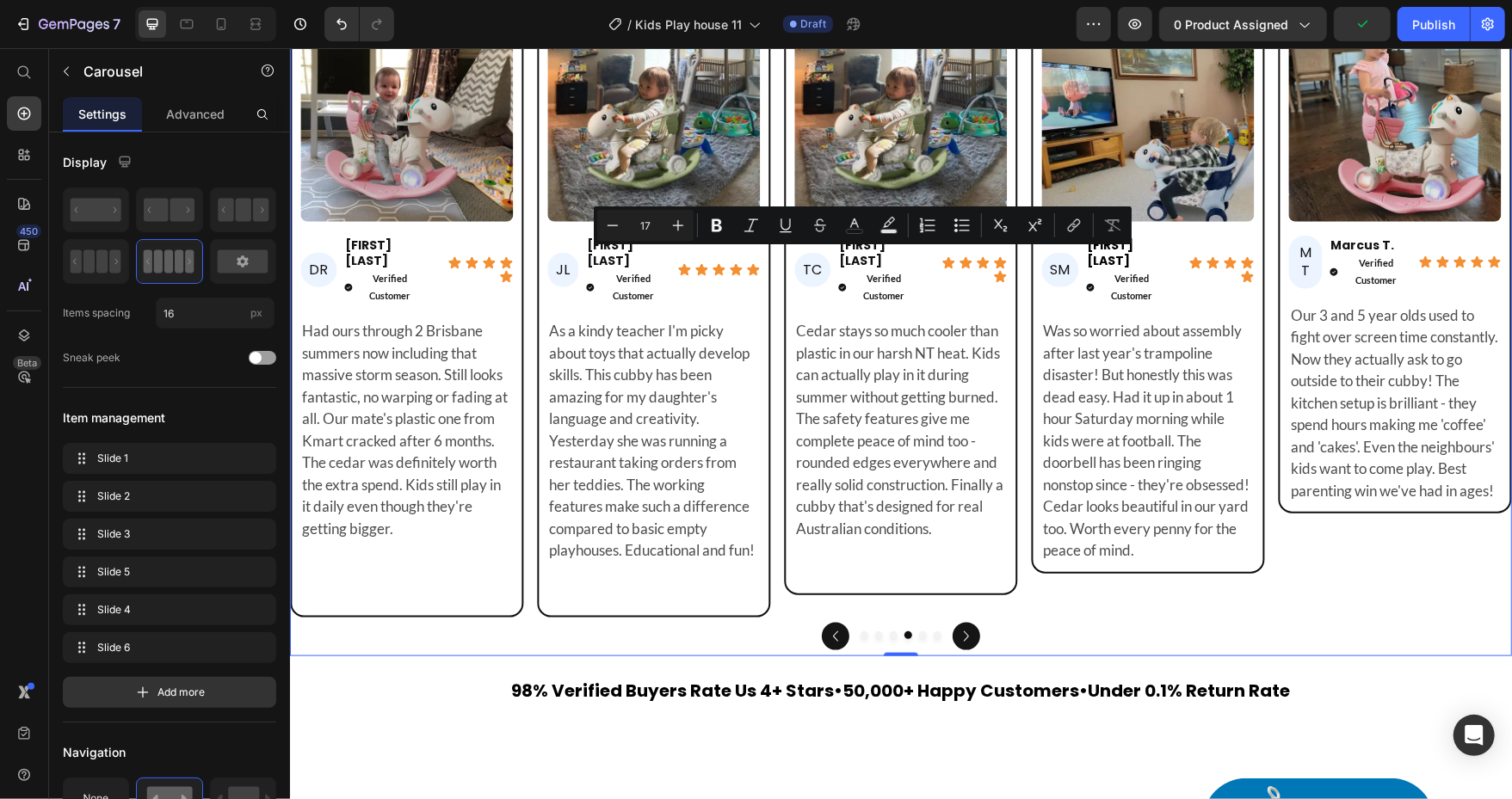 click 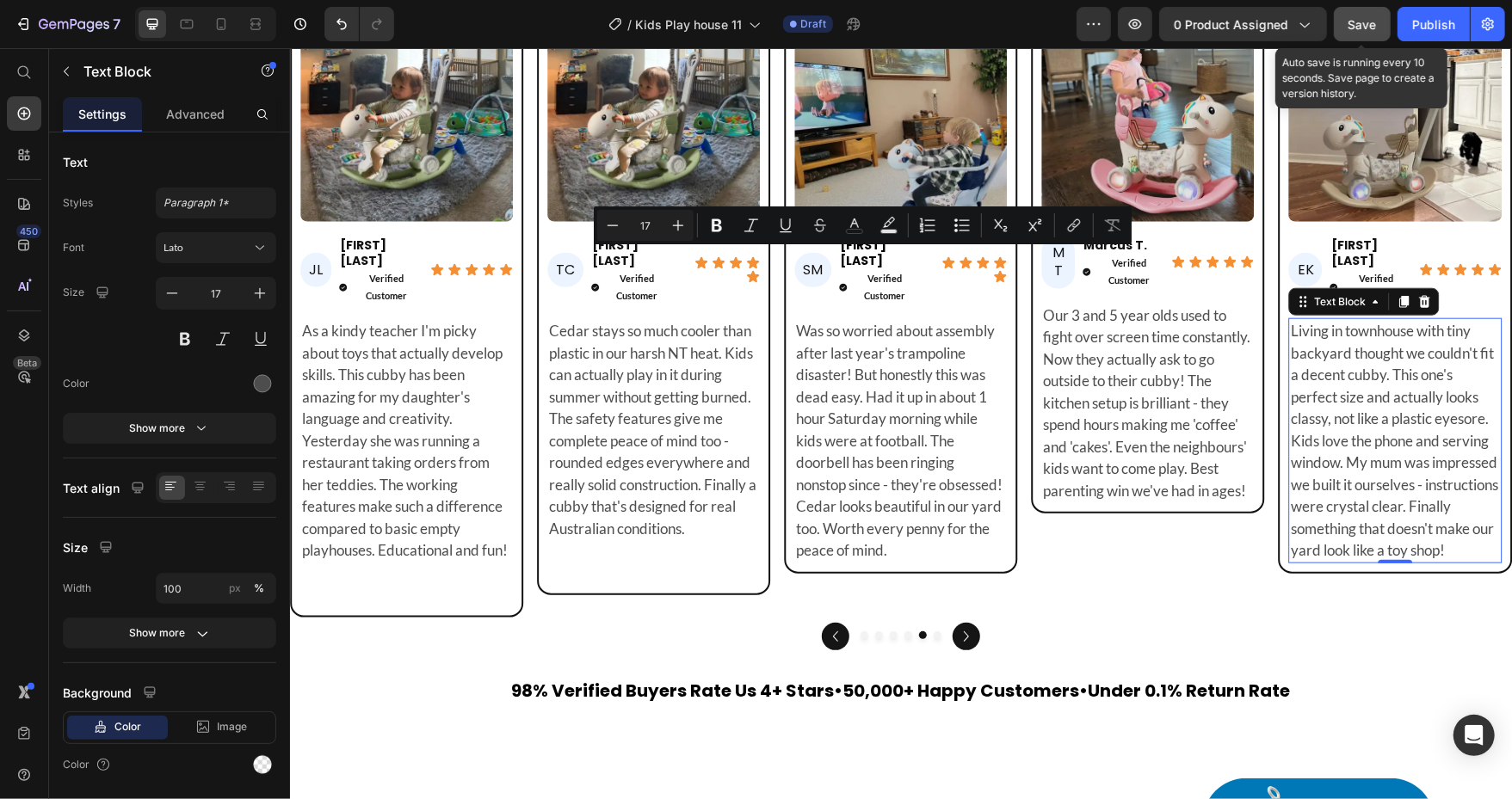 click on "Save" 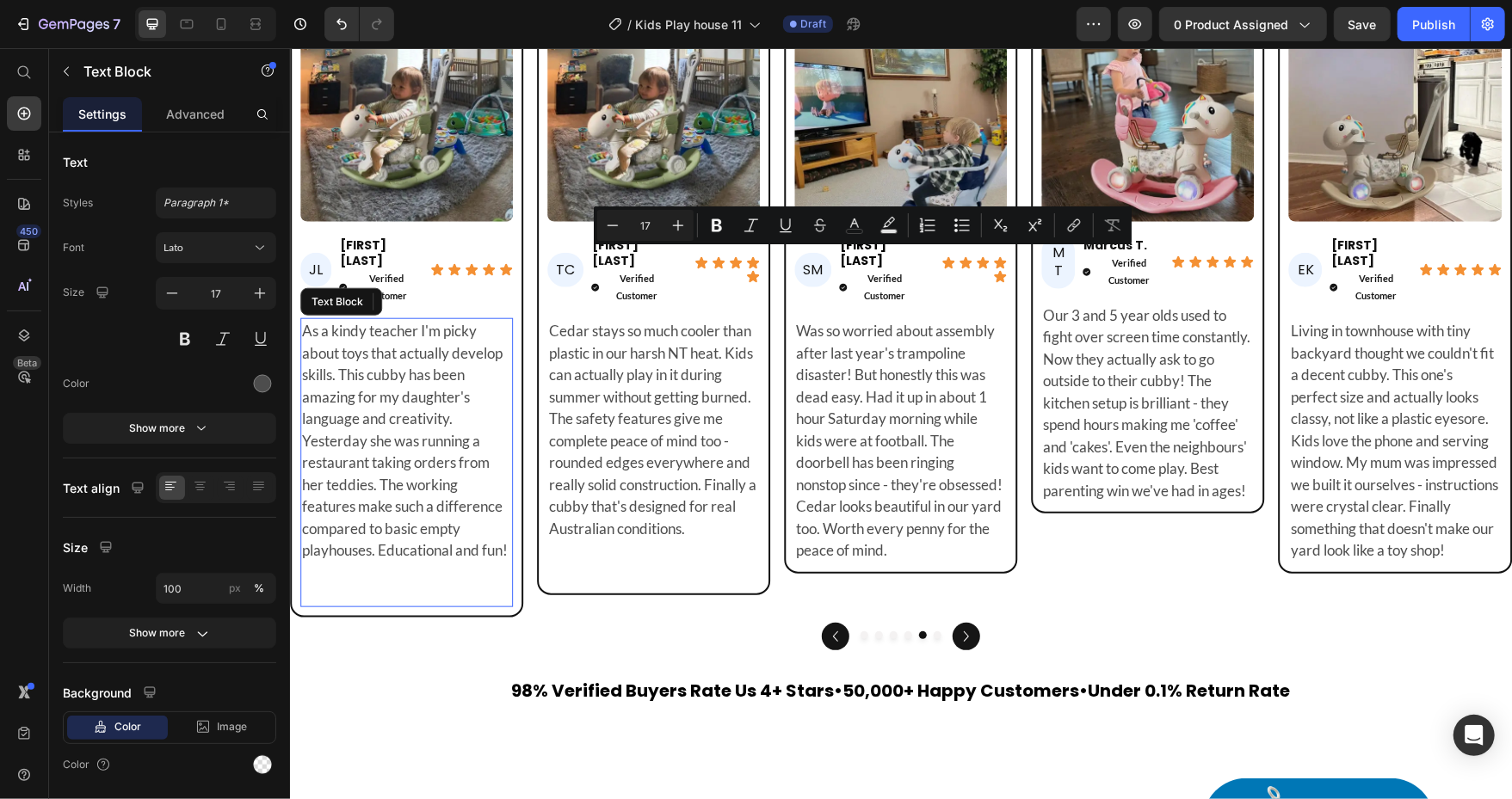 click on "As a kindy teacher I'm picky about toys that actually develop skills. This cubby has been amazing for my daughter's language and creativity. Yesterday she was running a restaurant taking orders from her teddies. The working features make such a difference compared to basic empty playhouses. Educational and fun!" at bounding box center [405, 439] 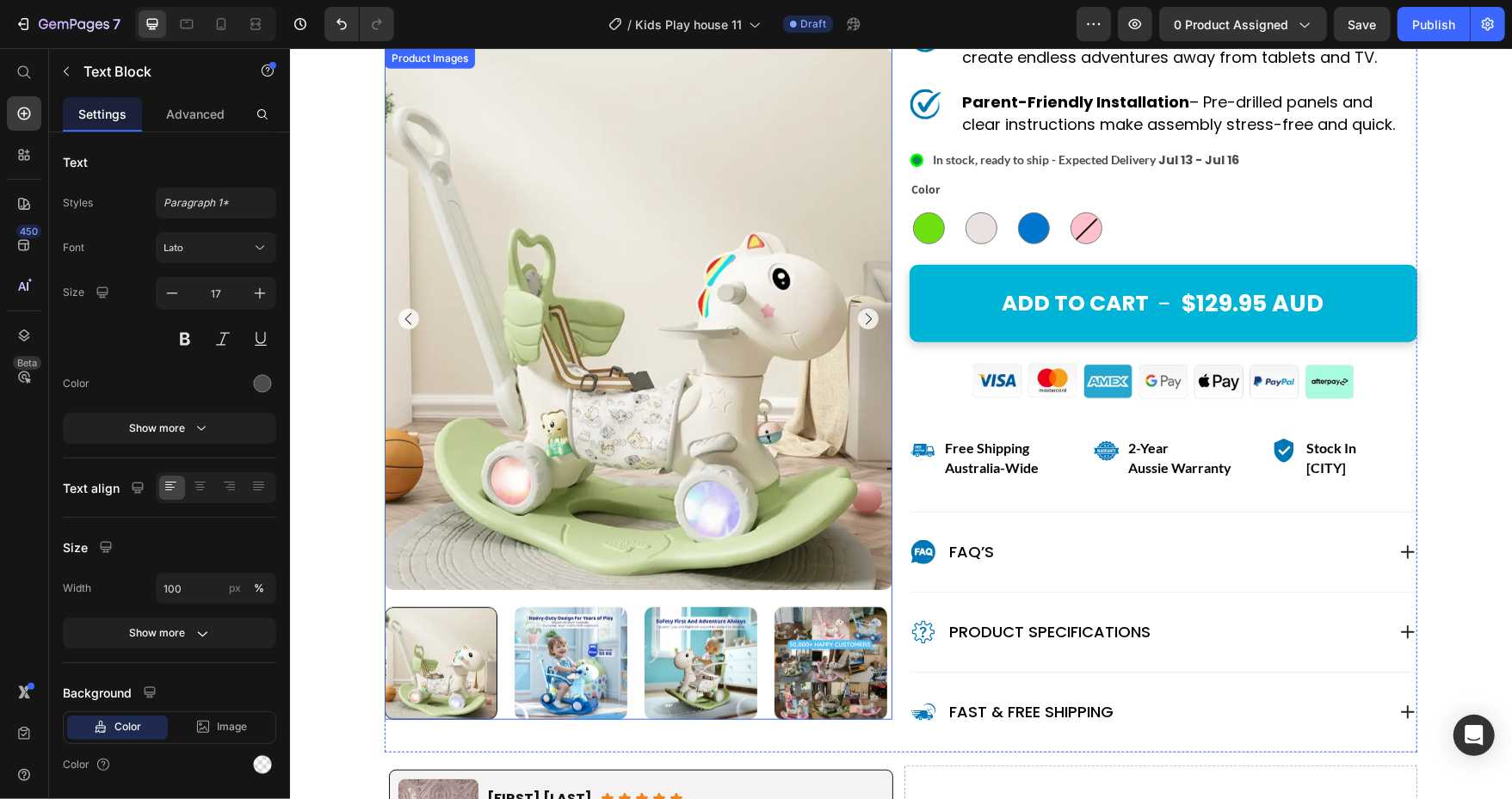 scroll, scrollTop: 704, scrollLeft: 0, axis: vertical 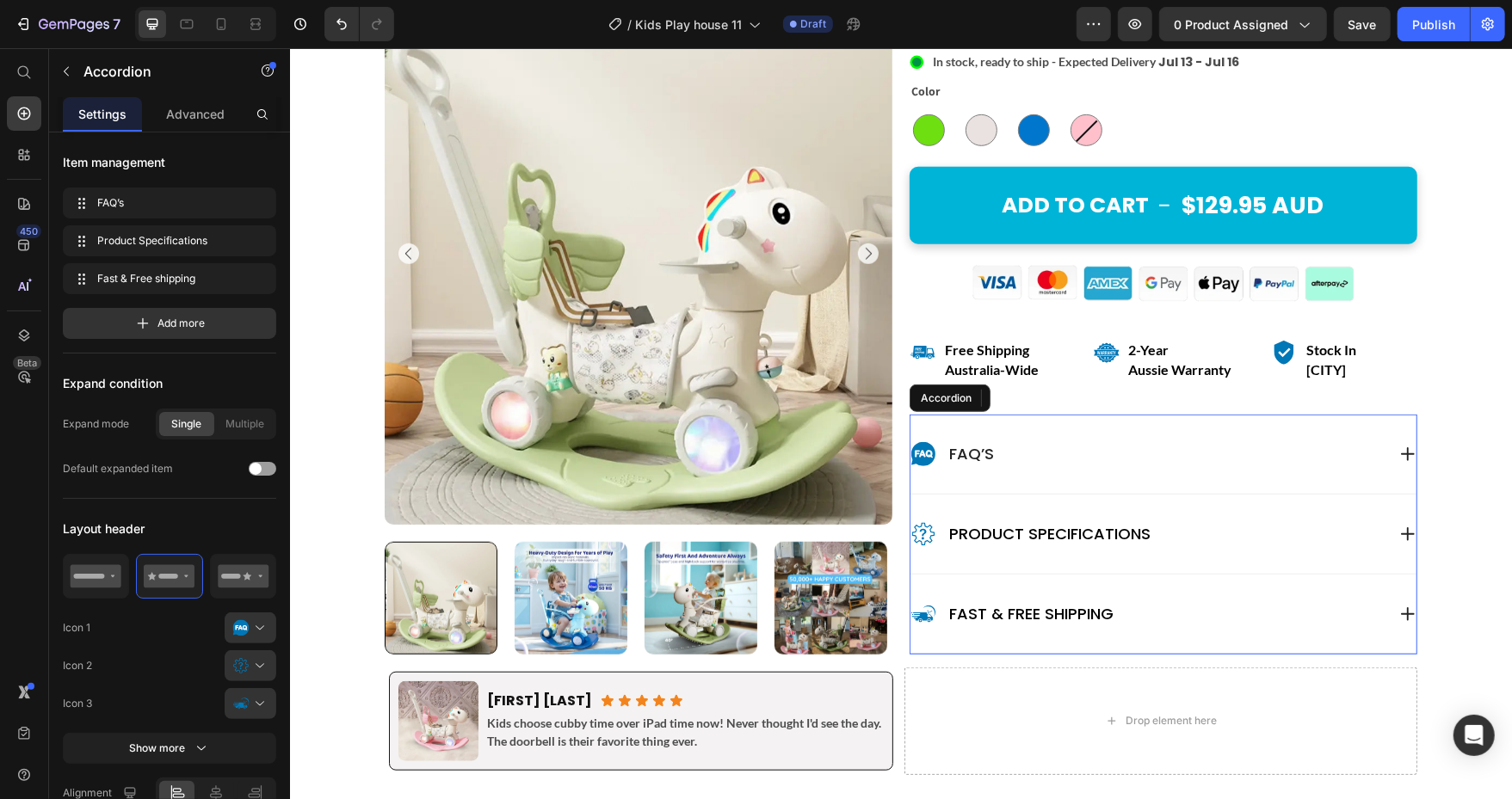 click 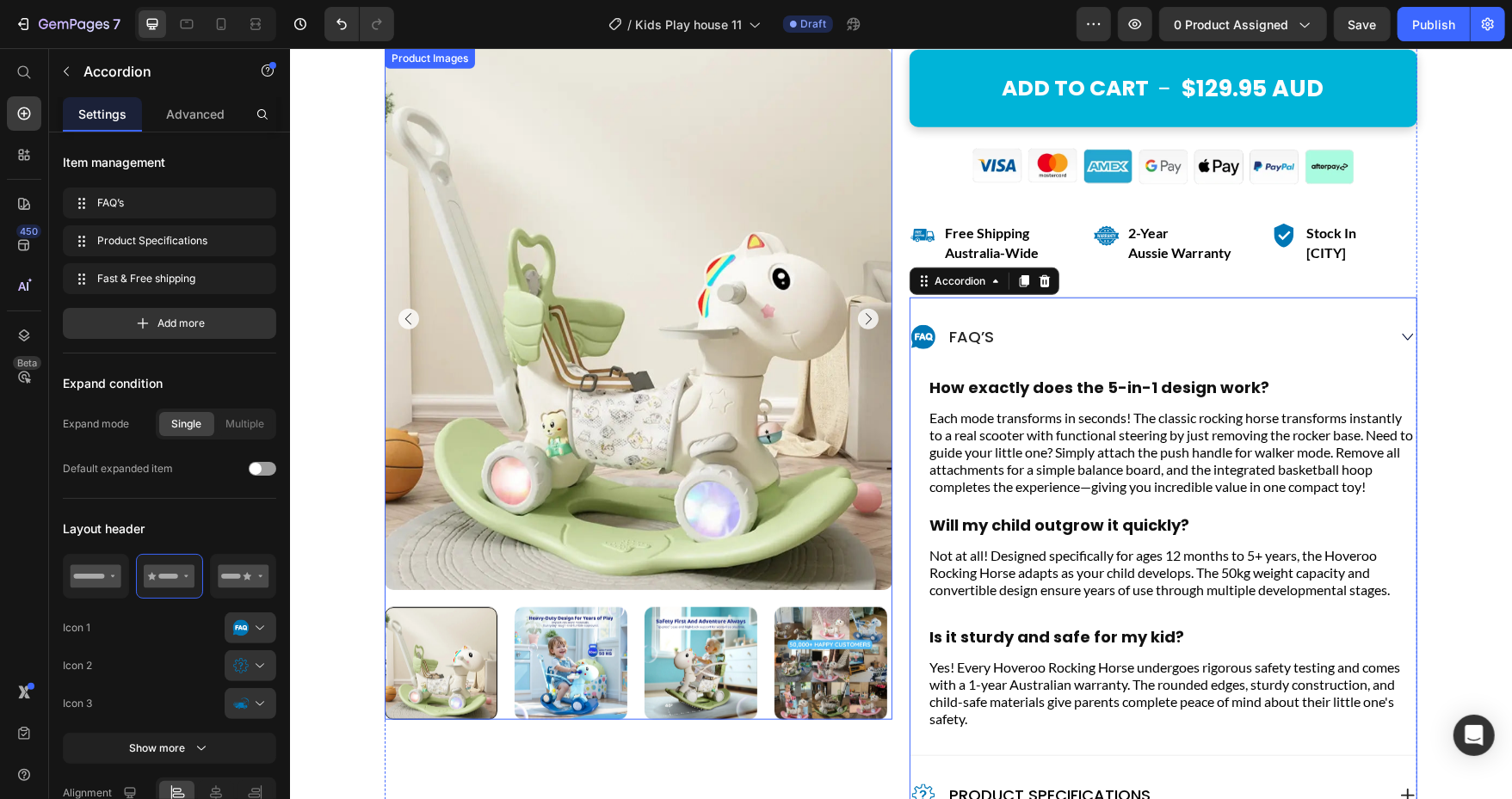 scroll, scrollTop: 806, scrollLeft: 0, axis: vertical 